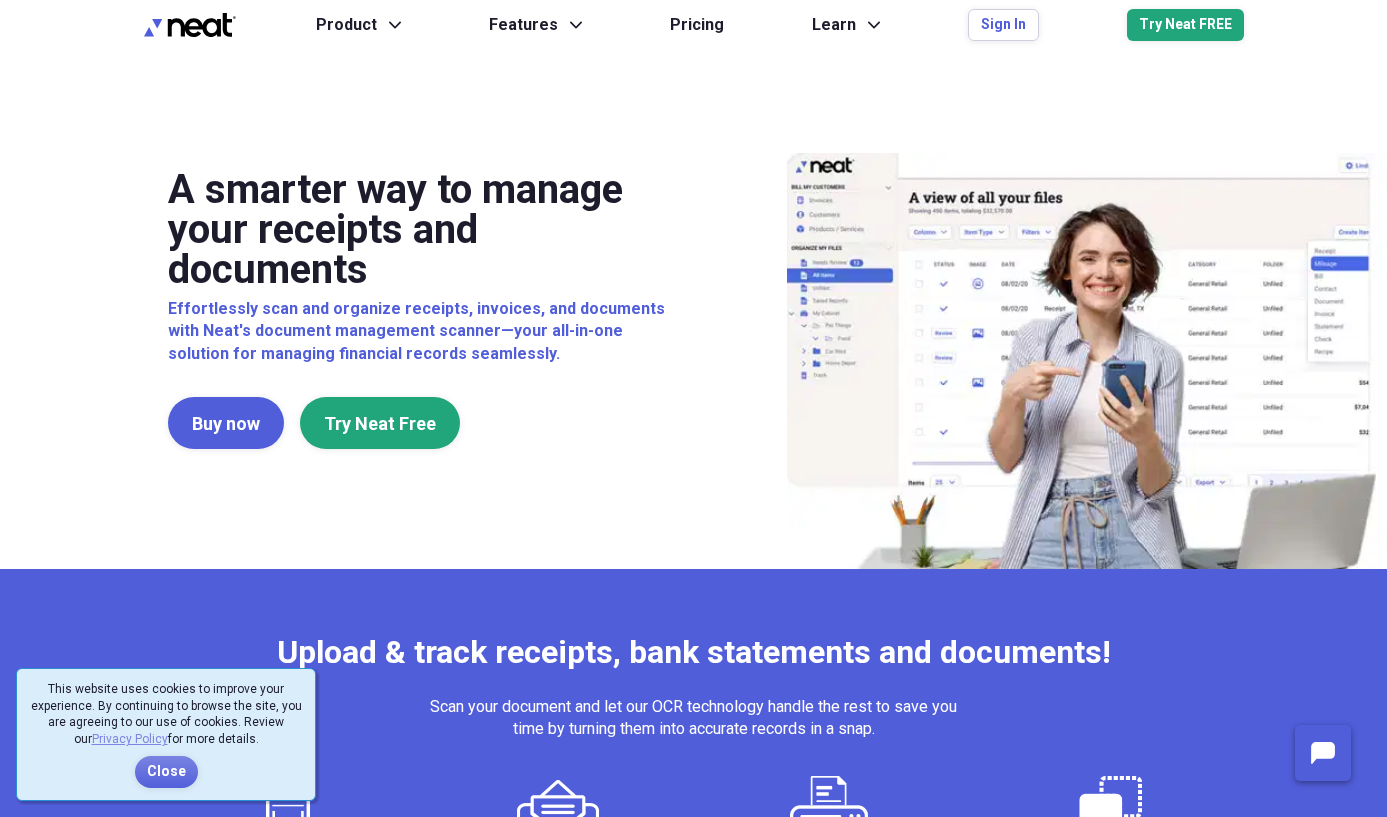 scroll, scrollTop: 0, scrollLeft: 0, axis: both 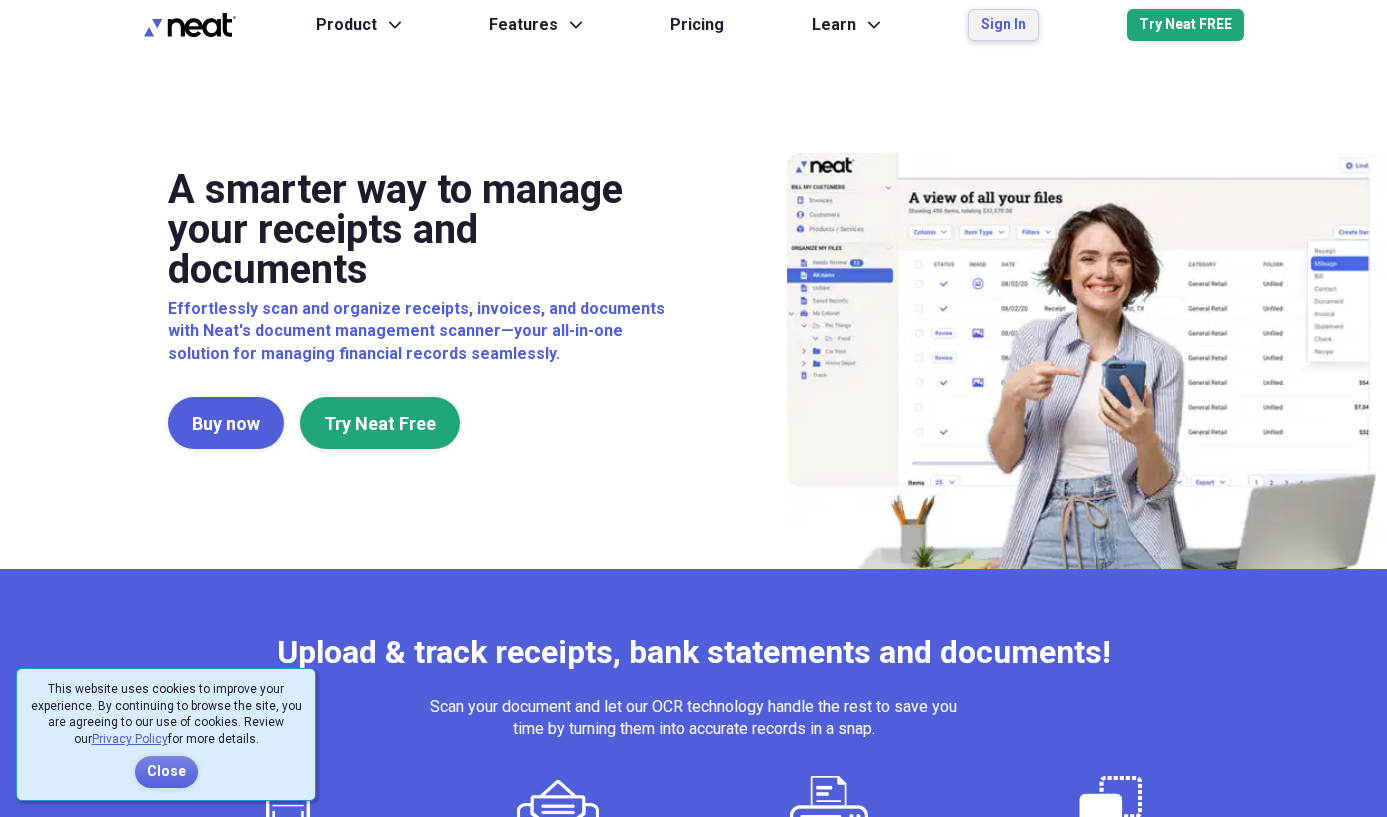 click on "Sign In" at bounding box center [1003, 25] 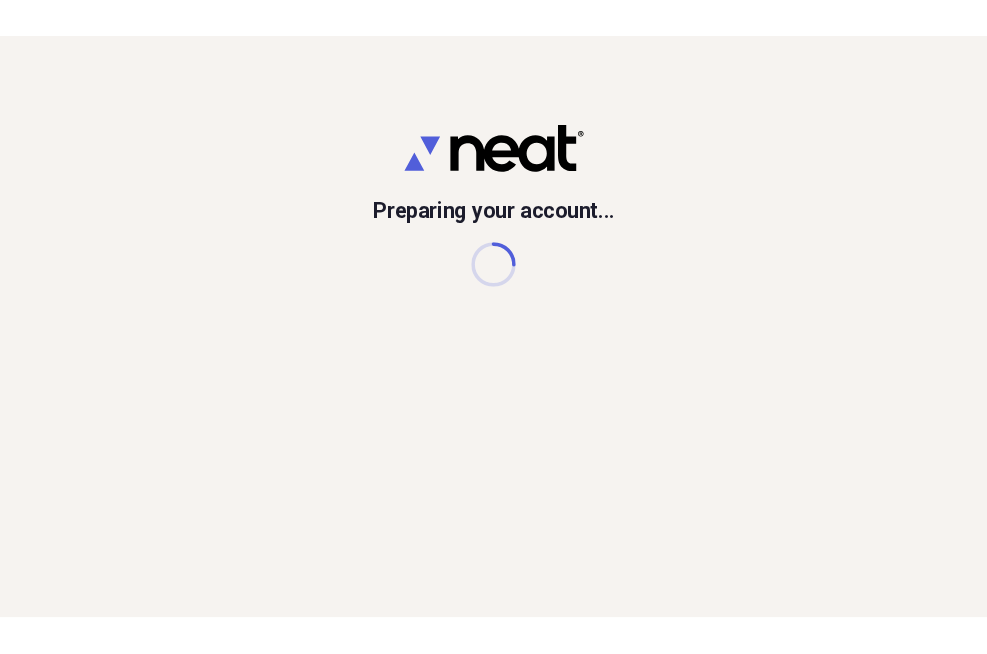scroll, scrollTop: 0, scrollLeft: 0, axis: both 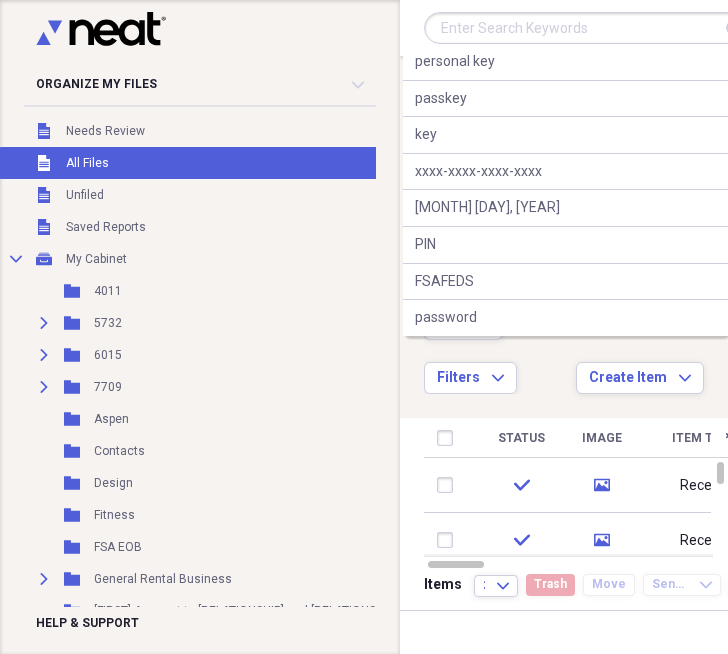 click at bounding box center (589, 28) 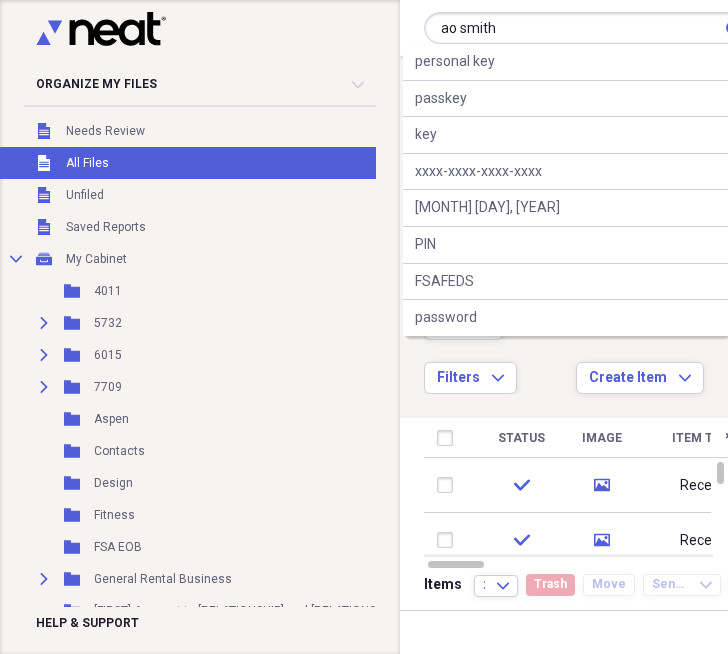 type on "ao smith" 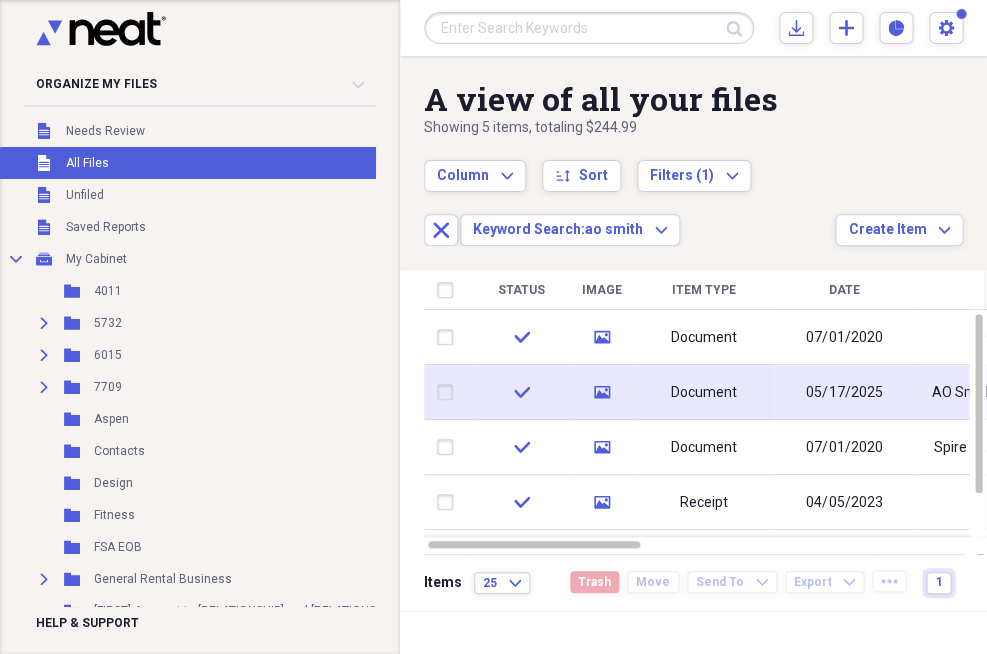 click on "Document" at bounding box center [704, 393] 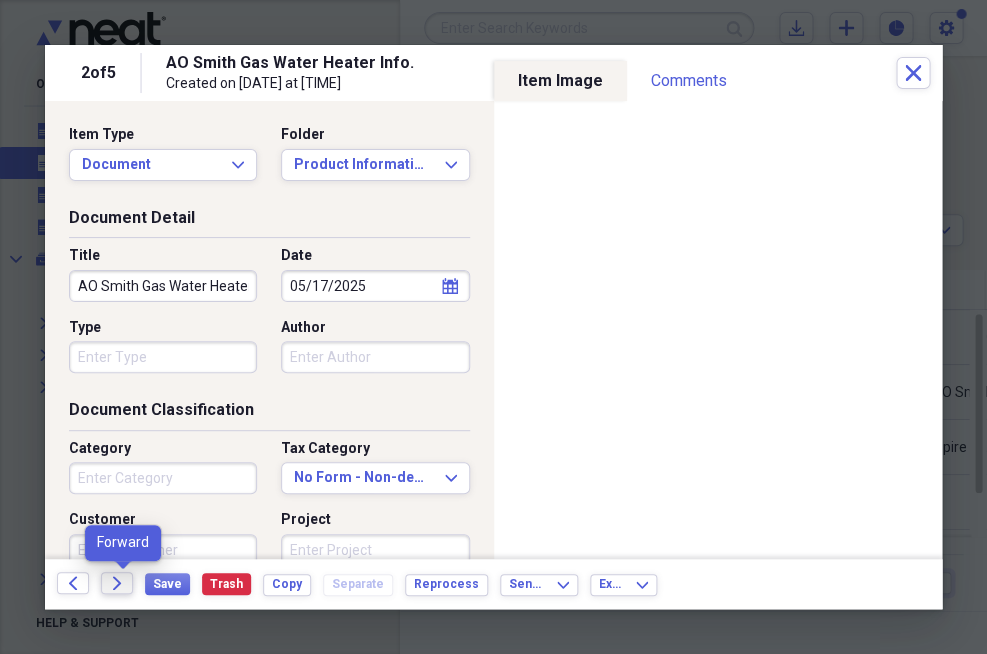 click on "Forward" 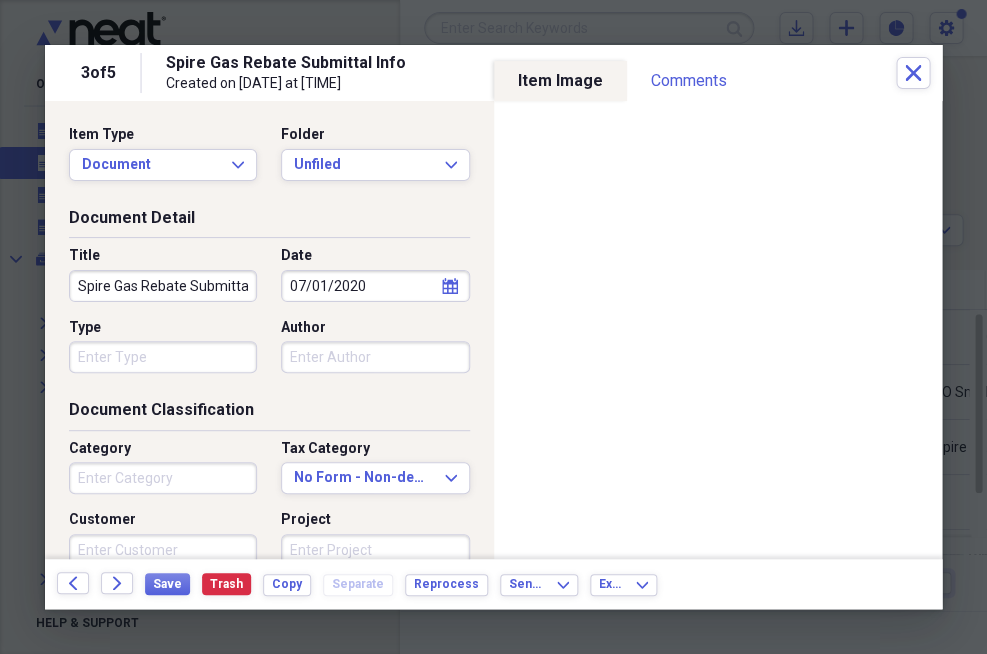 click on "Forward" 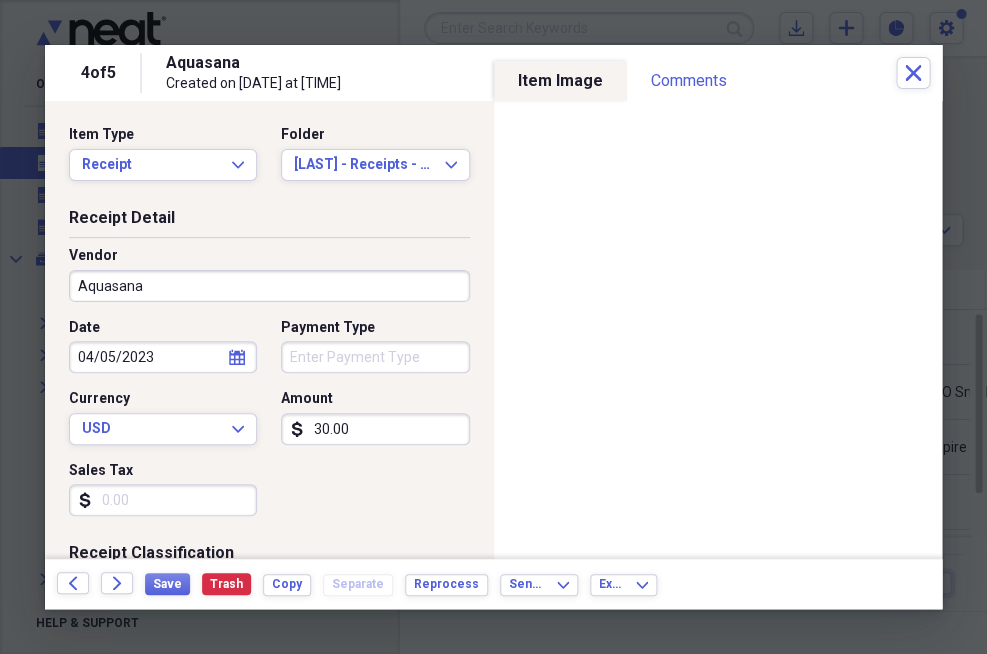 click on "Forward" 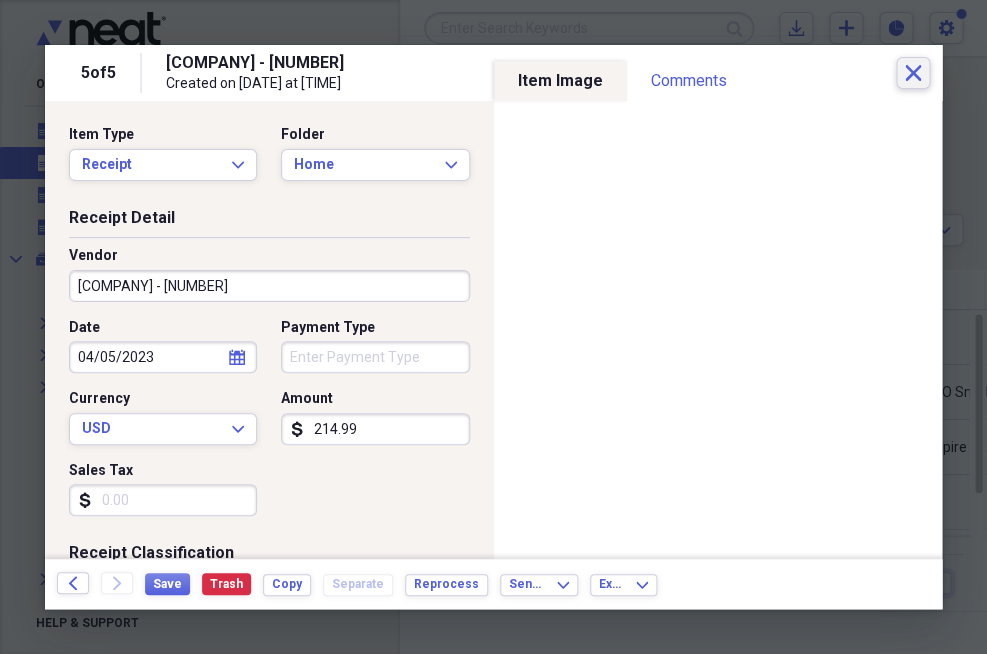 click on "Close" 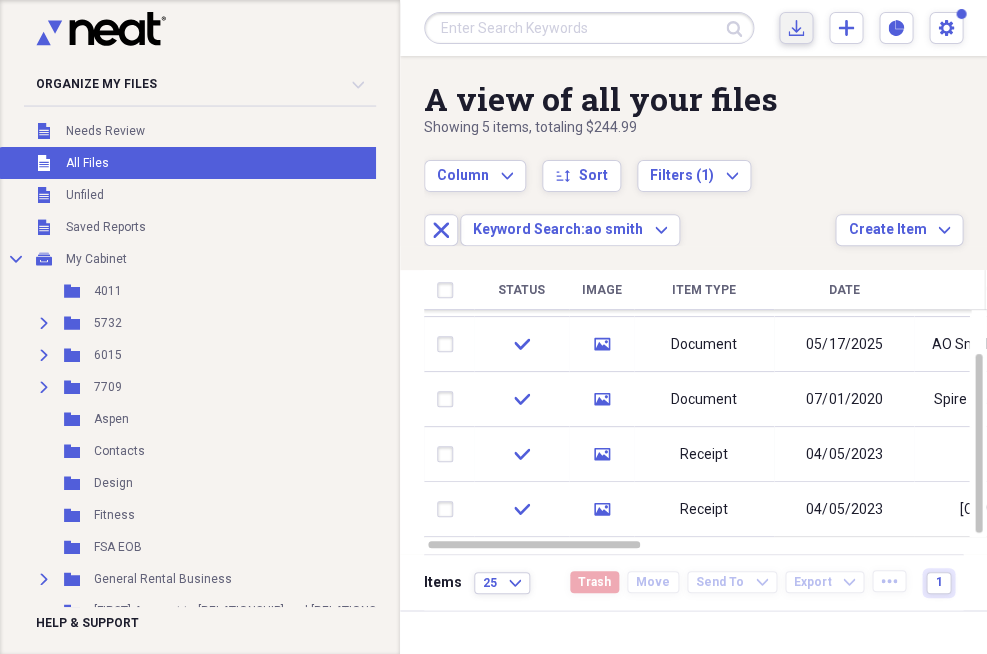 click 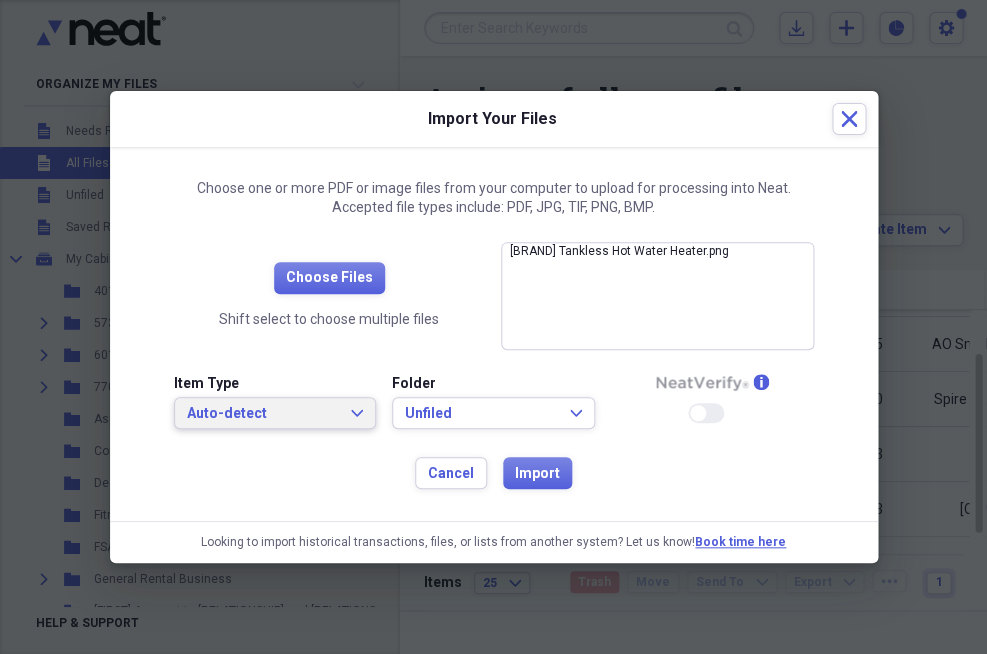 click on "Expand" 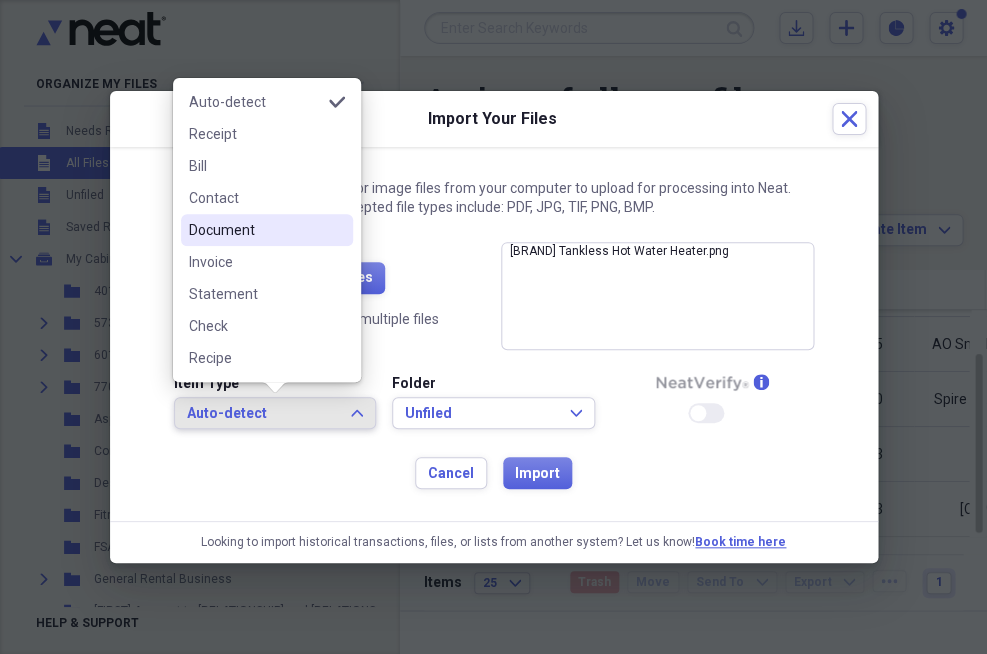 click on "Document" at bounding box center (255, 230) 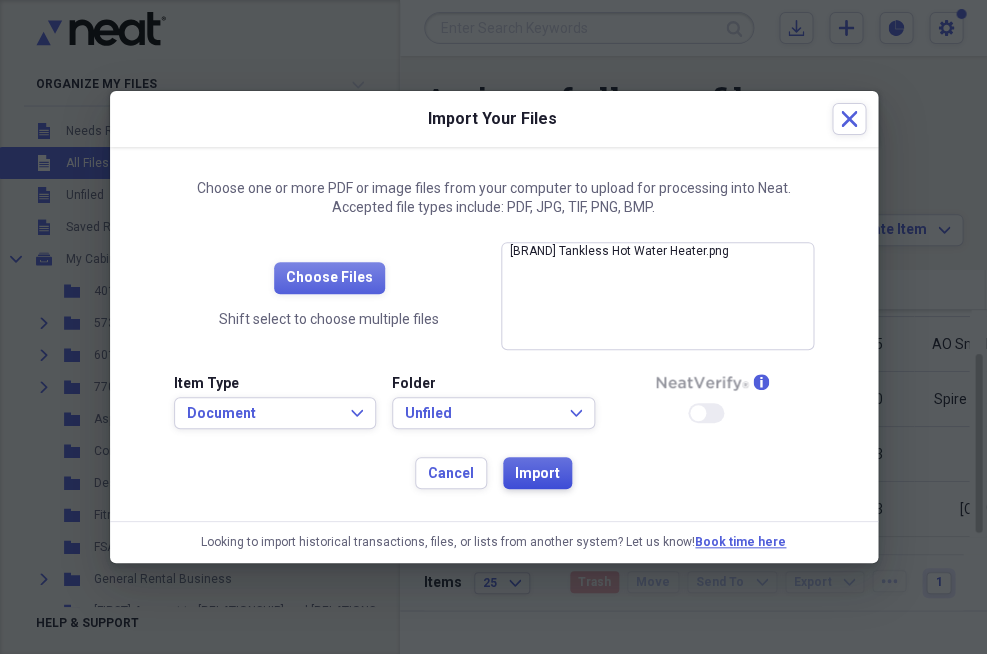 click on "Import" at bounding box center (537, 474) 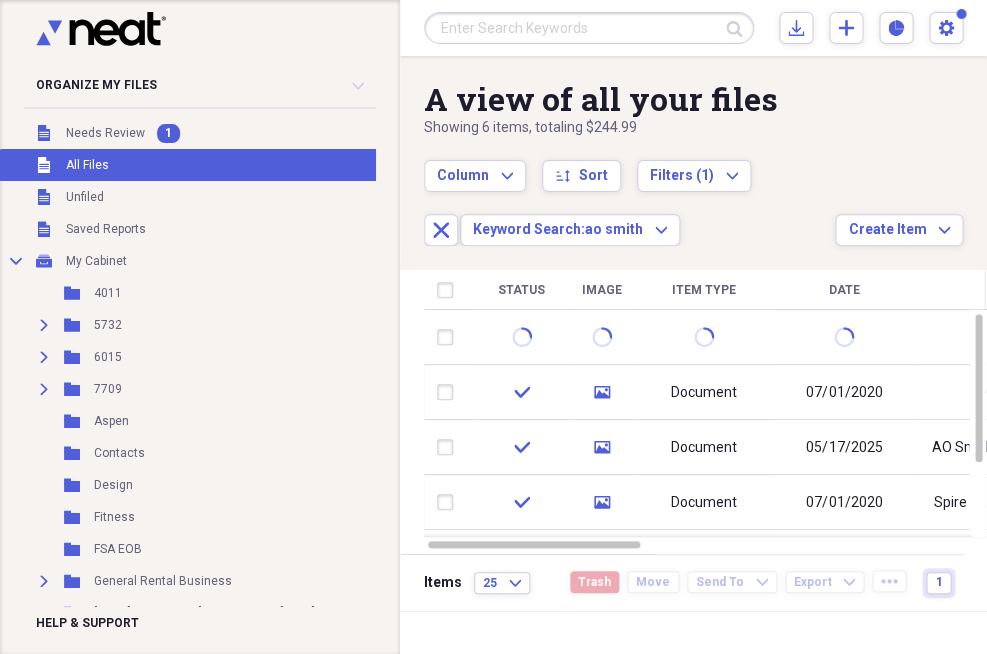 click at bounding box center (589, 28) 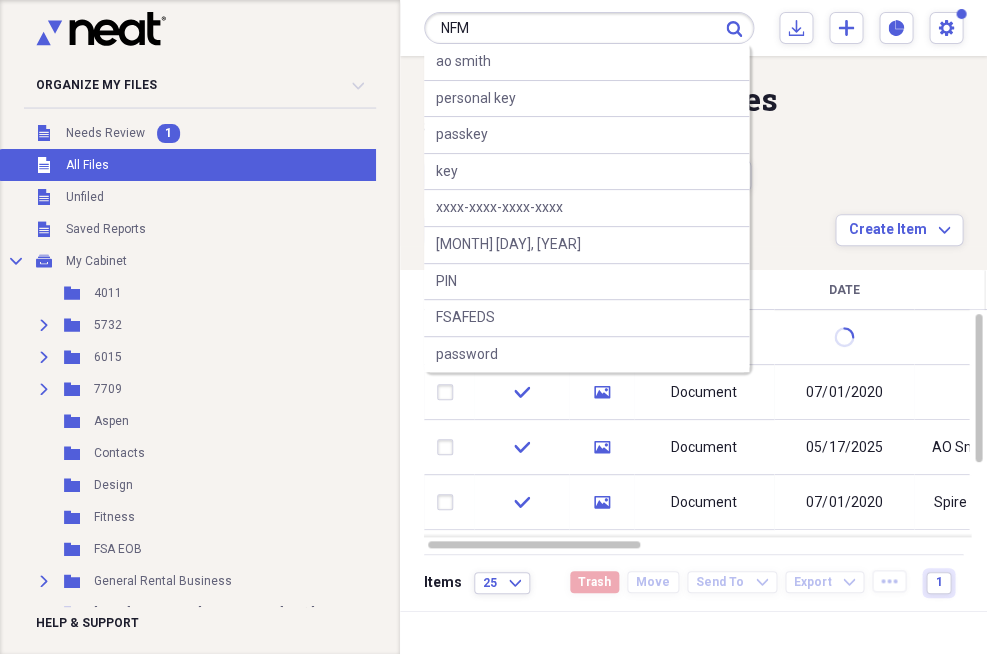 type on "NFM" 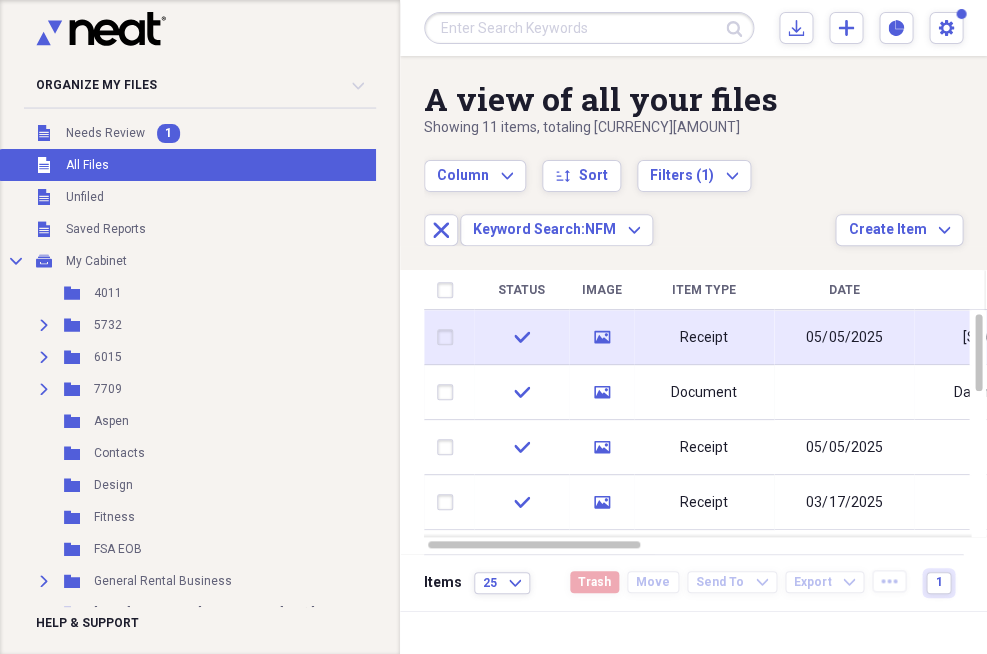click on "Receipt" at bounding box center (704, 337) 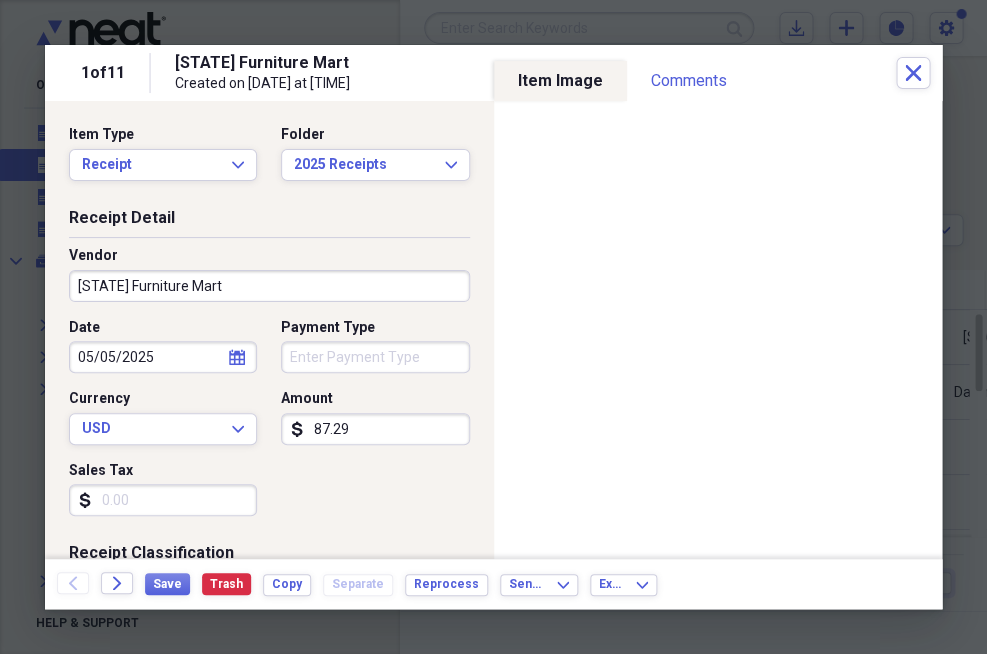 click on "Date [DATE] calendar Calendar Payment Type Currency USD Expand Amount dollar-sign 87.29 Sales Tax dollar-sign" at bounding box center [269, 425] 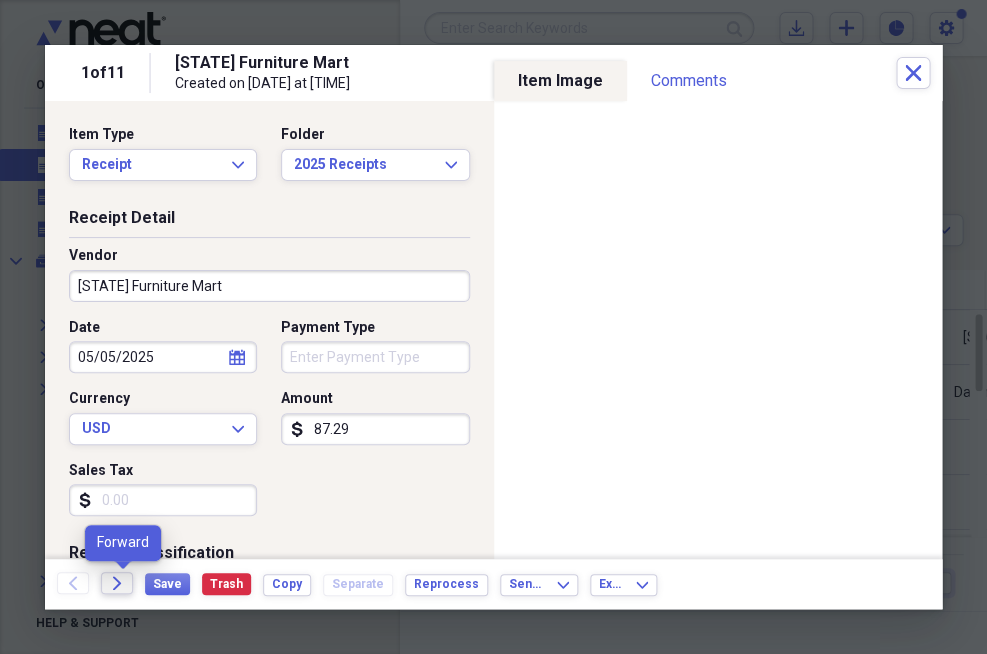 click on "Forward" 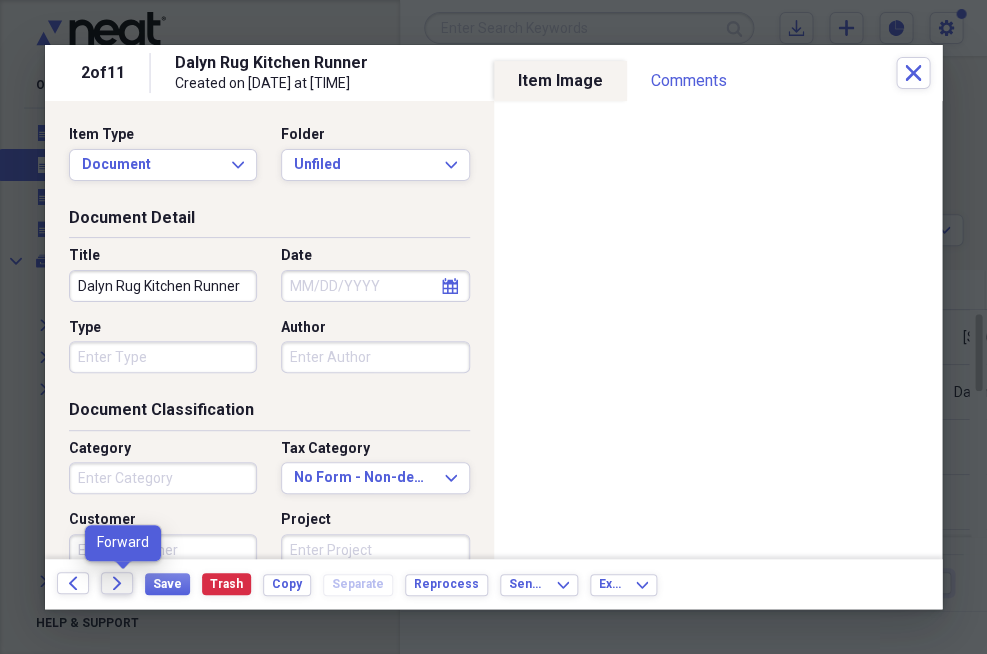 click on "Forward" 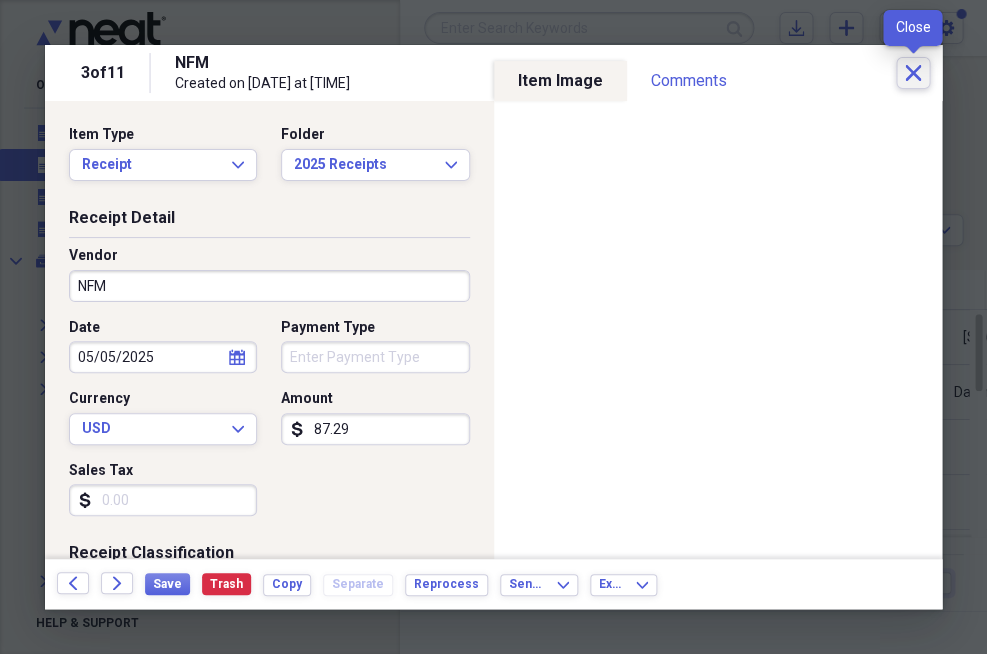 click 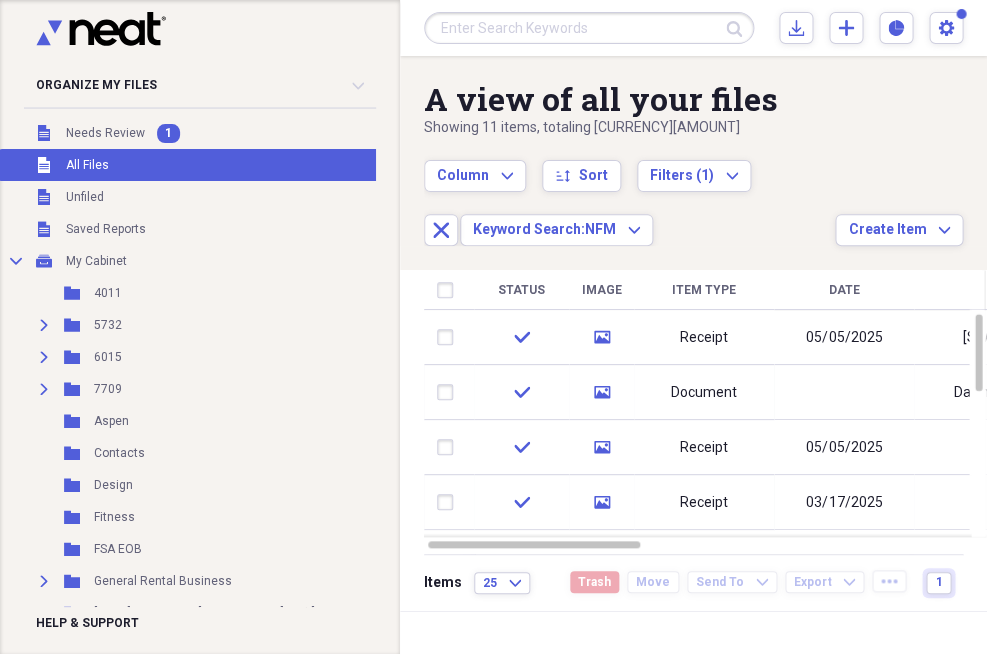 click at bounding box center (589, 28) 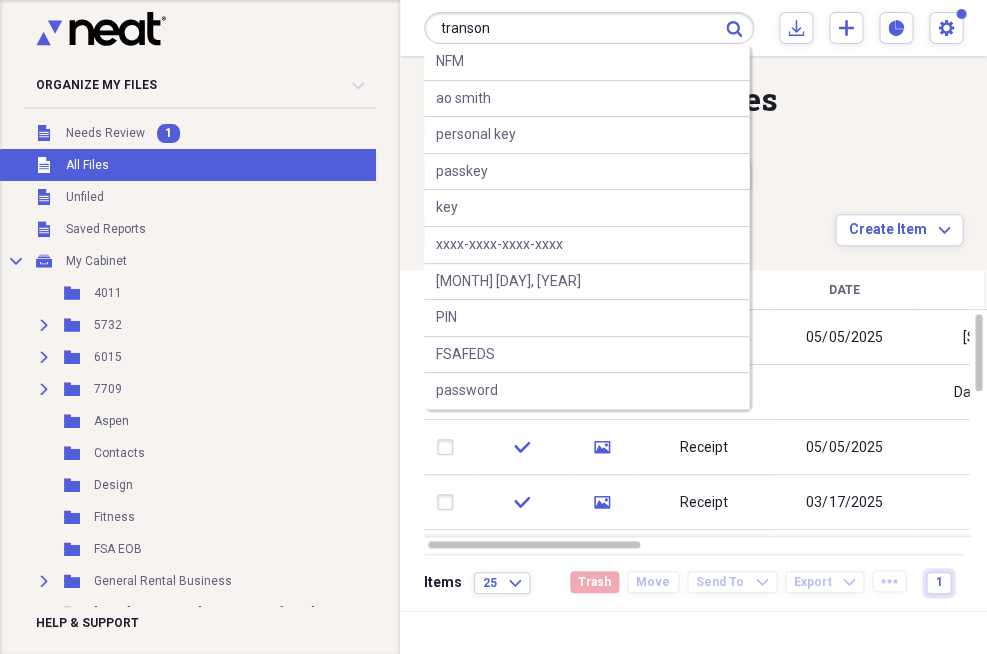 type on "transon" 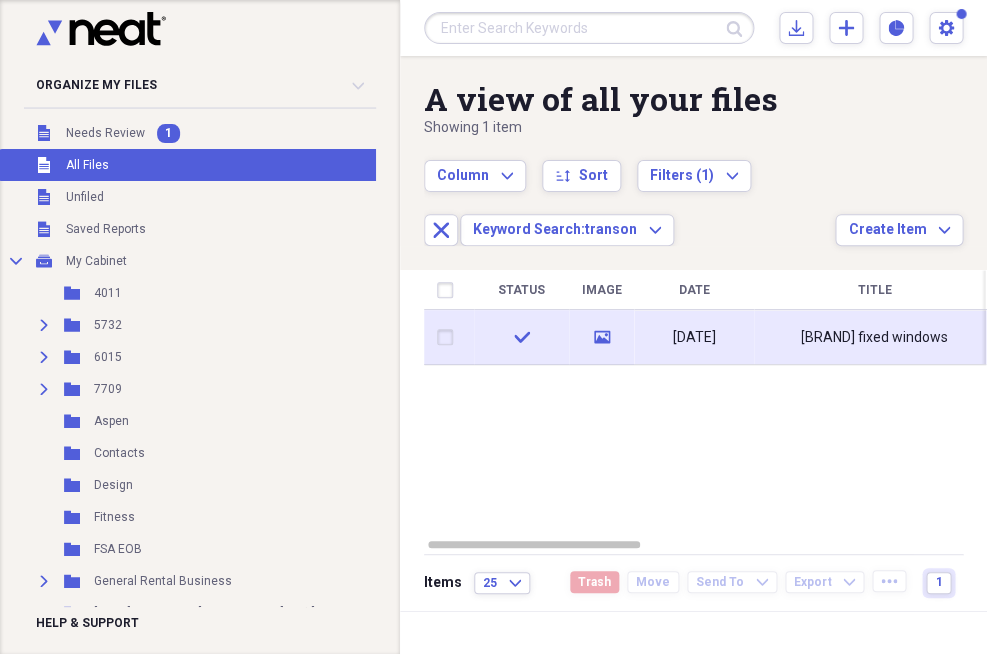 click on "[DATE]" at bounding box center [694, 338] 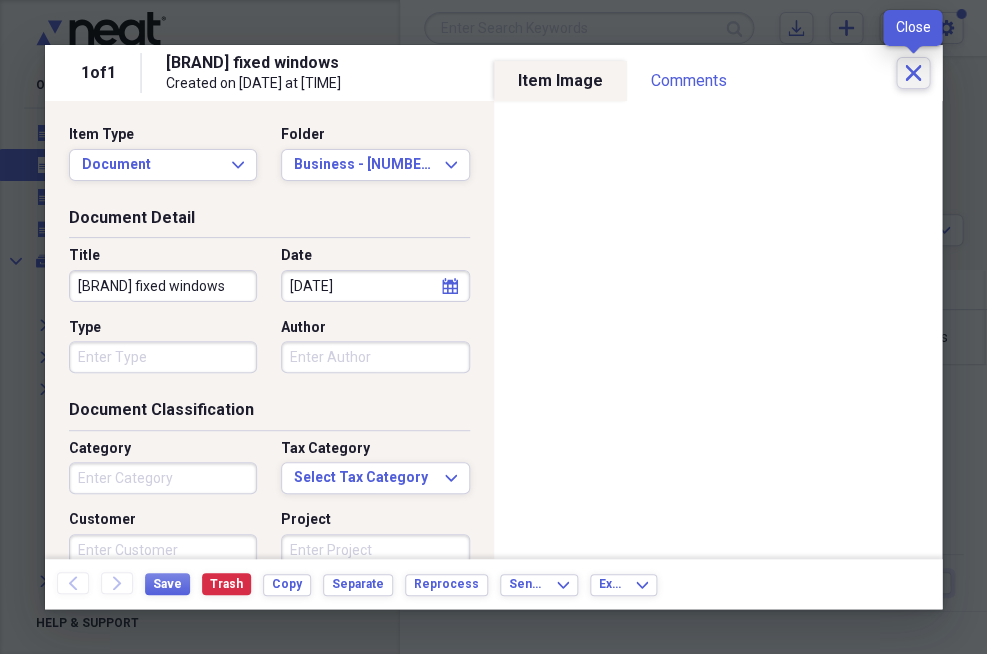 click on "Close" at bounding box center (913, 73) 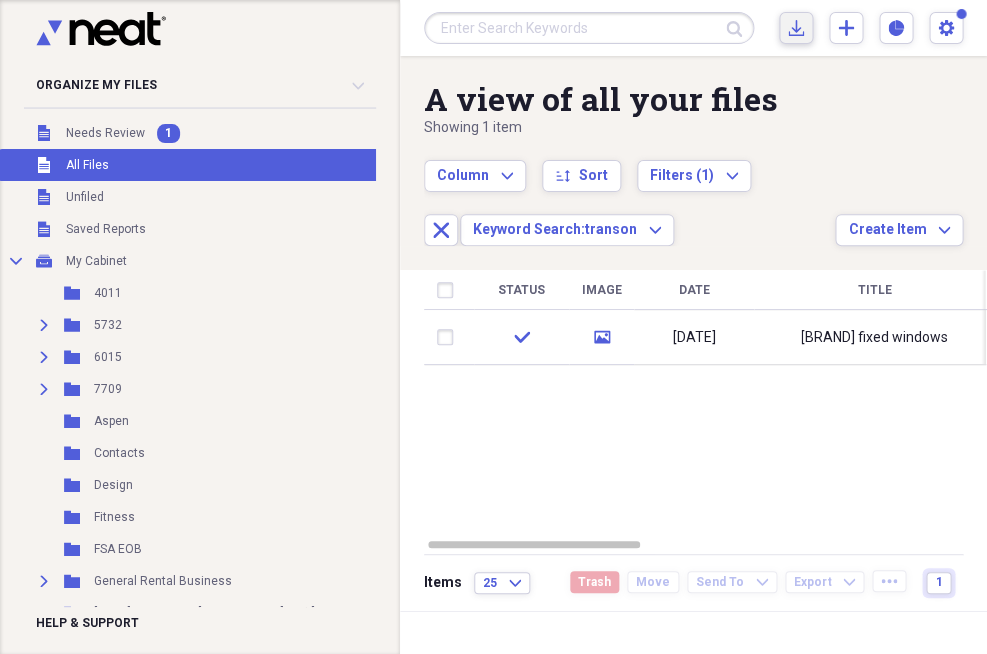 click on "Import Import" at bounding box center (796, 28) 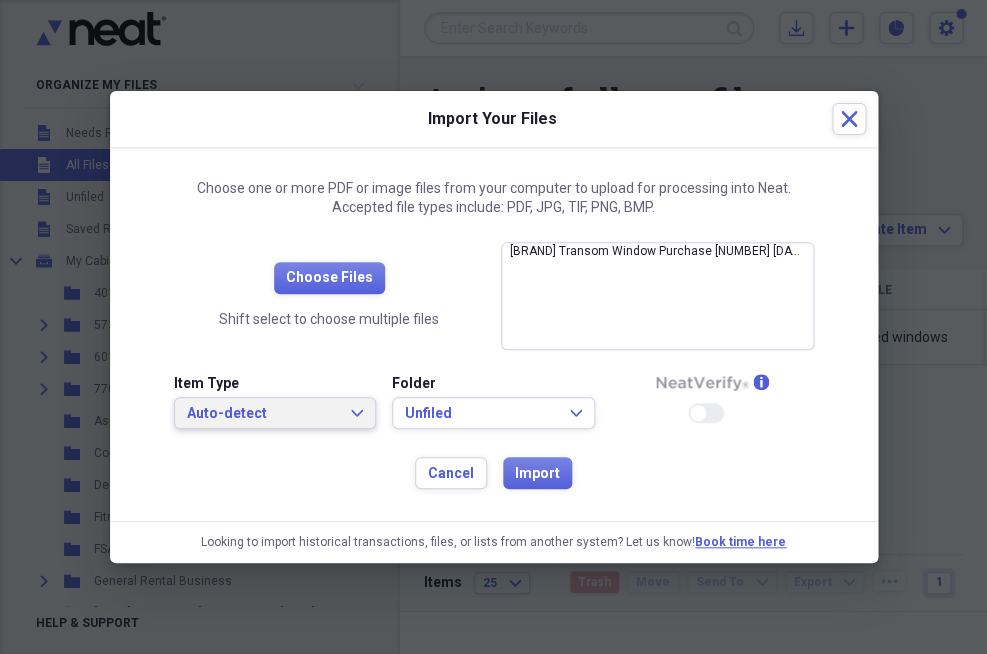 click on "Expand" 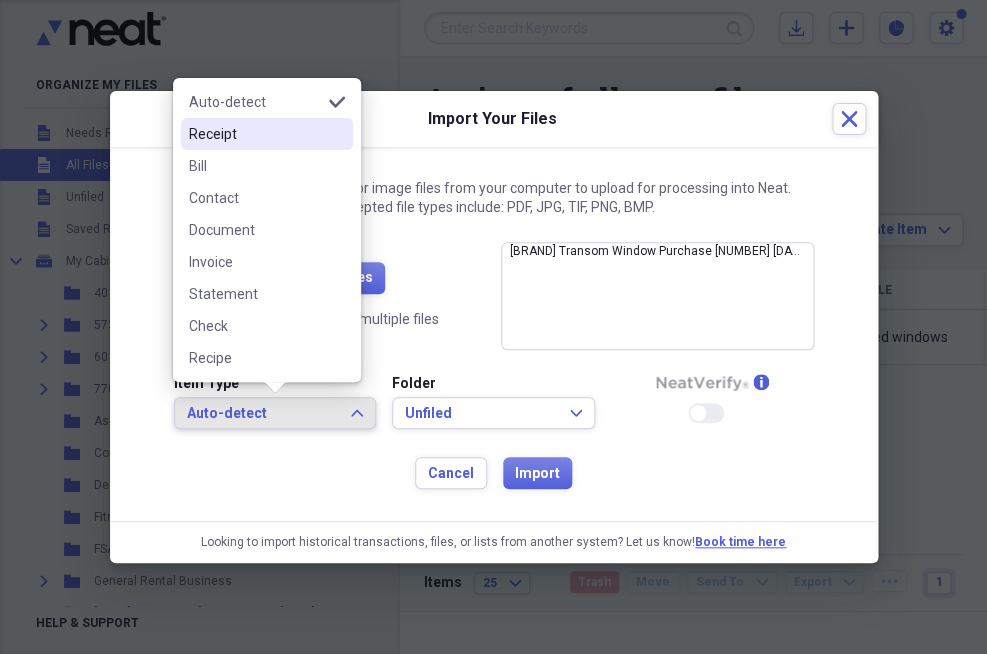 click on "Receipt" at bounding box center (255, 134) 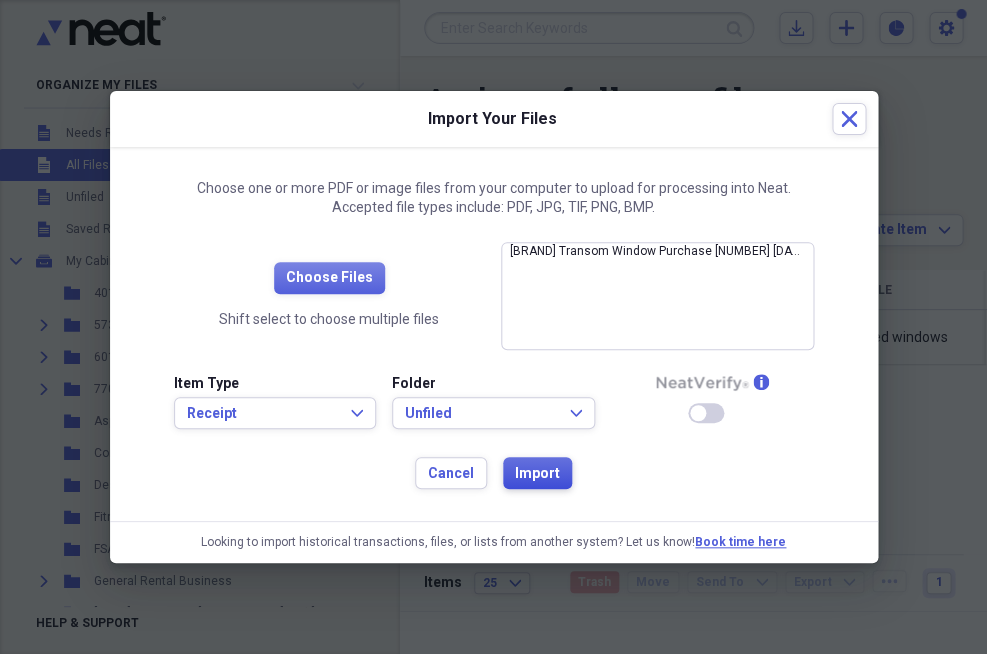 click on "Import" at bounding box center [537, 474] 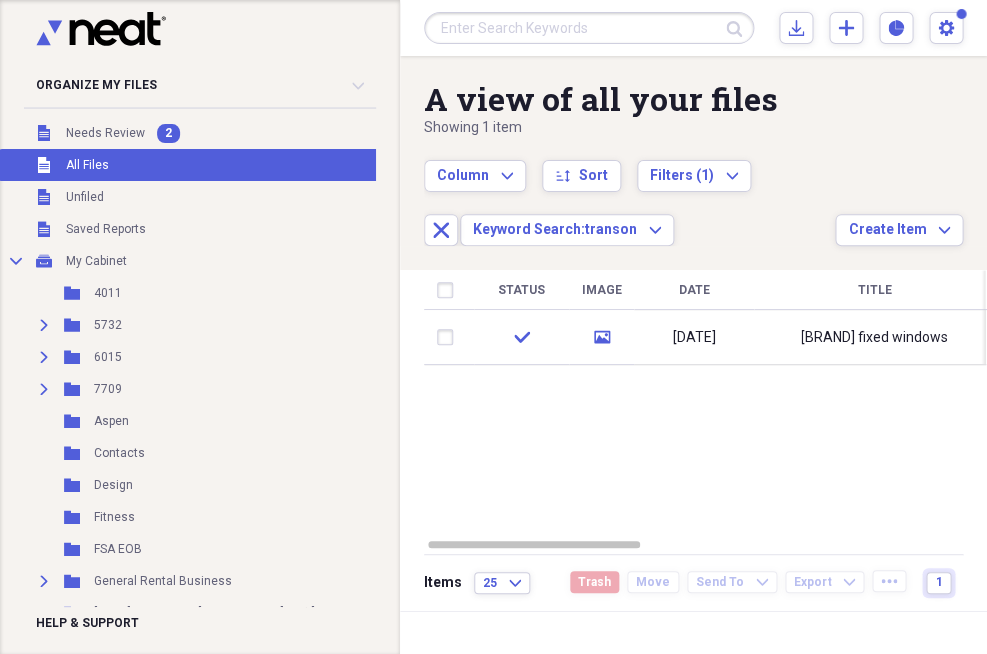 click at bounding box center [589, 28] 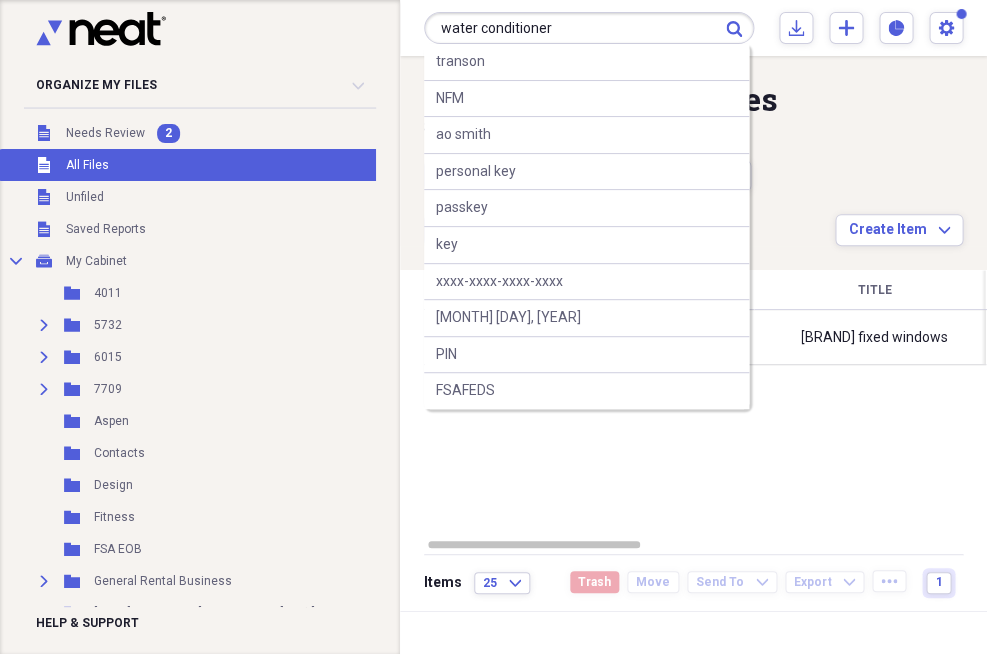 type on "water conditioner" 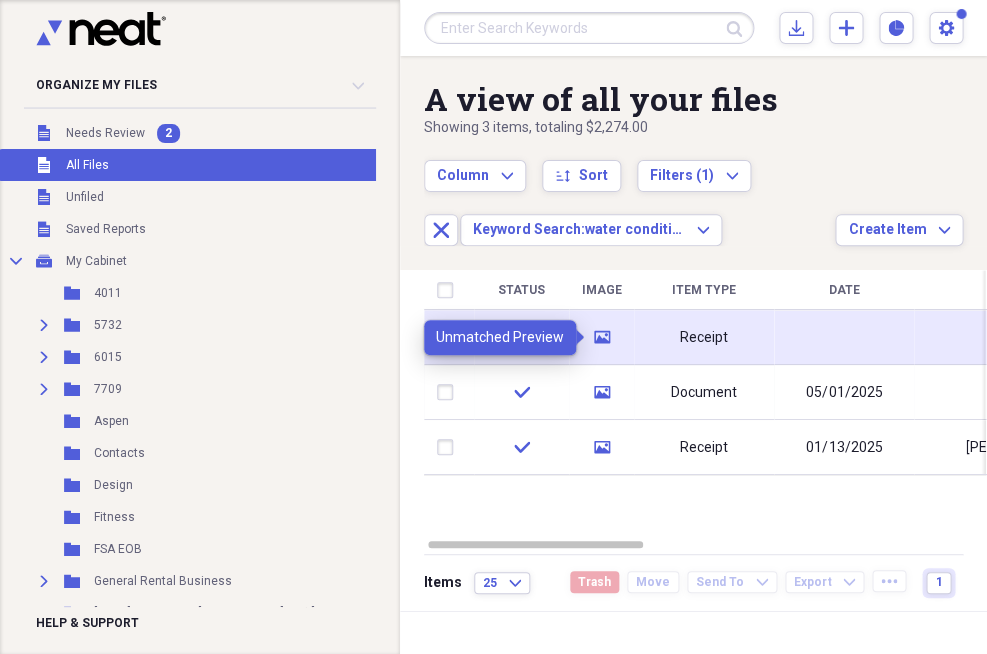 click 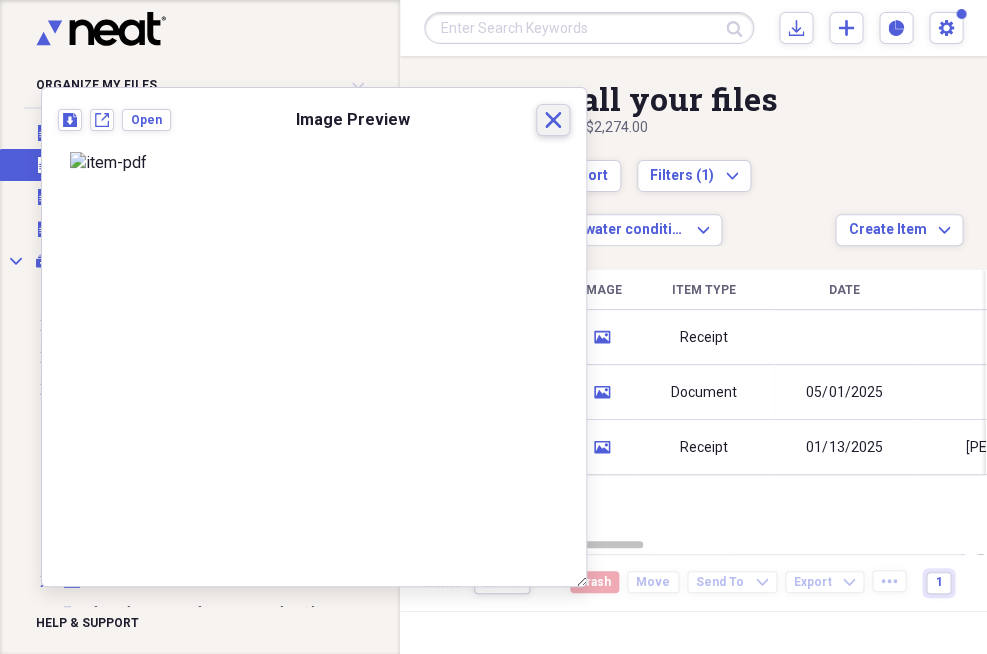 click on "Close" 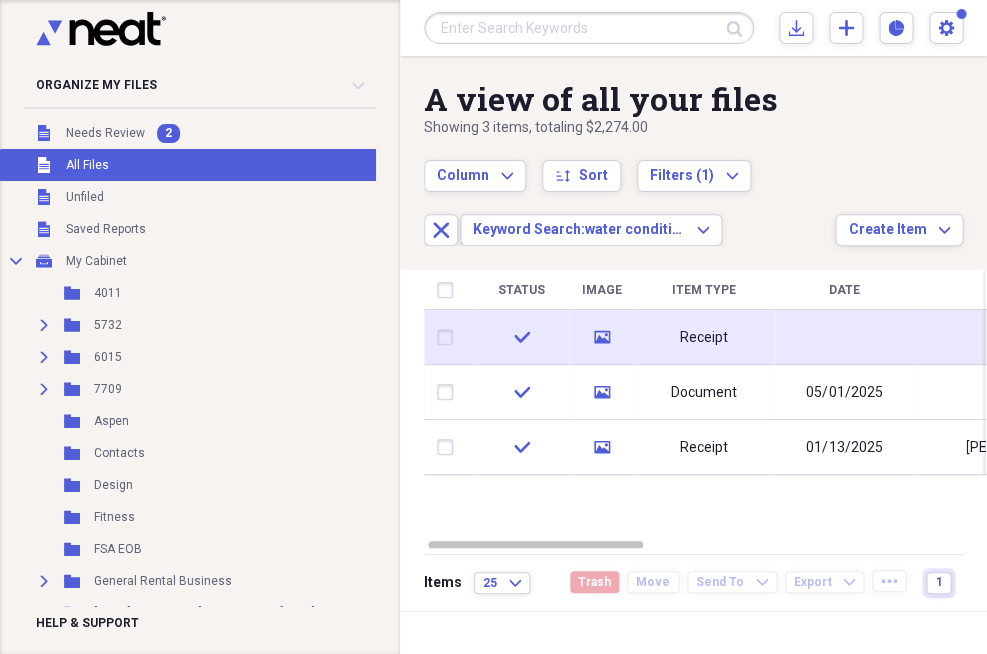 click on "media" at bounding box center (602, 337) 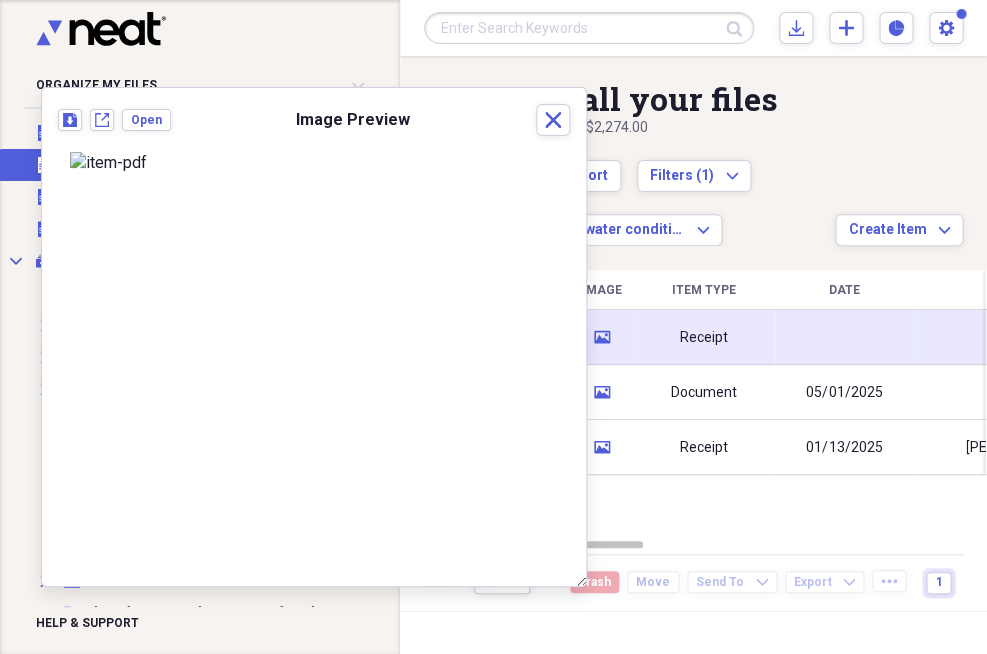 click on "media" at bounding box center [602, 337] 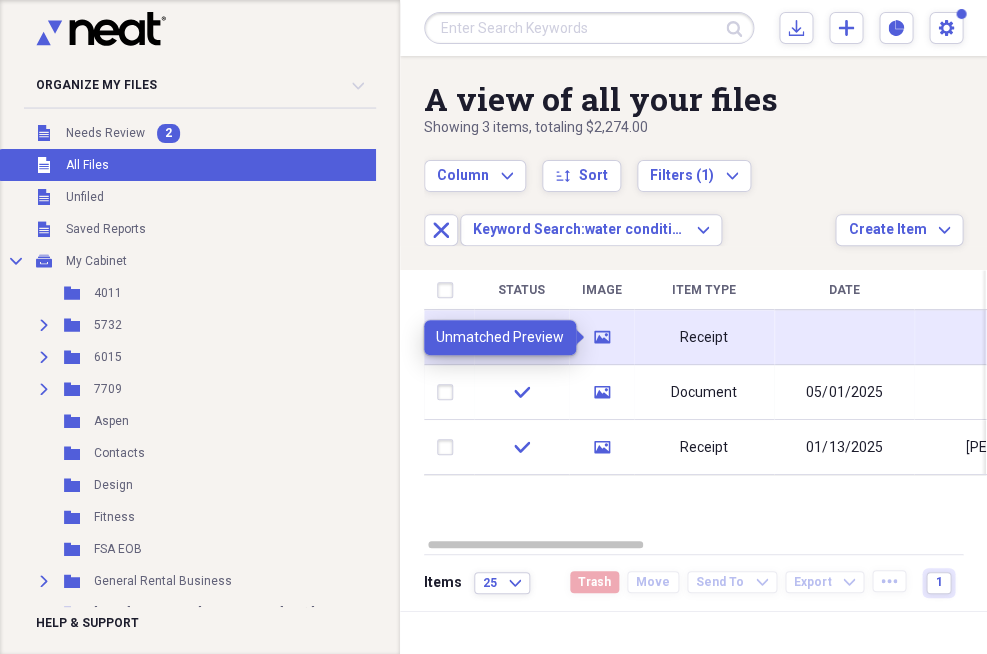 click on "media" at bounding box center [602, 337] 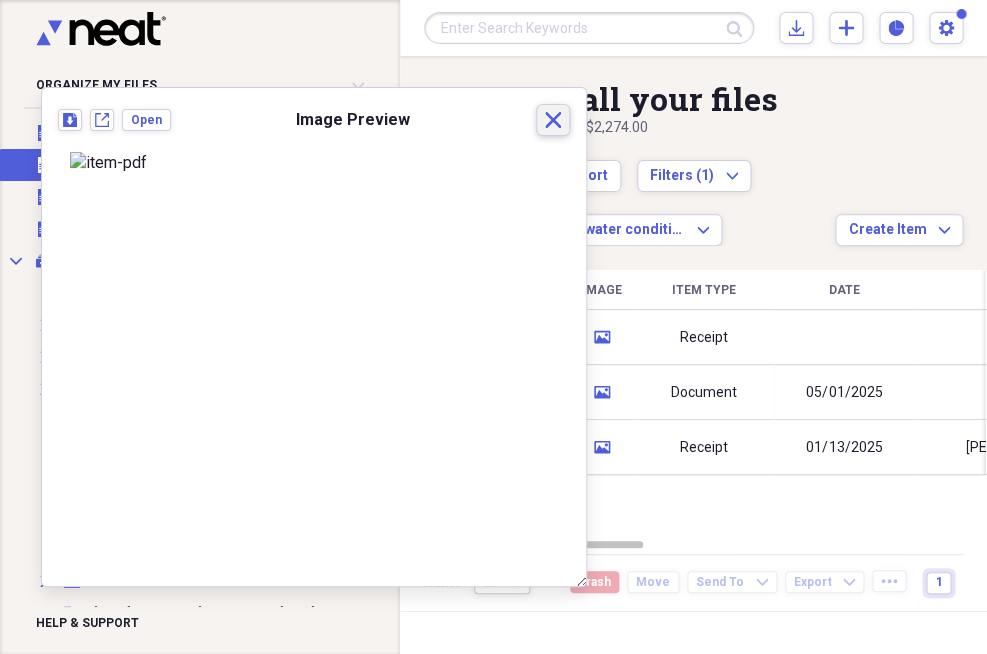 click 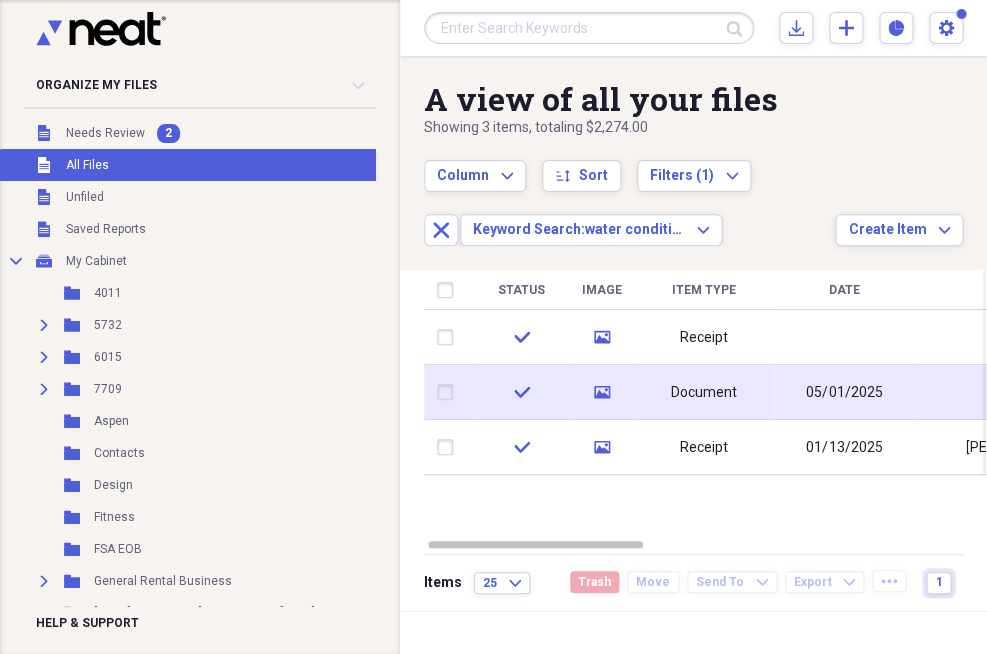 click on "Document" at bounding box center (704, 393) 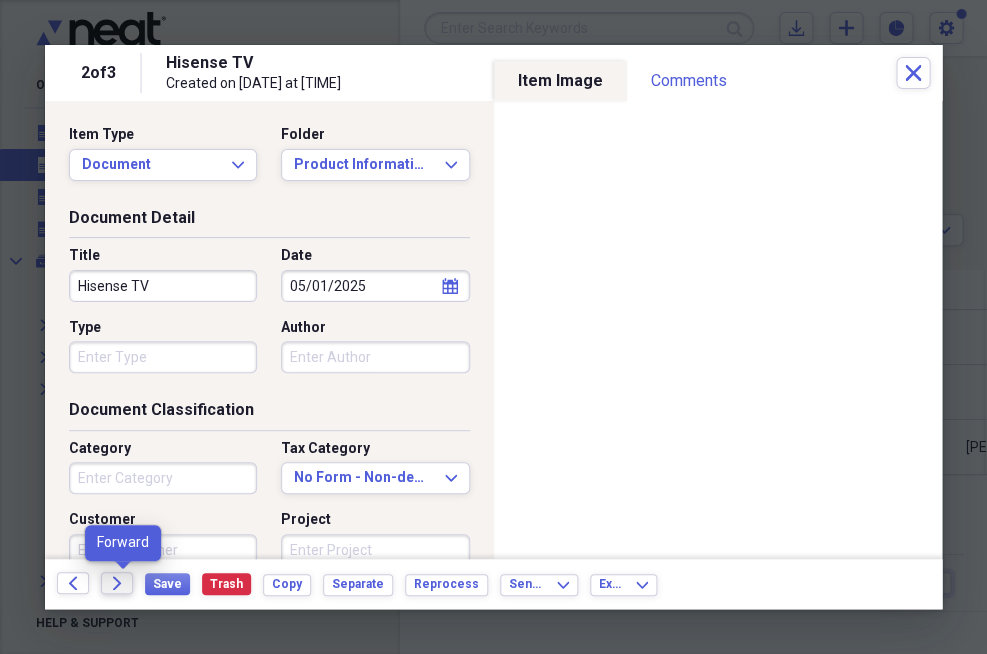 click on "Forward" at bounding box center (117, 583) 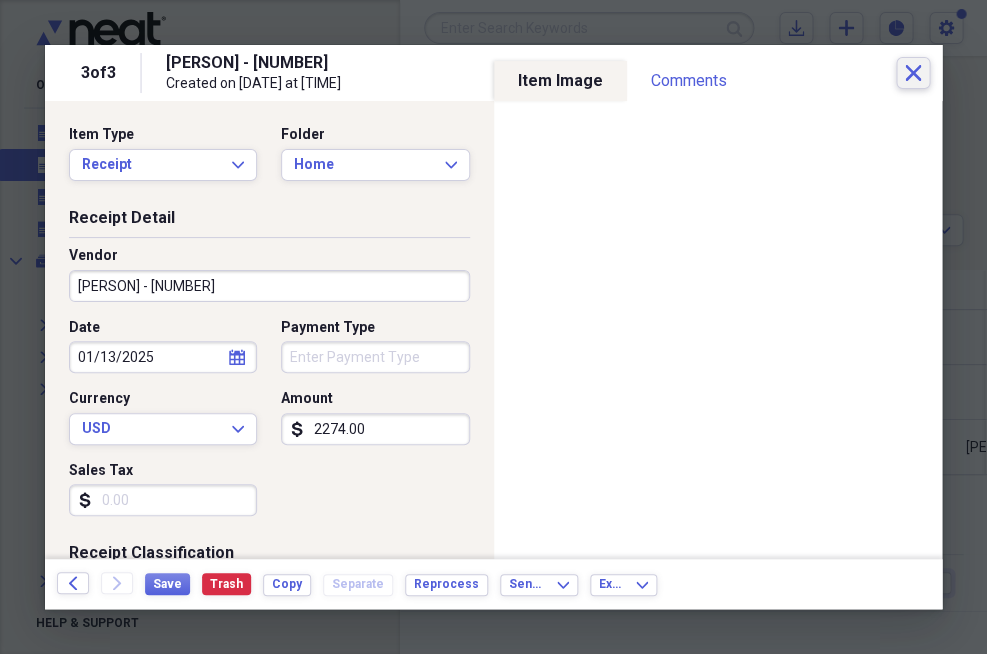 click on "Close" at bounding box center [913, 73] 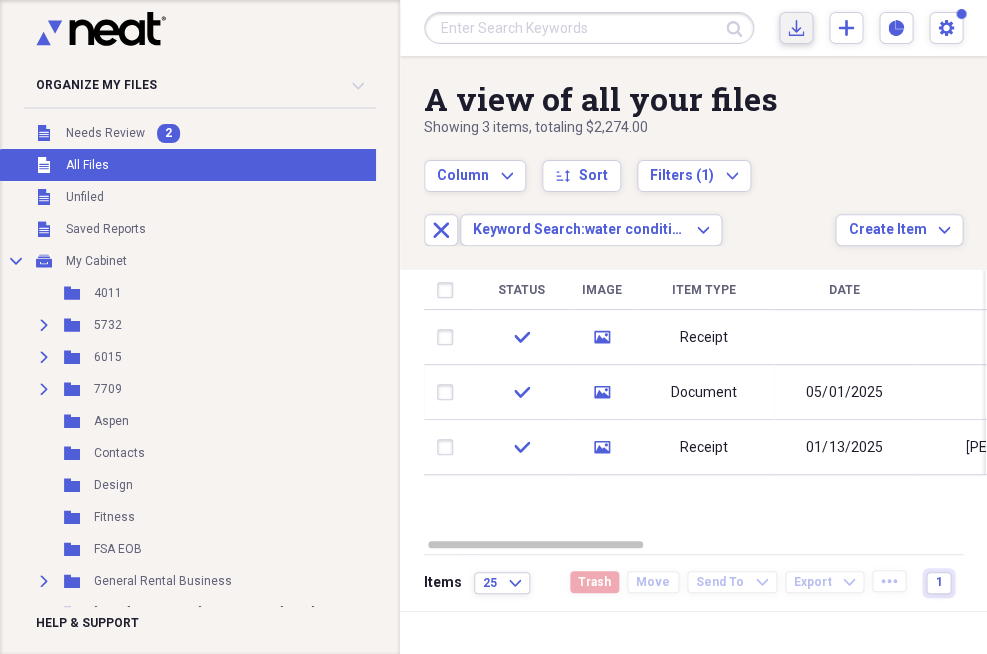 click on "Import Import" at bounding box center [796, 28] 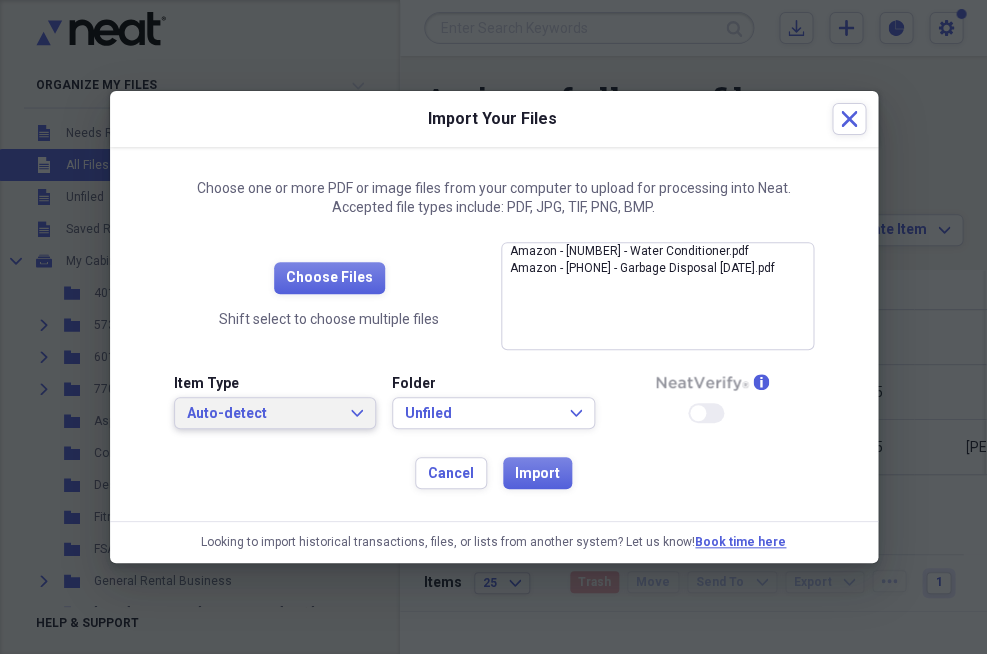 click on "Expand" 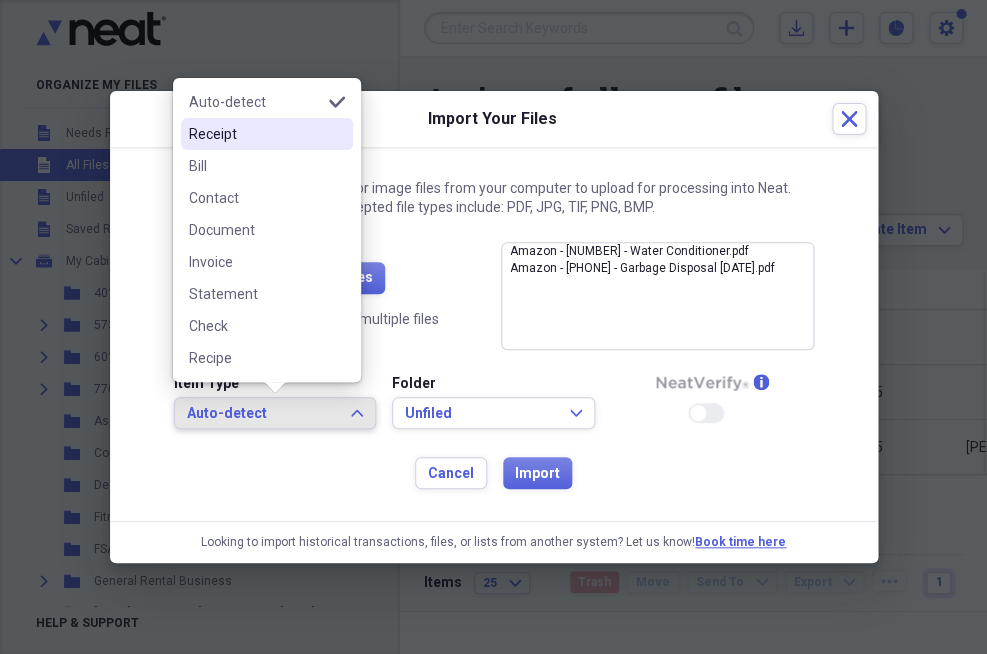 click on "Receipt" at bounding box center (267, 134) 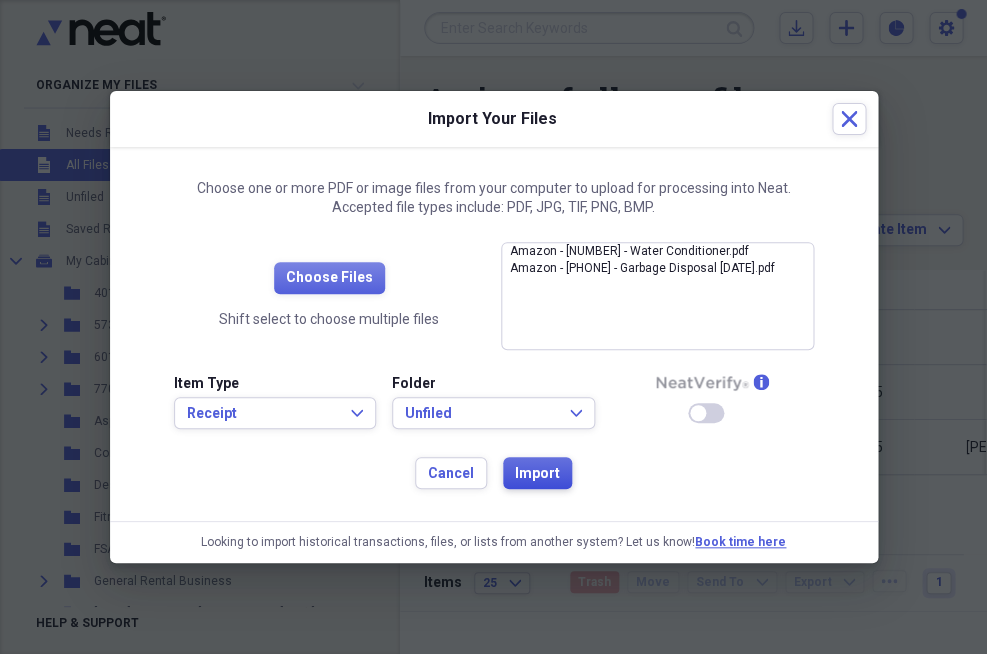 click on "Import" at bounding box center (537, 474) 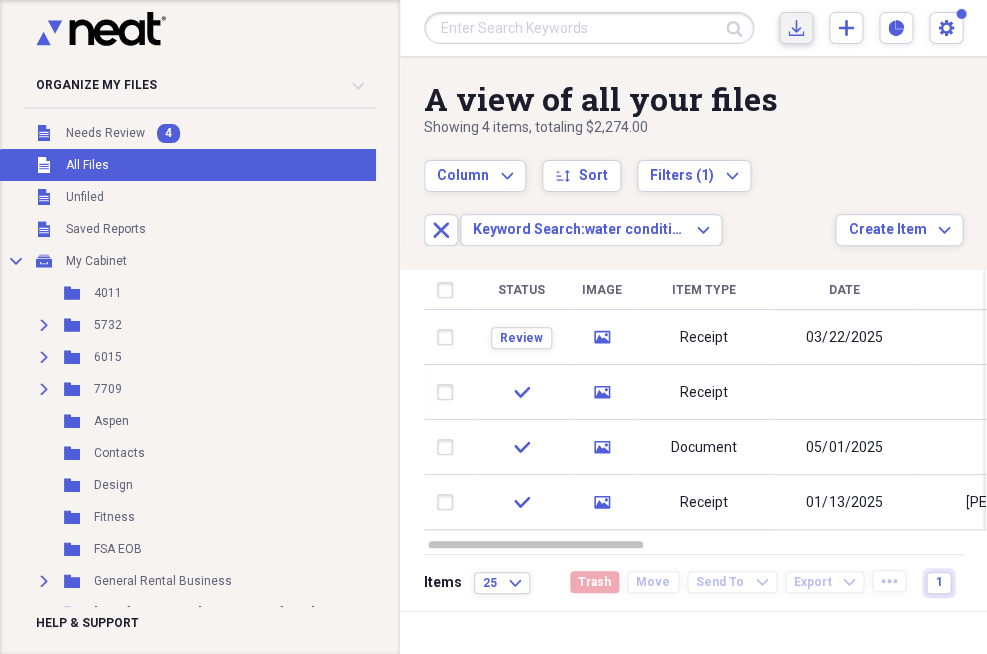 click on "Import Import" at bounding box center [796, 28] 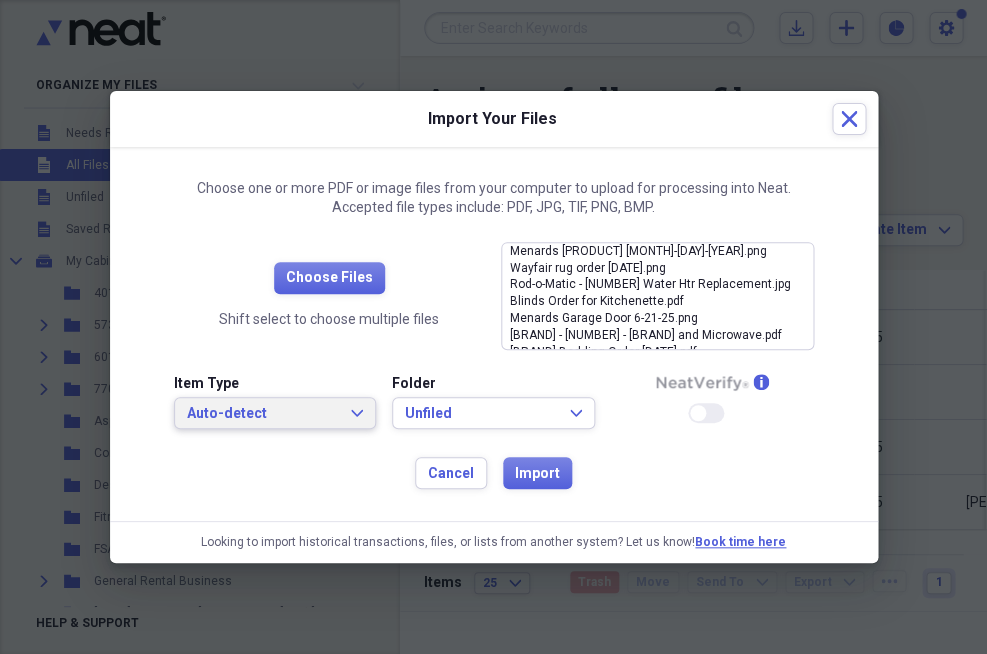 click on "Expand" 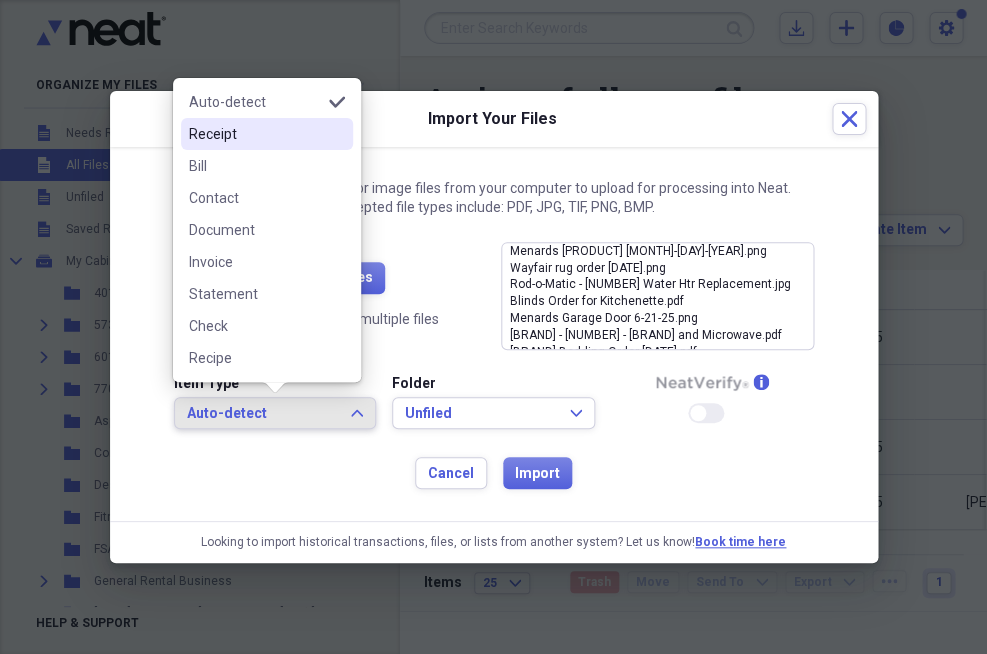 click on "Receipt" at bounding box center [267, 134] 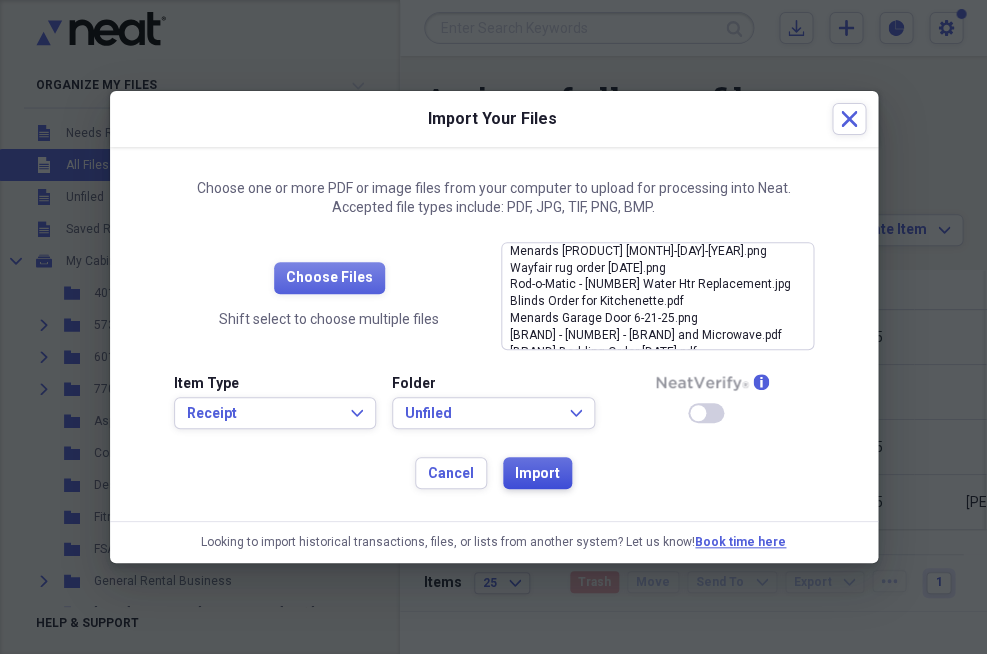click on "Import" at bounding box center [537, 474] 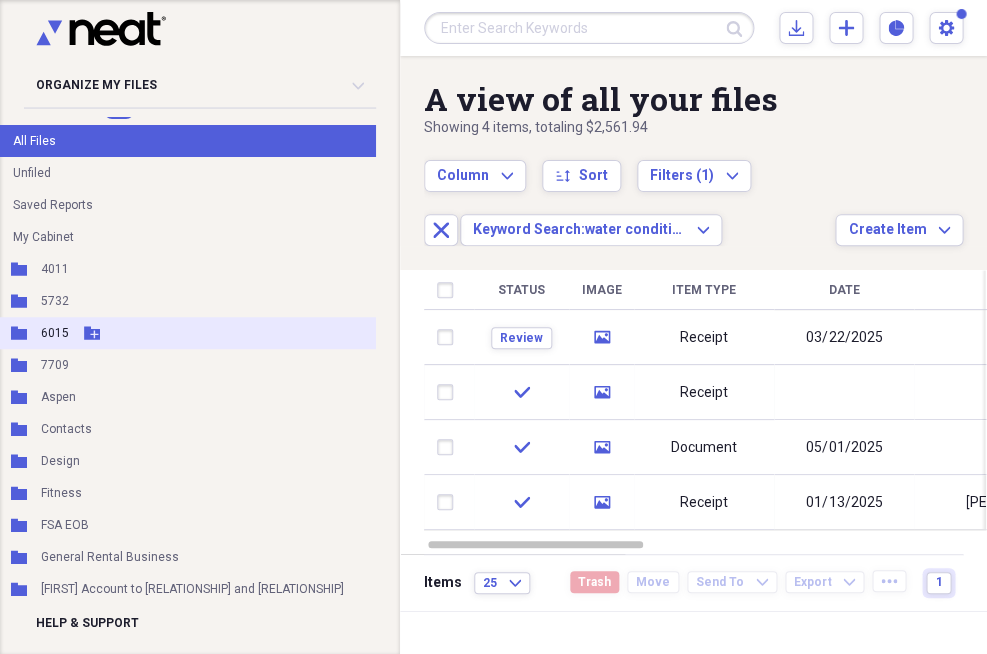 scroll, scrollTop: 24, scrollLeft: 52, axis: both 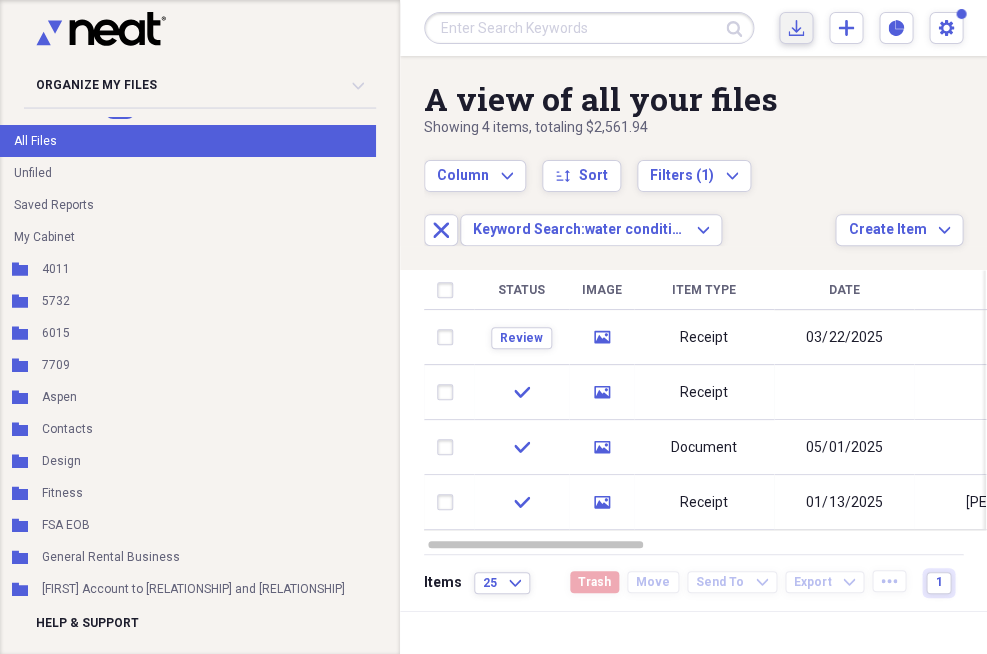 click on "Import Import" at bounding box center [796, 28] 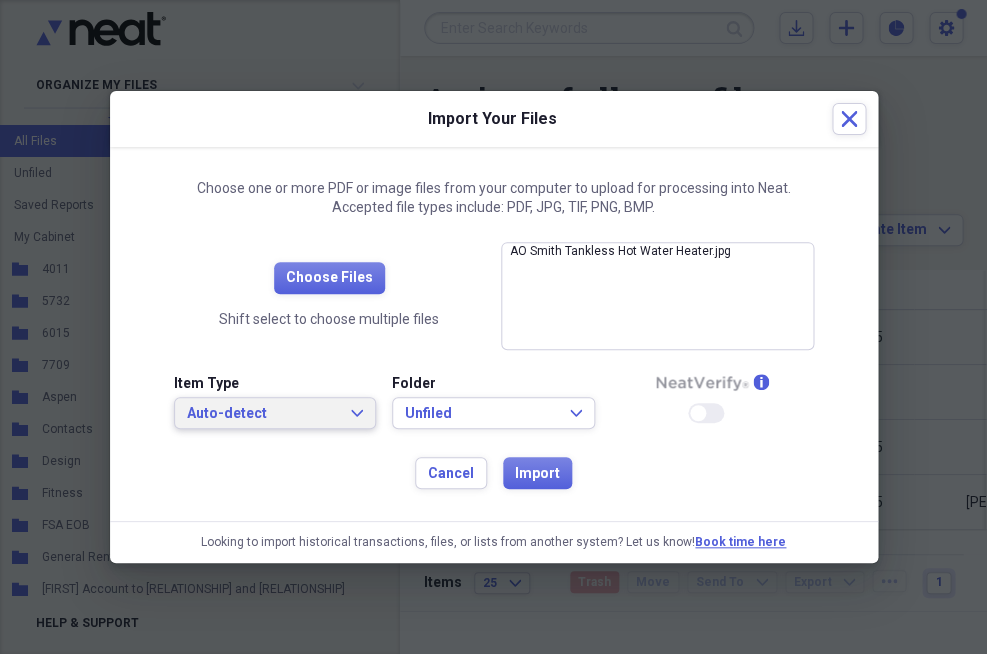 click on "Expand" 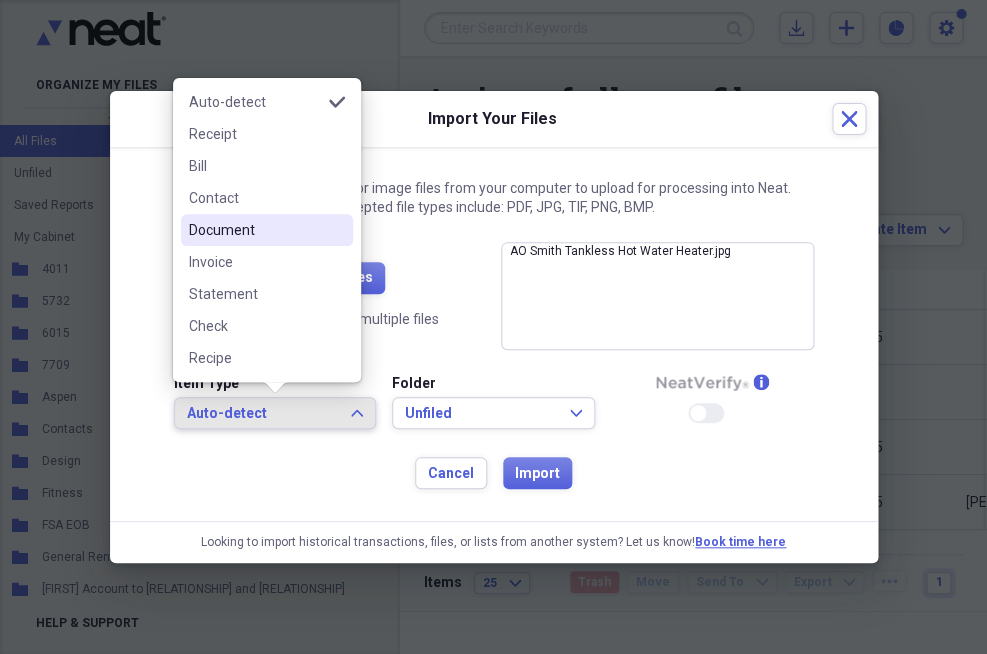 click on "Document" at bounding box center [255, 230] 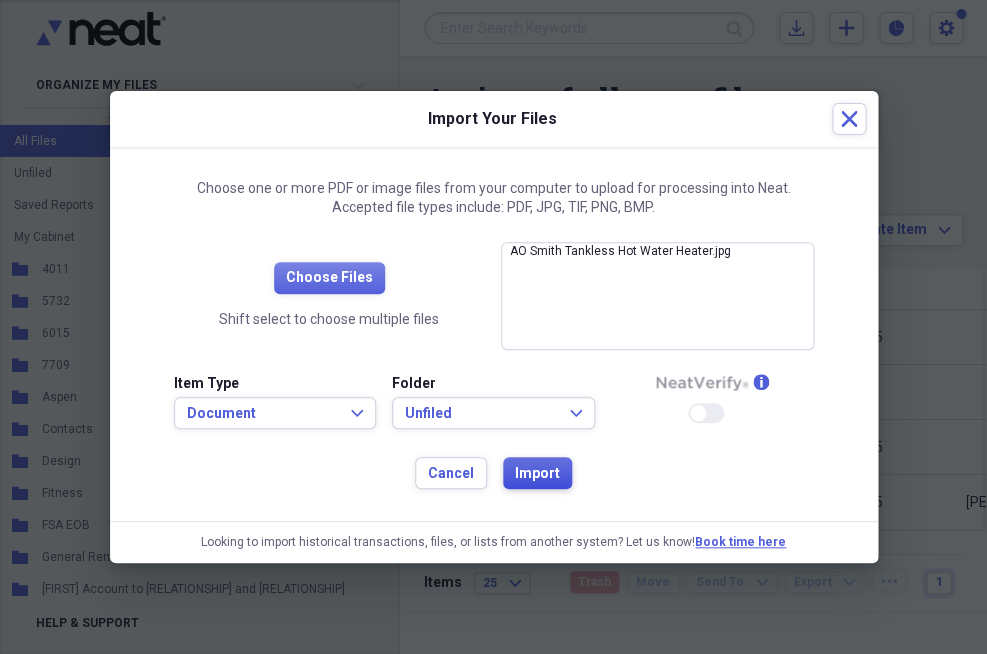 click on "Import" at bounding box center (537, 474) 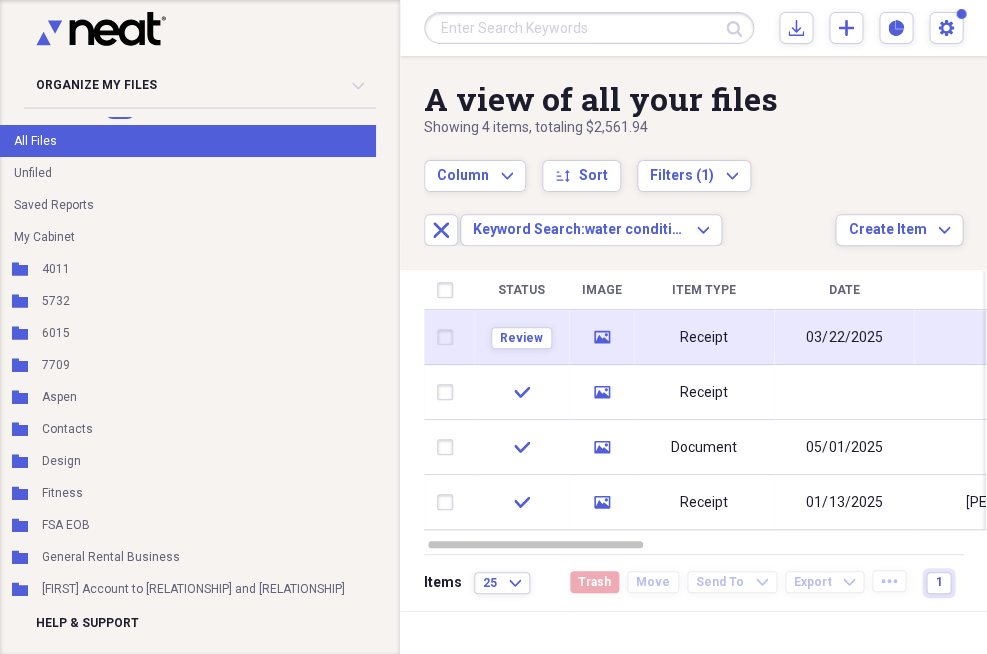 click on "Receipt" at bounding box center (704, 338) 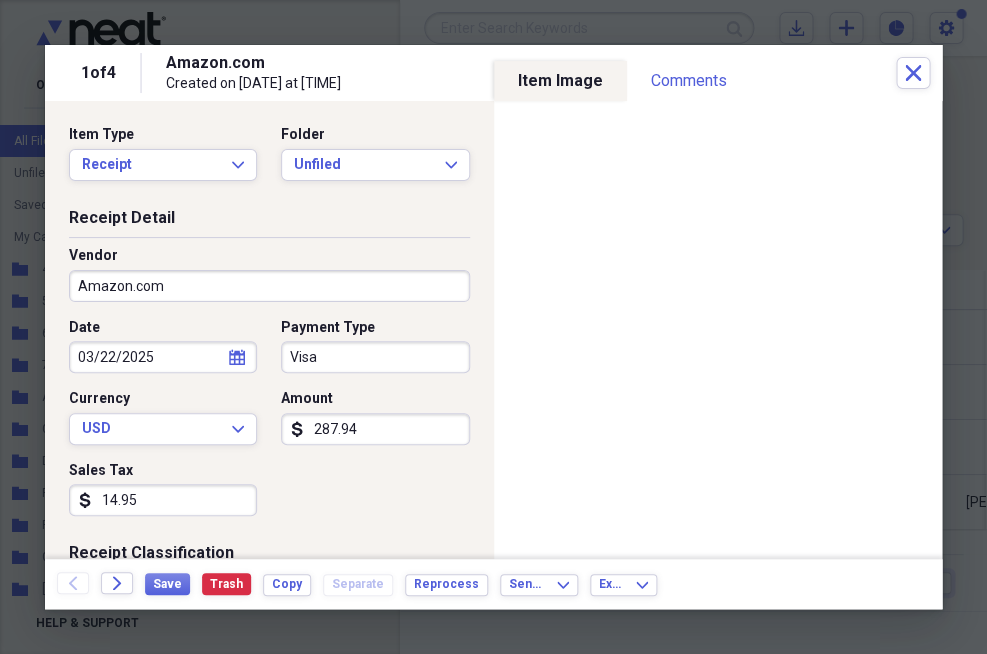 click on "Date [DATE] calendar Calendar Payment Type Visa Currency USD Expand Amount dollar-sign 287.94 Sales Tax dollar-sign 14.95" at bounding box center (269, 425) 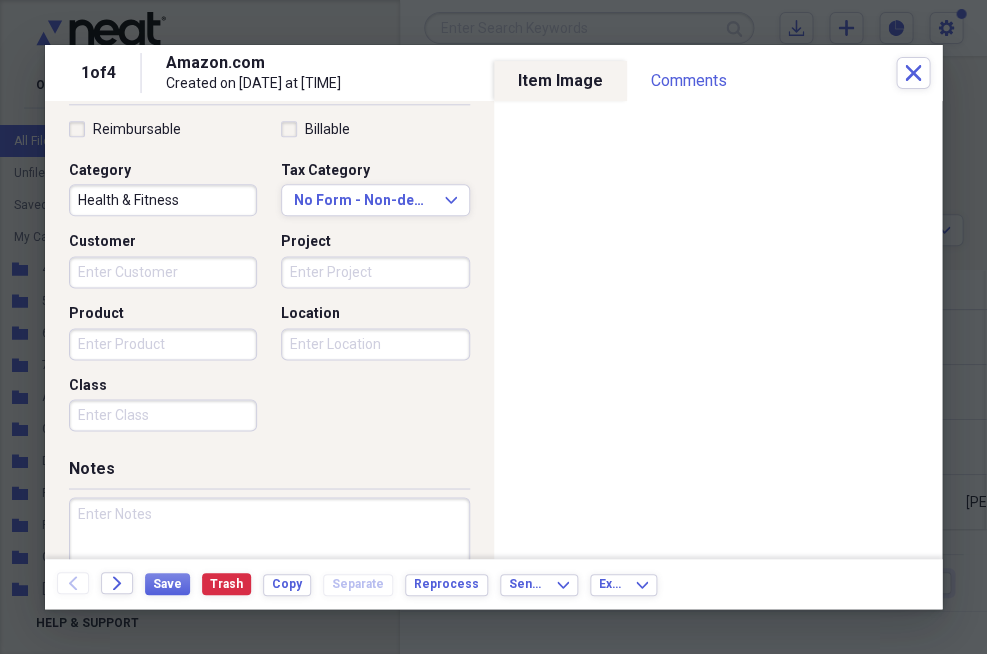type 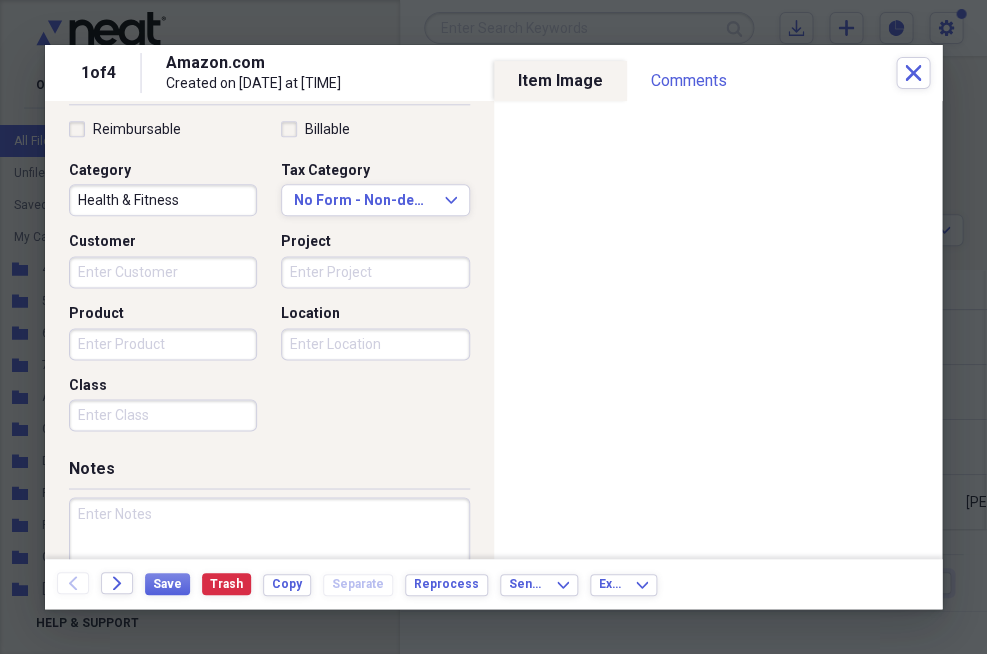 drag, startPoint x: 347, startPoint y: 388, endPoint x: 352, endPoint y: 410, distance: 22.561028 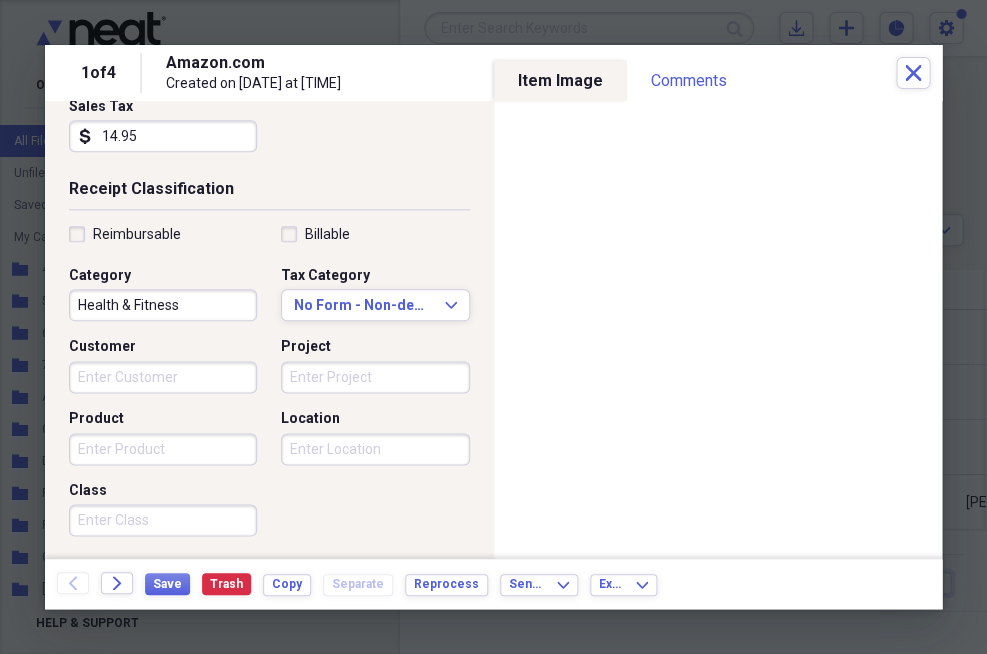 scroll, scrollTop: 347, scrollLeft: 0, axis: vertical 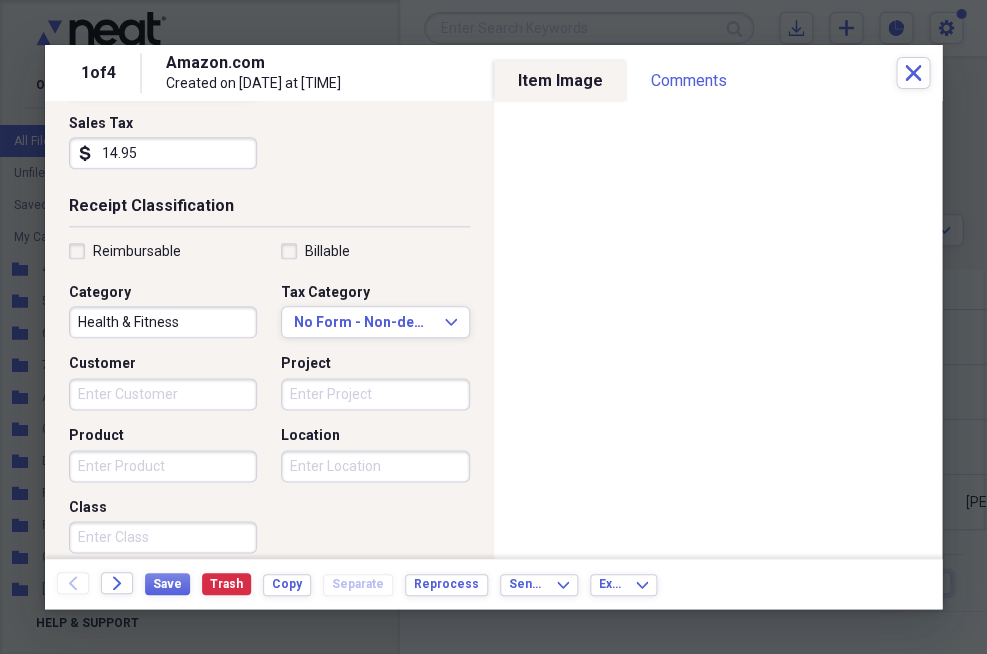 click on "14.95" at bounding box center [163, 153] 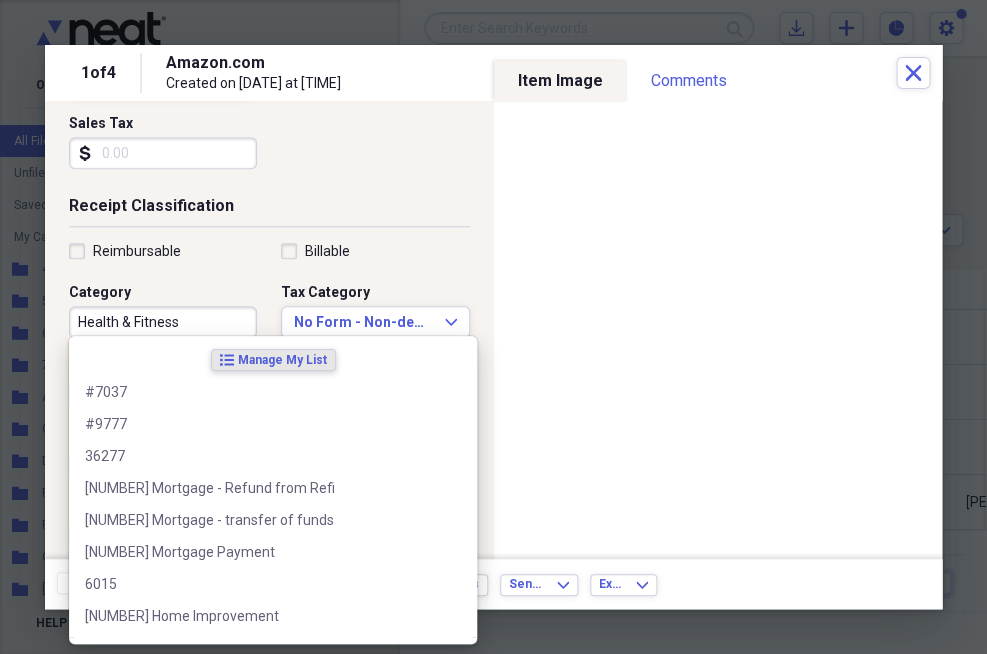 click on "Health & Fitness" at bounding box center [163, 322] 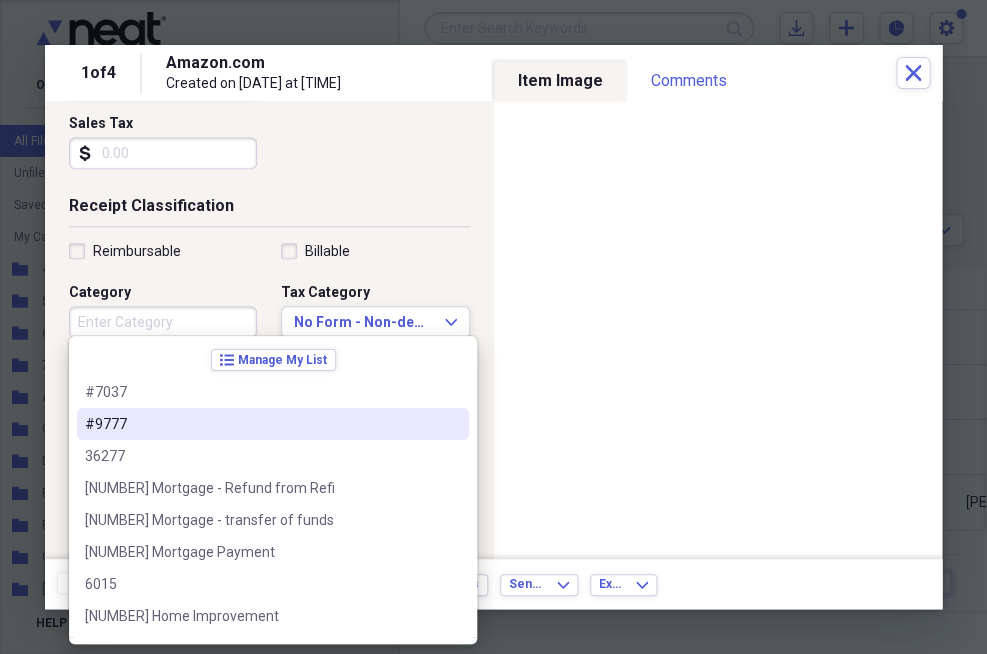 type 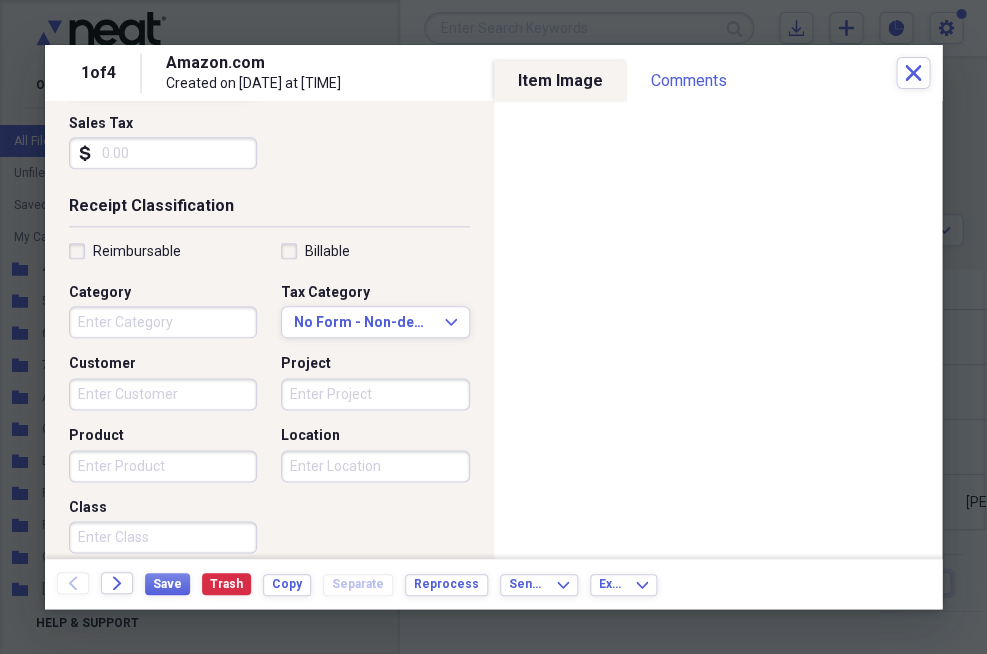 click on "Receipt Classification Reimbursable Billable Category Tax Category No Form - Non-deductible Expand Customer Project Product Location Class" at bounding box center [269, 387] 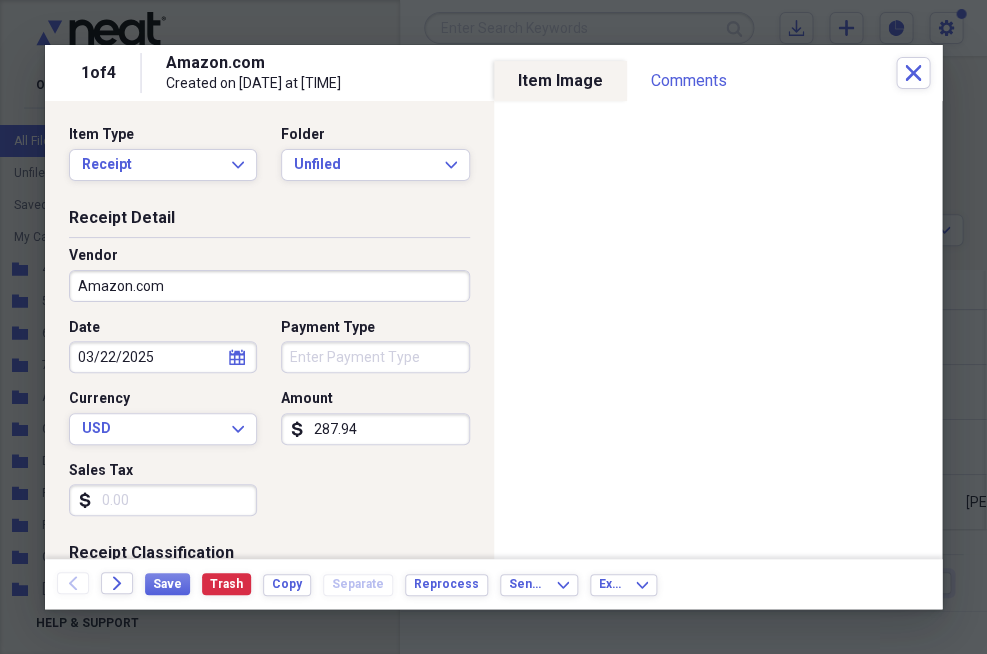 scroll, scrollTop: 0, scrollLeft: 0, axis: both 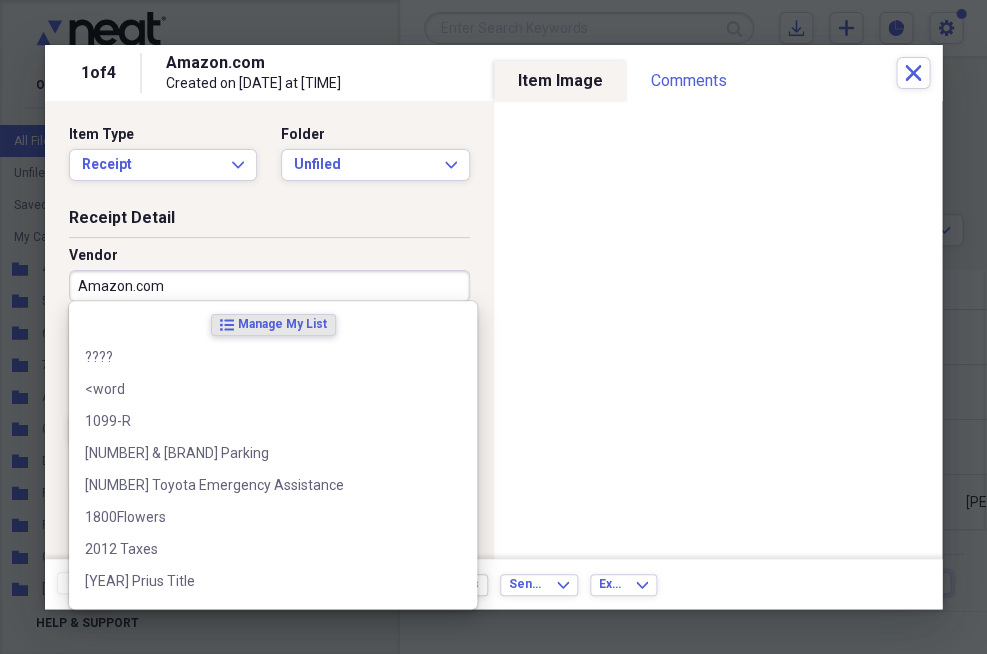 click on "Amazon.com" at bounding box center (269, 286) 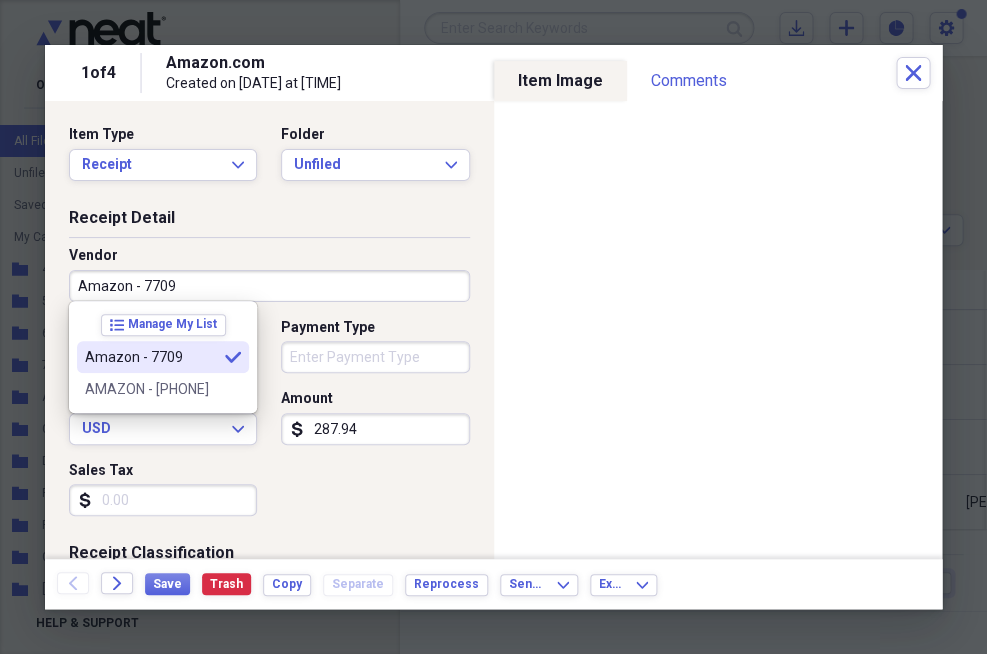 type on "Amazon - 7709" 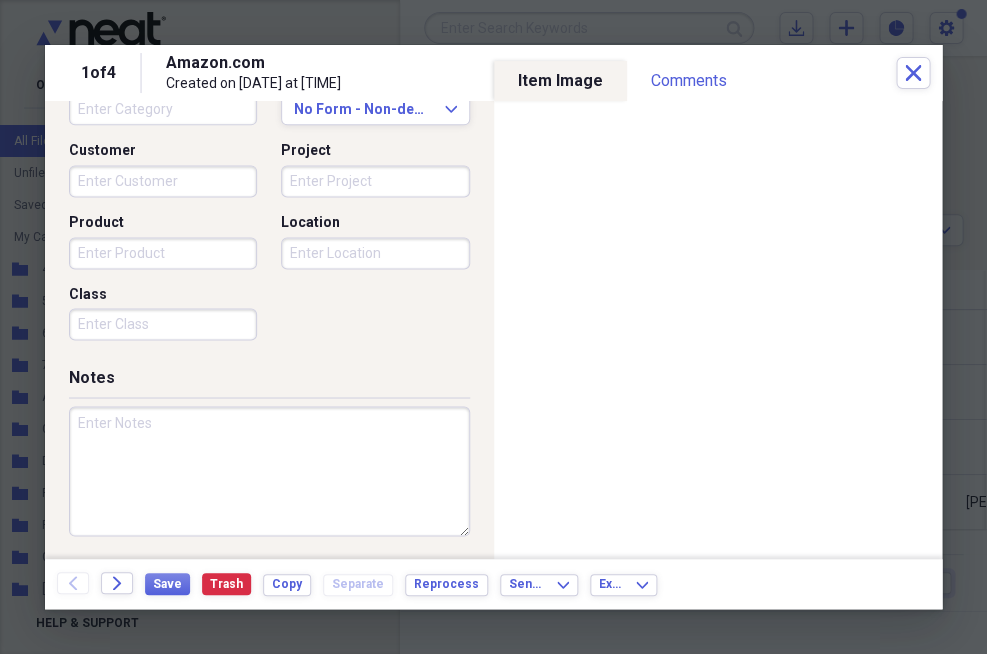 scroll, scrollTop: 559, scrollLeft: 0, axis: vertical 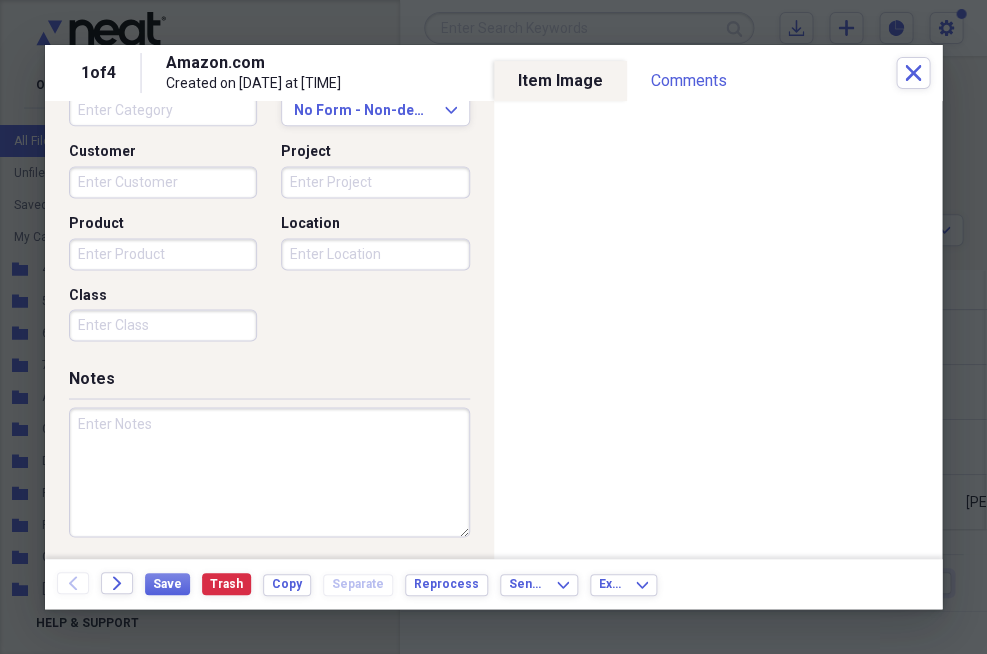 click on "Notes" at bounding box center [269, 464] 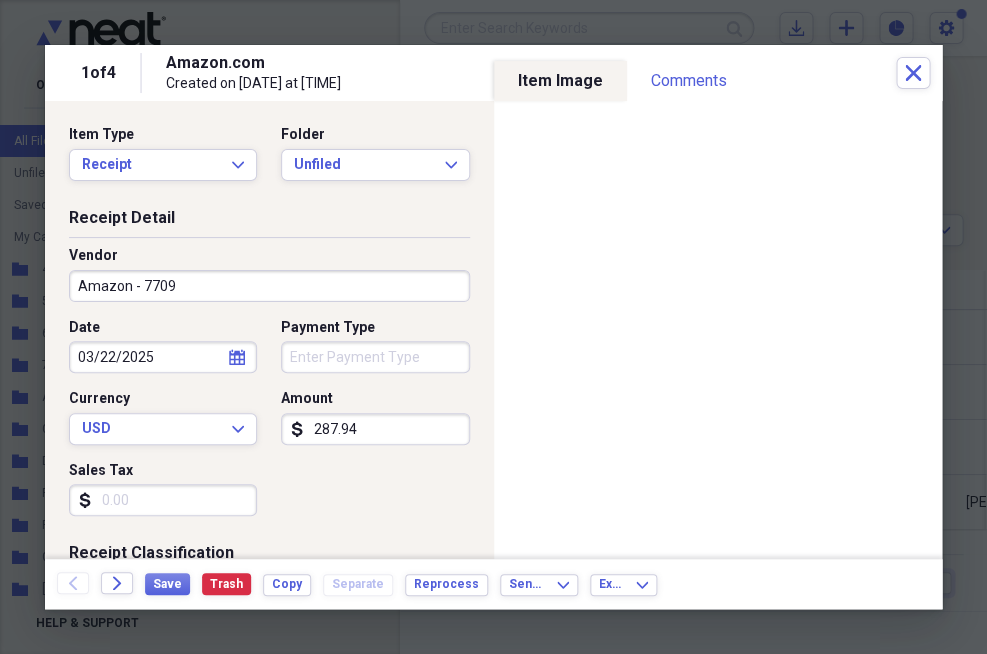 scroll, scrollTop: 0, scrollLeft: 0, axis: both 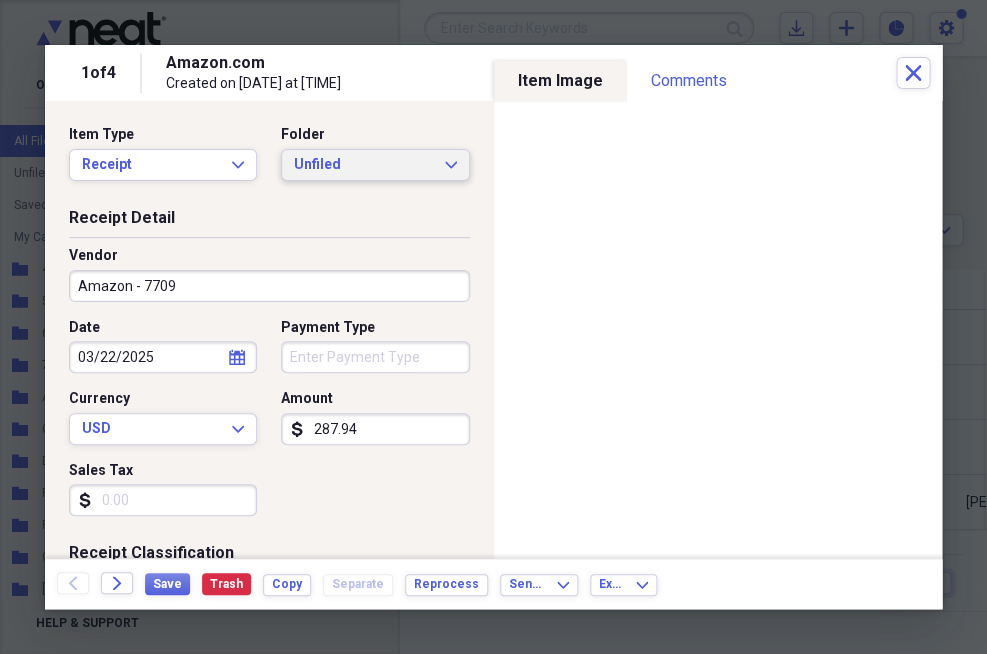 type on "Water descale" 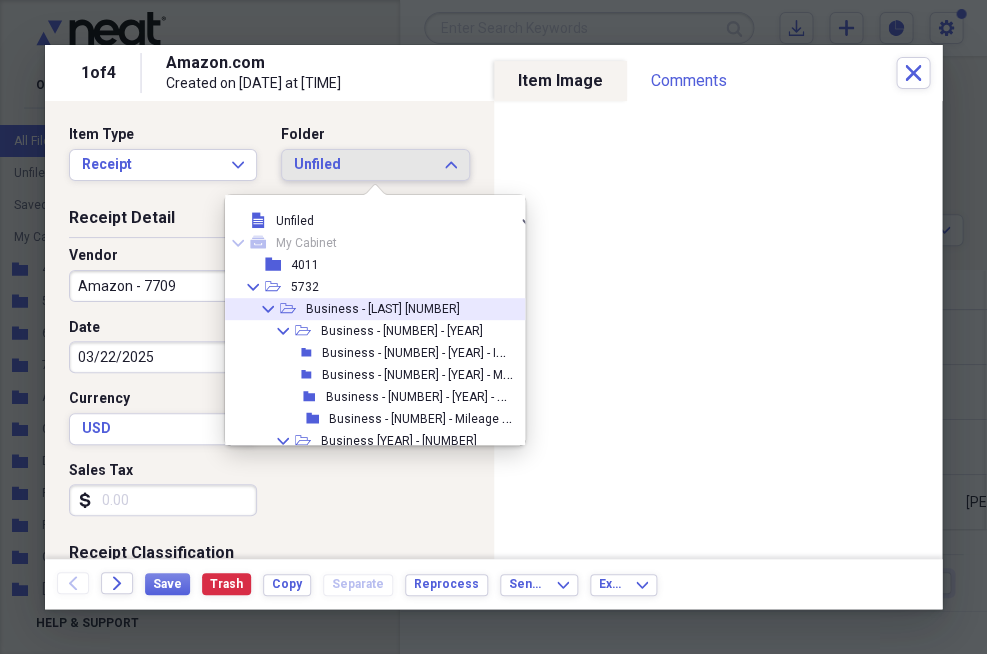 click on "Collapse" 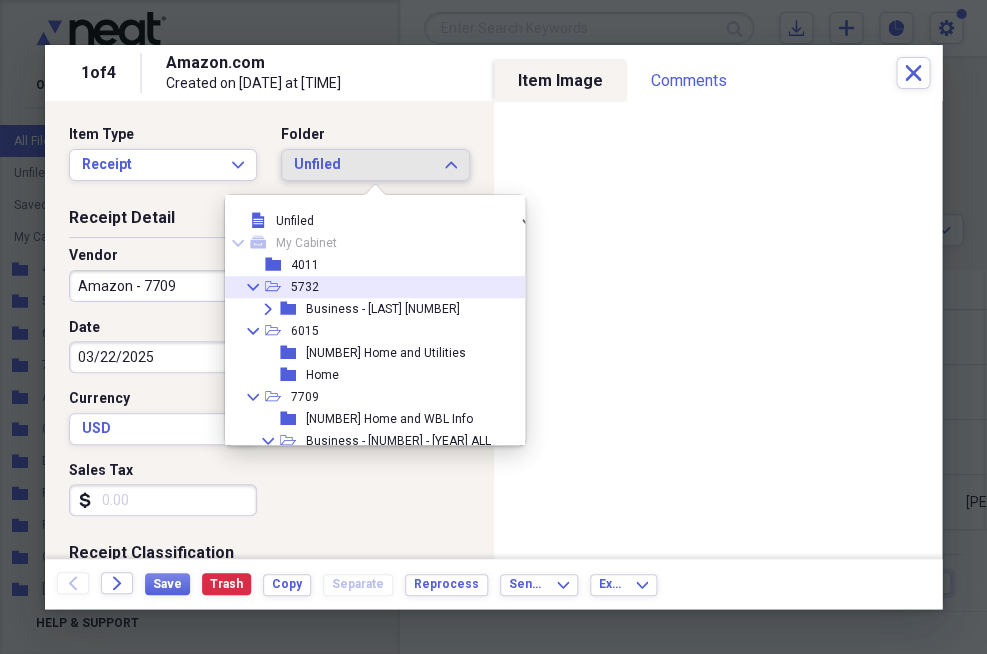click on "Collapse" 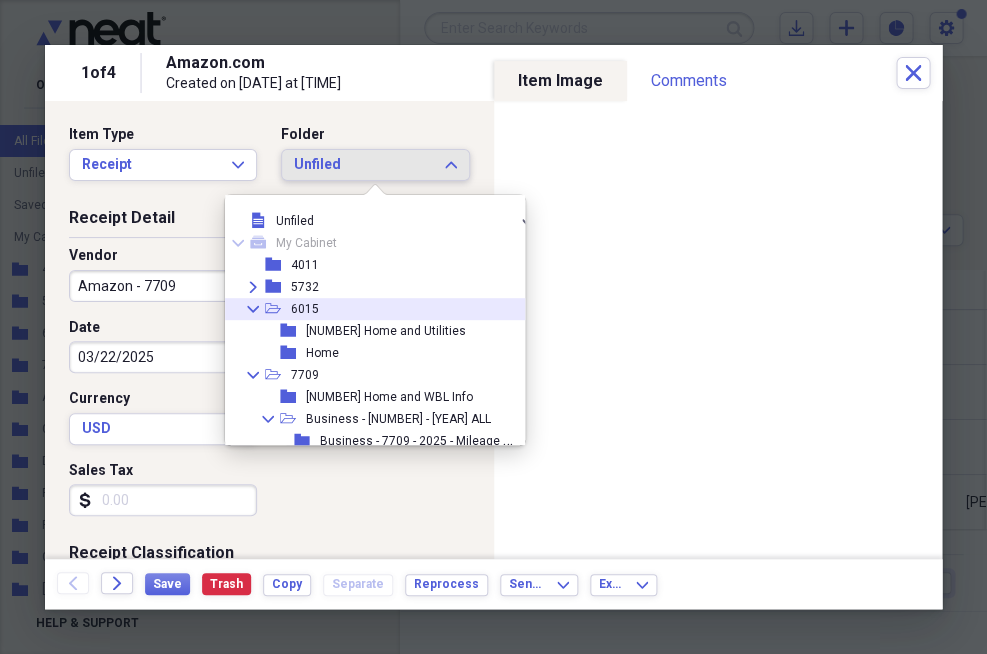 click on "Collapse" at bounding box center [253, 309] 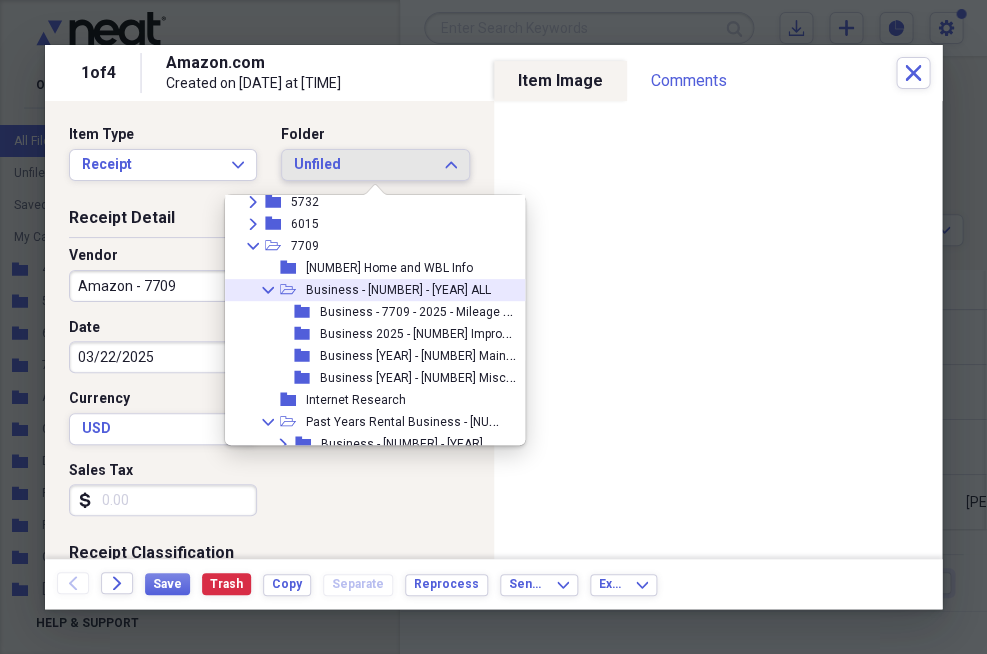 scroll, scrollTop: 92, scrollLeft: 0, axis: vertical 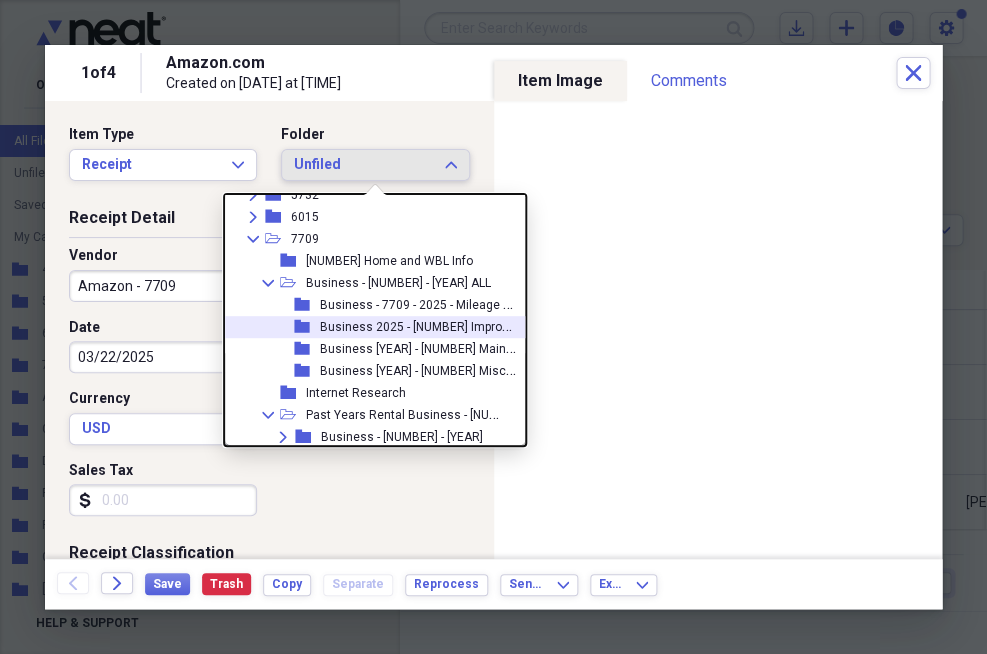 click on "Business 2025 - [NUMBER] Improvement" at bounding box center (432, 325) 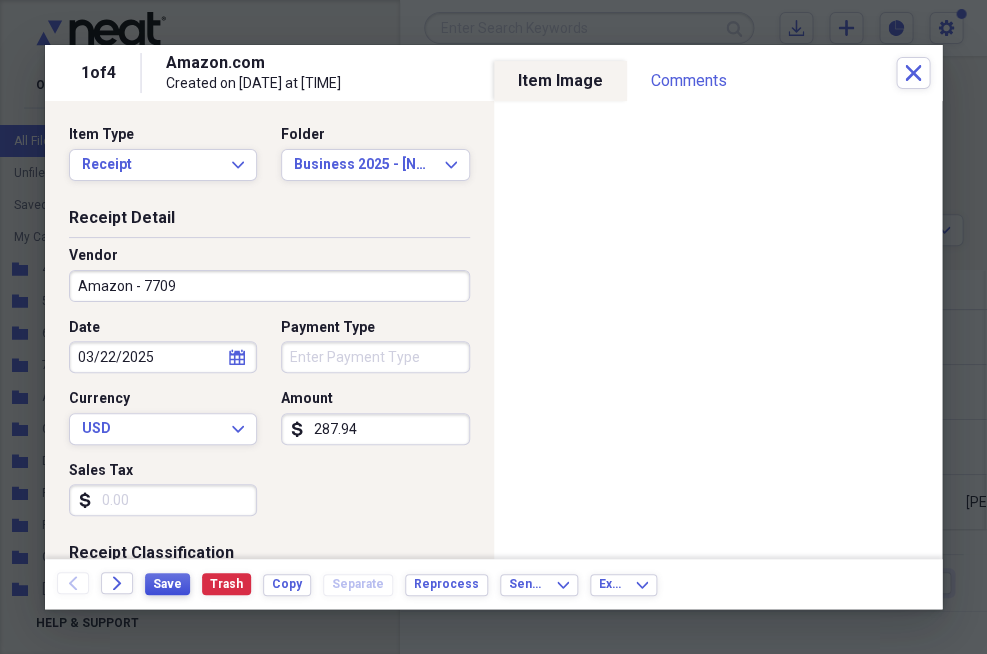 click on "Save" at bounding box center [167, 584] 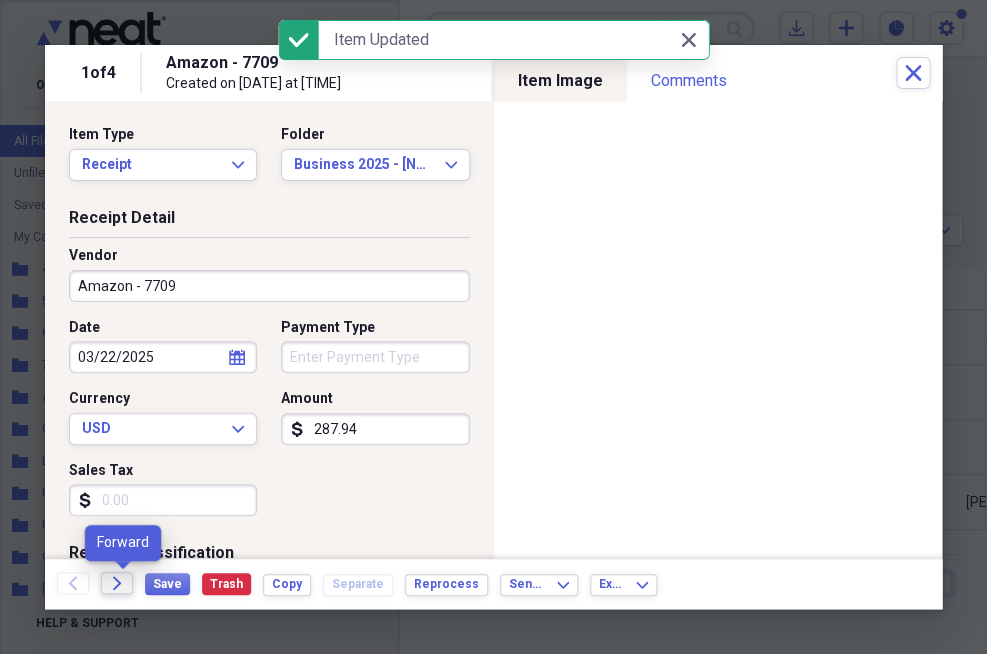 click on "Forward" 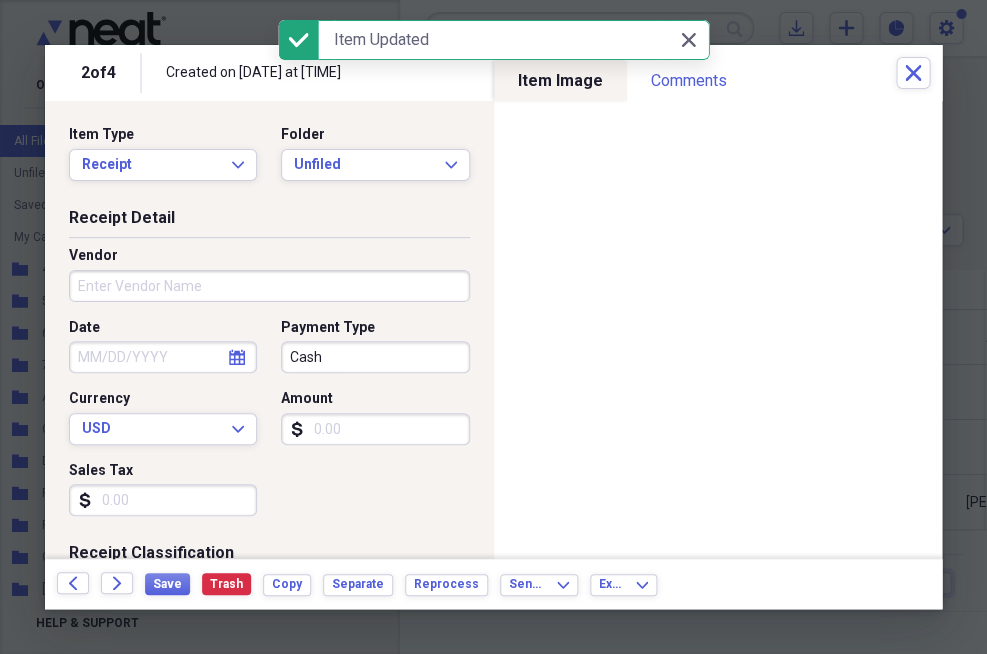 click on "Cash" at bounding box center (375, 357) 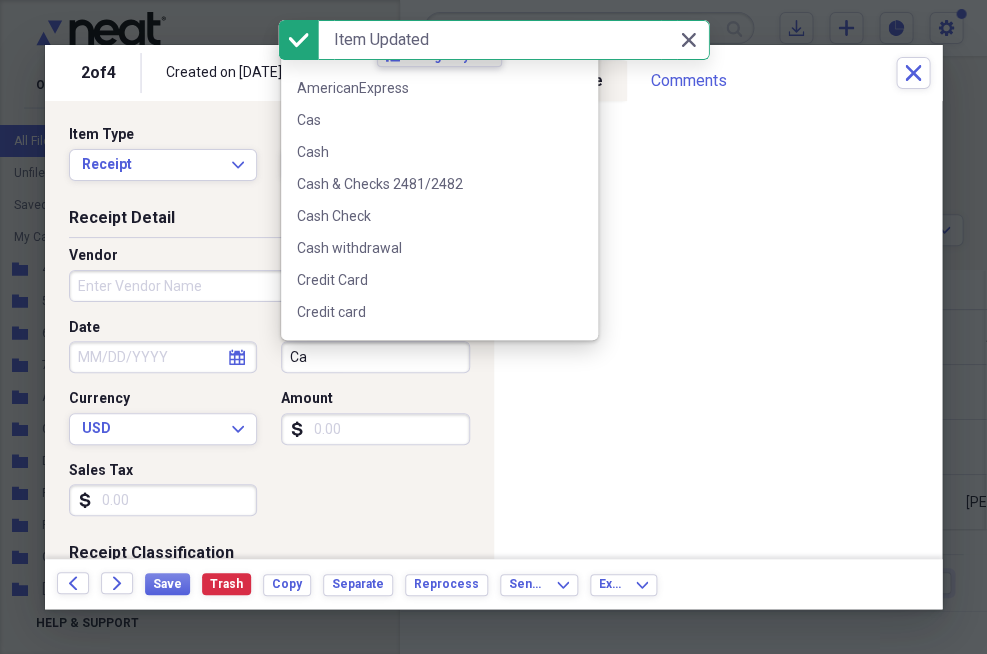 type on "C" 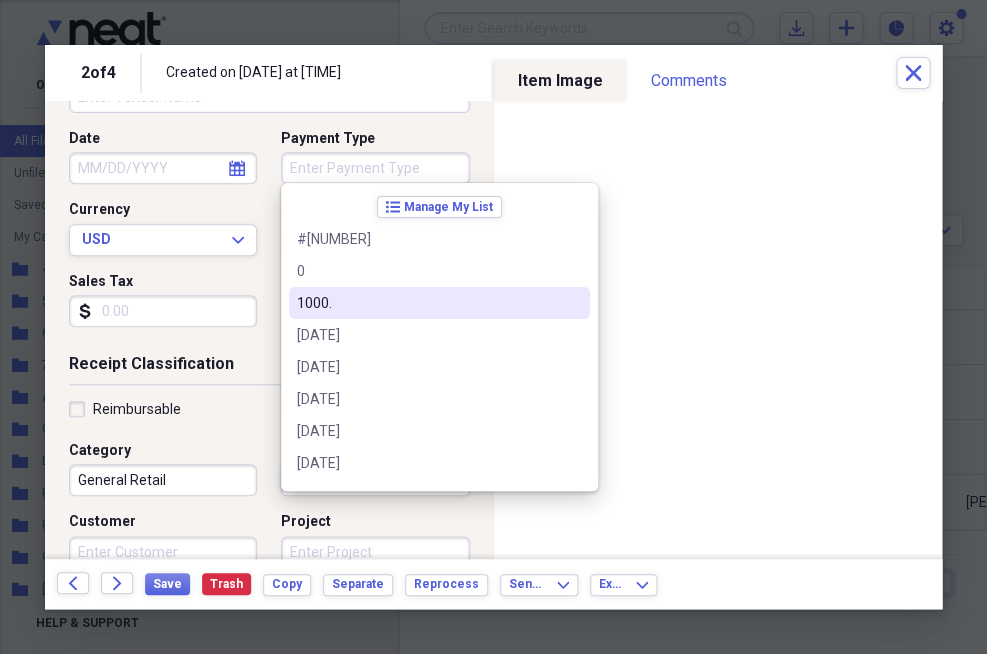 scroll, scrollTop: 190, scrollLeft: 0, axis: vertical 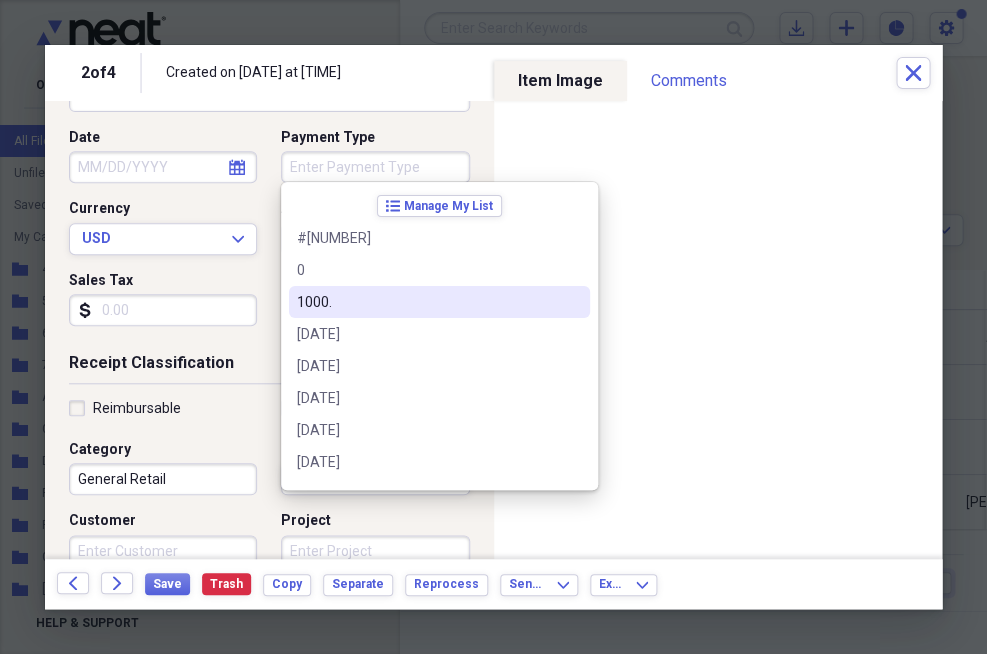 type 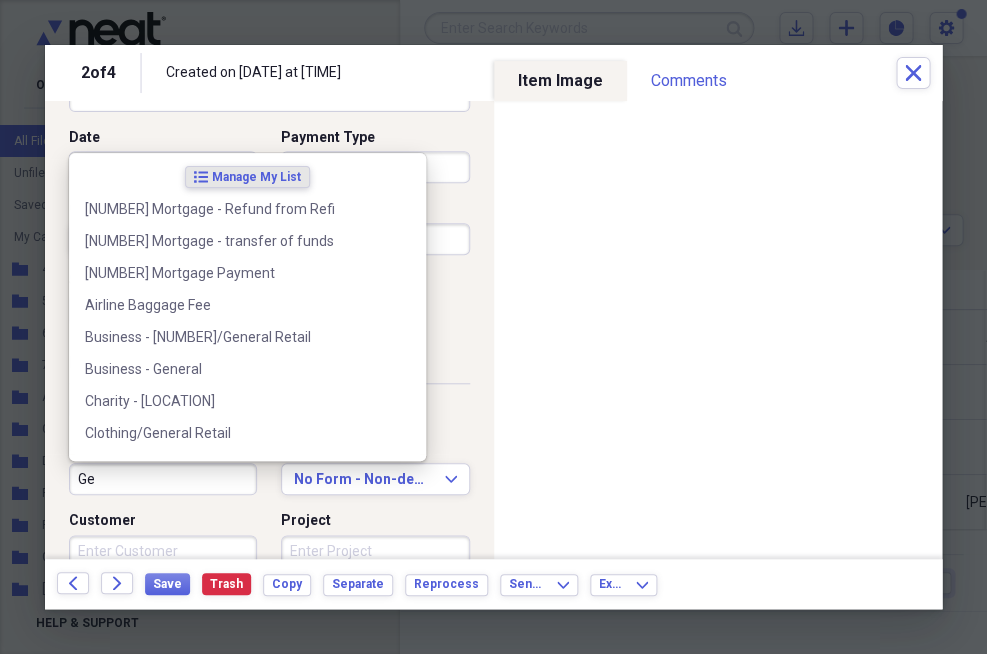 type on "G" 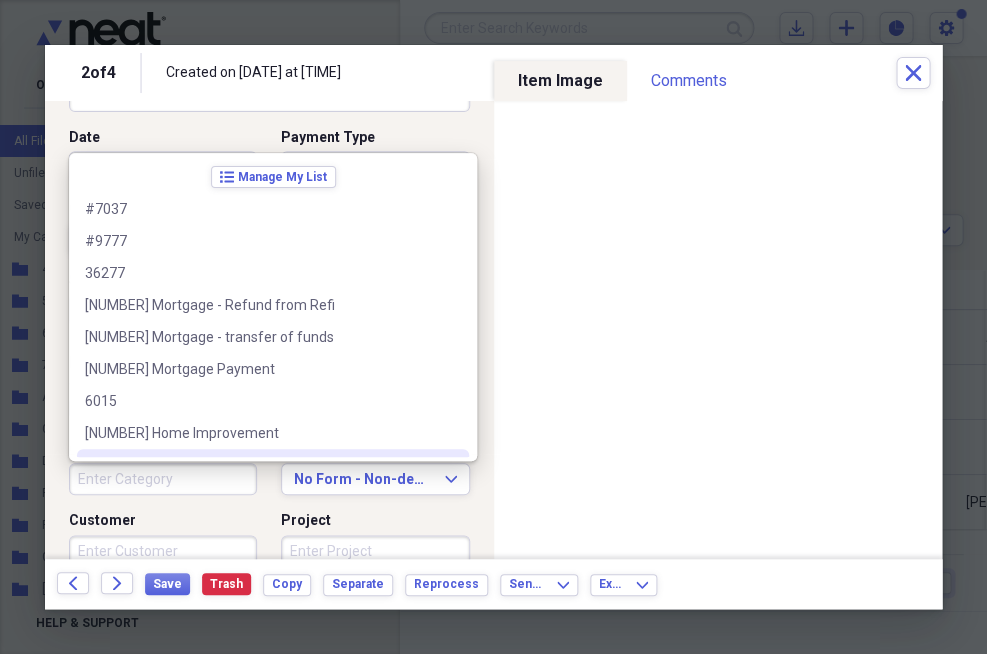 type 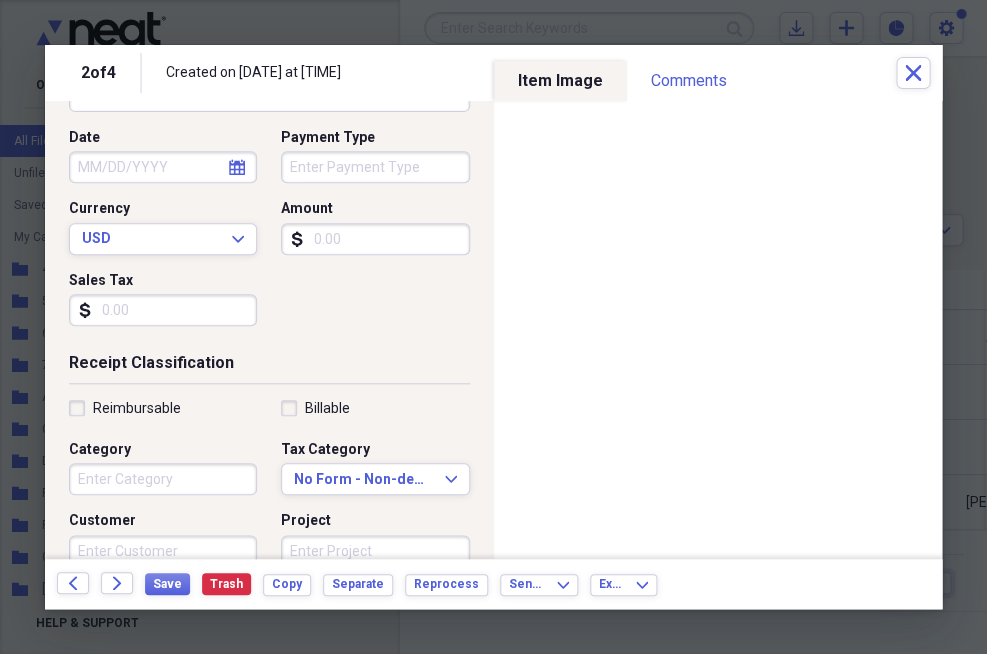 click on "Reimbursable Billable Category Tax Category No Form - Non-deductible Expand Customer Project Product Location Class" at bounding box center (269, 559) 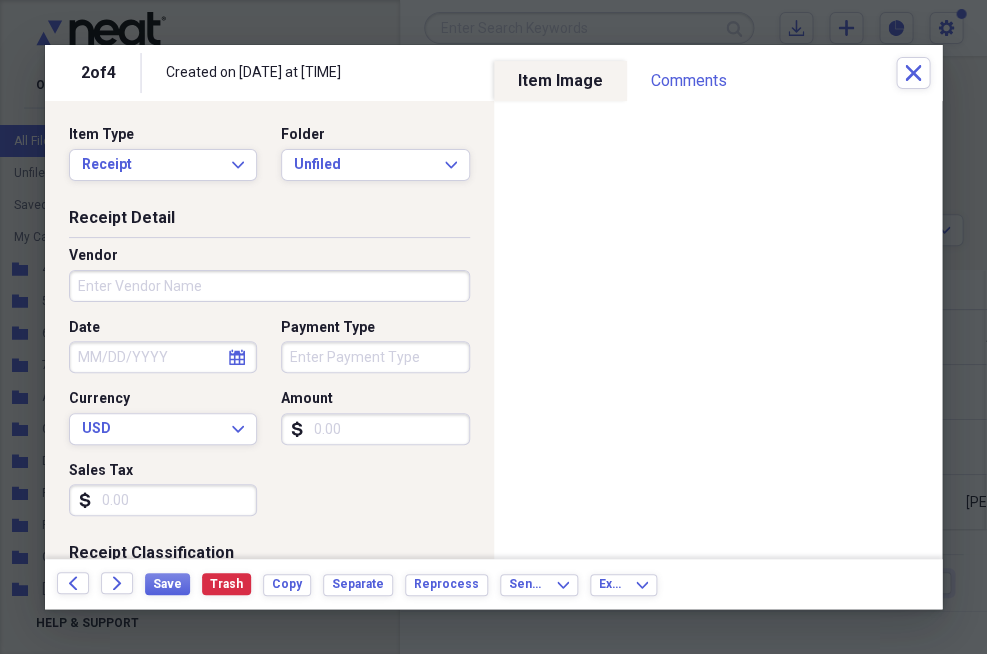 scroll, scrollTop: 0, scrollLeft: 0, axis: both 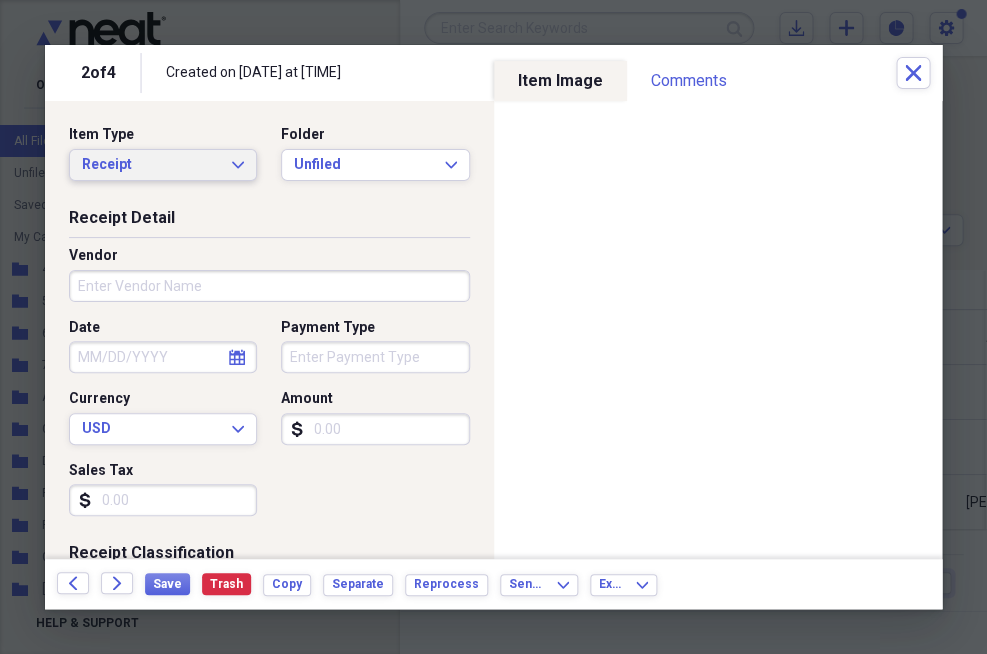 click on "Expand" 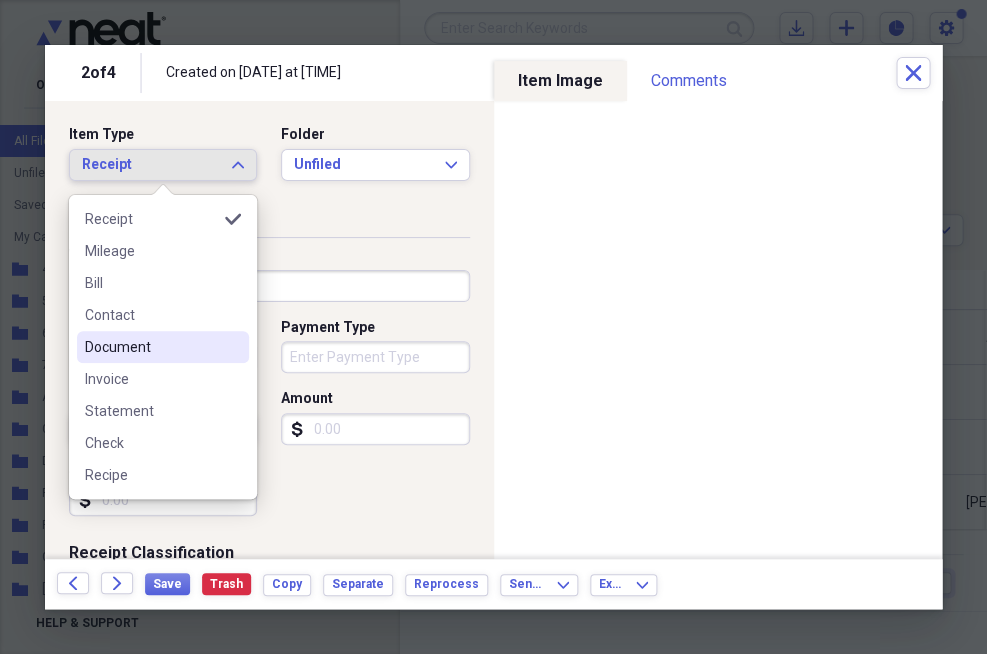 click on "Document" at bounding box center [151, 347] 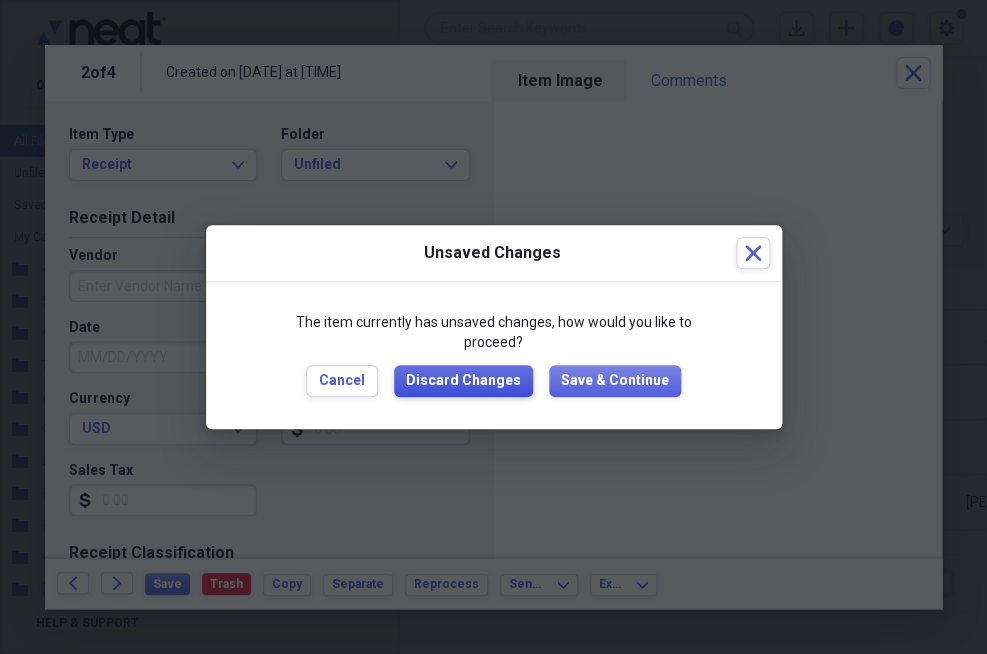 click on "Discard Changes" at bounding box center (463, 381) 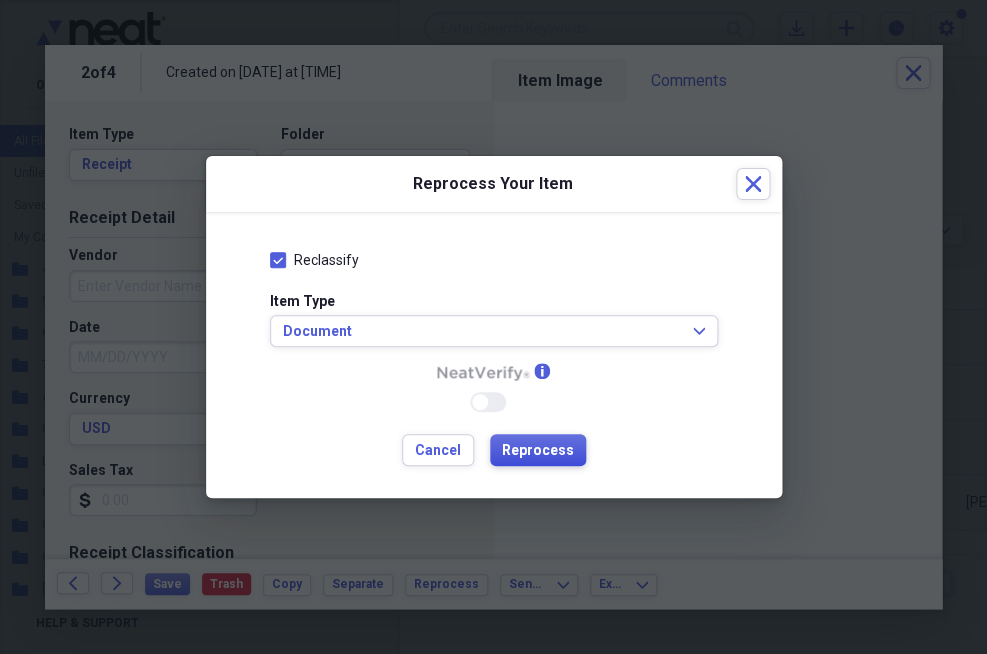 click on "Reprocess" at bounding box center [538, 451] 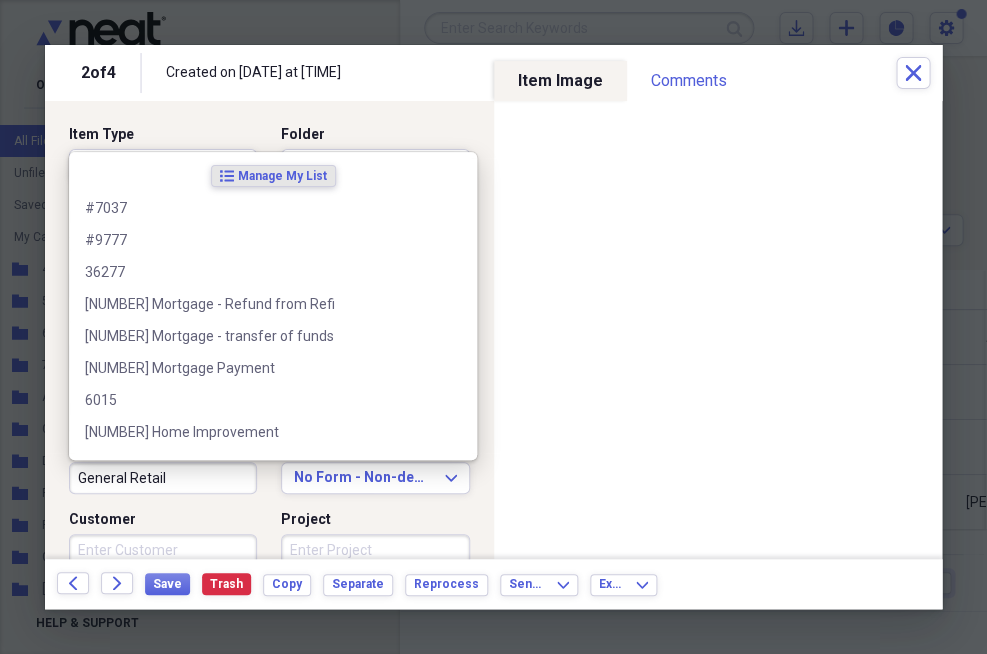 click on "General Retail" at bounding box center (163, 478) 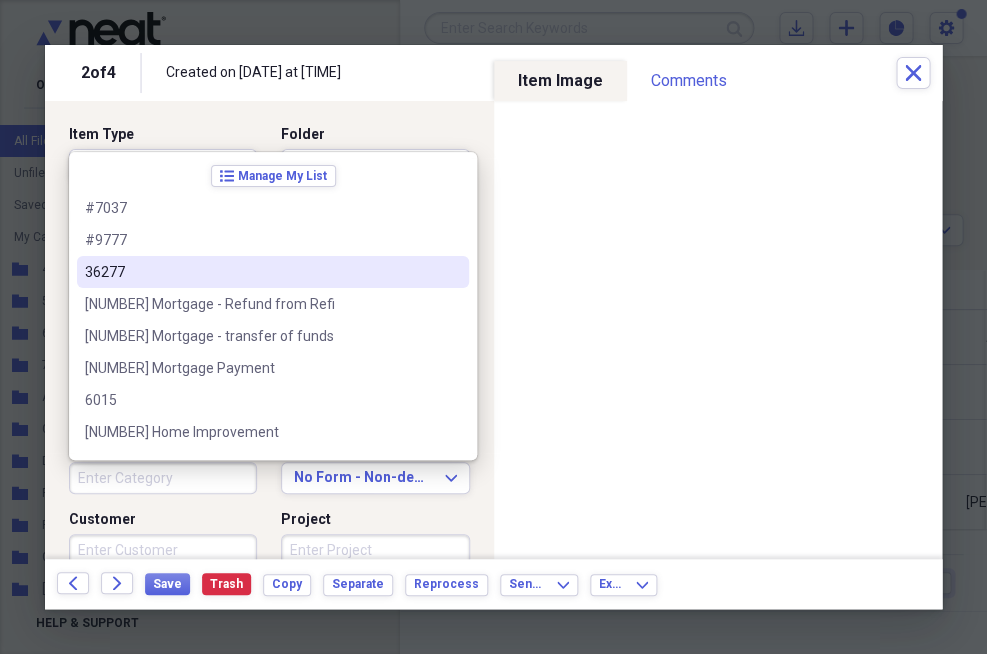 type 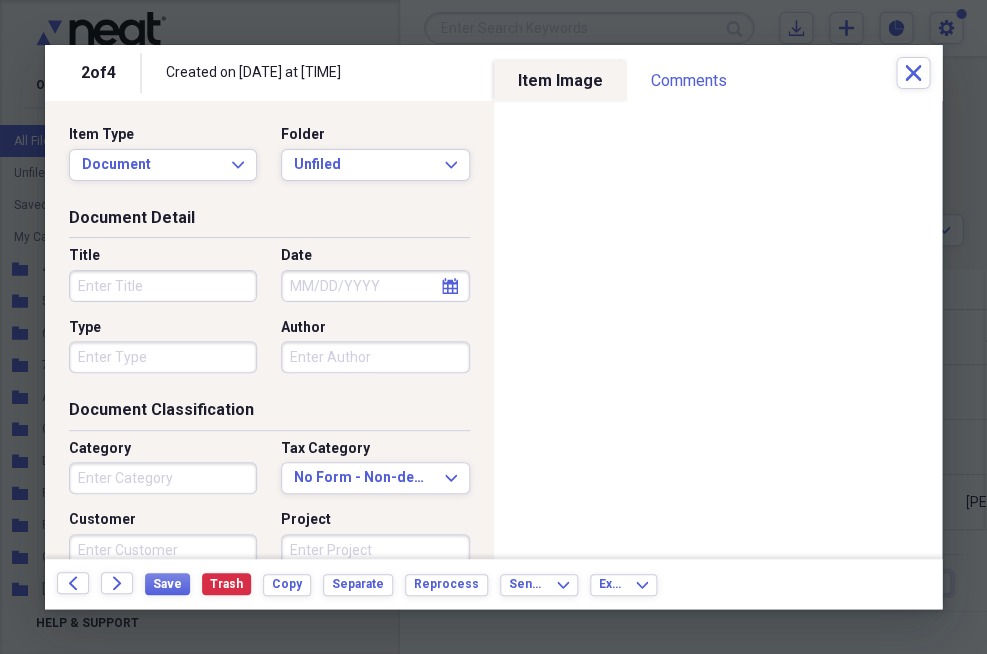 click on "Title" at bounding box center [163, 286] 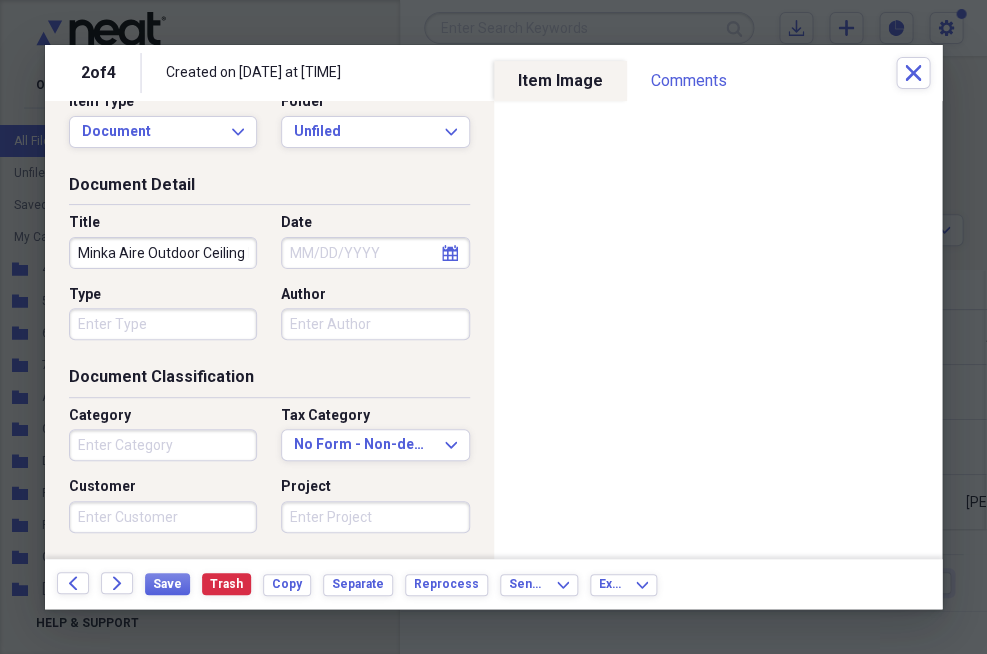 scroll, scrollTop: 0, scrollLeft: 0, axis: both 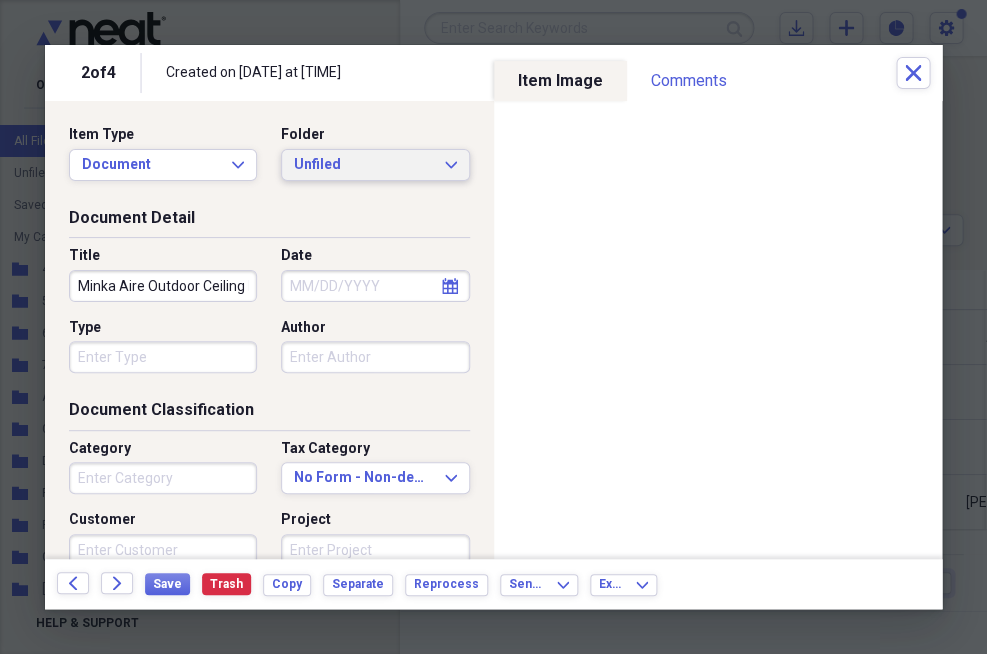 type on "Minka Aire Outdoor Ceiling Fan" 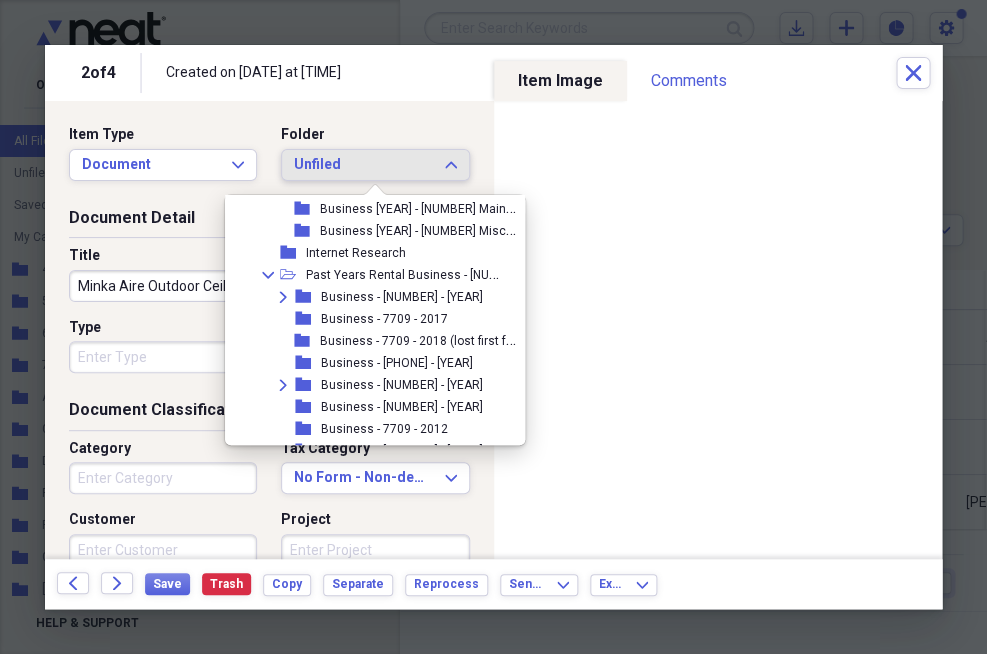 scroll, scrollTop: 230, scrollLeft: 0, axis: vertical 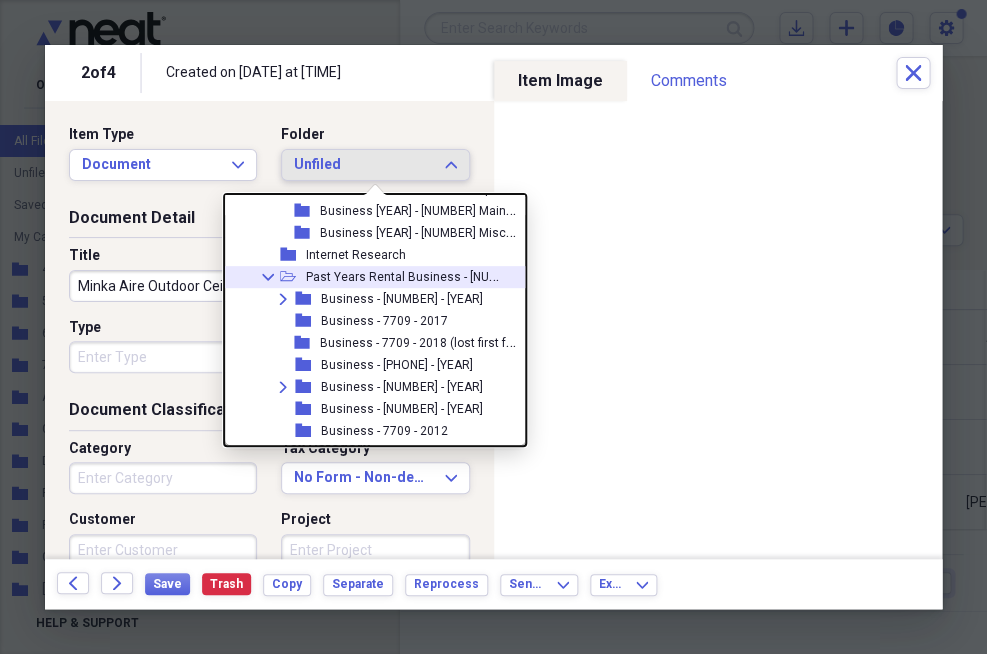click on "Collapse" 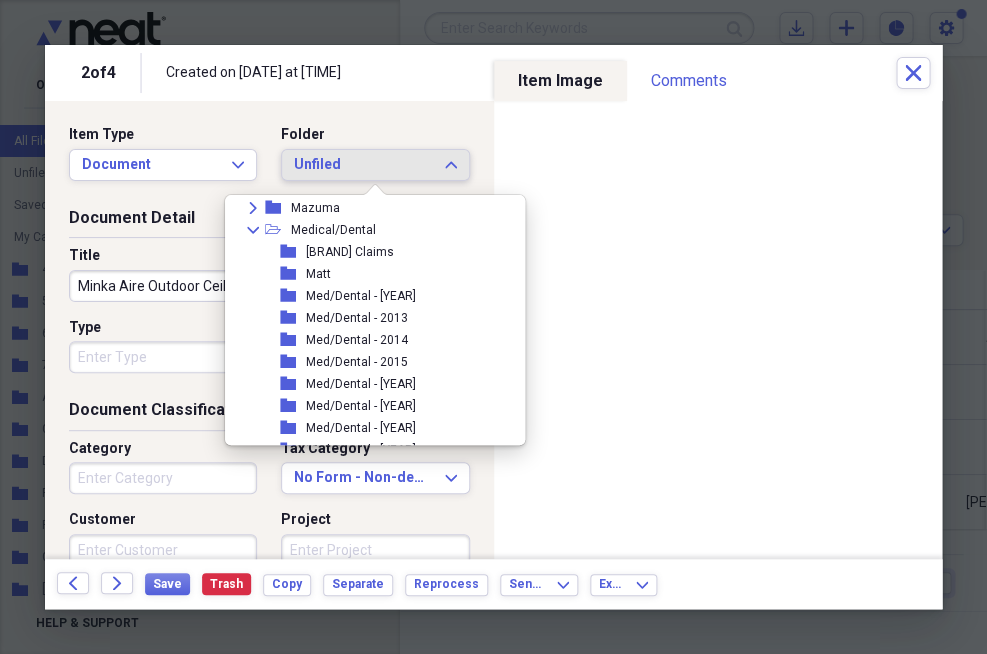 scroll, scrollTop: 503, scrollLeft: 0, axis: vertical 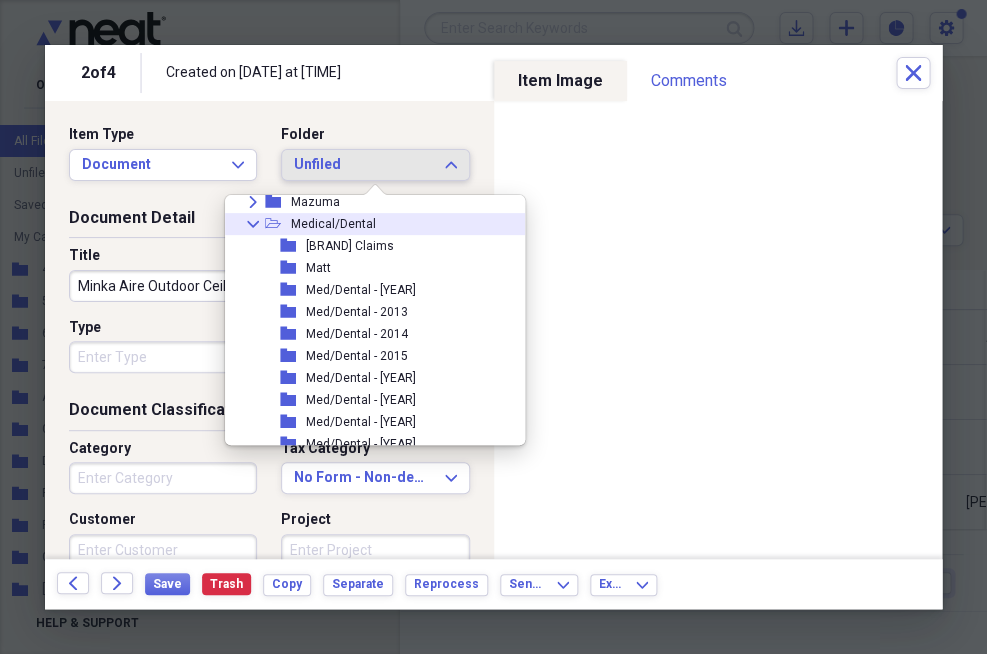 click 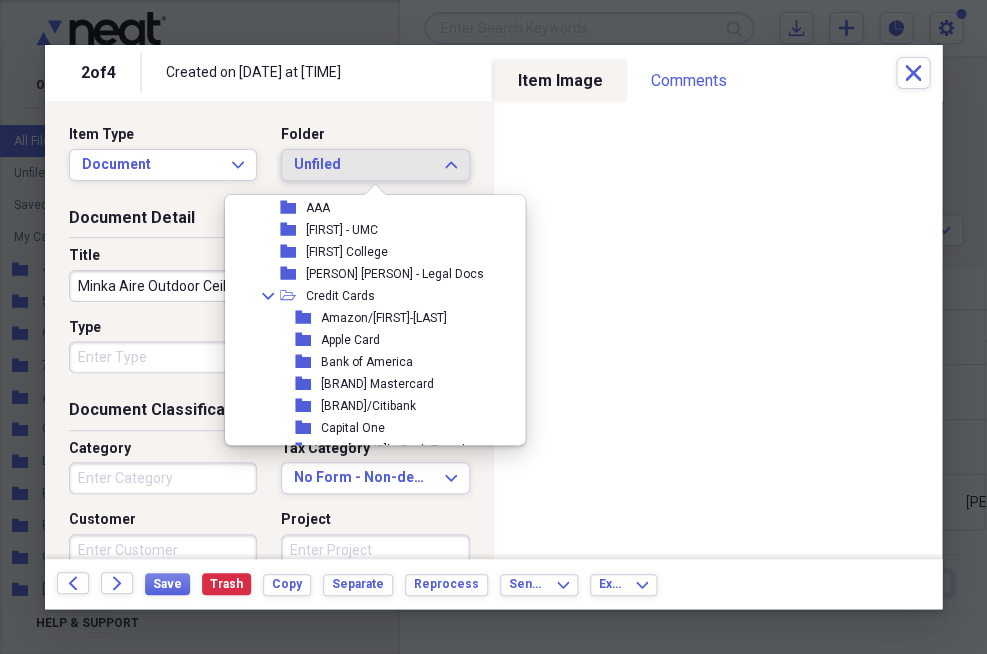 scroll, scrollTop: 707, scrollLeft: 0, axis: vertical 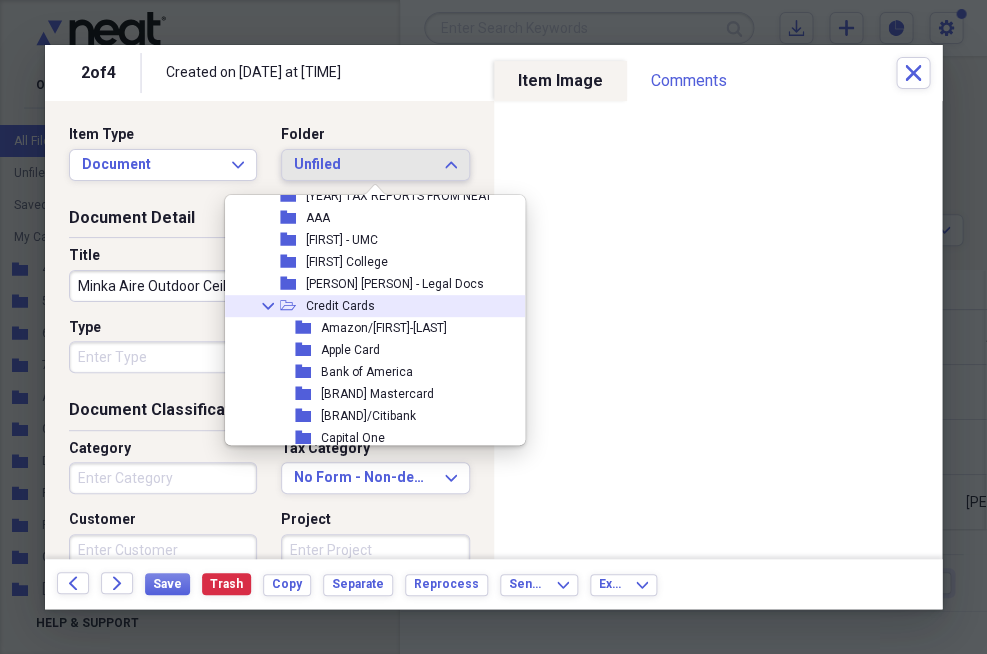 click 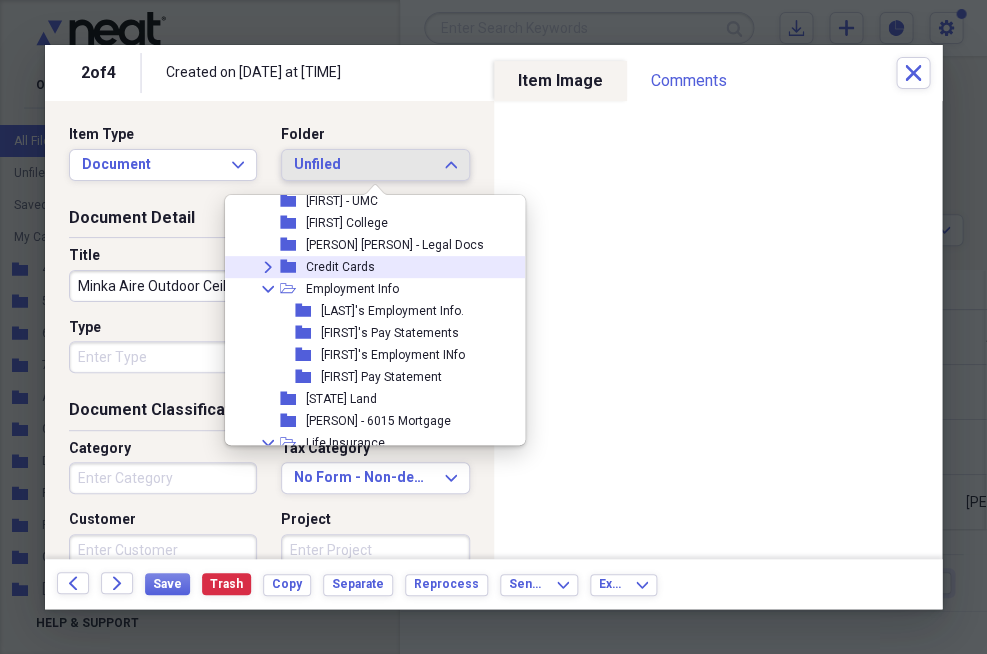 scroll, scrollTop: 772, scrollLeft: 0, axis: vertical 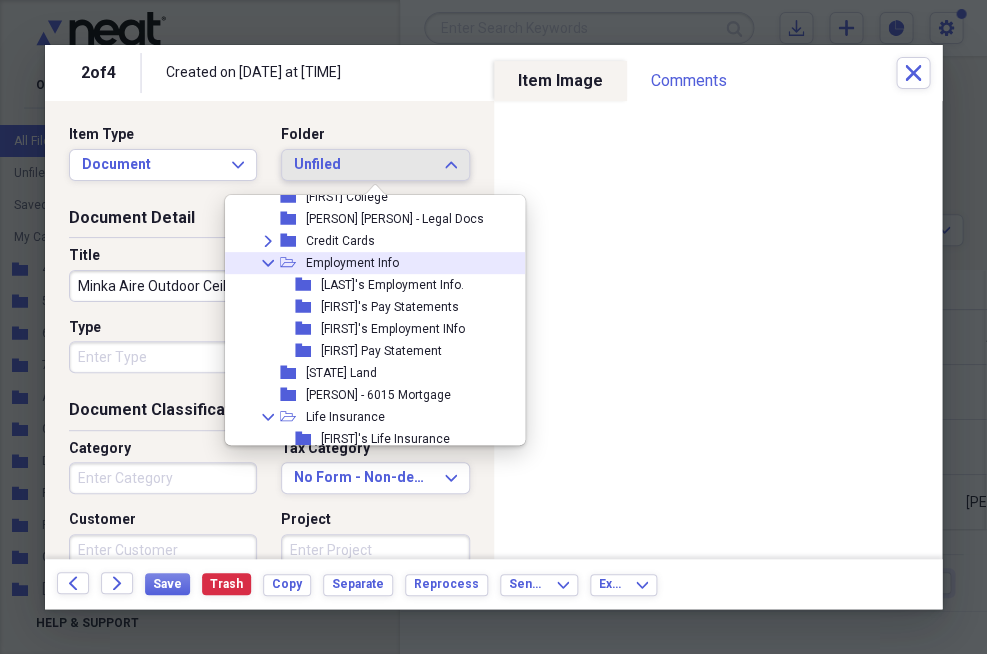 click 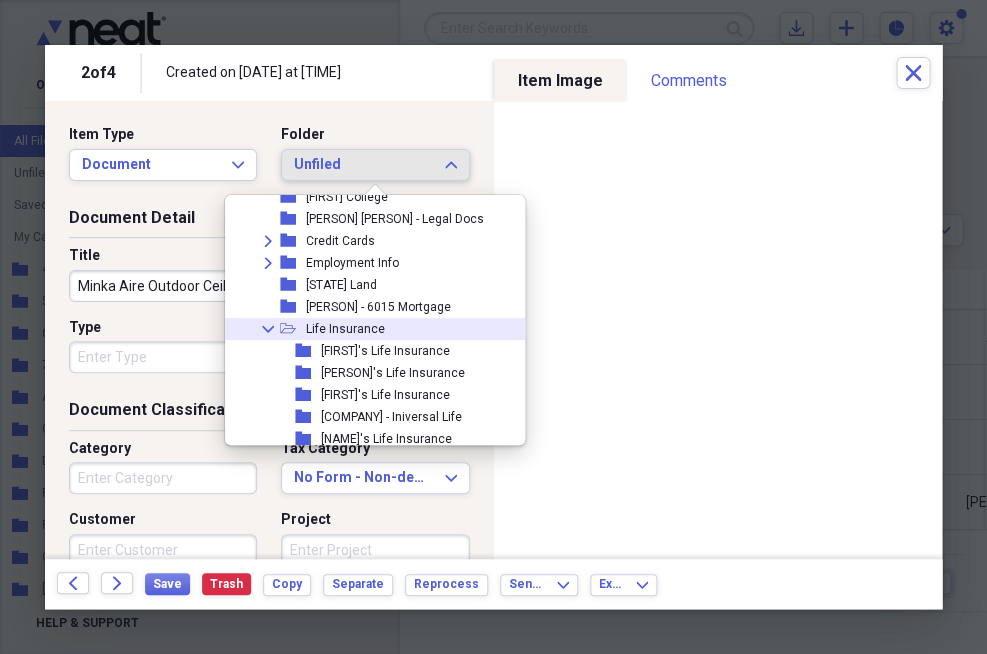 click on "Collapse" 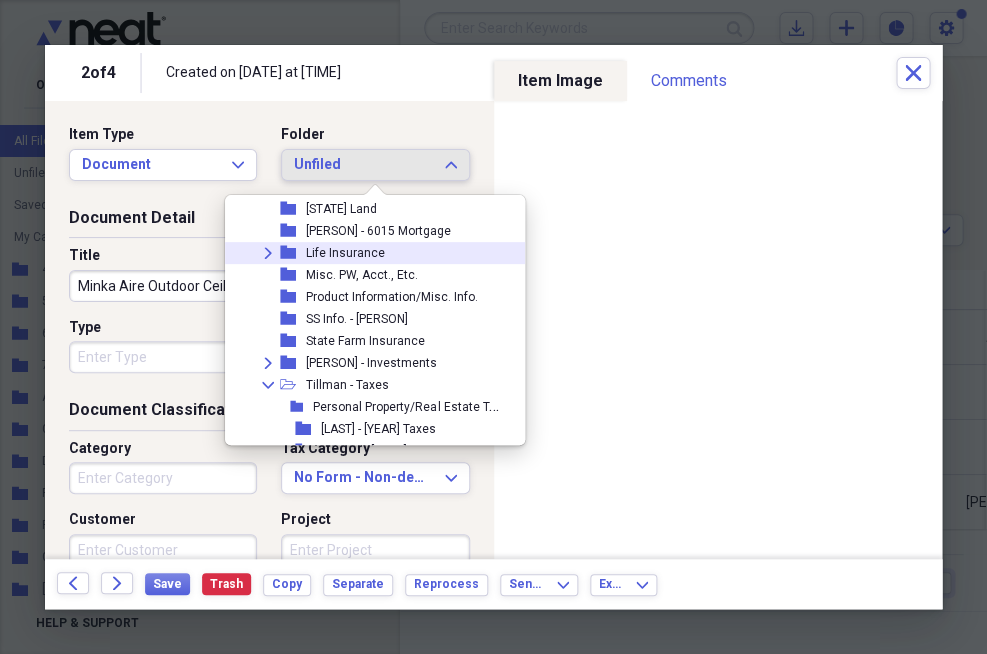 scroll, scrollTop: 865, scrollLeft: 0, axis: vertical 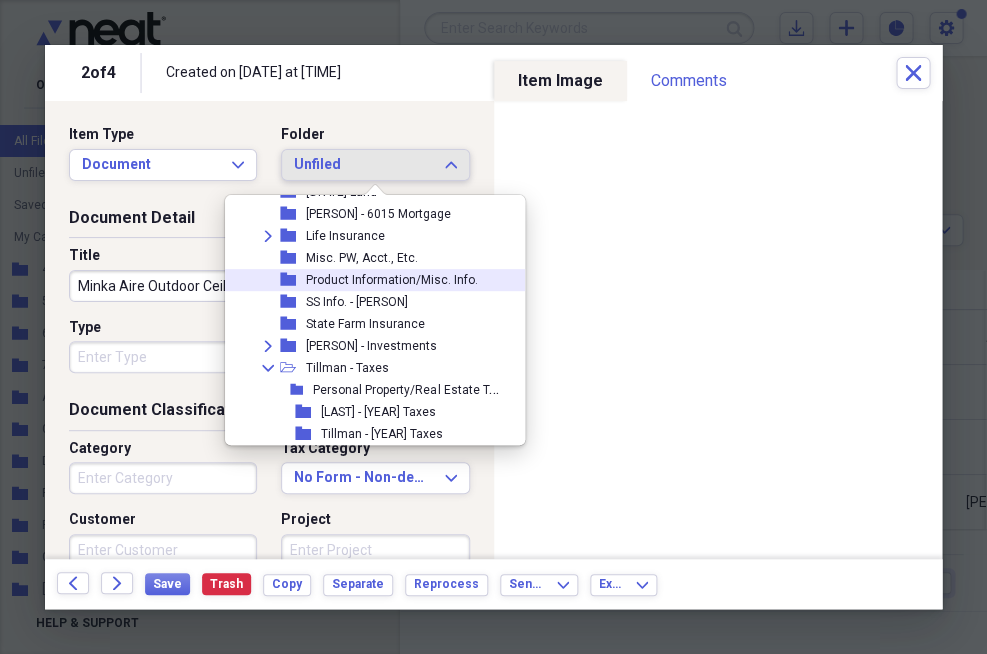 click on "Product Information/Misc. Info." at bounding box center (392, 280) 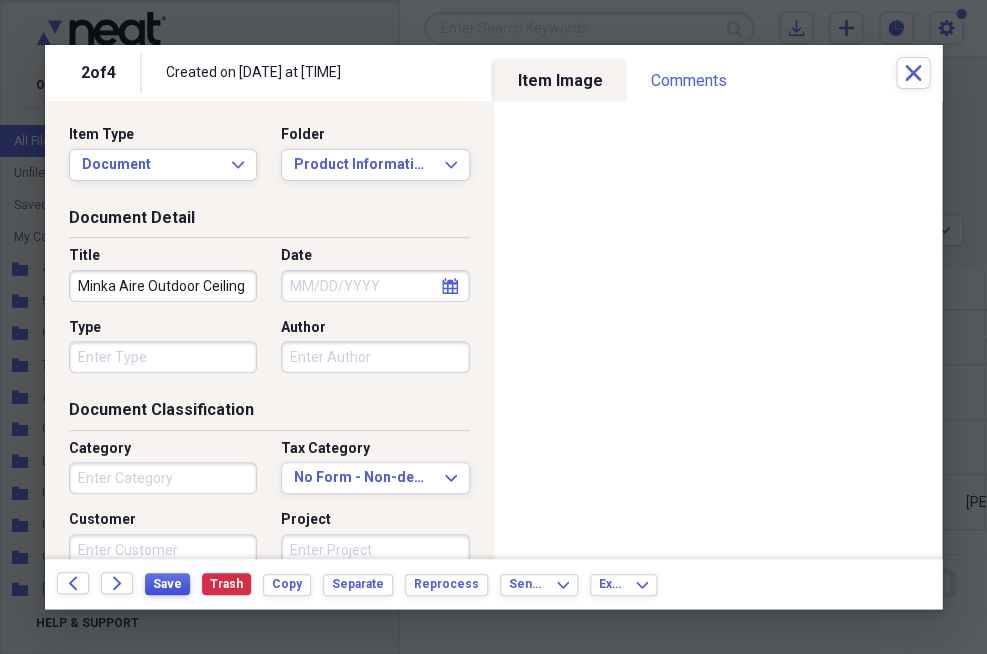 click on "Save" at bounding box center (167, 584) 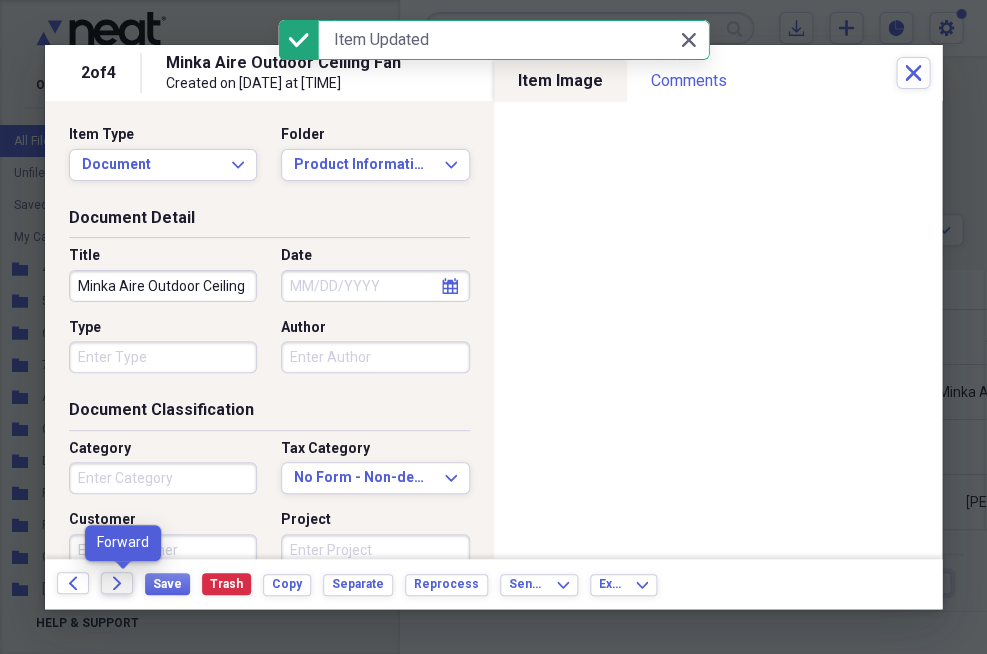 click on "Forward" 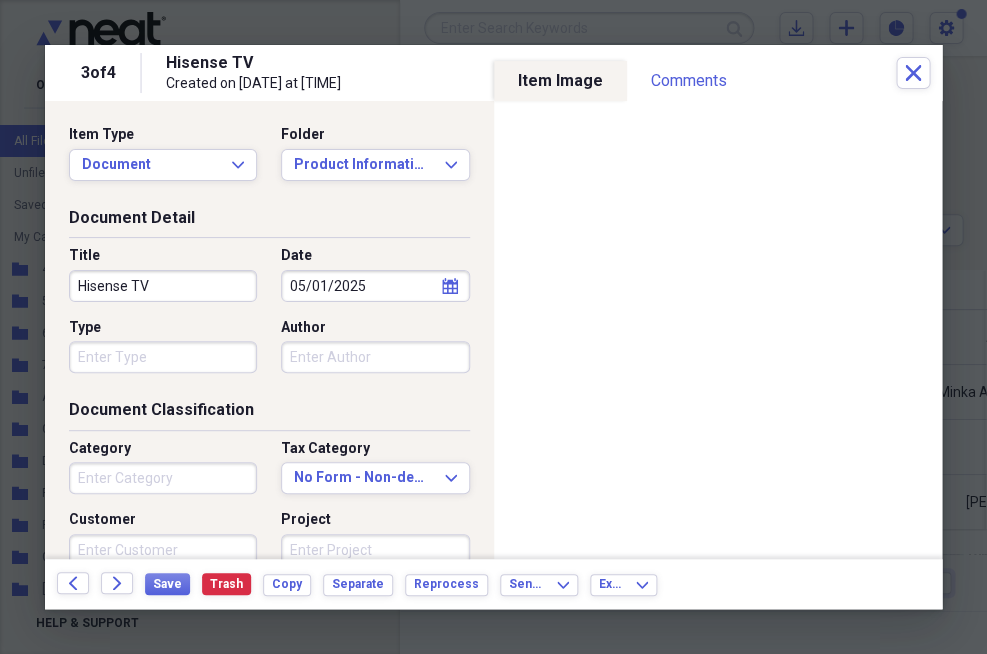 scroll, scrollTop: 0, scrollLeft: 0, axis: both 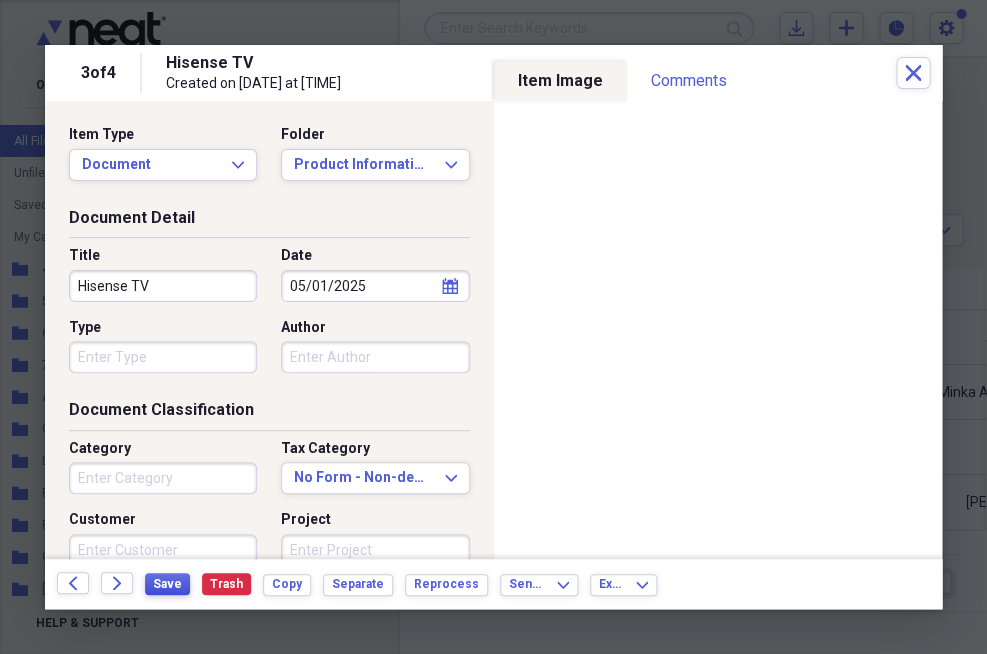 click on "Save" at bounding box center (167, 584) 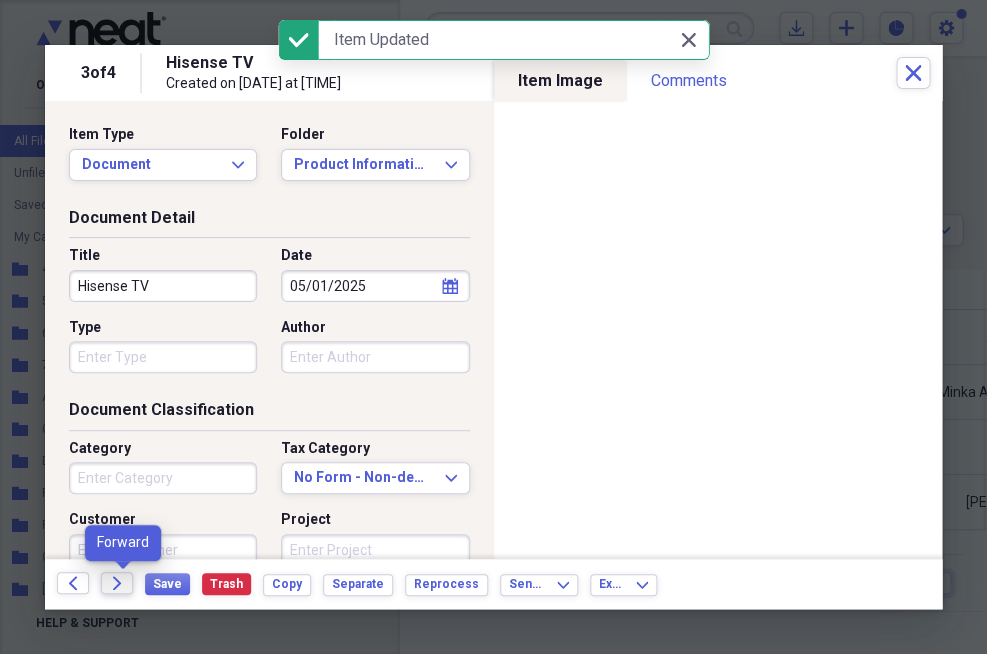 click on "Forward" 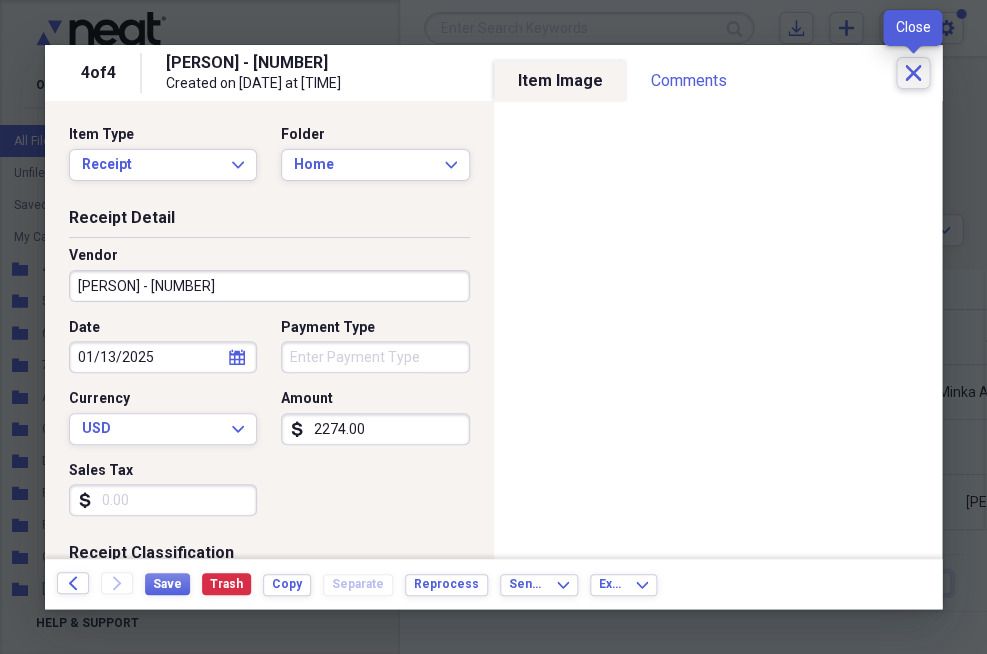 click on "Close" 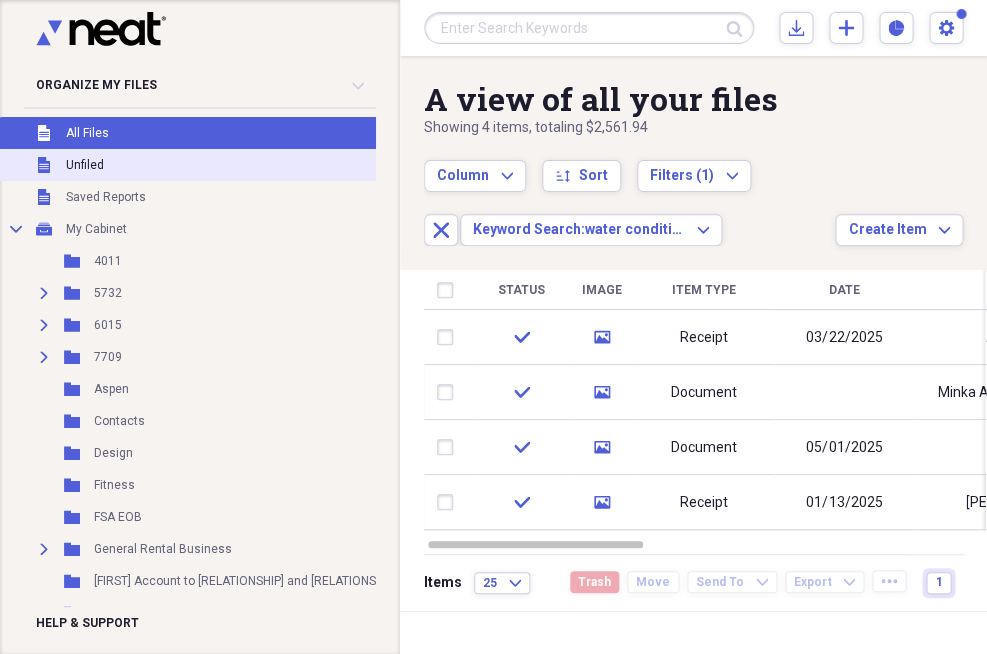 scroll, scrollTop: 32, scrollLeft: 0, axis: vertical 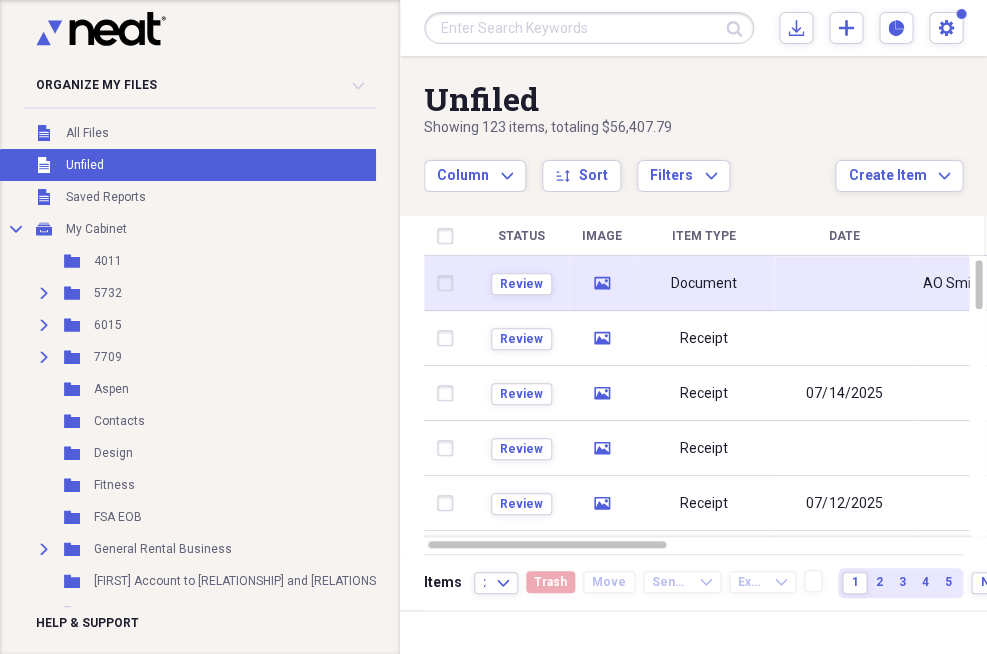 click on "Document" at bounding box center [704, 284] 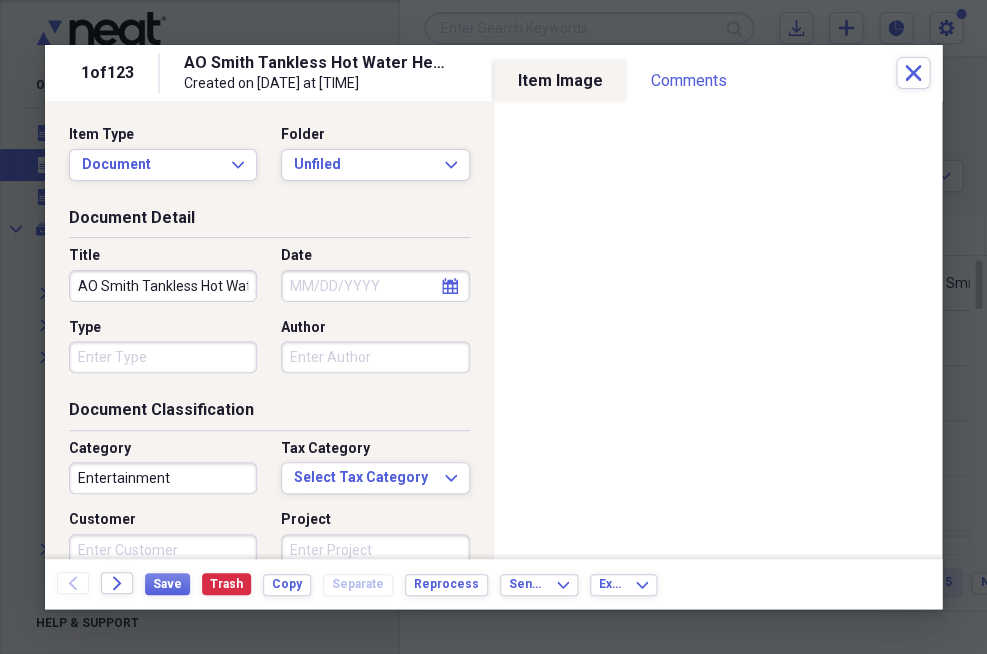 click on "Entertainment" at bounding box center (163, 478) 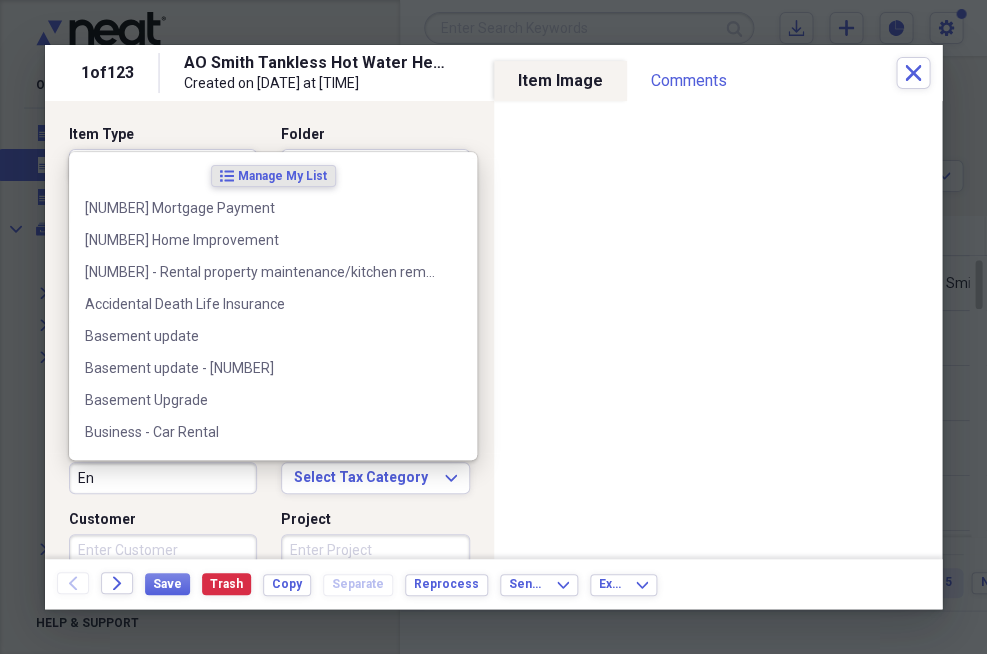 type on "E" 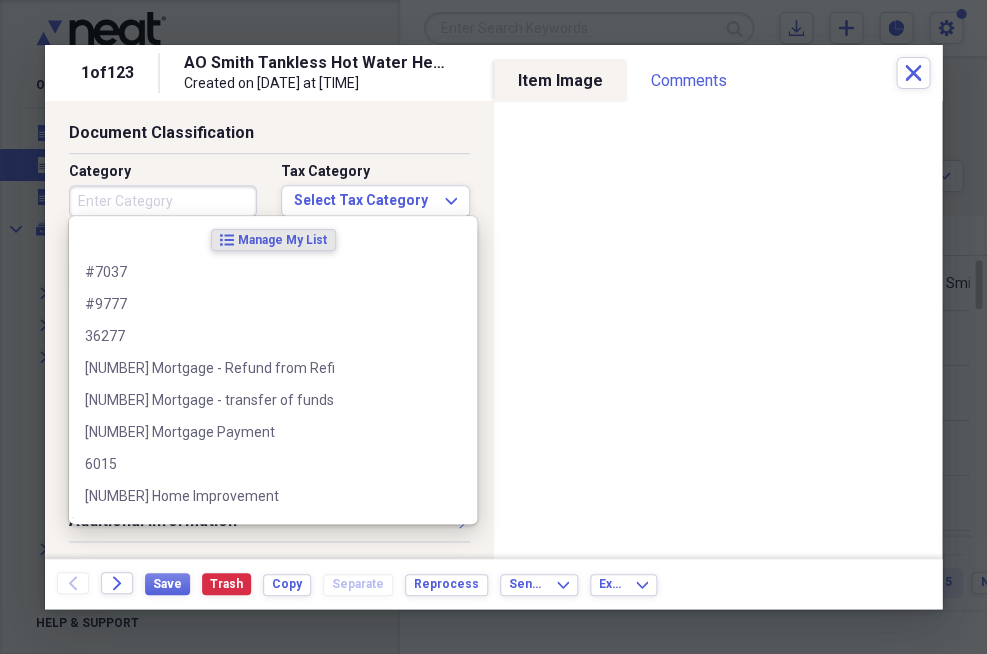 scroll, scrollTop: 276, scrollLeft: 0, axis: vertical 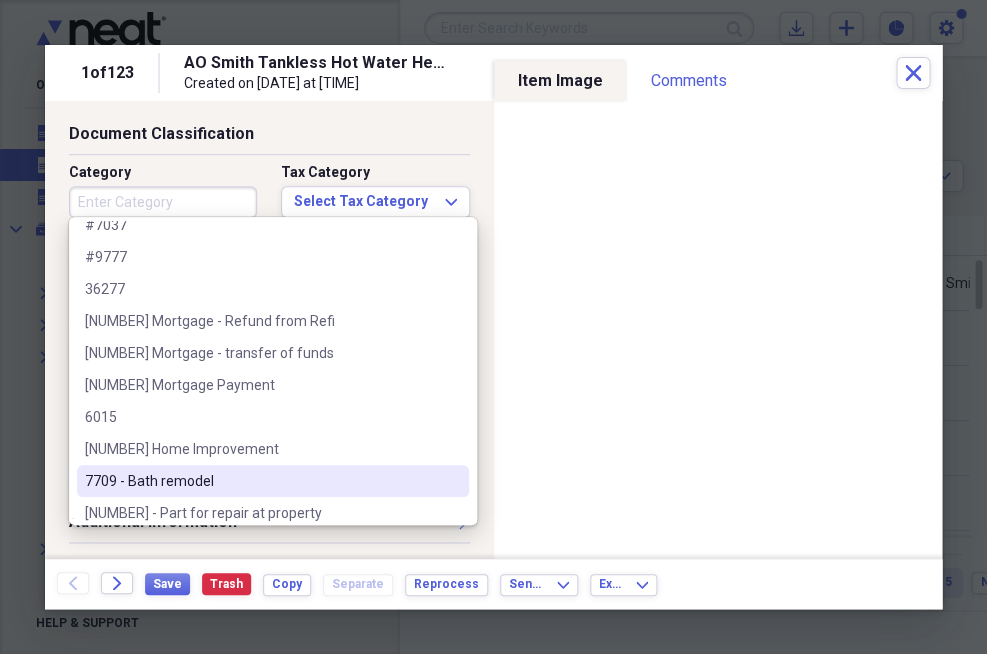 type 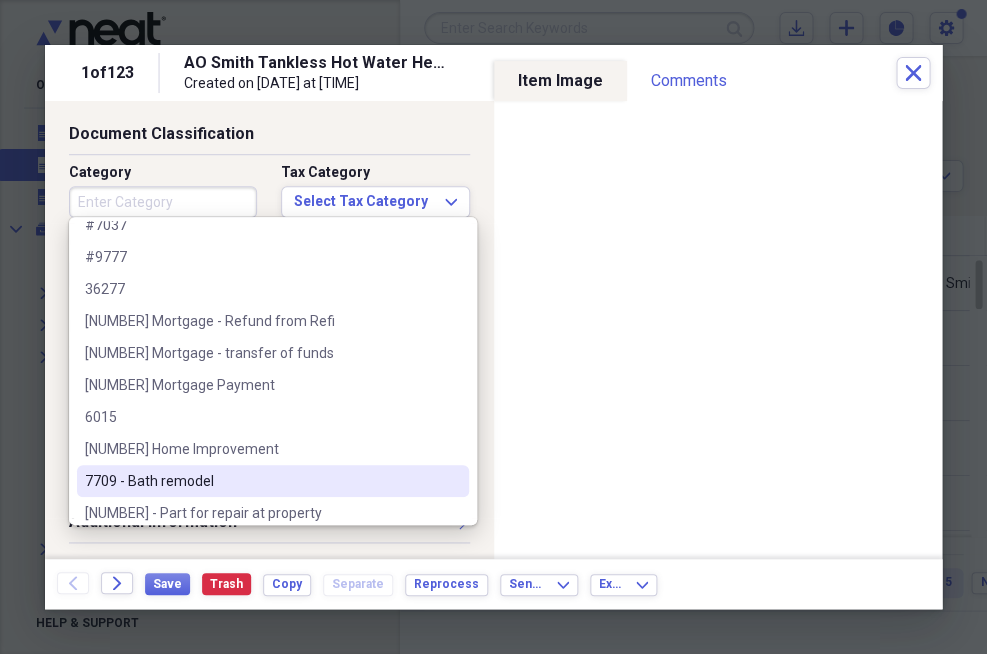 click at bounding box center [269, 428] 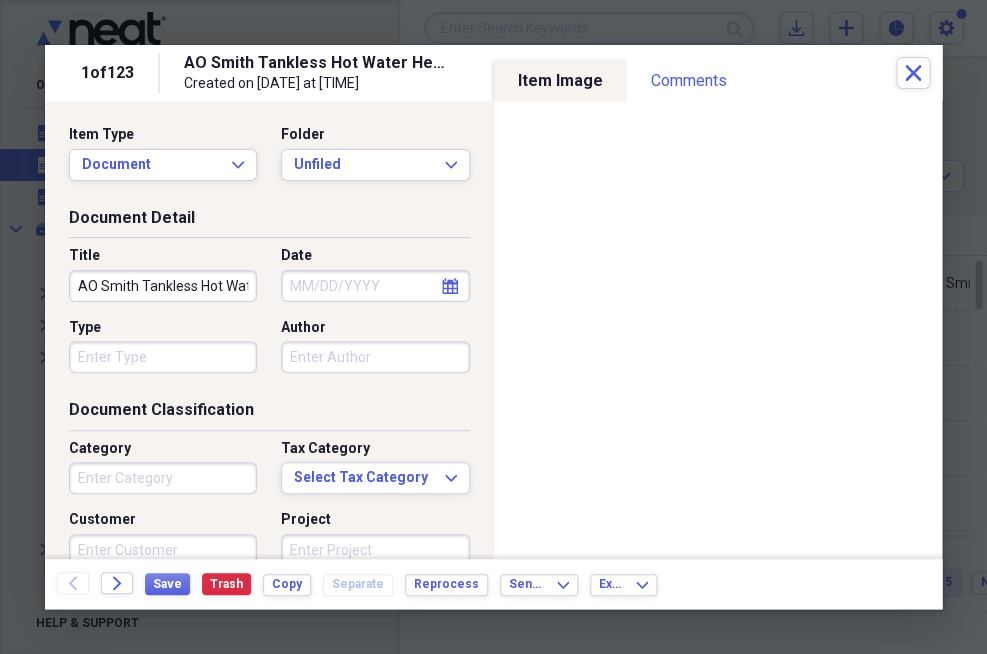 scroll, scrollTop: 0, scrollLeft: 0, axis: both 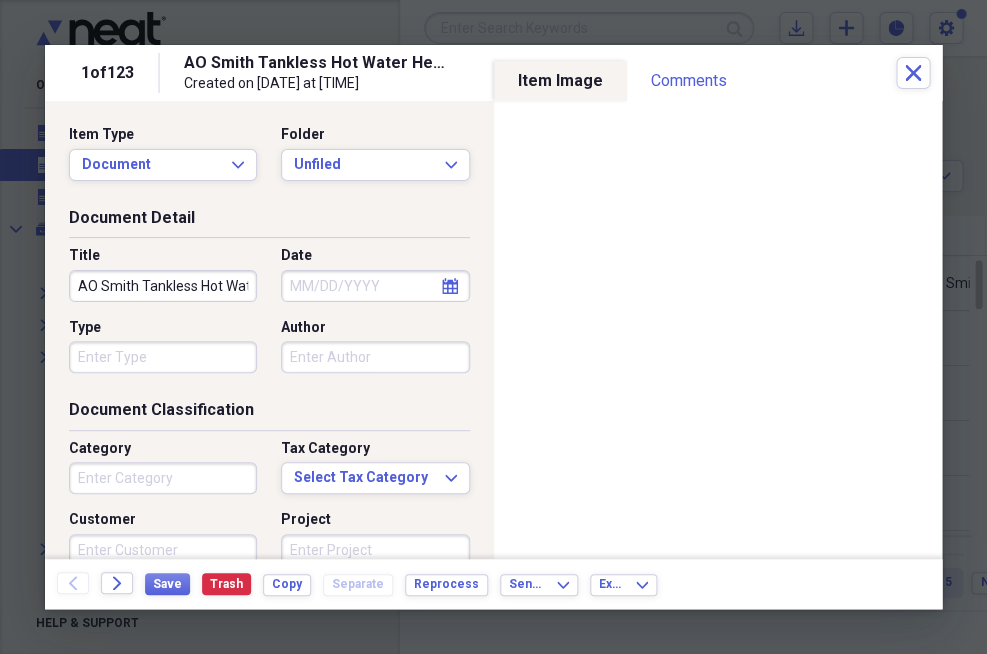 select on "7" 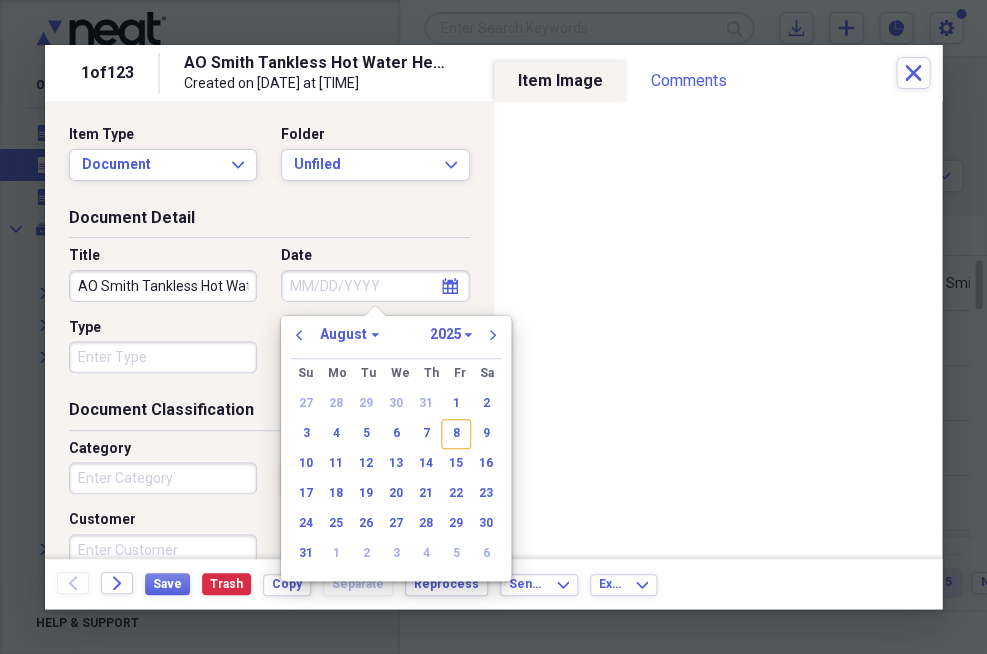 click on "Date" at bounding box center (375, 286) 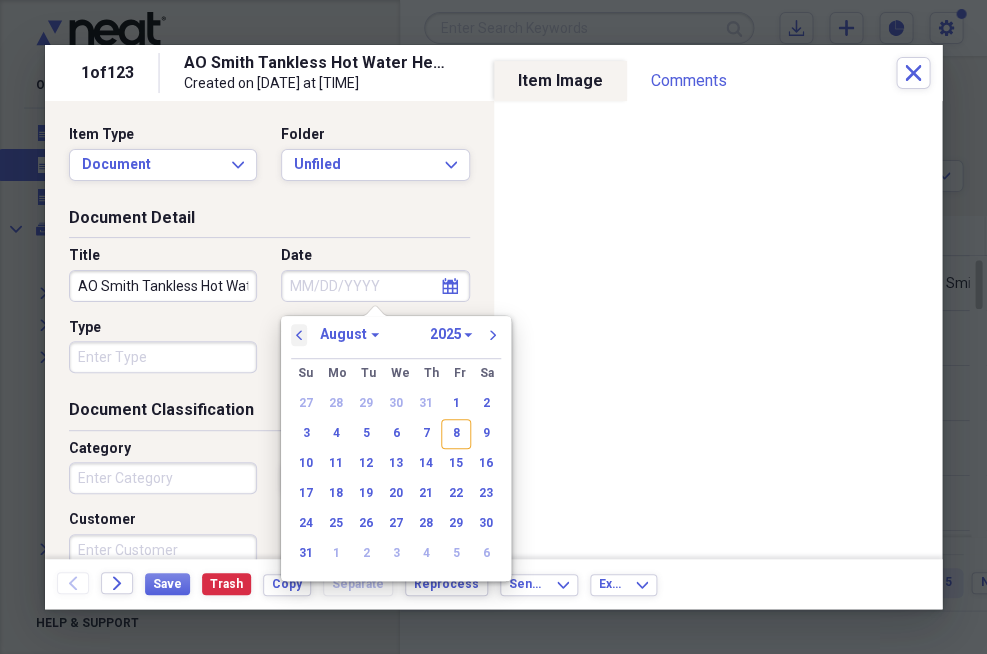 click on "previous" at bounding box center (299, 335) 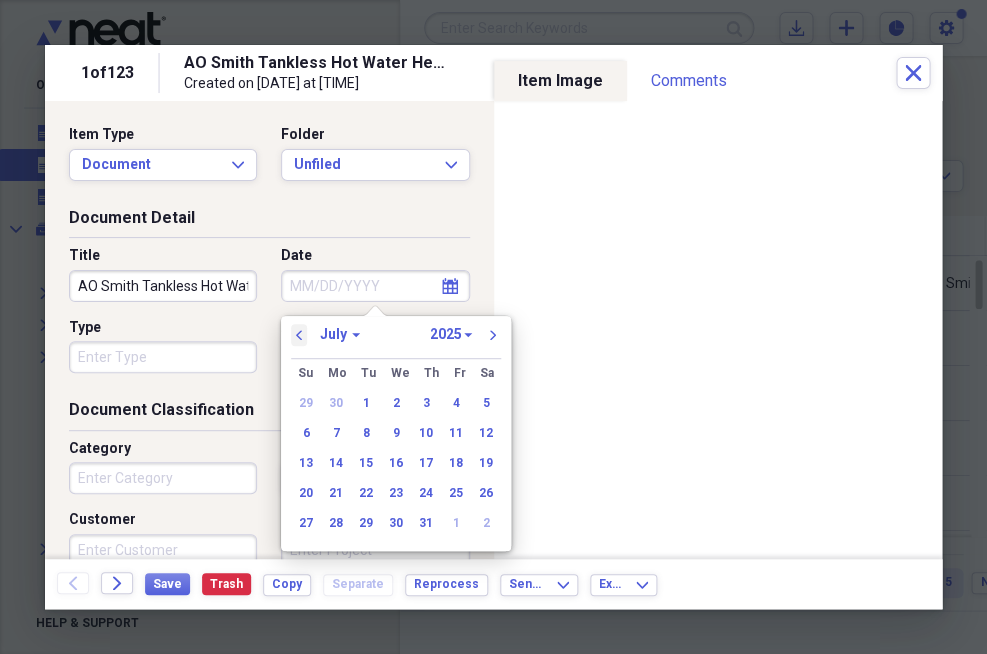 click on "previous" at bounding box center [299, 335] 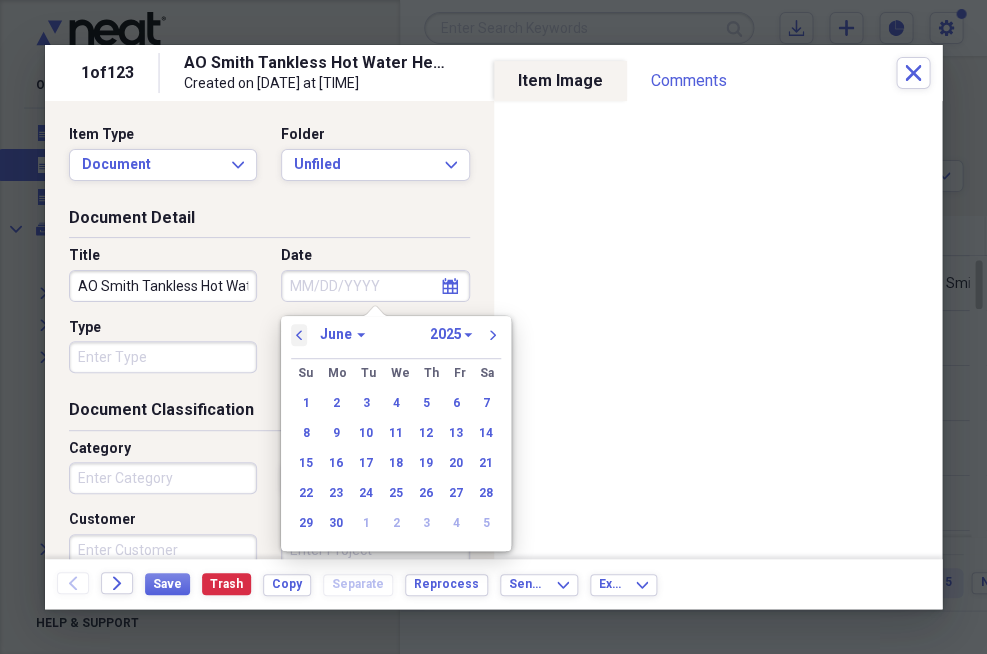click on "previous" at bounding box center (299, 335) 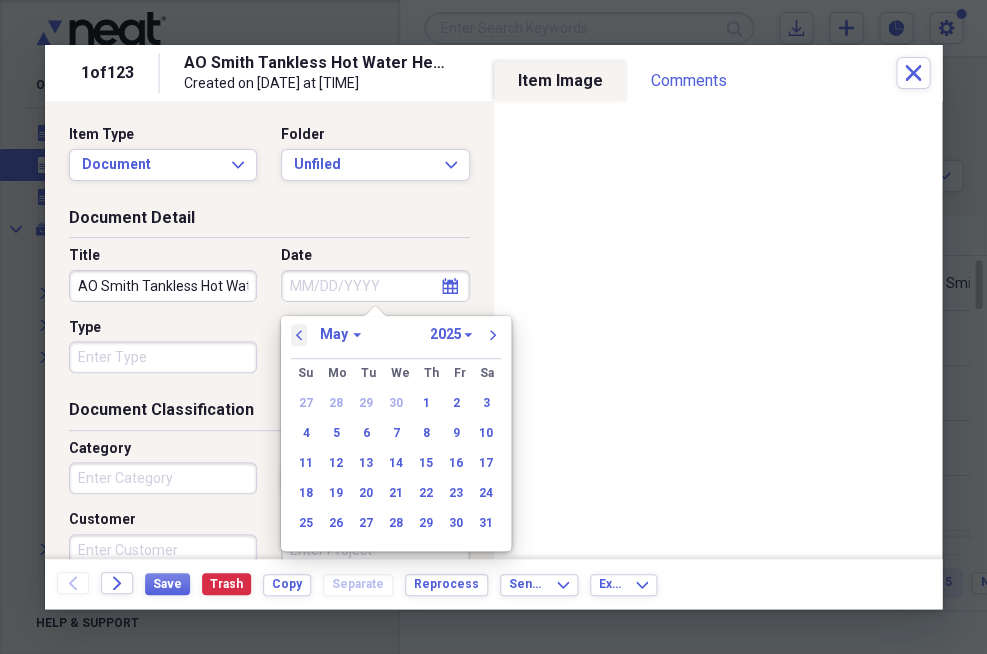click on "previous" at bounding box center [299, 335] 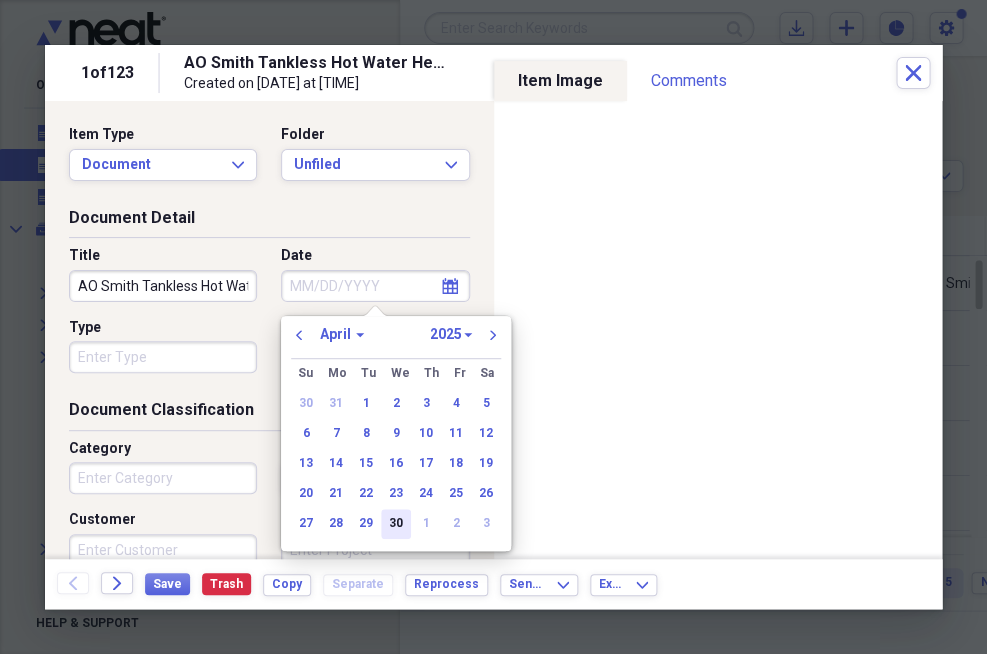 click on "30" at bounding box center [396, 524] 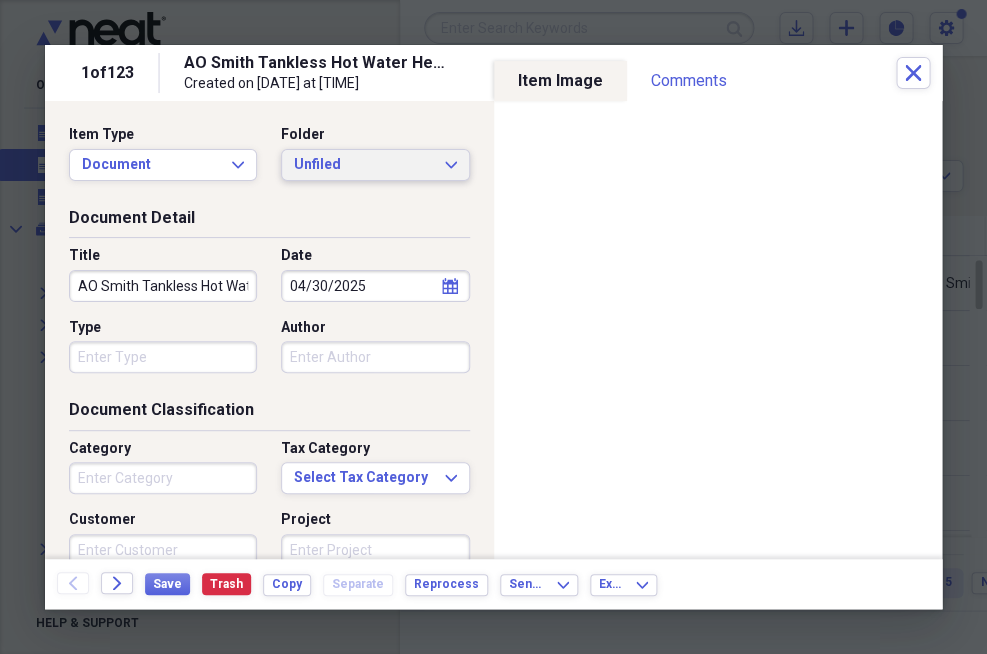 click on "Expand" 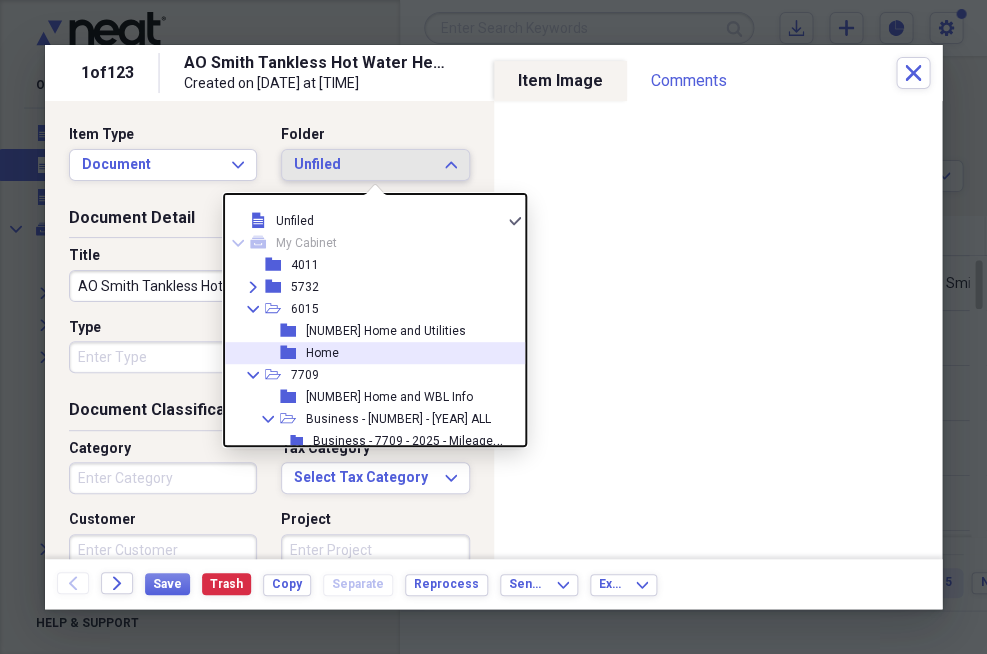 click on "Home" at bounding box center [322, 353] 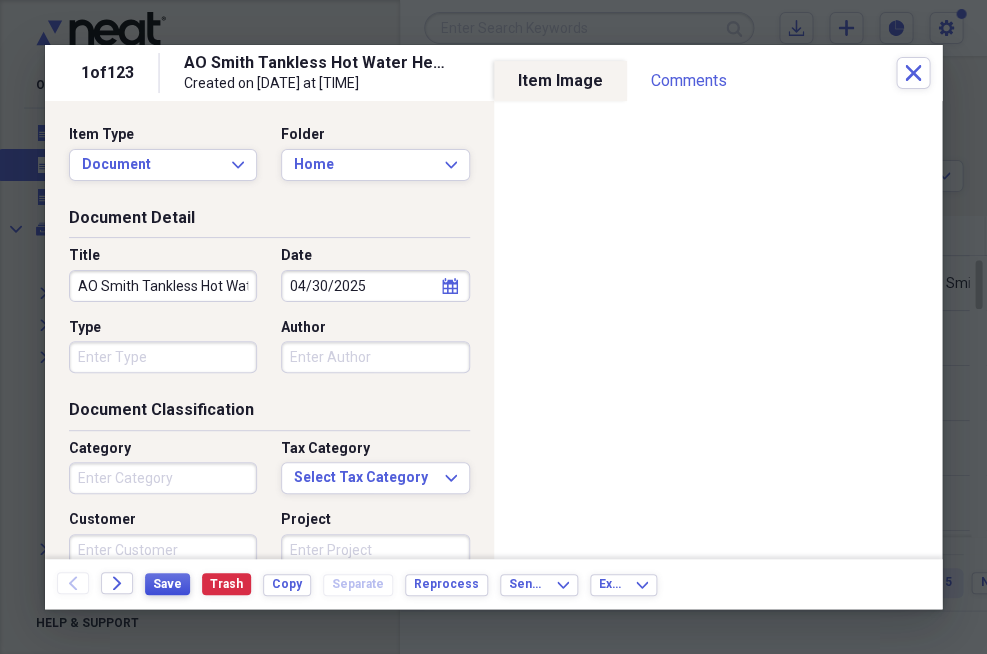 click on "Save" at bounding box center (167, 584) 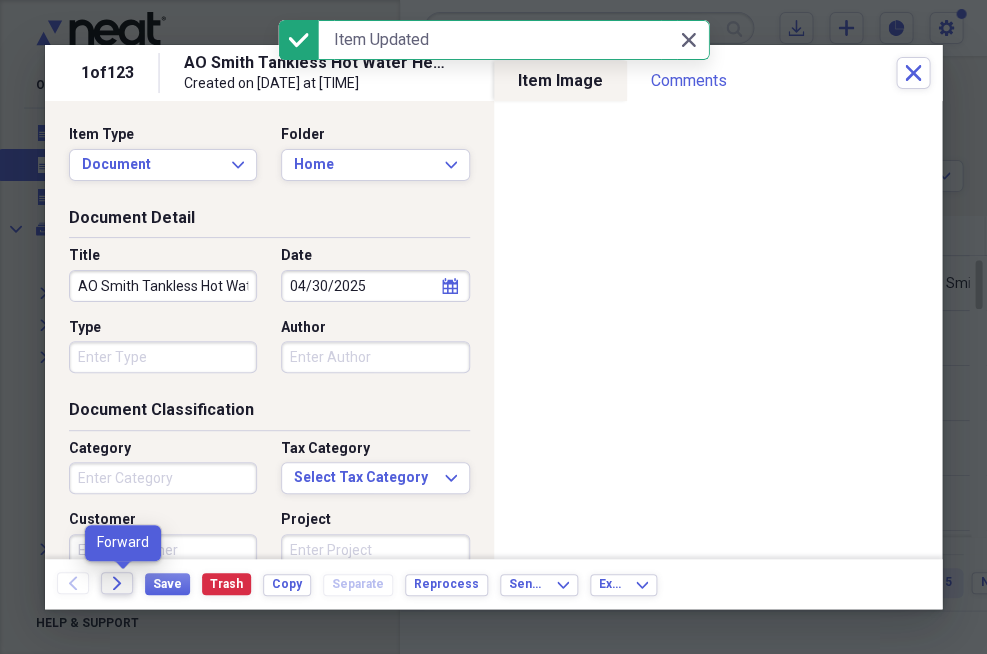 click on "Forward" 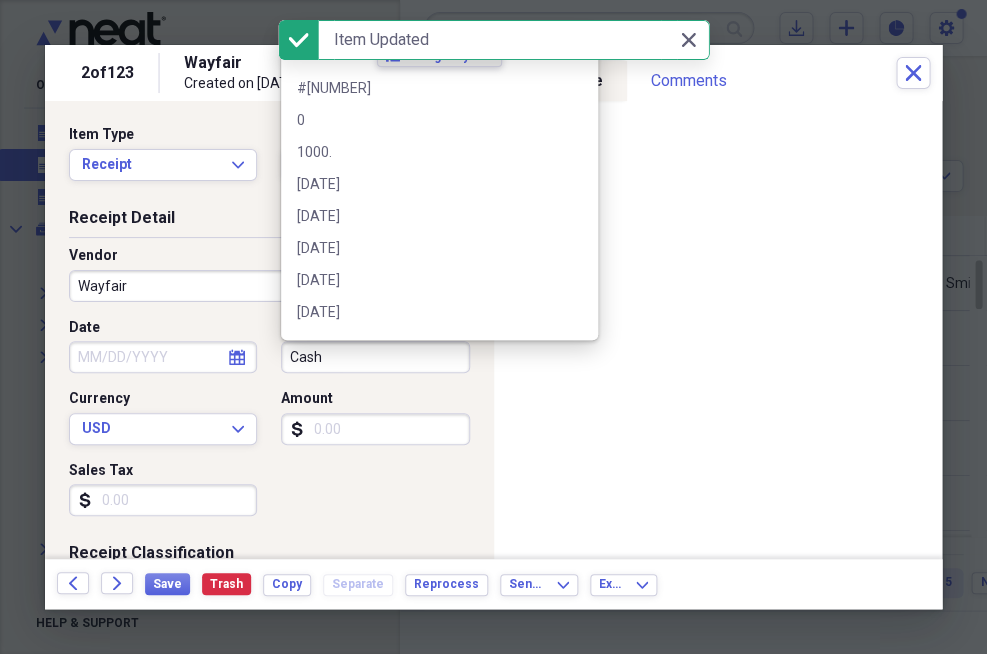 click on "Cash" at bounding box center (375, 357) 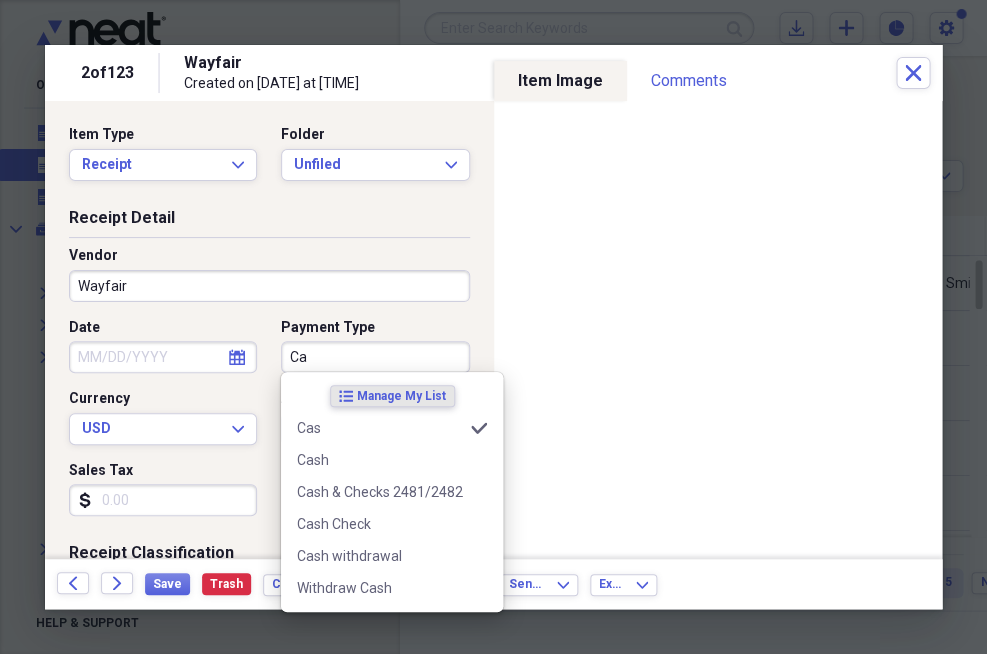 type on "C" 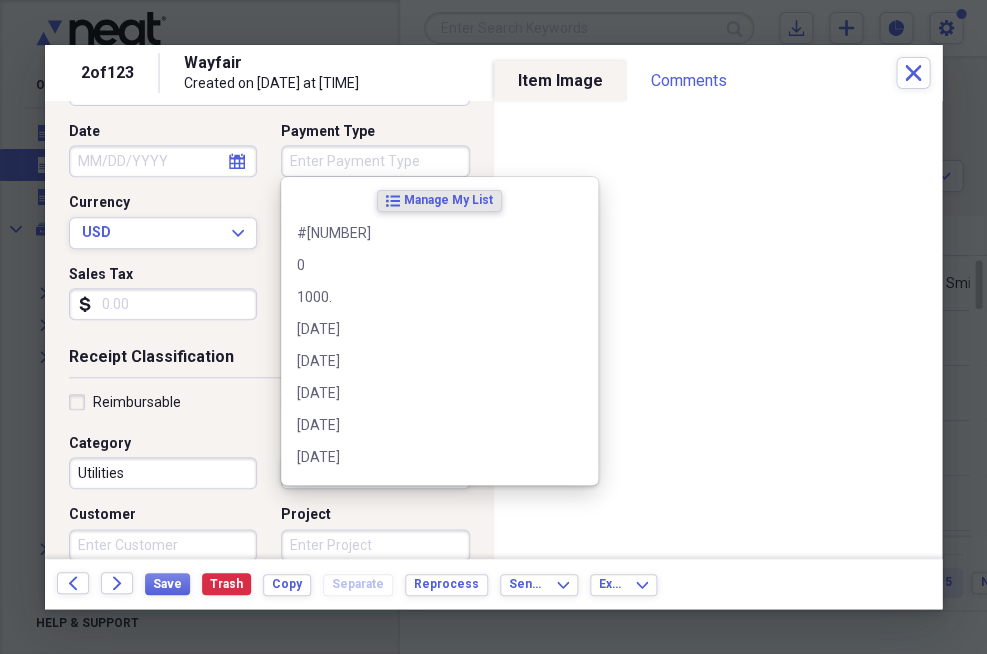 scroll, scrollTop: 218, scrollLeft: 0, axis: vertical 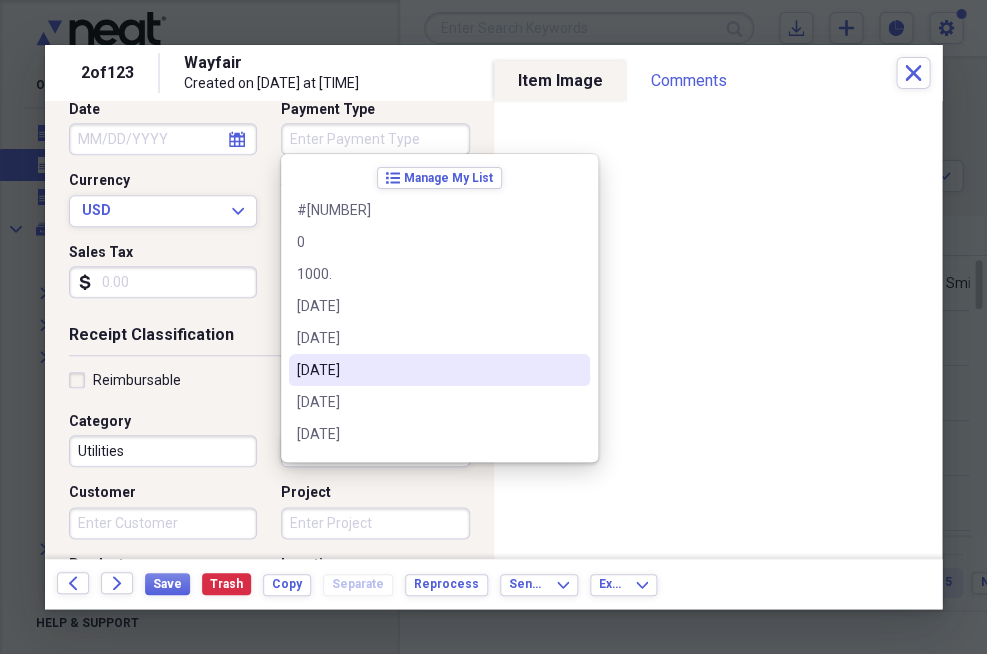 type 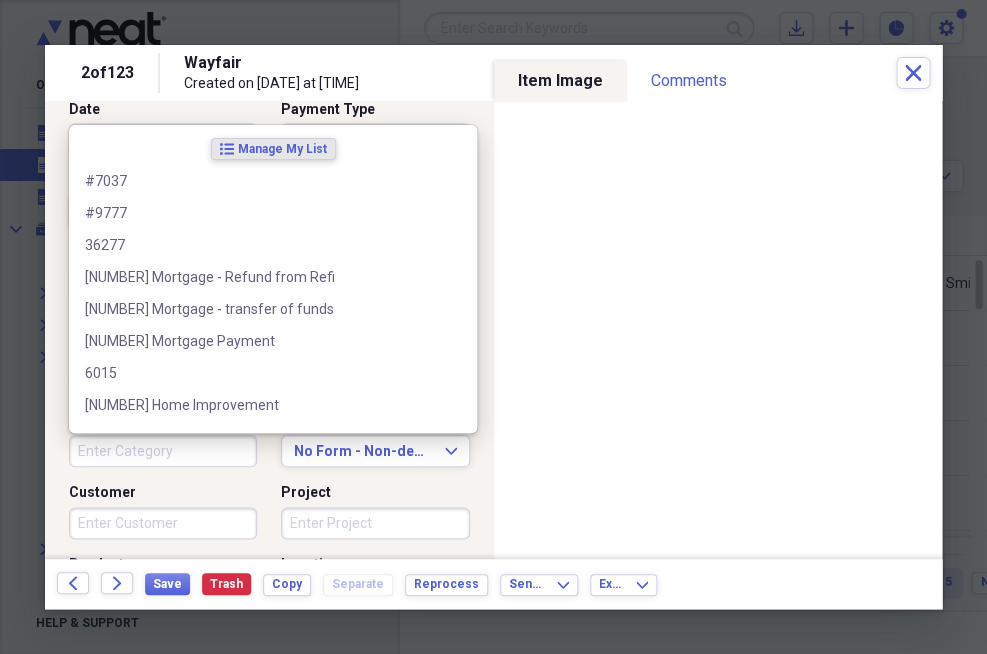 type 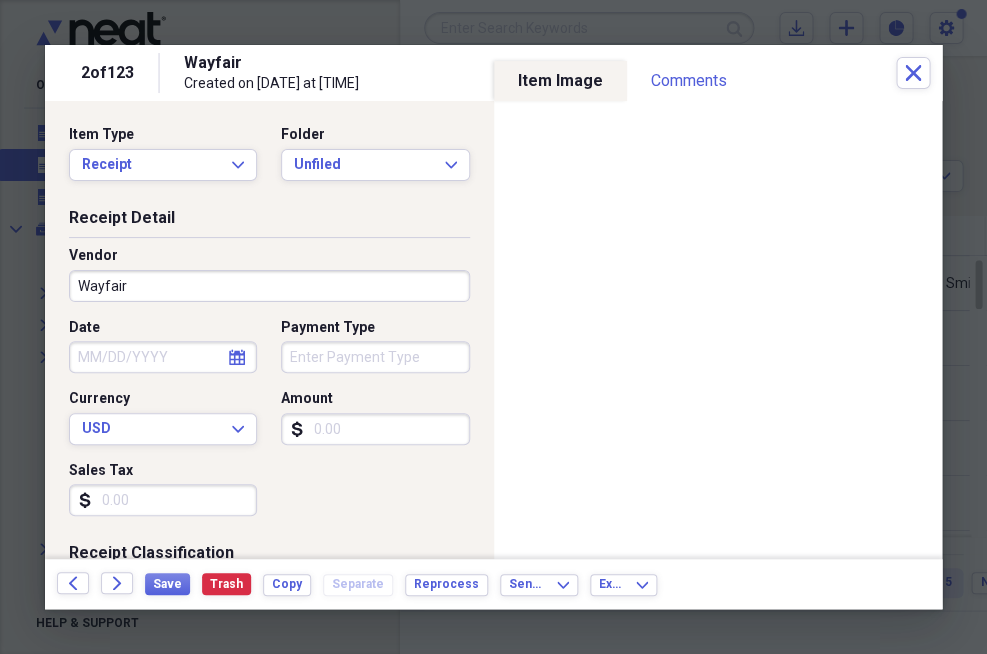 scroll, scrollTop: 0, scrollLeft: 0, axis: both 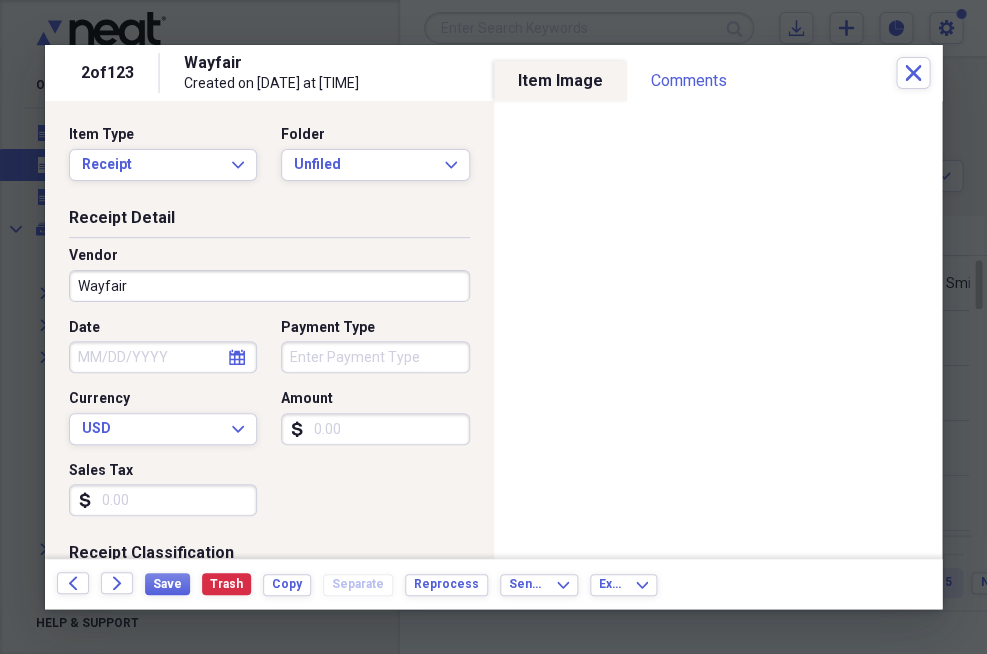 click on "Date" at bounding box center (163, 357) 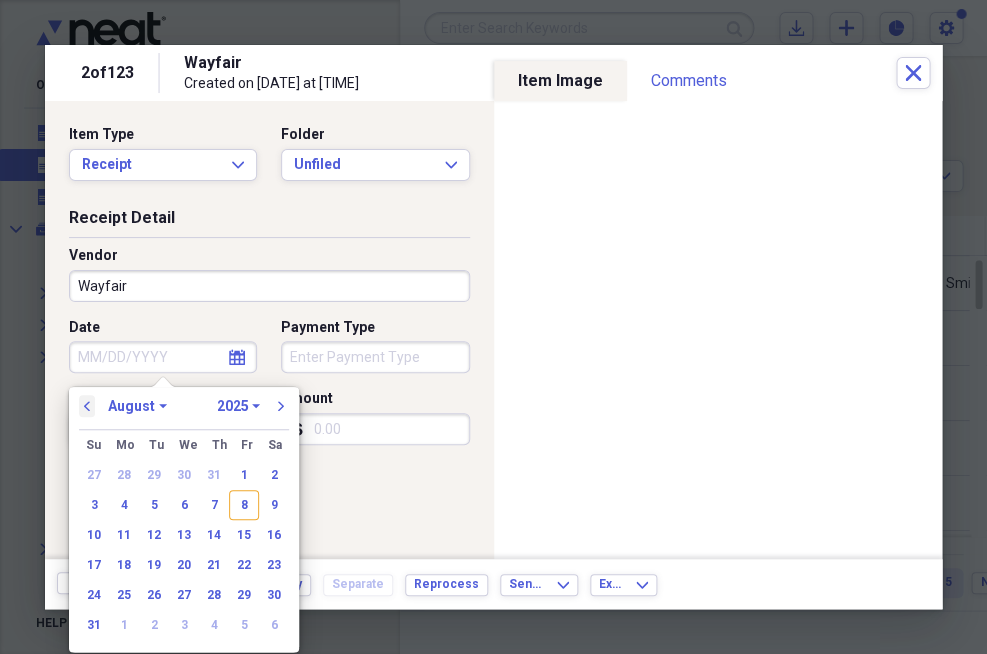 click on "previous" at bounding box center (87, 406) 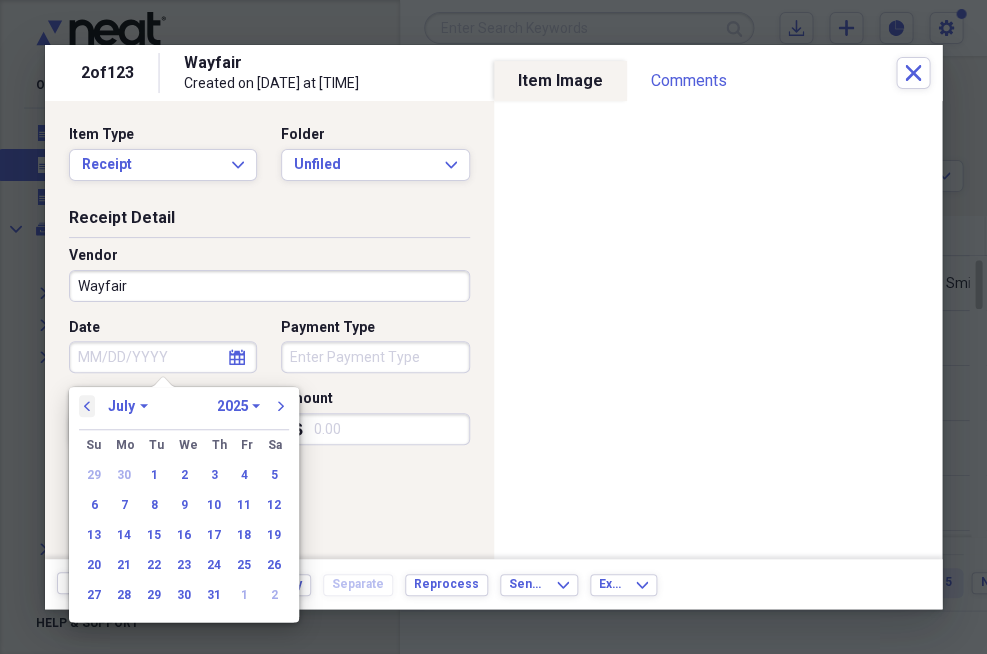click on "previous" at bounding box center [87, 406] 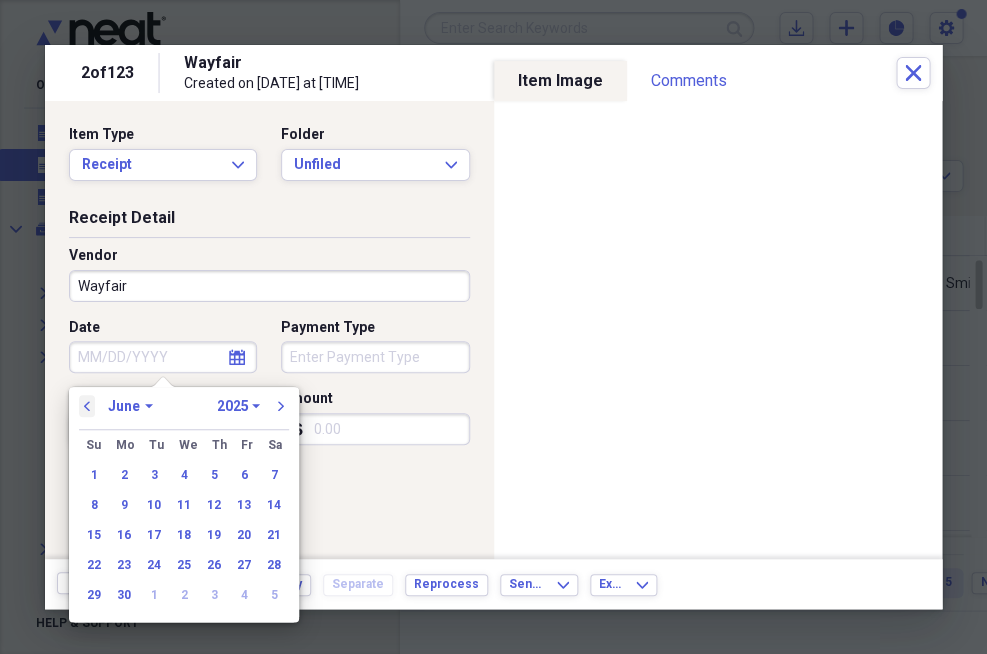 click on "previous" at bounding box center [87, 406] 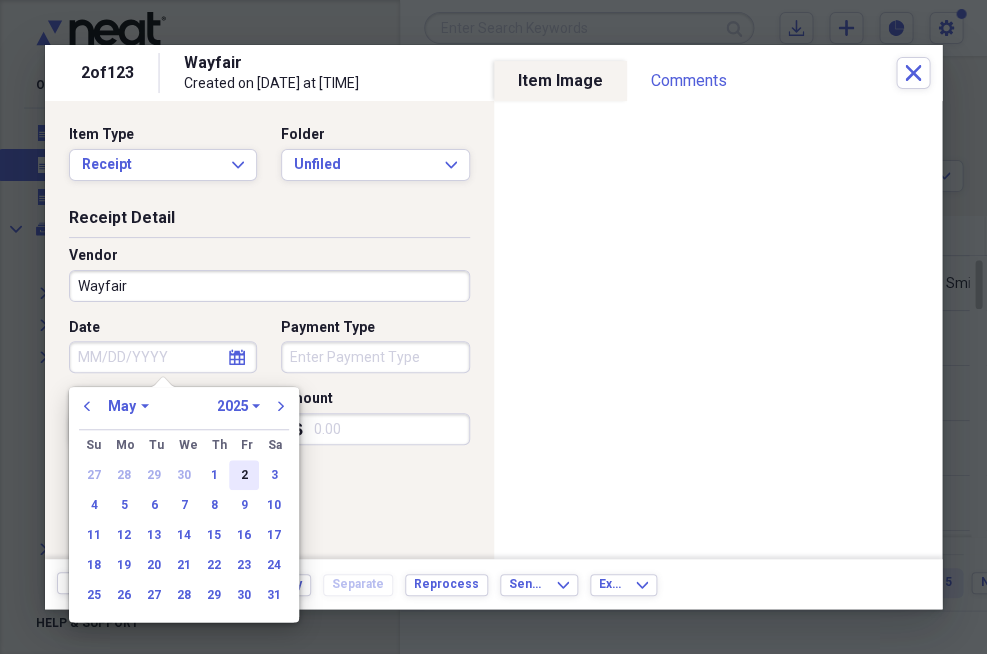 click on "2" at bounding box center (244, 475) 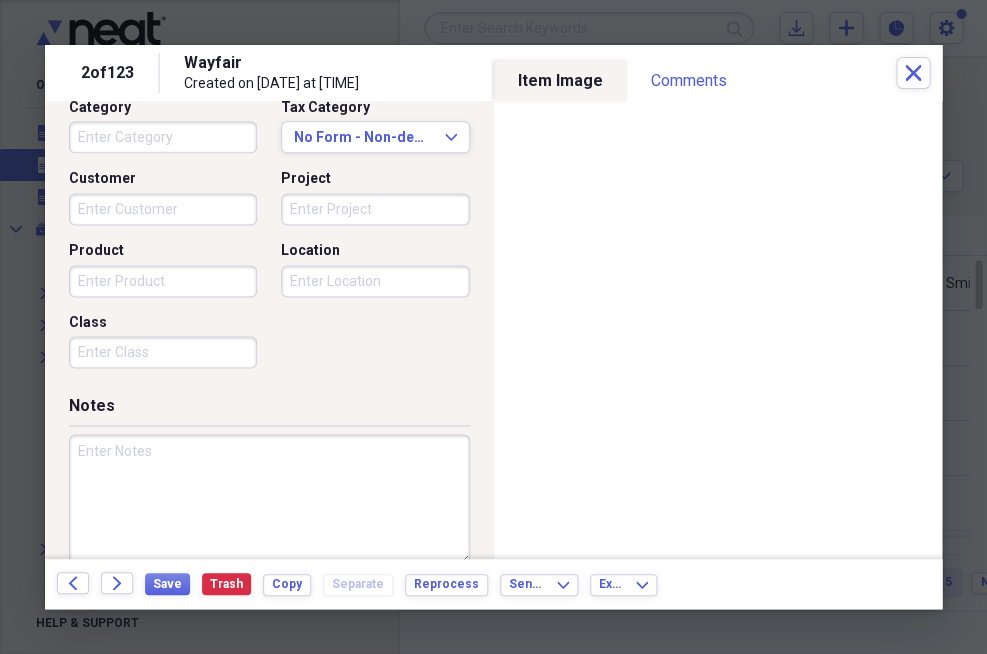scroll, scrollTop: 539, scrollLeft: 0, axis: vertical 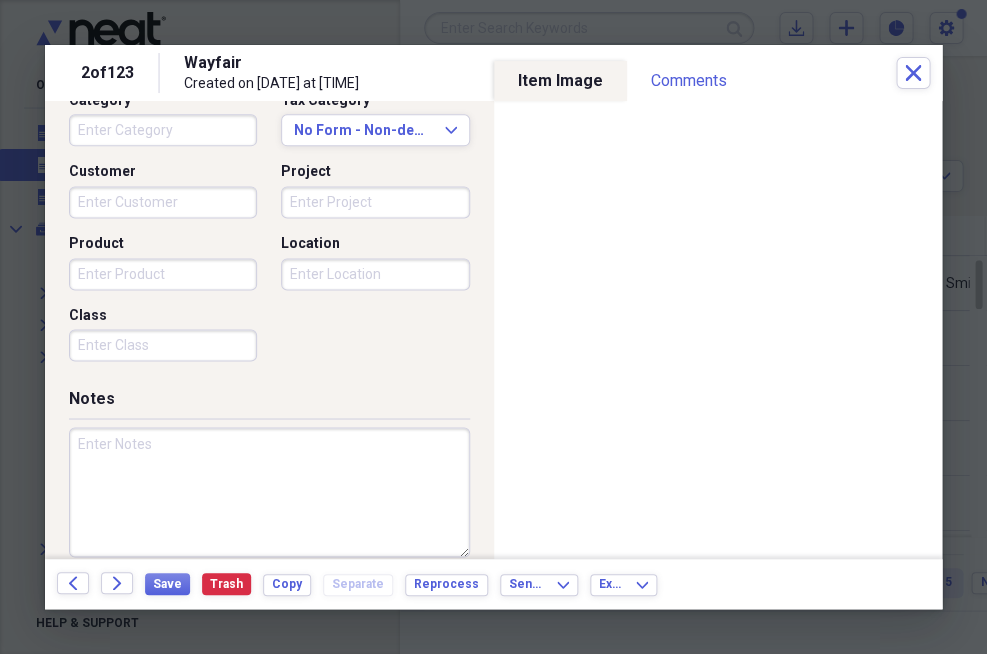 click at bounding box center [269, 492] 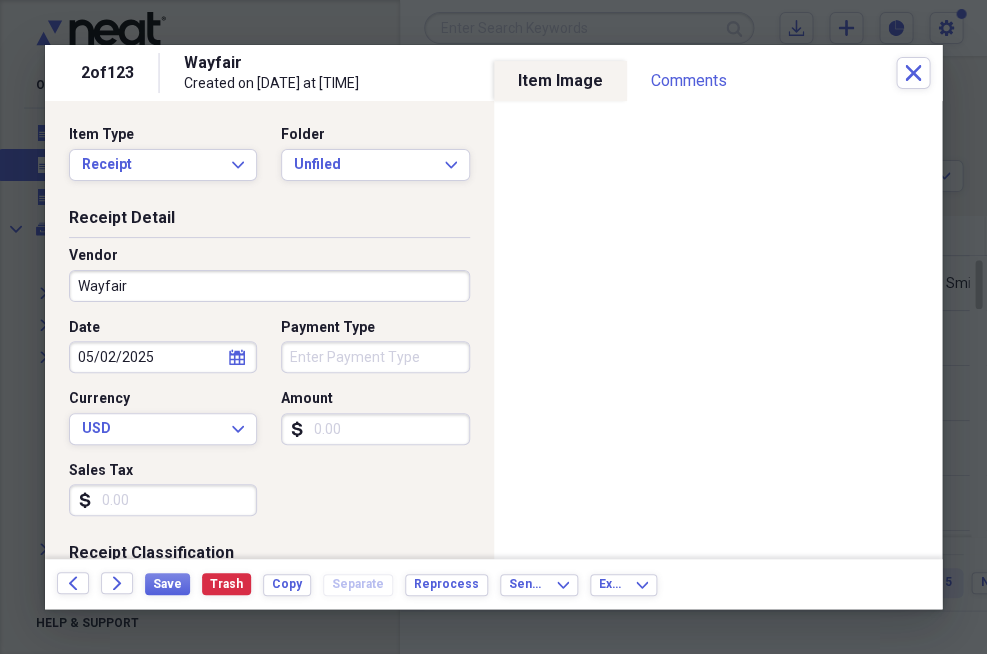 scroll, scrollTop: 0, scrollLeft: 0, axis: both 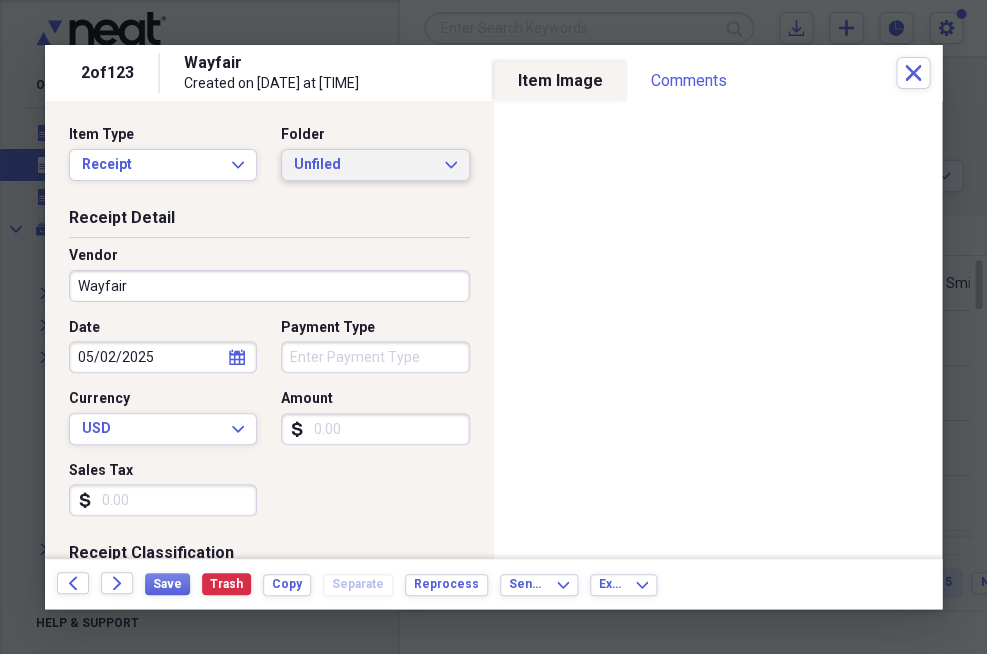 type on "White rug for basement" 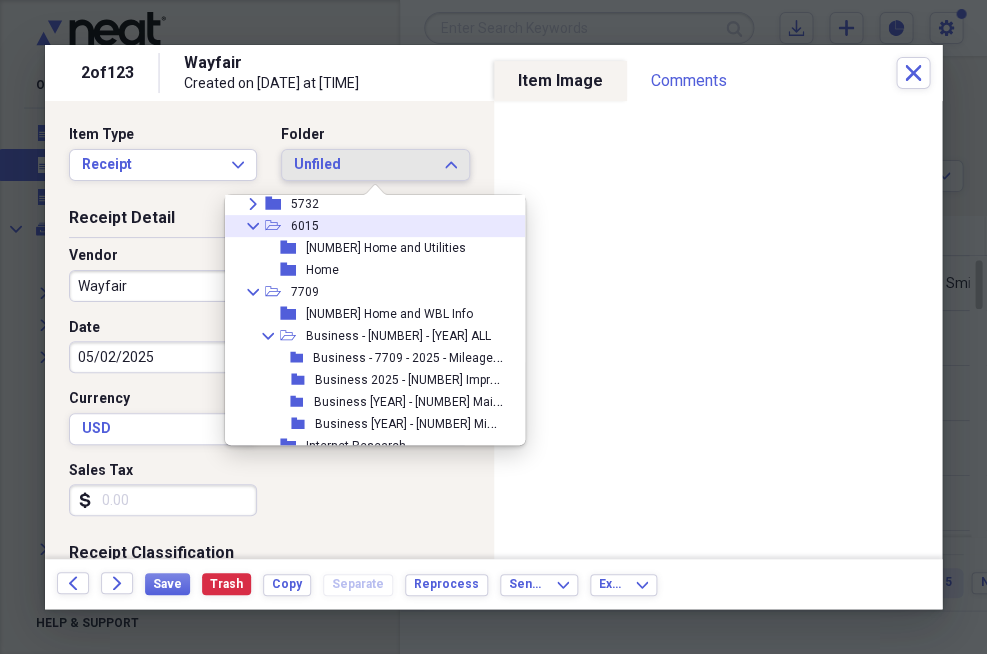 scroll, scrollTop: 76, scrollLeft: 0, axis: vertical 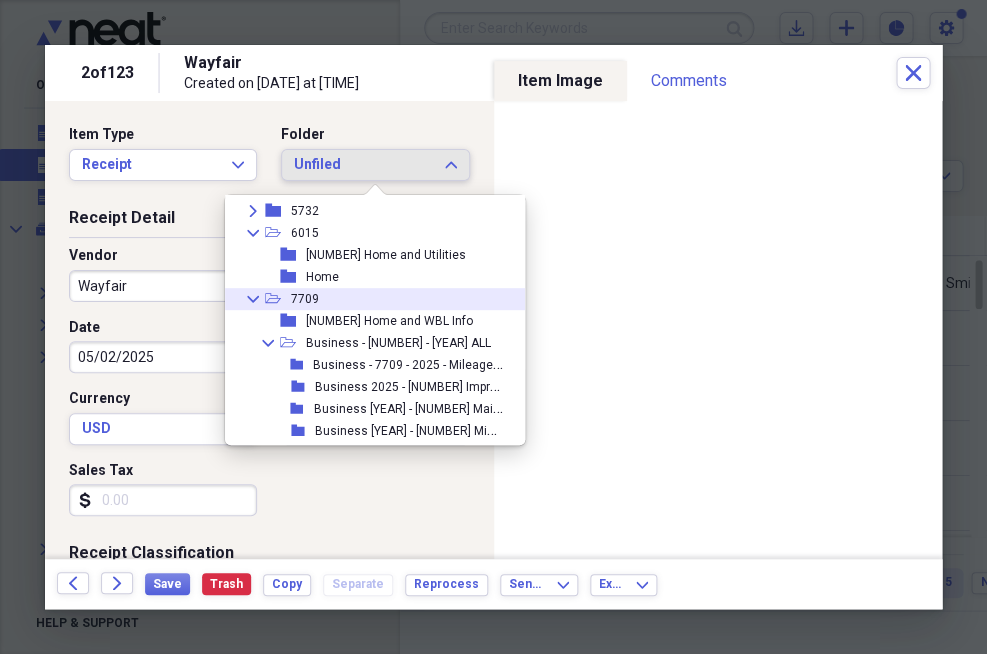 click on "Collapse" 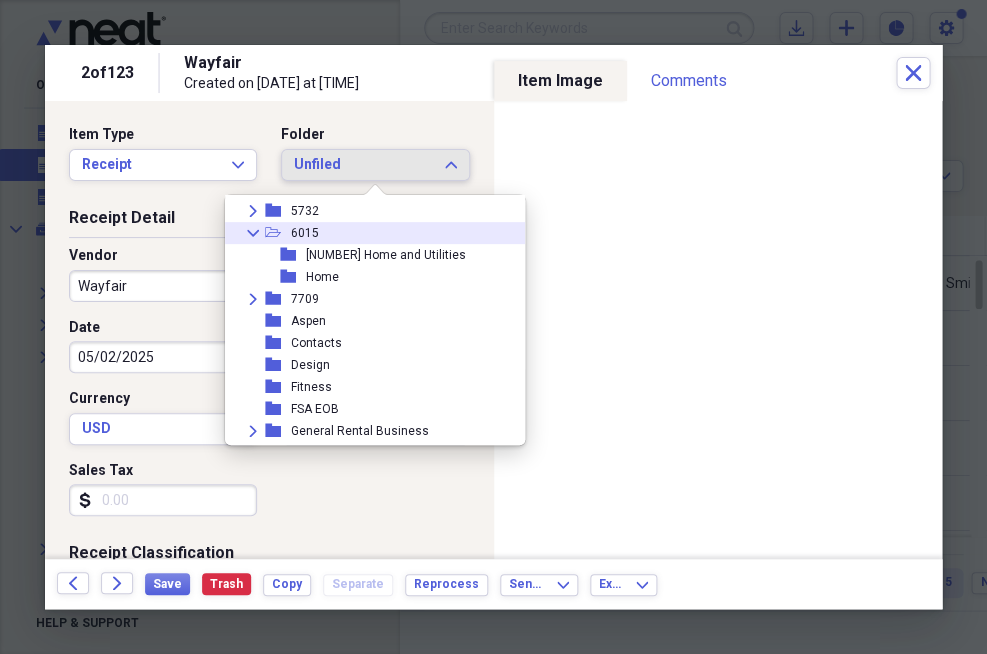 click on "Collapse" 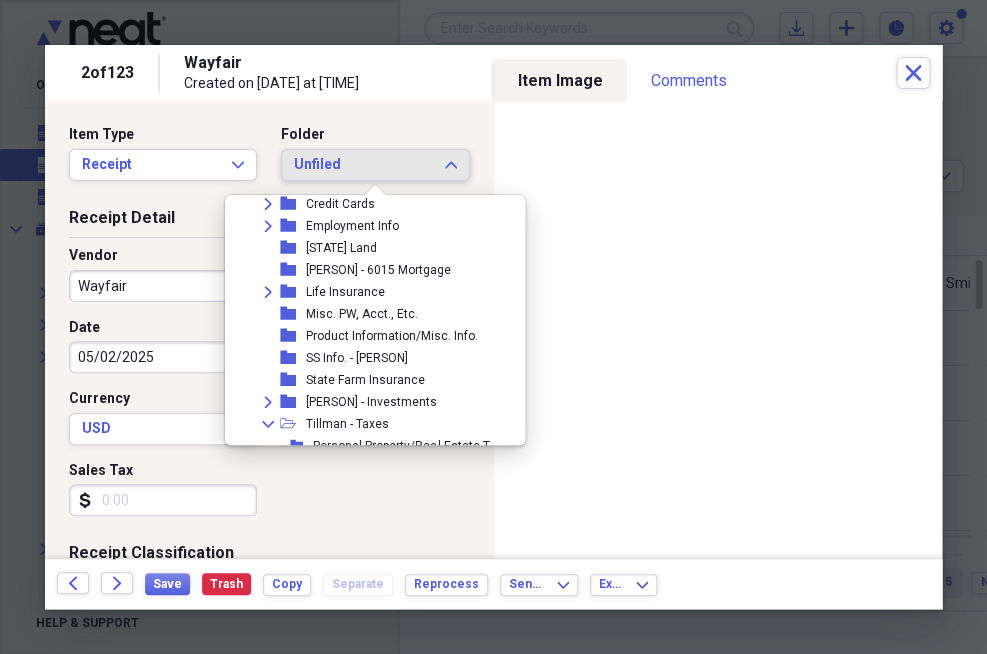 scroll, scrollTop: 613, scrollLeft: 0, axis: vertical 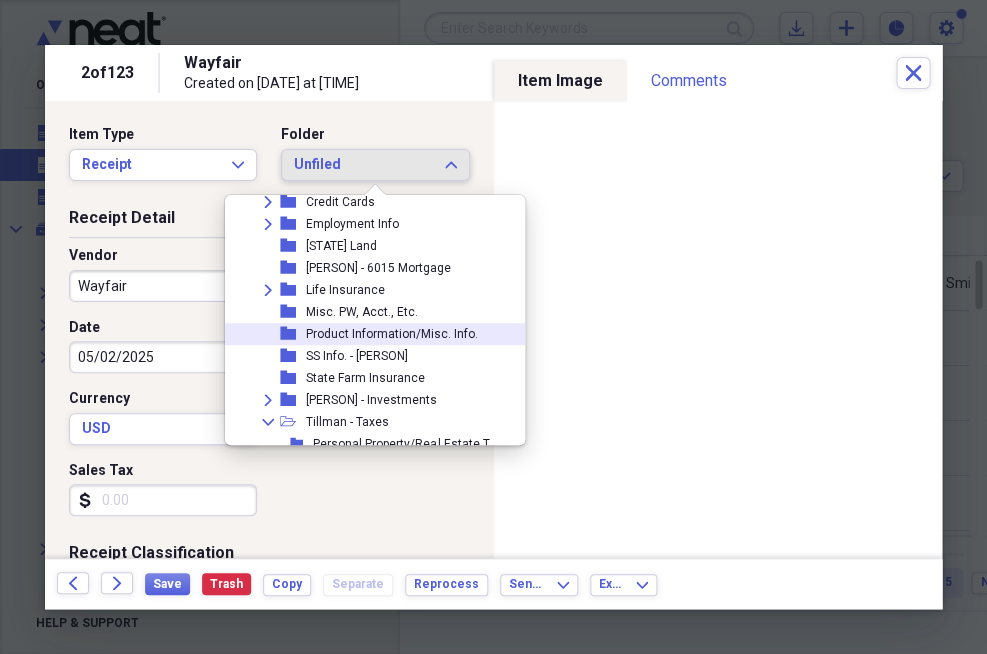 click on "Product Information/Misc. Info." at bounding box center (392, 334) 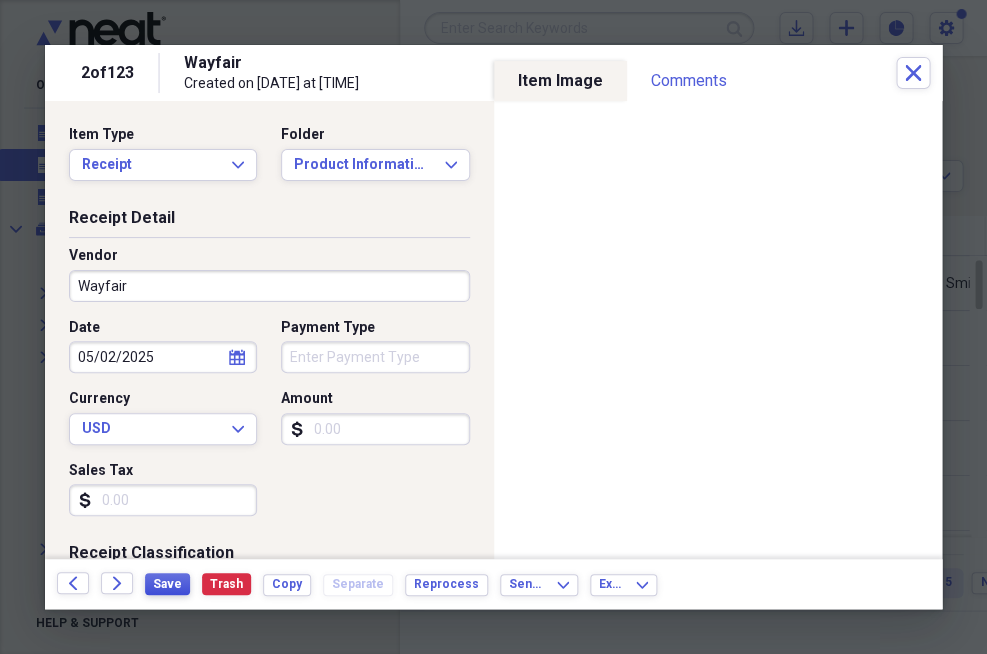 click on "Save" at bounding box center (167, 584) 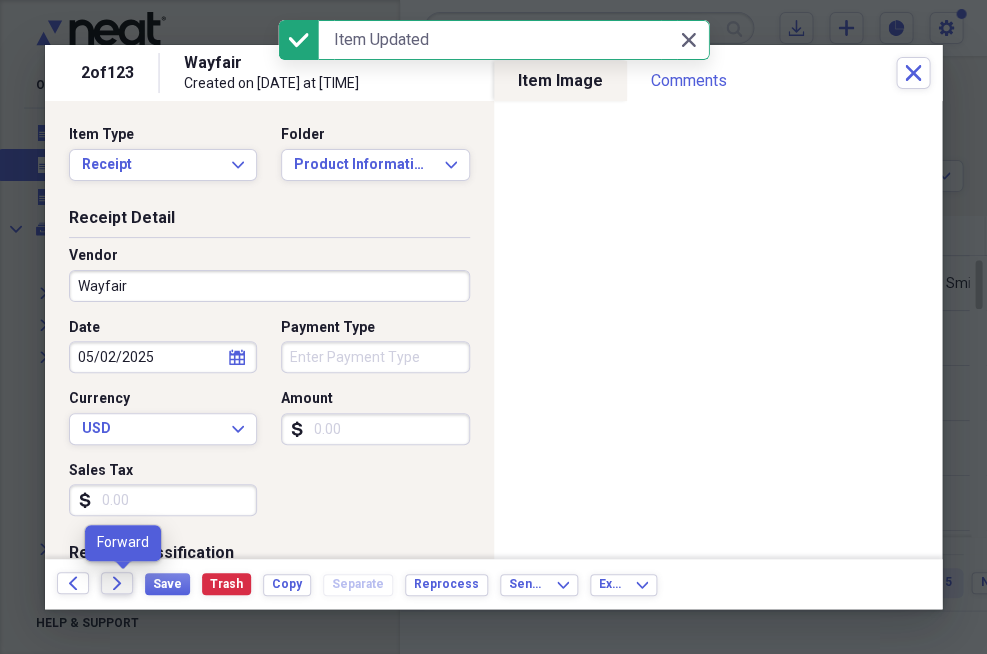 click on "Forward" 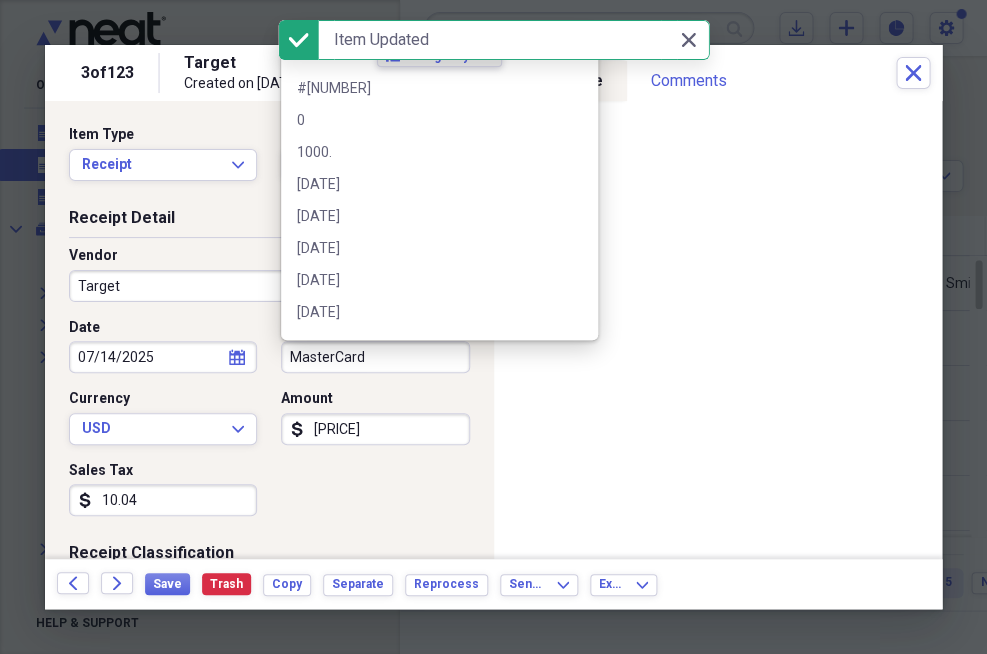 click on "MasterCard" at bounding box center (375, 357) 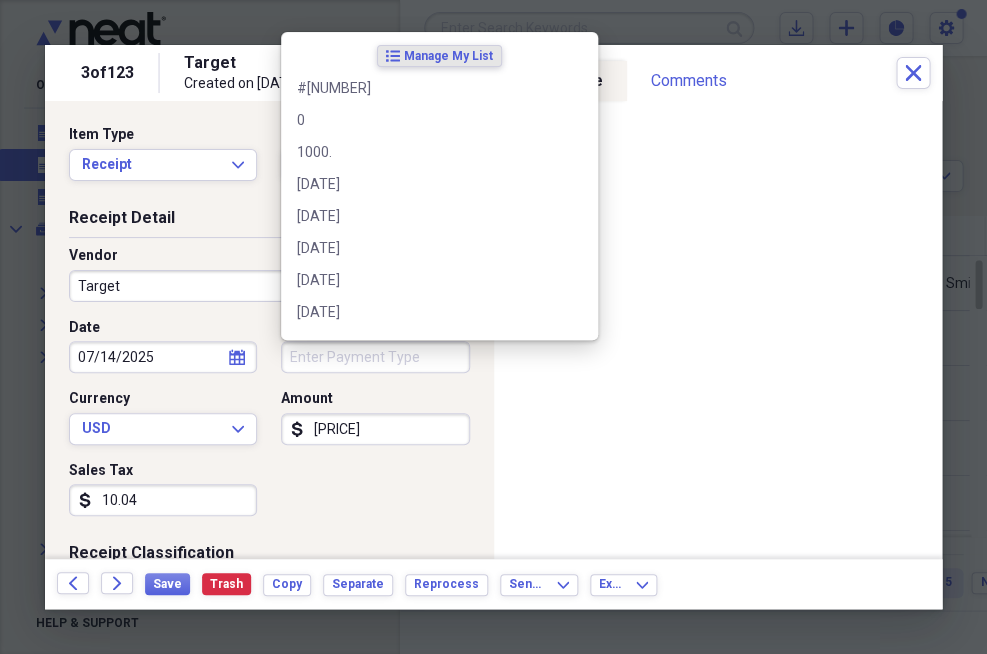 type 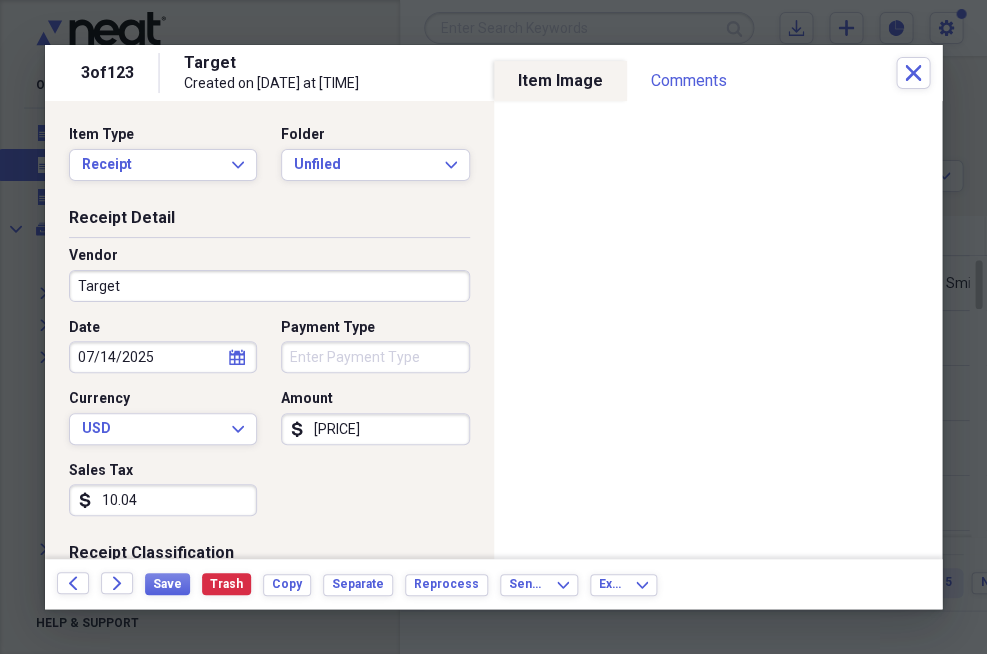 click on "10.04" at bounding box center [163, 500] 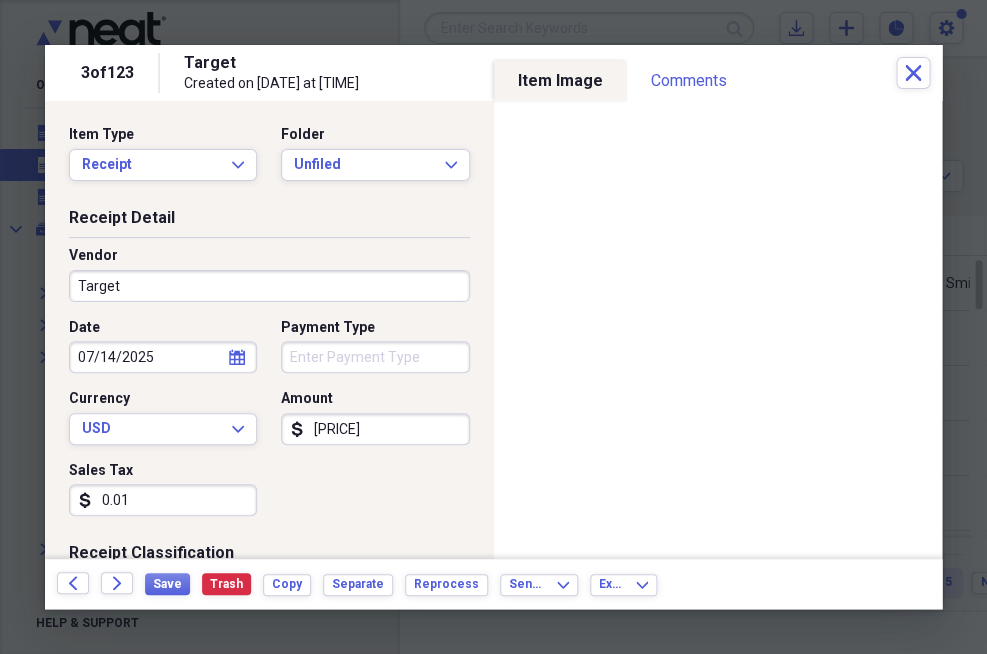 type on "0.01" 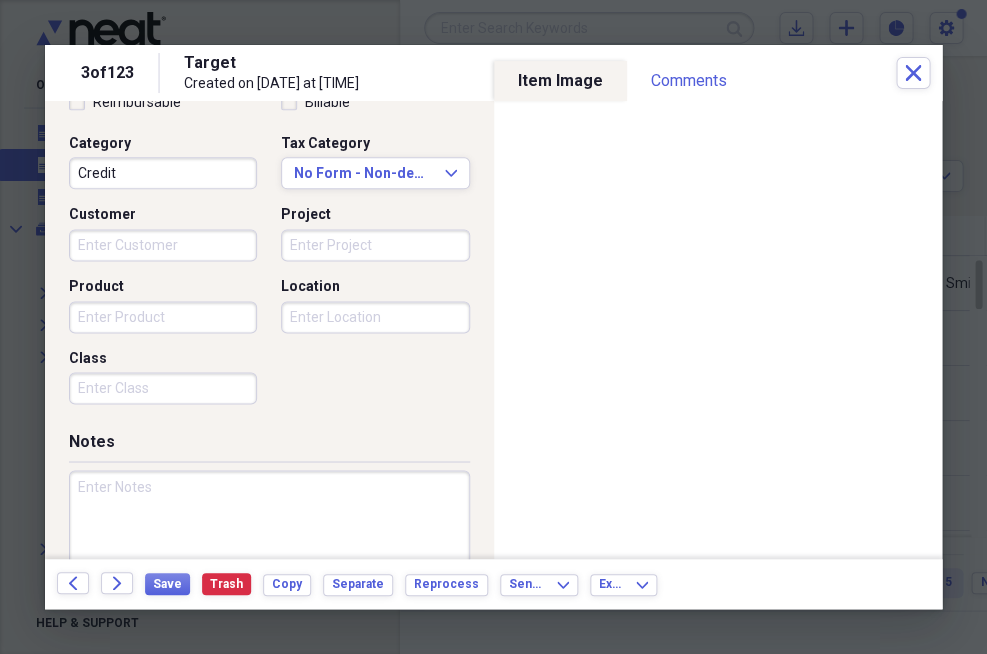 scroll, scrollTop: 468, scrollLeft: 0, axis: vertical 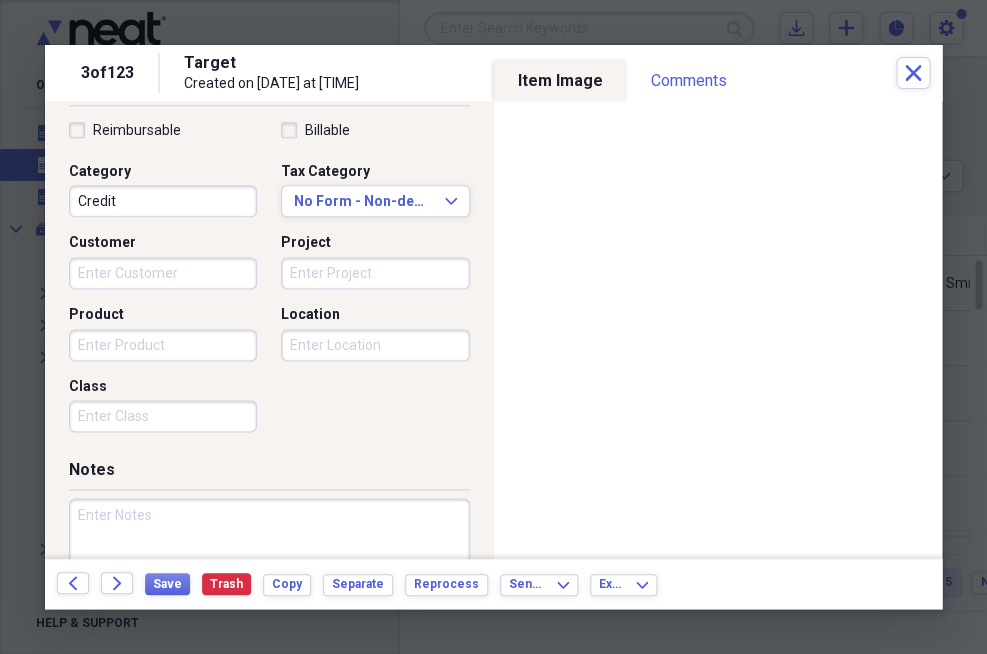 click on "Credit" at bounding box center (163, 201) 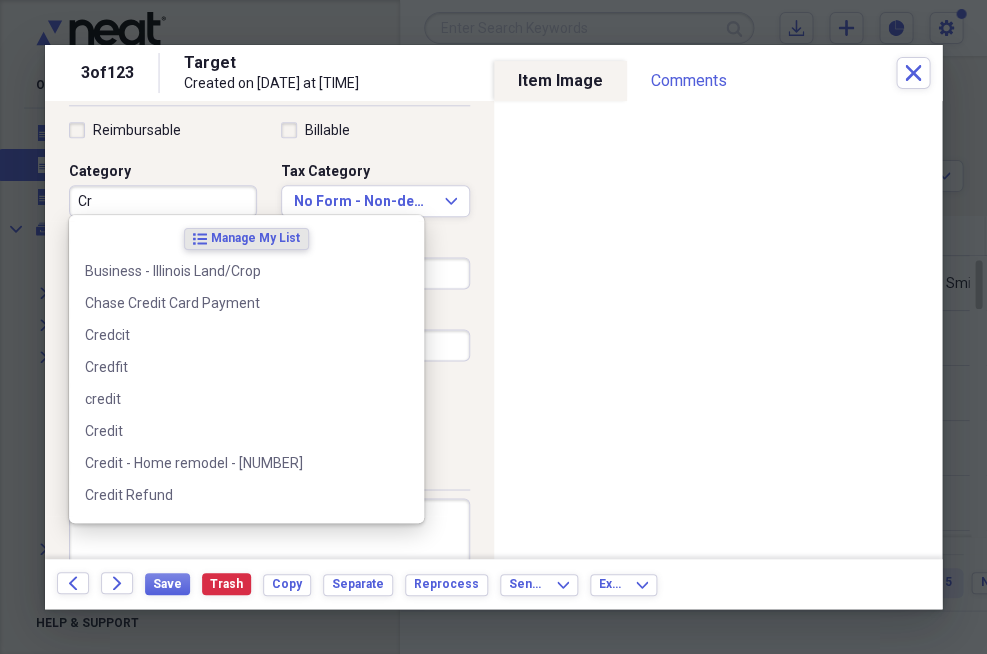 type on "C" 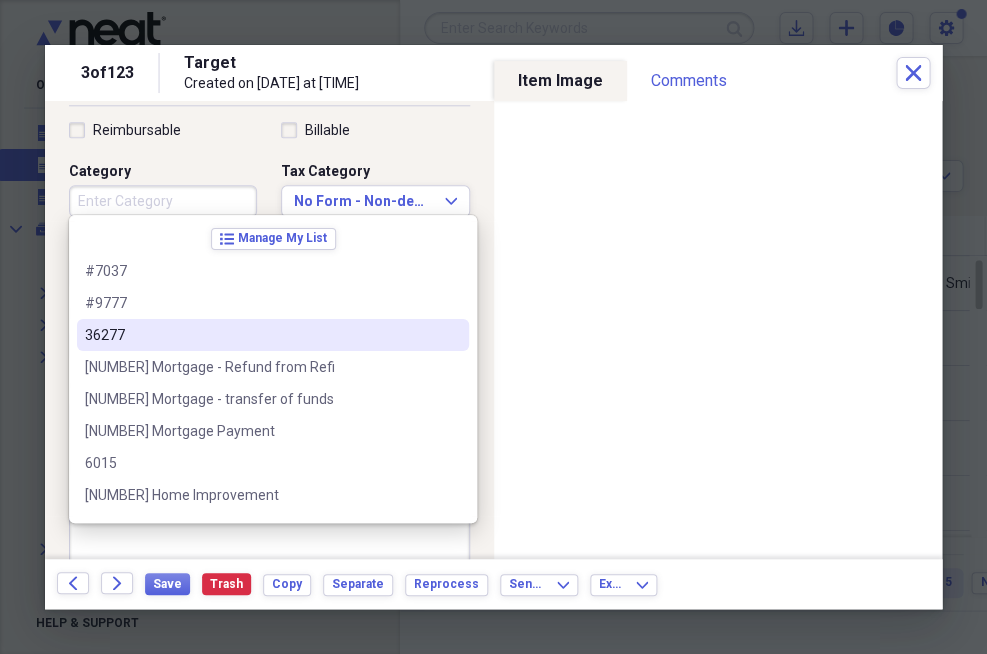 type 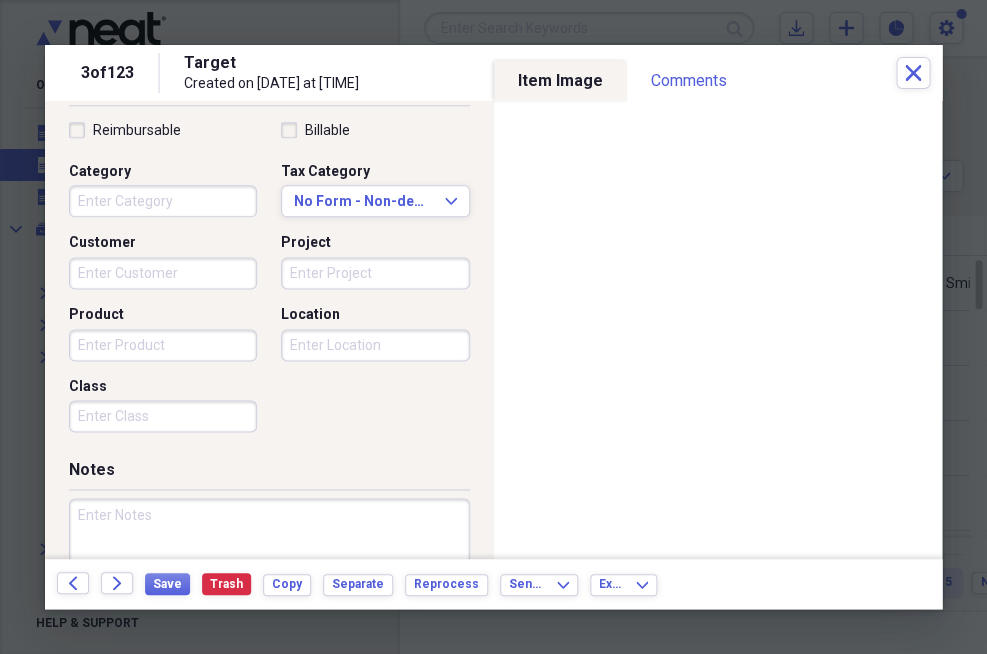 click at bounding box center [718, 330] 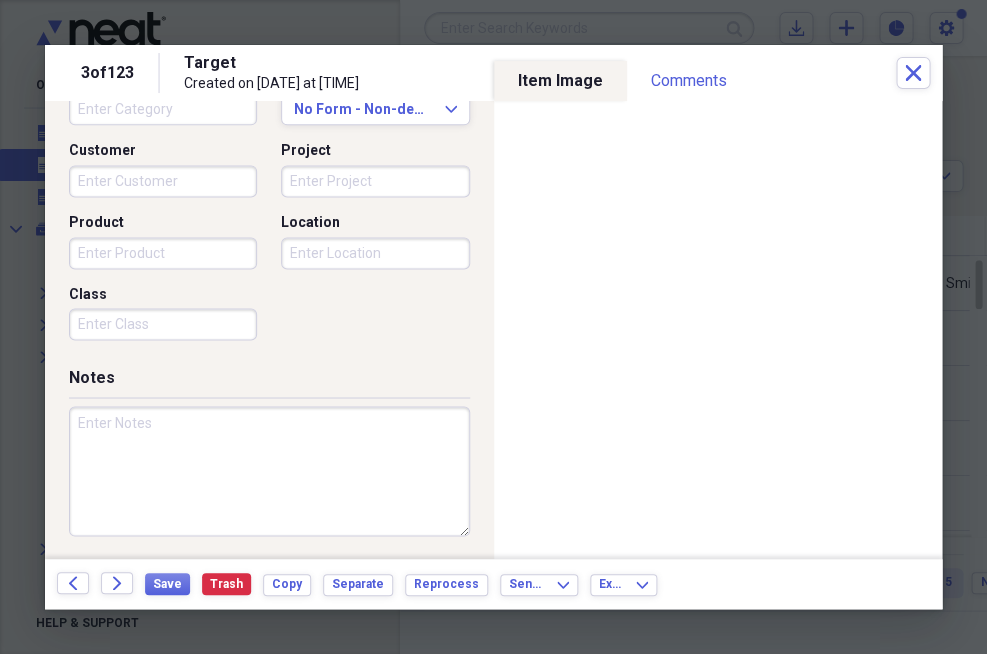 scroll, scrollTop: 559, scrollLeft: 0, axis: vertical 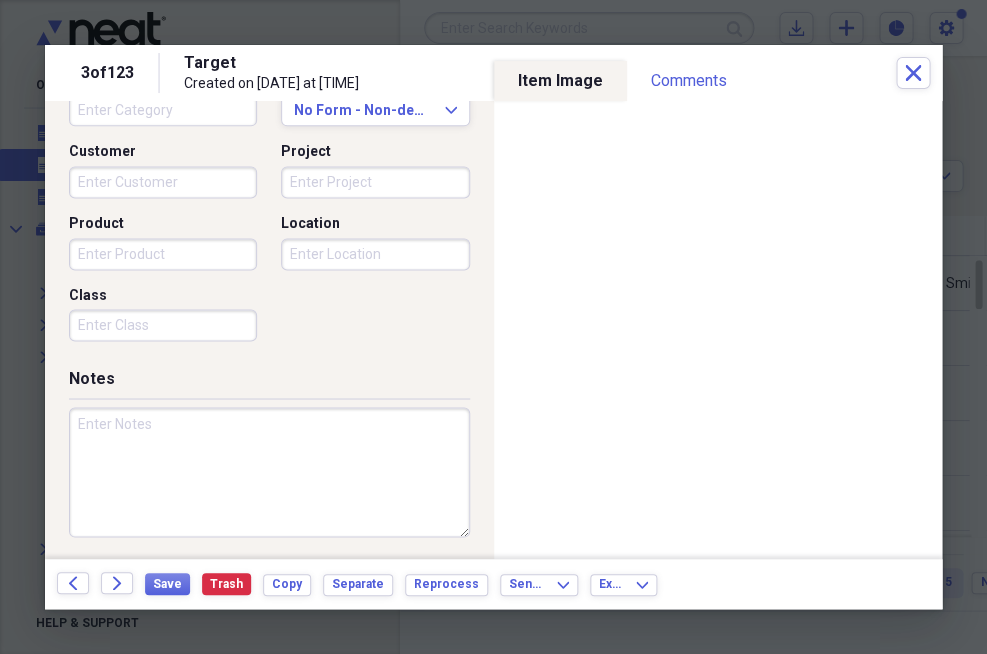 click at bounding box center (269, 472) 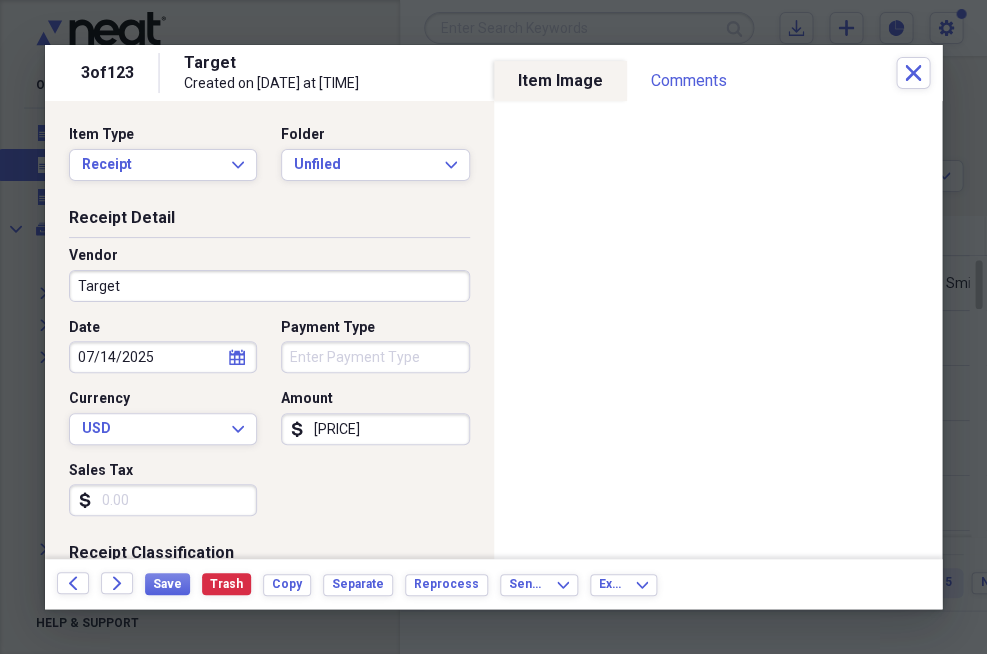scroll, scrollTop: 0, scrollLeft: 0, axis: both 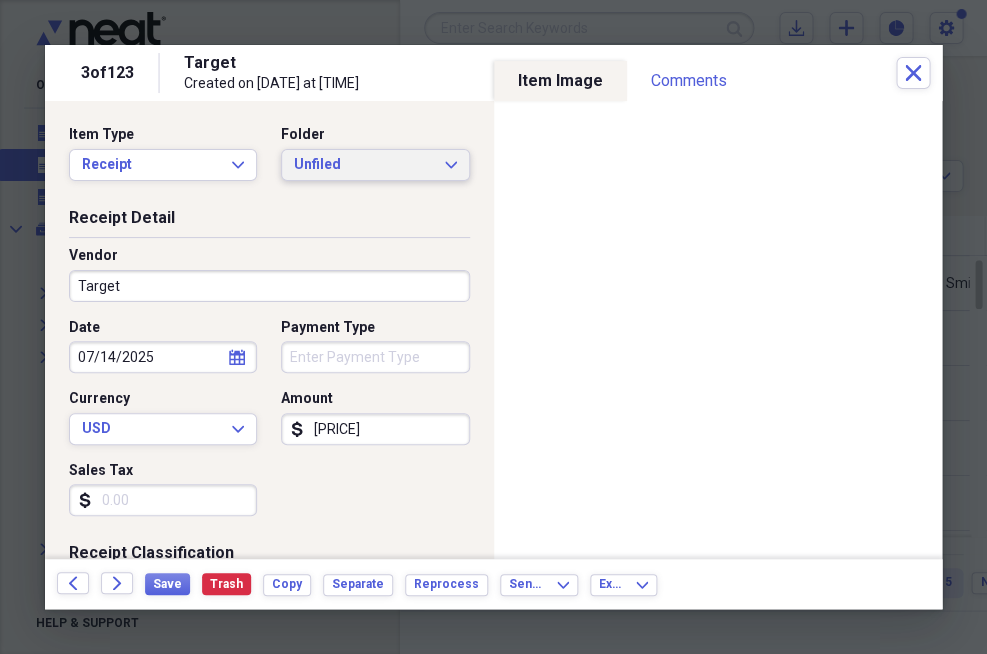 type on "Sheets for basement" 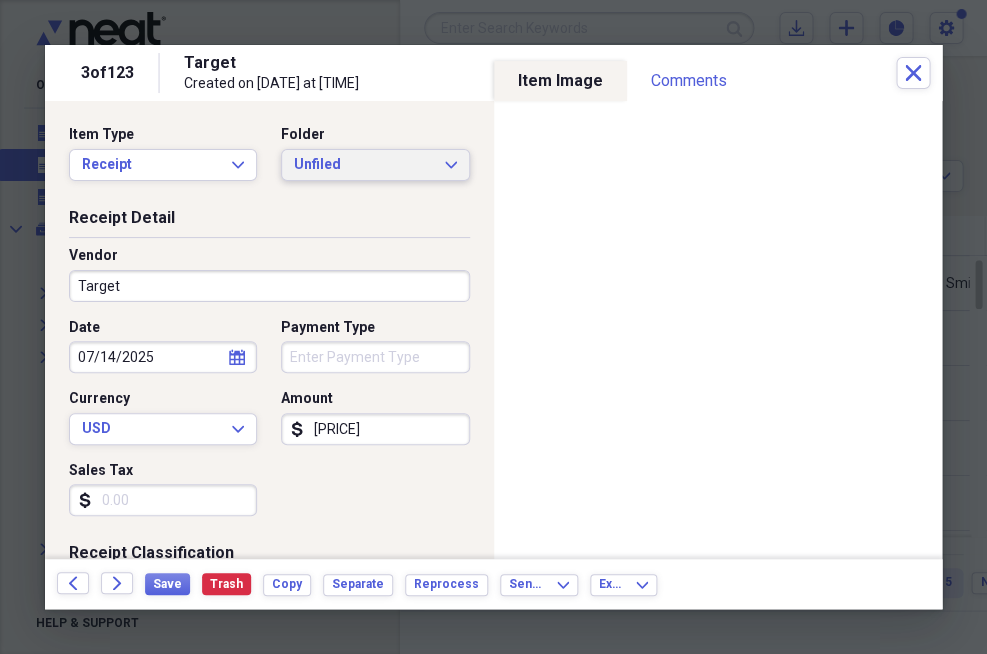 scroll, scrollTop: 0, scrollLeft: 0, axis: both 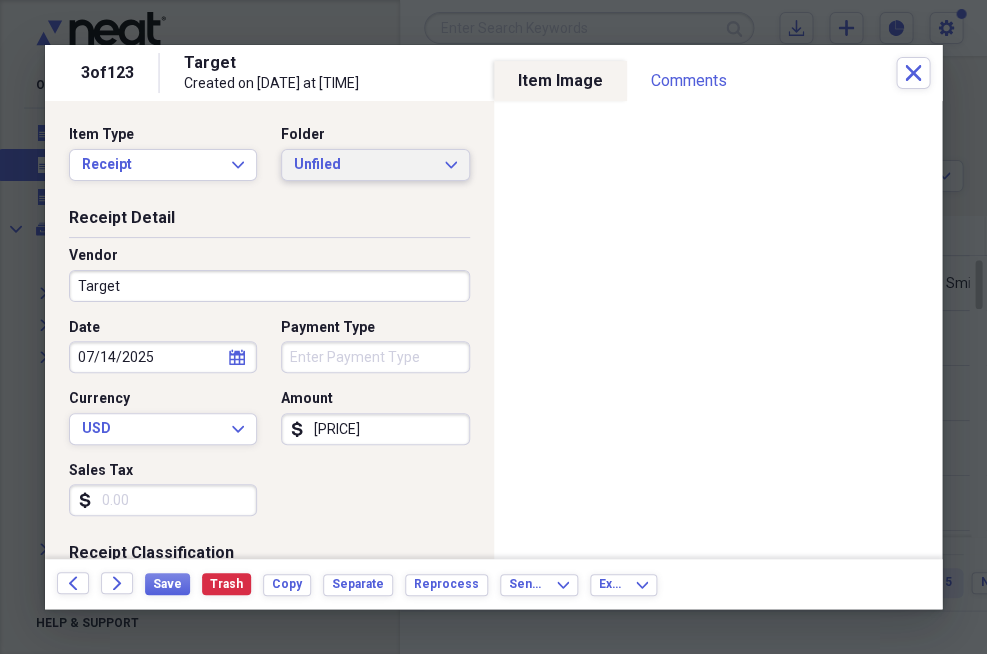 click on "Expand" 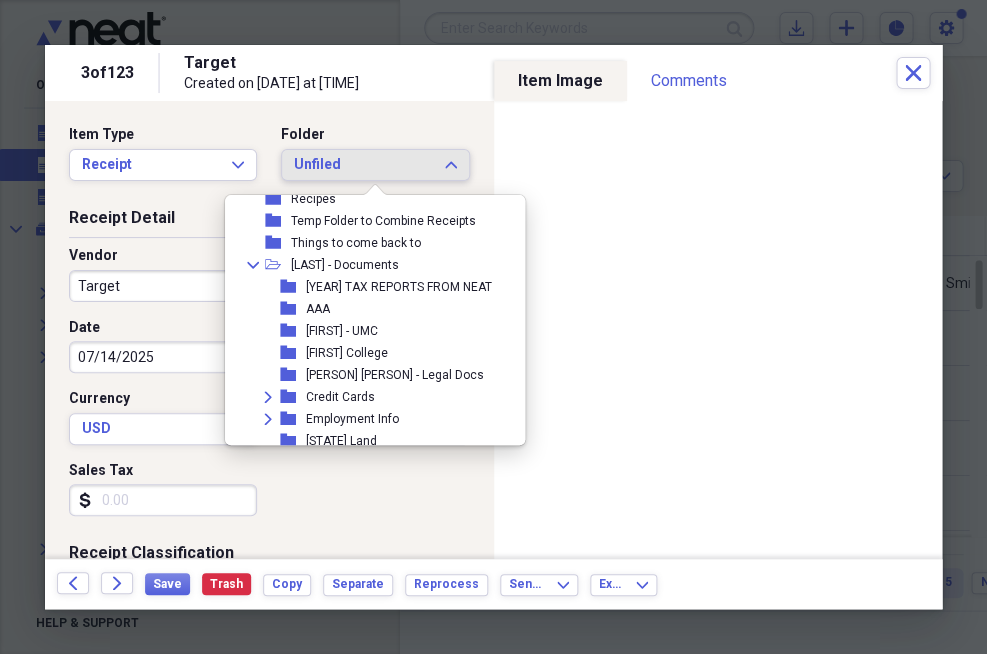 scroll, scrollTop: 476, scrollLeft: 0, axis: vertical 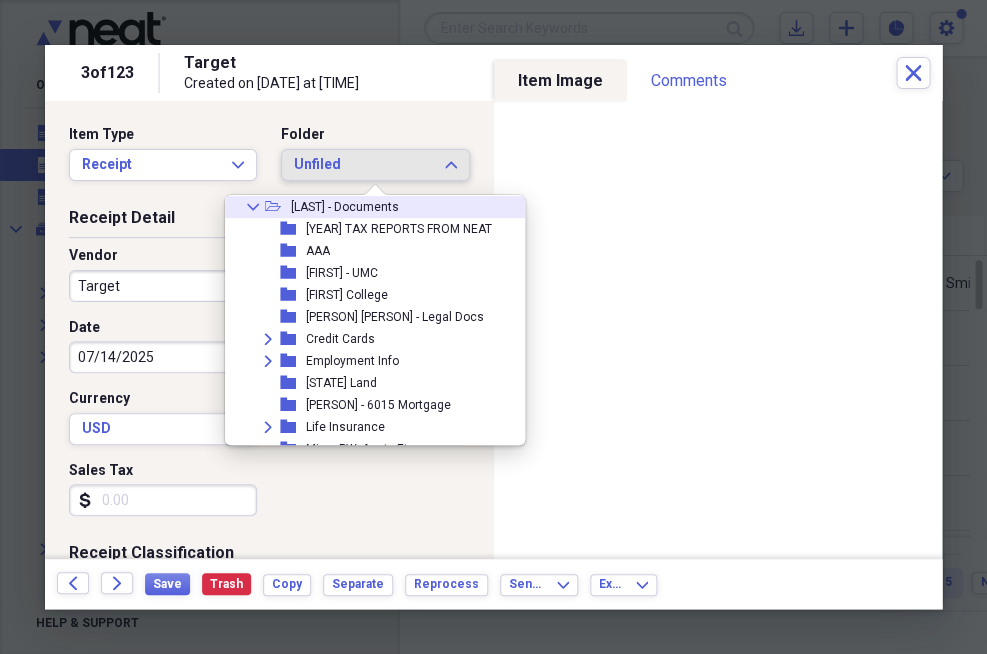 click on "Collapse" 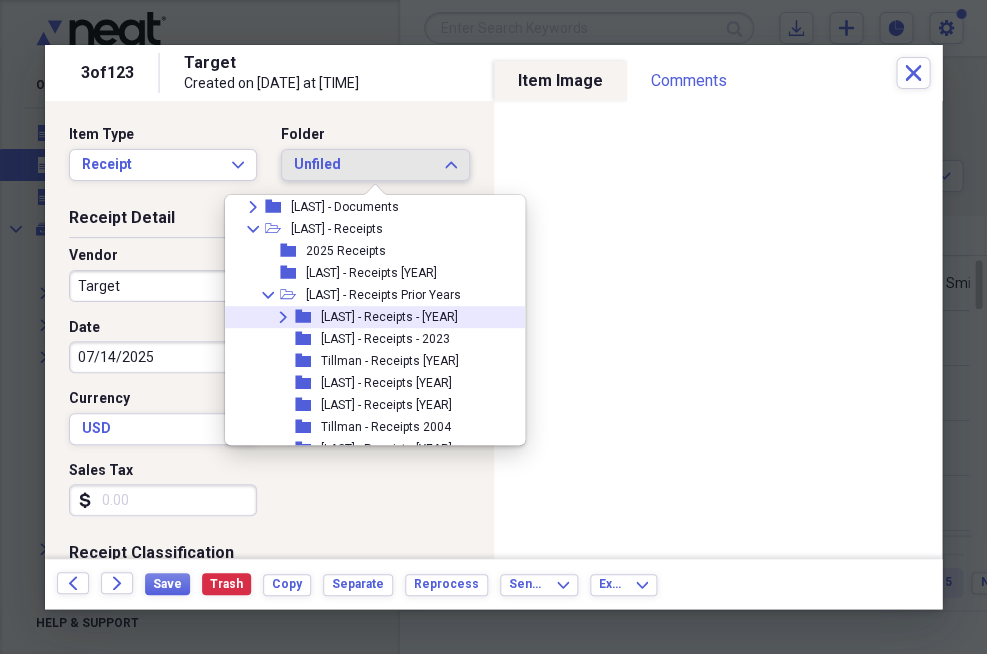scroll, scrollTop: 484, scrollLeft: 0, axis: vertical 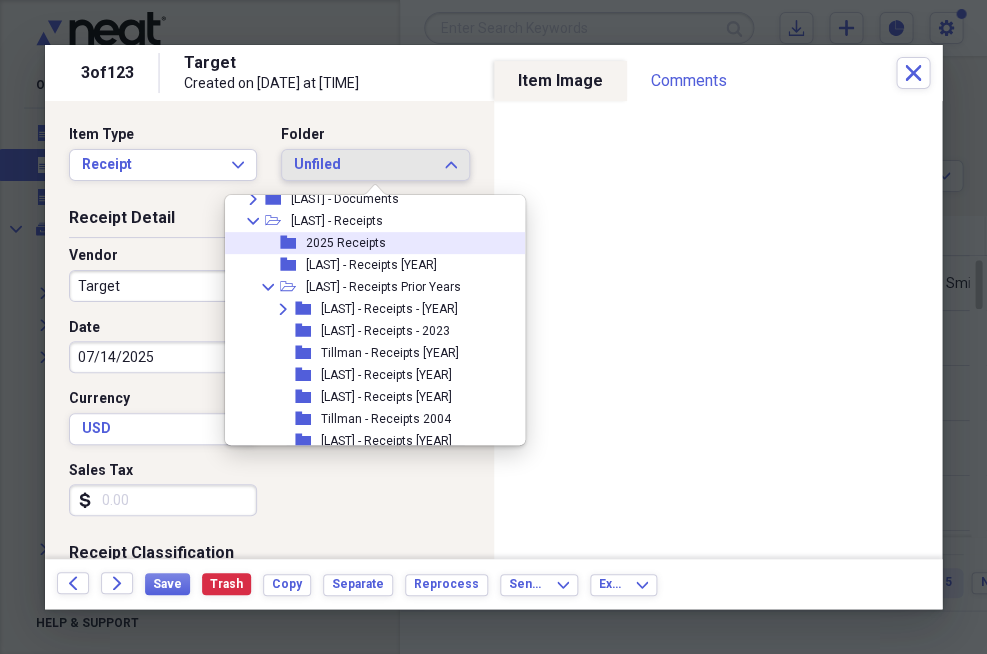 click on "2025 Receipts" at bounding box center [346, 243] 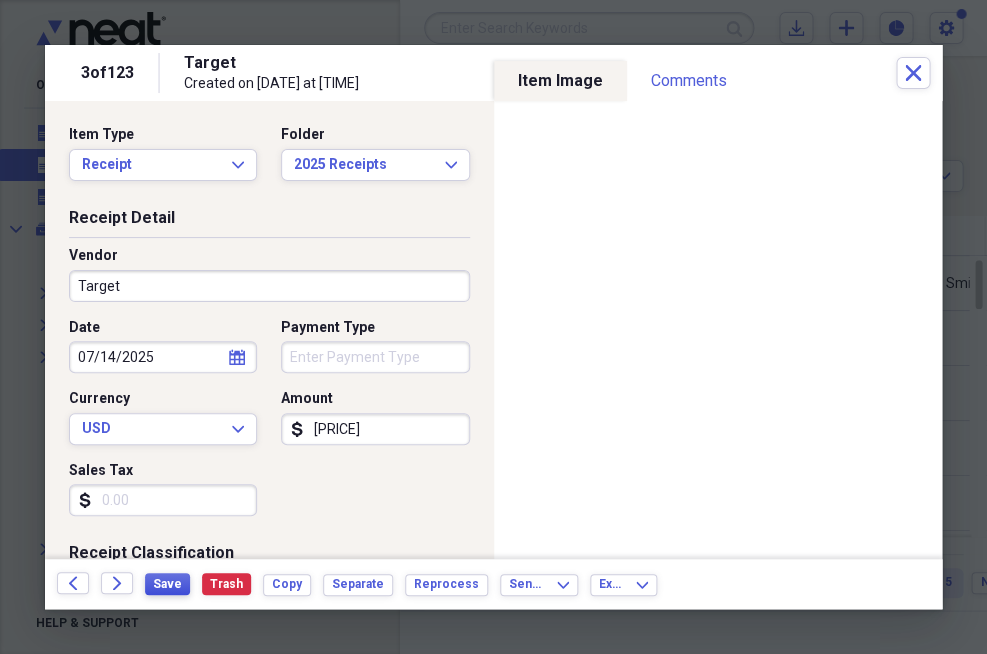 click on "Save" at bounding box center [167, 584] 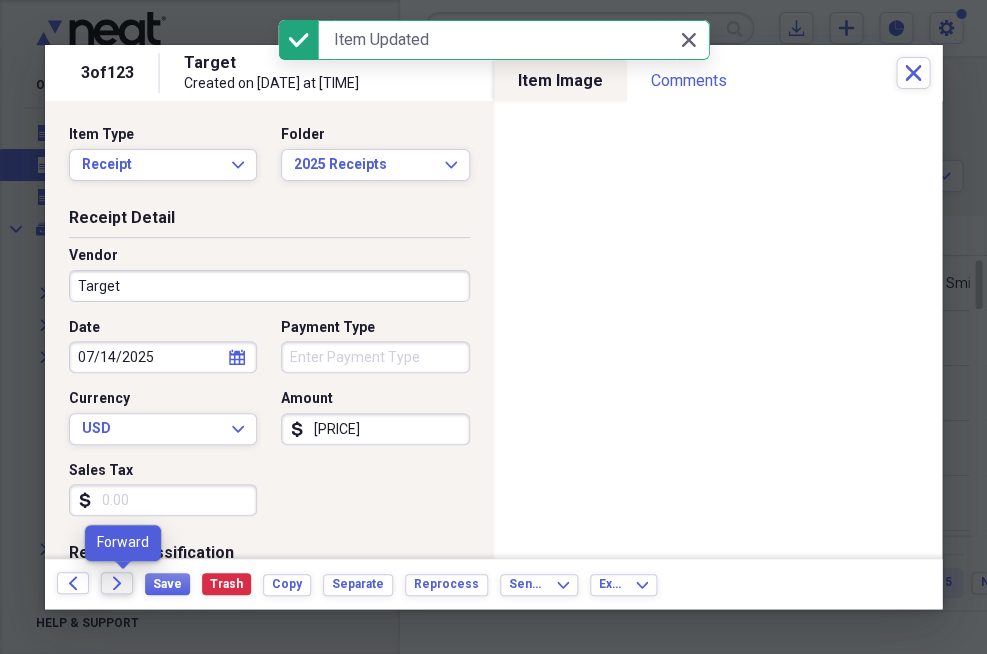 click 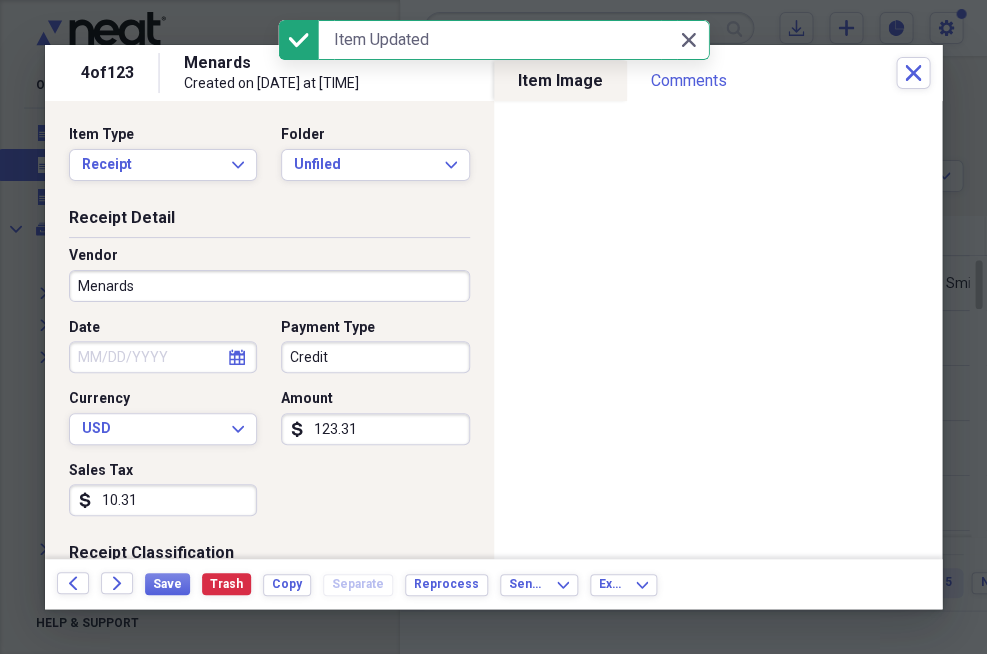 click on "10.31" at bounding box center (163, 500) 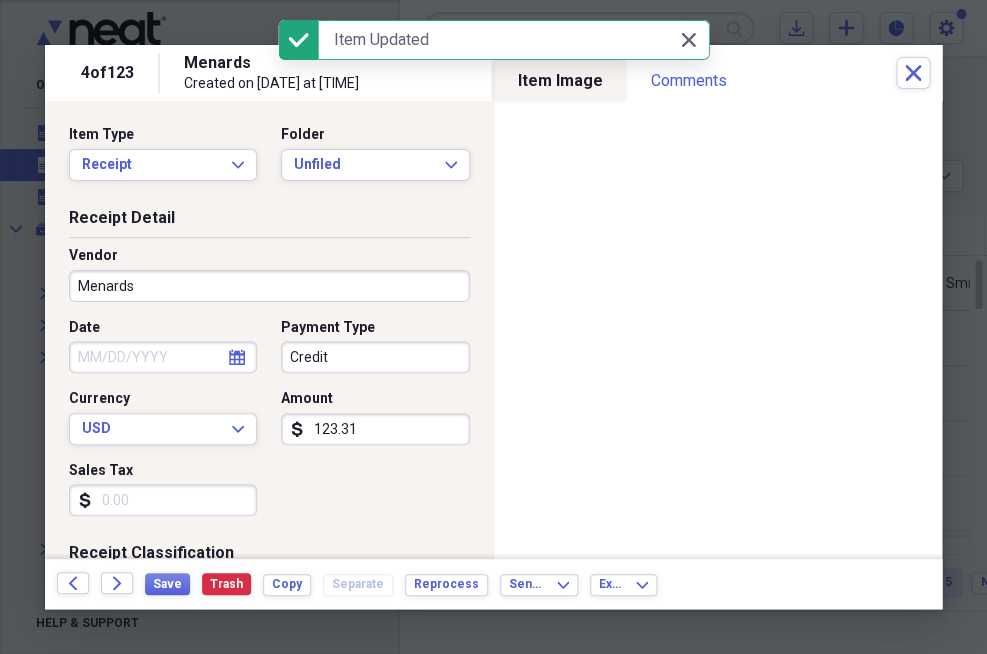 click on "Credit" at bounding box center (375, 357) 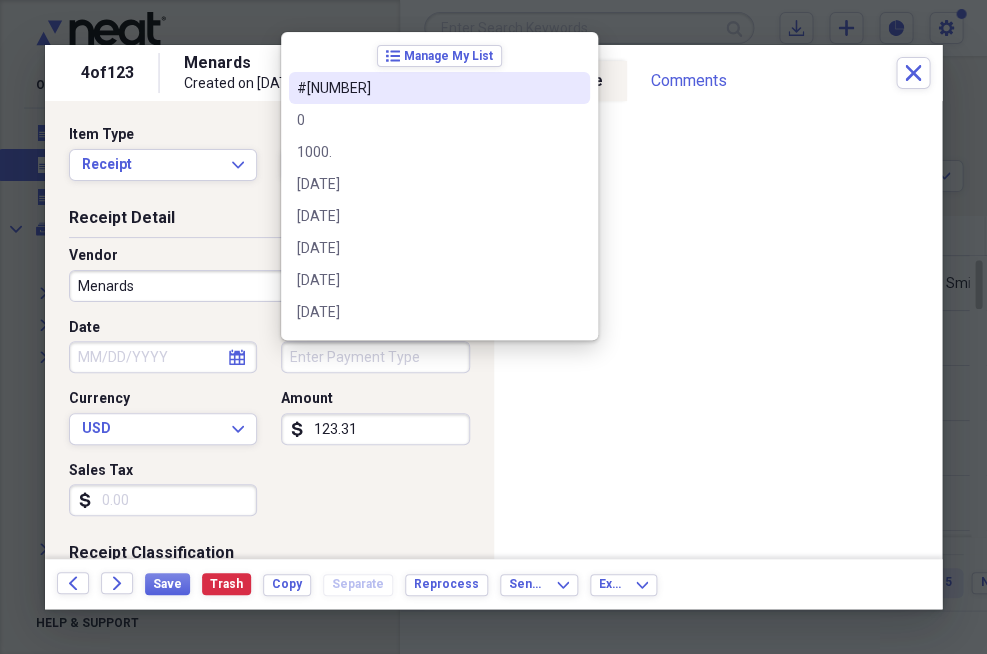 type 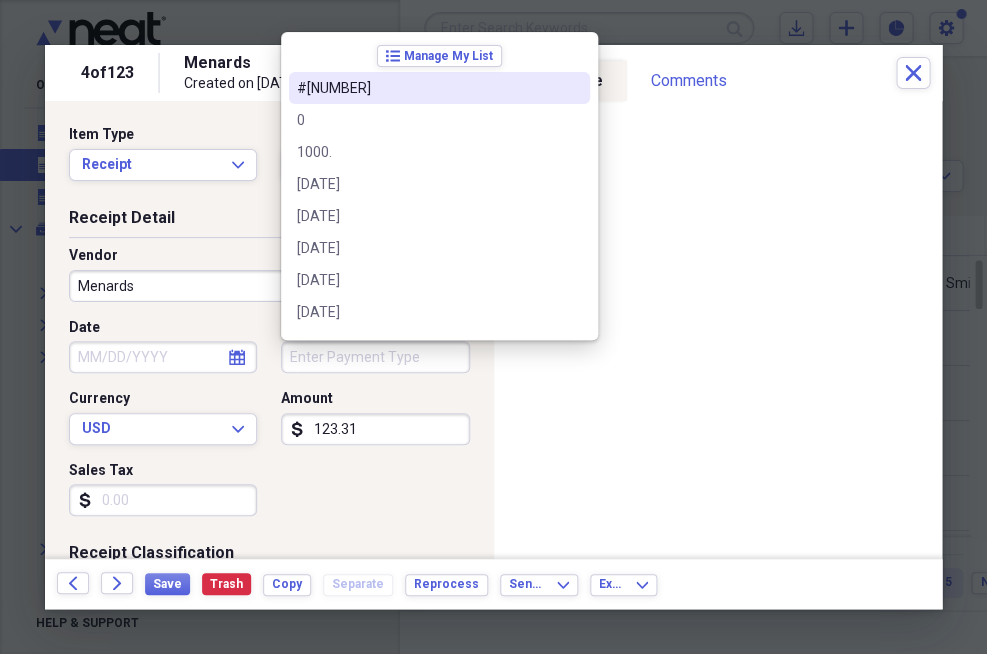 click at bounding box center (493, 327) 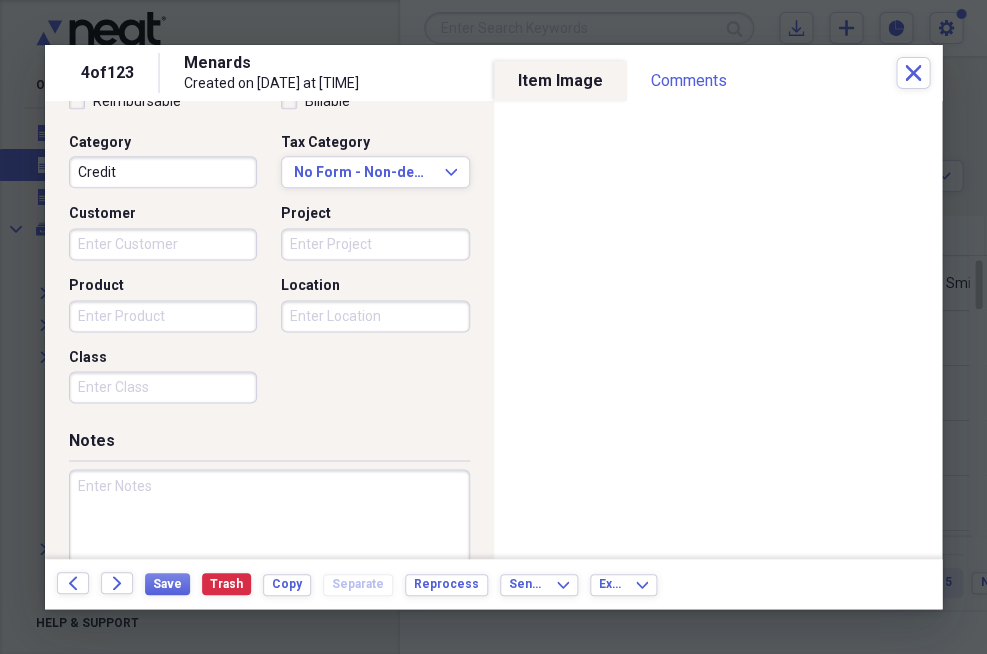 scroll, scrollTop: 502, scrollLeft: 0, axis: vertical 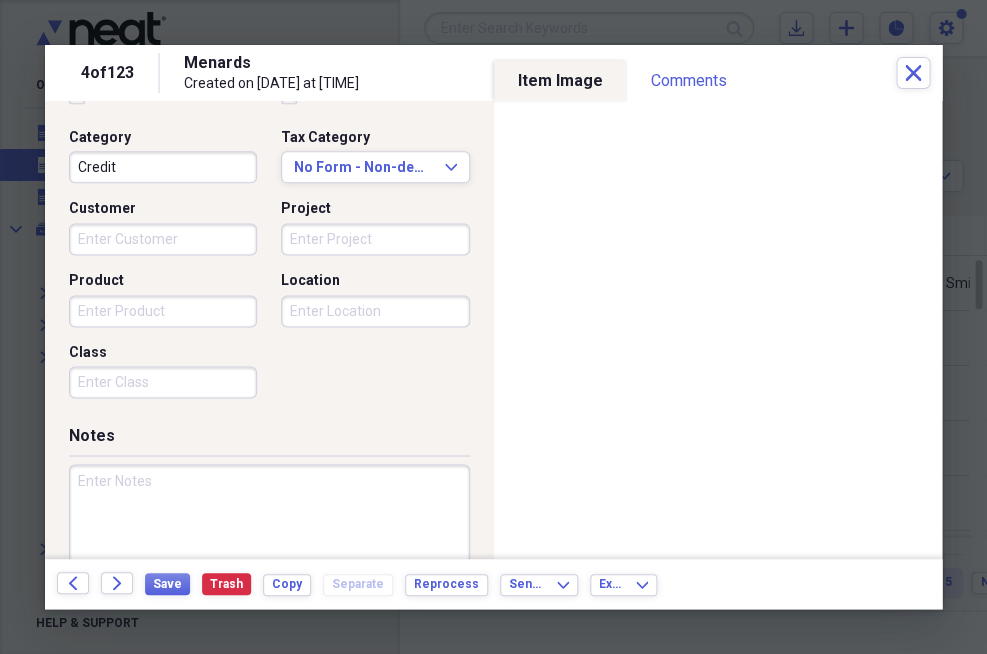 click on "Credit" at bounding box center (163, 167) 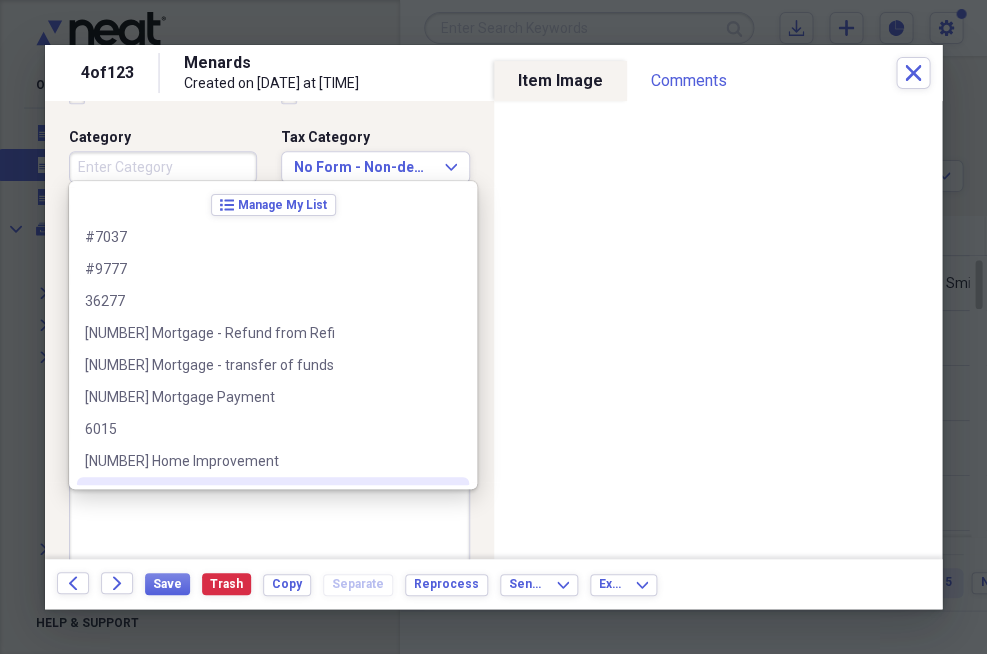 type 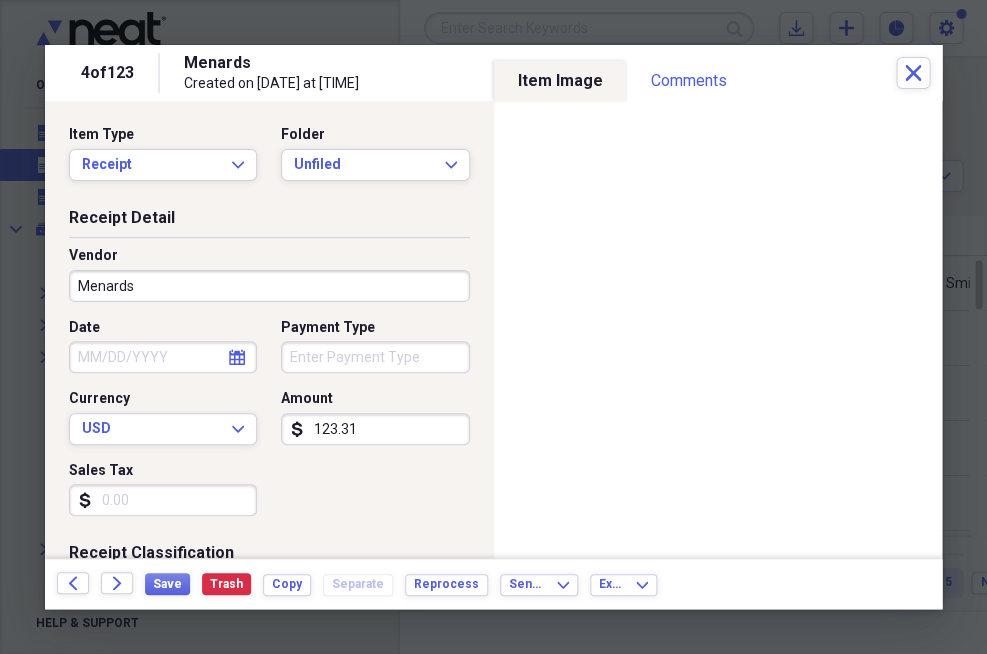 scroll, scrollTop: 0, scrollLeft: 0, axis: both 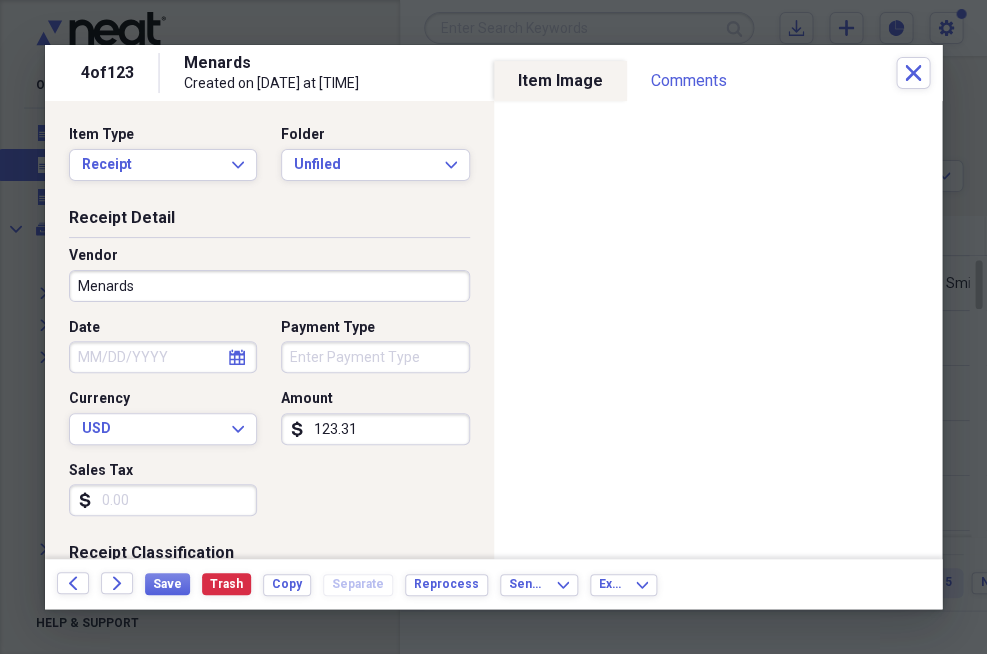 type on "Flashing for skylight" 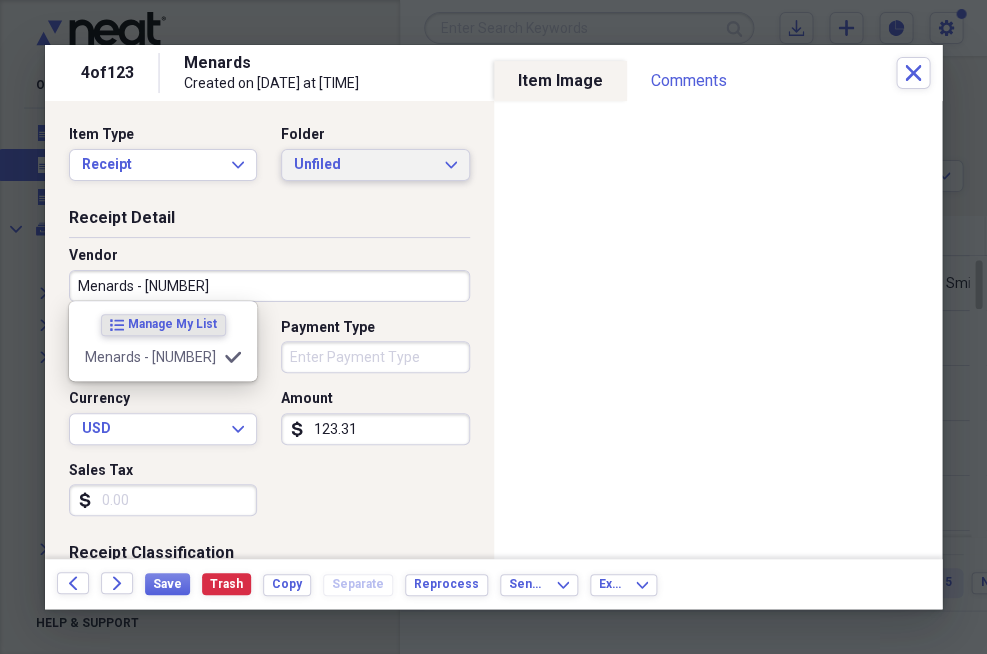 type on "Menards - [NUMBER]" 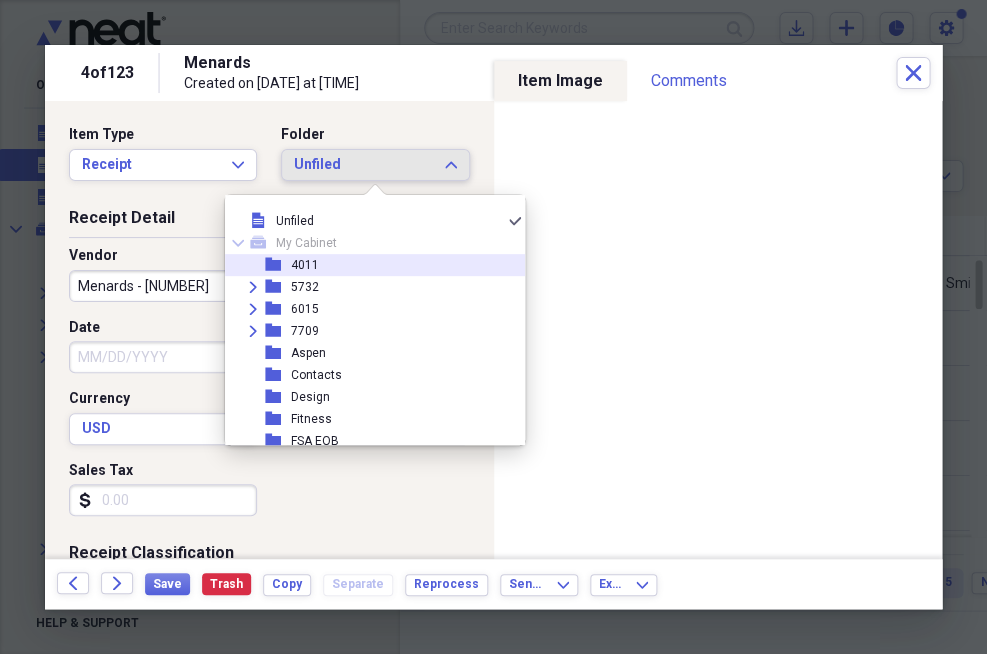 click on "4011" at bounding box center (305, 265) 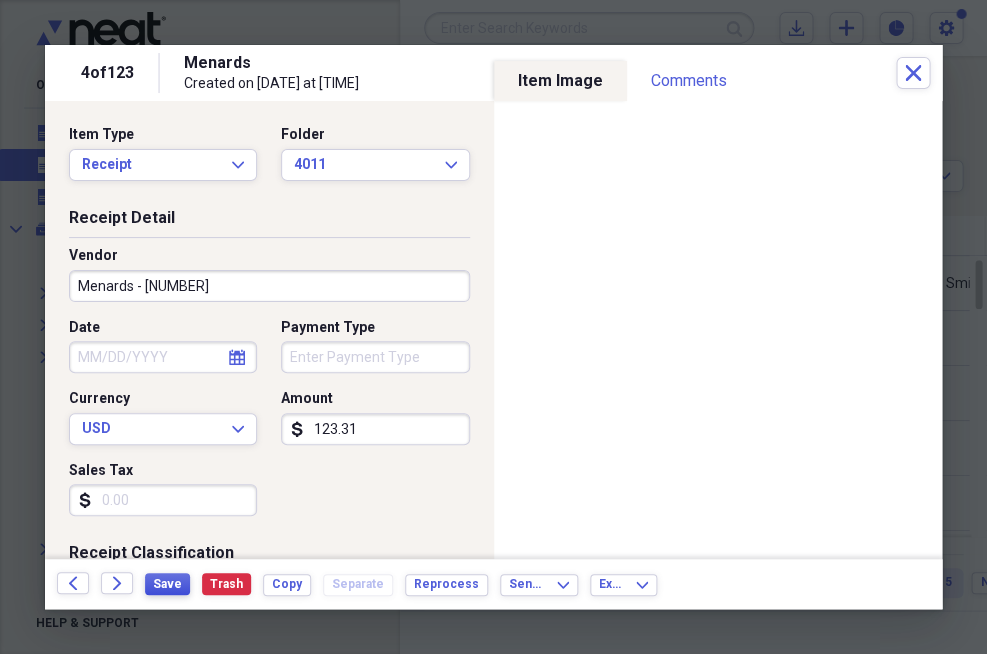 click on "Save" at bounding box center [167, 584] 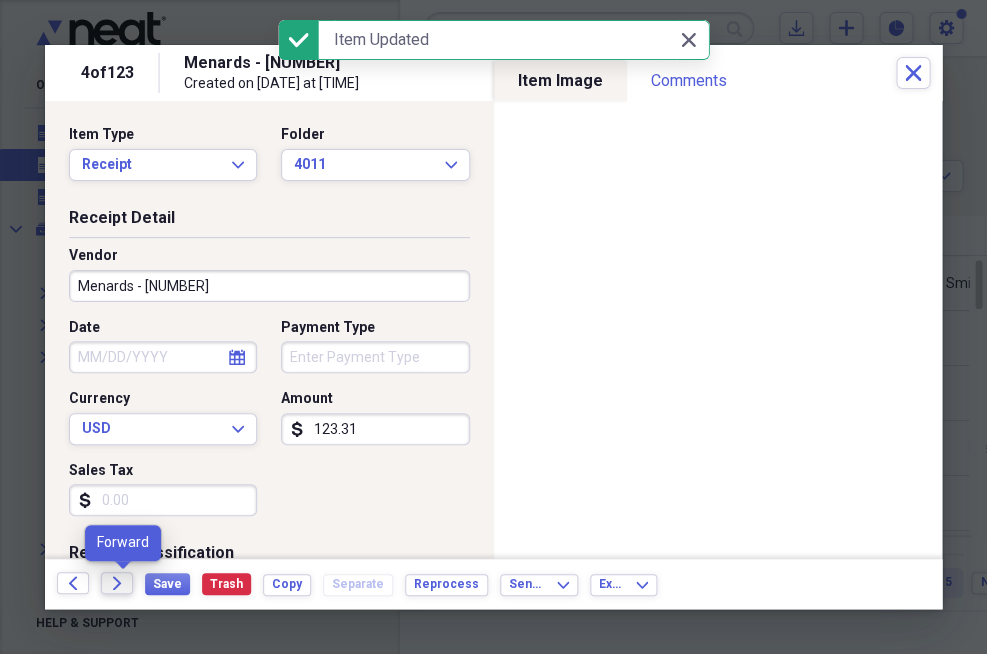click on "Forward" at bounding box center (117, 583) 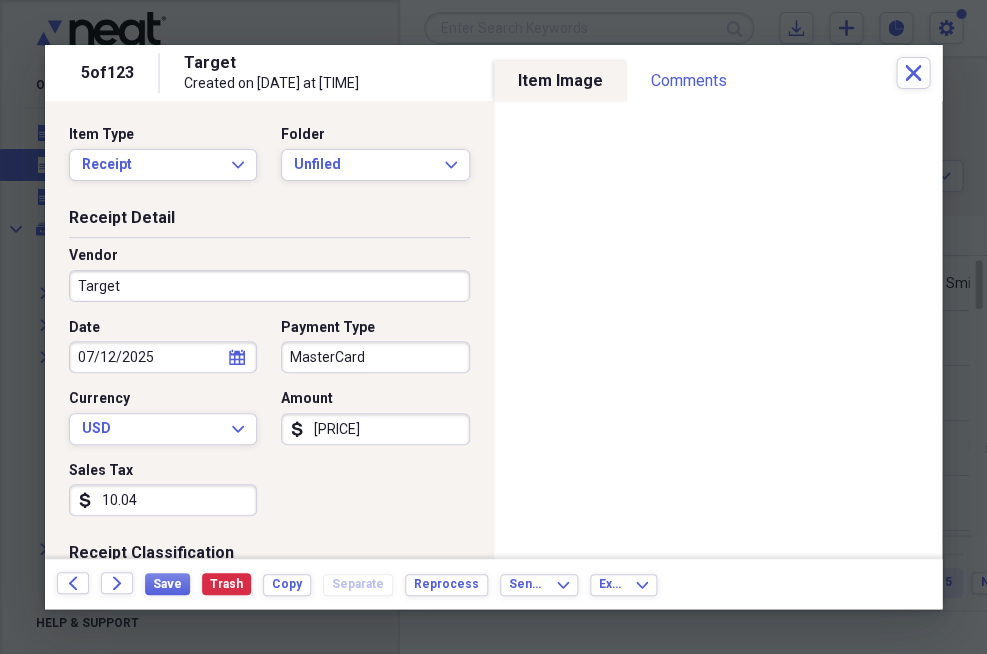 click on "10.04" at bounding box center [163, 500] 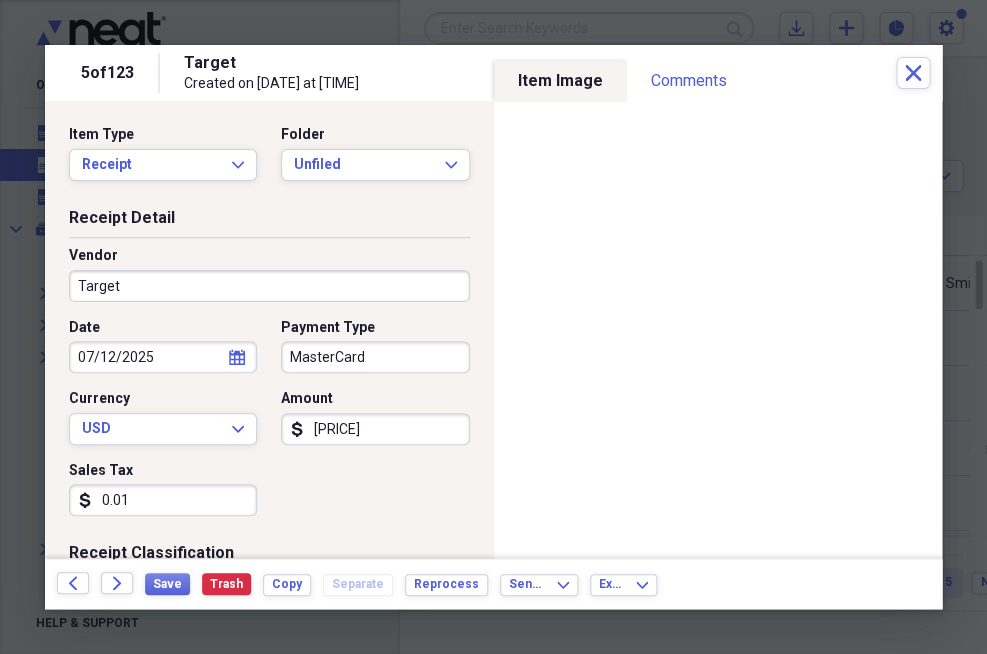 type on "0.01" 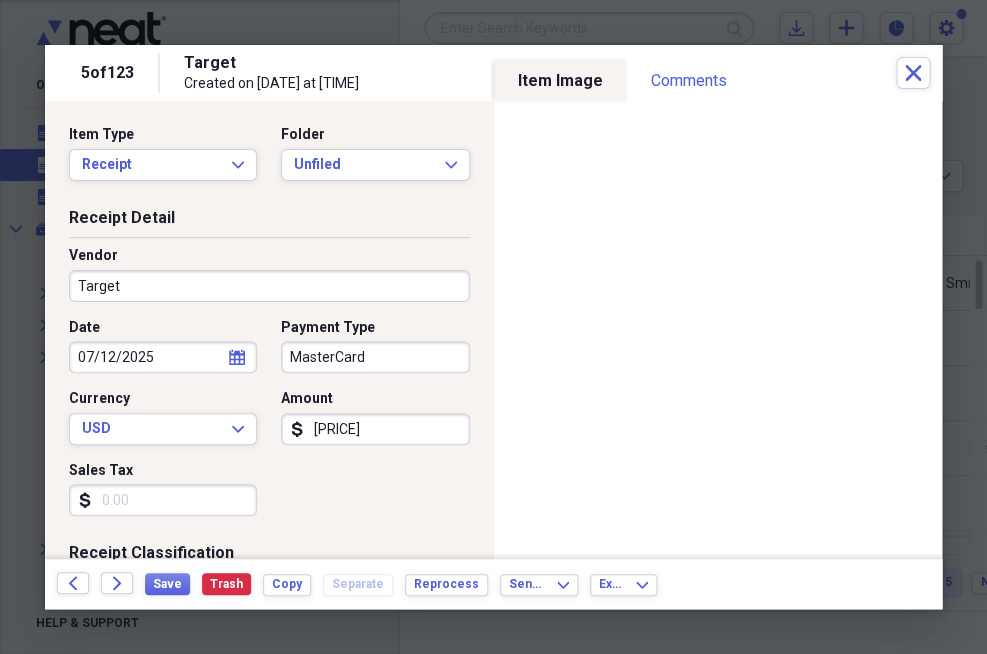 click on "MasterCard" at bounding box center (375, 357) 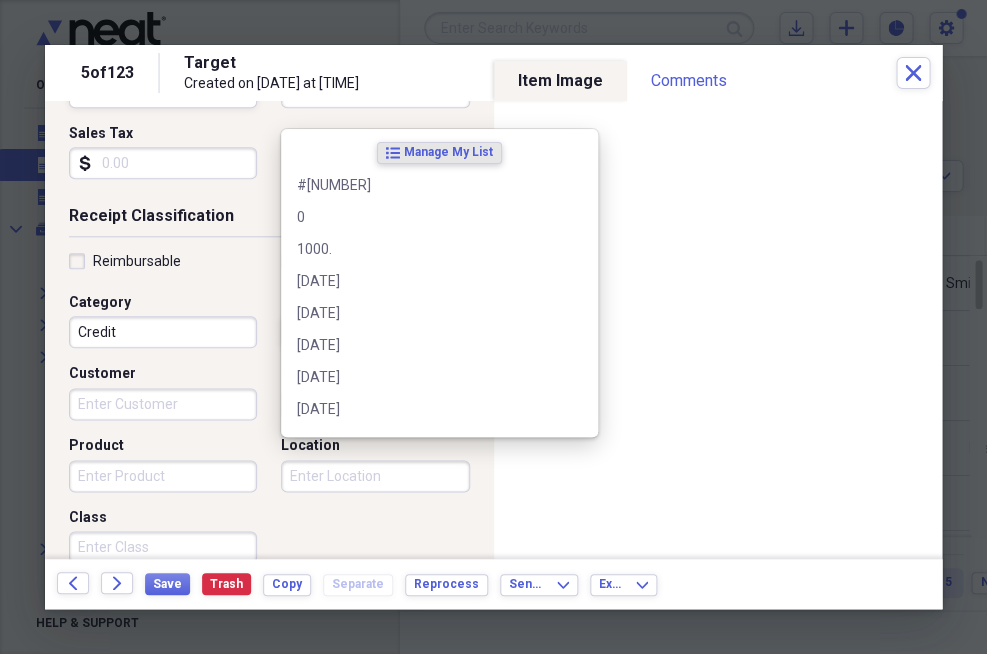 scroll, scrollTop: 368, scrollLeft: 0, axis: vertical 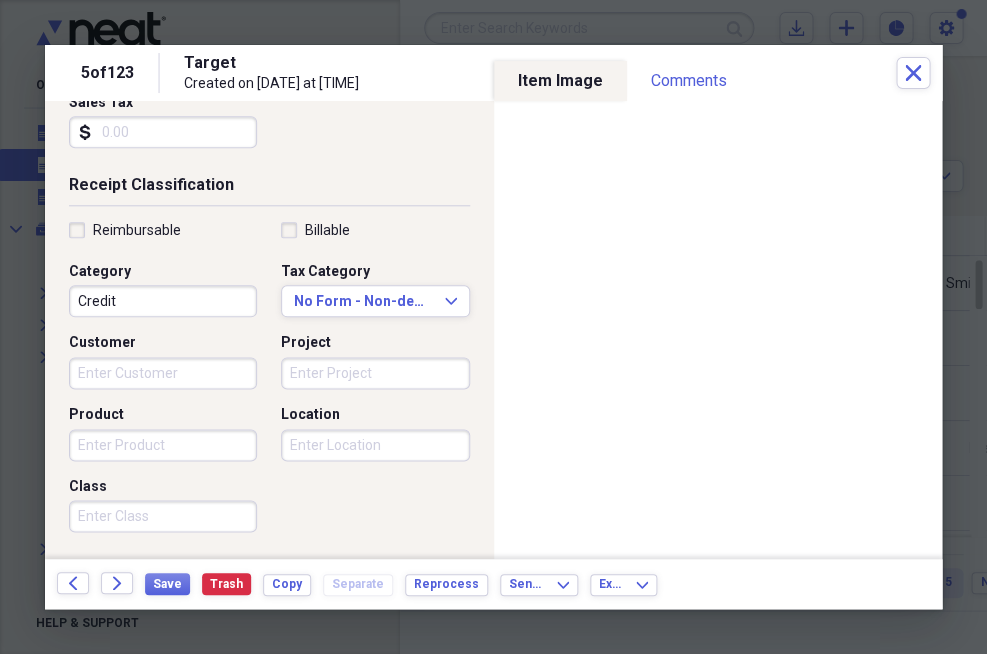 type 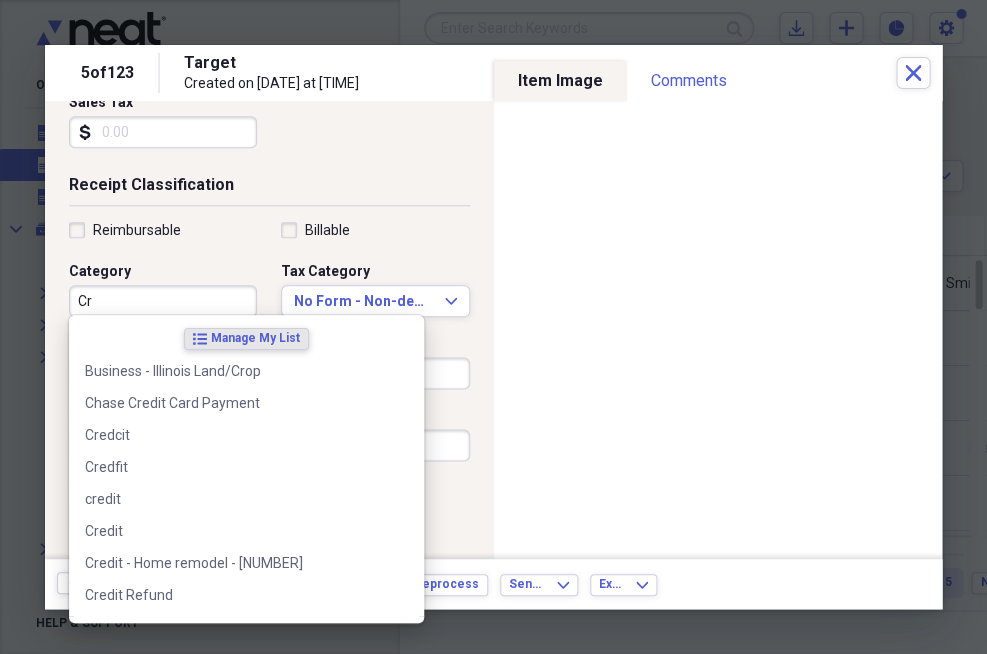 type on "C" 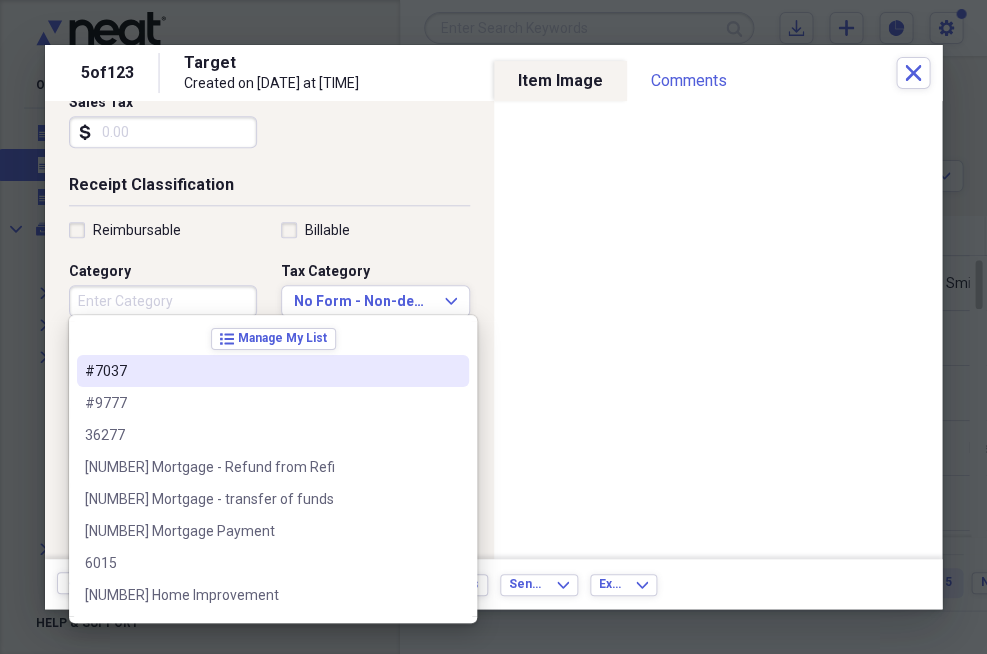 type 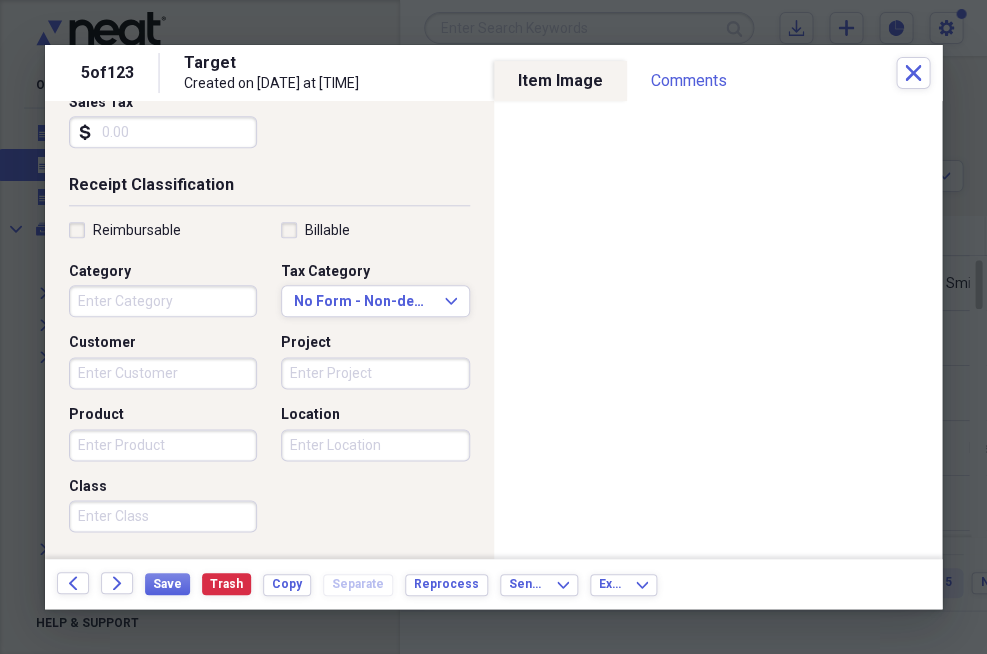 click on "Receipt Classification Reimbursable Billable Category Tax Category No Form - Non-deductible Expand Customer Project Product Location Class" at bounding box center [269, 366] 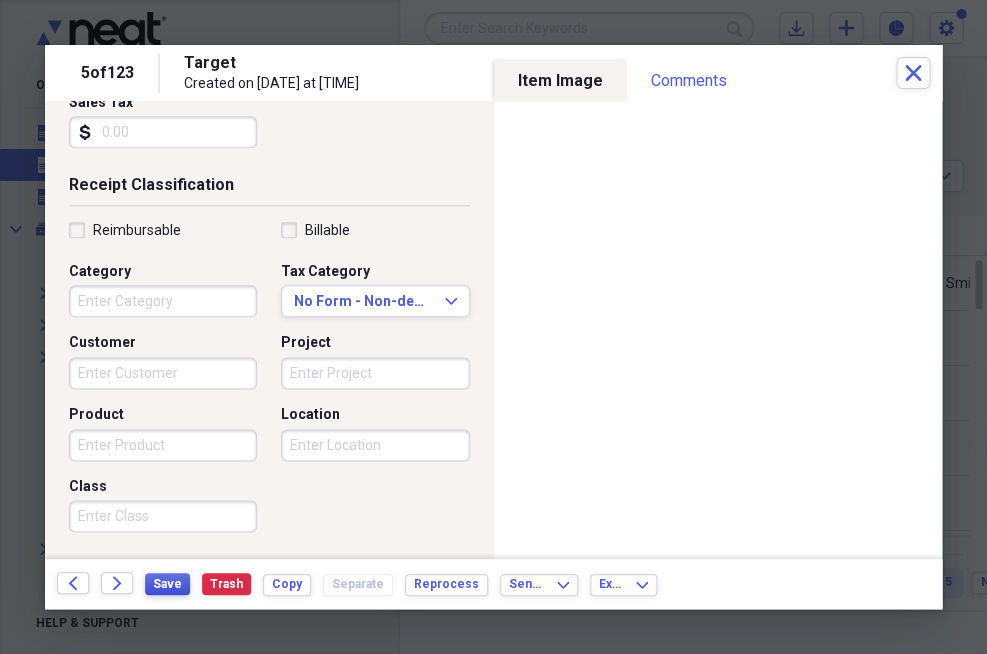 click on "Save" at bounding box center (167, 584) 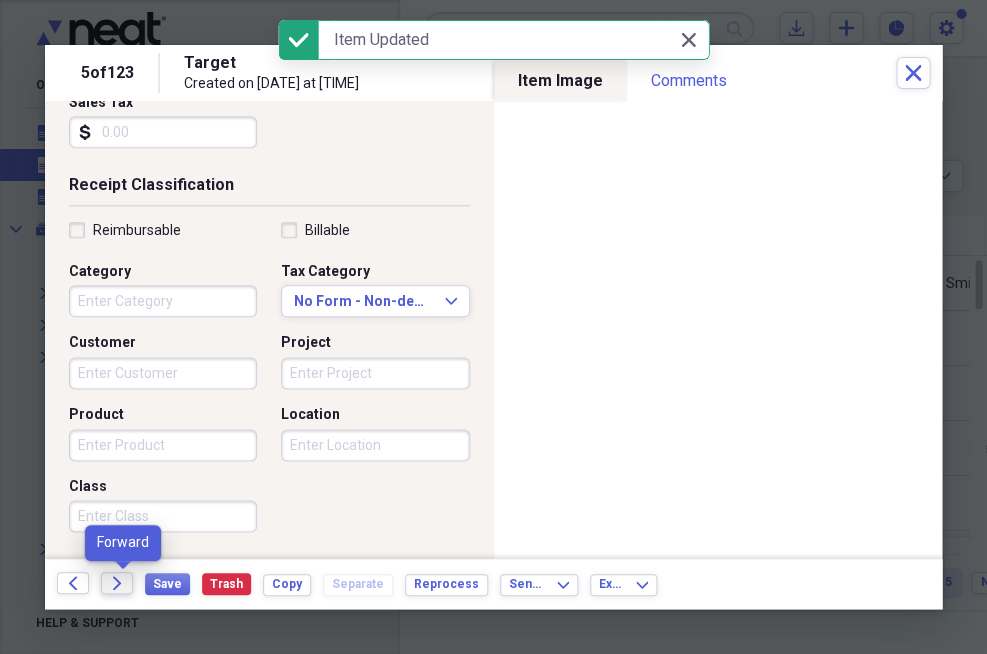 click on "Forward" 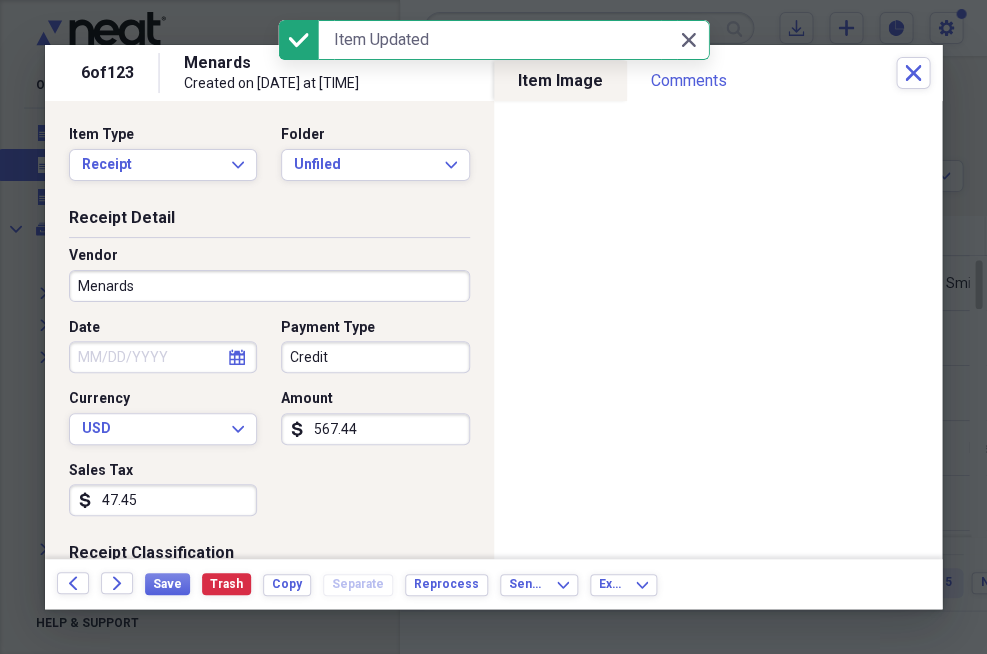 click on "Credit" at bounding box center (375, 357) 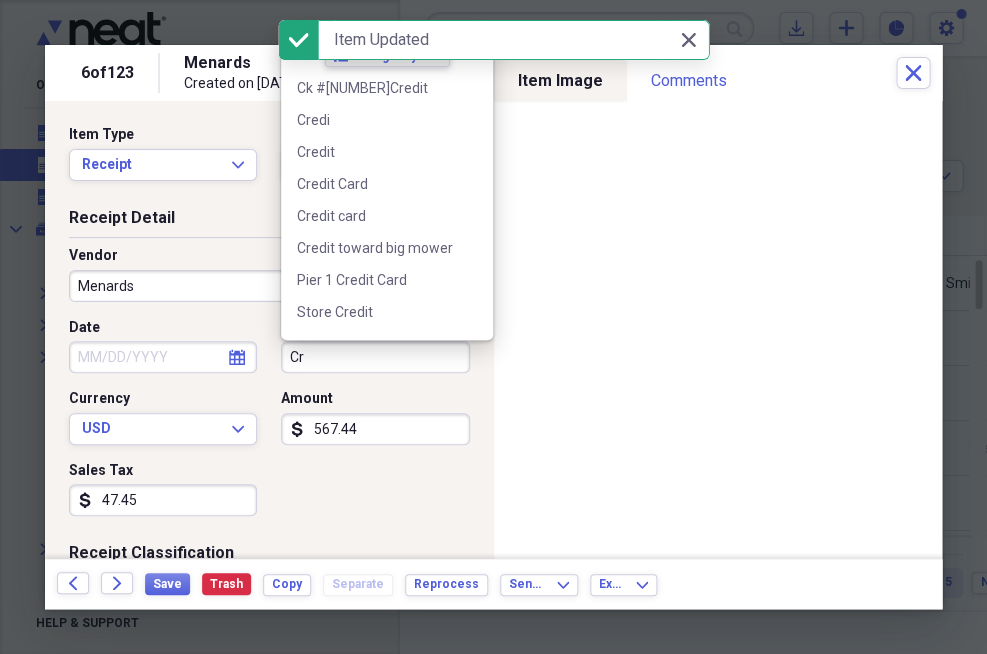 type on "C" 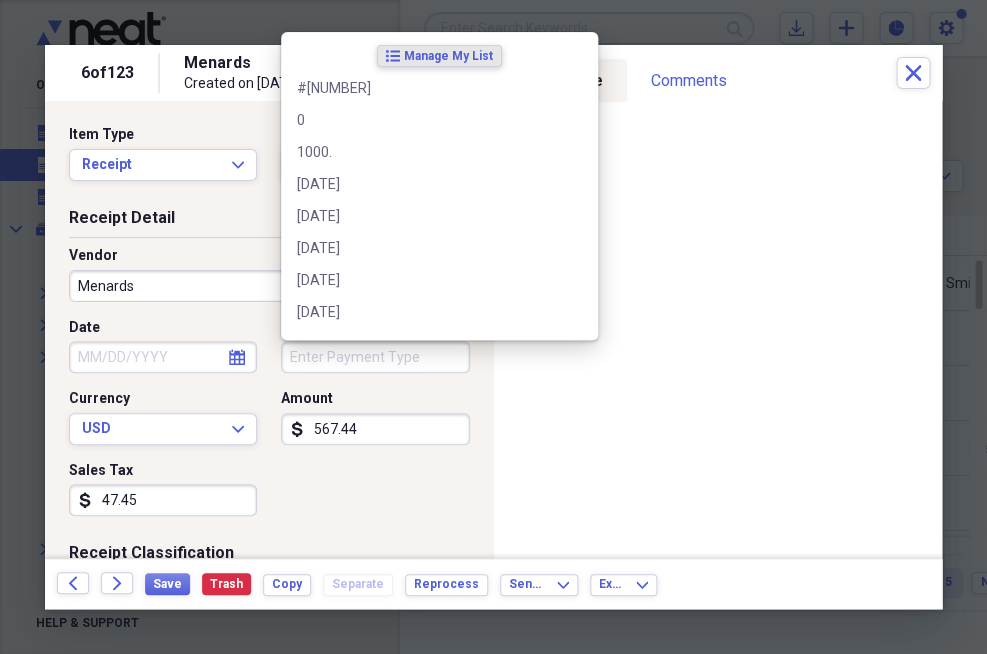 type 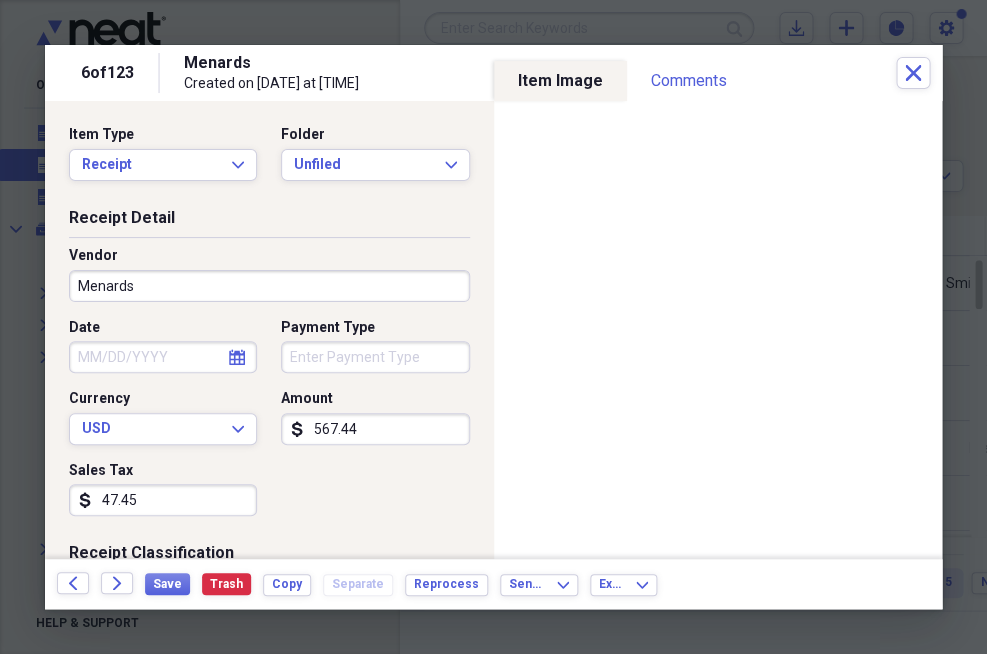 type on "47.45" 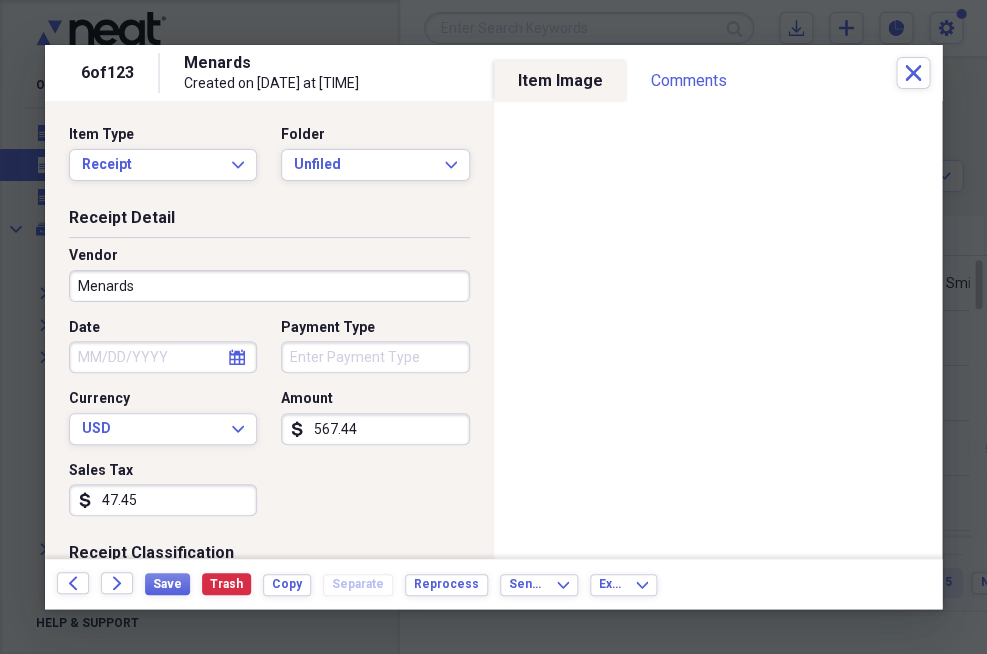 type 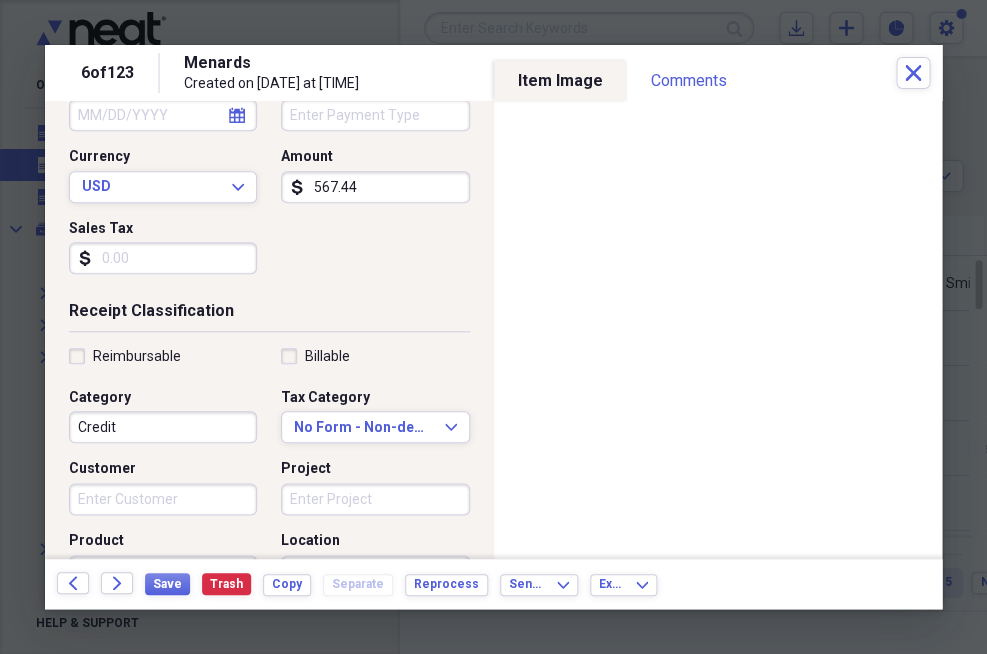 scroll, scrollTop: 254, scrollLeft: 0, axis: vertical 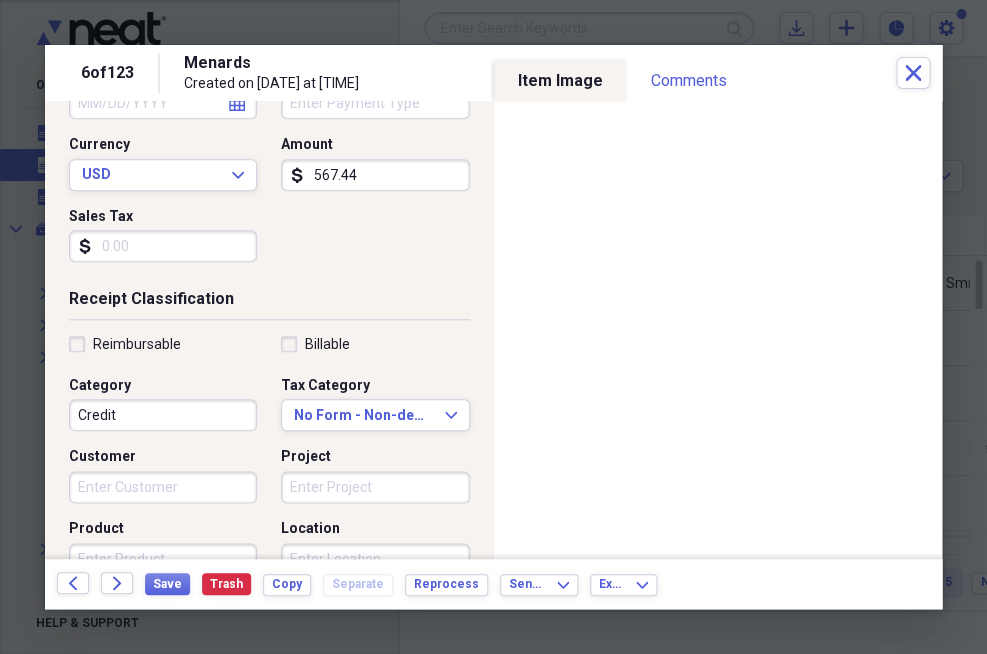 click on "Credit" at bounding box center [163, 415] 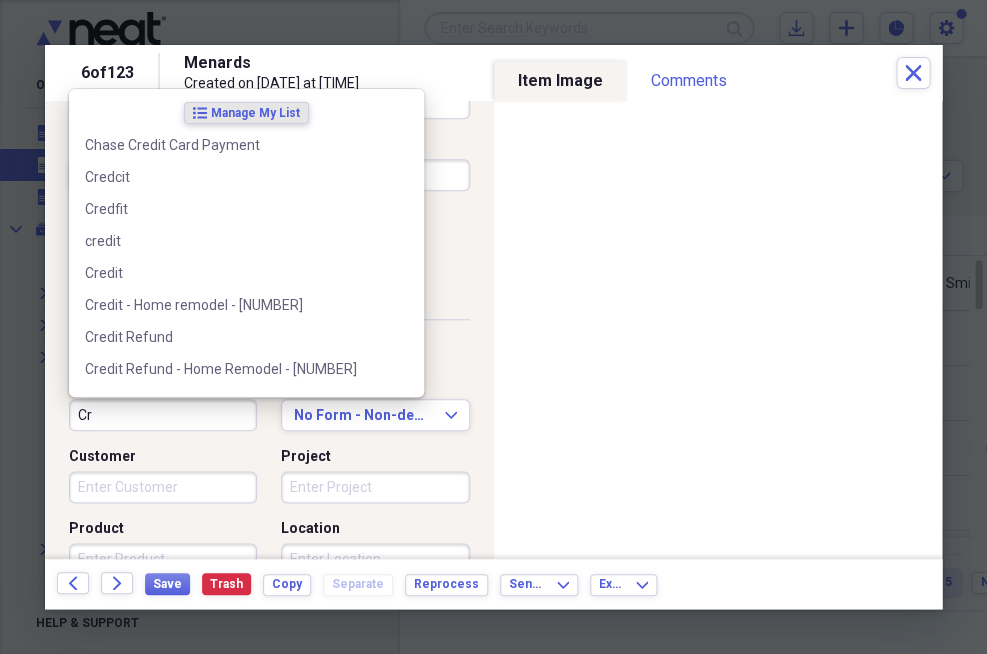 type on "C" 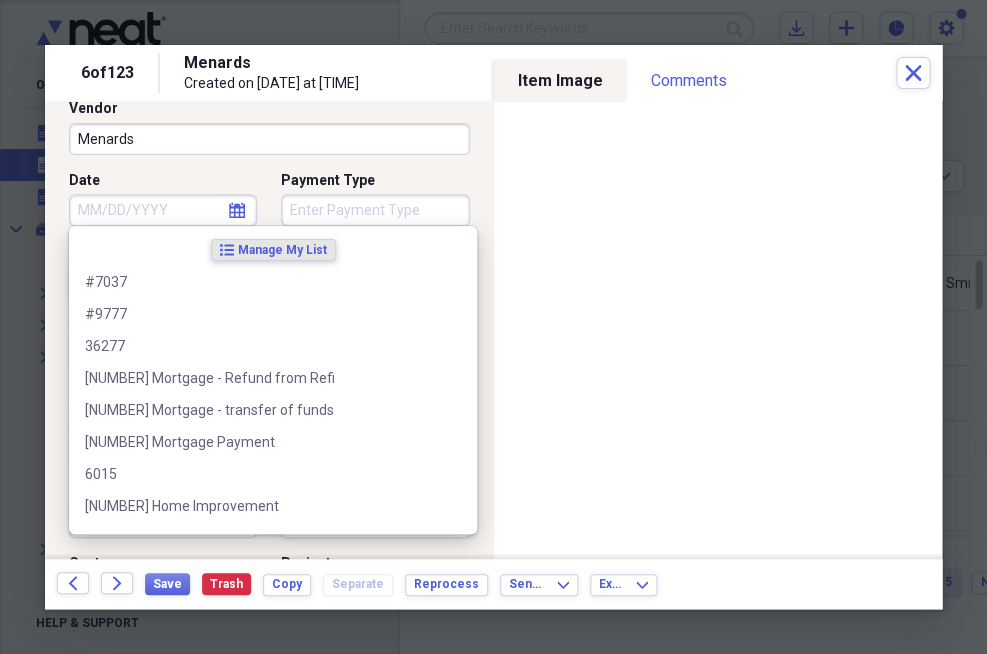 scroll, scrollTop: 114, scrollLeft: 0, axis: vertical 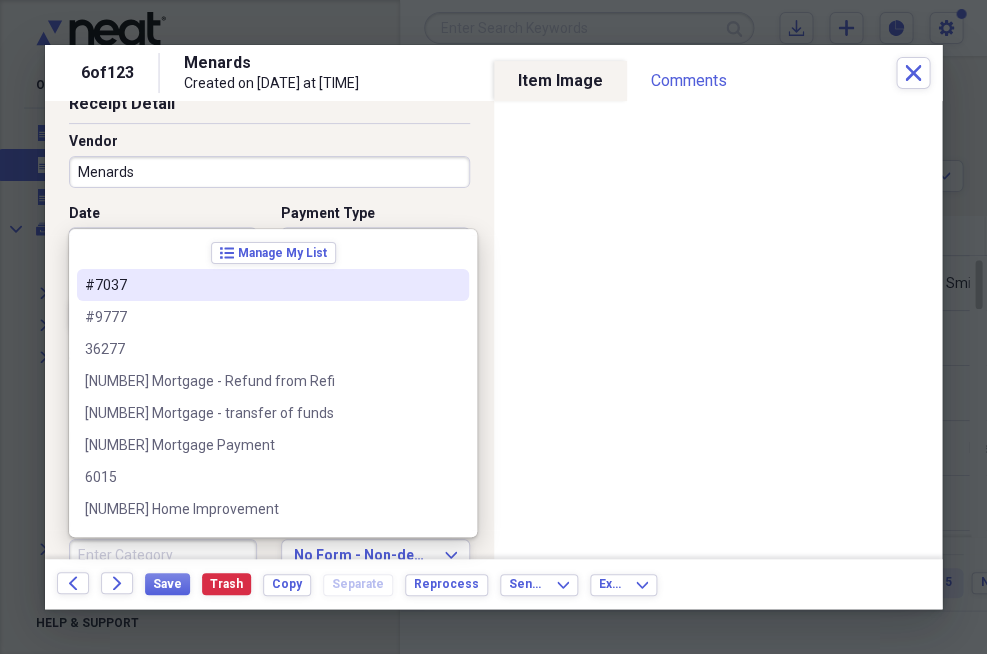 type 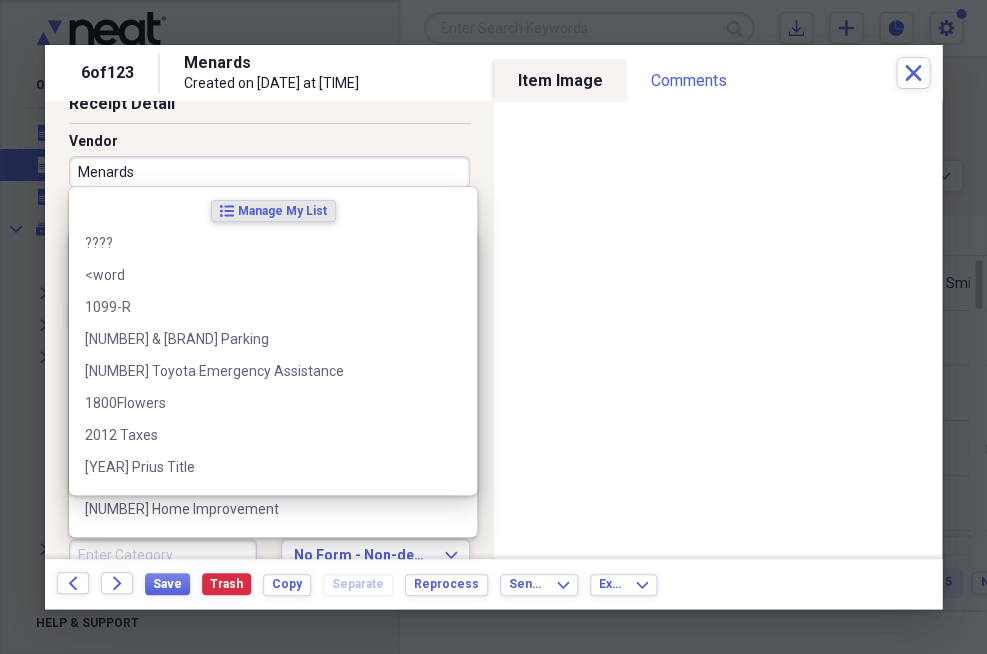 click on "Menards" at bounding box center (269, 172) 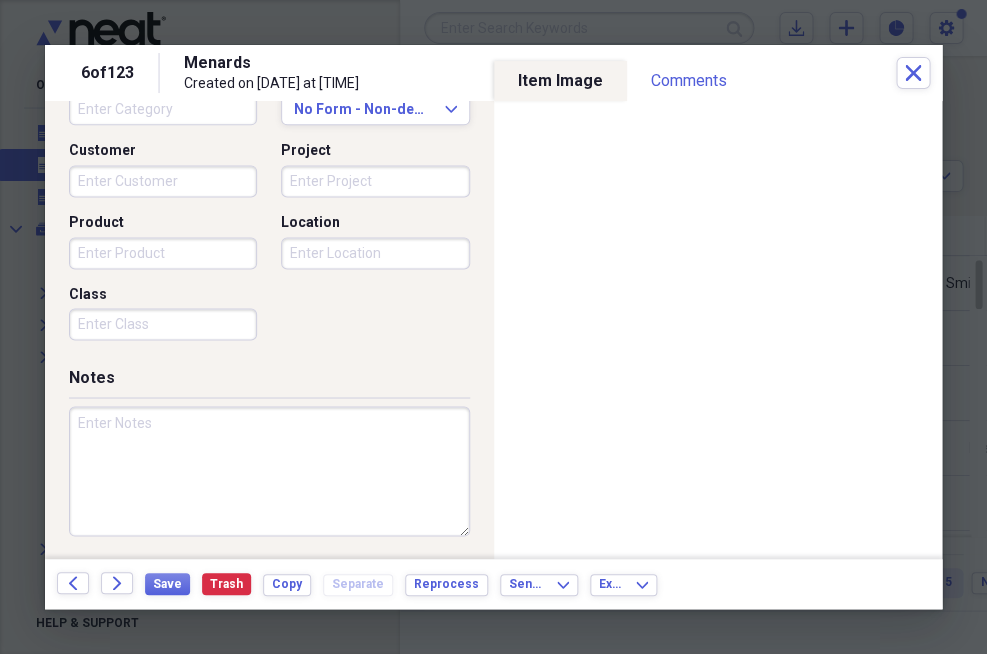 scroll, scrollTop: 559, scrollLeft: 0, axis: vertical 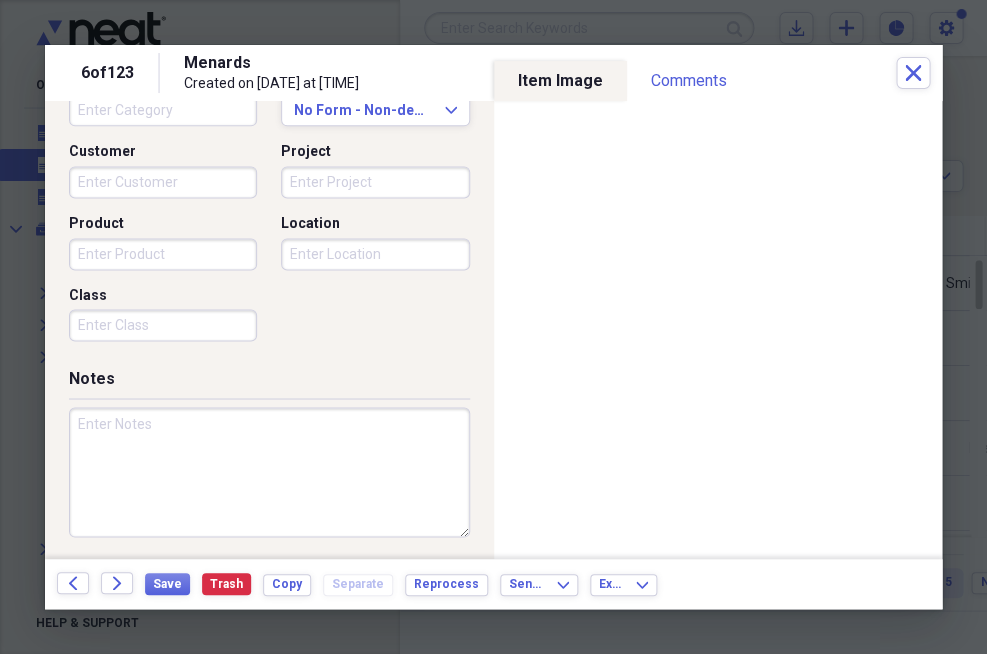 type on "Menards - [NUMBER]" 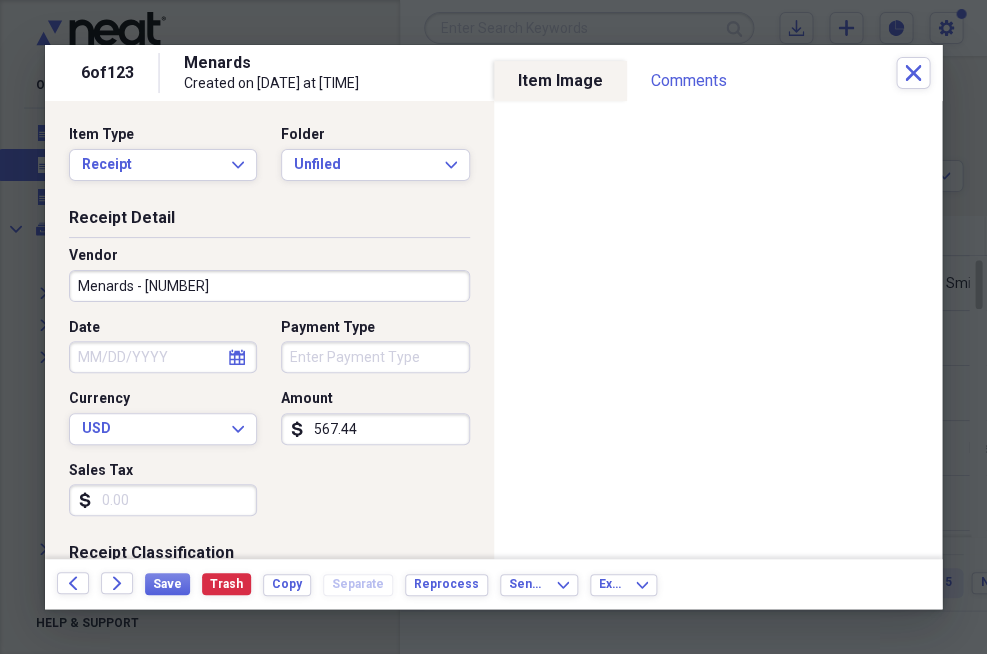 scroll, scrollTop: 0, scrollLeft: 0, axis: both 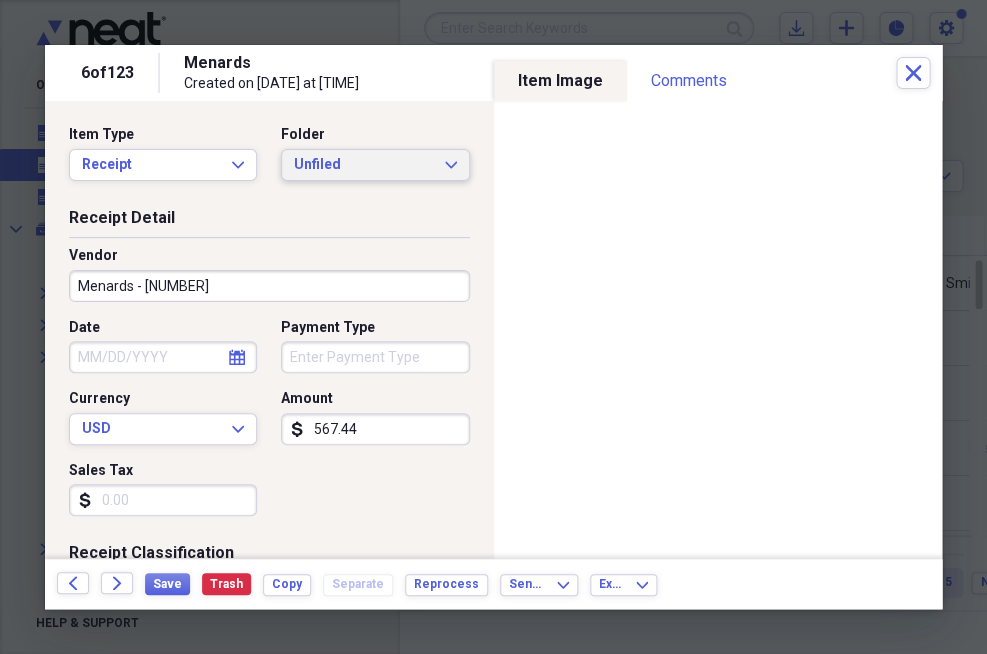 type on "Garage door" 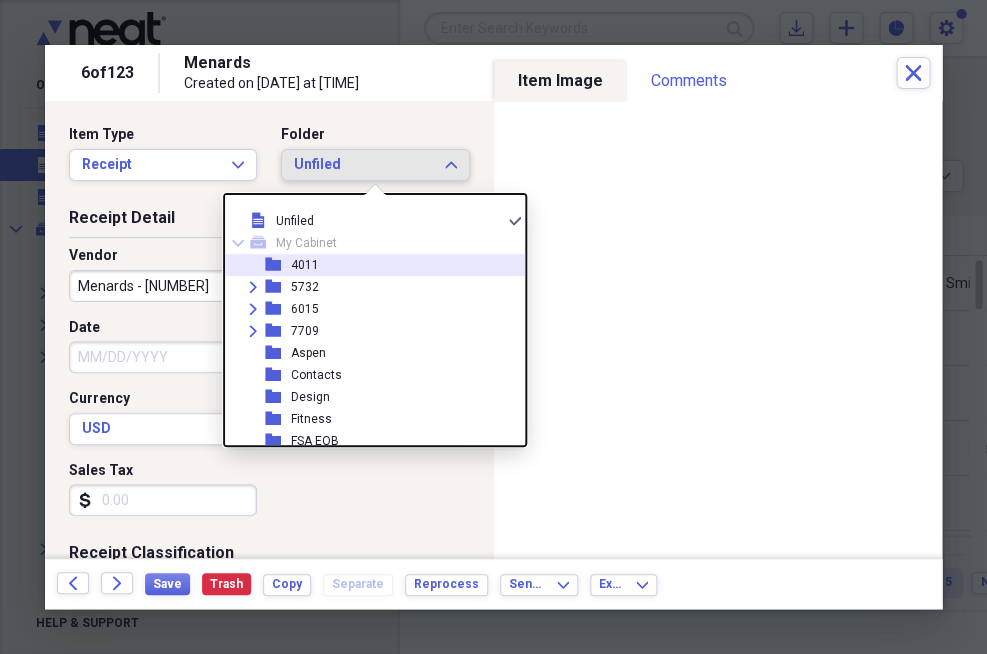 click 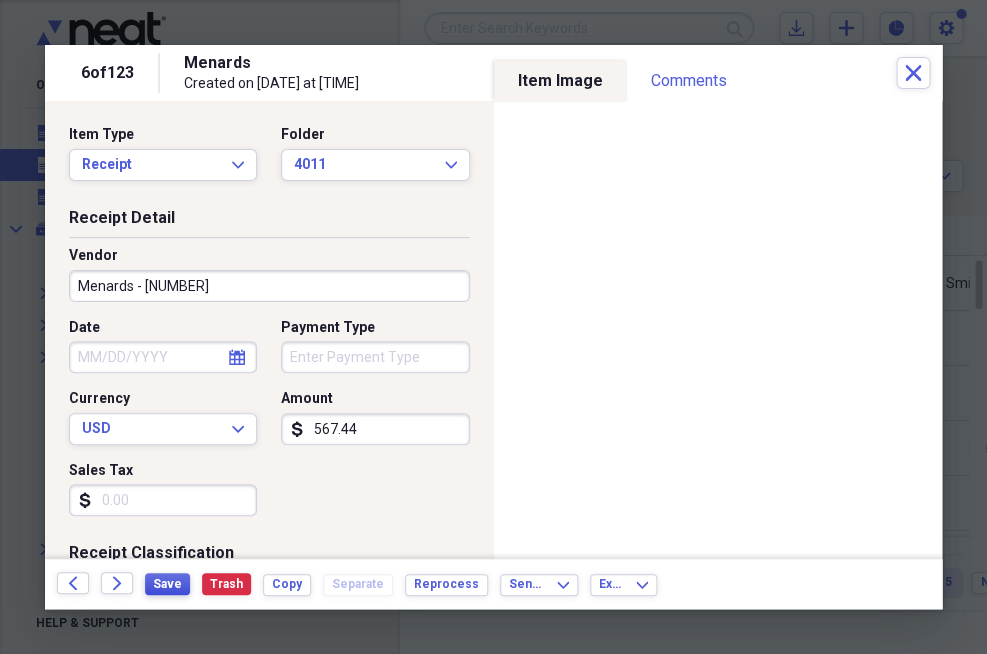 click on "Save" at bounding box center (167, 584) 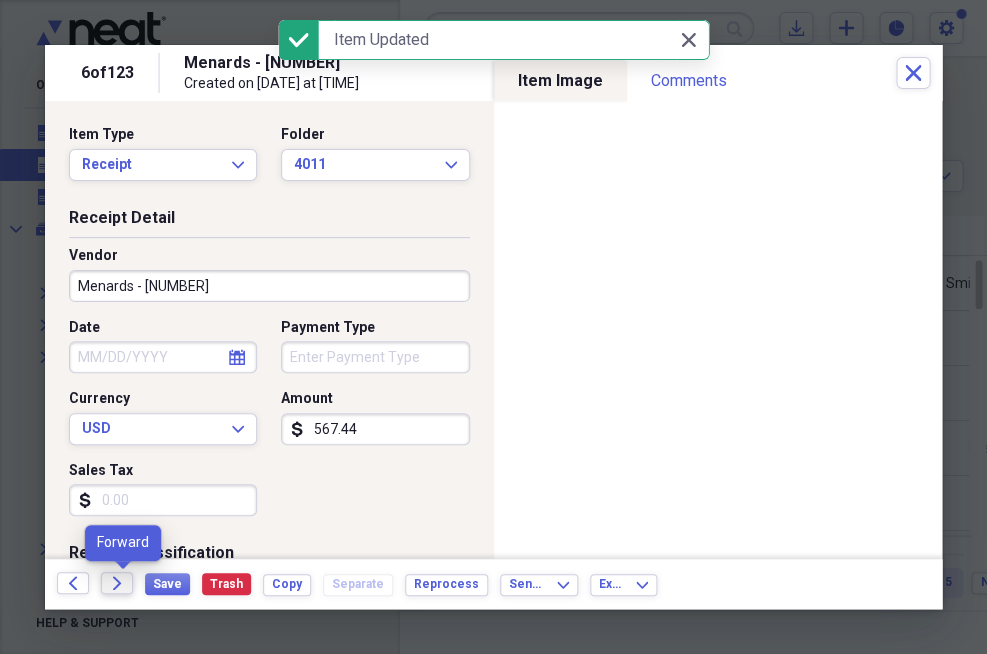 click 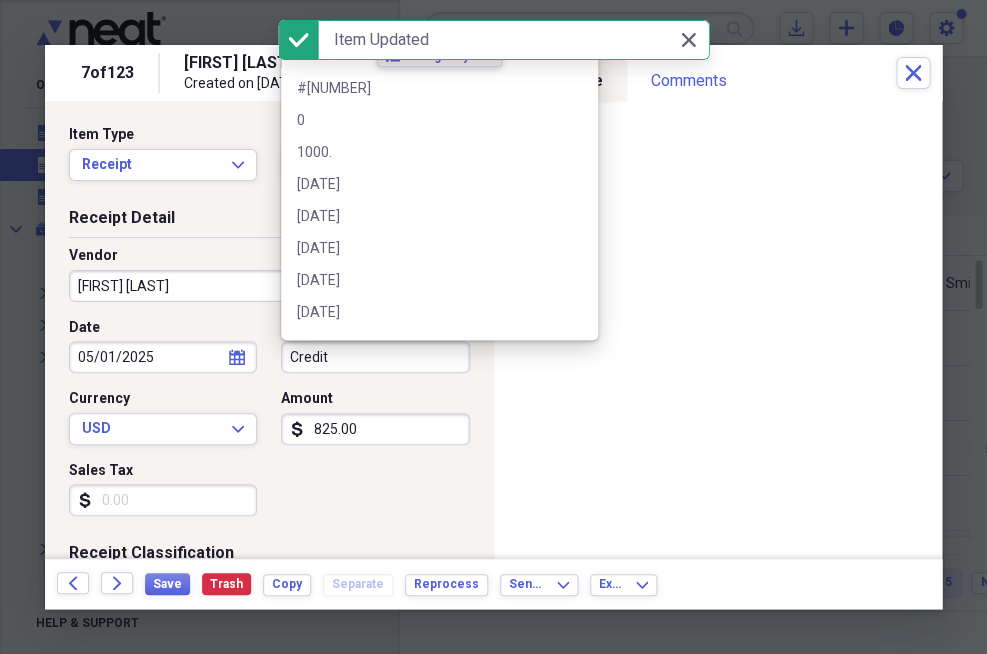 click on "Credit" at bounding box center [375, 357] 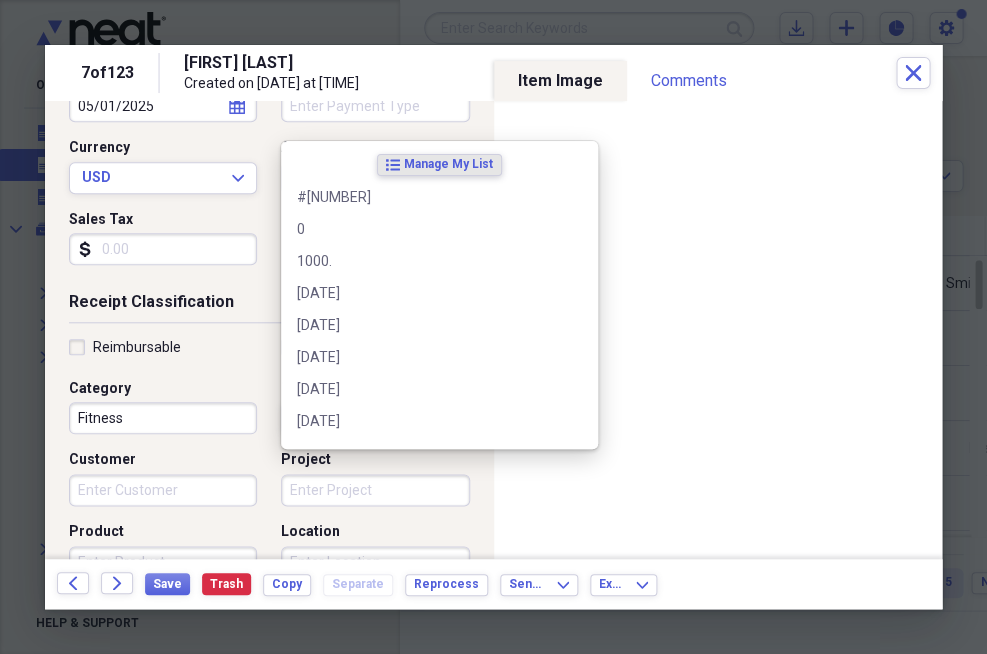 scroll, scrollTop: 256, scrollLeft: 0, axis: vertical 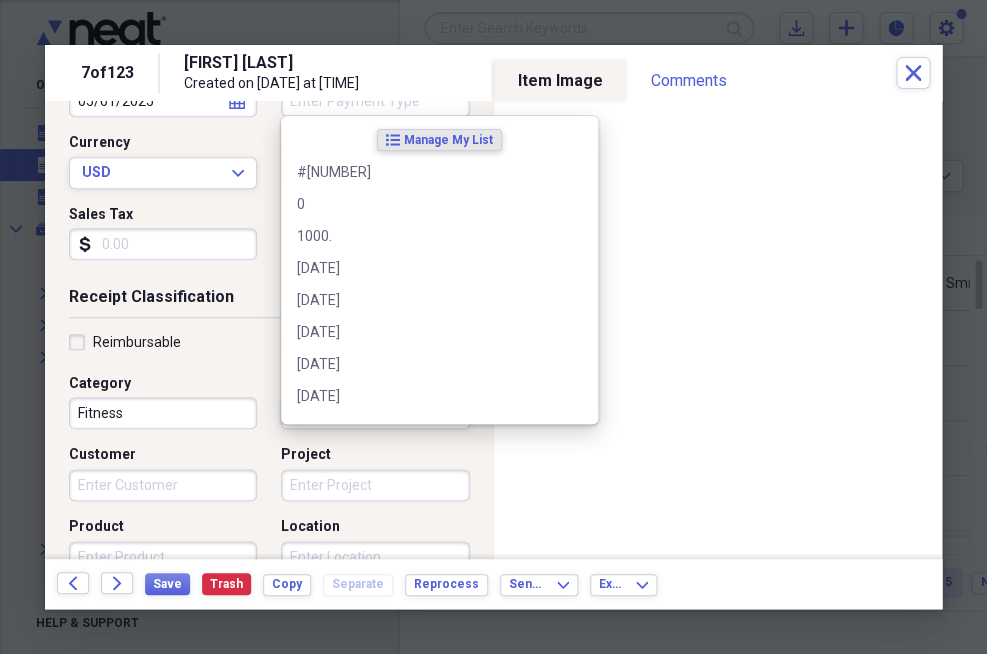 type 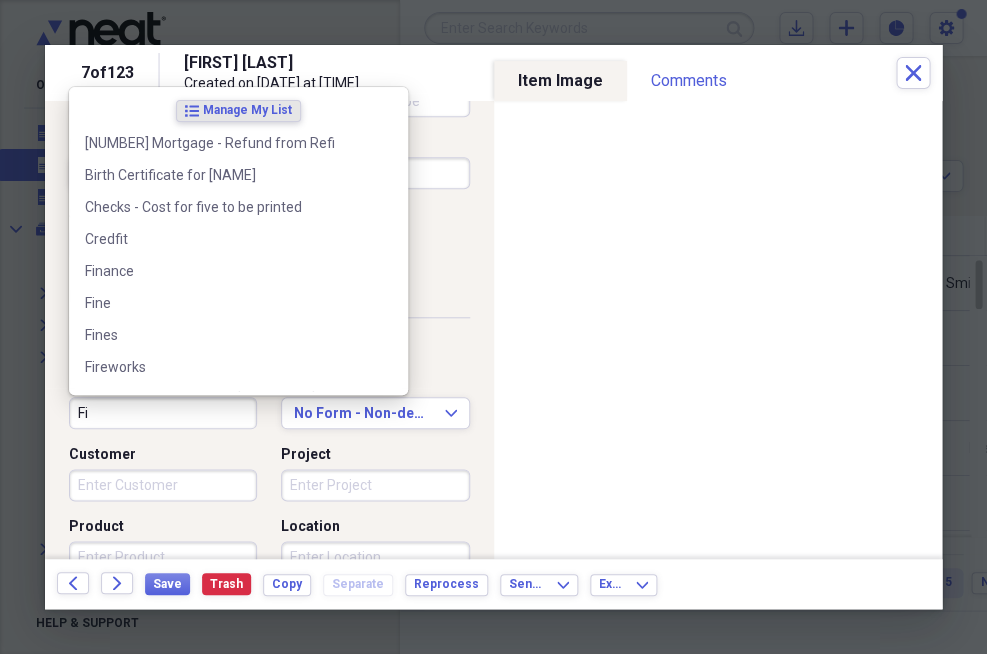 type on "F" 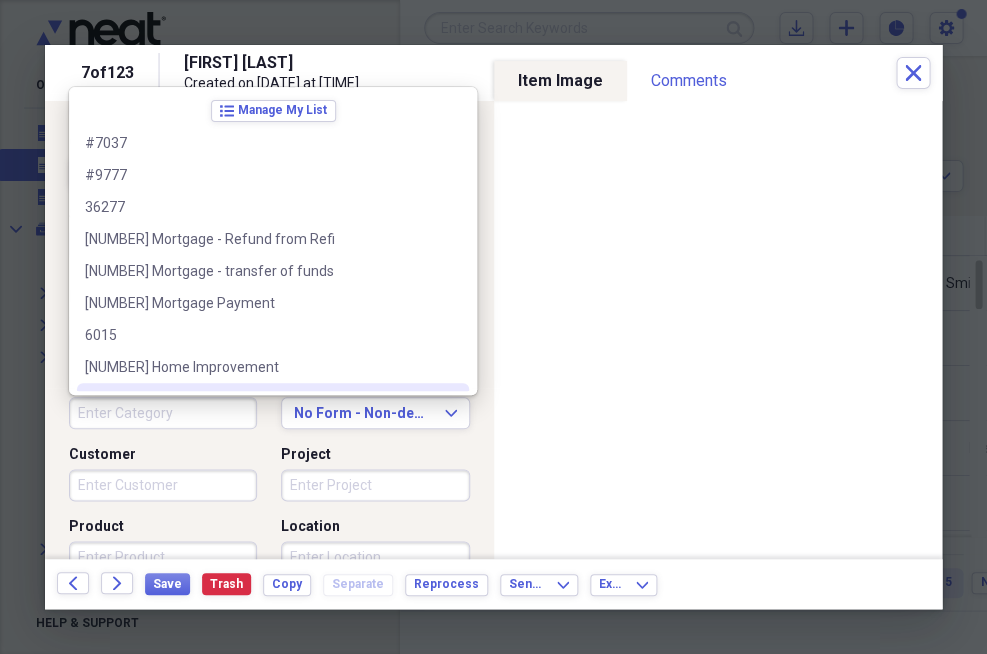 type 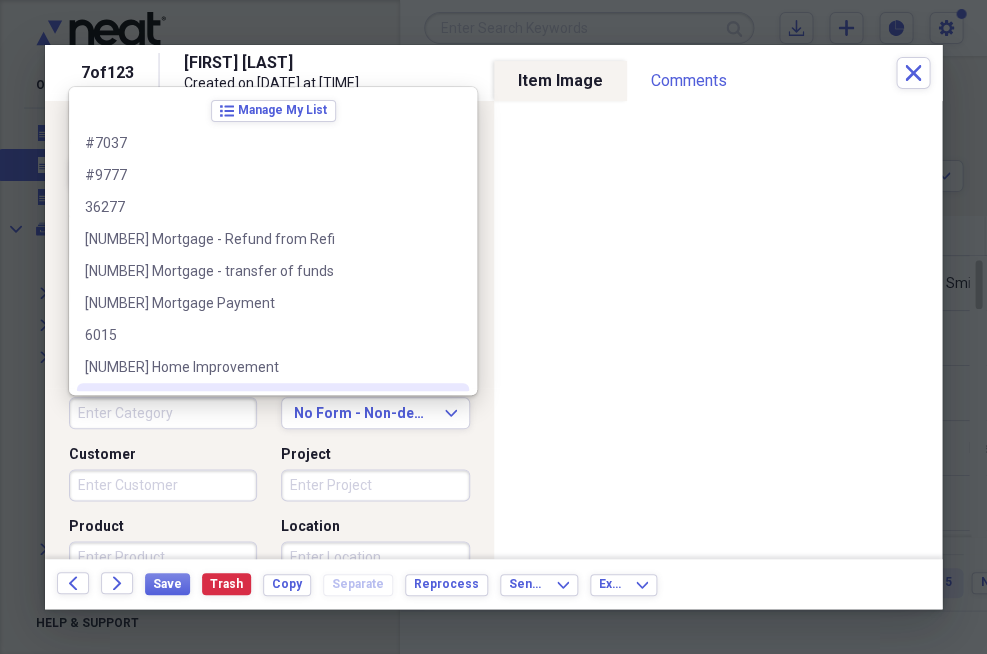 click on "Location" at bounding box center [375, 527] 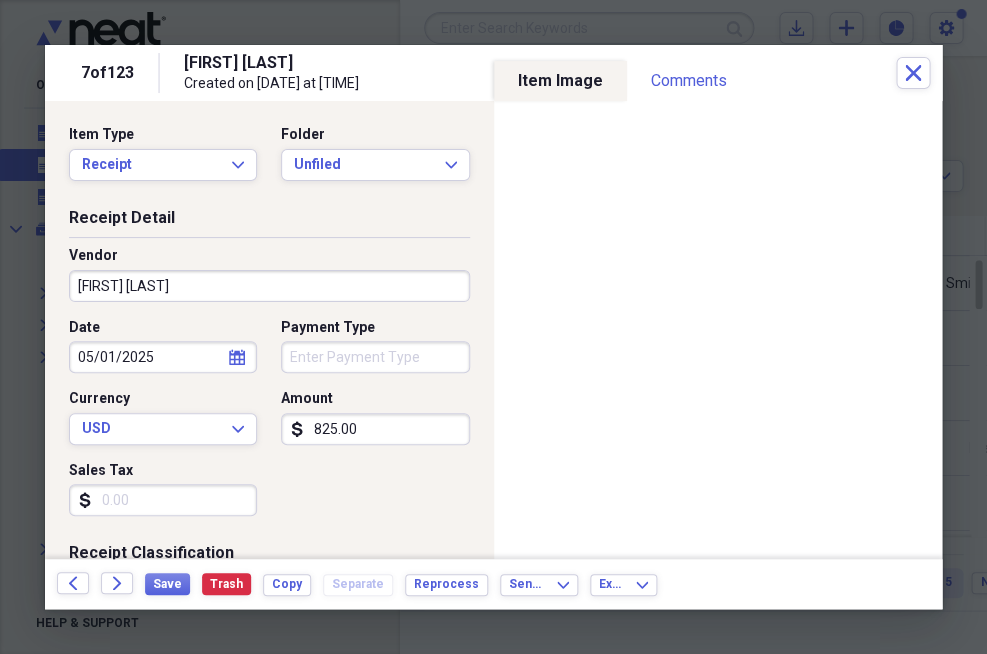scroll, scrollTop: 0, scrollLeft: 0, axis: both 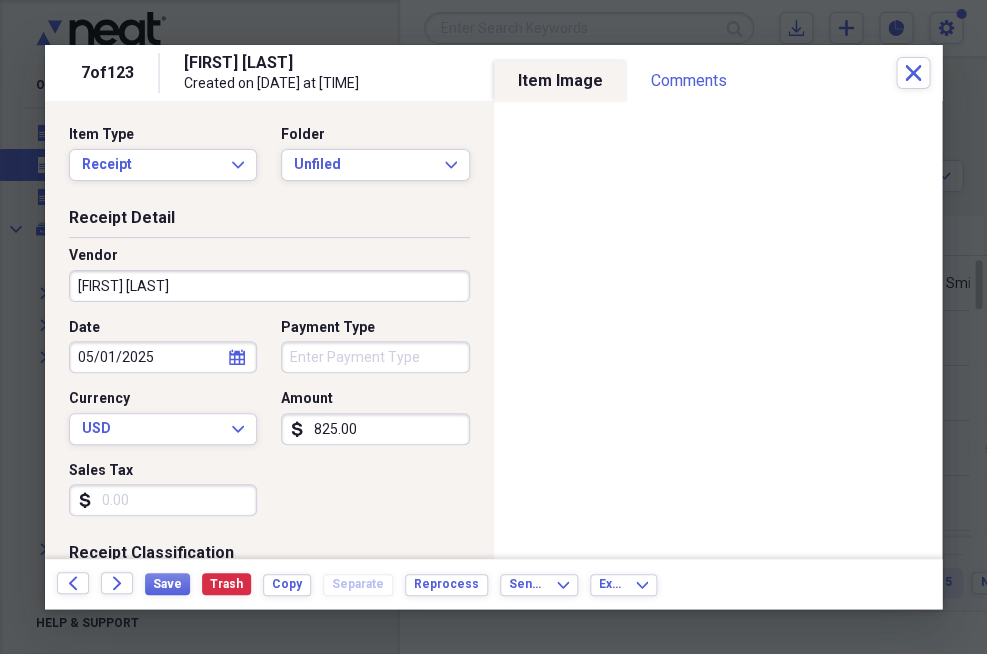 click on "[FIRST] [LAST]" at bounding box center [269, 286] 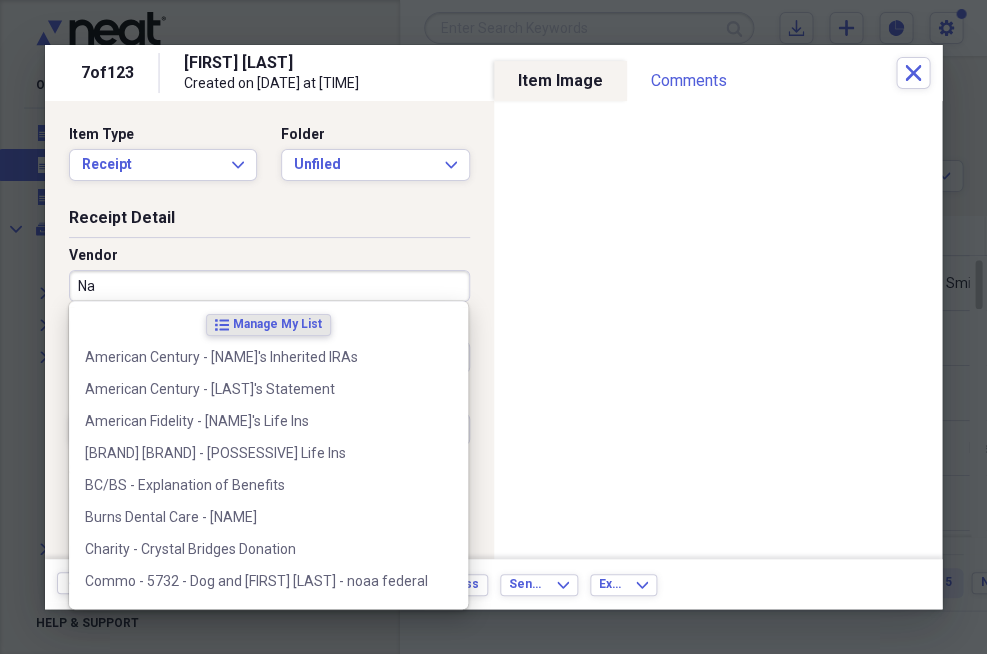type on "N" 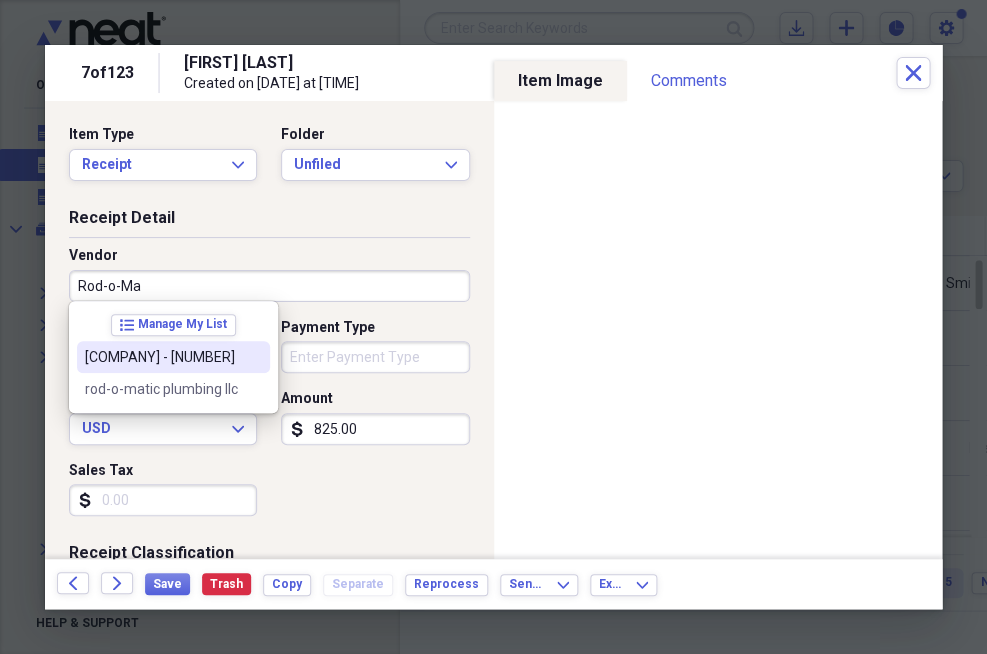 click on "[COMPANY] - [NUMBER]" at bounding box center [161, 357] 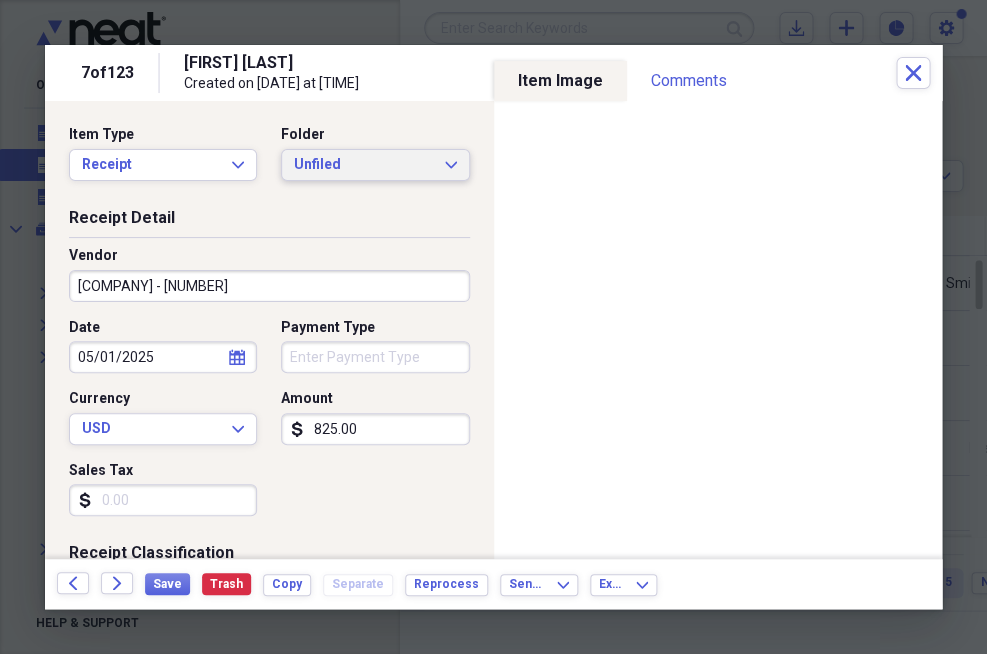 click 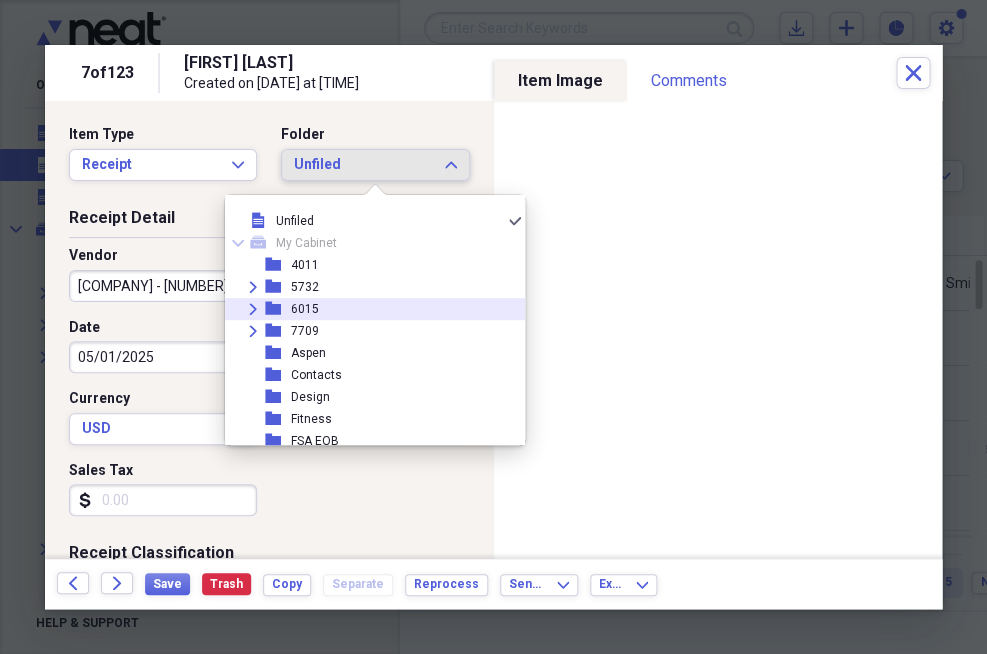 click on "Expand" 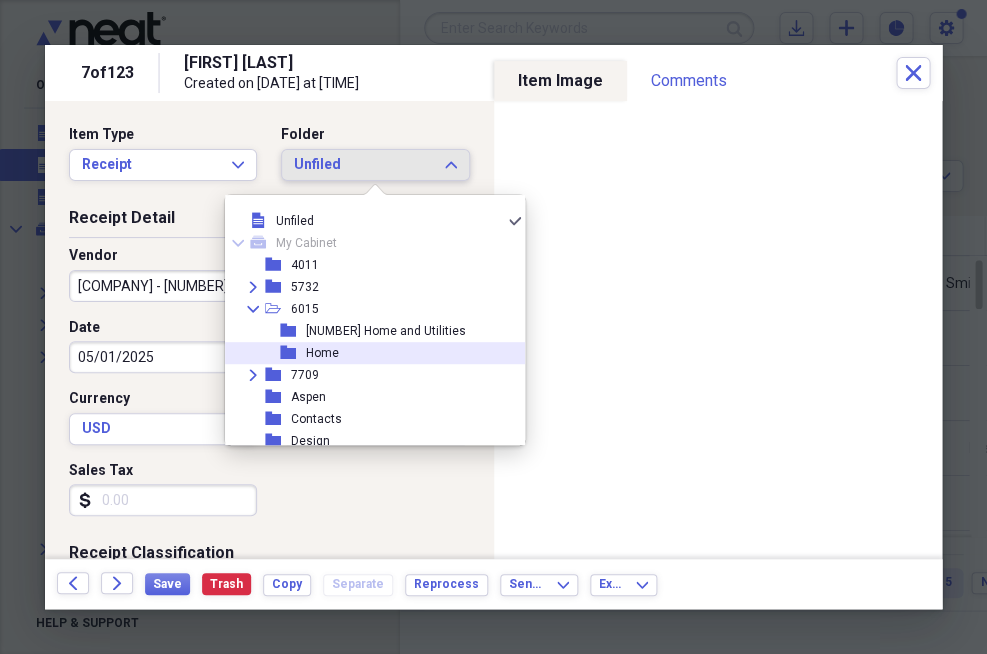 click on "folder" at bounding box center (293, 353) 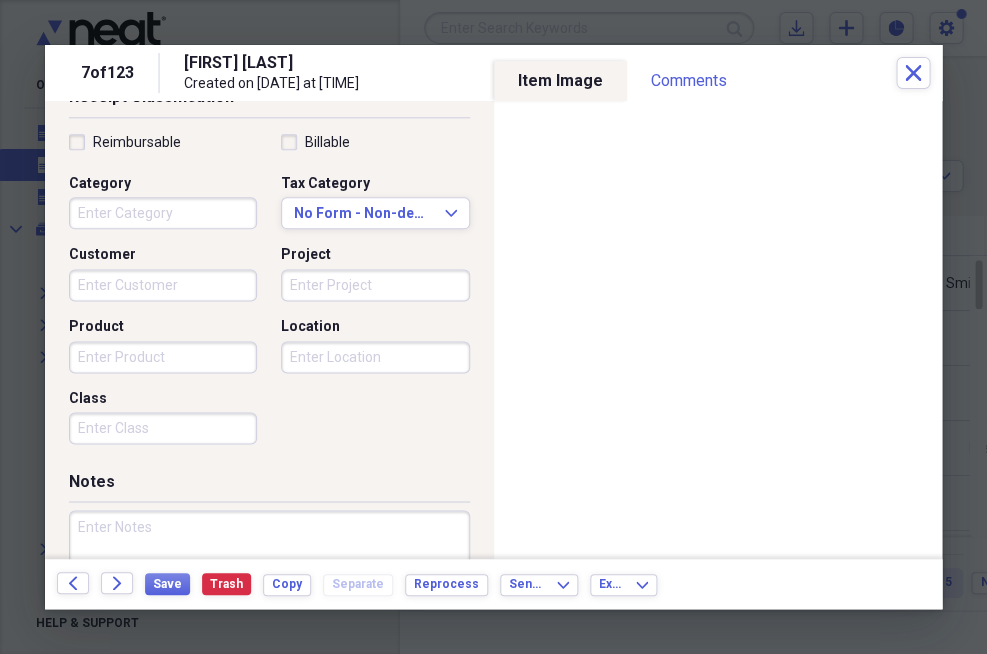 scroll, scrollTop: 466, scrollLeft: 0, axis: vertical 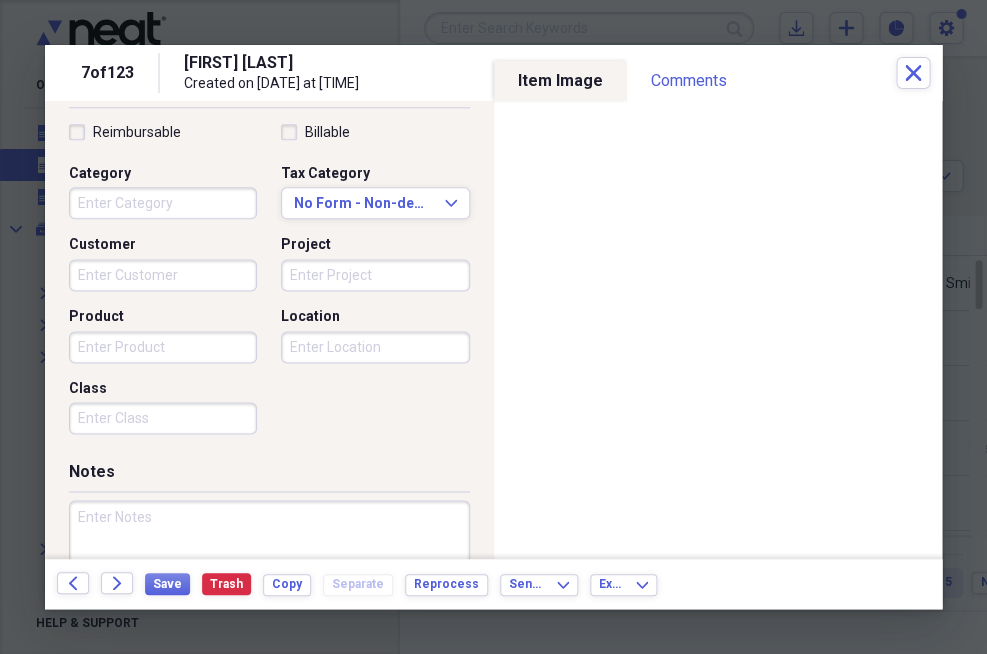 click at bounding box center [269, 565] 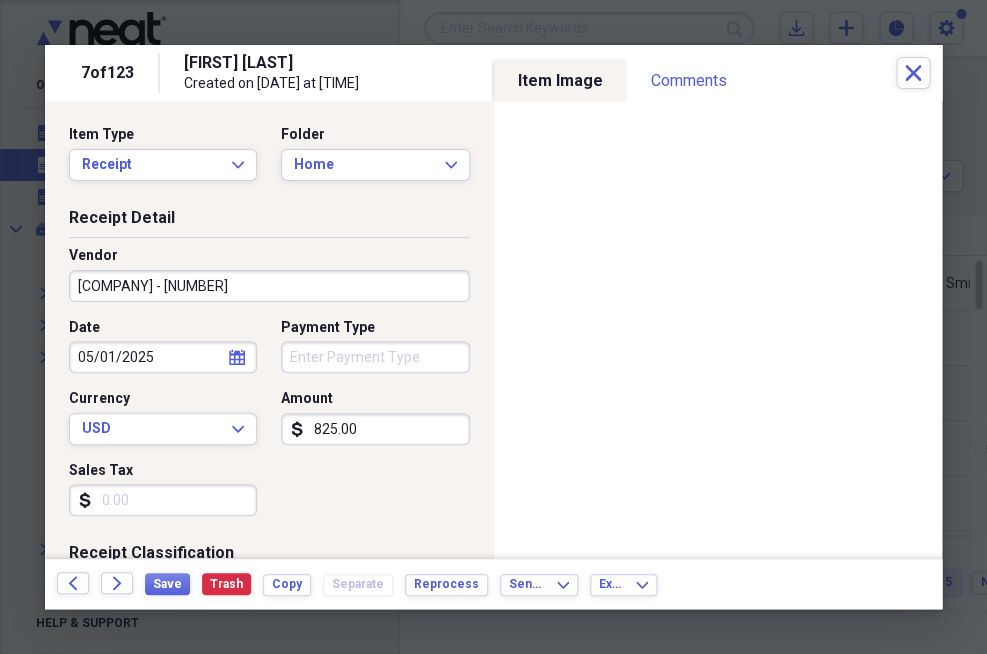 scroll, scrollTop: 0, scrollLeft: 0, axis: both 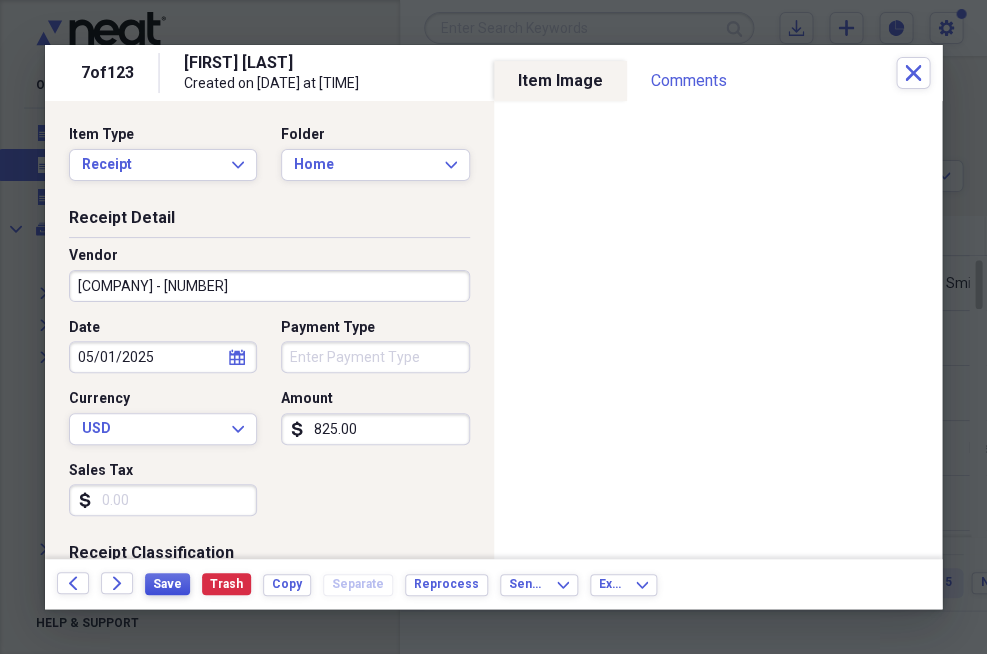 type on "Tankless water heater" 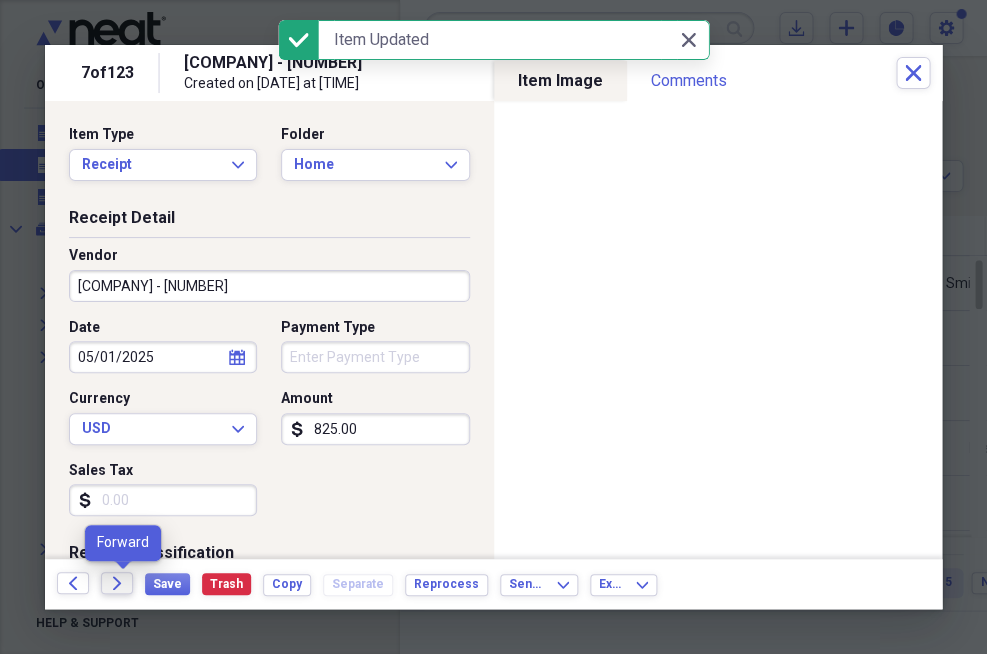 click on "Forward" 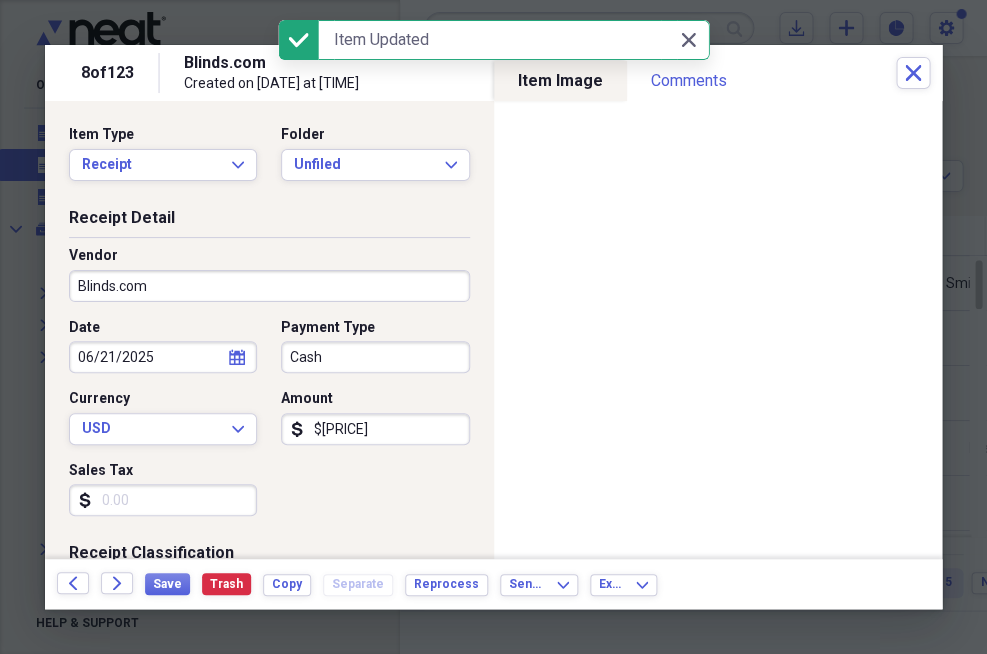 click on "Blinds.com" at bounding box center [269, 286] 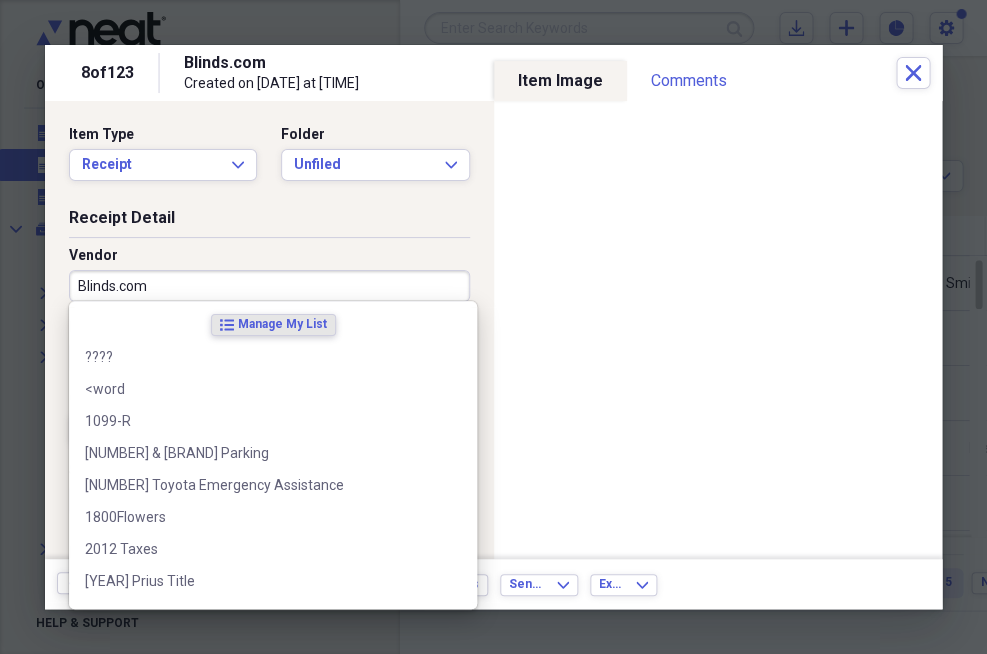 click on "Blinds.com" at bounding box center (269, 286) 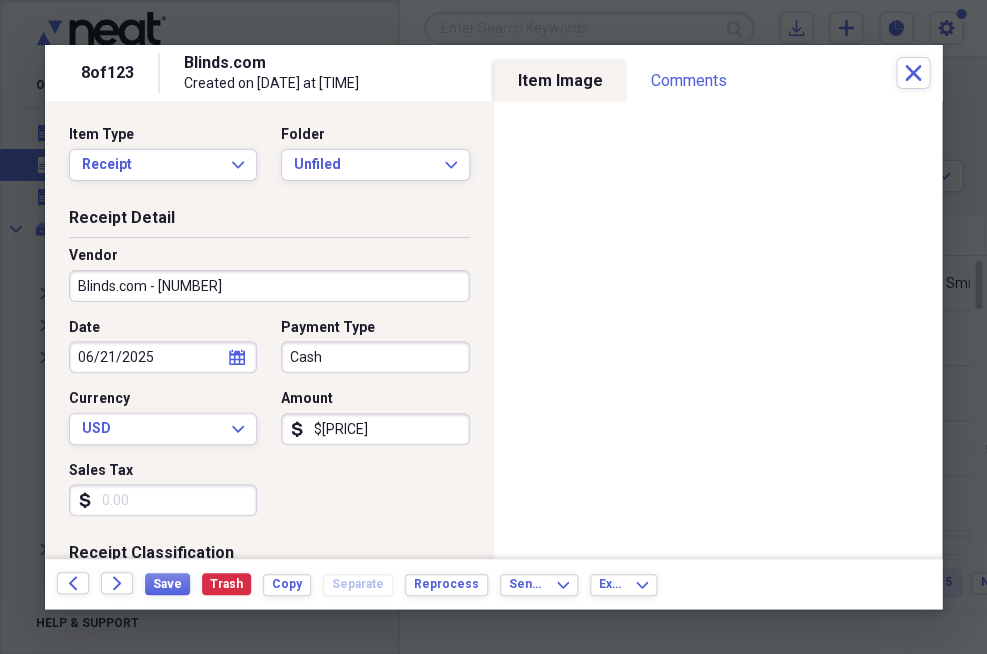 type on "Blinds.com - [NUMBER]" 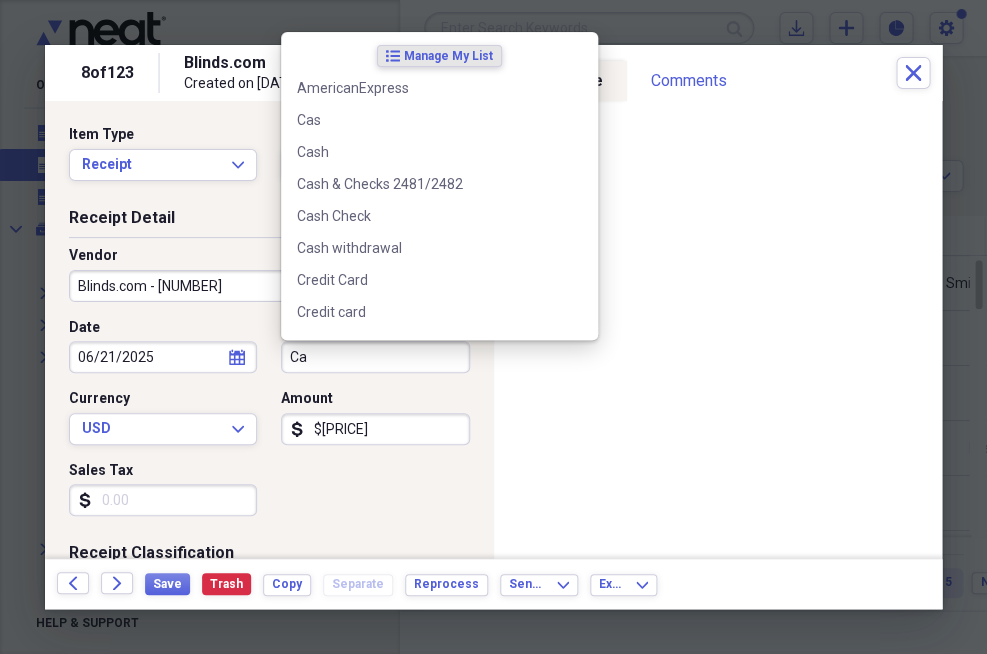 type on "C" 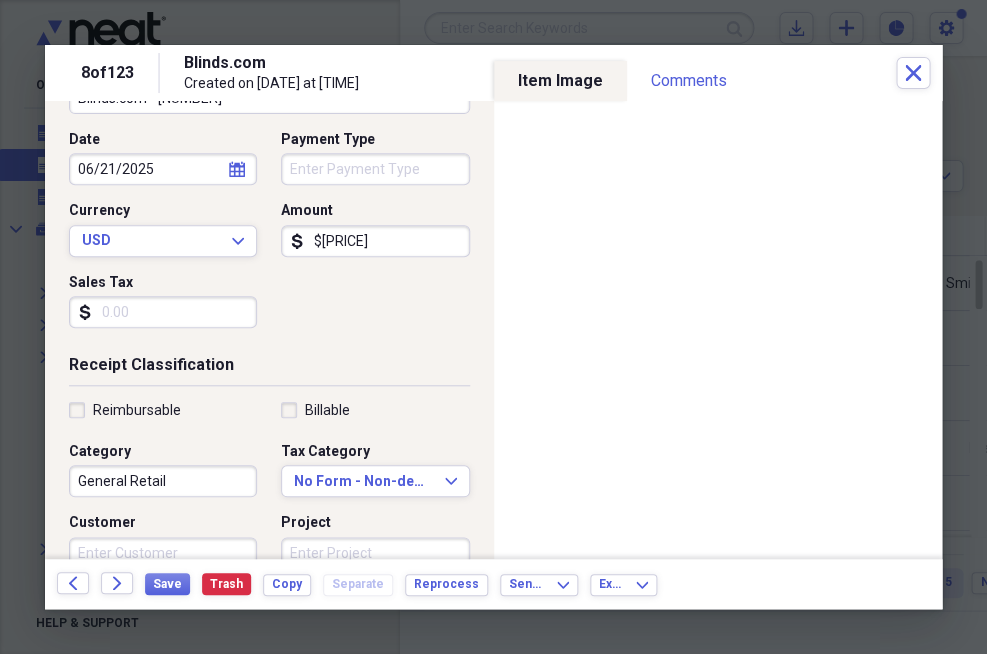 scroll, scrollTop: 339, scrollLeft: 0, axis: vertical 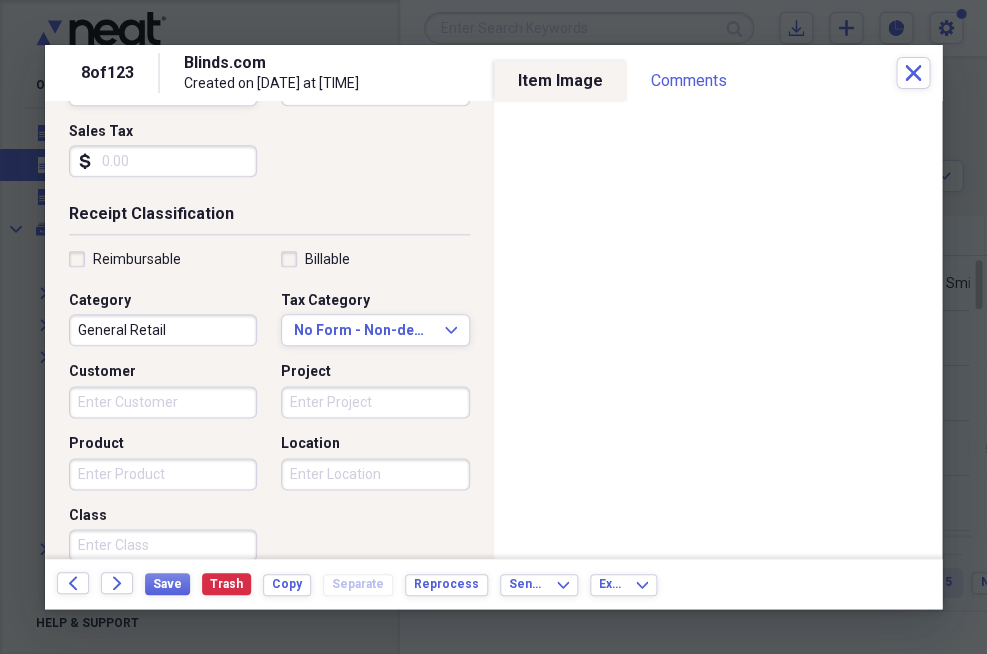 type 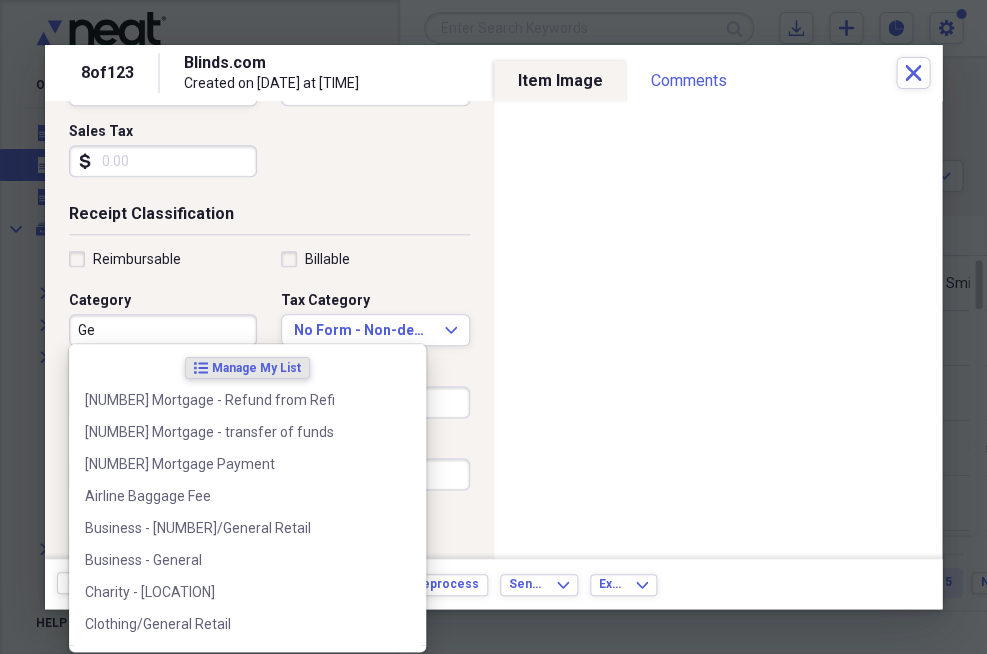 type on "G" 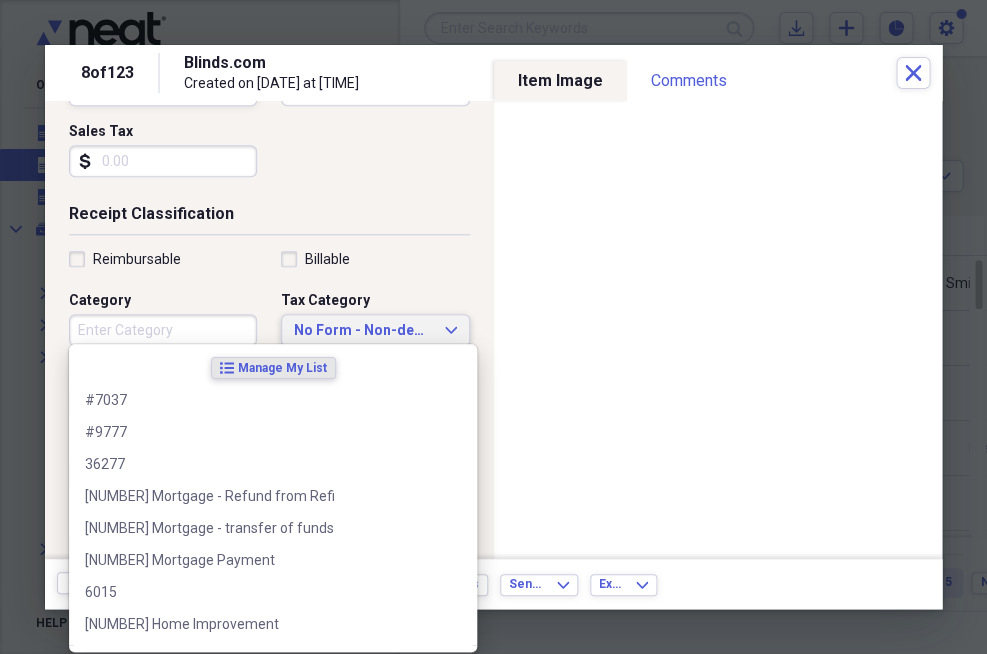 type 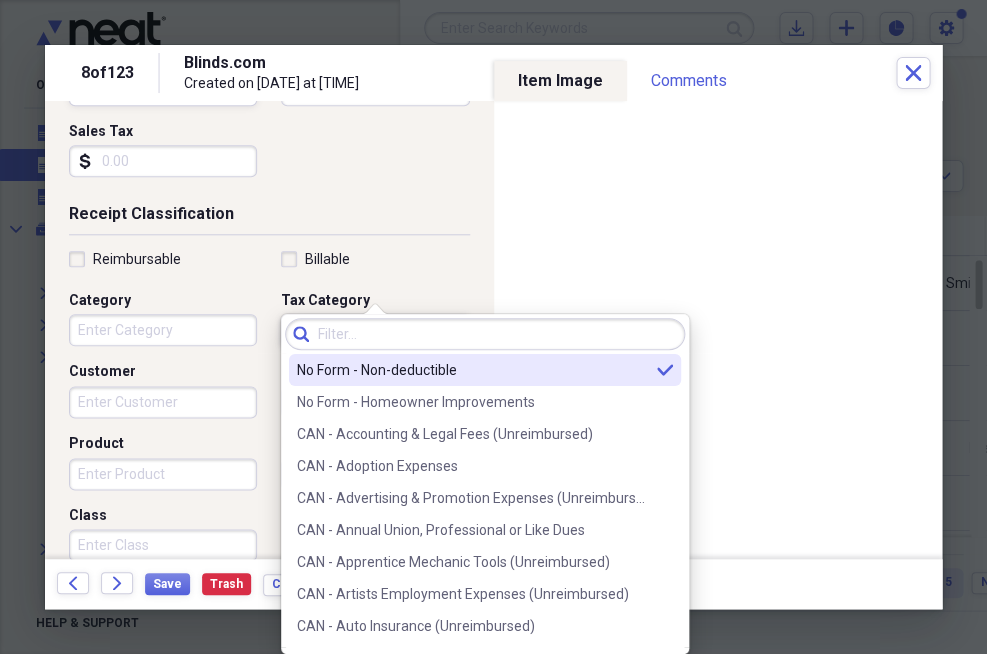click on "Reimbursable Billable Category Tax Category No Form - Non-deductible Expand Customer Project Product Location Class" at bounding box center (269, 410) 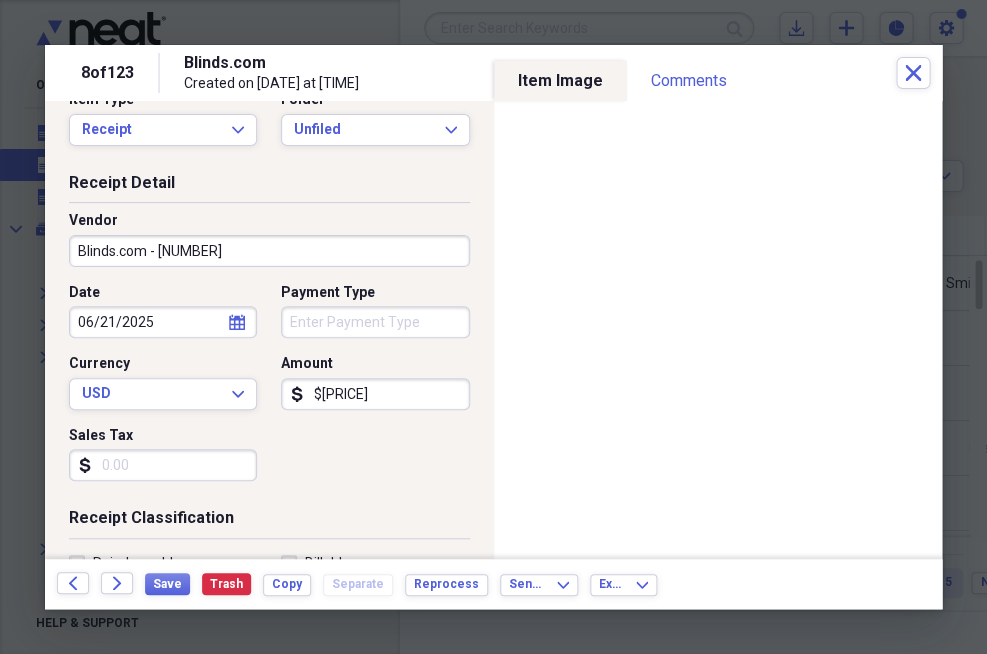 scroll, scrollTop: 34, scrollLeft: 0, axis: vertical 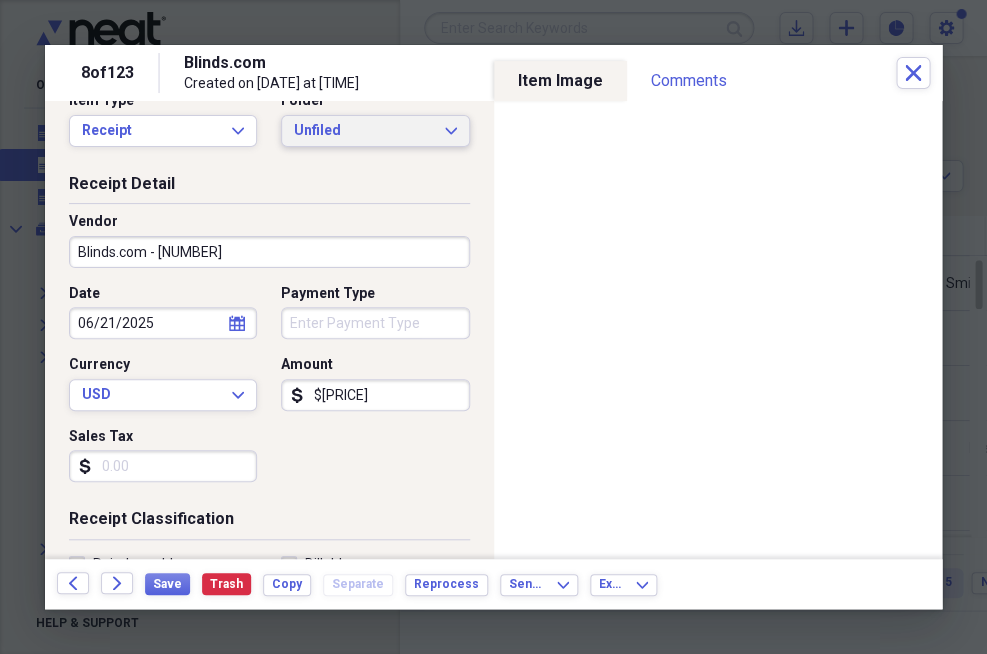 click on "Expand" 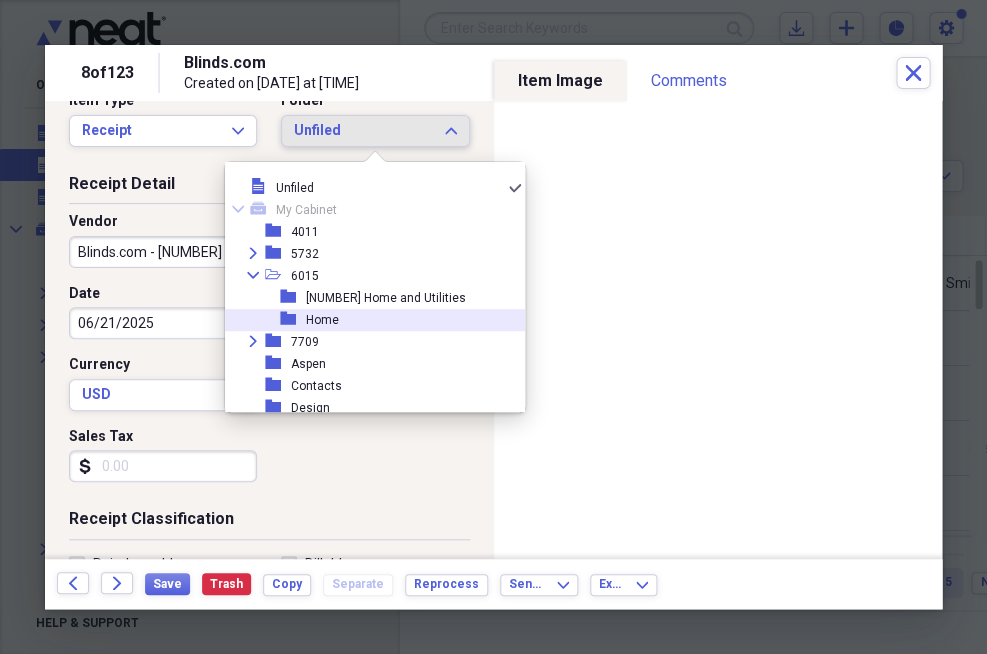 click on "folder" at bounding box center [293, 319] 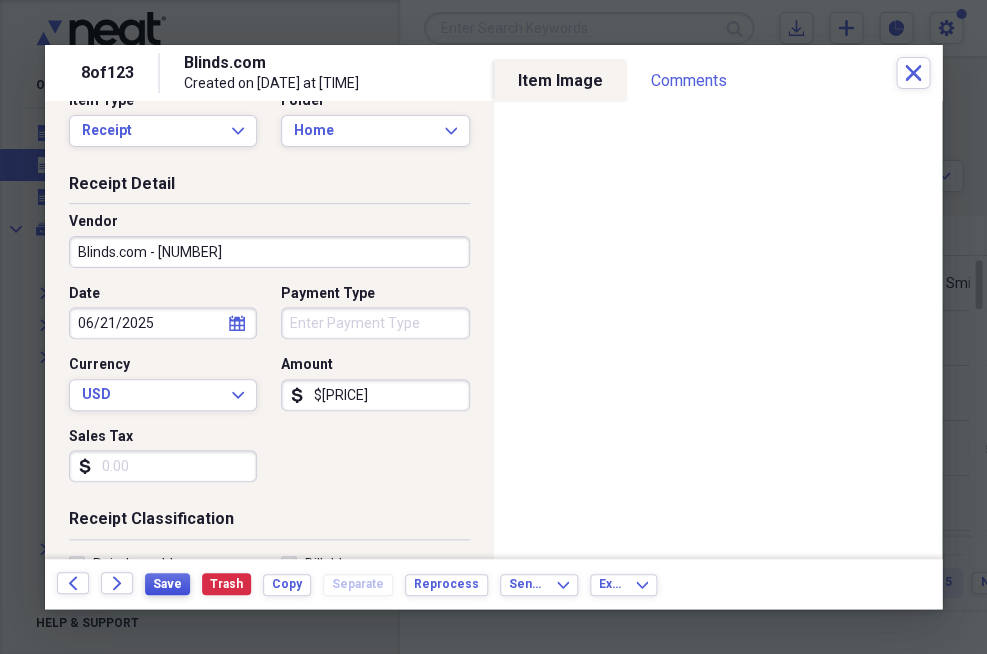 click on "Save" at bounding box center [167, 584] 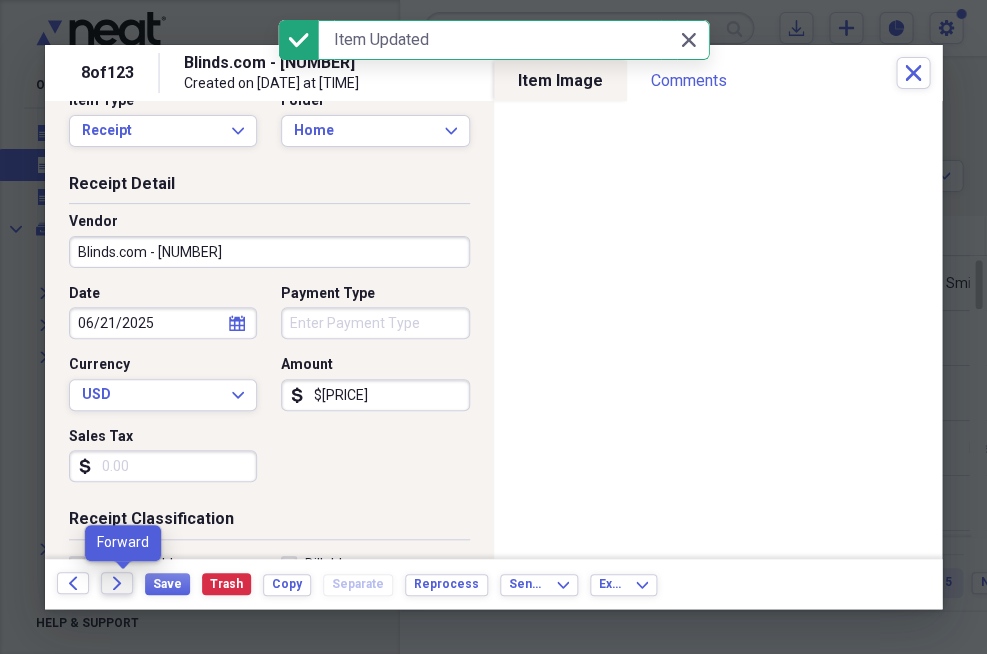 click on "Forward" at bounding box center [117, 583] 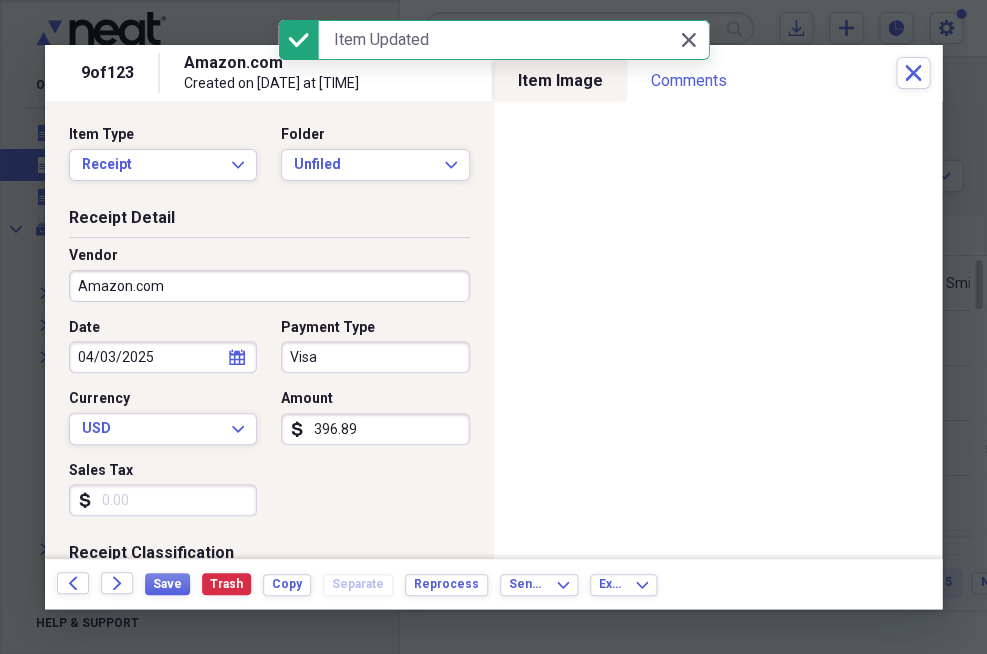 click on "Visa" at bounding box center (375, 357) 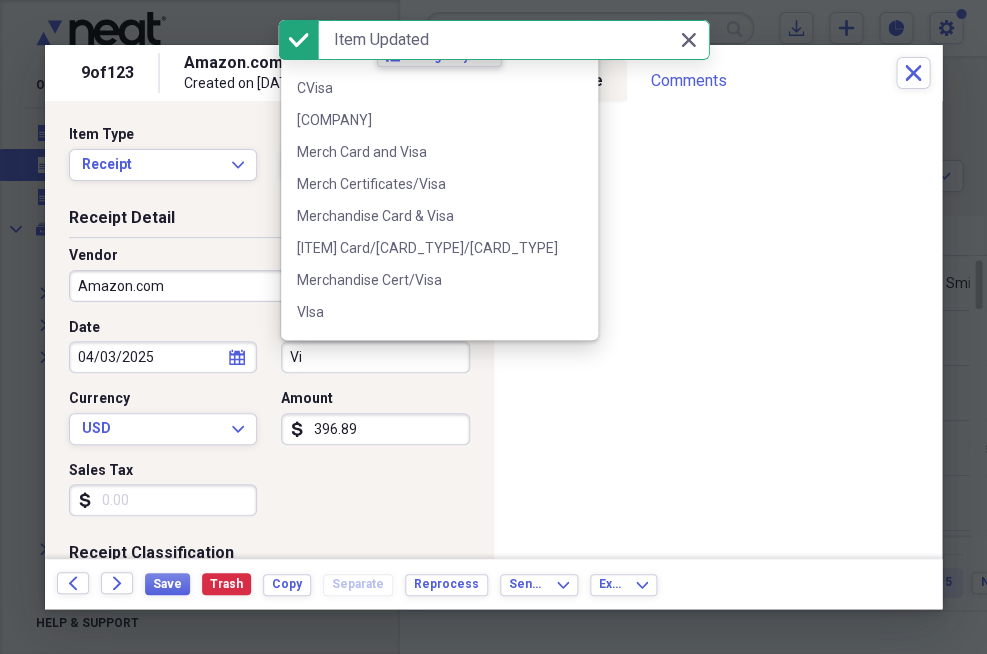 type on "V" 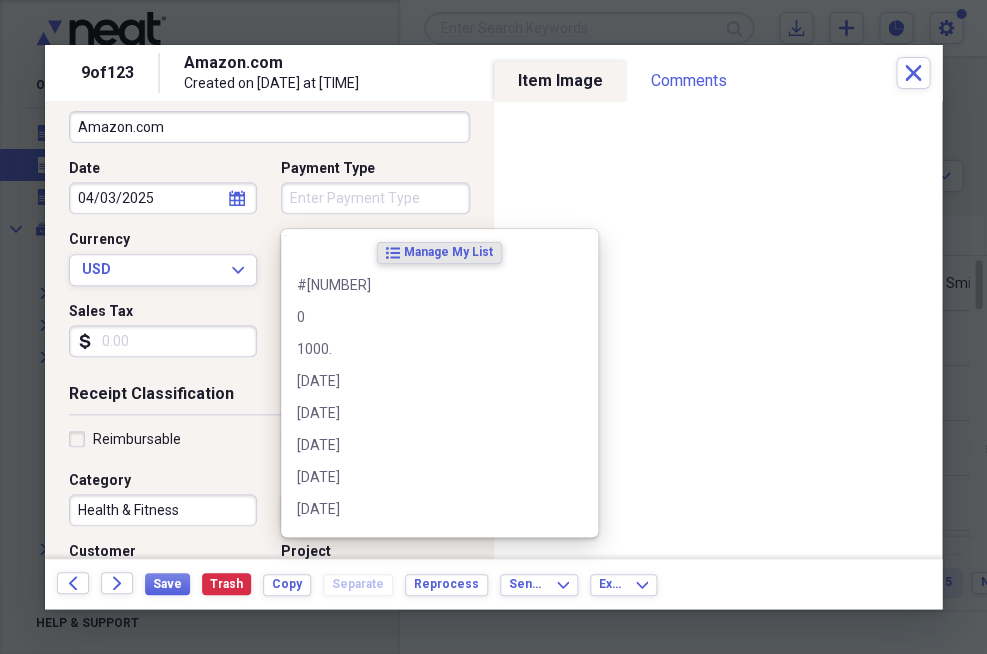 scroll, scrollTop: 162, scrollLeft: 0, axis: vertical 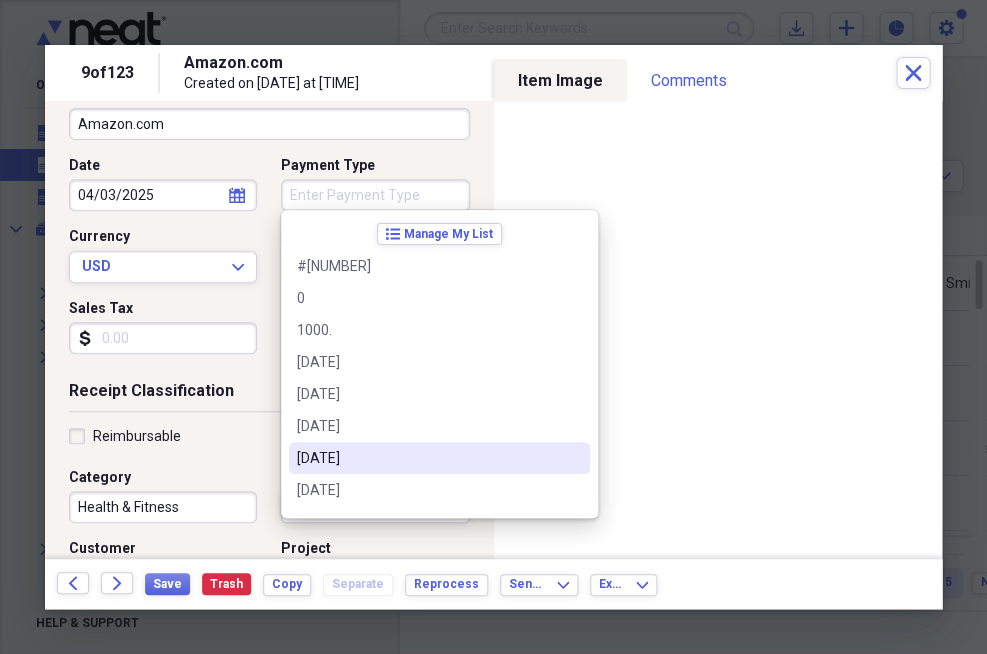 type 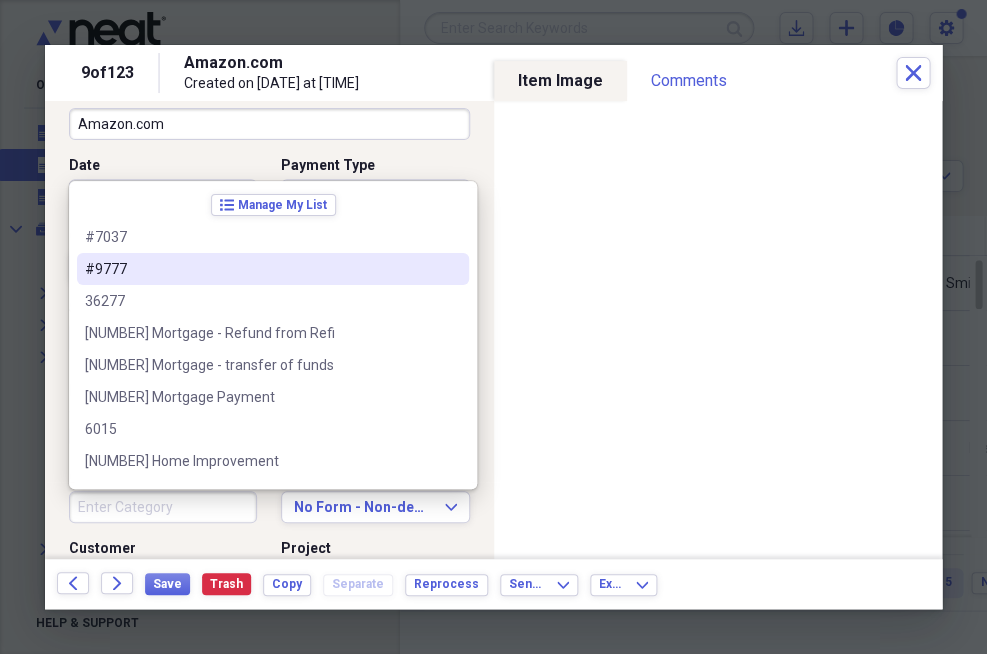 type 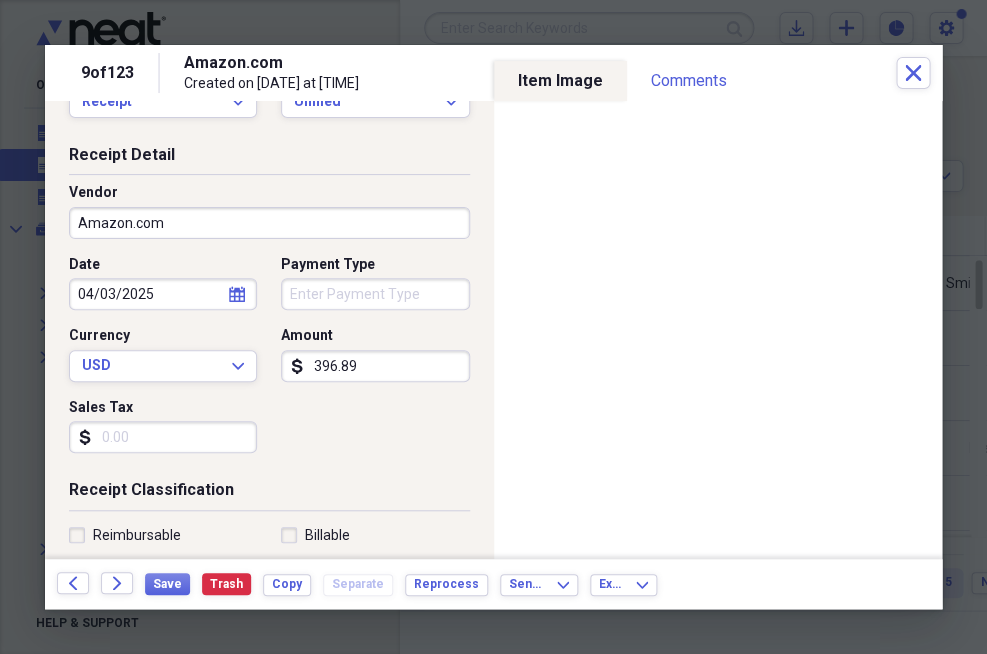 scroll, scrollTop: 60, scrollLeft: 0, axis: vertical 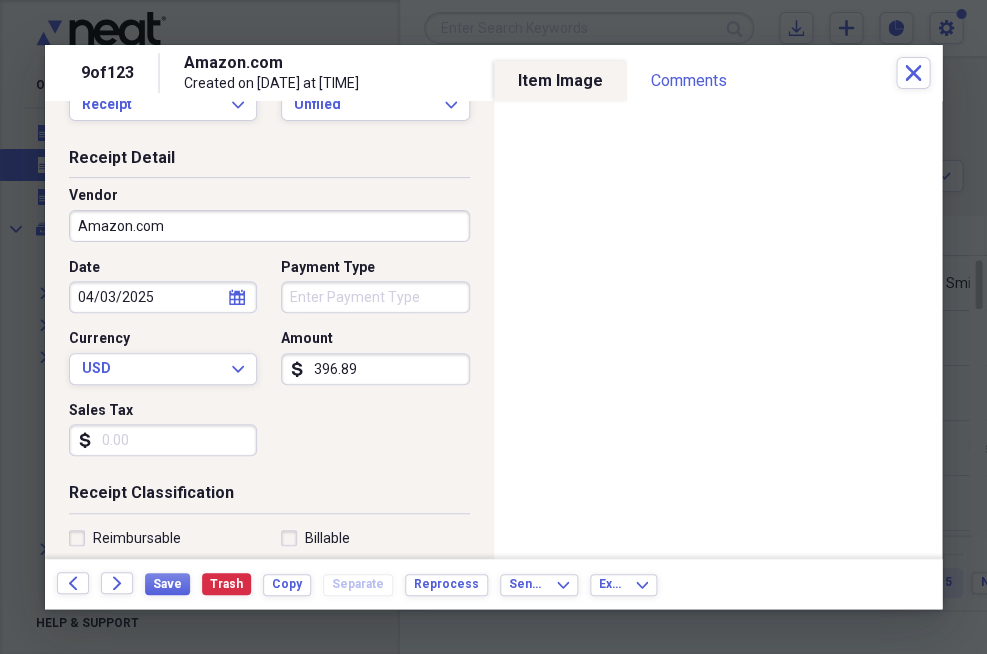 click on "Amazon.com" at bounding box center [269, 226] 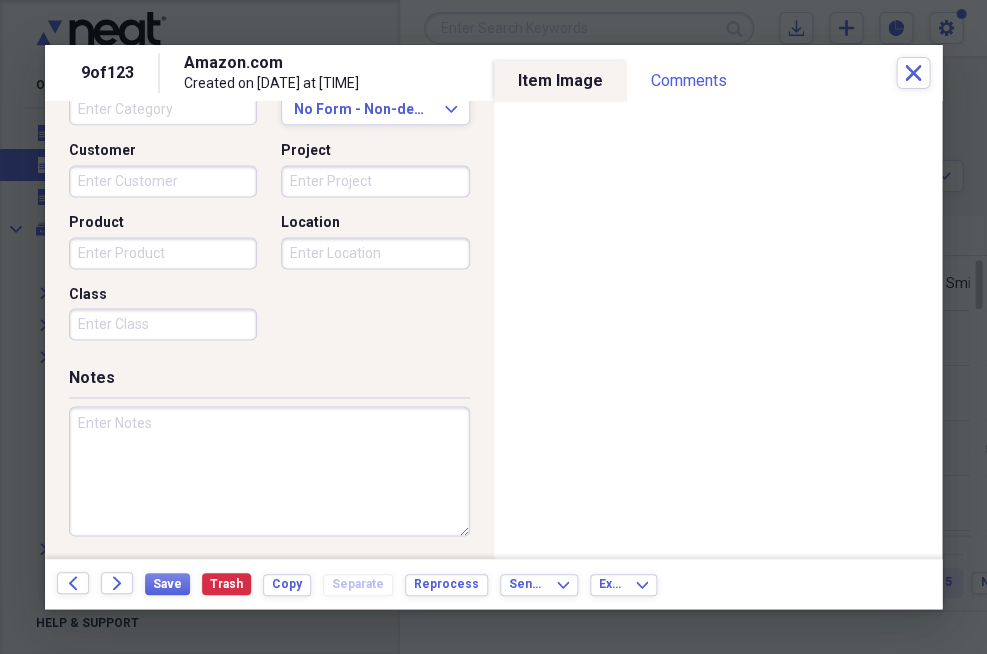 scroll, scrollTop: 559, scrollLeft: 0, axis: vertical 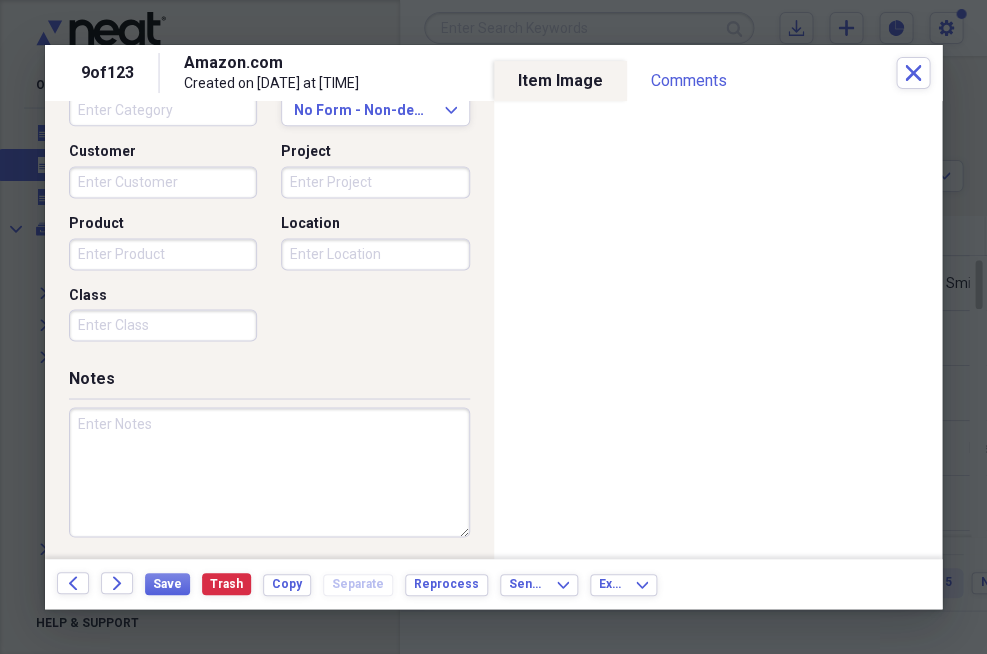type on "Amazon - 7709" 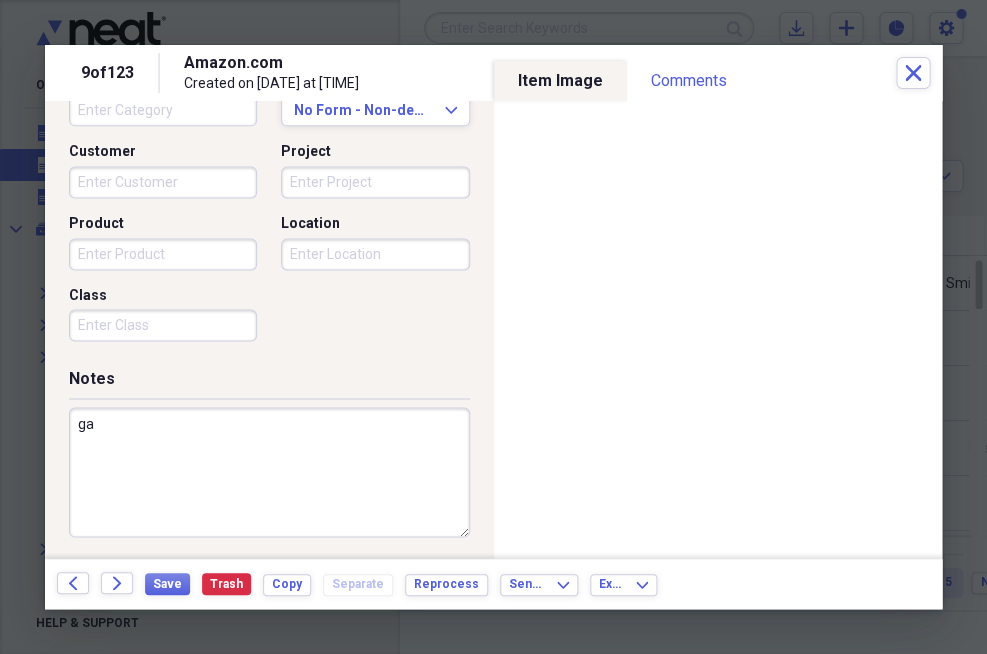 type on "g" 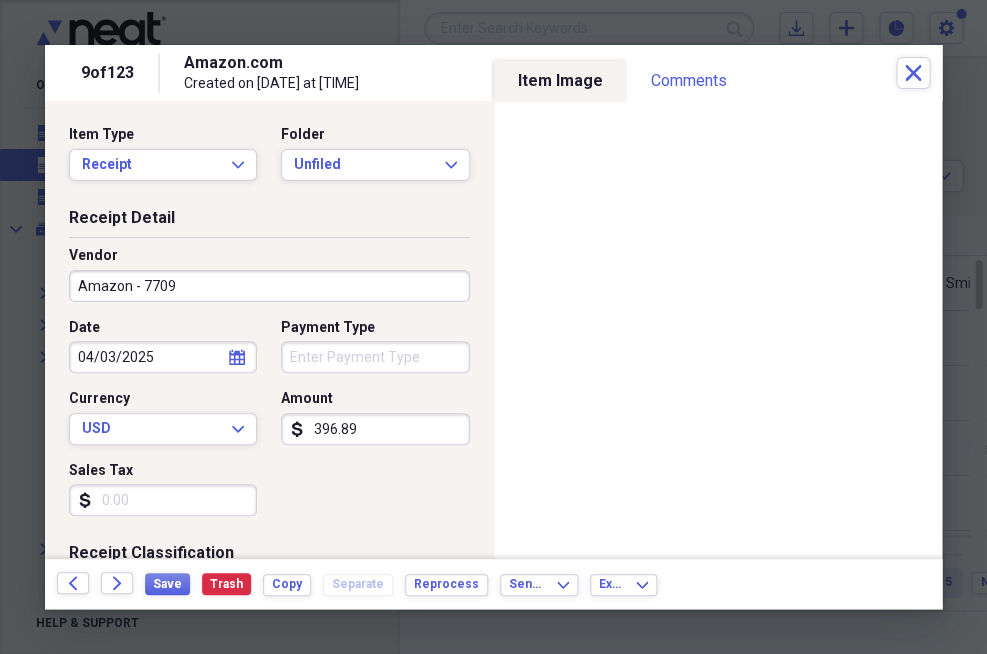 scroll, scrollTop: 0, scrollLeft: 0, axis: both 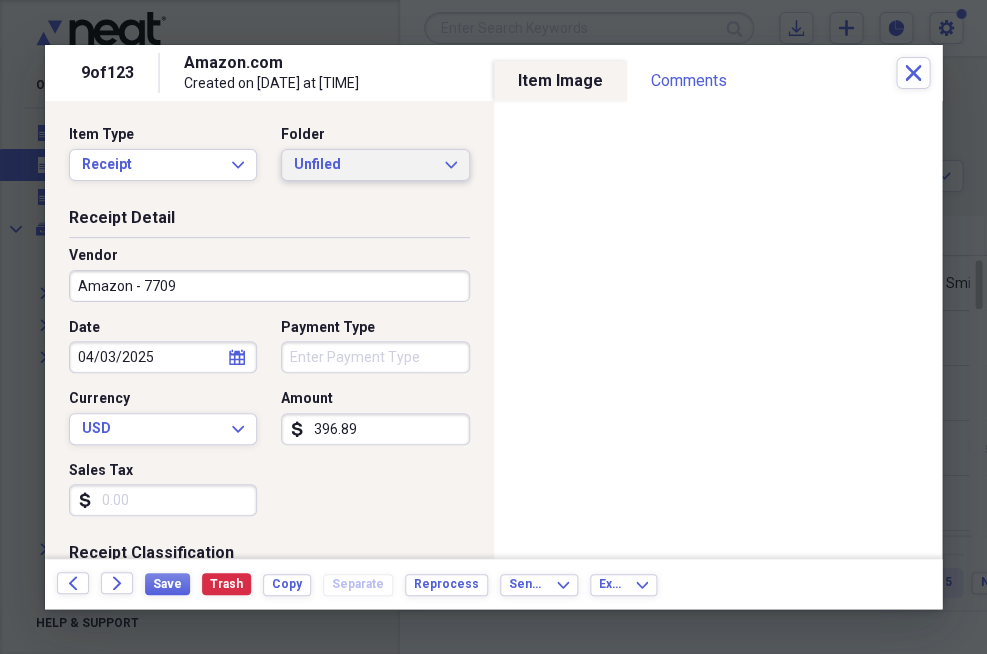 type on "Garage door opner" 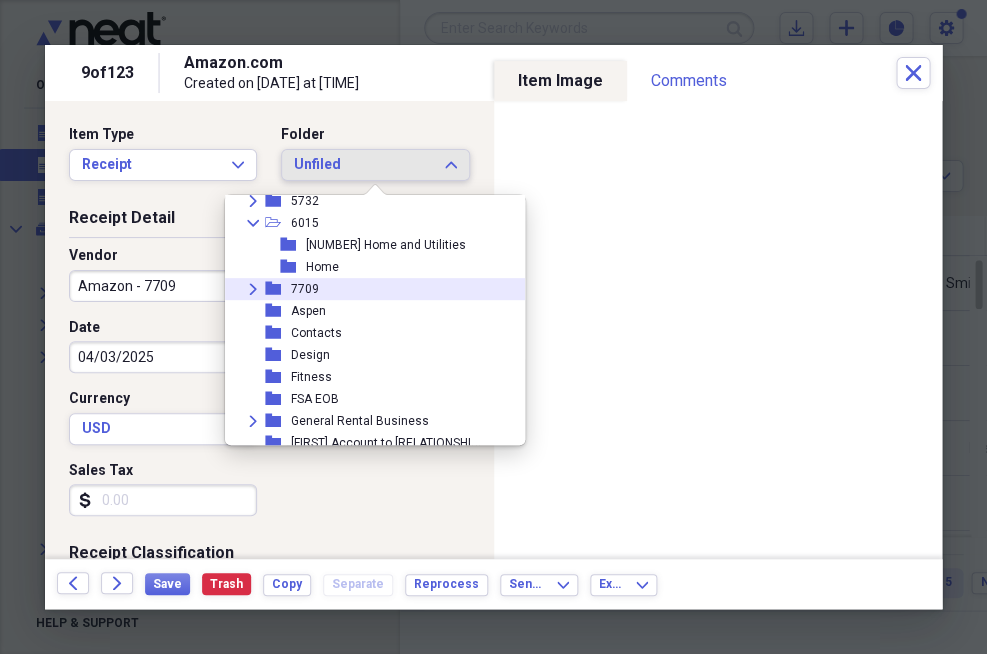 scroll, scrollTop: 99, scrollLeft: 0, axis: vertical 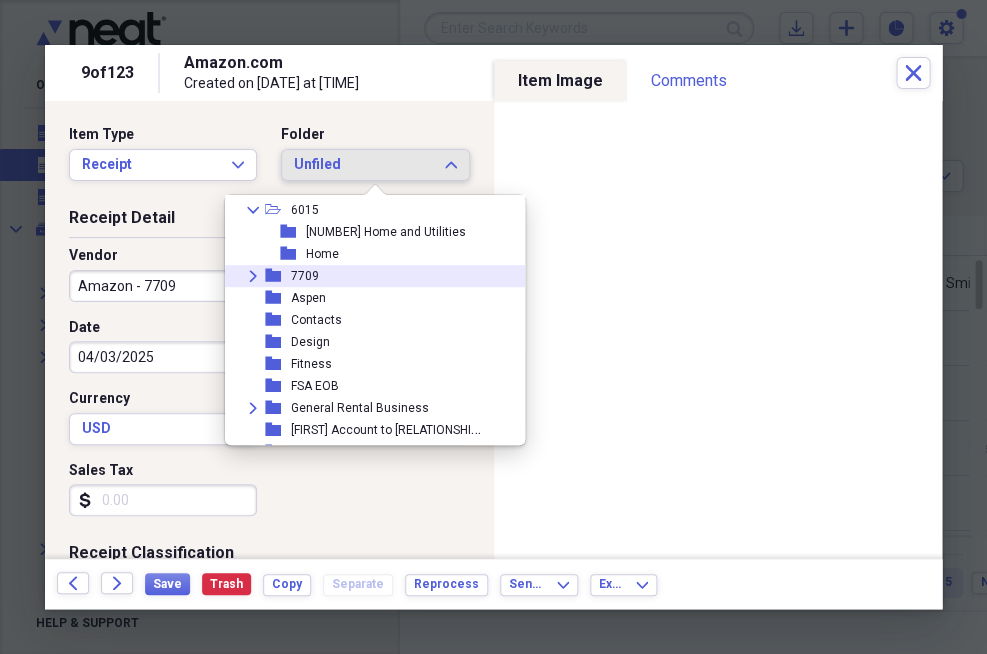 click on "Expand" 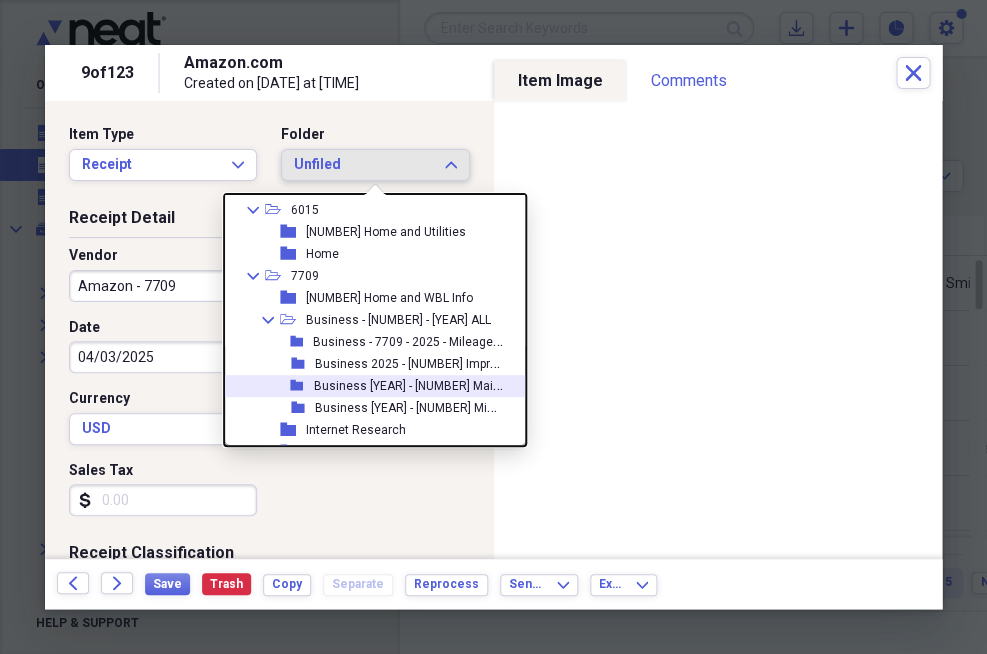 click on "Business [YEAR] - [NUMBER] Maintenance" at bounding box center (429, 384) 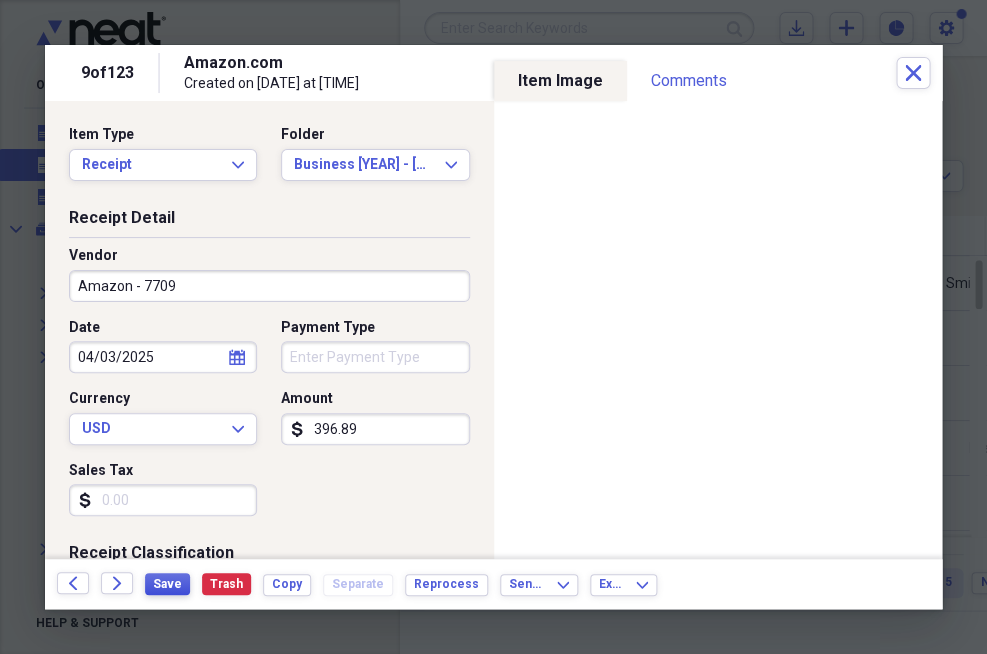 click on "Save" at bounding box center (167, 584) 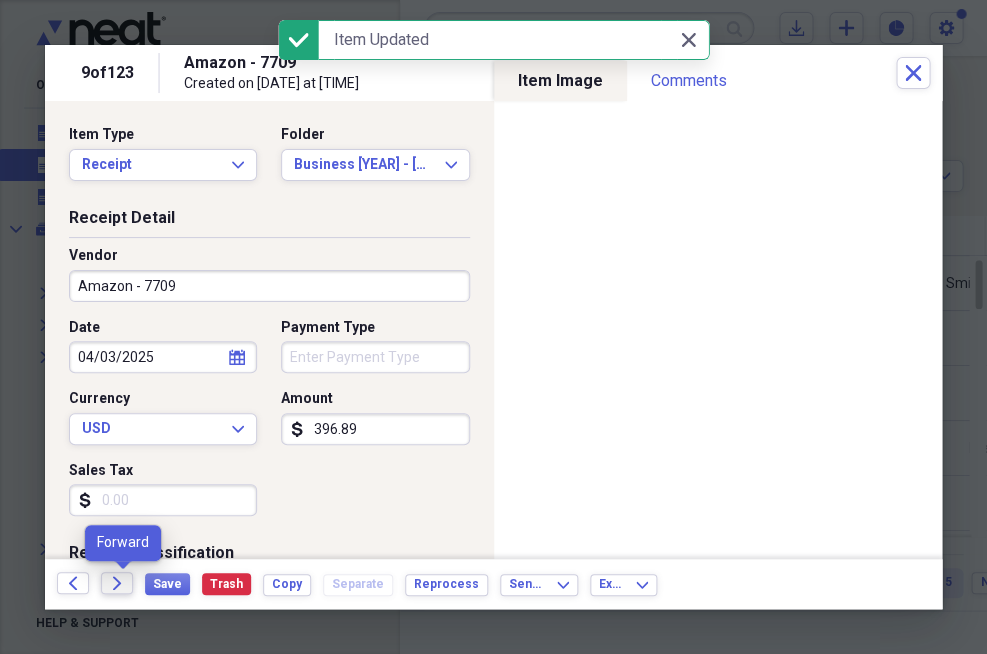 click on "Forward" 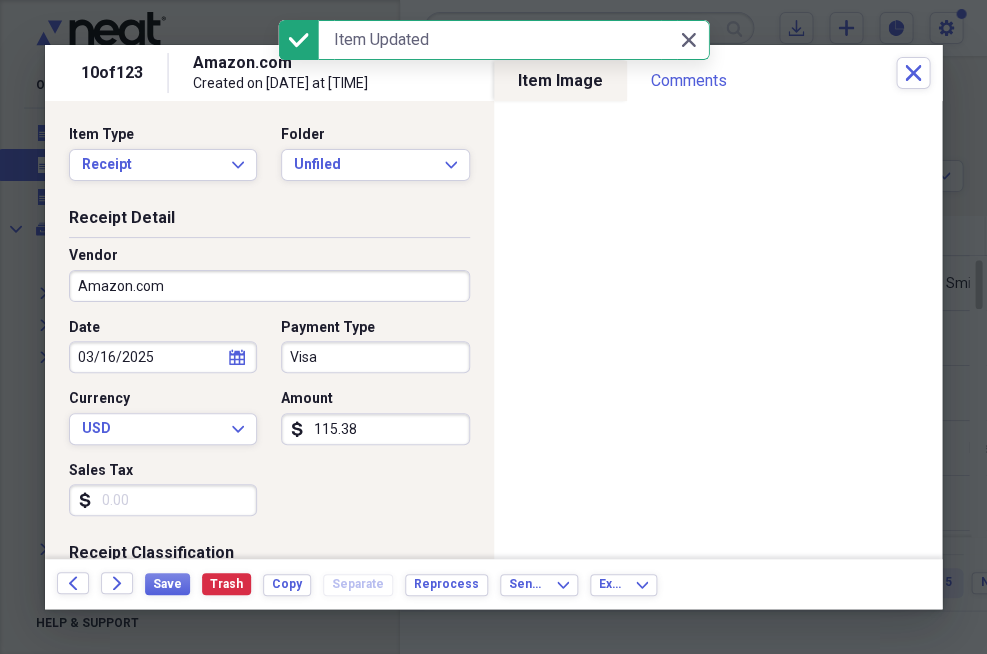 click on "Visa" at bounding box center [375, 357] 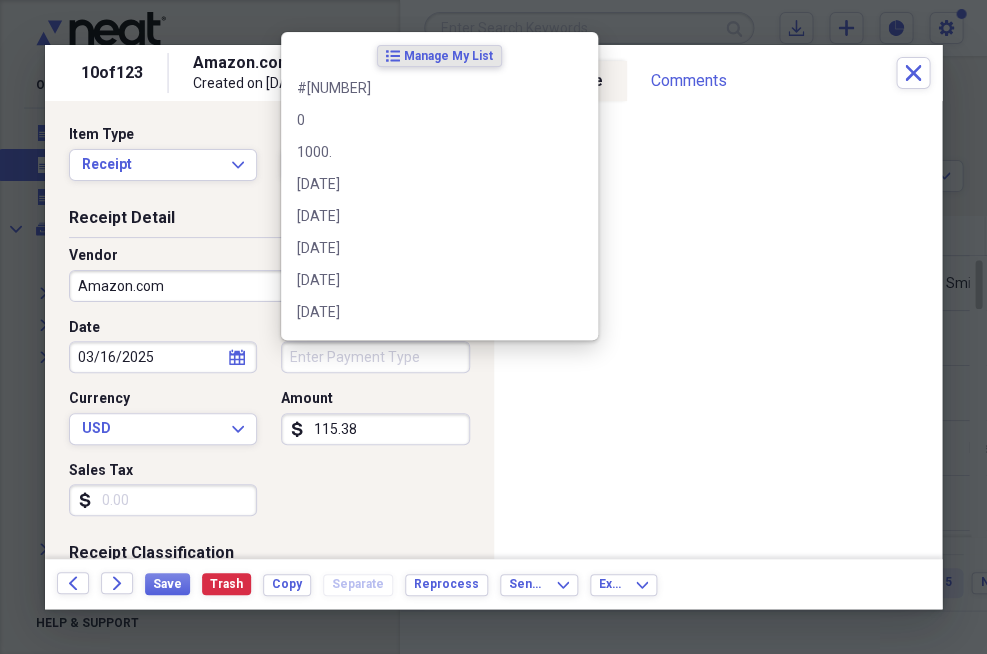 type 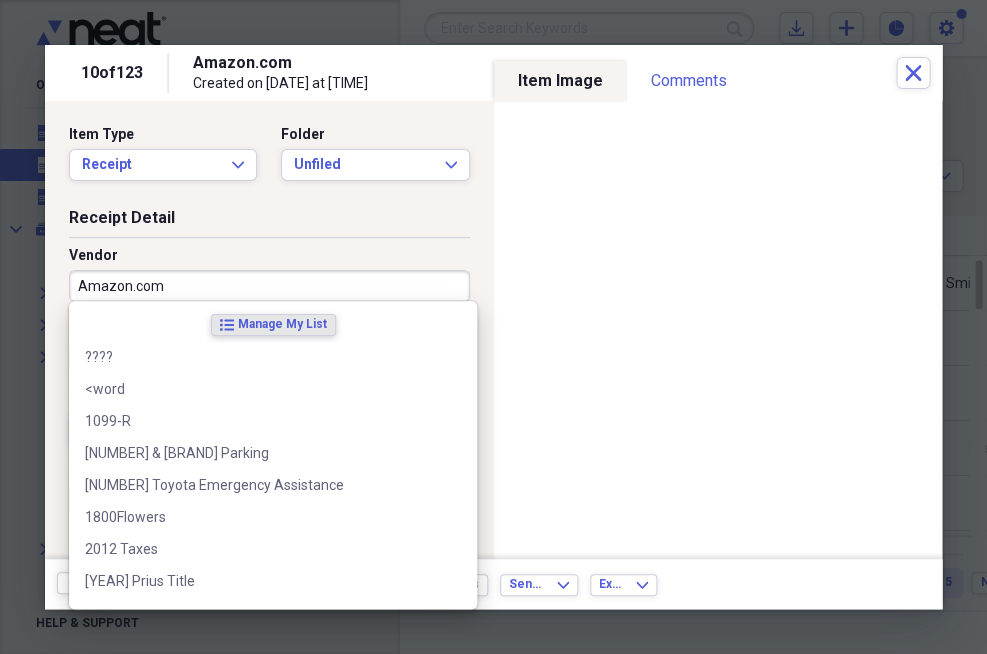 click on "Amazon.com" at bounding box center (269, 286) 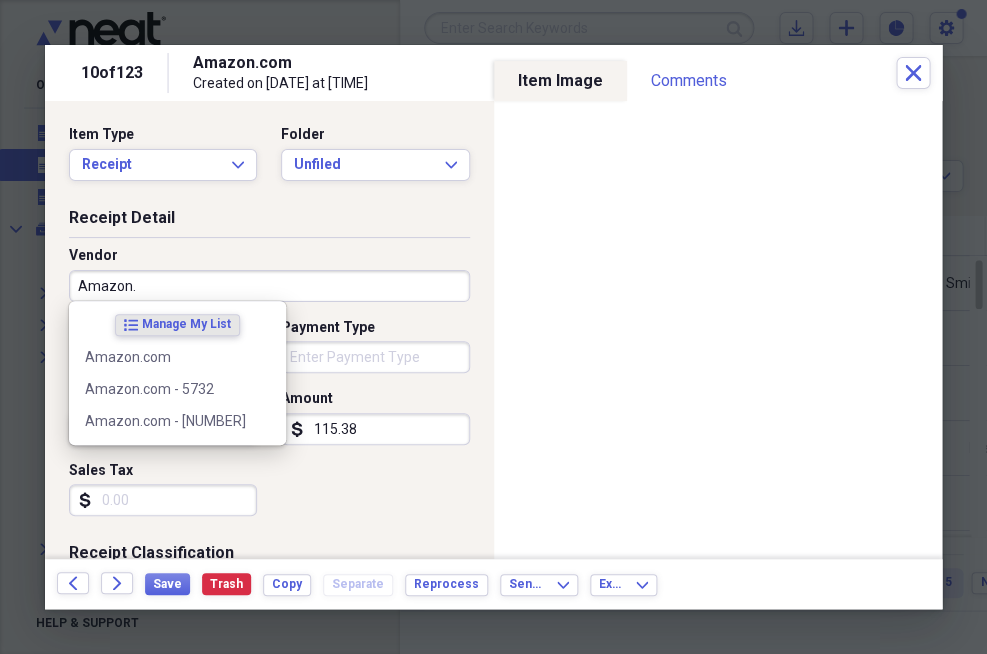 type on "Amazon" 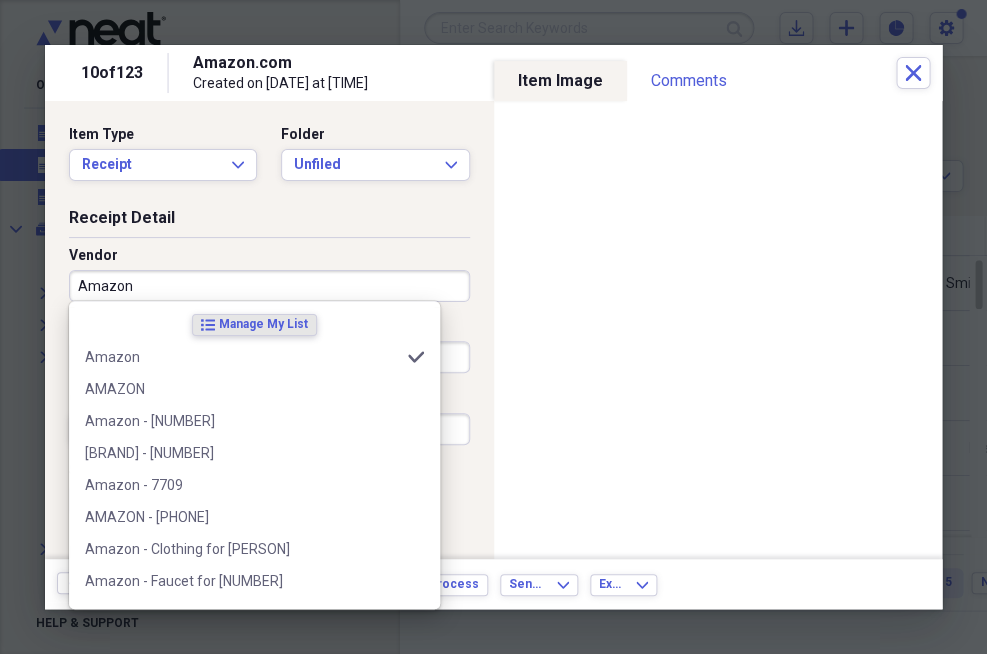 type on "Pay Bill" 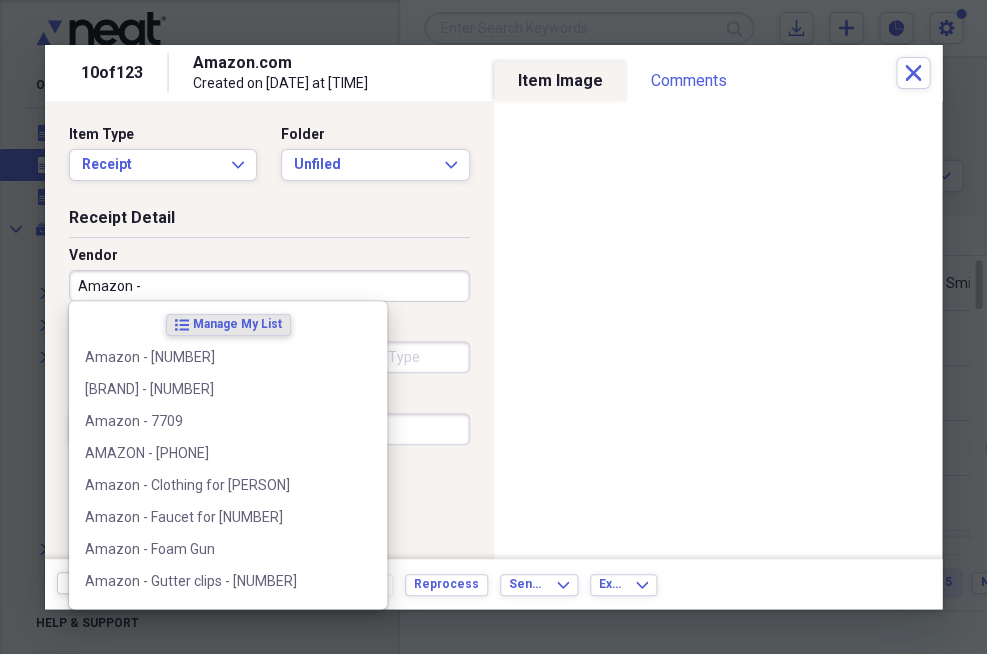 click on "Amazon -" at bounding box center [269, 286] 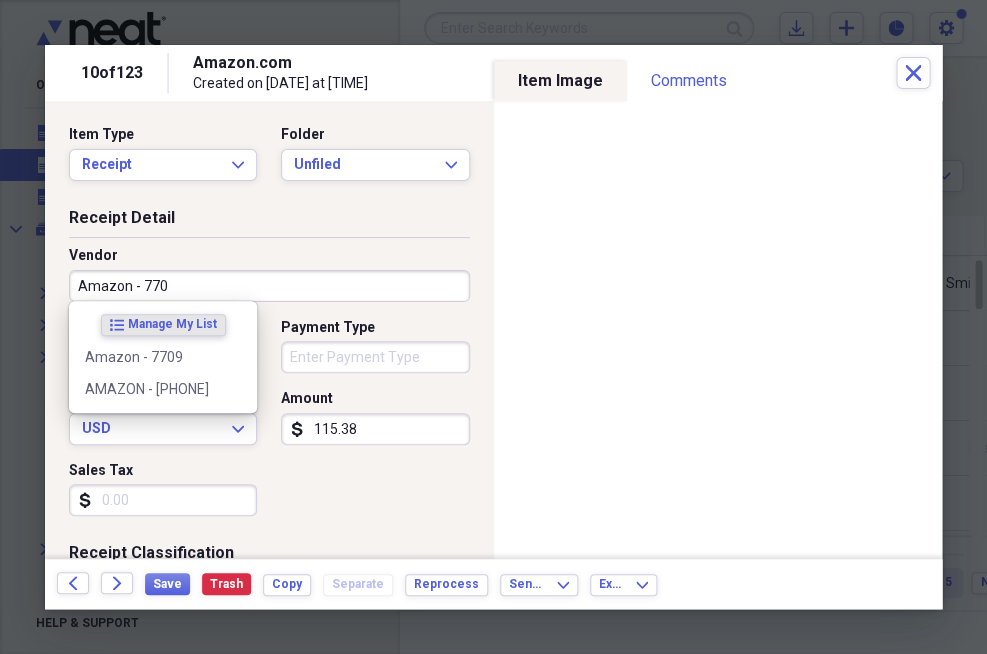 type on "Amazon - 7709" 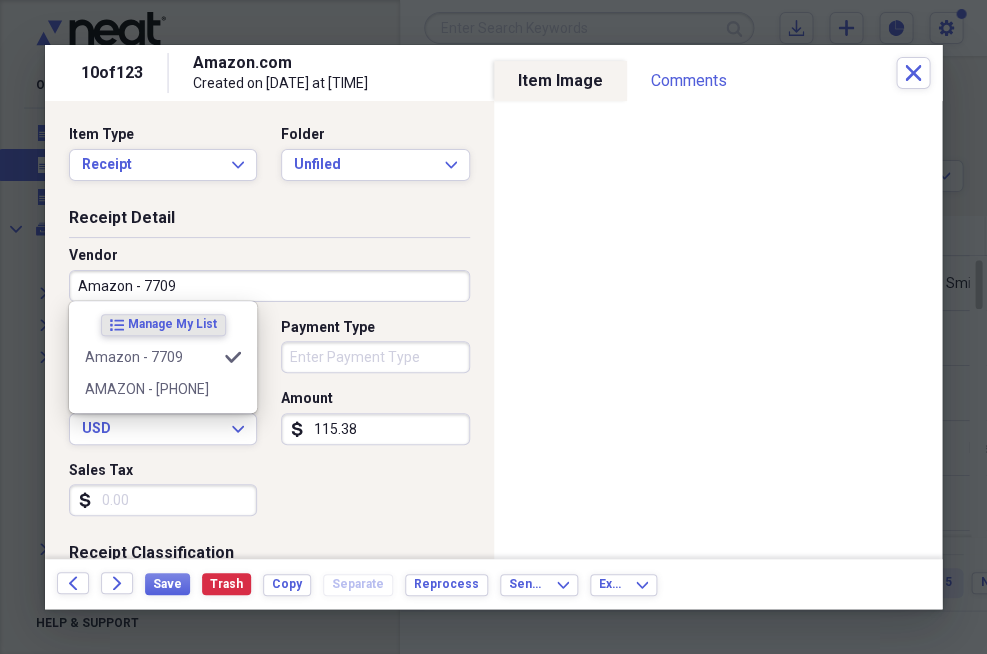 type on "Business - [NUMBER]" 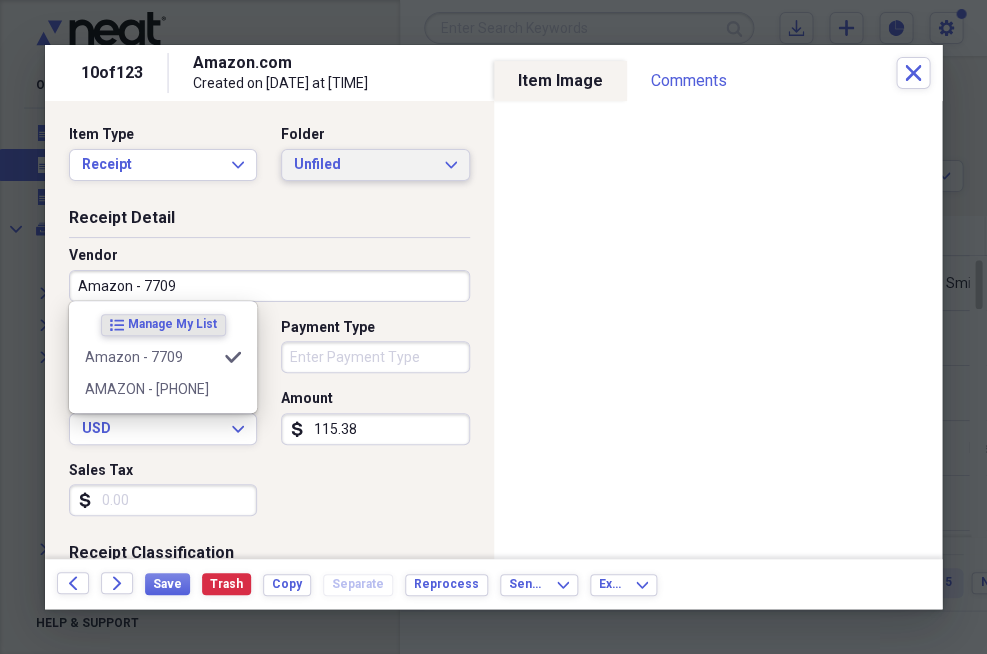type on "Amazon - 7709" 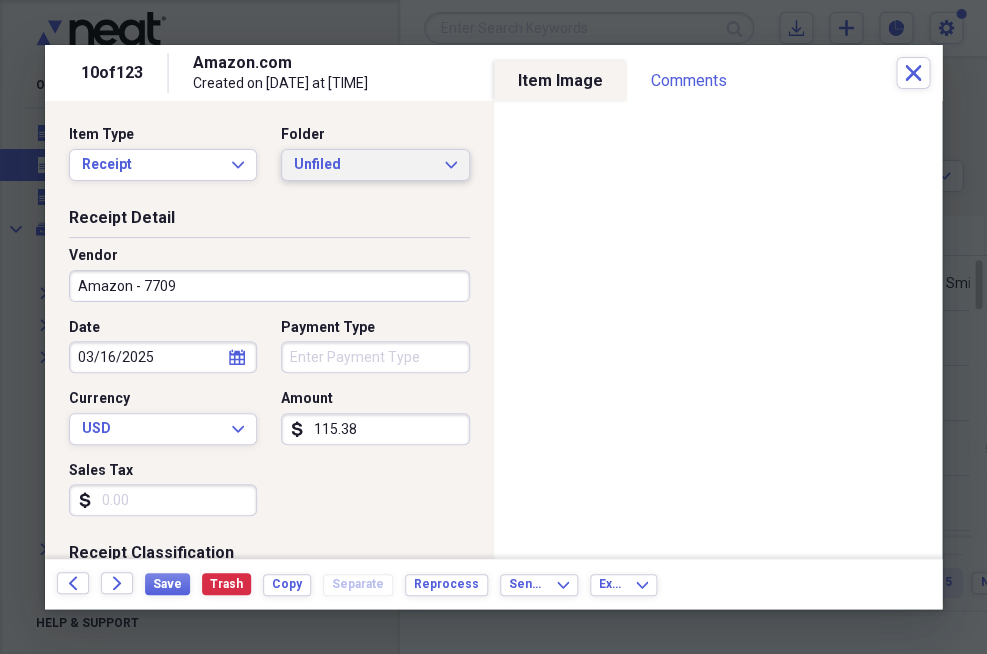 click on "Expand" 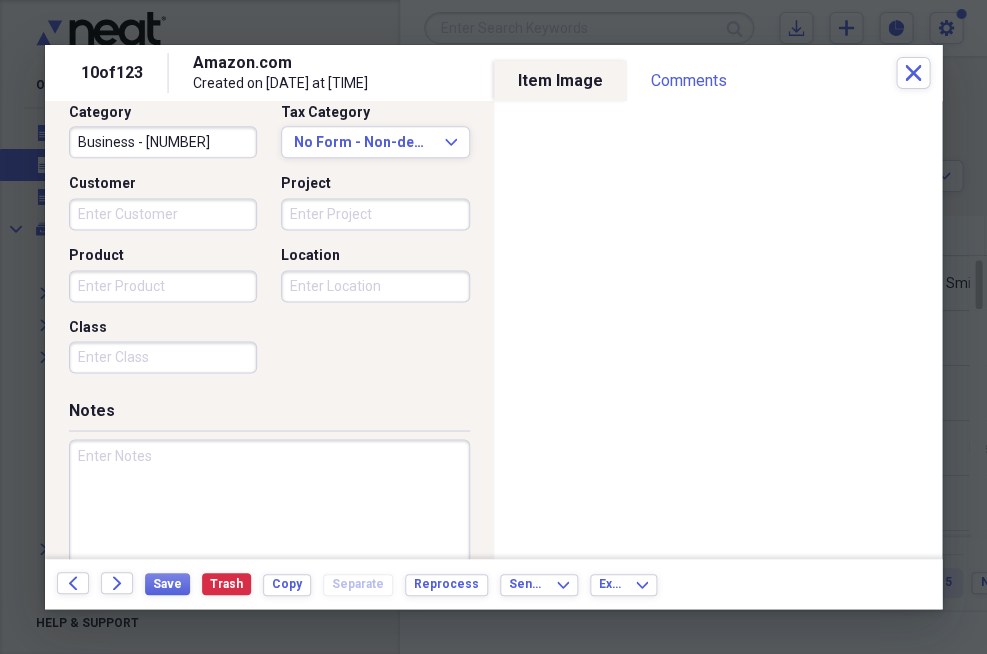 scroll, scrollTop: 544, scrollLeft: 0, axis: vertical 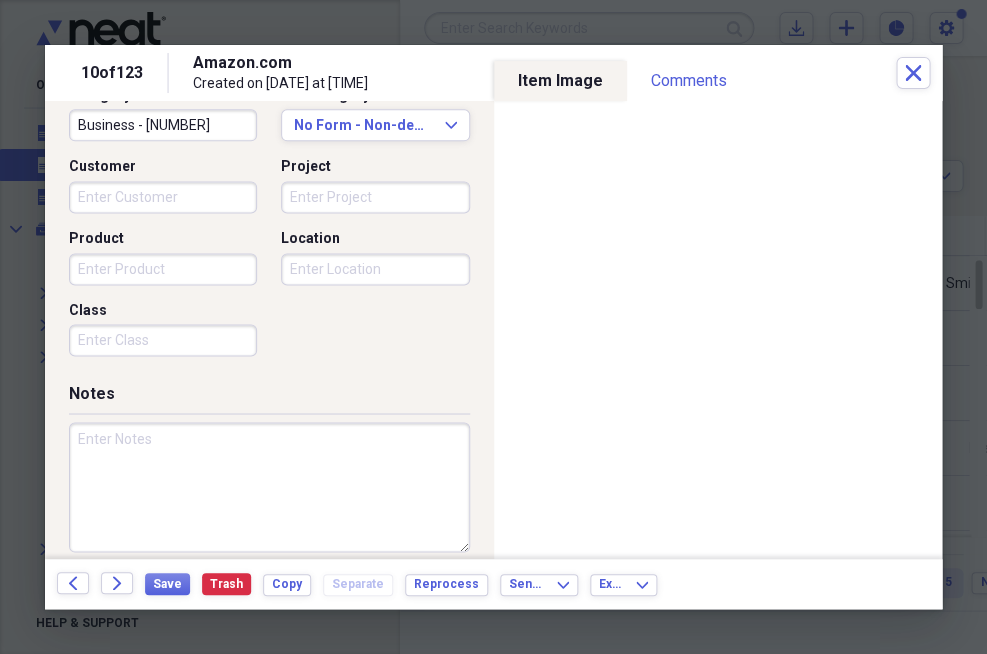 click at bounding box center (269, 487) 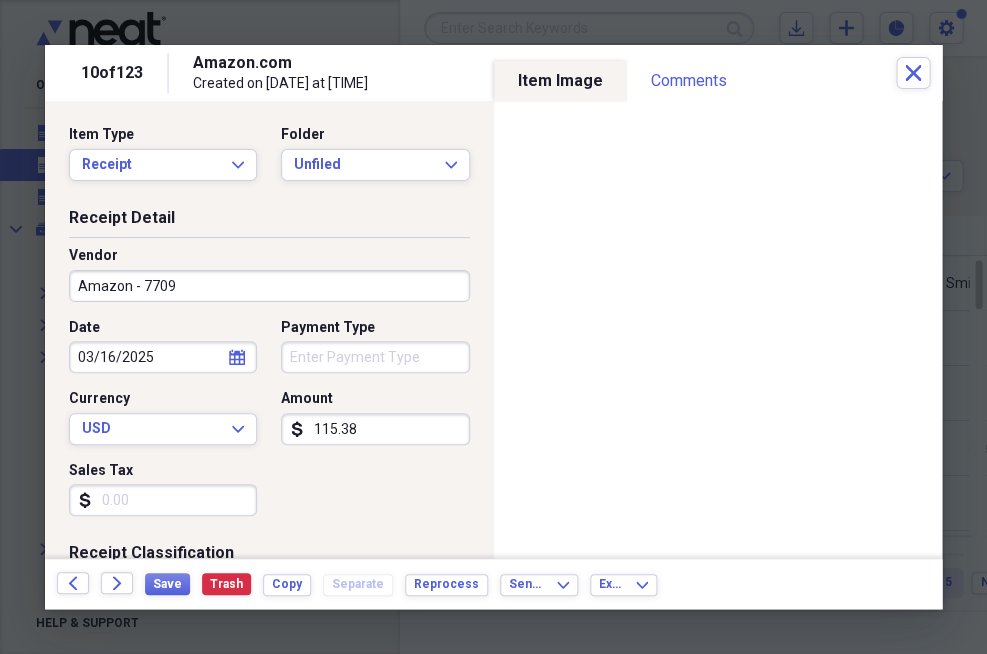 scroll, scrollTop: 0, scrollLeft: 0, axis: both 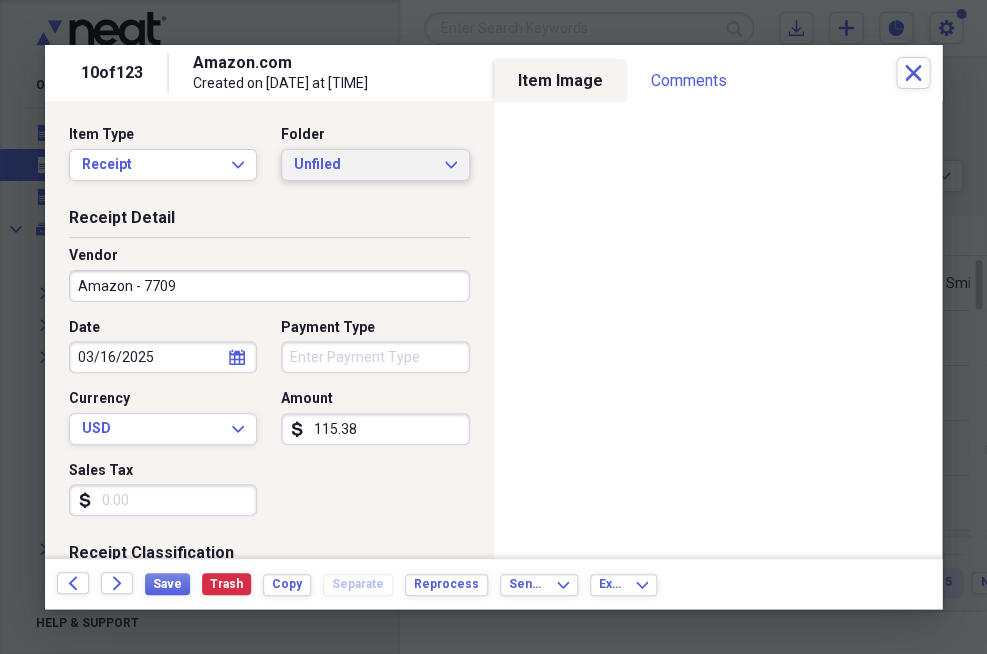 type on "Garbage disposal" 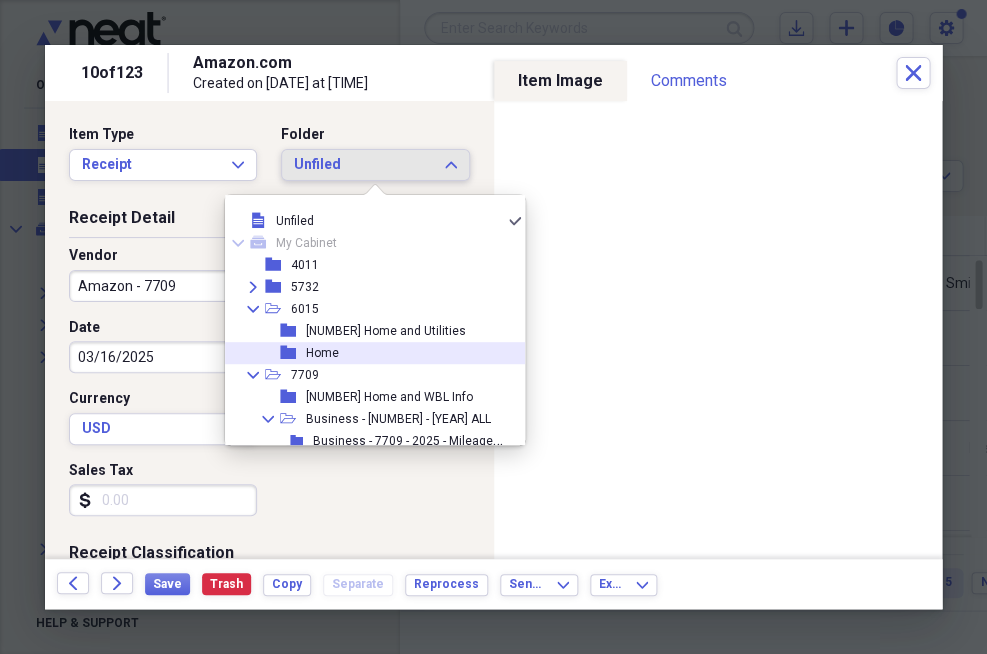 click on "Home" at bounding box center (322, 353) 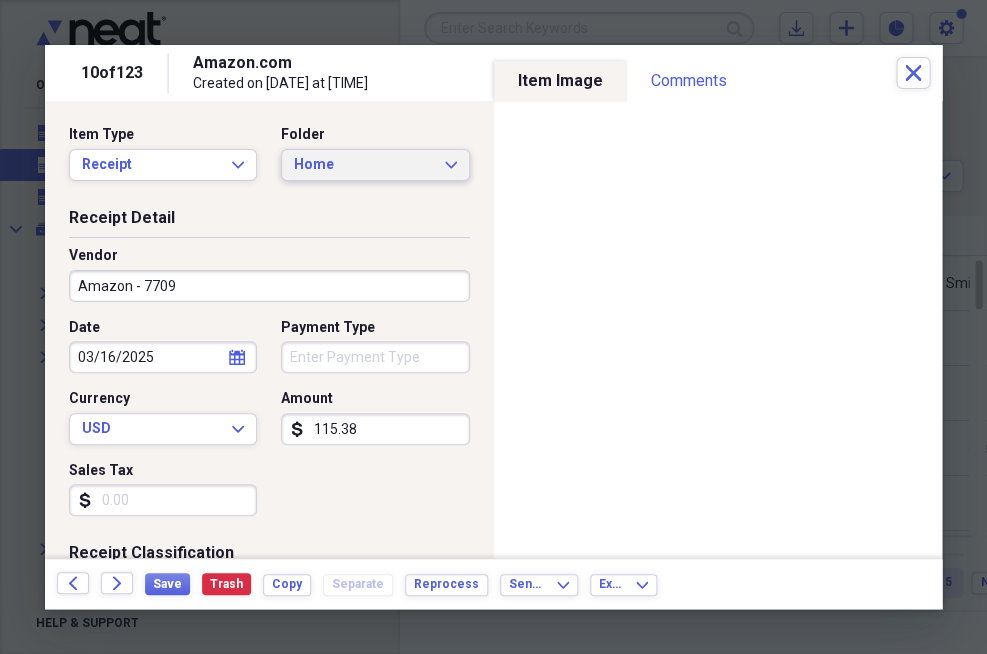 click on "Home Expand" at bounding box center (375, 165) 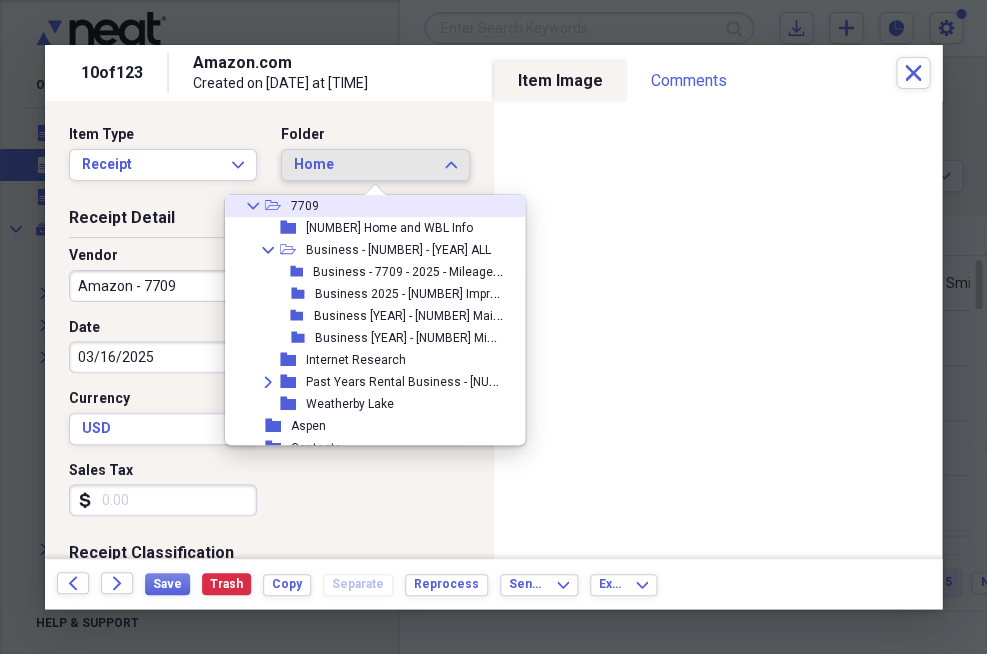 scroll, scrollTop: 171, scrollLeft: 0, axis: vertical 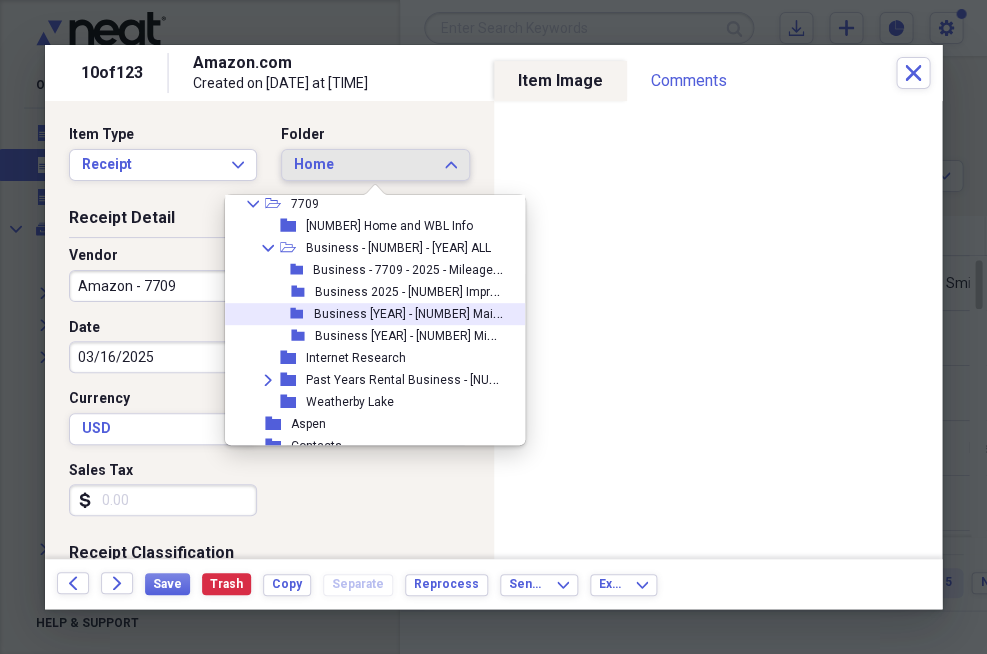 click on "Business [YEAR] - [NUMBER] Maintenance" at bounding box center [429, 312] 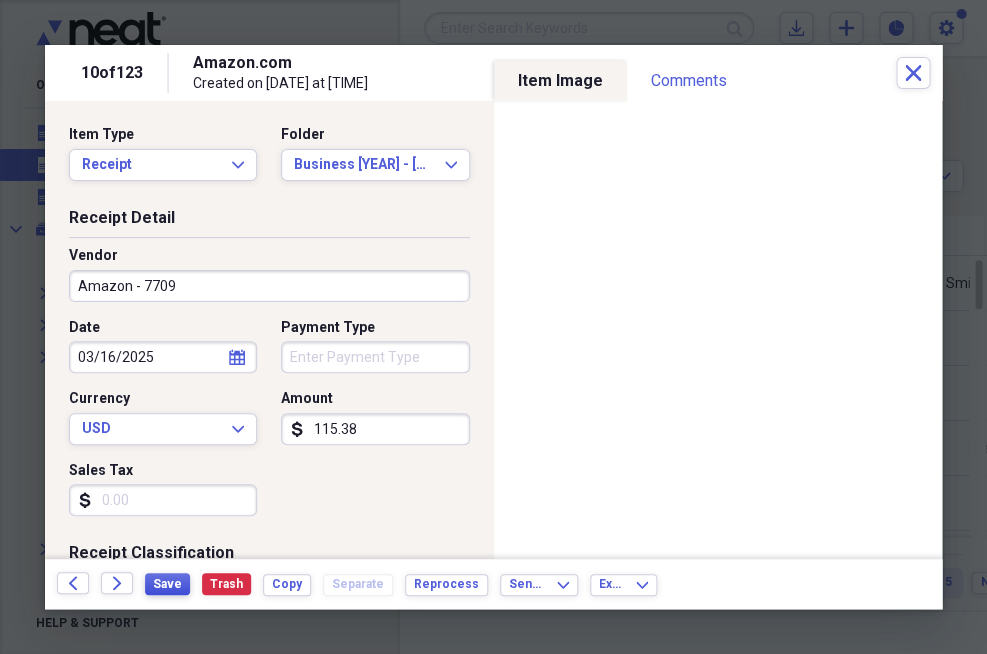click on "Save" at bounding box center (167, 584) 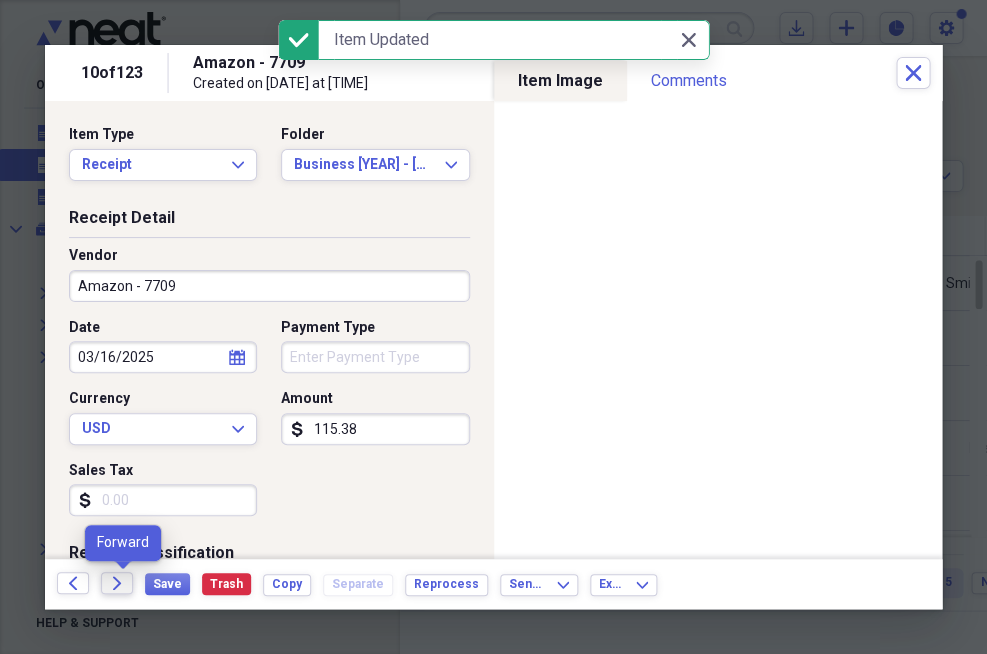 click 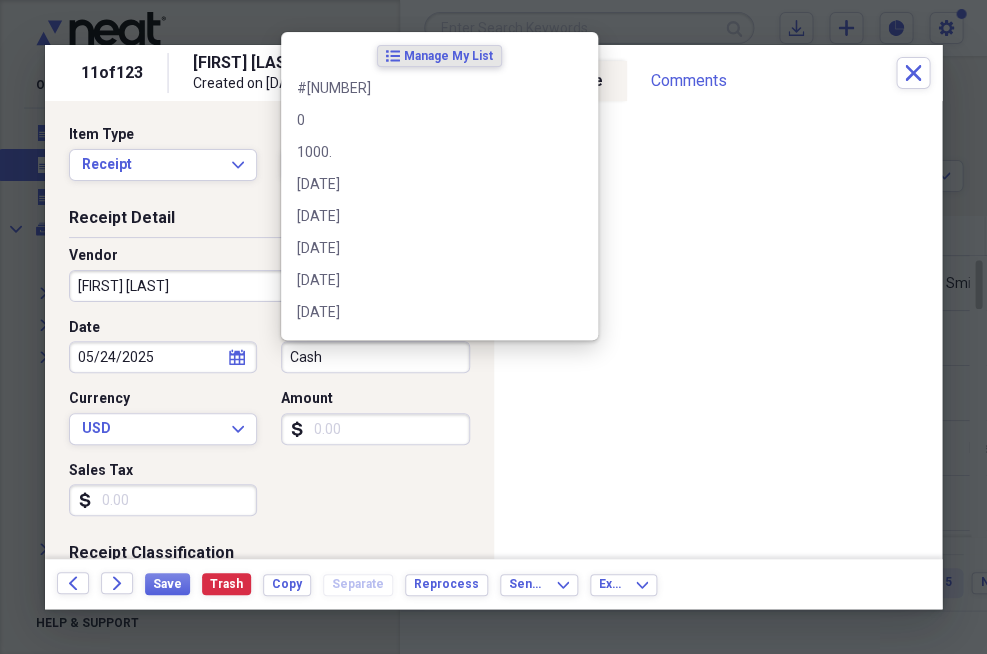 click on "Cash" at bounding box center [375, 357] 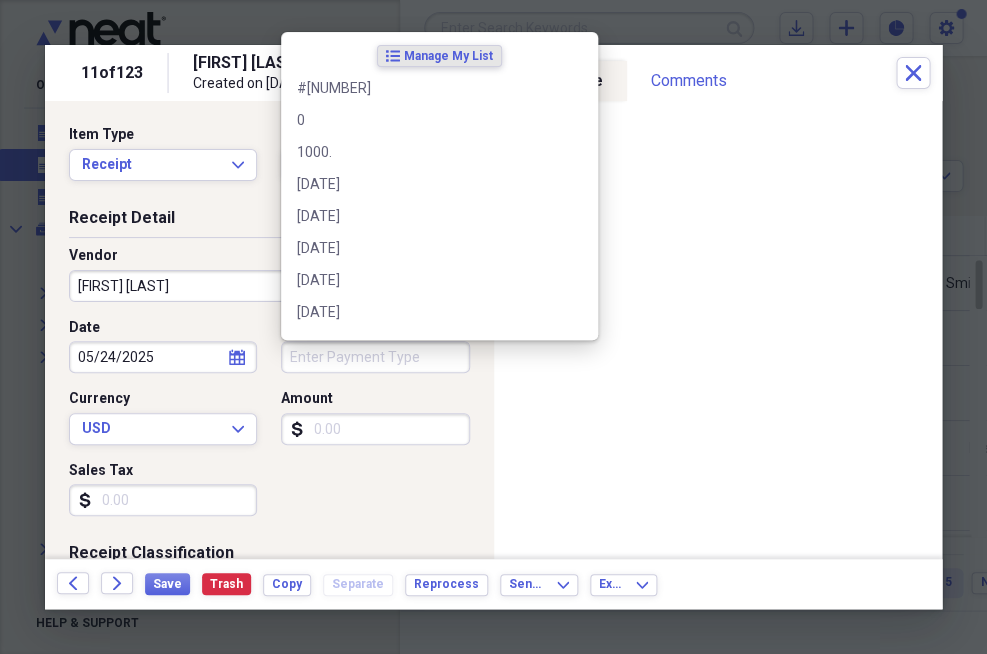 type 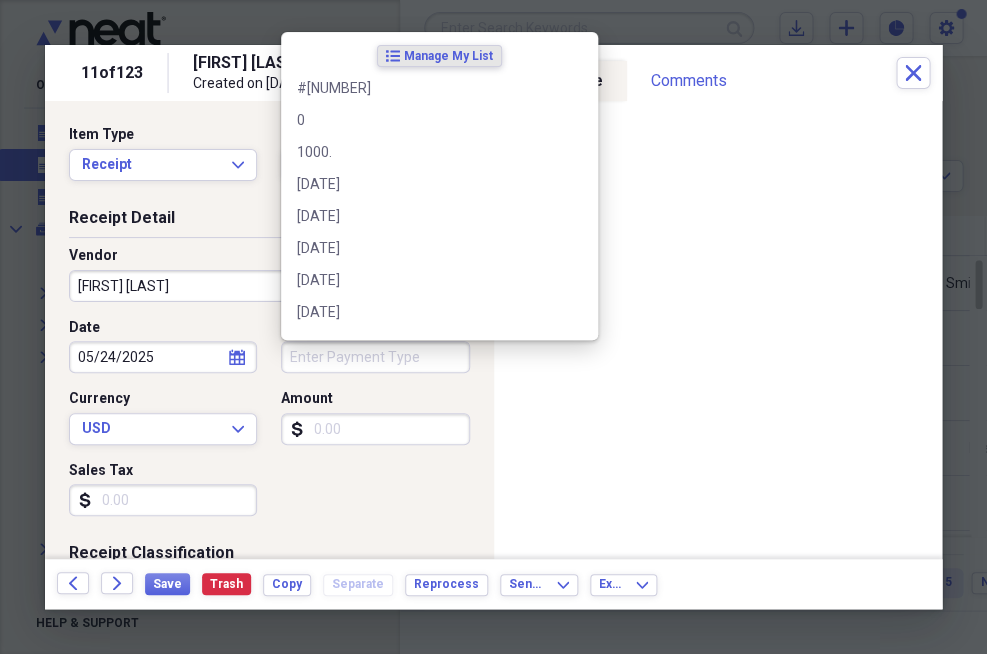 click on "Date [DATE] calendar Calendar Payment Type Currency USD Expand Amount dollar-sign Sales Tax dollar-sign" at bounding box center [269, 425] 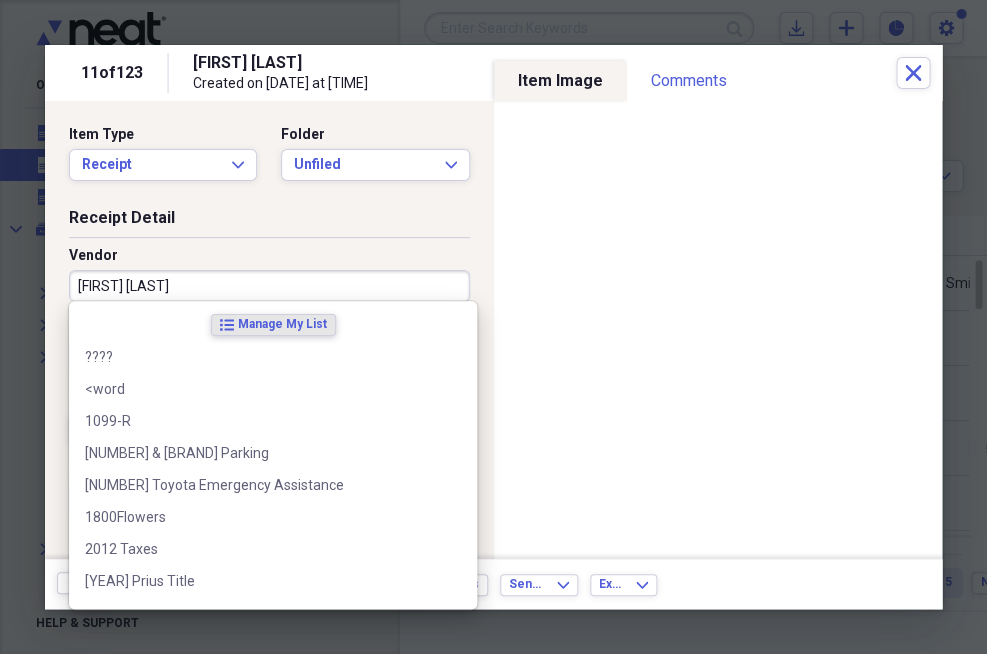 click on "[FIRST] [LAST]" at bounding box center (269, 286) 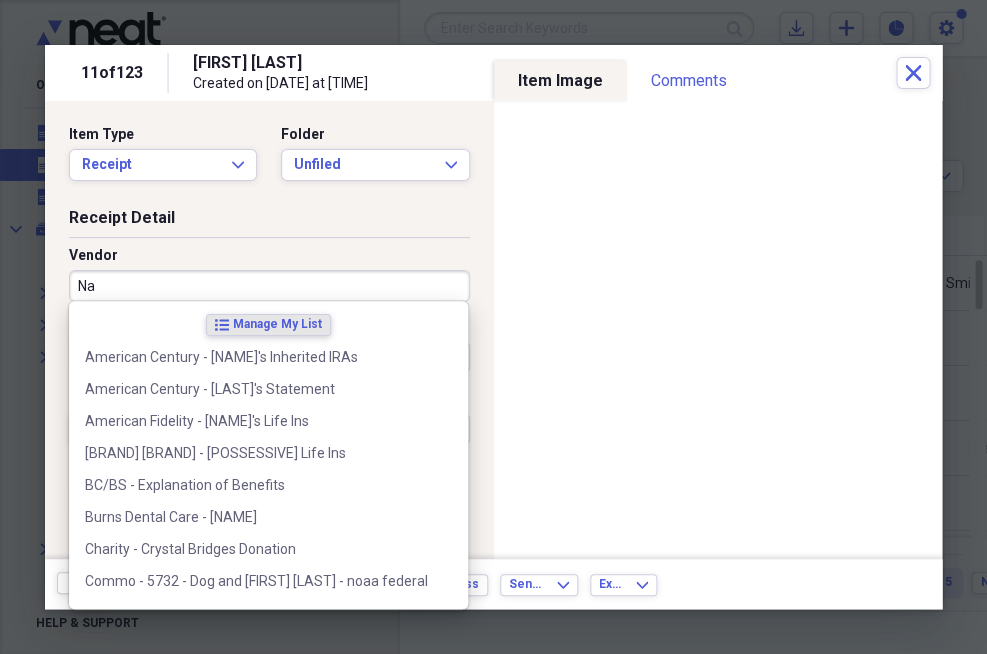 type on "N" 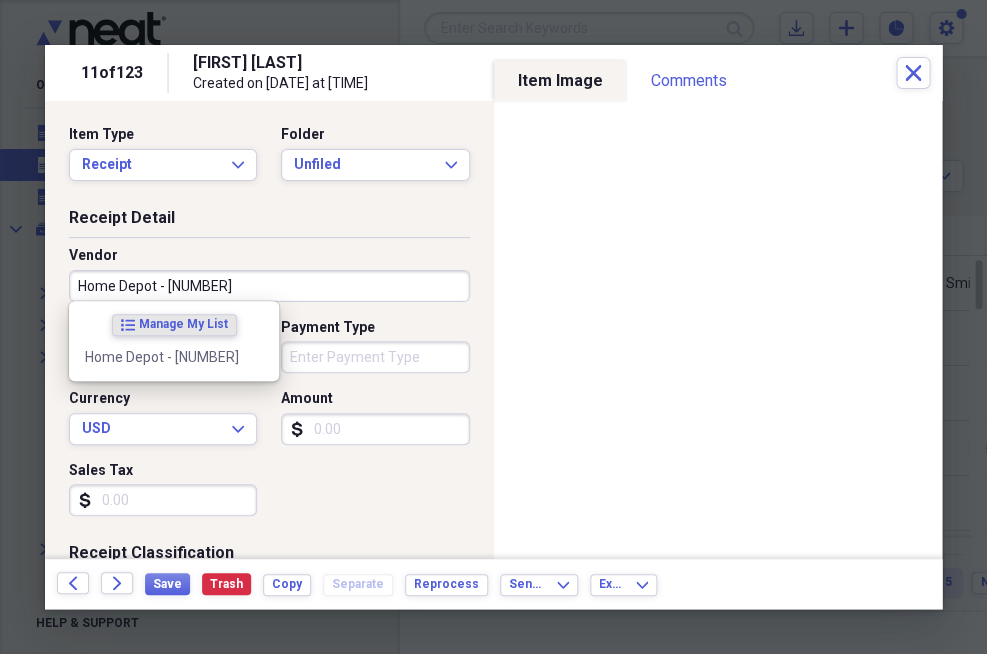 type on "Home Depot - [NUMBER]" 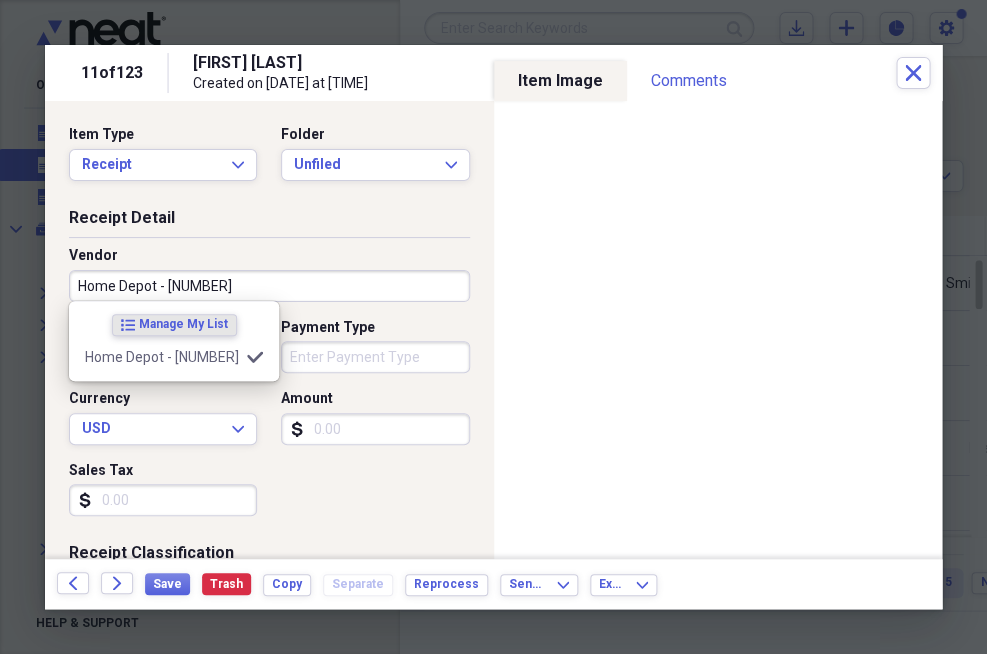 type on "Credit" 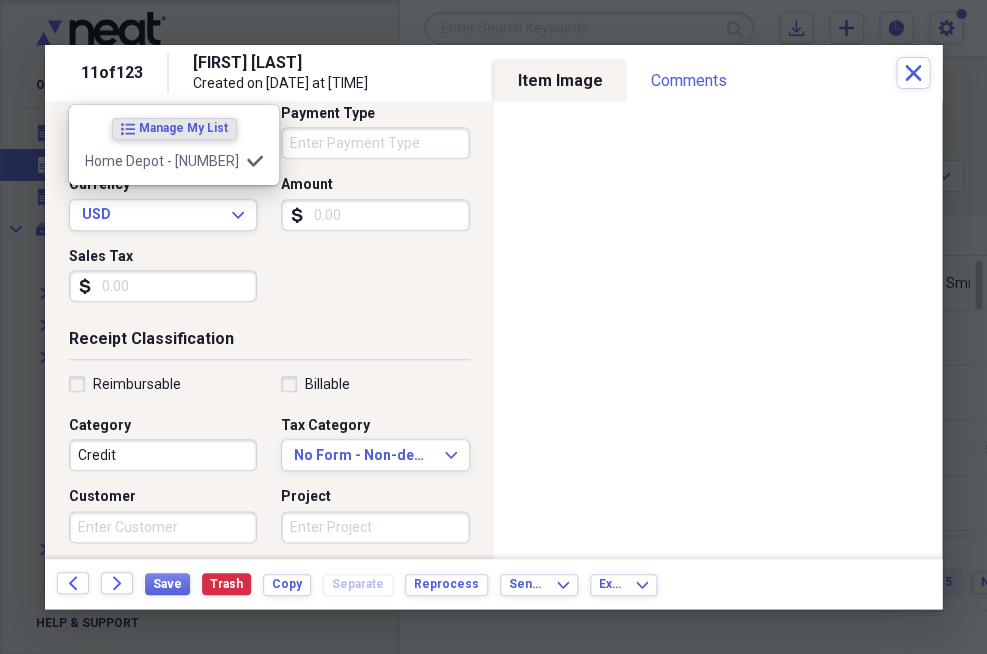 scroll, scrollTop: 215, scrollLeft: 0, axis: vertical 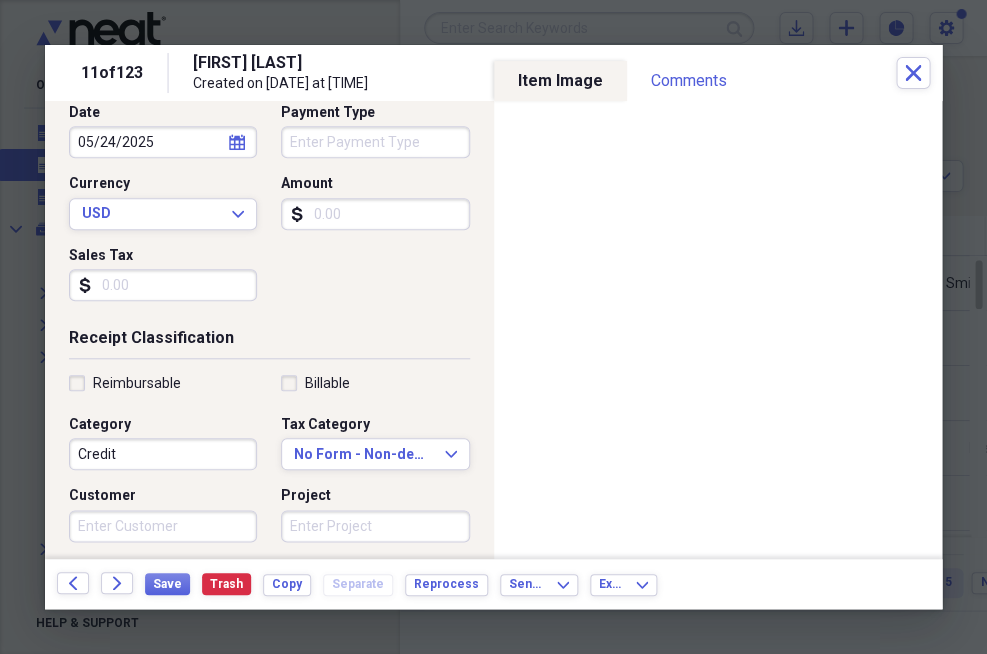 type on "Home Depot - [NUMBER]" 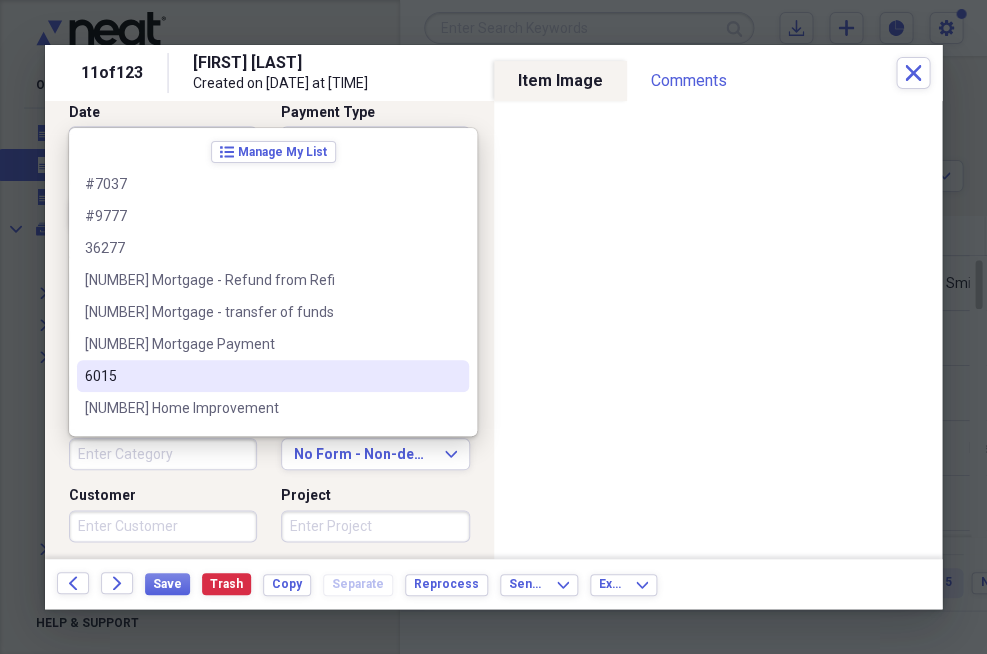 type 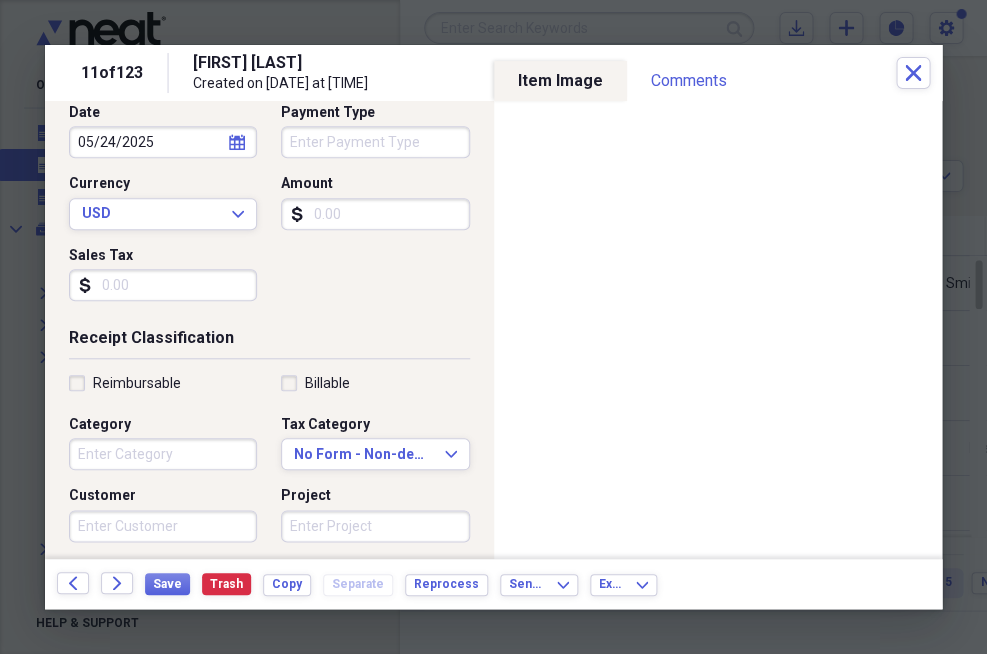 click on "Receipt Classification Reimbursable Billable Category Tax Category No Form - Non-deductible Expand Customer Project Product Location Class" at bounding box center [269, 519] 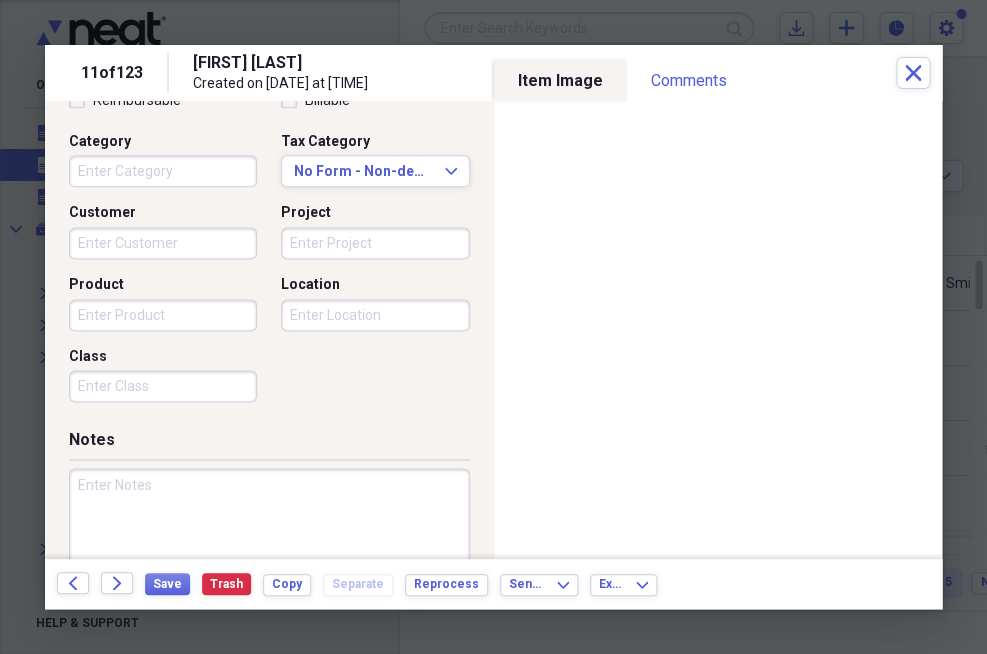 scroll, scrollTop: 503, scrollLeft: 0, axis: vertical 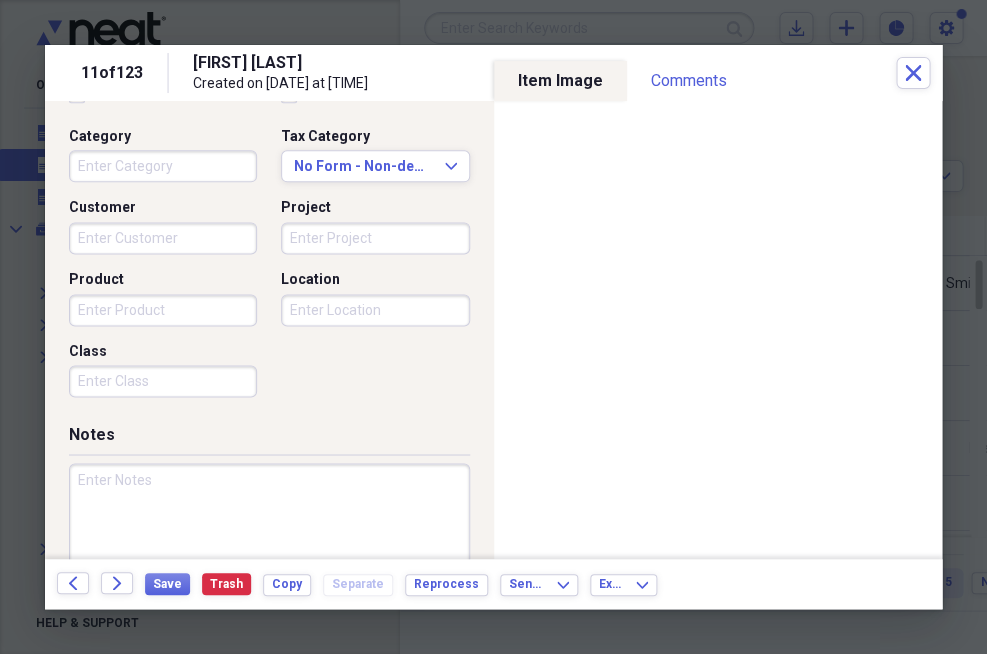 click at bounding box center (269, 528) 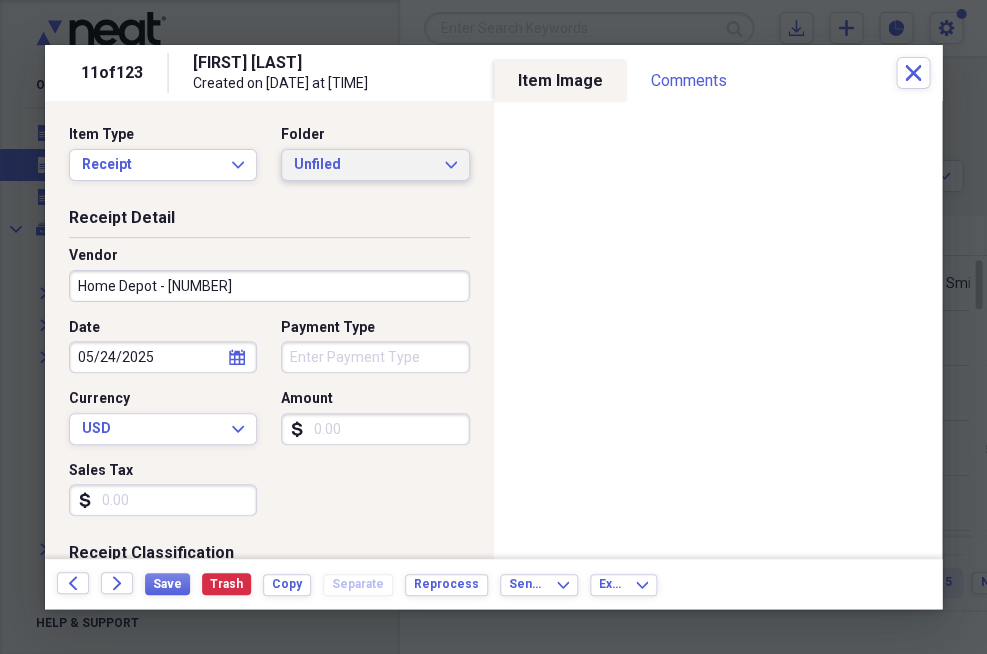 scroll, scrollTop: 0, scrollLeft: 0, axis: both 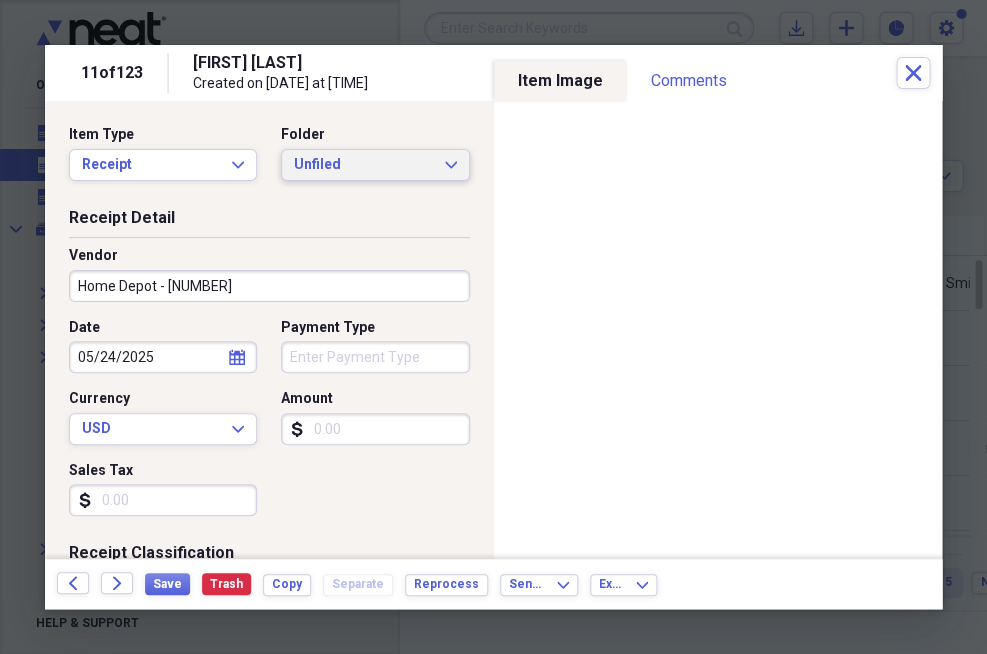 type on "Transom window" 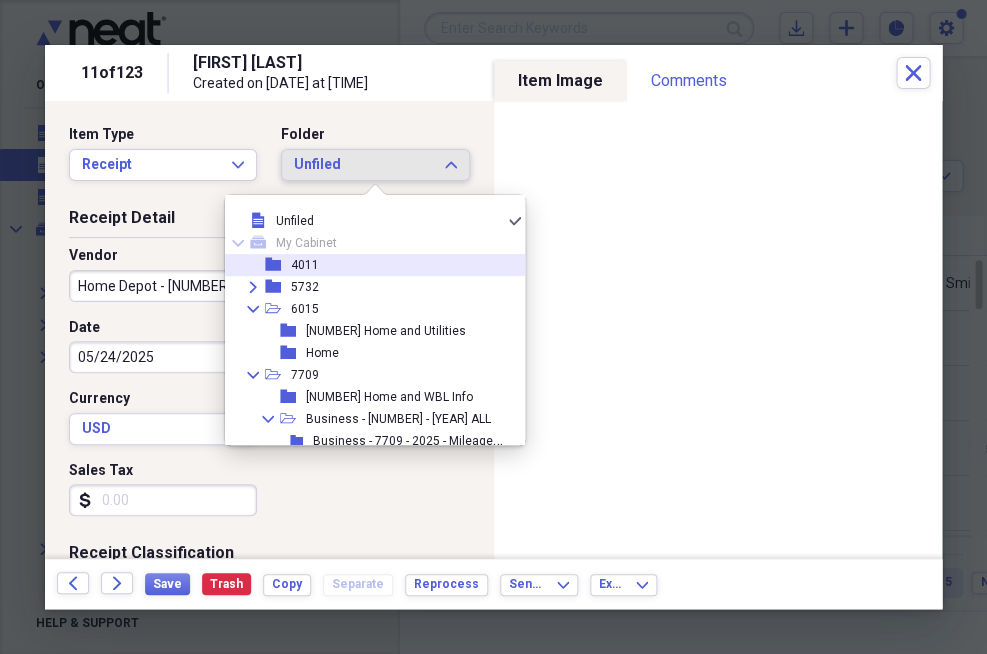 click on "folder" at bounding box center [278, 265] 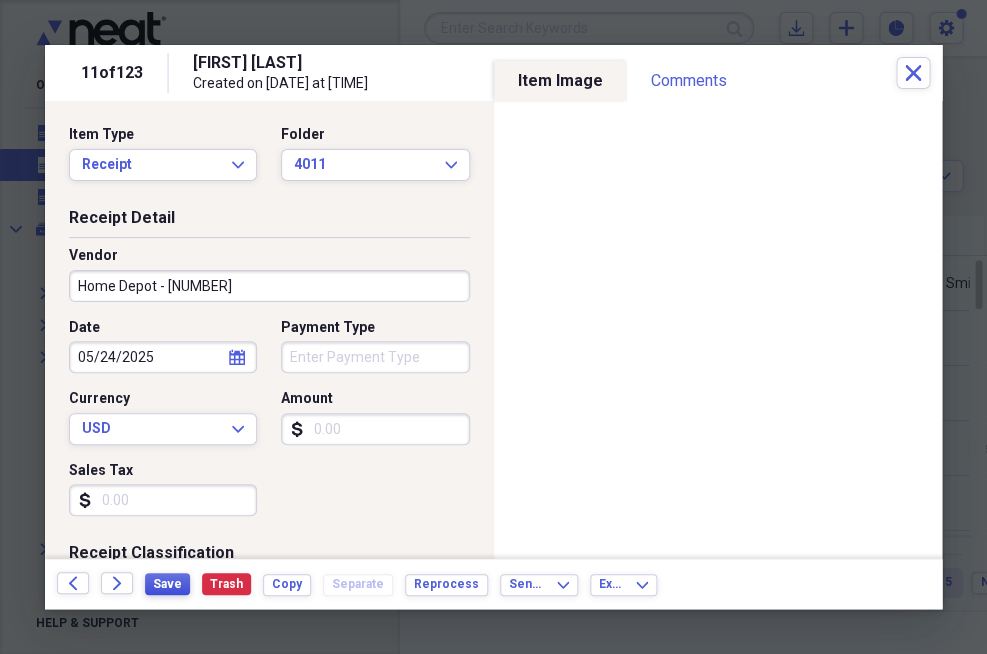 click on "Save" at bounding box center [167, 584] 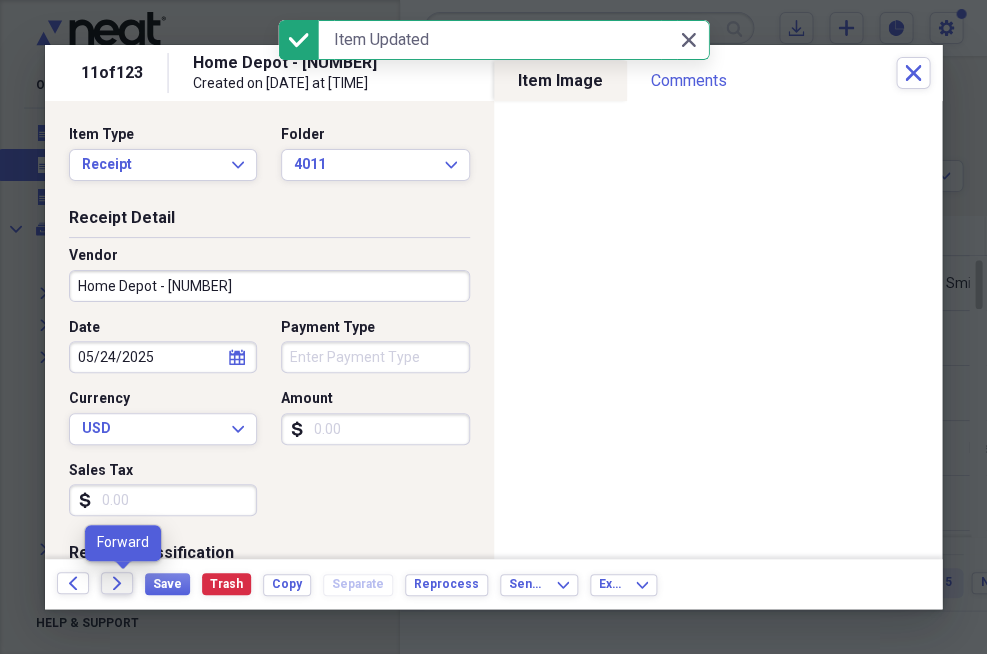 click on "Forward" 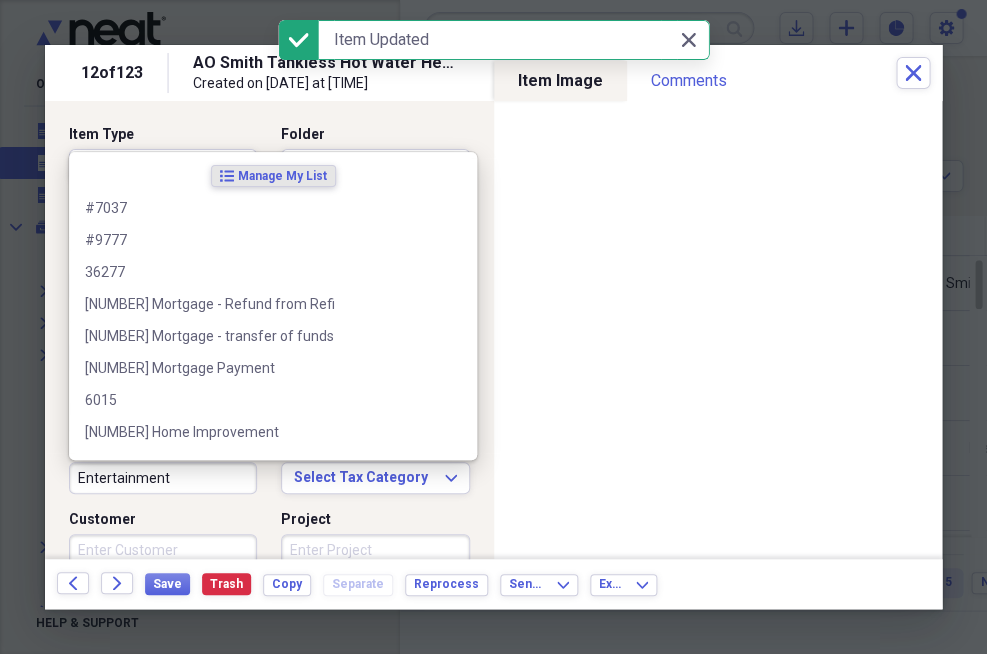 click on "Entertainment" at bounding box center (163, 478) 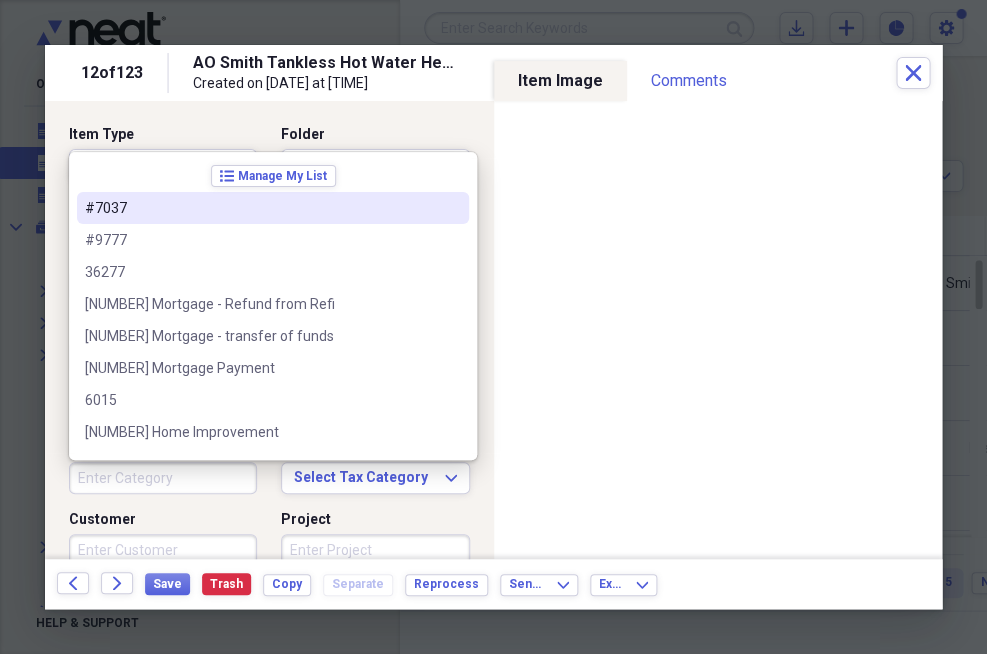 type 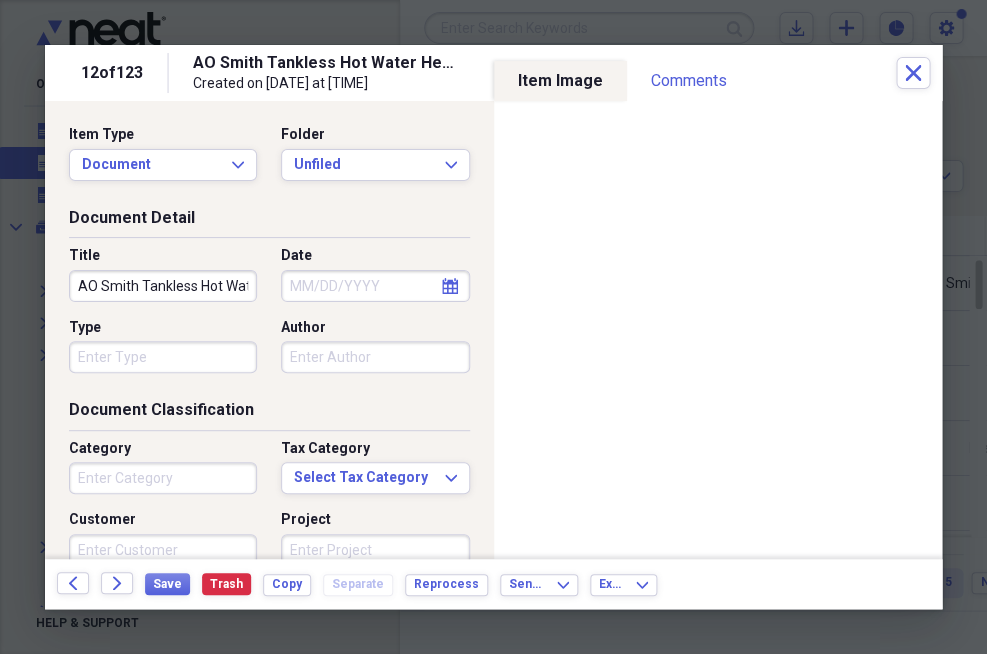 click on "Item Type Document Expand Folder Unfiled Expand Document Detail Title AO Smith Tankless Hot Water Heater Date calendar Calendar Type Author Document Classification Category Tax Category Select Tax Category Expand Customer Project Notes Additional Information Subject Topic Action Type Application Received calendar Calendar Date Sent calendar Calendar From To Date Due calendar Calendar" at bounding box center [269, 330] 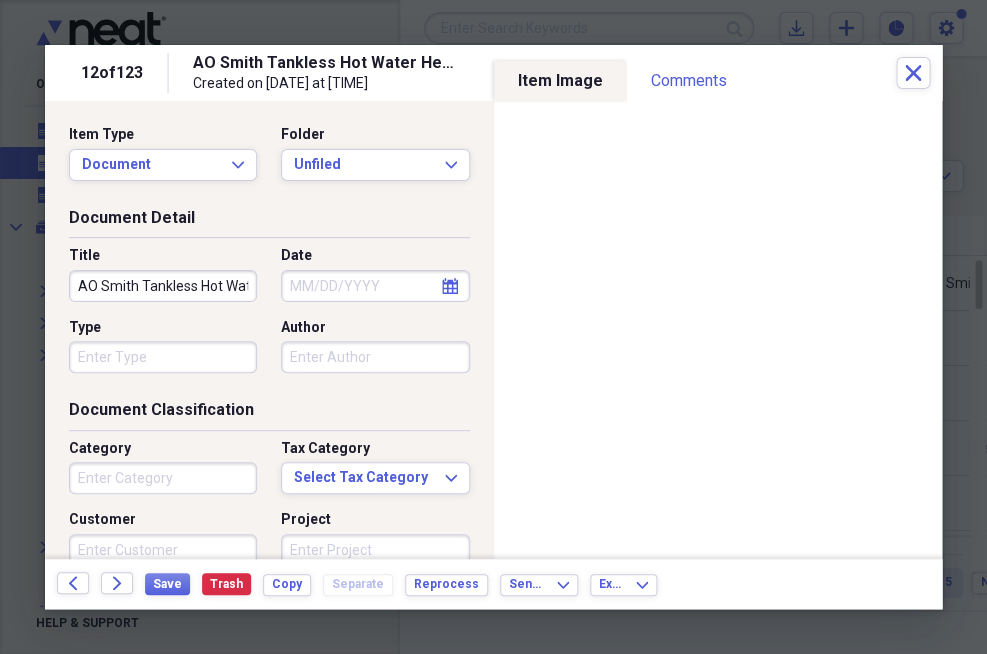 click on "Date" at bounding box center [375, 286] 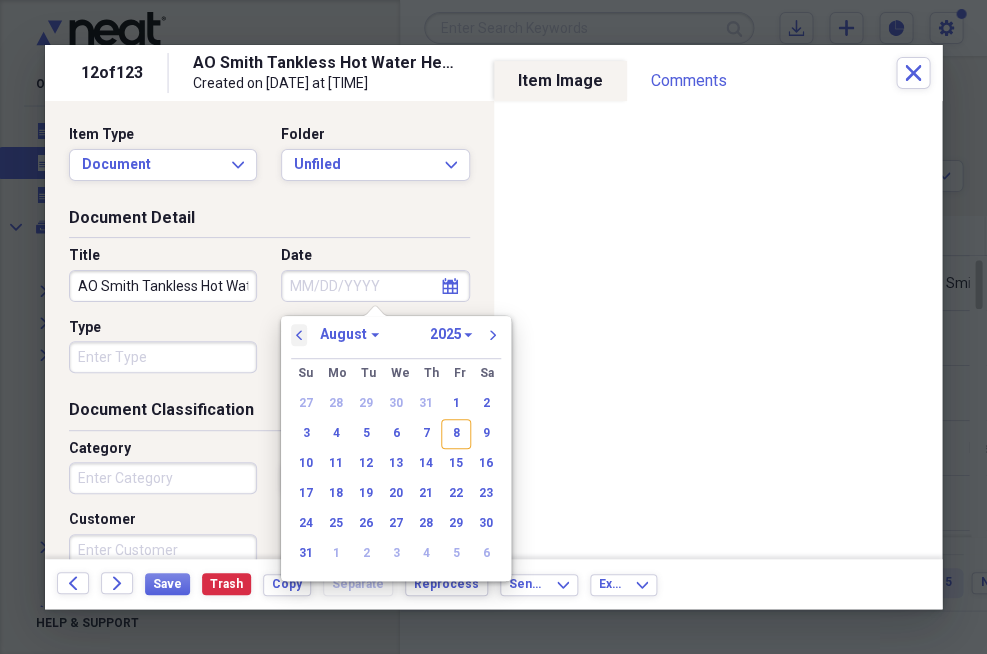 click on "previous" at bounding box center (299, 335) 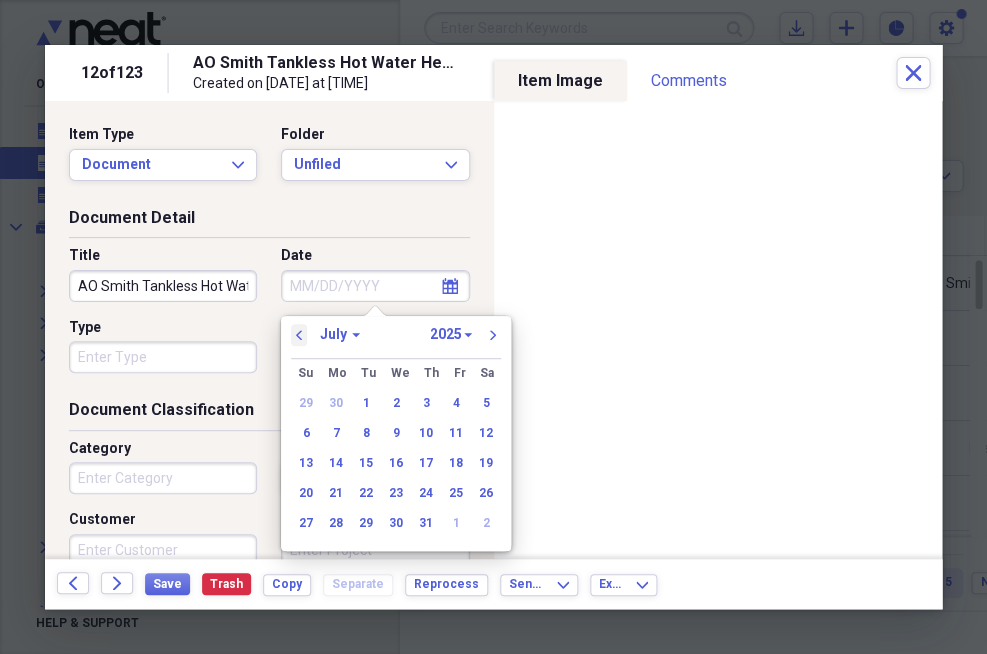 click on "previous" at bounding box center (299, 335) 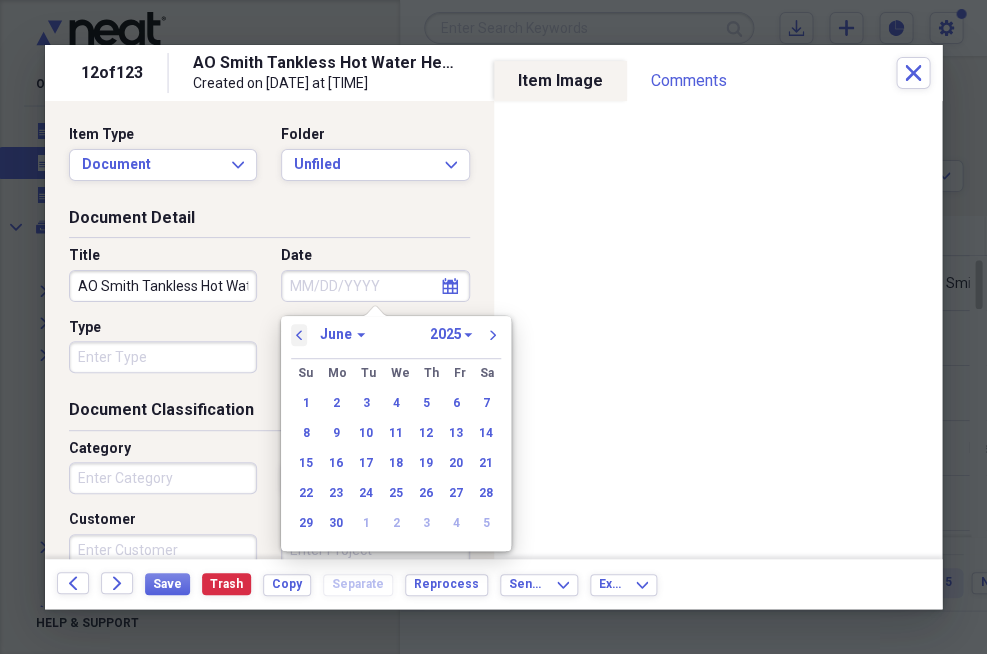 click on "previous" at bounding box center [299, 335] 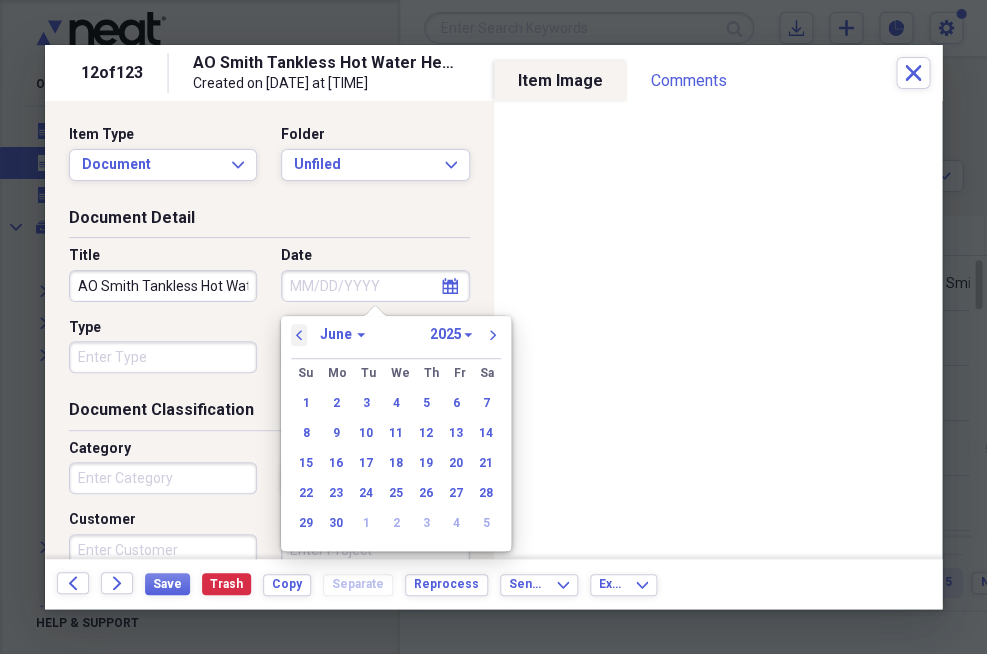select on "4" 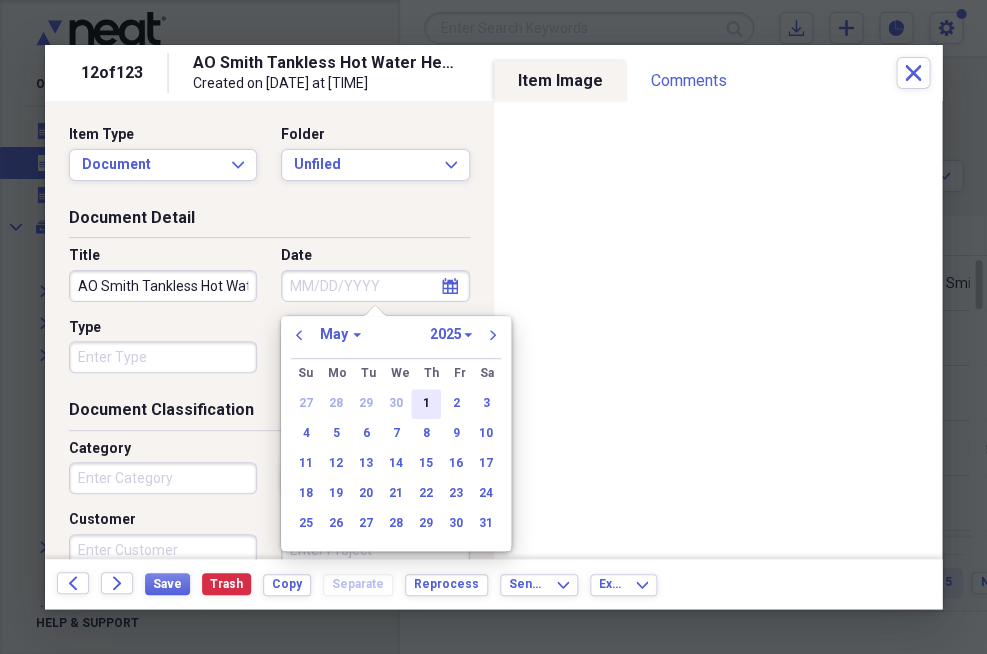 click on "1" at bounding box center (426, 404) 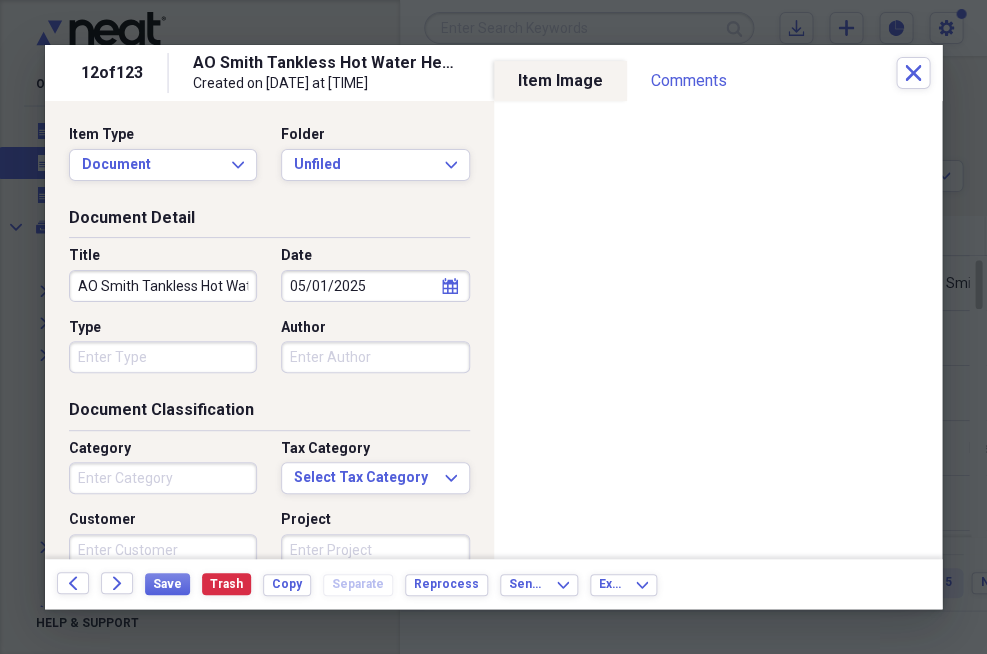 scroll, scrollTop: 0, scrollLeft: 0, axis: both 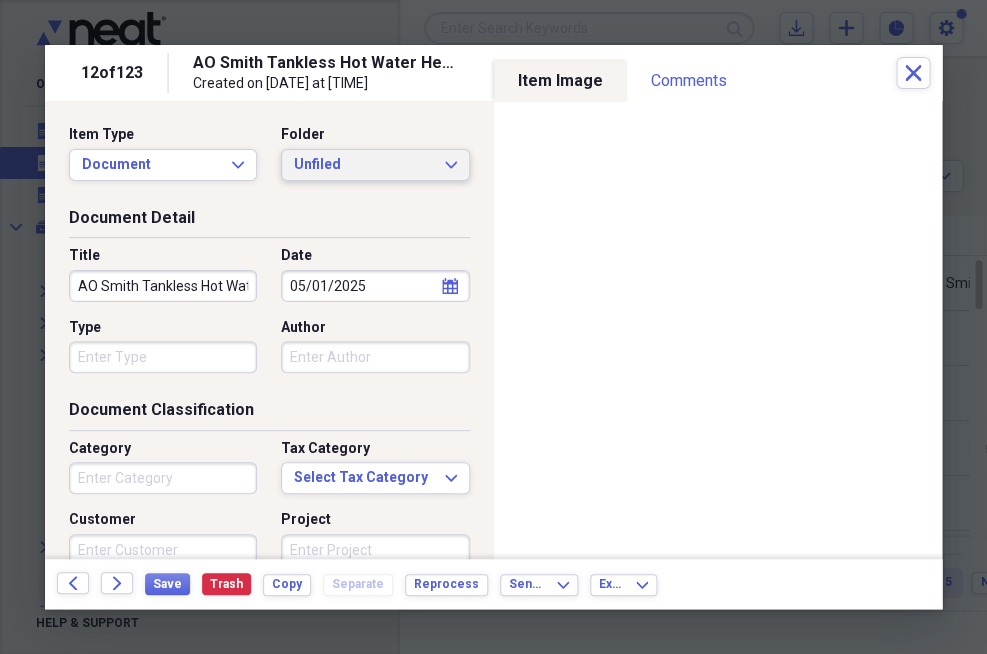 click on "Unfiled Expand" at bounding box center [375, 165] 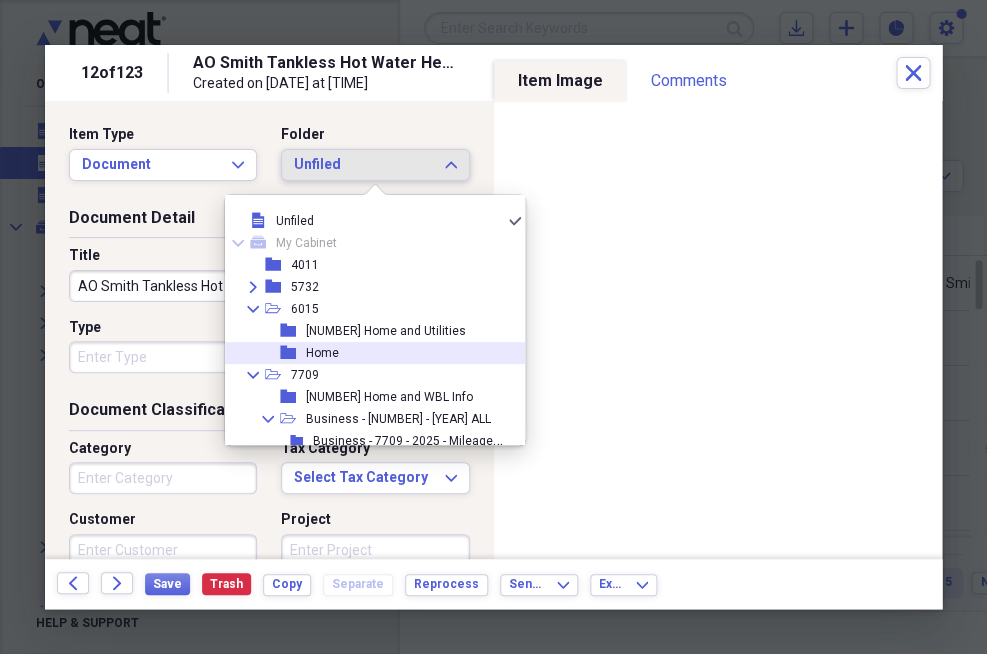 click on "Home" at bounding box center [322, 353] 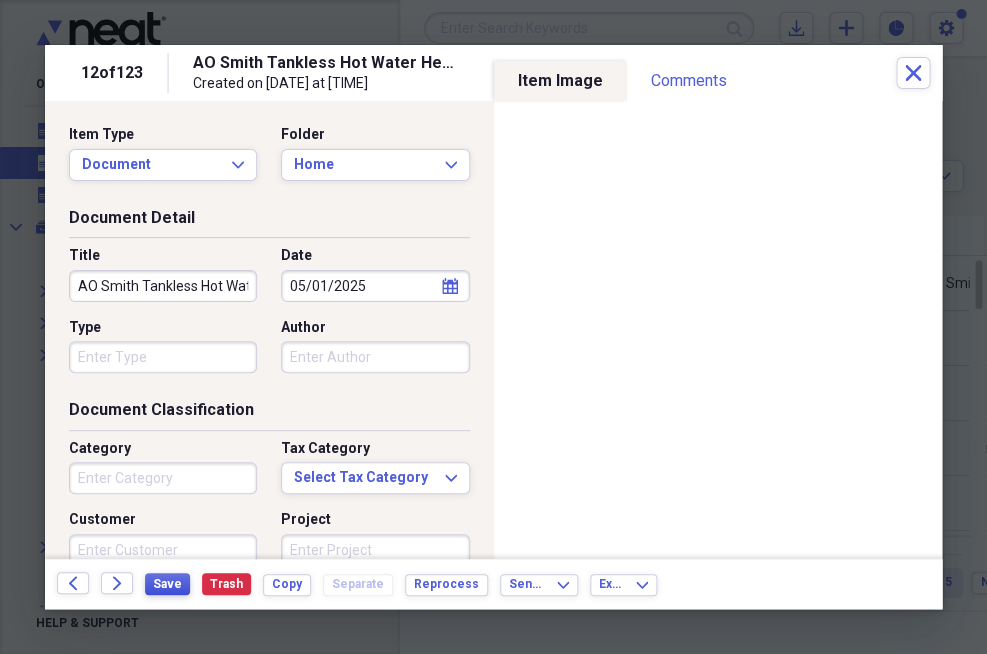 click on "Save" at bounding box center (167, 584) 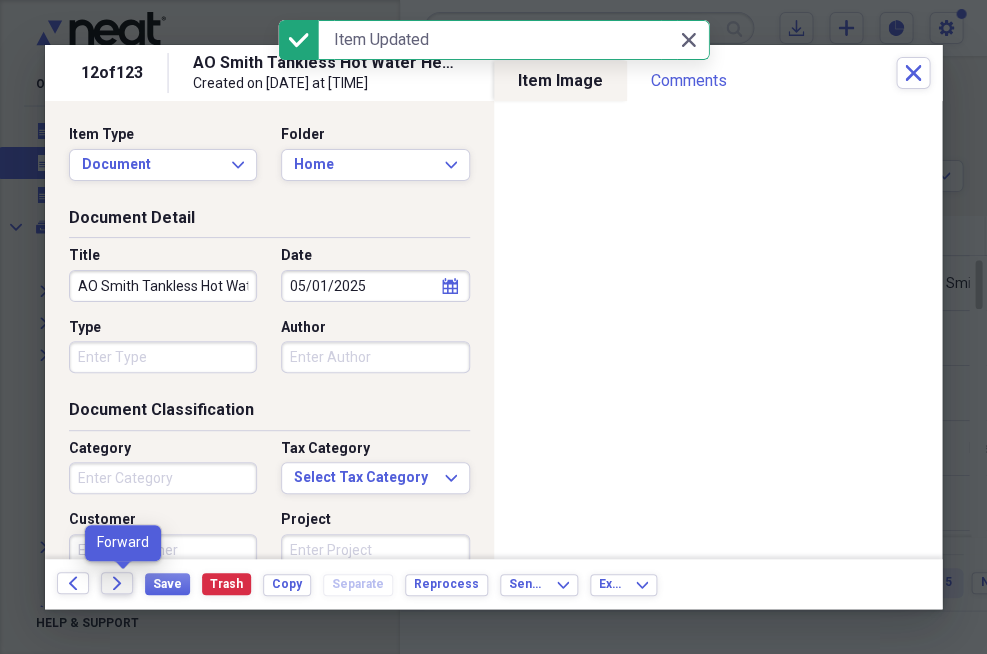 click on "Forward" 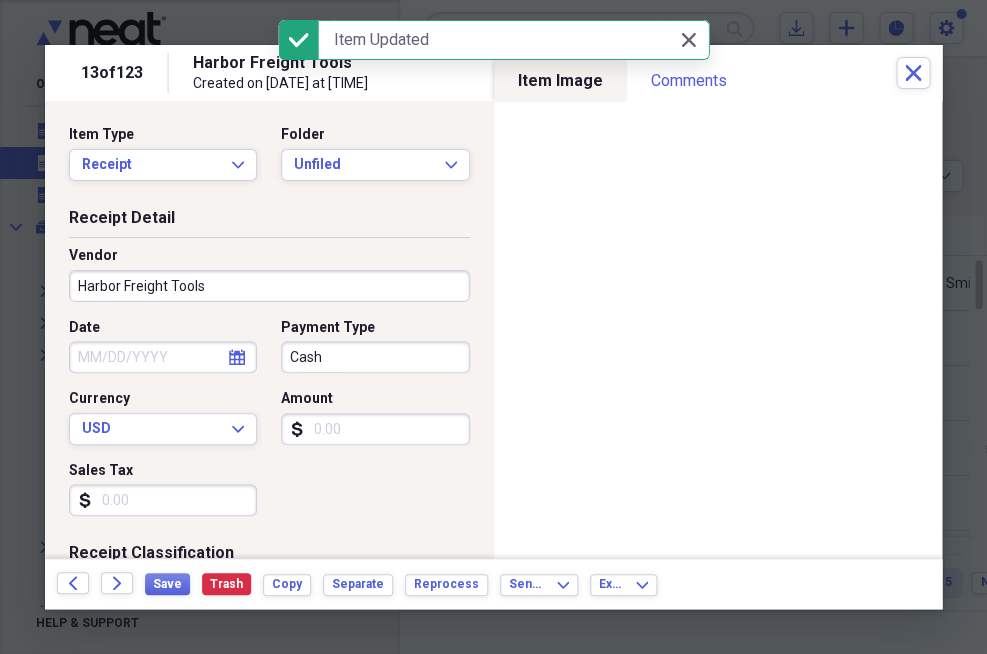 click on "Cash" at bounding box center [375, 357] 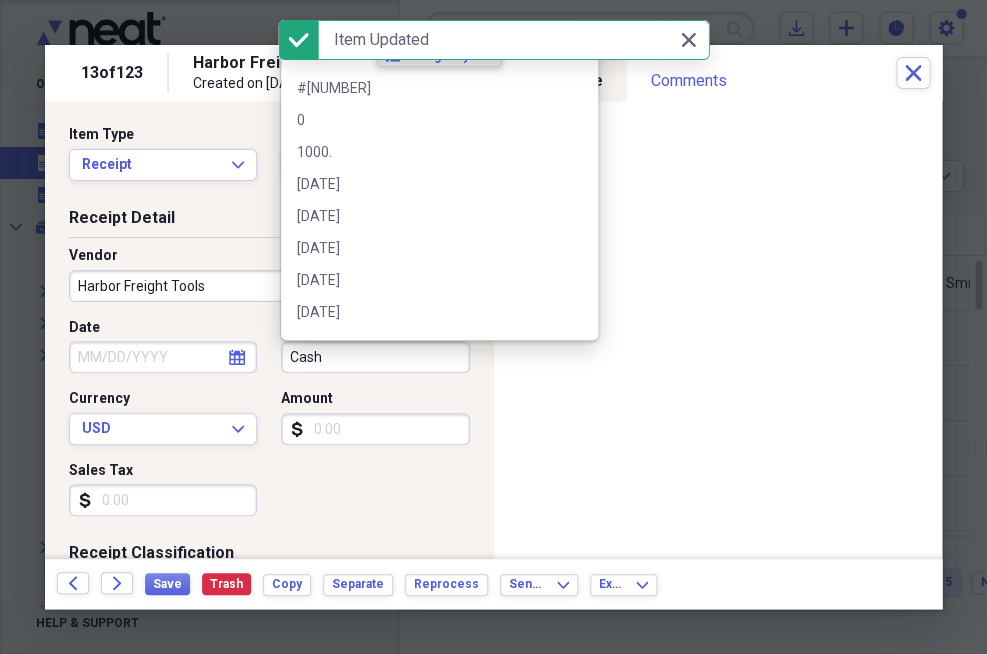 type on "\" 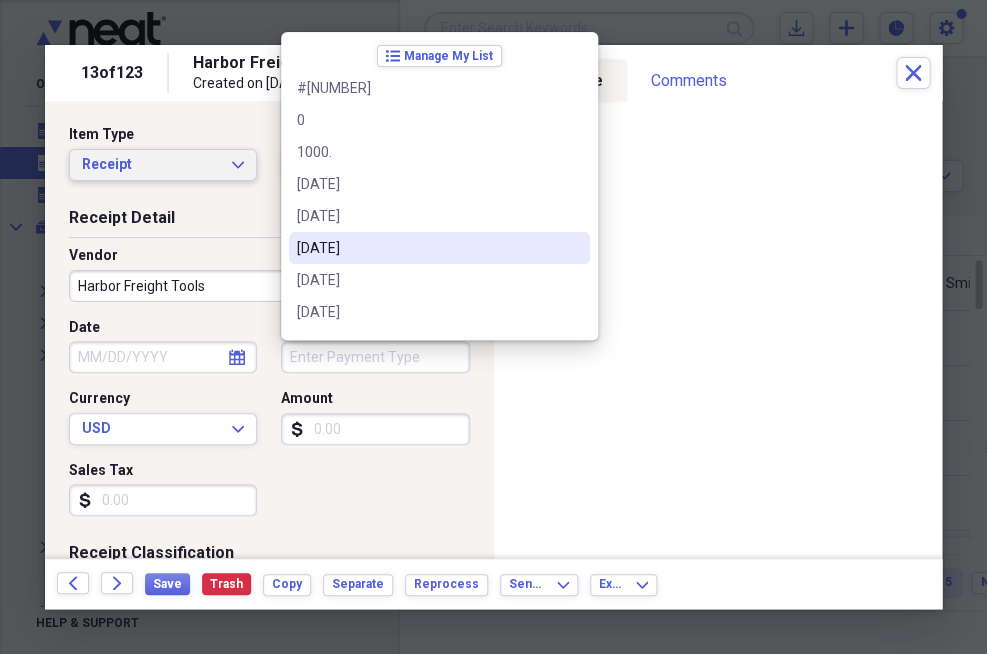 type 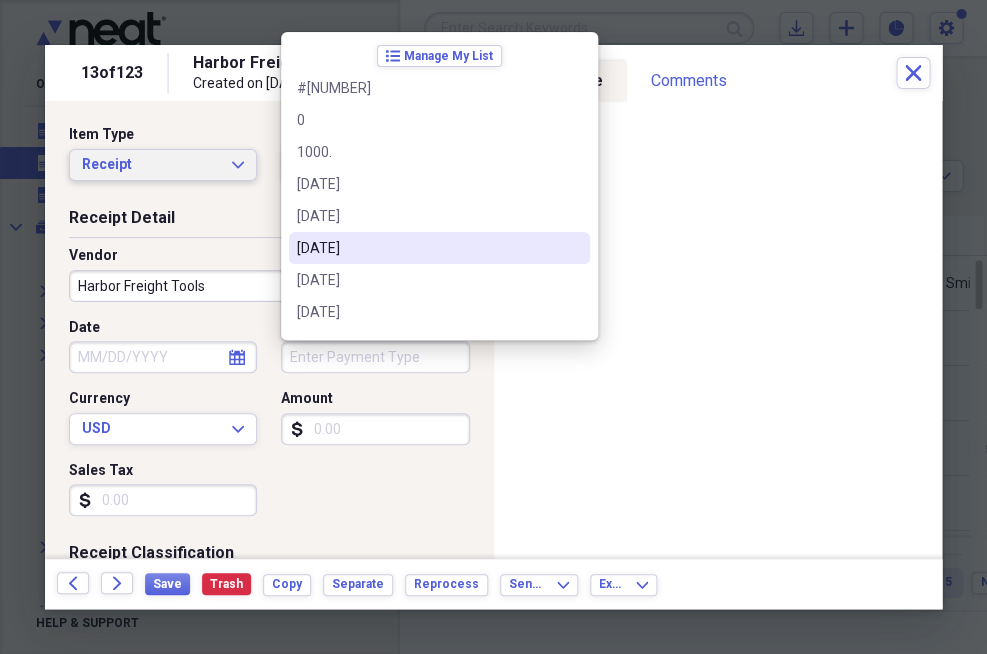 click on "Receipt Expand" at bounding box center [163, 165] 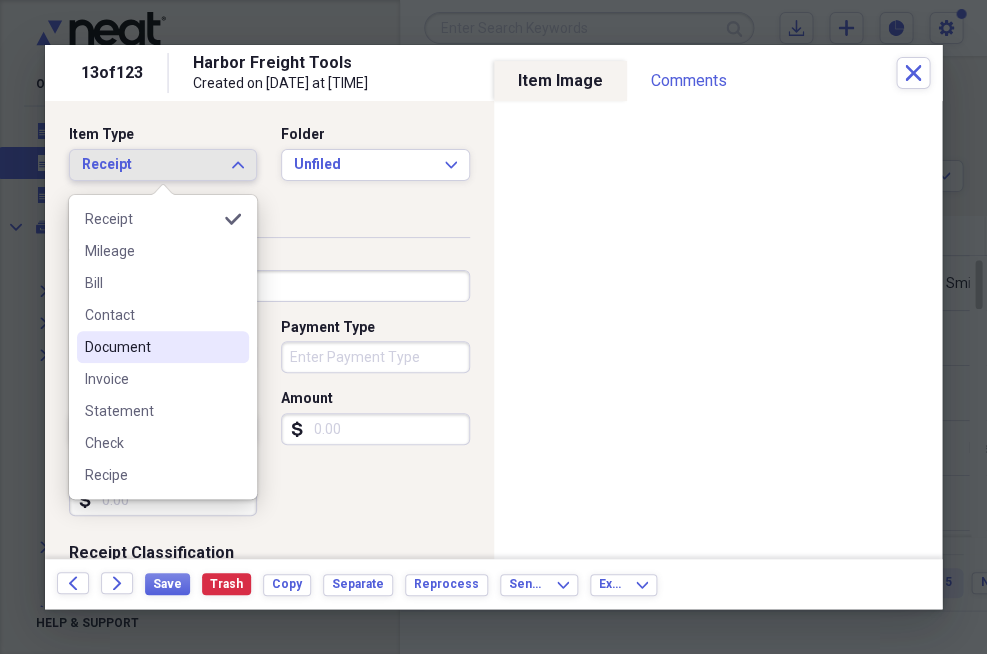click on "Document" at bounding box center (163, 347) 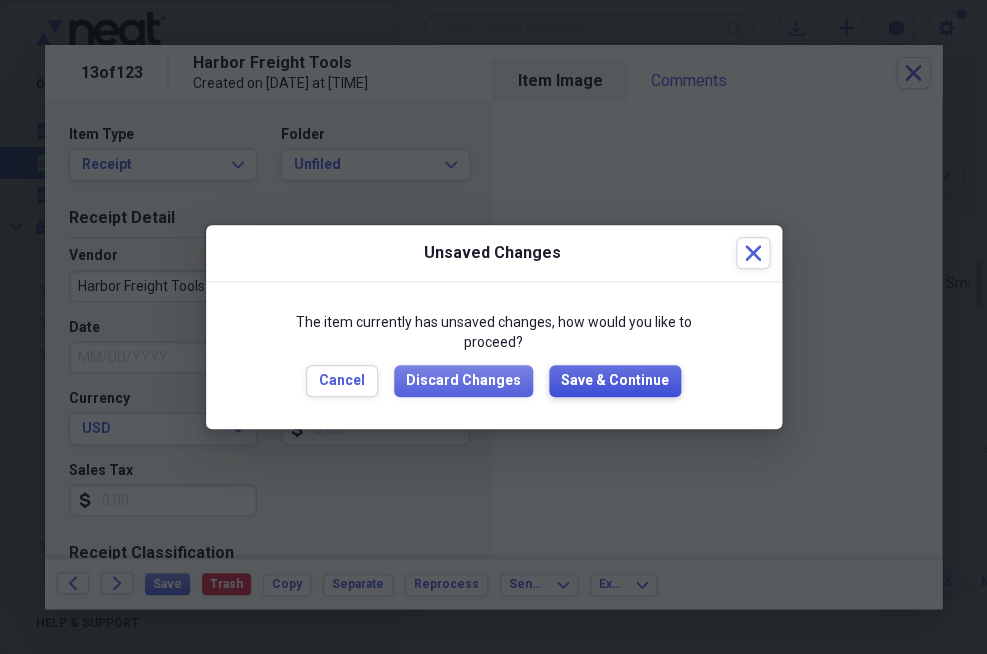 click on "Save & Continue" at bounding box center (615, 381) 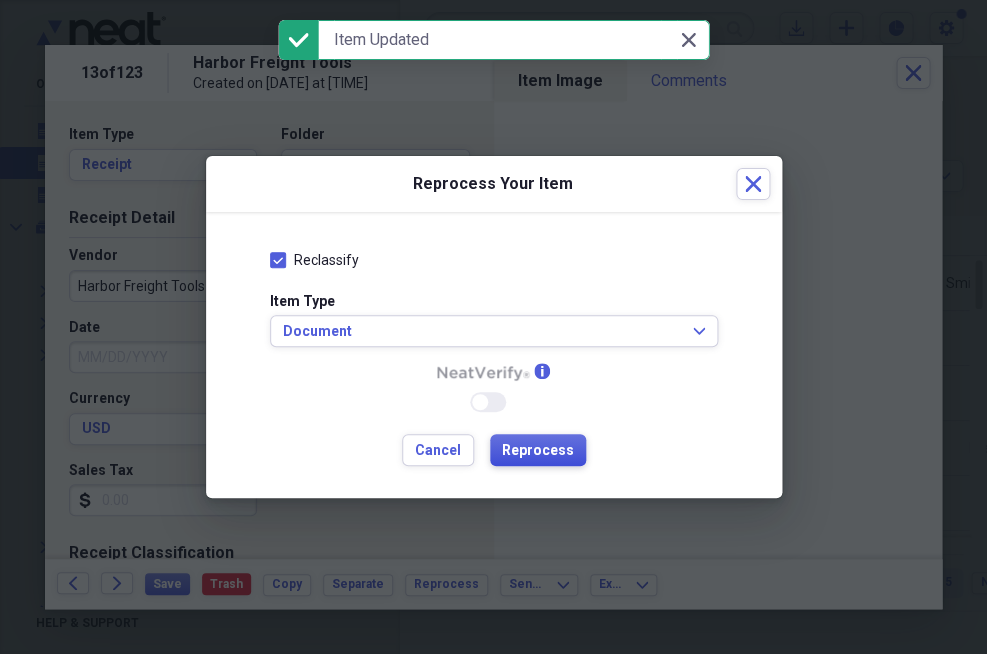 click on "Reprocess" at bounding box center (538, 451) 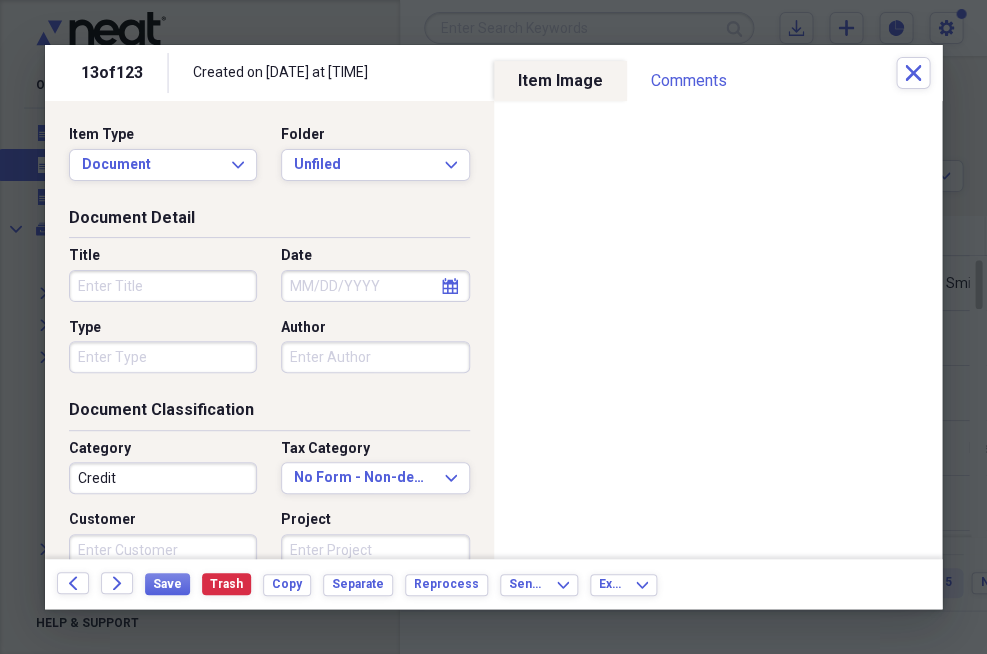 click on "Title" at bounding box center (163, 286) 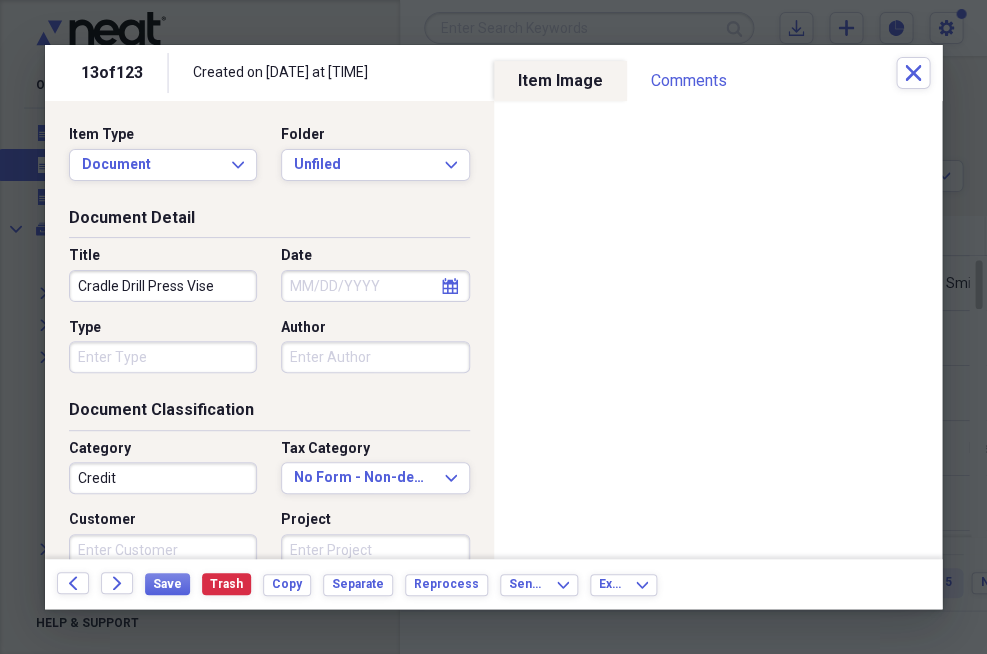 type on "Cradle Drill Press Vise" 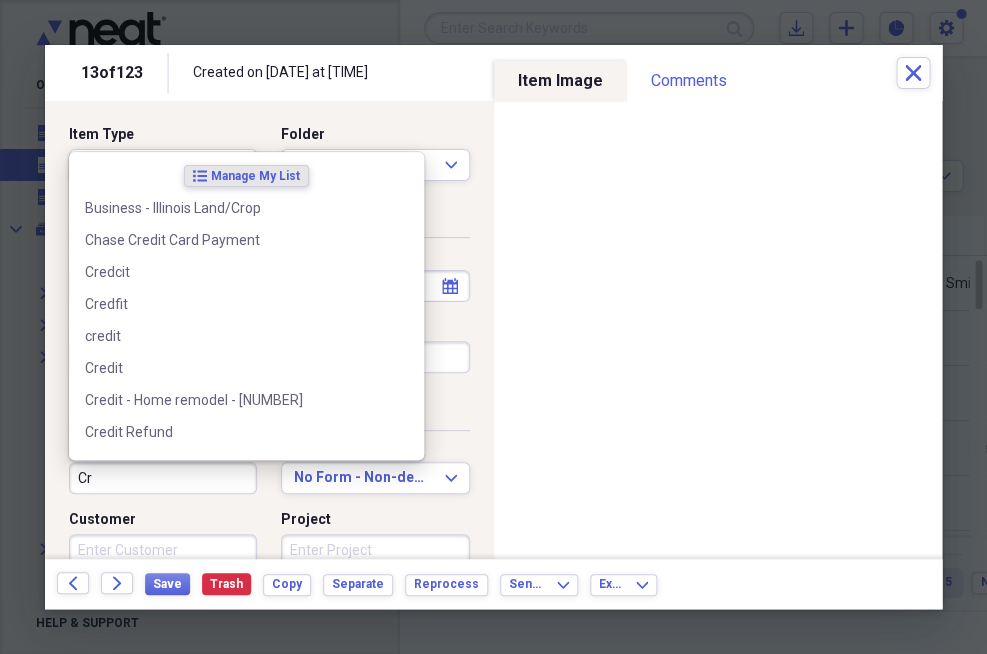 type on "C" 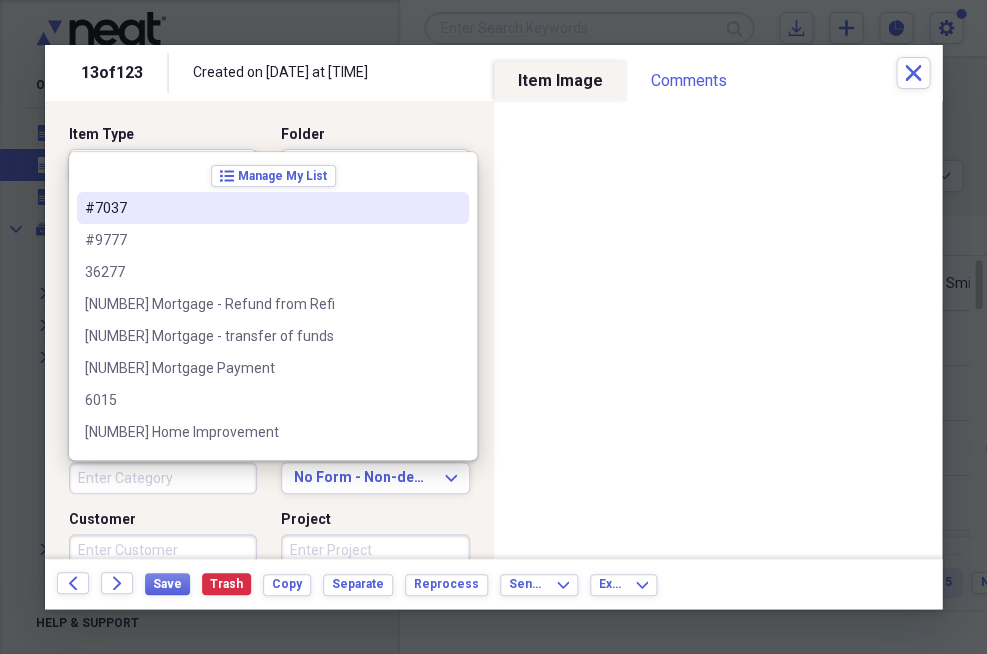 type 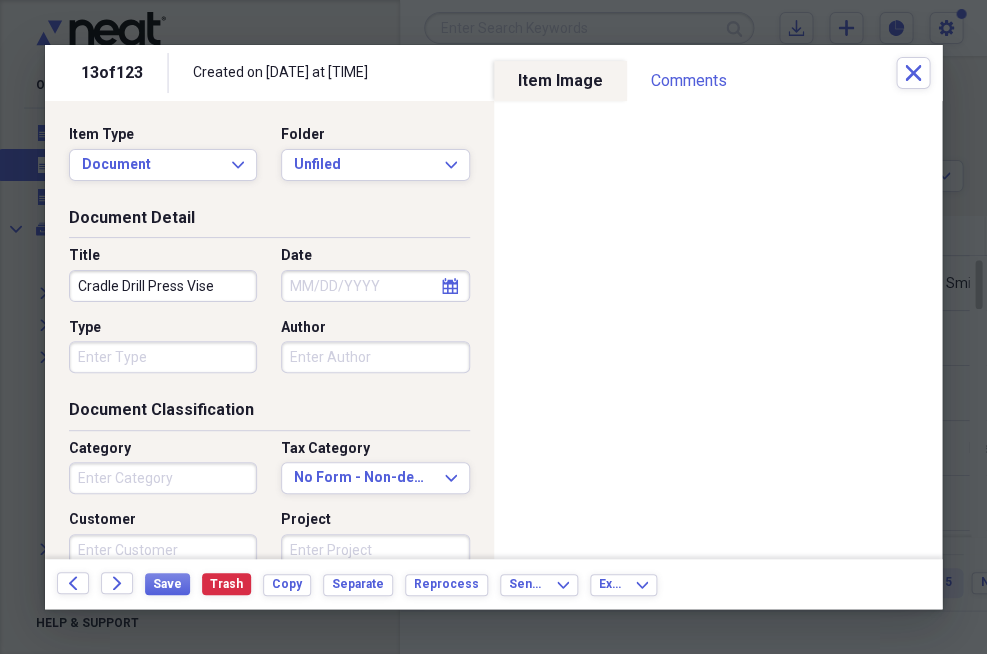 scroll, scrollTop: 0, scrollLeft: 0, axis: both 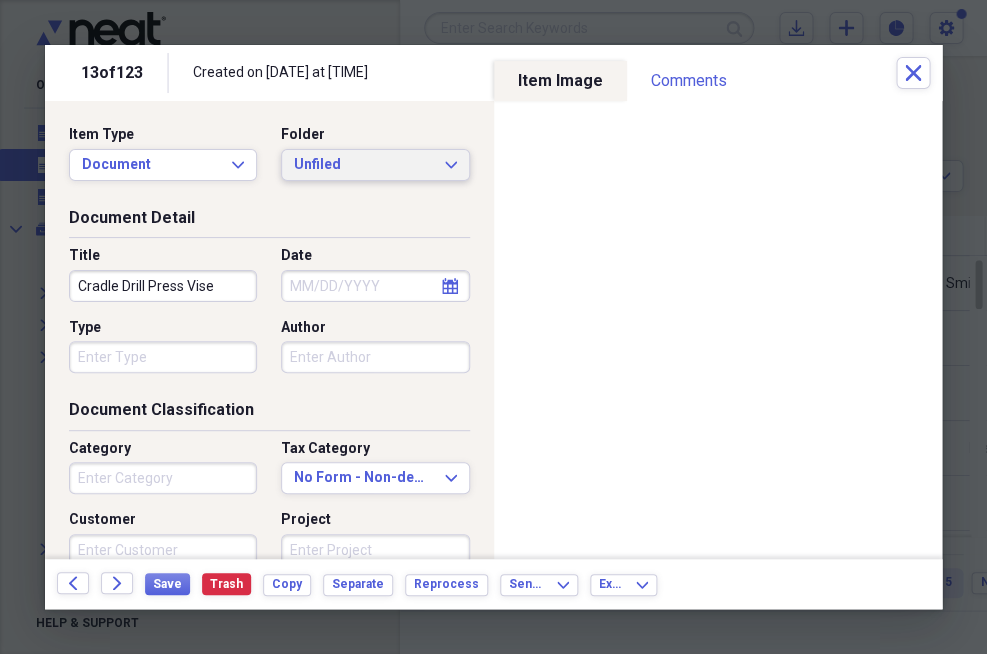 click on "Unfiled Expand" at bounding box center [375, 165] 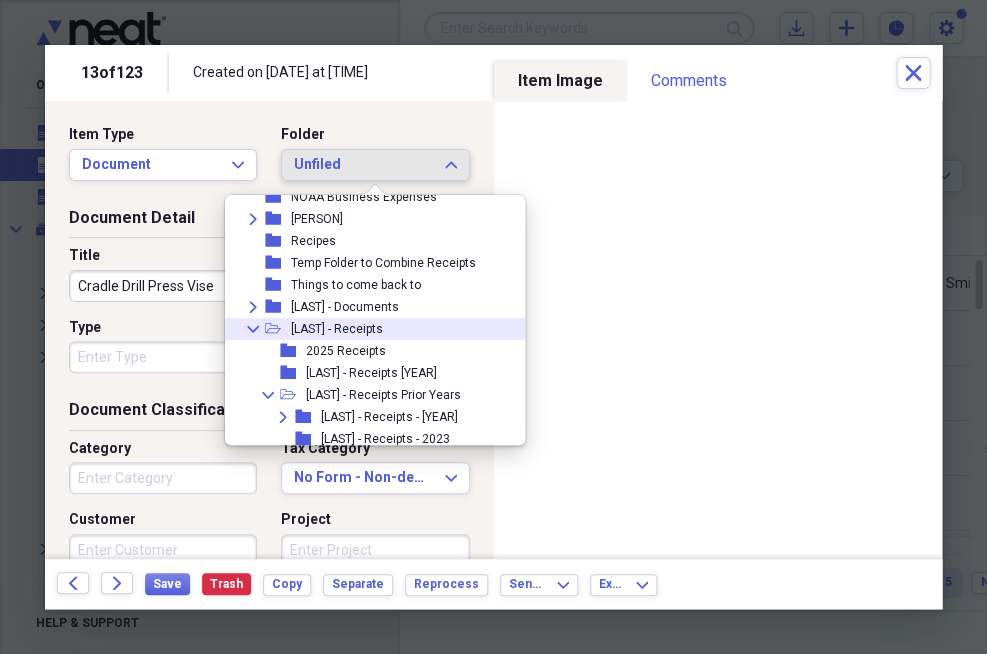 click on "Collapse" 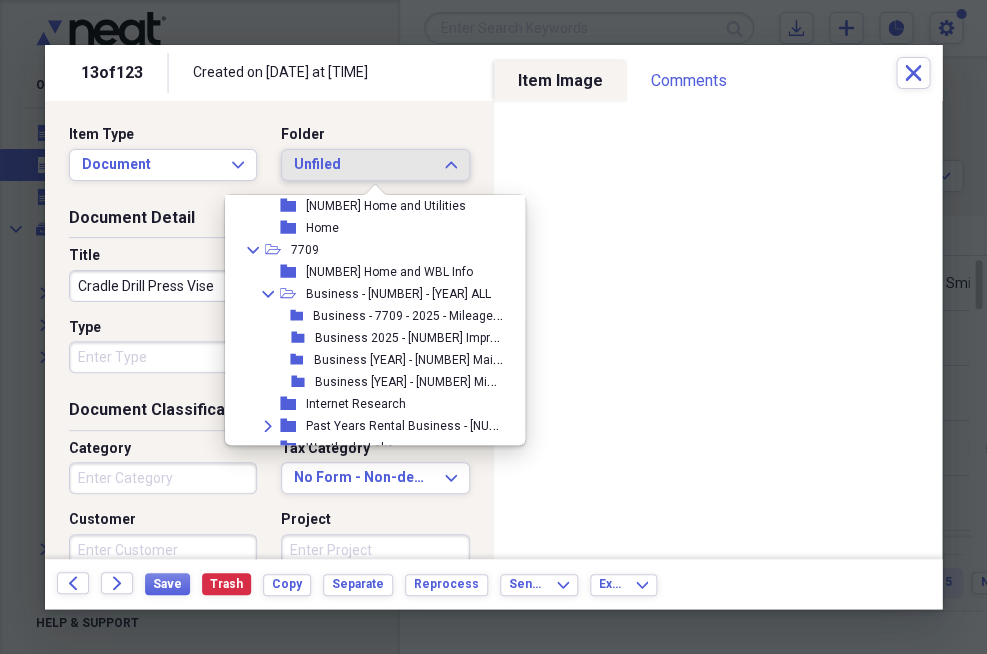 scroll, scrollTop: 152, scrollLeft: 0, axis: vertical 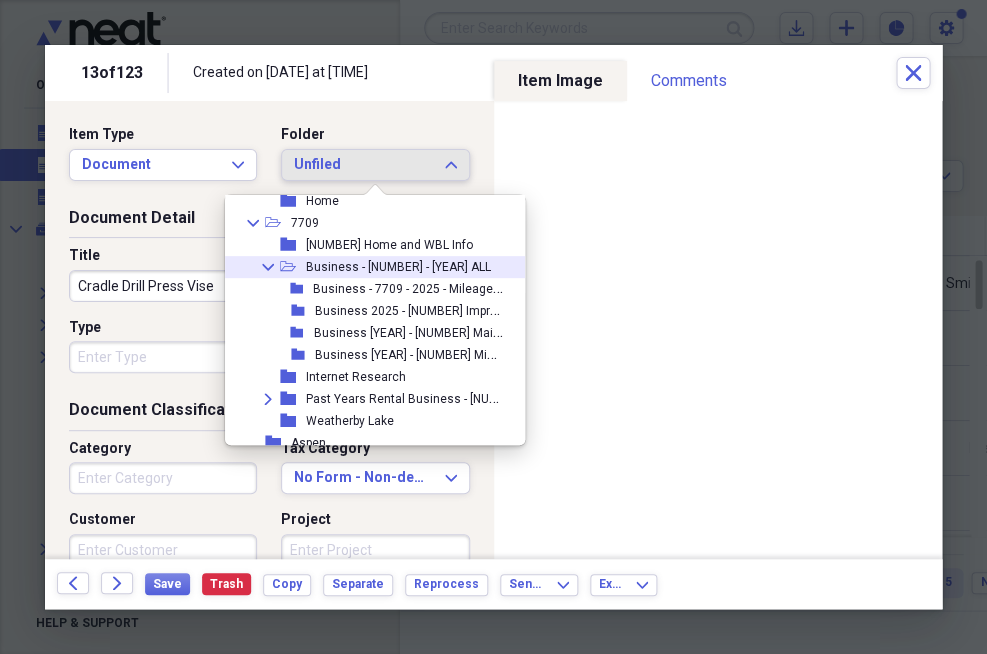 click 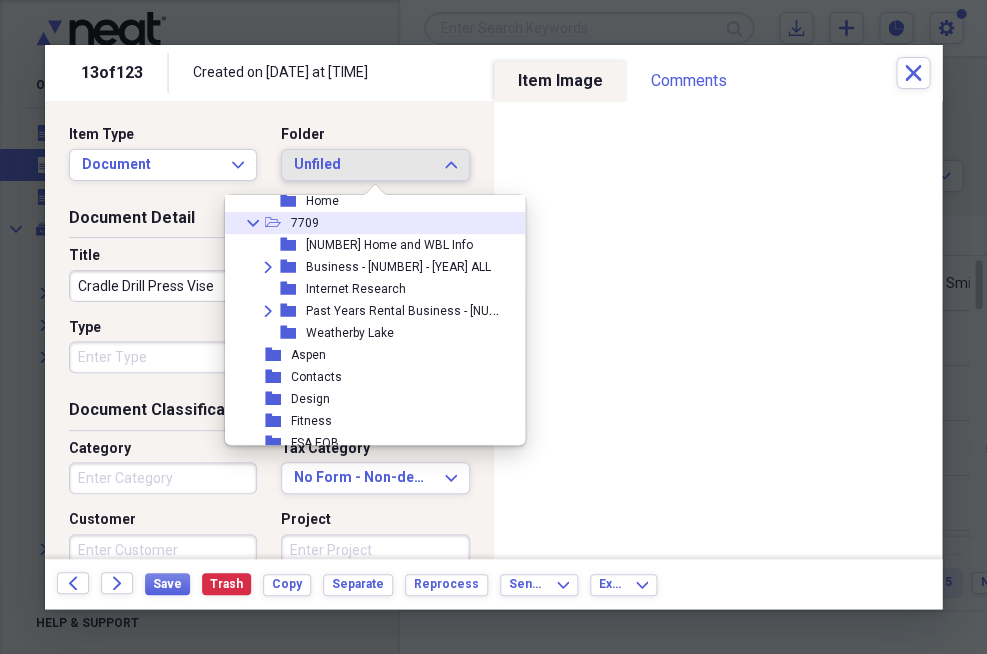 click on "Collapse" 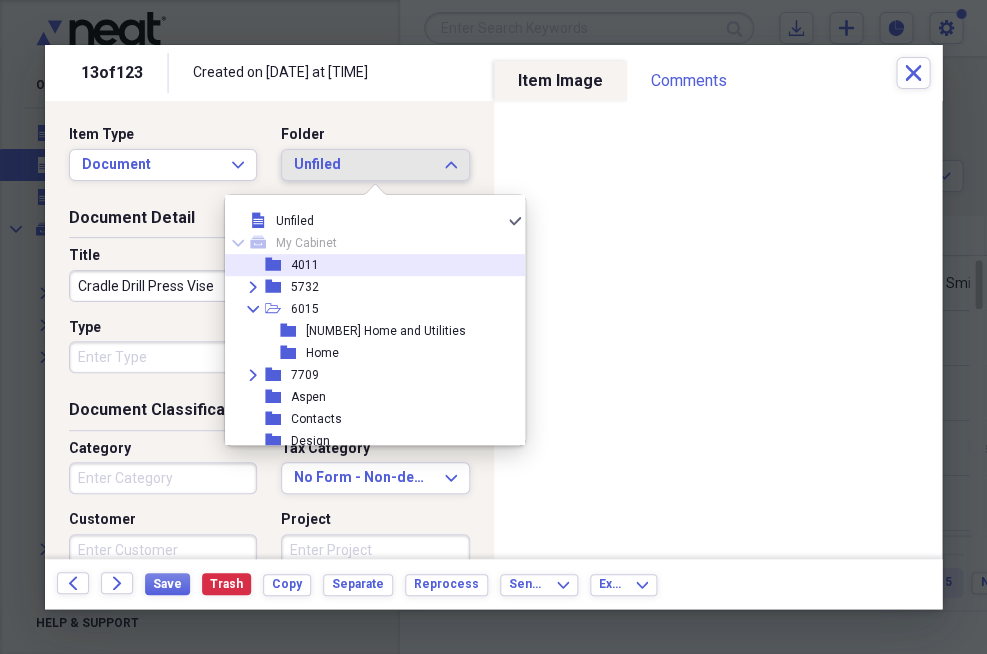 scroll, scrollTop: 0, scrollLeft: 0, axis: both 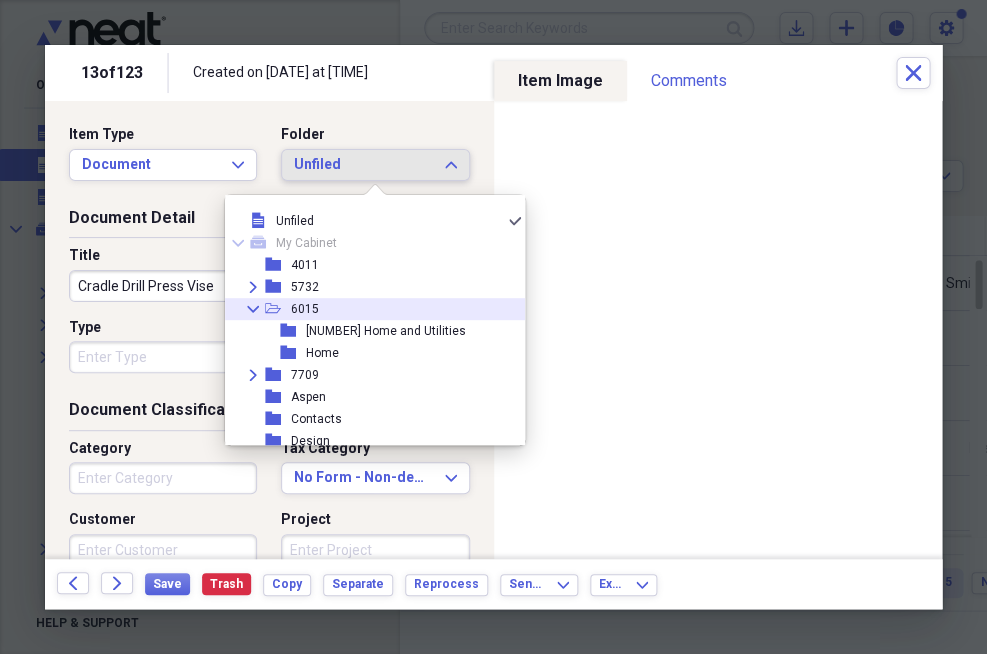 click on "Collapse" 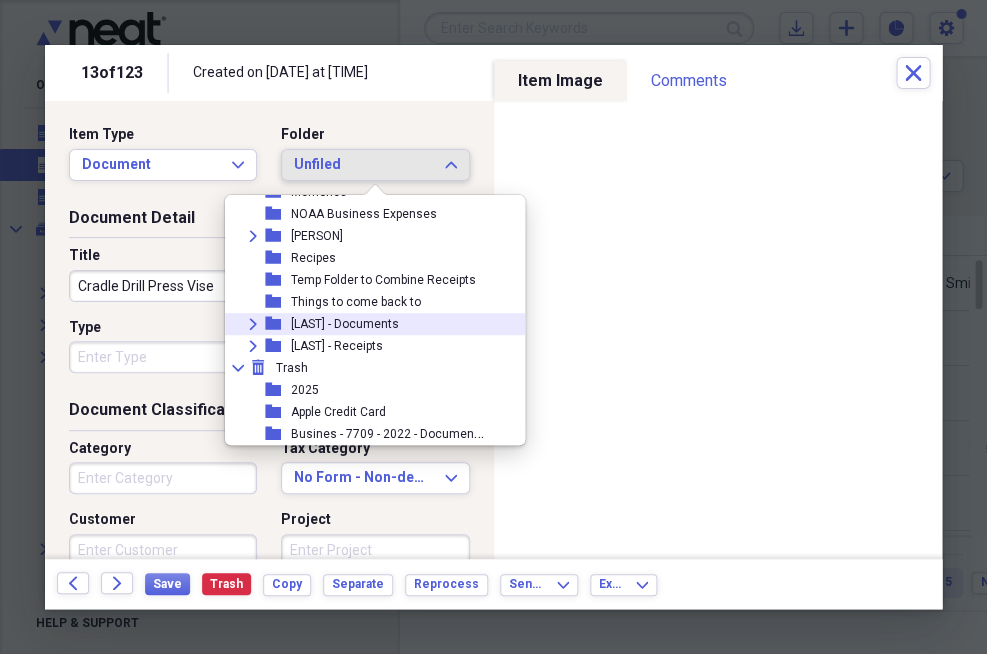 scroll, scrollTop: 359, scrollLeft: 0, axis: vertical 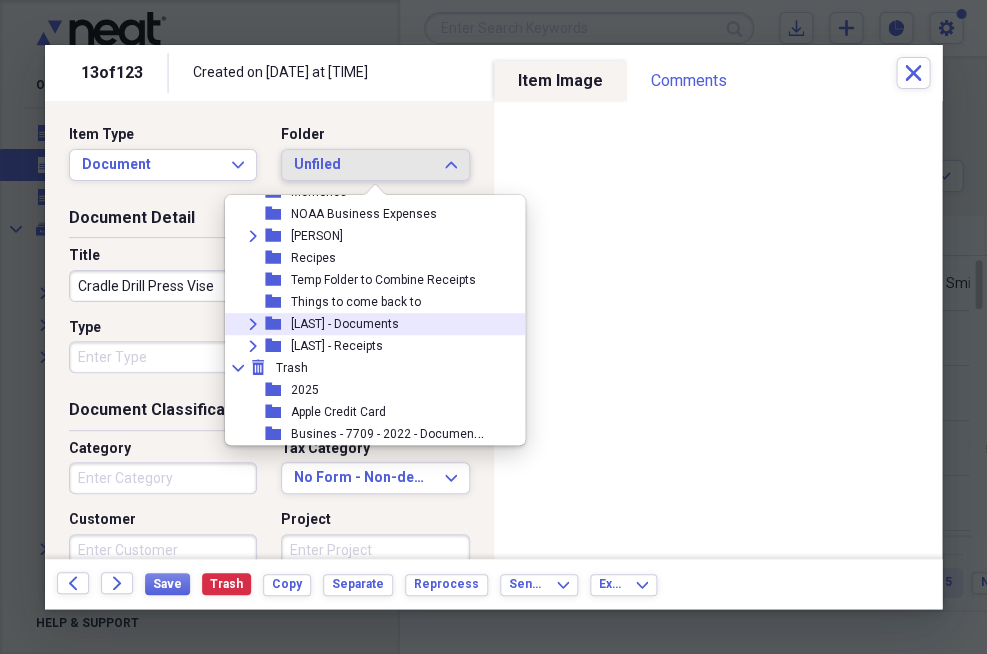 click on "Expand" 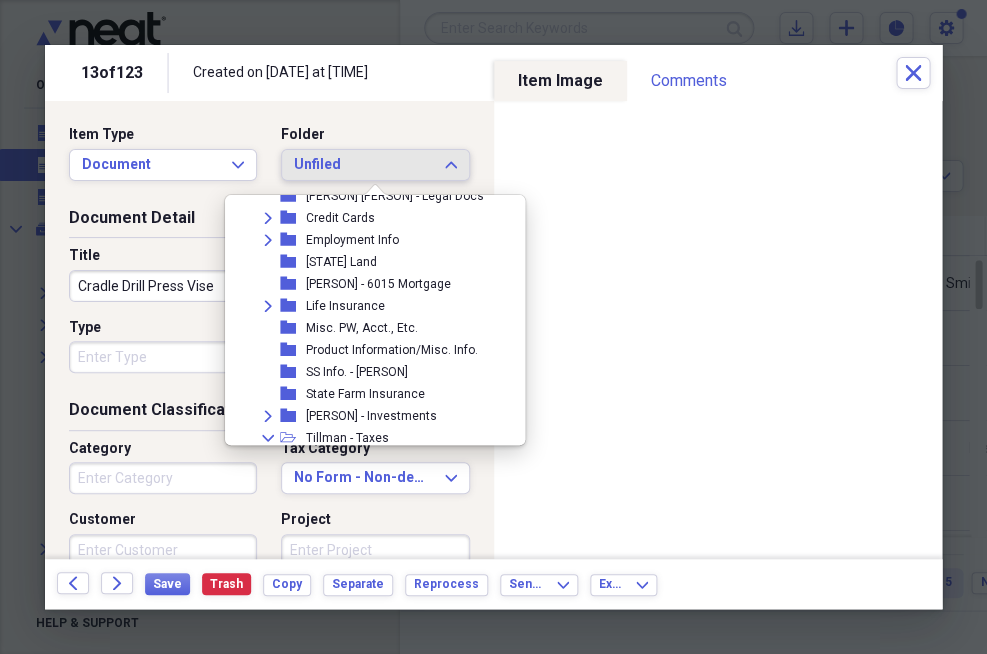 scroll, scrollTop: 601, scrollLeft: 0, axis: vertical 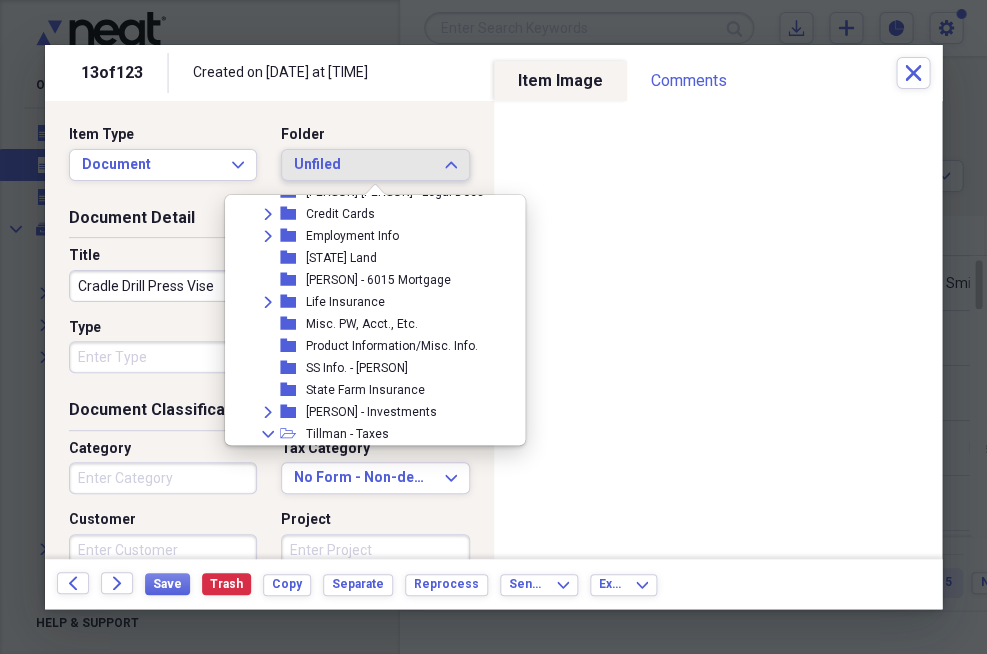 click on "Product Information/Misc. Info." at bounding box center (392, 346) 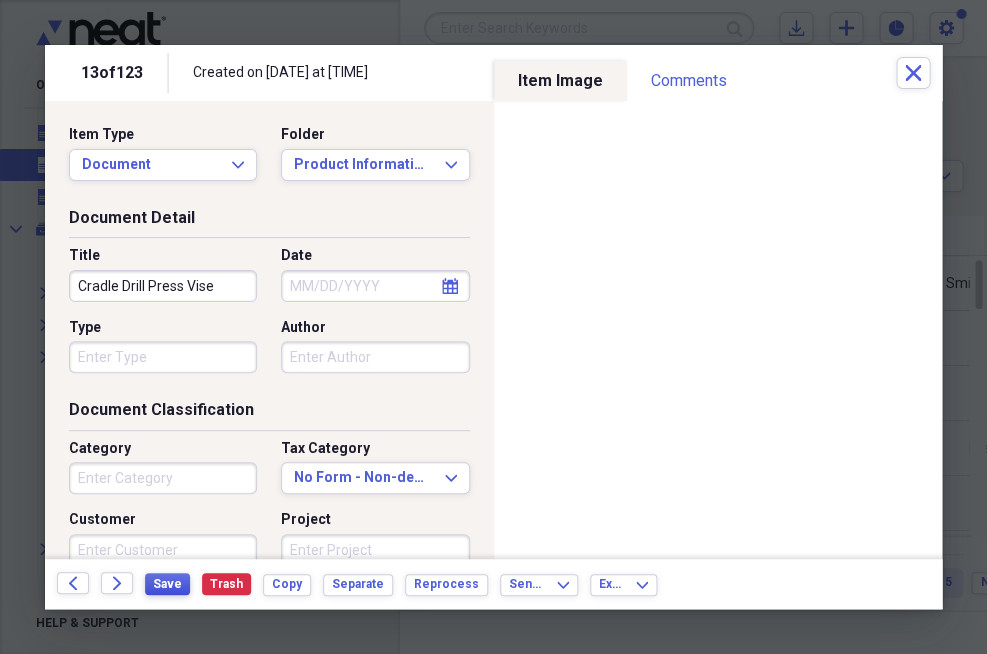 click on "Save" at bounding box center (167, 584) 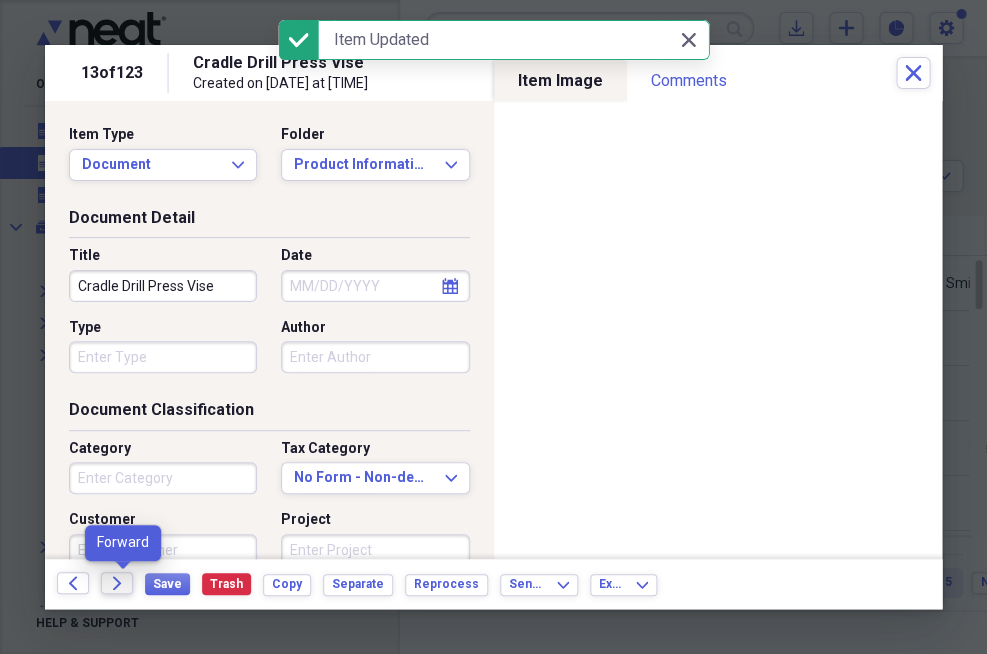 click on "Forward" 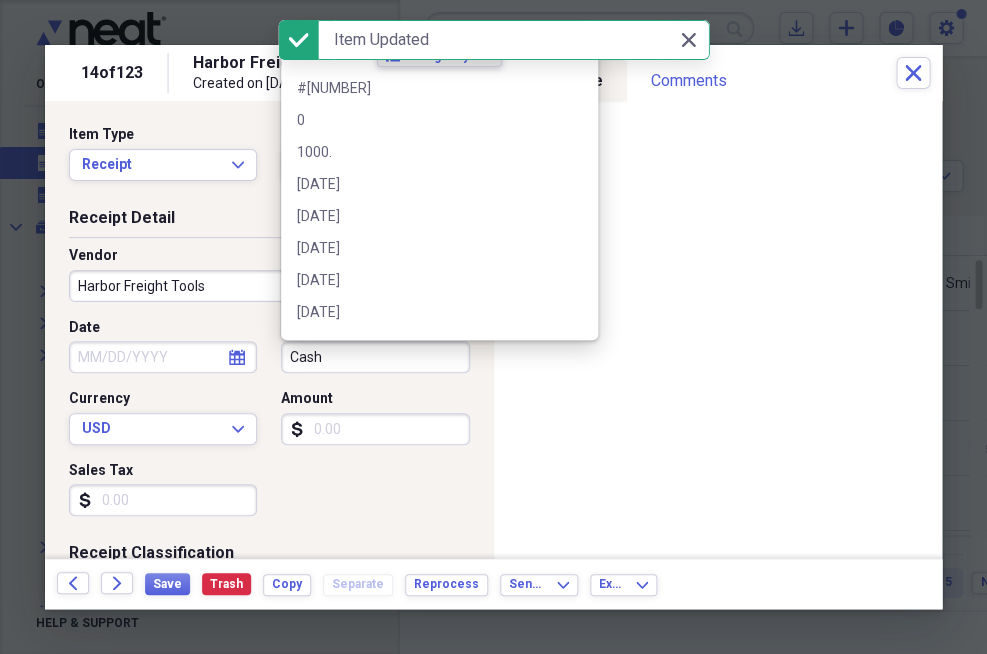click on "Cash" at bounding box center [375, 357] 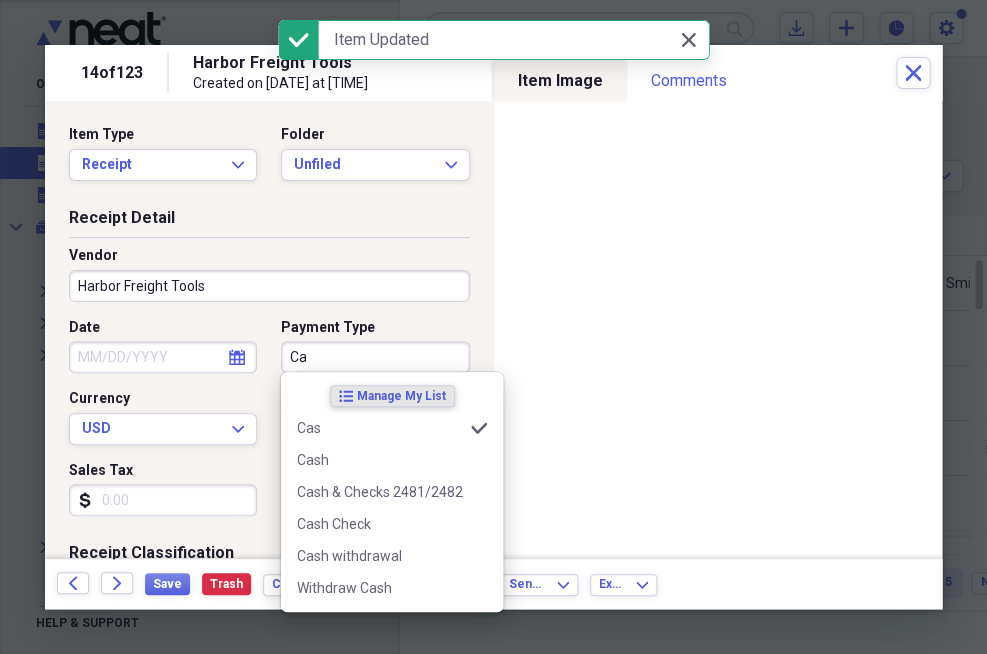 type on "C" 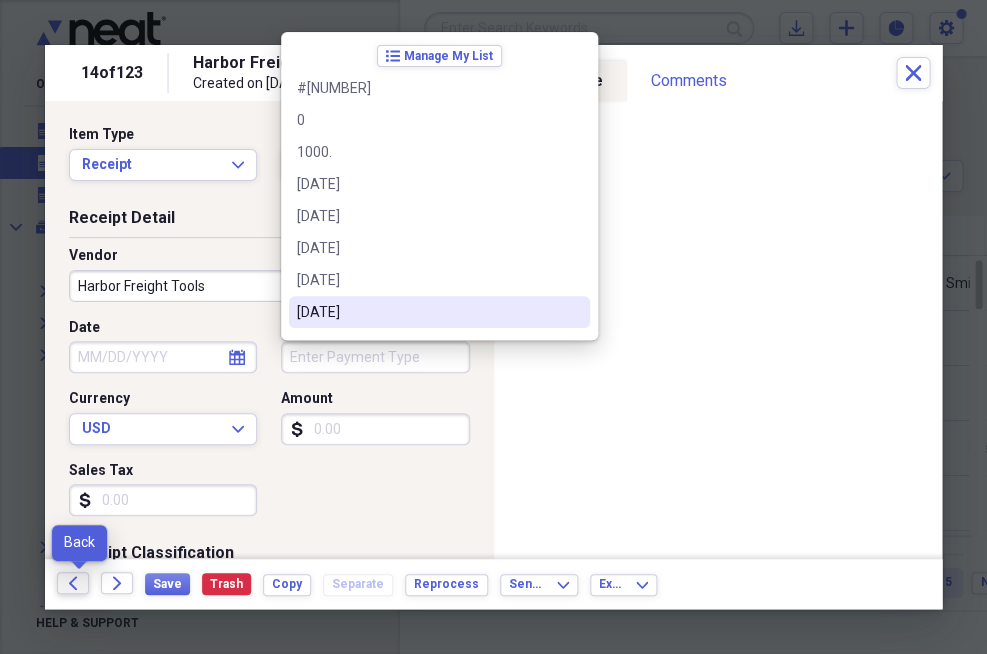 type 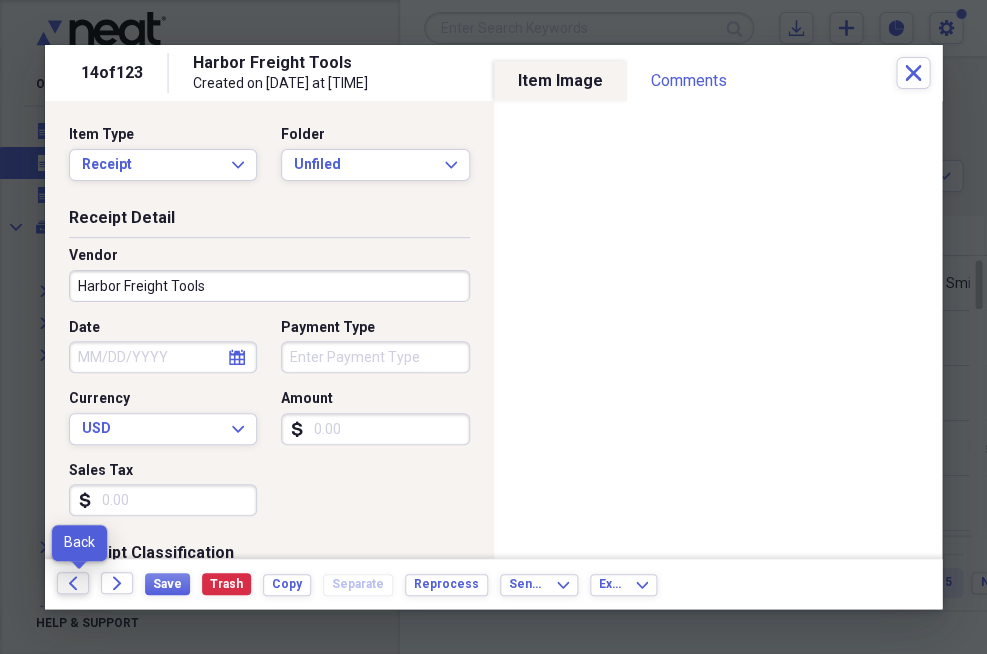click 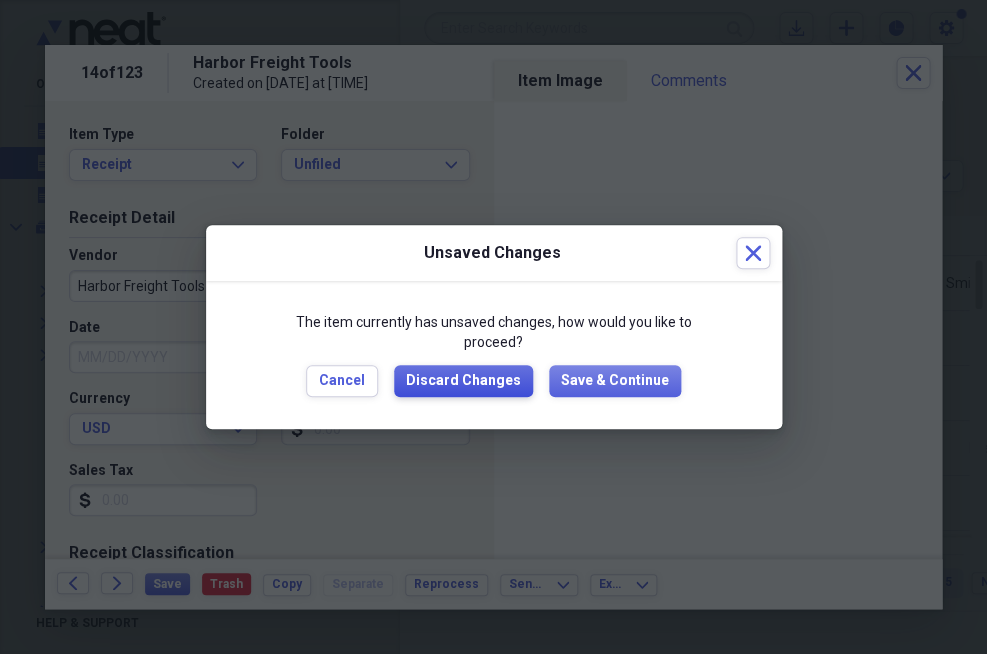 click on "Discard Changes" at bounding box center [463, 381] 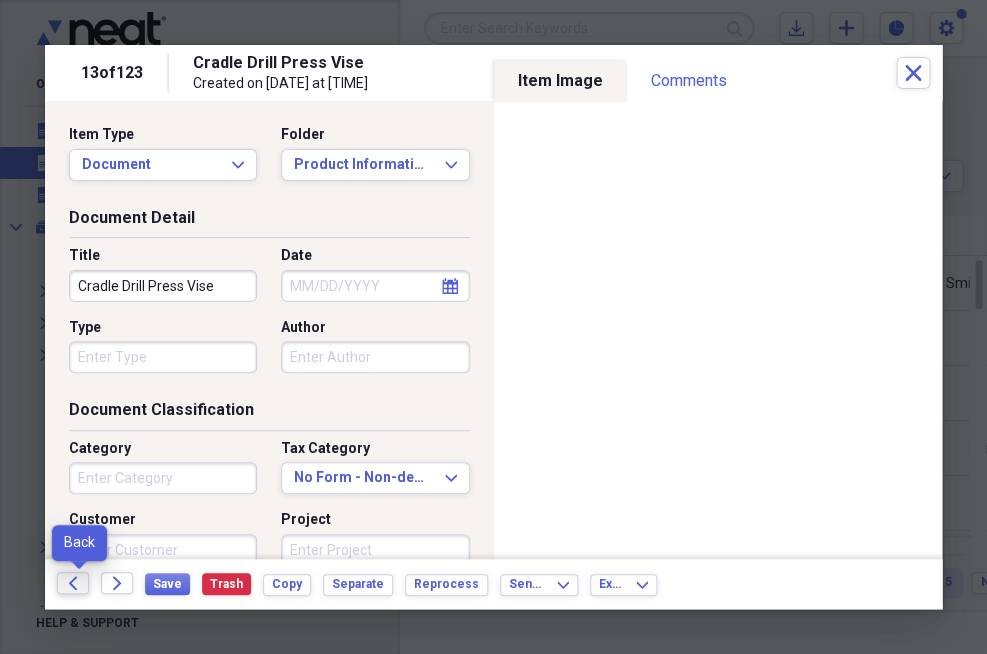 click 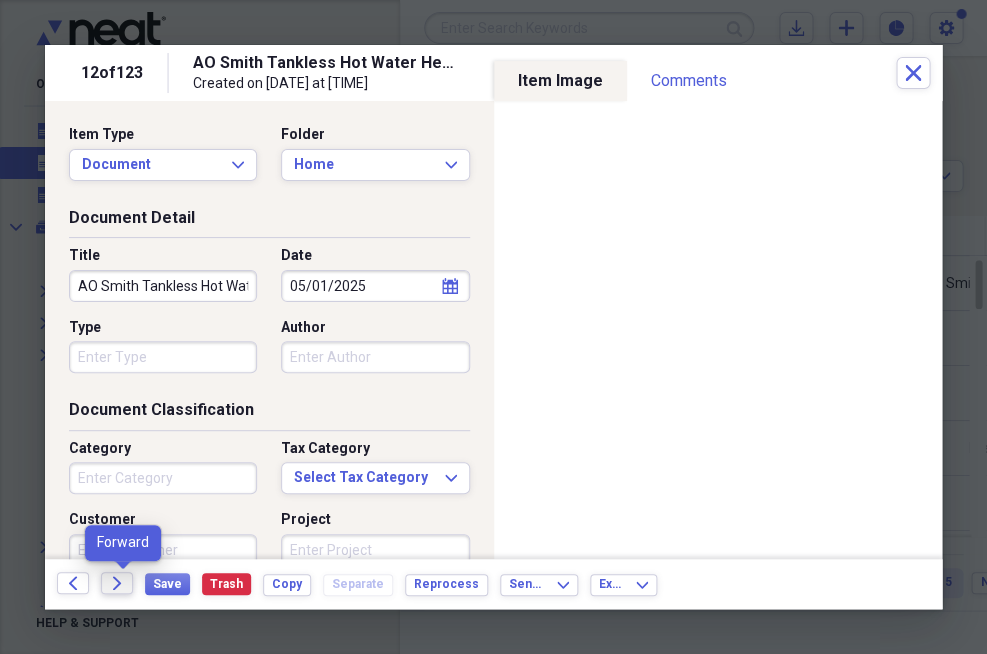 click on "Forward" at bounding box center [117, 583] 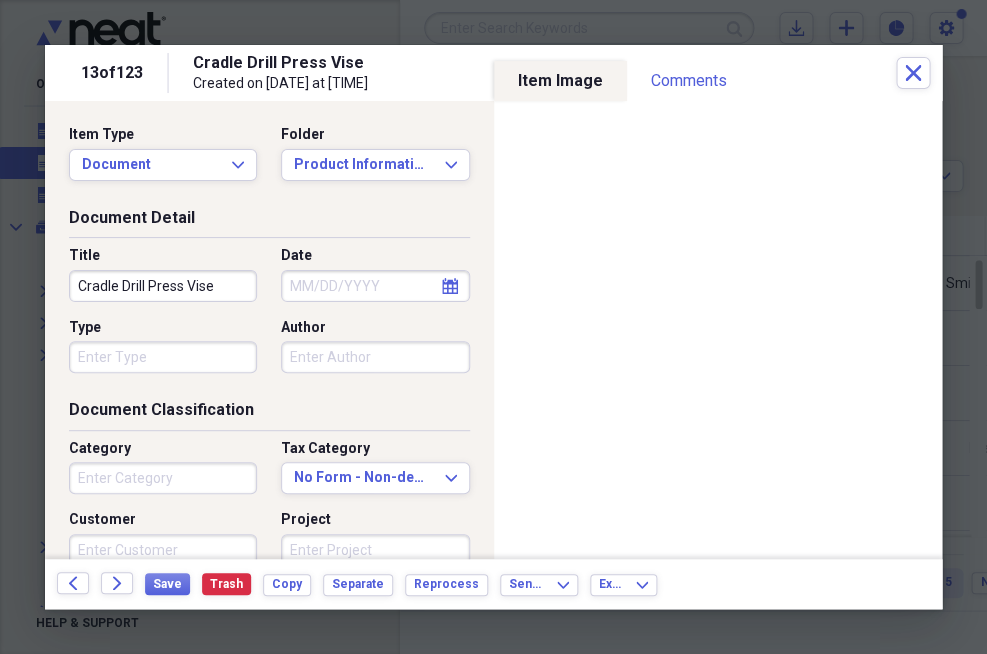 click on "Date" at bounding box center (375, 286) 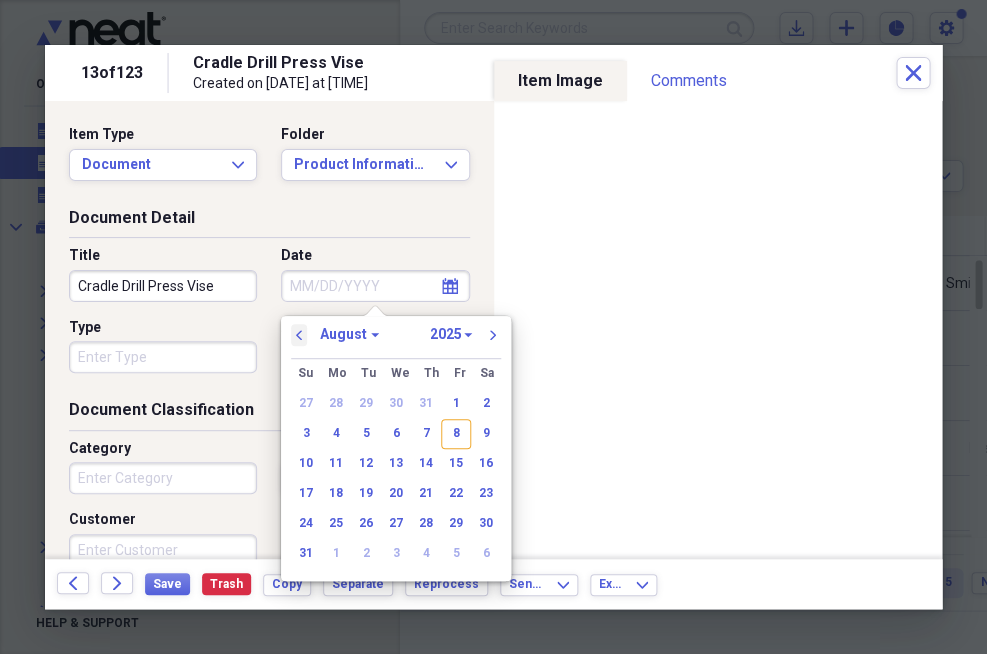 click on "previous" at bounding box center (299, 335) 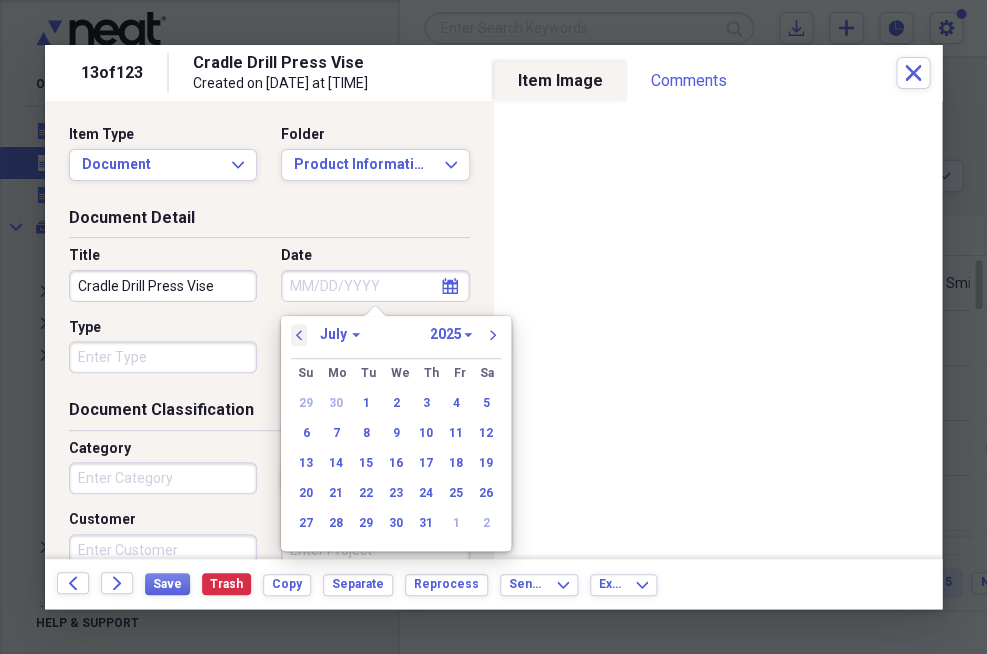 click on "previous" at bounding box center [299, 335] 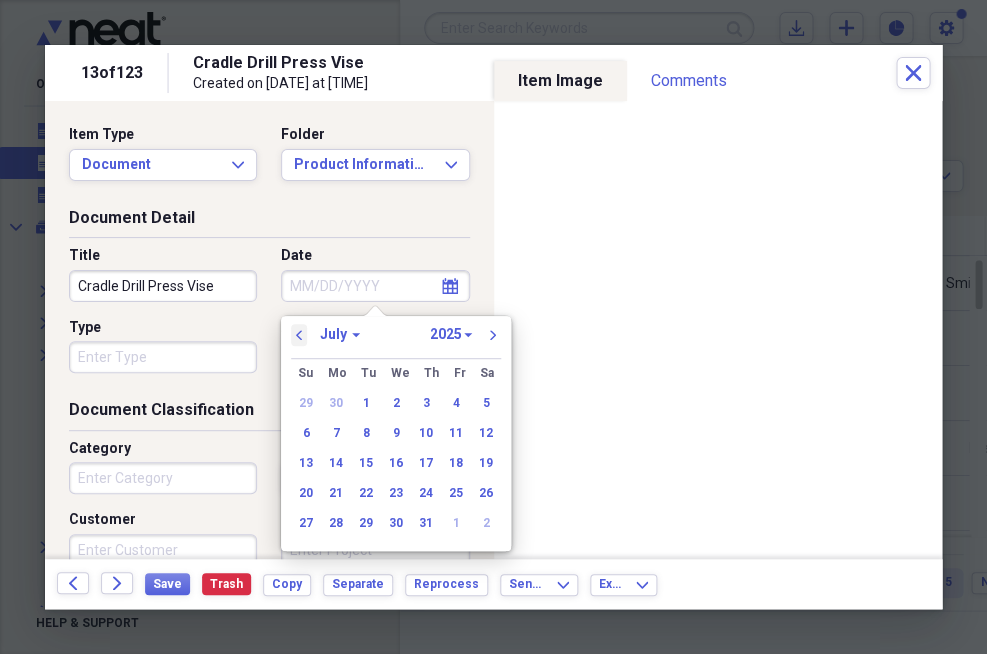select on "5" 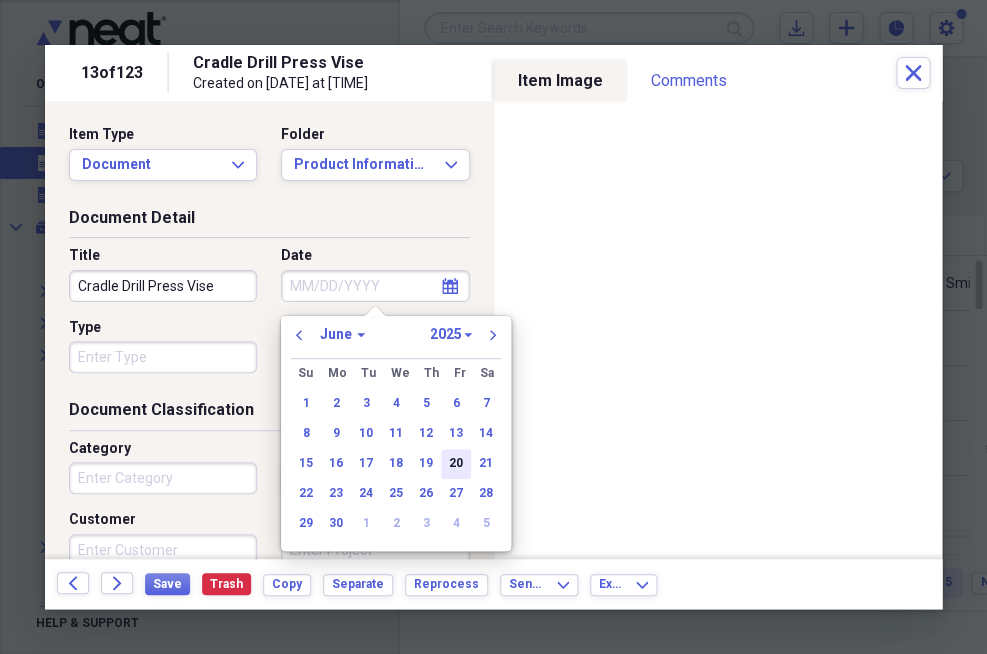 click on "20" at bounding box center [456, 464] 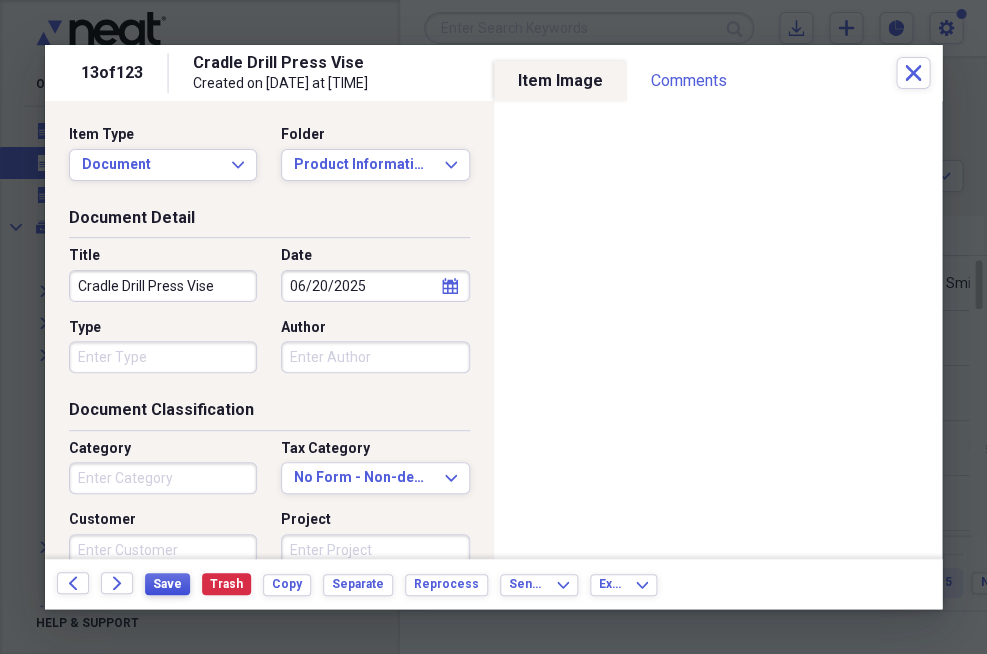 click on "Save" at bounding box center (167, 584) 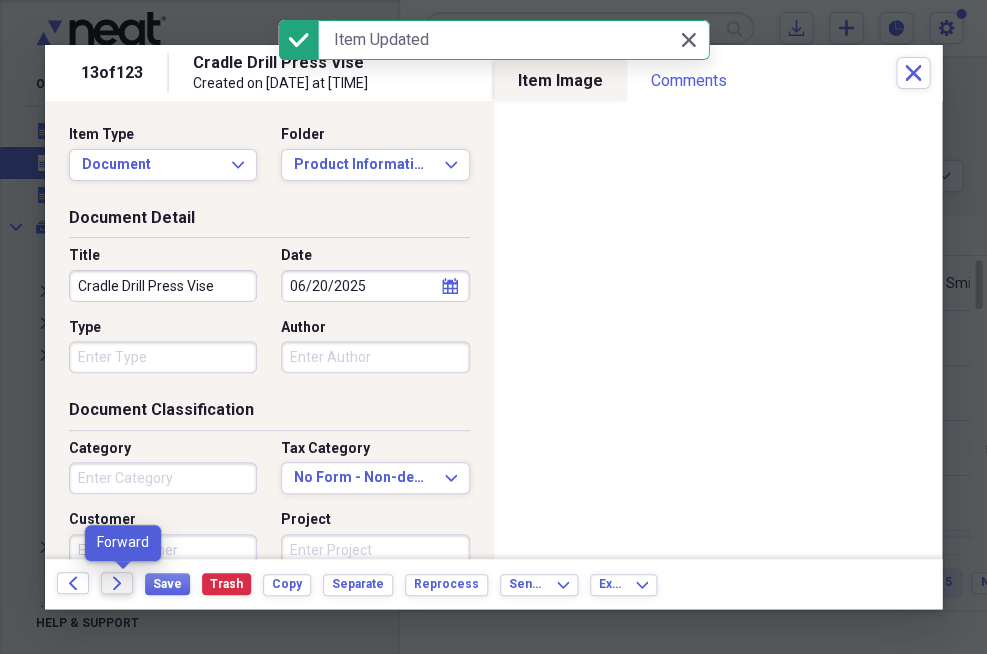 click on "Forward" 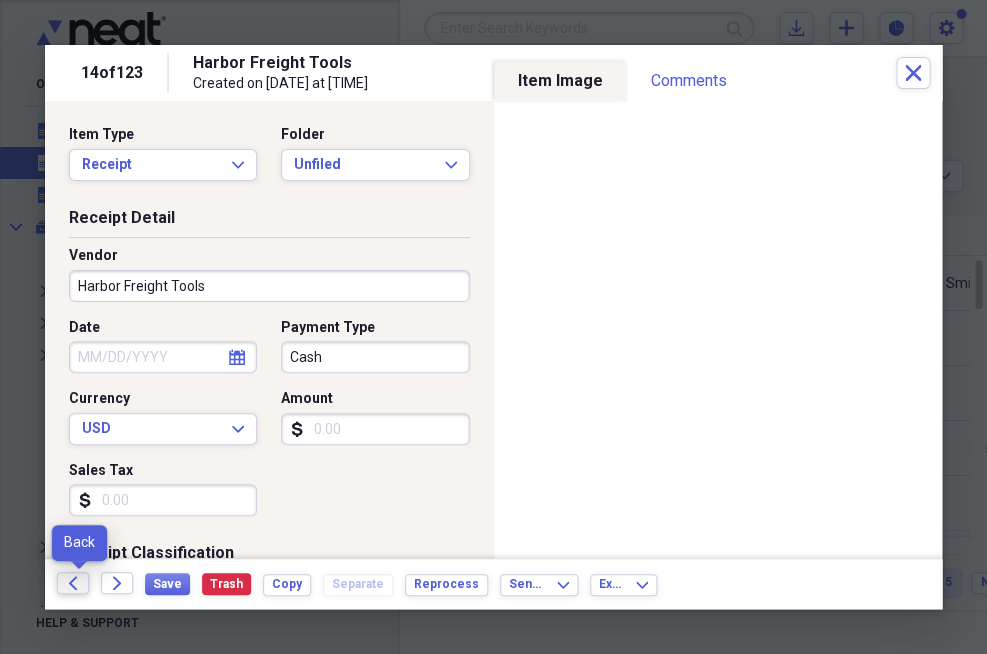 click on "Back" 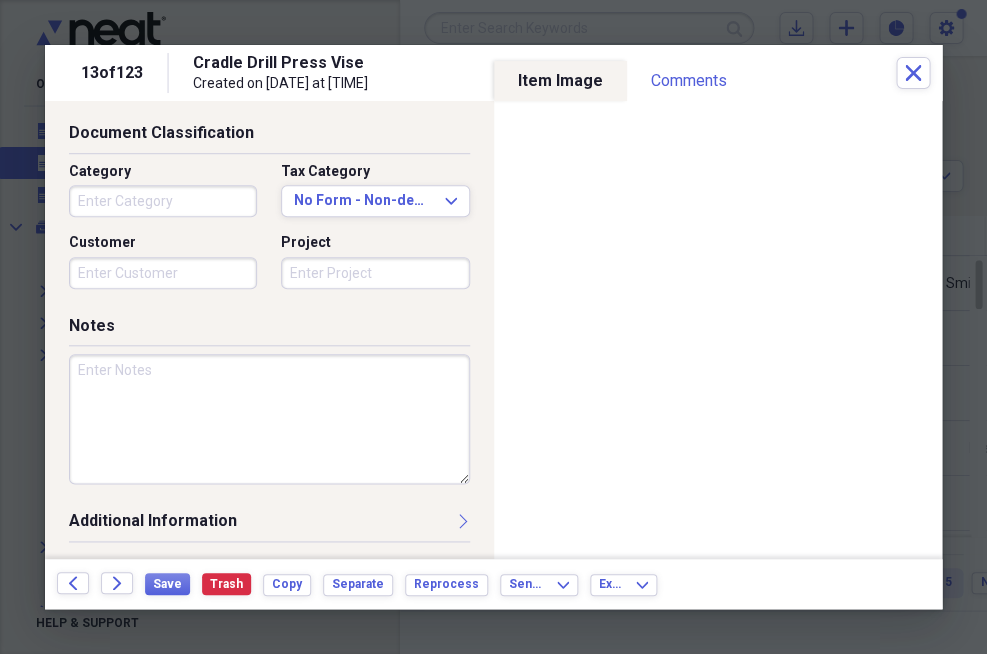 scroll, scrollTop: 276, scrollLeft: 0, axis: vertical 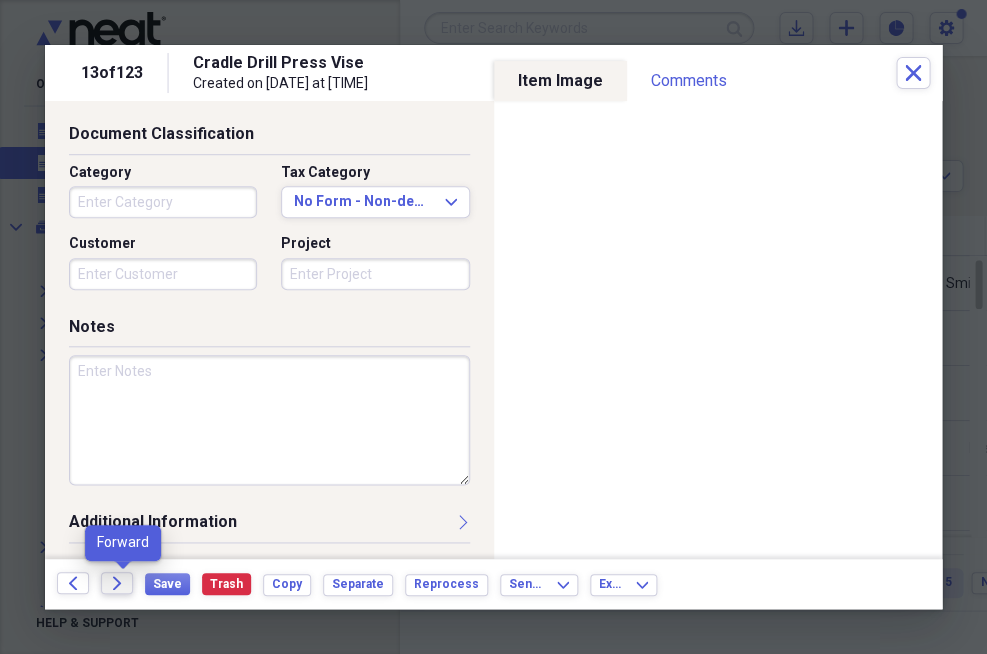 click on "Forward" 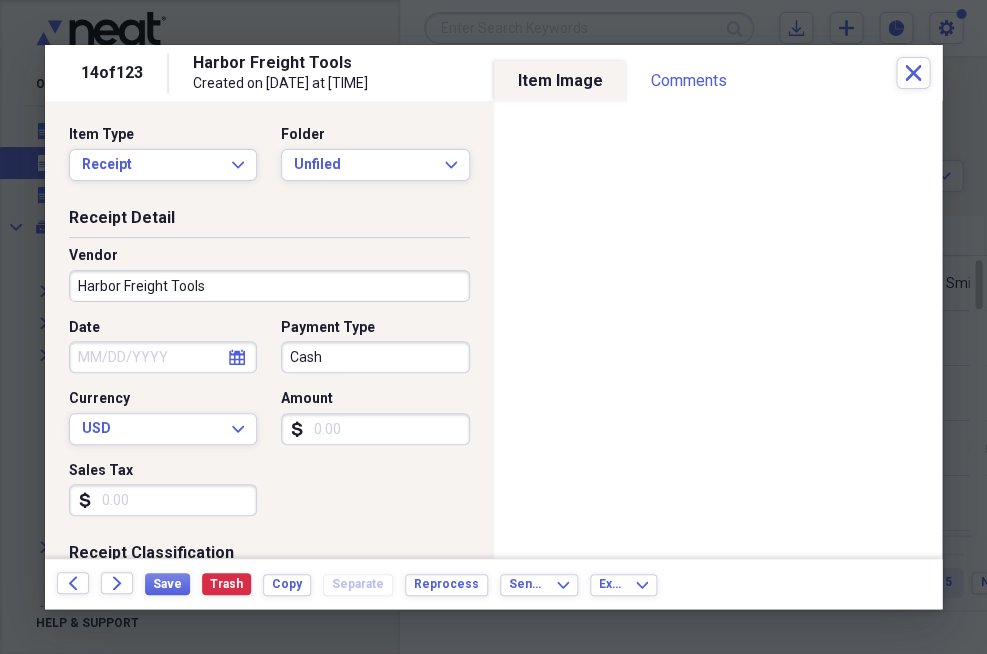 click on "Cash" at bounding box center (375, 357) 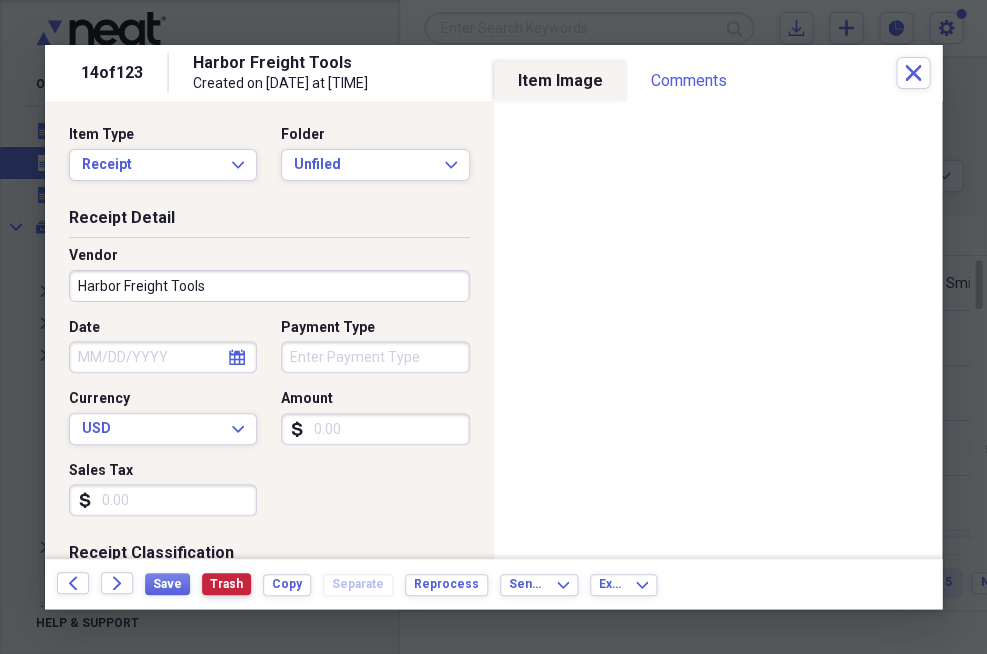 click on "Trash" at bounding box center (226, 584) 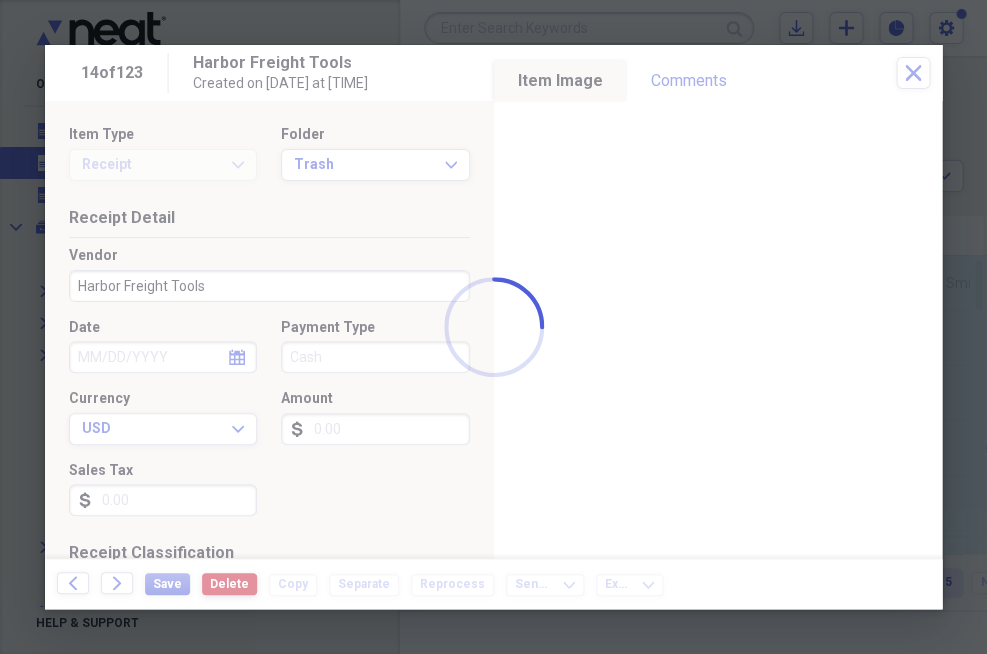 type on "Cash" 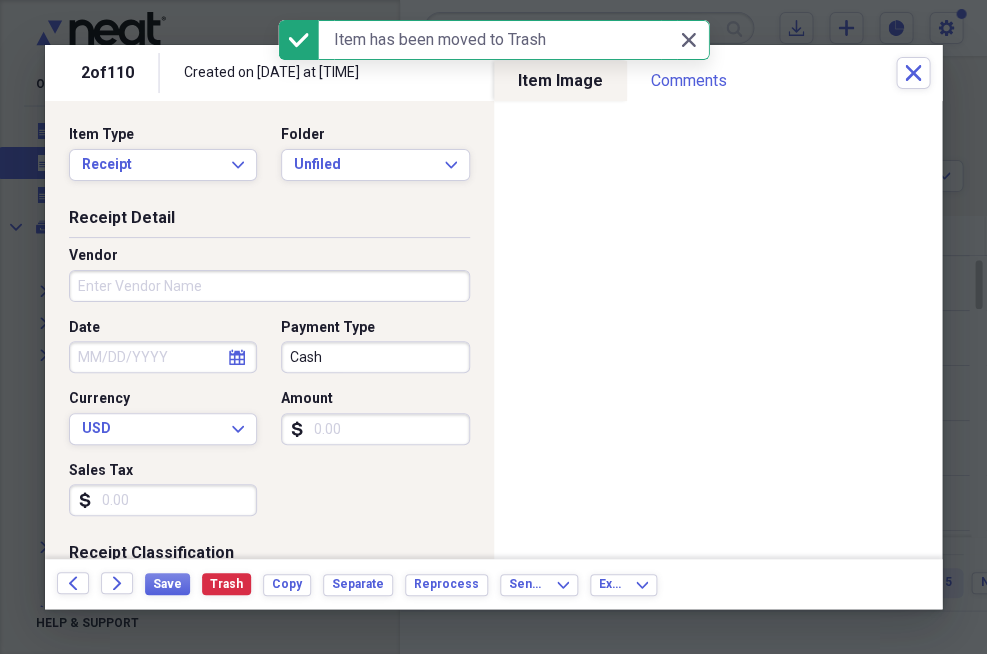 click on "Cash" at bounding box center (375, 357) 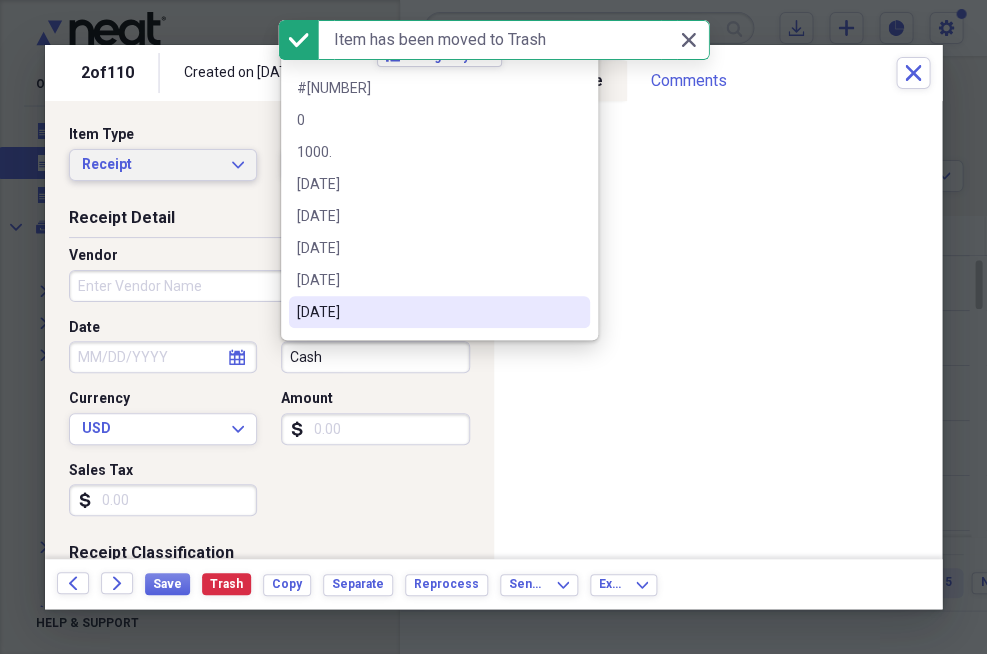 click on "Expand" 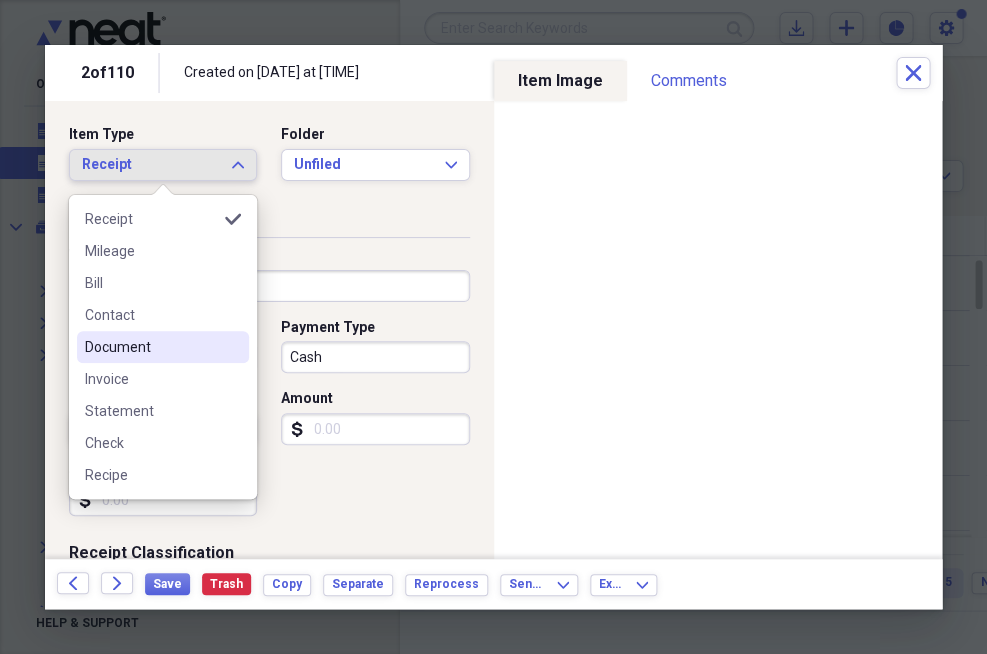 click on "Document" at bounding box center (151, 347) 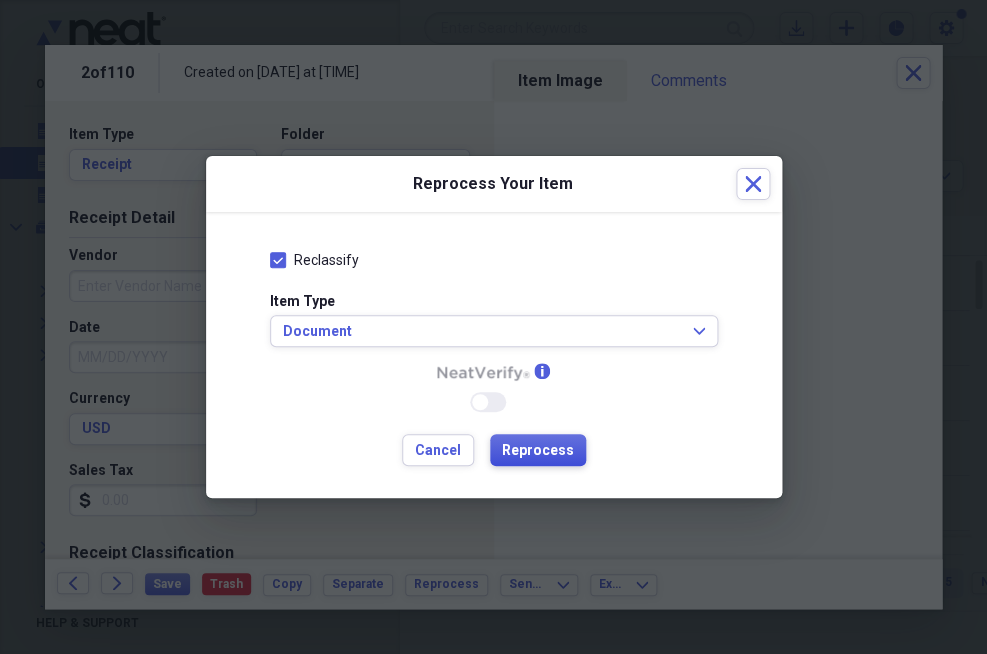 click on "Reprocess" at bounding box center [538, 451] 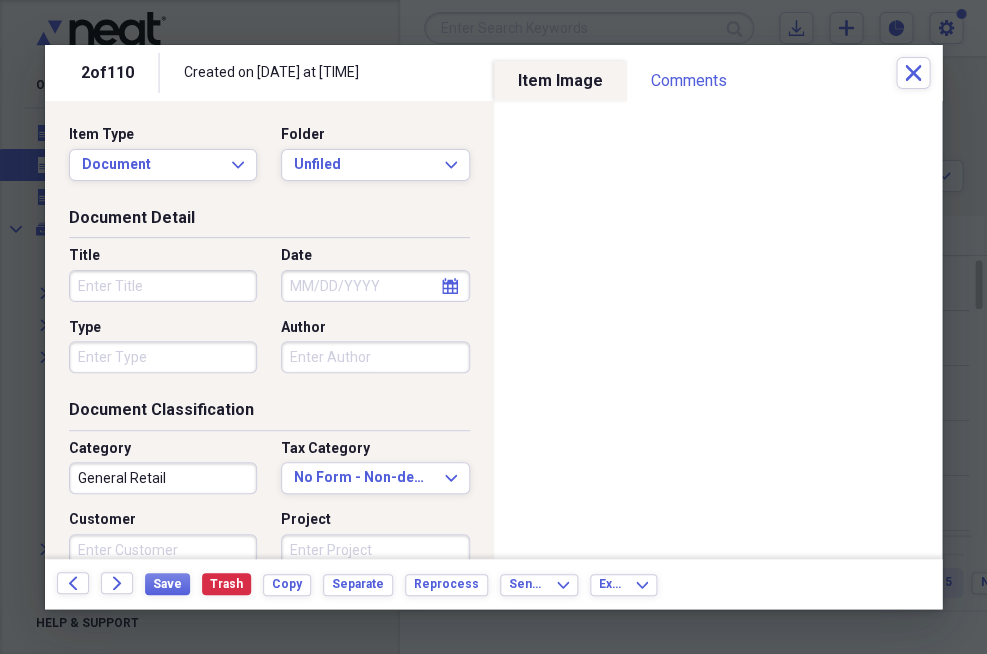 click on "Title" at bounding box center [163, 286] 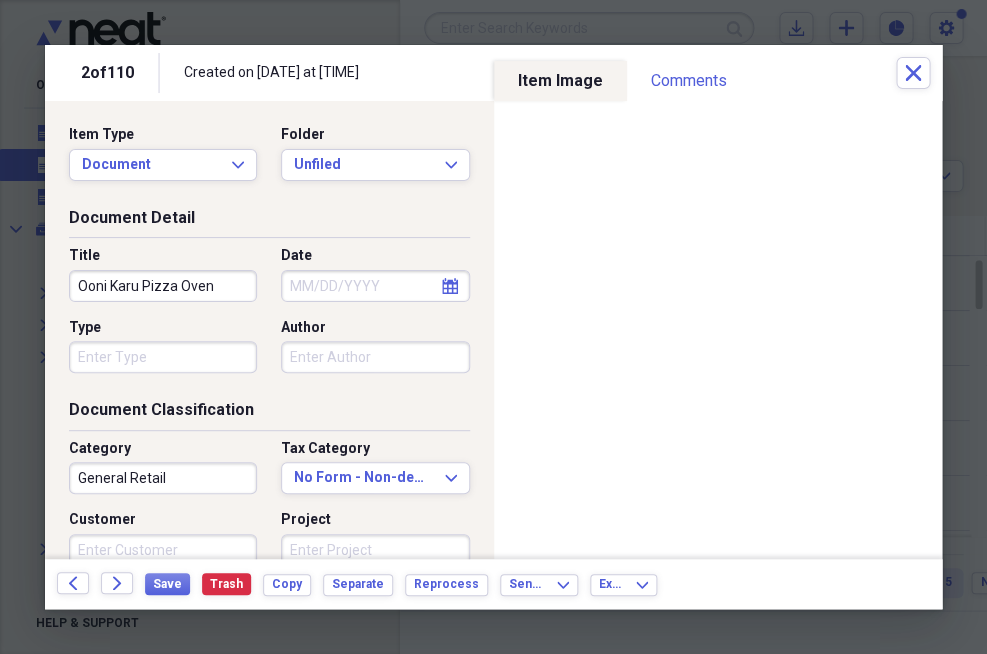 type on "Ooni Karu Pizza Oven" 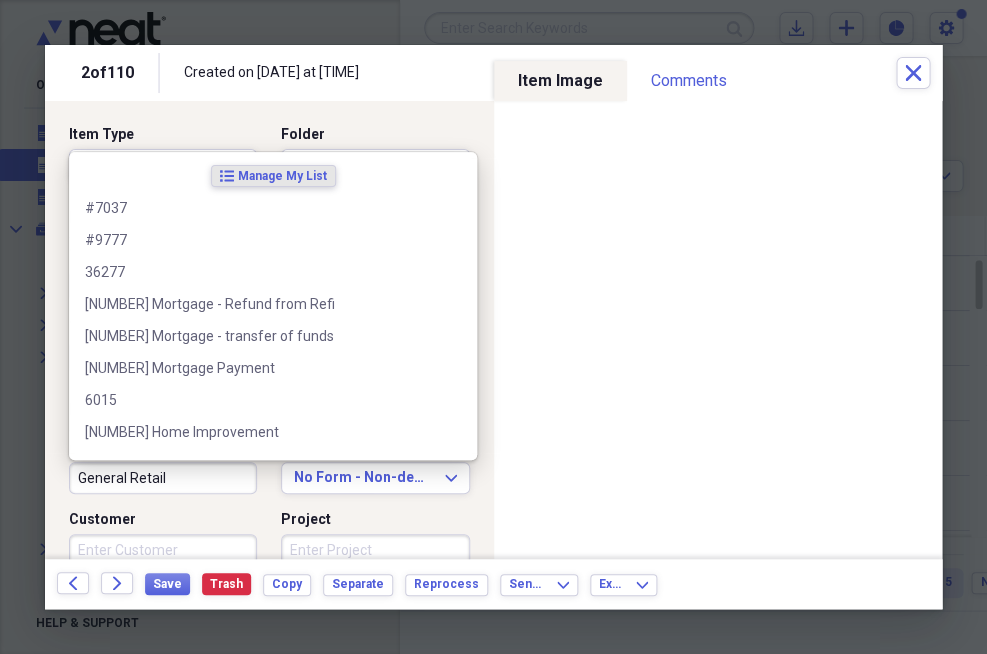 click on "General Retail" at bounding box center (163, 478) 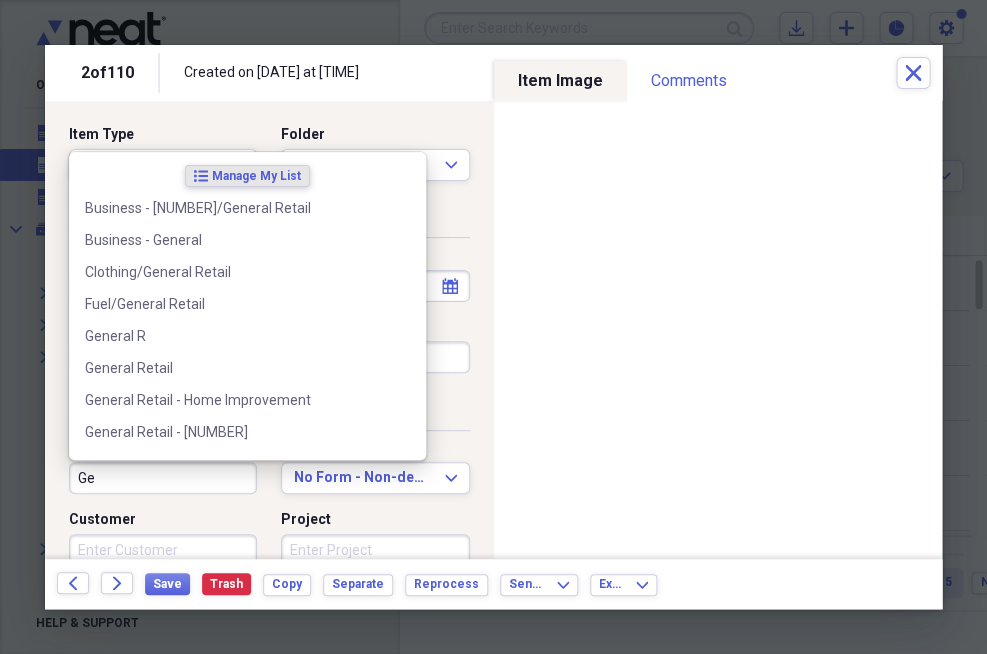type on "G" 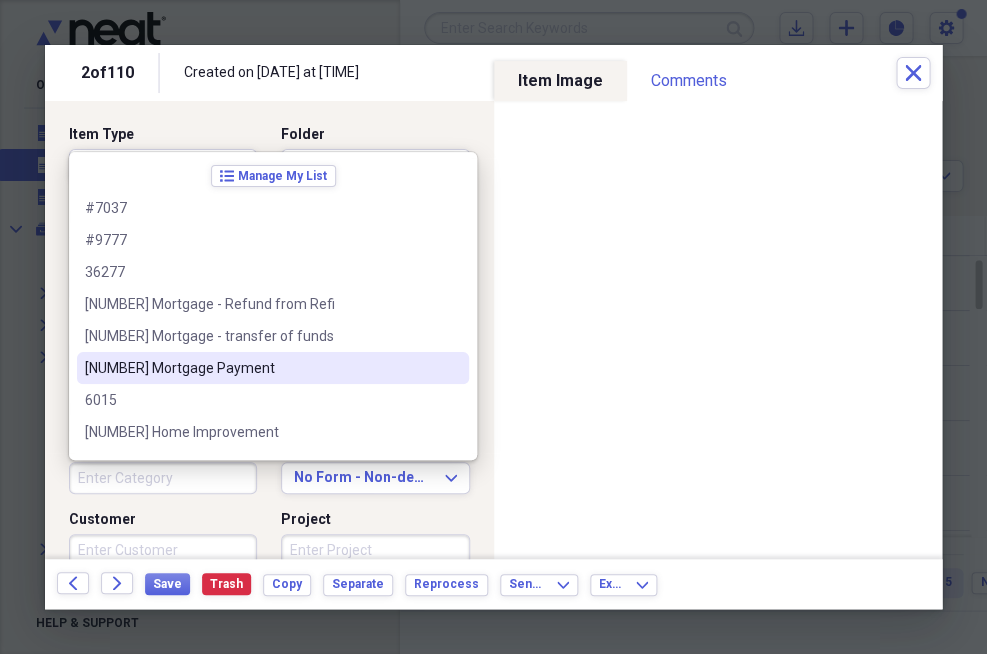 type 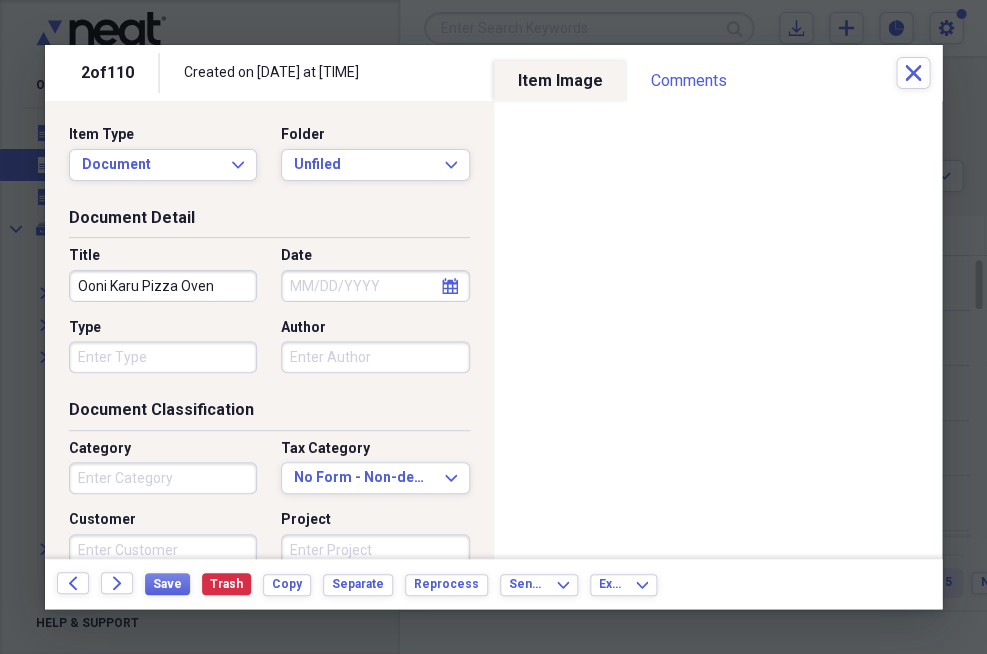 scroll, scrollTop: 0, scrollLeft: 0, axis: both 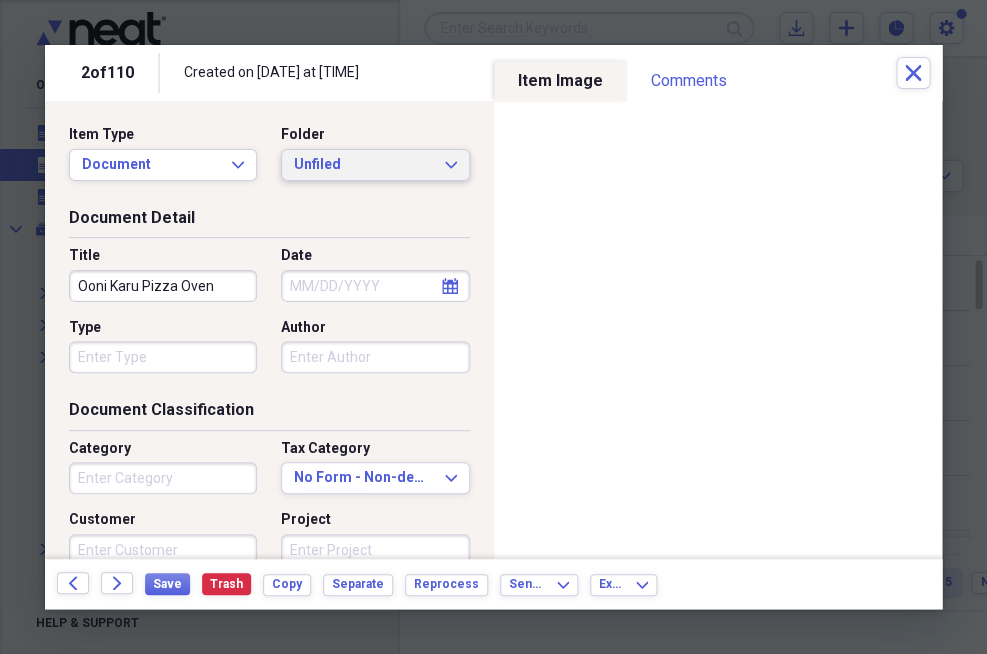 click on "Expand" 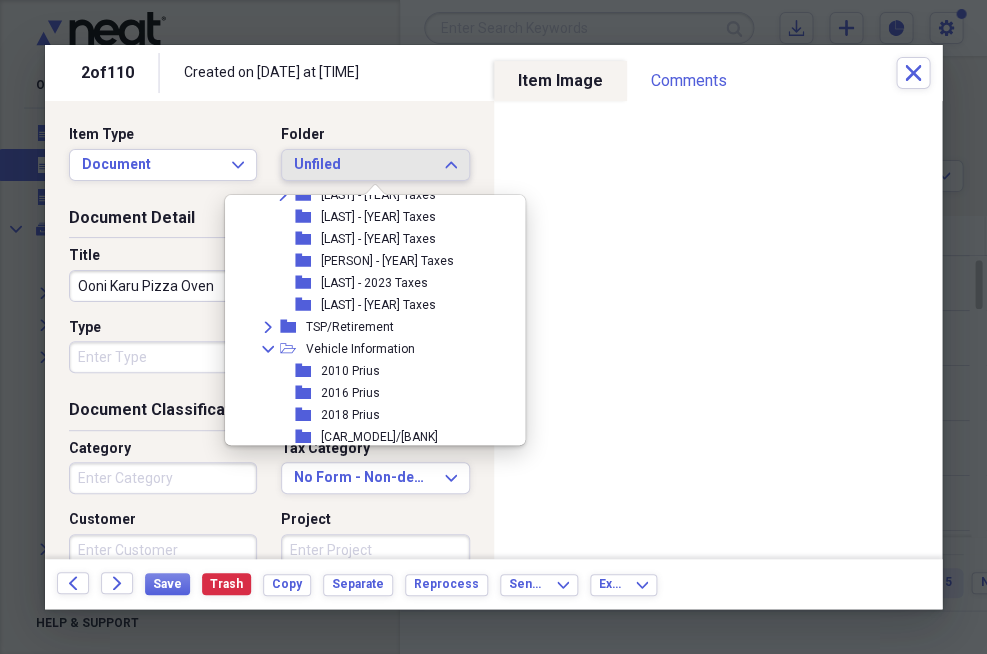 scroll, scrollTop: 1136, scrollLeft: 0, axis: vertical 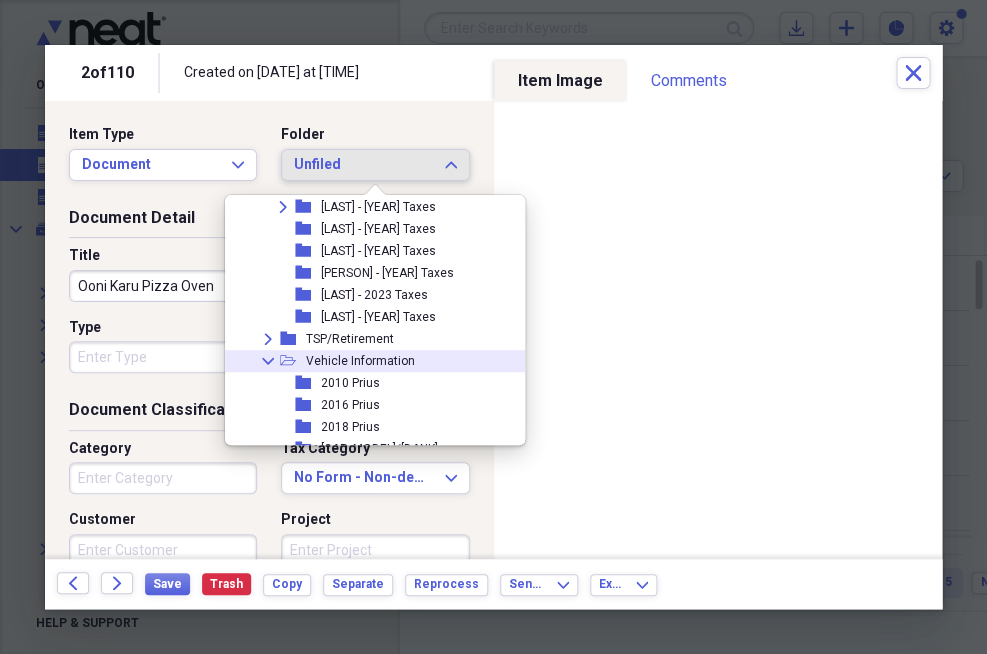 click 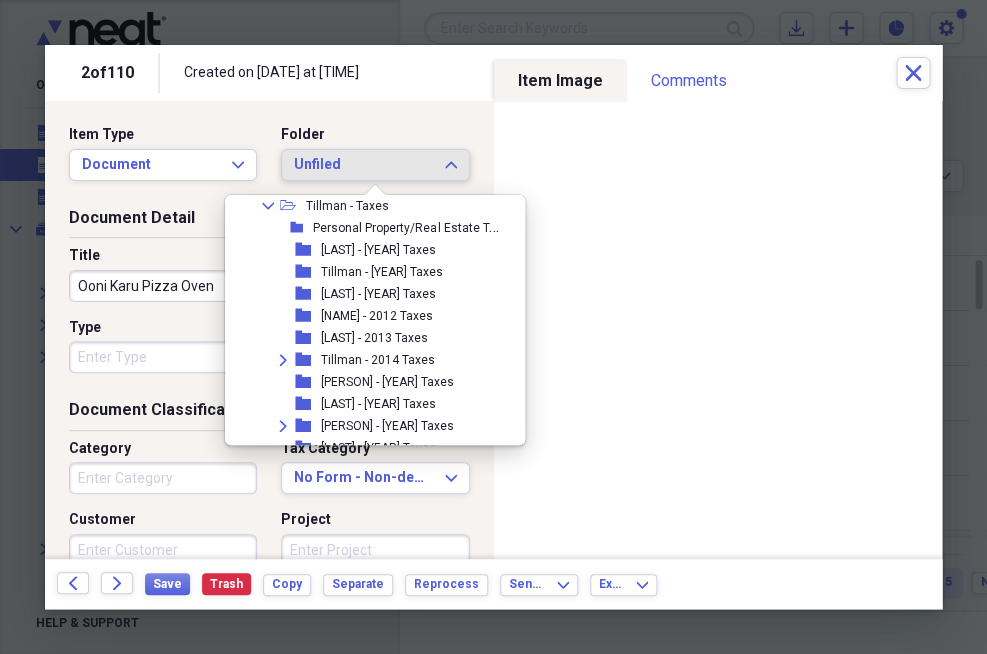 scroll, scrollTop: 815, scrollLeft: 0, axis: vertical 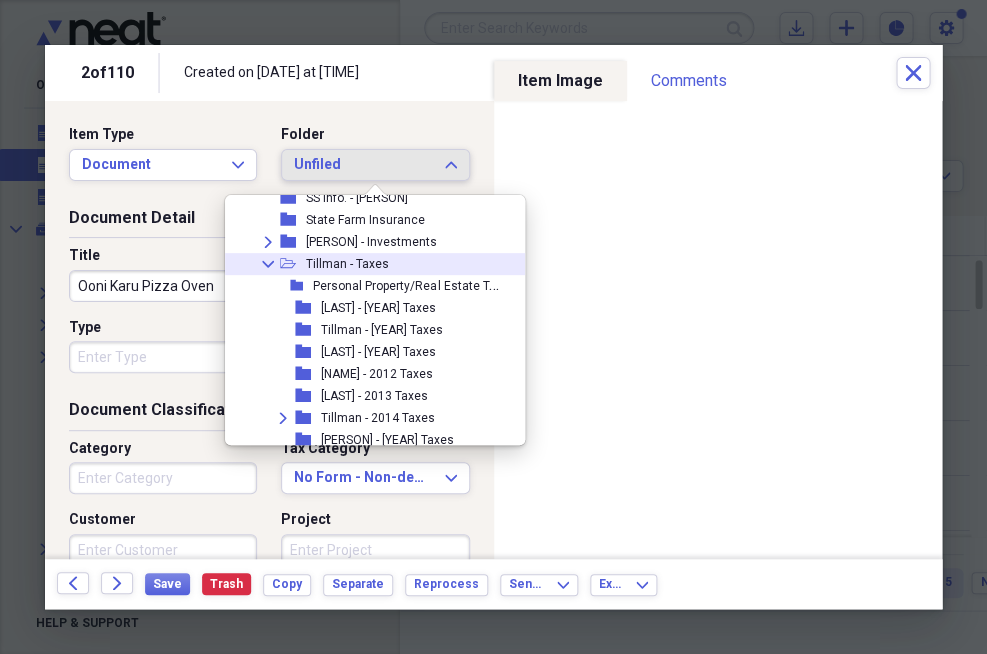click on "Collapse" at bounding box center (268, 264) 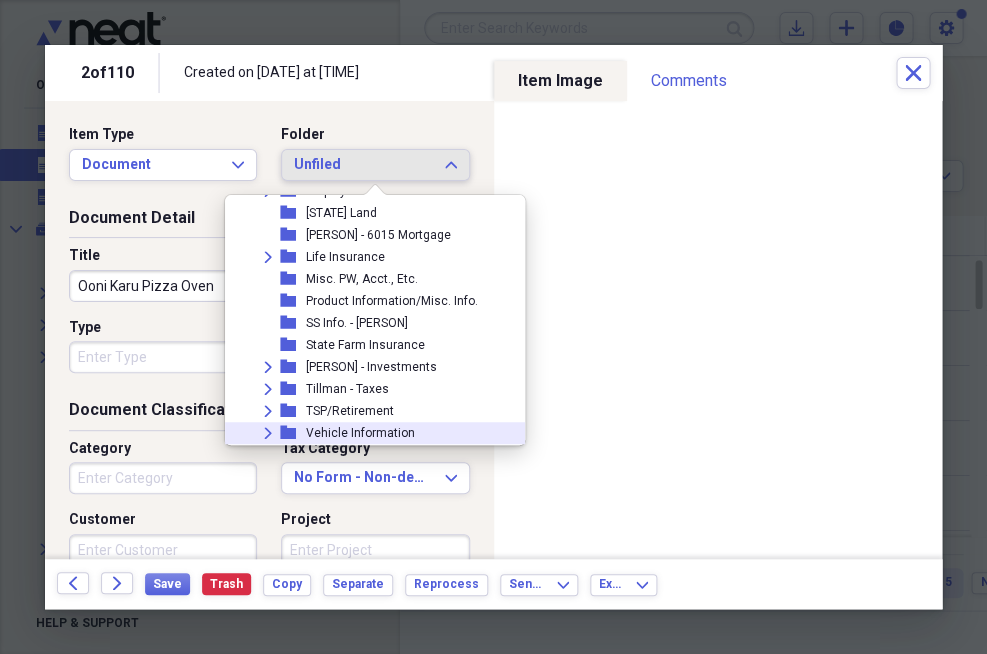 scroll, scrollTop: 656, scrollLeft: 0, axis: vertical 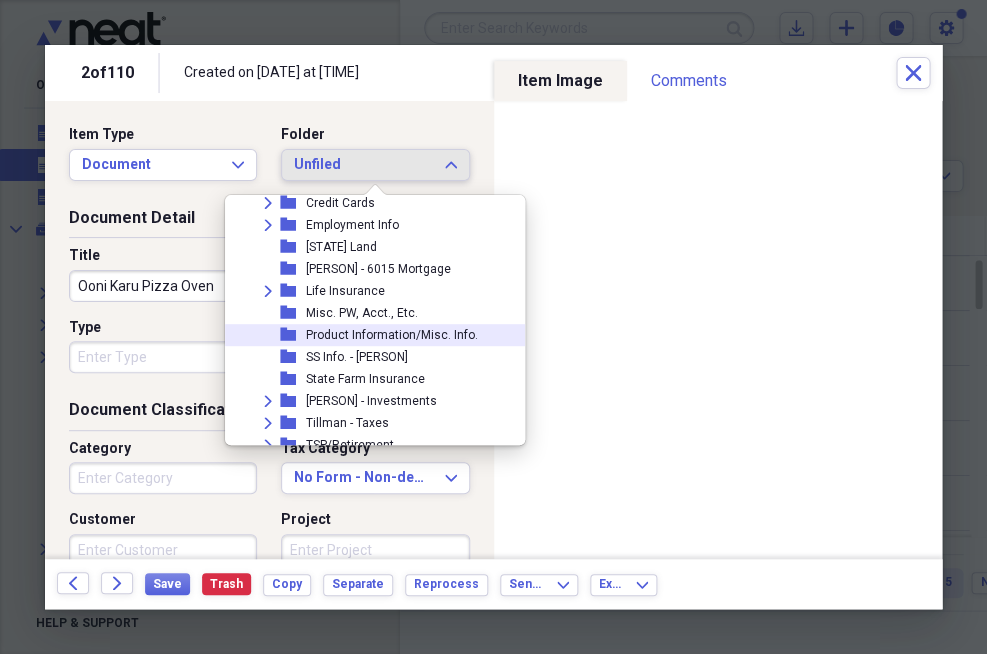 click on "Product Information/Misc. Info." at bounding box center (392, 335) 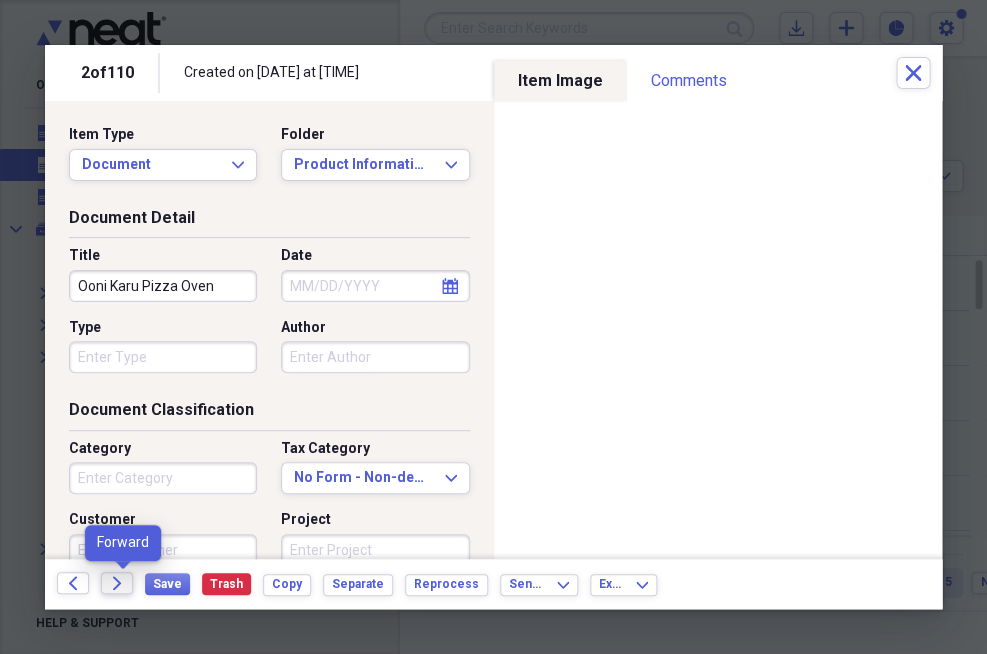 click 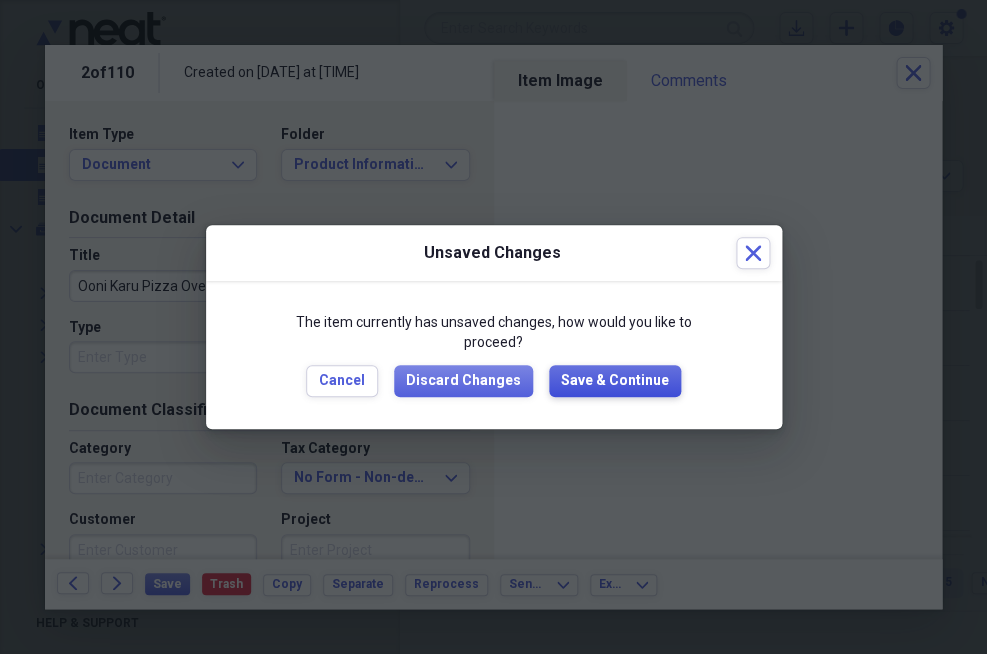 click on "Save & Continue" at bounding box center (615, 381) 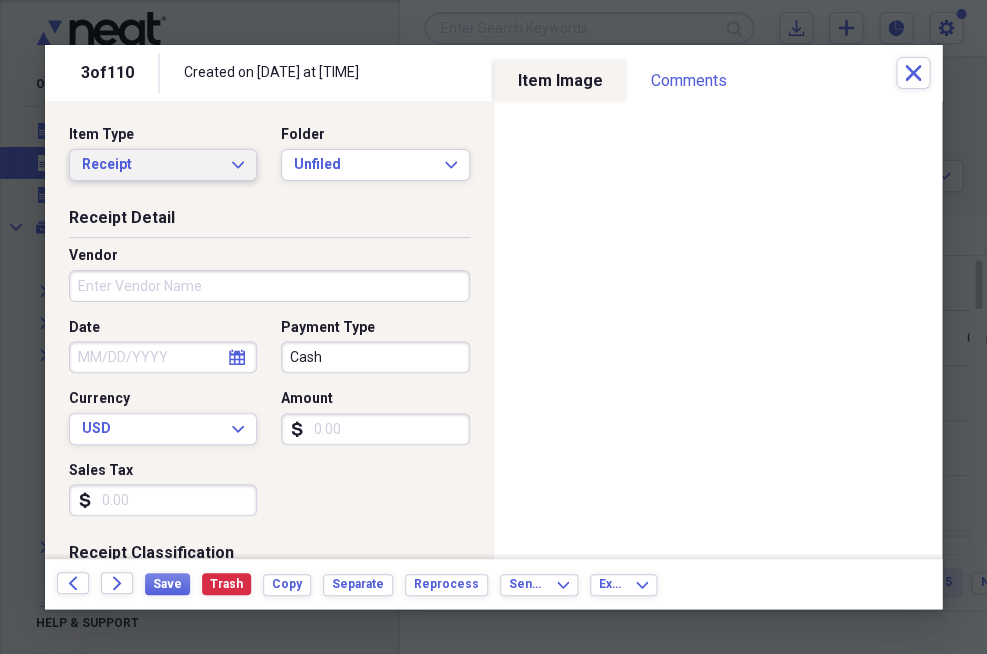 click on "Expand" 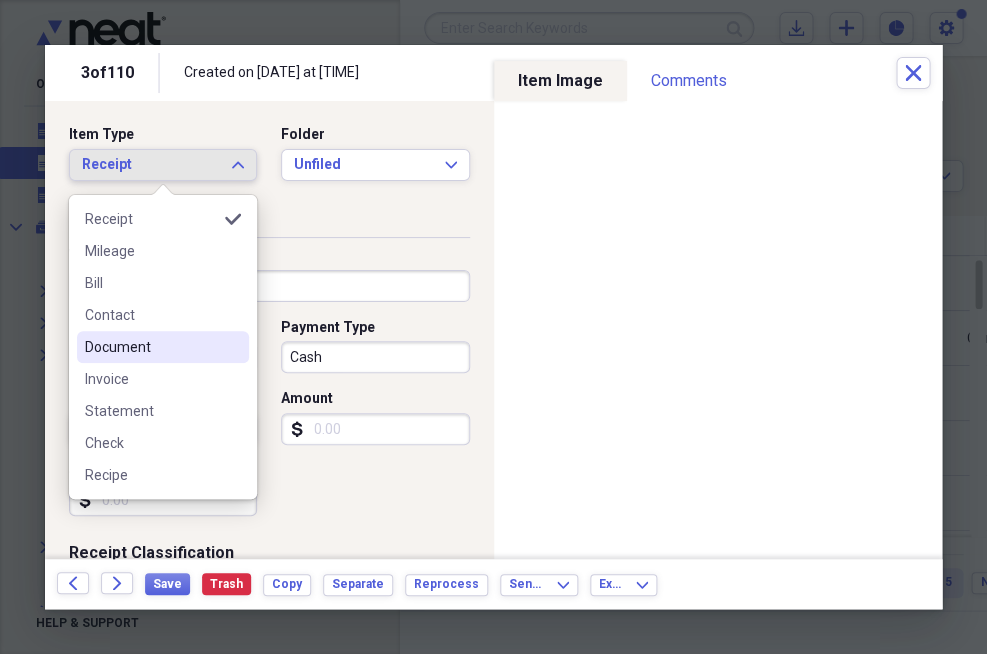 click on "Document" at bounding box center [151, 347] 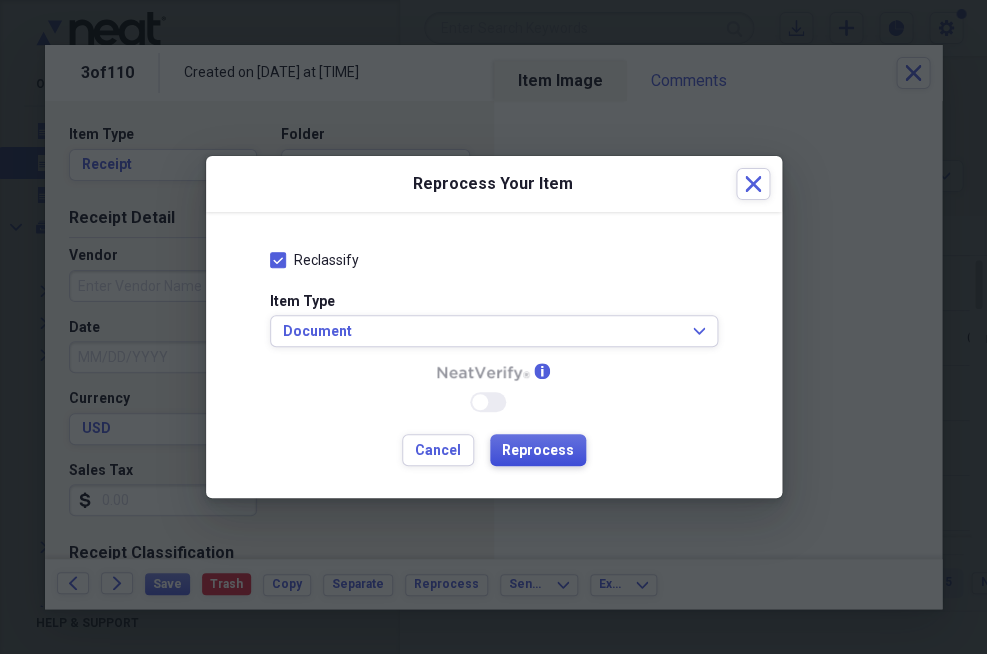 click on "Reprocess" at bounding box center [538, 451] 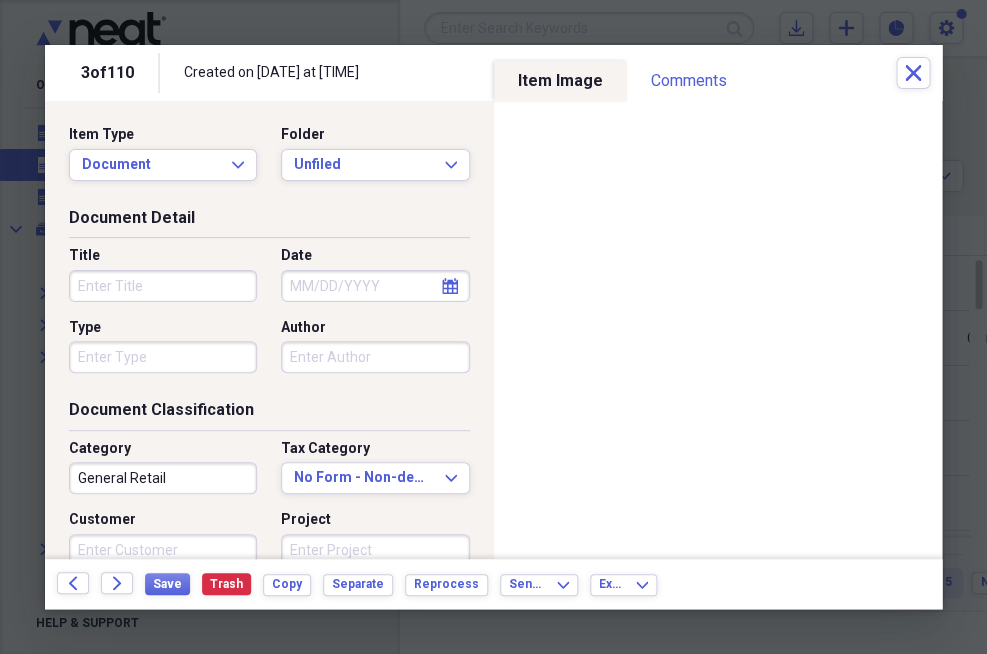 click on "Title" at bounding box center [163, 286] 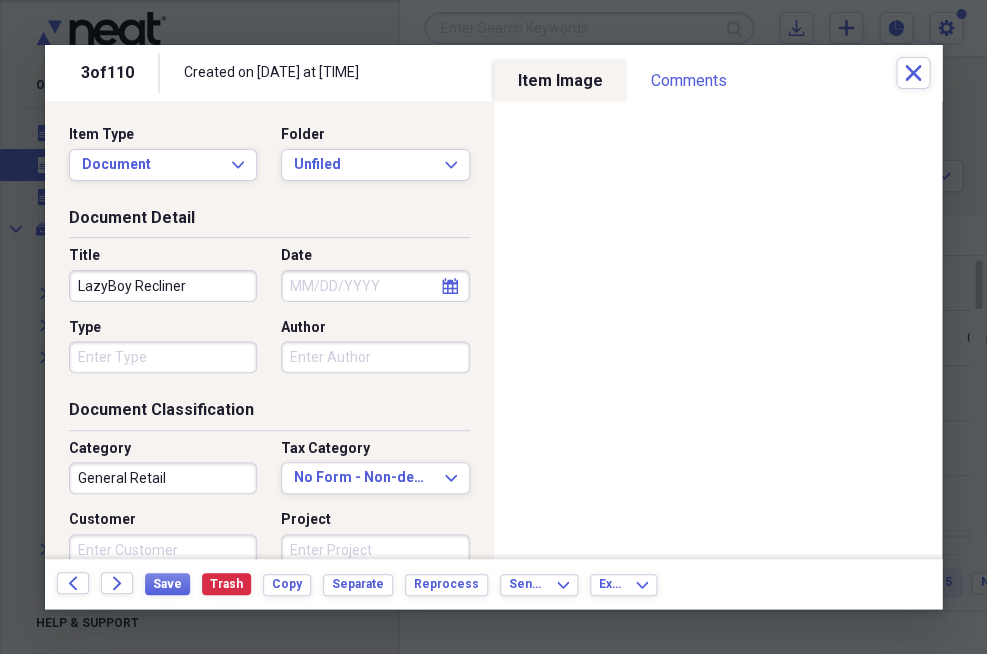 type on "LazyBoy Recliner" 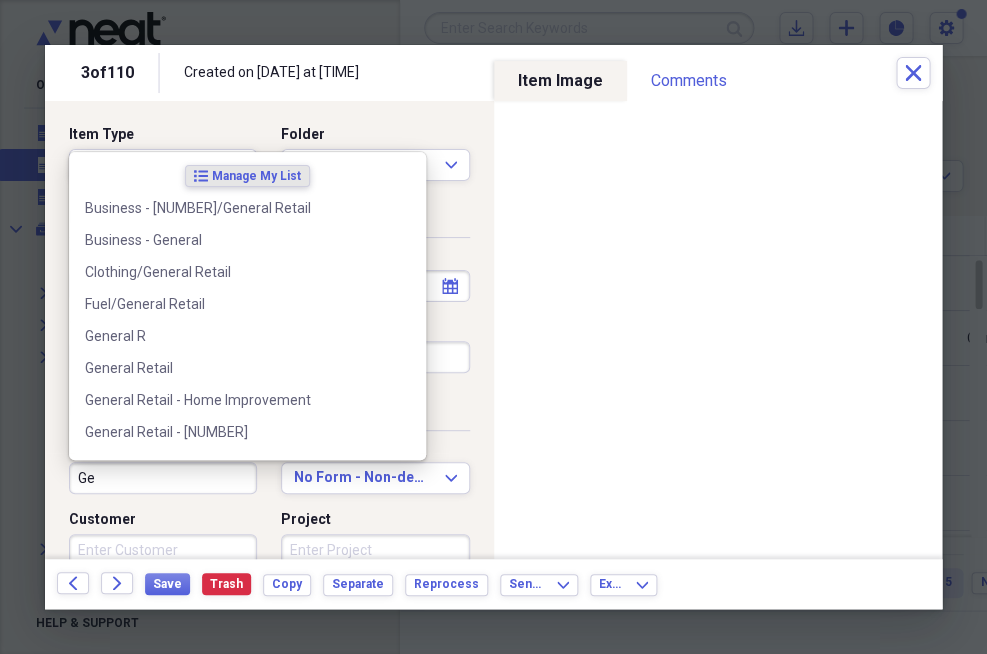 type on "G" 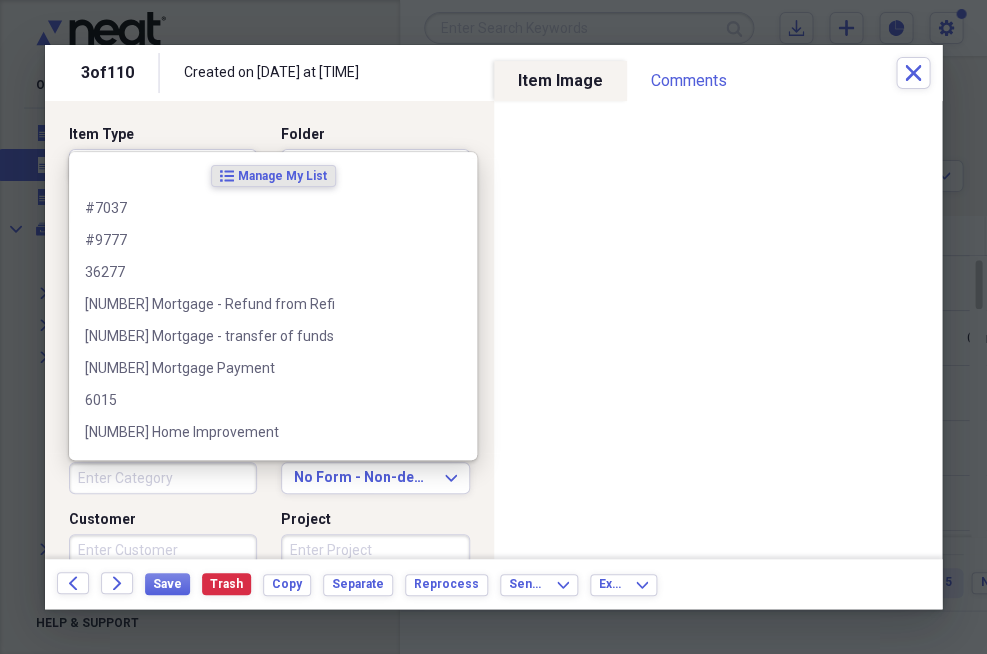 type 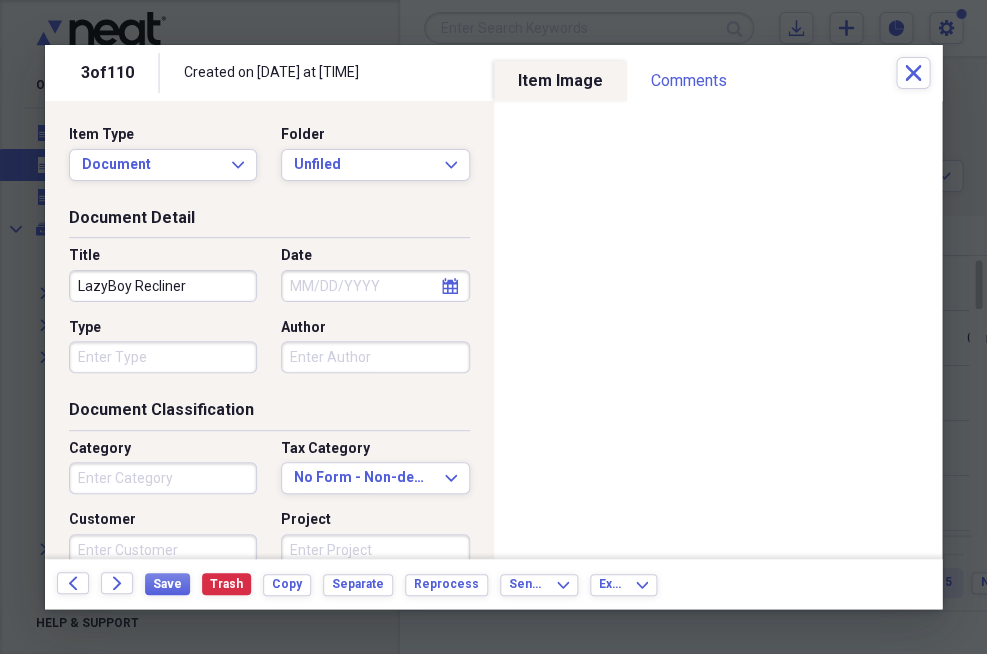click on "Project" at bounding box center [375, 520] 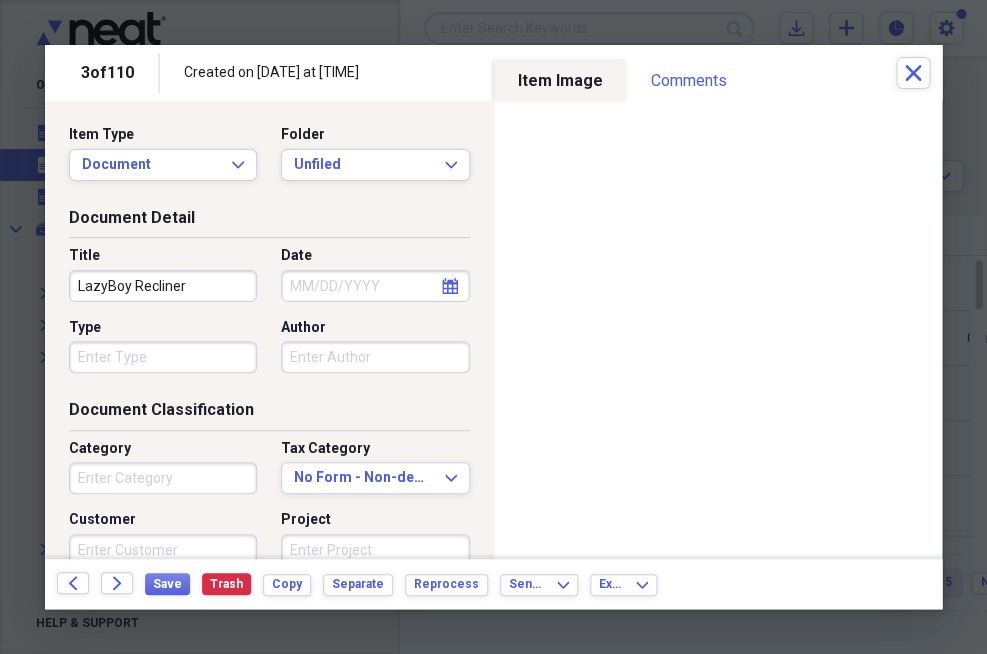 scroll, scrollTop: 0, scrollLeft: 0, axis: both 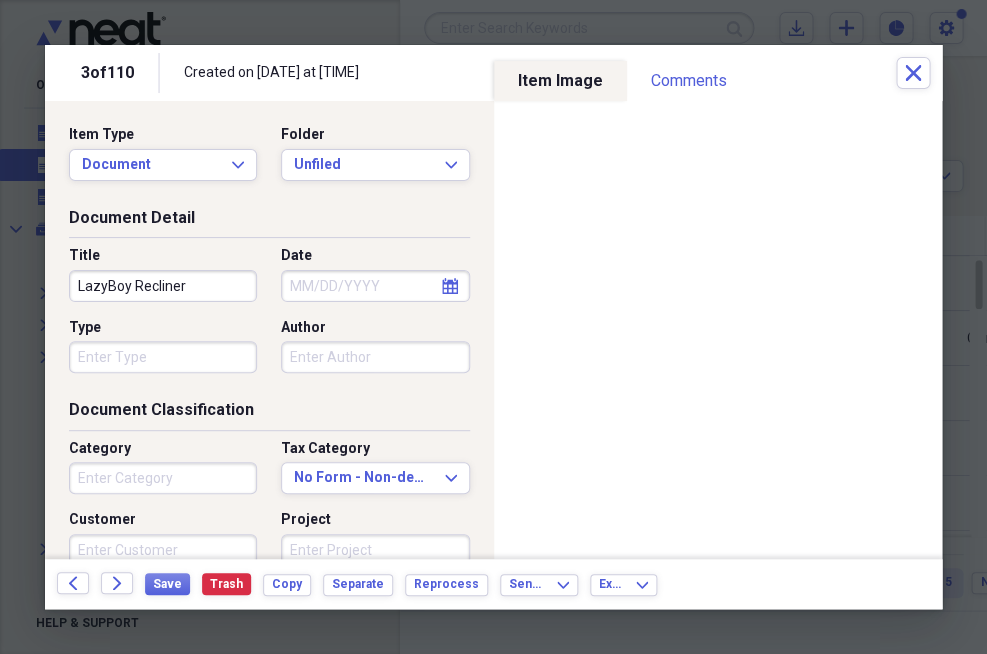 select on "7" 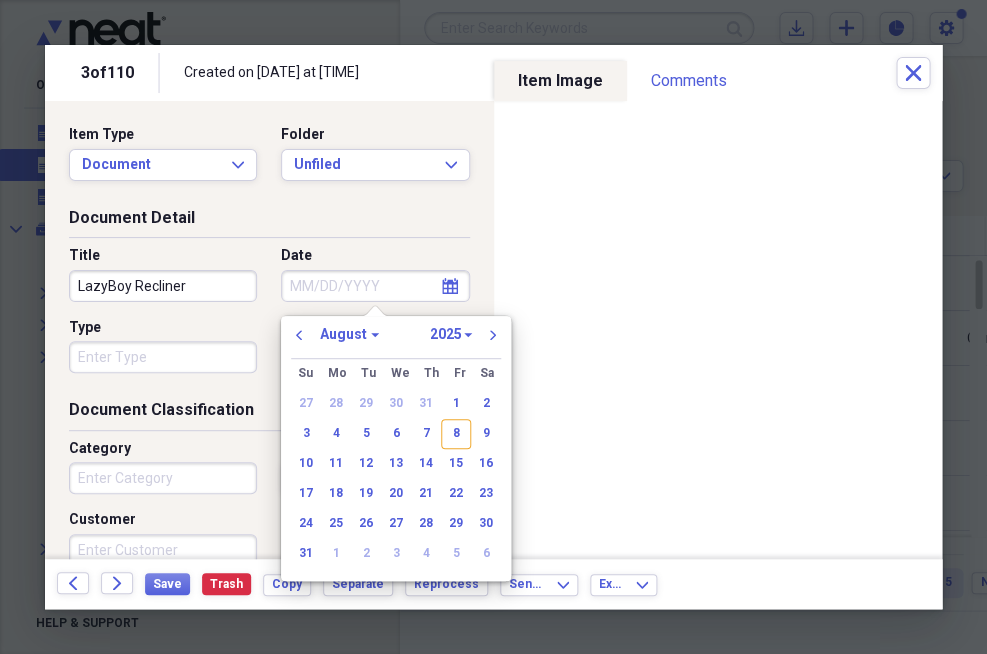 click on "Date" at bounding box center (375, 286) 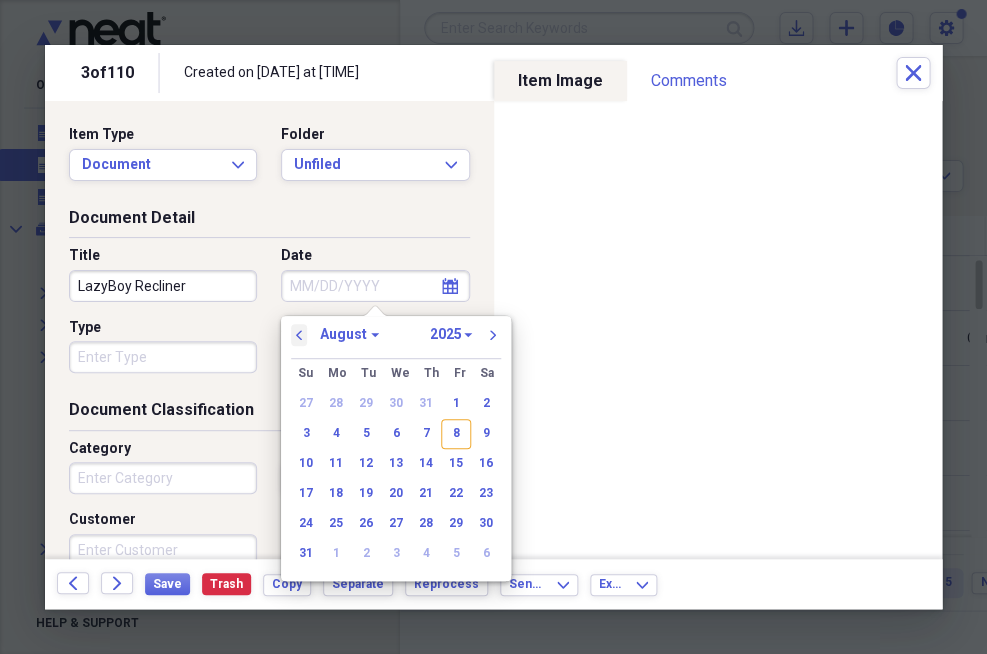 click on "previous" at bounding box center [299, 335] 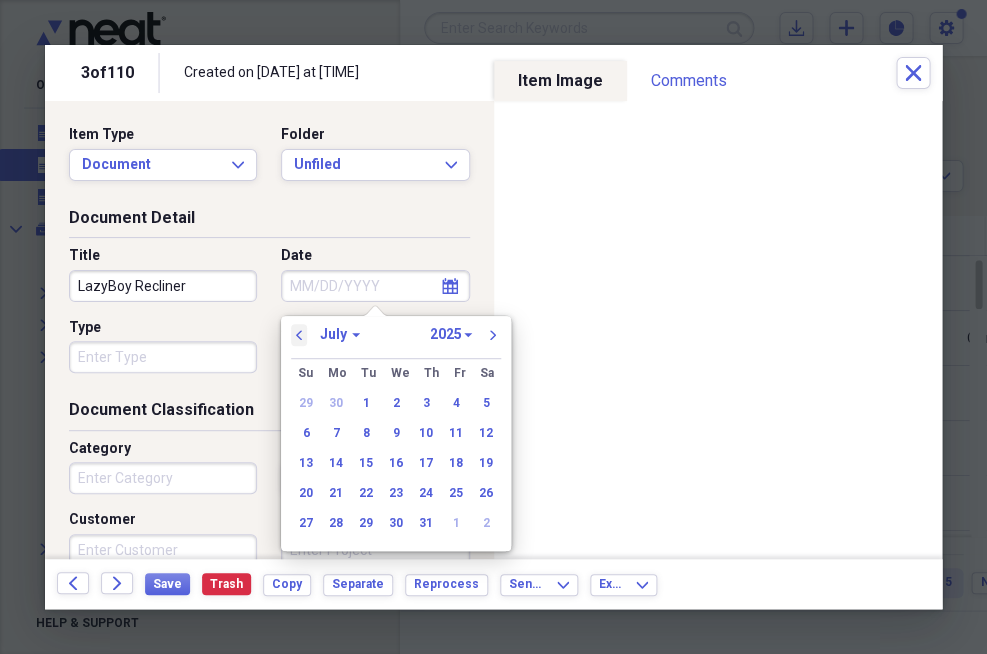 click on "previous" at bounding box center [299, 335] 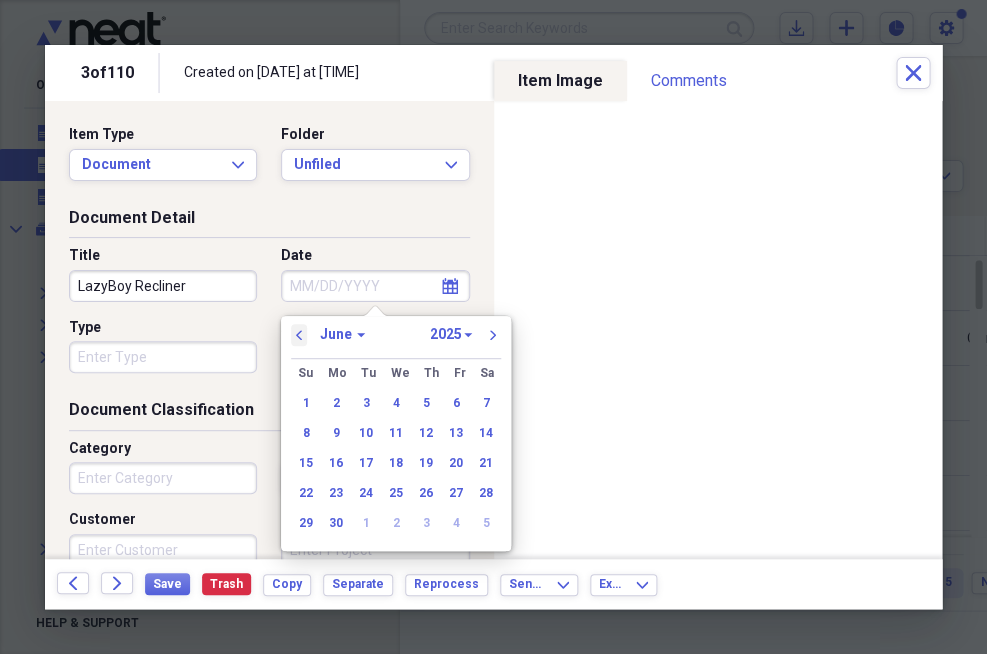 click on "previous" at bounding box center (299, 335) 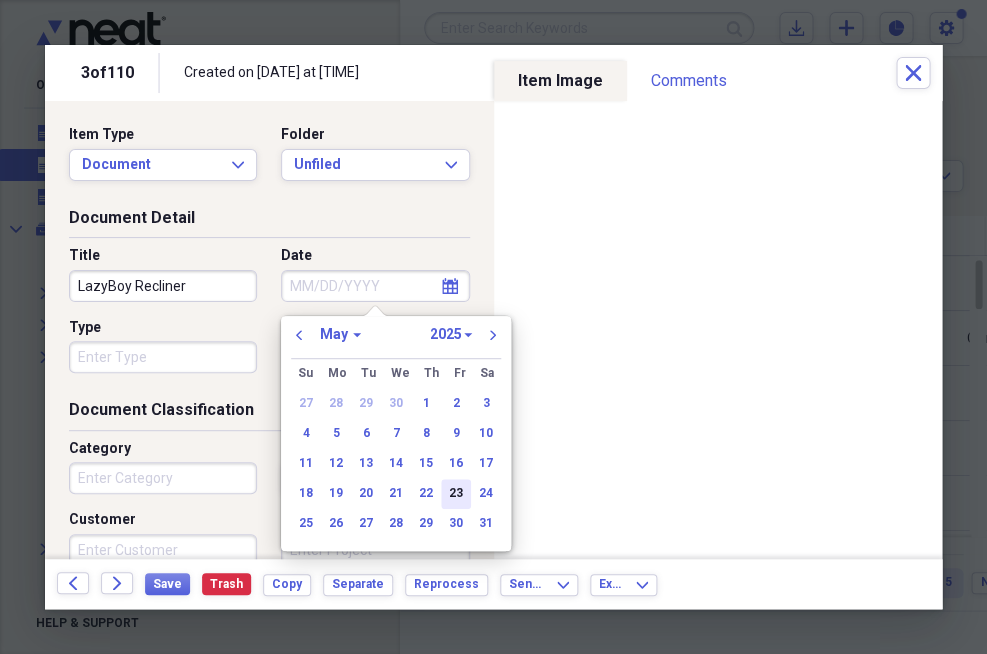 click on "23" at bounding box center [456, 494] 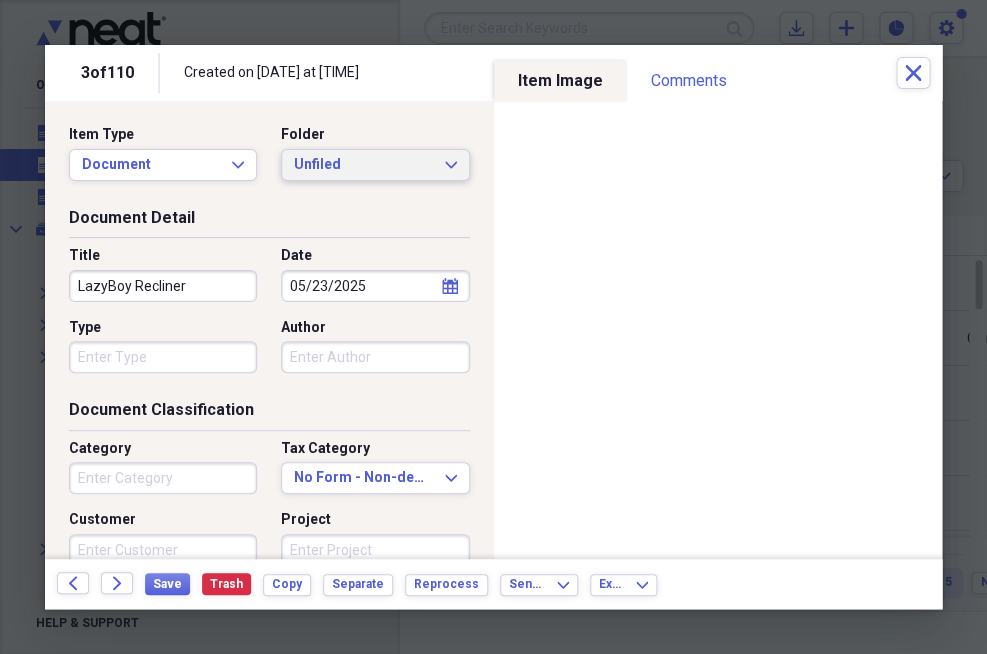 click on "Expand" 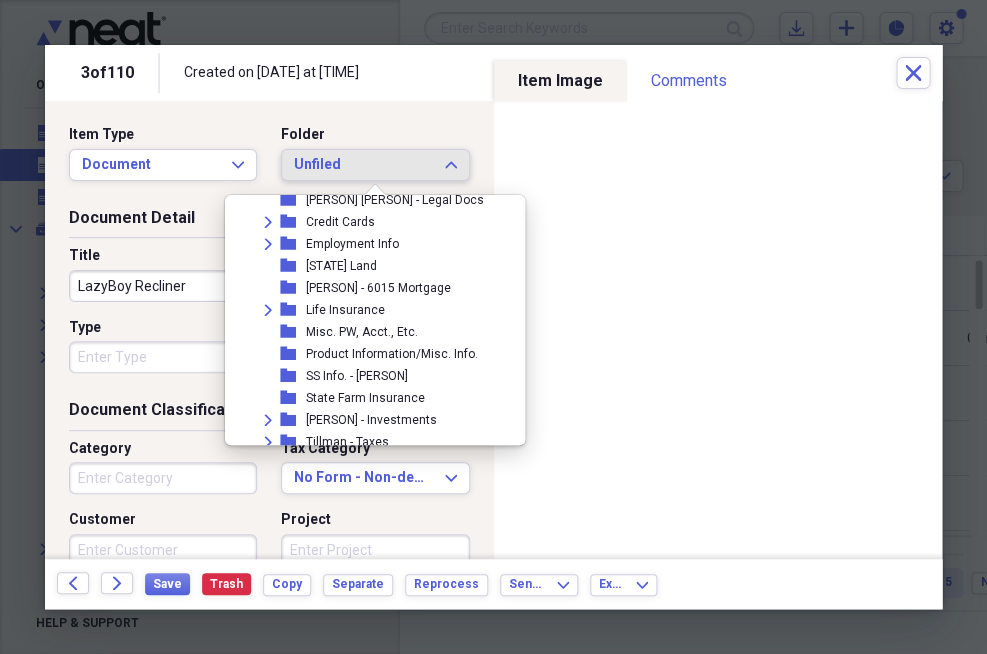 scroll, scrollTop: 640, scrollLeft: 0, axis: vertical 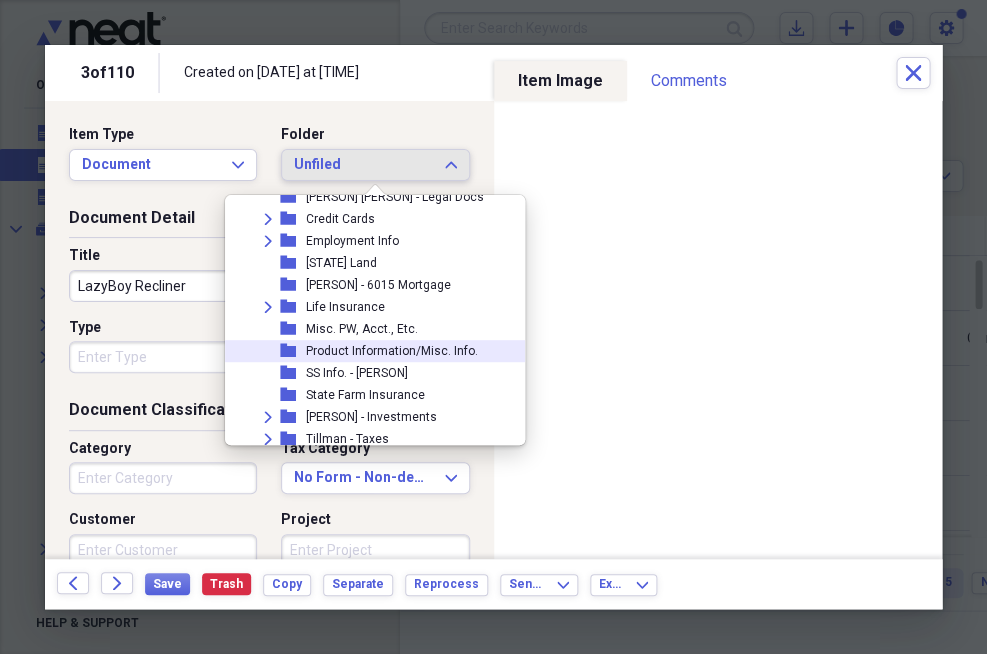 click on "Product Information/Misc. Info." at bounding box center (392, 351) 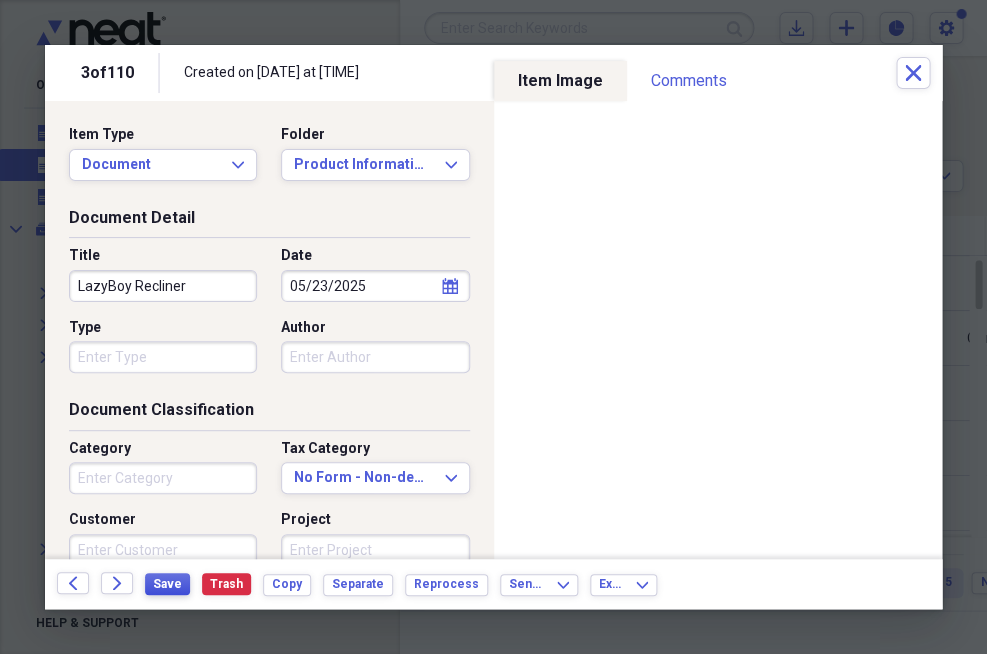 click on "Save" at bounding box center (167, 584) 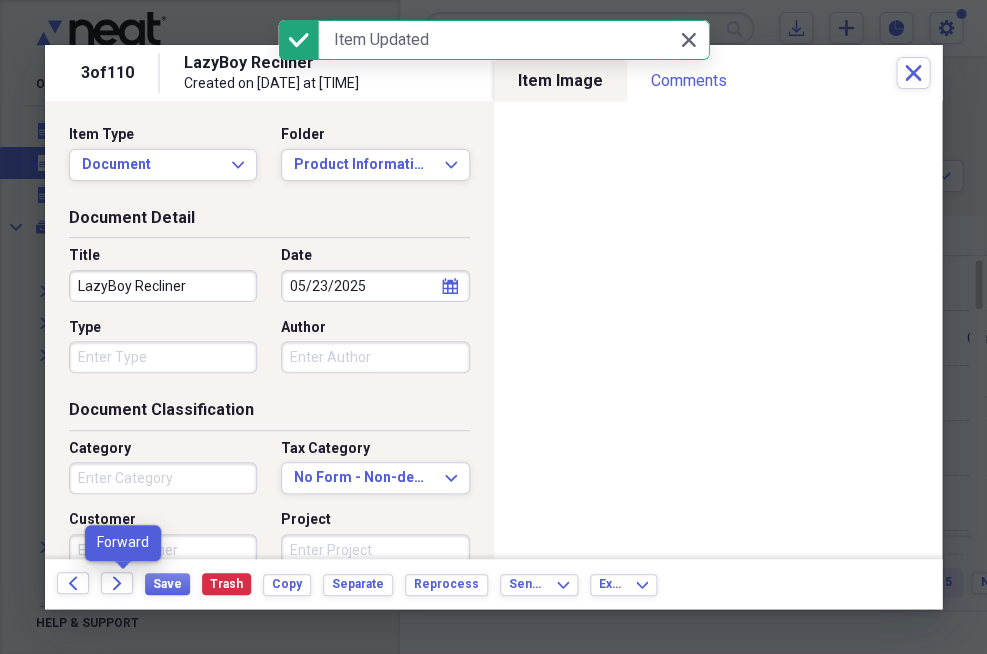 click on "Forward" 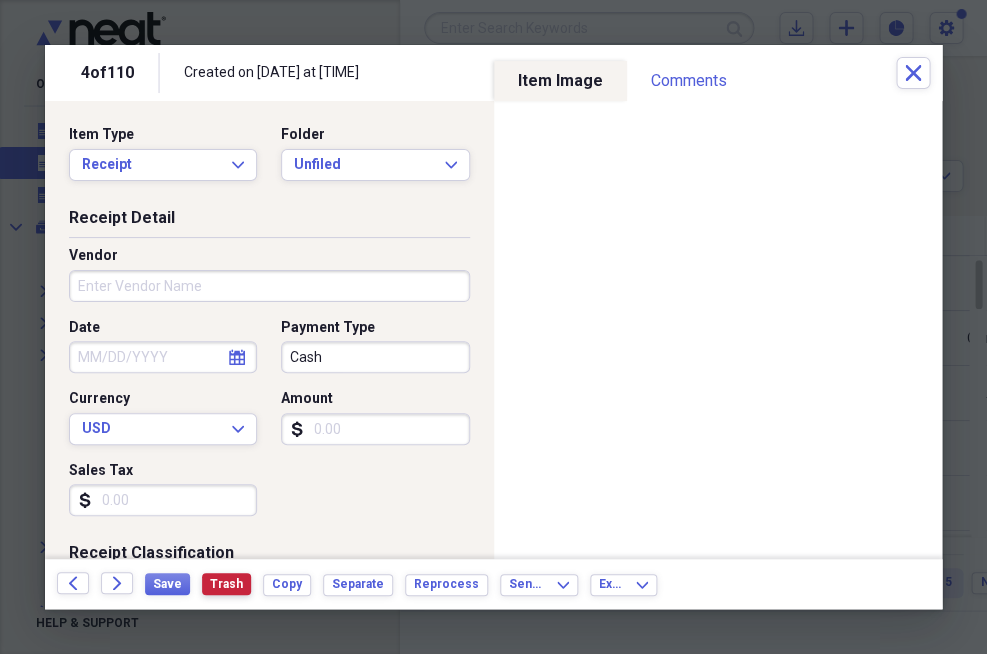 click on "Trash" at bounding box center [226, 584] 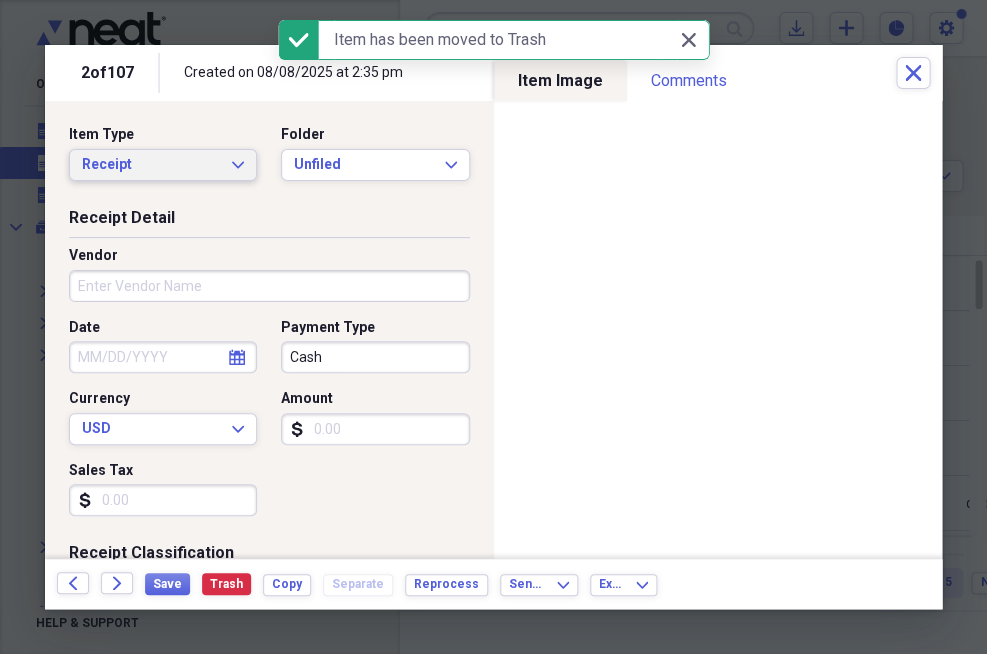 click on "Expand" 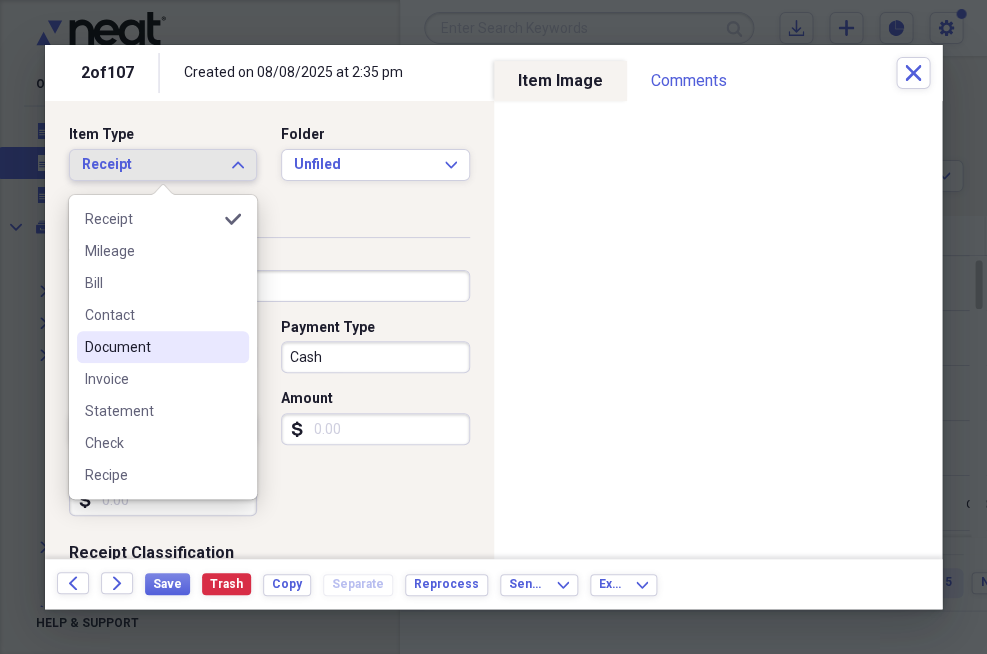 click on "Document" at bounding box center (163, 347) 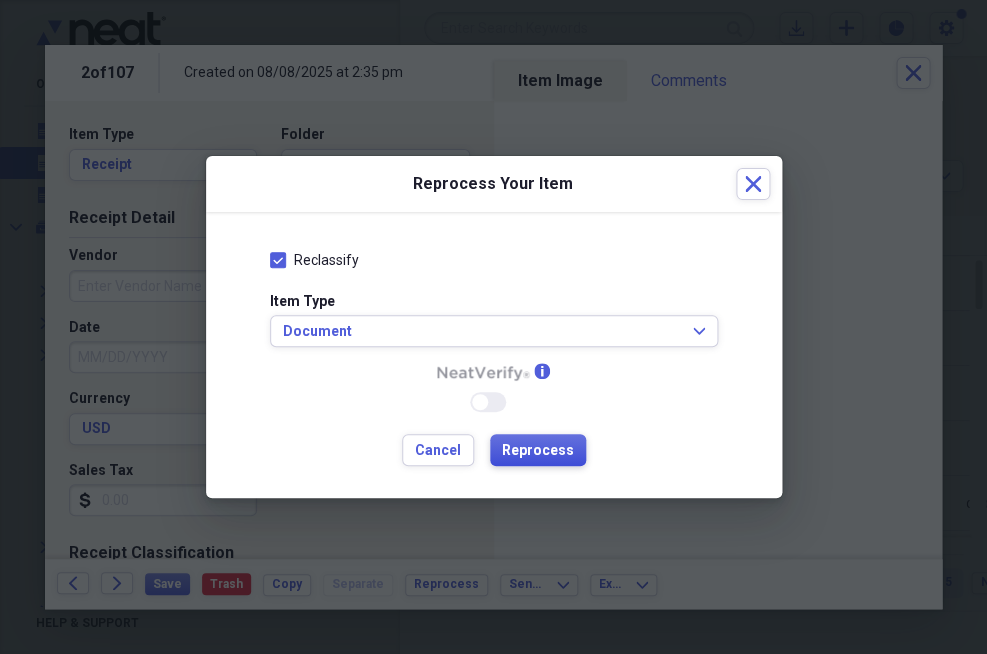 click on "Reprocess" at bounding box center [538, 451] 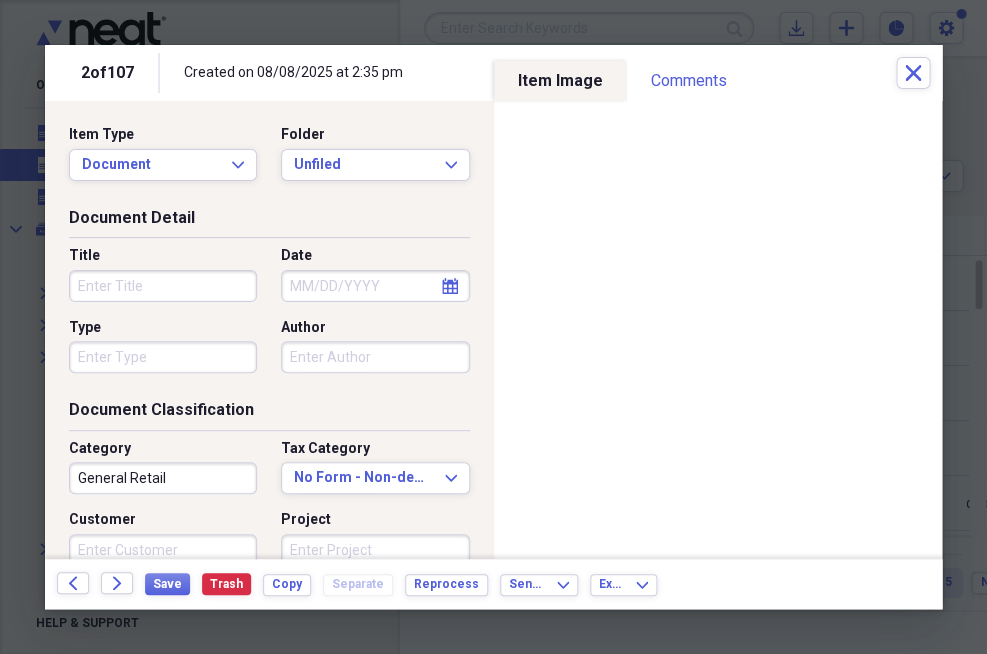 click on "Title" at bounding box center [163, 286] 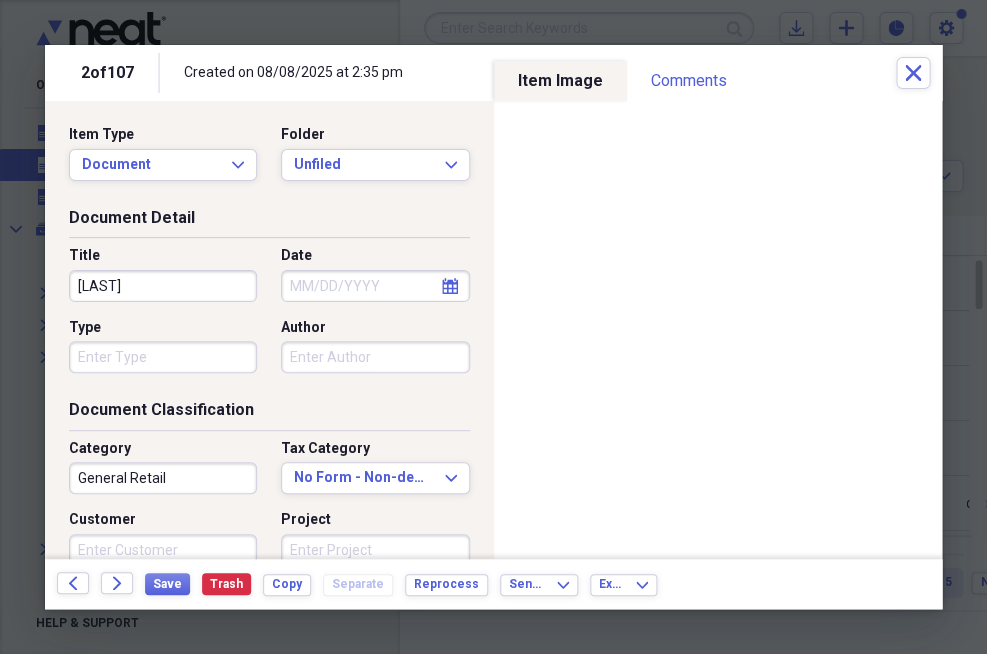 type on "[LAST]" 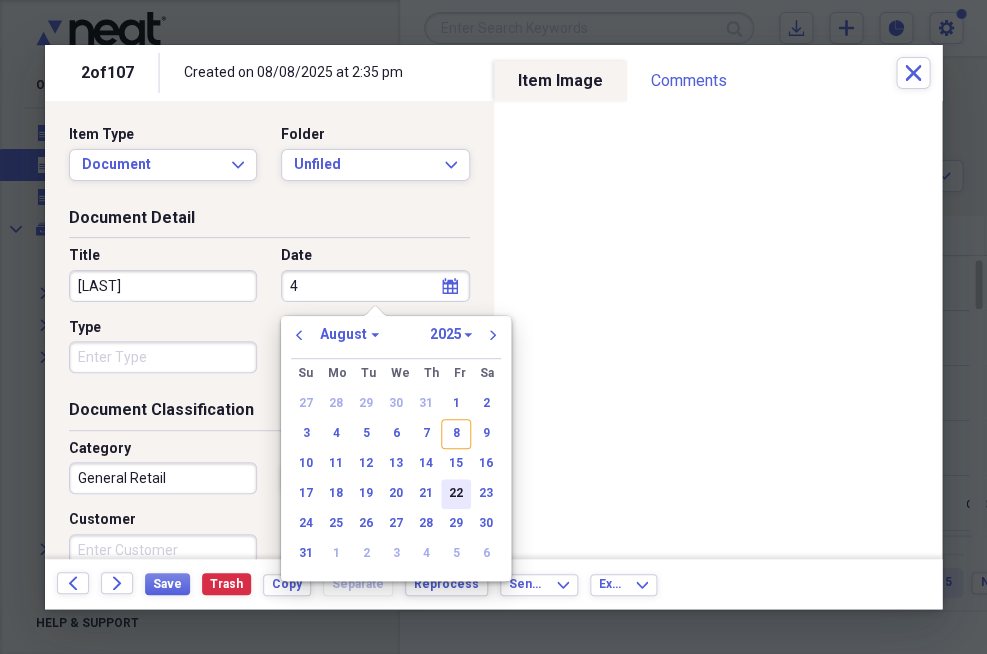 type on "4" 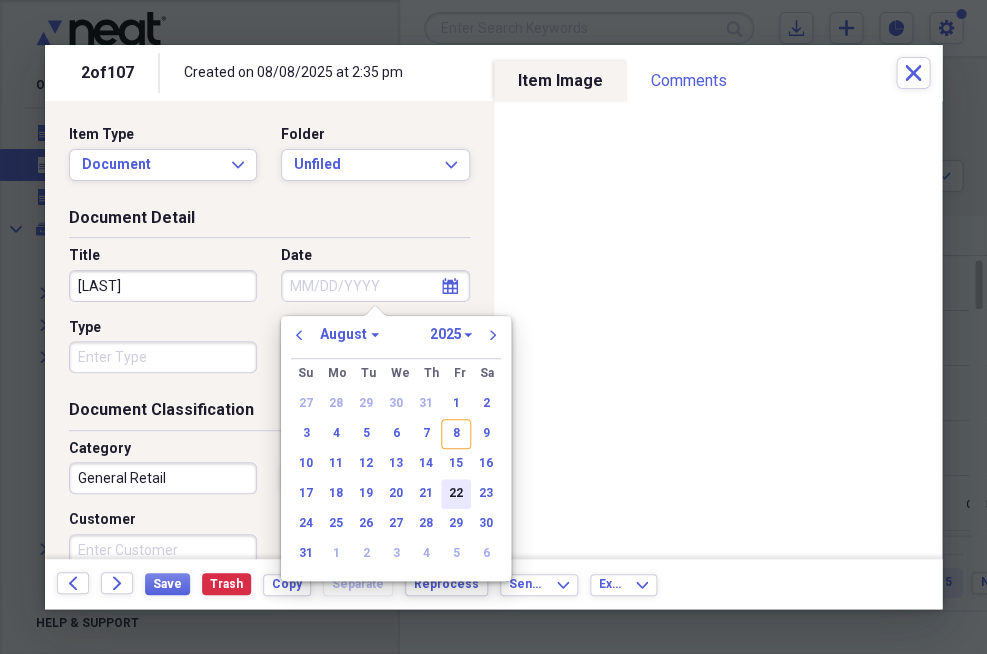 click on "22" at bounding box center [456, 494] 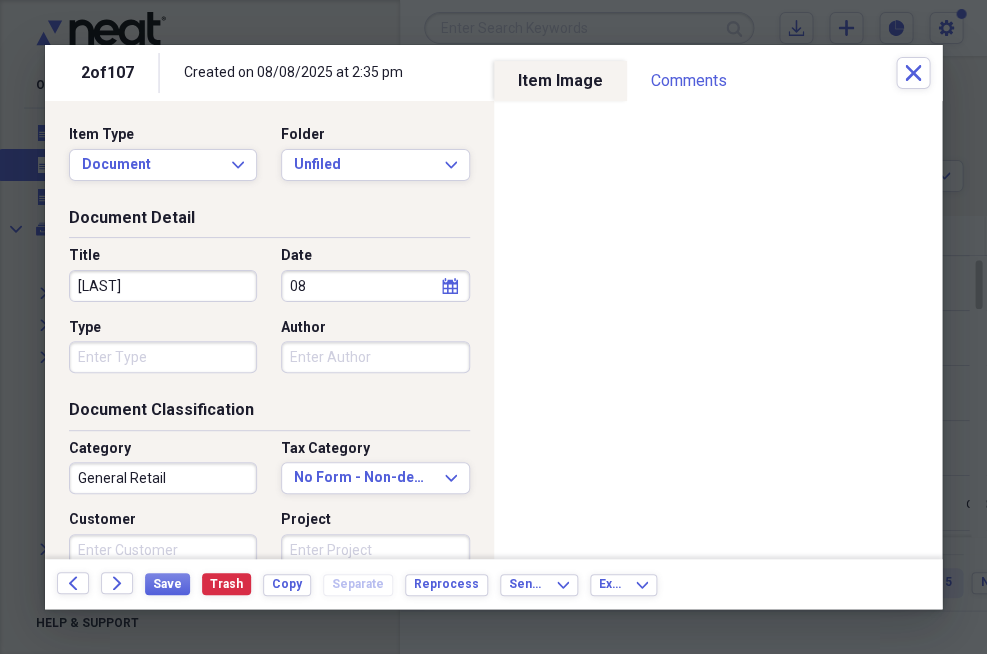 type on "0" 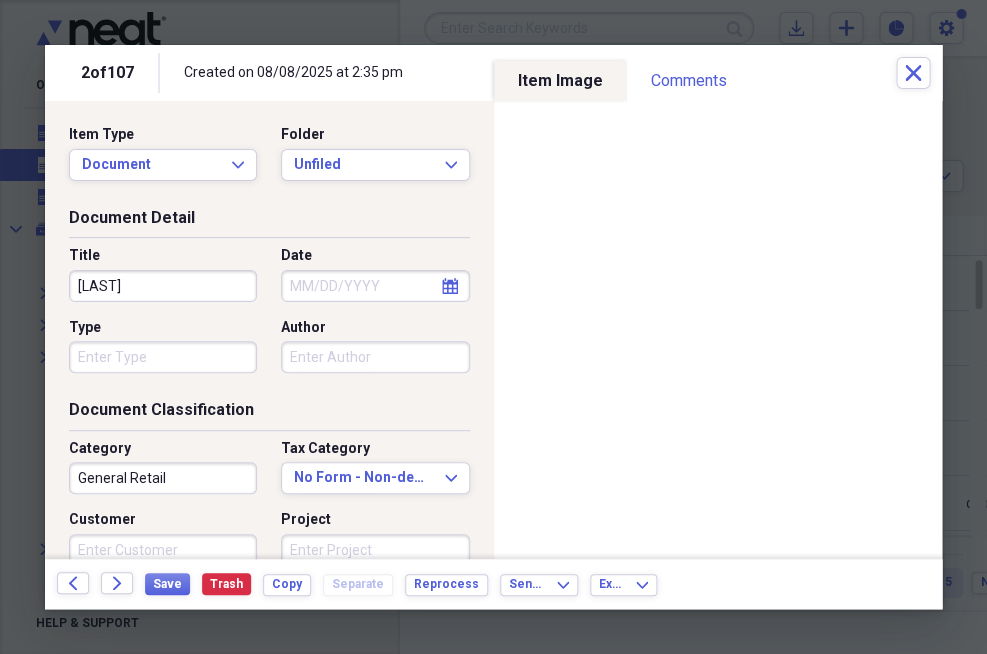 type 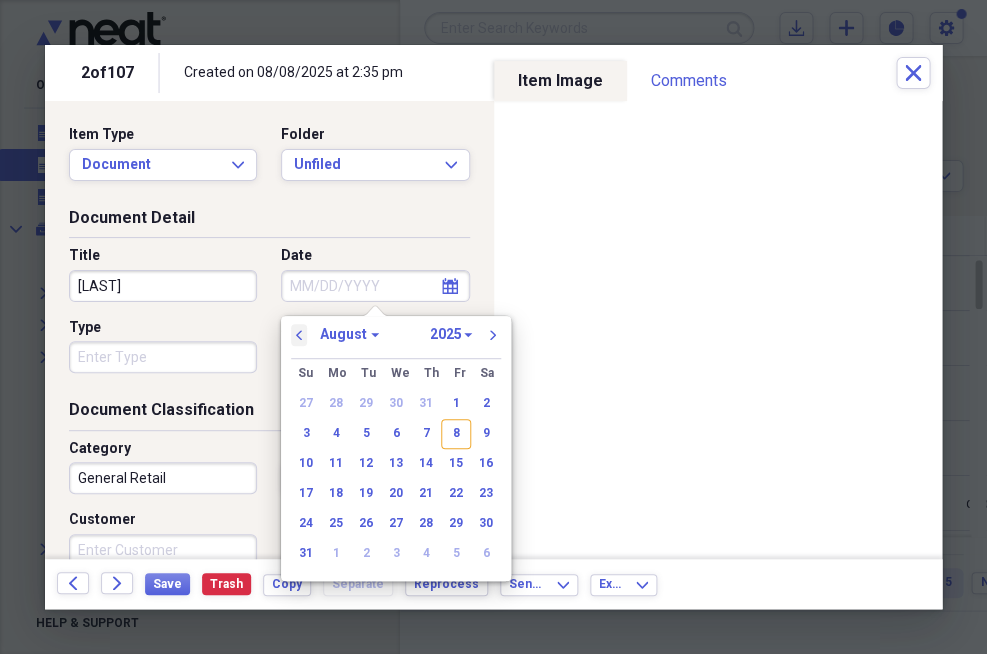 click on "previous" at bounding box center (299, 335) 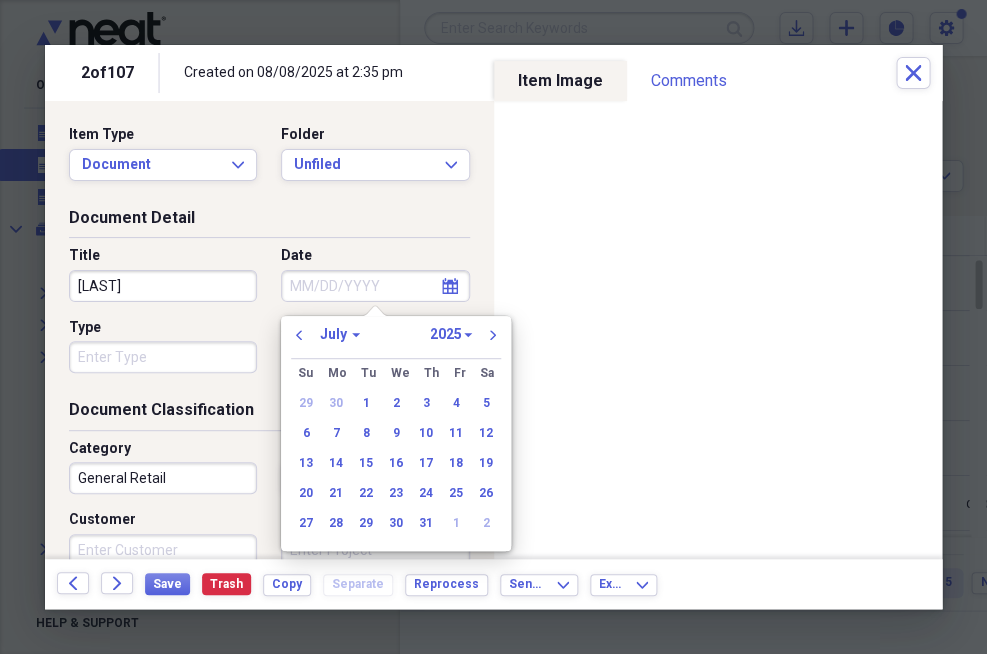 click on "previous January February March April May June July August September October November December 1970 1971 1972 1973 1974 1975 1976 1977 1978 1979 1980 1981 1982 1983 1984 1985 1986 1987 1988 1989 1990 1991 1992 1993 1994 1995 1996 1997 1998 1999 2000 2001 2002 2003 2004 2005 2006 2007 2008 2009 2010 2011 2012 2013 2014 2015 2016 2017 2018 2019 2020 2021 2022 2023 2024 2025 2026 2027 2028 2029 2030 2031 2032 2033 2034 2035 next" at bounding box center [396, 341] 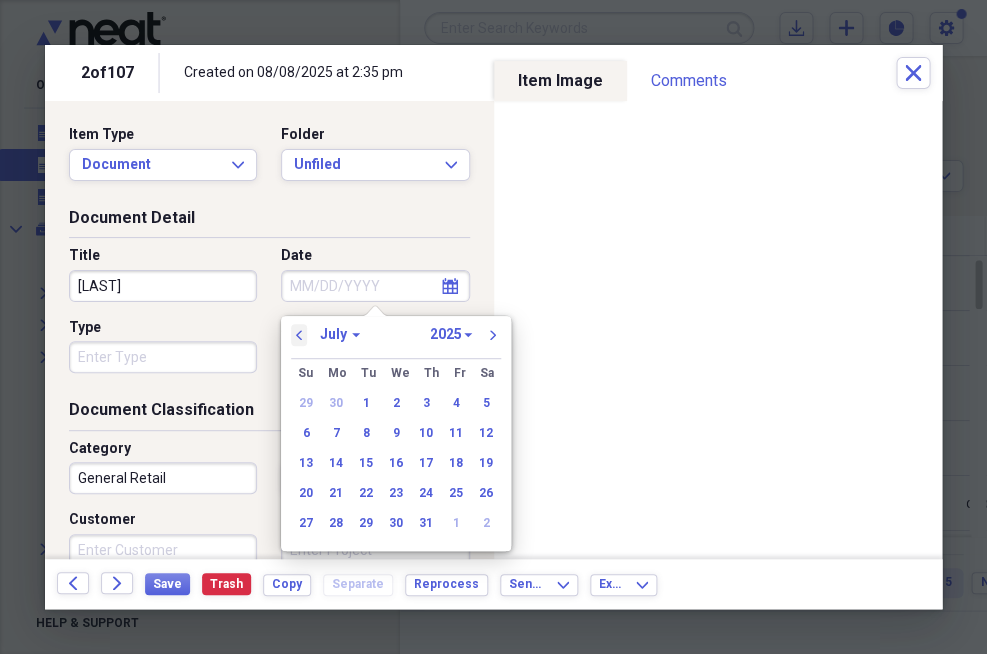 click on "previous" at bounding box center (299, 335) 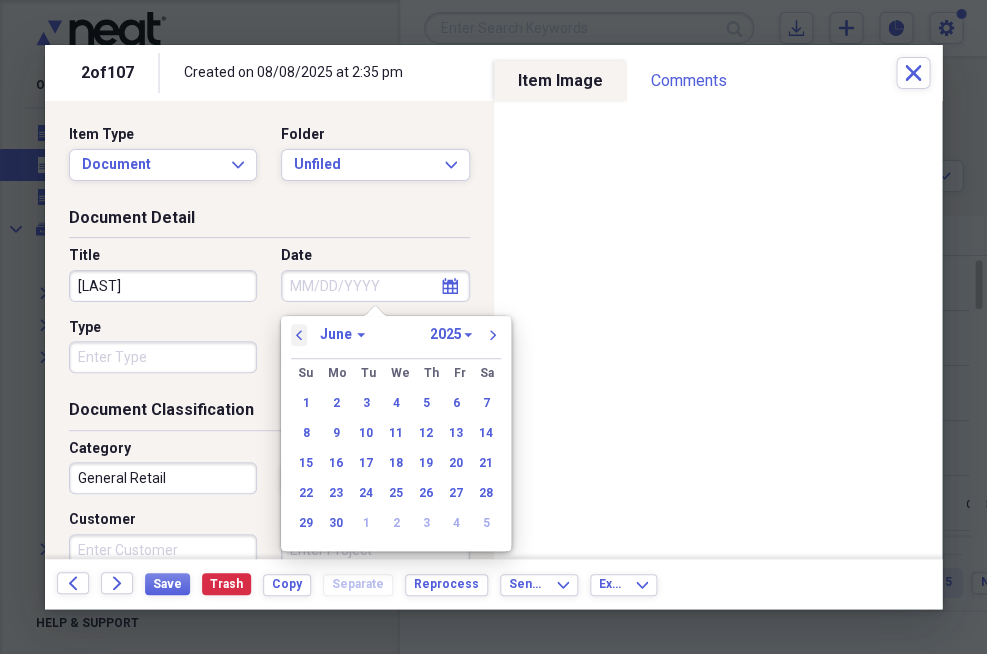 click on "previous" at bounding box center [299, 335] 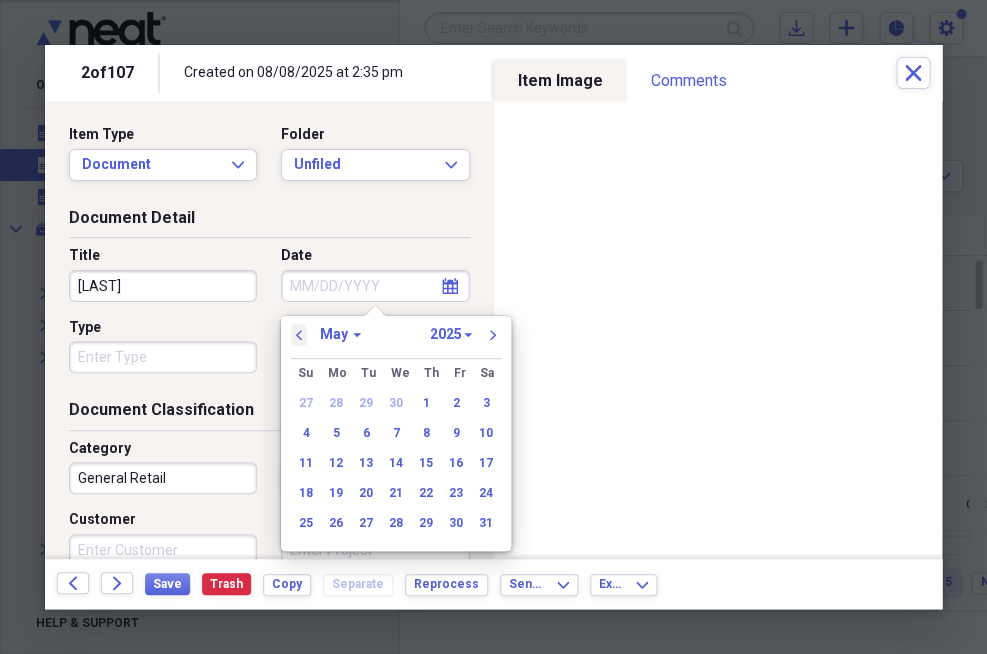 click on "previous" at bounding box center (299, 335) 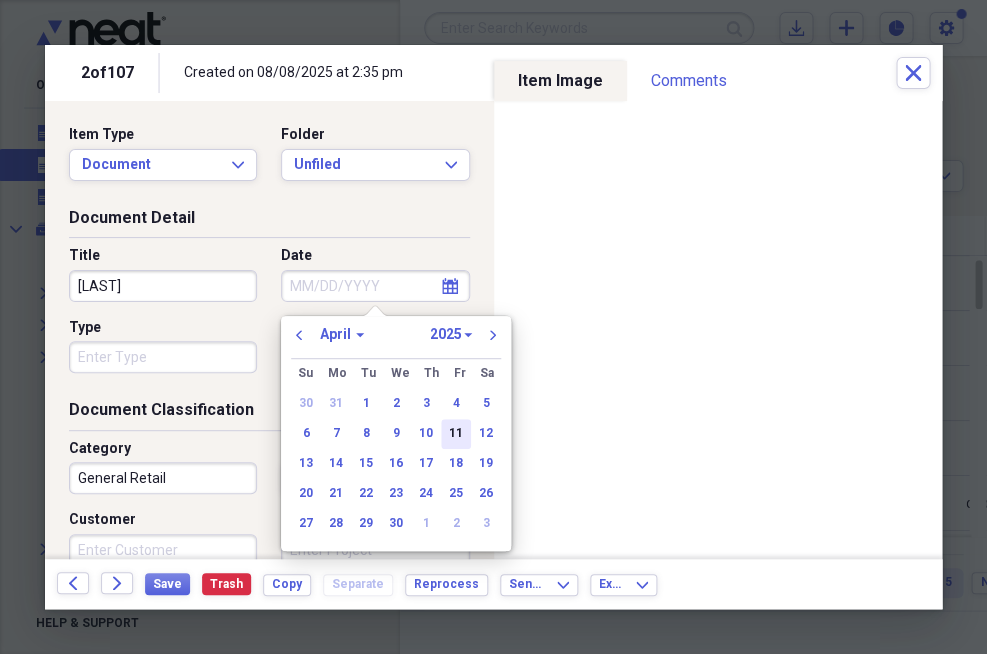 click on "11" at bounding box center [456, 434] 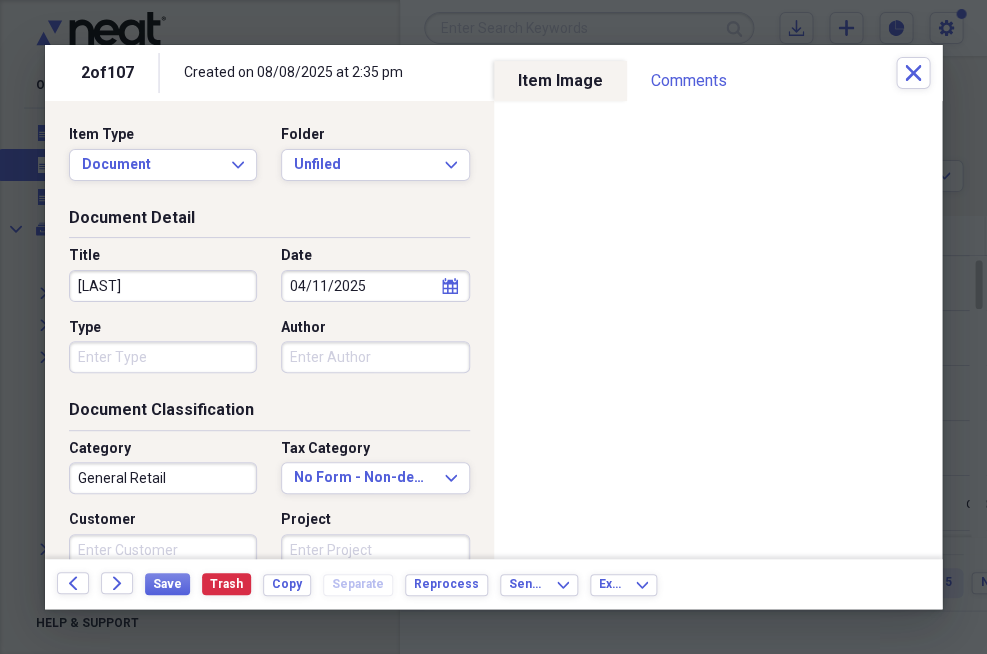 click on "General Retail" at bounding box center [163, 478] 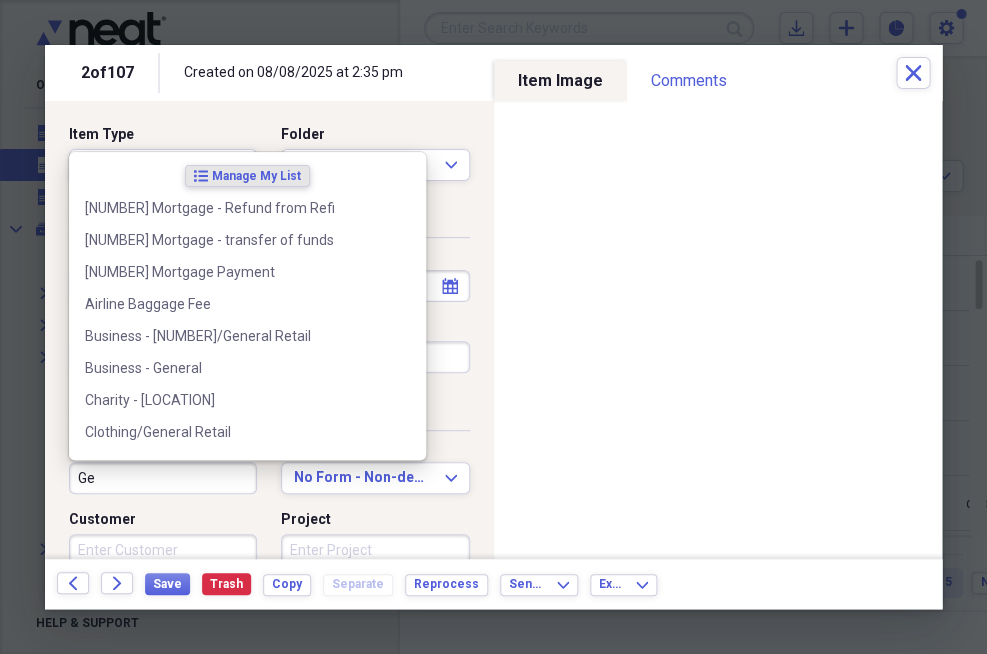 type on "G" 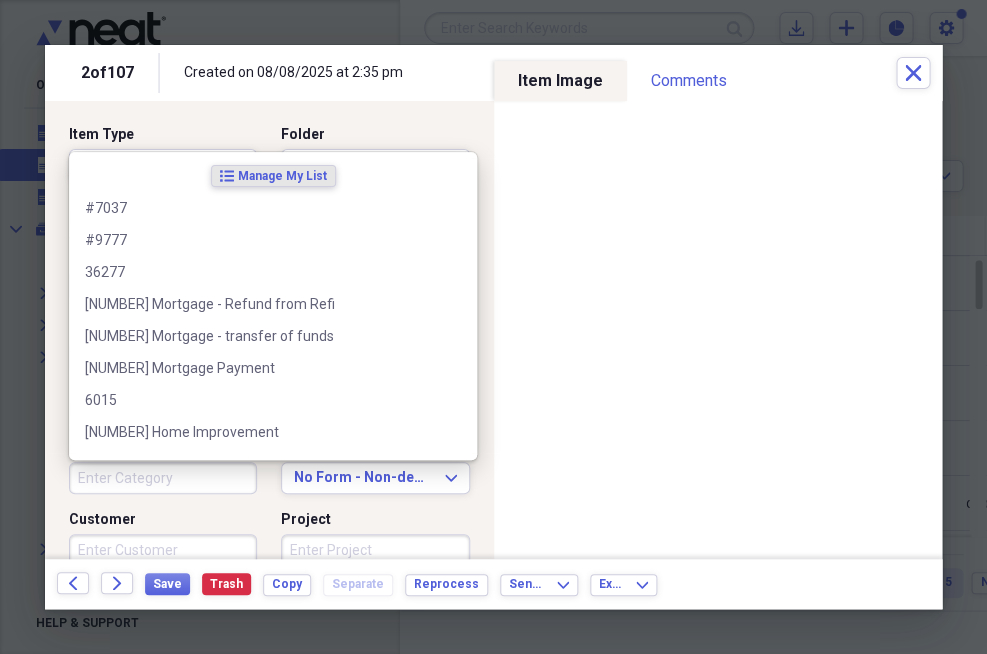 type 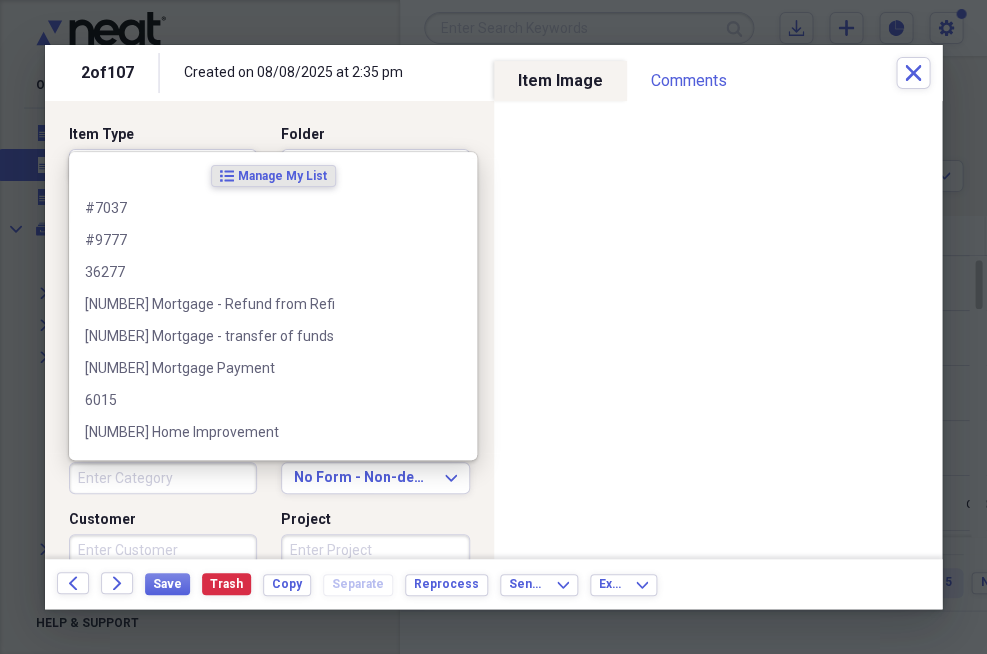 click on "Project" at bounding box center [375, 520] 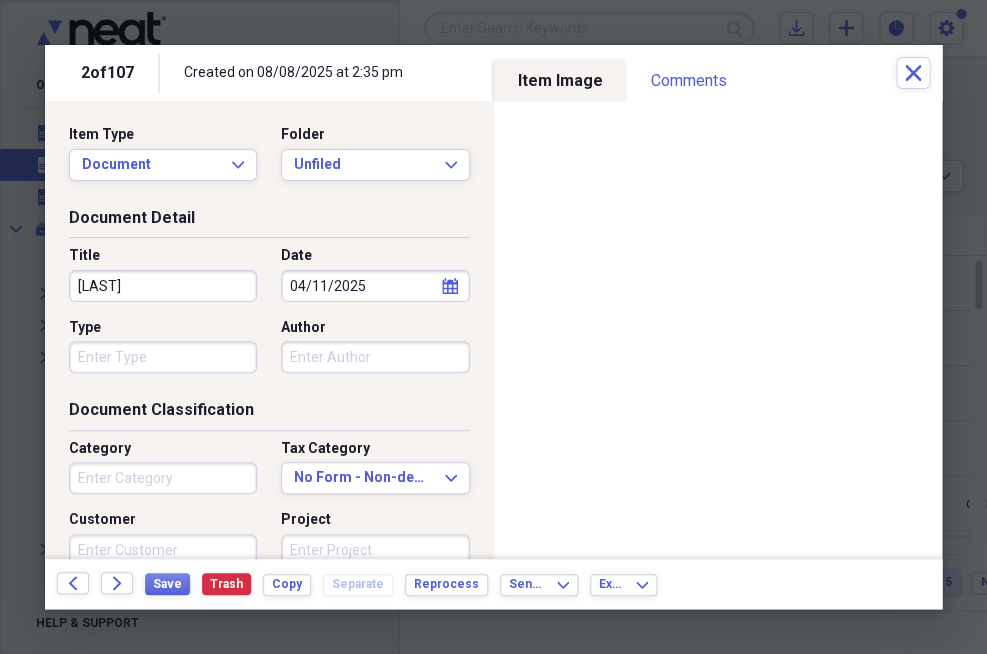 scroll, scrollTop: 0, scrollLeft: 0, axis: both 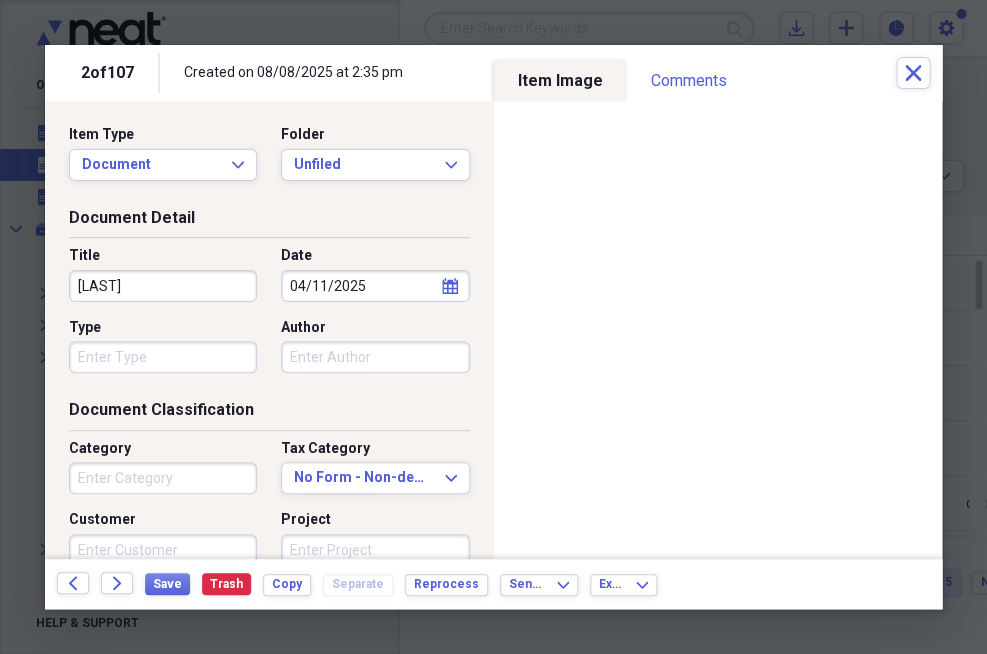 click on "[LAST]" at bounding box center [163, 286] 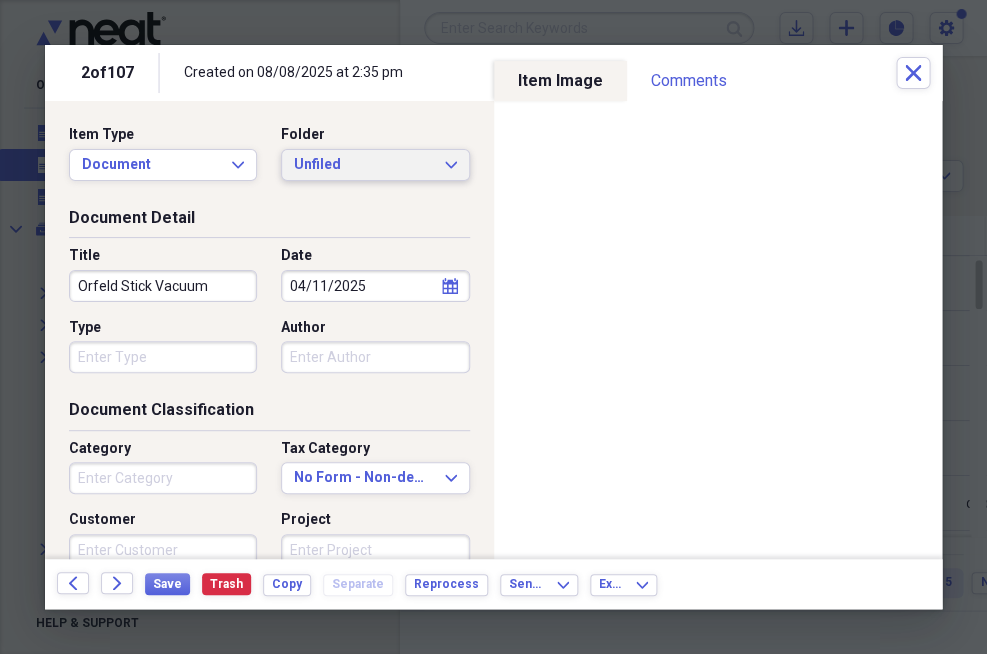 type on "Orfeld Stick Vacuum" 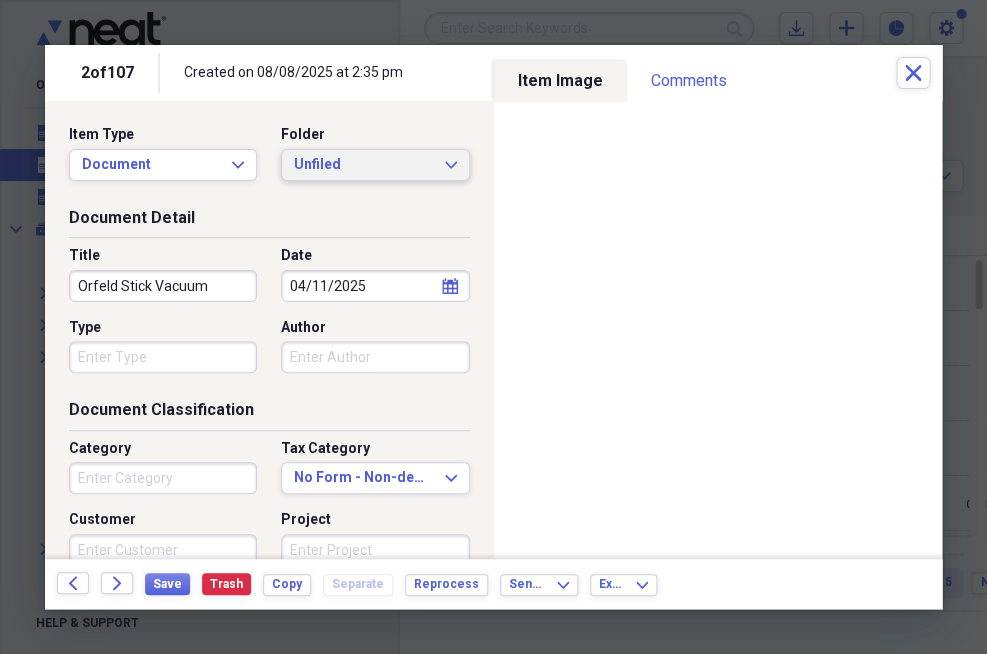 click on "Unfiled Expand" at bounding box center (375, 165) 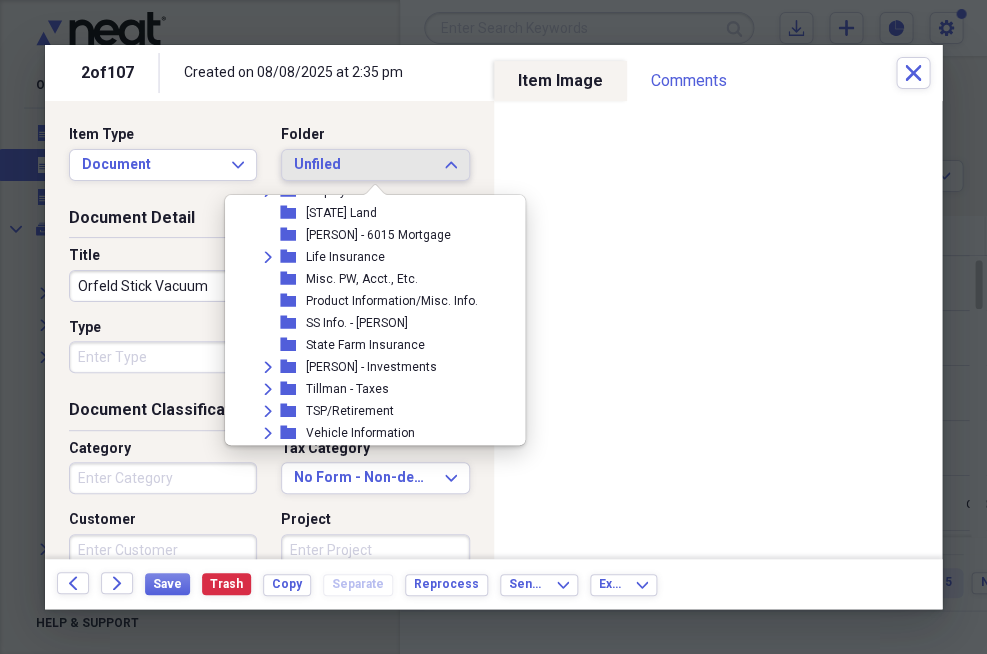 scroll, scrollTop: 692, scrollLeft: 0, axis: vertical 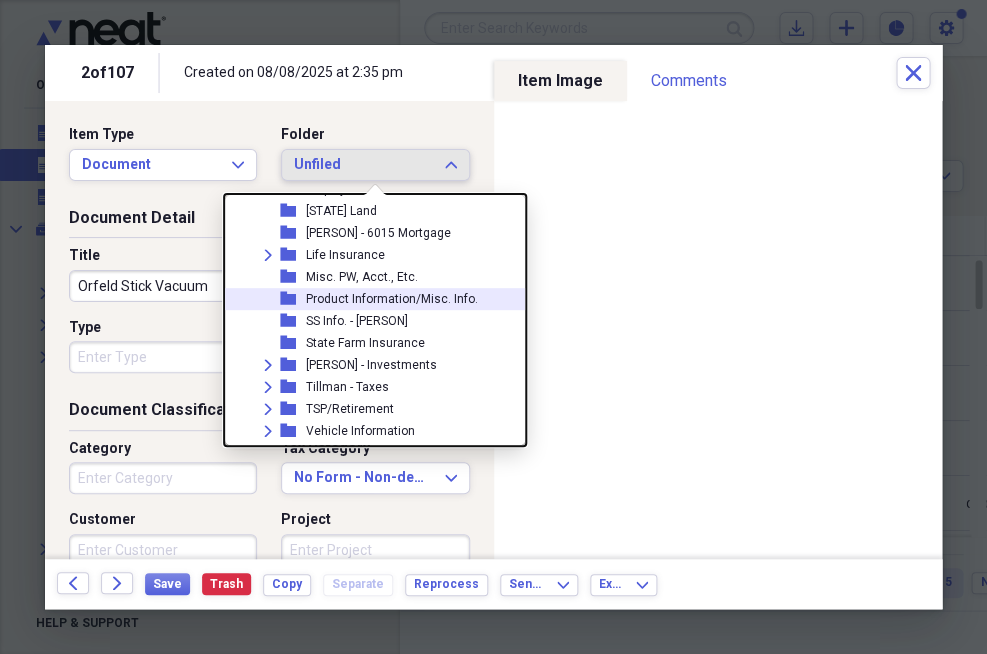 click on "Product Information/Misc. Info." at bounding box center [392, 299] 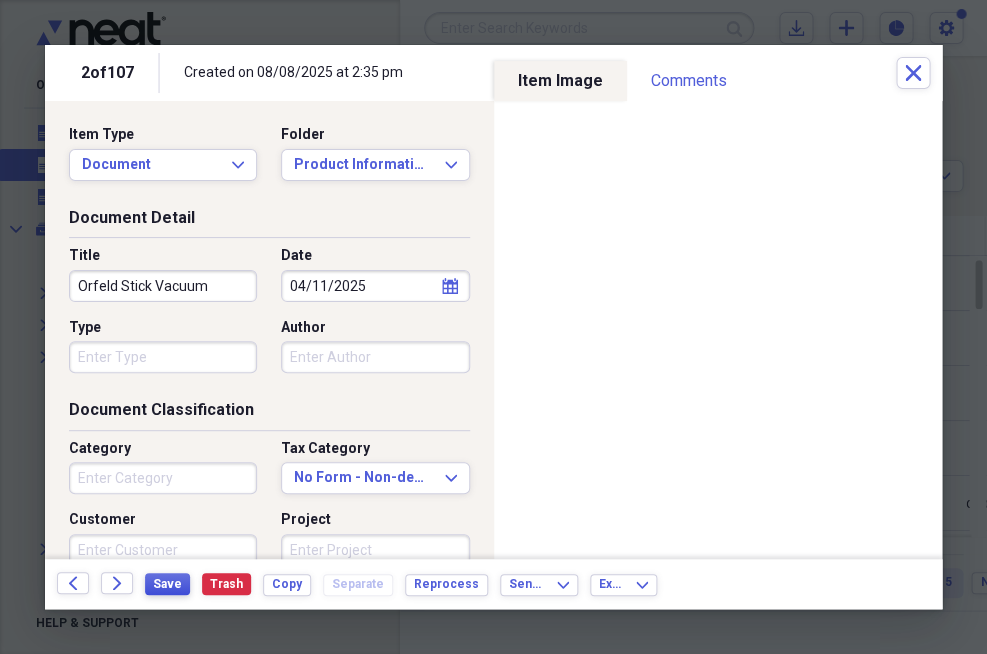 click on "Save" at bounding box center [167, 584] 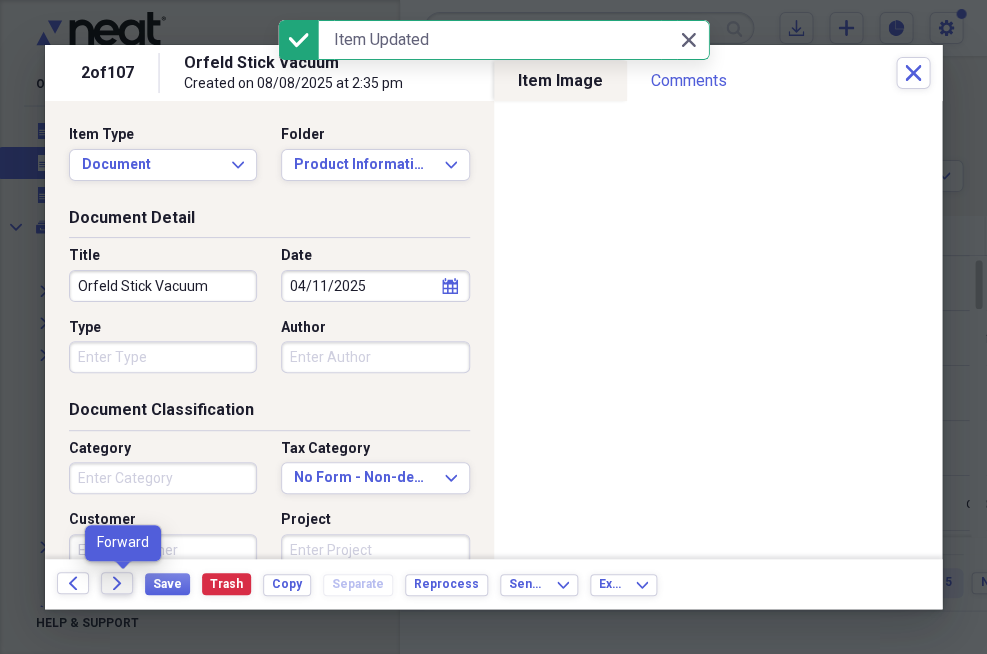 click on "Forward" 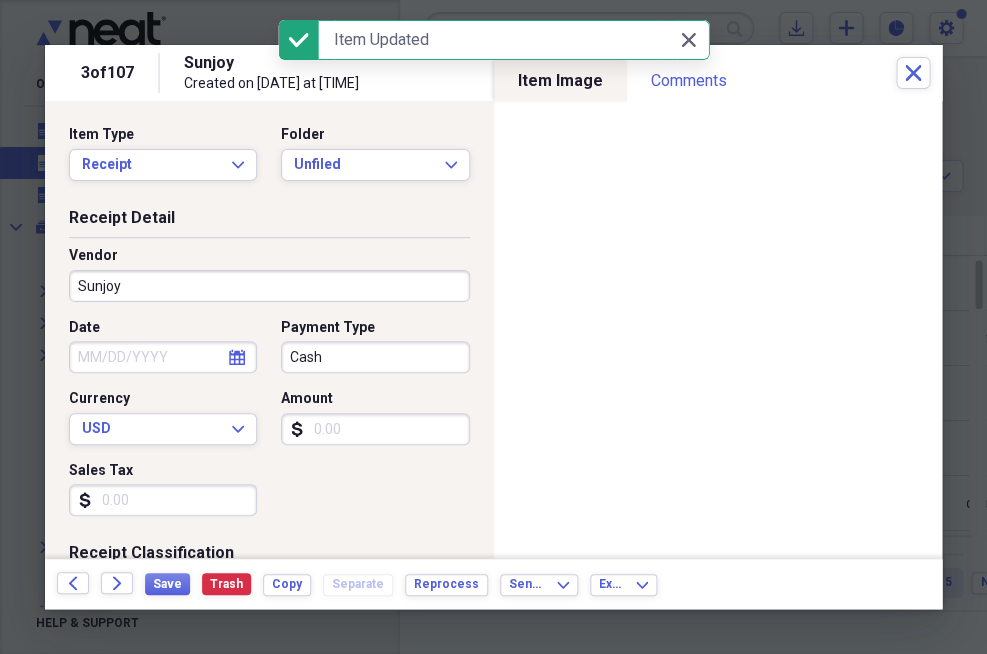 click on "Cash" at bounding box center [375, 357] 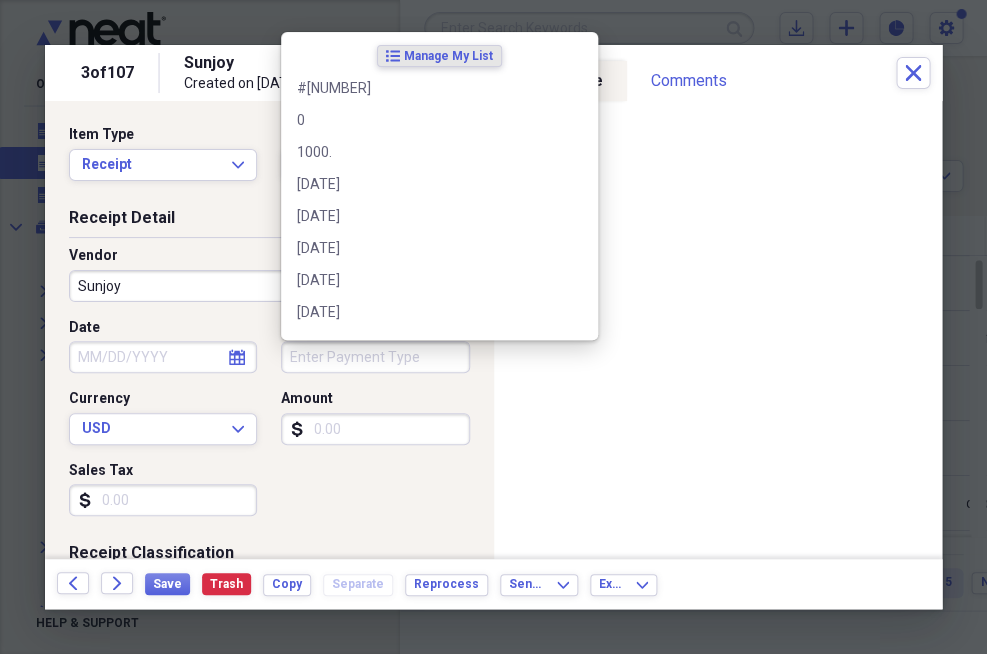 type 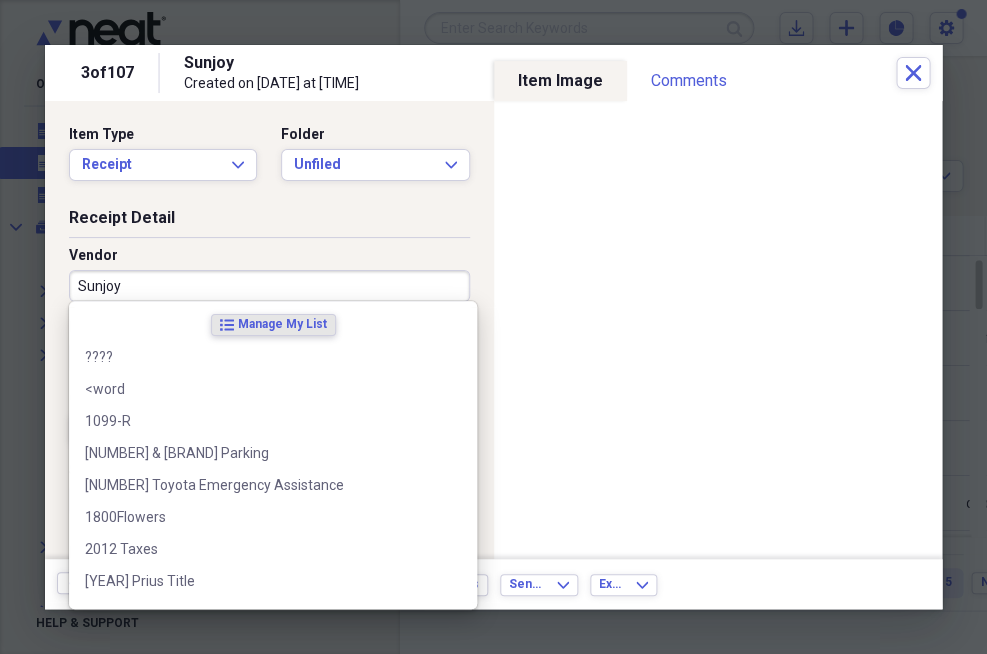 click on "Sunjoy" at bounding box center (269, 286) 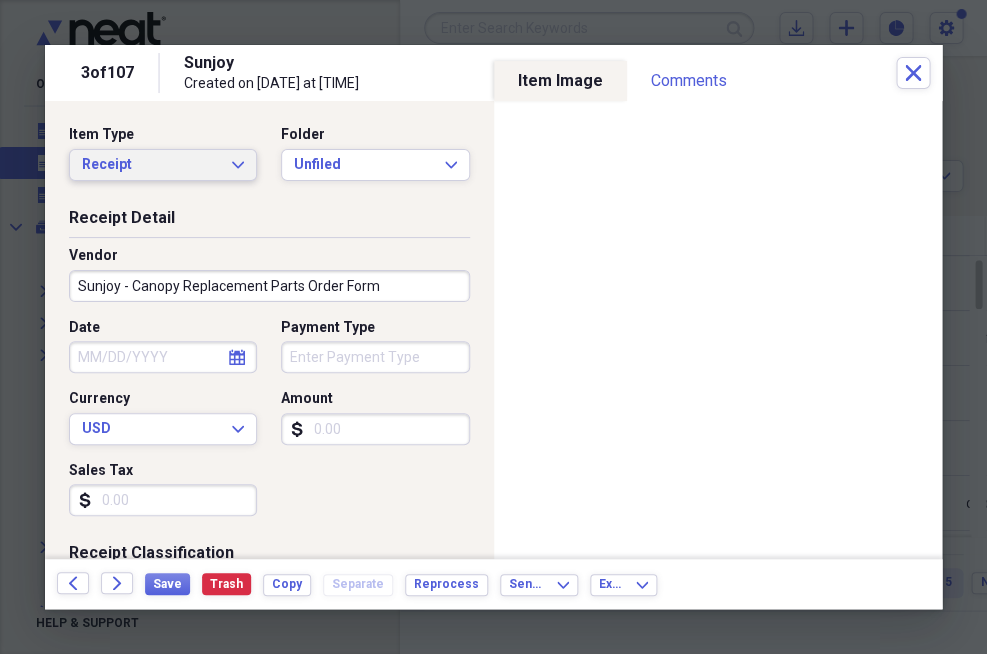 type on "Sunjoy - Canopy Replacement Parts Order Form" 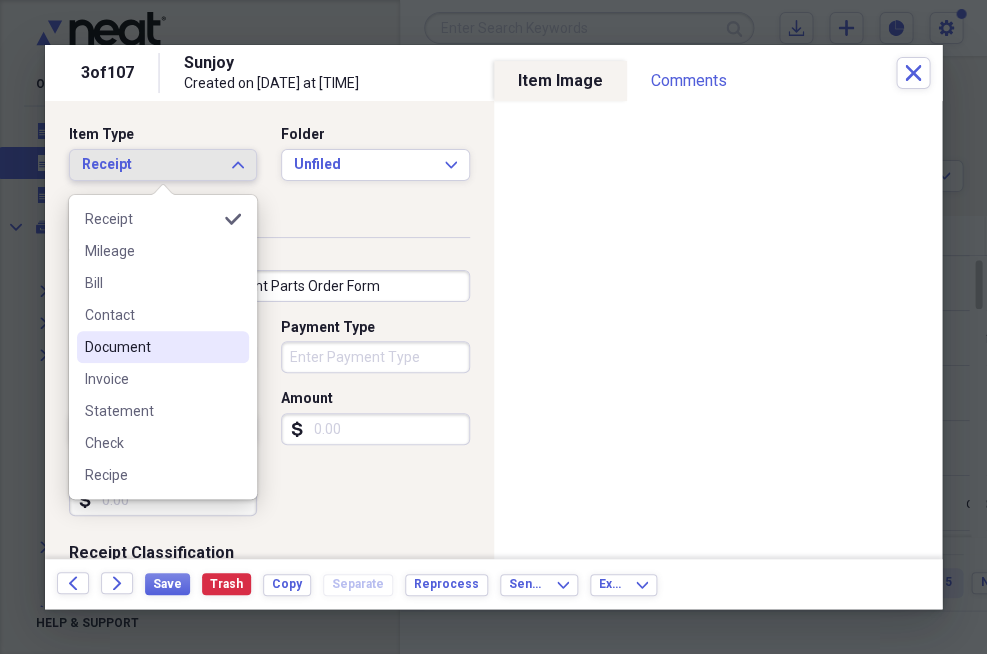 click on "Document" at bounding box center [151, 347] 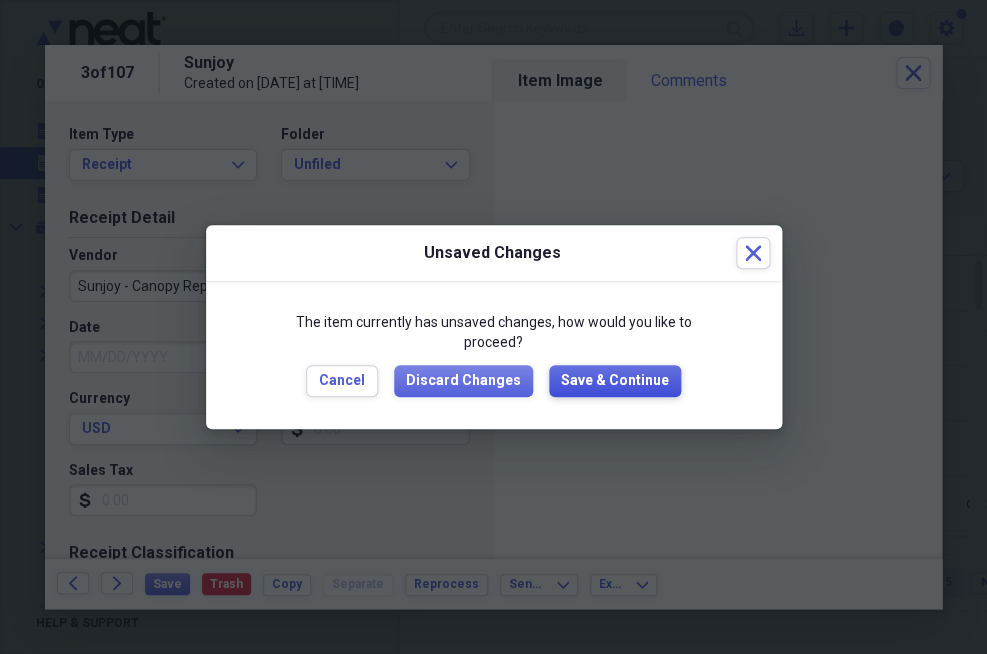 click on "Save & Continue" at bounding box center (615, 381) 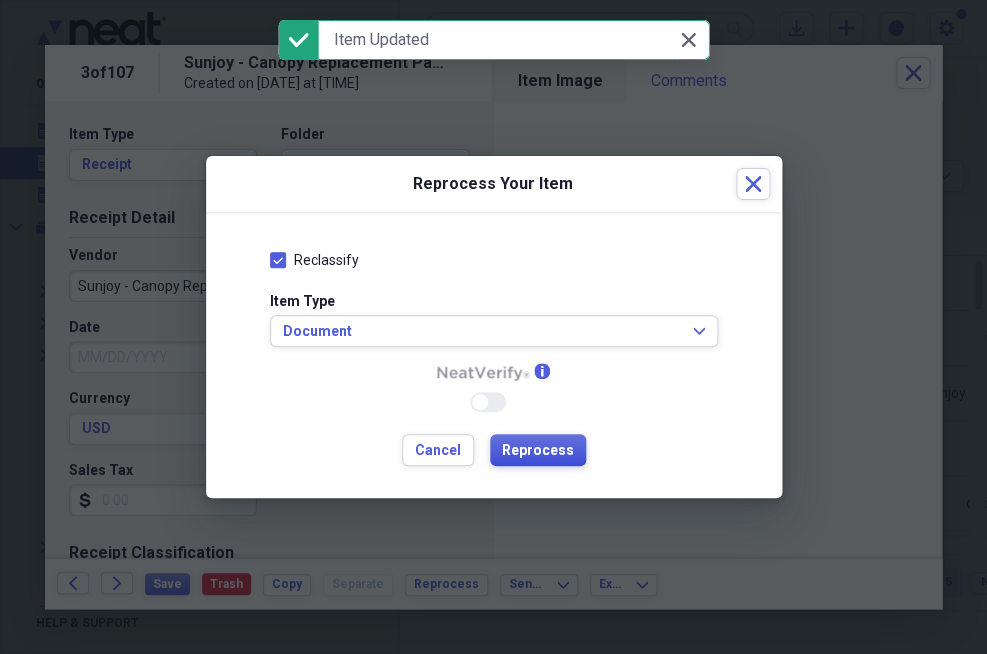 click on "Reprocess" at bounding box center [538, 451] 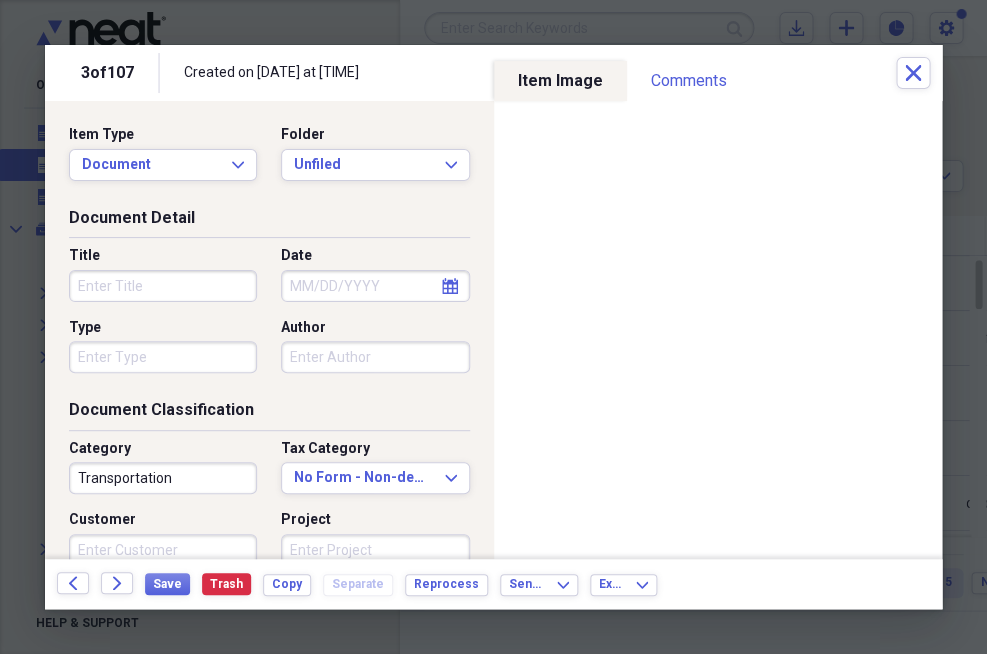 click on "Title" at bounding box center [163, 286] 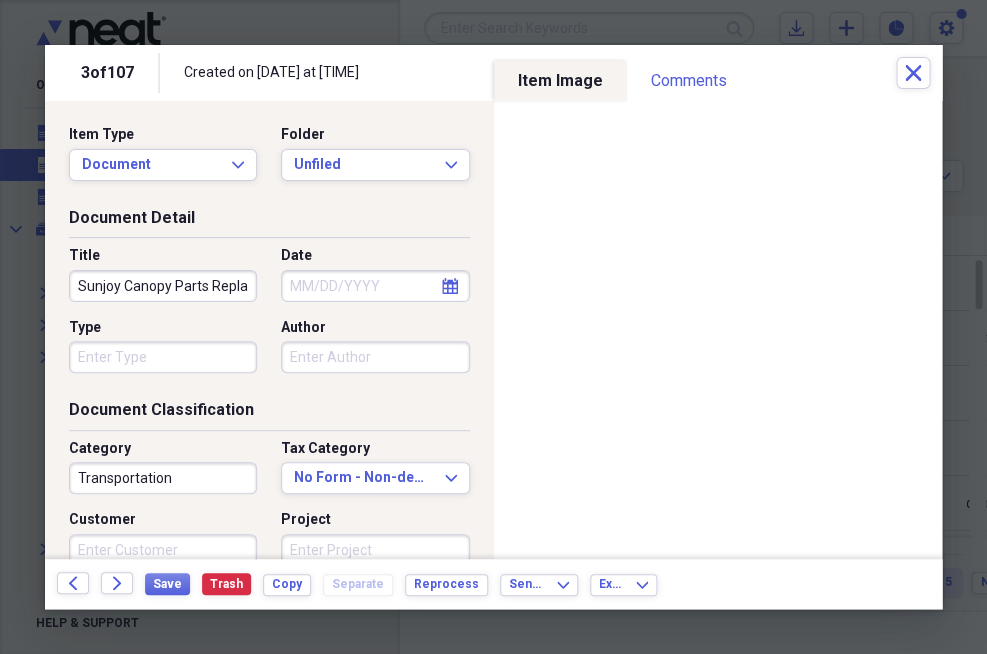 type on "Sunjoy Canopy Parts Replacement Order Form" 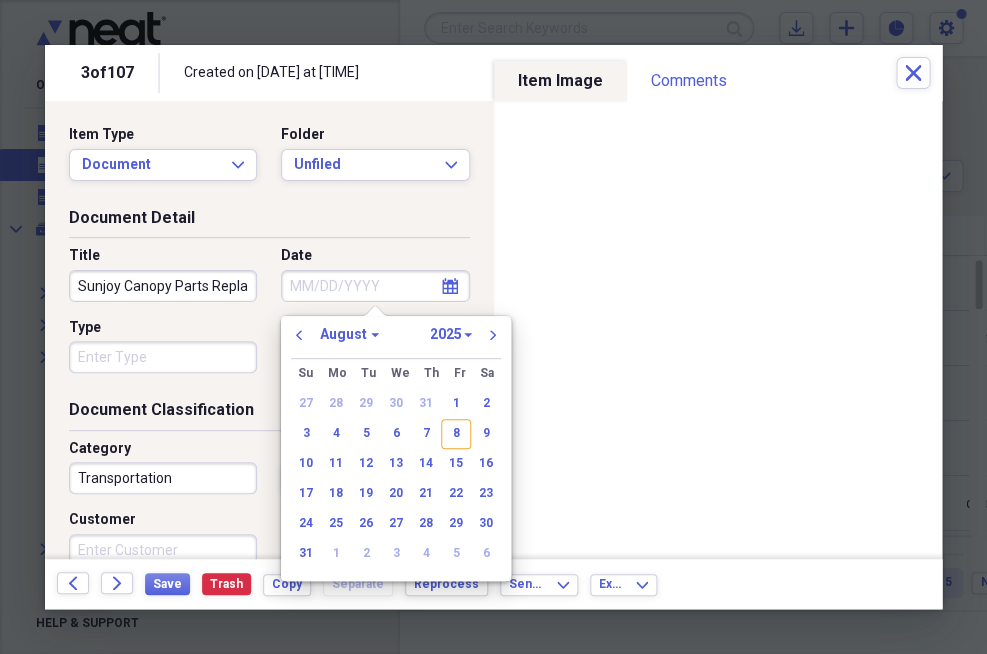 click on "Transportation" at bounding box center (163, 478) 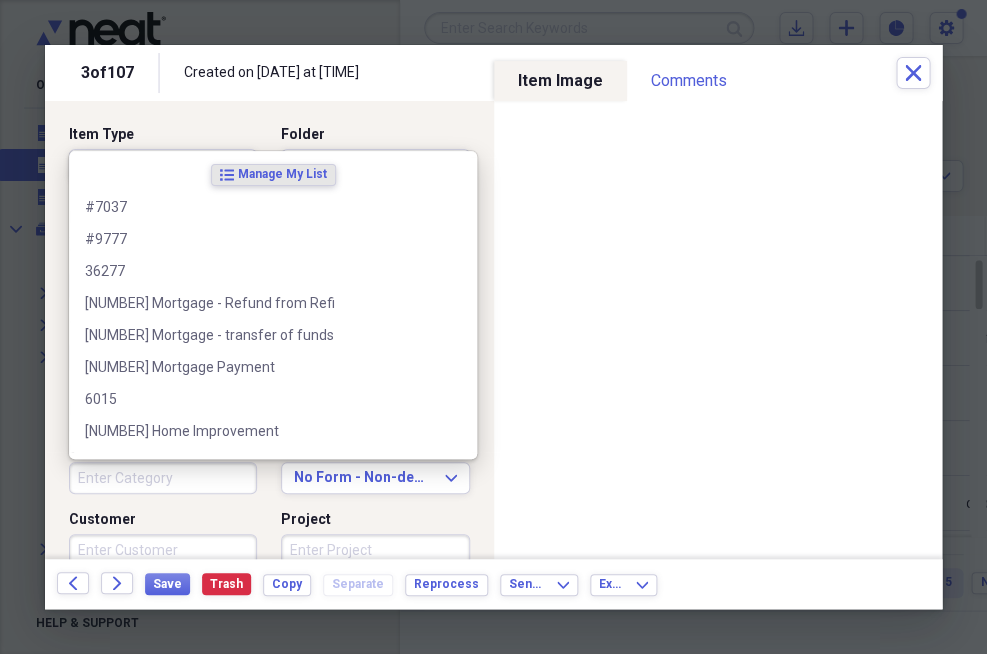 scroll, scrollTop: 2, scrollLeft: 0, axis: vertical 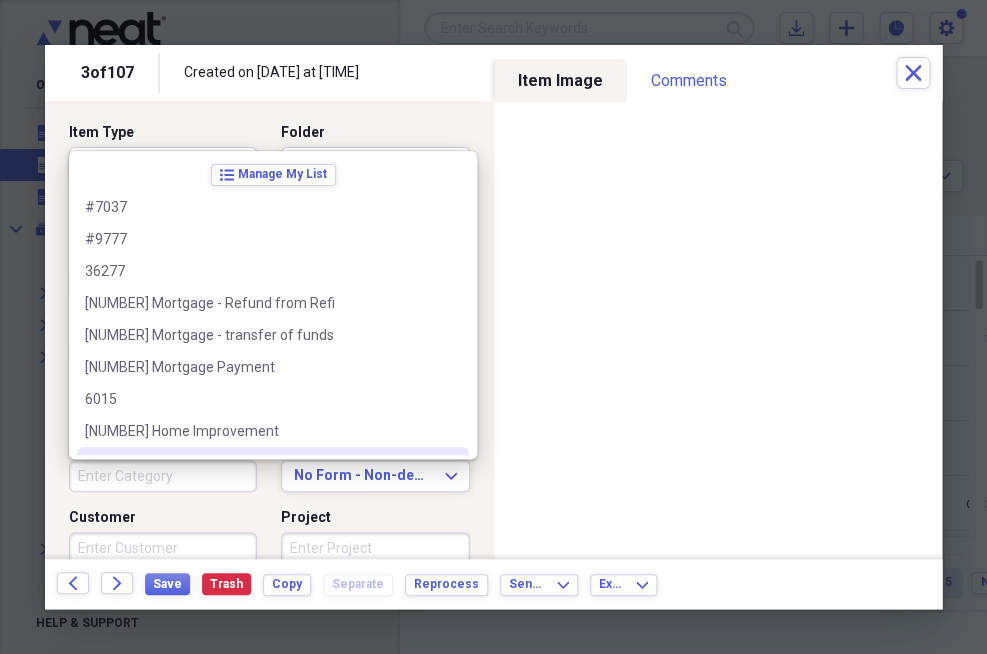 type 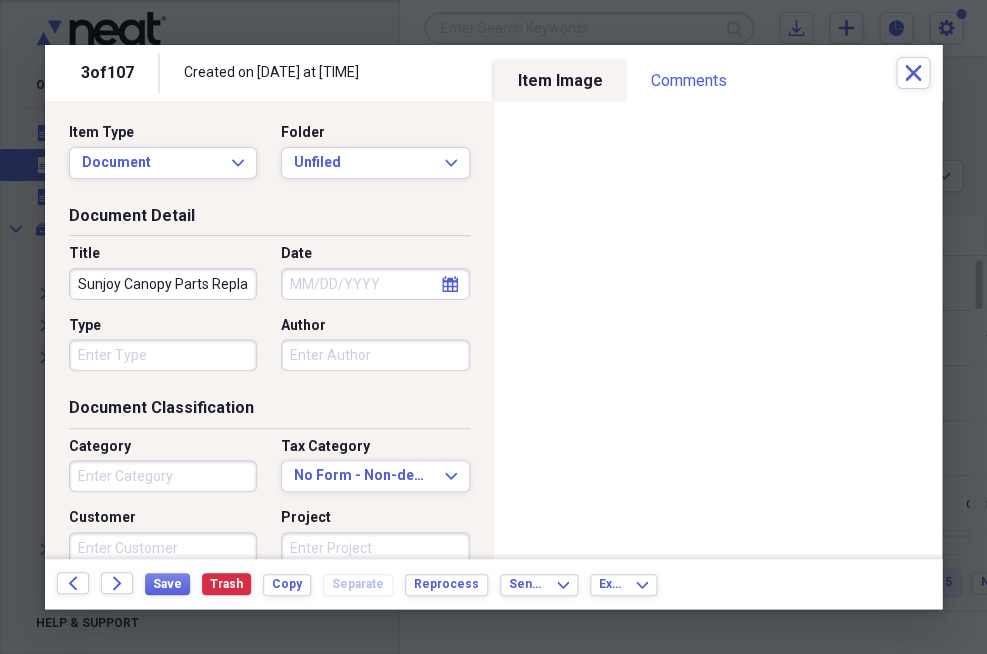 click on "Project" at bounding box center (375, 518) 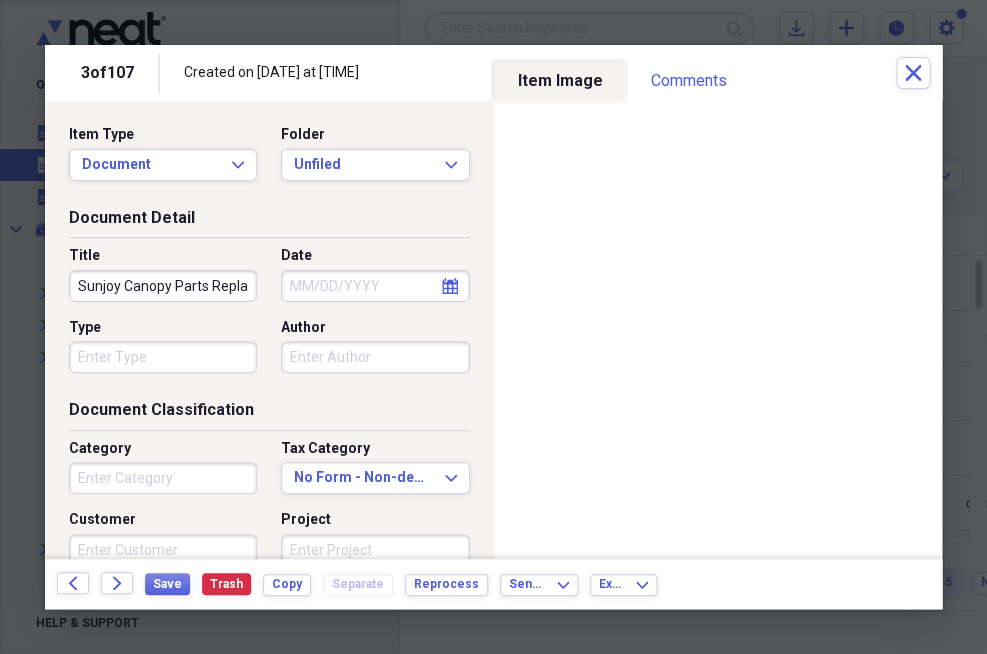 scroll, scrollTop: 0, scrollLeft: 0, axis: both 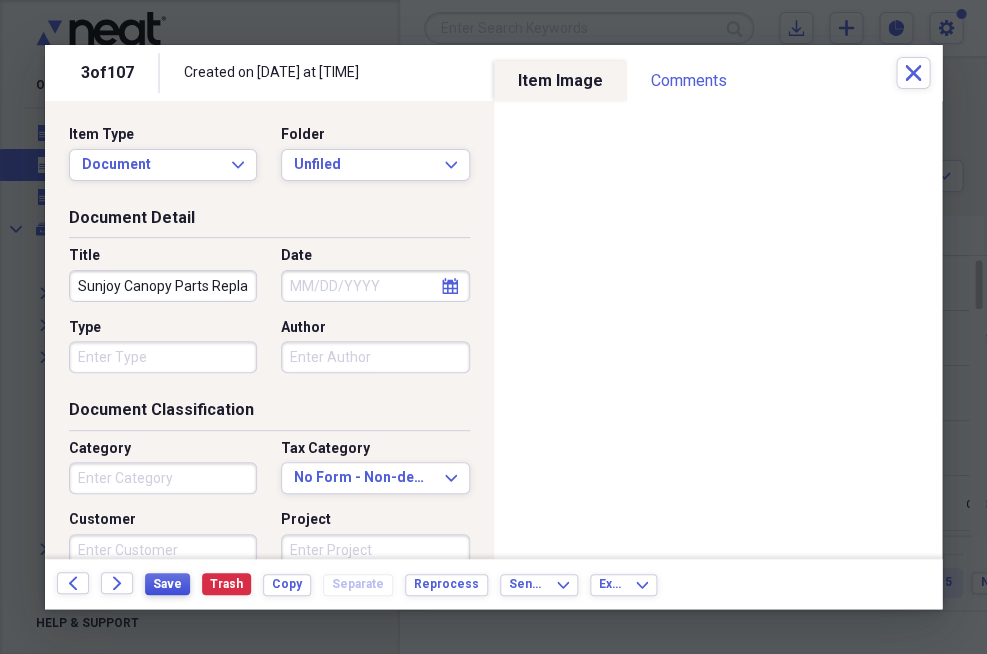 click on "Save" at bounding box center [167, 584] 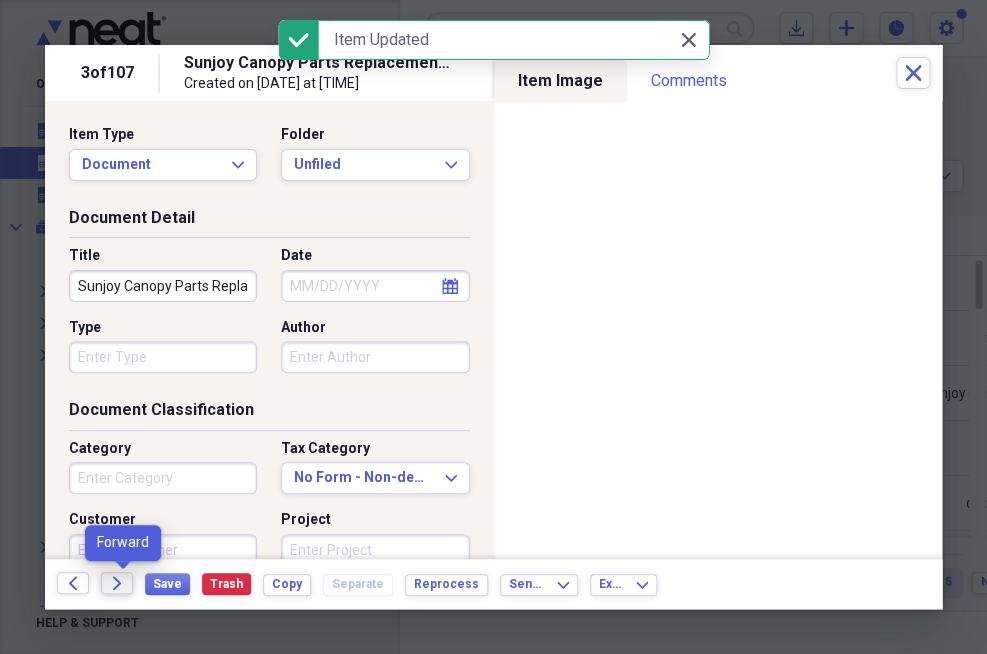 click on "Forward" 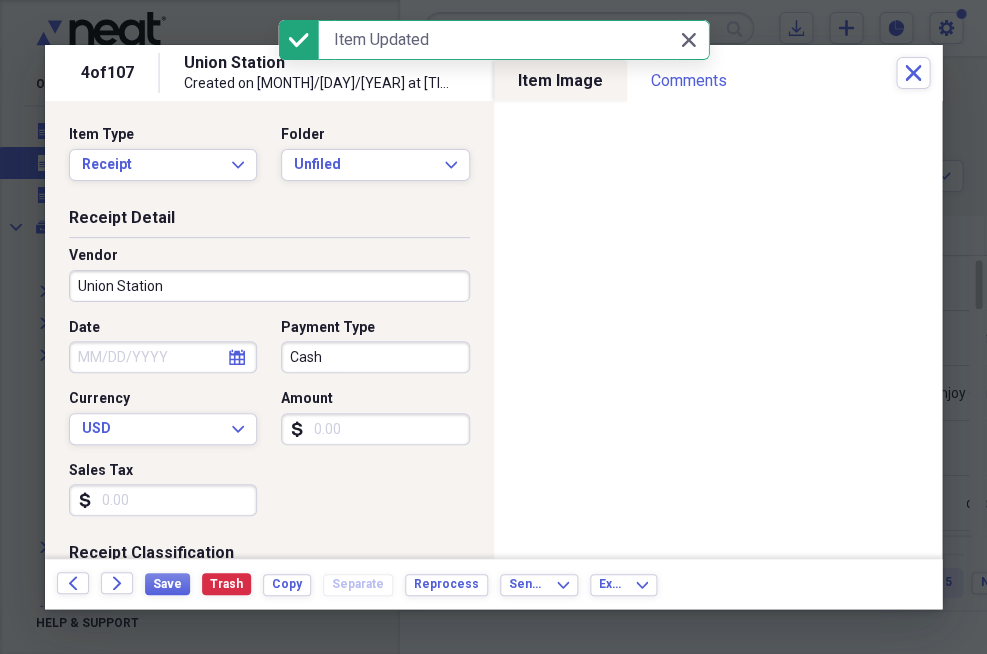click on "Cash" at bounding box center [375, 357] 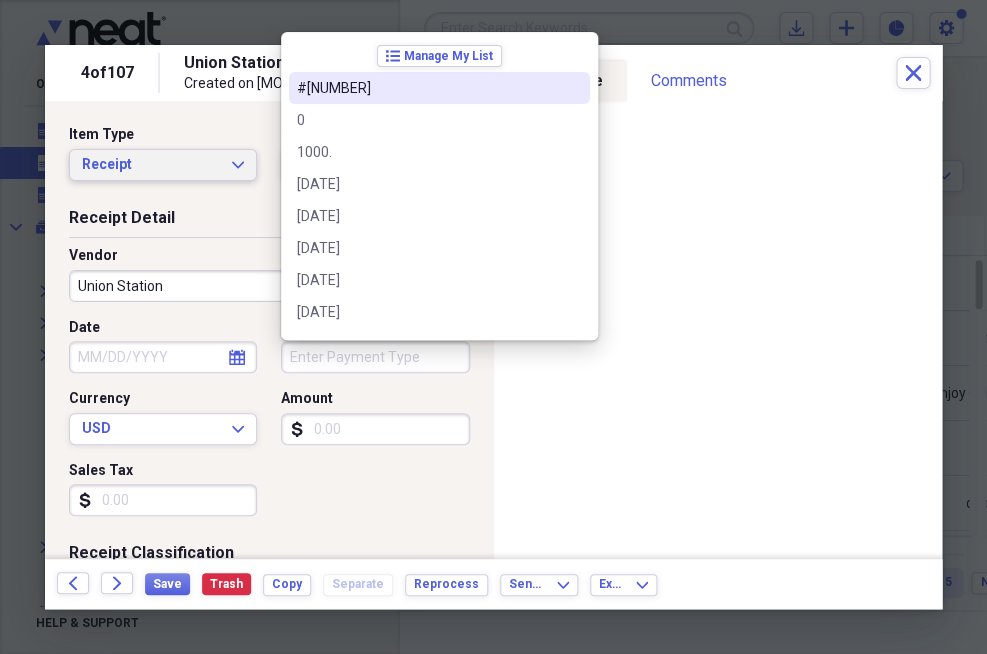 type 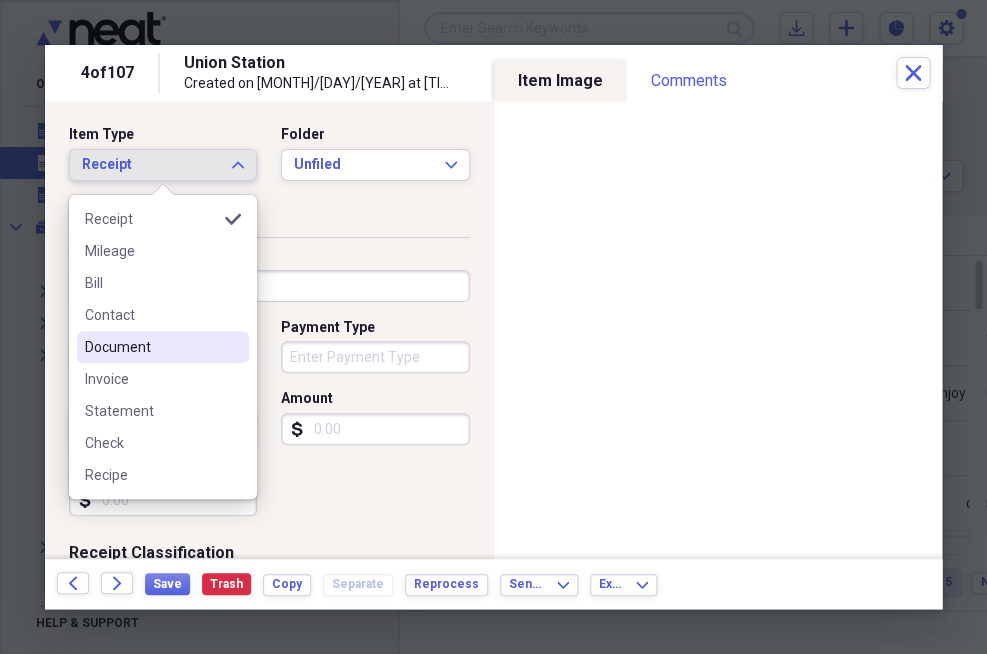 click on "Document" at bounding box center (151, 347) 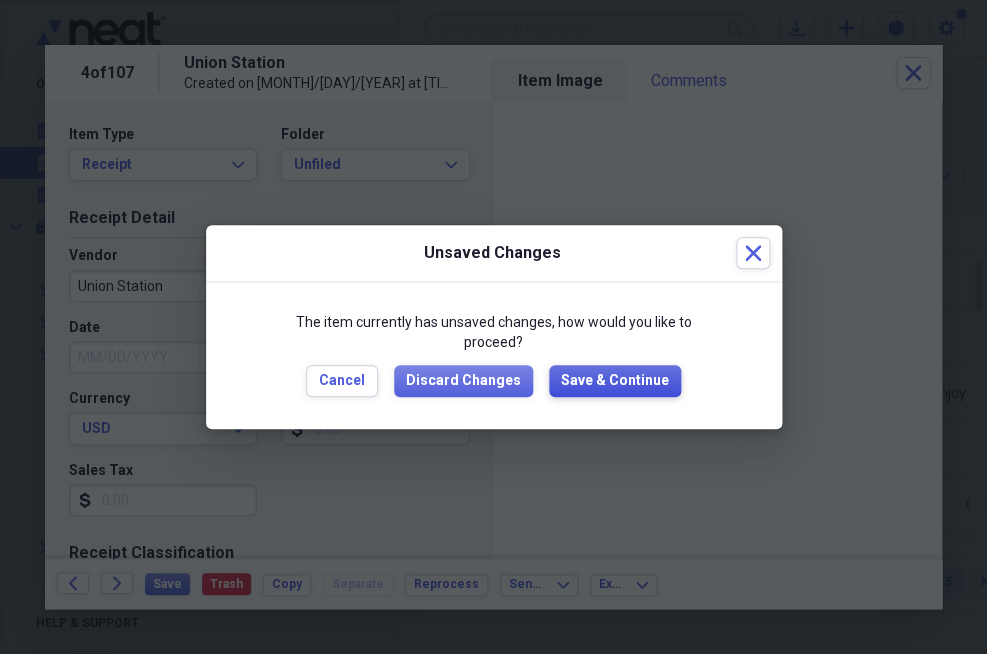 click on "Save & Continue" at bounding box center (615, 381) 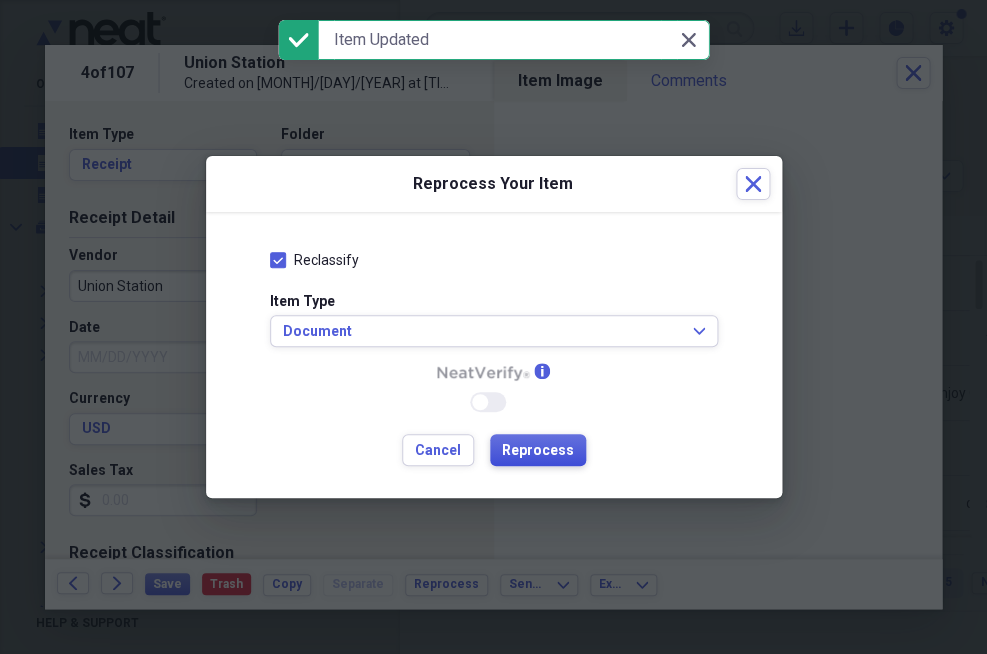 click on "Reprocess" at bounding box center [538, 451] 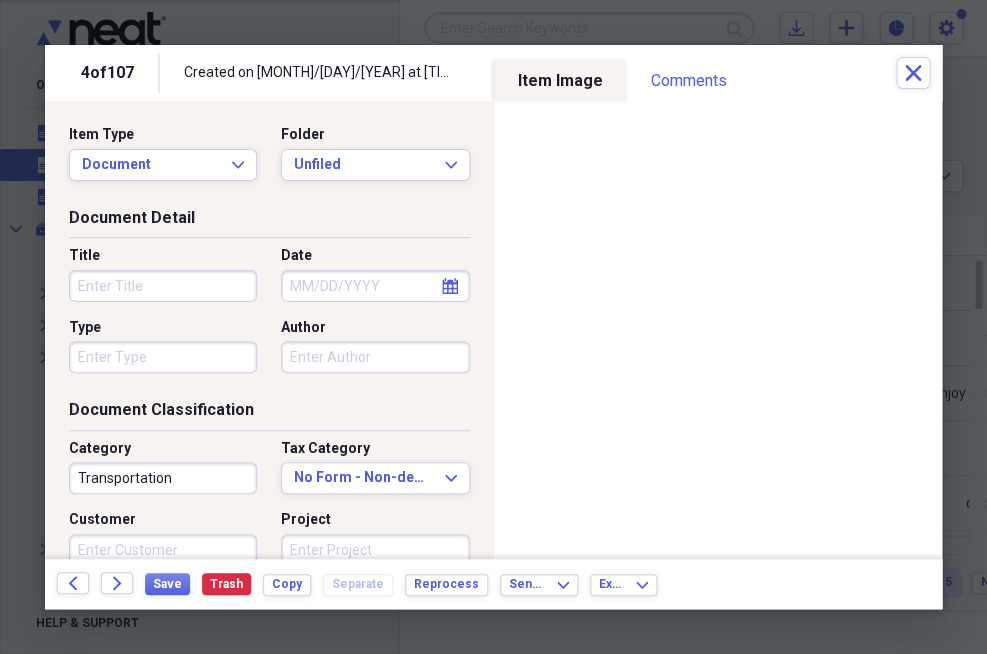 click on "Transportation" at bounding box center (163, 478) 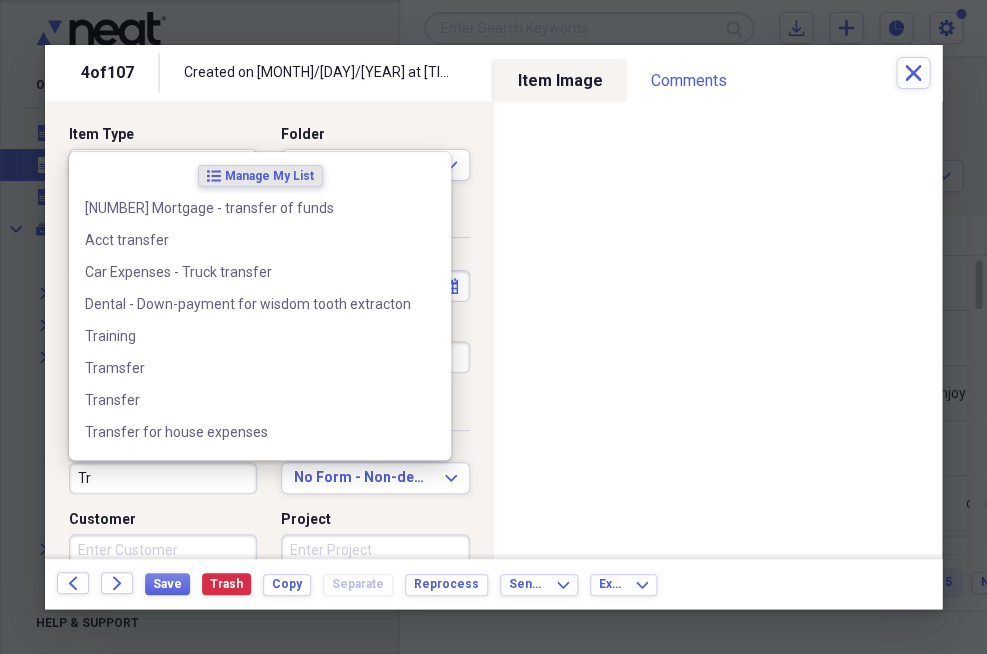 type on "T" 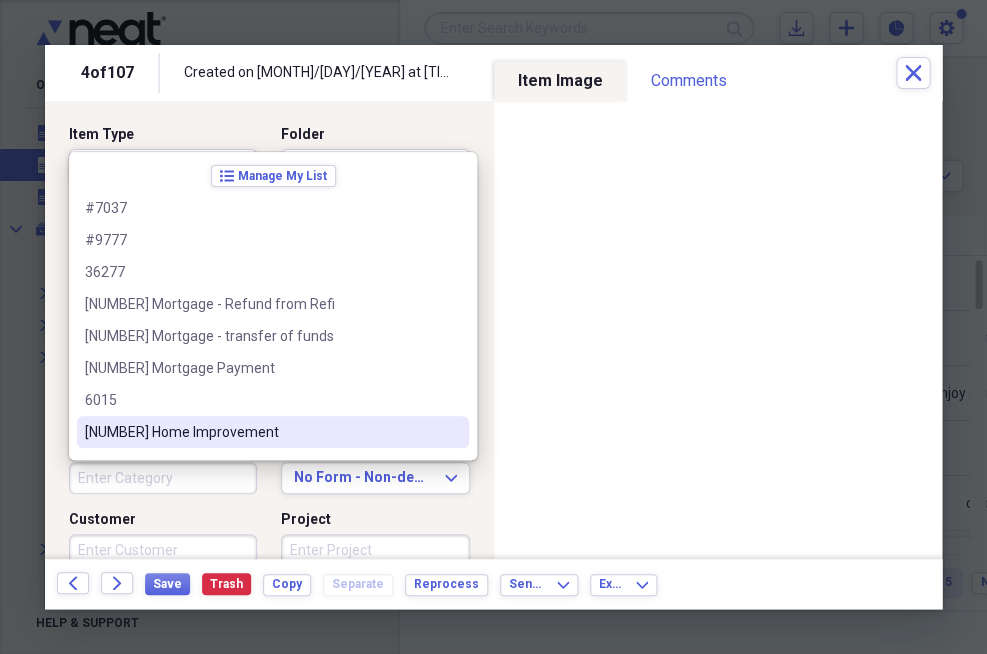 type 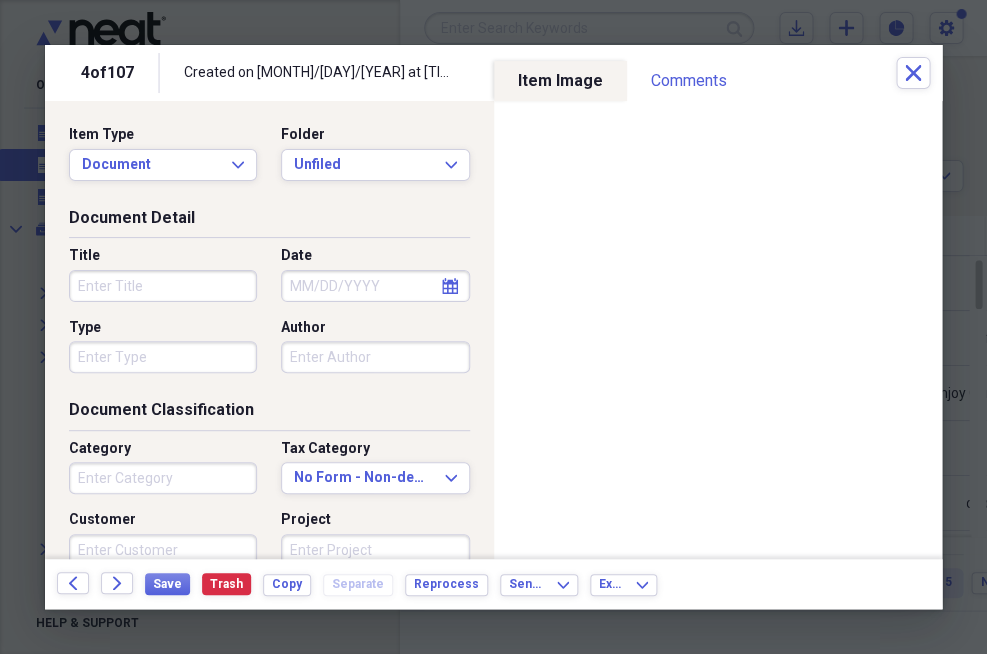 click on "Title" at bounding box center (163, 286) 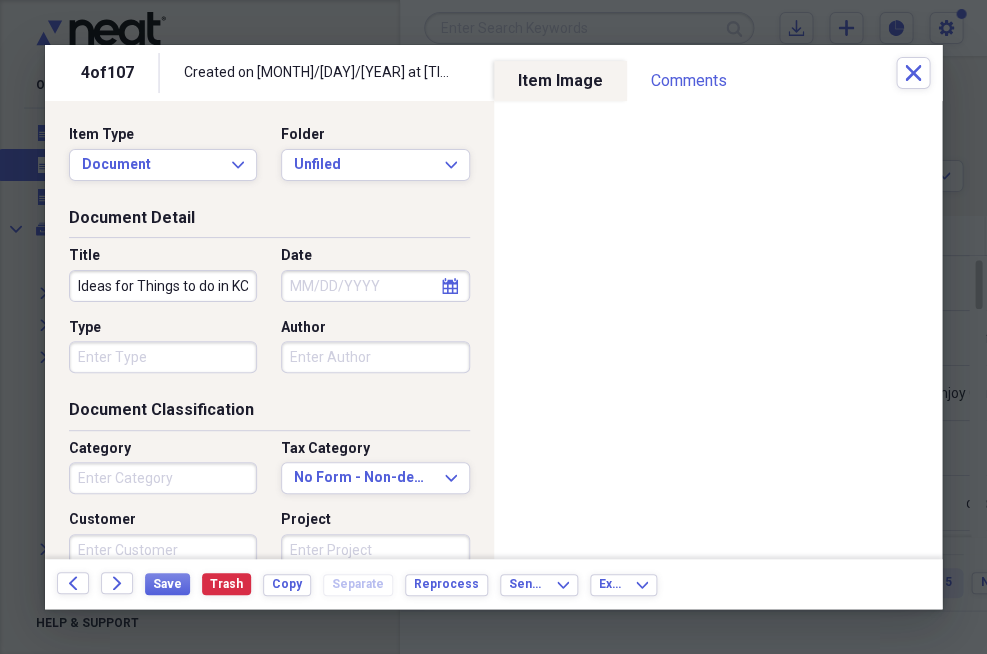 scroll, scrollTop: 0, scrollLeft: 0, axis: both 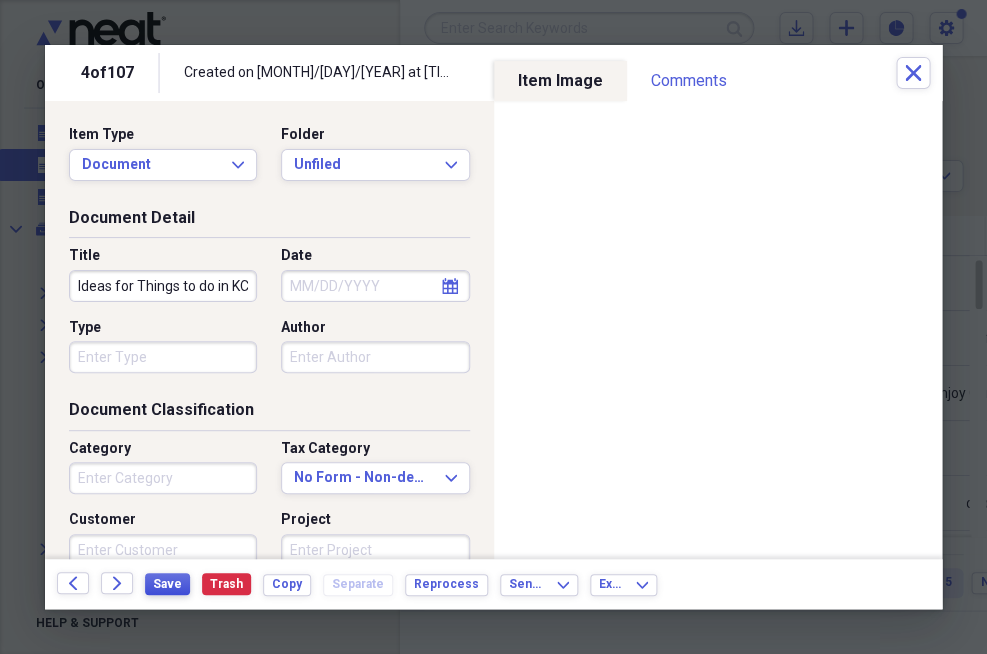 type on "Ideas for Things to do in KC" 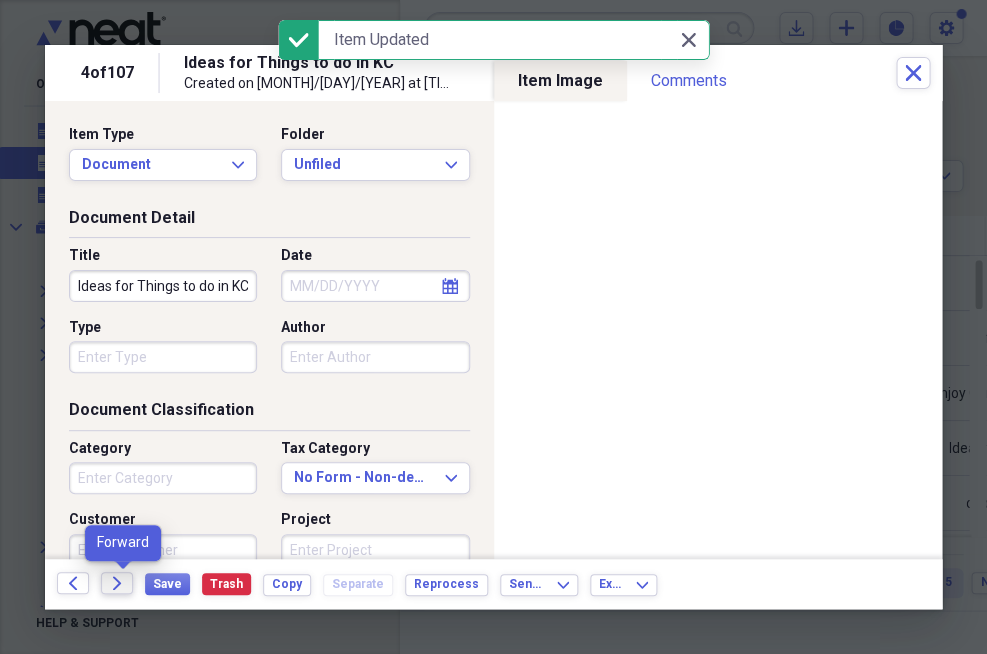 click on "Forward" 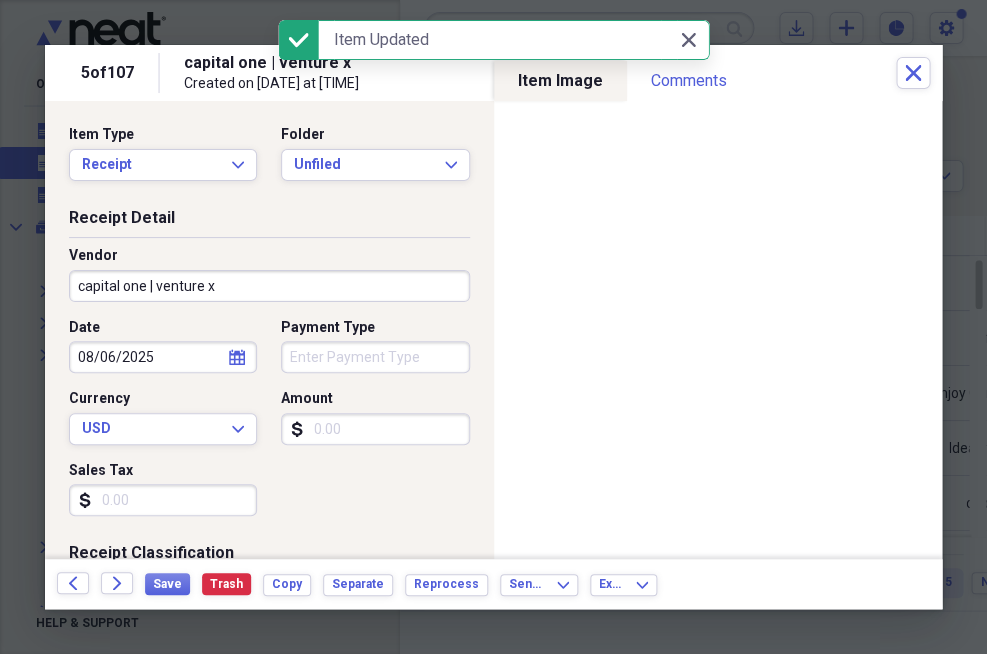 click on "Vendor [COMPANY] | [COMPANY]" at bounding box center [269, 274] 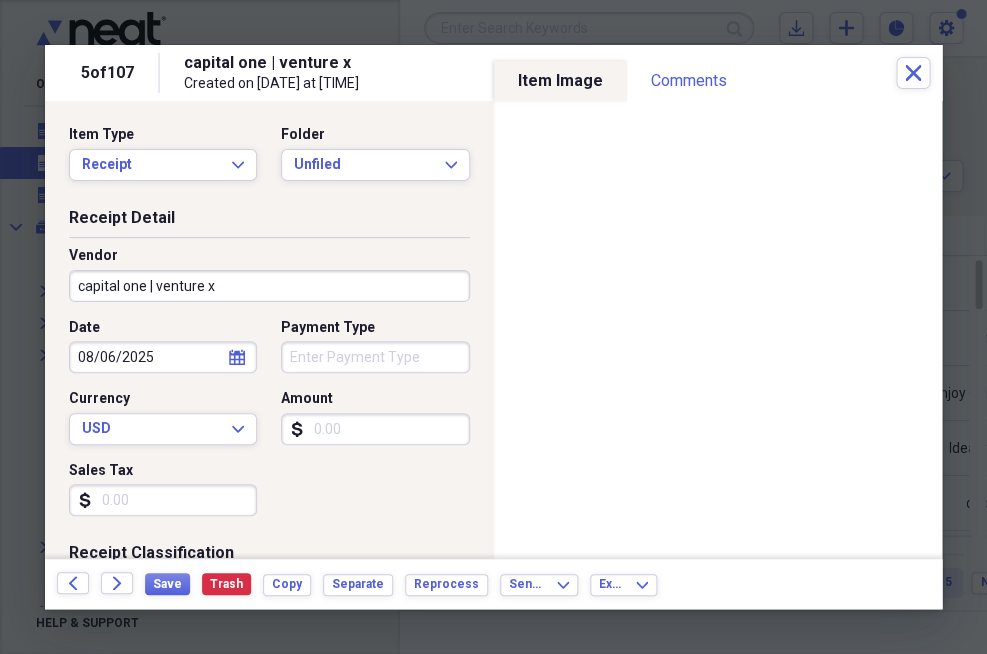 click on "Vendor [COMPANY] | [COMPANY]" at bounding box center (269, 282) 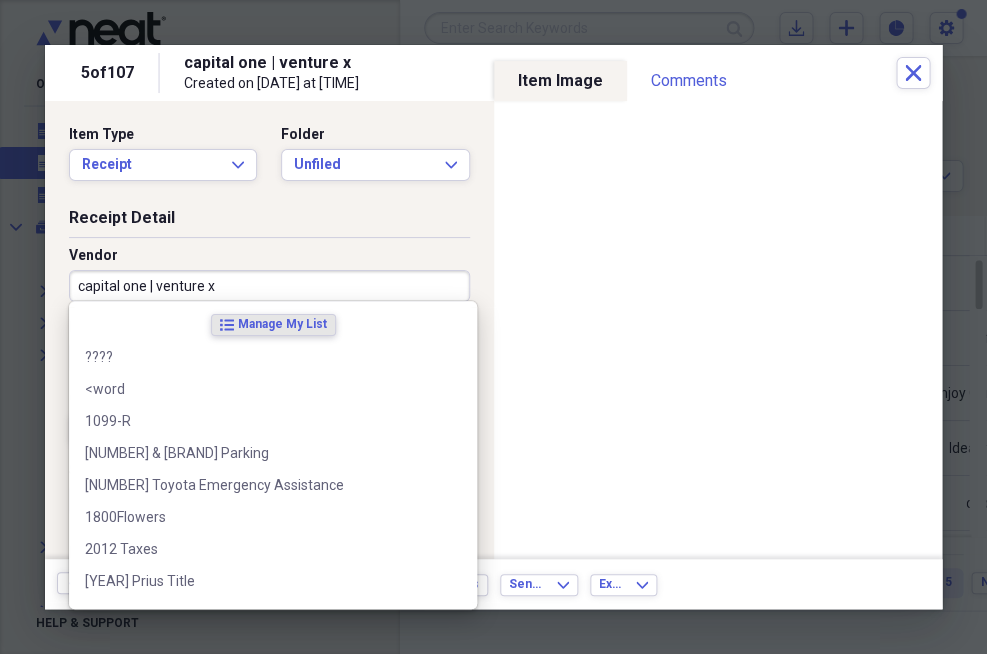click on "capital one | venture x" at bounding box center [269, 286] 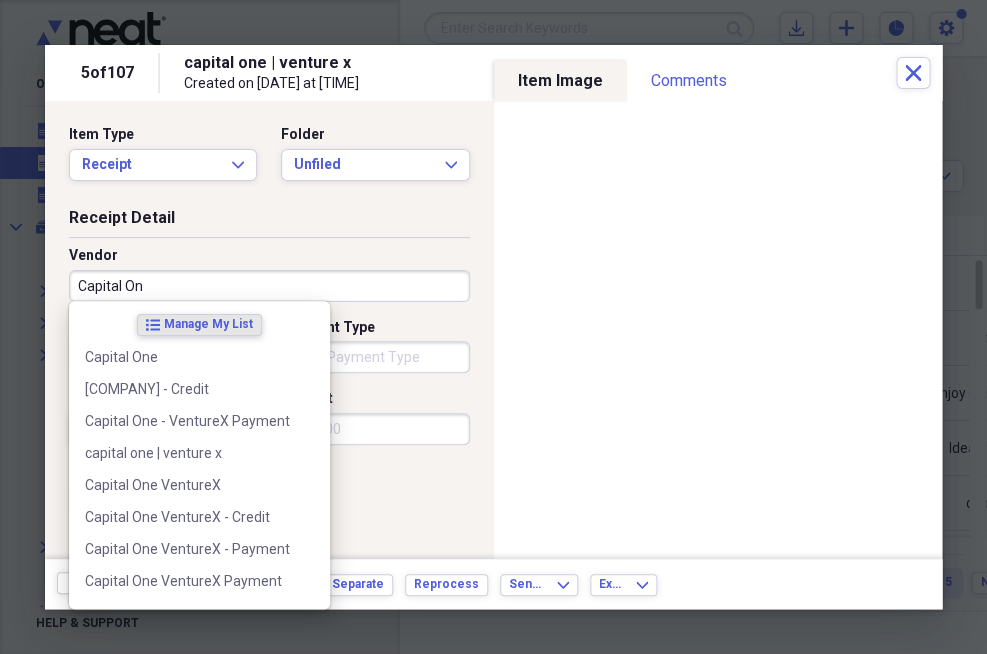 type on "Capital One" 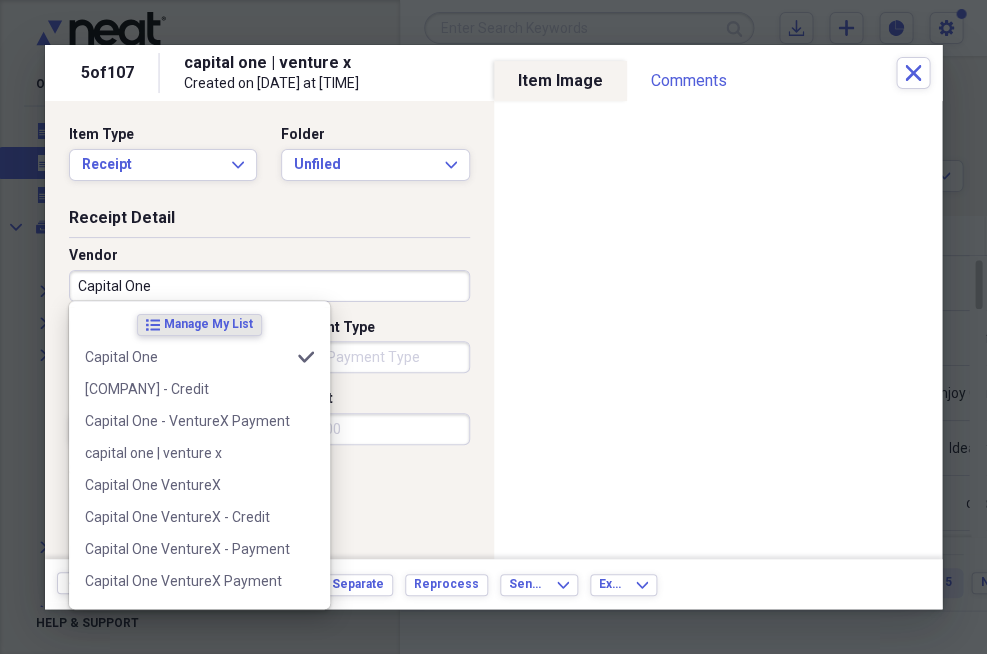 type on "General Retail" 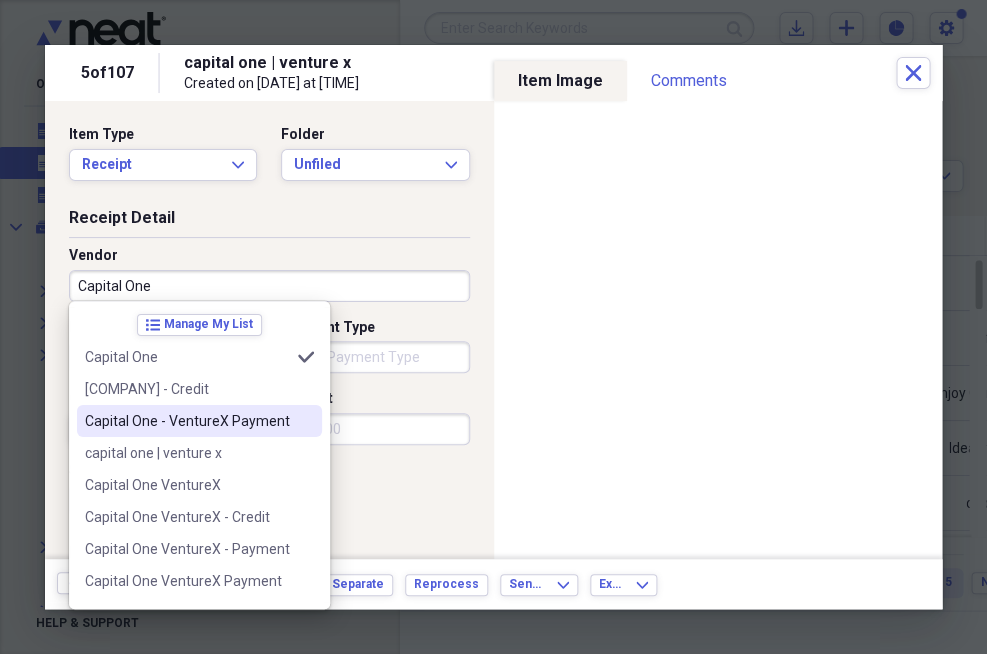 click on "Capital One - VentureX Payment" at bounding box center (199, 421) 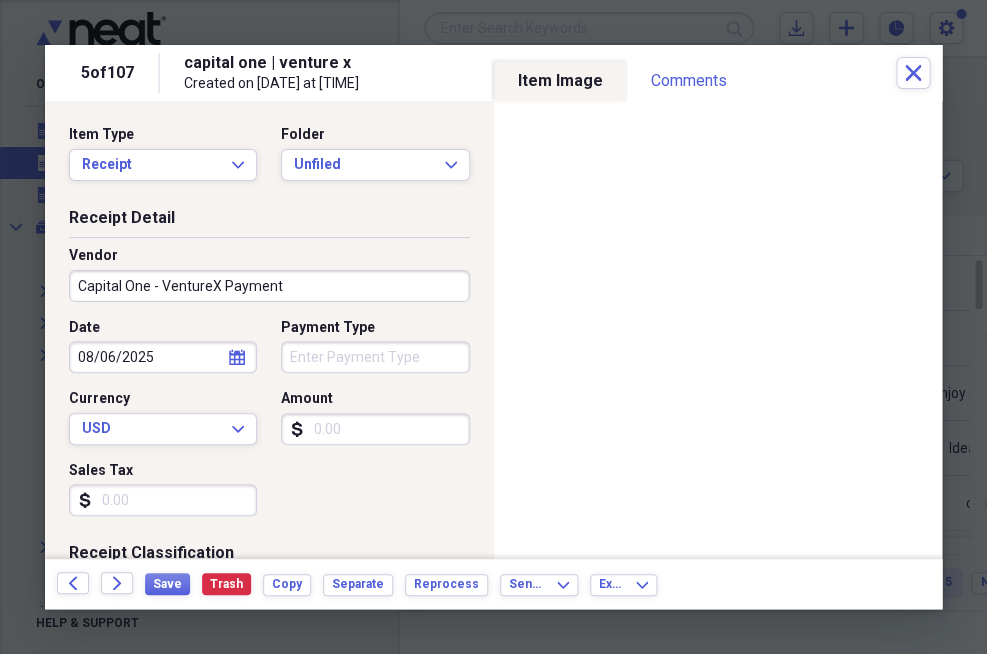 click on "Amount" at bounding box center (375, 429) 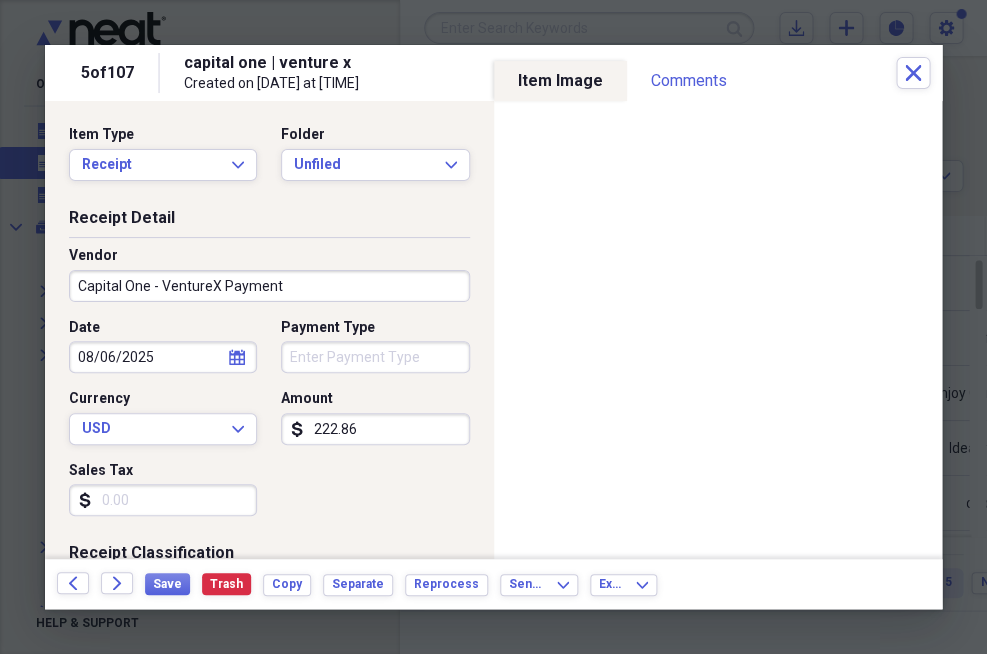 type on "2228.64" 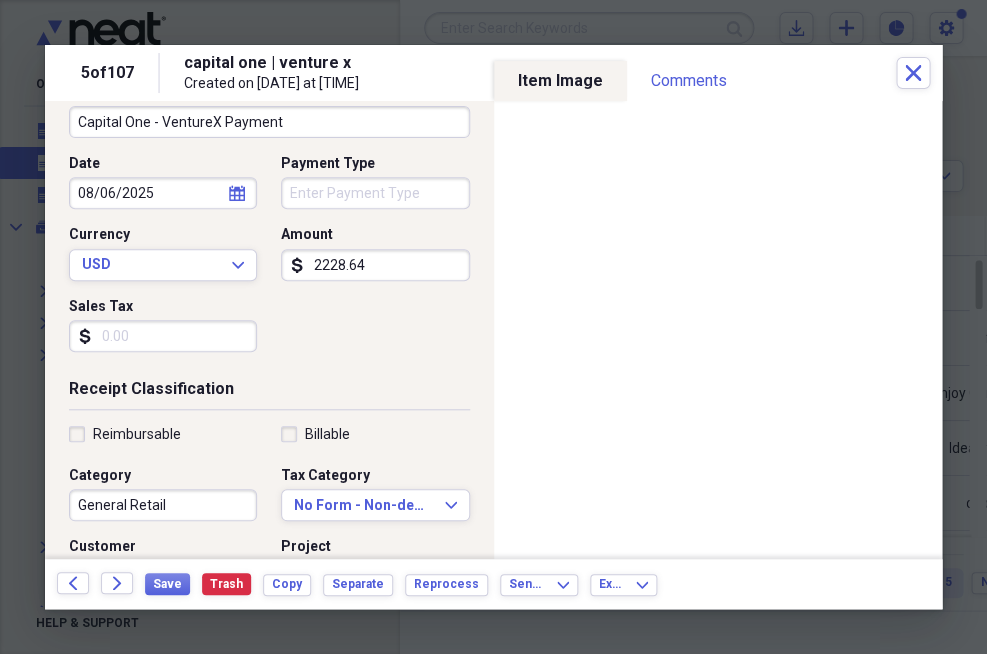 scroll, scrollTop: 167, scrollLeft: 0, axis: vertical 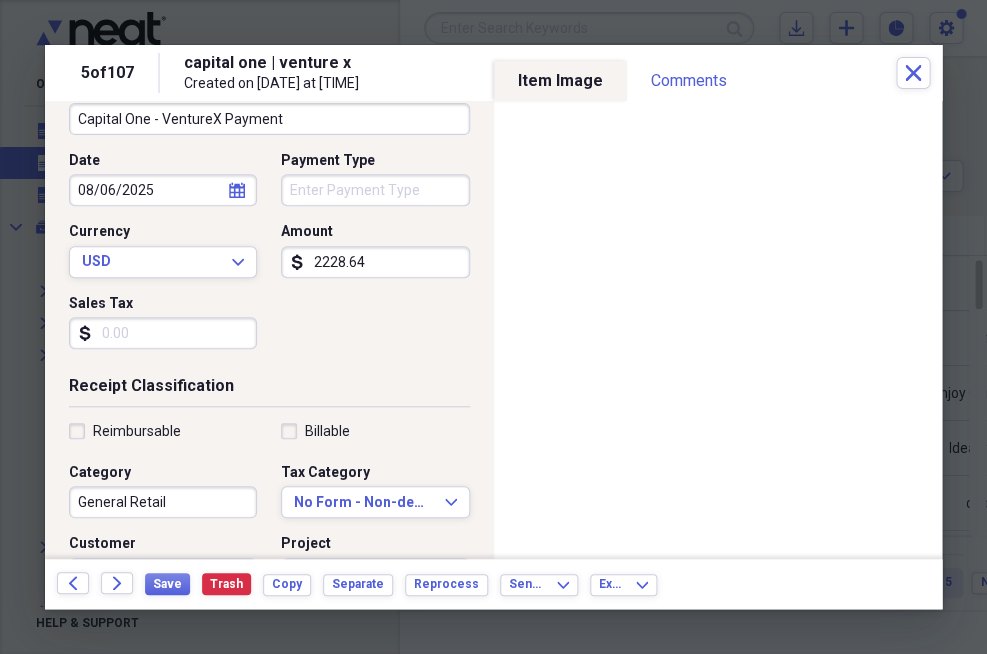click on "General Retail" at bounding box center (163, 502) 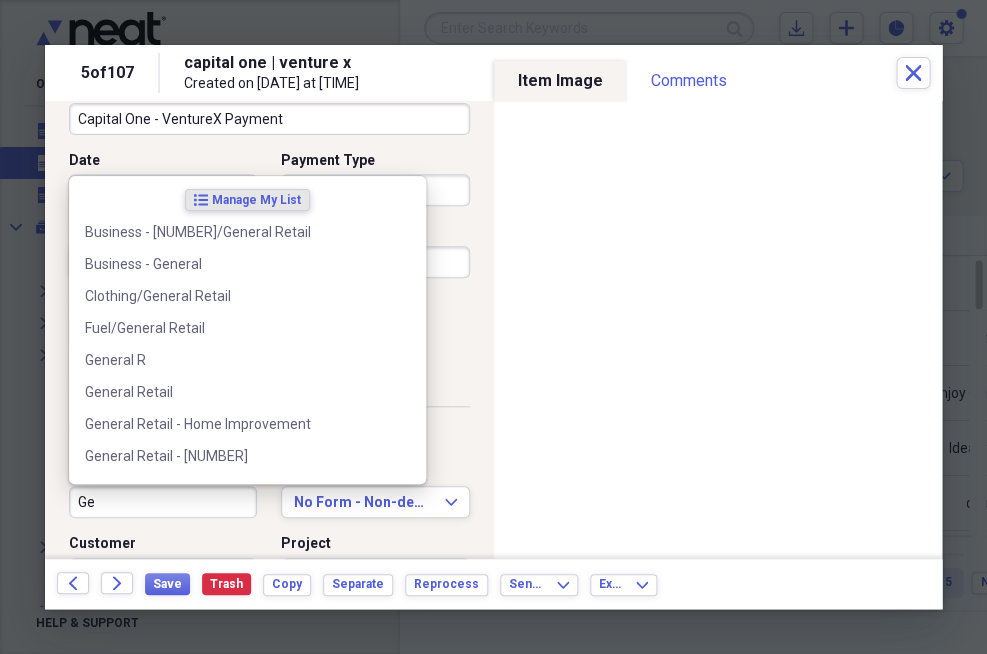 type on "G" 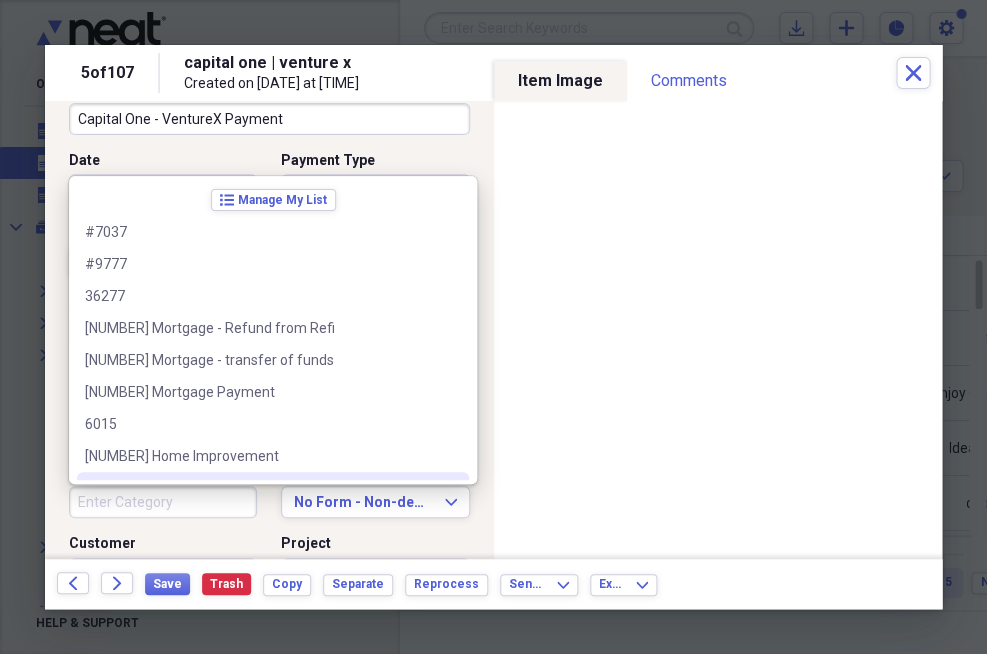 type 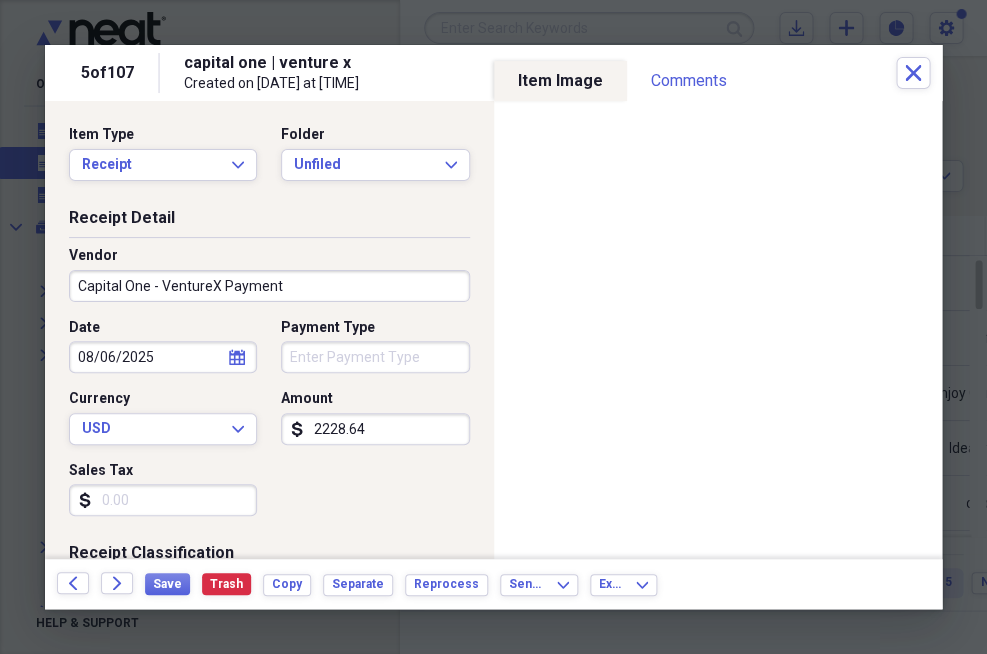scroll, scrollTop: 0, scrollLeft: 0, axis: both 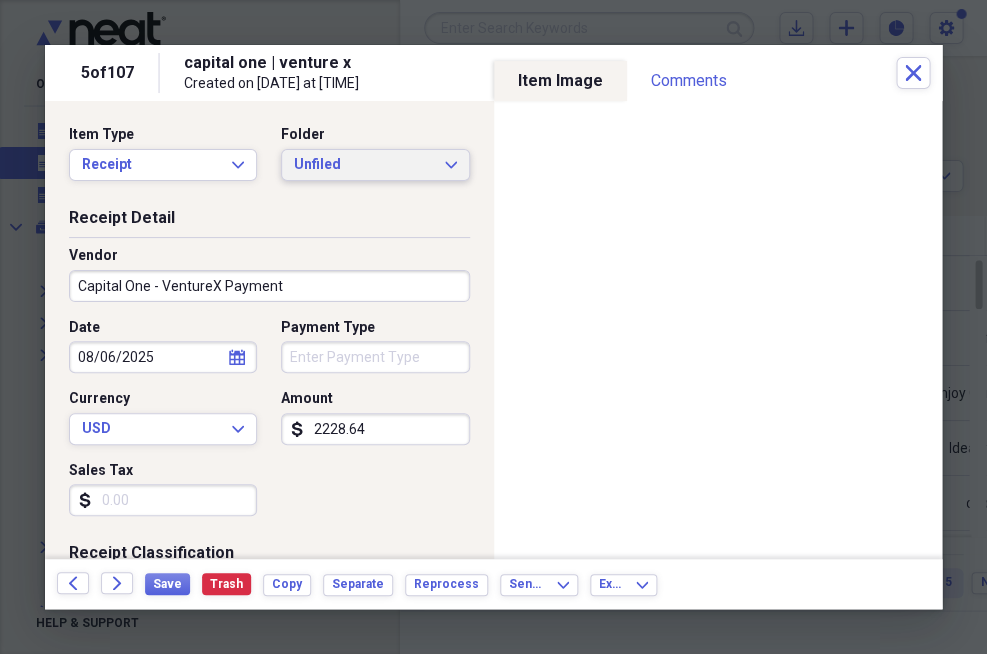 click on "Expand" 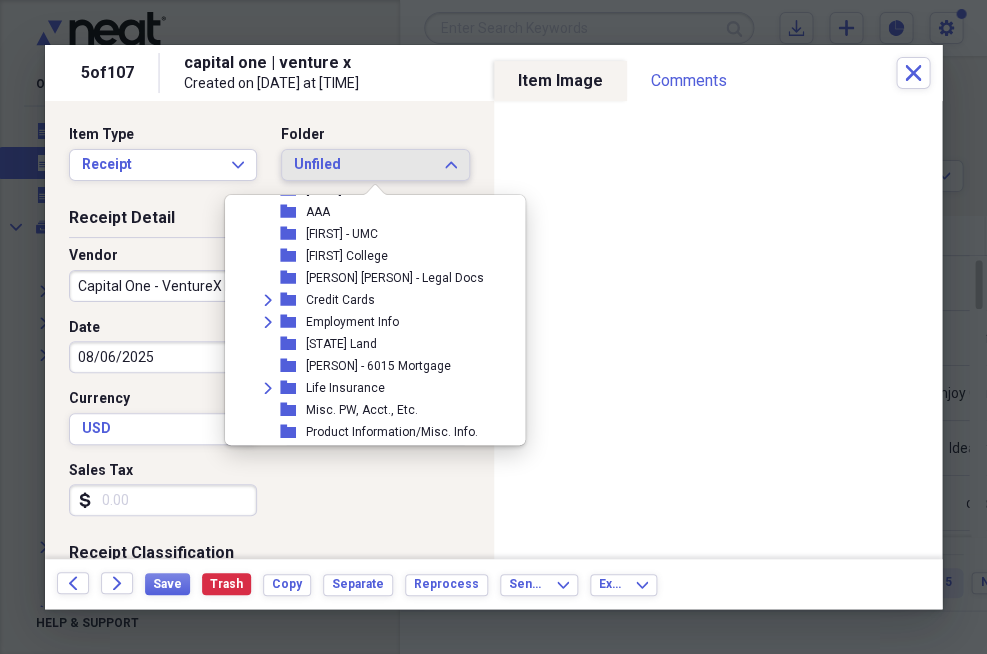 scroll, scrollTop: 564, scrollLeft: 0, axis: vertical 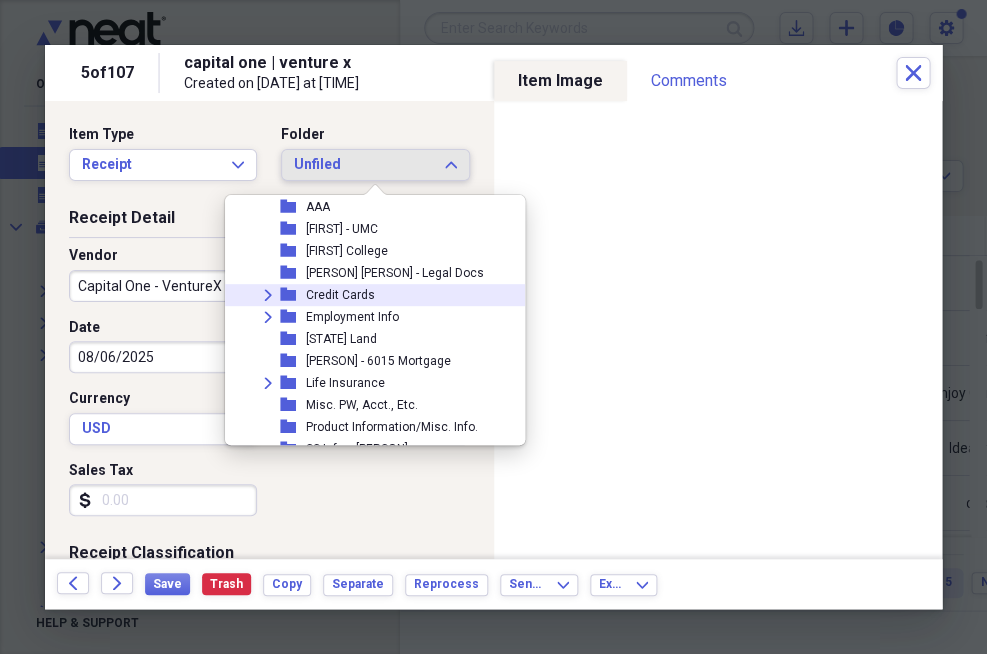 click on "Expand" 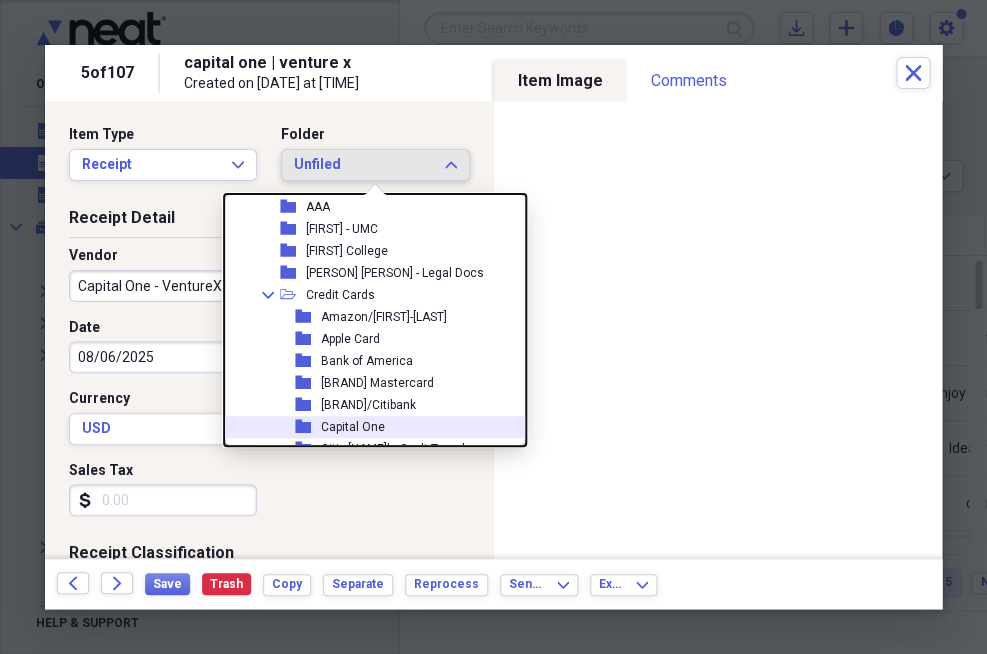 click on "Capital One" at bounding box center [353, 427] 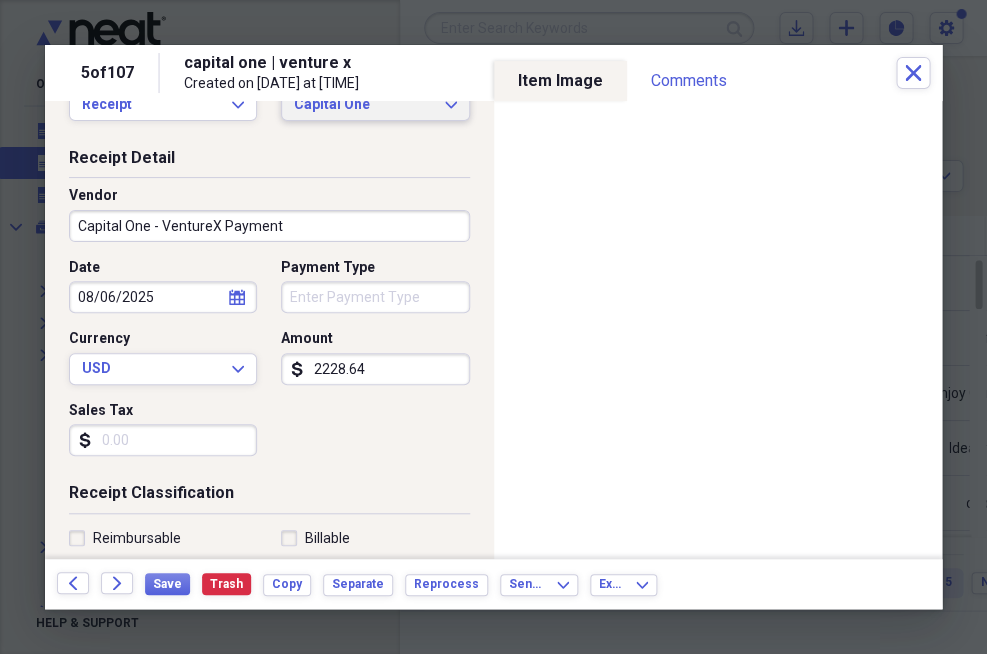 scroll, scrollTop: 85, scrollLeft: 0, axis: vertical 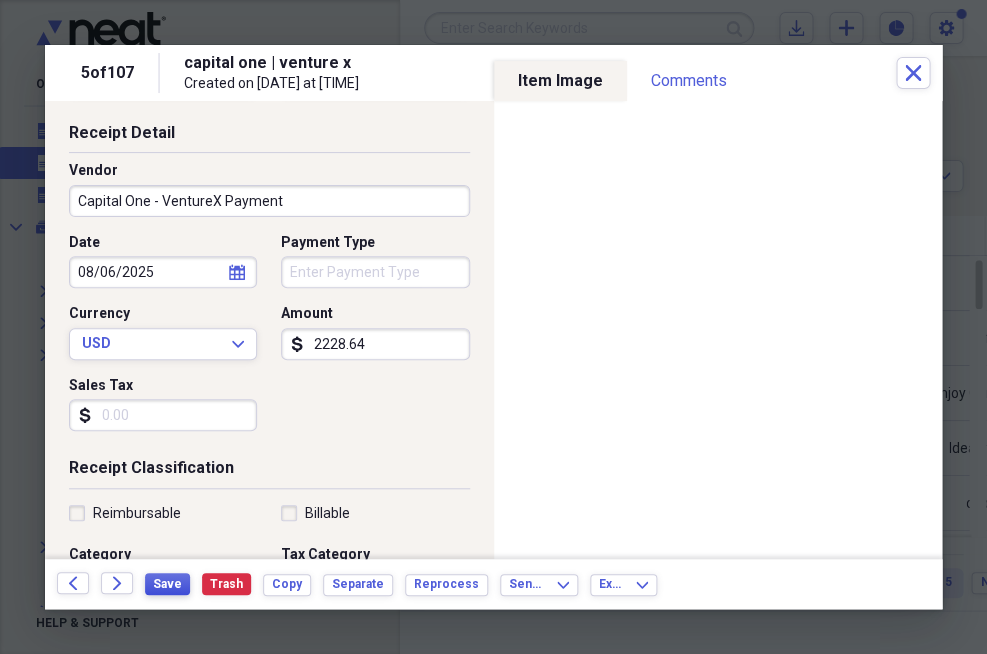 click on "Save" at bounding box center [167, 584] 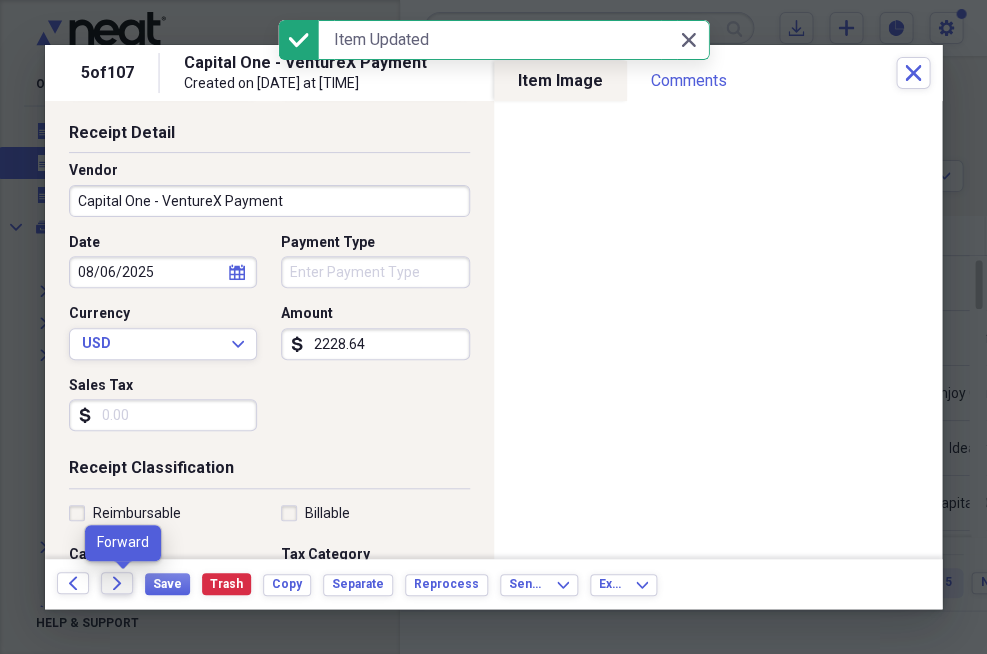 click on "Forward" 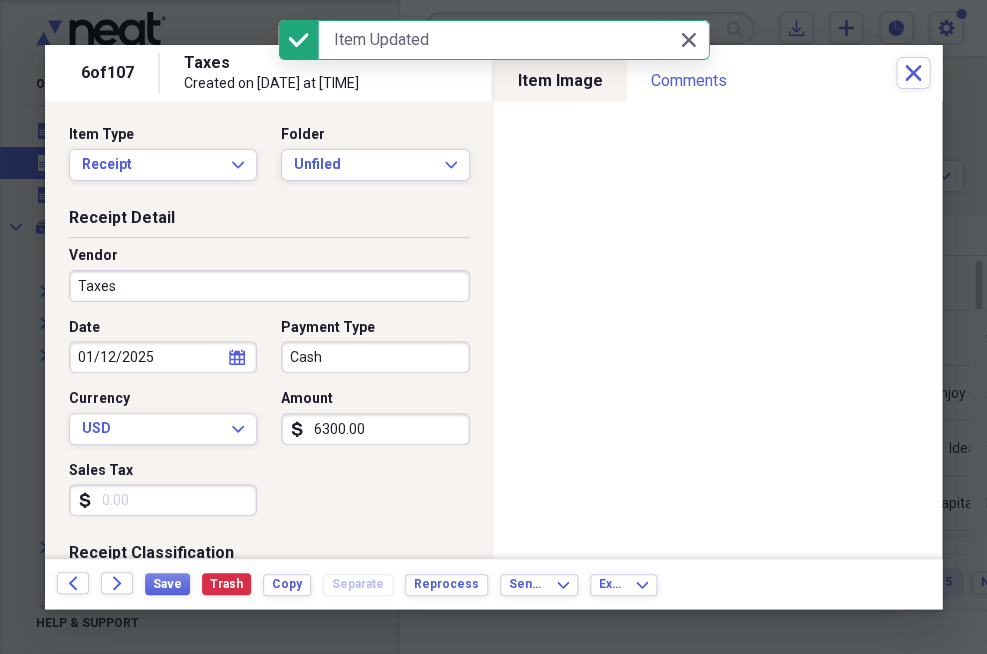 click on "Cash" at bounding box center [375, 357] 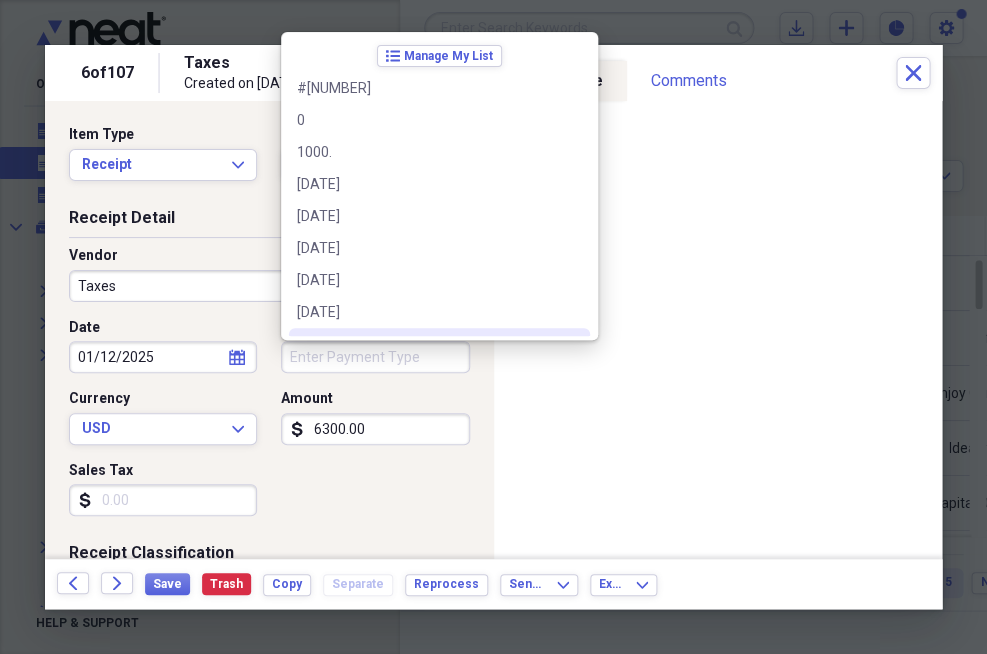 type 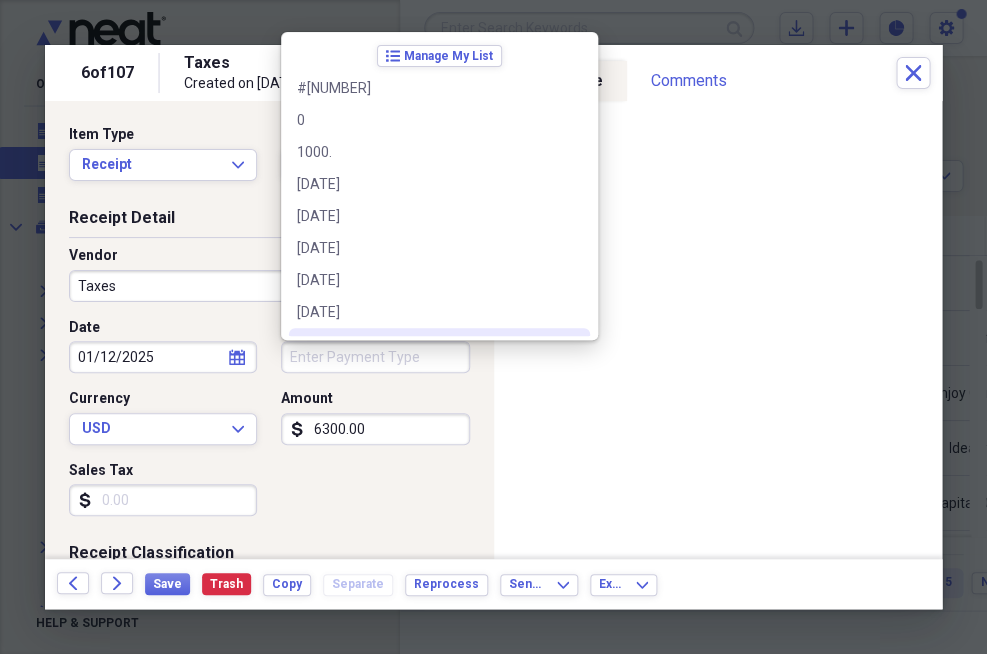 click on "Date [DATE] calendar Calendar Payment Type Currency USD Expand Amount dollar-sign [AMOUNT] Sales Tax dollar-sign" at bounding box center (269, 425) 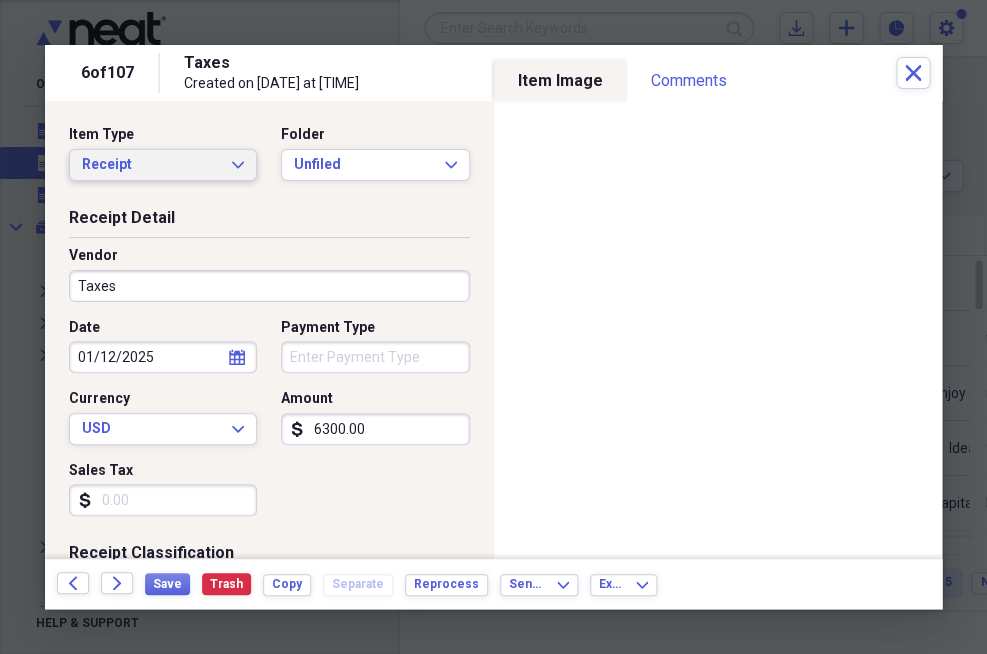 click on "Expand" 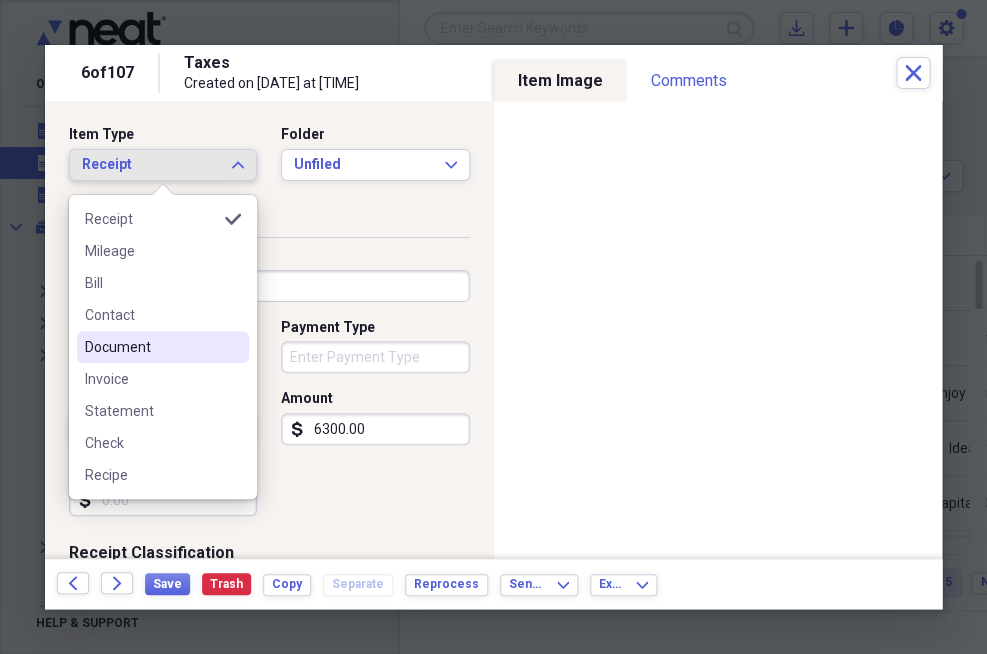 click on "Document" at bounding box center (151, 347) 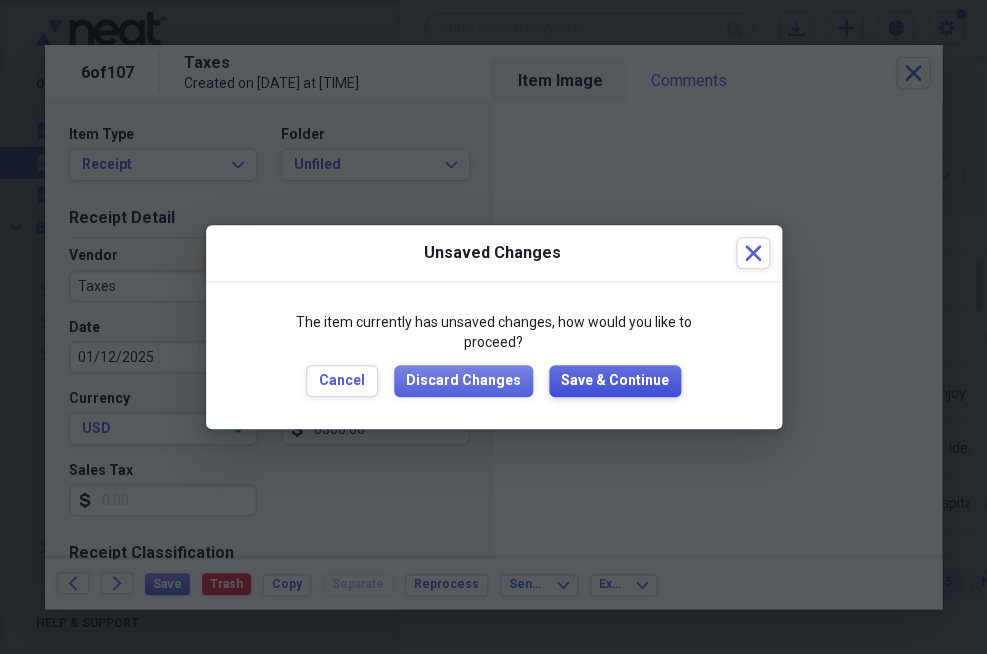 click on "Save & Continue" at bounding box center [615, 381] 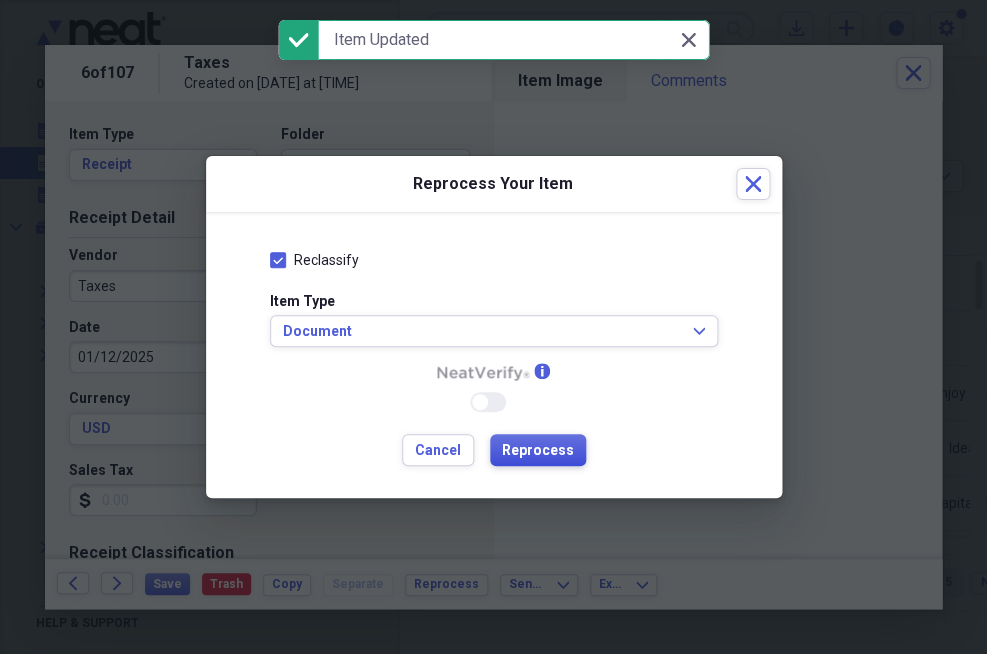 click on "Reprocess" at bounding box center [538, 451] 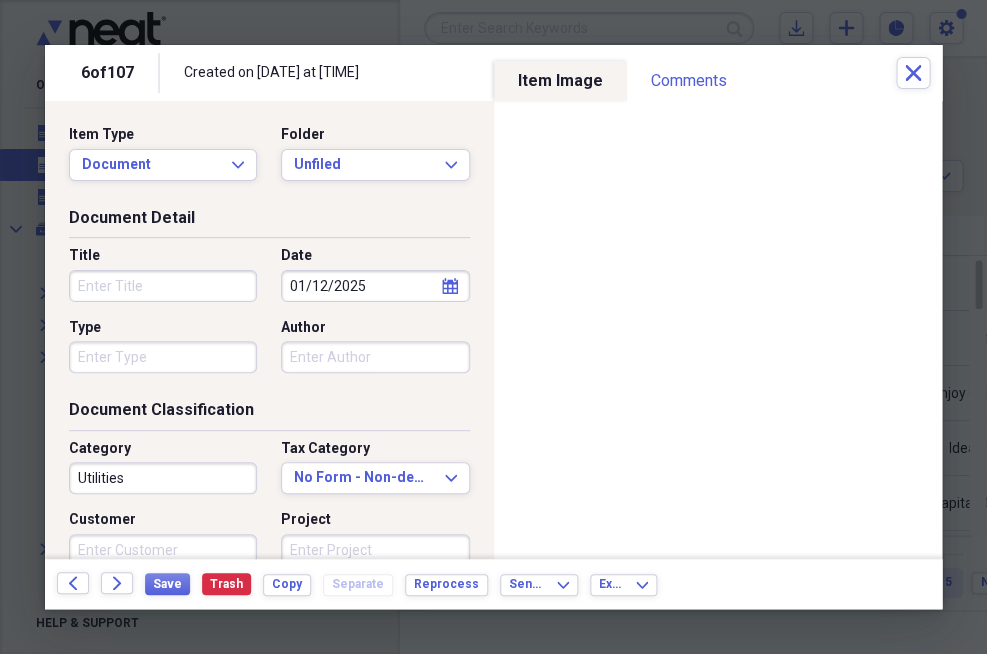 click on "Title" at bounding box center (163, 286) 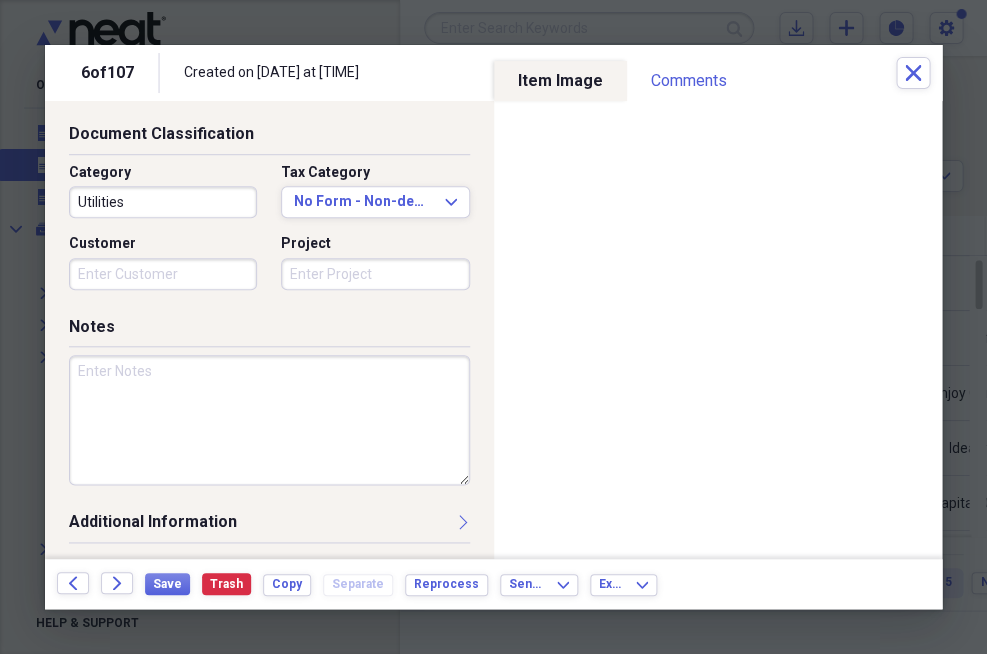 scroll, scrollTop: 276, scrollLeft: 0, axis: vertical 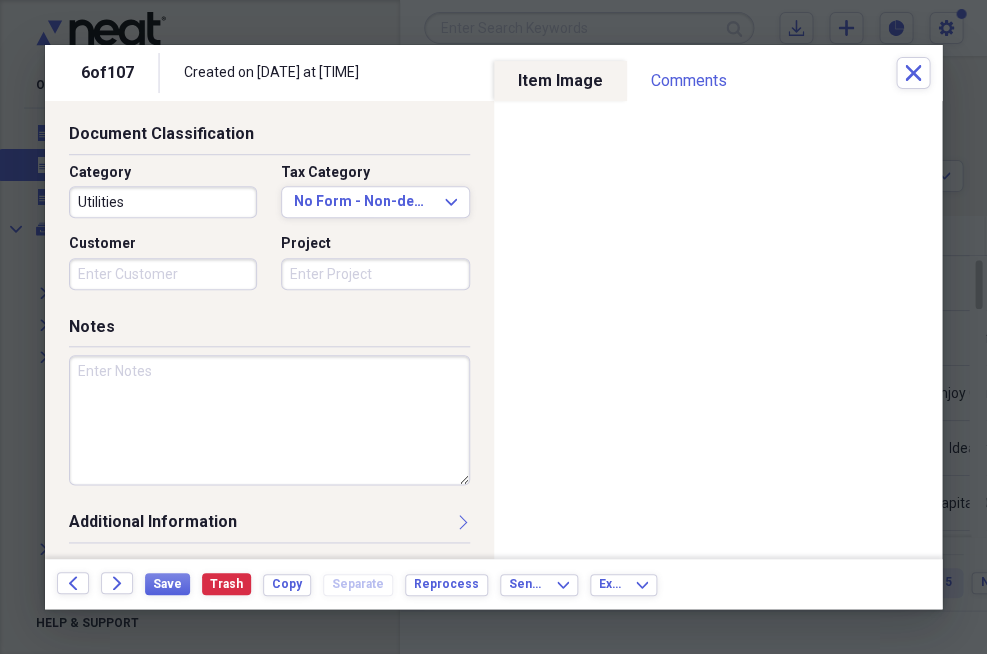 type on "[NUMBER] Rent Payment Info - [PERSON]" 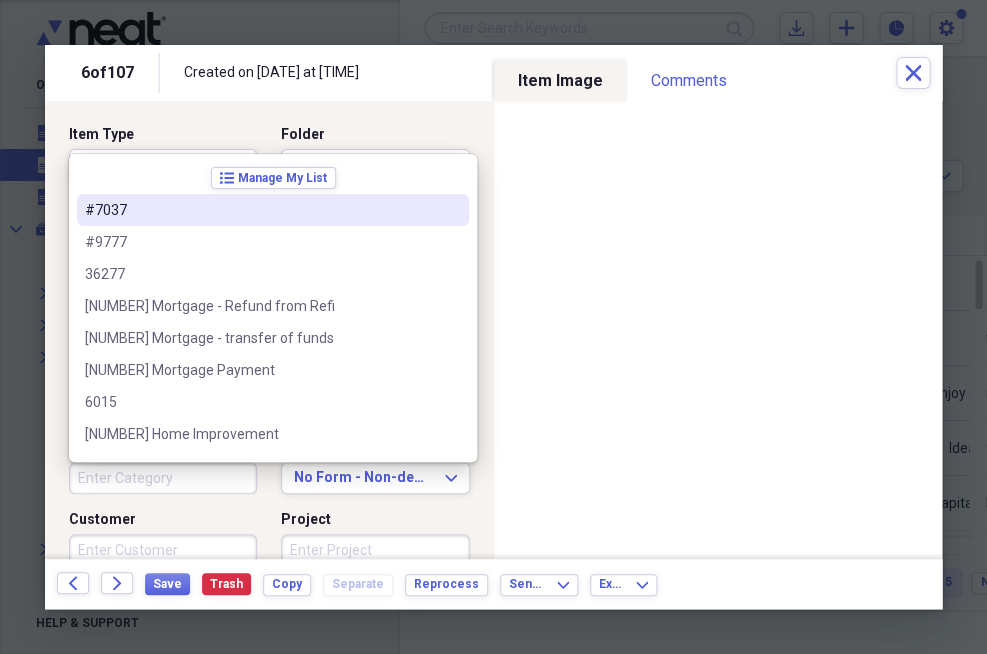 scroll, scrollTop: 0, scrollLeft: 0, axis: both 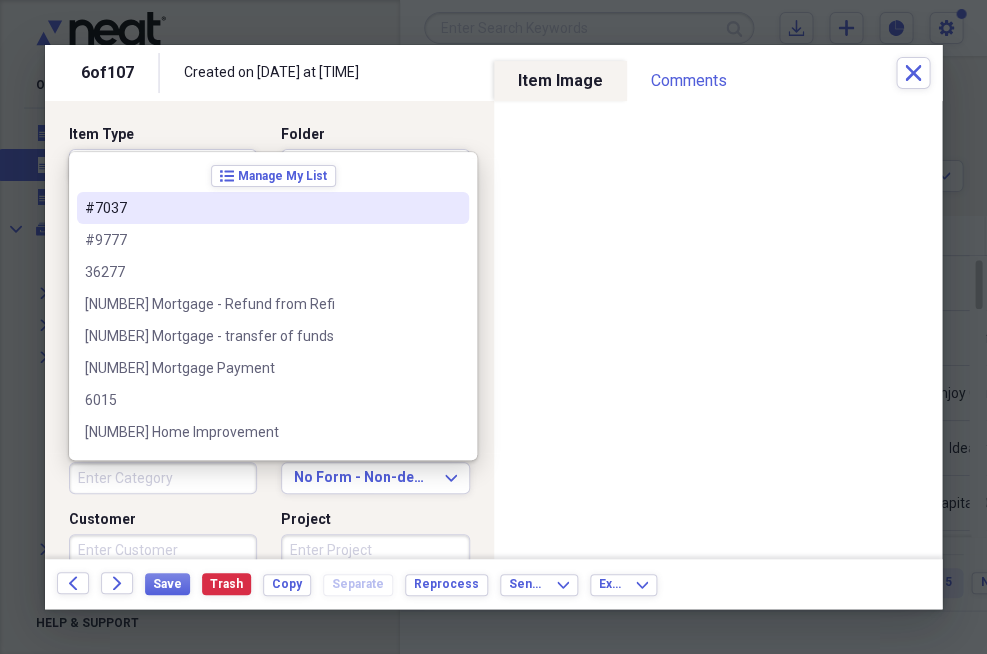 type 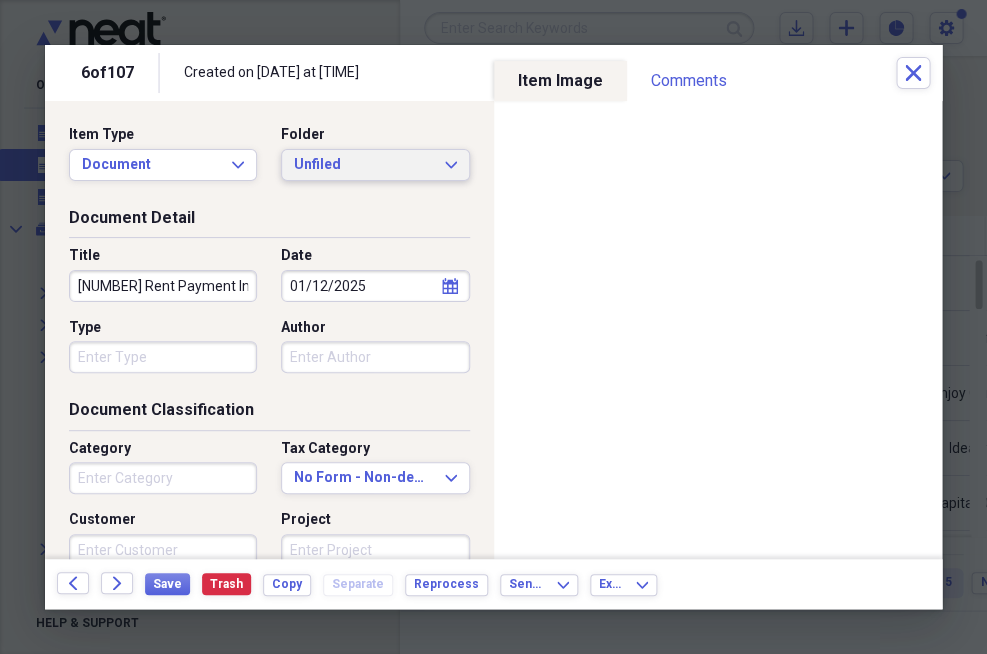 click on "Expand" 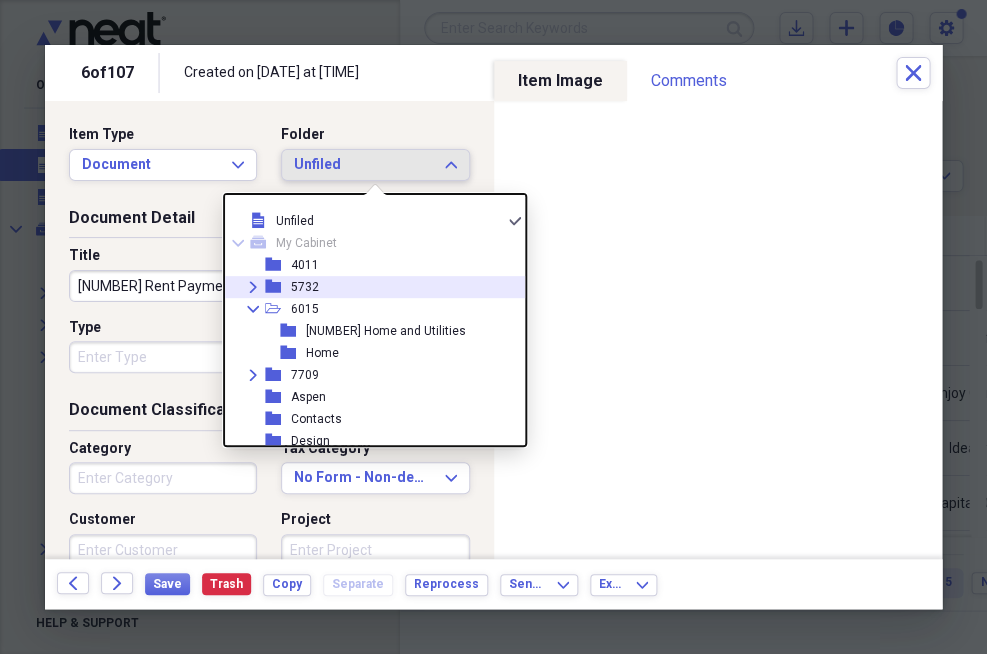 click on "Expand" 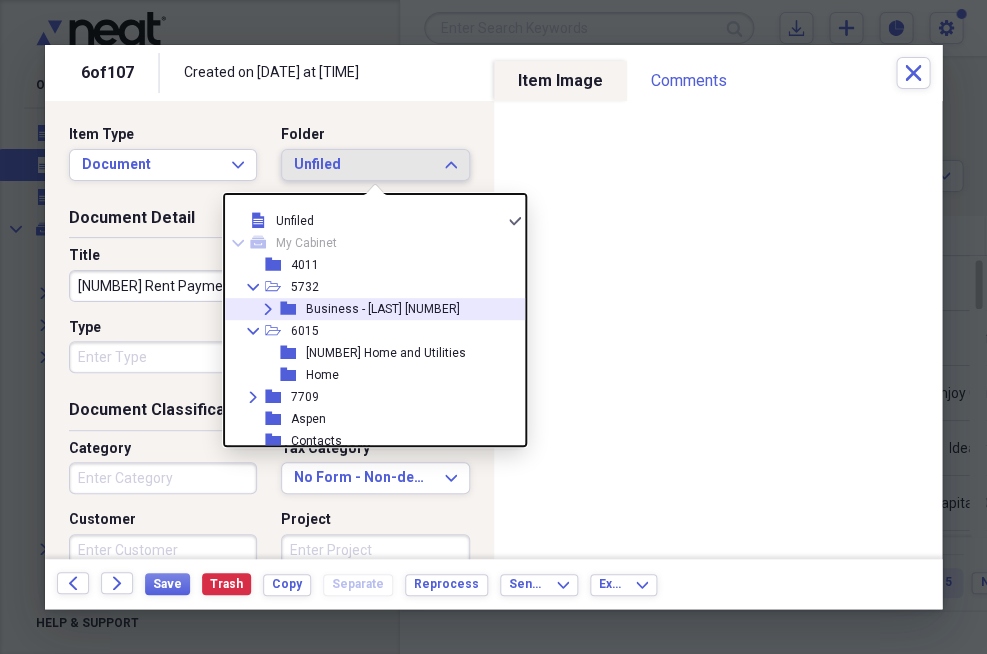 click on "Expand" 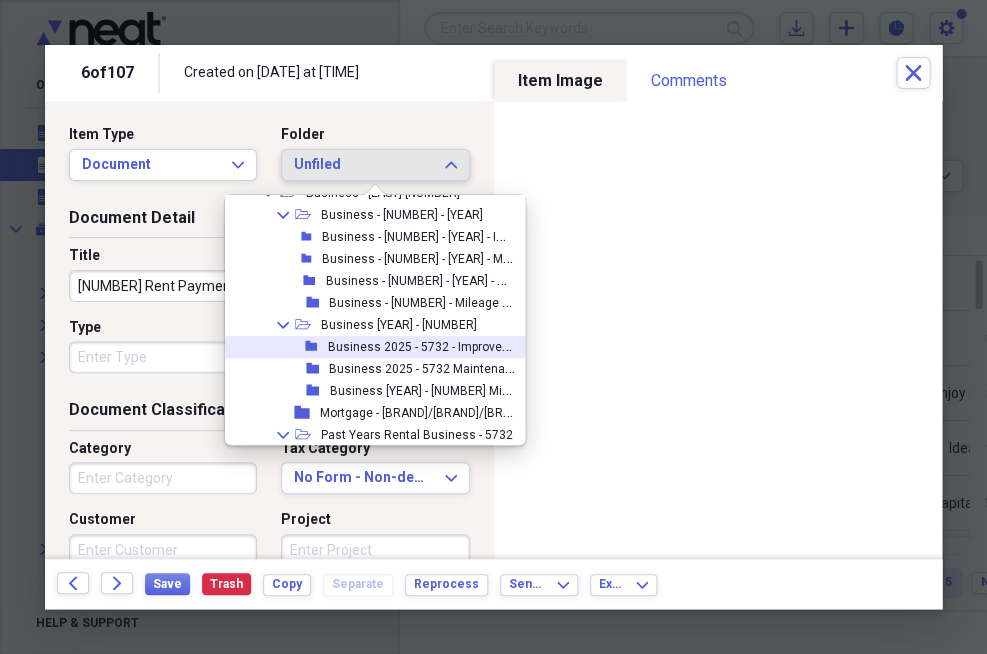 scroll, scrollTop: 126, scrollLeft: 0, axis: vertical 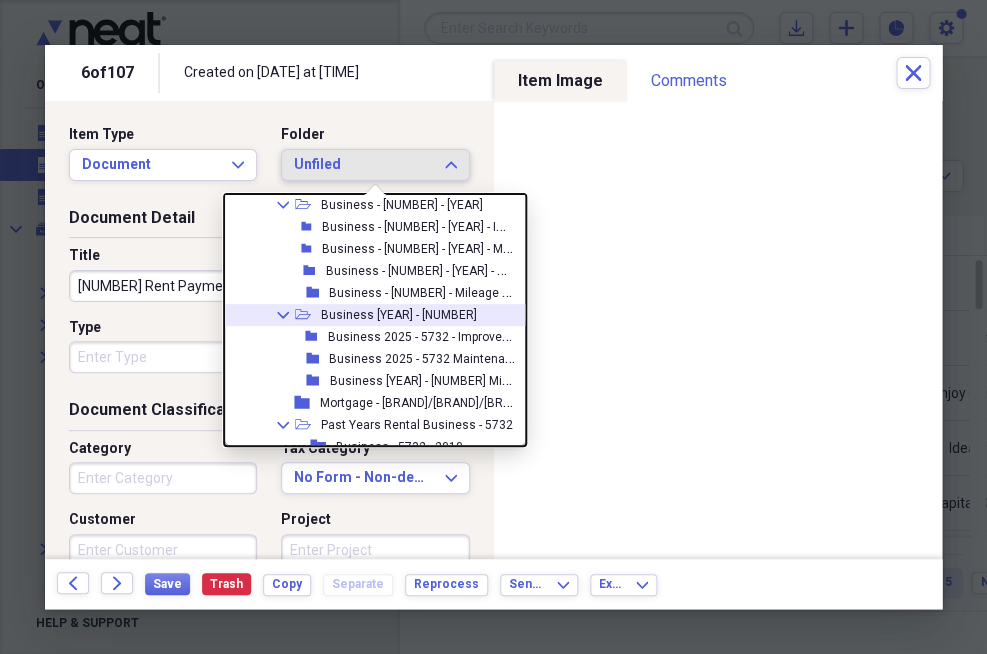 click on "Business [YEAR] - [NUMBER]" at bounding box center (399, 315) 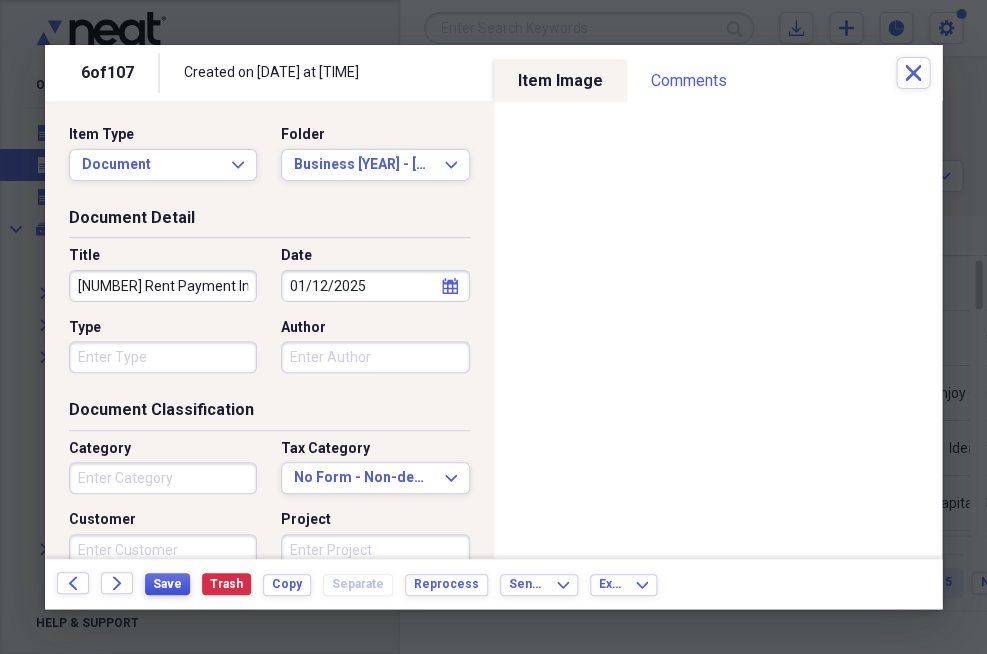 click on "Save" at bounding box center [167, 584] 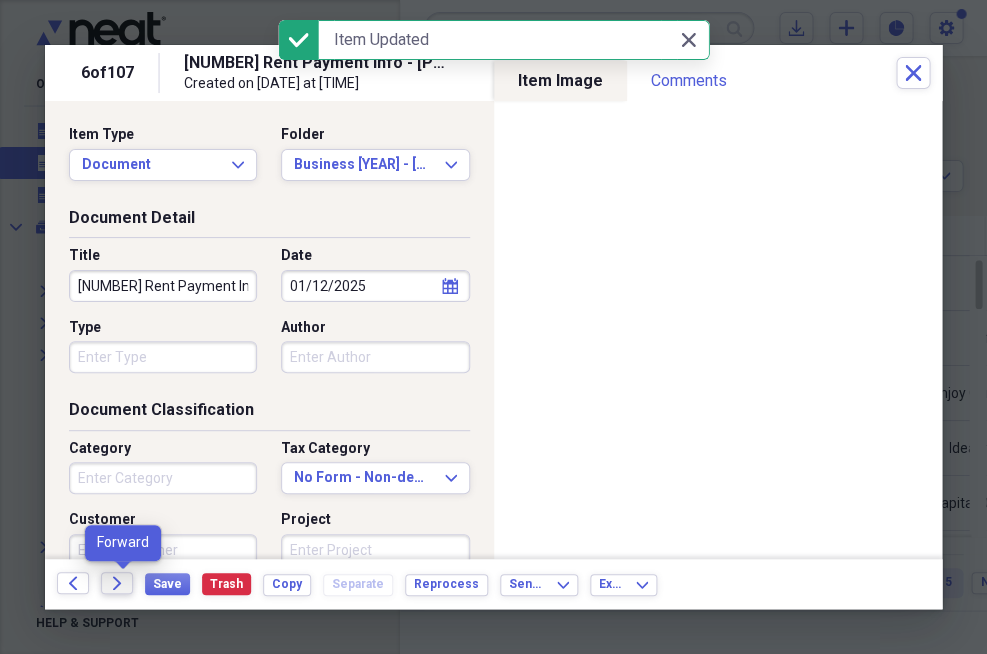 click on "Forward" at bounding box center [117, 583] 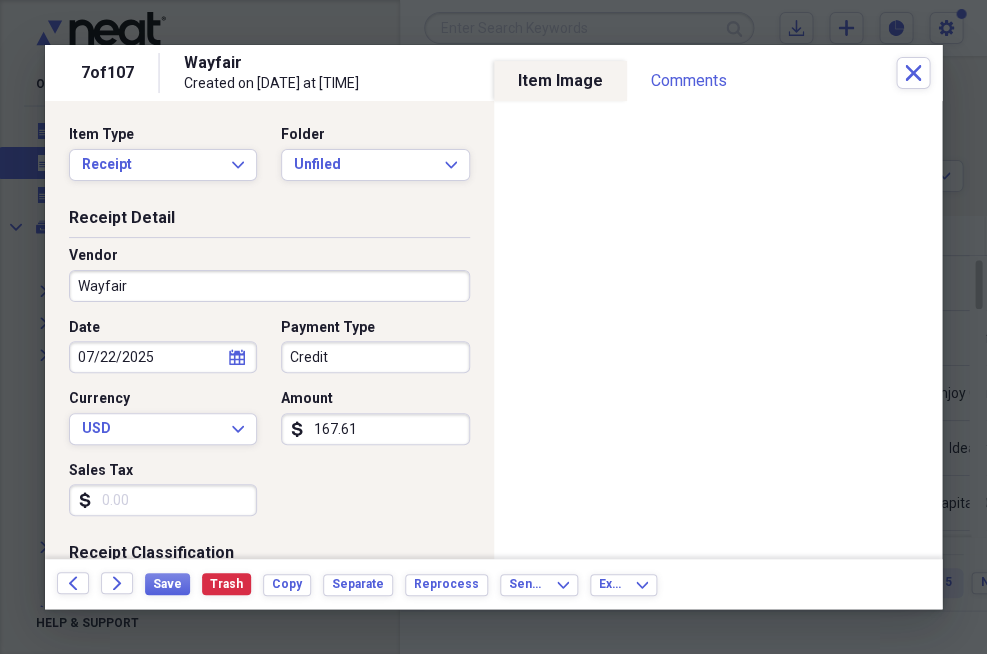 click on "Credit" at bounding box center [375, 357] 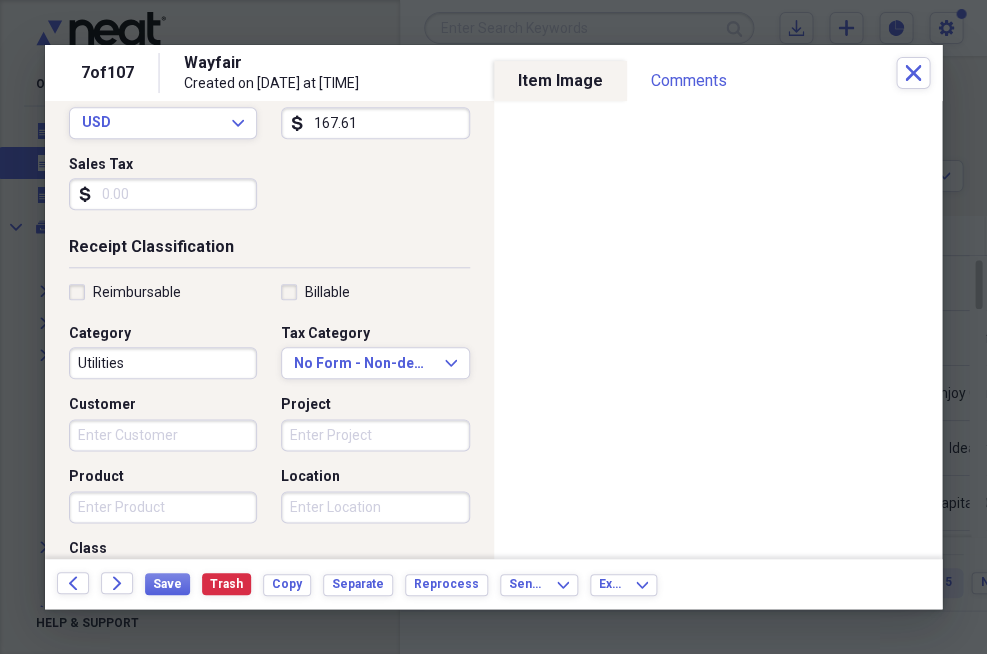 scroll, scrollTop: 372, scrollLeft: 0, axis: vertical 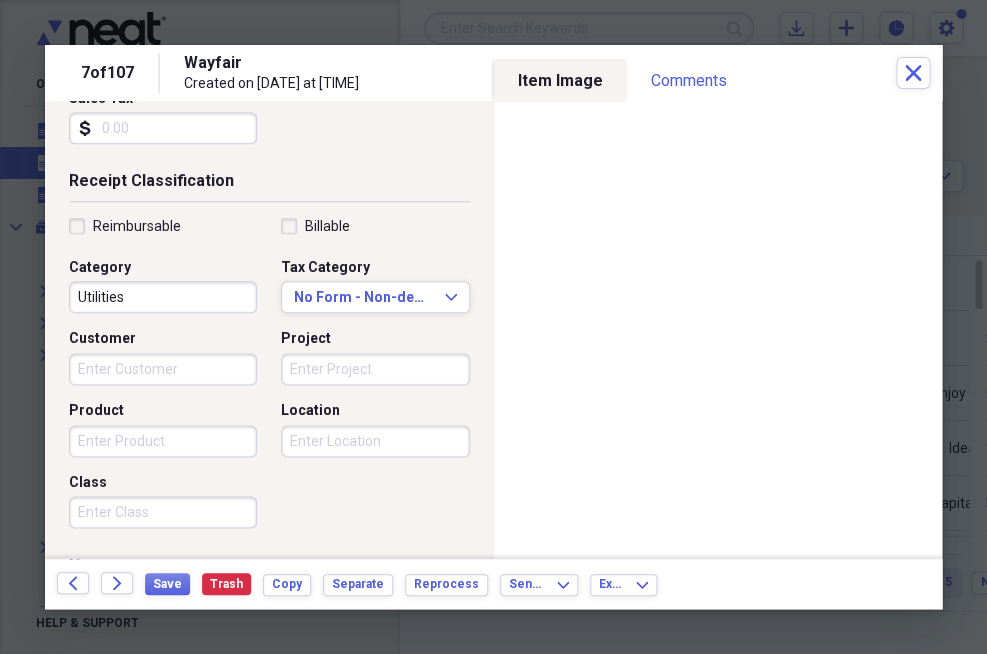 type 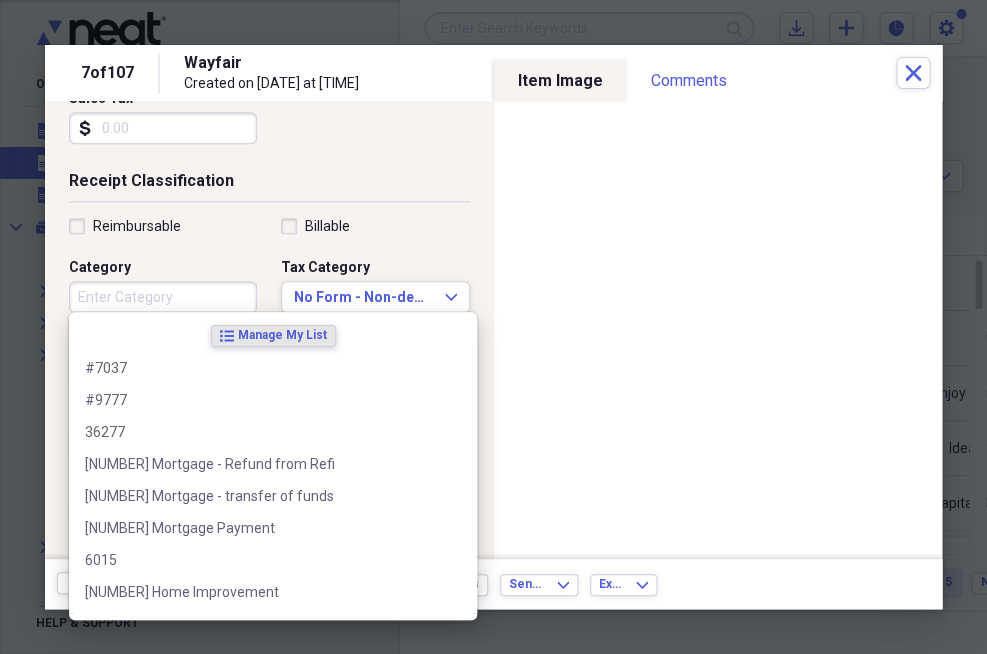 type 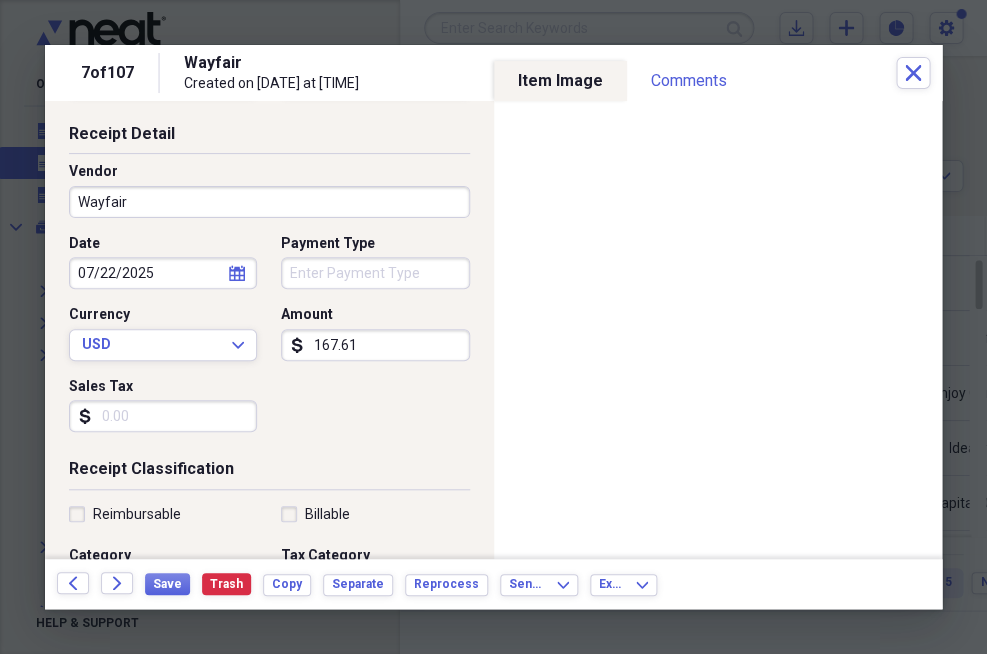 scroll, scrollTop: 83, scrollLeft: 0, axis: vertical 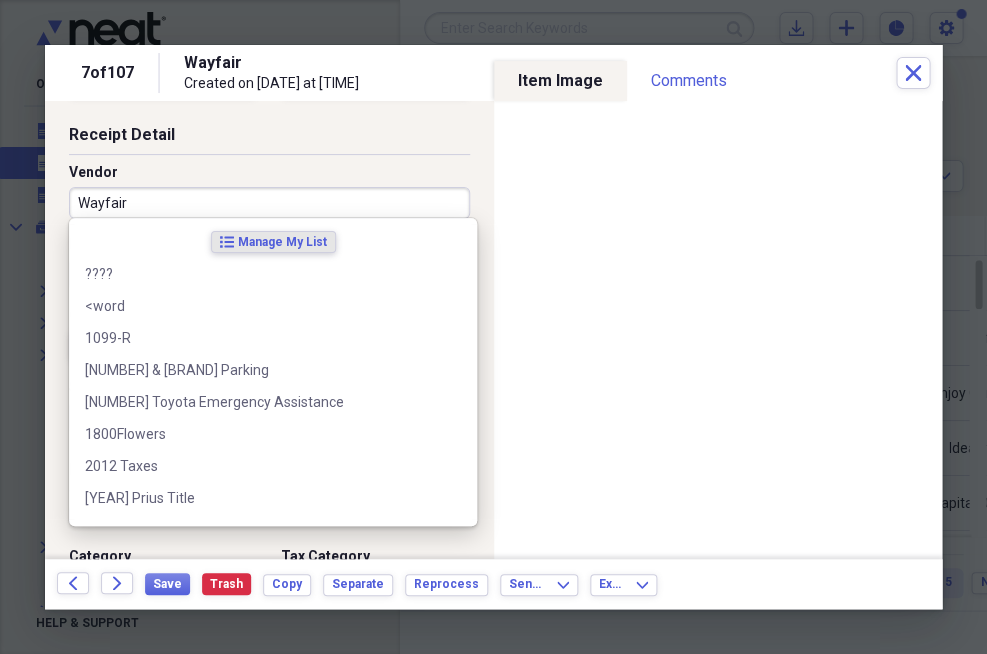 click on "Wayfair" at bounding box center (269, 203) 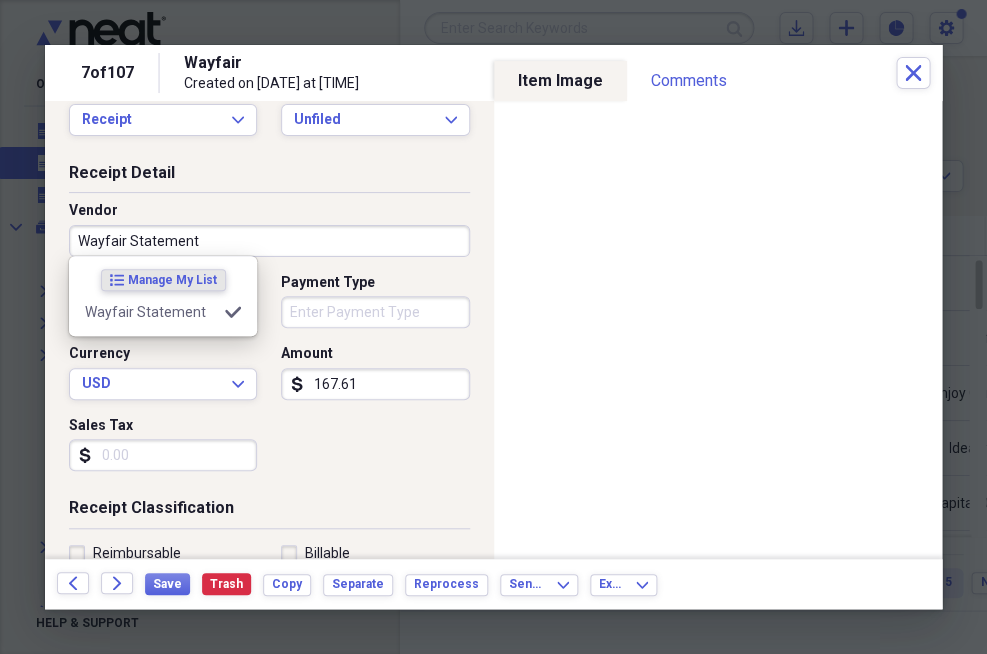 scroll, scrollTop: 44, scrollLeft: 0, axis: vertical 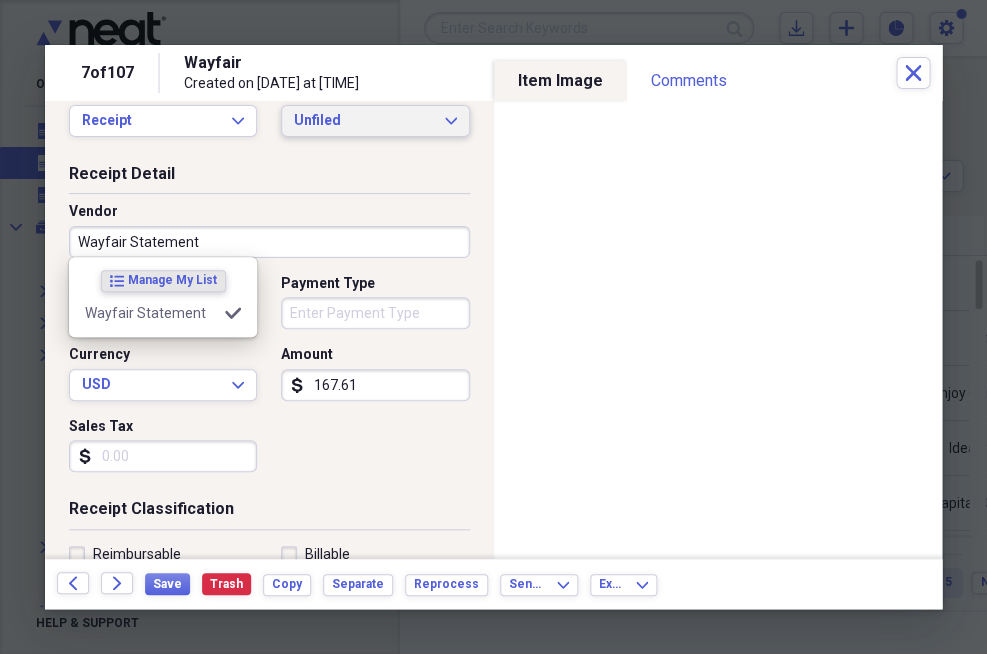type on "Wayfair Statement" 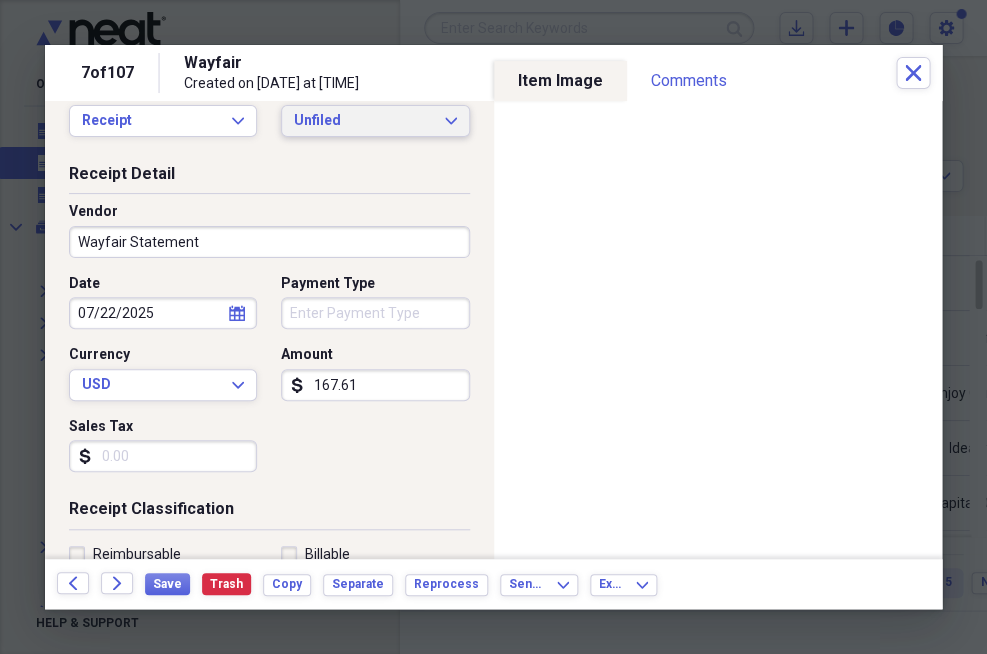 click on "Expand" 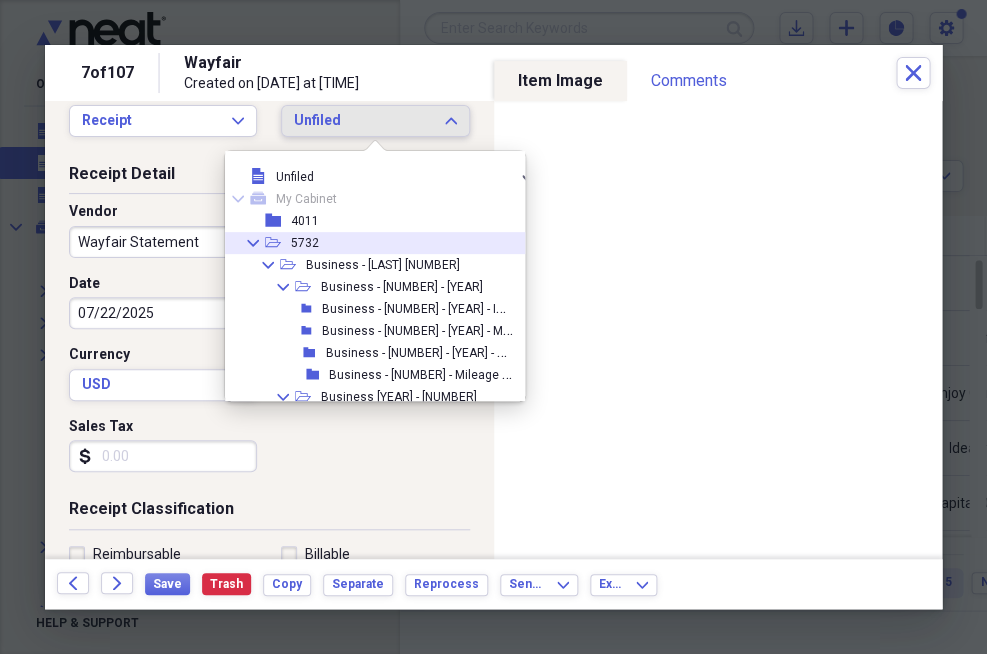 click on "Collapse" 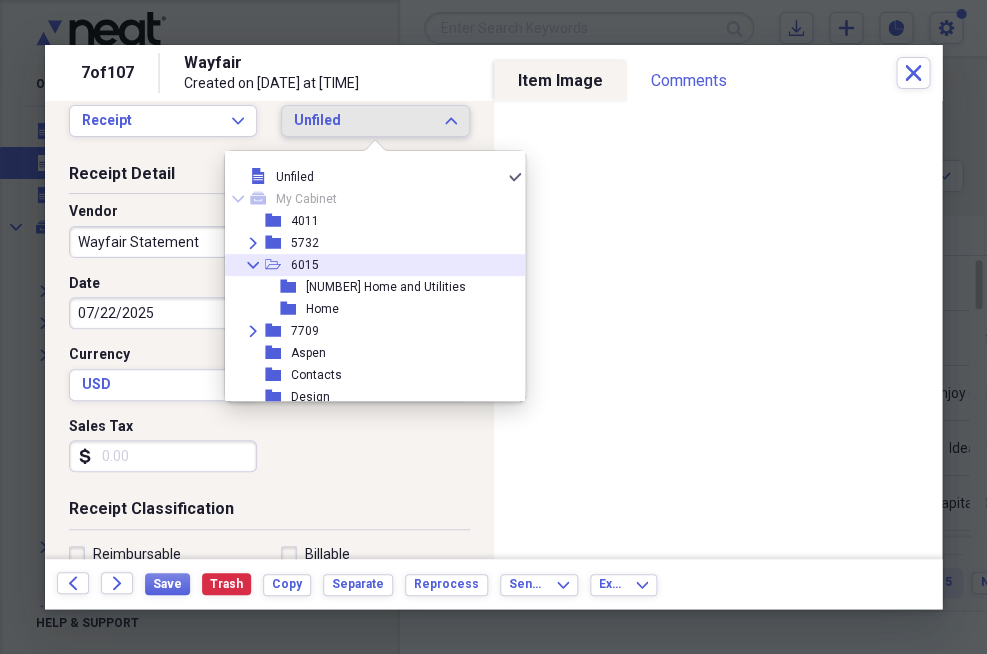 click on "Collapse" at bounding box center (253, 265) 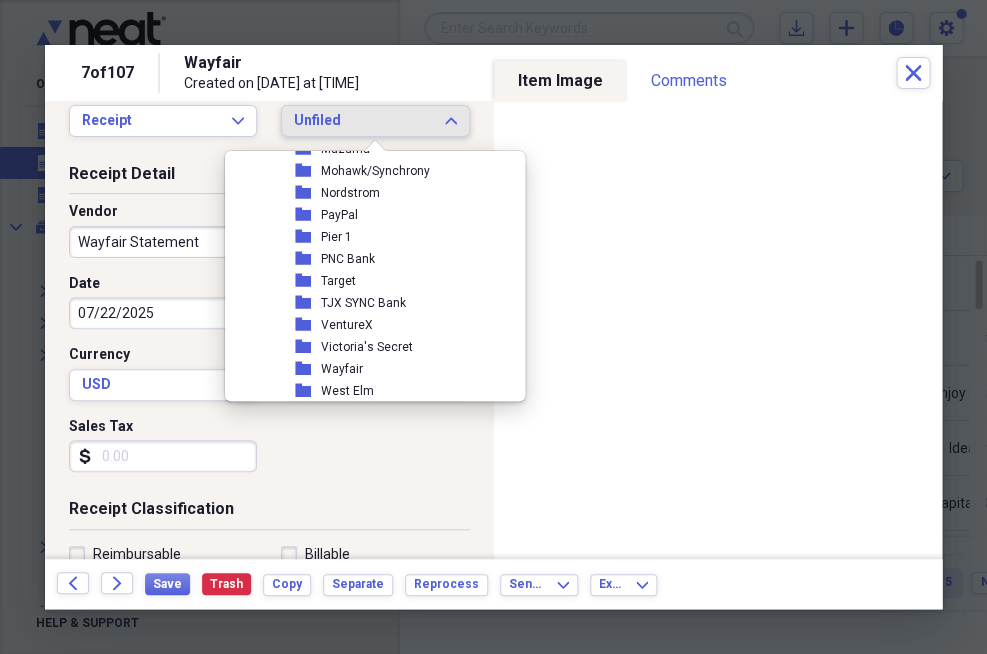 scroll, scrollTop: 1023, scrollLeft: 0, axis: vertical 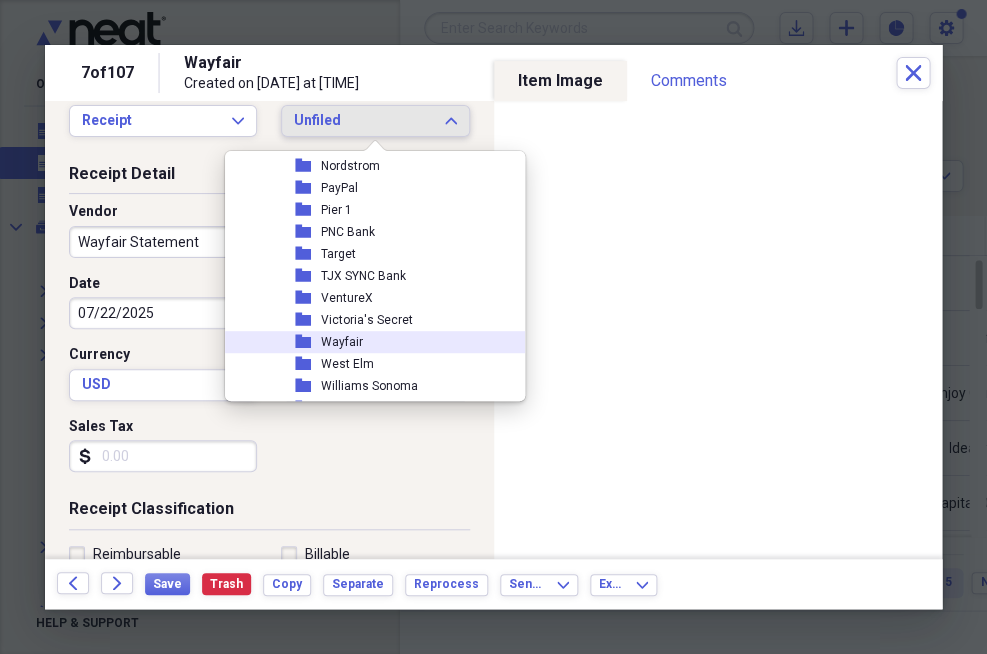 click on "folder" at bounding box center [308, 342] 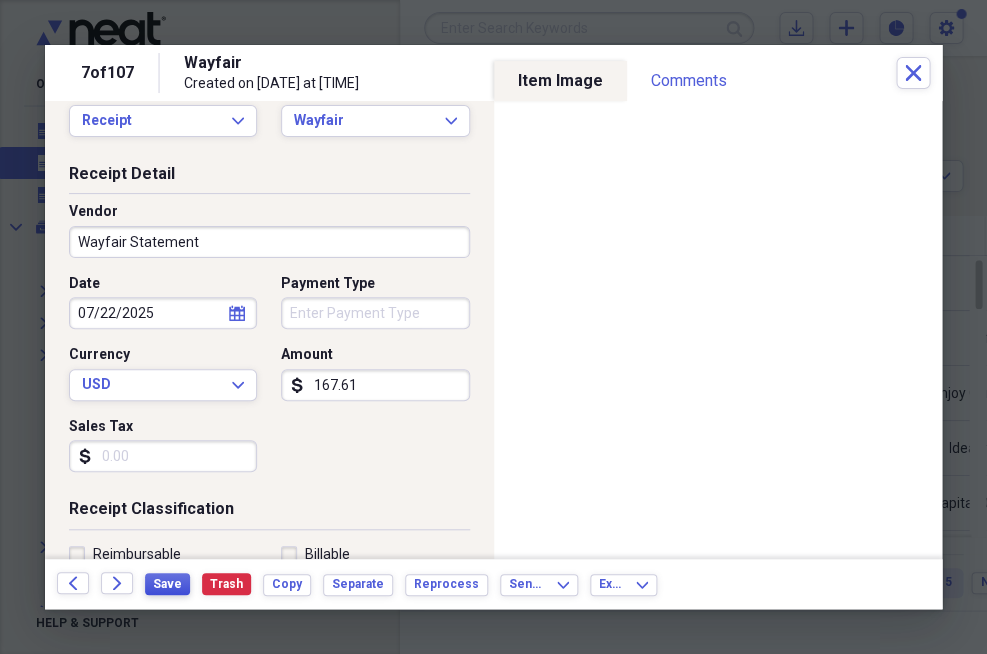 click on "Save" at bounding box center (167, 584) 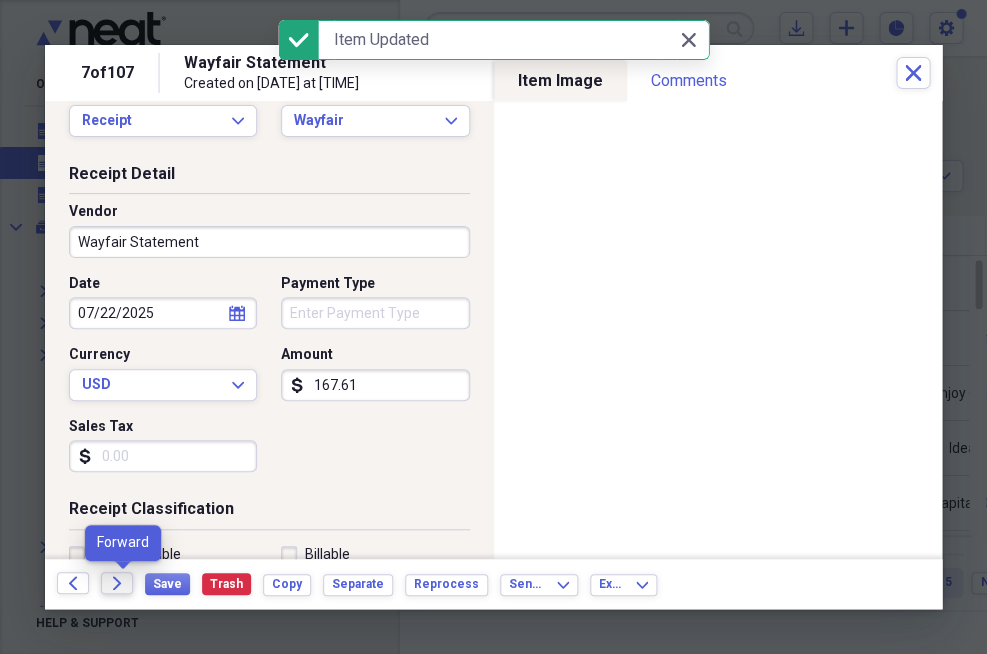 click 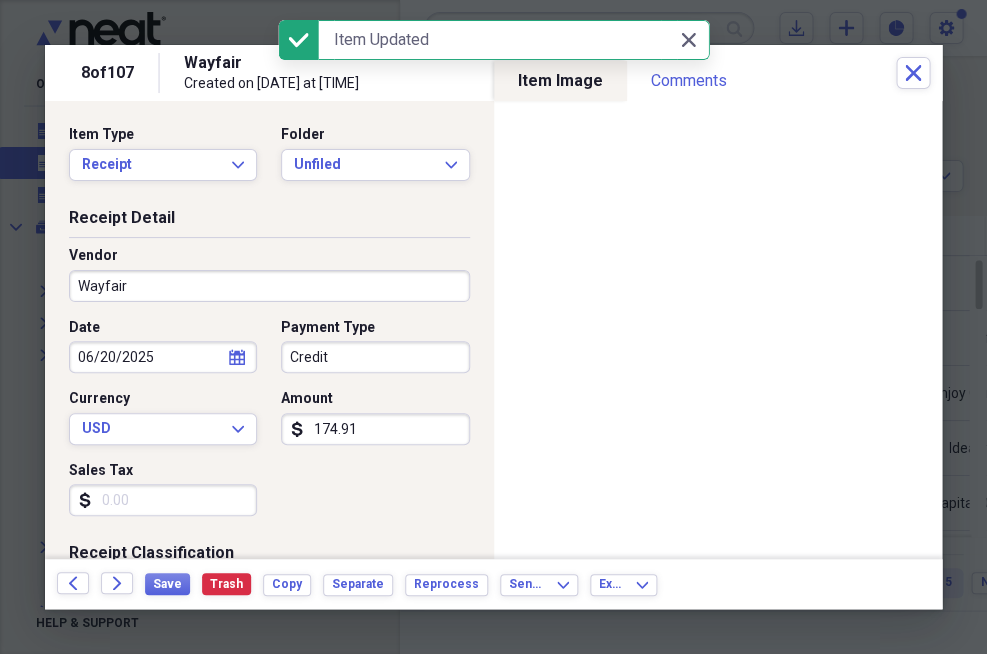 click on "Credit" at bounding box center [375, 357] 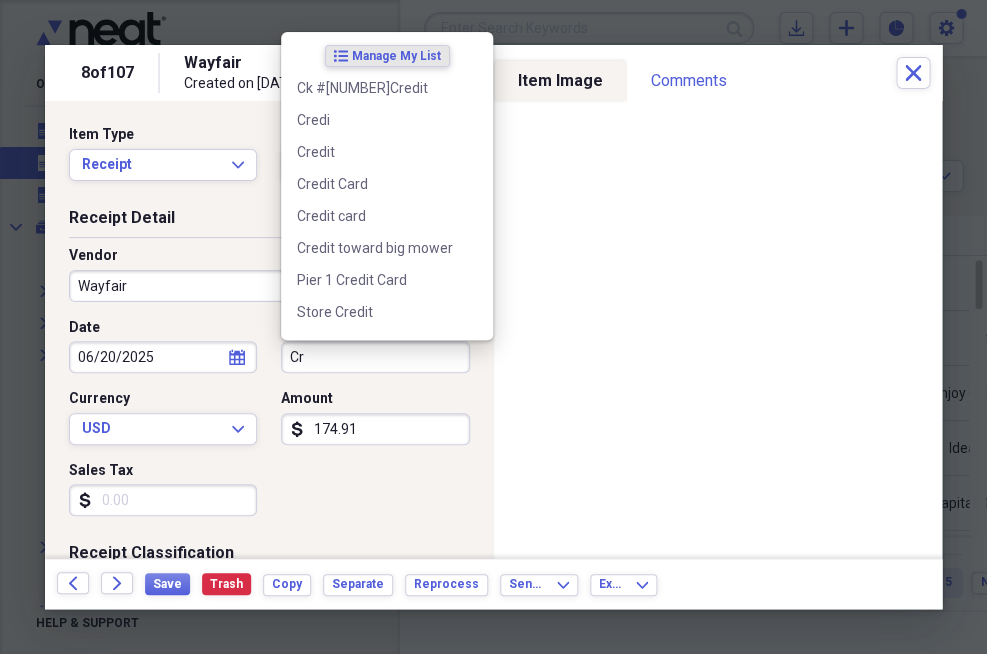 type on "C" 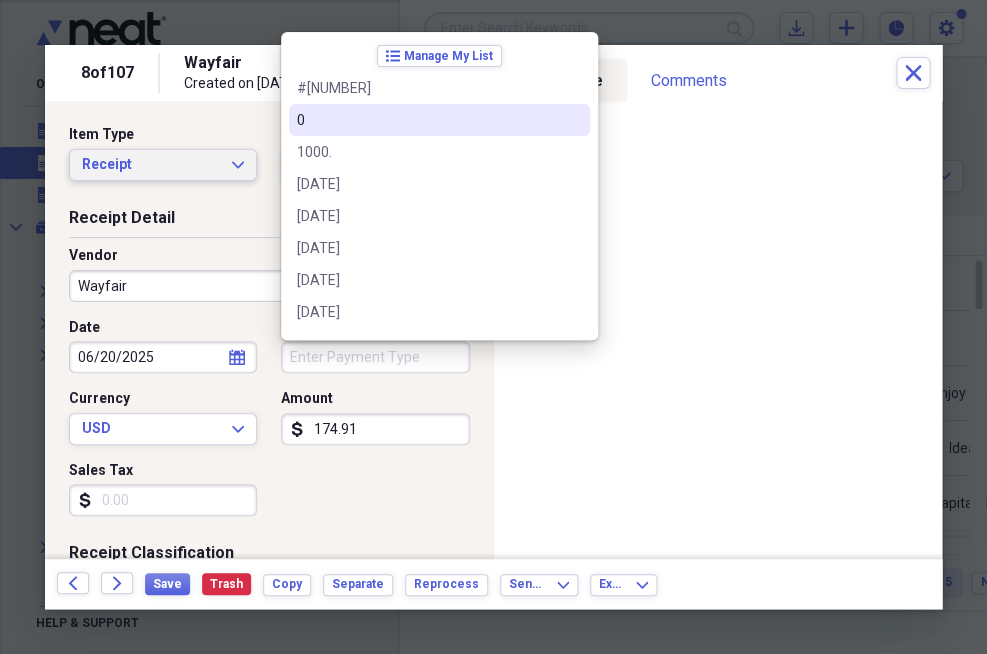 type 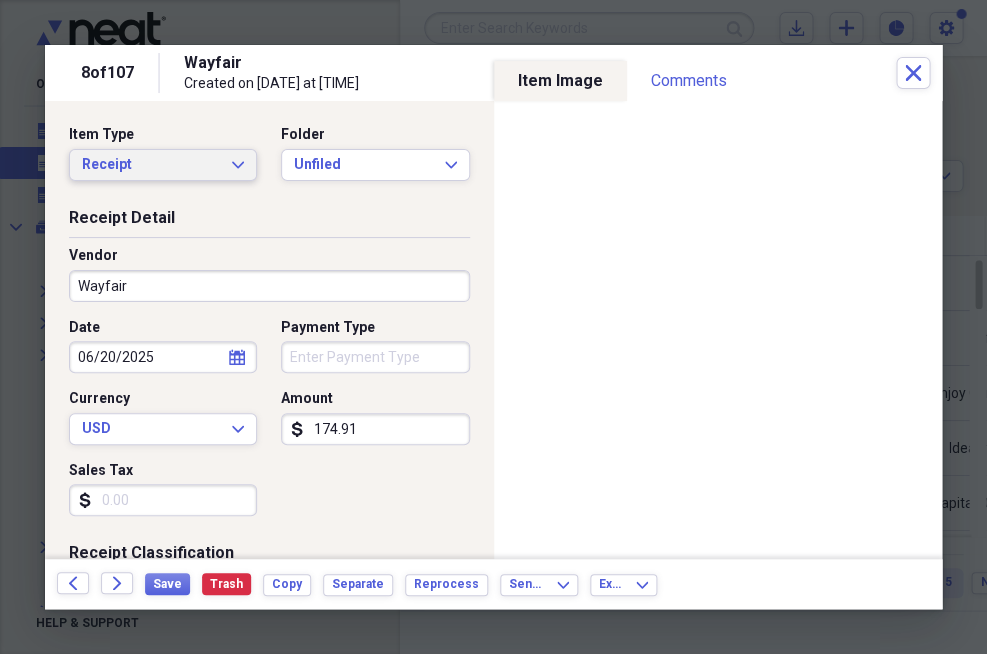 click on "Expand" 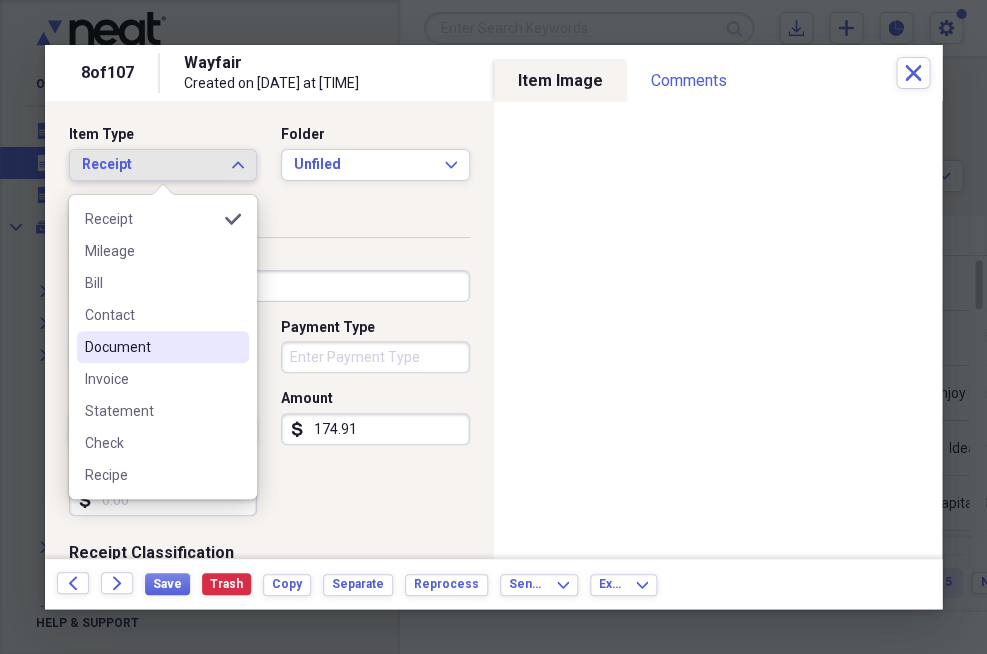click on "Document" at bounding box center (151, 347) 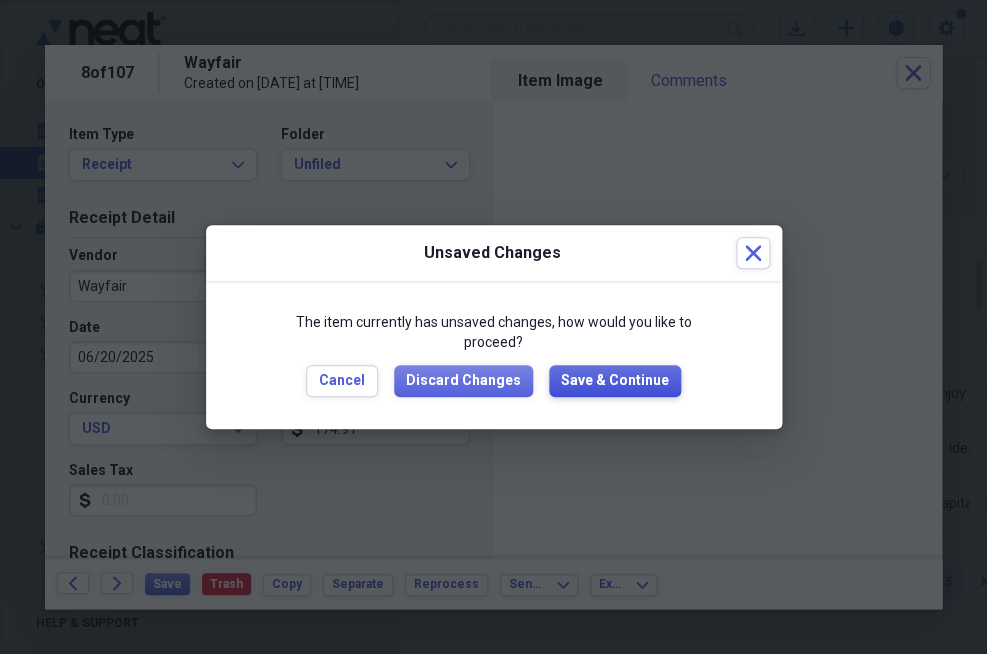 click on "Save & Continue" at bounding box center [615, 381] 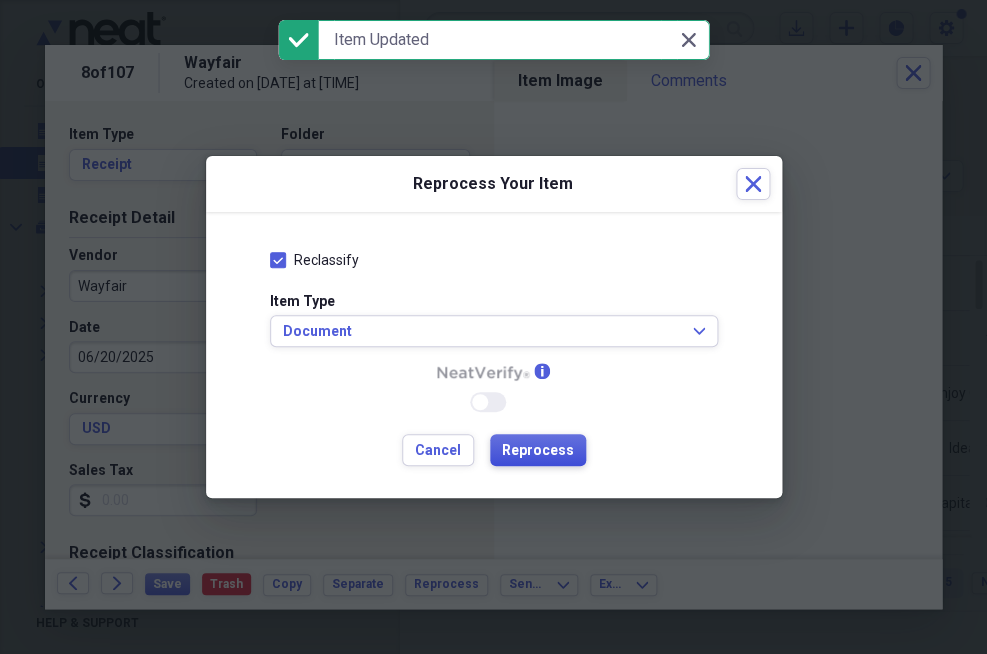 click on "Reprocess" at bounding box center (538, 450) 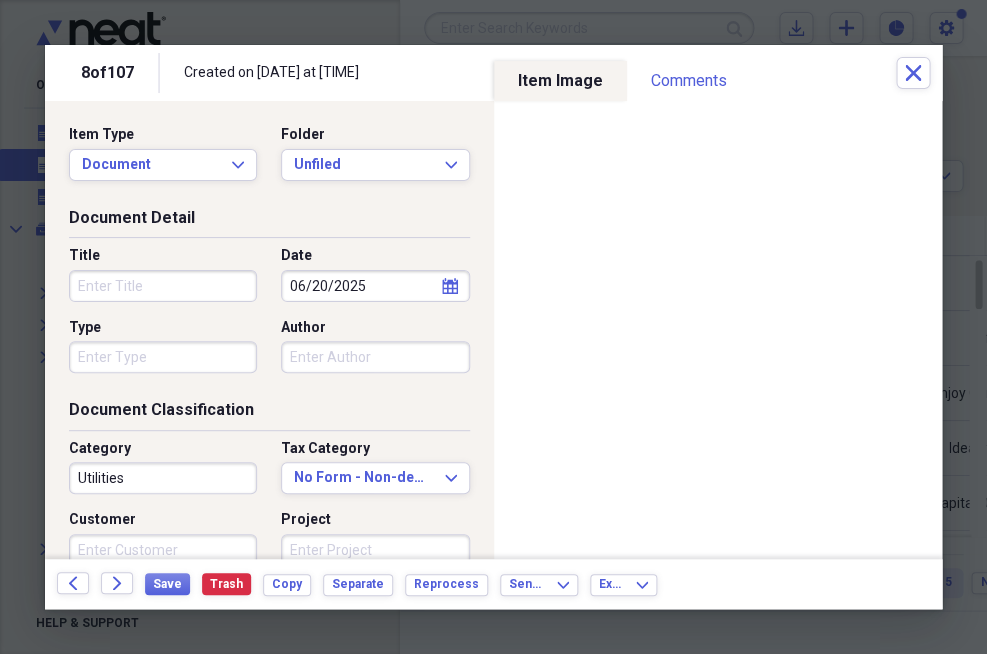 click on "Title" at bounding box center [163, 286] 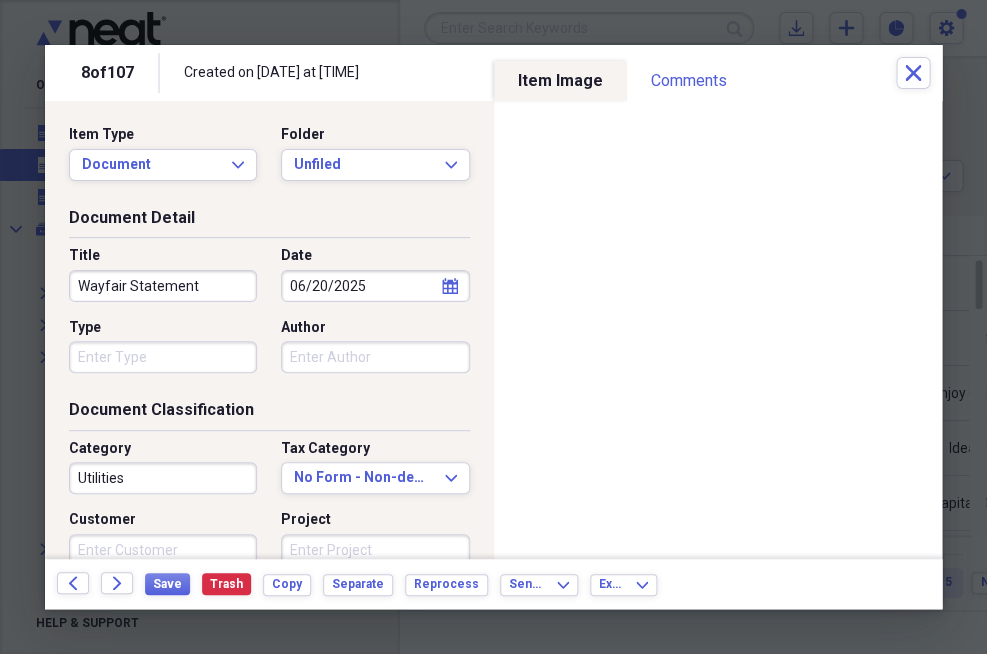 scroll, scrollTop: 67, scrollLeft: 0, axis: vertical 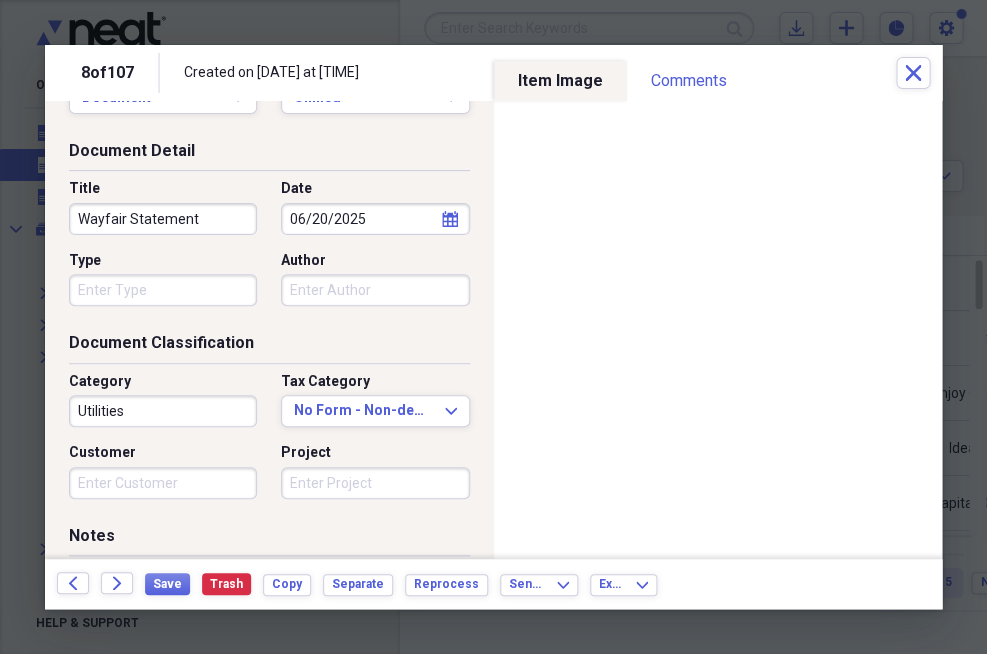 type on "Wayfair Statement" 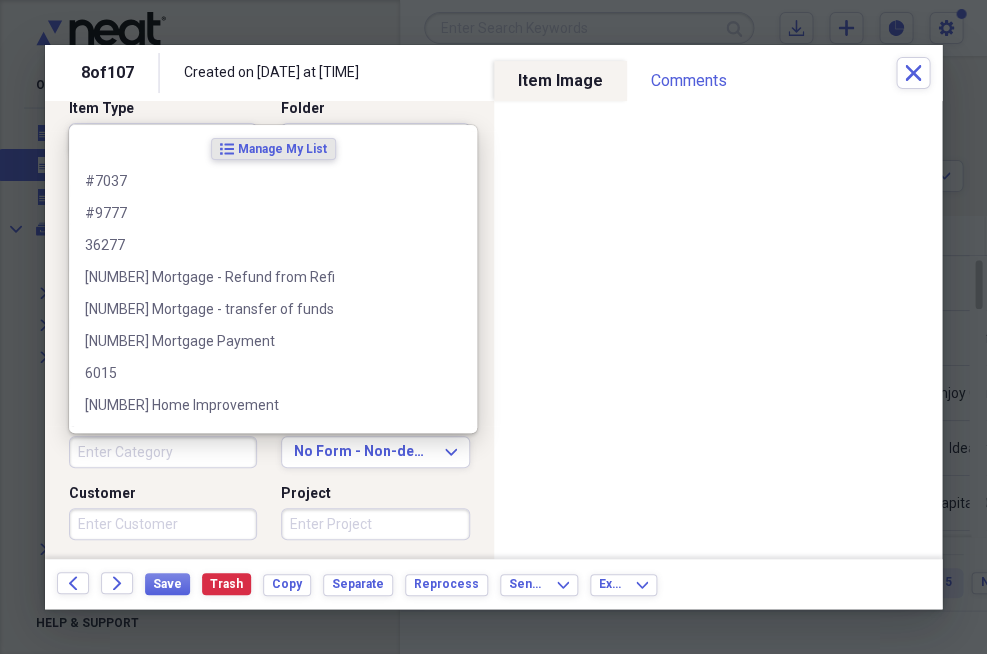 scroll, scrollTop: 20, scrollLeft: 0, axis: vertical 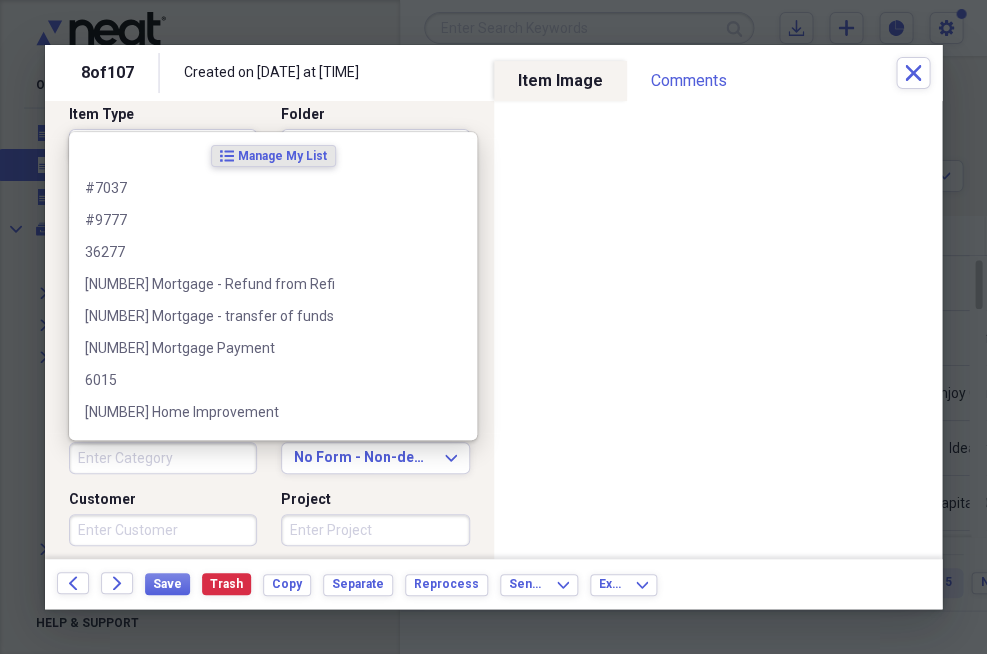 type 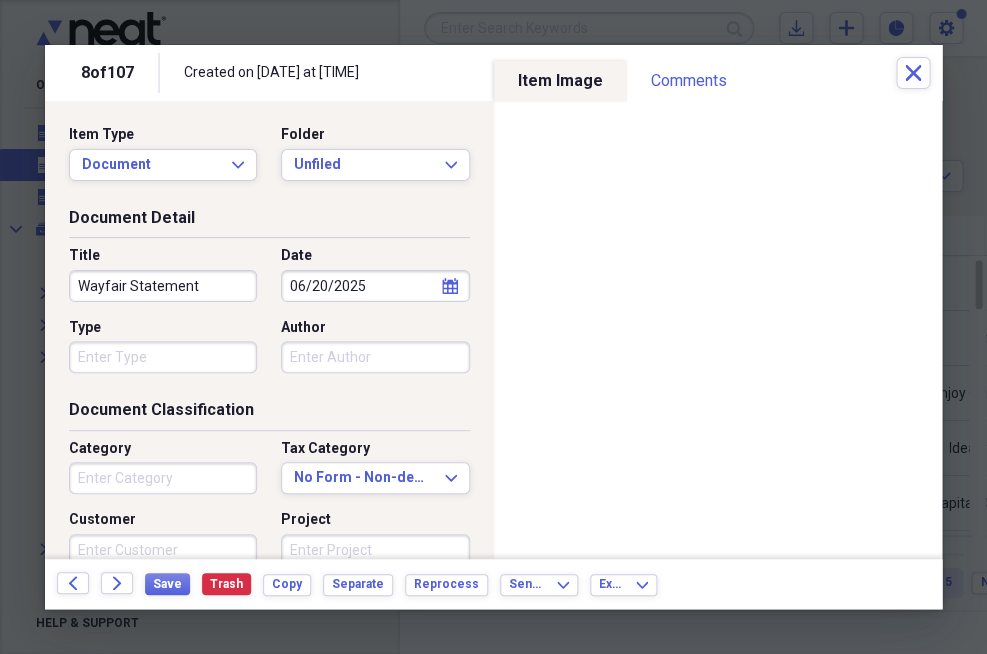 scroll, scrollTop: 0, scrollLeft: 0, axis: both 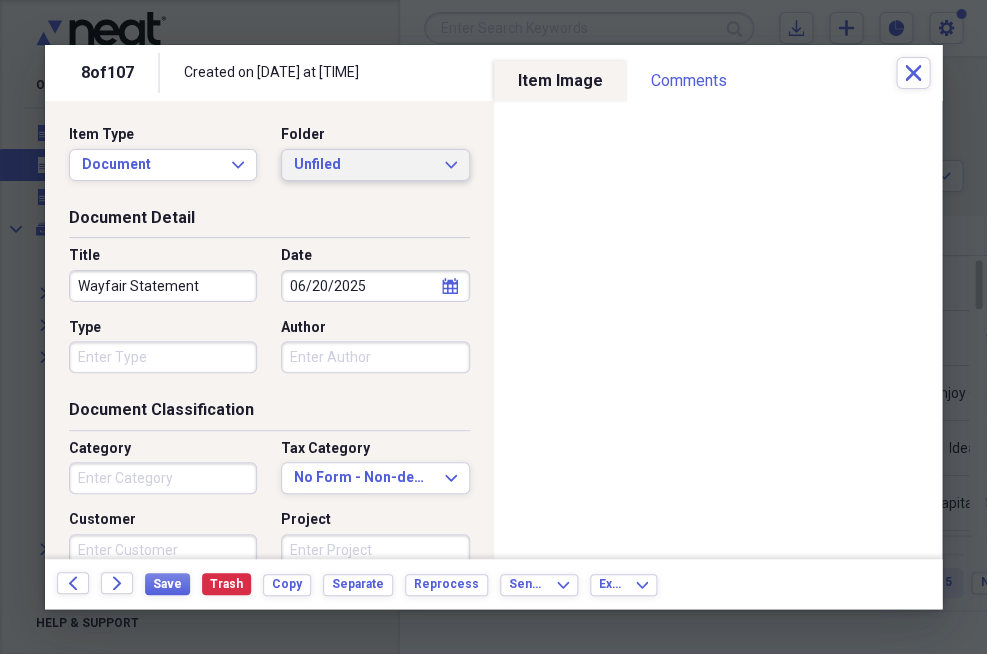 click on "Expand" 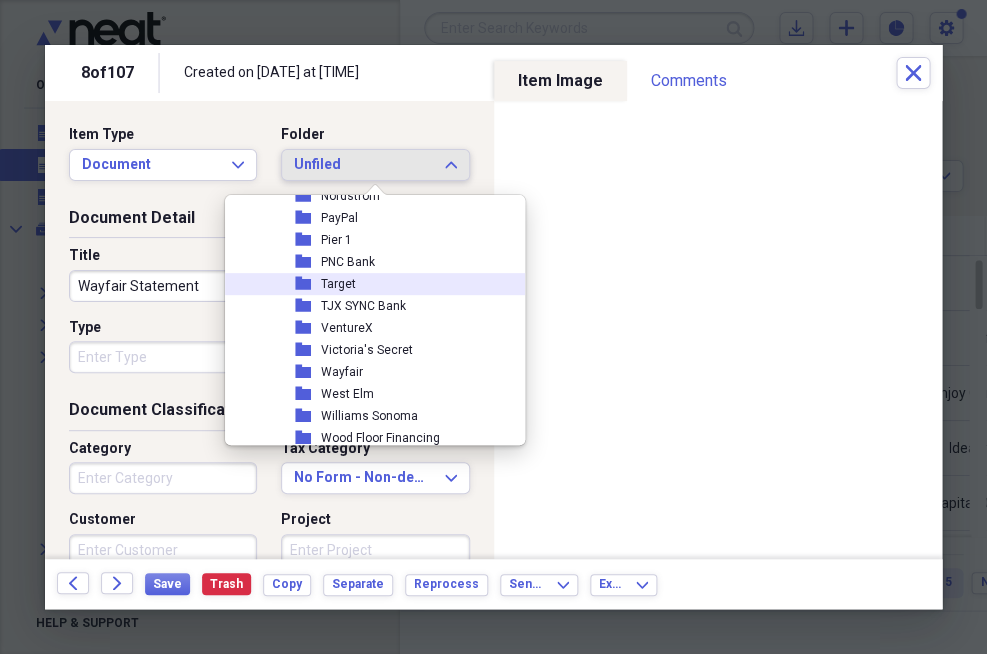 scroll, scrollTop: 1039, scrollLeft: 0, axis: vertical 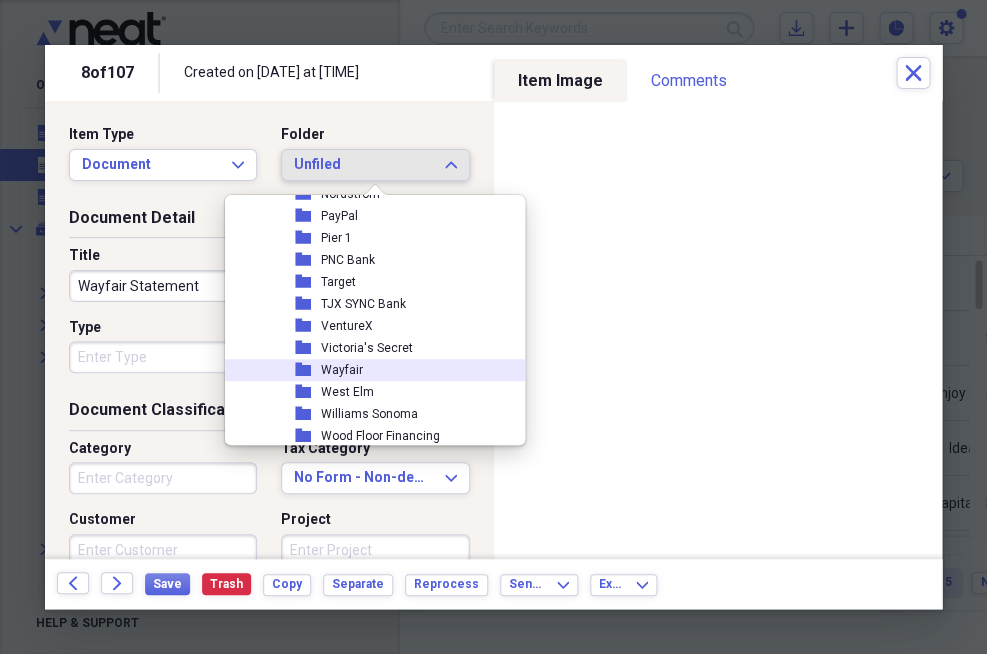 click on "folder [NAME]" at bounding box center (367, 370) 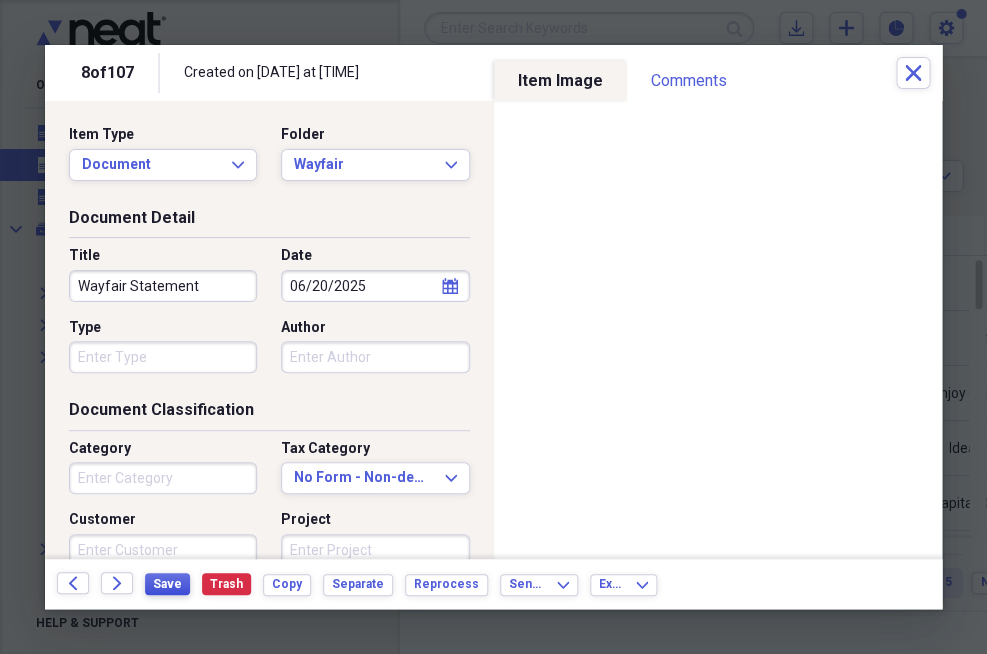 click on "Save" at bounding box center (167, 584) 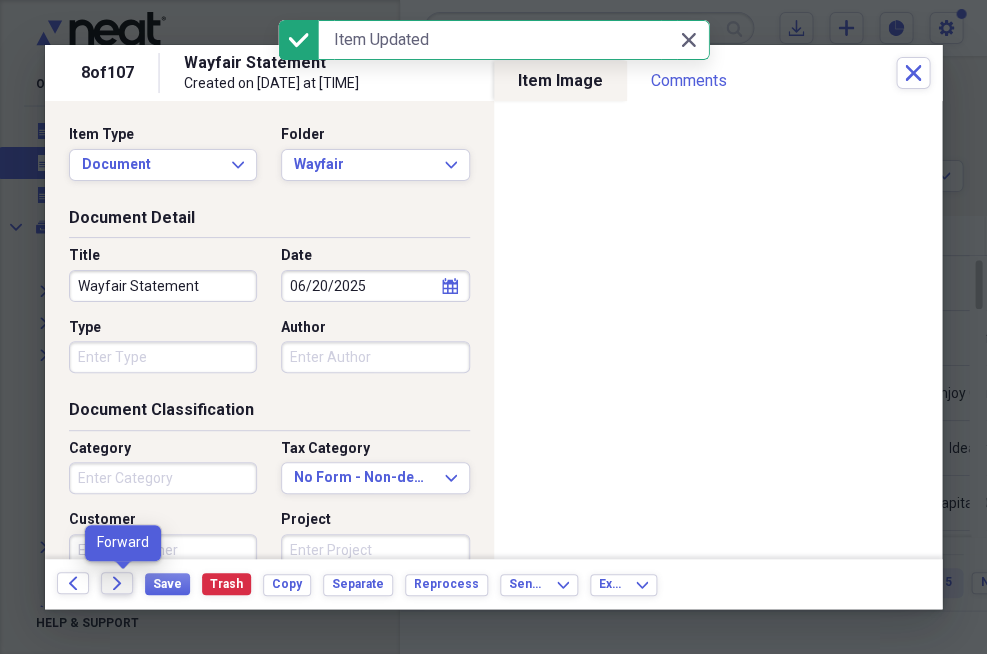 click on "Forward" at bounding box center (117, 583) 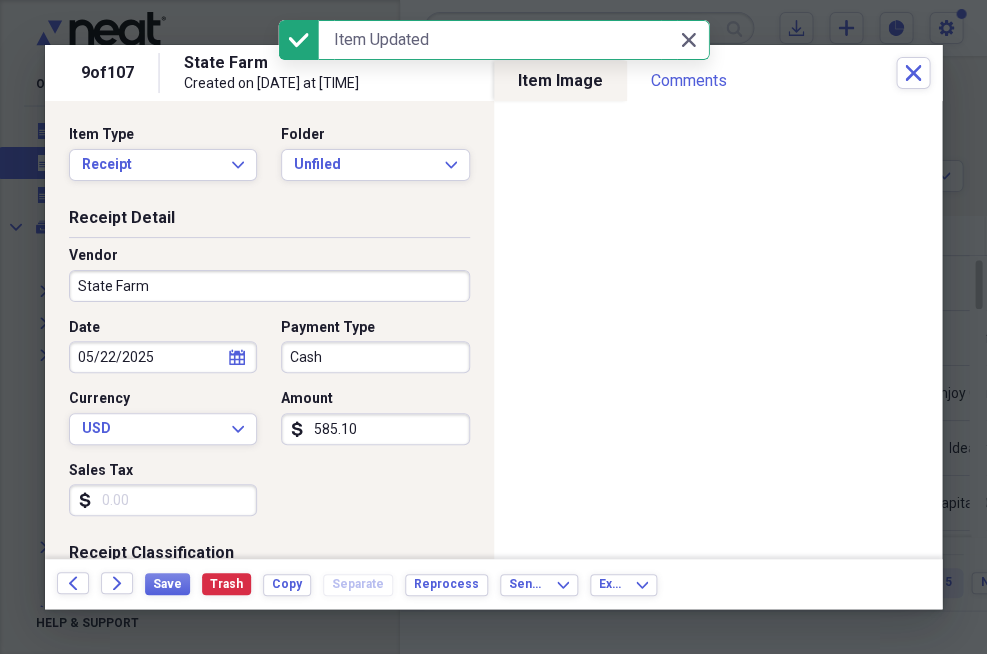 click on "Cash" at bounding box center (375, 357) 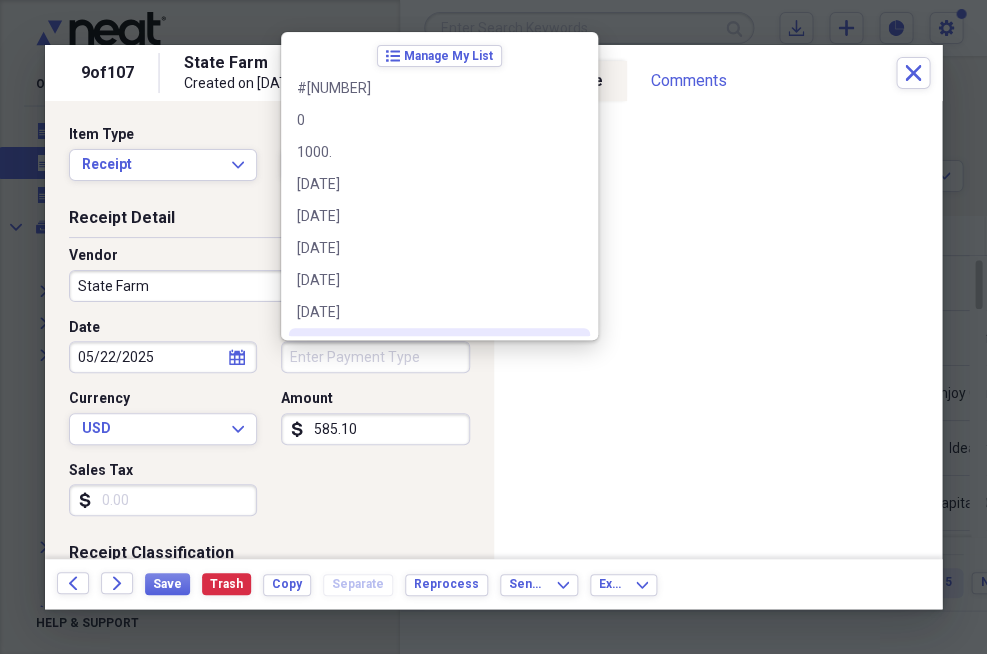 type 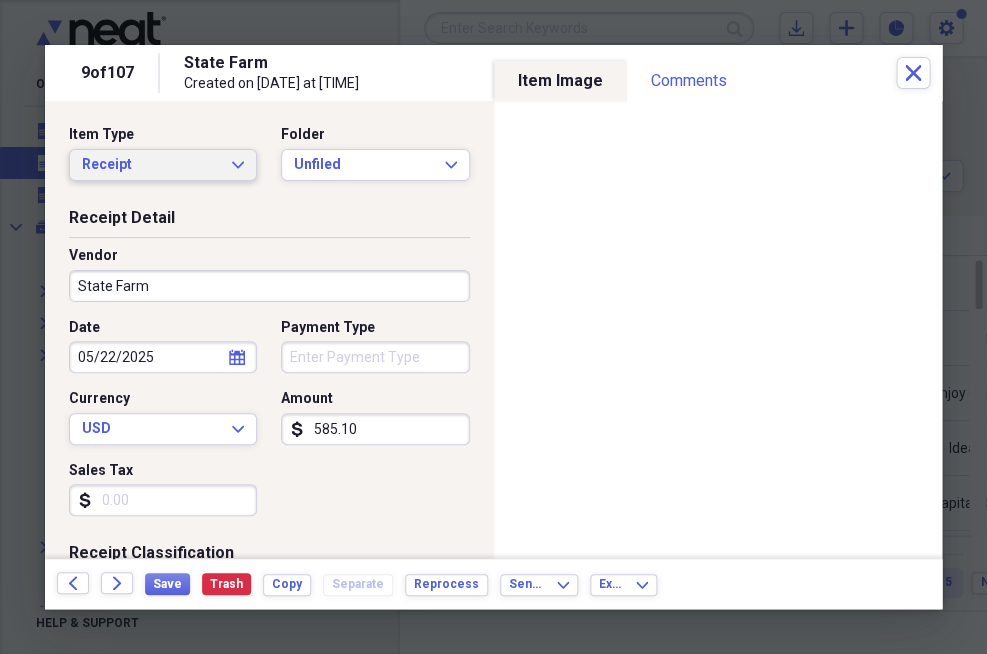 click on "Expand" 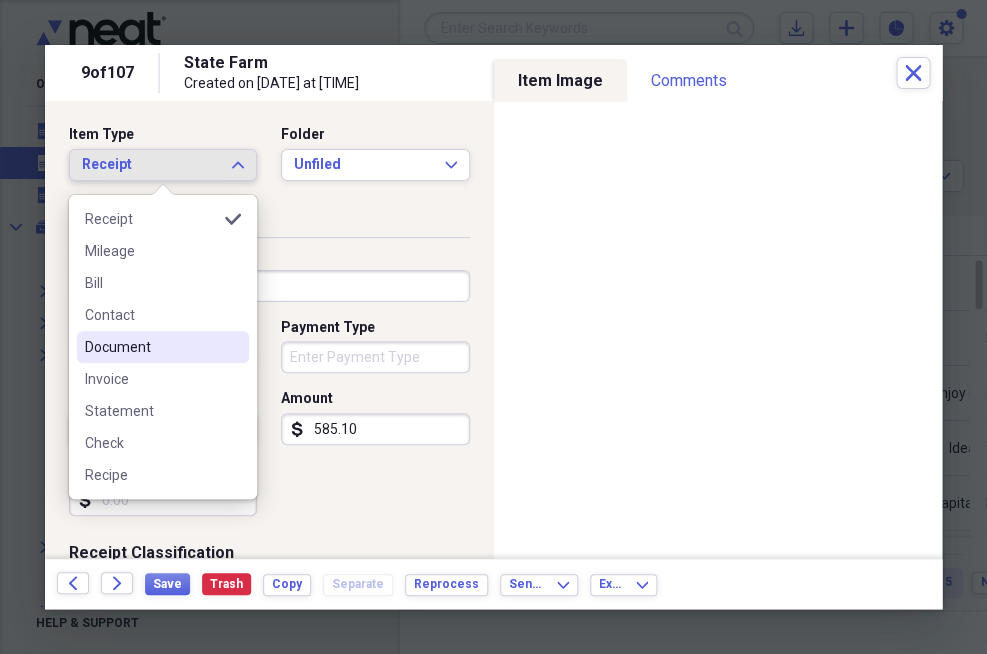 click on "Document" at bounding box center (151, 347) 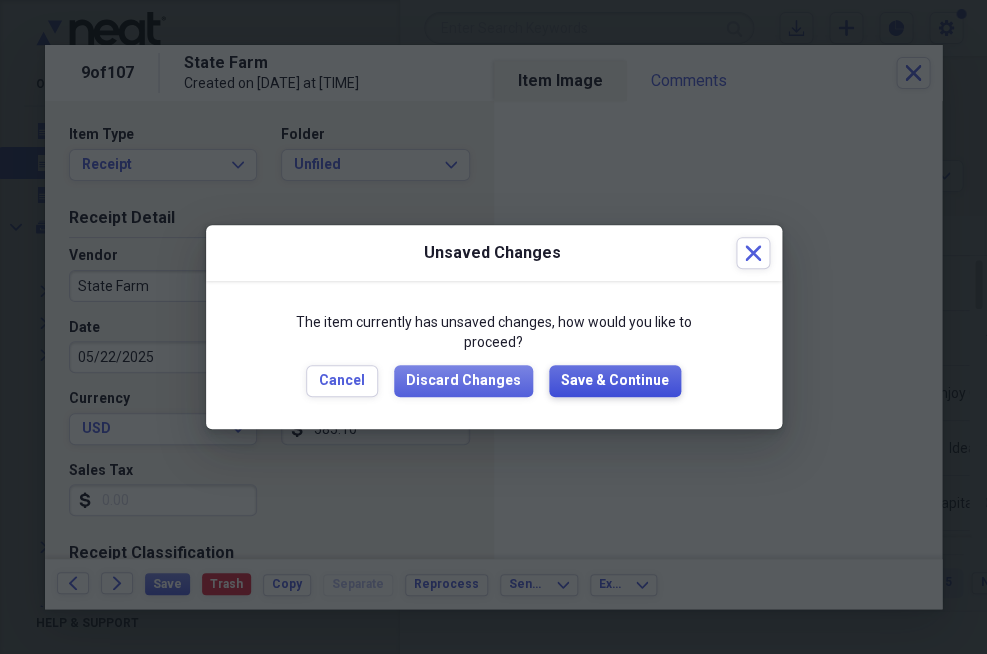 click on "Save & Continue" at bounding box center [615, 381] 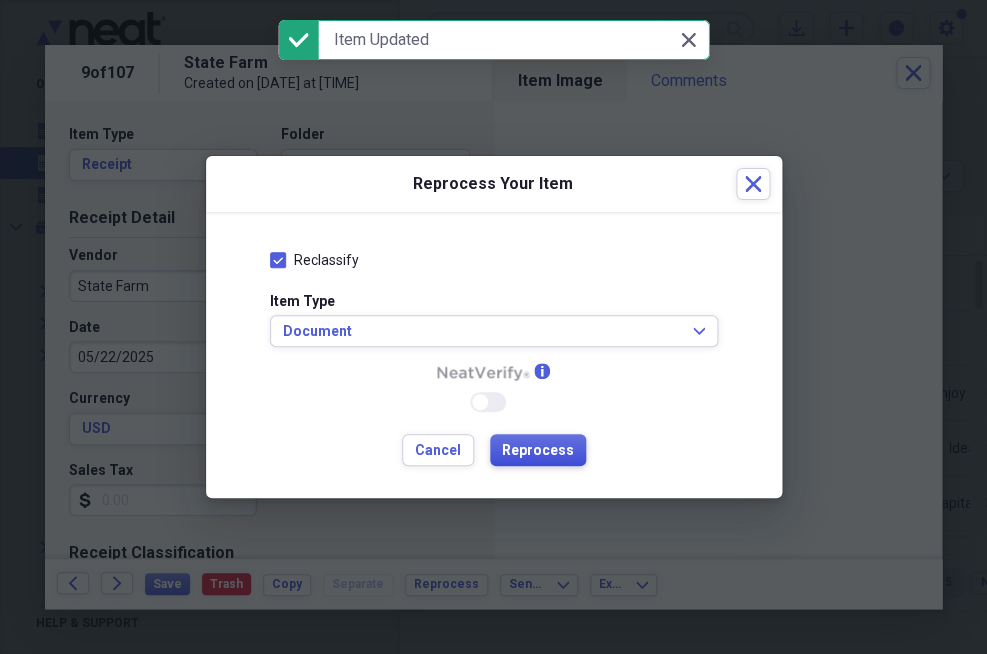 click on "Reprocess" at bounding box center (538, 451) 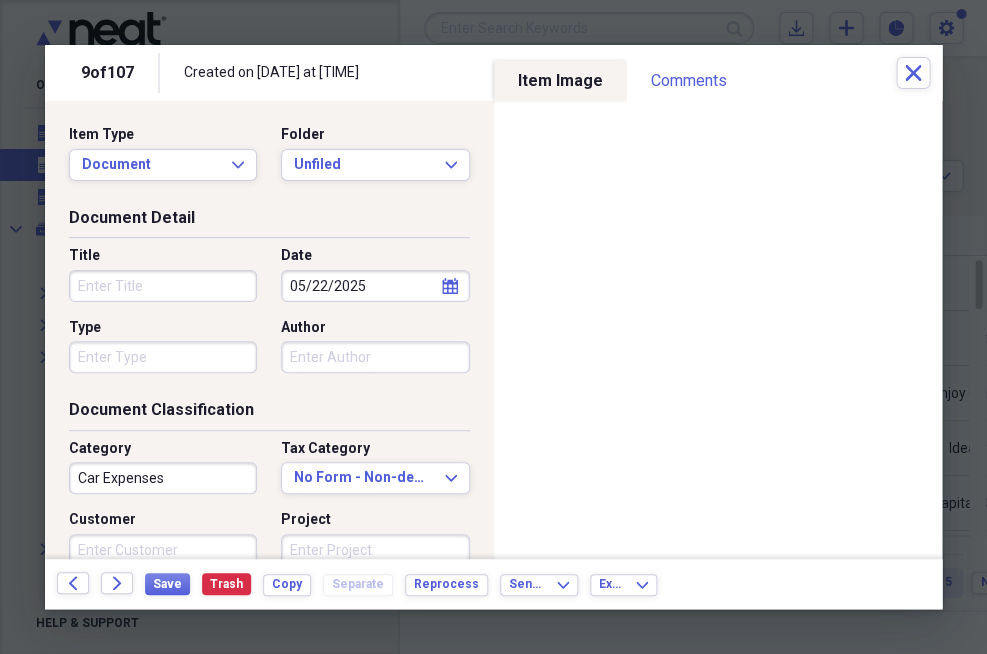 click on "Title" at bounding box center [163, 286] 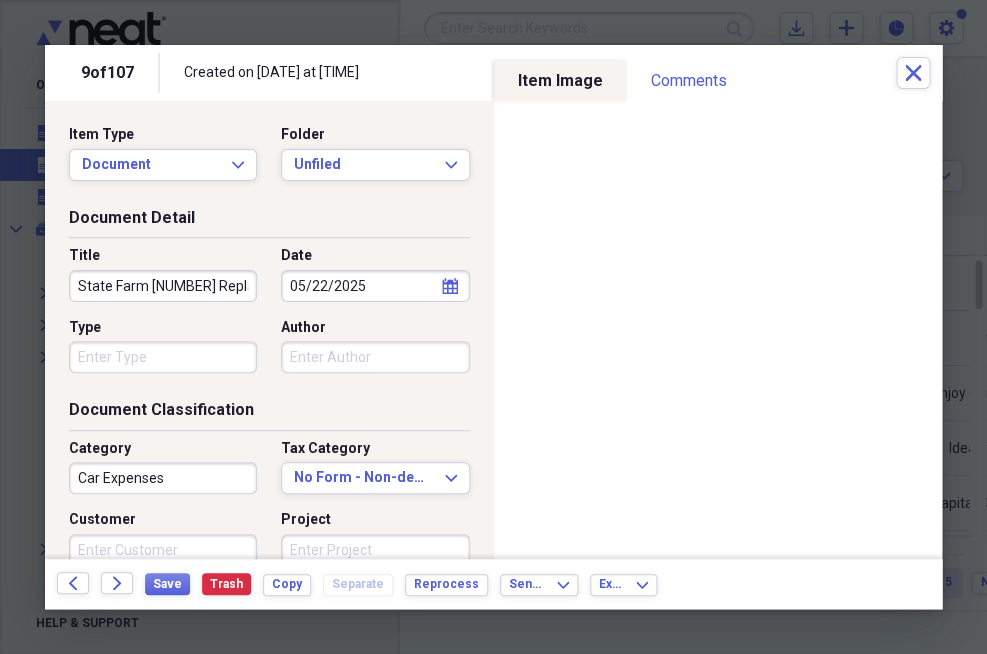 type on "State Farm [NUMBER] Replacement Cost Estimate" 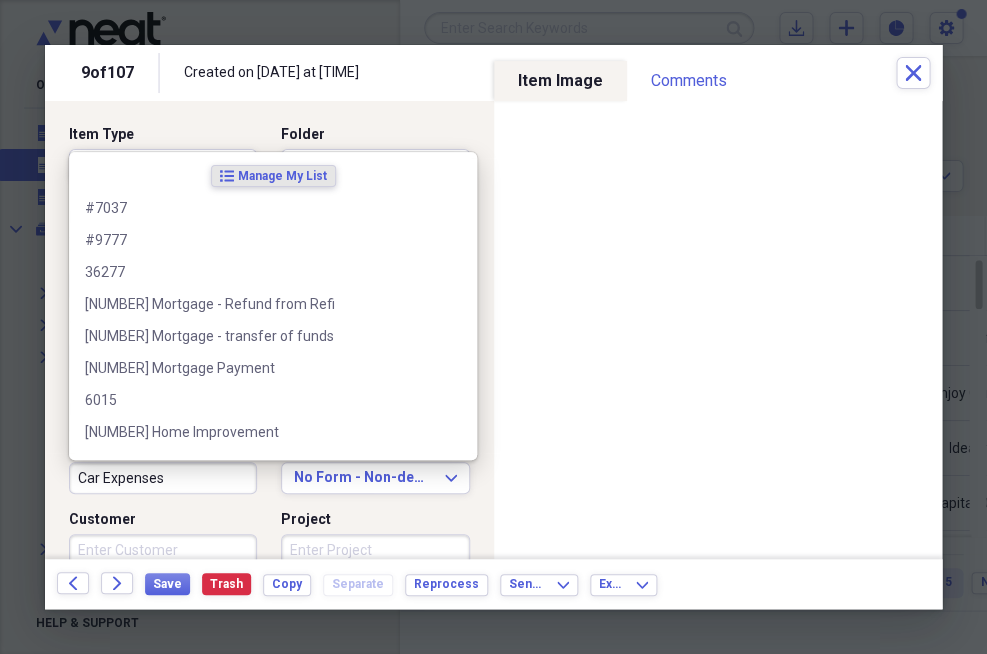 click on "Car Expenses" at bounding box center (163, 478) 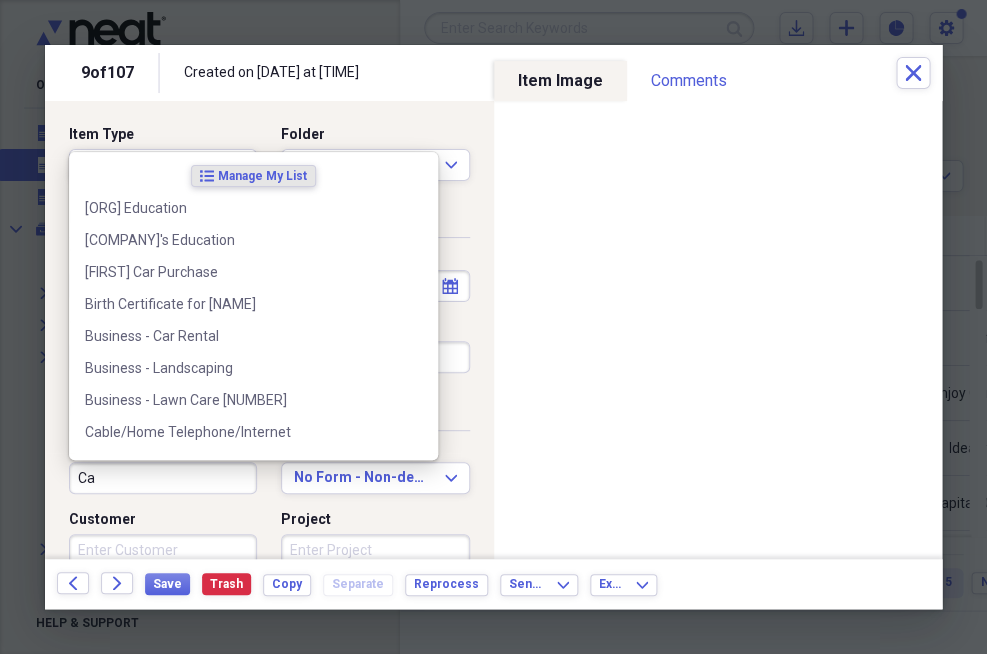 type on "C" 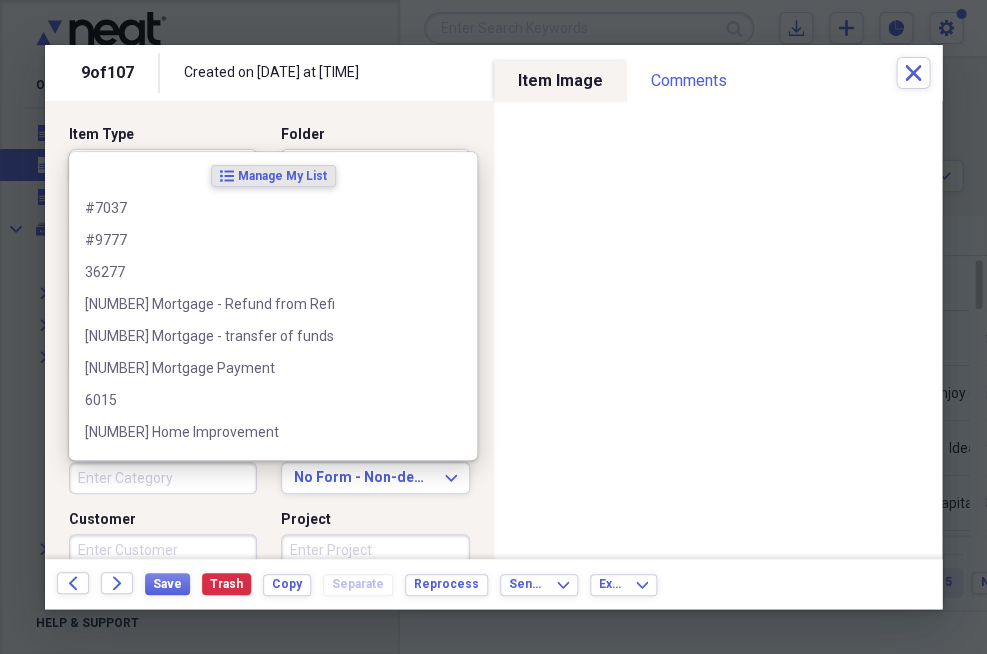 type 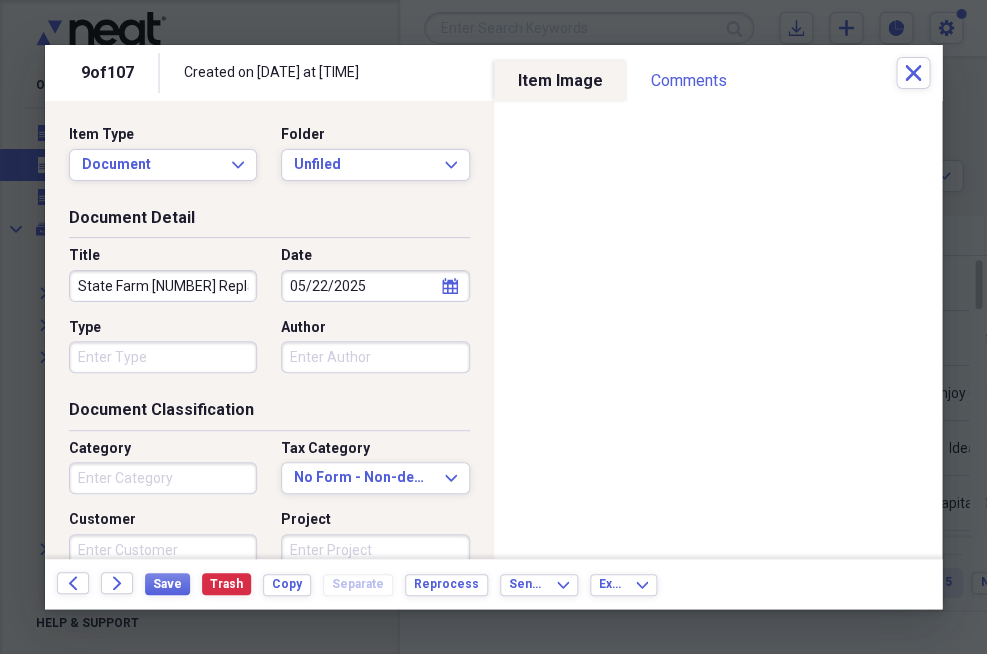 scroll, scrollTop: 0, scrollLeft: 0, axis: both 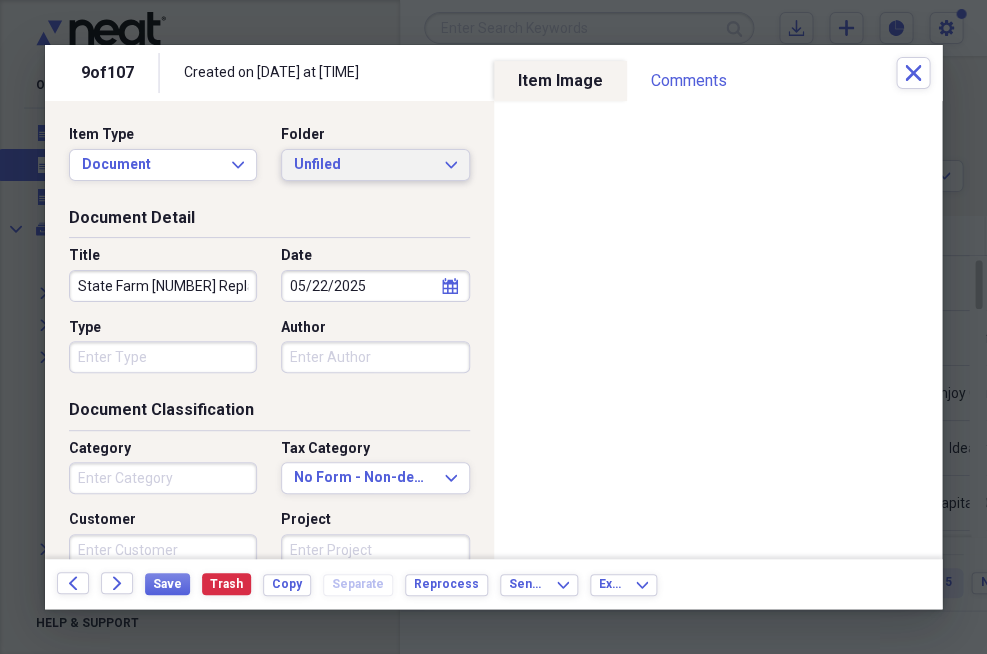 click on "Unfiled Expand" at bounding box center (375, 165) 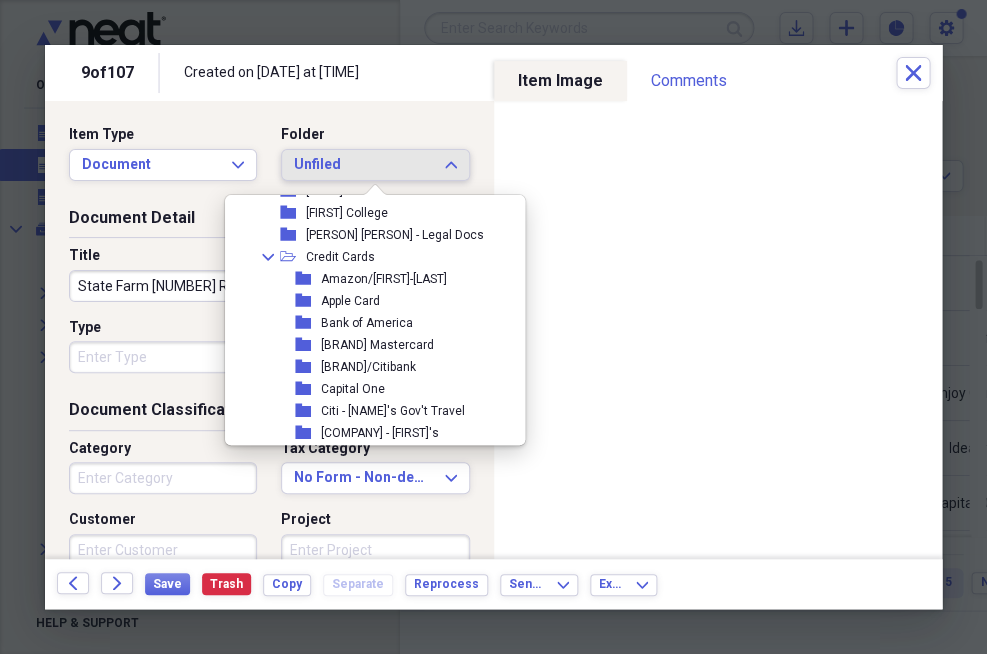 scroll, scrollTop: 579, scrollLeft: 0, axis: vertical 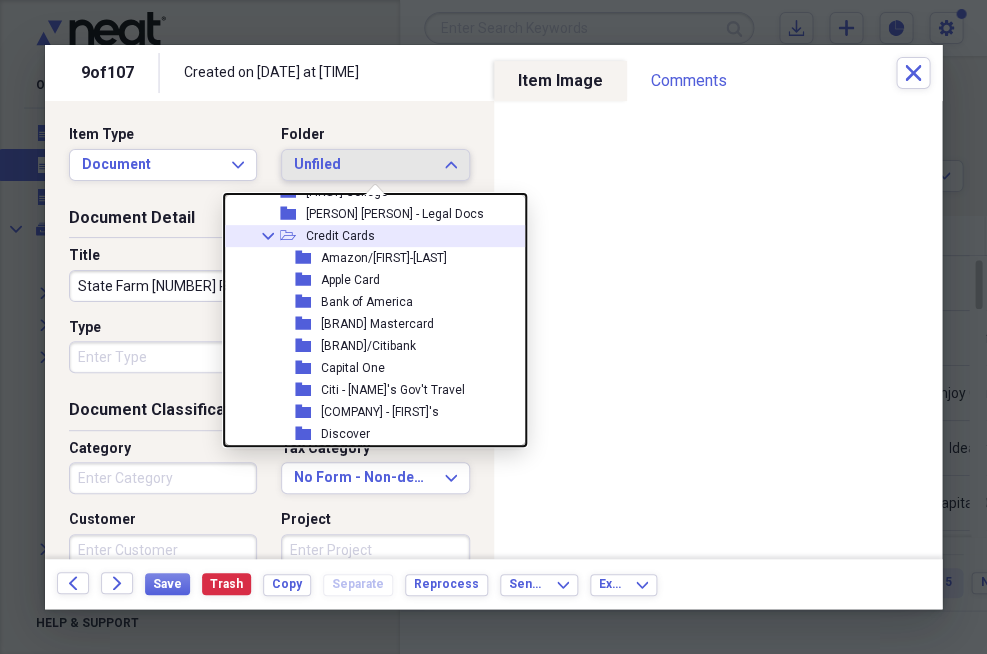click on "Collapse" 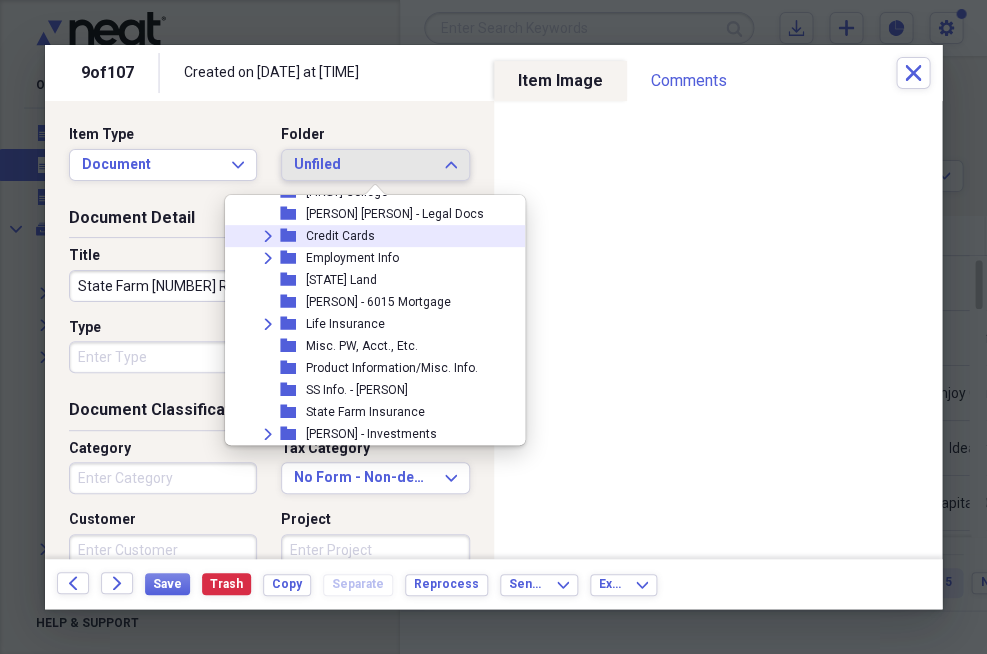 scroll, scrollTop: 591, scrollLeft: 0, axis: vertical 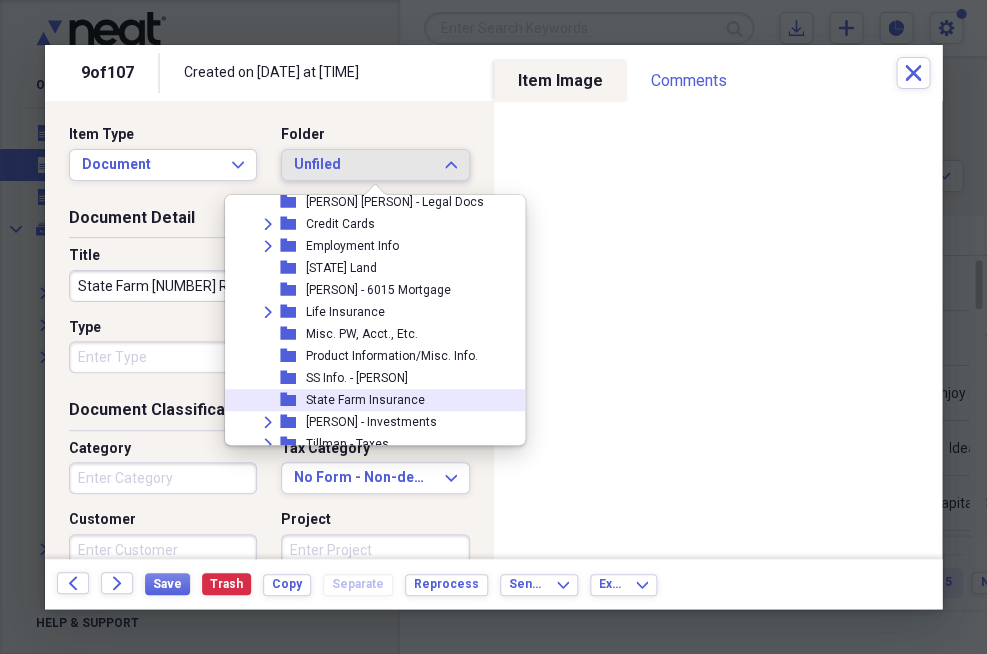 click on "State Farm Insurance" at bounding box center (365, 400) 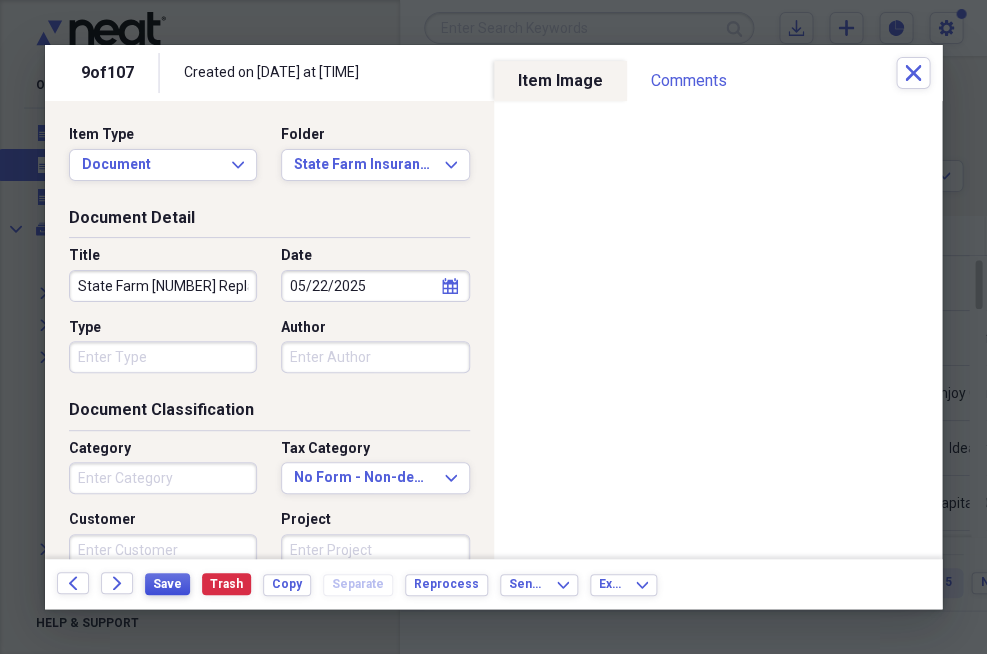 click on "Save" at bounding box center (167, 584) 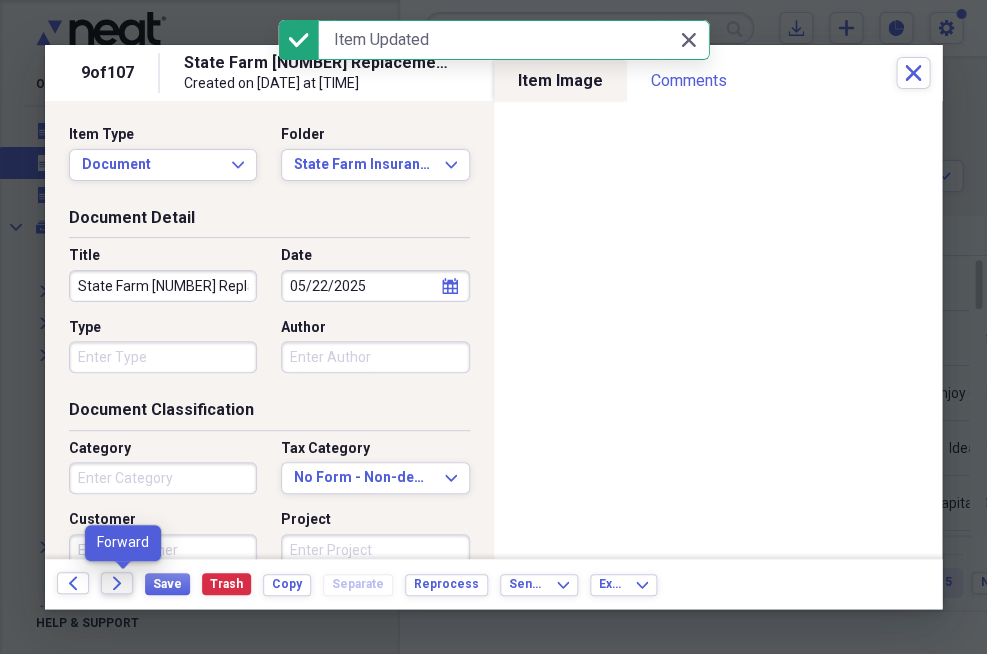 click on "Forward" 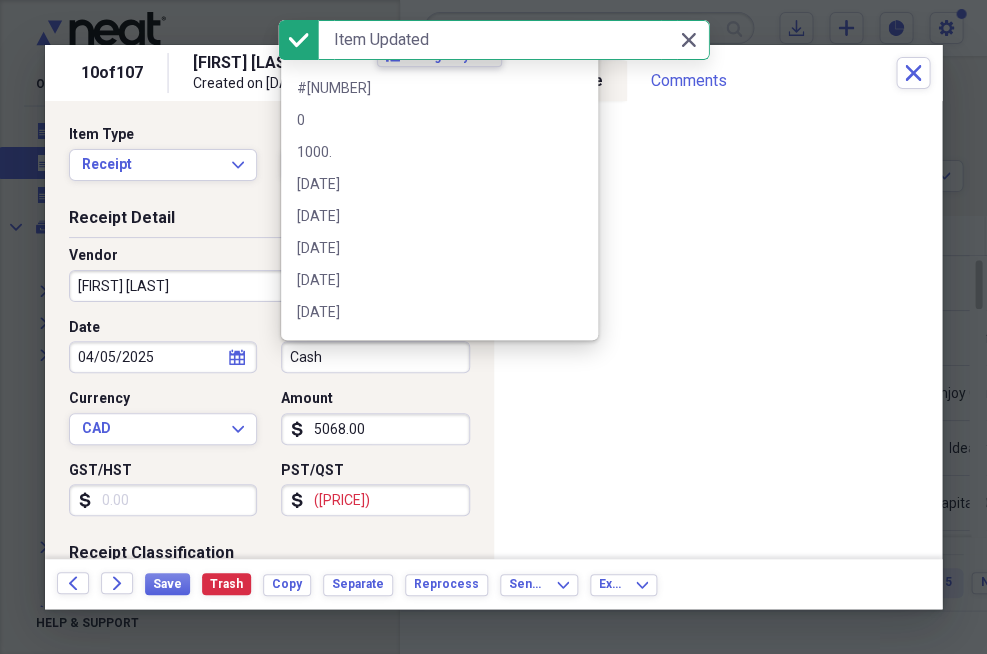 click on "Cash" at bounding box center [375, 357] 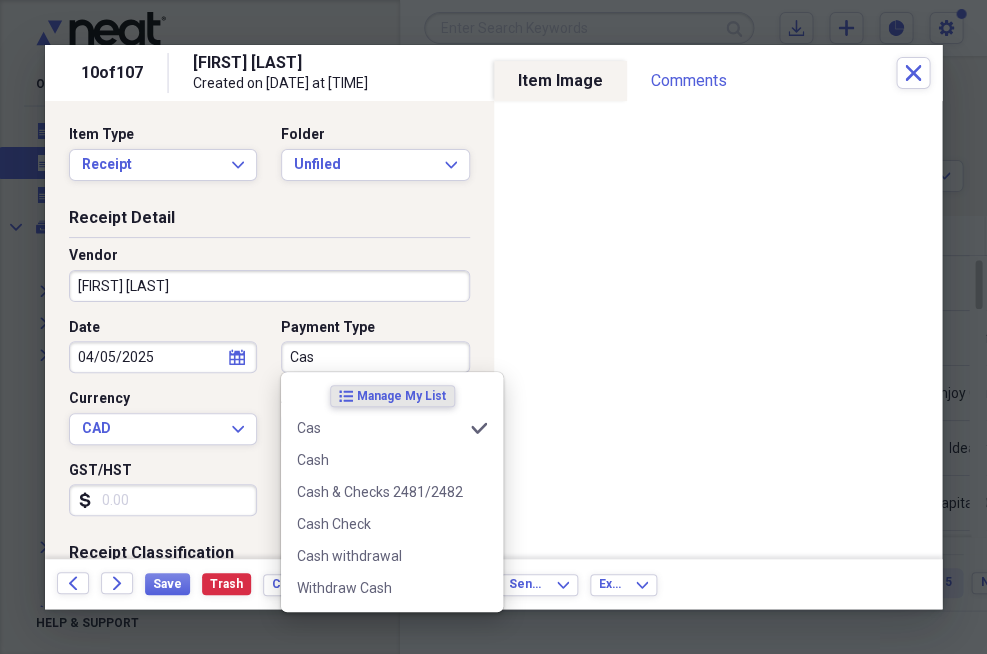 type on "Ca" 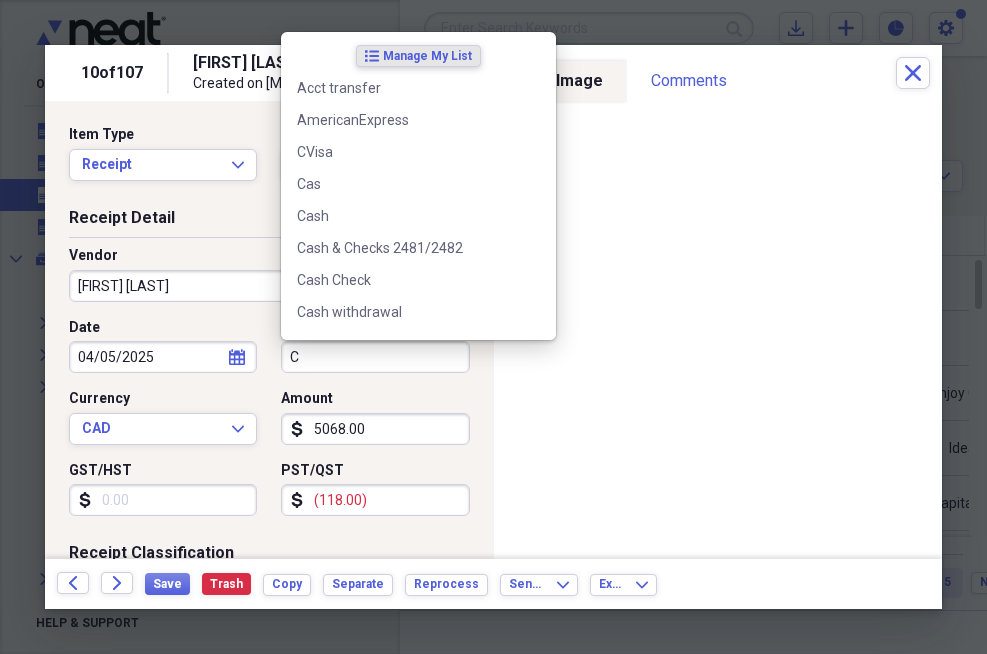 scroll, scrollTop: 0, scrollLeft: 0, axis: both 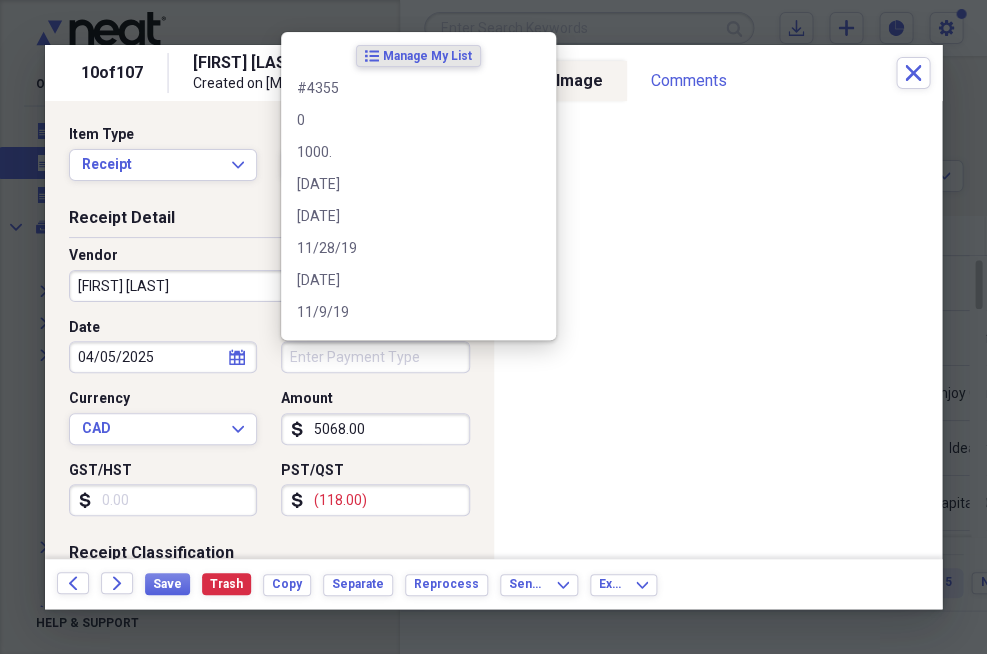 type 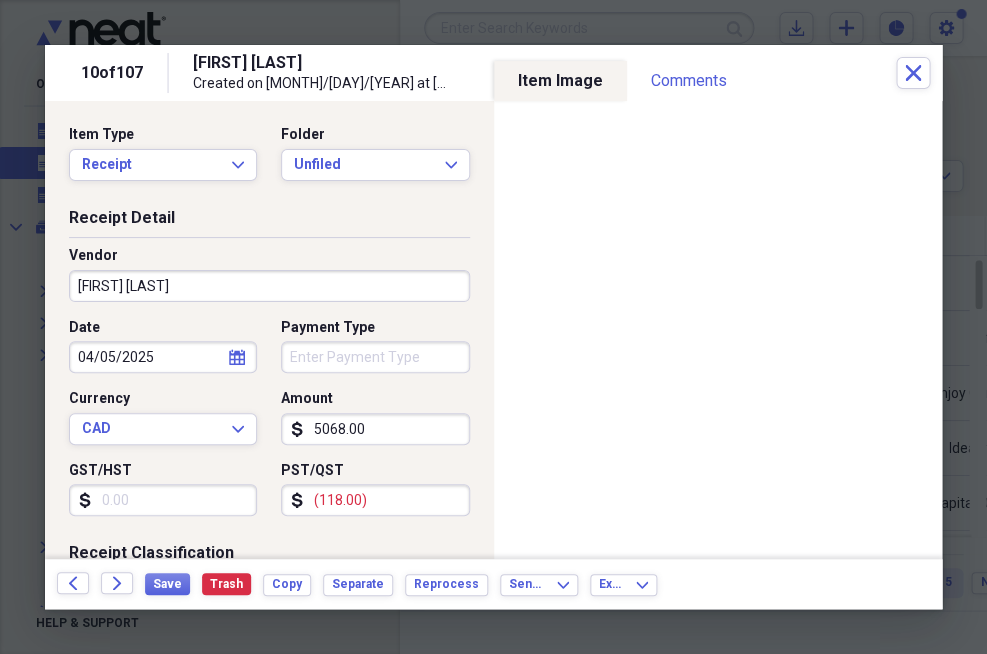 type on "(118.00)" 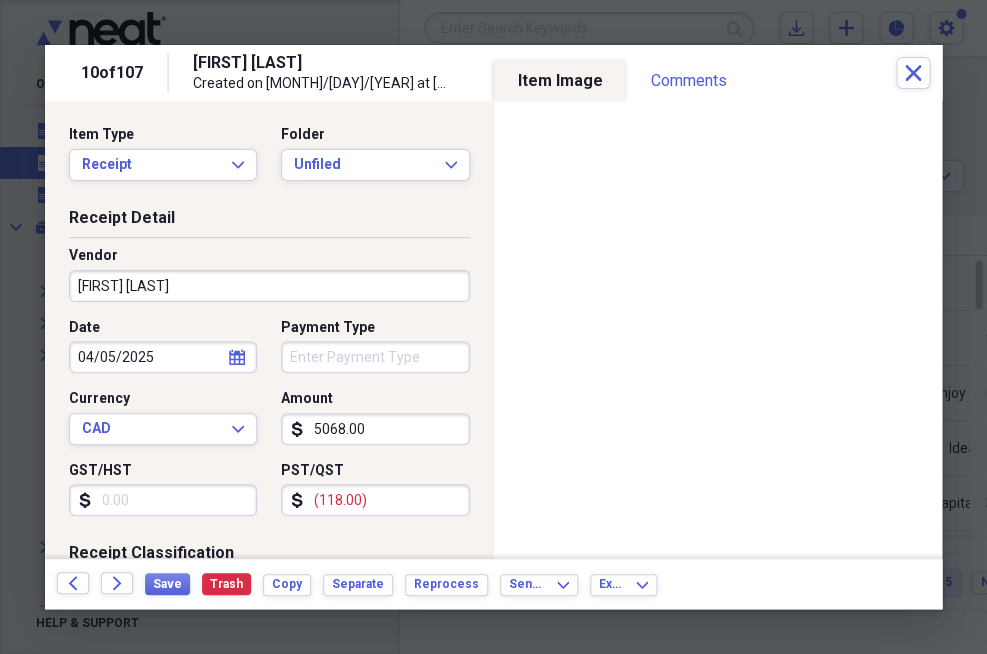 type 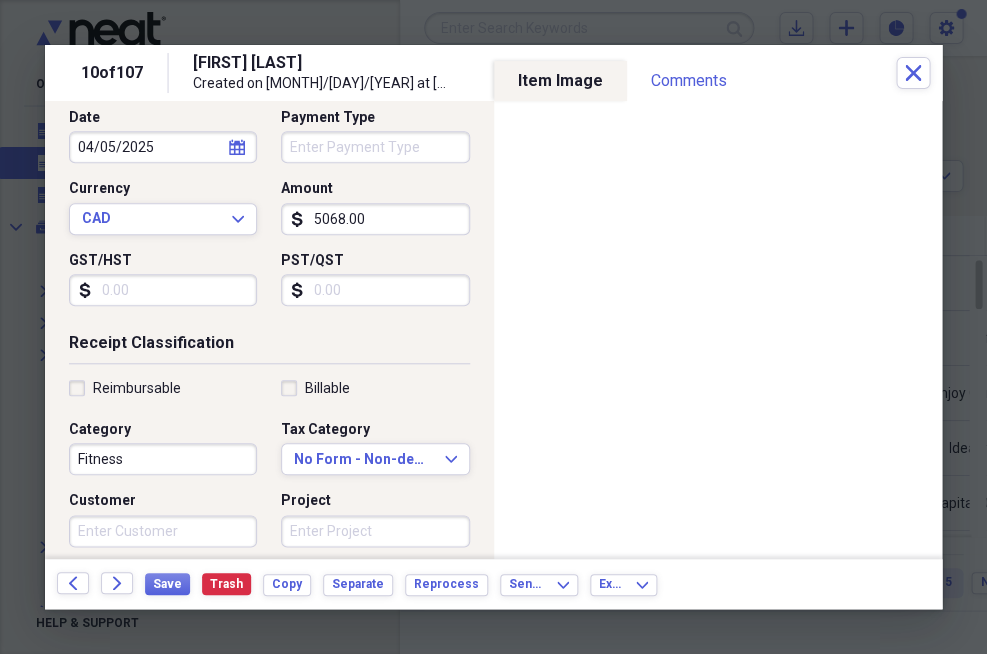 scroll, scrollTop: 232, scrollLeft: 0, axis: vertical 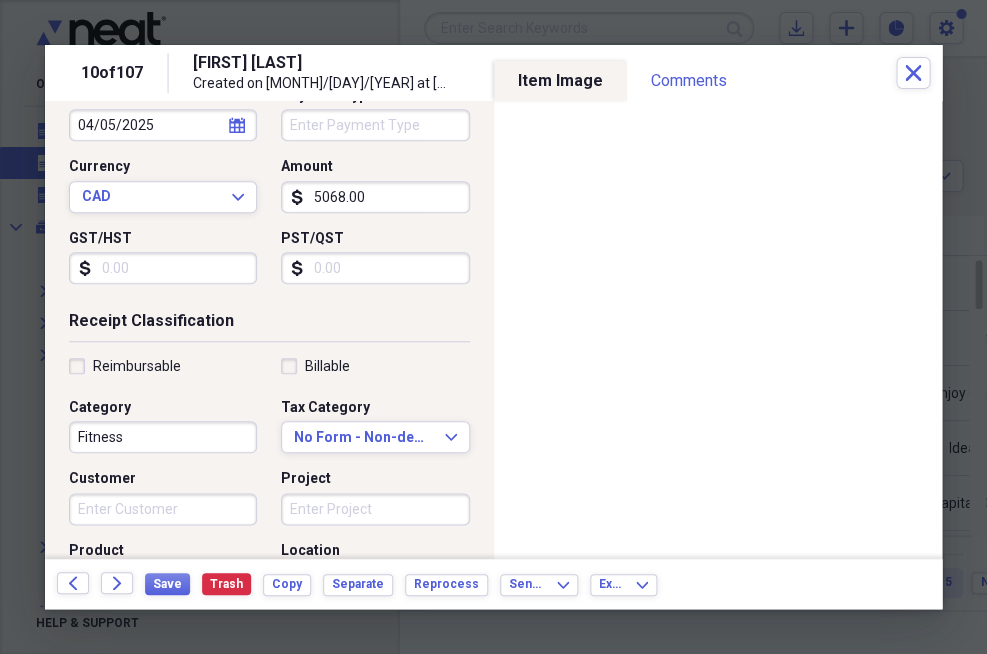 click on "Fitness" at bounding box center [163, 437] 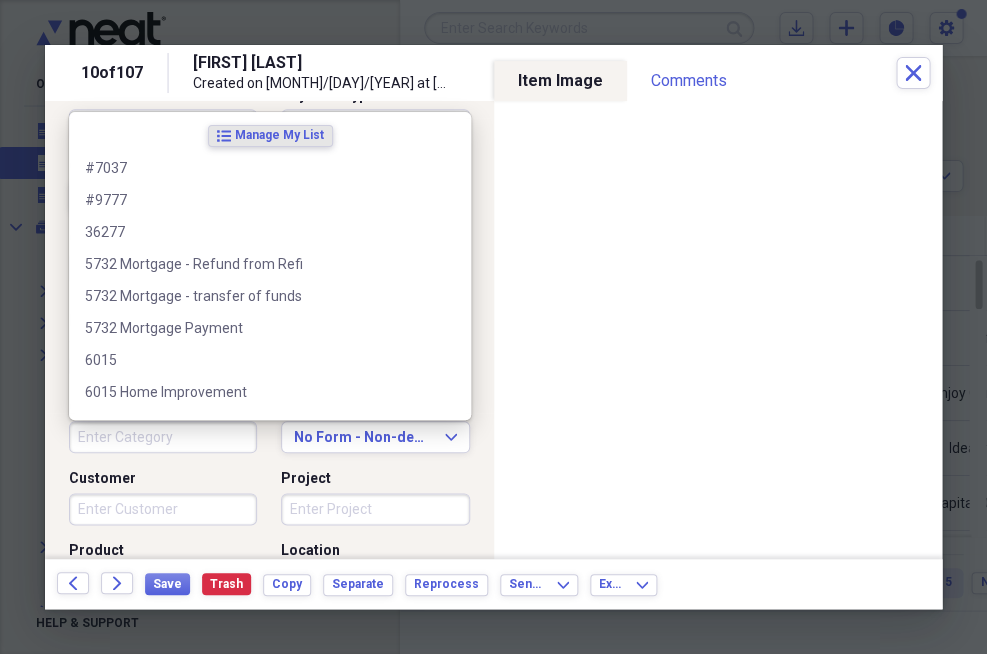 type 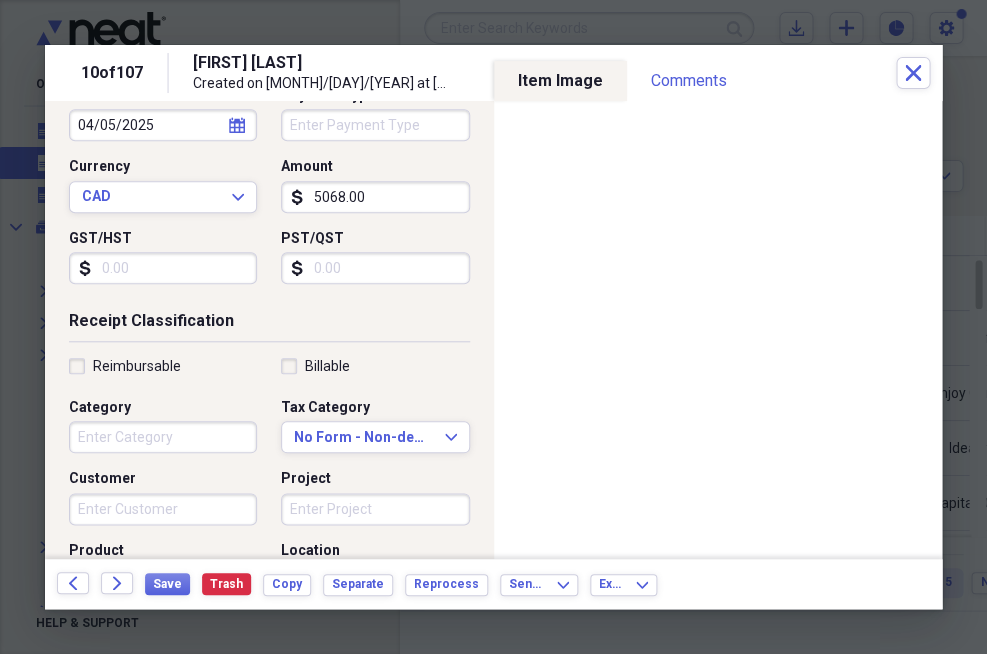 click on "Reimbursable Billable Category Tax Category No Form - Non-deductible Expand Customer Project Product Location Class" at bounding box center (269, 517) 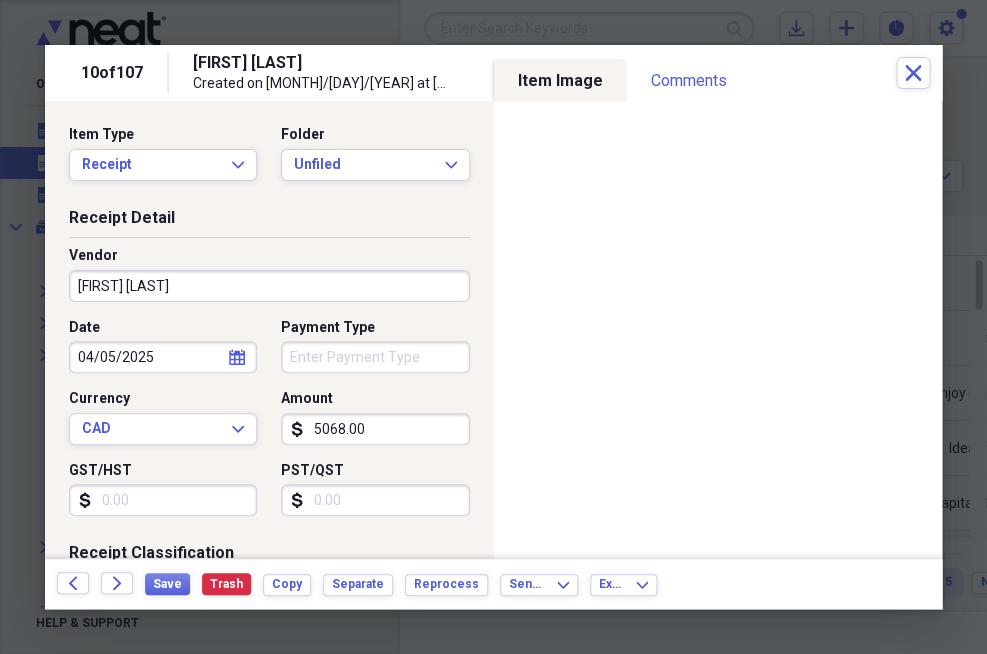 scroll, scrollTop: 0, scrollLeft: 0, axis: both 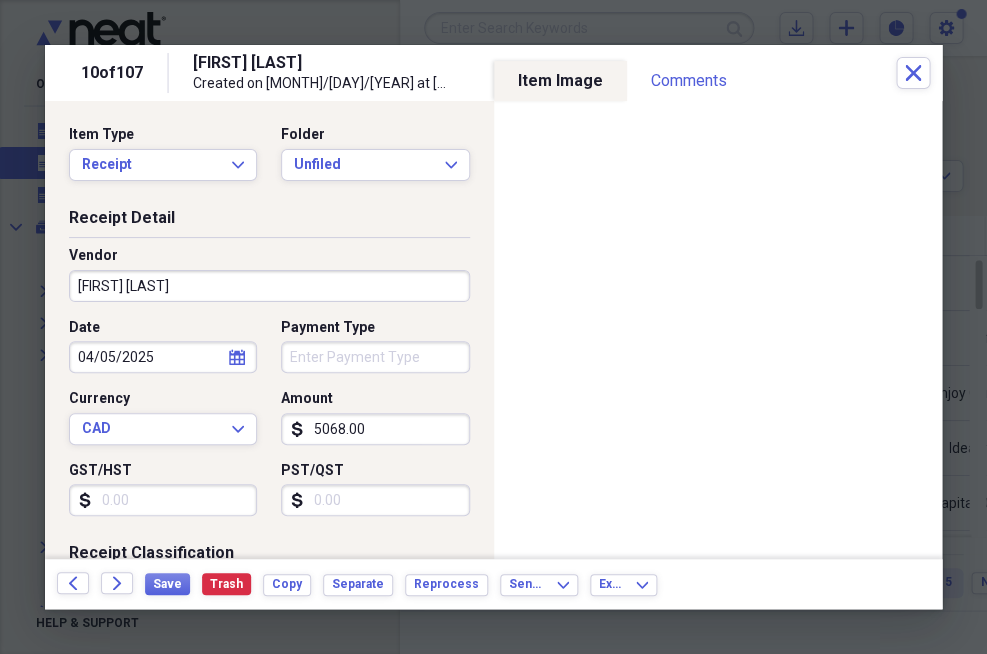 click on "[PERSON] [PERSON]" at bounding box center [269, 286] 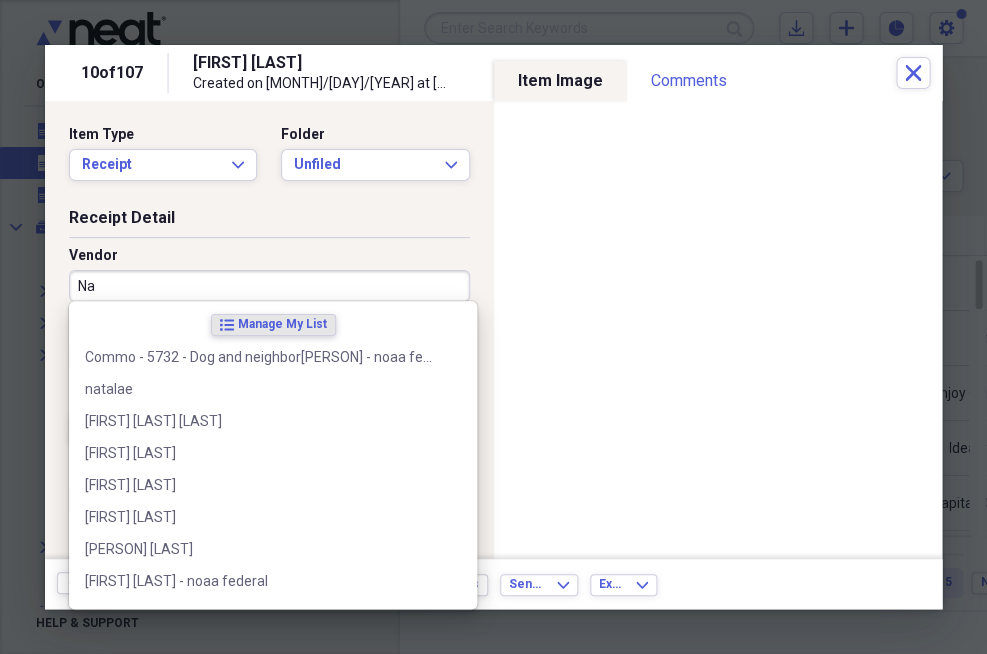 type on "N" 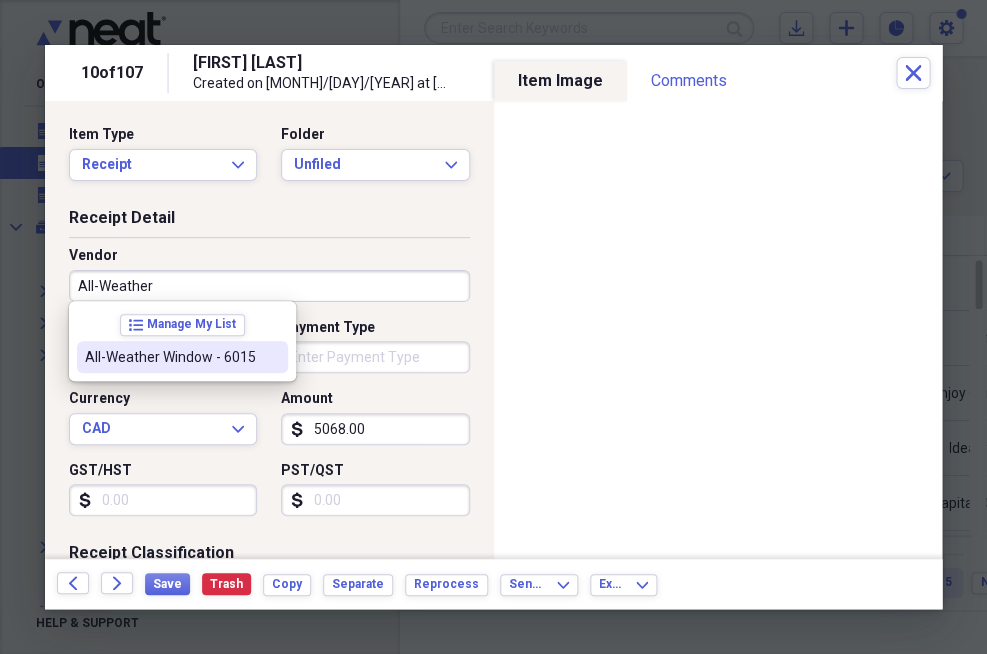 click on "[COMPANY] Window - [NUMBER]" at bounding box center (170, 357) 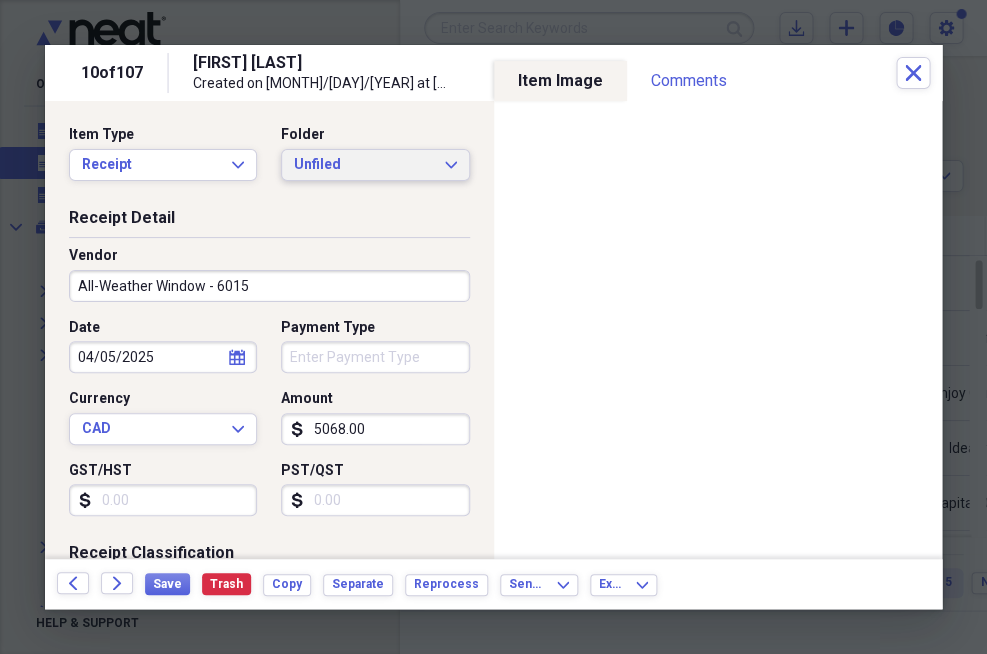 click on "Expand" 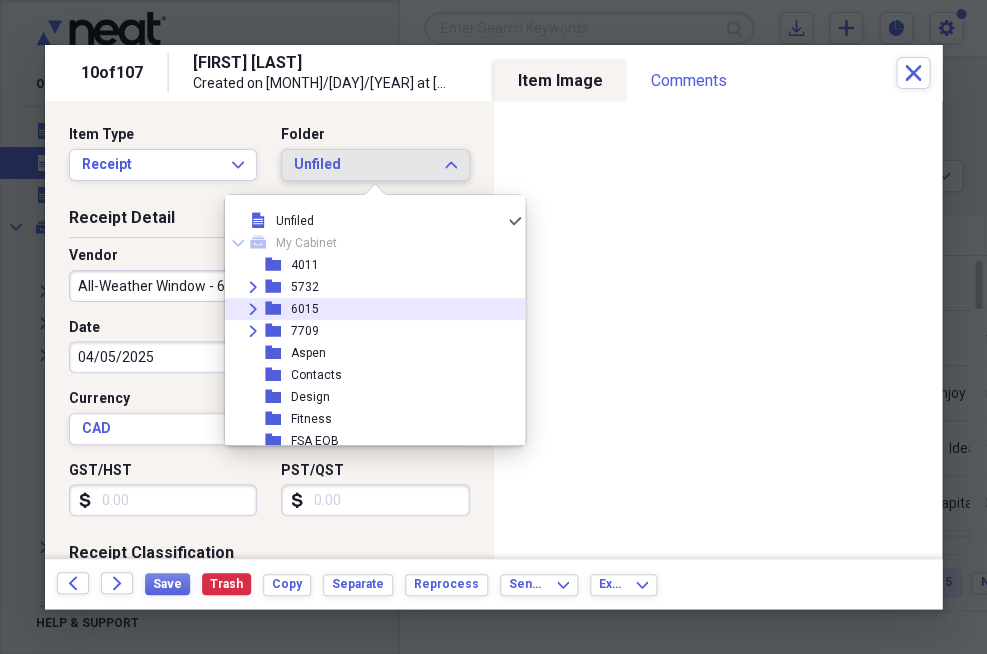 click on "Expand" 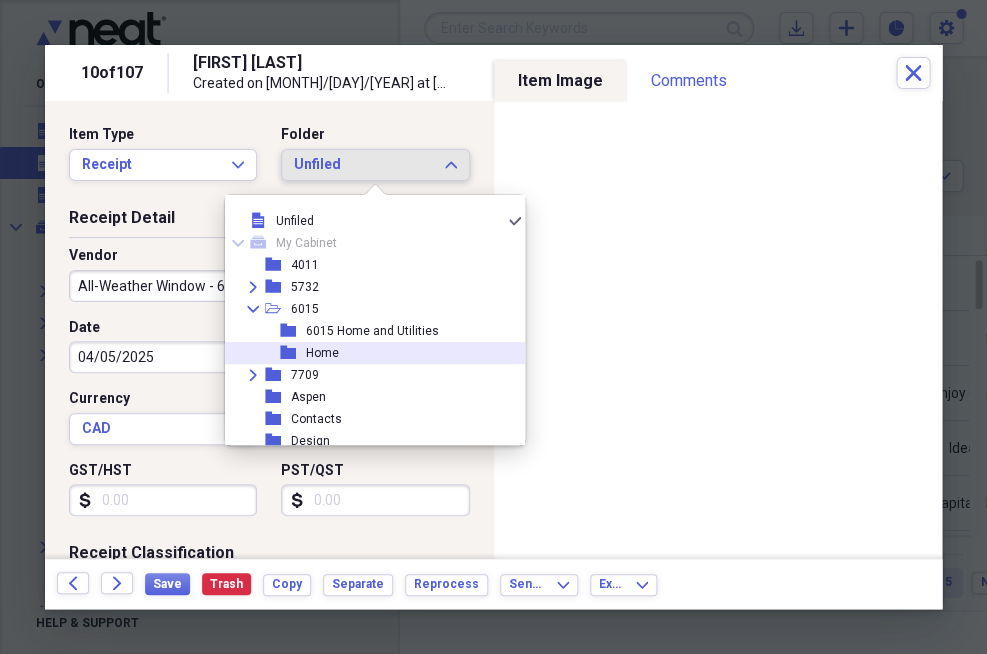 click on "Home" at bounding box center [322, 353] 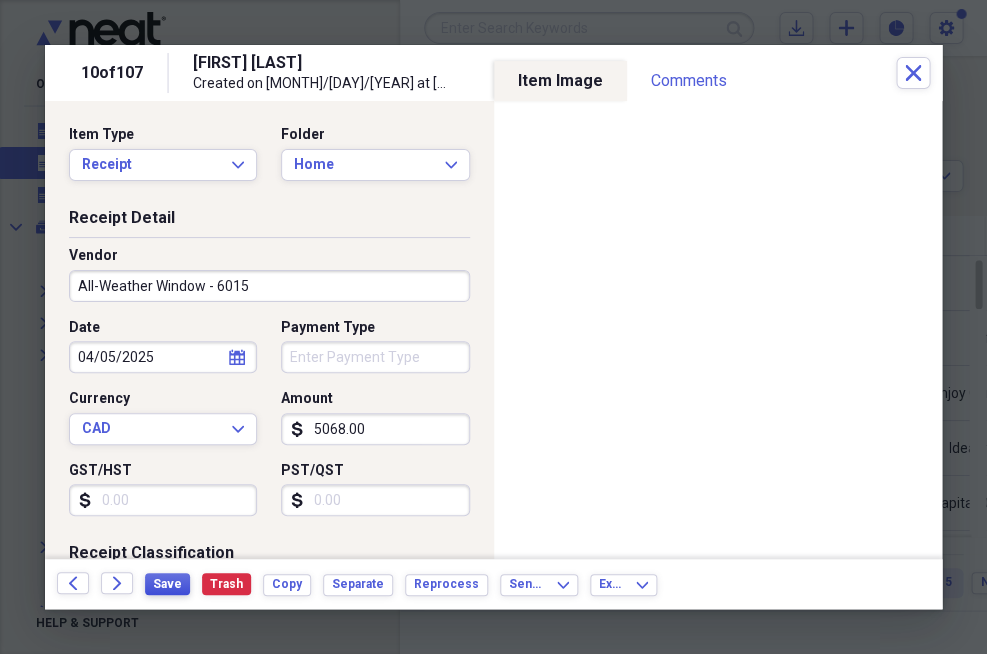 click on "Save" at bounding box center (167, 584) 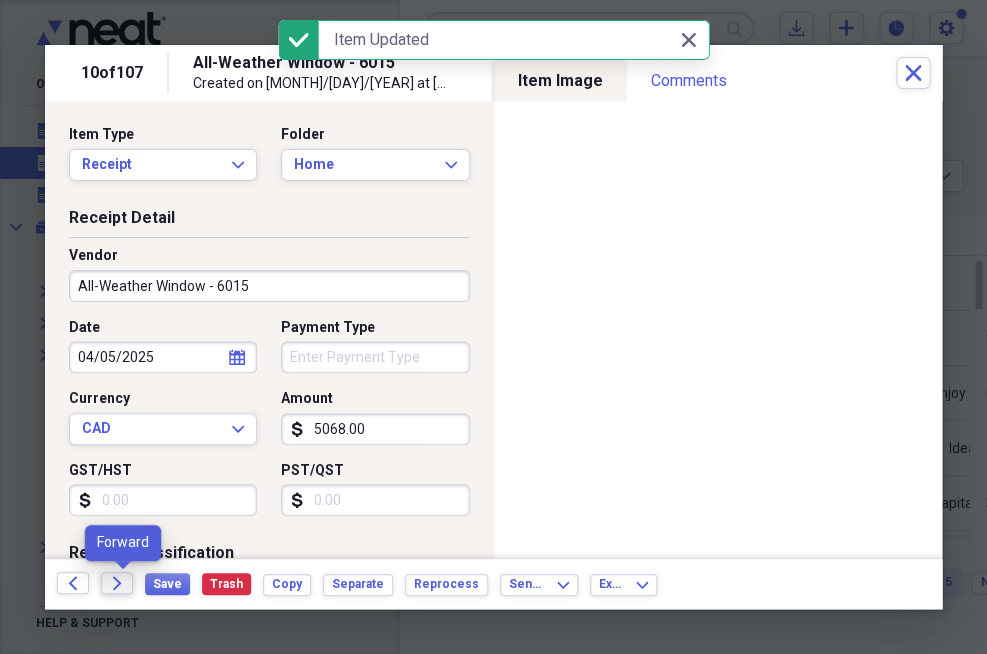 click 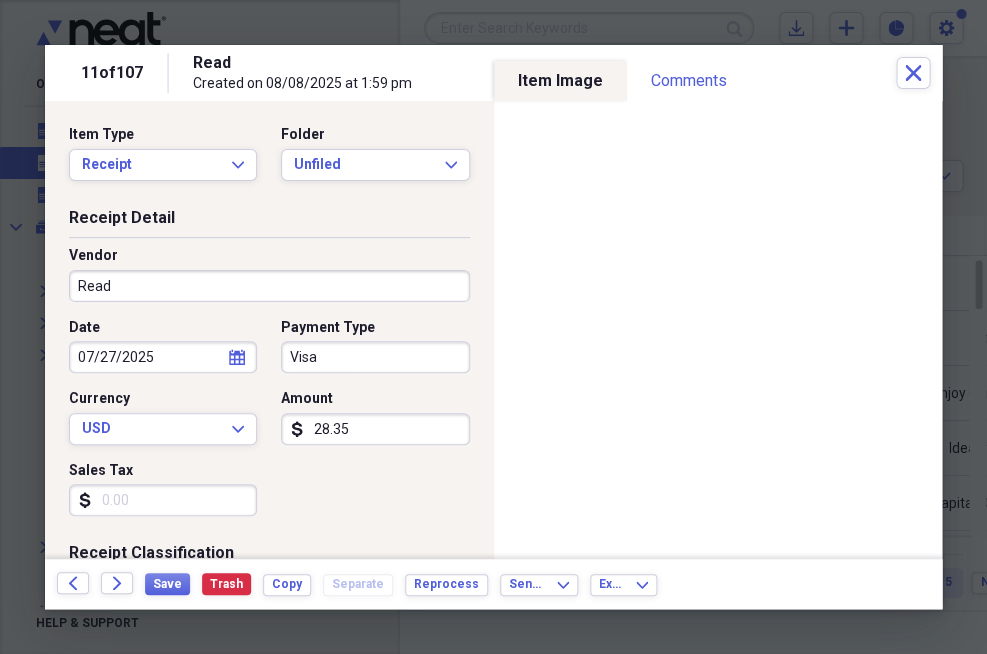 click on "Visa" at bounding box center (375, 357) 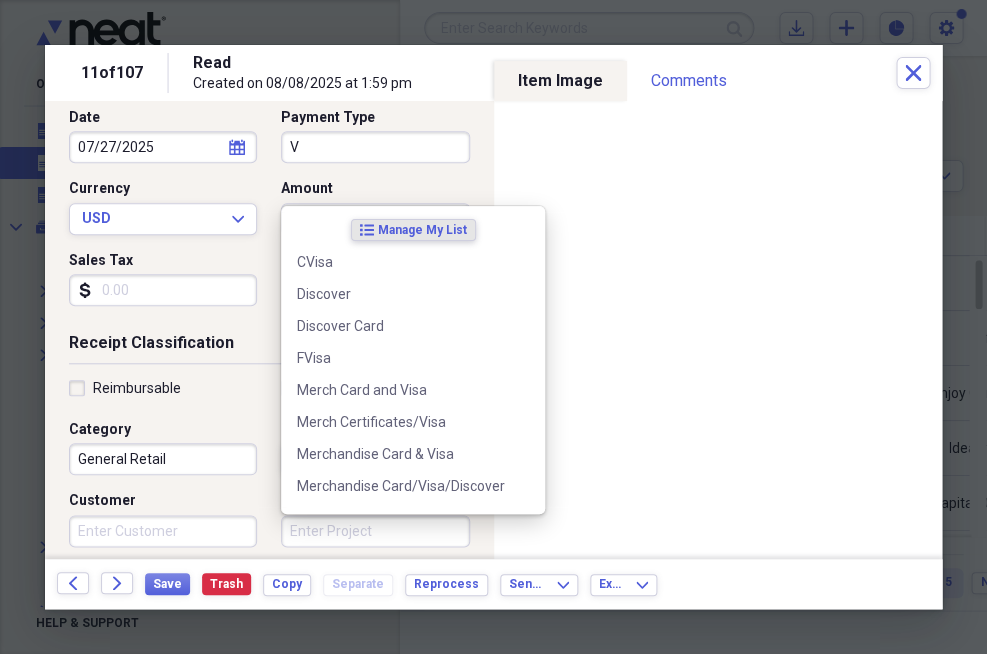 scroll, scrollTop: 220, scrollLeft: 0, axis: vertical 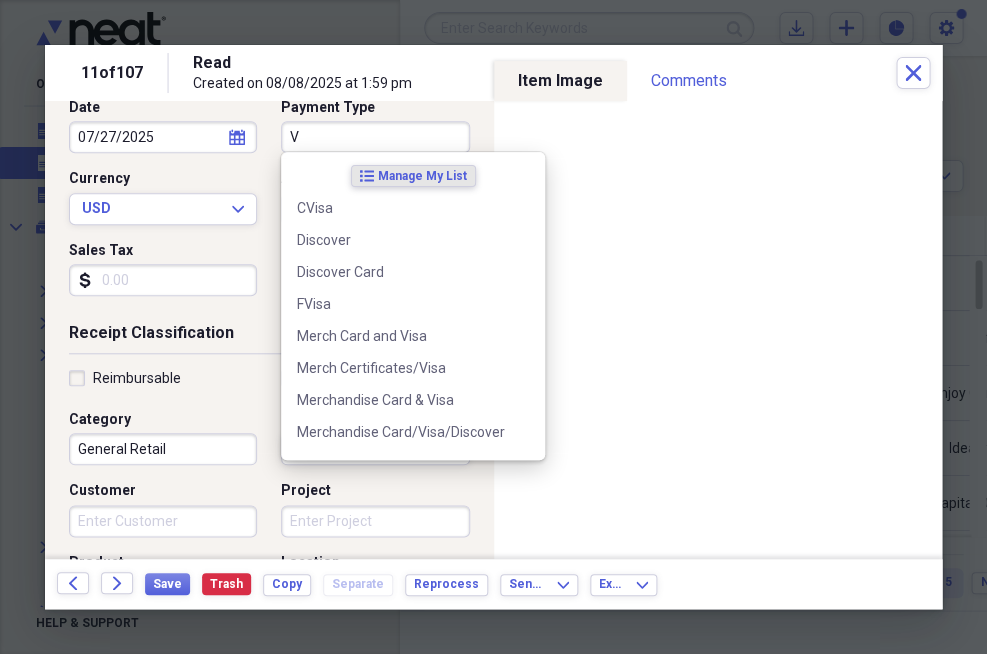 type on "V" 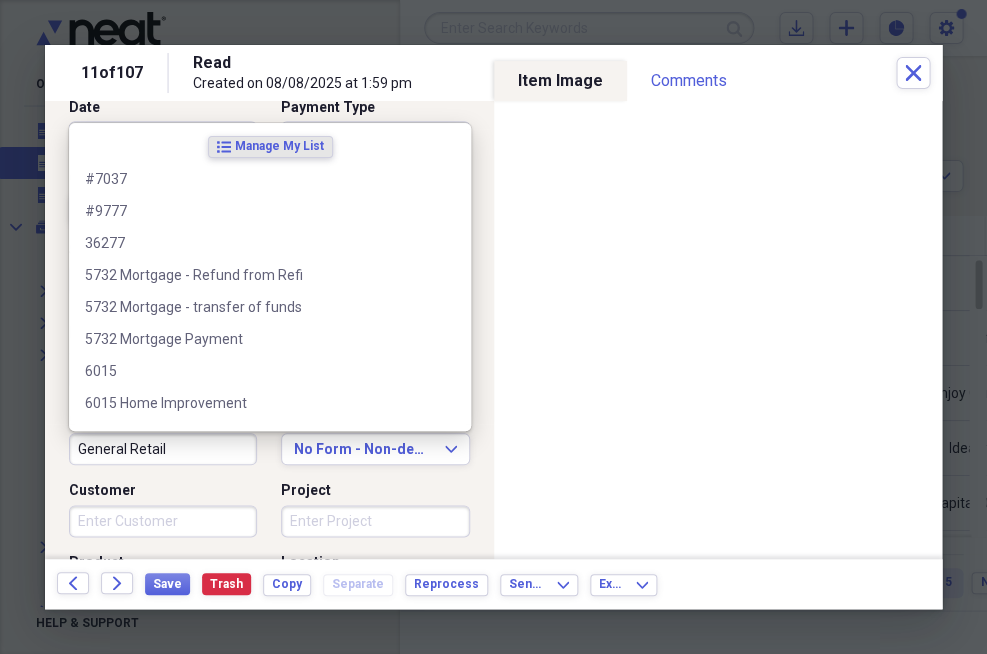 click on "General Retail" at bounding box center [163, 449] 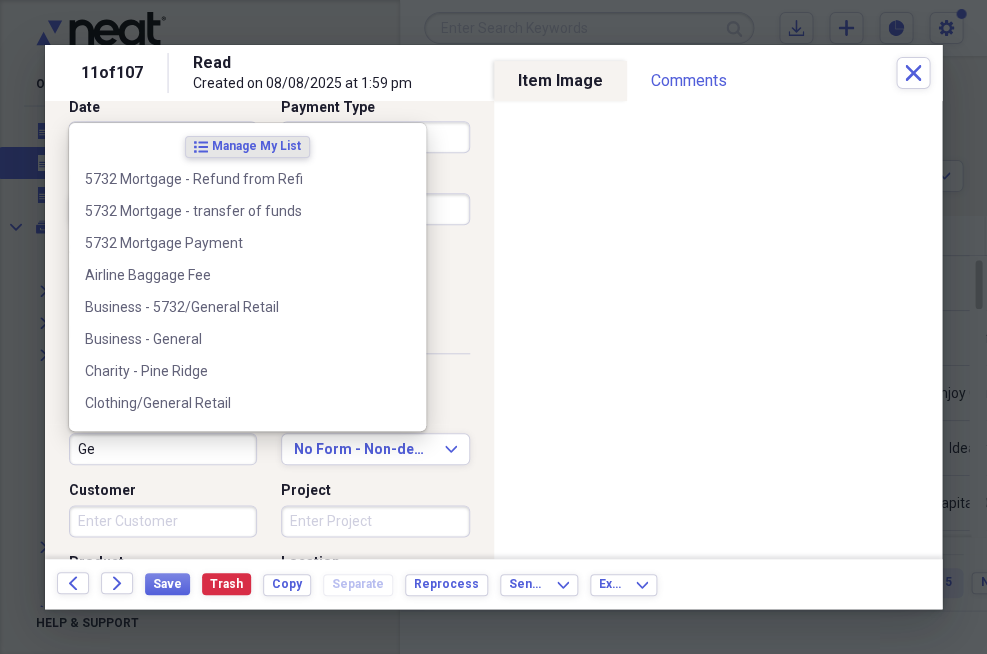 type on "G" 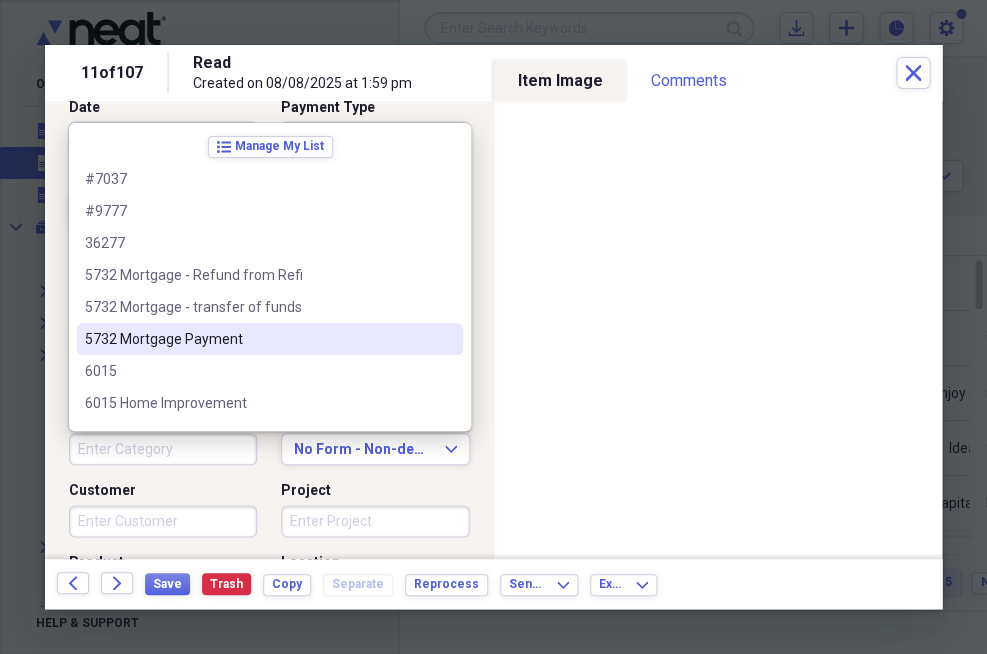type 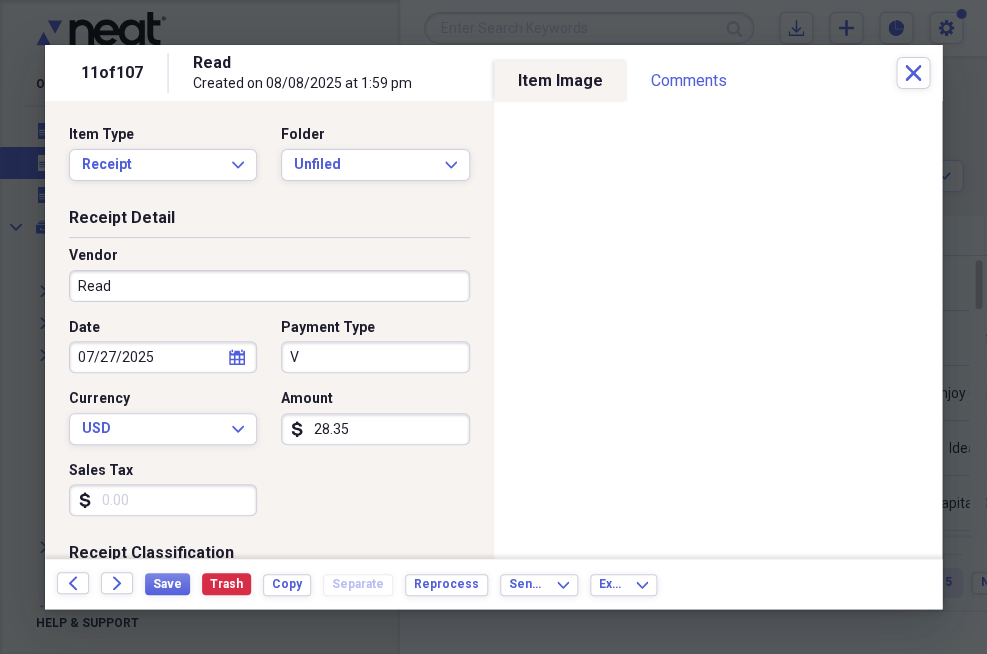 scroll, scrollTop: 0, scrollLeft: 0, axis: both 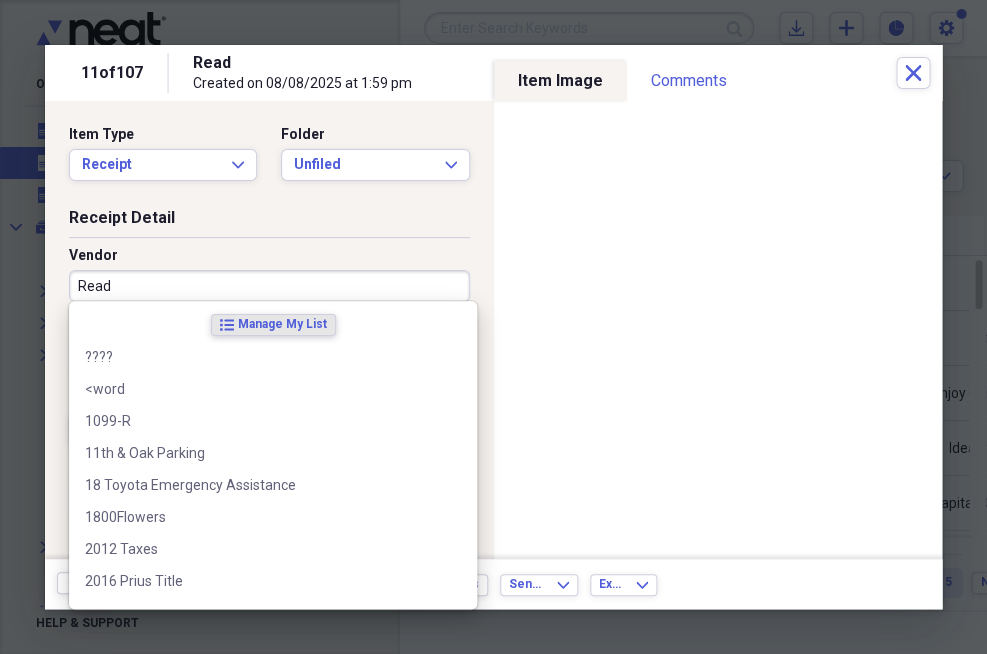 click on "Read" at bounding box center [269, 286] 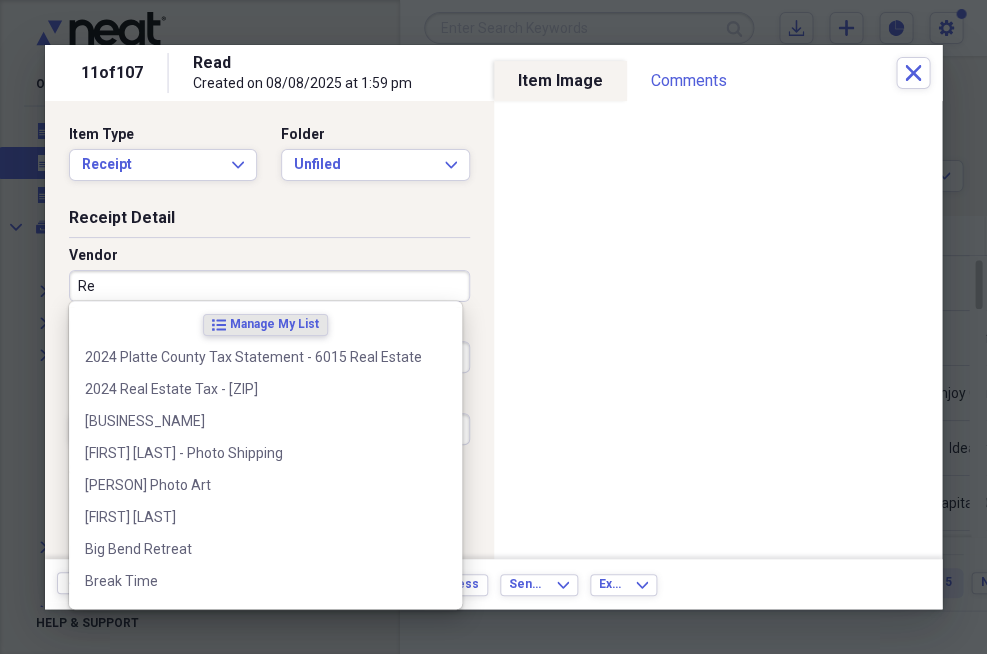 type on "R" 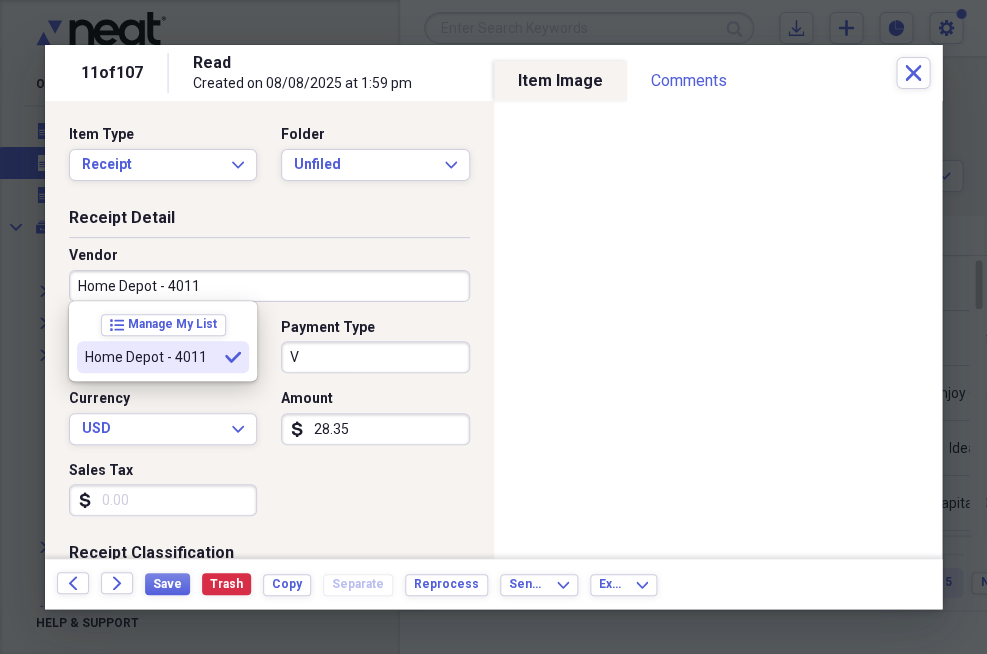 type on "Home Depot - [NUMBER]" 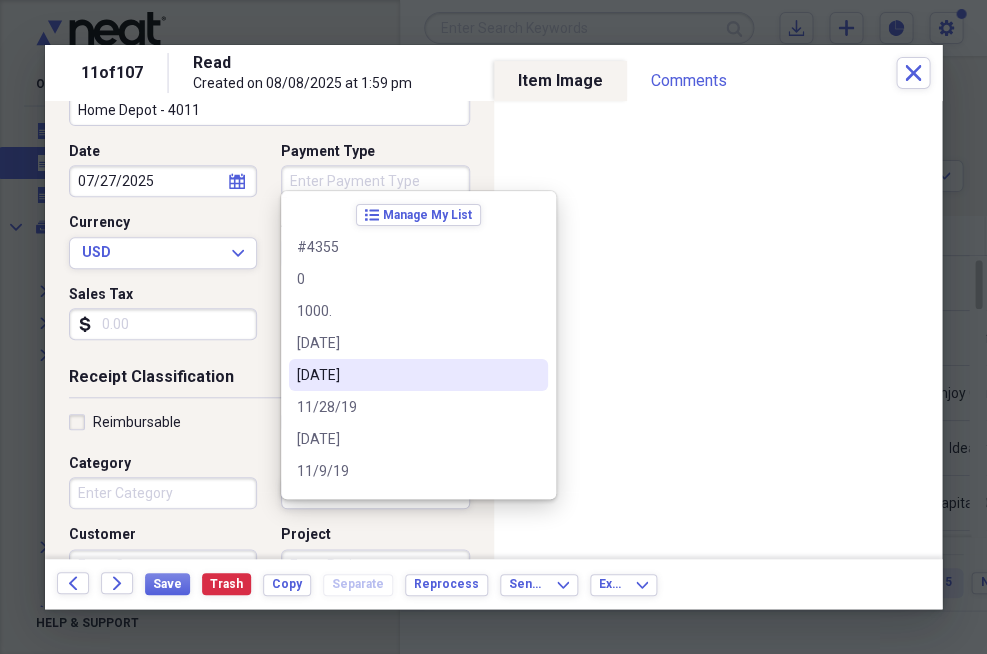 scroll, scrollTop: 181, scrollLeft: 0, axis: vertical 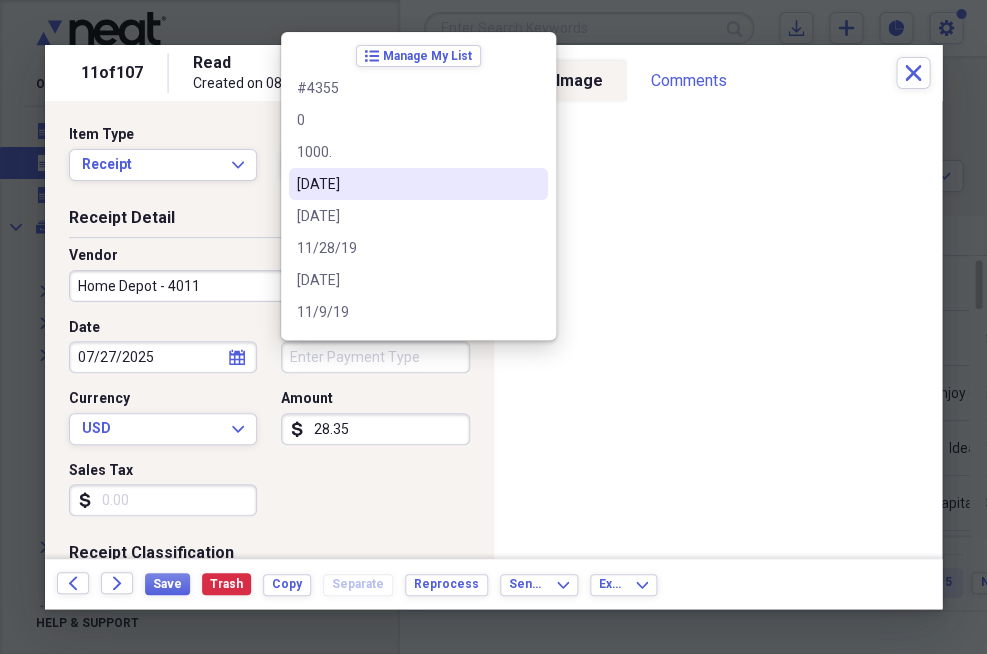 type 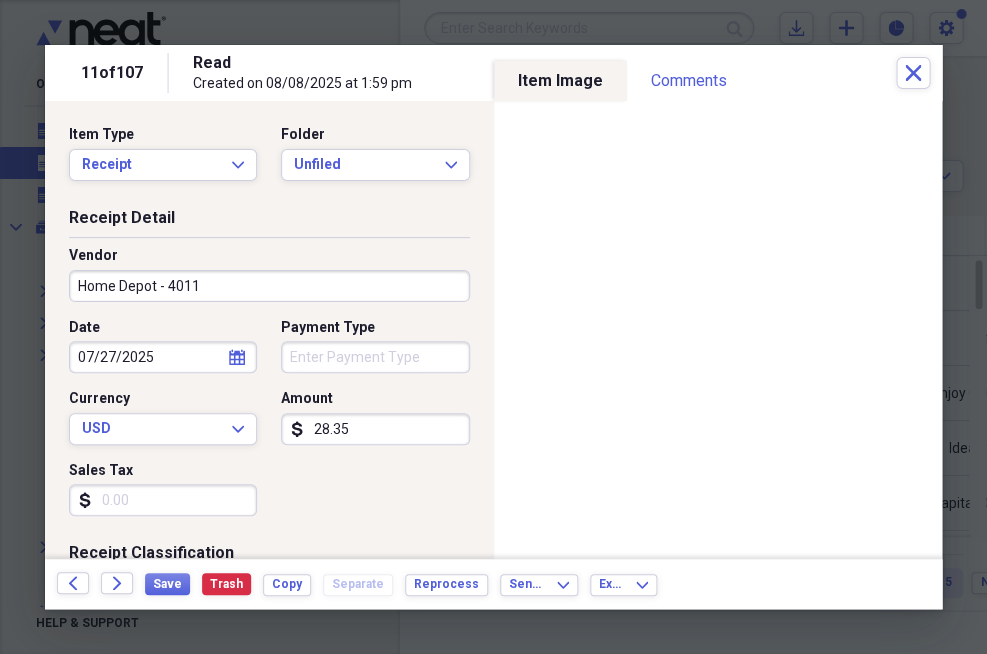 scroll, scrollTop: 1, scrollLeft: 0, axis: vertical 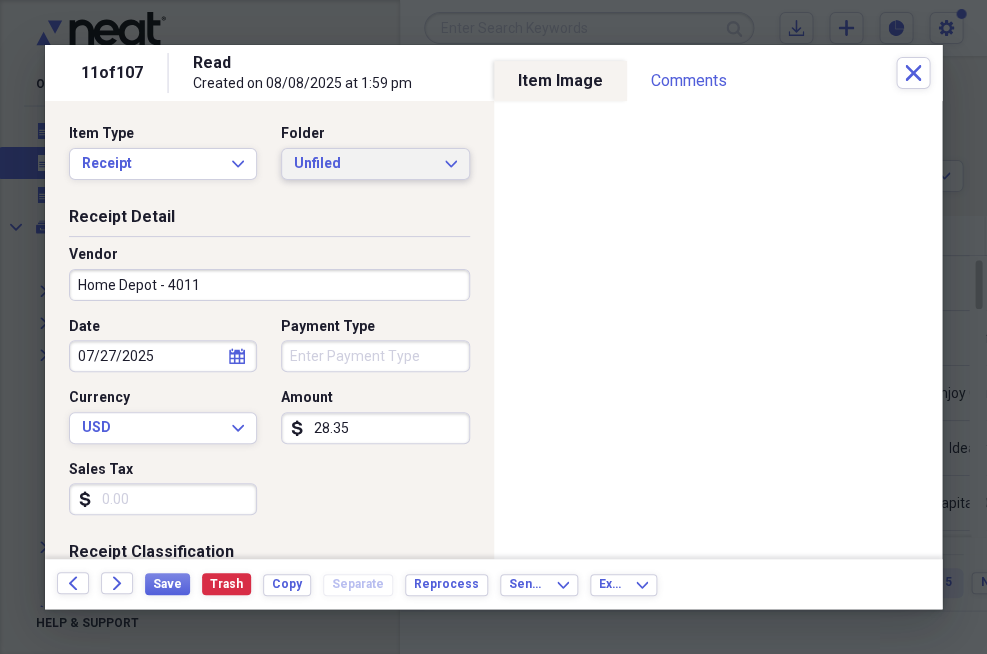 click 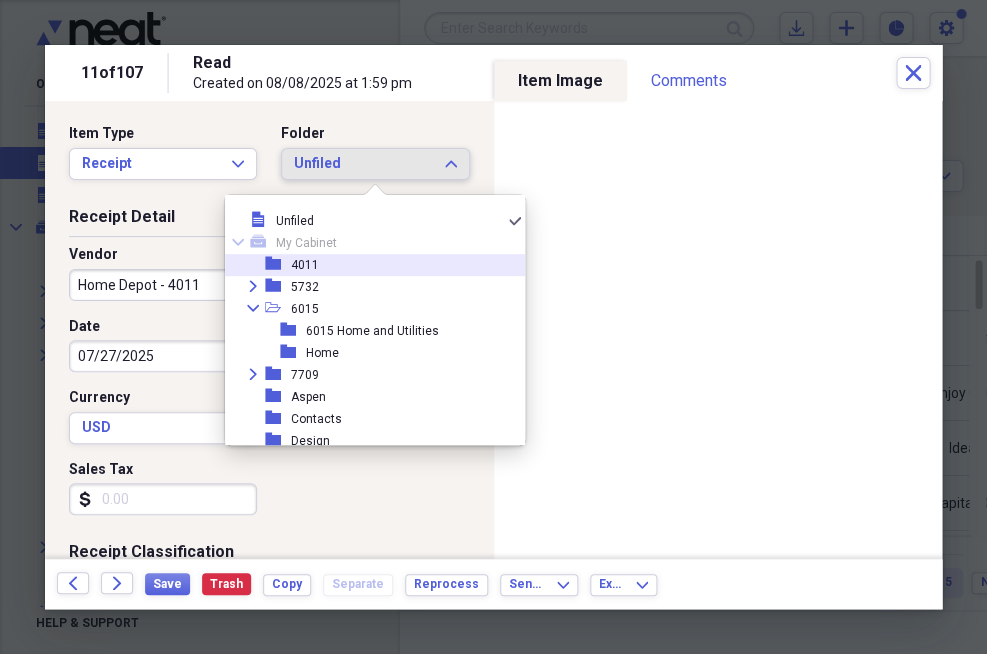 click on "4011" at bounding box center (305, 265) 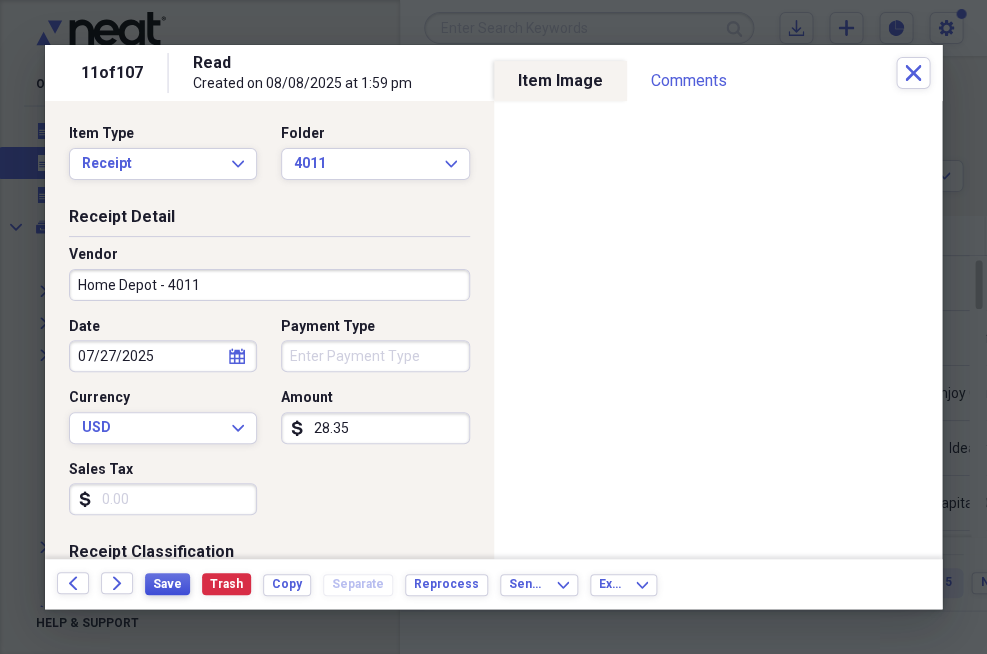 click on "Save" at bounding box center (167, 584) 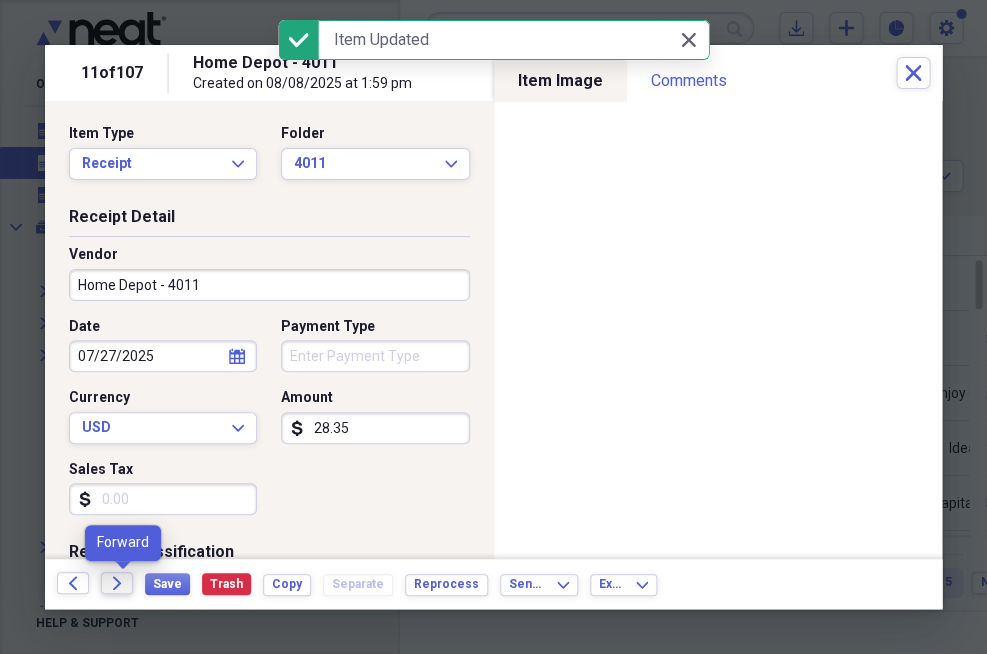 click on "Forward" 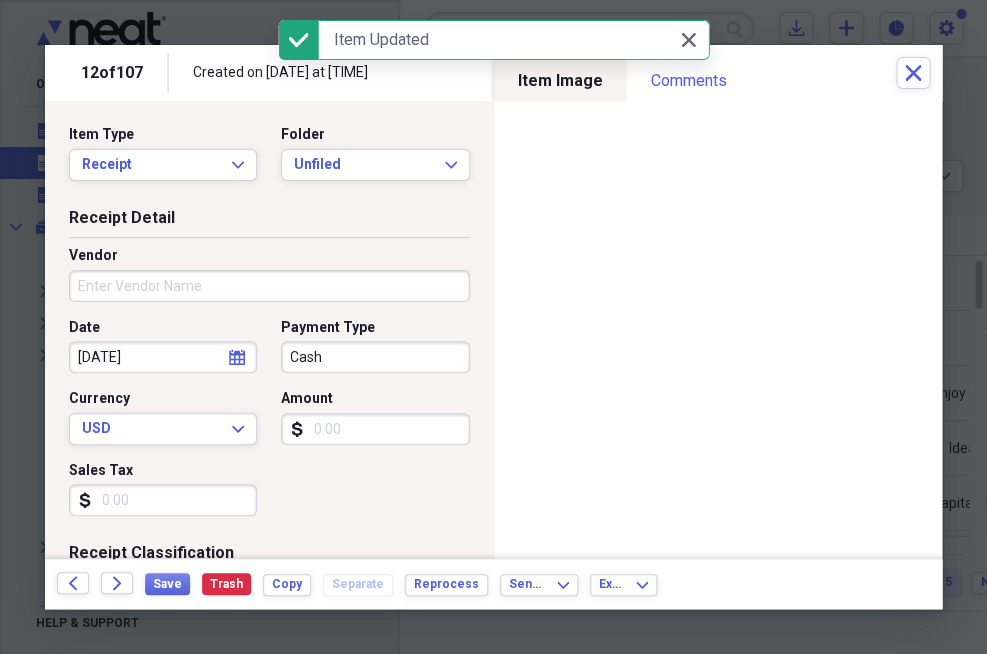 scroll, scrollTop: 1, scrollLeft: 0, axis: vertical 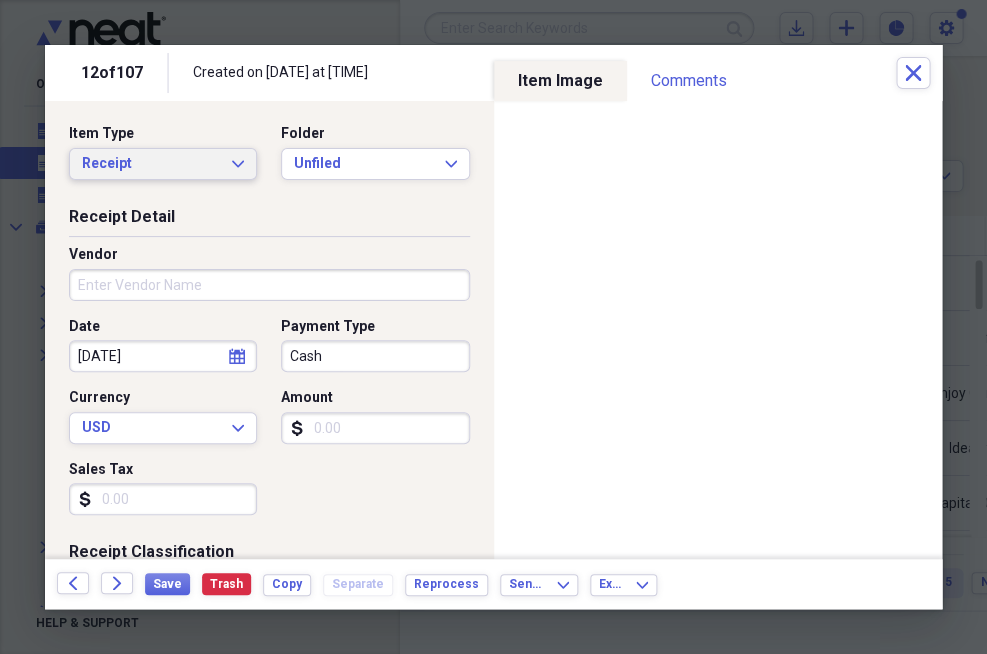 click on "Expand" 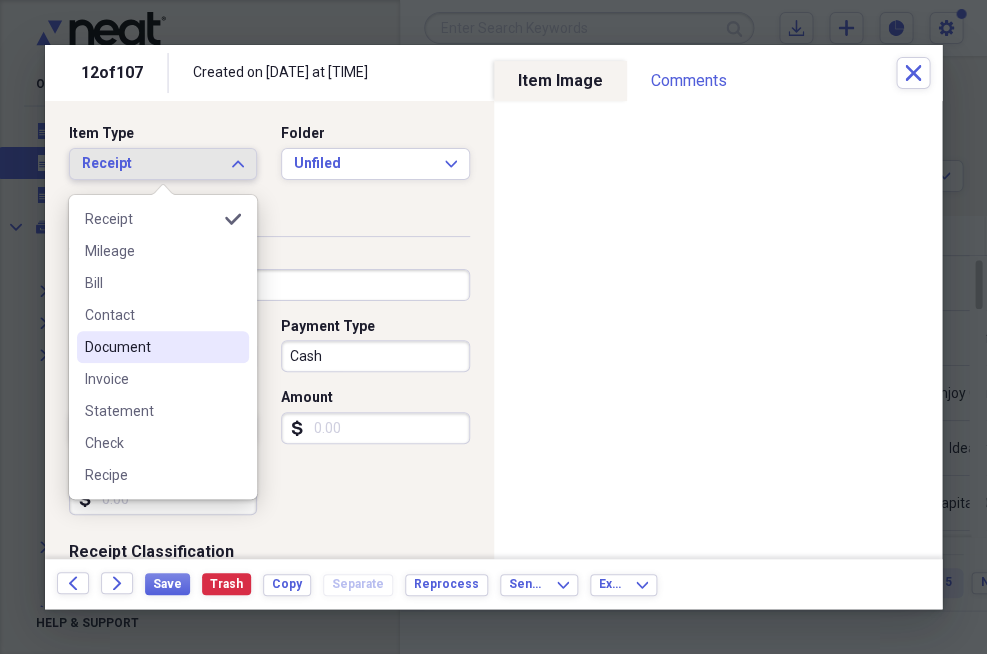 click on "Document" at bounding box center [151, 347] 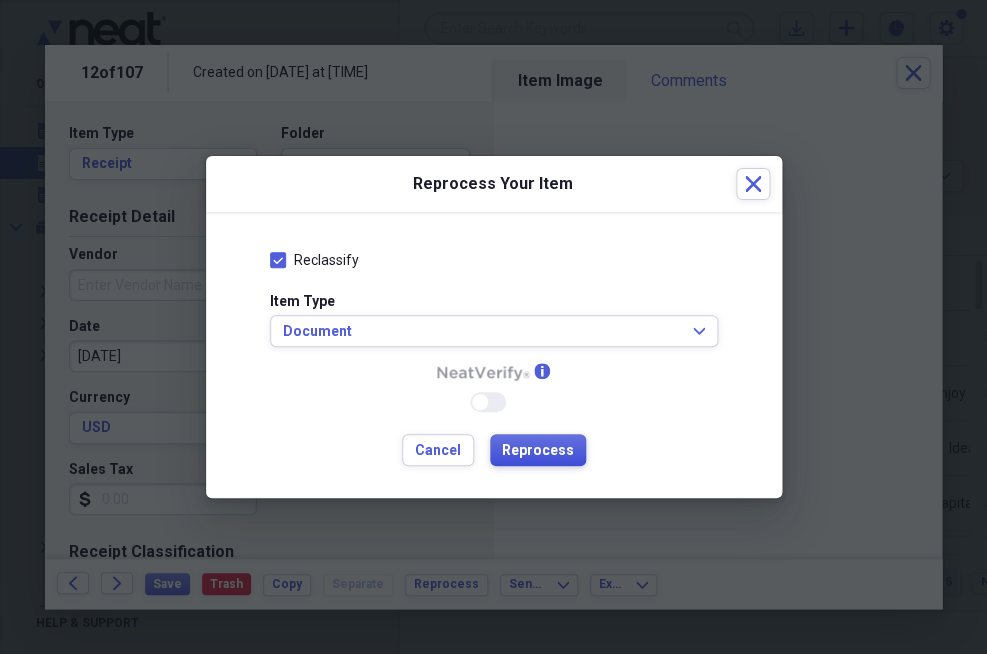 click on "Reprocess" at bounding box center [538, 450] 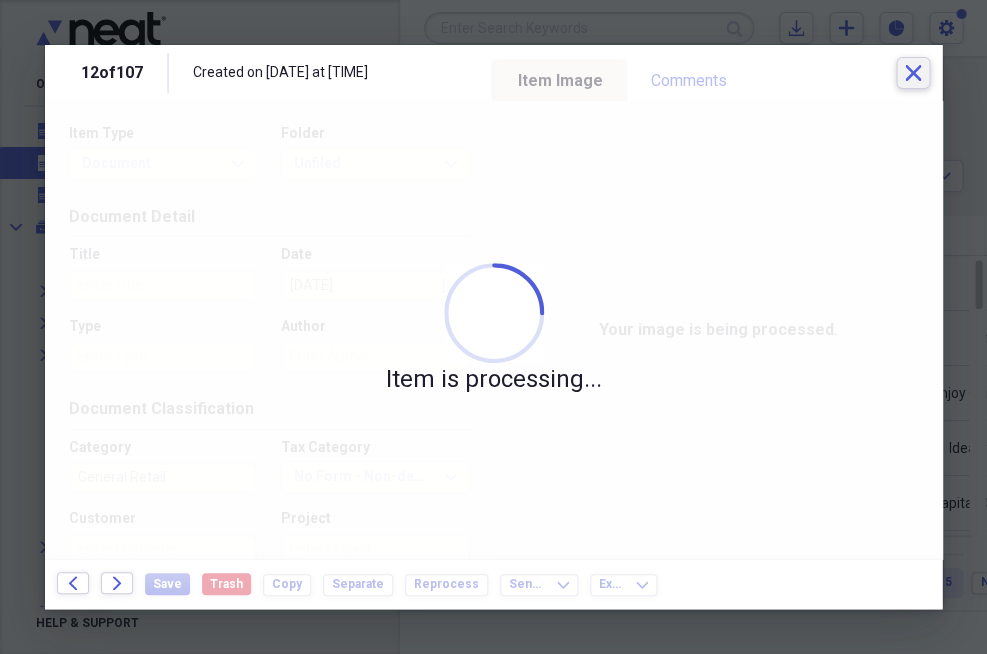click on "Close" 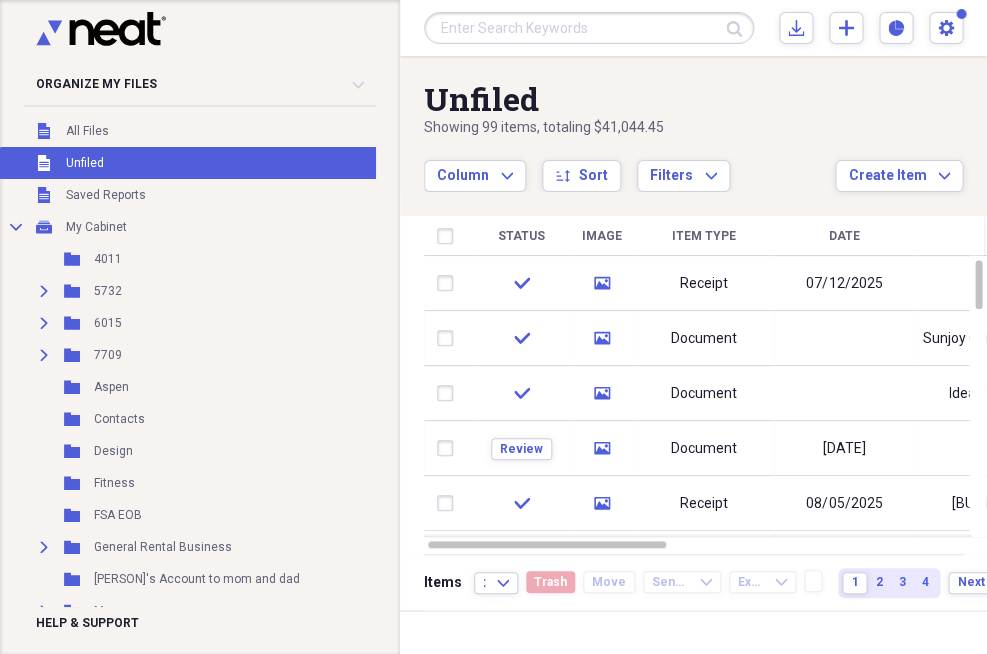 click on "Unfiled Showing 99 items , totaling $41,044.45 Column Expand sort Sort Filters  Expand Create Item Expand" at bounding box center (693, 124) 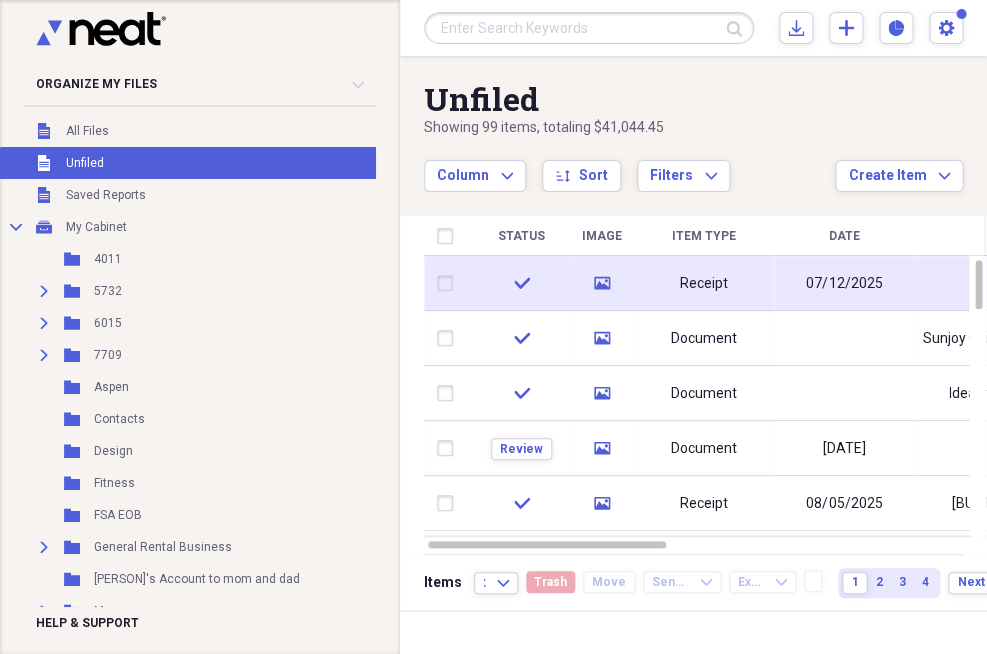 click on "Receipt" at bounding box center [704, 283] 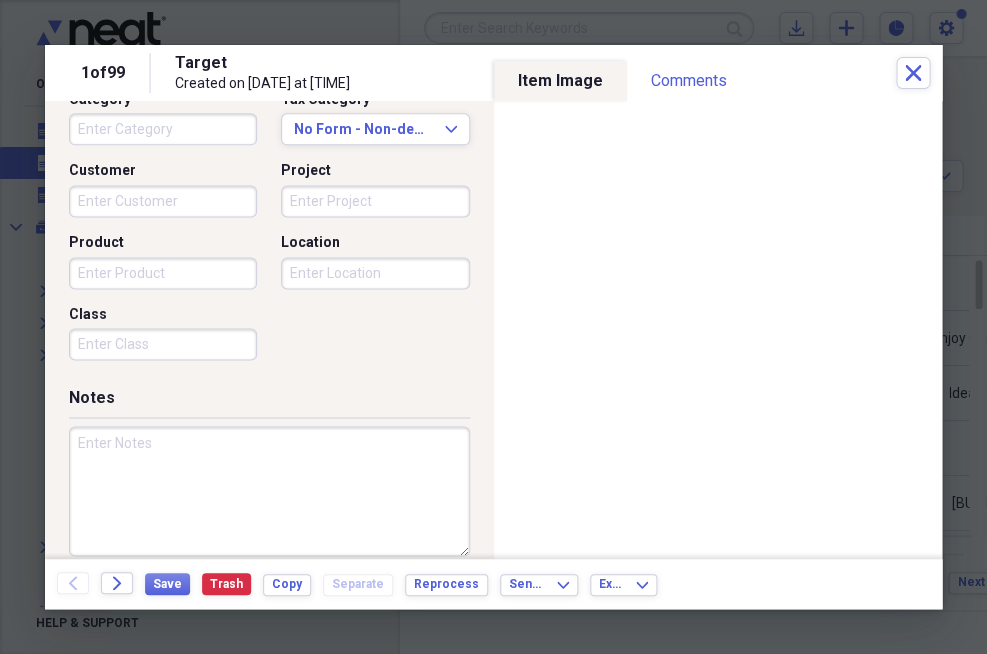 scroll, scrollTop: 541, scrollLeft: 0, axis: vertical 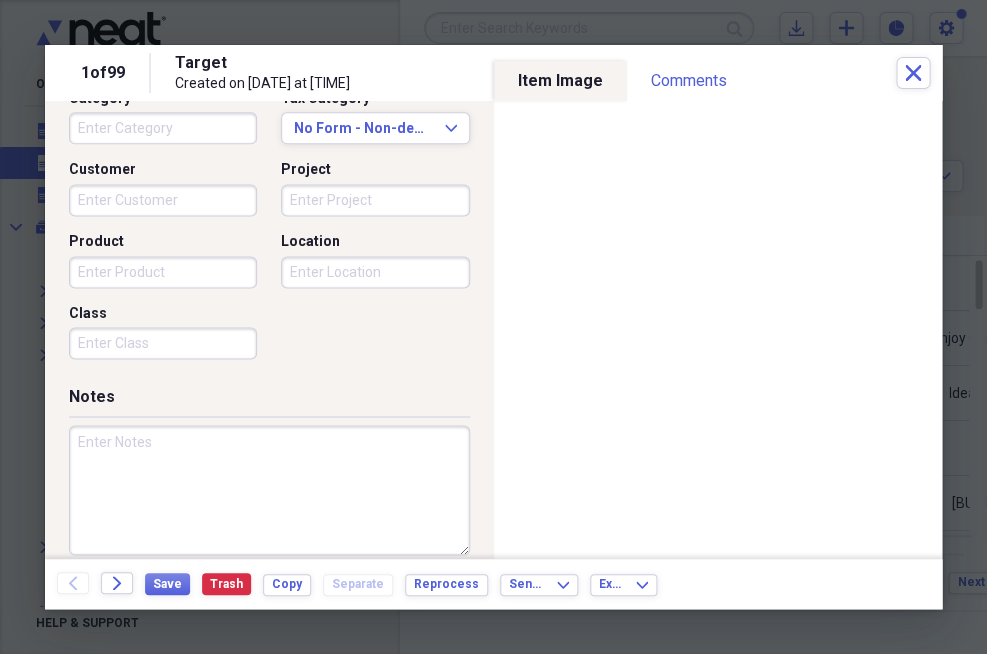click at bounding box center (269, 490) 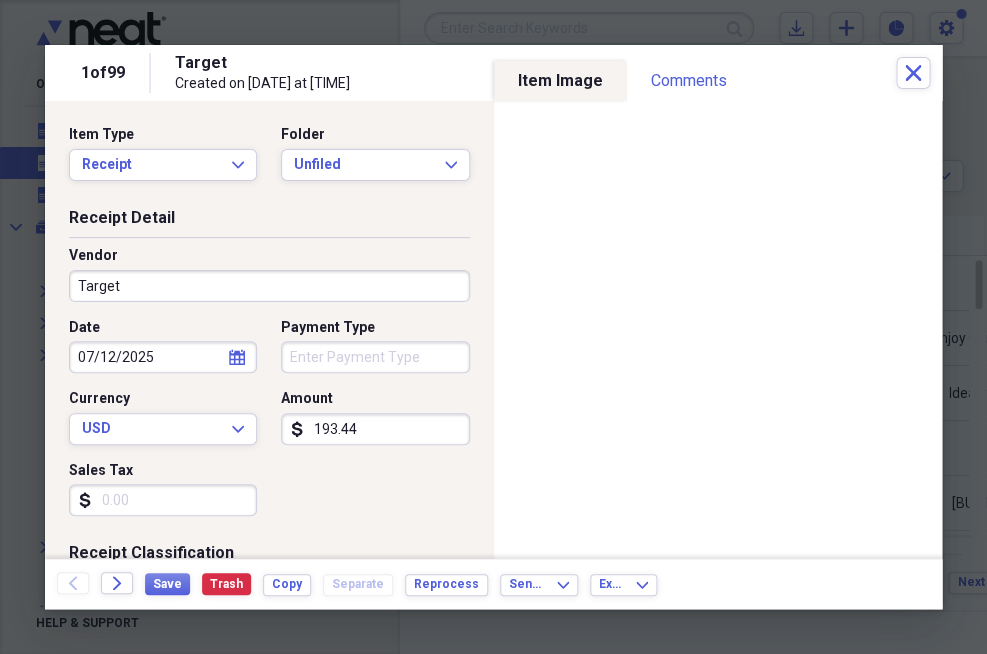 scroll, scrollTop: 0, scrollLeft: 0, axis: both 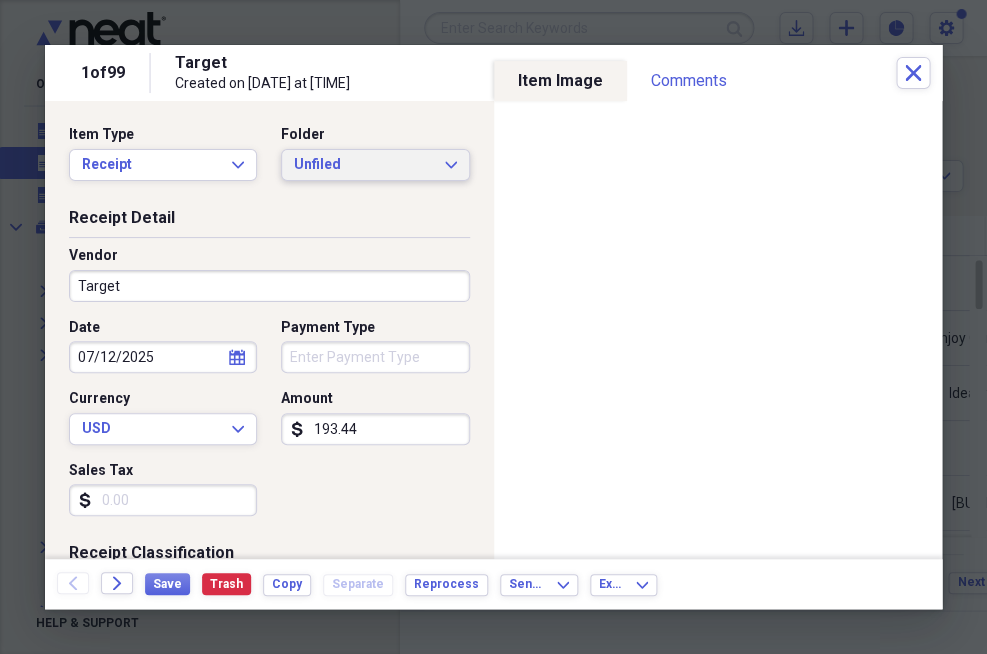 type on "Bedding for basement" 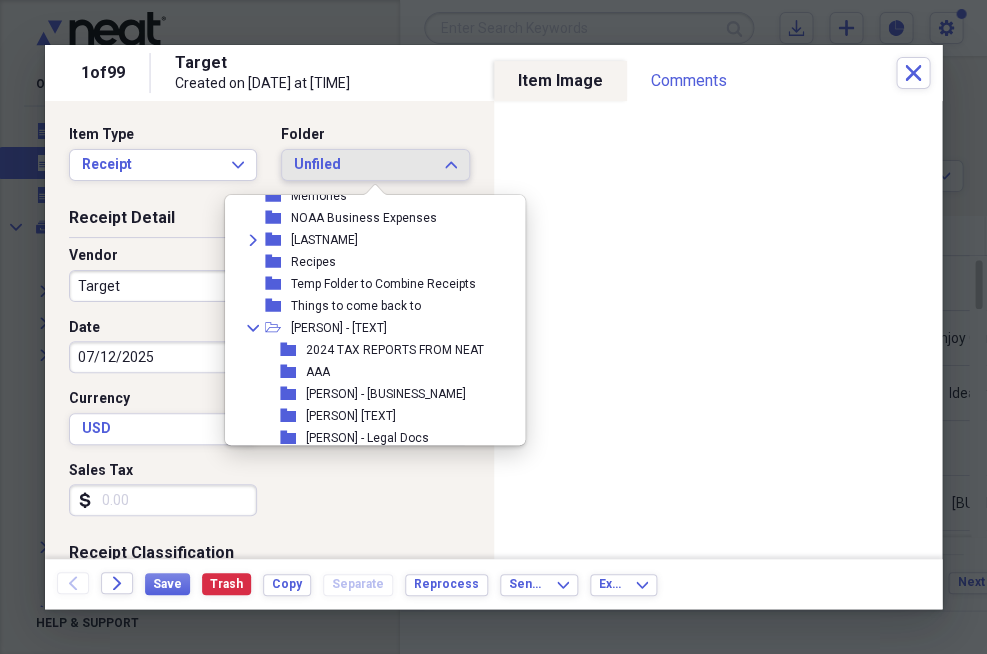 scroll, scrollTop: 398, scrollLeft: 0, axis: vertical 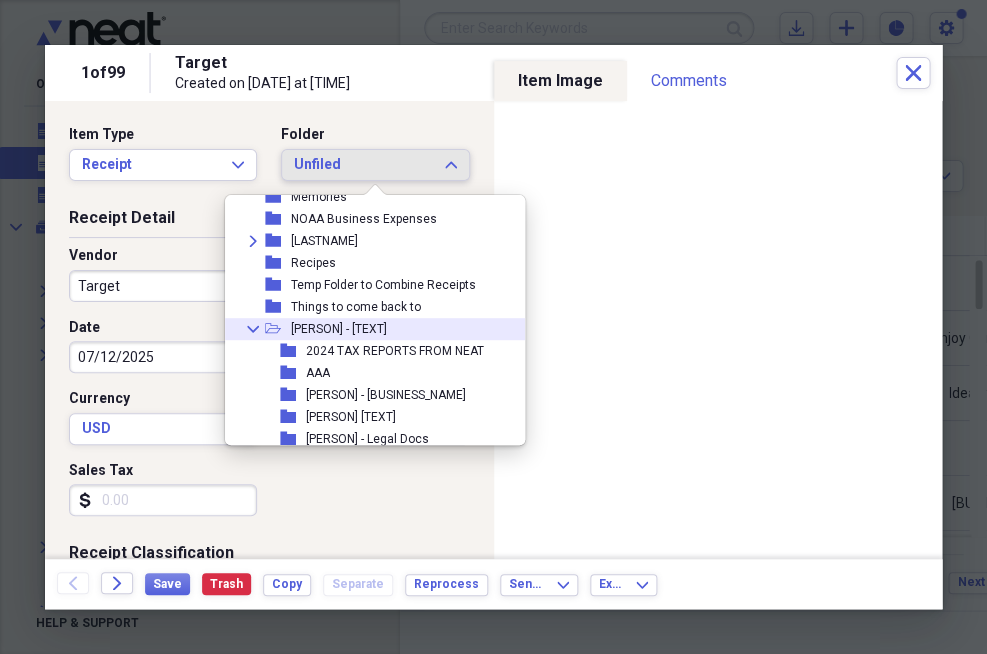 click on "Collapse" 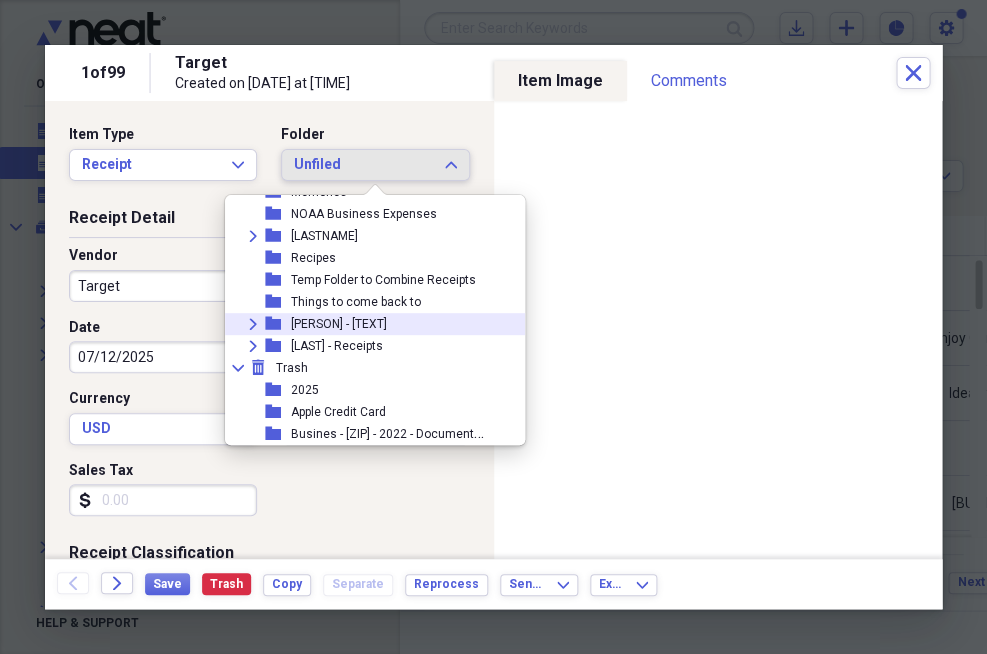 scroll, scrollTop: 403, scrollLeft: 0, axis: vertical 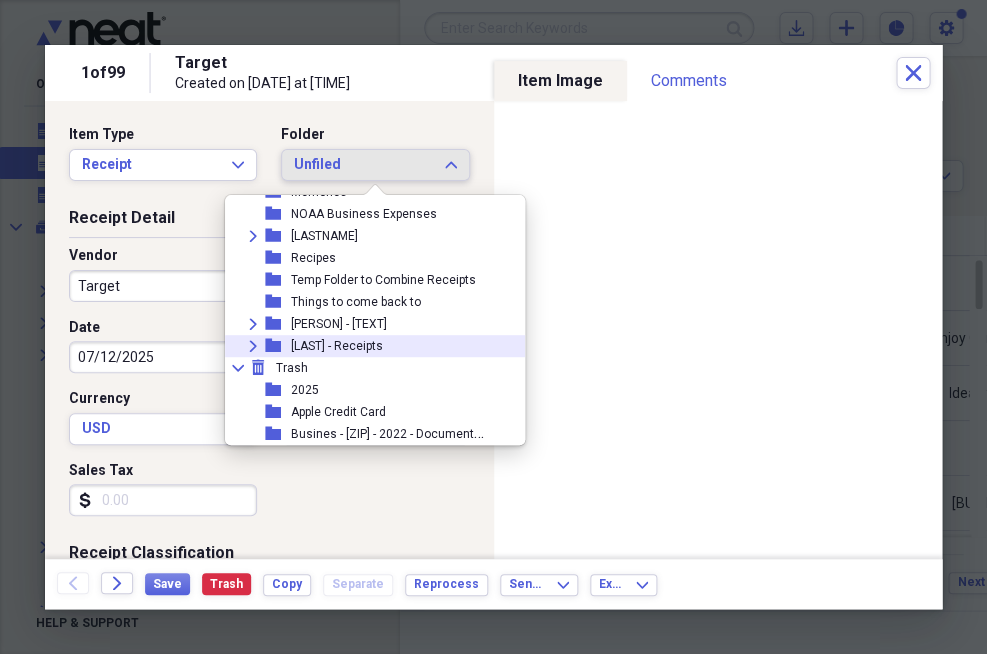 click on "Expand" at bounding box center [253, 346] 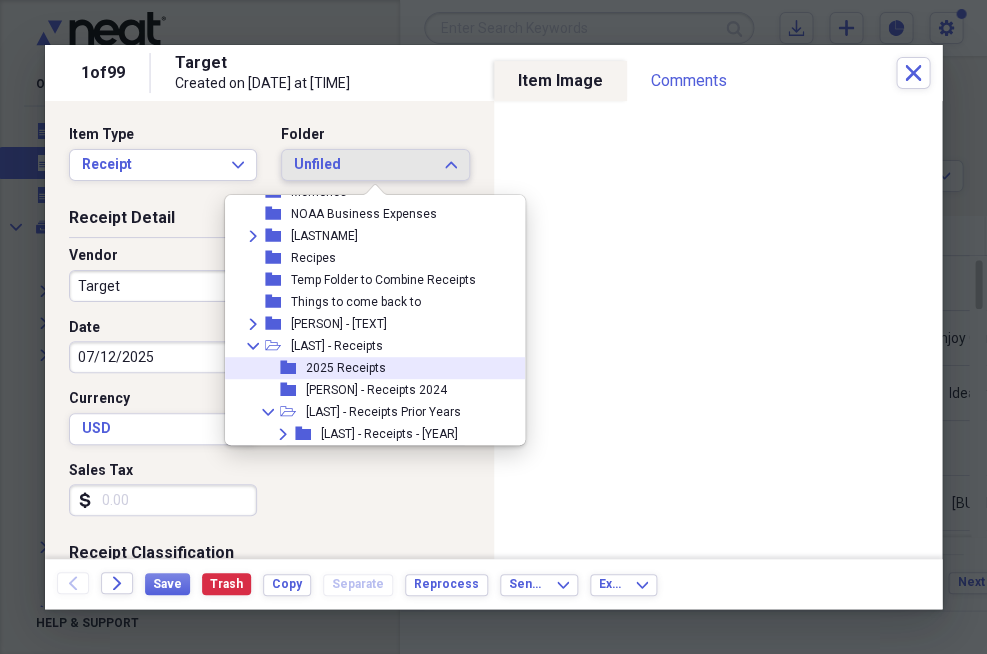 click on "2025 Receipts" at bounding box center (346, 368) 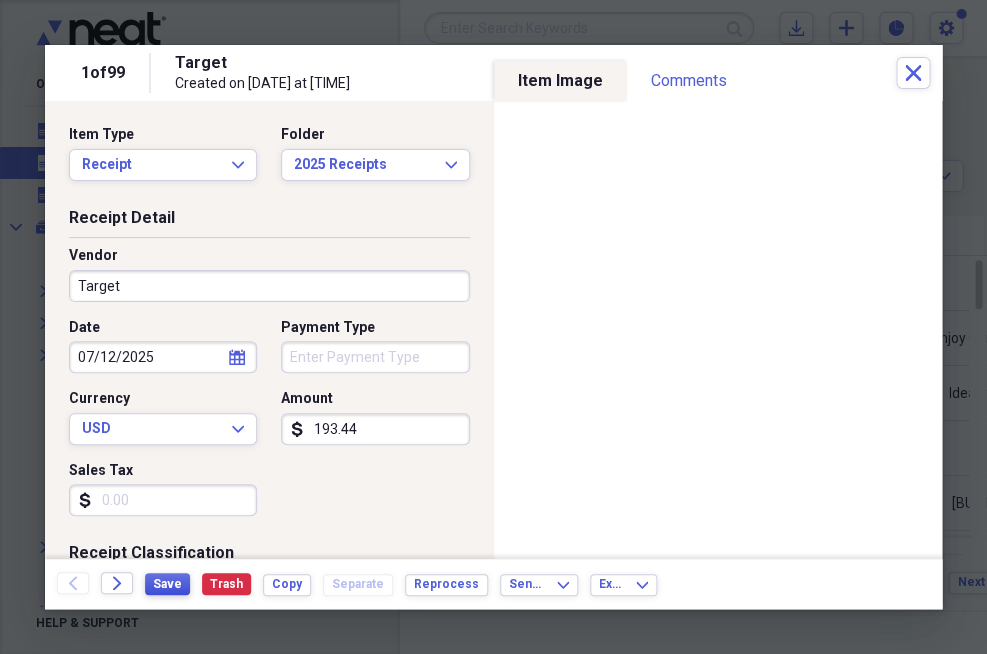 click on "Save" at bounding box center [167, 584] 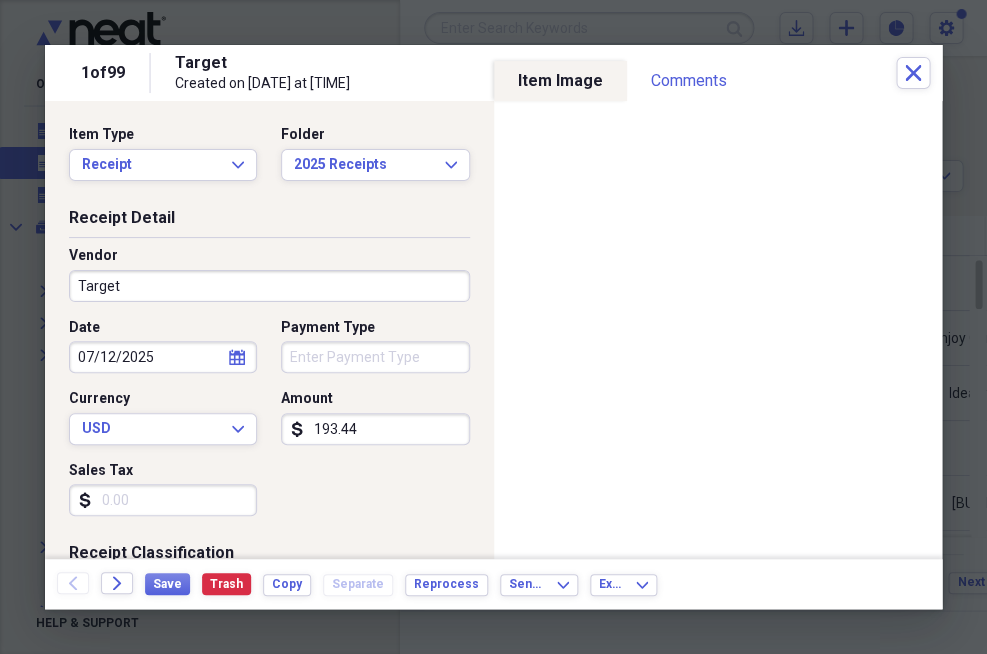 scroll, scrollTop: 0, scrollLeft: 0, axis: both 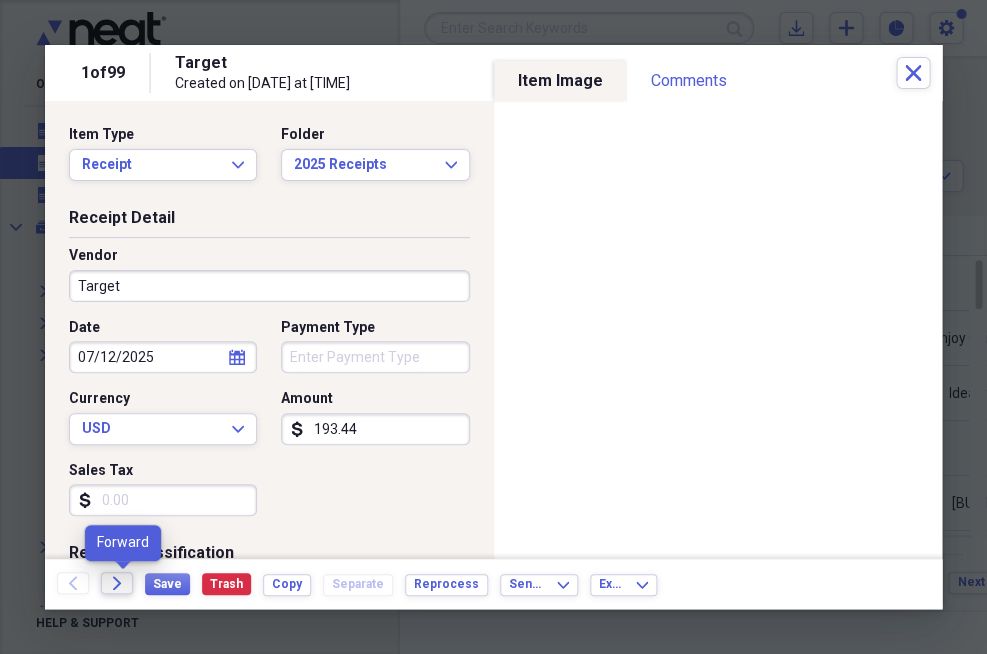 click on "Forward" 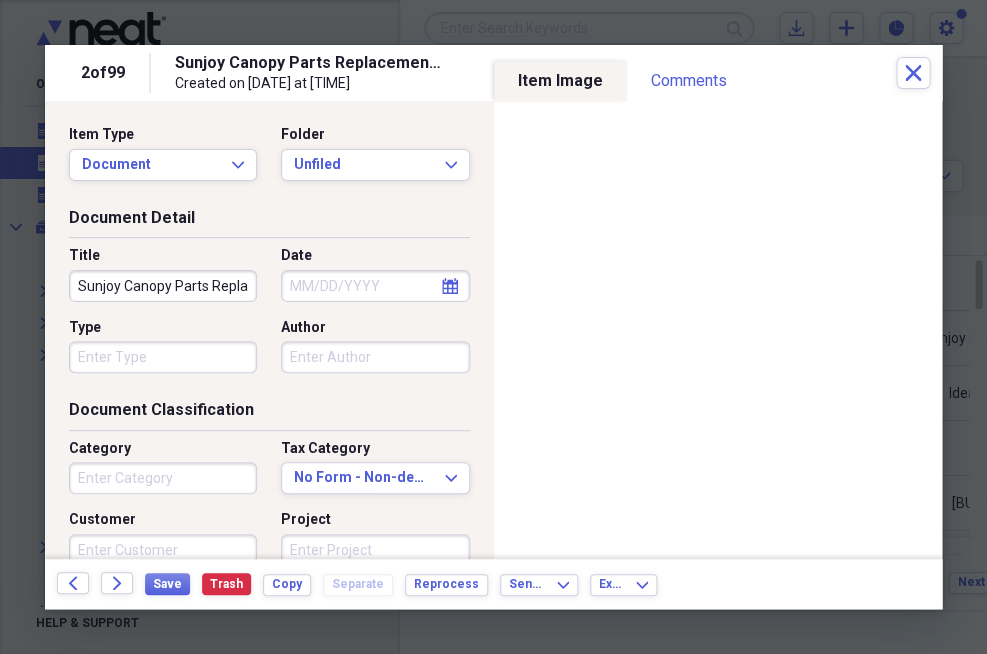 click on "Forward" 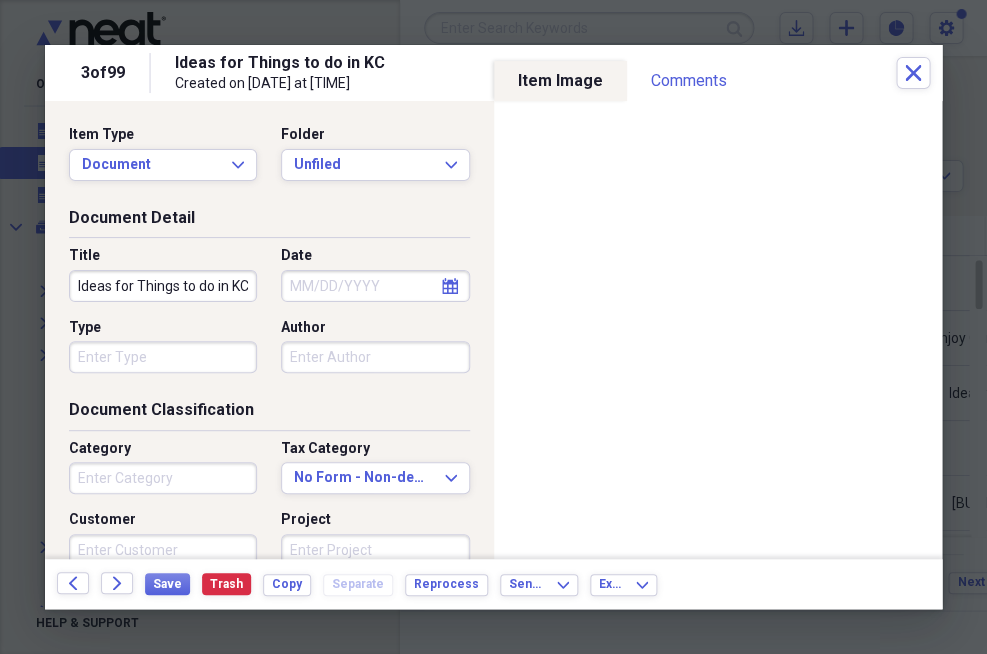 click on "Forward" 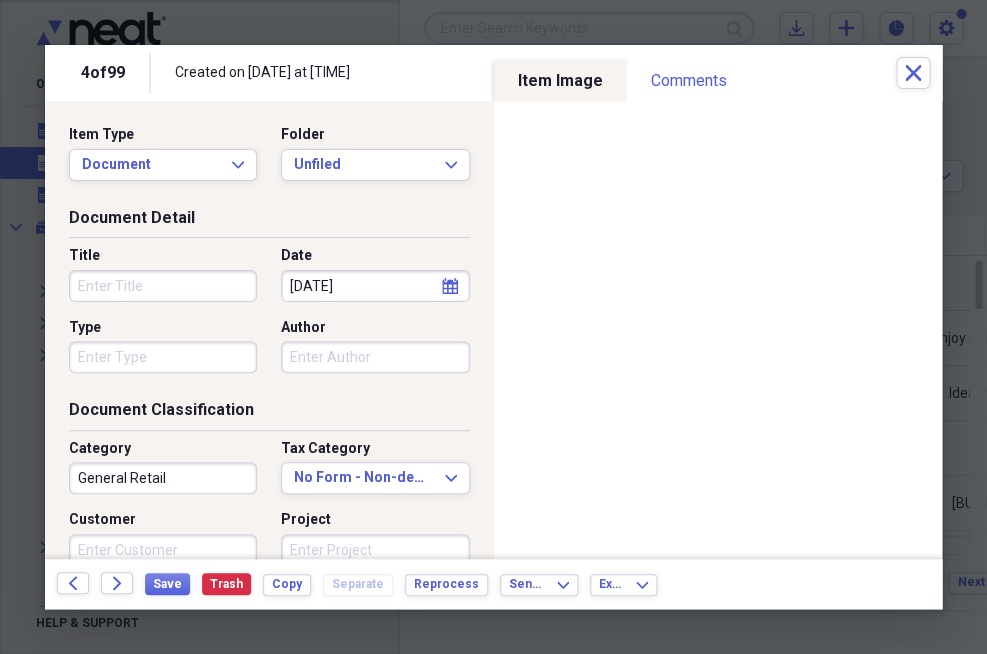 click on "Title" at bounding box center [163, 286] 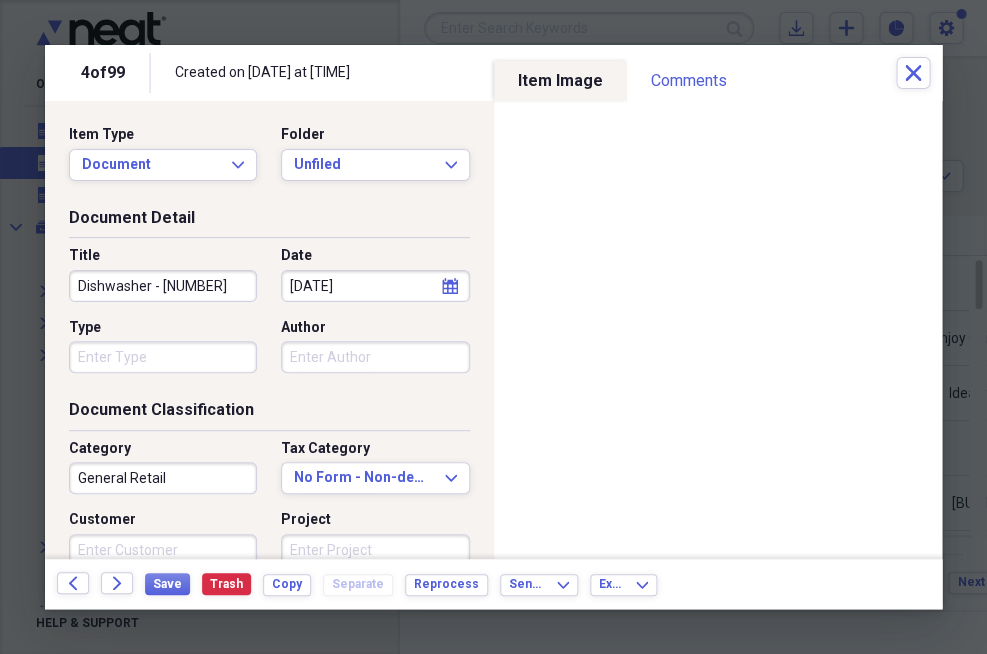 type on "Dishwasher - 6015" 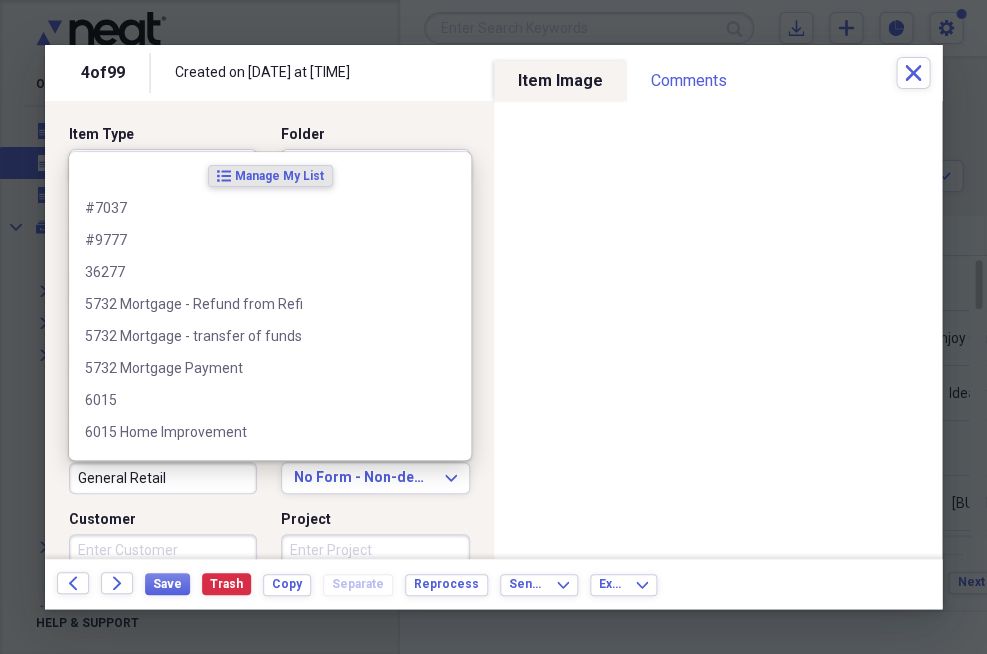 click on "General Retail" at bounding box center [163, 478] 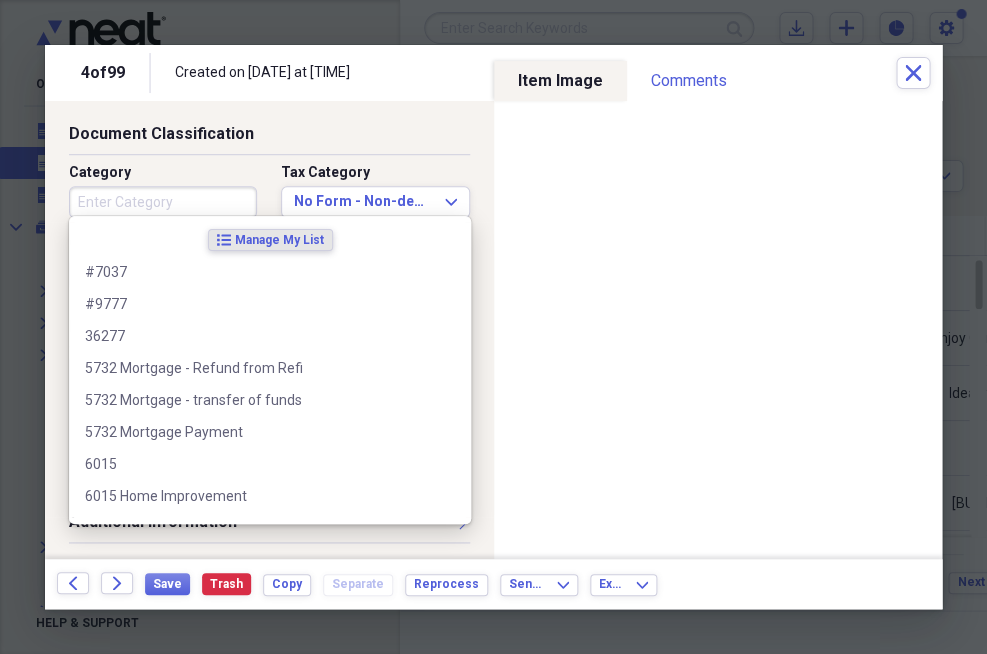 scroll, scrollTop: 276, scrollLeft: 0, axis: vertical 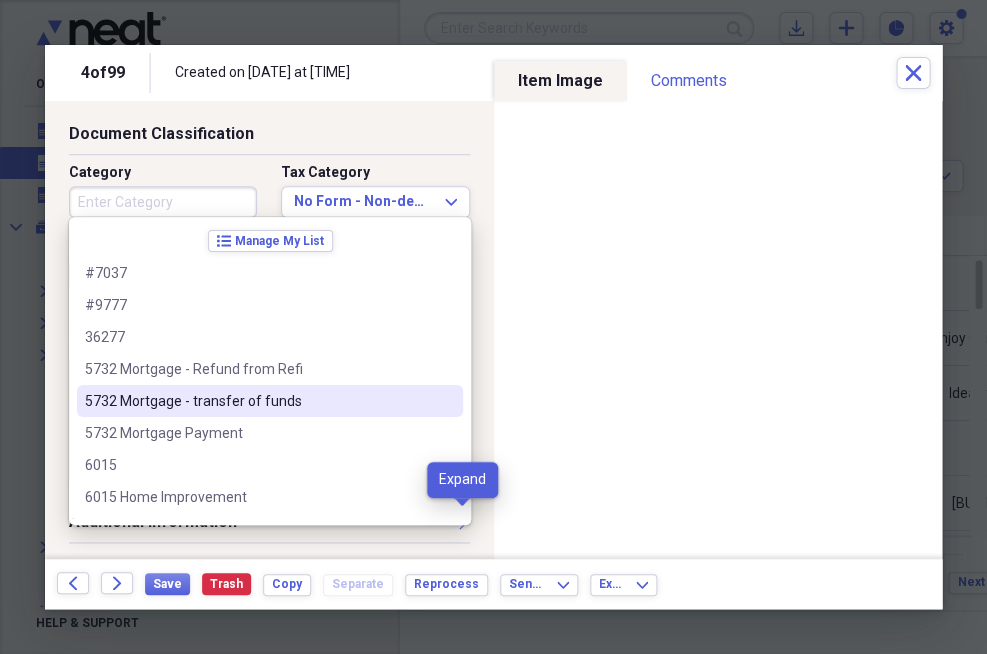 type 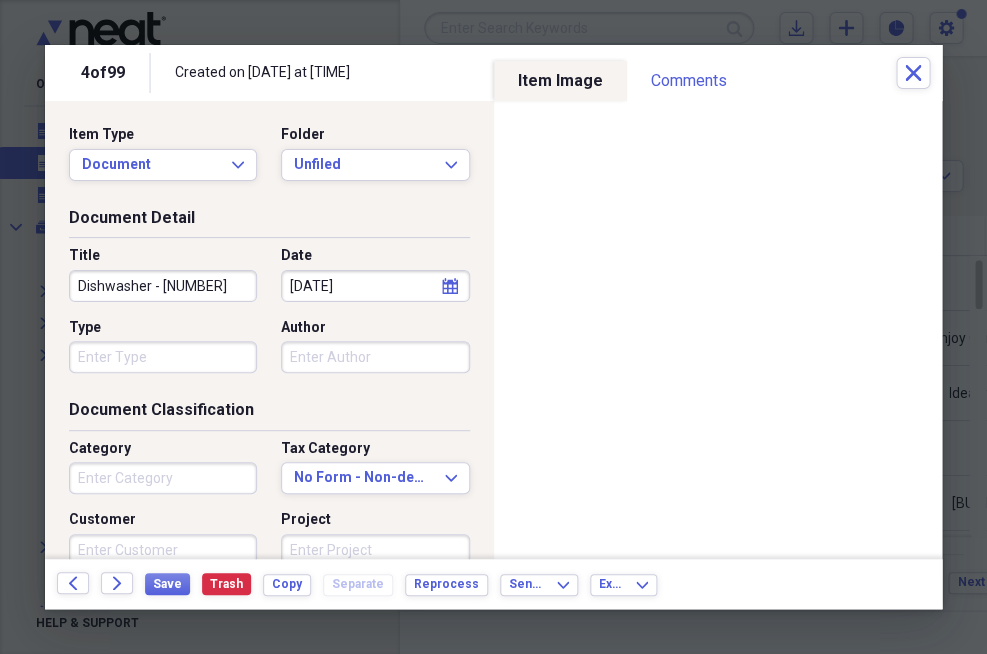 scroll, scrollTop: 0, scrollLeft: 0, axis: both 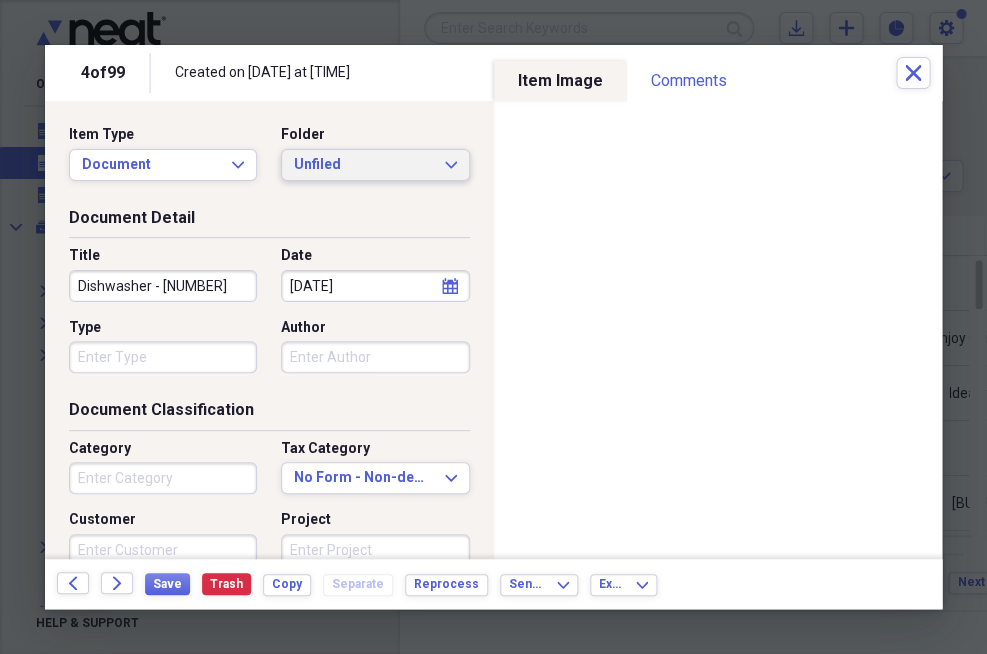 click on "Expand" 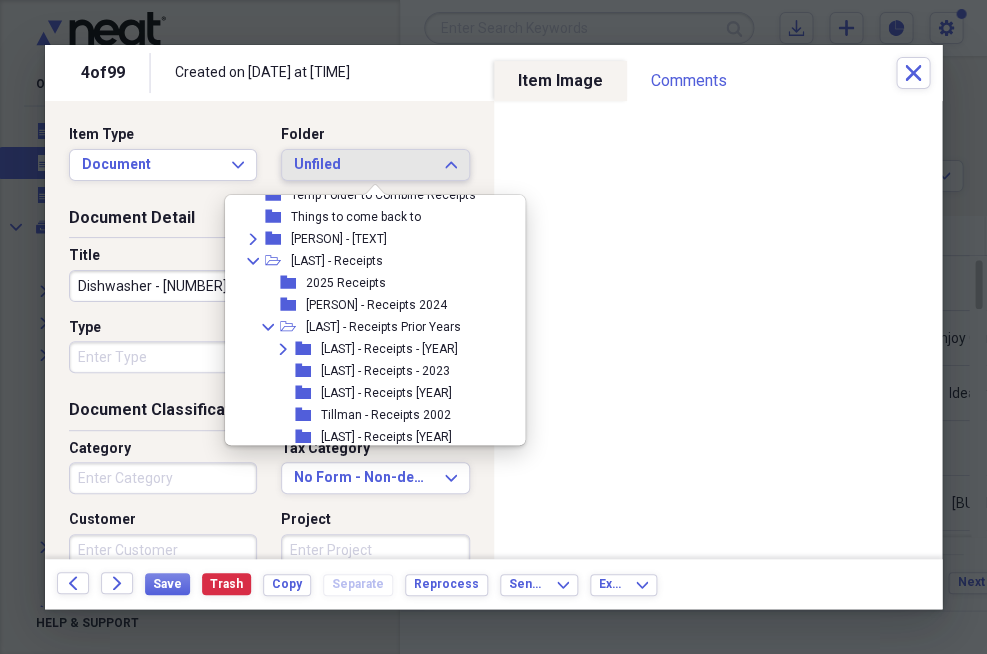 scroll, scrollTop: 488, scrollLeft: 0, axis: vertical 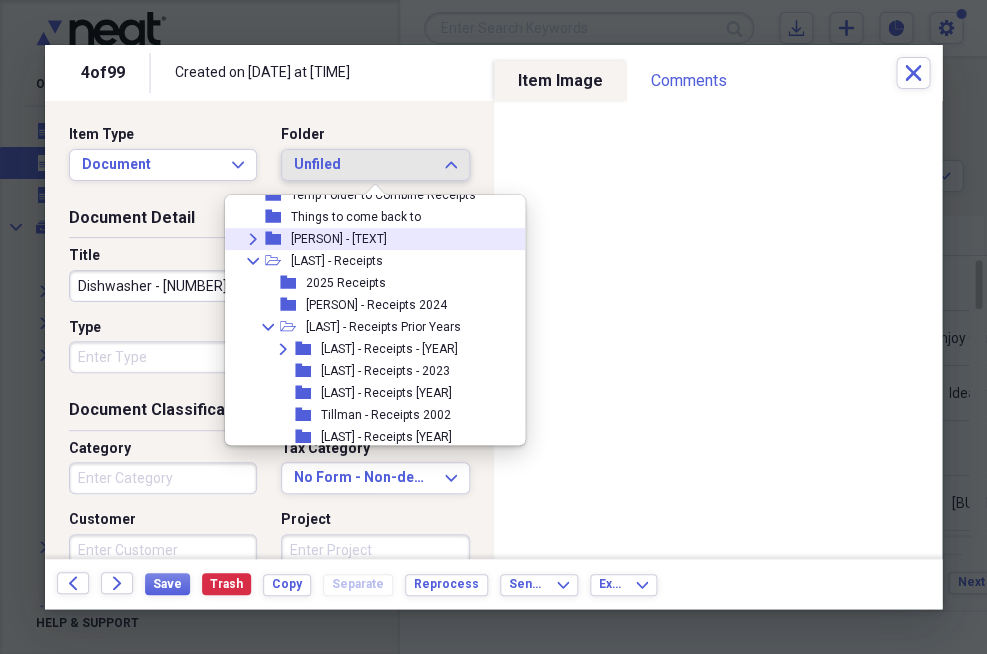 click on "Expand" at bounding box center [253, 239] 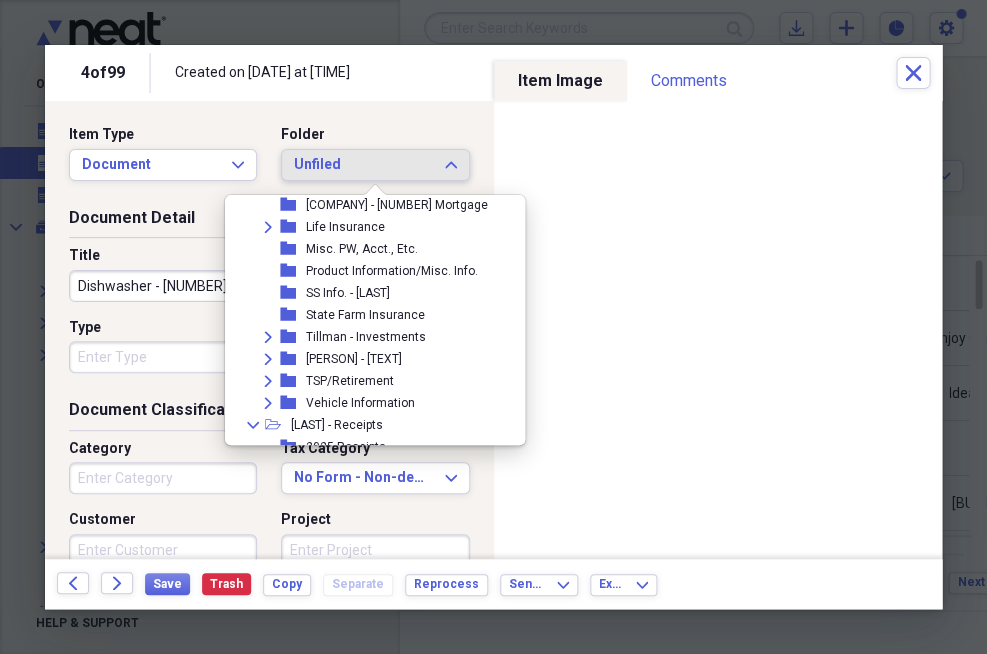 scroll, scrollTop: 722, scrollLeft: 0, axis: vertical 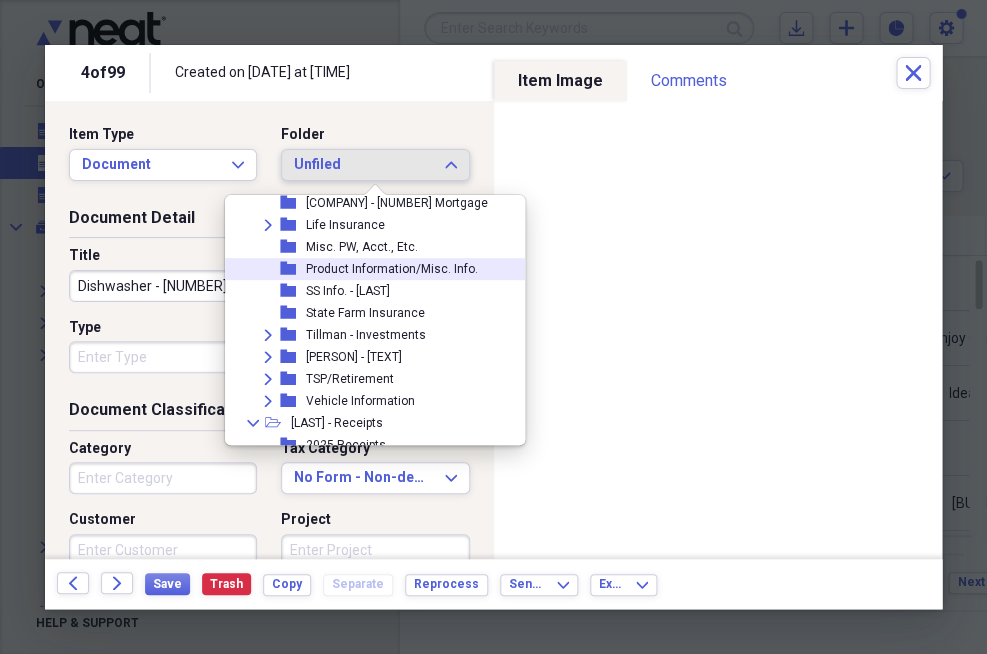 click on "Product Information/Misc. Info." at bounding box center (392, 269) 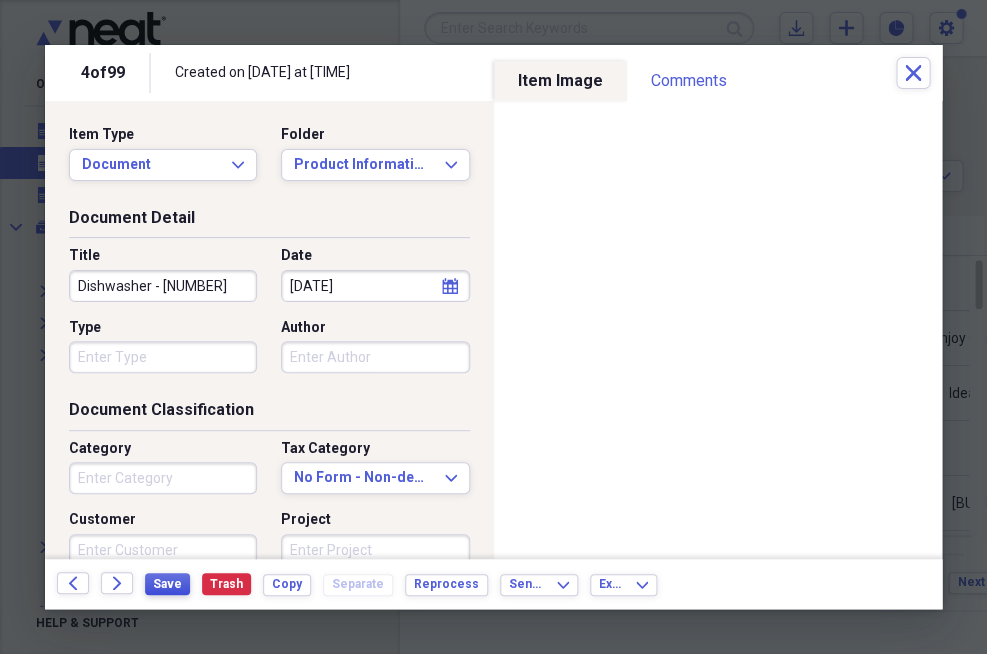 click on "Save" at bounding box center [167, 584] 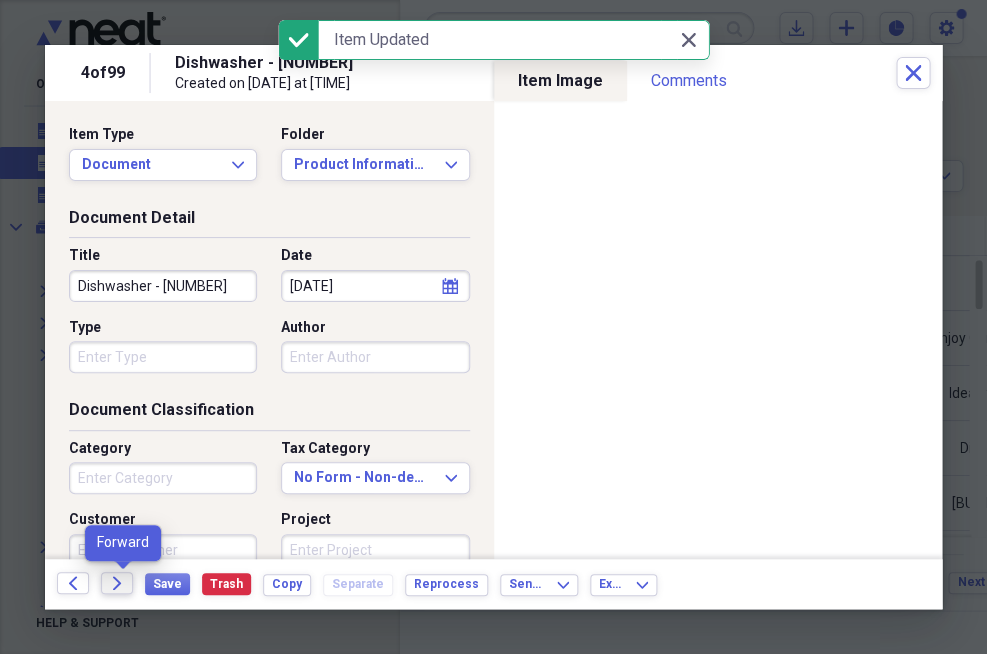 click on "Forward" at bounding box center (117, 583) 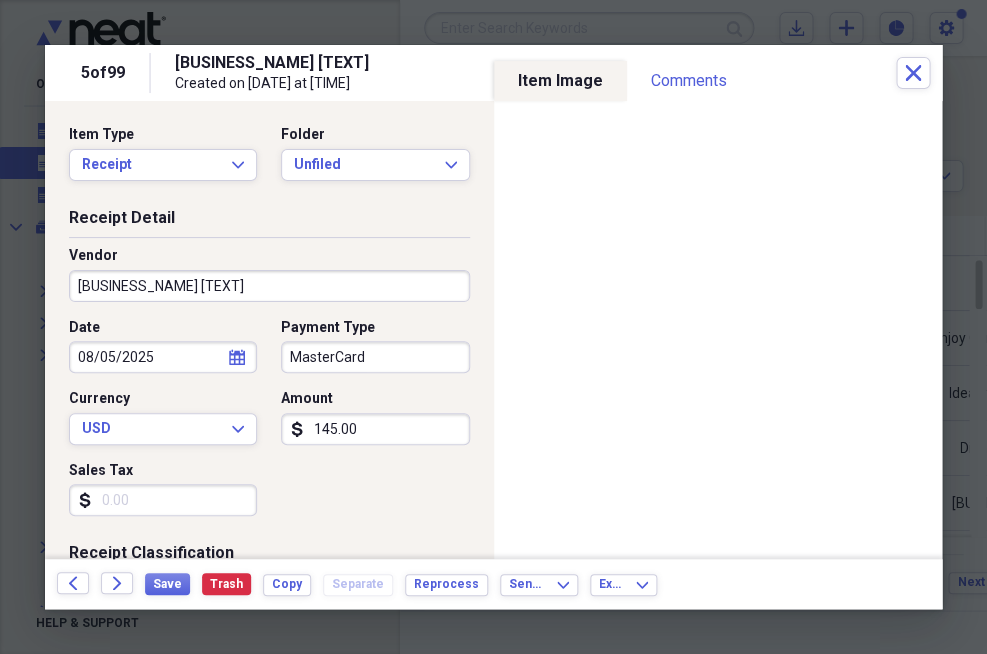 click on "MasterCard" at bounding box center (375, 357) 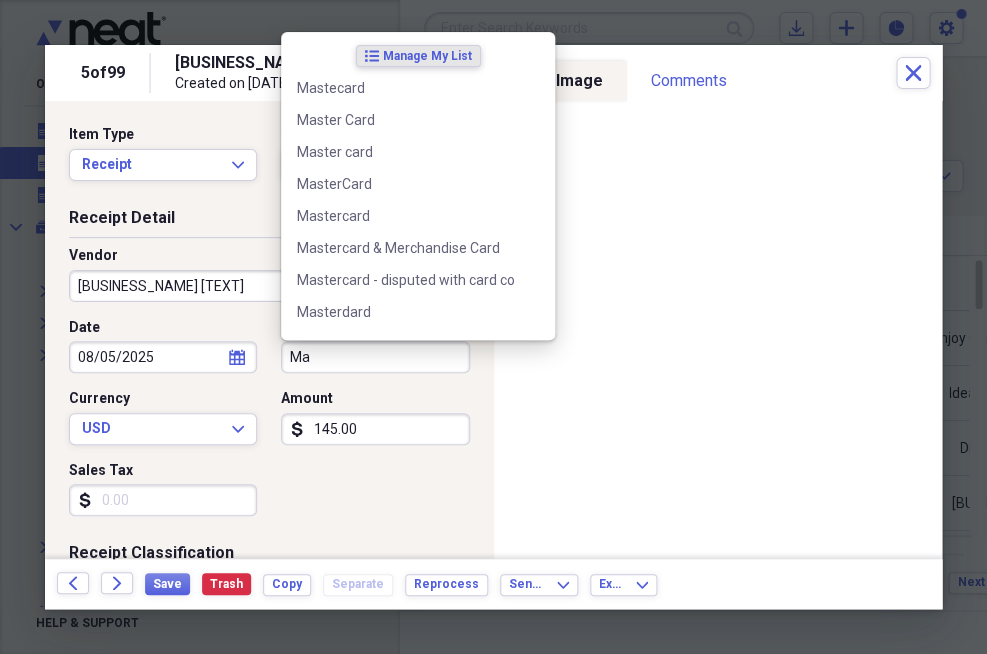type on "M" 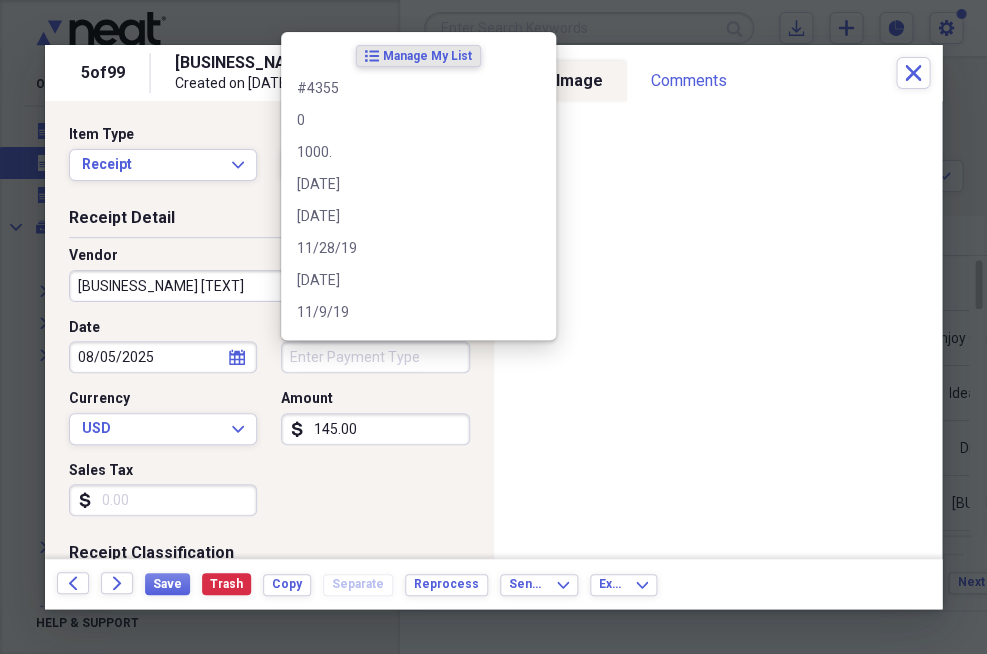 type 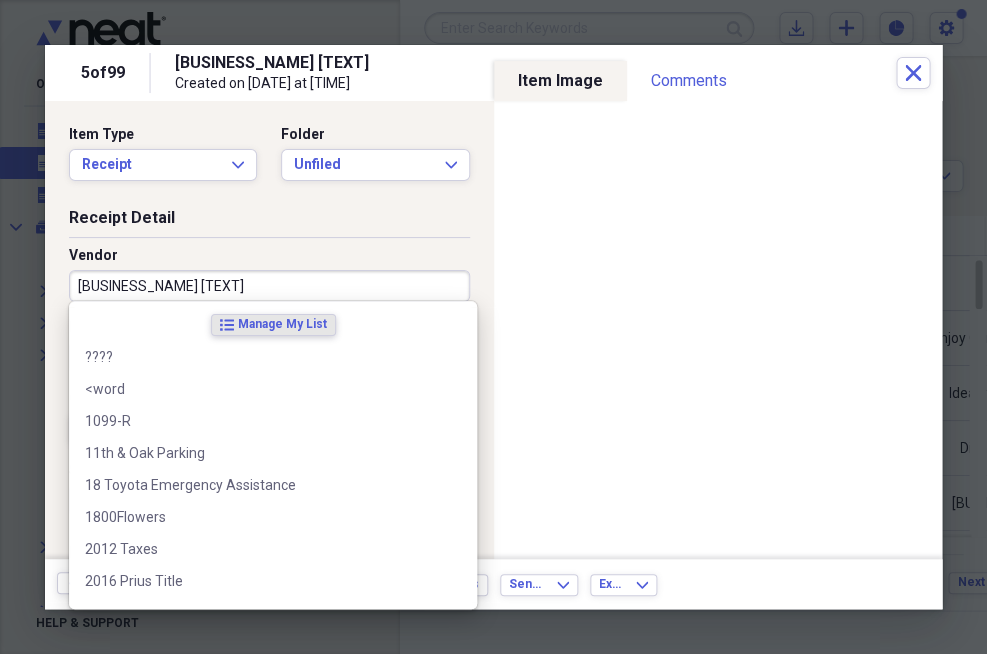 click on "[COMPANY] Care" at bounding box center [269, 286] 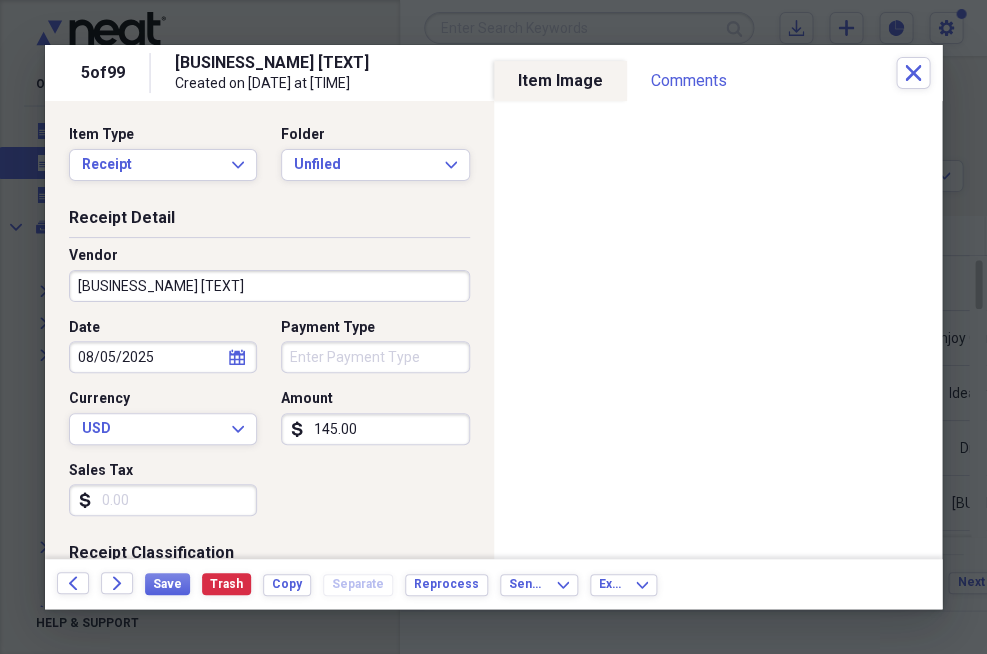 click on "Receipt Detail" at bounding box center (269, 222) 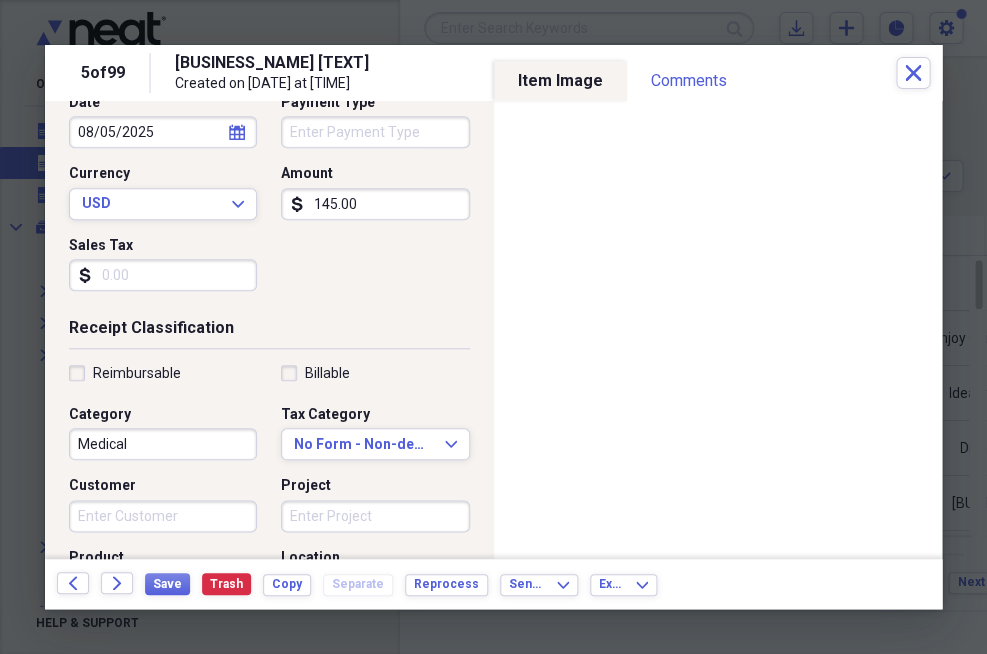 scroll, scrollTop: 230, scrollLeft: 0, axis: vertical 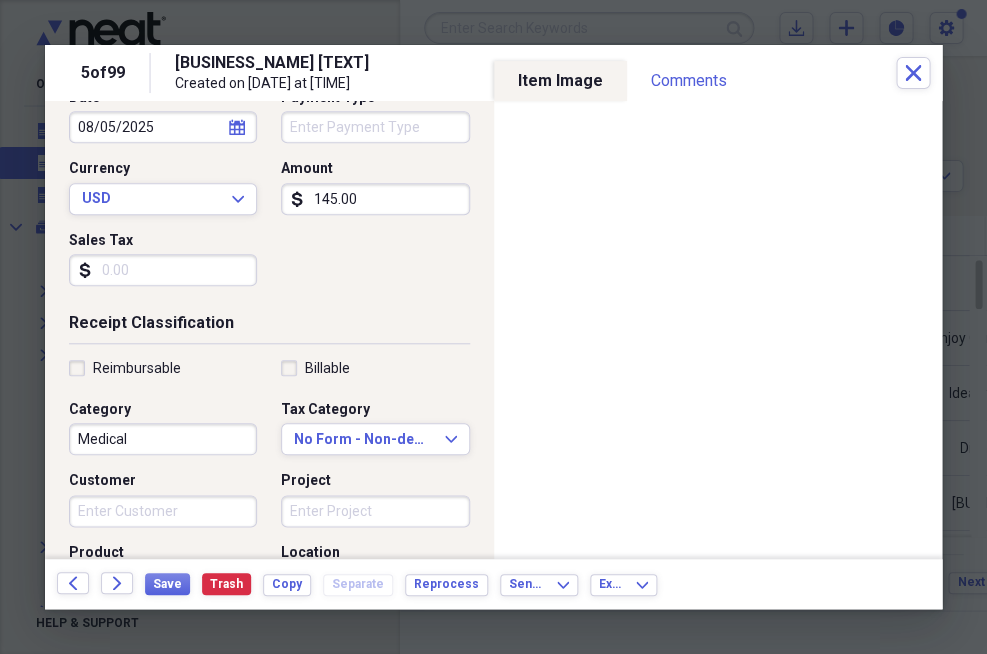 click on "145.00" at bounding box center (375, 199) 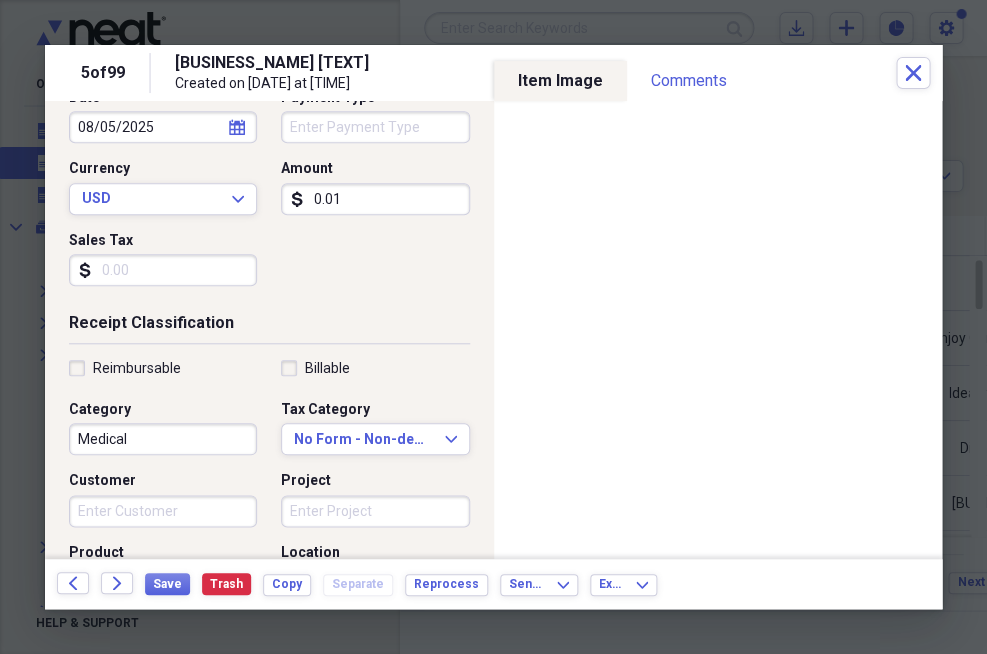 type on "0.01" 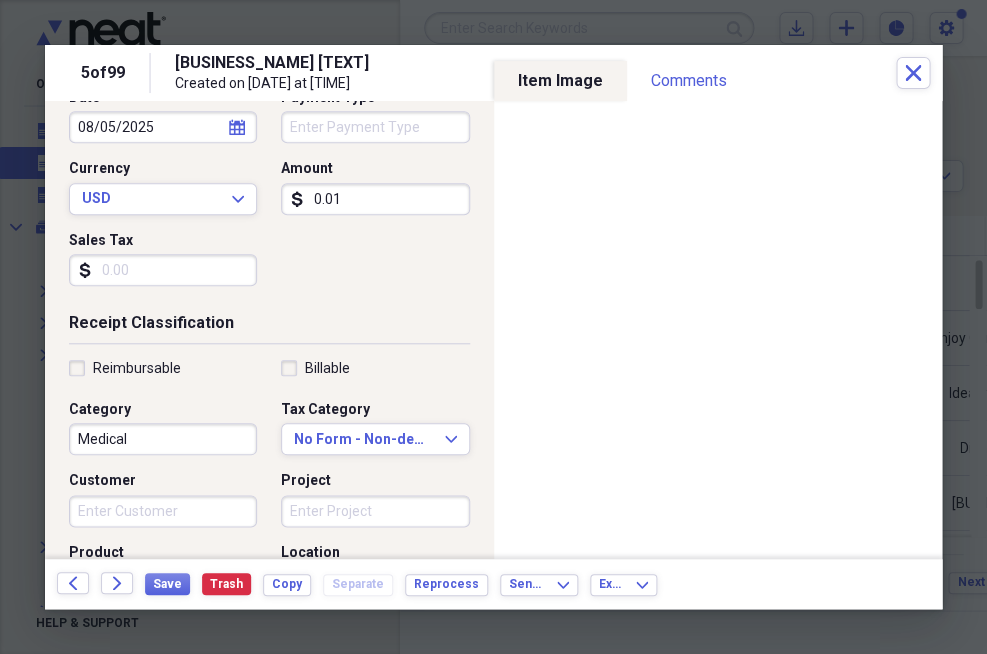 type 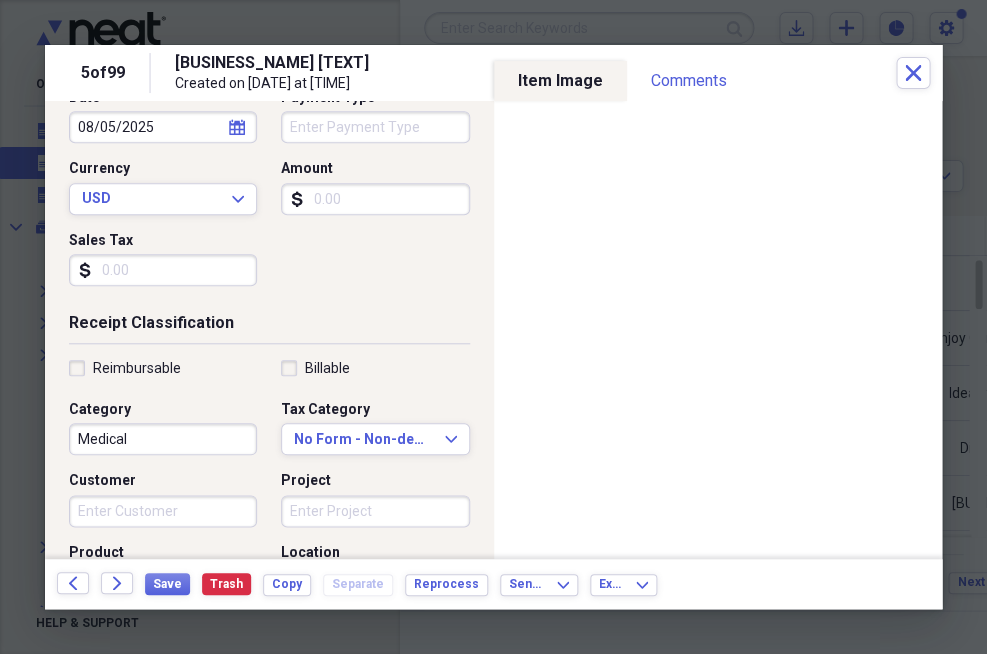 click on "Medical" at bounding box center (163, 439) 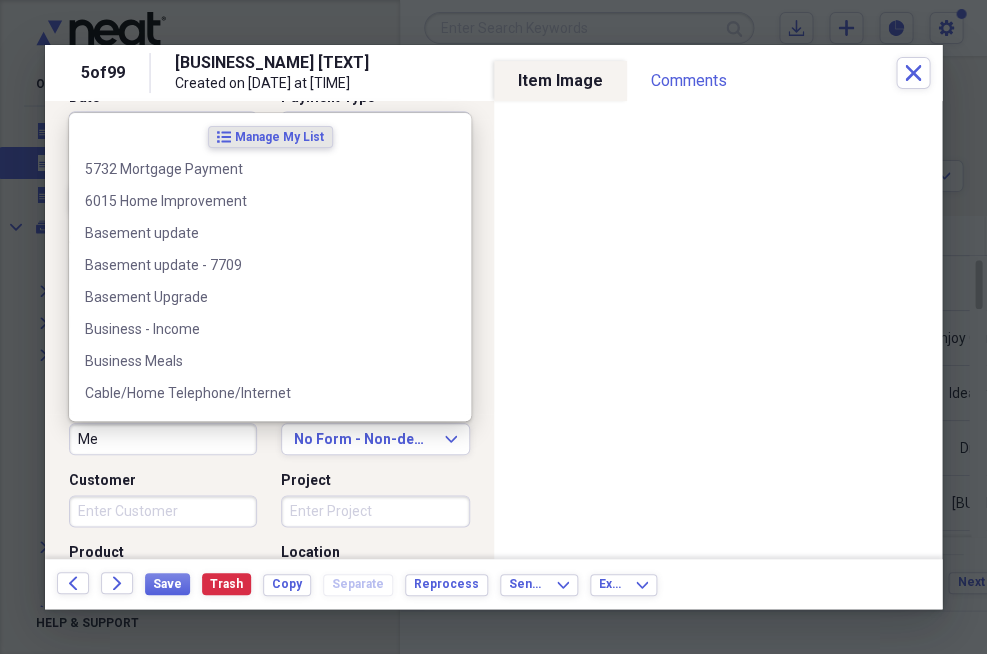 type on "M" 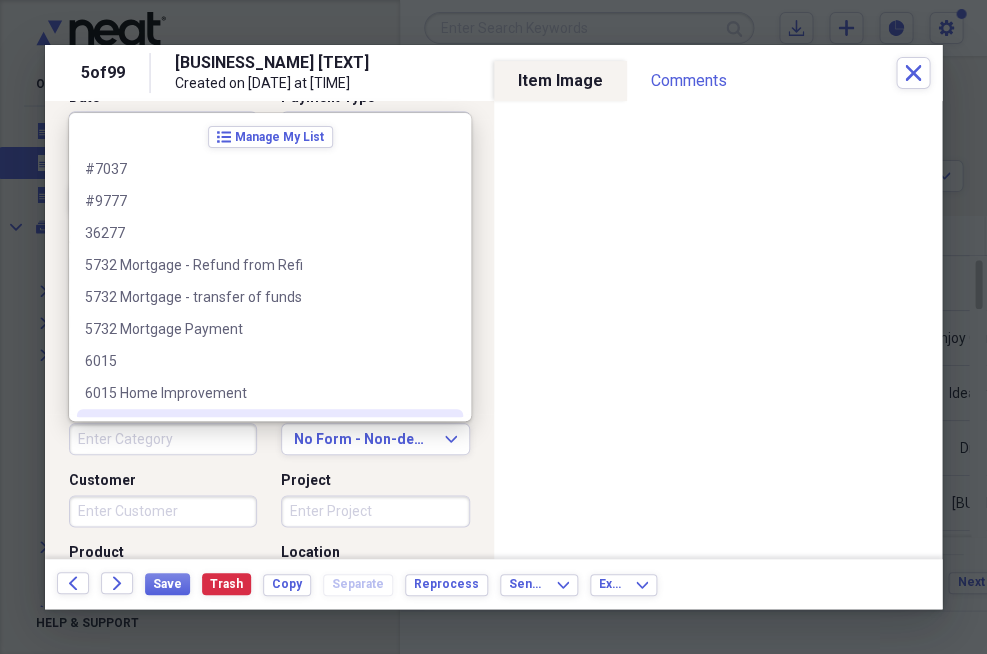 type 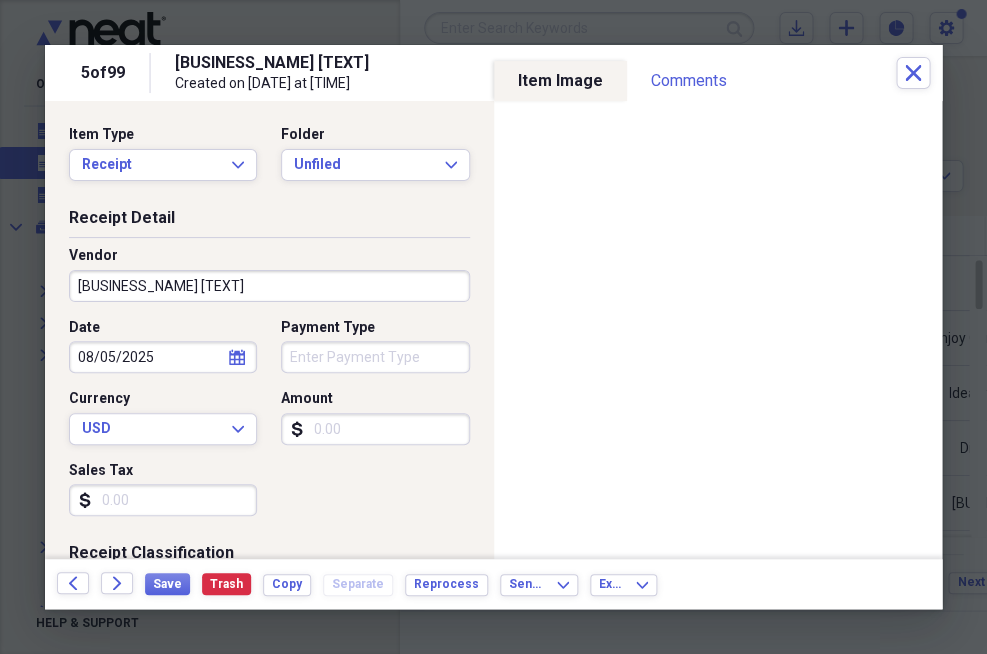 scroll, scrollTop: 0, scrollLeft: 0, axis: both 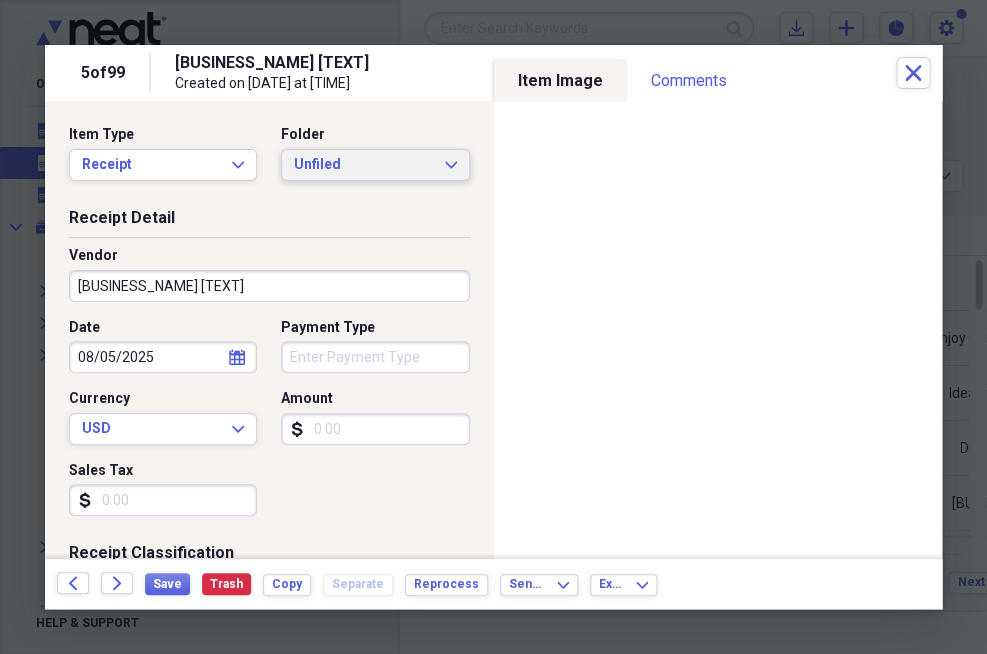 click on "Unfiled Expand" at bounding box center [375, 165] 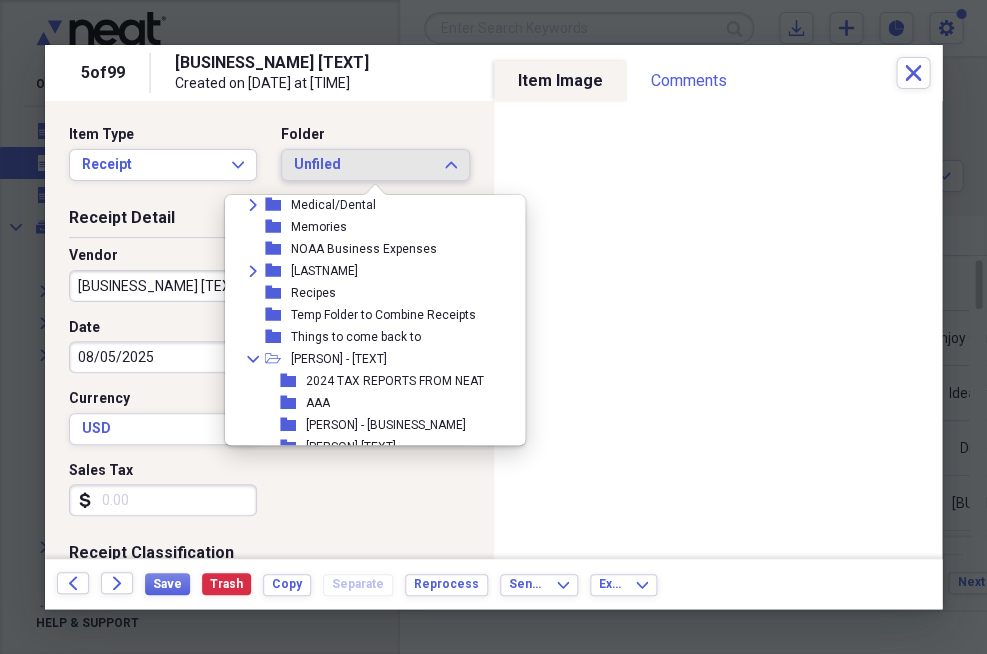 scroll, scrollTop: 364, scrollLeft: 0, axis: vertical 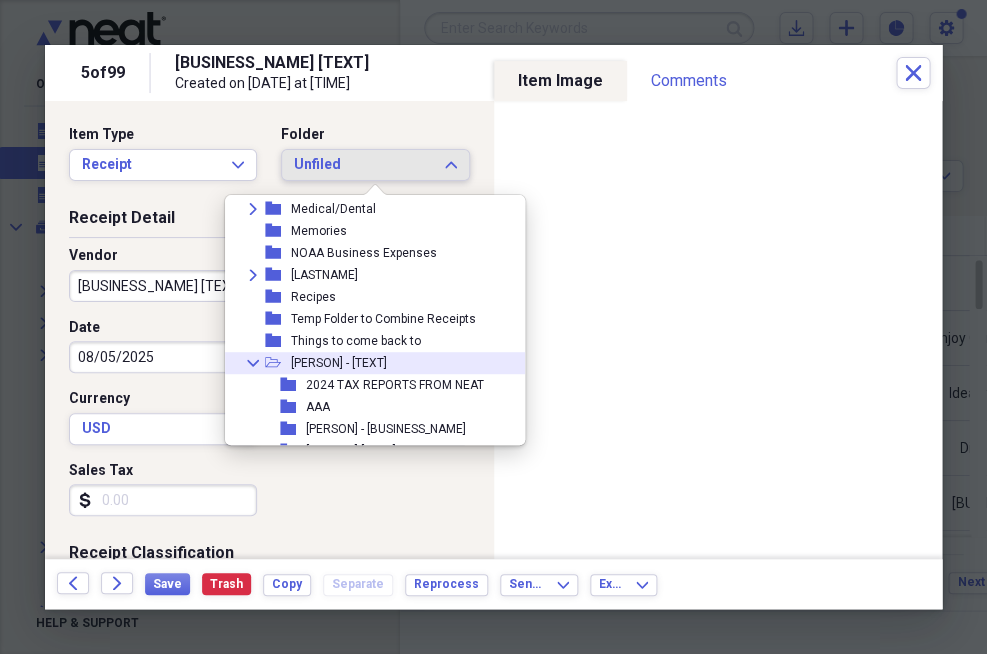 click on "Collapse" 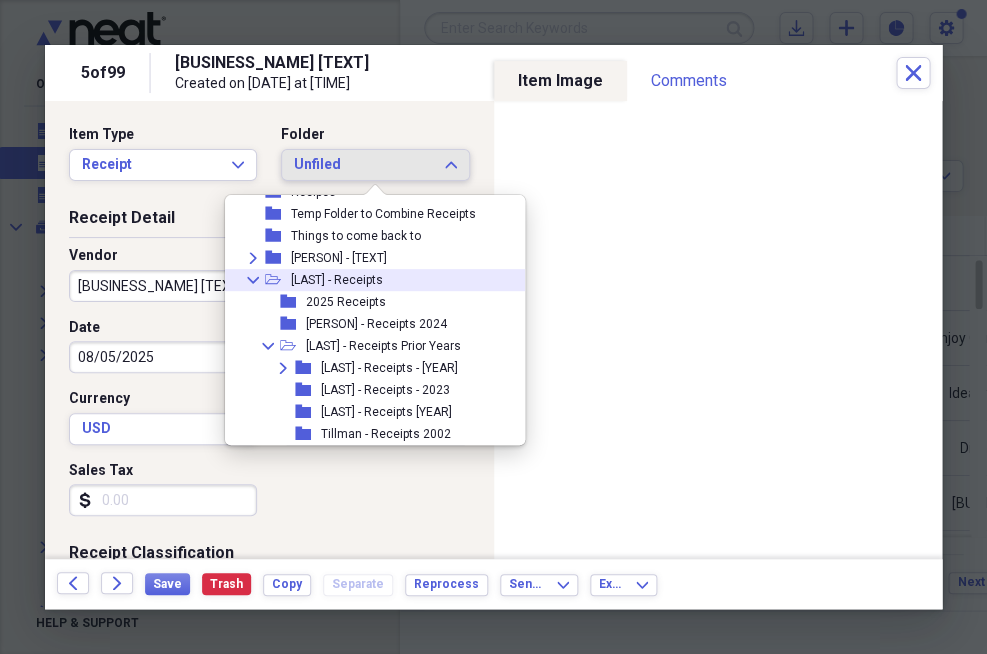 click on "Collapse" 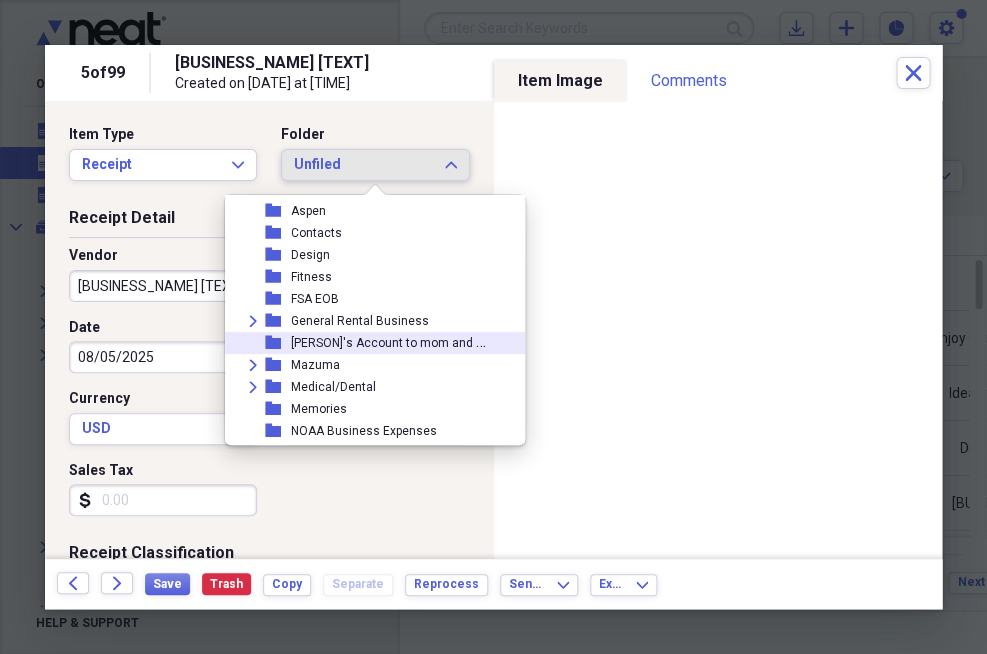 scroll, scrollTop: 188, scrollLeft: 0, axis: vertical 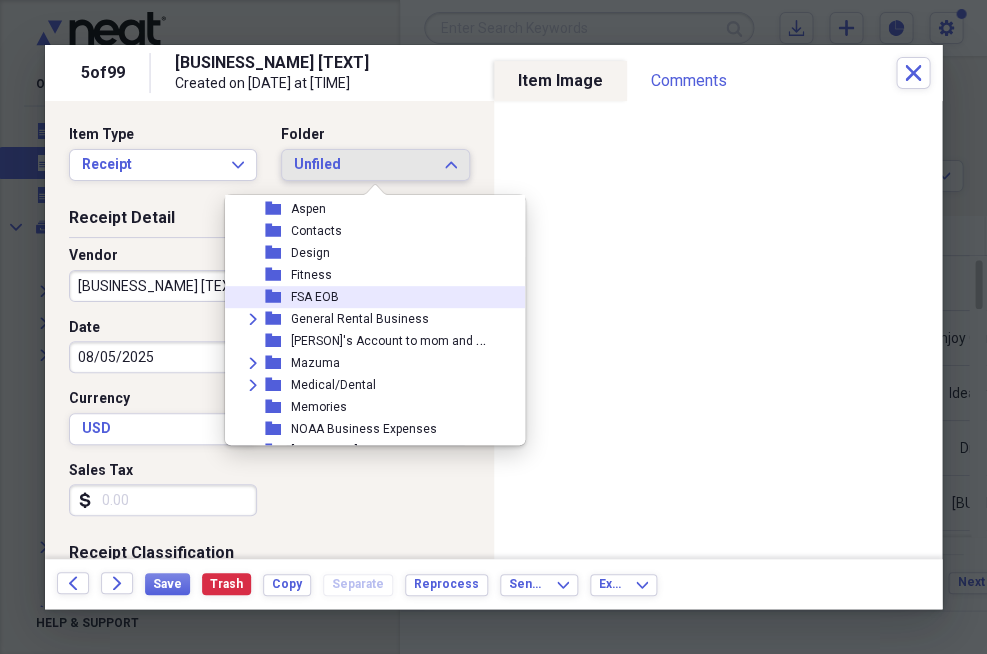 click on "FSA EOB" at bounding box center [315, 297] 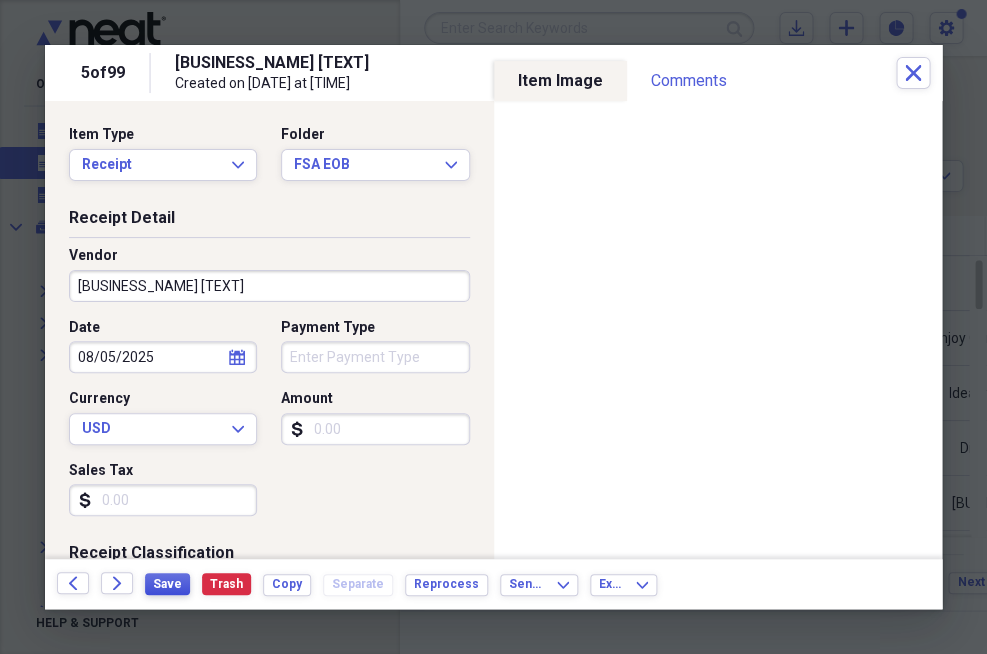 click on "Save" at bounding box center (167, 584) 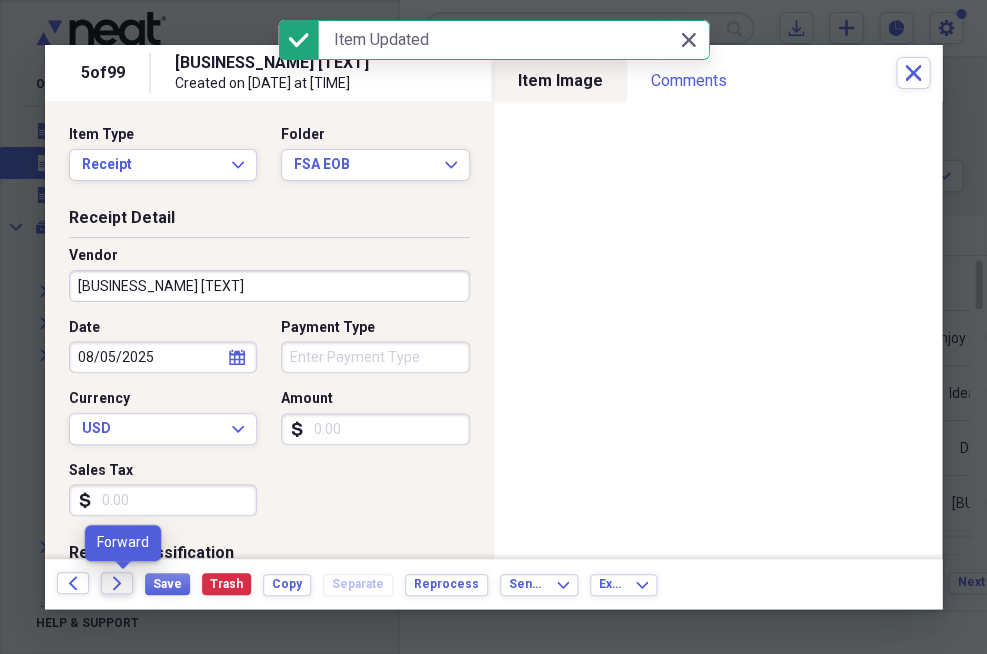 click on "Forward" 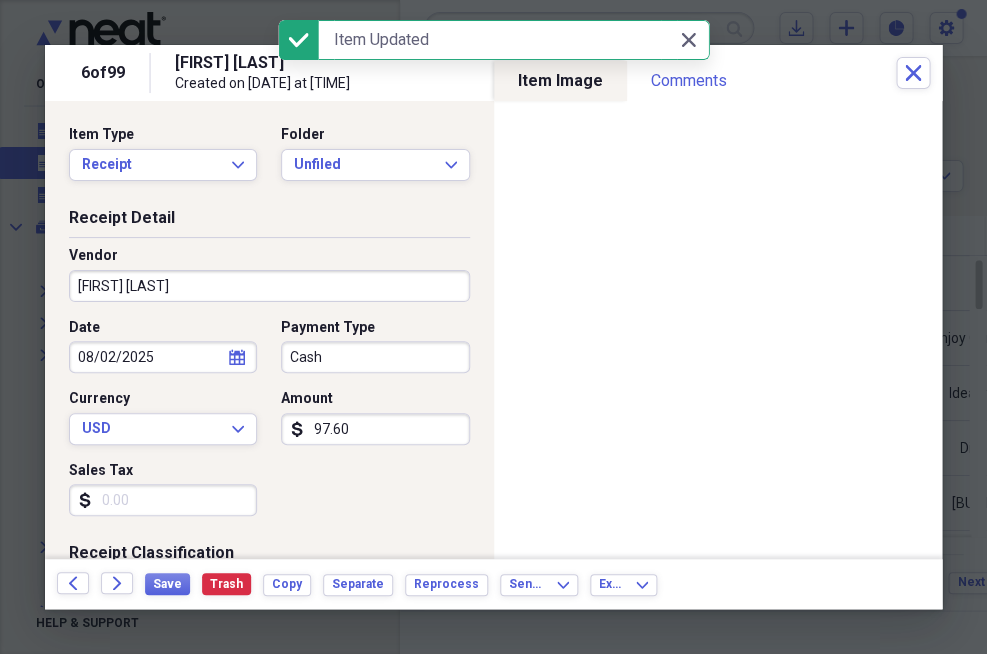 click on "Cash" at bounding box center (375, 357) 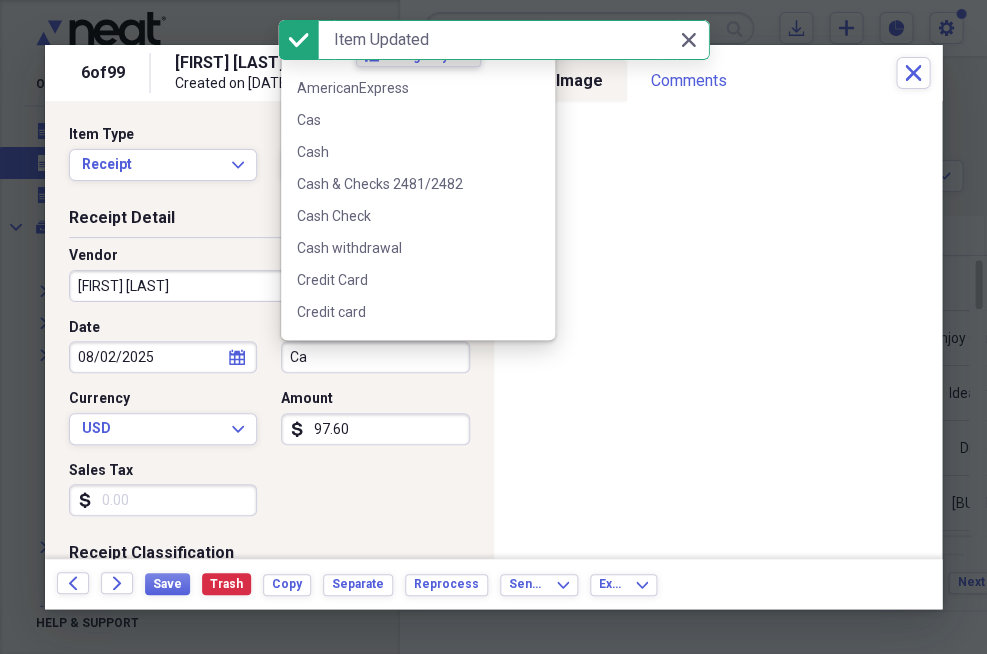 type on "C" 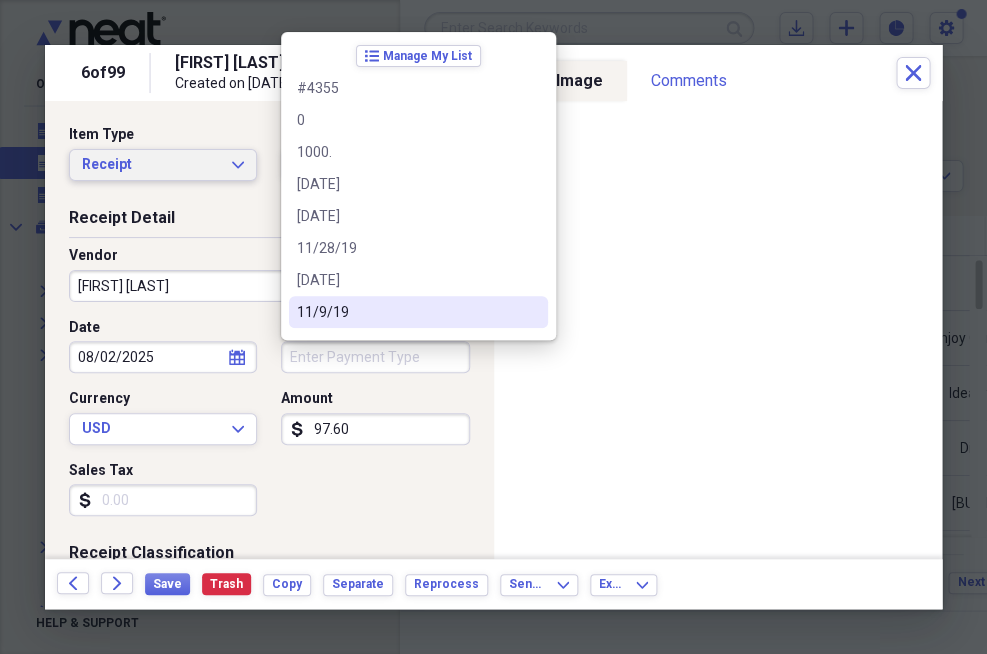 type 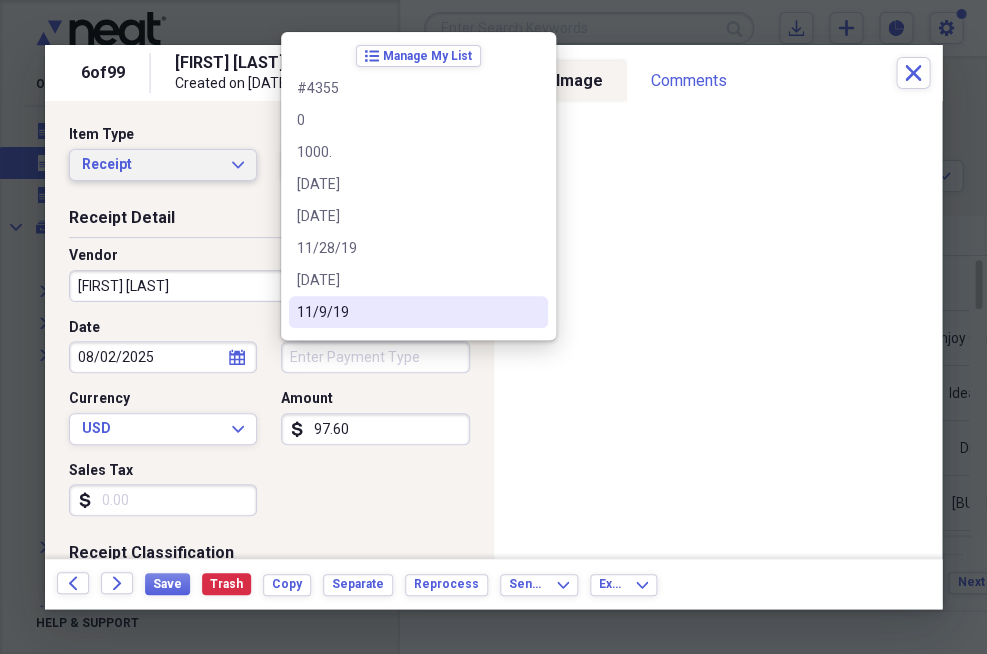 click on "Receipt Expand" at bounding box center (163, 165) 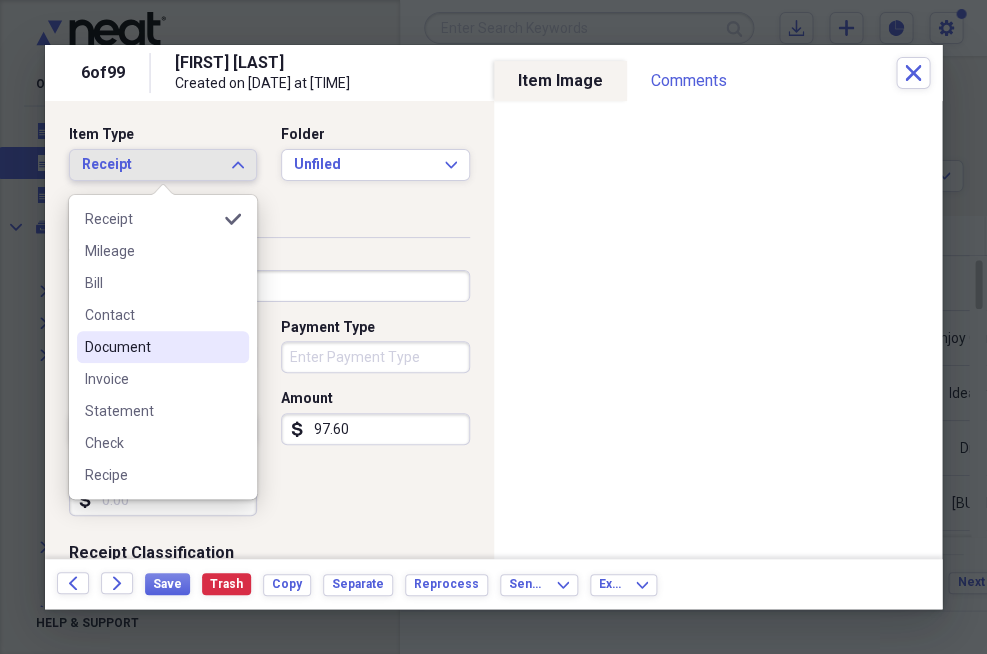 click on "Document" at bounding box center [151, 347] 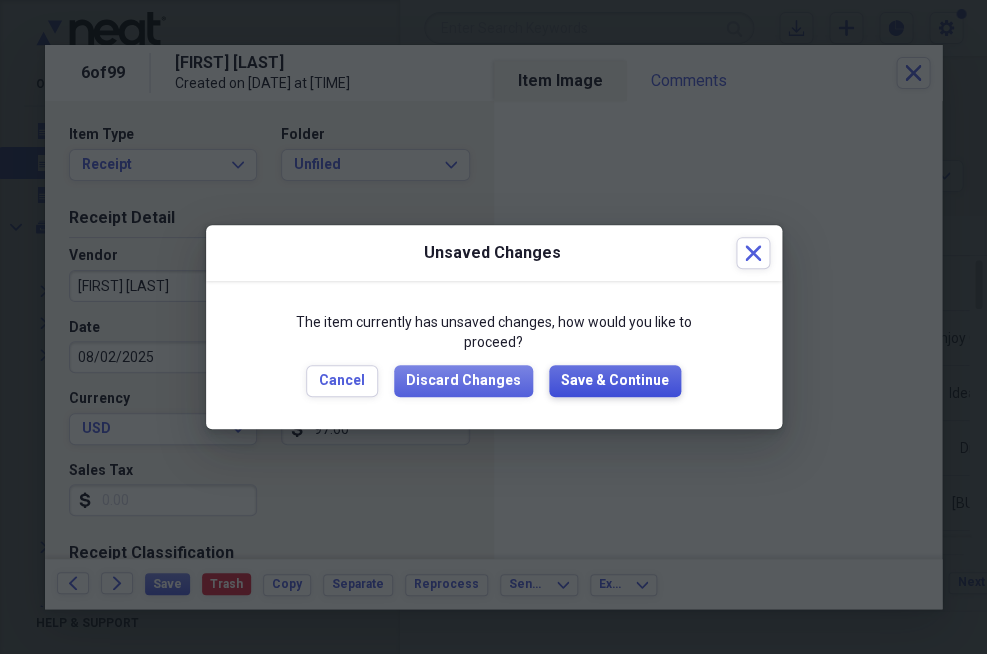 click on "Save & Continue" at bounding box center [615, 381] 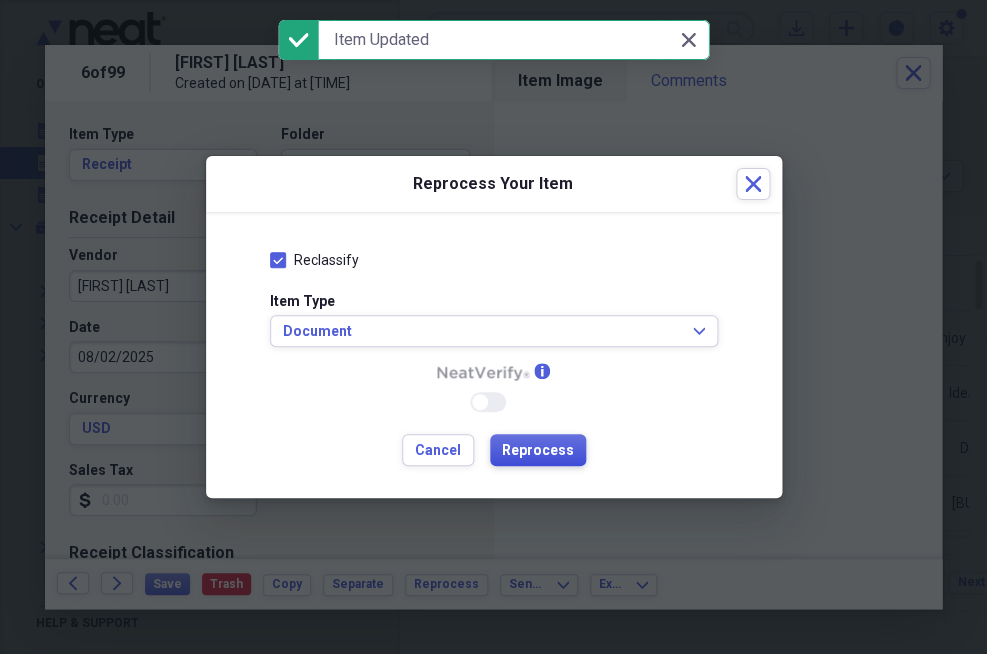 click on "Reprocess" at bounding box center (538, 451) 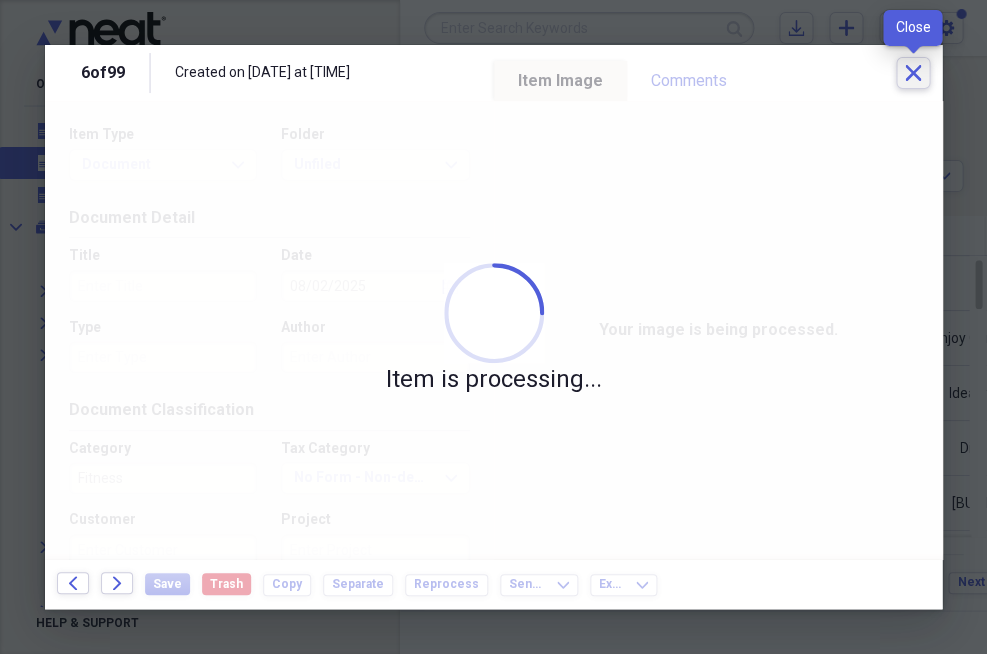 click 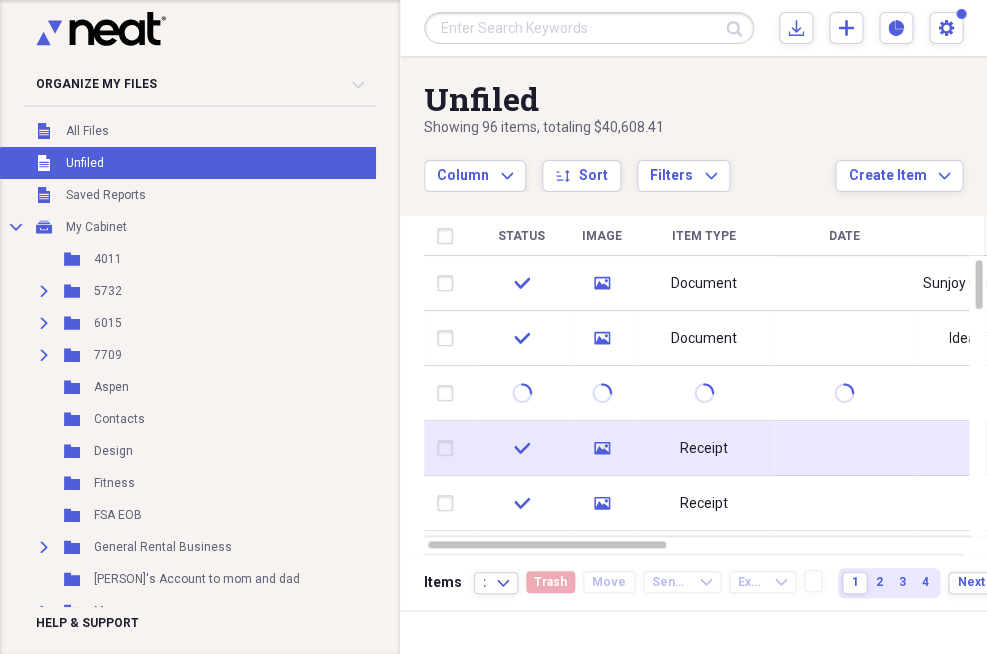 click on "Receipt" at bounding box center (704, 448) 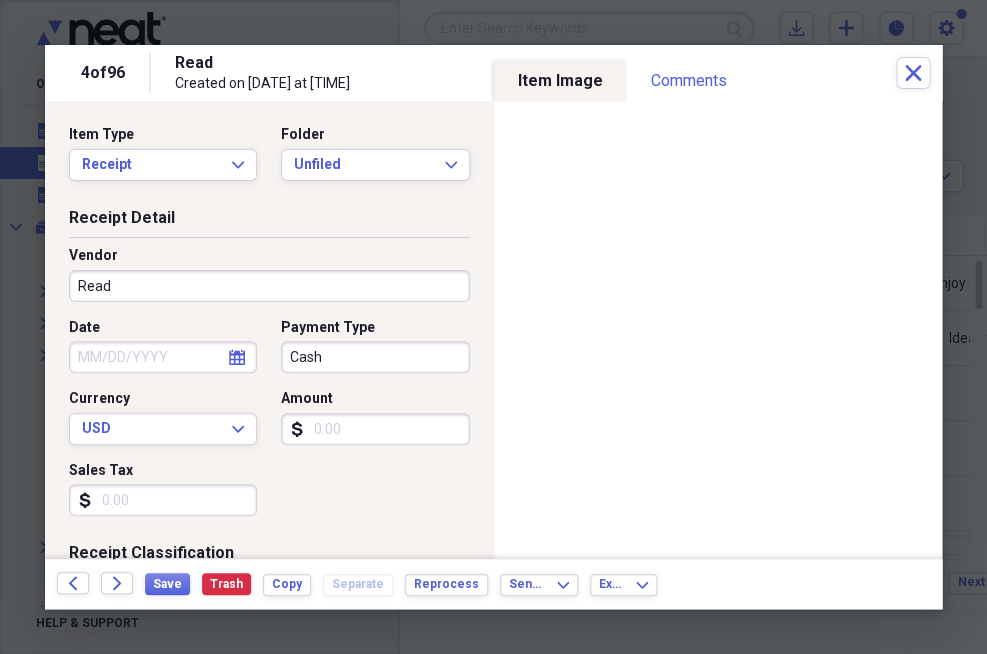 click on "Cash" at bounding box center [375, 357] 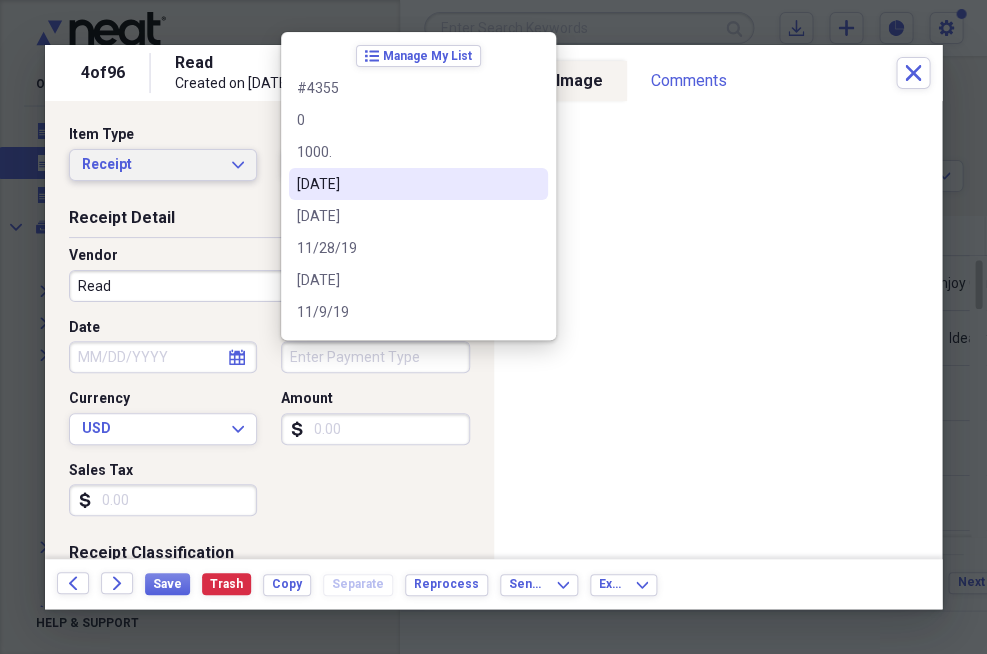 type 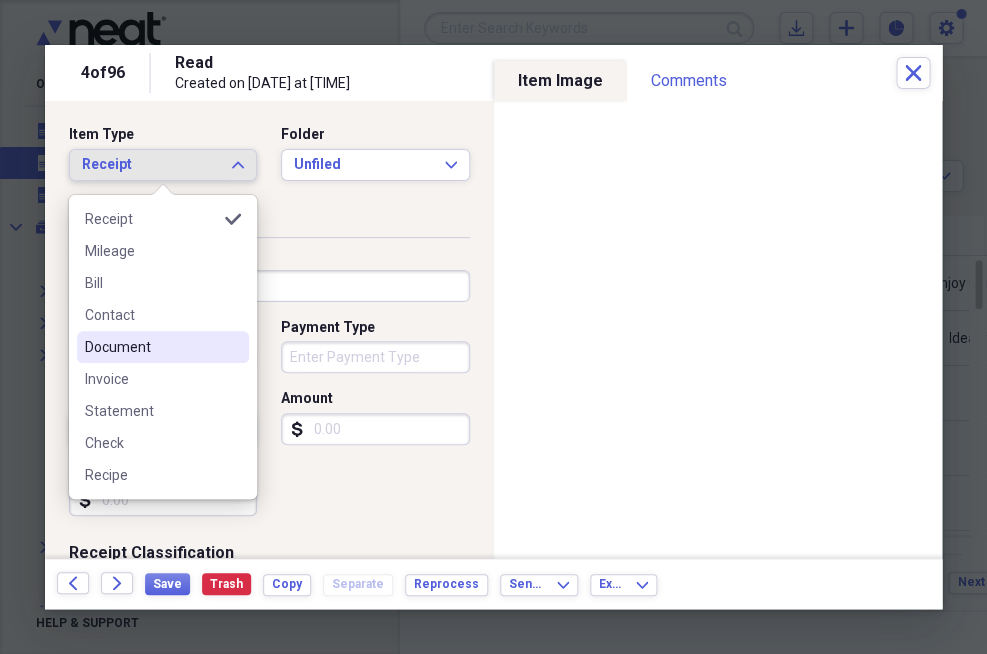 click on "Document" at bounding box center (151, 347) 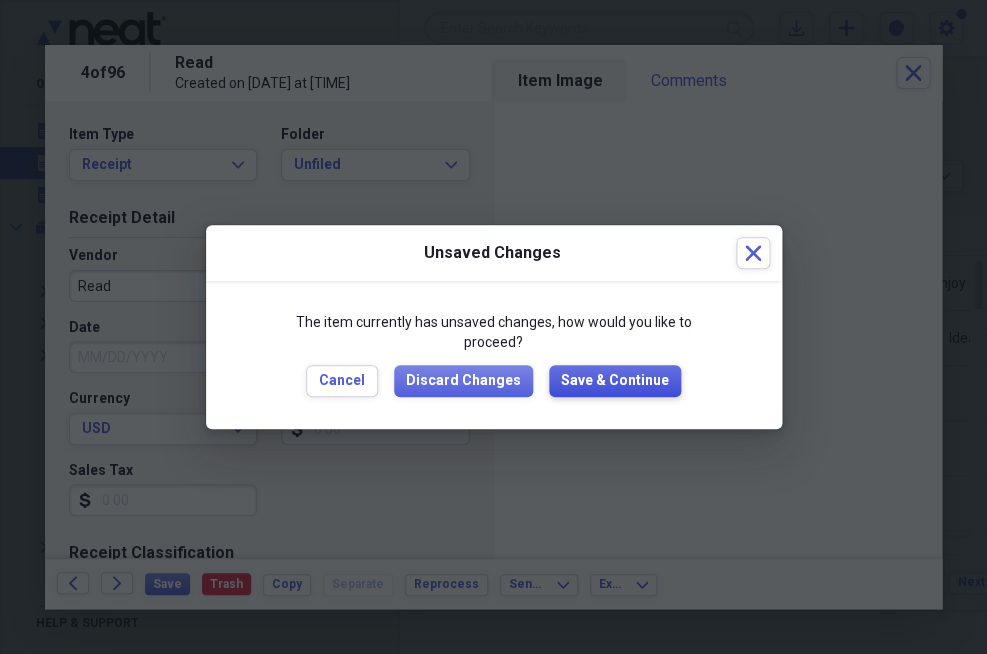click on "Save & Continue" at bounding box center (615, 381) 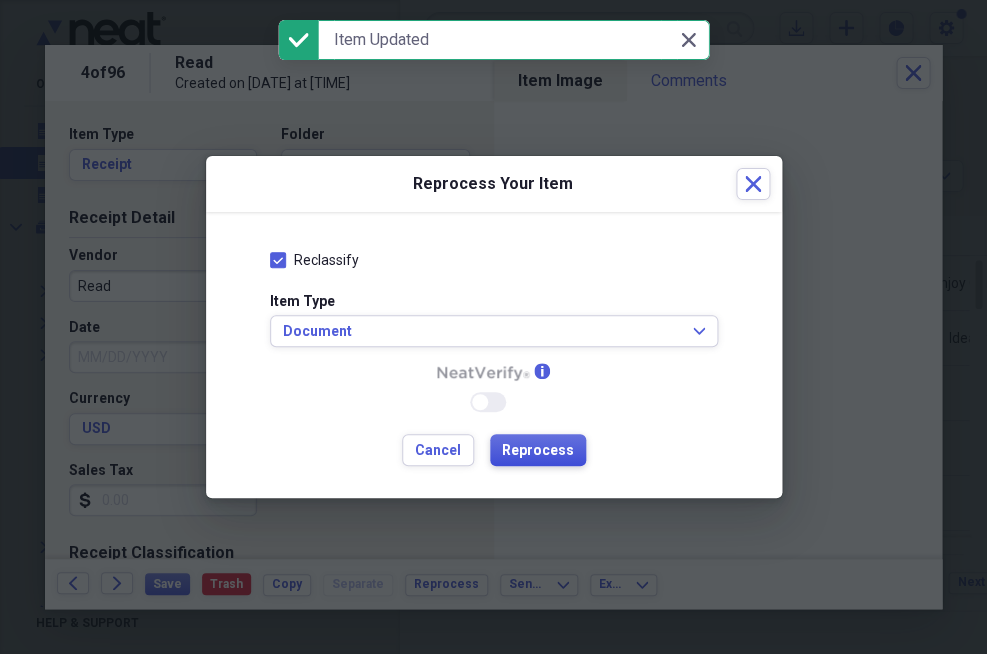 click on "Reprocess" at bounding box center (538, 451) 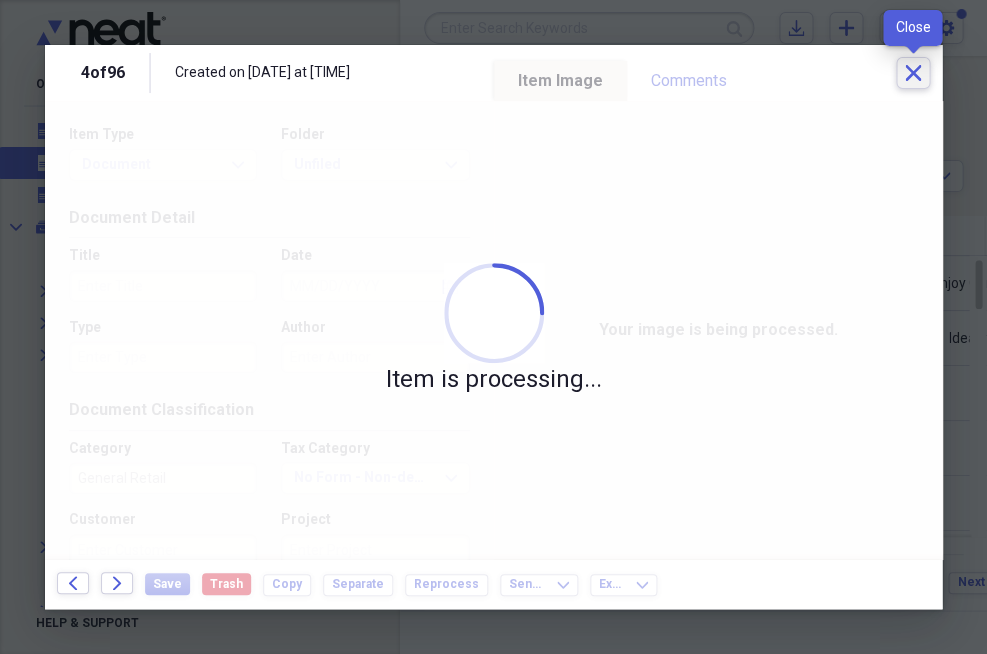 click 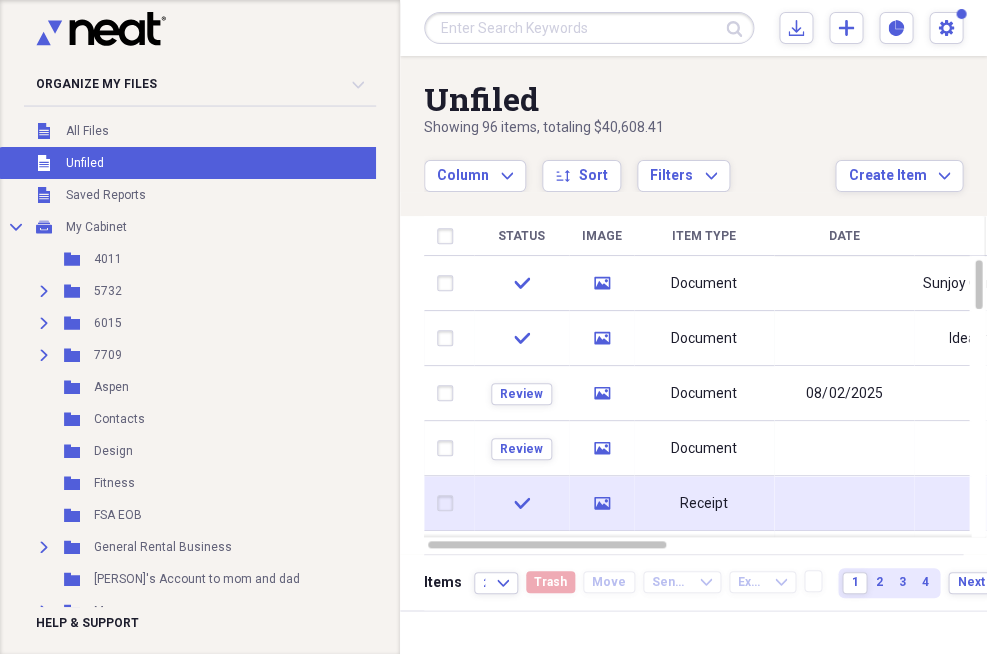 click on "Receipt" at bounding box center [704, 503] 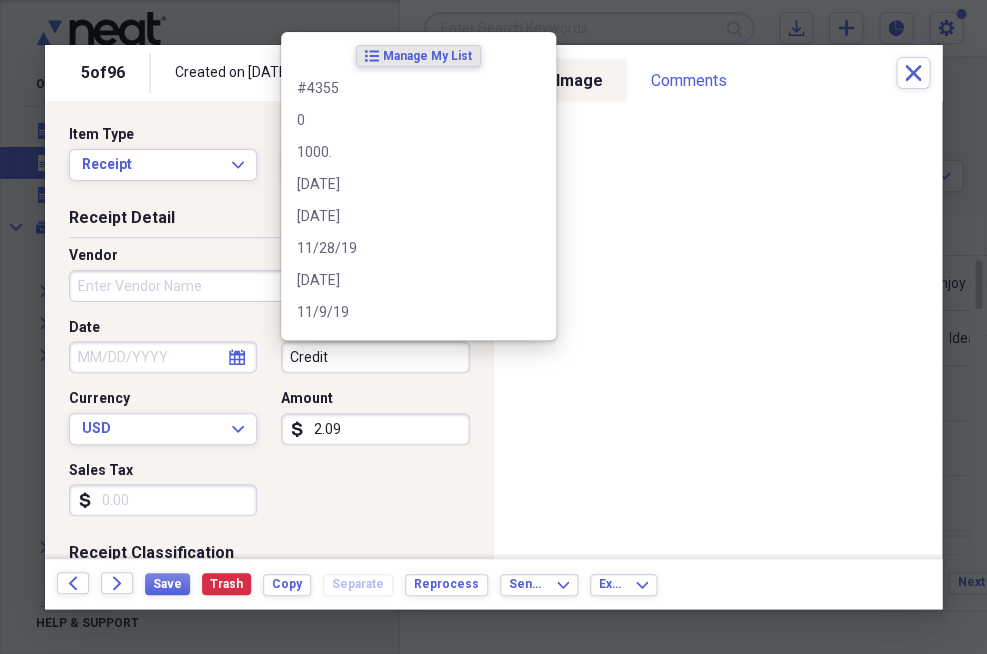 click on "Credit" at bounding box center (375, 357) 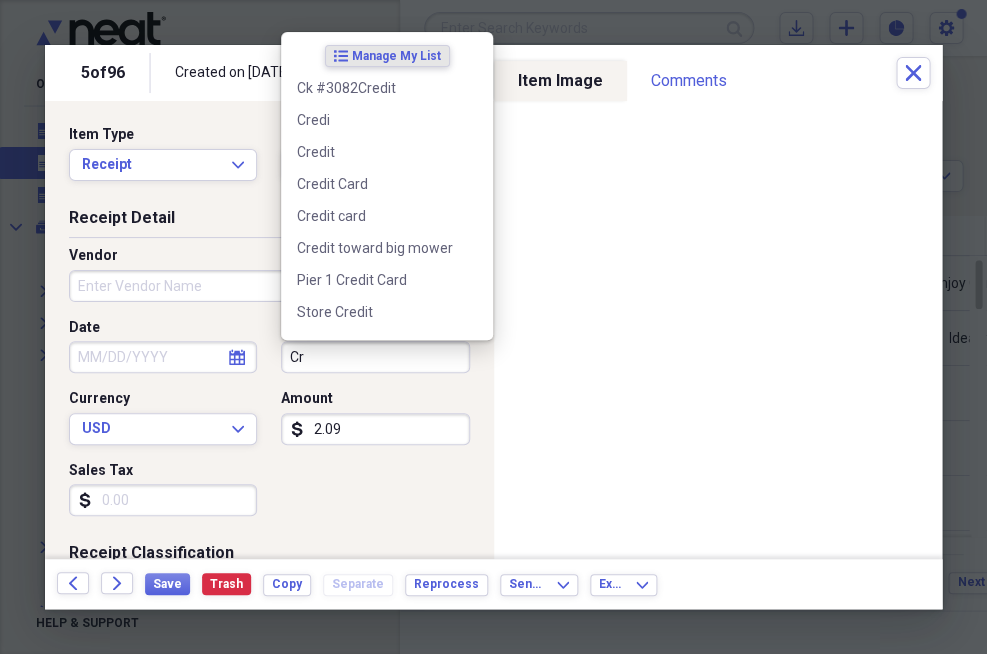 type on "C" 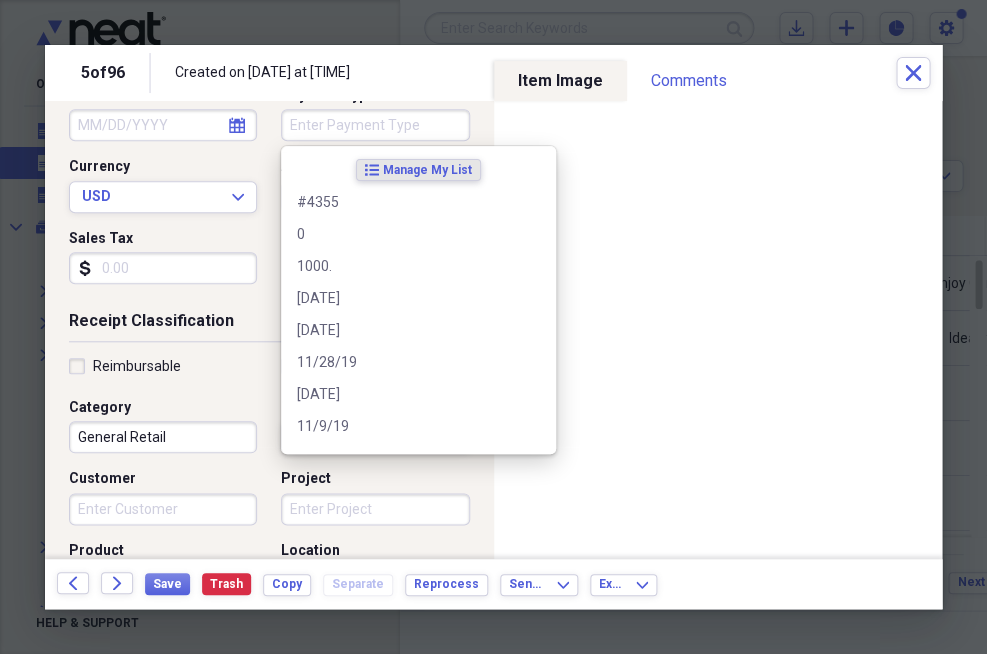 scroll, scrollTop: 236, scrollLeft: 0, axis: vertical 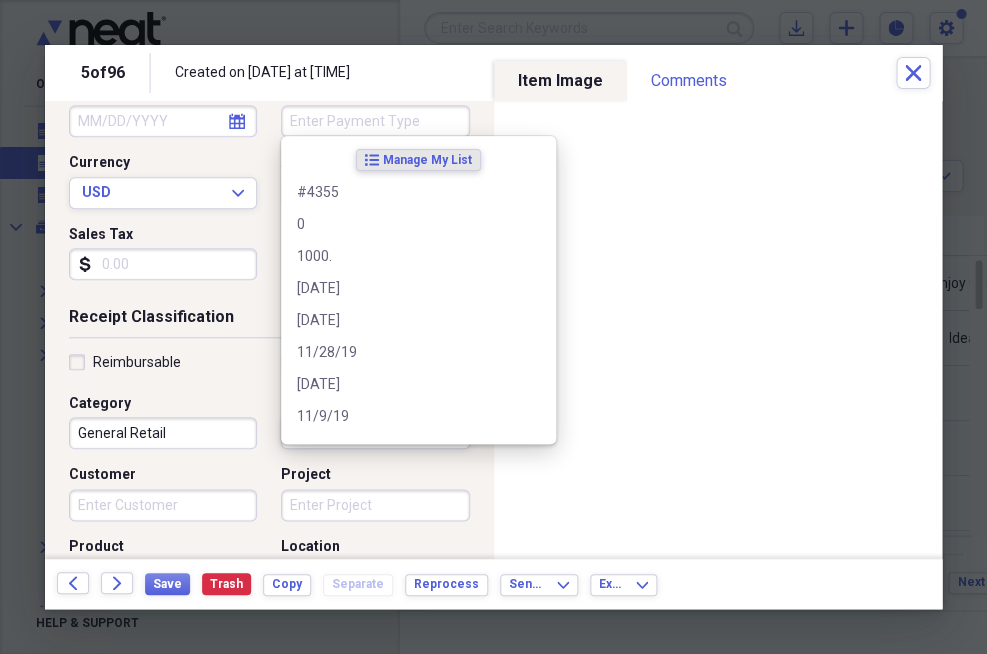 type 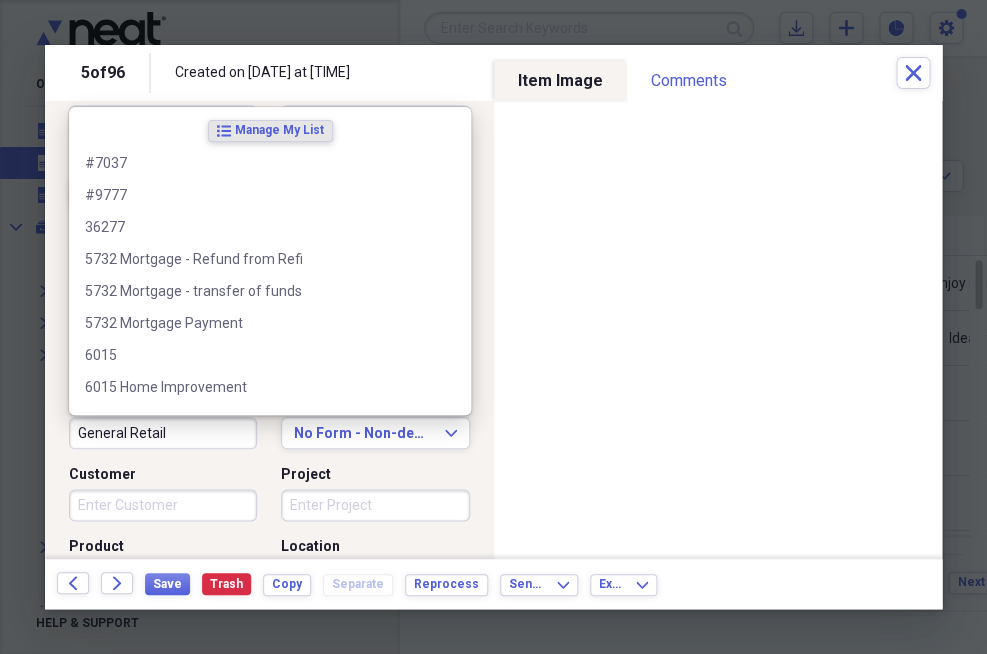 click on "General Retail" at bounding box center (163, 433) 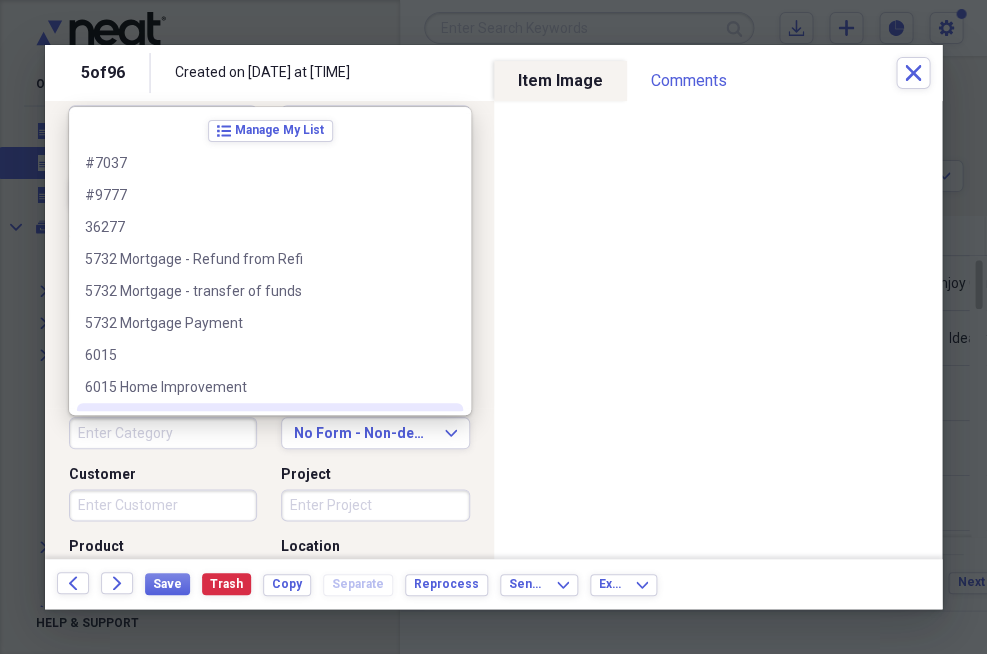 type 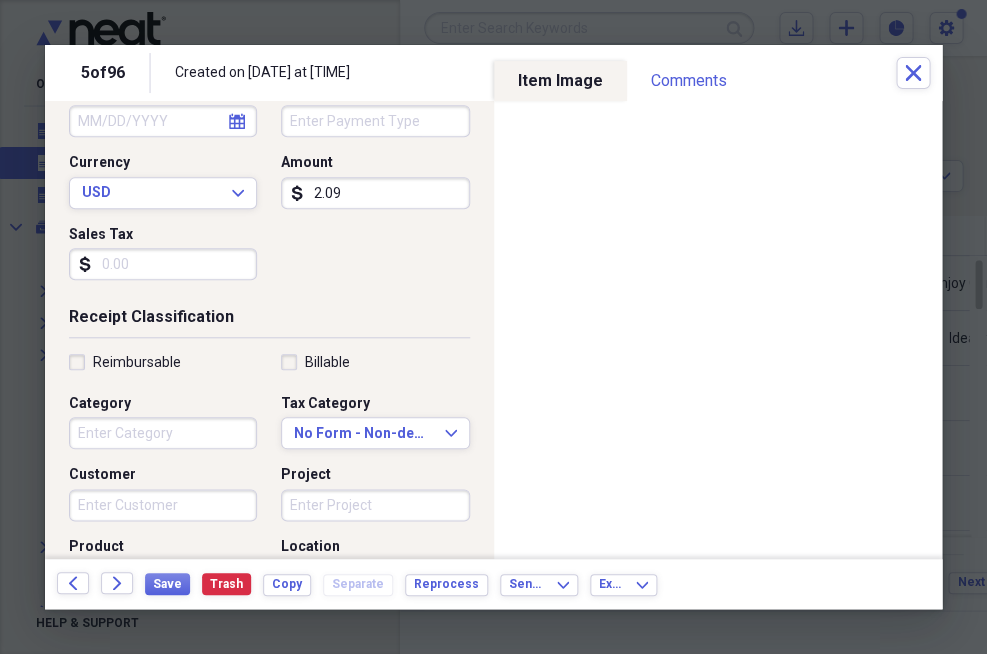 click on "Project" at bounding box center (375, 475) 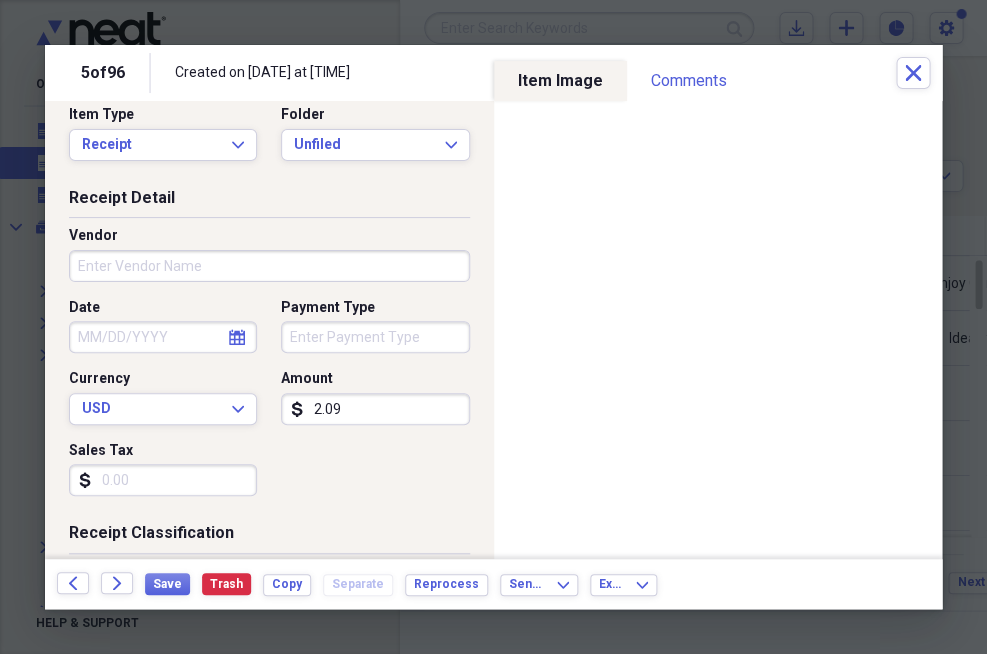 scroll, scrollTop: 3, scrollLeft: 0, axis: vertical 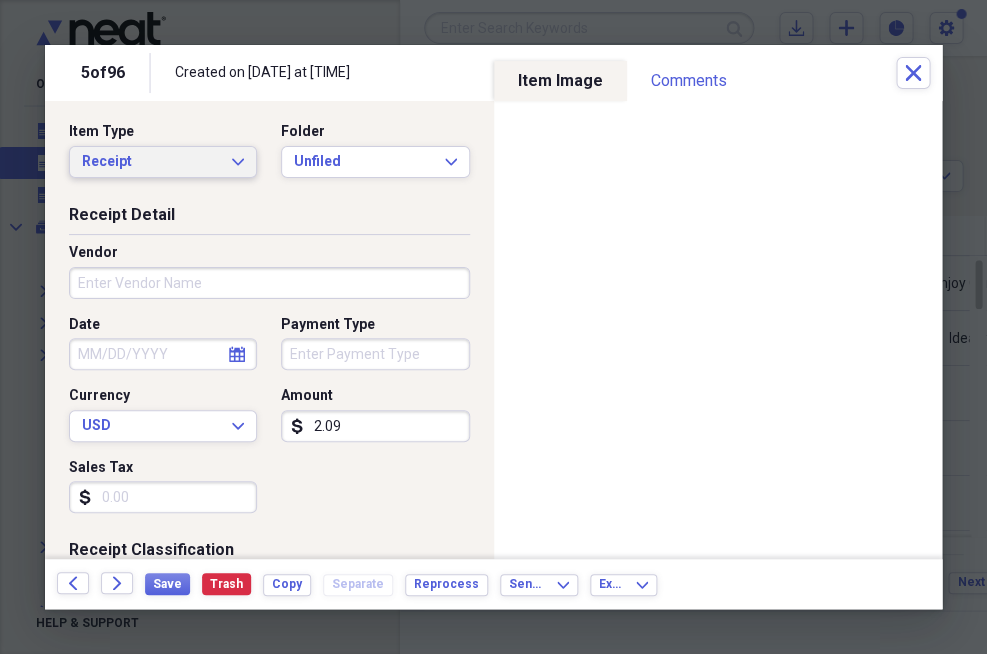 click on "Expand" 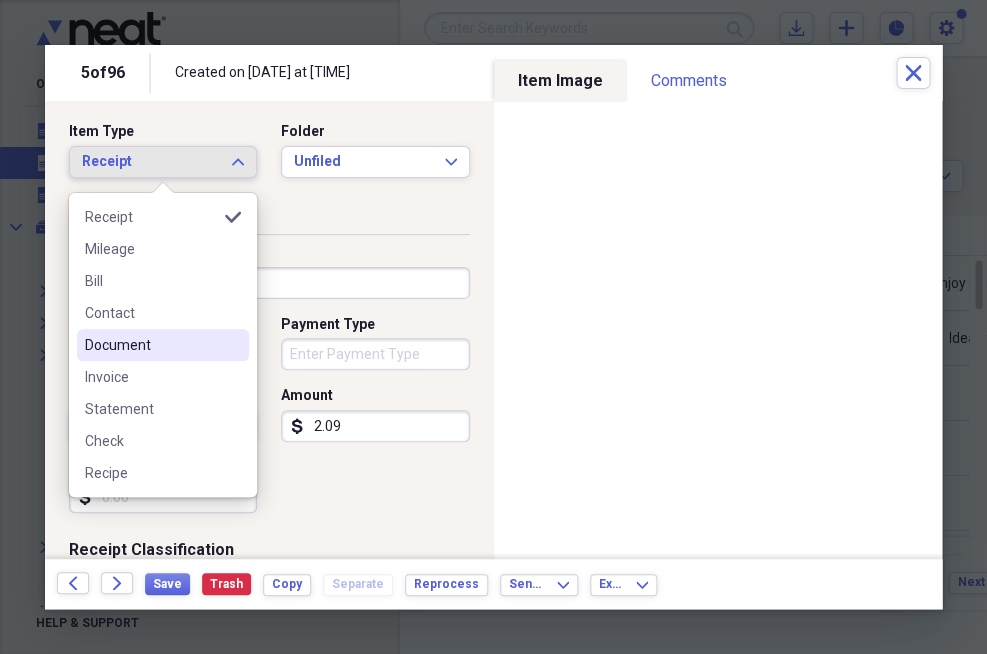click on "Document" at bounding box center [163, 345] 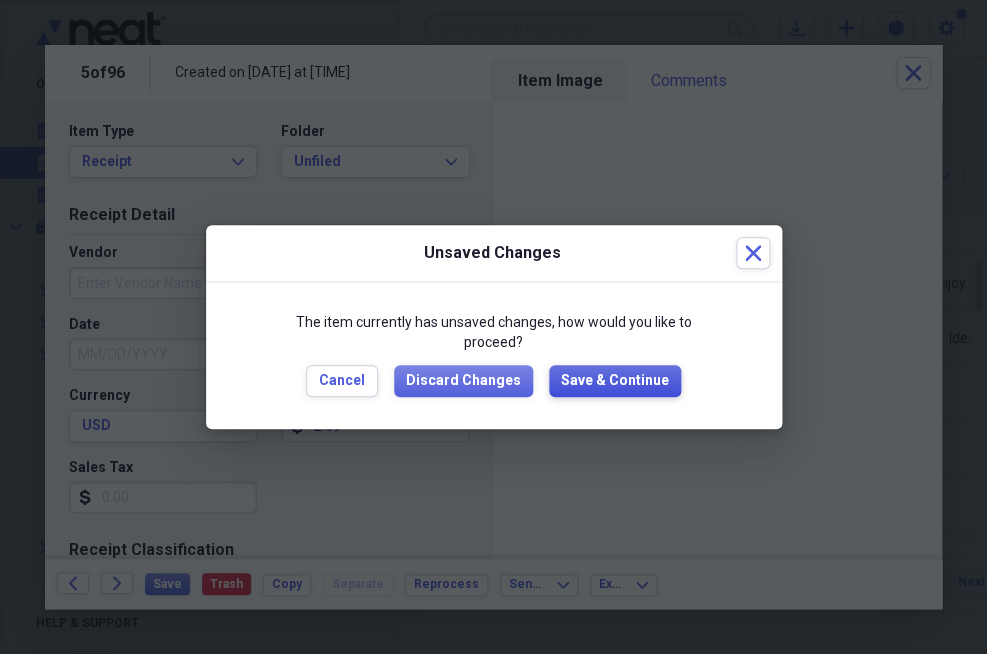 click on "Save & Continue" at bounding box center [615, 381] 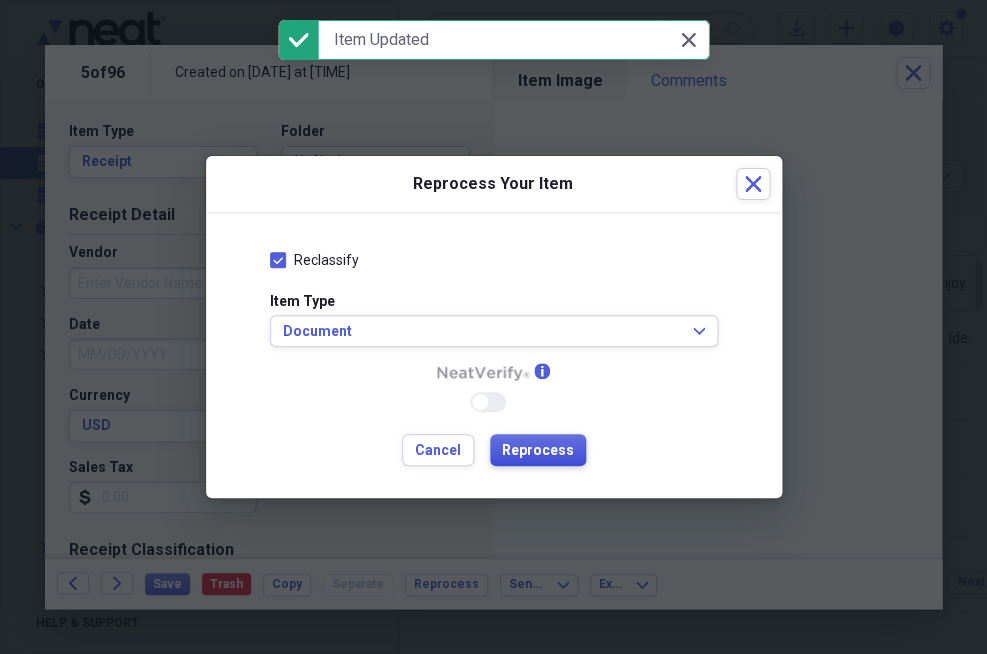 click on "Reprocess" at bounding box center (538, 451) 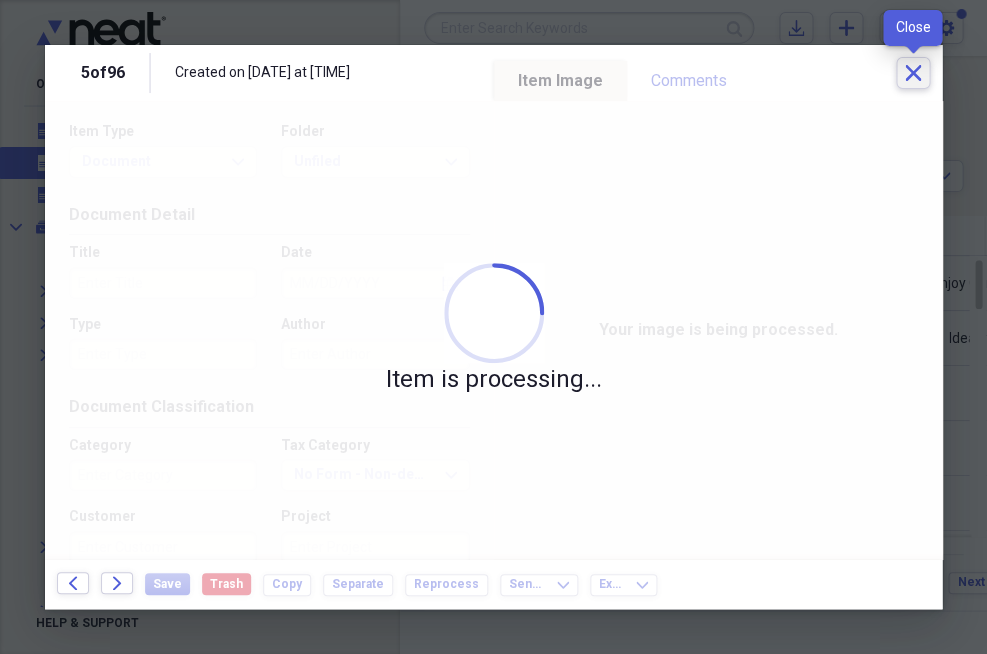 click 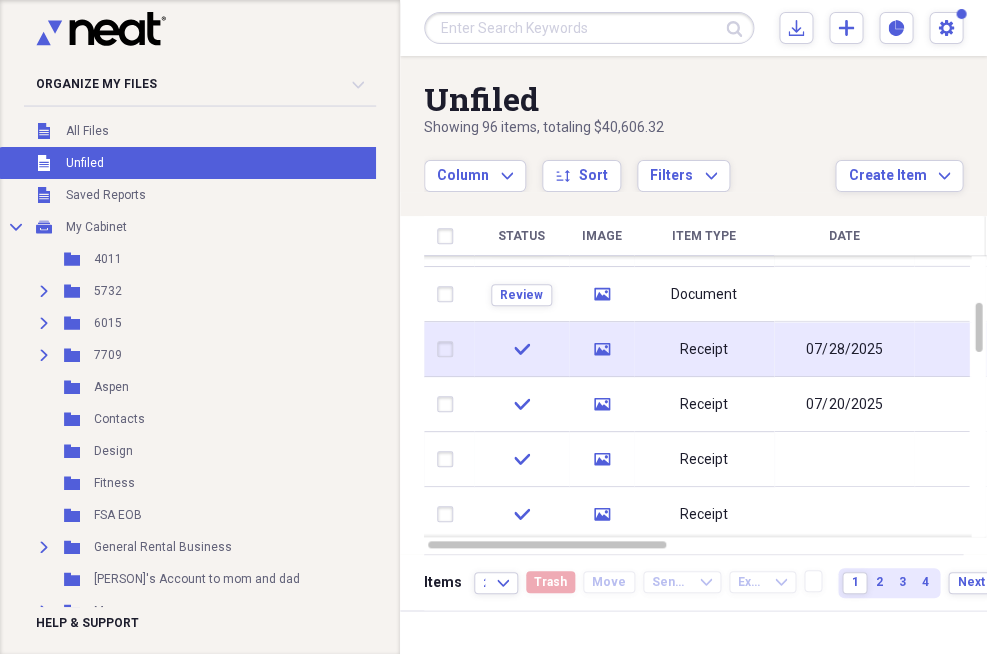 click on "Receipt" at bounding box center [704, 349] 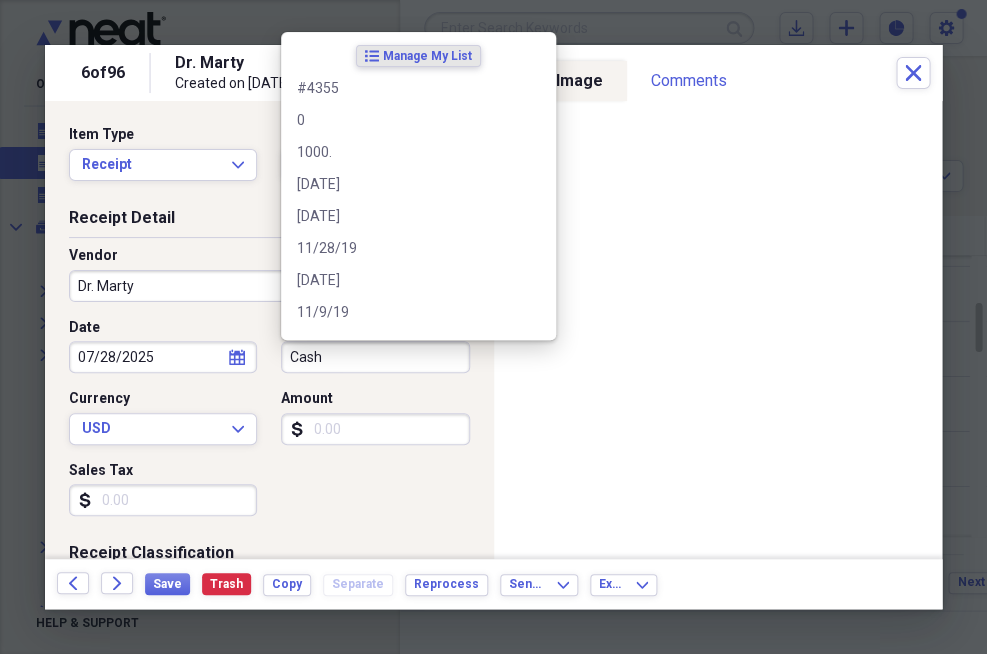 click on "Cash" at bounding box center [375, 357] 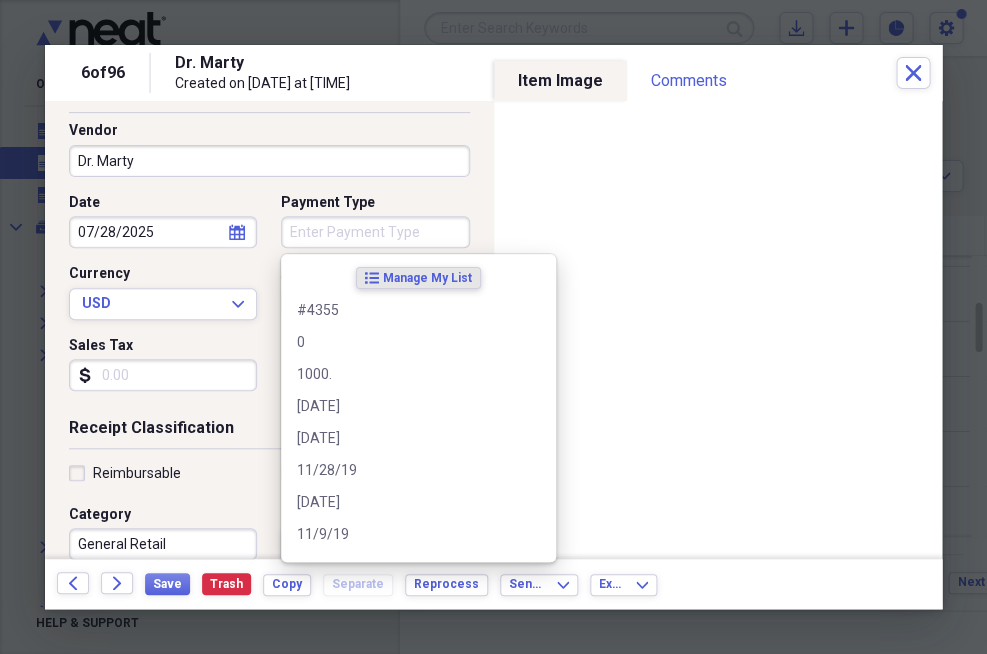 scroll, scrollTop: 142, scrollLeft: 0, axis: vertical 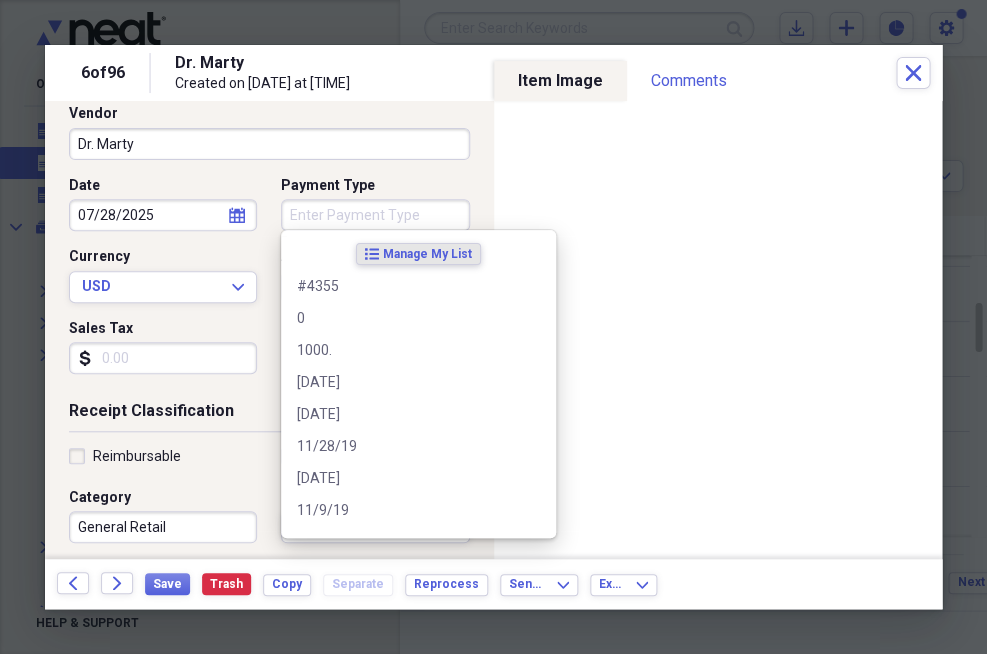 type 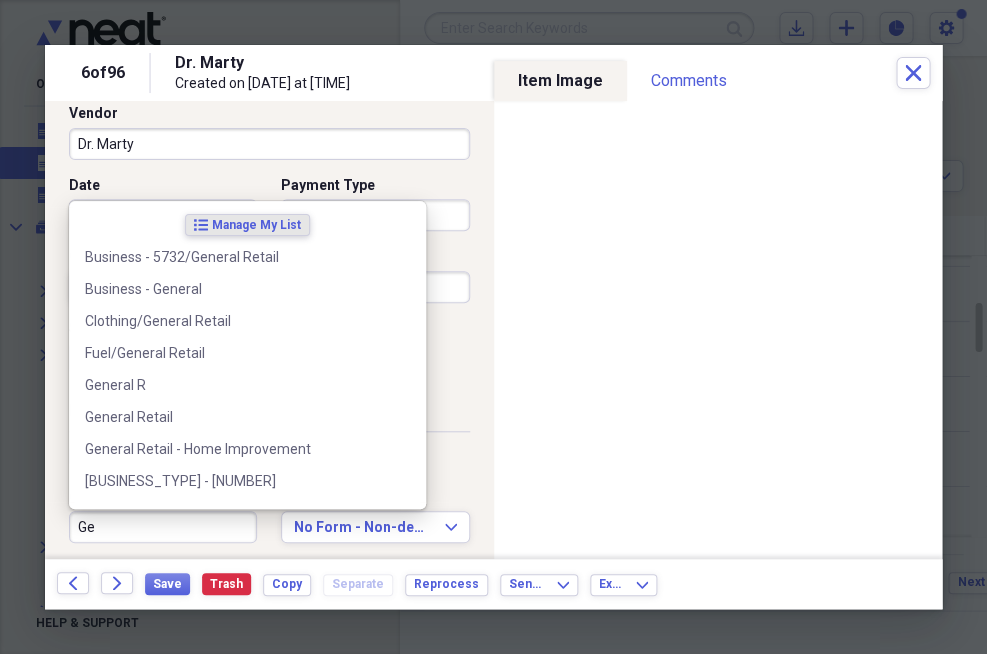 type on "G" 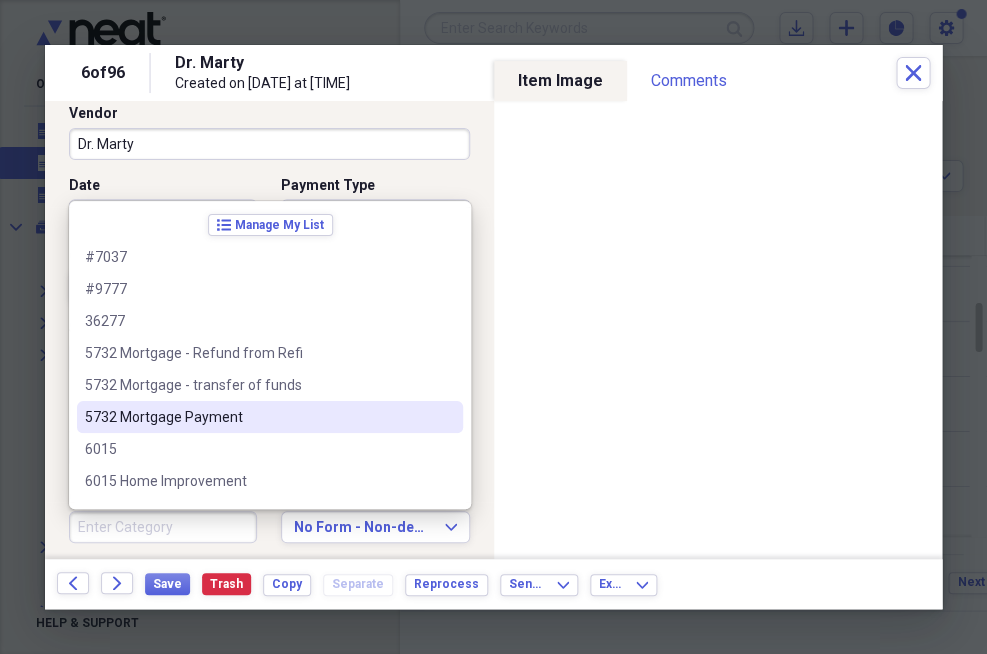 type 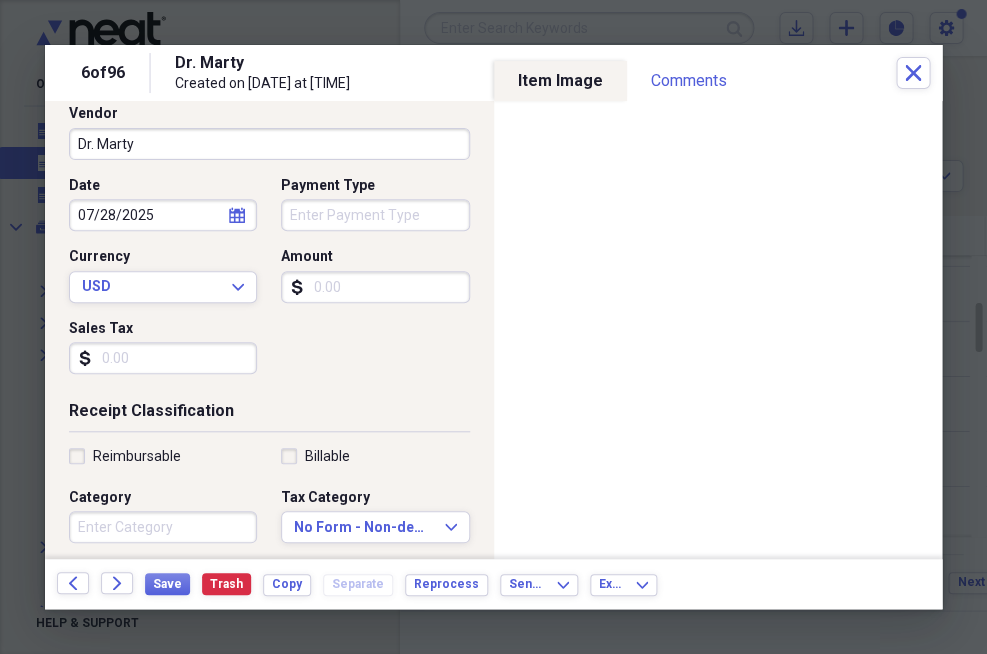 click on "Payment Type" at bounding box center [375, 186] 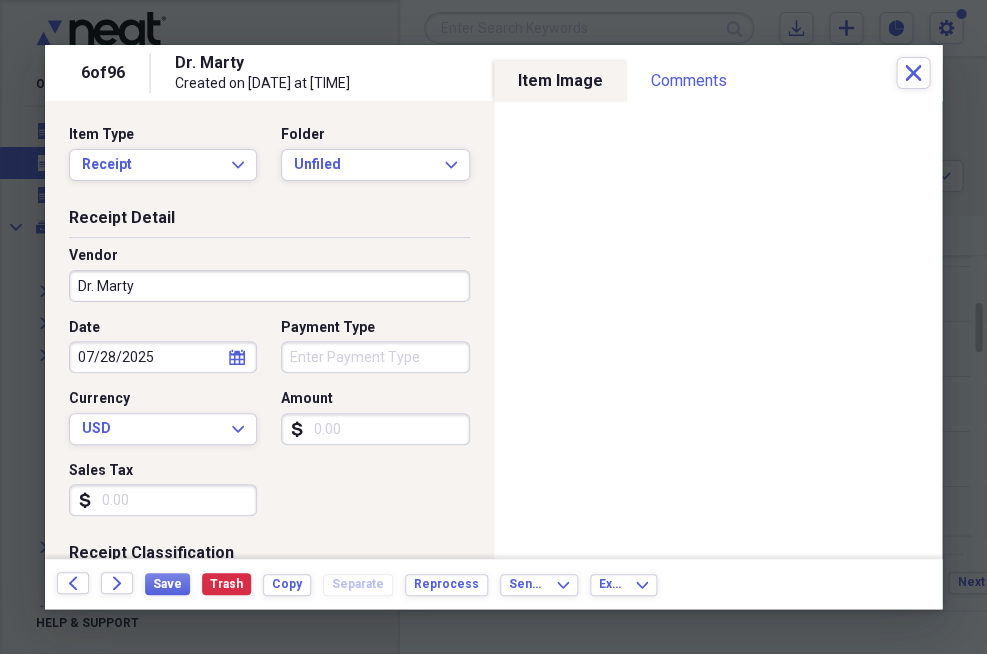 scroll, scrollTop: 0, scrollLeft: 0, axis: both 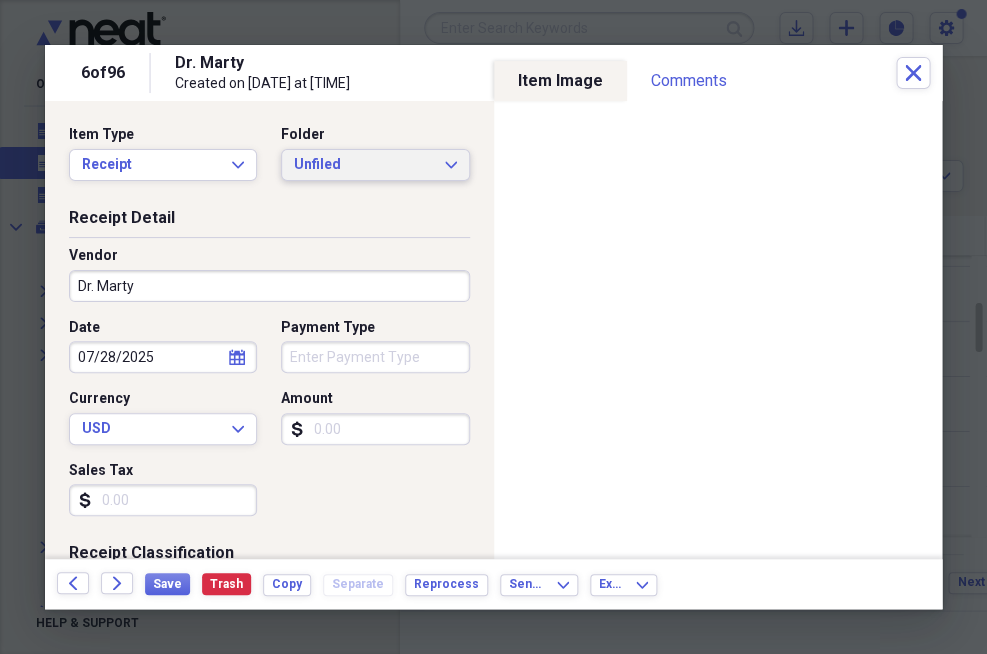click on "Expand" 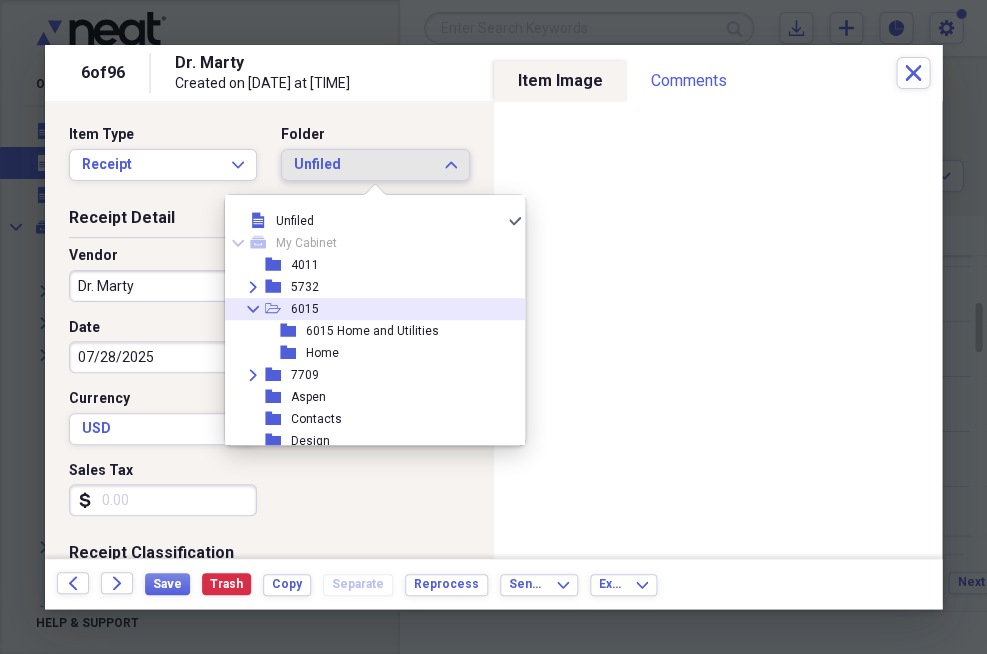 click on "Collapse" 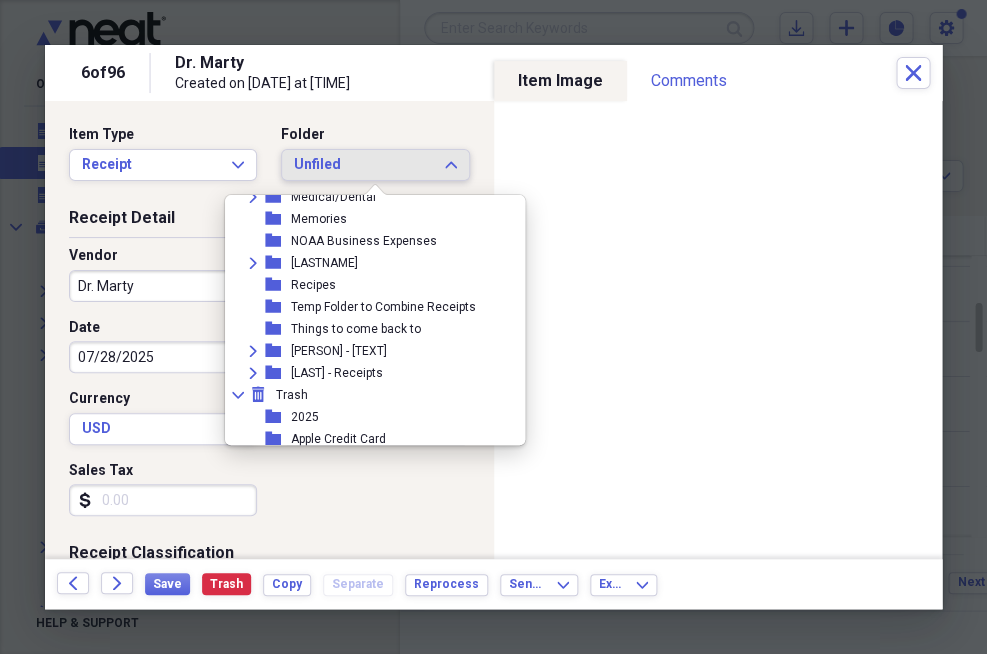 scroll, scrollTop: 332, scrollLeft: 0, axis: vertical 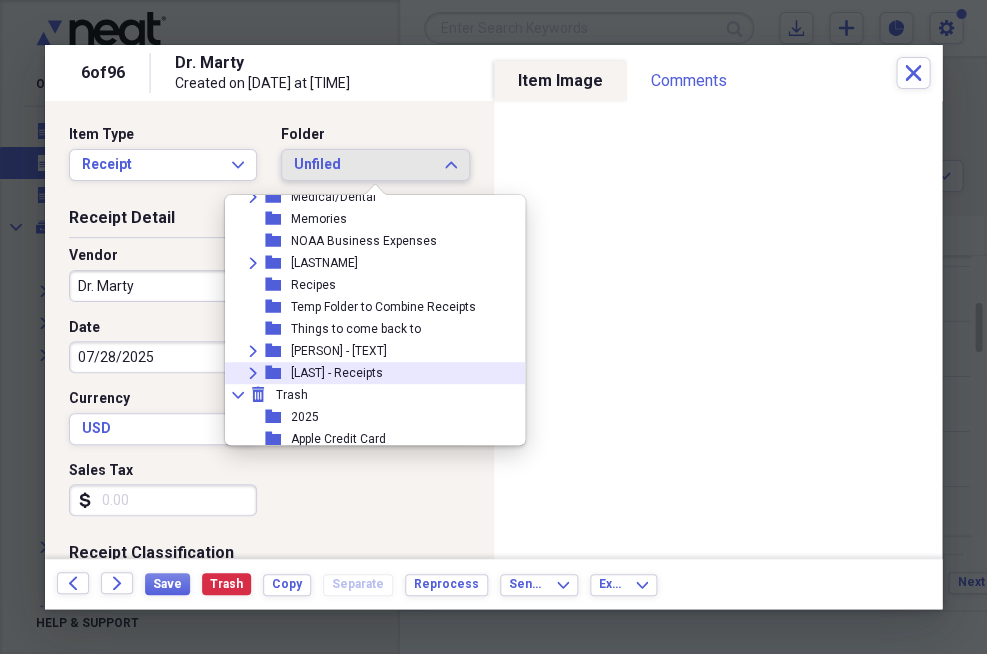 click 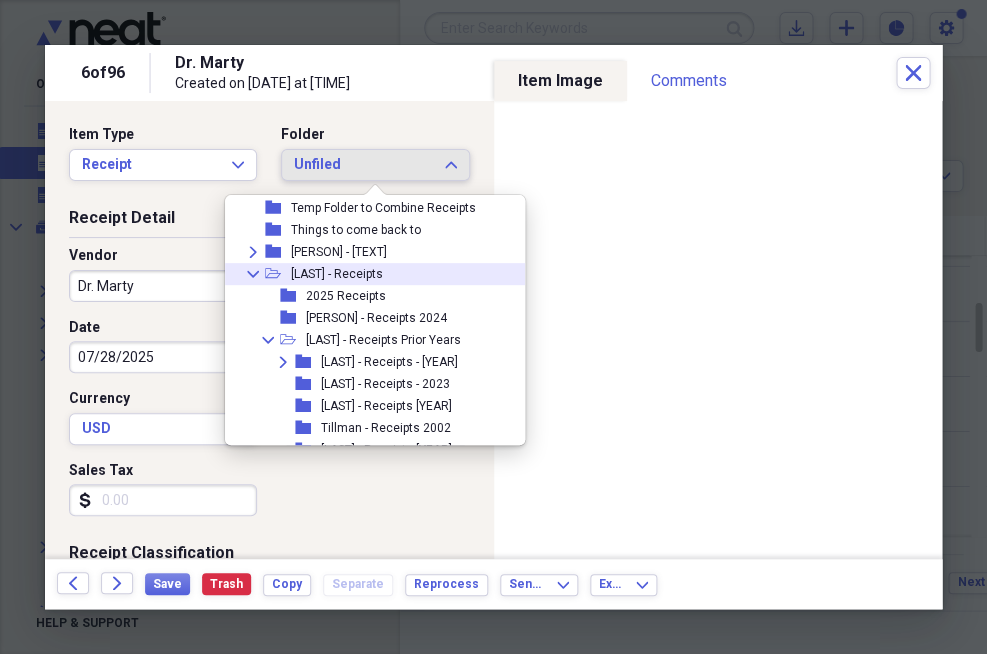 scroll, scrollTop: 432, scrollLeft: 0, axis: vertical 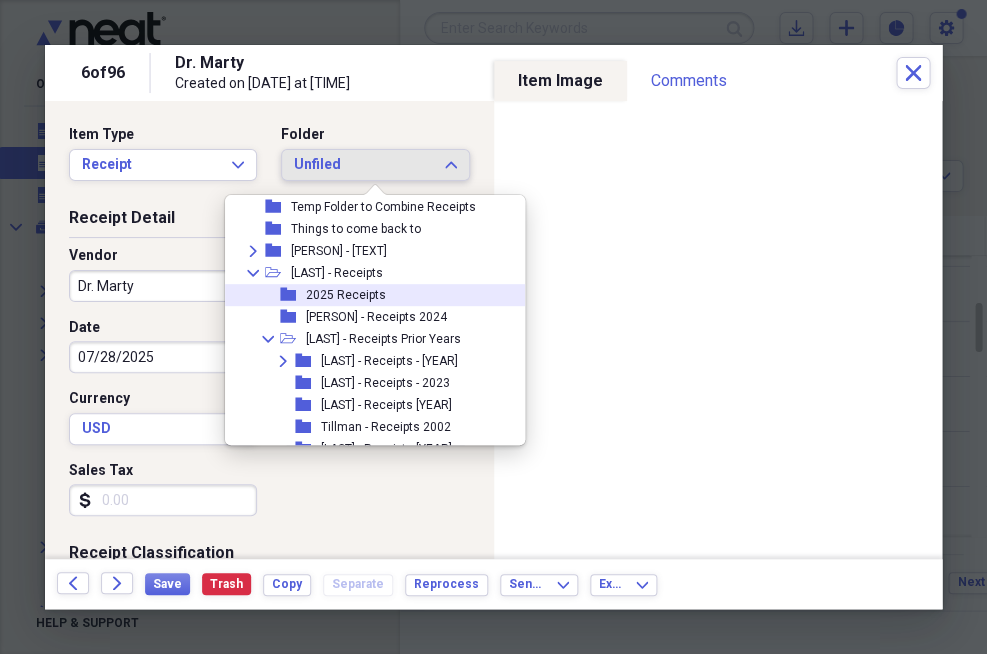 click on "2025 Receipts" at bounding box center (346, 295) 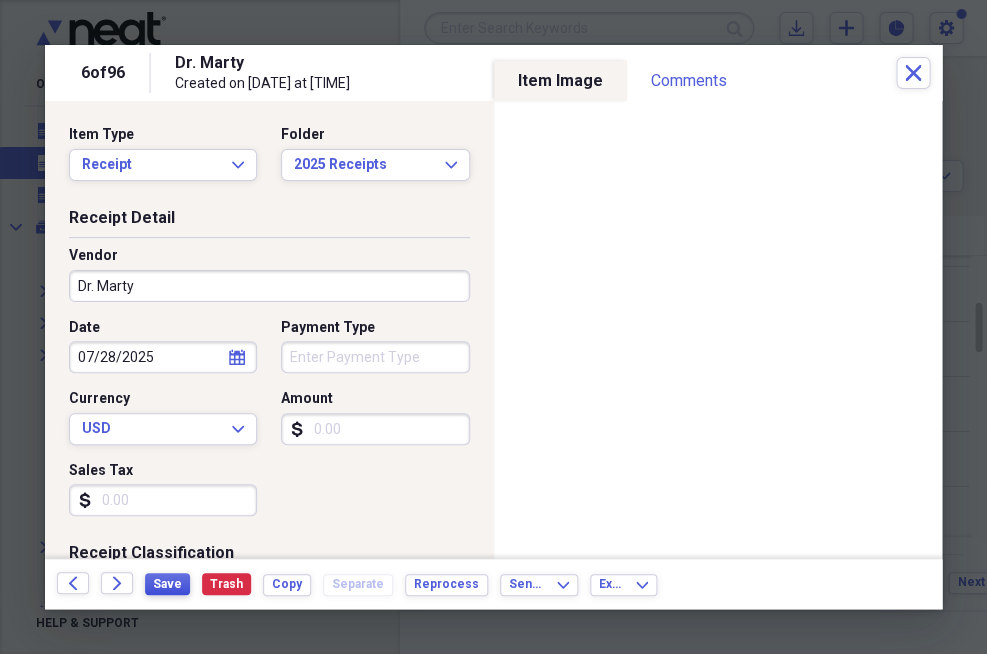 click on "Save" at bounding box center (167, 584) 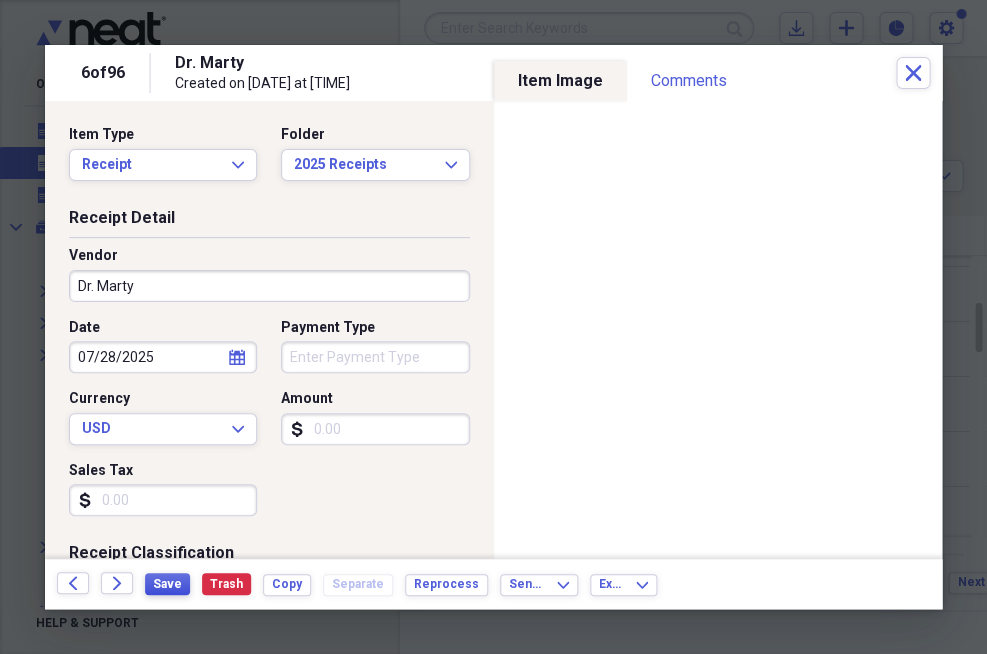 click on "Save" at bounding box center (167, 584) 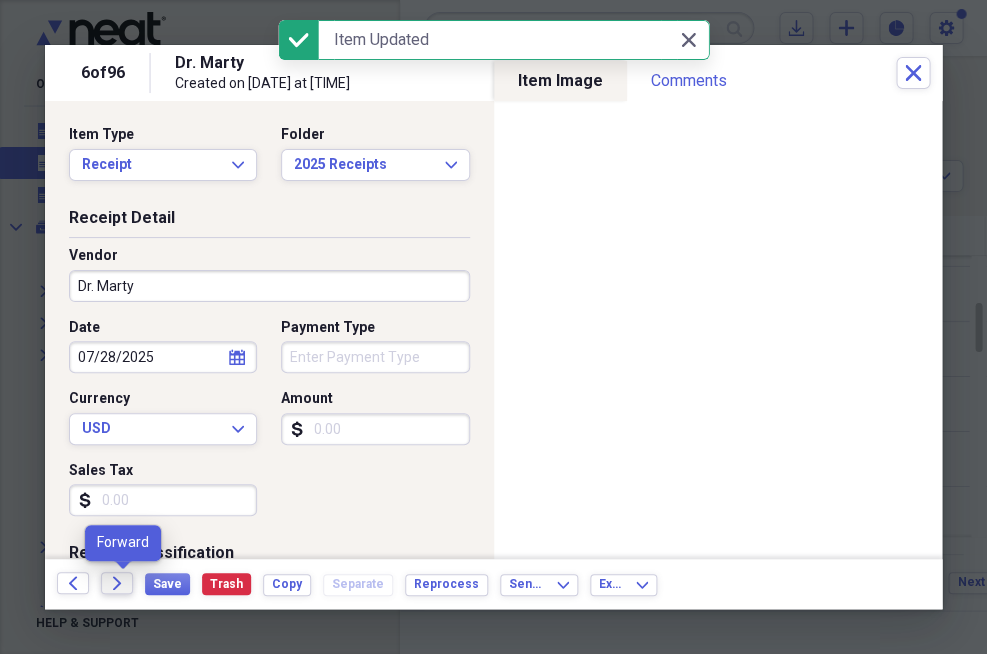click on "Forward" 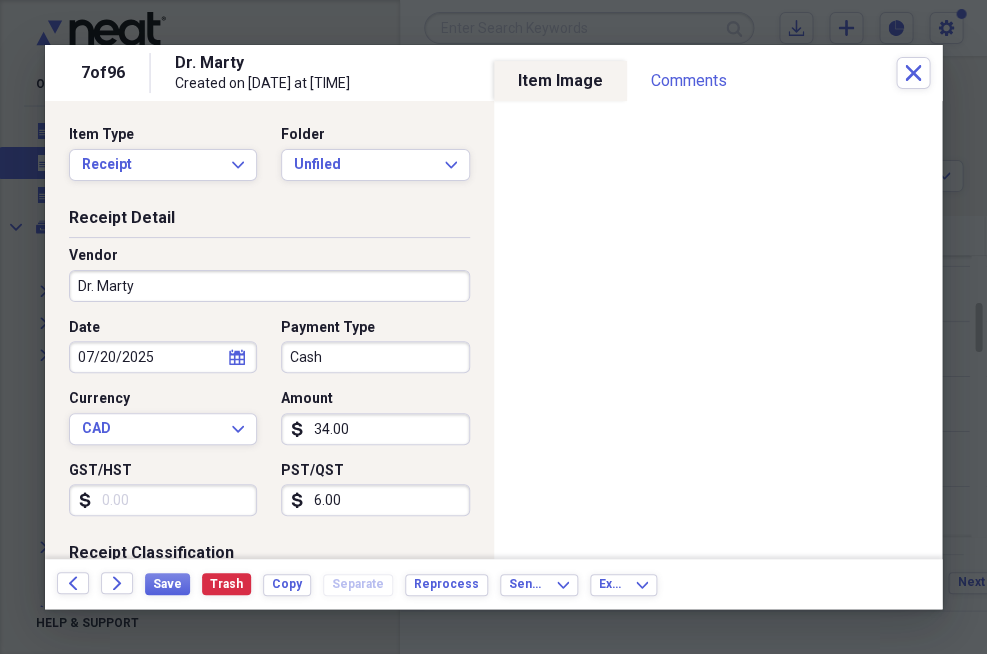 click on "Cash" at bounding box center (375, 357) 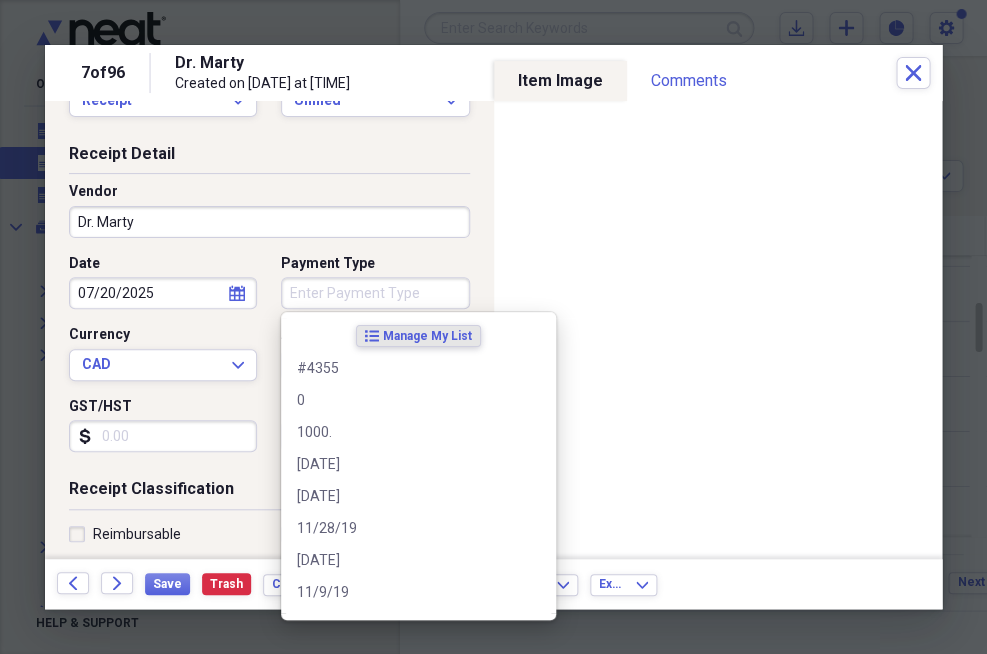 scroll, scrollTop: 86, scrollLeft: 0, axis: vertical 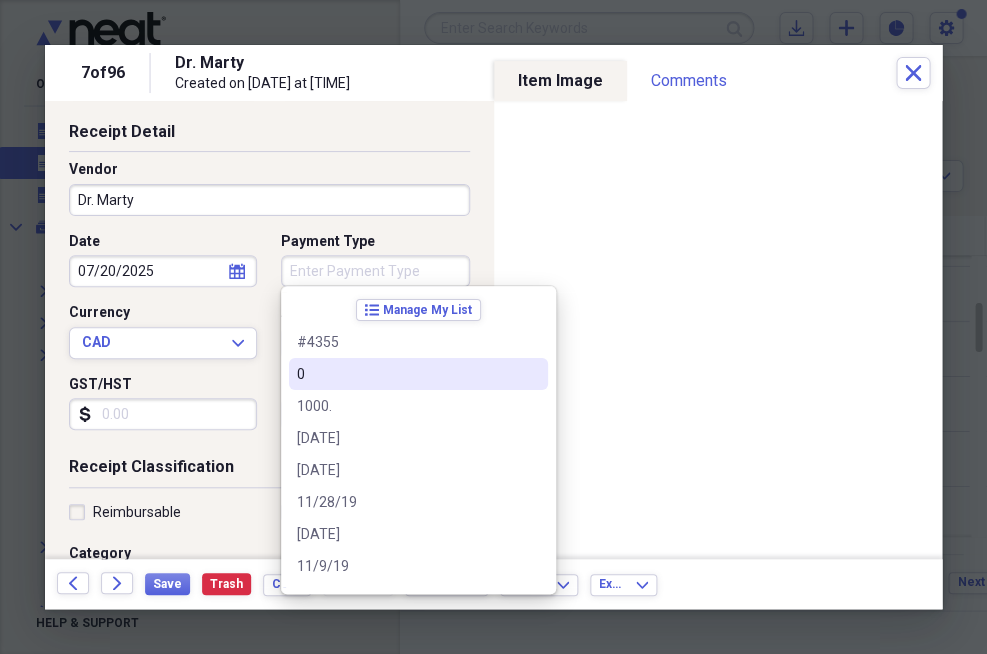 type 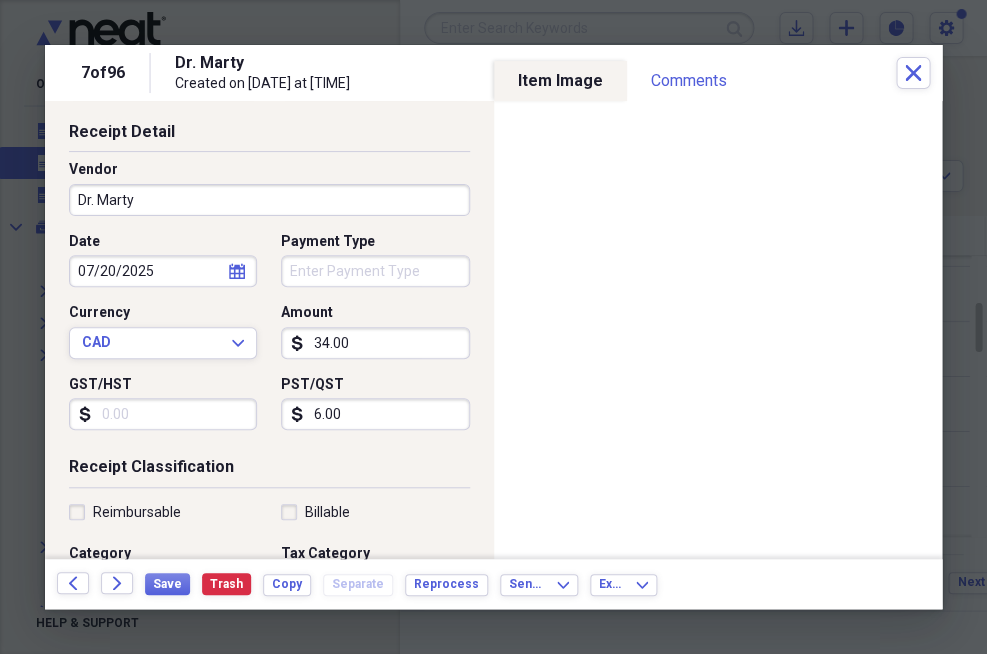 click on "GST/HST" at bounding box center [163, 414] 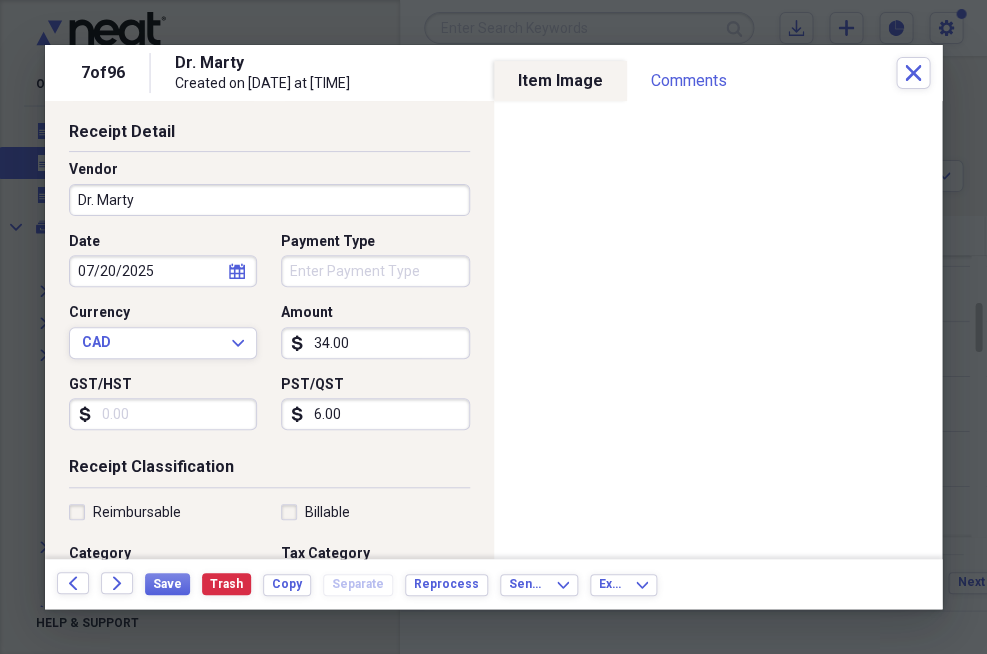 click on "34.00" at bounding box center (375, 343) 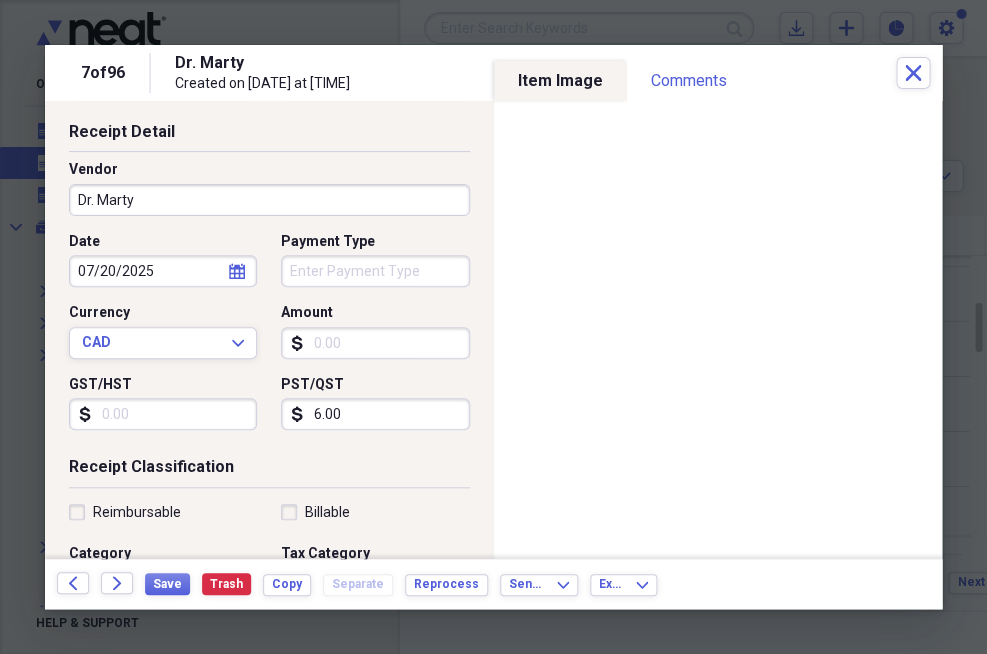 click on "6.00" at bounding box center [375, 414] 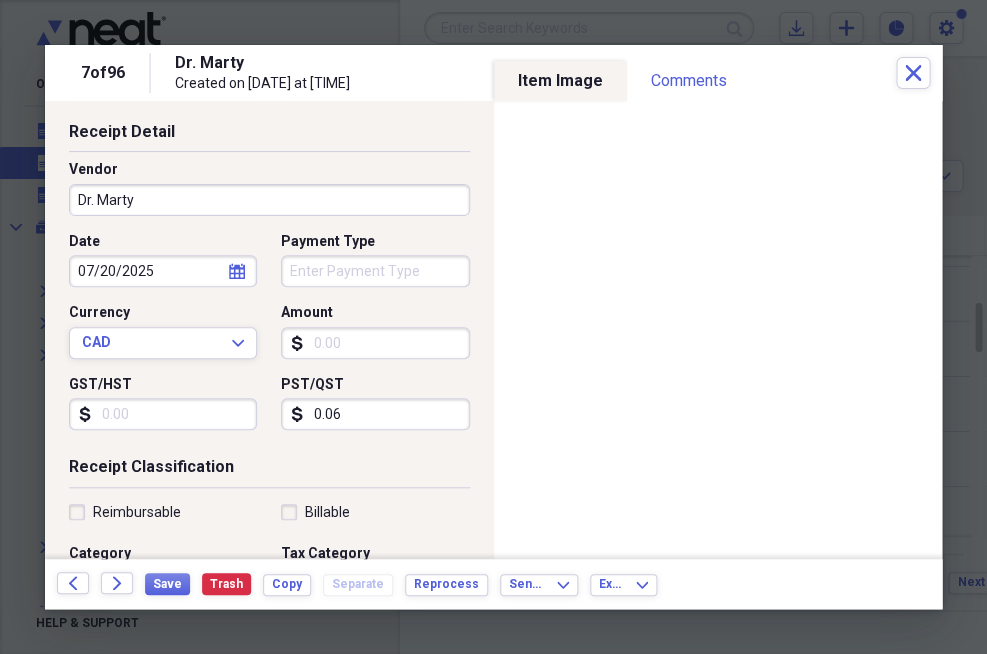 type on "0.06" 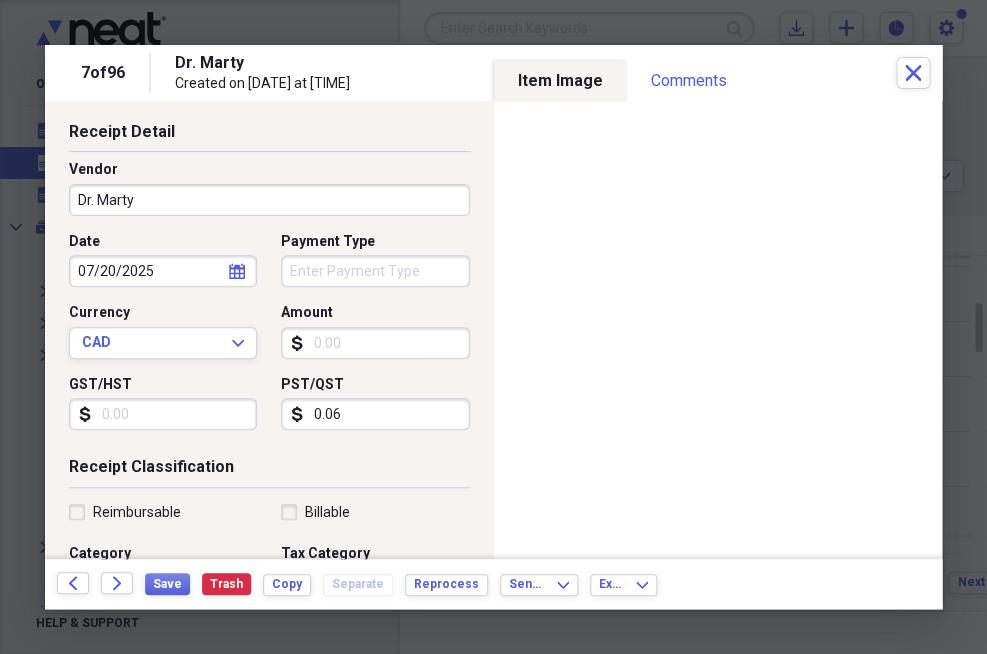 type 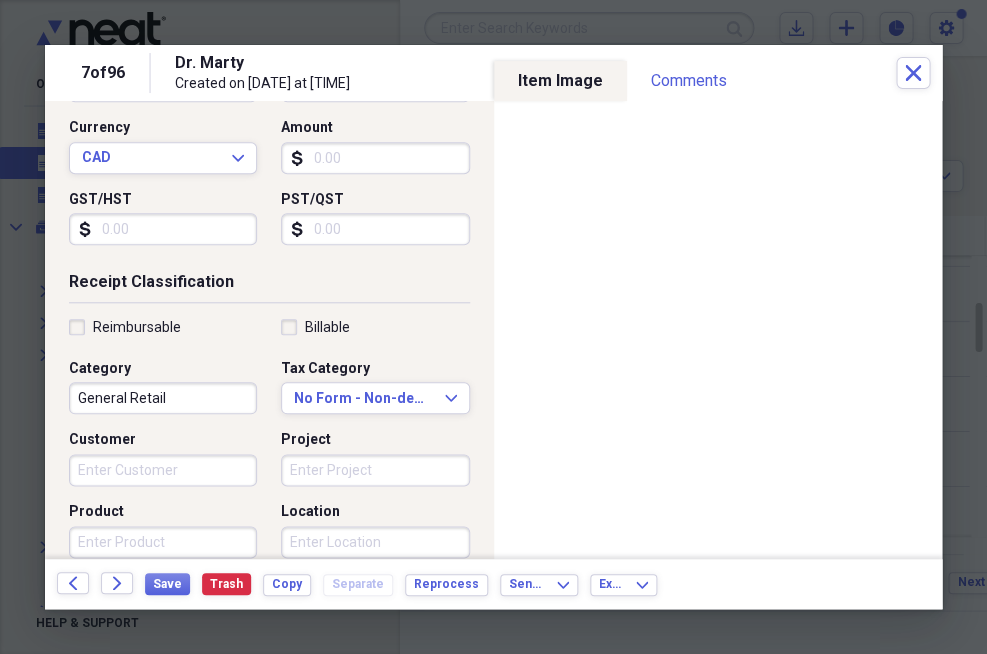 scroll, scrollTop: 287, scrollLeft: 0, axis: vertical 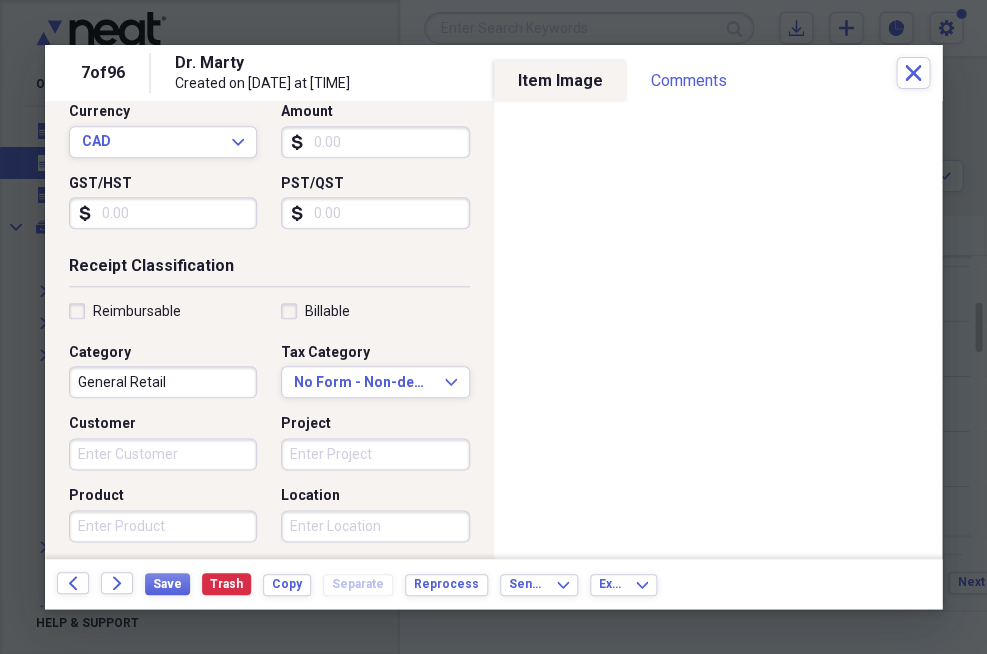 click on "General Retail" at bounding box center [163, 382] 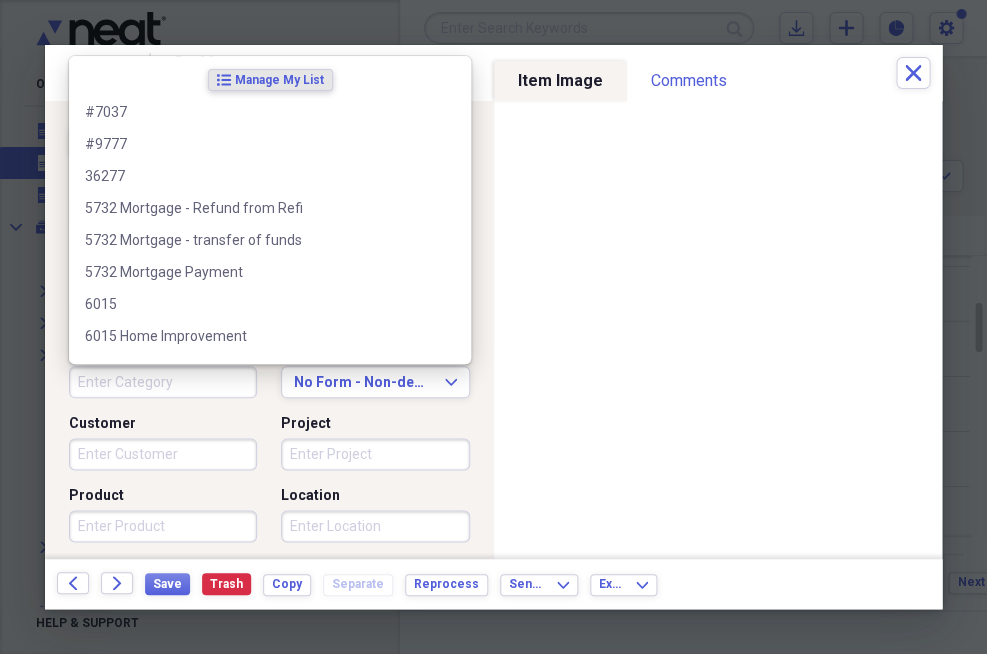 type 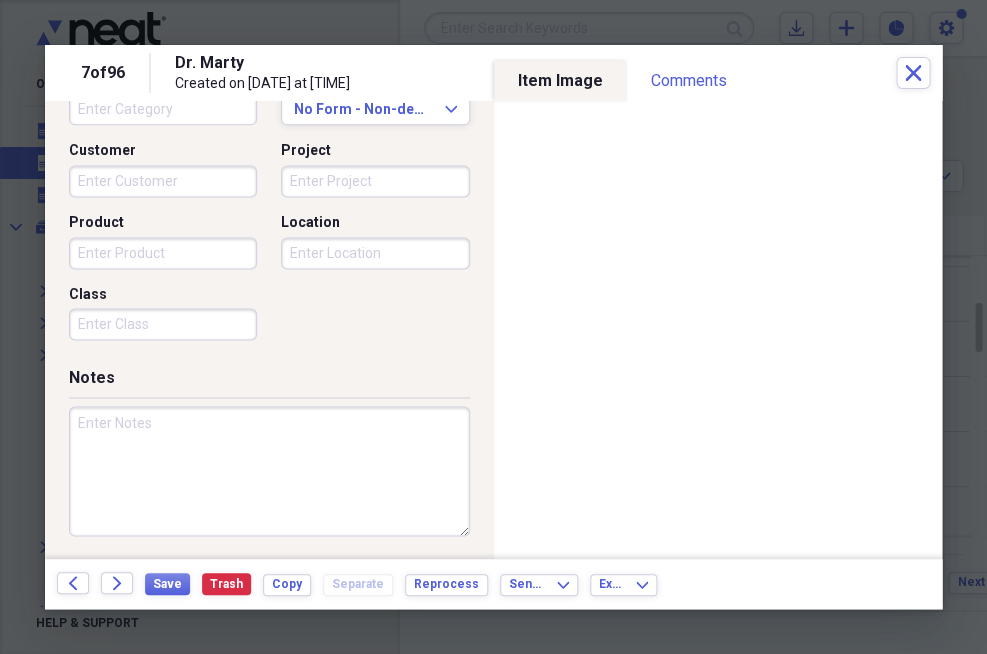 scroll, scrollTop: 559, scrollLeft: 0, axis: vertical 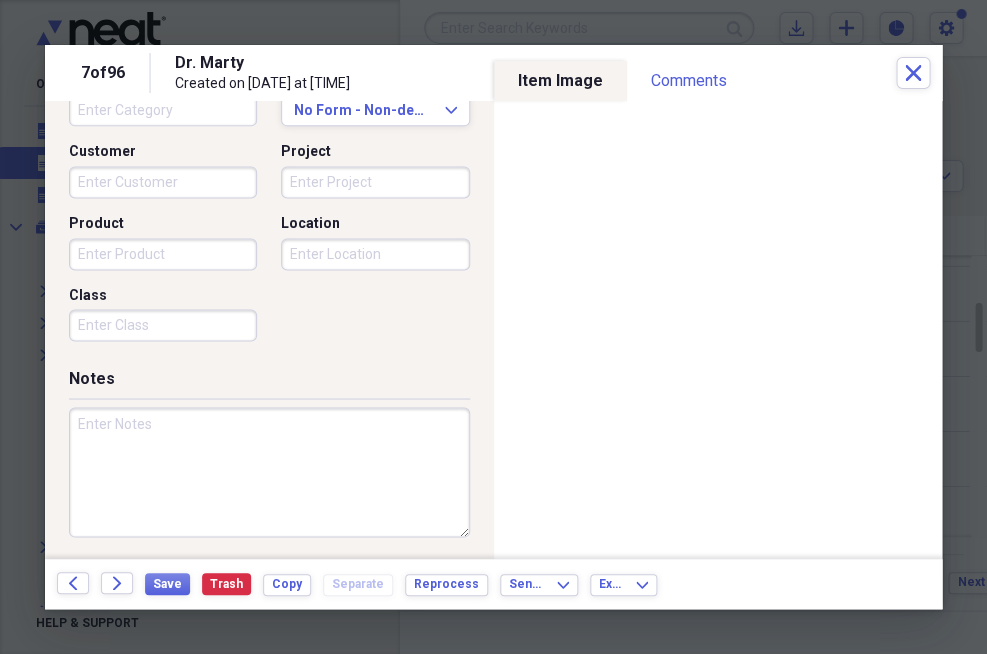 click at bounding box center (269, 472) 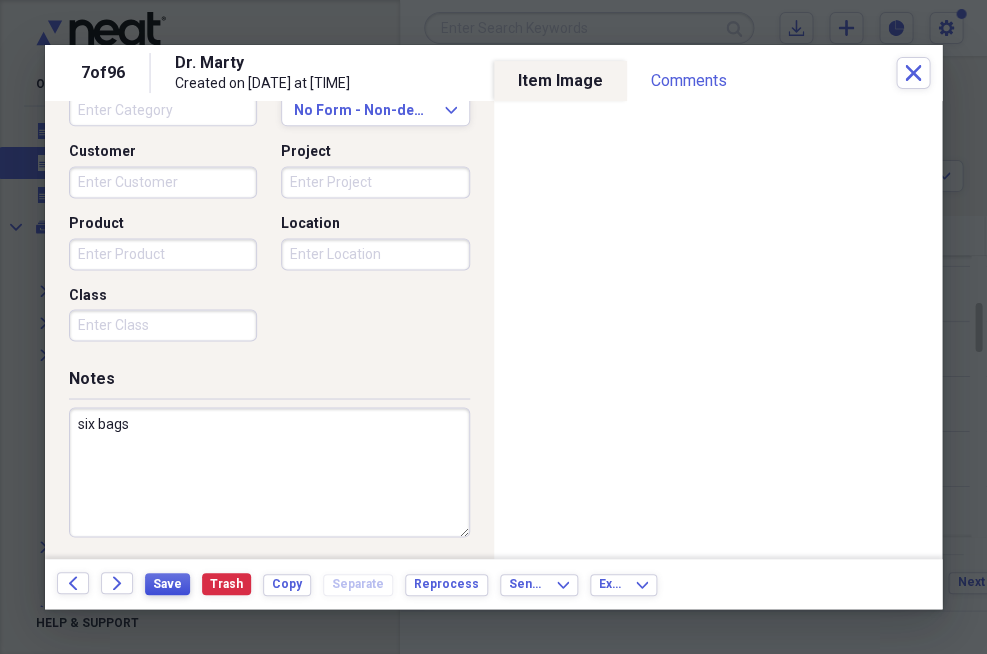 type on "six bags" 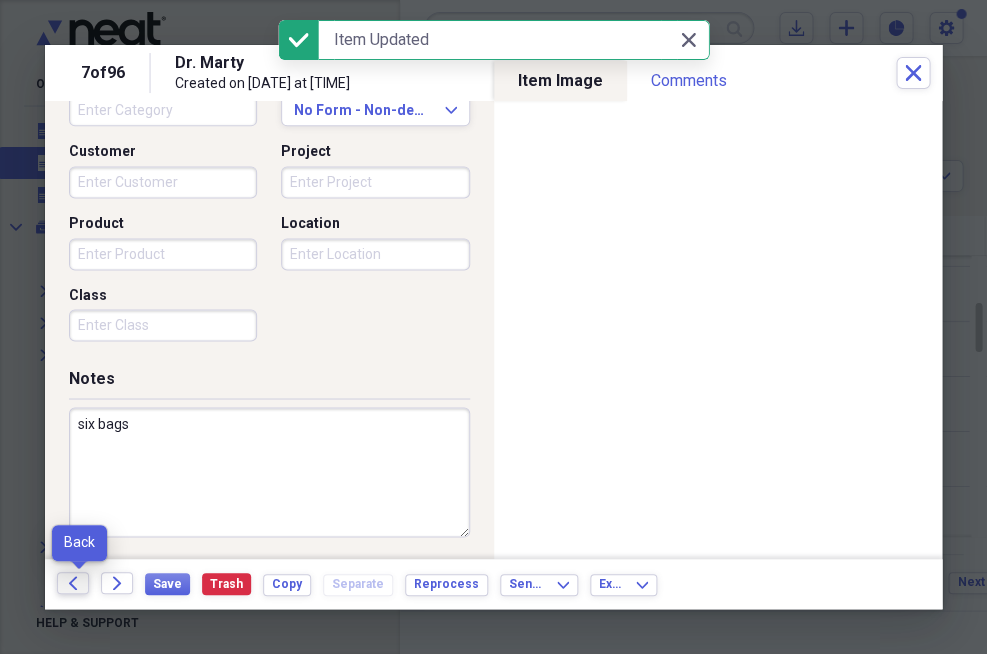 click on "Back" 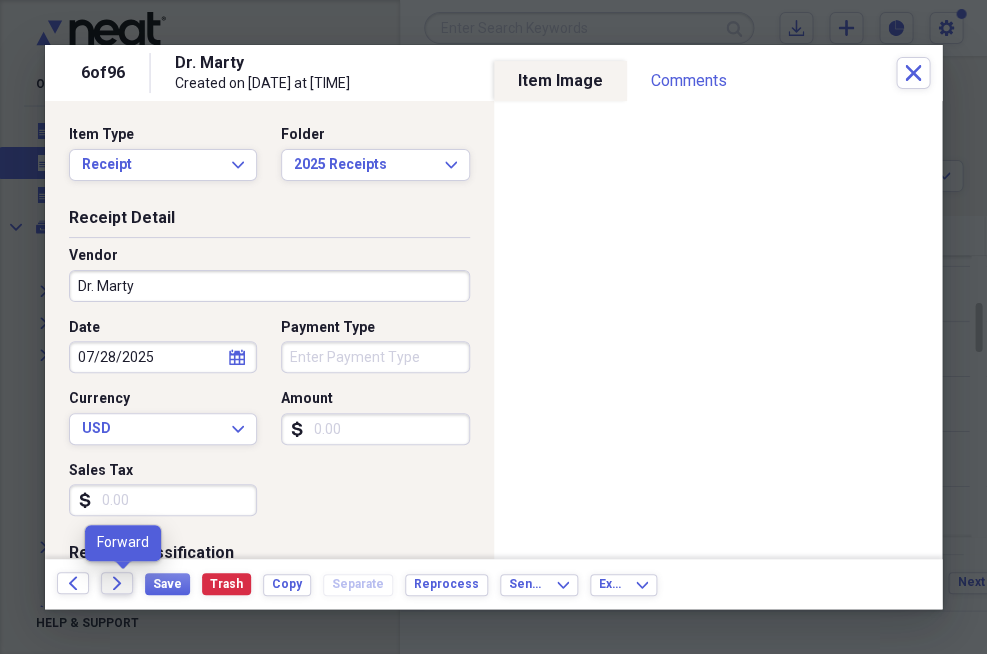click on "Forward" 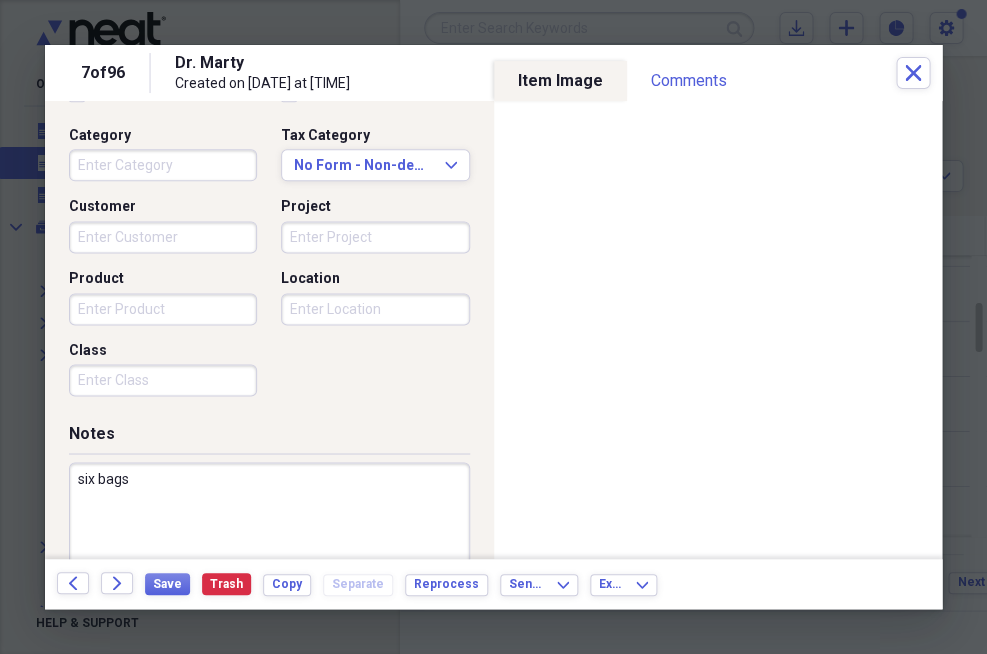 scroll, scrollTop: 506, scrollLeft: 0, axis: vertical 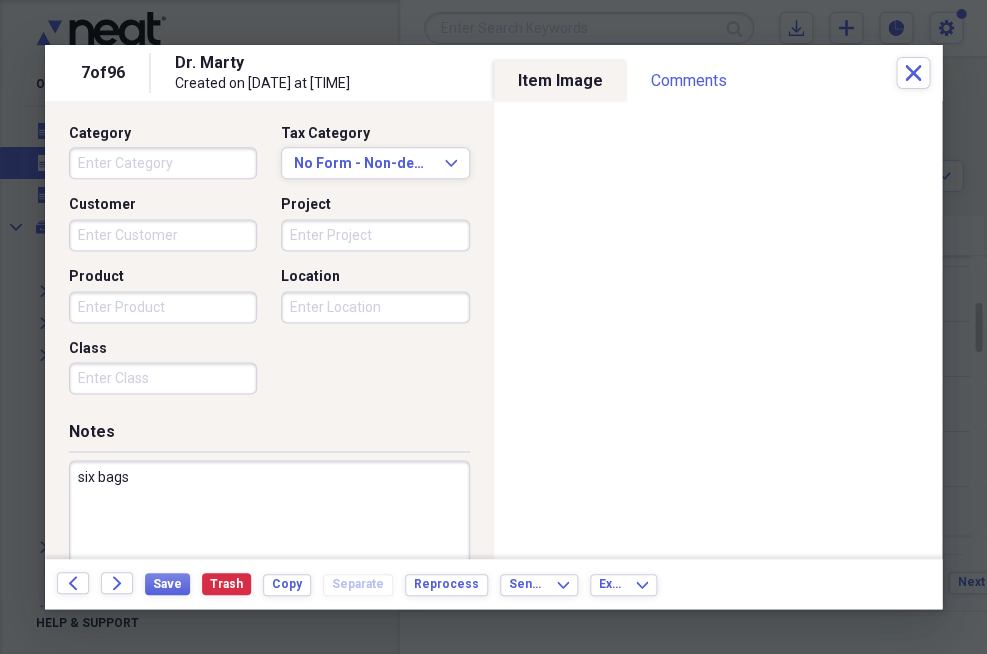 click on "six bags" at bounding box center [269, 525] 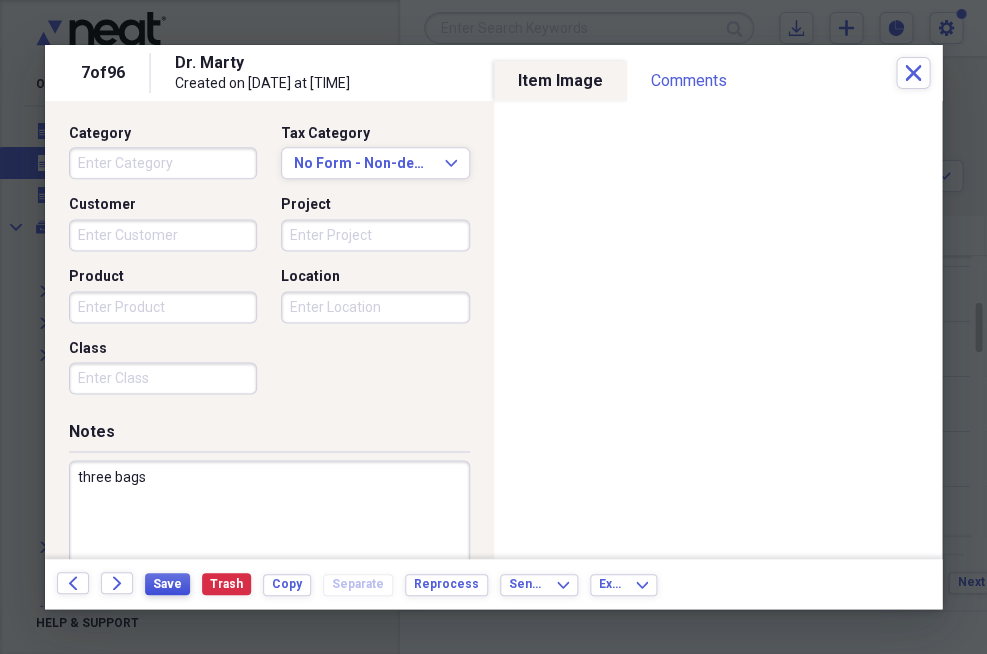 type on "three bags" 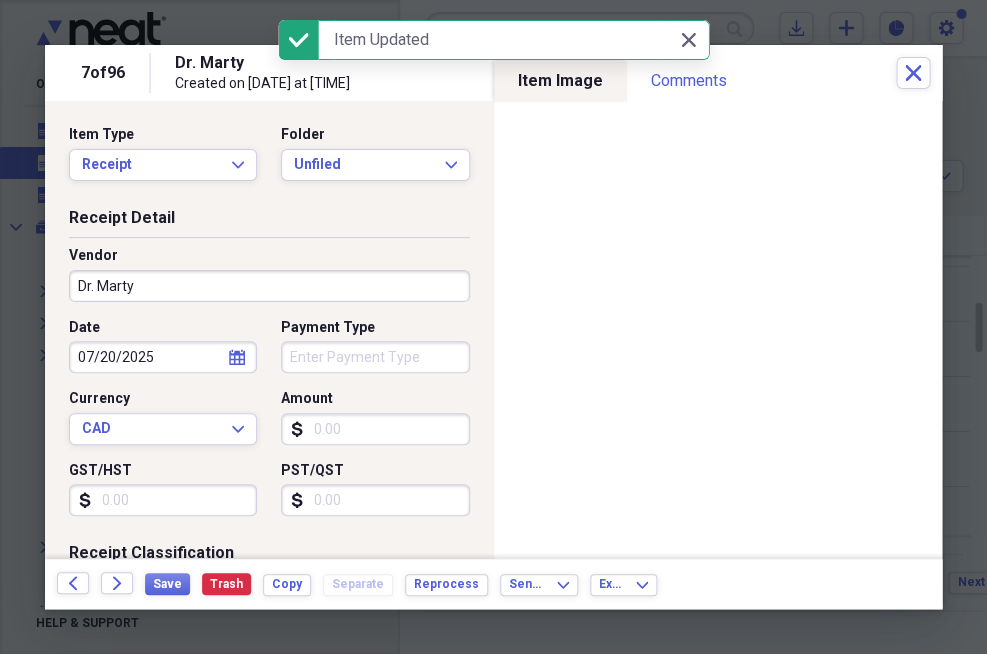 scroll, scrollTop: 0, scrollLeft: 0, axis: both 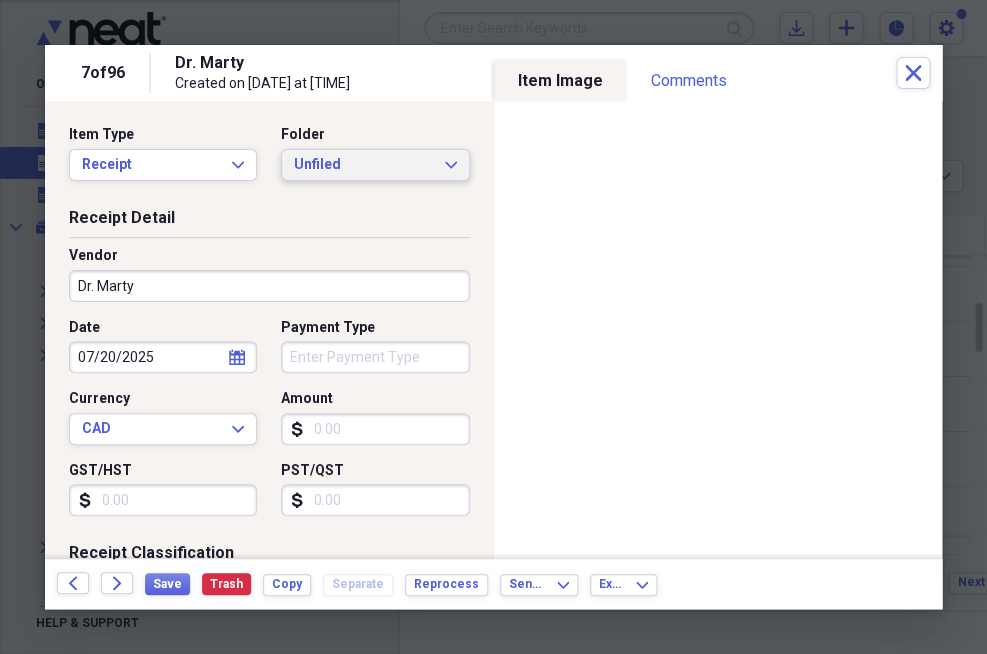 click on "Unfiled Expand" at bounding box center (375, 165) 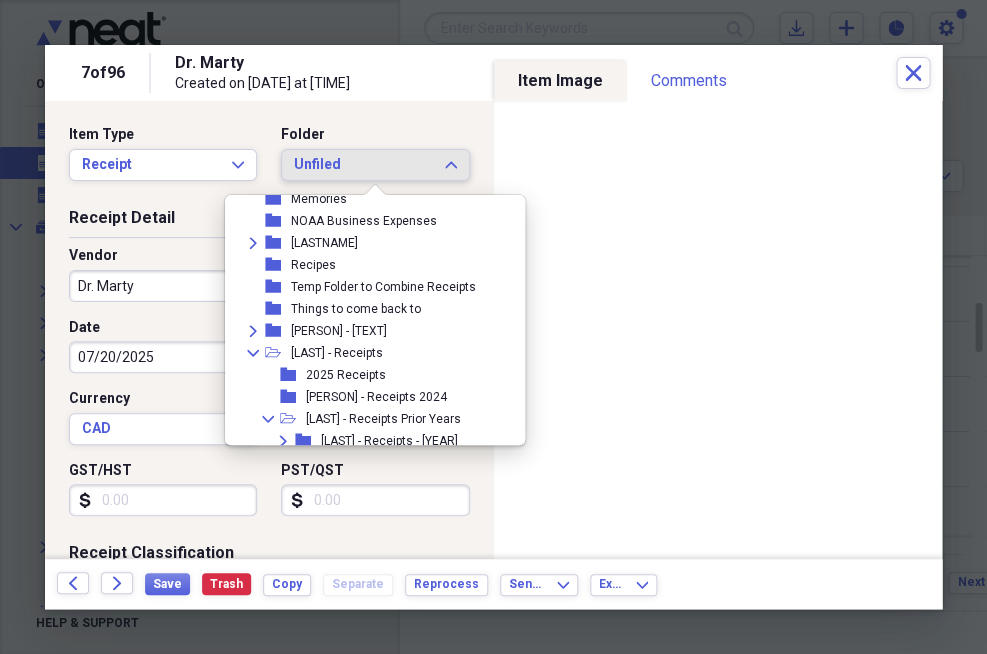 scroll, scrollTop: 329, scrollLeft: 0, axis: vertical 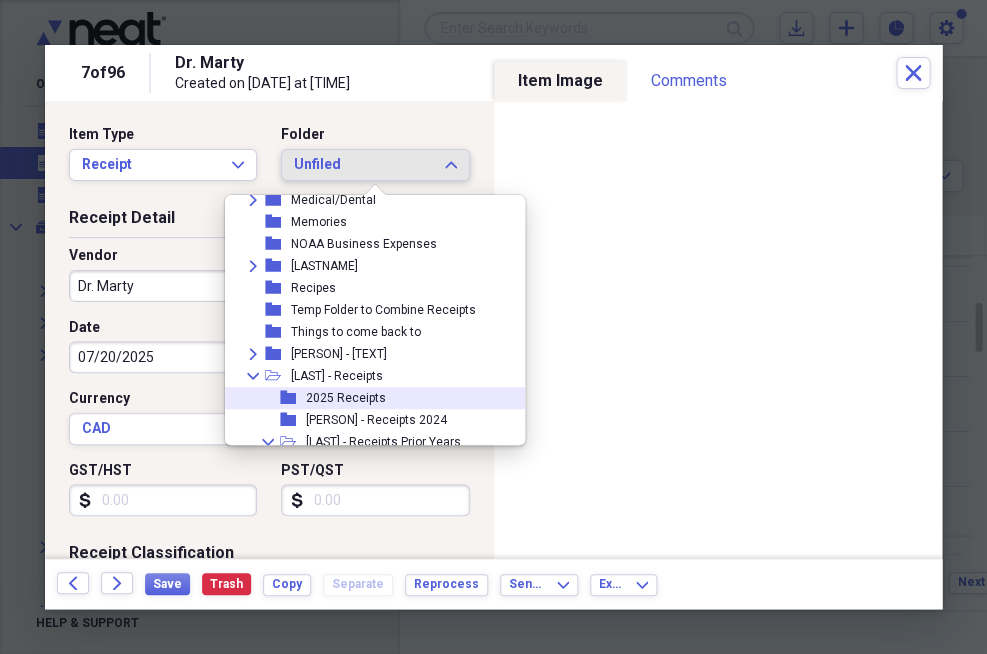 click on "2025 Receipts" at bounding box center (346, 398) 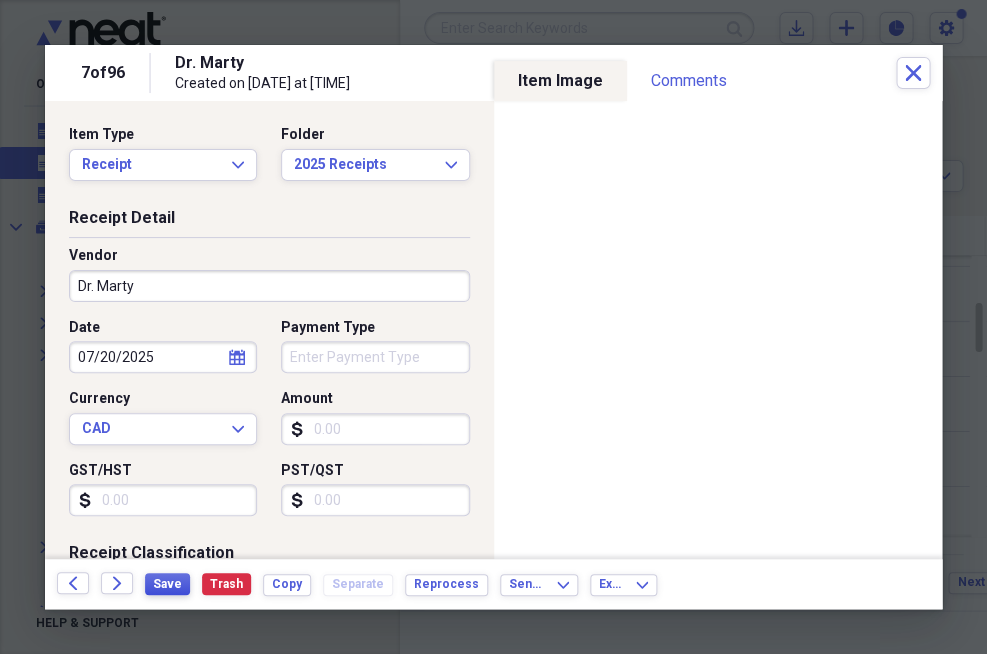click on "Save" at bounding box center (167, 584) 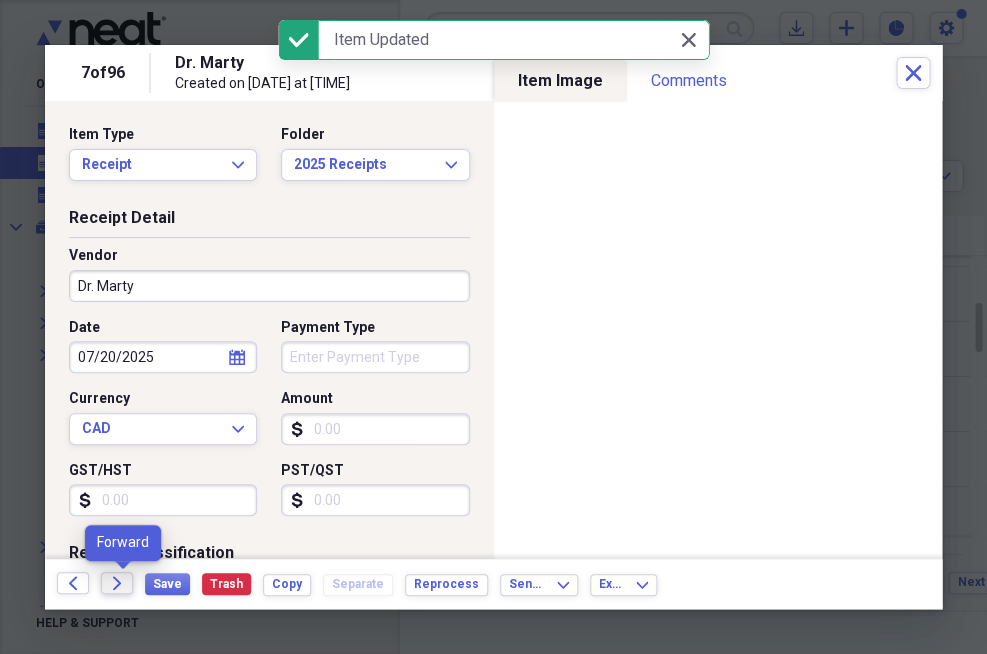 click 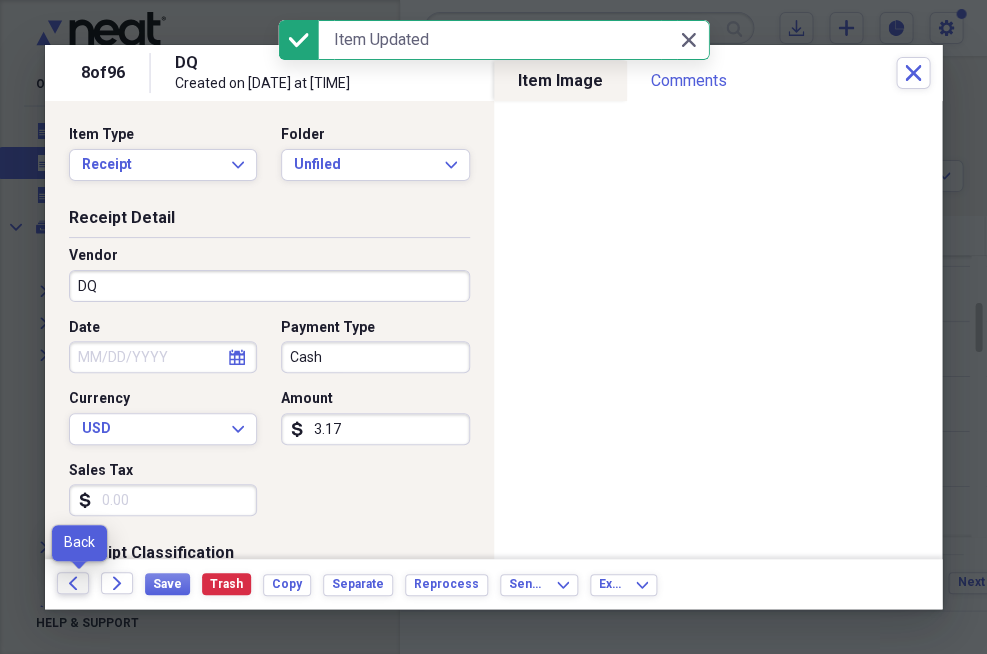 click on "Back" 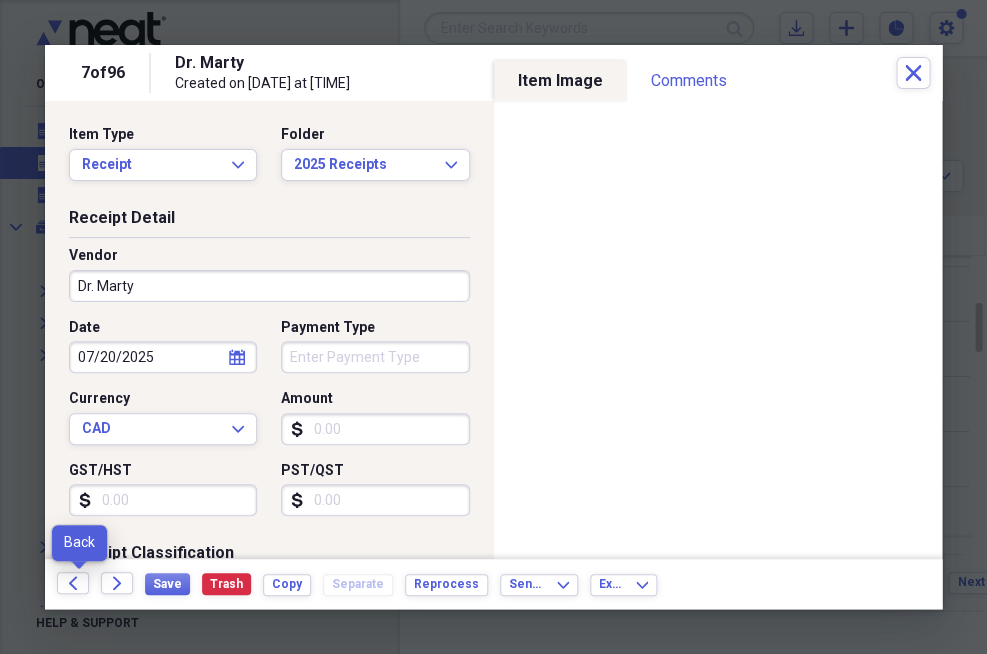 click on "Back" 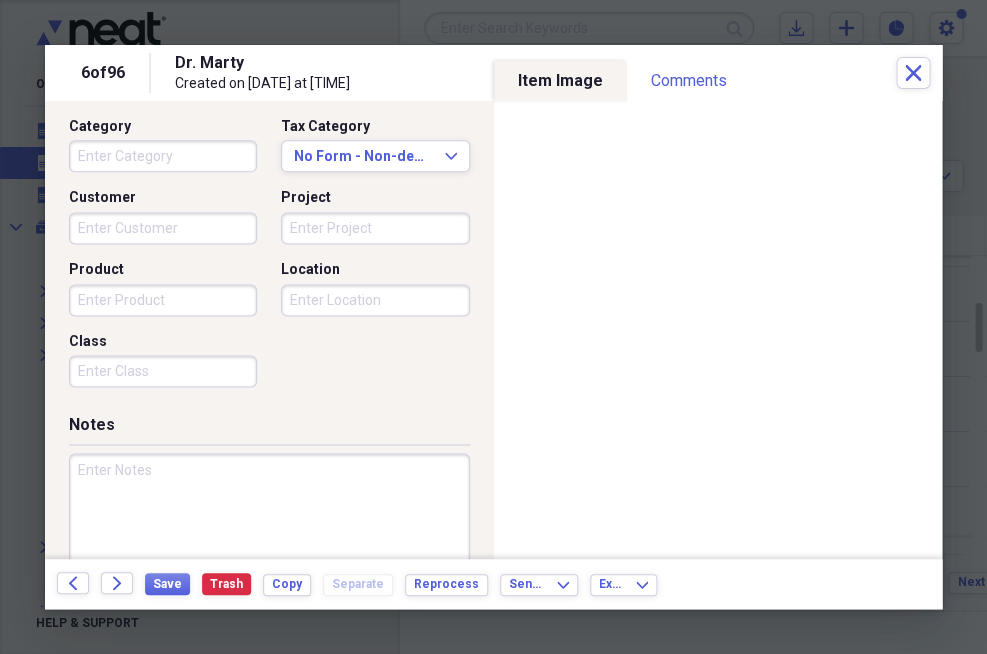 scroll, scrollTop: 515, scrollLeft: 0, axis: vertical 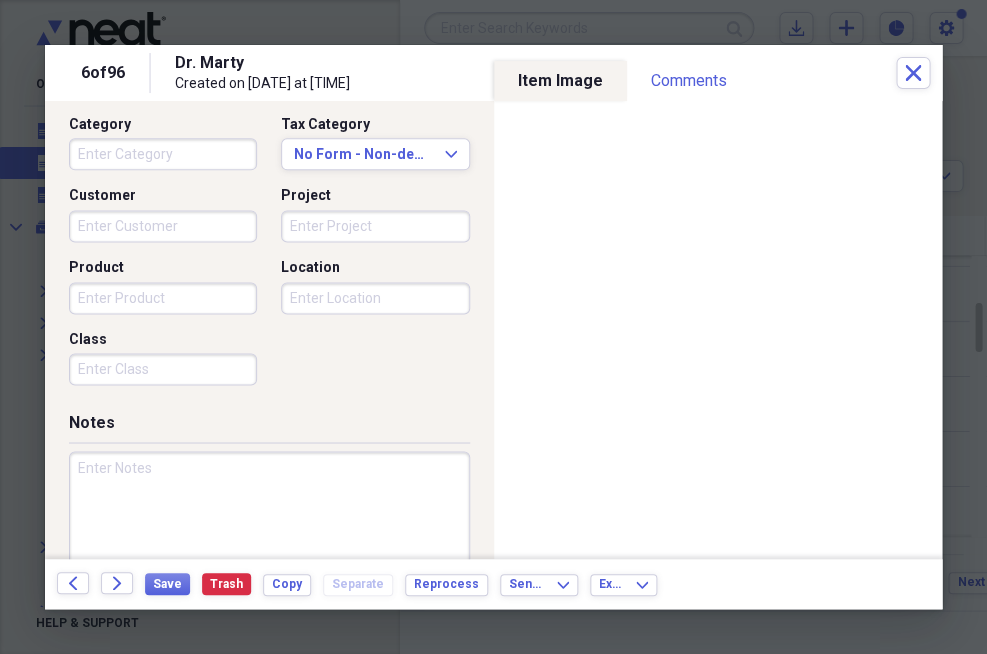 click at bounding box center [269, 516] 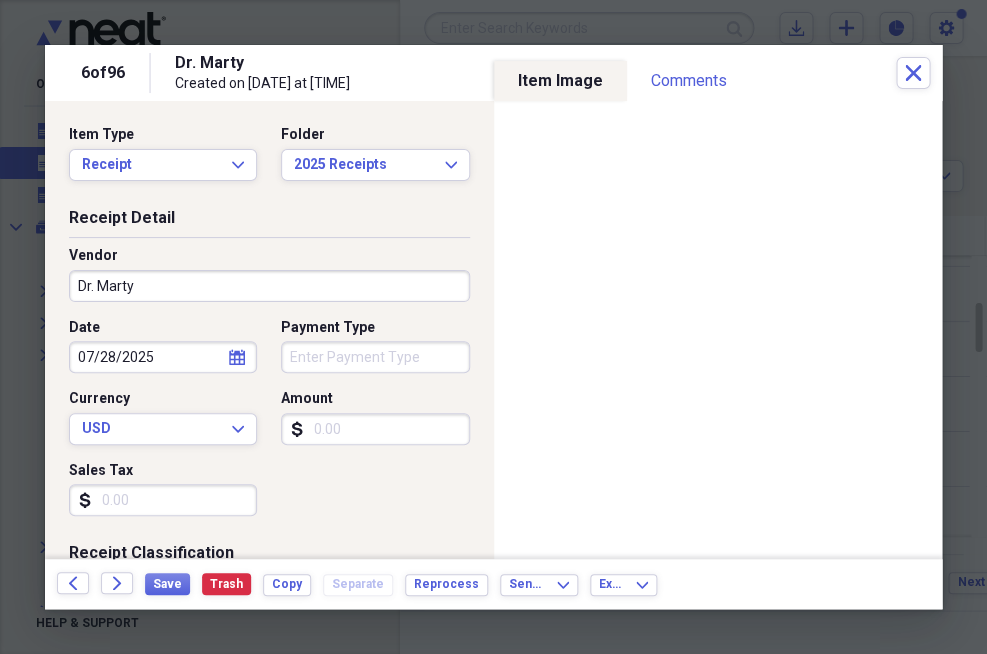 scroll, scrollTop: 0, scrollLeft: 0, axis: both 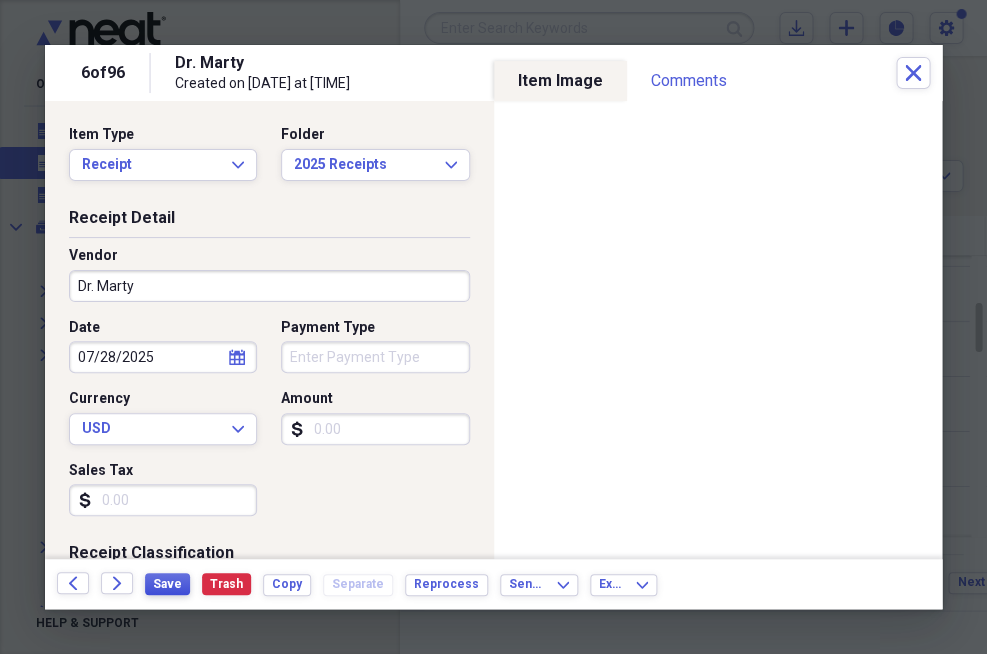 type on "six bags" 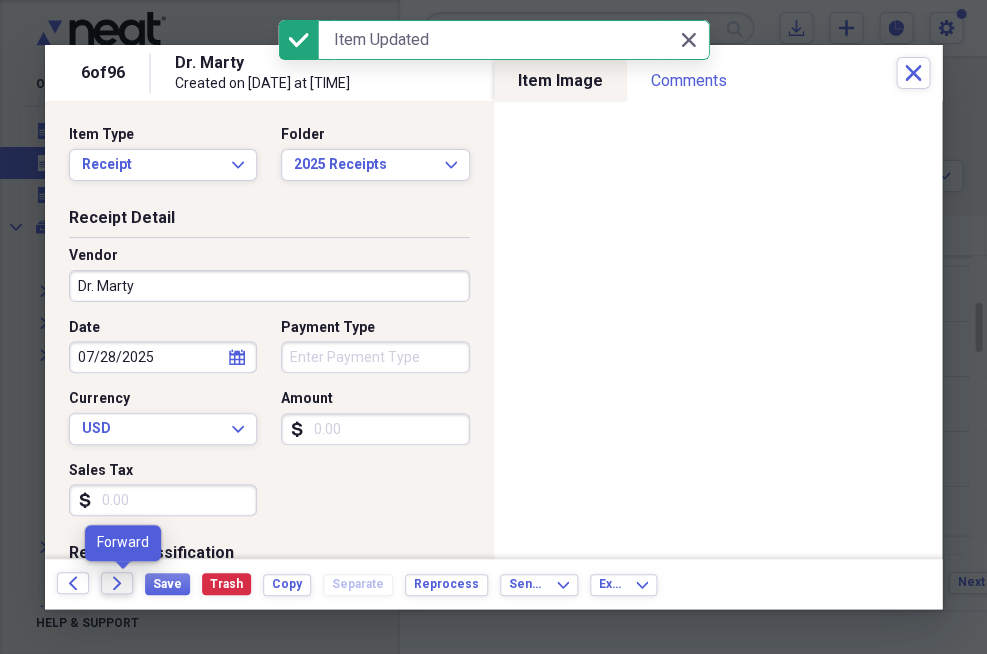 click on "Forward" 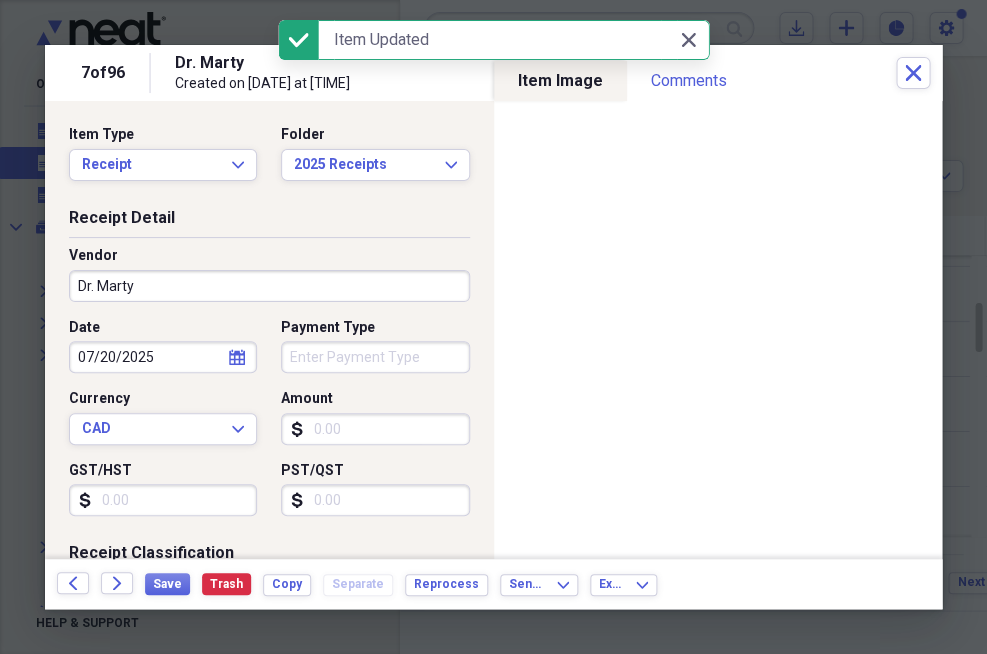 click on "Forward" 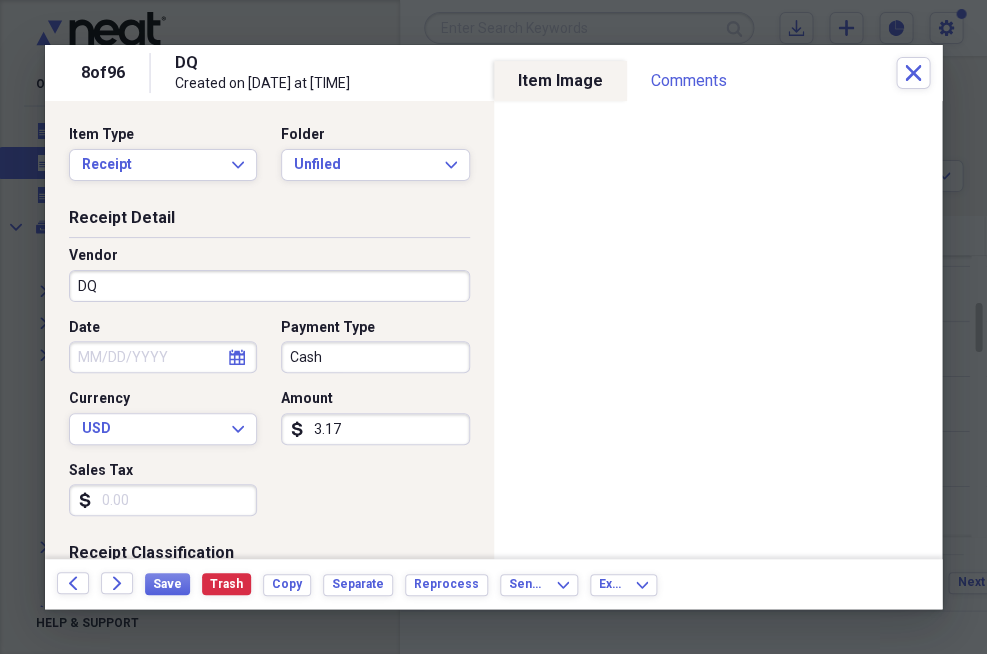 click on "Cash" at bounding box center [375, 357] 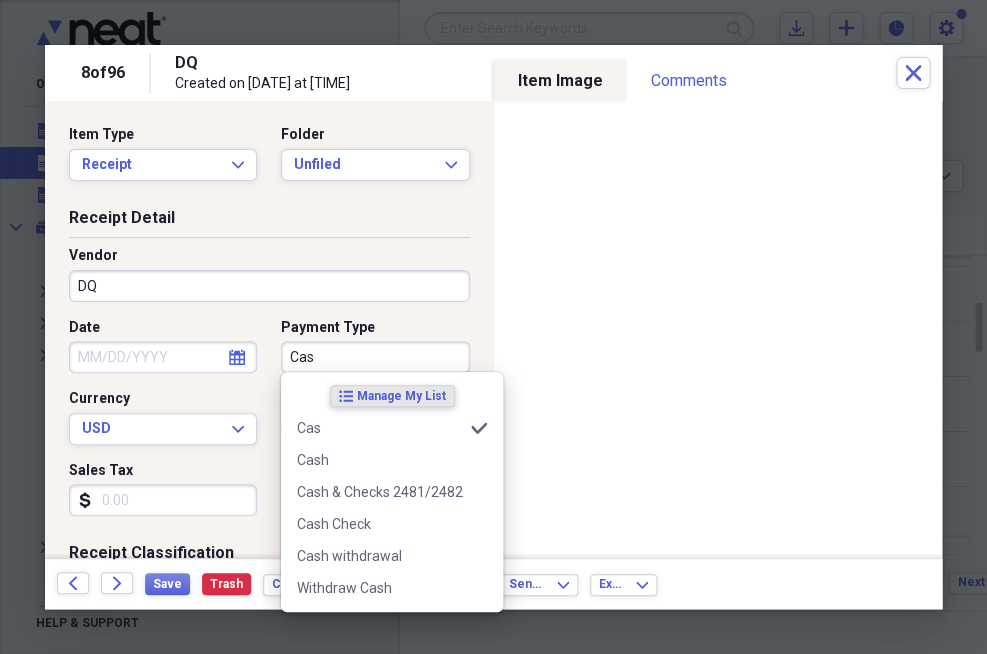 type on "Cas" 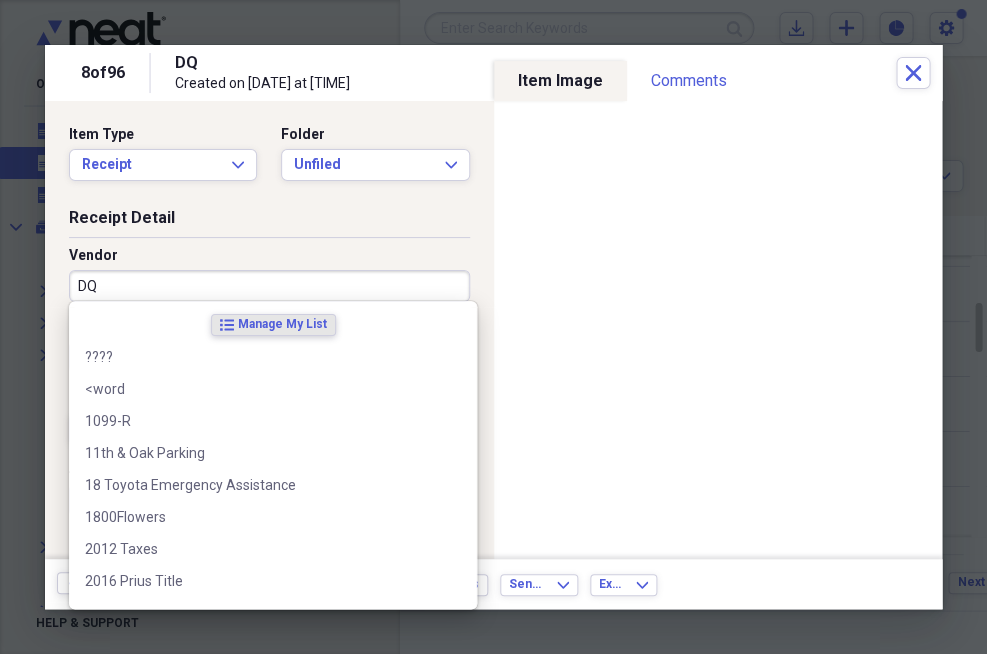 click on "DQ" at bounding box center (269, 286) 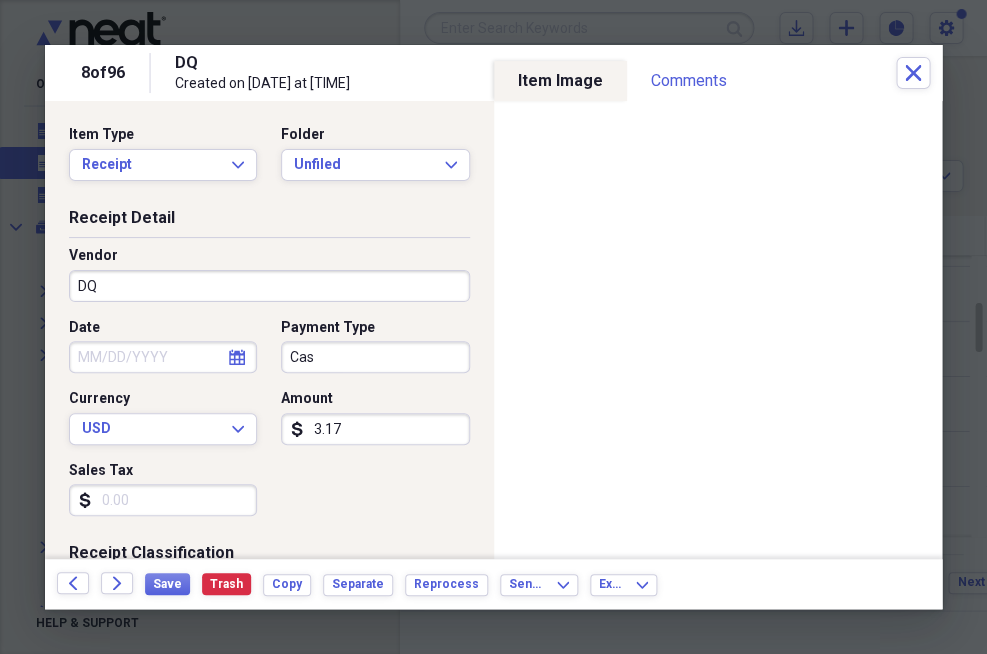 type on "D" 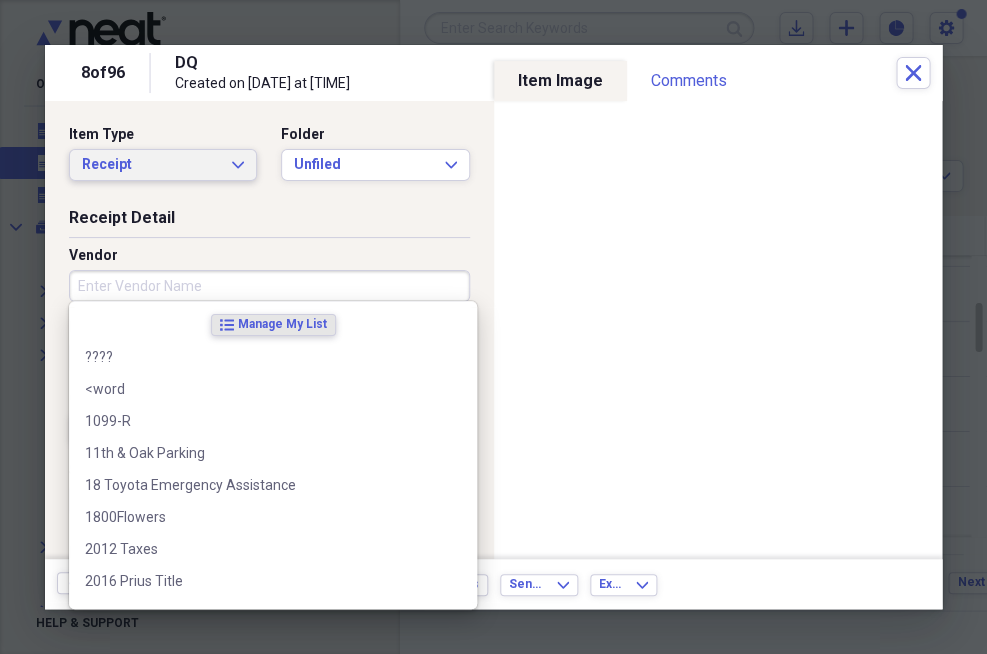 type 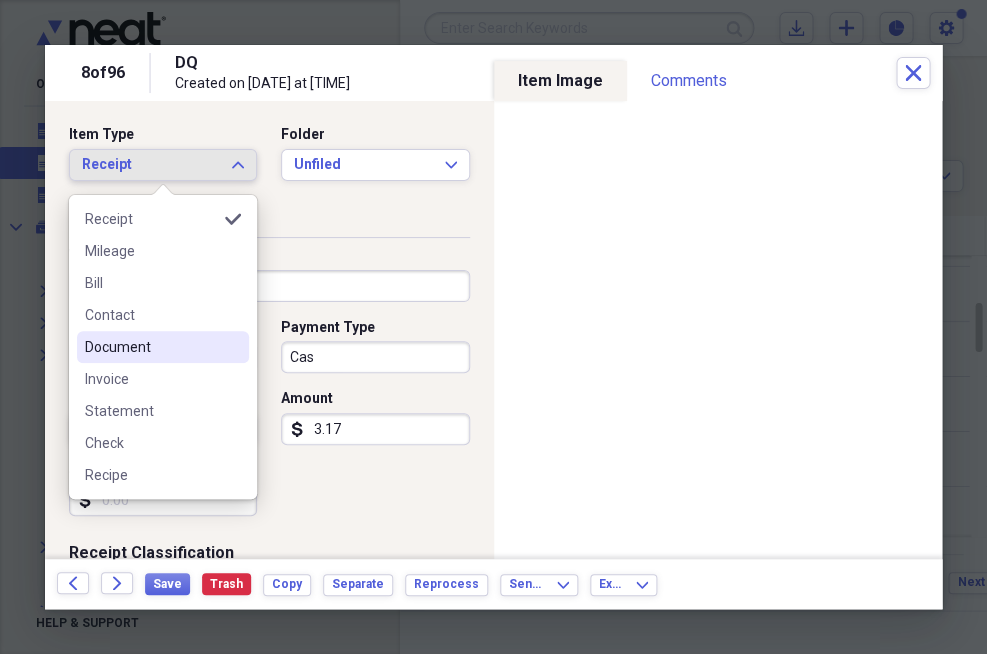 click on "Document" at bounding box center [163, 347] 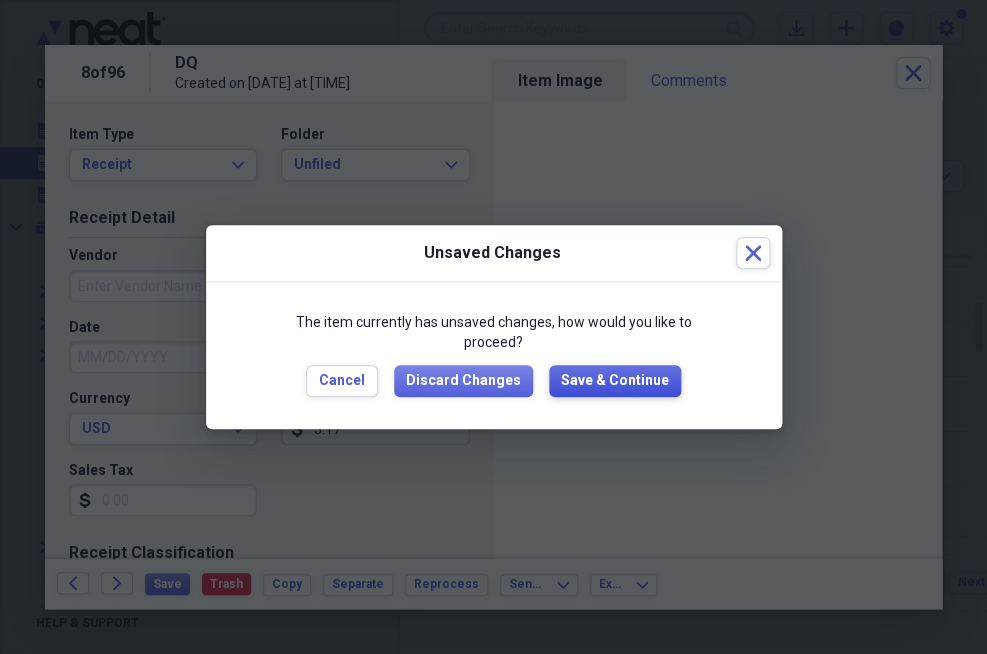 click on "Save & Continue" at bounding box center [615, 381] 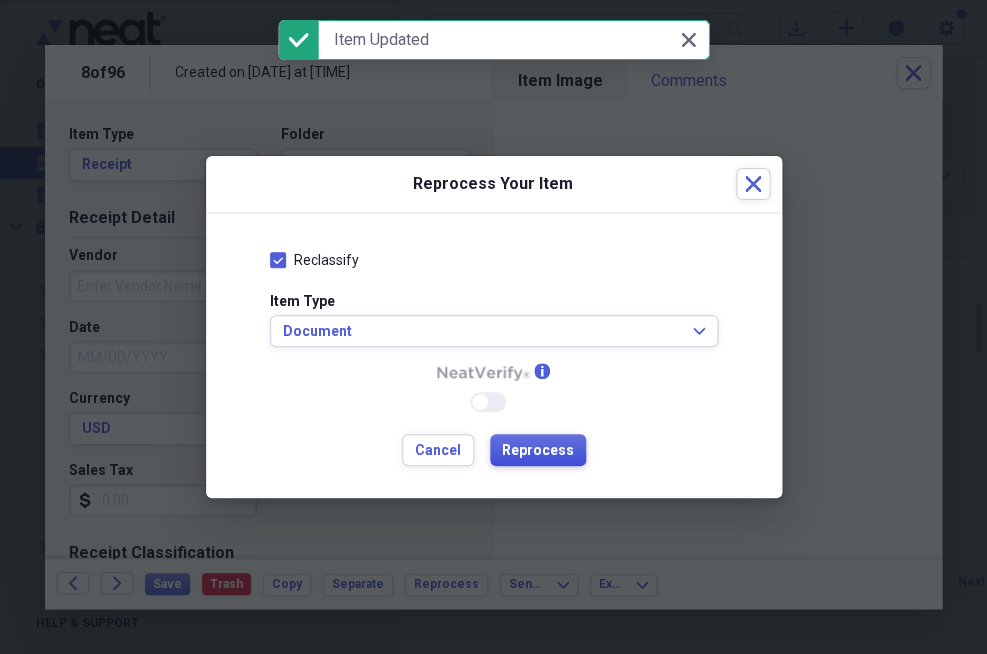click on "Reprocess" at bounding box center [538, 451] 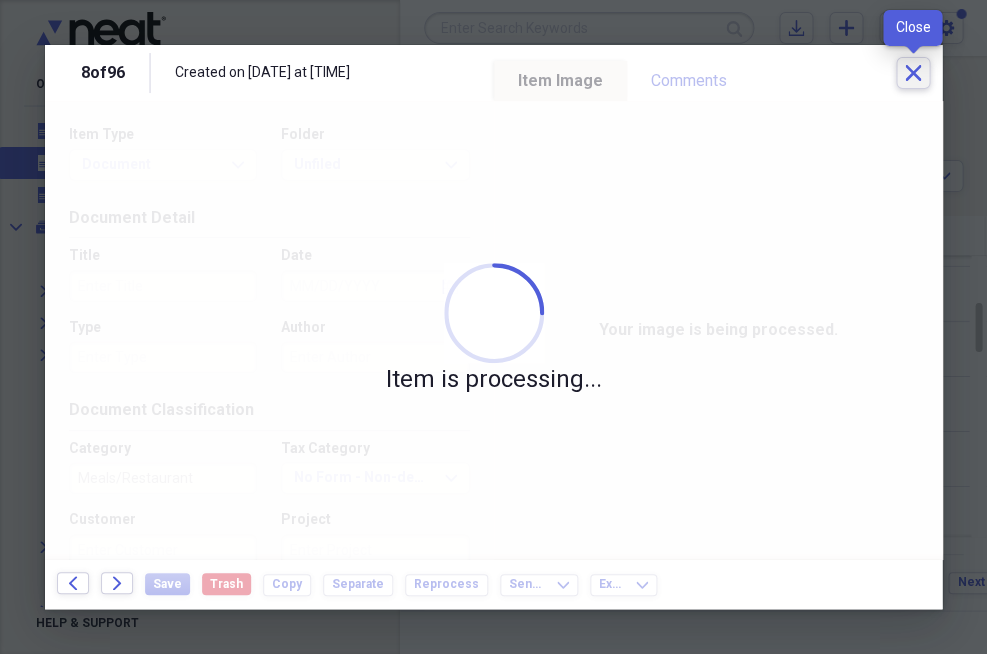 click on "Close" 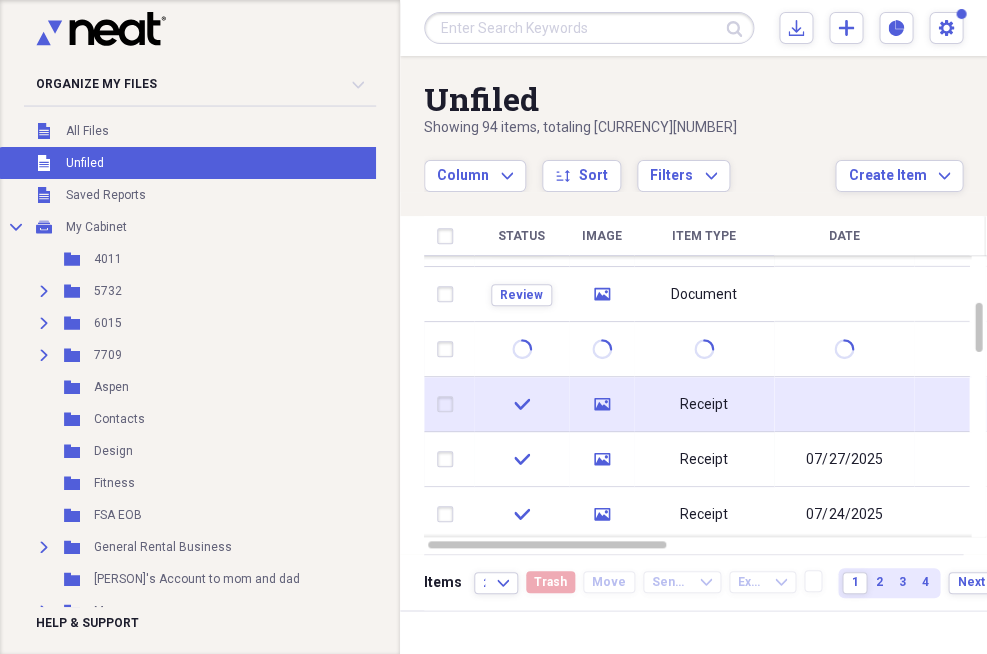 click on "Receipt" at bounding box center (704, 405) 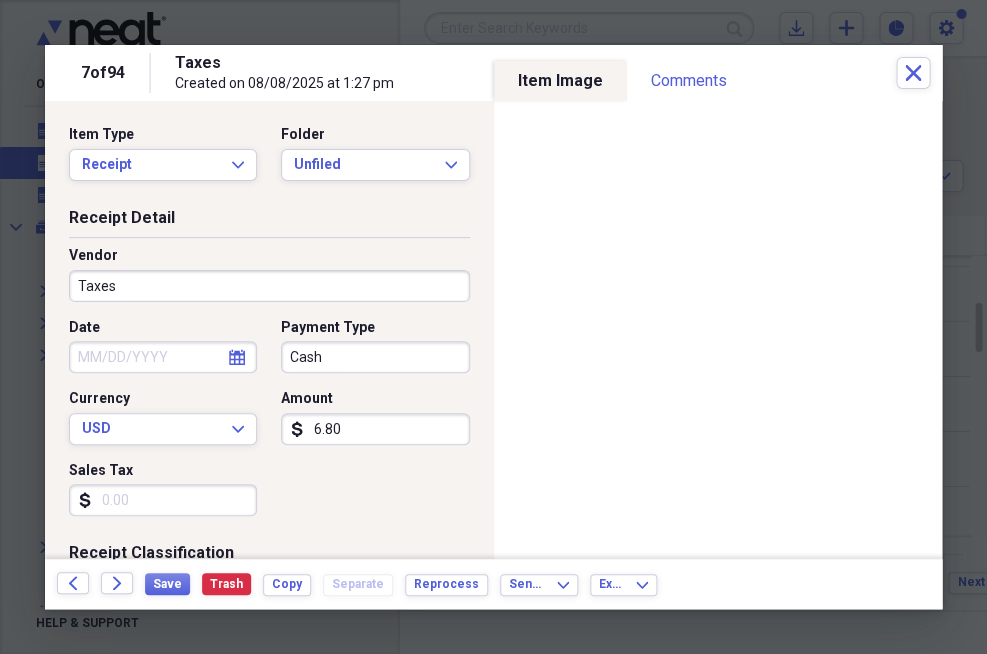 click on "Cash" at bounding box center (375, 357) 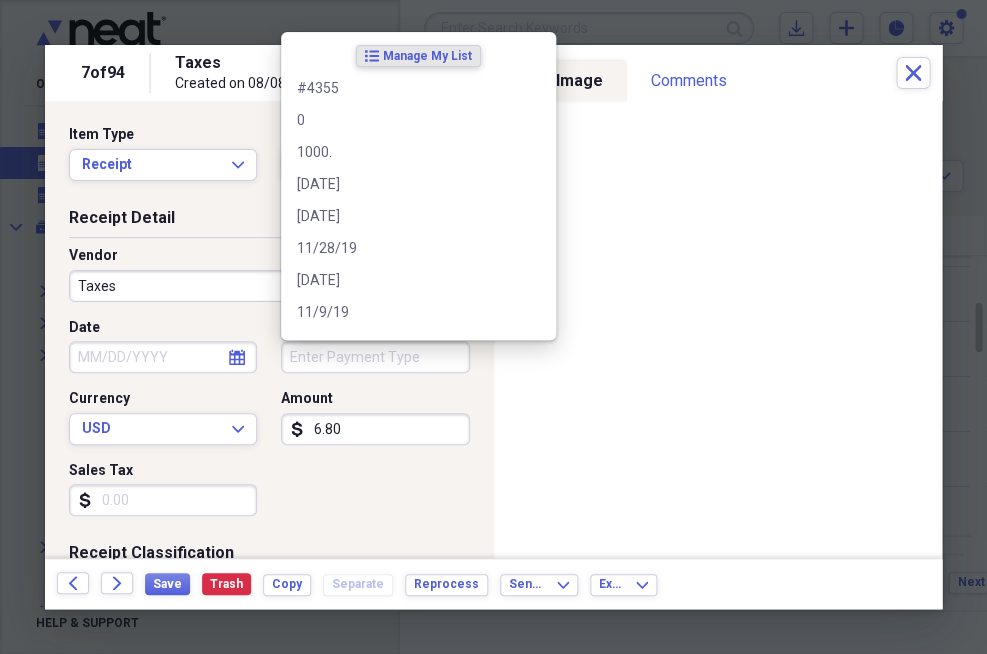 type 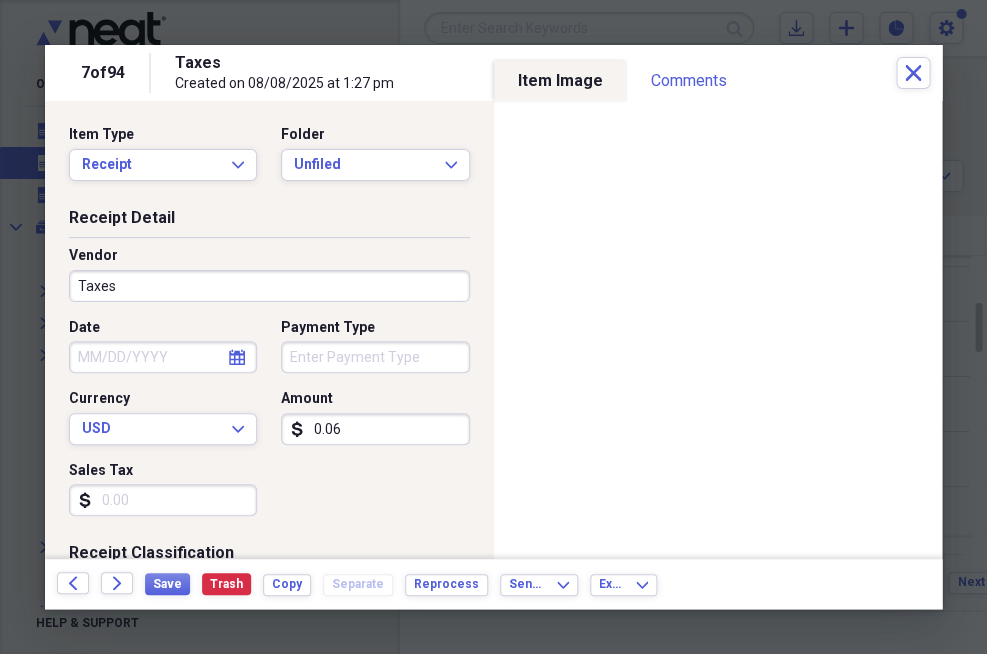 type on "0.06" 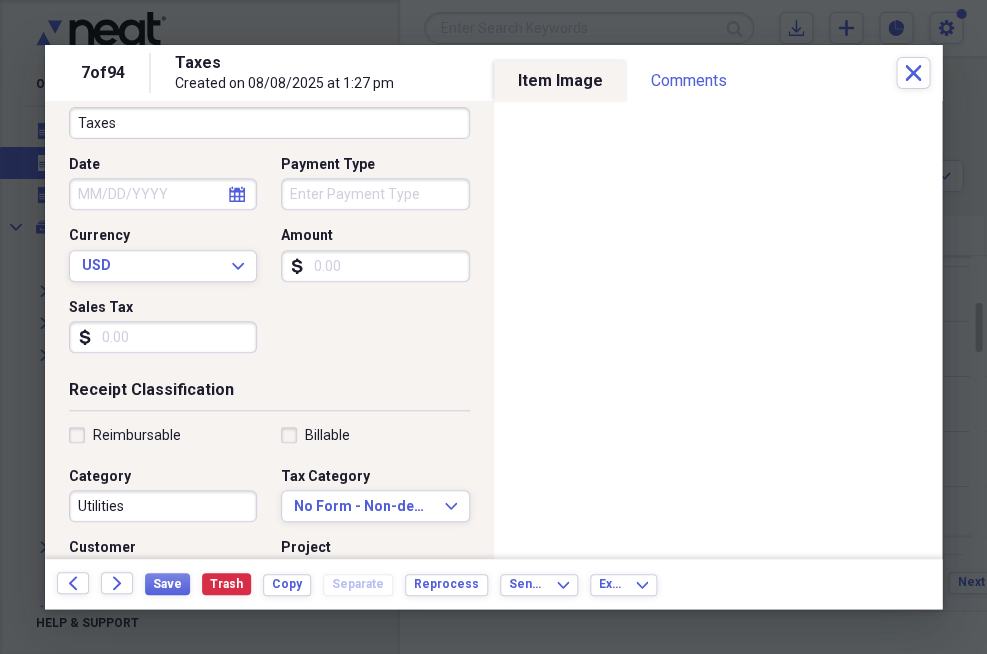 scroll, scrollTop: 148, scrollLeft: 0, axis: vertical 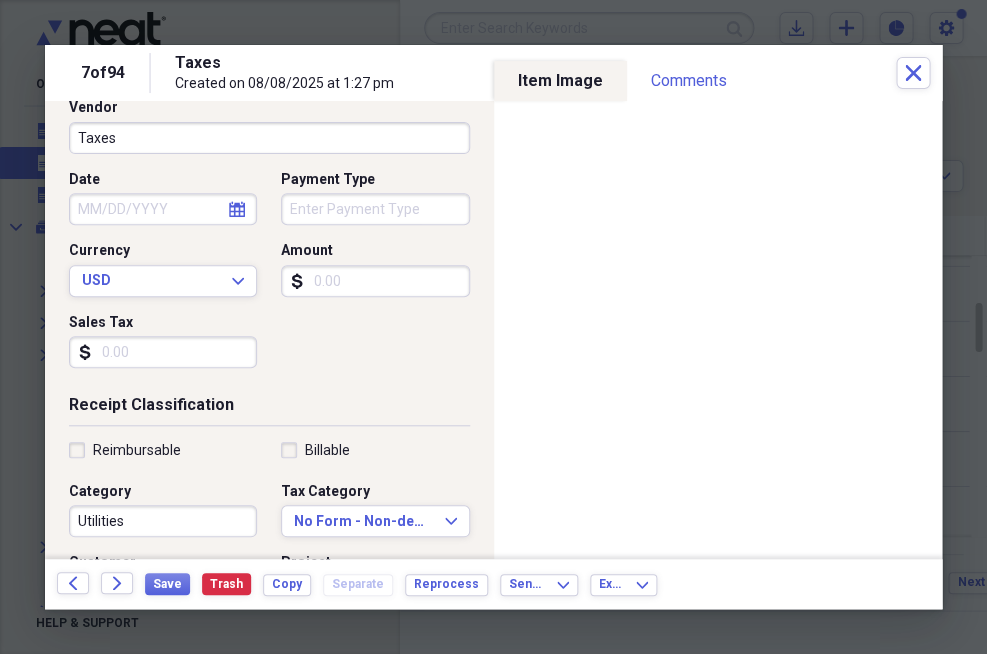 click on "Utilities" at bounding box center [163, 521] 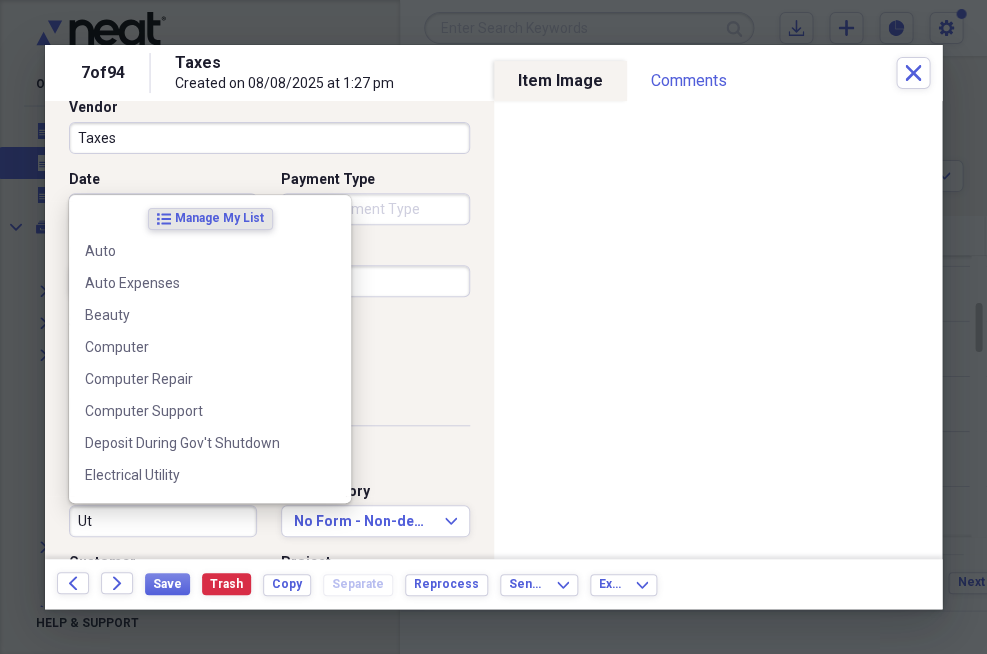 type on "U" 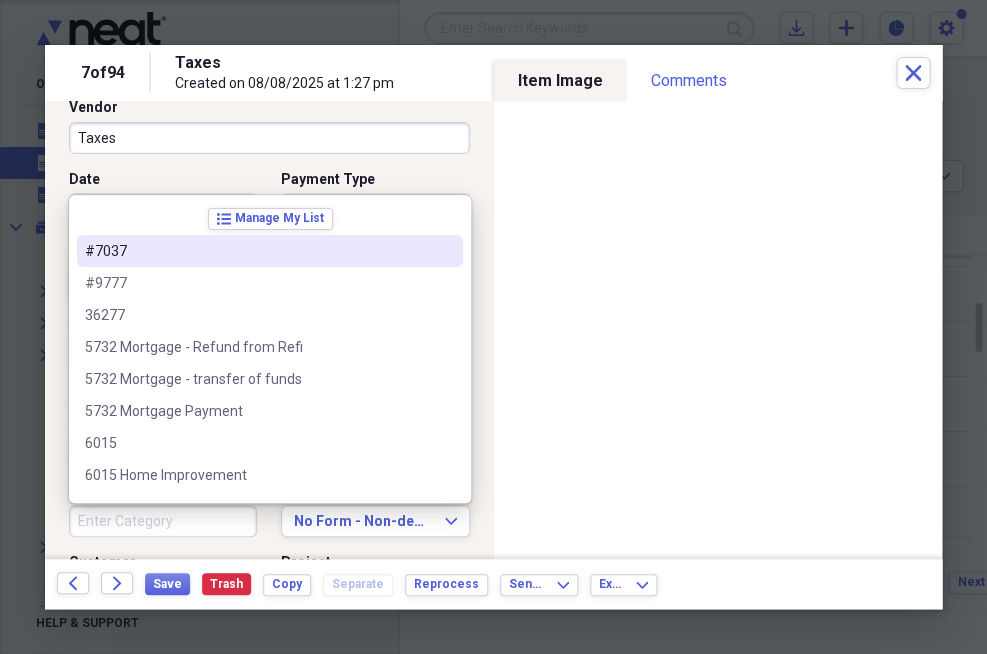 type 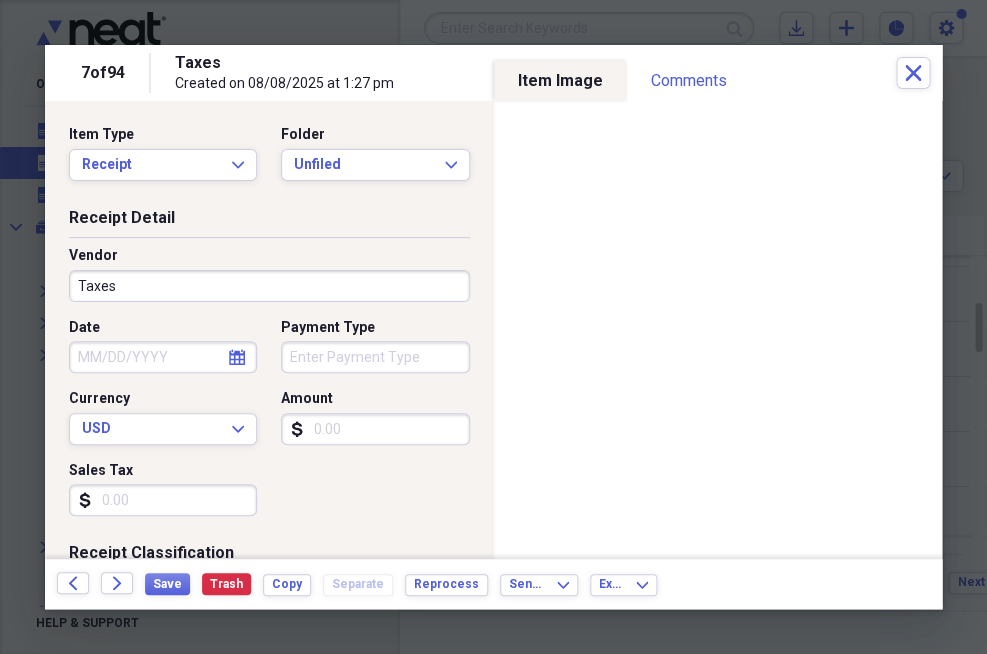 scroll, scrollTop: 0, scrollLeft: 0, axis: both 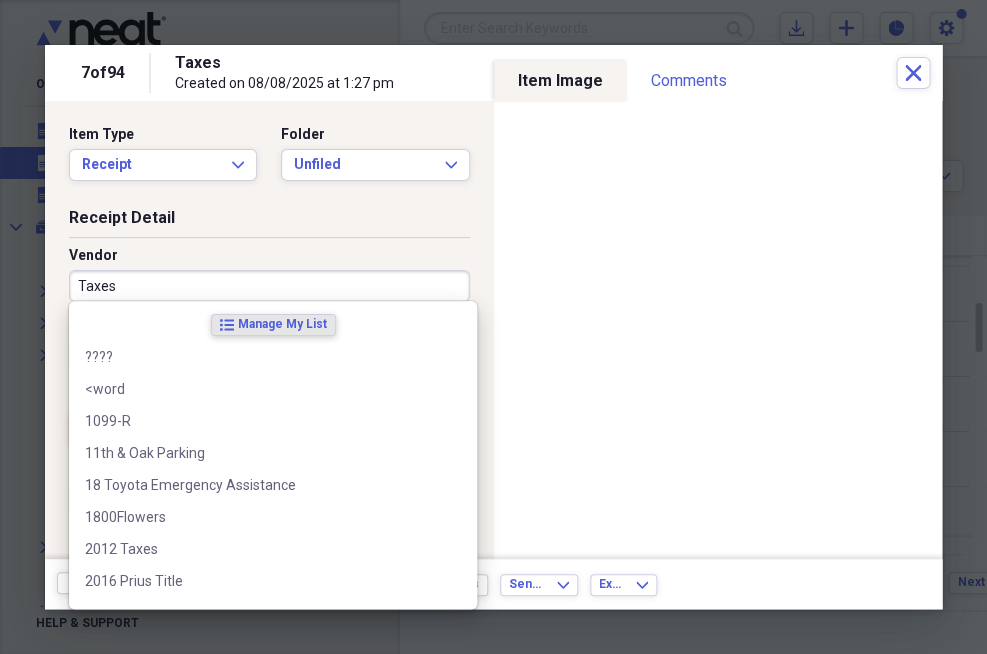 click on "Taxes" at bounding box center [269, 286] 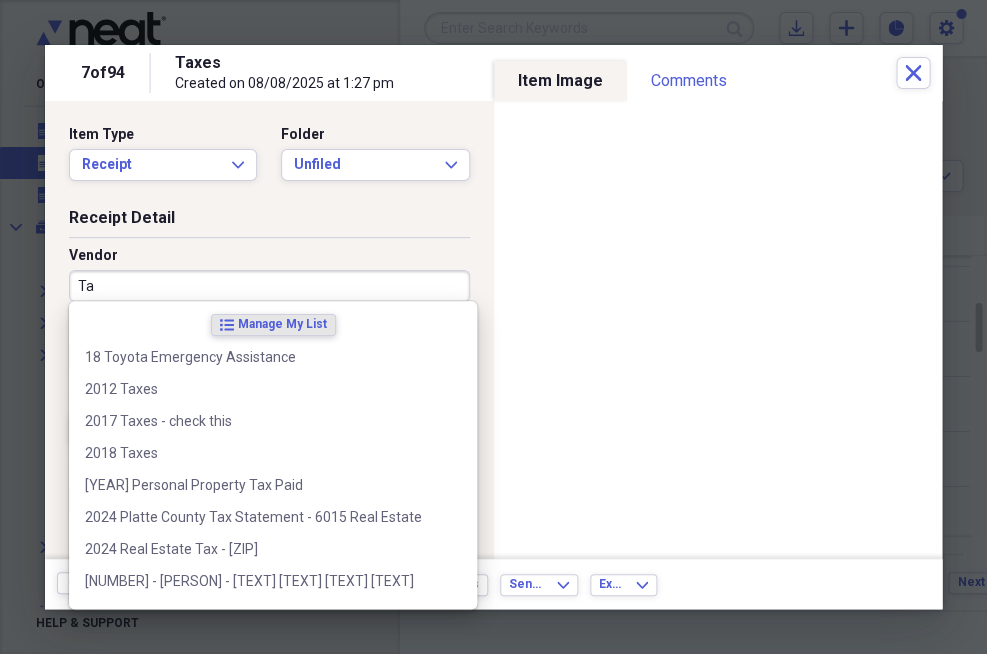 type on "T" 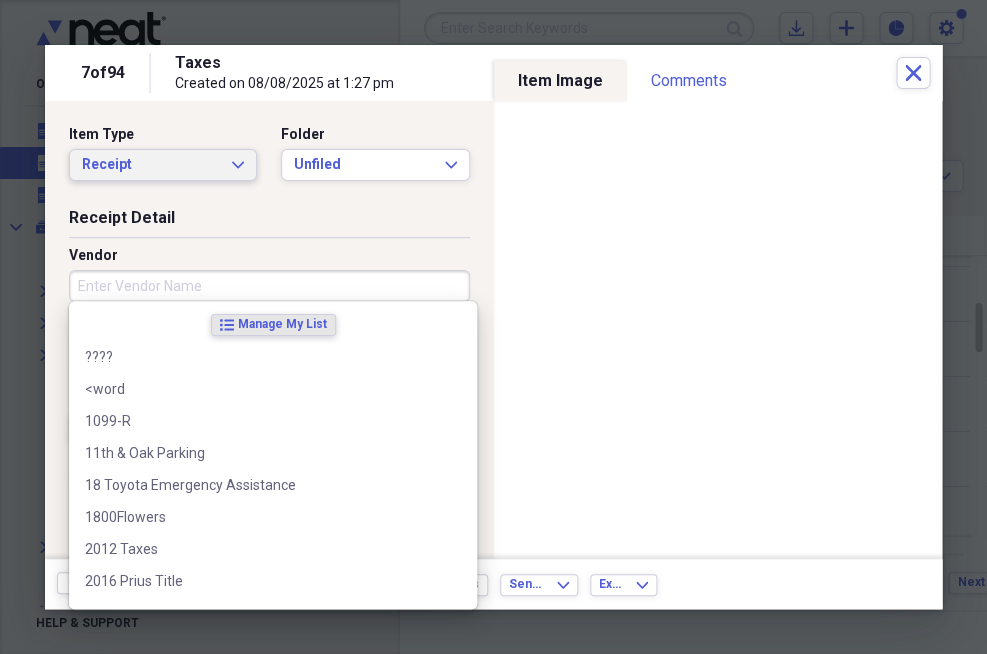 type 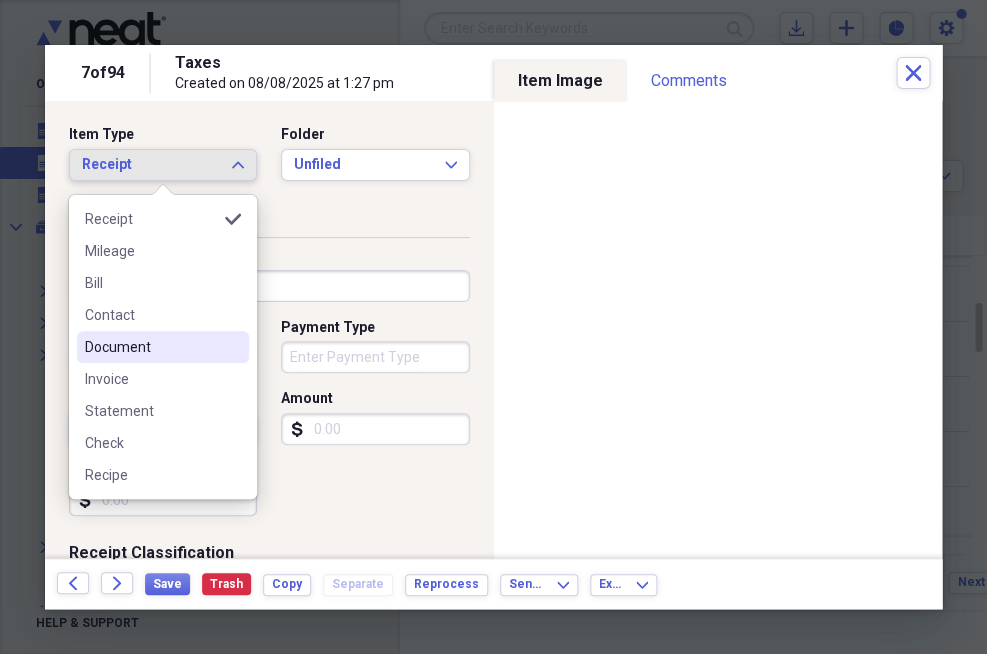 click on "Document" at bounding box center [151, 347] 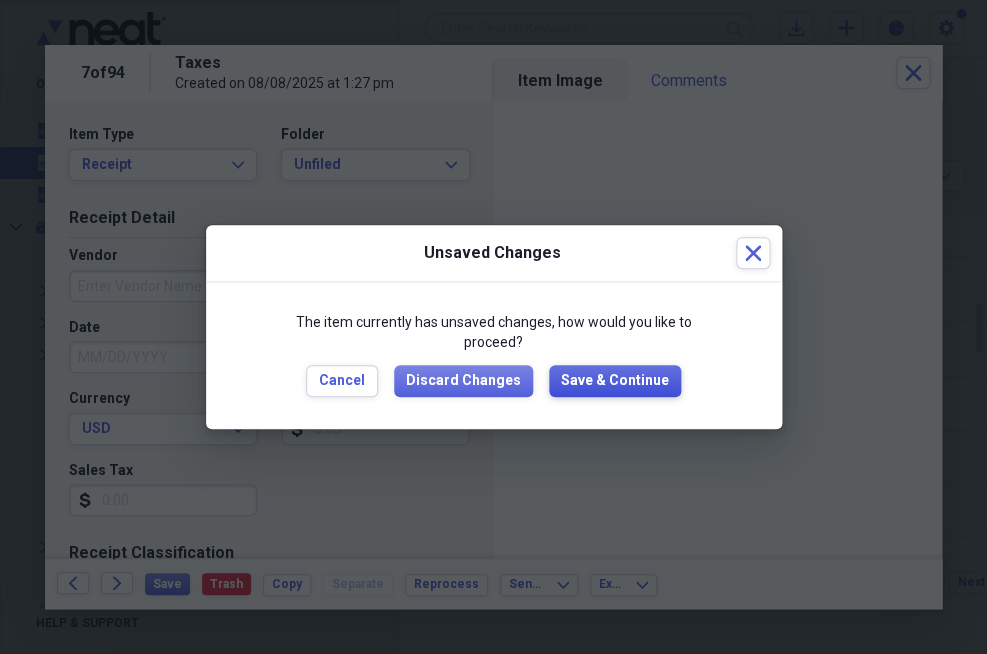 click on "Save & Continue" at bounding box center (615, 381) 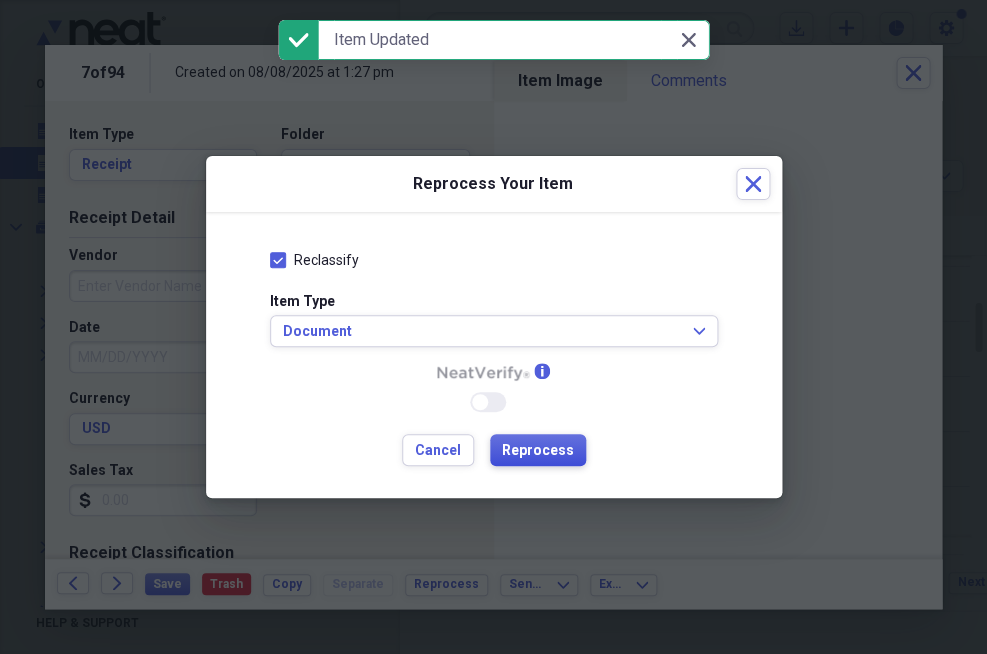 click on "Reprocess" at bounding box center [538, 451] 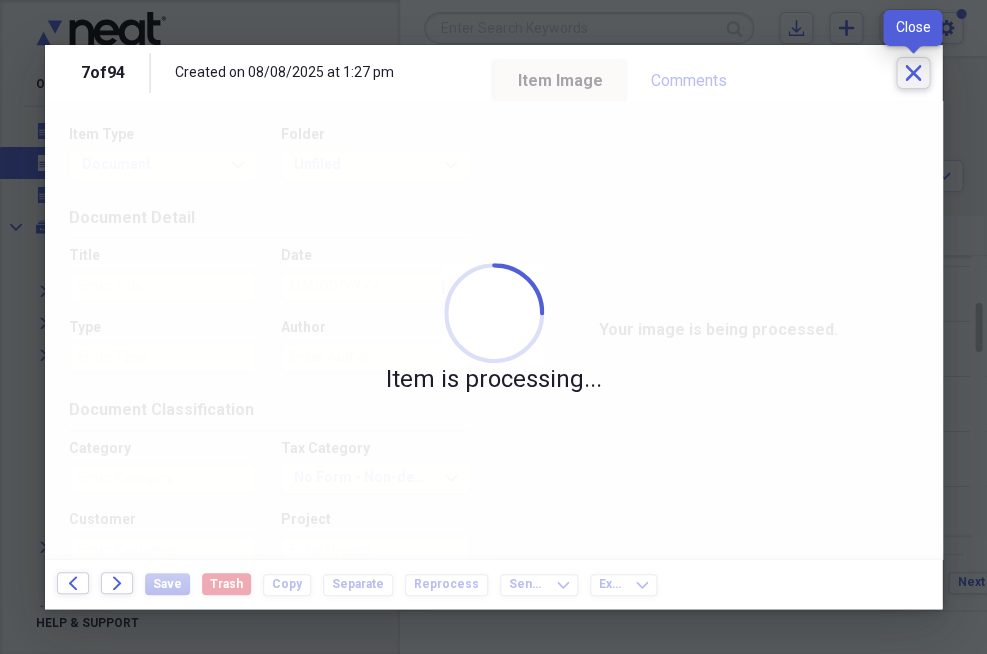 click on "Close" 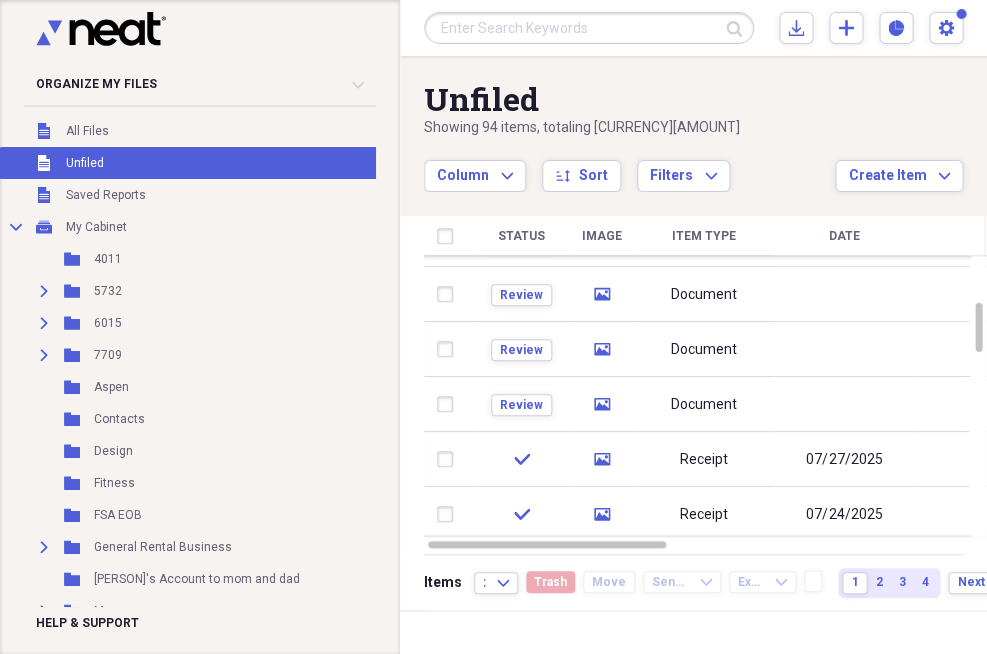 click on "Unfiled Showing 94 items , totaling $40,562.35 Column Expand sort Sort Filters  Expand Create Item Expand" at bounding box center [693, 124] 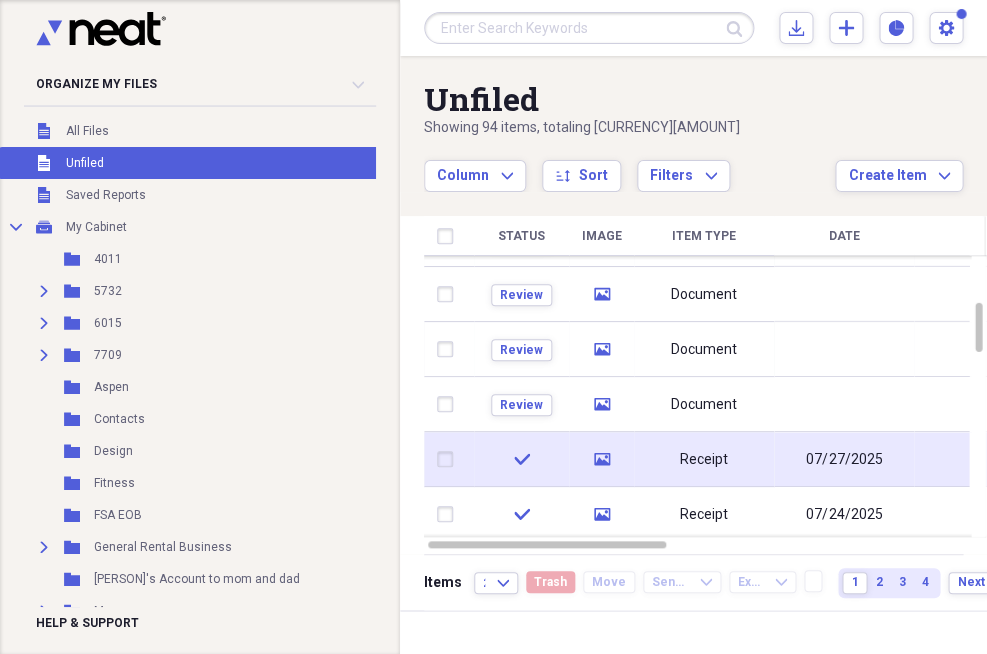 click on "Receipt" at bounding box center [704, 460] 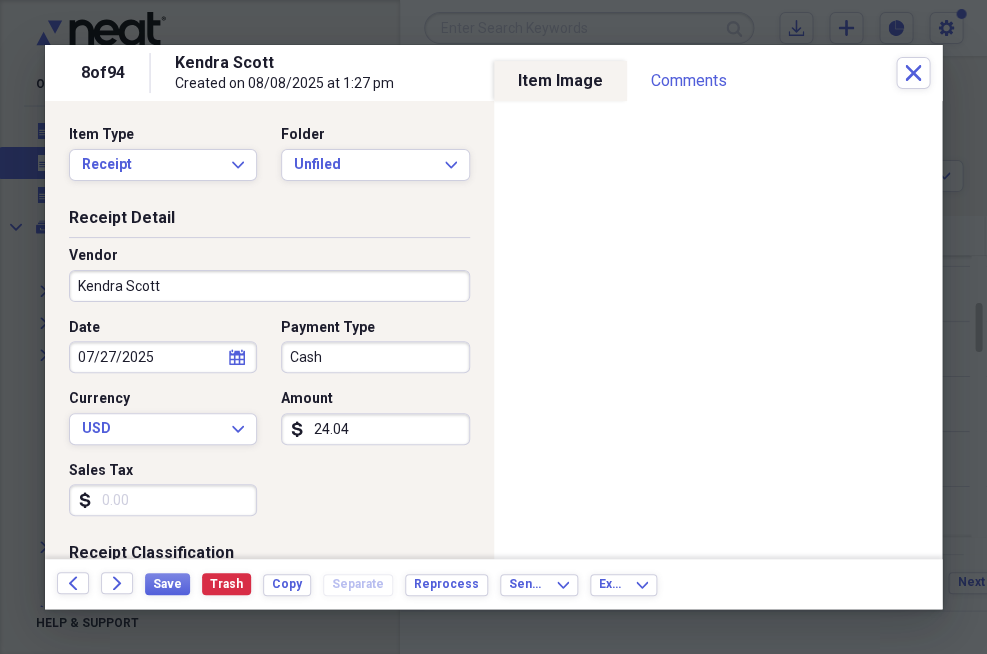 click on "Cash" at bounding box center [375, 357] 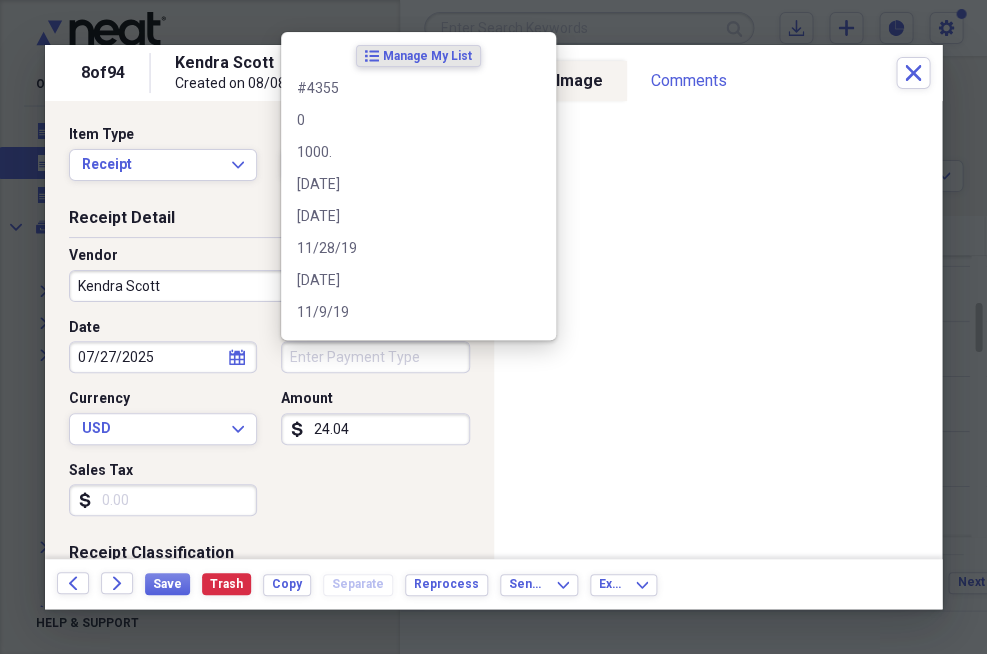 type 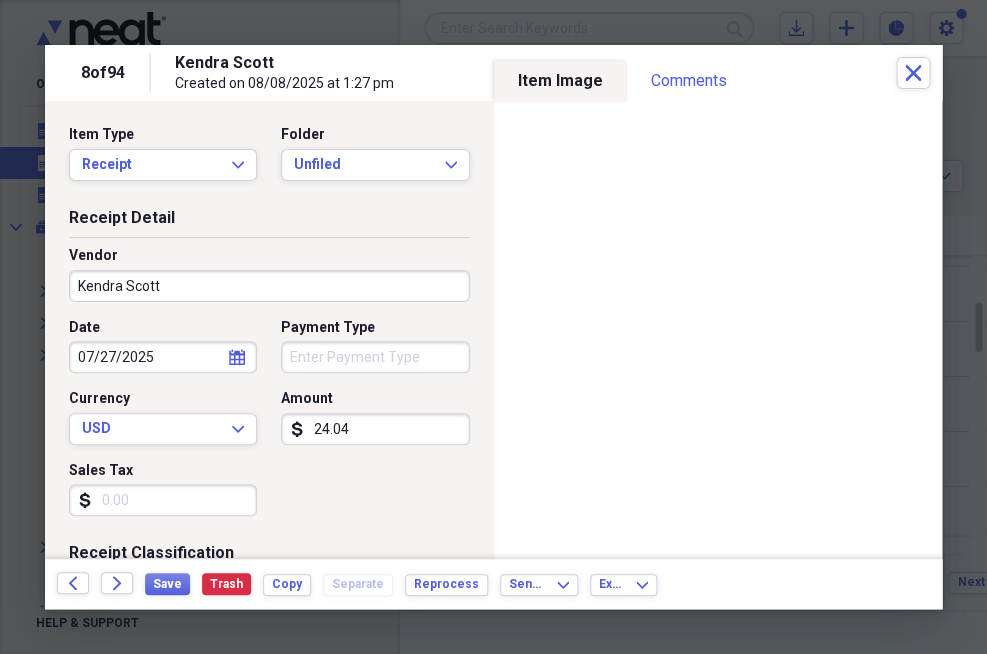 click on "24.04" at bounding box center [375, 429] 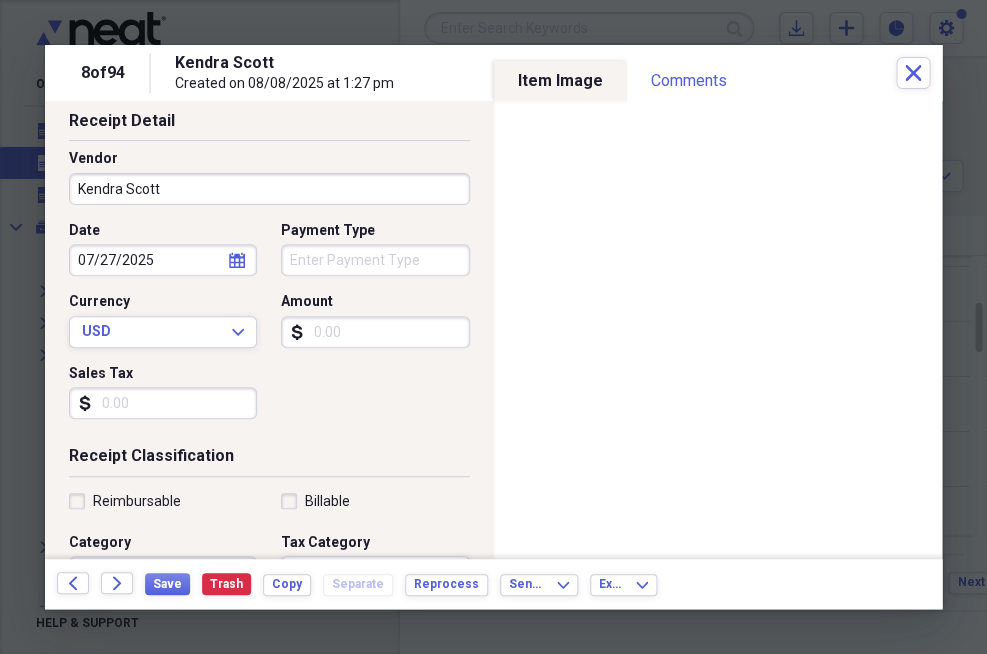 scroll, scrollTop: 140, scrollLeft: 0, axis: vertical 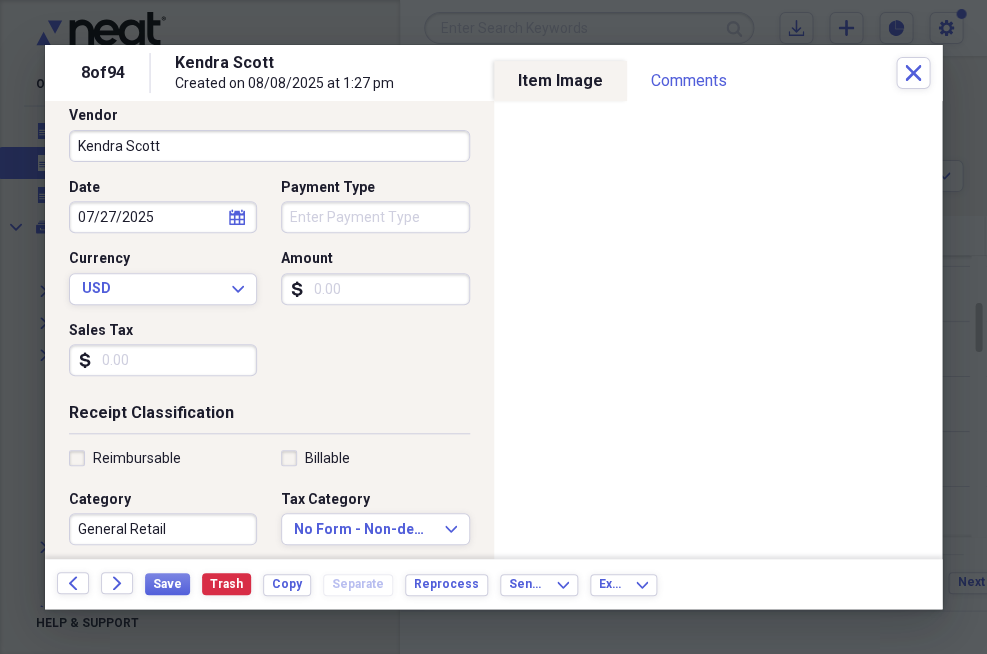 click on "General Retail" at bounding box center (163, 529) 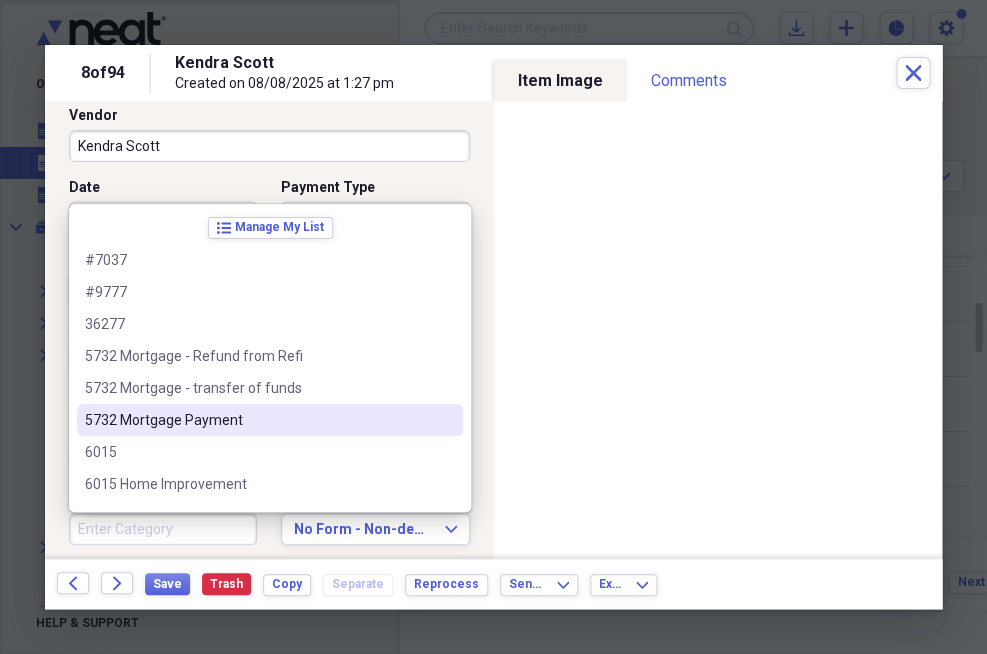 type 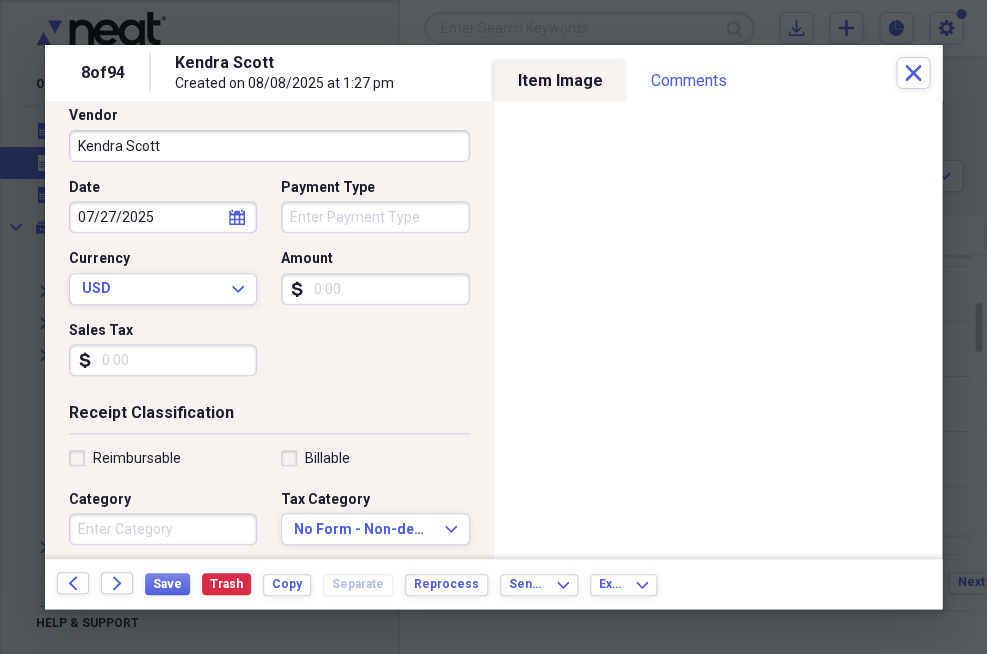 click on "Receipt Classification Reimbursable Billable Category Tax Category No Form - Non-deductible Expand Customer Project Product Location Class" at bounding box center (269, 594) 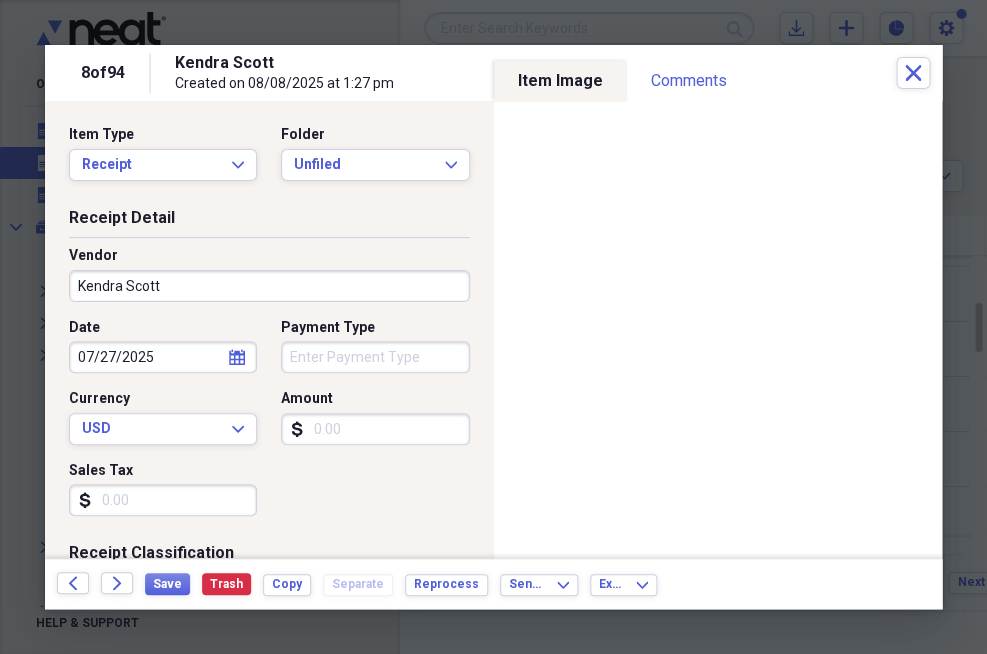 scroll, scrollTop: 0, scrollLeft: 0, axis: both 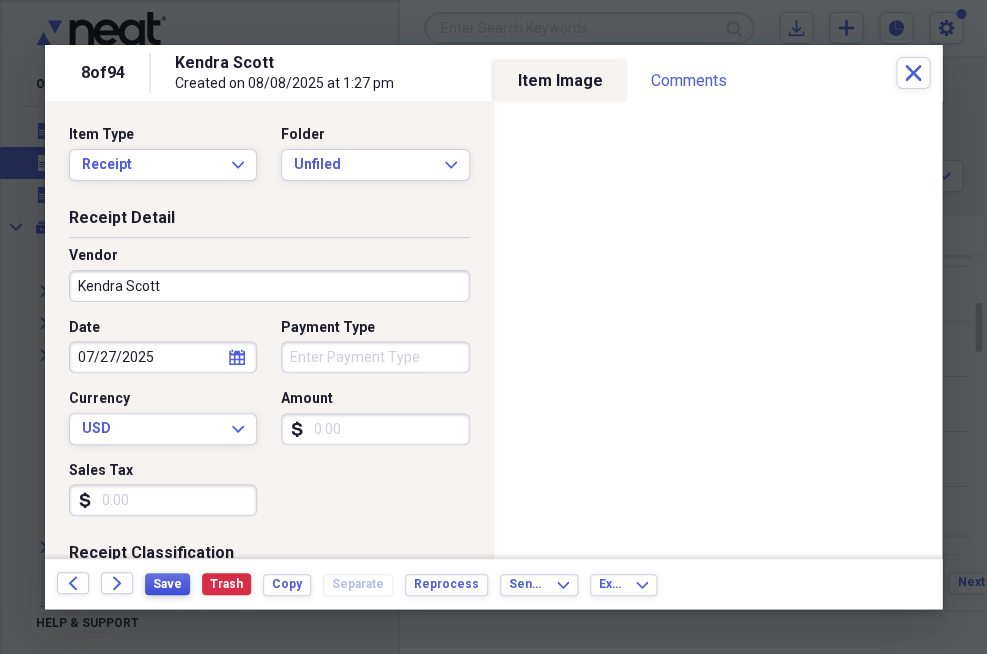click on "Save" at bounding box center [167, 584] 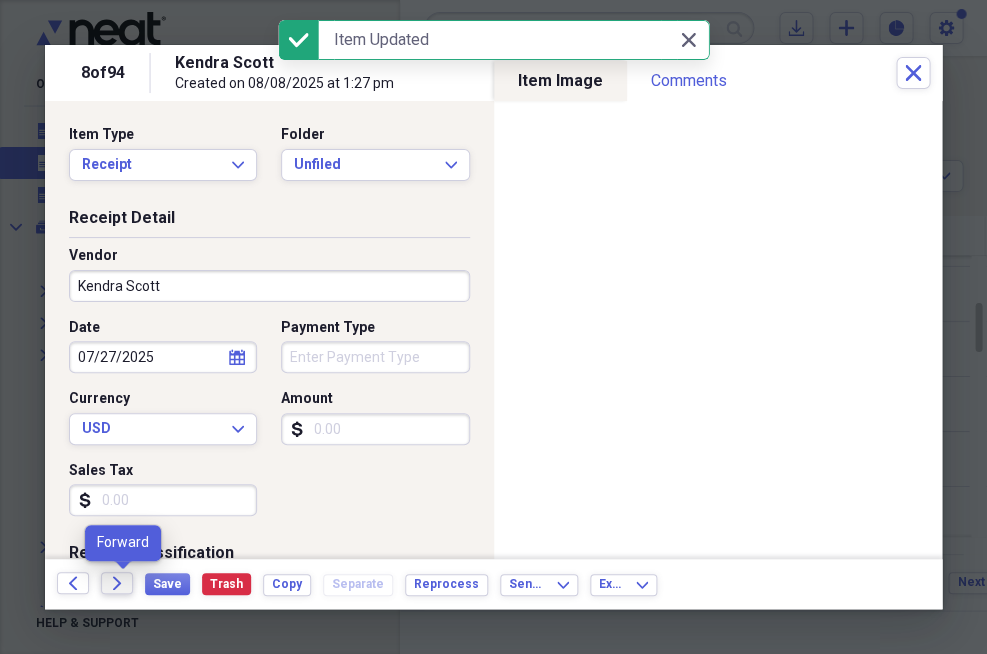 click 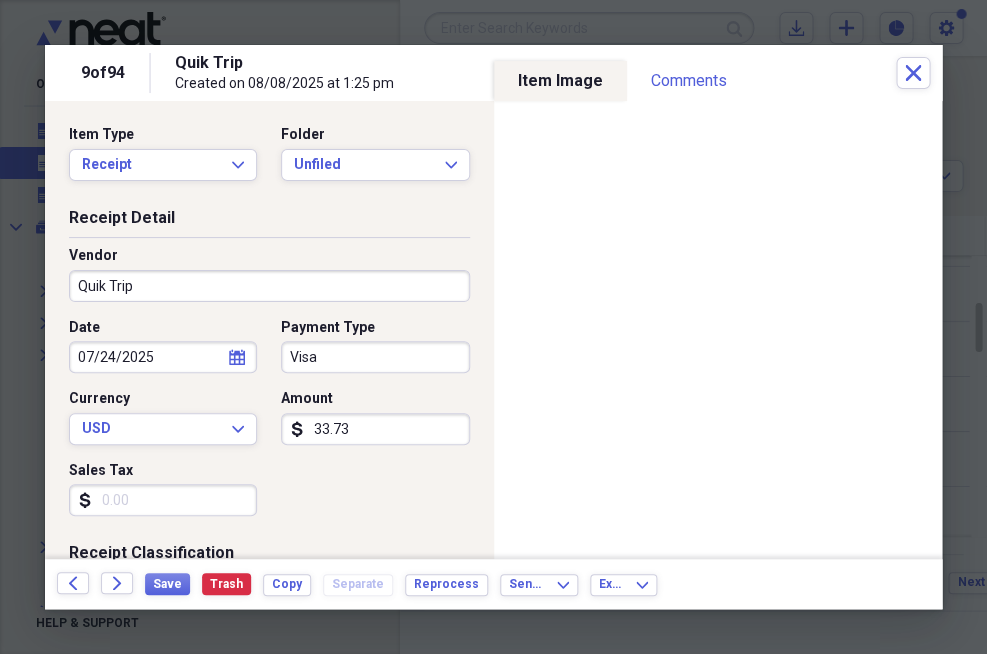 click on "Visa" at bounding box center (375, 357) 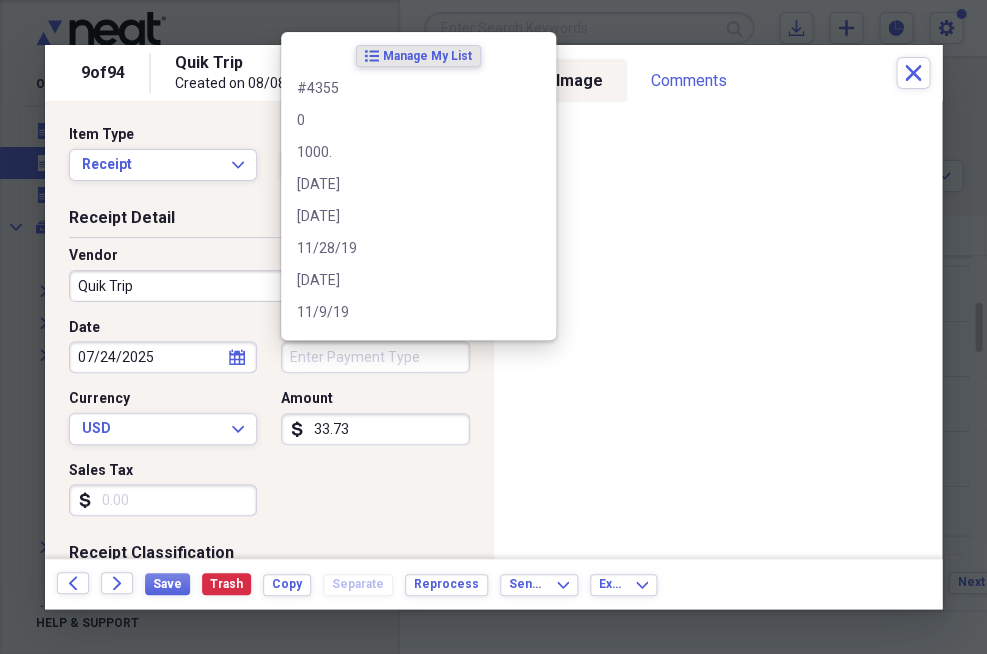 type 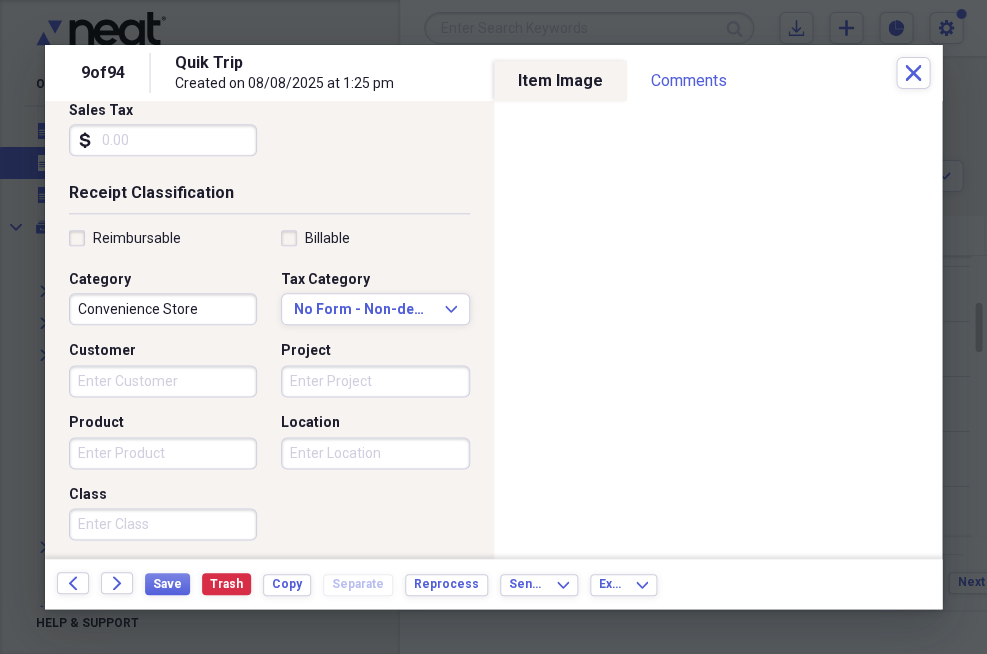 scroll, scrollTop: 384, scrollLeft: 0, axis: vertical 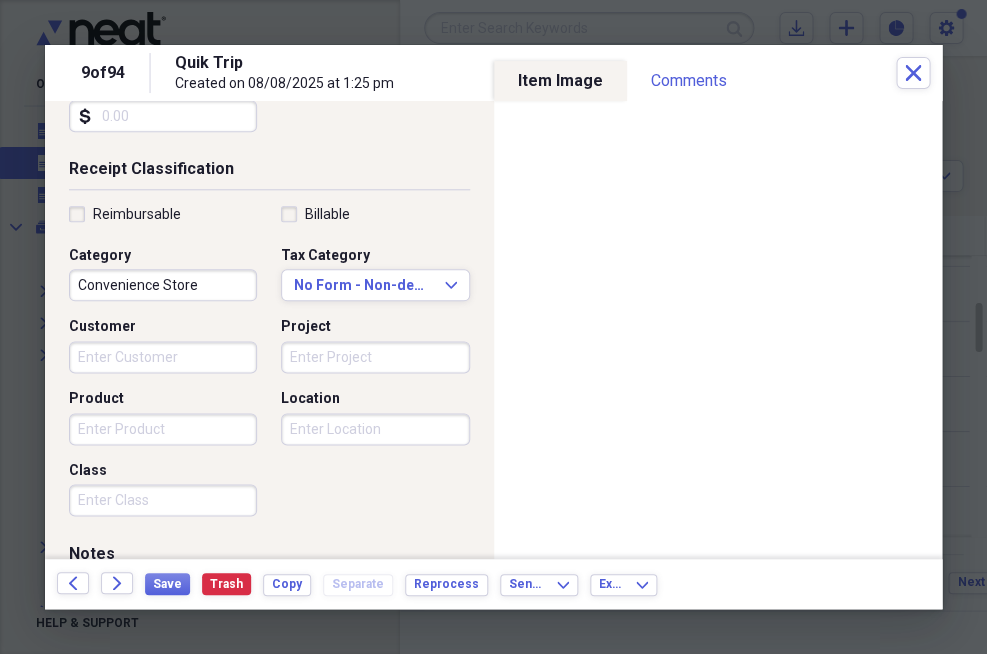type on "QT - Illinois land" 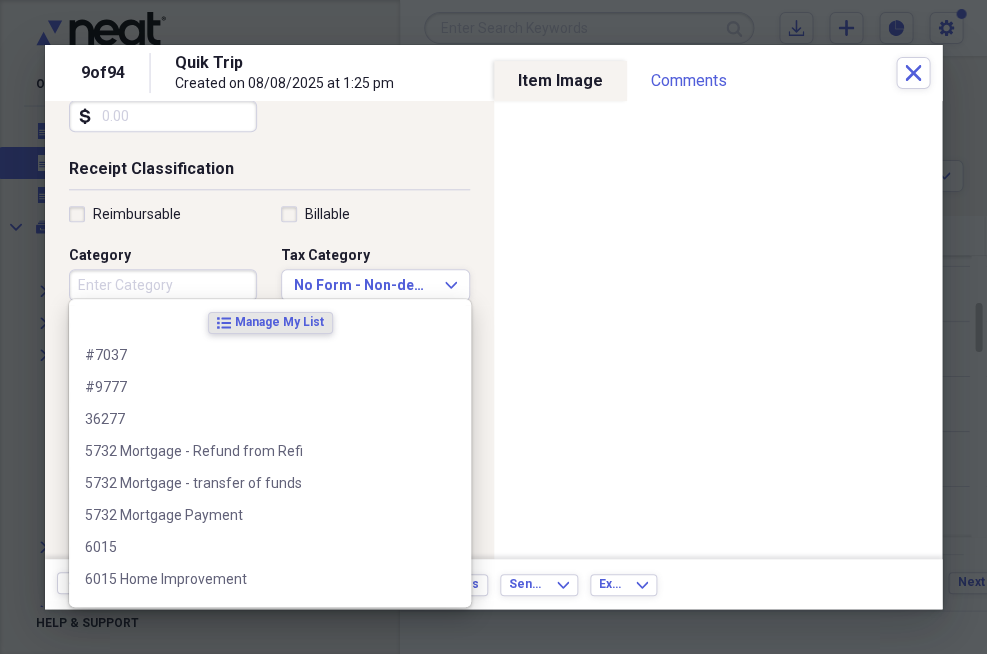 scroll, scrollTop: 384, scrollLeft: 0, axis: vertical 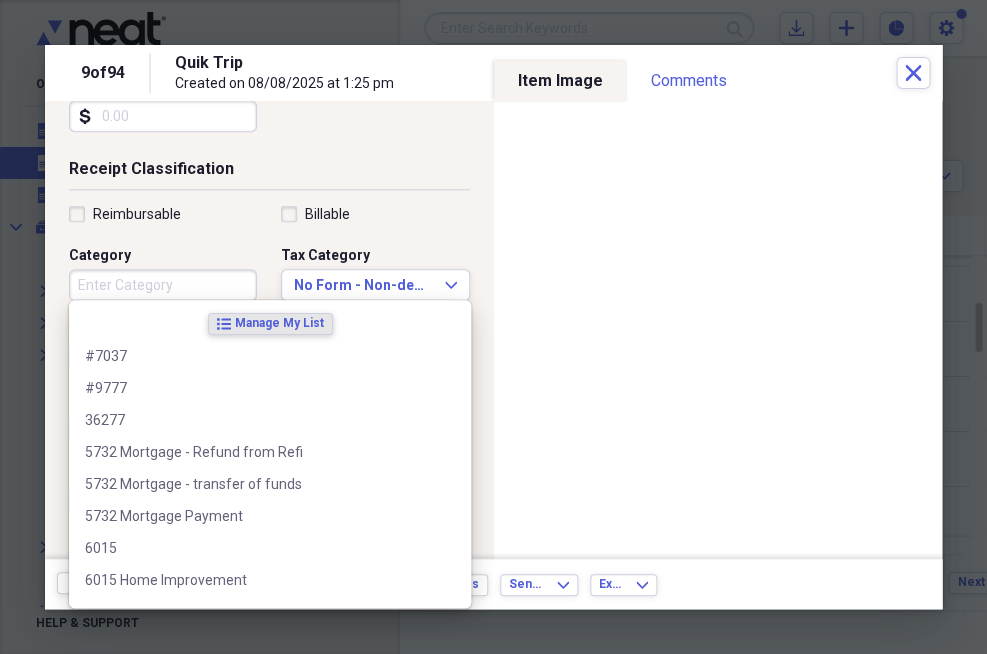 type 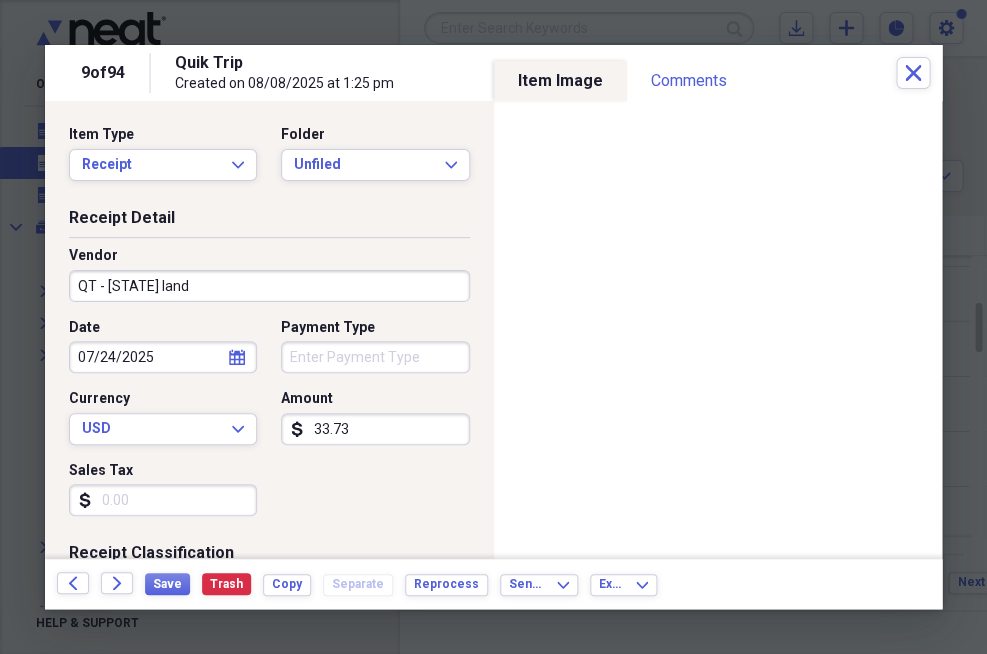 scroll, scrollTop: 0, scrollLeft: 0, axis: both 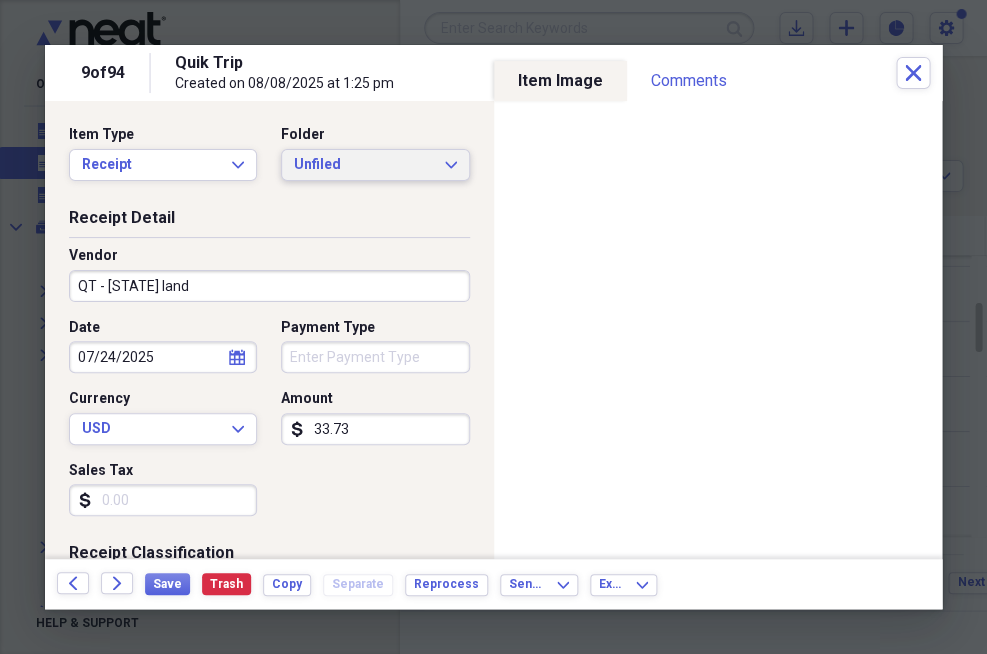 click on "Expand" 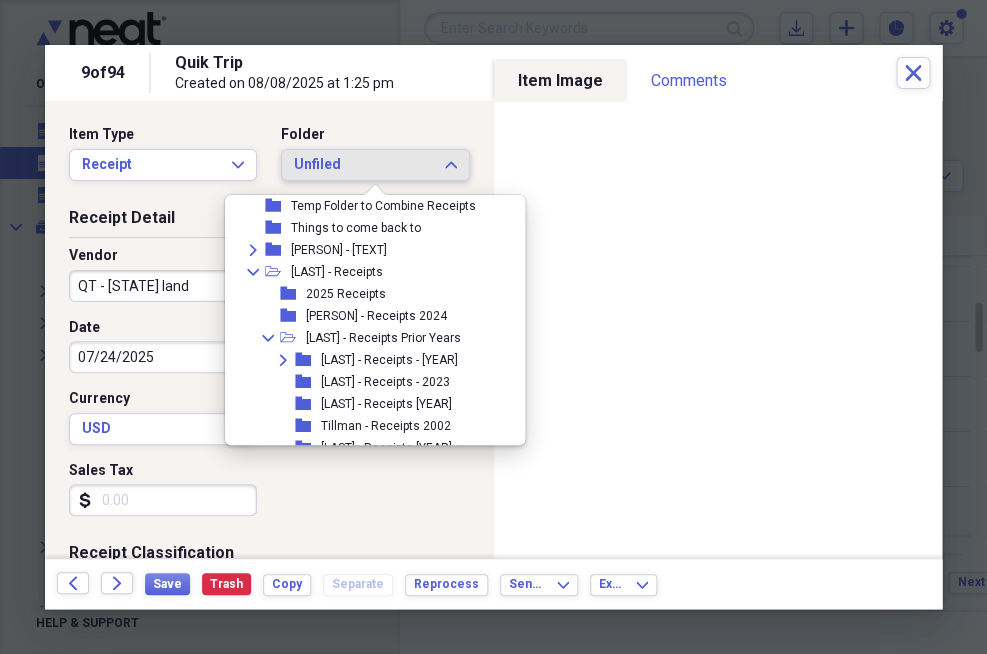 scroll, scrollTop: 404, scrollLeft: 0, axis: vertical 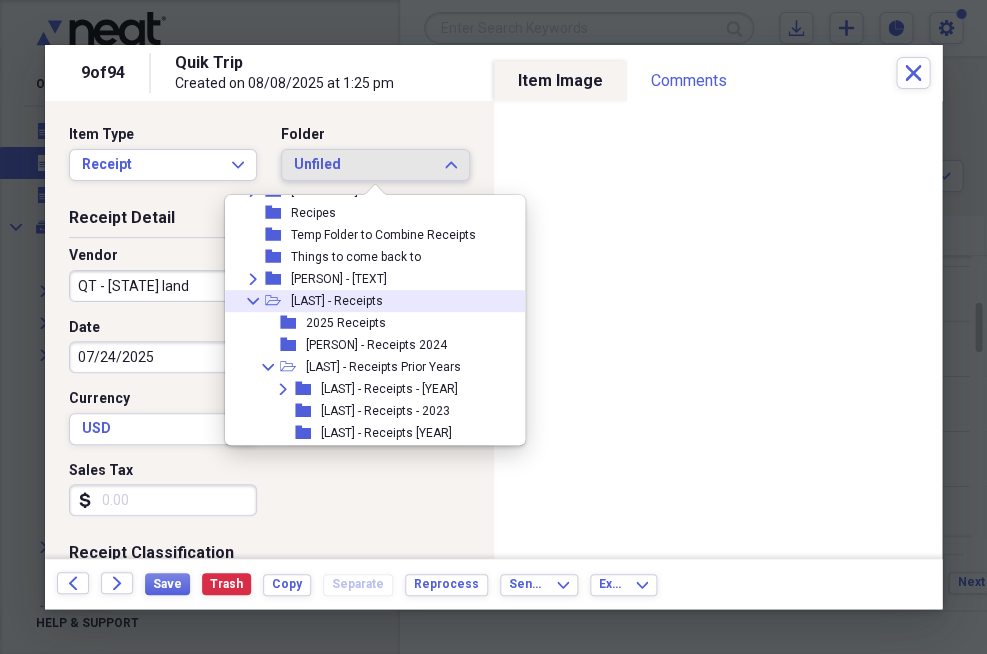 click on "Collapse" 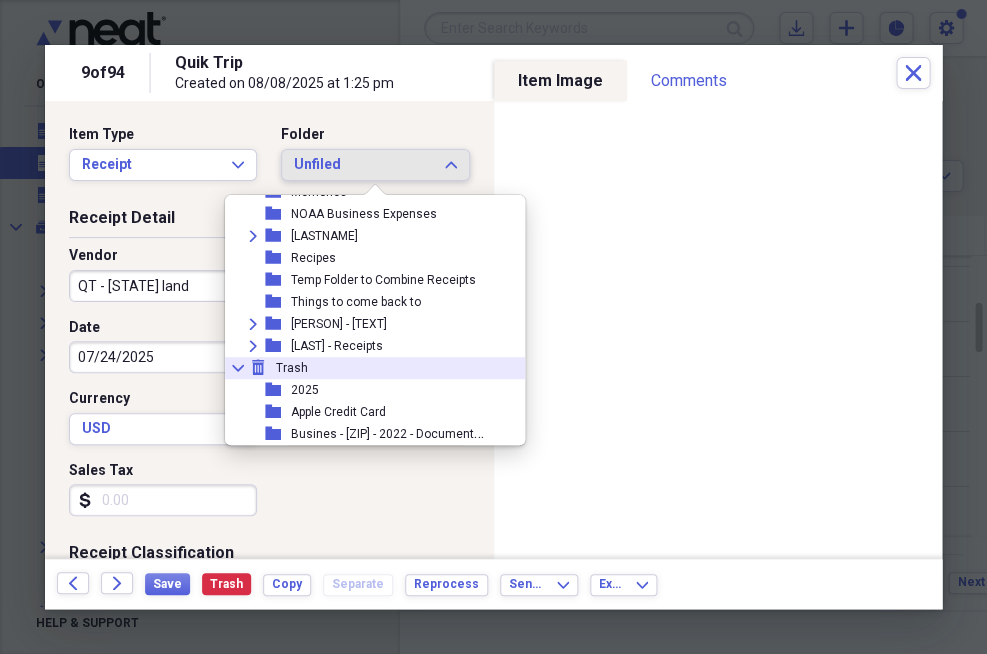 scroll, scrollTop: 359, scrollLeft: 0, axis: vertical 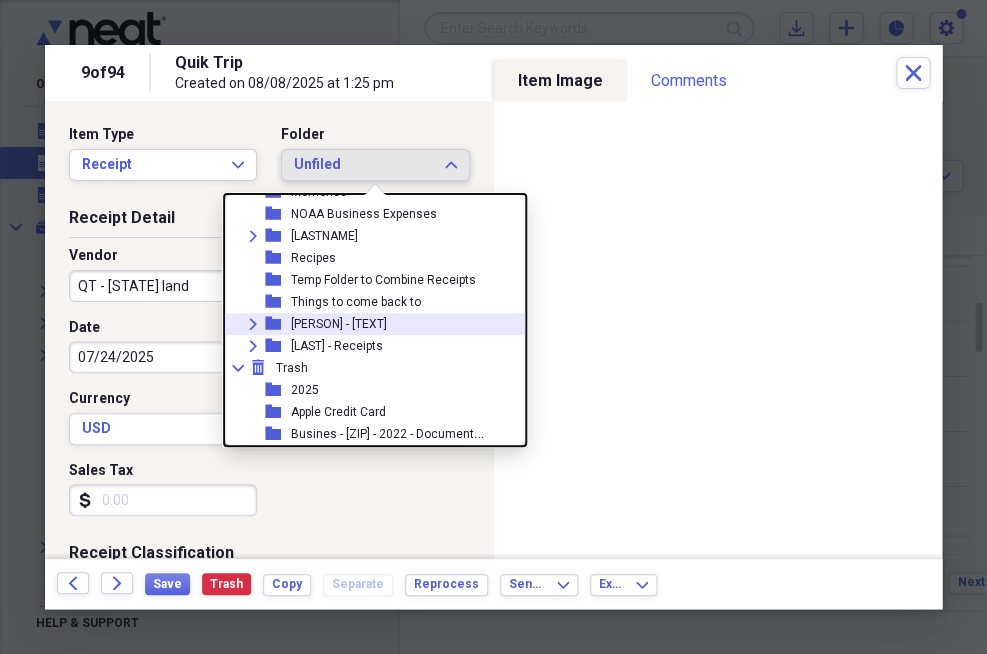 click on "Expand" 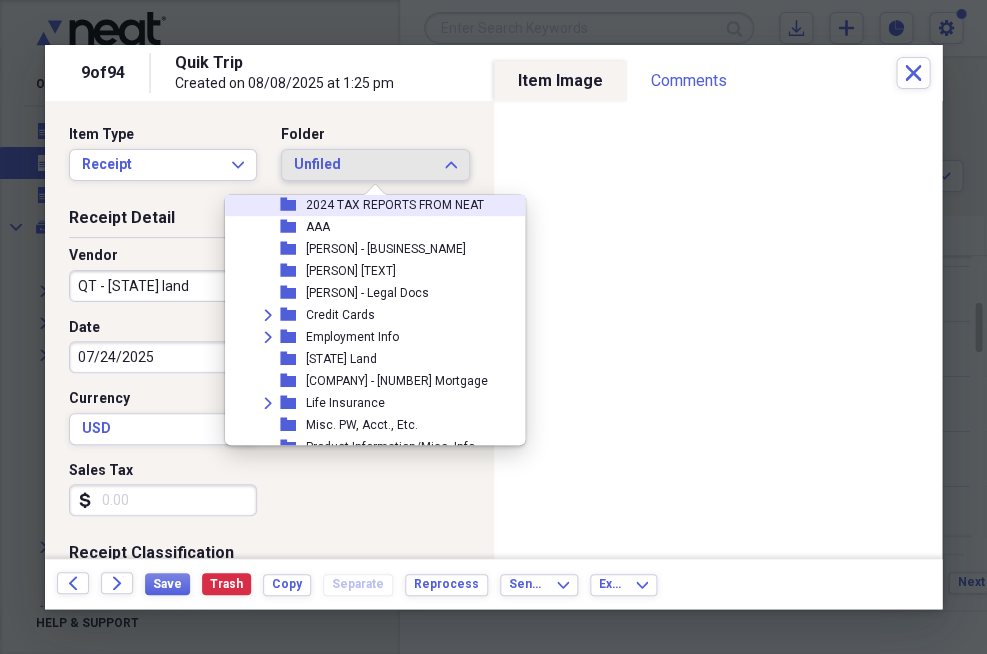 scroll, scrollTop: 504, scrollLeft: 0, axis: vertical 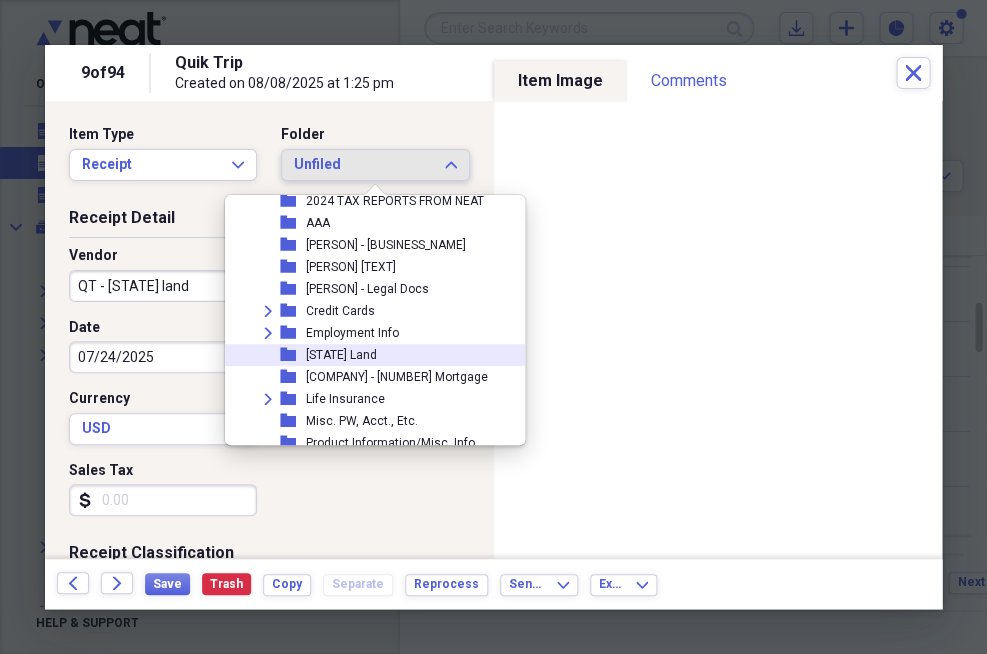 click on "[STATE] Land" at bounding box center (341, 355) 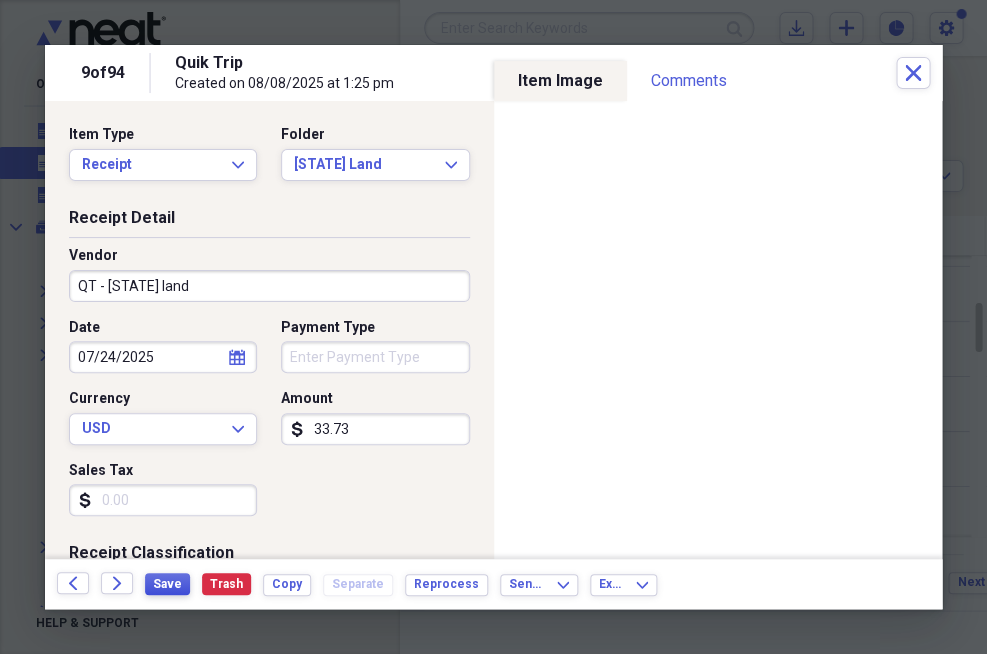 click on "Save" at bounding box center [167, 584] 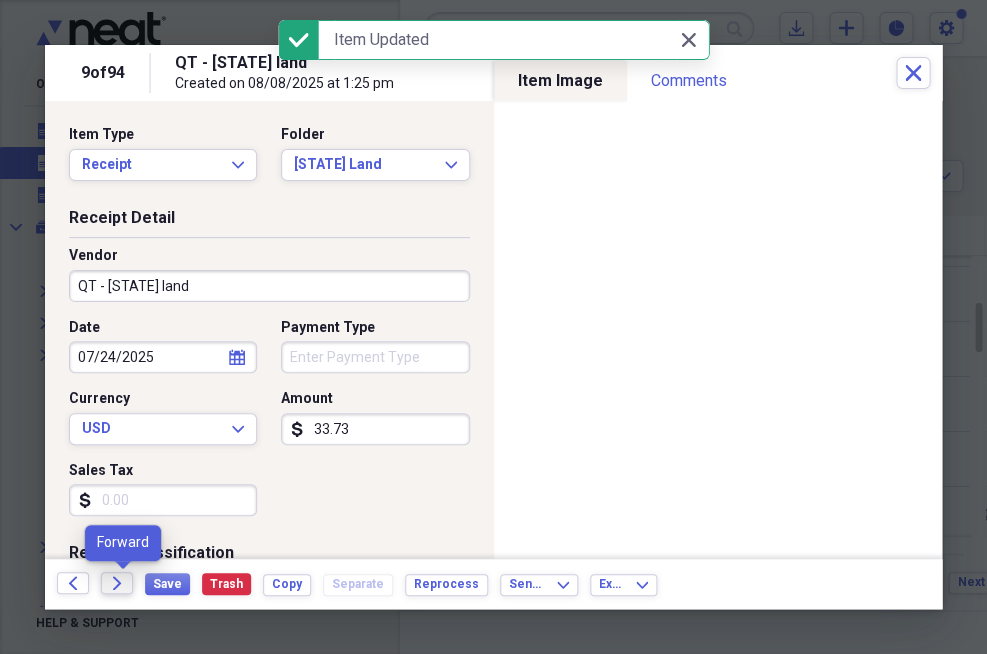 click on "Forward" 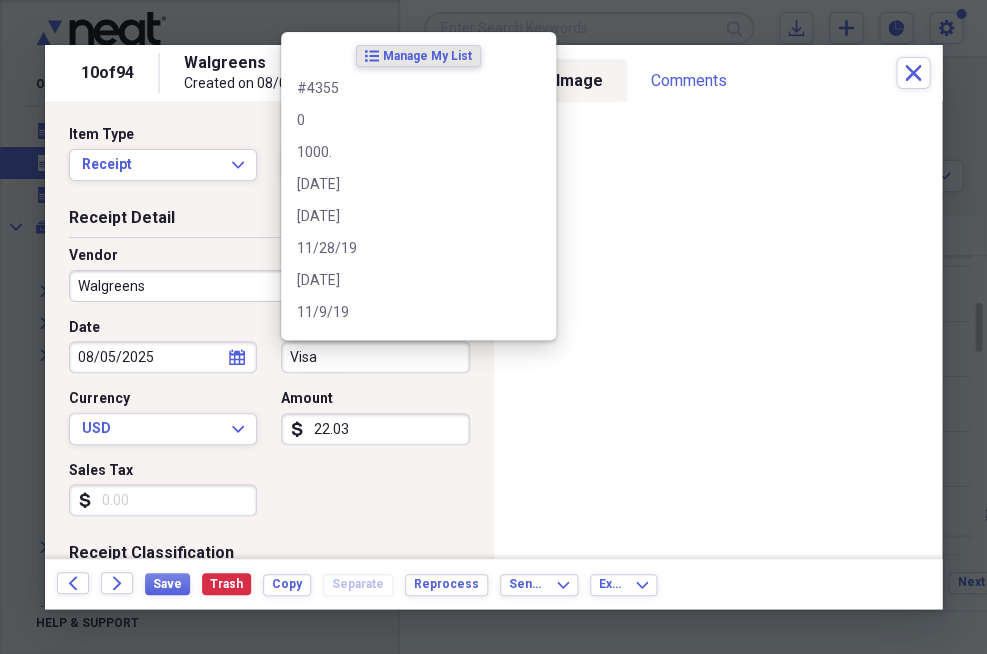 click on "Visa" at bounding box center (375, 357) 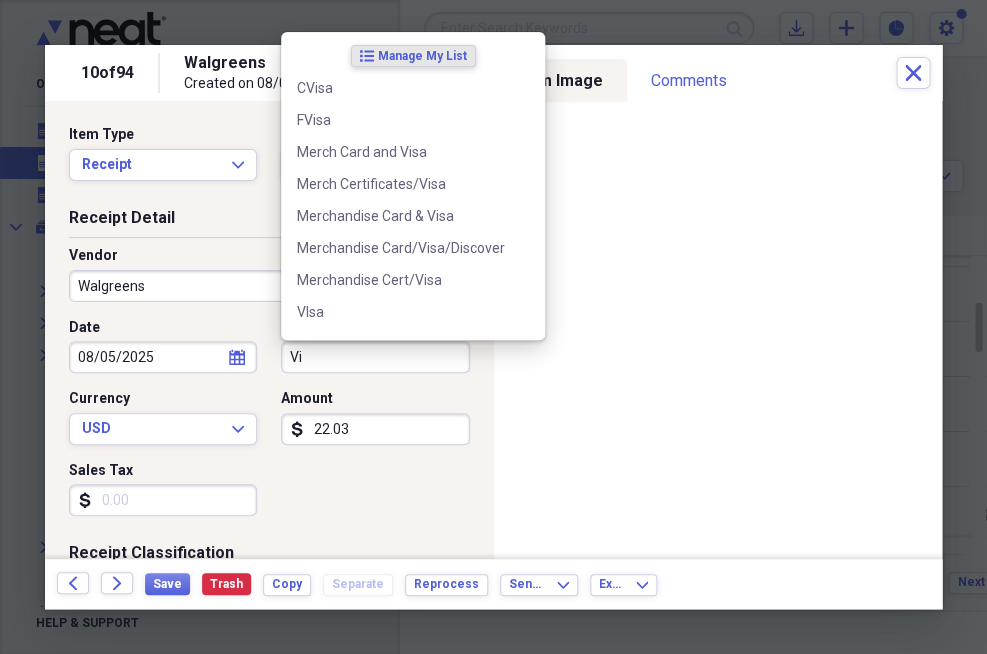 type on "V" 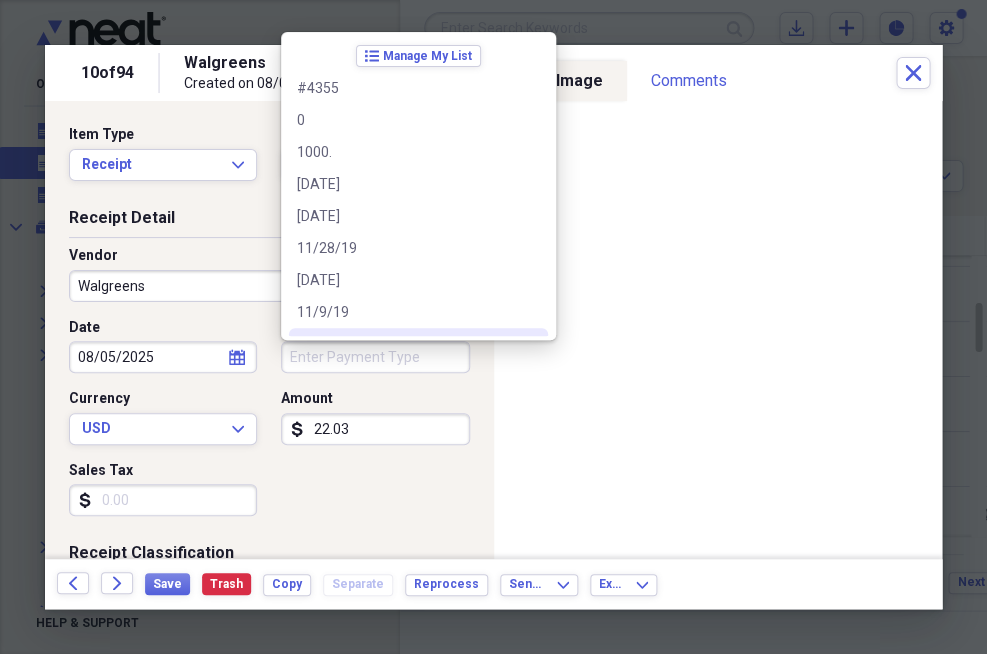 type 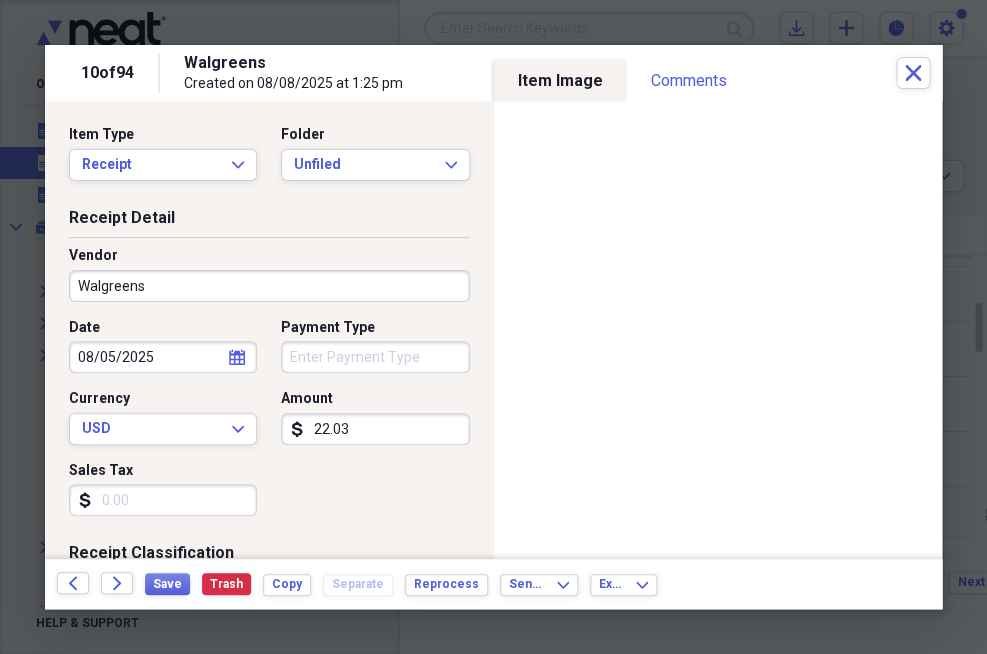 click on "Date 08/05/2025 calendar Calendar Payment Type Currency USD Expand Amount dollar-sign 22.03 Sales Tax dollar-sign" at bounding box center (269, 425) 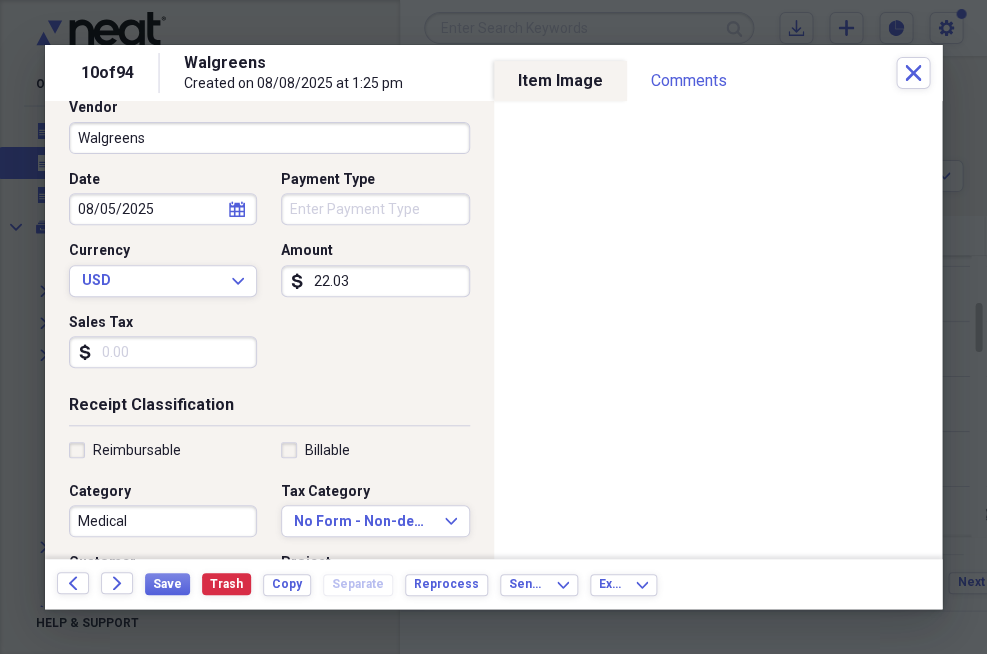 scroll, scrollTop: 186, scrollLeft: 0, axis: vertical 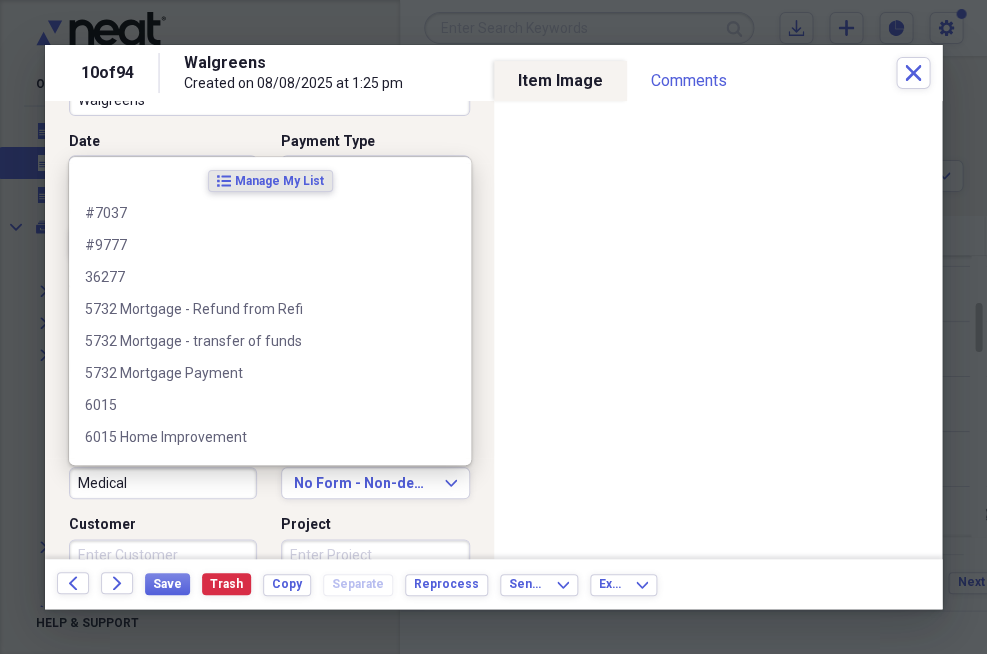click on "Medical" at bounding box center (163, 483) 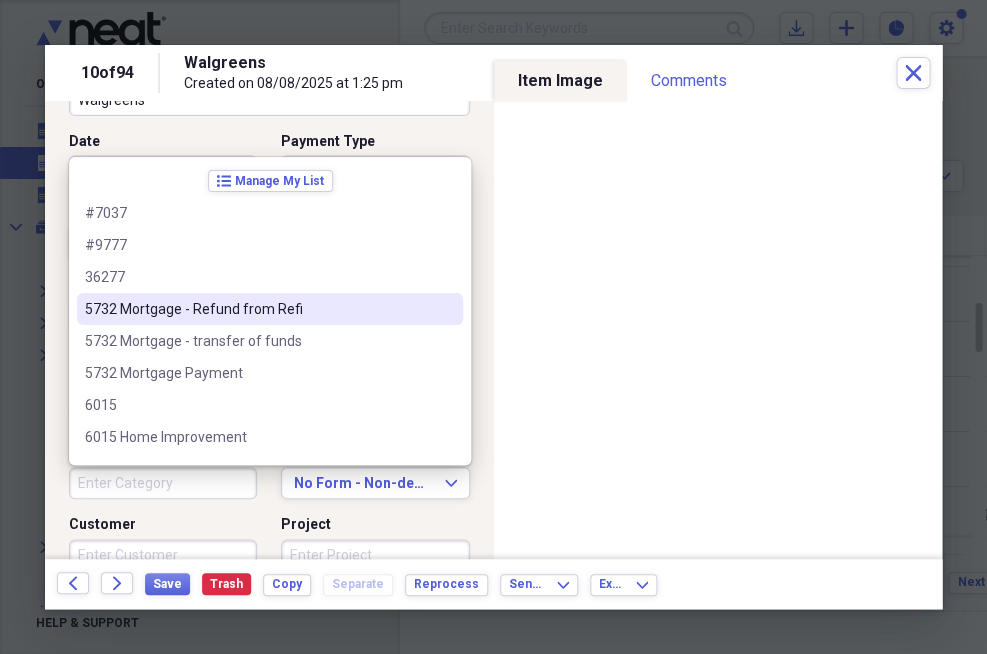type 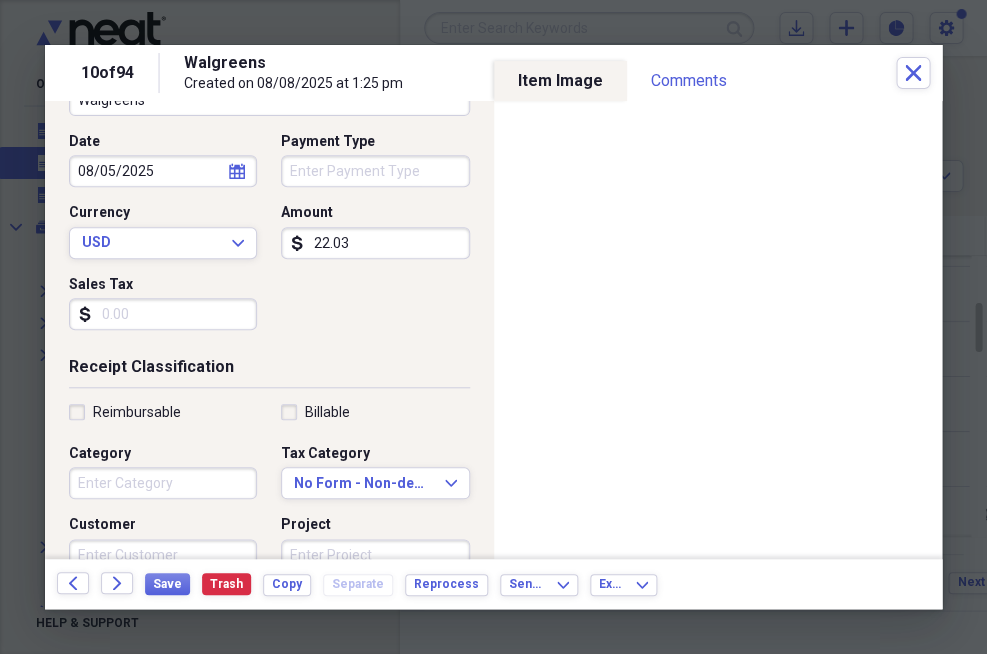 click on "Date 08/05/2025 calendar Calendar Payment Type Currency USD Expand Amount dollar-sign 22.03 Sales Tax dollar-sign" at bounding box center (269, 239) 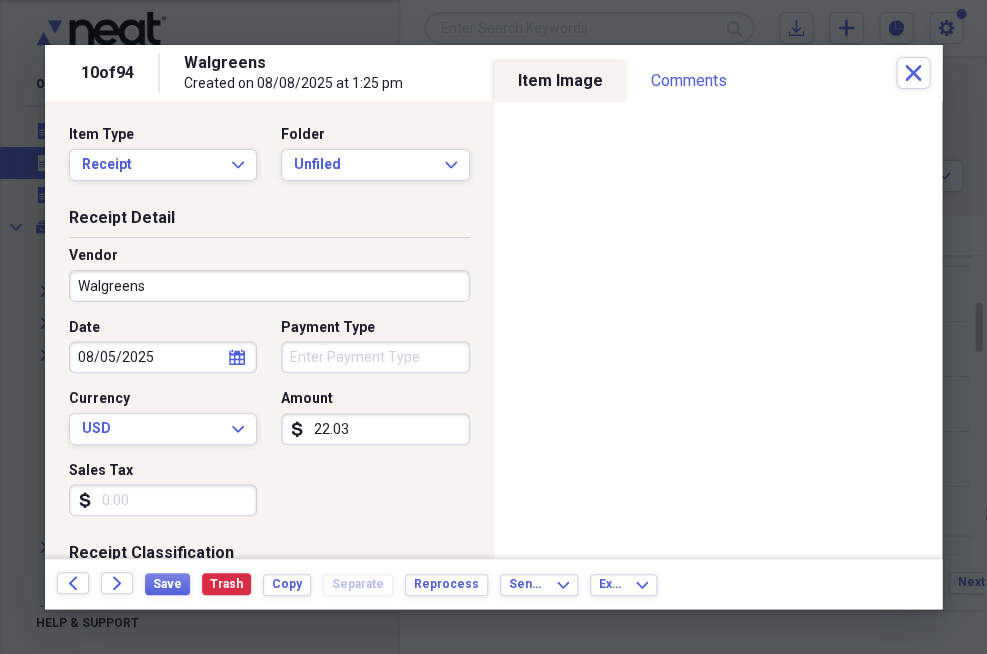 scroll, scrollTop: 0, scrollLeft: 0, axis: both 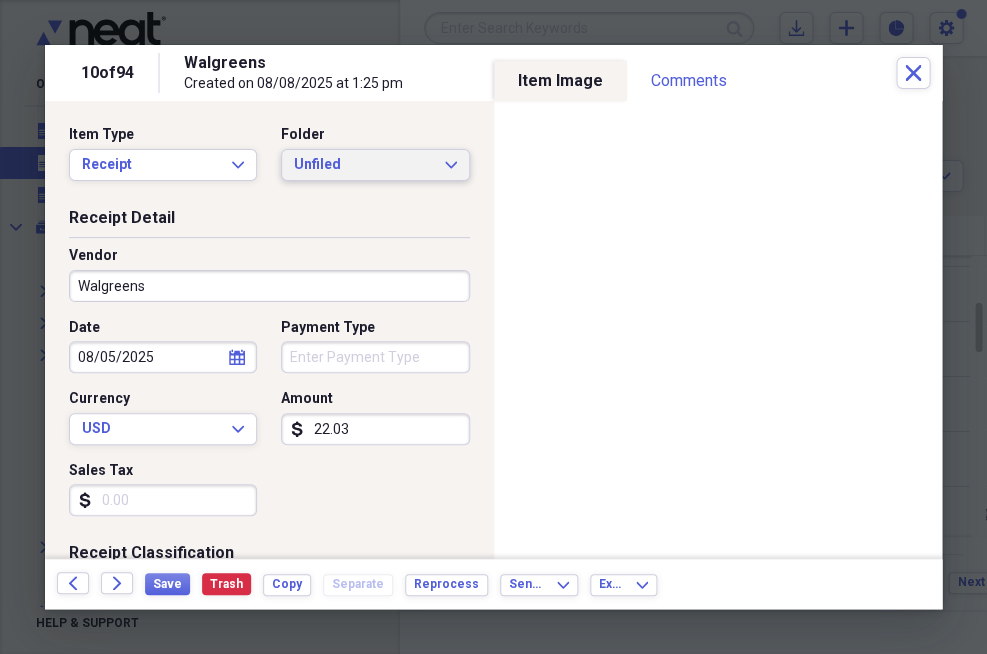 click on "Expand" 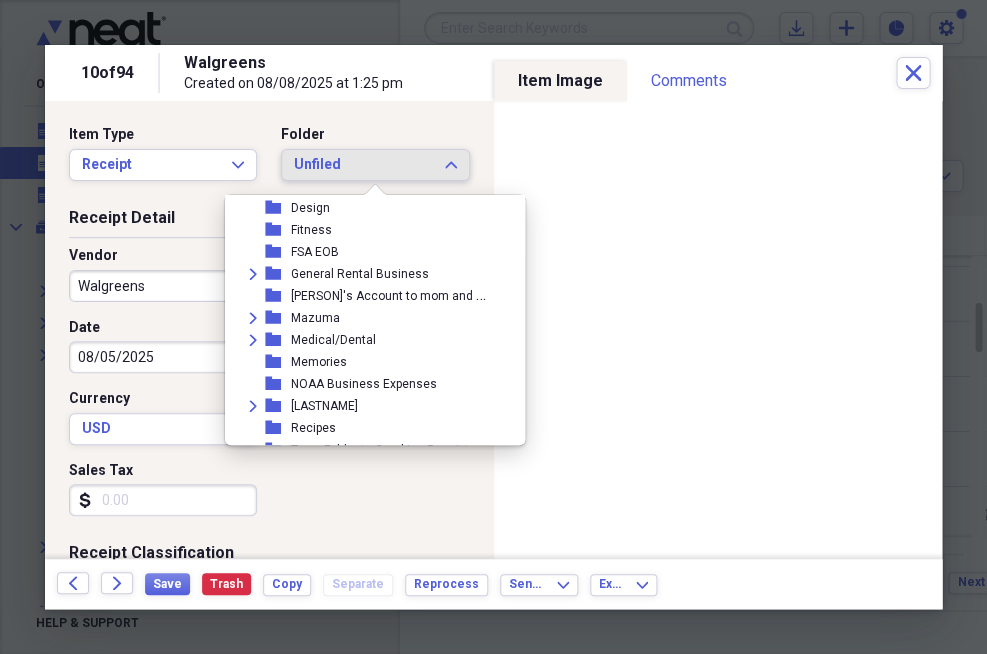 scroll, scrollTop: 192, scrollLeft: 0, axis: vertical 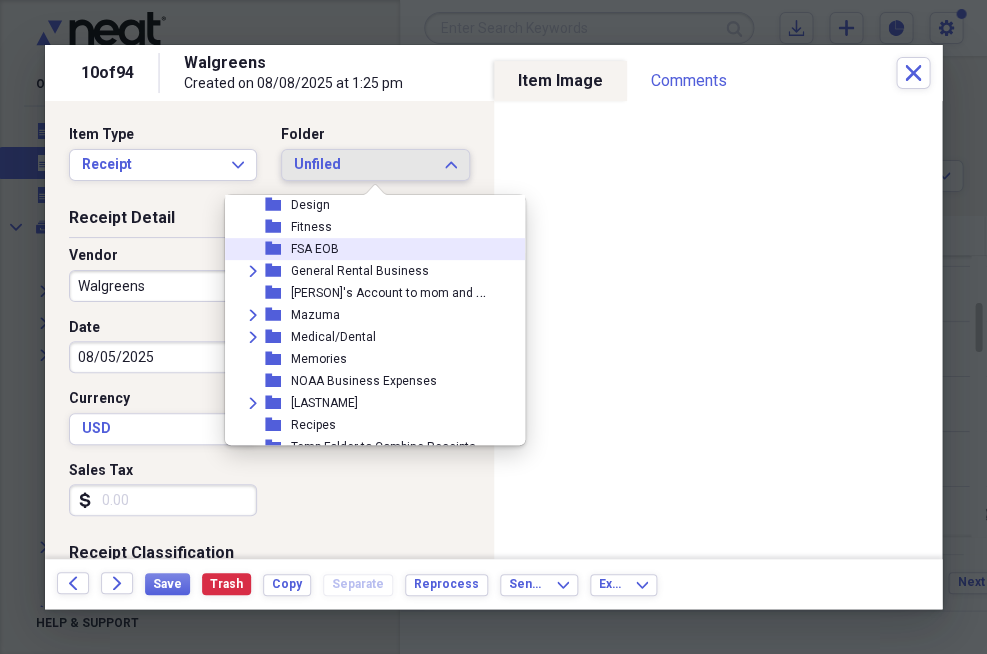 click on "FSA EOB" at bounding box center (315, 249) 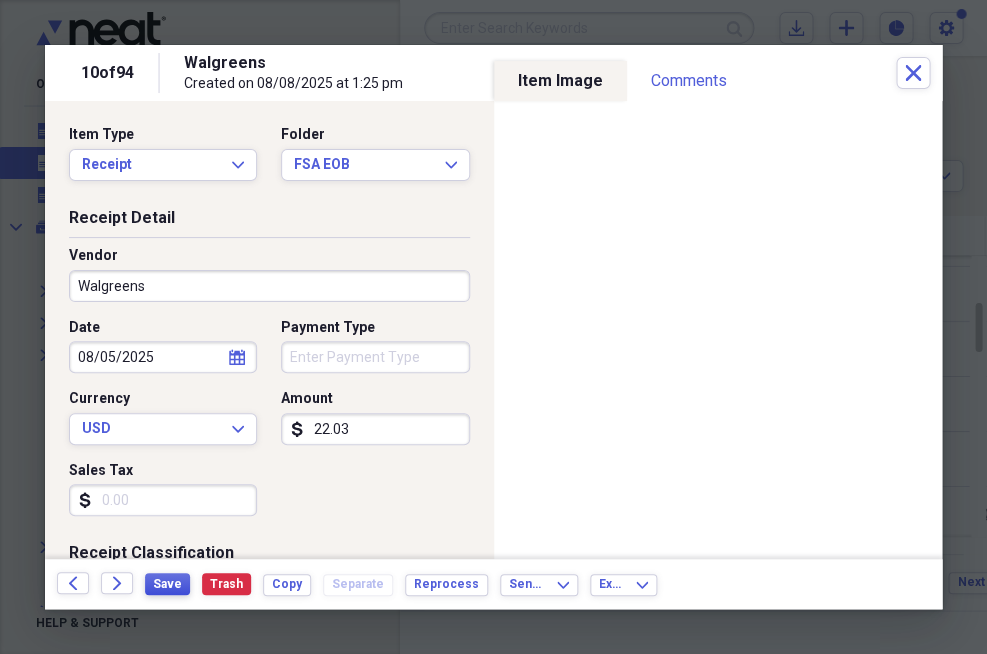 click on "Save" at bounding box center (167, 584) 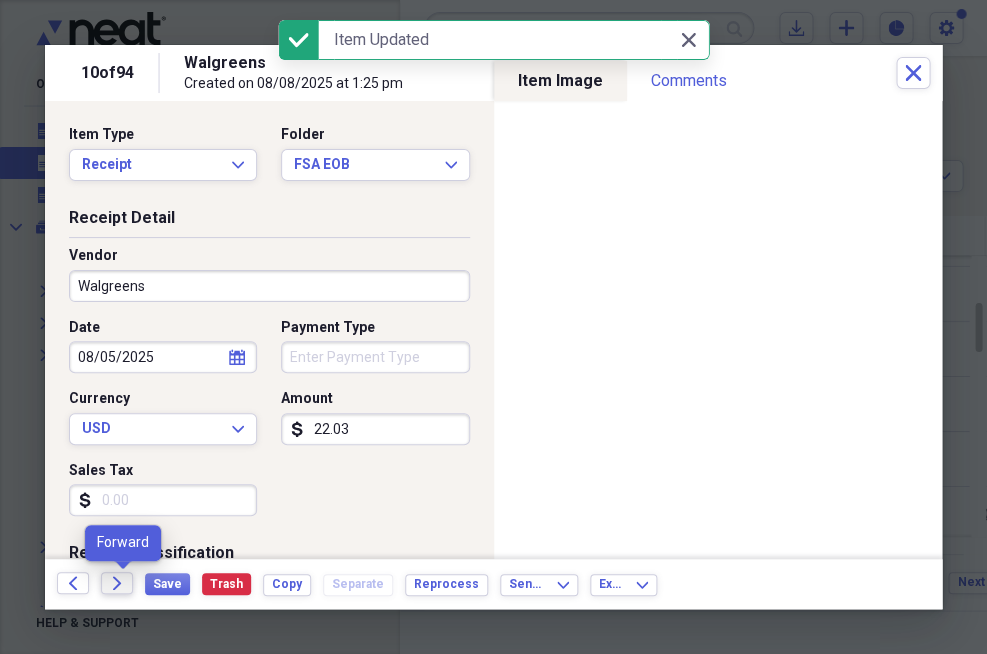 click on "Forward" 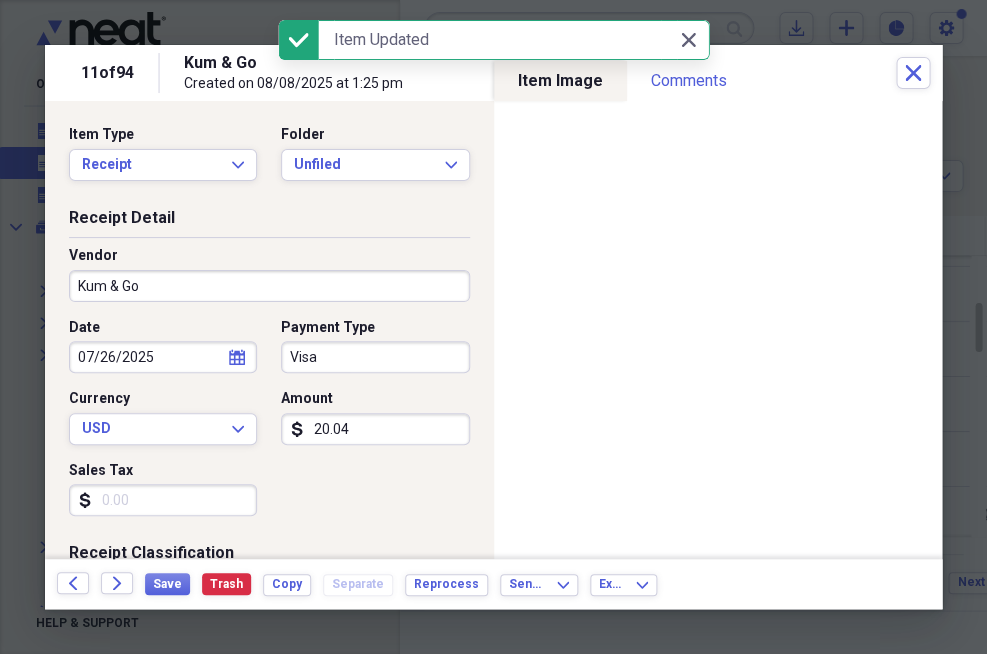 click on "Visa" at bounding box center [375, 357] 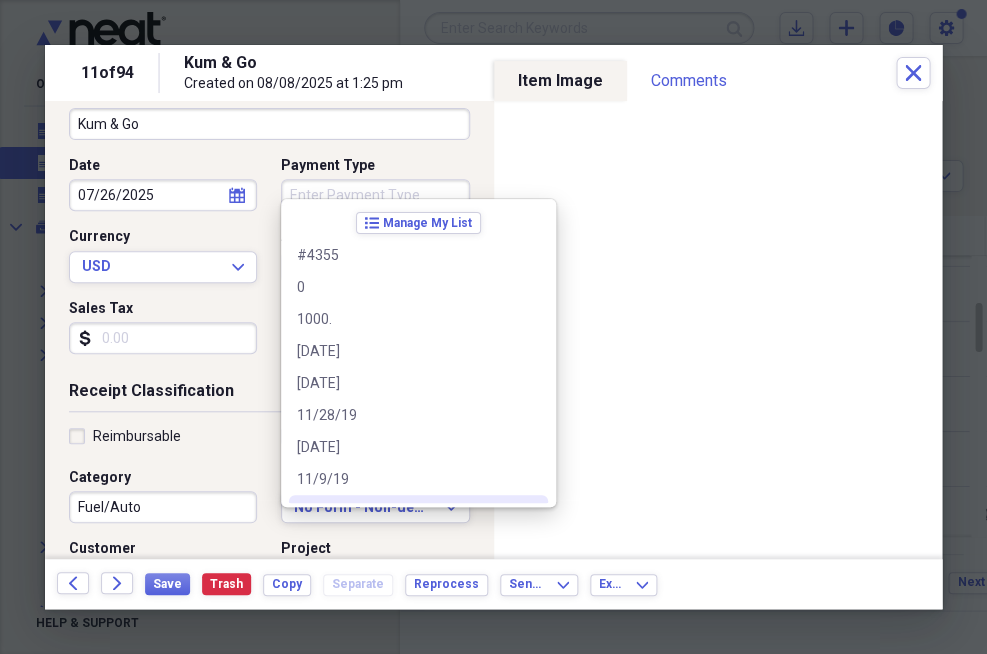 scroll, scrollTop: 187, scrollLeft: 0, axis: vertical 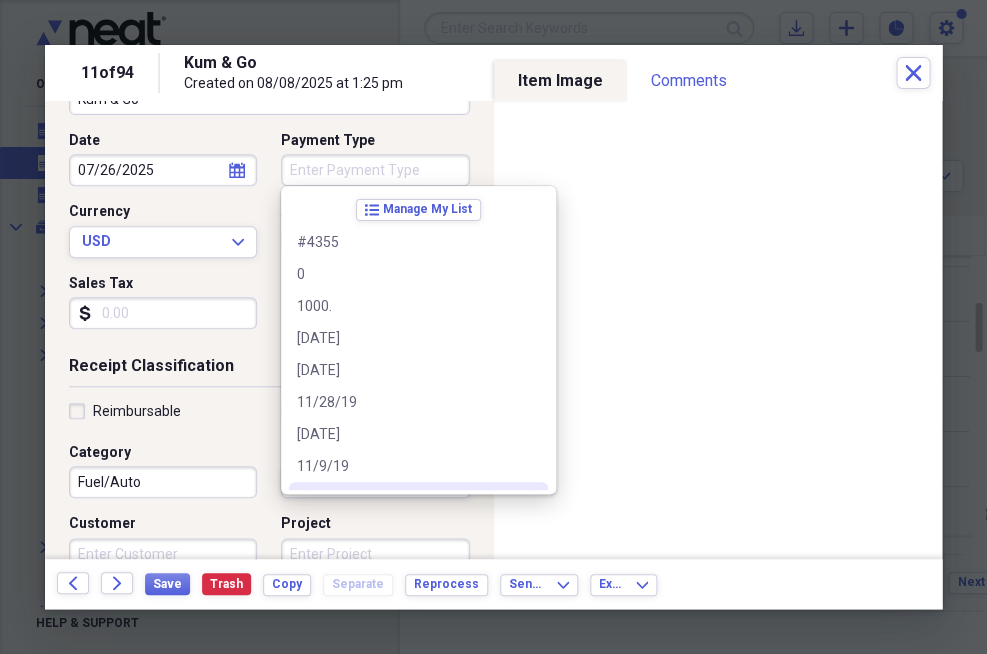 type 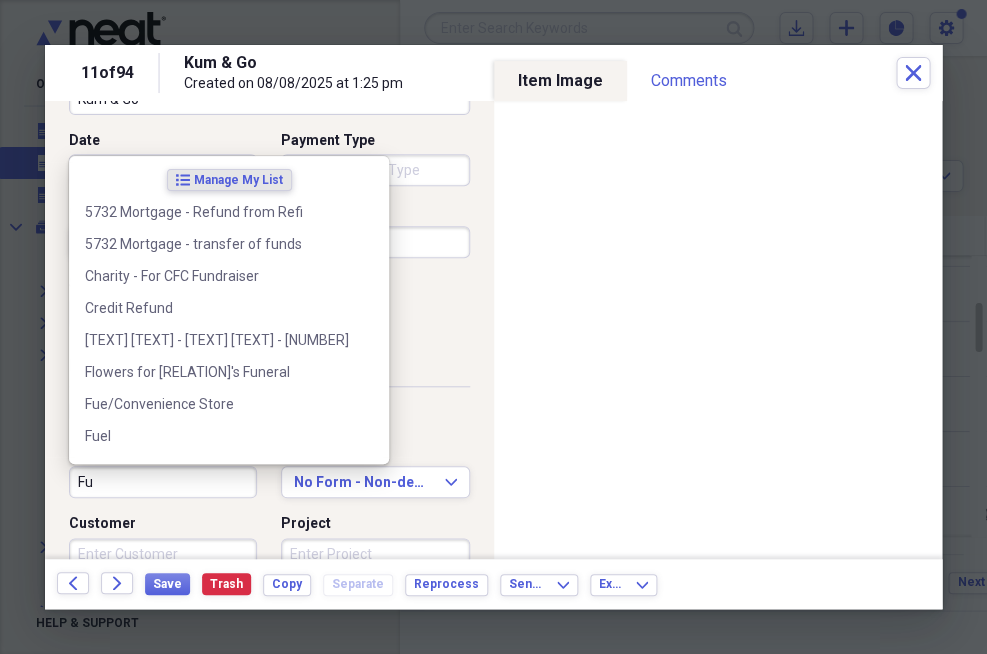 type on "F" 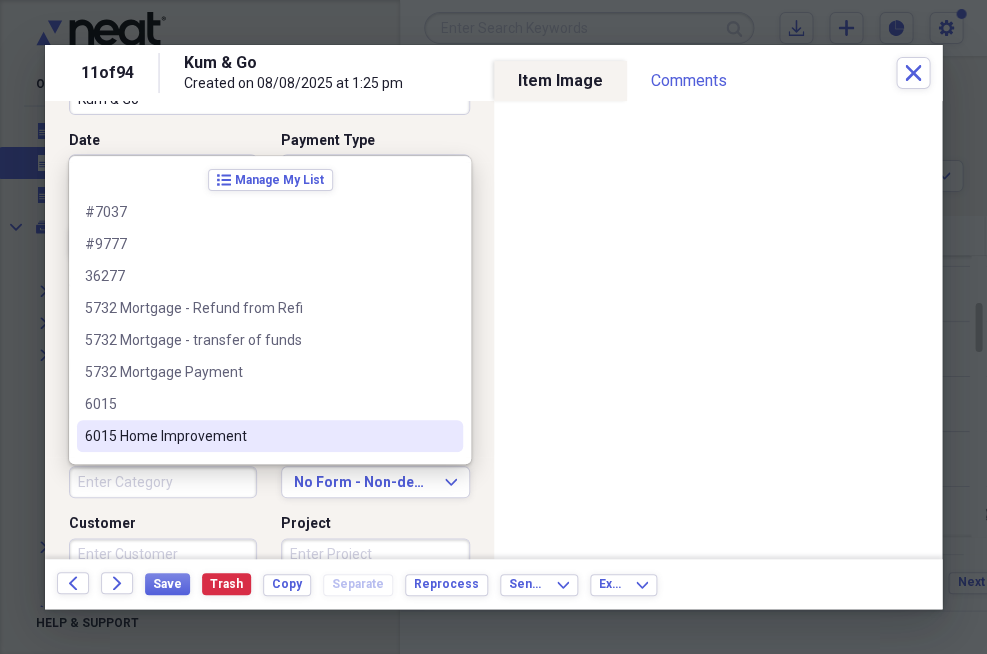 type 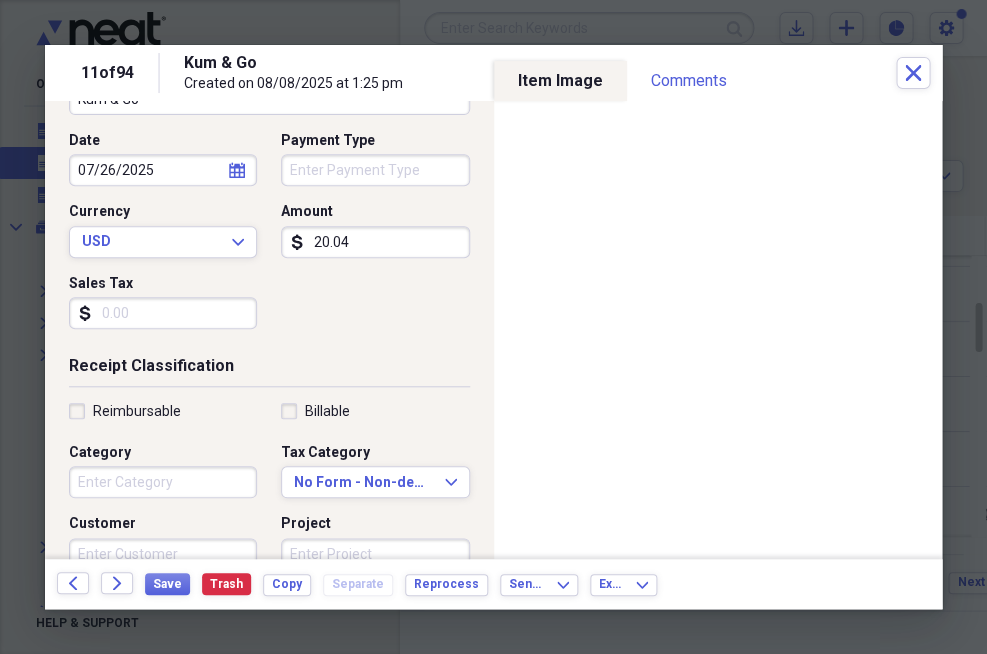 click on "Receipt Classification Reimbursable Billable Category Tax Category No Form - Non-deductible Expand Customer Project Product Location Class" at bounding box center [269, 547] 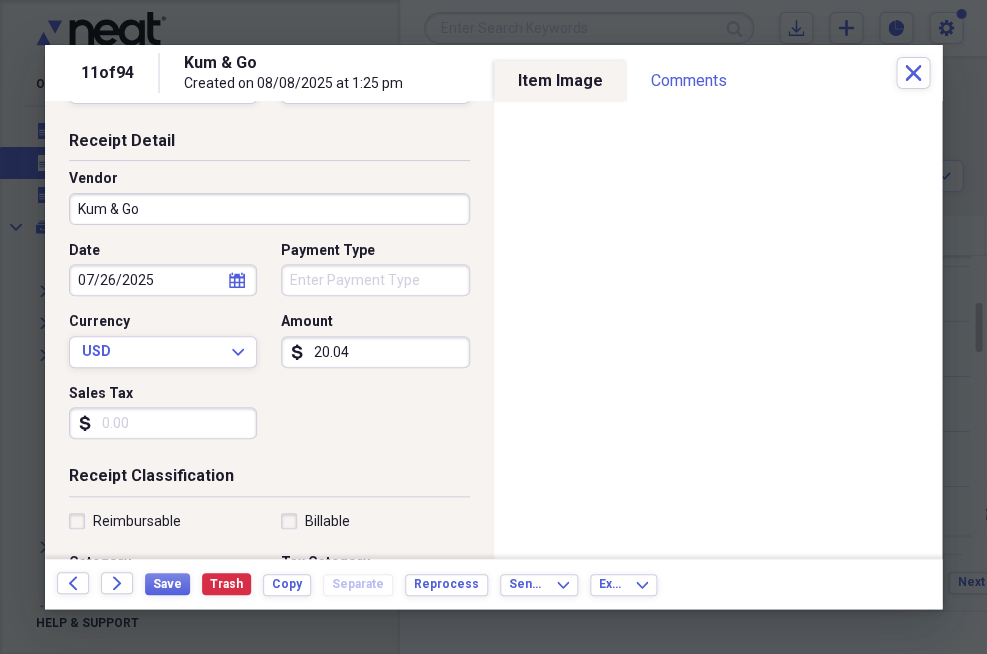 scroll, scrollTop: 60, scrollLeft: 0, axis: vertical 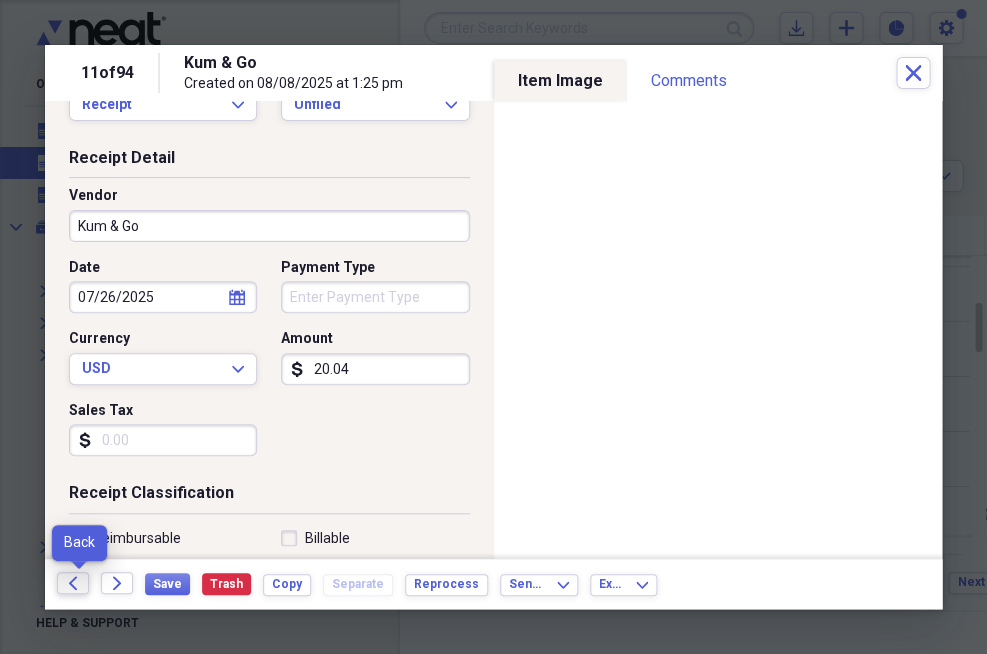 click on "Back" 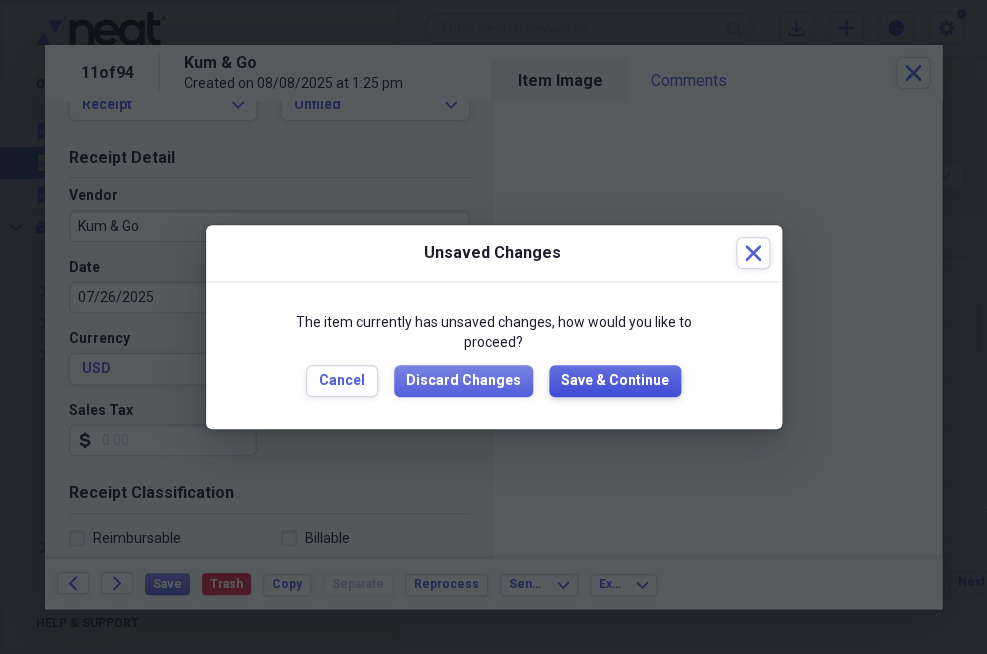 click on "Save & Continue" at bounding box center (615, 381) 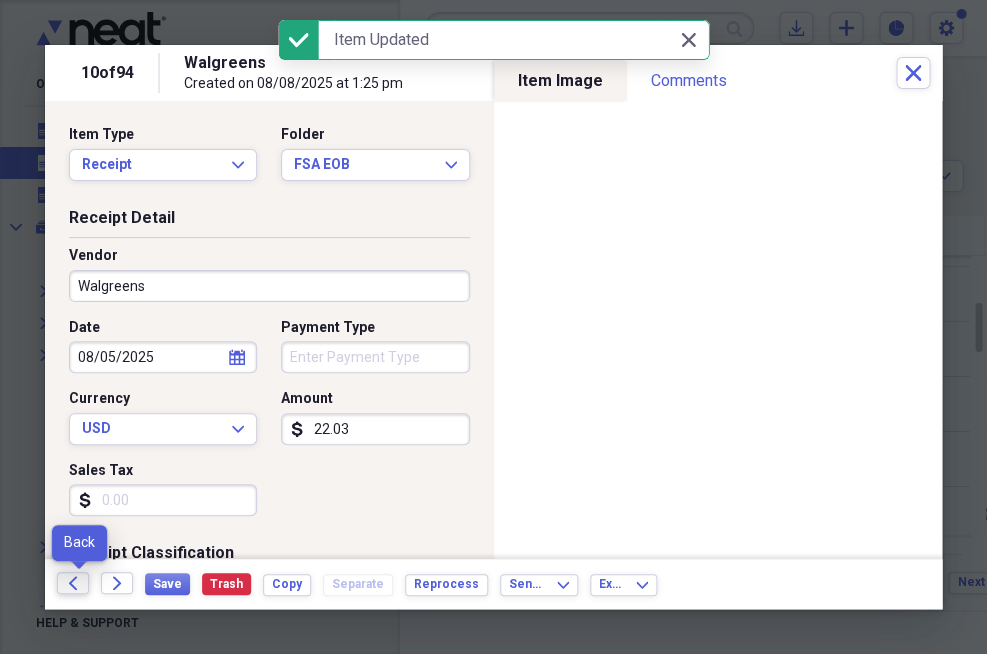 click on "Back" at bounding box center (73, 583) 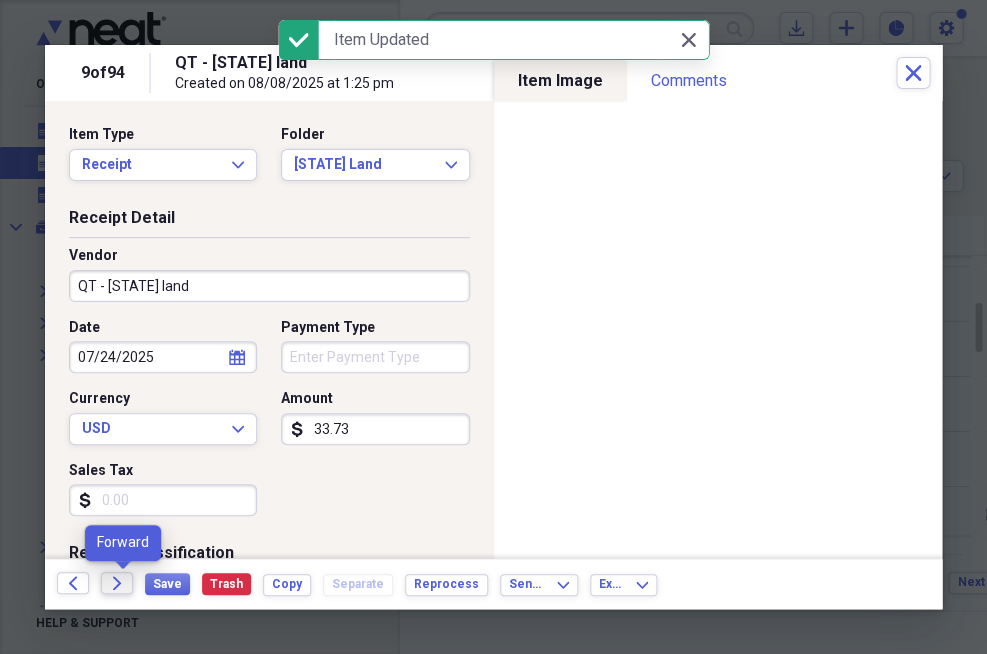 click on "Forward" 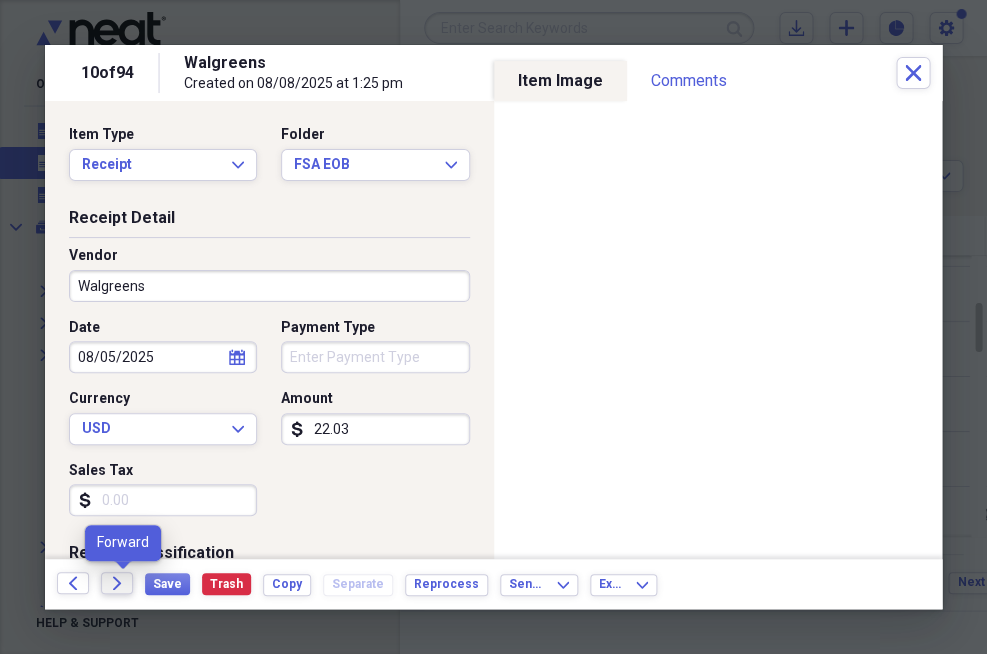 click on "Forward" 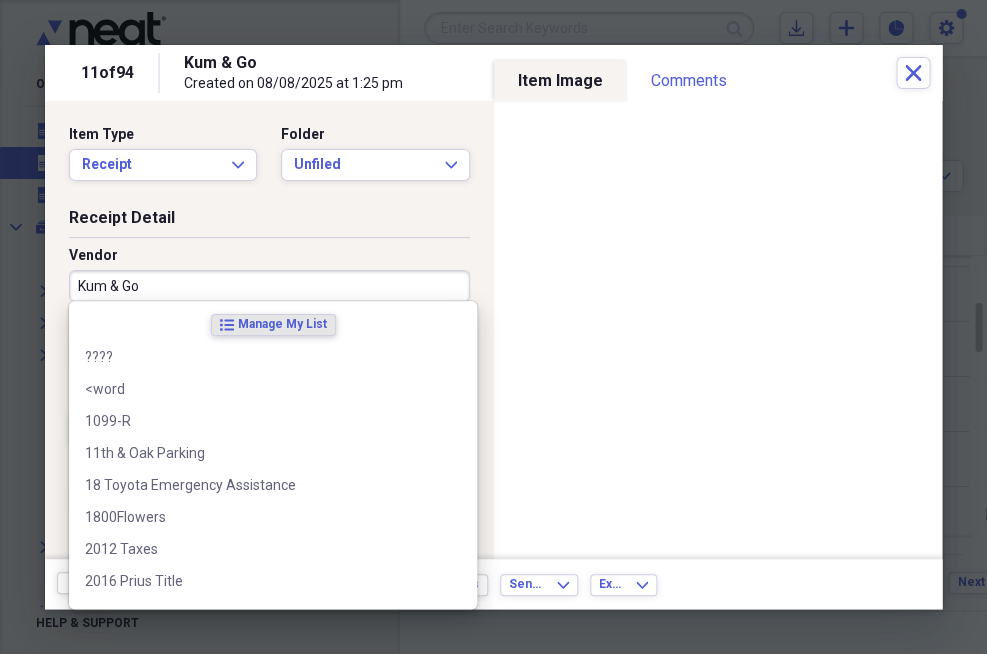click on "Kum & Go" at bounding box center (269, 286) 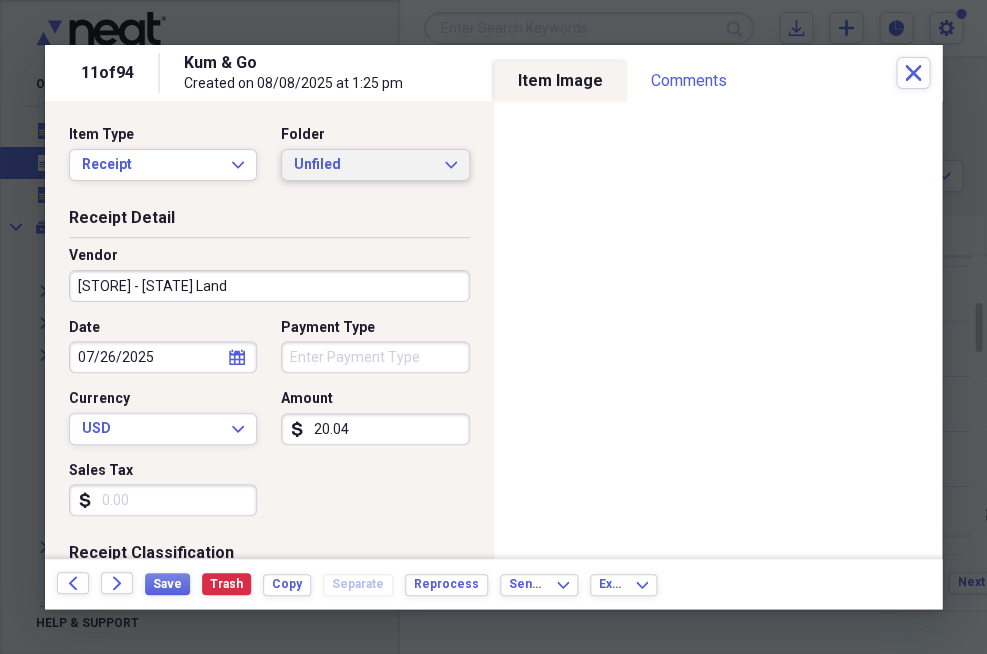 type on "Kum & Go - Illinois Land" 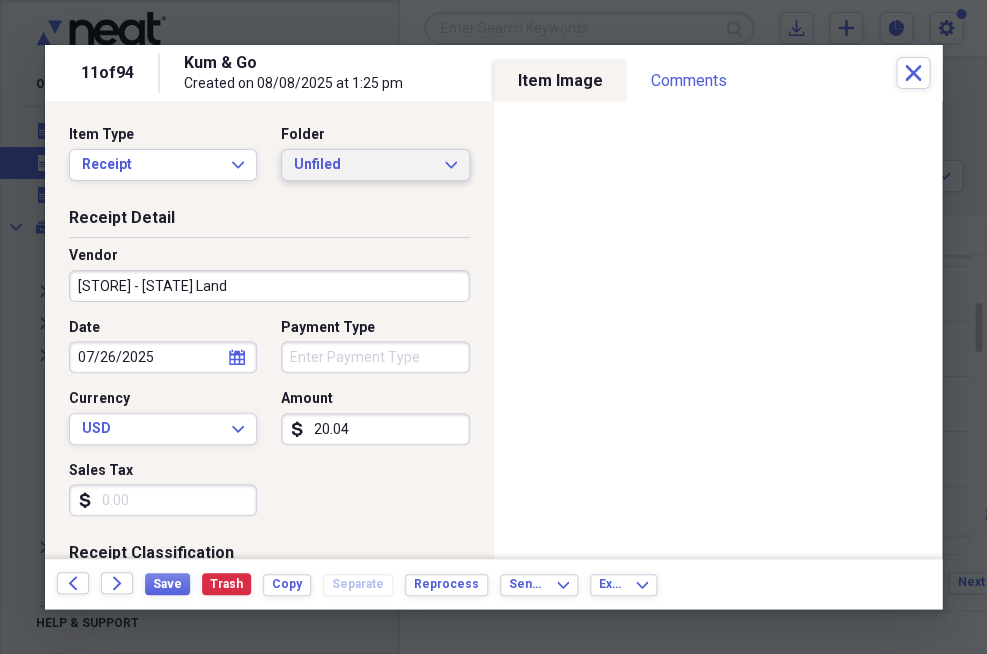 click on "Unfiled Expand" at bounding box center [375, 165] 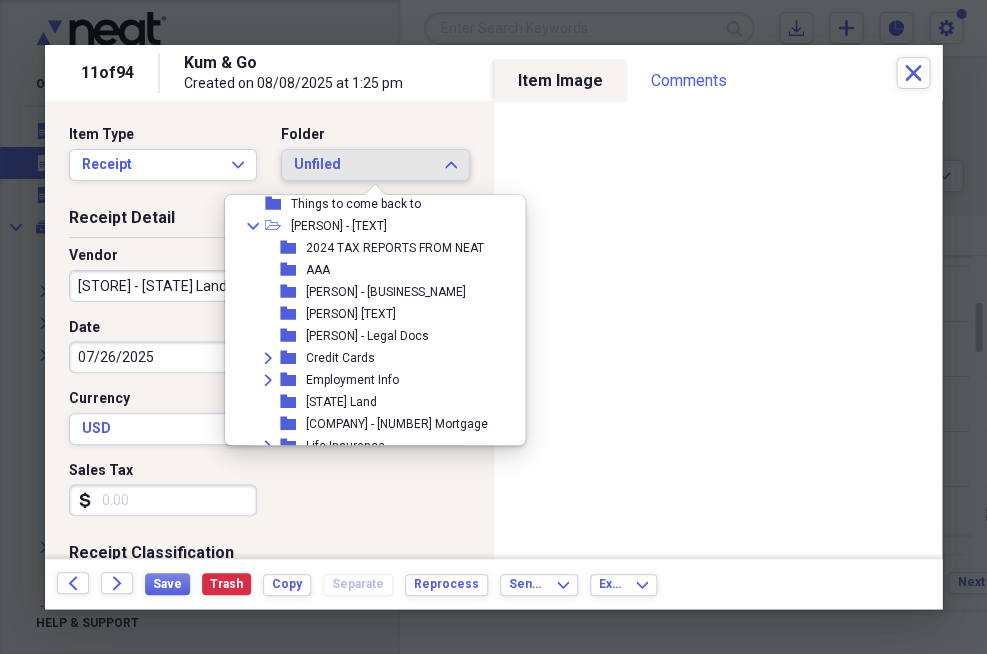 scroll, scrollTop: 473, scrollLeft: 0, axis: vertical 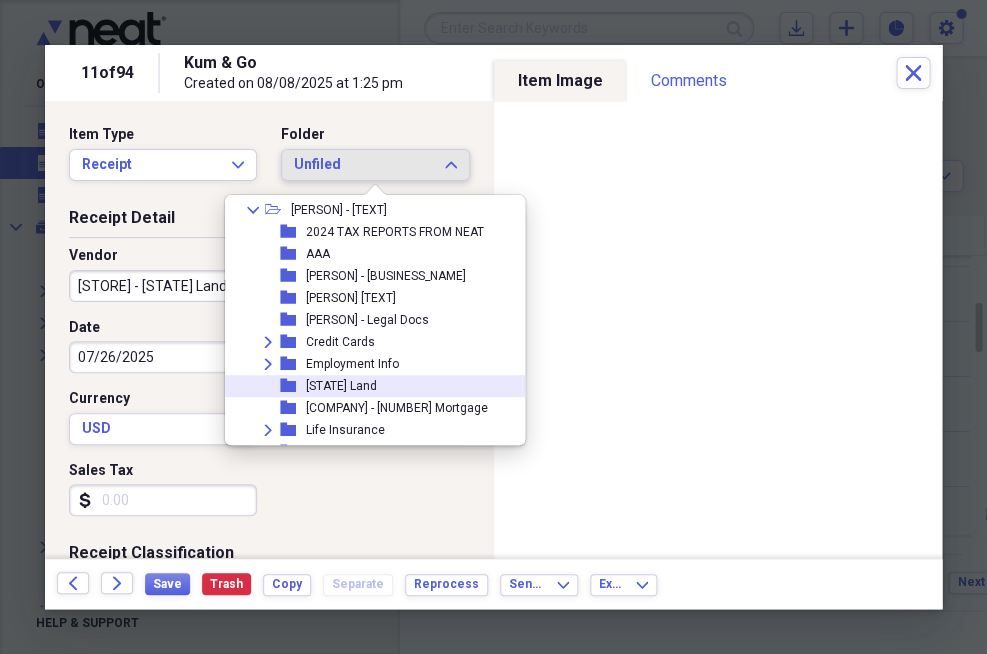 click on "[STATE] Land" at bounding box center [341, 386] 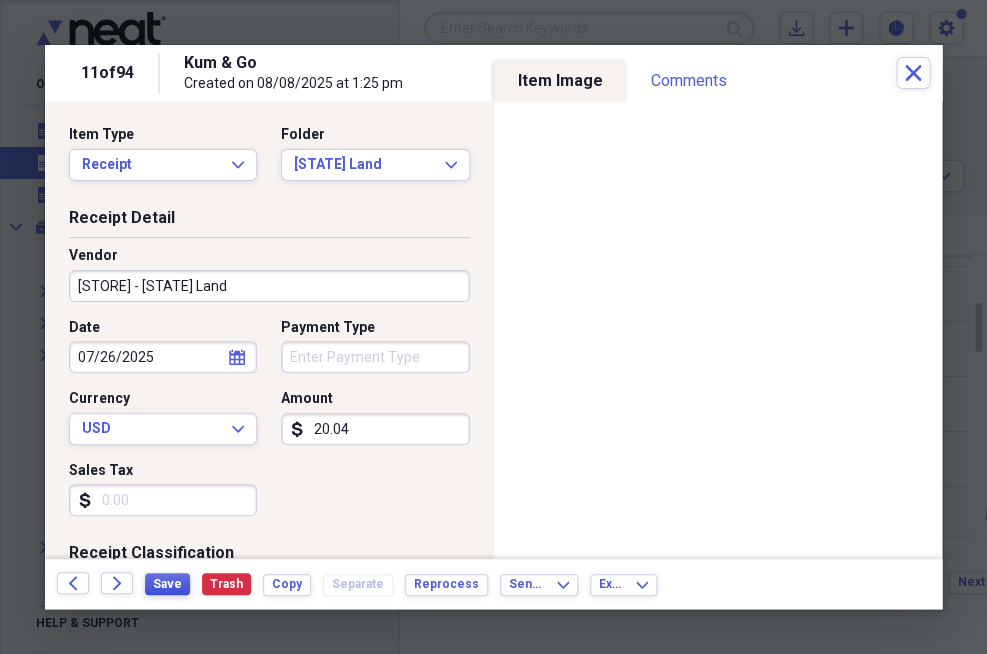 click on "Save" at bounding box center [167, 584] 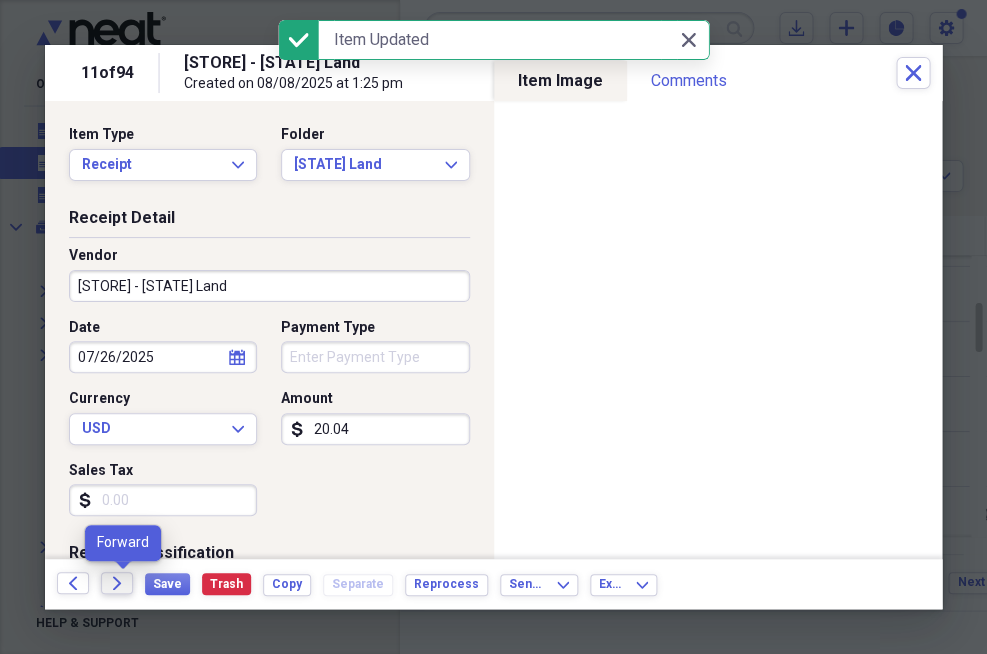 click on "Forward" 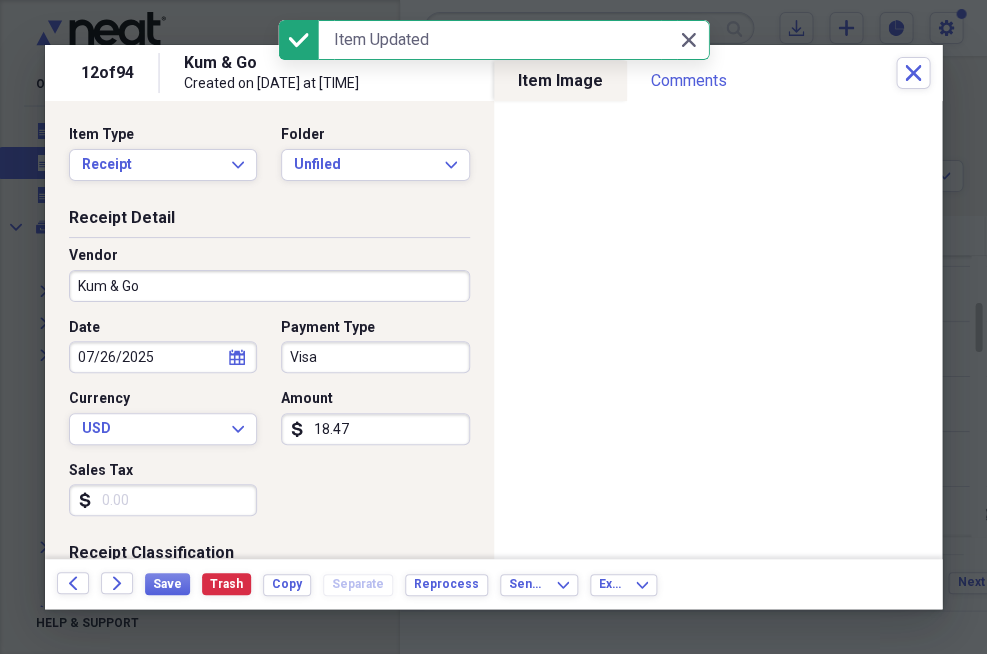 click on "Visa" at bounding box center [375, 357] 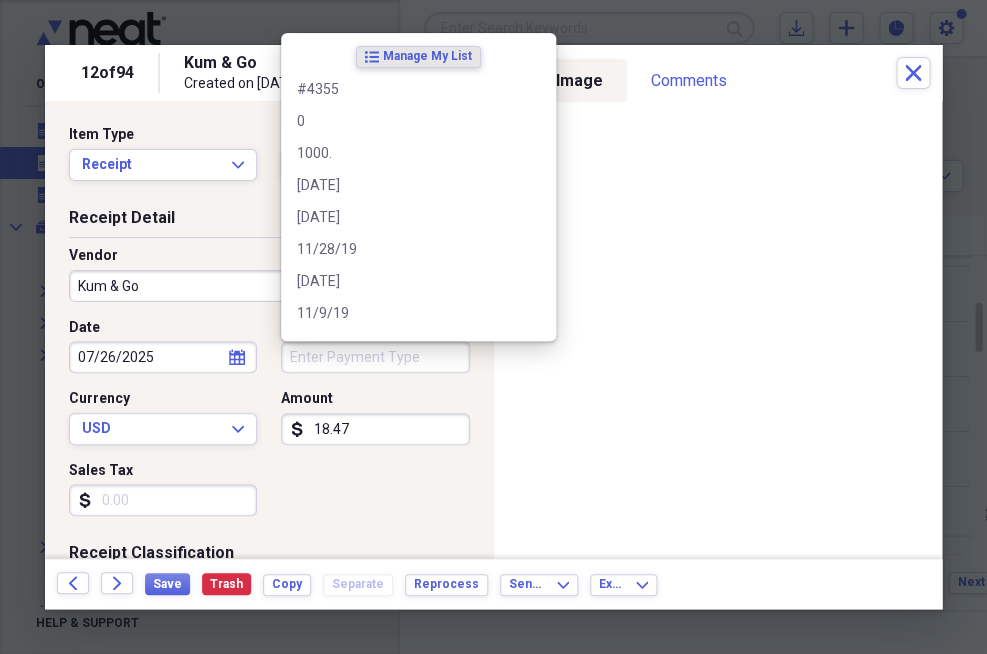 scroll, scrollTop: 0, scrollLeft: 0, axis: both 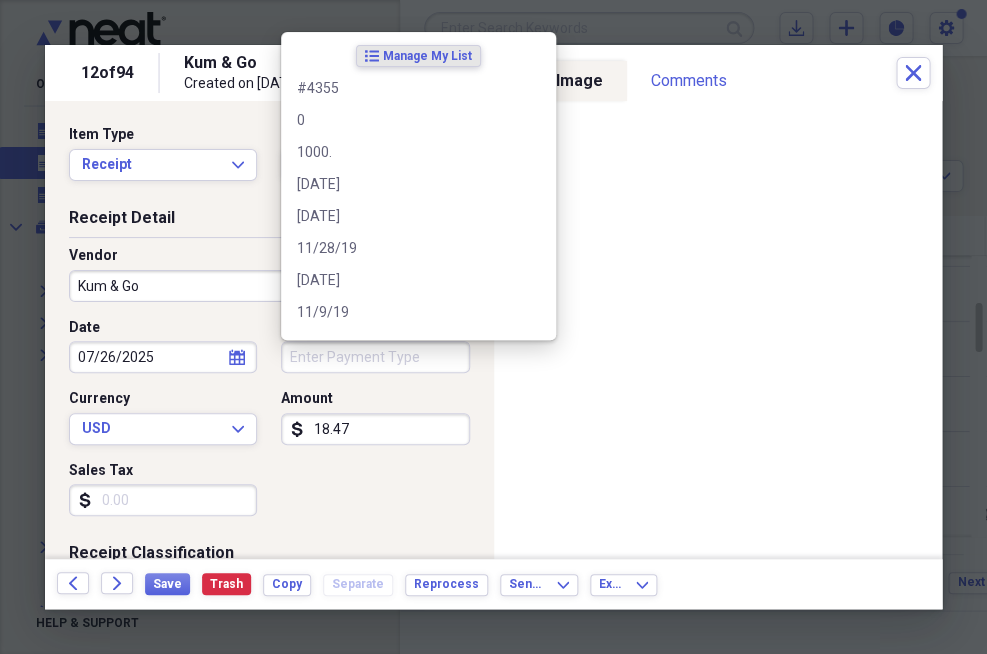 type 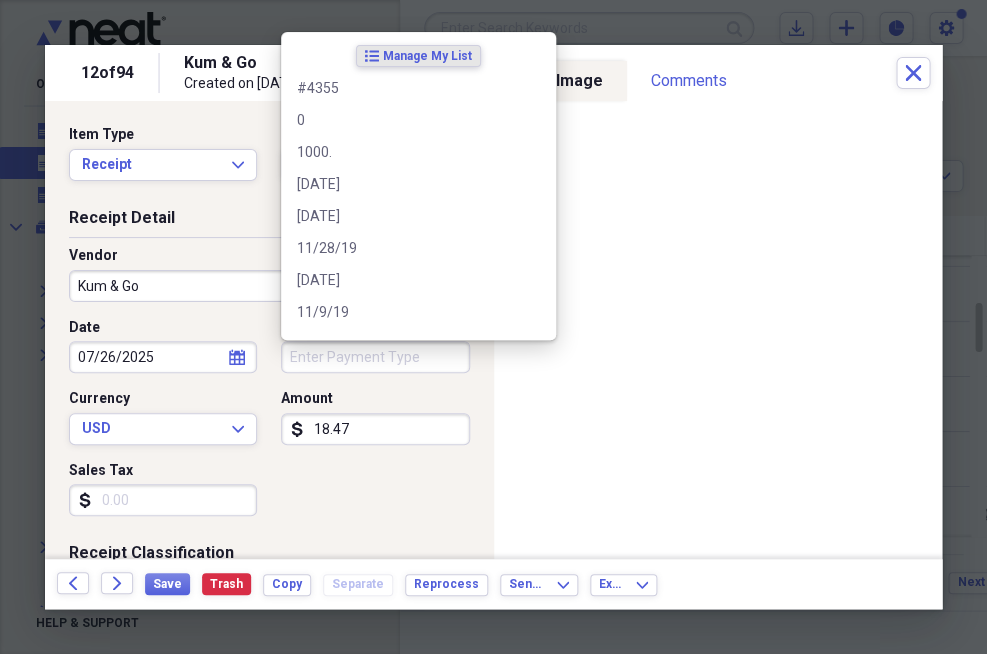 click on "Kum & Go" at bounding box center [269, 286] 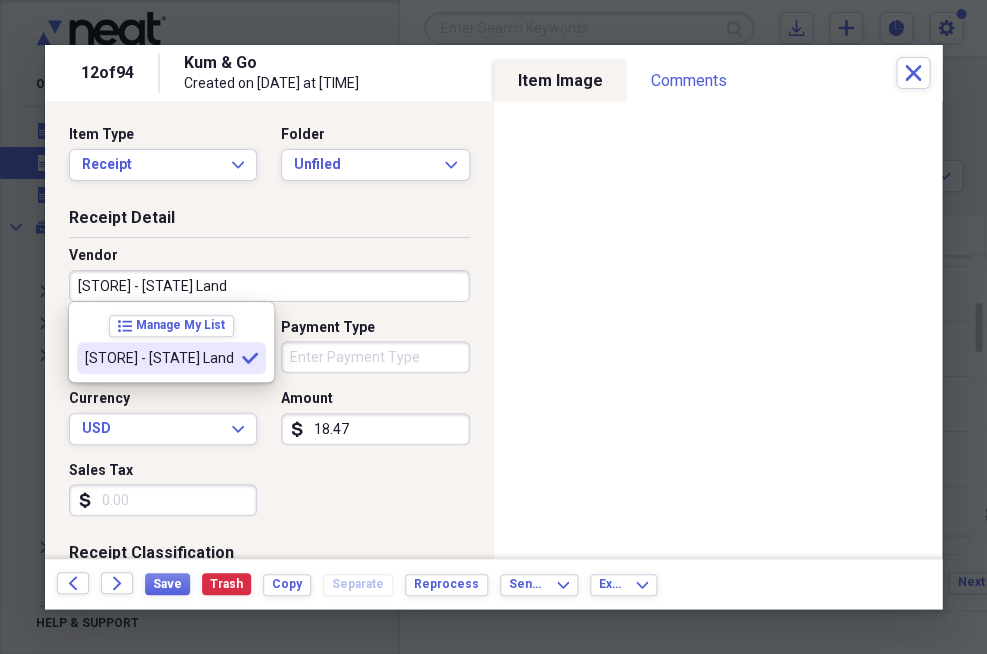 scroll, scrollTop: 0, scrollLeft: 0, axis: both 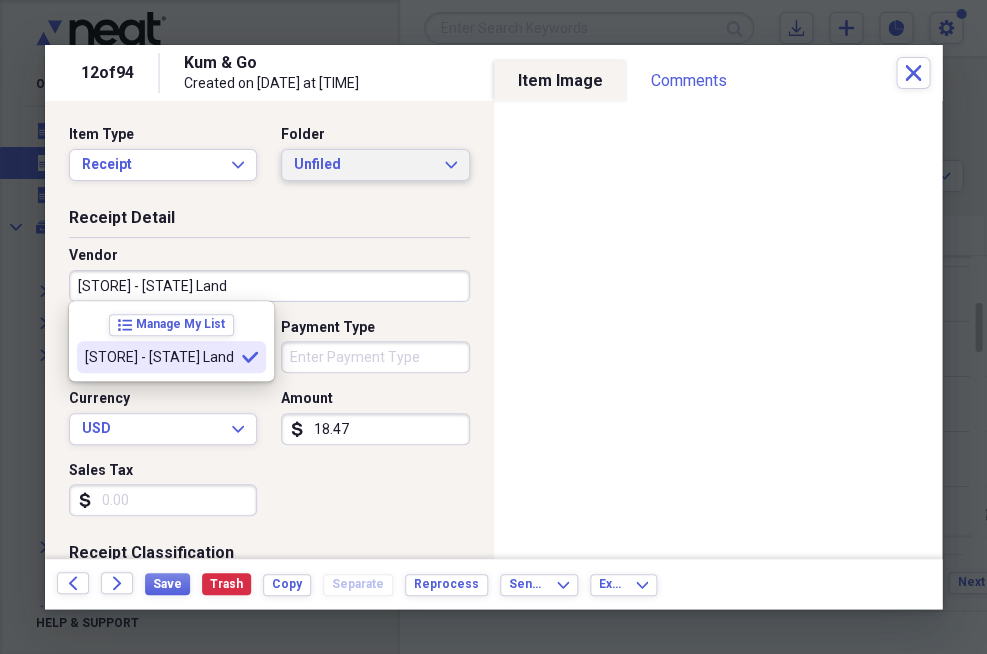 type on "Kum & Go - Illinois Land" 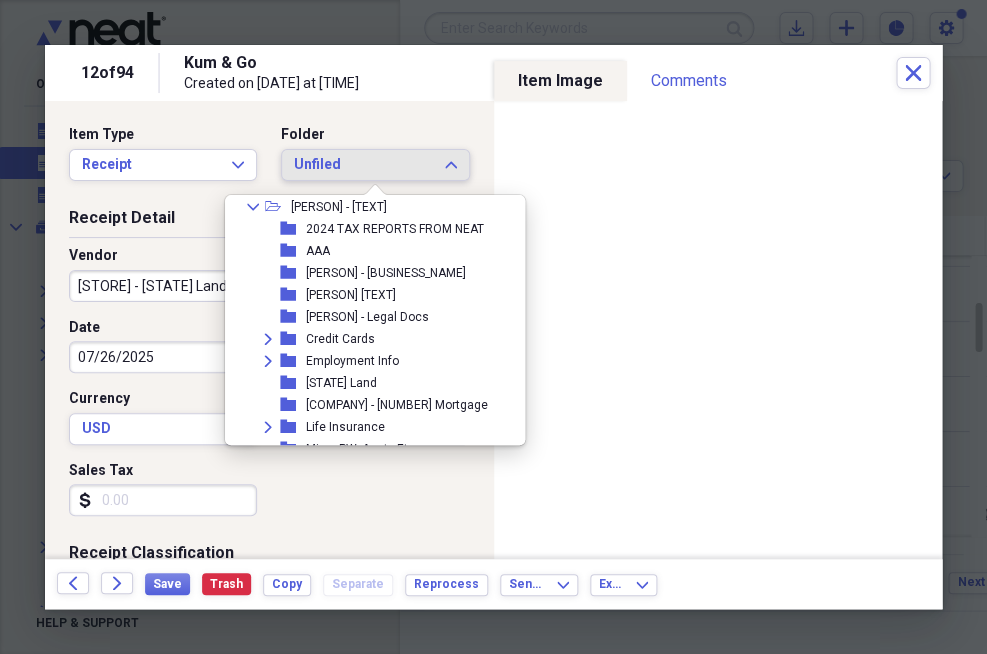 scroll, scrollTop: 482, scrollLeft: 0, axis: vertical 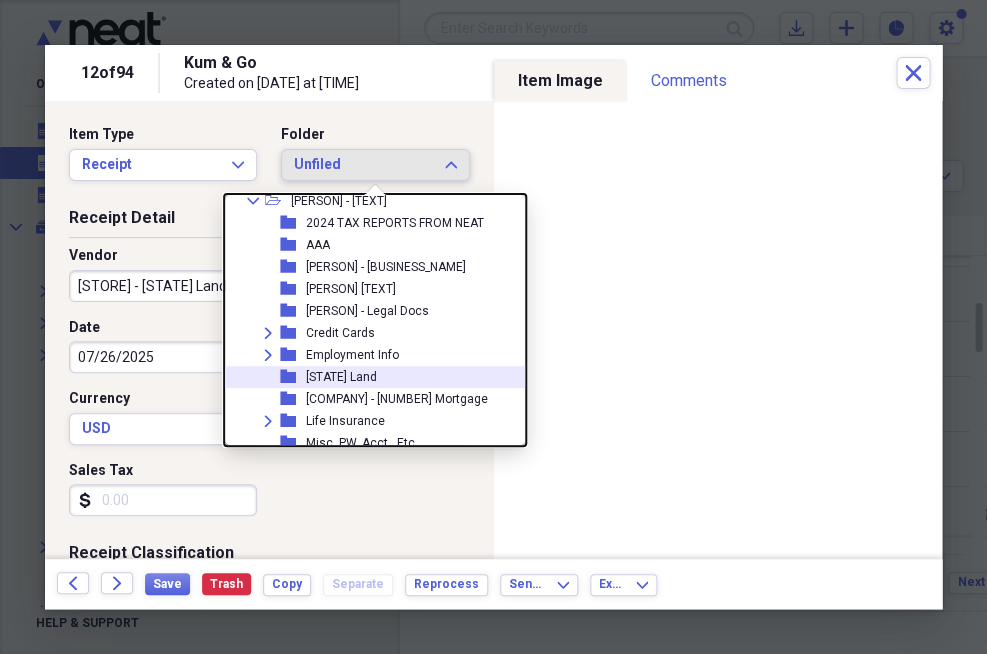click on "[STATE] Land" at bounding box center [341, 377] 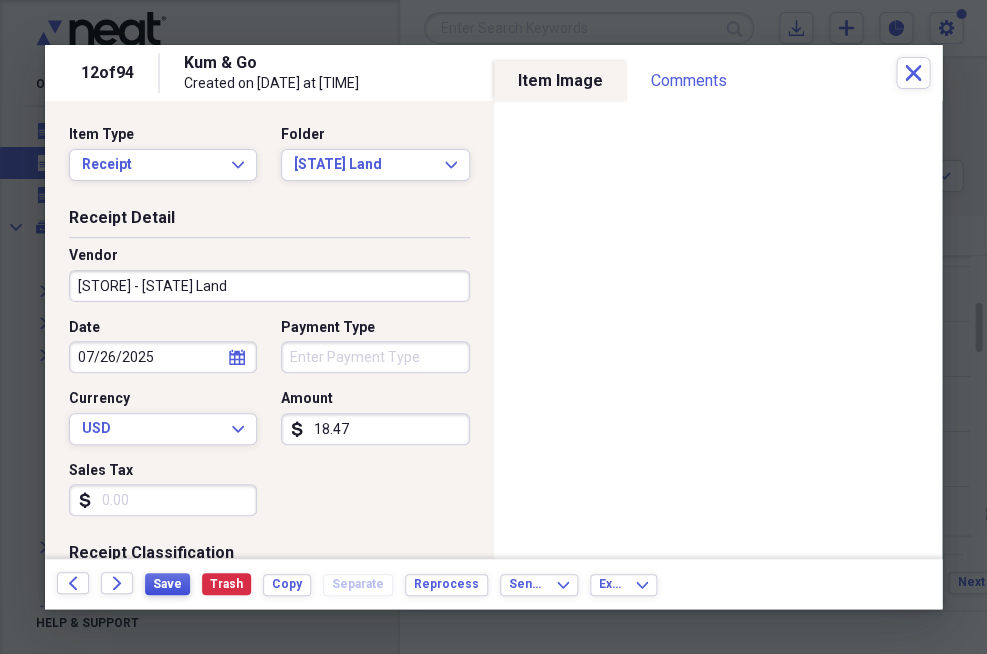 click on "Save" at bounding box center (167, 584) 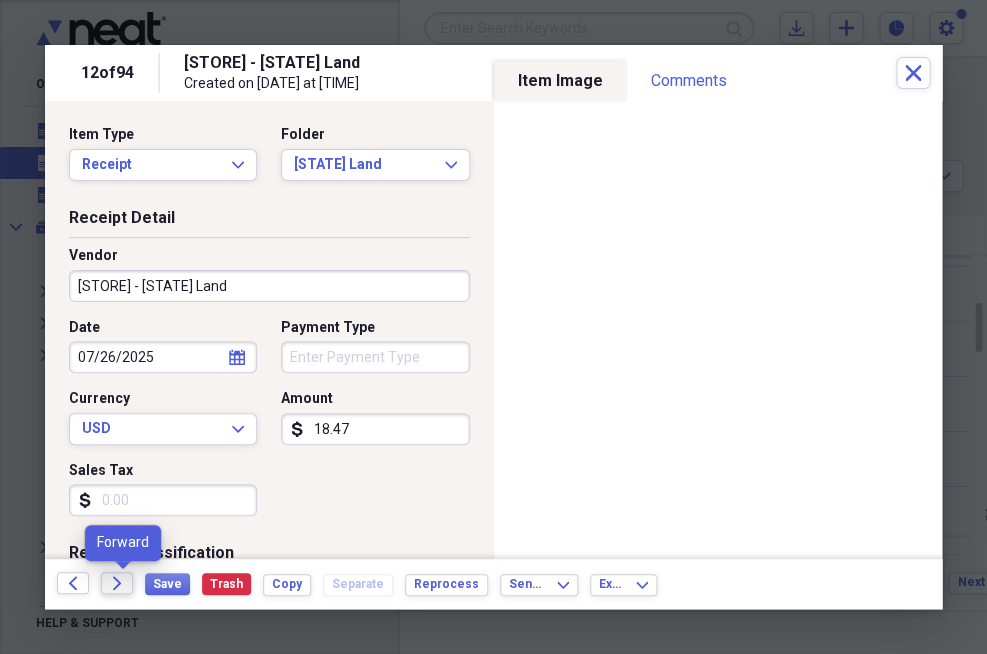 click on "Forward" 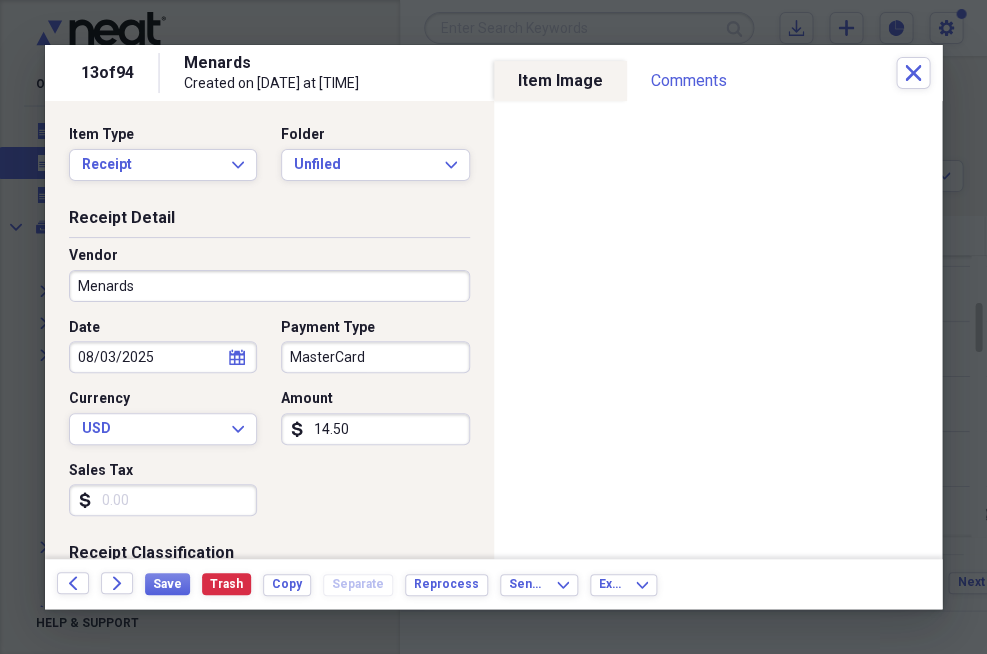click on "MasterCard" at bounding box center (375, 357) 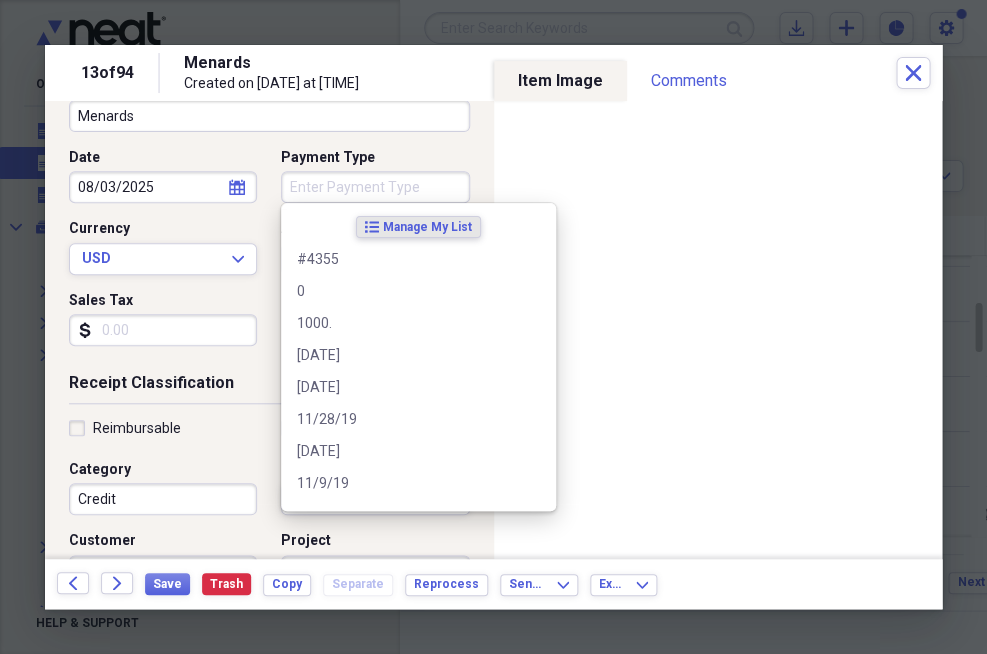 scroll, scrollTop: 171, scrollLeft: 0, axis: vertical 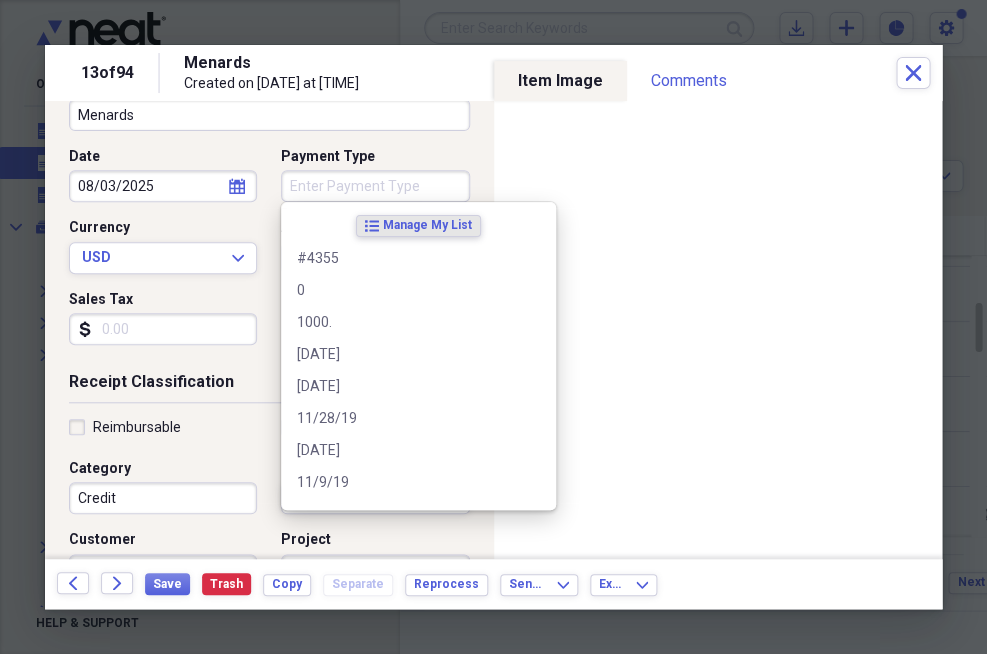 type 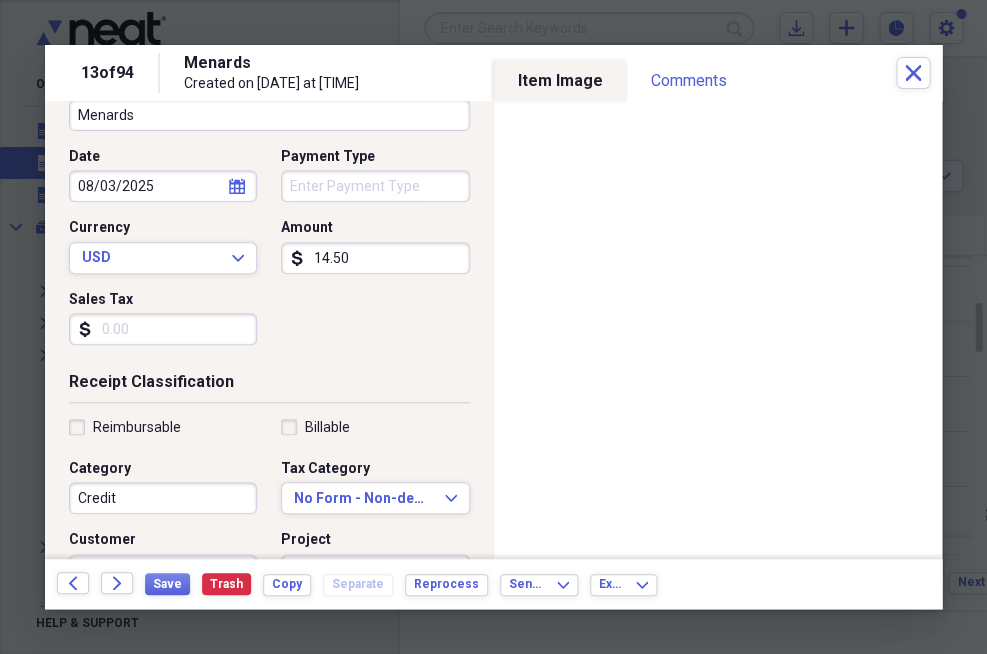 click on "Credit" at bounding box center [163, 498] 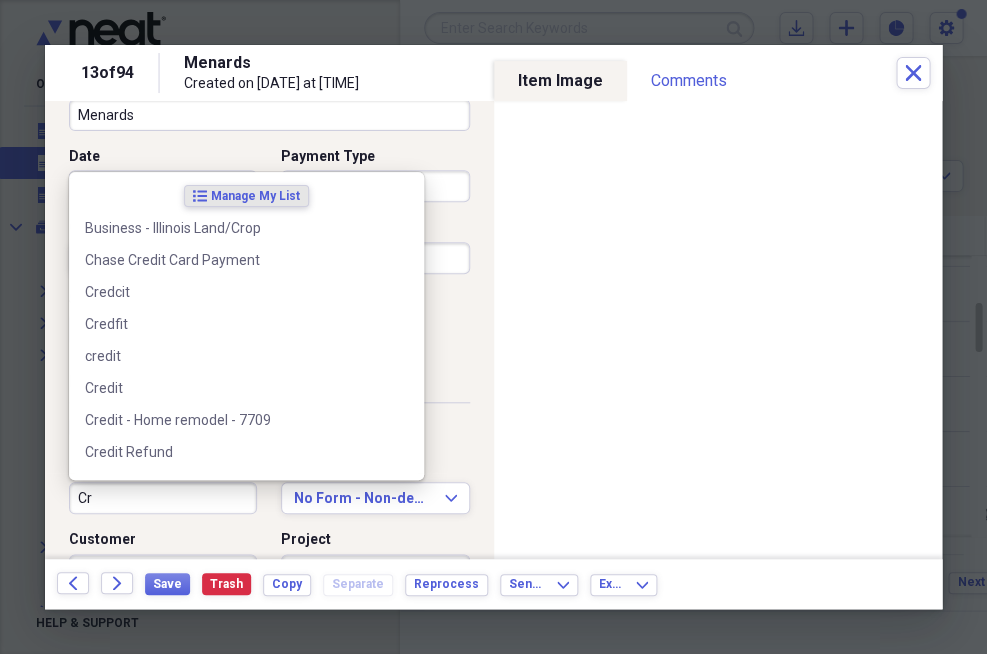 type on "C" 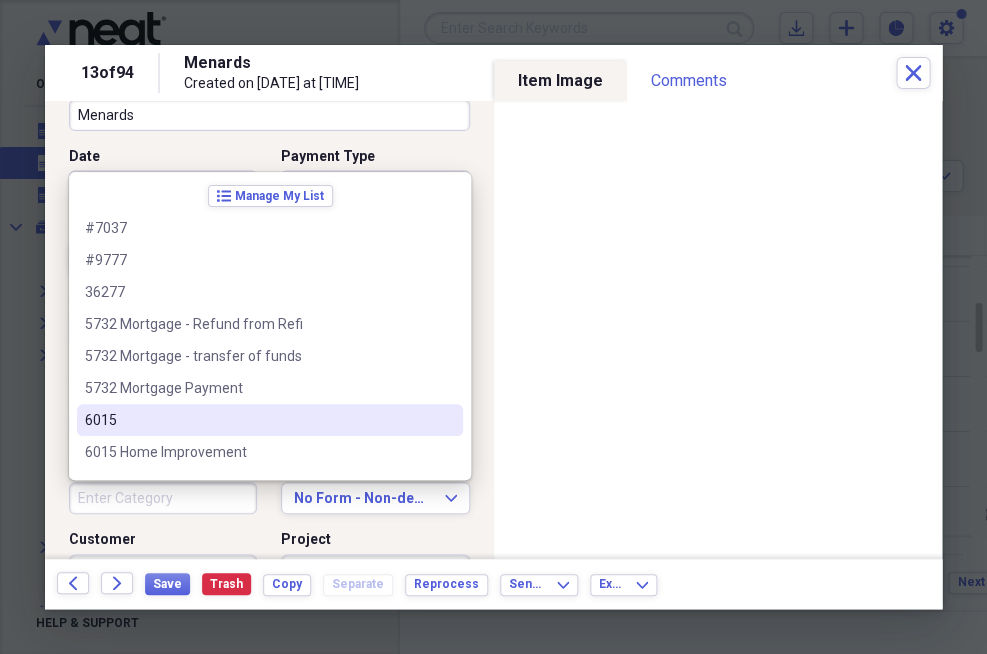 type 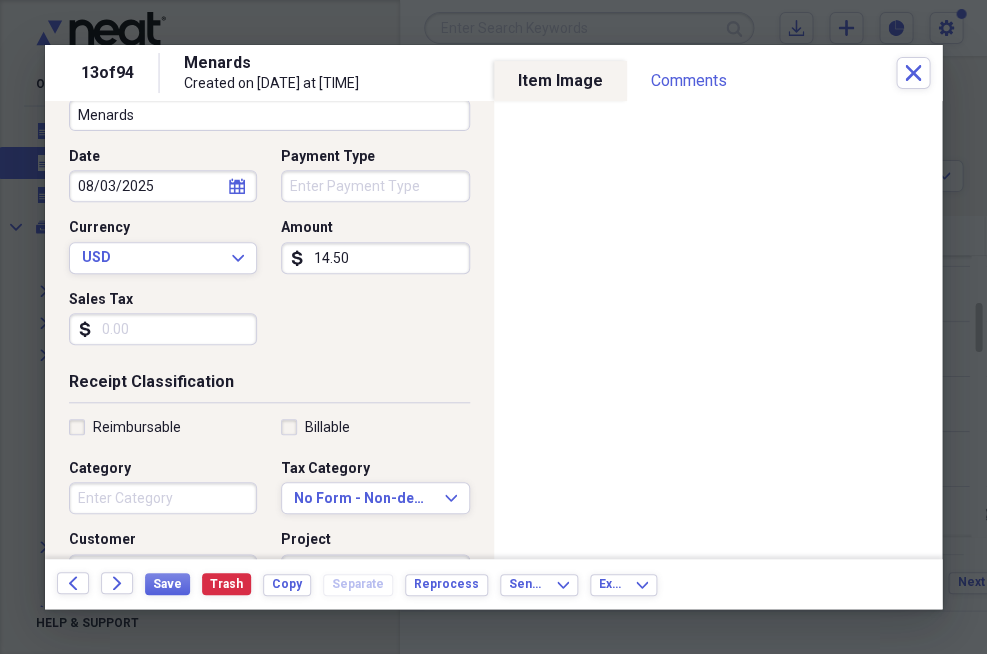 click on "Receipt Classification Reimbursable Billable Category Tax Category No Form - Non-deductible Expand Customer Project Product Location Class" at bounding box center [269, 563] 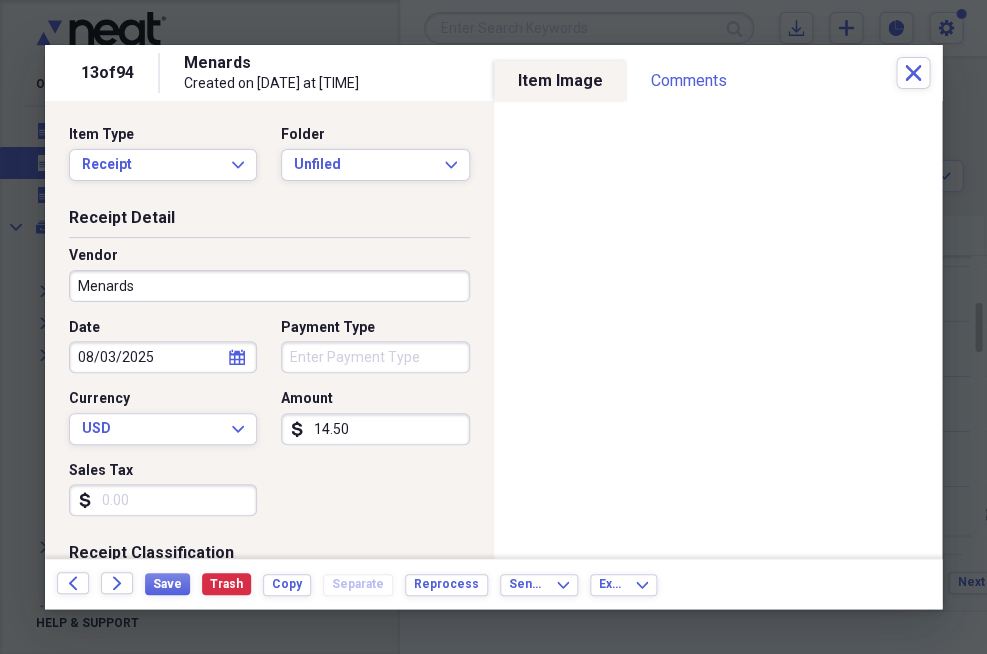 scroll, scrollTop: 0, scrollLeft: 0, axis: both 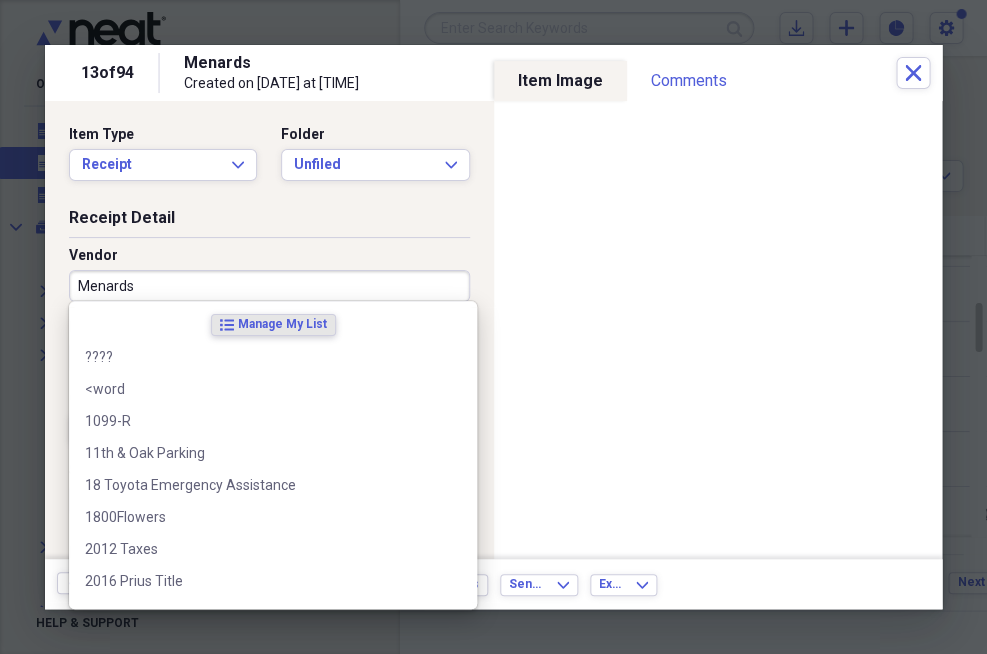 click on "Menards" at bounding box center (269, 286) 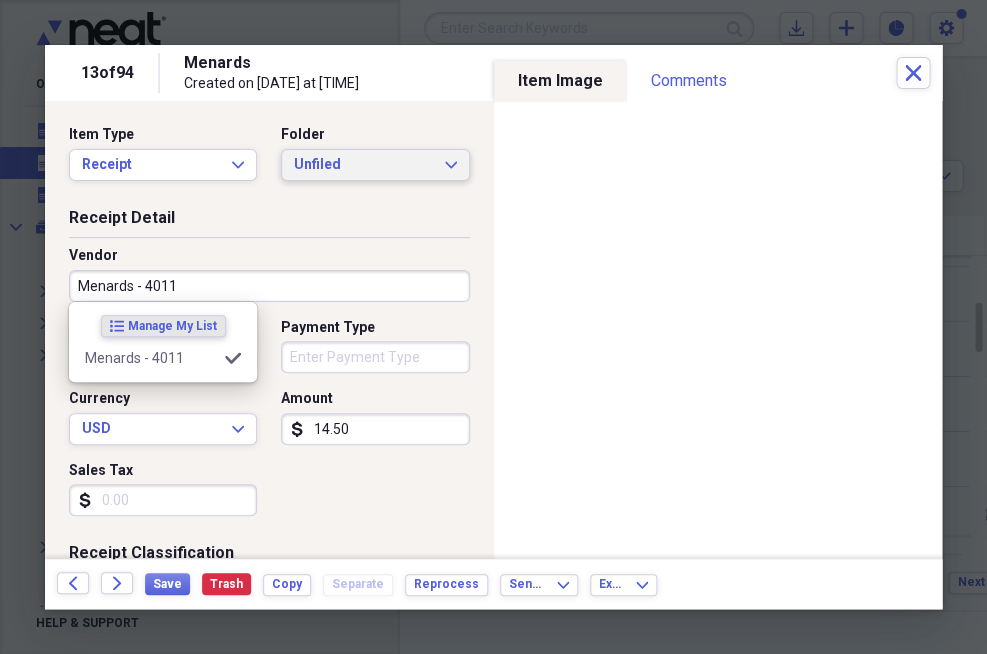 scroll, scrollTop: 0, scrollLeft: 0, axis: both 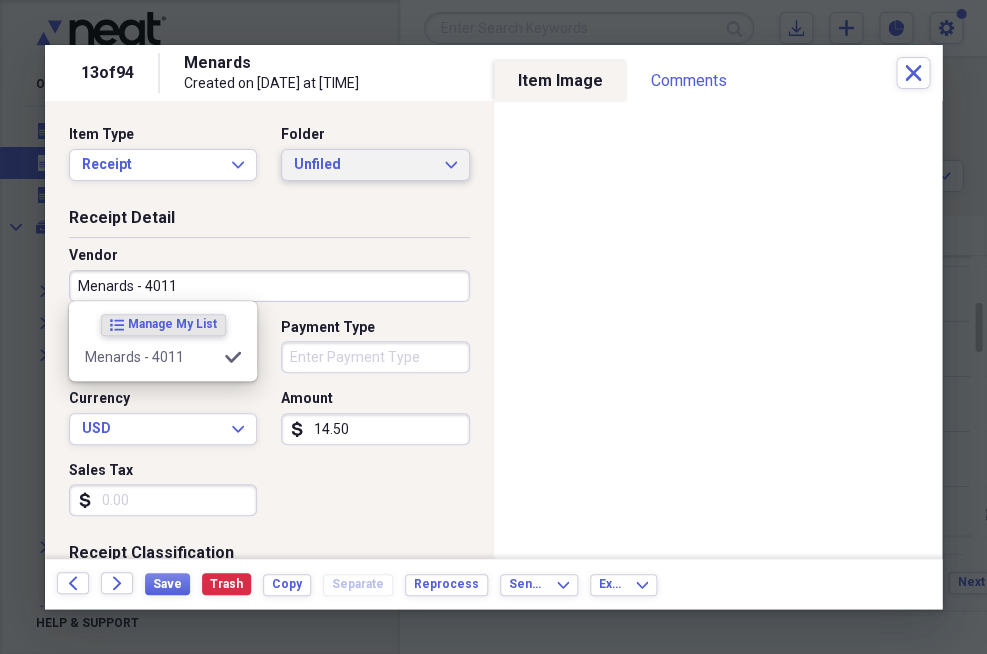 type on "Menards - [NUMBER]" 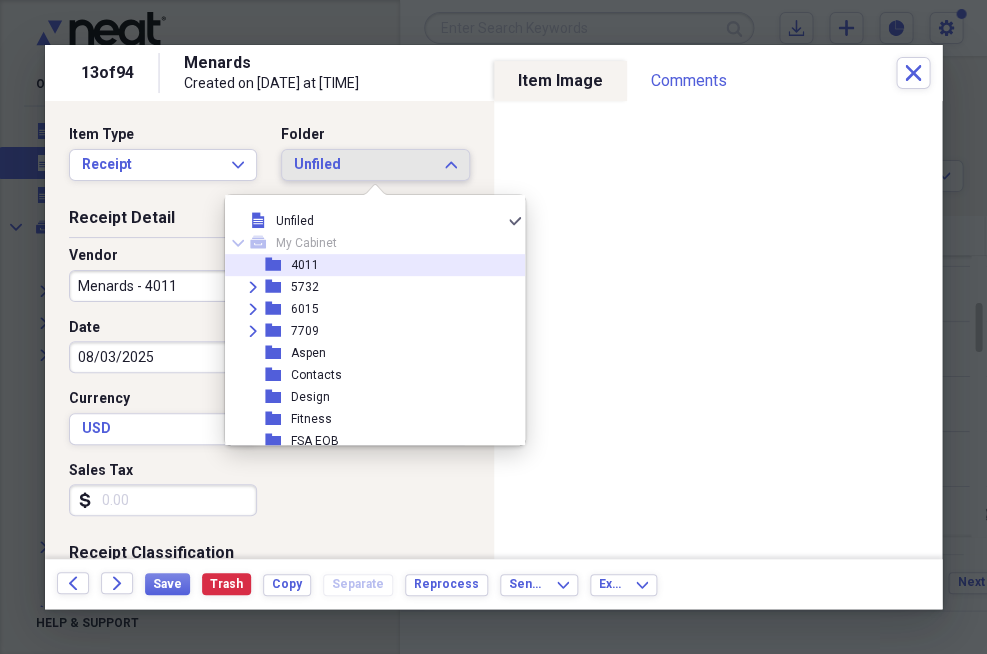 click on "4011" at bounding box center (305, 265) 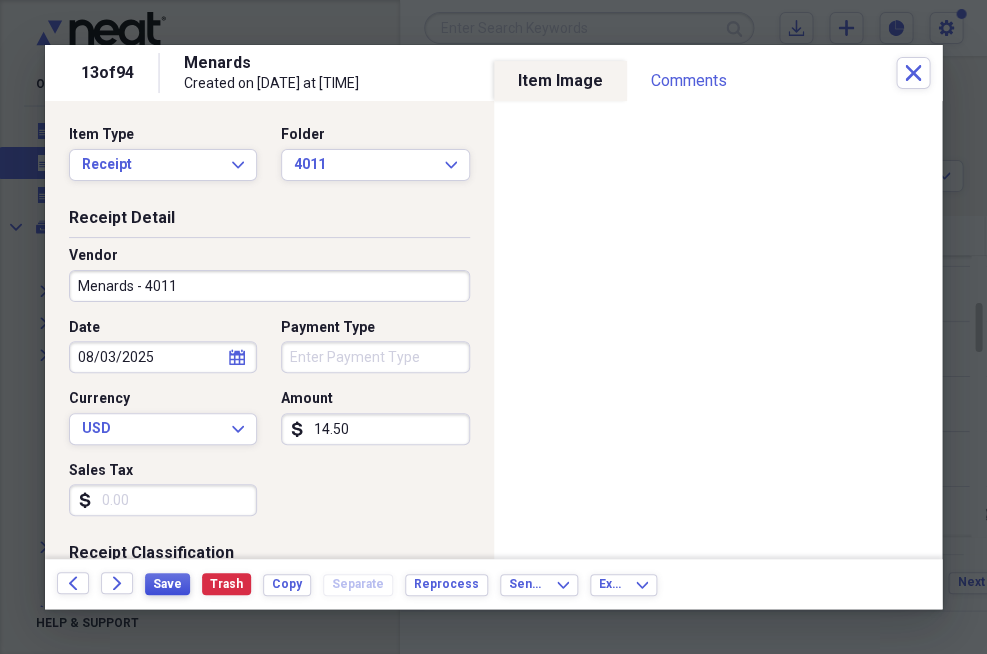 click on "Save" at bounding box center (167, 584) 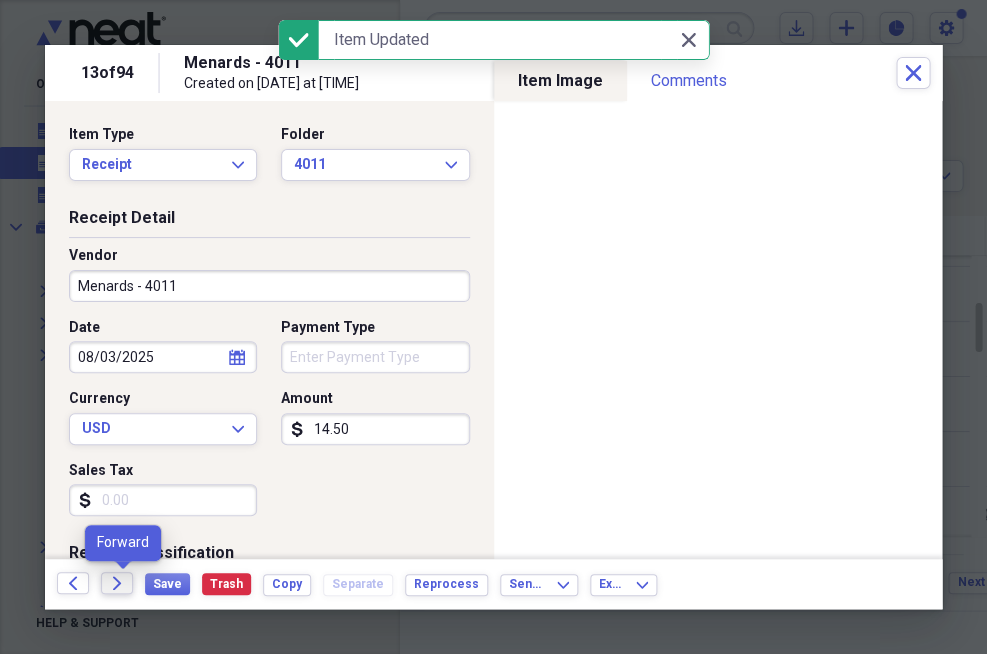 click 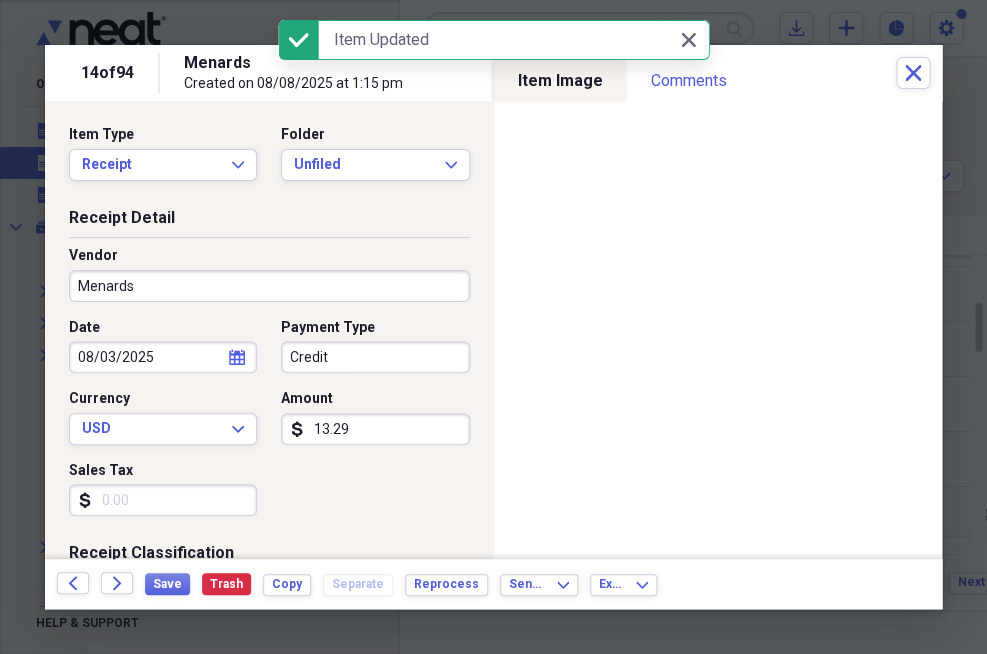 click on "Credit" at bounding box center (375, 357) 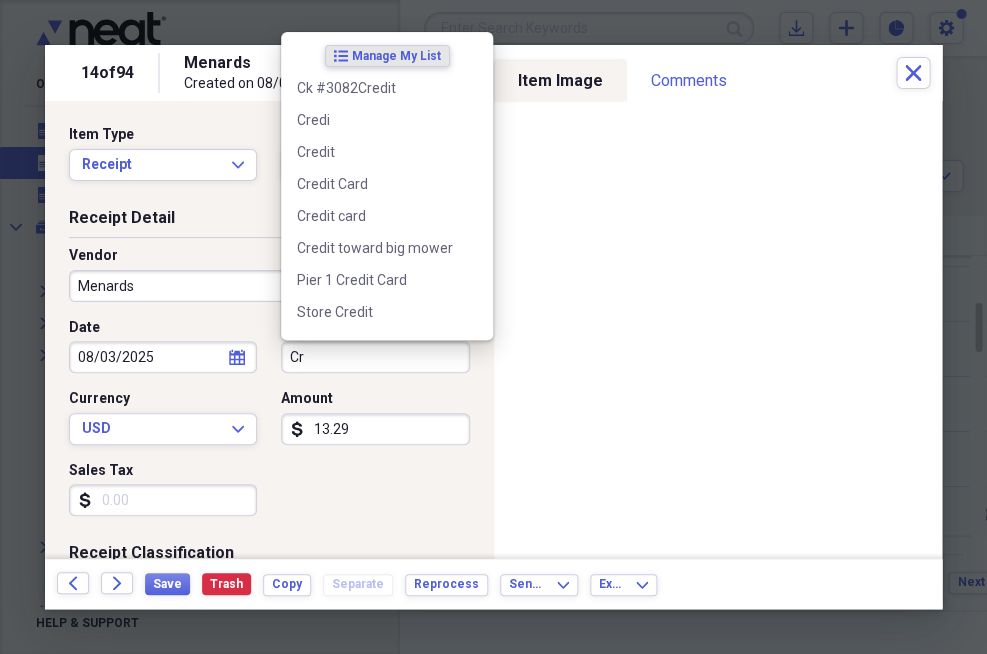 type on "C" 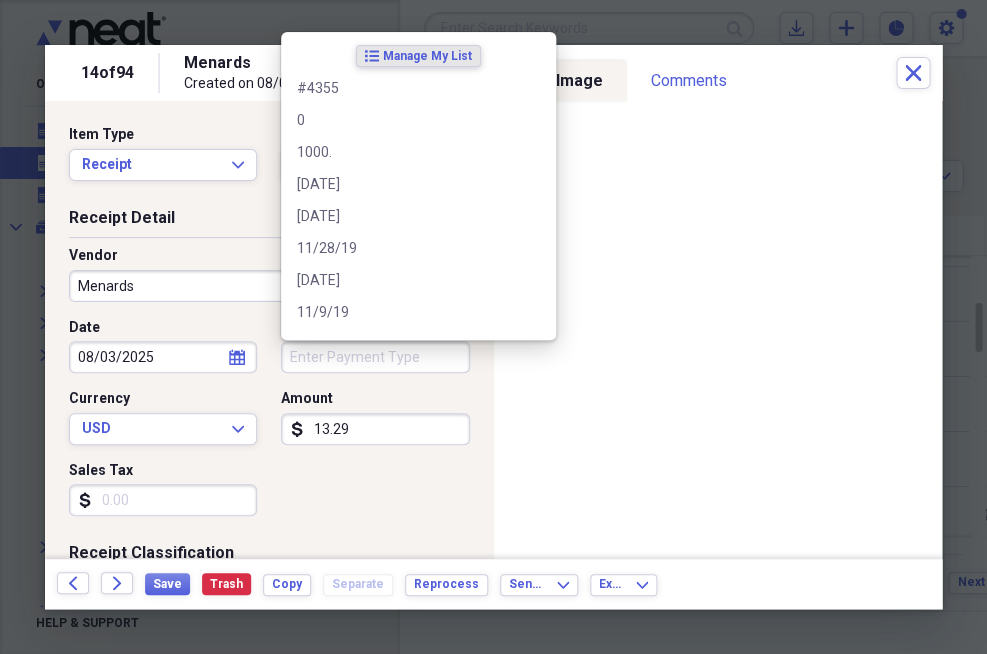 type 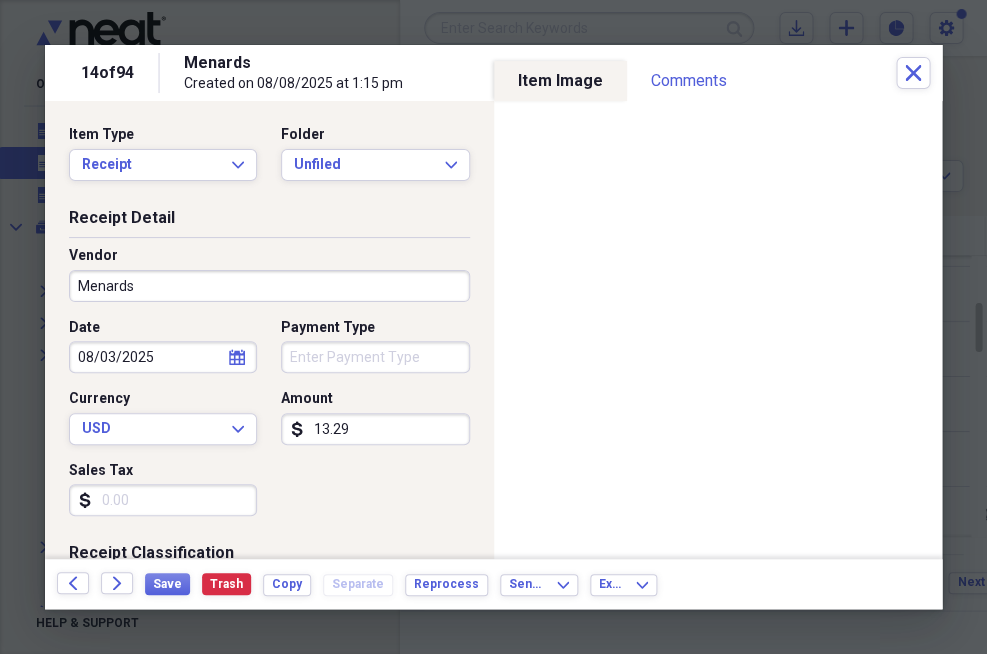 click on "Currency" at bounding box center [163, 399] 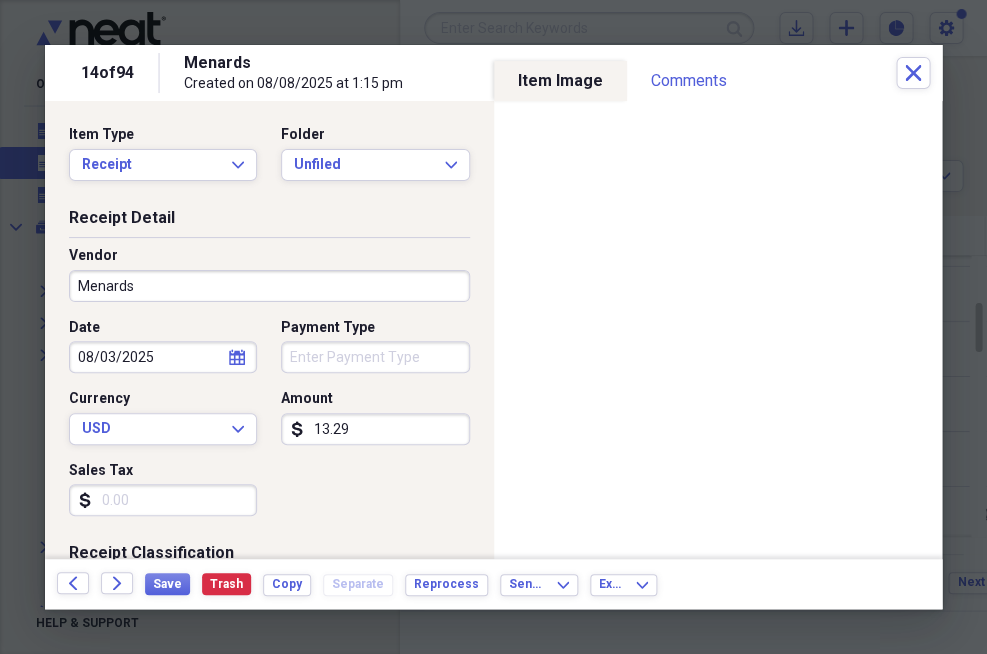 click on "Menards" at bounding box center [269, 286] 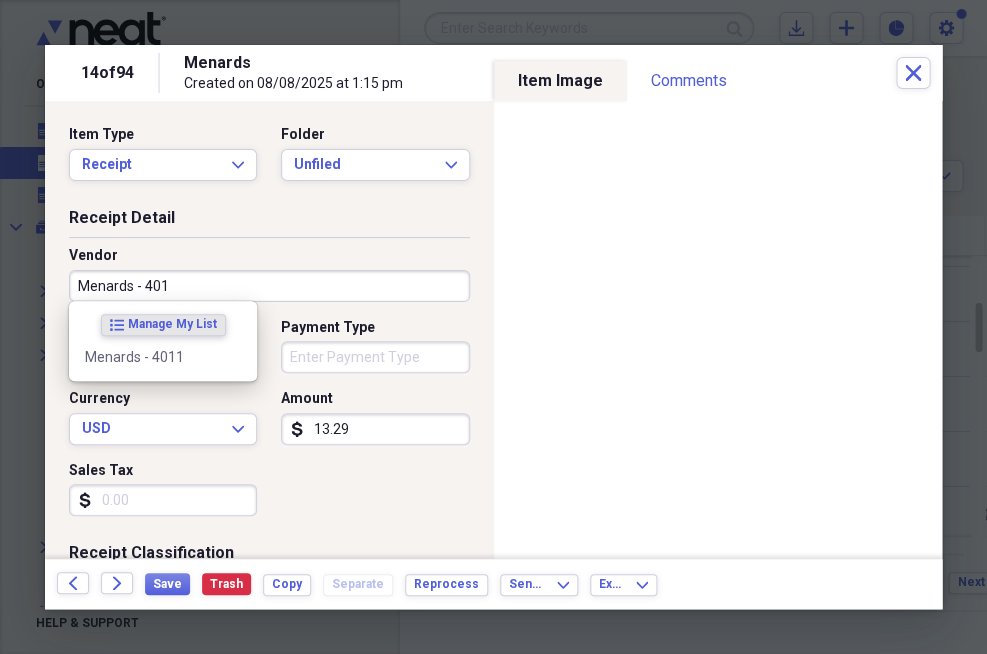 type on "Menards - [NUMBER]" 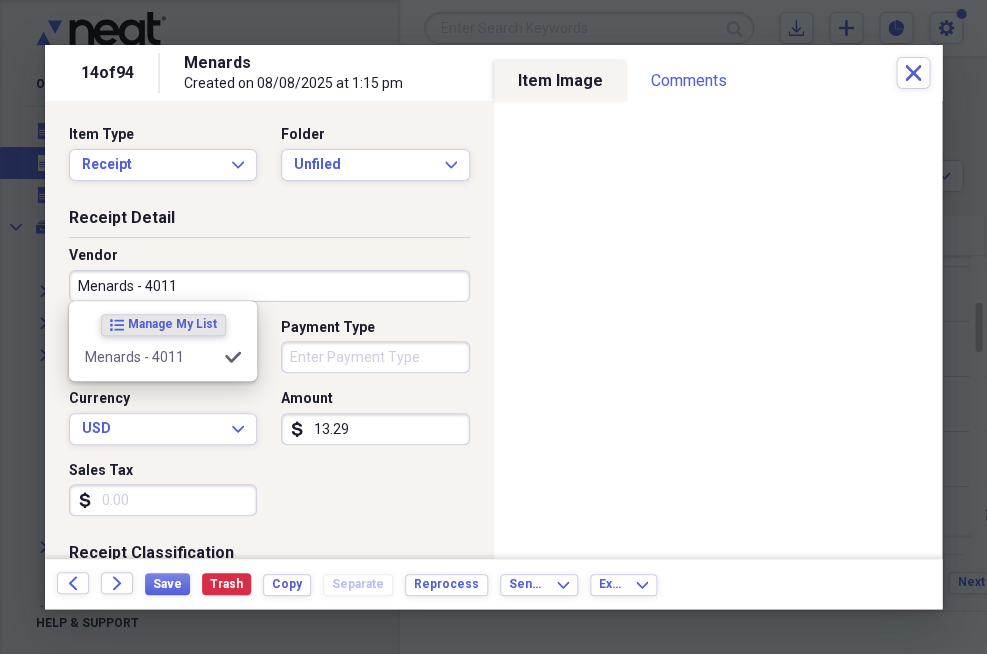 type on "C" 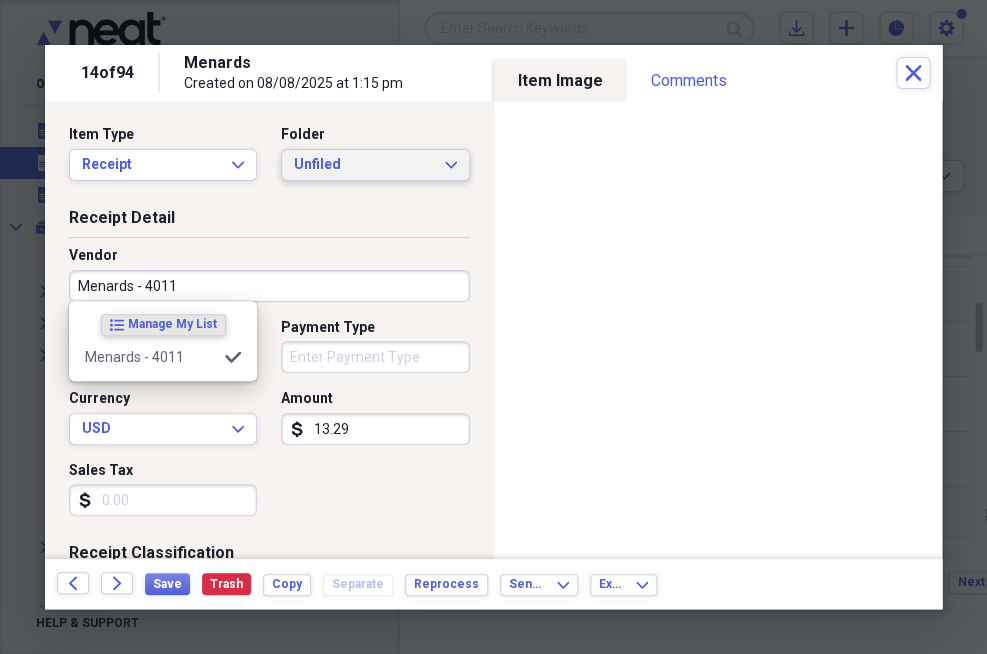 type on "Menards - [NUMBER]" 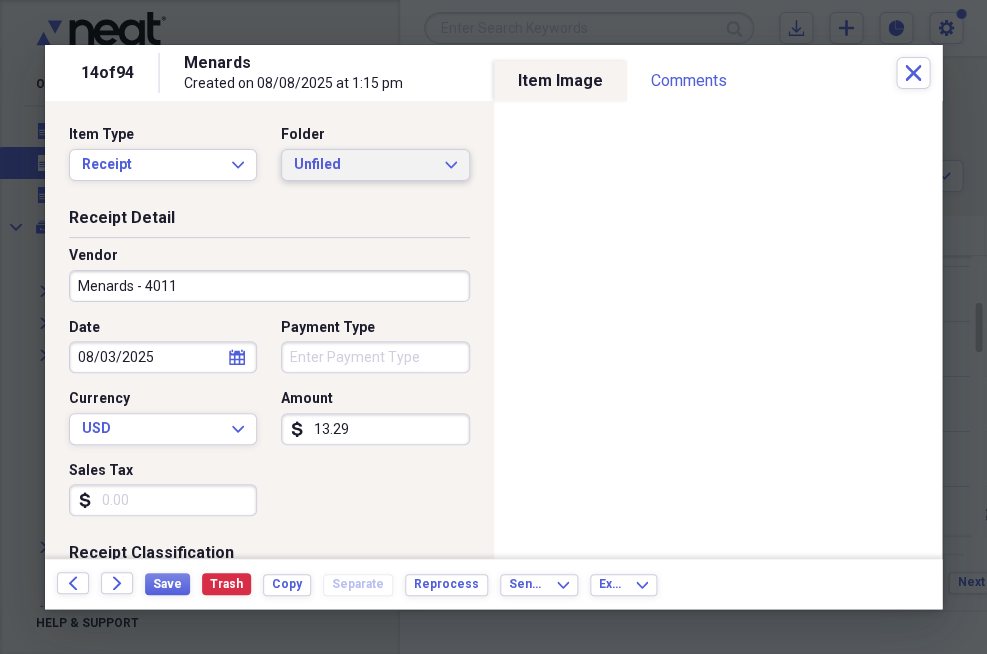 click on "Expand" 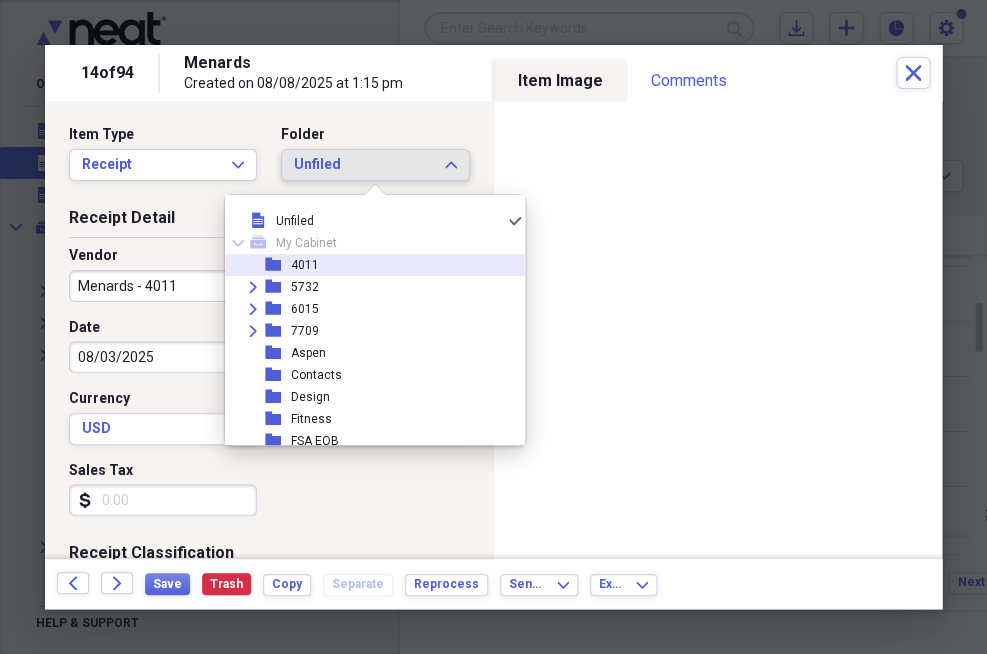 click on "4011" at bounding box center (305, 265) 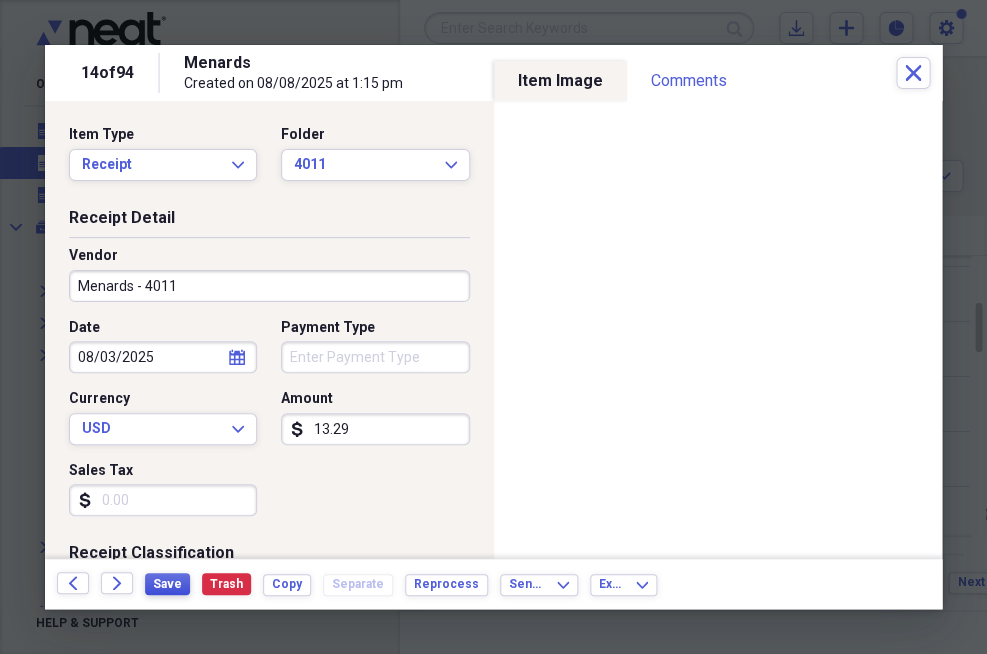 click on "Save" at bounding box center [167, 584] 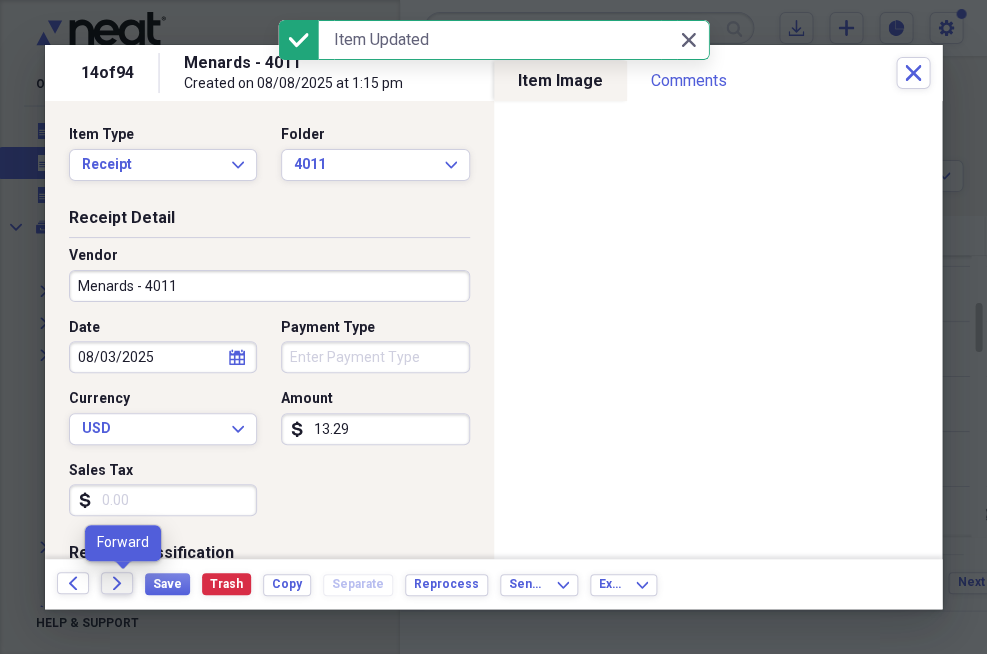click 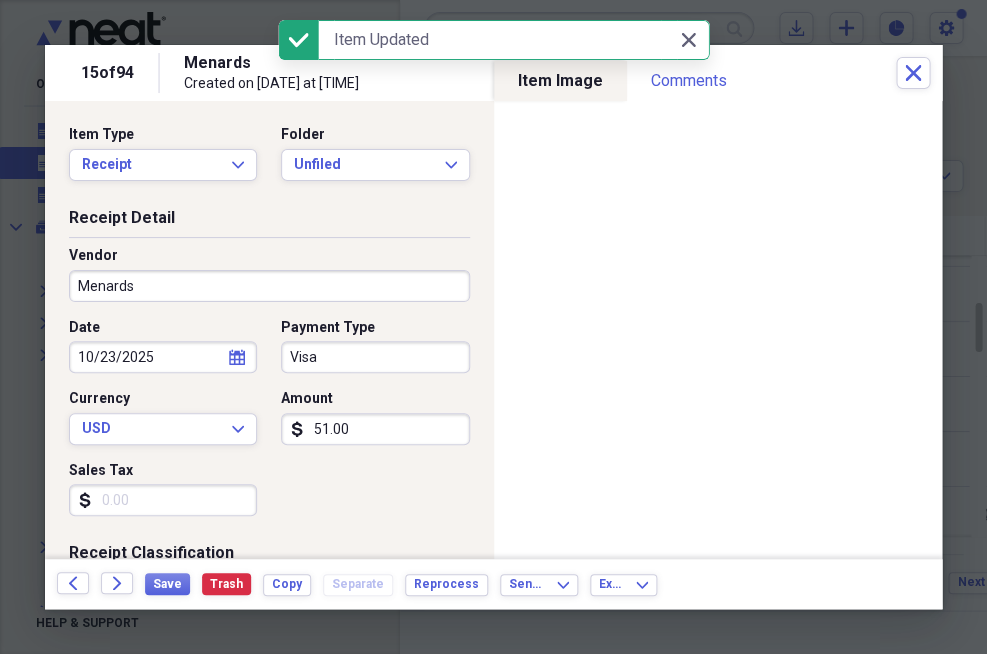 click on "Visa" at bounding box center (375, 357) 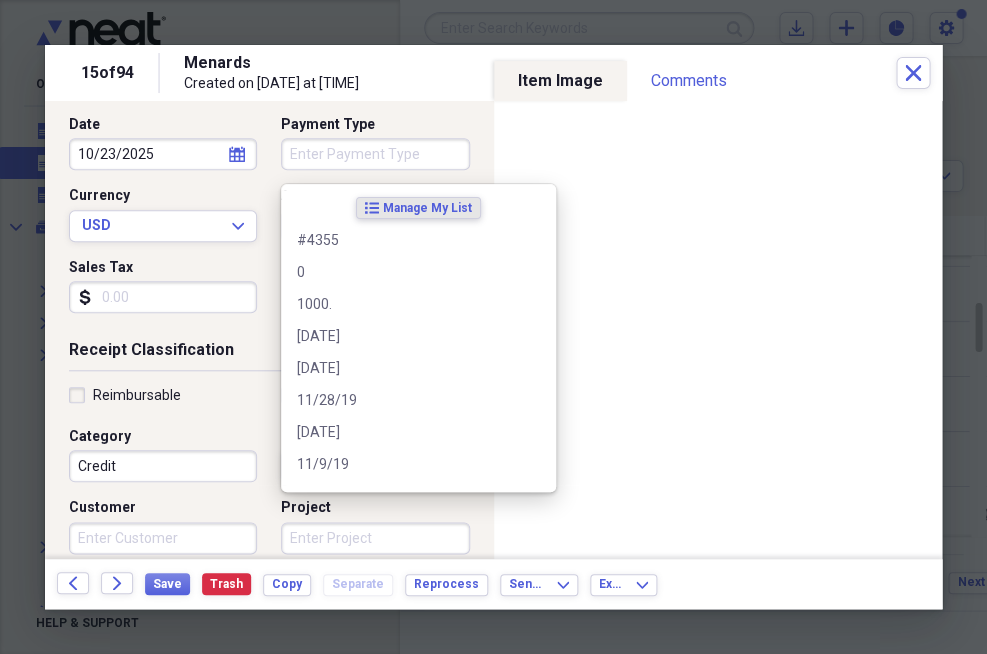 scroll, scrollTop: 213, scrollLeft: 0, axis: vertical 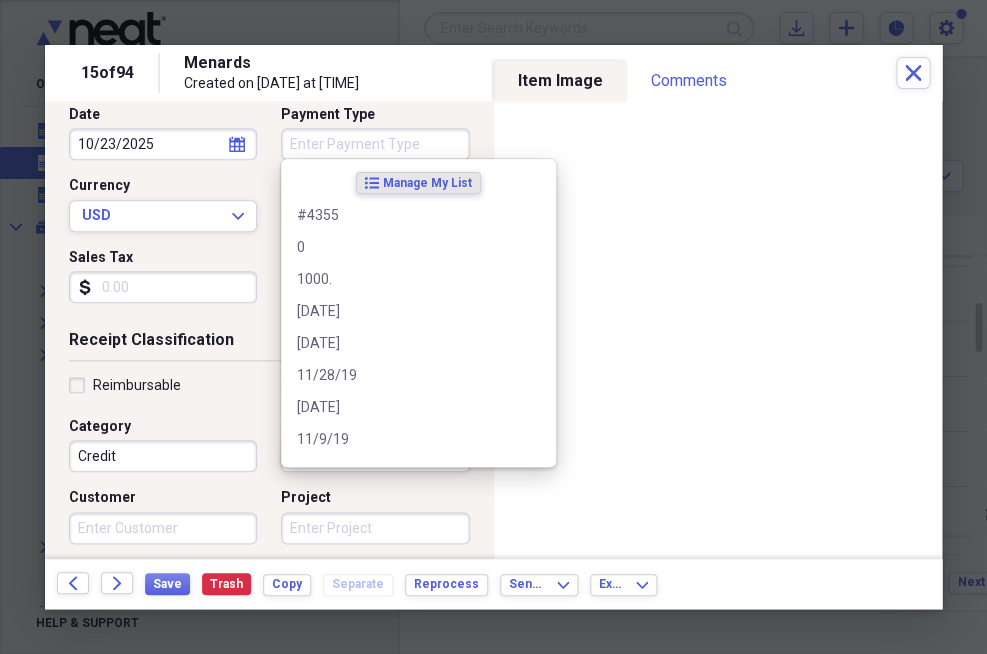 type 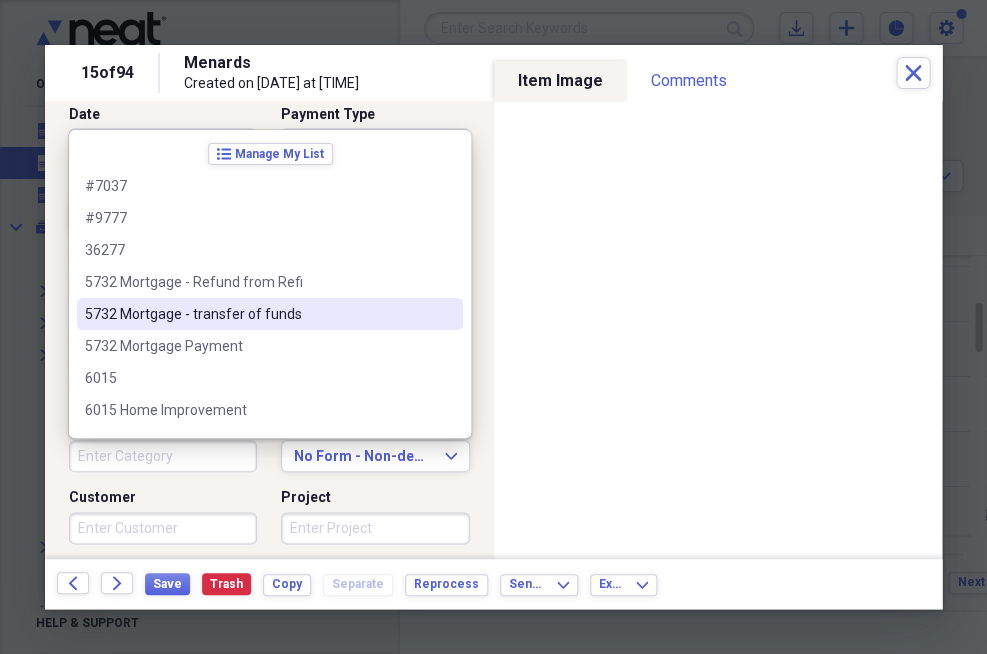 type 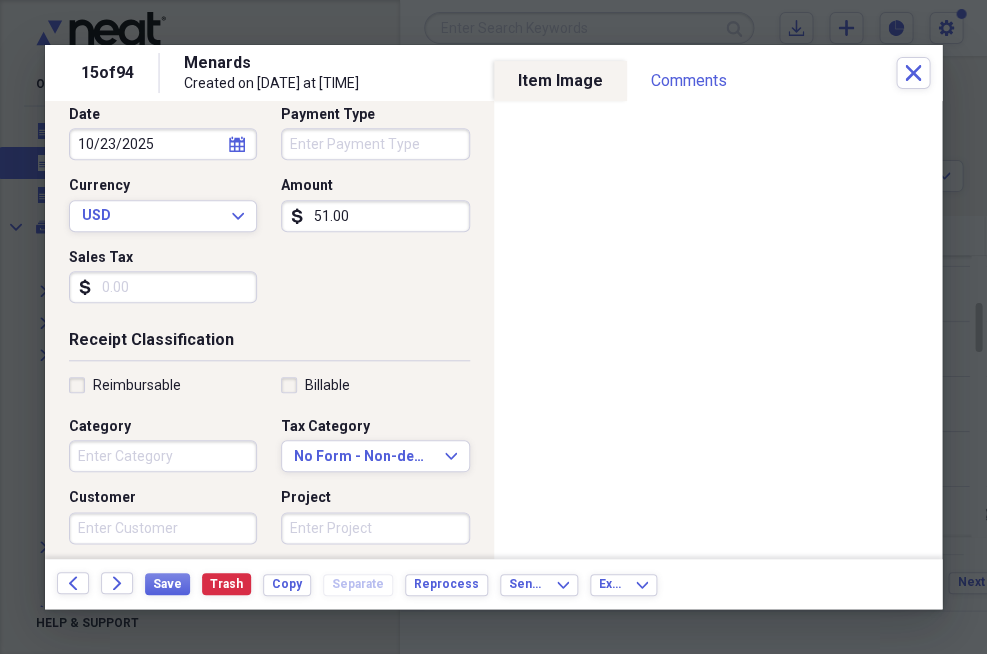 click on "Payment Type" at bounding box center (375, 115) 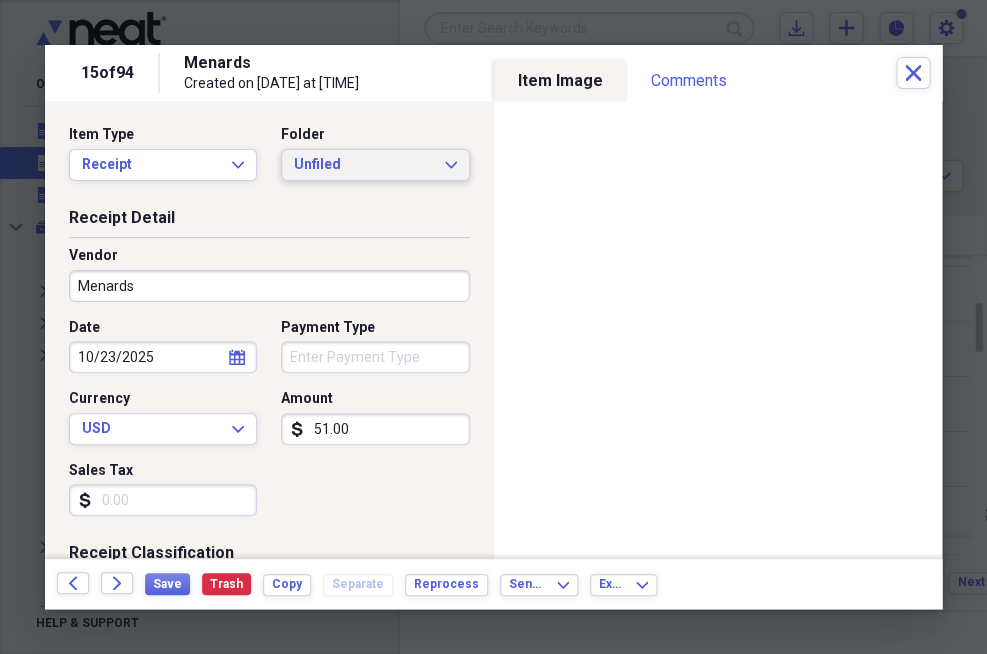 scroll, scrollTop: 0, scrollLeft: 0, axis: both 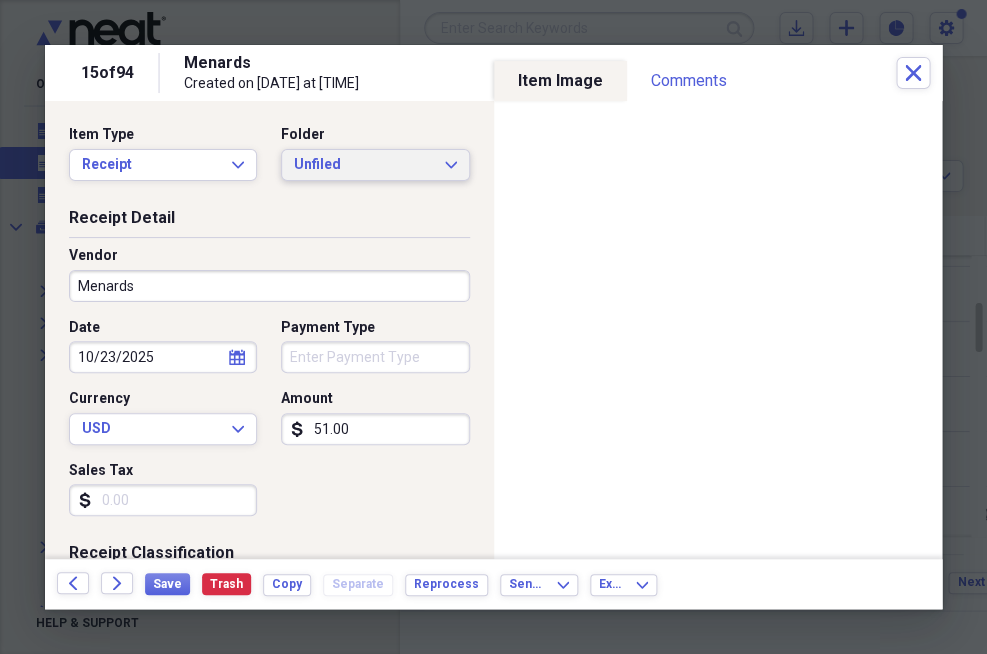 click on "Expand" 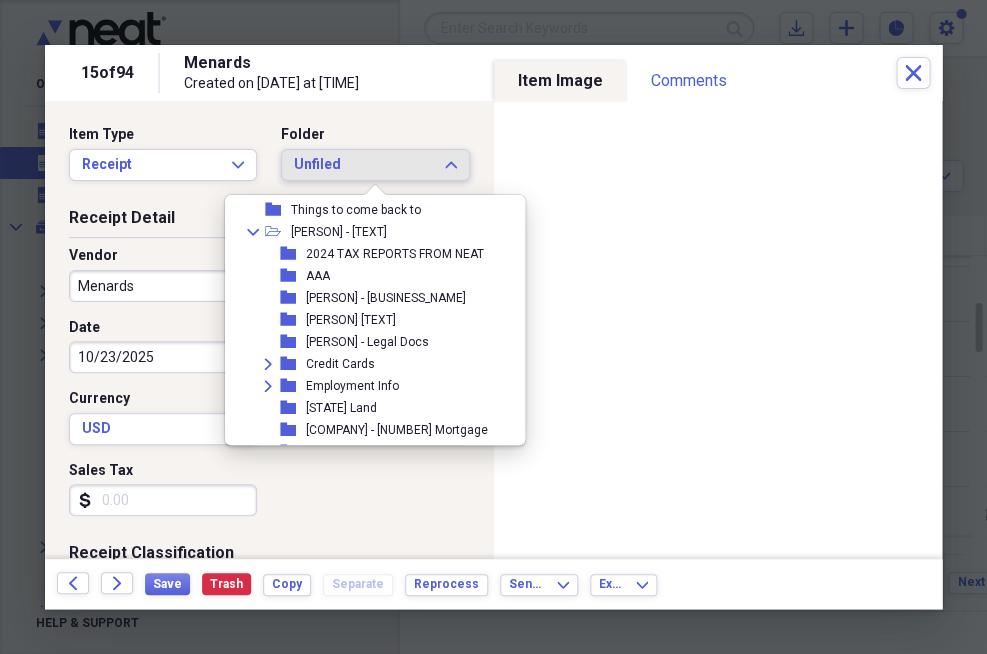 scroll, scrollTop: 452, scrollLeft: 0, axis: vertical 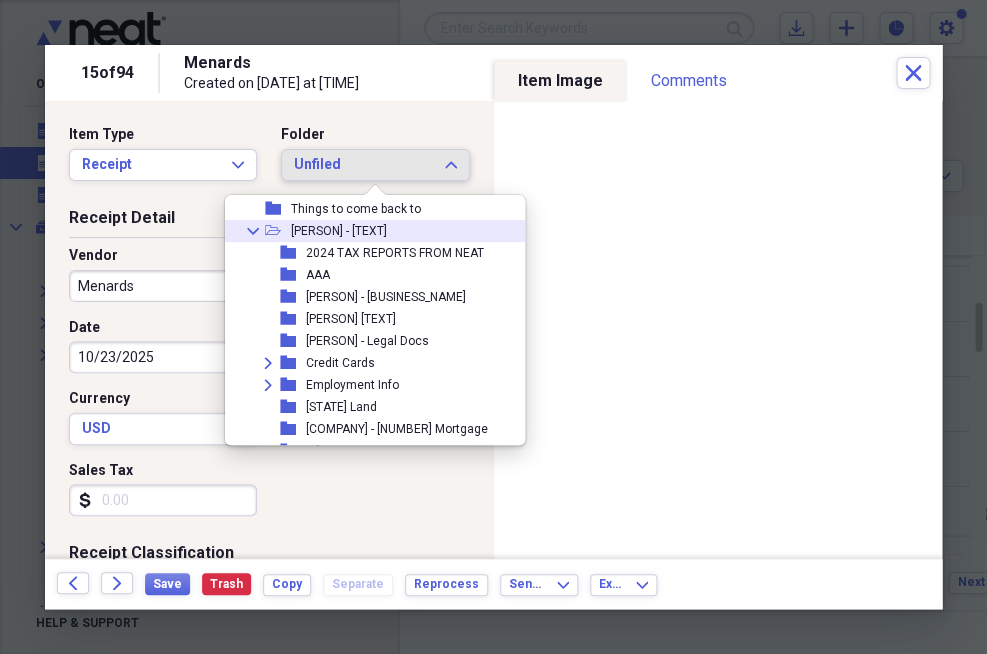 click on "Collapse" 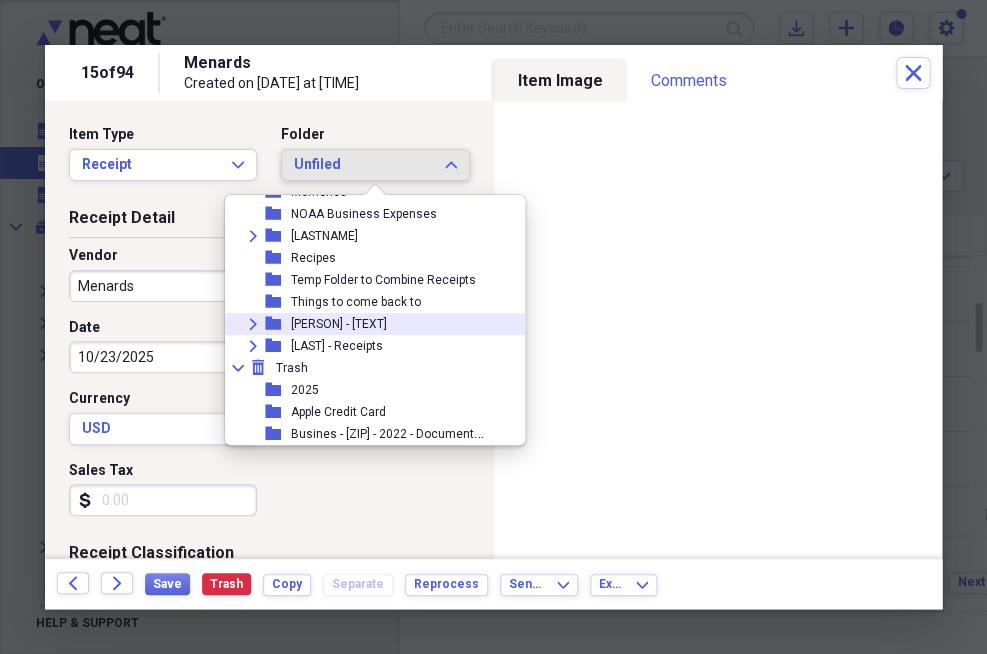 scroll, scrollTop: 359, scrollLeft: 0, axis: vertical 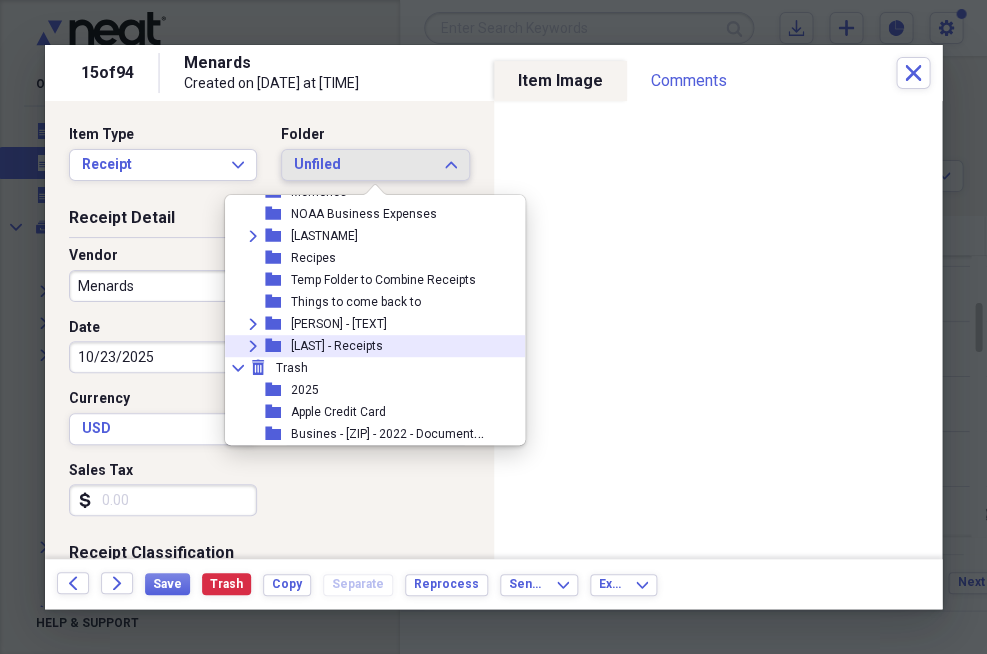 click on "Expand" 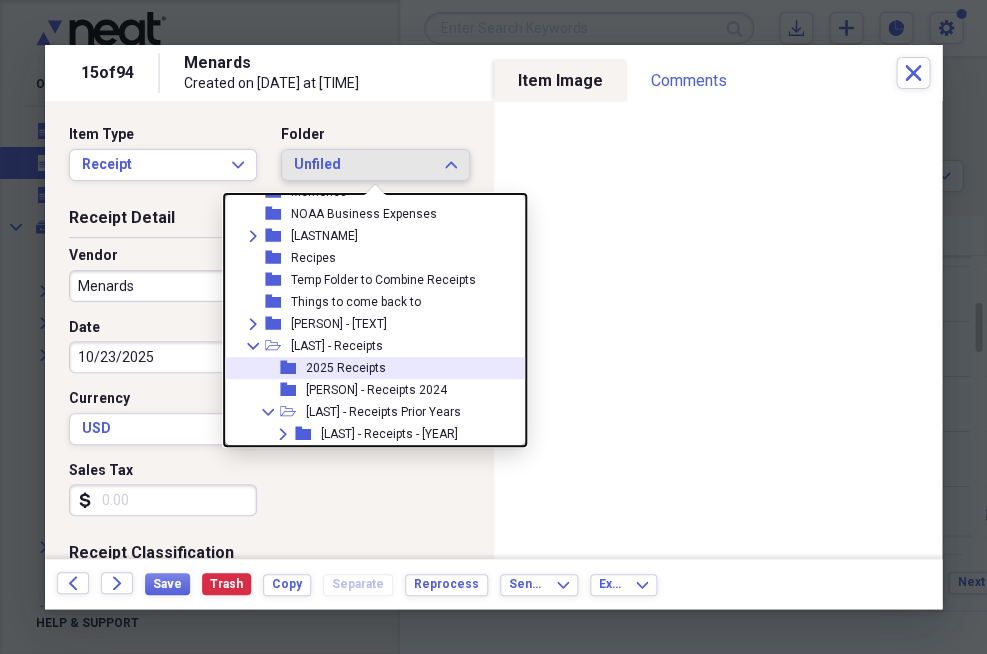 click on "2025 Receipts" at bounding box center (346, 368) 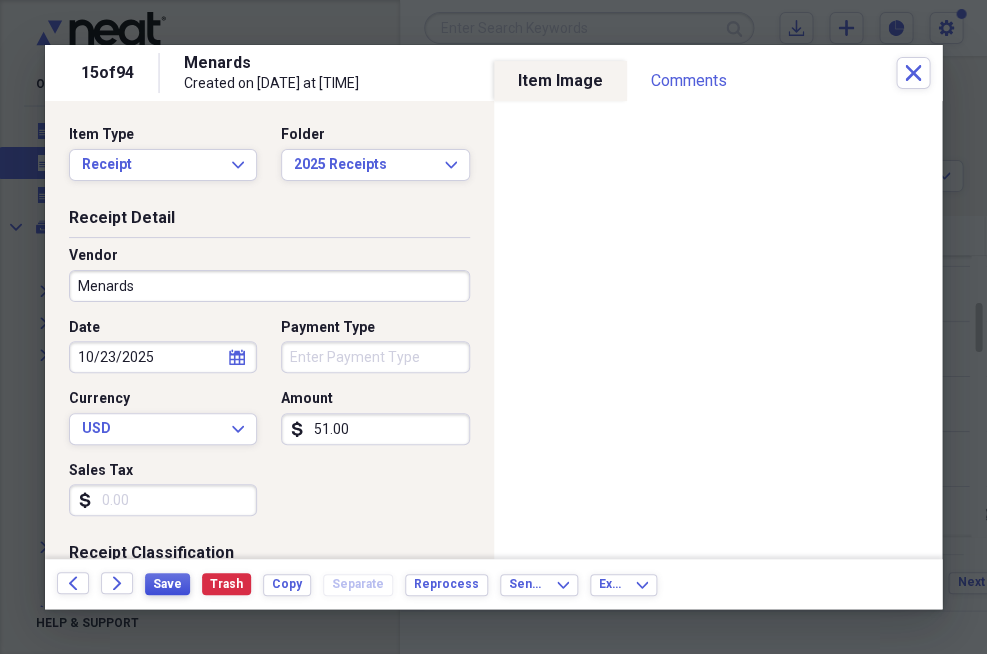 click on "Save" at bounding box center (167, 584) 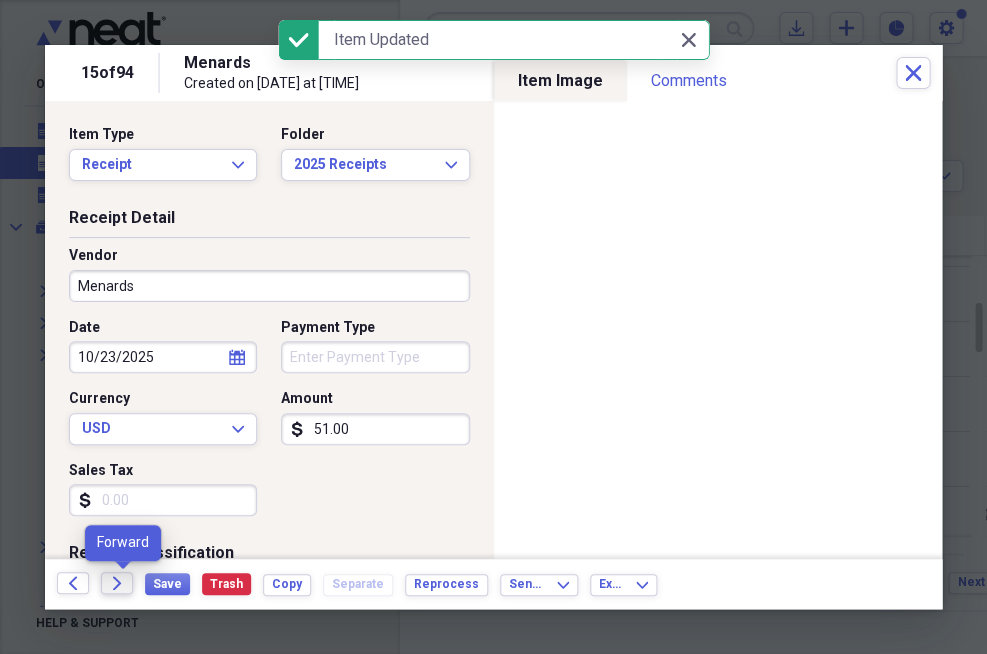 click on "Forward" 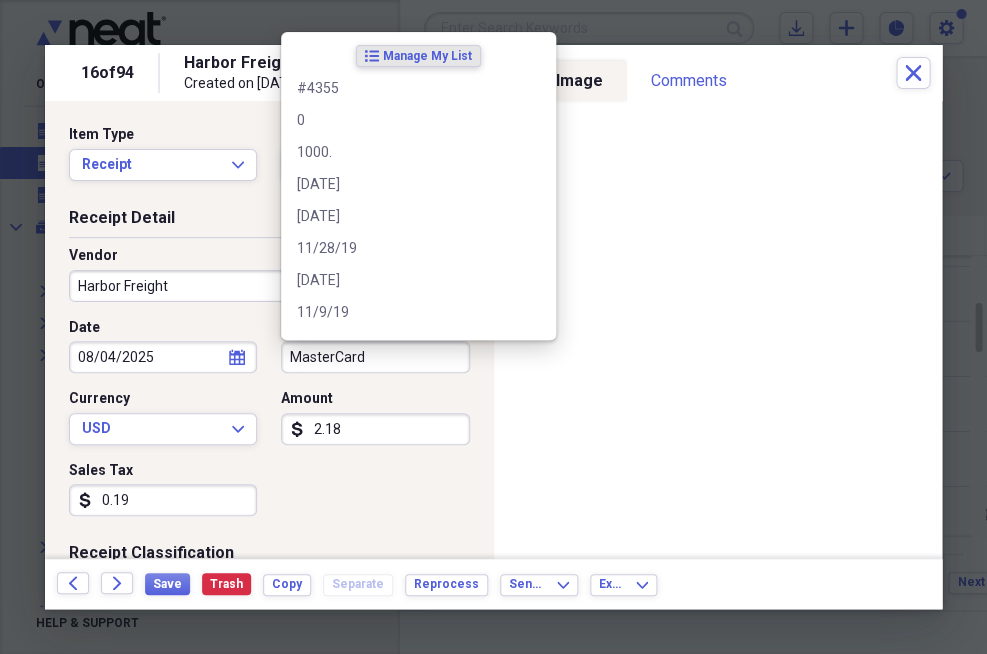 click on "MasterCard" at bounding box center (375, 357) 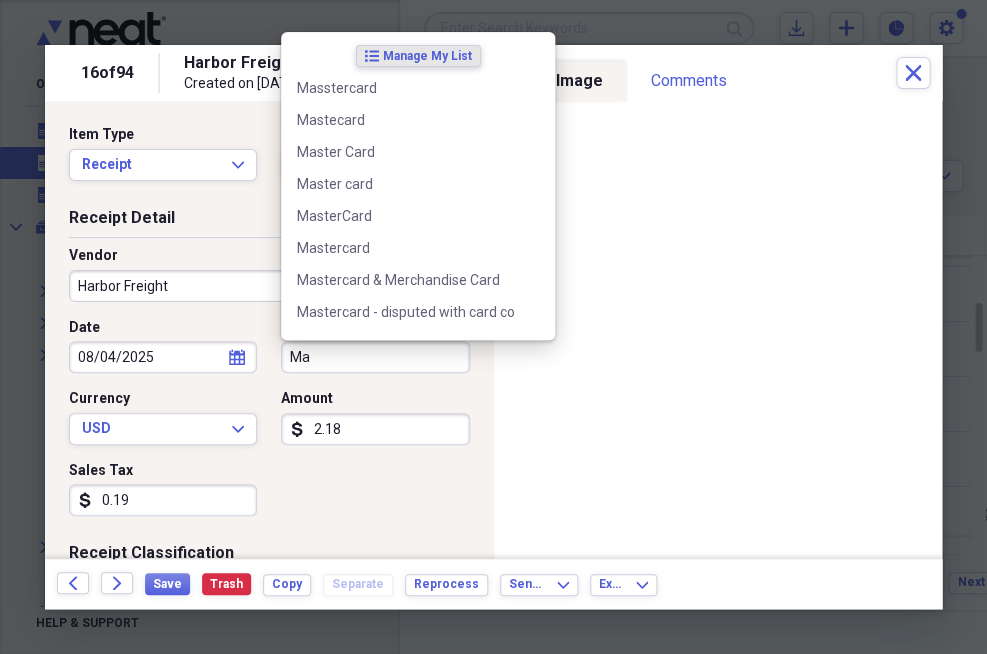 type on "M" 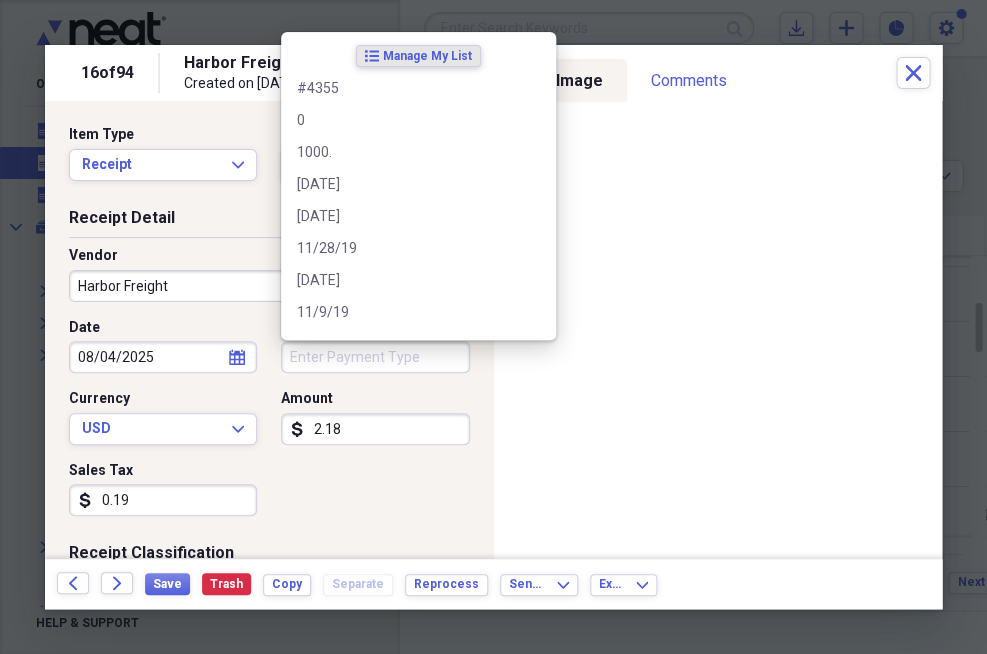 type 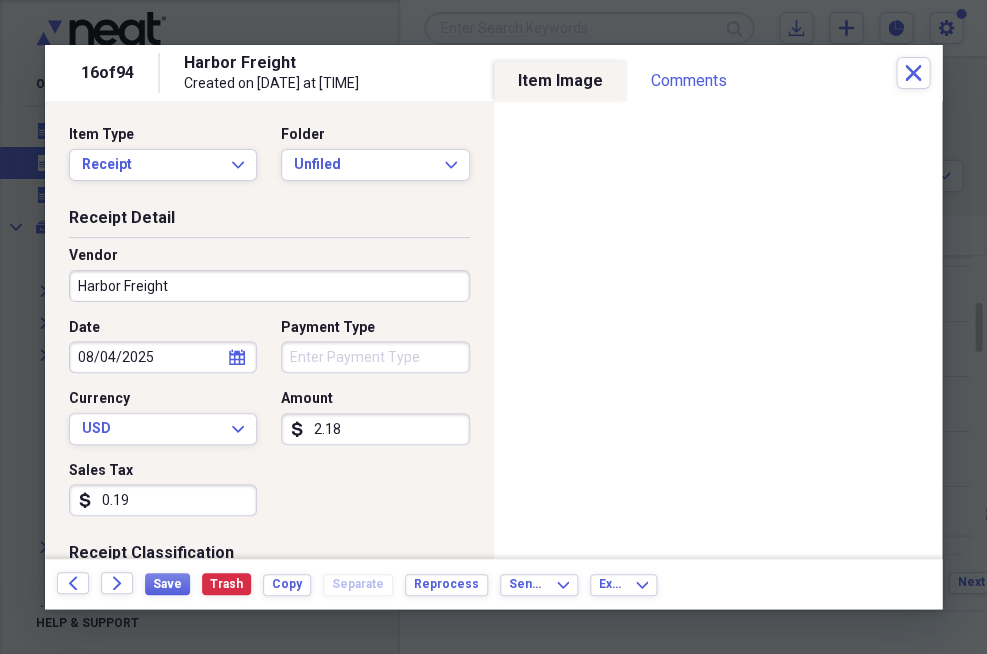 click on "0.19" at bounding box center (163, 500) 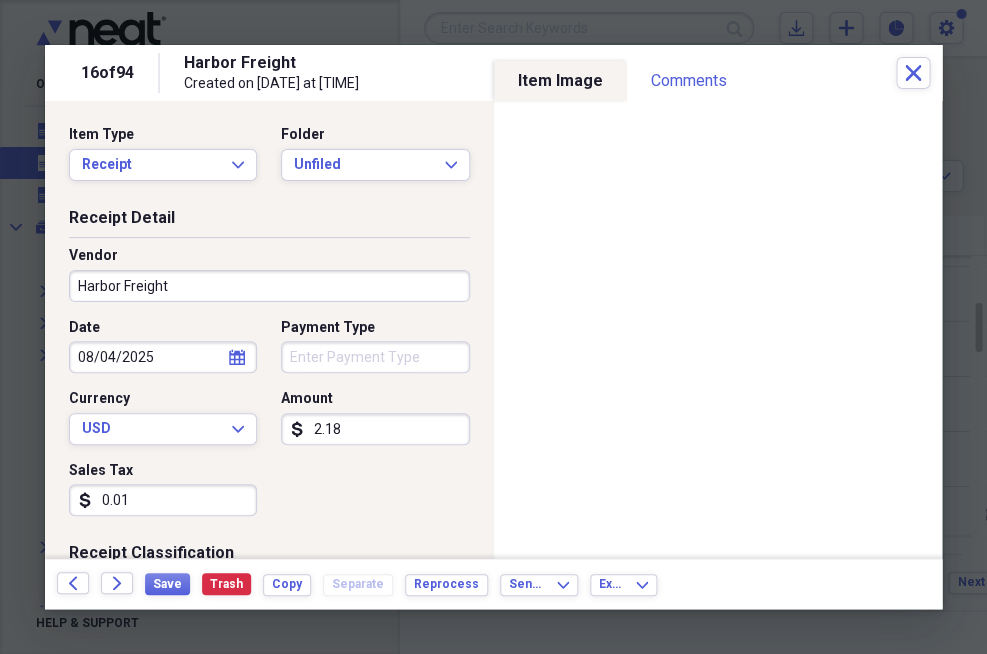 type on "0.01" 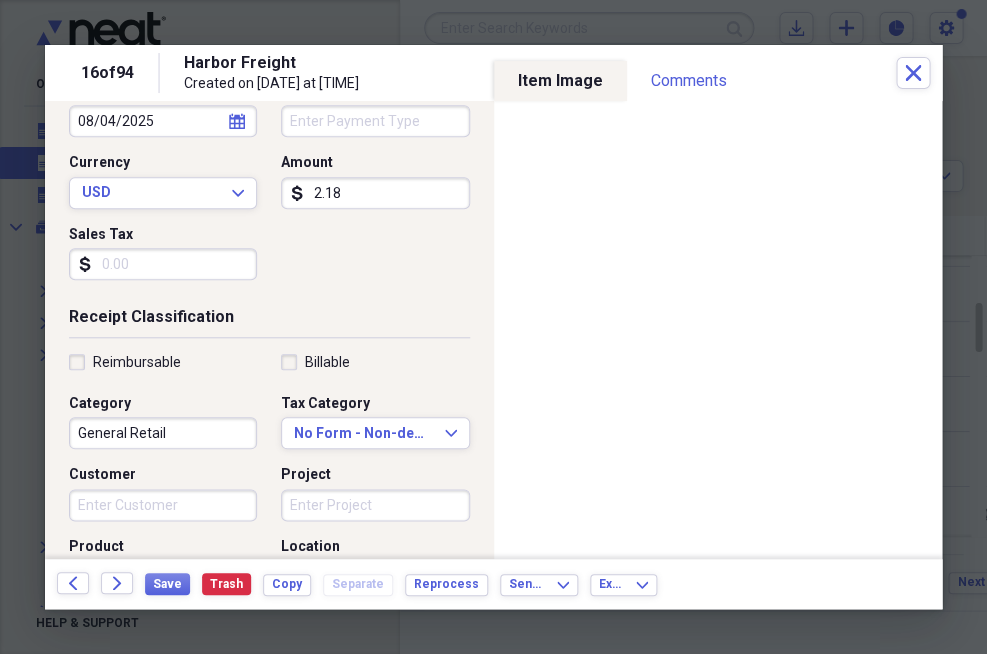scroll, scrollTop: 284, scrollLeft: 0, axis: vertical 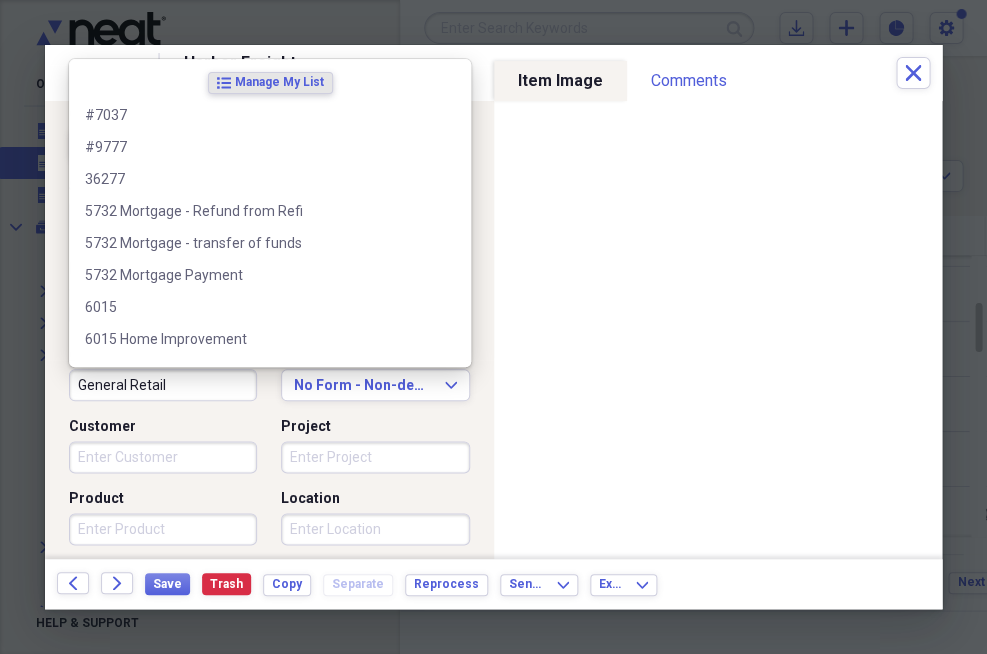 click on "General Retail" at bounding box center [163, 385] 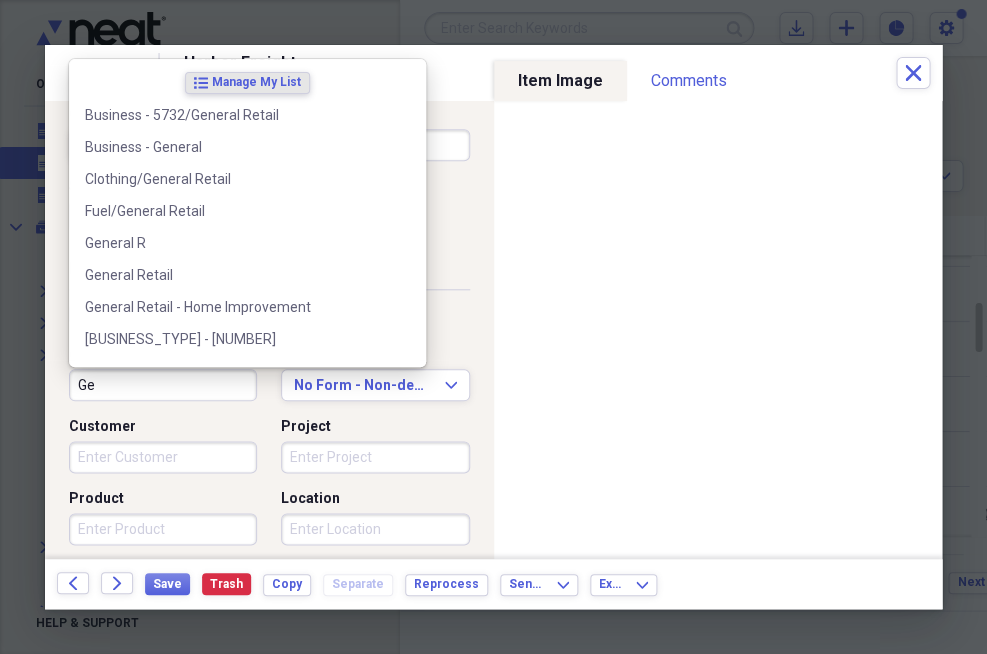 type on "G" 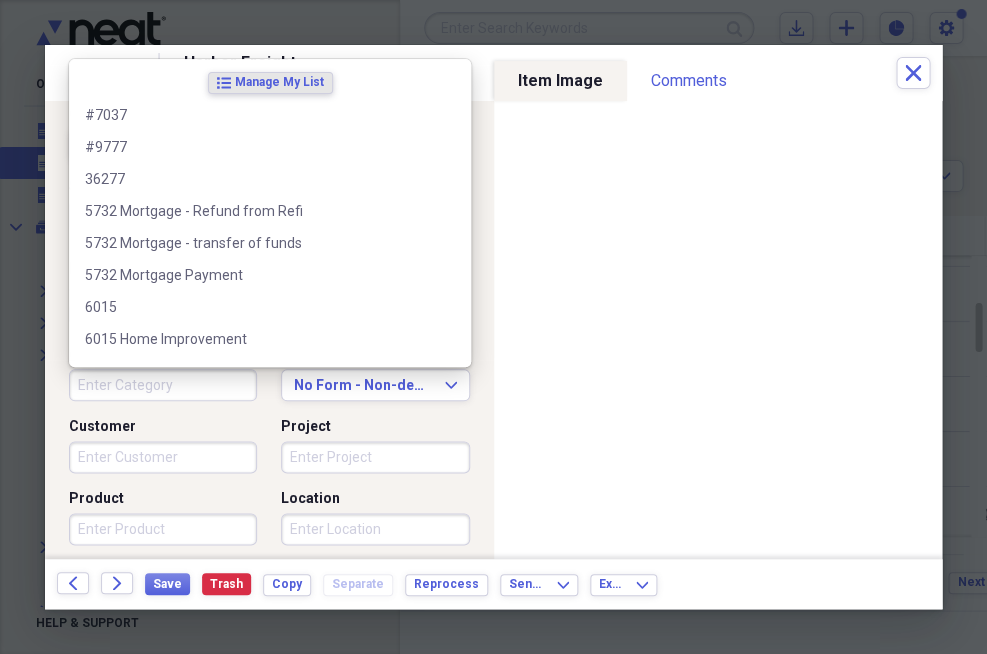 type 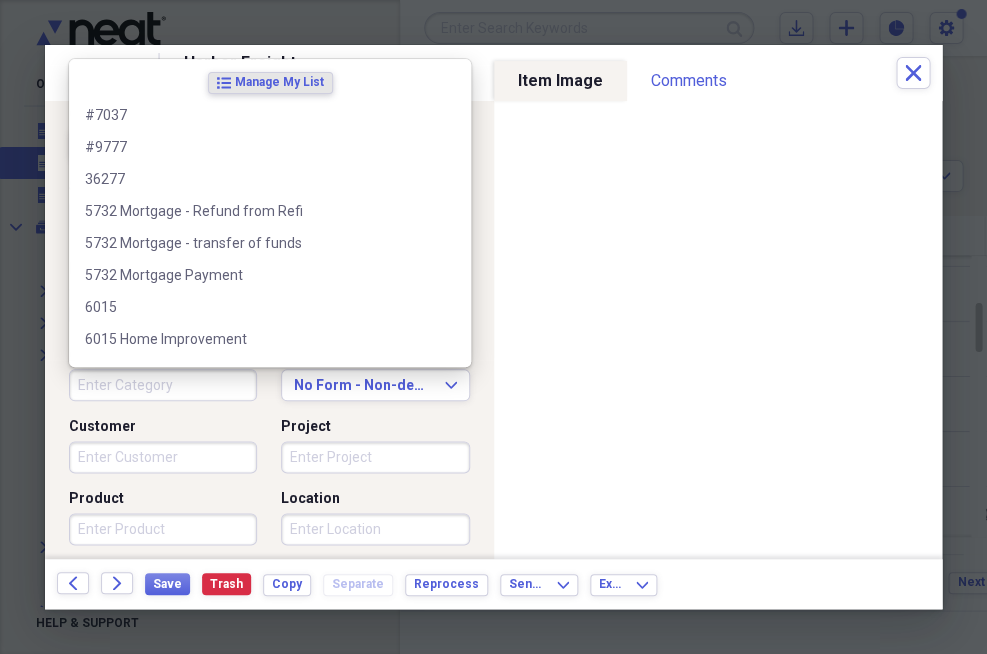 click on "Reimbursable Billable Category Tax Category No Form - Non-deductible Expand Customer Project Product Location Class" at bounding box center (269, 465) 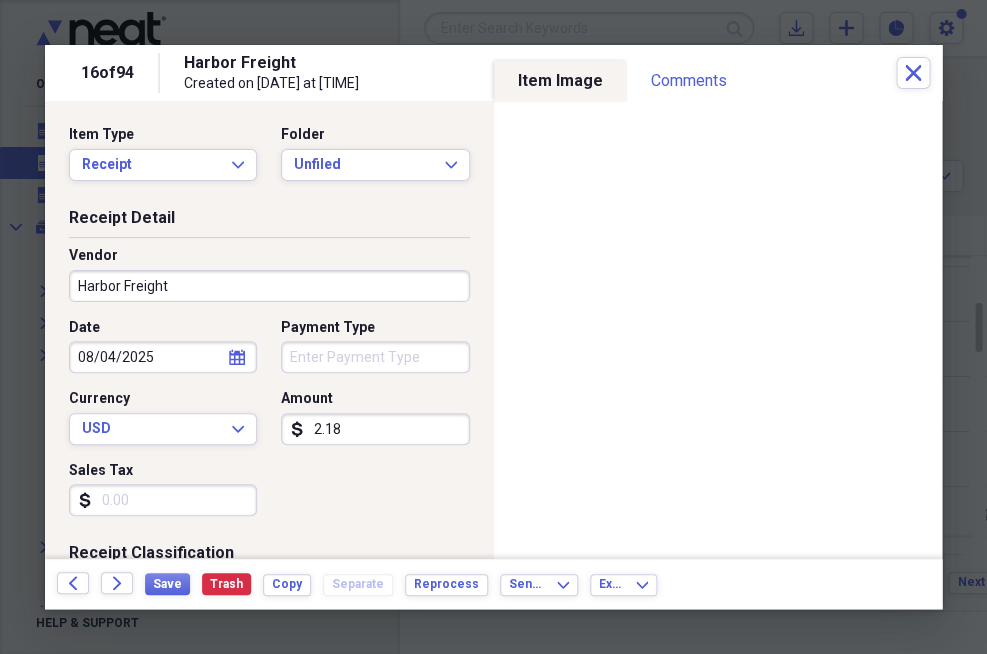 scroll, scrollTop: 0, scrollLeft: 0, axis: both 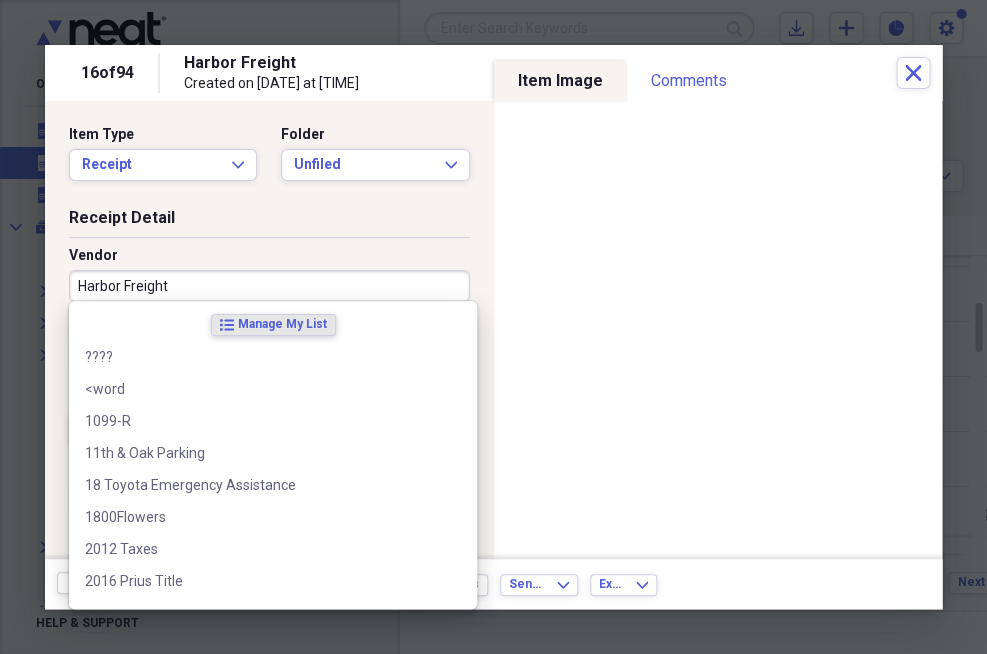 click on "Harbor Freight" at bounding box center (269, 286) 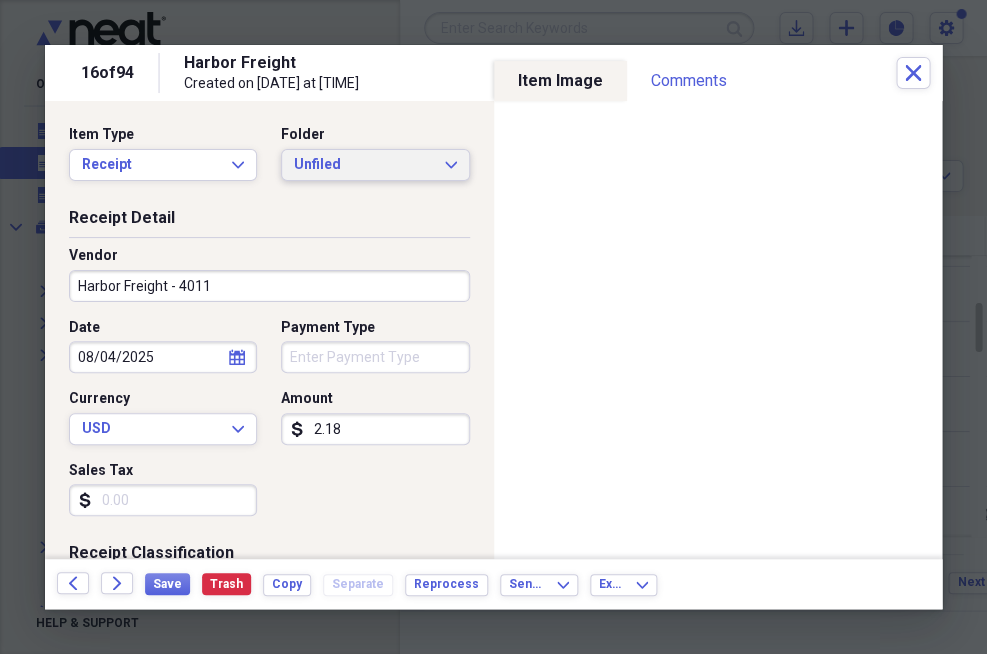 type on "Harbor Freight - 4011" 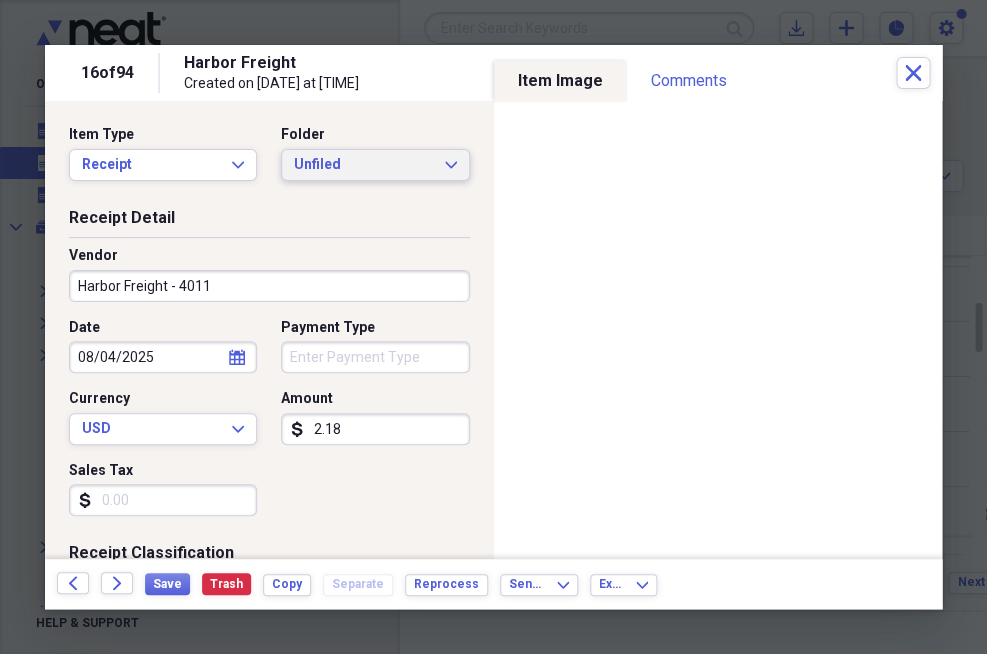 click on "Expand" 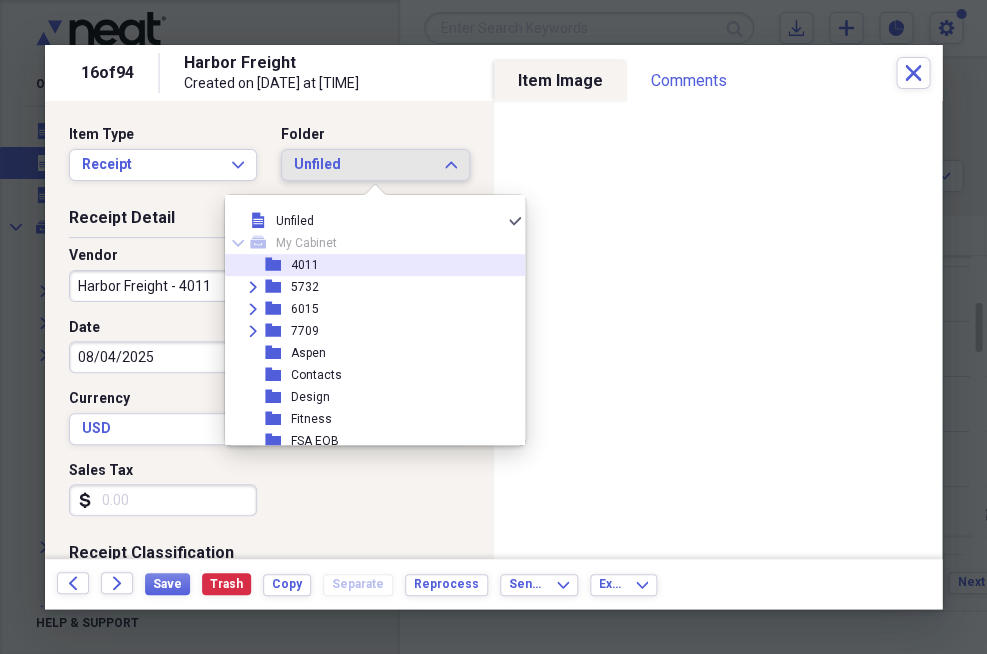 click on "folder [NUMBER]" at bounding box center [367, 265] 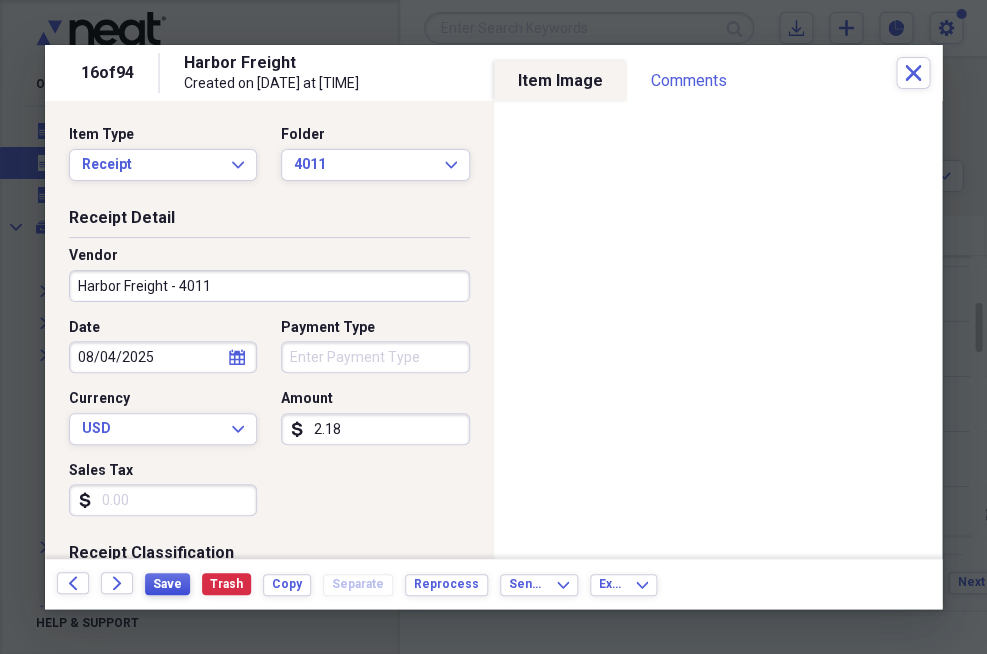 click on "Save" at bounding box center [167, 584] 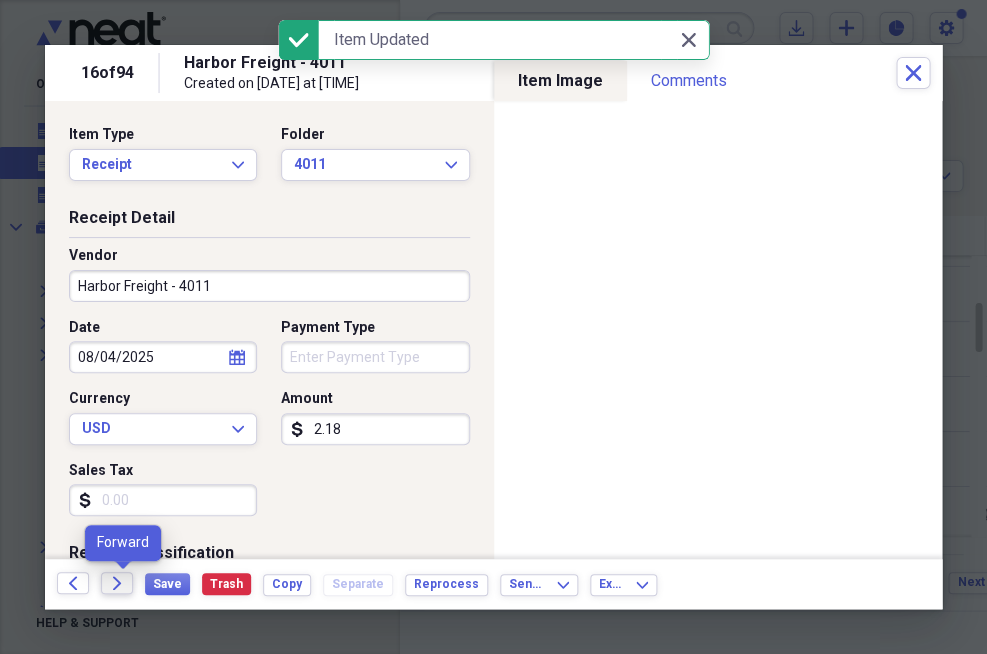 click on "Forward" 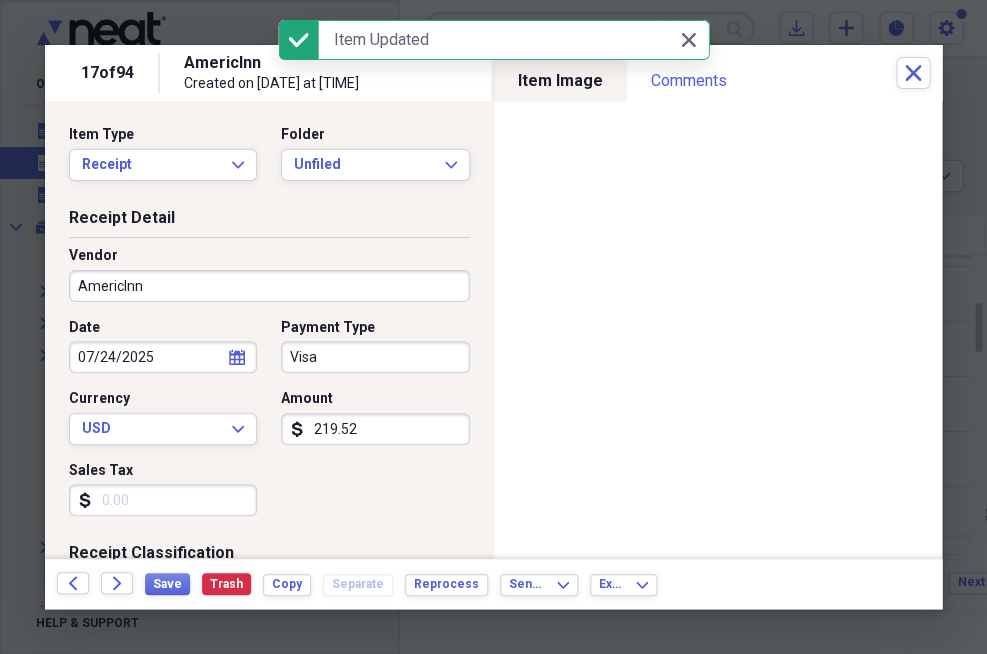 click on "Visa" at bounding box center [375, 357] 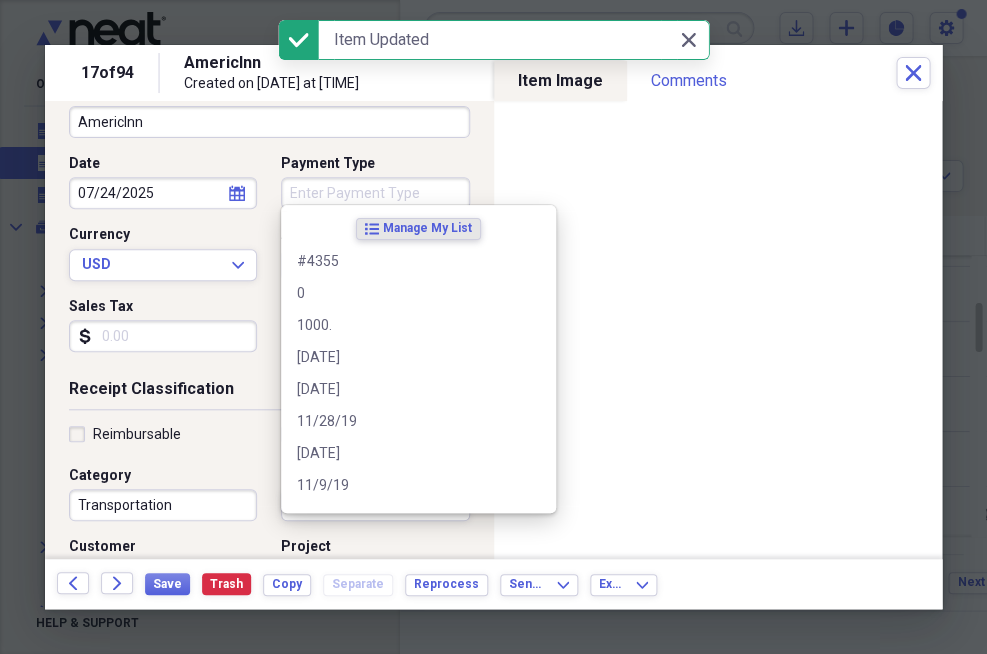scroll, scrollTop: 168, scrollLeft: 0, axis: vertical 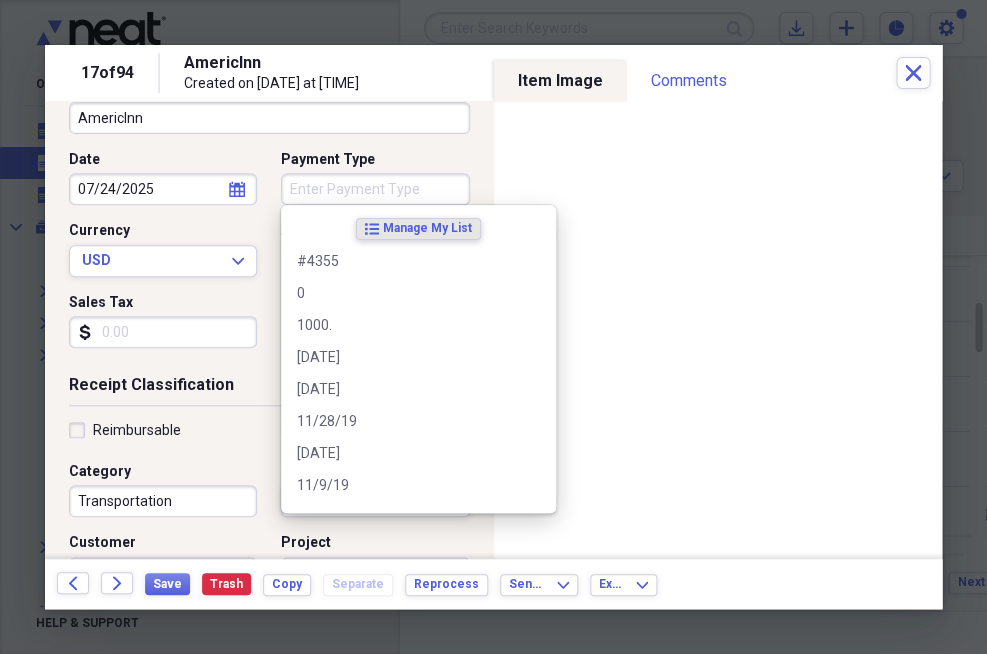 type 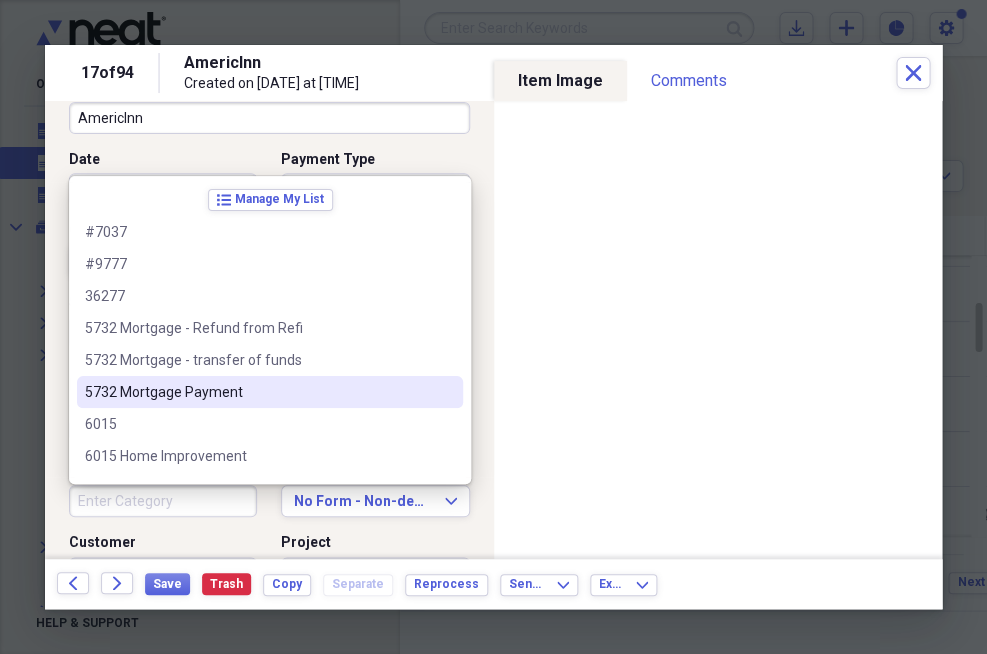 type 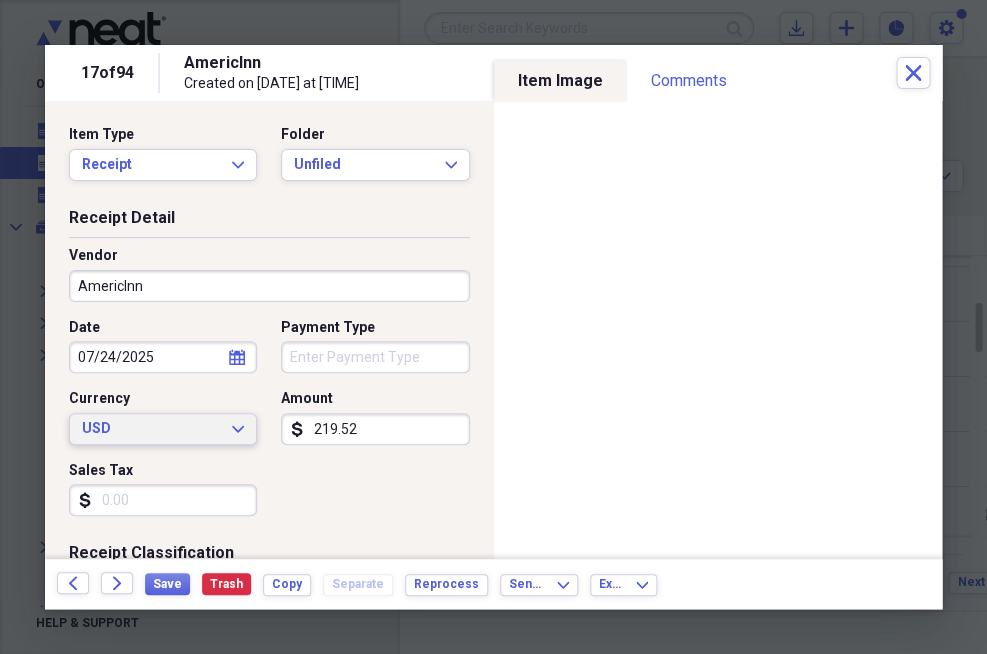 scroll, scrollTop: 0, scrollLeft: 0, axis: both 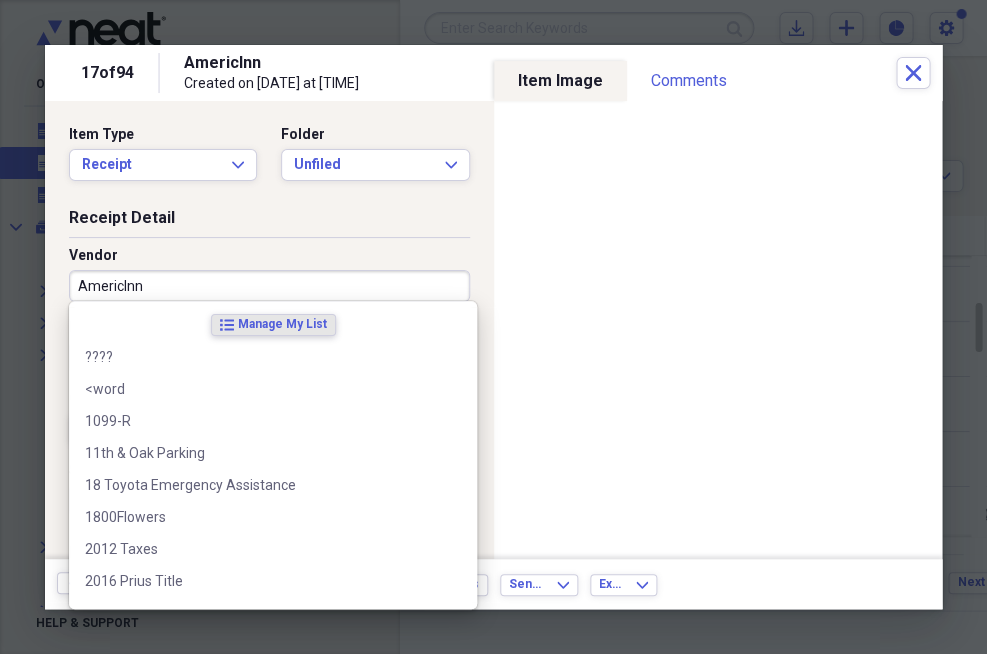 click on "AmericInn" at bounding box center (269, 286) 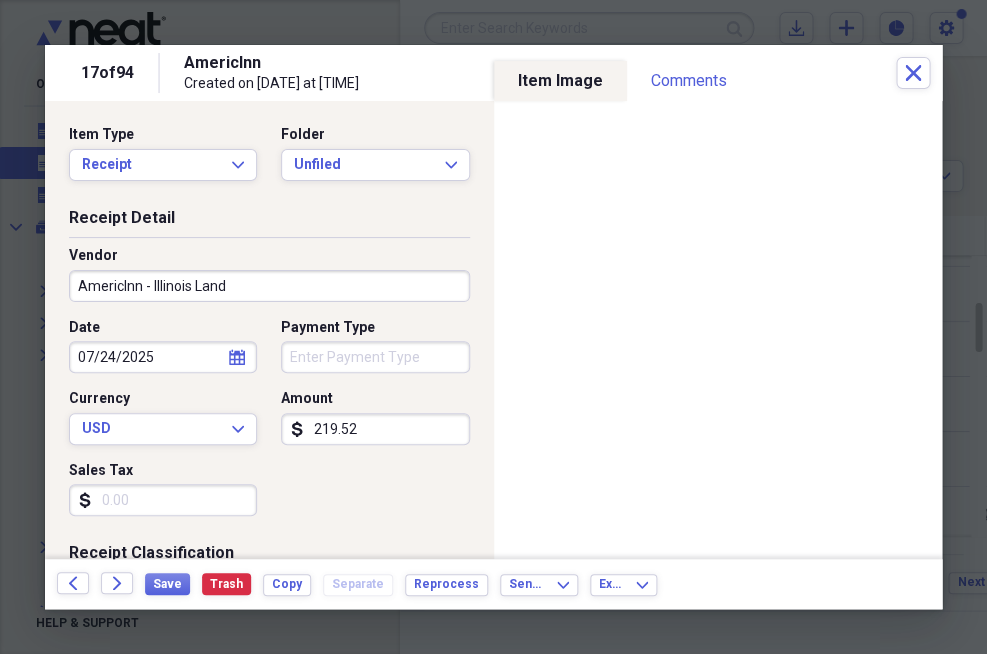 scroll, scrollTop: 0, scrollLeft: 0, axis: both 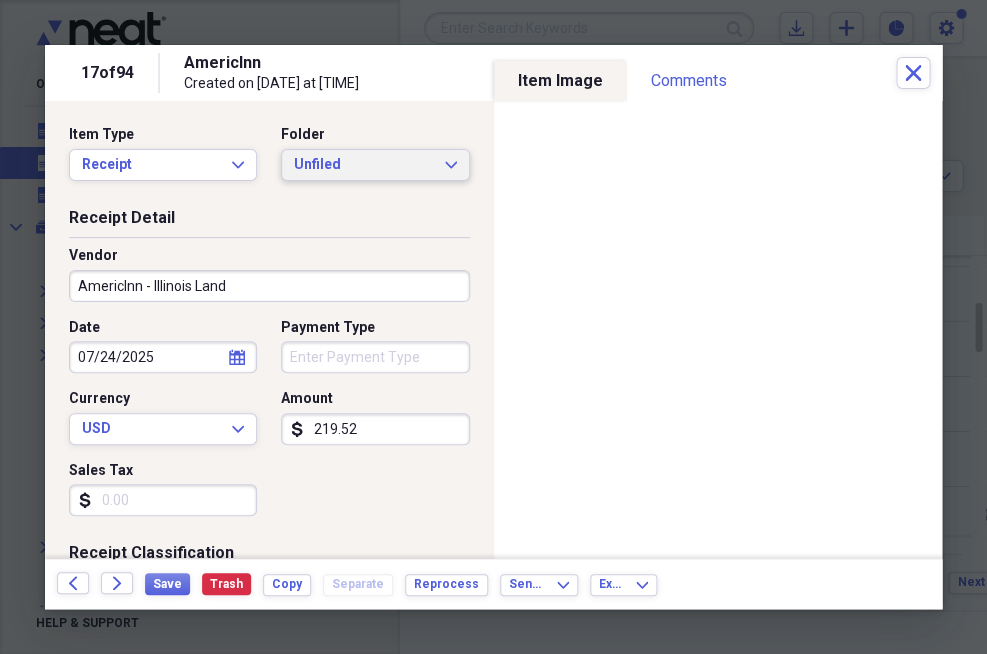 type on "AmericInn - Illinois Land" 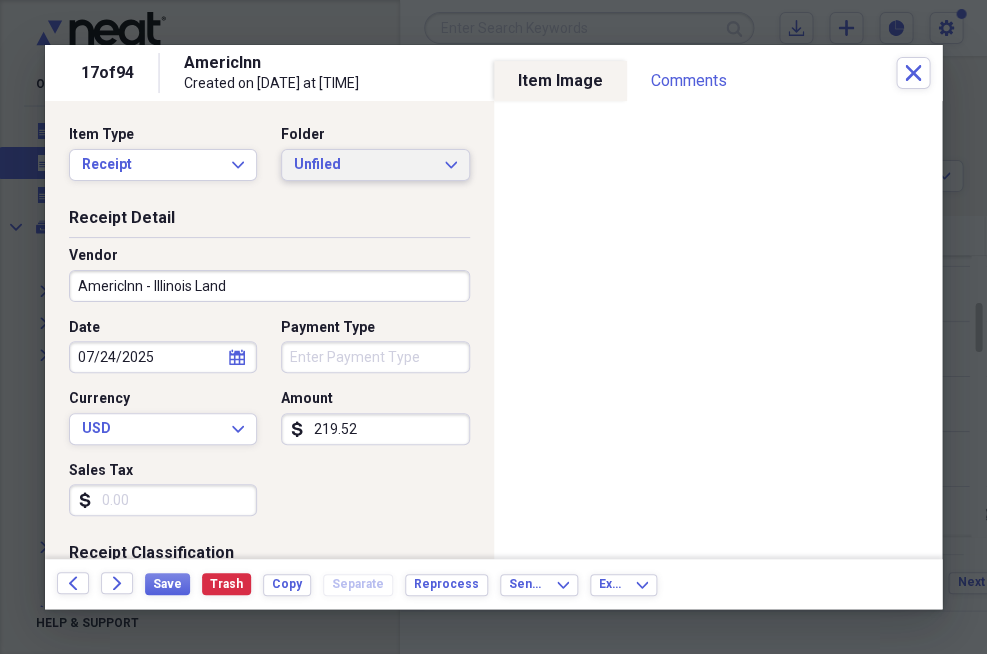 click on "Expand" 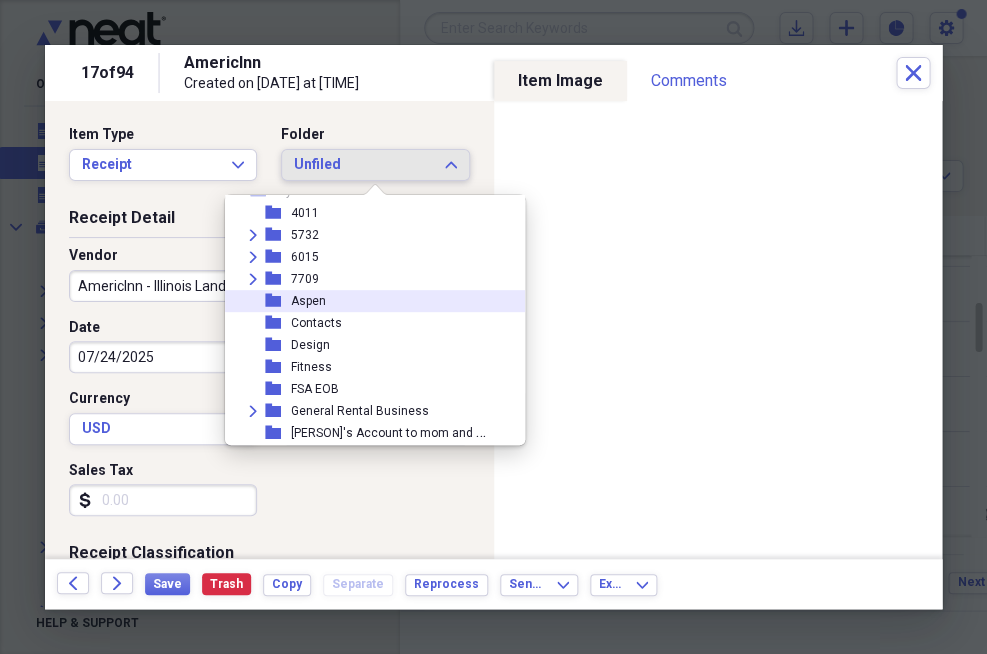 scroll, scrollTop: 52, scrollLeft: 0, axis: vertical 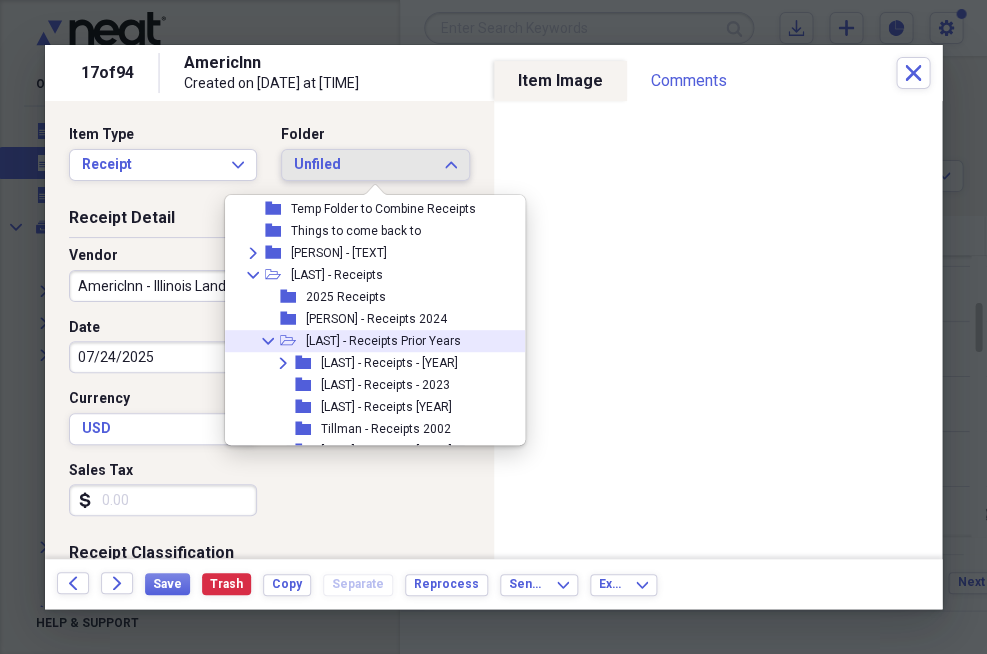 click on "Collapse" 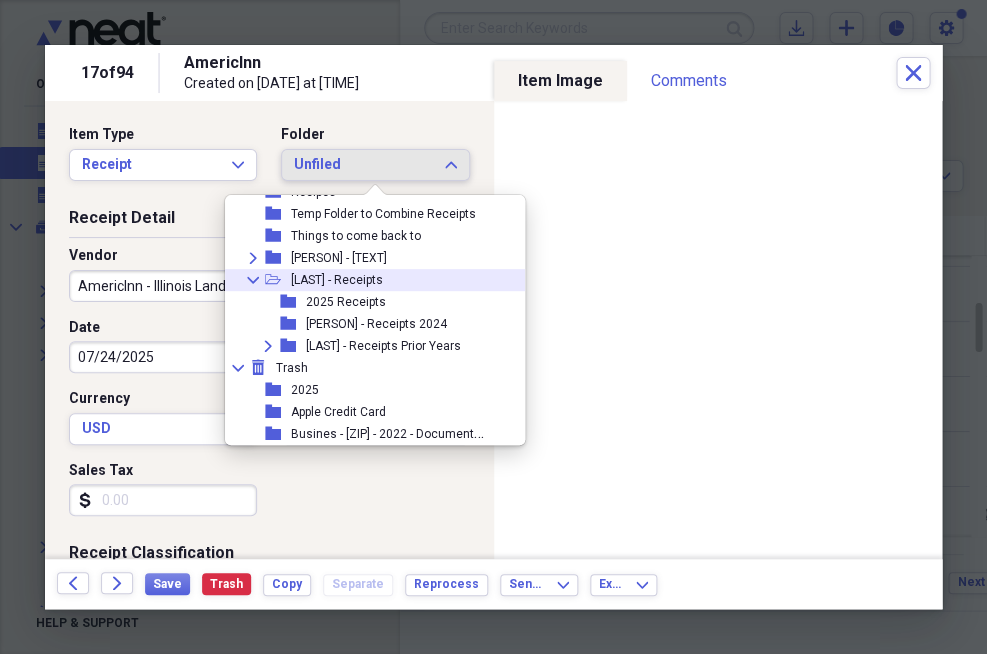 click 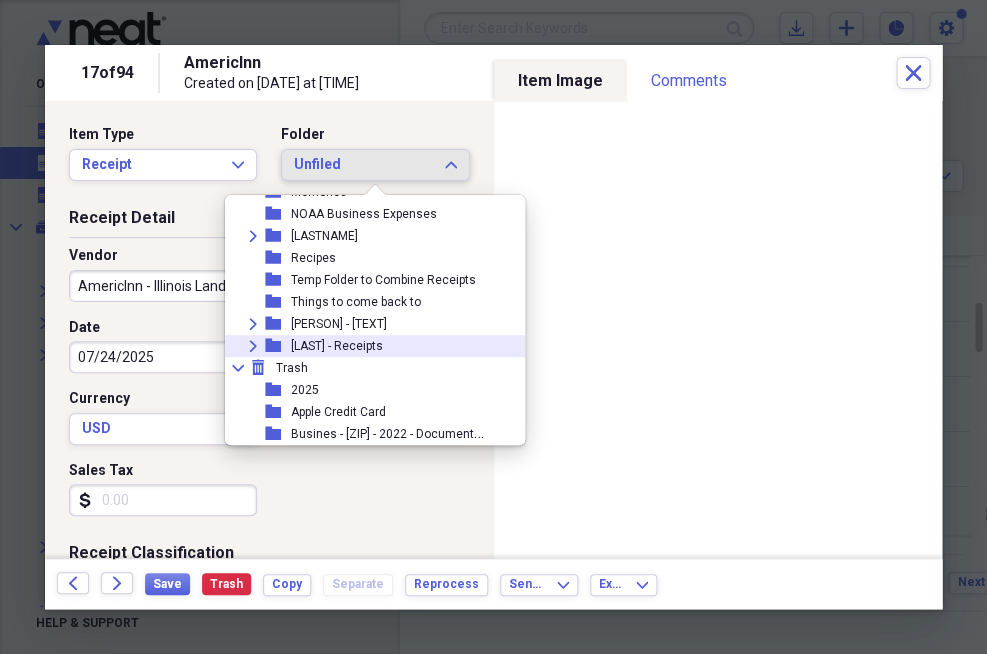 scroll, scrollTop: 359, scrollLeft: 0, axis: vertical 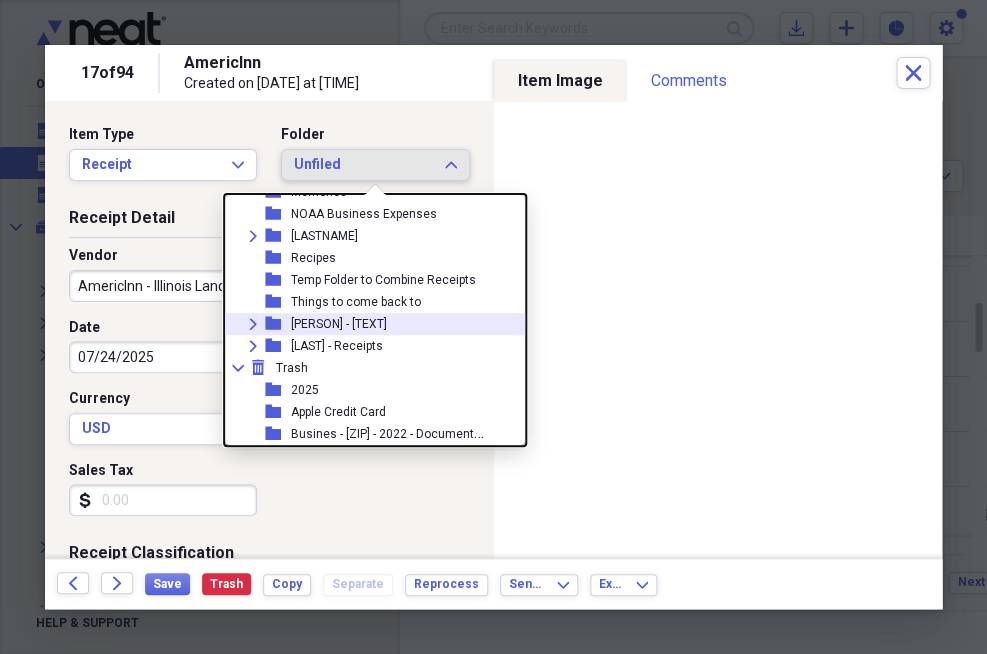 click on "Expand" 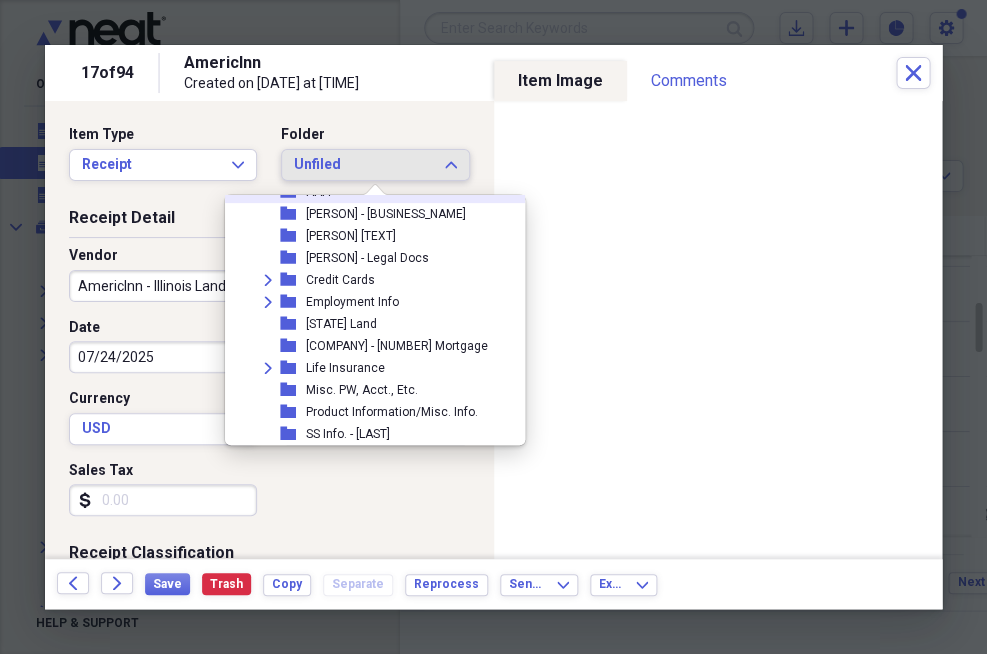 scroll, scrollTop: 540, scrollLeft: 0, axis: vertical 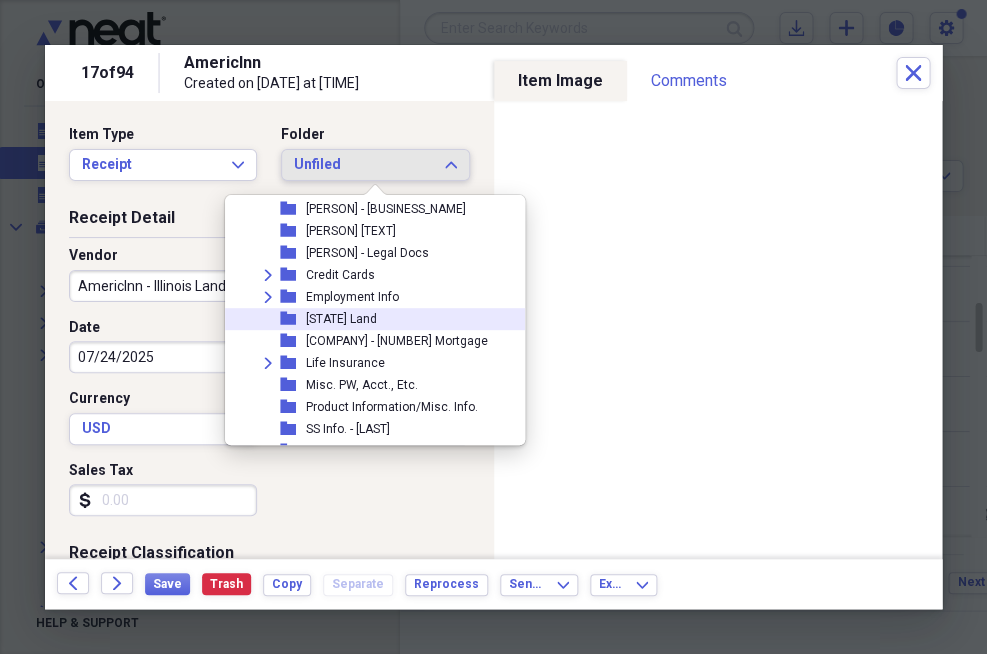click on "[STATE] Land" at bounding box center [341, 319] 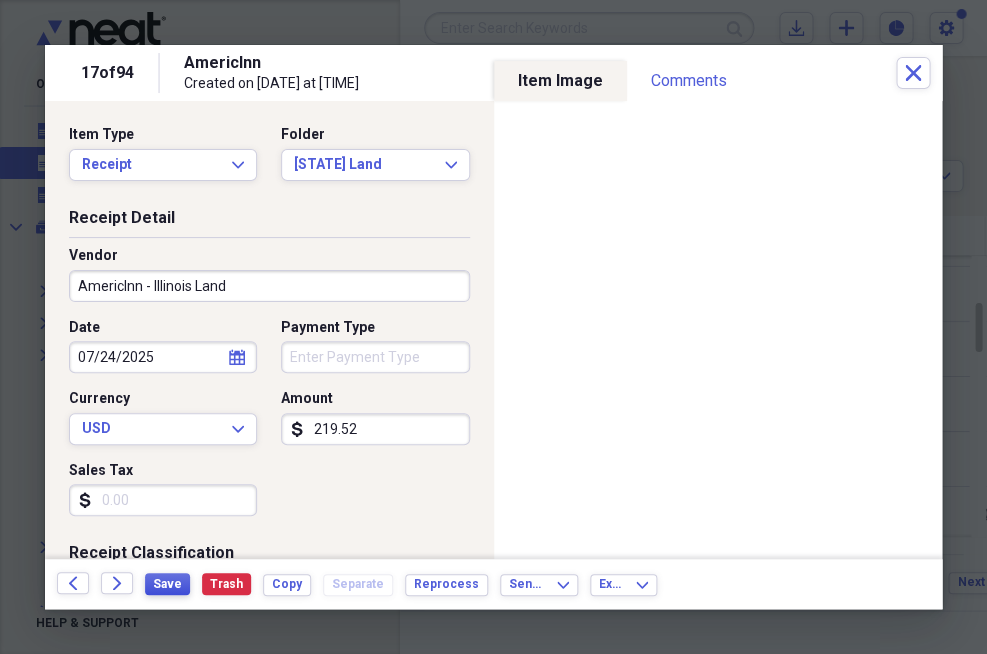 click on "Save" at bounding box center [167, 584] 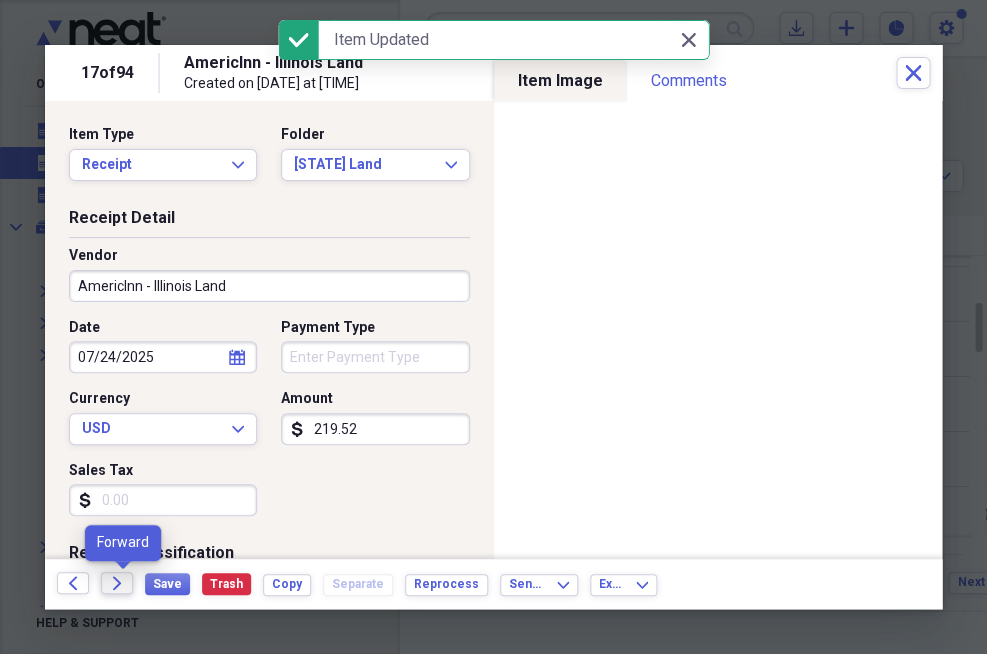 click on "Forward" 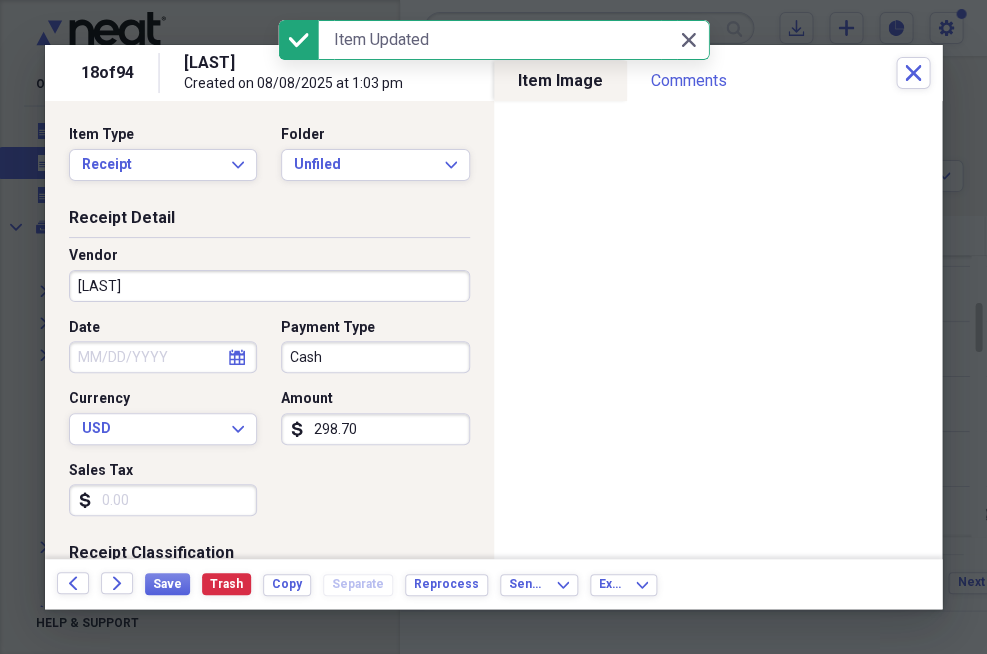 click on "Cash" at bounding box center [375, 357] 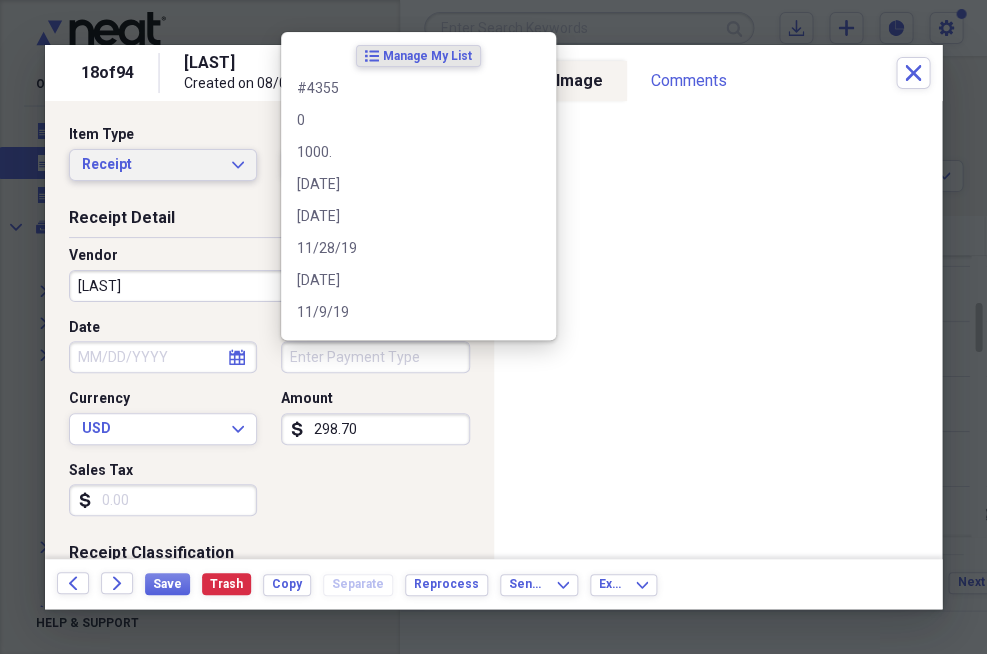 type 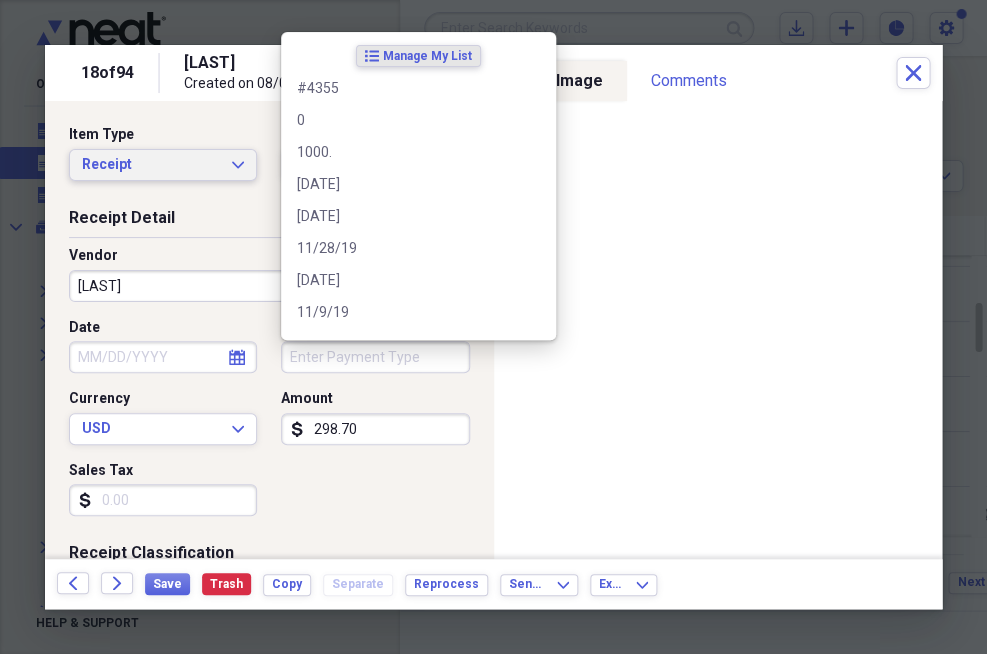 click on "Expand" 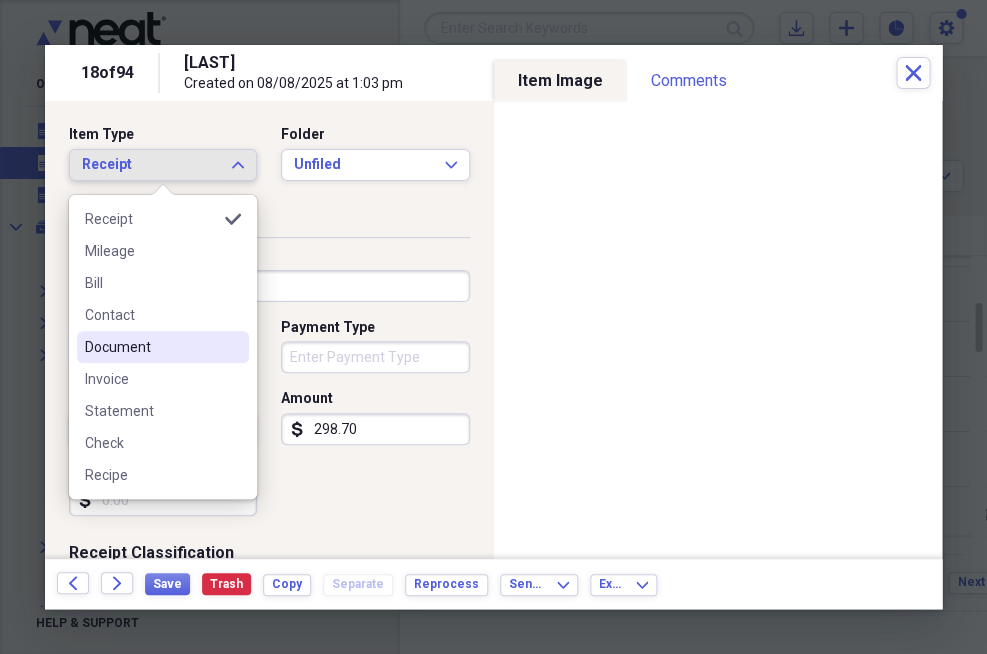 click on "Document" at bounding box center (151, 347) 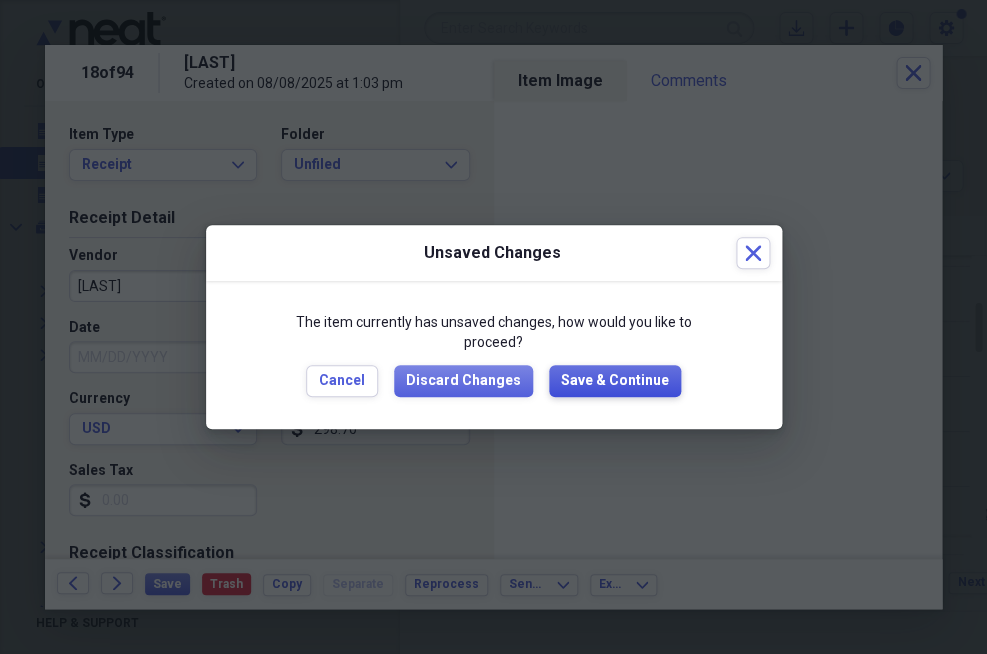 click on "Save & Continue" at bounding box center (615, 381) 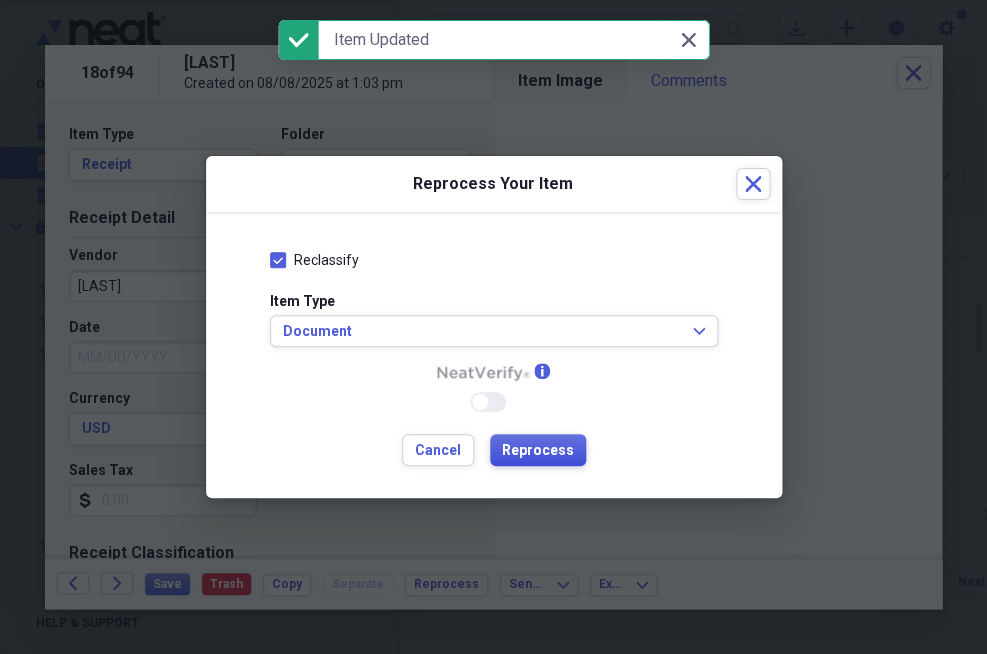 click on "Reprocess" at bounding box center [538, 451] 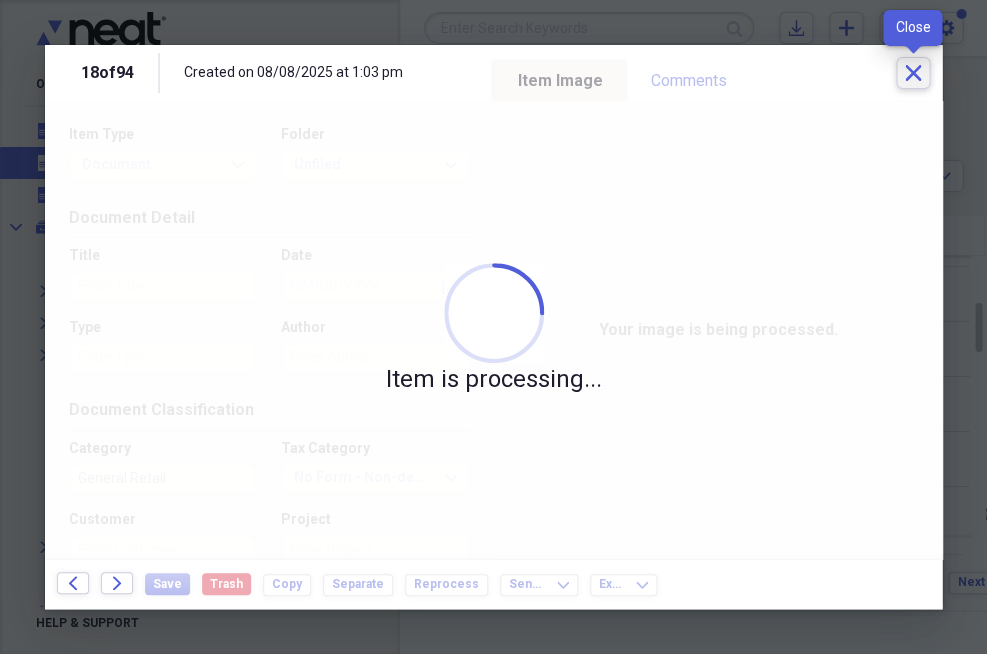 click 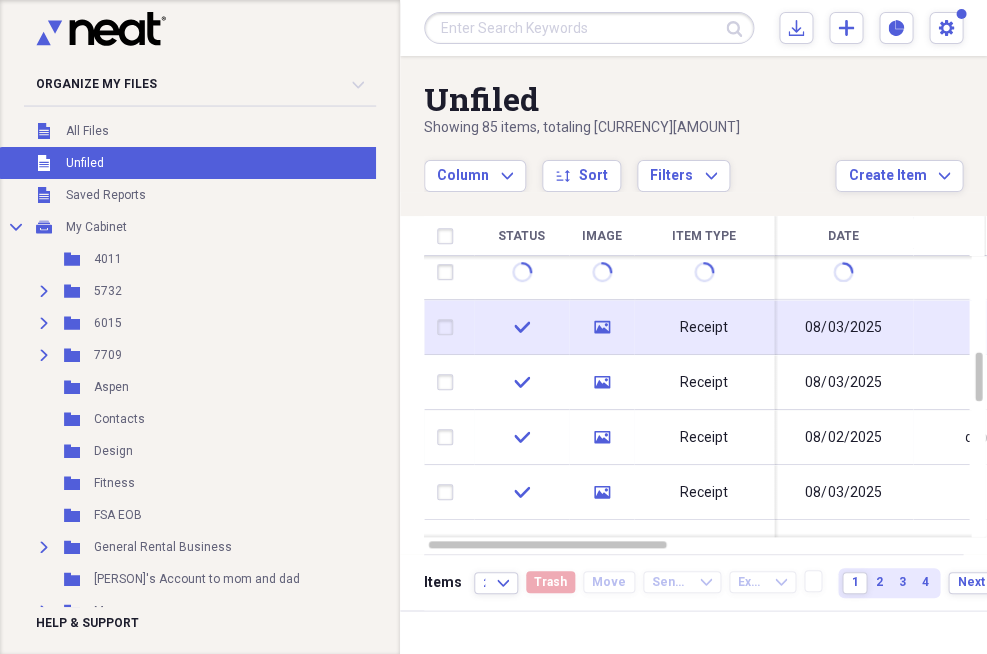 click on "Receipt" at bounding box center (704, 327) 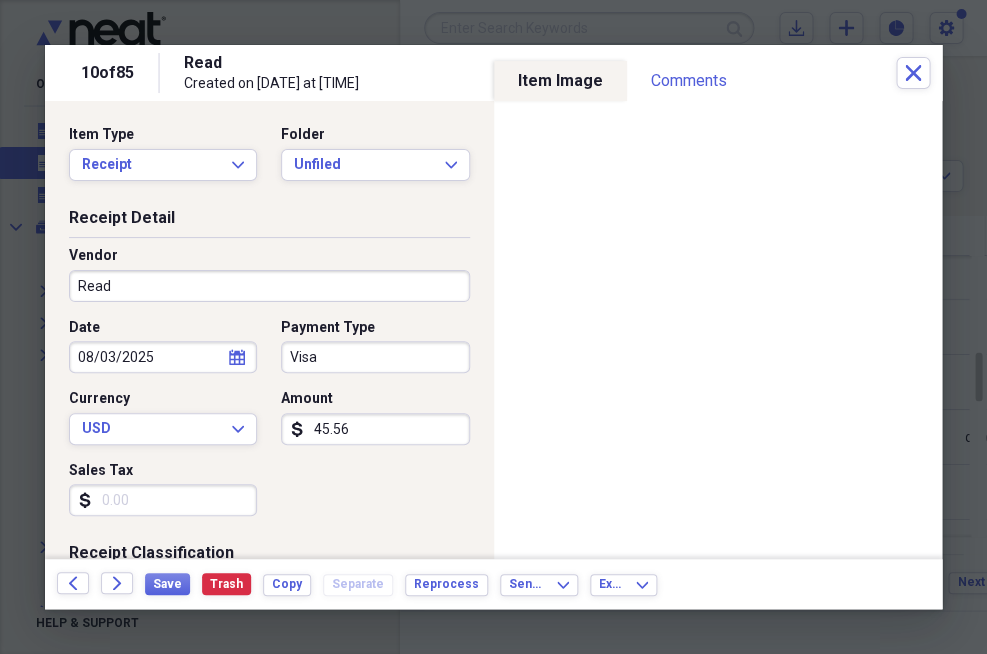 click on "Visa" at bounding box center [375, 357] 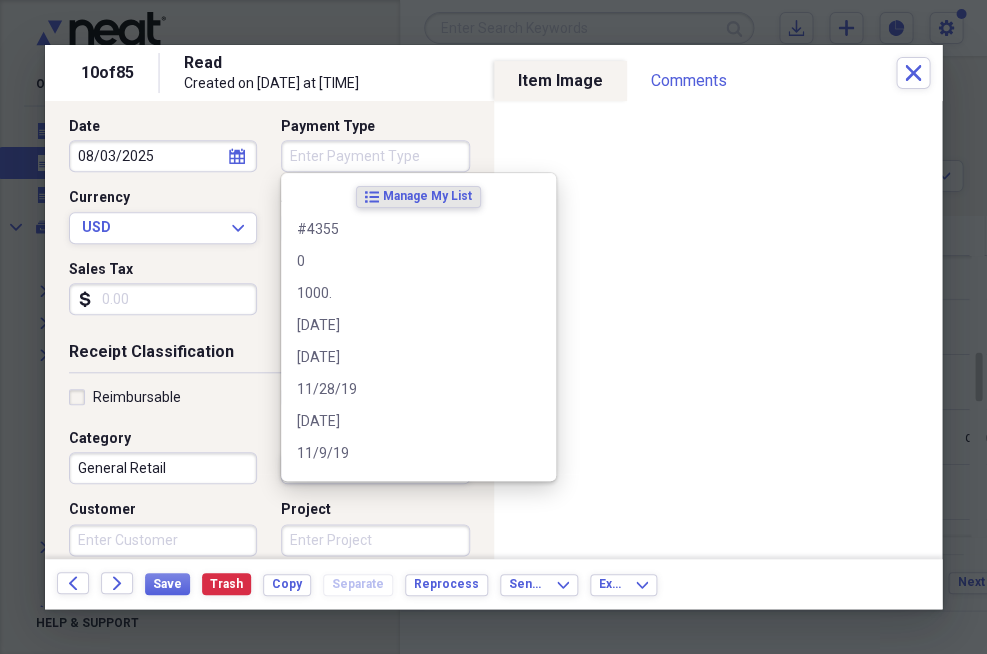 scroll, scrollTop: 202, scrollLeft: 0, axis: vertical 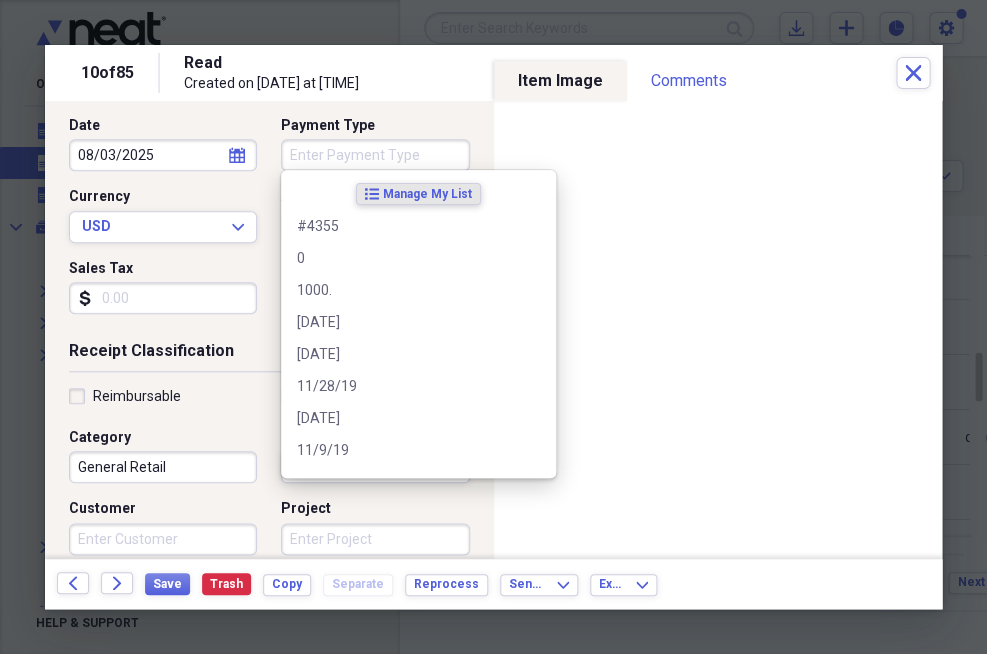 type 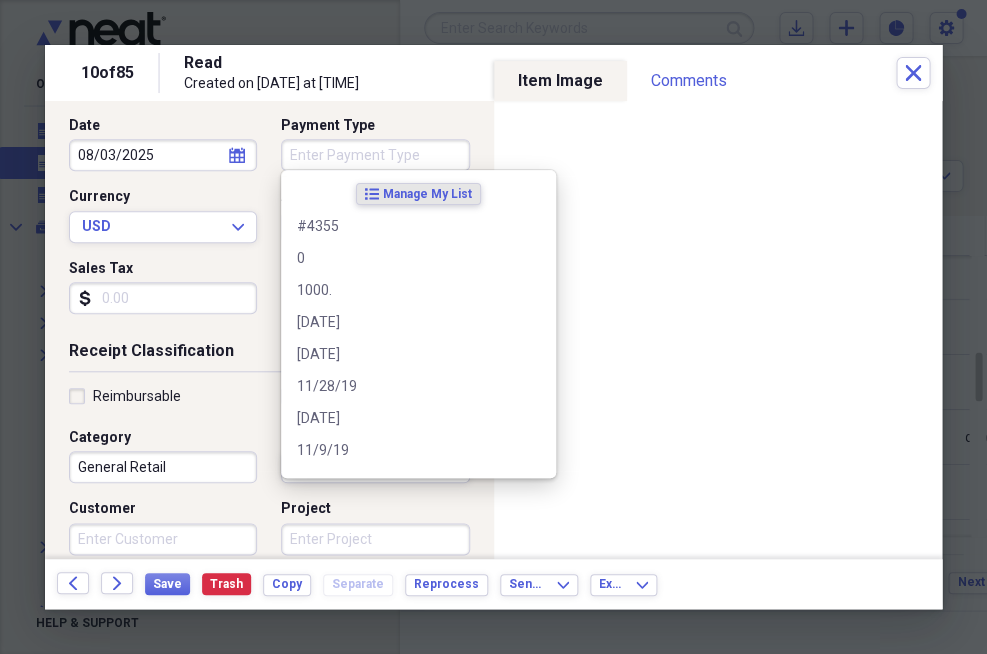 click on "General Retail" at bounding box center [163, 467] 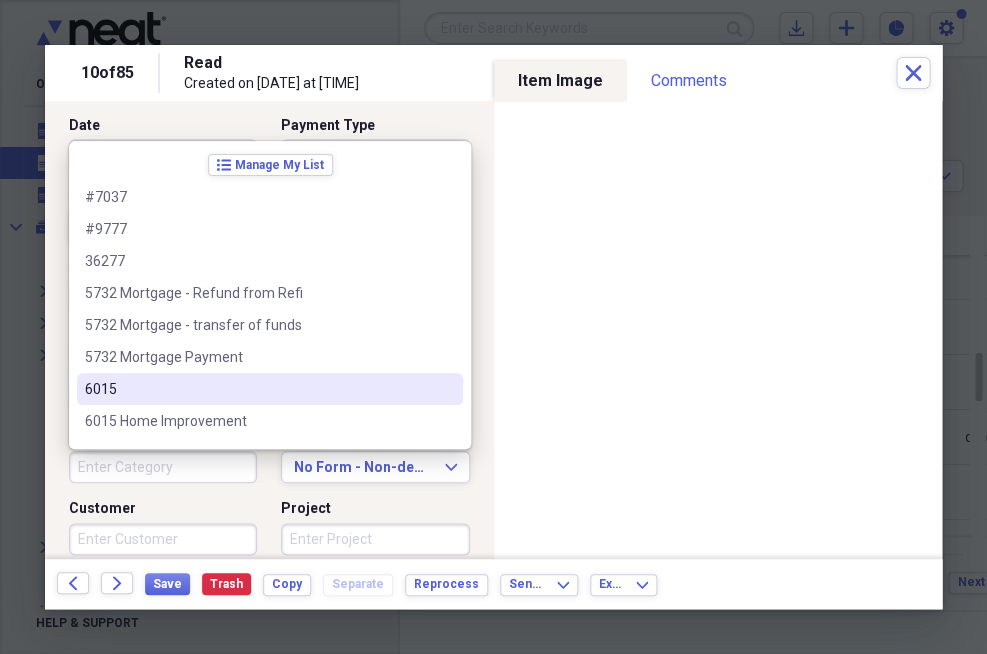 type 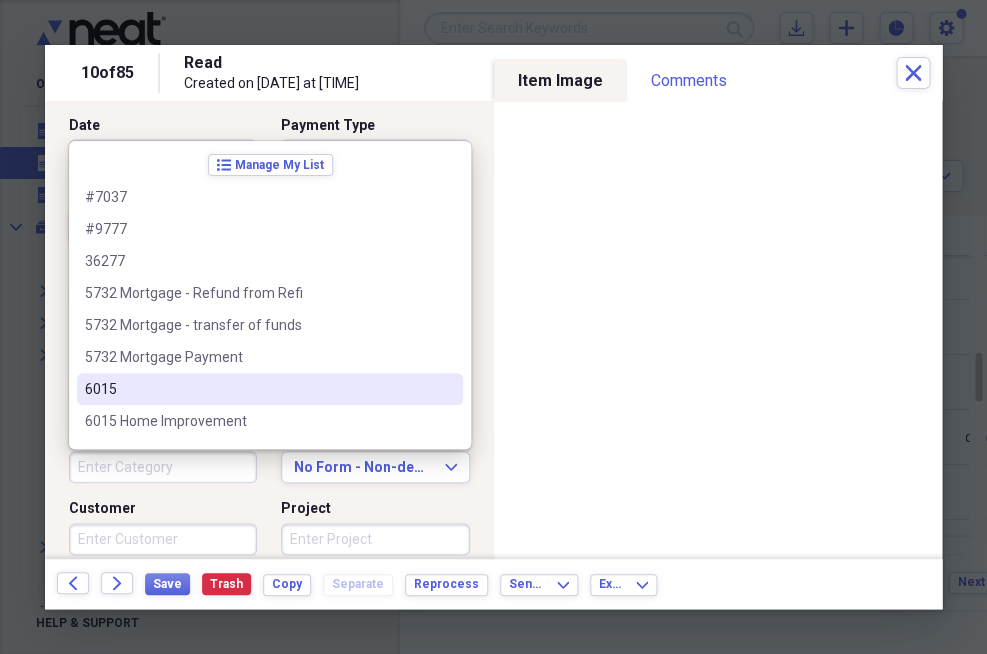 click on "Receipt Classification Reimbursable Billable Category Tax Category No Form - Non-deductible Expand Customer Project Product Location Class" at bounding box center (269, 532) 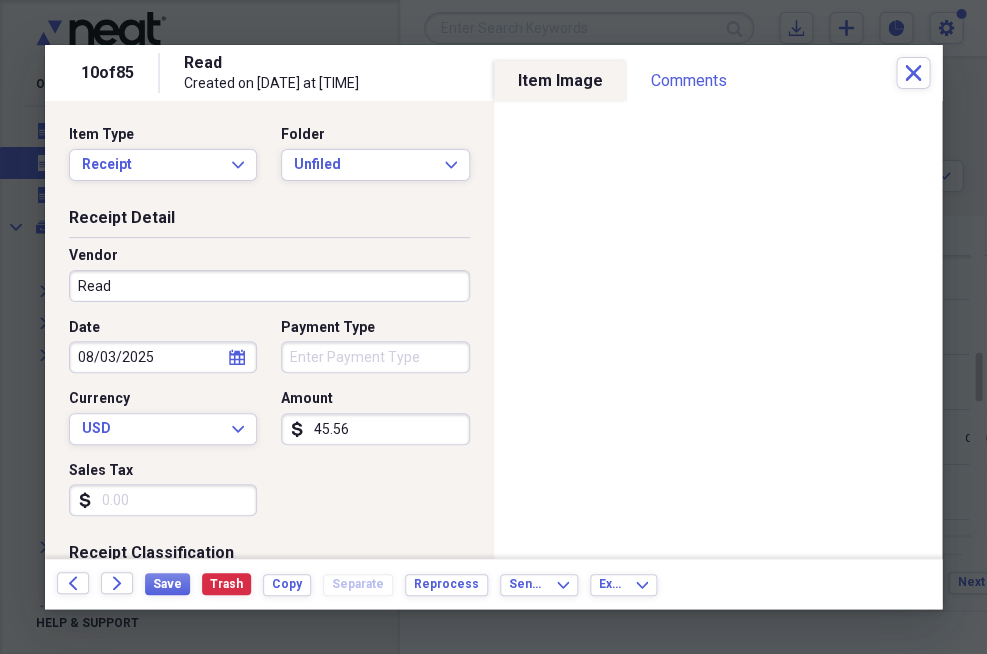 scroll, scrollTop: 0, scrollLeft: 0, axis: both 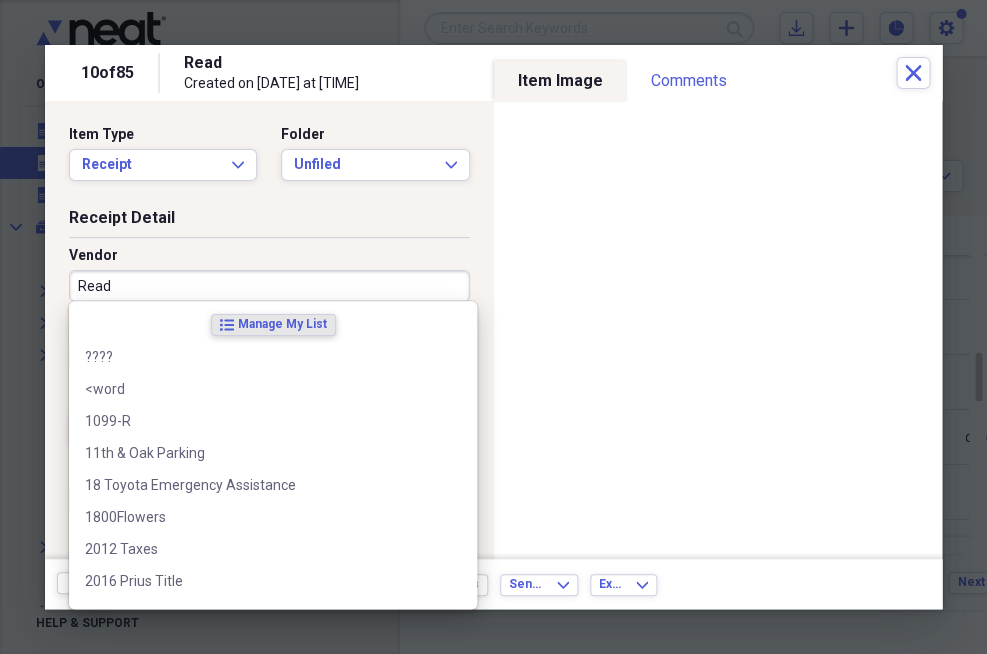 click on "Read" at bounding box center [269, 286] 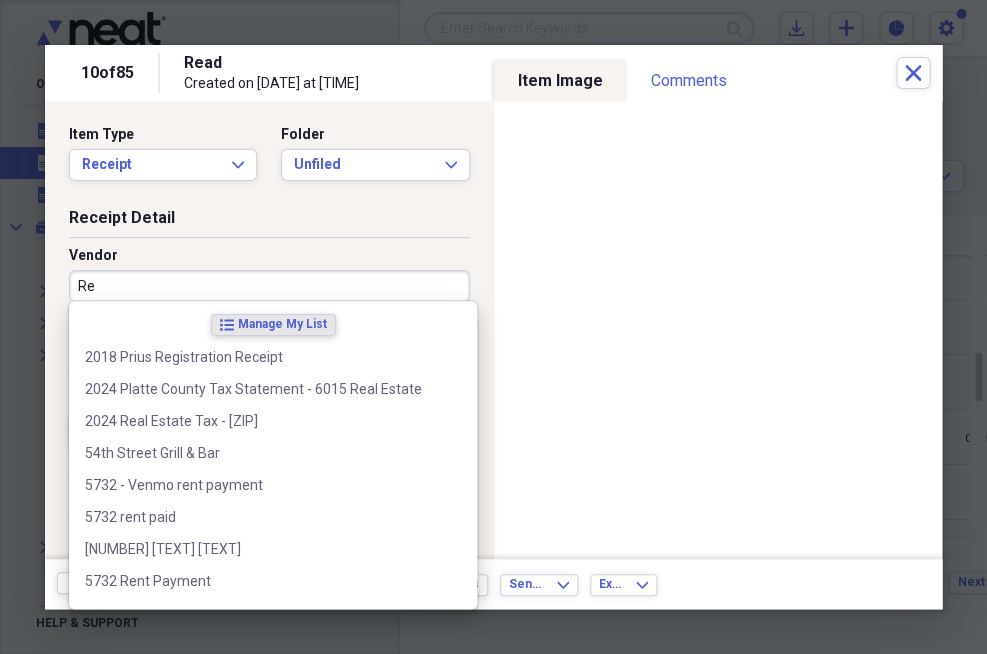 type on "R" 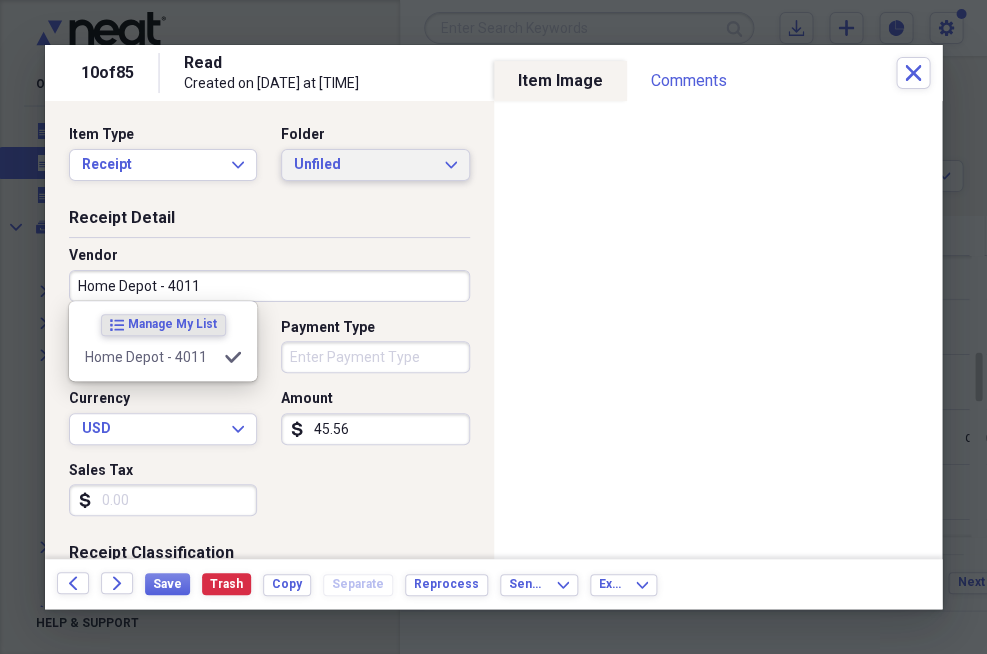 type on "Home Depot - [NUMBER]" 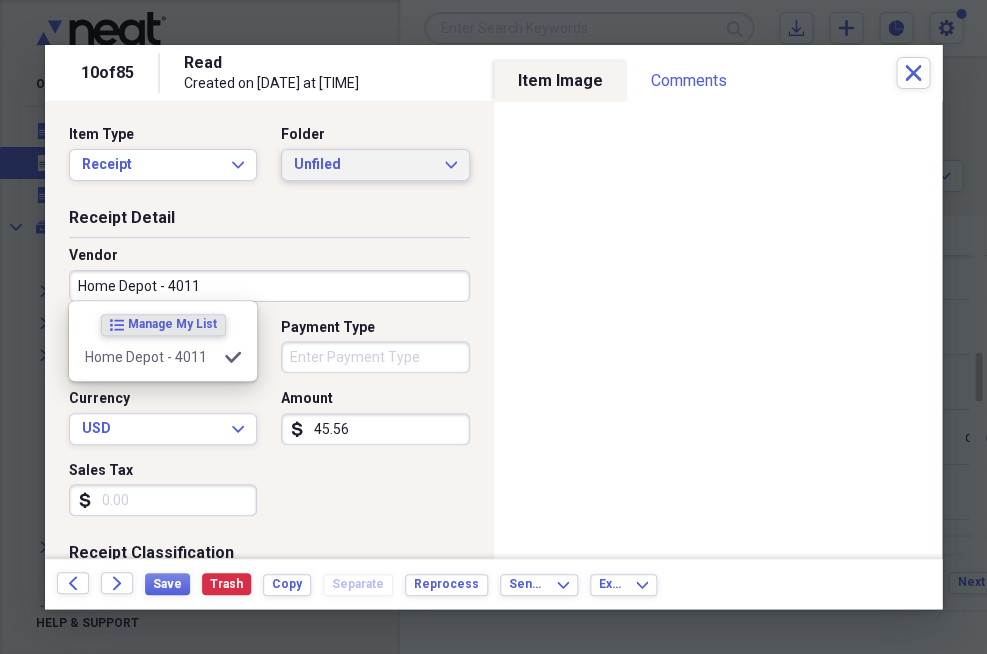 click on "Expand" 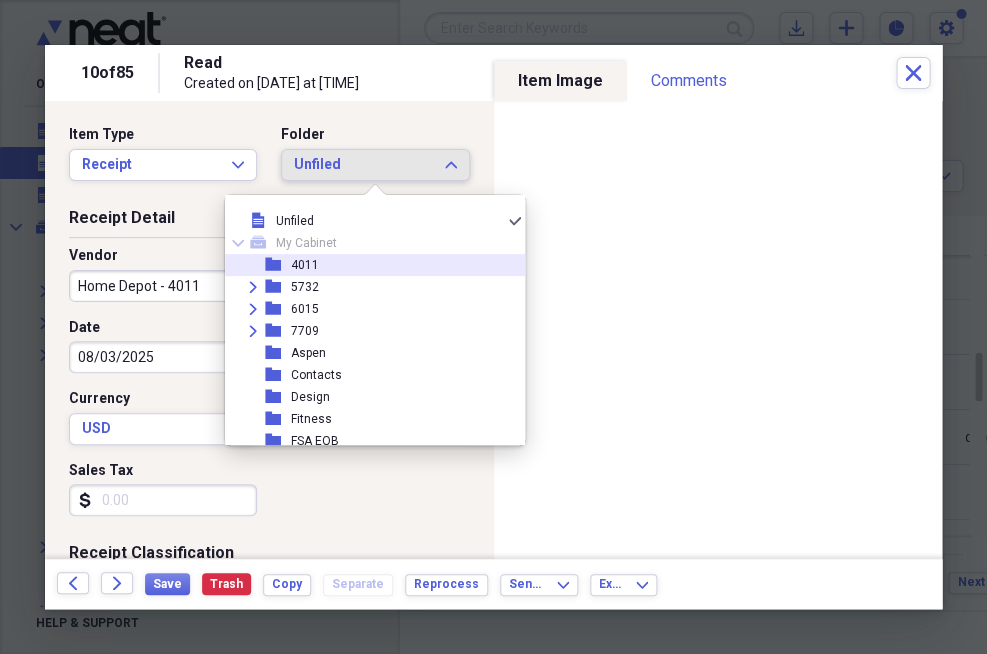 click on "4011" at bounding box center (305, 265) 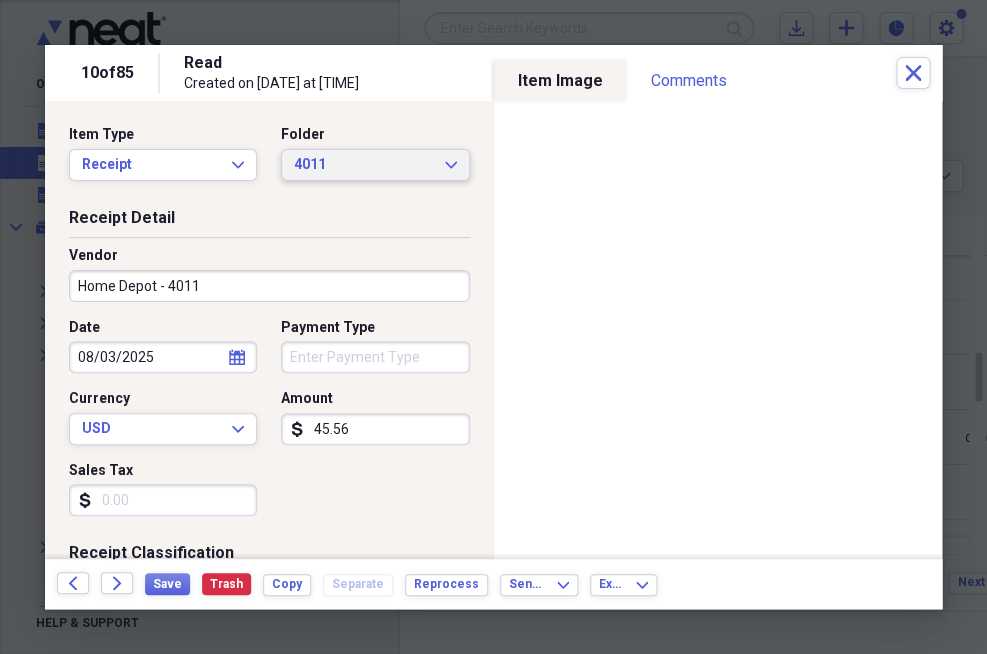 scroll, scrollTop: 0, scrollLeft: 0, axis: both 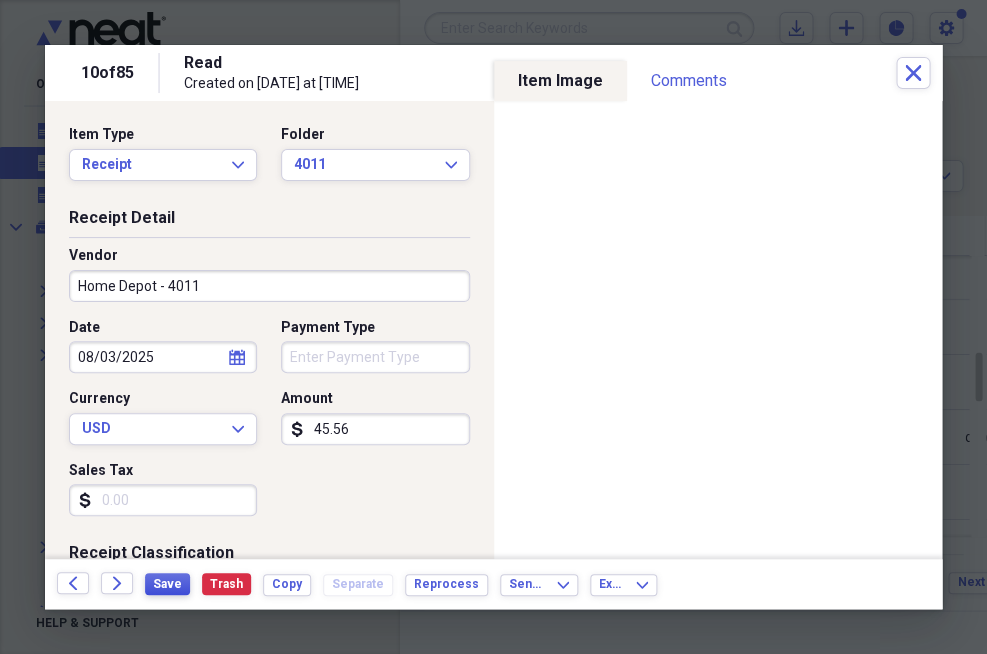 click on "Save" at bounding box center [167, 584] 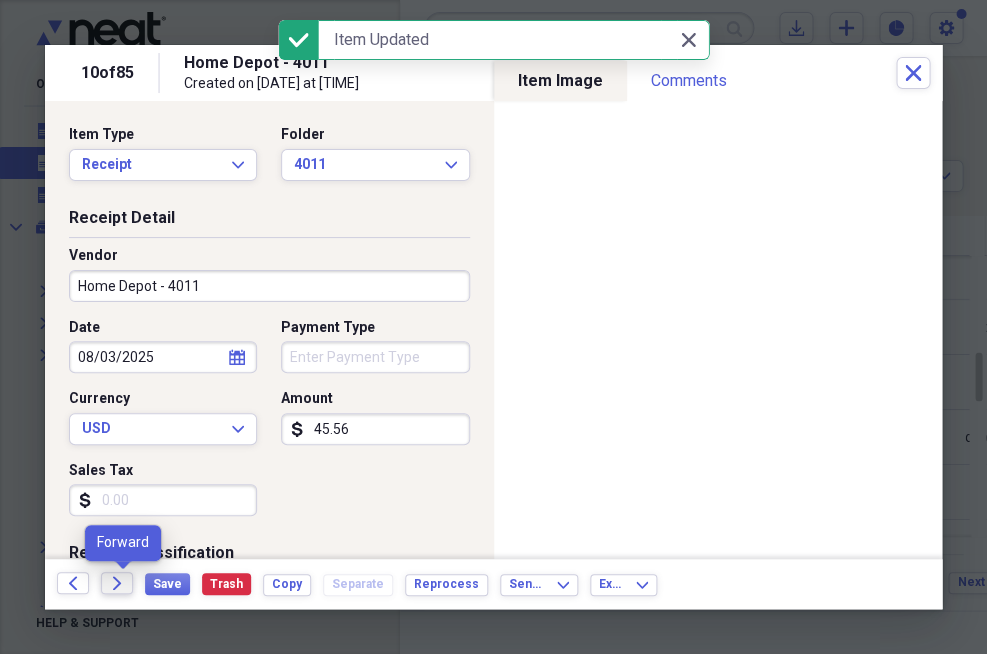 click on "Forward" 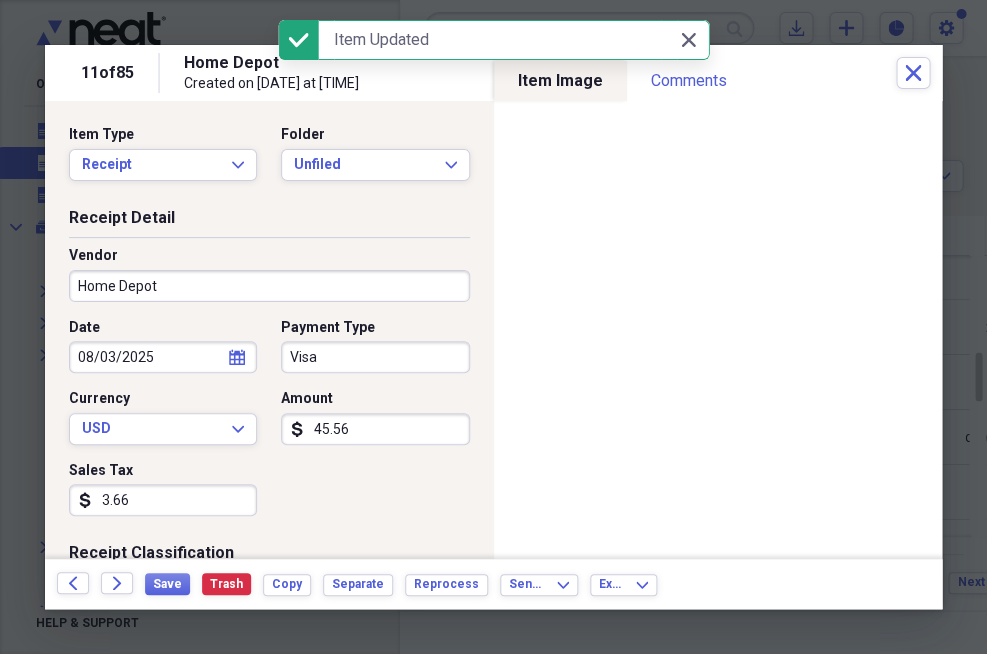 click on "Visa" at bounding box center [375, 357] 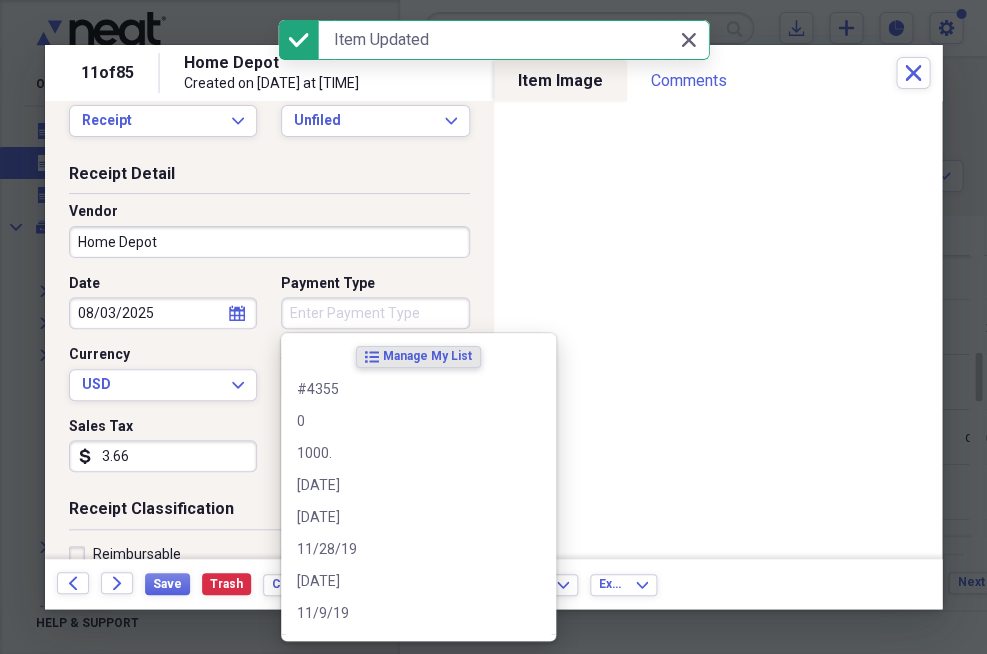 scroll, scrollTop: 48, scrollLeft: 0, axis: vertical 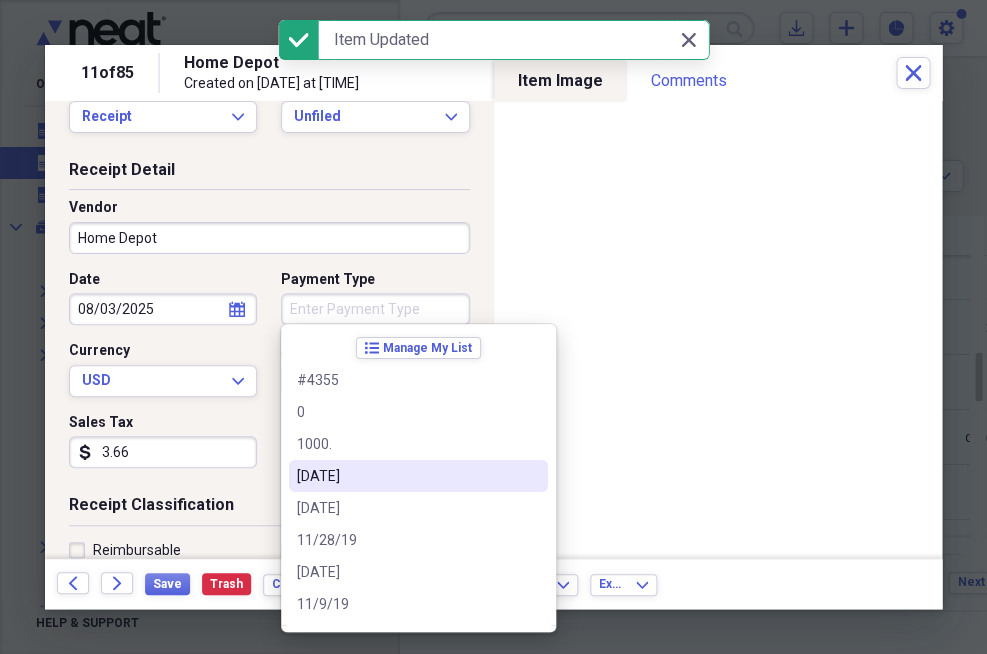 type 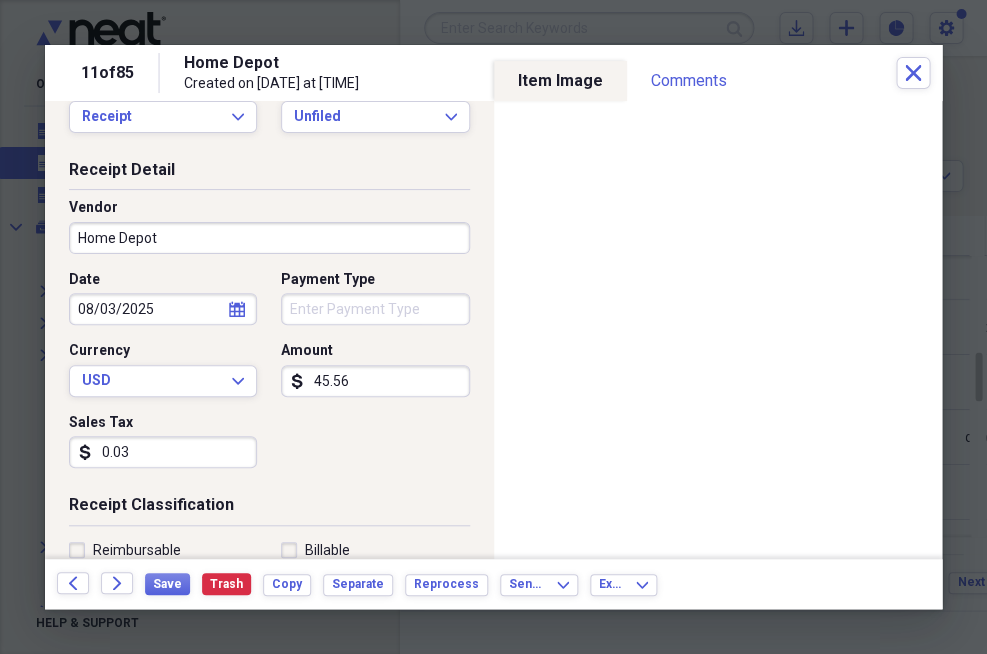 type on "0.03" 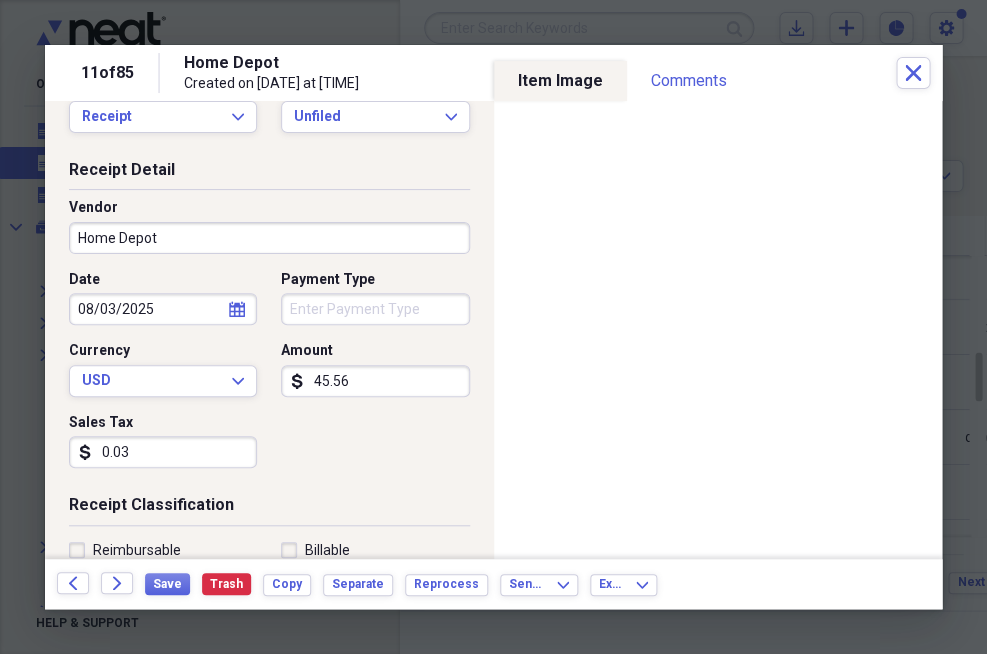 type 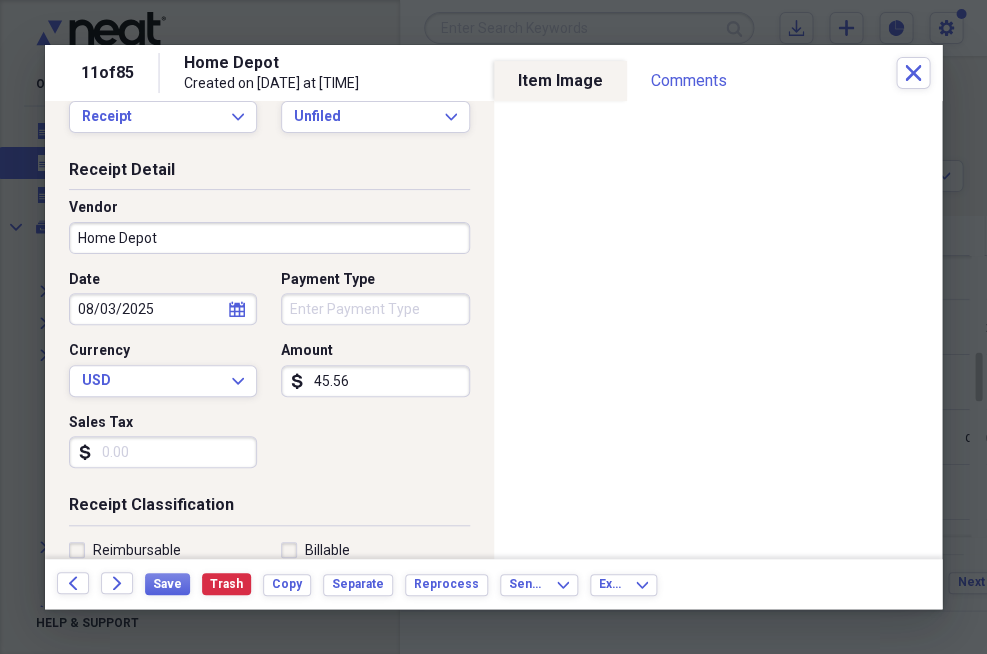 click on "Home Depot" at bounding box center [269, 238] 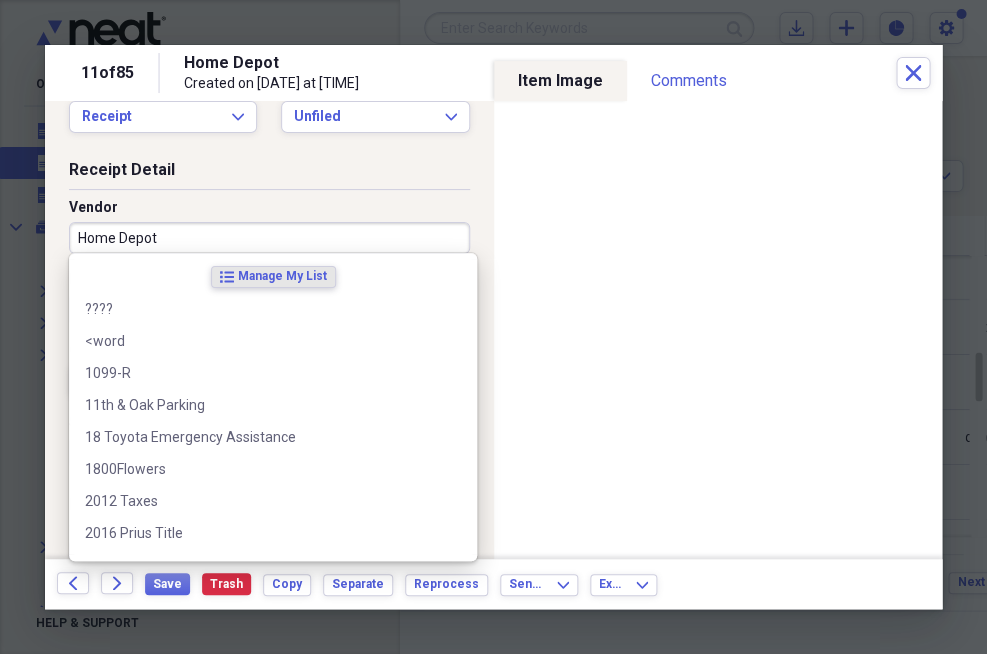 click on "Home Depot" at bounding box center (269, 238) 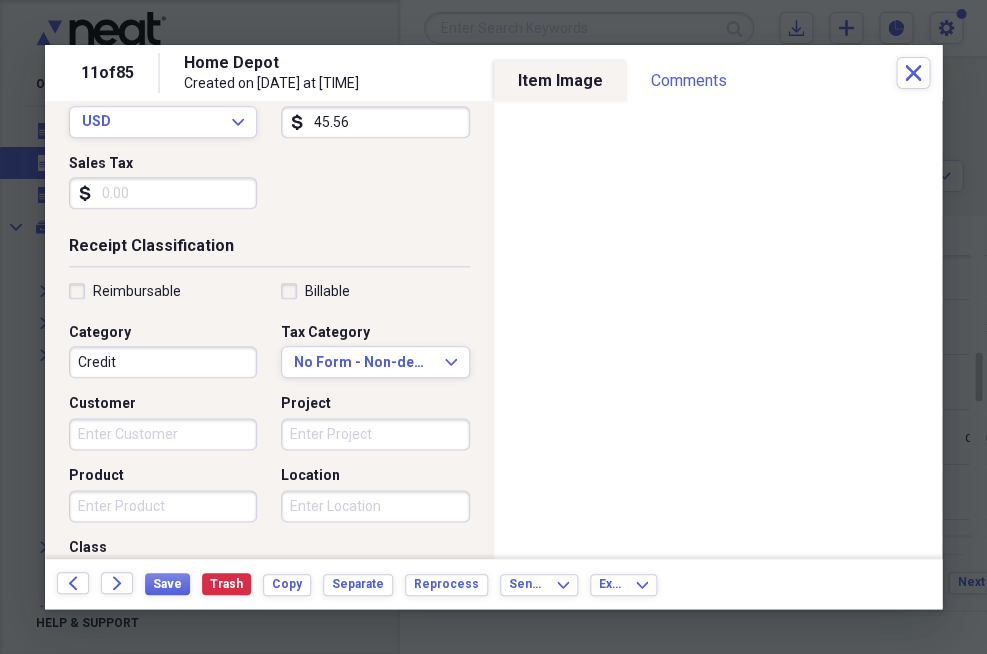 scroll, scrollTop: 332, scrollLeft: 0, axis: vertical 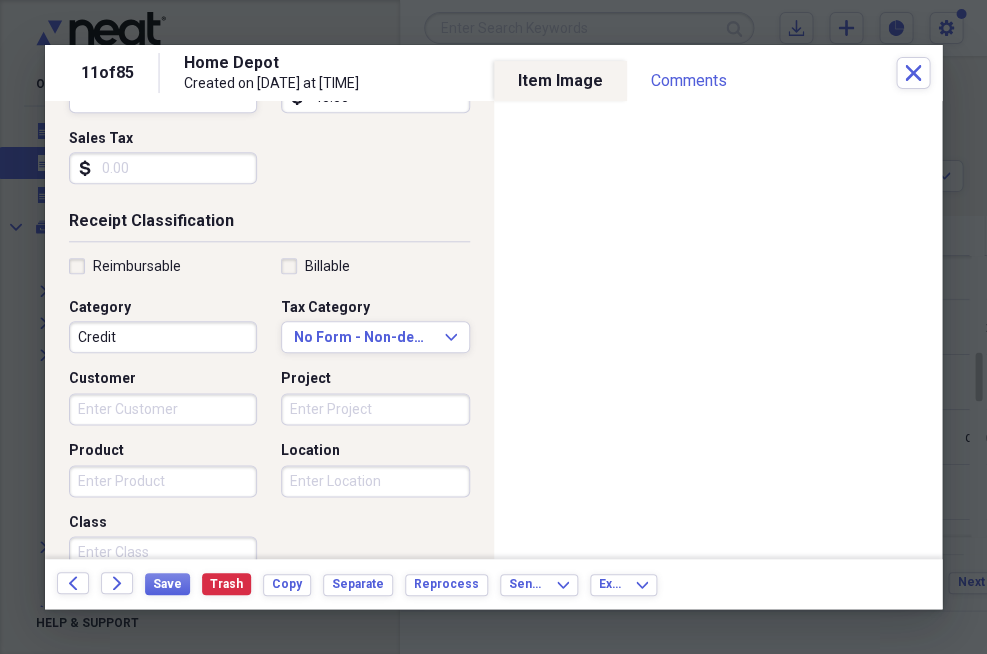 type on "Home Depot - [NUMBER]" 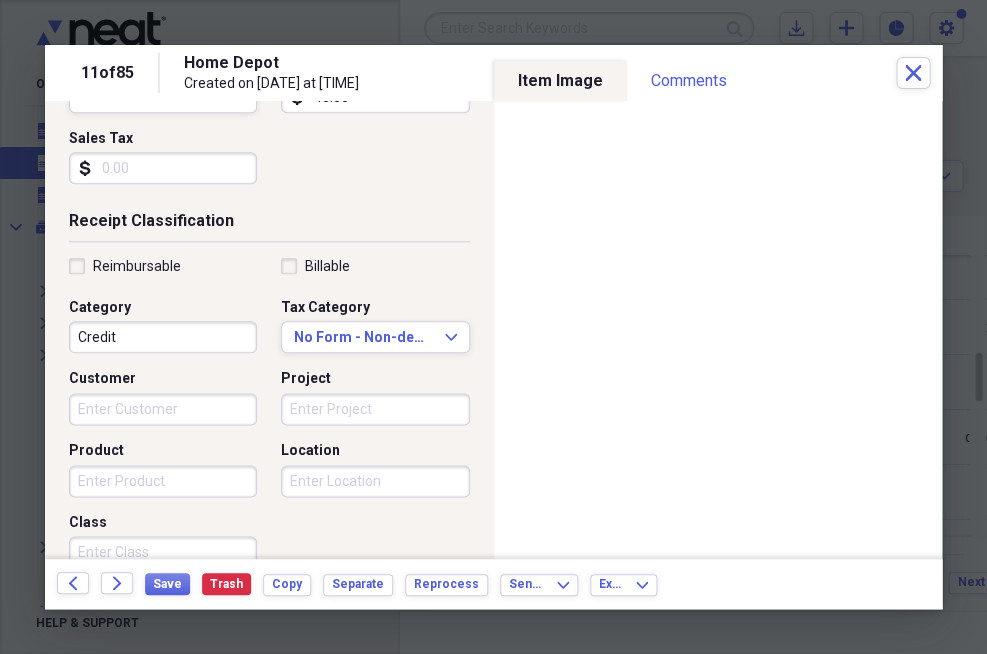 click on "Credit" at bounding box center (163, 337) 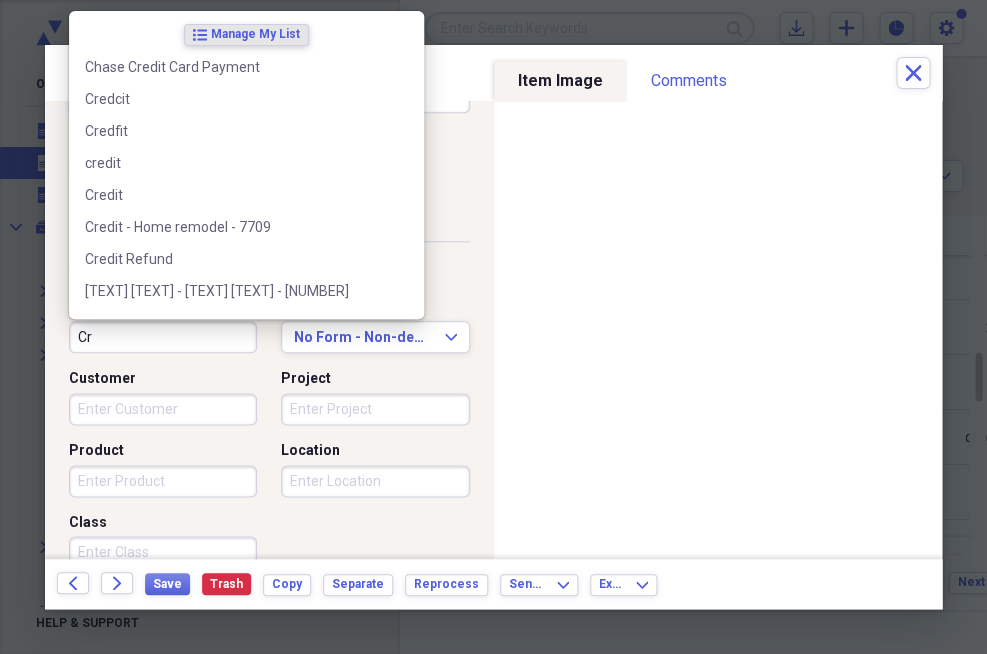 type on "C" 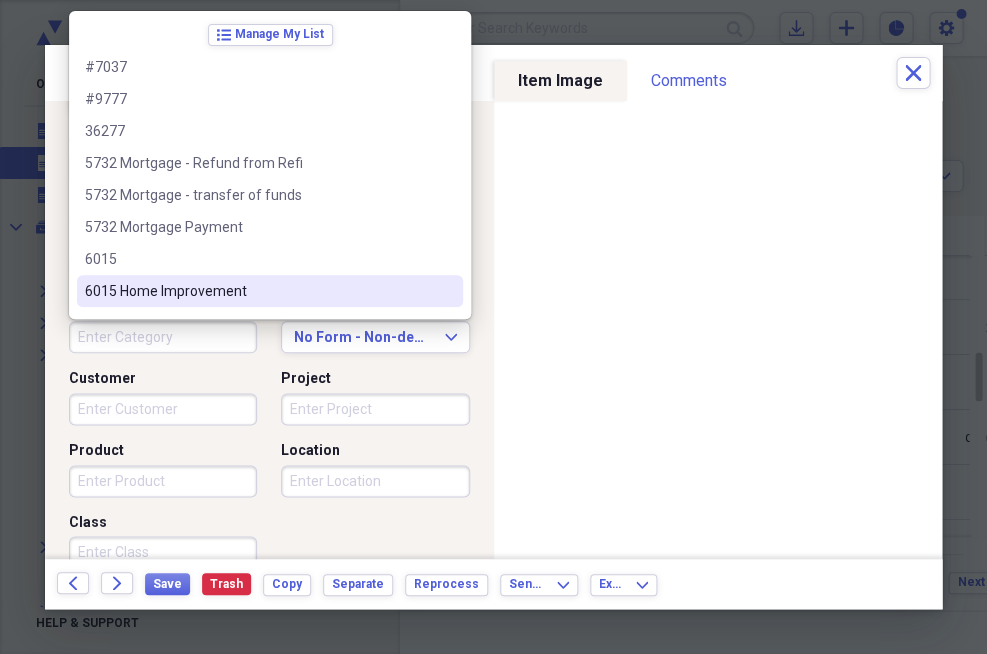 type 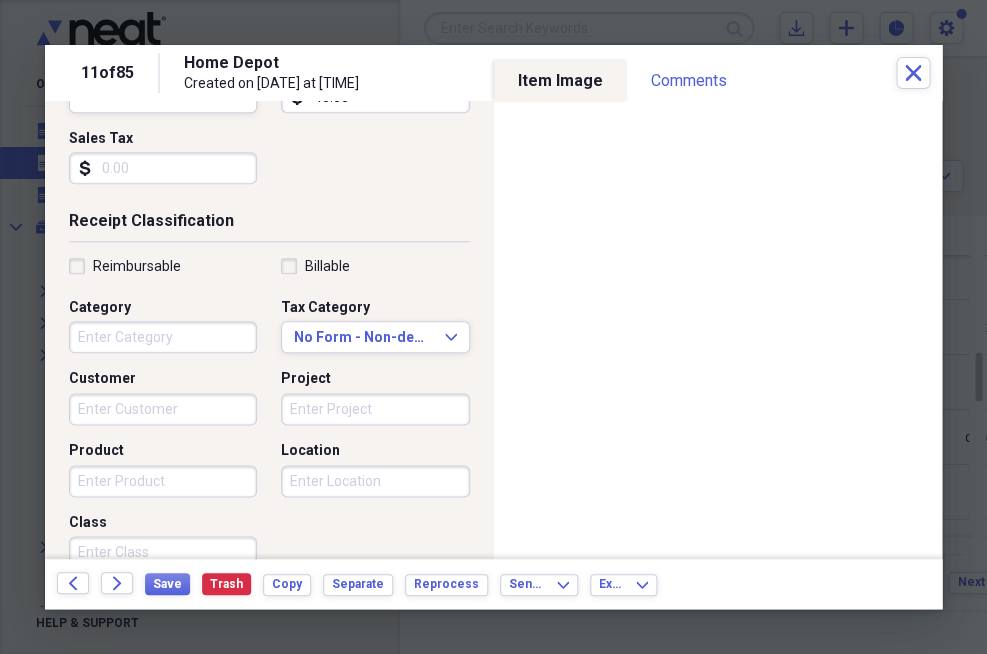 click on "Project" at bounding box center (375, 379) 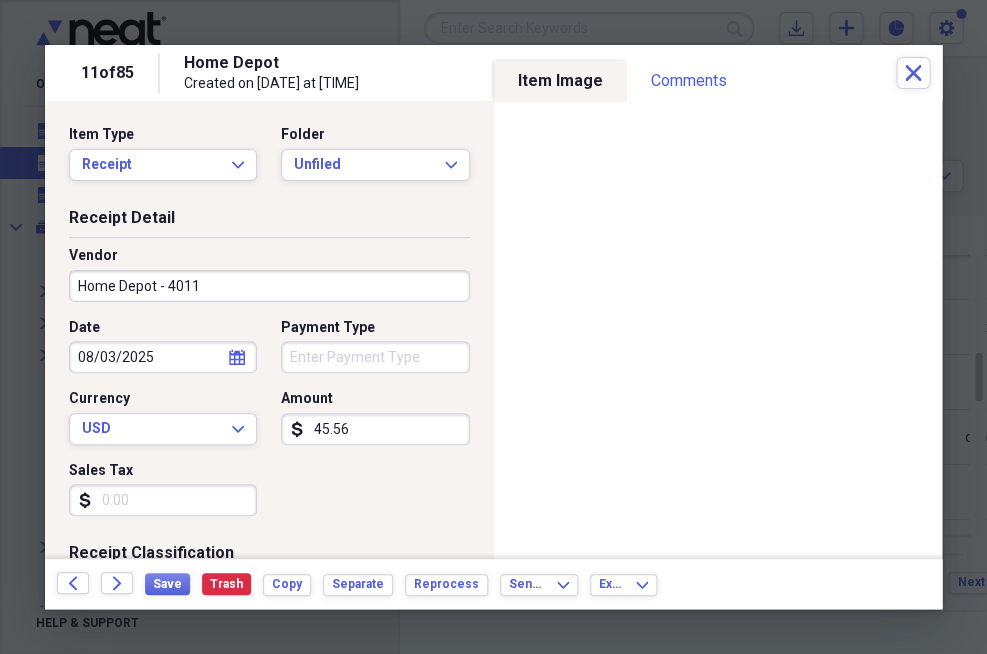 scroll, scrollTop: 0, scrollLeft: 0, axis: both 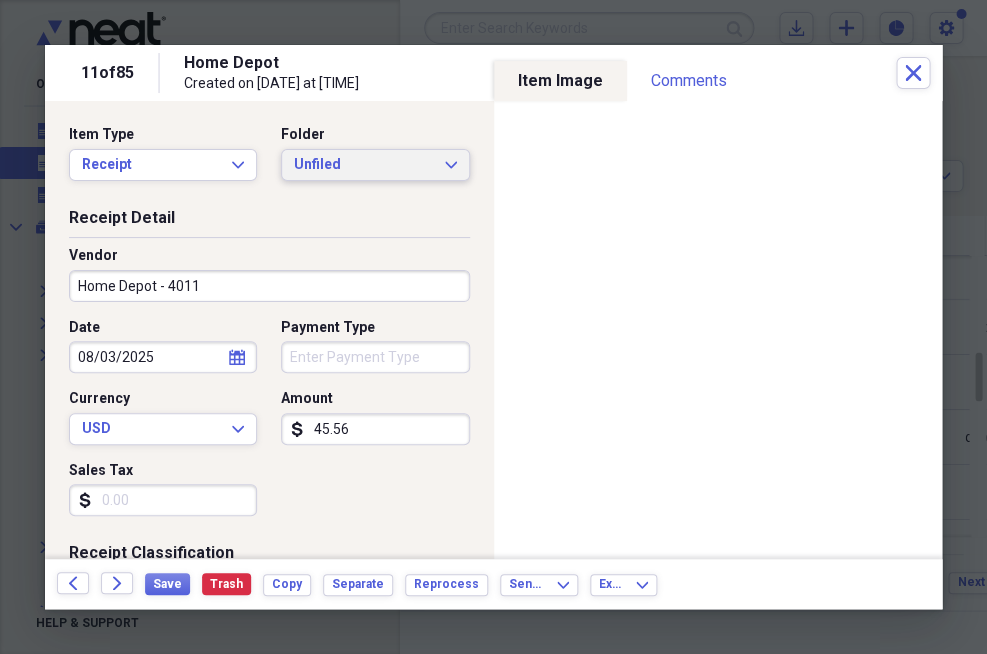 click on "Unfiled Expand" at bounding box center (375, 165) 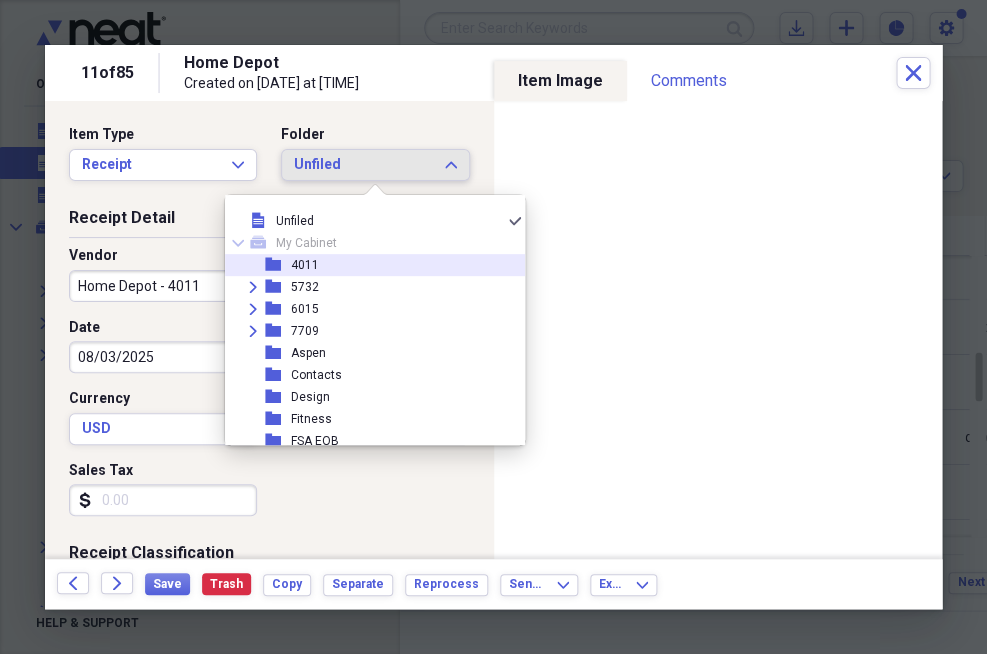 click on "folder" at bounding box center [278, 265] 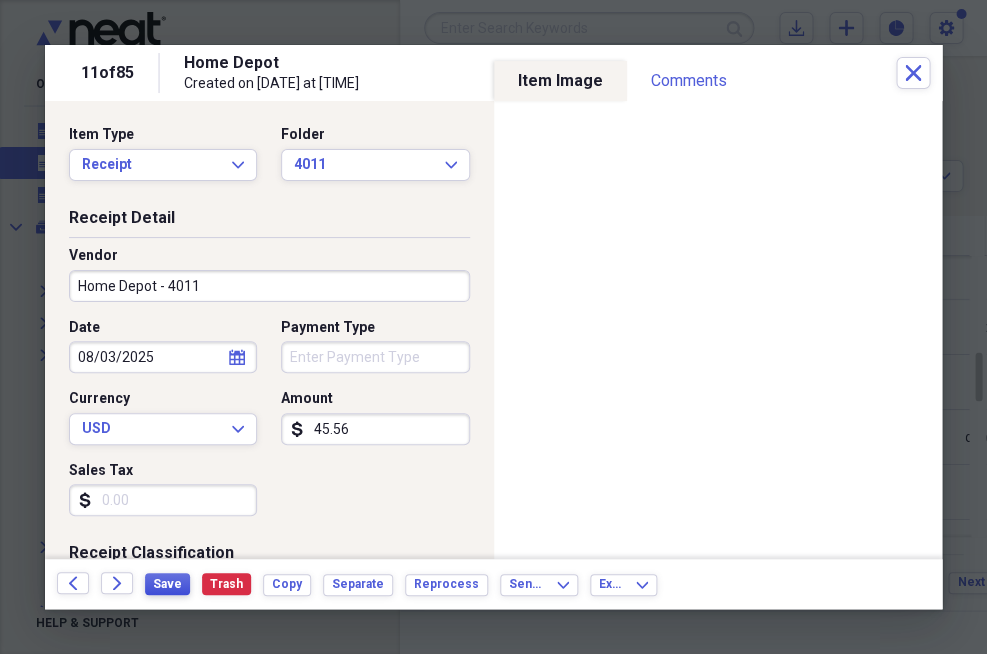 click on "Save" at bounding box center (167, 584) 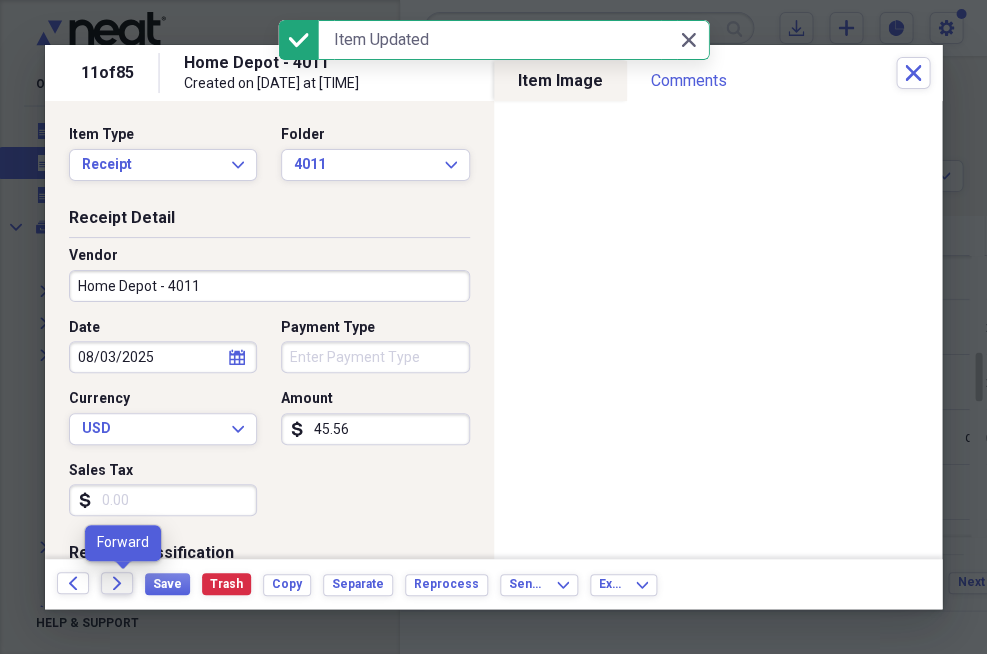 click on "Forward" 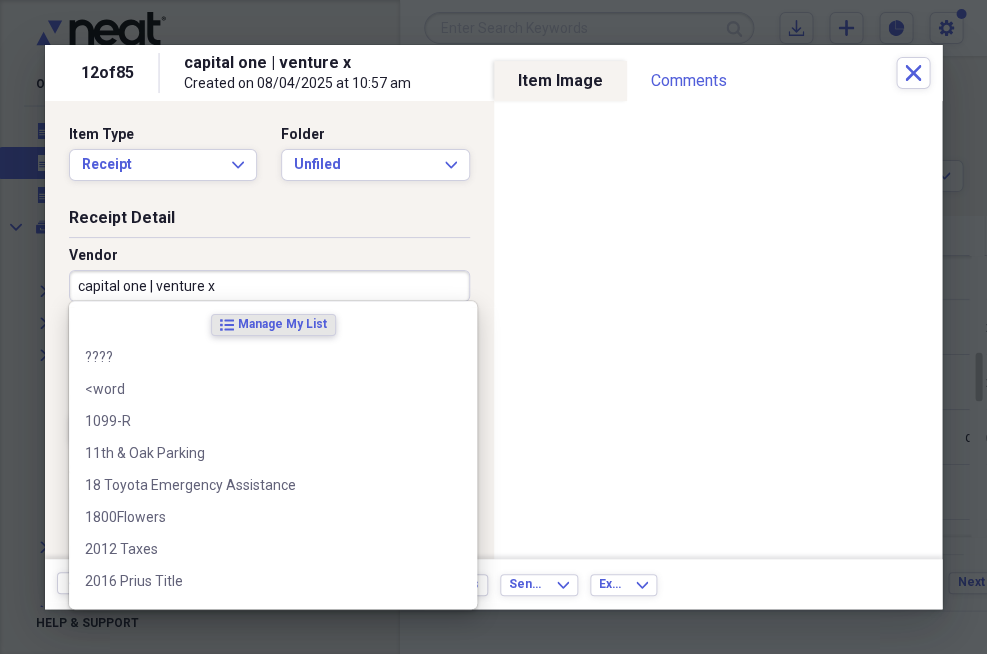 click on "capital one | venture x" at bounding box center [269, 286] 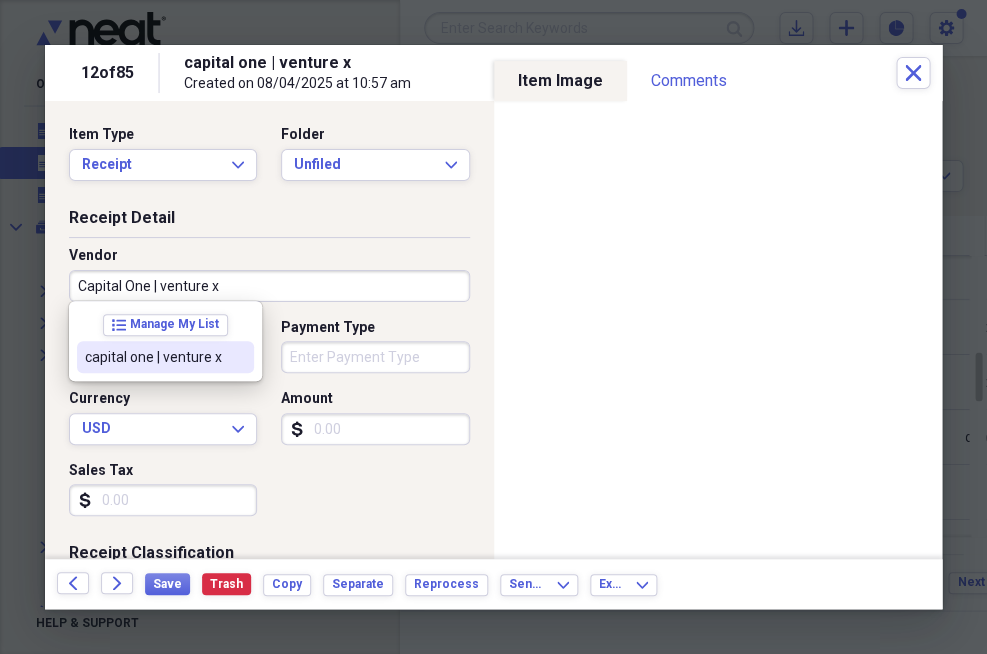 click on "Capital One | venture x" at bounding box center [269, 286] 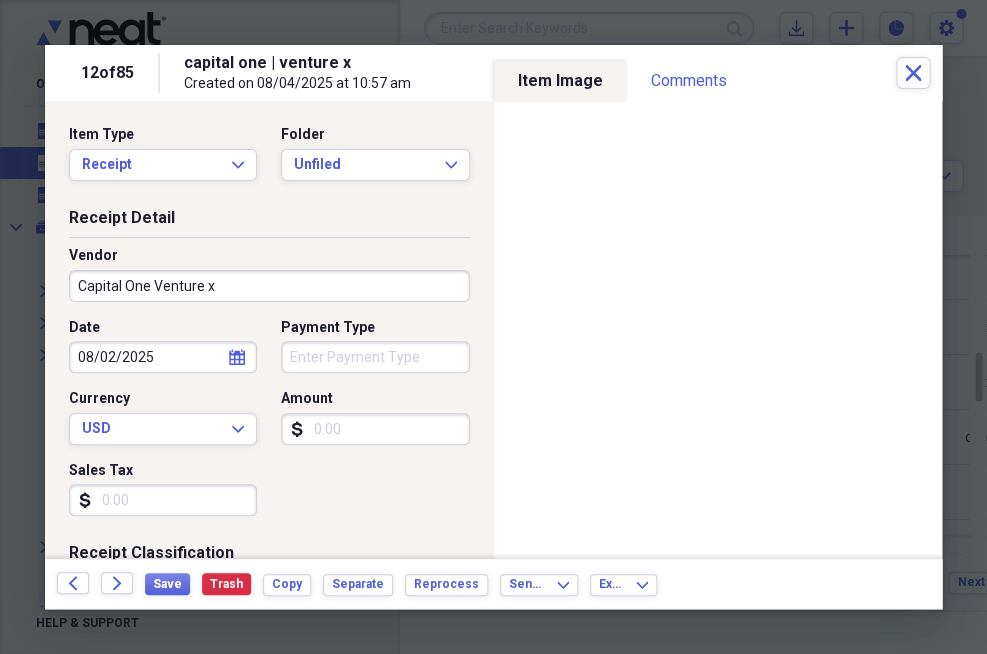 click on "Capital One Venture x" at bounding box center (269, 286) 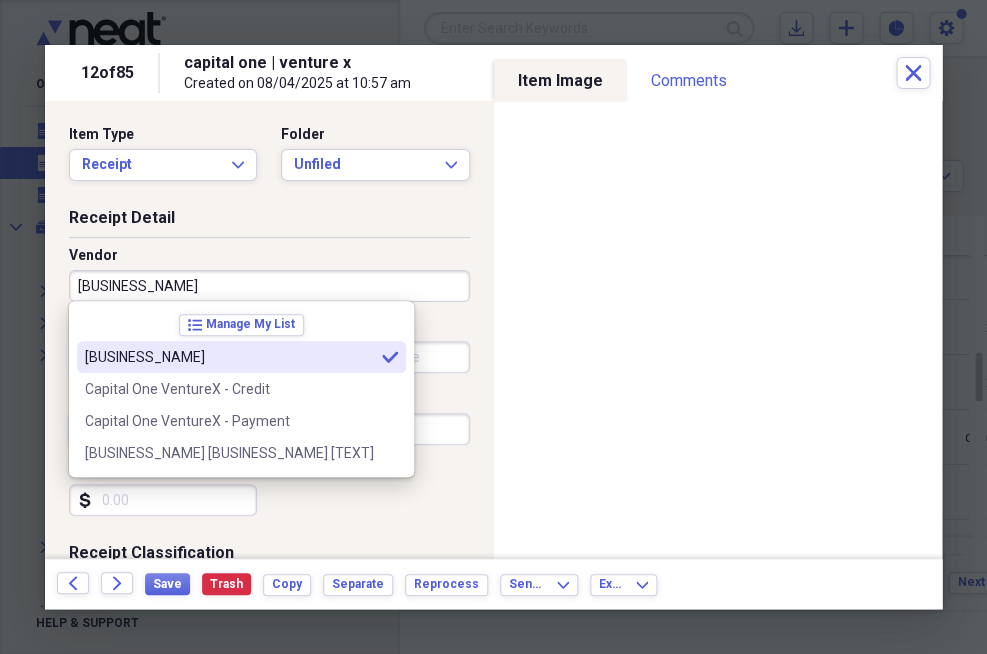 type on "Capital One VentureX" 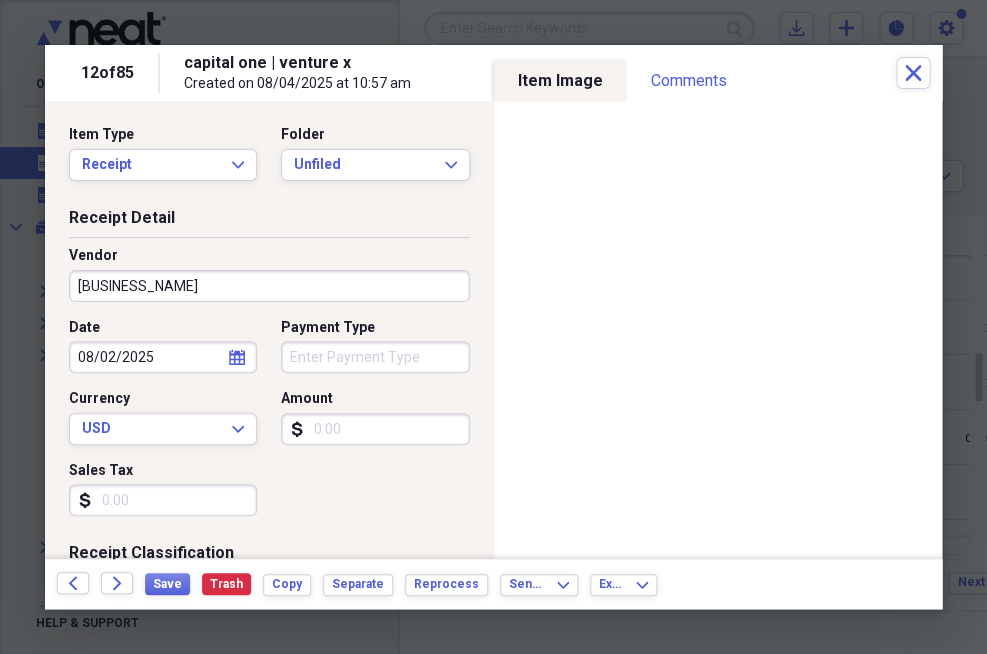 click on "Receipt Detail" at bounding box center [269, 222] 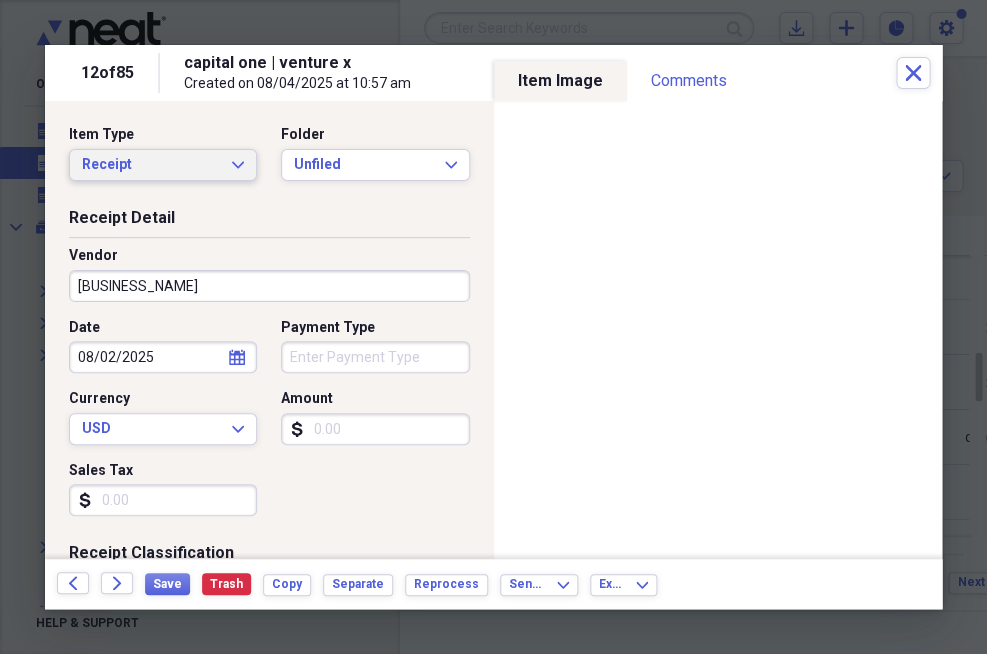 click on "Receipt Expand" at bounding box center (163, 165) 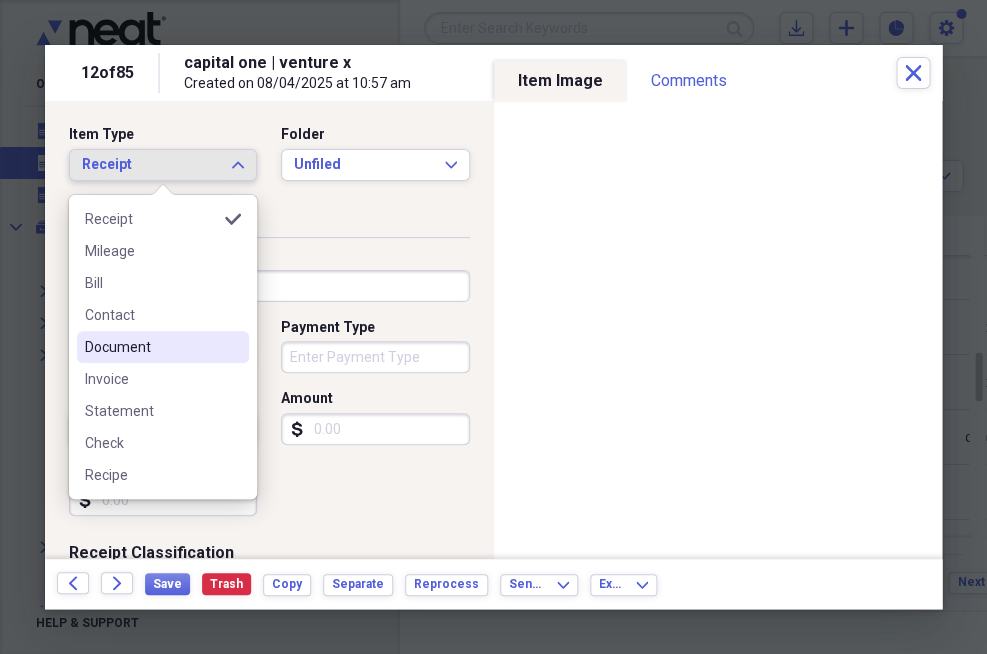 click on "Document" at bounding box center [151, 347] 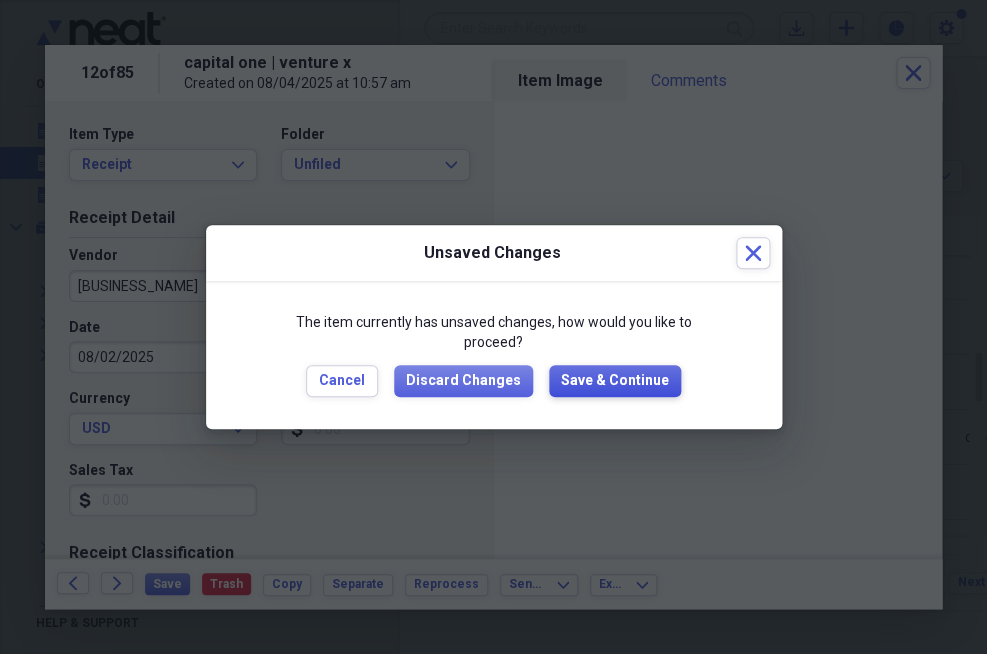 click on "Save & Continue" at bounding box center [615, 381] 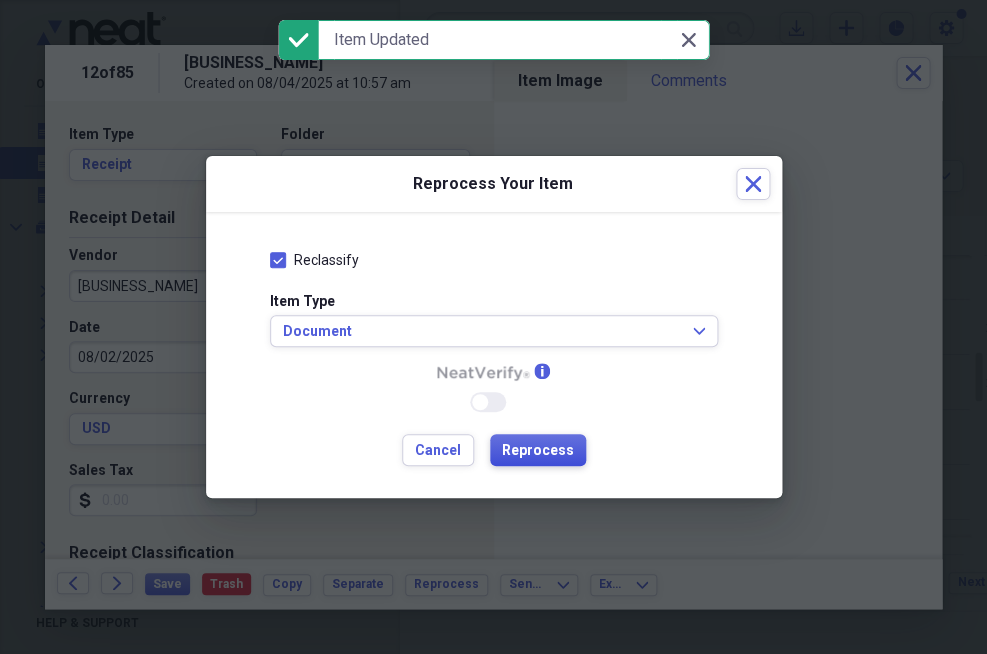 click on "Reprocess" at bounding box center (538, 451) 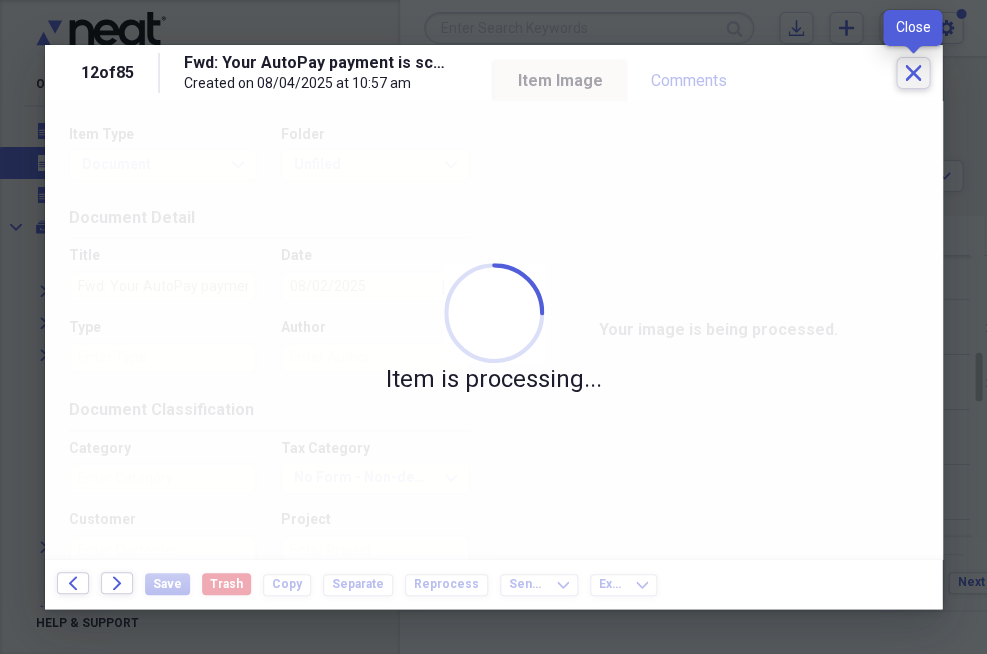 click 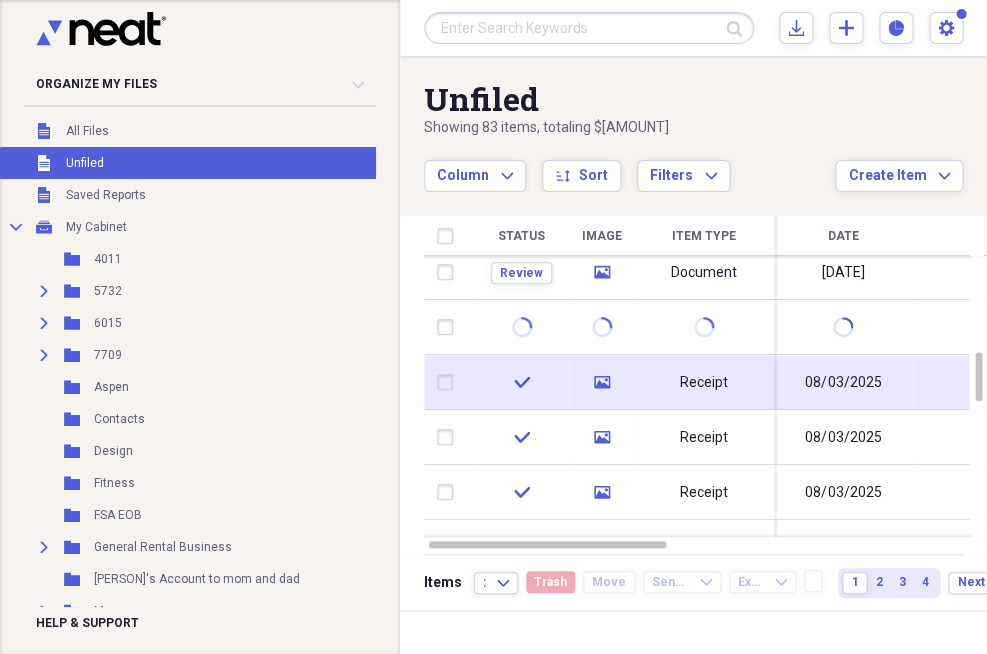 click on "Receipt" at bounding box center (704, 382) 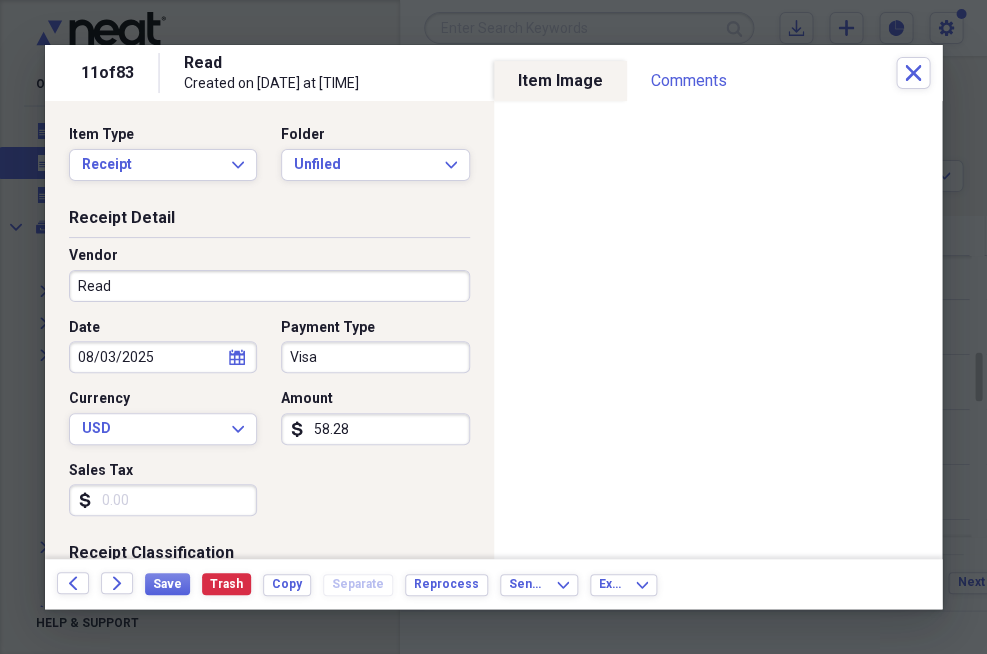 click on "Visa" at bounding box center [375, 357] 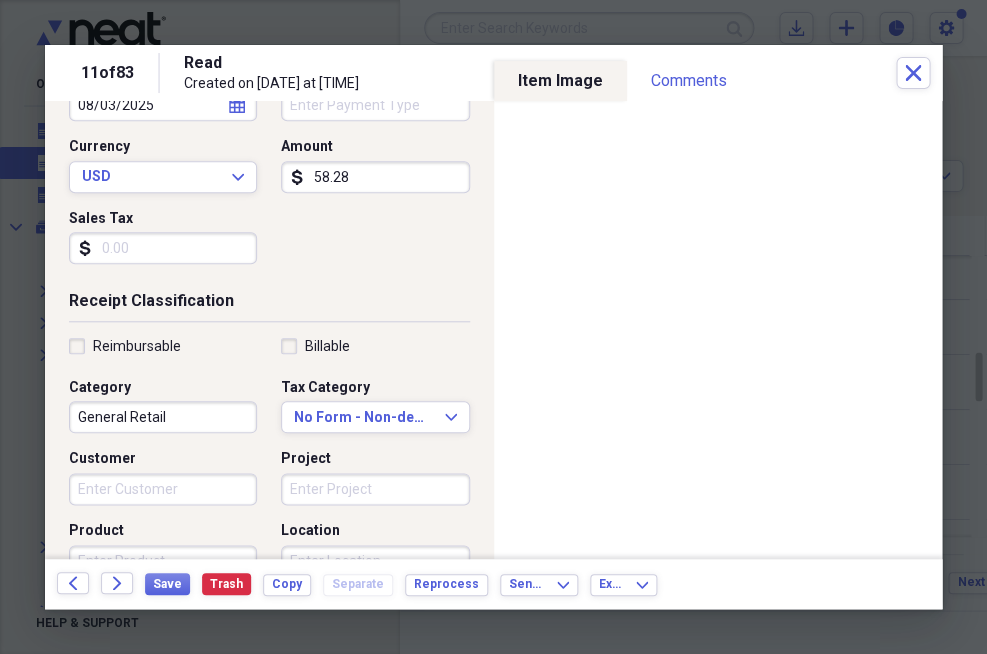 scroll, scrollTop: 298, scrollLeft: 0, axis: vertical 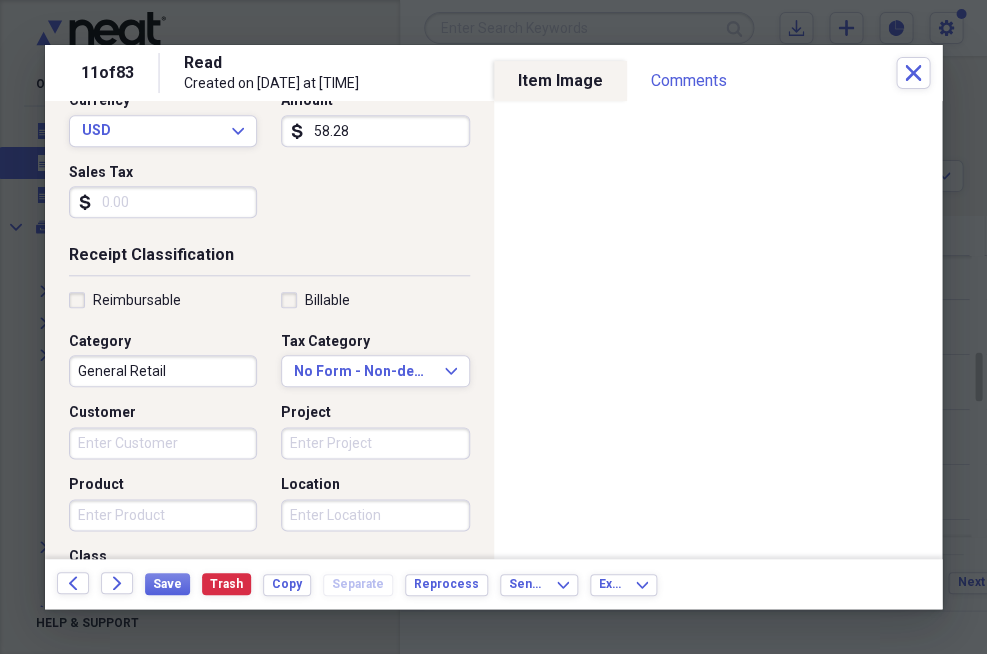 type 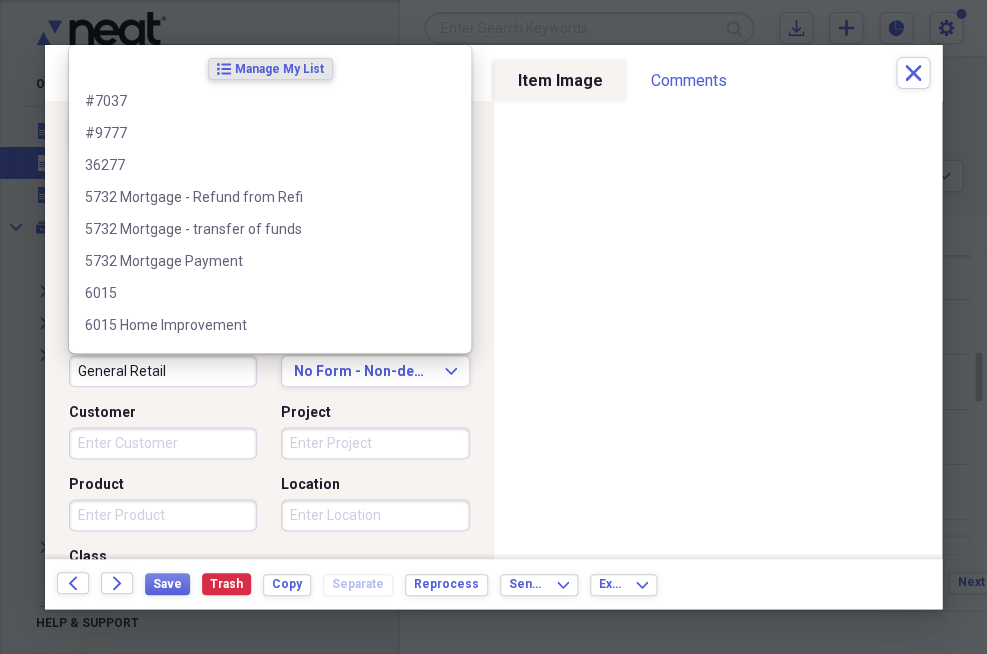 click on "General Retail" at bounding box center (163, 371) 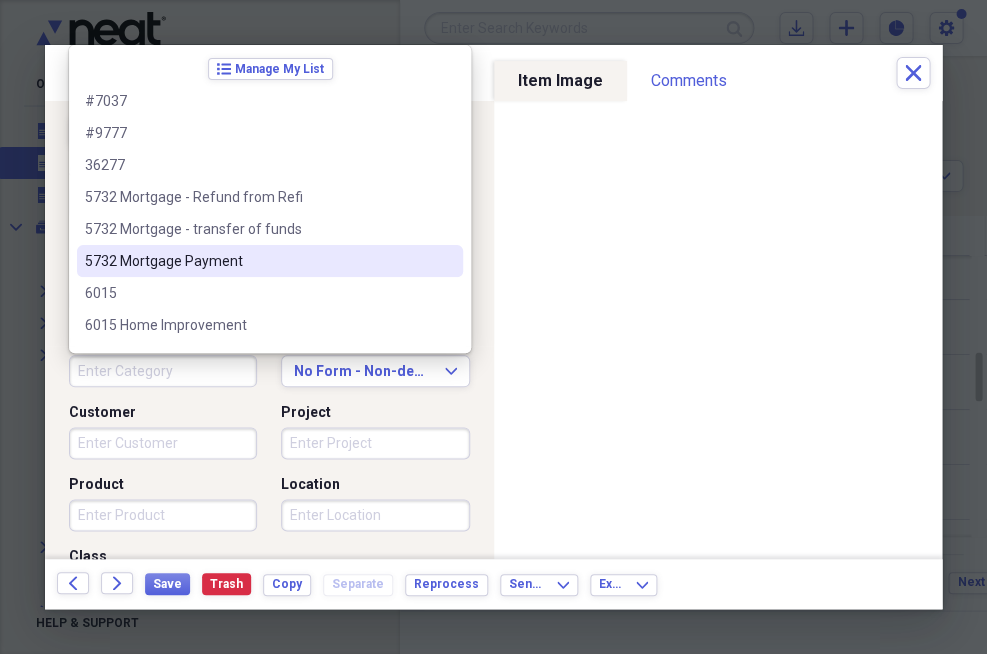 type 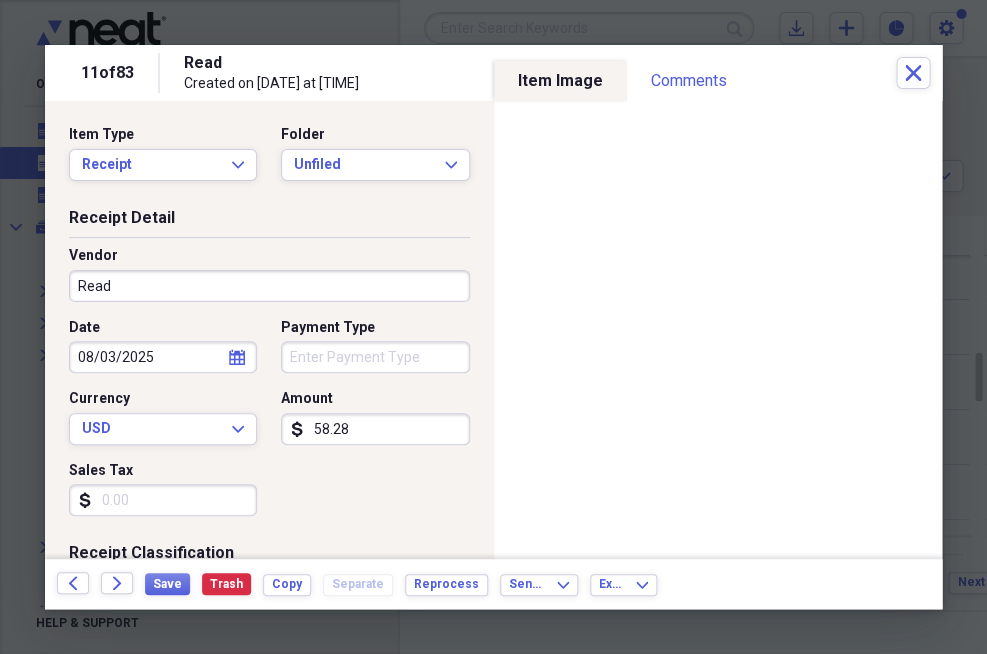 scroll, scrollTop: 0, scrollLeft: 0, axis: both 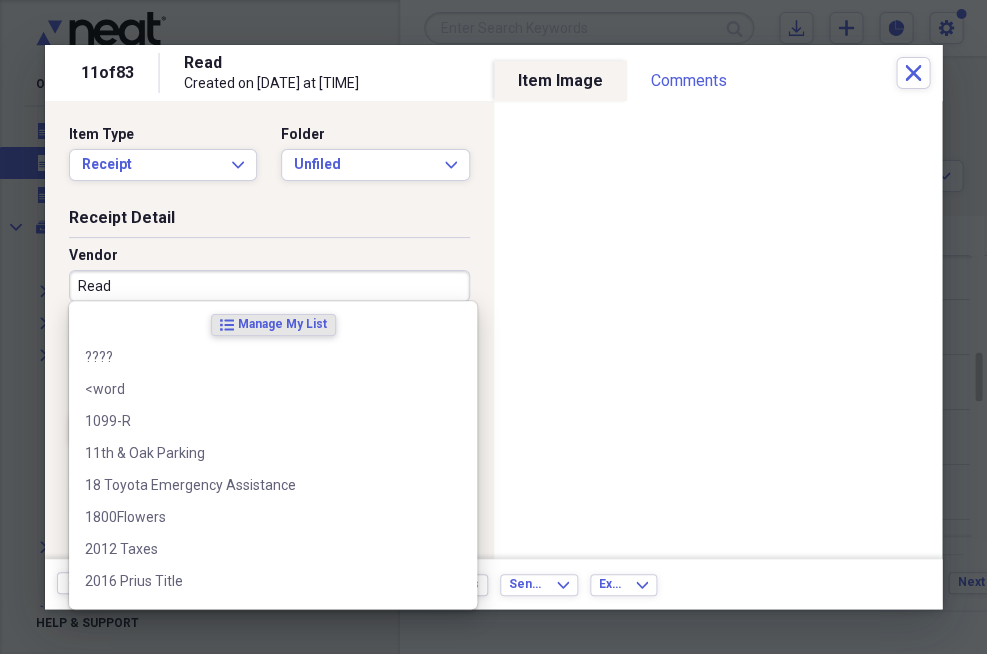 click on "Read" at bounding box center (269, 286) 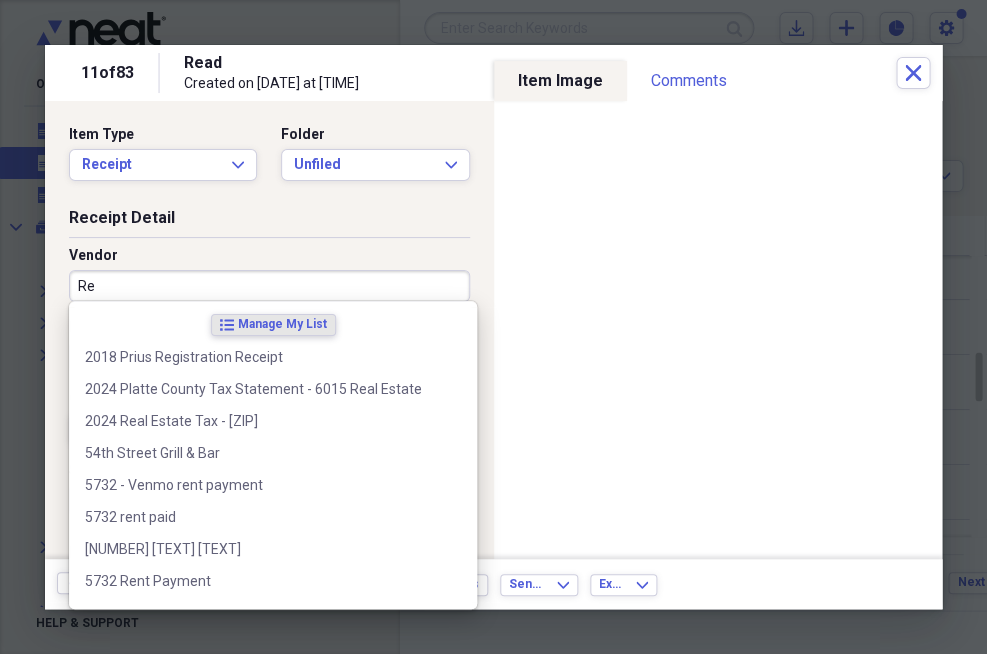 type on "R" 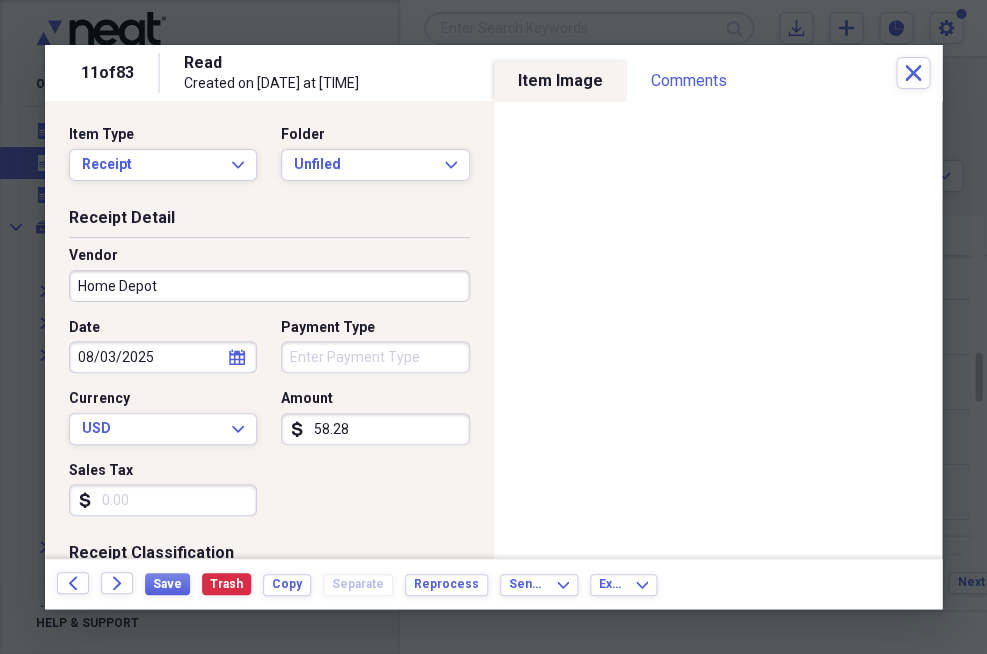click on "Receipt Detail" at bounding box center [269, 222] 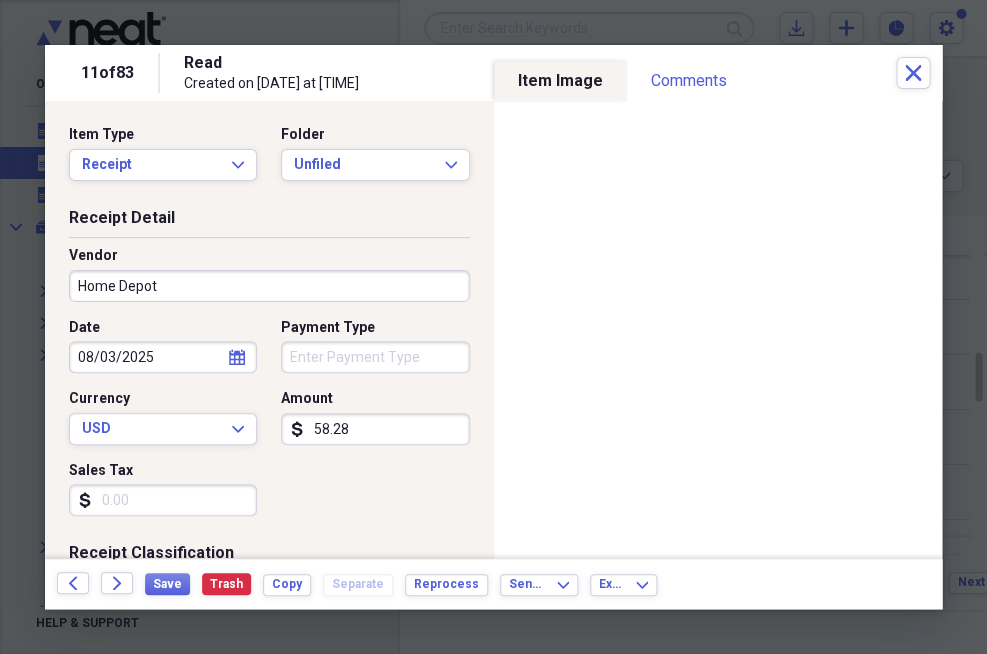 scroll, scrollTop: 0, scrollLeft: 0, axis: both 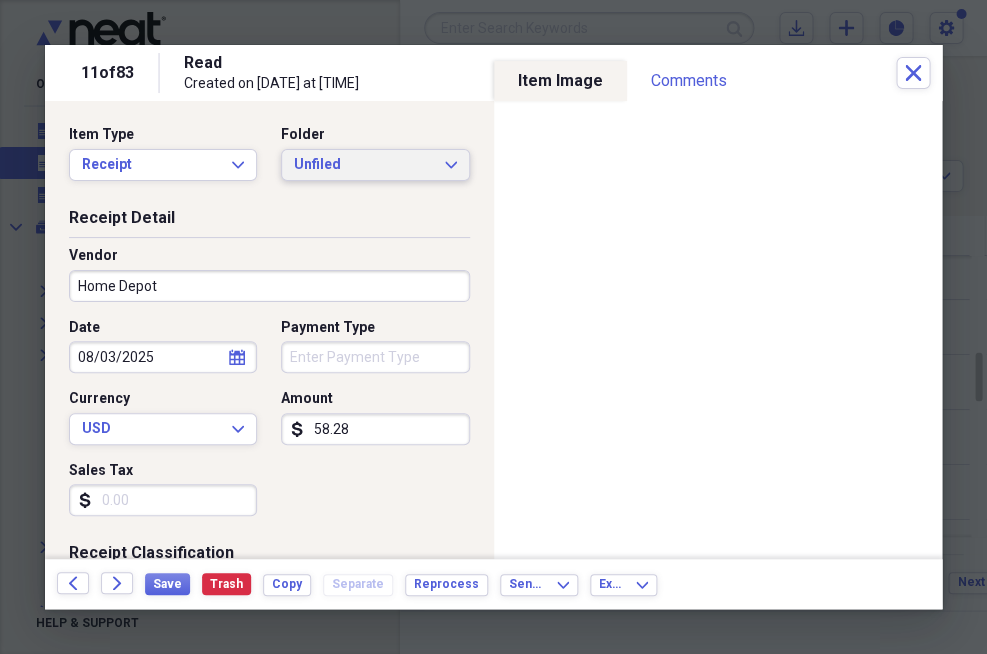 click on "Expand" 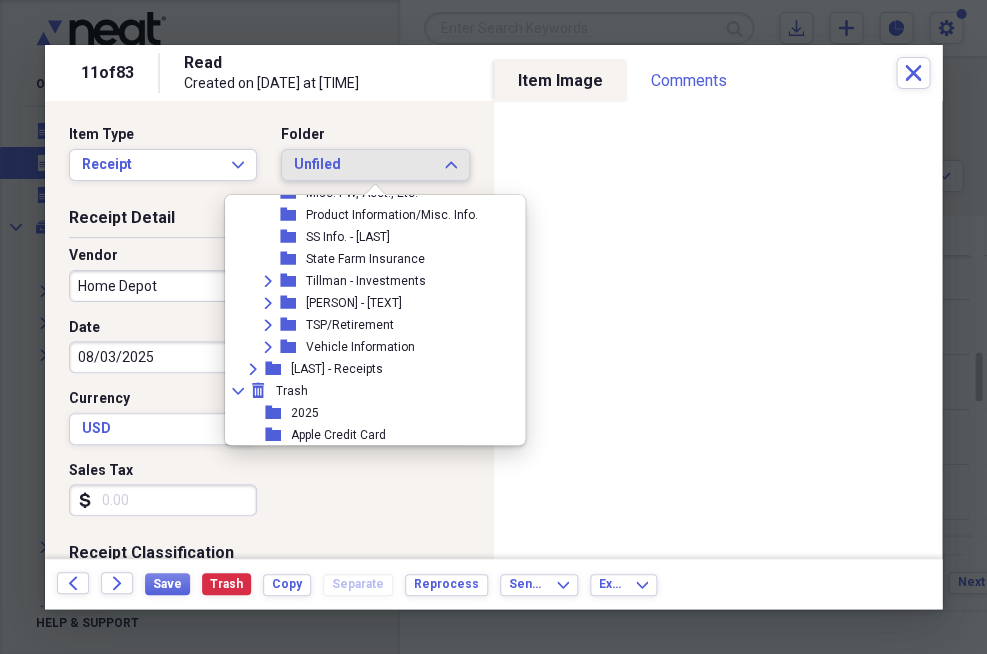 scroll, scrollTop: 738, scrollLeft: 0, axis: vertical 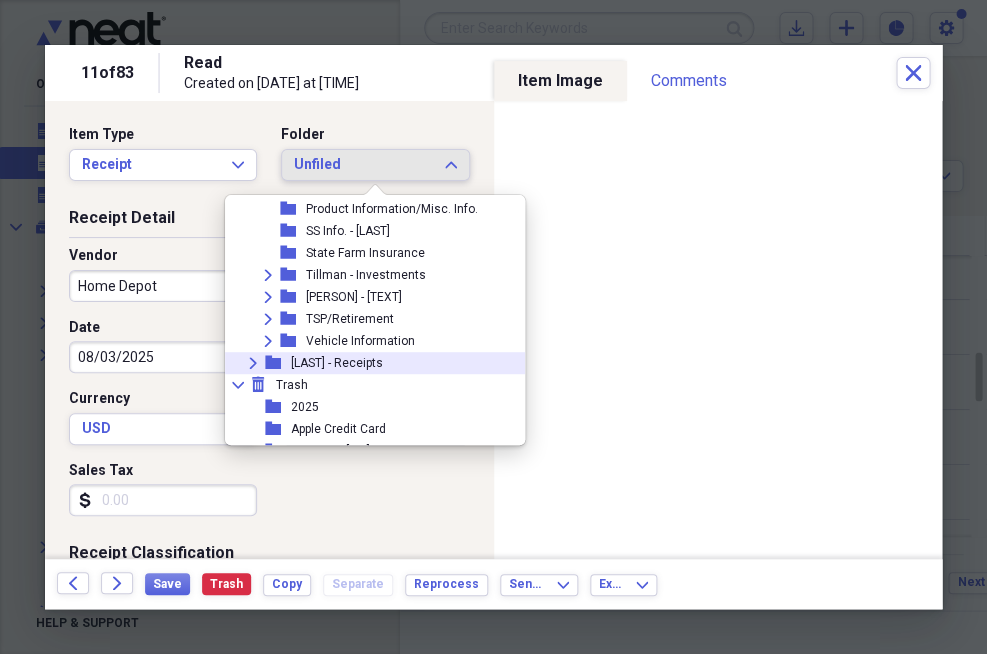 click on "Expand" 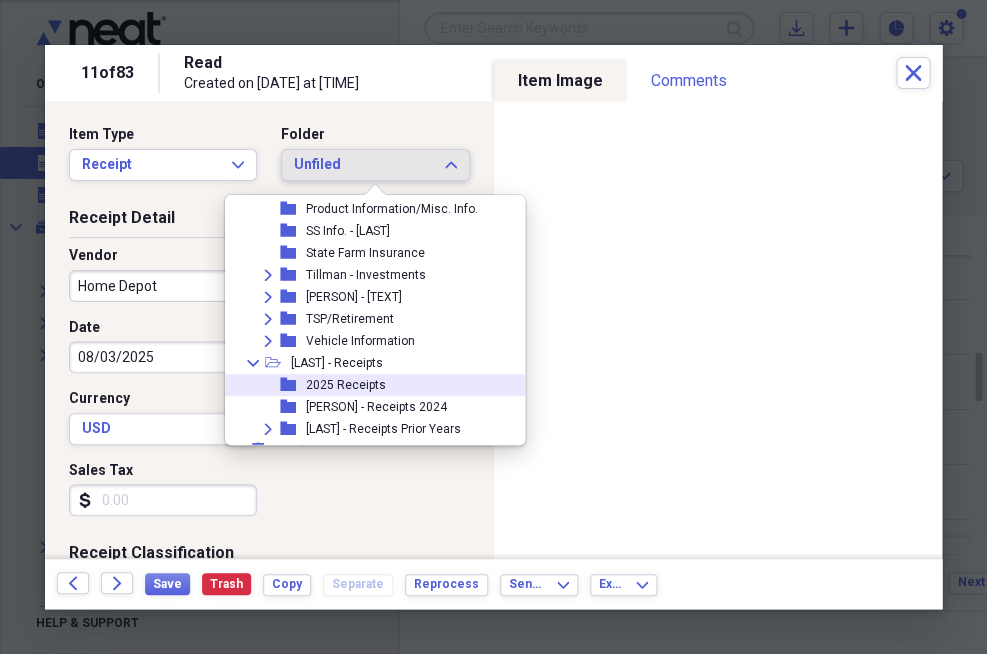 click on "folder" at bounding box center [293, 385] 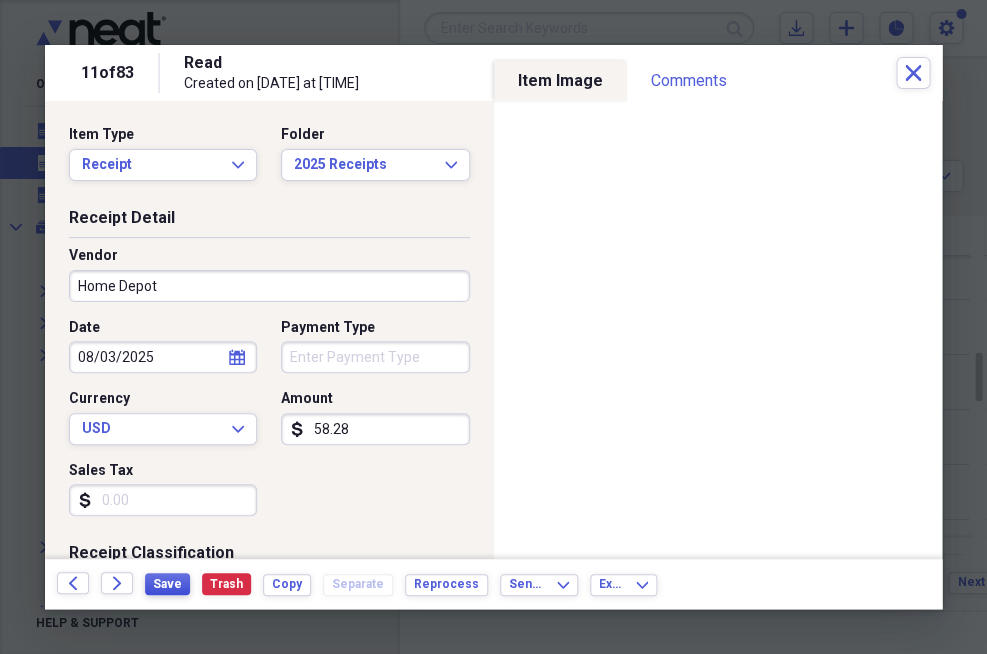 click on "Save" at bounding box center (167, 584) 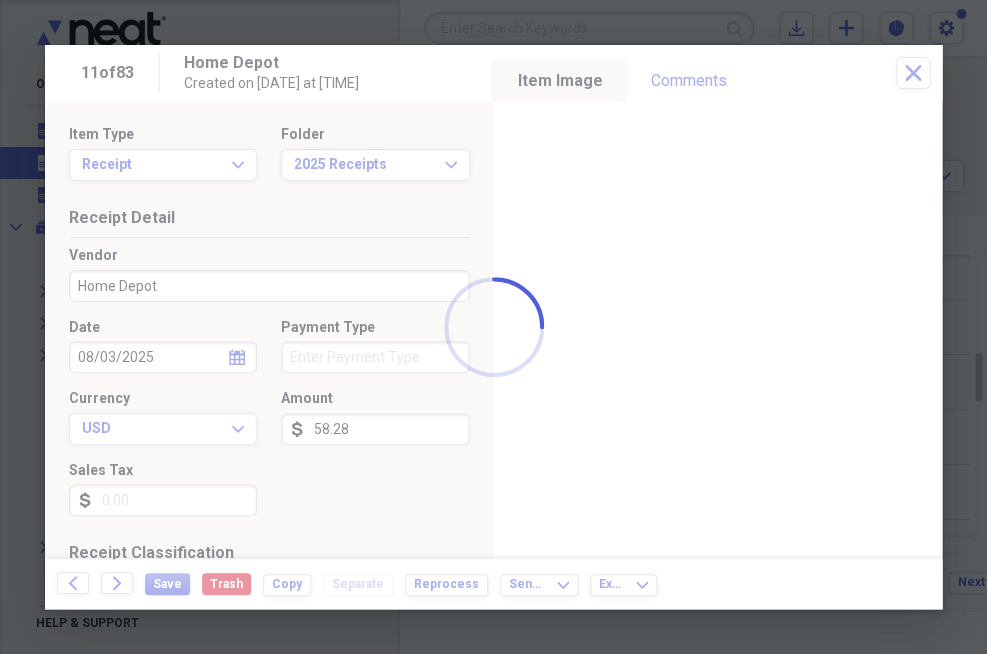 type on "Home Depot" 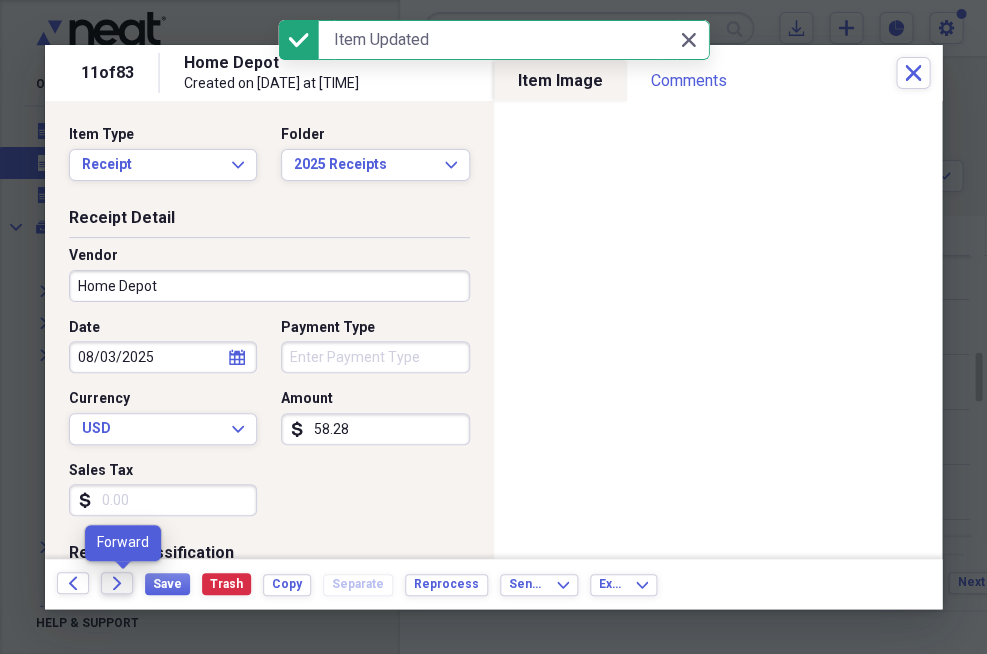 click on "Forward" 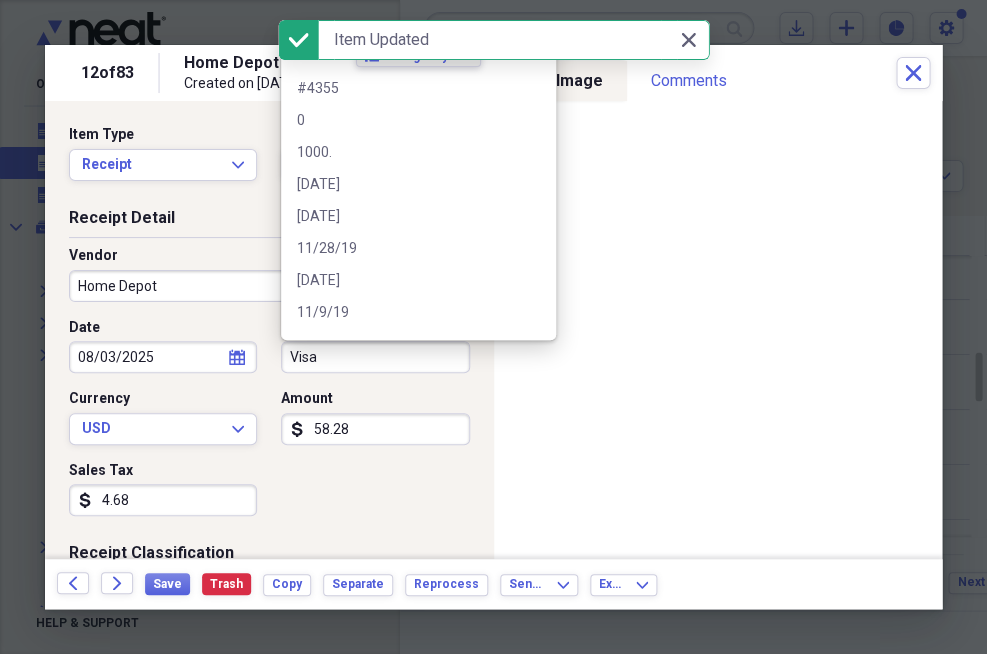 click on "Visa" at bounding box center (375, 357) 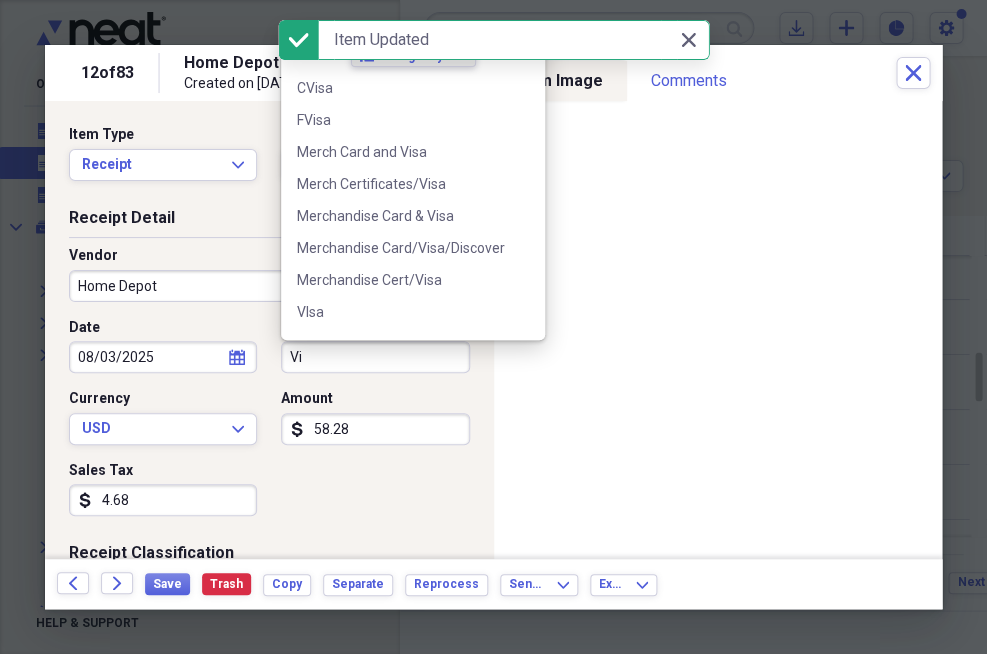 type on "V" 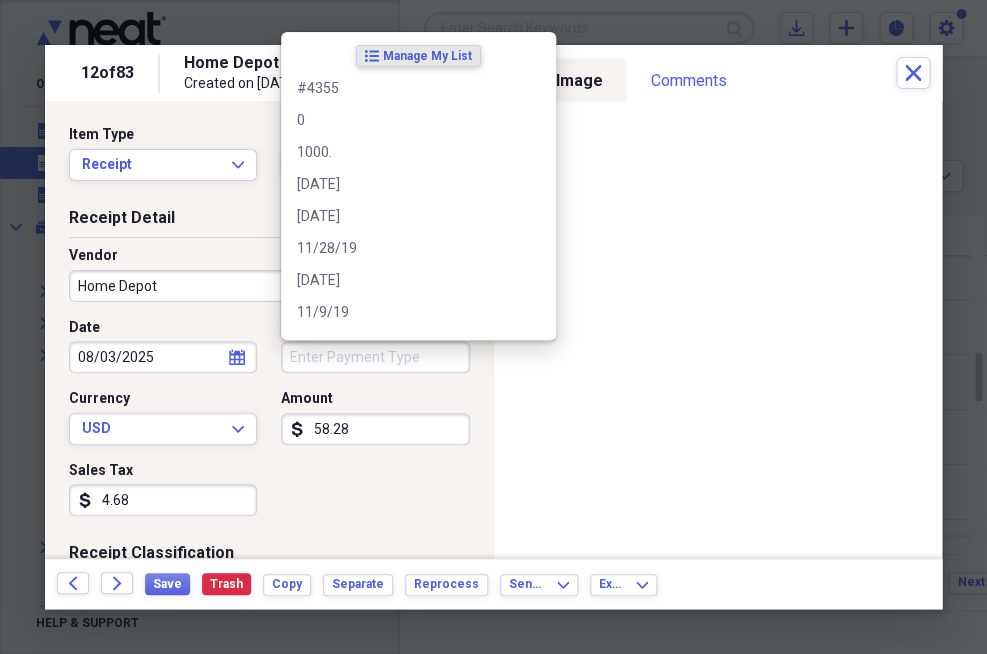 type 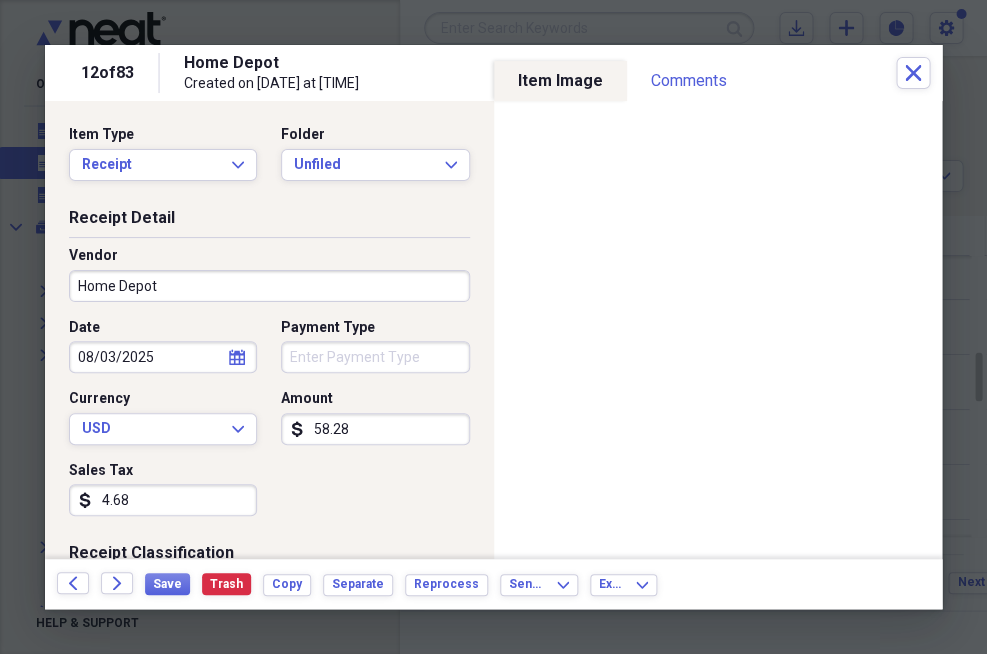 type on "4.68" 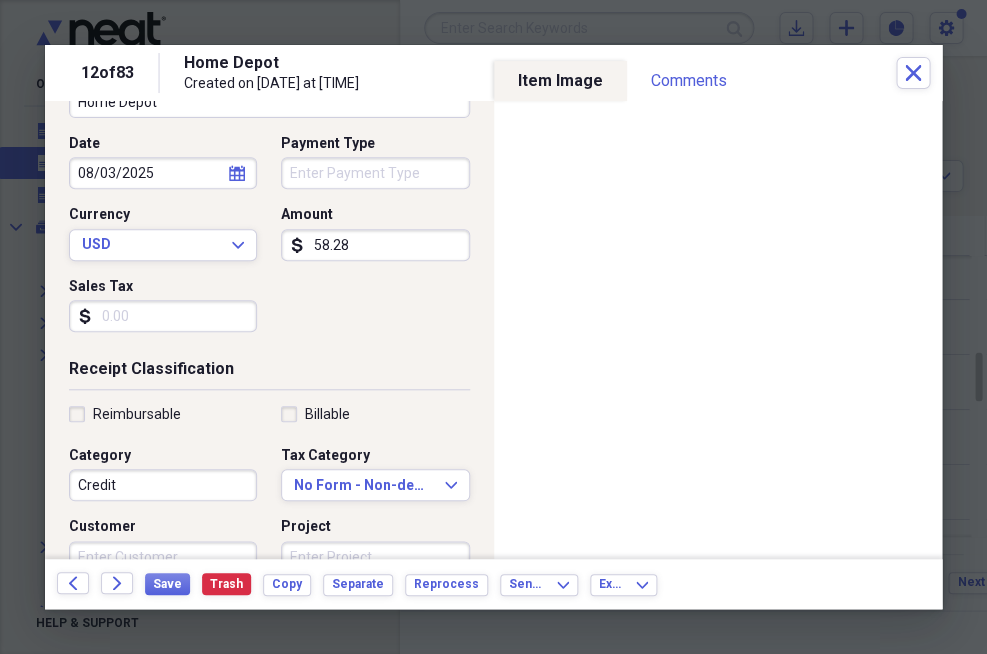 scroll, scrollTop: 200, scrollLeft: 0, axis: vertical 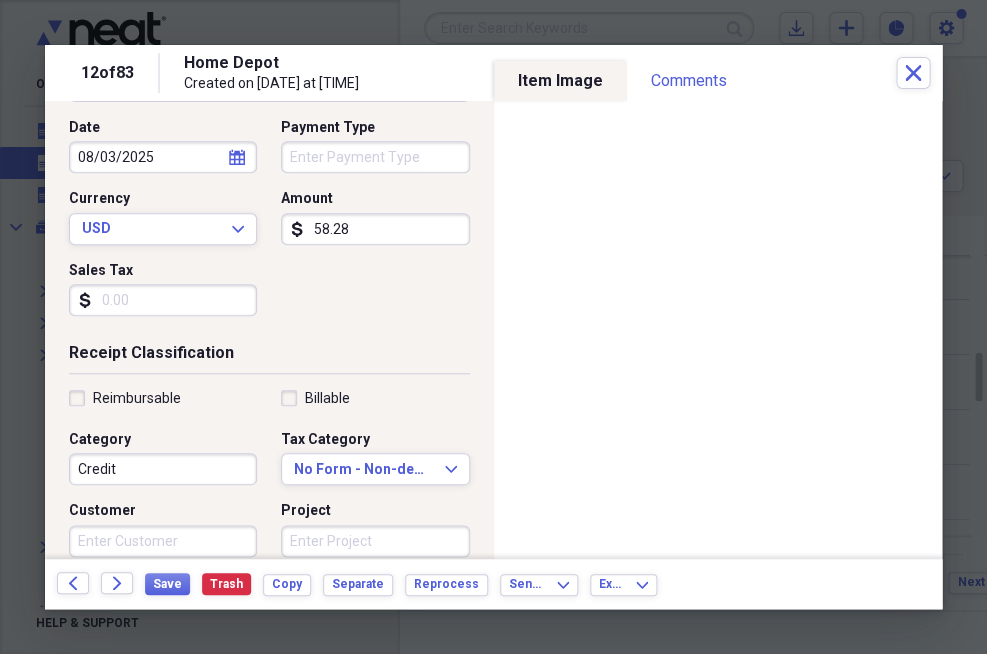 click on "Credit" at bounding box center (163, 469) 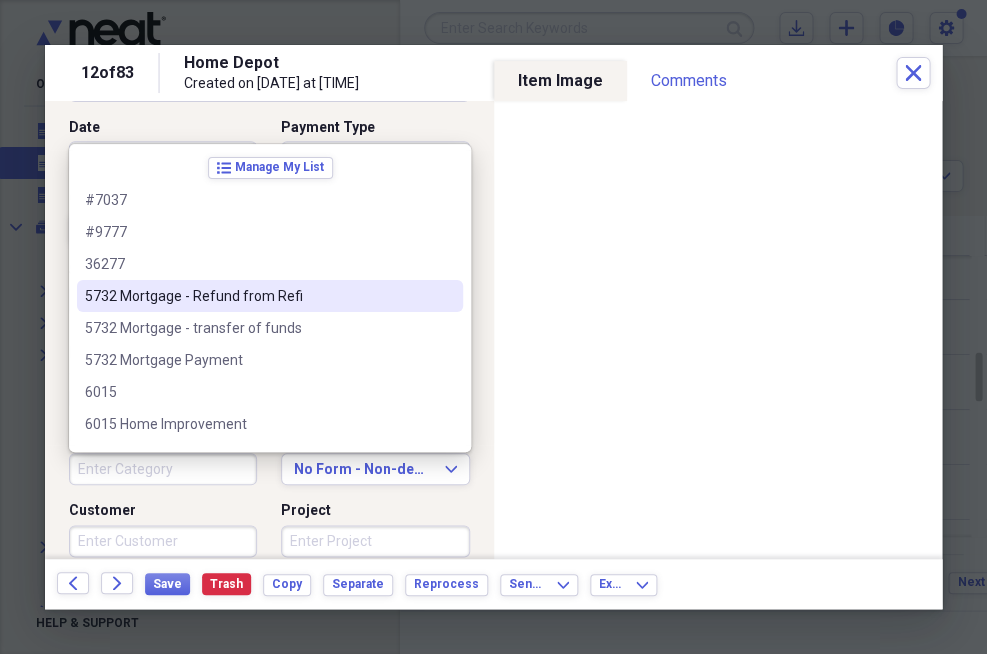 type 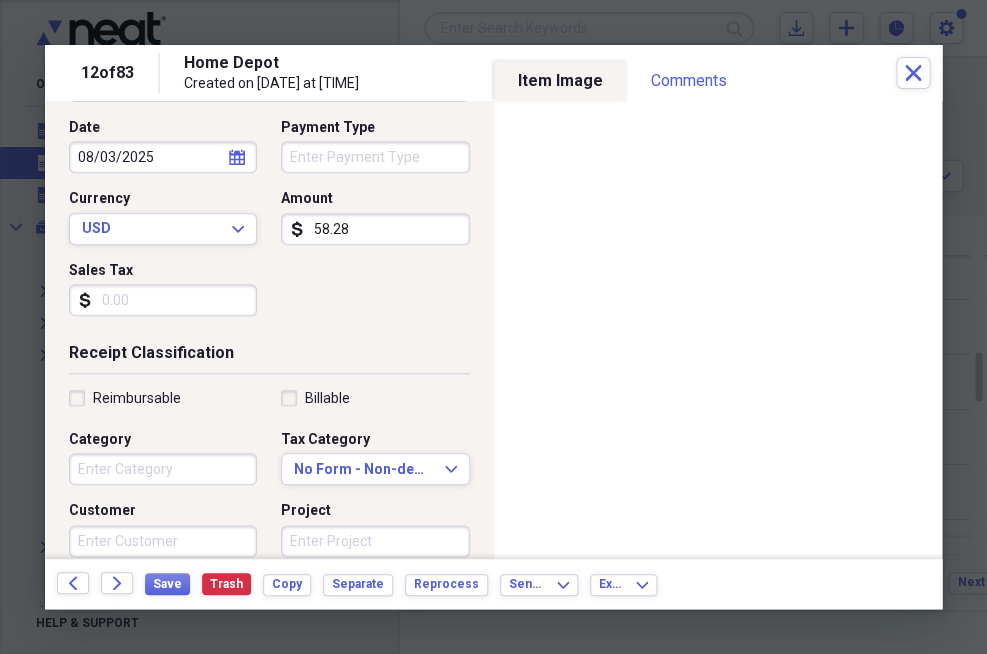 click on "Receipt Detail Vendor Home Depot Date 08/03/2025 calendar Calendar Payment Type Currency USD Expand Amount dollar-sign 58.28 Sales Tax dollar-sign" at bounding box center [269, 175] 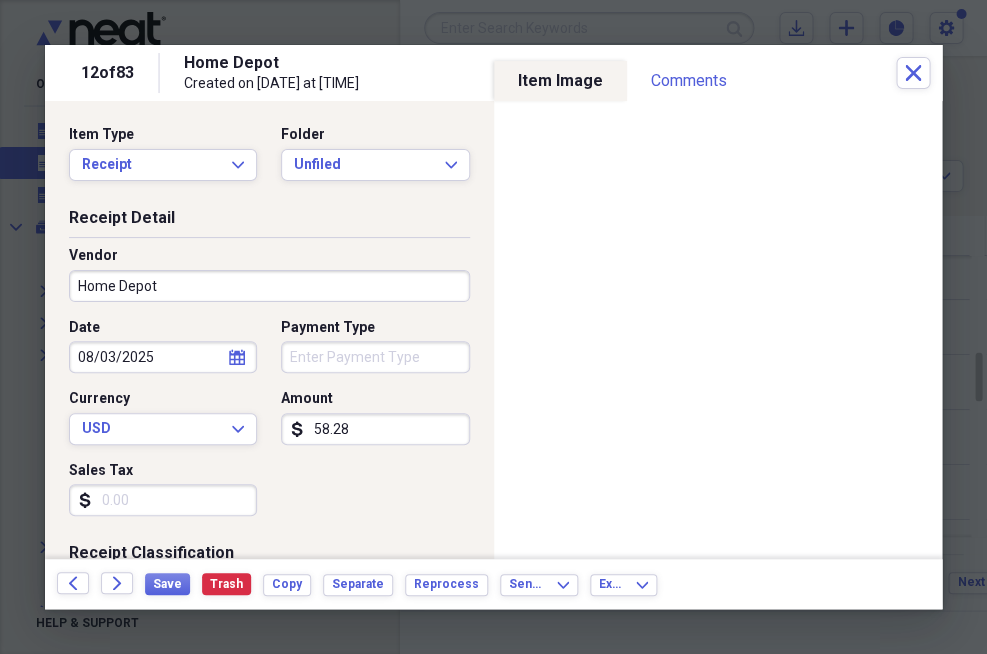 scroll, scrollTop: 0, scrollLeft: 0, axis: both 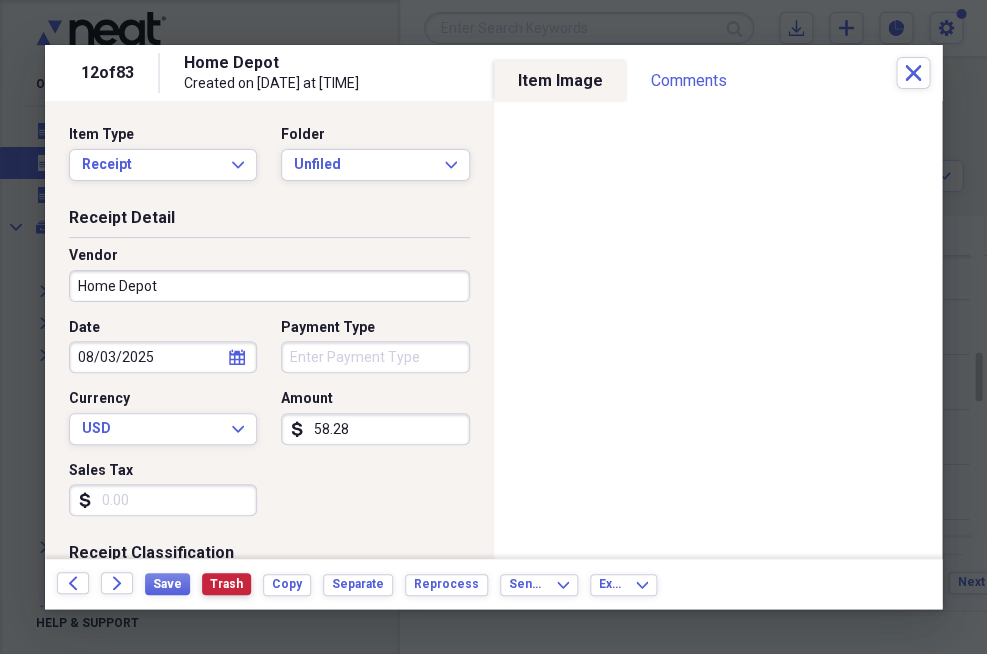 click on "Trash" at bounding box center [226, 584] 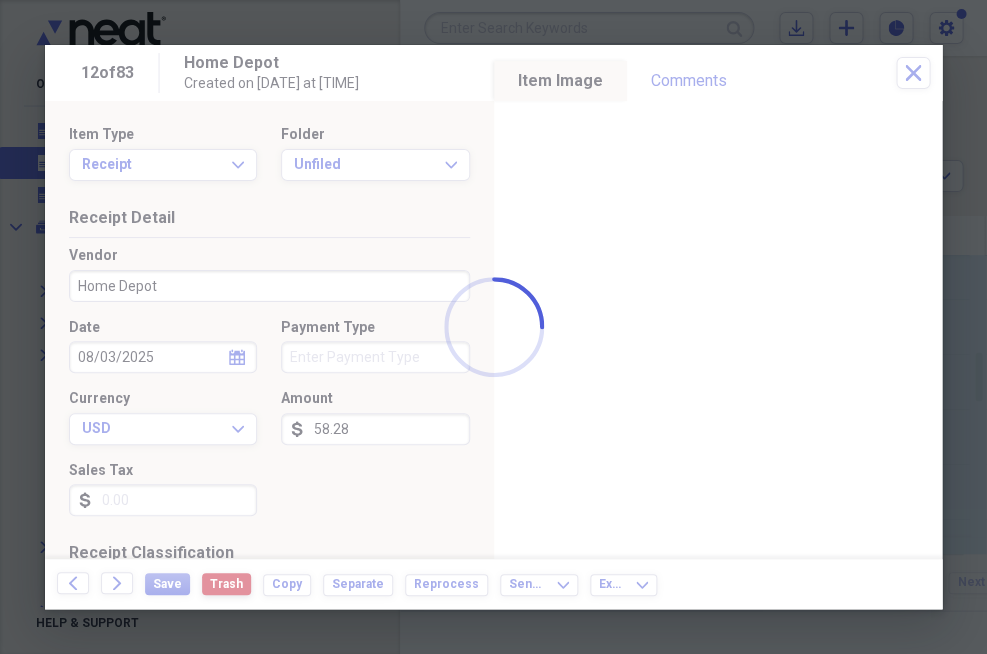 type on "Visa" 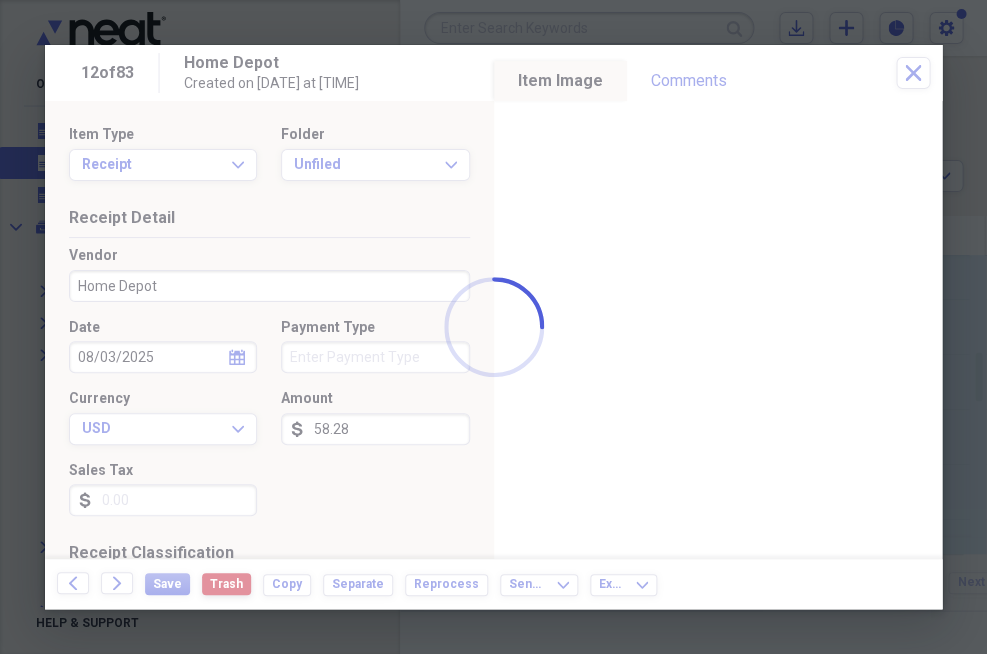 type on "4.68" 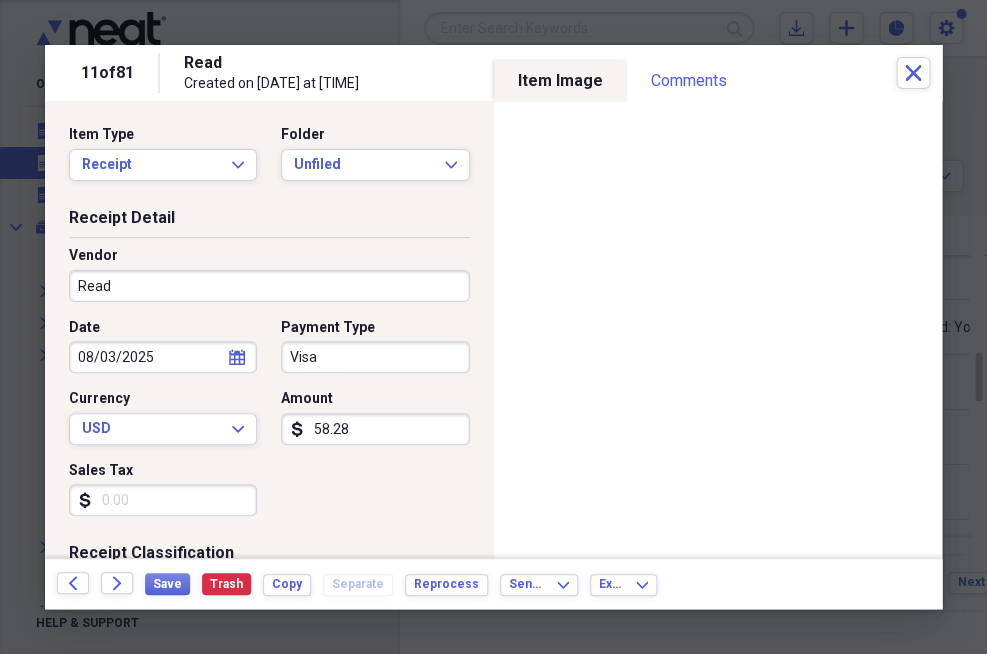click on "Visa" at bounding box center [375, 357] 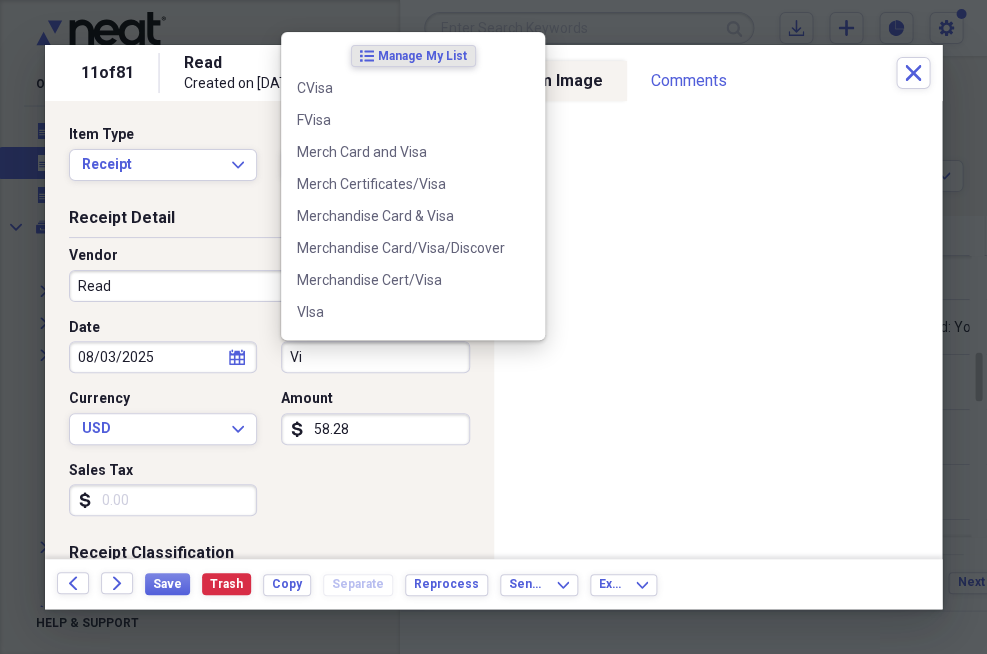 type on "V" 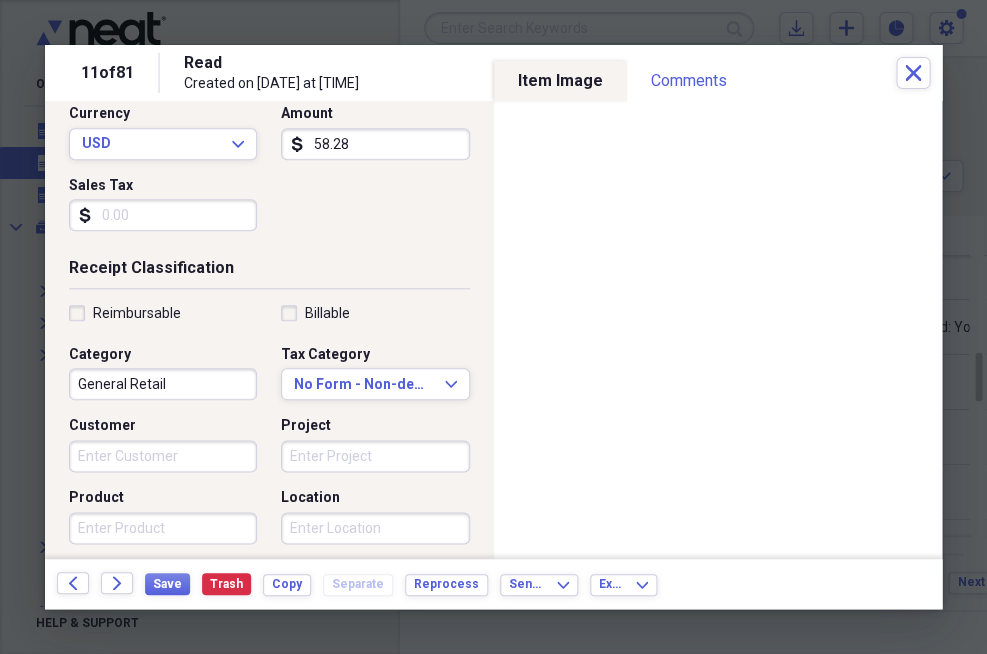scroll, scrollTop: 290, scrollLeft: 0, axis: vertical 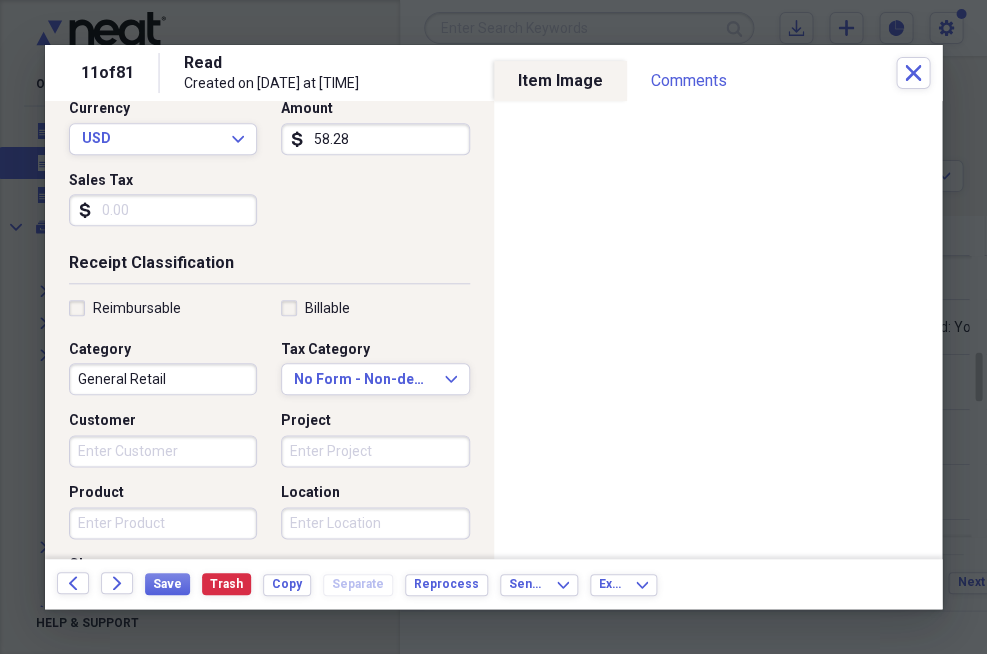 type 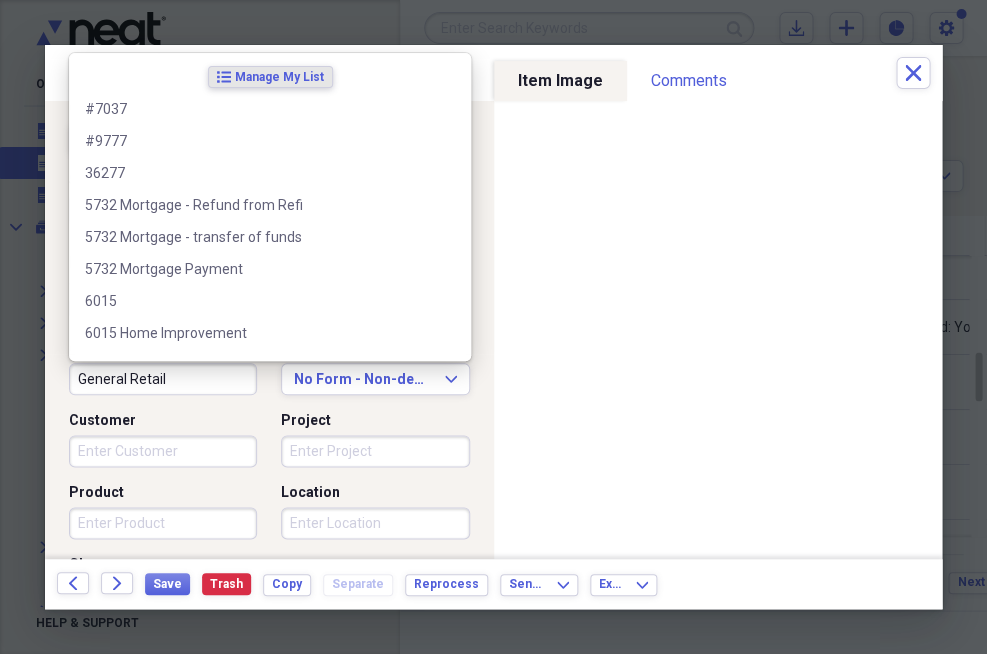 click on "General Retail" at bounding box center [163, 379] 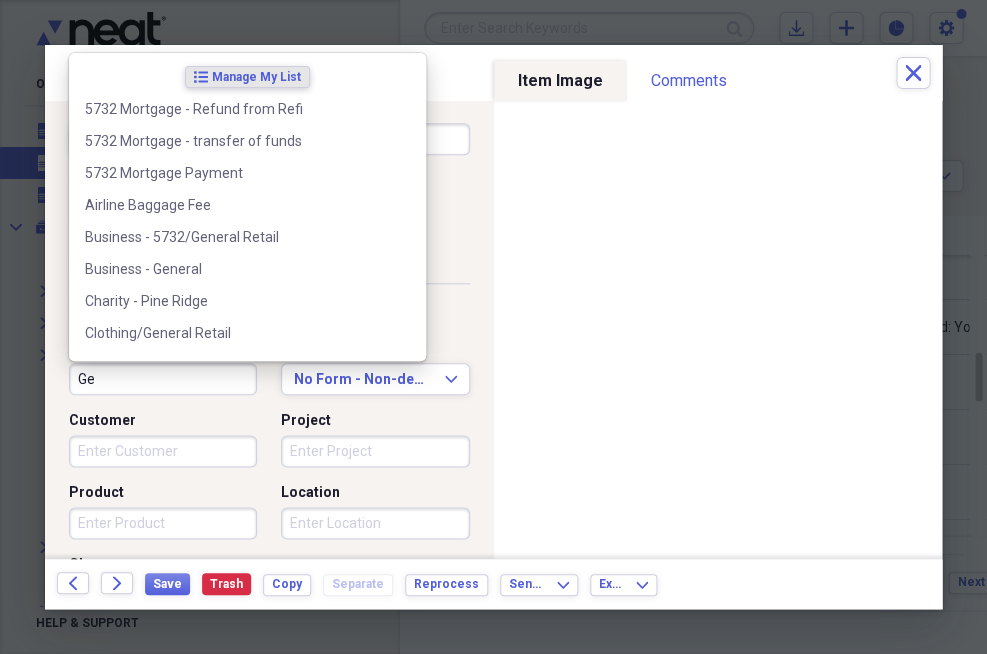type on "G" 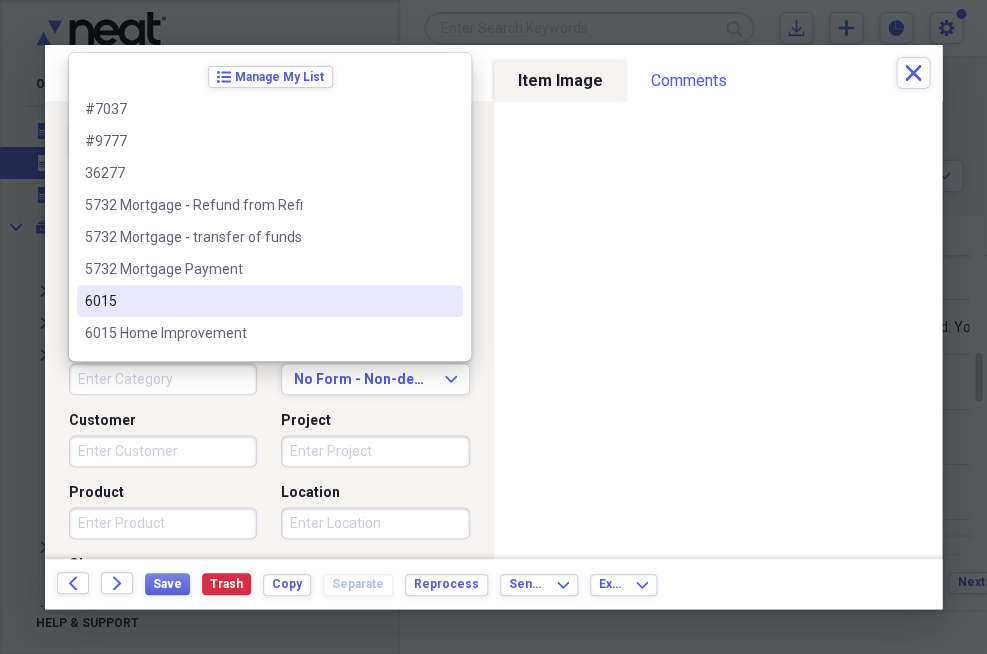 type 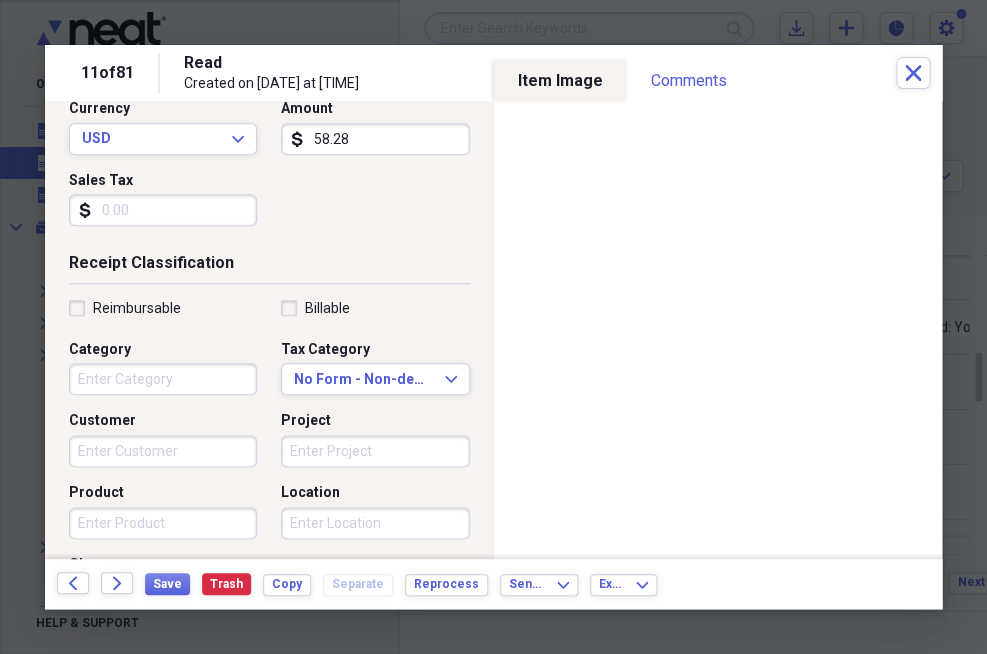 click on "Receipt Classification Reimbursable Billable Category Tax Category No Form - Non-deductible Expand Customer Project Product Location Class" at bounding box center (269, 444) 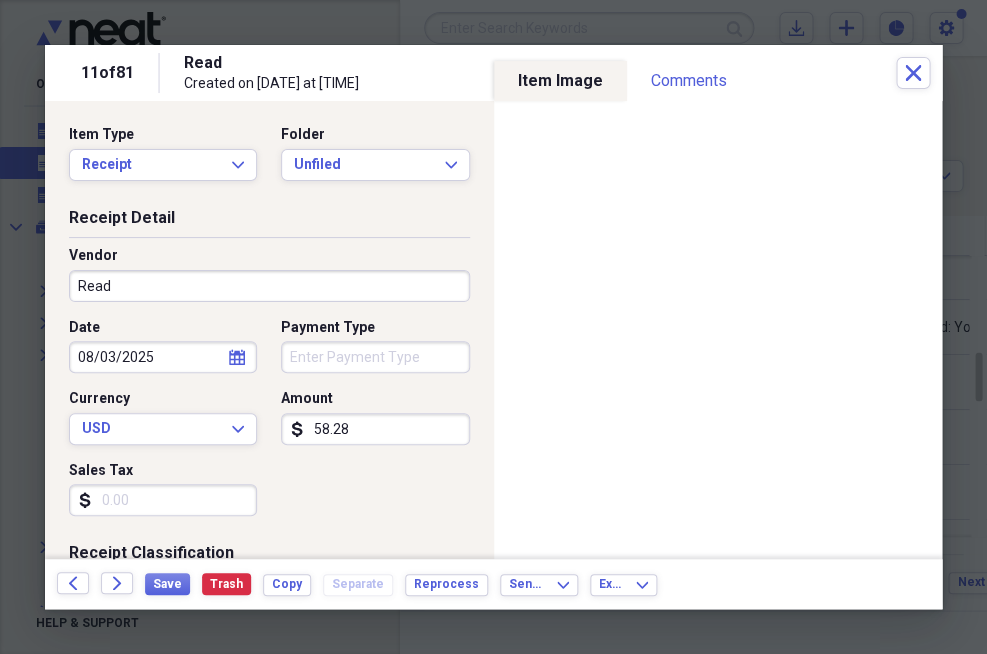 scroll, scrollTop: 0, scrollLeft: 0, axis: both 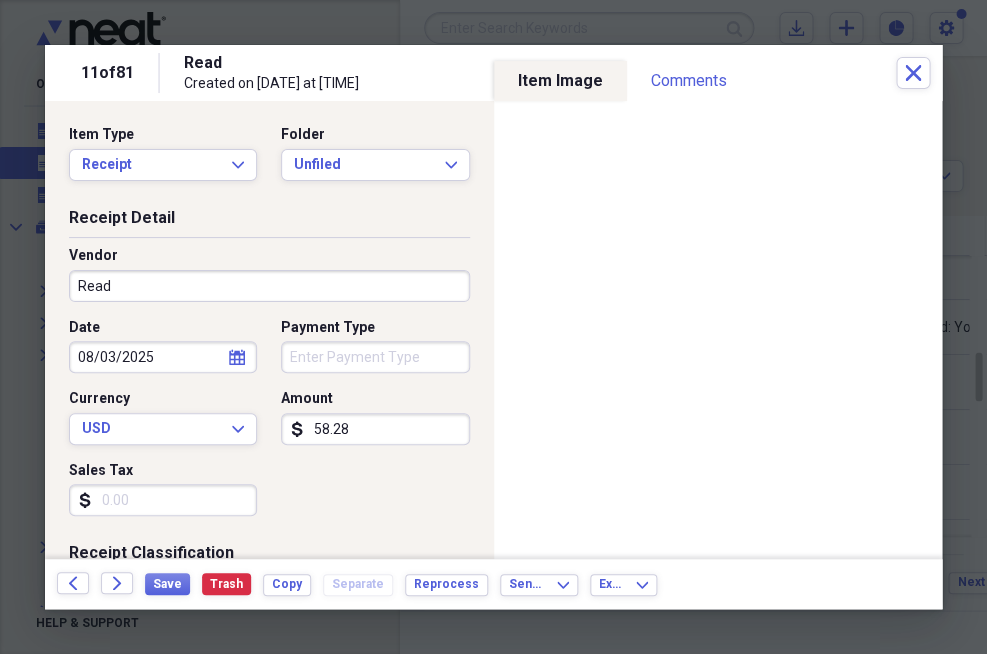click on "Read" at bounding box center (269, 286) 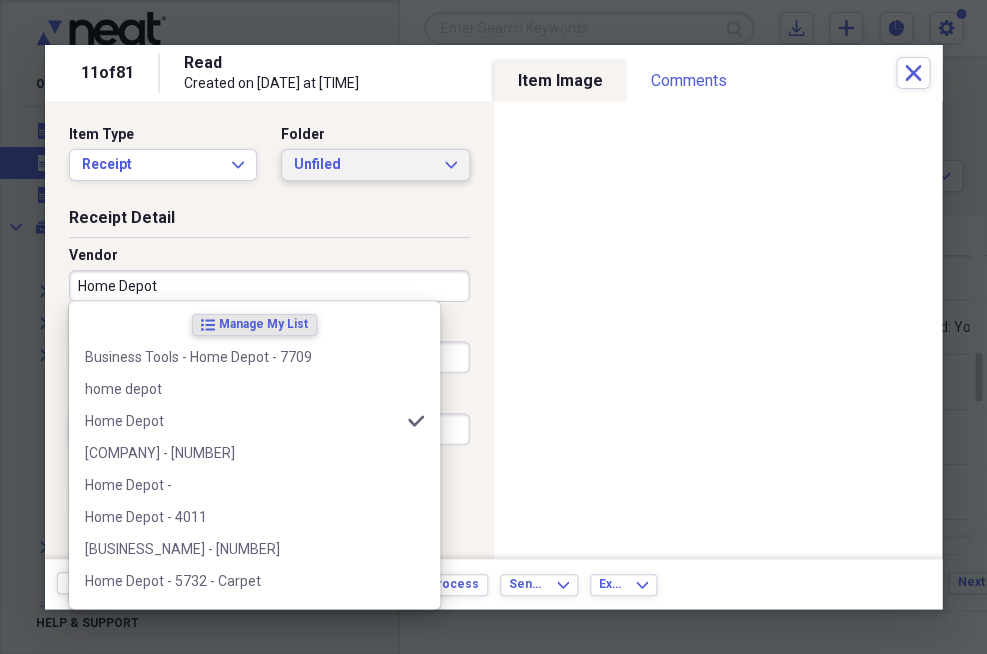 type on "Home Depot" 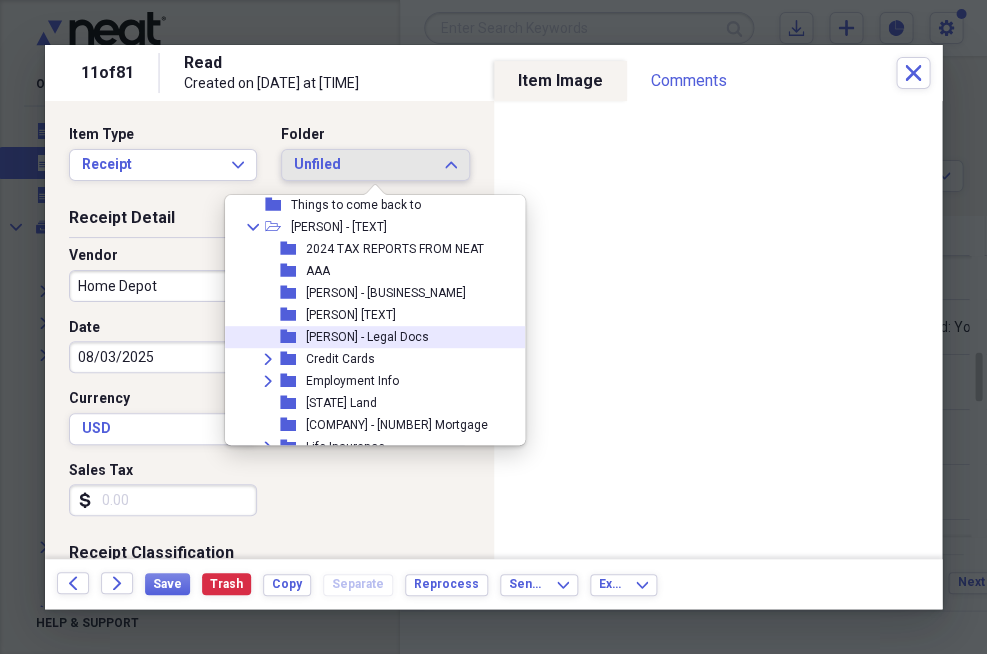 scroll, scrollTop: 472, scrollLeft: 0, axis: vertical 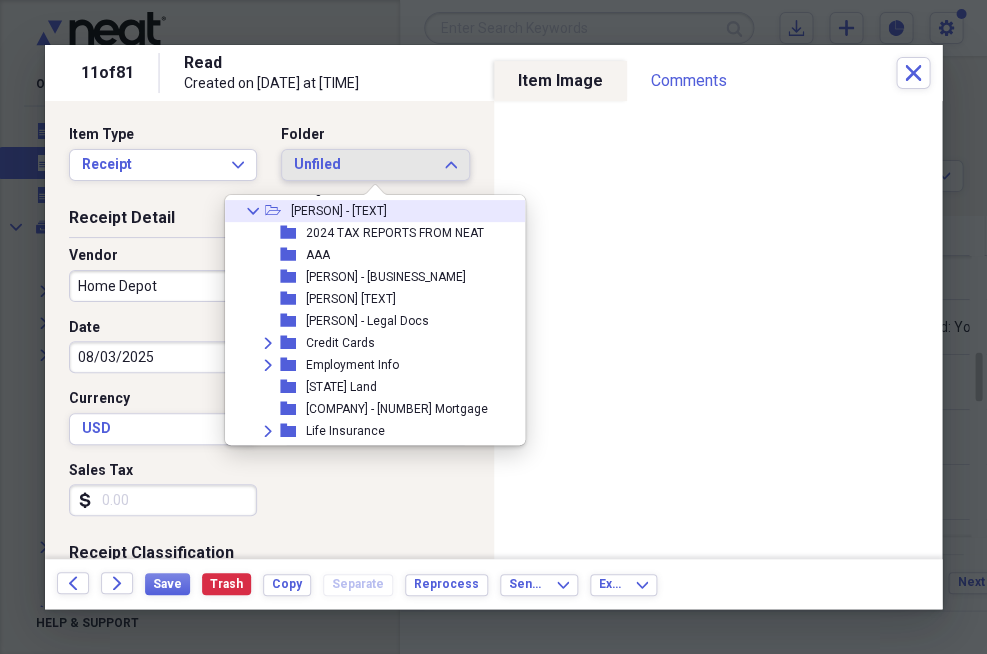 click on "Collapse" 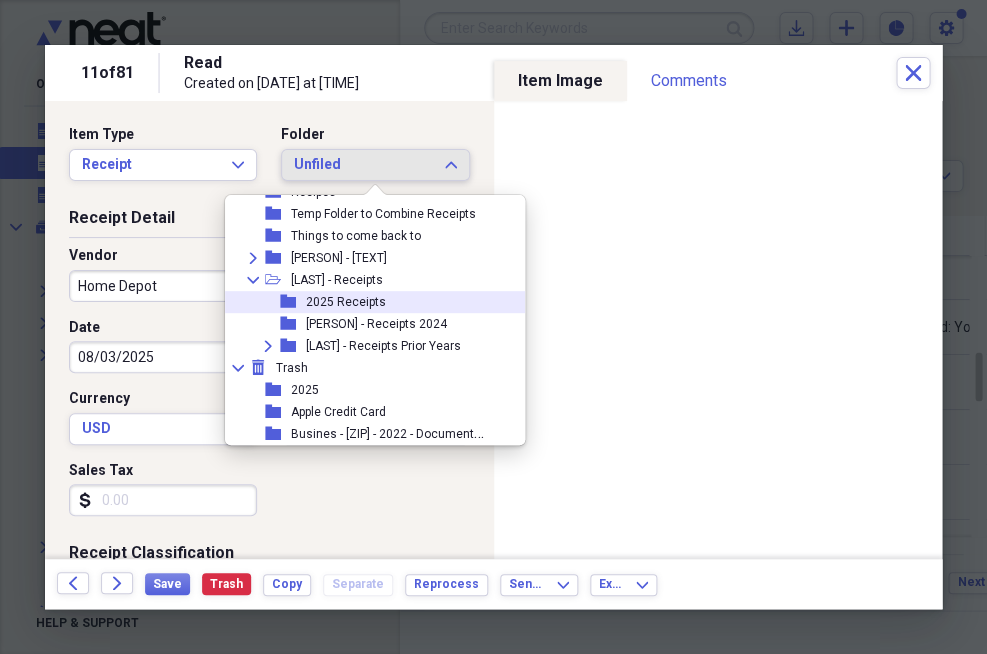 click on "2025 Receipts" at bounding box center [346, 302] 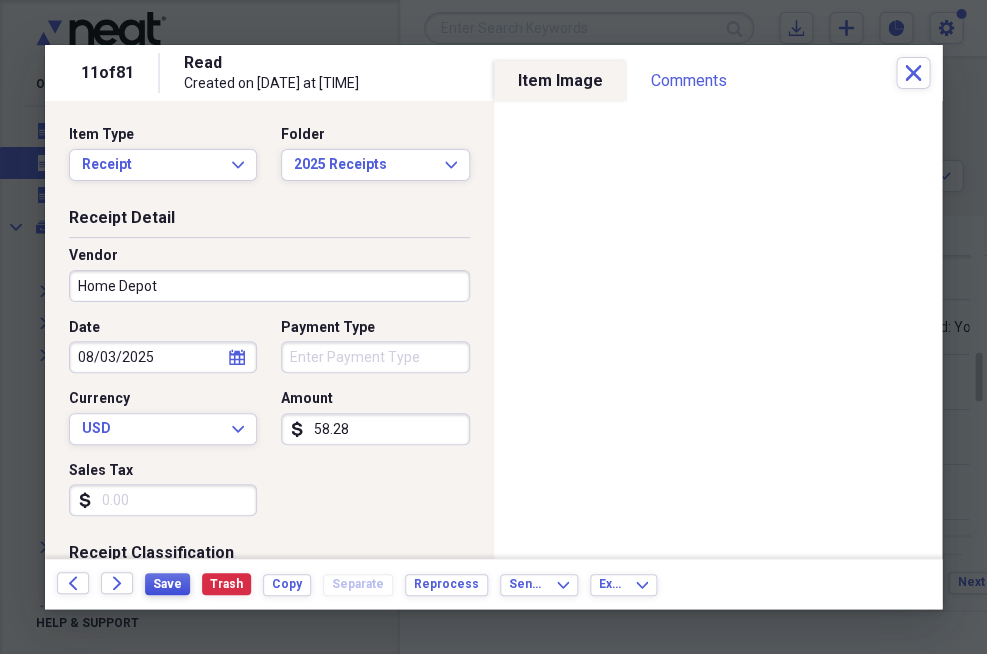 click on "Save" at bounding box center [167, 584] 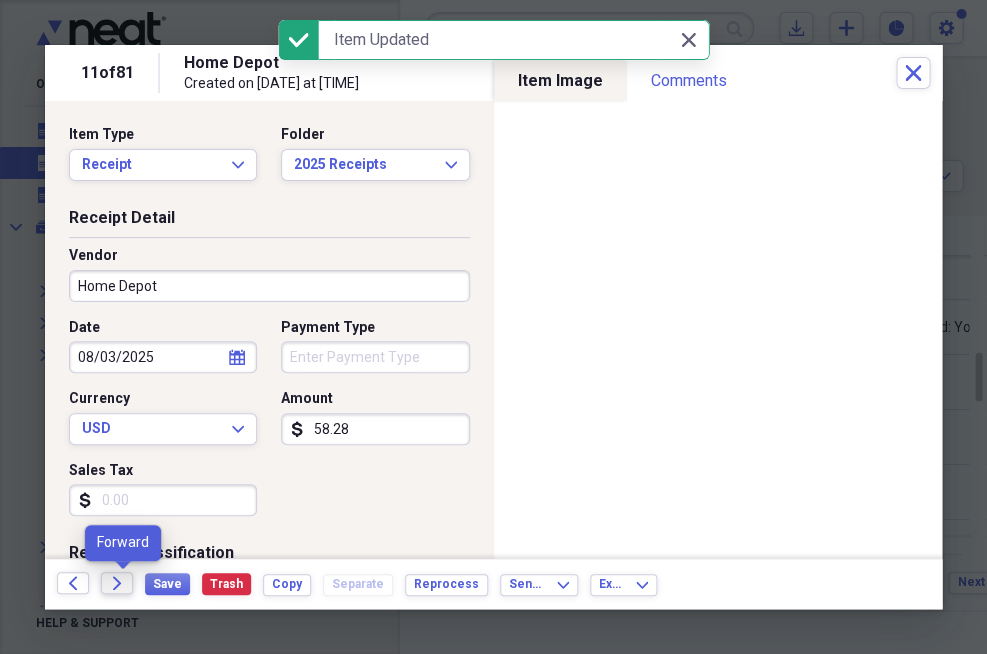click 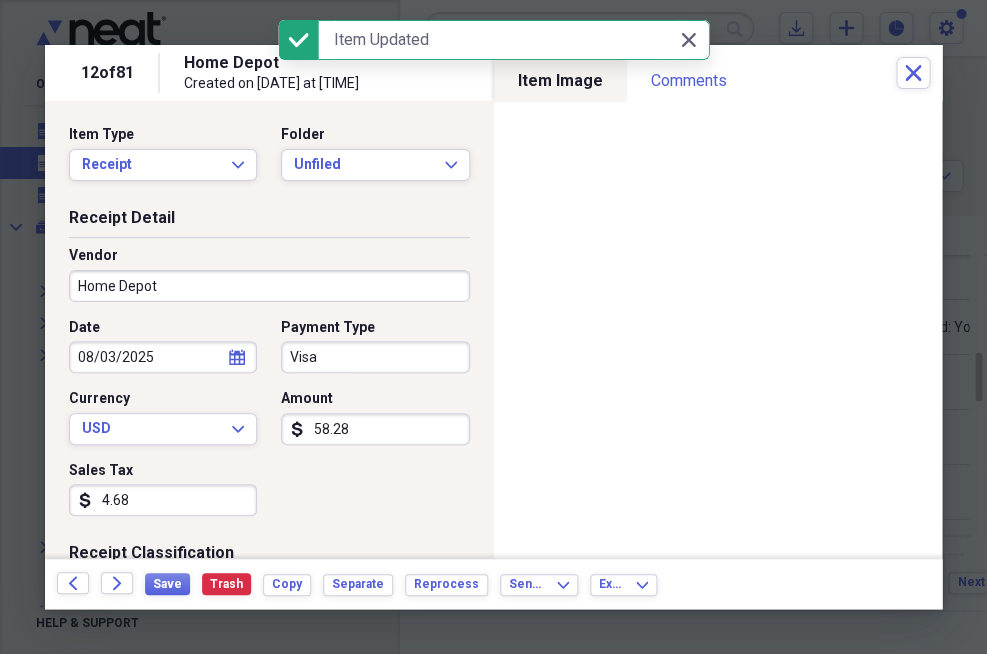click on "Visa" at bounding box center (375, 357) 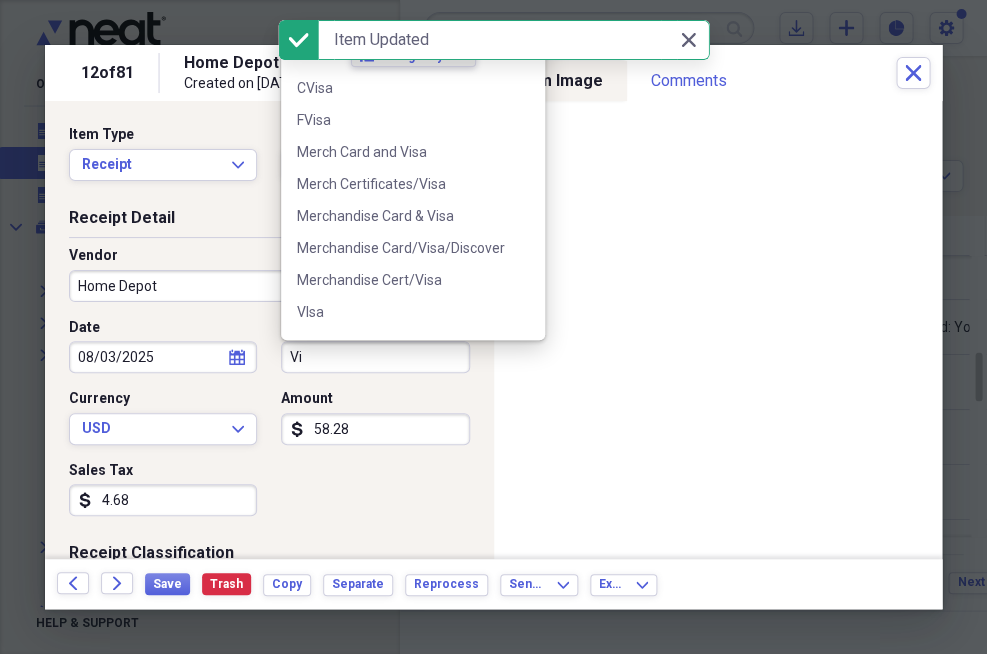 type on "V" 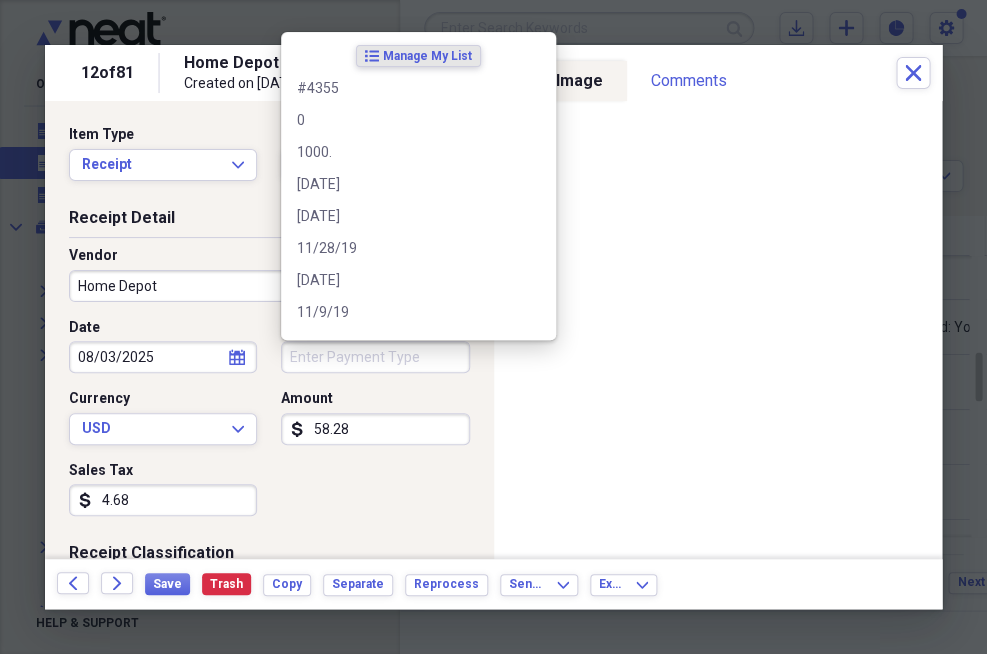 type 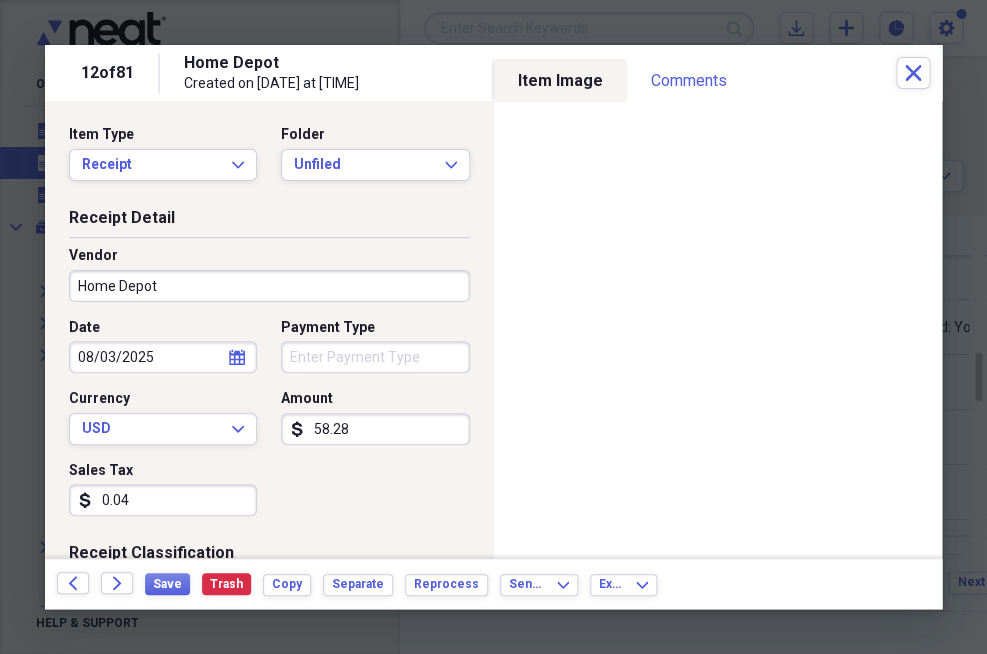 type on "0.04" 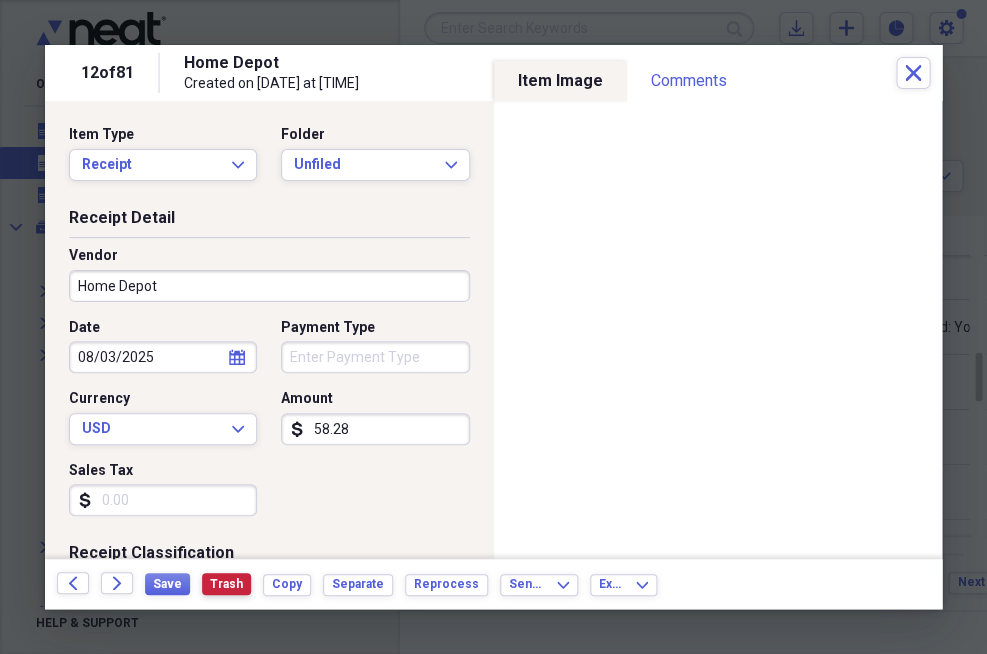 click on "Trash" at bounding box center [226, 584] 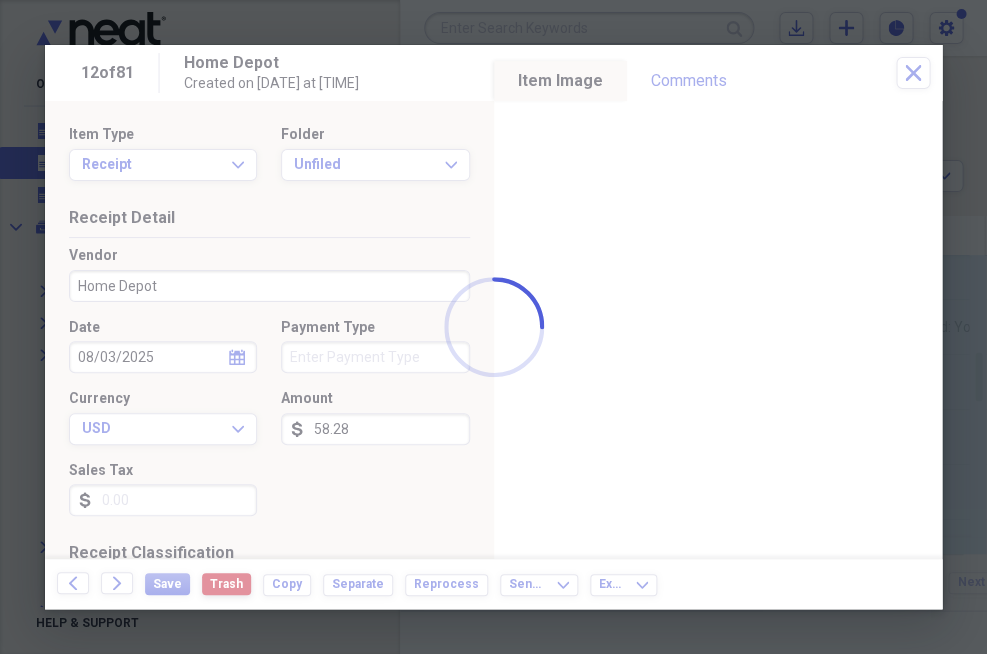 type on "Visa" 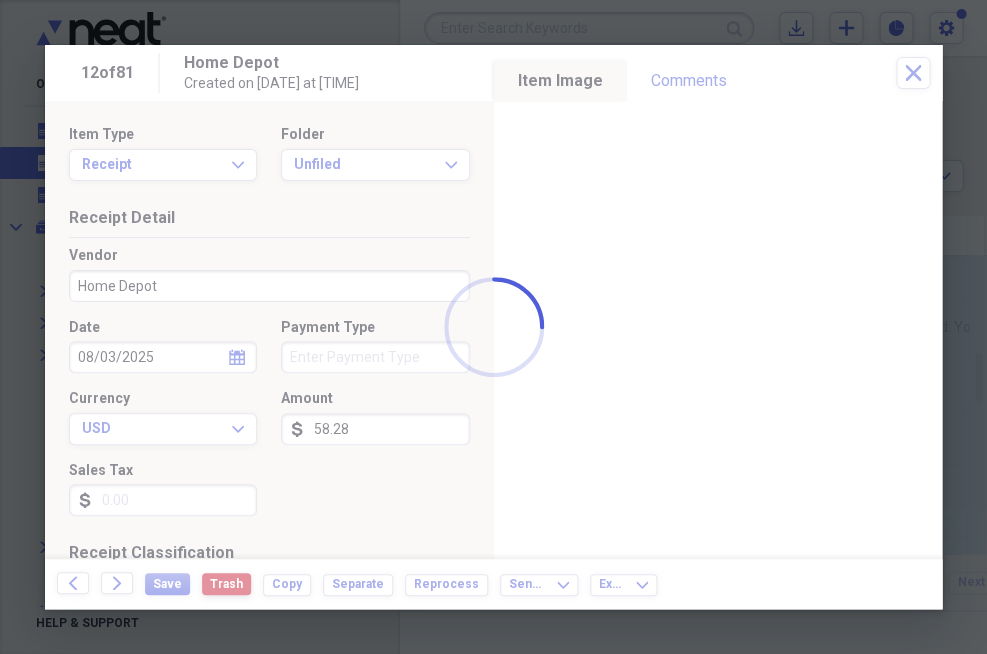 type on "4.68" 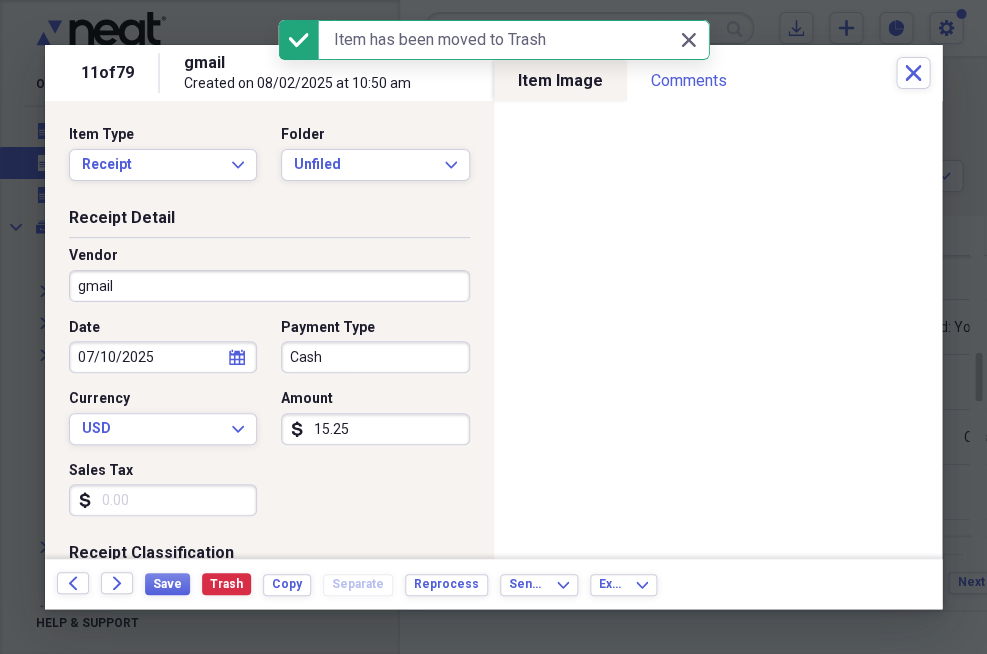 click on "Cash" at bounding box center [375, 357] 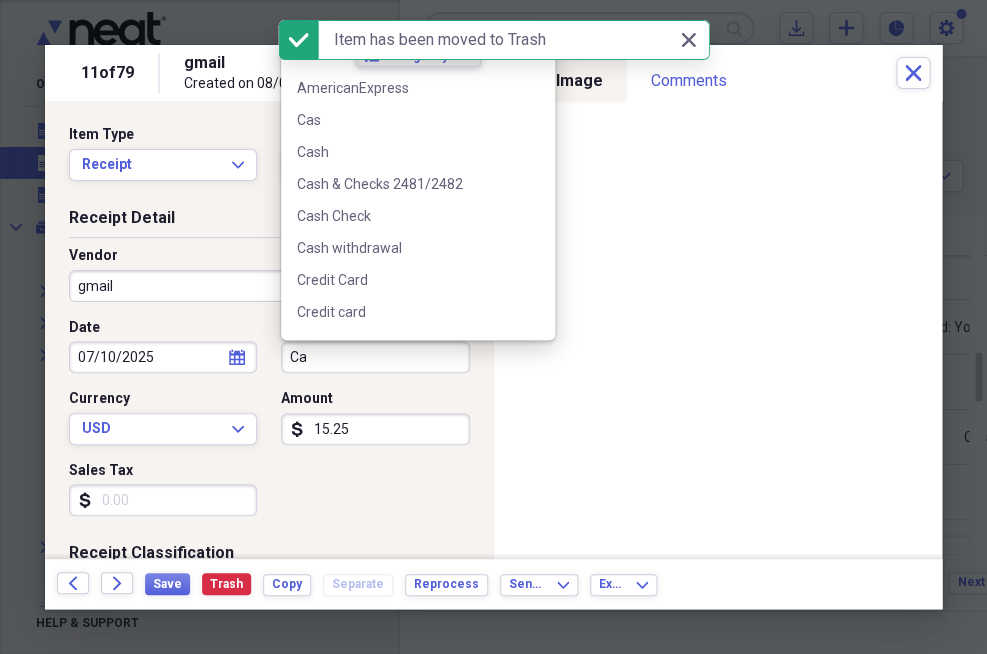 type on "C" 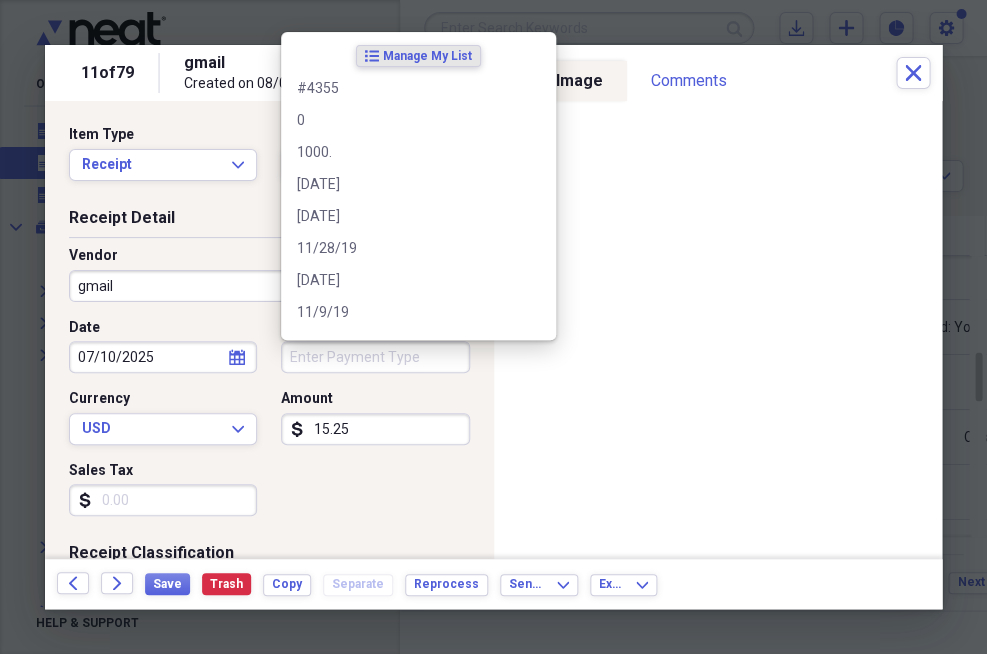 type 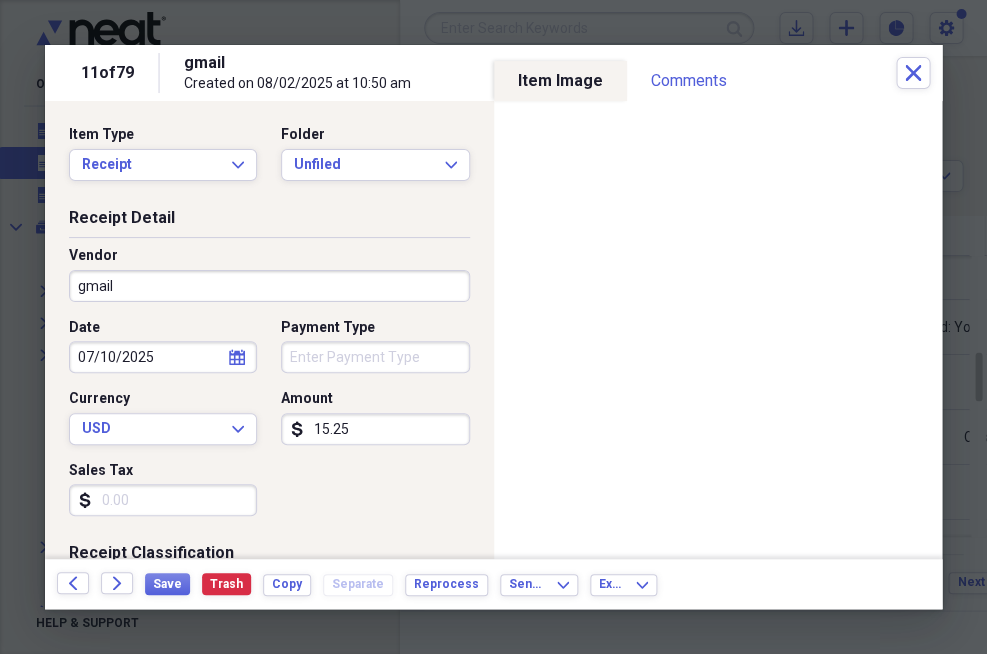 click on "Date 07/10/2025 calendar Calendar Payment Type Currency USD Expand Amount dollar-sign 15.25 Sales Tax dollar-sign" at bounding box center [269, 425] 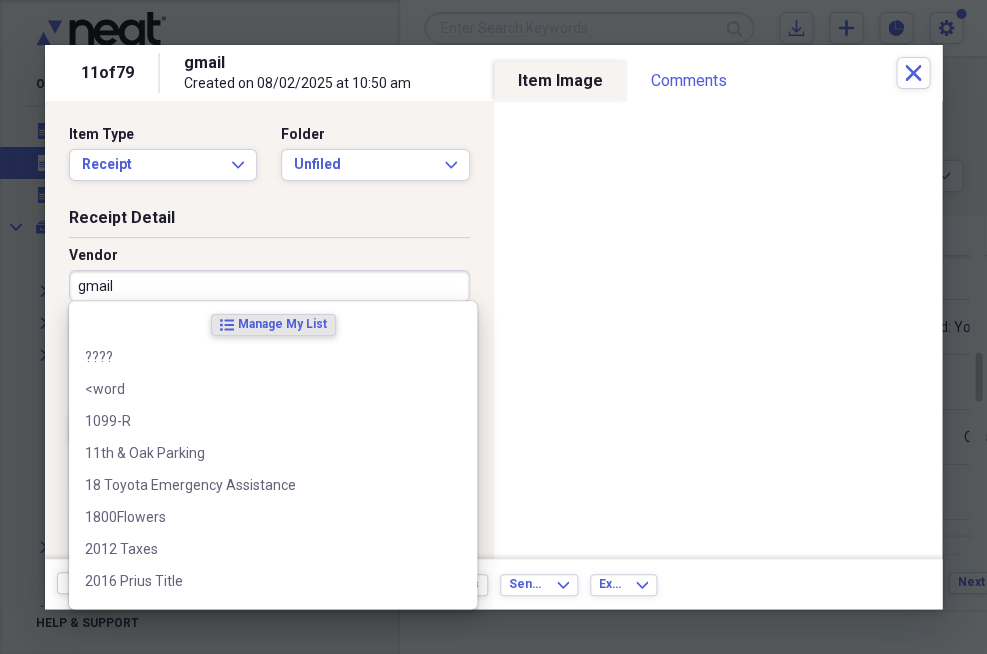 click on "gmail" at bounding box center (269, 286) 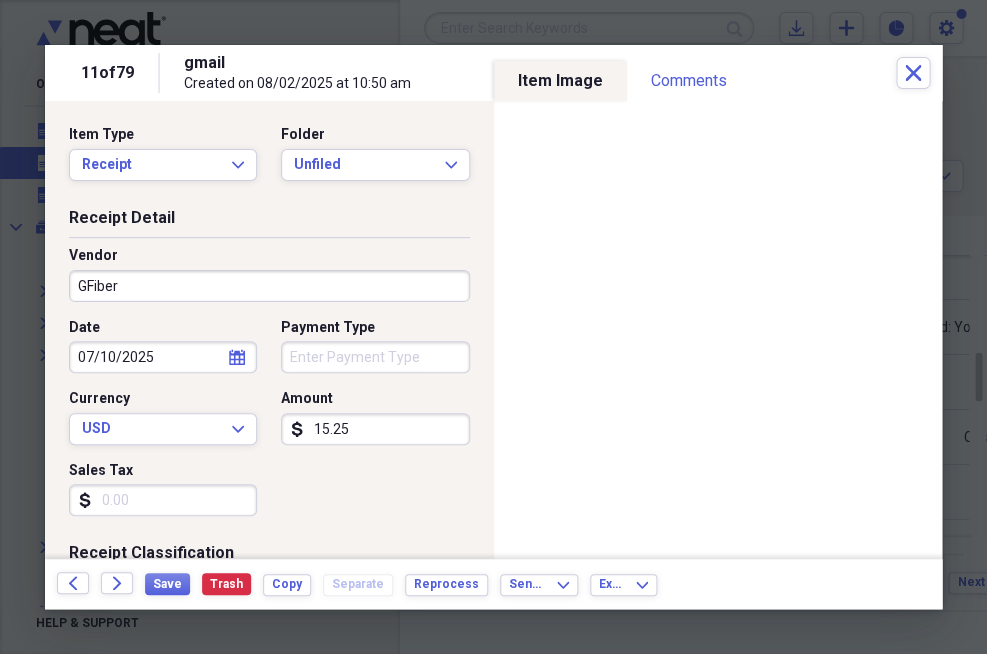 type on "GFiber" 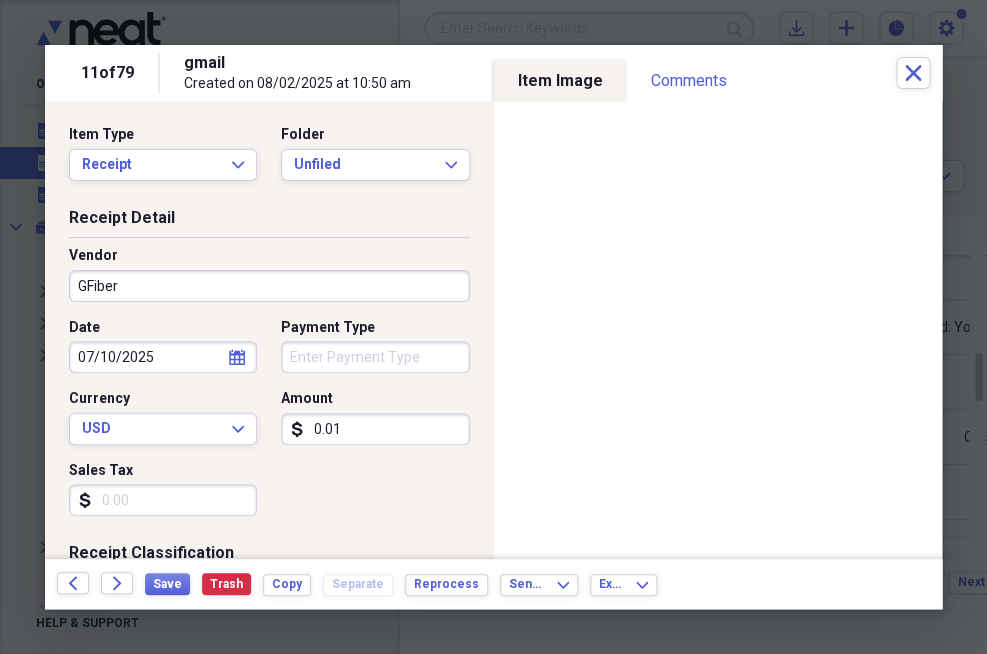 type on "0.01" 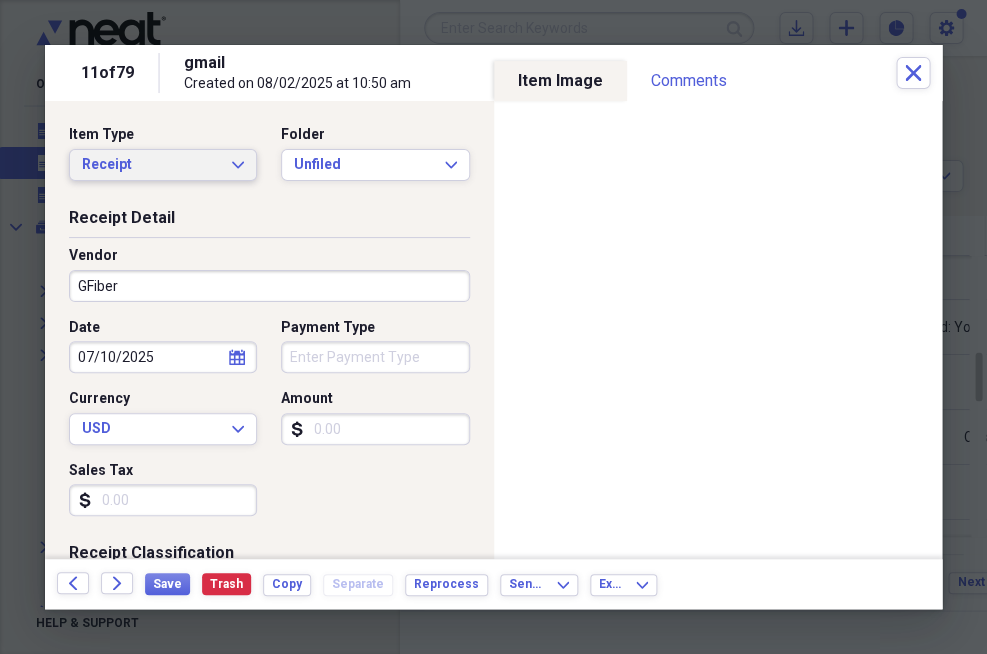 click on "Receipt Expand" at bounding box center (163, 165) 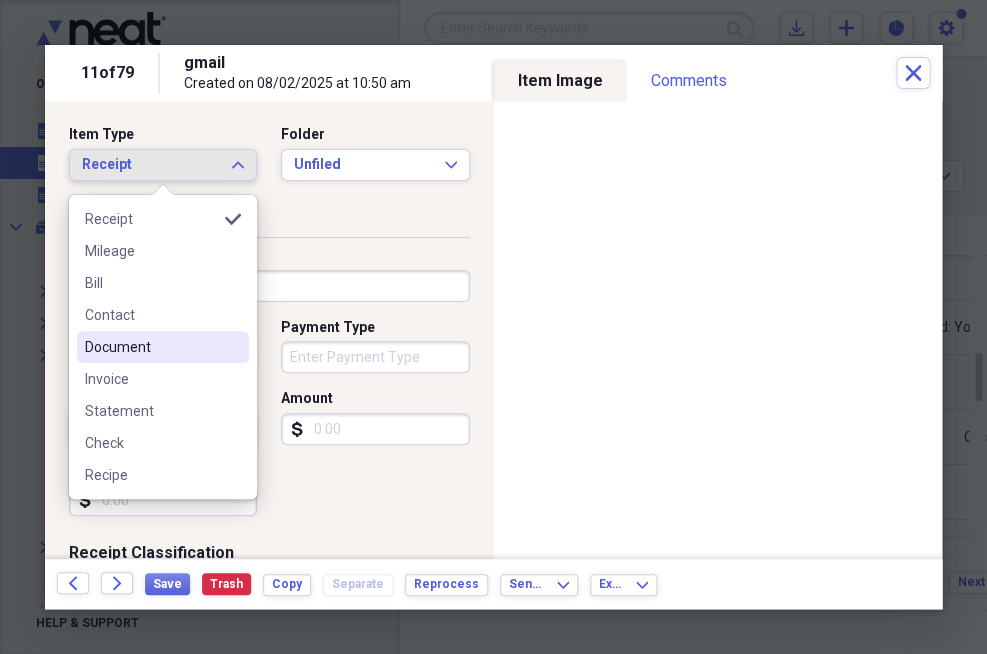 click on "Document" at bounding box center (151, 347) 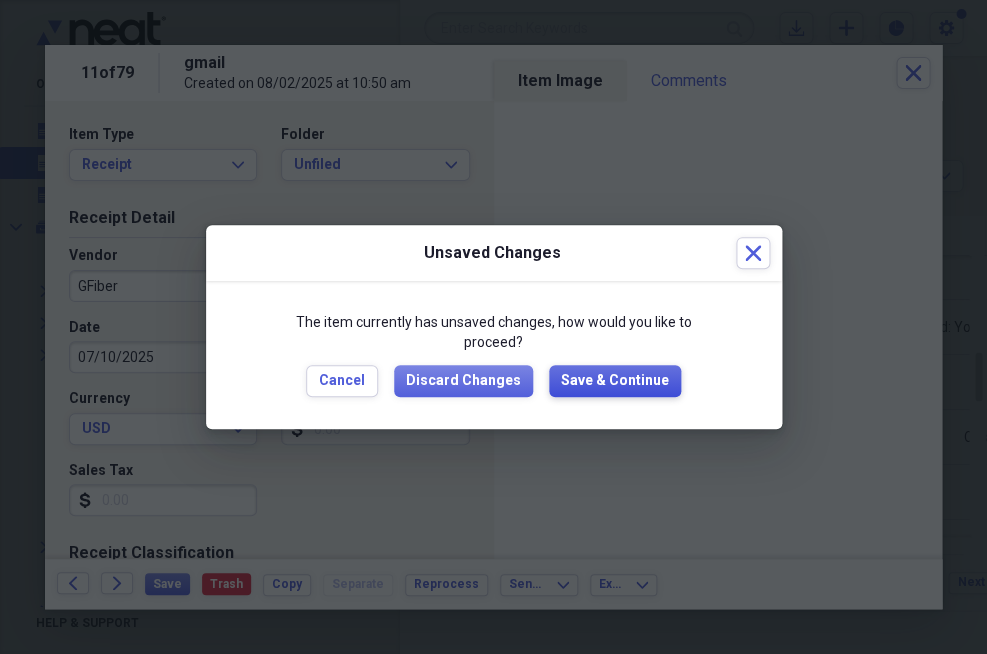 click on "Save & Continue" at bounding box center (615, 381) 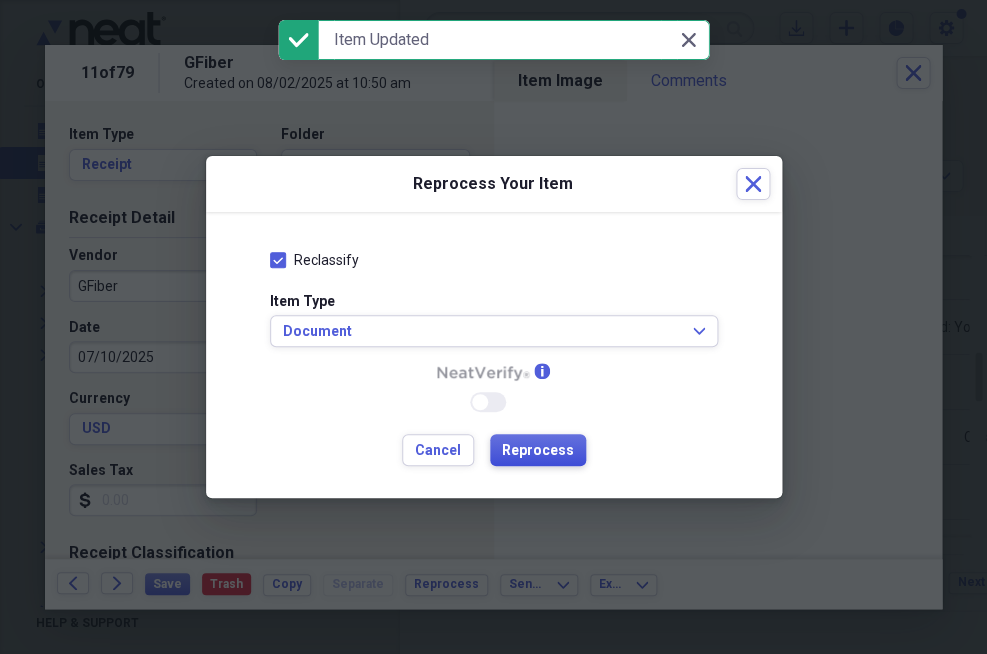 click on "Reprocess" at bounding box center [538, 451] 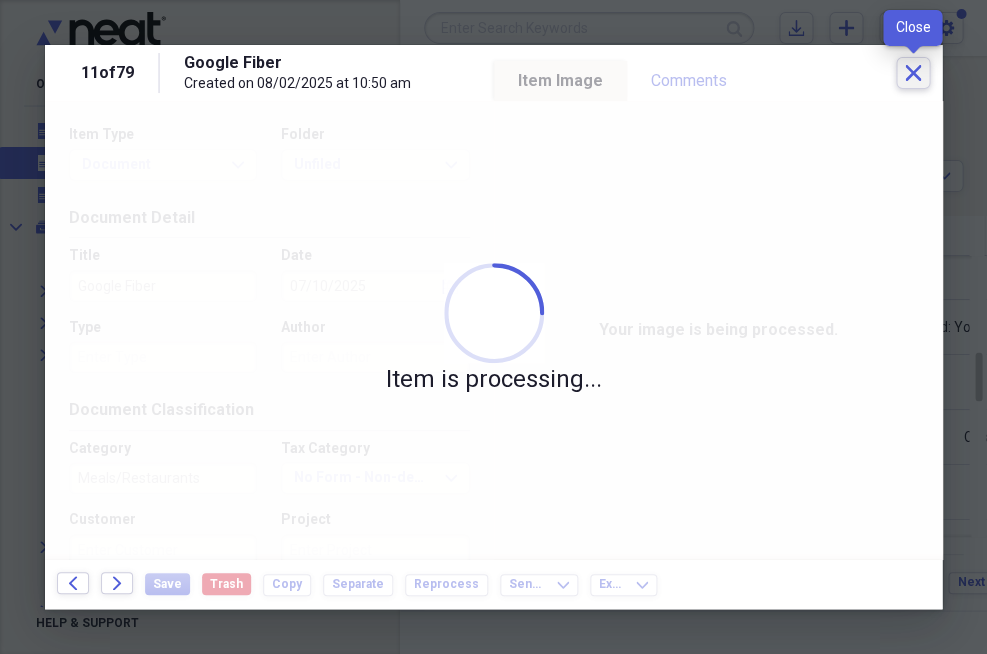 click on "Close" 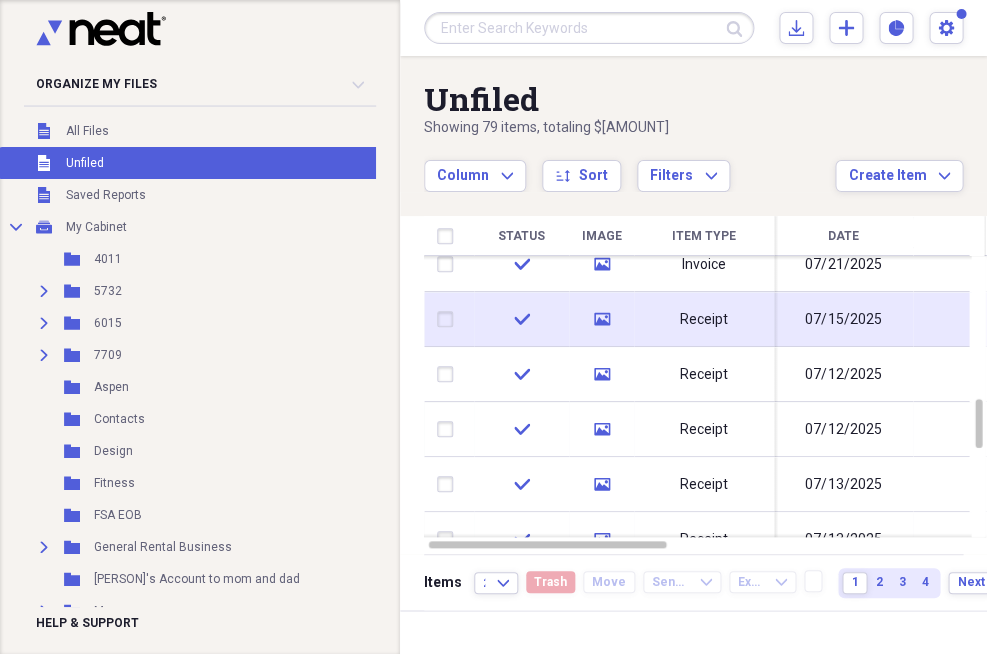 click on "Receipt" at bounding box center (704, 319) 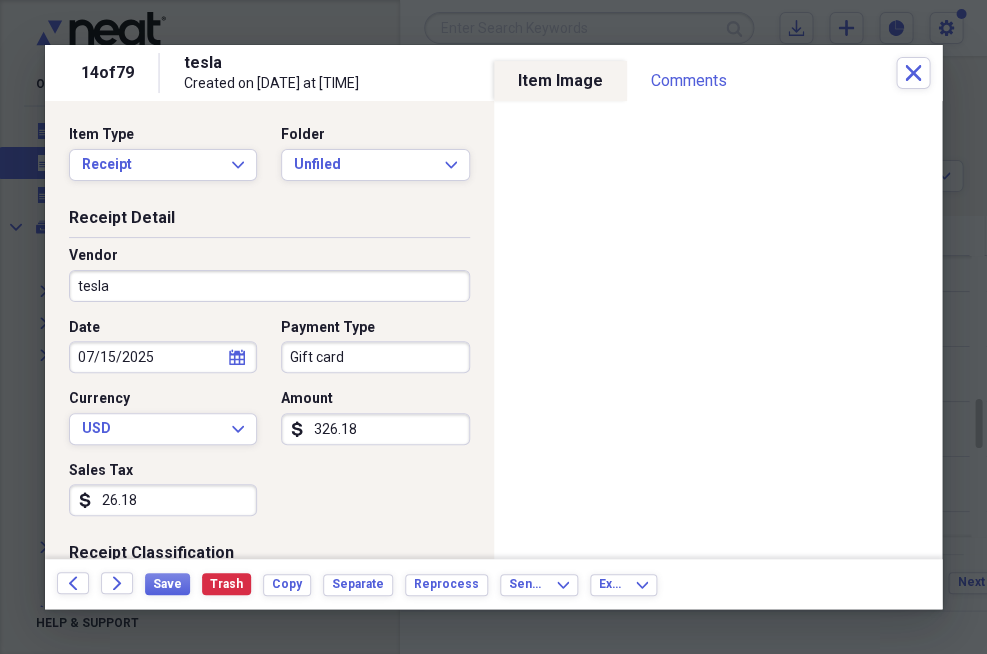 click on "Gift card" at bounding box center [375, 357] 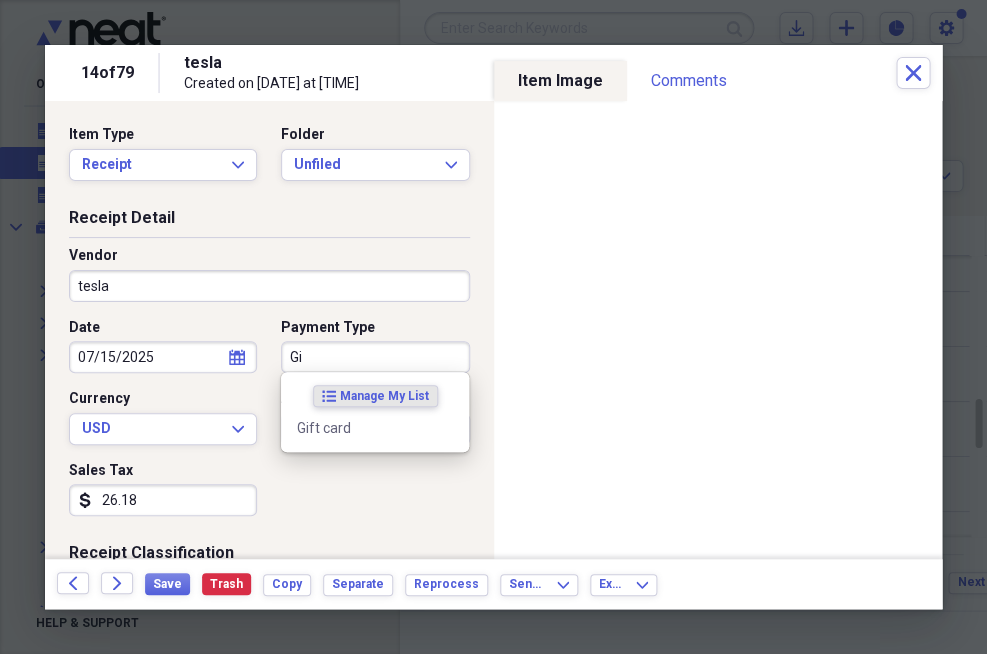 type on "G" 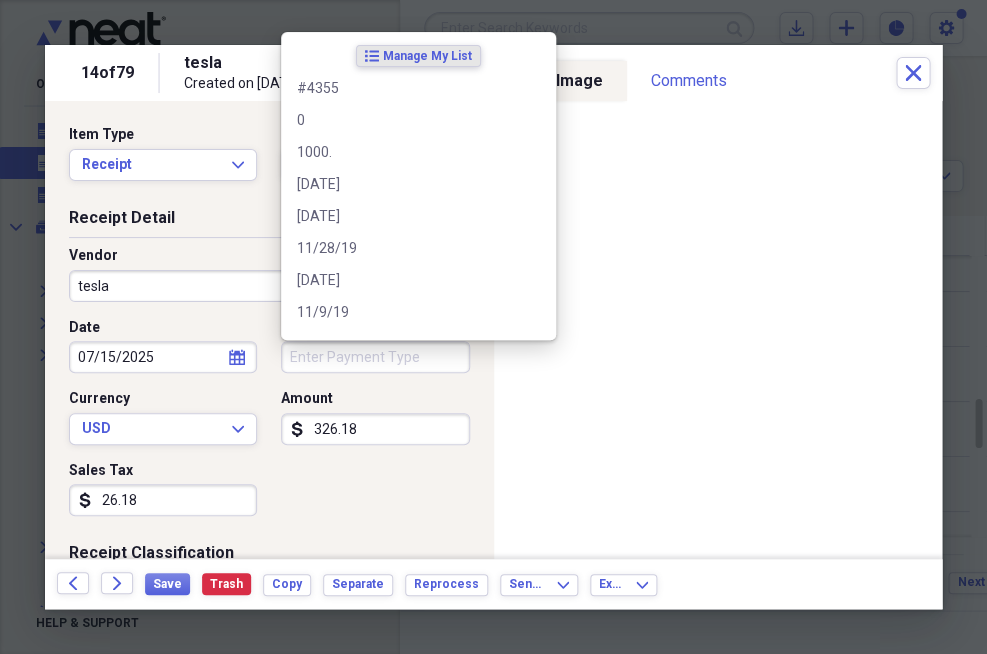 type 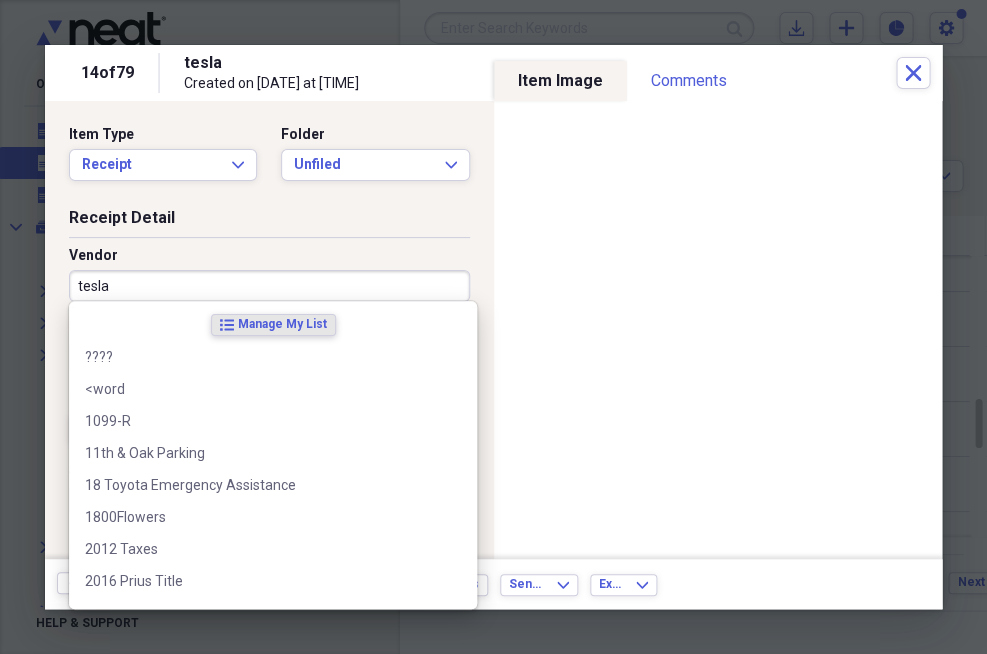 click on "tesla" at bounding box center (269, 286) 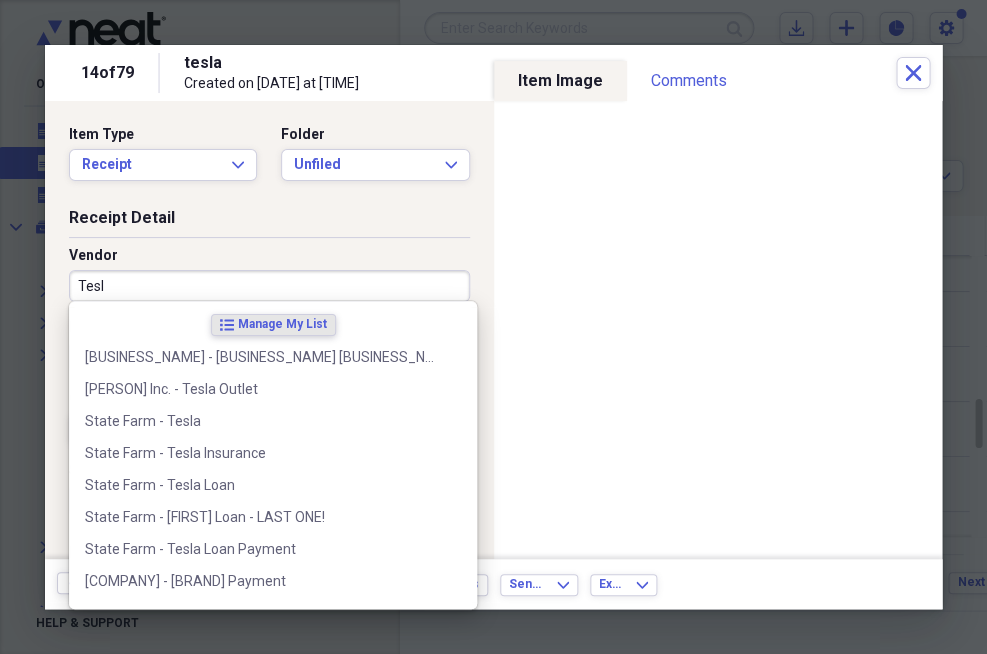 type on "Tesla" 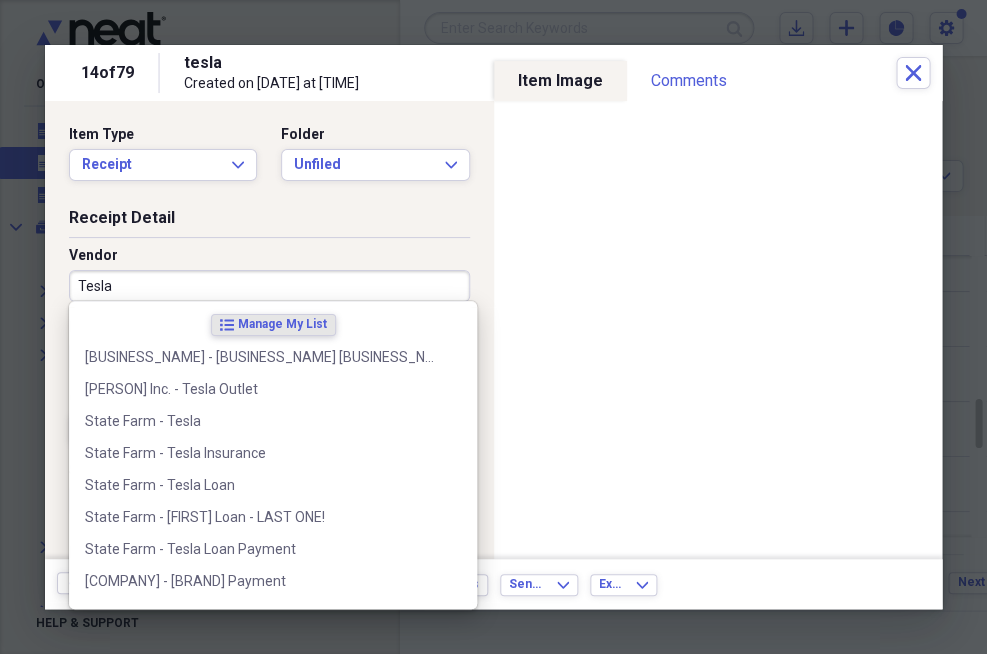 type on "Refund" 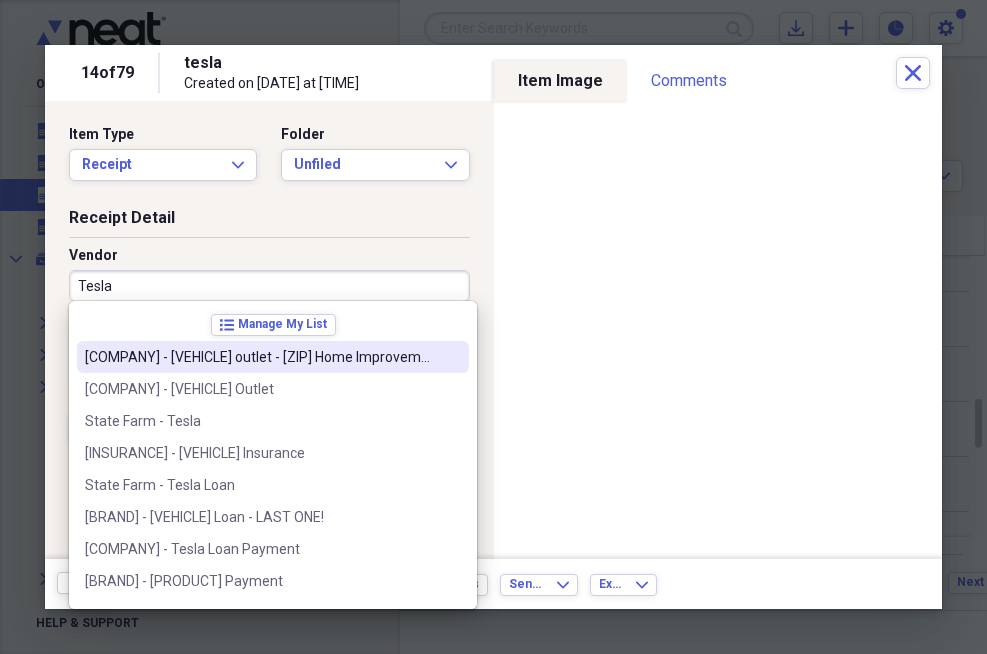 scroll, scrollTop: 0, scrollLeft: 0, axis: both 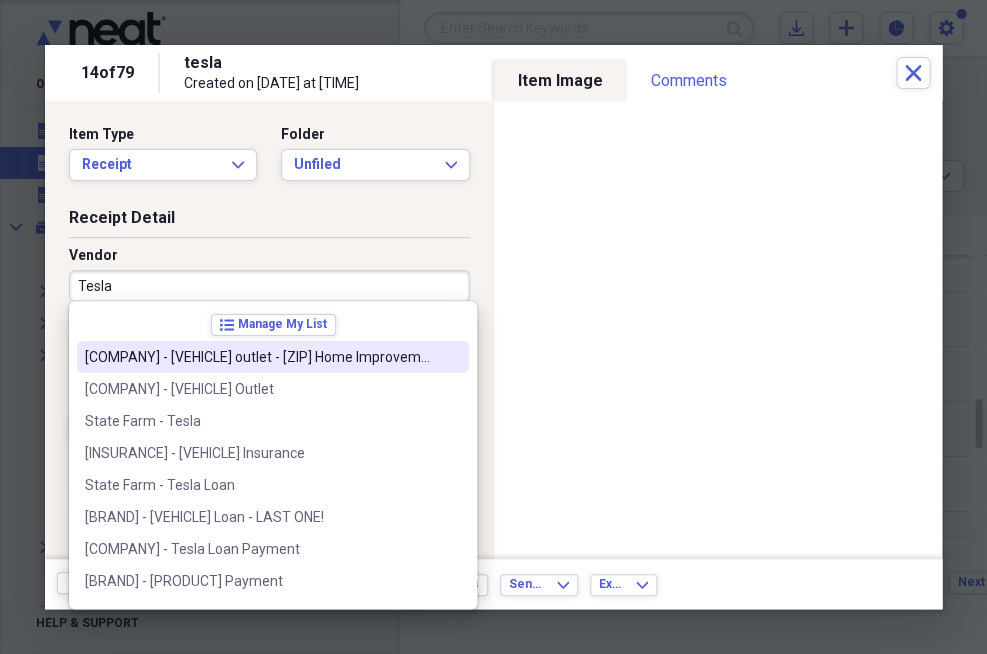type on "Tesla" 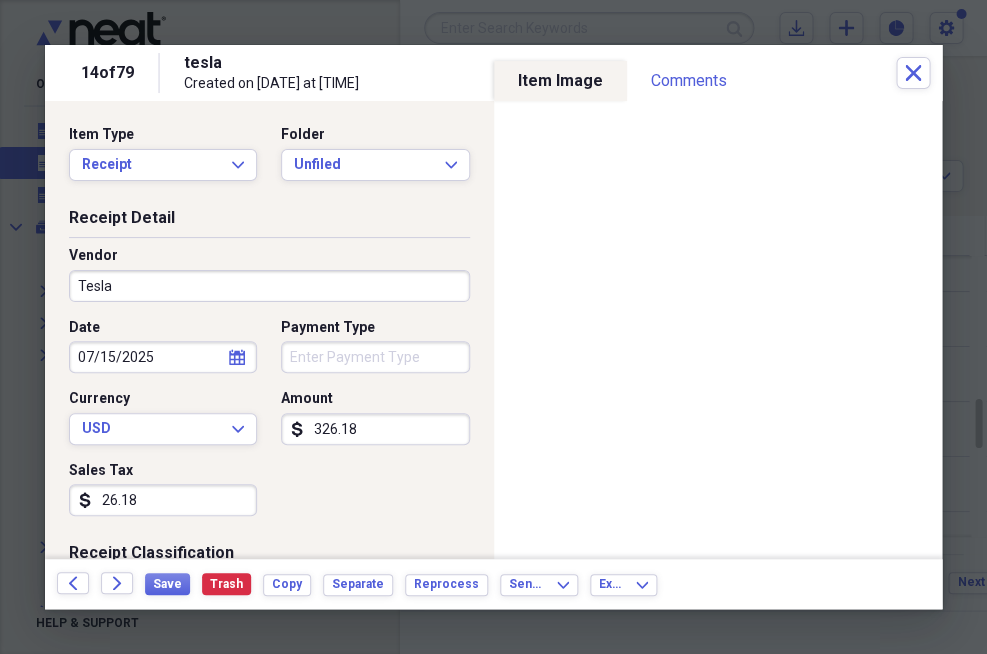 click on "Receipt Detail" at bounding box center [269, 222] 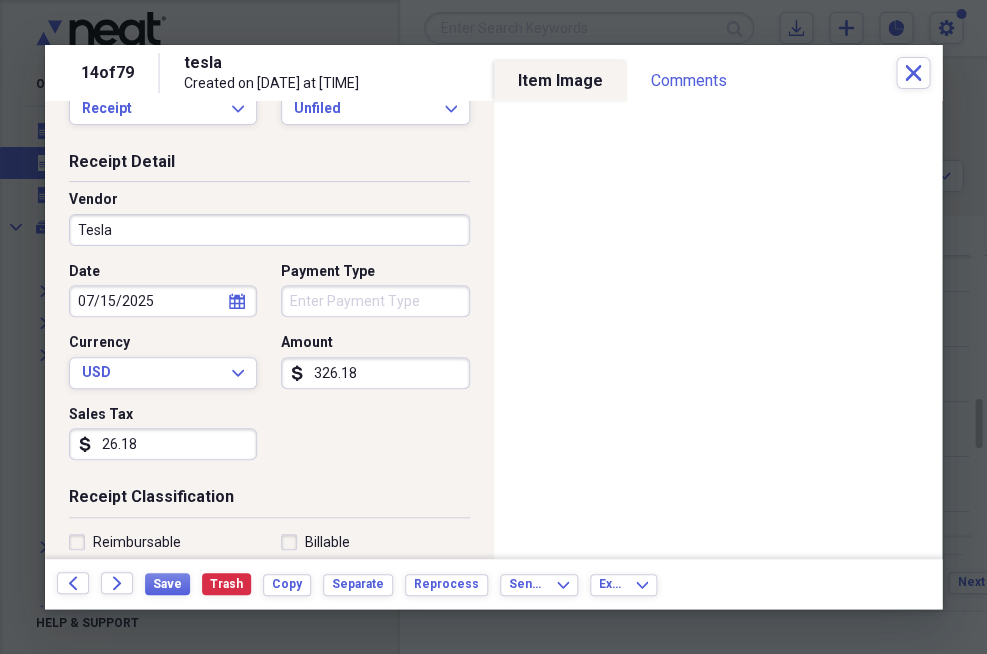 scroll, scrollTop: 62, scrollLeft: 0, axis: vertical 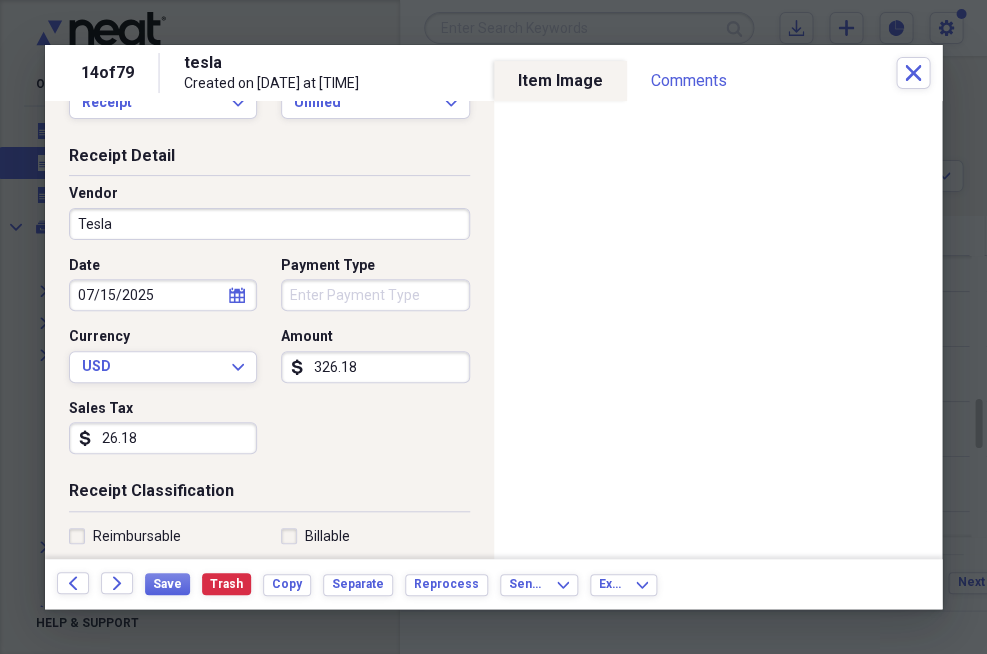 click on "26.18" at bounding box center [163, 438] 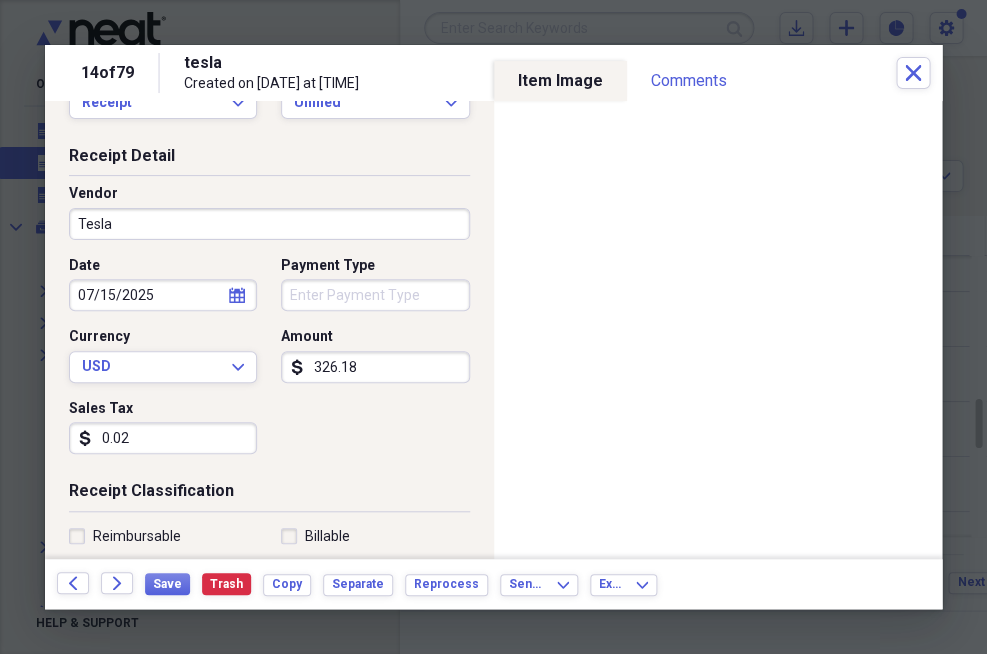 type on "0.02" 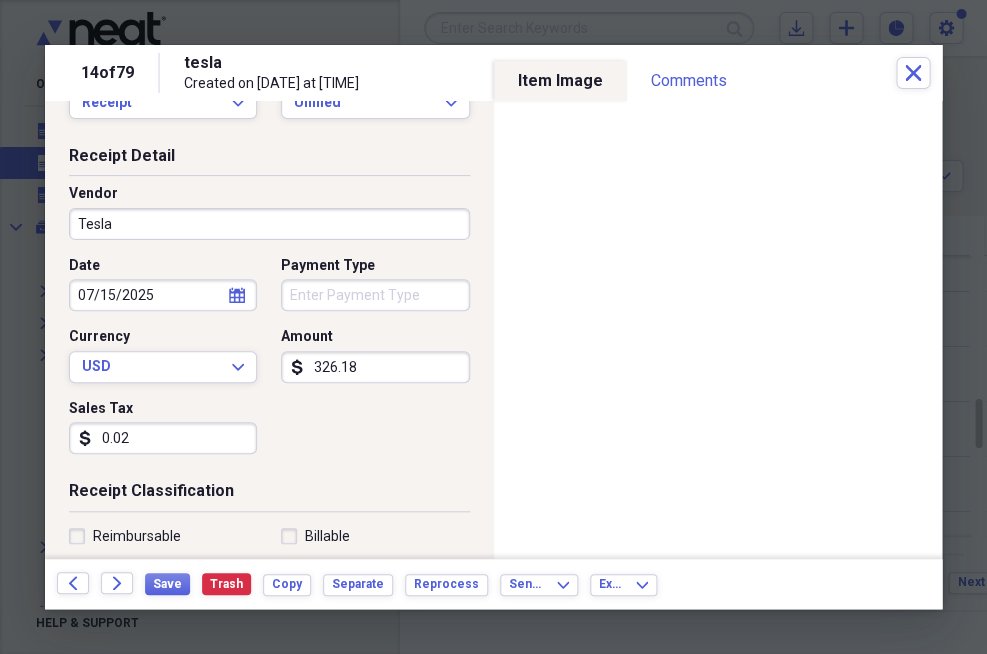 type 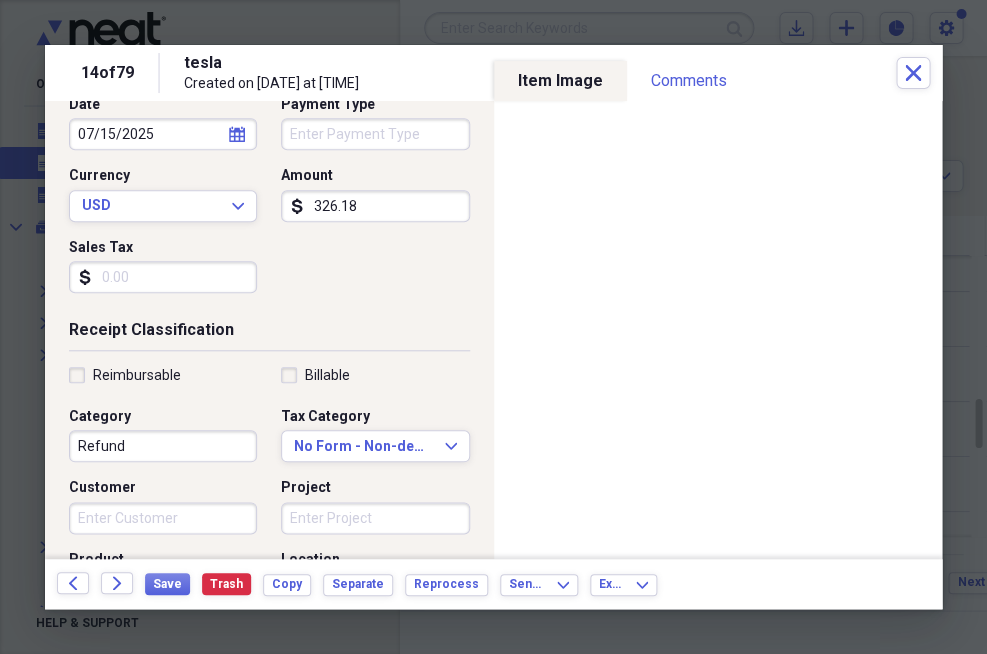 scroll, scrollTop: 226, scrollLeft: 0, axis: vertical 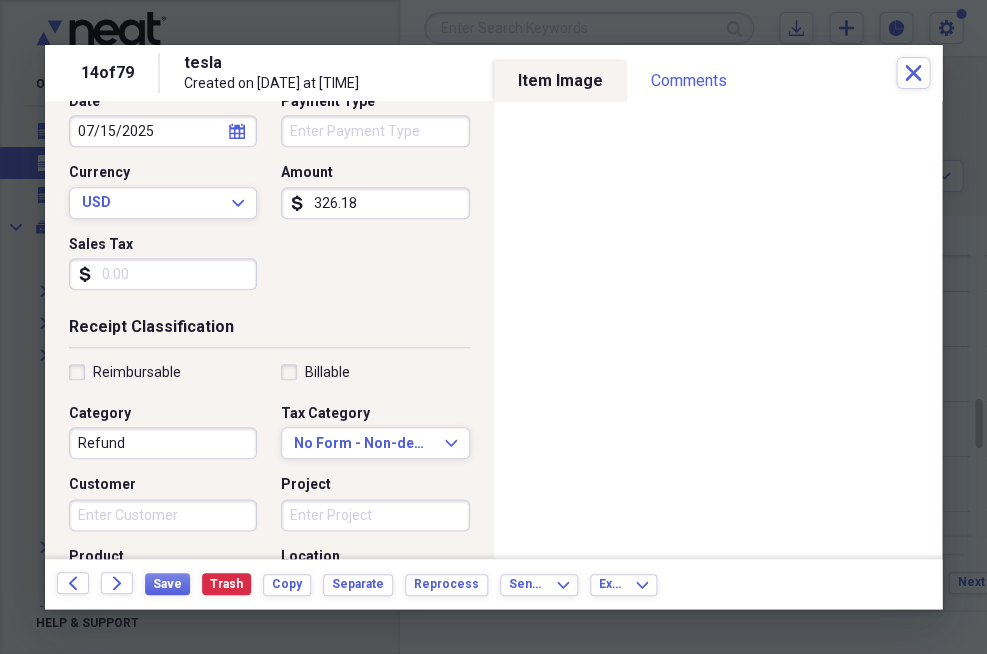 click on "Refund" at bounding box center [163, 443] 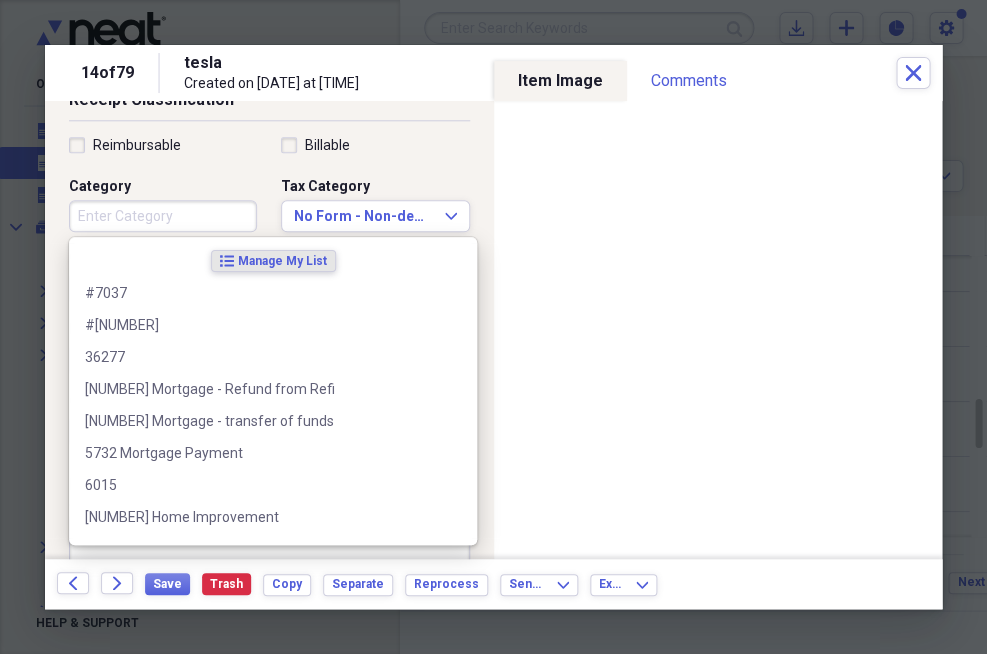 scroll, scrollTop: 458, scrollLeft: 0, axis: vertical 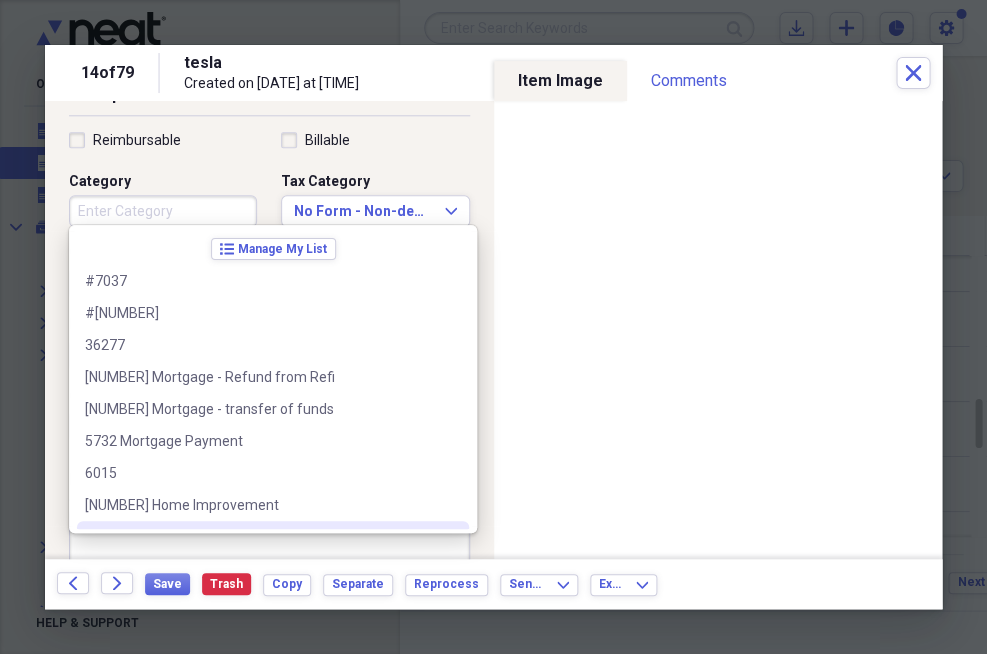 type 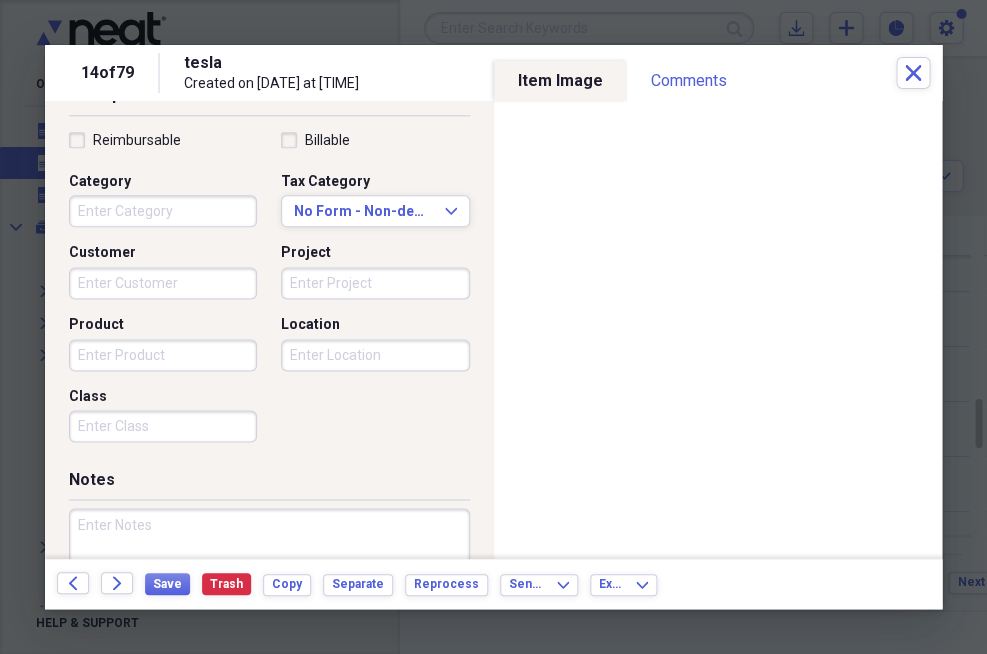 click at bounding box center [269, 573] 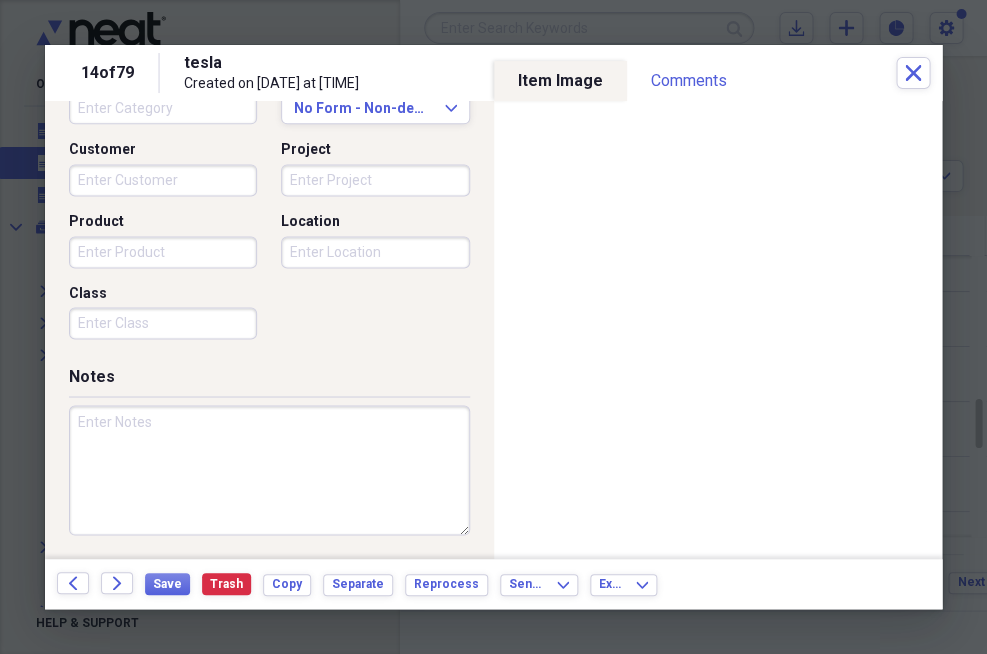 scroll, scrollTop: 559, scrollLeft: 0, axis: vertical 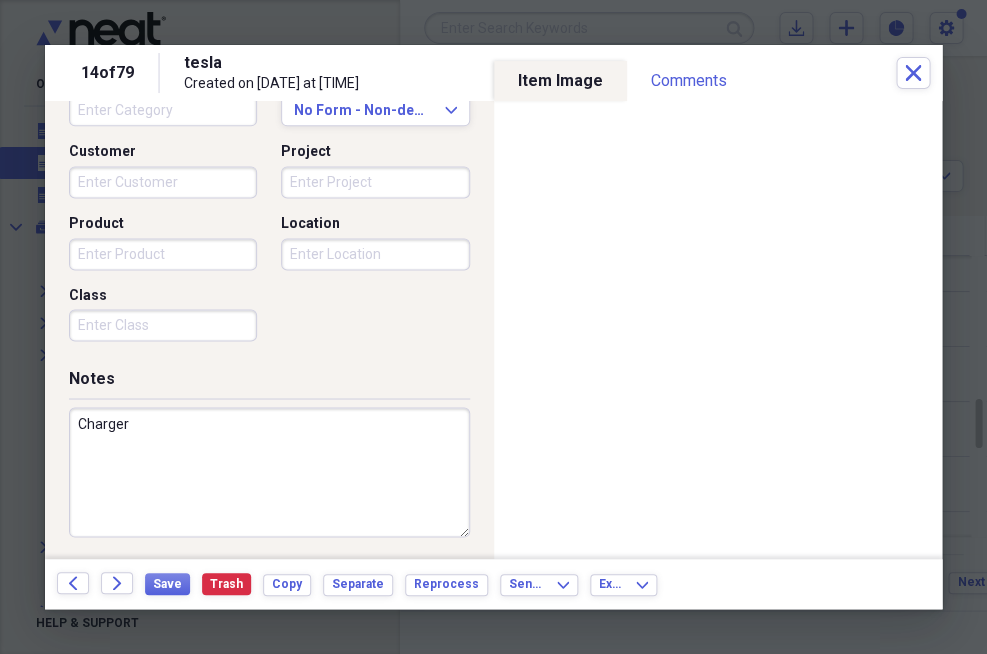 type on "Charger" 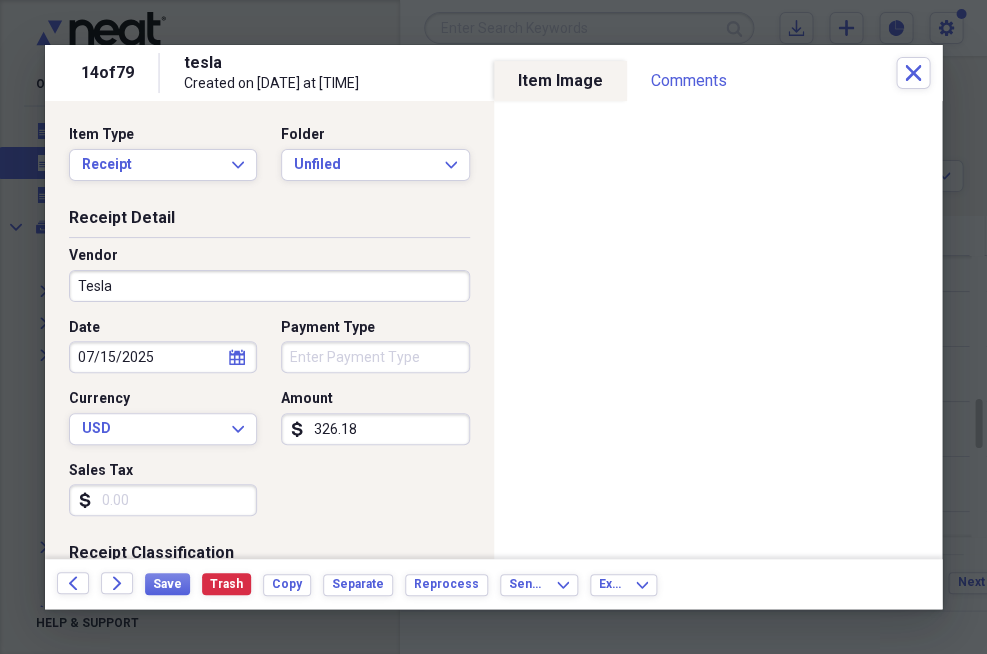 scroll, scrollTop: 0, scrollLeft: 0, axis: both 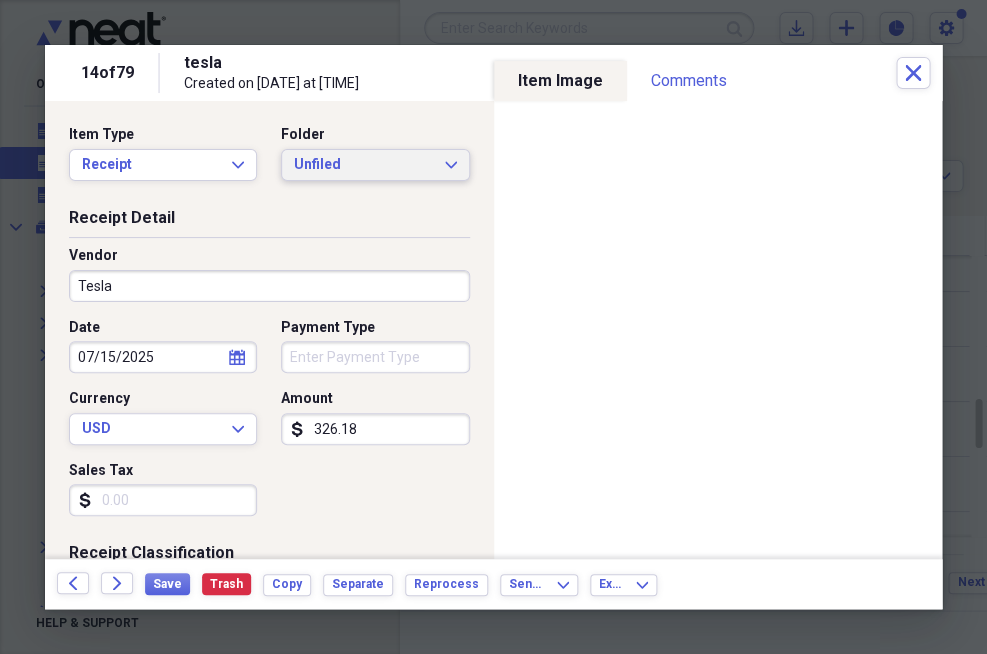 click on "Expand" 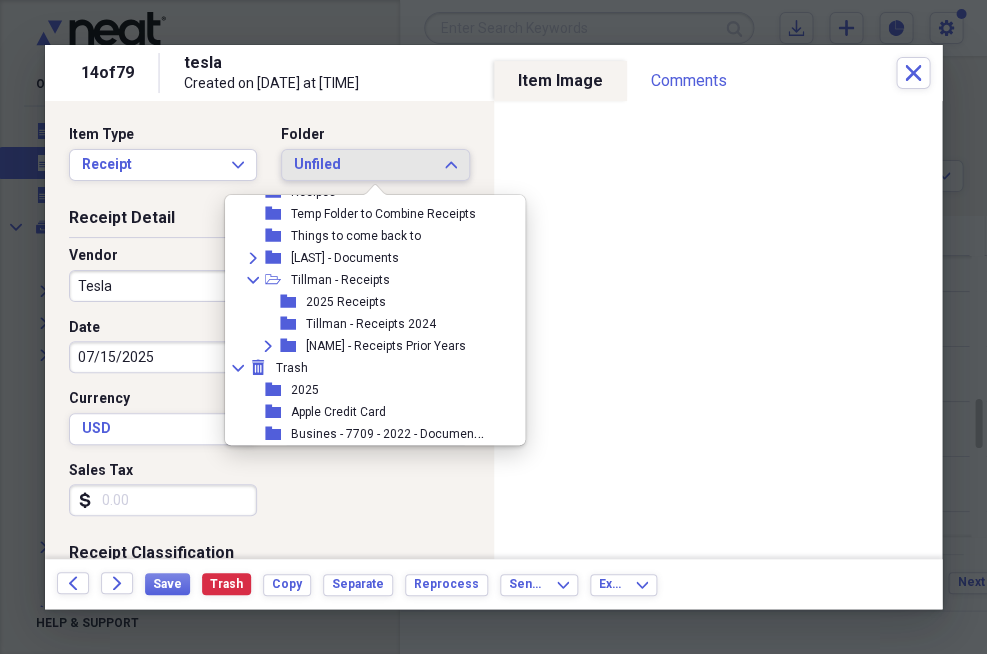 scroll, scrollTop: 425, scrollLeft: 0, axis: vertical 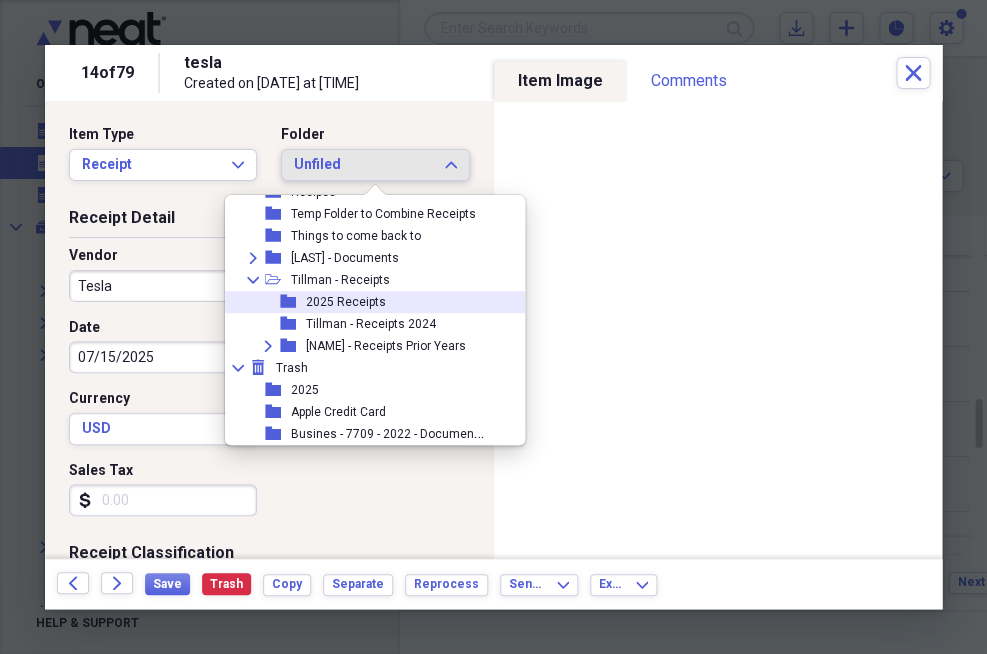 click on "2025 Receipts" at bounding box center [346, 302] 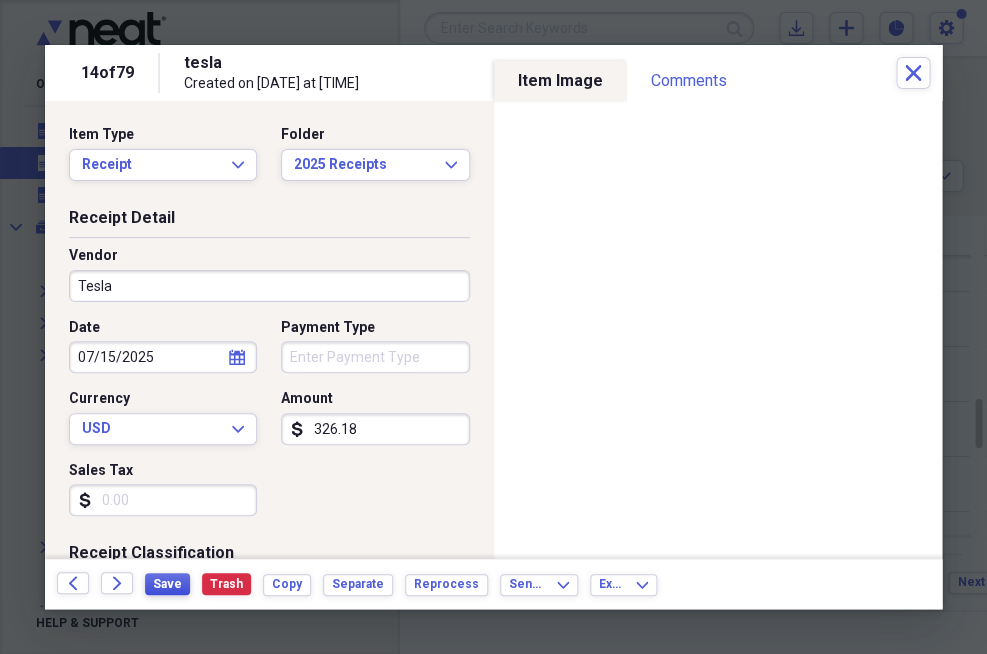 click on "Save" at bounding box center (167, 584) 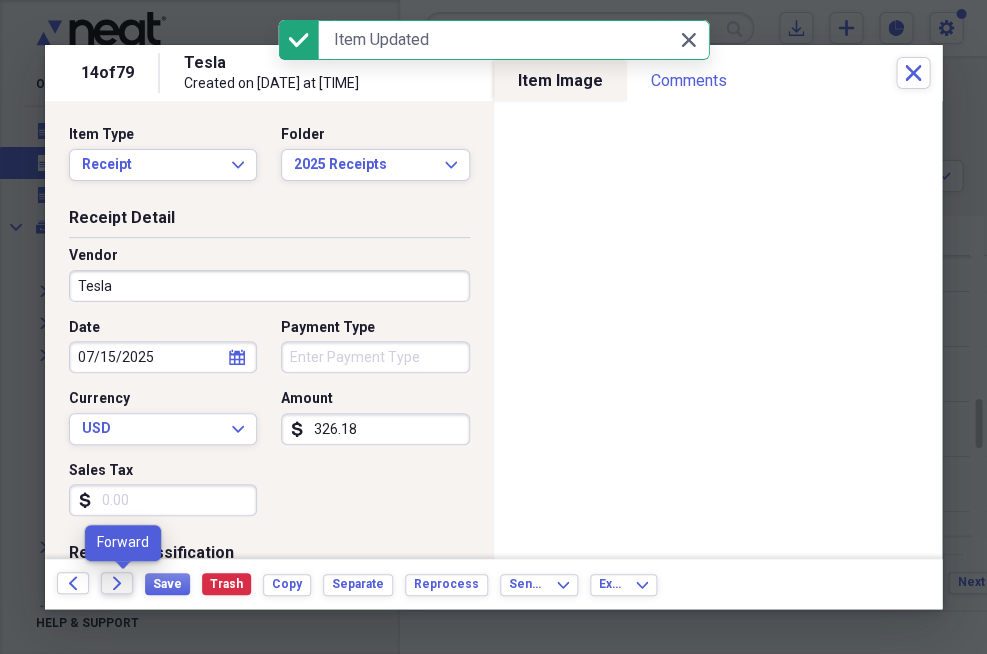 click on "Forward" 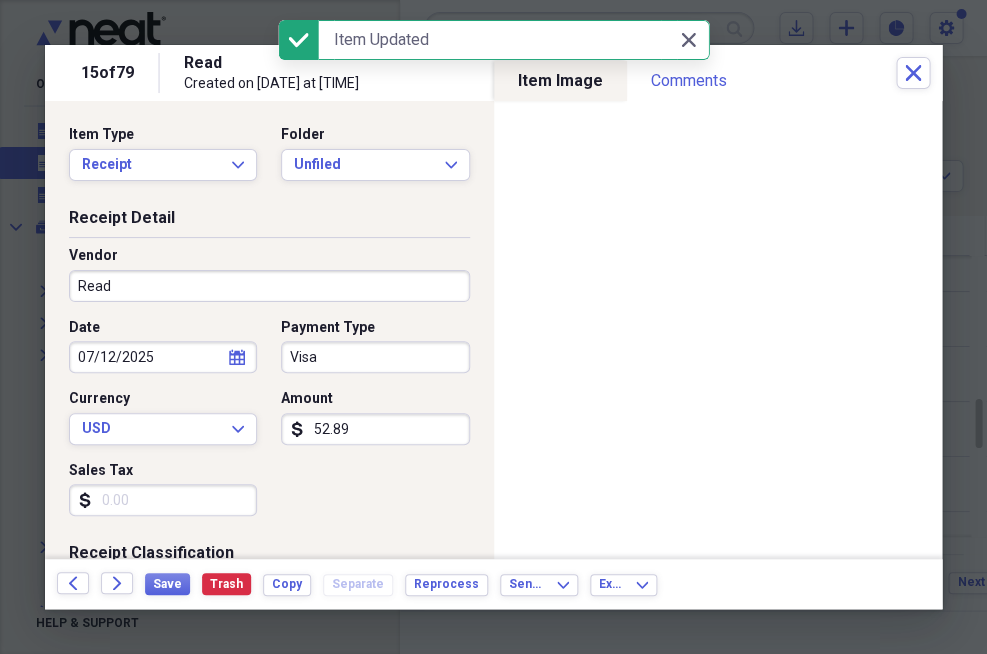 click on "Read" at bounding box center (269, 286) 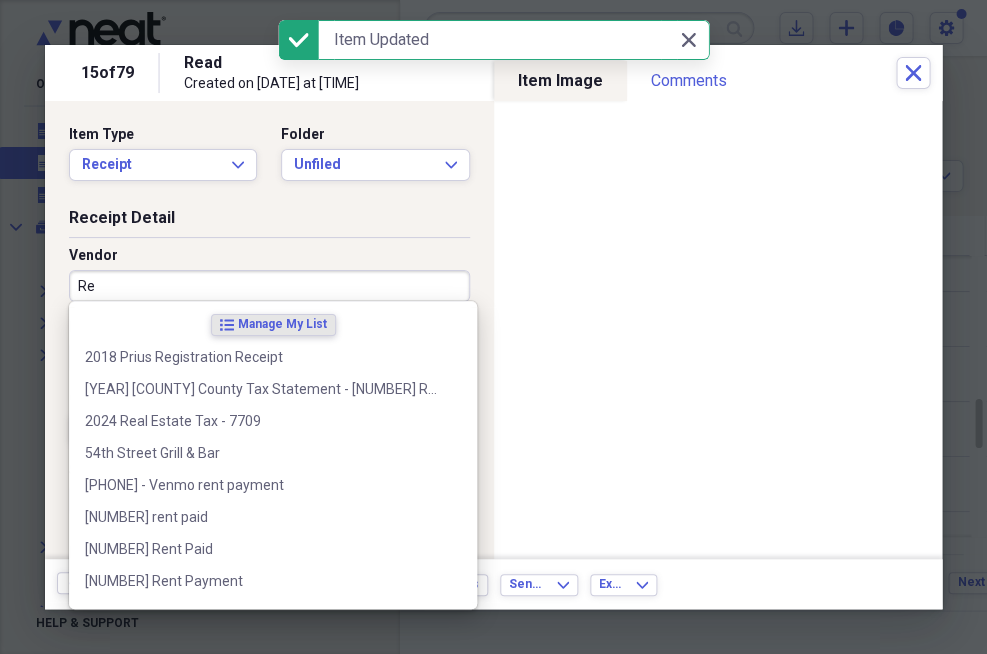 type on "R" 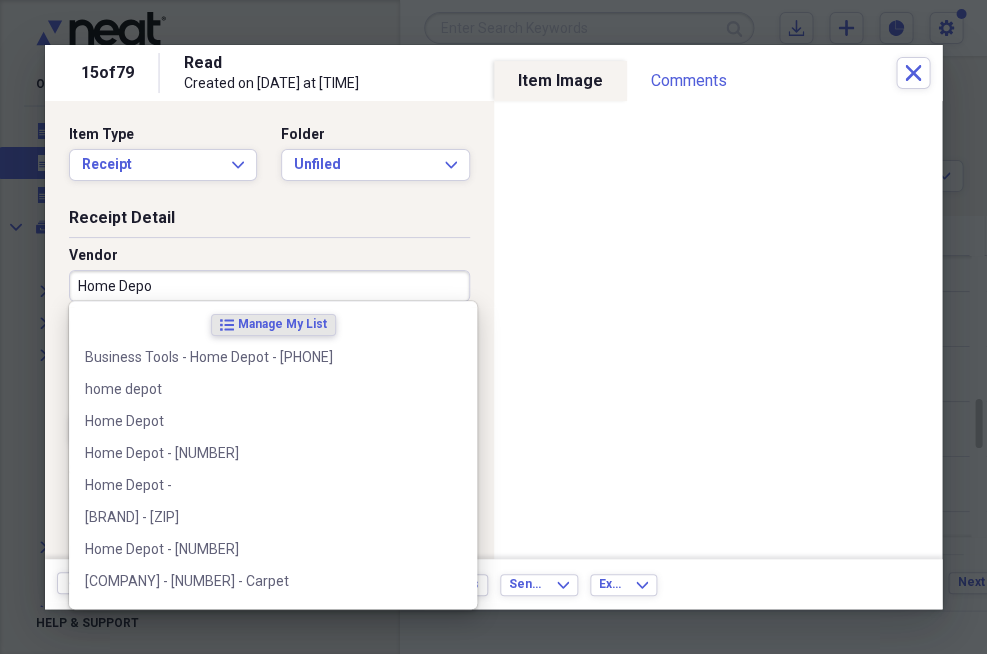 type on "Home Depot" 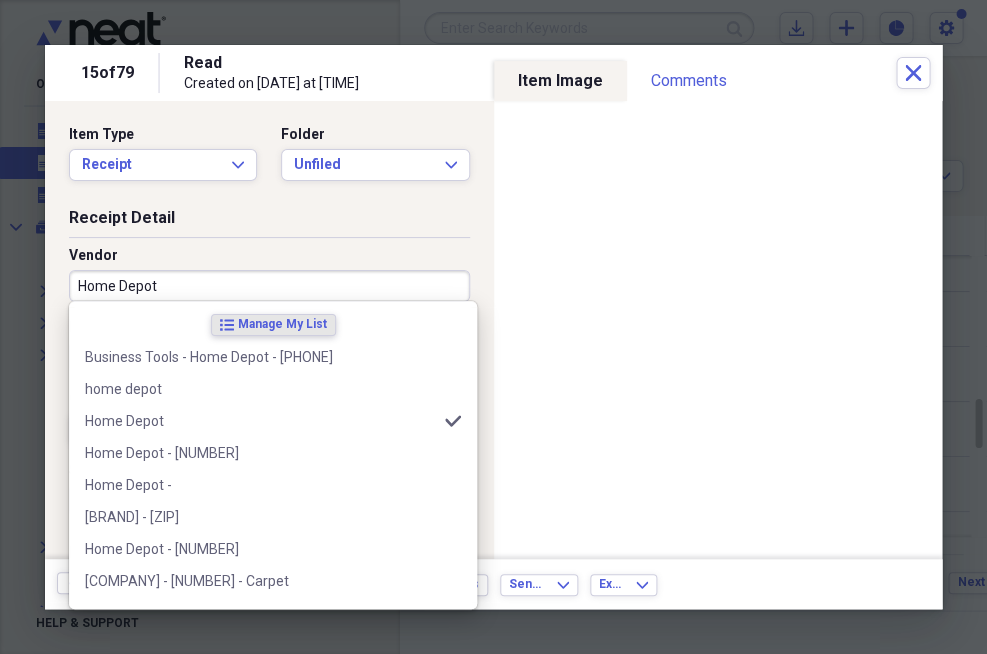 type on "Credit" 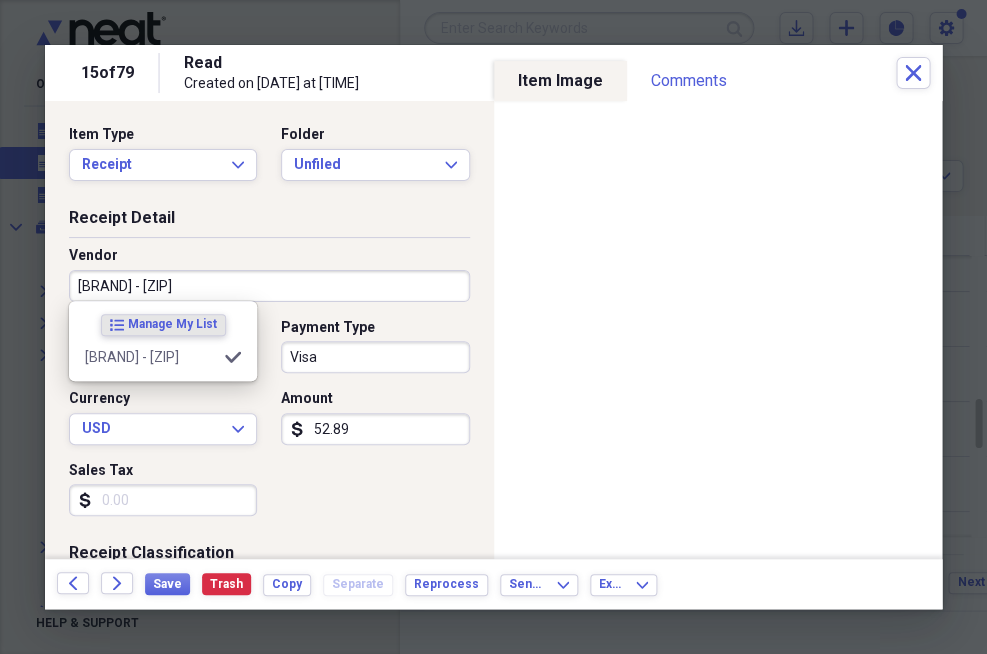 type on "Home Depot - [NUMBER]" 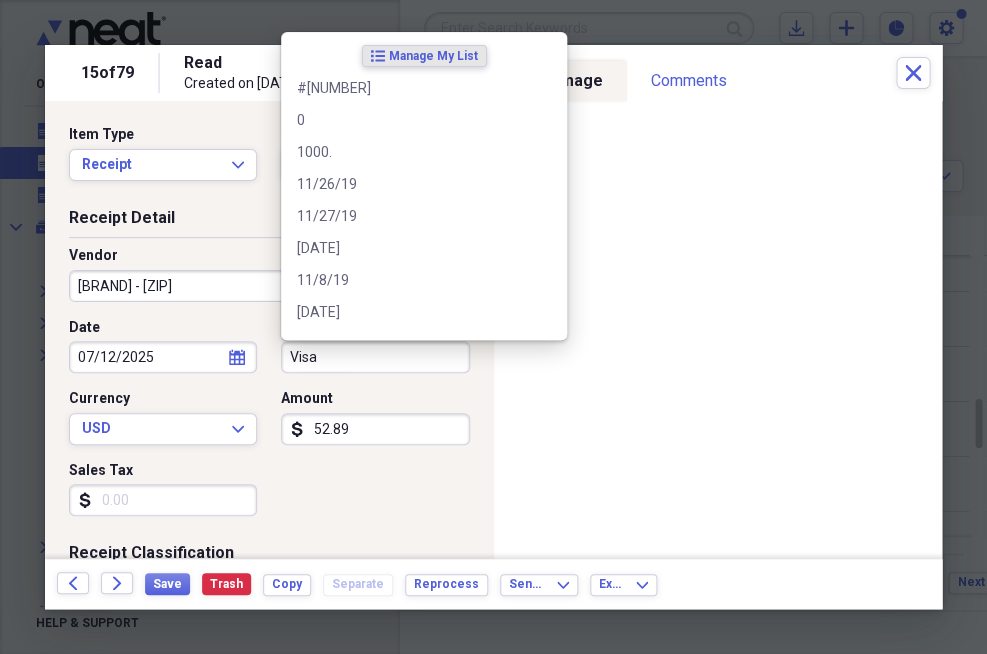 click on "Visa" at bounding box center (375, 357) 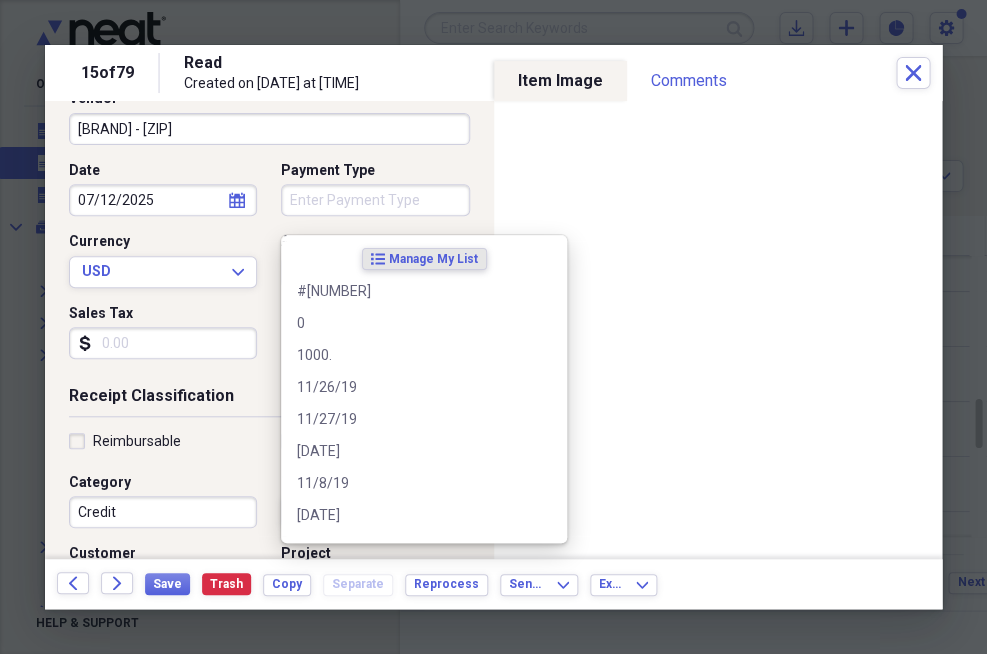 scroll, scrollTop: 166, scrollLeft: 0, axis: vertical 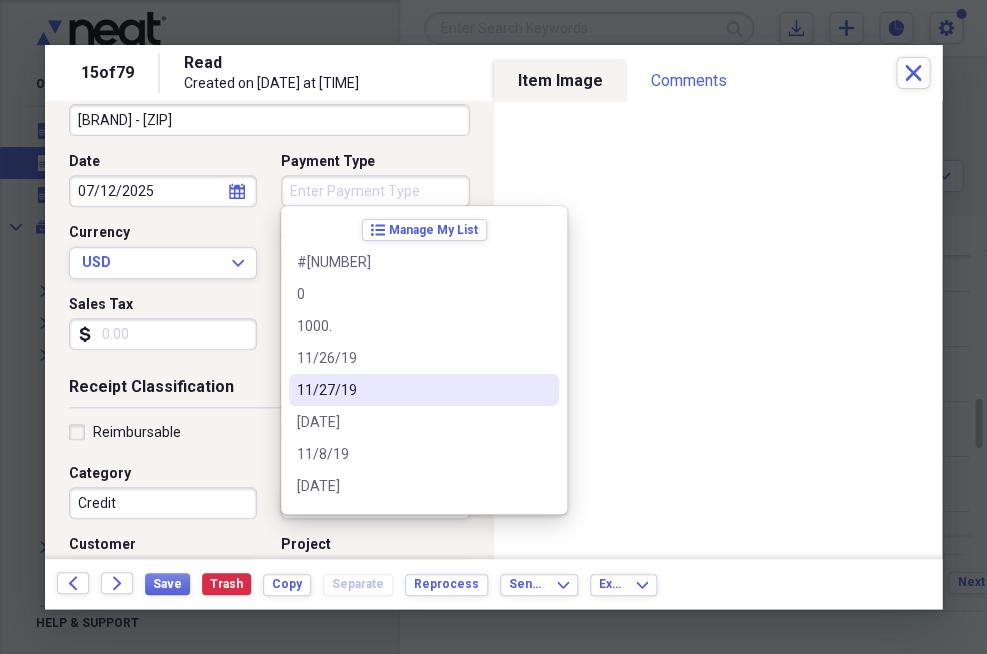 type 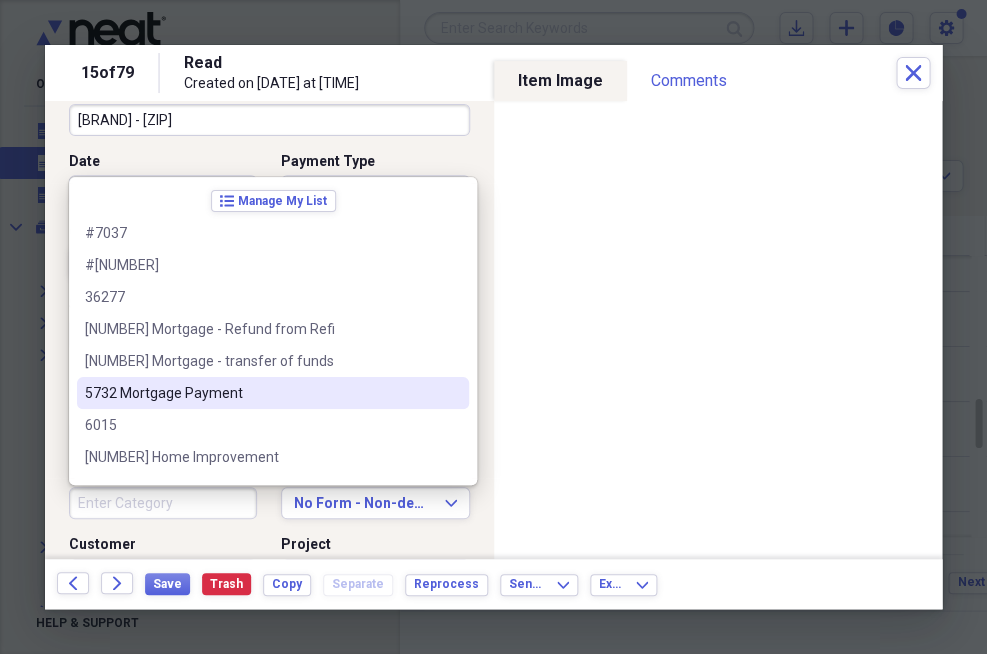type 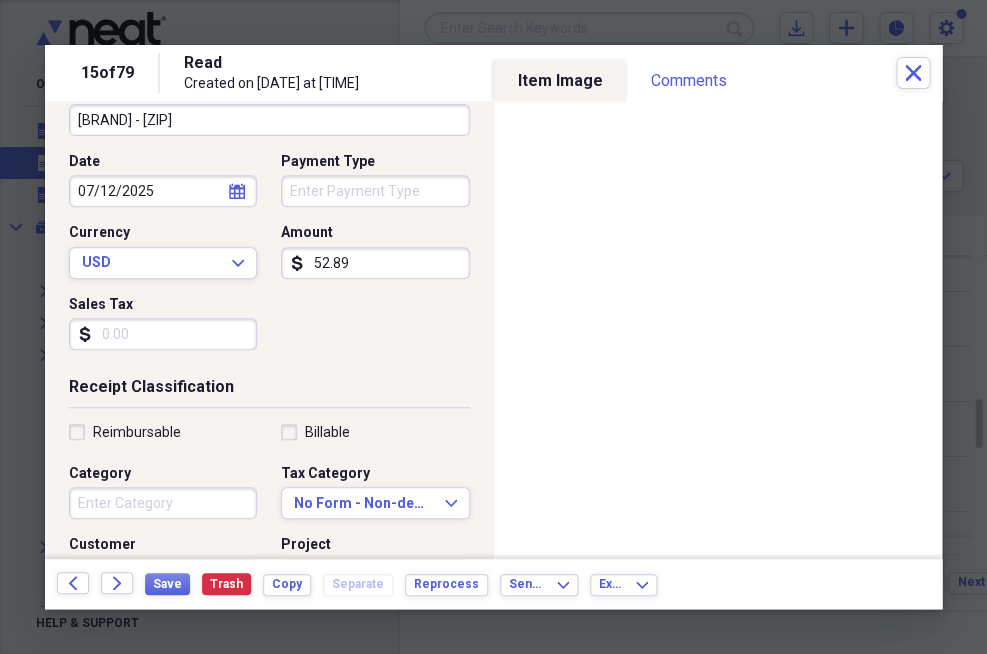click on "Receipt Detail Vendor Home Depot - 4011 Date 07/12/2025 calendar Calendar Payment Type Currency USD Expand Amount dollar-sign 52.89 Sales Tax dollar-sign" at bounding box center (269, 209) 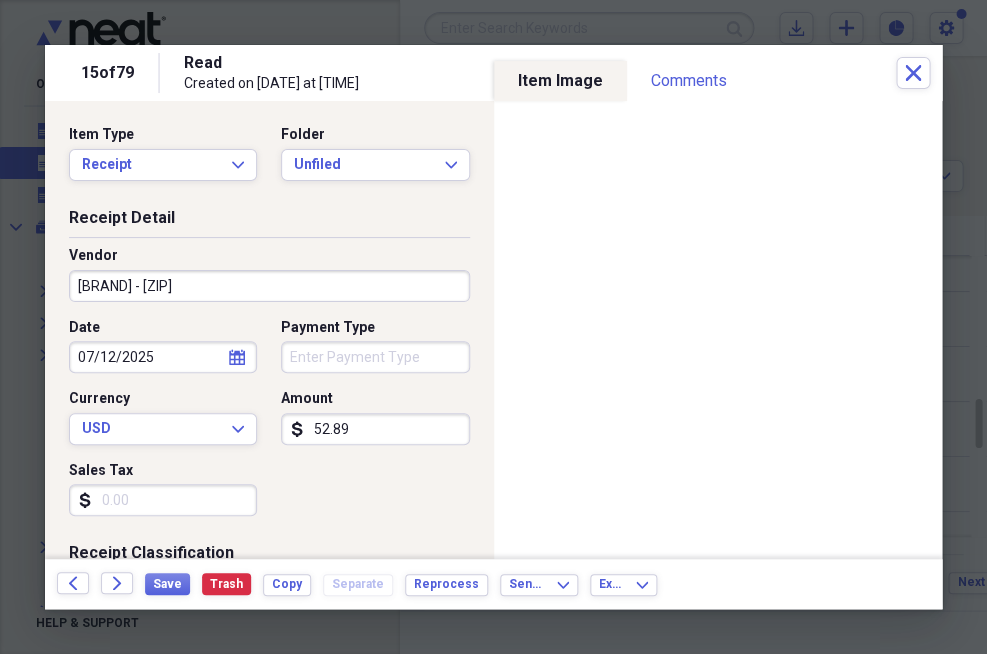 scroll, scrollTop: 0, scrollLeft: 0, axis: both 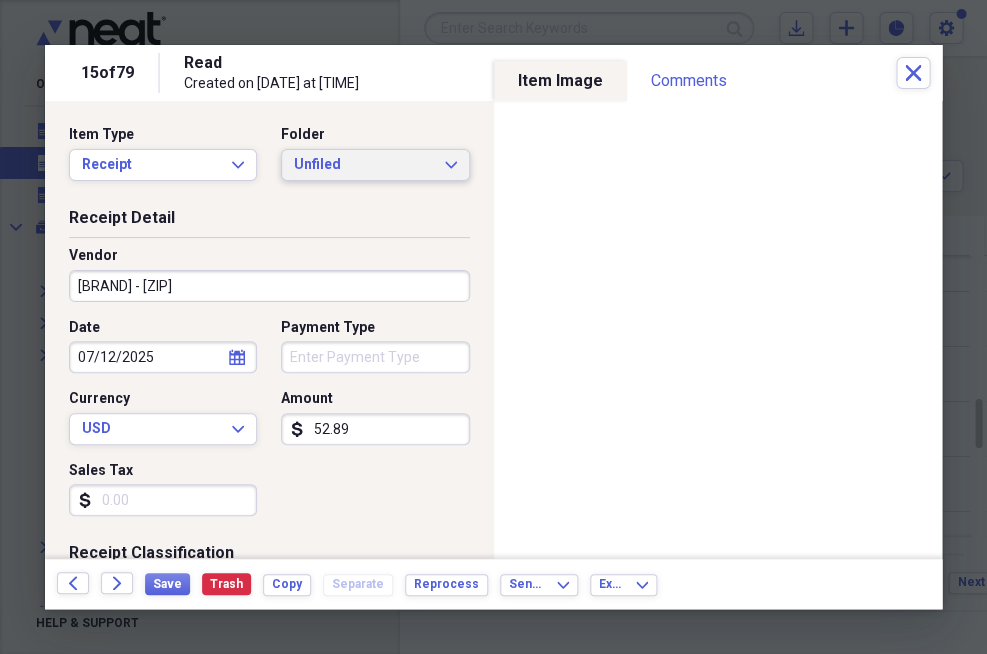 click on "Expand" 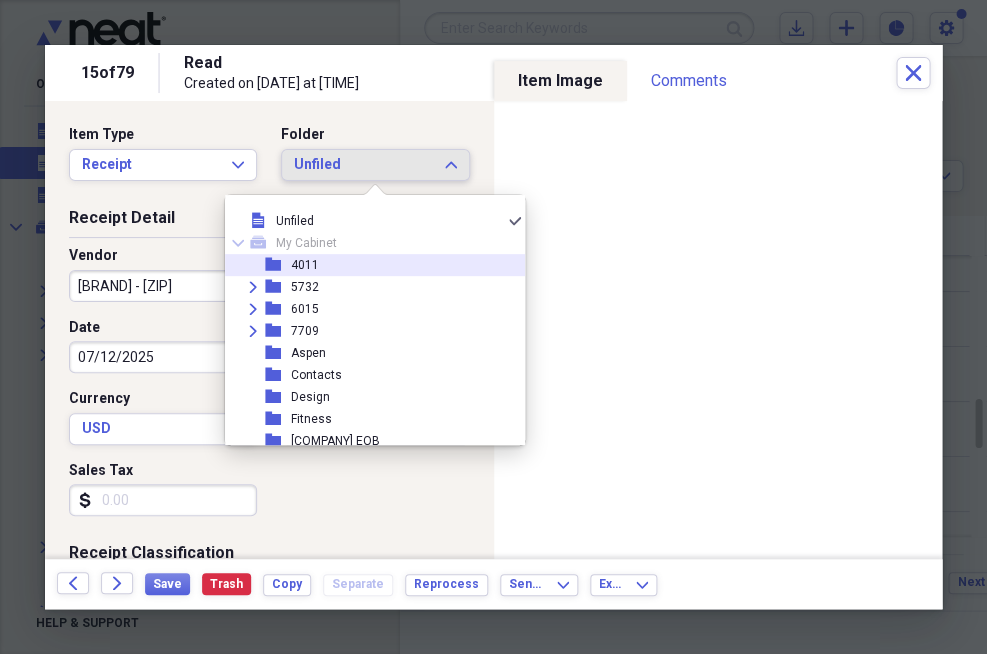 click on "4011" at bounding box center (305, 265) 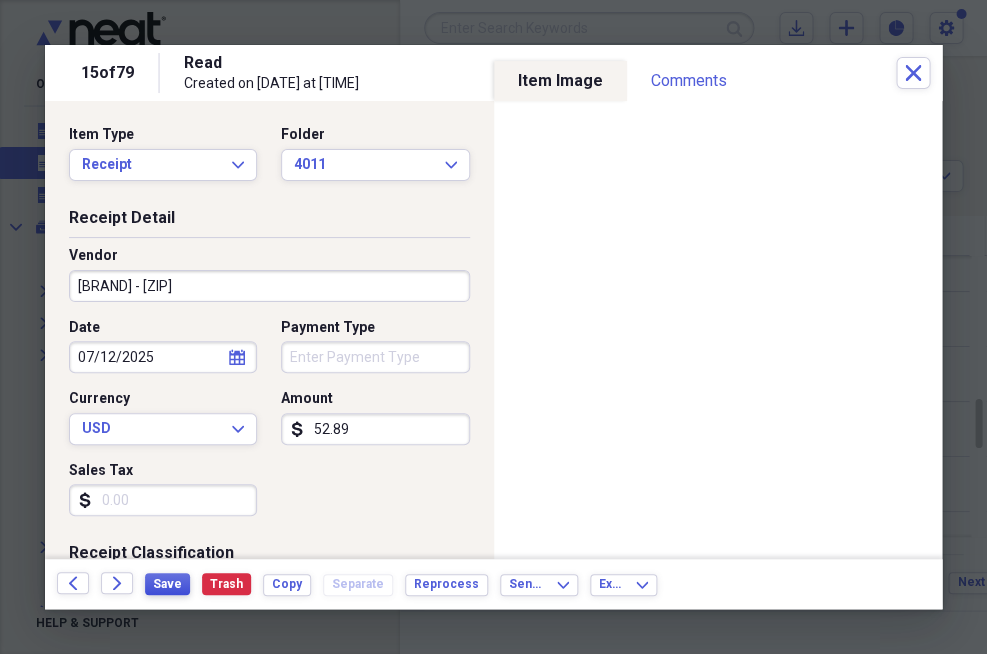 click on "Save" at bounding box center (167, 584) 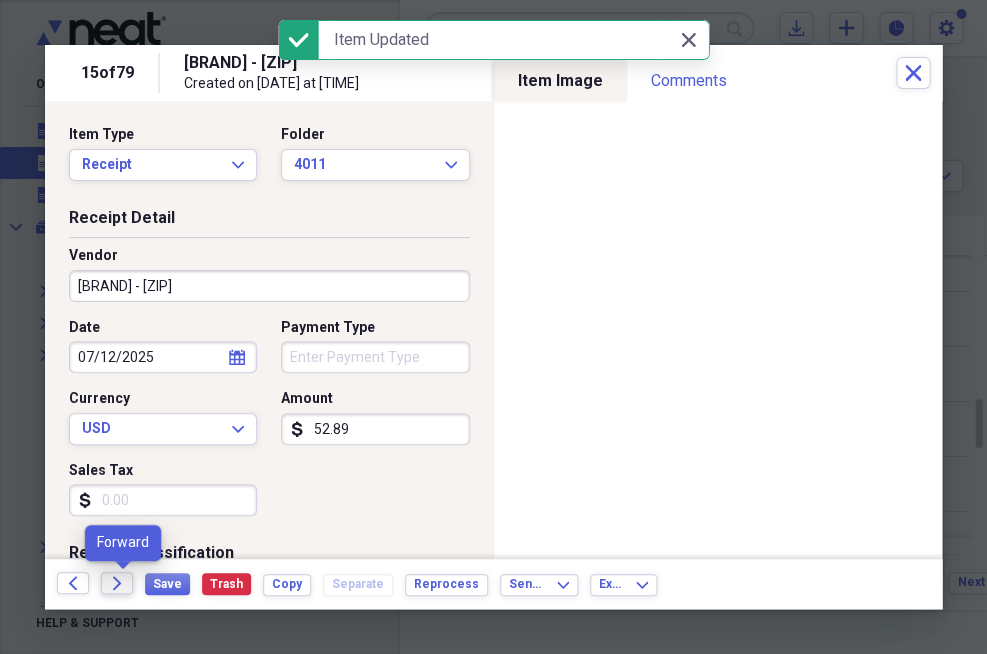 click 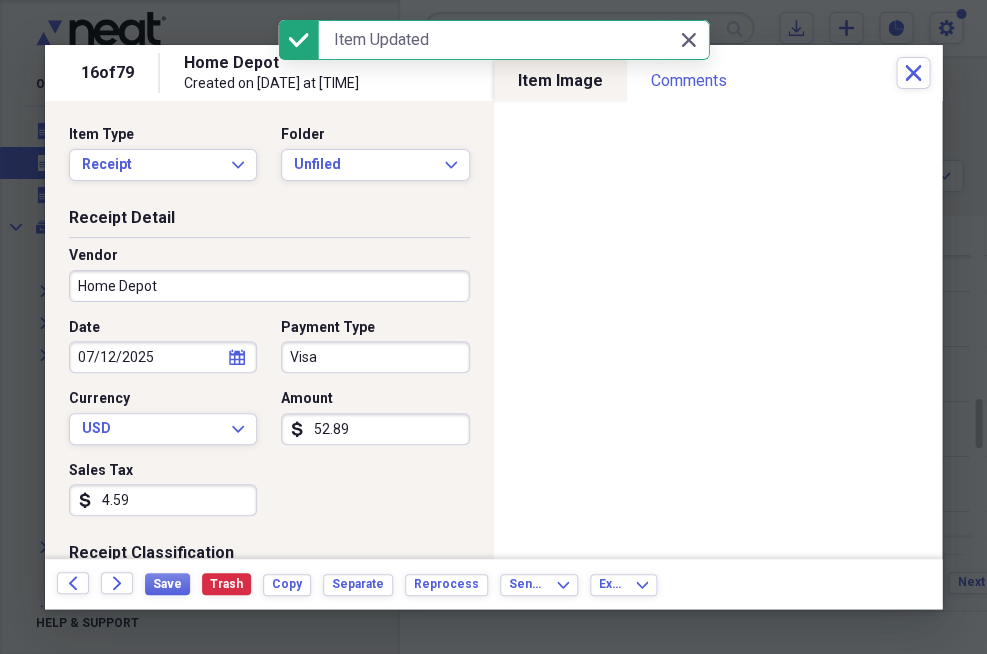 drag, startPoint x: 332, startPoint y: 354, endPoint x: 333, endPoint y: 343, distance: 11.045361 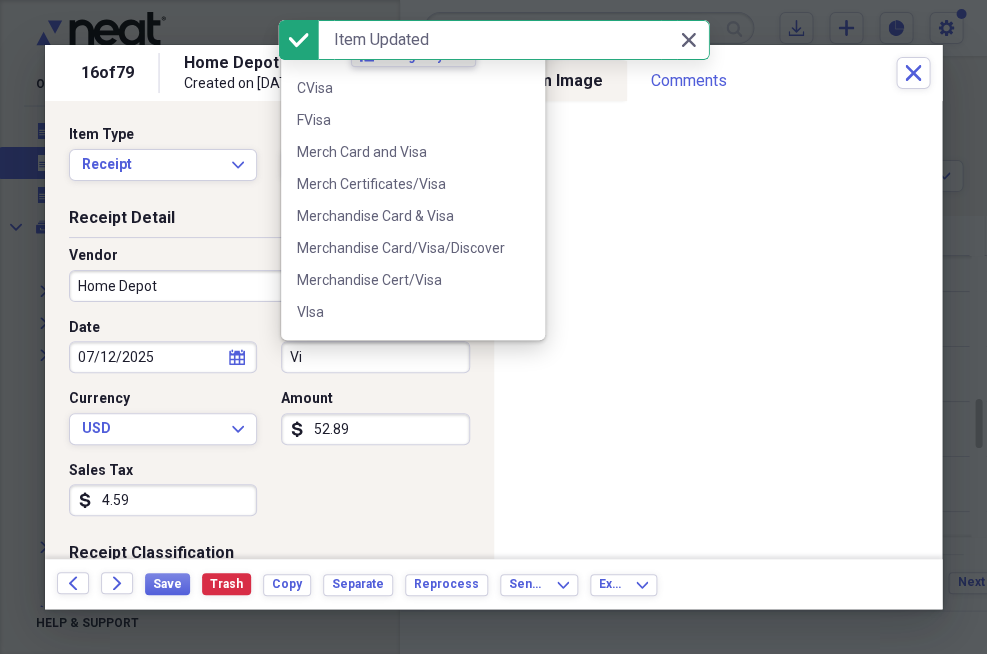 type on "V" 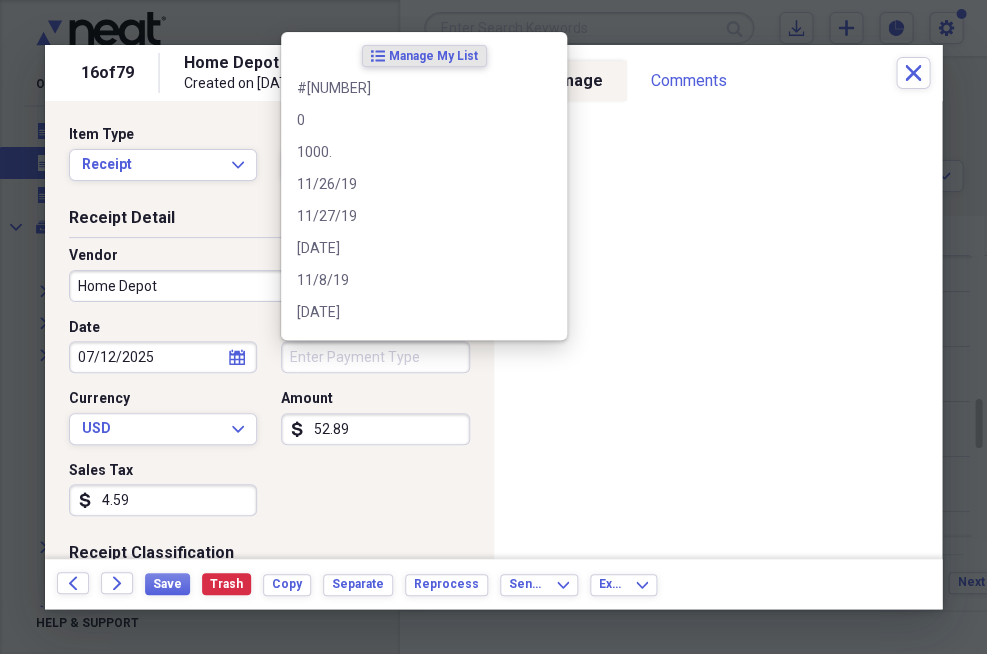 type 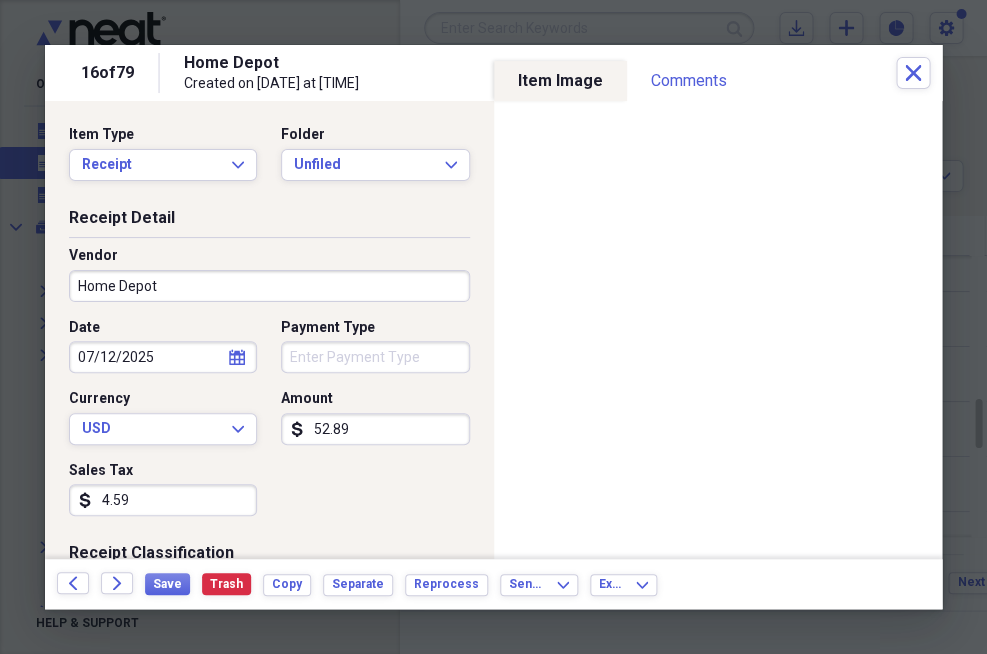 type on "4.59" 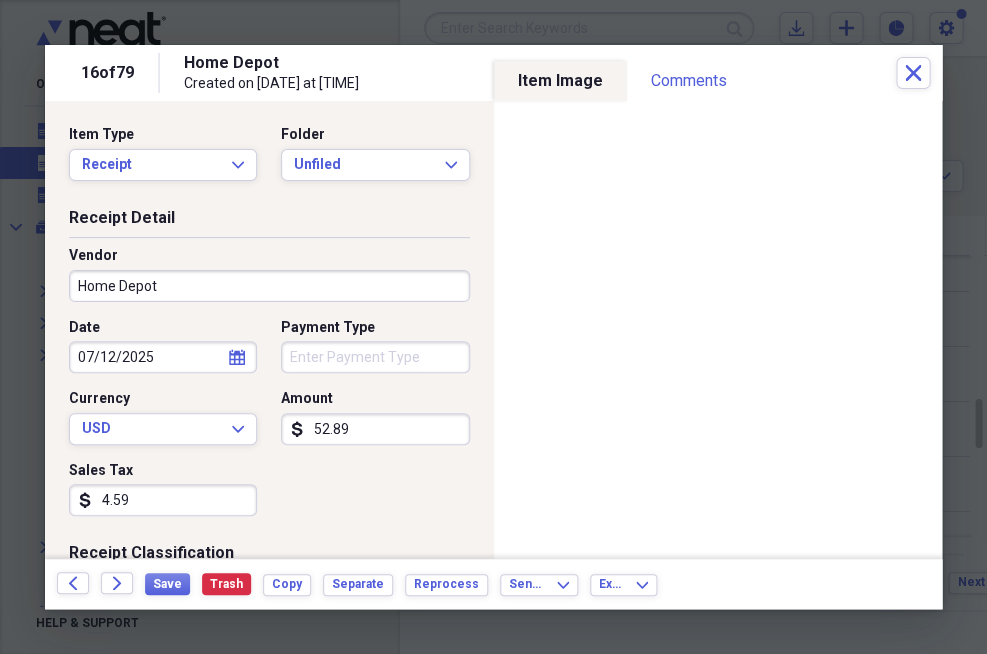 type 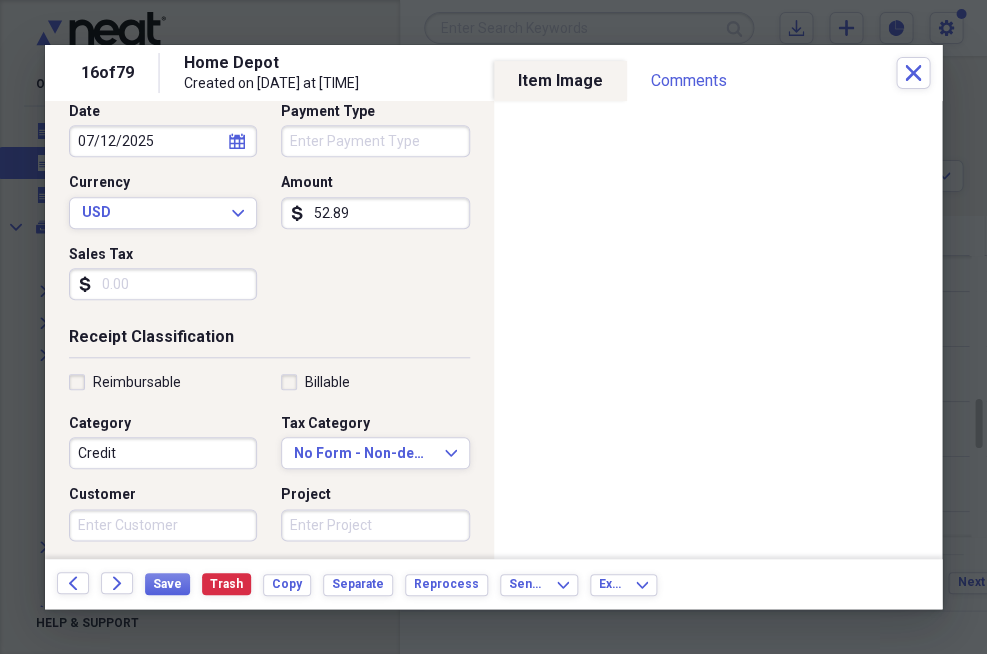 scroll, scrollTop: 222, scrollLeft: 0, axis: vertical 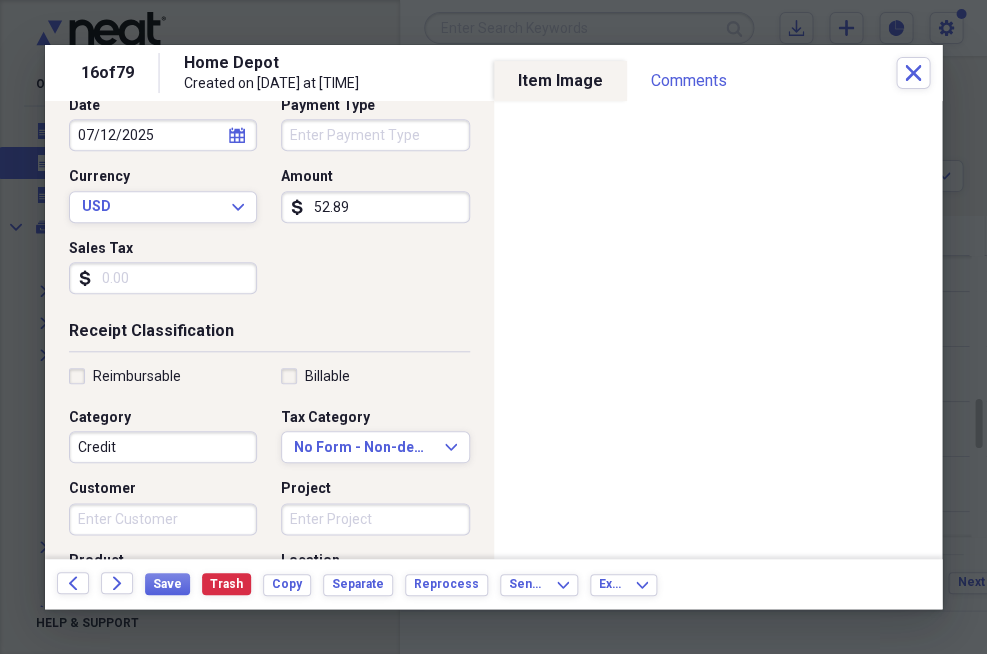 click on "Credit" at bounding box center (163, 447) 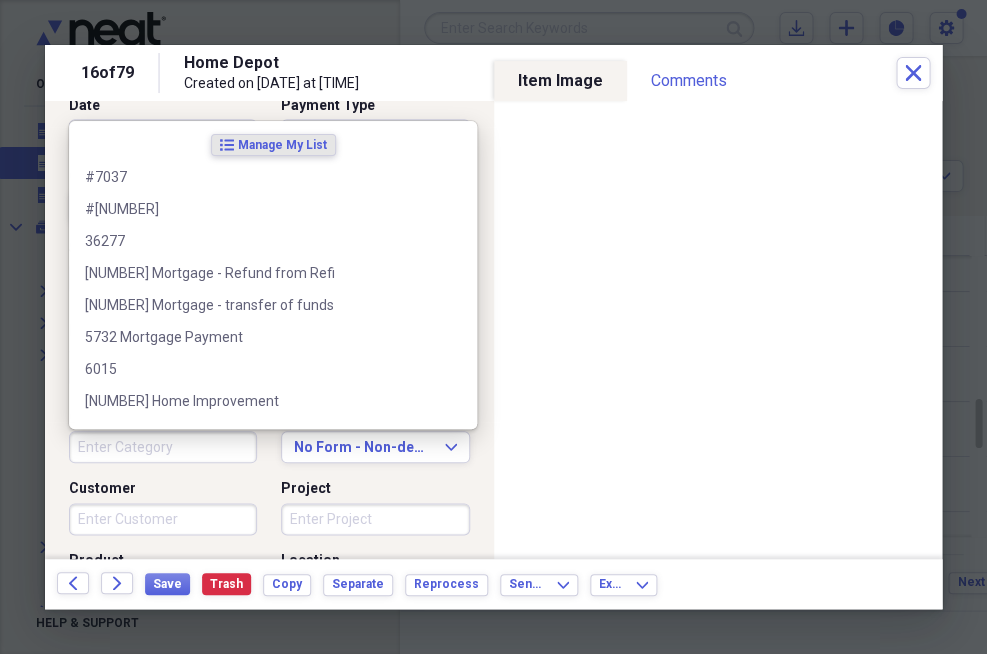 type 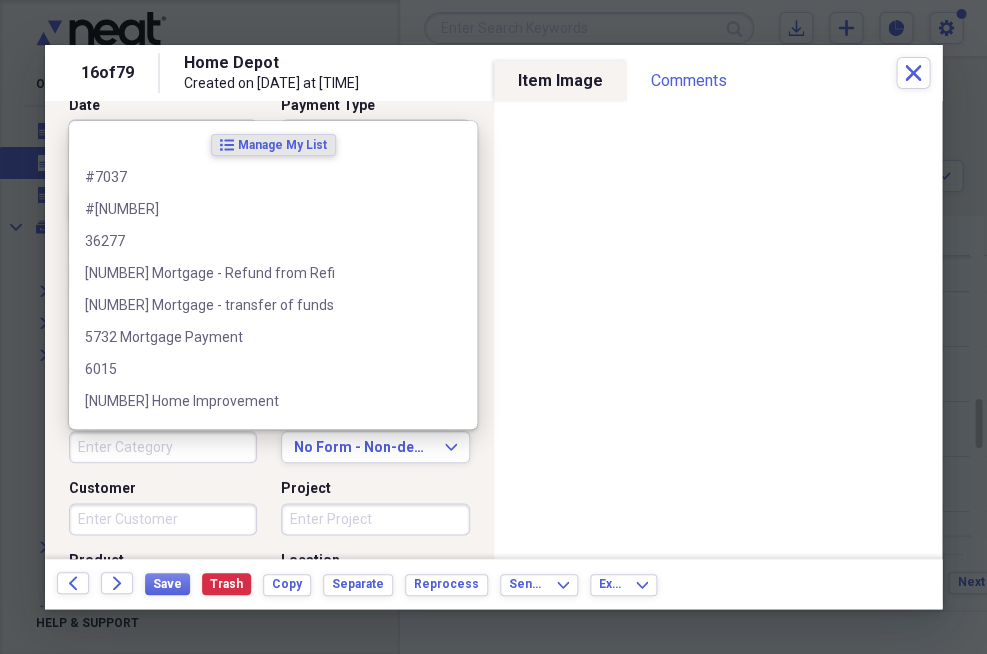 click on "Project" at bounding box center (375, 489) 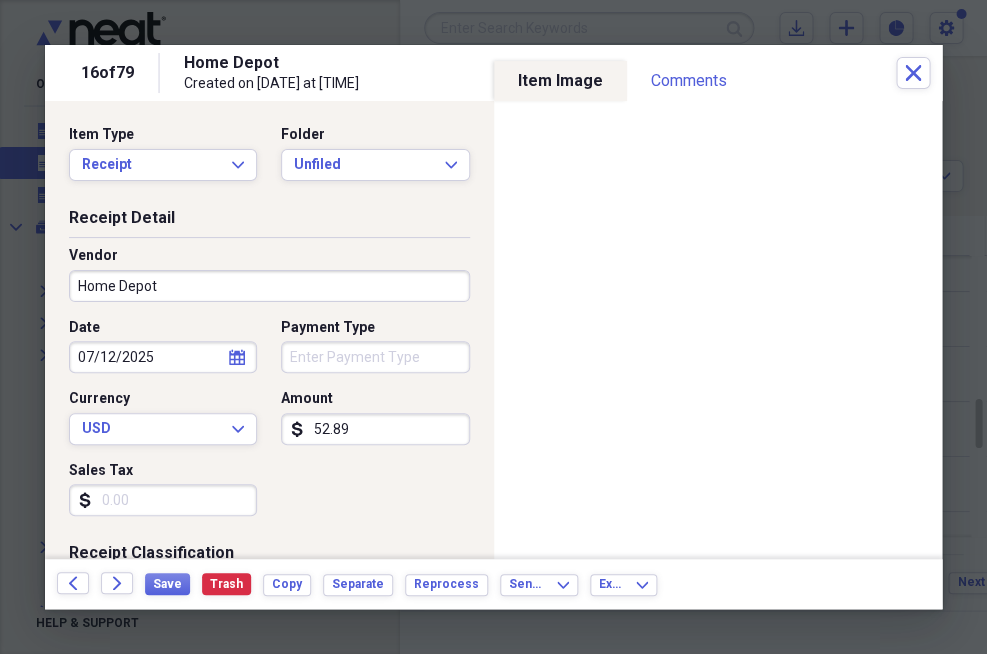 scroll, scrollTop: 0, scrollLeft: 0, axis: both 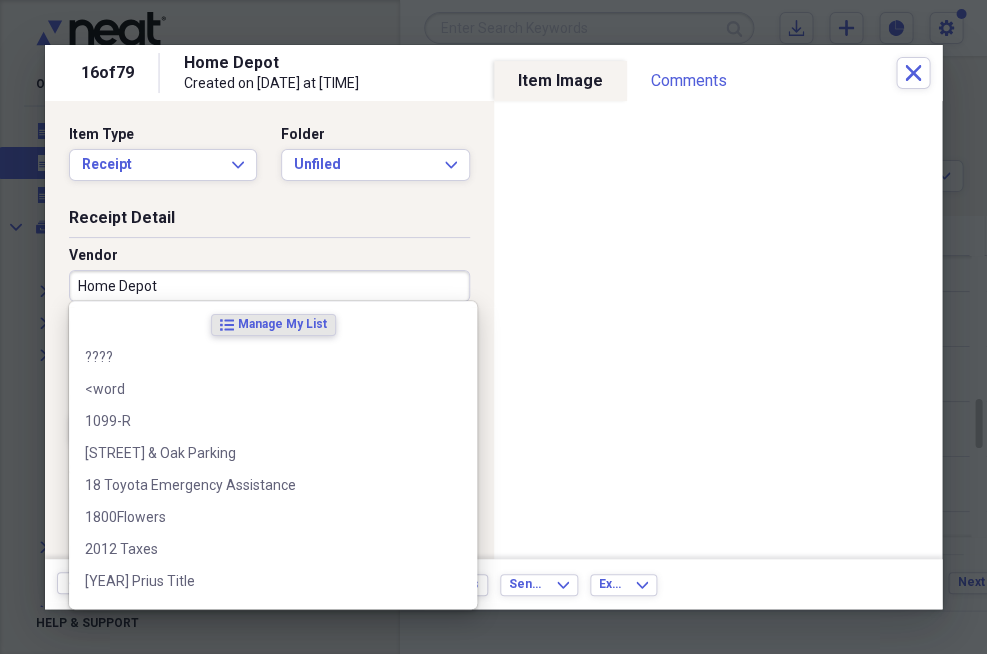 click on "Home Depot" at bounding box center (269, 286) 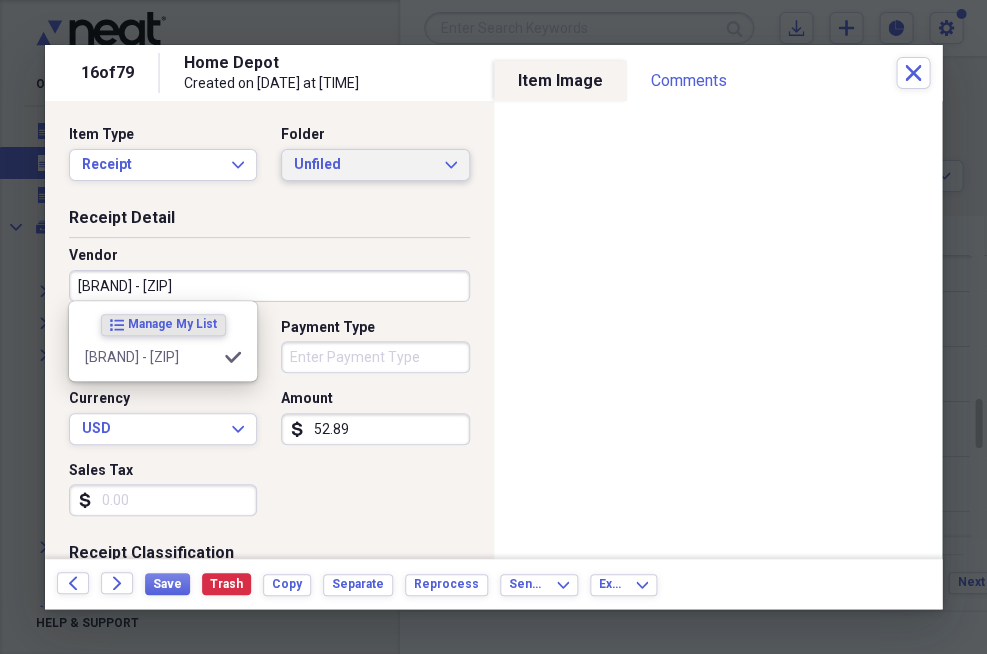 type on "Home Depot - [NUMBER]" 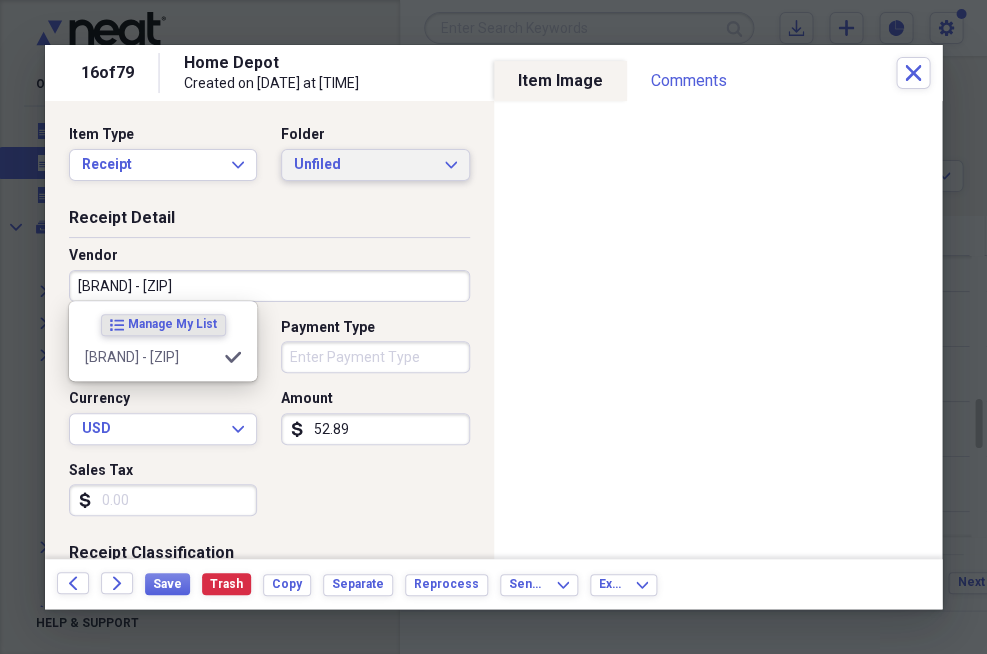 click on "Expand" 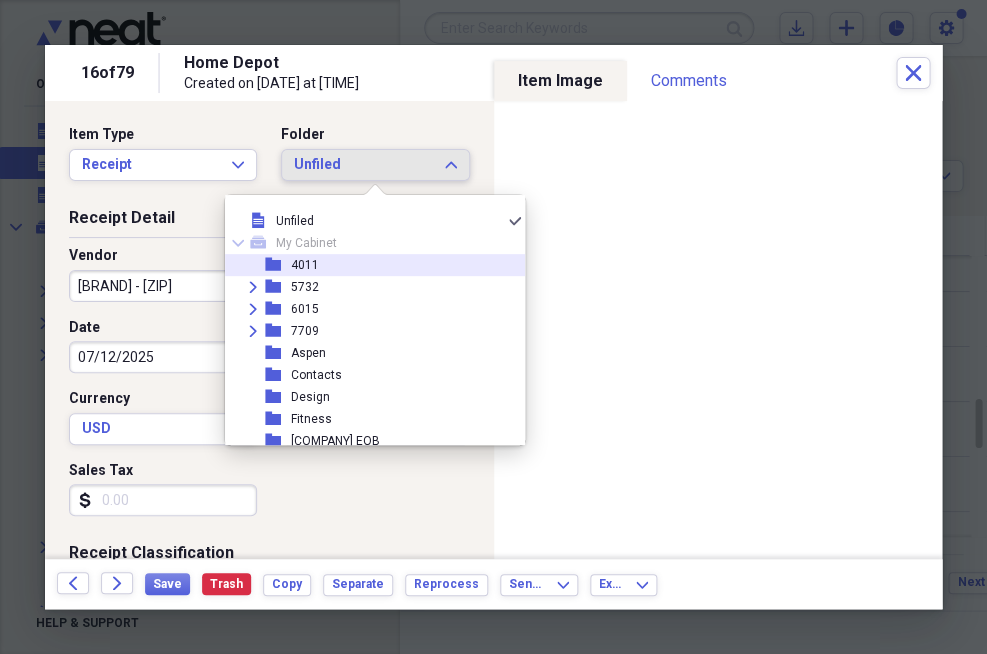 click on "folder [NUMBER]" at bounding box center [367, 265] 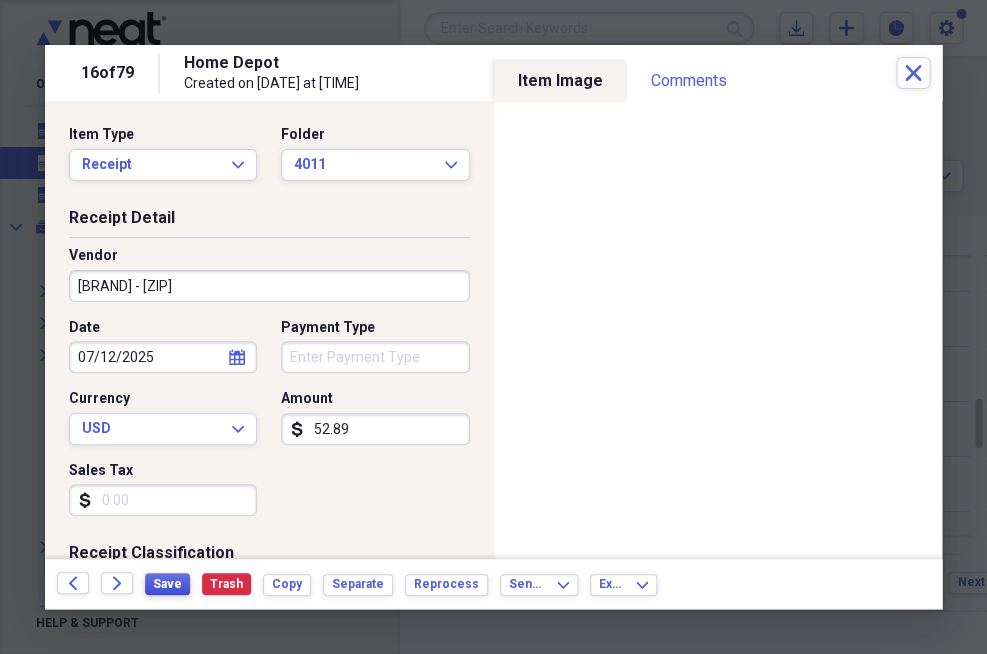 click on "Save" at bounding box center [167, 584] 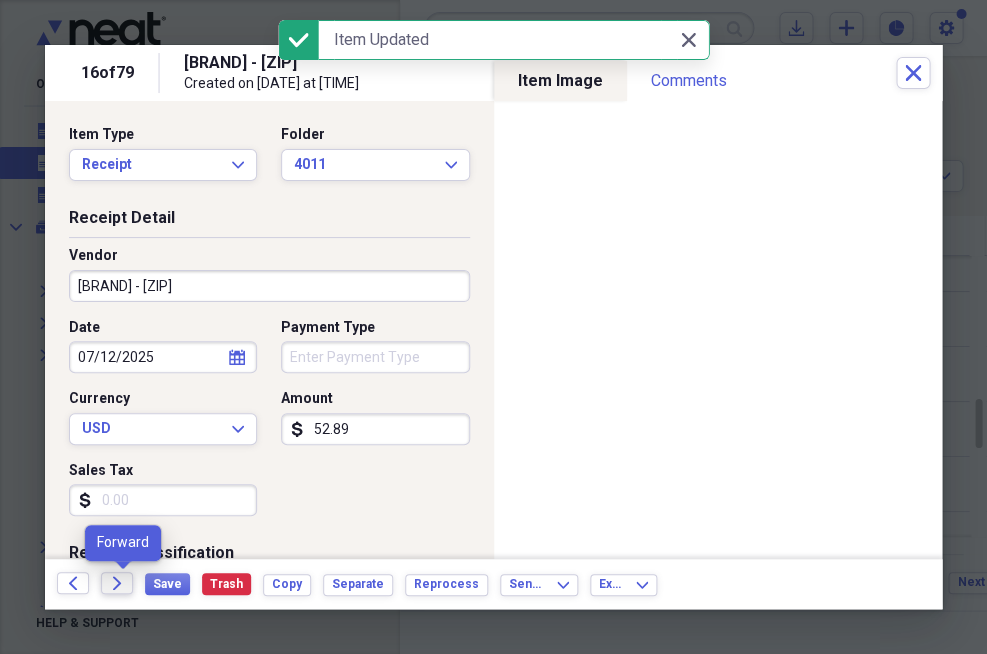 click on "Forward" 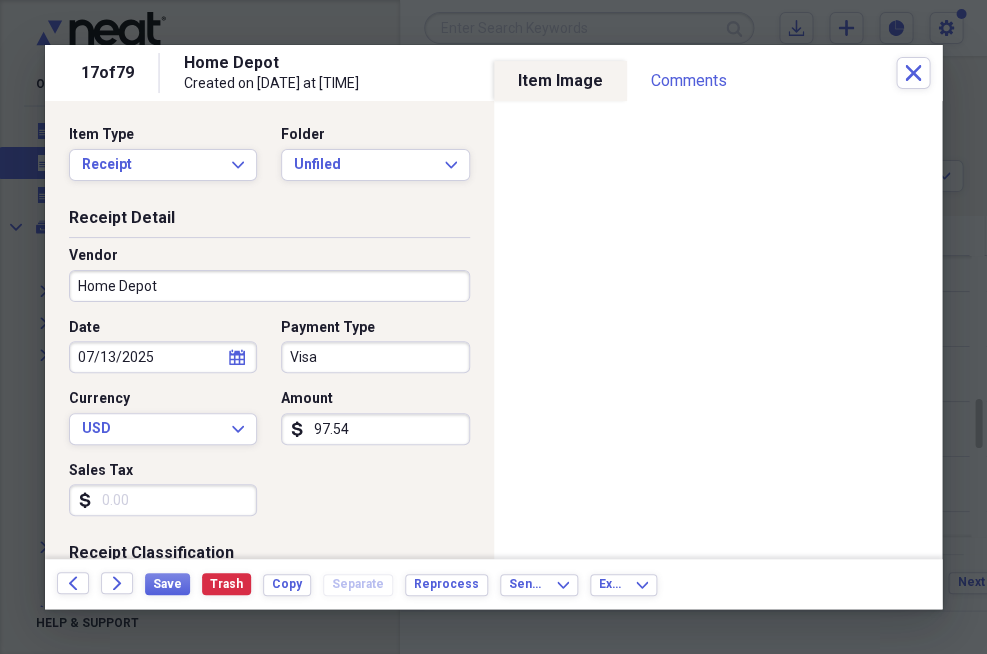 click on "Home Depot" at bounding box center [269, 286] 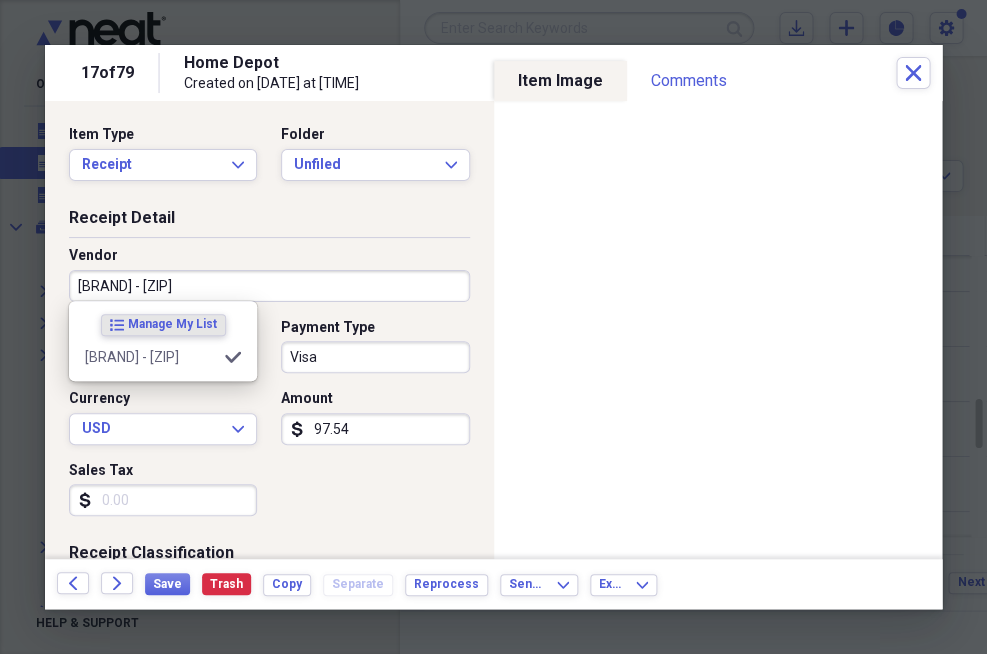 type on "Home Depot - [NUMBER]" 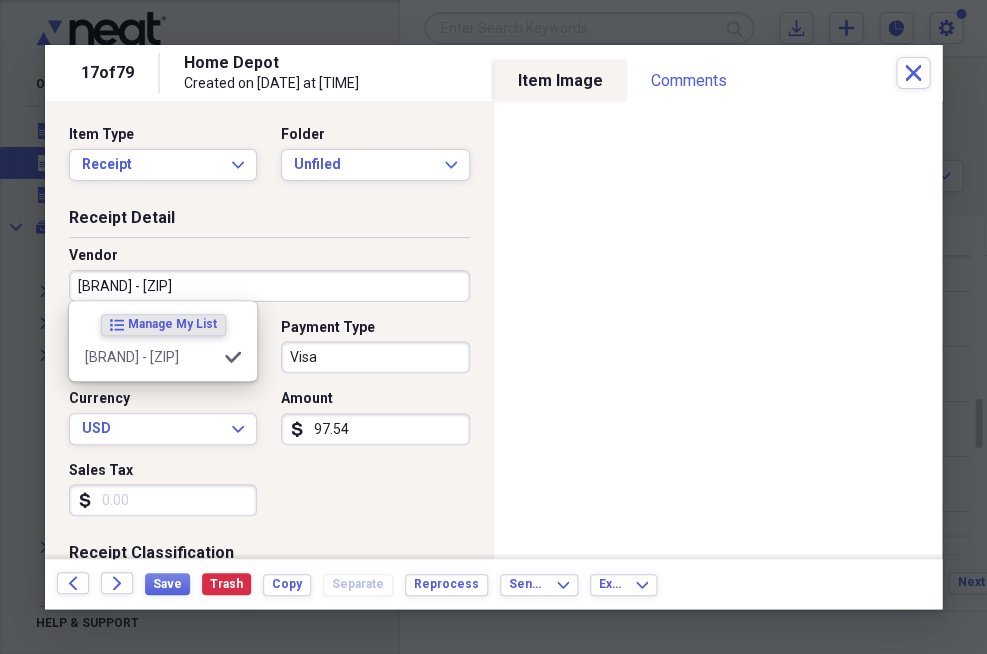 click on "Visa" at bounding box center [375, 357] 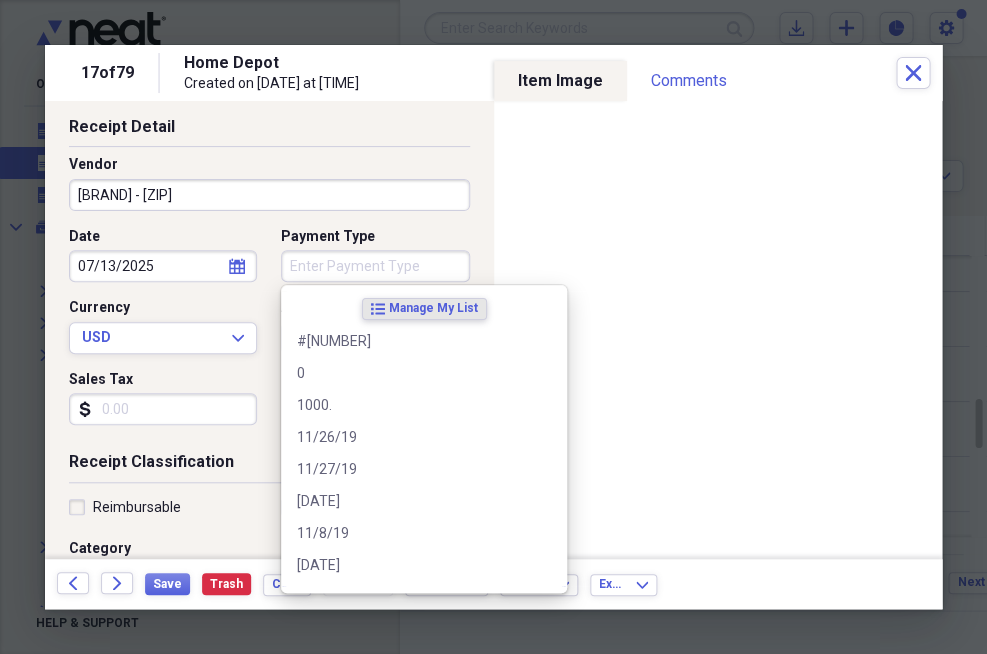 scroll, scrollTop: 122, scrollLeft: 0, axis: vertical 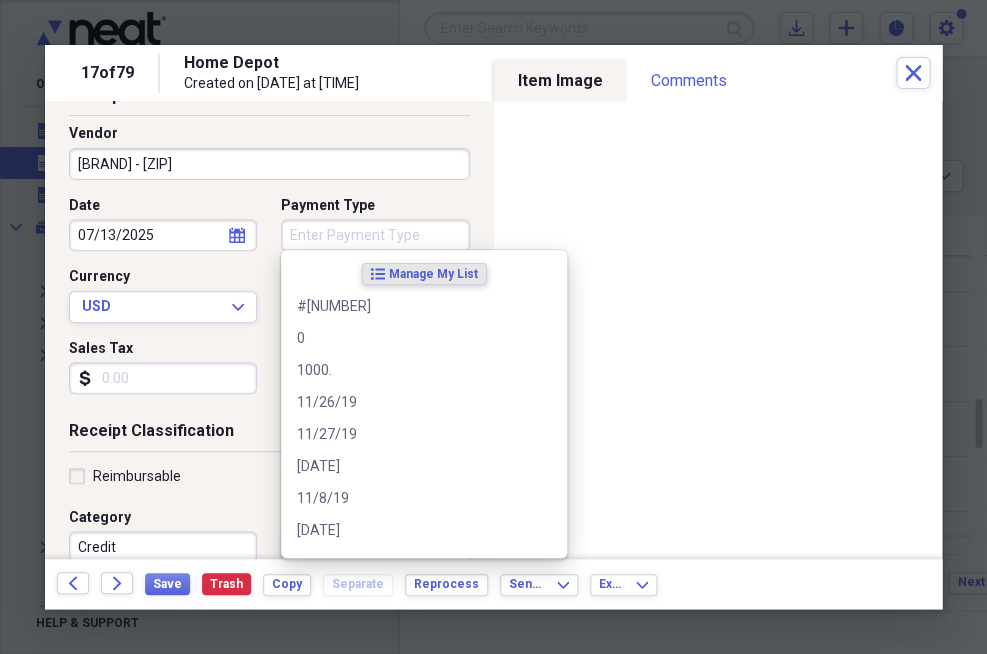 type 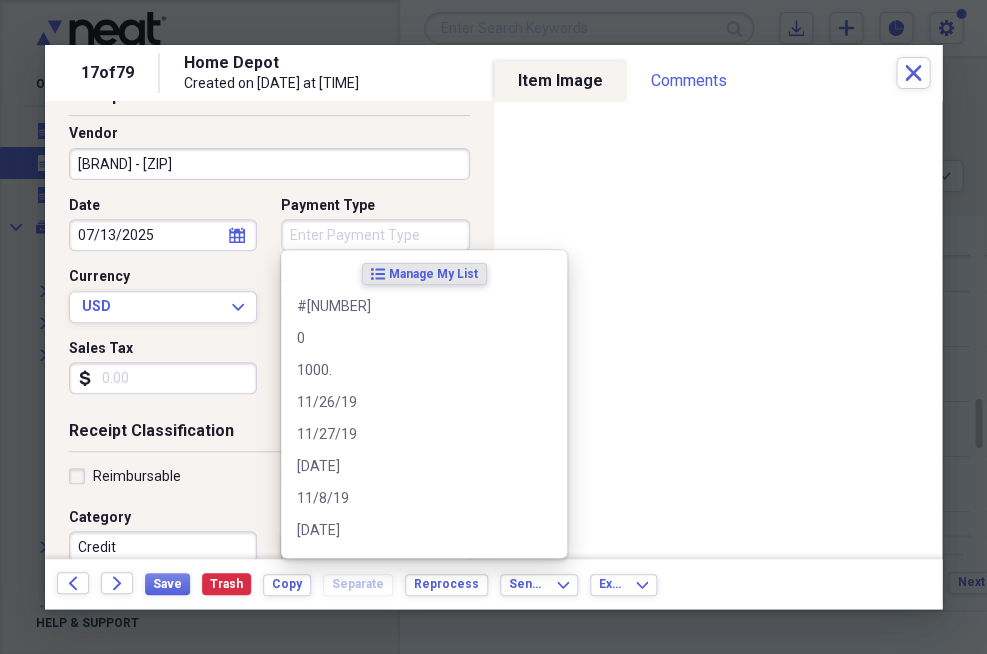 click on "Credit" at bounding box center [163, 547] 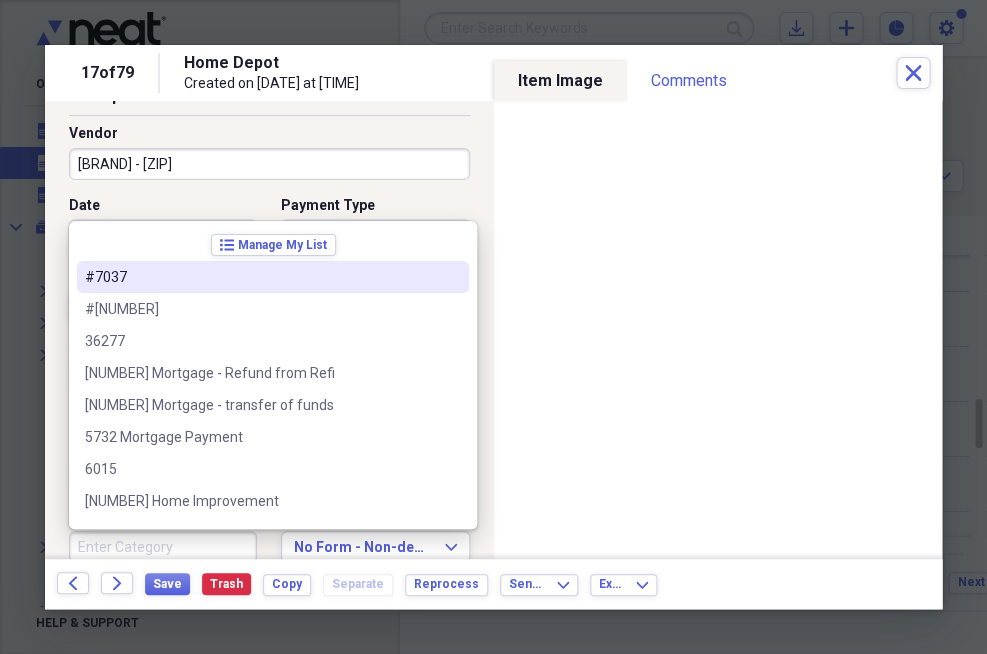 type 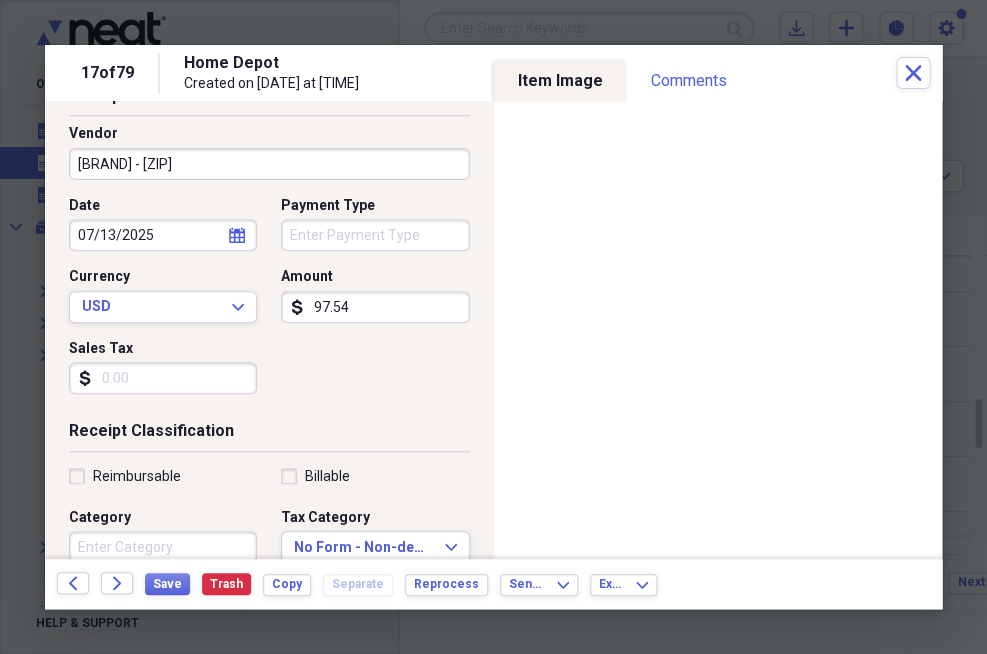 click on "Vendor Home Depot - 4011" at bounding box center [269, 160] 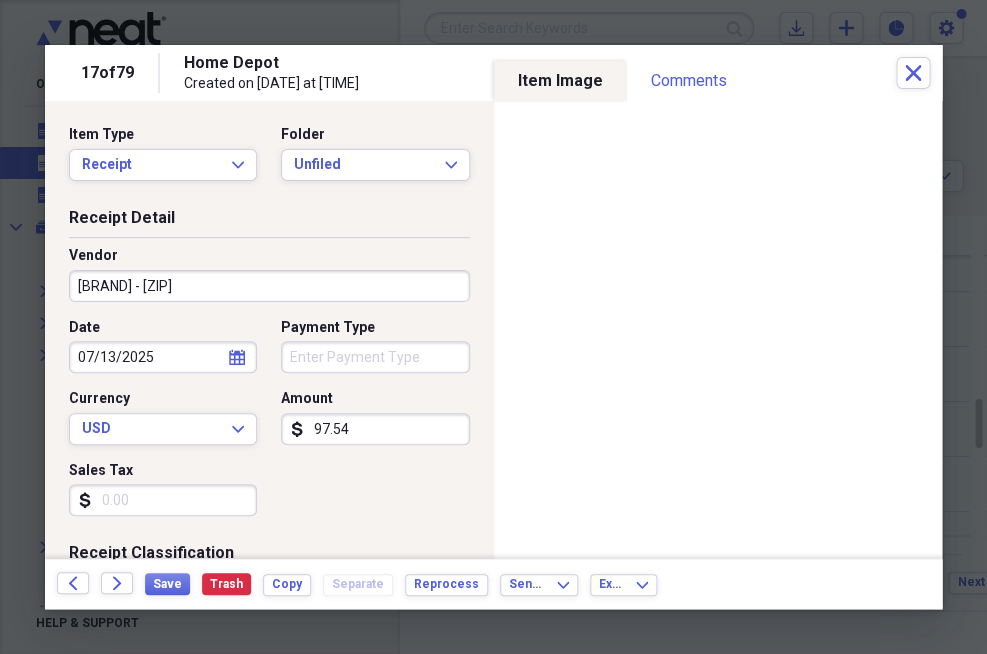 scroll, scrollTop: 0, scrollLeft: 0, axis: both 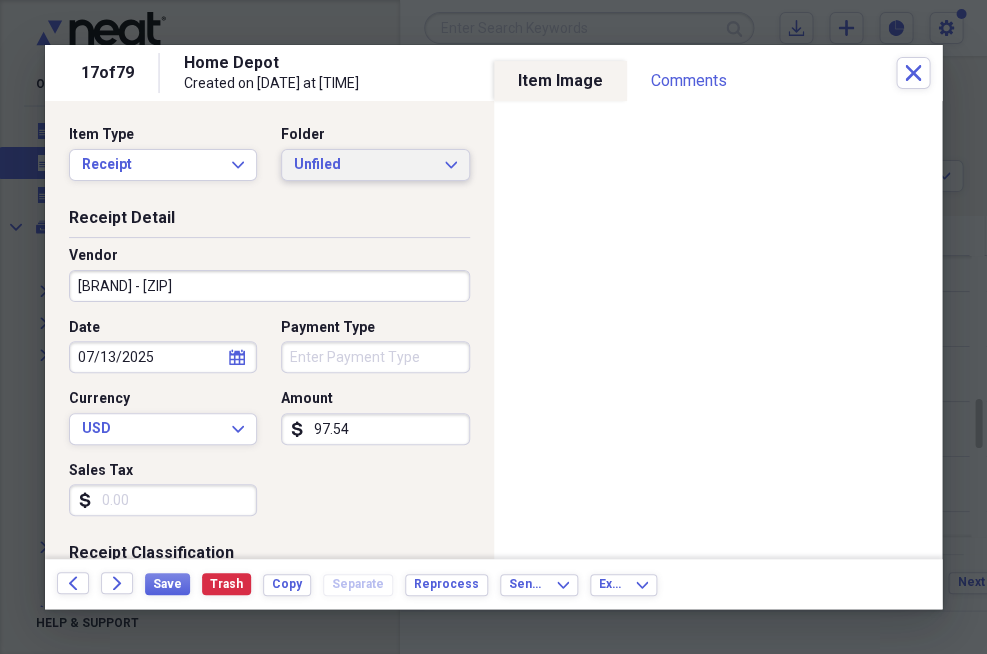 click 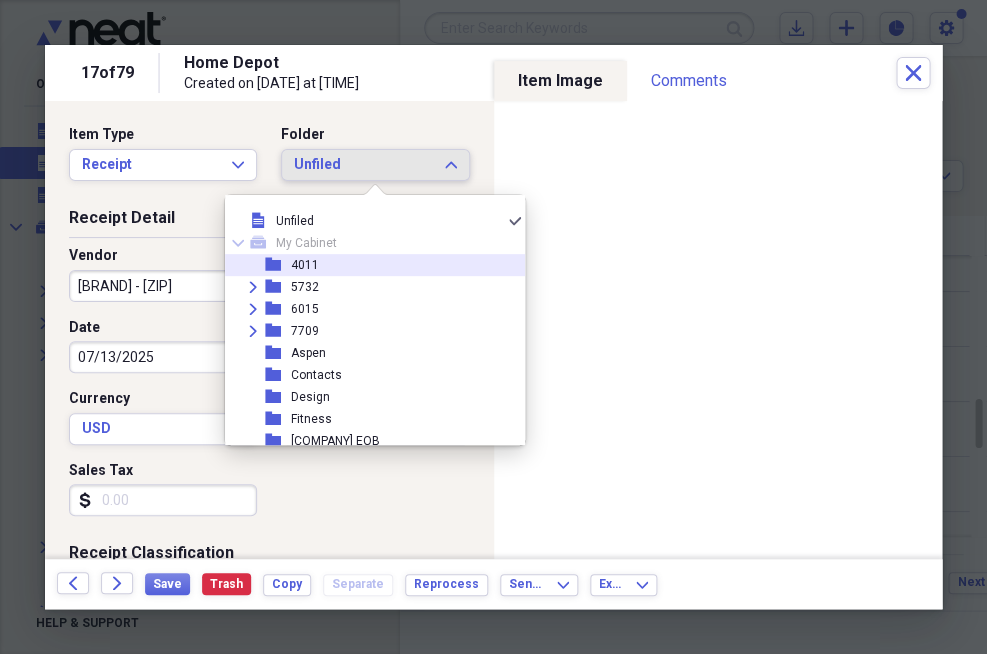 click on "folder [NUMBER]" at bounding box center [367, 265] 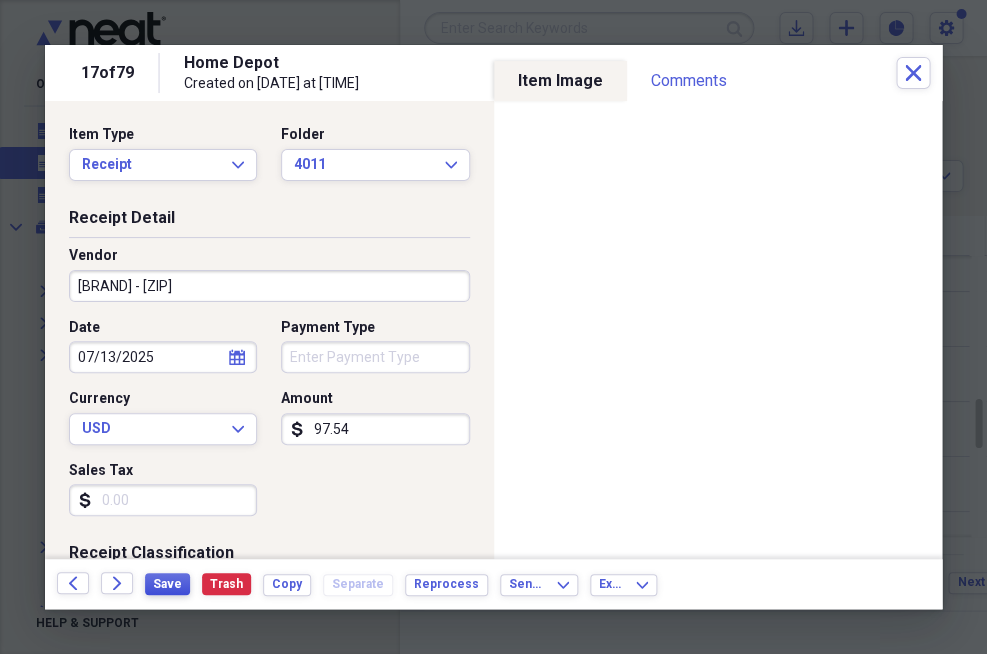click on "Save" at bounding box center (167, 584) 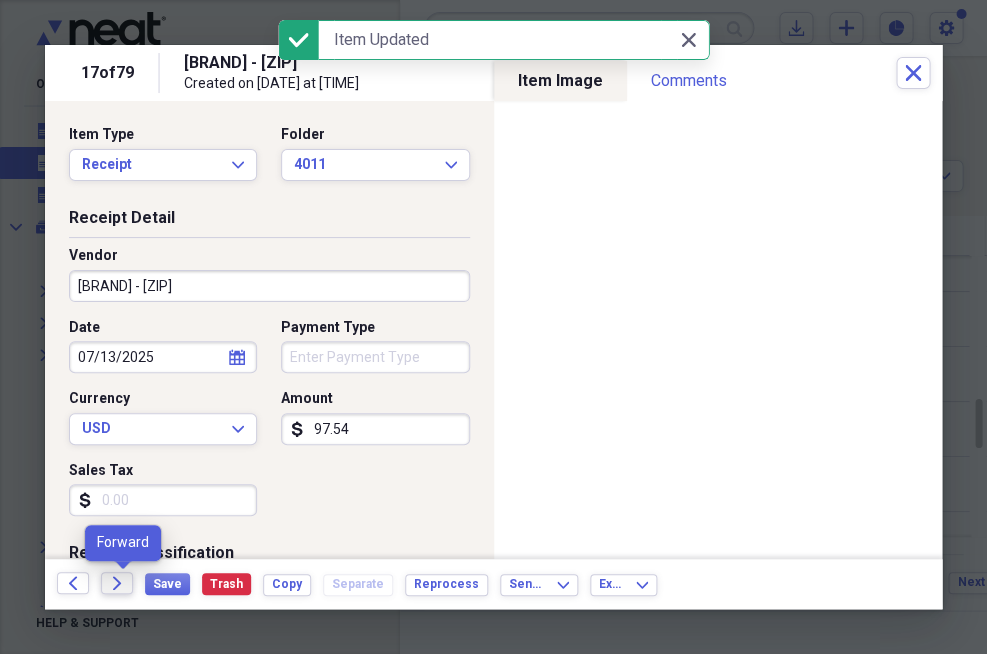 click on "Forward" 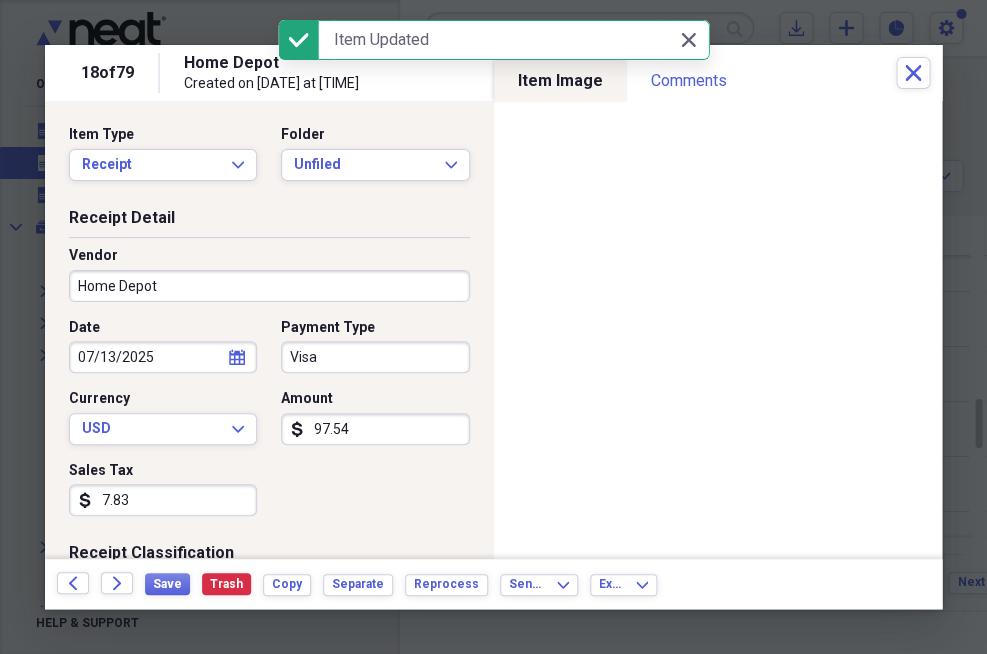 click on "Visa" at bounding box center (375, 357) 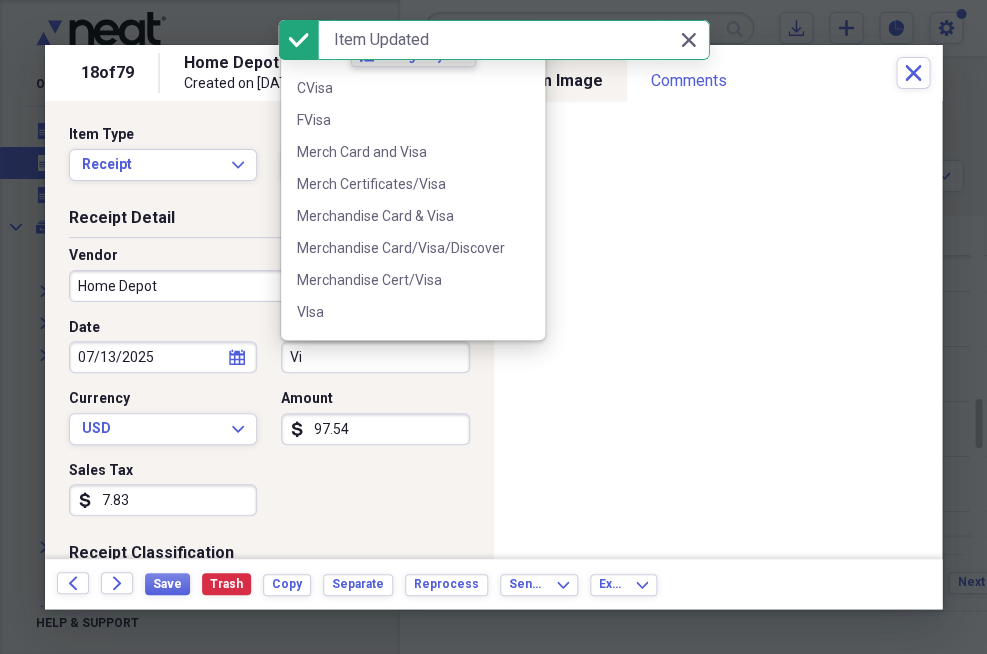 type on "V" 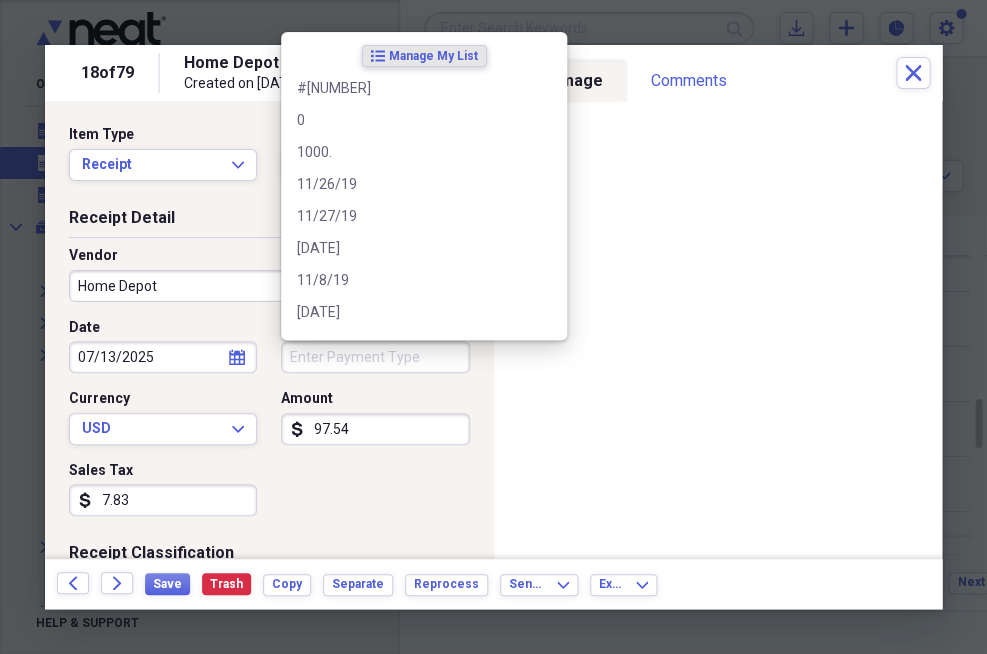 type 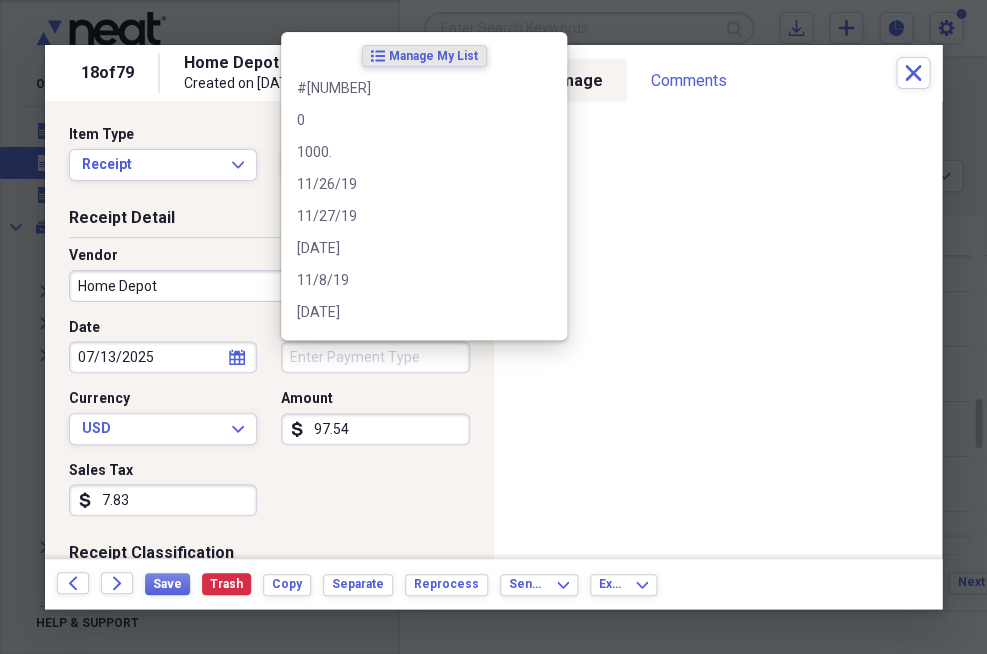 click on "7.83" at bounding box center (163, 500) 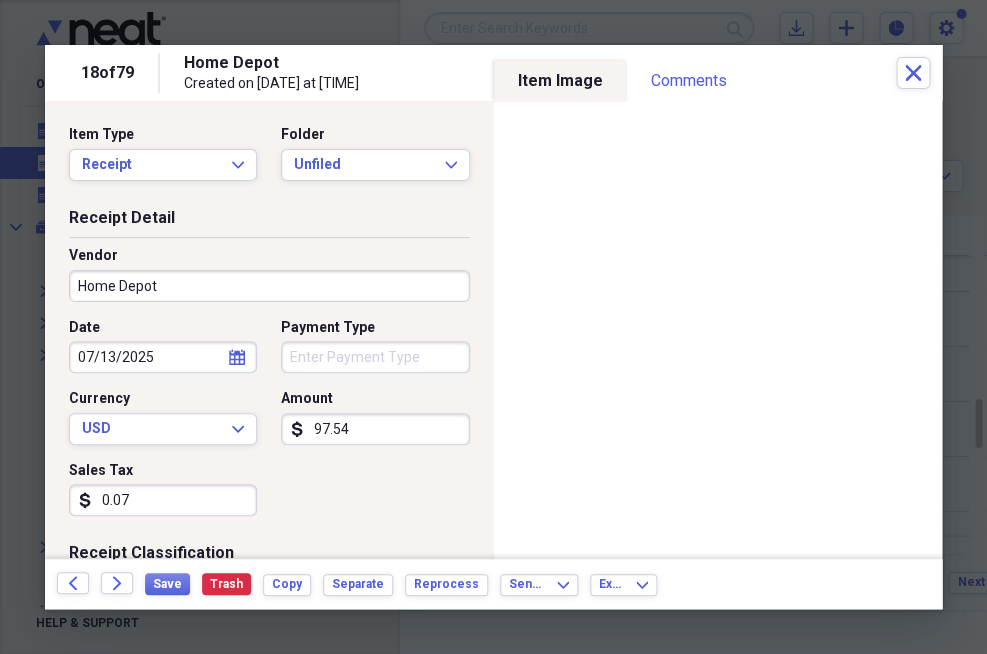 type on "0.07" 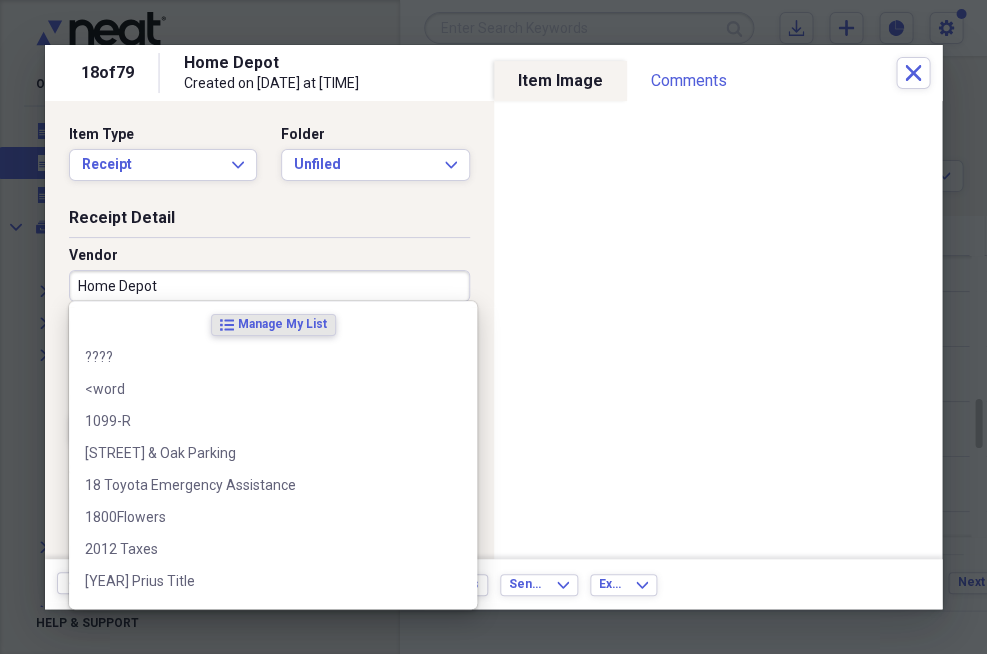 click on "Home Depot" at bounding box center [269, 286] 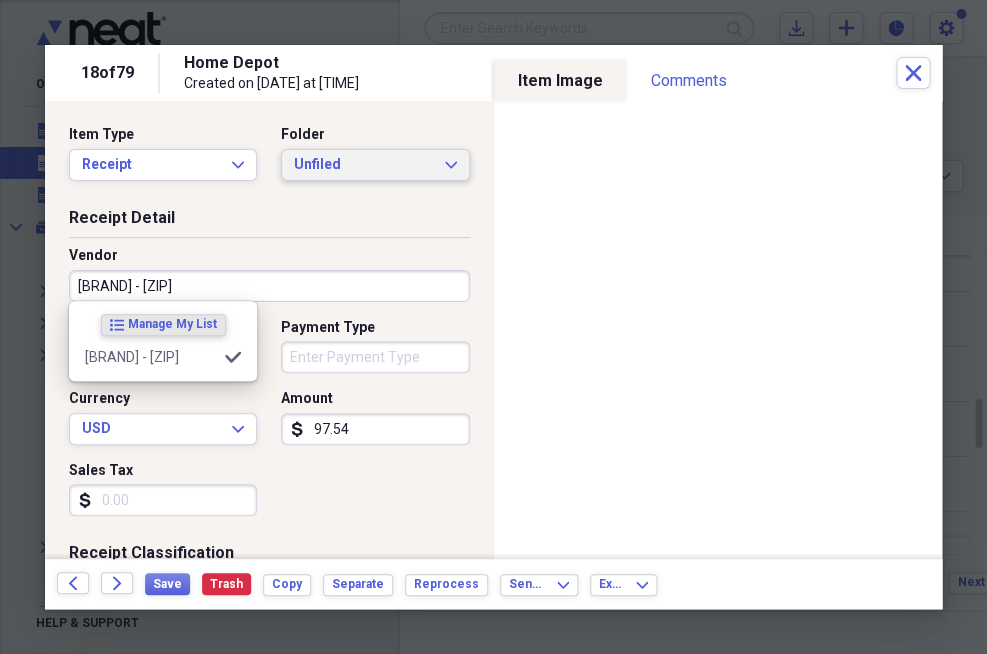 type on "Home Depot - [NUMBER]" 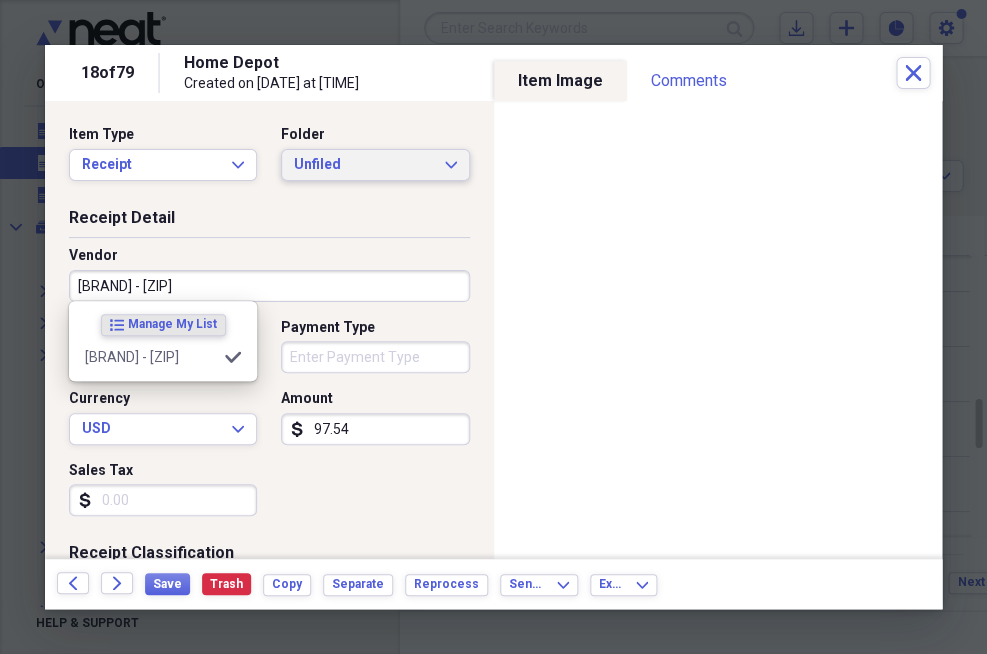 click on "Unfiled Expand" at bounding box center [375, 165] 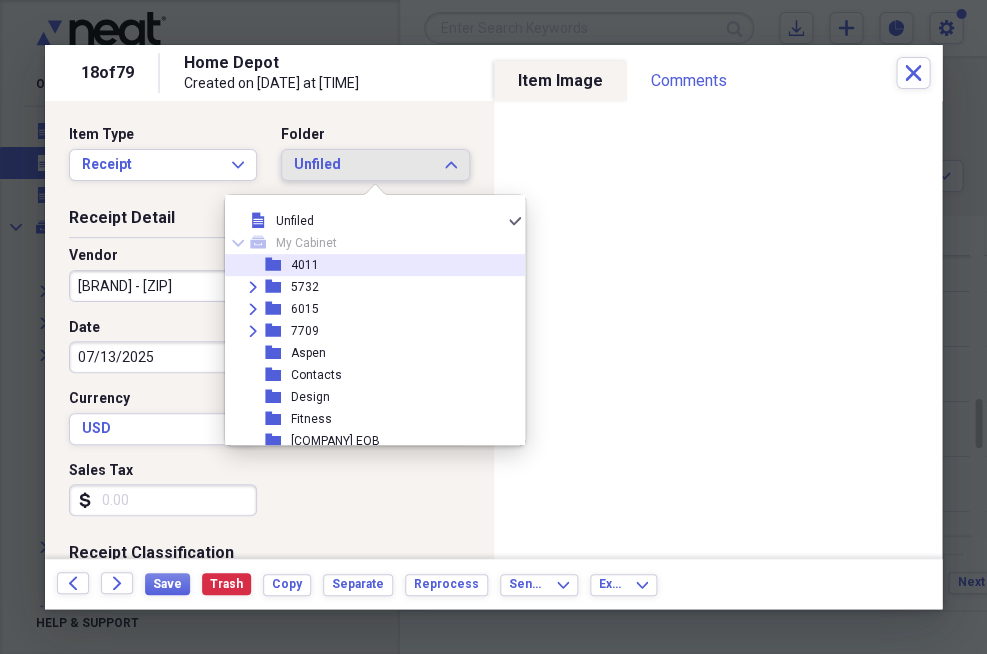 click on "folder [NUMBER]" at bounding box center (367, 265) 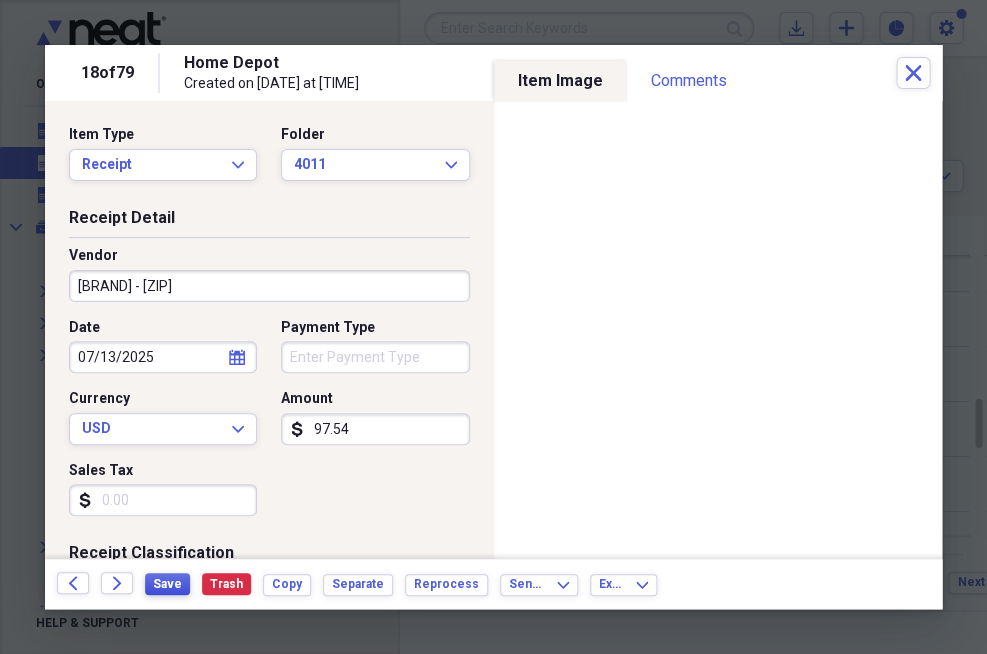 click on "Save" at bounding box center [167, 584] 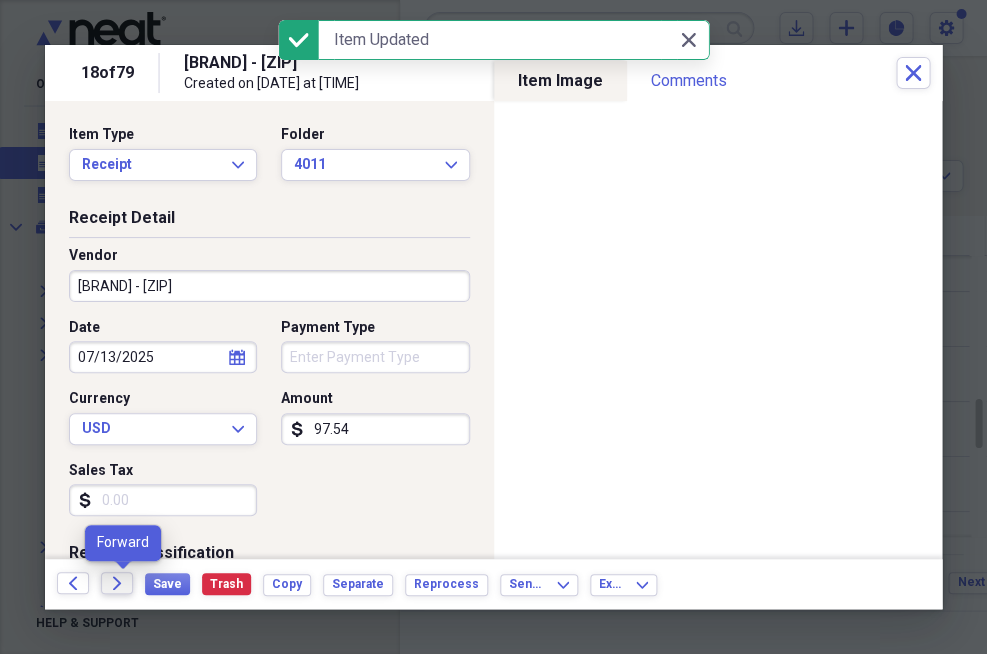 click on "Forward" 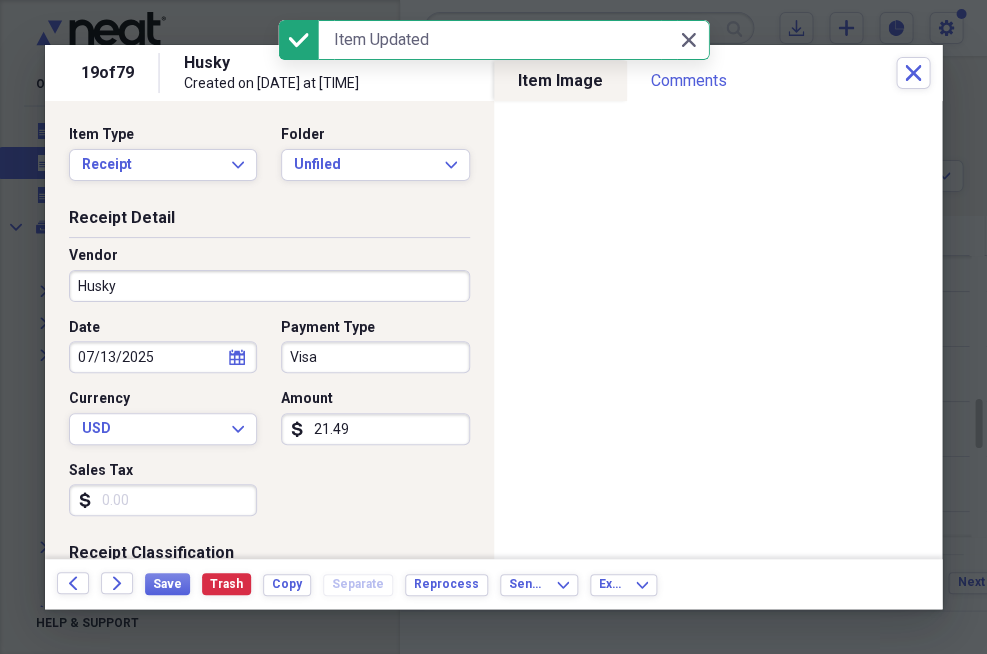 click on "Visa" at bounding box center [375, 357] 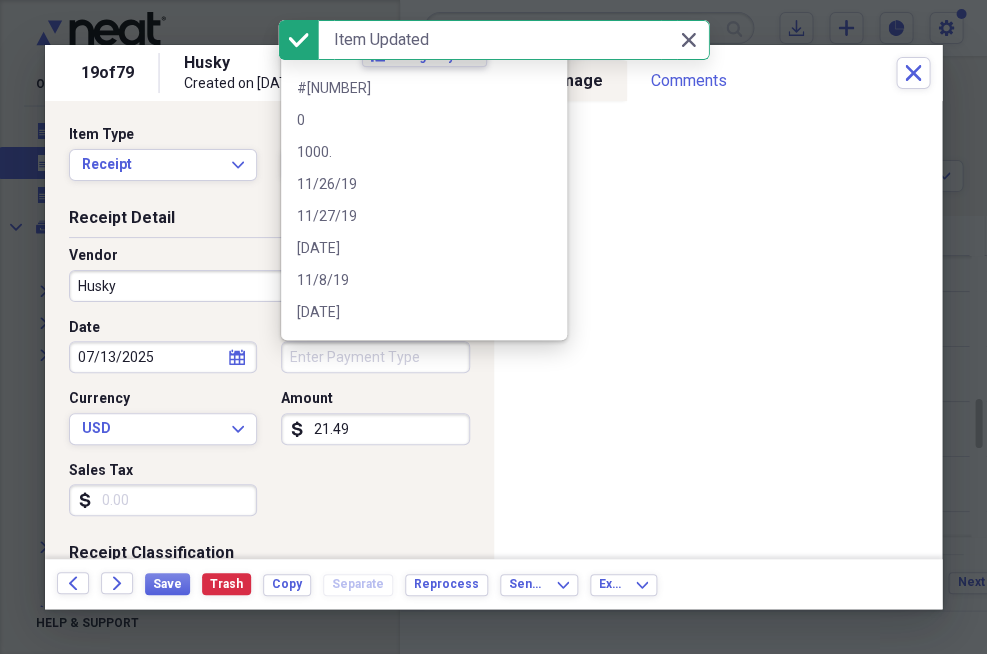 type 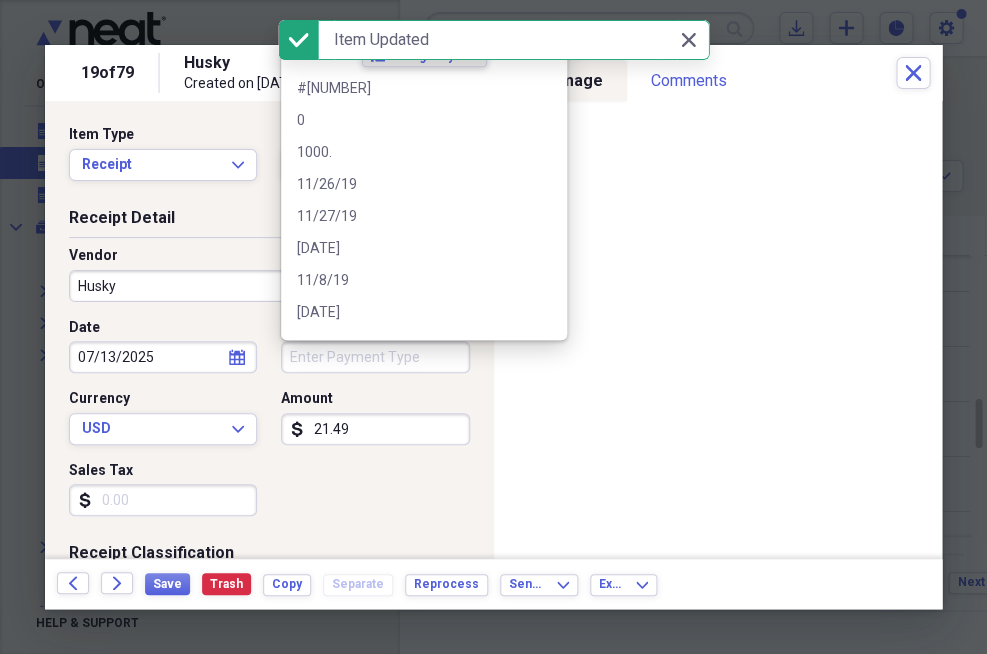 click on "Date 07/13/2025 calendar Calendar Payment Type Currency USD Expand Amount dollar-sign 21.49 Sales Tax dollar-sign" at bounding box center [269, 425] 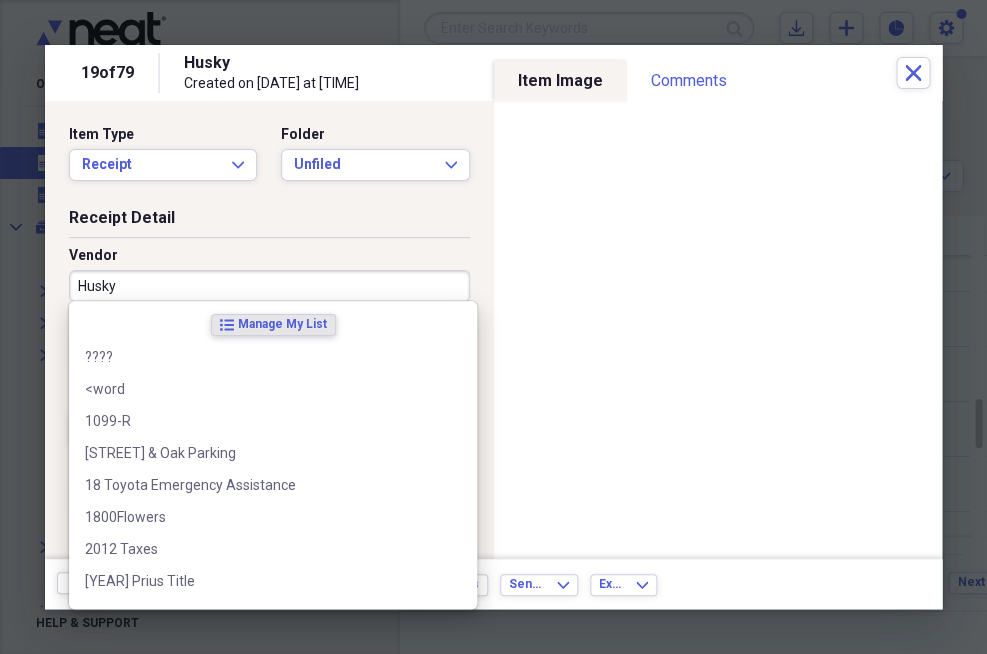 click on "Husky" at bounding box center (269, 286) 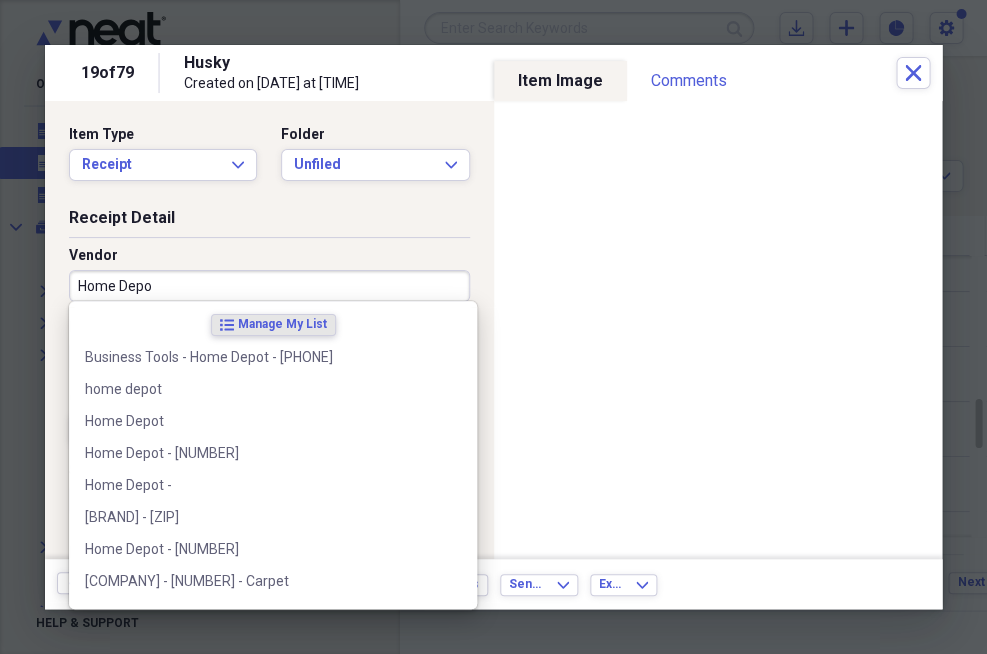 type on "Home Depot" 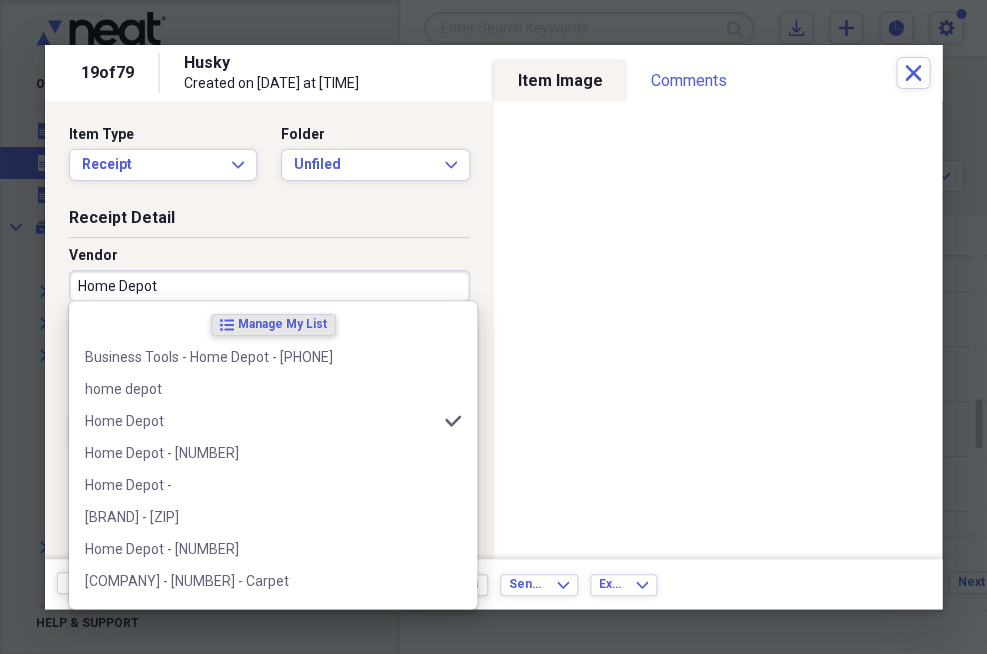 type on "Credit" 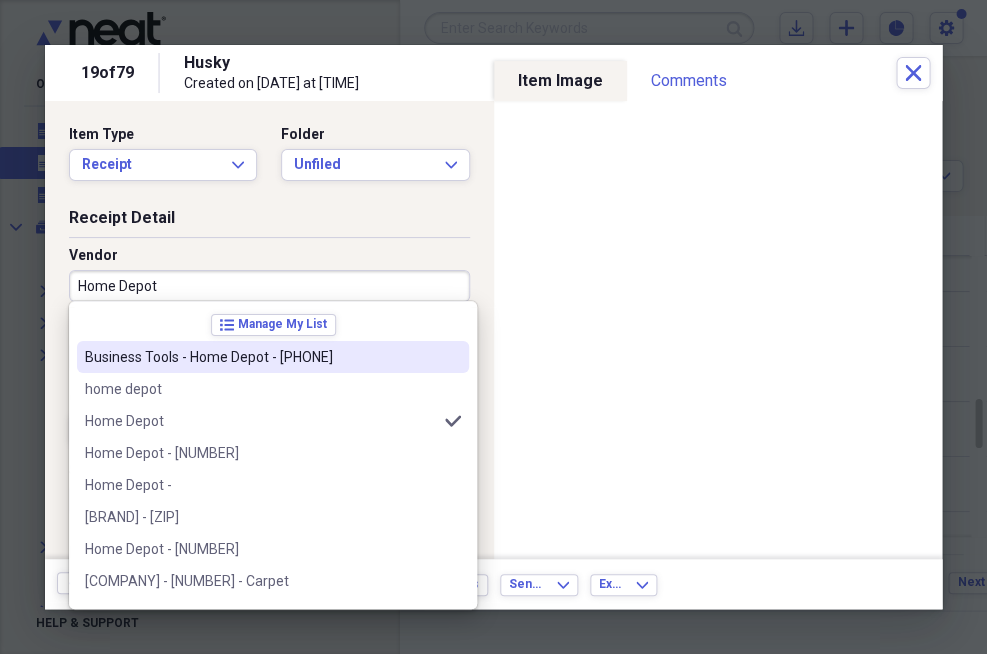 type on "Home Depot" 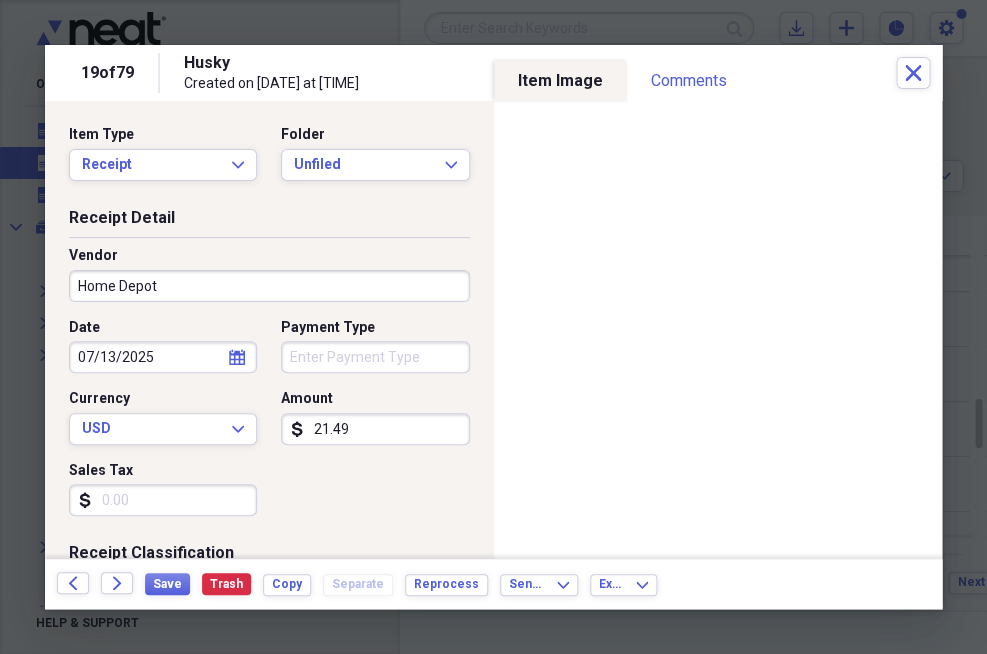 click on "Receipt Detail" at bounding box center (269, 222) 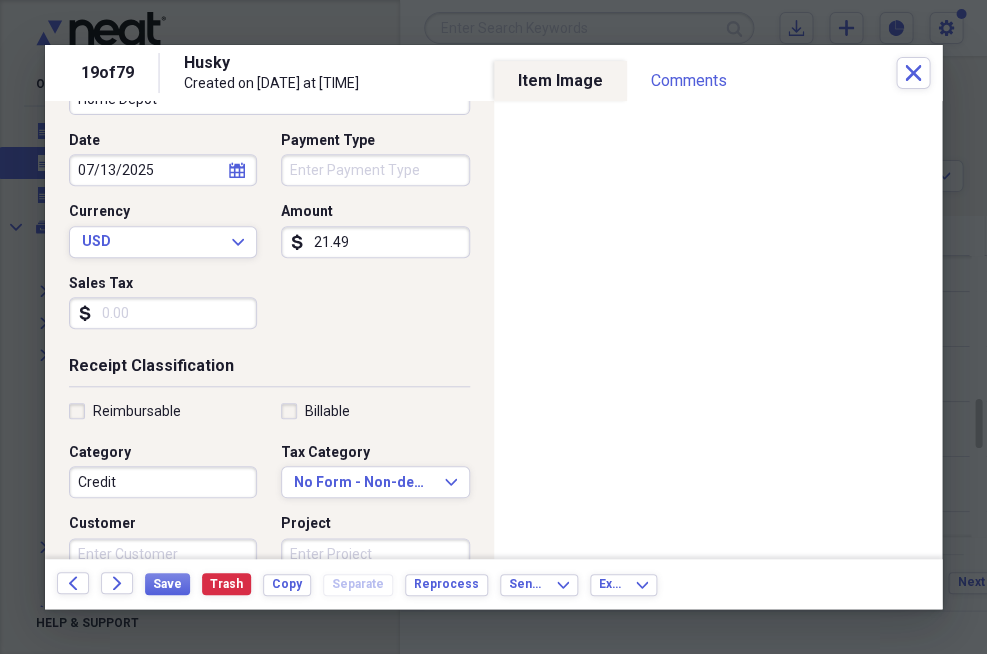 scroll, scrollTop: 188, scrollLeft: 0, axis: vertical 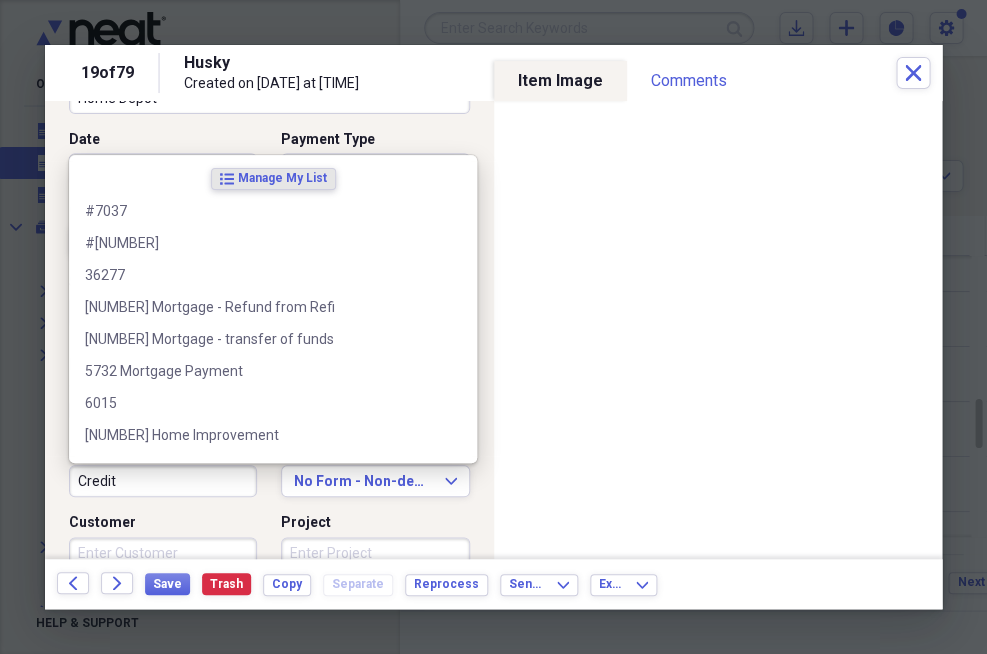 click on "Credit" at bounding box center [163, 481] 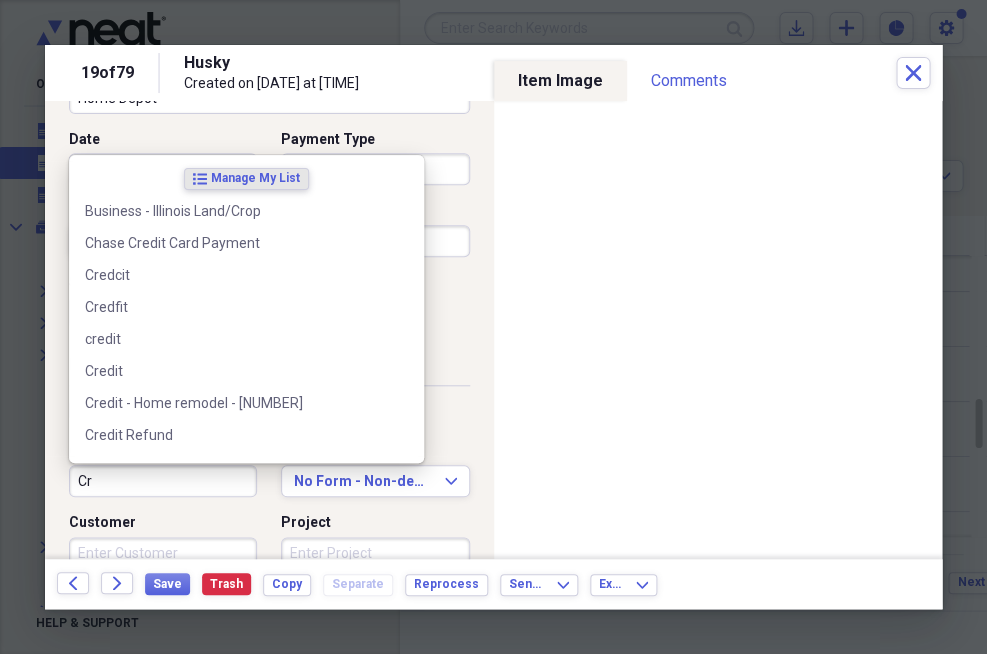 type on "C" 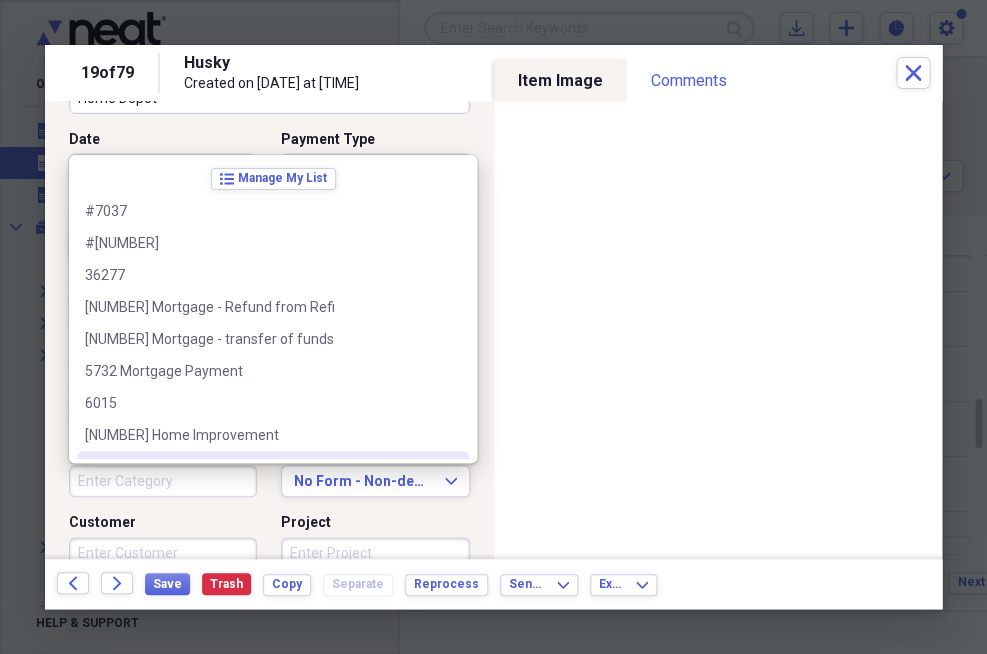 type 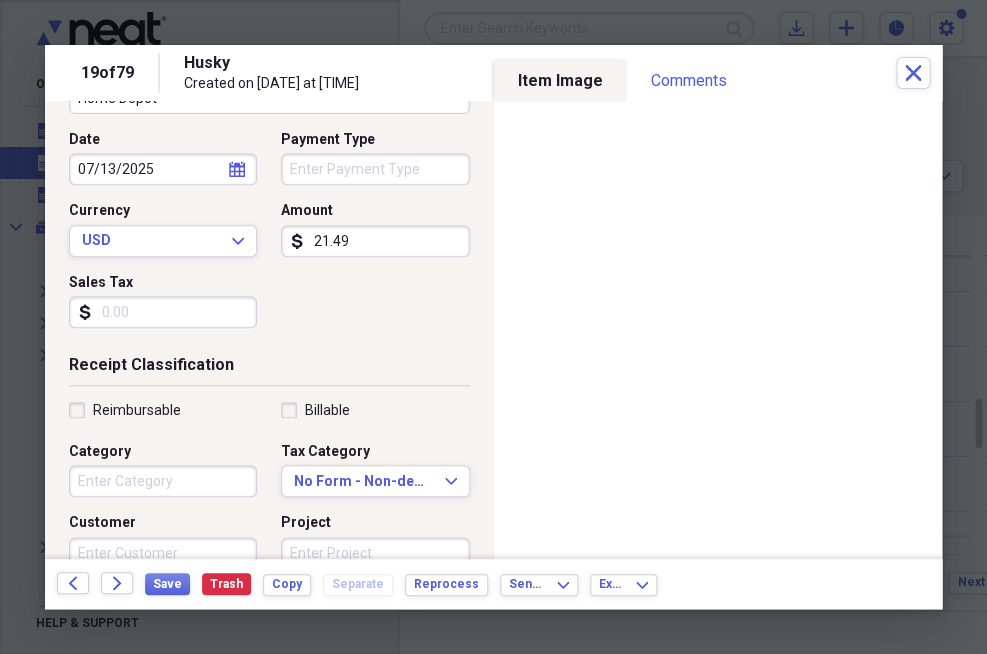 click on "Customer" at bounding box center (163, 523) 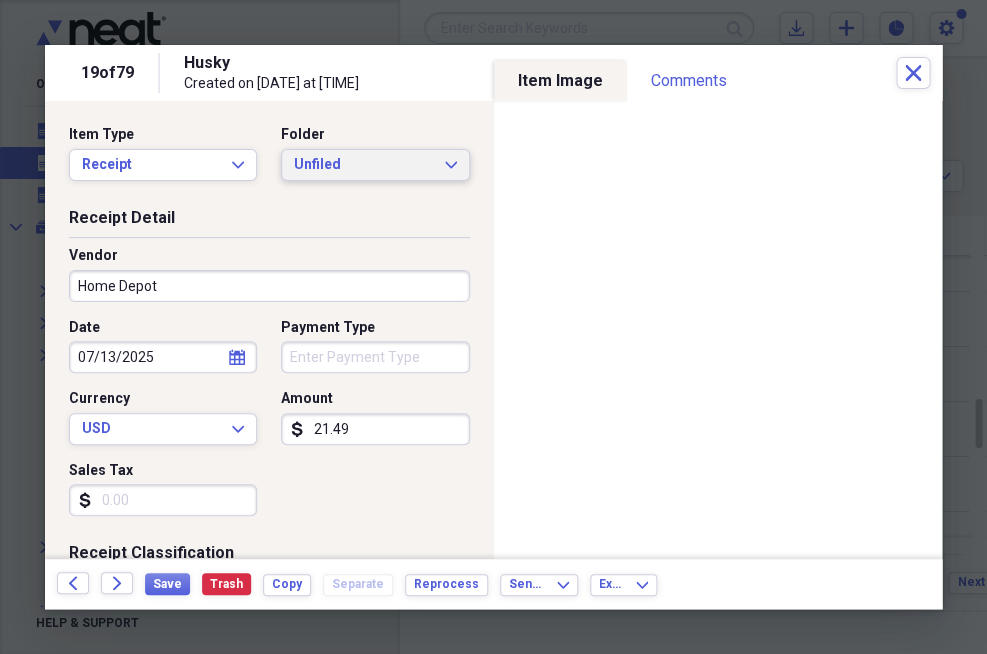 scroll, scrollTop: 0, scrollLeft: 0, axis: both 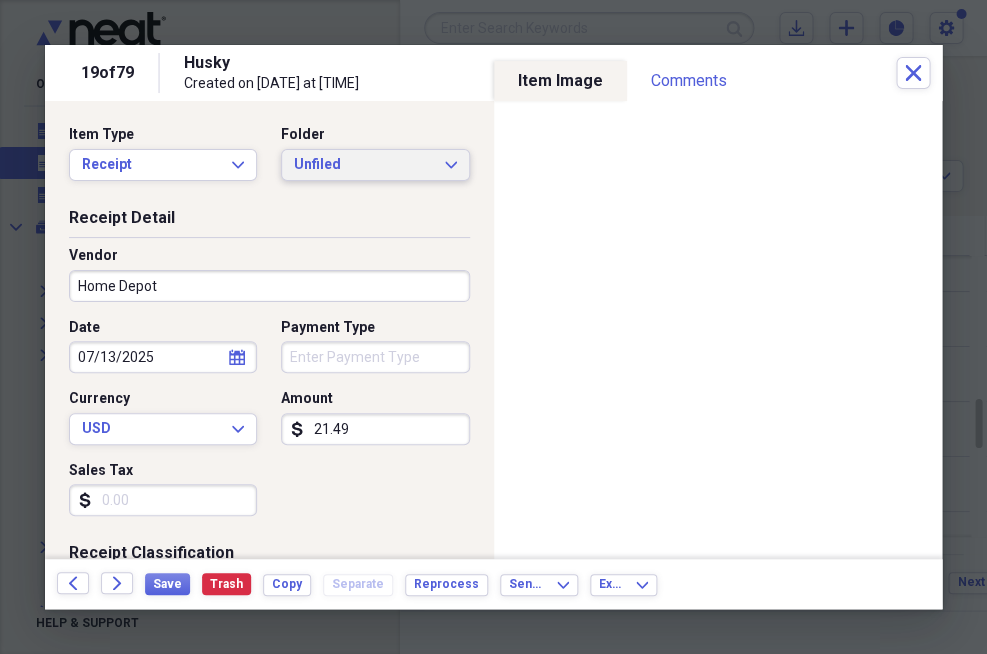 click on "Expand" 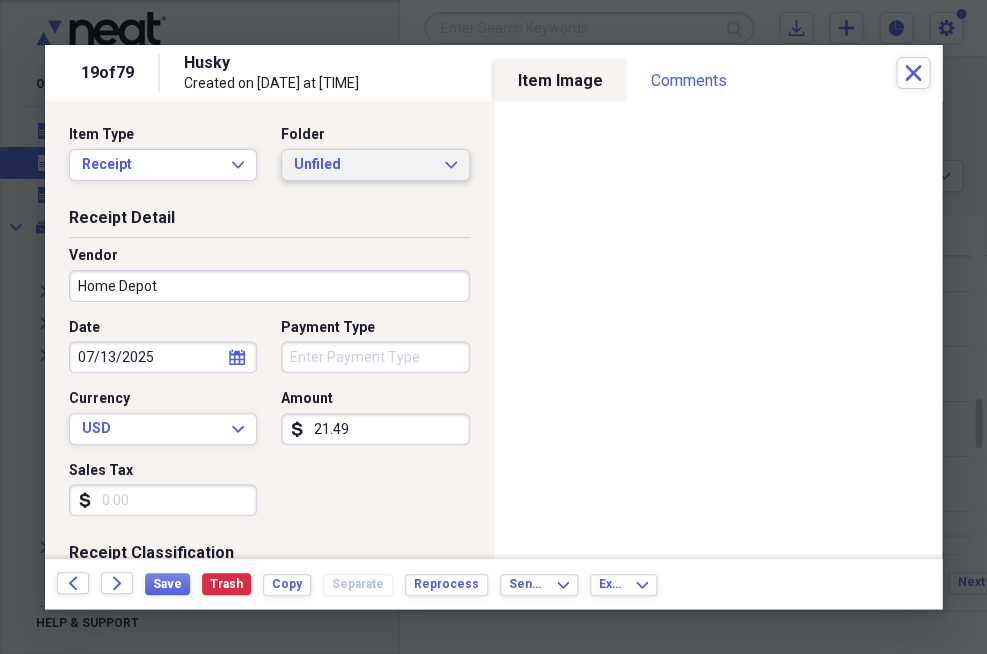 scroll, scrollTop: 0, scrollLeft: 0, axis: both 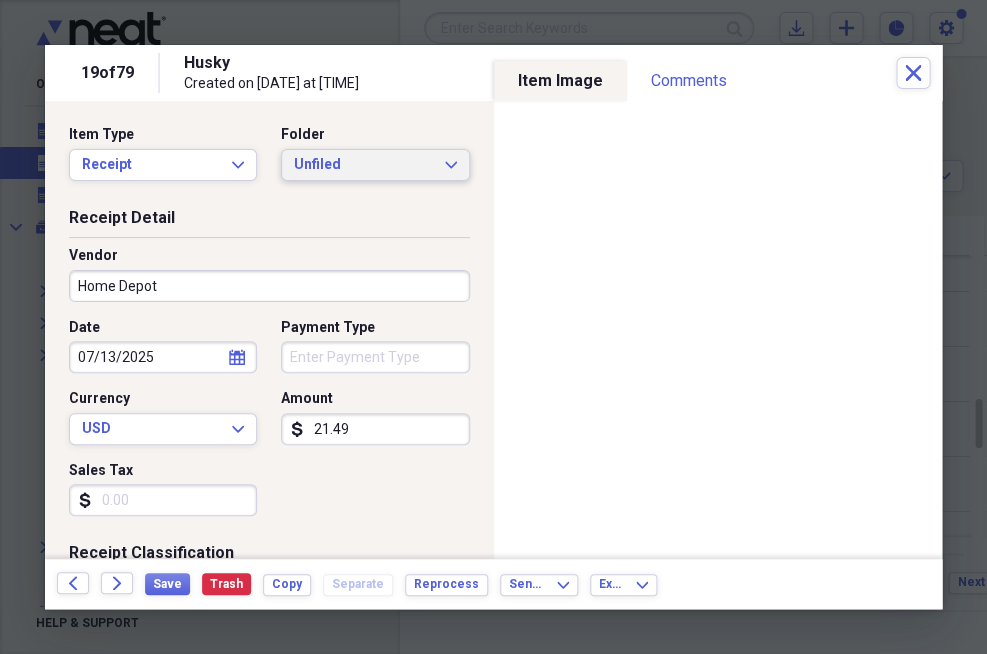 click on "Expand" 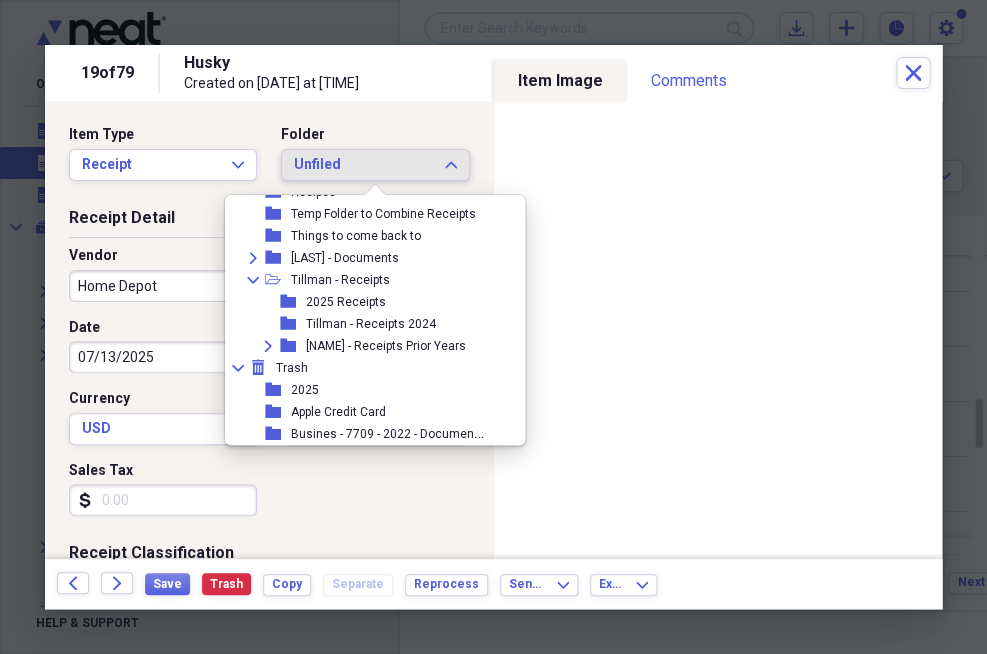 scroll, scrollTop: 425, scrollLeft: 0, axis: vertical 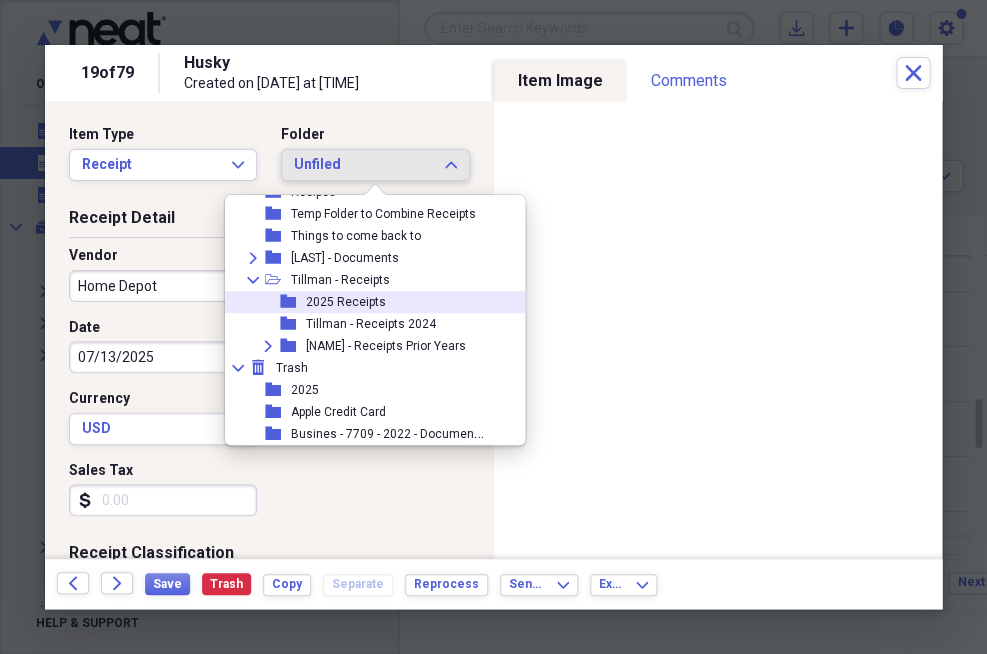 click on "2025 Receipts" at bounding box center (346, 302) 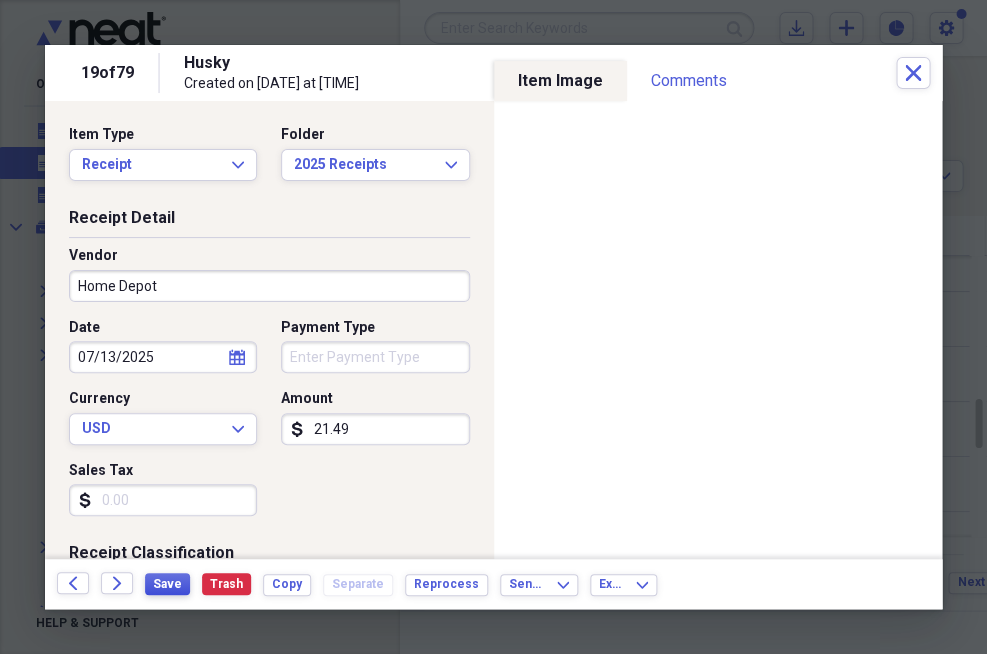 click on "Save" at bounding box center [167, 584] 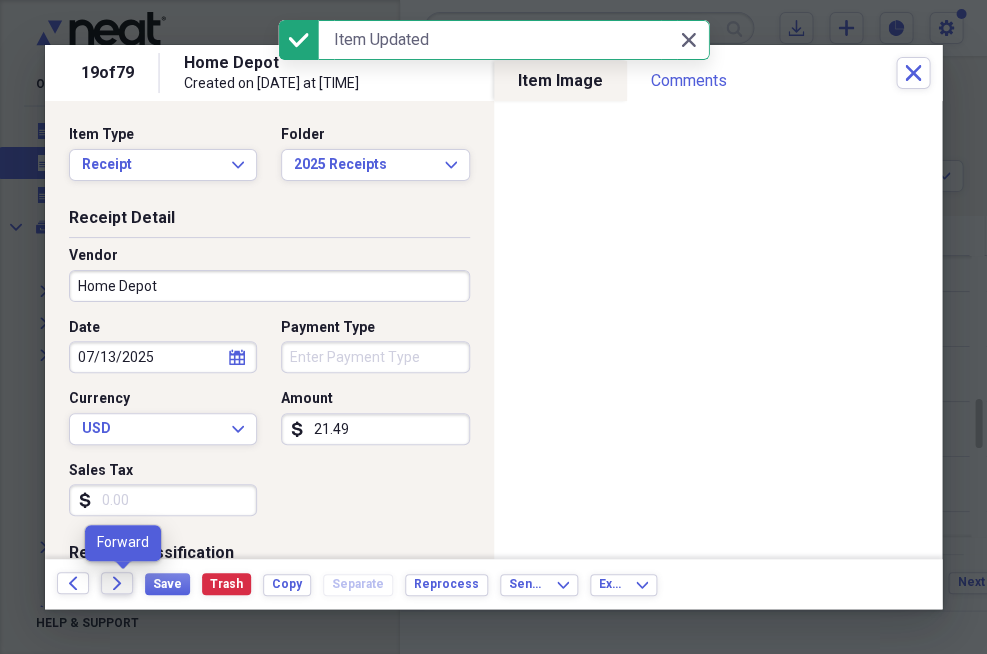 click 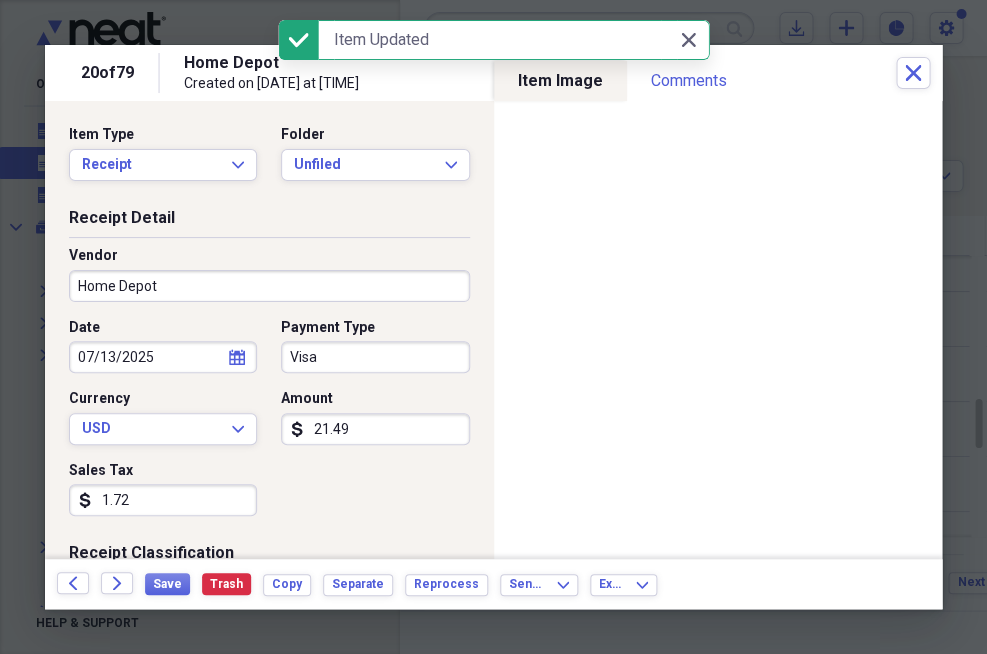 click on "Visa" at bounding box center [375, 357] 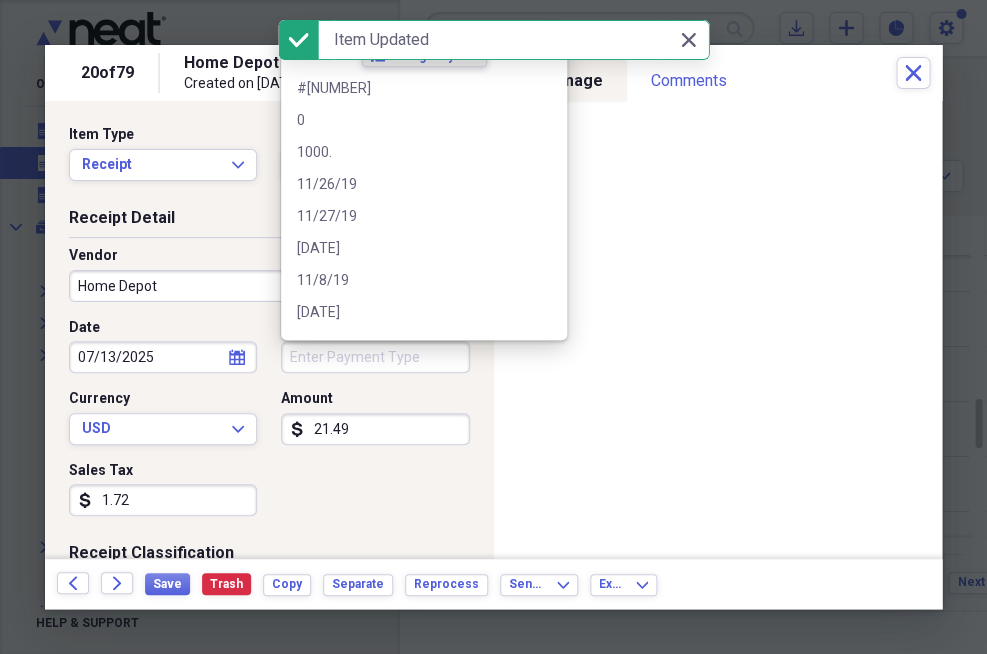type 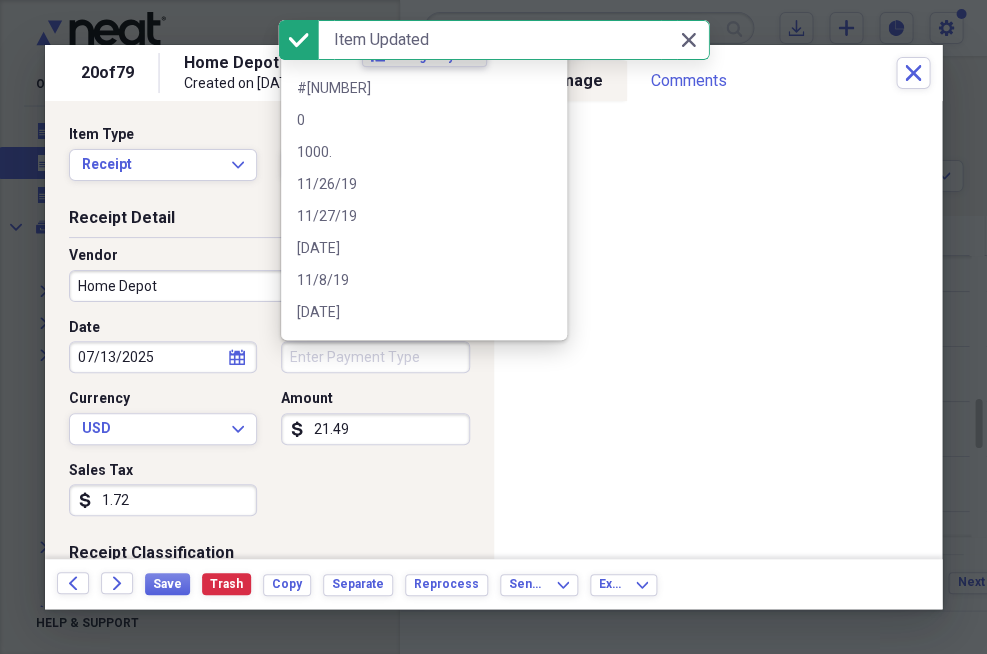 click on "1.72" at bounding box center (163, 500) 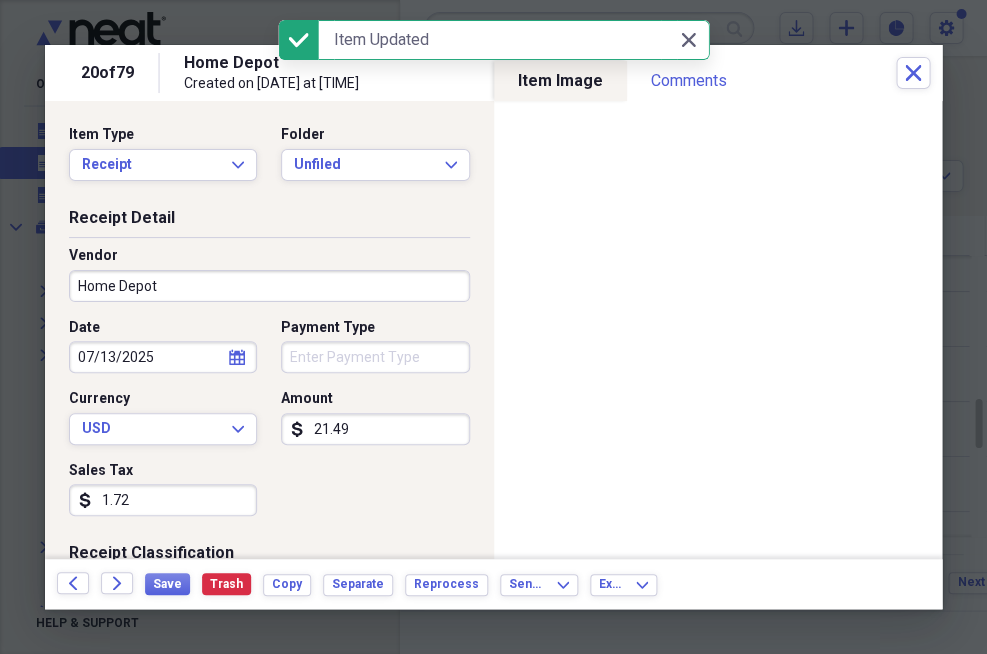 type 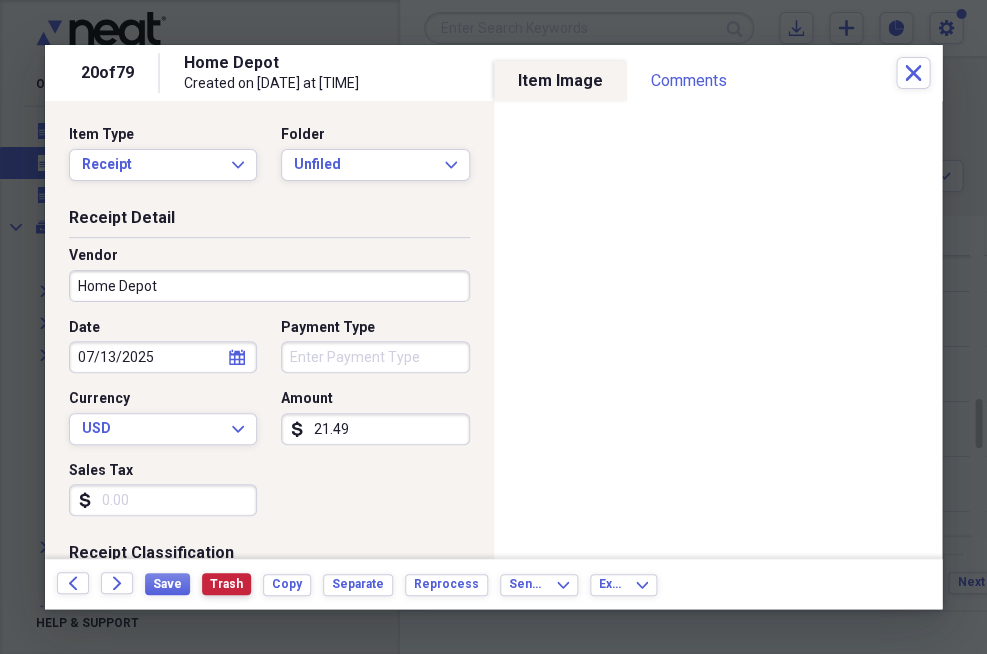 click on "Trash" at bounding box center [226, 584] 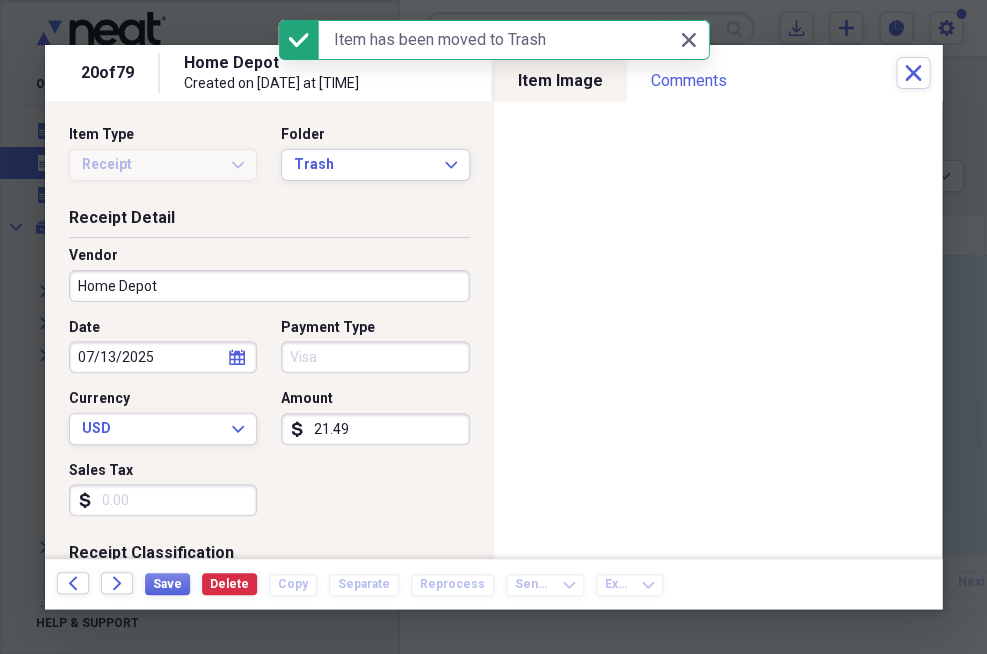 type on "Visa" 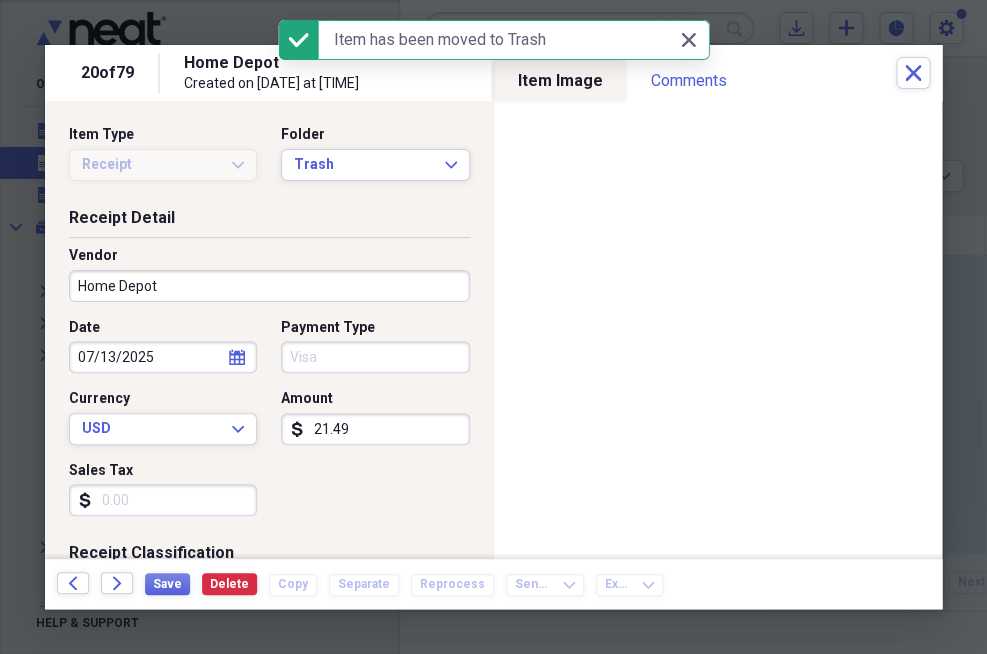 type on "1.72" 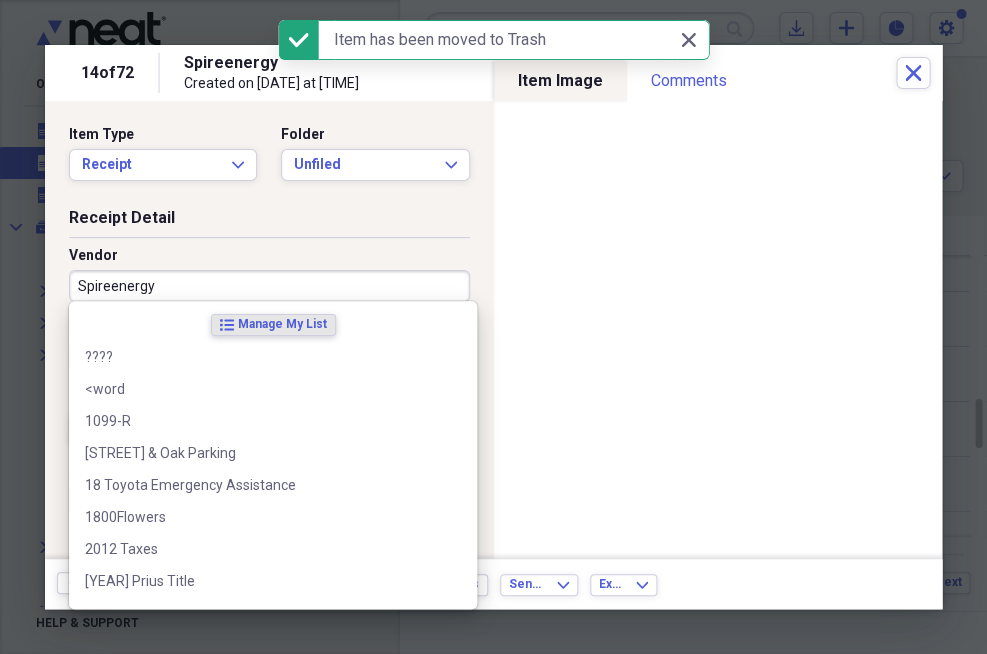 click on "Spireenergy" at bounding box center [269, 286] 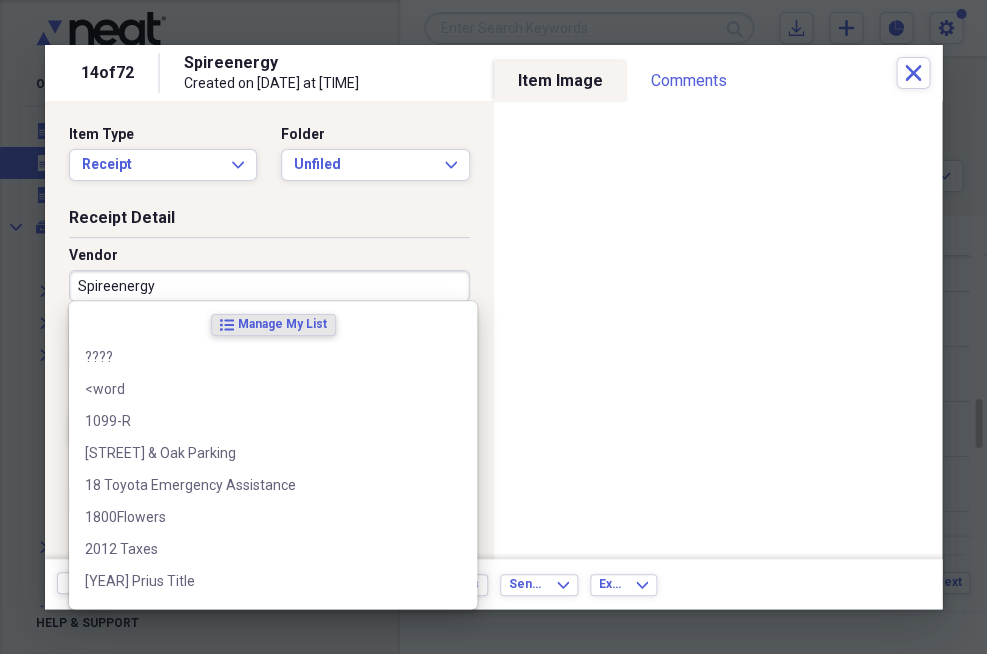 click on "Spireenergy" at bounding box center [269, 286] 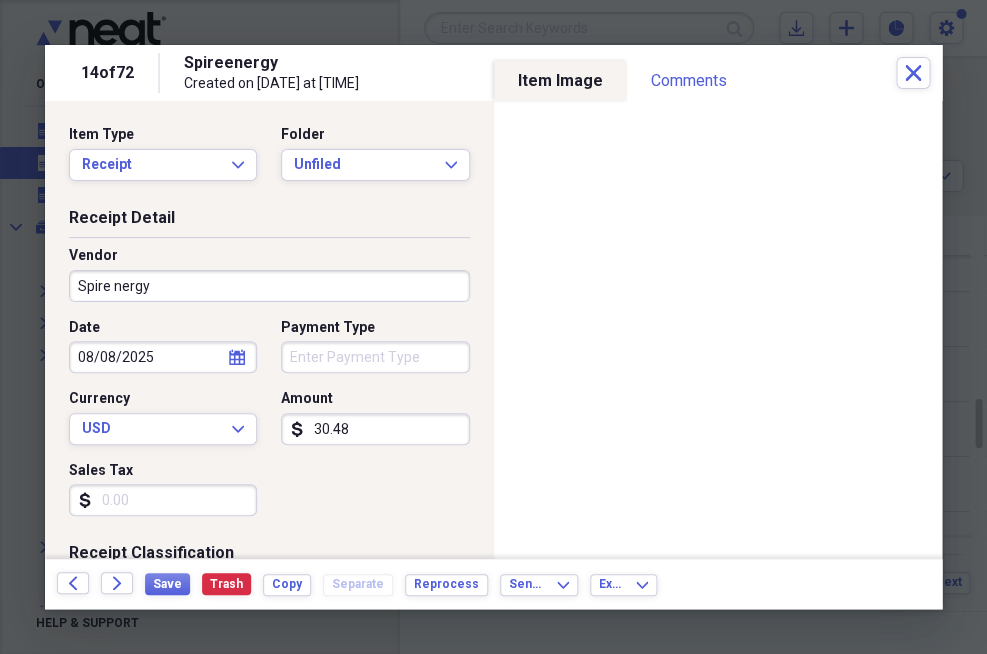 type on "Spire Energy" 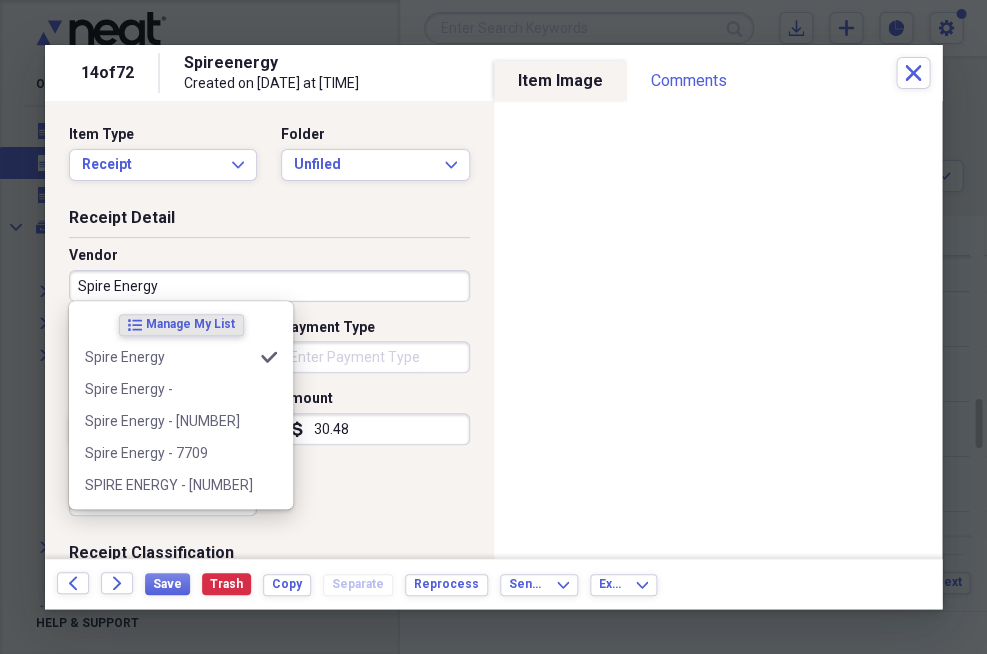 type on "Transportation" 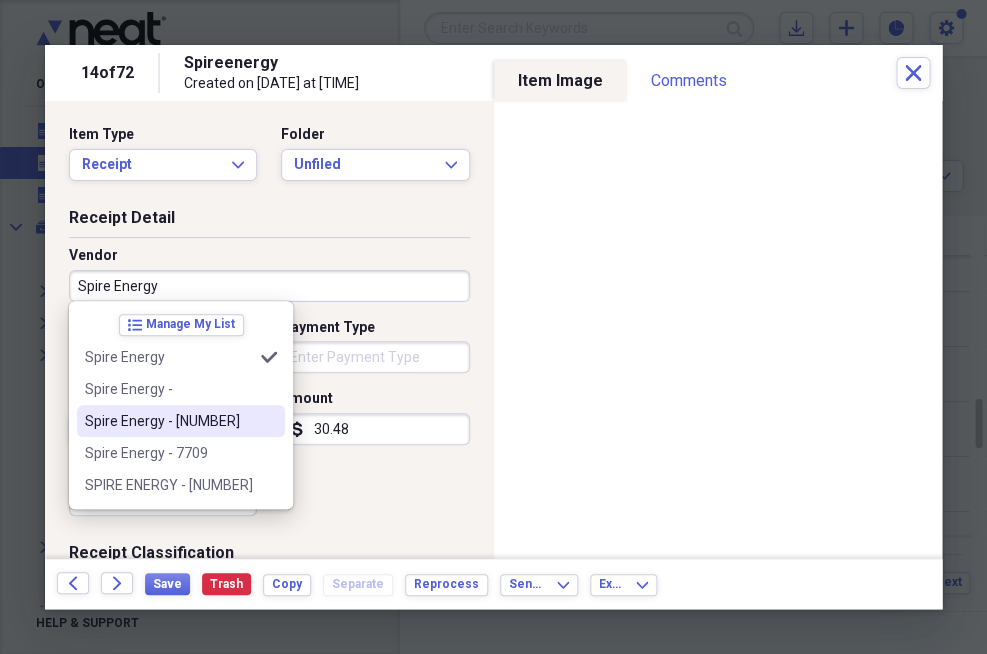 click on "Spire Energy - 6015" at bounding box center (169, 421) 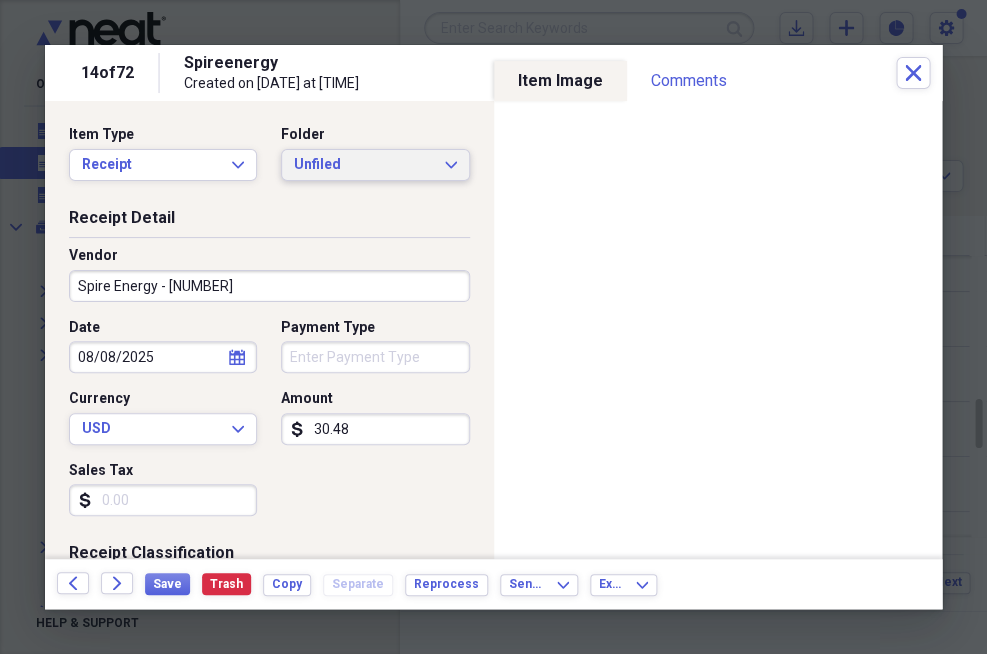 click on "Expand" 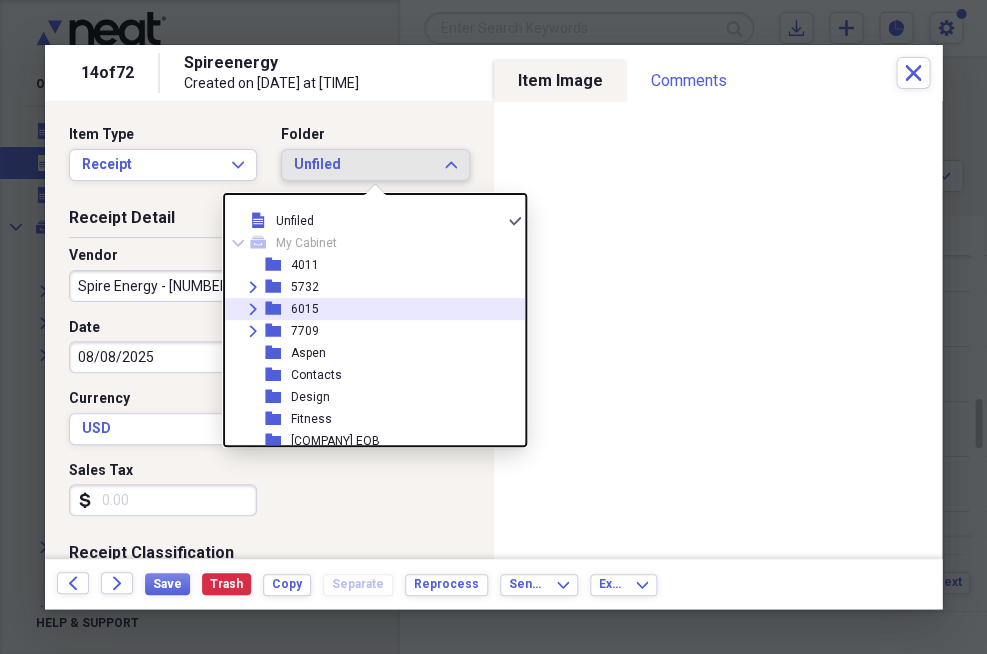 click on "Expand" 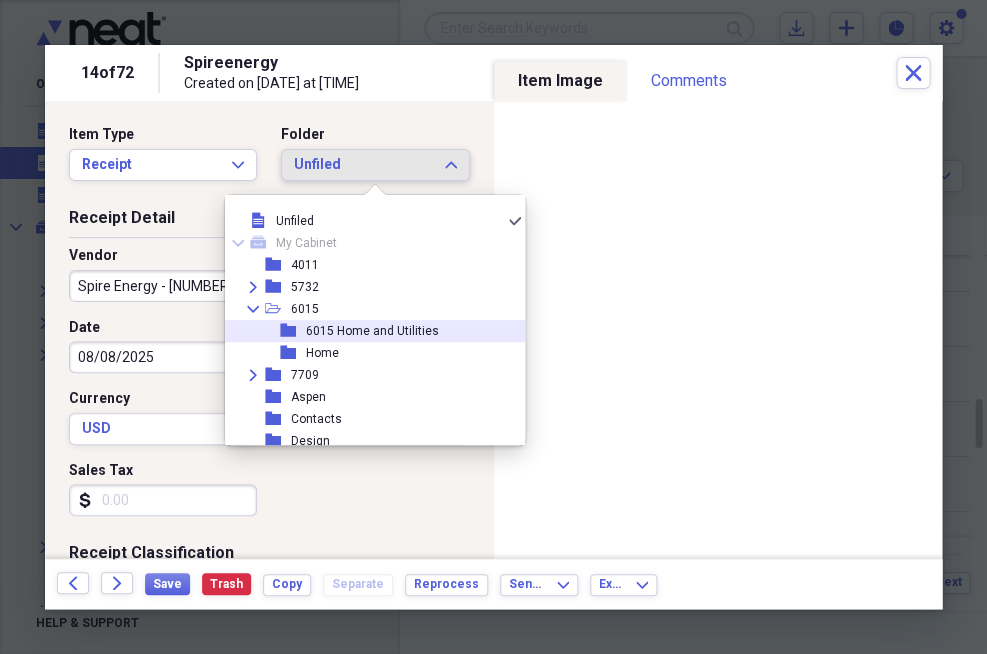 click on "folder" at bounding box center (293, 331) 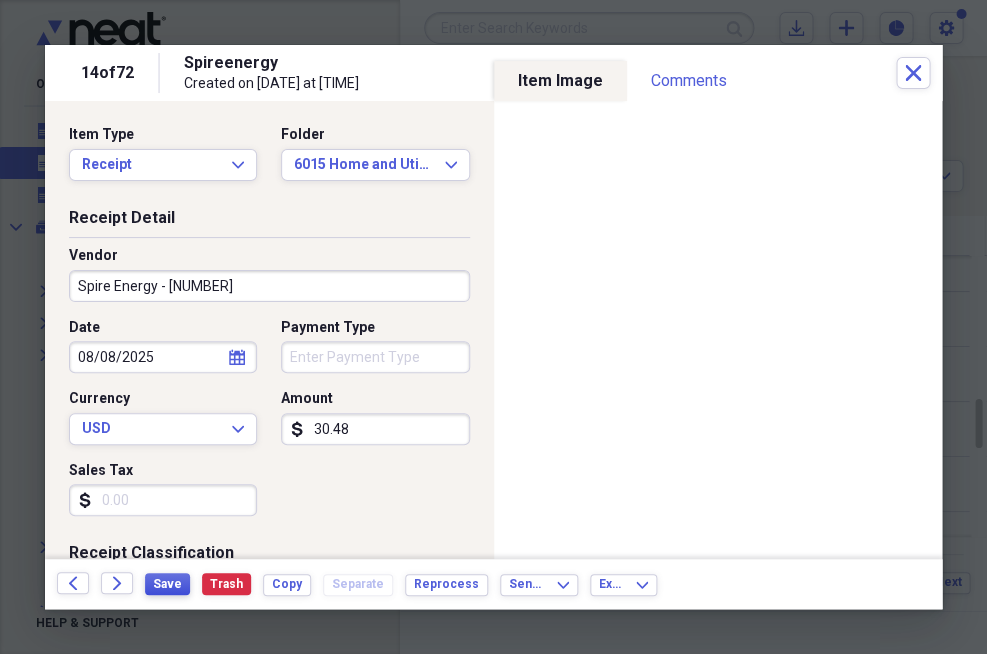 click on "Save" at bounding box center (167, 584) 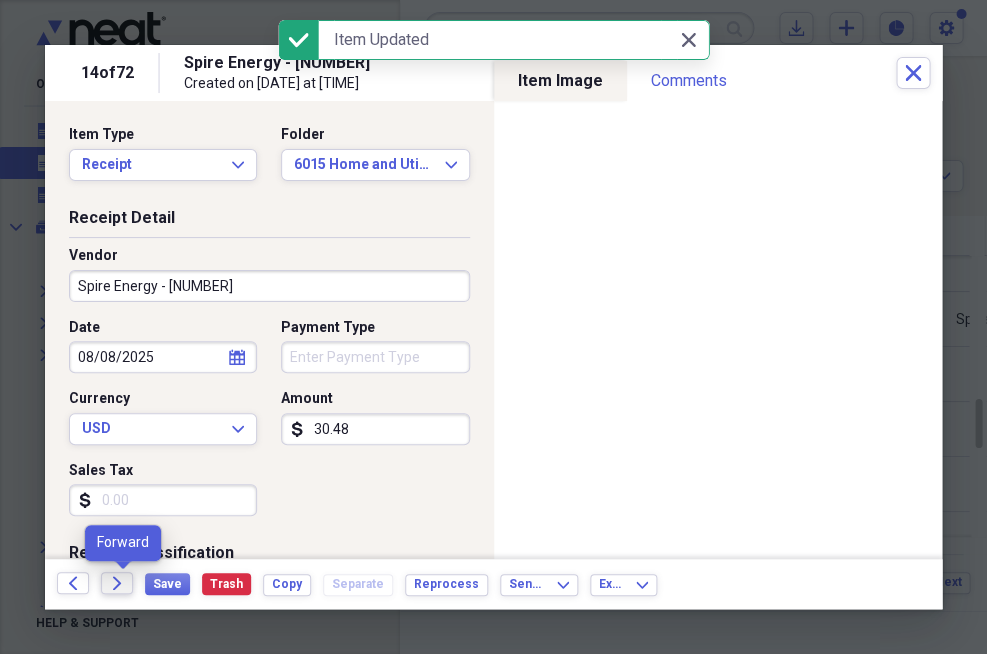 click 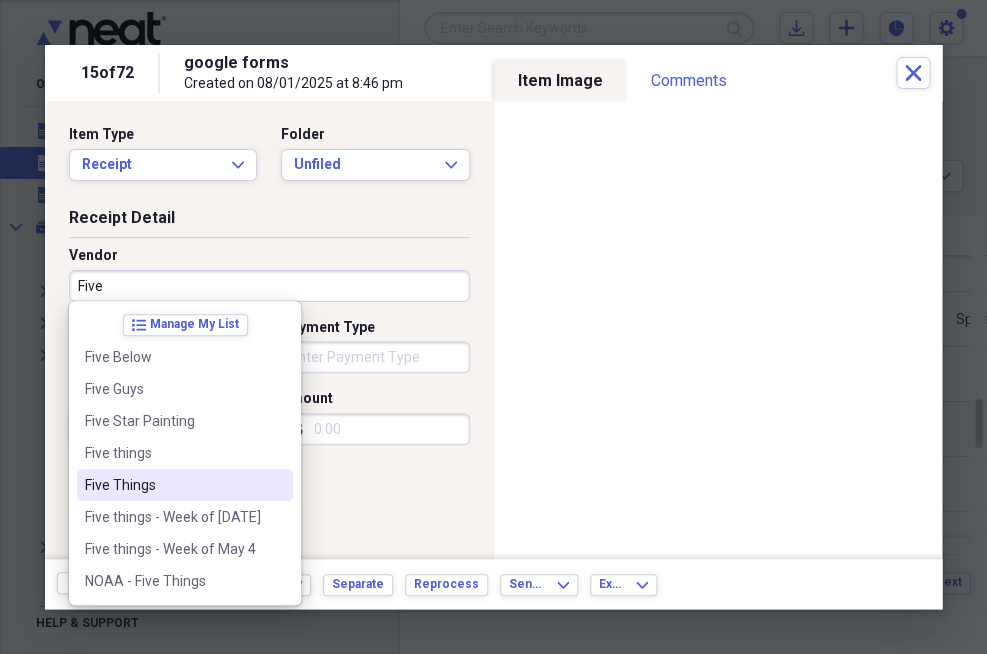 click on "Five Things" at bounding box center [185, 485] 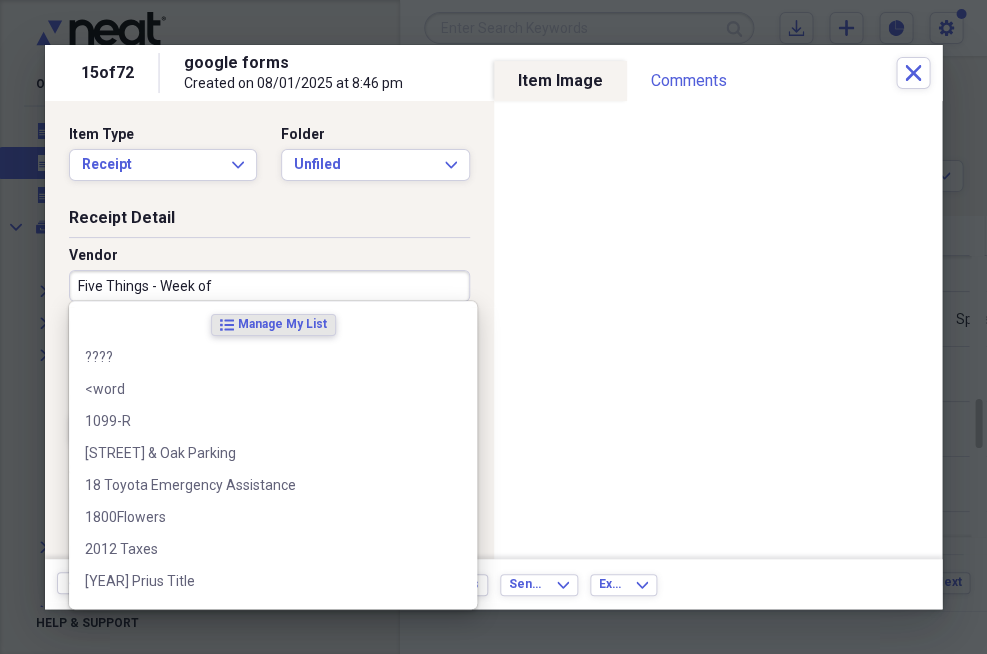 click on "Five Things - Week of" at bounding box center [269, 286] 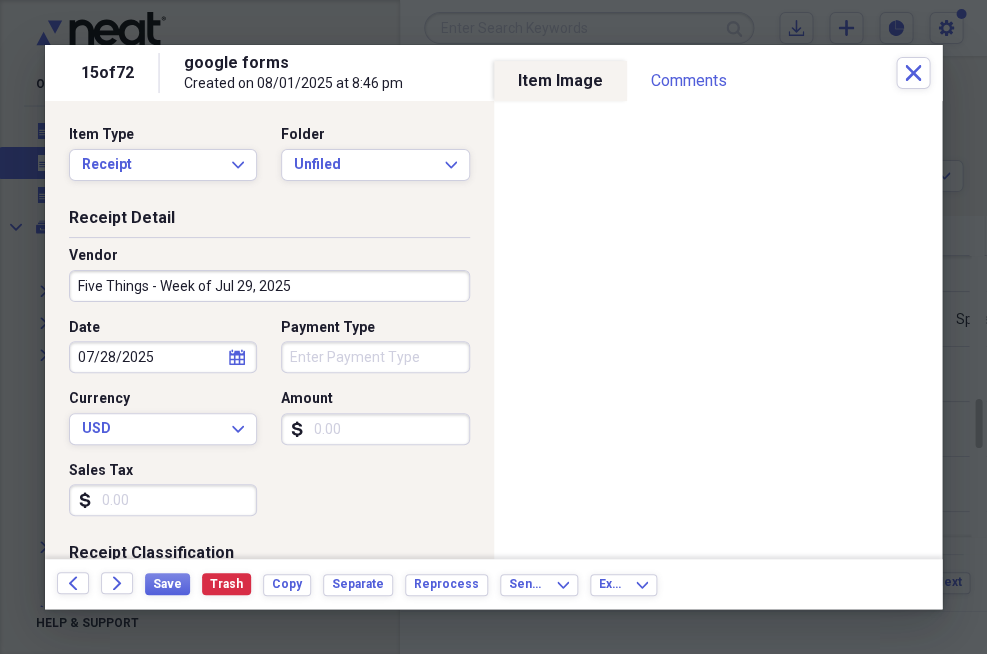 scroll, scrollTop: 0, scrollLeft: 0, axis: both 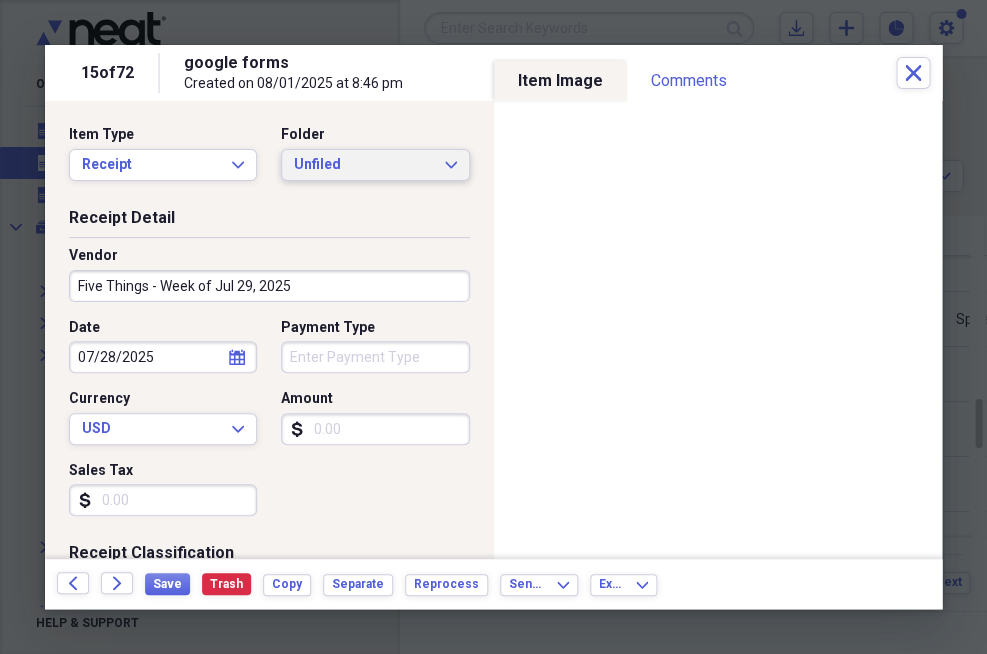 type on "Five Things - Week of Jul 29, 2025" 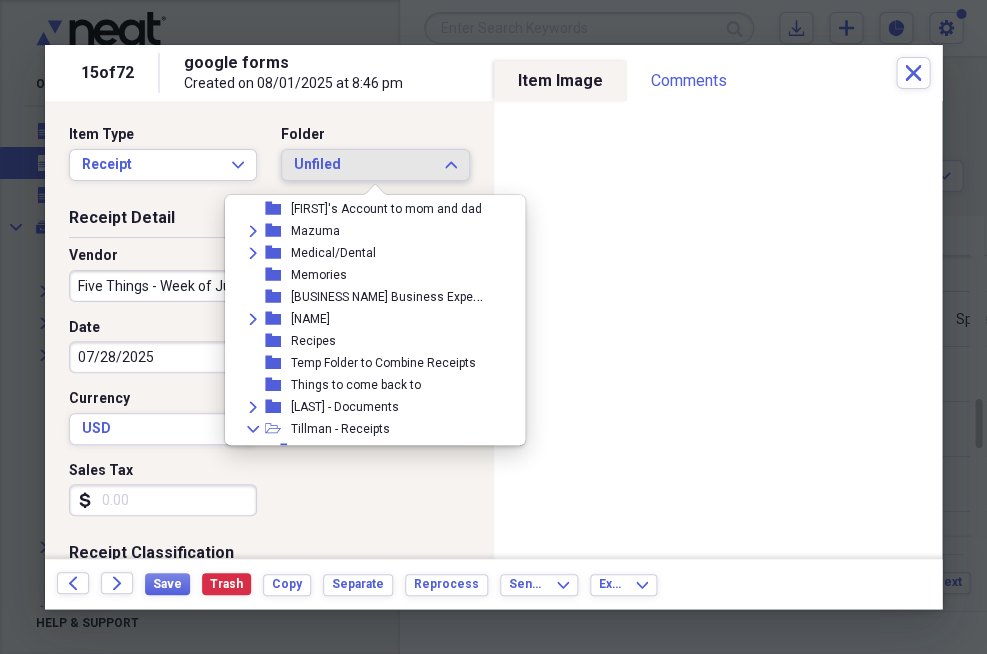 scroll, scrollTop: 362, scrollLeft: 0, axis: vertical 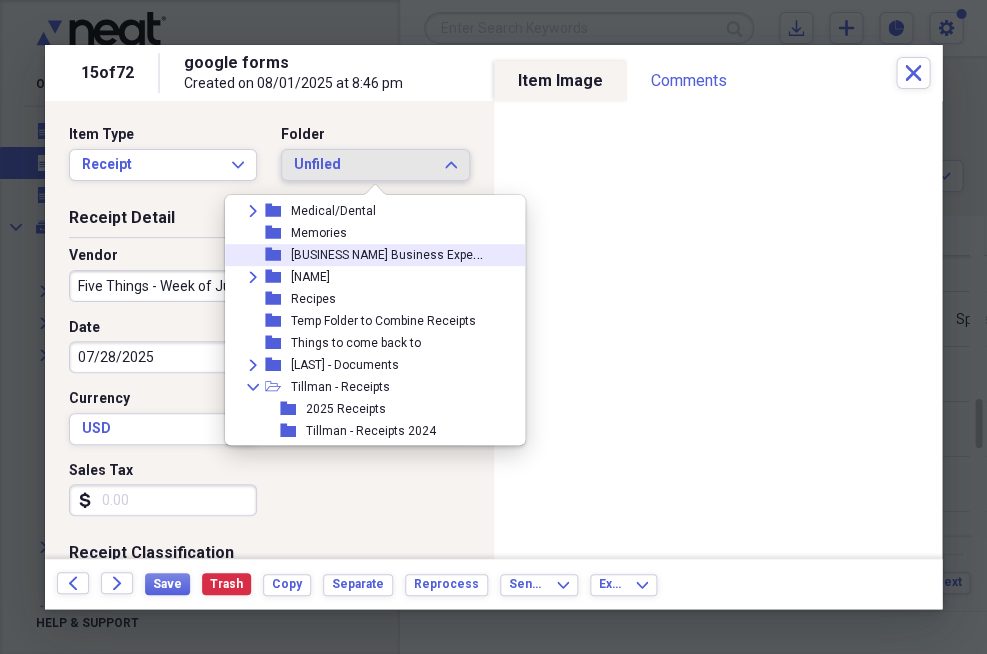click on "NOAA Business Expenses" at bounding box center [396, 253] 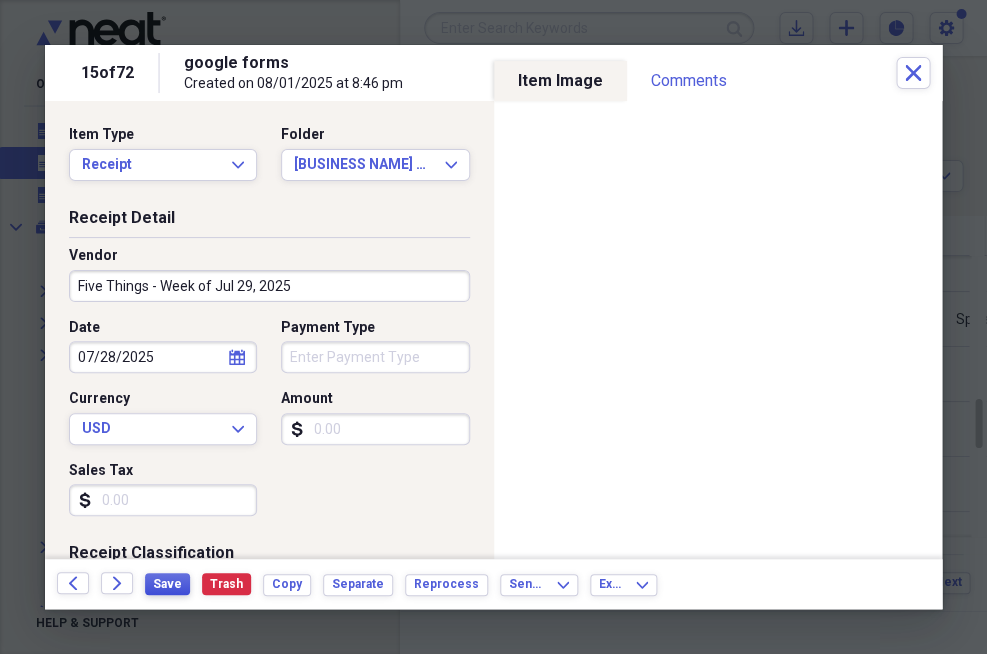 click on "Save" at bounding box center [167, 584] 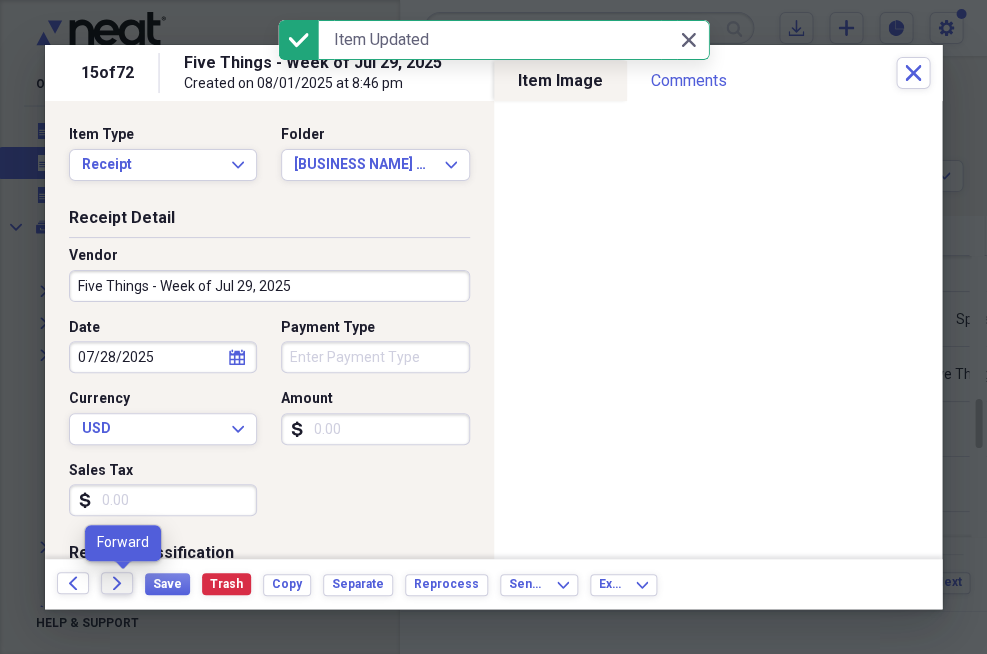 click on "Forward" 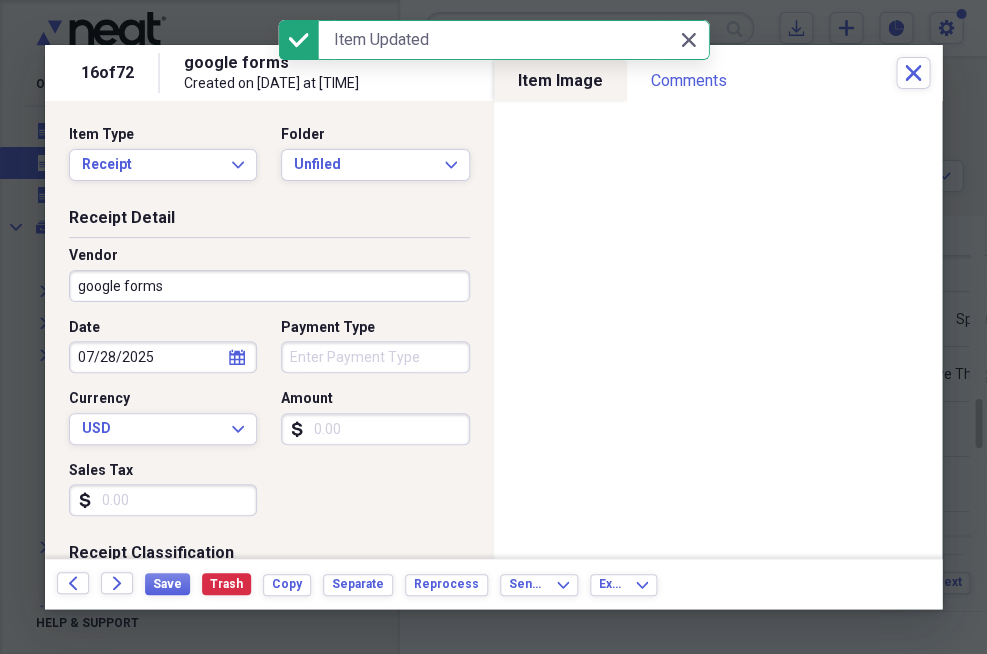 click on "google forms" at bounding box center [269, 286] 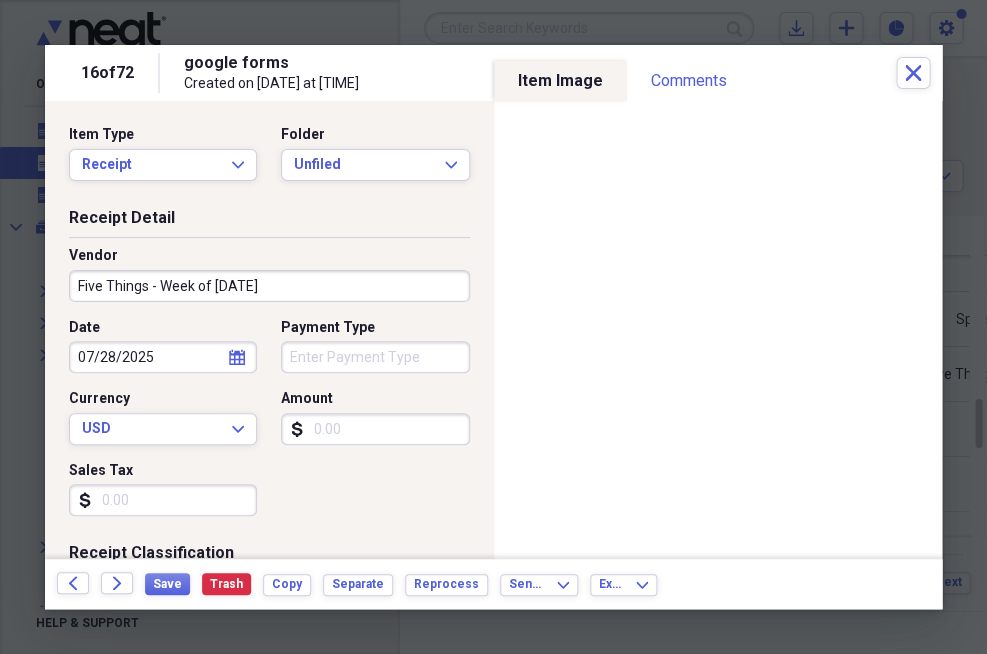 scroll, scrollTop: 0, scrollLeft: 0, axis: both 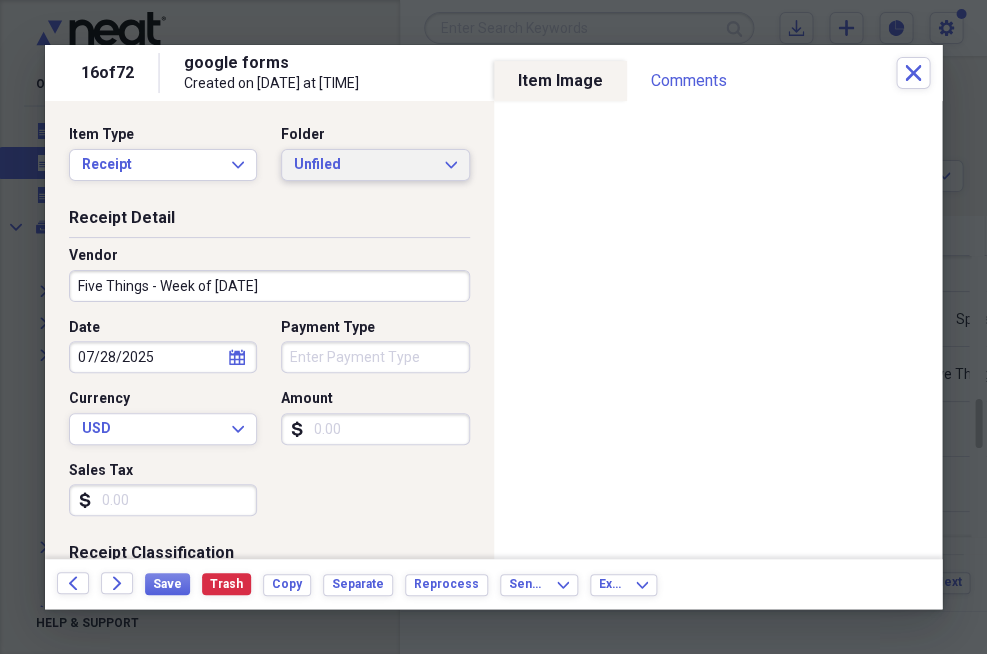 click on "Expand" 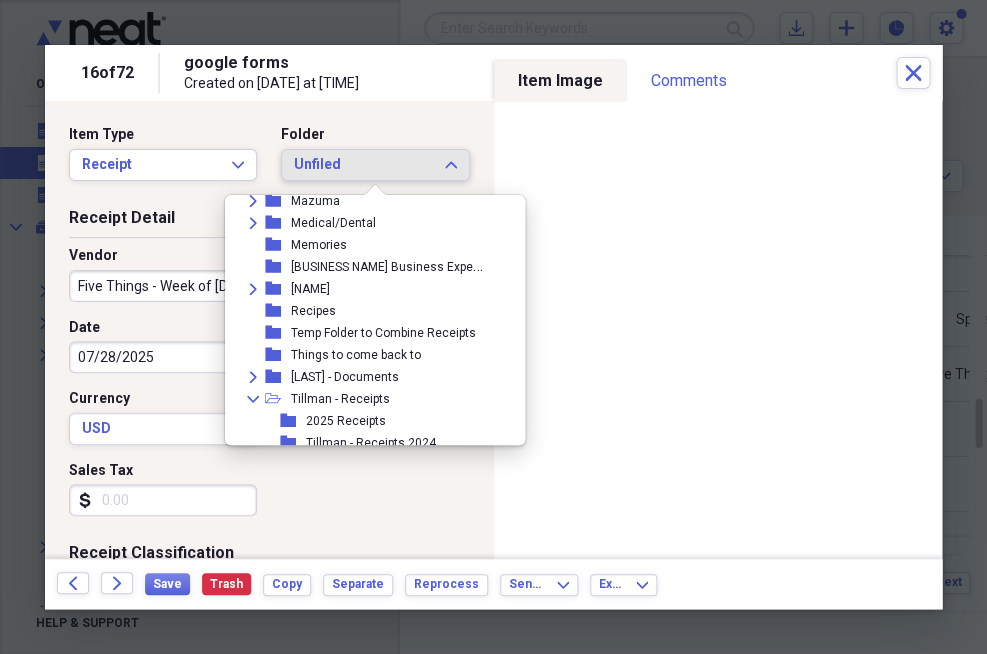 scroll, scrollTop: 366, scrollLeft: 0, axis: vertical 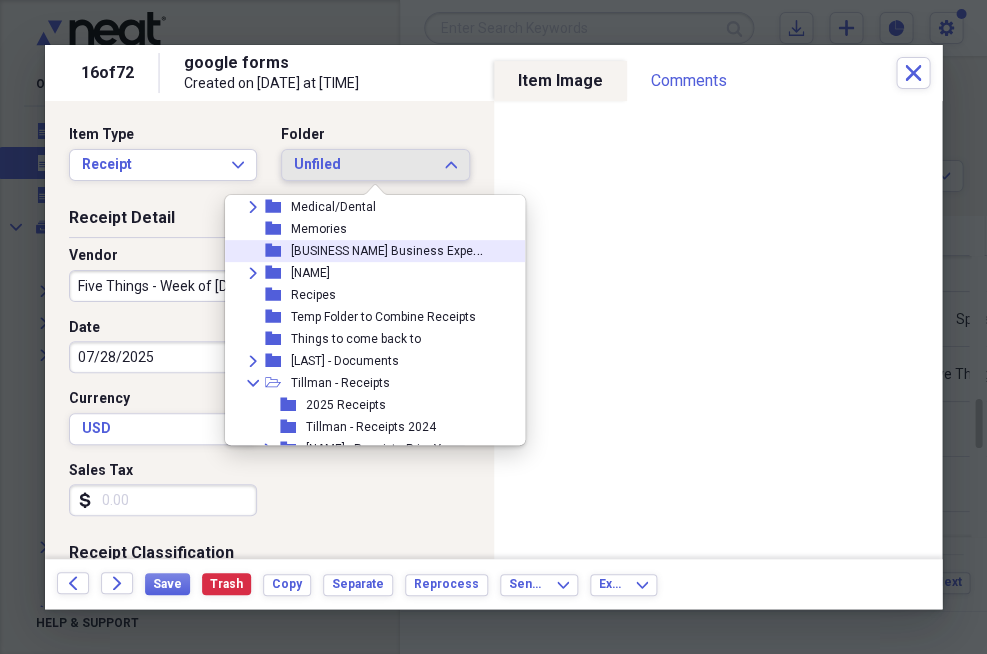 click on "NOAA Business Expenses" at bounding box center (396, 249) 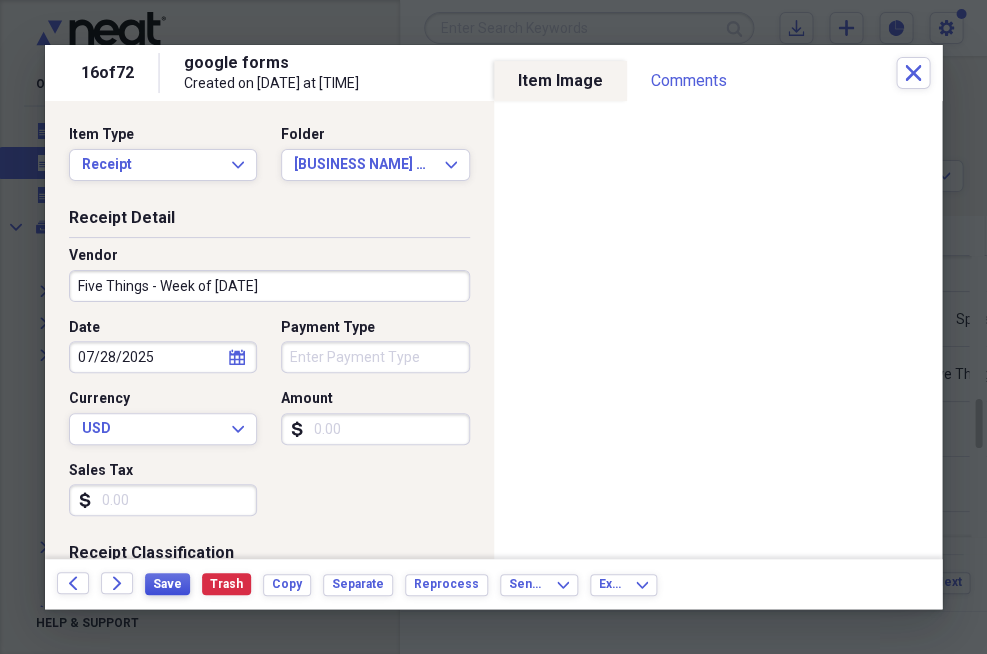 click on "Save" at bounding box center [167, 584] 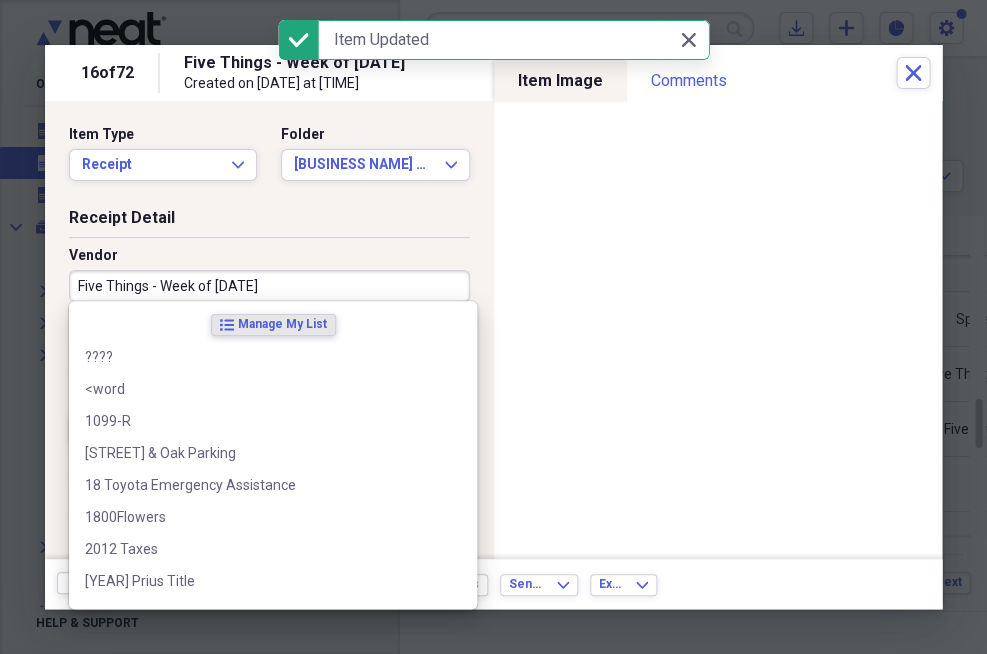 click on "Five Things - Week of Juky 31, 2025" at bounding box center (269, 286) 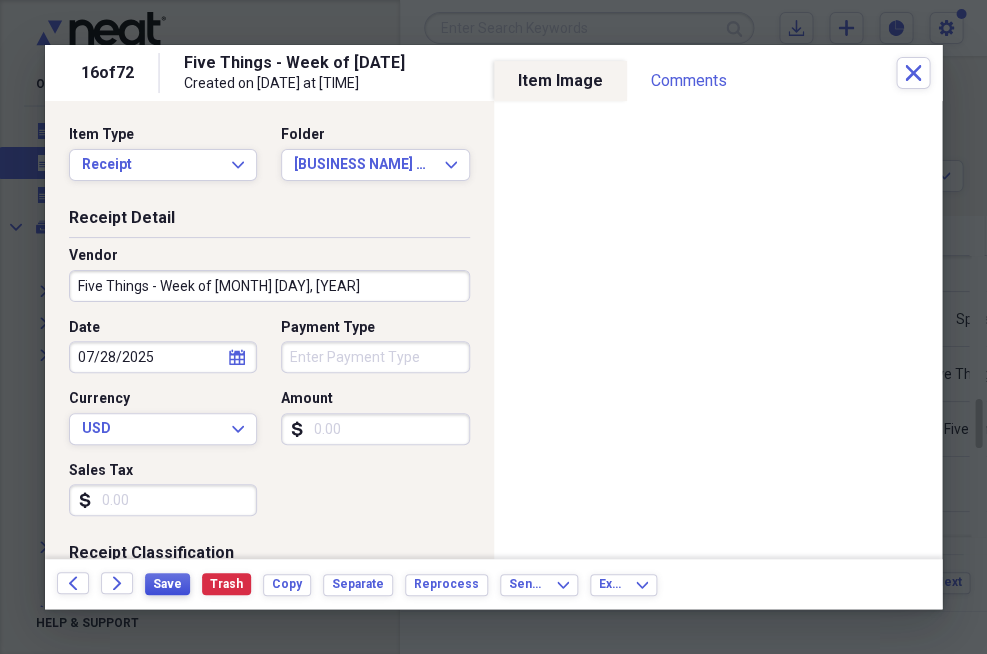 type on "Five Things - Week of July 31, 2025" 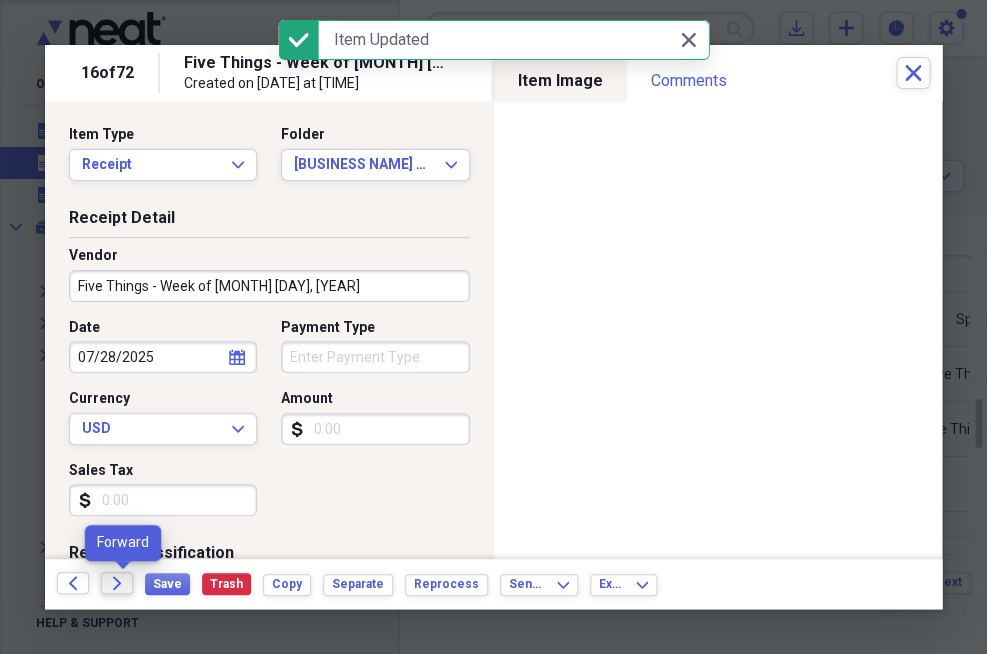 click on "Forward" 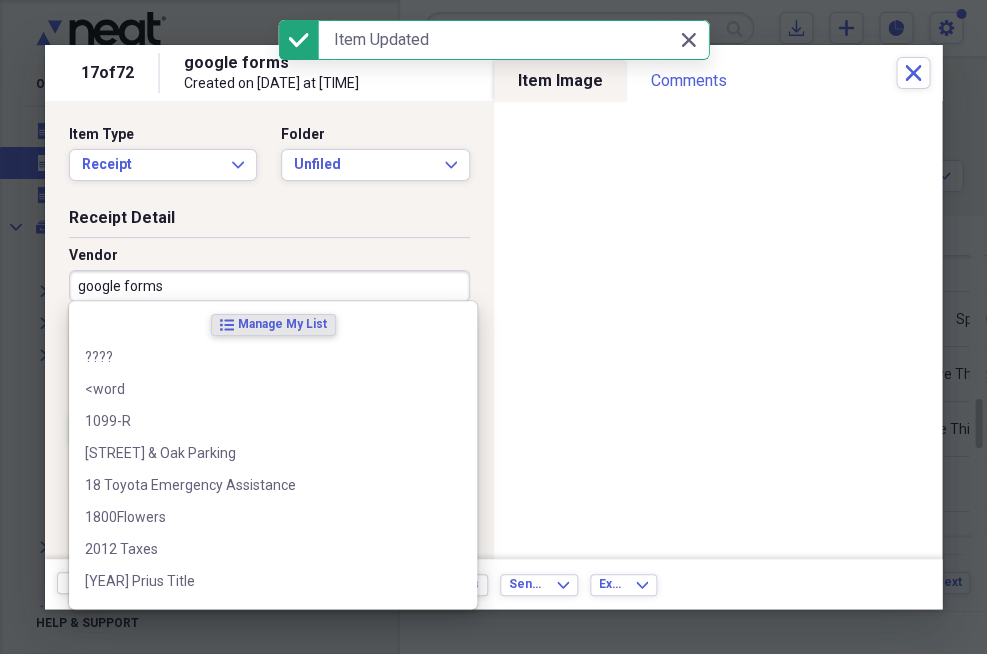 click on "google forms" at bounding box center (269, 286) 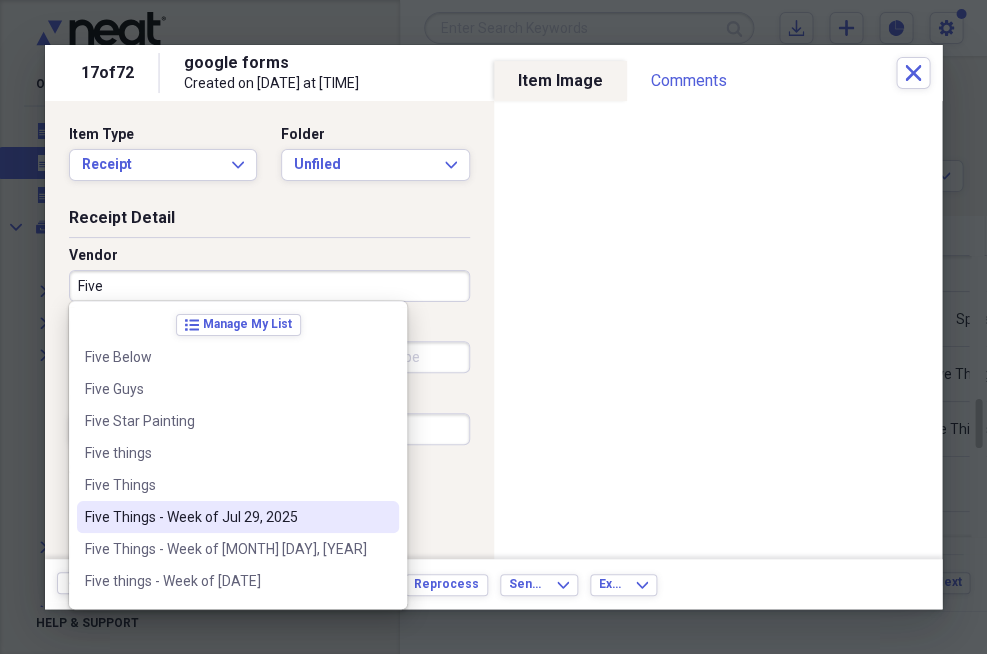 click on "Five Things - Week of Jul 29, 2025" at bounding box center [226, 517] 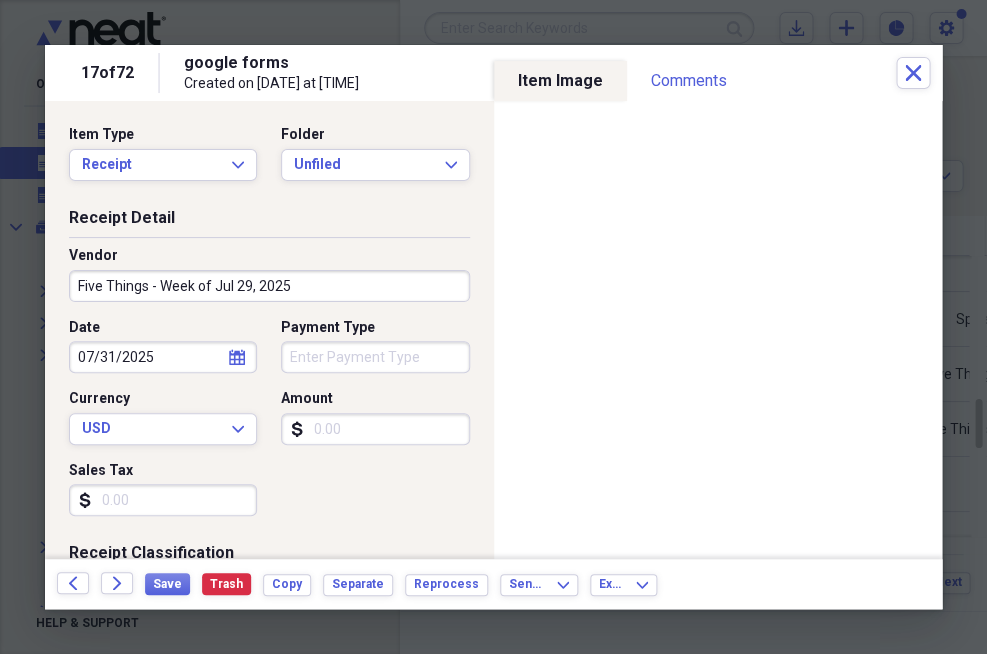 click on "Five Things - Week of Jul 29, 2025" at bounding box center [269, 286] 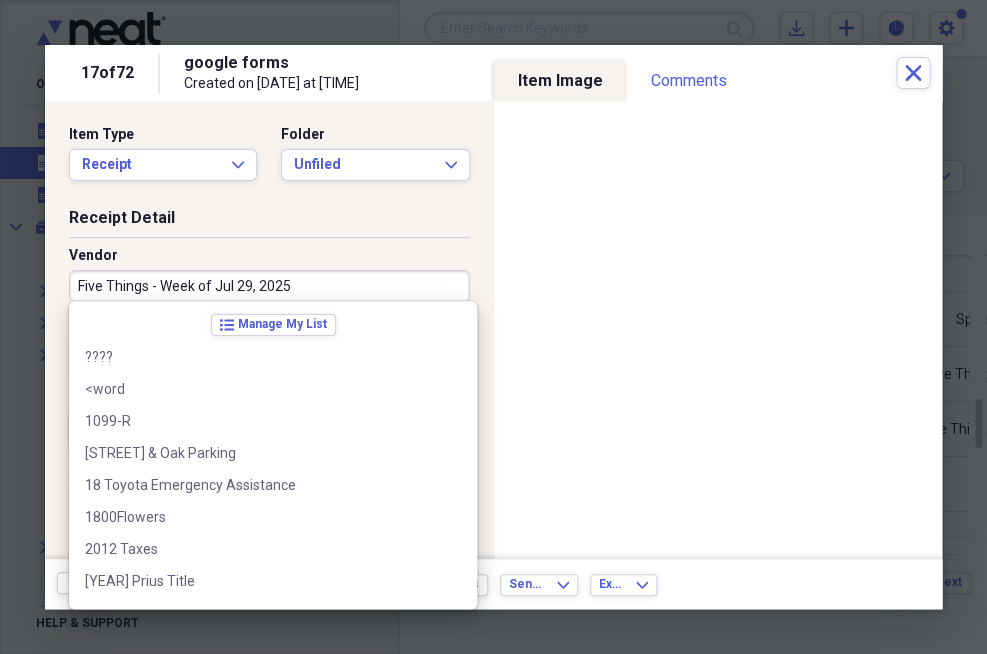 scroll, scrollTop: 36220, scrollLeft: 0, axis: vertical 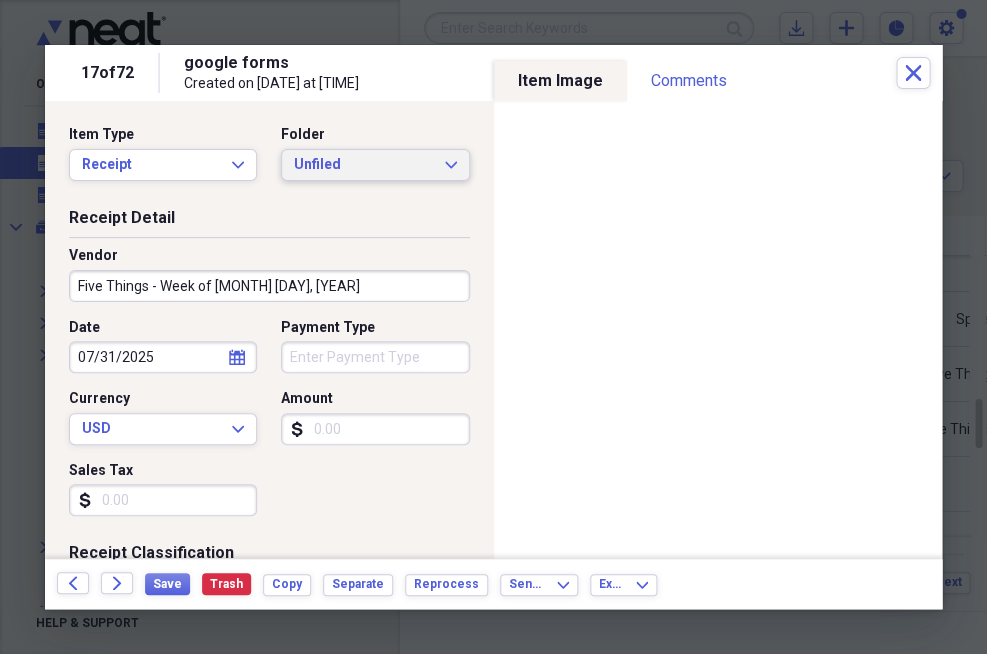 type on "Five Things - Week of Jul 31, 2025" 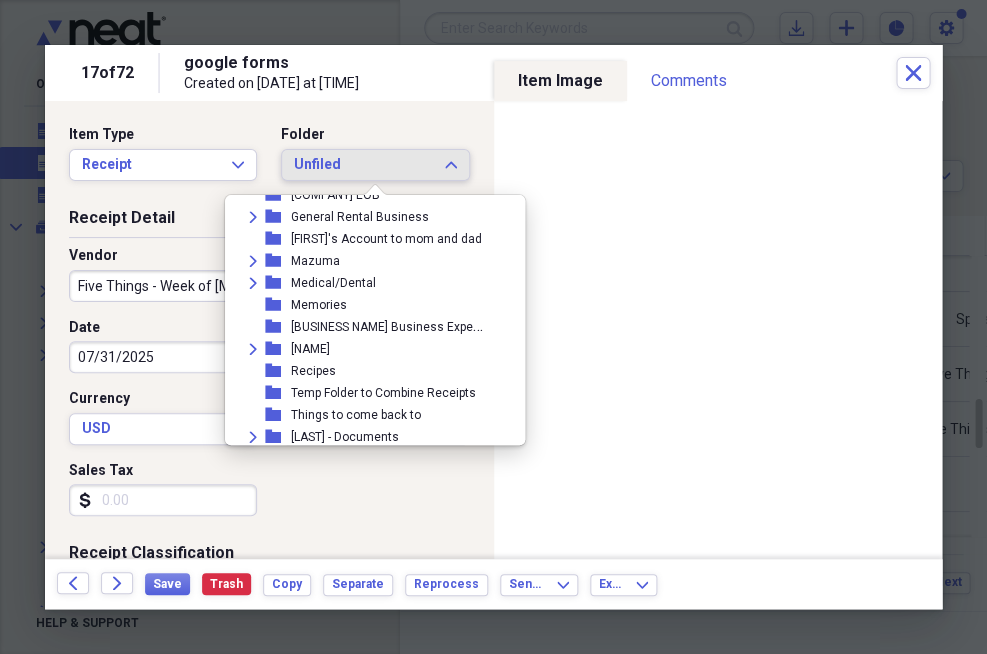 scroll, scrollTop: 307, scrollLeft: 0, axis: vertical 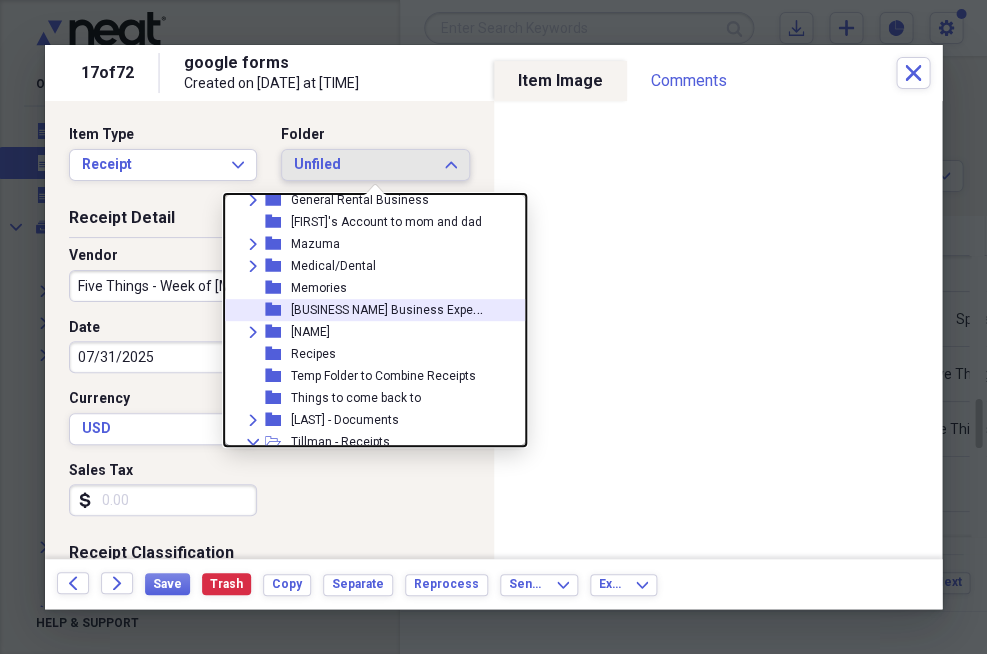 click on "NOAA Business Expenses" at bounding box center [396, 308] 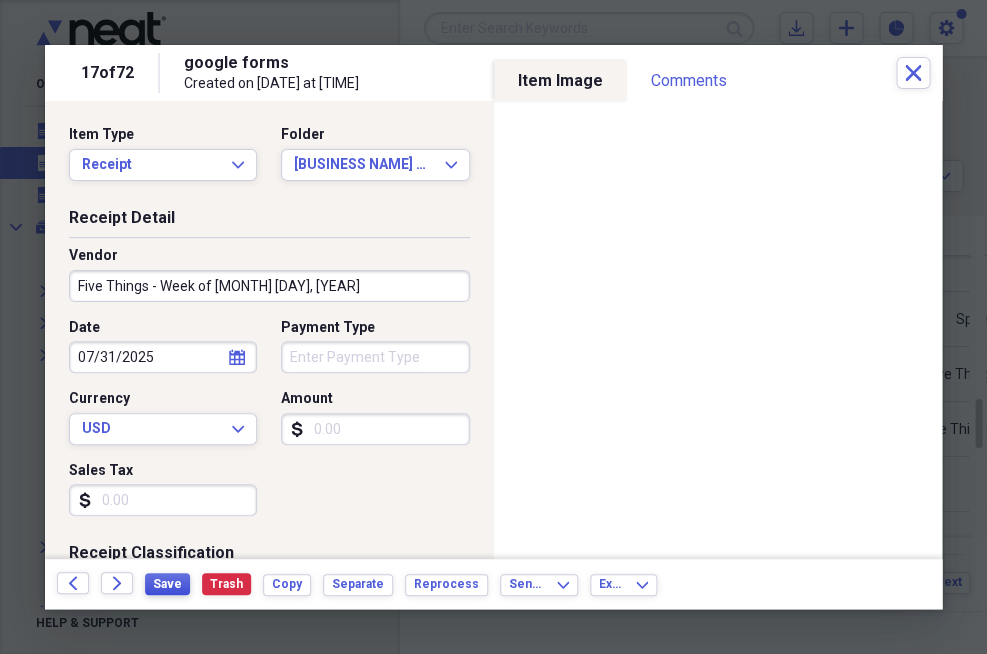 click on "Save" at bounding box center (167, 584) 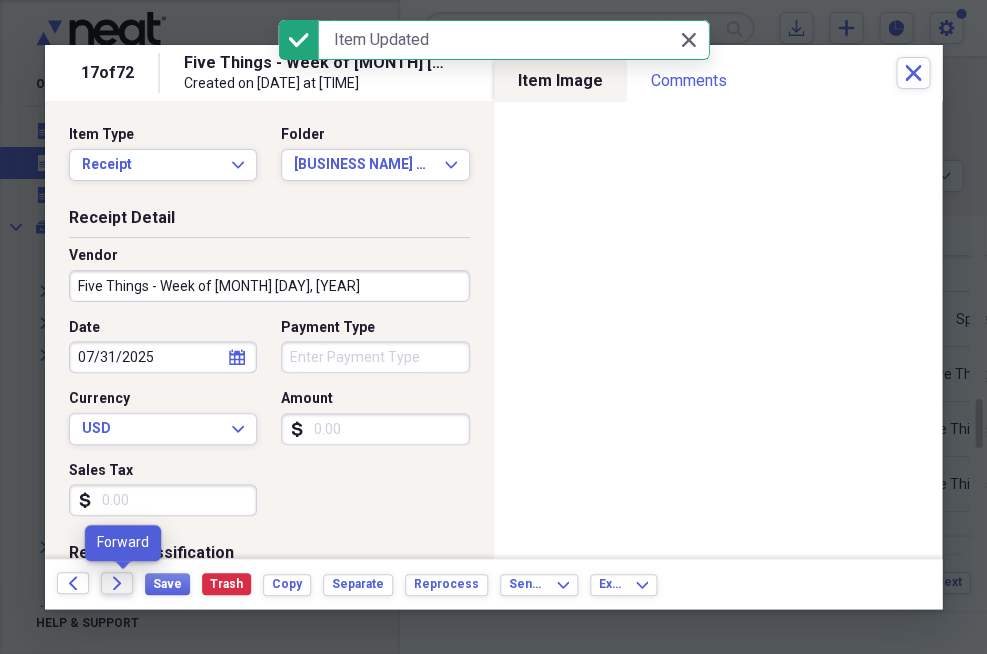 click on "Forward" 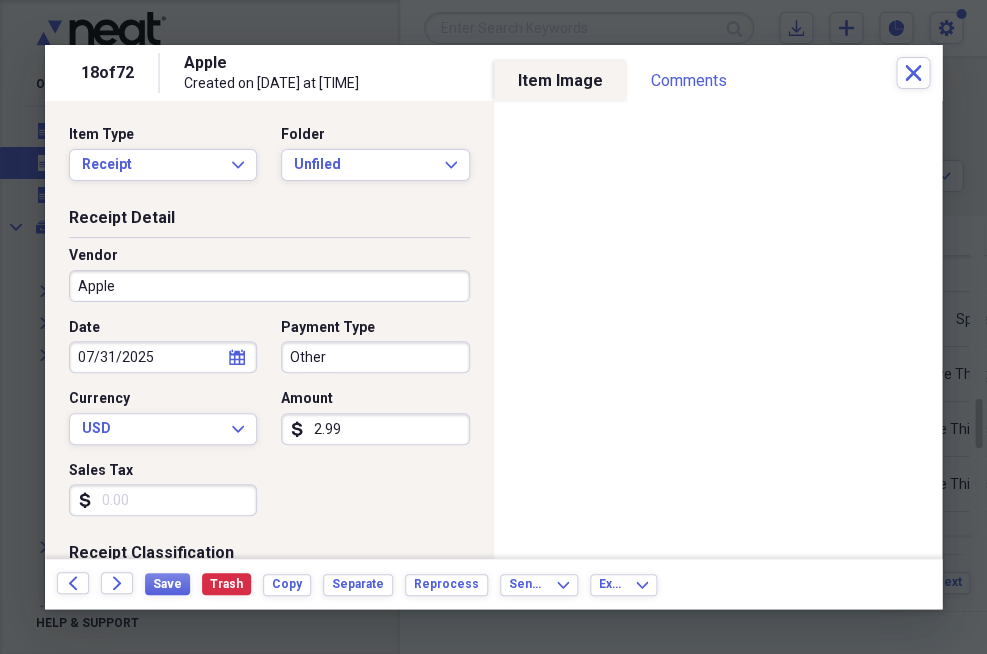 click on "Apple" at bounding box center (269, 286) 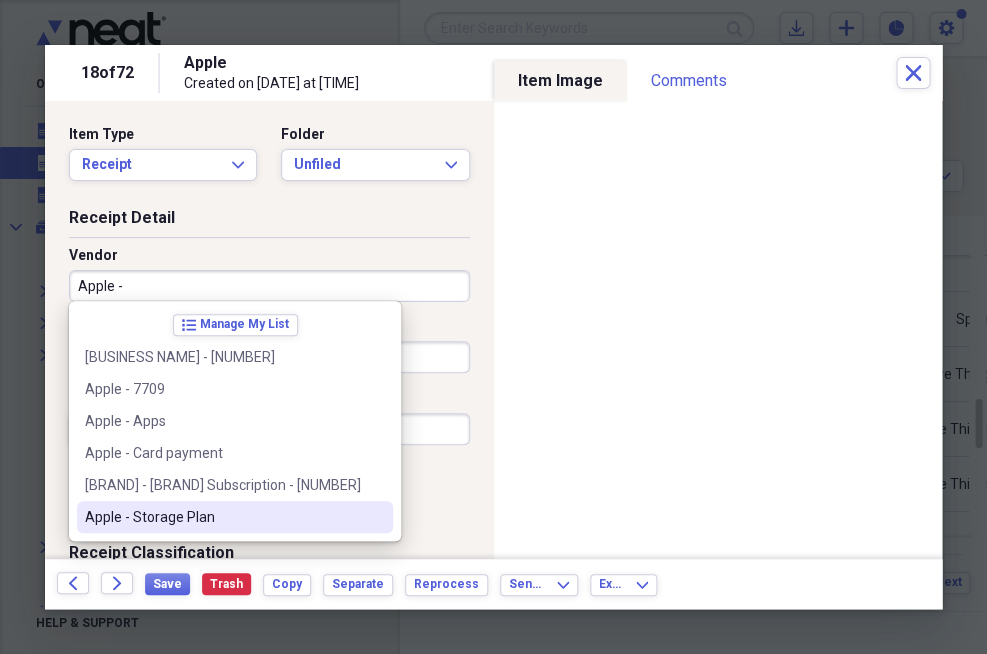 click on "Apple - Storage Plan" at bounding box center [223, 517] 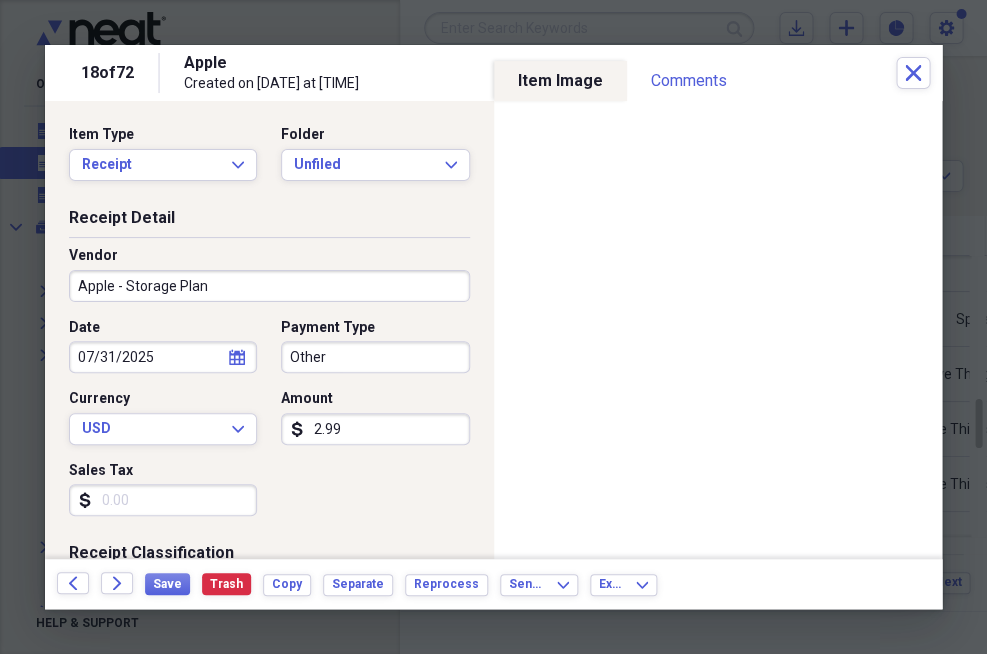 click on "Other" at bounding box center [375, 357] 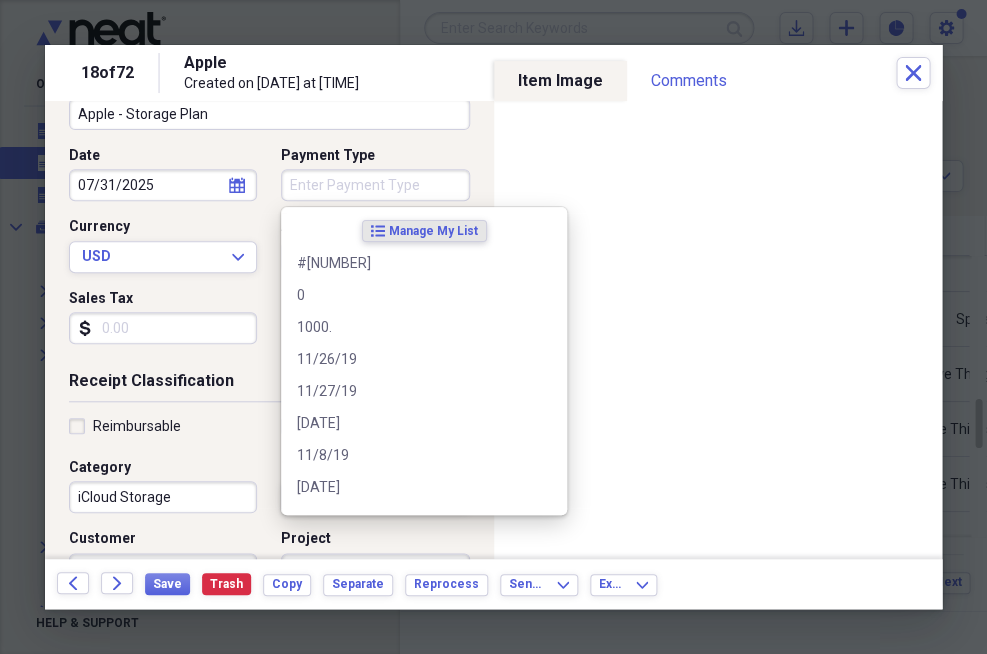 scroll, scrollTop: 194, scrollLeft: 0, axis: vertical 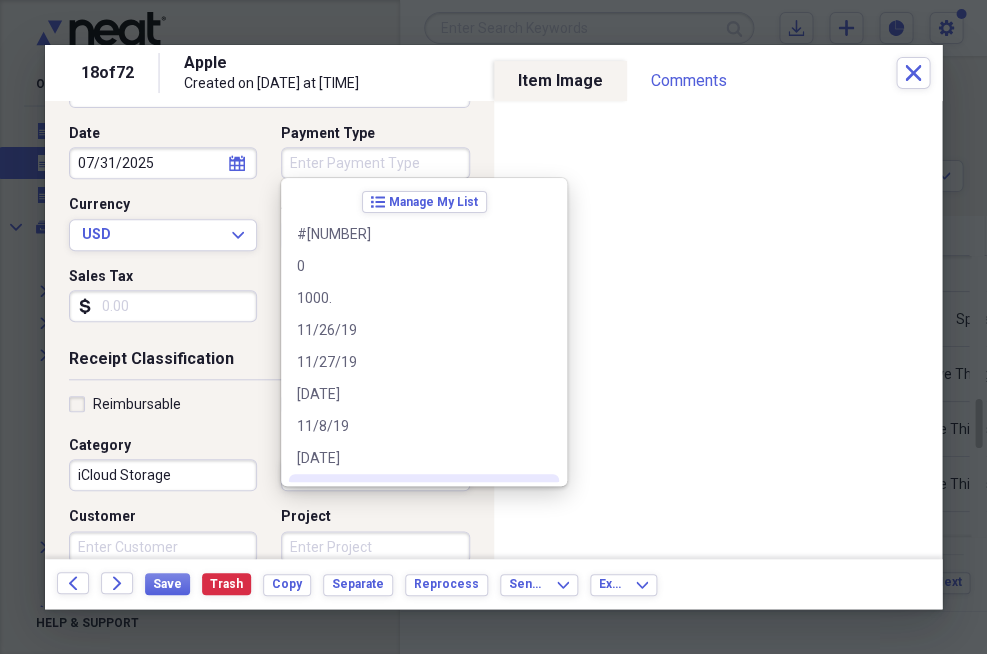 type 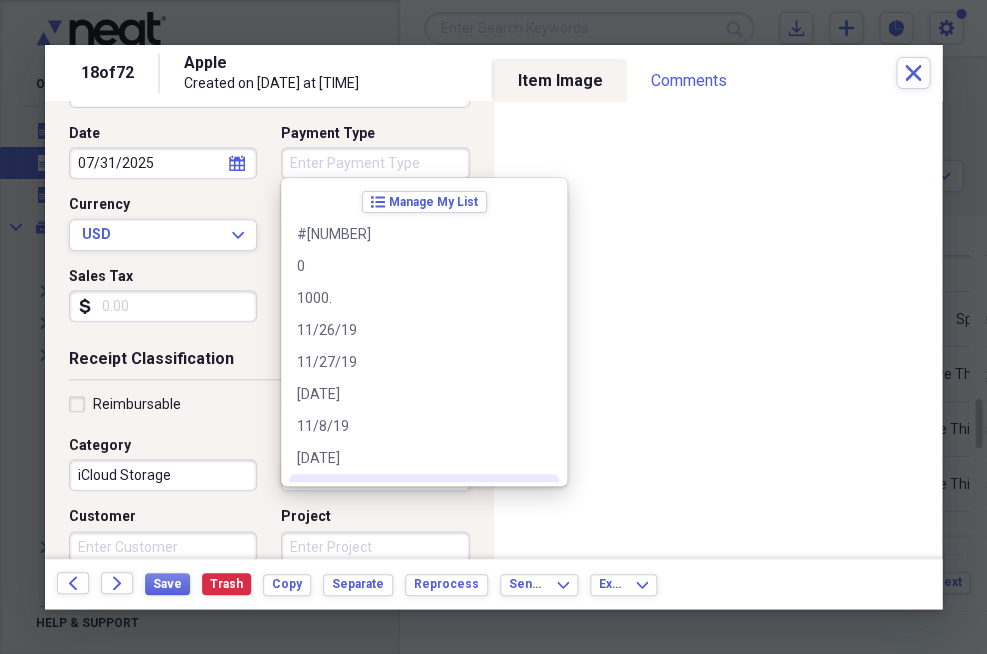 click on "iCloud Storage" at bounding box center [163, 475] 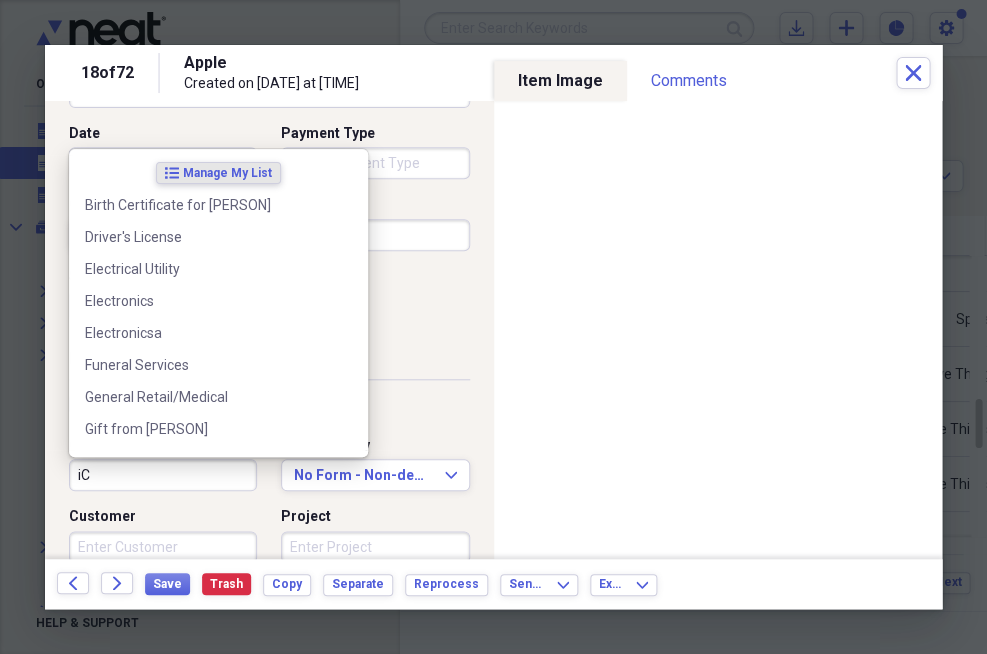 type on "i" 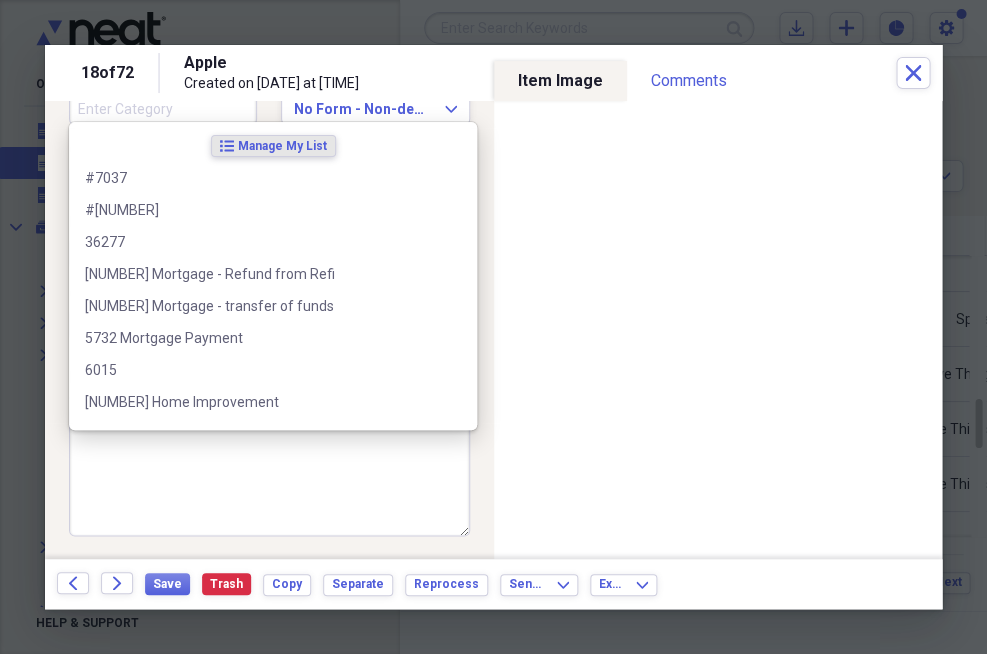 scroll, scrollTop: 559, scrollLeft: 0, axis: vertical 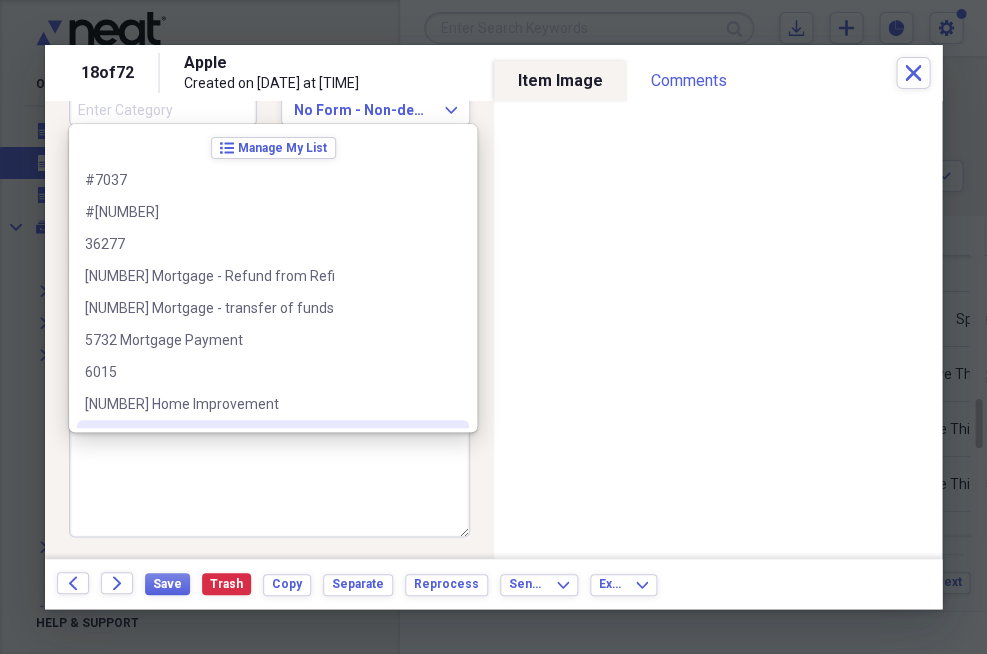 type 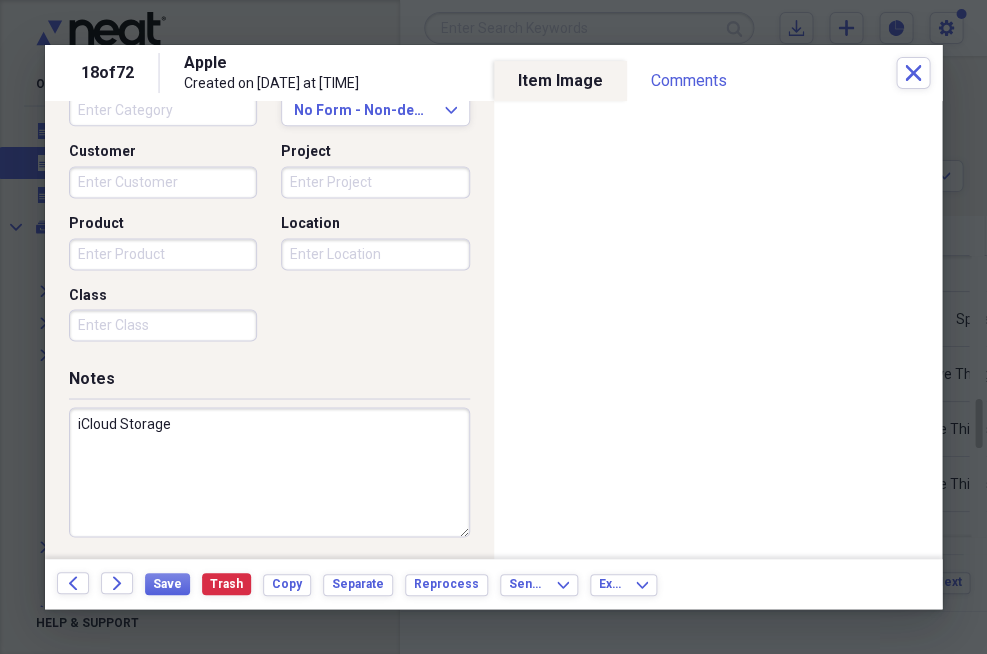 click on "iCloud Storage" at bounding box center (269, 472) 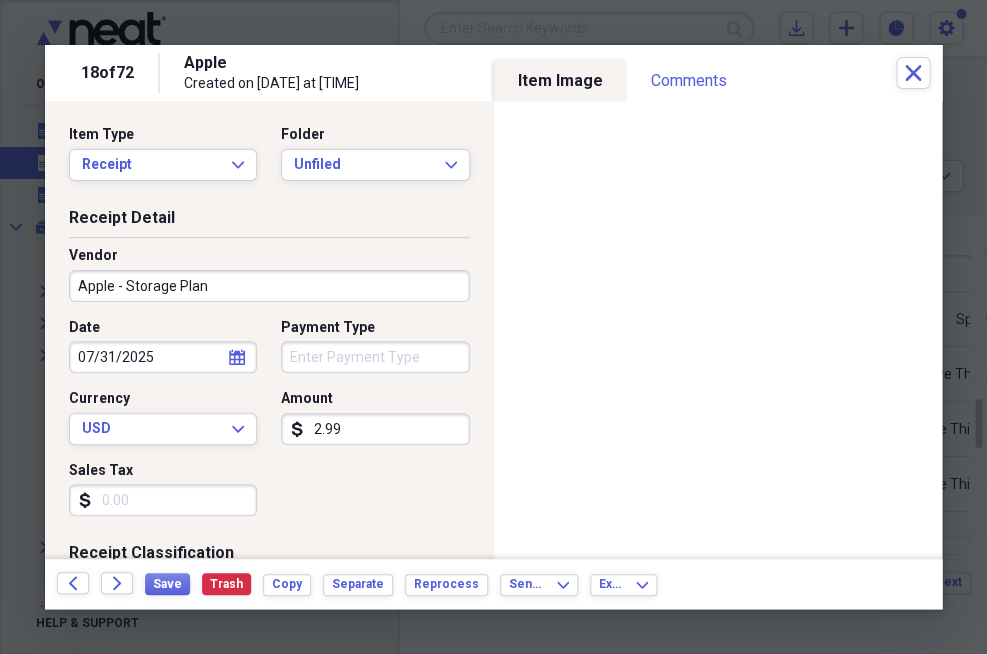scroll, scrollTop: 0, scrollLeft: 0, axis: both 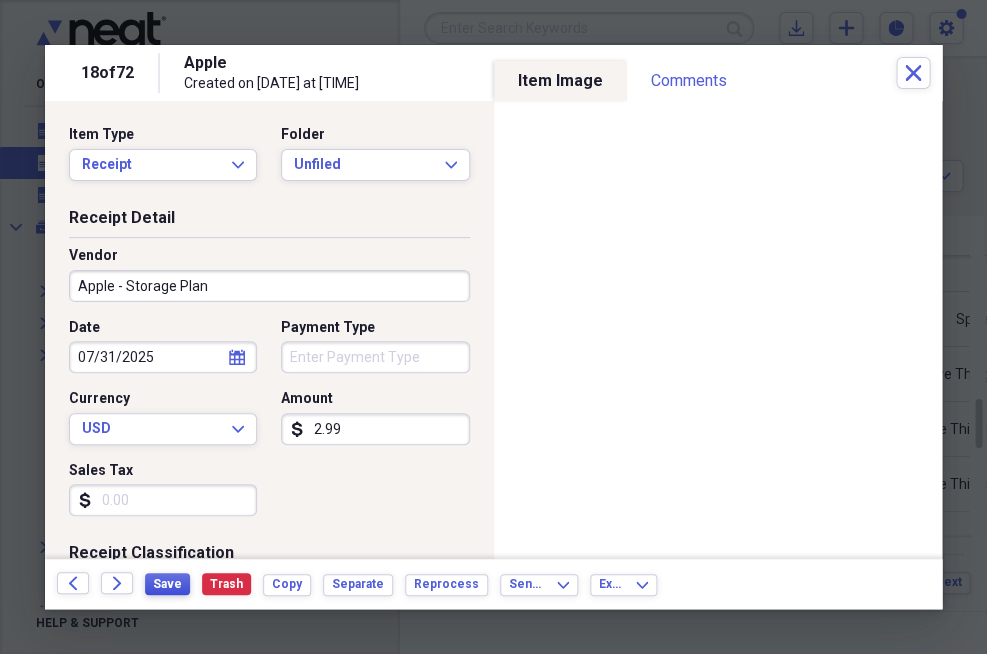 type on "iCloud storage" 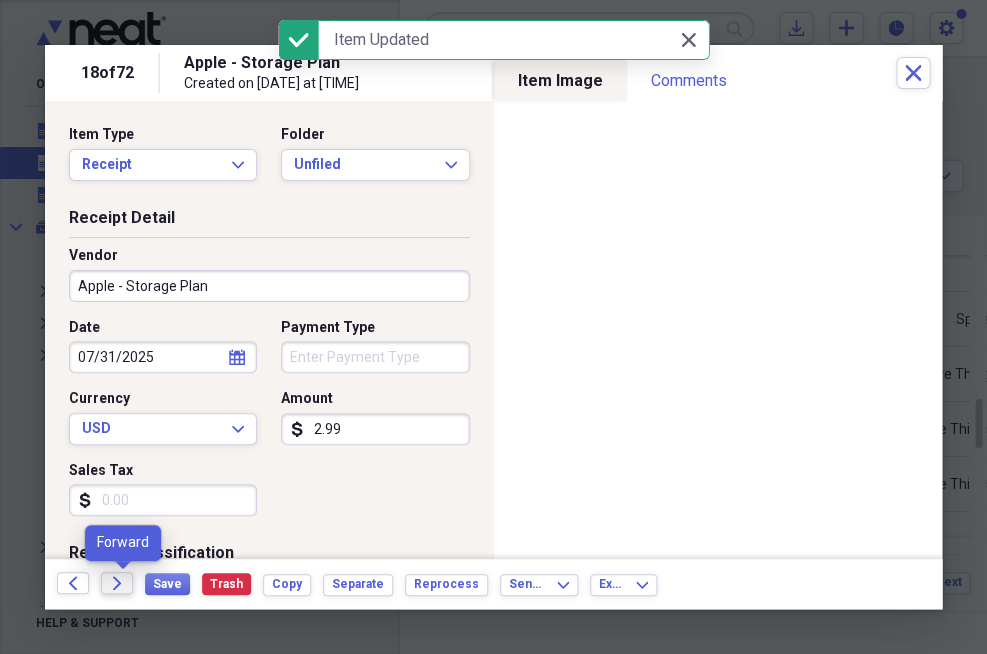 click 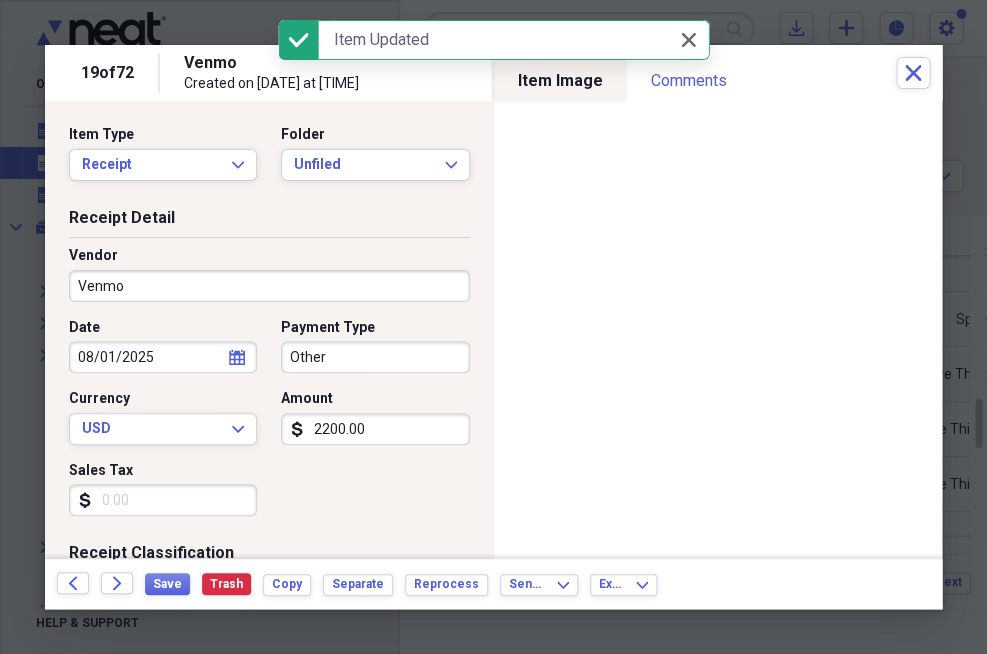 click on "Other" at bounding box center (375, 357) 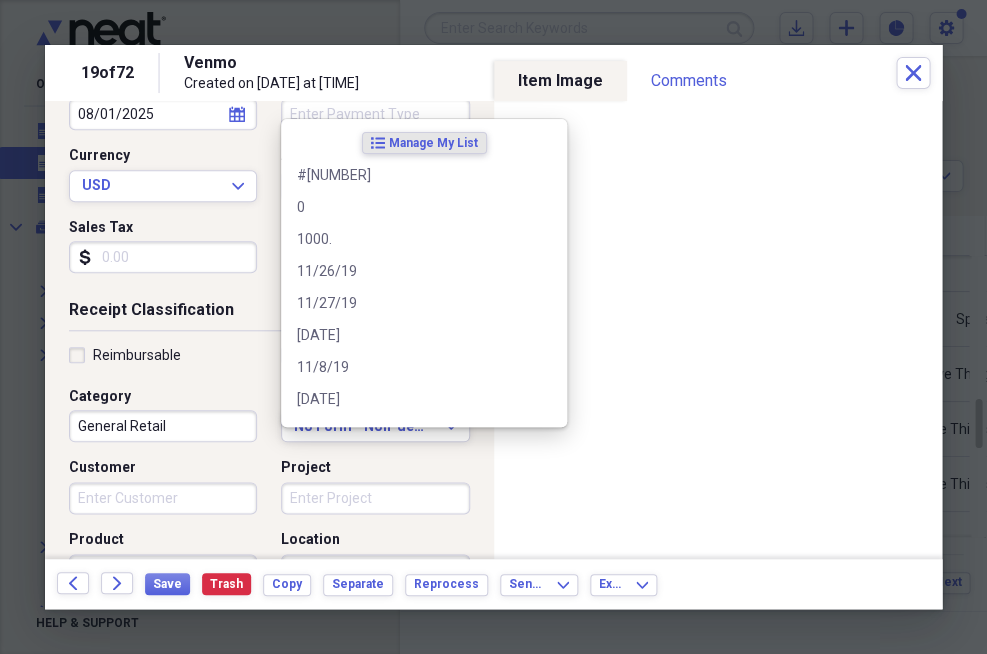 scroll, scrollTop: 253, scrollLeft: 0, axis: vertical 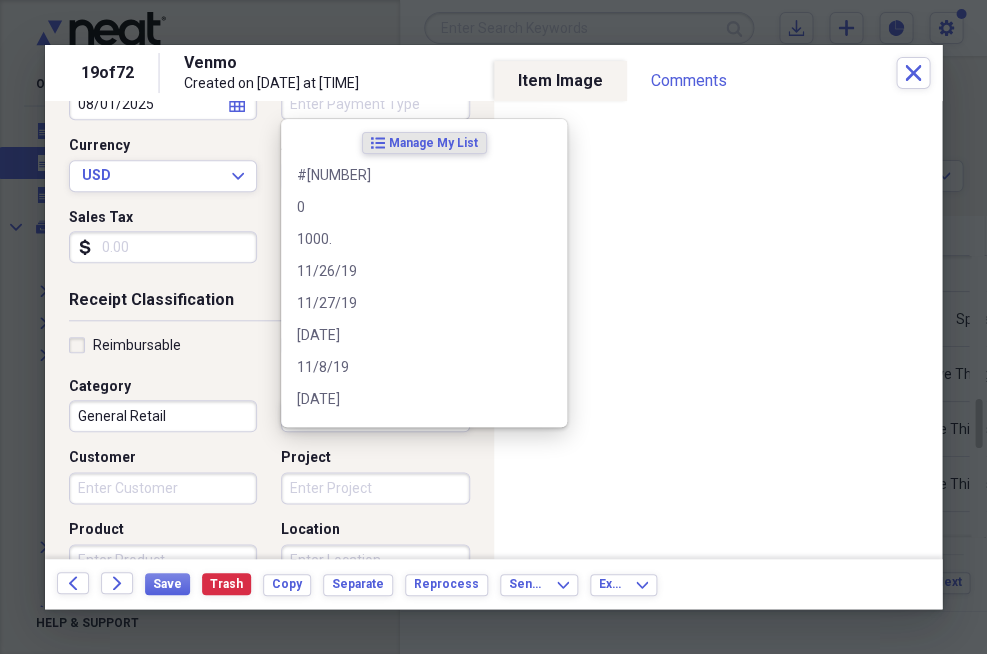 type 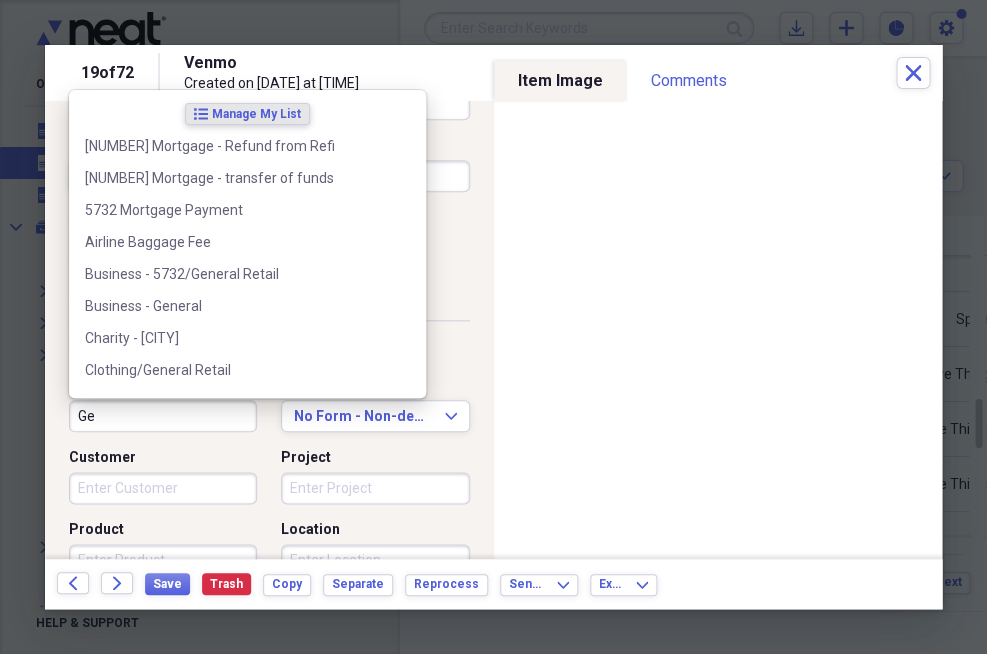 type on "G" 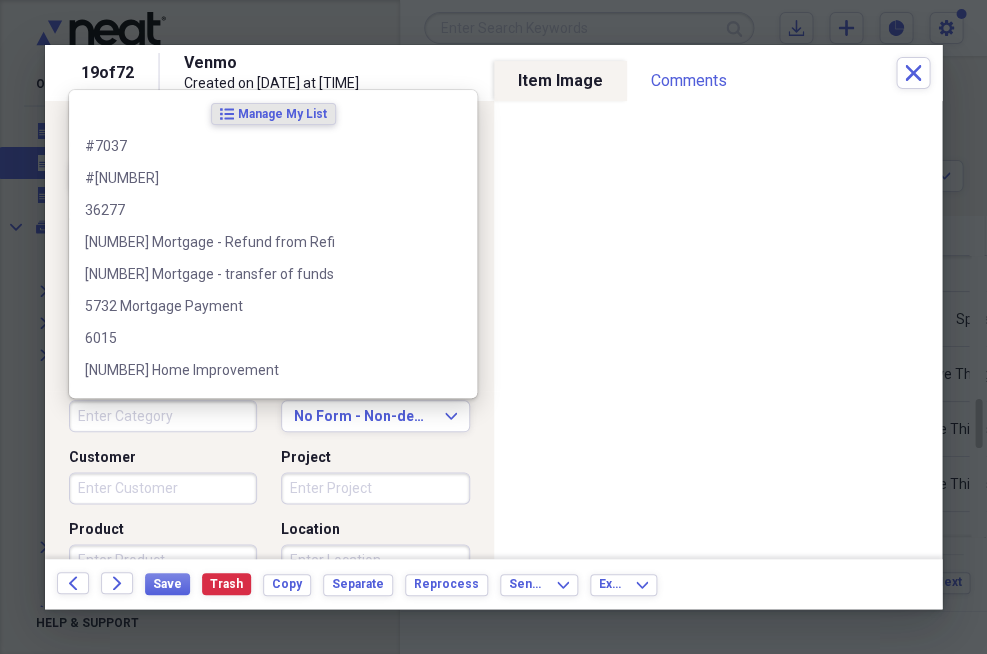 type 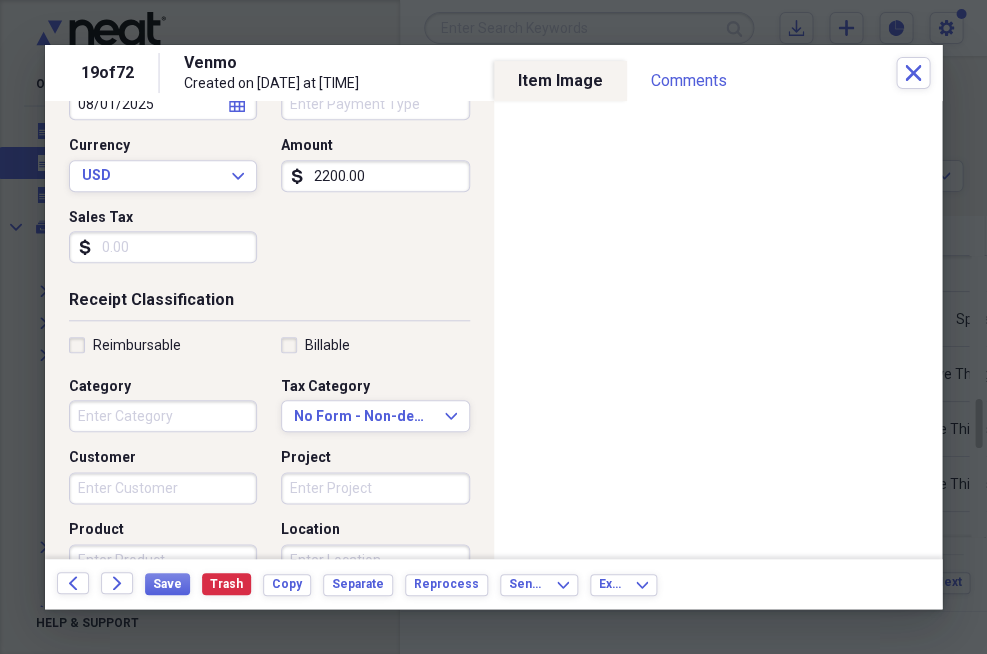 click on "Product" at bounding box center (163, 530) 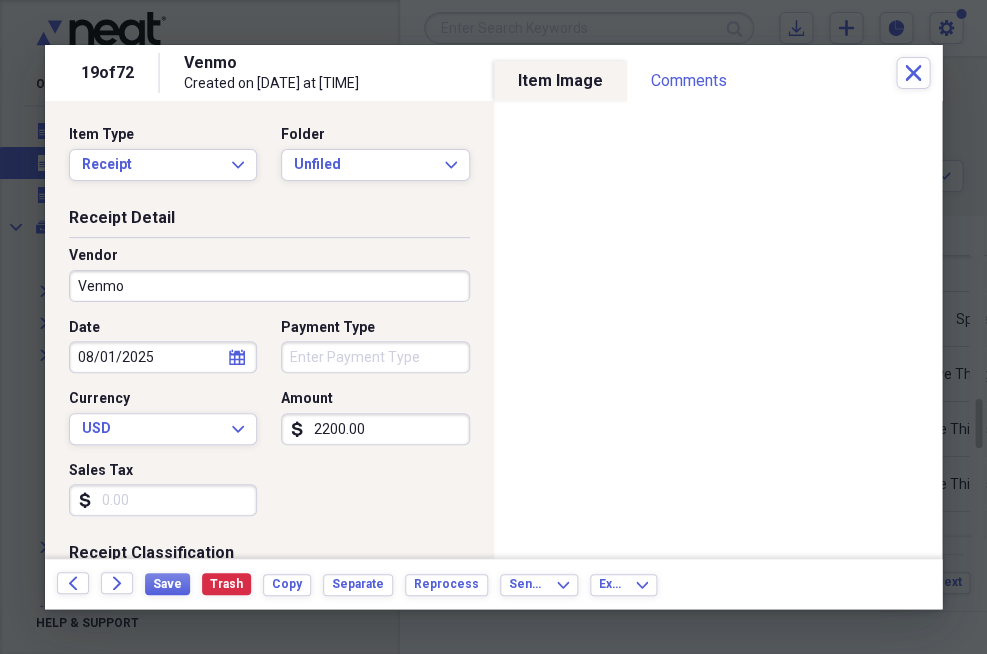 scroll, scrollTop: 0, scrollLeft: 0, axis: both 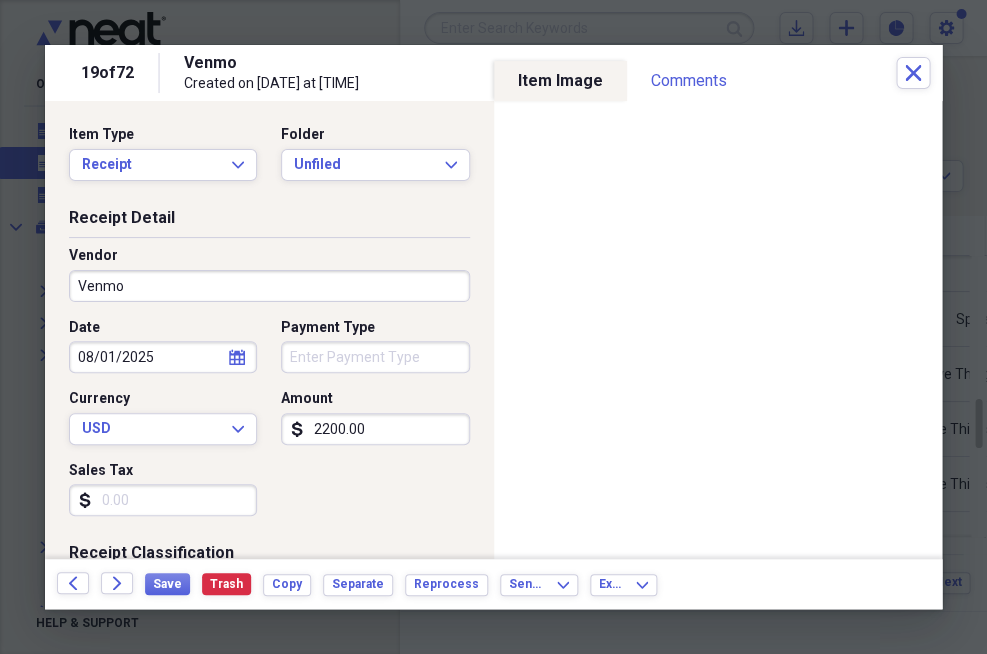 click on "Venmo" at bounding box center (269, 286) 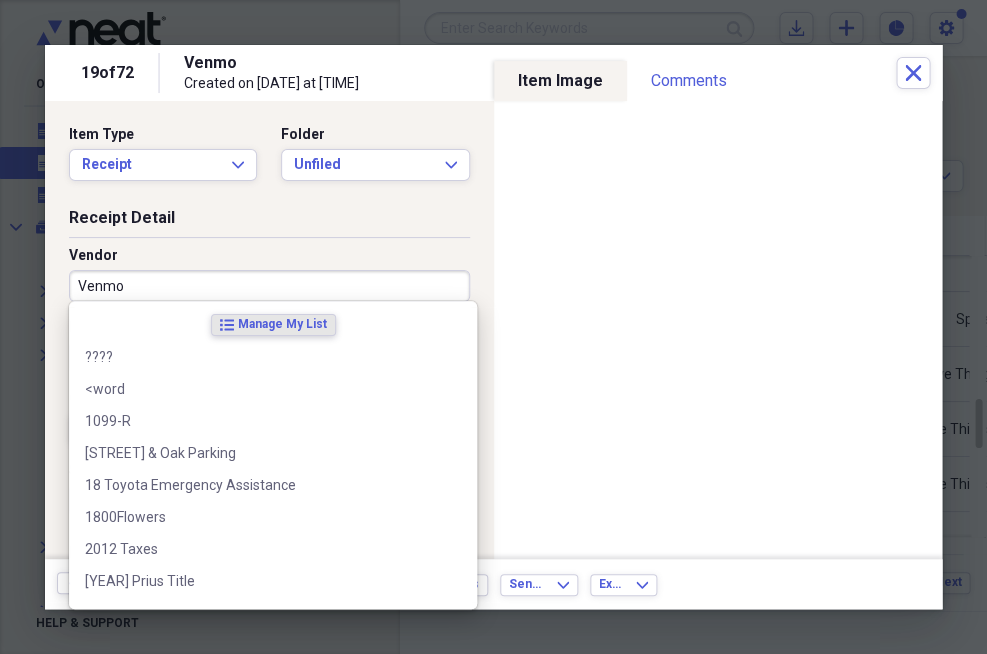 click on "Venmo" at bounding box center (269, 286) 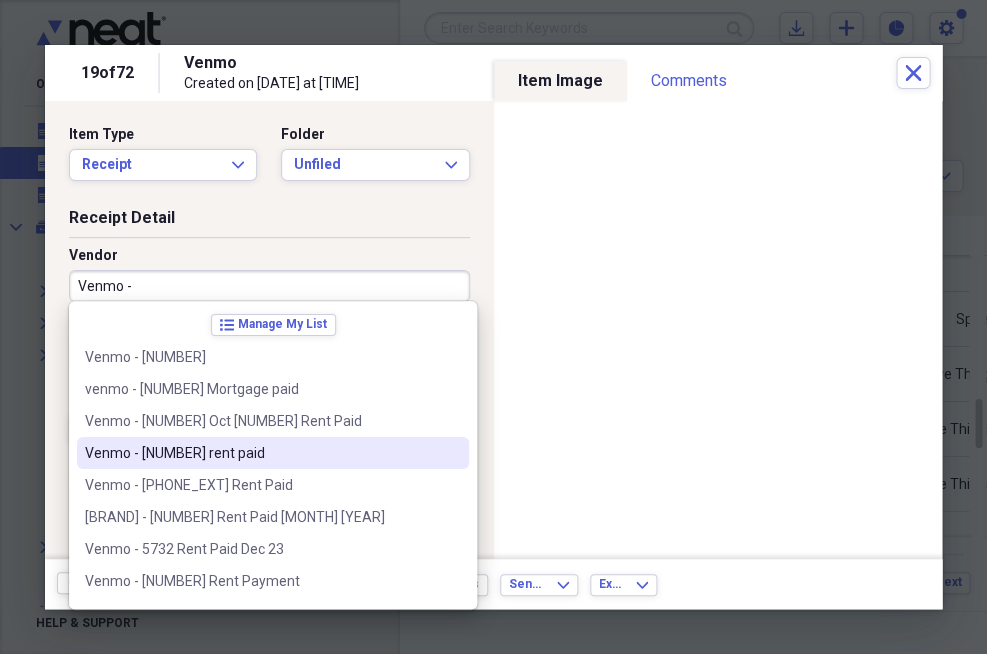 click on "Venmo - [NUMBER] rent paid" at bounding box center (261, 453) 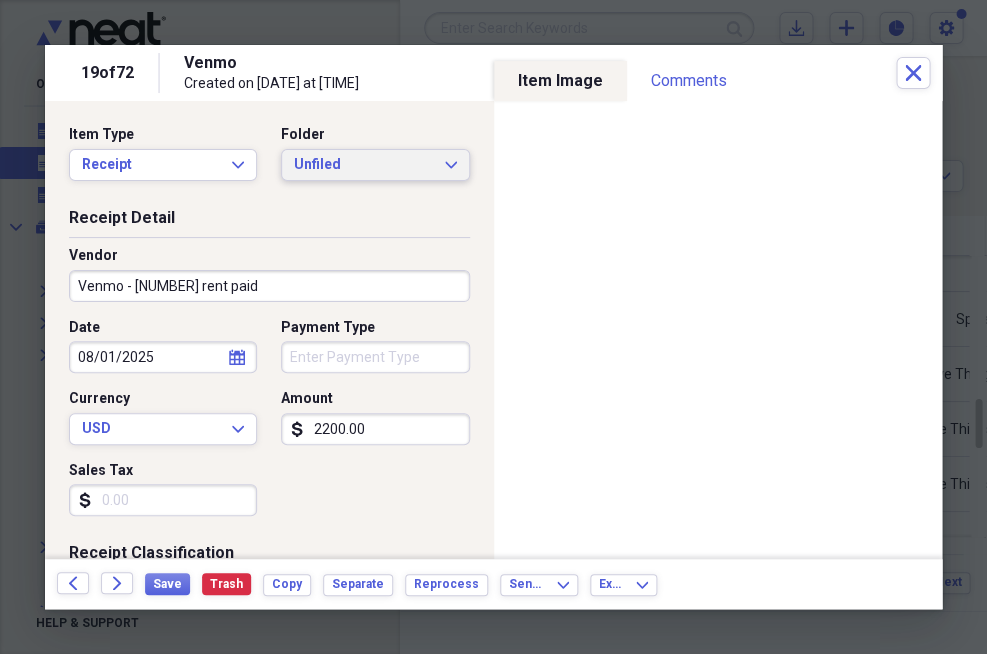 click on "Expand" 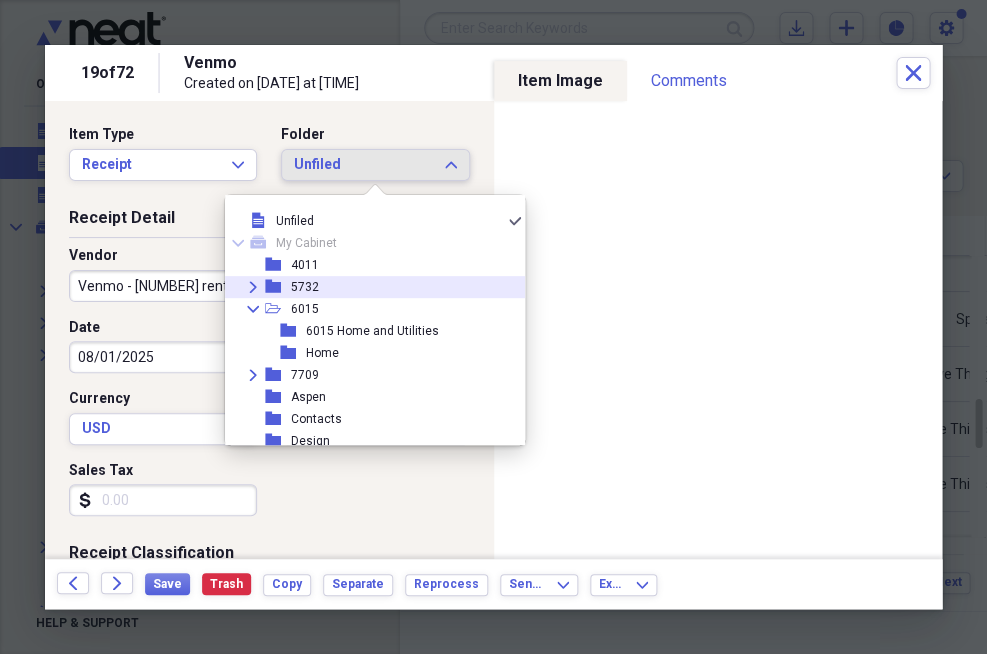 click 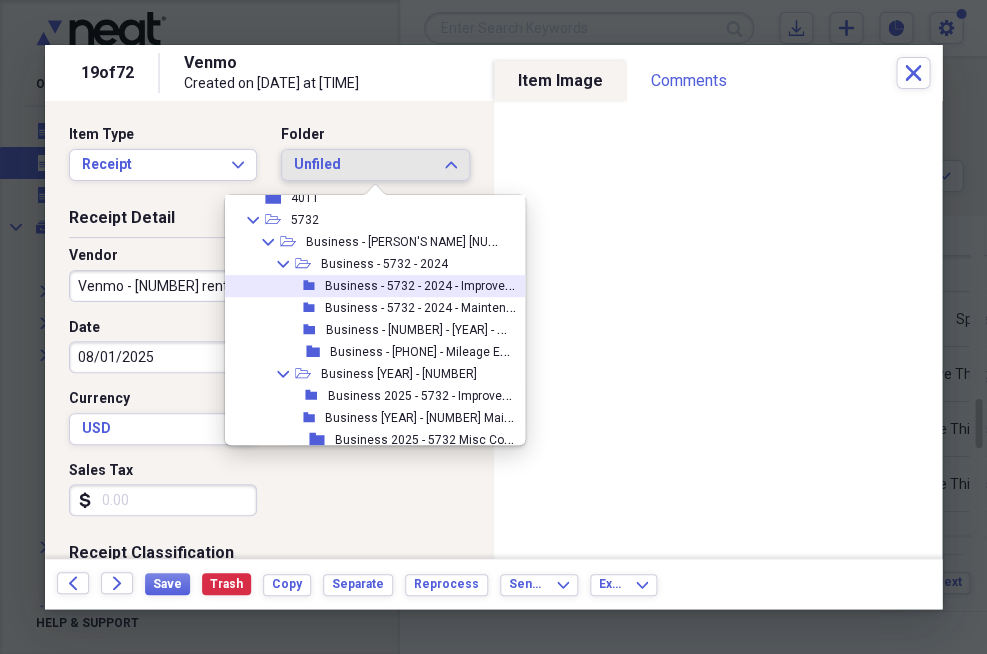 scroll, scrollTop: 73, scrollLeft: 0, axis: vertical 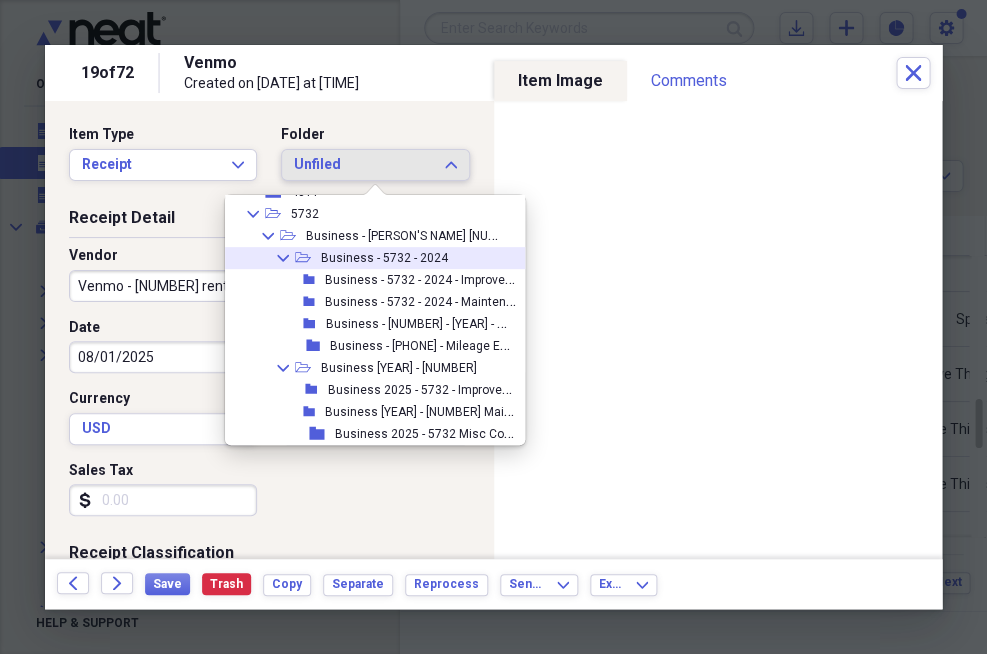 click on "Collapse" 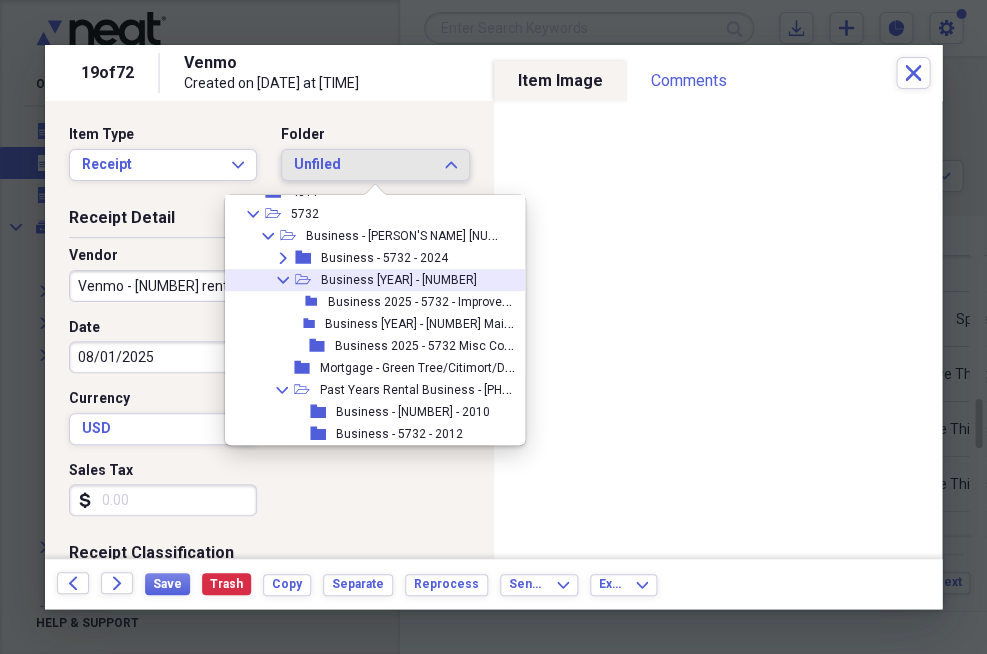 click on "Business [YEAR] - [NUMBER]" at bounding box center (399, 280) 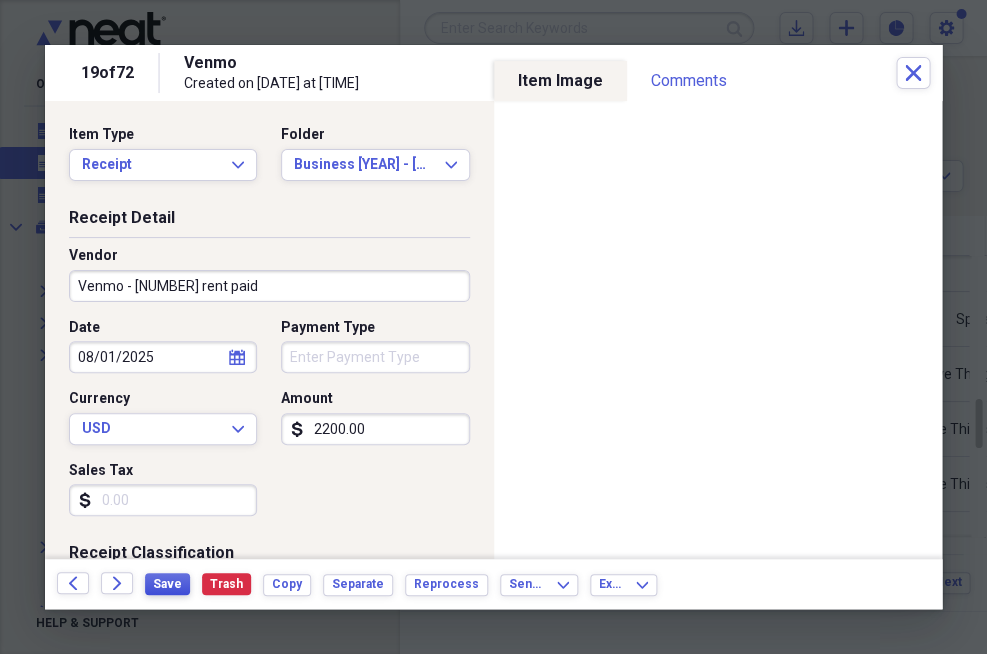 click on "Save" at bounding box center [167, 584] 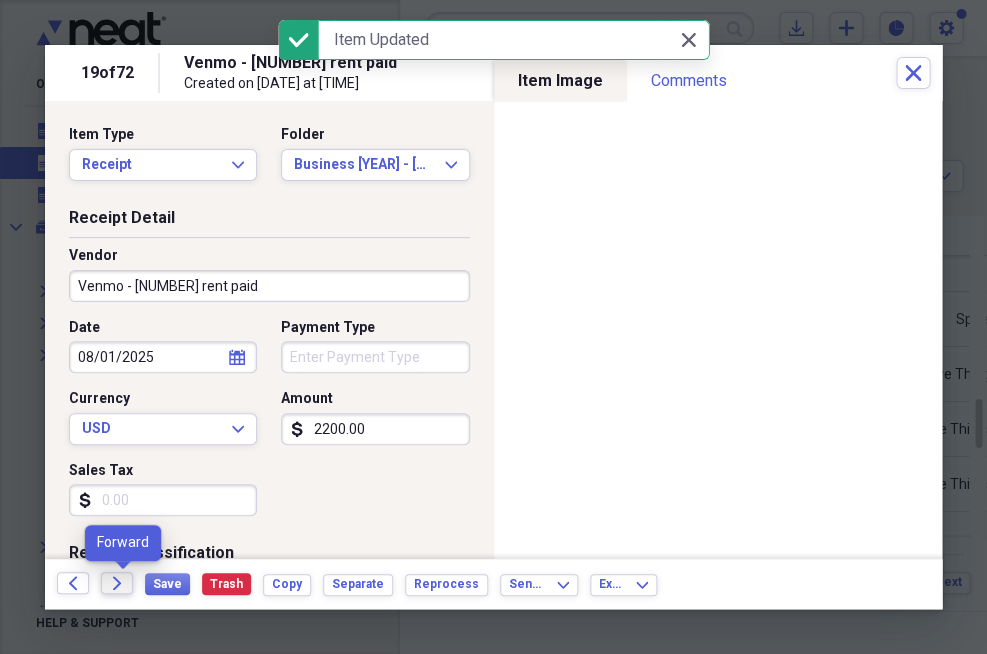 click on "Forward" 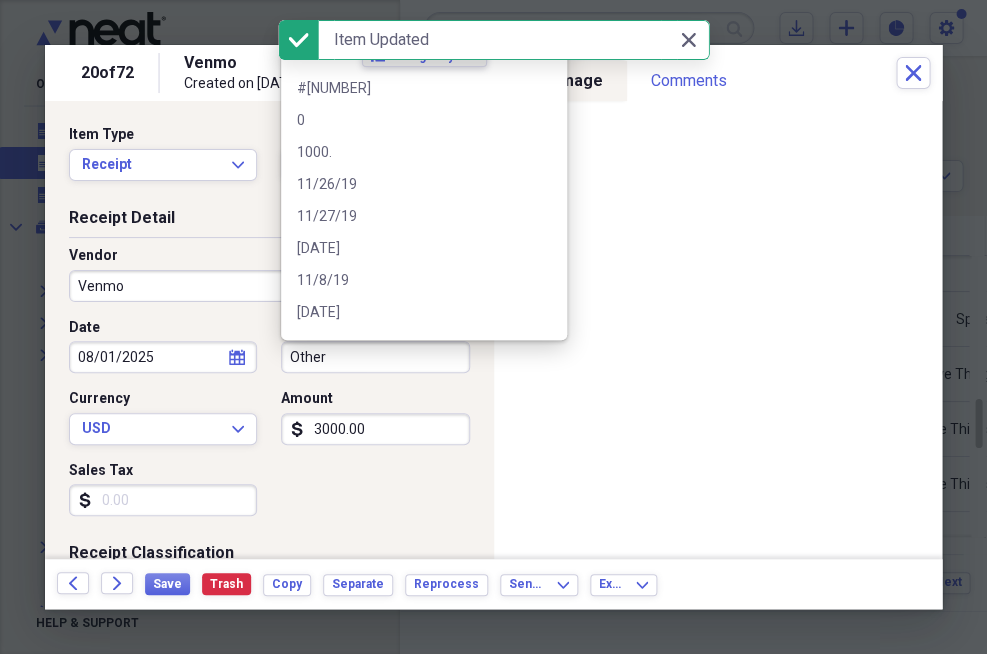 click on "Other" at bounding box center [375, 357] 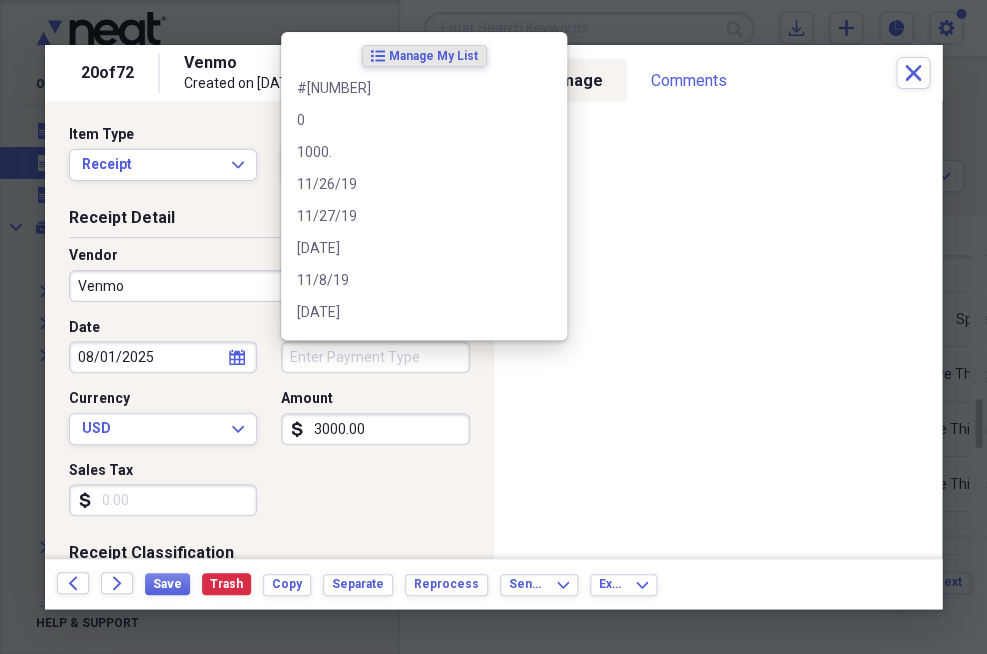 type 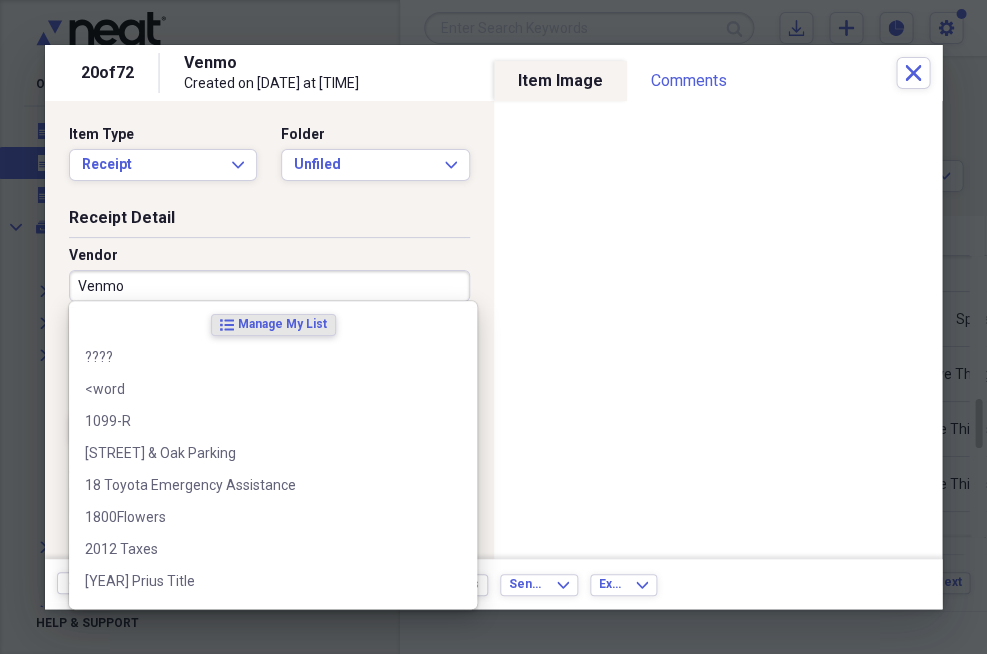 click on "Venmo" at bounding box center (269, 286) 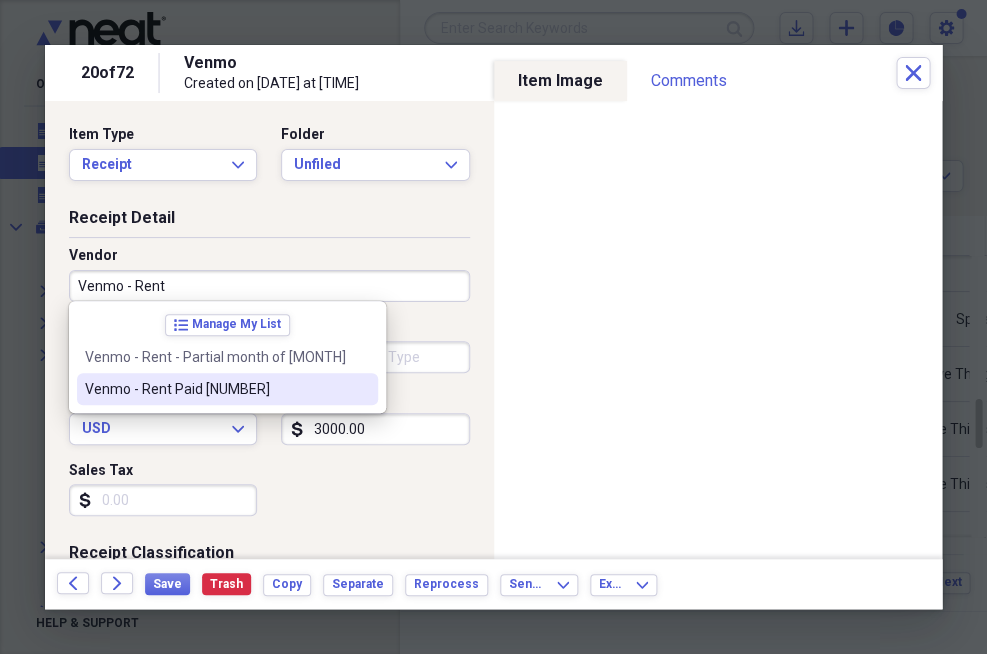 click on "Venmo - Rent Paid 5732" at bounding box center [215, 389] 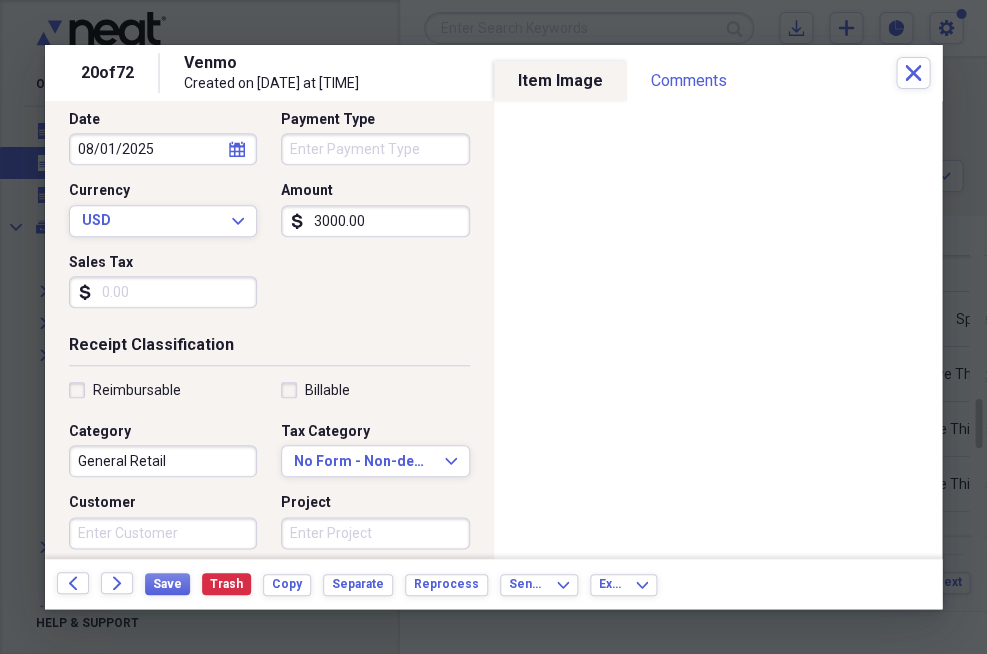 scroll, scrollTop: 215, scrollLeft: 0, axis: vertical 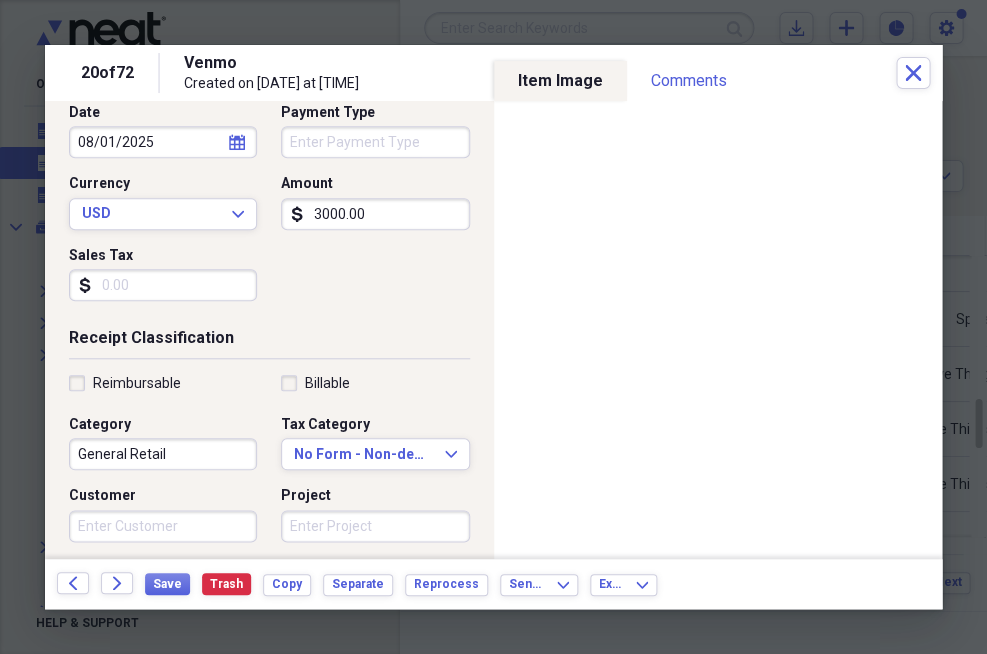 type on "Venmo - Rent Paid 7709" 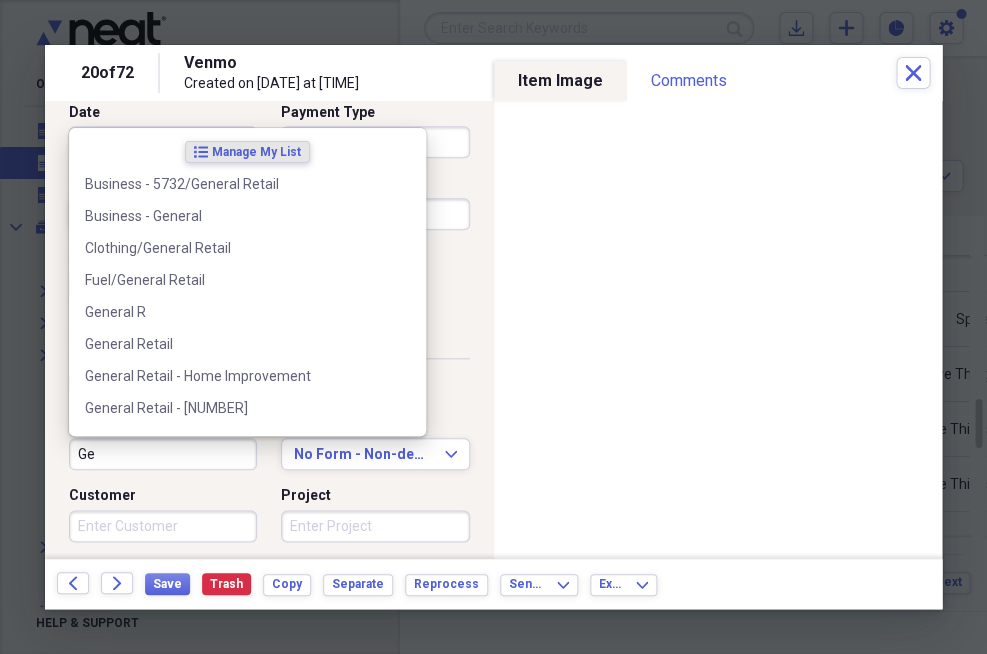 type on "G" 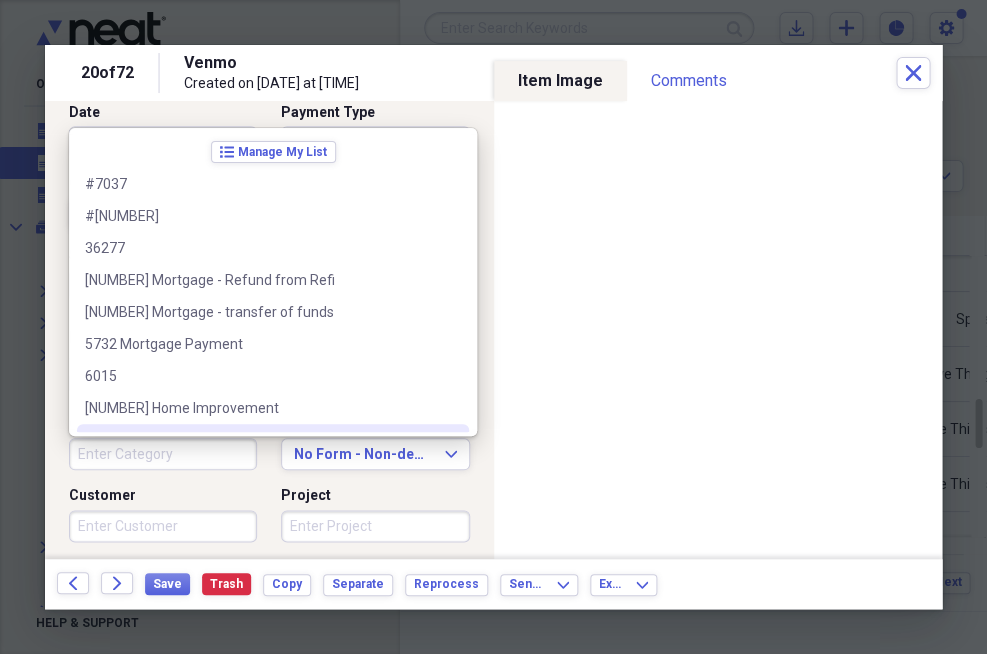 type 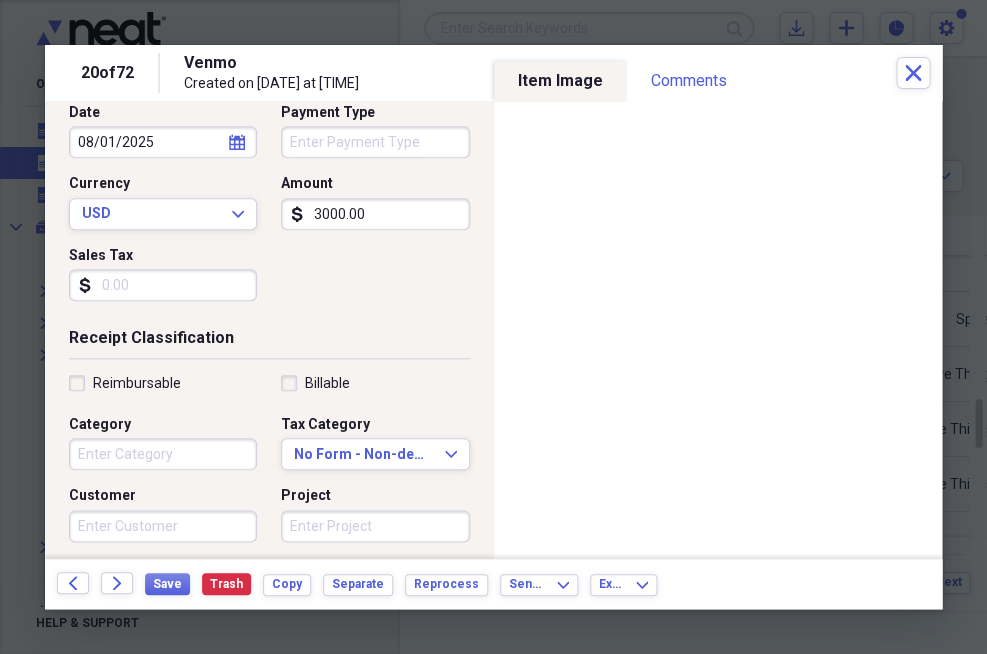 click on "Customer" at bounding box center (163, 496) 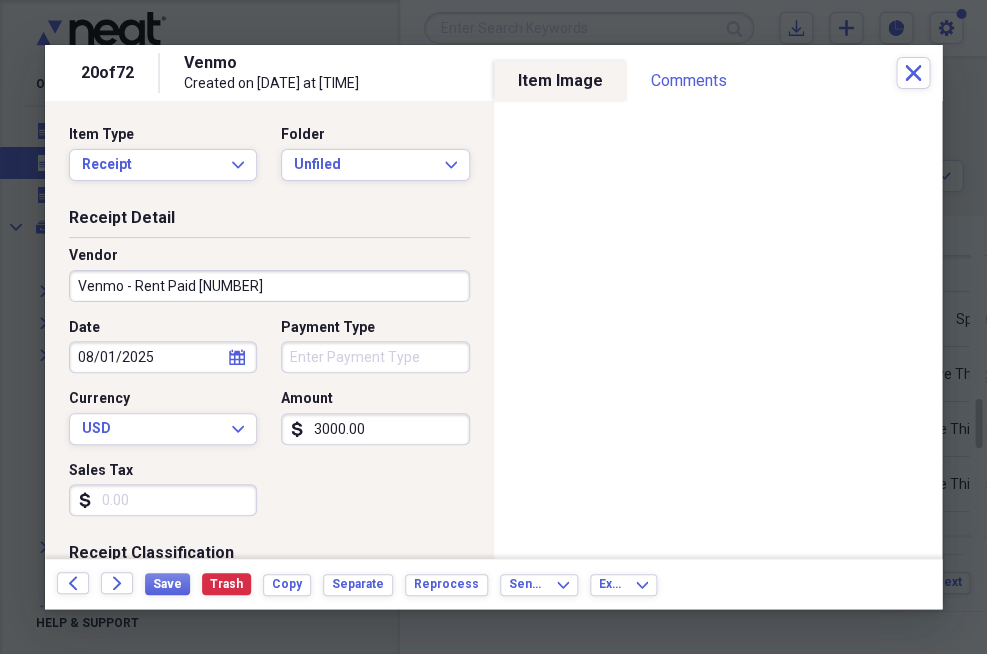 scroll, scrollTop: 0, scrollLeft: 0, axis: both 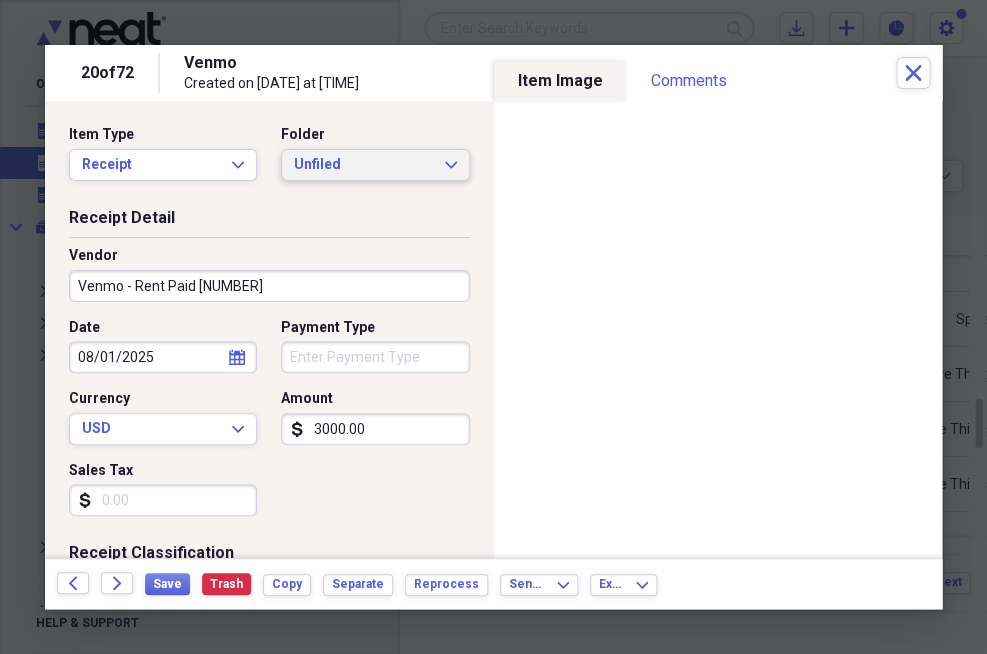 click on "Expand" 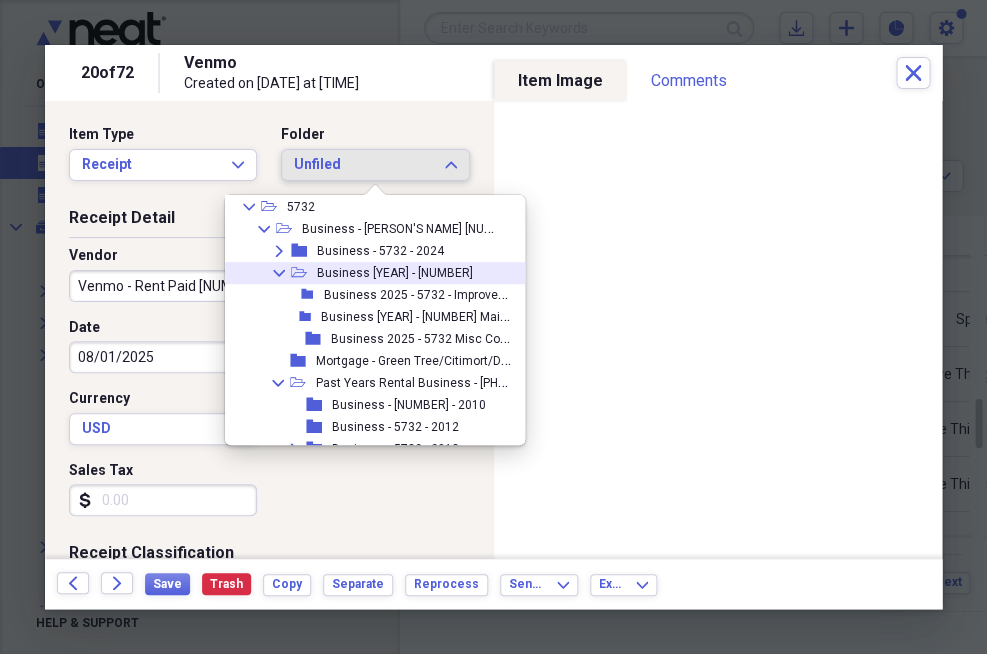 scroll, scrollTop: 90, scrollLeft: 5, axis: both 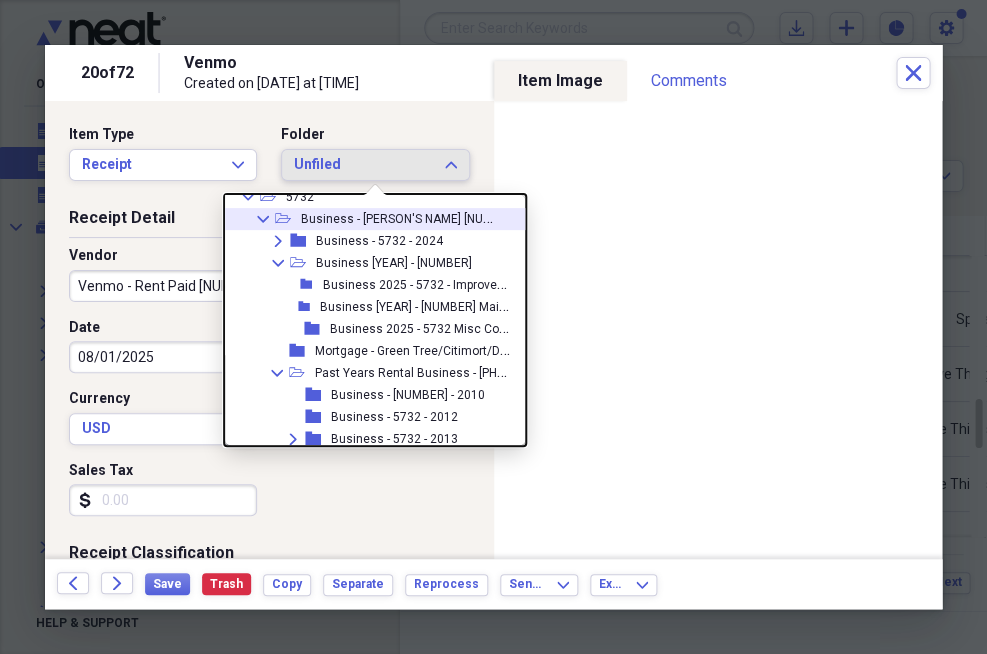 click 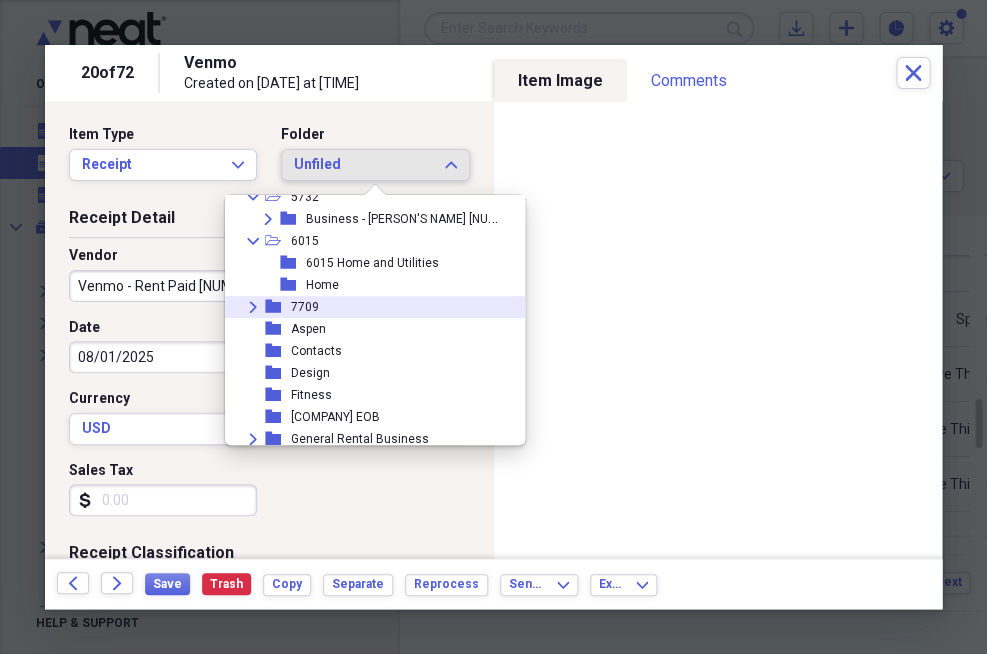 click on "Expand" 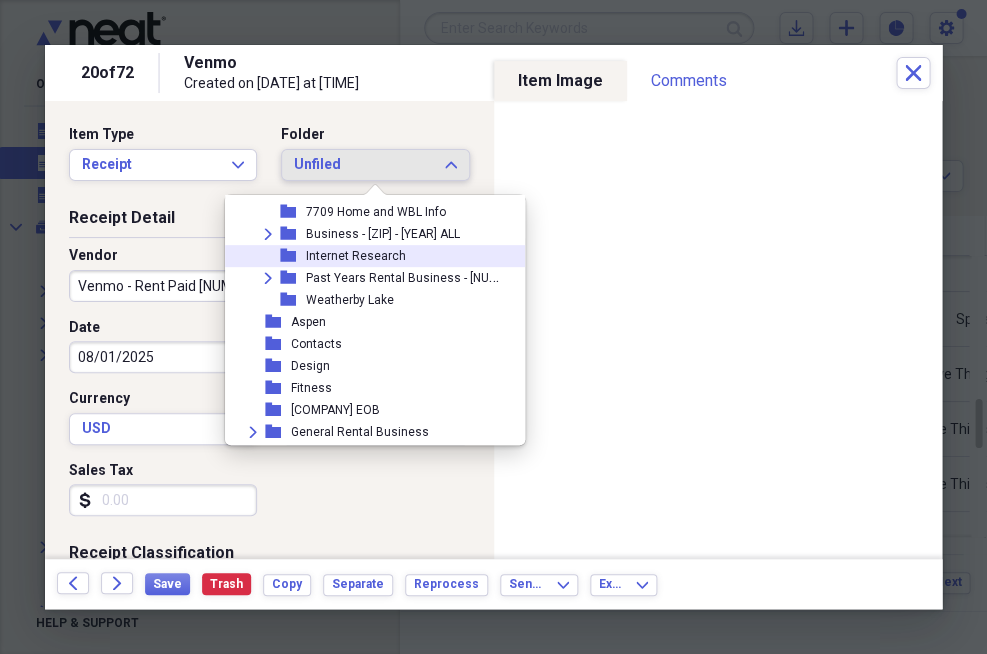 scroll, scrollTop: 209, scrollLeft: 0, axis: vertical 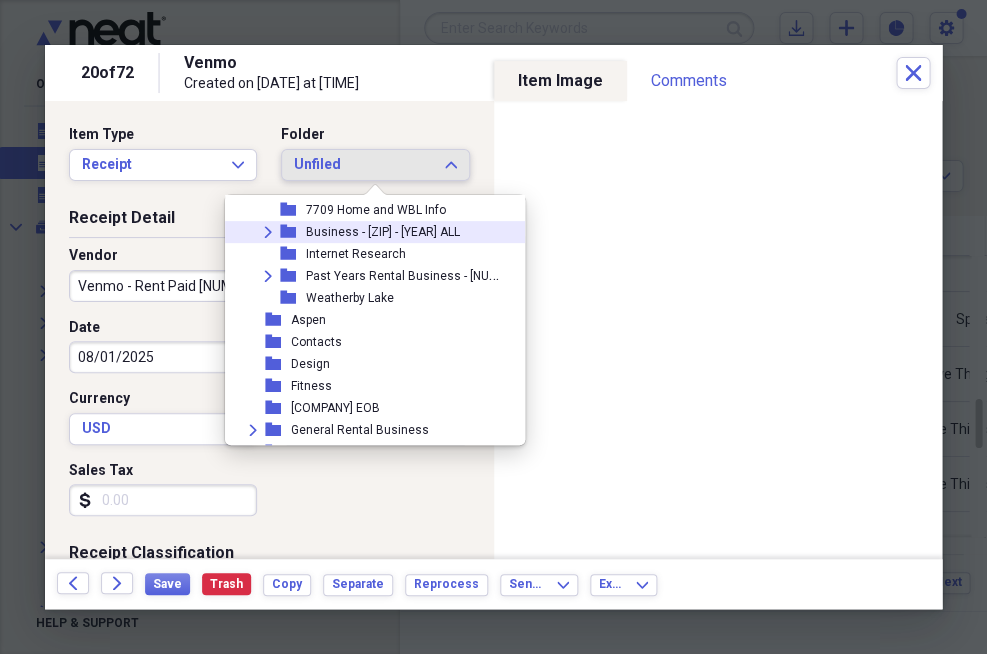 click 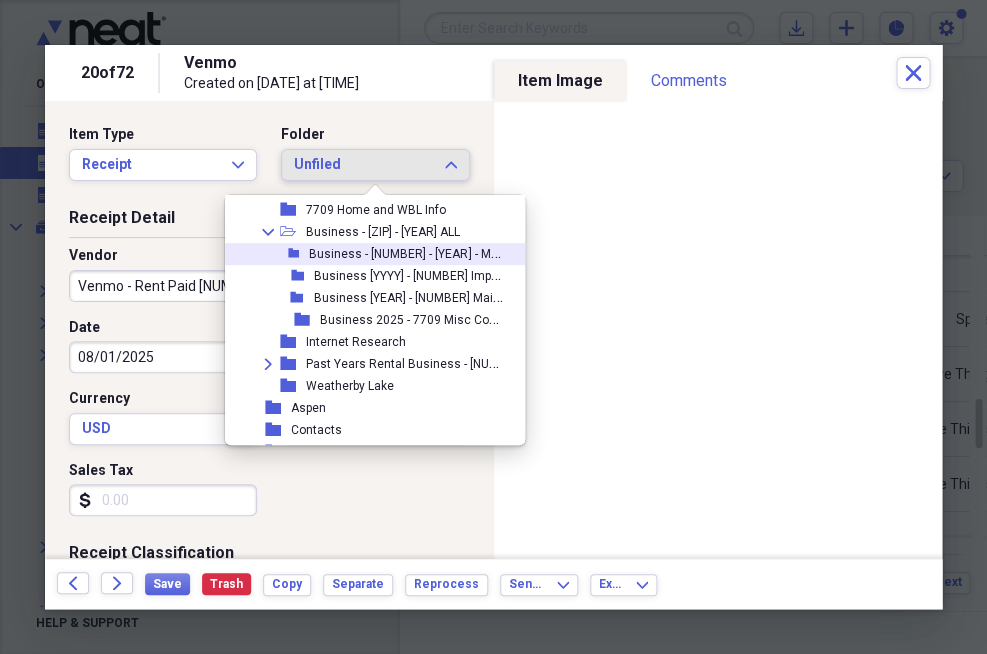 scroll, scrollTop: 122, scrollLeft: 0, axis: vertical 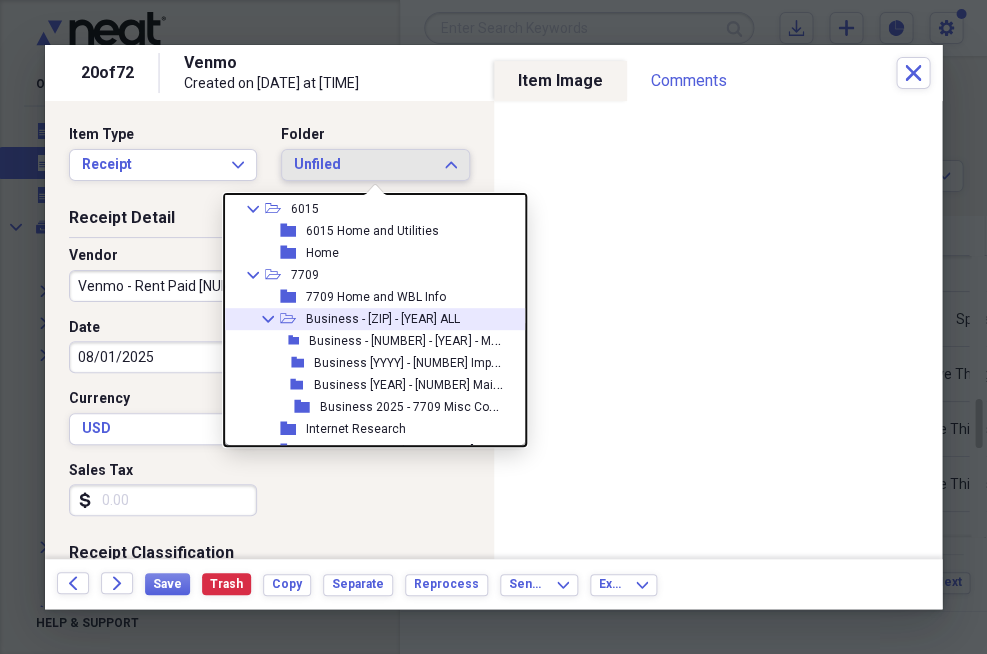 click on "Business - [NUMBER] - [YEAR] ALL" at bounding box center [383, 319] 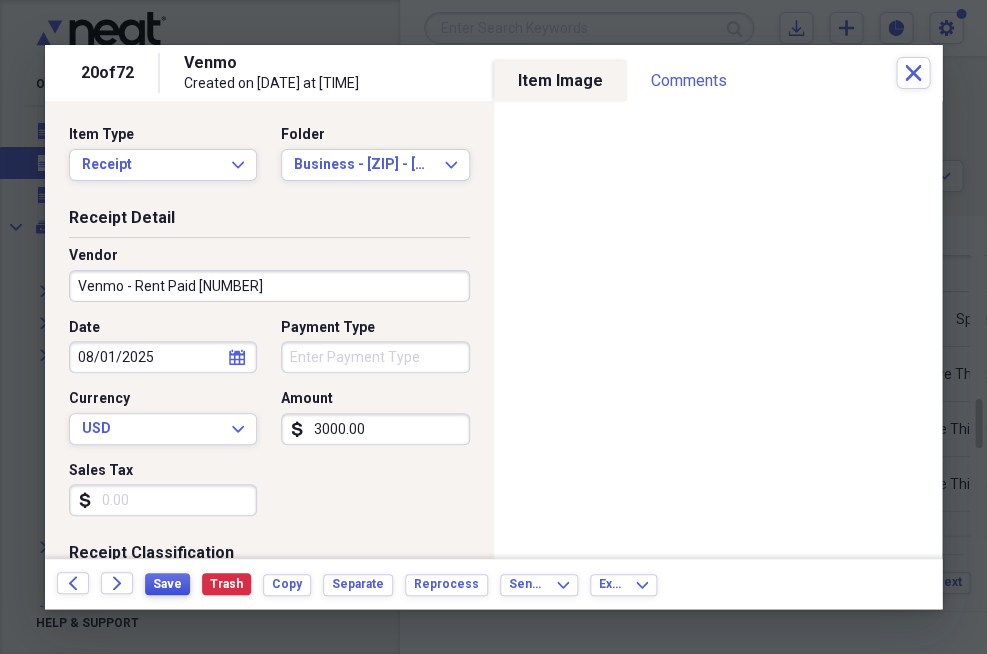 click on "Save" at bounding box center [167, 584] 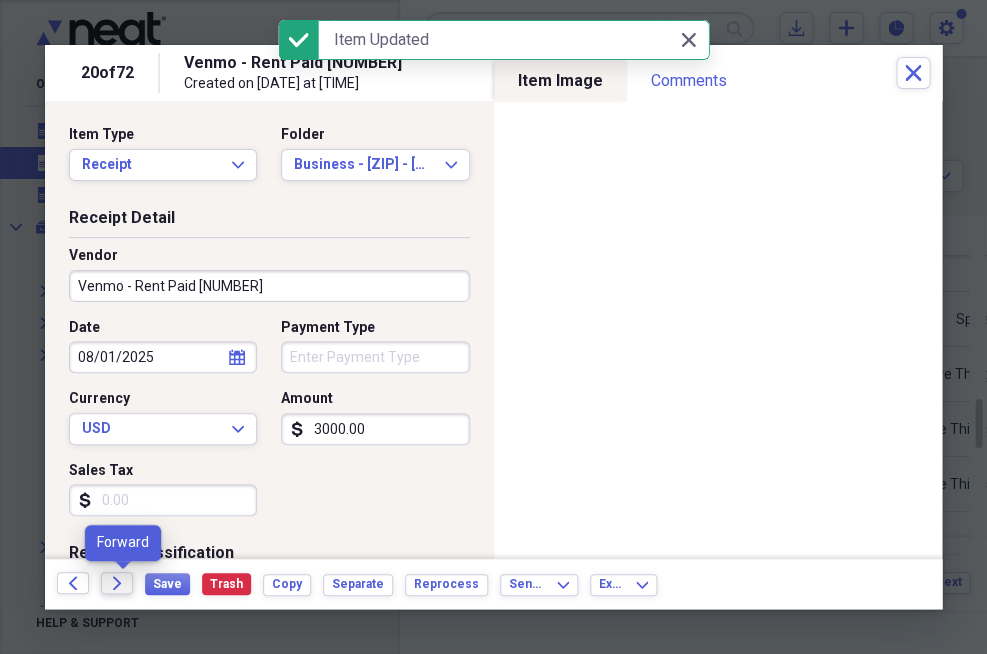 click on "Forward" 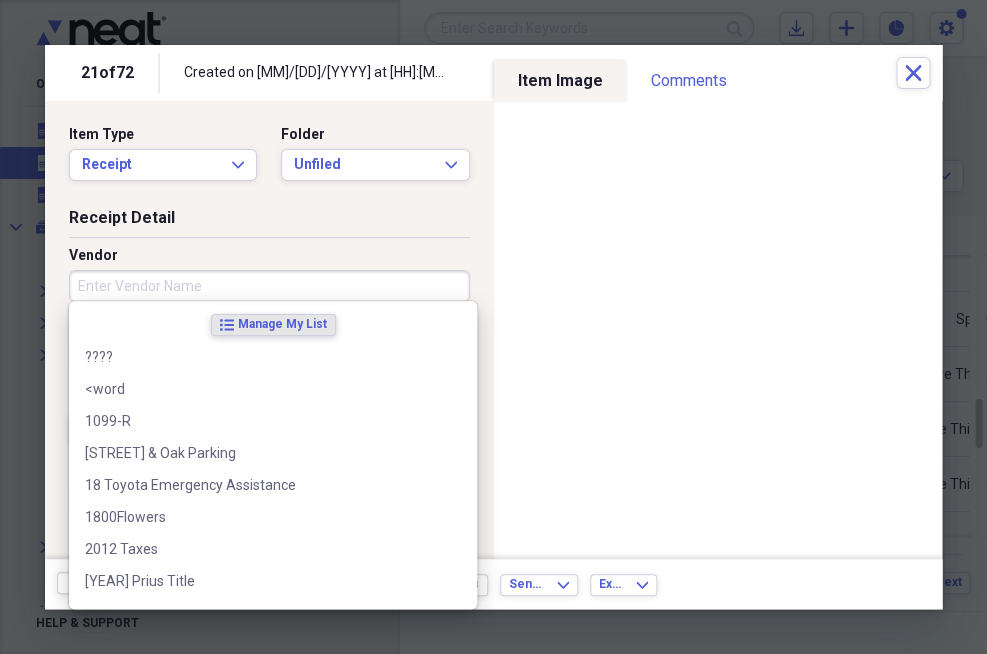 click on "Vendor" at bounding box center (269, 286) 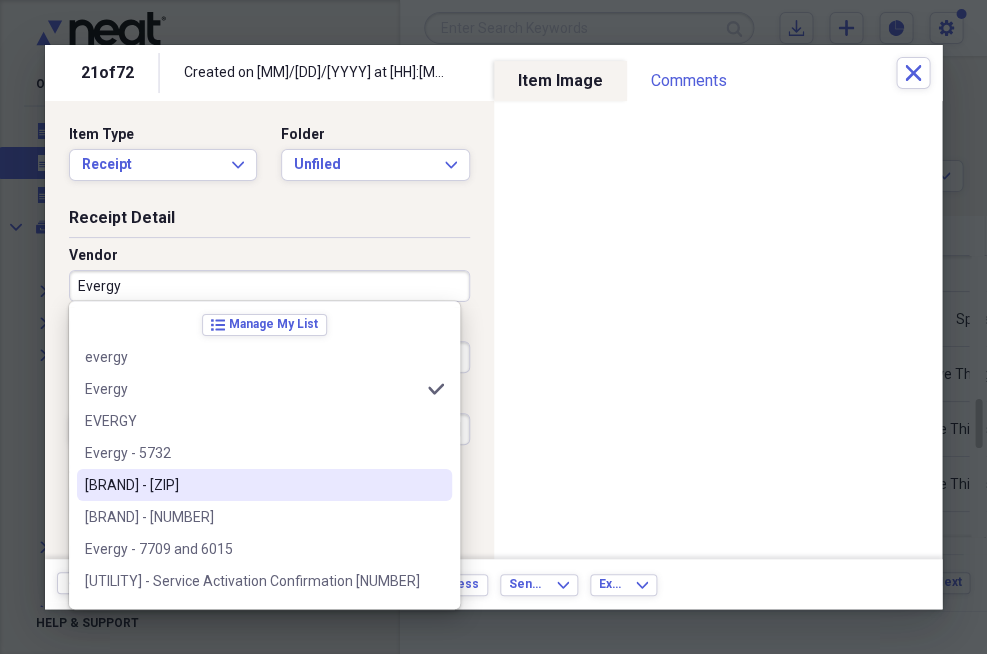 click on "[UTILITY] - [NUMBER]" at bounding box center [252, 485] 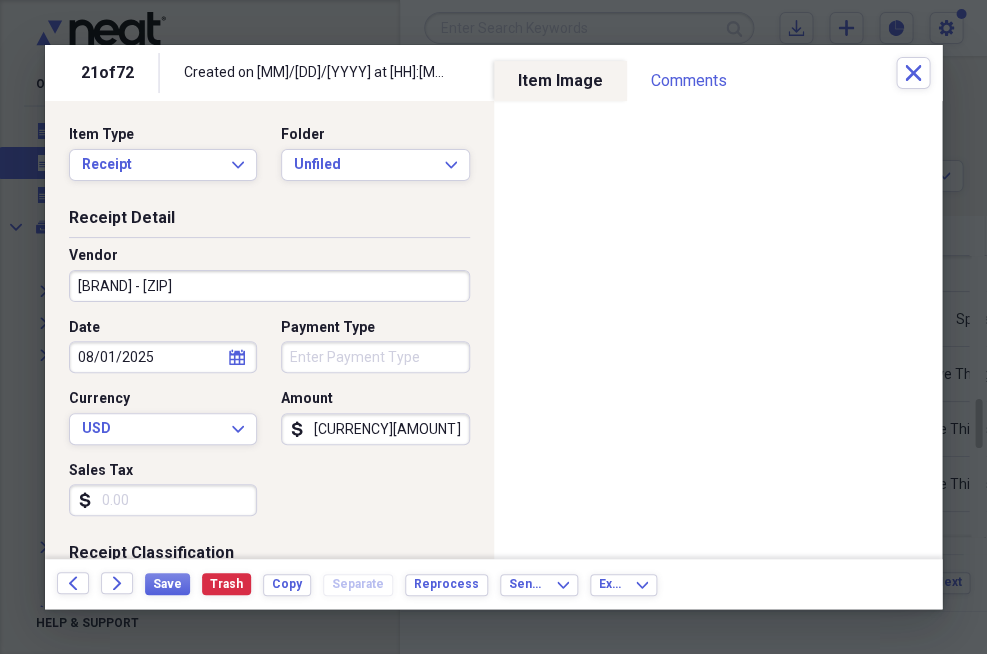 scroll, scrollTop: 0, scrollLeft: 0, axis: both 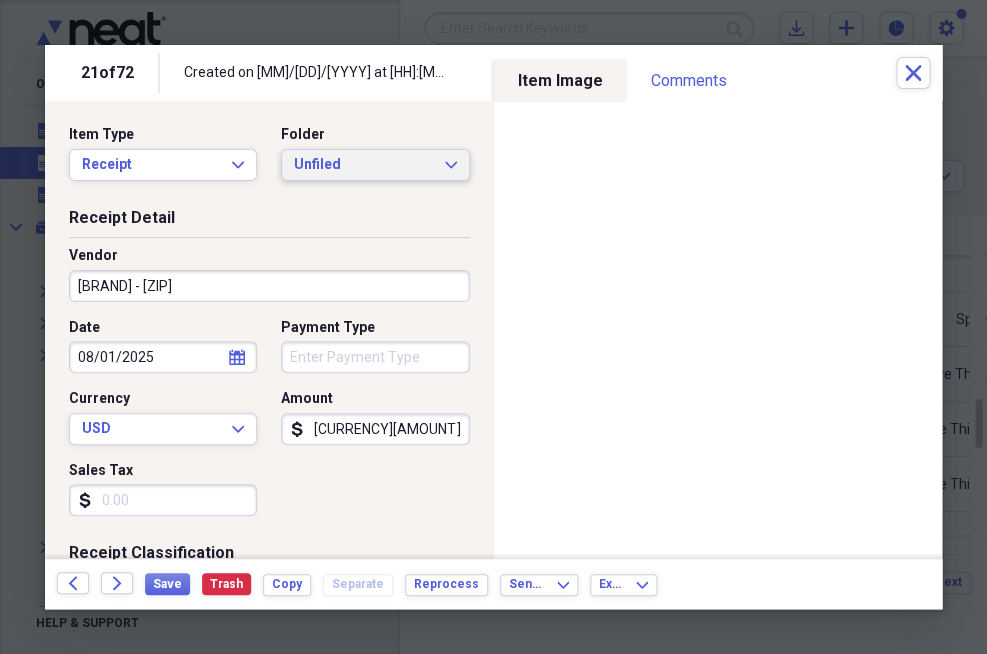 click on "Expand" 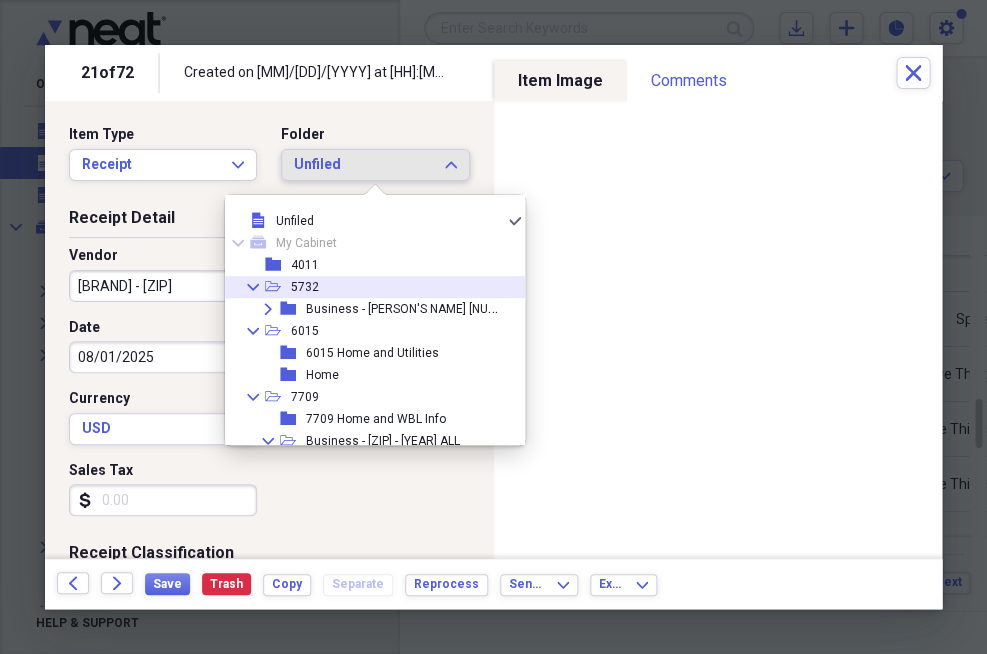 click on "Collapse" 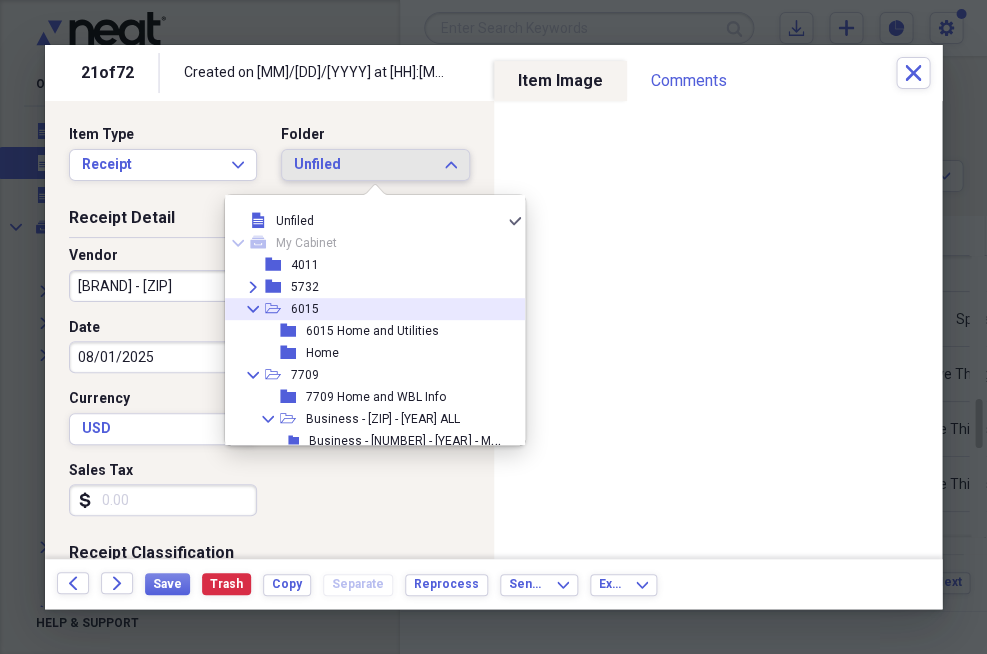 click on "Collapse" 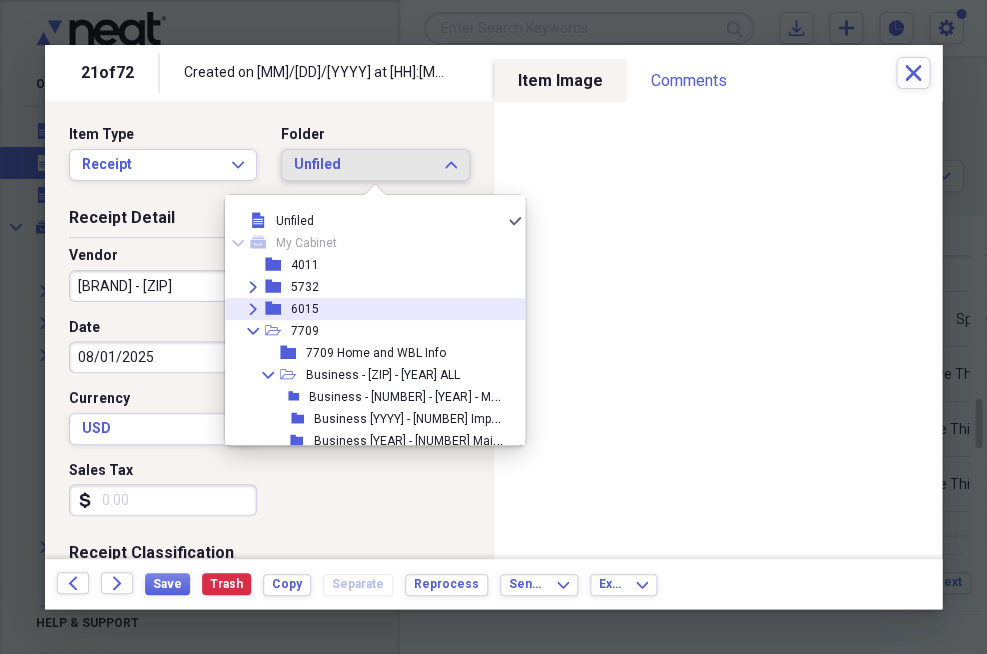 click on "Expand" 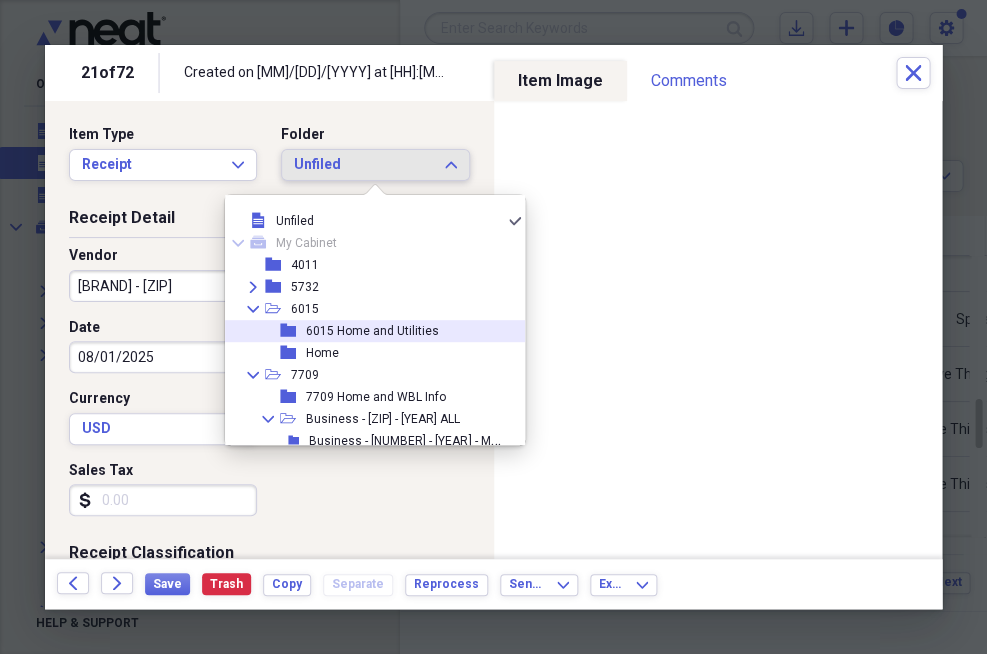 click on "[NUMBER] Home and Utilities" at bounding box center (372, 331) 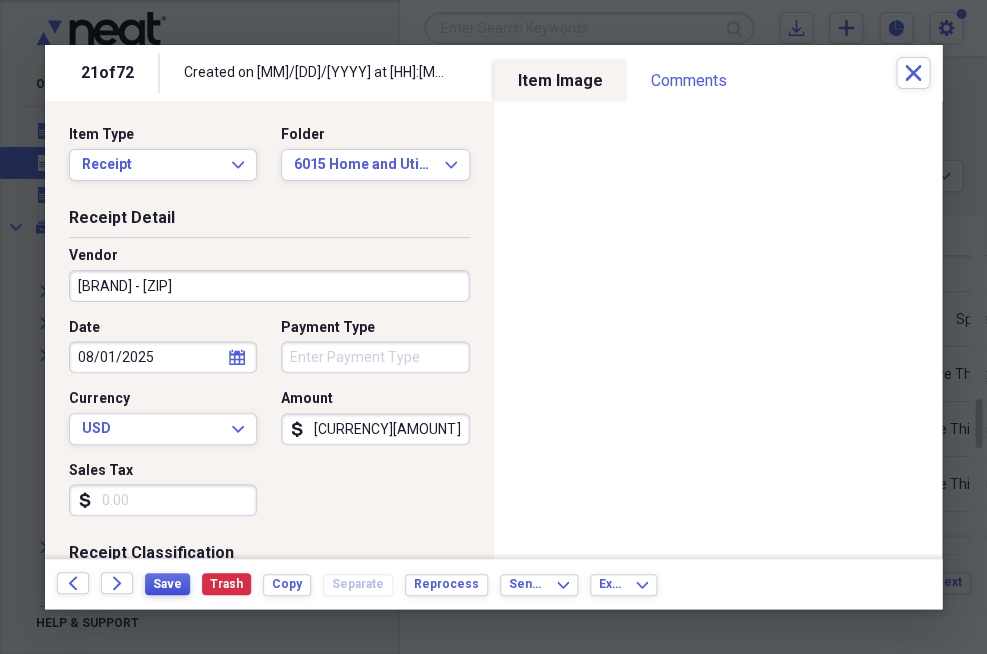 click on "Save" at bounding box center (167, 584) 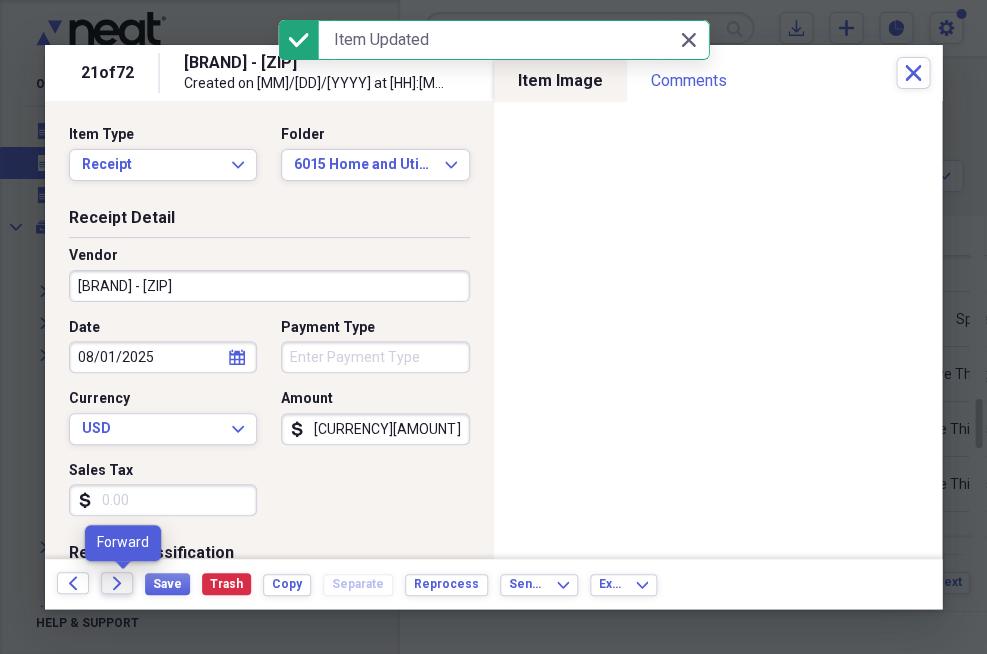 click on "Forward" 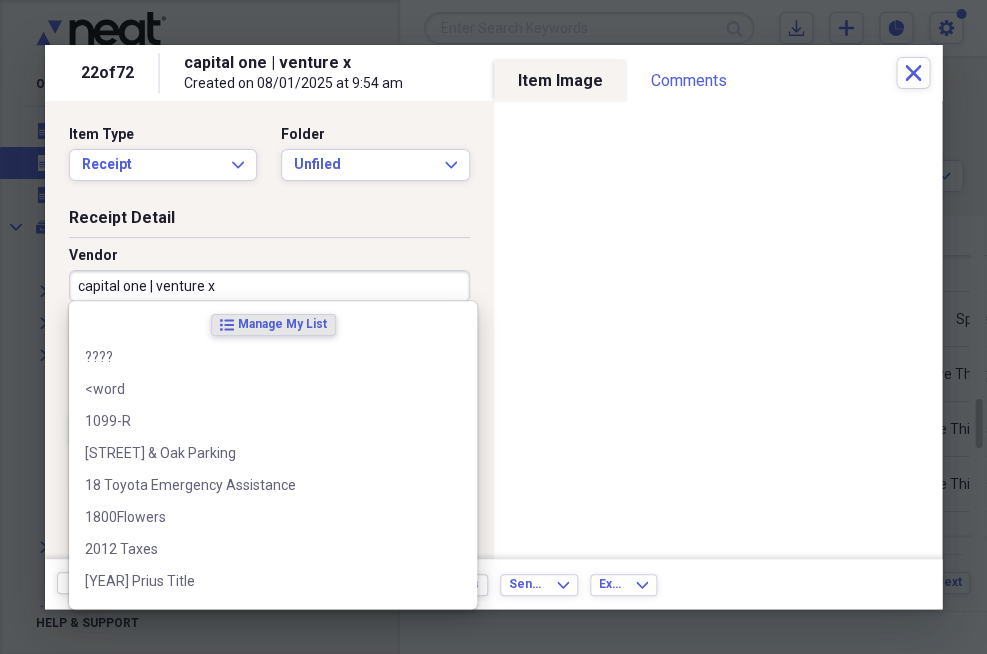click on "capital one | venture x" at bounding box center [269, 286] 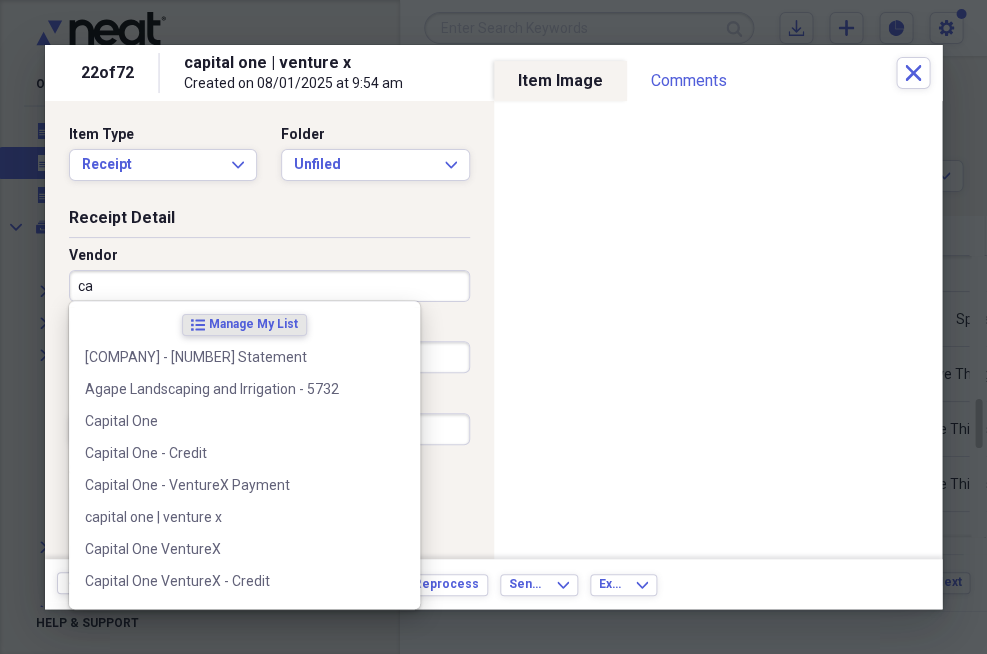 type on "c" 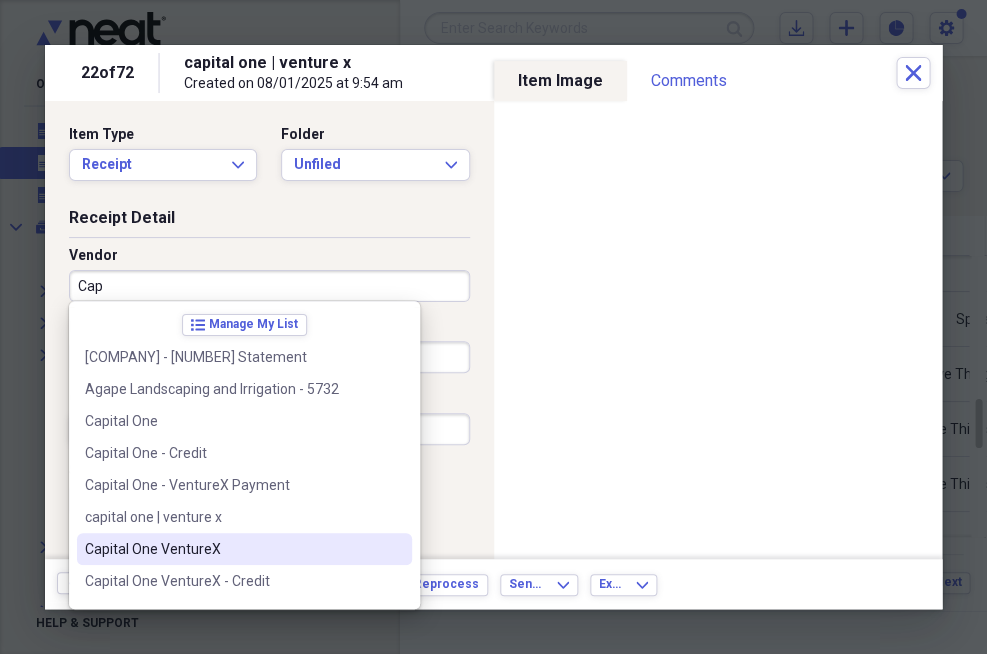 click on "Capital One VentureX" at bounding box center [232, 549] 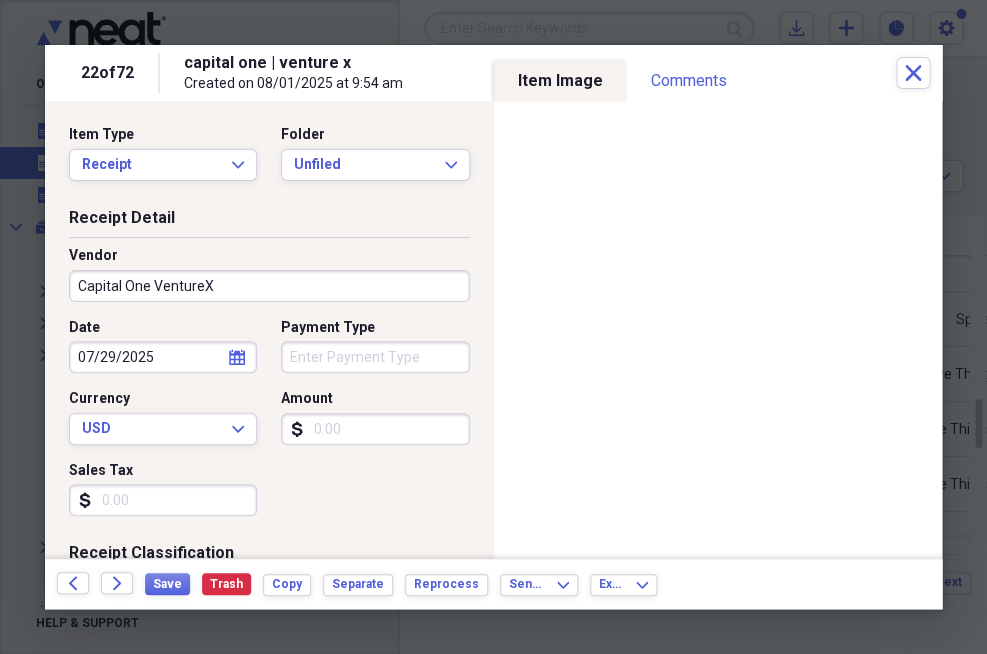 click on "Amount" at bounding box center (375, 429) 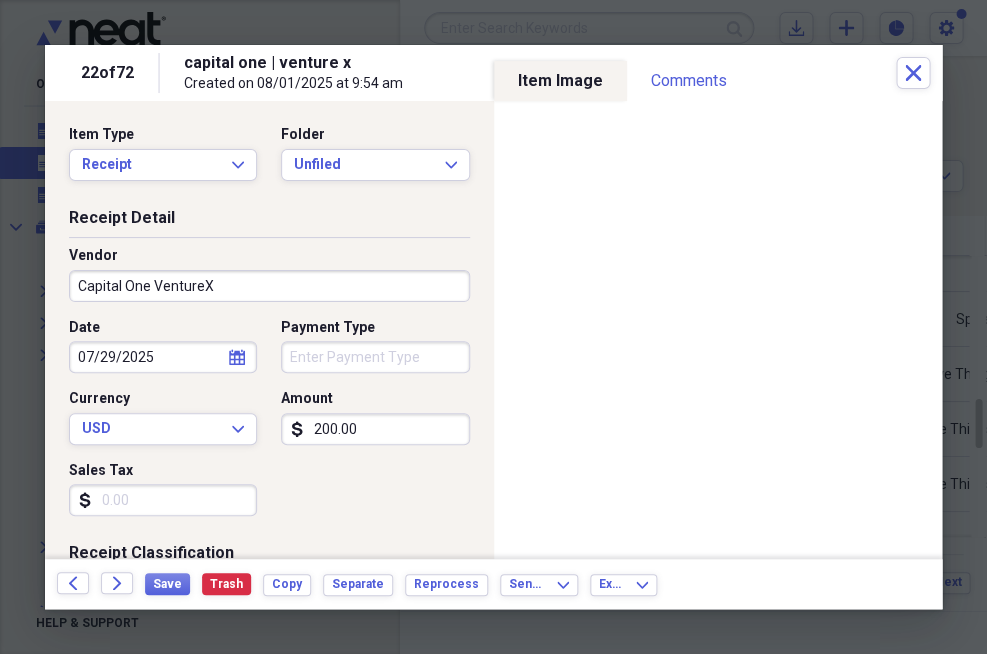 type on "2000.00" 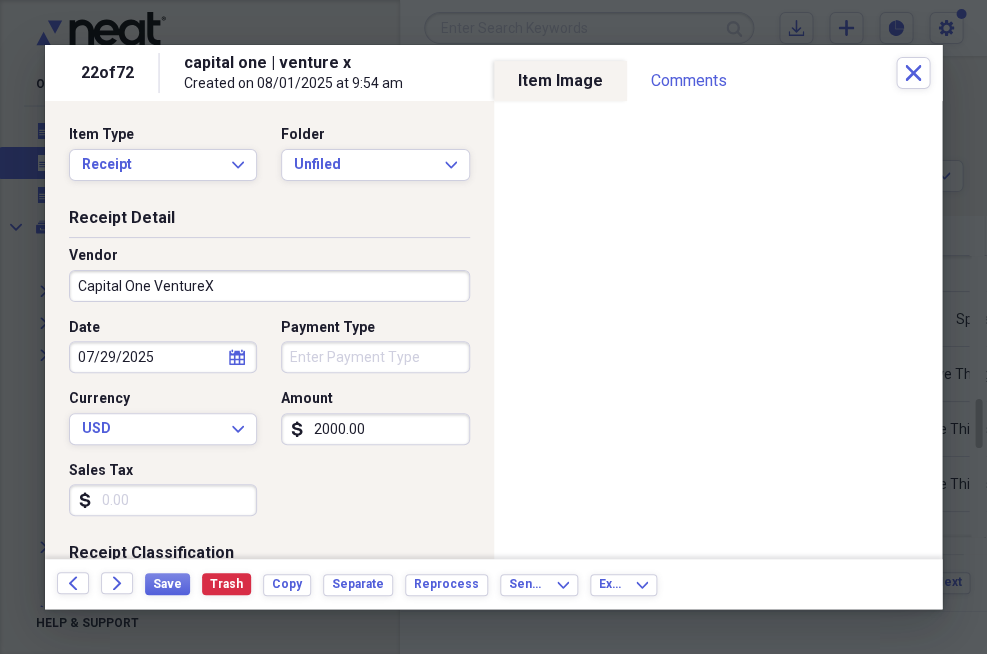 scroll, scrollTop: 0, scrollLeft: 0, axis: both 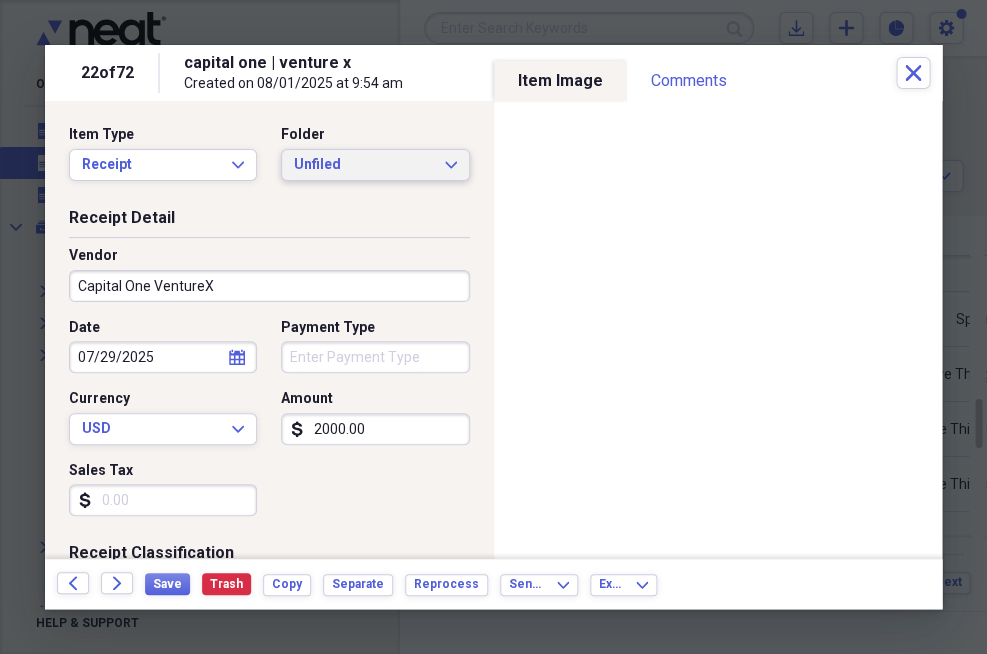 click on "Unfiled Expand" at bounding box center [375, 165] 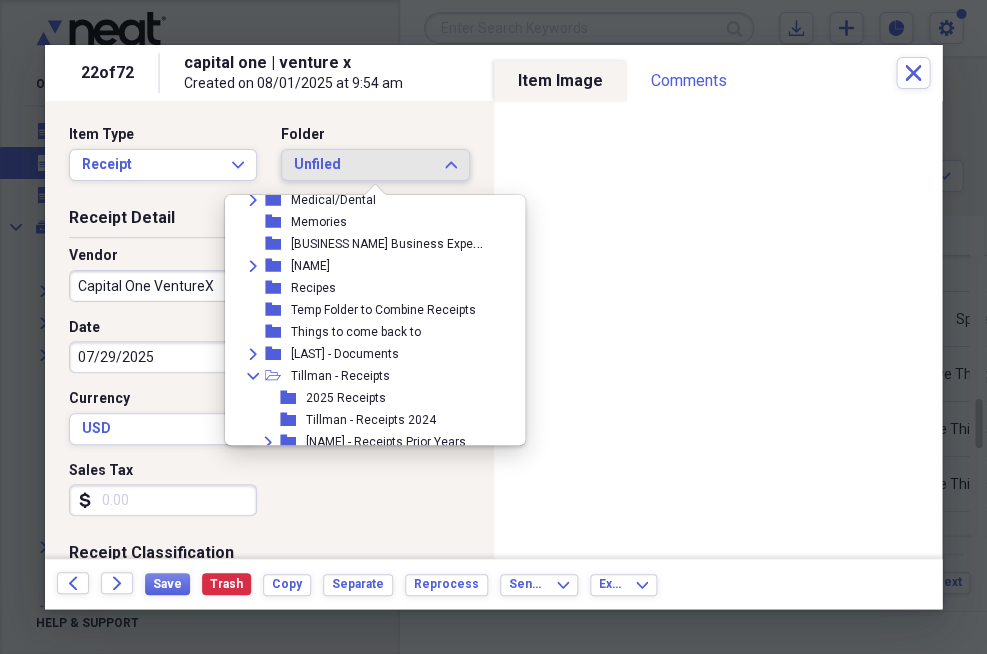 scroll, scrollTop: 564, scrollLeft: 0, axis: vertical 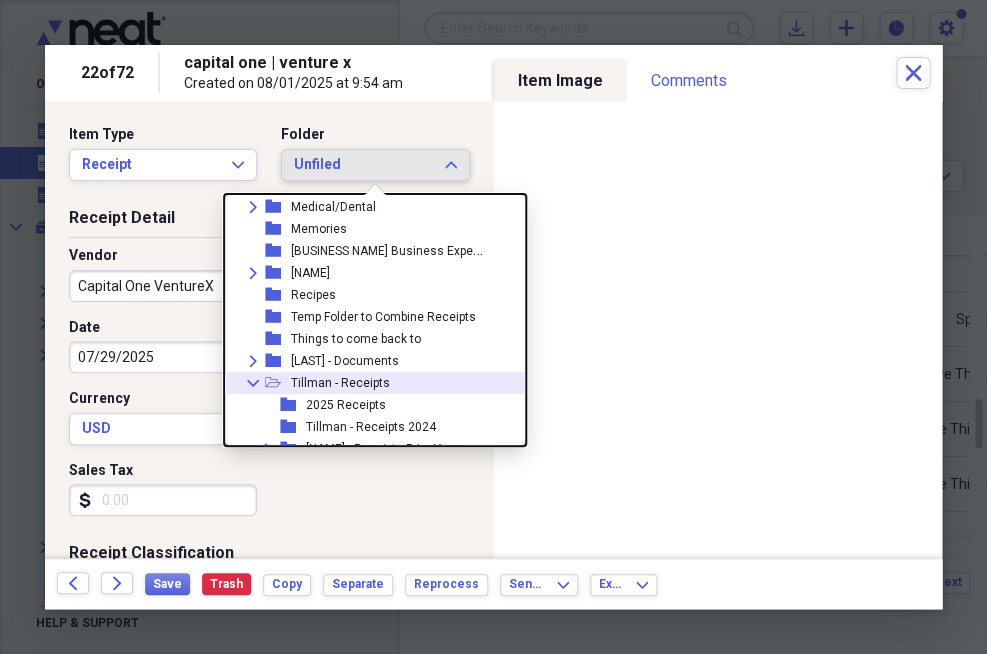 click 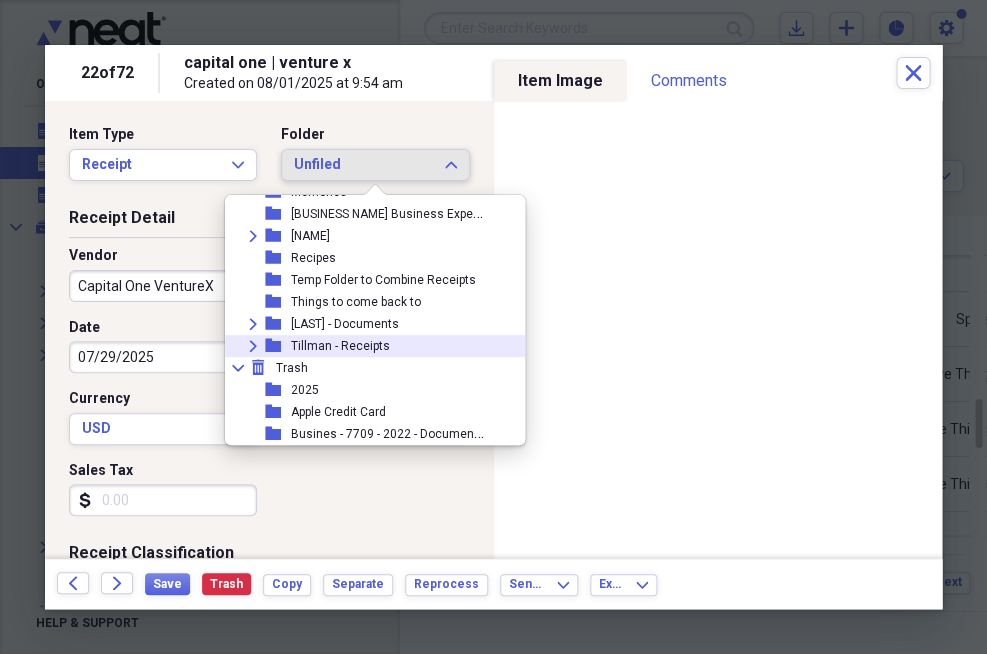 scroll, scrollTop: 601, scrollLeft: 0, axis: vertical 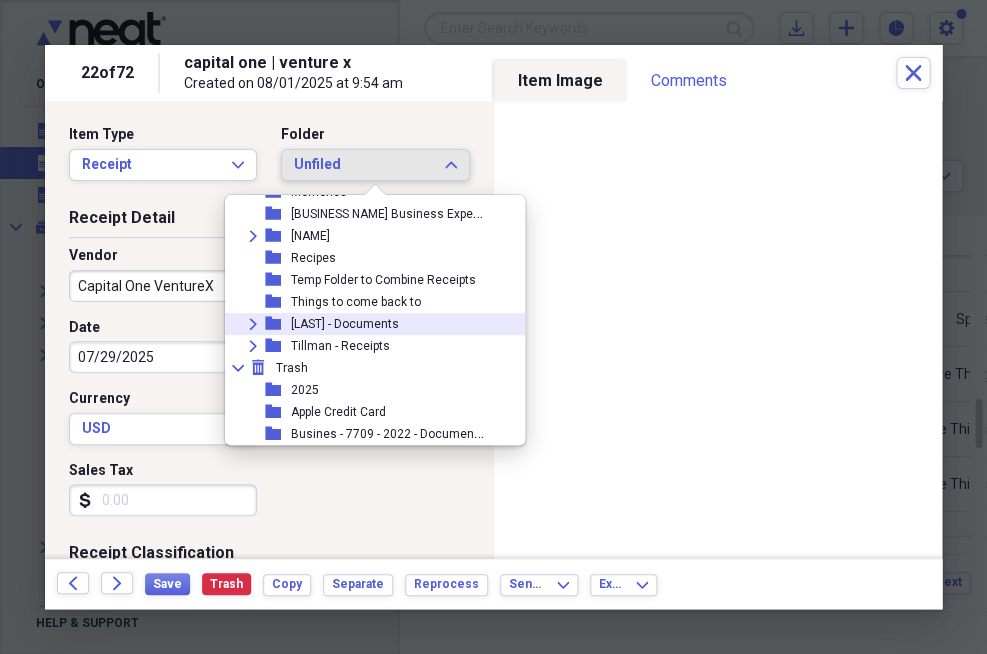 click 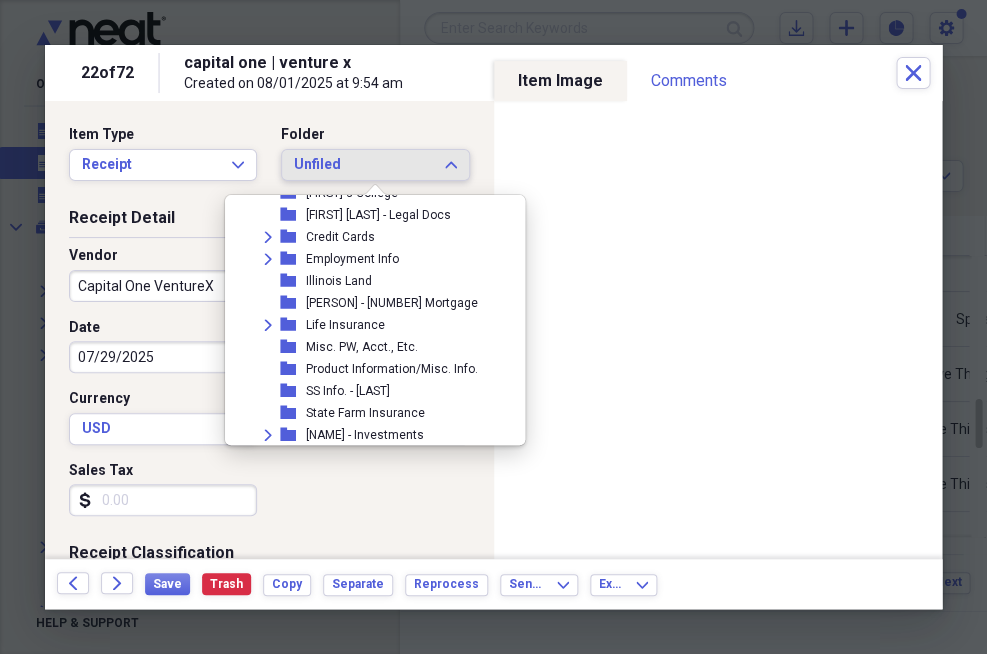 scroll, scrollTop: 815, scrollLeft: 0, axis: vertical 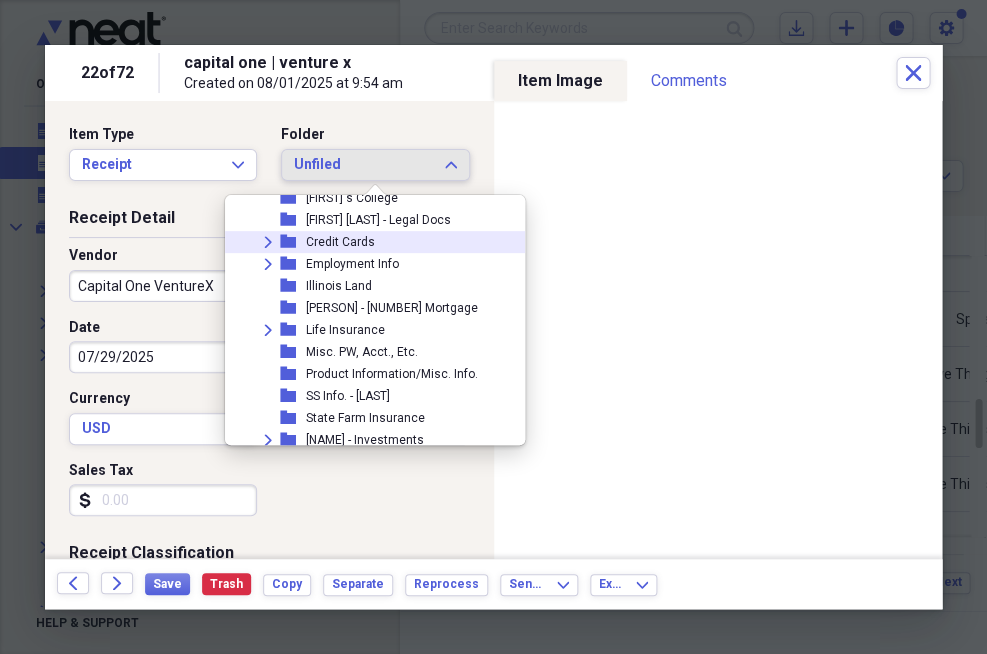 click 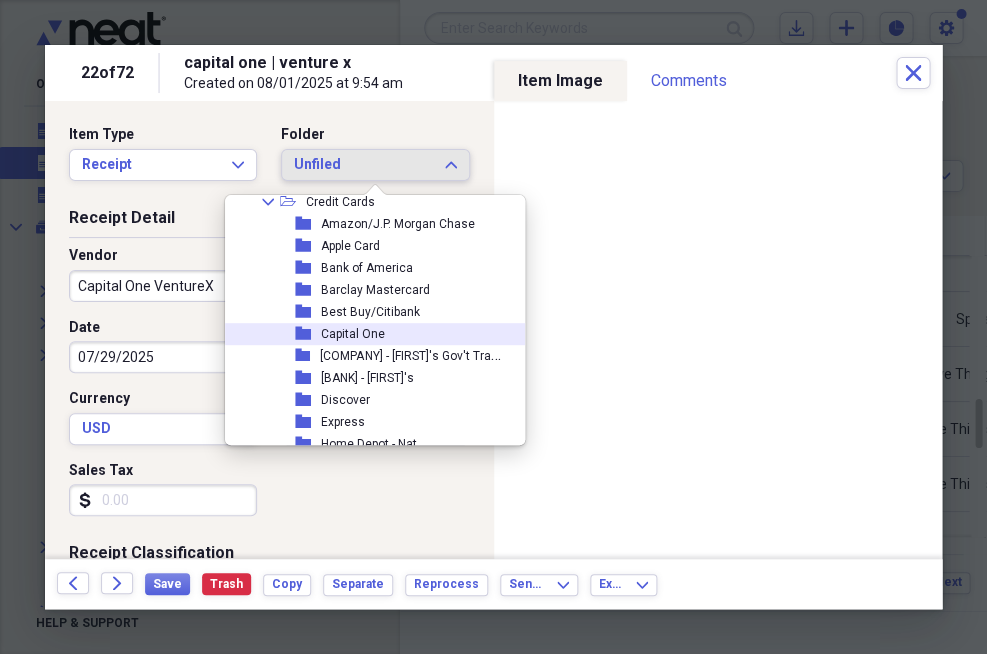 scroll, scrollTop: 853, scrollLeft: 0, axis: vertical 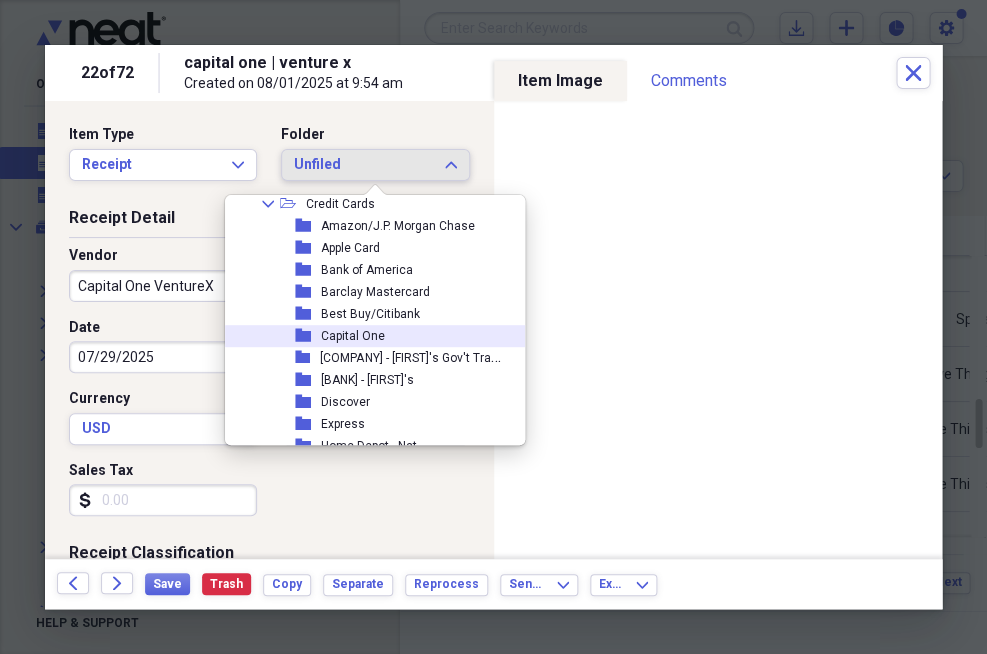 click on "Capital One" at bounding box center (353, 336) 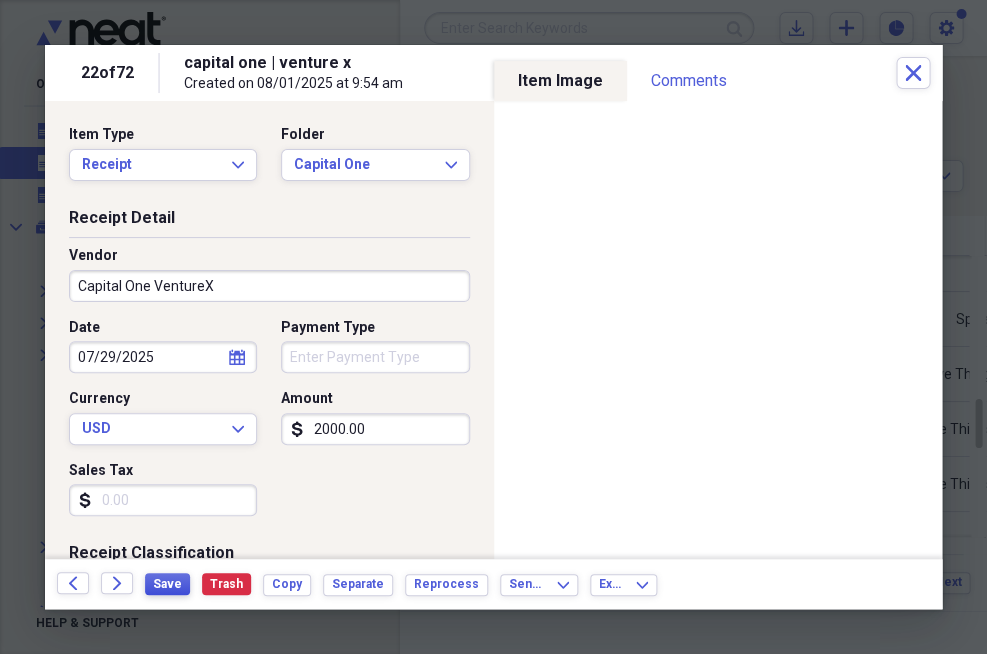 click on "Save" at bounding box center (167, 584) 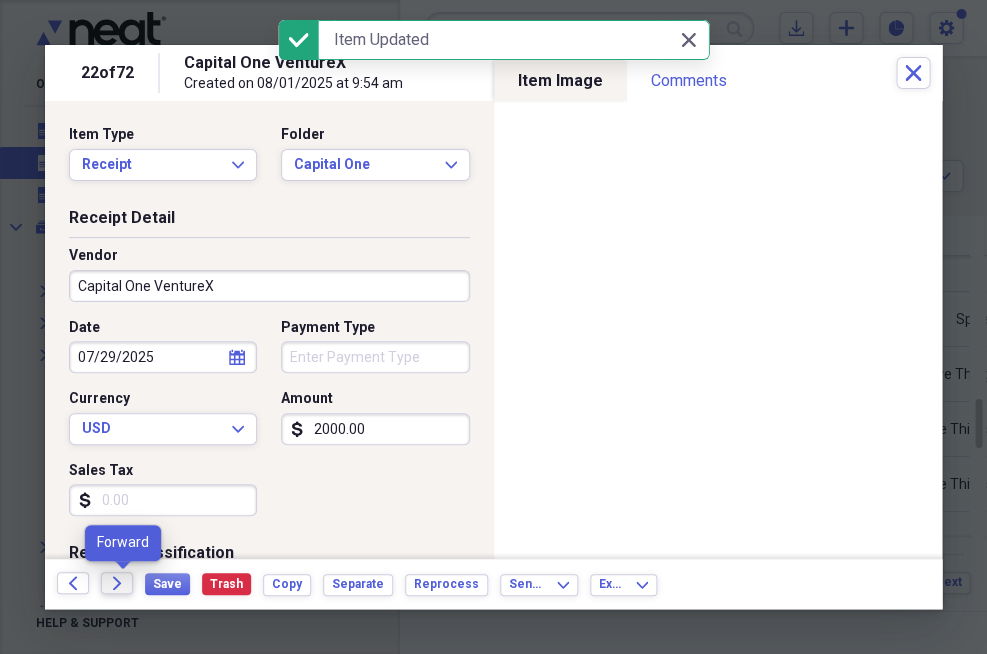 click on "Forward" 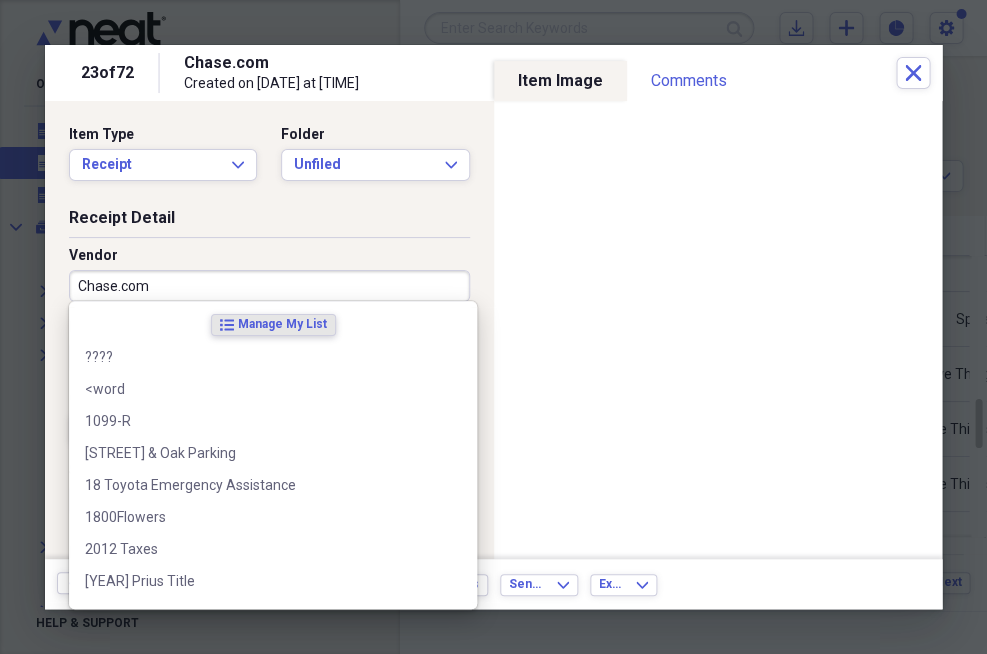 click on "Chase.com" at bounding box center [269, 286] 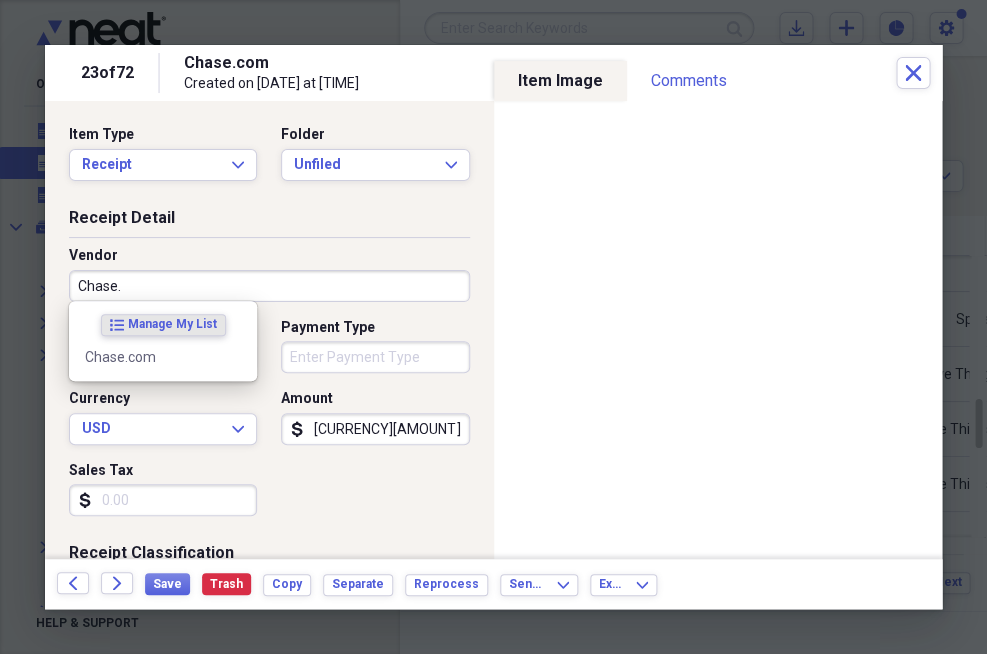 type on "Chase" 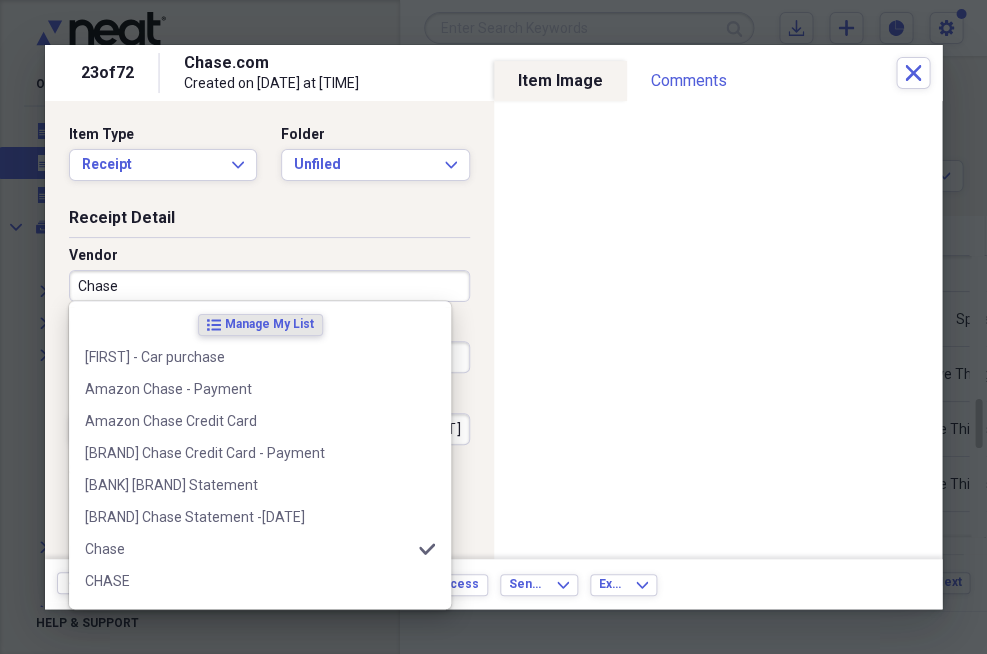 type on "Pay Bill" 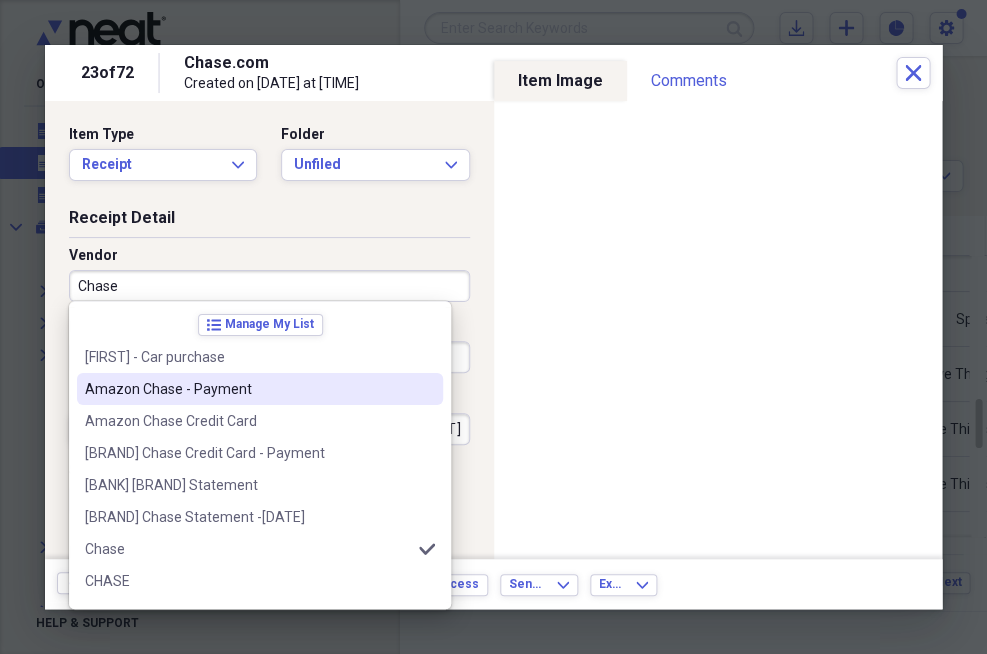 click on "Amazon Chase - Payment" at bounding box center (248, 389) 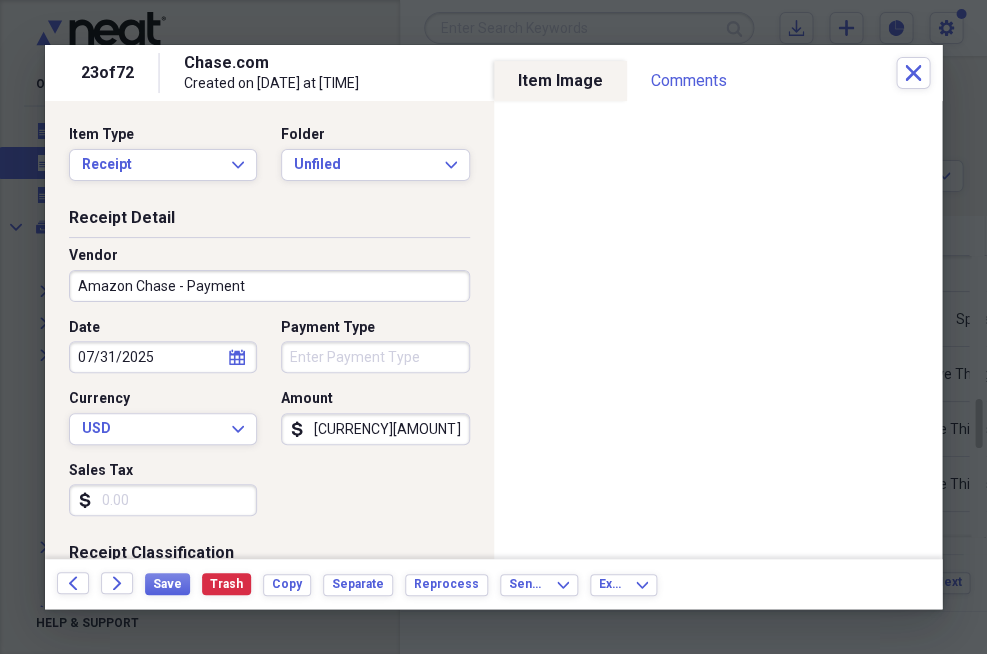 type on "Finance" 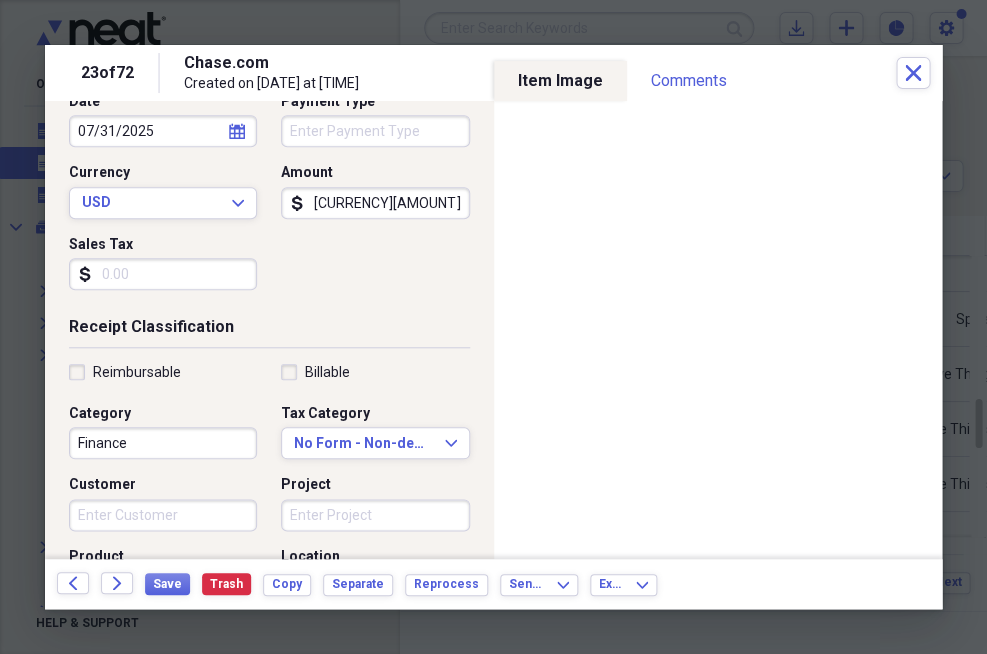 scroll, scrollTop: 231, scrollLeft: 0, axis: vertical 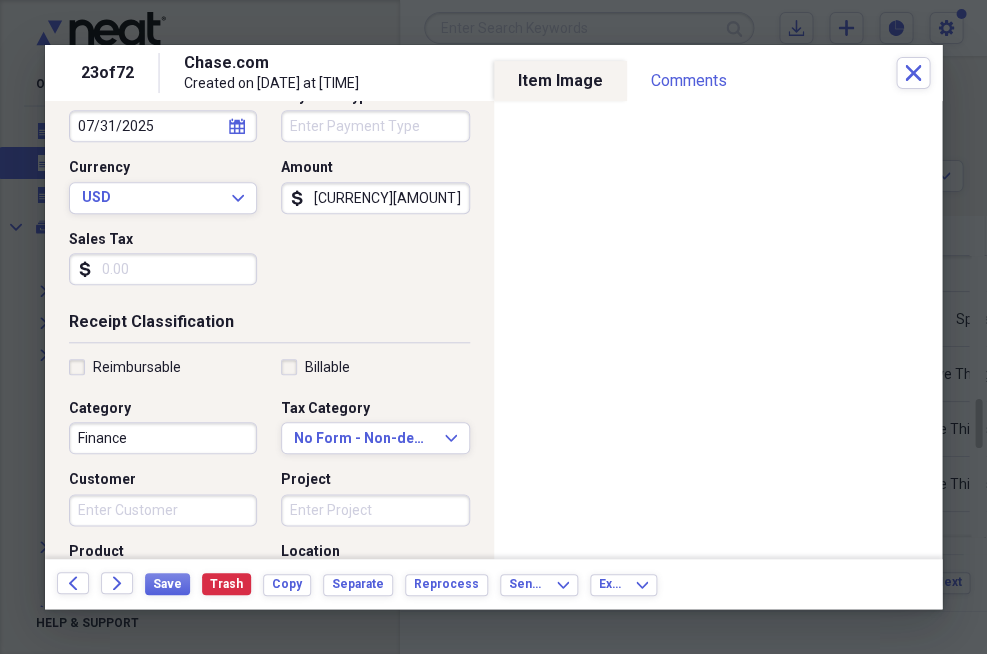 click on "Finance" at bounding box center [163, 438] 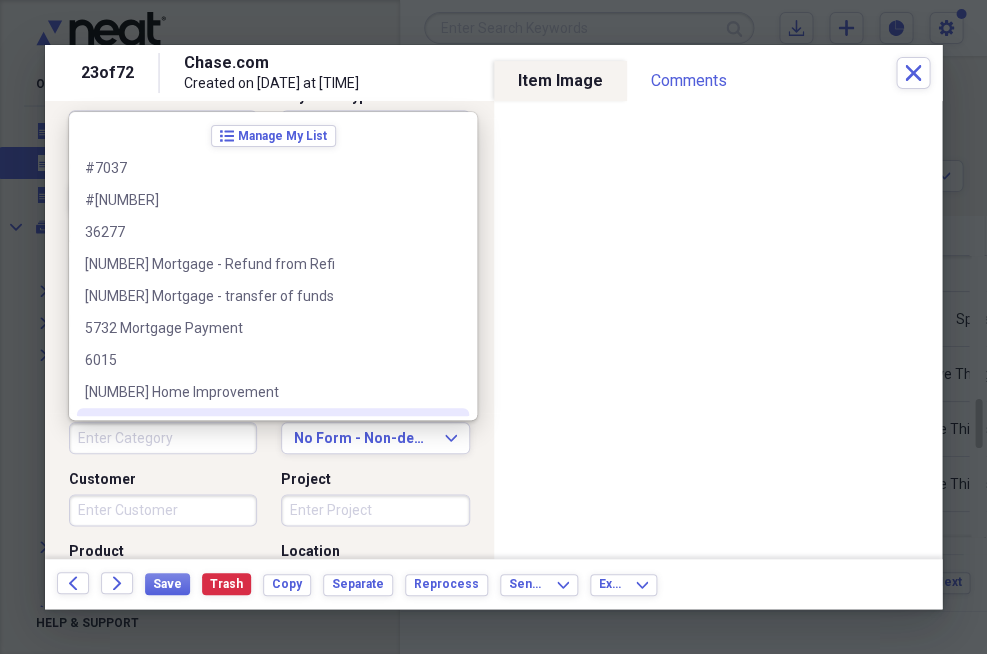 type 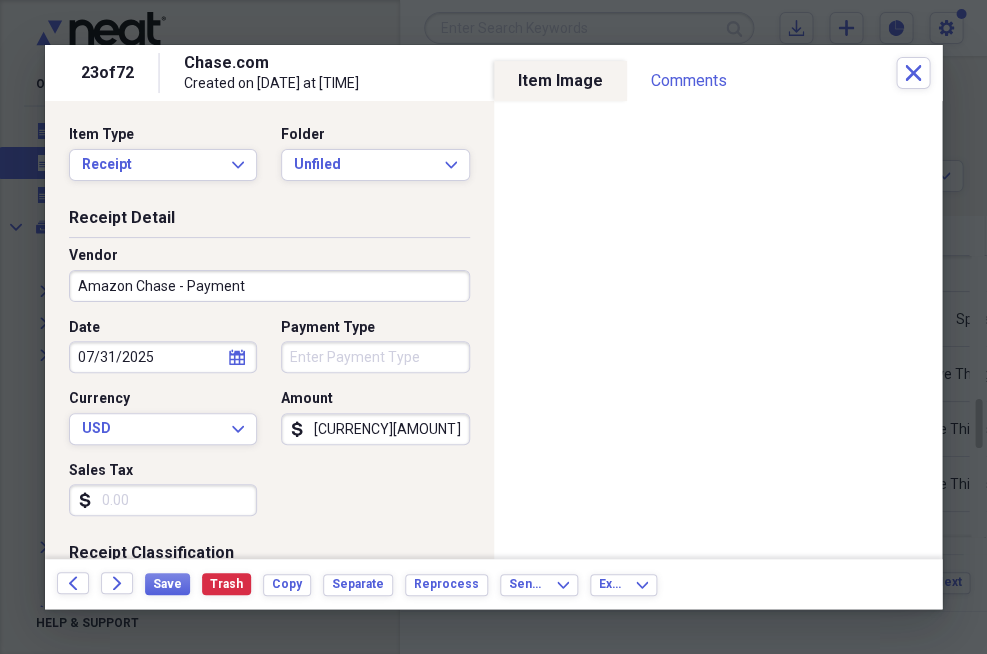 scroll, scrollTop: 0, scrollLeft: 0, axis: both 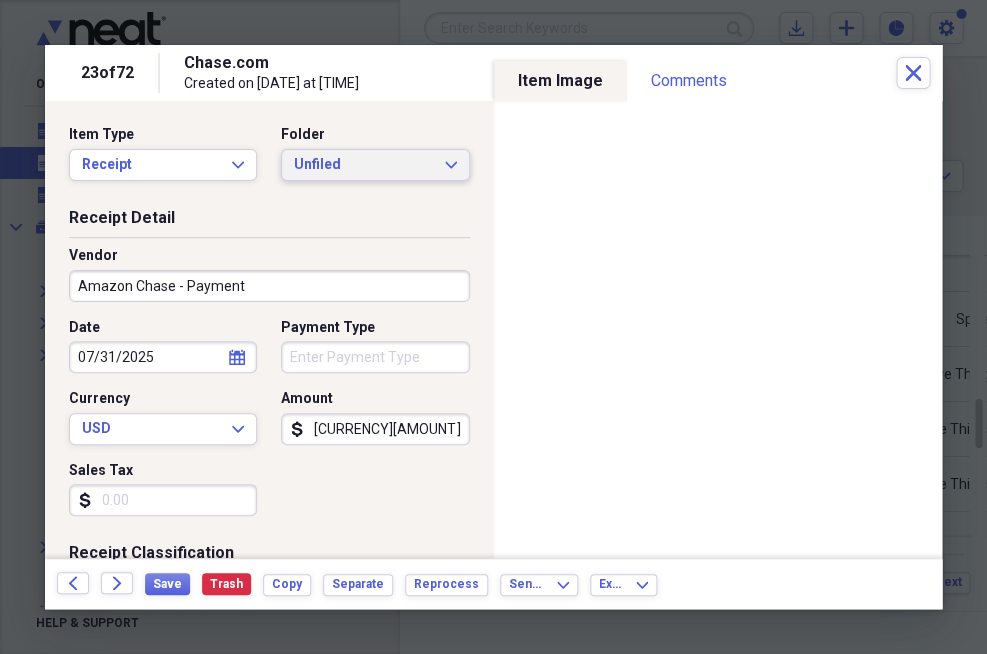 click on "Expand" 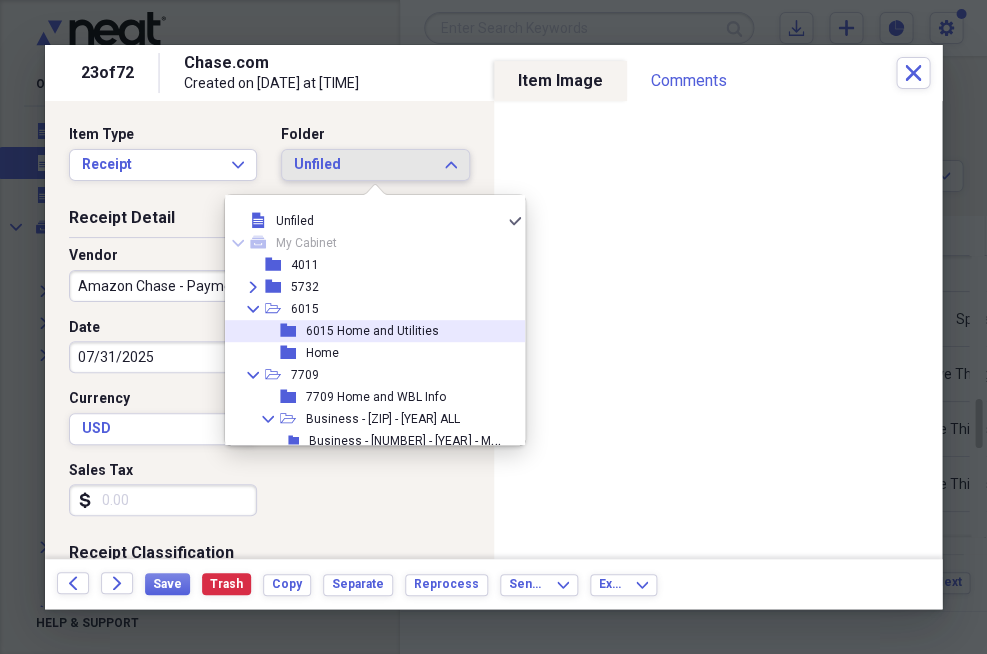scroll, scrollTop: 16, scrollLeft: 0, axis: vertical 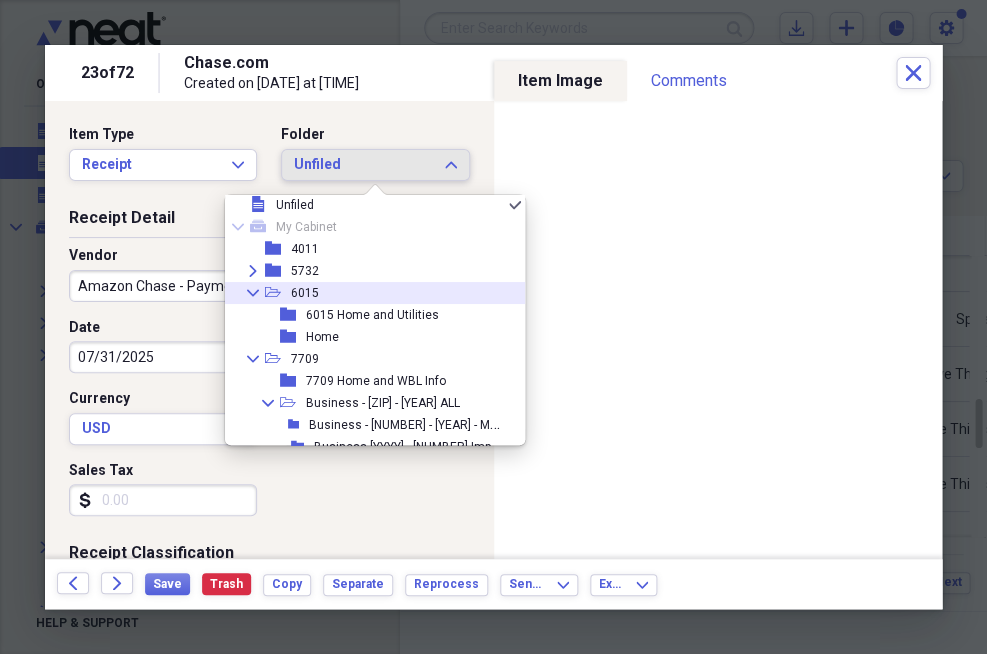 click on "Collapse" 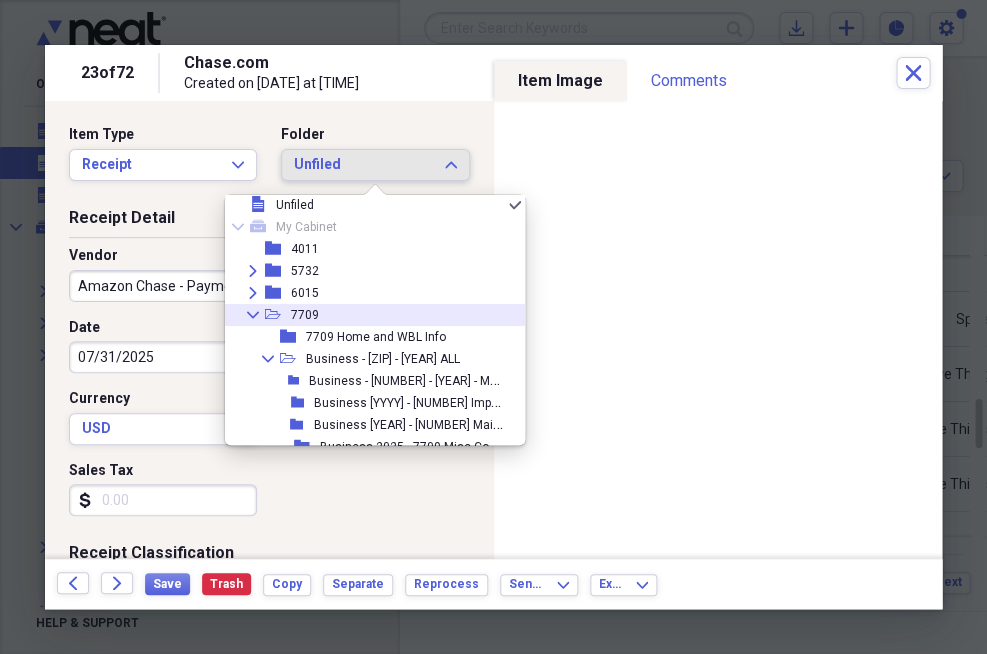 click on "Collapse" 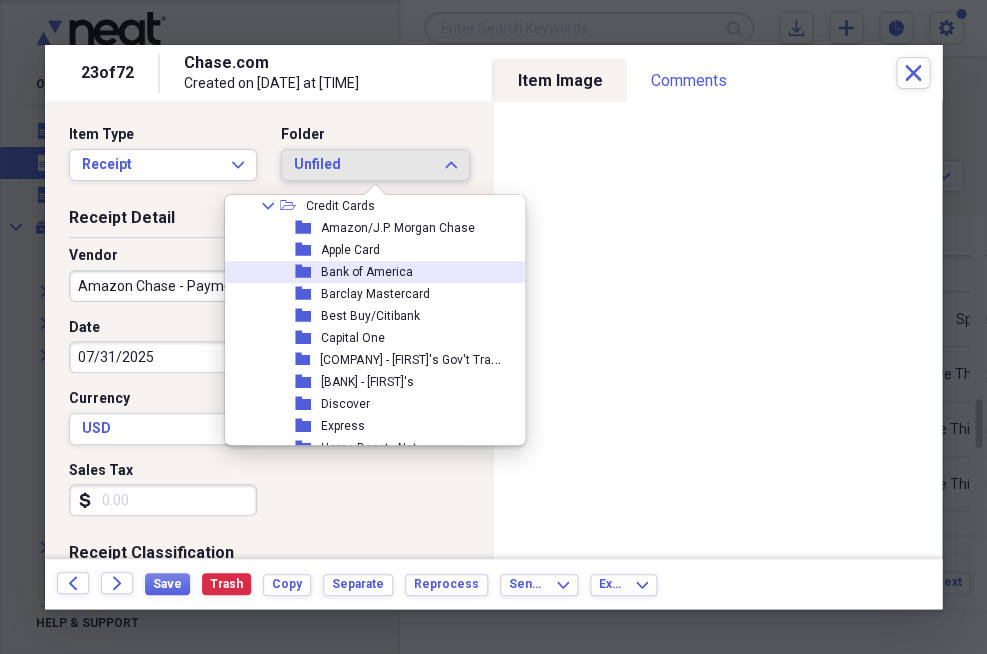 scroll, scrollTop: 611, scrollLeft: 0, axis: vertical 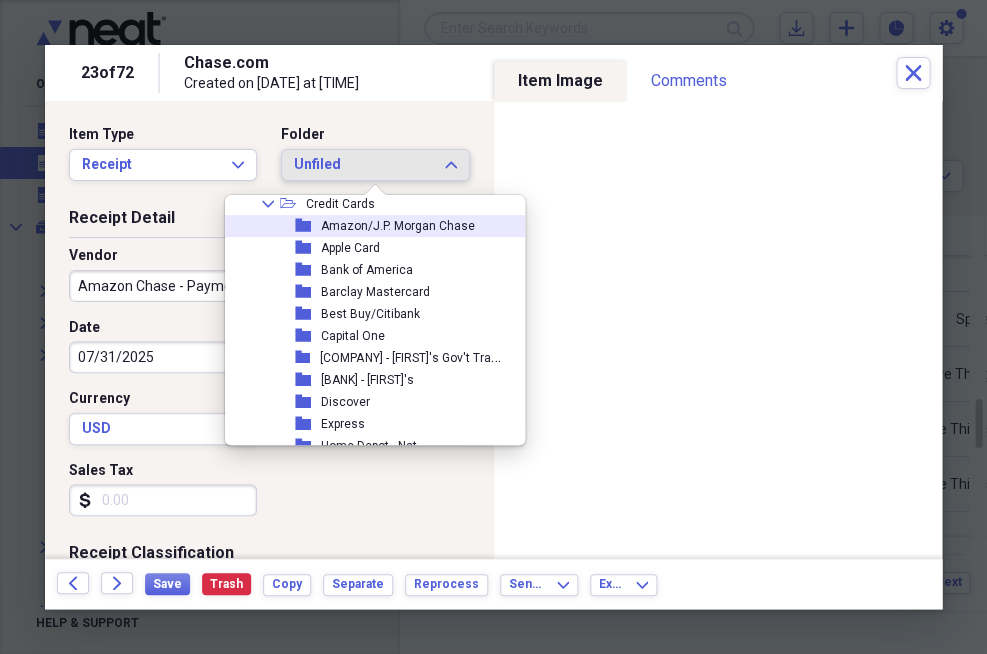 click on "Amazon/[FIRST]-[LAST]" at bounding box center [398, 226] 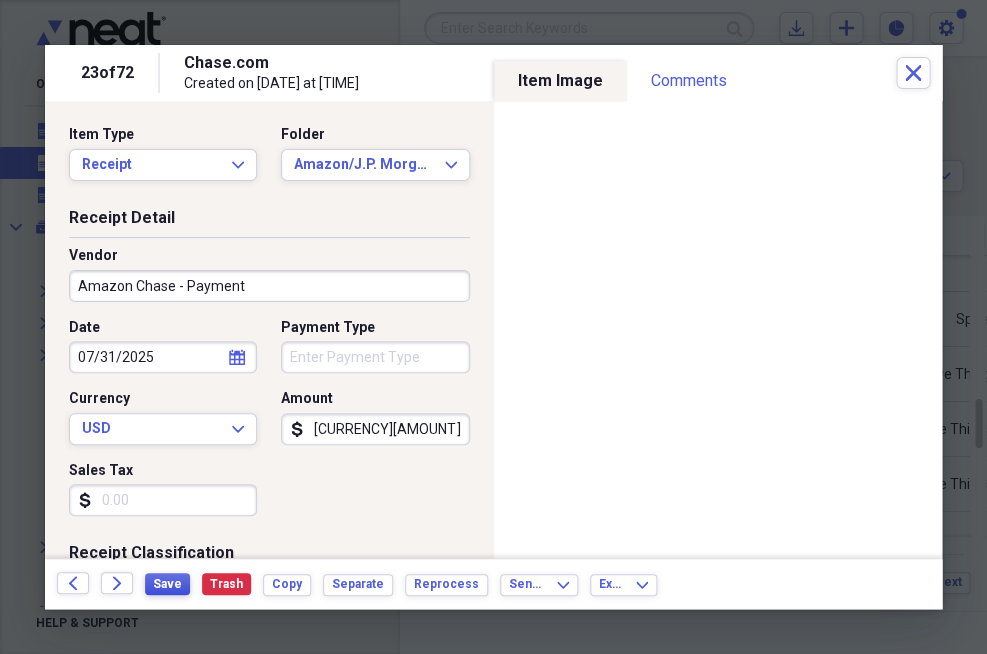 click on "Save" at bounding box center [167, 584] 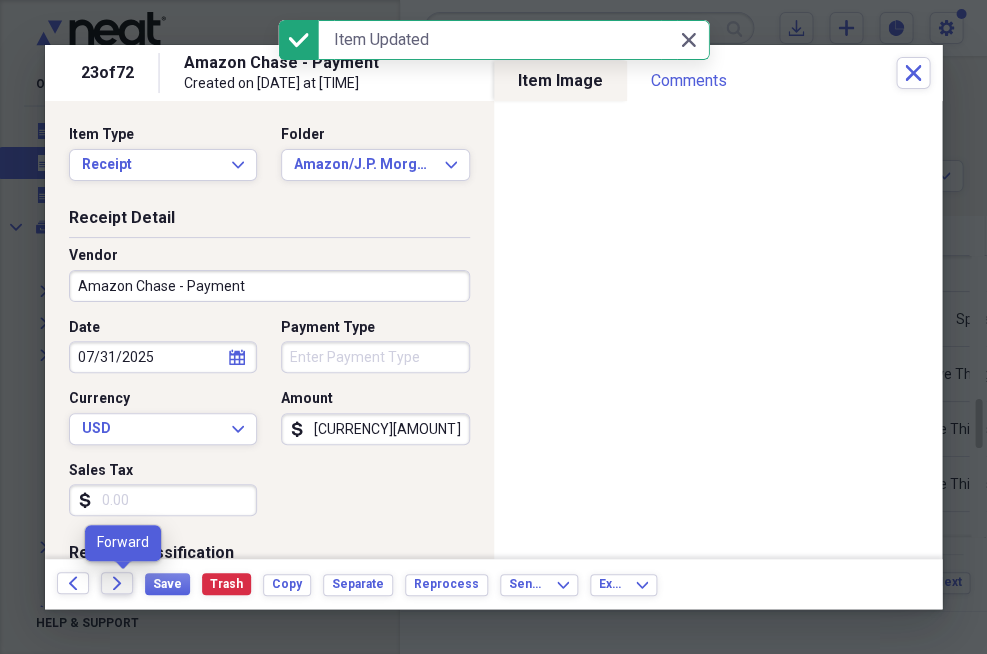 click 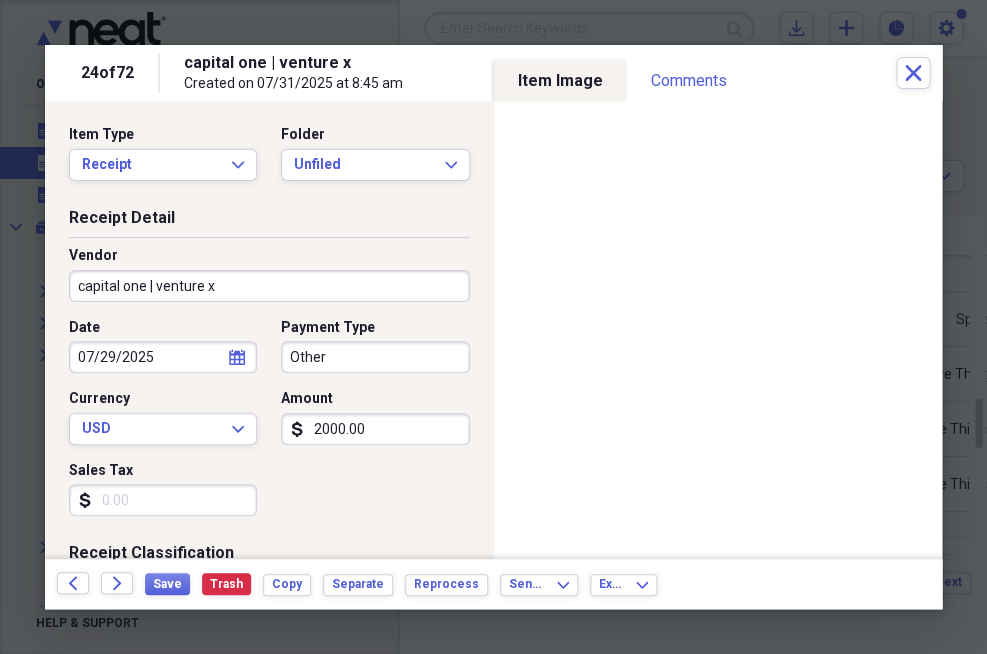 click on "capital one | venture x" at bounding box center [269, 286] 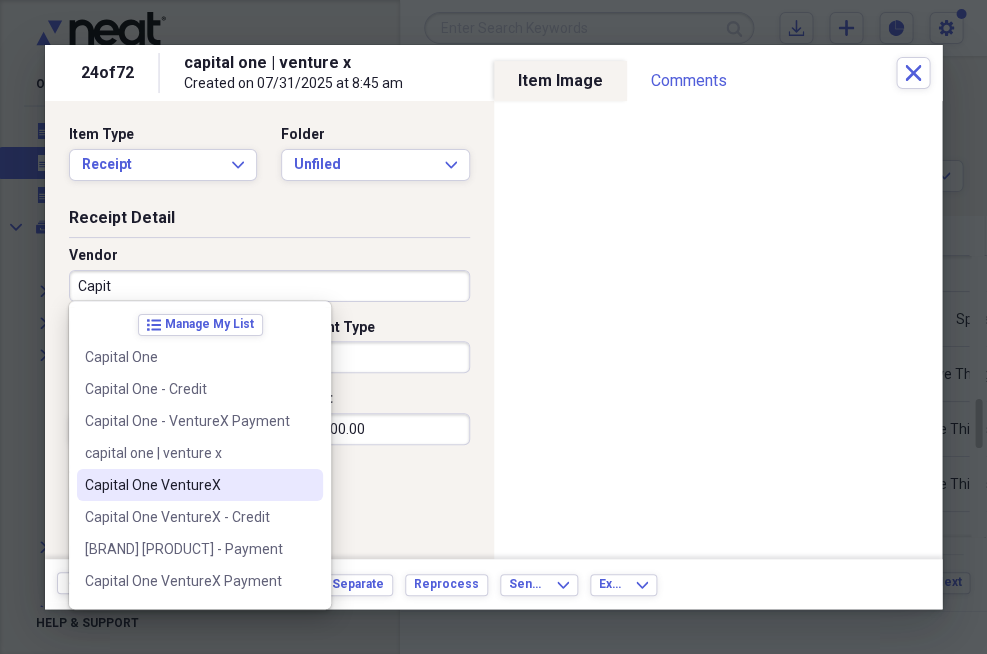 click on "Capital One VentureX" at bounding box center [200, 485] 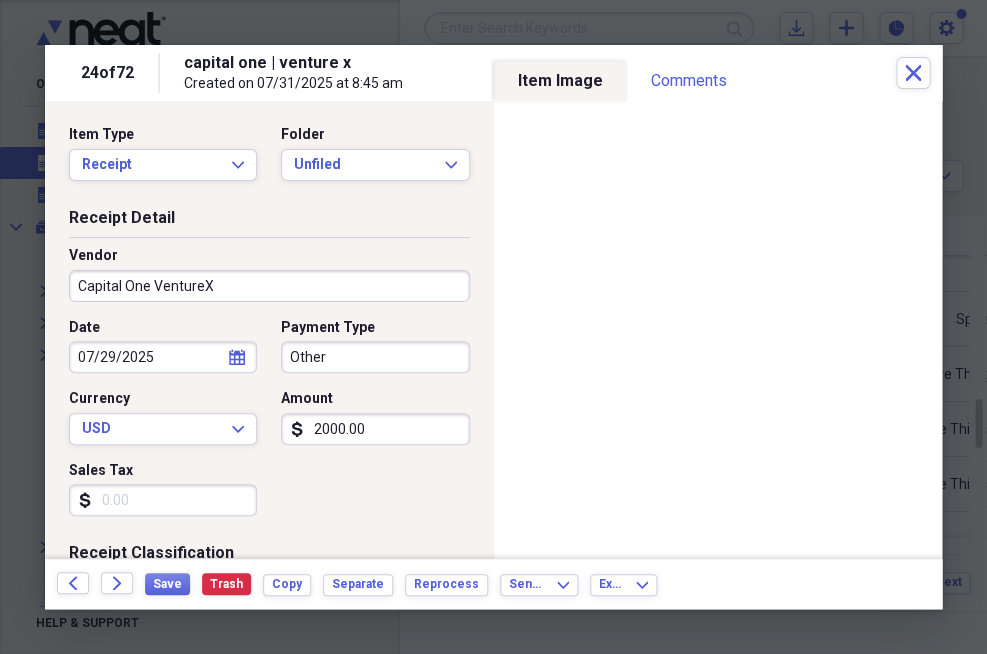 click on "Other" at bounding box center (375, 357) 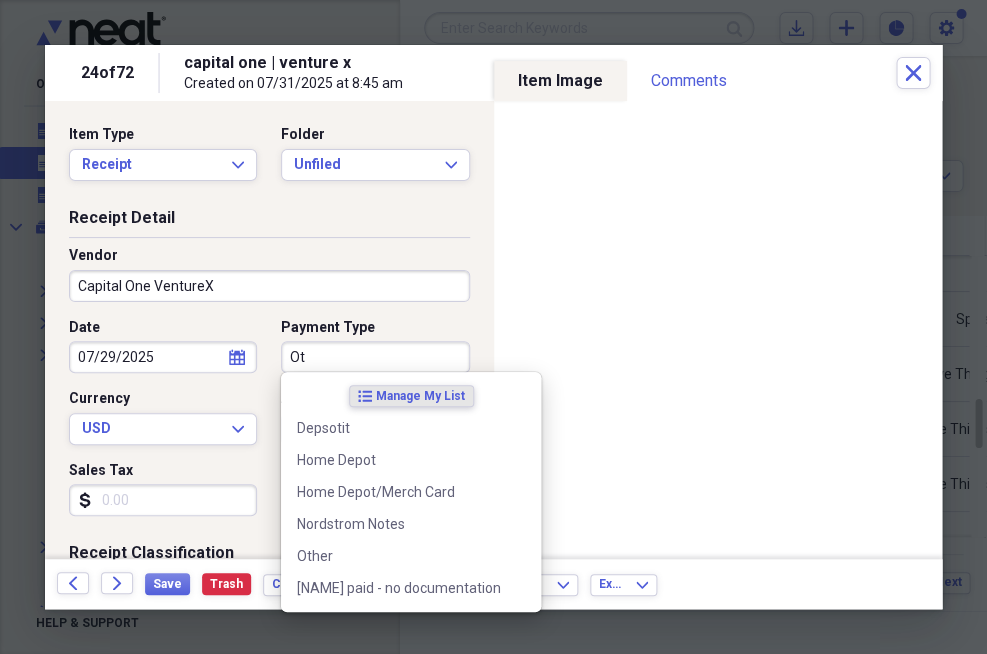 type on "O" 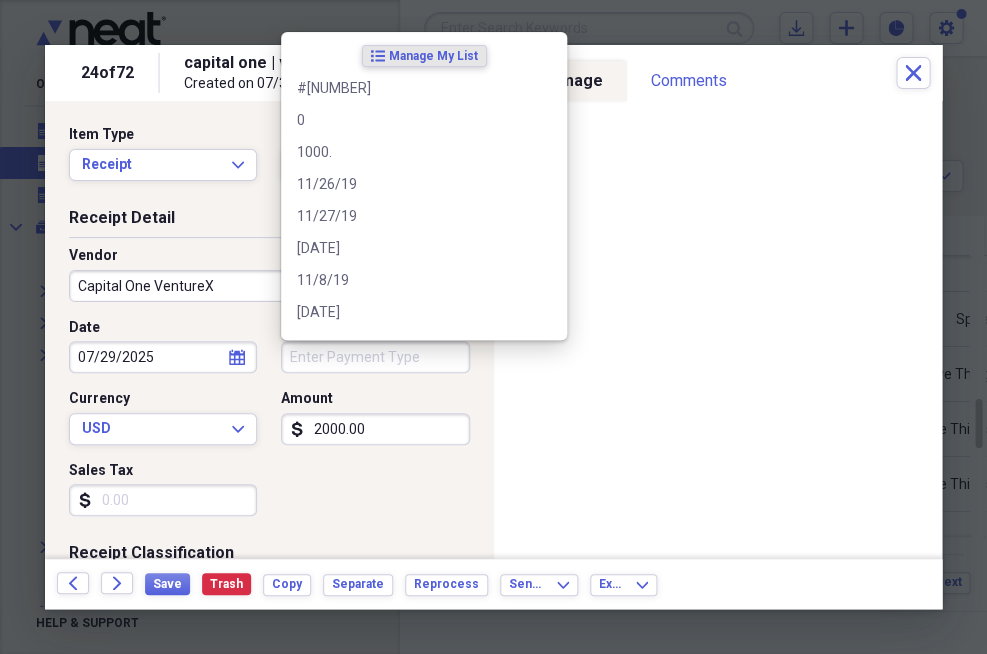 type 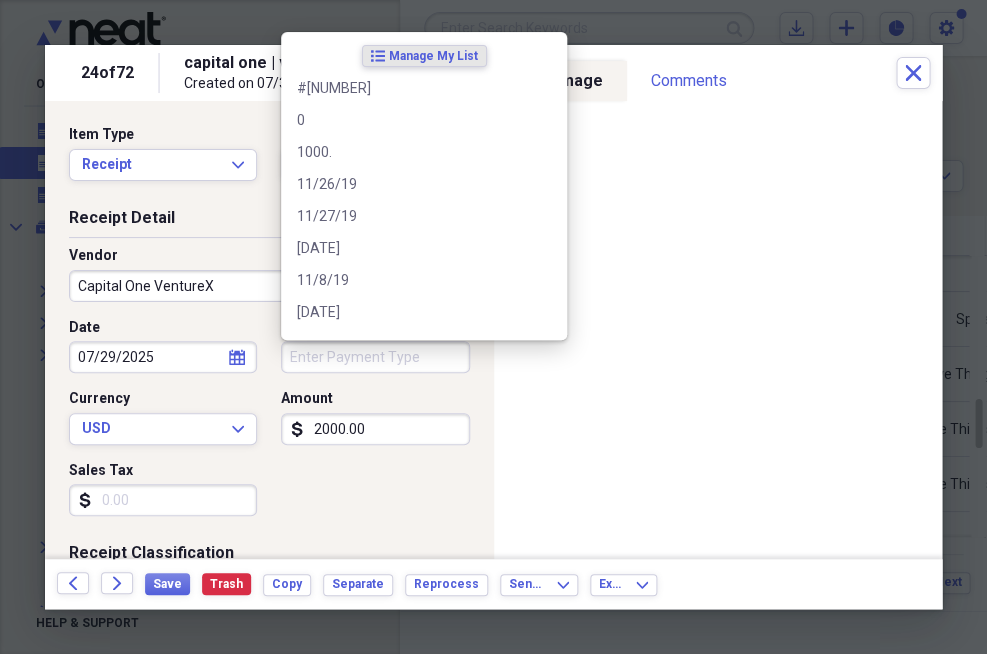 click on "Date 07/29/2025 calendar Calendar Payment Type Currency USD Expand Amount dollar-sign 2000.00 Sales Tax dollar-sign" at bounding box center [269, 425] 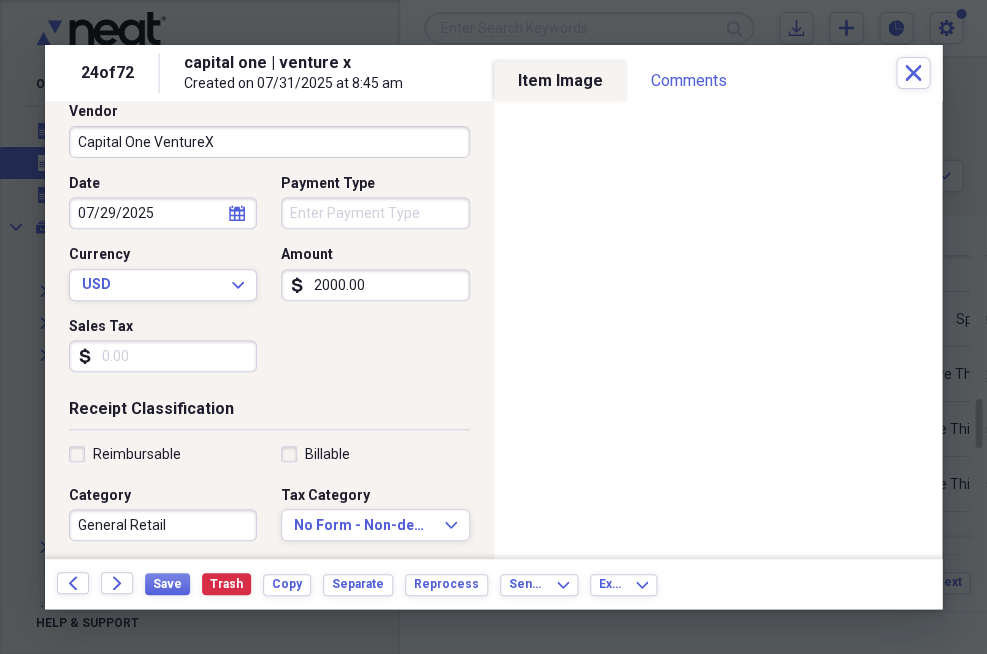 scroll, scrollTop: 180, scrollLeft: 0, axis: vertical 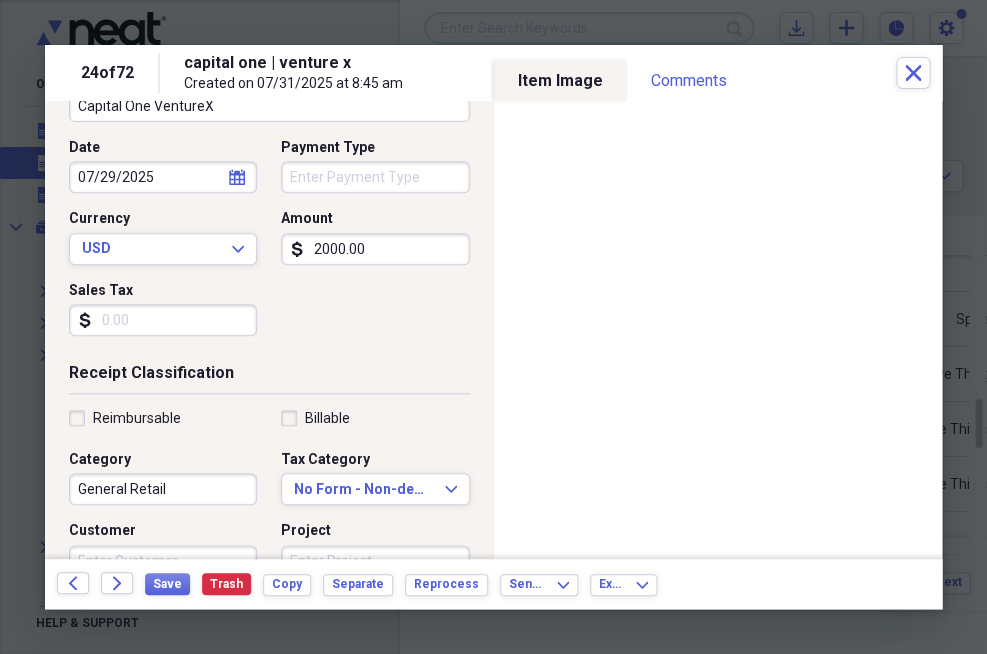 click on "General Retail" at bounding box center (163, 489) 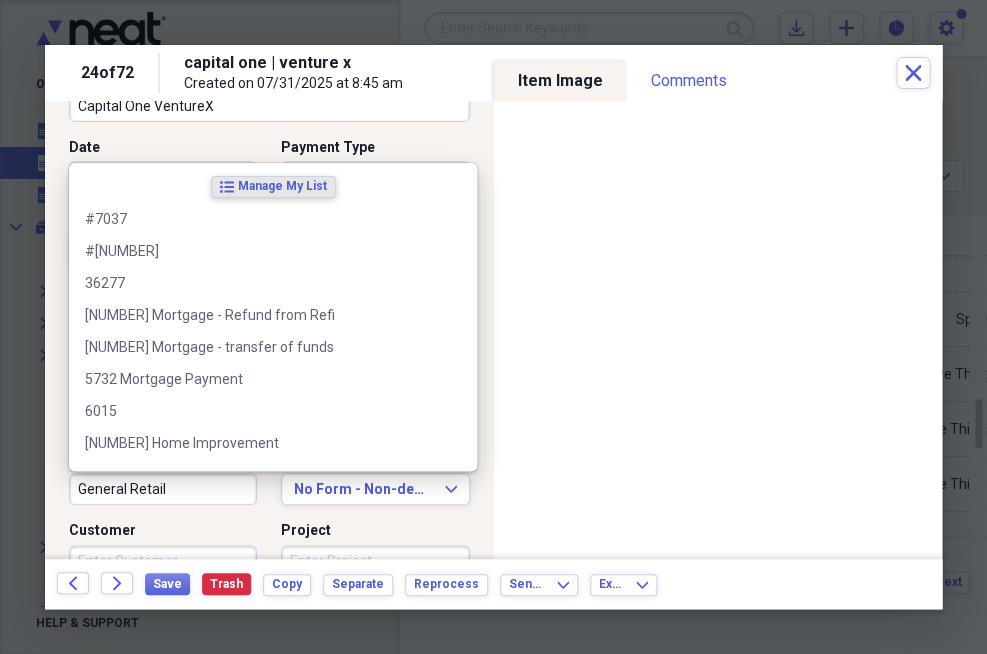 type on "\" 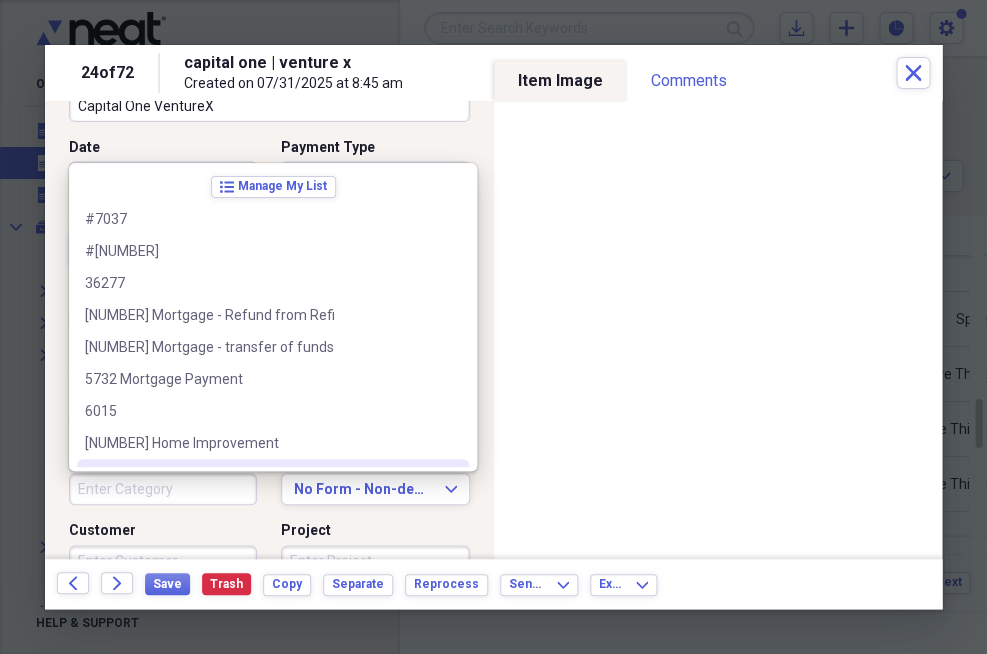 type 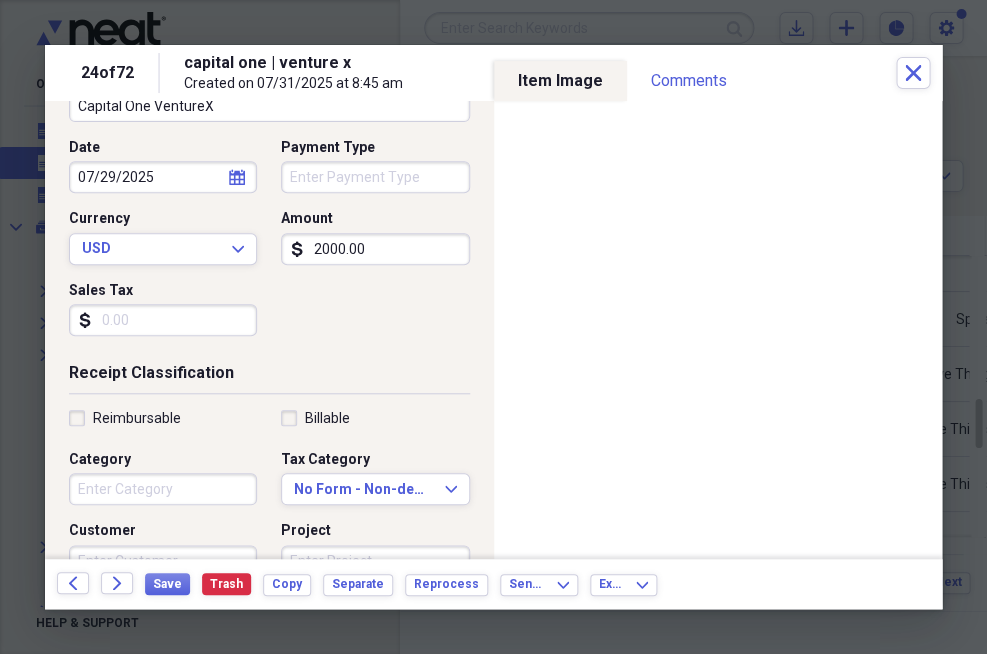 click on "Reimbursable Billable Category Tax Category No Form - Non-deductible Expand Customer Project Product Location Class" at bounding box center [269, 569] 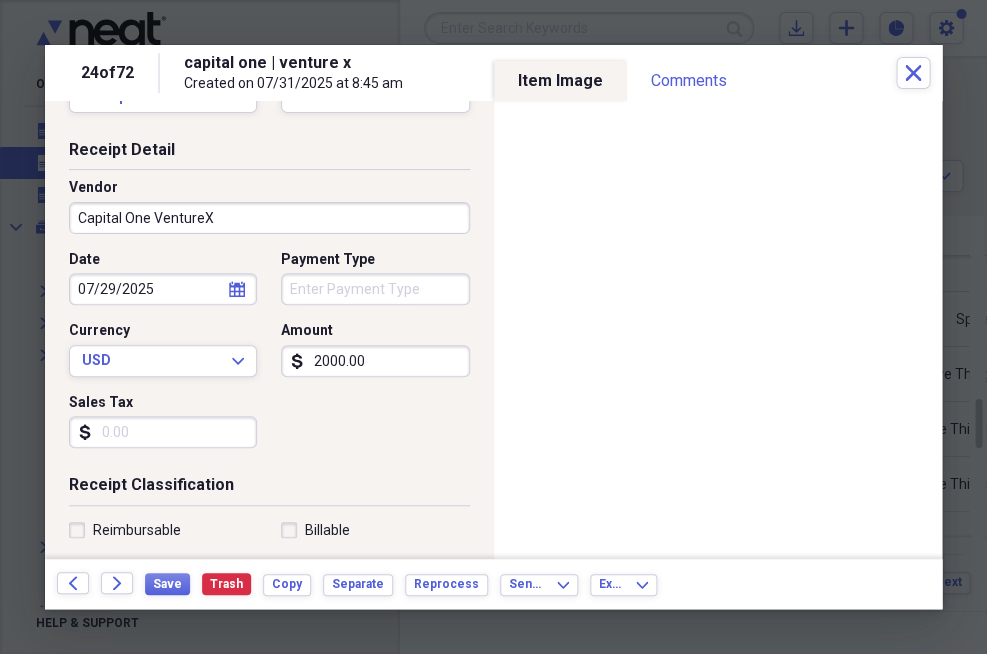 scroll, scrollTop: 0, scrollLeft: 0, axis: both 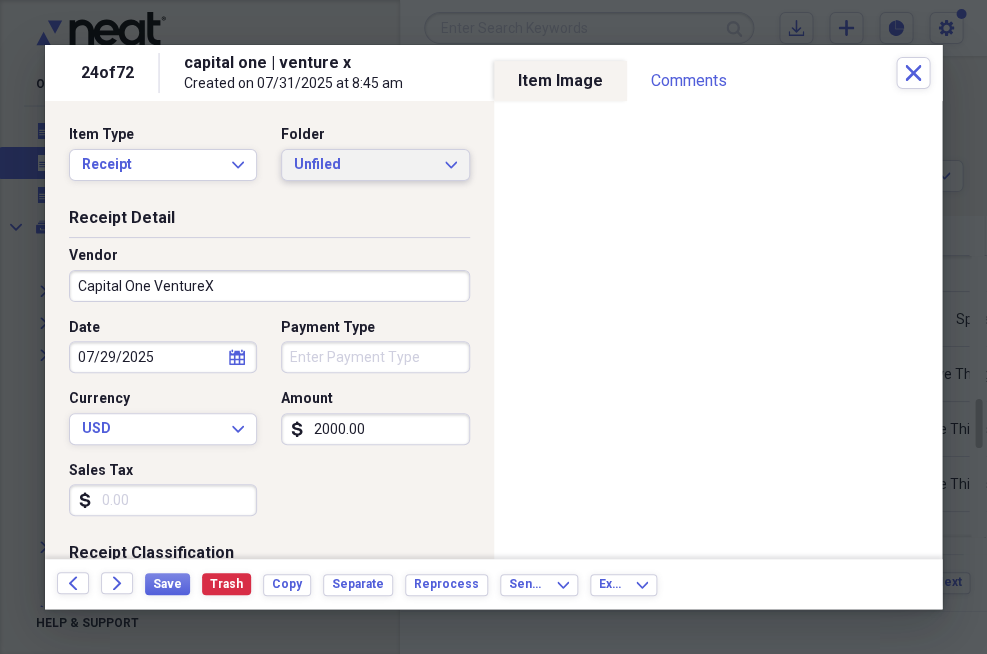 click on "Expand" 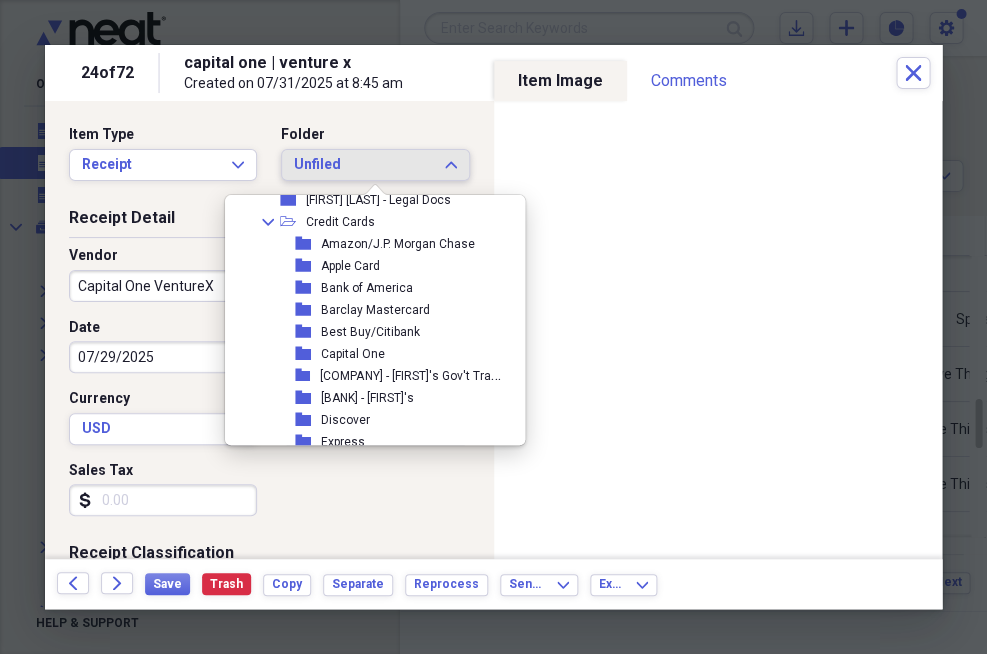scroll, scrollTop: 581, scrollLeft: 0, axis: vertical 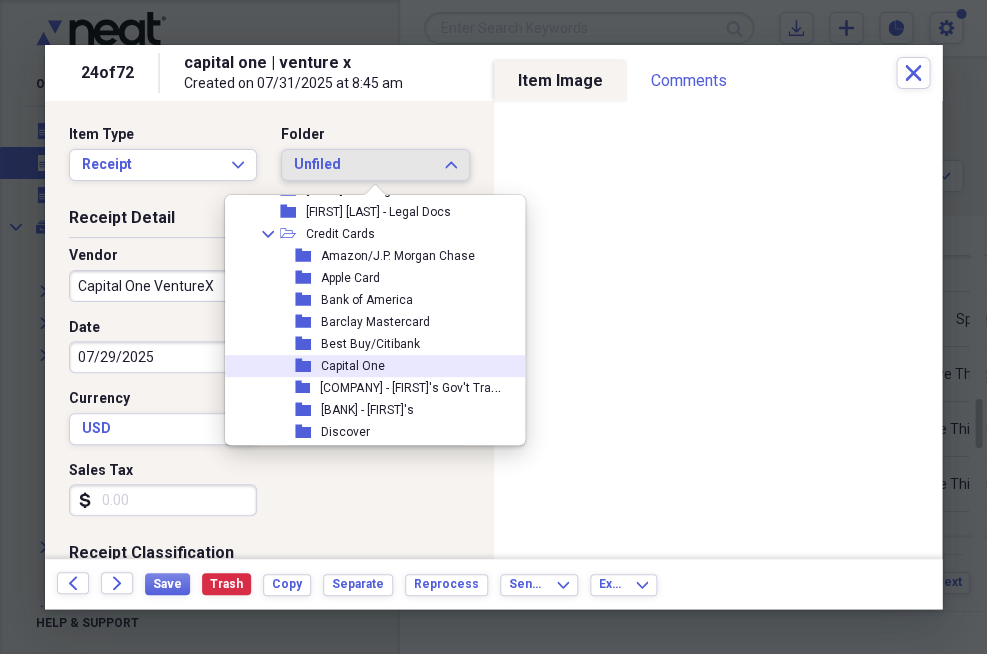click on "Capital One" at bounding box center [353, 366] 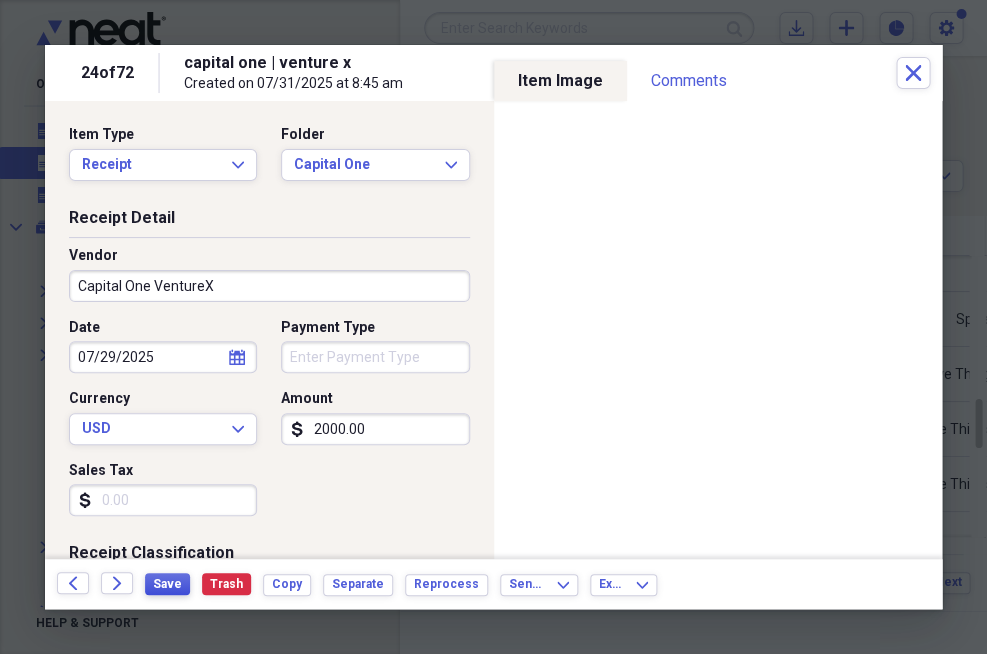 click on "Save" at bounding box center (167, 584) 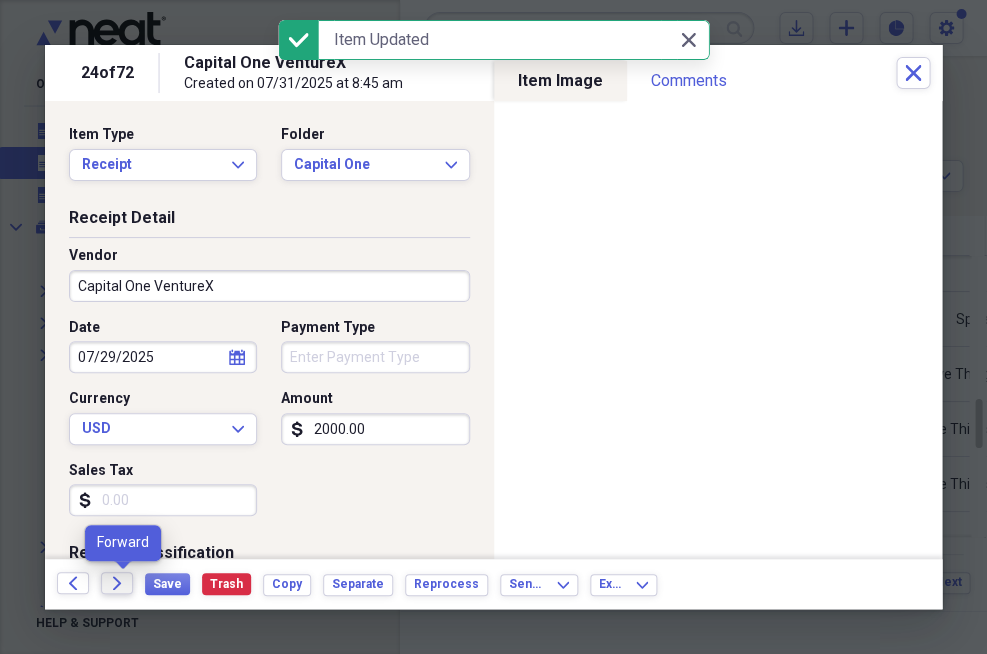 click 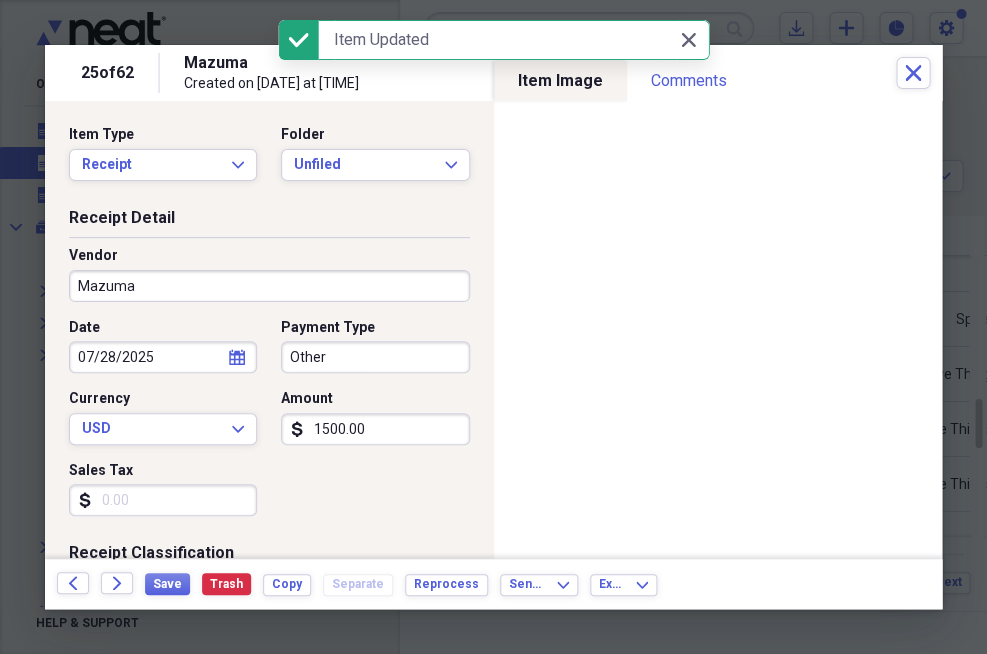 click on "Other" at bounding box center (375, 357) 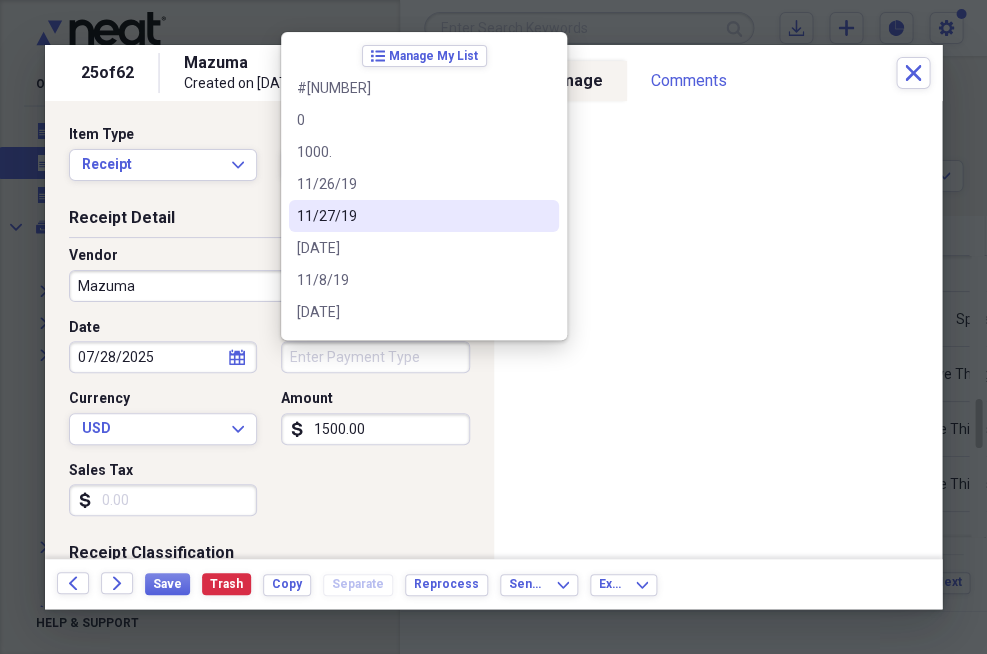 type 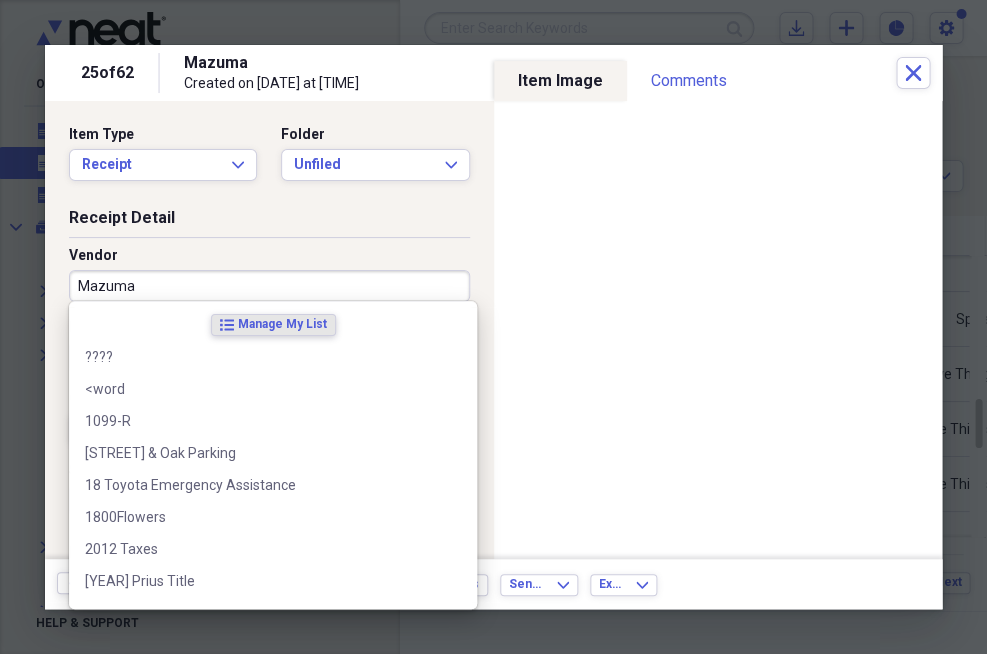 click on "Mazuma" at bounding box center (269, 286) 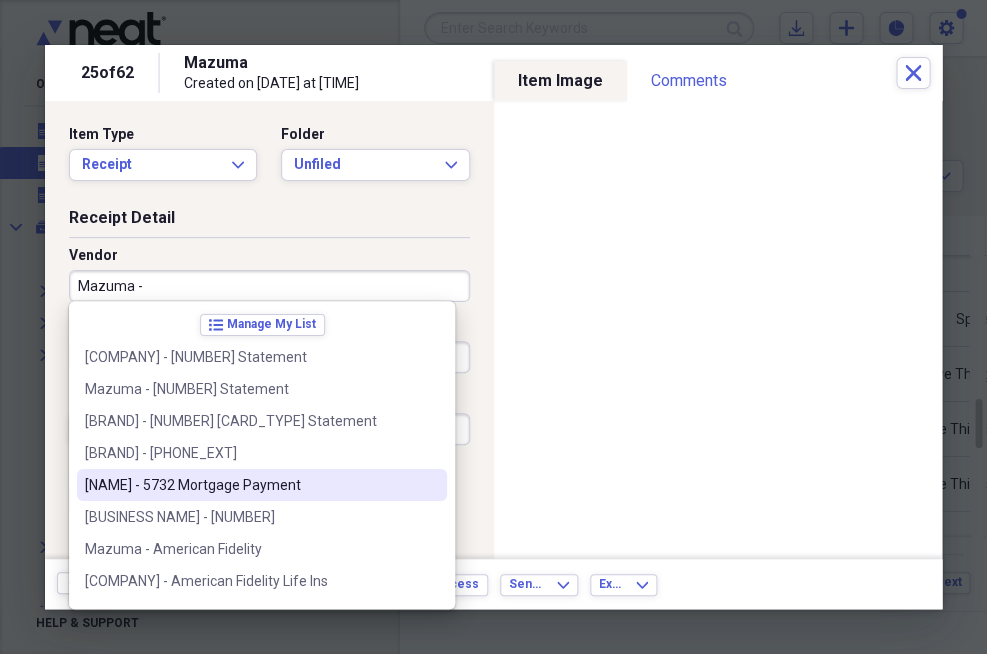 click on "Mazuma - [NUMBER] Mortgage Payment" at bounding box center (250, 485) 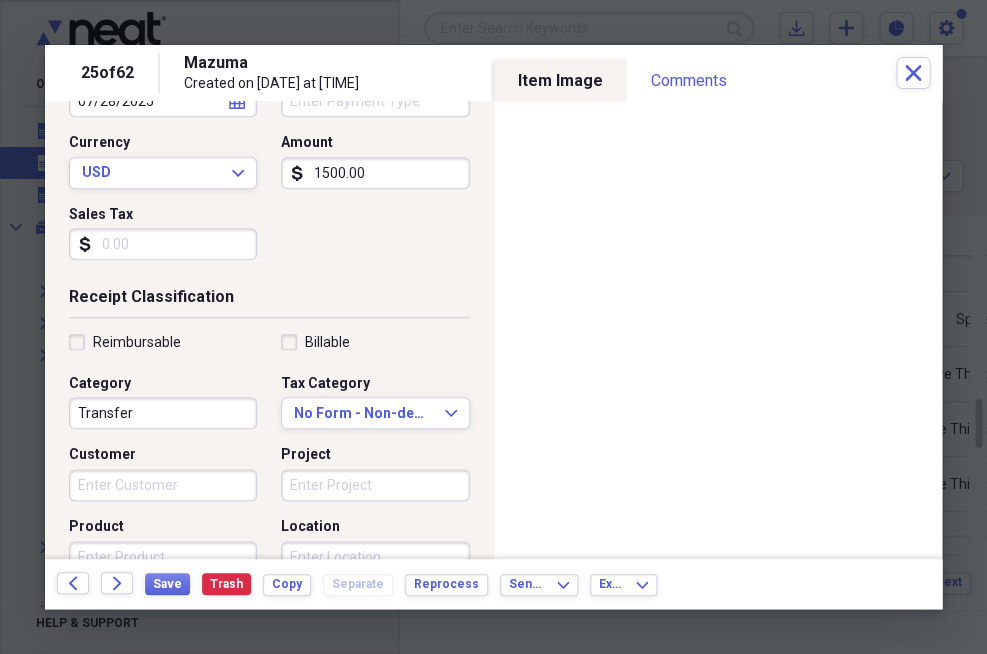 scroll, scrollTop: 258, scrollLeft: 0, axis: vertical 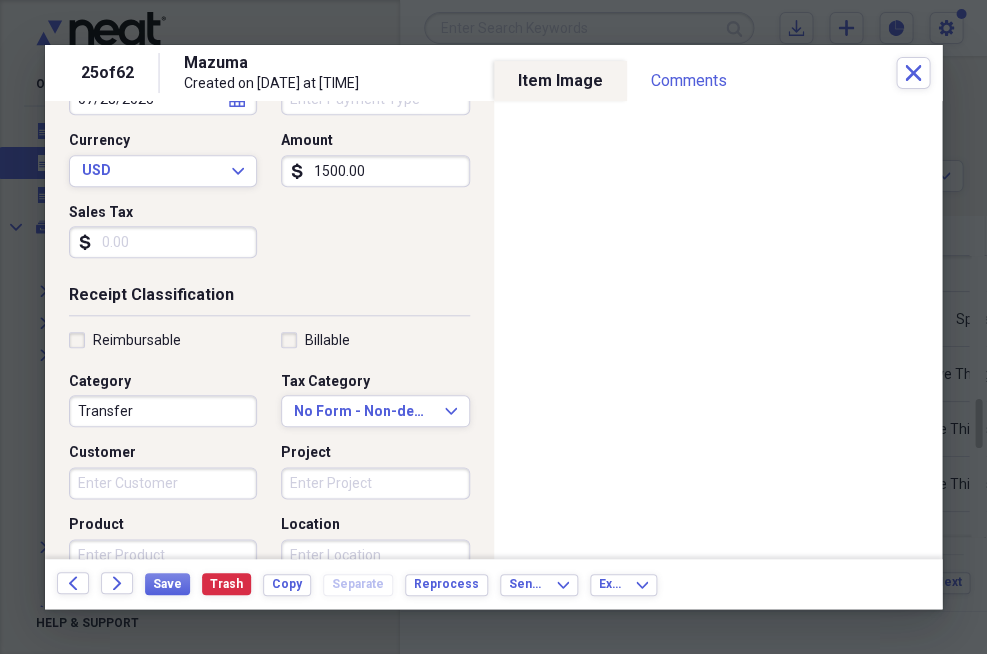 click on "Transfer" at bounding box center (163, 411) 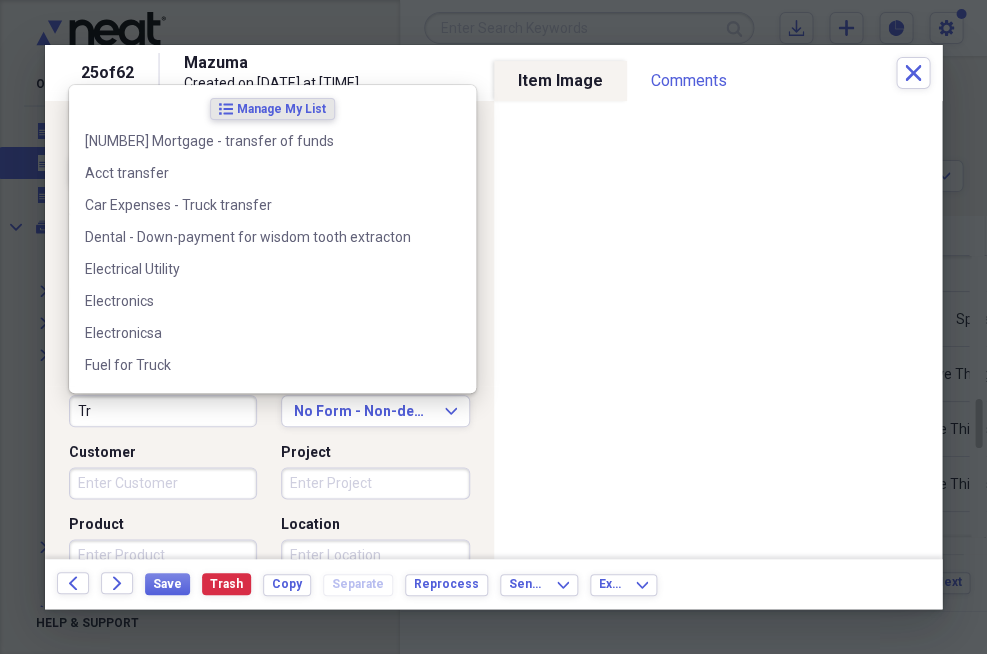 type on "T" 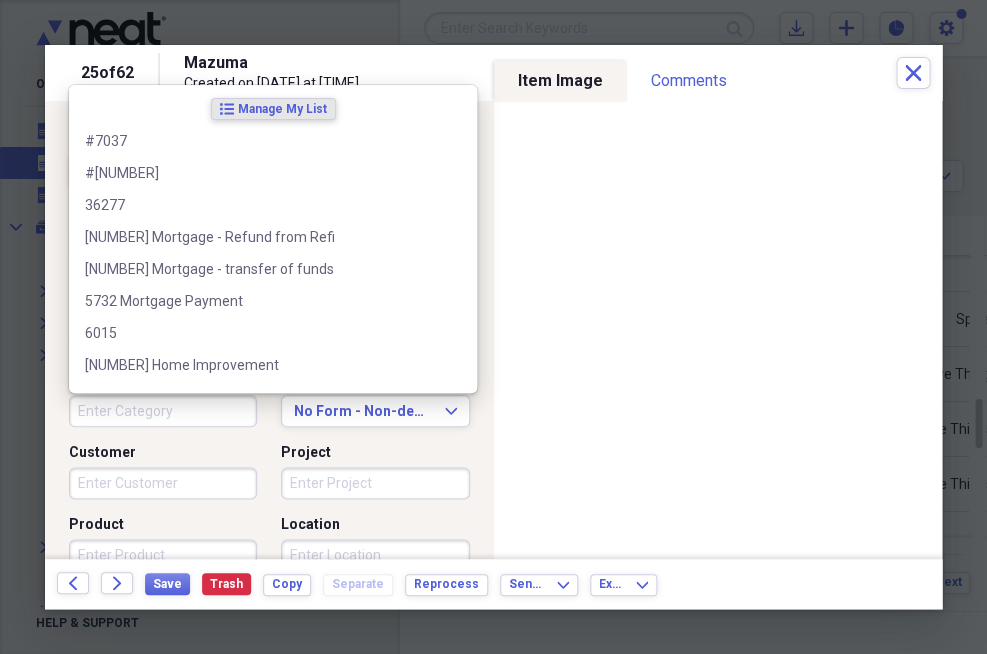 type 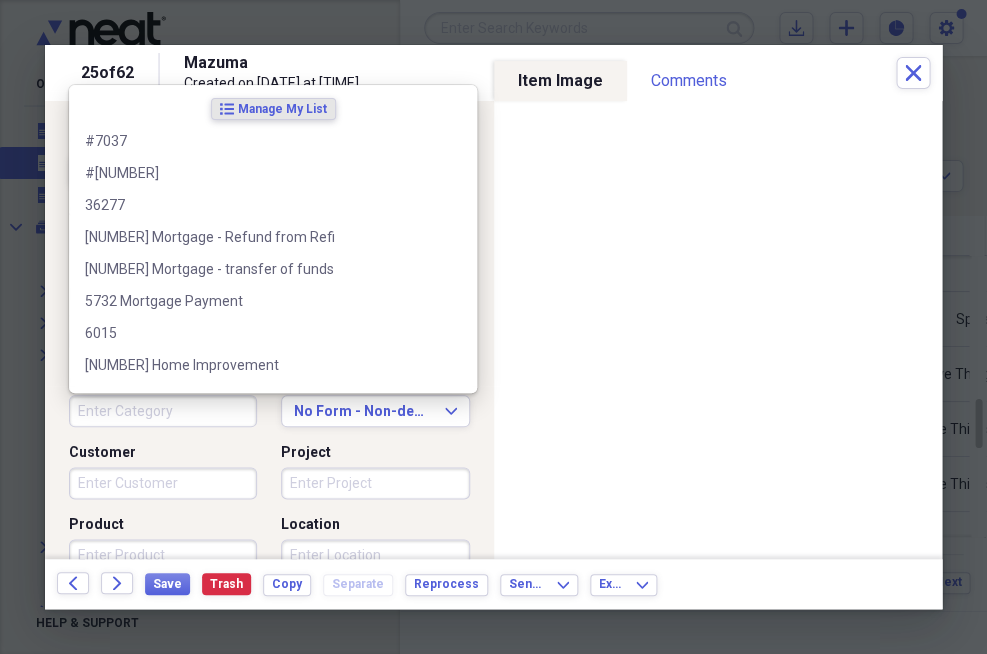 click on "Reimbursable Billable Category Tax Category No Form - Non-deductible Expand Customer Project Product Location Class" at bounding box center (269, 491) 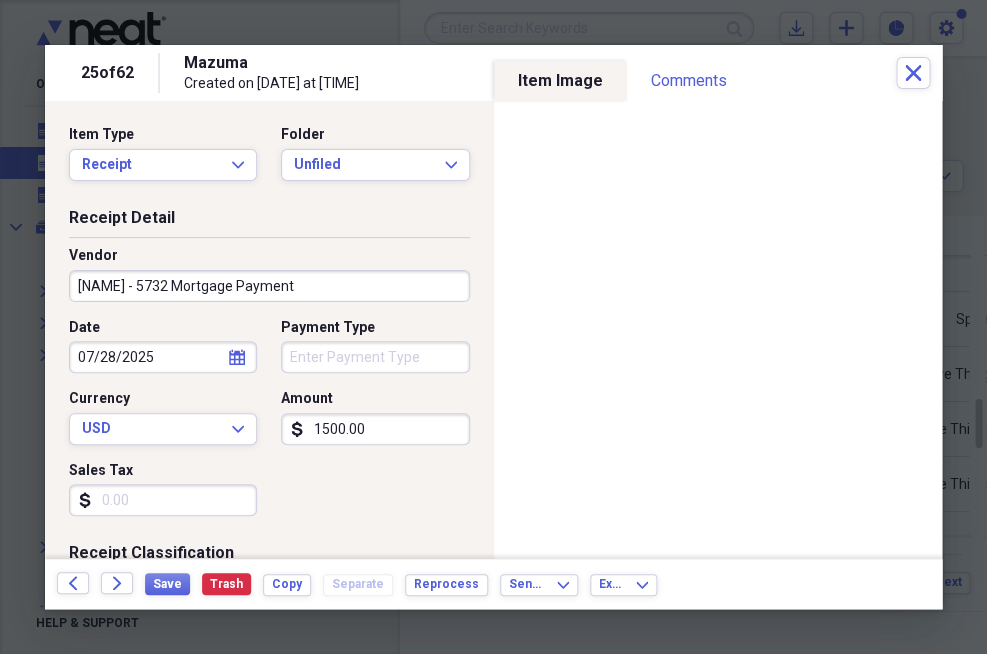 scroll, scrollTop: 0, scrollLeft: 0, axis: both 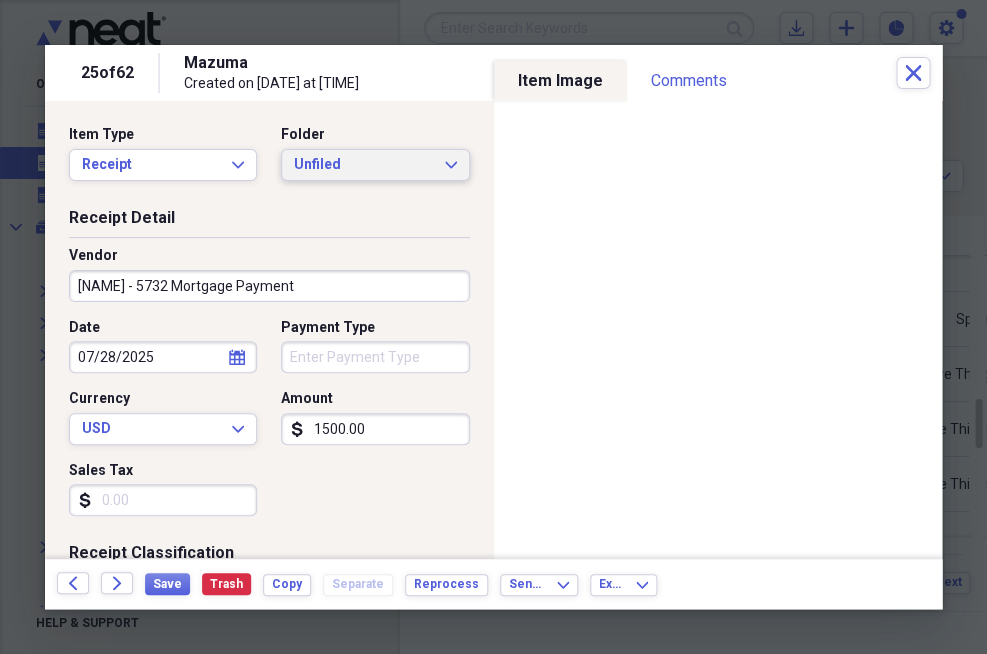 click on "Expand" 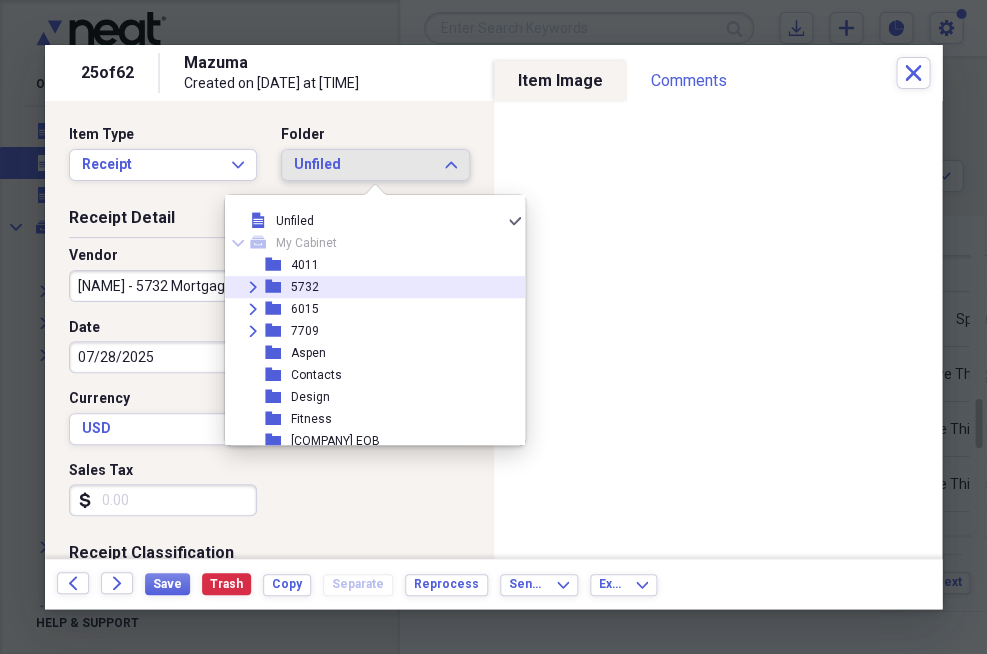 click 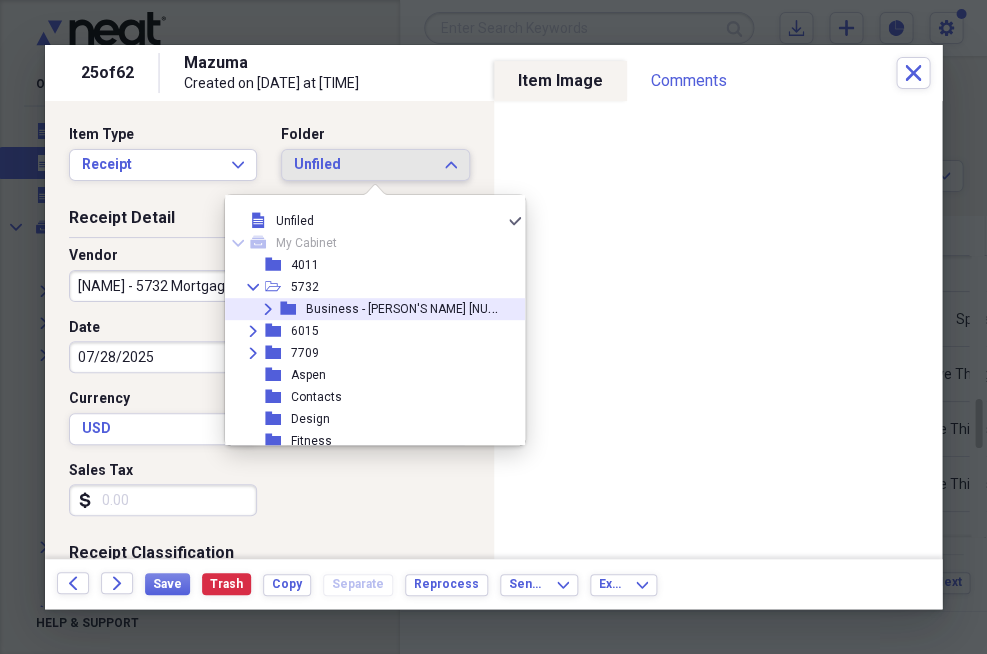click on "Expand" 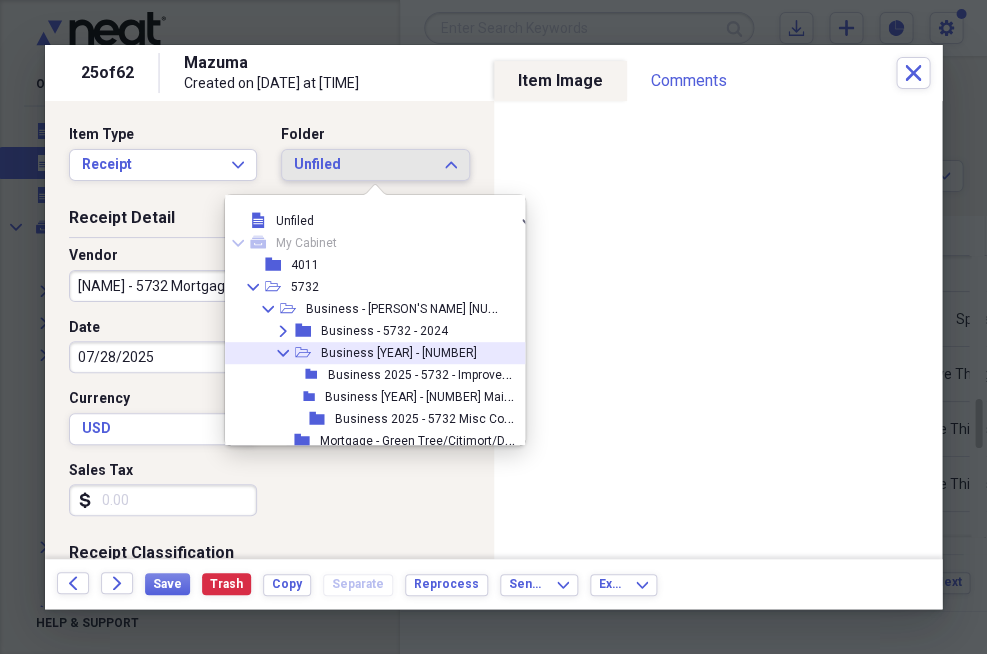 click on "Business [YEAR] - [NUMBER]" at bounding box center [399, 353] 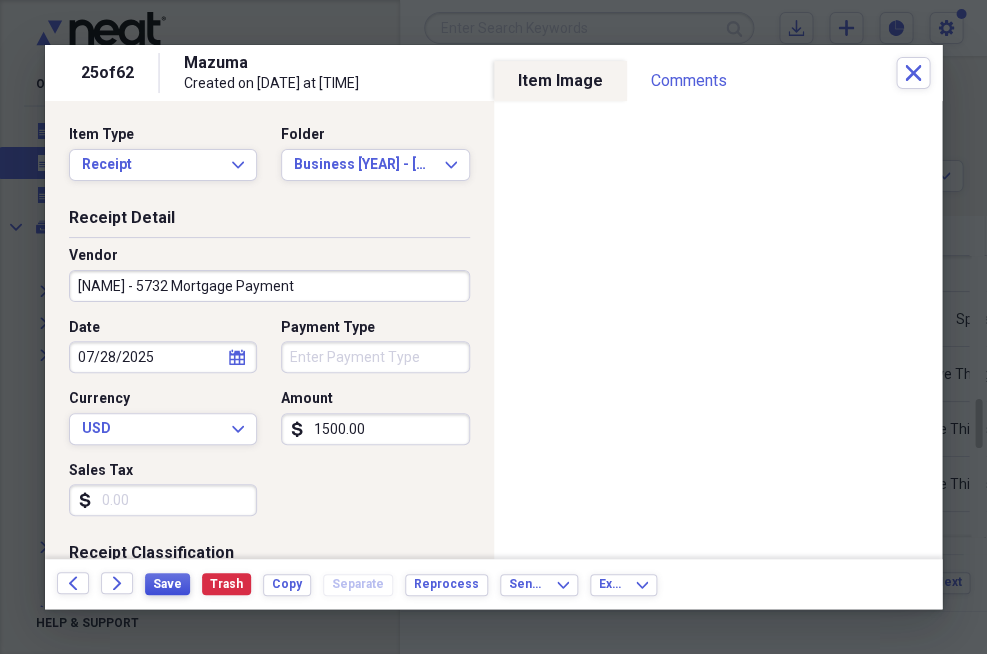 click on "Save" at bounding box center [167, 584] 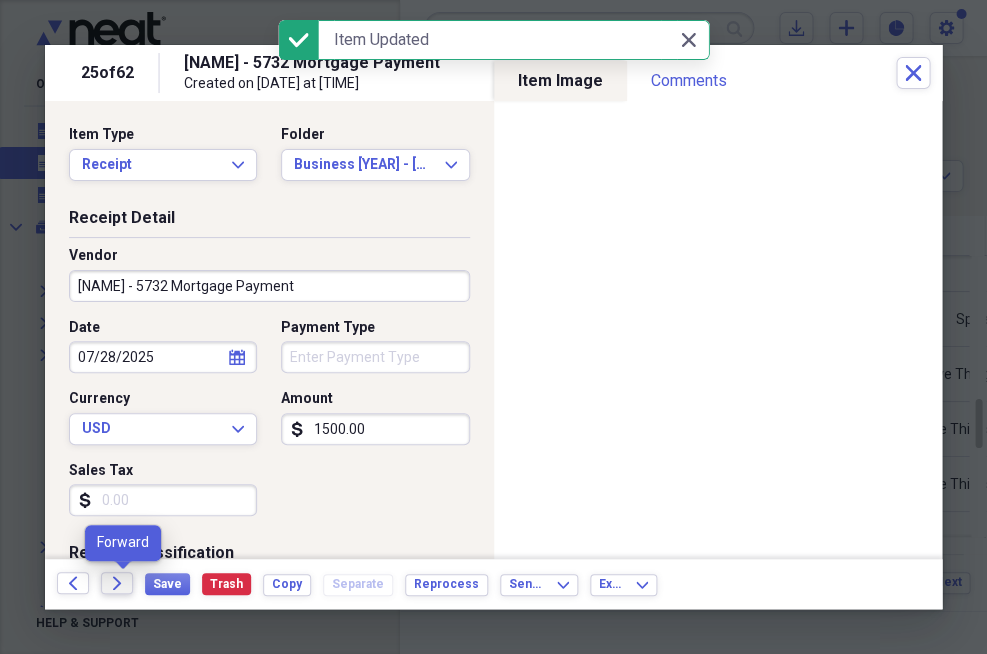 click 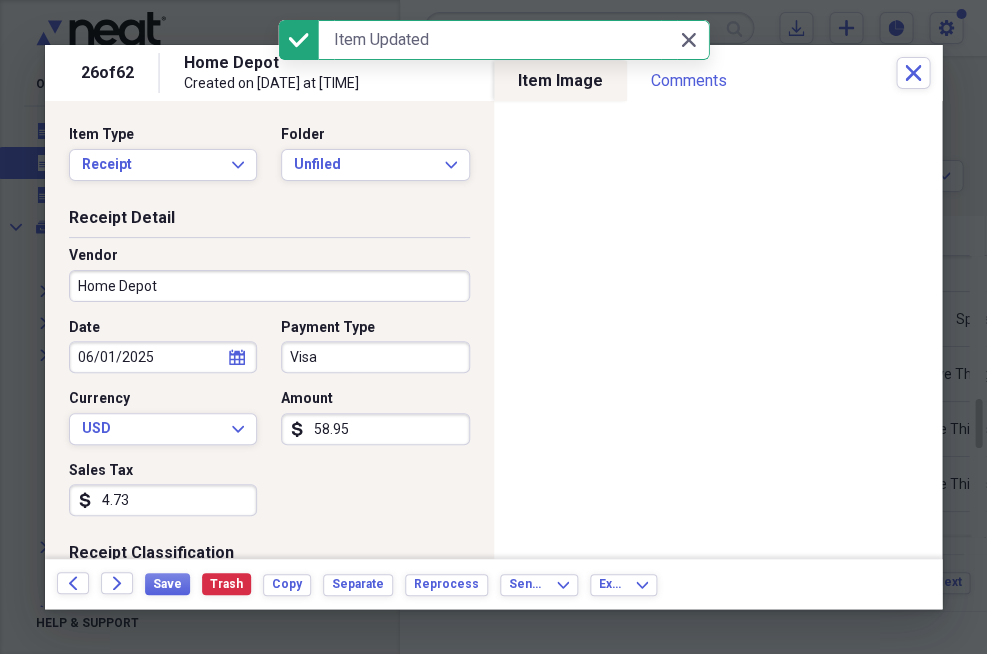 click on "Visa" at bounding box center [375, 357] 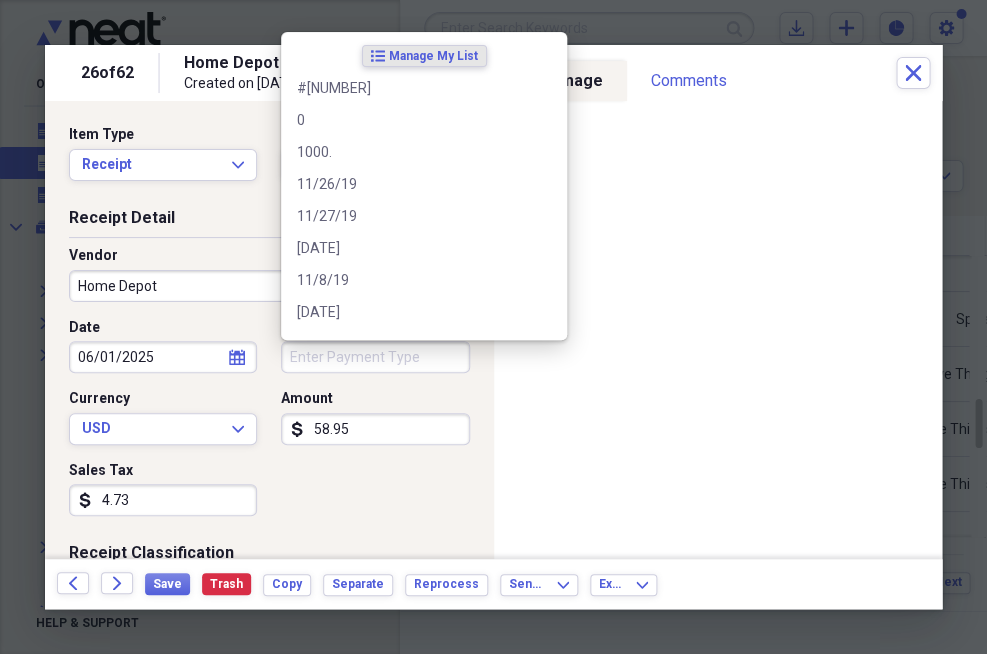 type 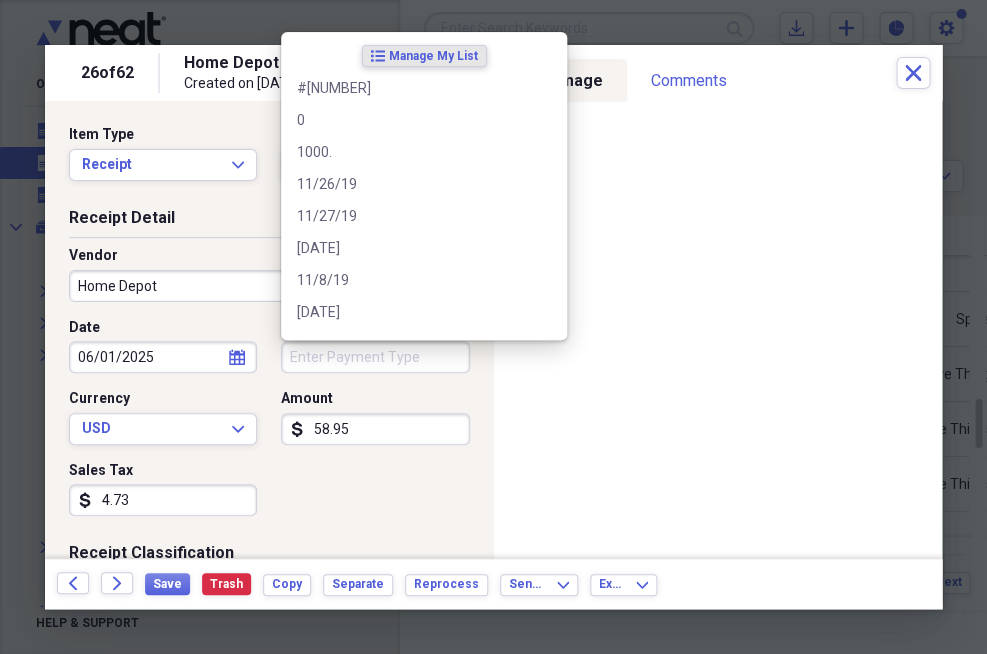 click on "4.73" at bounding box center (163, 500) 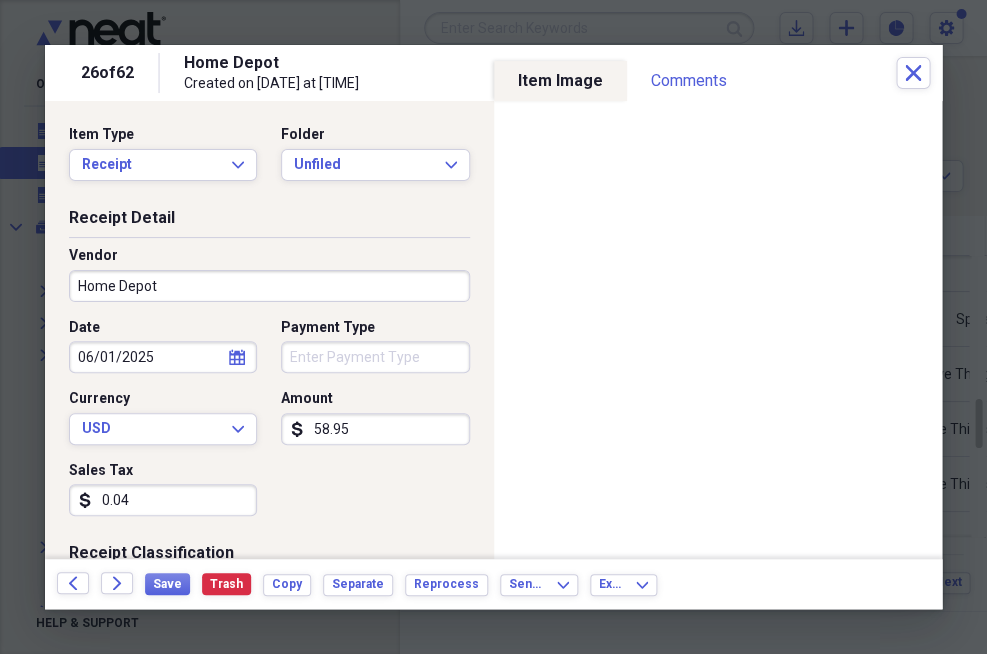 type on "0.04" 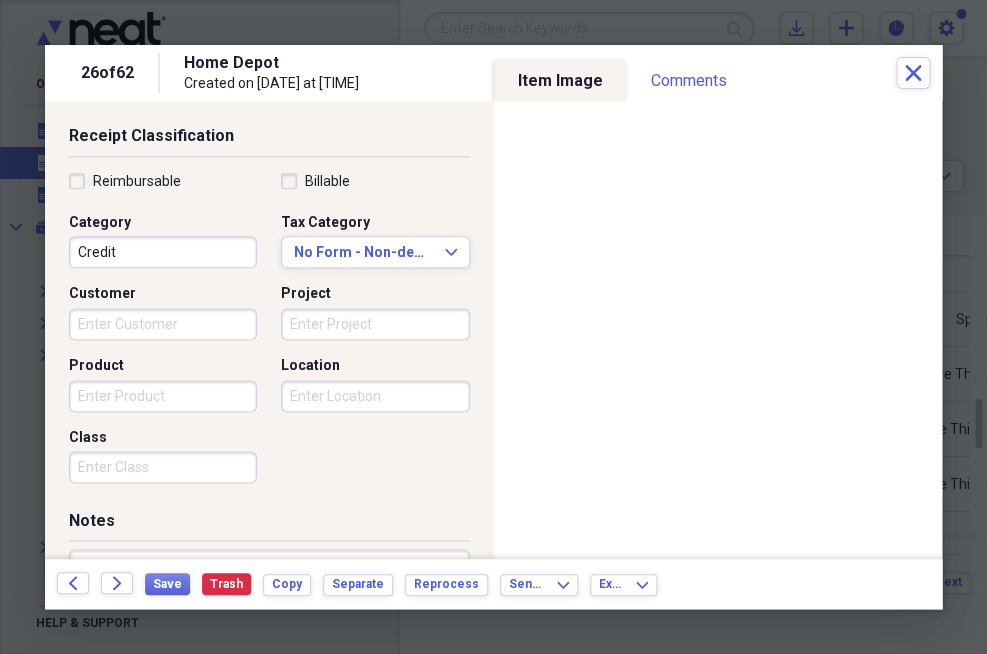 scroll, scrollTop: 396, scrollLeft: 0, axis: vertical 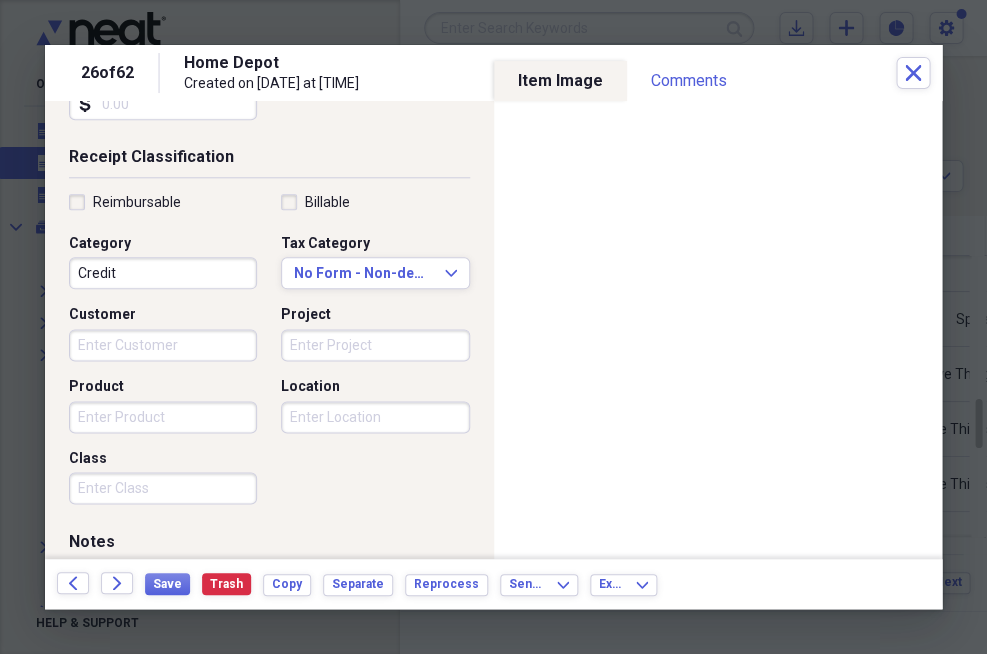 click on "Credit" at bounding box center [163, 273] 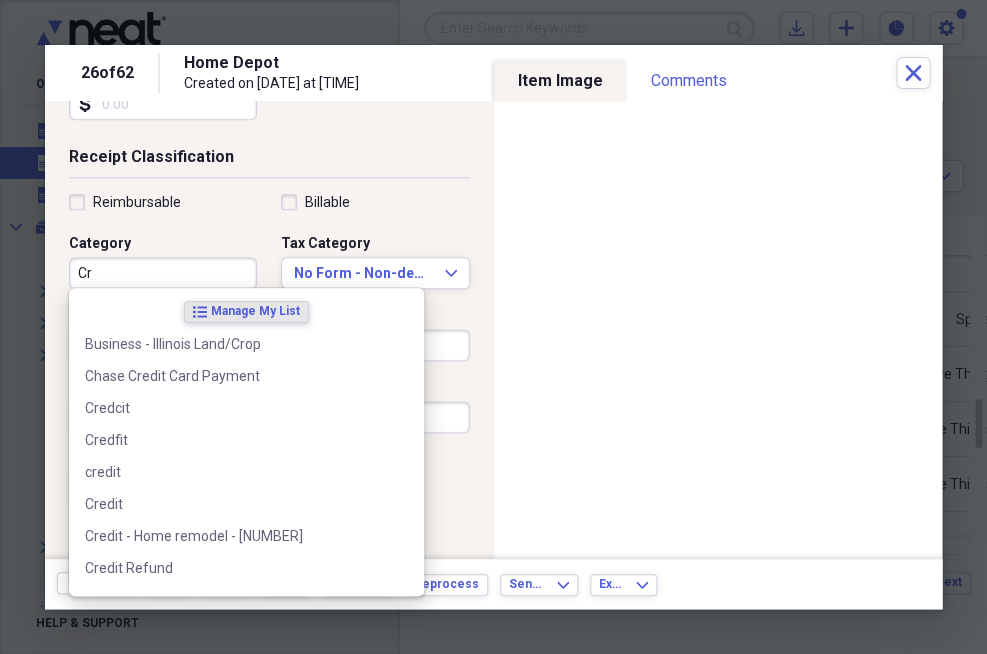 type on "C" 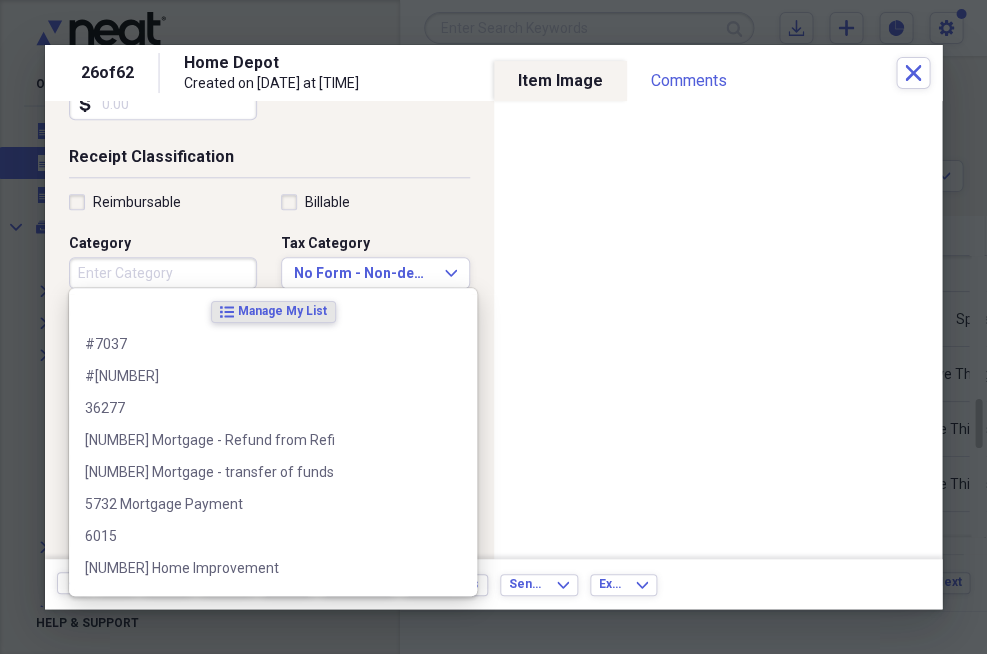 type 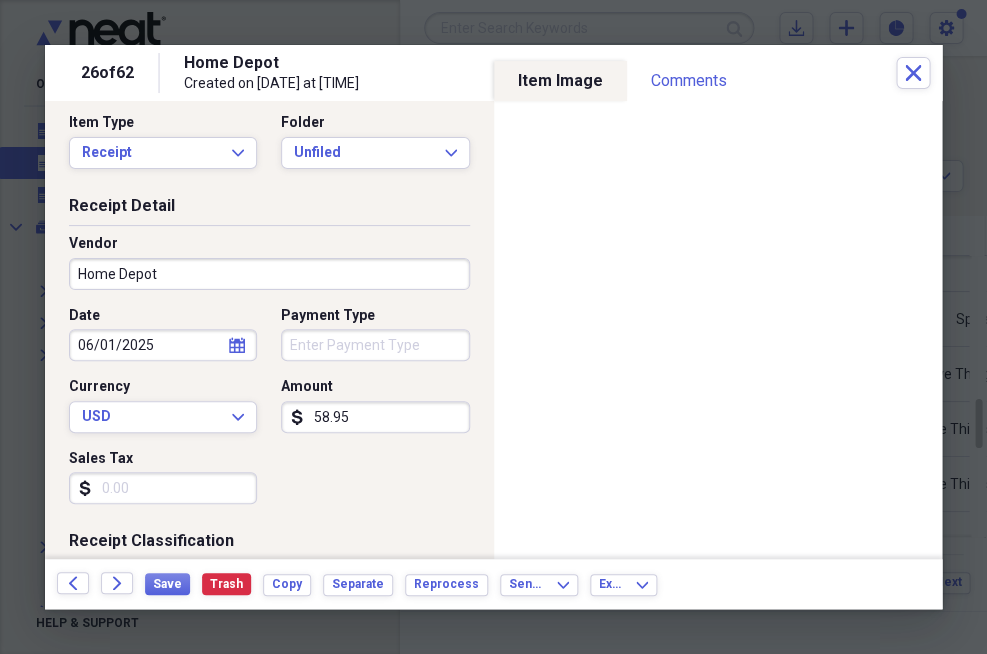 scroll, scrollTop: 11, scrollLeft: 0, axis: vertical 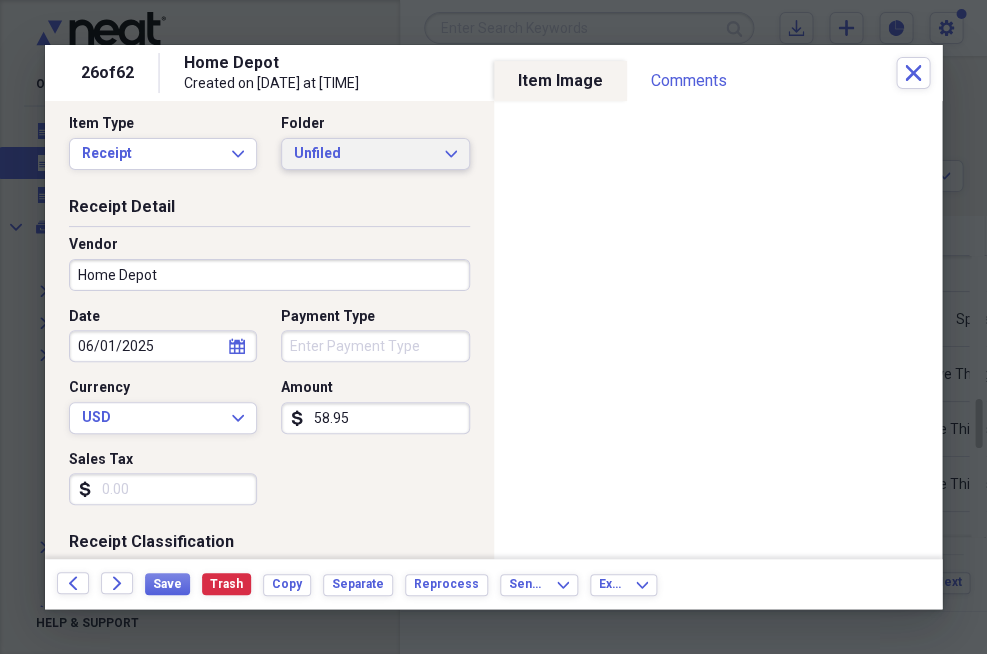 click on "Expand" 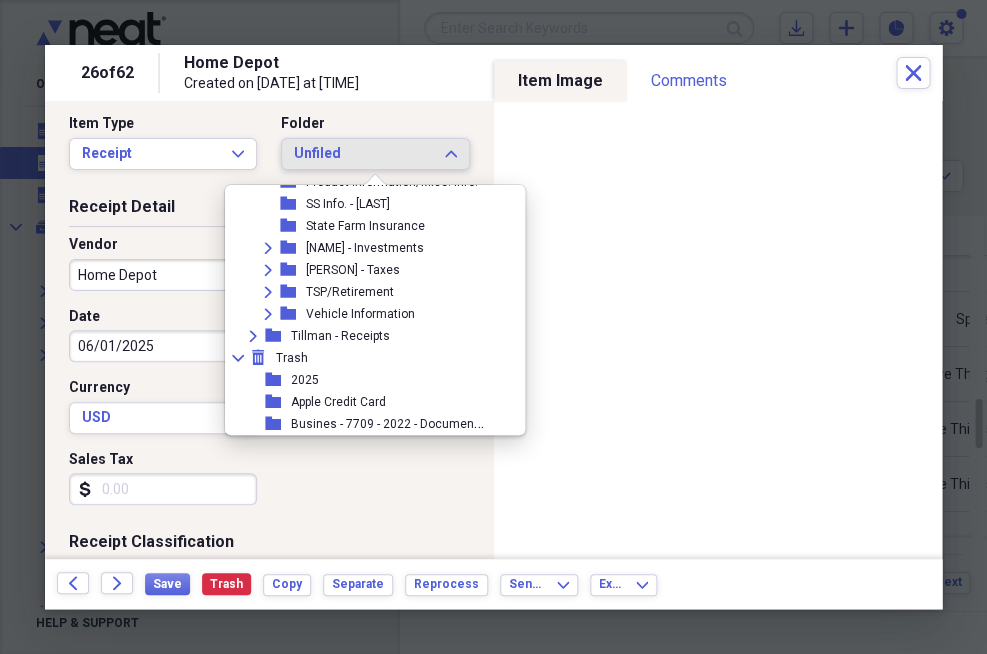 scroll, scrollTop: 1965, scrollLeft: 0, axis: vertical 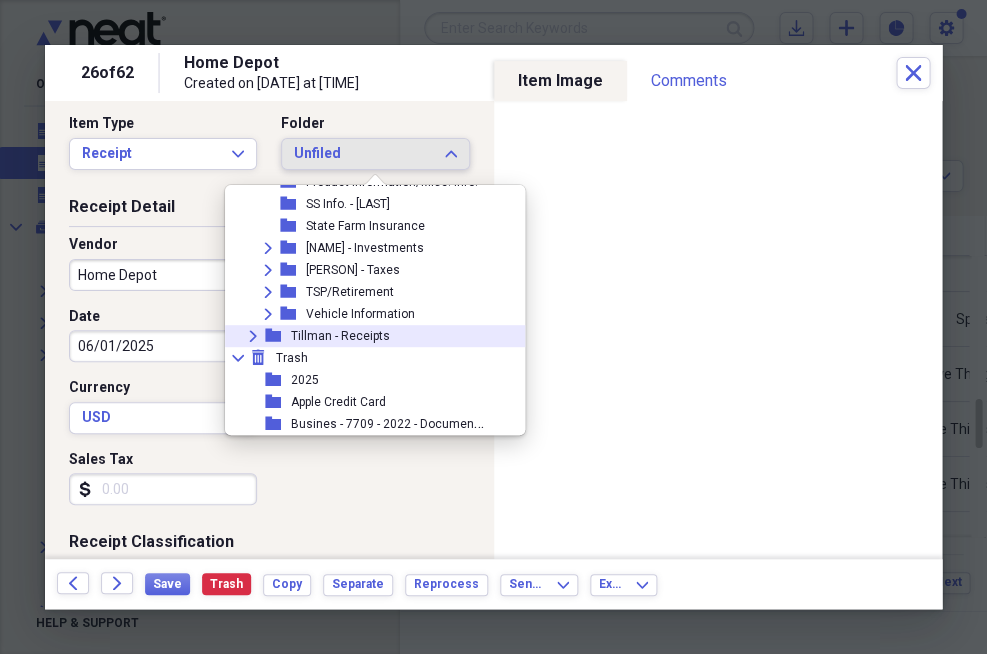 click 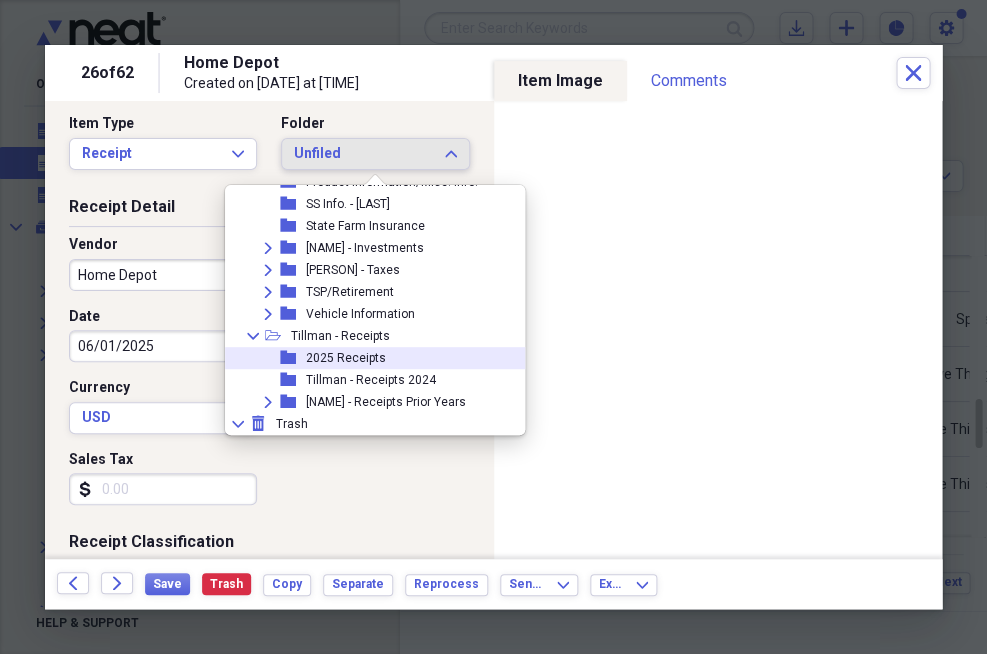 click on "2025 Receipts" at bounding box center (346, 358) 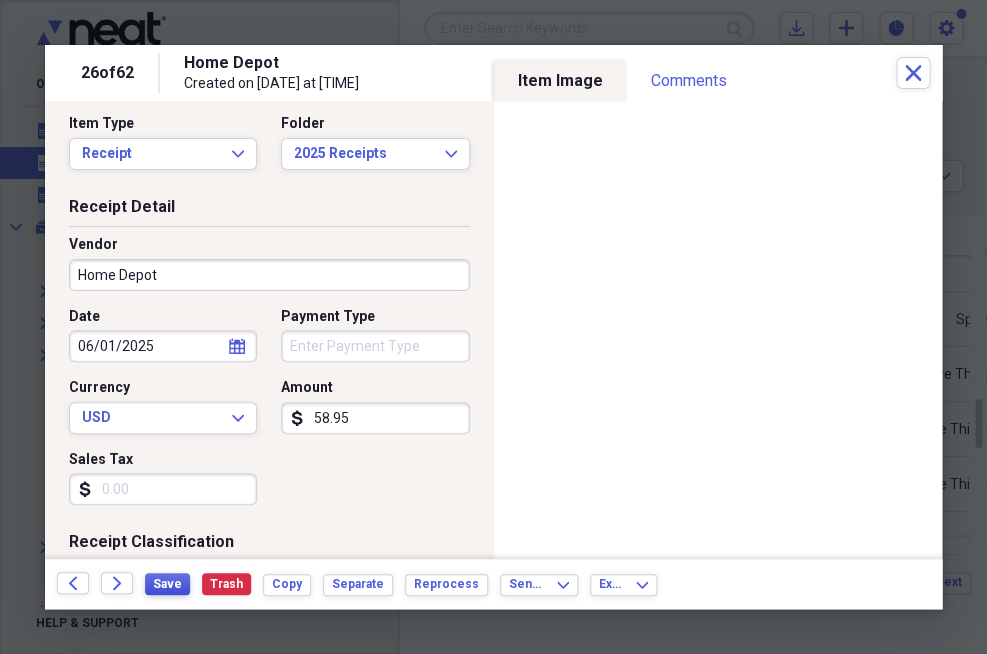 click on "Save" at bounding box center [167, 584] 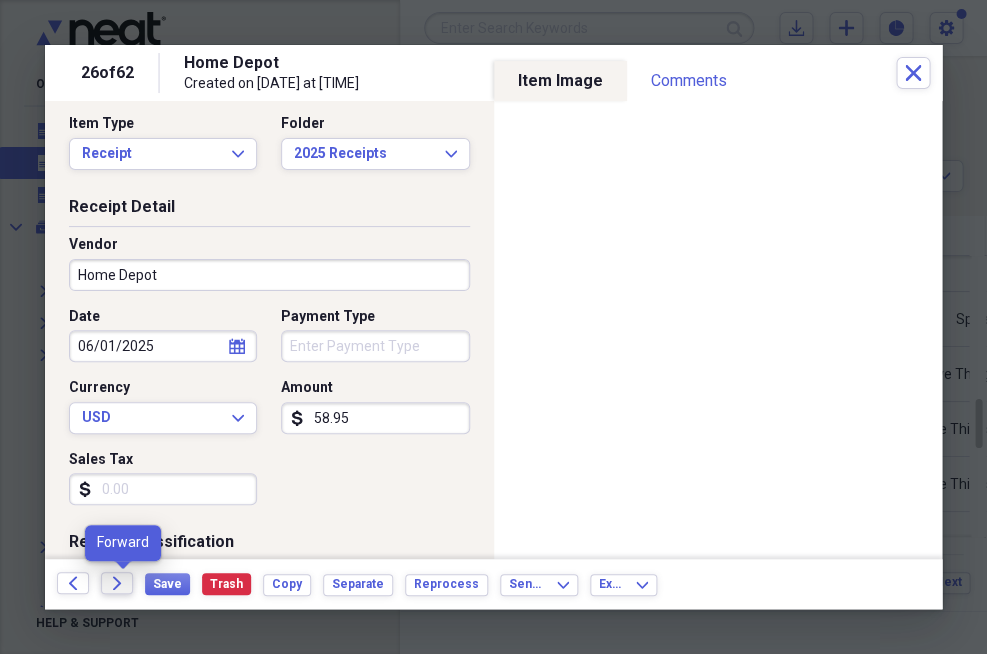 click on "Forward" 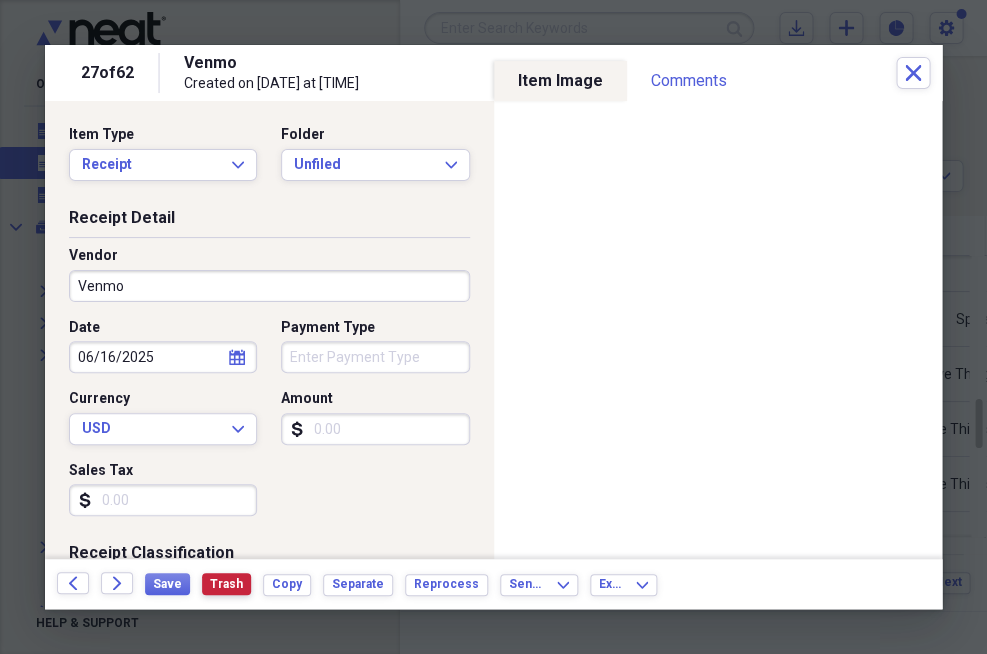 click on "Trash" at bounding box center (226, 584) 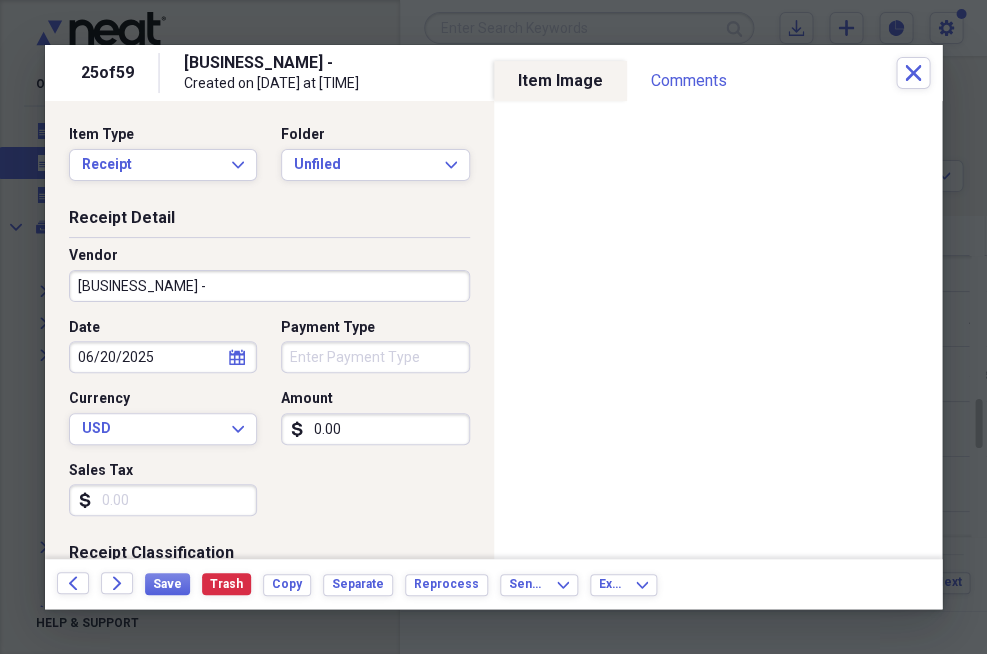 click on "[FIRST]'s Pest Control -" at bounding box center [269, 286] 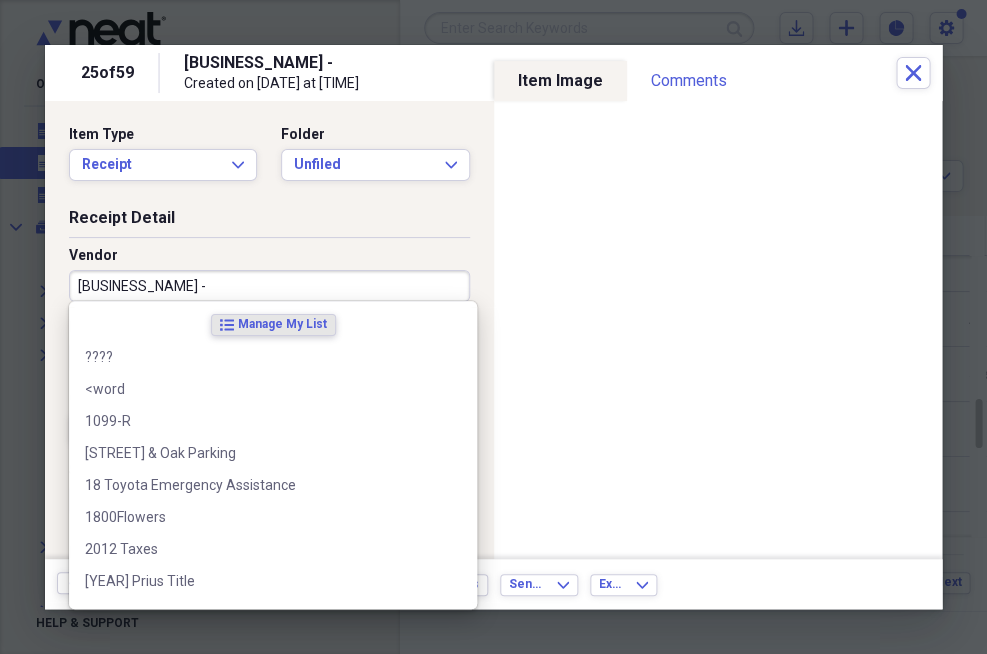 click on "[FIRST]'s Pest Control -" at bounding box center [269, 286] 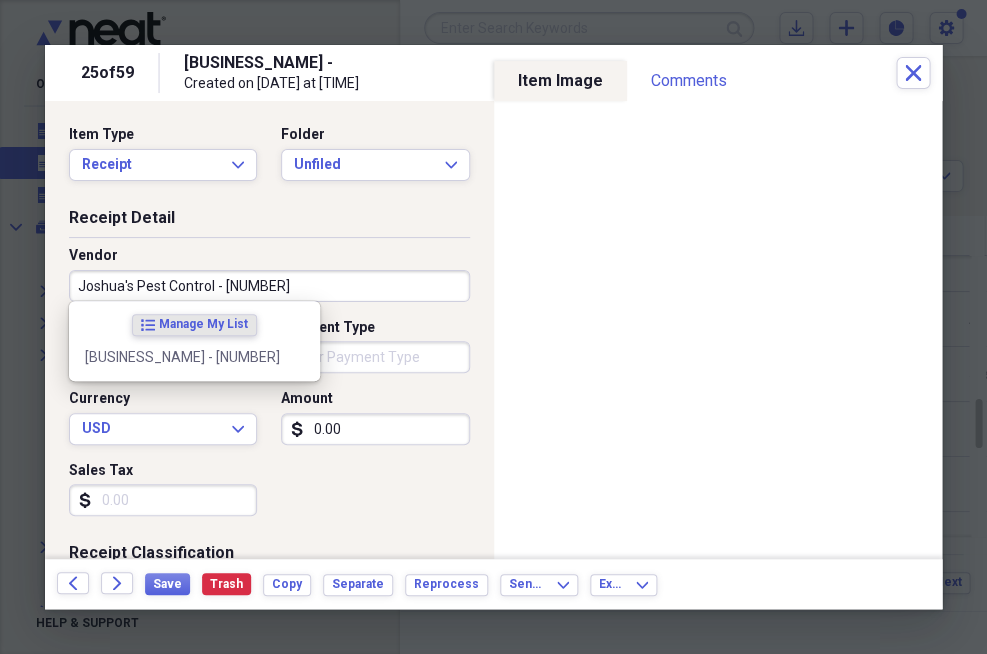 type on "[FIRST]'s Pest Control - [NUMBER]" 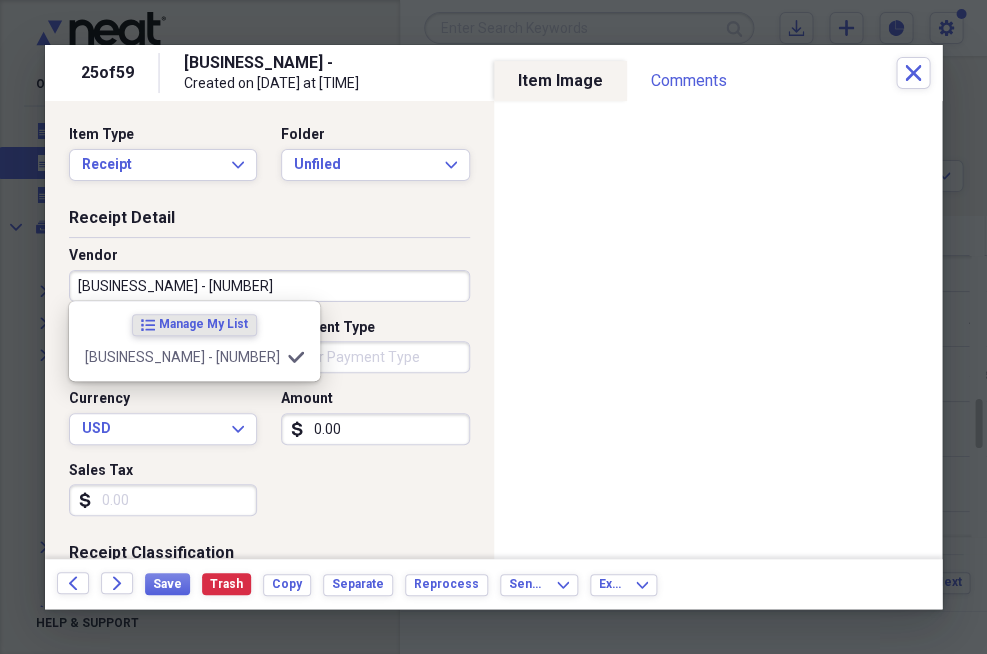 type on "Business - [NUMBER]" 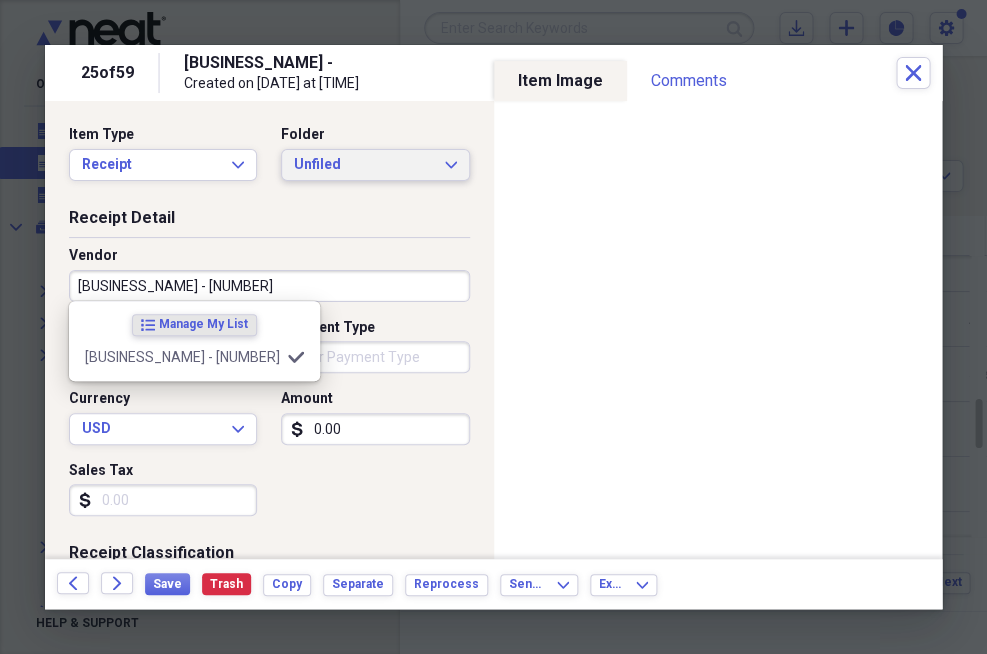 type on "[FIRST]'s Pest Control - [NUMBER]" 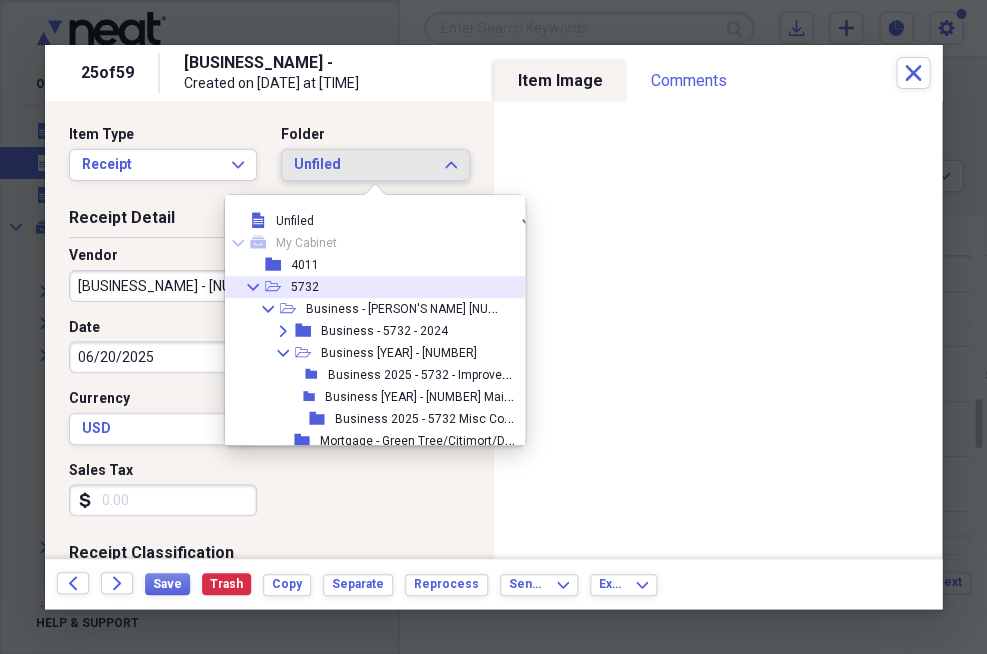 click on "Collapse" 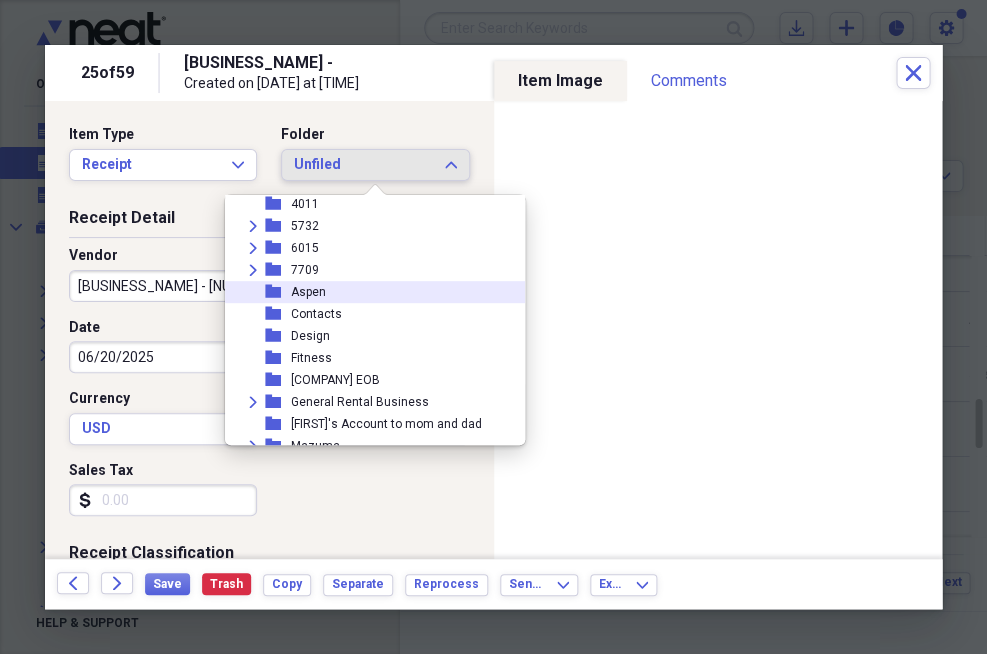 scroll, scrollTop: 79, scrollLeft: 0, axis: vertical 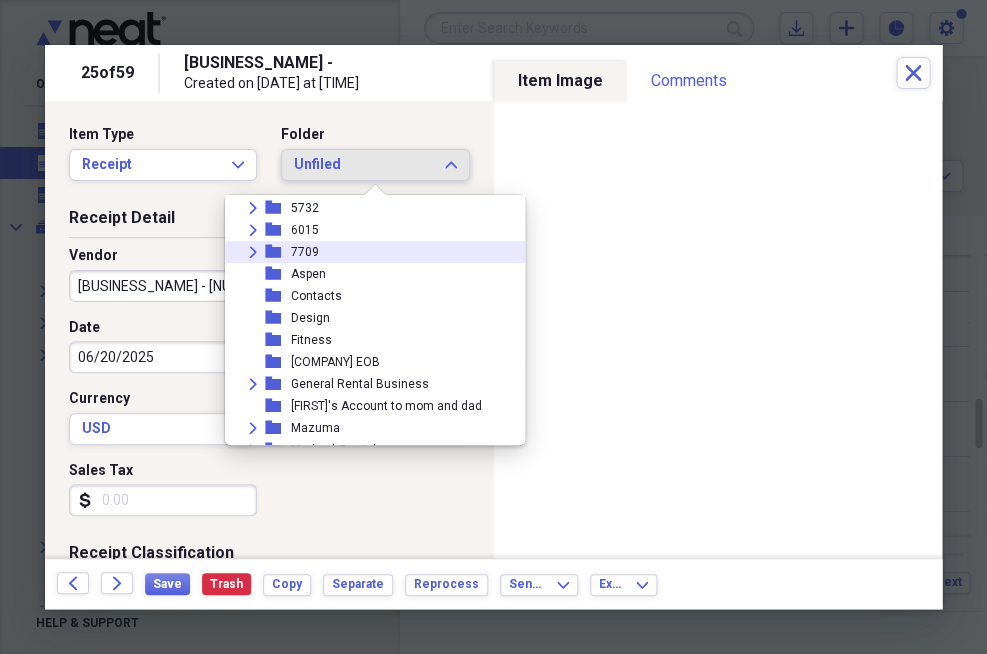 click on "Expand" at bounding box center [253, 252] 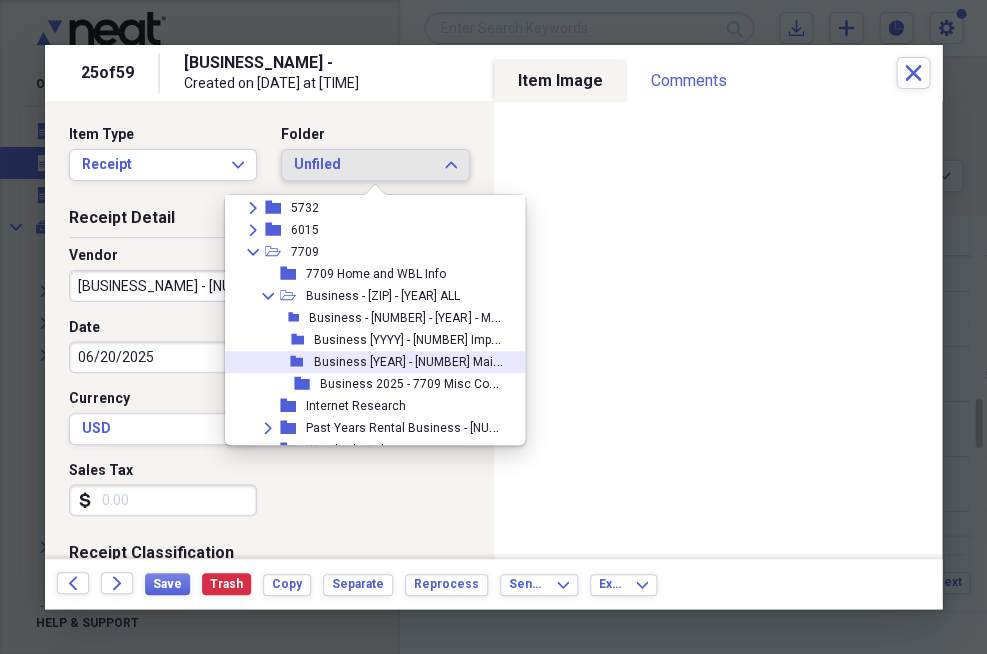 click on "Business [YEAR] - [NUMBER] Maintenance" at bounding box center [429, 360] 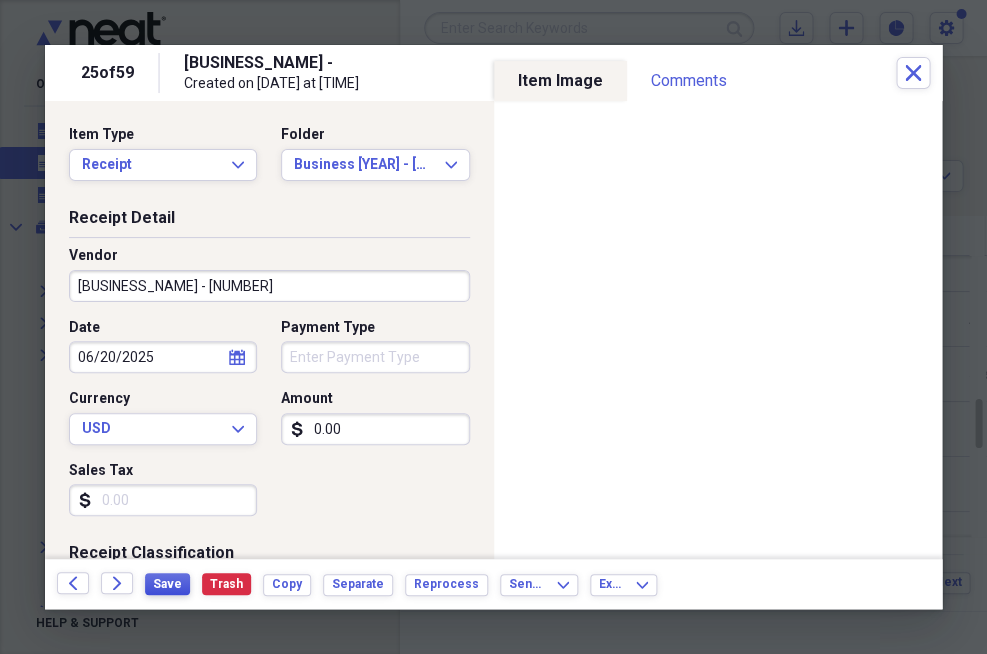 click on "Save" at bounding box center (167, 584) 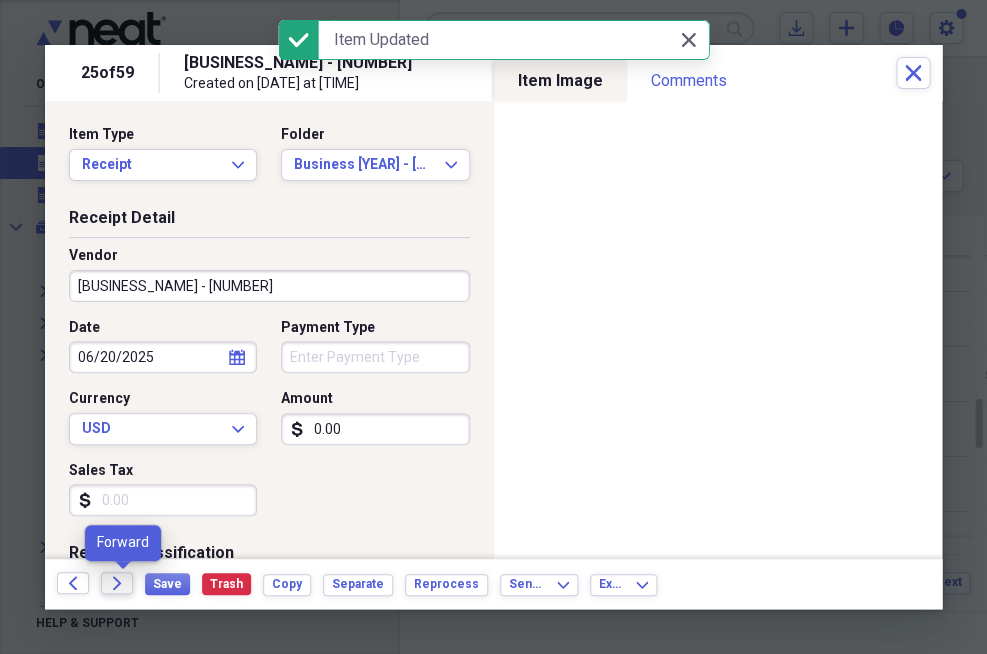 click 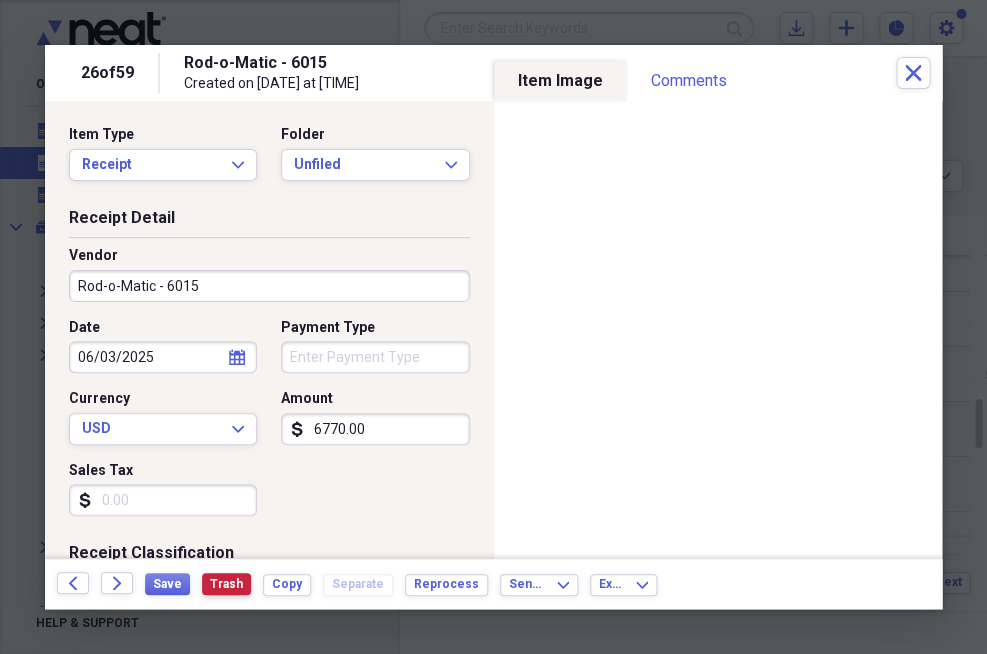 click on "Trash" at bounding box center (226, 584) 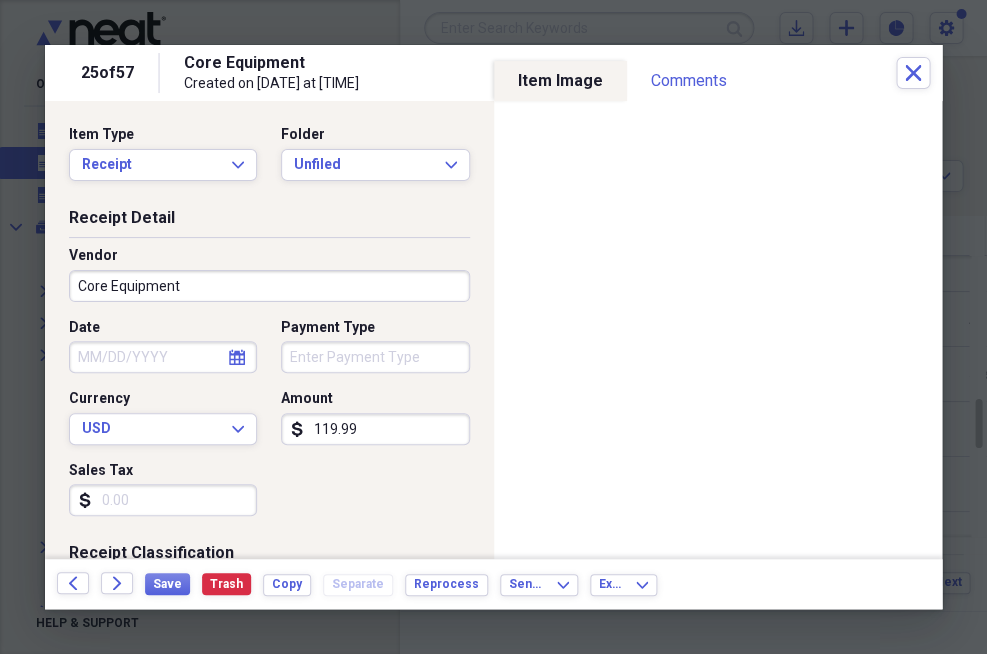 click on "119.99" at bounding box center [375, 429] 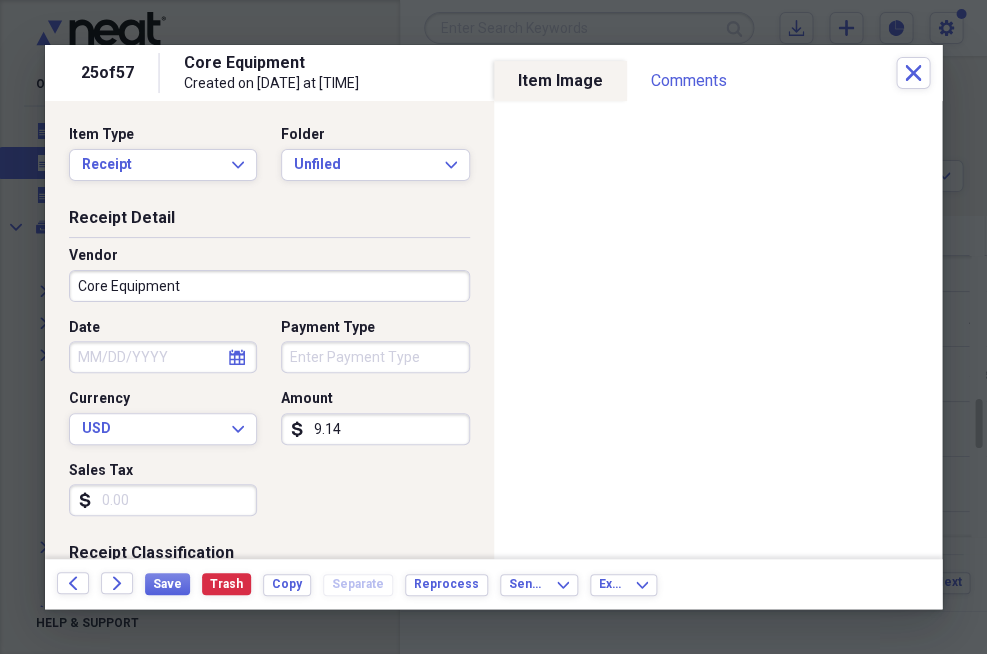 type on "91.45" 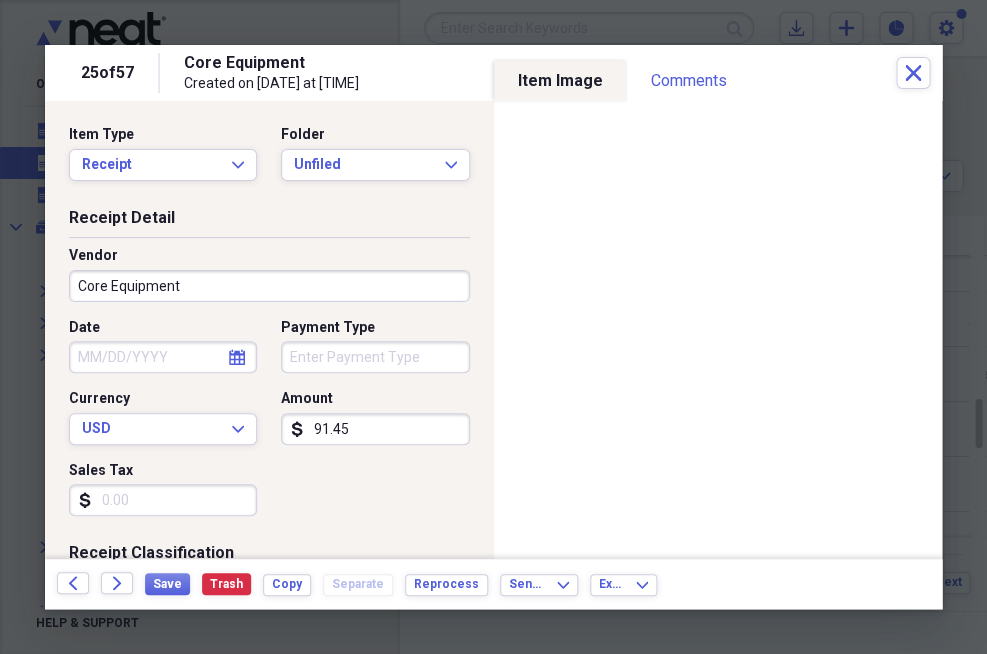 scroll, scrollTop: 0, scrollLeft: 0, axis: both 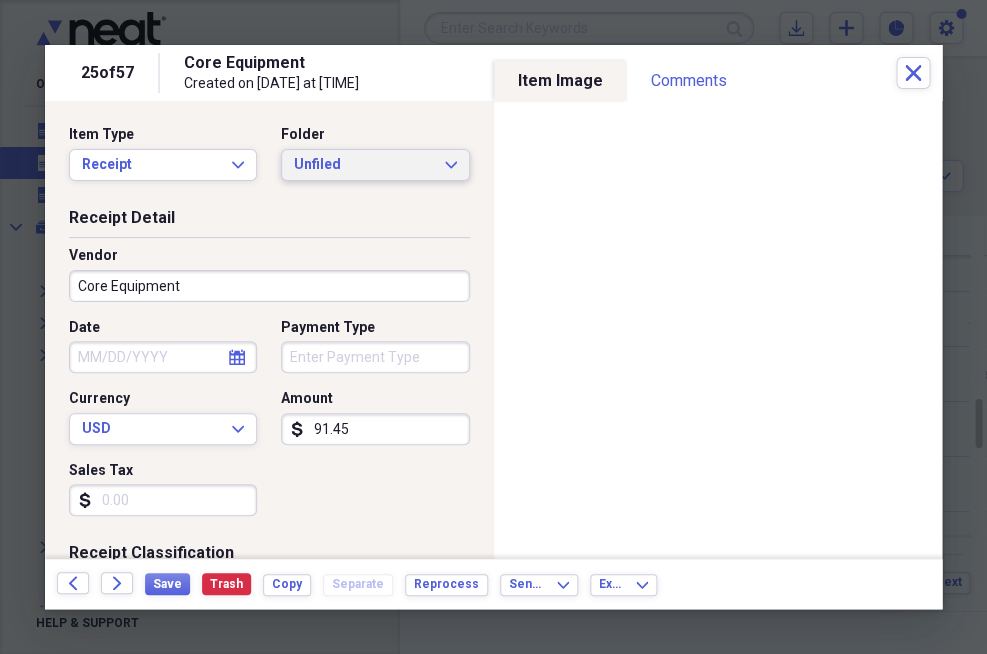 click on "Expand" 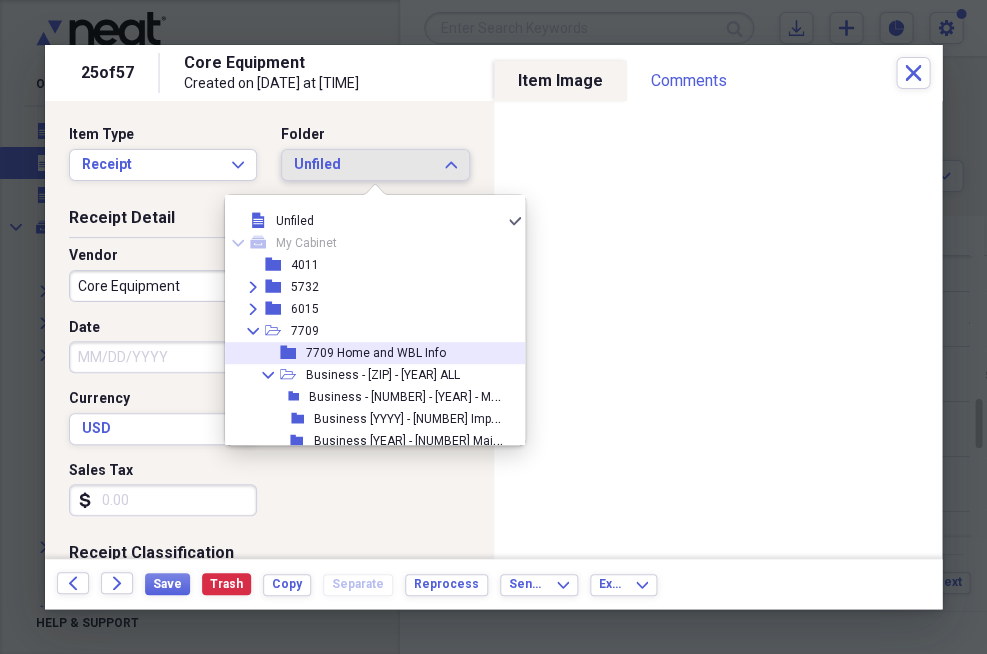 scroll, scrollTop: 0, scrollLeft: 0, axis: both 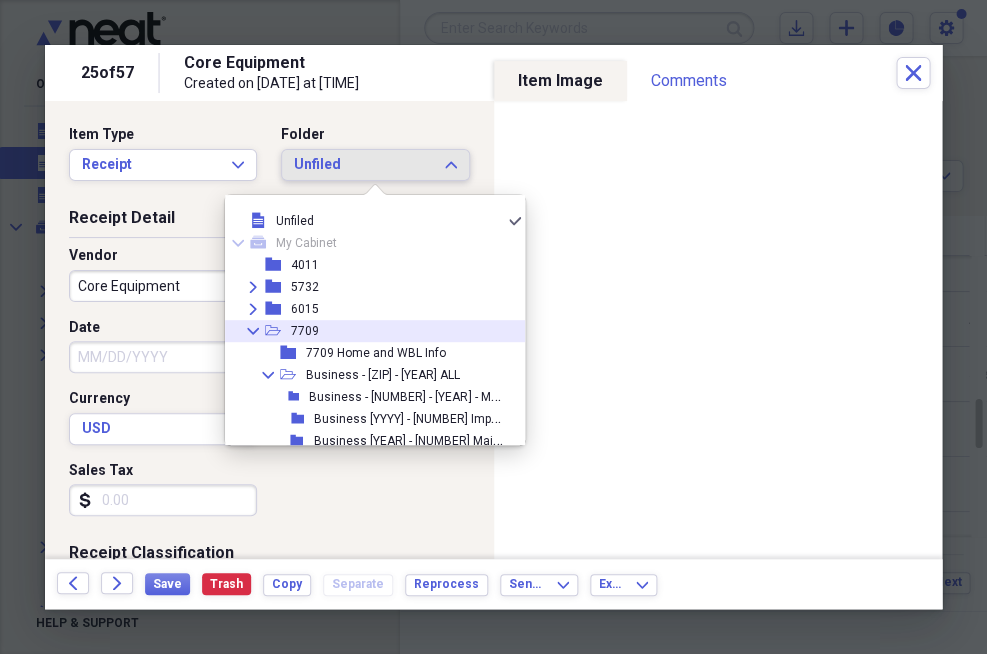 click on "Collapse" at bounding box center (253, 331) 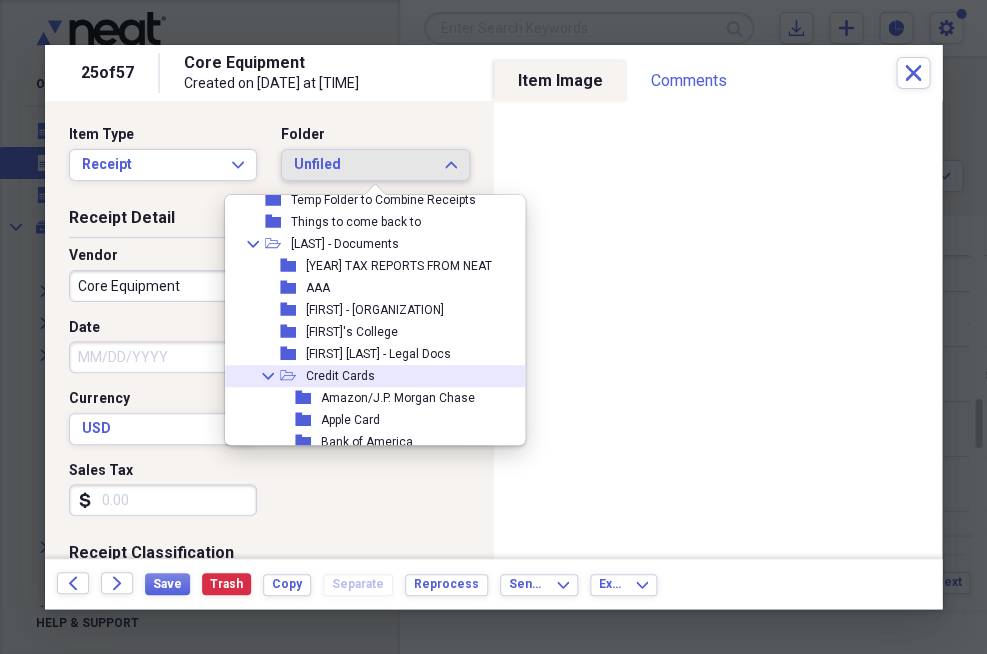 scroll, scrollTop: 456, scrollLeft: 0, axis: vertical 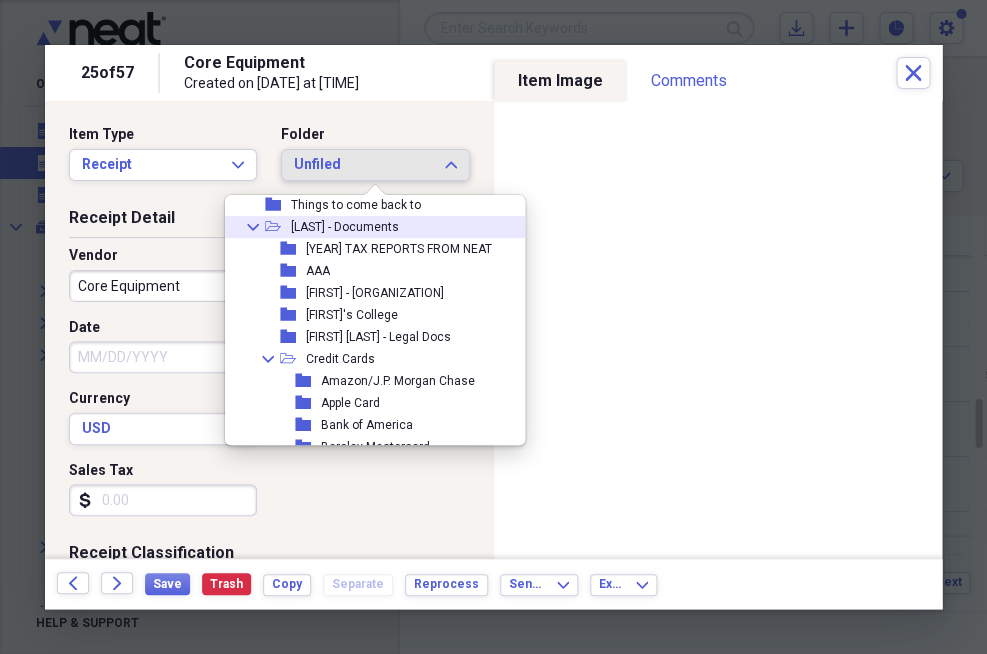 click on "Collapse" 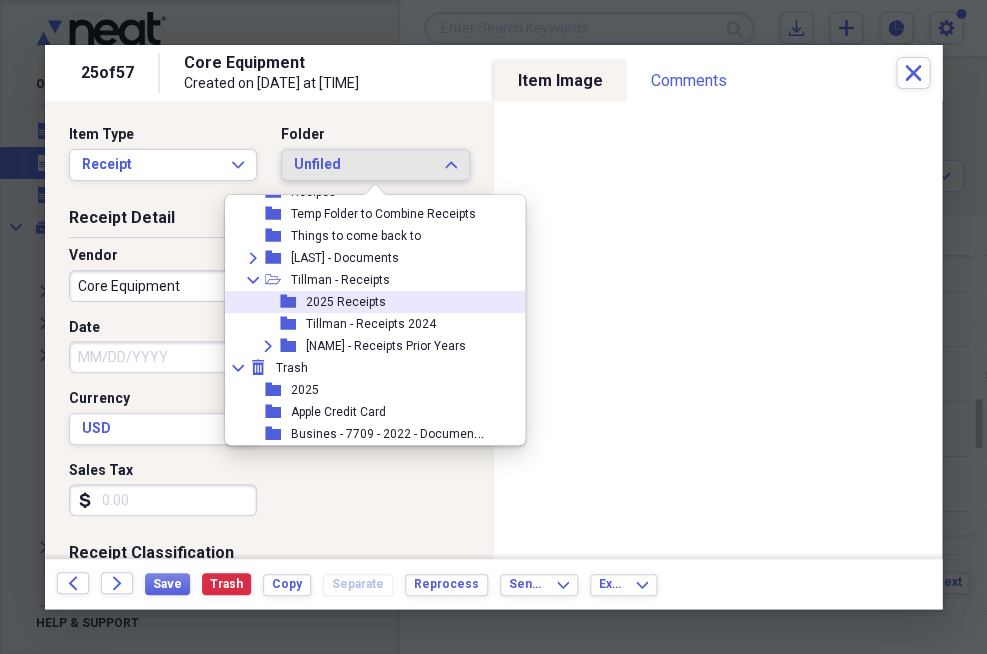 click on "2025 Receipts" at bounding box center [346, 302] 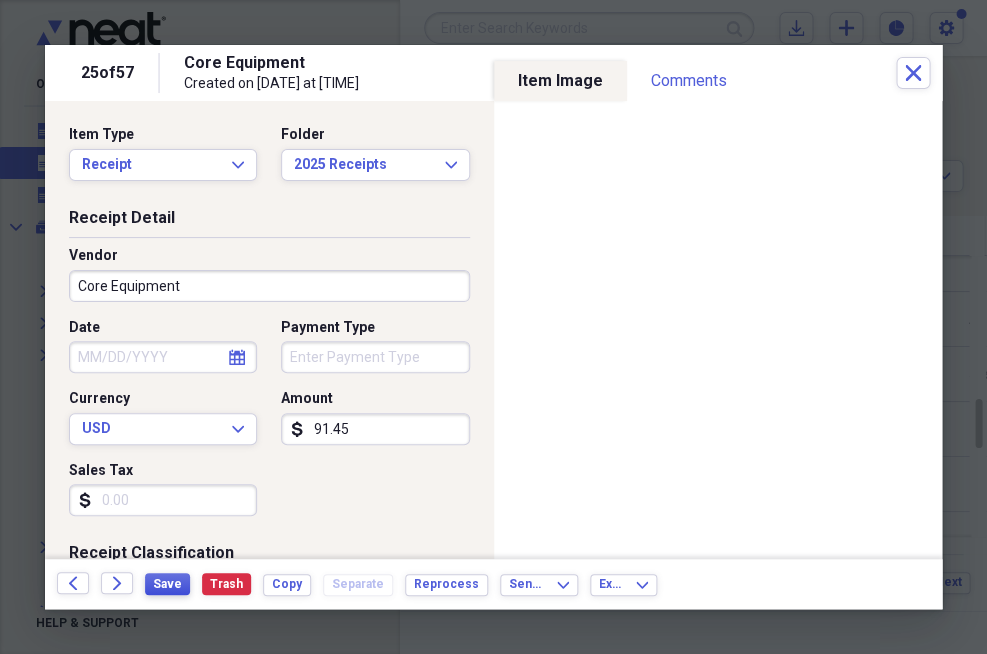 click on "Save" at bounding box center [167, 584] 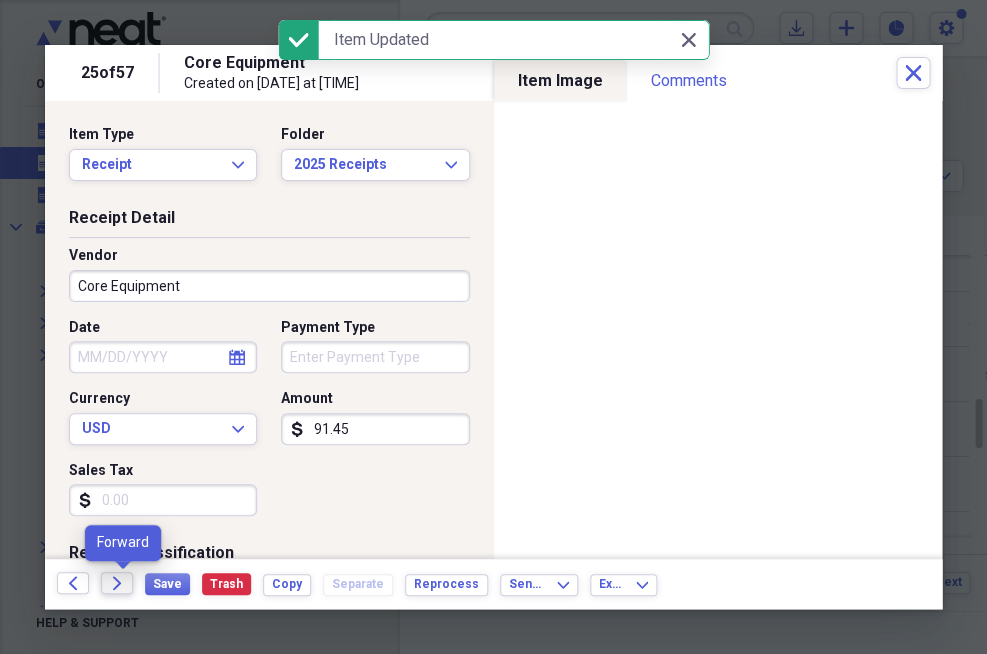 click on "Forward" 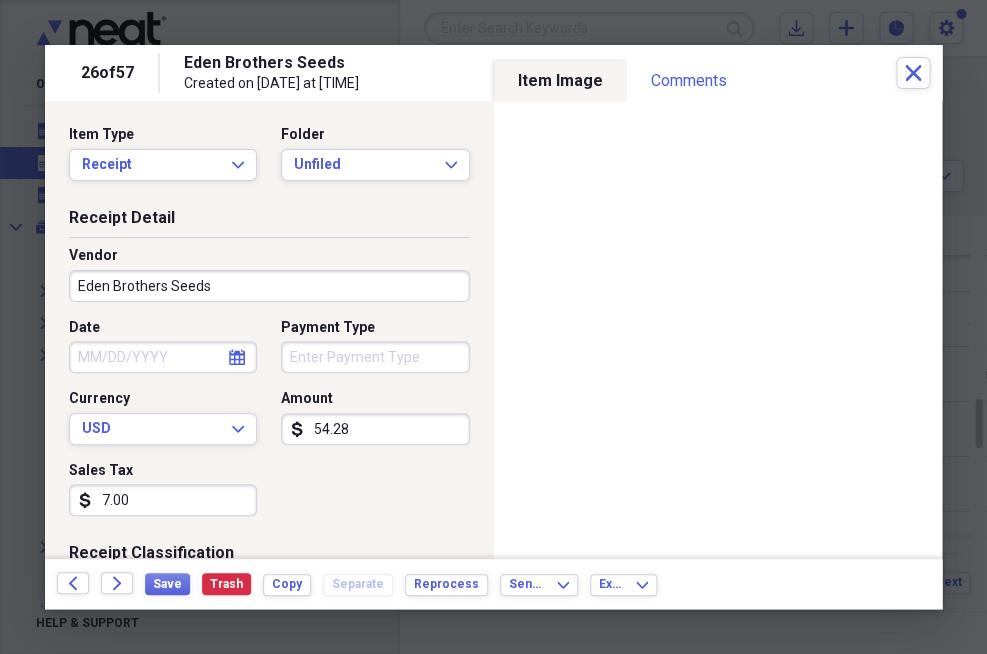 click on "7.00" at bounding box center [163, 500] 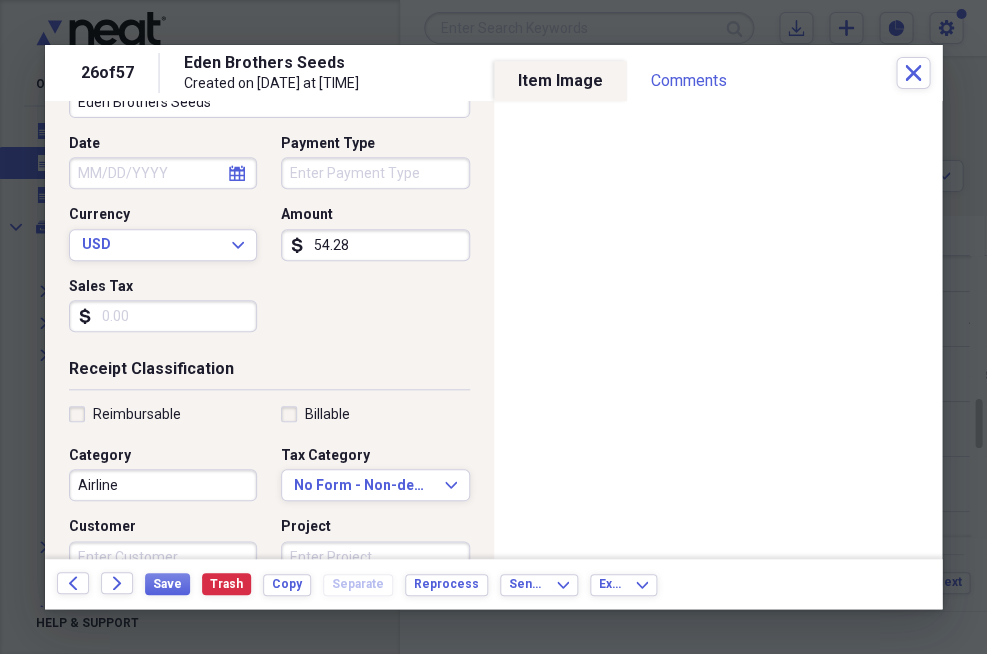 scroll, scrollTop: 313, scrollLeft: 0, axis: vertical 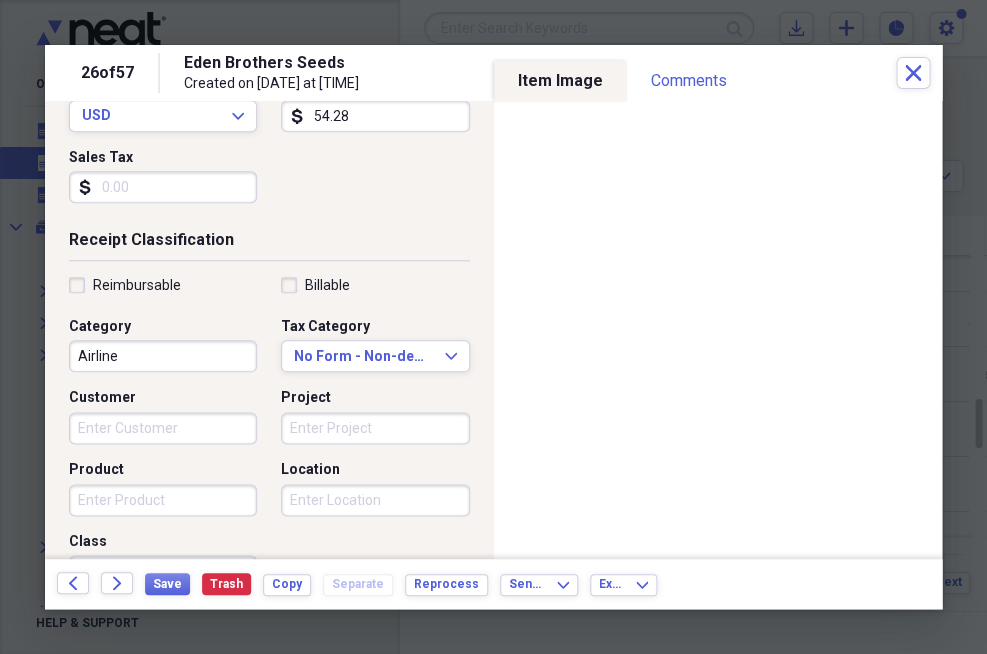 click on "Airline" at bounding box center (163, 356) 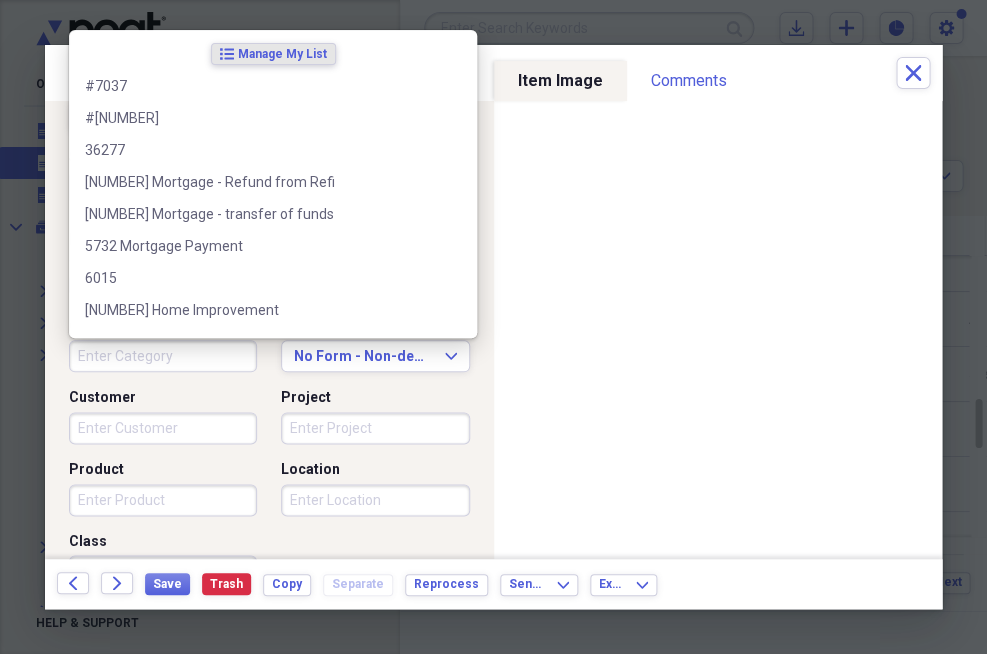 type 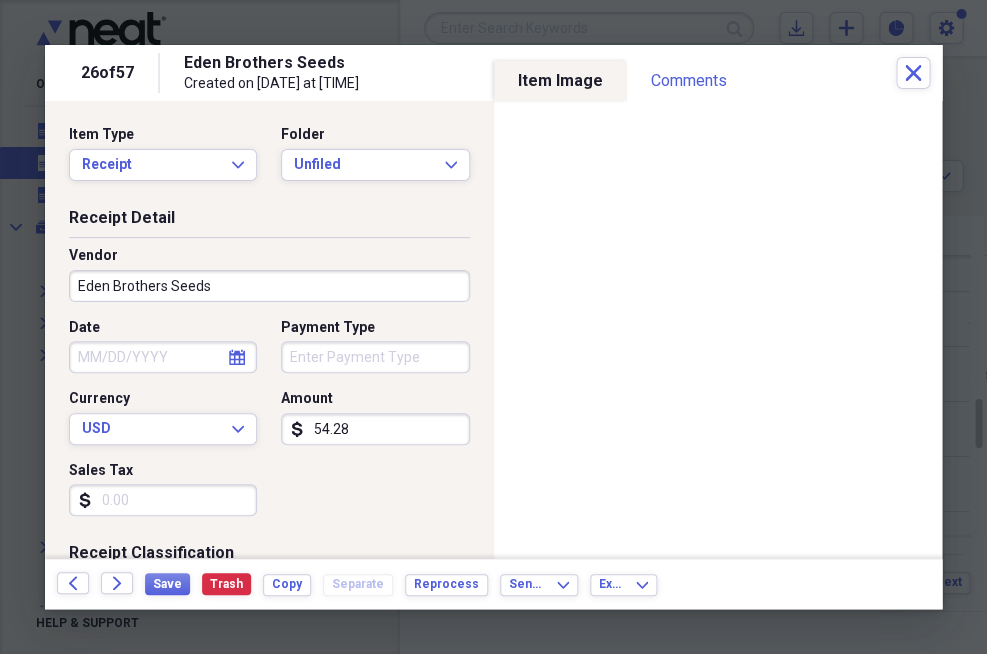 scroll, scrollTop: 0, scrollLeft: 0, axis: both 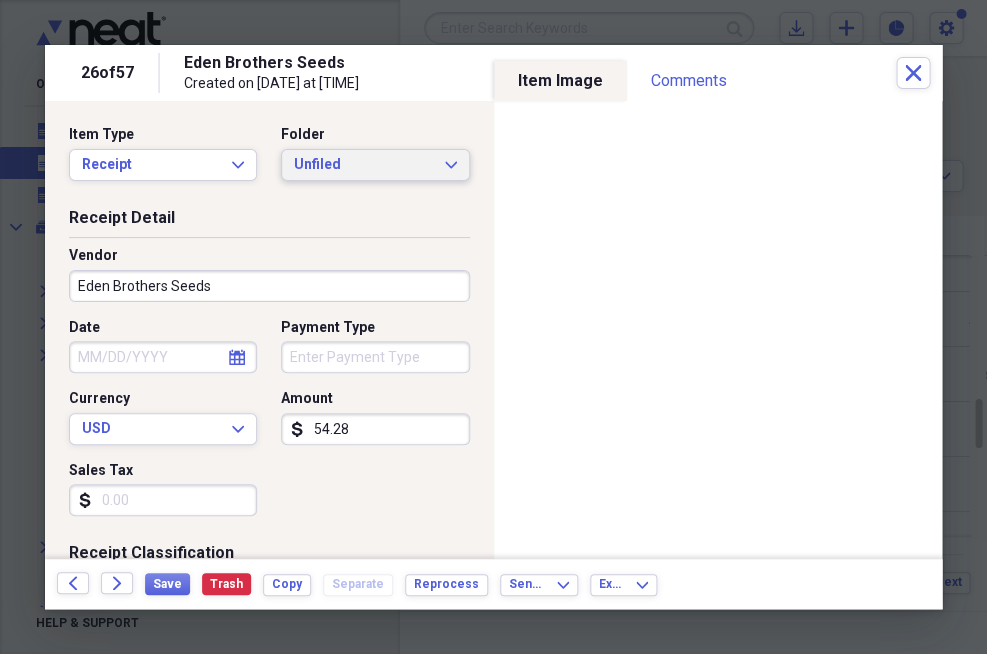 click on "Expand" 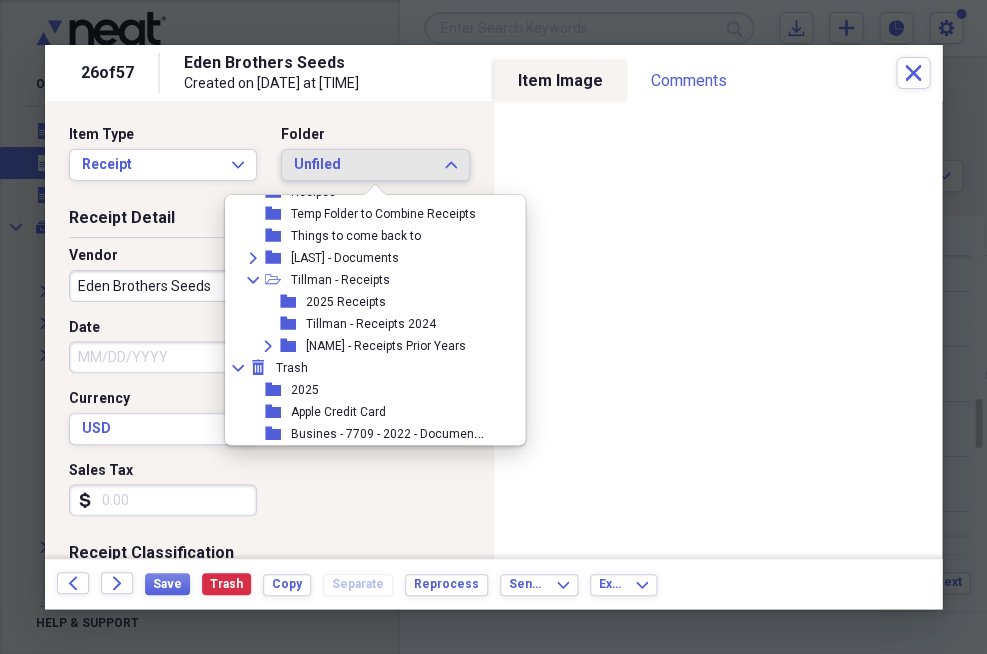 scroll, scrollTop: 425, scrollLeft: 0, axis: vertical 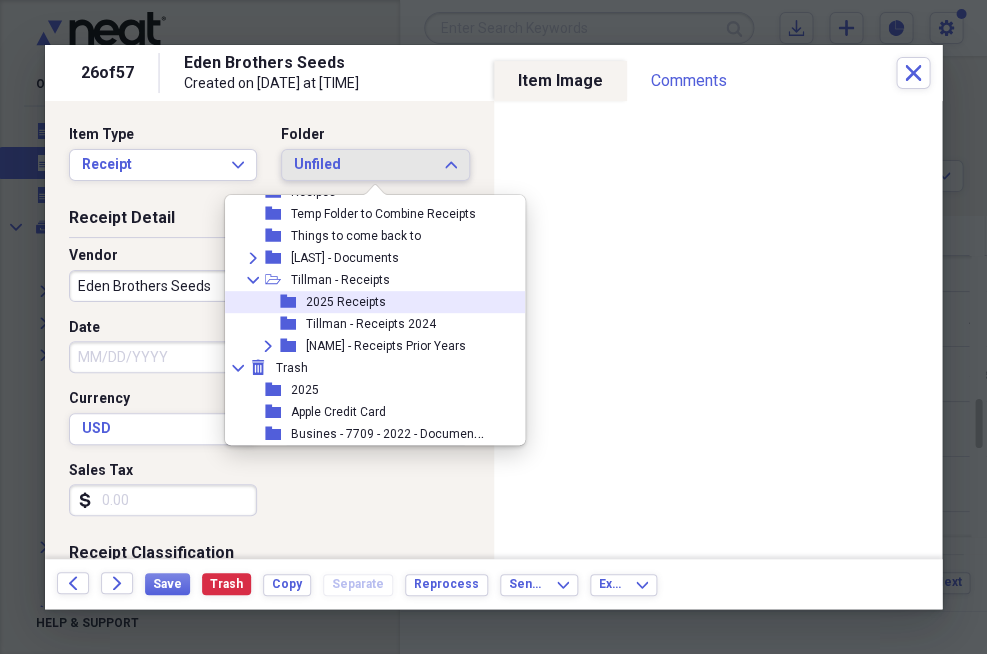click on "2025 Receipts" at bounding box center [346, 302] 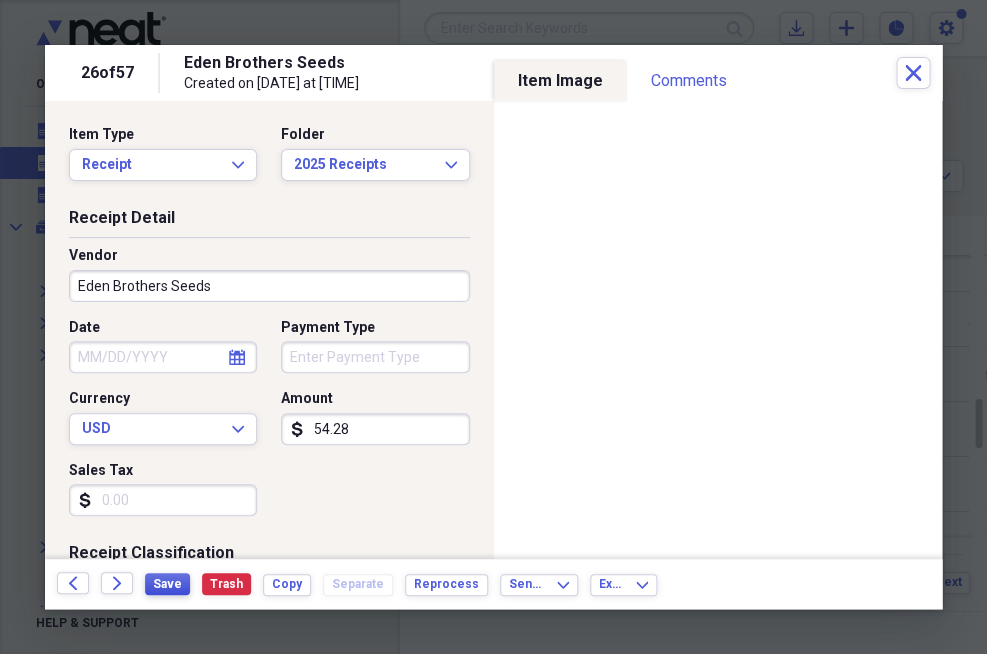 click on "Save" at bounding box center [167, 584] 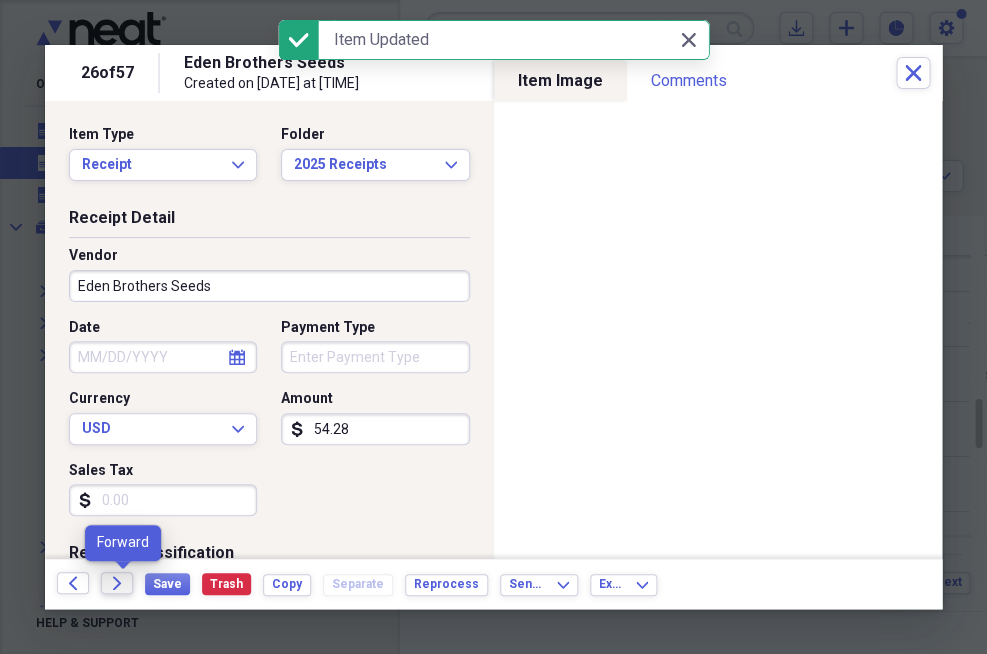 click on "Forward" 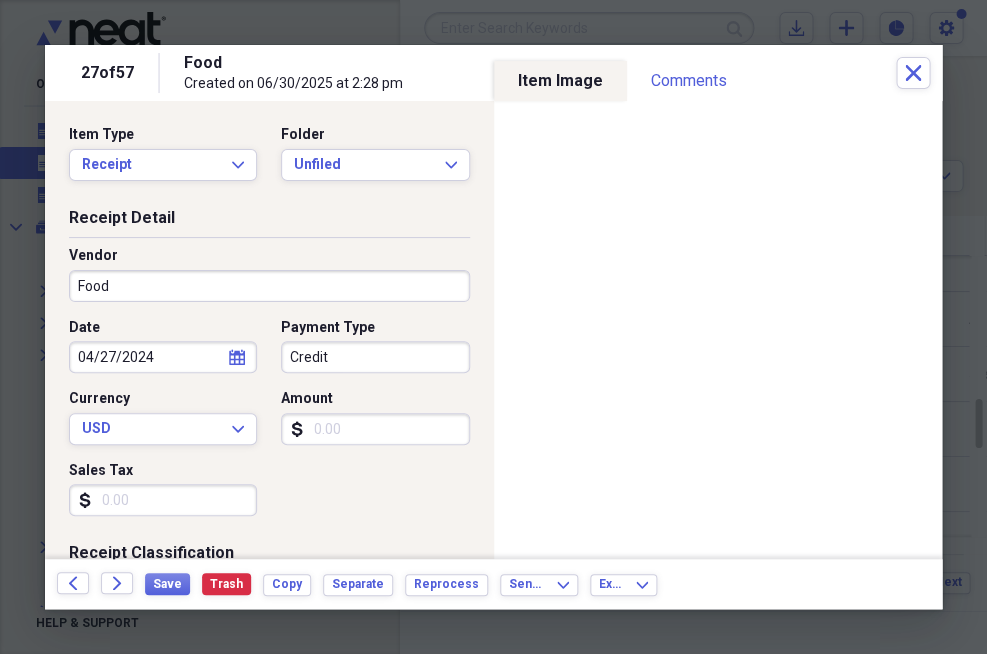 click on "Credit" at bounding box center (375, 357) 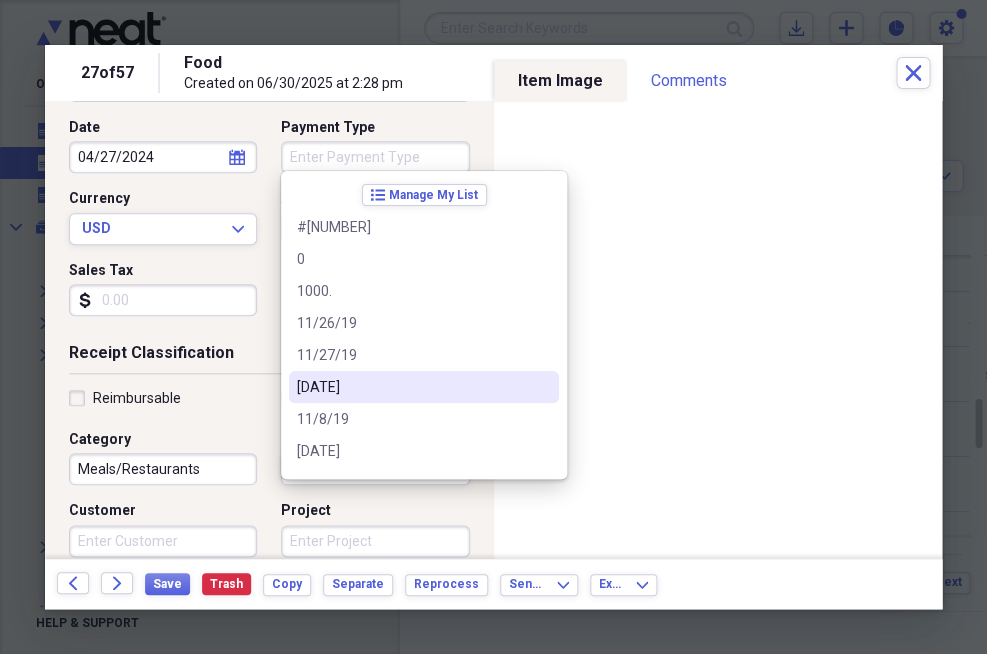 scroll, scrollTop: 201, scrollLeft: 0, axis: vertical 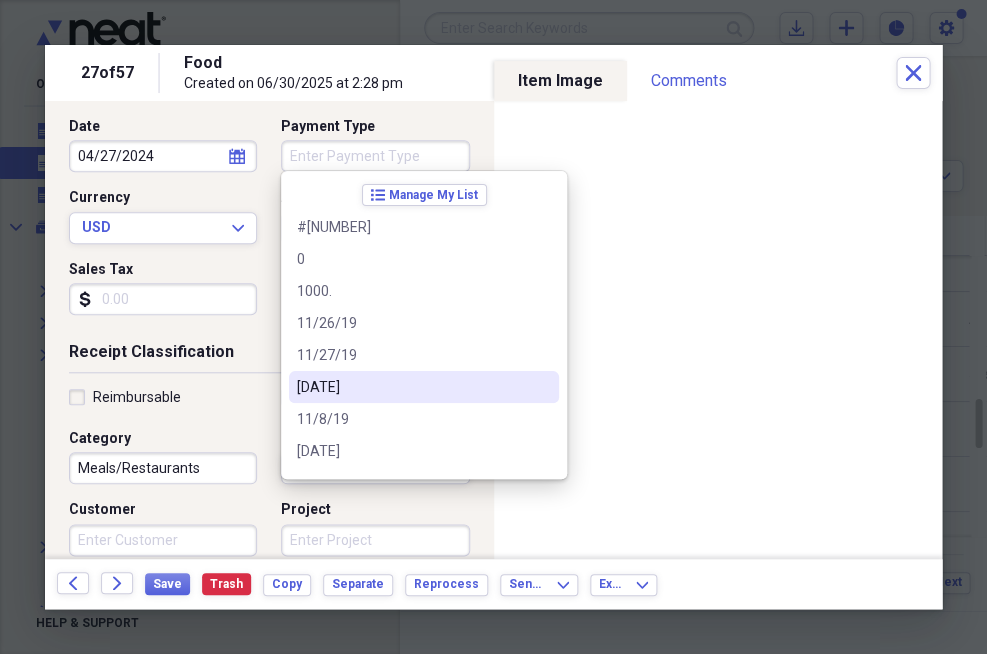 type 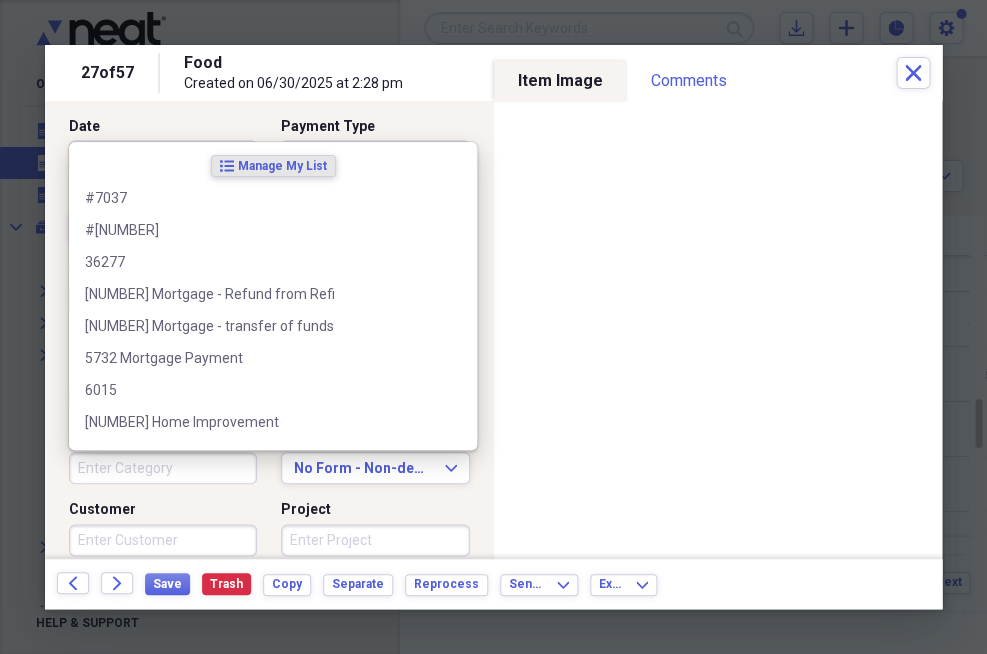 type 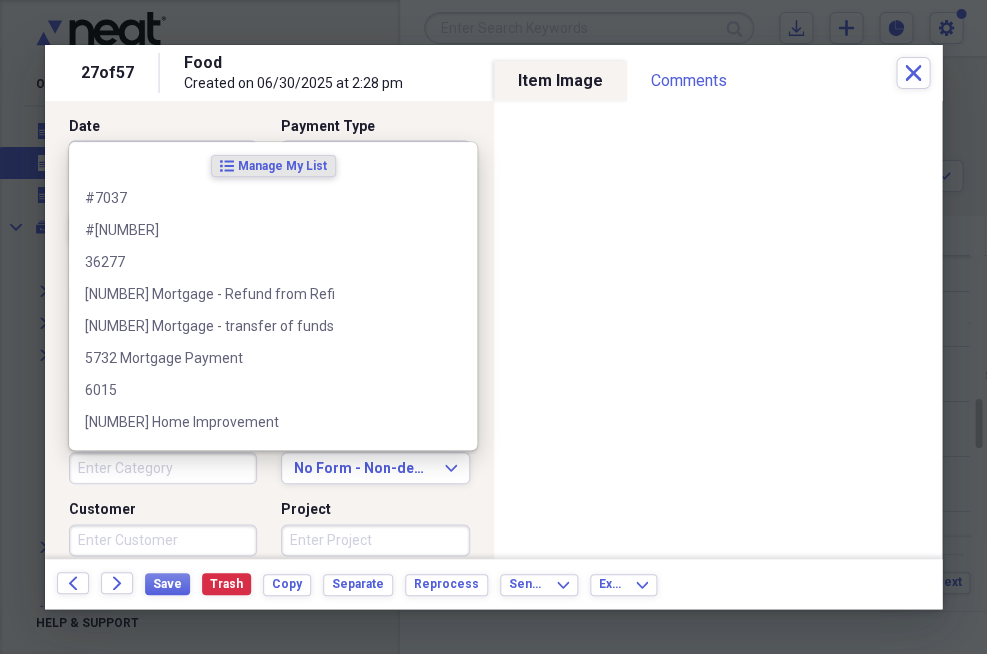 click on "Customer" at bounding box center (169, 528) 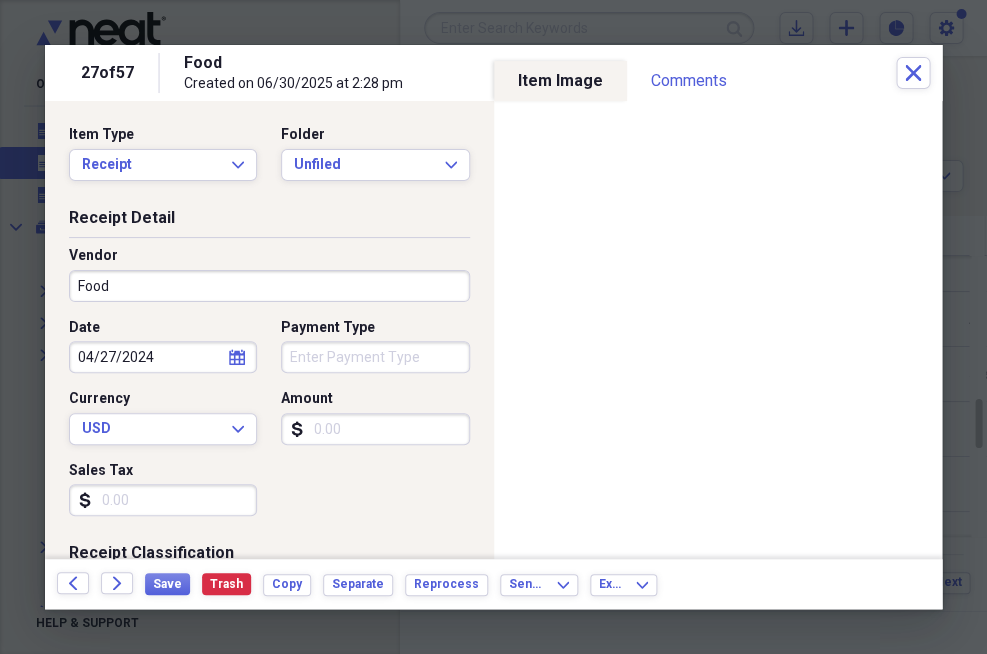 scroll, scrollTop: 0, scrollLeft: 0, axis: both 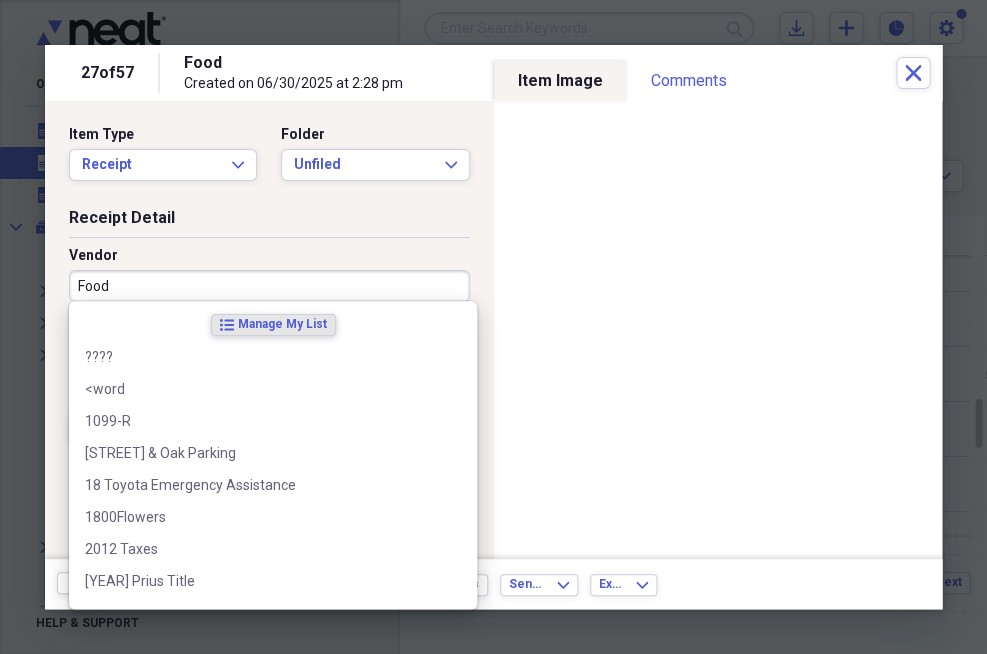 click on "Food" at bounding box center [269, 286] 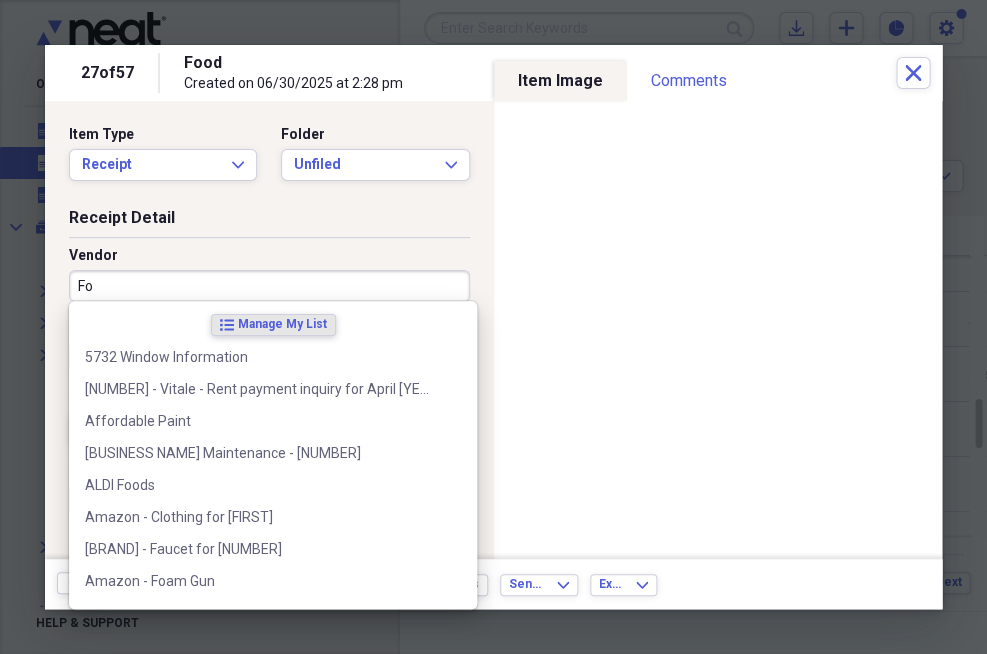 type on "F" 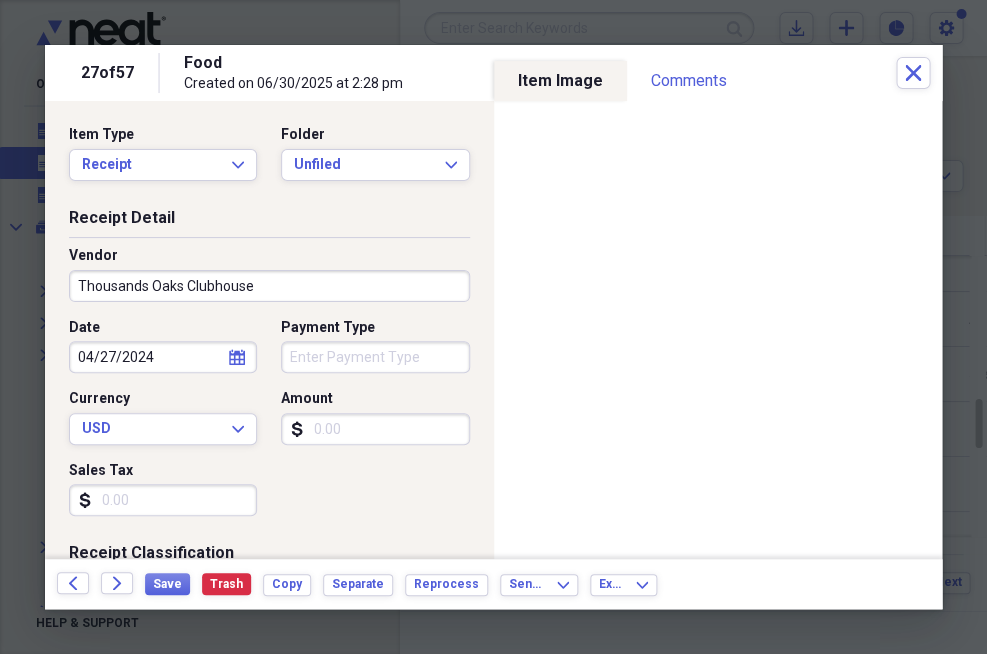 scroll, scrollTop: 0, scrollLeft: 0, axis: both 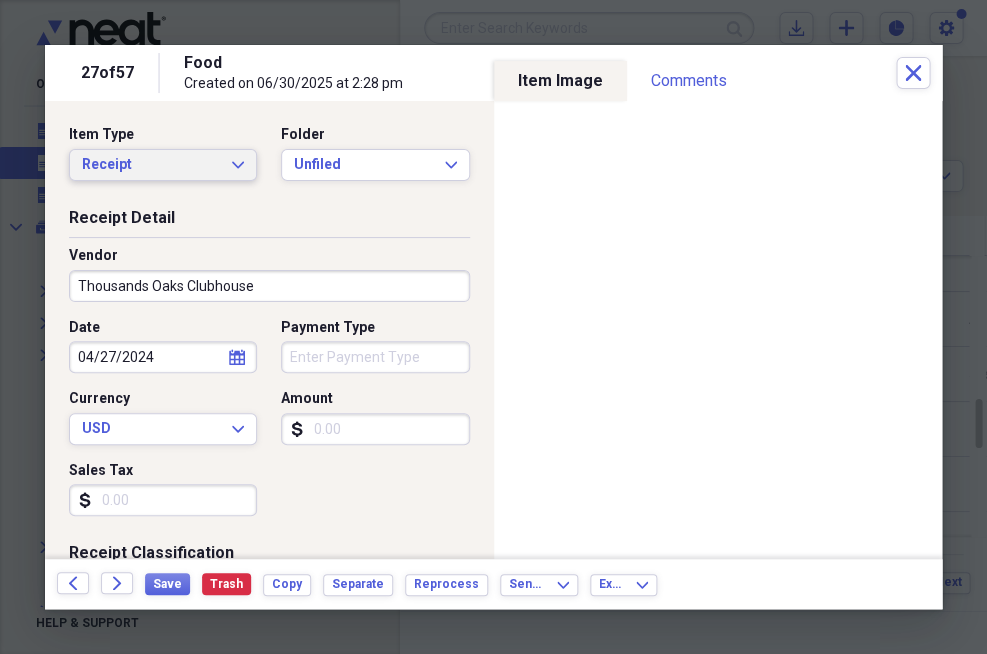 type on "Thousands Oaks Clubhouse" 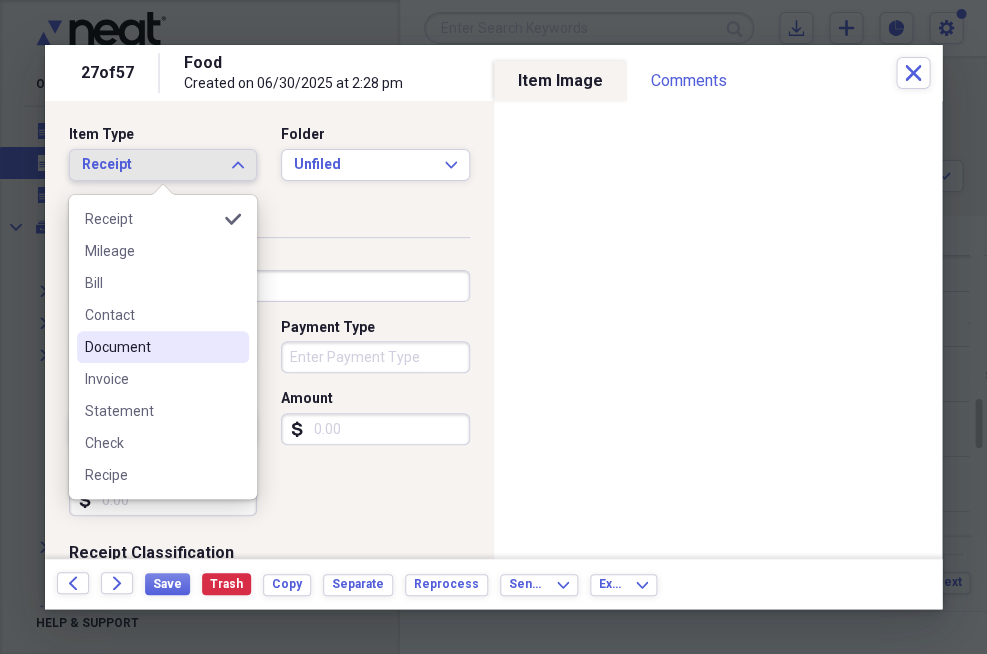 click on "Document" at bounding box center (151, 347) 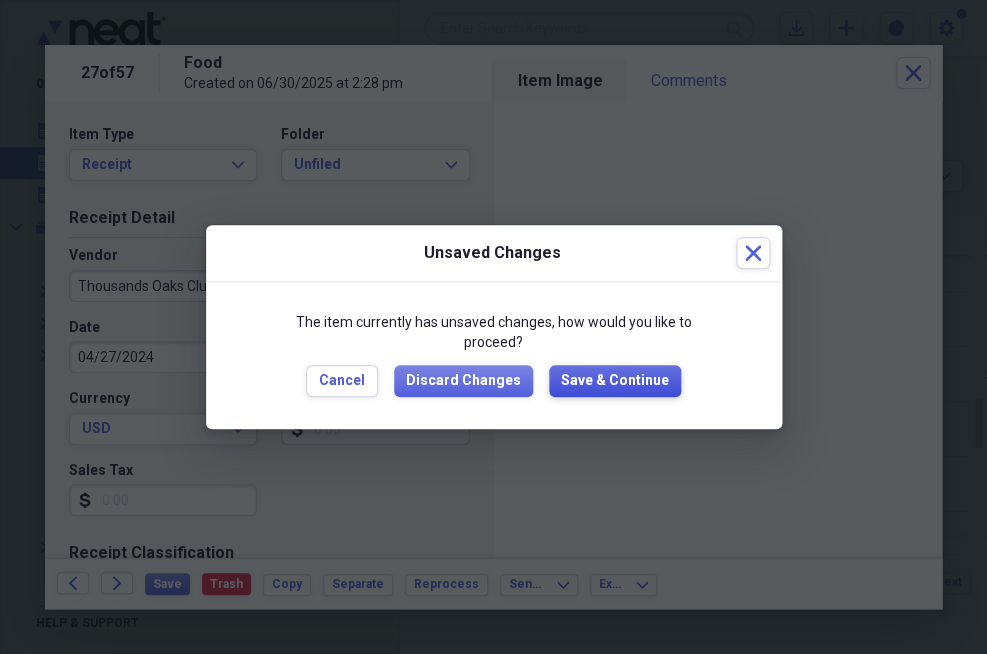 click on "Save & Continue" at bounding box center [615, 381] 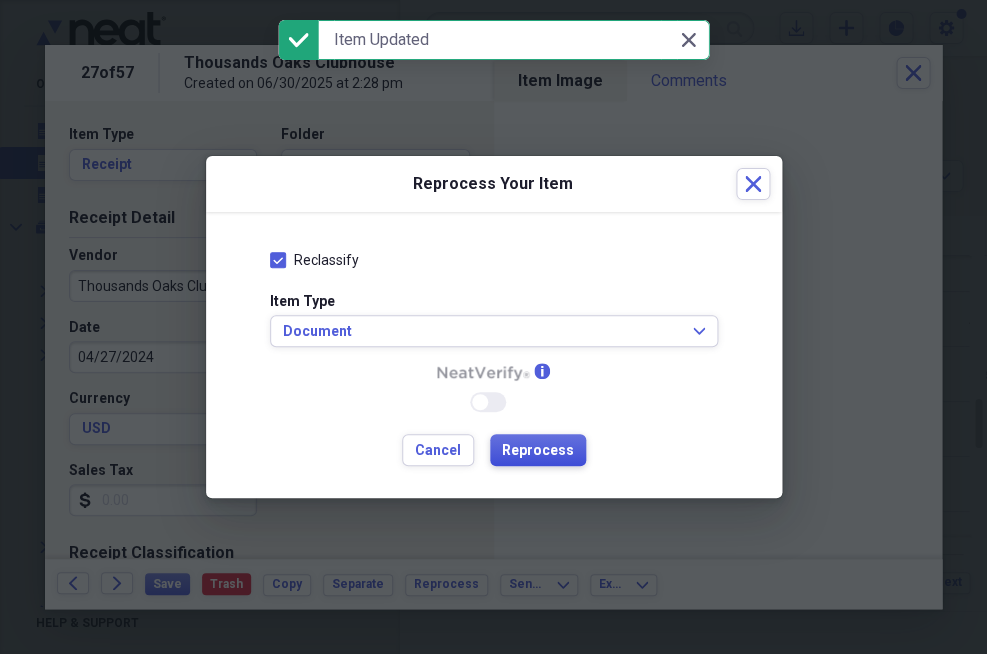 click on "Reprocess" at bounding box center [538, 451] 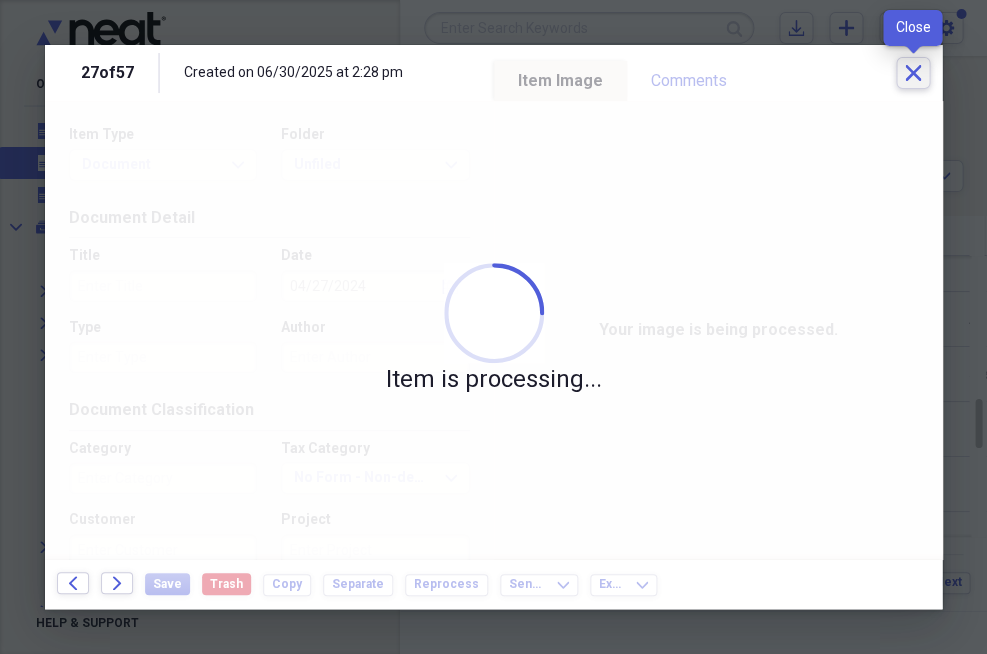 click 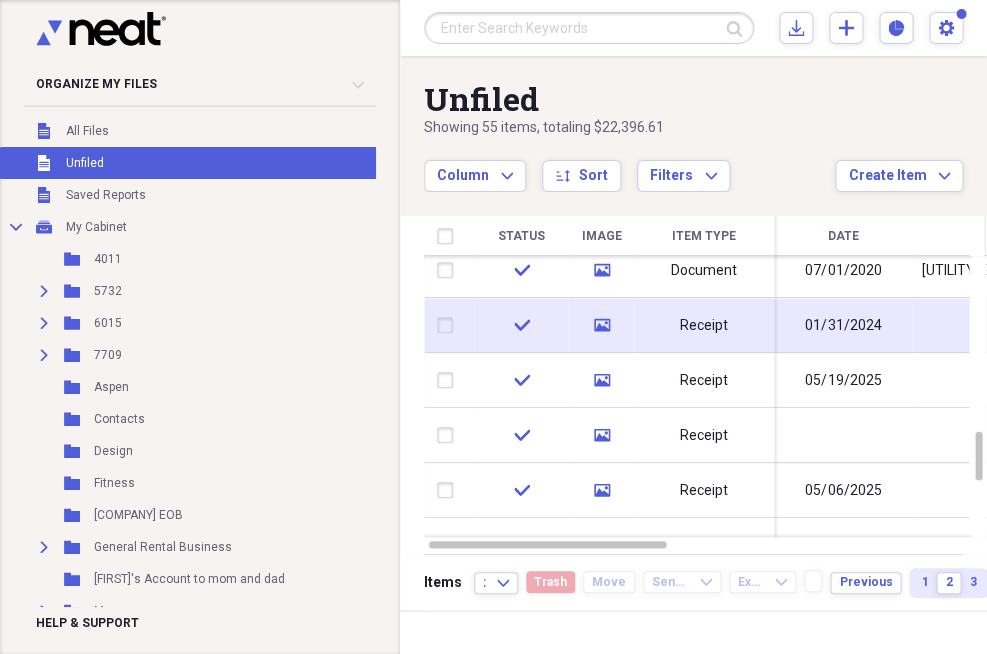 click on "Receipt" at bounding box center (704, 325) 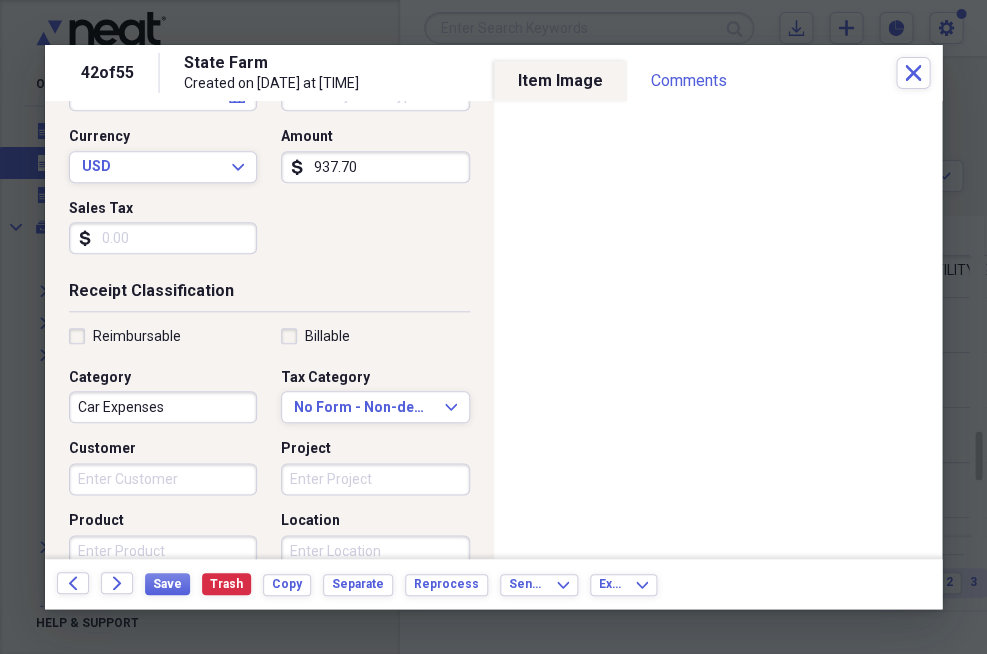 scroll, scrollTop: 270, scrollLeft: 0, axis: vertical 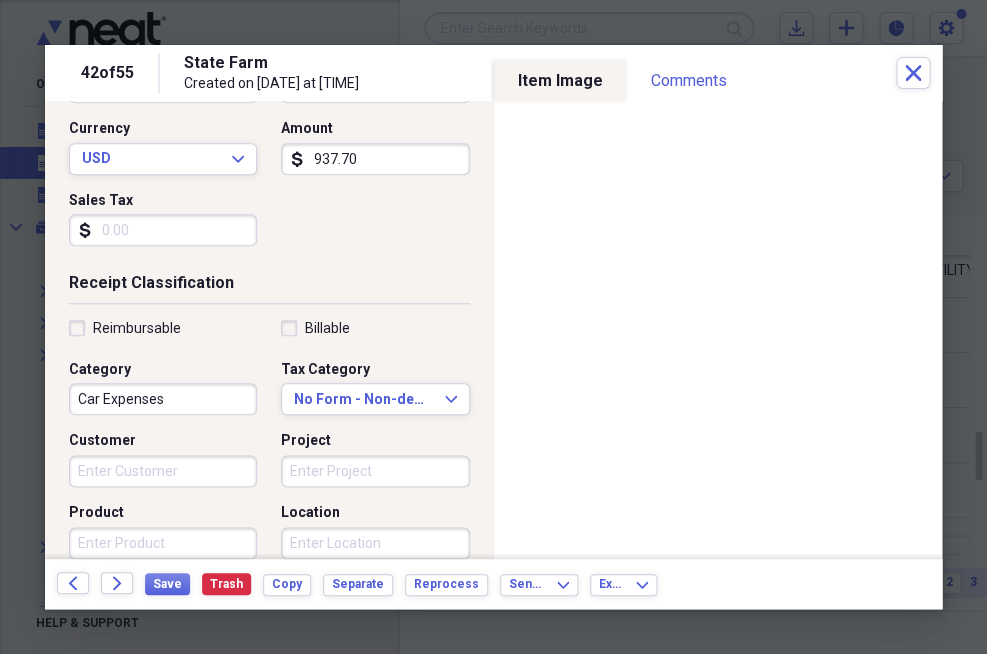 click on "Car Expenses" at bounding box center [163, 399] 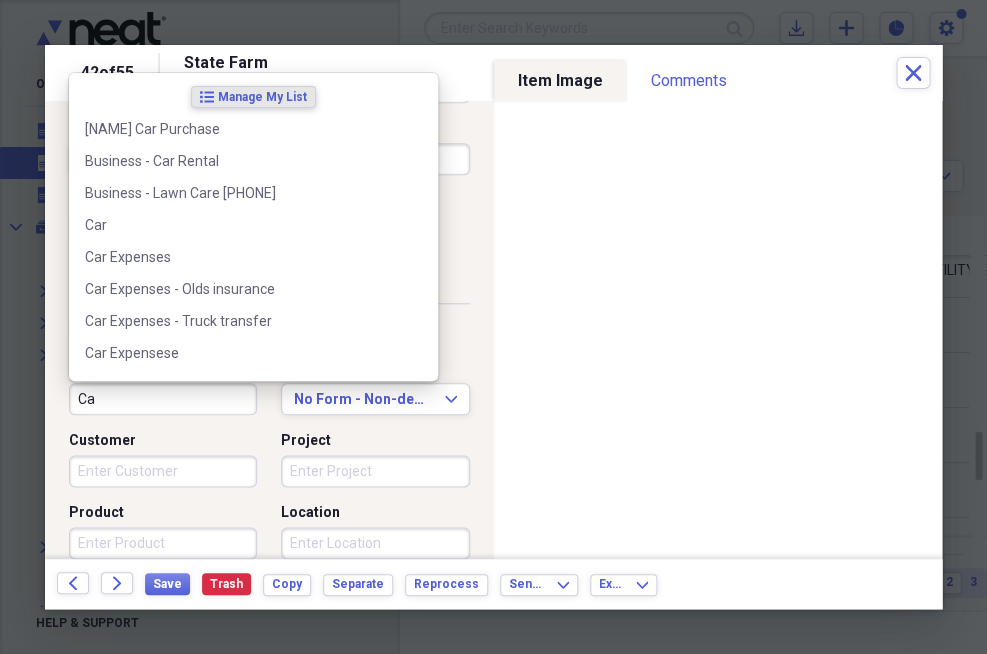 type on "C" 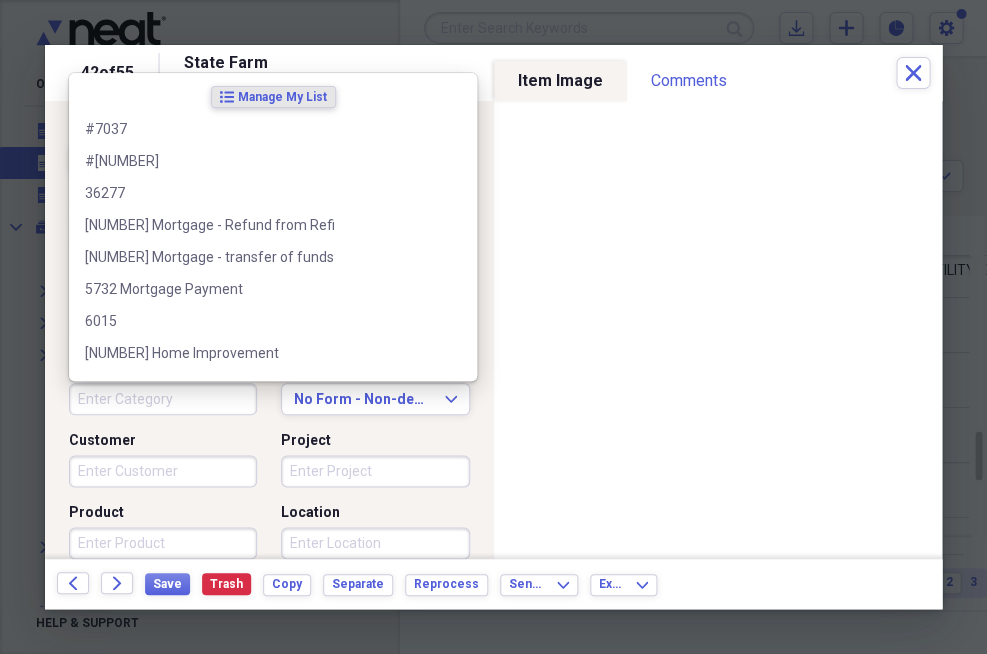 type 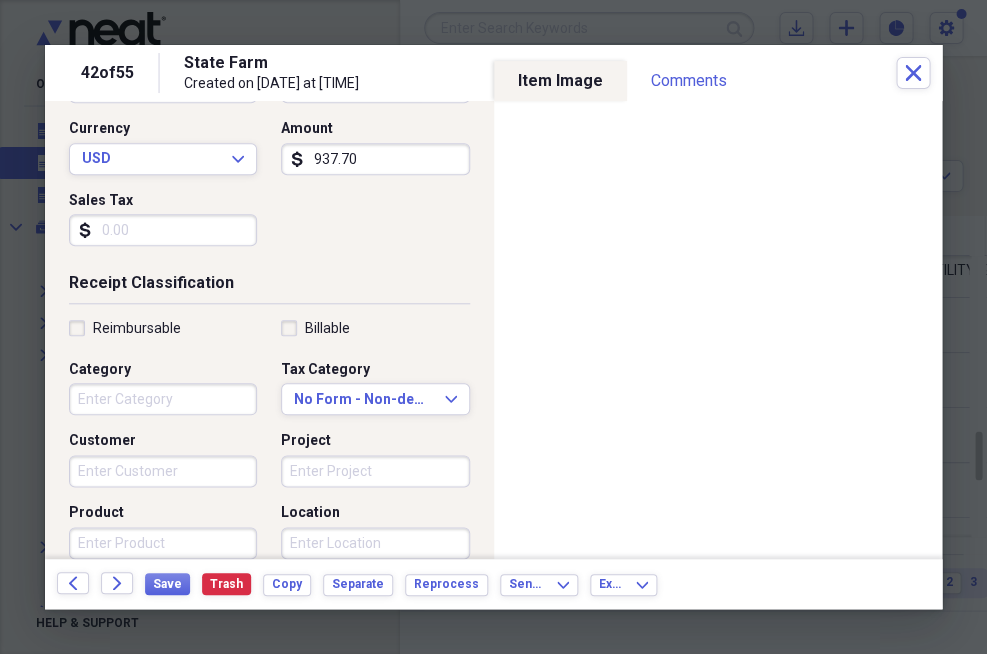 click on "Receipt Classification Reimbursable Billable Category Tax Category No Form - Non-deductible Expand Customer Project Product Location Class" at bounding box center [269, 464] 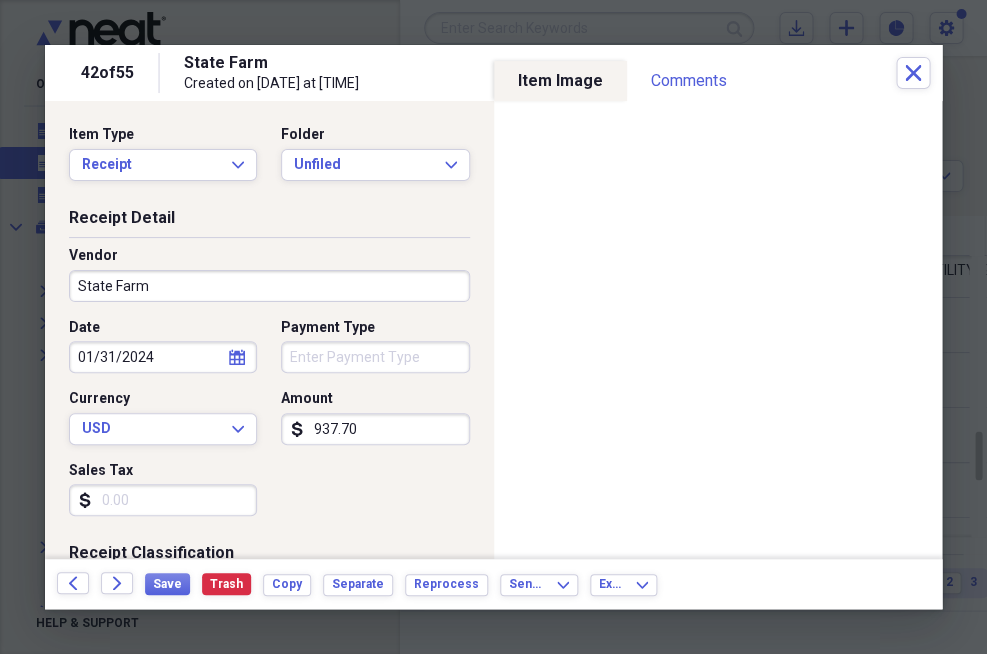 scroll, scrollTop: 0, scrollLeft: 0, axis: both 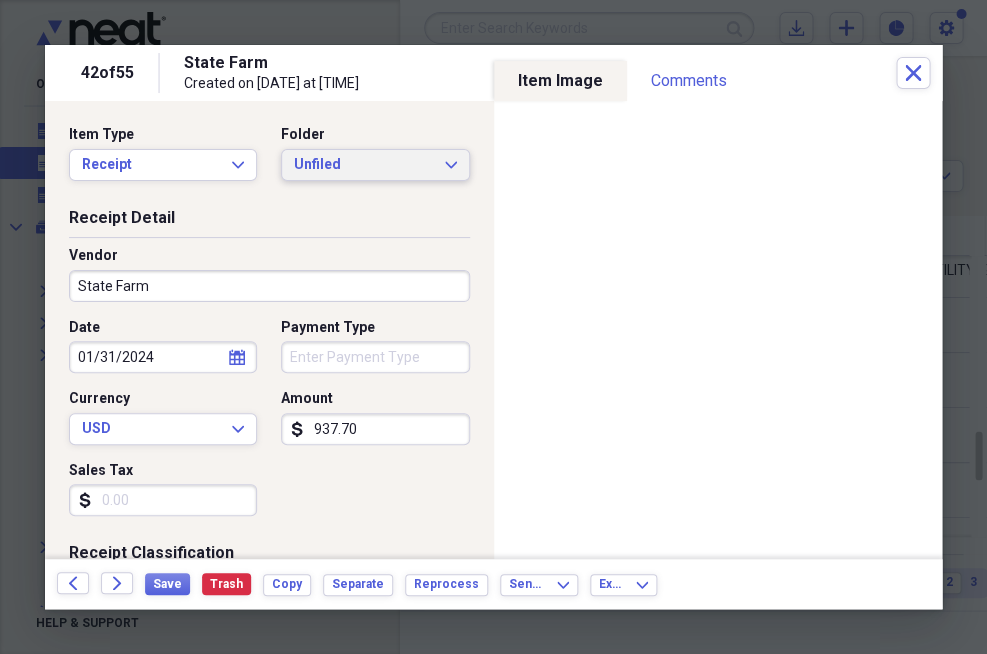 click on "Expand" 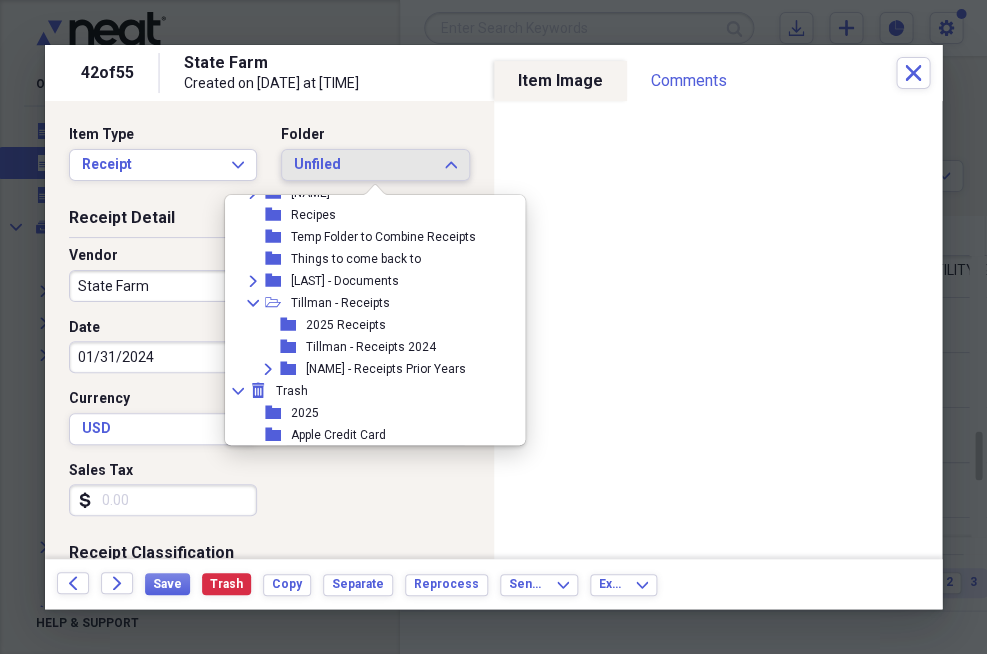 scroll, scrollTop: 403, scrollLeft: 0, axis: vertical 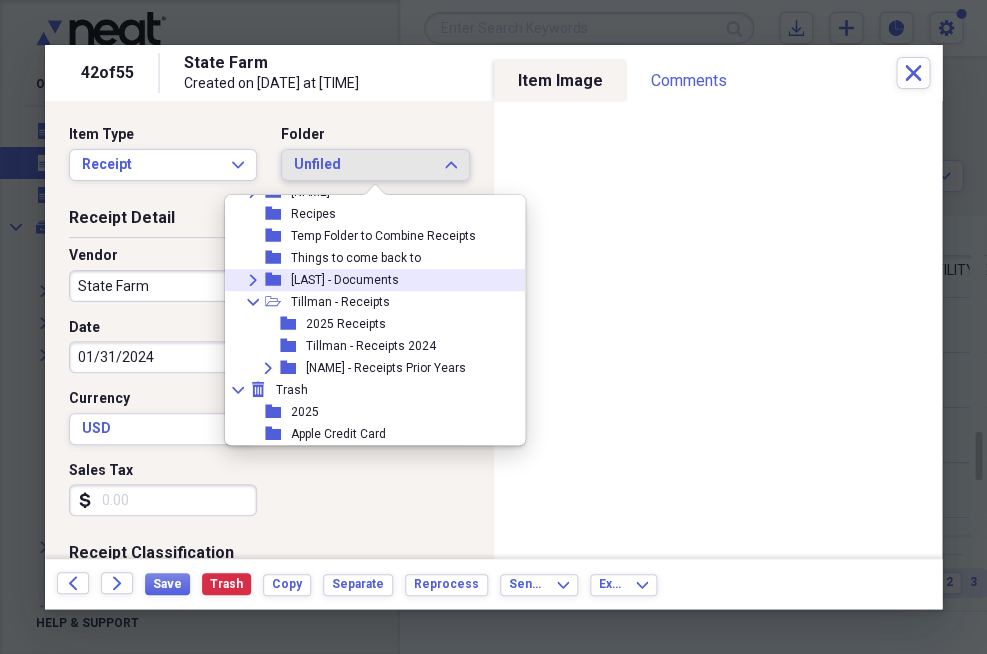 click on "Expand" 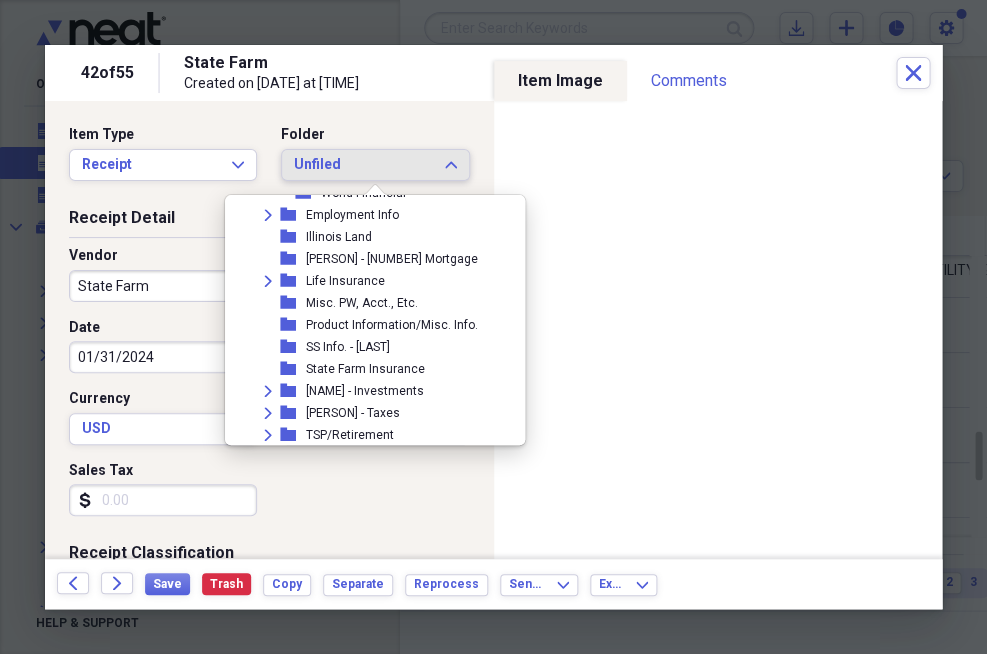scroll, scrollTop: 1311, scrollLeft: 0, axis: vertical 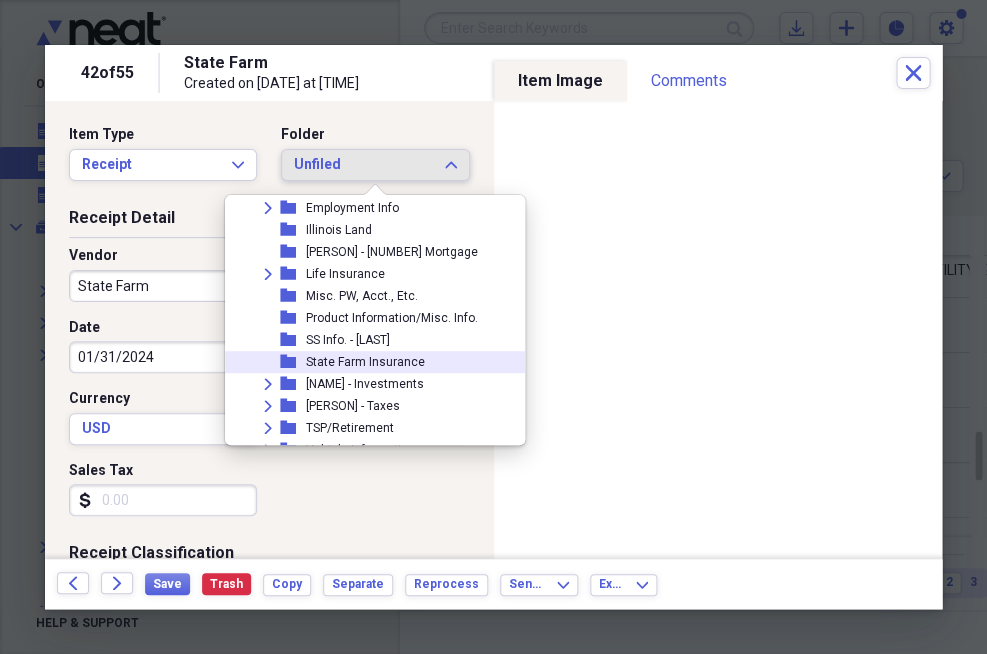 click on "State Farm Insurance" at bounding box center [365, 362] 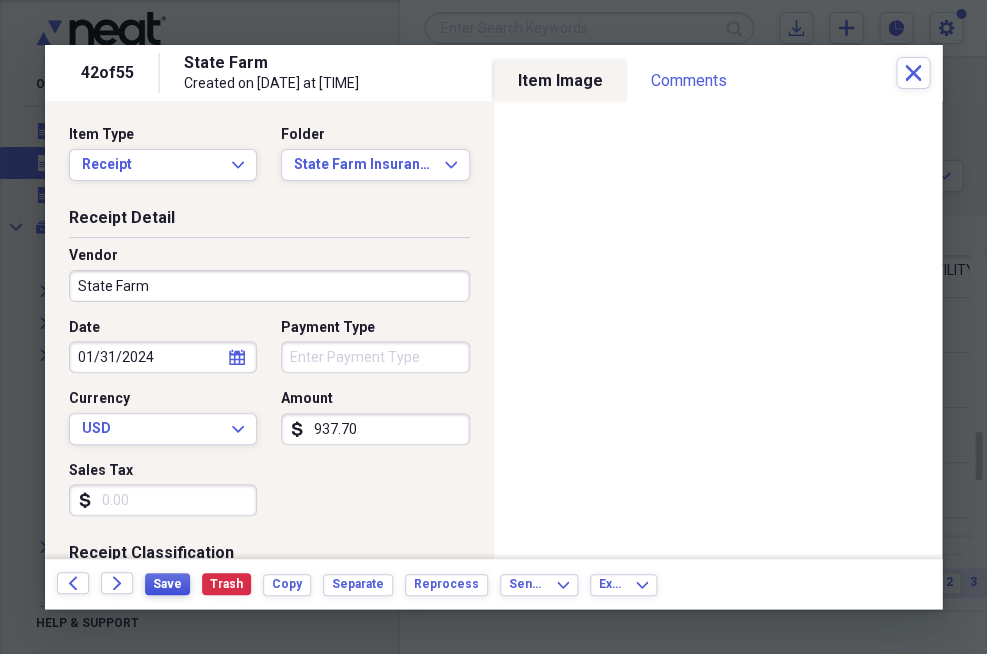 click on "Save" at bounding box center [167, 584] 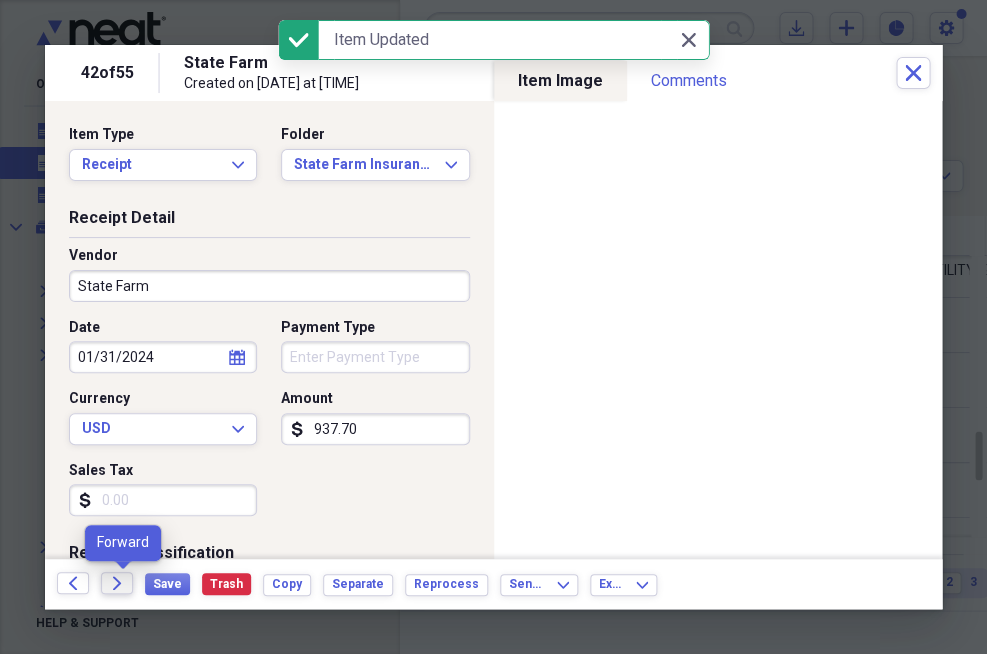 click on "Forward" 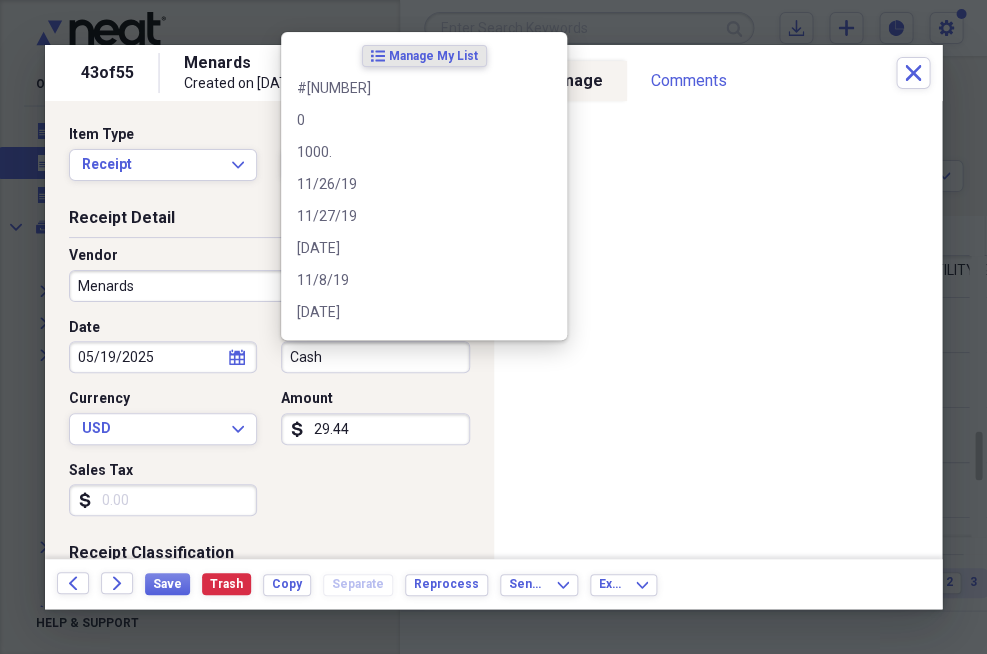 click on "Cash" at bounding box center [375, 357] 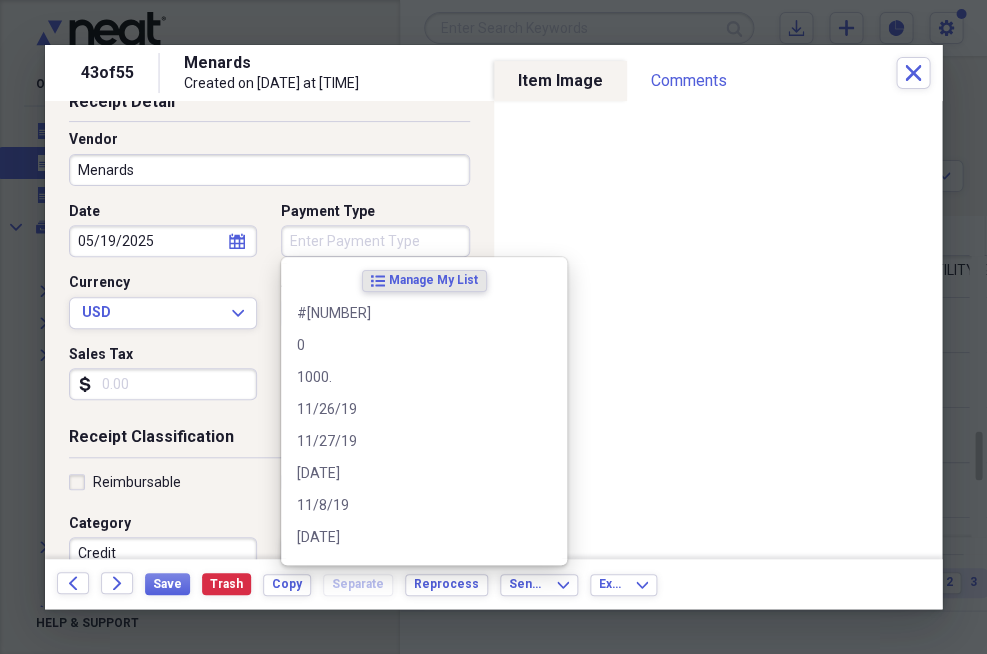 scroll, scrollTop: 118, scrollLeft: 0, axis: vertical 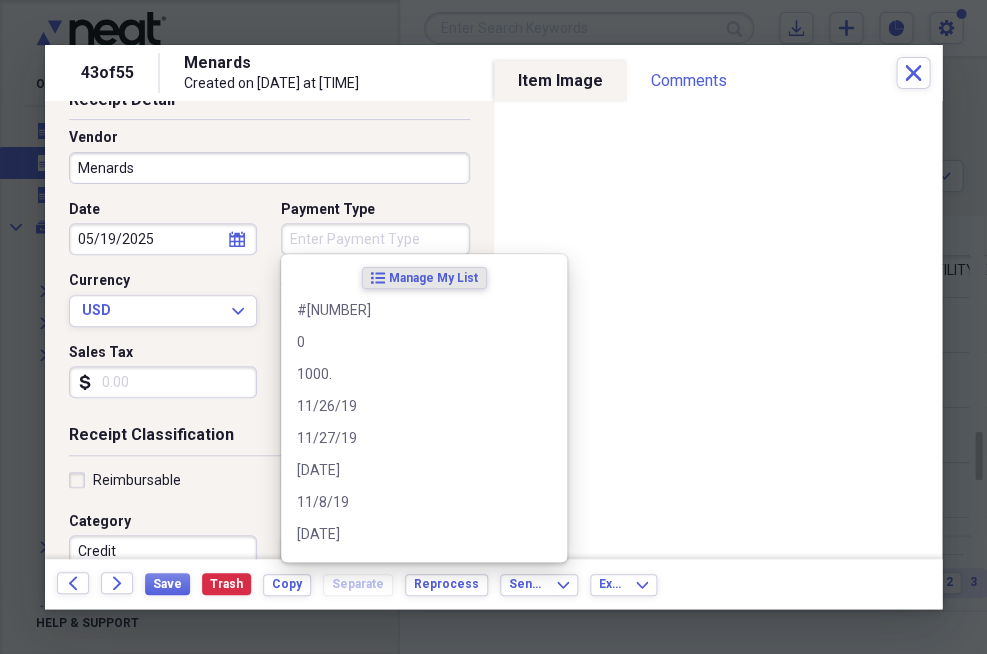 type 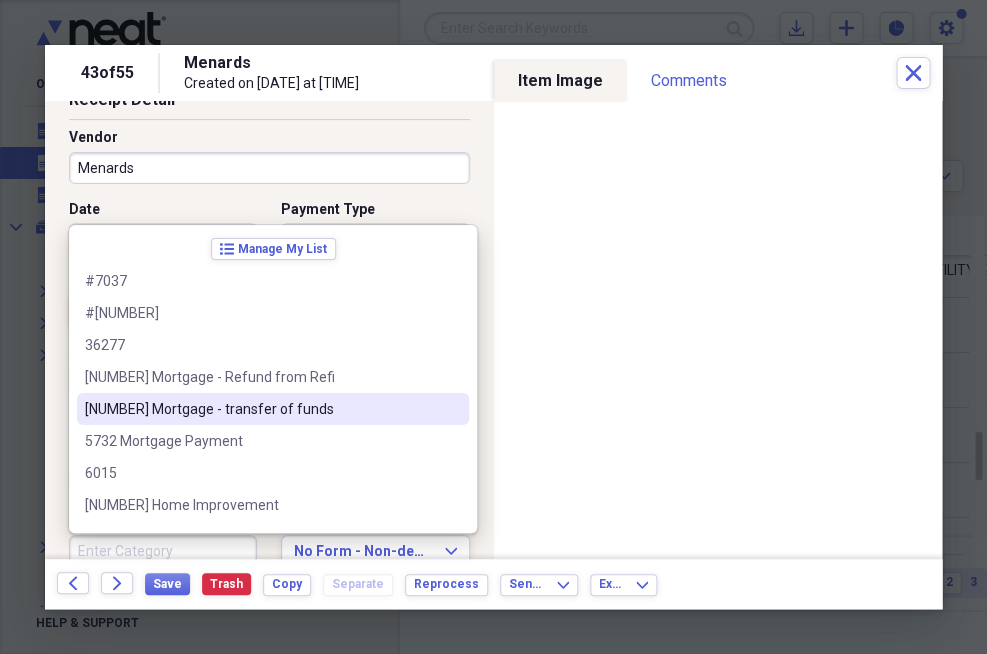 type 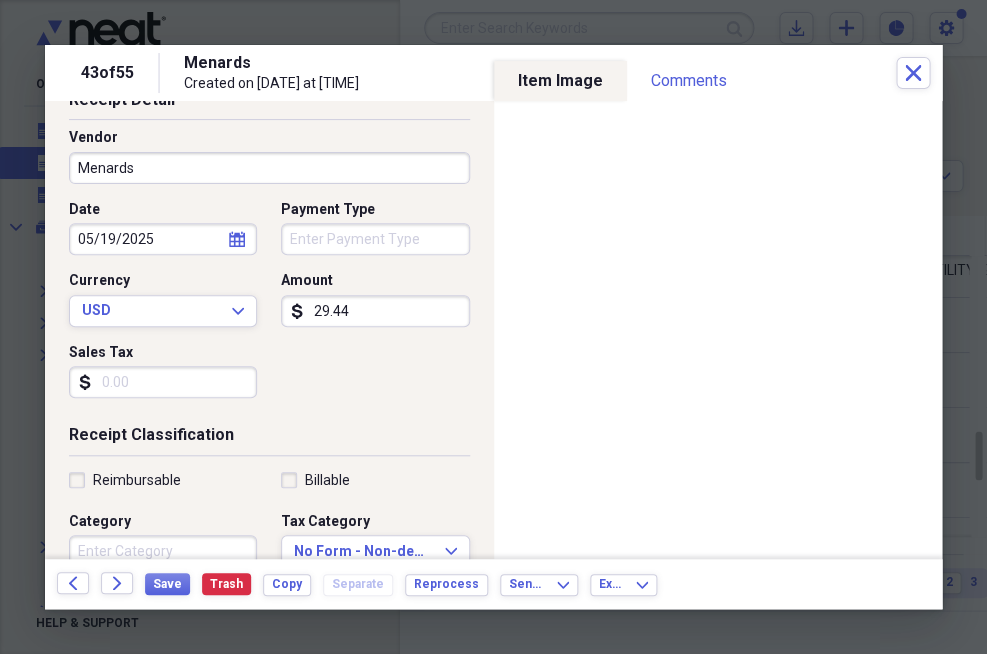 click on "Receipt Detail Vendor Menards Date 05/19/2025 calendar Calendar Payment Type Currency USD Expand Amount dollar-sign 29.44 Sales Tax dollar-sign" at bounding box center [269, 257] 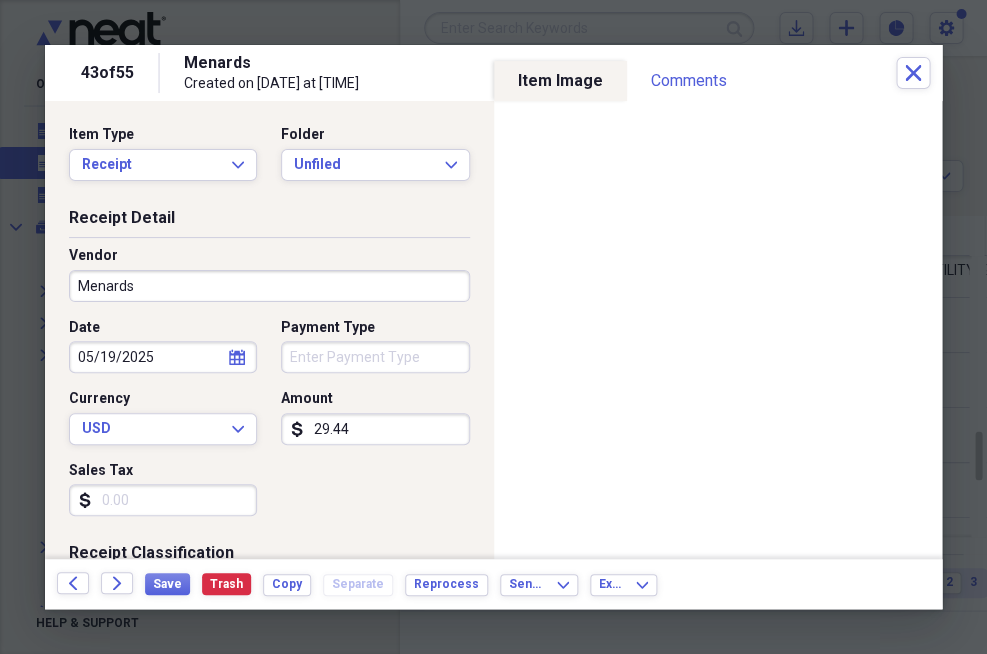 scroll, scrollTop: 0, scrollLeft: 0, axis: both 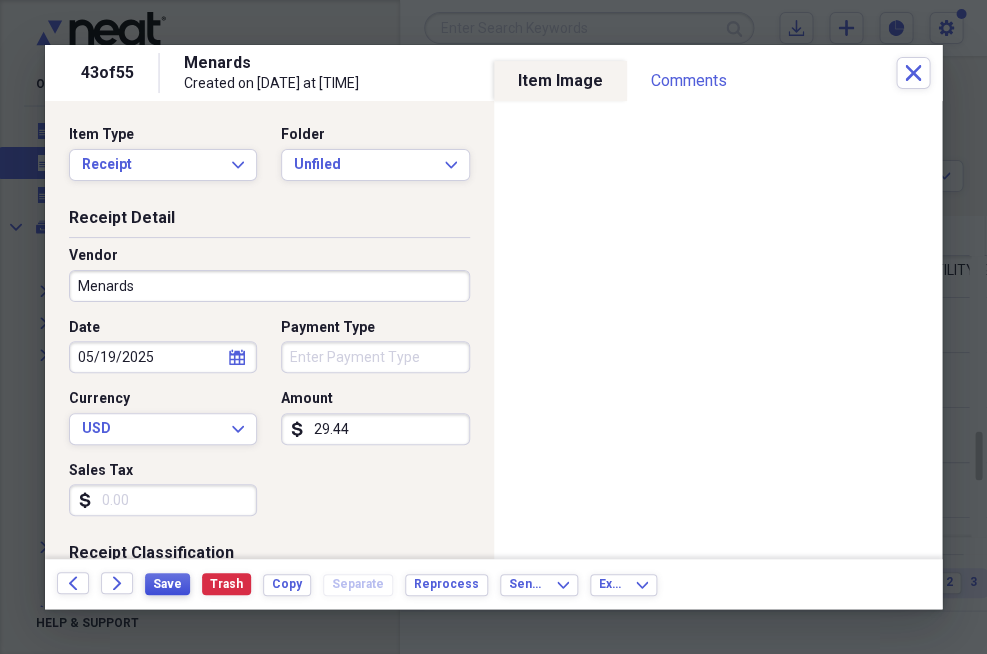 click on "Save" at bounding box center (167, 584) 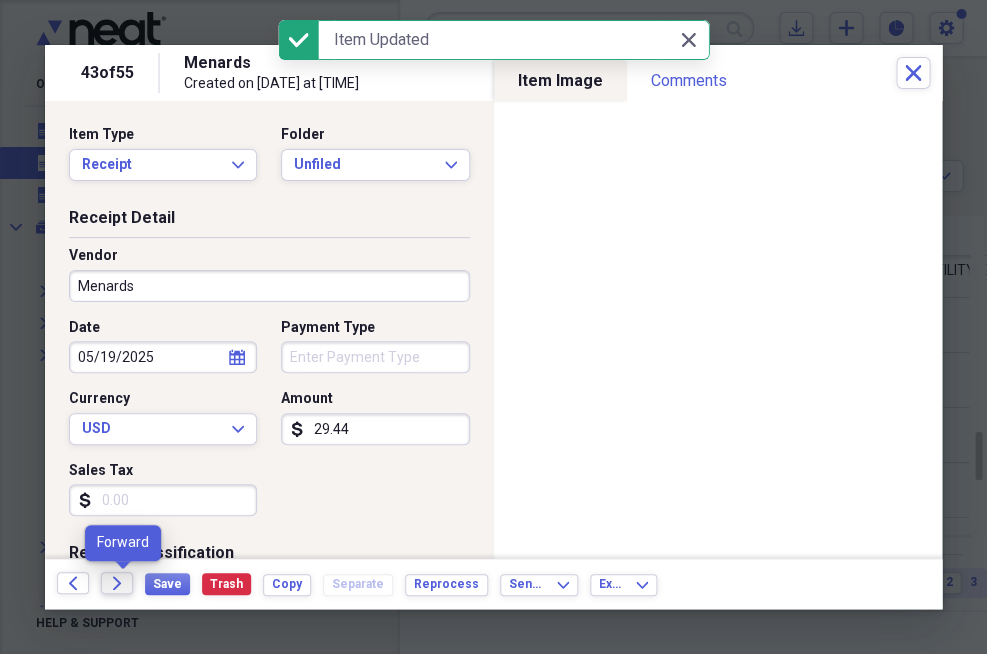 click 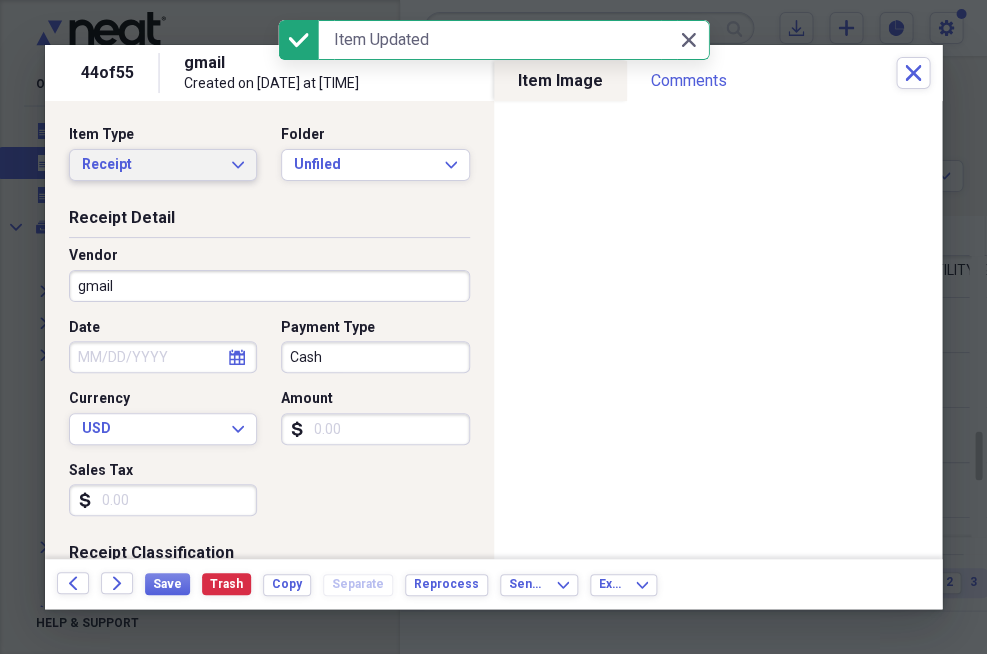 click on "Expand" 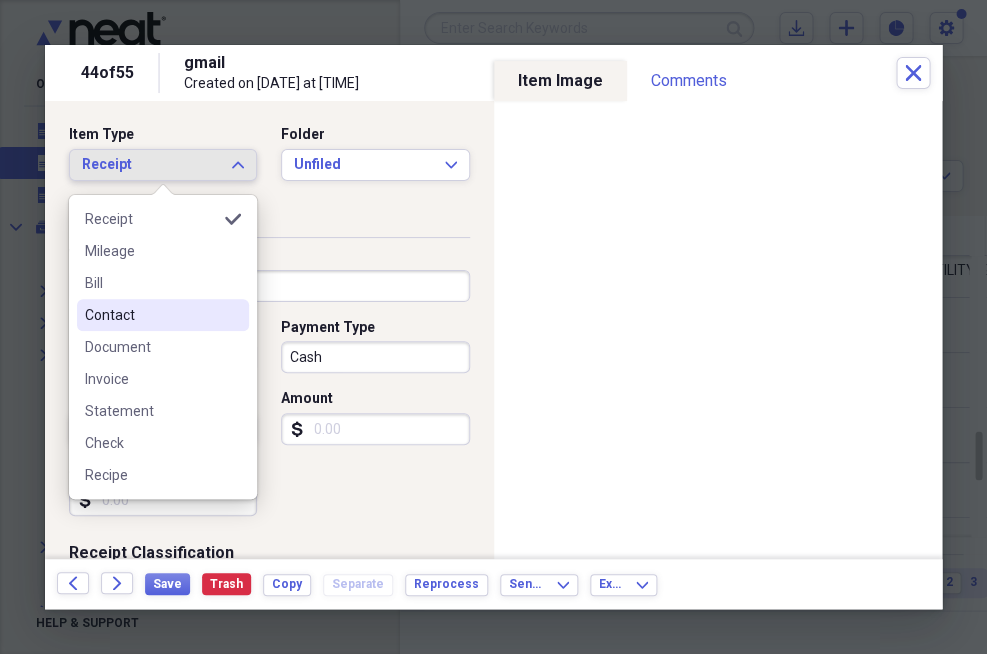 click on "Contact" at bounding box center [151, 315] 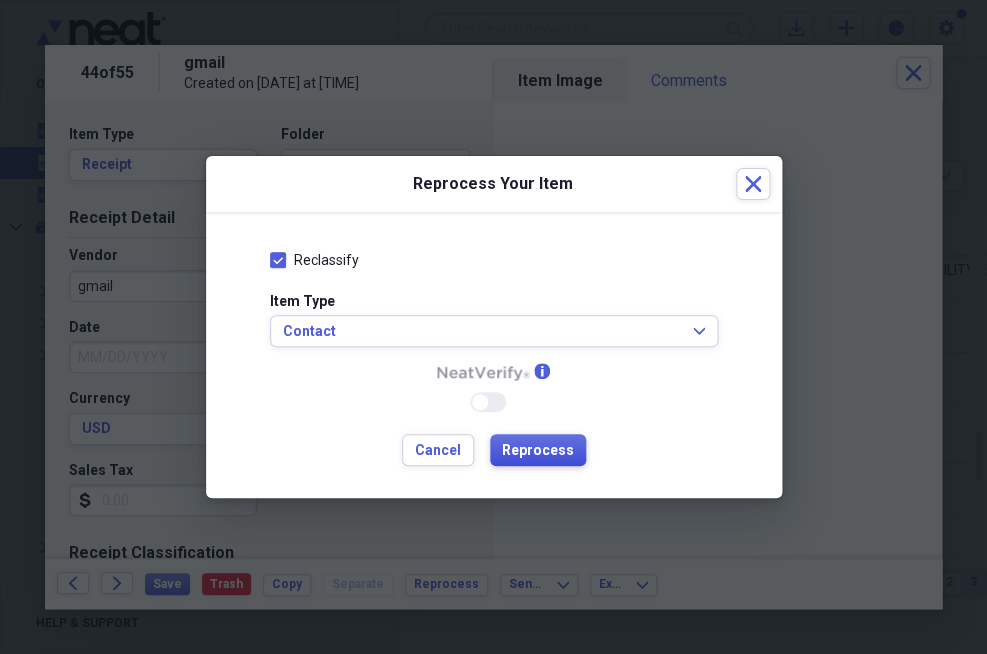 click on "Reprocess" at bounding box center [538, 451] 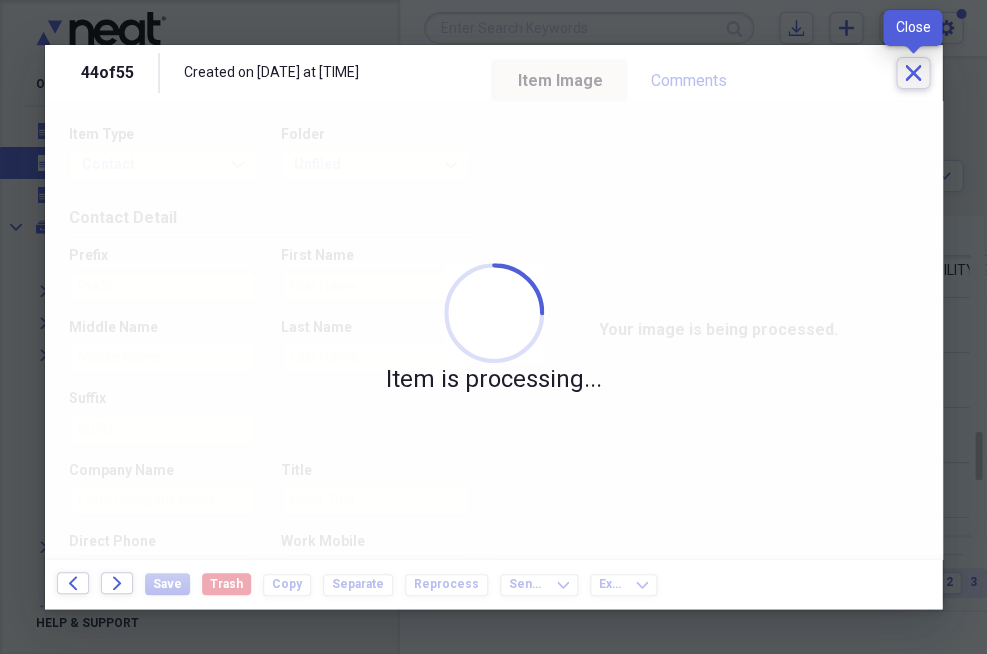 click on "Close" 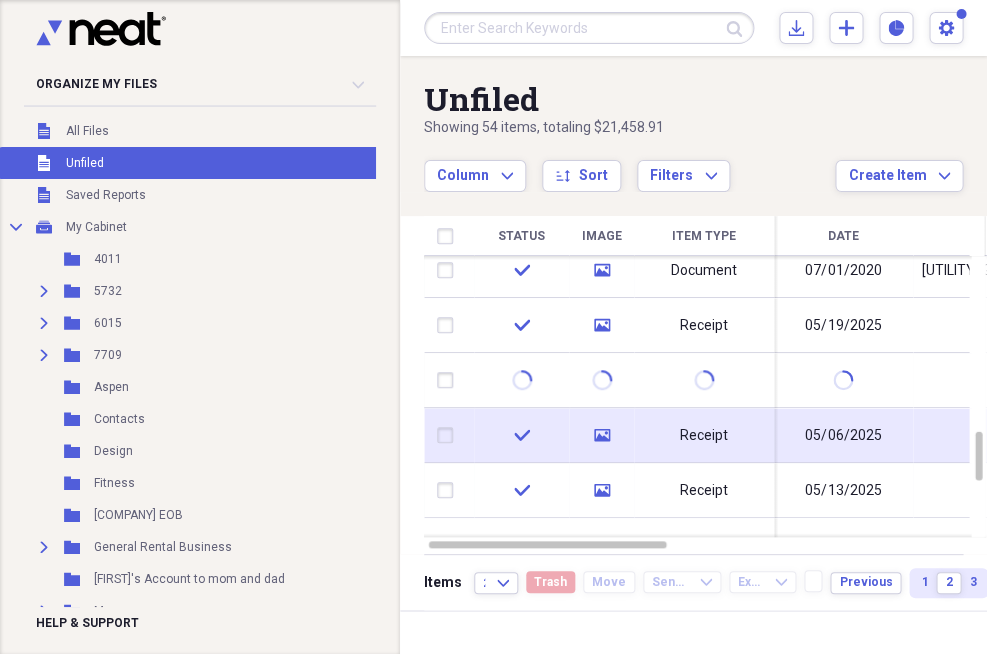 click on "Receipt" at bounding box center [704, 435] 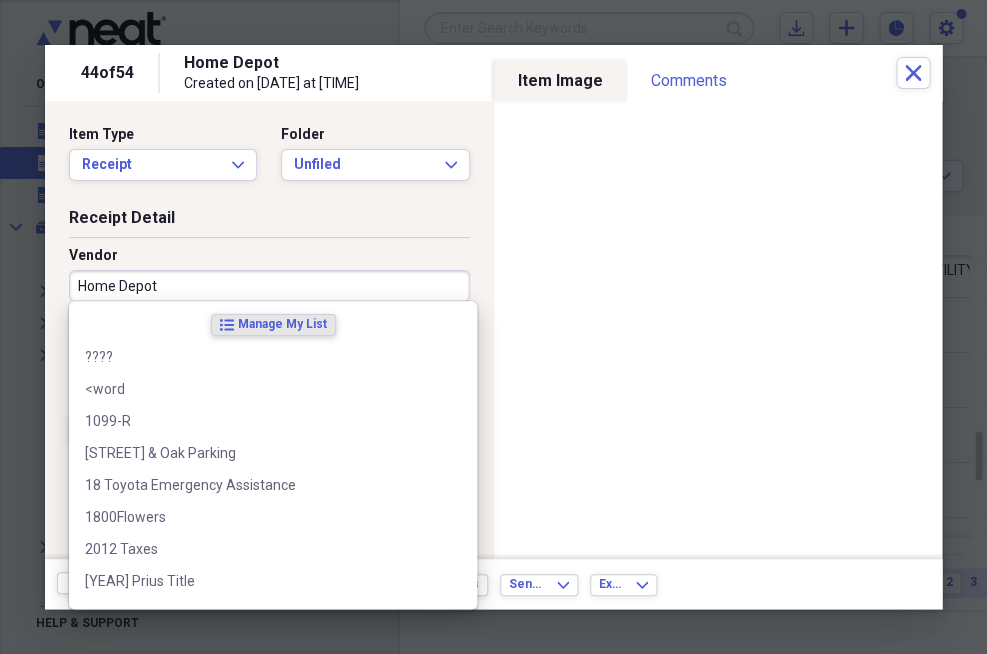 click on "Home Depot" at bounding box center (269, 286) 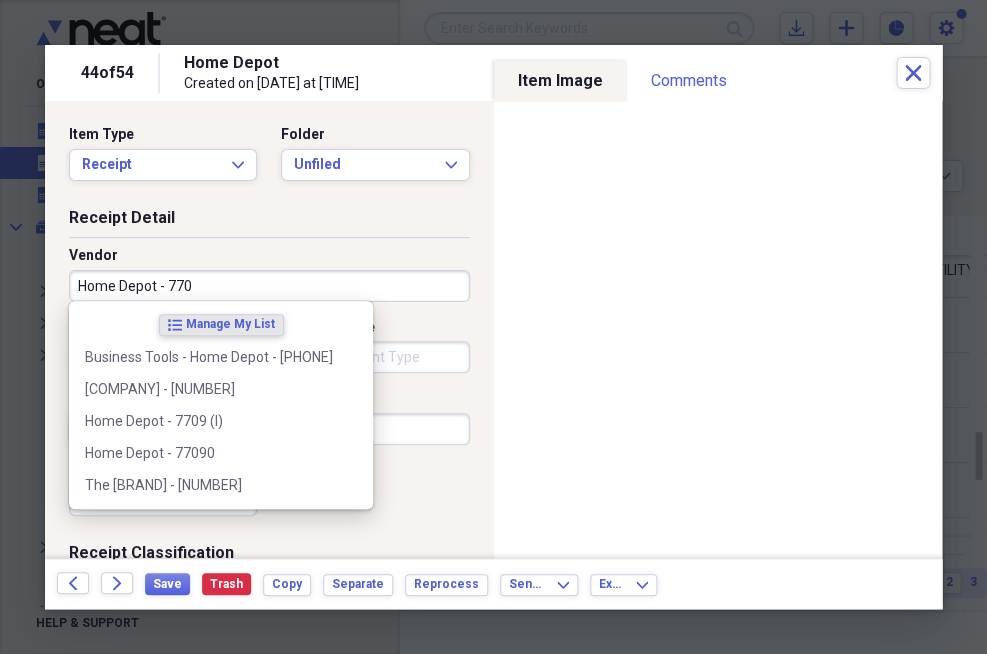 type on "[BRAND] - [NUMBER]" 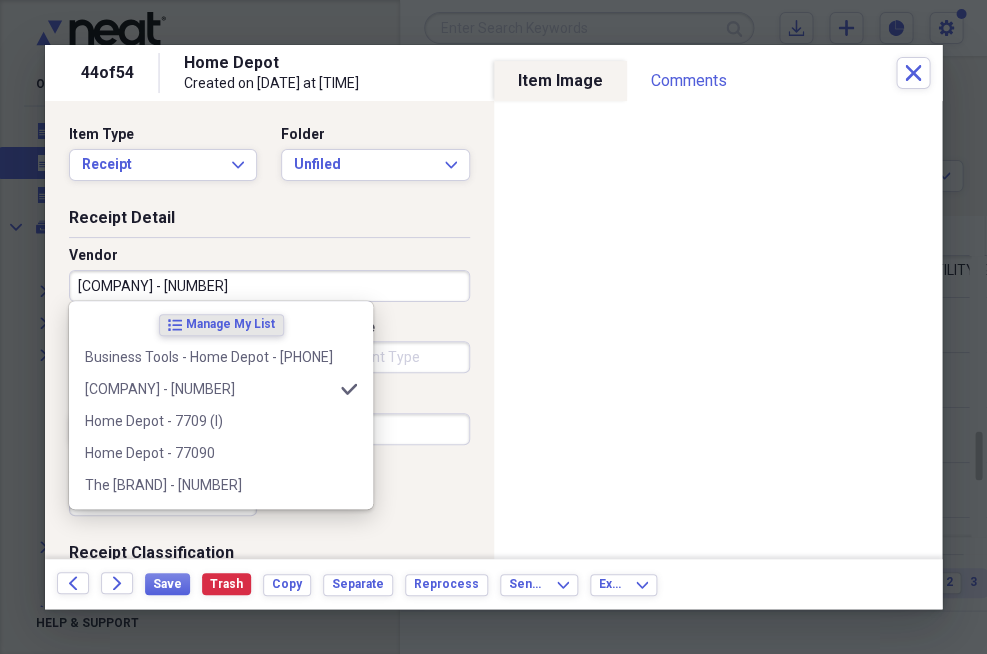 type on "Business - [NUMBER]" 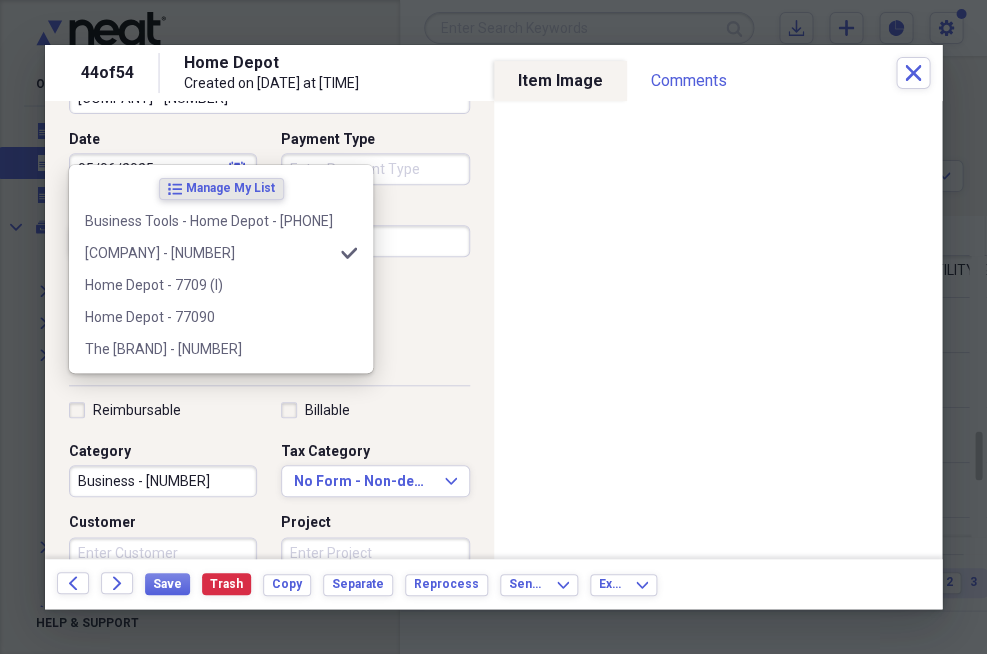 scroll, scrollTop: 219, scrollLeft: 0, axis: vertical 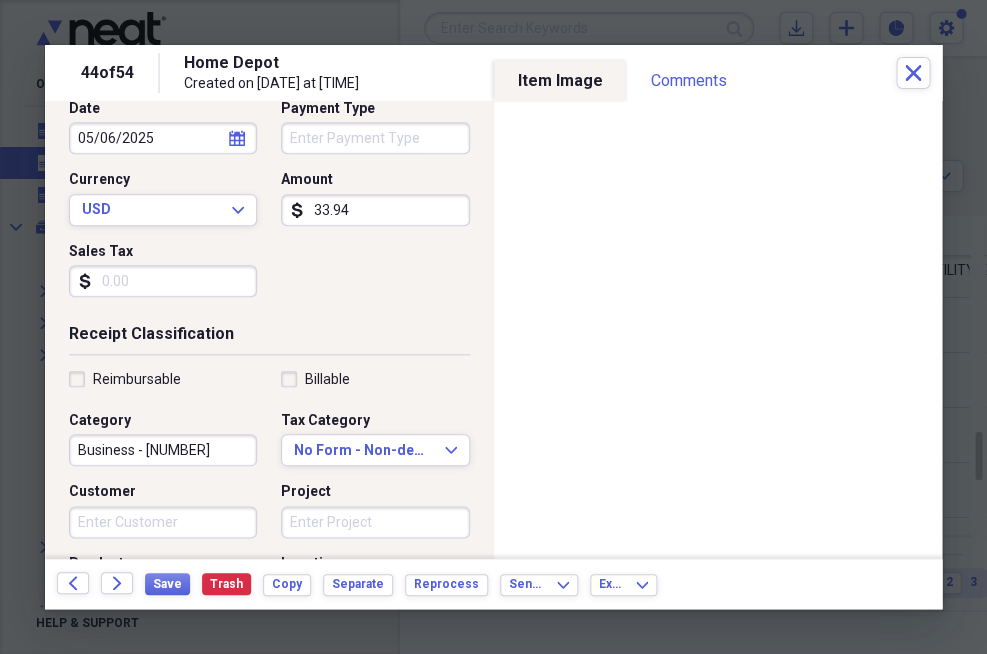 type on "[BRAND] - [NUMBER]" 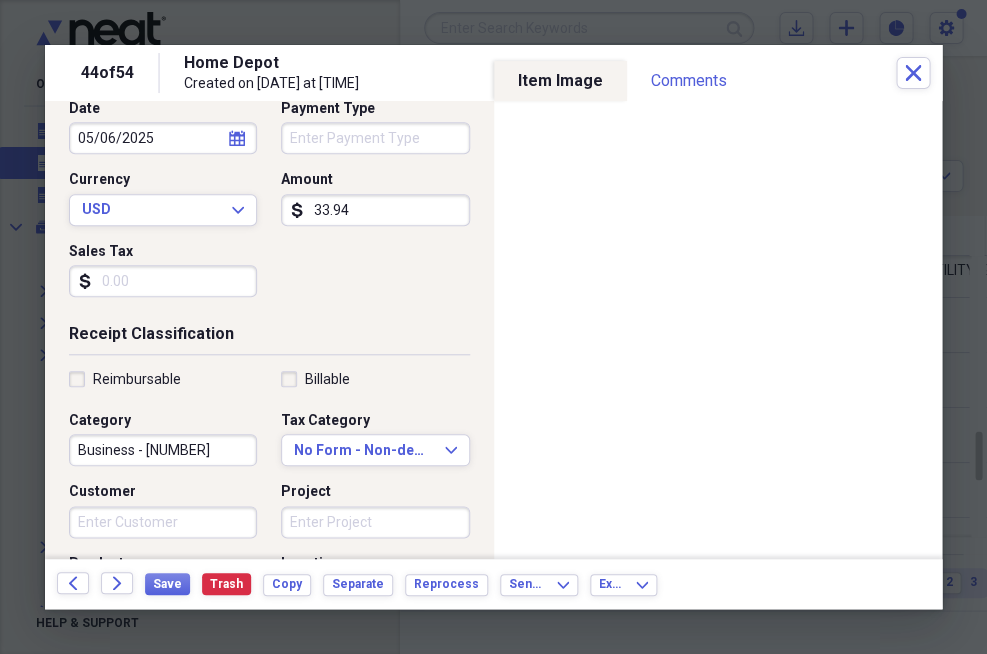 click on "33.94" at bounding box center [375, 210] 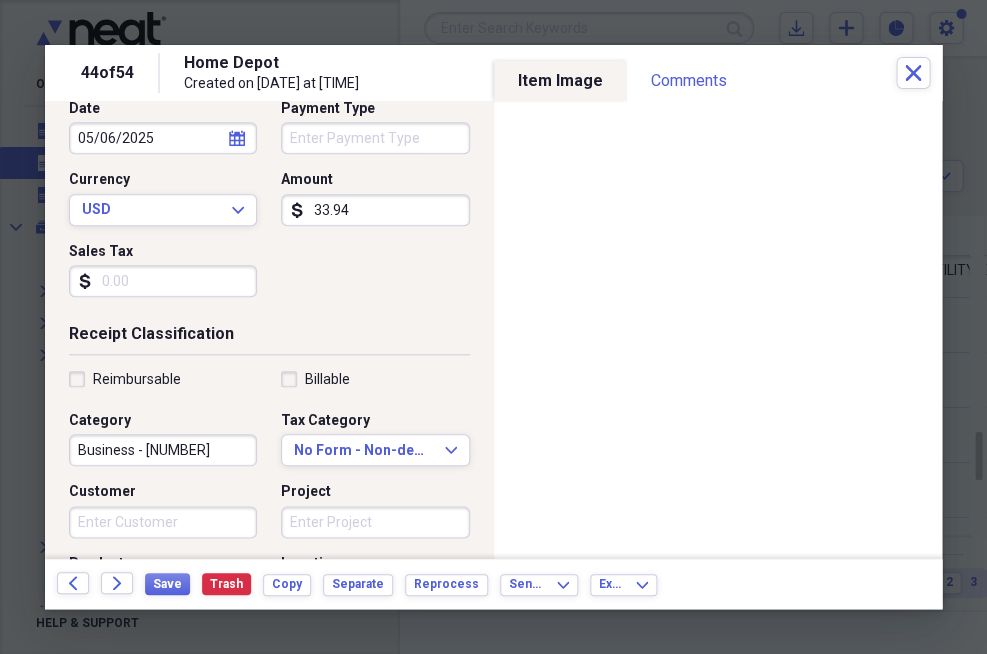 type on "33.94" 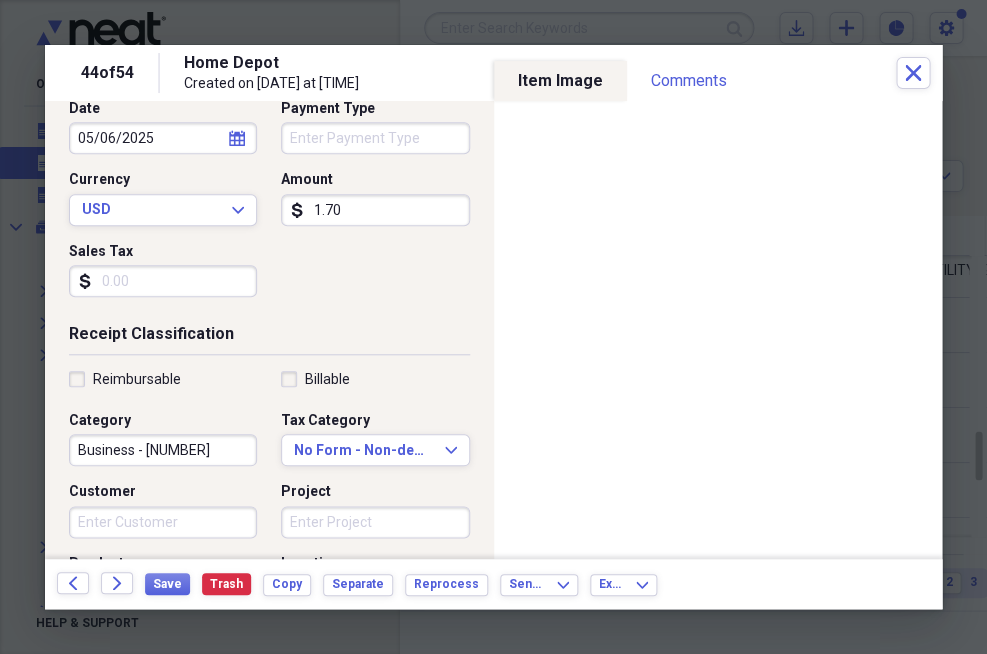 type on "17.00" 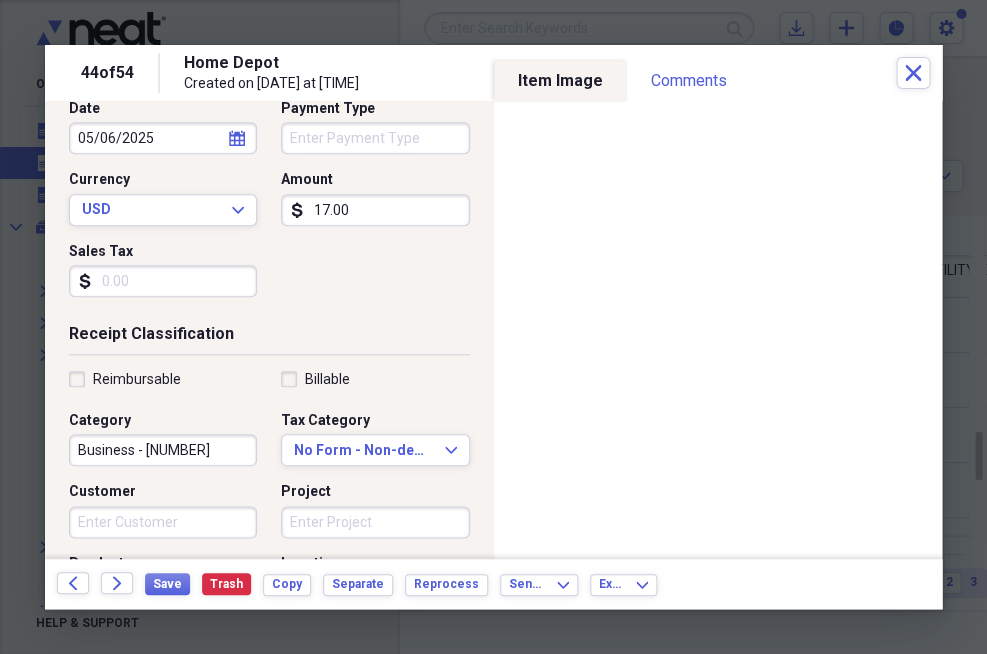 click on "Business - [NUMBER]" at bounding box center (163, 450) 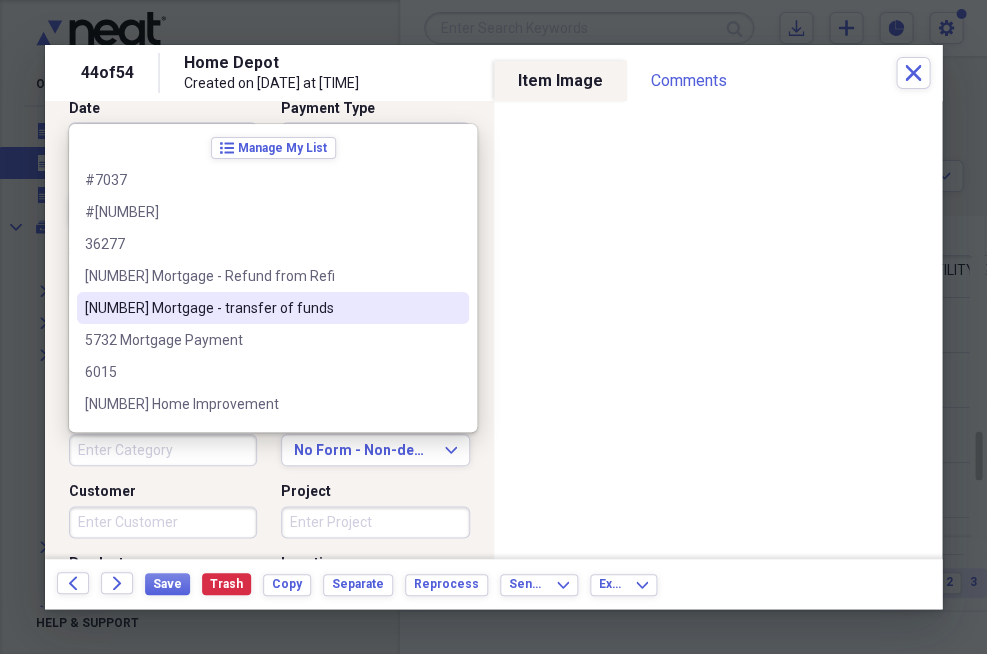 type 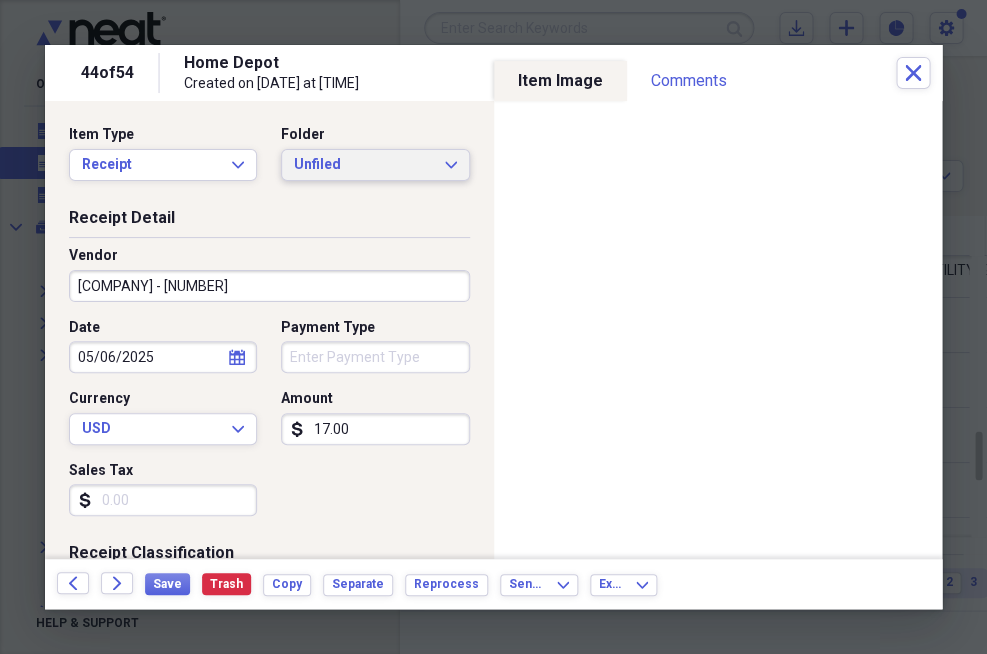 scroll, scrollTop: 0, scrollLeft: 0, axis: both 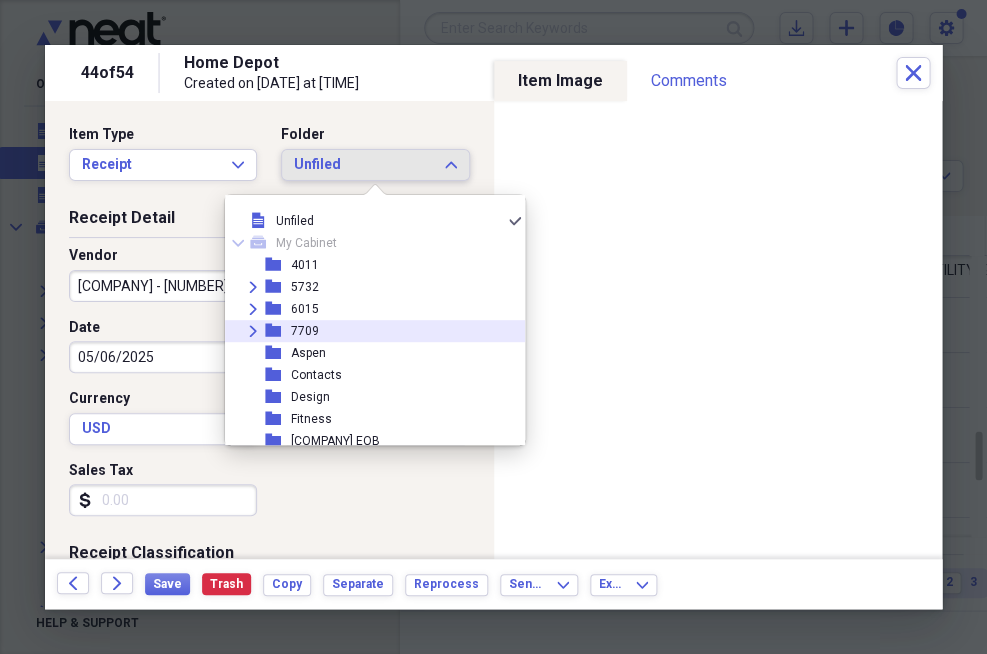 click 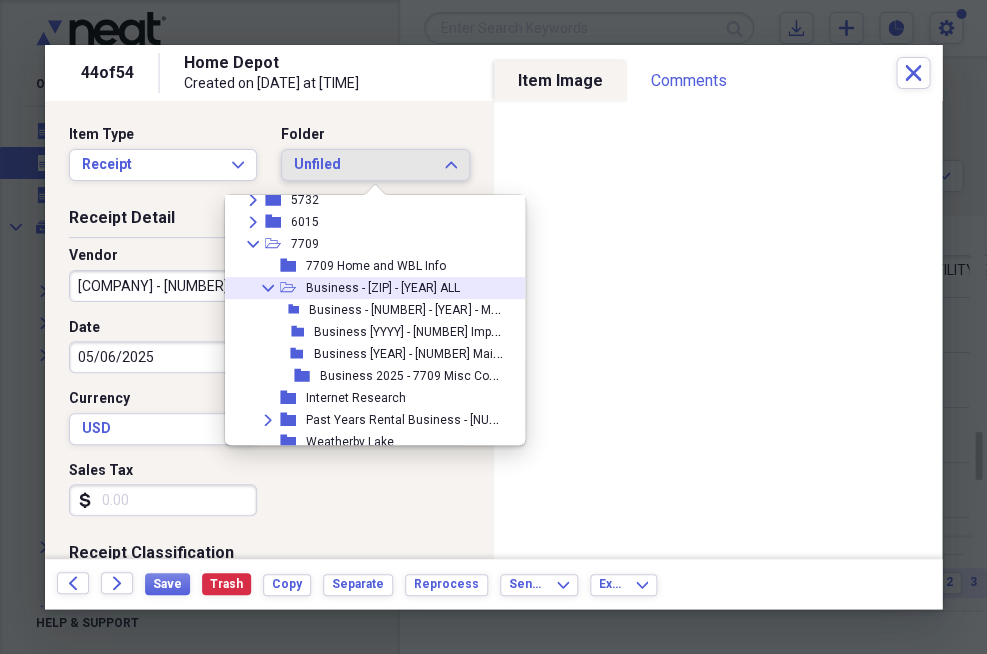scroll, scrollTop: 96, scrollLeft: 0, axis: vertical 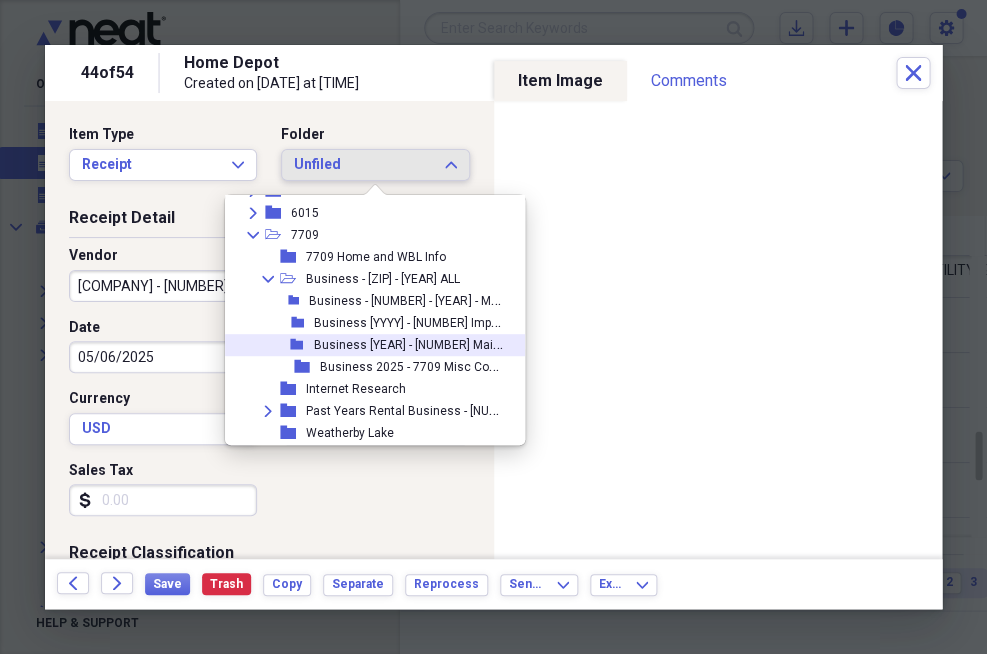 click on "Business [YEAR] - [NUMBER] Maintenance" at bounding box center (429, 343) 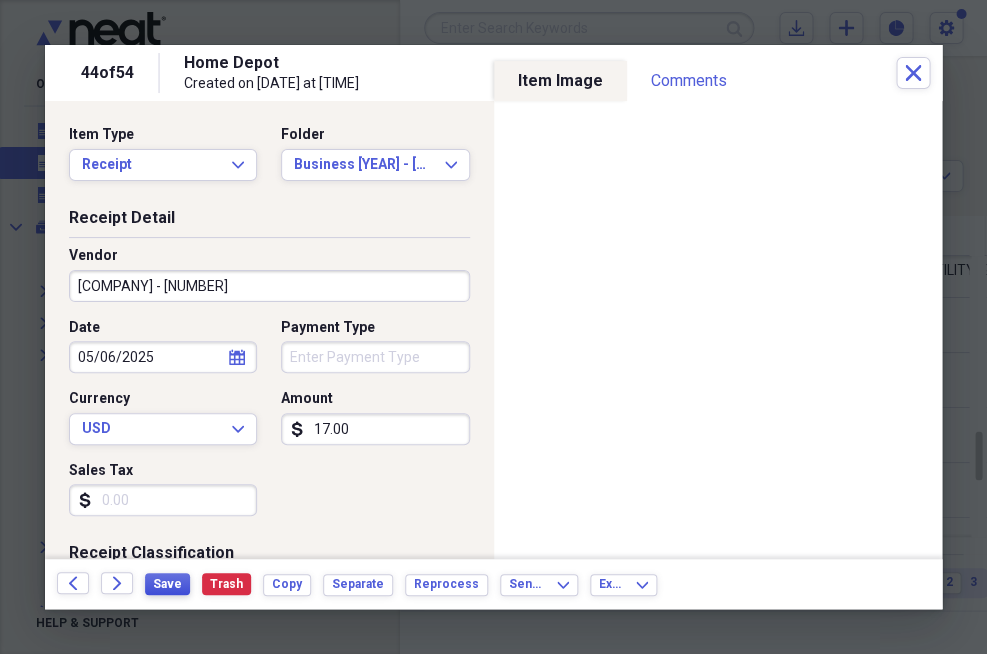 click on "Save" at bounding box center [167, 584] 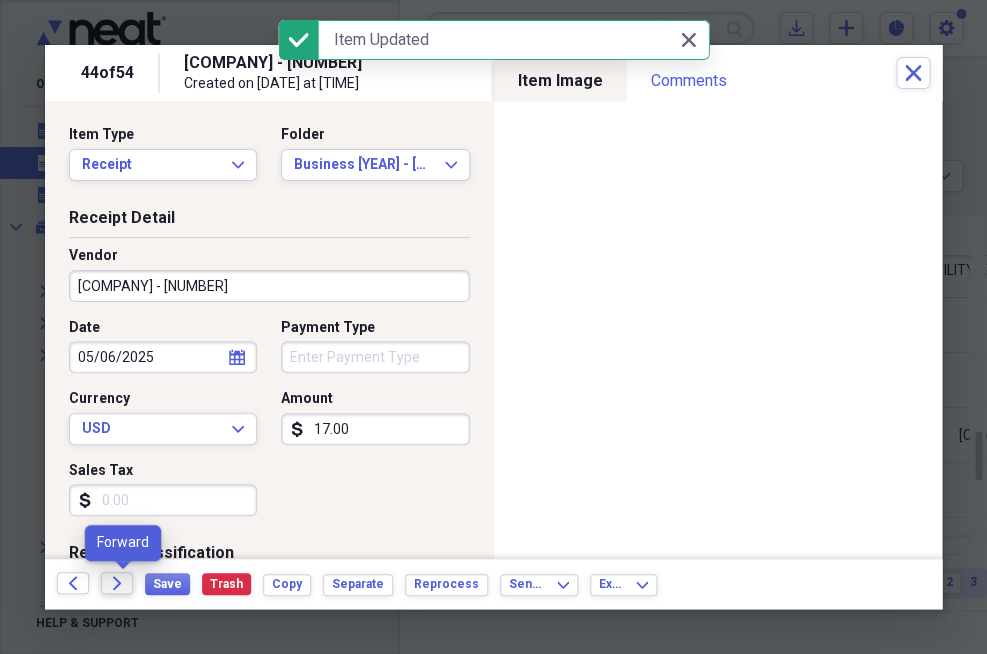 click on "Forward" 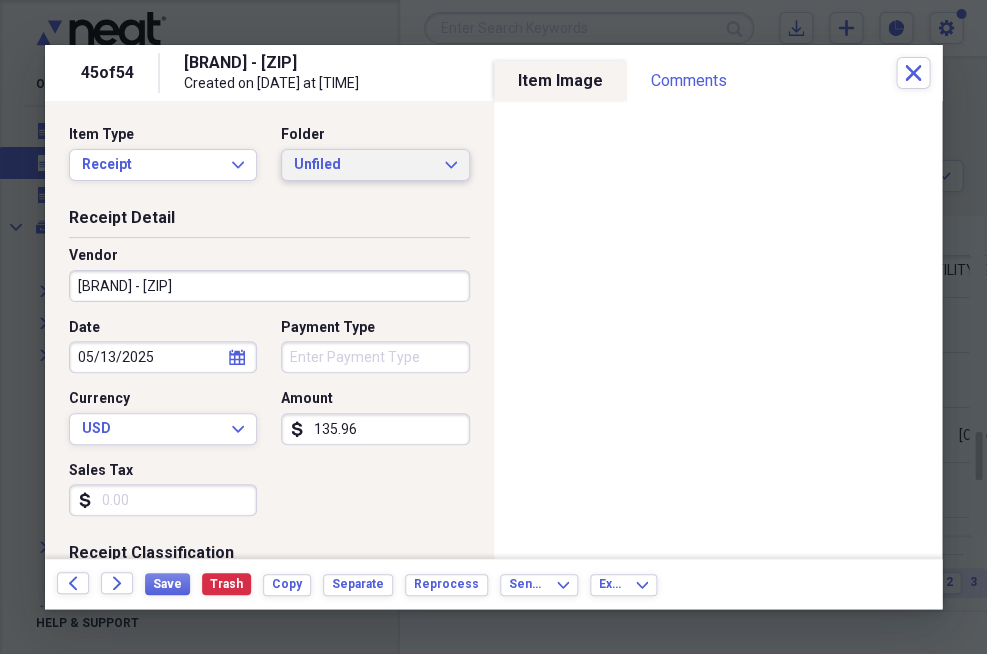scroll, scrollTop: 0, scrollLeft: 0, axis: both 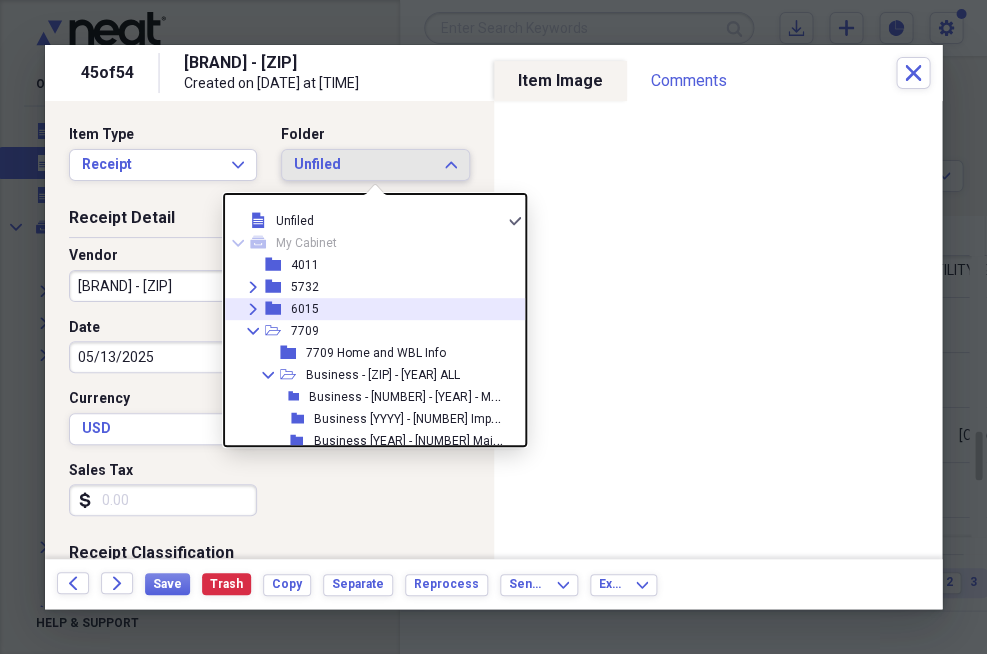 click on "Expand" 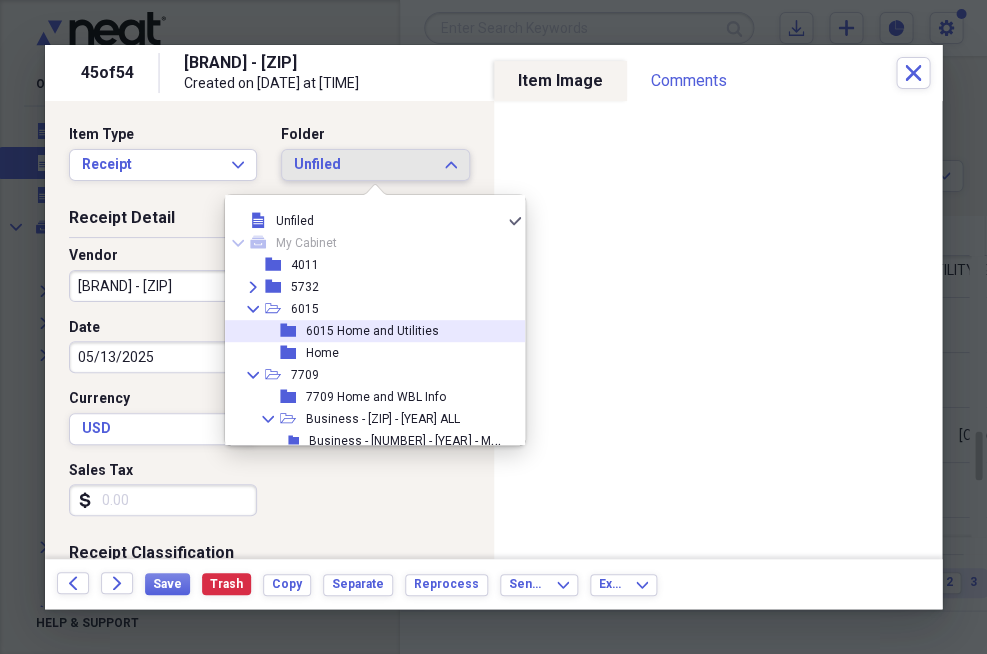 click on "[NUMBER] Home and Utilities" at bounding box center (372, 331) 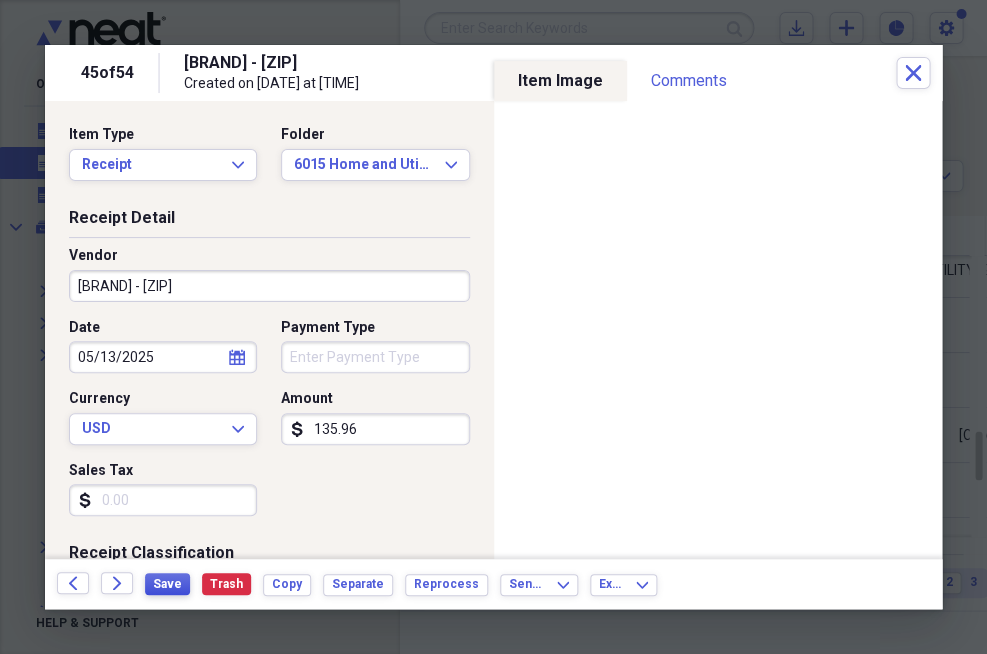 click on "Save" at bounding box center (167, 584) 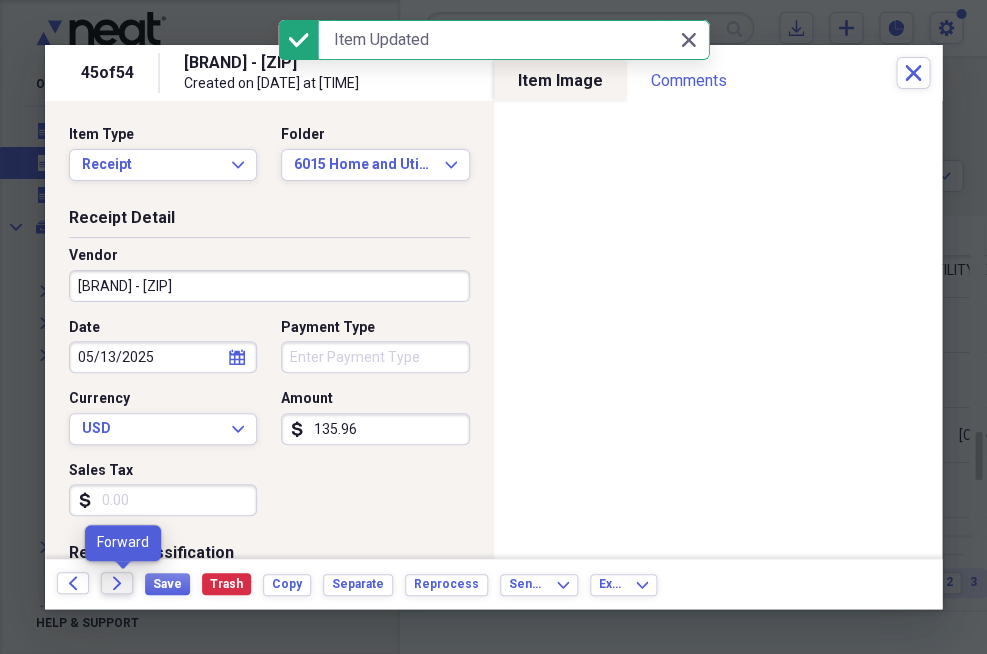 click 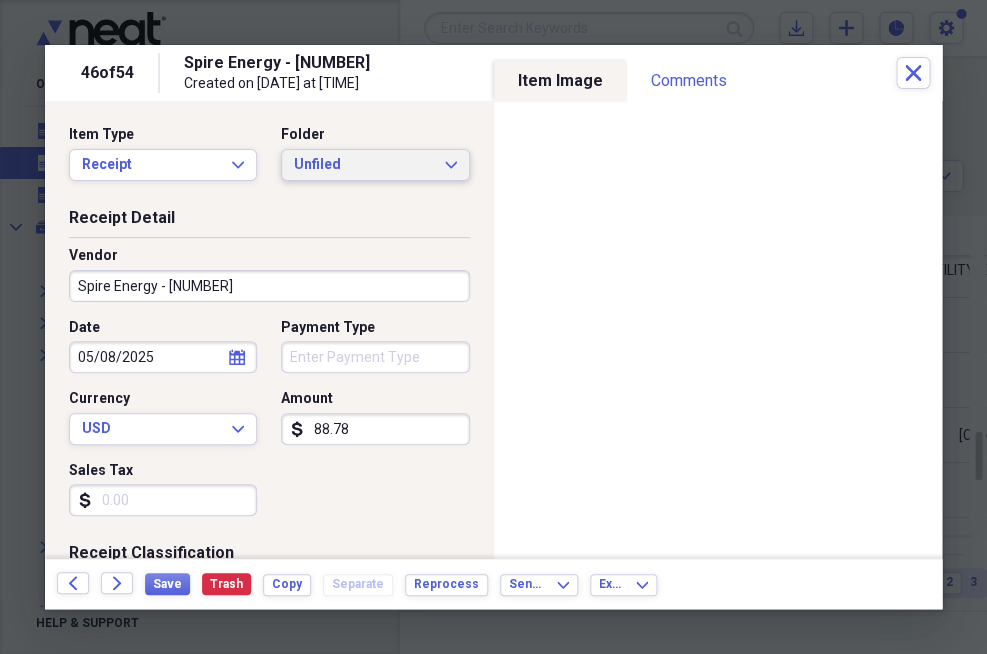 scroll, scrollTop: 0, scrollLeft: 0, axis: both 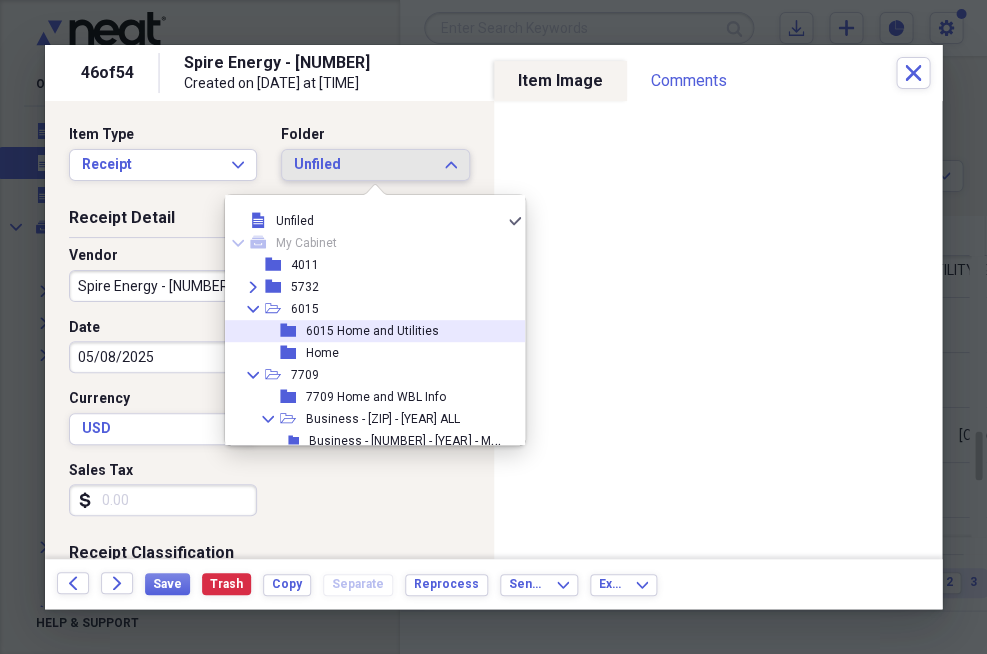 click on "[NUMBER] Home and Utilities" at bounding box center [372, 331] 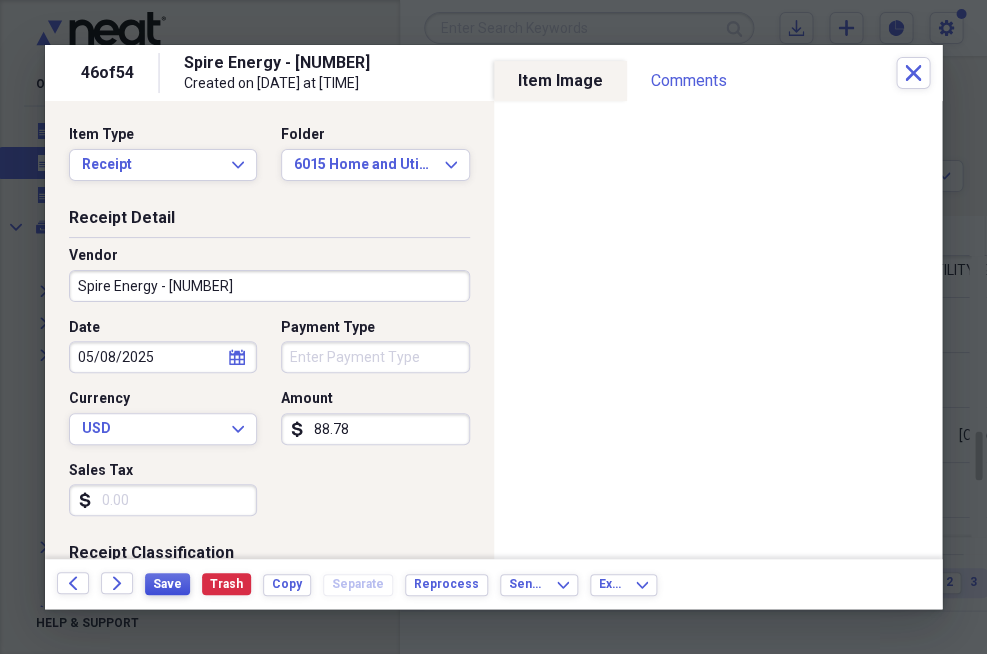 click on "Save" at bounding box center [167, 584] 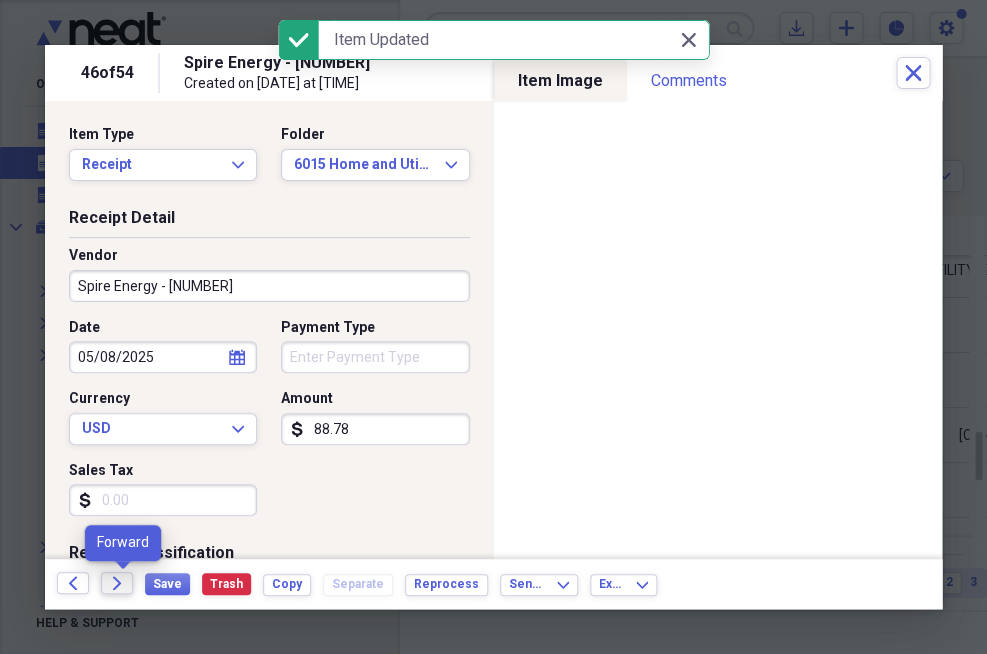 click 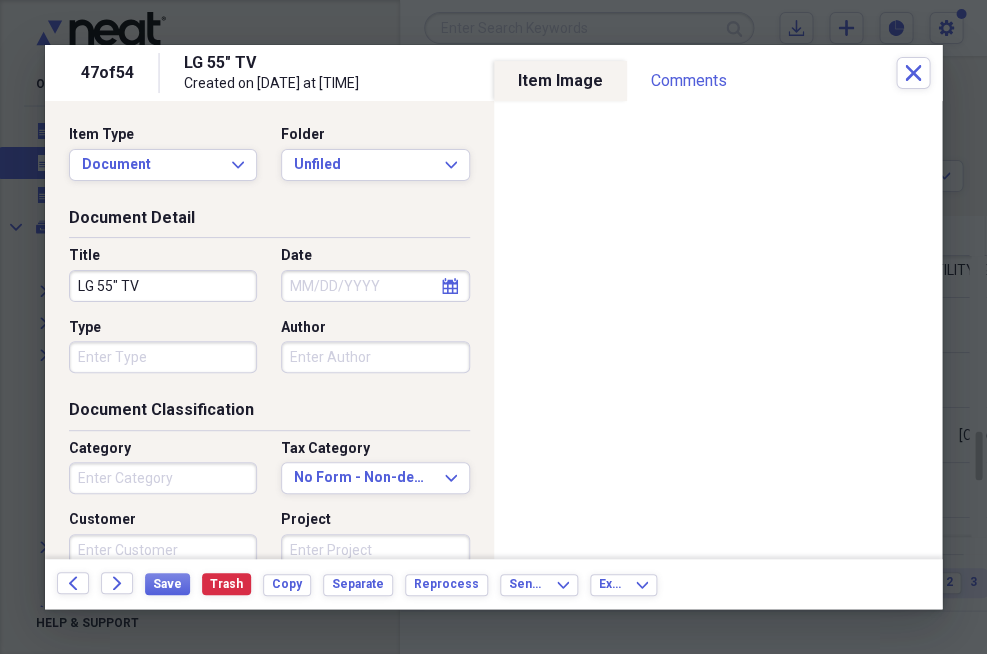 scroll, scrollTop: 0, scrollLeft: 0, axis: both 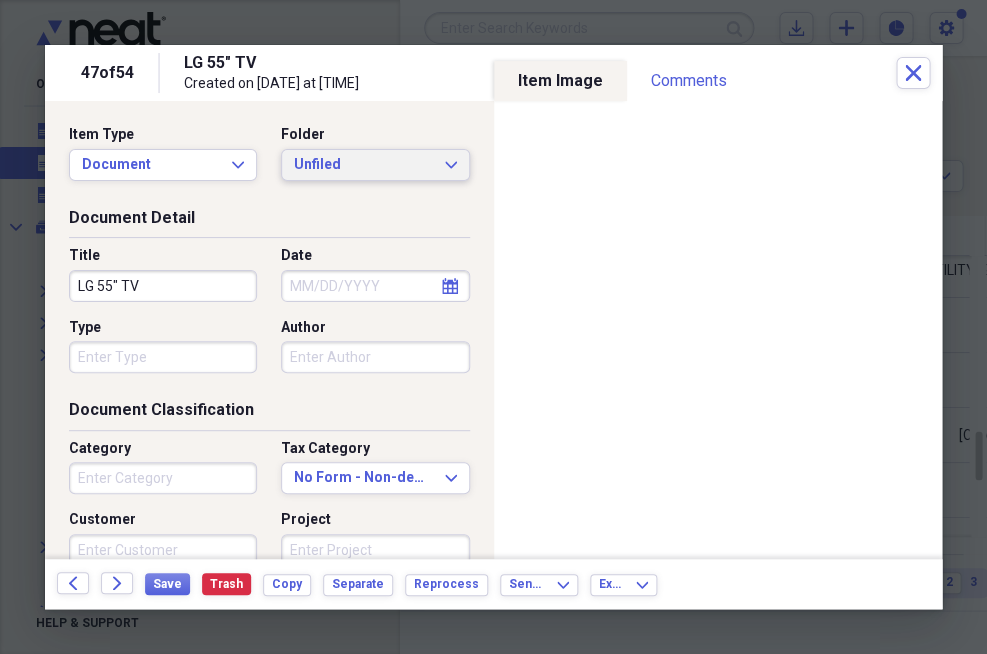 click on "Expand" 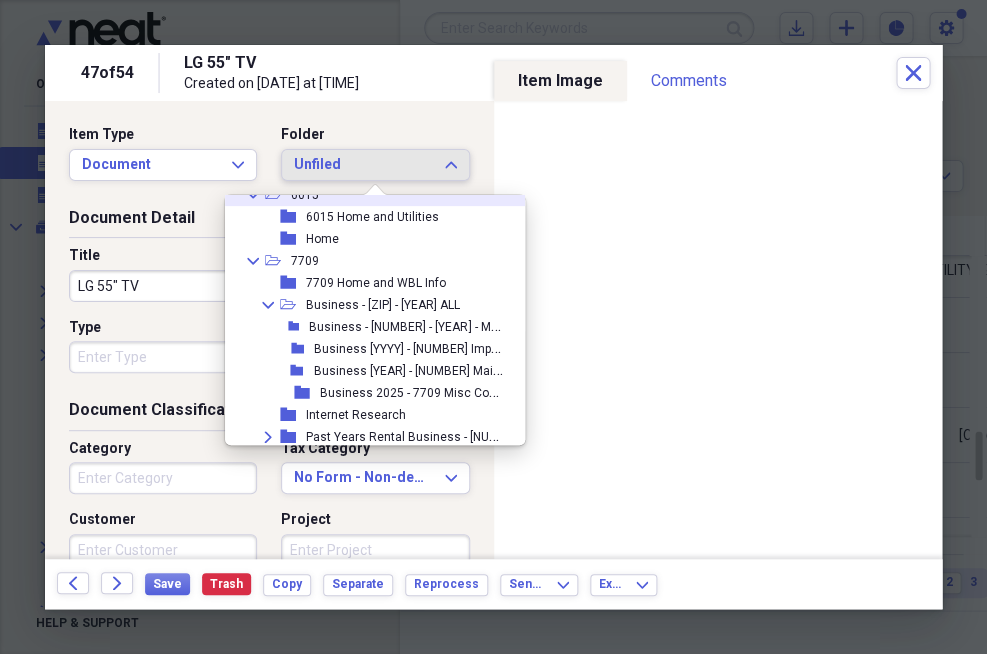 scroll, scrollTop: 116, scrollLeft: 0, axis: vertical 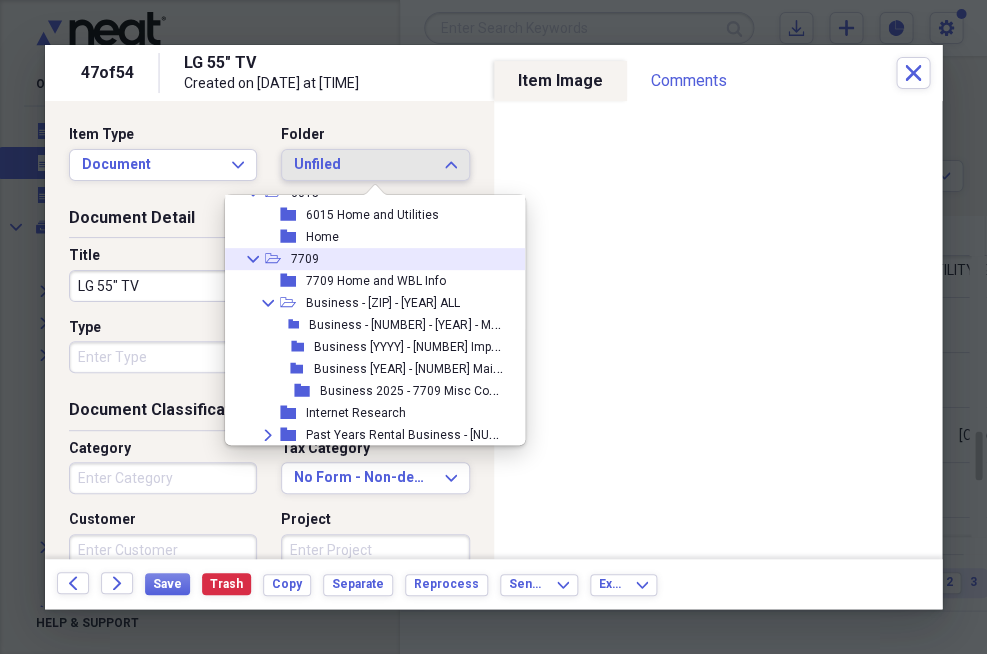 click on "Collapse" 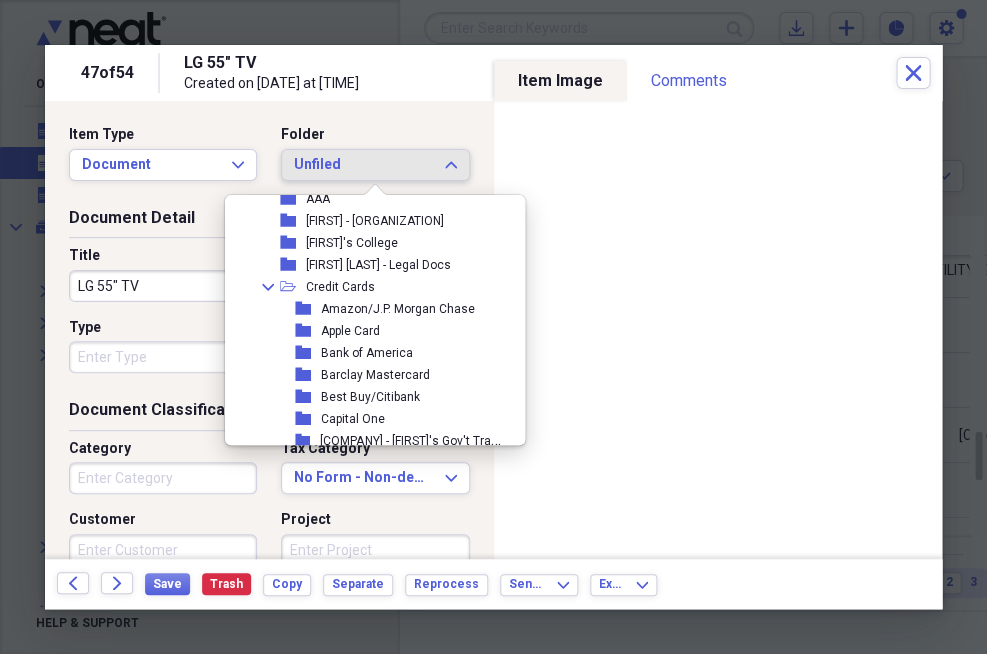 scroll, scrollTop: 552, scrollLeft: 0, axis: vertical 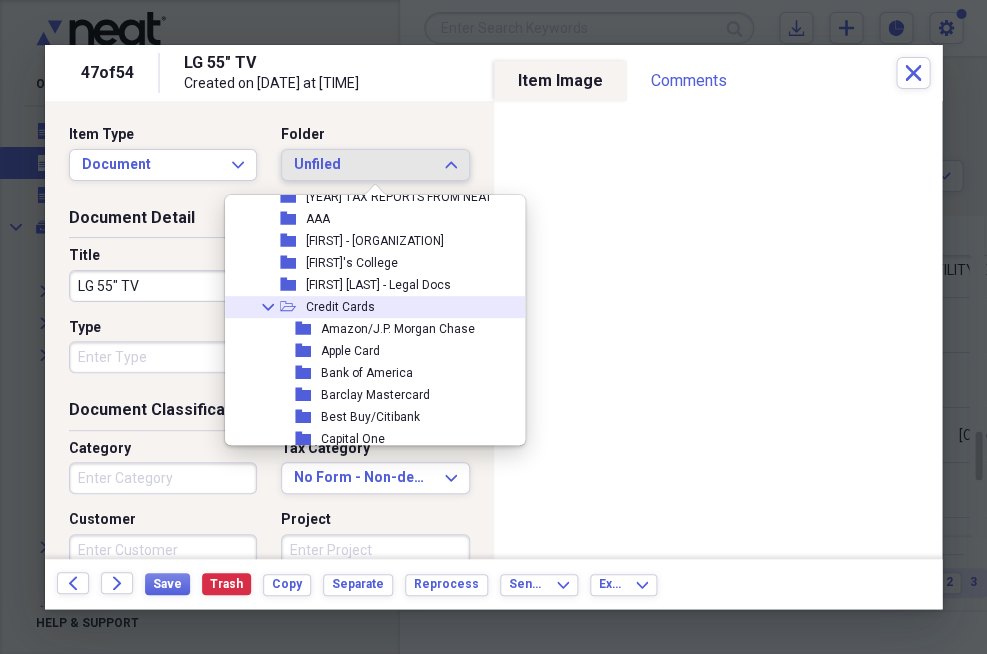 click on "Collapse" 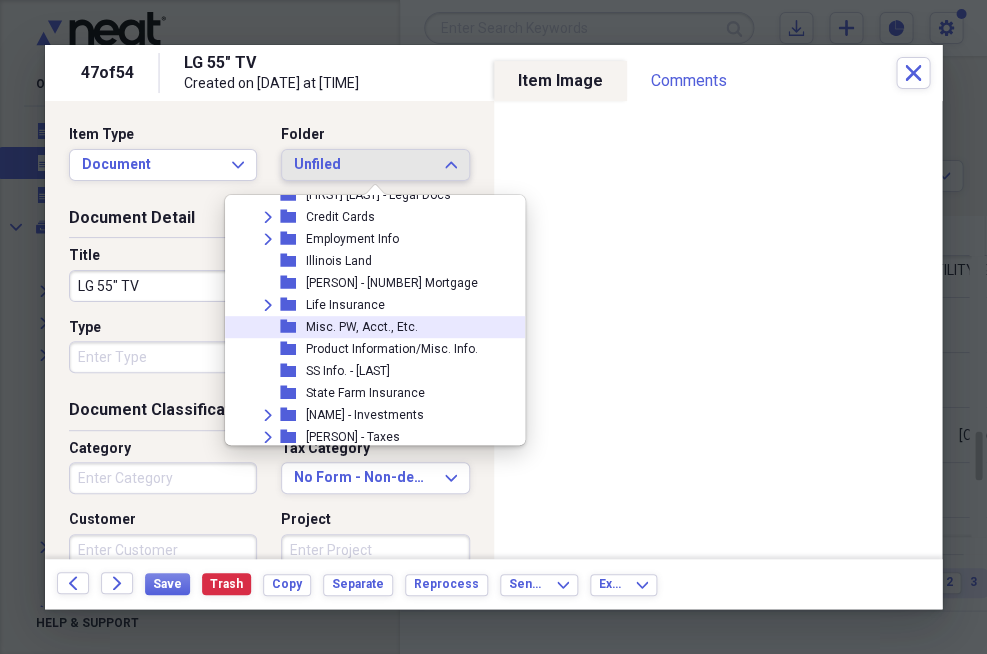 scroll, scrollTop: 645, scrollLeft: 0, axis: vertical 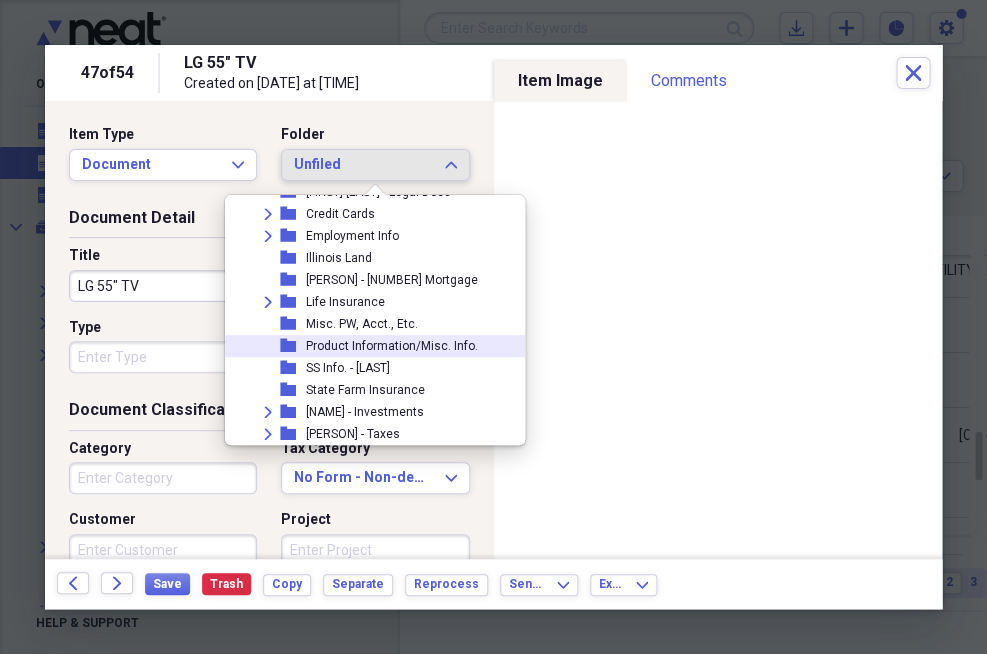 click on "Product Information/Misc. Info." at bounding box center (392, 346) 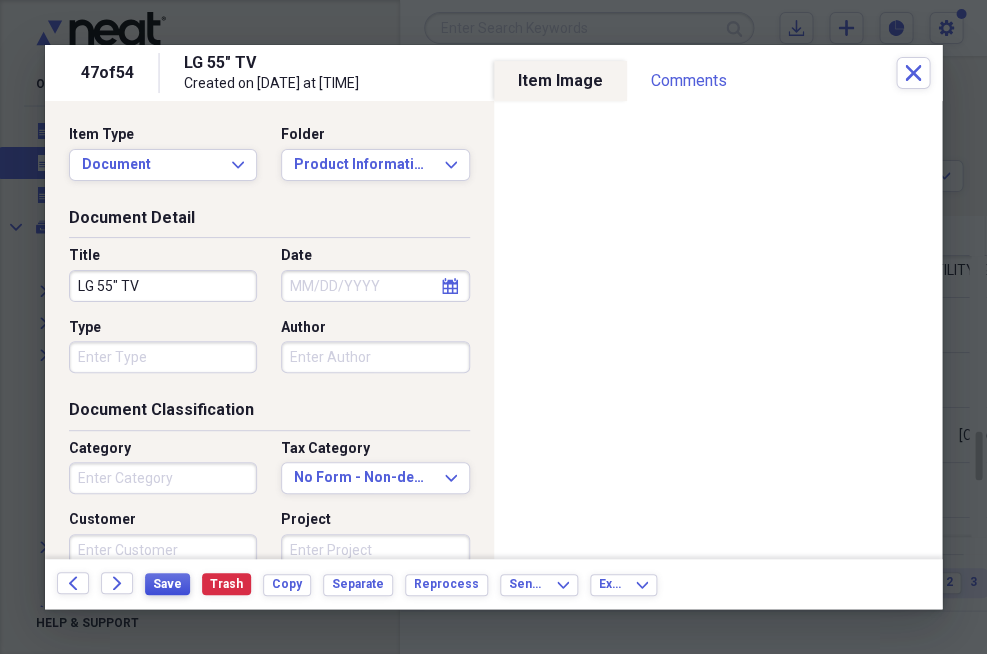click on "Save" at bounding box center [167, 584] 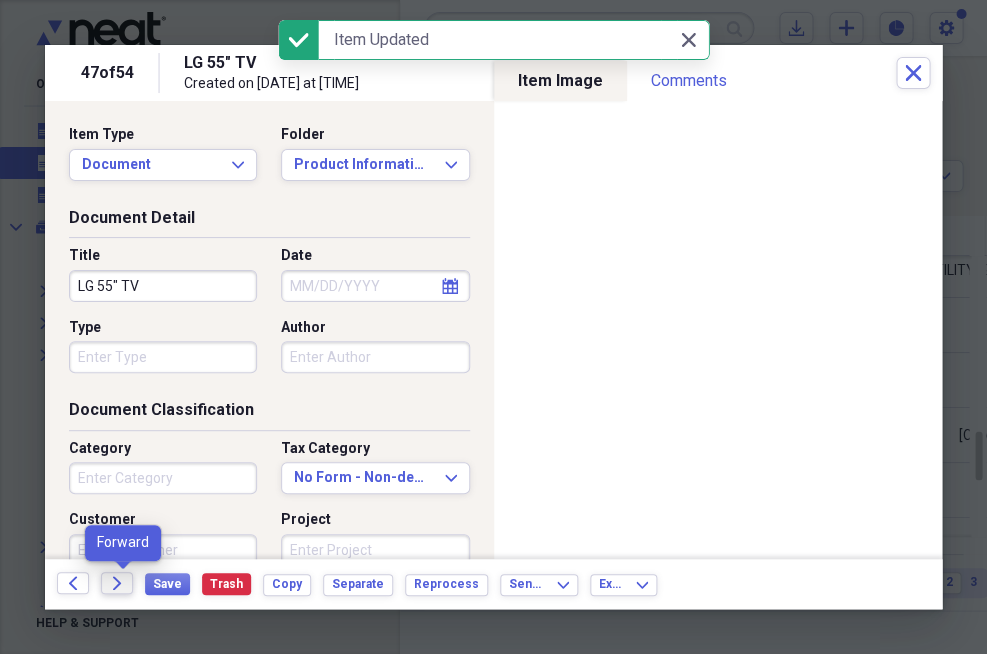 click on "Forward" at bounding box center [117, 583] 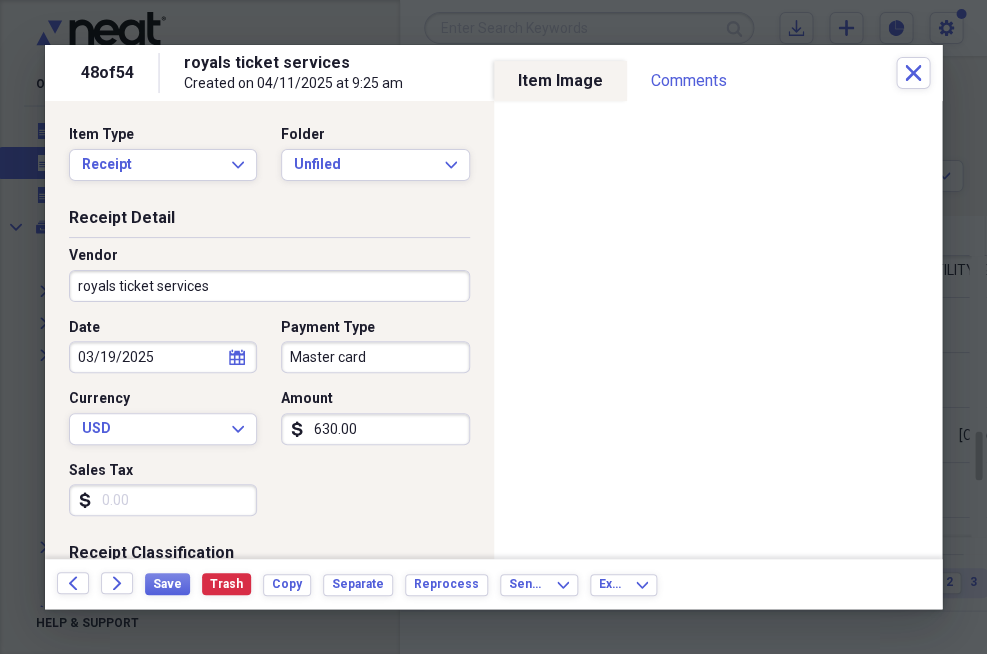 click on "Master card" at bounding box center (375, 357) 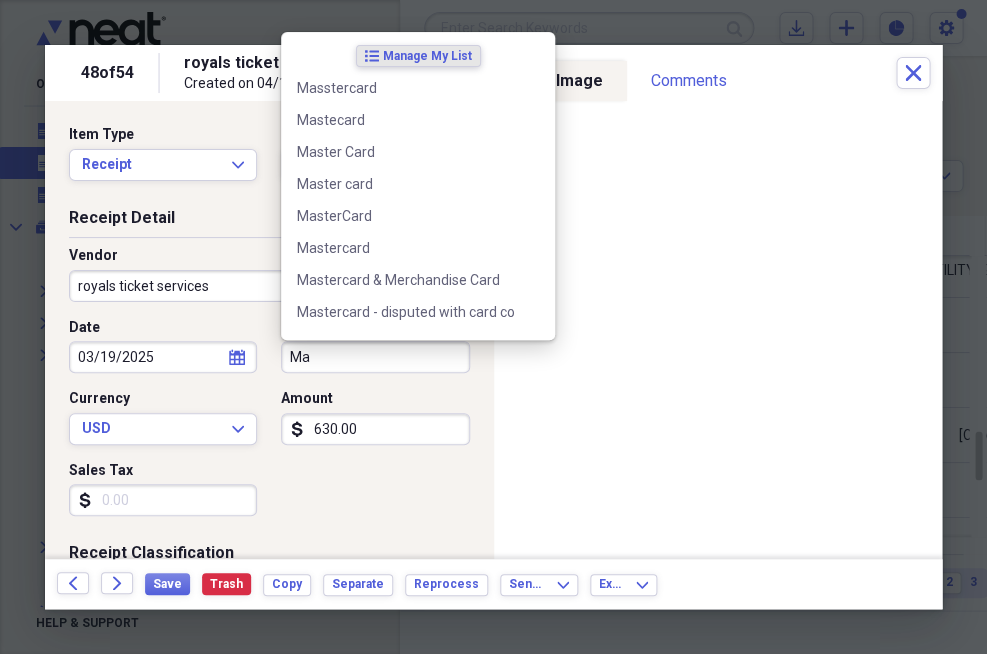 type on "M" 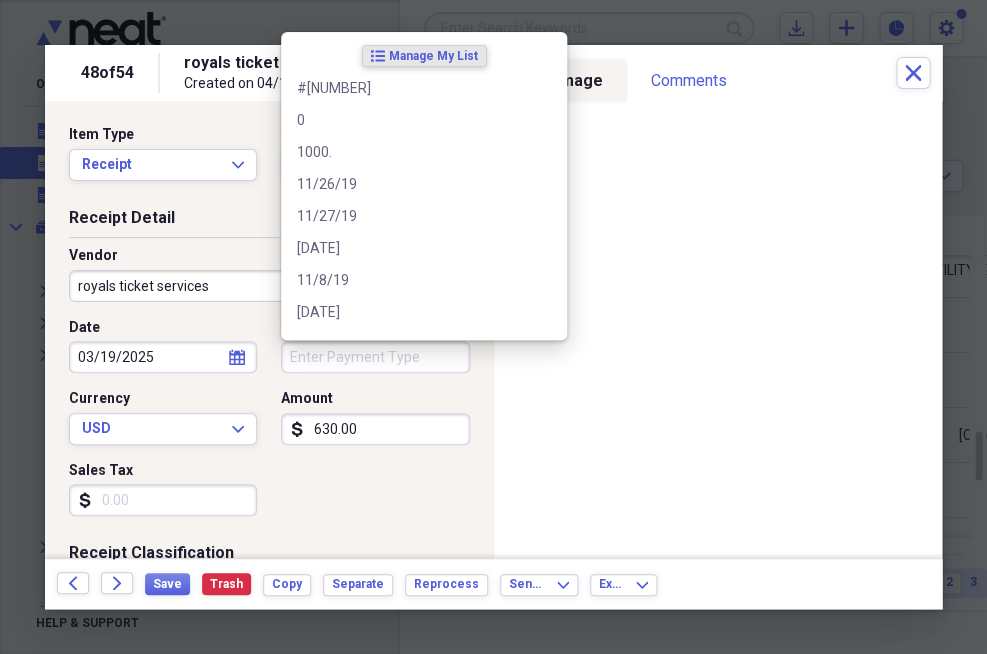 type 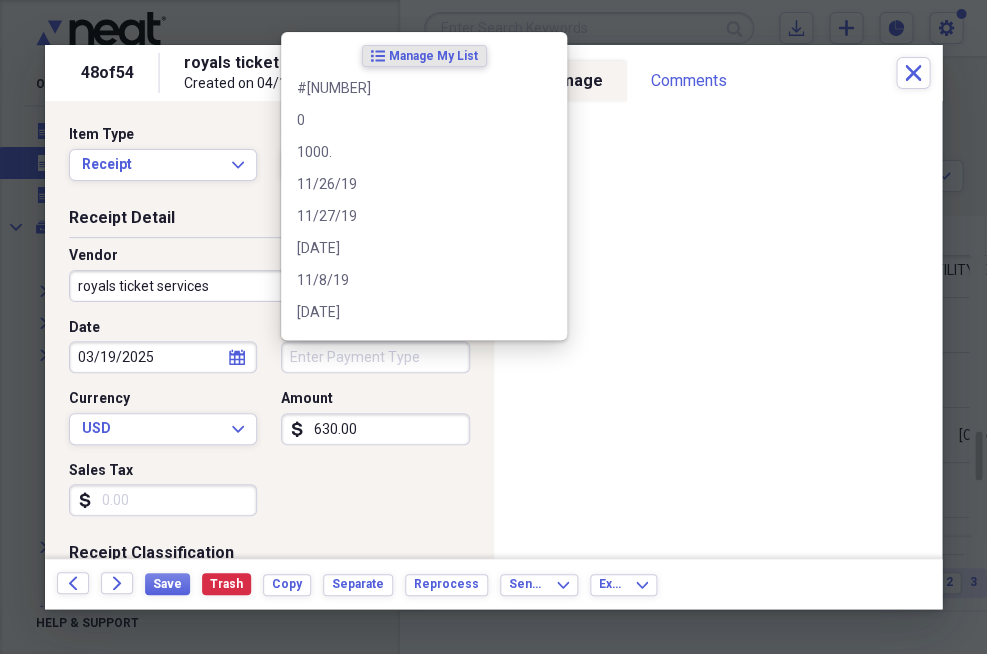 click on "royals ticket services" at bounding box center [269, 286] 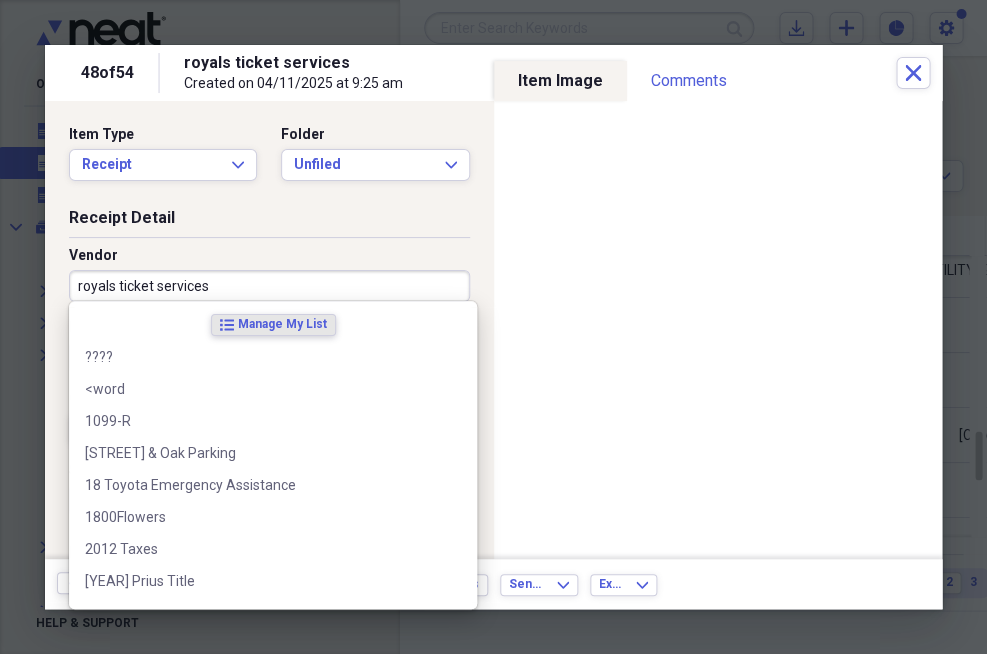 click on "royals ticket services" at bounding box center (269, 286) 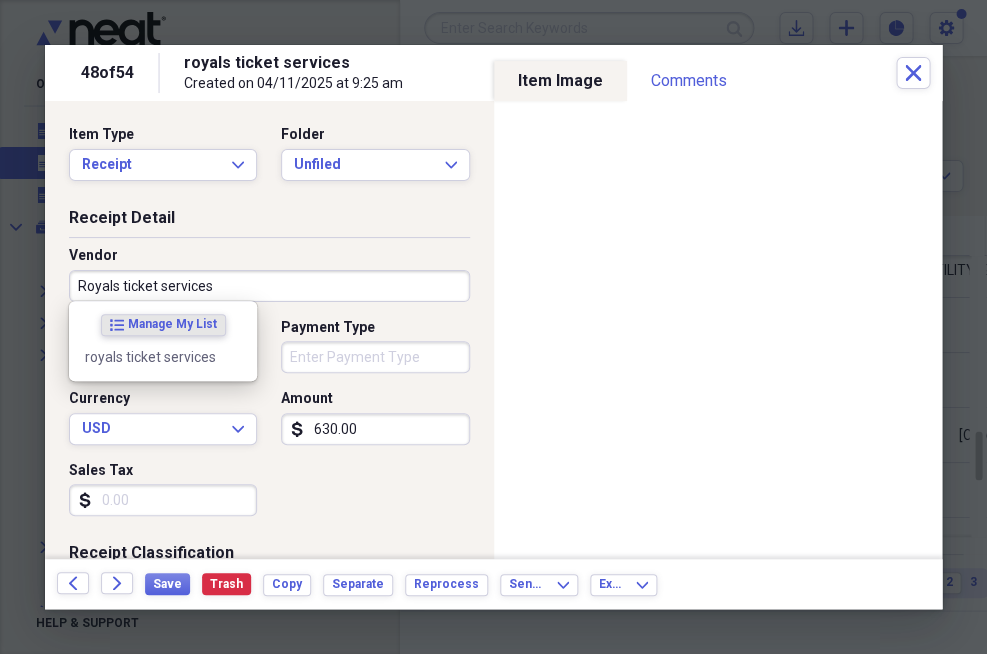 click on "Royals ticket services" at bounding box center (269, 286) 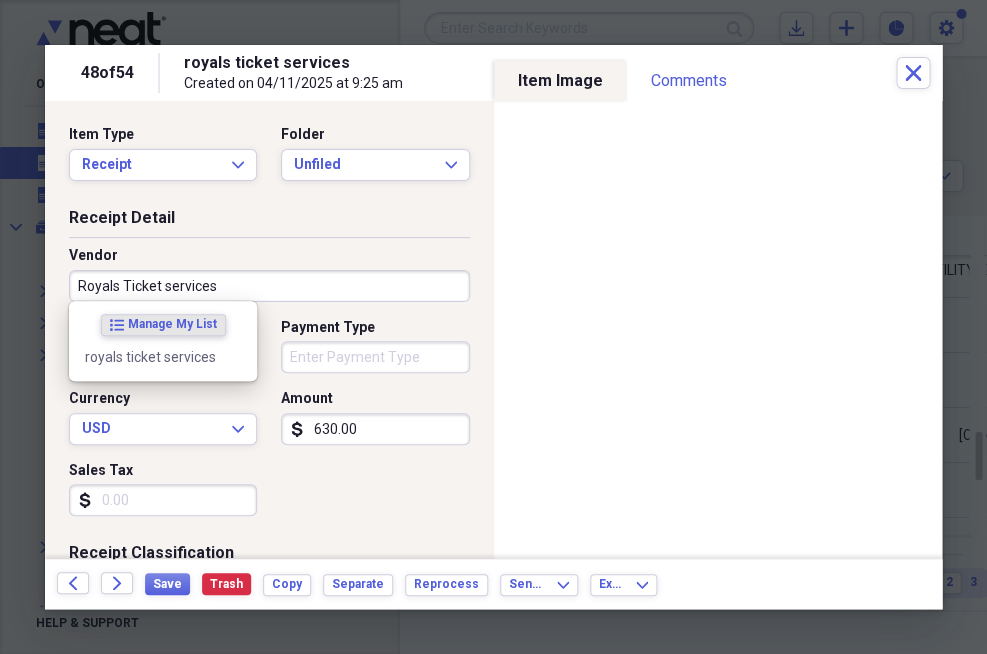 click on "Royals Ticket services" at bounding box center (269, 286) 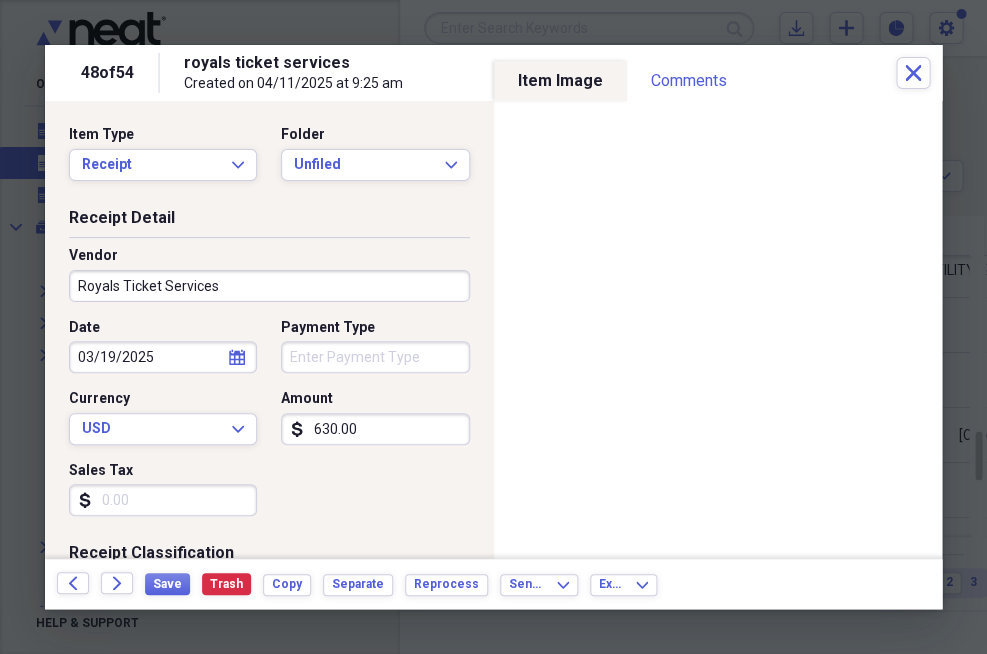 scroll, scrollTop: 0, scrollLeft: 0, axis: both 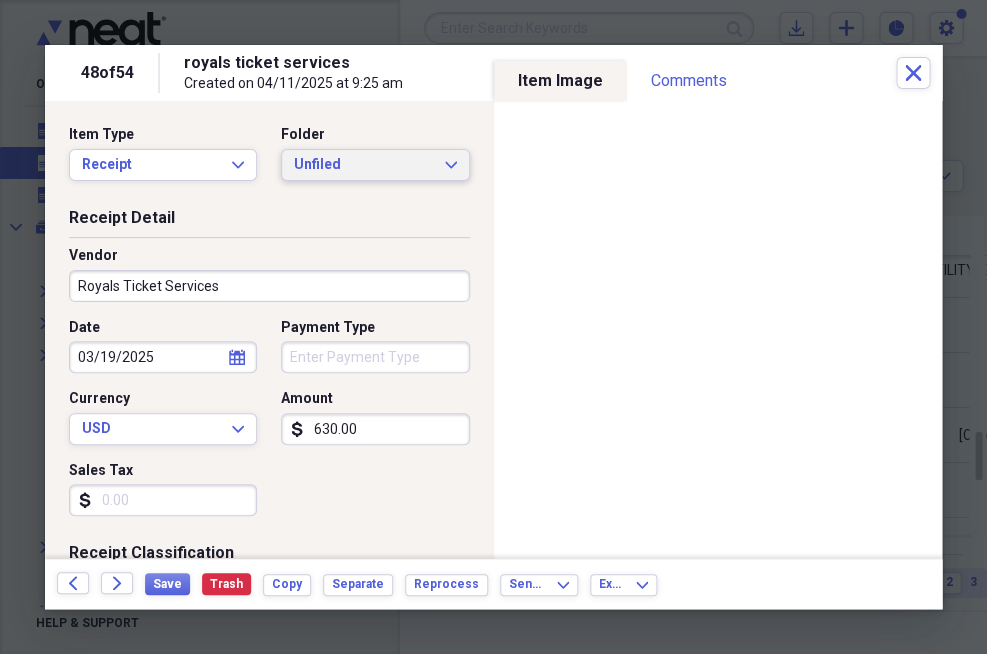 type on "Royals Ticket Services" 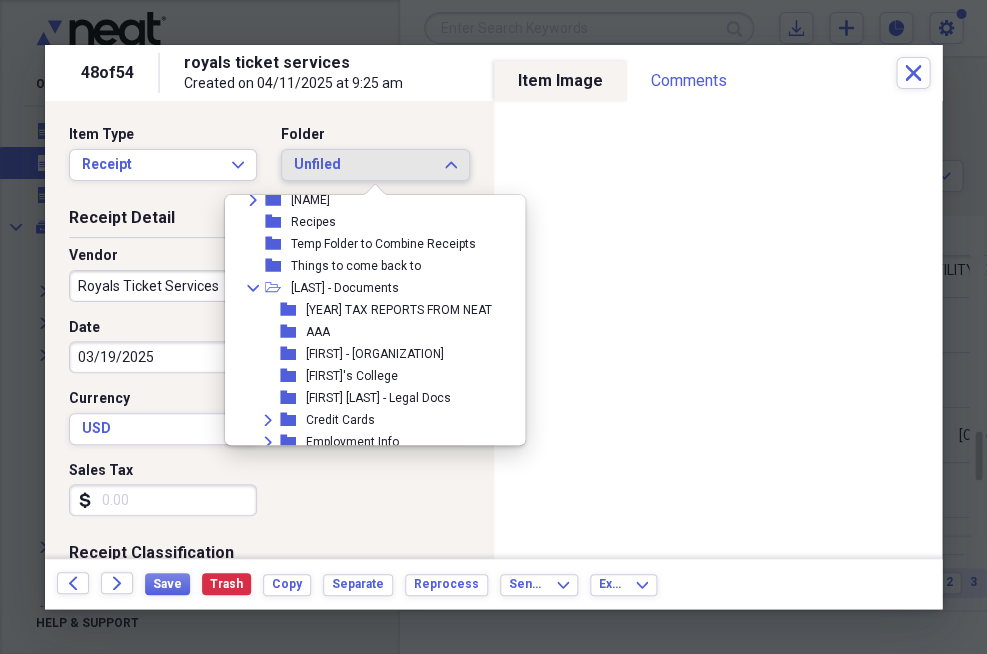 scroll, scrollTop: 440, scrollLeft: 0, axis: vertical 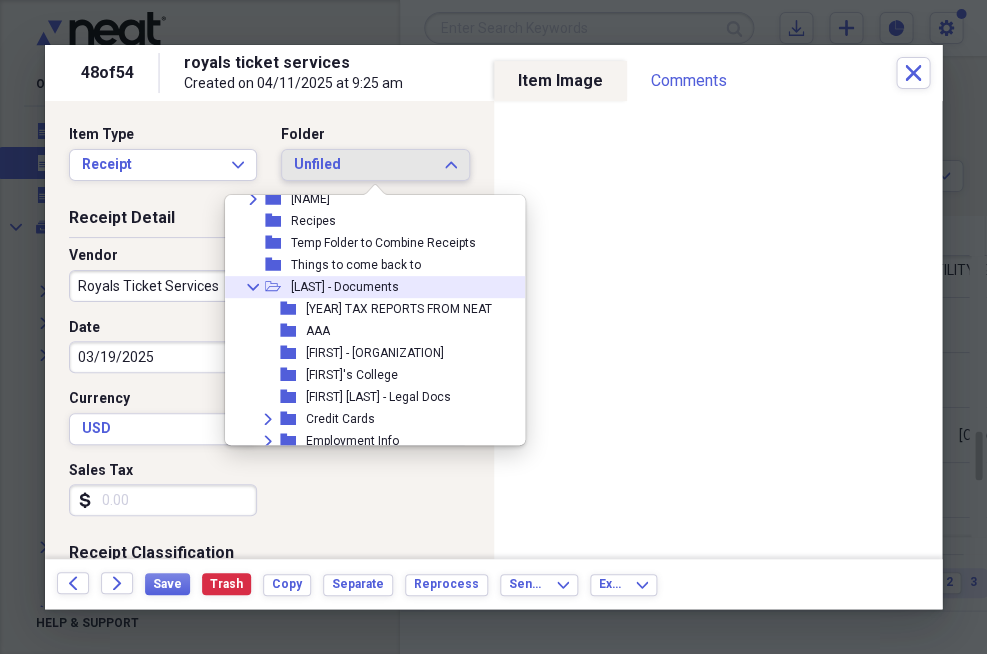 click on "Collapse" at bounding box center [253, 287] 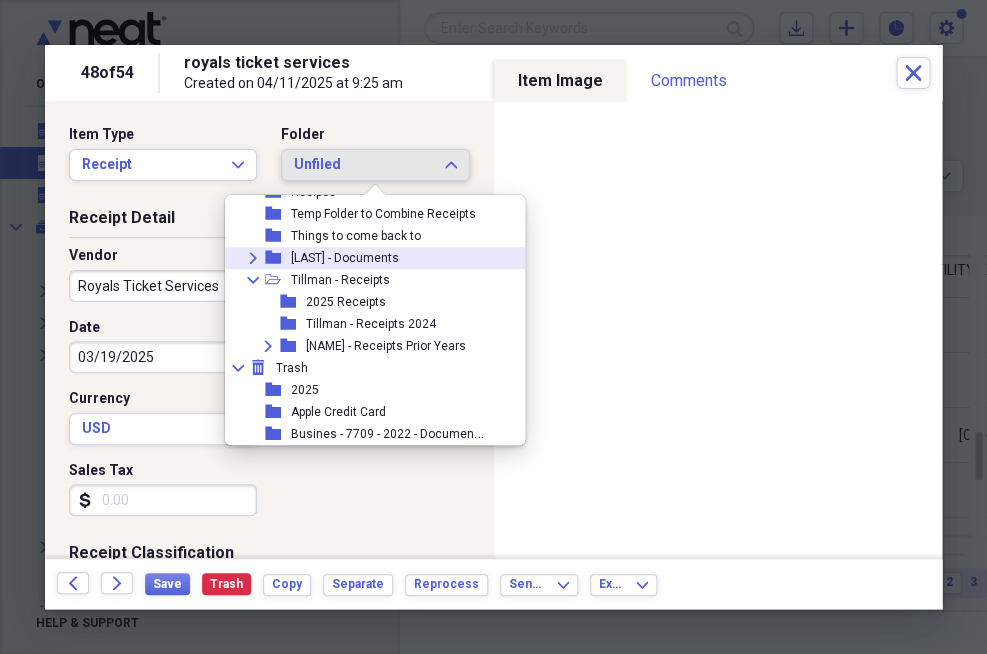 scroll, scrollTop: 469, scrollLeft: 0, axis: vertical 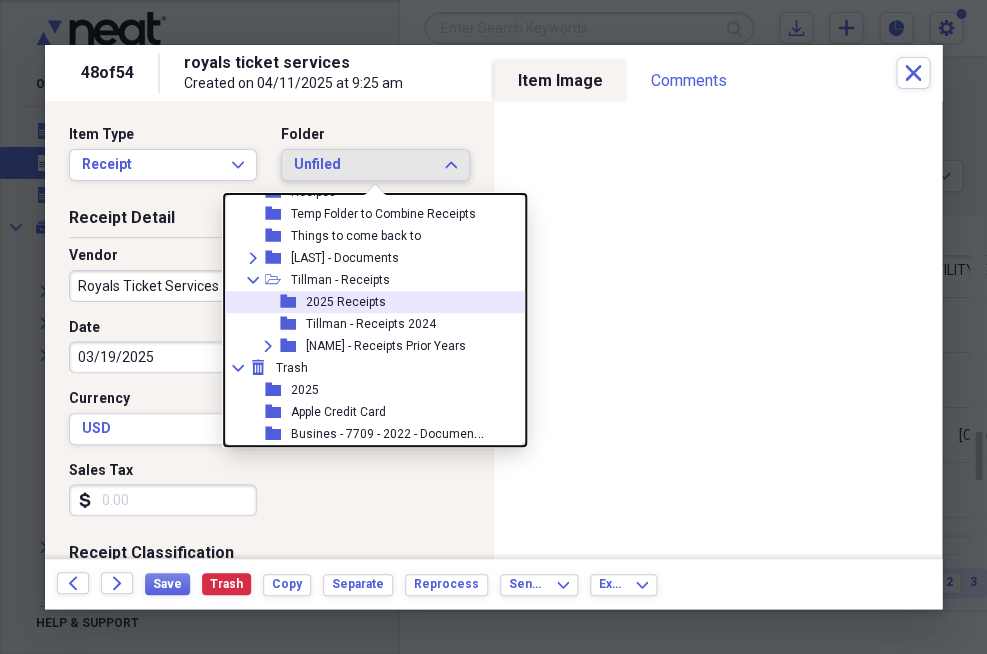 click on "2025 Receipts" at bounding box center (346, 302) 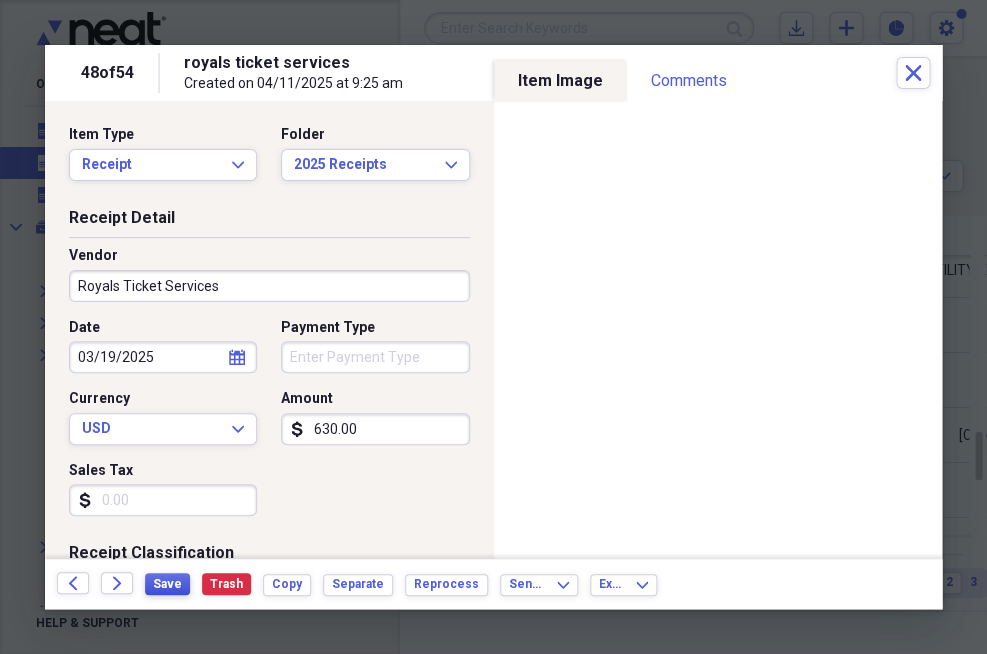 click on "Save" at bounding box center (167, 584) 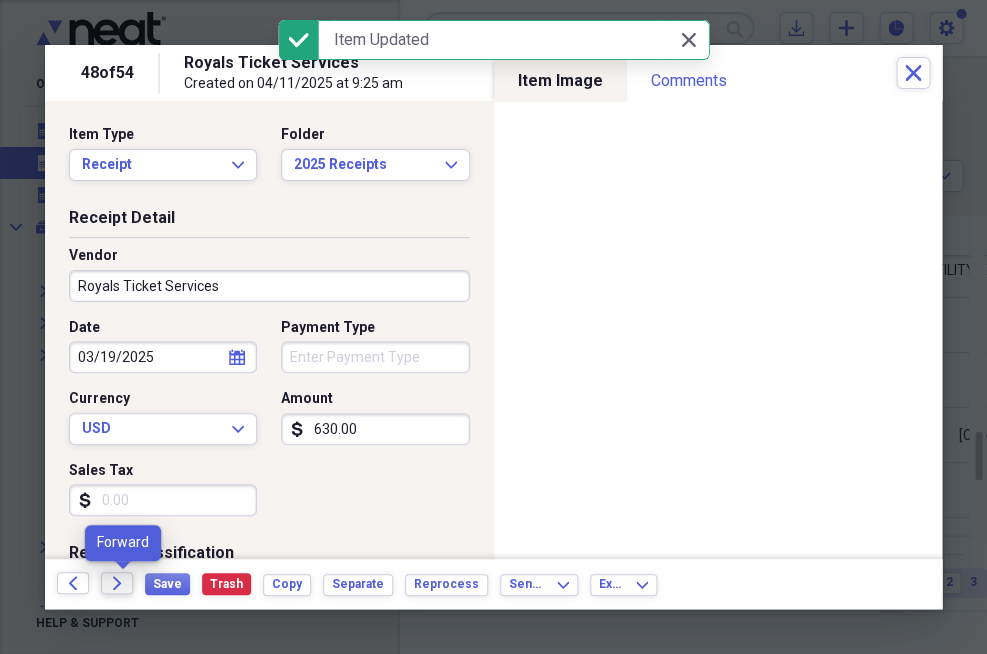 click on "Forward" 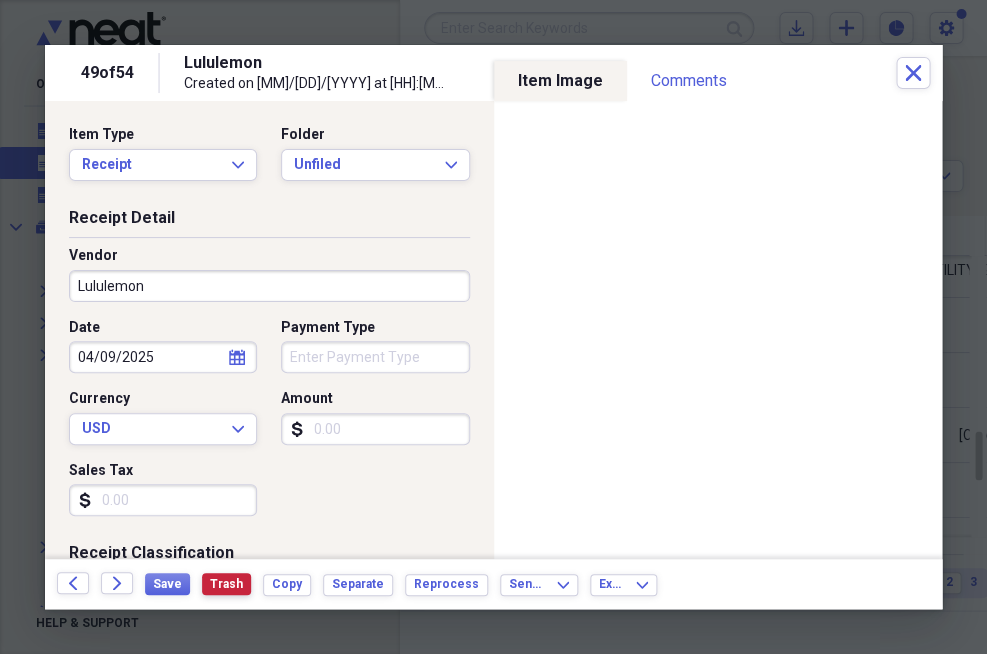 click on "Trash" at bounding box center [226, 584] 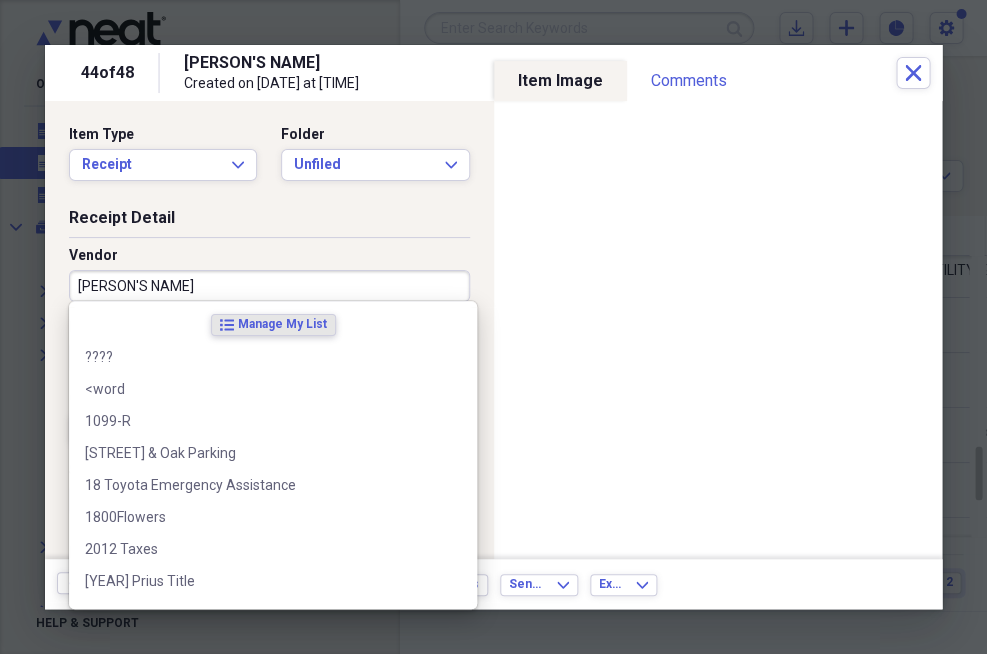 click on "[FIRST] [LAST]" at bounding box center (269, 286) 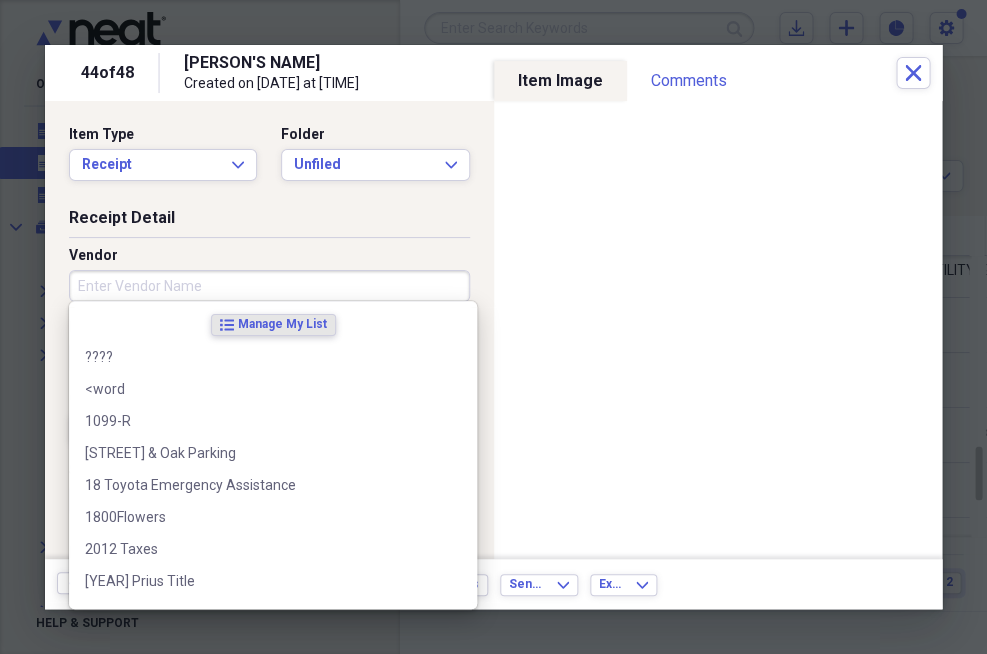 type 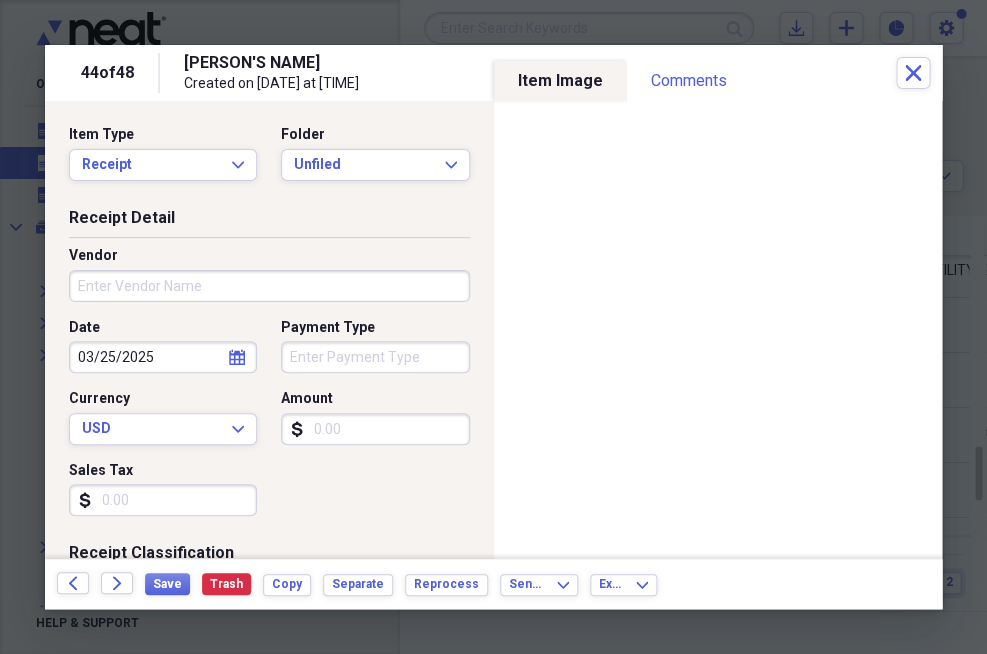 click on "Vendor" at bounding box center (269, 256) 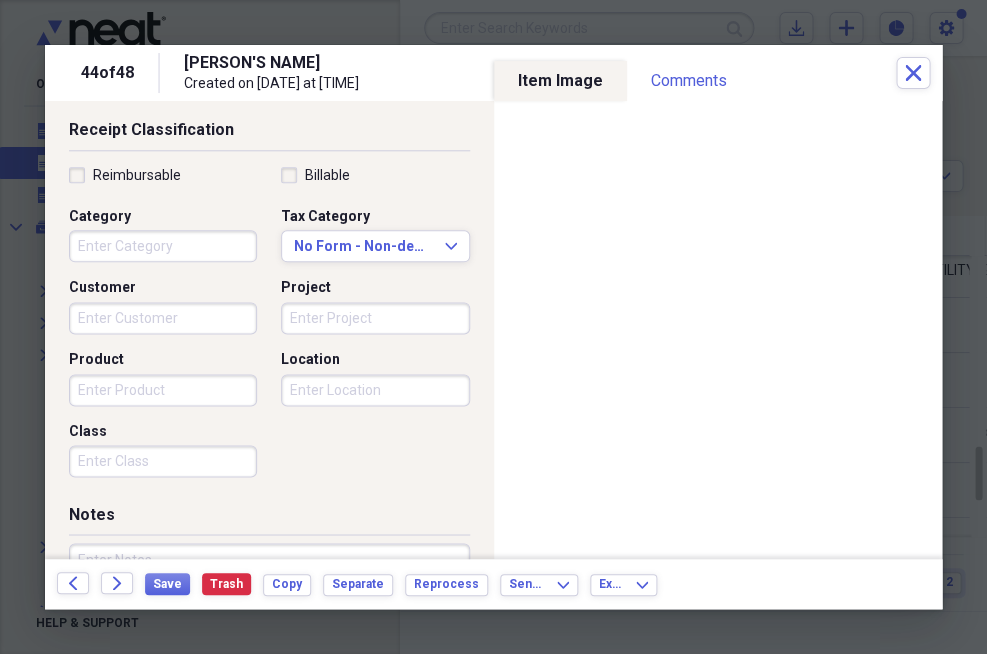 scroll, scrollTop: 433, scrollLeft: 0, axis: vertical 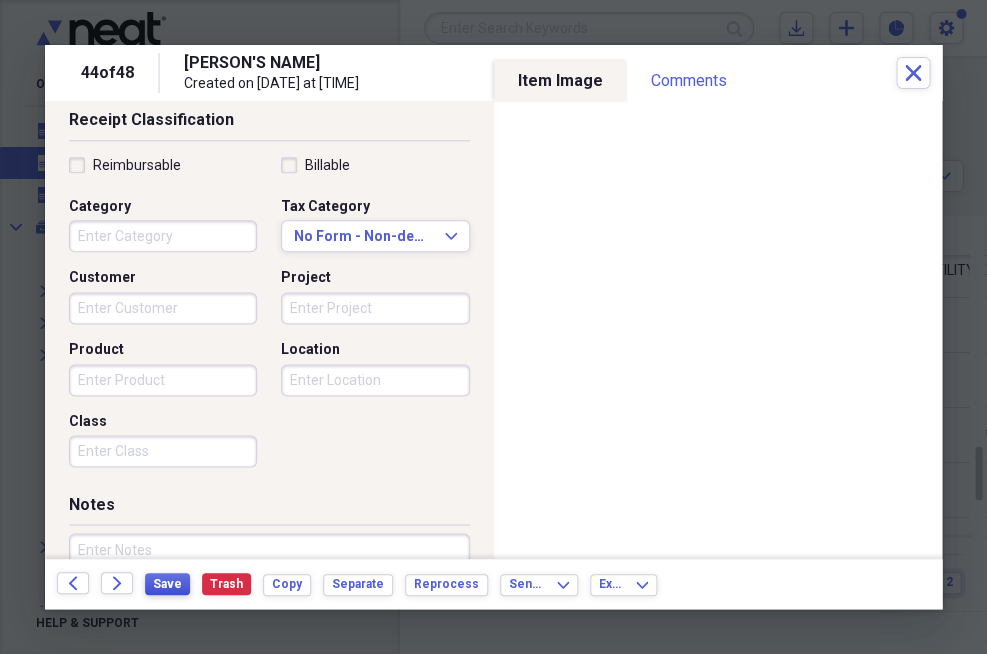 click on "Save" at bounding box center [167, 584] 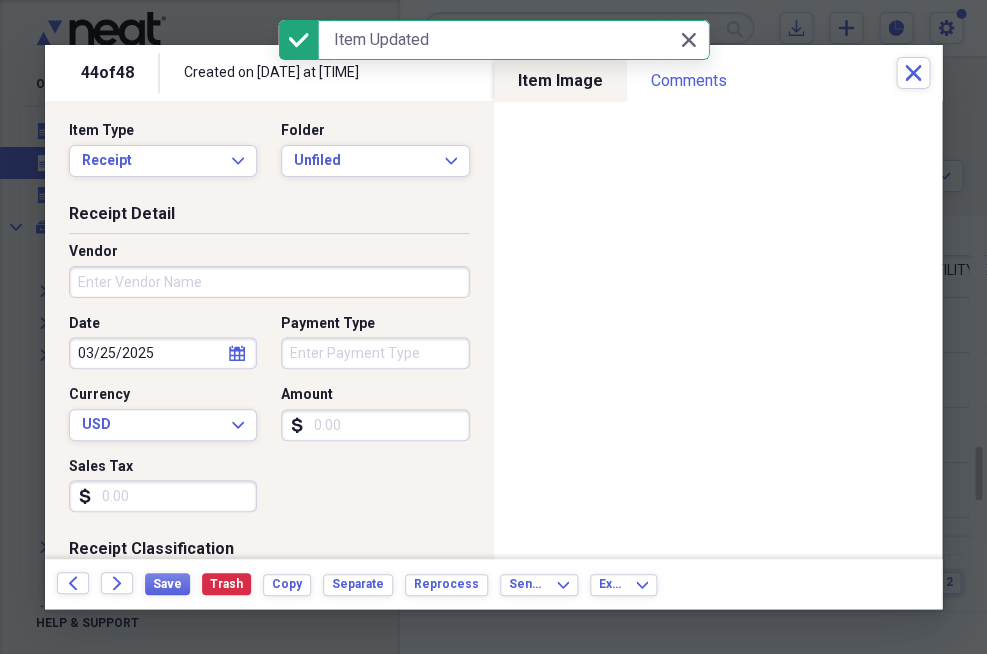 scroll, scrollTop: 0, scrollLeft: 0, axis: both 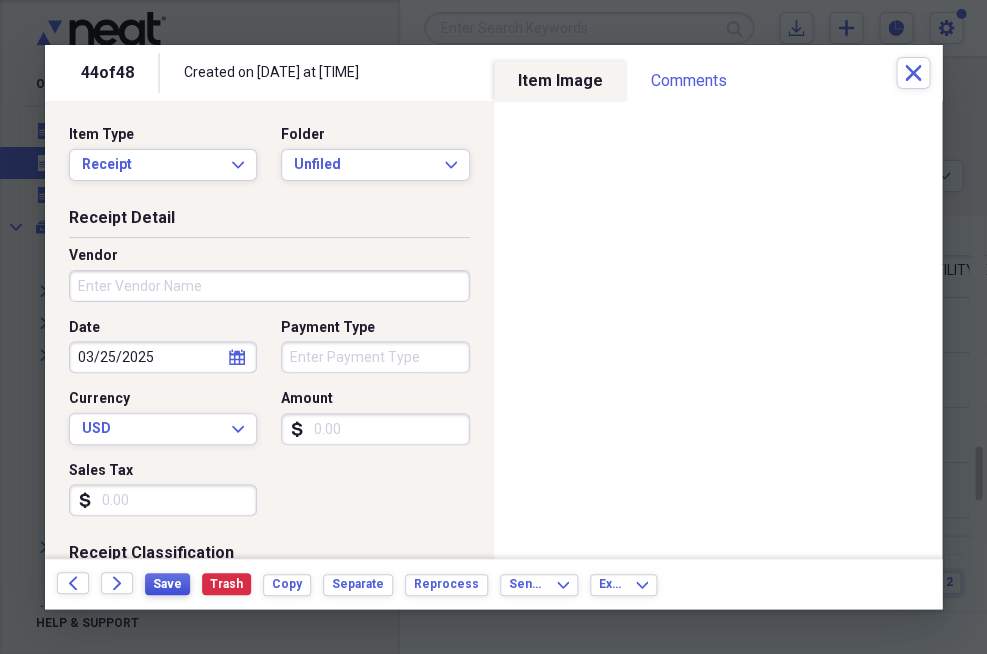 click on "Save" at bounding box center [167, 584] 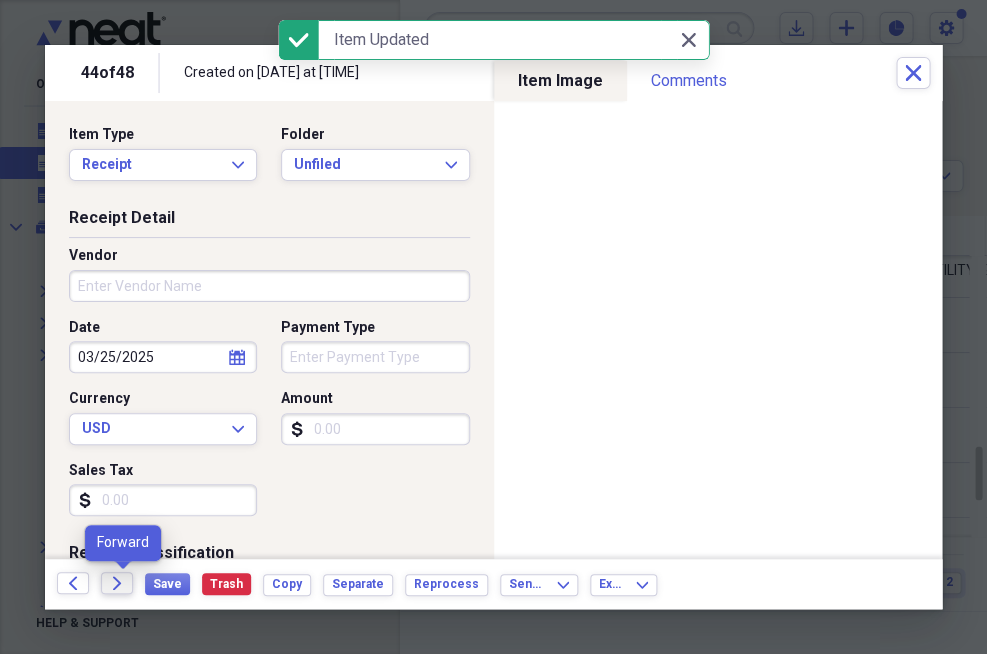 click on "Forward" 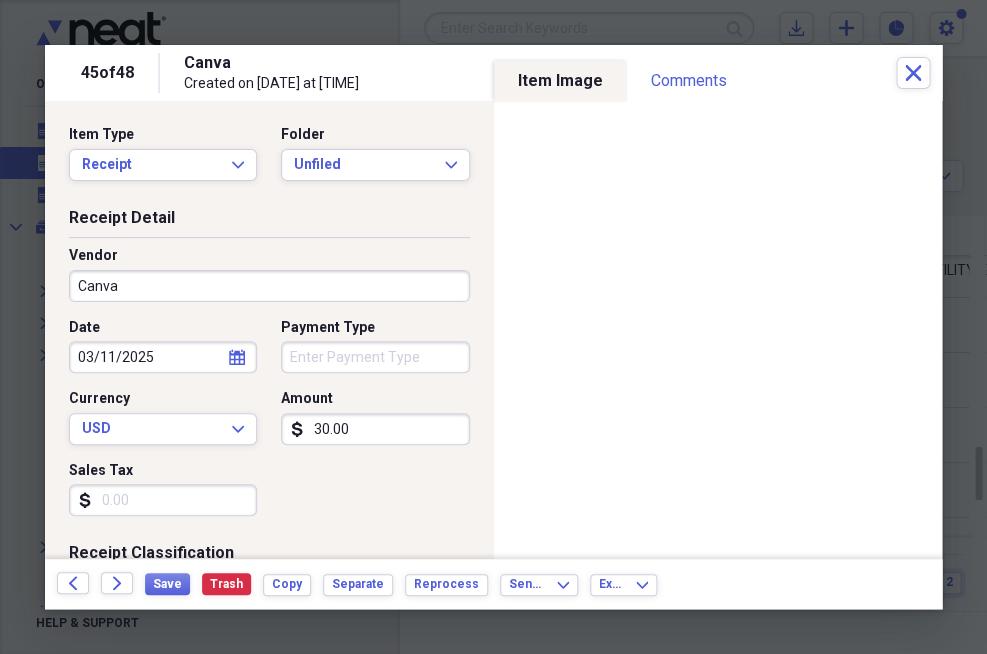 scroll, scrollTop: 0, scrollLeft: 0, axis: both 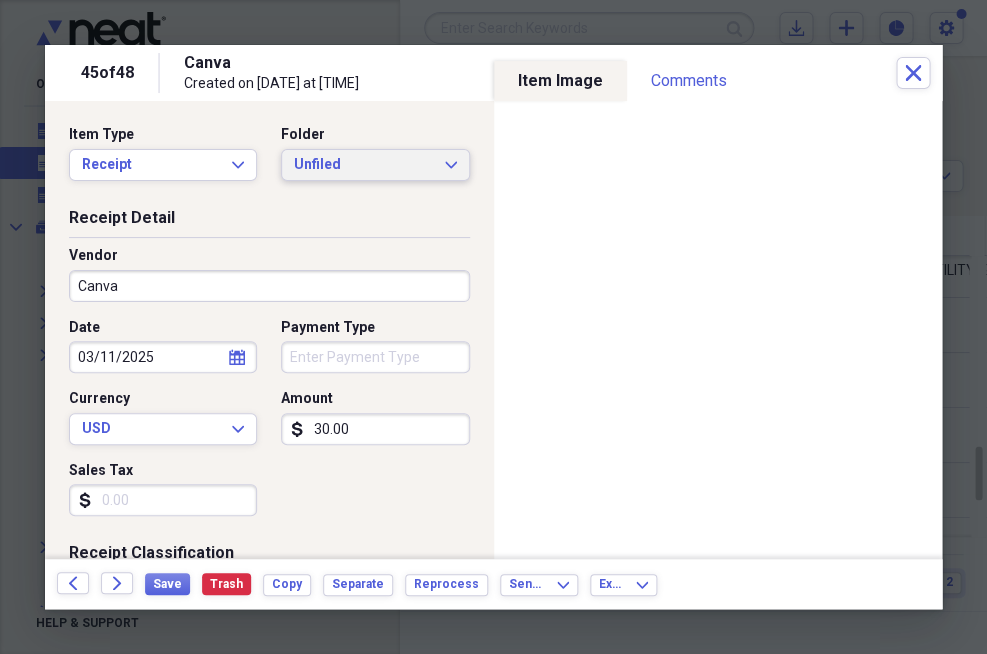 click on "Expand" 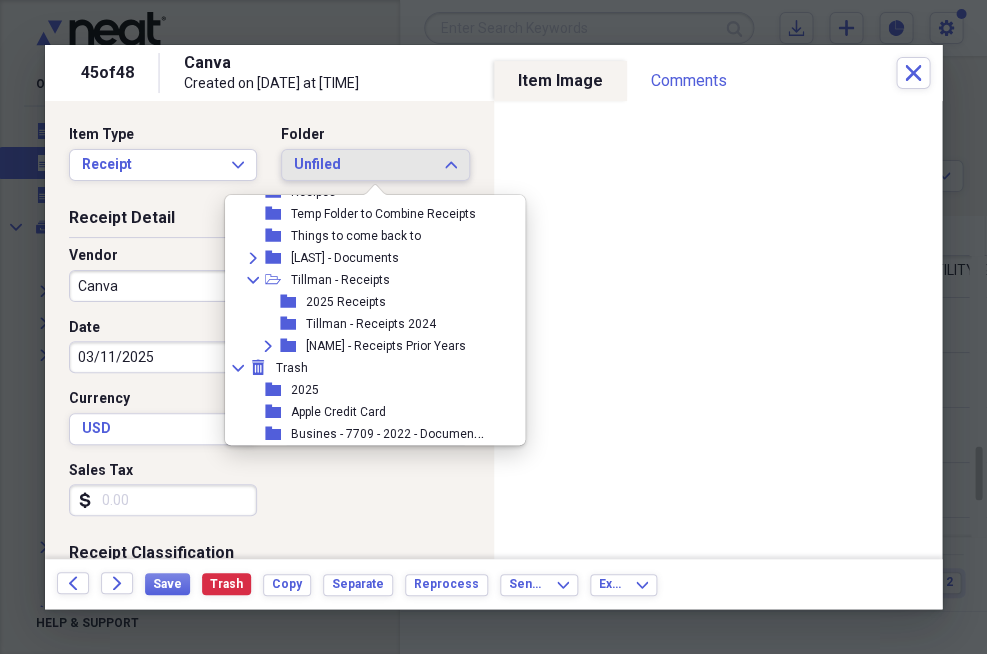 scroll, scrollTop: 469, scrollLeft: 0, axis: vertical 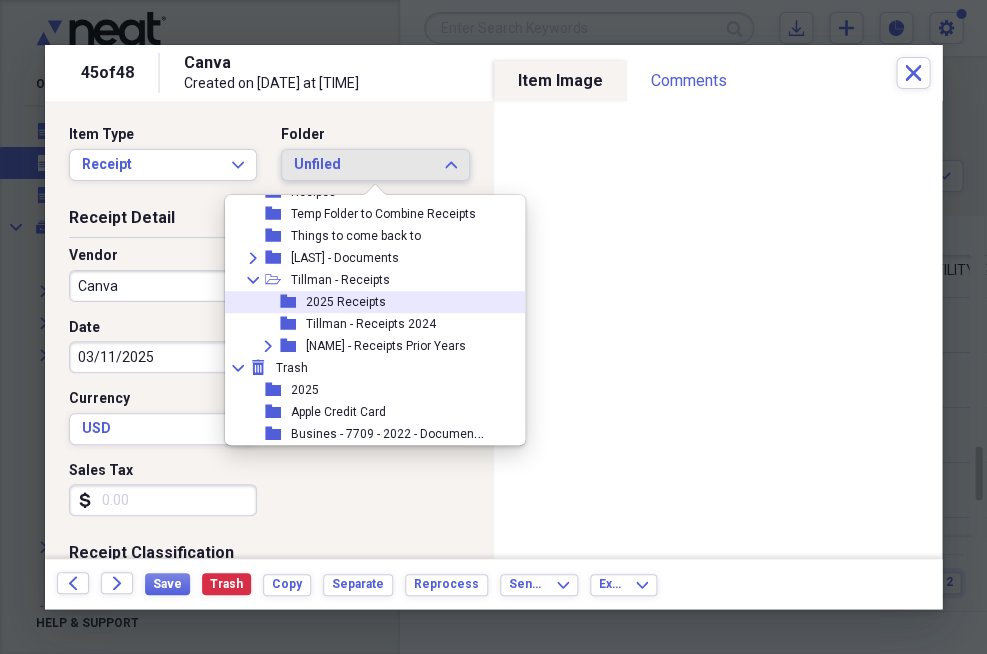 click on "2025 Receipts" at bounding box center [346, 302] 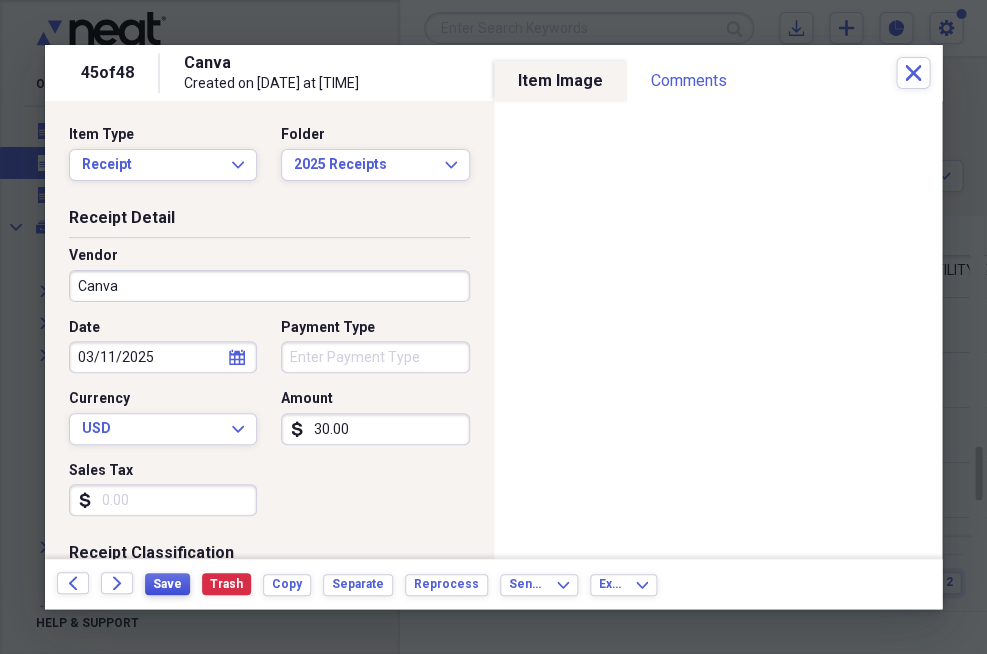 click on "Save" at bounding box center [167, 584] 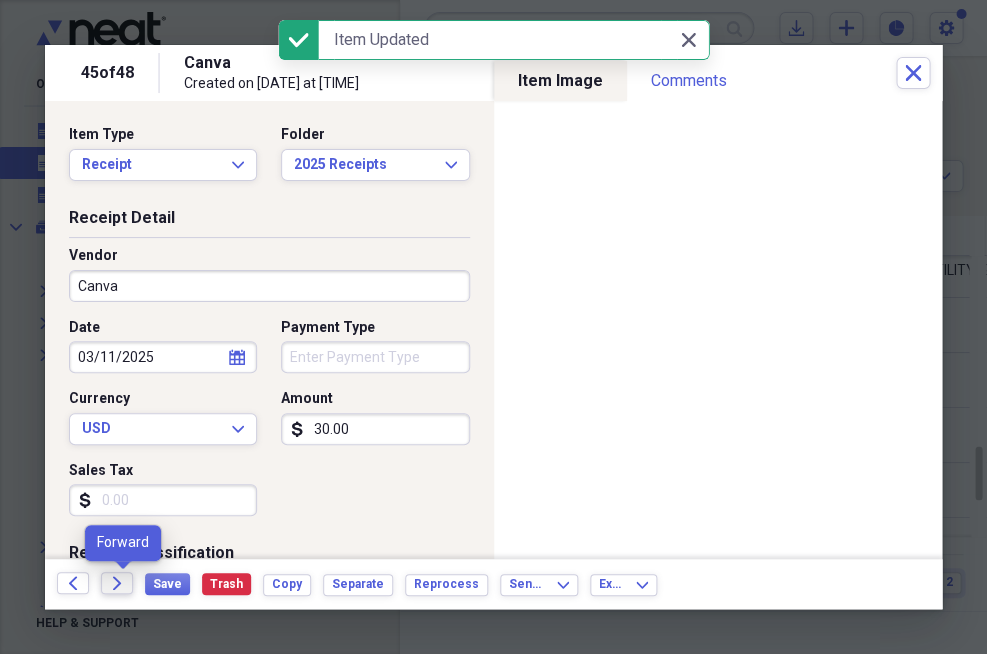 click on "Forward" at bounding box center [117, 583] 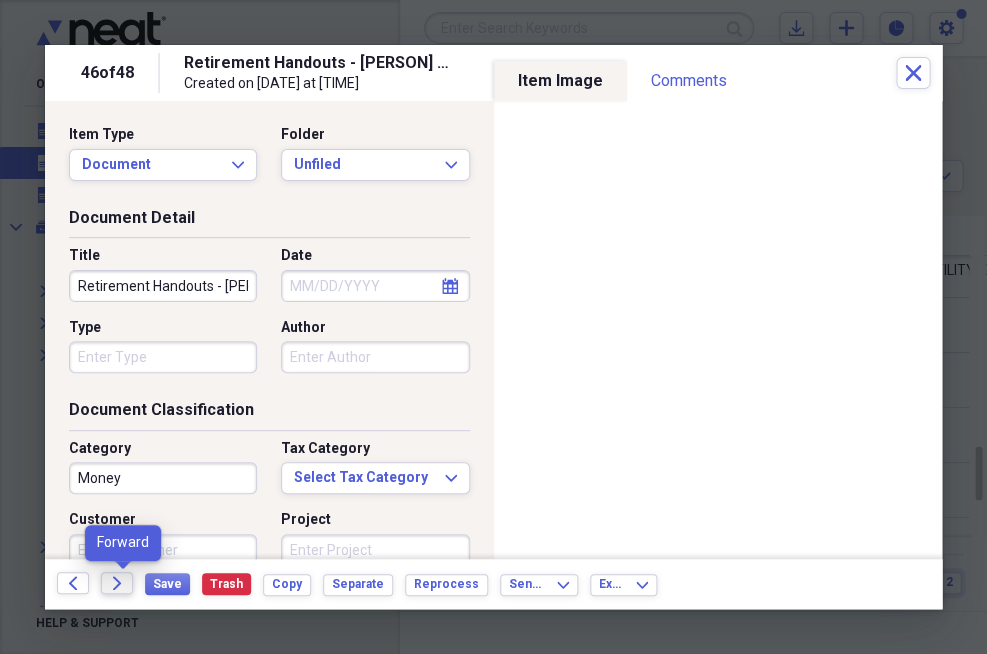 click on "Forward" 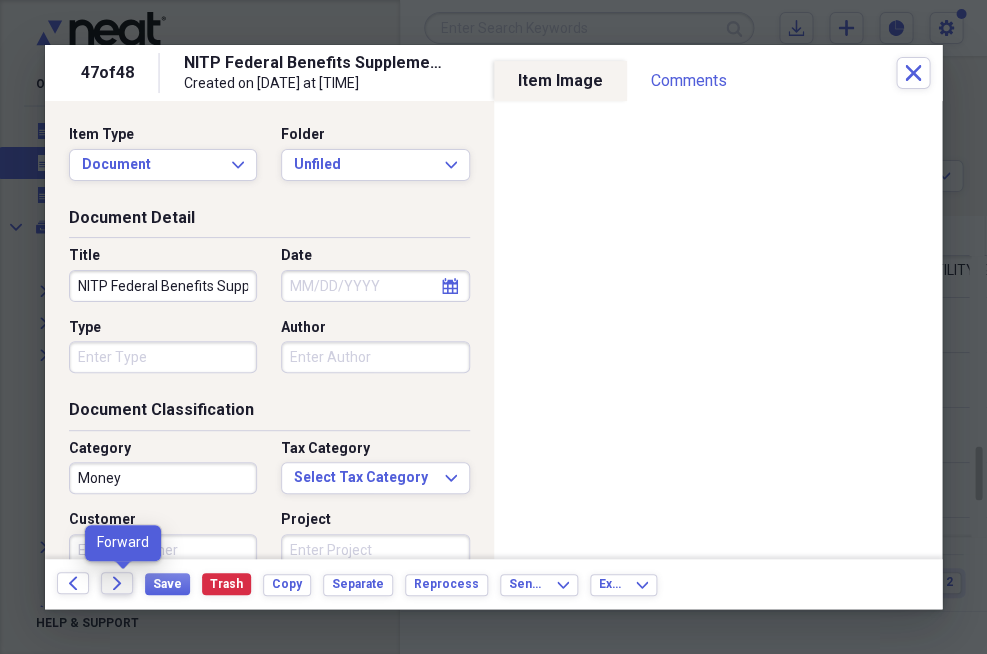 click on "Forward" 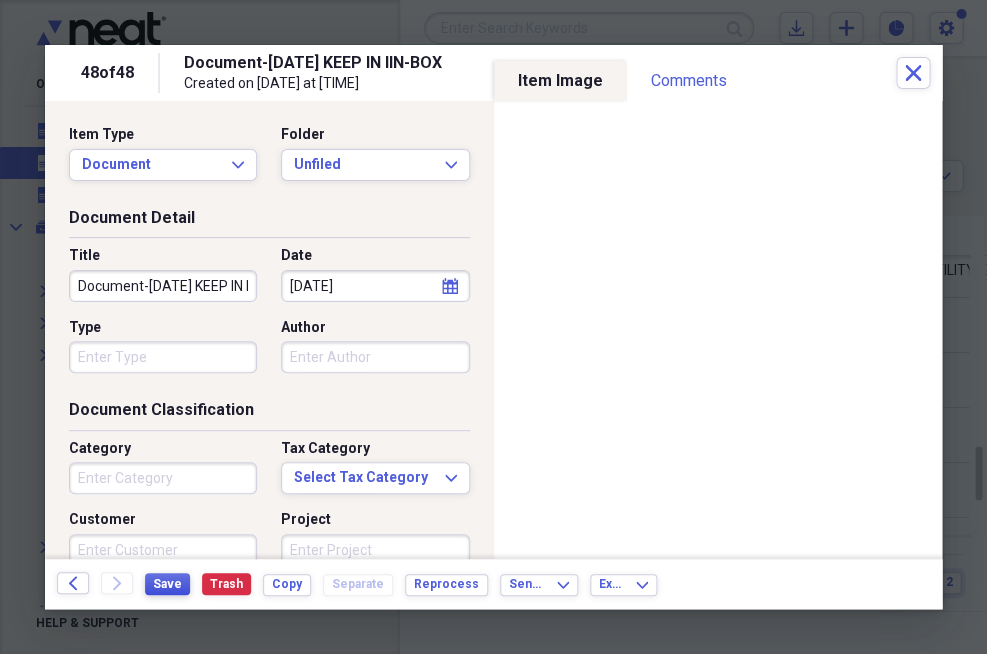 click on "Save" at bounding box center (167, 584) 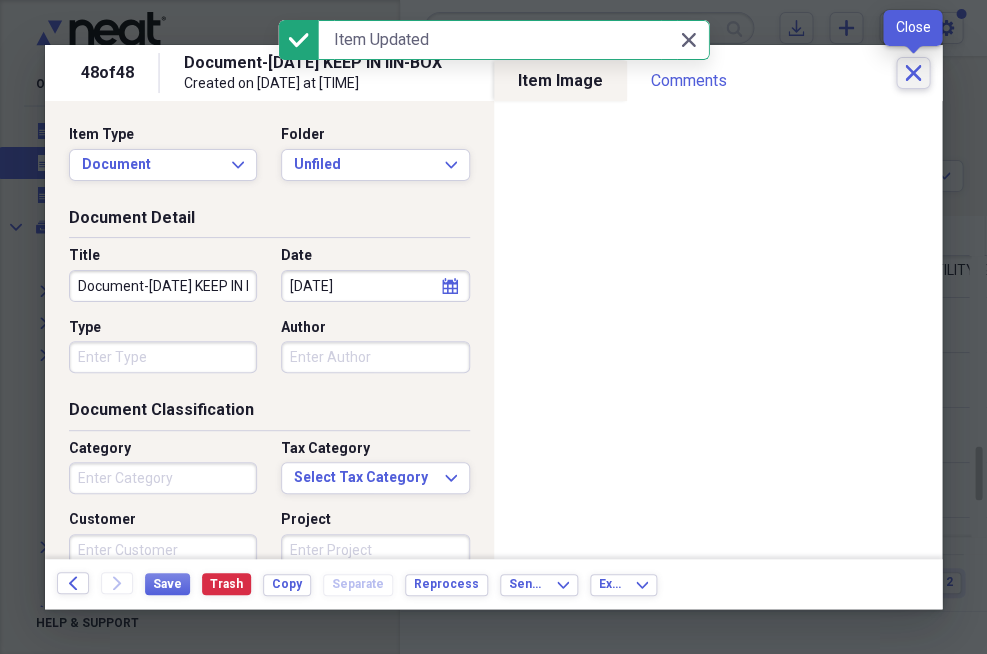 click on "Close" at bounding box center (913, 73) 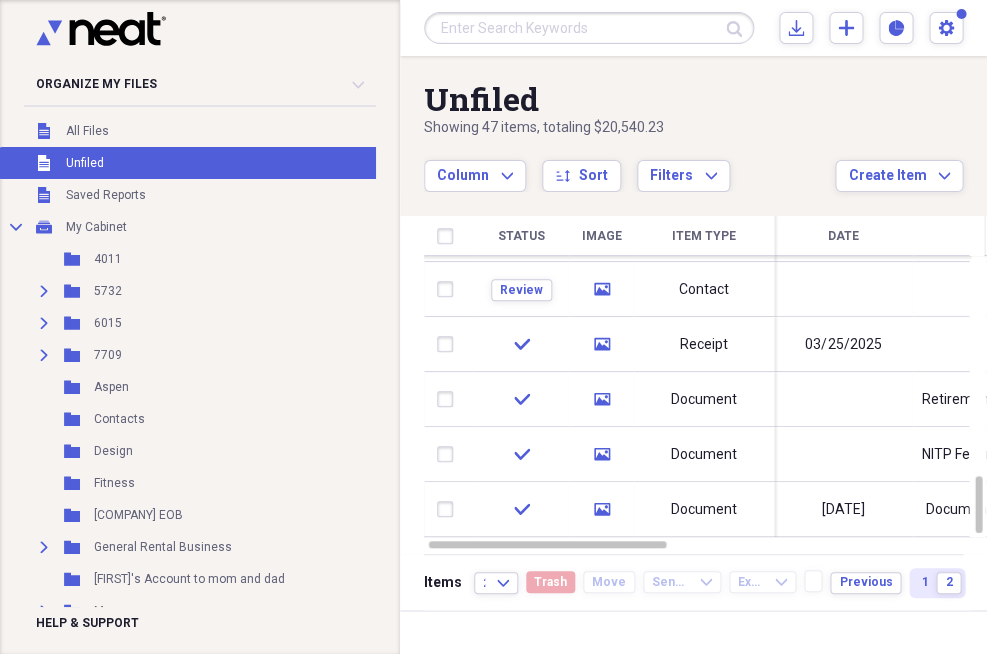 click on "Unfiled" at bounding box center [85, 163] 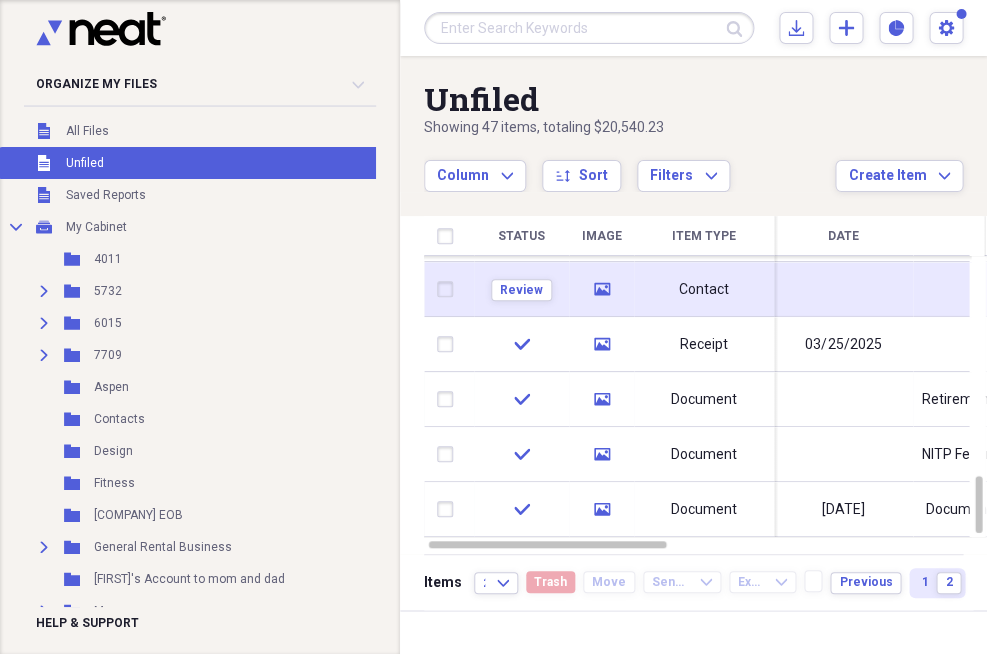 click on "media" at bounding box center (601, 289) 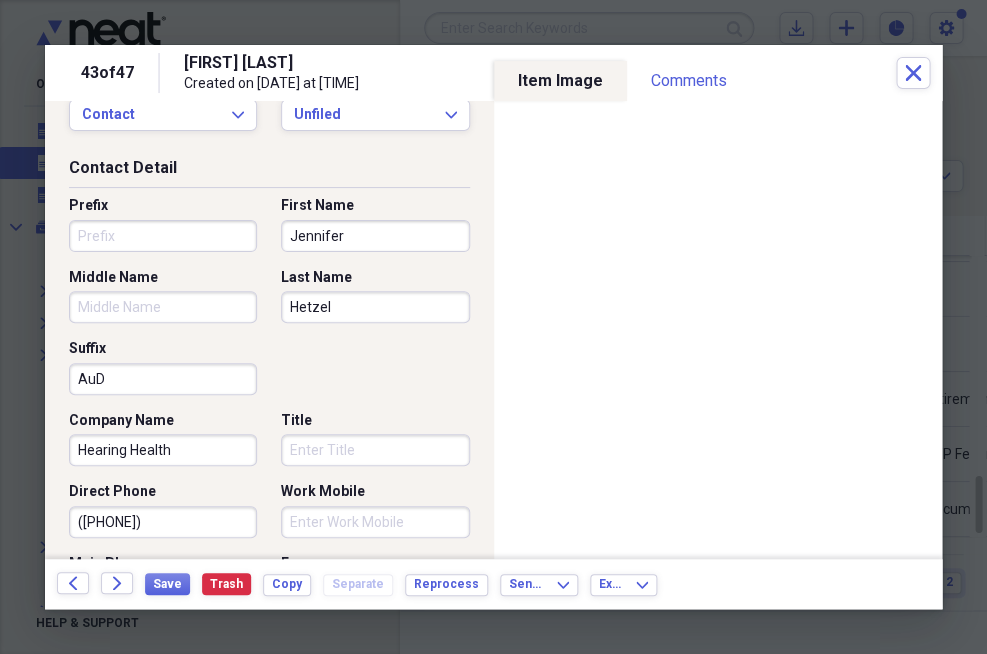scroll, scrollTop: 56, scrollLeft: 0, axis: vertical 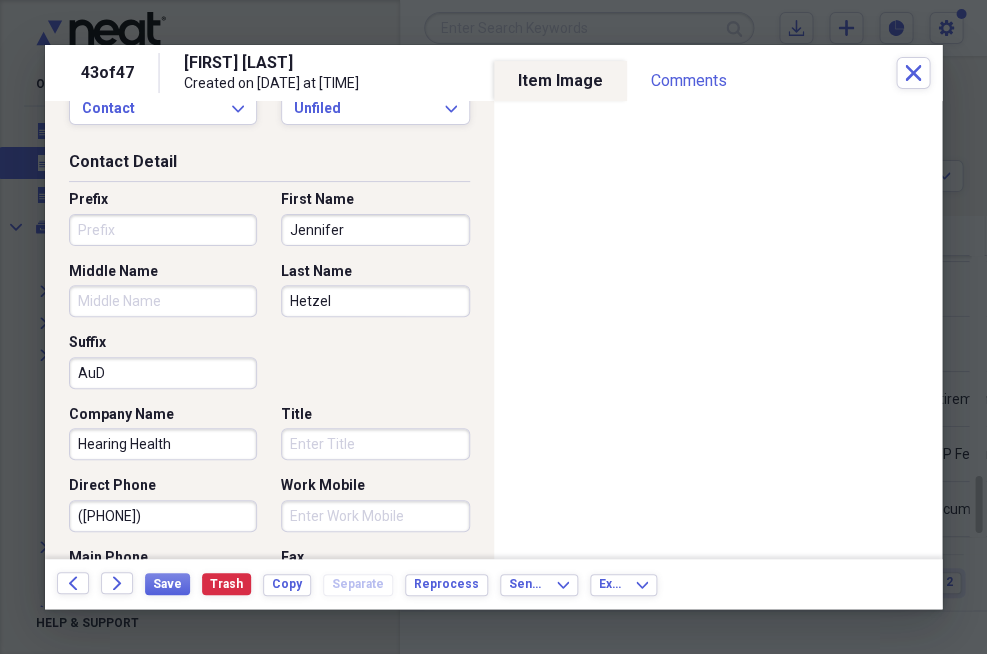 click on "AuD" at bounding box center [163, 373] 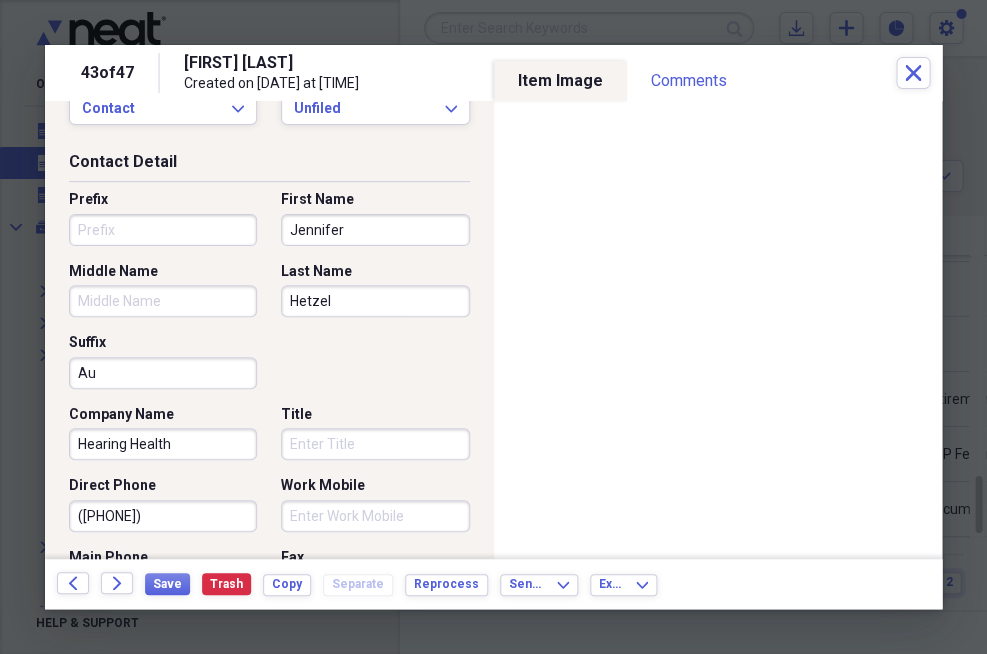 type on "A" 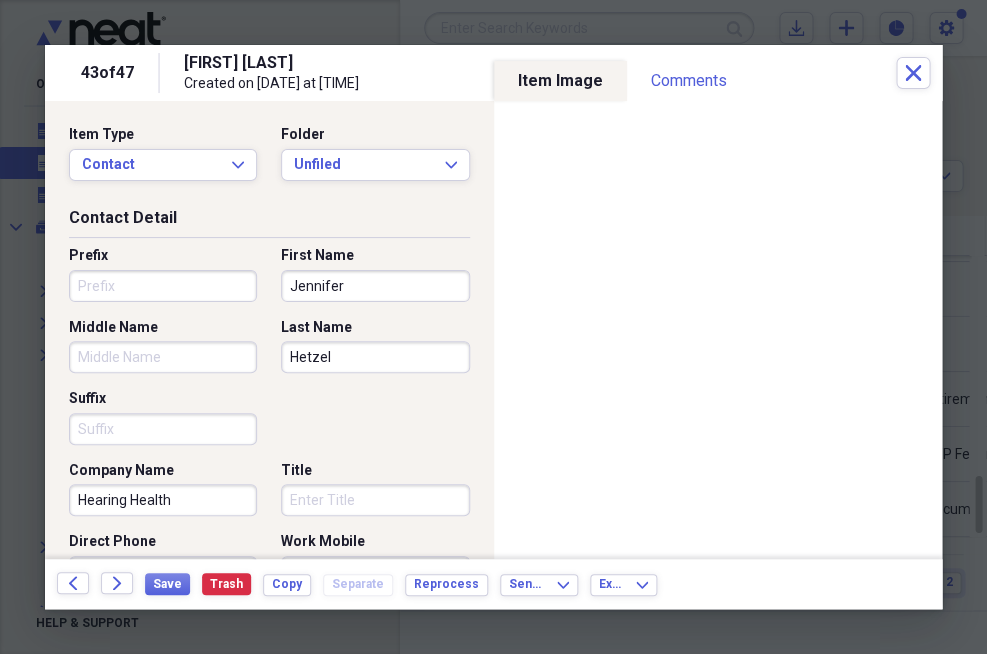 scroll, scrollTop: 0, scrollLeft: 0, axis: both 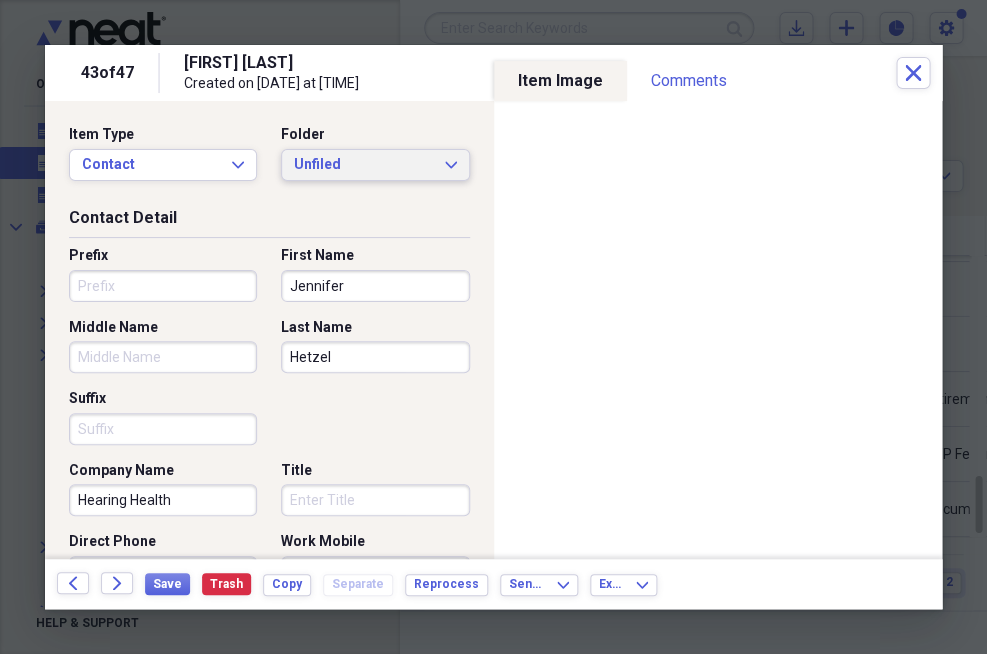 type 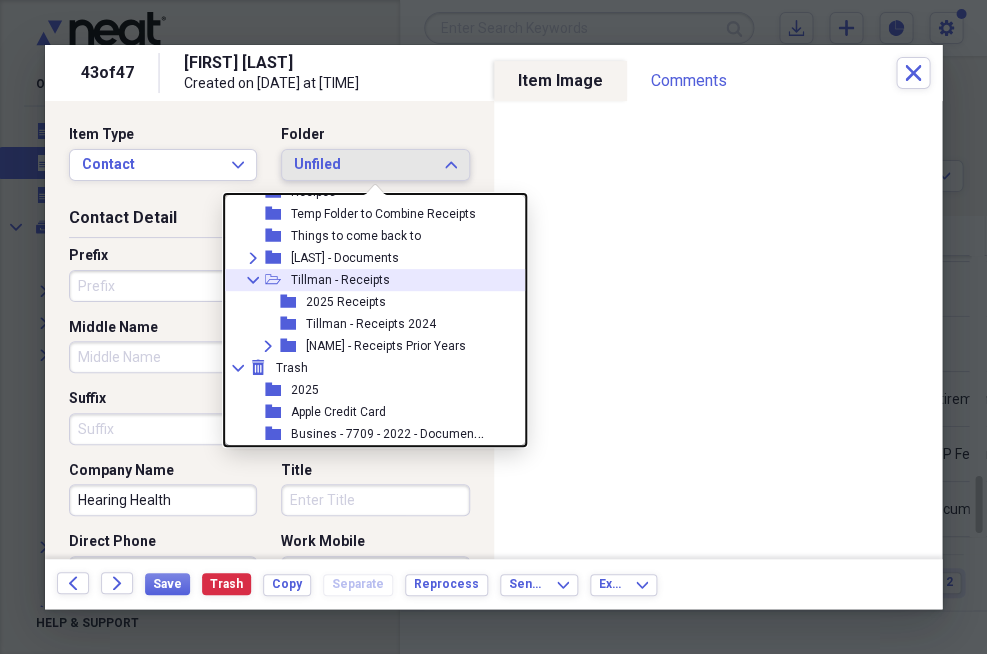 click on "Collapse" 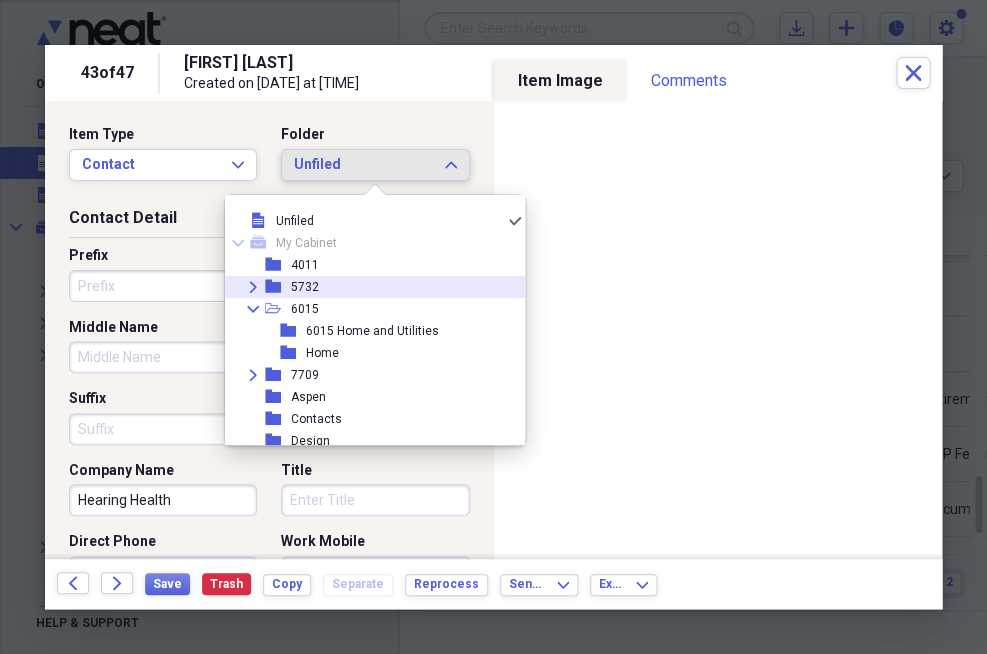 scroll, scrollTop: 0, scrollLeft: 0, axis: both 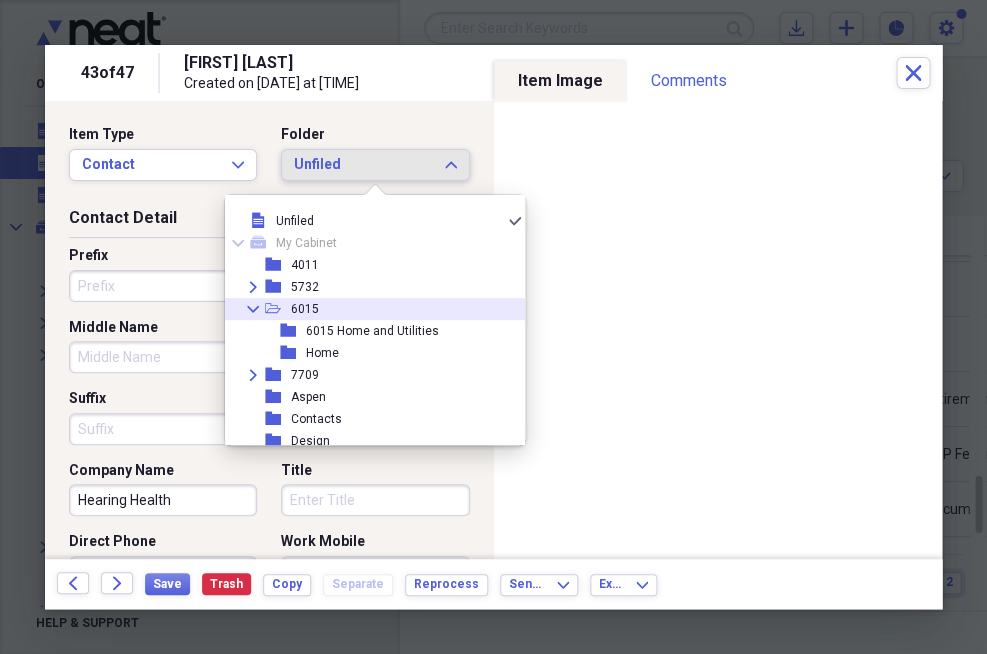 click on "Collapse" at bounding box center (253, 309) 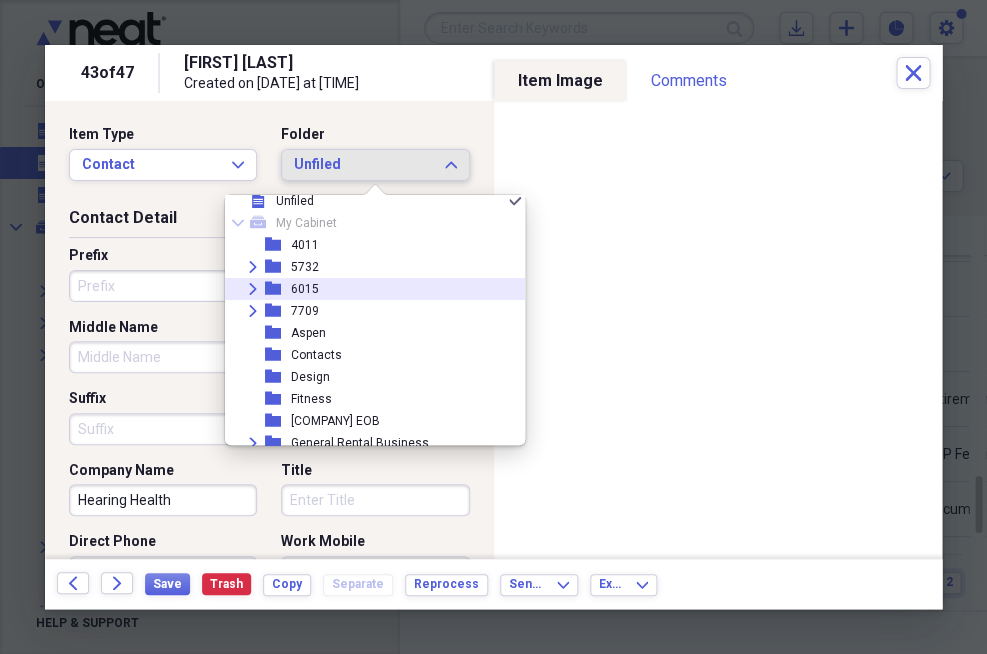 scroll, scrollTop: 30, scrollLeft: 0, axis: vertical 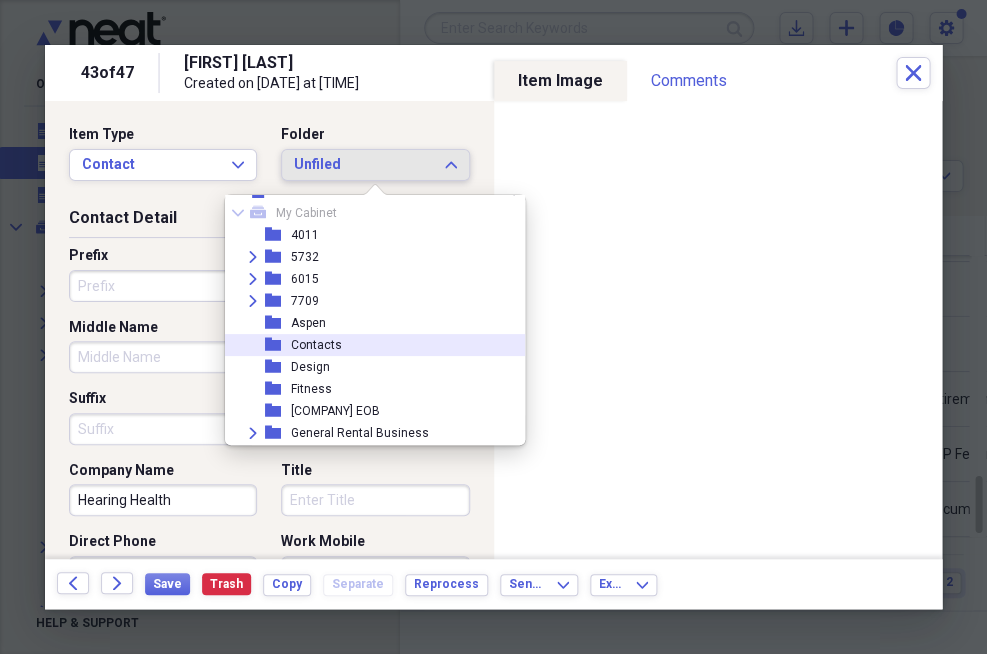 click on "Contacts" at bounding box center (316, 345) 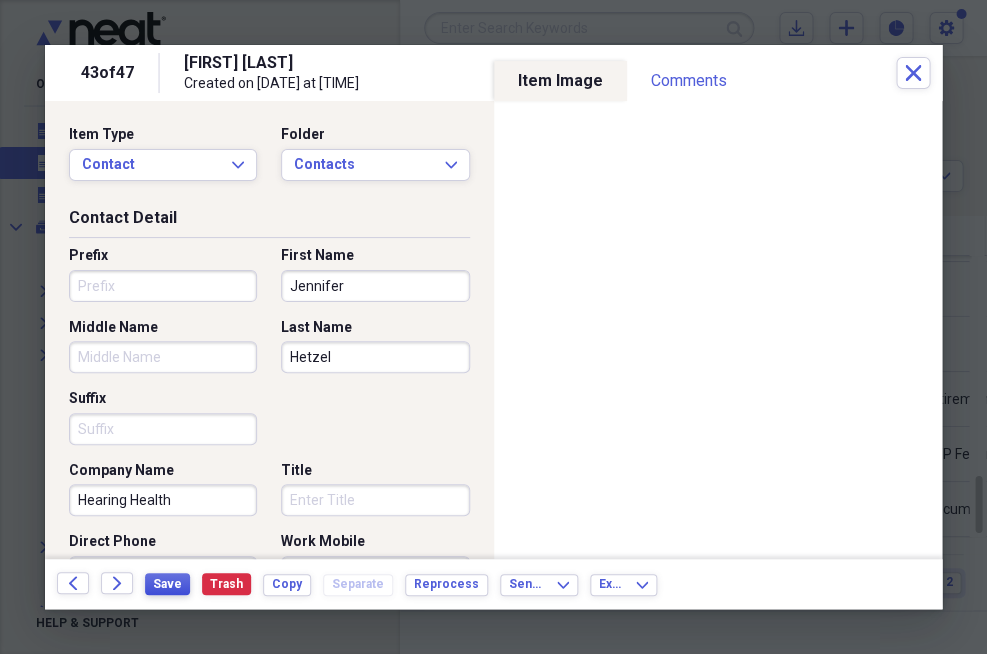 click on "Save" at bounding box center (167, 584) 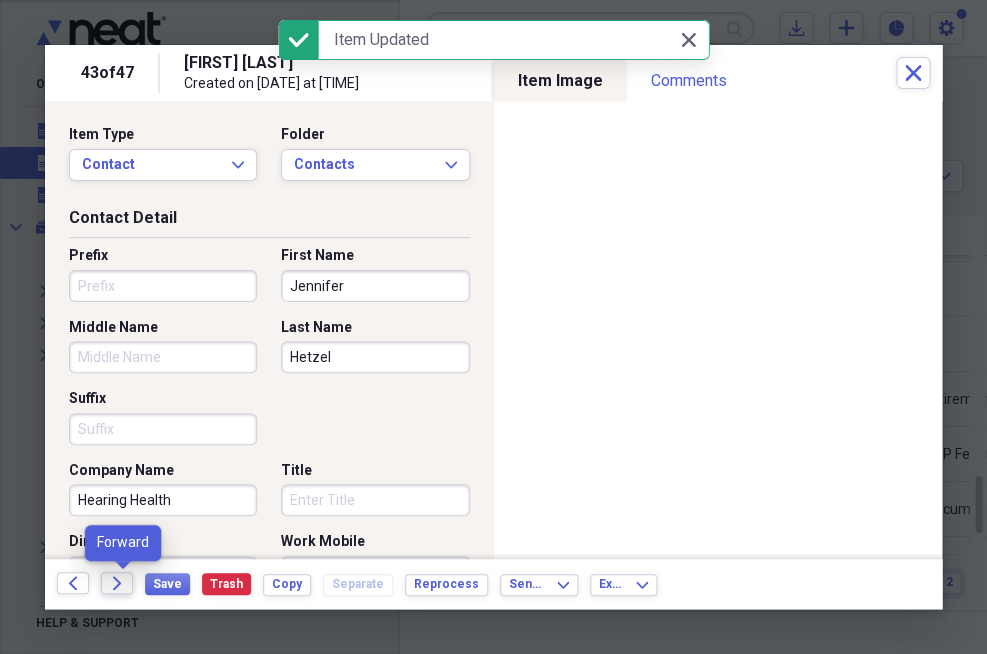 click 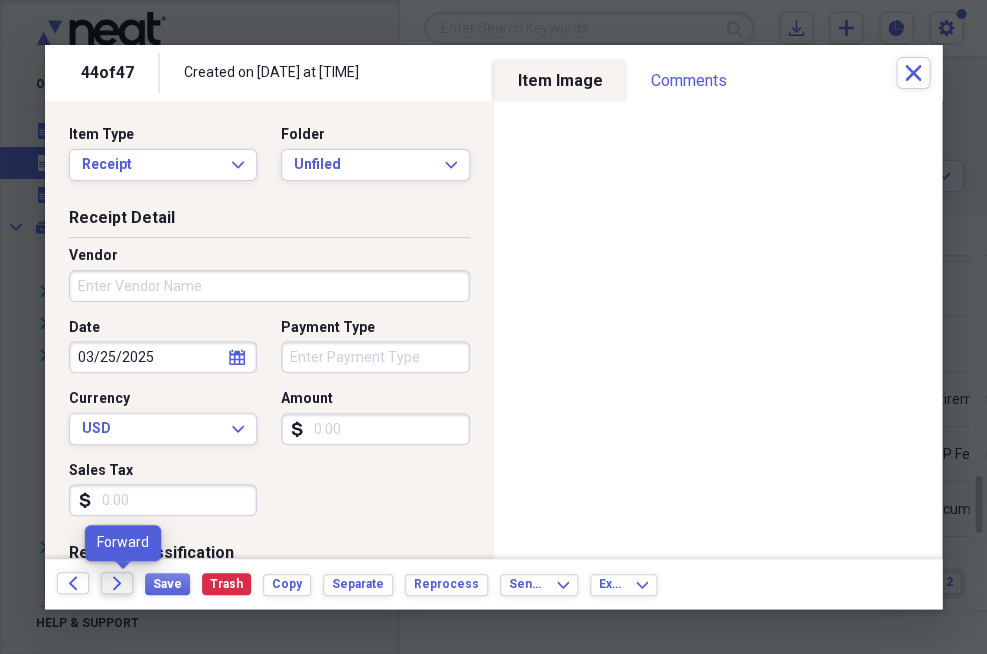 click on "Forward" 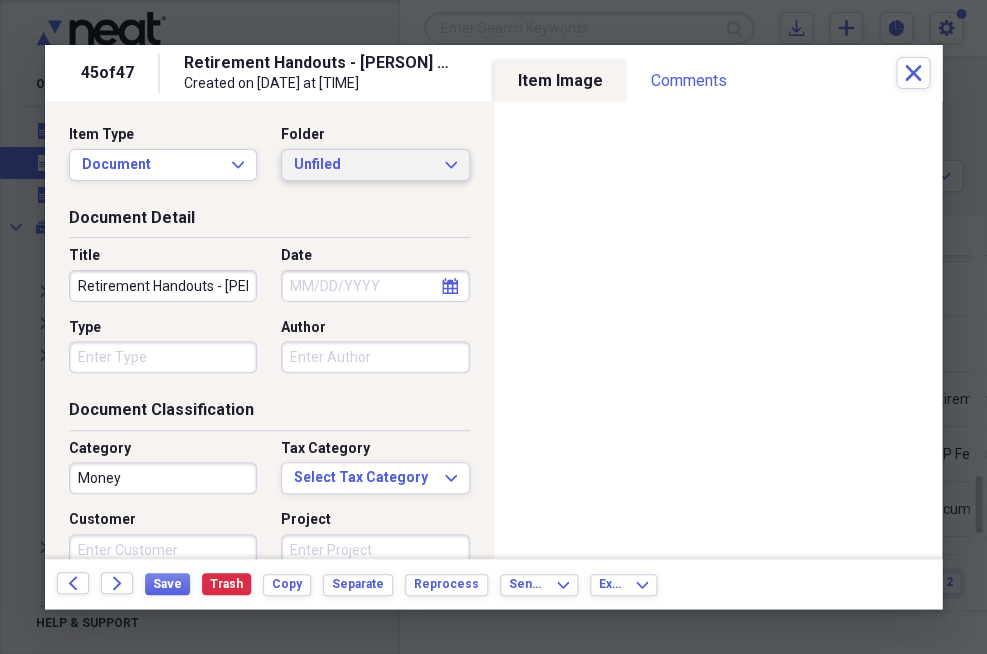 click on "Expand" 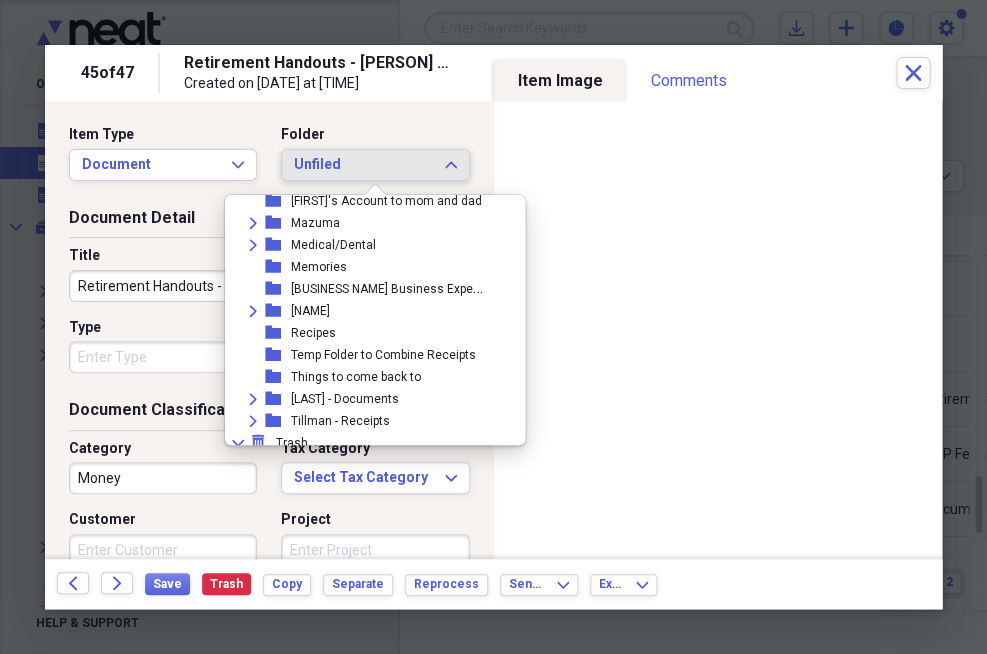 scroll, scrollTop: 291, scrollLeft: 0, axis: vertical 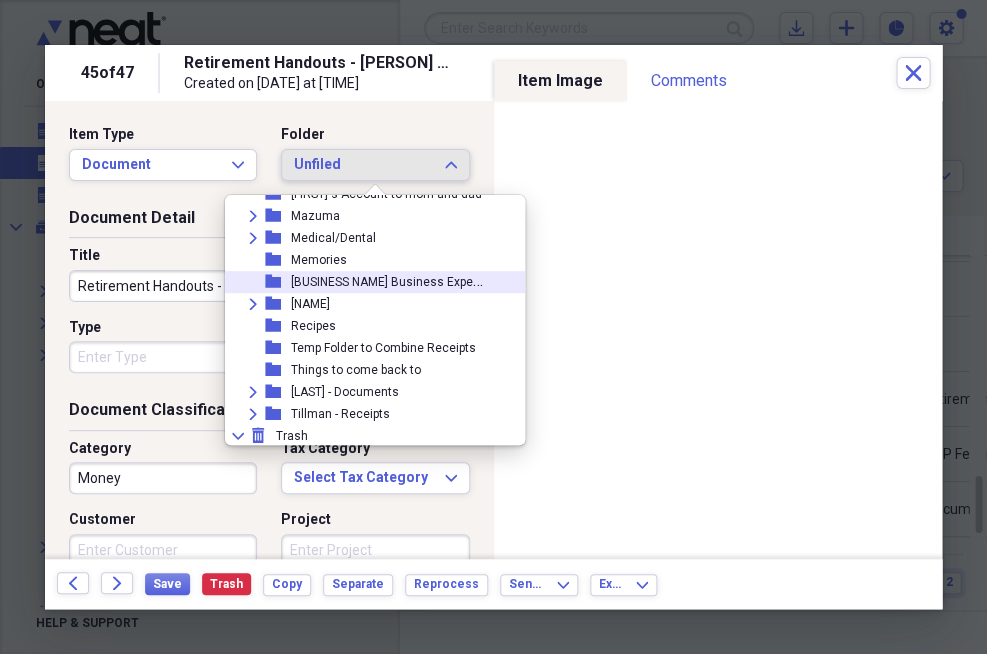 click on "NOAA Business Expenses" at bounding box center [396, 280] 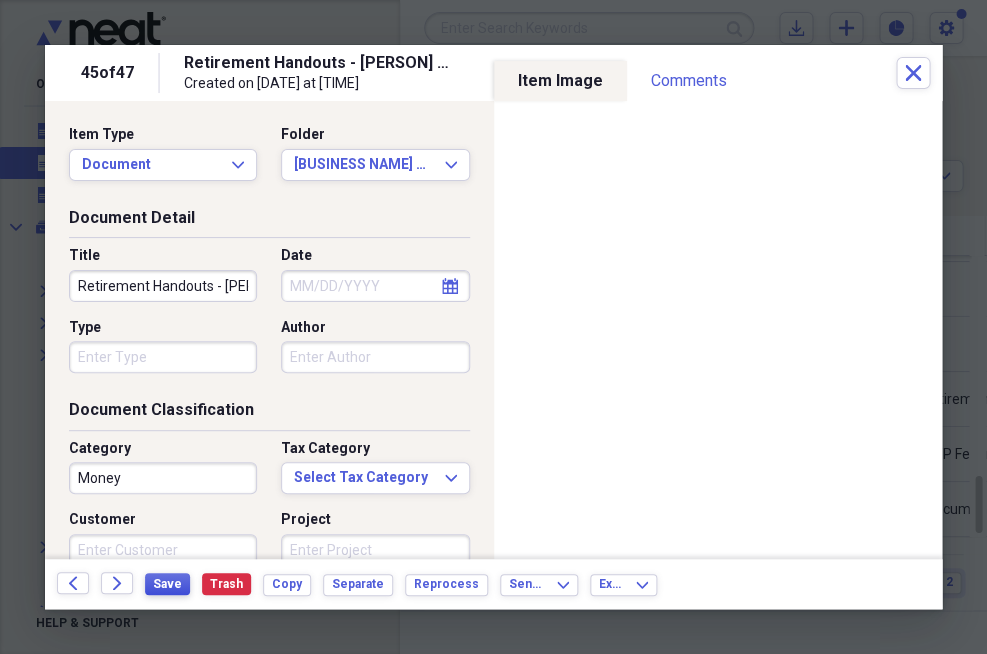 click on "Save" at bounding box center (167, 584) 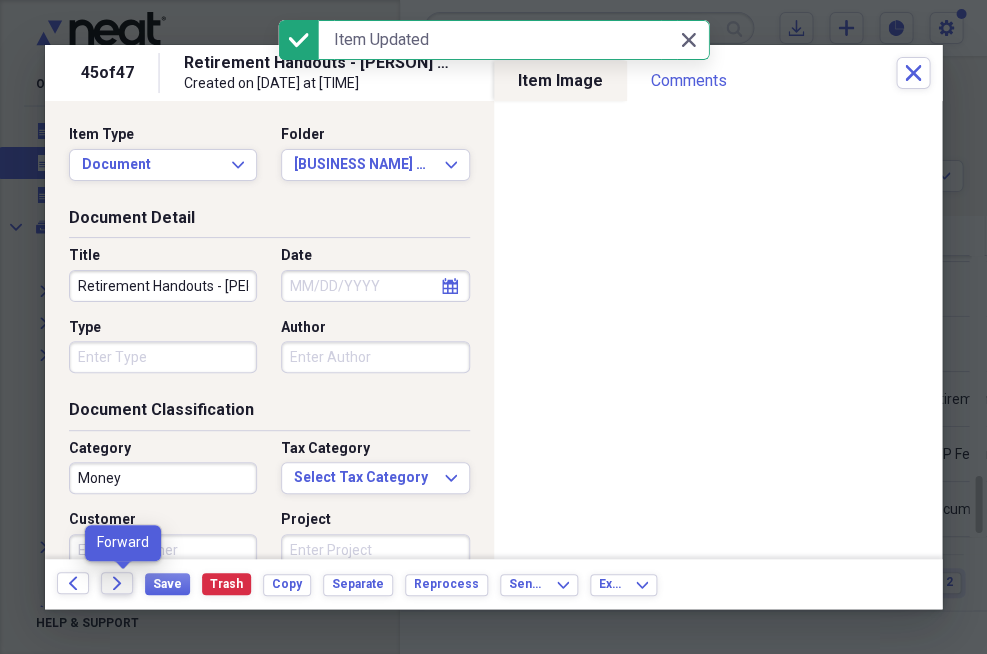 click on "Forward" 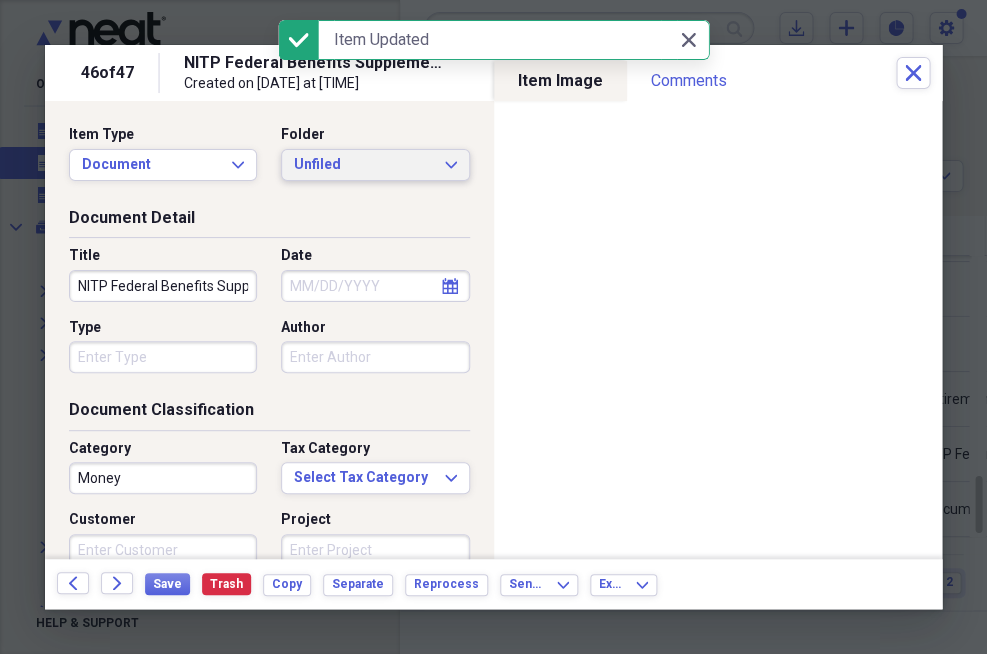 click on "Expand" 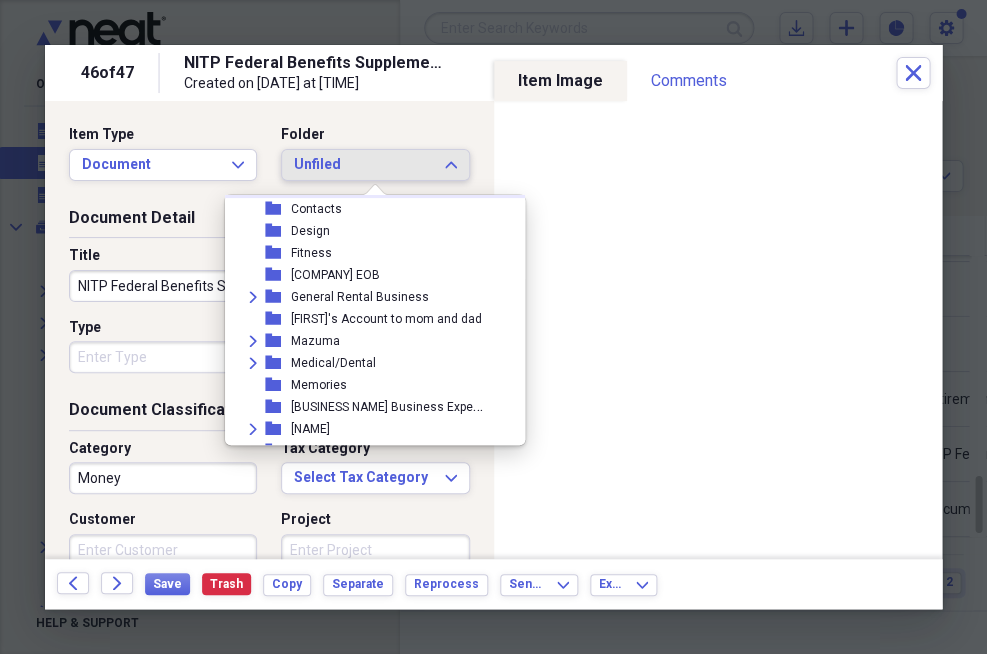 scroll, scrollTop: 168, scrollLeft: 0, axis: vertical 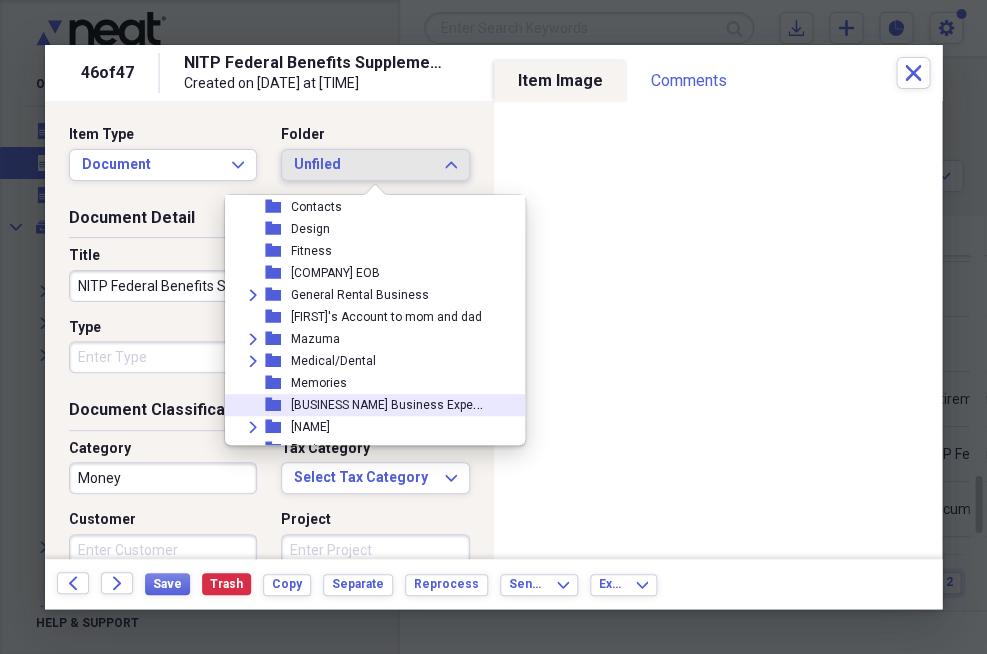 click on "NOAA Business Expenses" at bounding box center (396, 403) 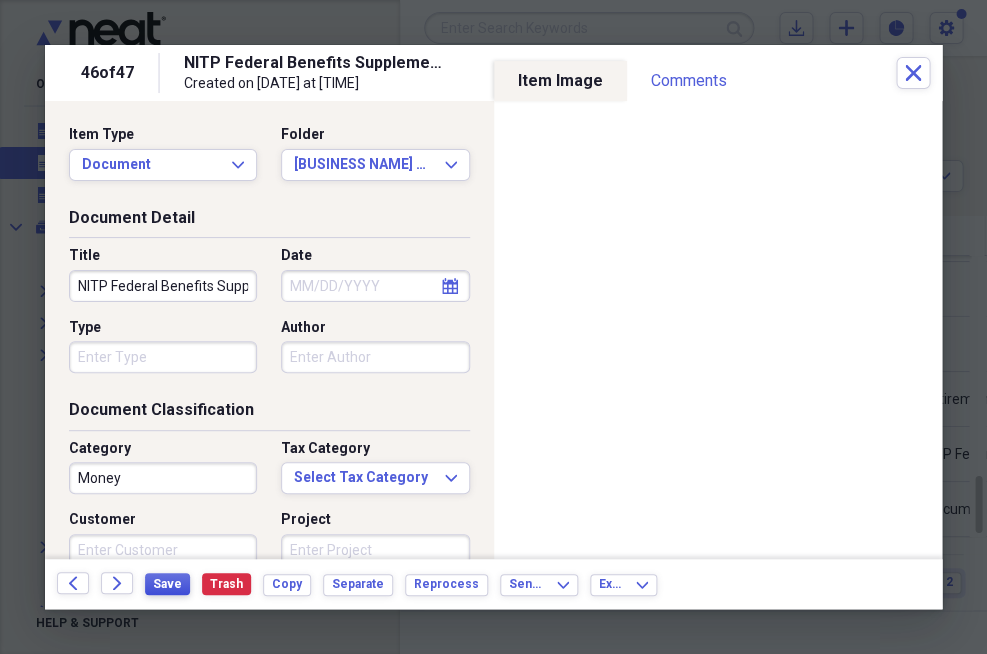 click on "Save" at bounding box center [167, 584] 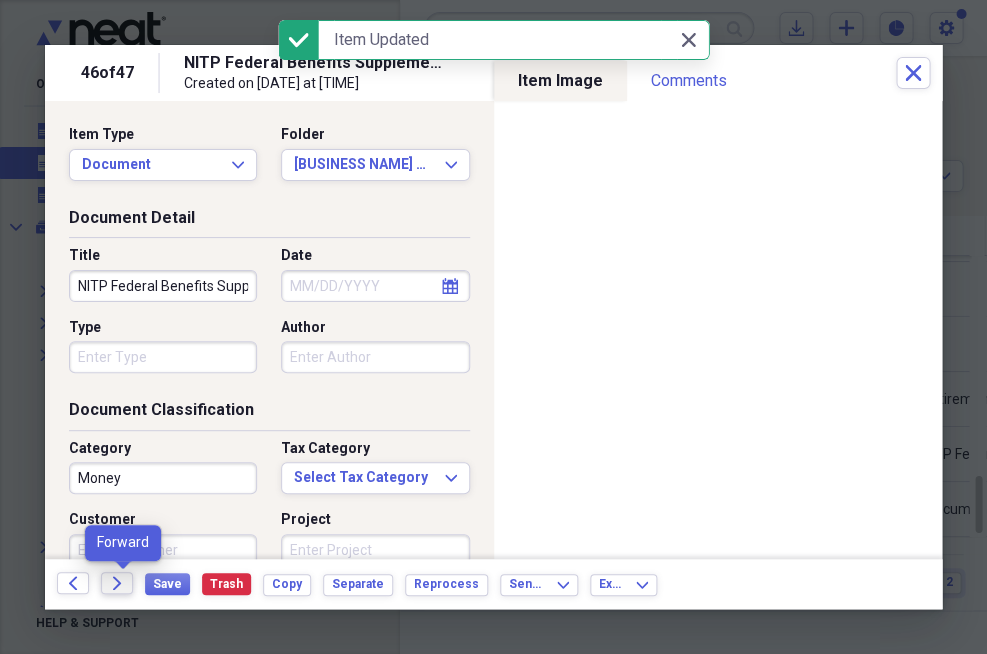 click 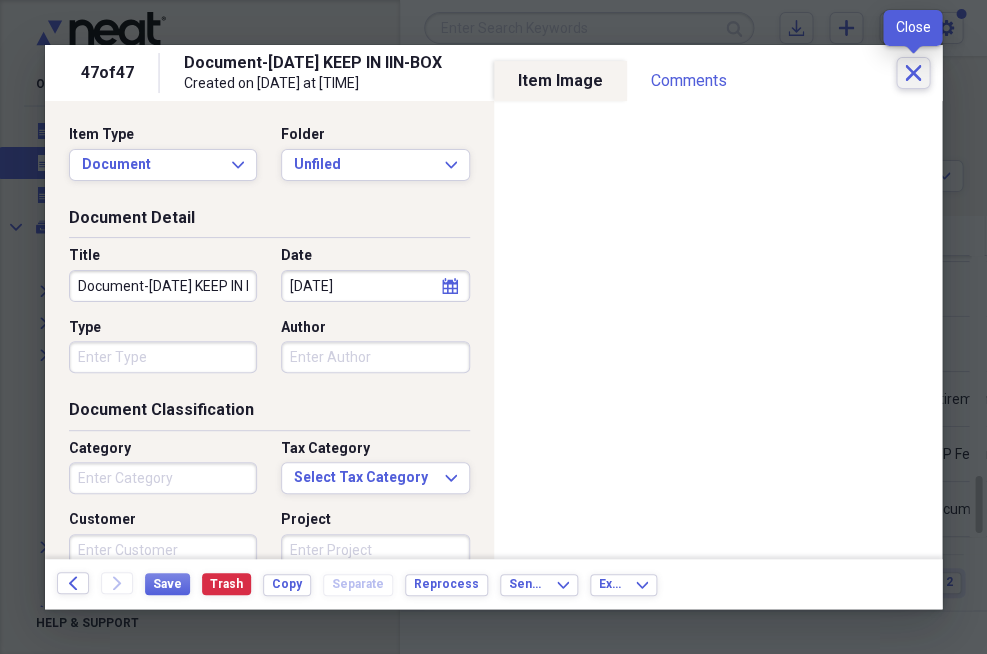click 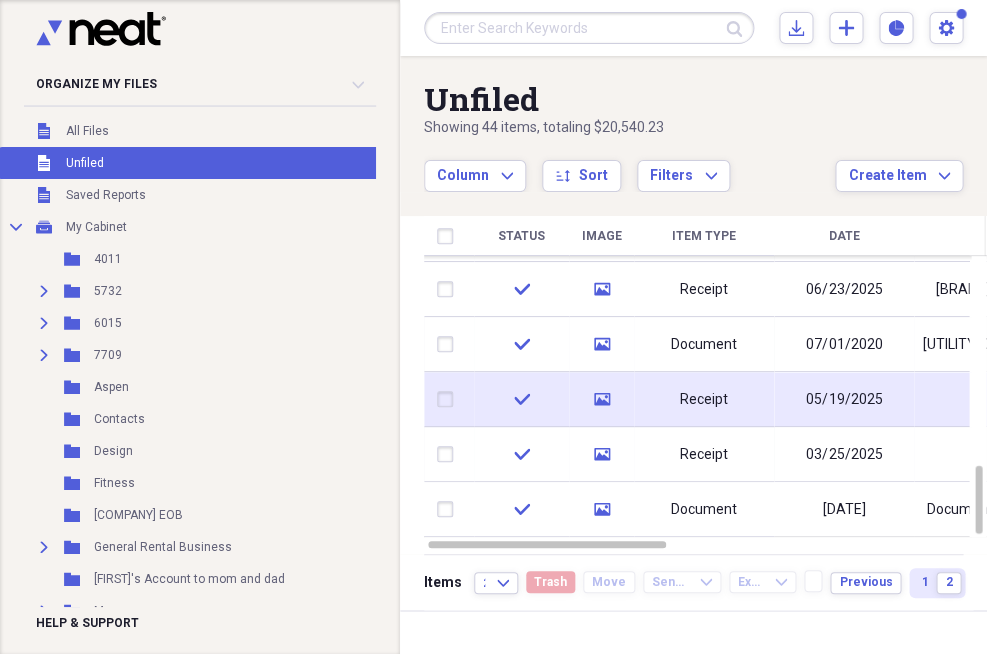 click on "Receipt" at bounding box center (704, 399) 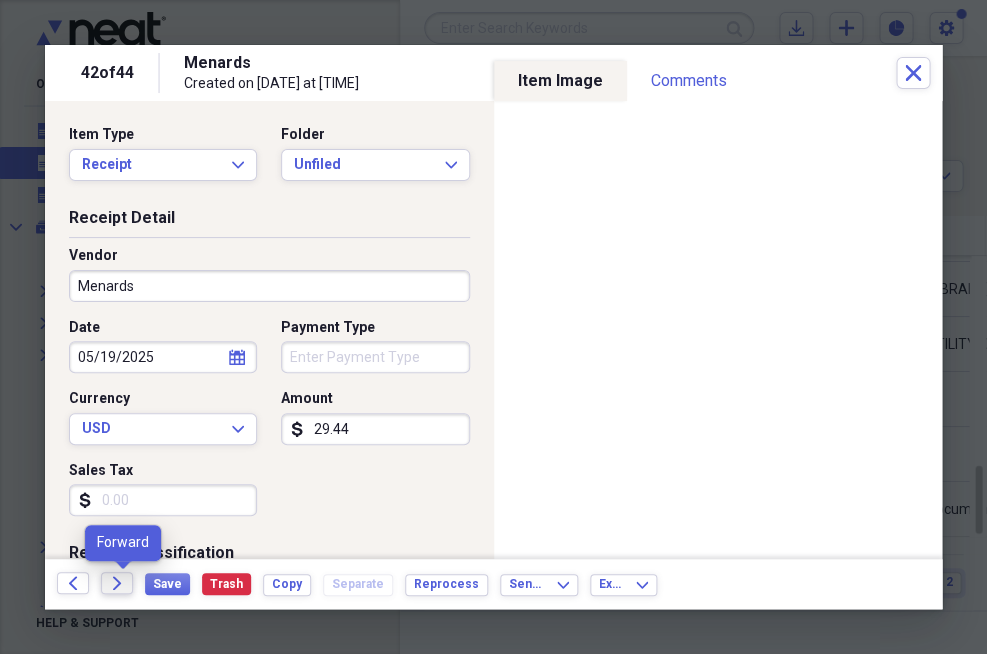 click on "Forward" 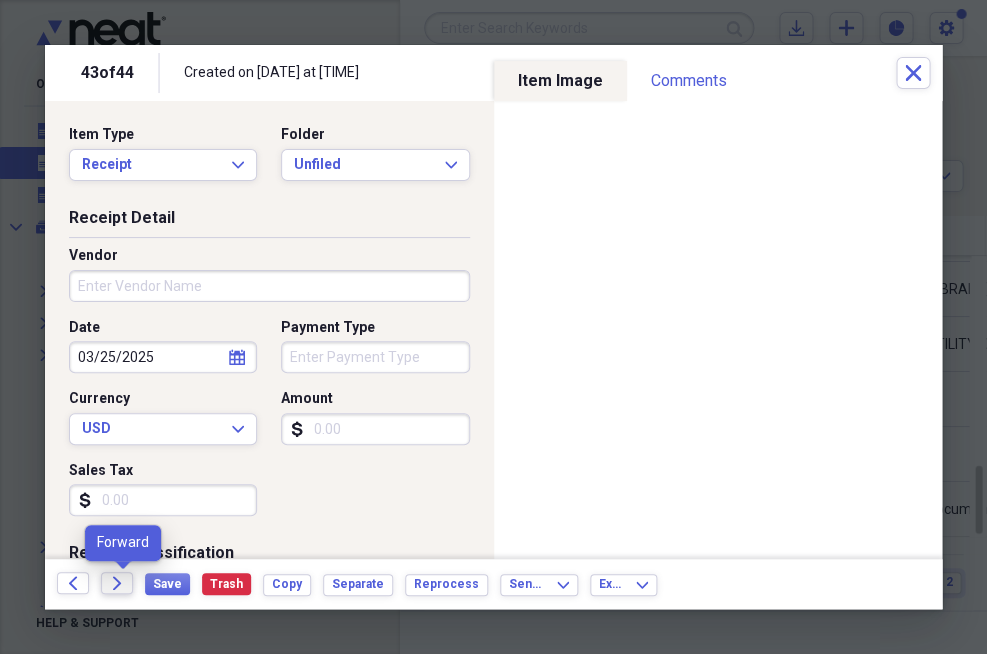 click 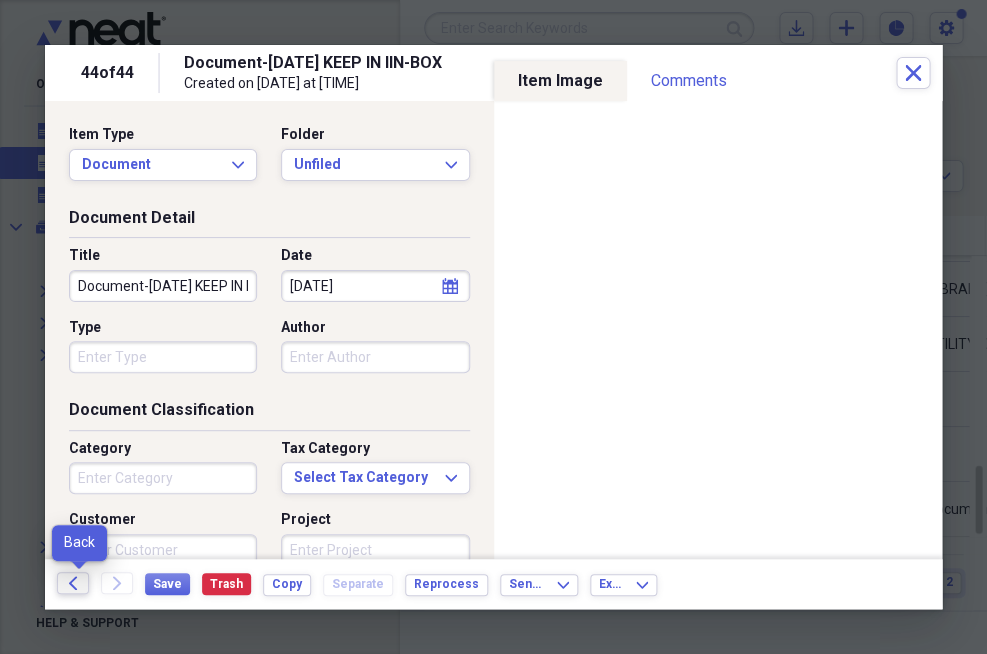 click 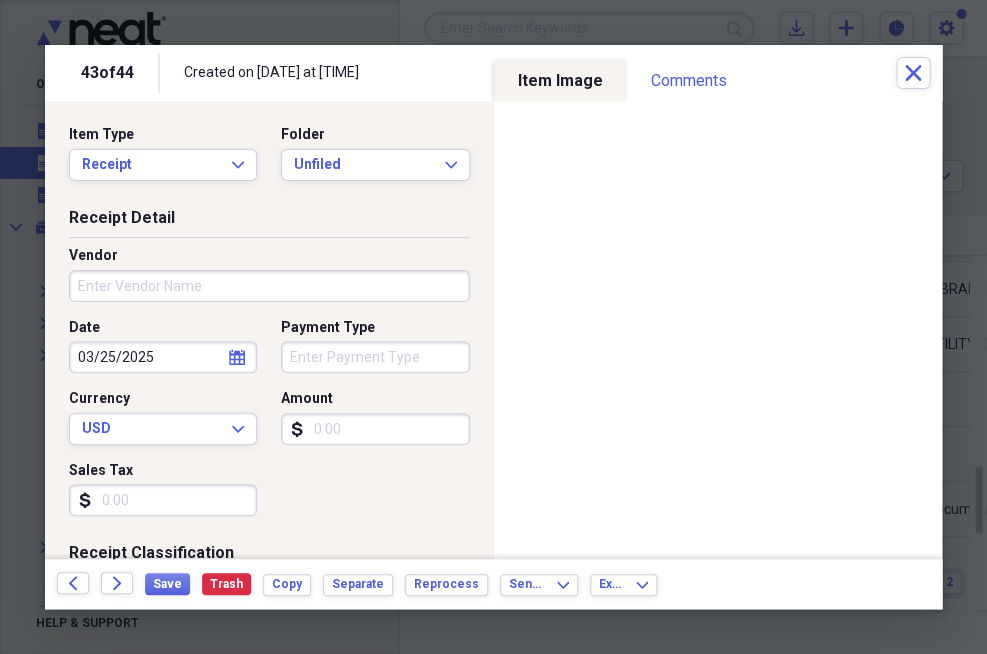click 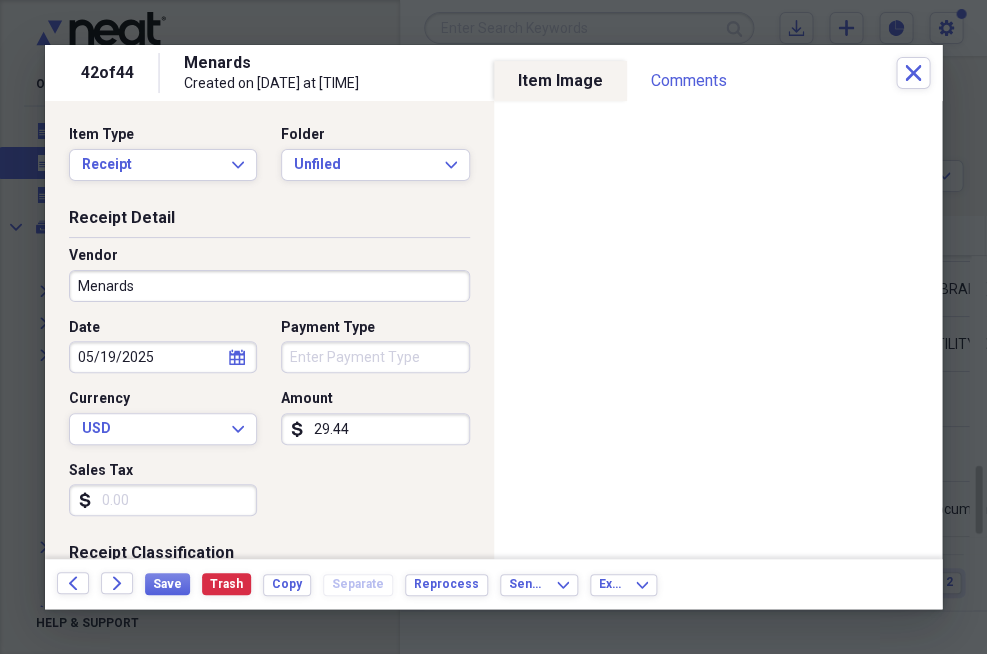 click 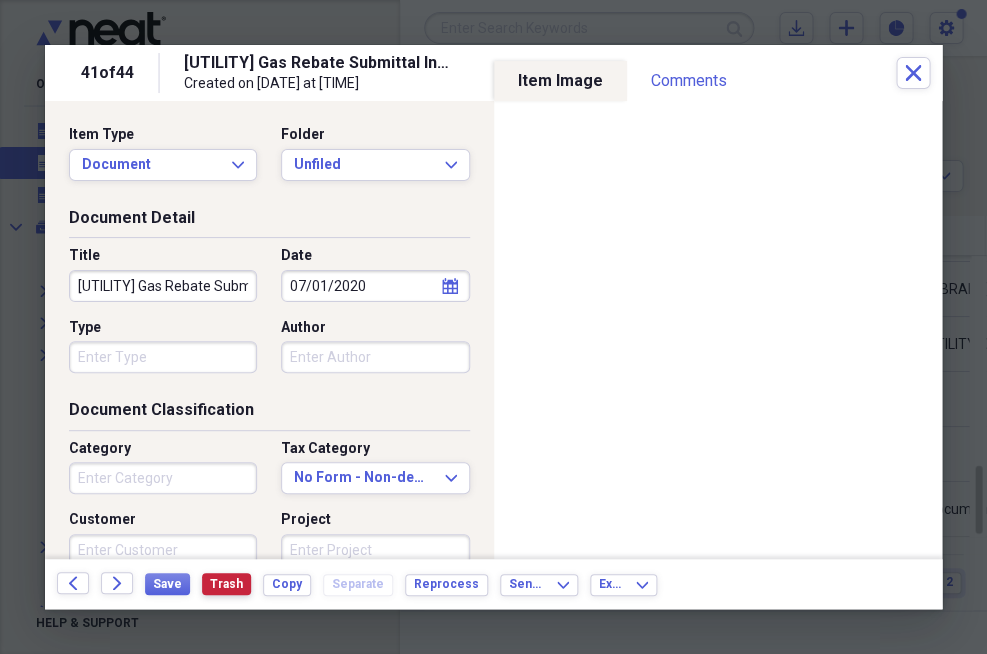 click on "Trash" at bounding box center [226, 584] 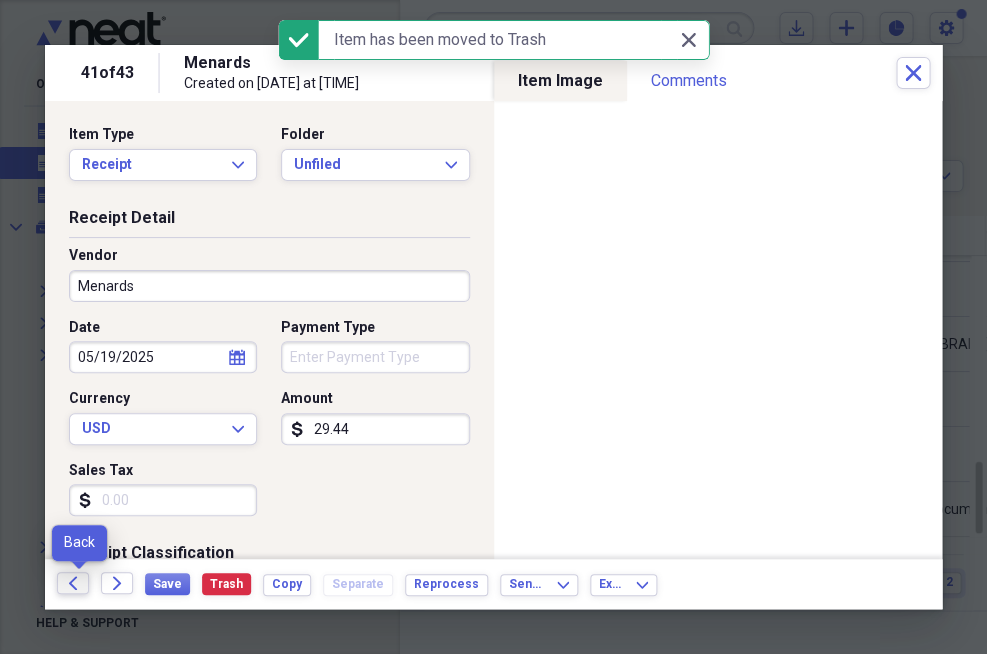 click 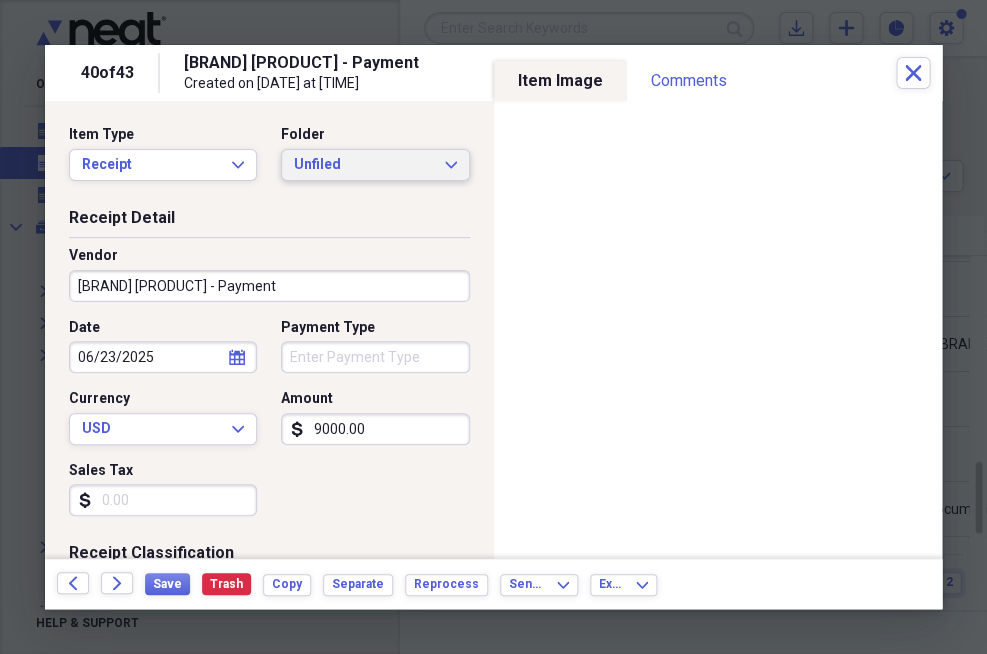 click on "Expand" 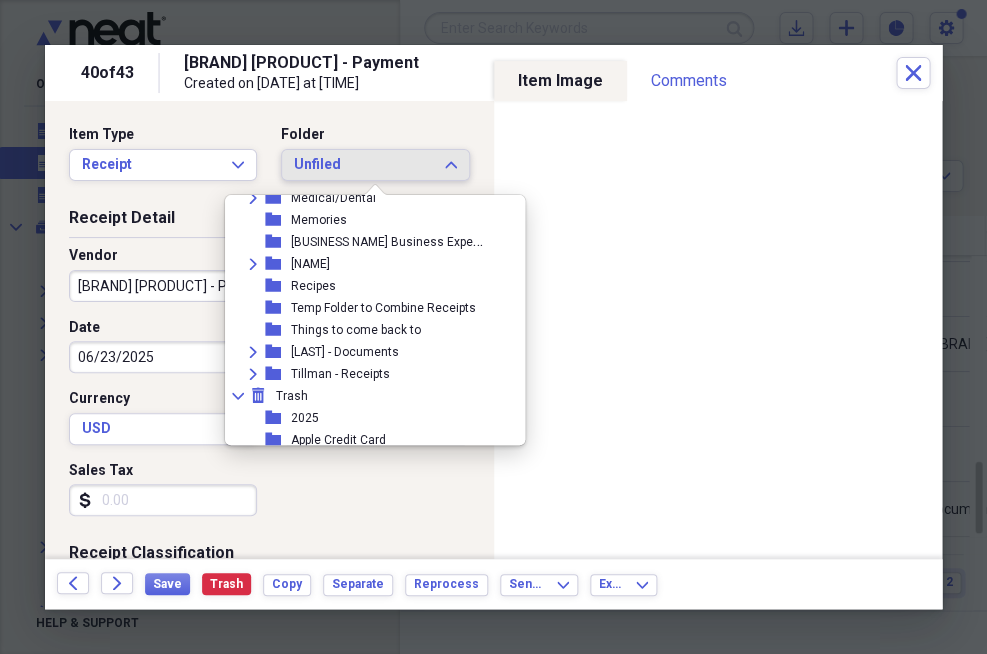 scroll, scrollTop: 333, scrollLeft: 0, axis: vertical 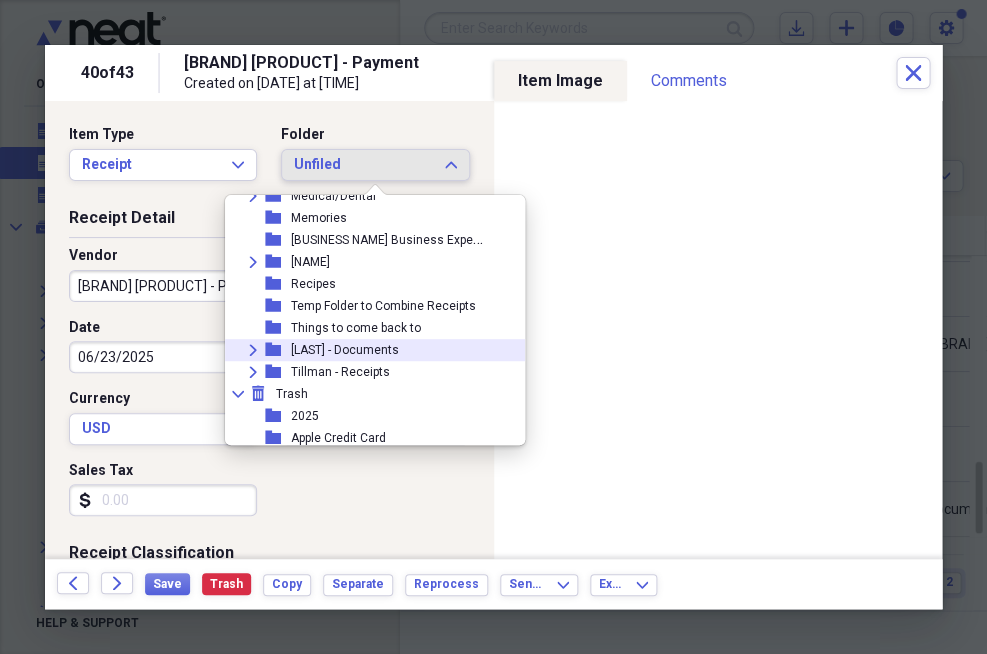 click 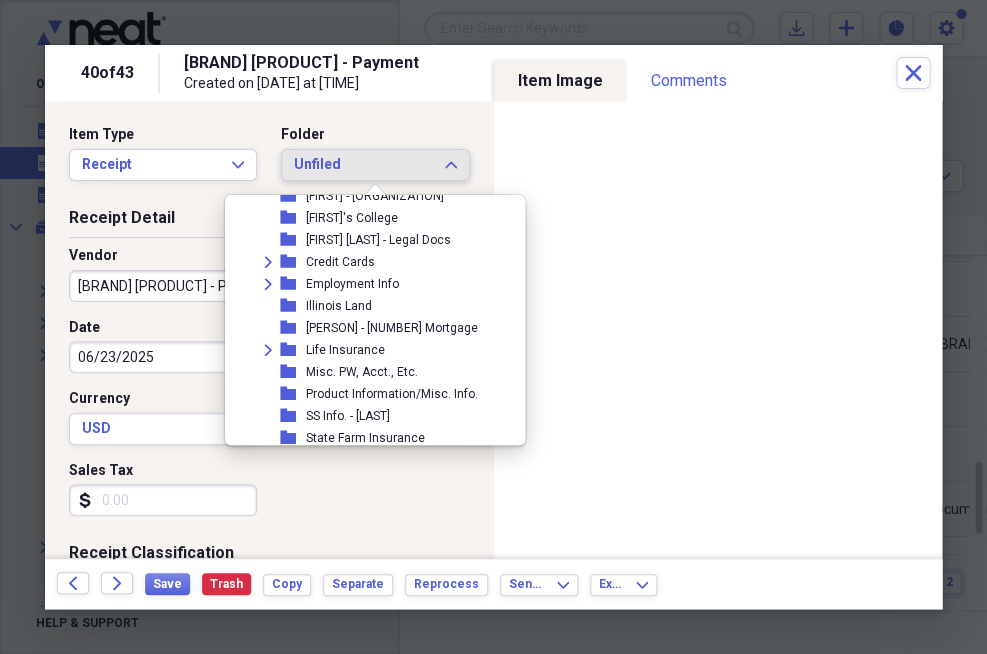 scroll, scrollTop: 556, scrollLeft: 0, axis: vertical 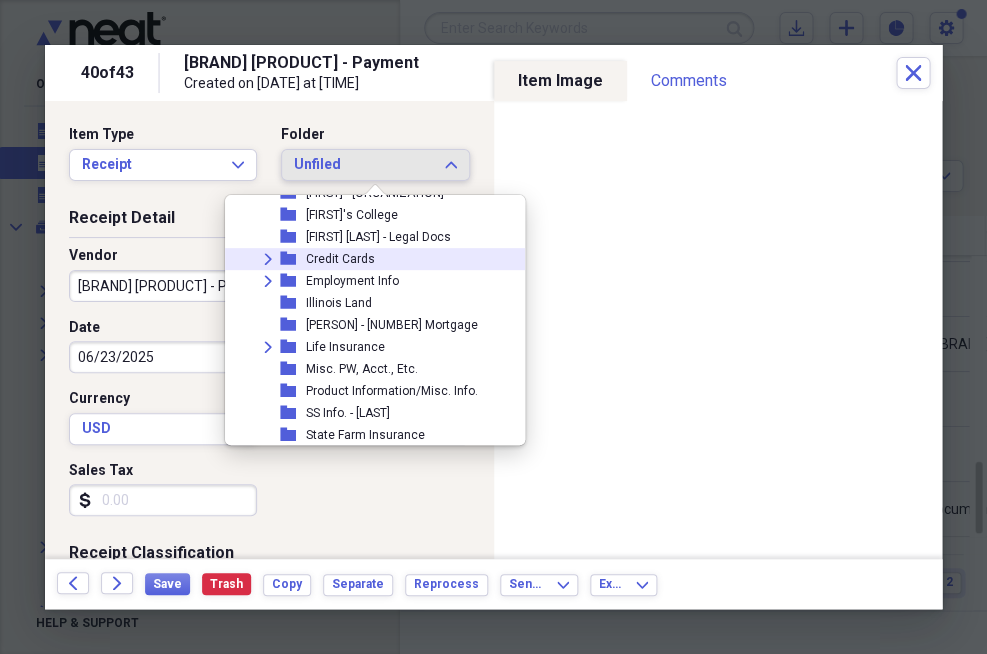 click on "Expand" 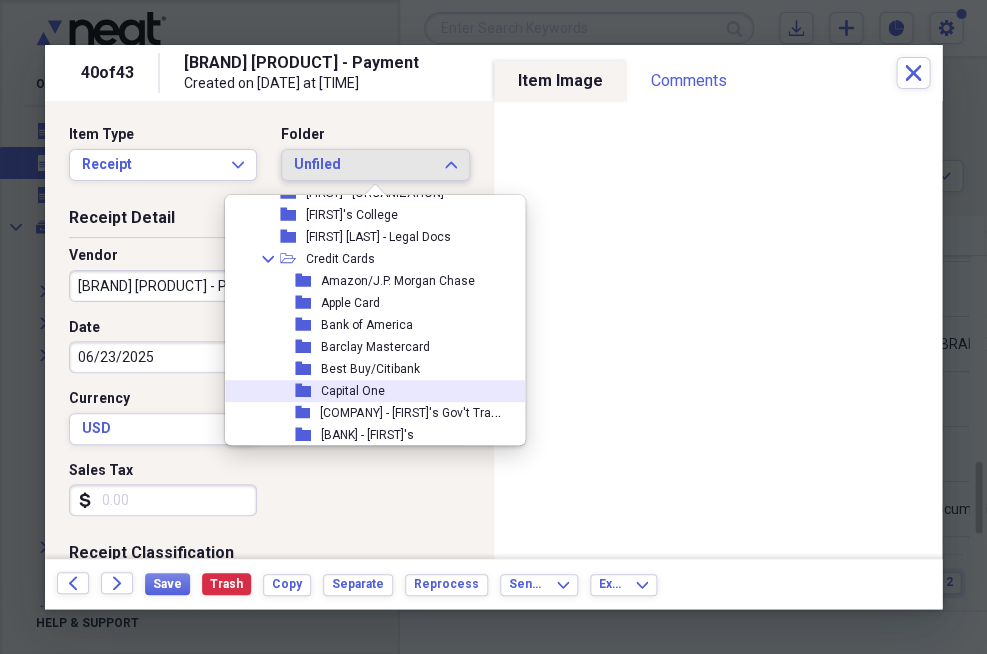 click on "Capital One" at bounding box center (353, 391) 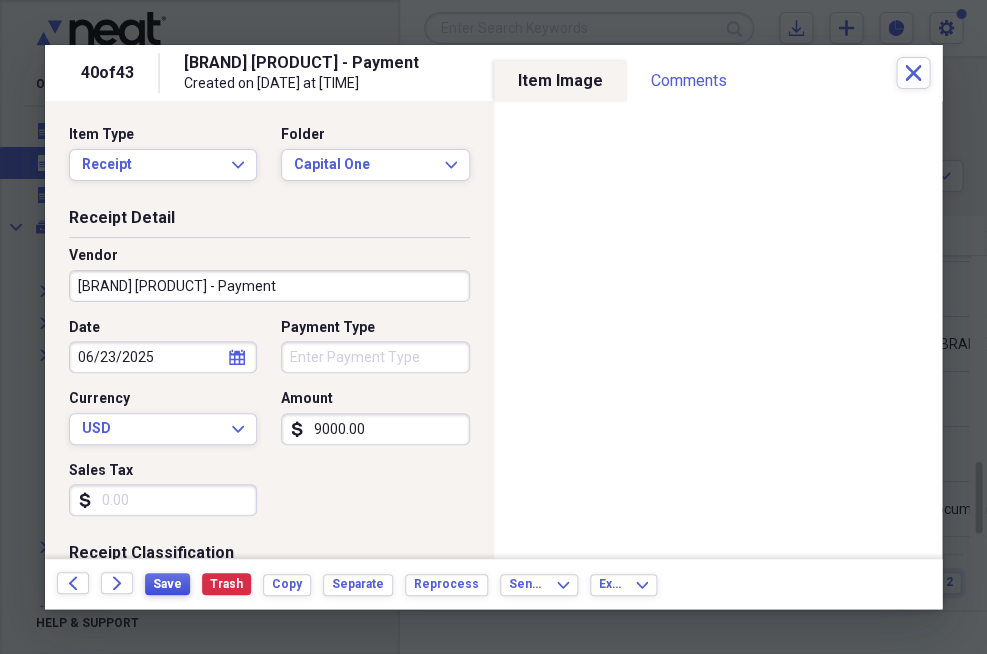 click on "Save" at bounding box center [167, 584] 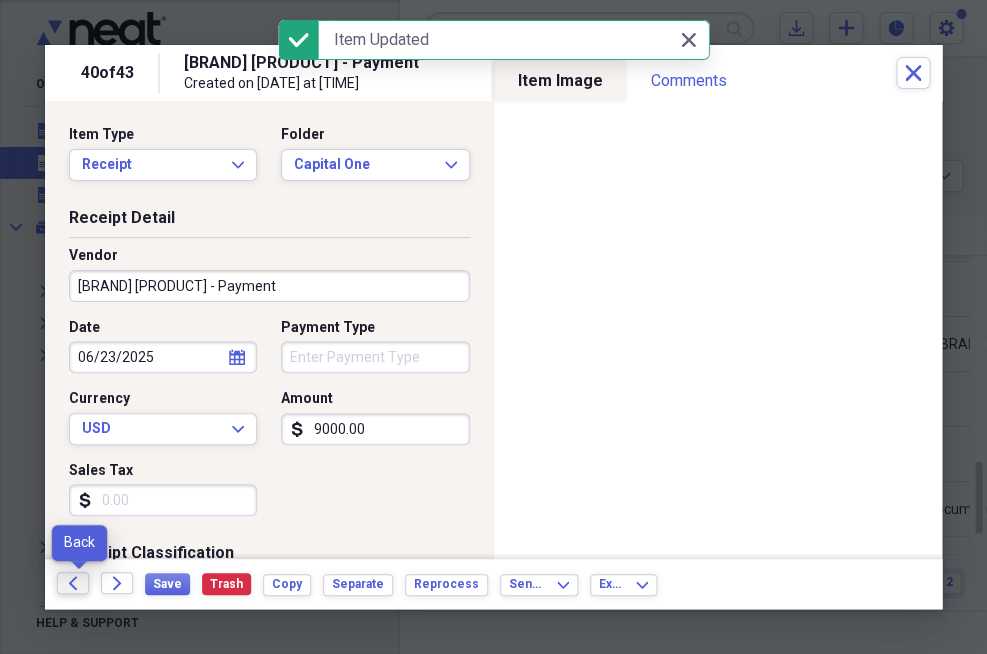click on "Back" 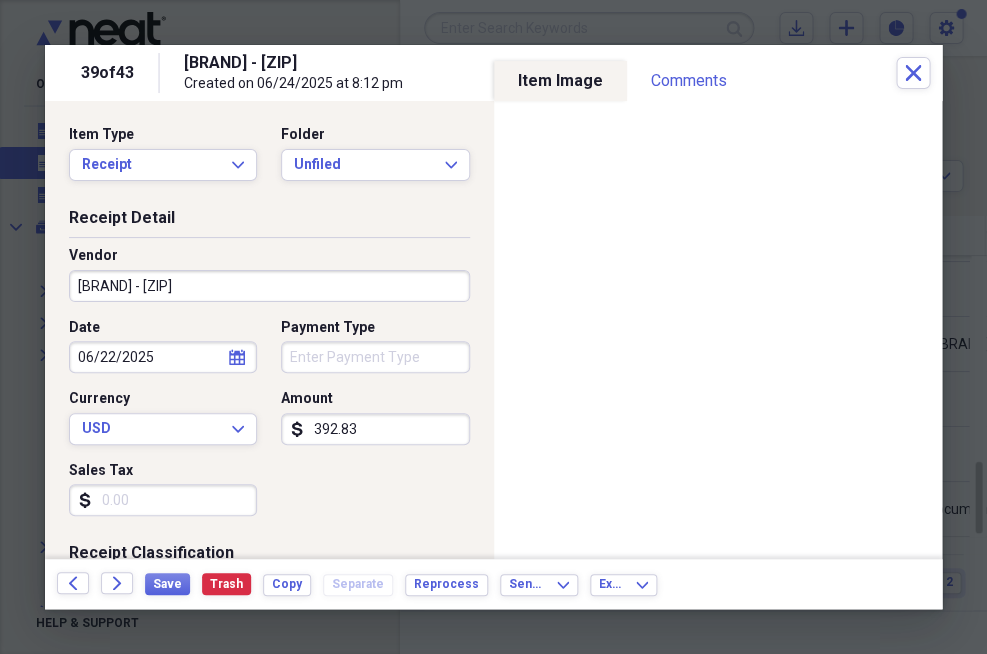 scroll, scrollTop: 0, scrollLeft: 0, axis: both 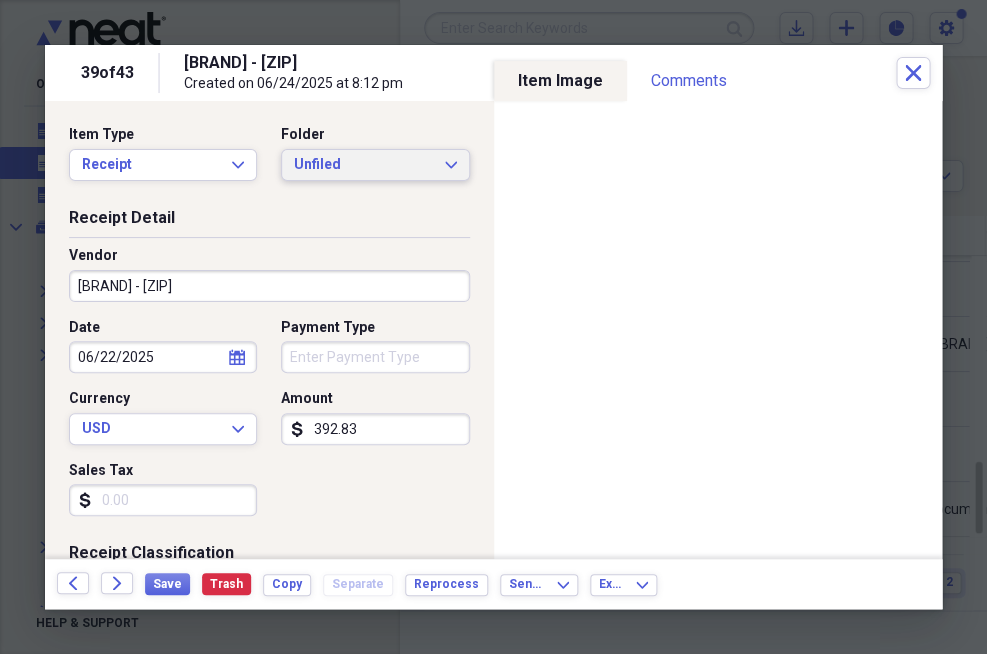 click on "Unfiled Expand" at bounding box center [375, 165] 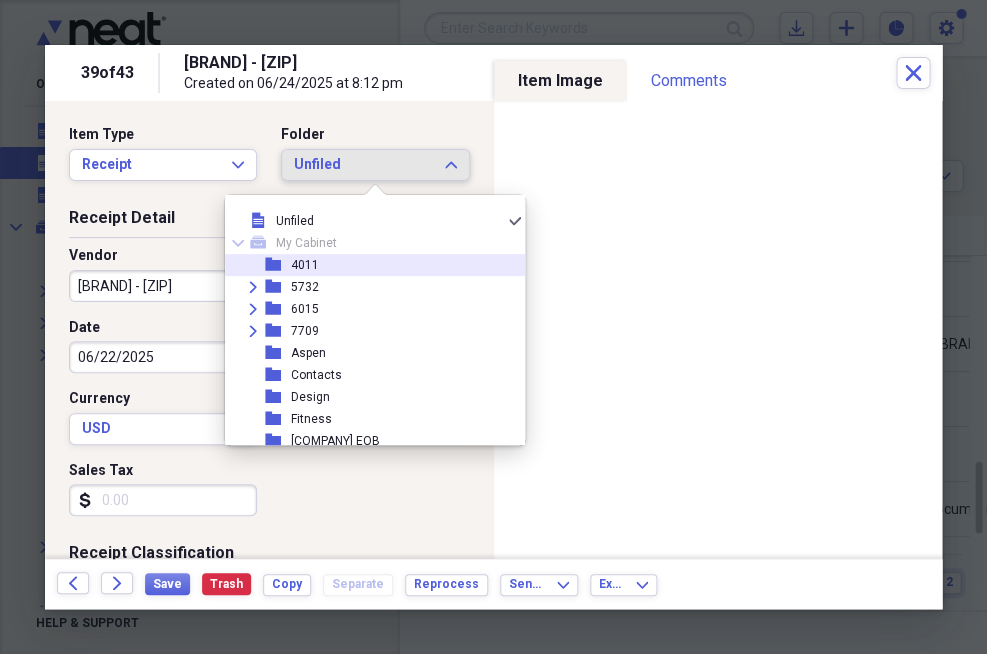click on "4011" at bounding box center [305, 265] 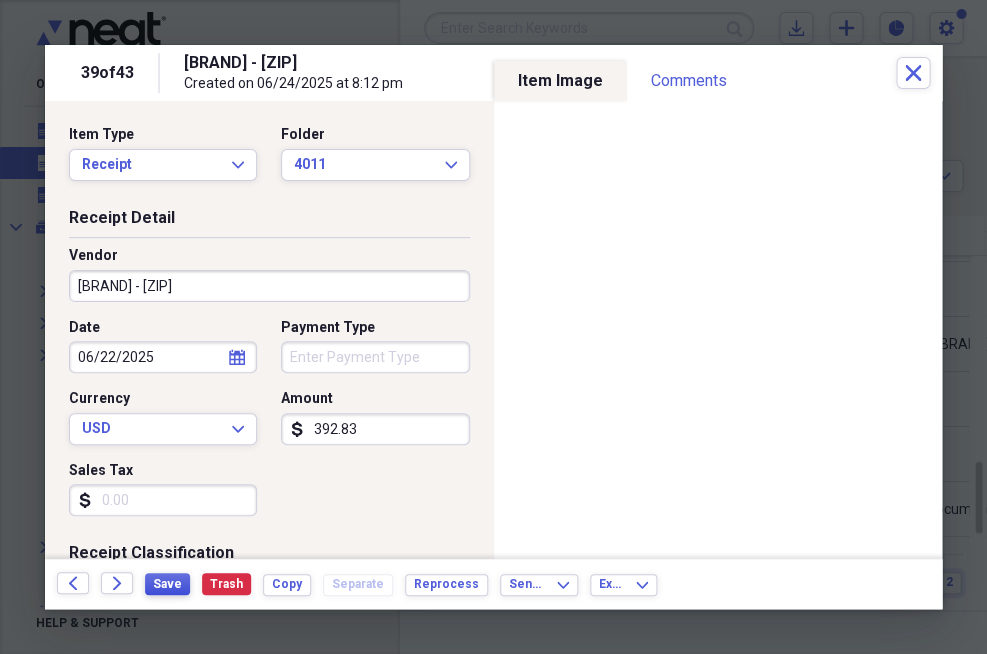 click on "Save" at bounding box center [167, 584] 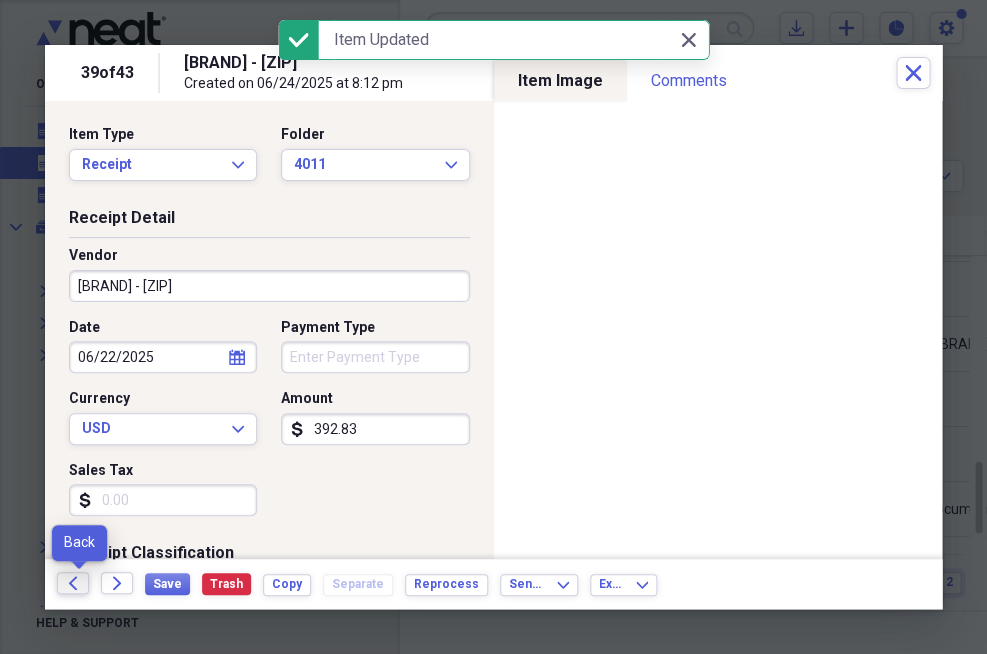 click 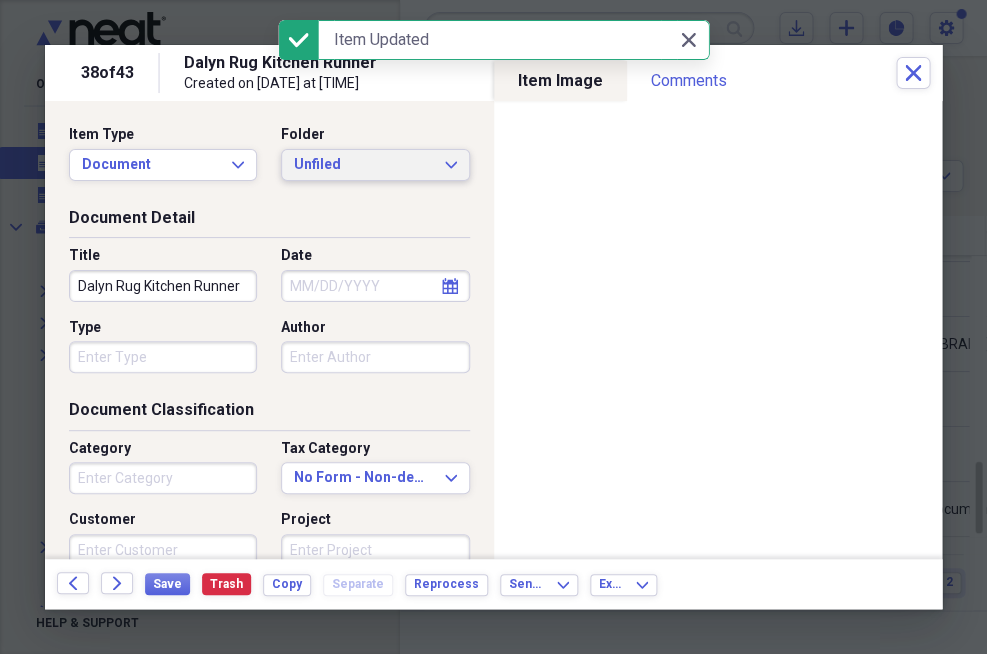 click on "Expand" 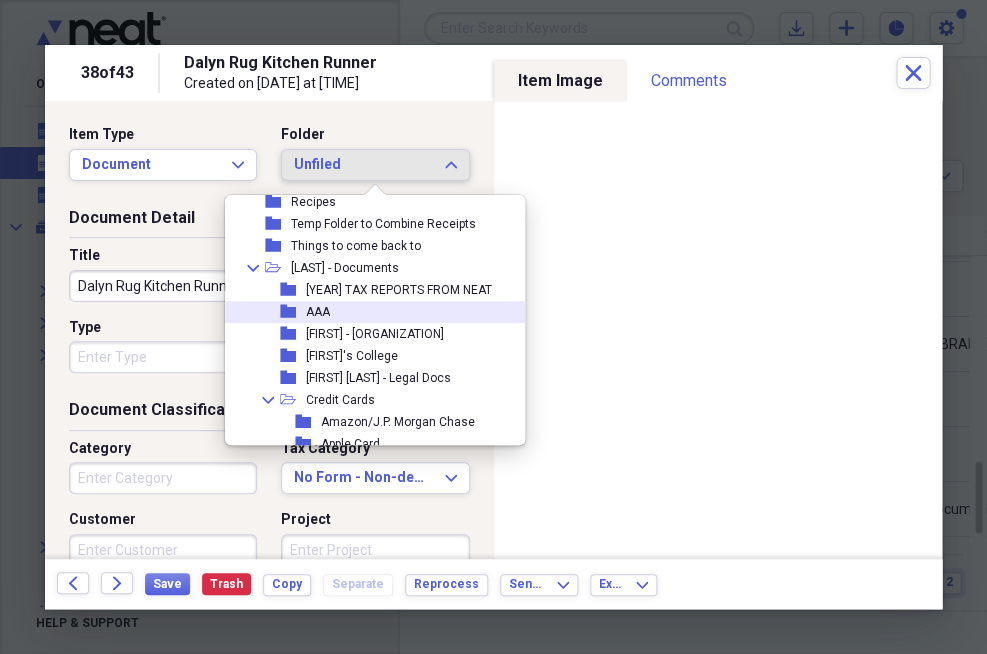 scroll, scrollTop: 408, scrollLeft: 0, axis: vertical 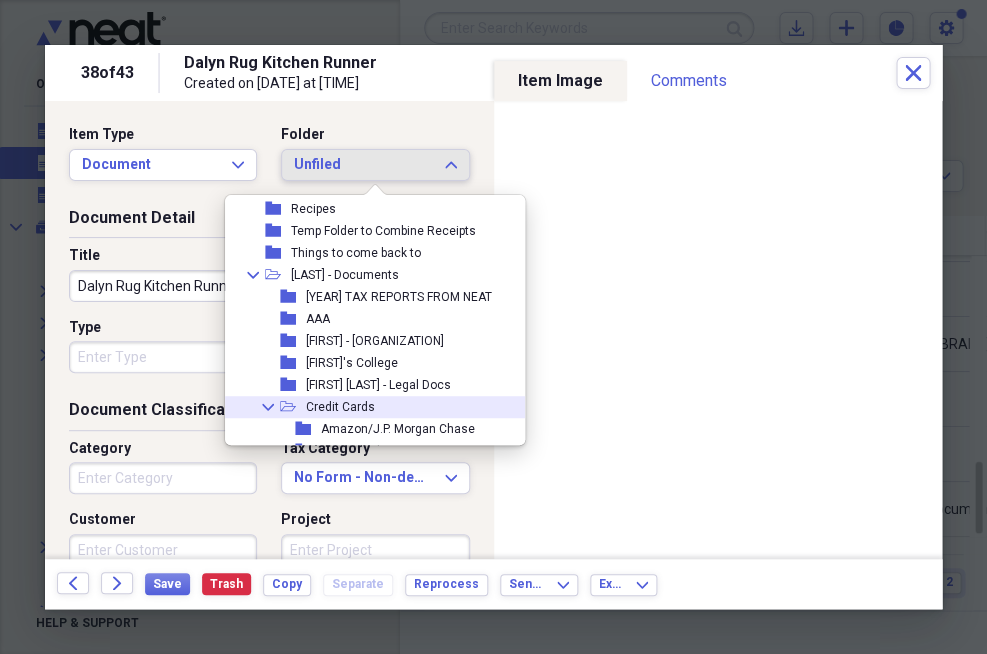 click on "Collapse" 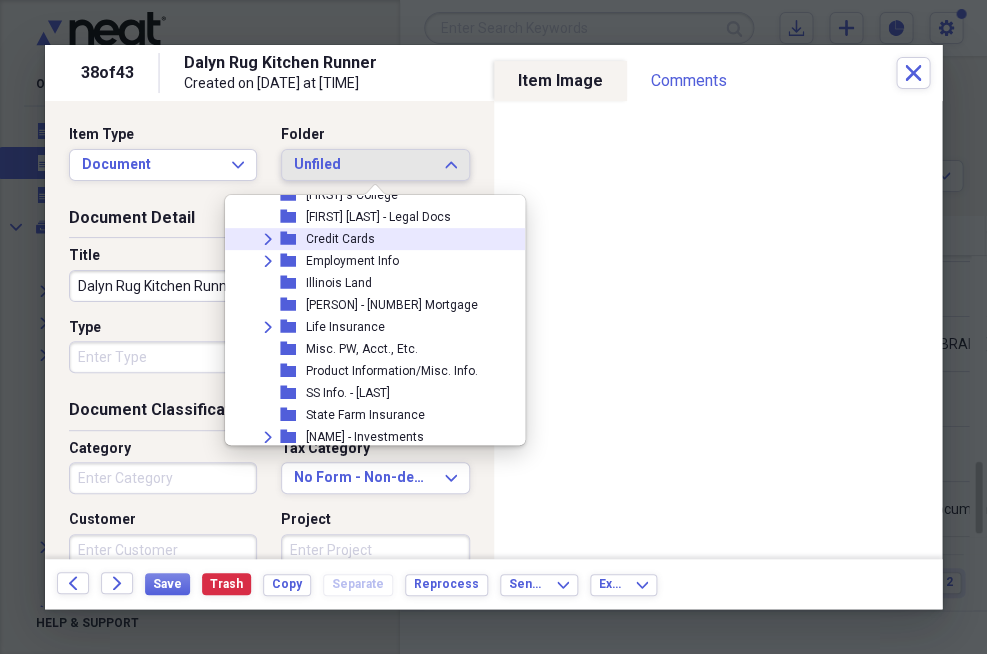 scroll, scrollTop: 595, scrollLeft: 0, axis: vertical 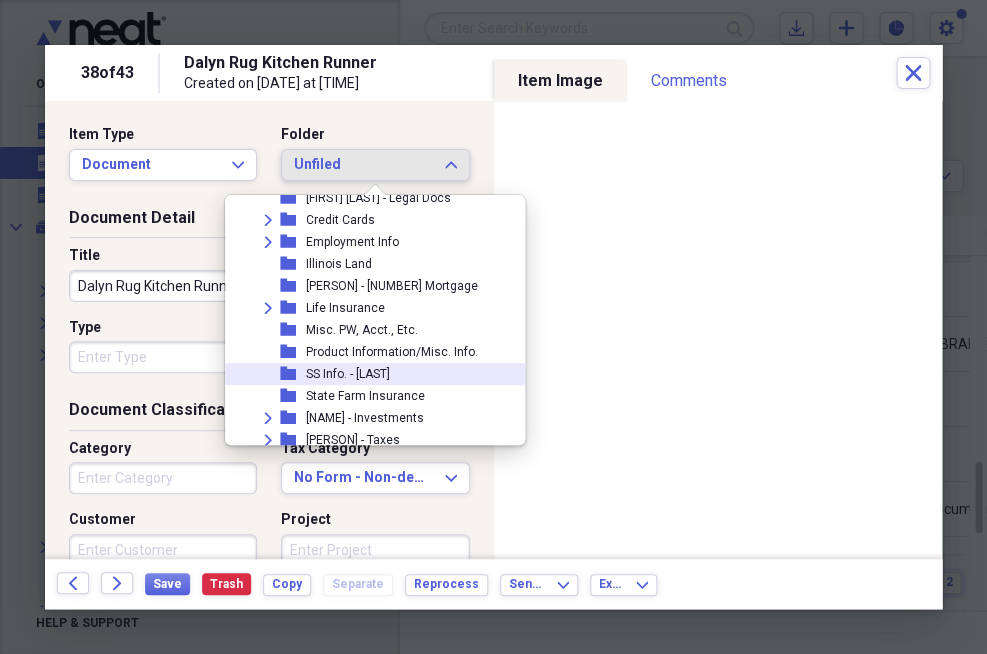 click on "Product Information/Misc. Info." at bounding box center [392, 352] 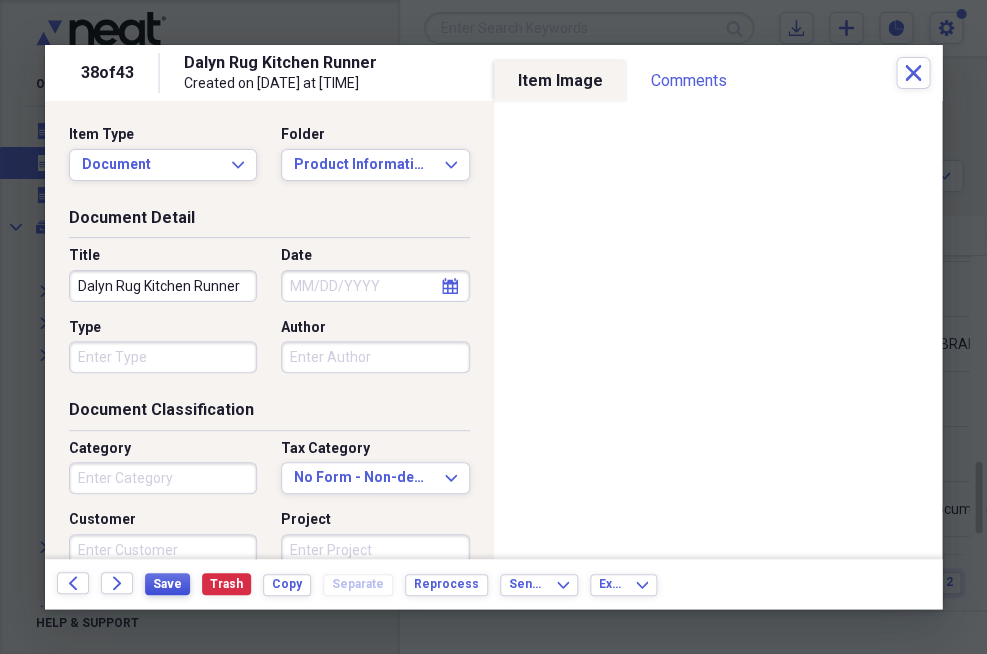 click on "Save" at bounding box center [167, 584] 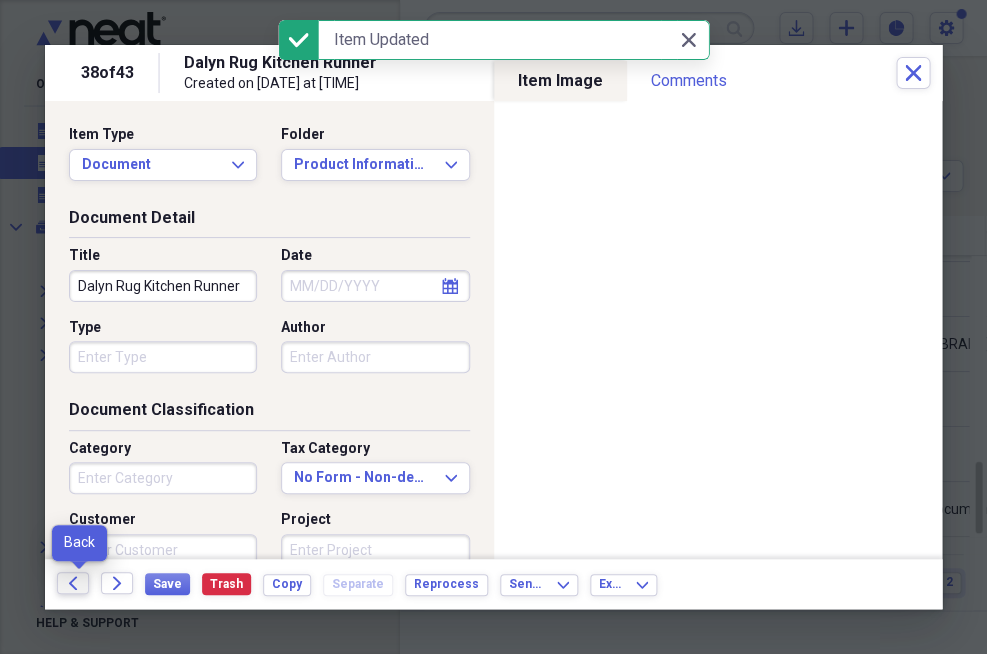 click on "Back" 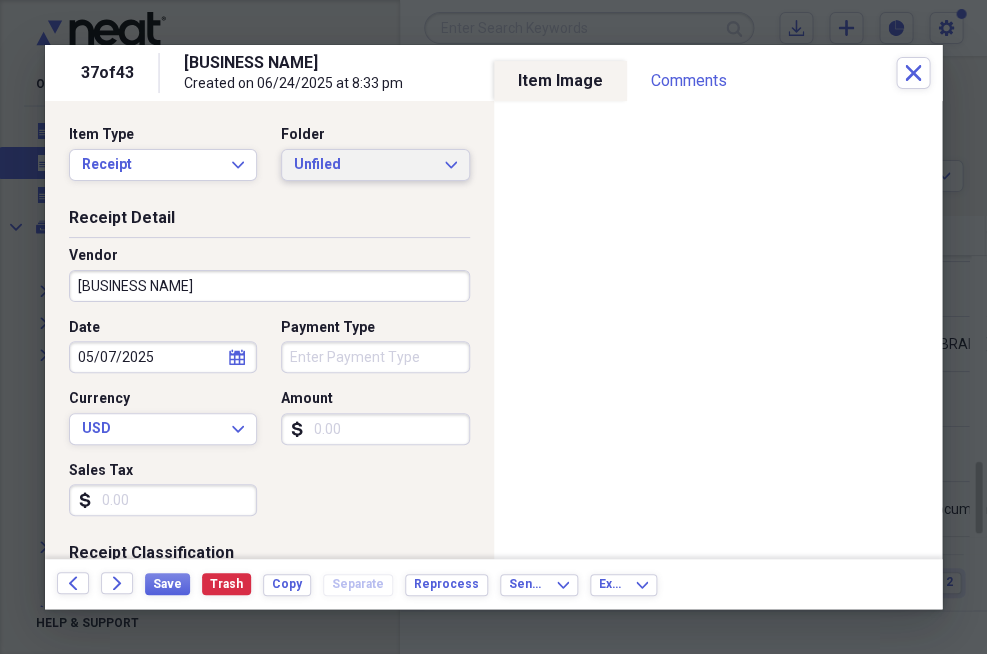 click on "Unfiled Expand" at bounding box center [375, 165] 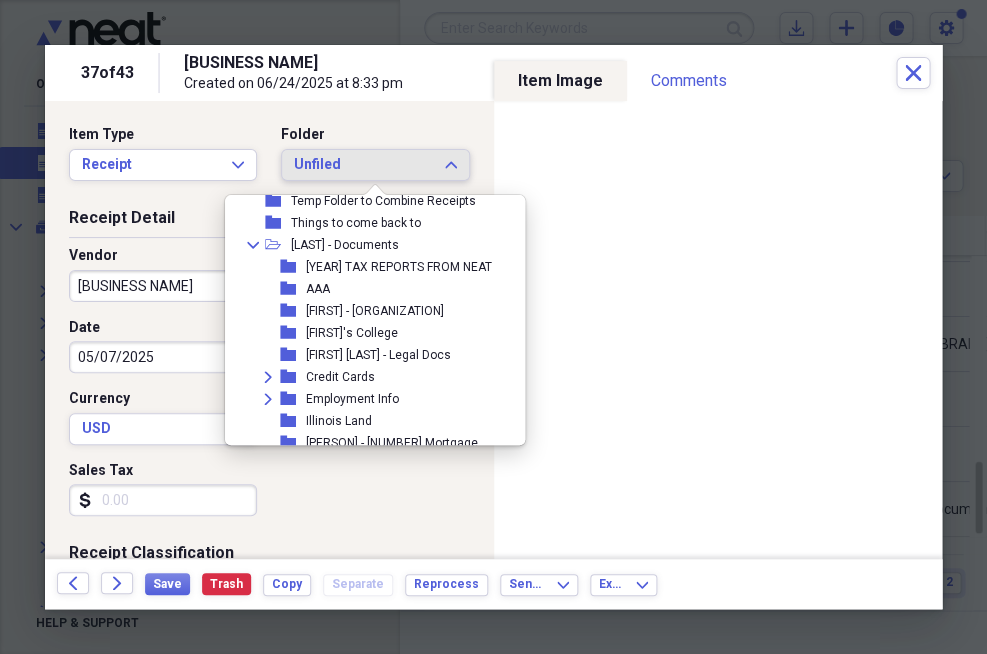scroll, scrollTop: 437, scrollLeft: 0, axis: vertical 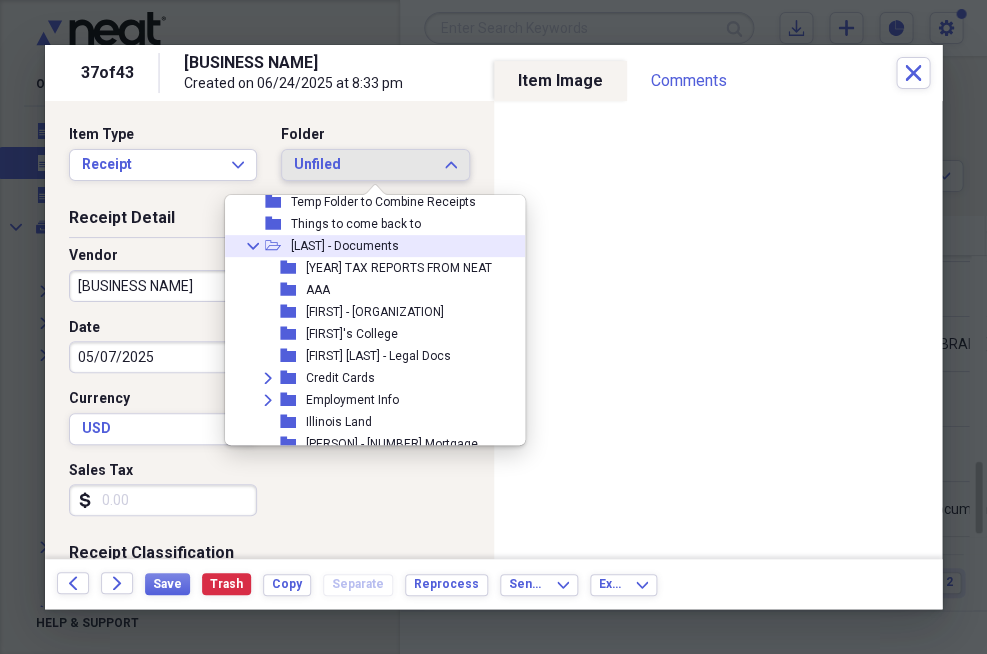 click 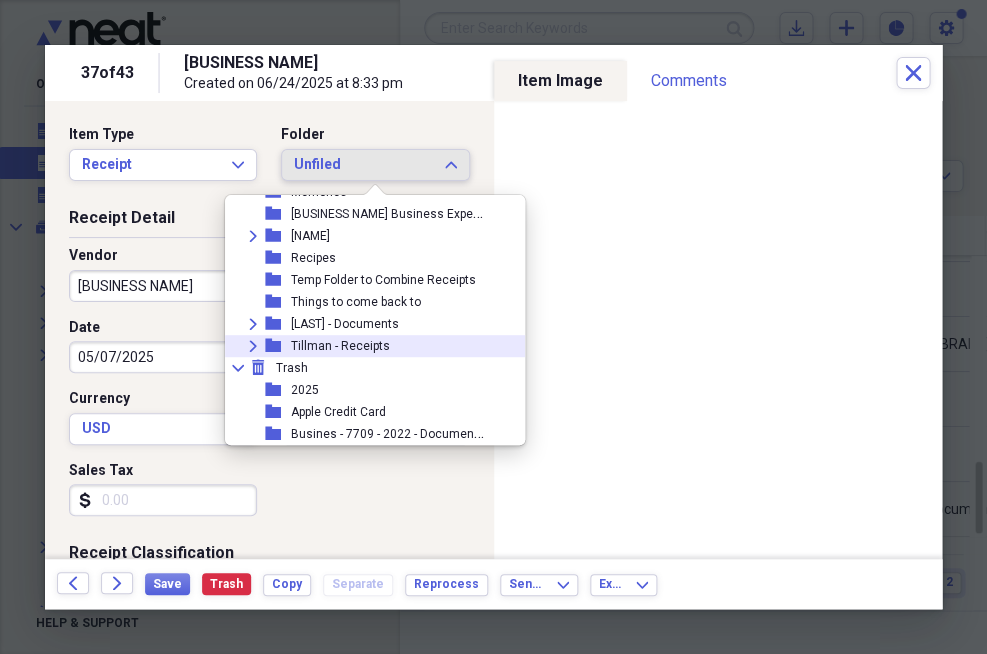 click on "[LAST] - Receipts" at bounding box center (340, 346) 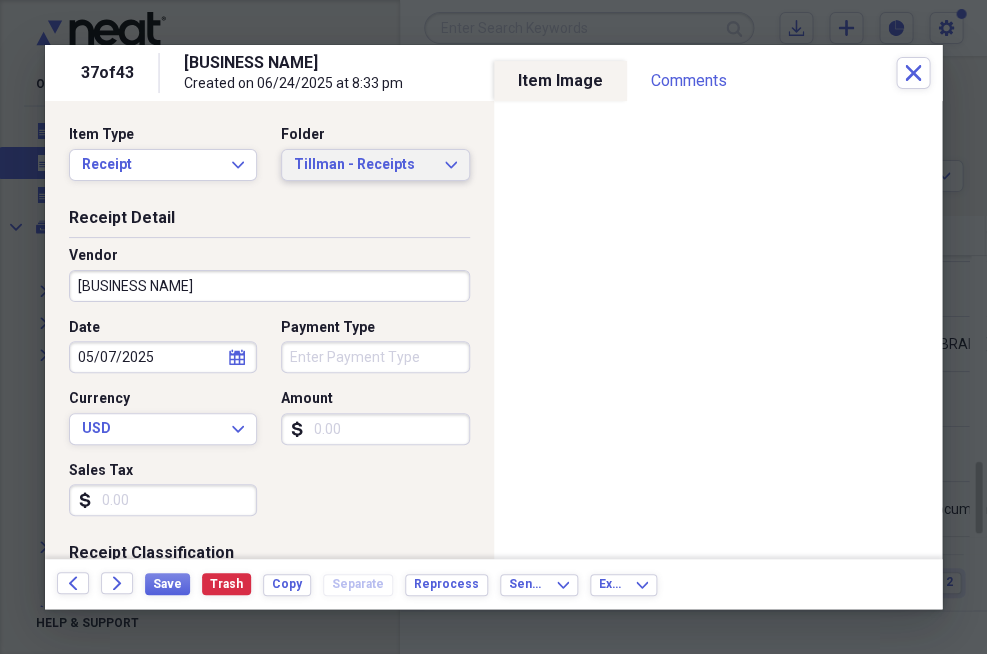 click on "Expand" 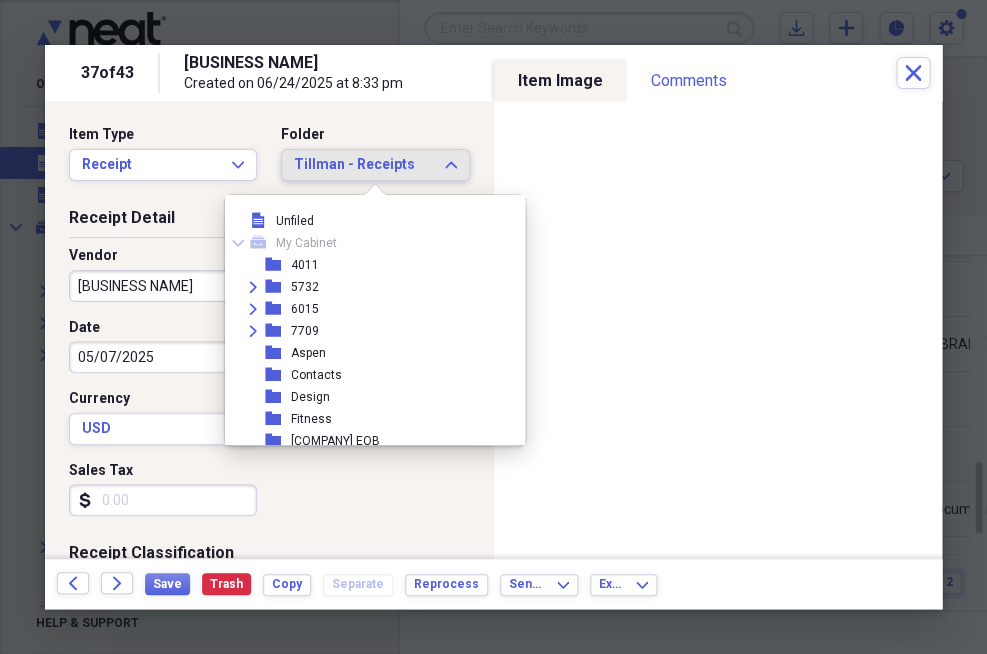 scroll, scrollTop: 359, scrollLeft: 0, axis: vertical 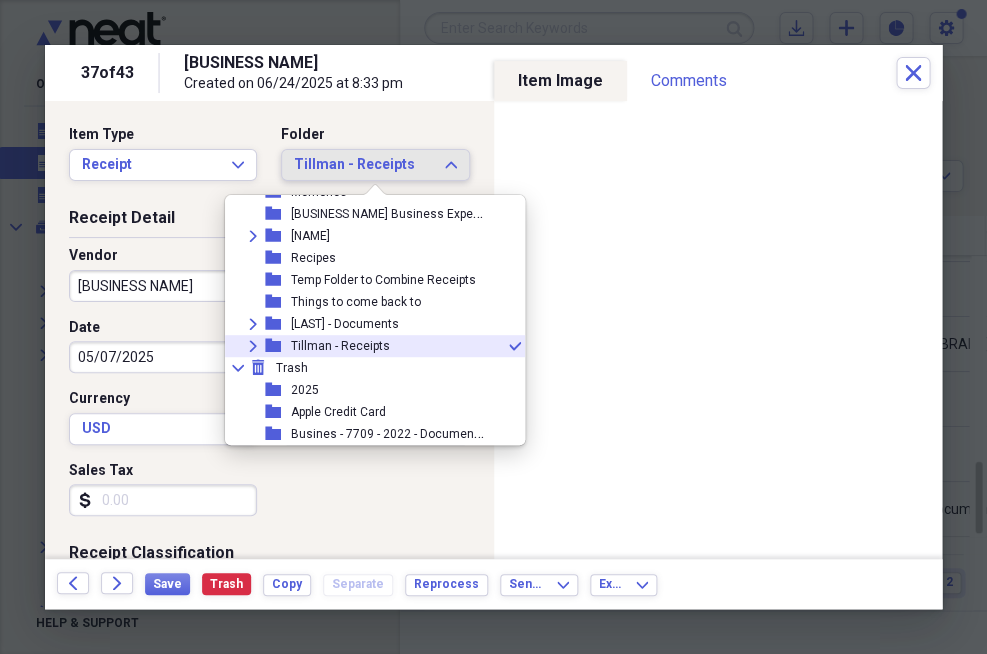 click on "Expand" at bounding box center [253, 346] 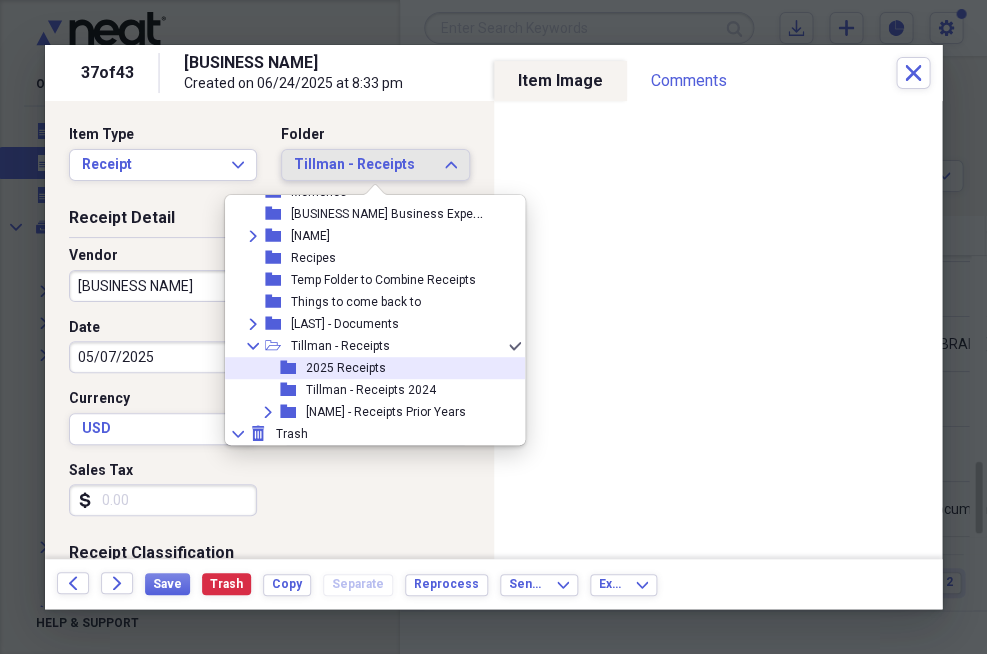click on "2025 Receipts" at bounding box center [346, 368] 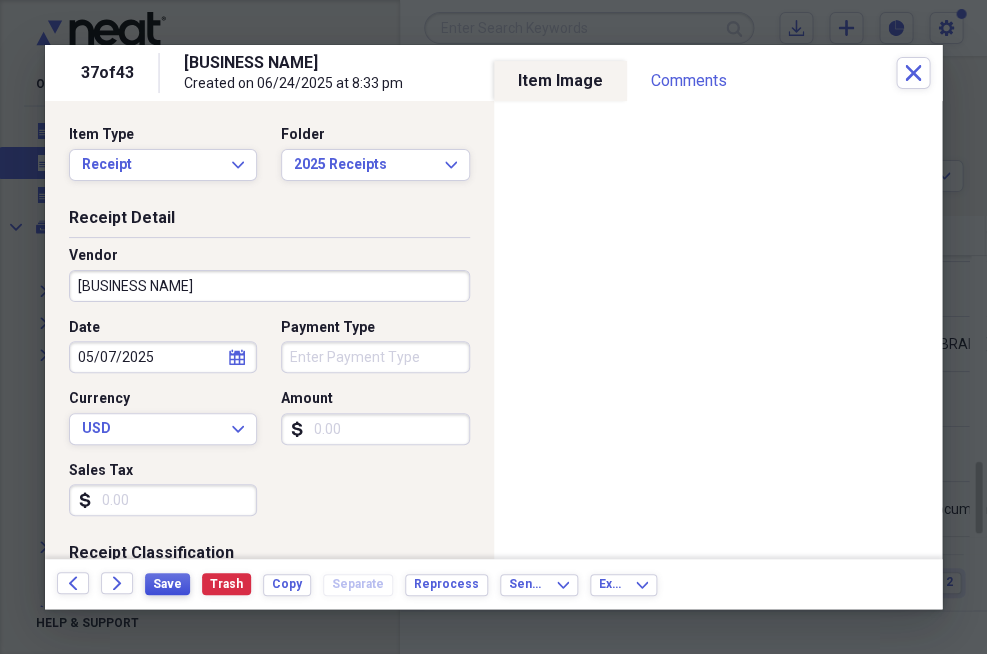 click on "Save" at bounding box center (167, 584) 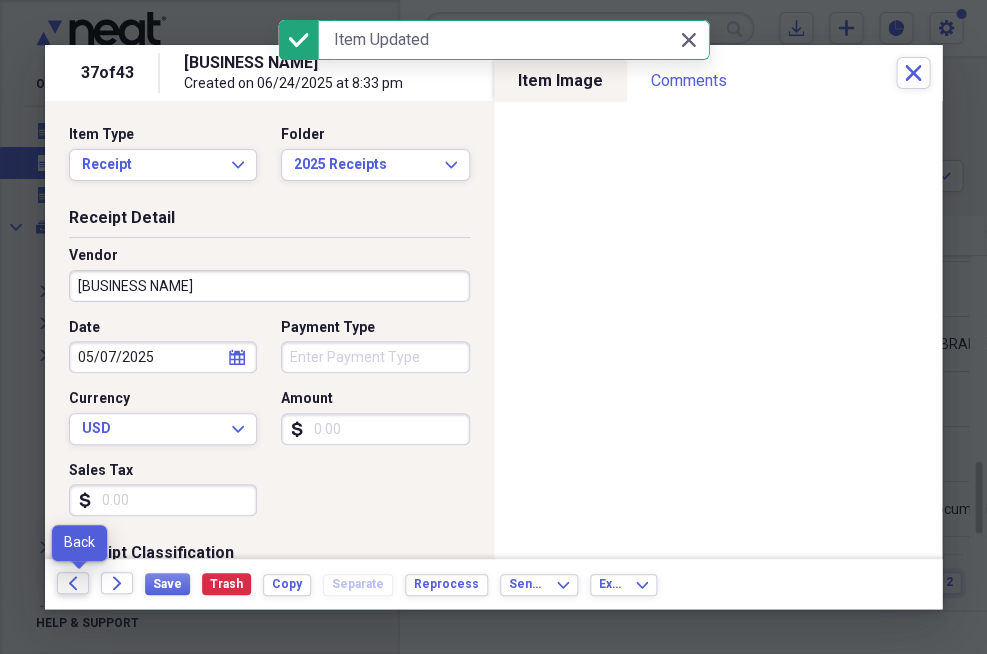 click 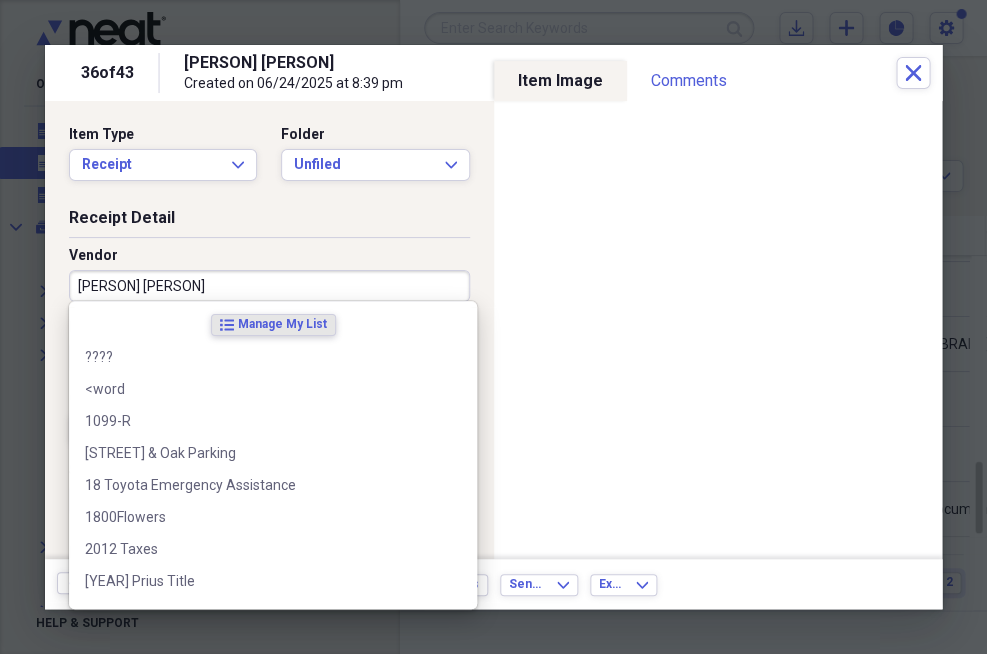 click on "[FIRST] [LAST]" at bounding box center [269, 286] 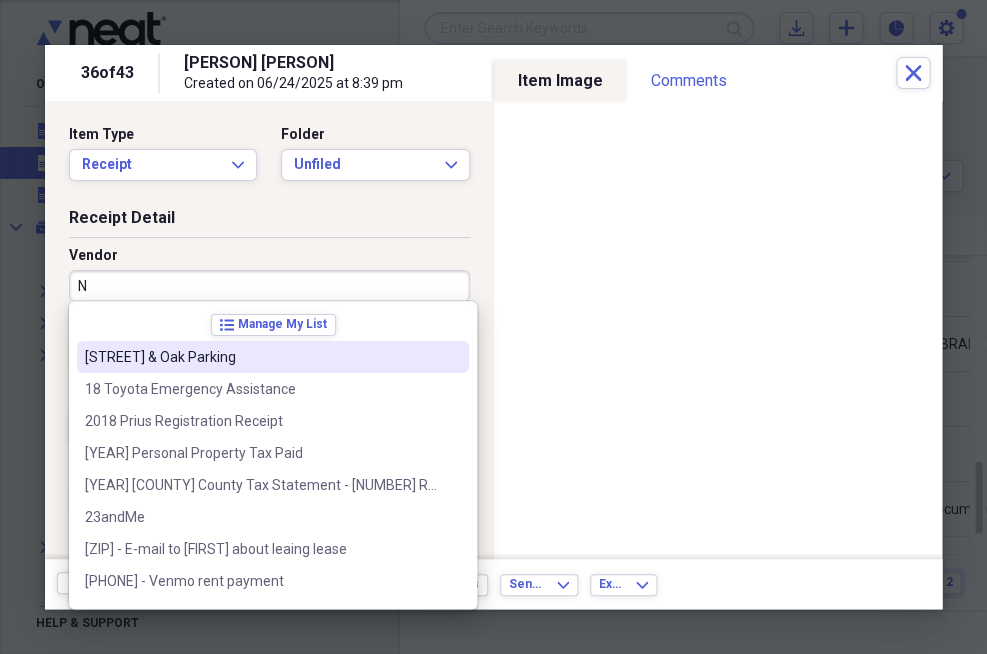 click on "Vendor" at bounding box center (269, 256) 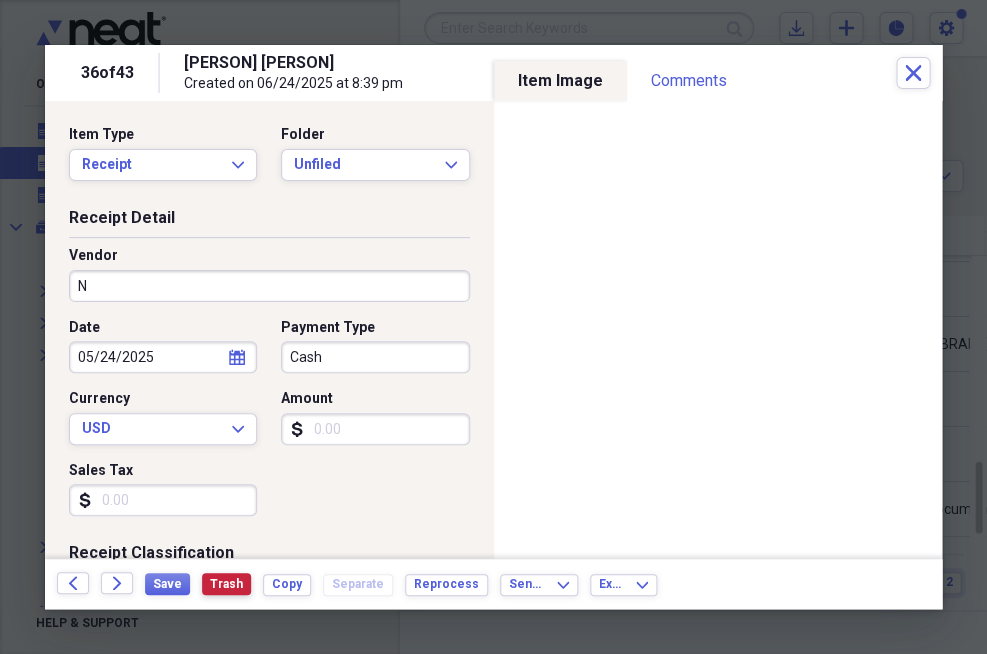 click on "Trash" at bounding box center (226, 584) 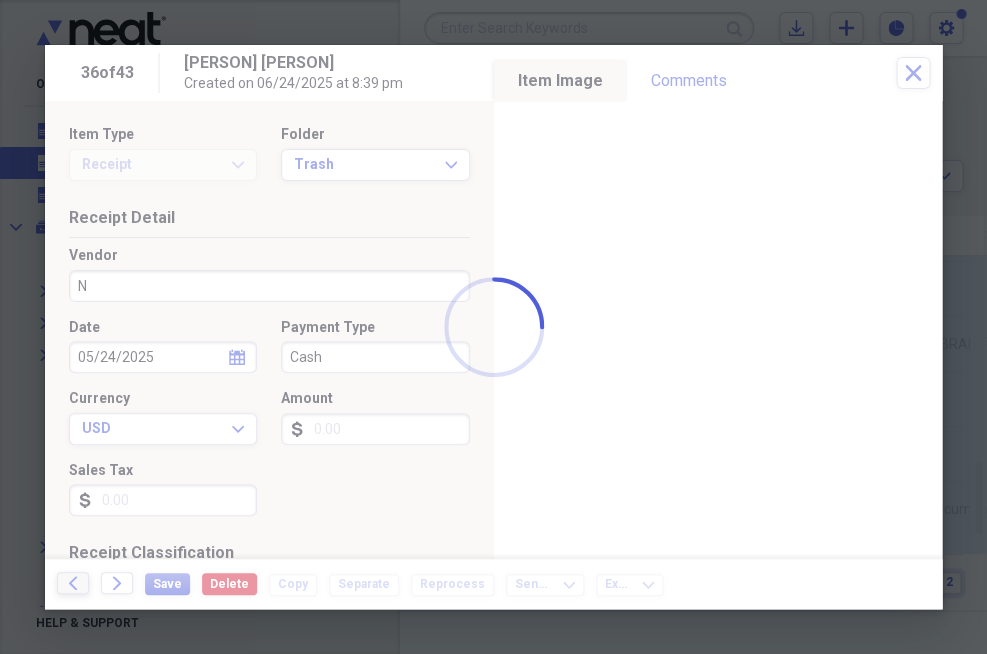 type on "[FIRST] [LAST]" 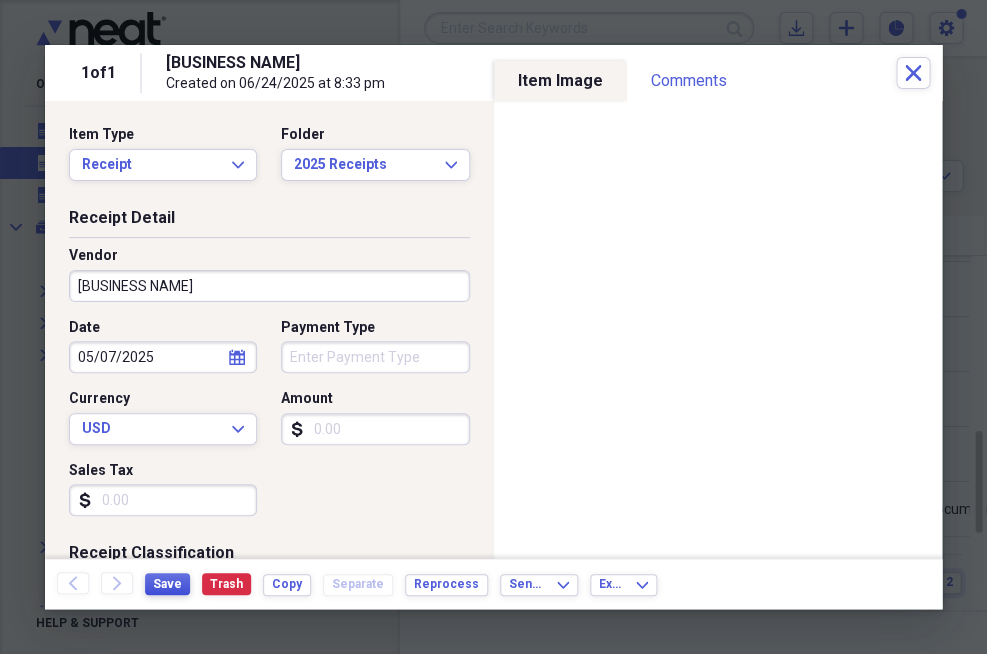 click on "Save" at bounding box center [167, 584] 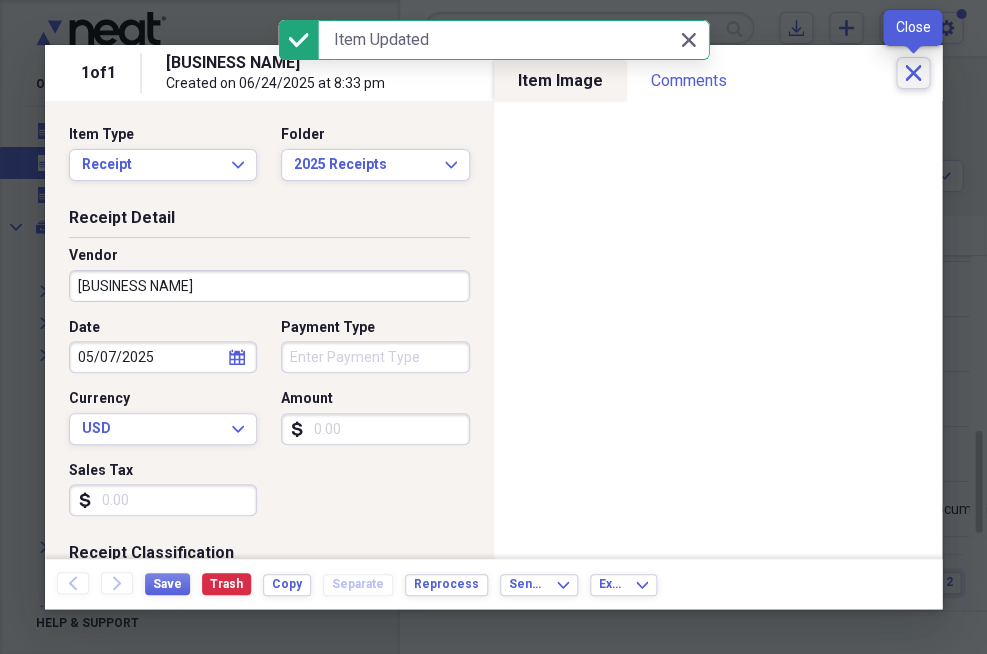 click on "Close" 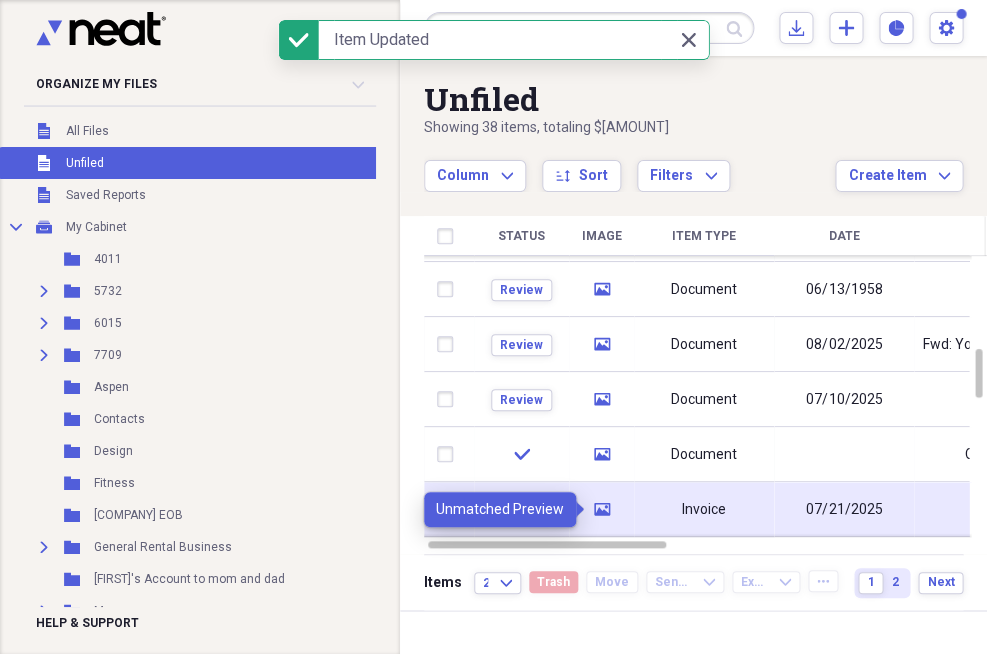 click on "media" 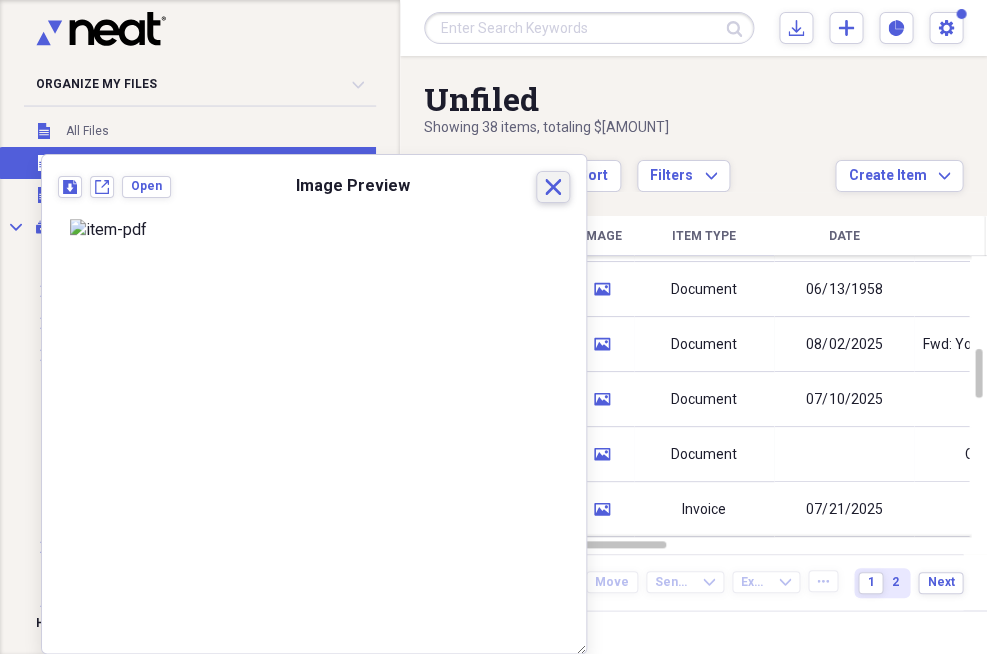 click on "Close" 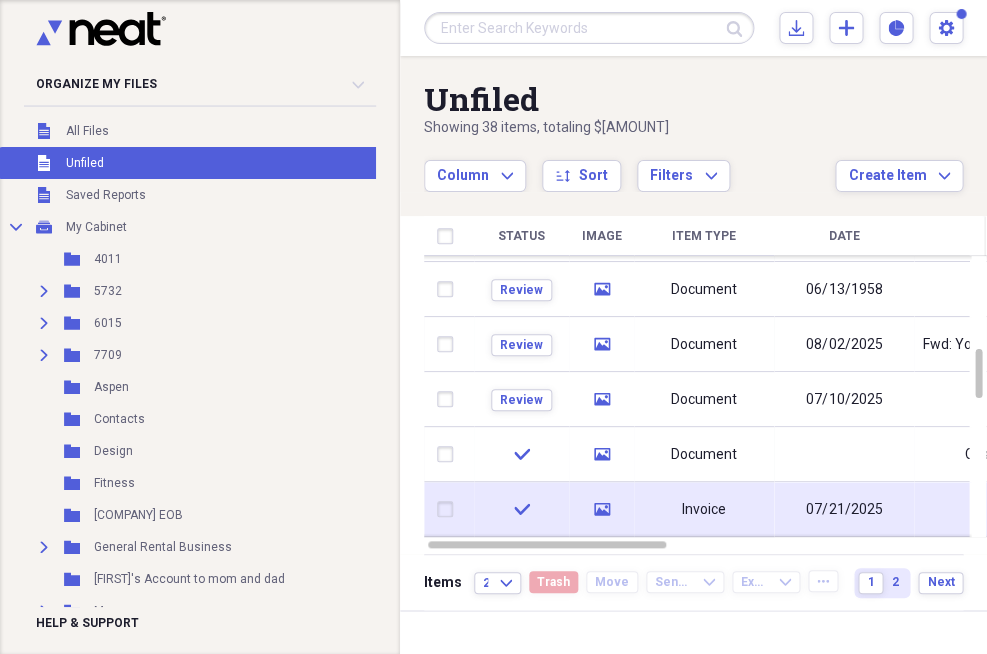 click 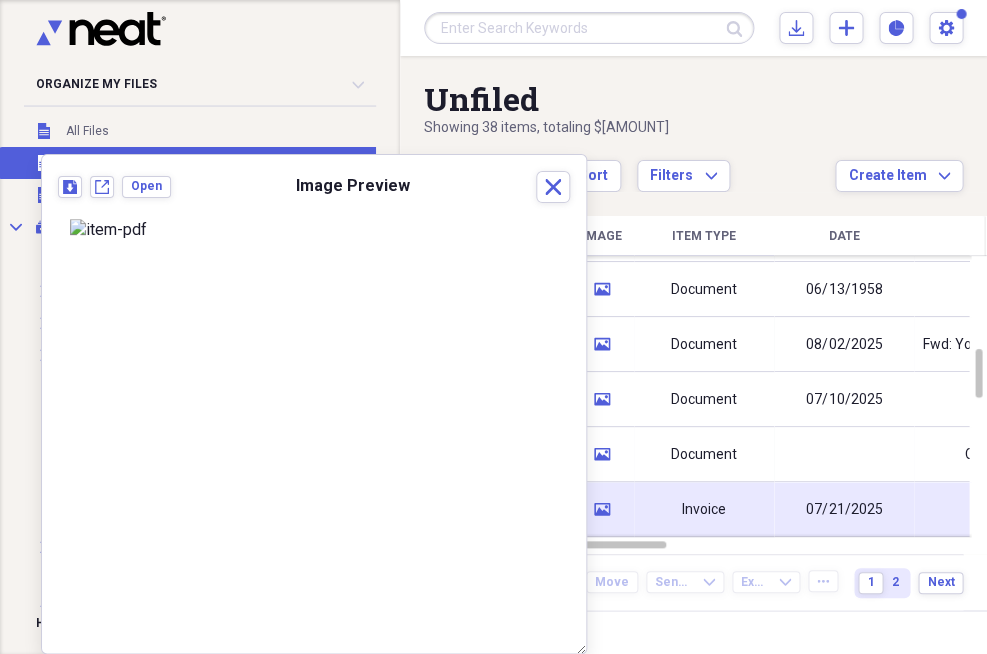 click 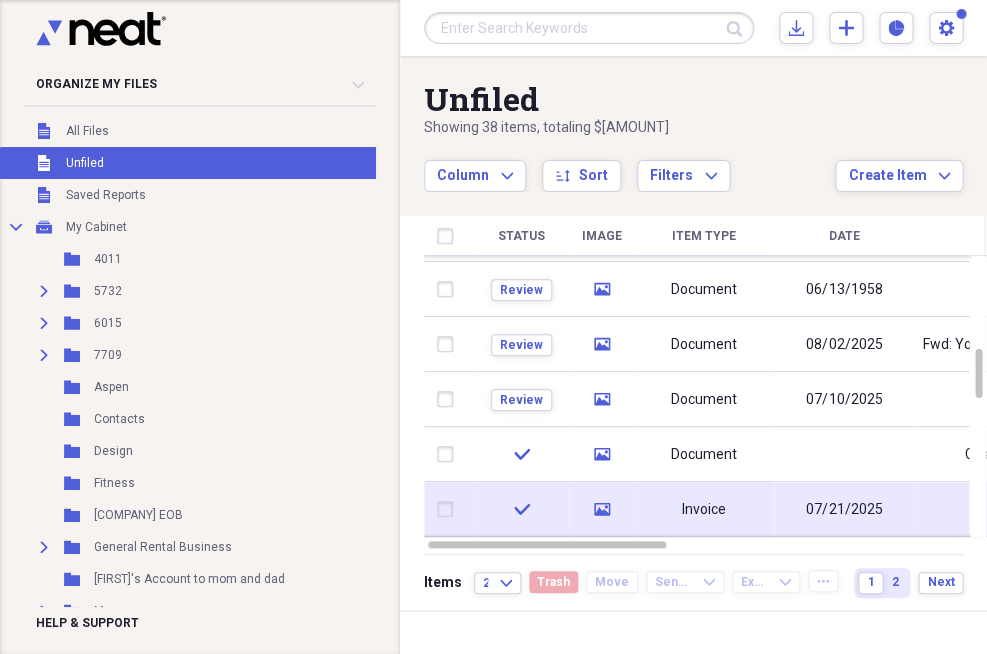 click on "Invoice" at bounding box center (704, 509) 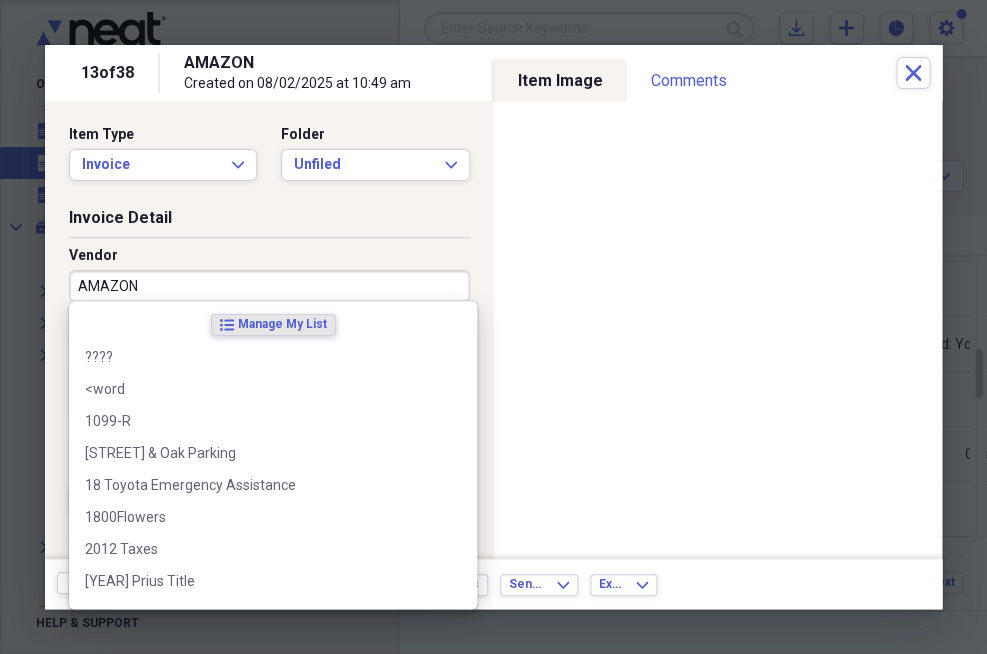 click on "AMAZON" at bounding box center [269, 286] 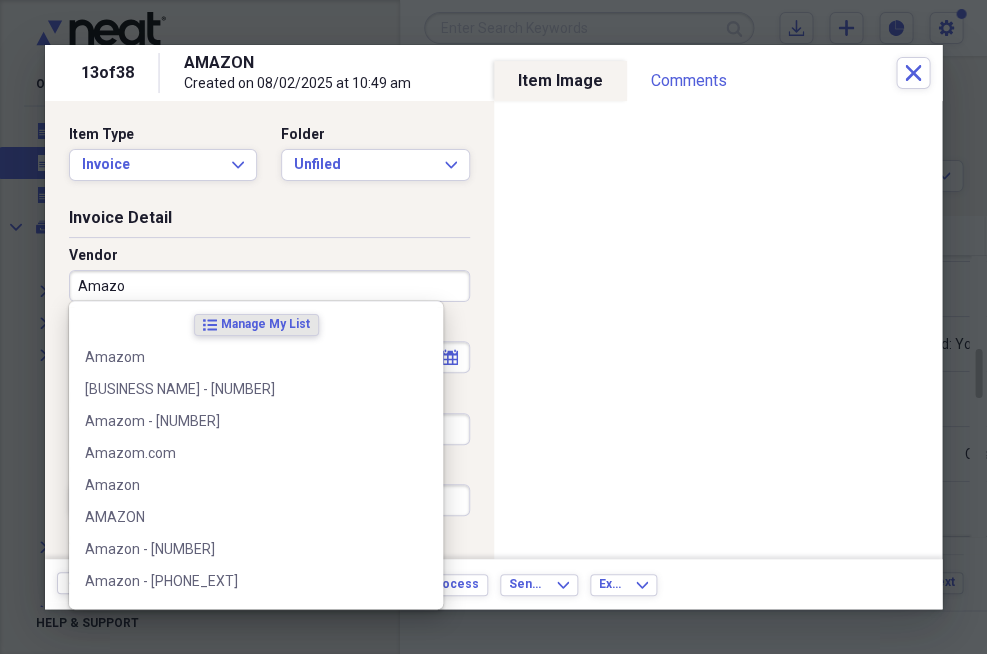 type on "Amazon" 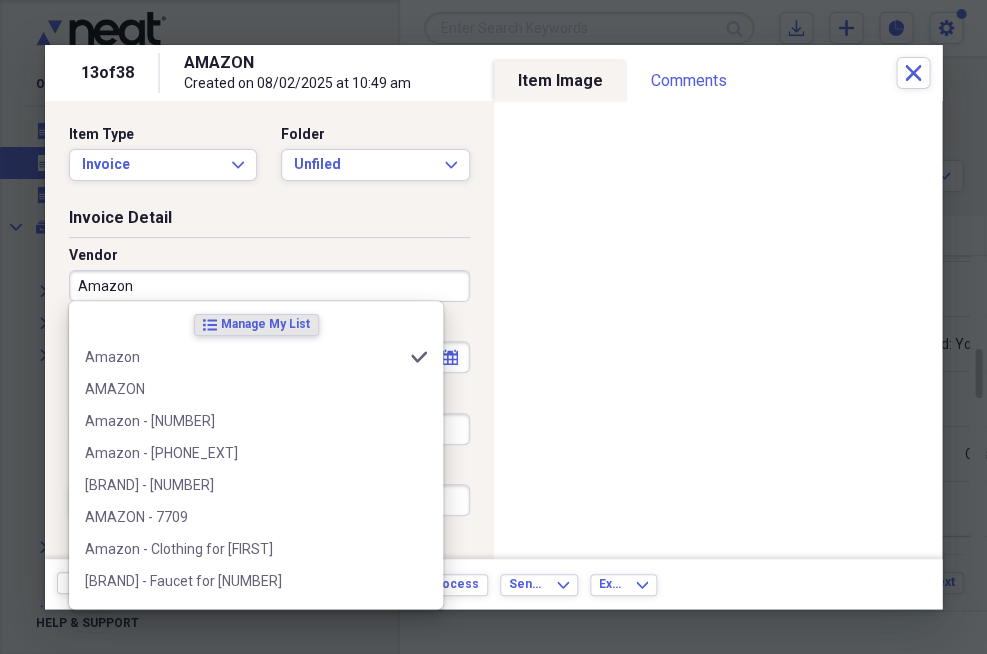 type on "Pay Bill" 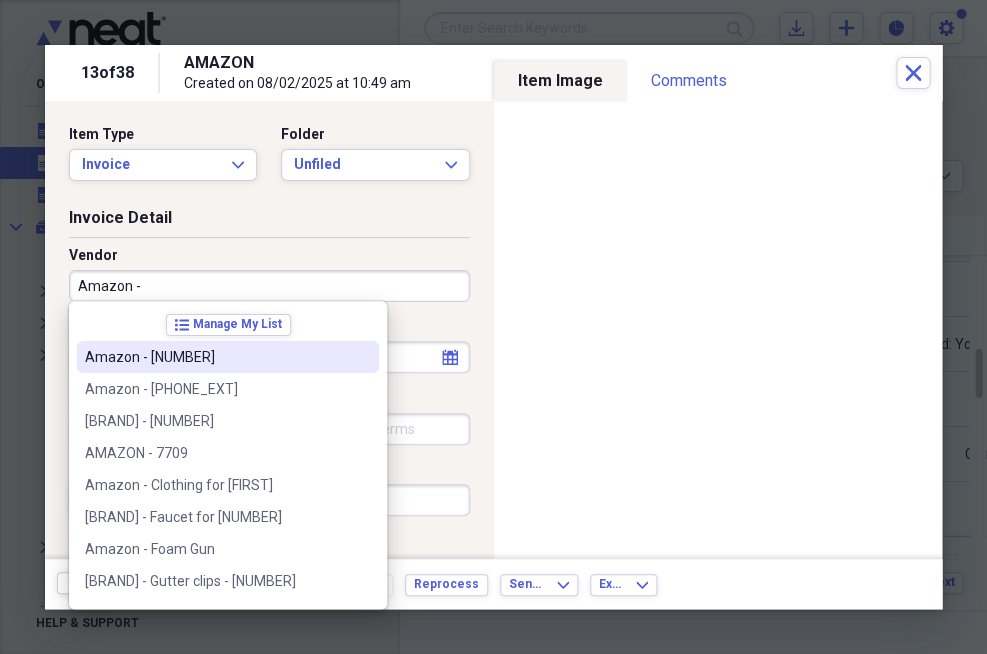 click on "Amazon - [NUMBER]" at bounding box center (216, 357) 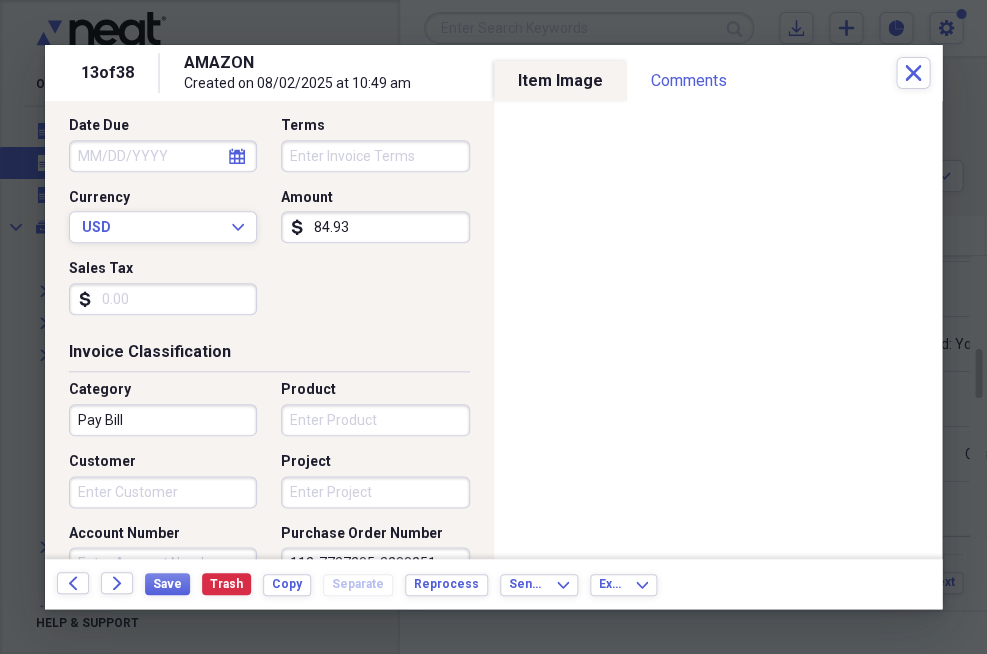 scroll, scrollTop: 290, scrollLeft: 0, axis: vertical 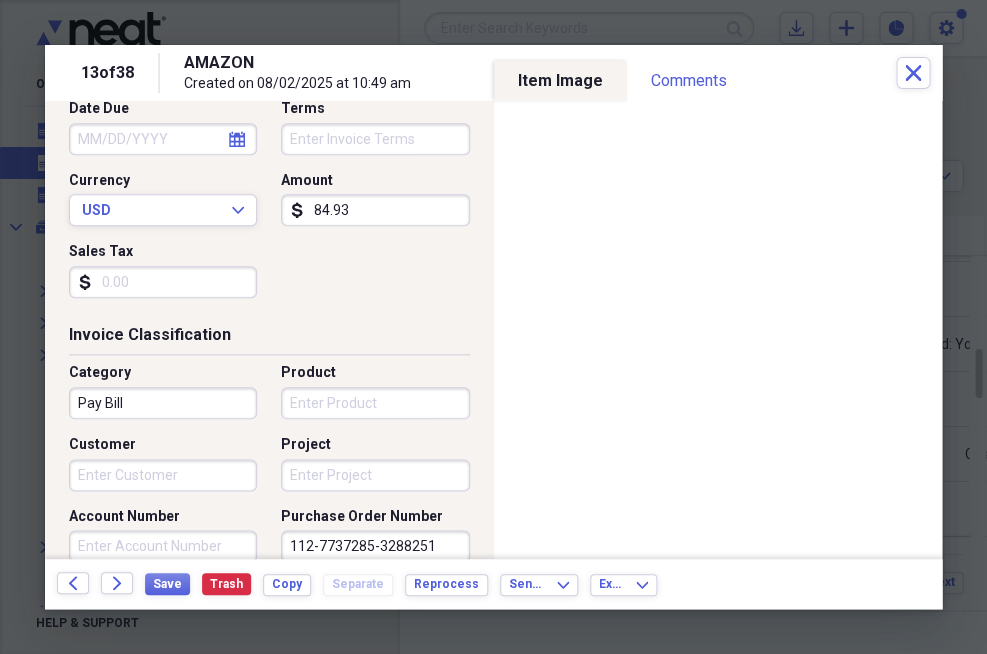 click on "Pay Bill" at bounding box center (163, 403) 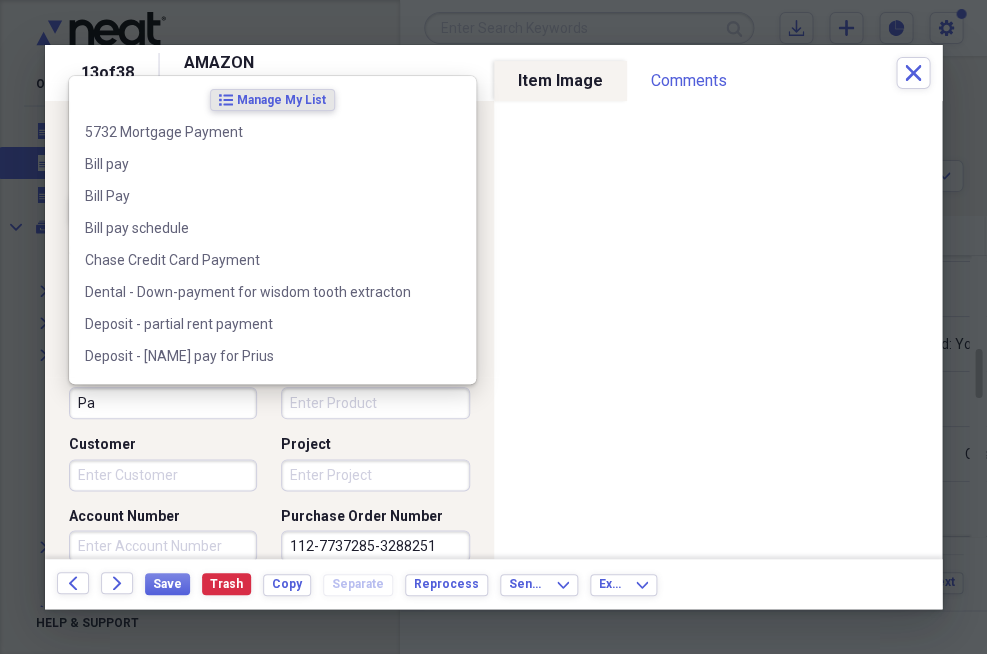 type on "P" 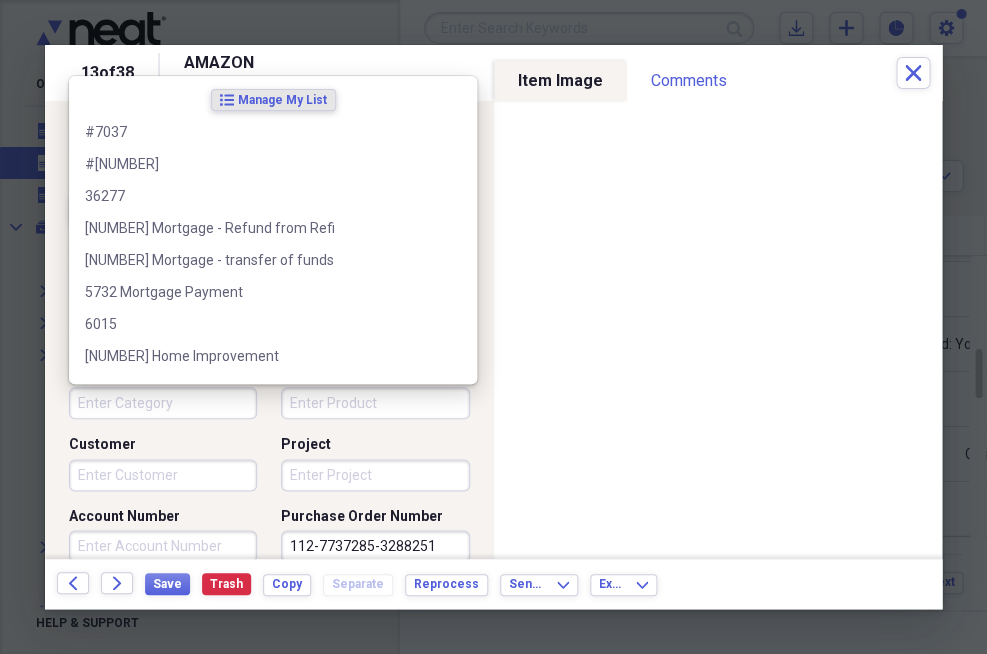type 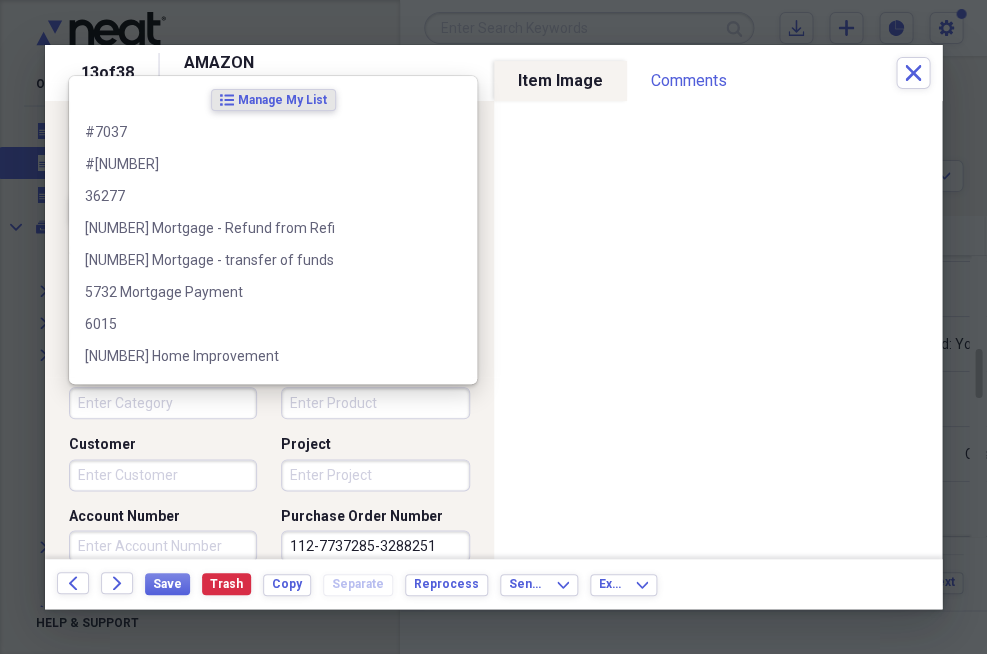 click on "Category Product Customer Project Account Number Purchase Order Number 112-7737285-3288251 Class Location" at bounding box center (269, 506) 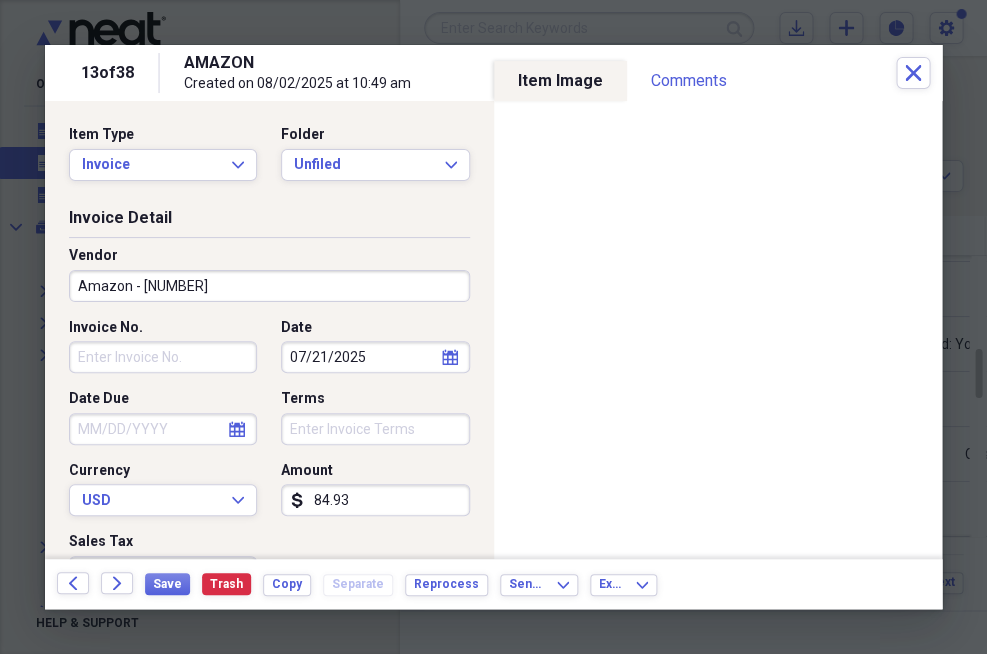 scroll, scrollTop: 0, scrollLeft: 0, axis: both 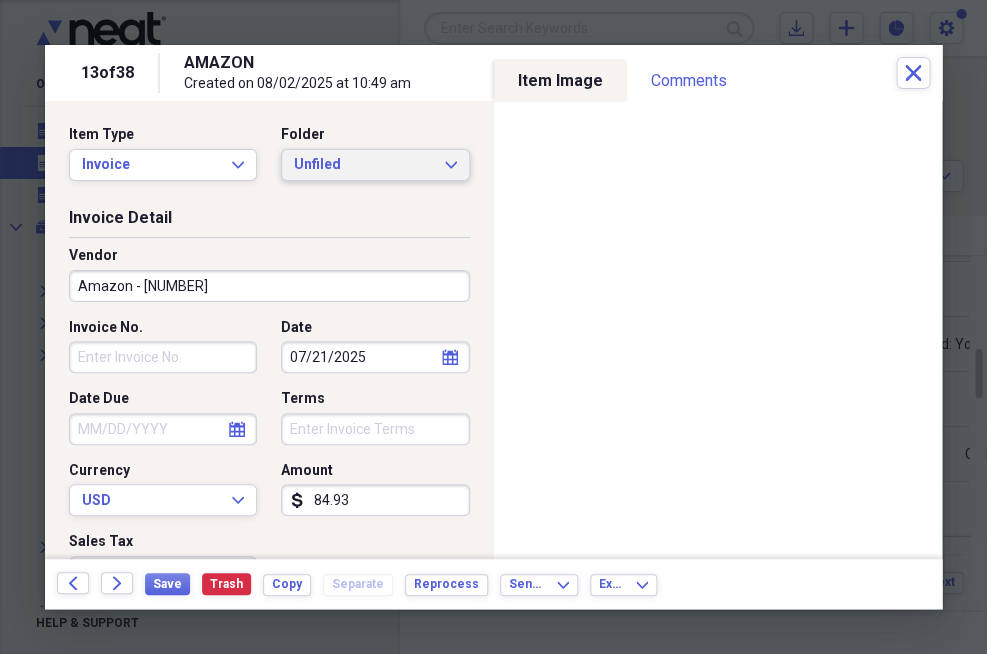 click on "Unfiled Expand" at bounding box center (375, 165) 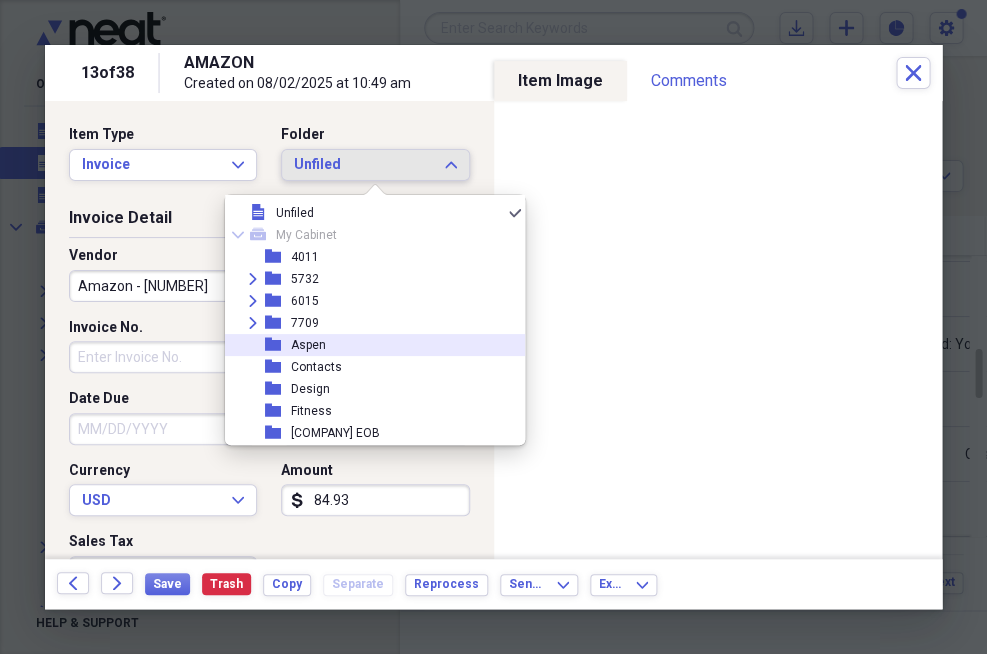 scroll, scrollTop: 0, scrollLeft: 0, axis: both 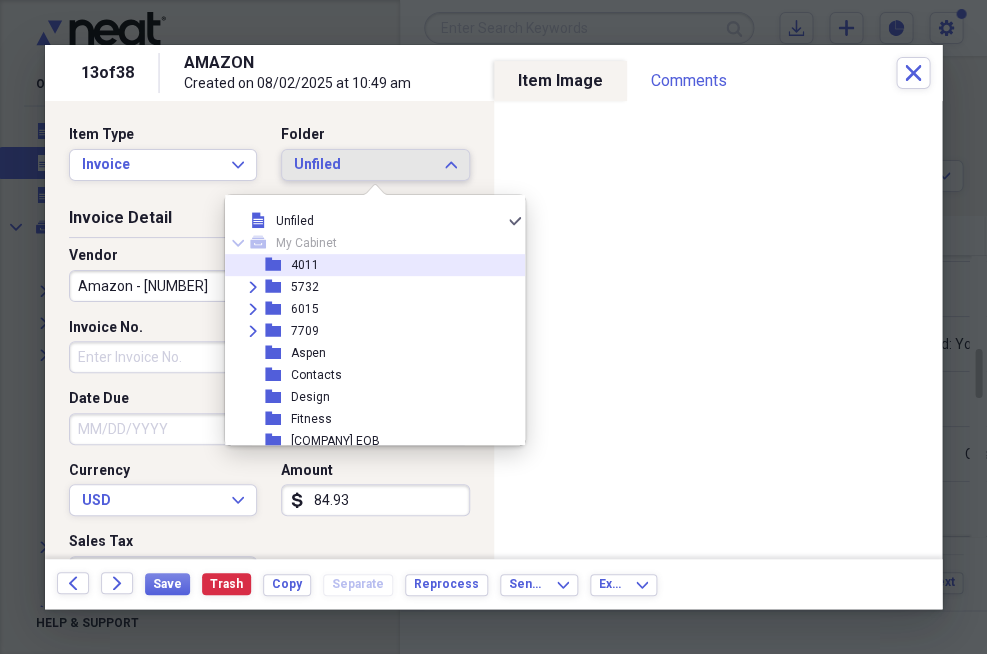 click on "4011" at bounding box center (305, 265) 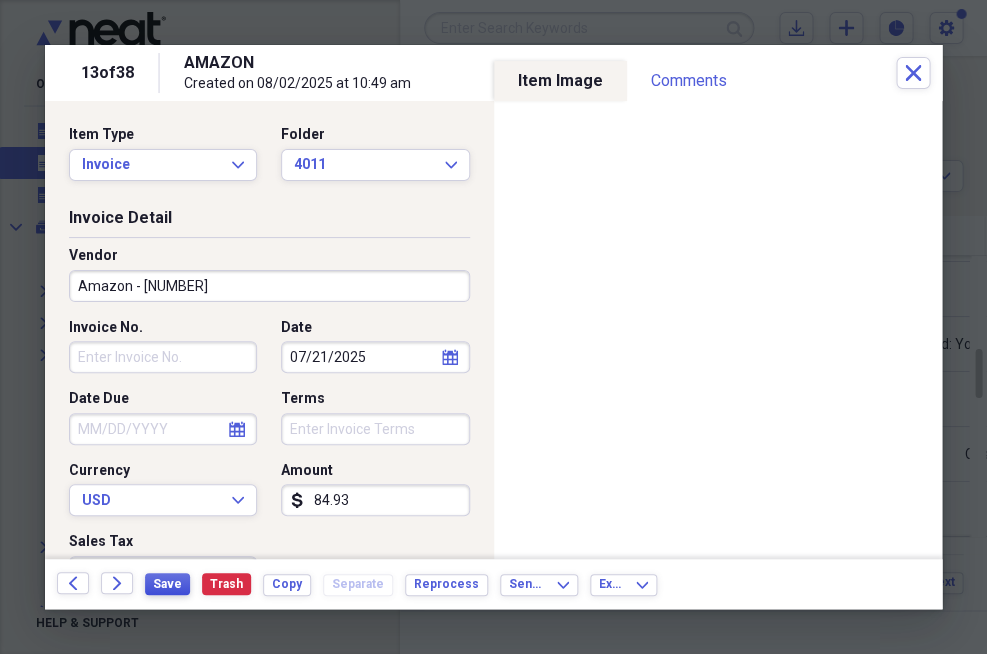 click on "Save" at bounding box center (167, 584) 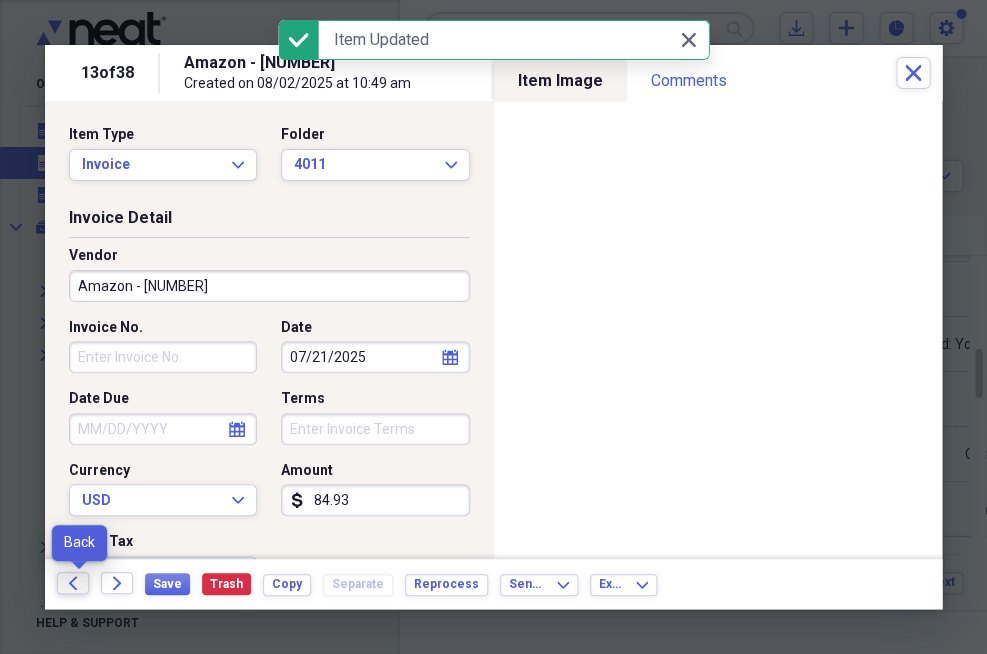 click on "Back" at bounding box center [73, 583] 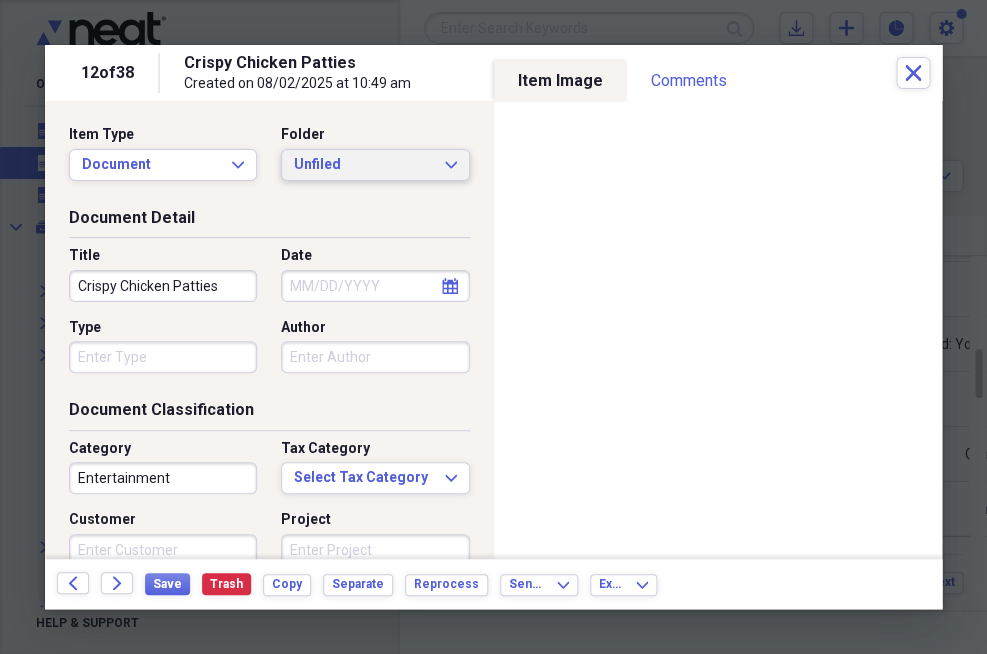 click on "Unfiled Expand" at bounding box center (375, 165) 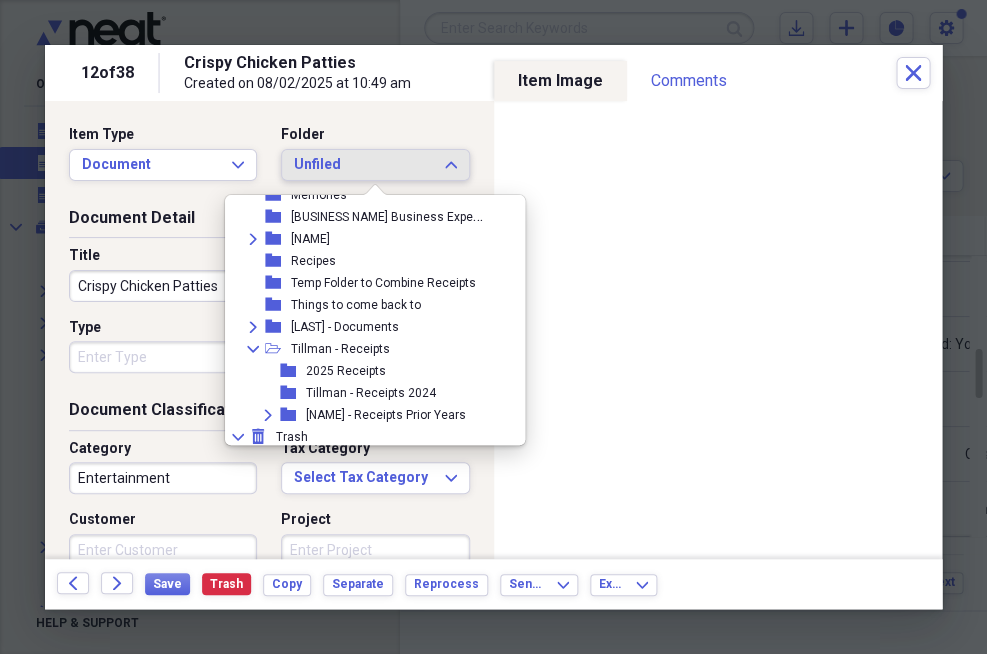 scroll, scrollTop: 348, scrollLeft: 0, axis: vertical 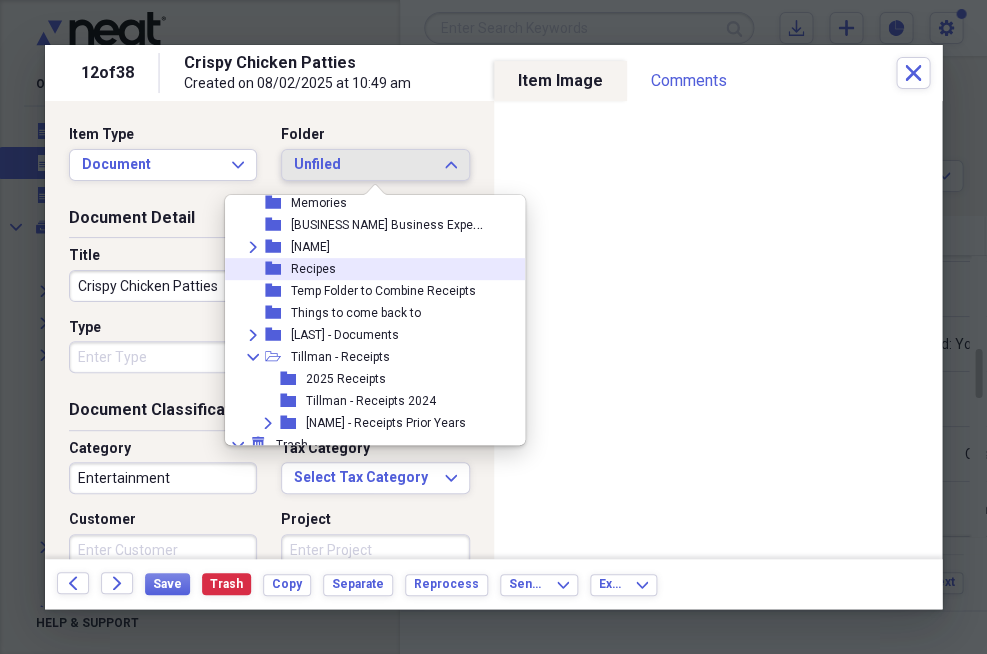 click on "folder Recipes" at bounding box center [367, 269] 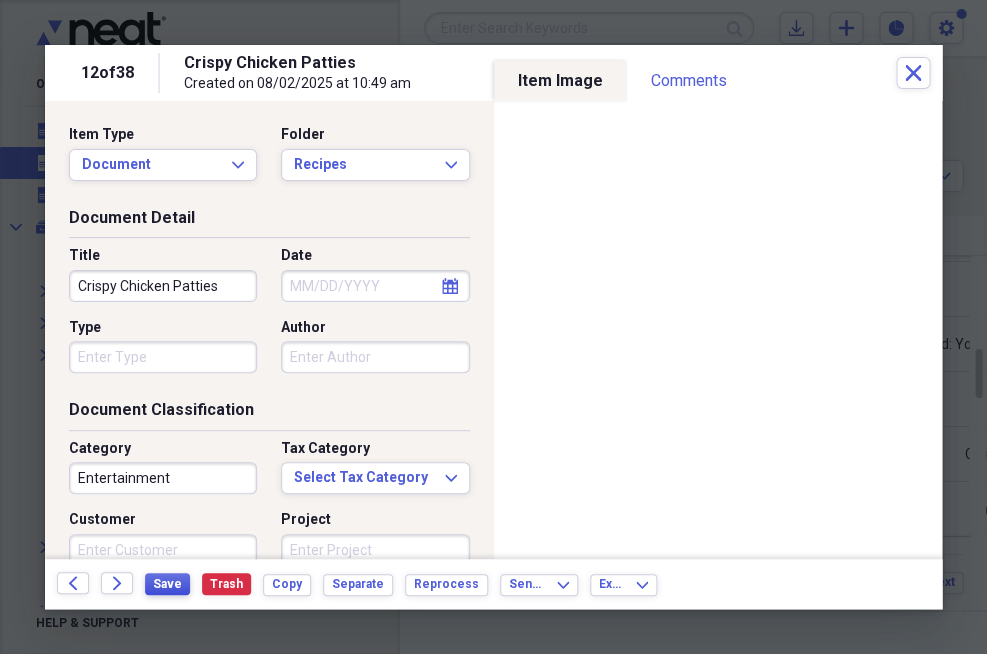 click on "Save" at bounding box center (167, 584) 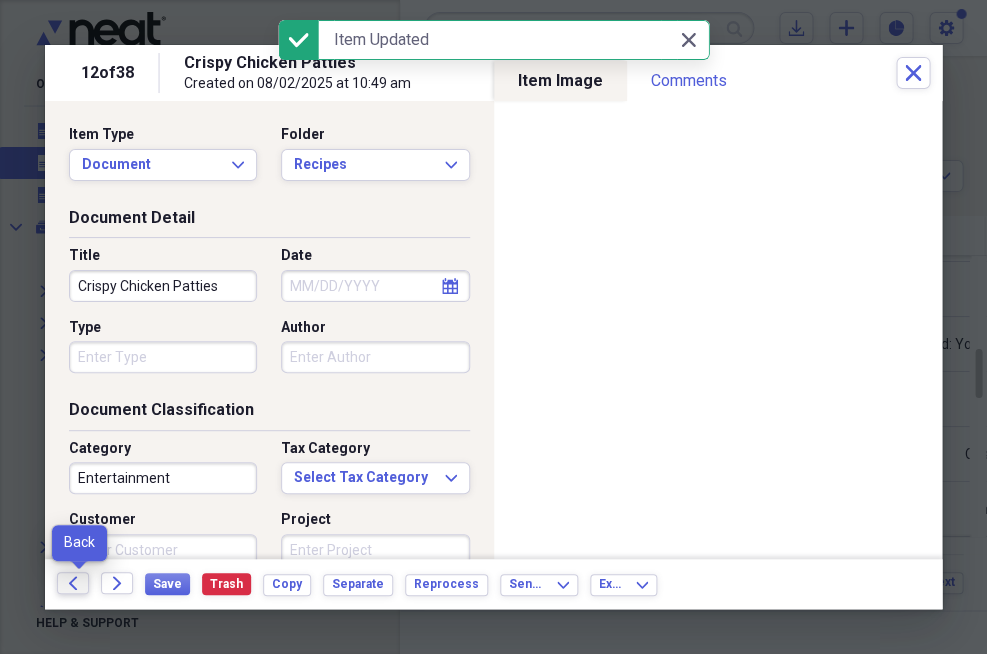click on "Back" 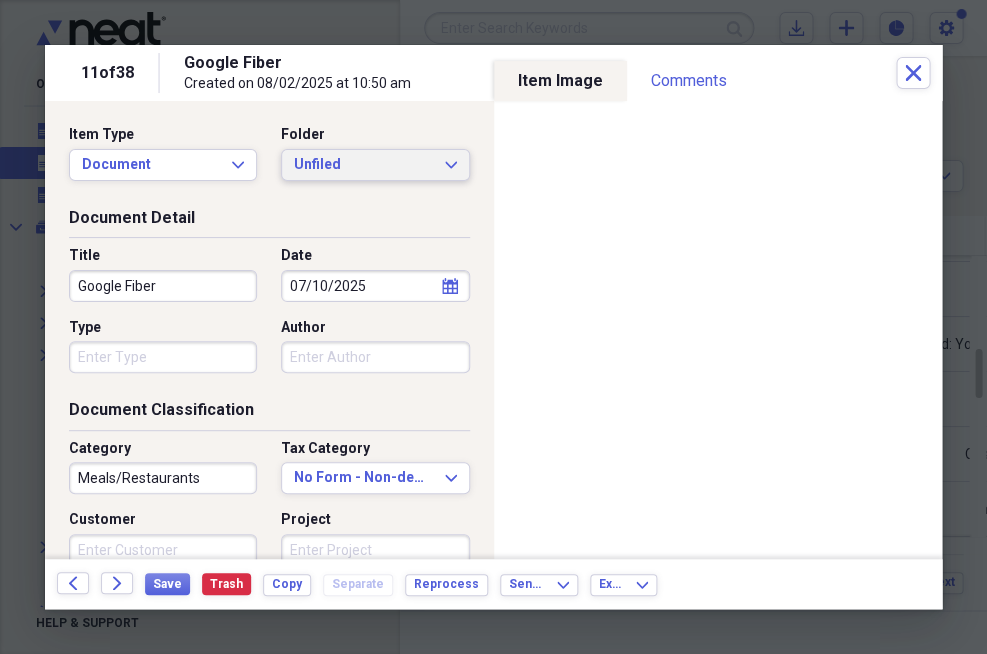 click on "Expand" 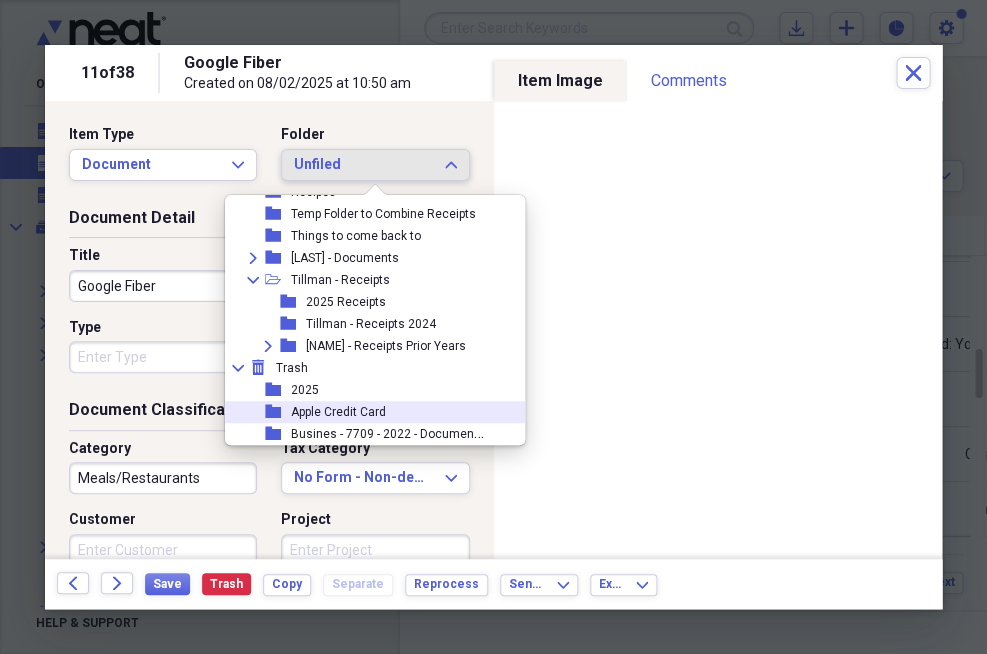 scroll, scrollTop: 425, scrollLeft: 0, axis: vertical 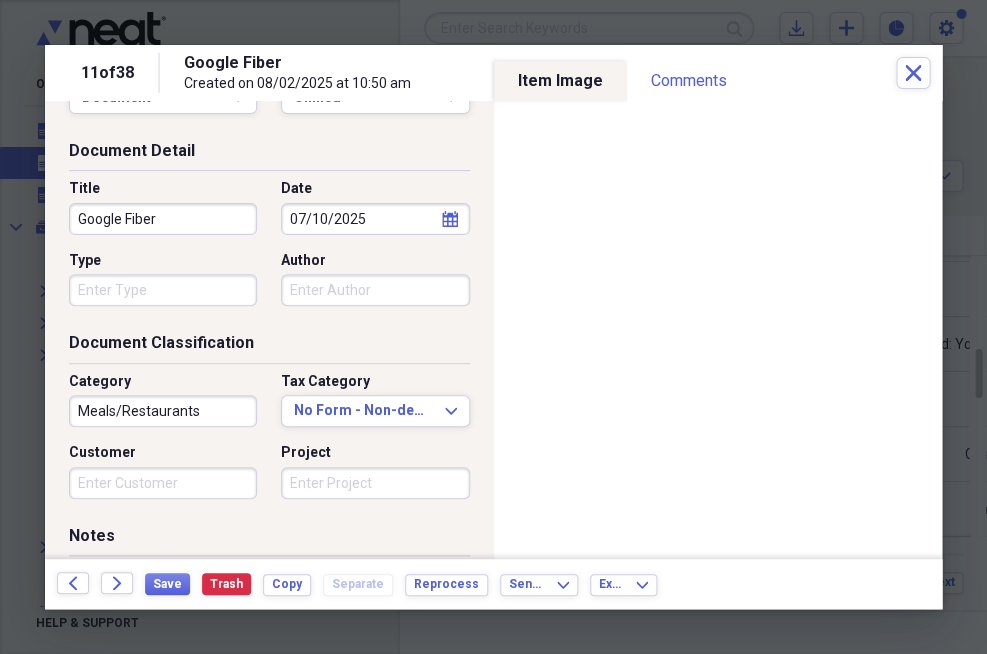 click on "Meals/Restaurants" at bounding box center (163, 411) 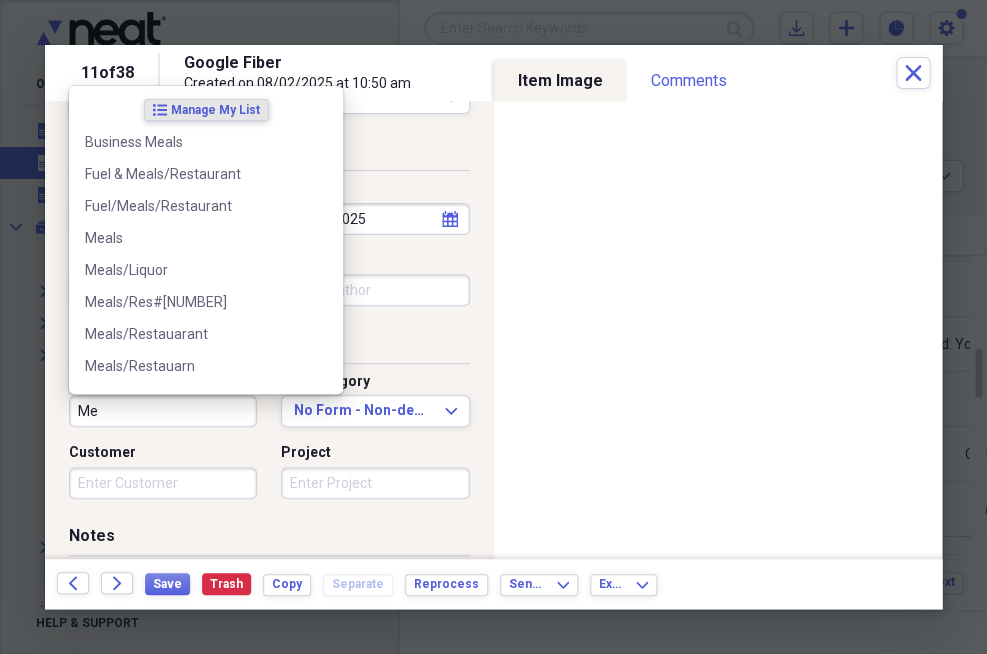 type on "M" 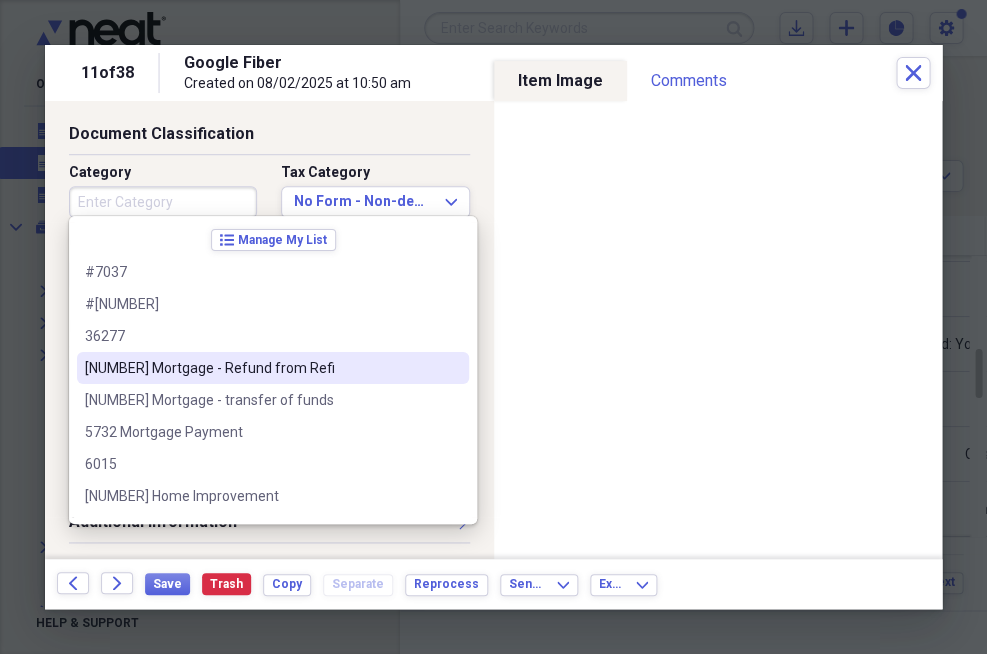 scroll, scrollTop: 276, scrollLeft: 0, axis: vertical 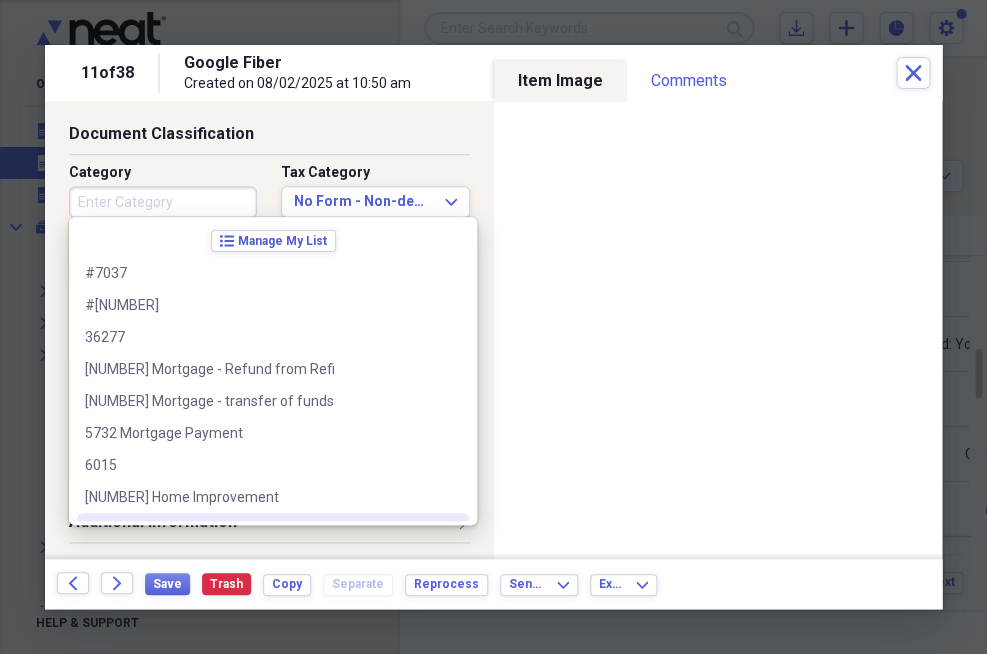 type 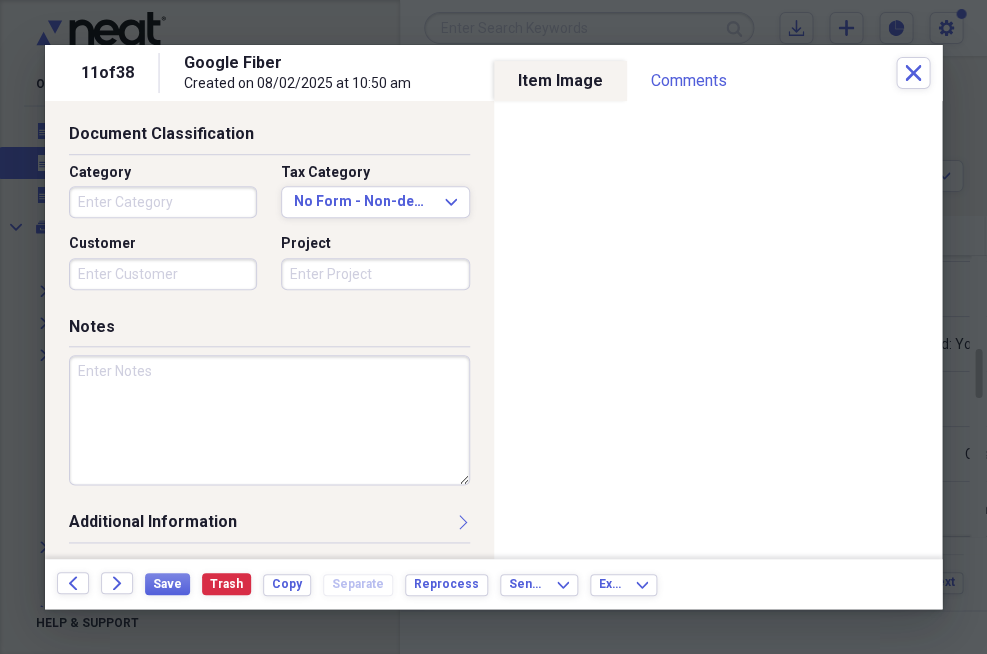 click on "Additional Information Subject Topic Action Type Application Received calendar Calendar Date Sent calendar Calendar From To Date Due calendar Calendar" at bounding box center (269, 535) 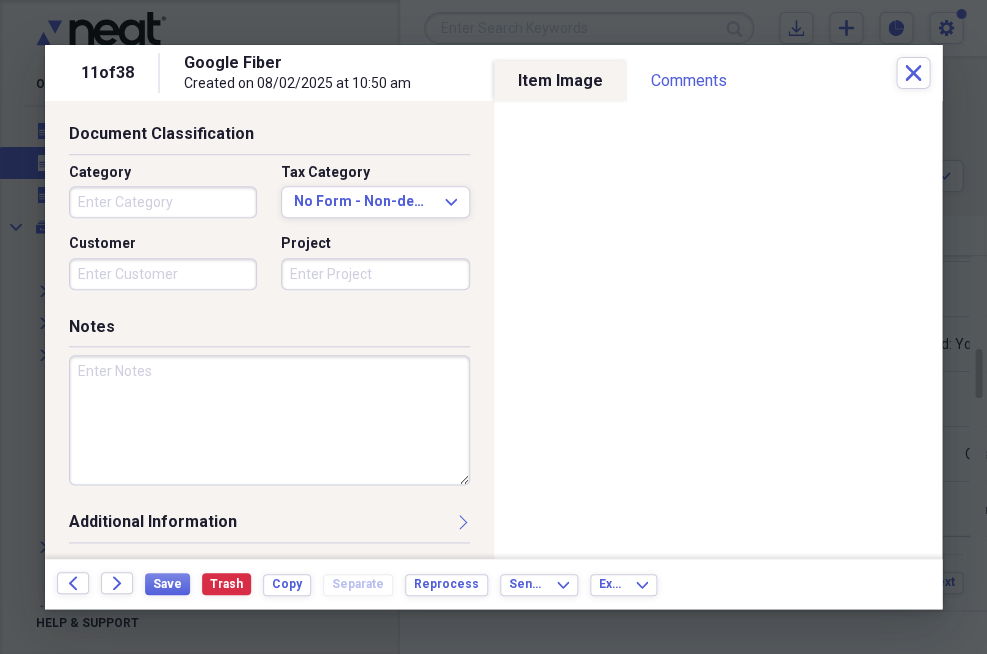 click at bounding box center (269, 420) 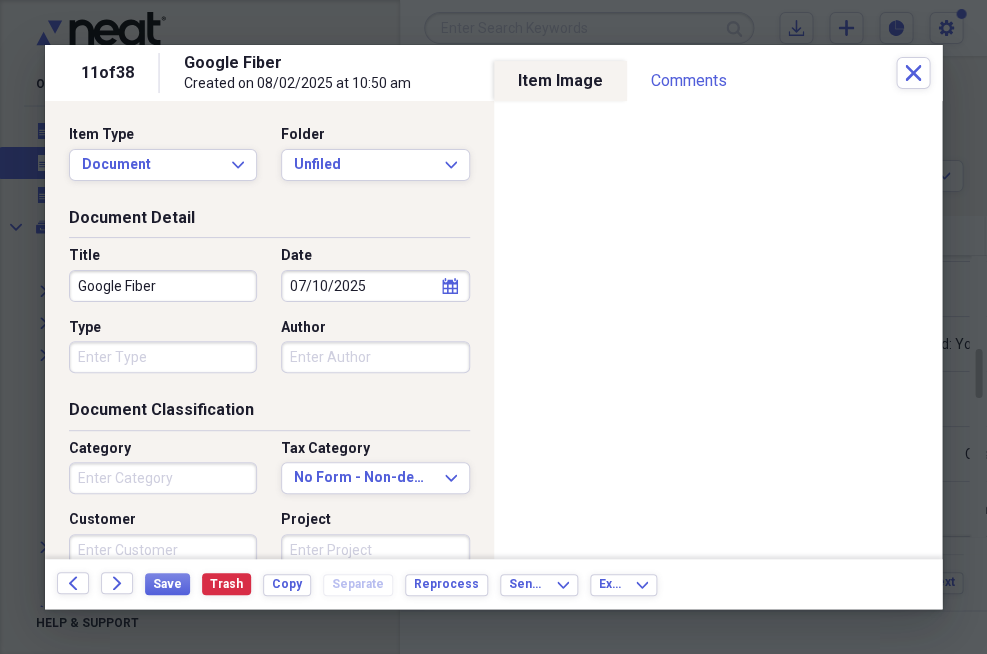 scroll, scrollTop: 0, scrollLeft: 0, axis: both 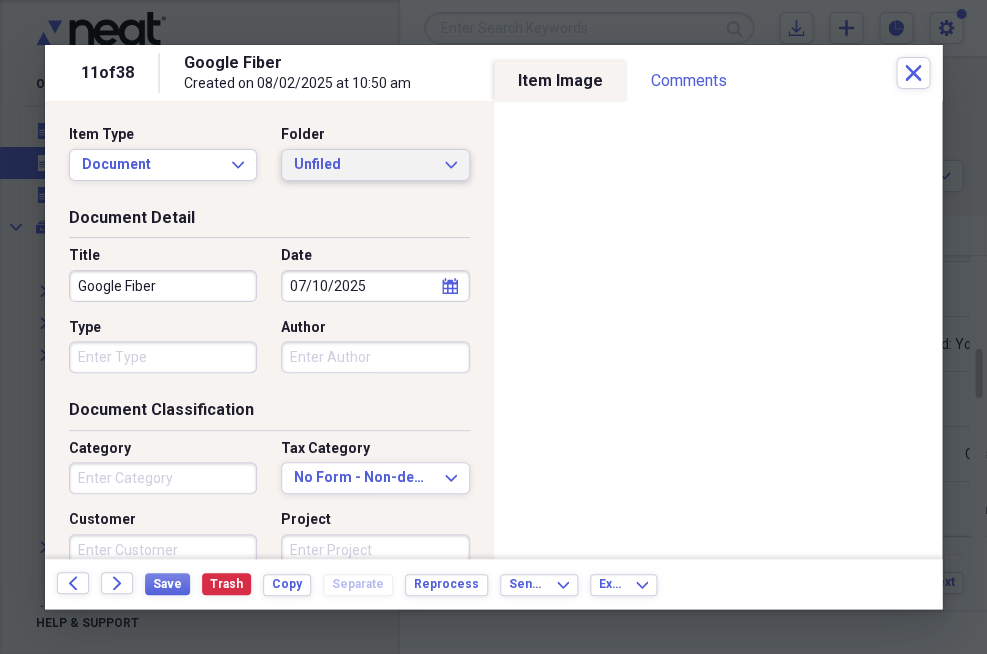 type on "Google Fiber code" 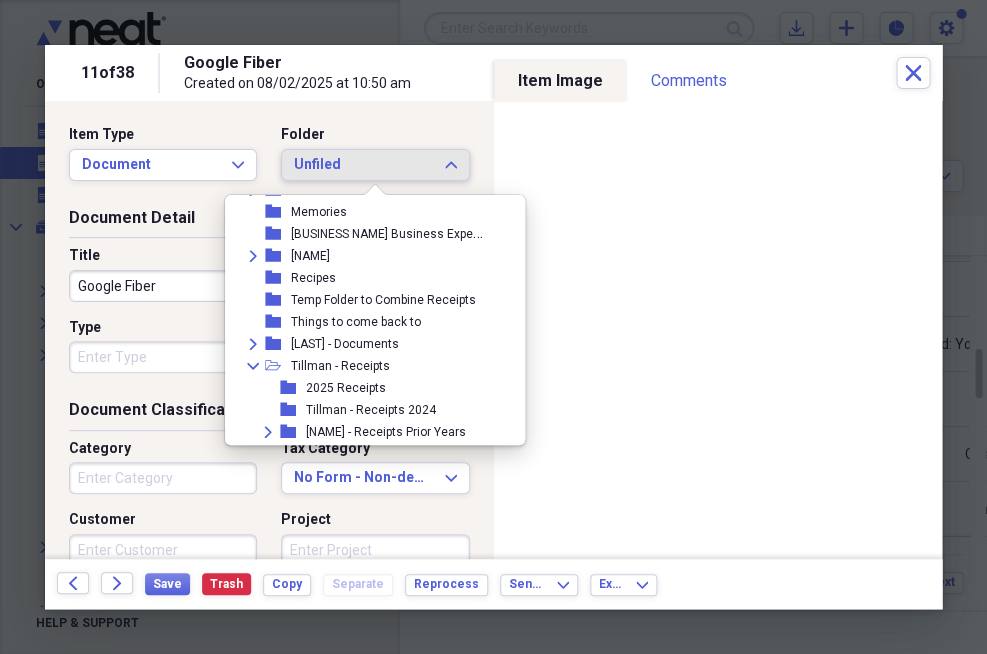 scroll, scrollTop: 353, scrollLeft: 0, axis: vertical 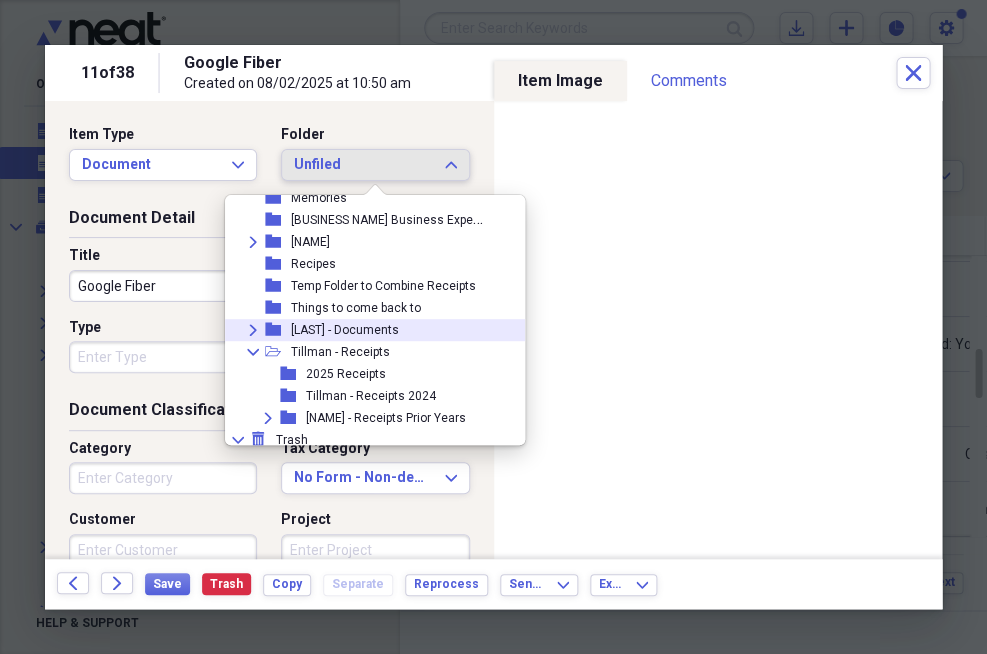click on "Expand" 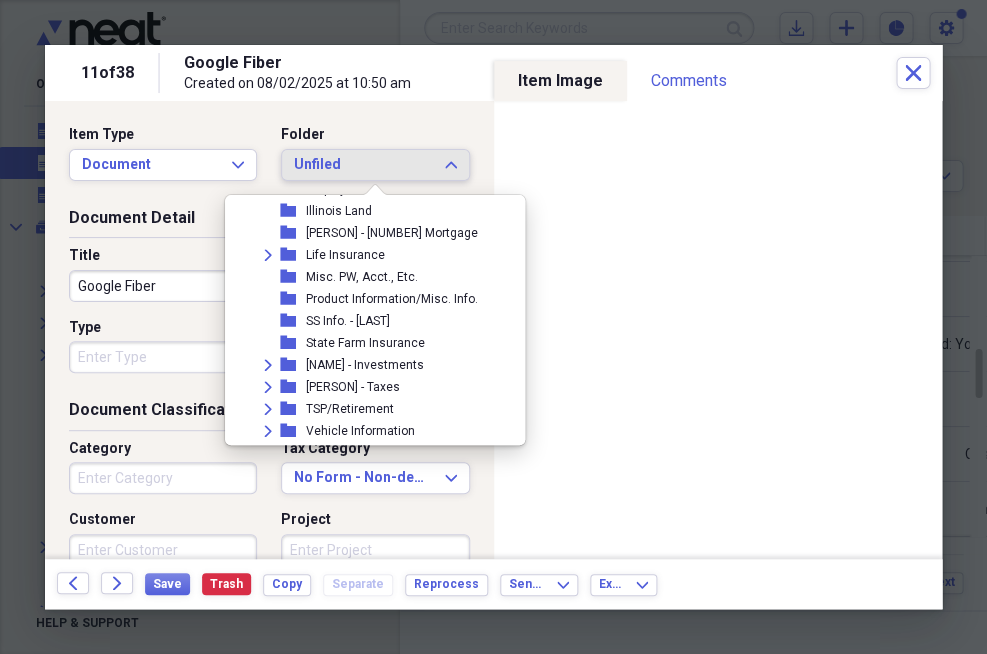 scroll, scrollTop: 654, scrollLeft: 0, axis: vertical 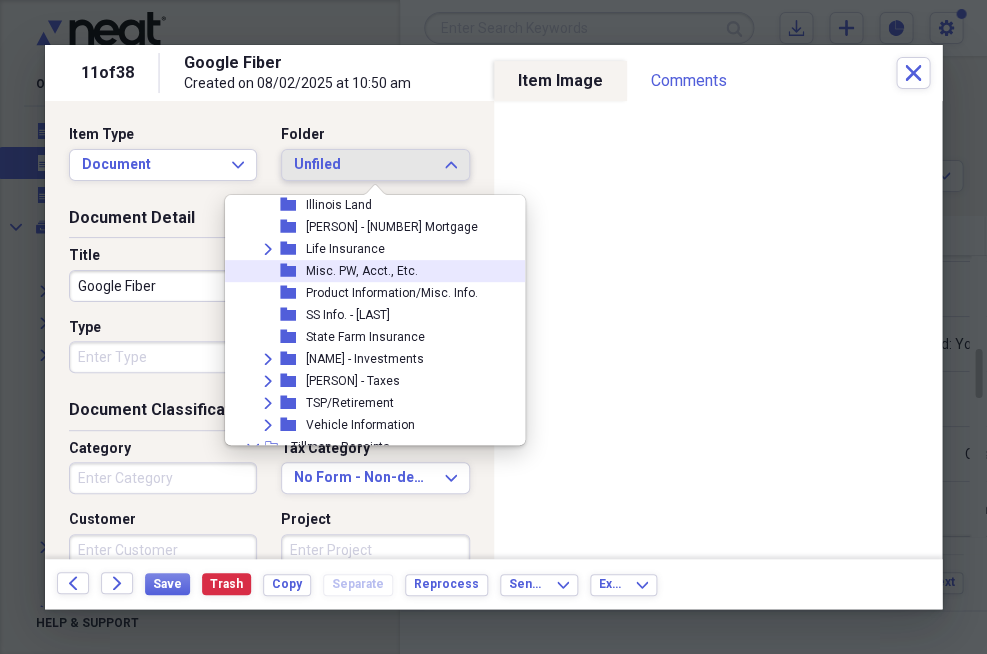 click on "Misc. PW, Acct., Etc." at bounding box center (362, 271) 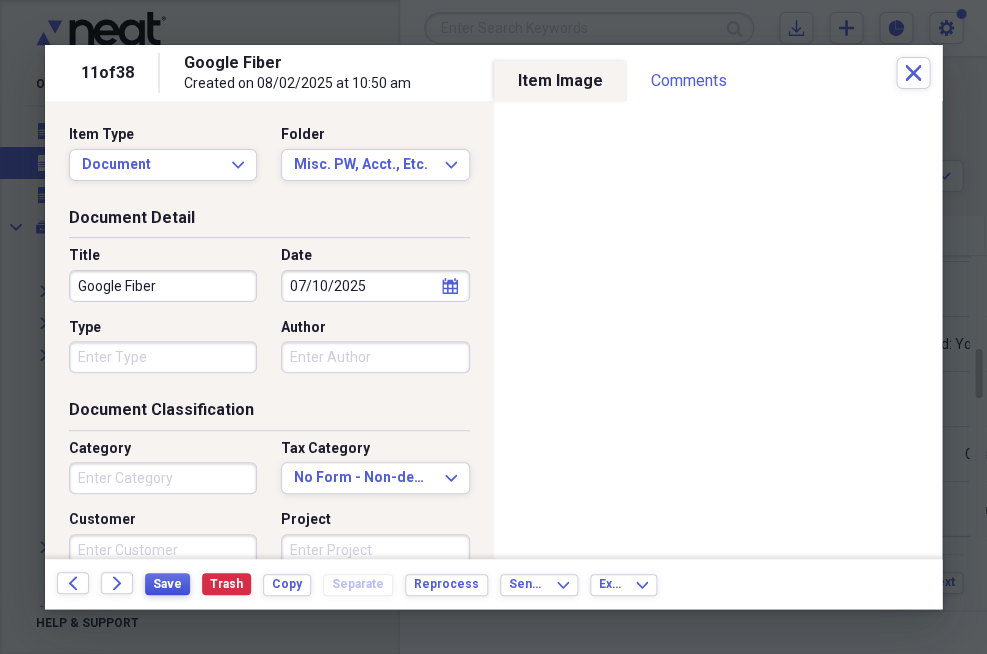 click on "Save" at bounding box center (167, 584) 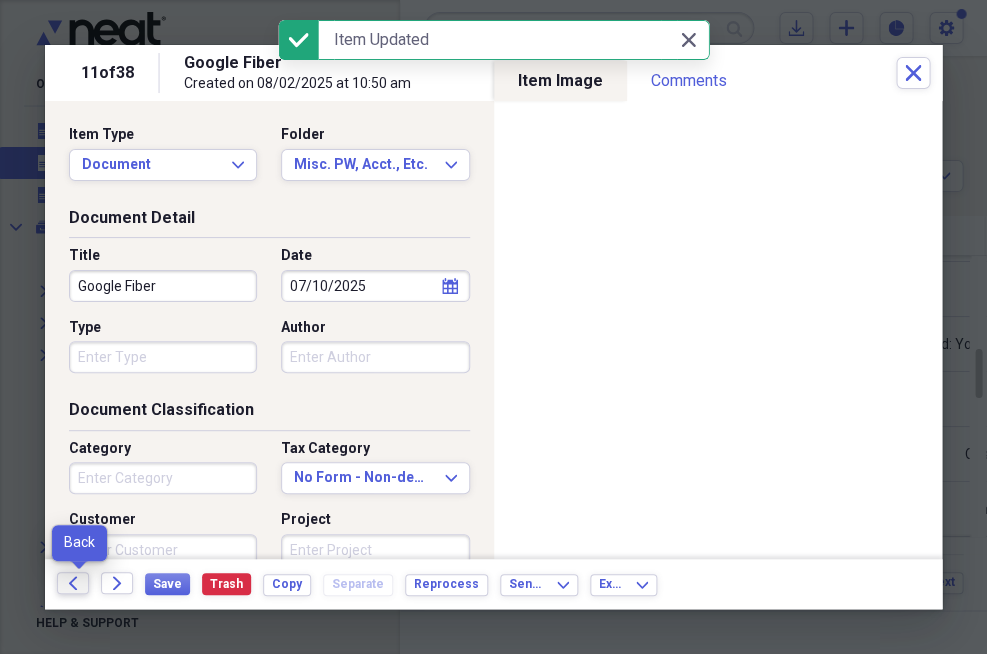 click on "Back" 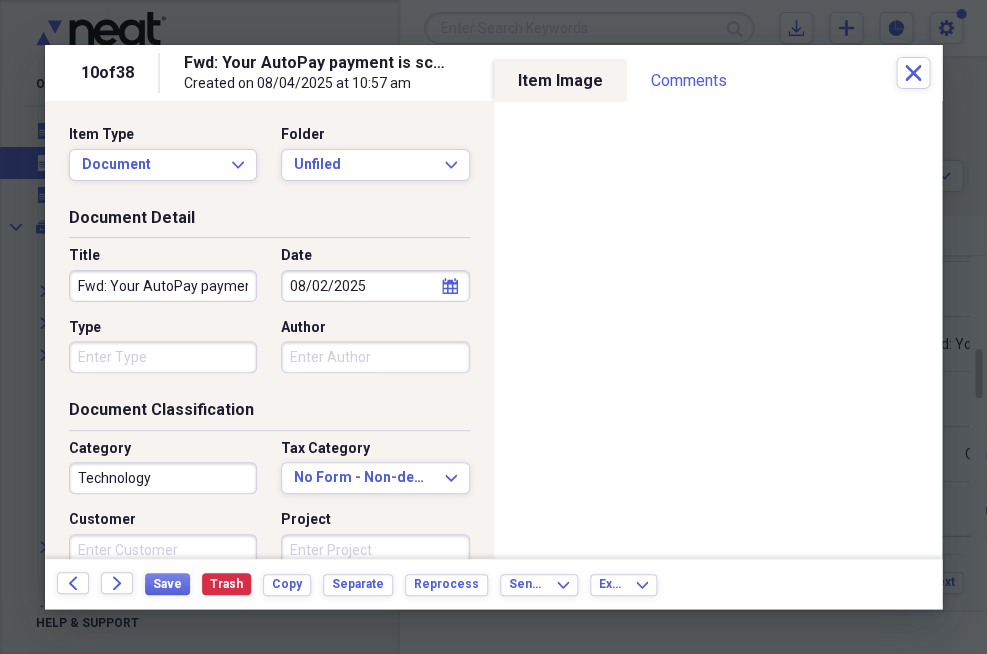 click on "Fwd: Your AutoPay payment is scheduled for August 6, 2025" at bounding box center [163, 286] 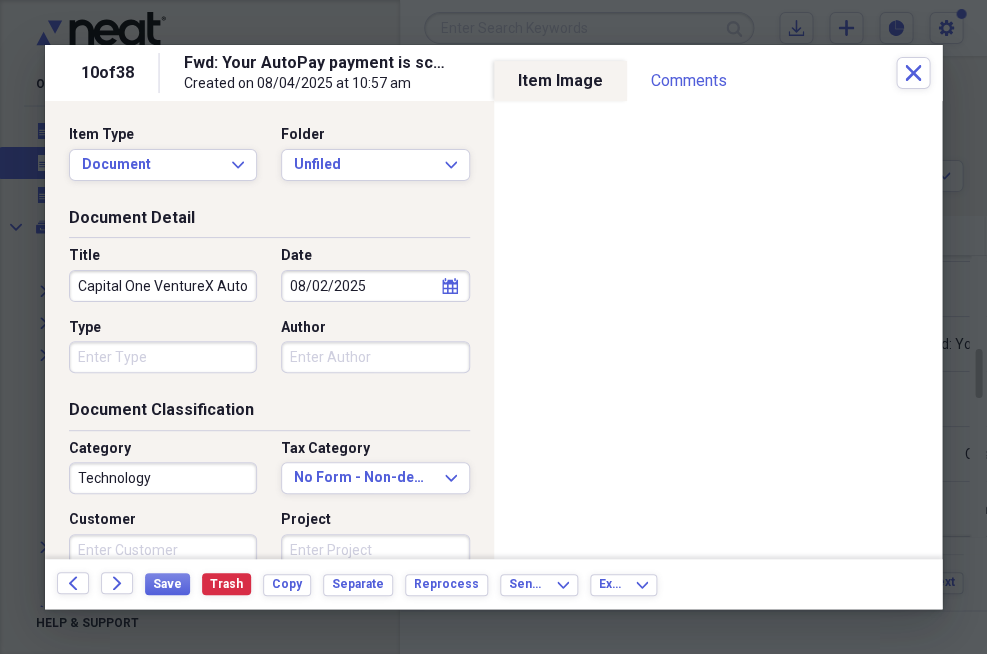 type on "Capital One VentureX Auto Pay Signup" 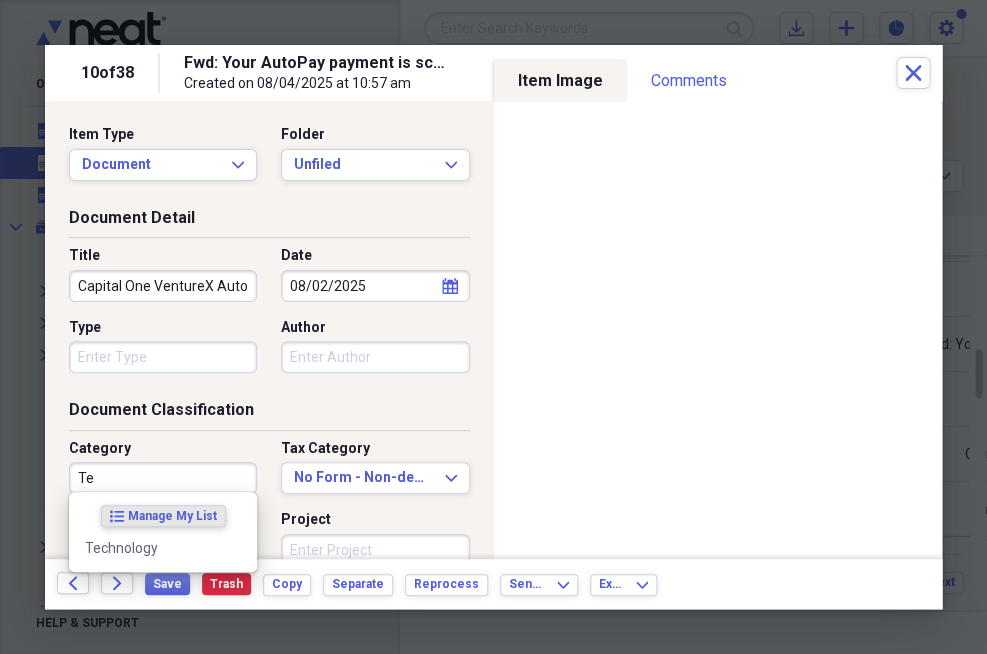 type on "T" 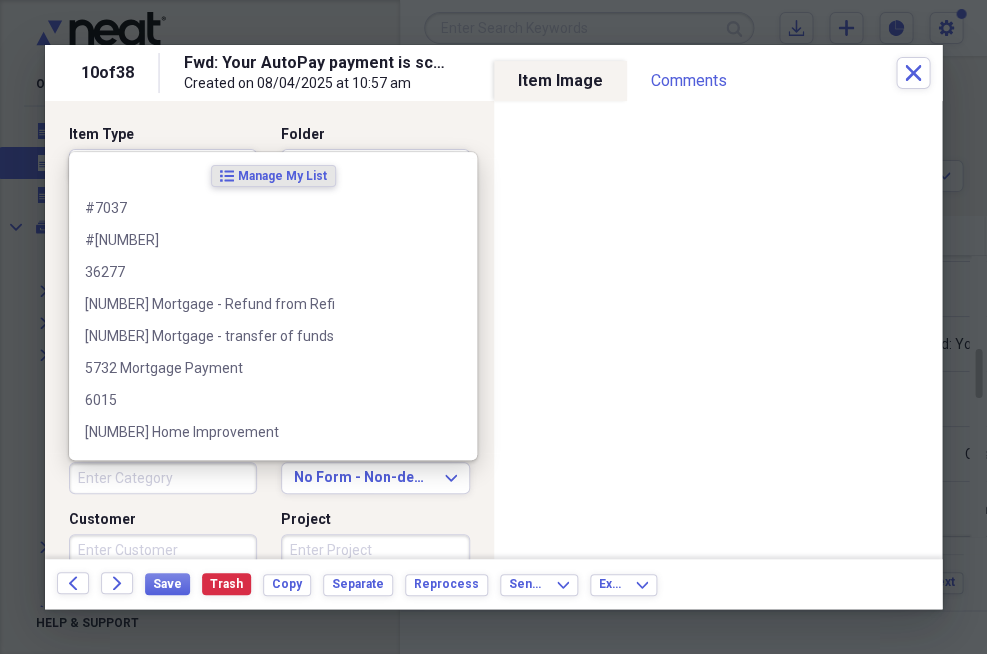 type 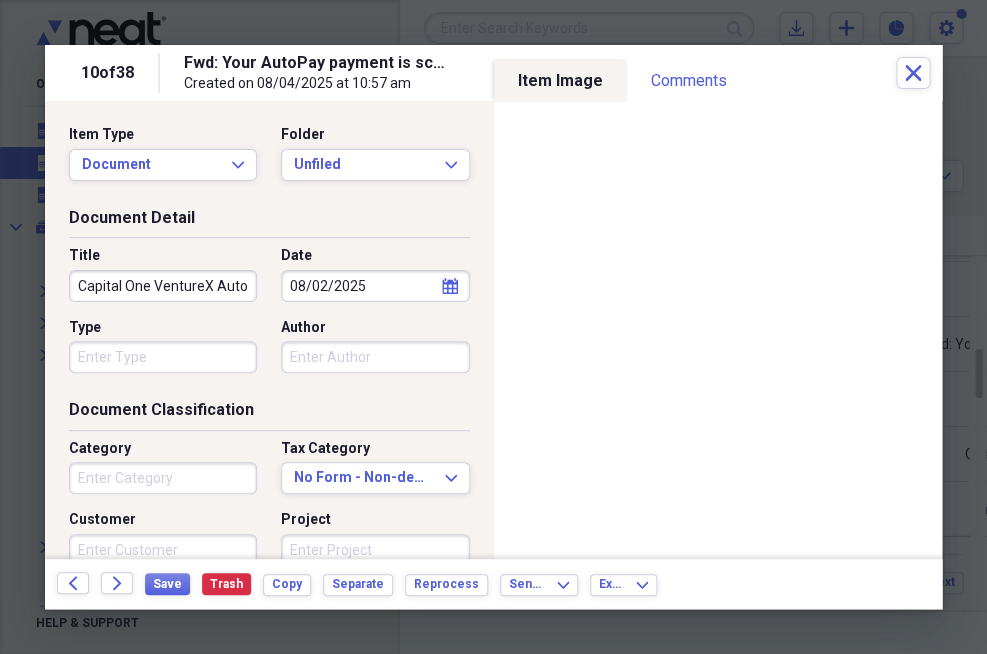 scroll, scrollTop: 0, scrollLeft: 0, axis: both 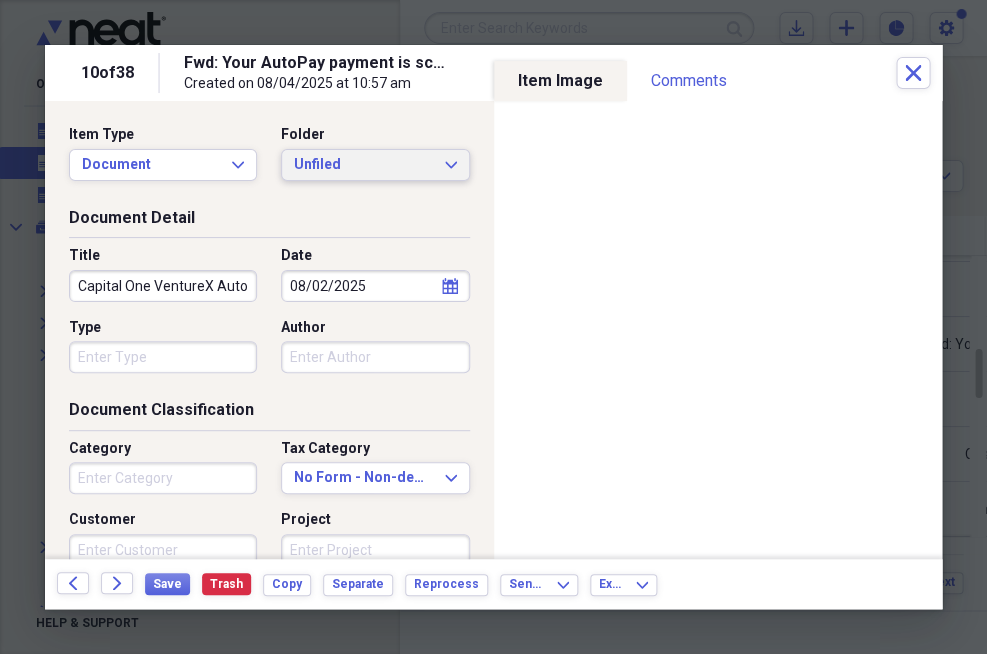 click on "Expand" 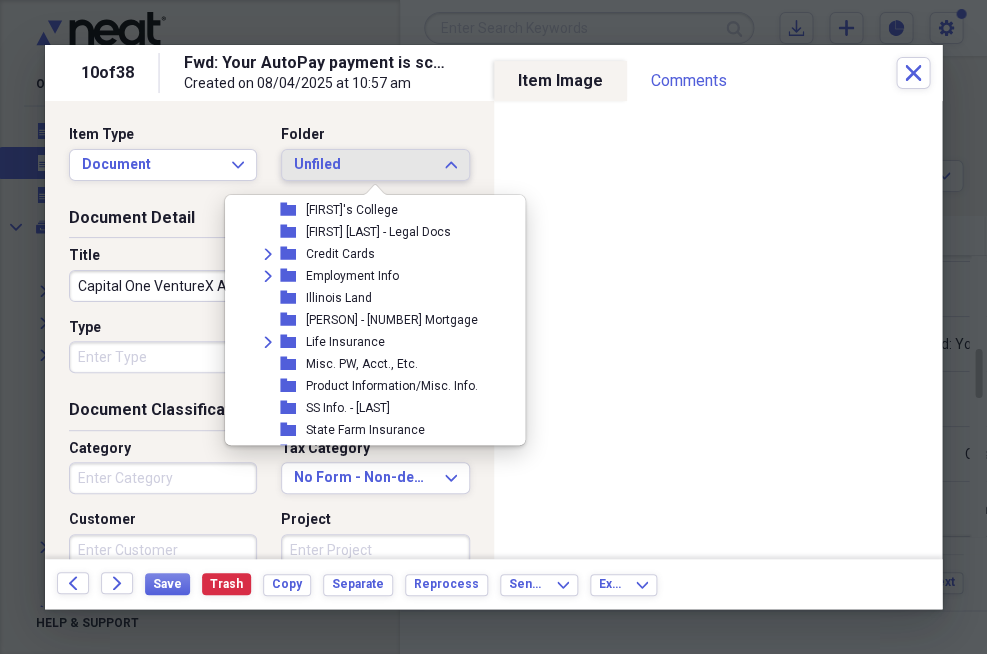 scroll, scrollTop: 584, scrollLeft: 0, axis: vertical 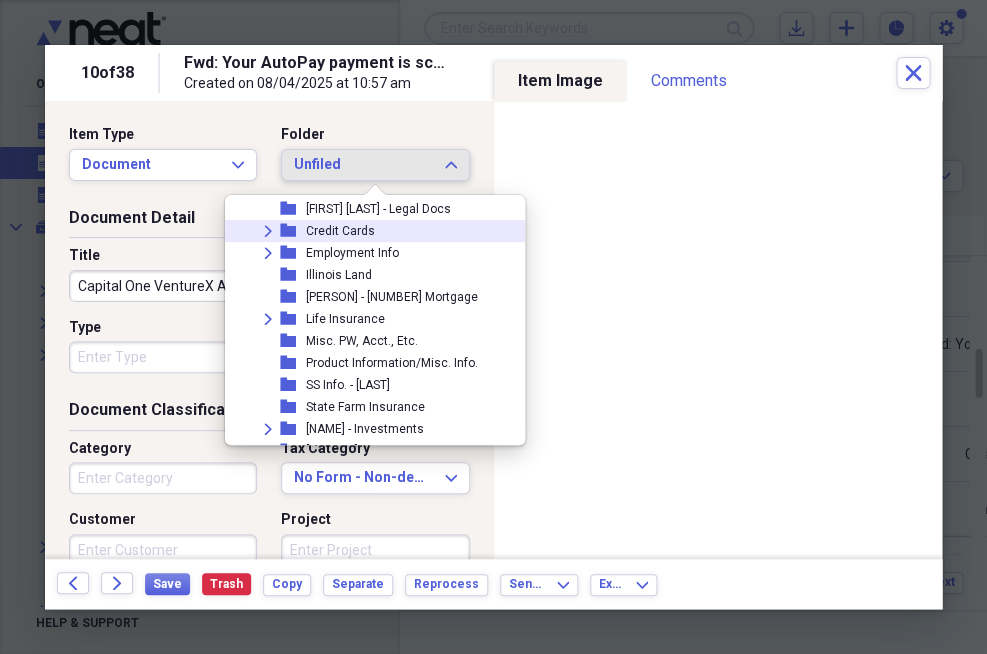 click on "Expand" 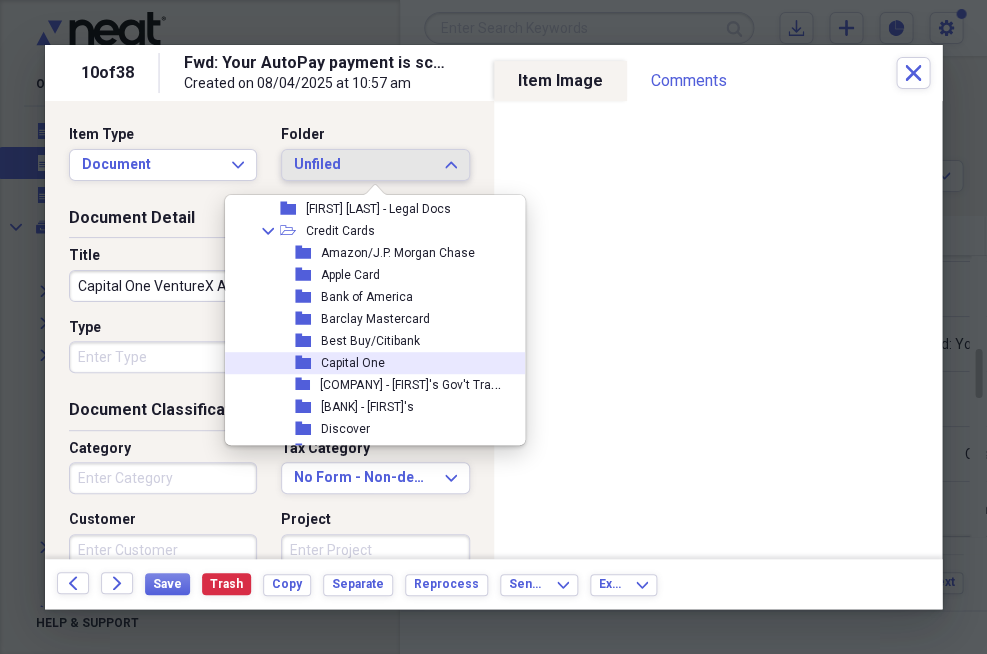 click on "Capital One" at bounding box center [353, 363] 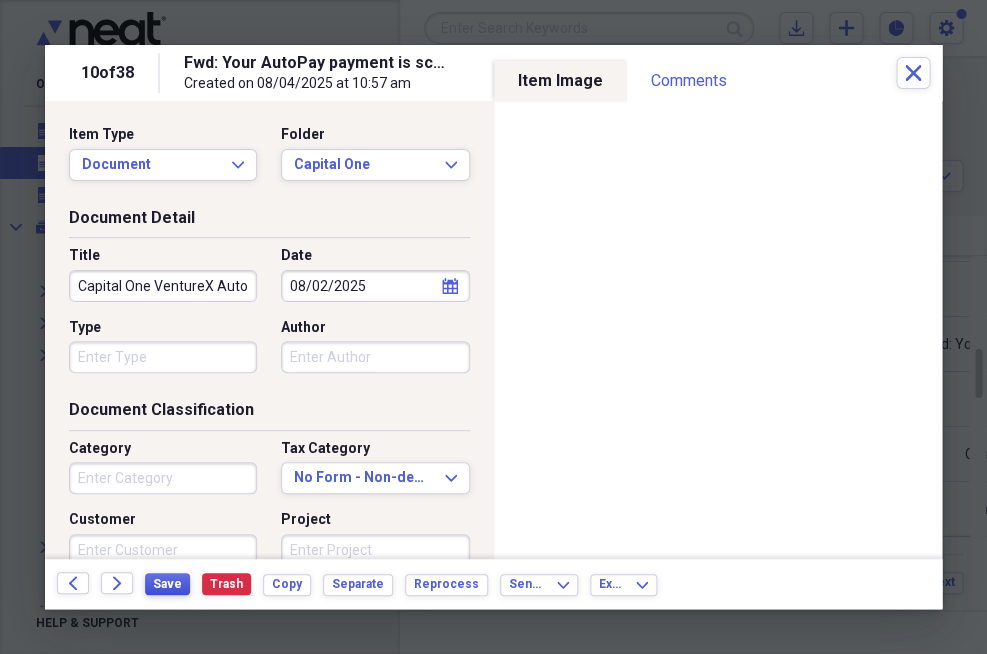 click on "Save" at bounding box center [167, 584] 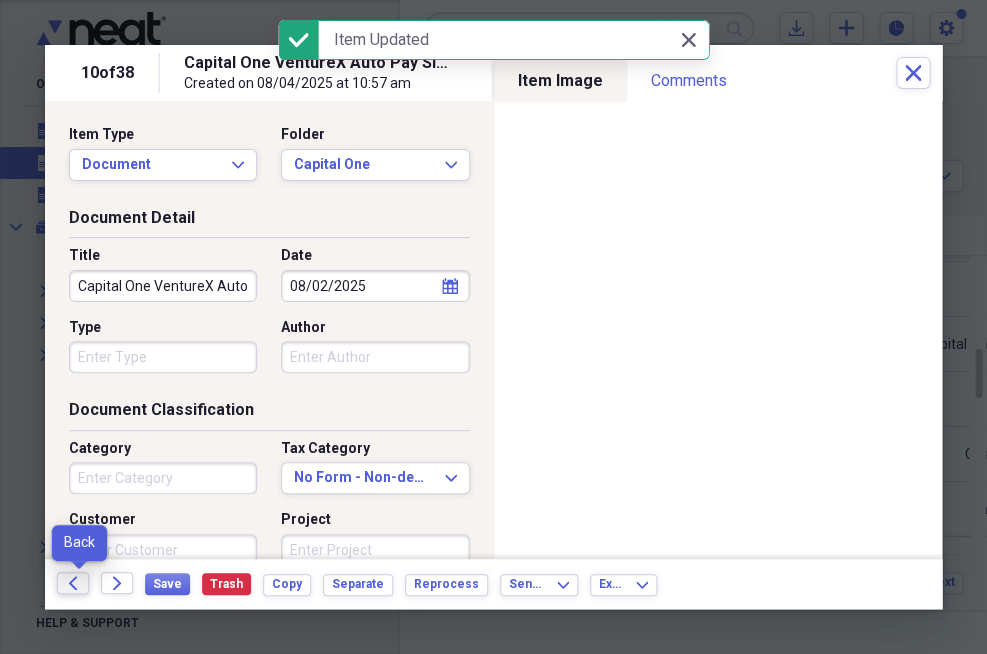 click on "Back" 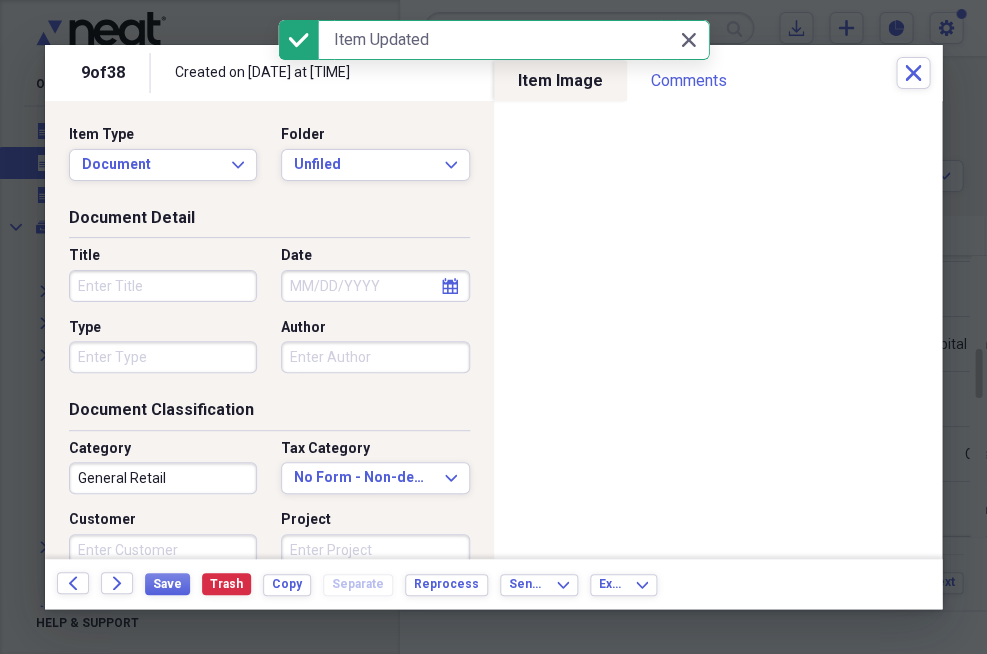 click on "Title" at bounding box center [163, 286] 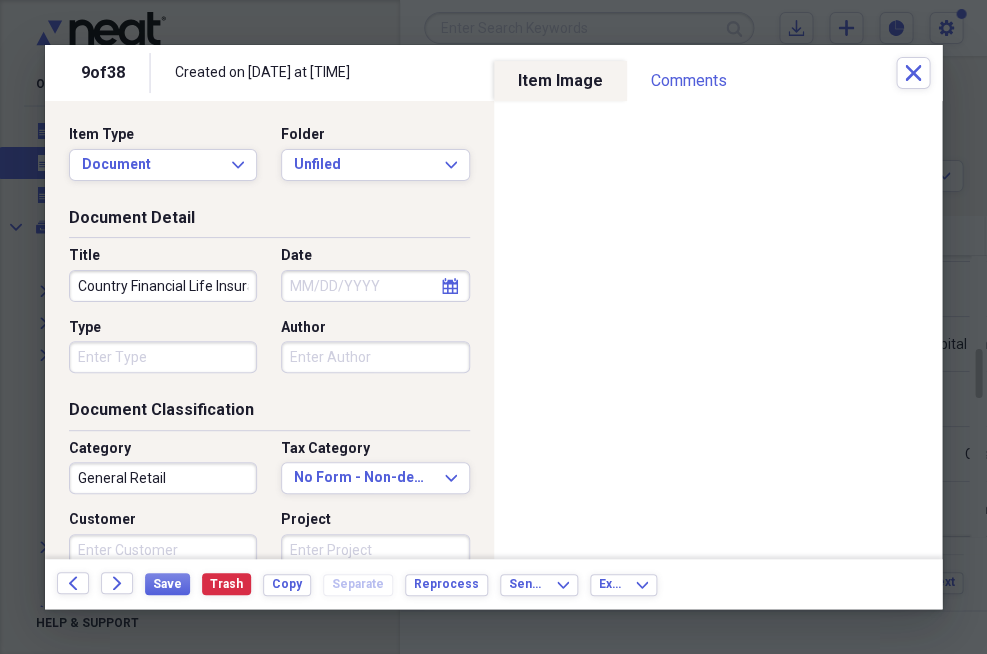 type on "Country Financial Life Insurance" 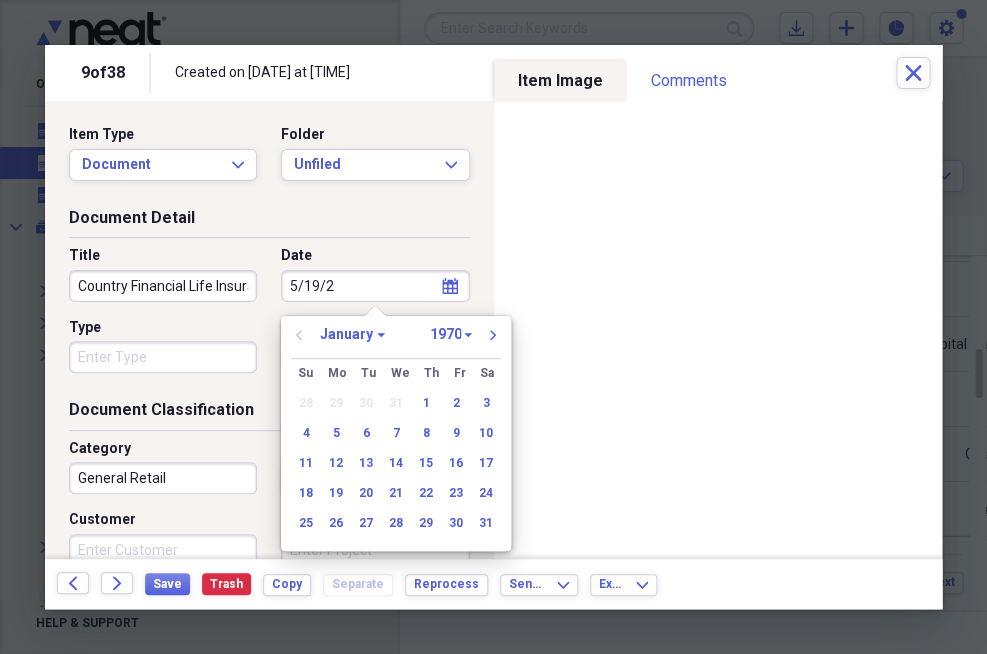 type on "5/19/25" 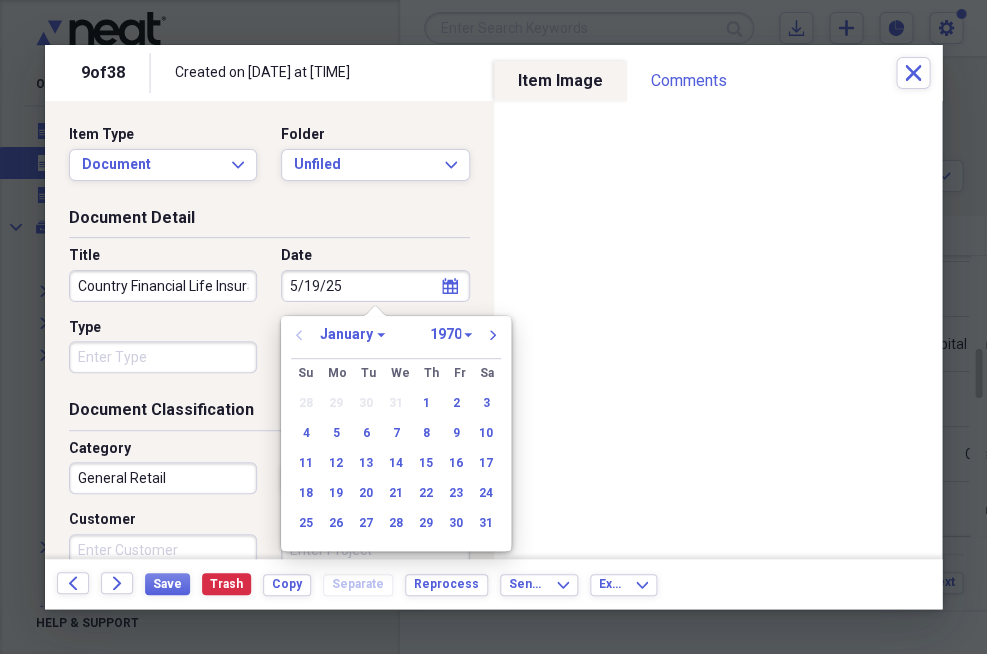 select on "4" 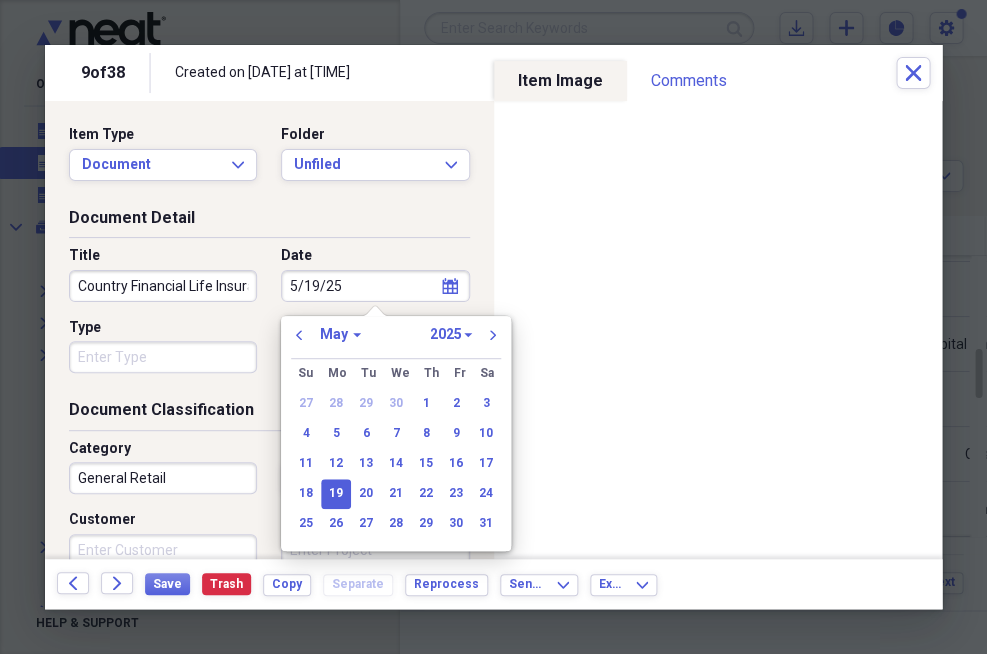 type on "05/19/2025" 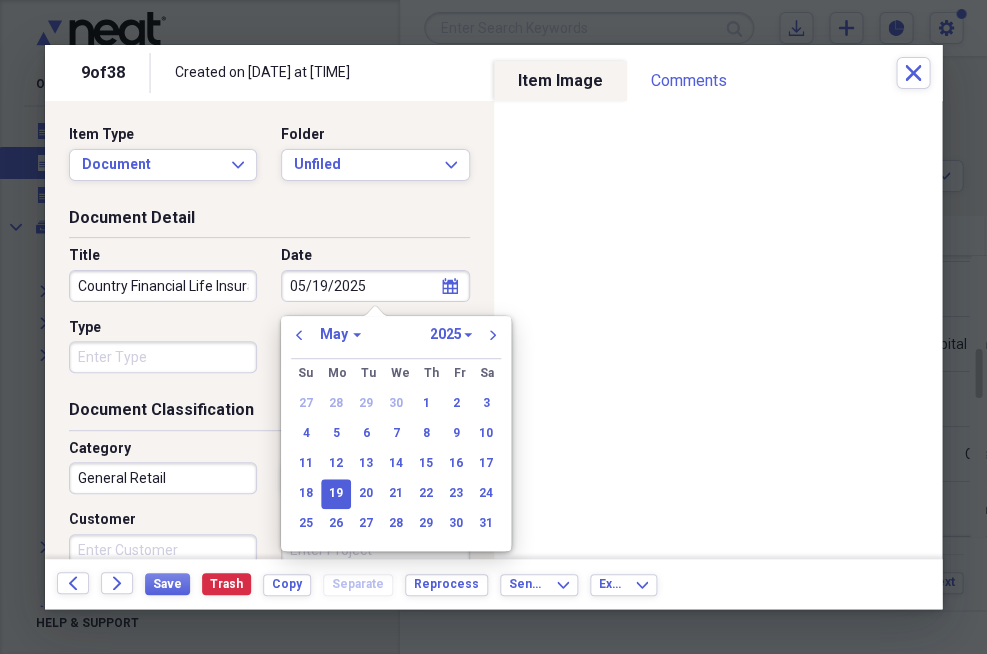 click on "General Retail" at bounding box center (163, 478) 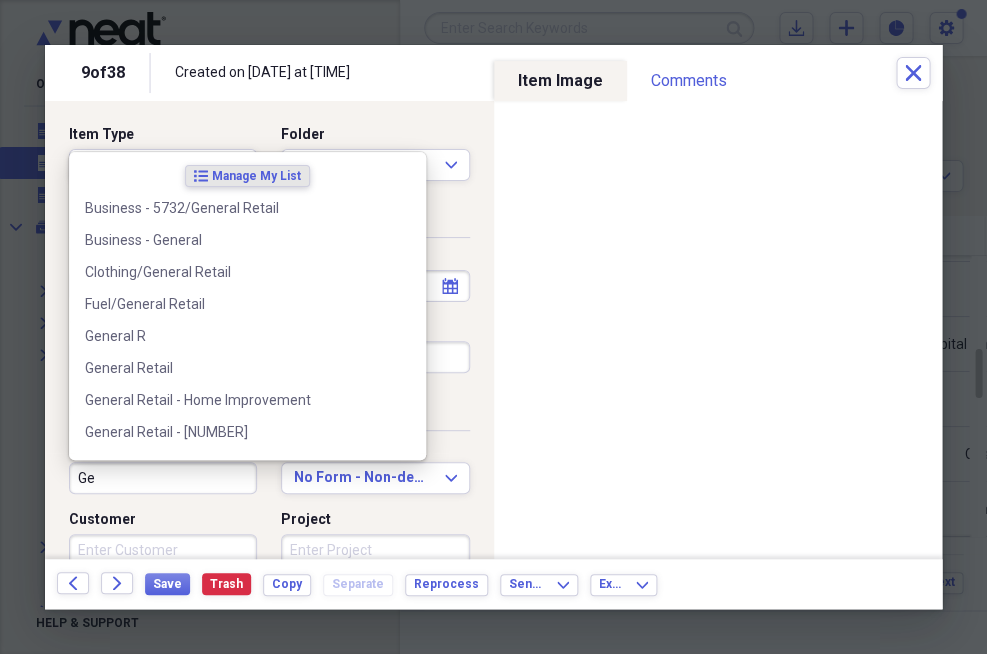 type on "G" 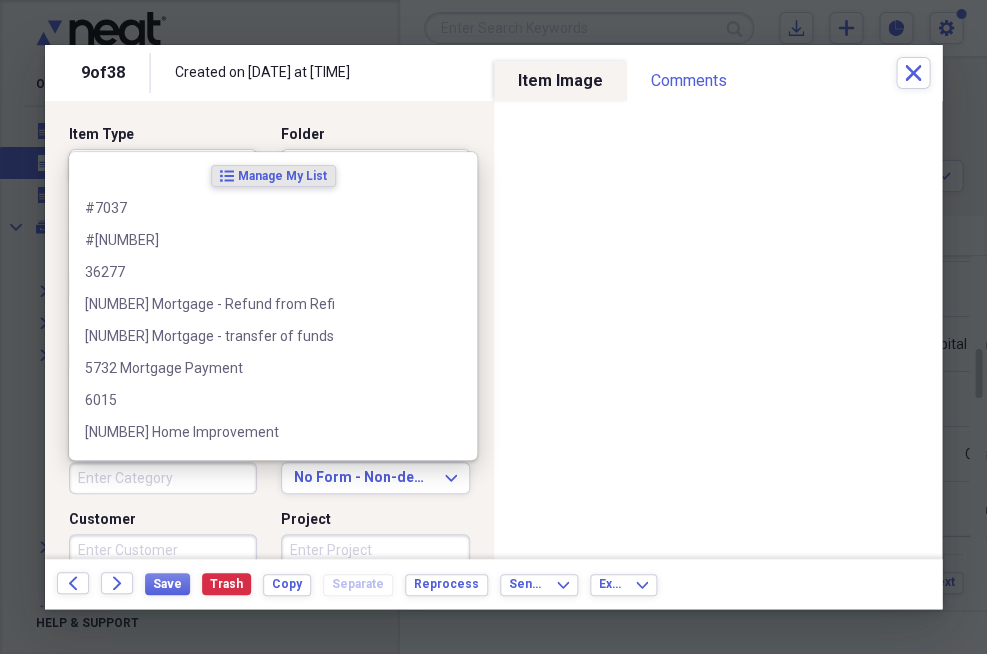 type 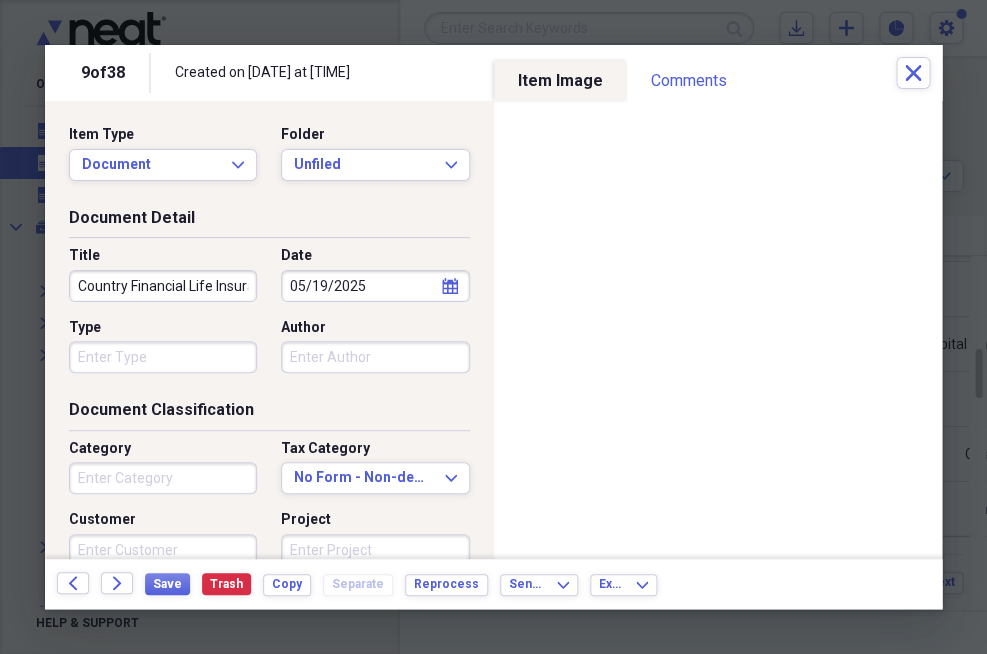 scroll, scrollTop: 0, scrollLeft: 0, axis: both 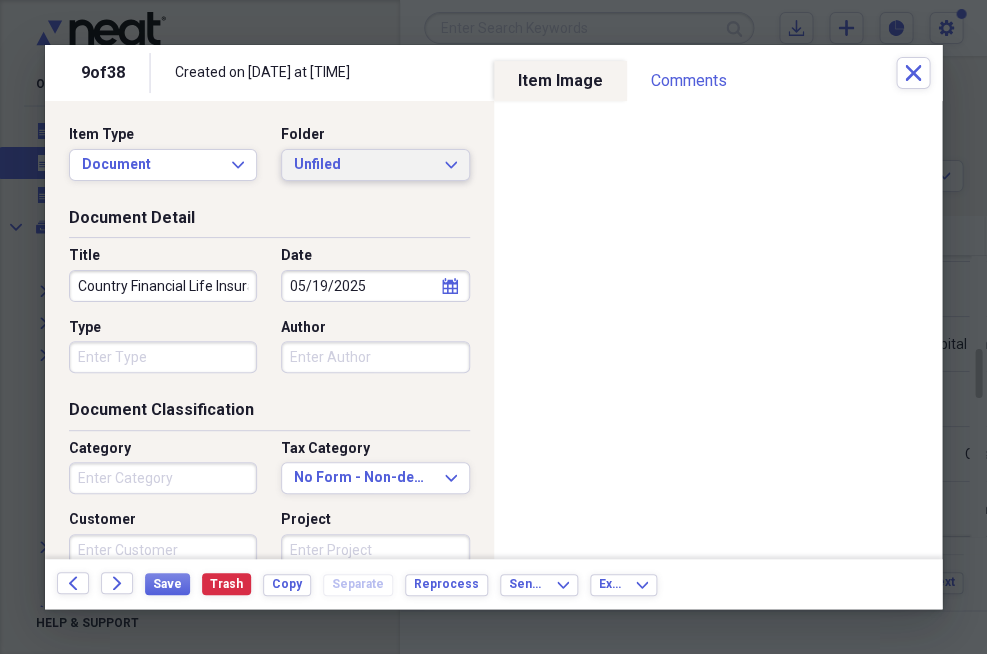 click on "Expand" 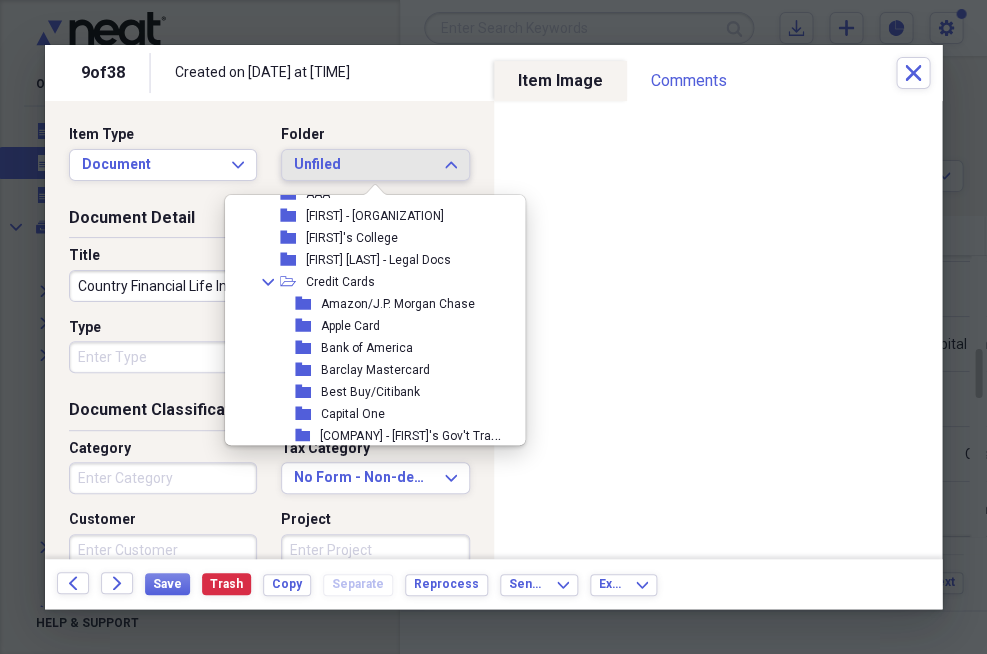 scroll, scrollTop: 528, scrollLeft: 0, axis: vertical 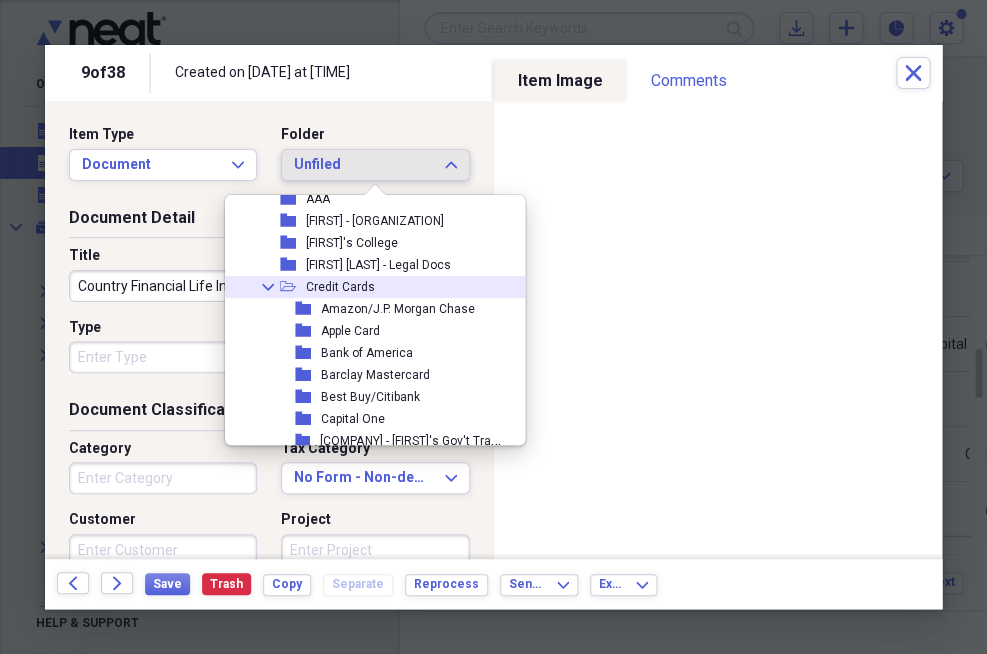 click on "Collapse" 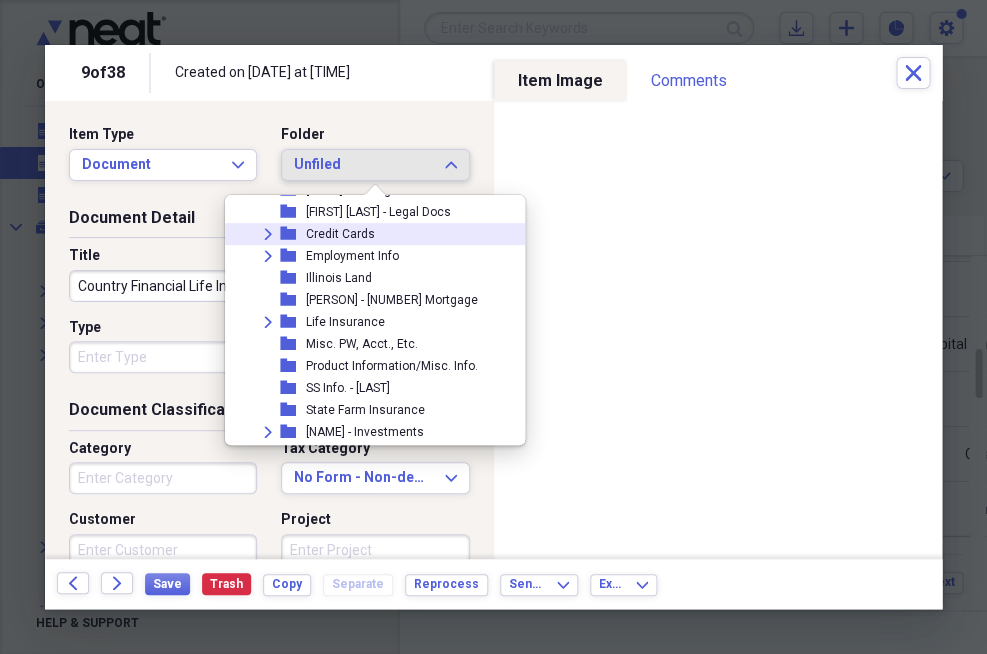 scroll, scrollTop: 590, scrollLeft: 0, axis: vertical 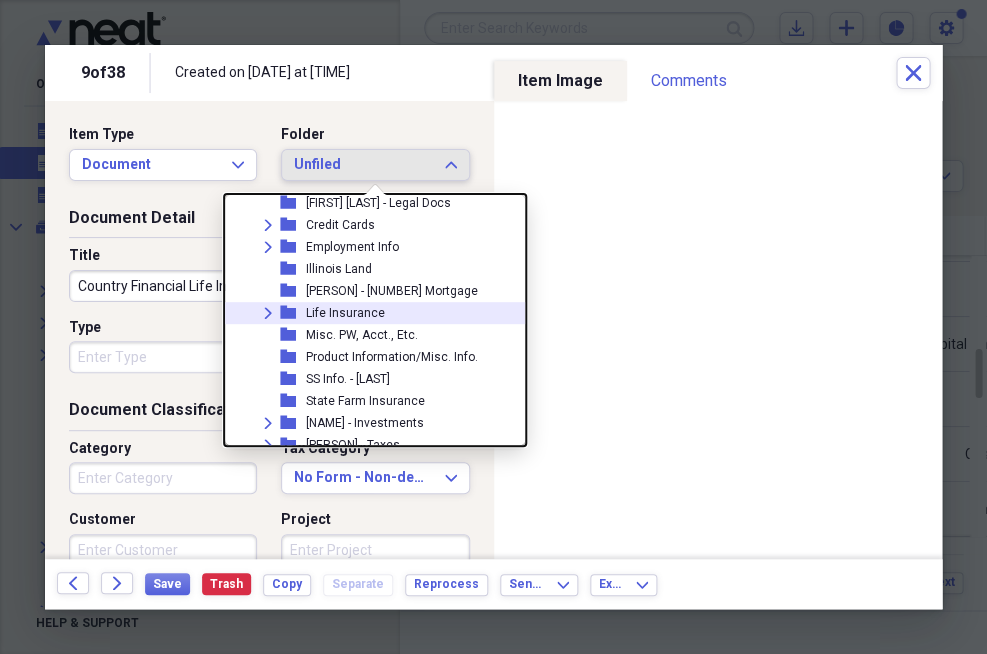 click on "Expand" 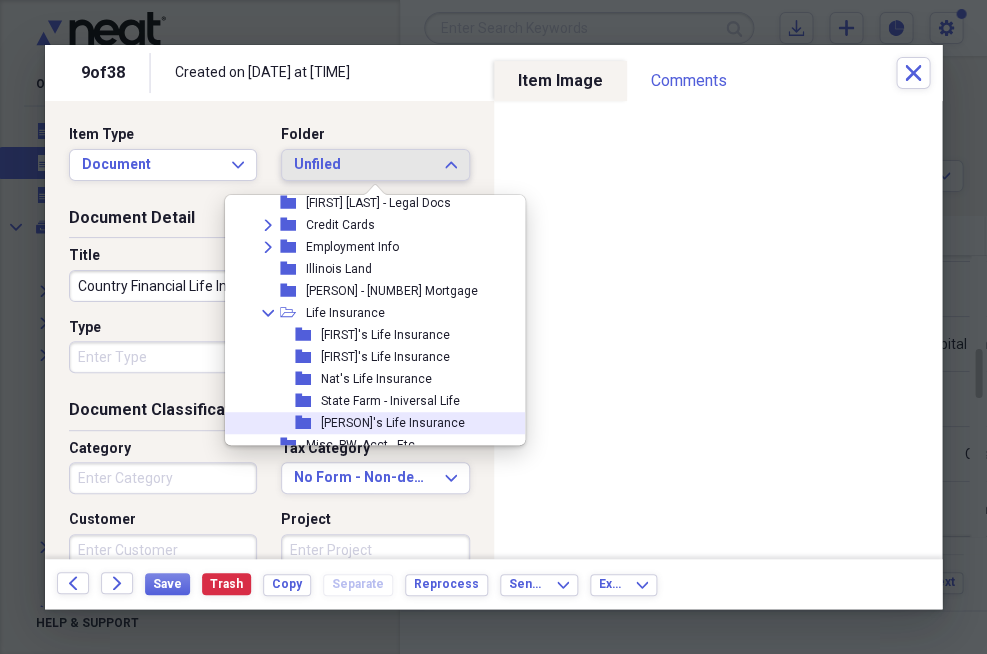 click on "[NAME]'s Life Insurance" at bounding box center (393, 423) 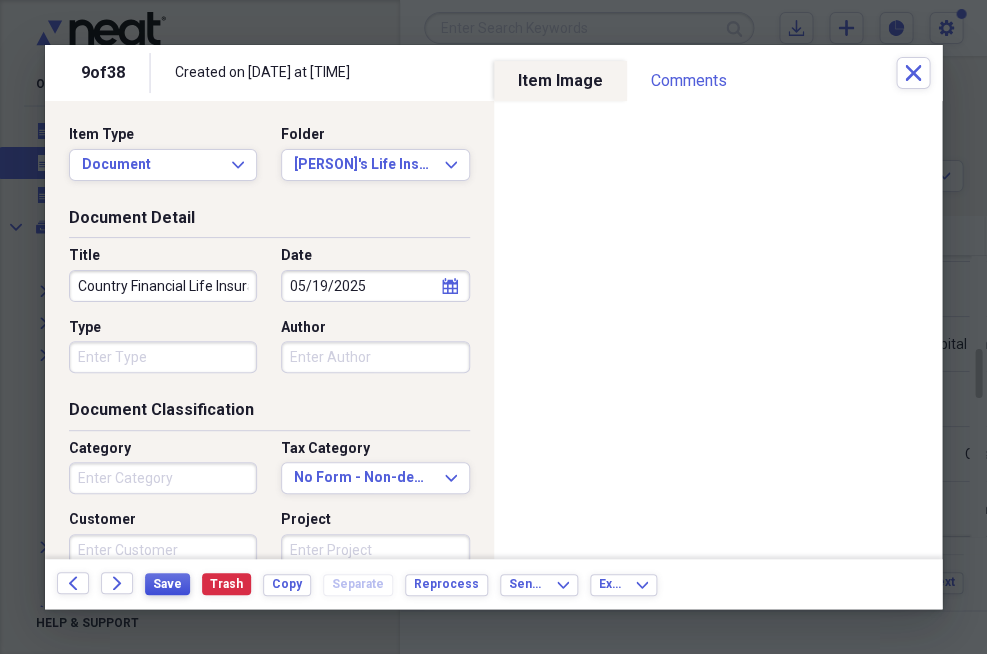 click on "Save" at bounding box center [167, 584] 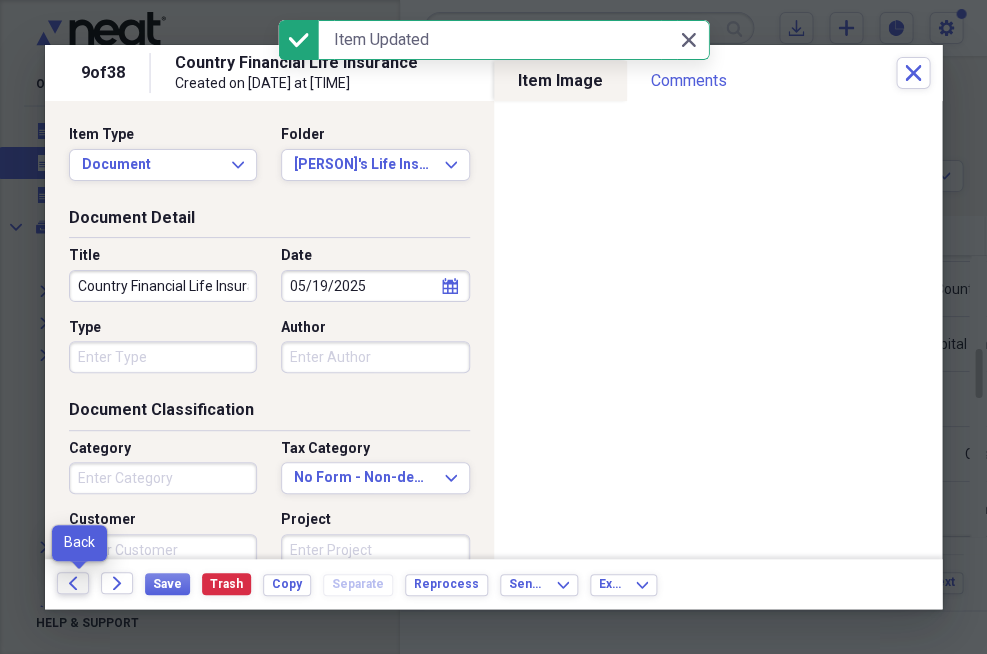 click on "Back" 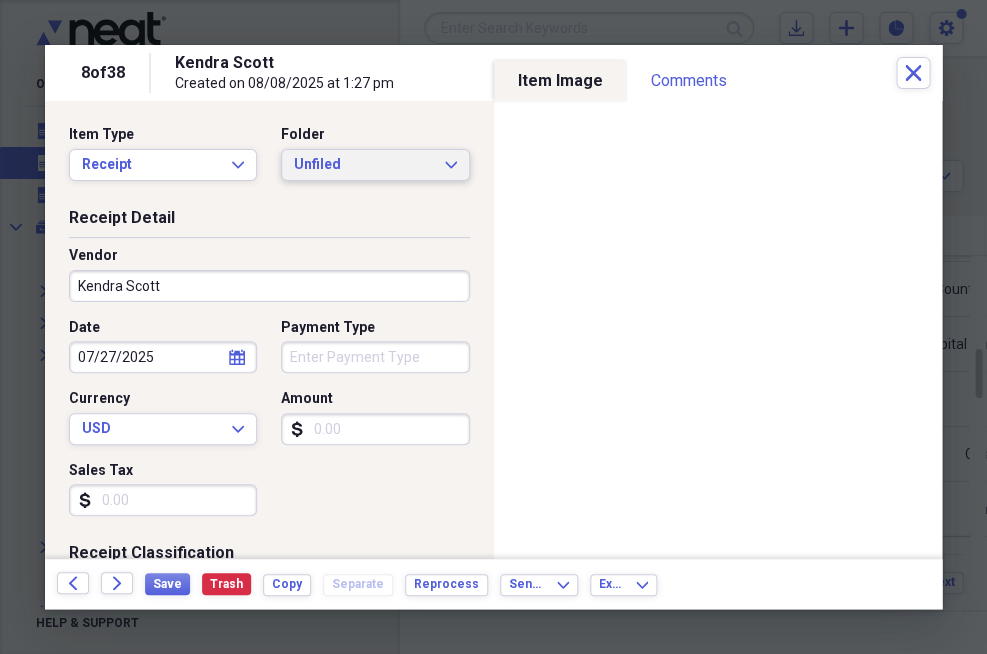 click on "Unfiled Expand" at bounding box center (375, 165) 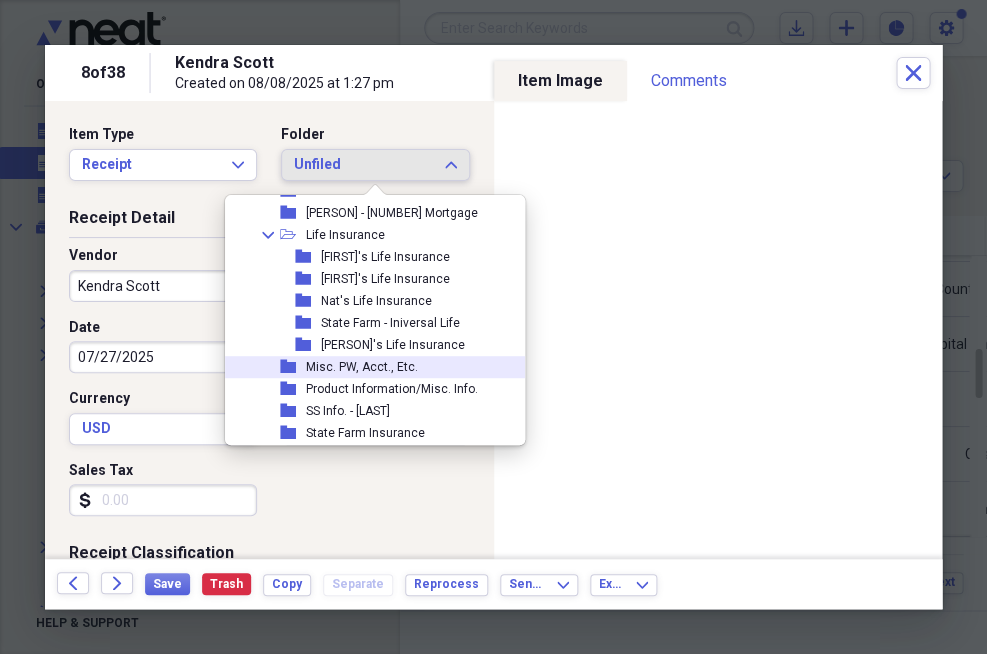 scroll, scrollTop: 650, scrollLeft: 0, axis: vertical 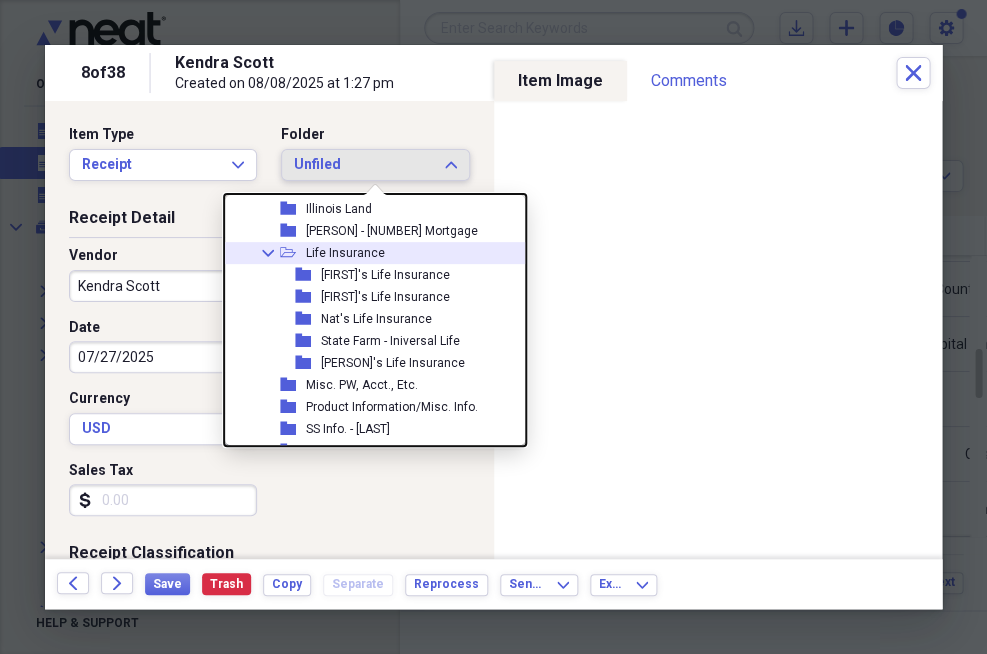 click on "Collapse" 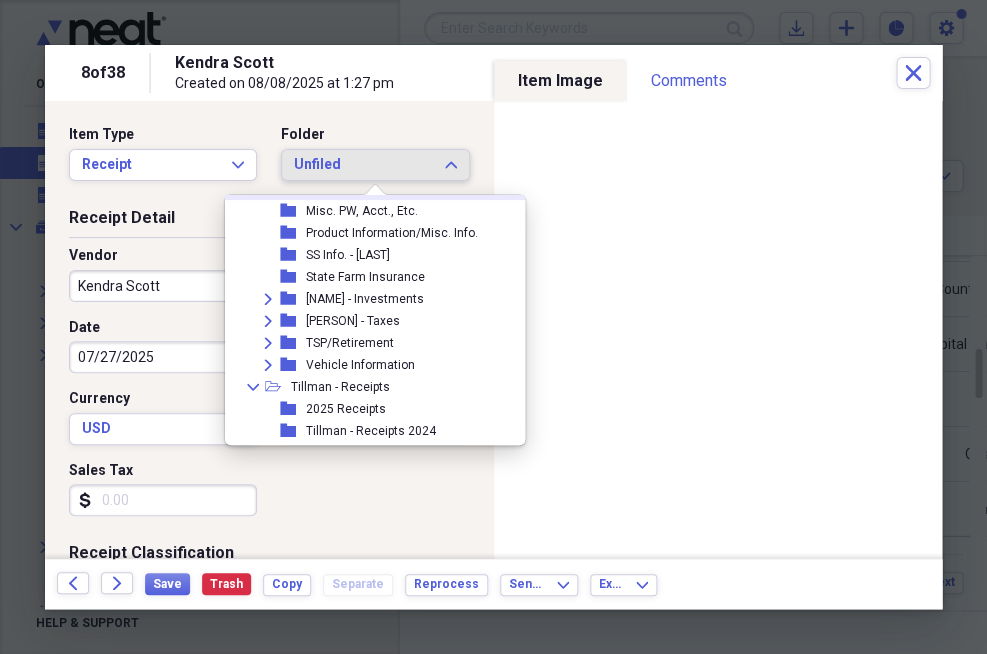 scroll, scrollTop: 739, scrollLeft: 0, axis: vertical 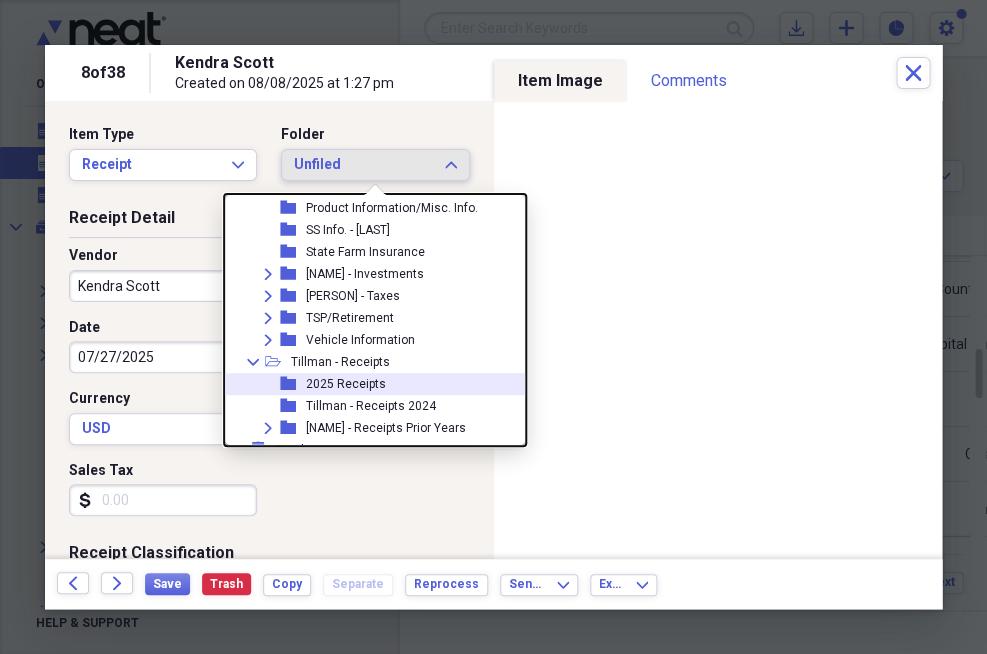 click on "2025 Receipts" at bounding box center [346, 384] 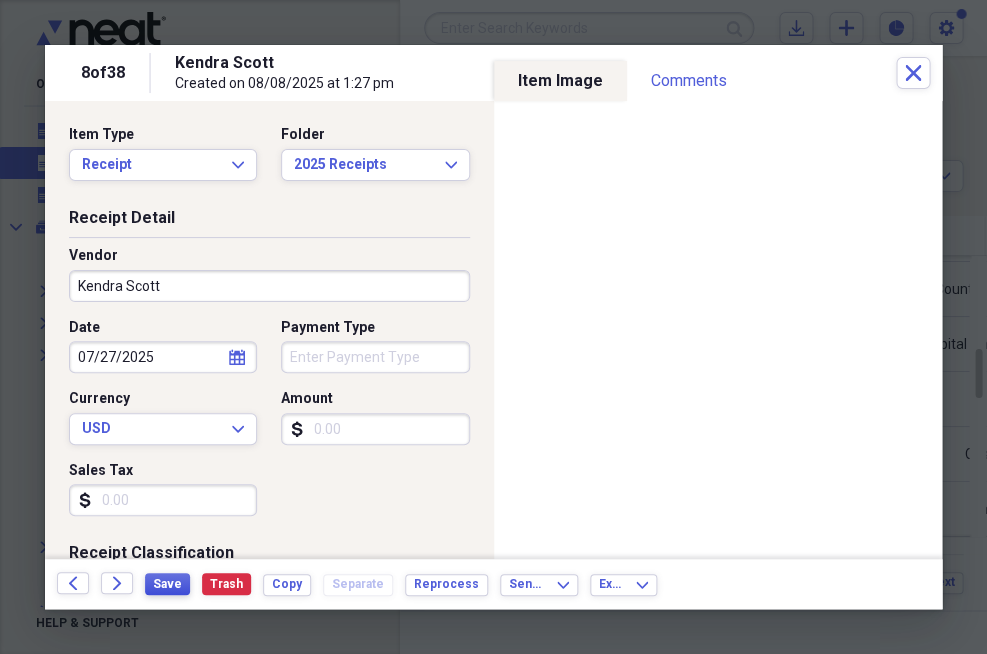 click on "Save" at bounding box center (167, 584) 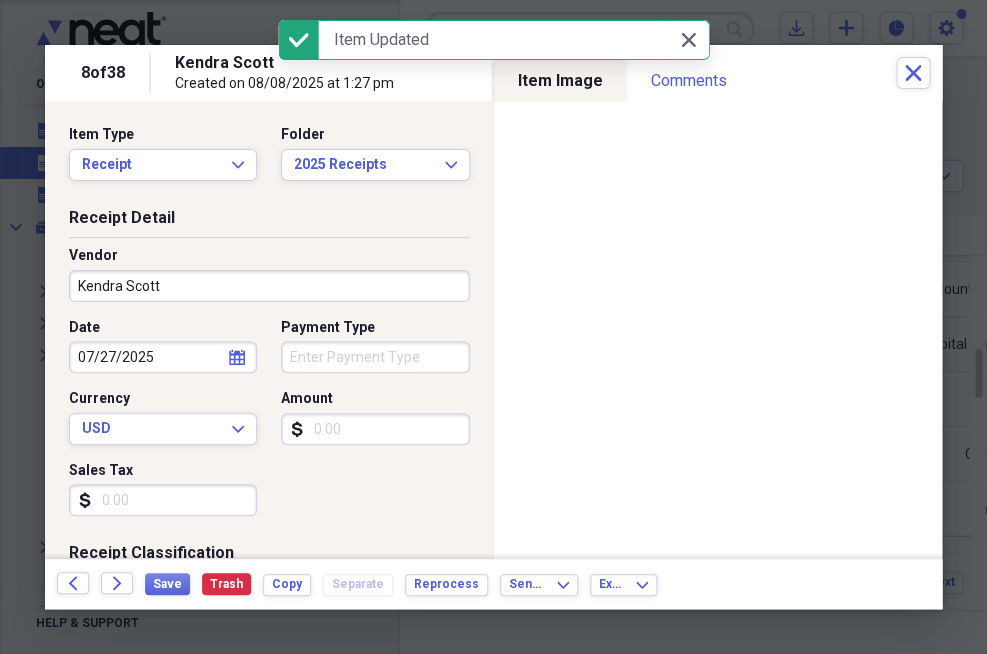 click 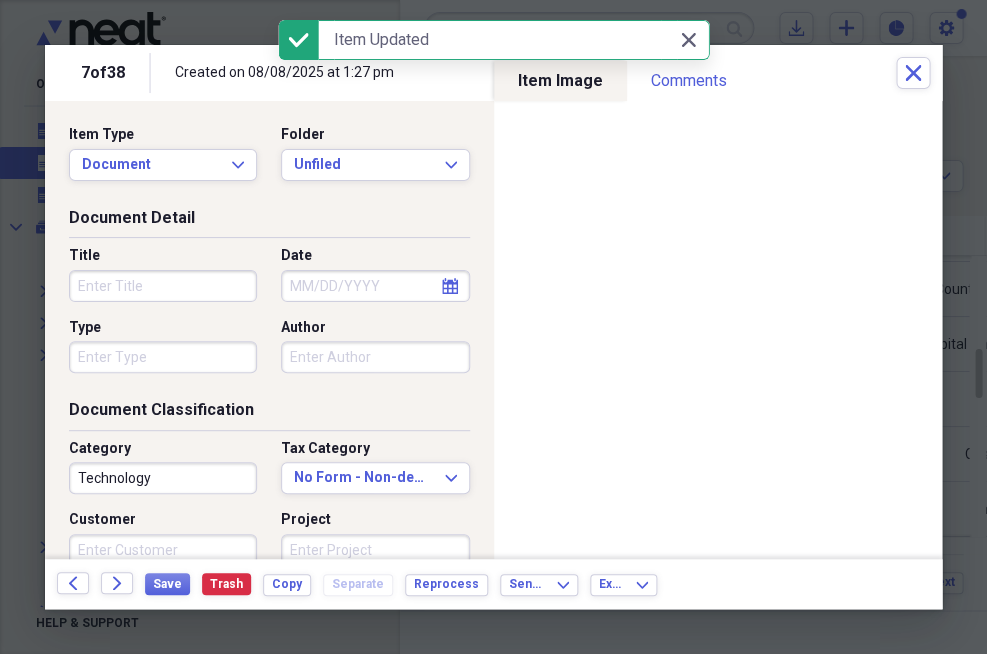 click on "Title" at bounding box center [163, 286] 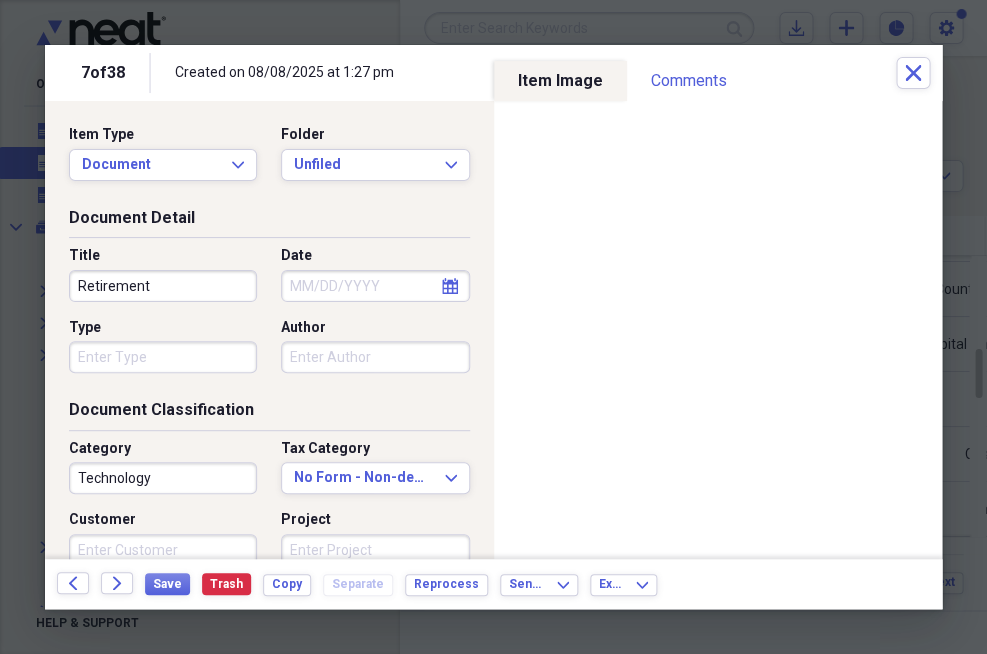 type on "Retirement" 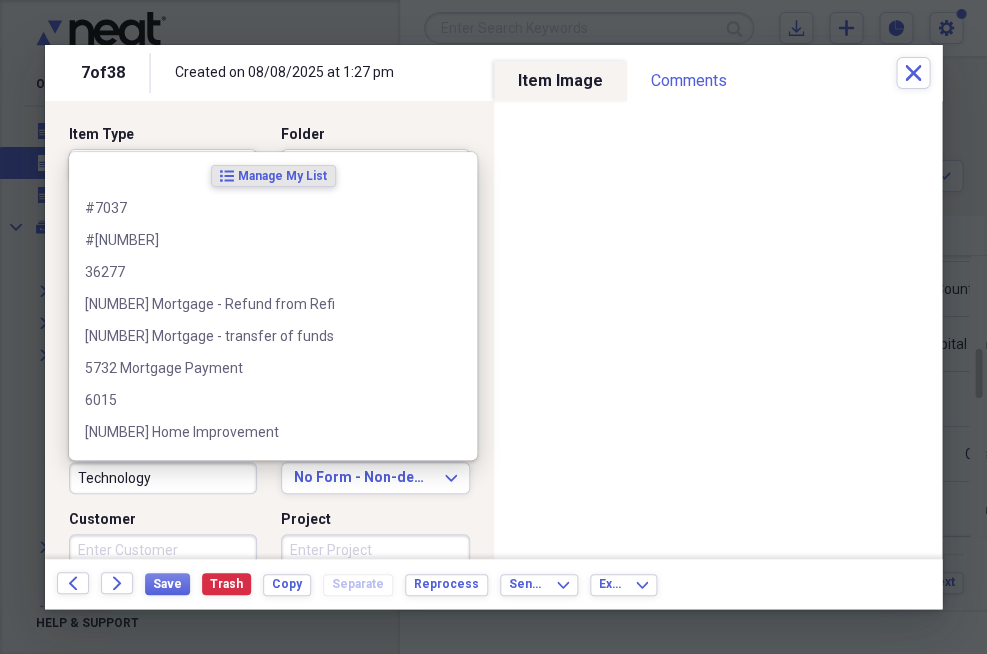 click on "Technology" at bounding box center [163, 478] 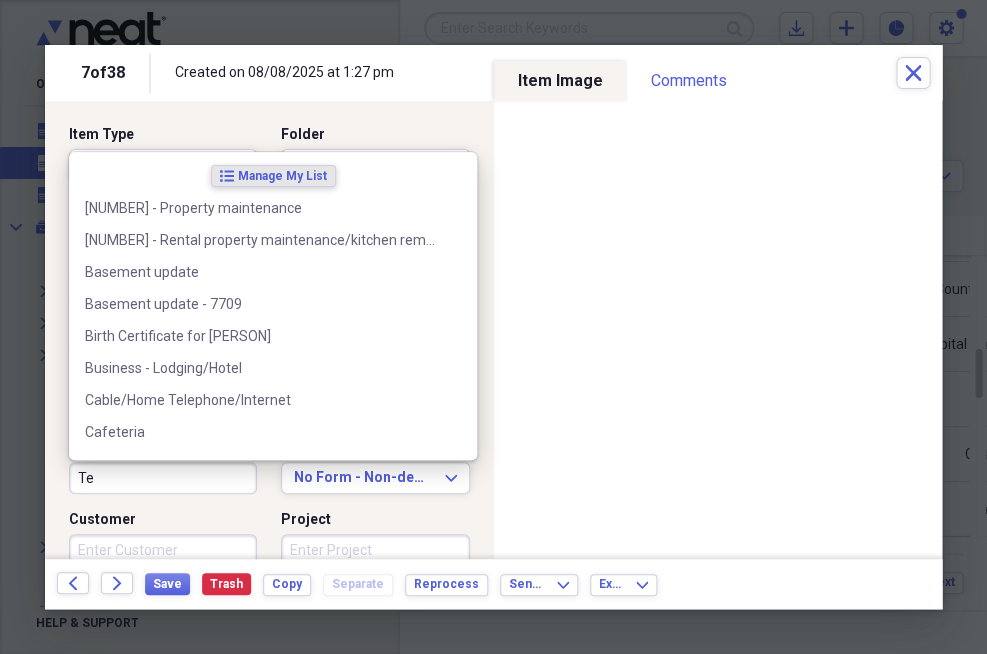 type on "T" 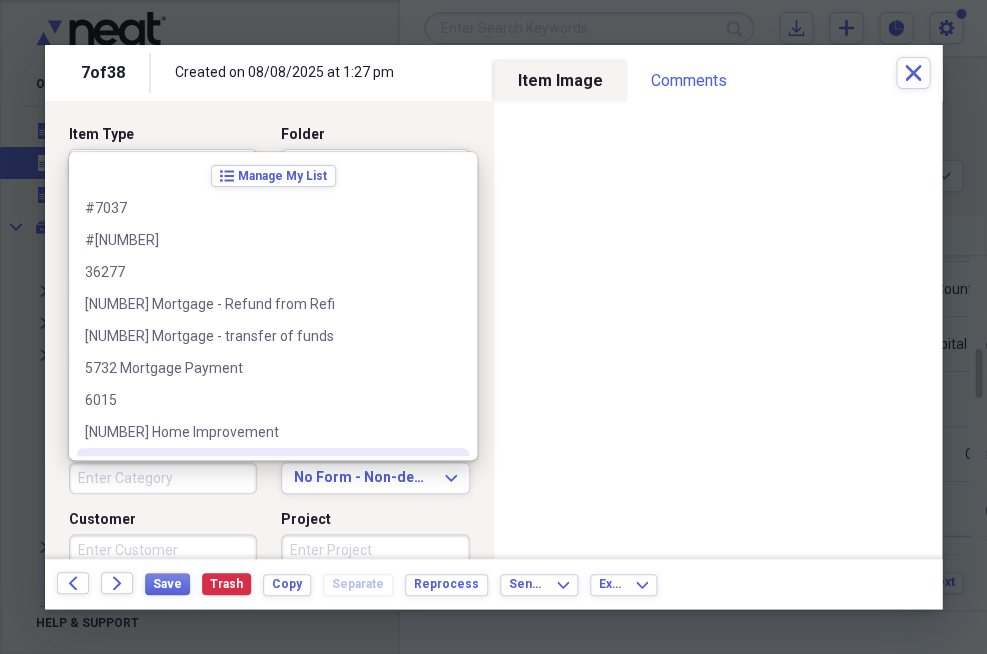 type 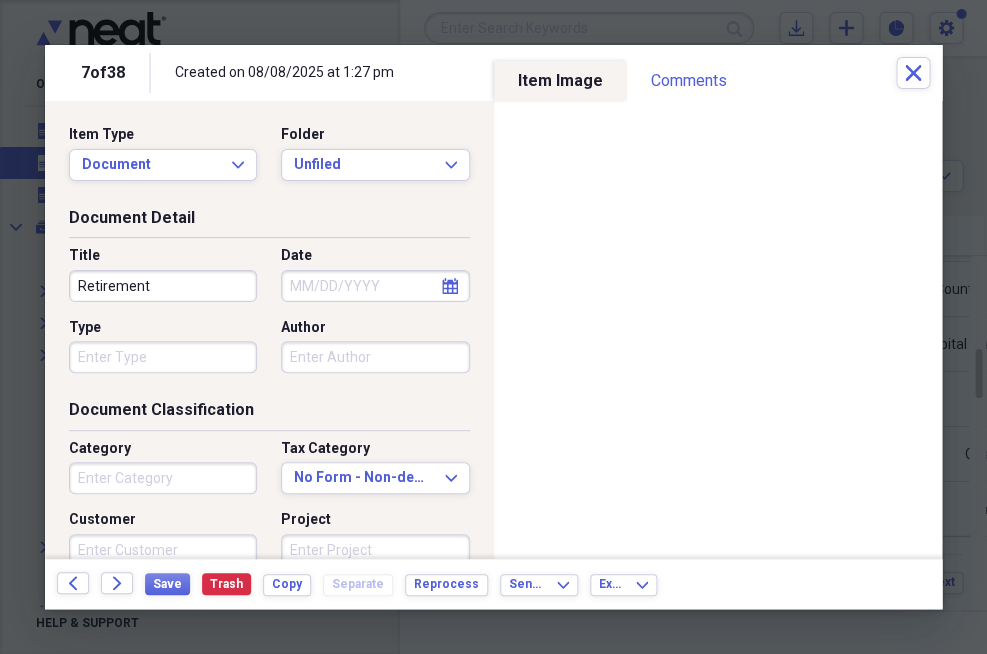 scroll, scrollTop: 0, scrollLeft: 0, axis: both 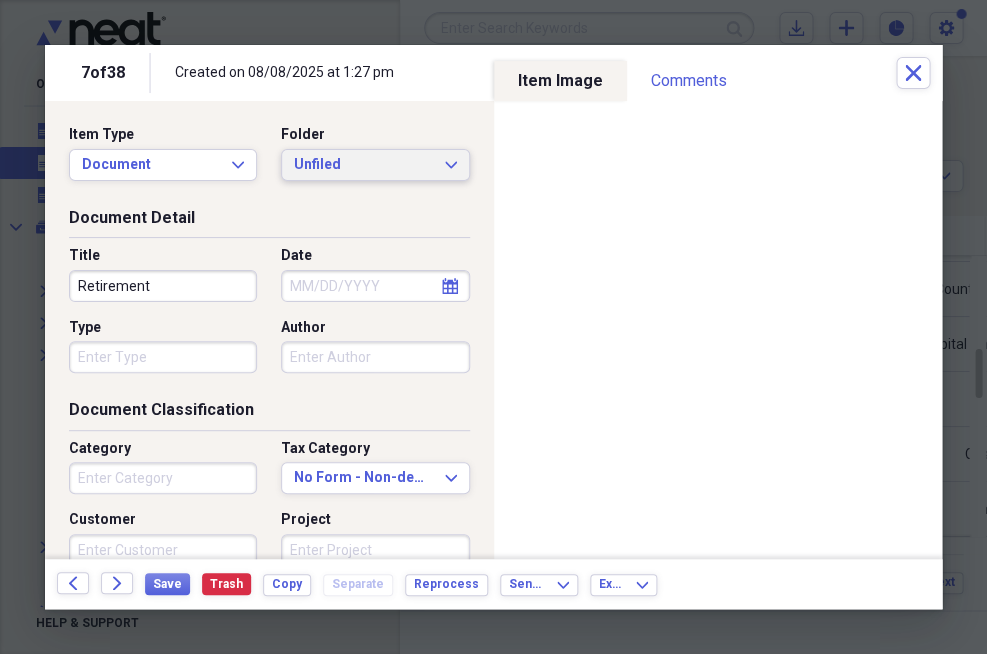 click on "Expand" 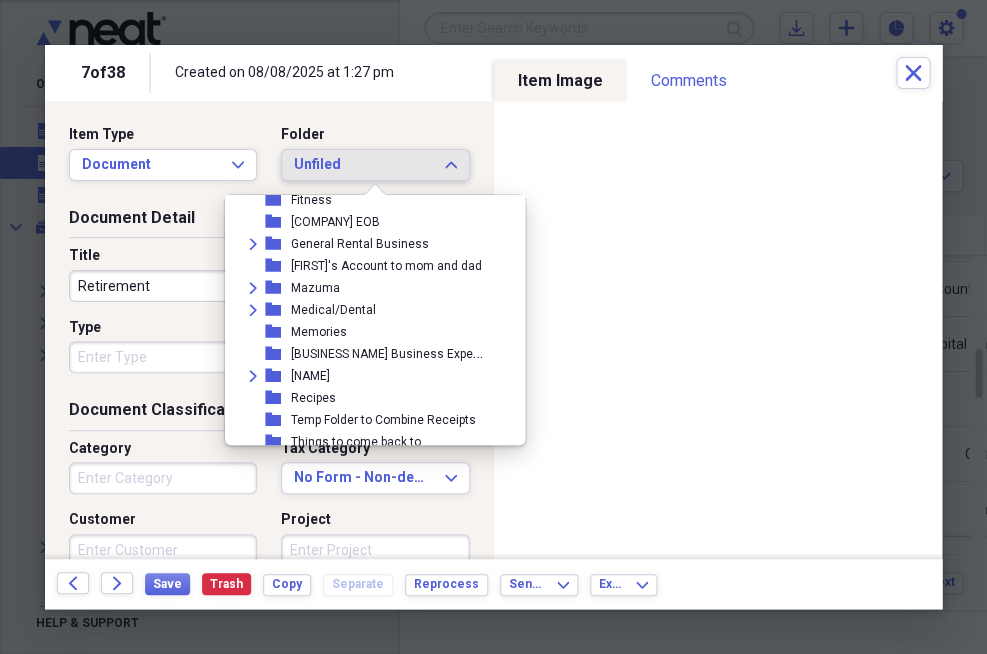 scroll, scrollTop: 220, scrollLeft: 0, axis: vertical 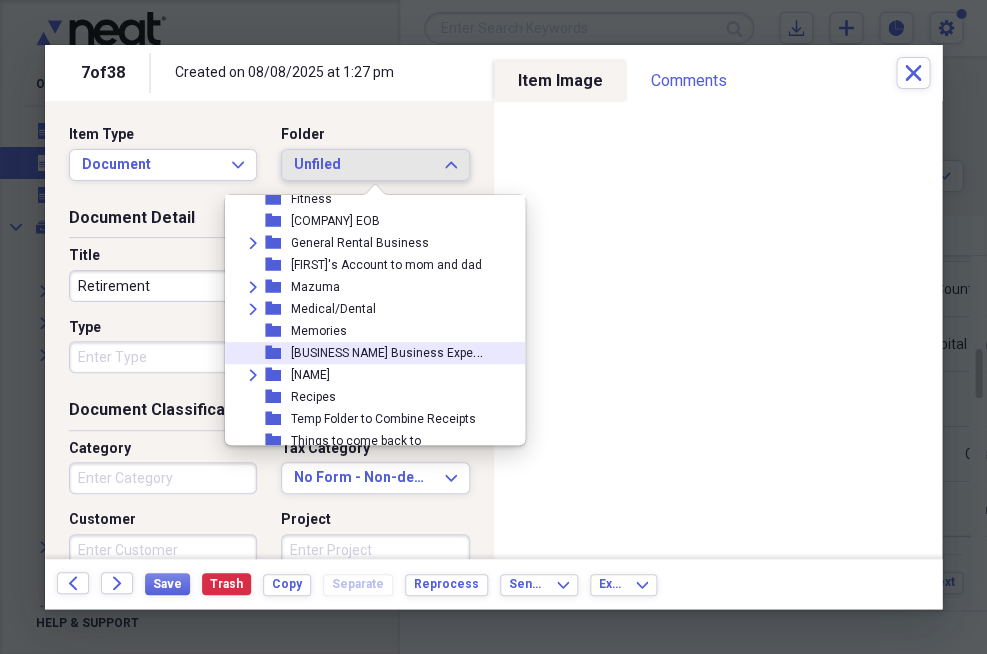 click on "NOAA Business Expenses" at bounding box center [396, 351] 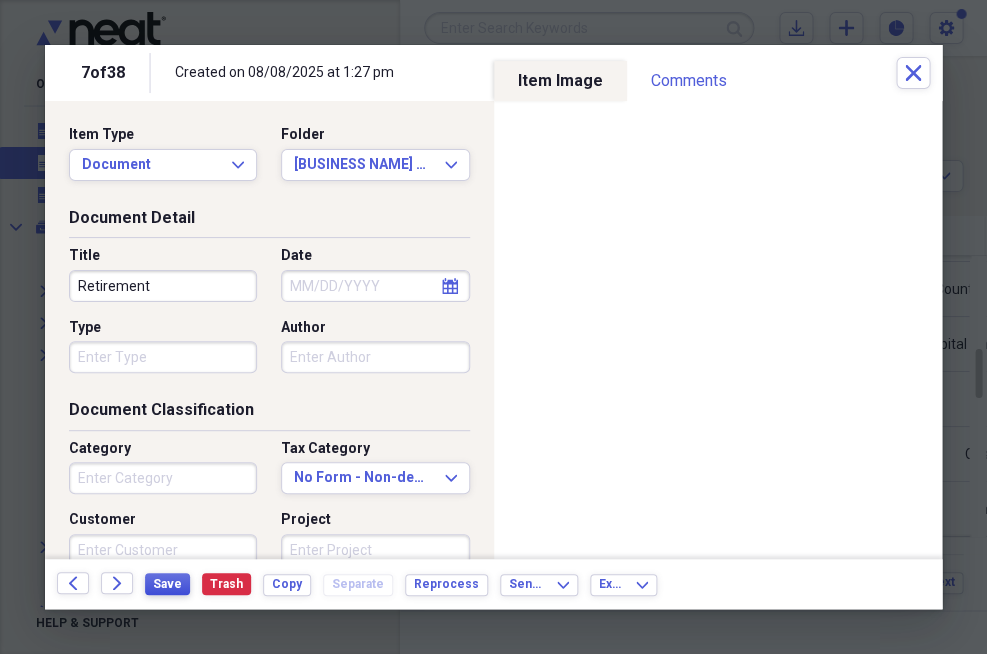 click on "Save" at bounding box center [167, 584] 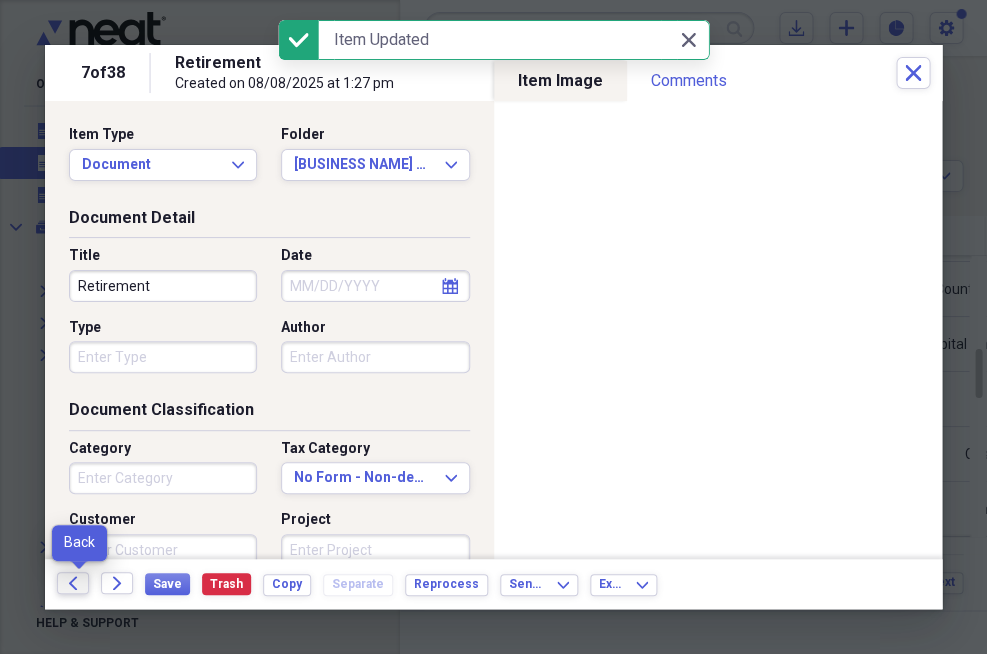 click on "Back" 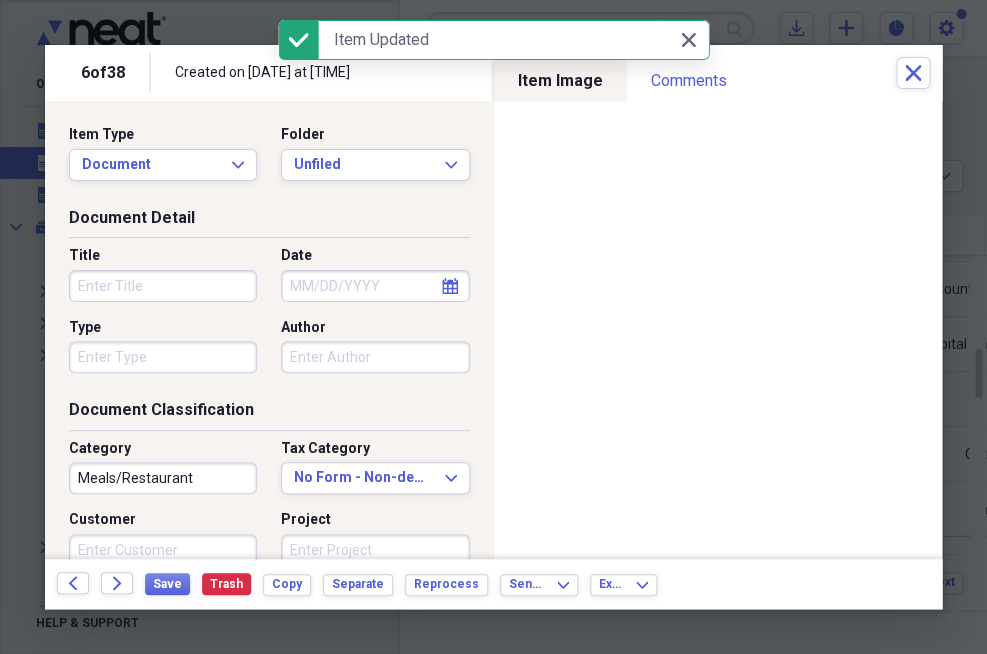 click on "Title" at bounding box center (163, 286) 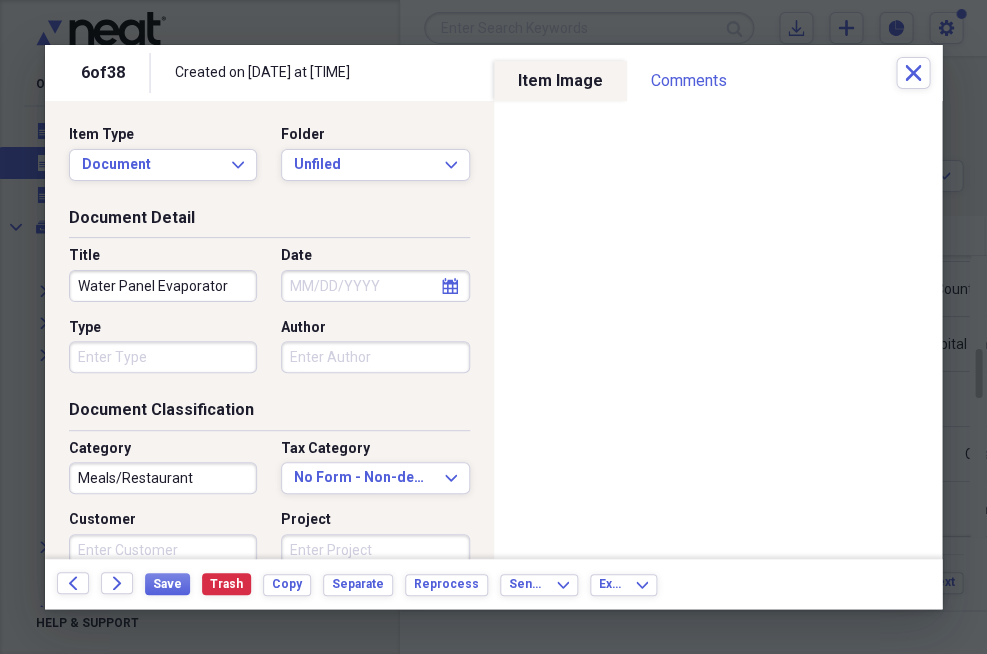 type on "Water Panel Evaporator" 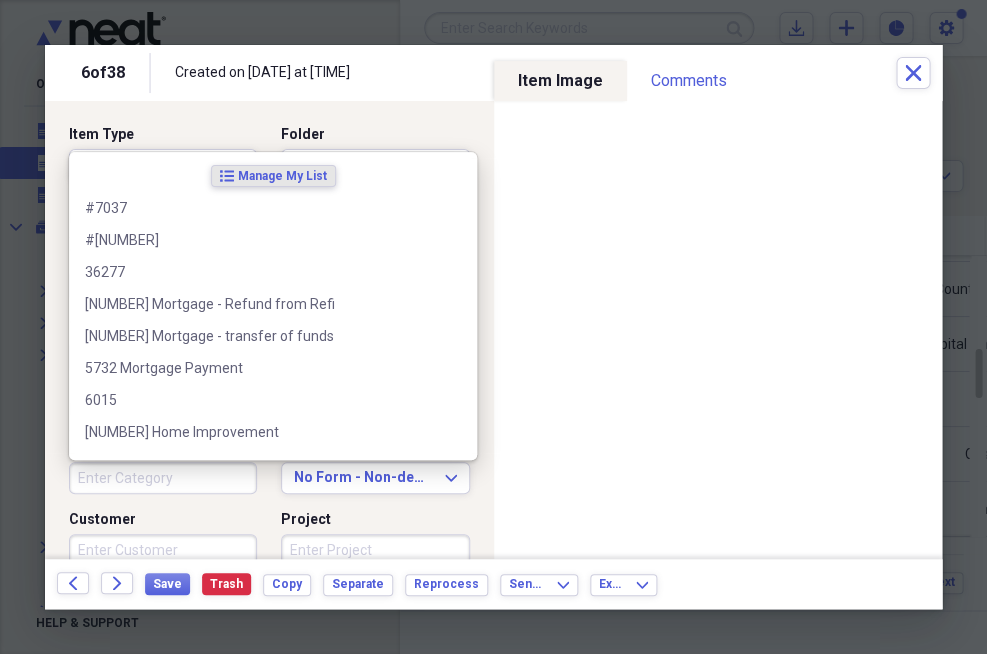 type on "\" 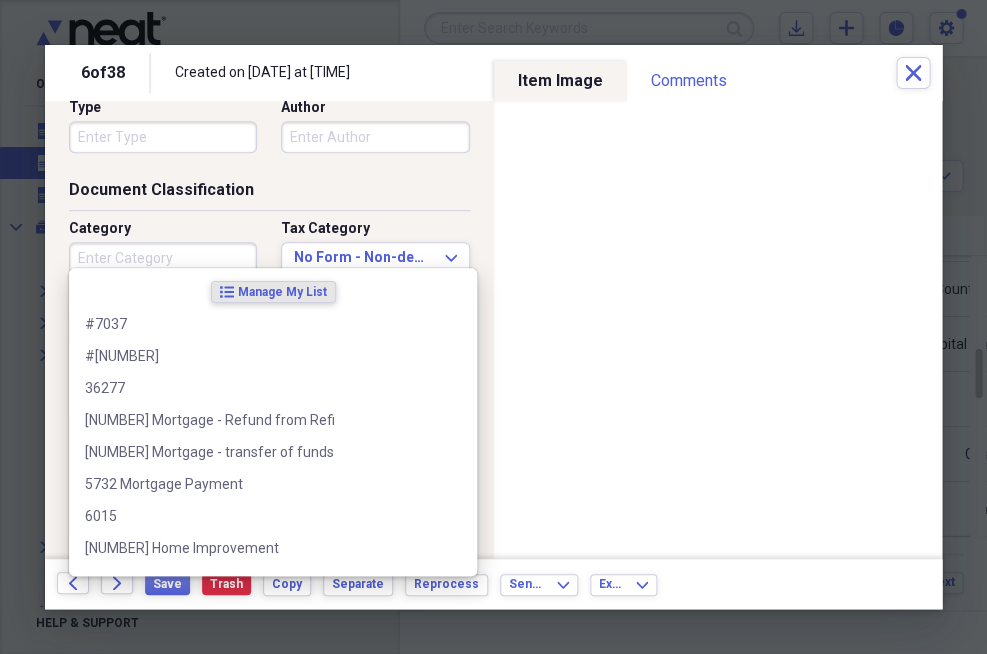 scroll, scrollTop: 224, scrollLeft: 0, axis: vertical 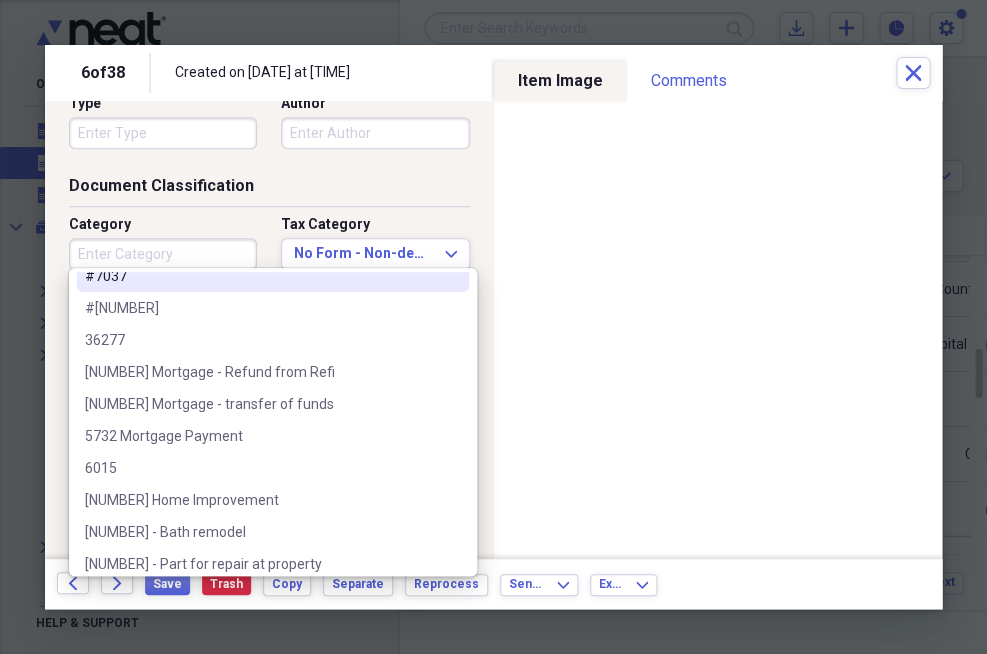 type 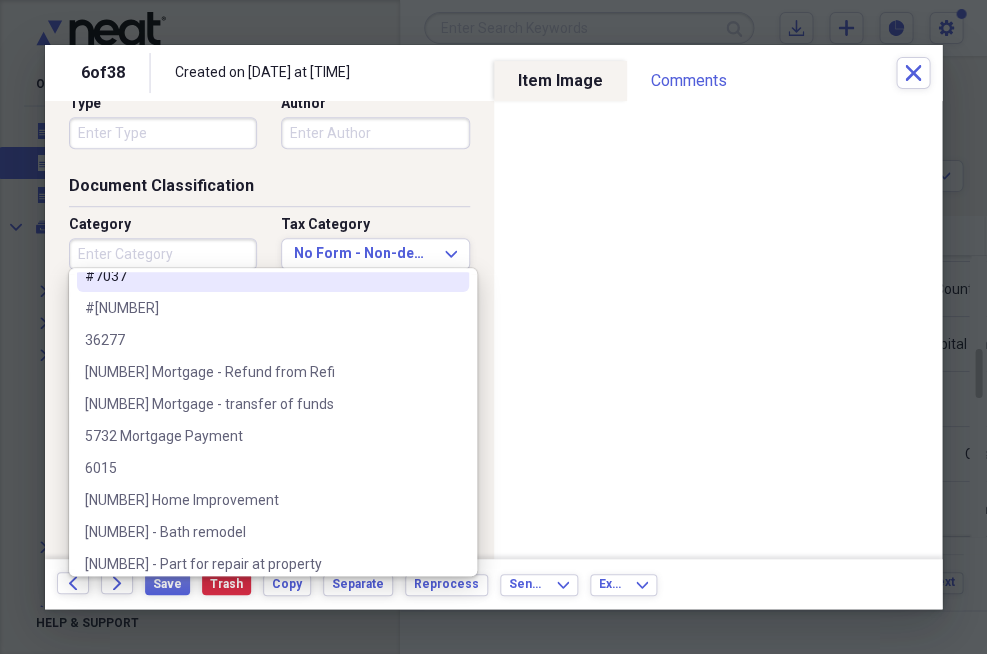 click on "Document Detail Title Water Panel Evaporator Date calendar Calendar Type Author" at bounding box center [269, 79] 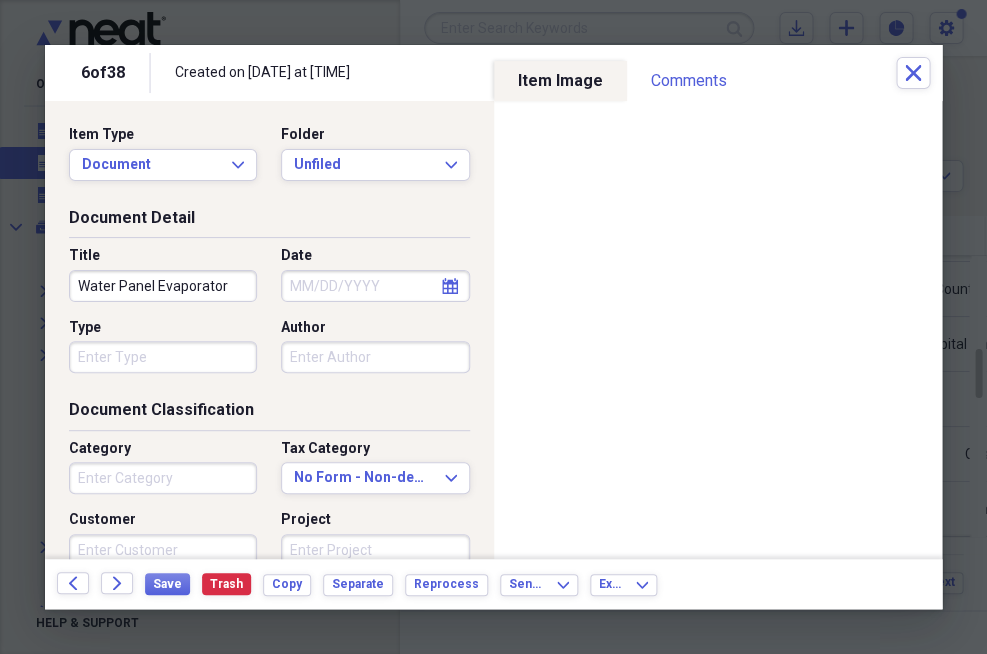 scroll, scrollTop: 0, scrollLeft: 0, axis: both 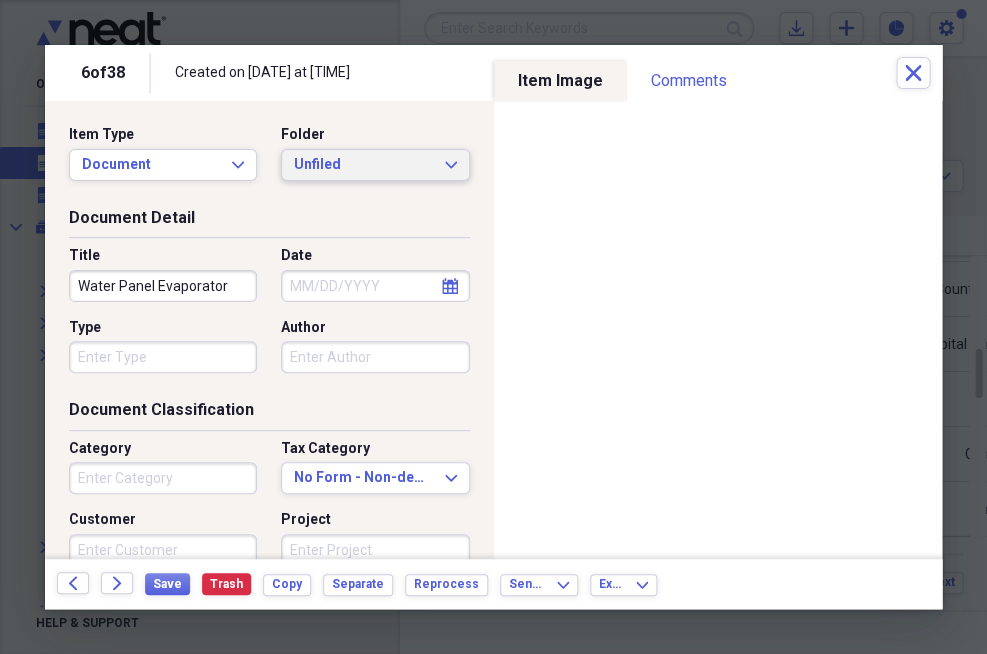 click on "Expand" 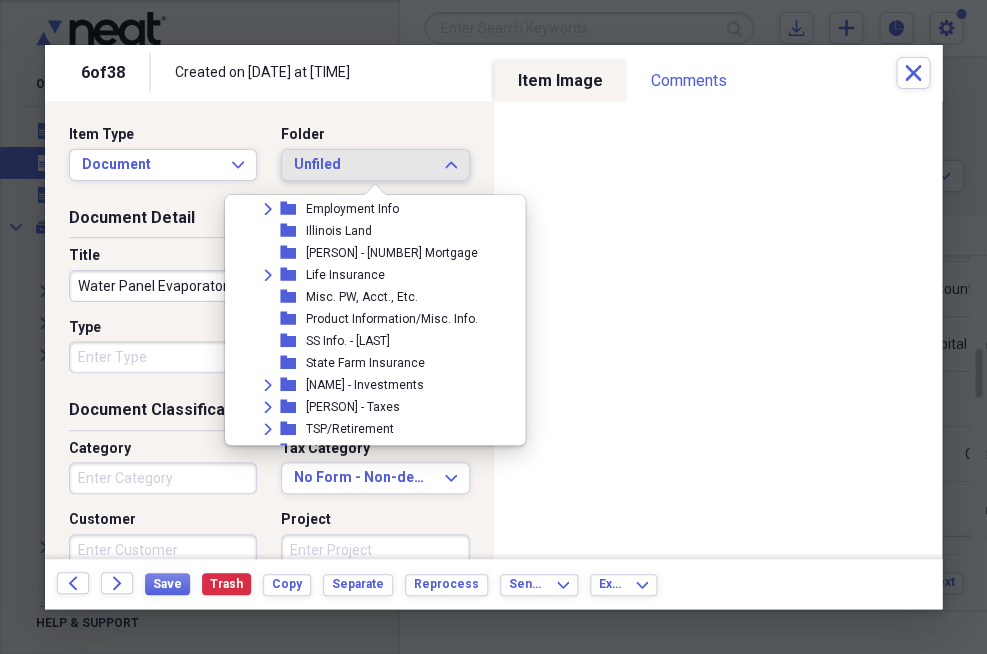 scroll, scrollTop: 626, scrollLeft: 0, axis: vertical 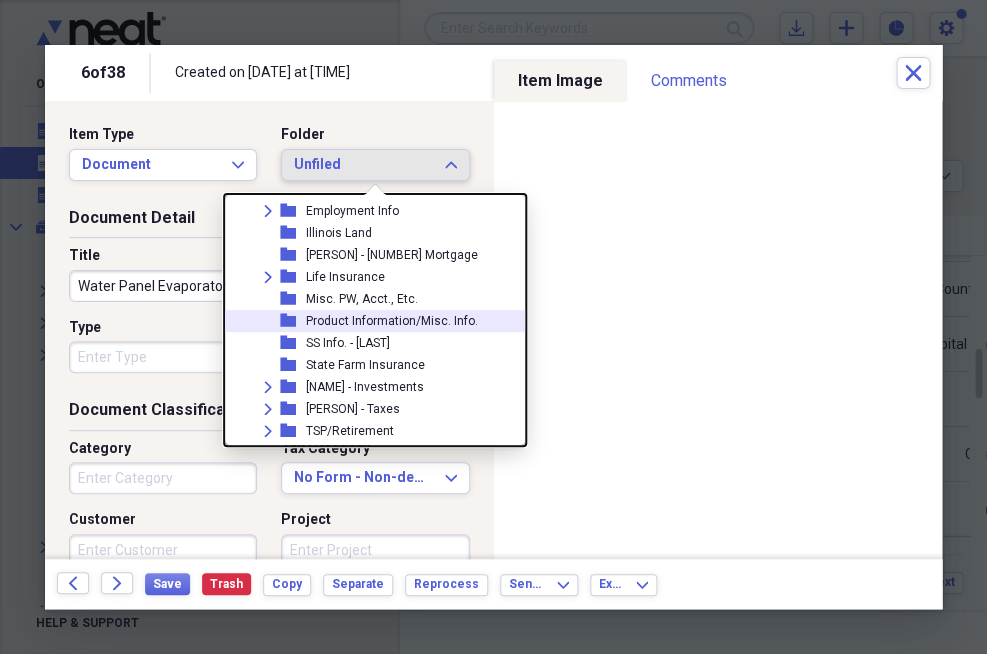 click on "Product Information/Misc. Info." at bounding box center (392, 321) 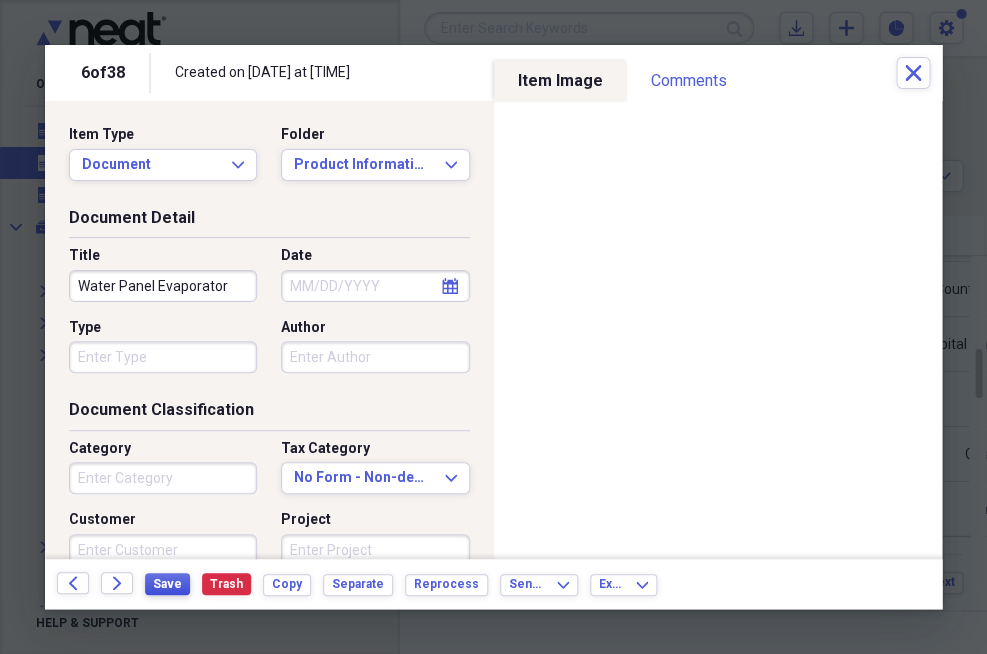 click on "Save" at bounding box center [167, 584] 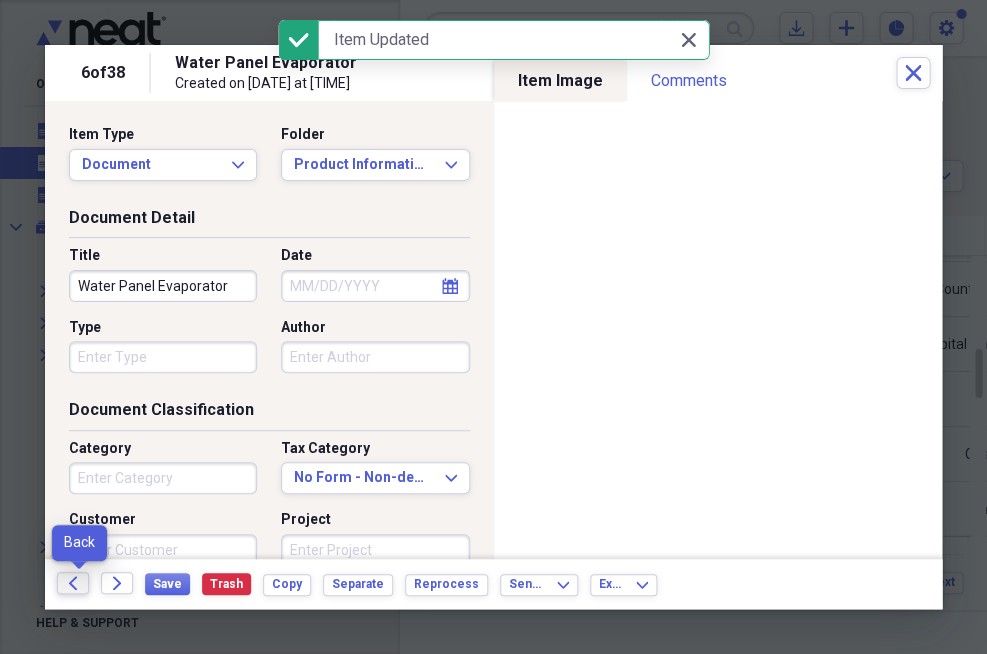 click on "Back" at bounding box center [73, 583] 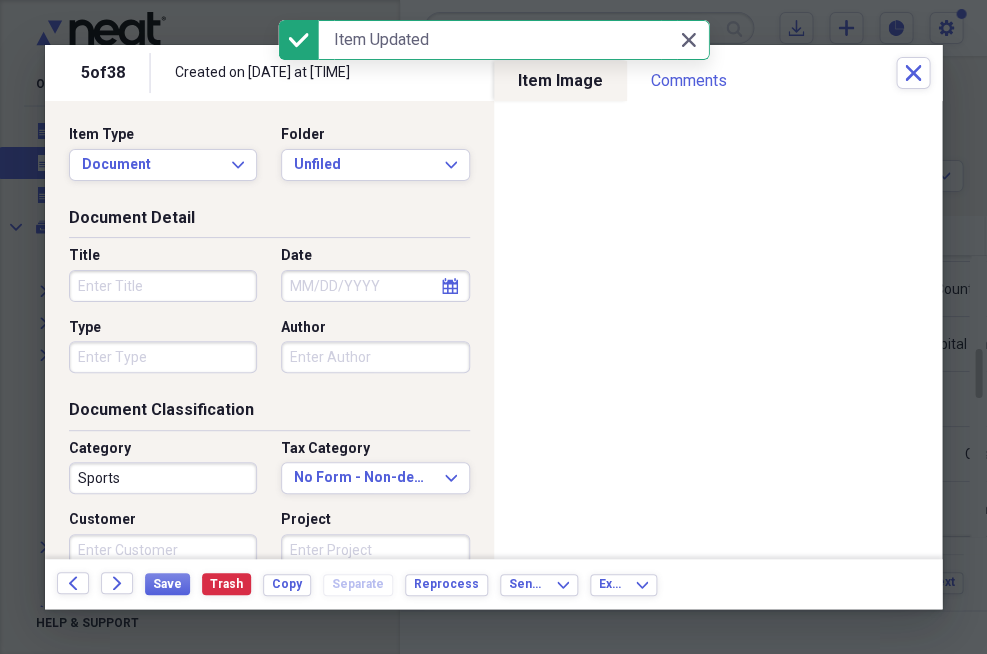 click on "Title" at bounding box center [163, 286] 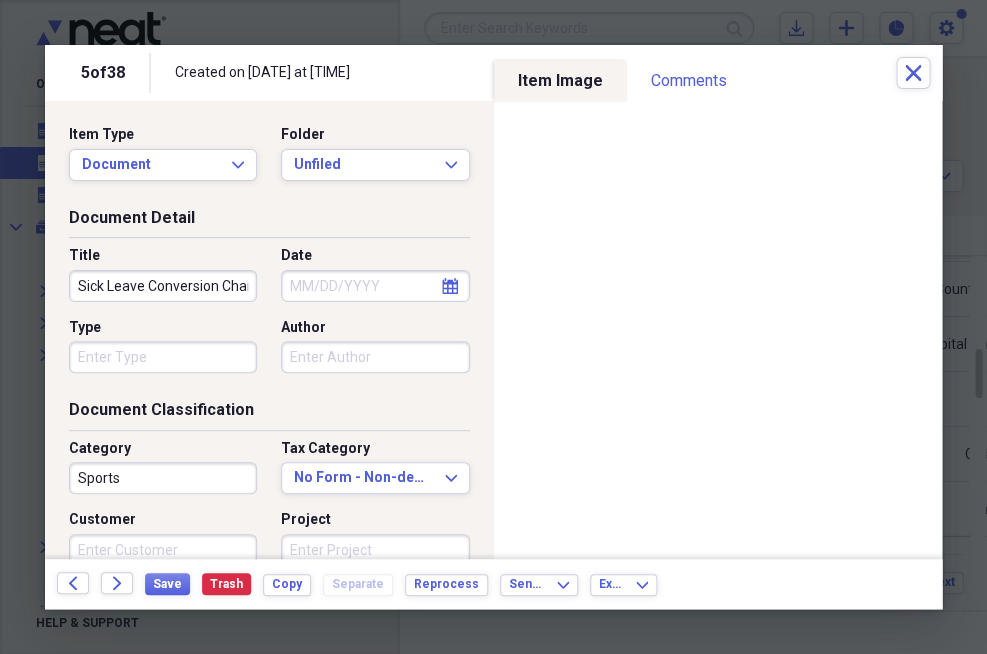 type on "Sick Leave Conversion Chart" 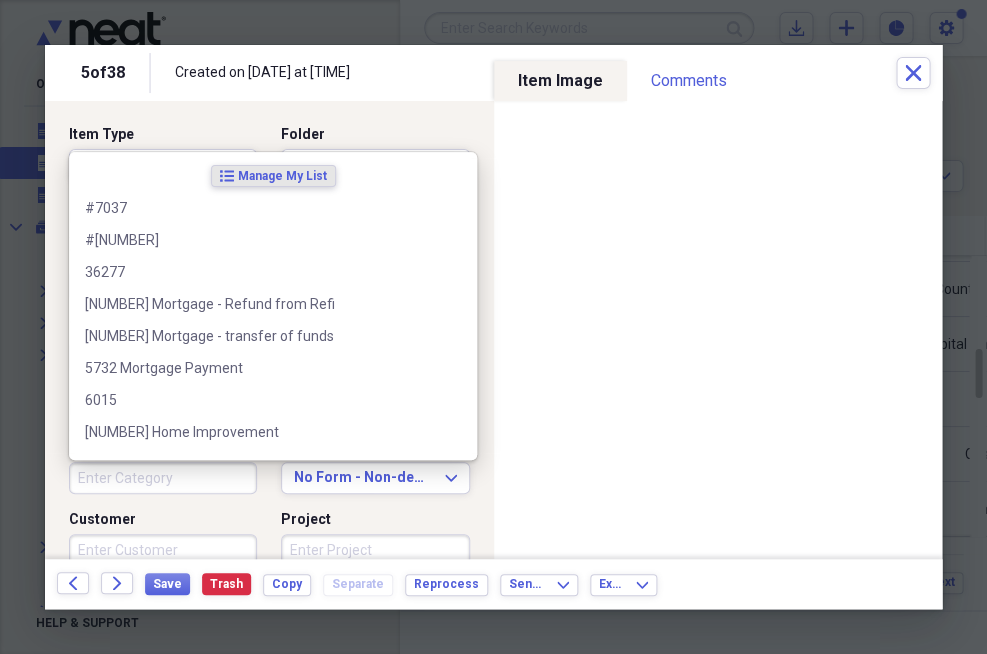 type 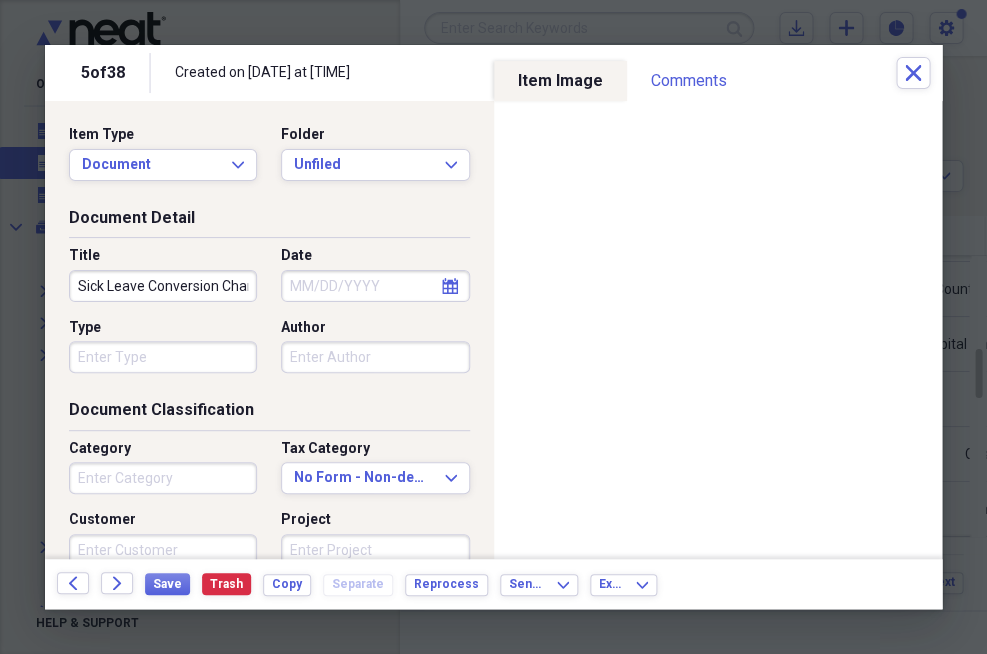 click on "Customer" at bounding box center (163, 520) 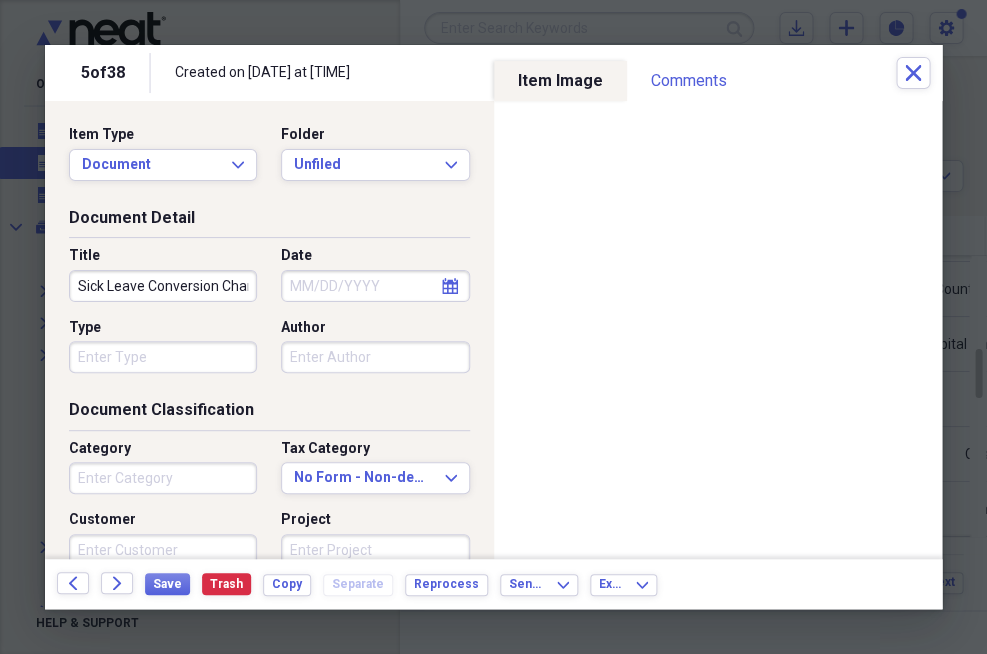 scroll, scrollTop: 0, scrollLeft: 0, axis: both 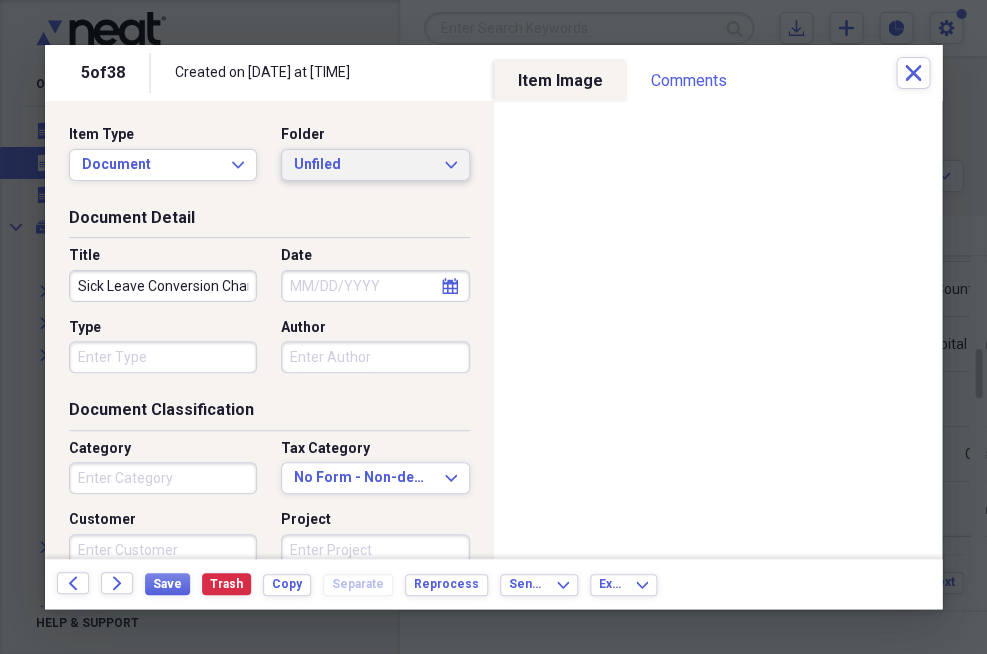 click on "Unfiled Expand" at bounding box center (375, 165) 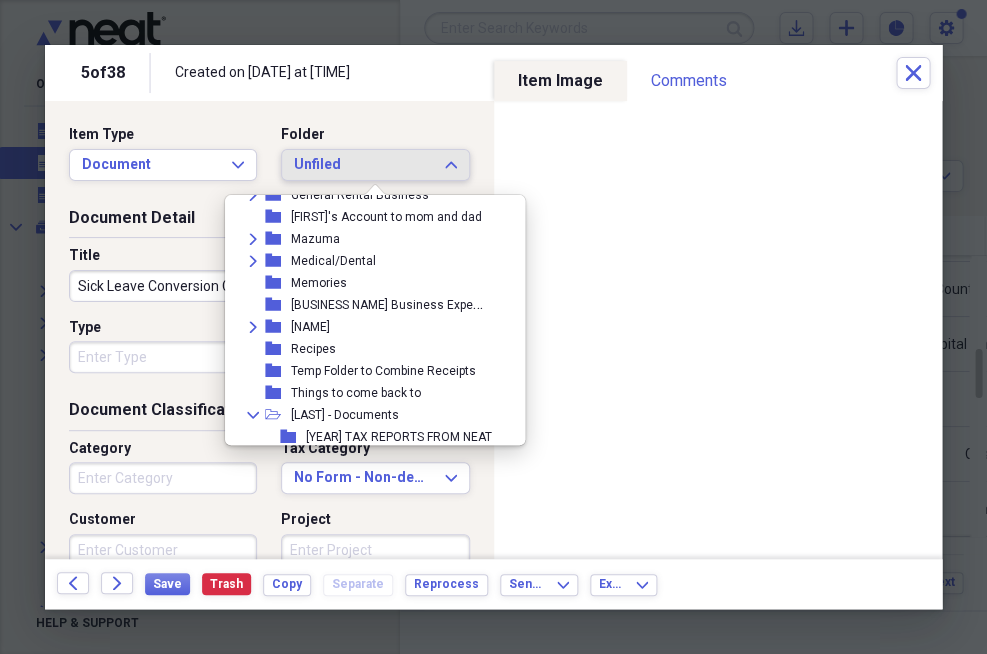 scroll, scrollTop: 275, scrollLeft: 0, axis: vertical 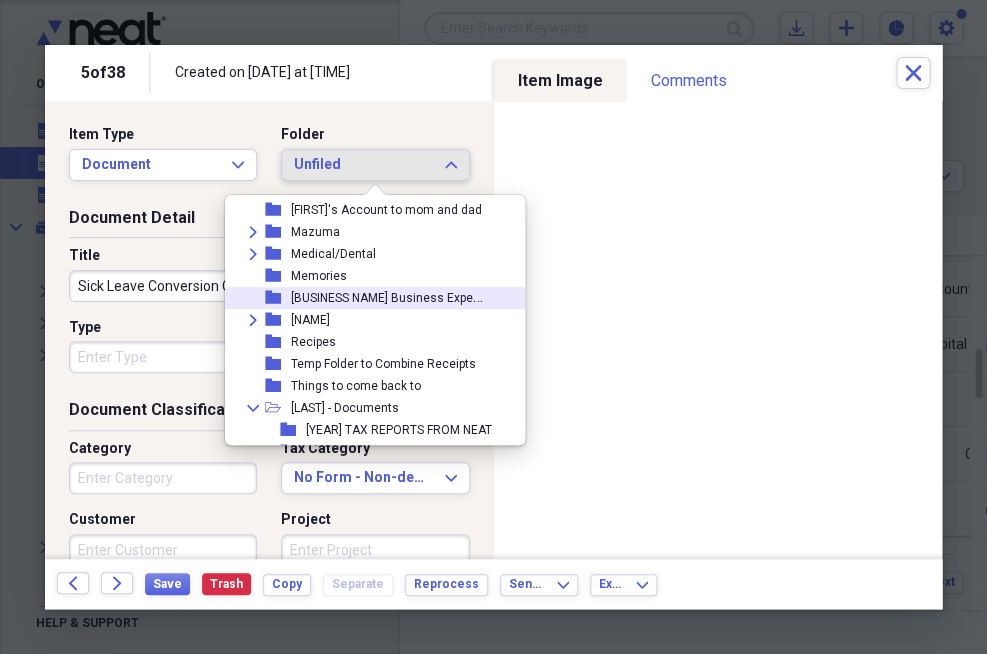click on "NOAA Business Expenses" at bounding box center (389, 298) 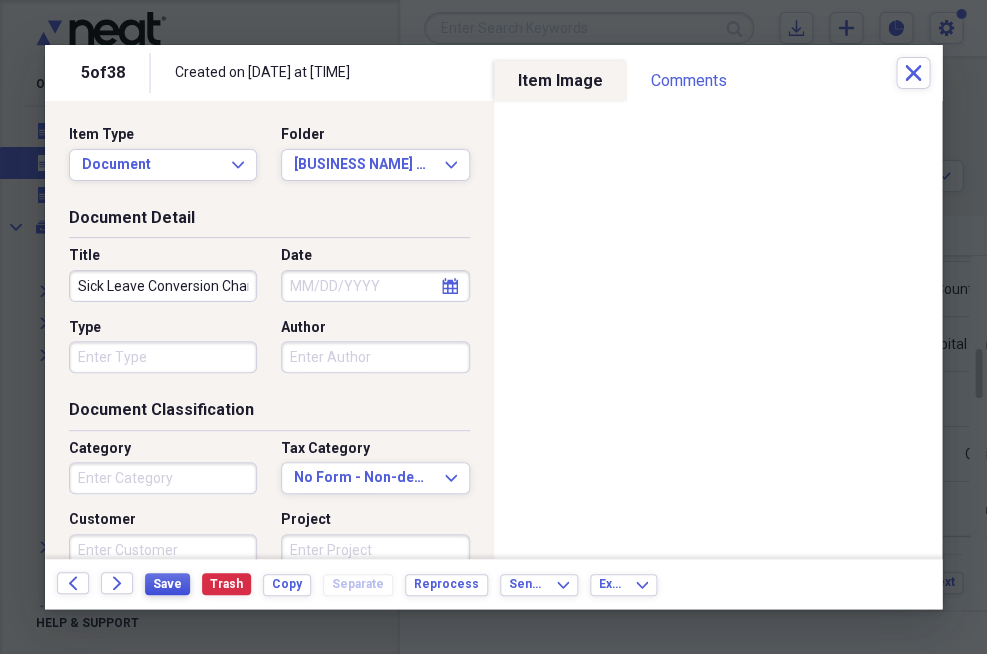 click on "Save" at bounding box center (167, 584) 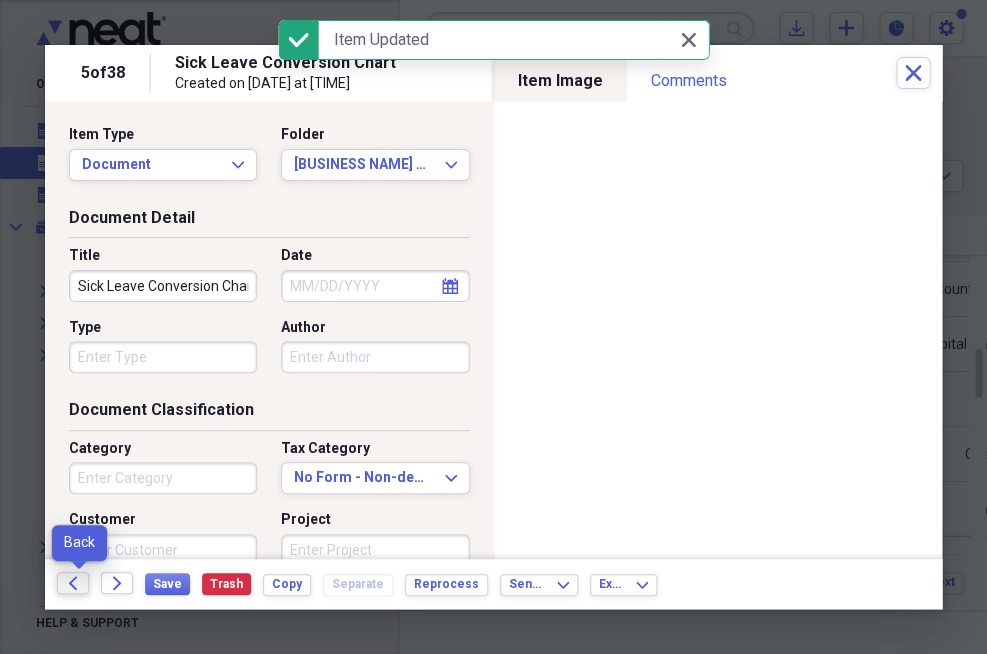 click on "Back" 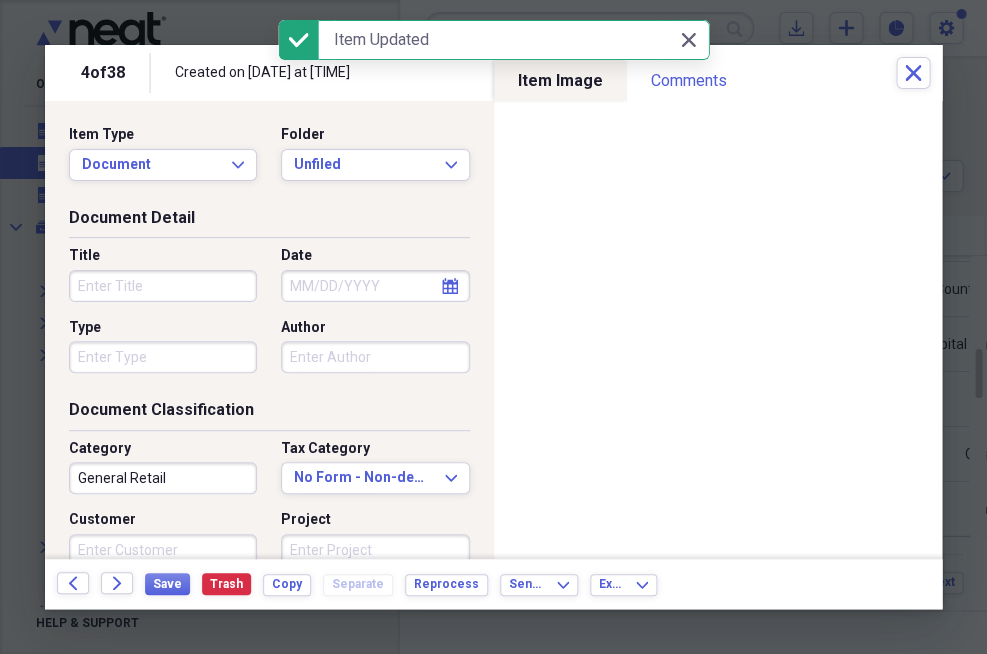click on "Title" at bounding box center (163, 286) 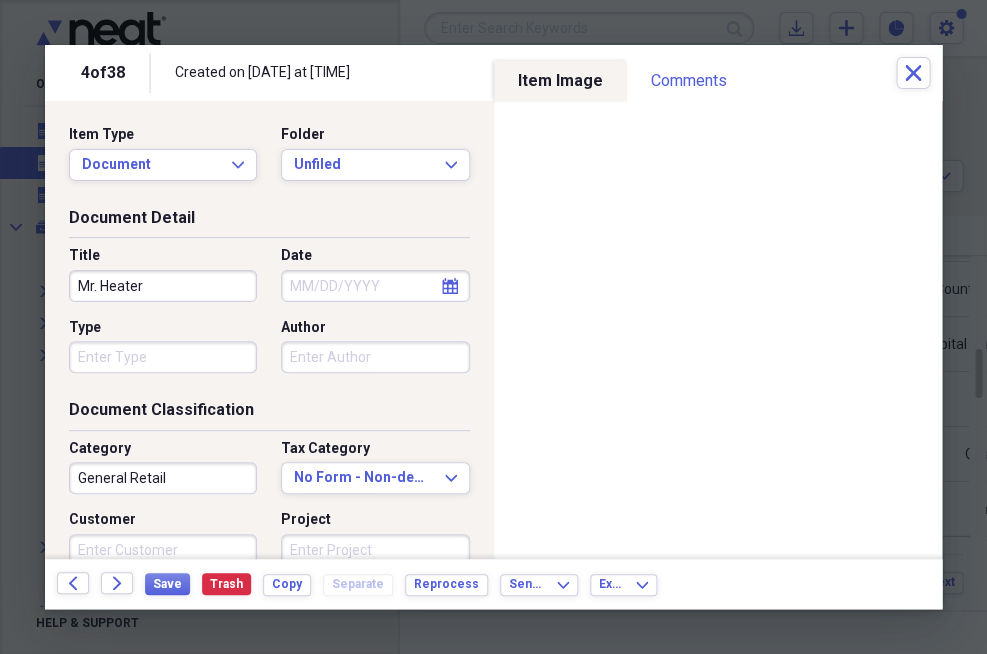 type on "Mr. Heater" 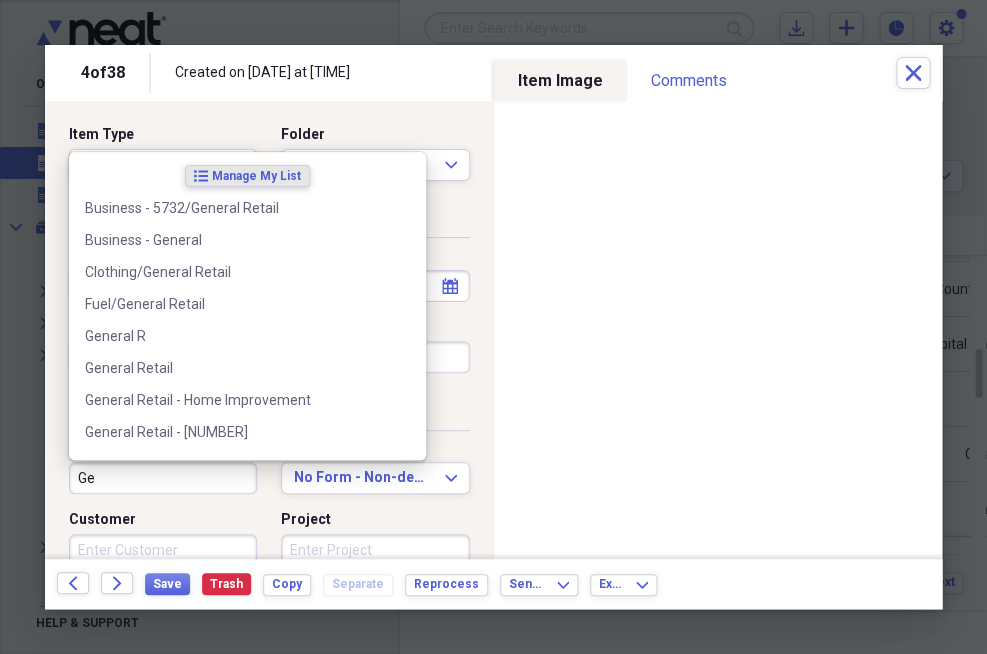 type on "G" 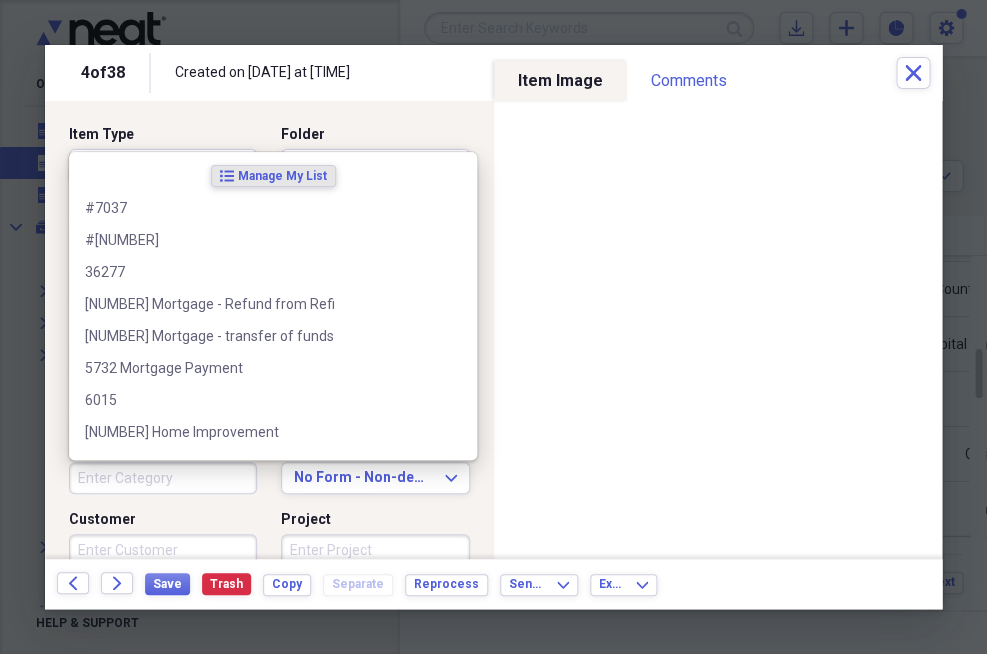 type 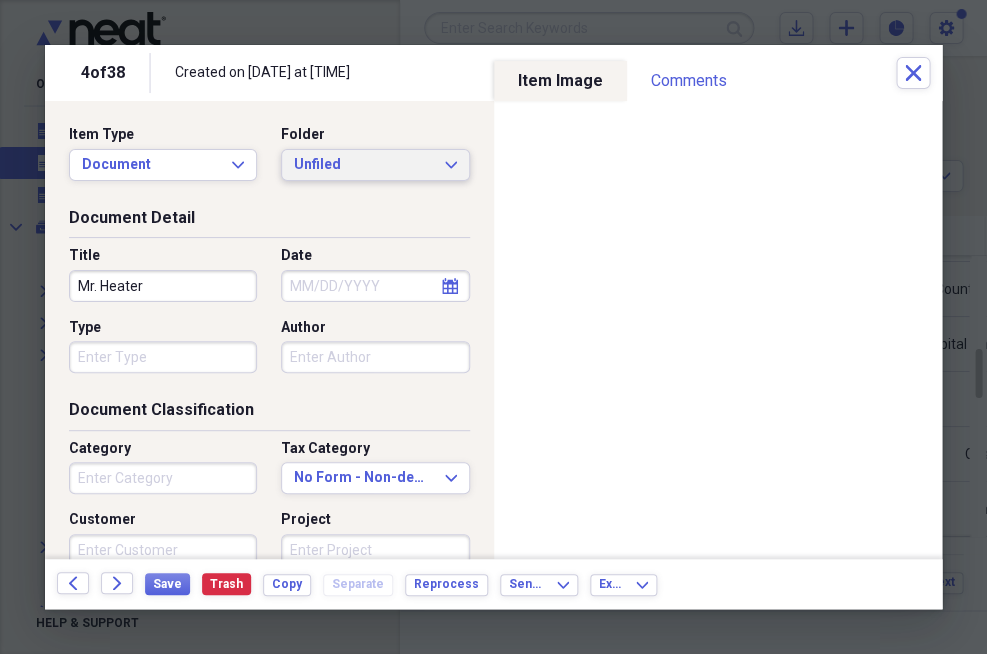 click on "Unfiled Expand" at bounding box center [375, 165] 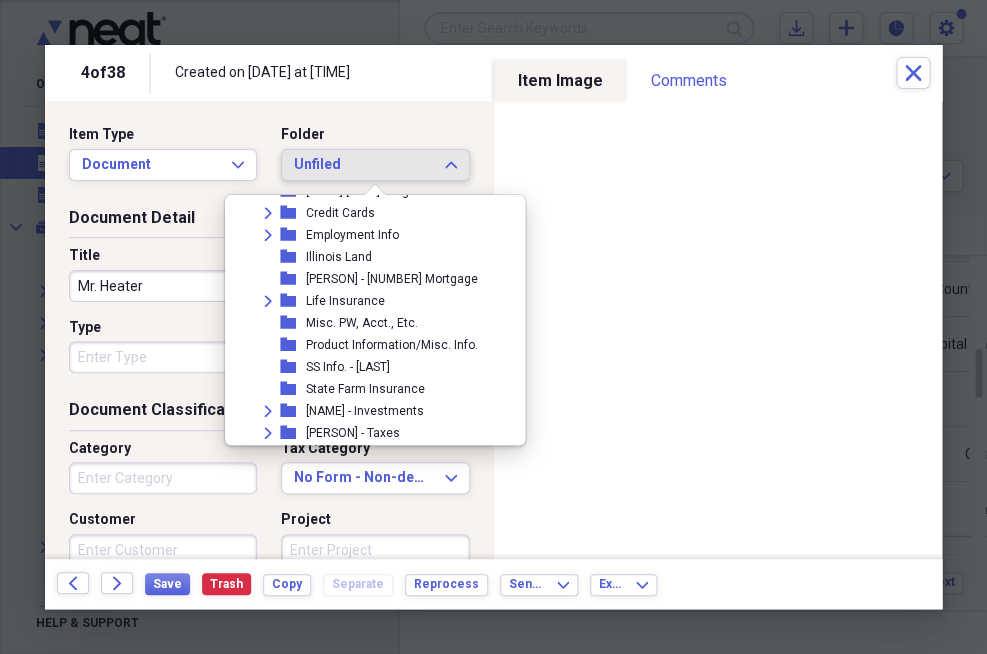scroll, scrollTop: 606, scrollLeft: 0, axis: vertical 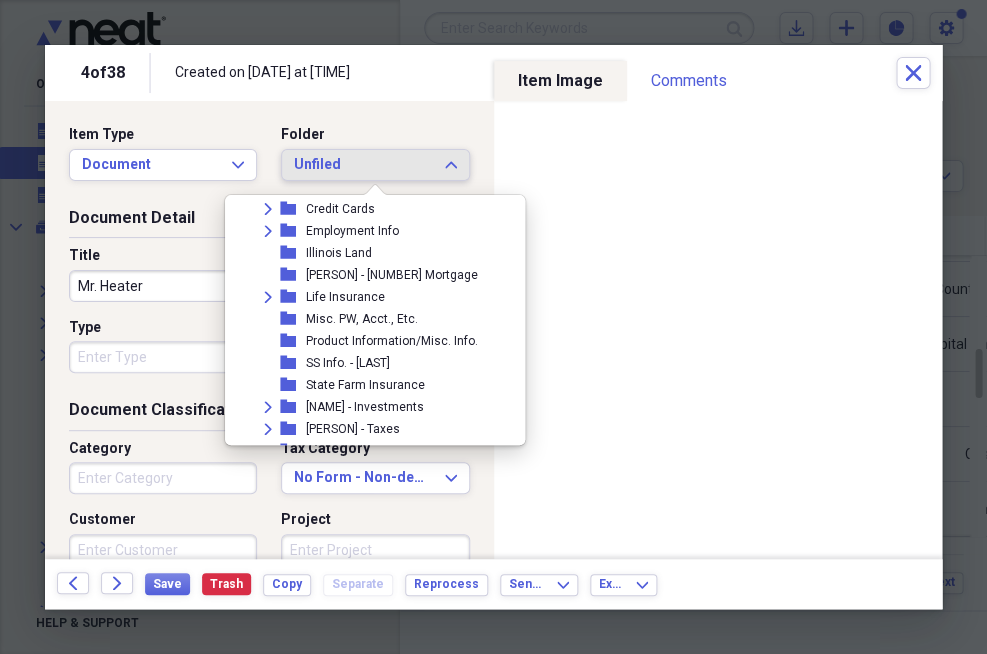 click on "Product Information/Misc. Info." at bounding box center (392, 341) 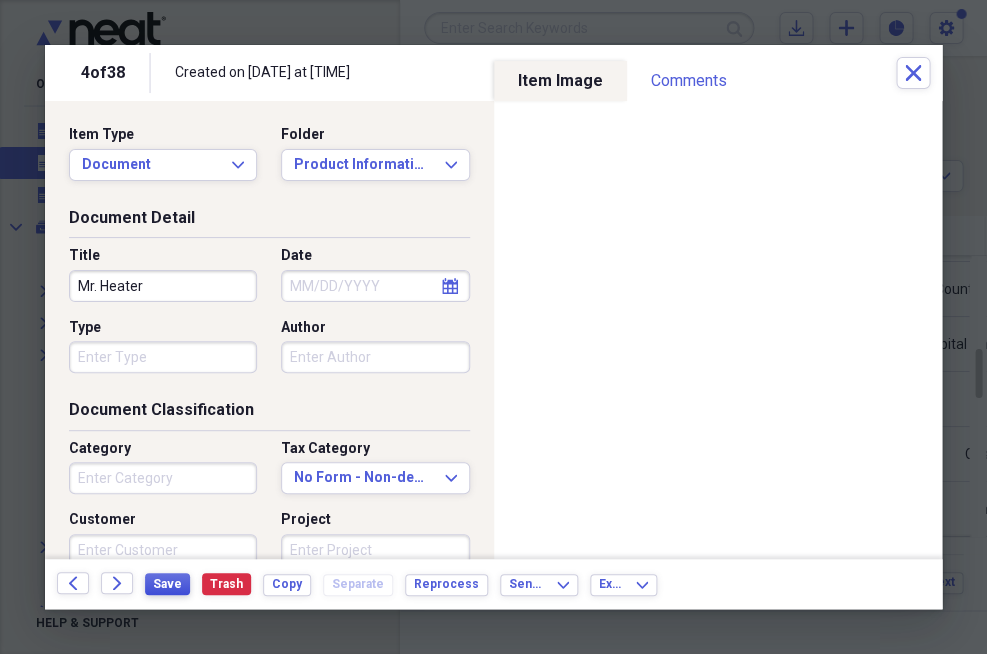 click on "Save" at bounding box center (167, 584) 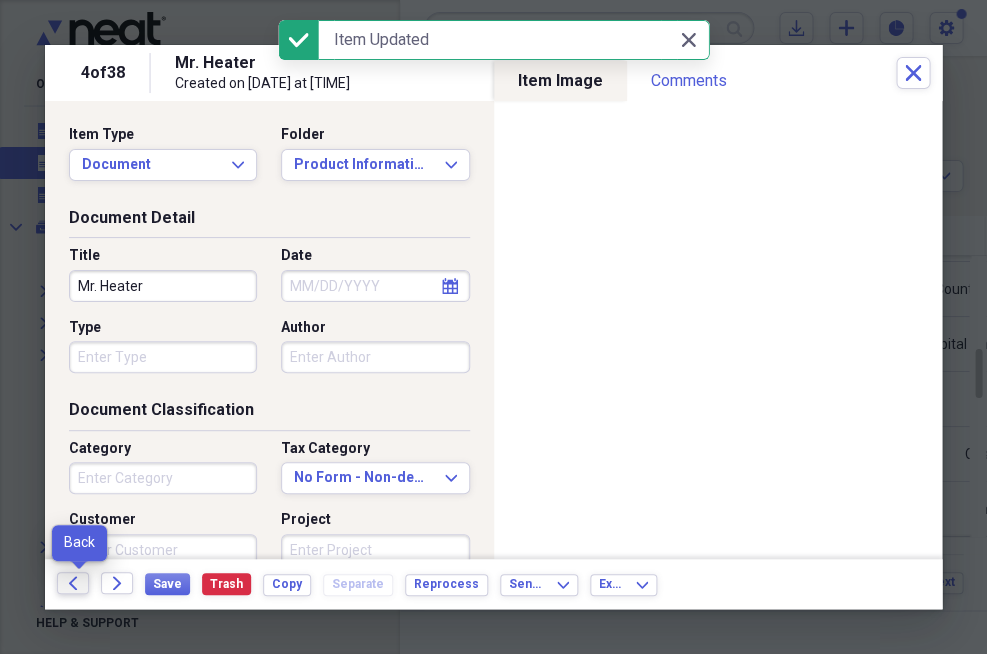 click on "Back" 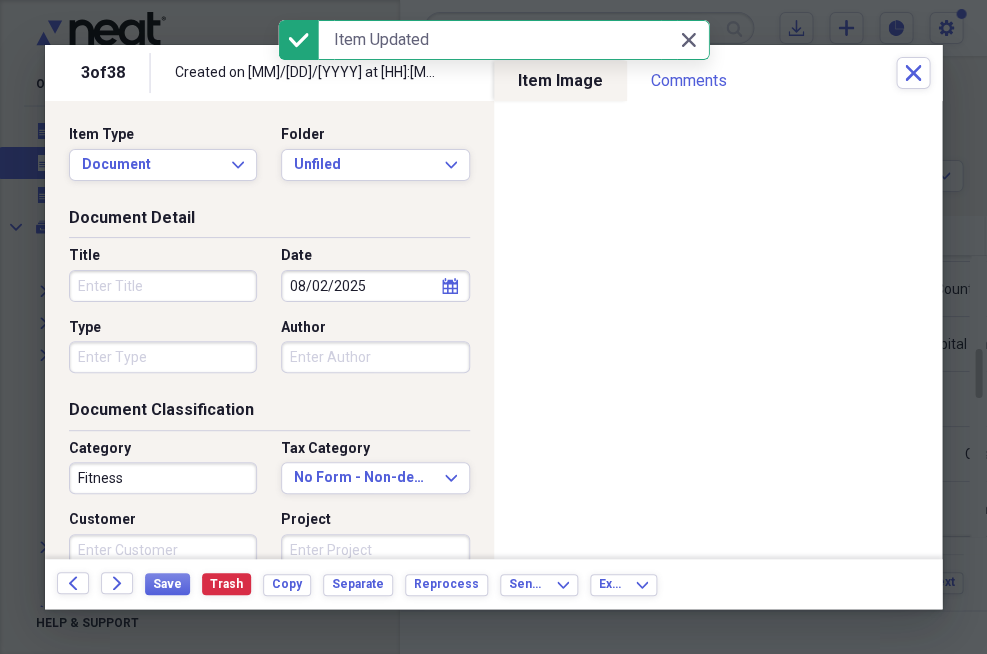 click on "Title" at bounding box center [163, 286] 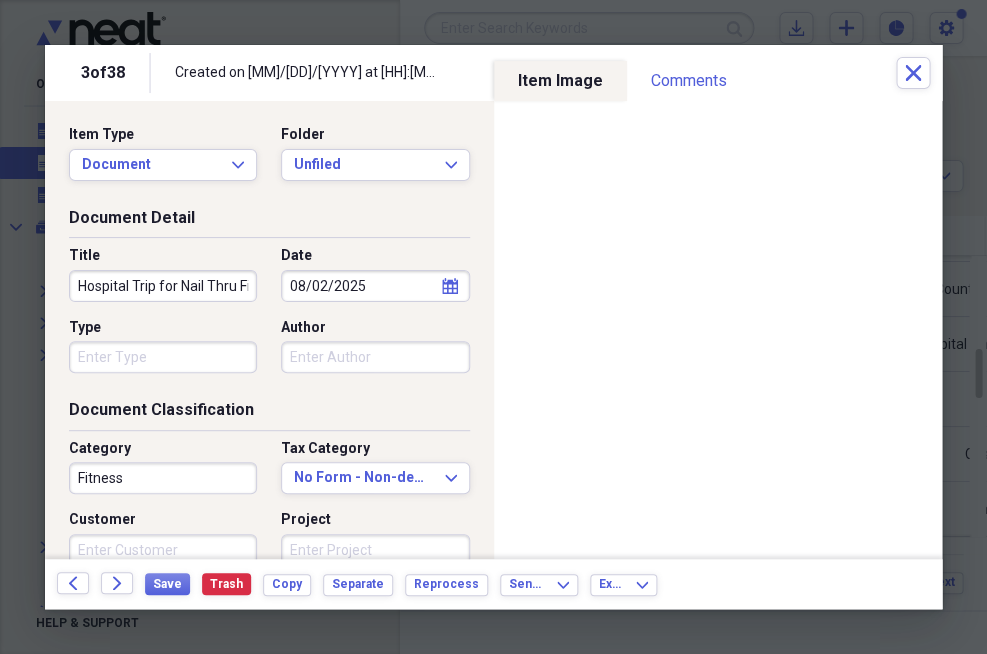 type on "Hospital Trip for Nail Thru Fingers" 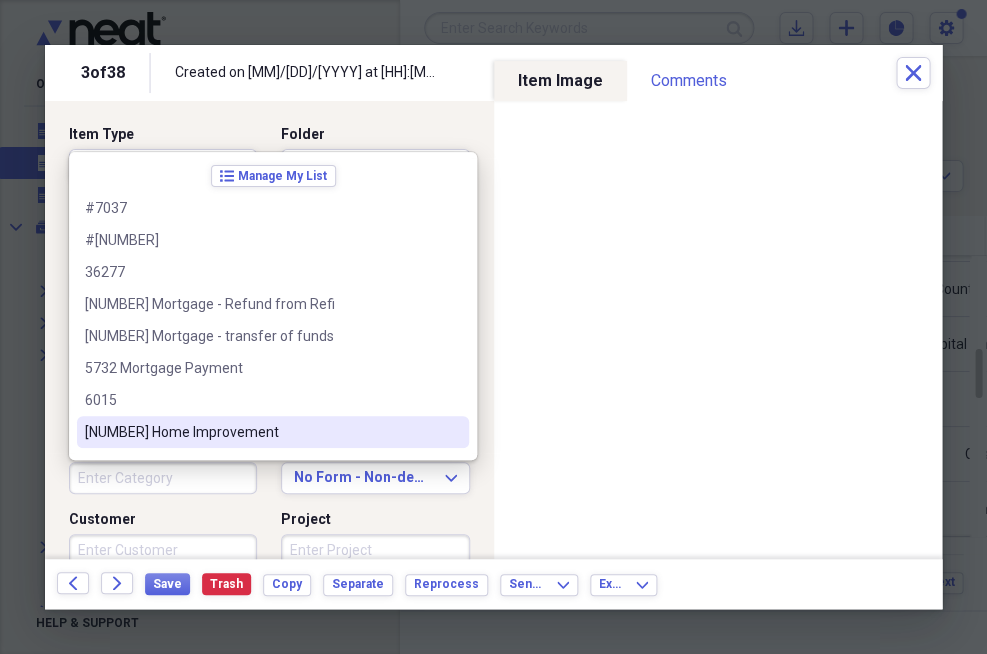 type 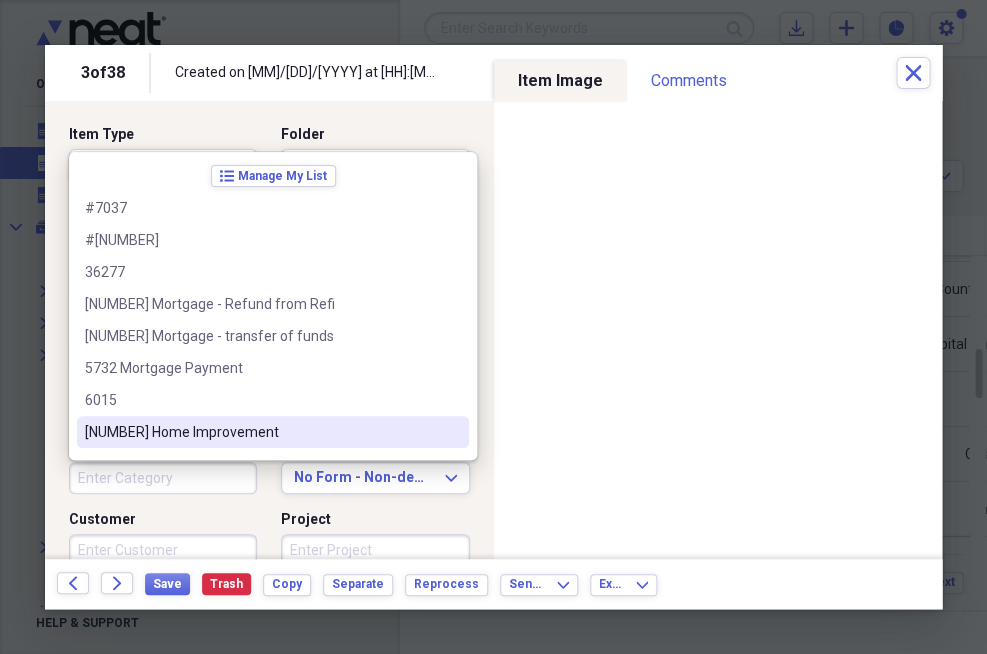 click on "Category Tax Category No Form - Non-deductible Expand Customer Project" at bounding box center [269, 510] 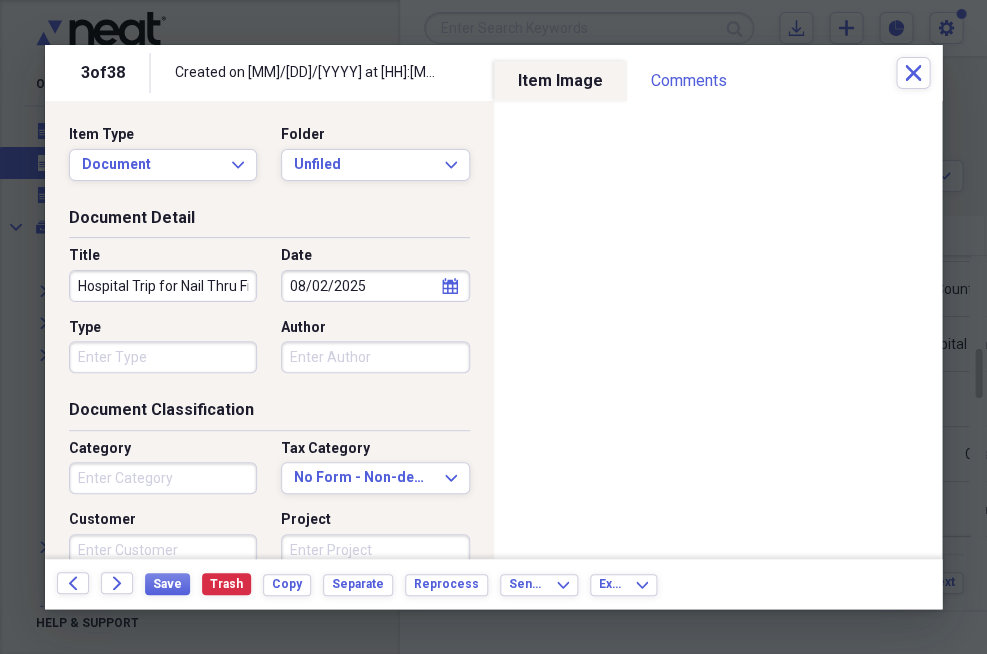 scroll, scrollTop: 0, scrollLeft: 0, axis: both 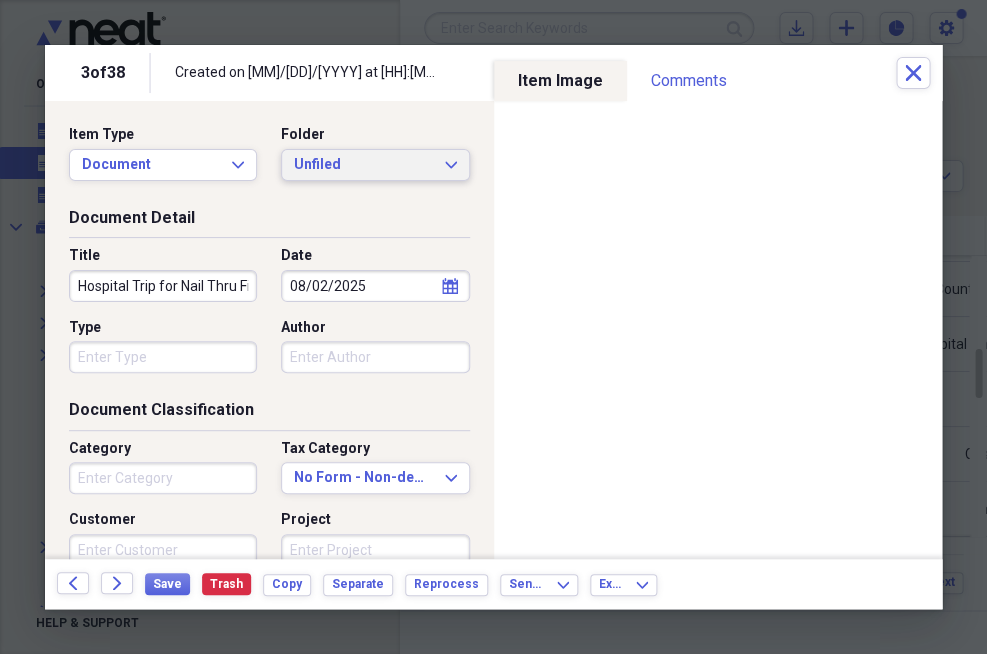 click on "Expand" 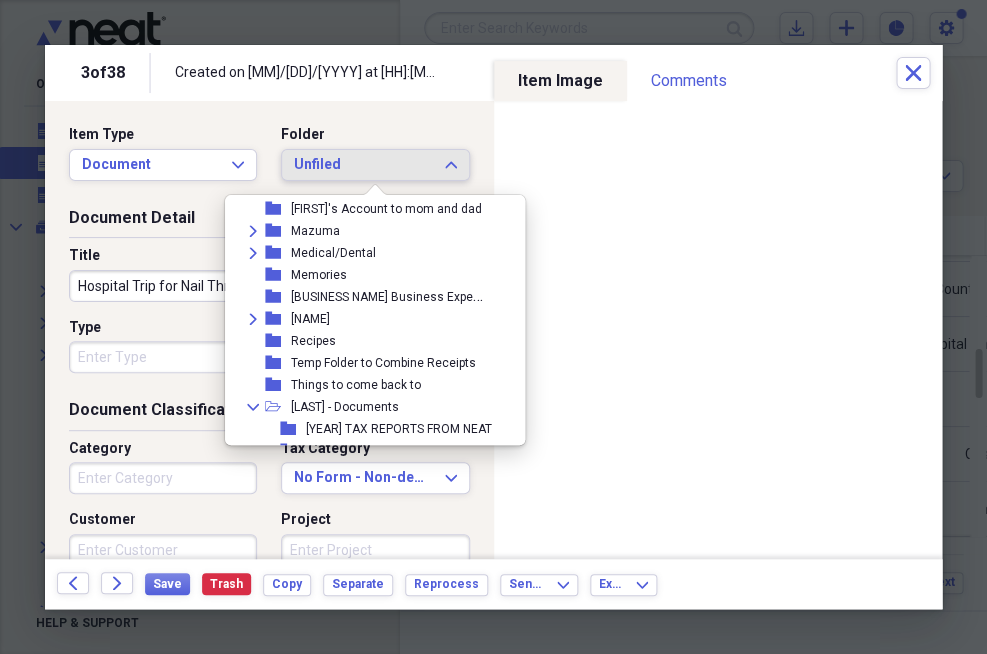 scroll, scrollTop: 278, scrollLeft: 0, axis: vertical 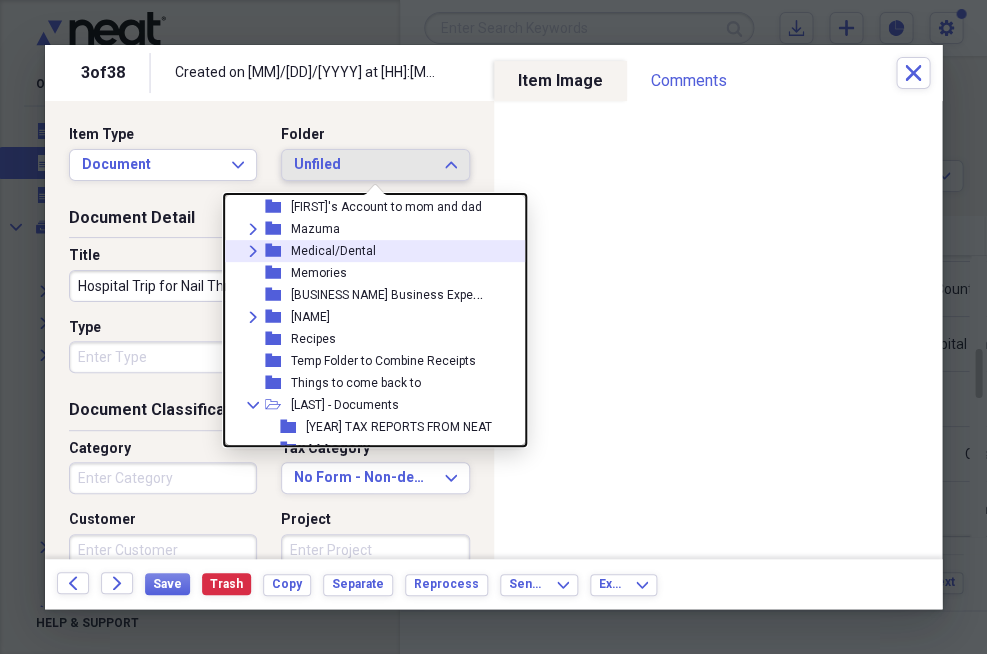click on "Expand" 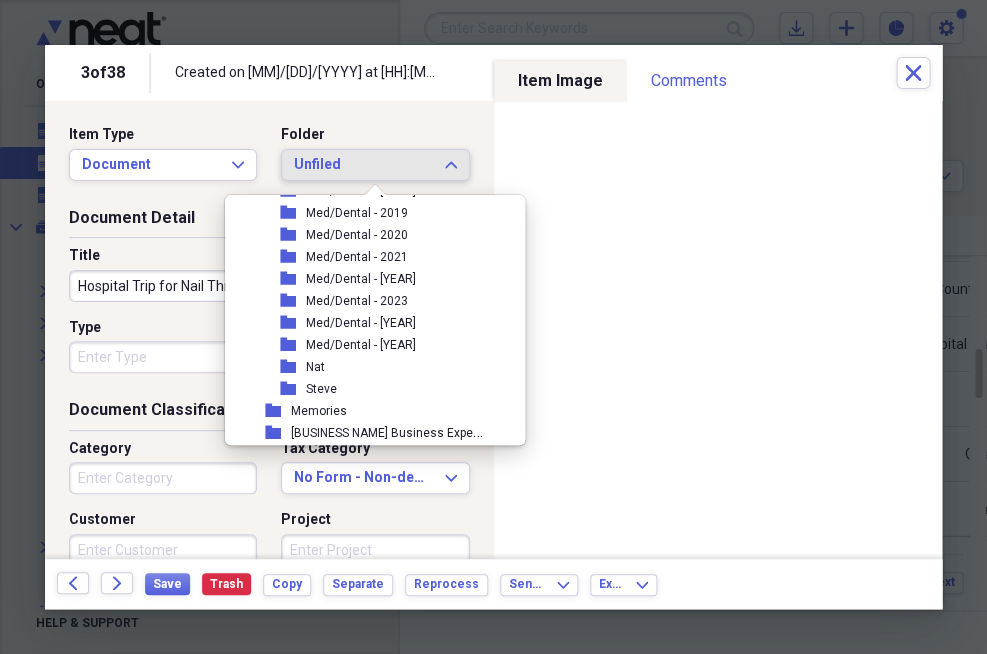 scroll, scrollTop: 525, scrollLeft: 0, axis: vertical 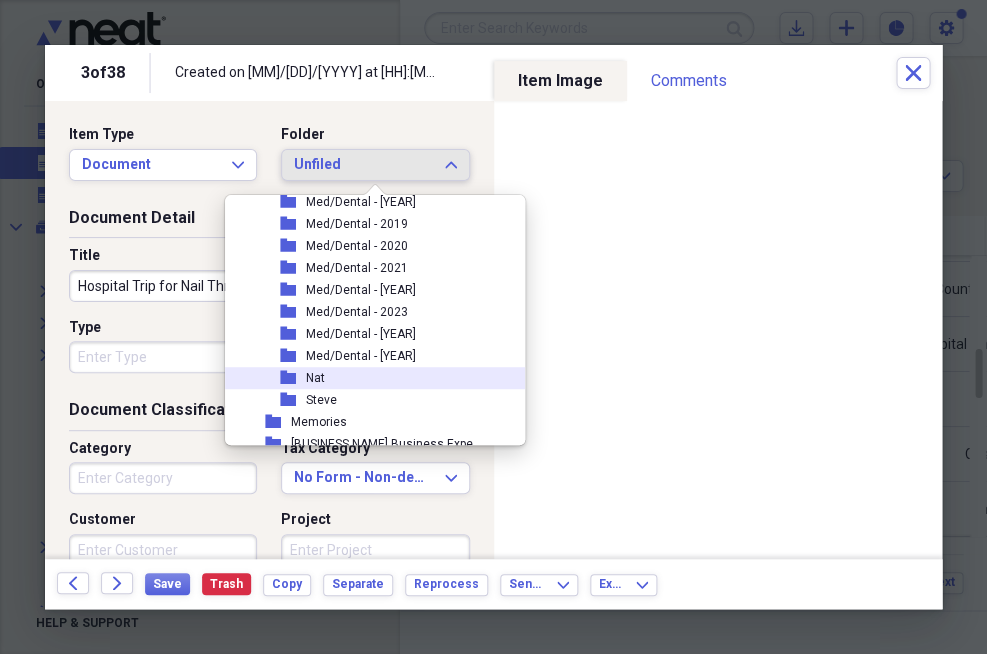 click on "Nat" at bounding box center (315, 378) 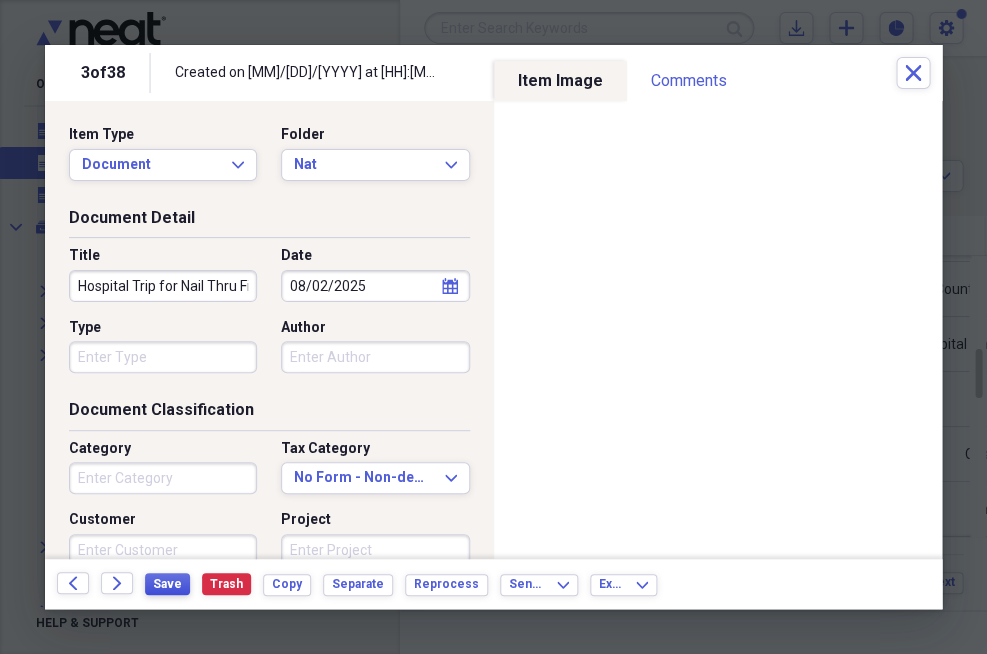 click on "Save" at bounding box center [167, 584] 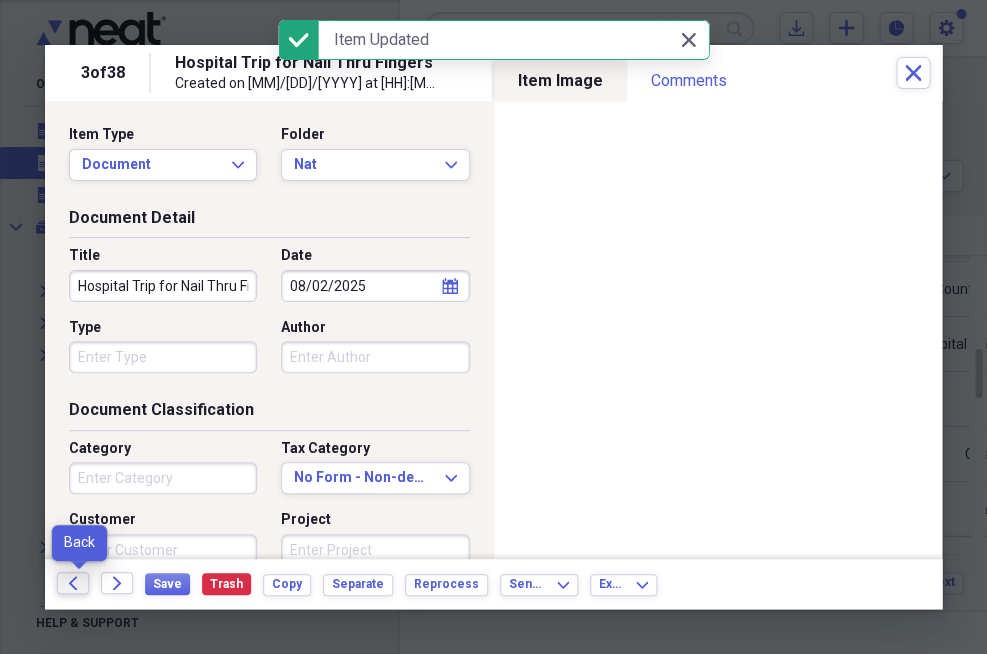 click 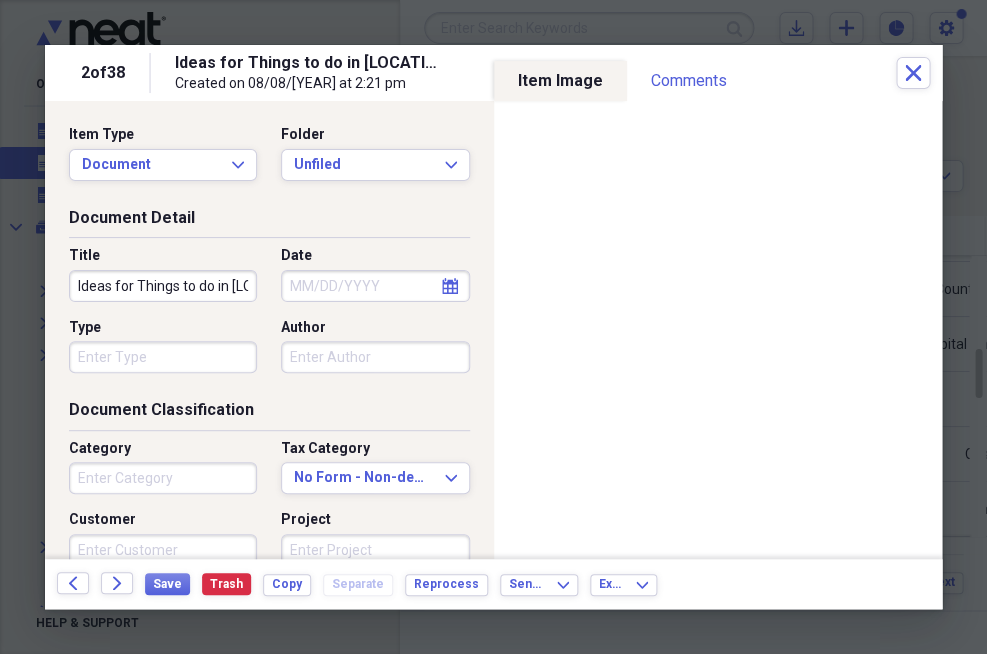 click on "Back Forward Save Trash Copy Separate Reprocess Send To Expand Export Expand" at bounding box center (493, 584) 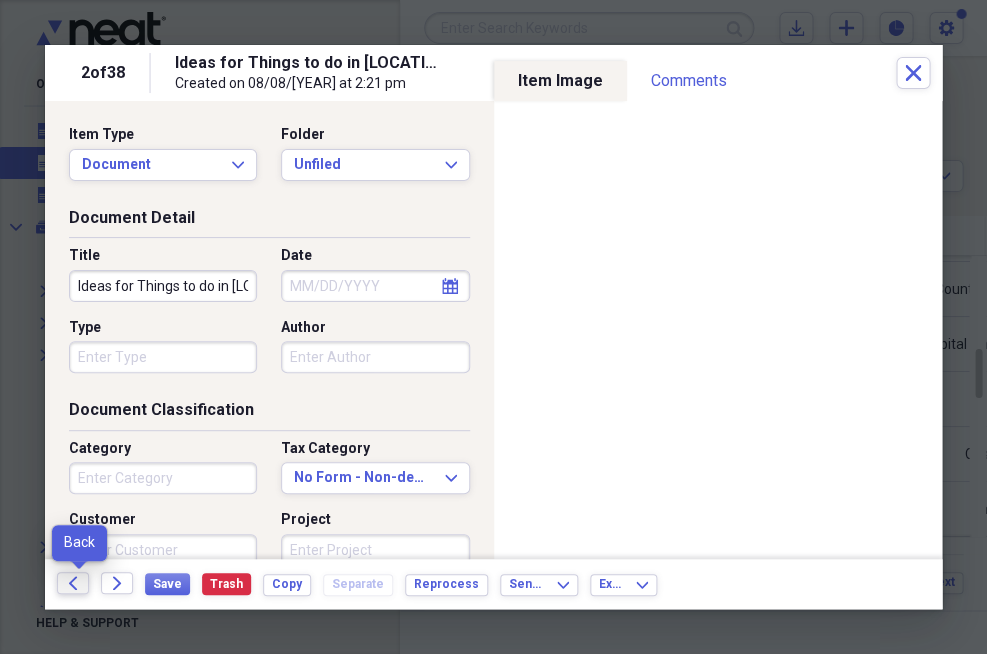 click on "Back" 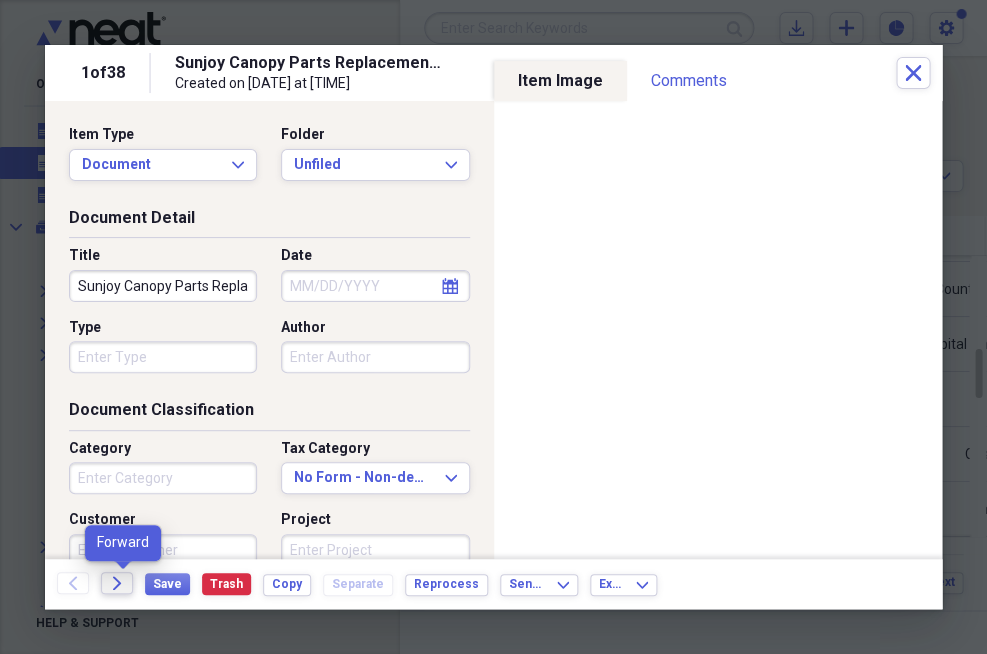 click on "Forward" 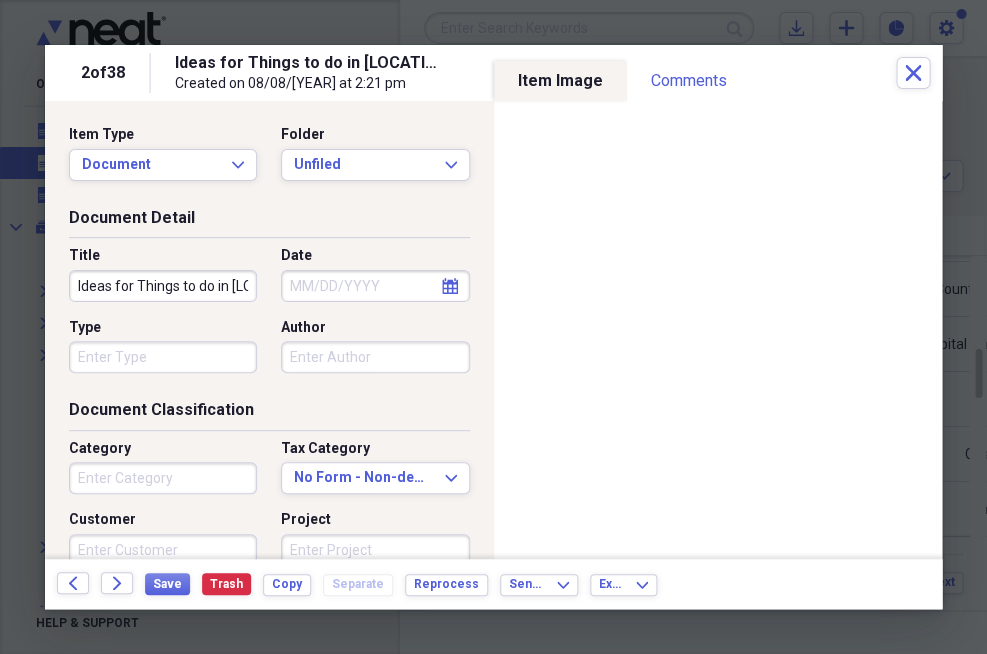 click on "Forward" 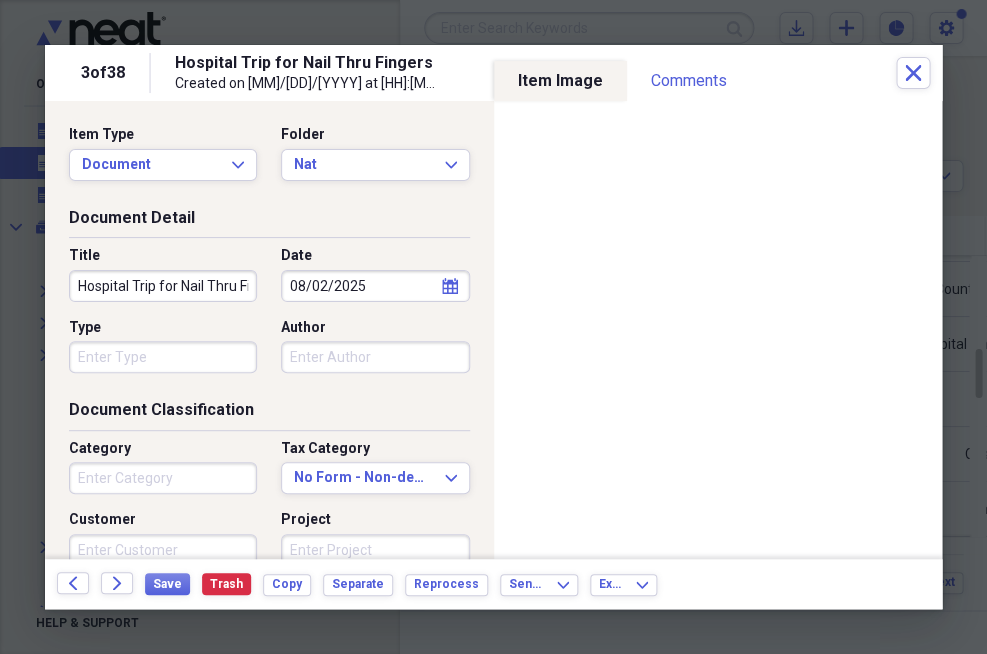 click on "Forward" 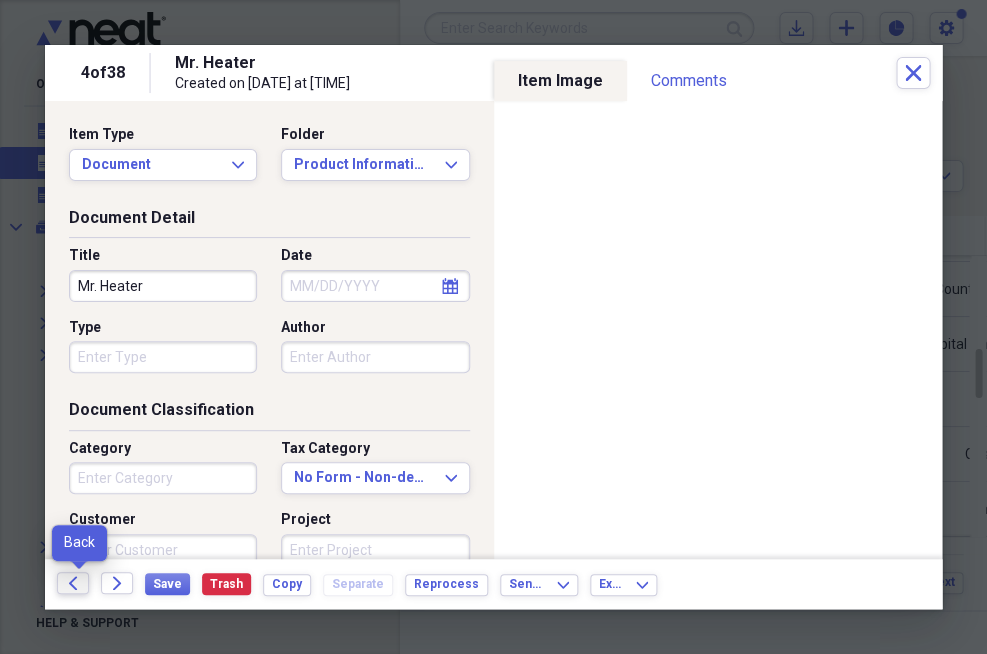 click on "Back" at bounding box center [73, 583] 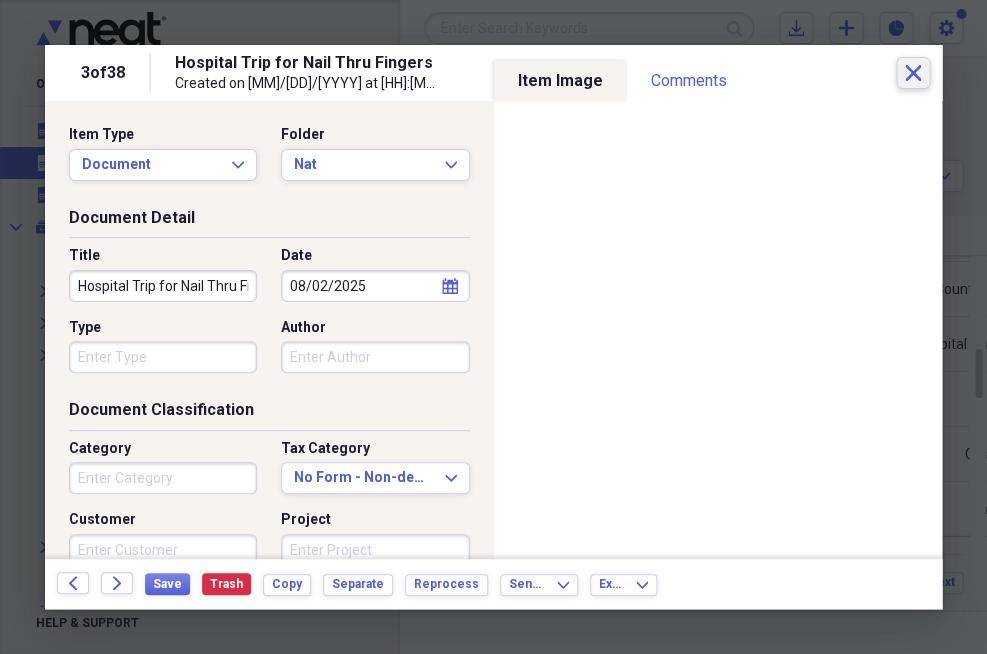 click on "Close" at bounding box center [913, 73] 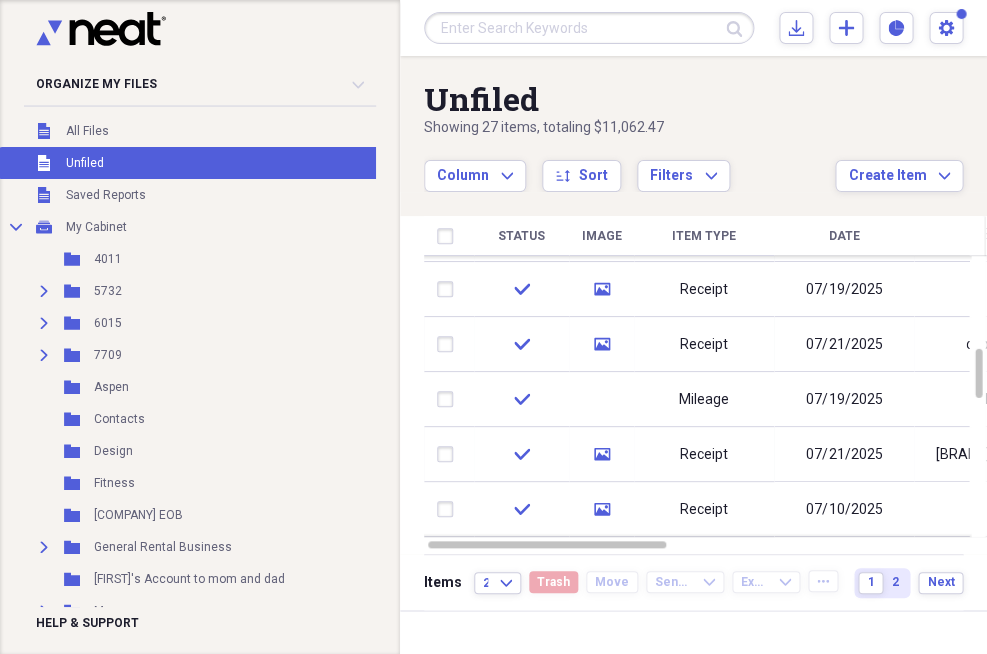 click on "Unfiled Unfiled" at bounding box center [219, 163] 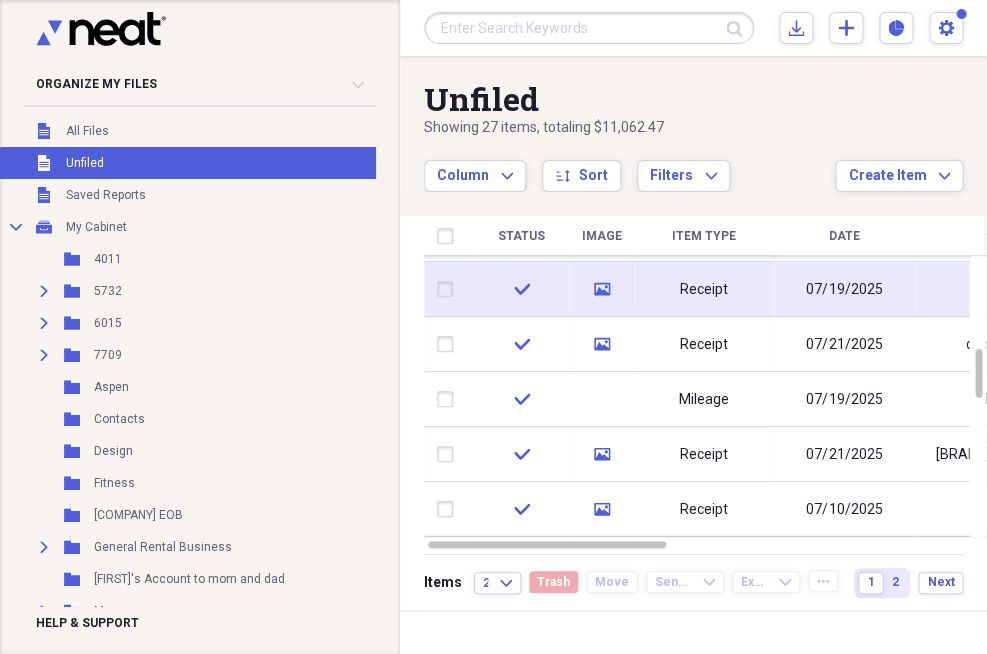 click 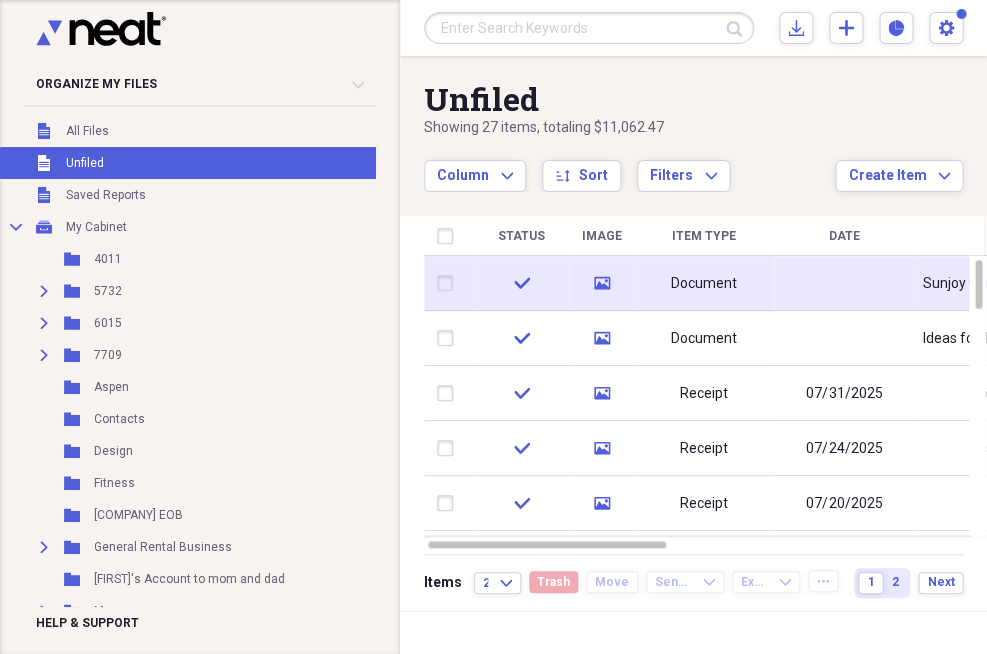 click on "Document" at bounding box center (704, 283) 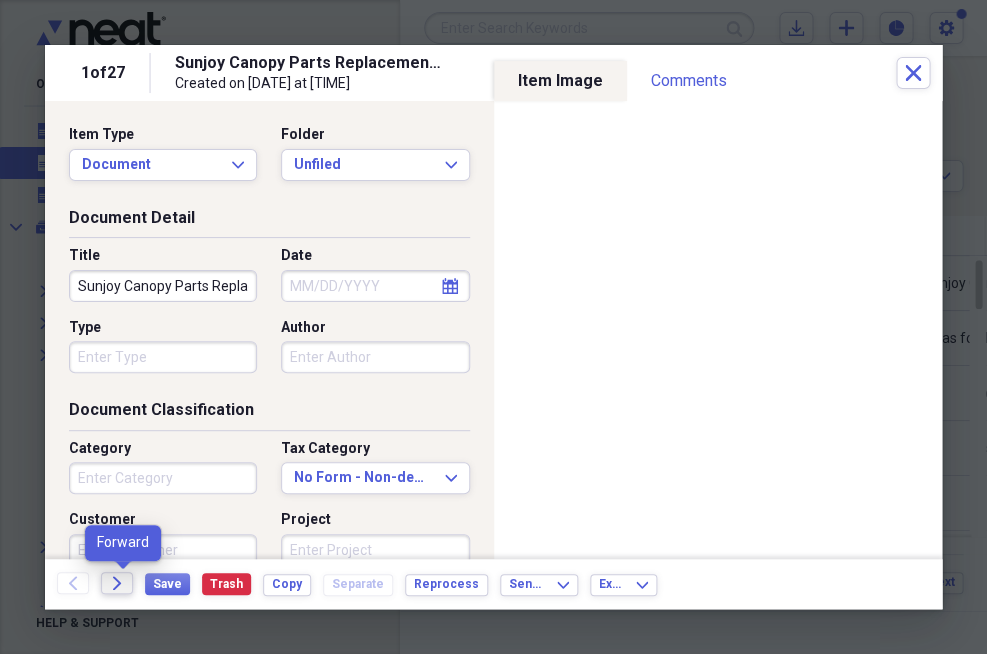 click on "Forward" 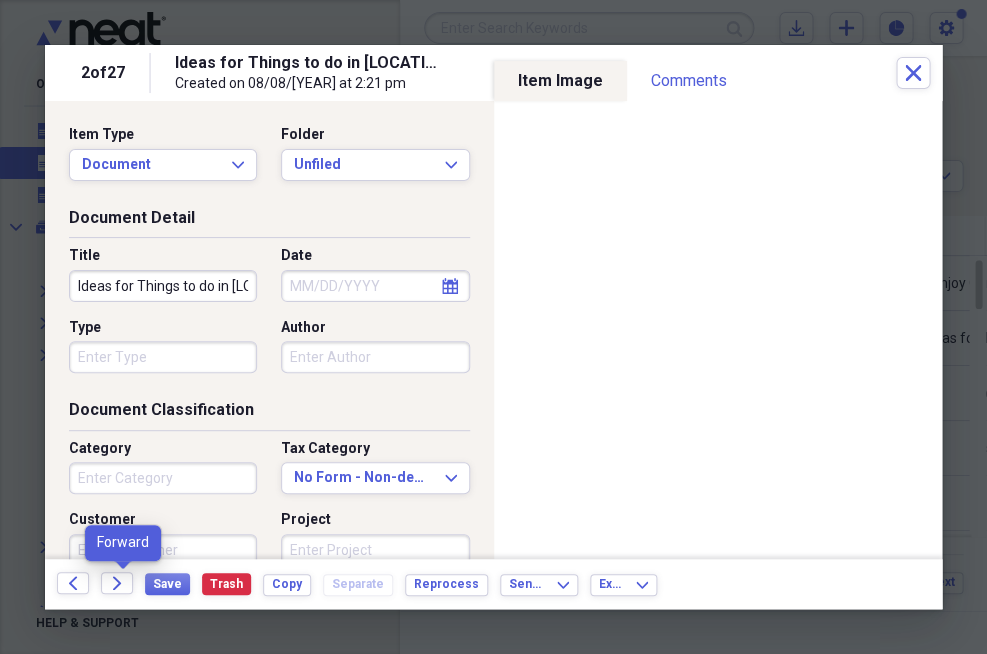 click on "Forward" 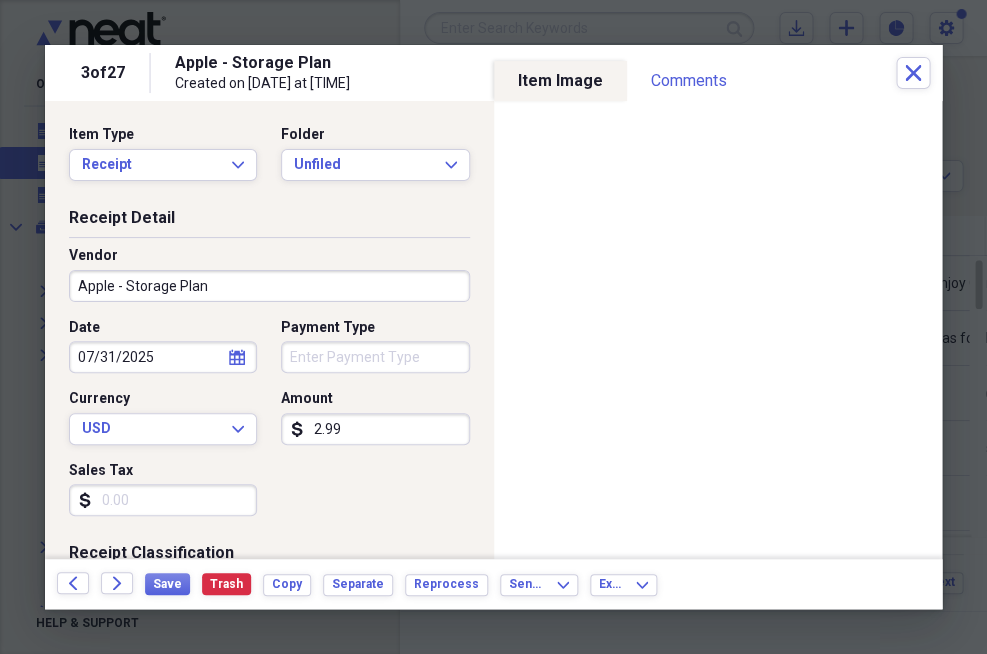 scroll, scrollTop: 0, scrollLeft: 0, axis: both 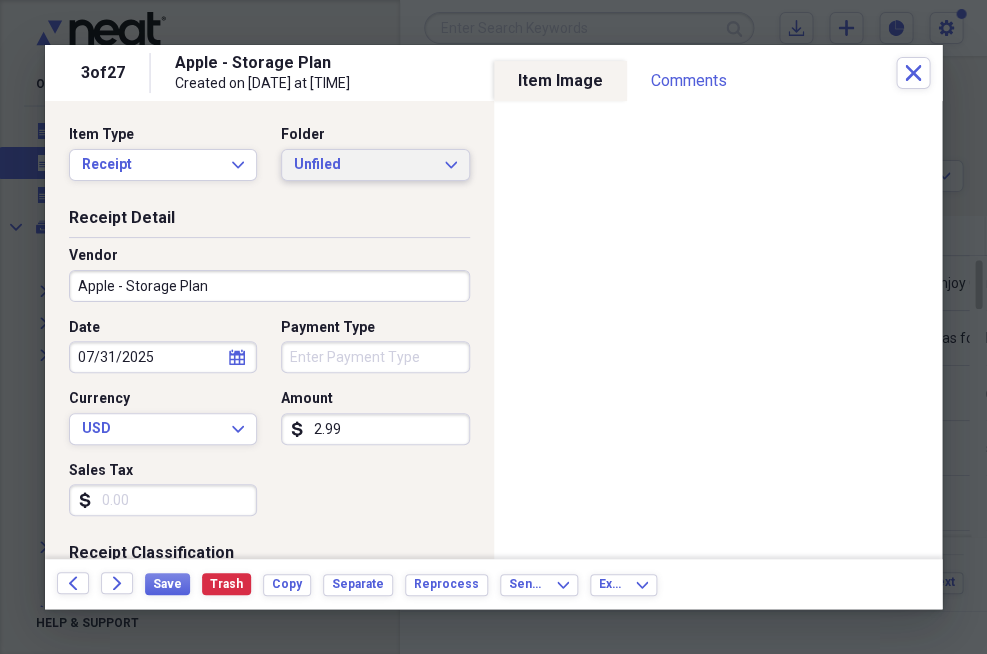 click on "Expand" 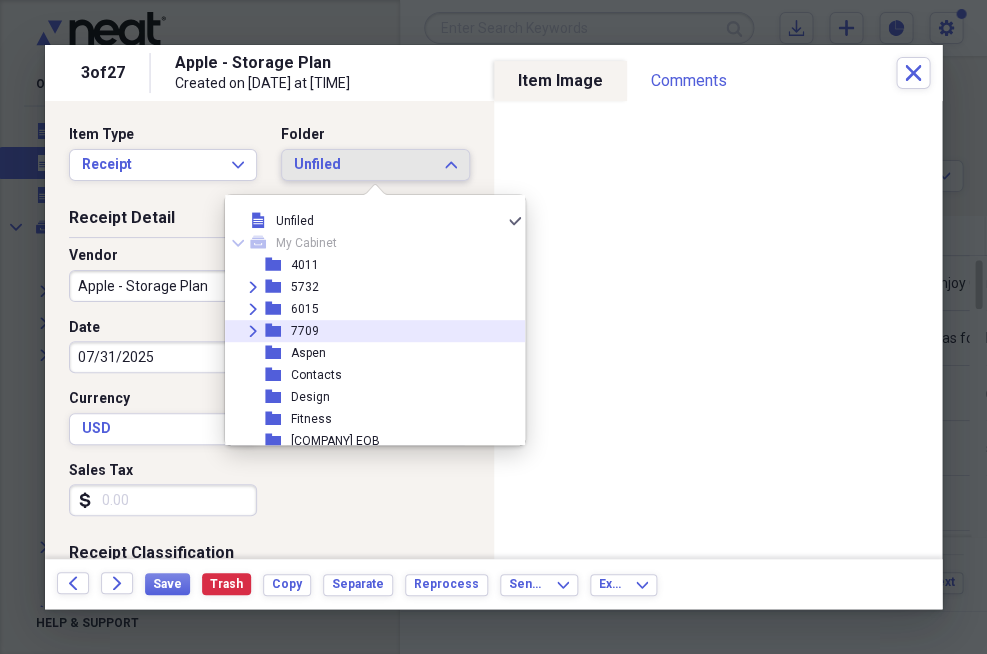 click 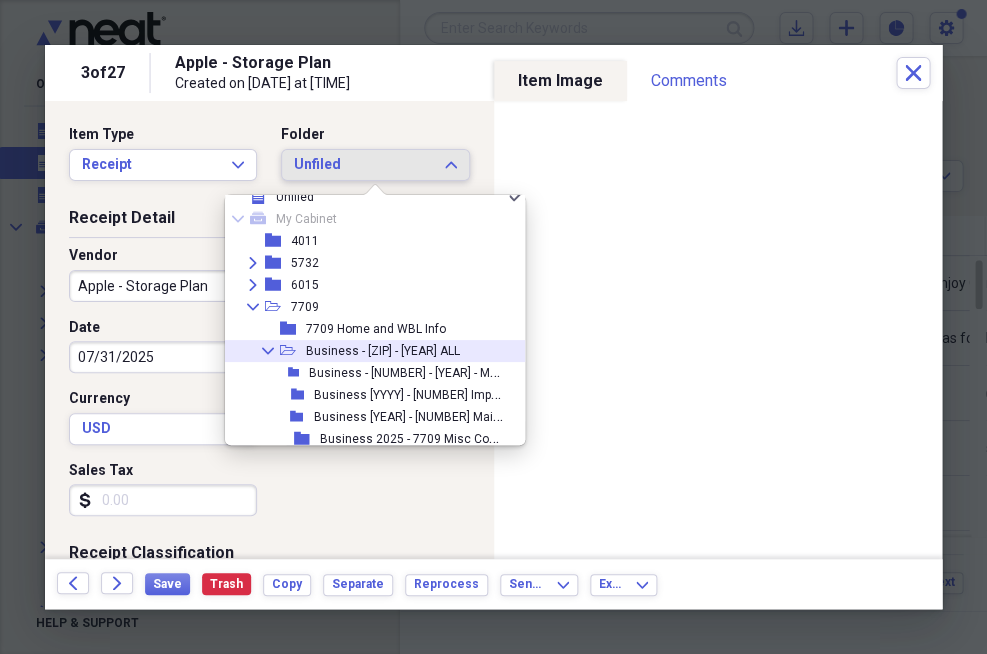 scroll, scrollTop: 91, scrollLeft: 0, axis: vertical 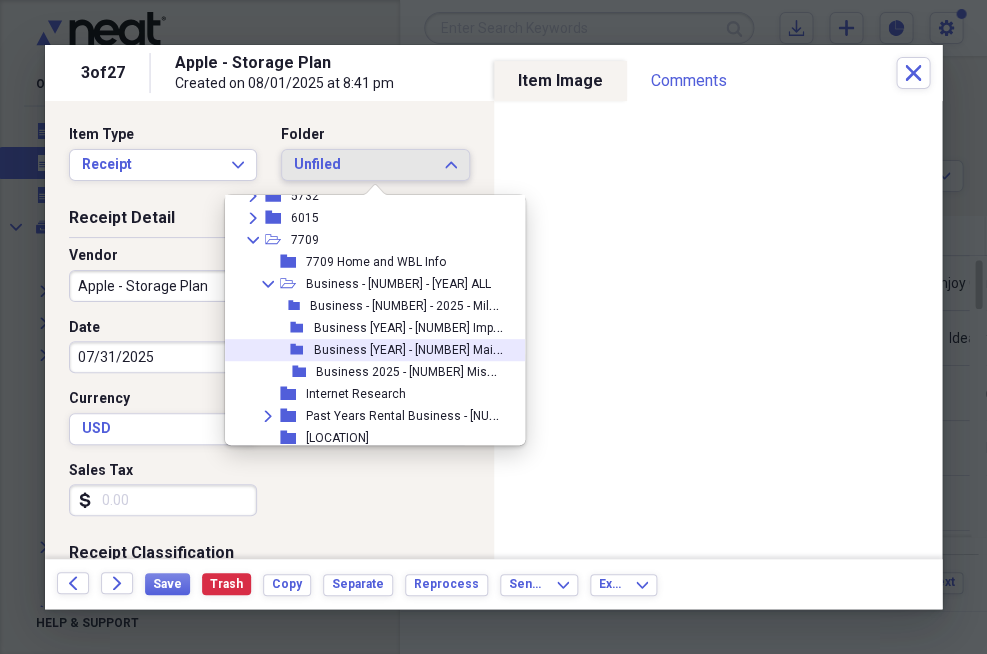click on "Business [YEAR] - [NUMBER] Maintenance" at bounding box center [429, 348] 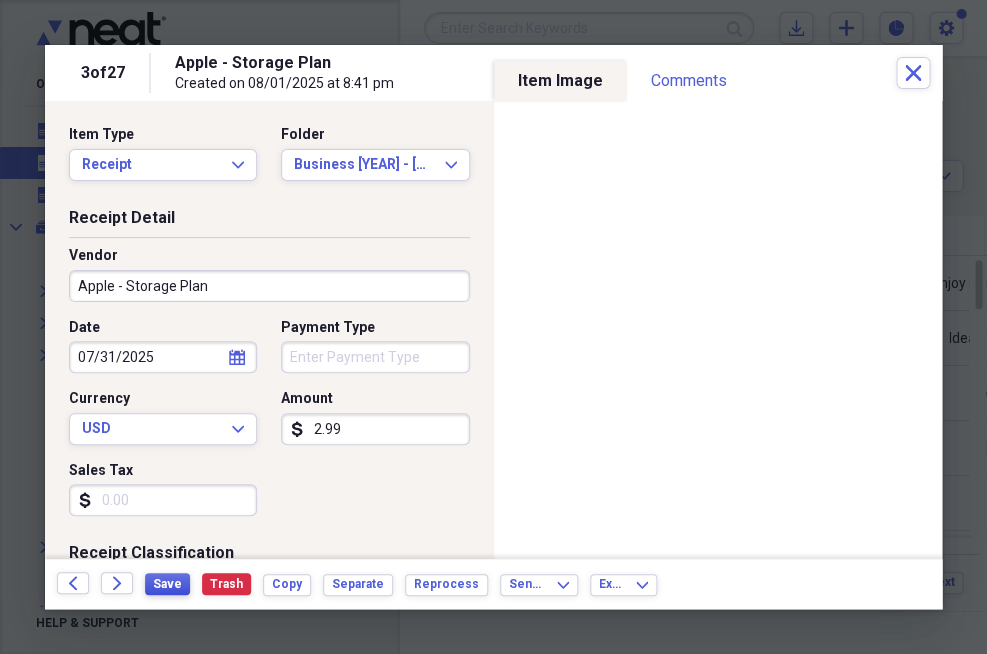 click on "Save" at bounding box center (167, 584) 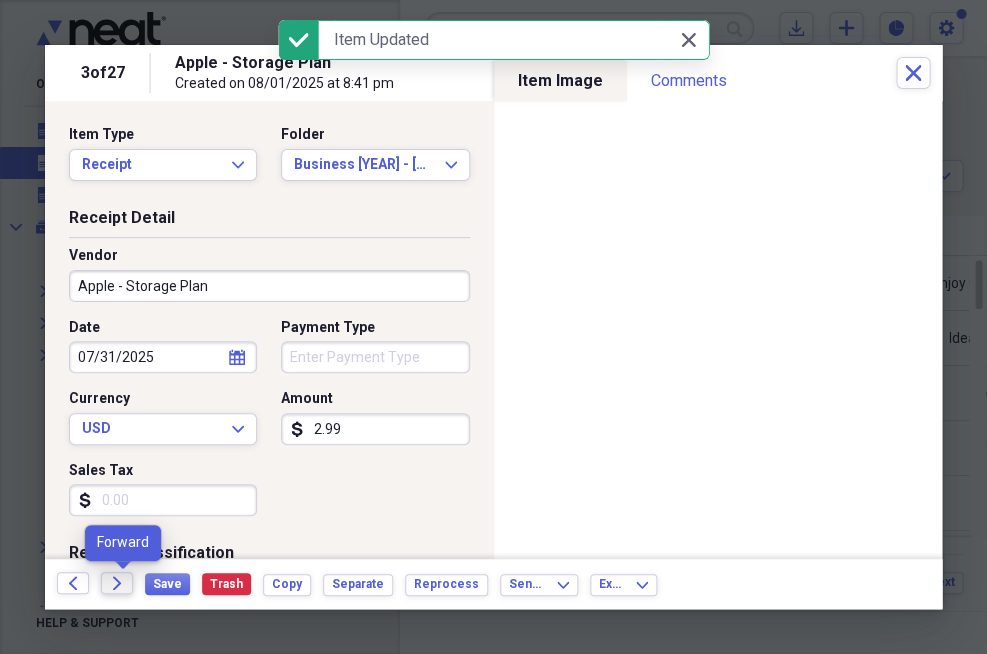 click on "Forward" 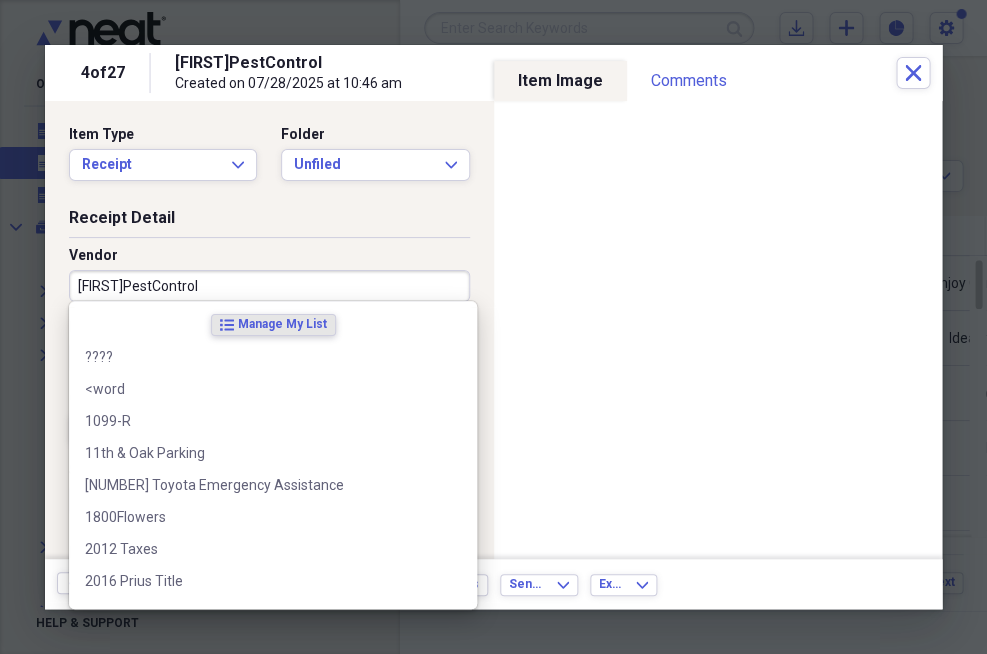 click on "[FIRST]PestControl" at bounding box center [269, 286] 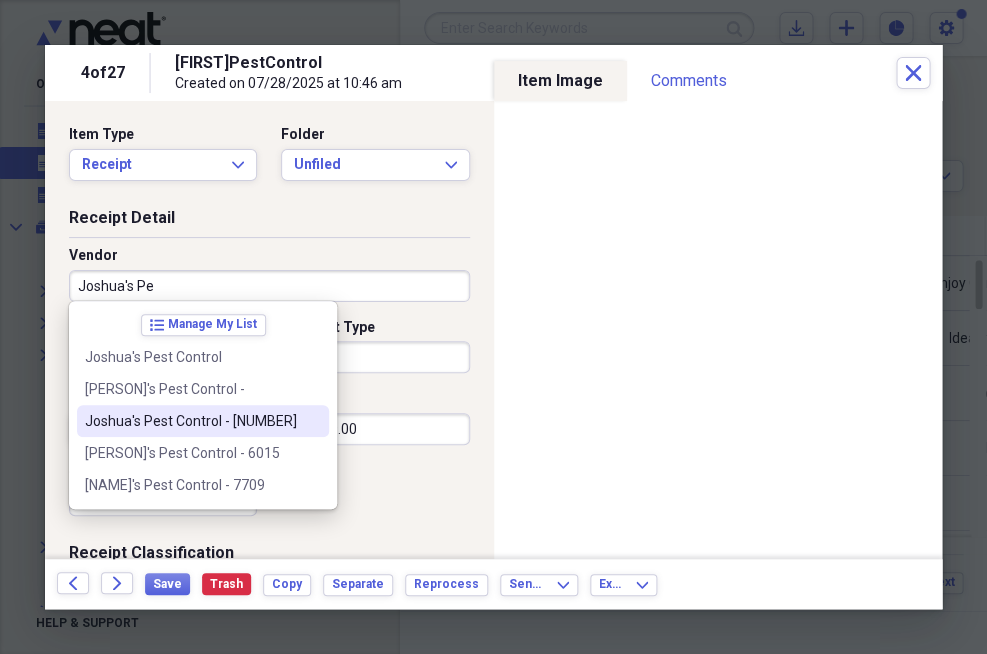 click on "Joshua's Pest Control - [NUMBER]" at bounding box center [191, 421] 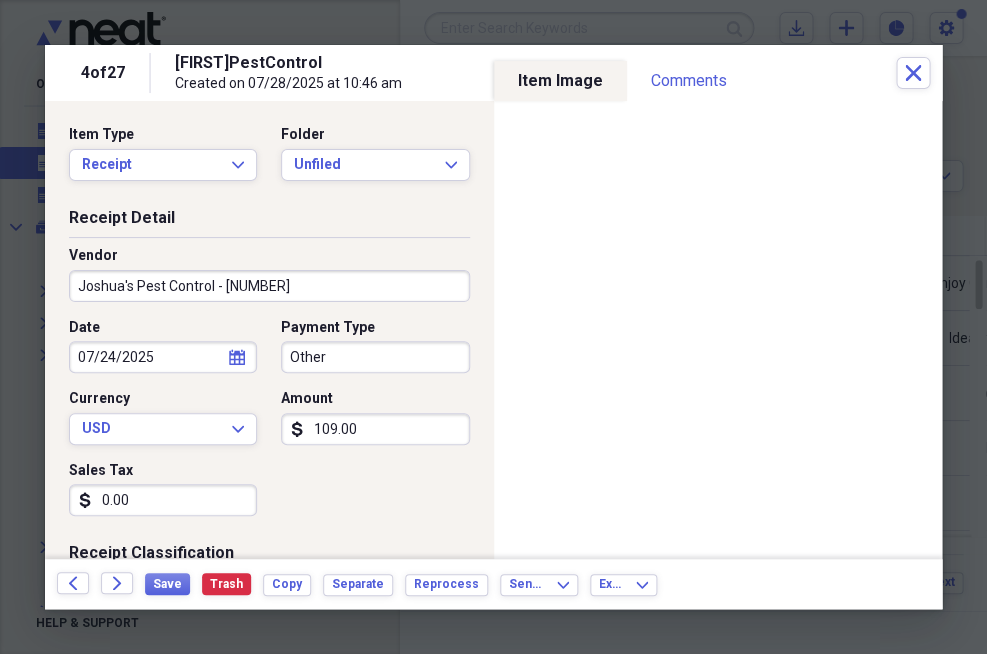 type on "Business - [NUMBER]" 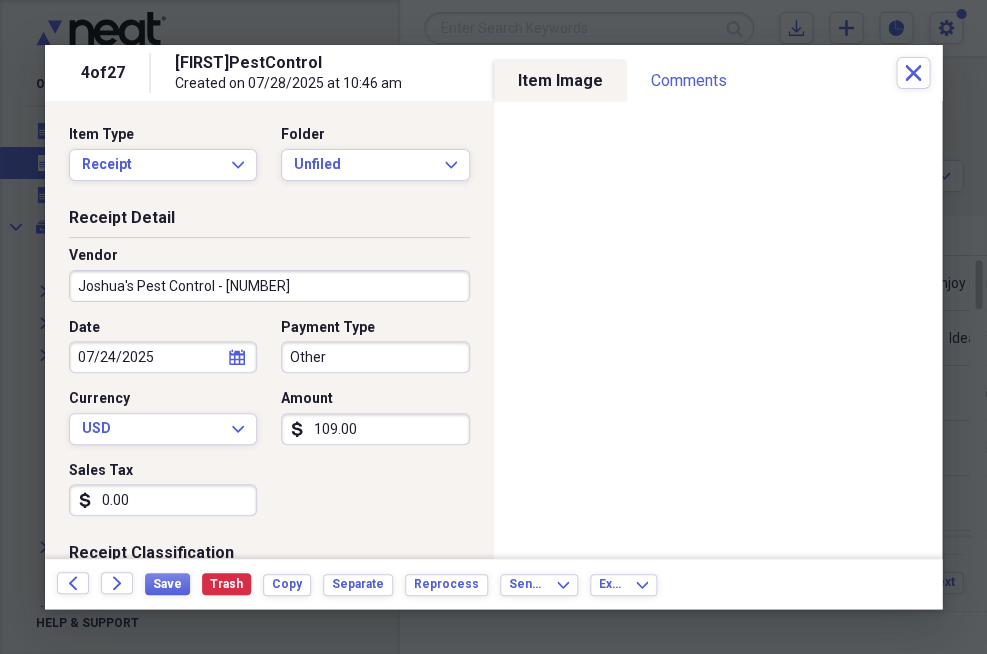 click on "Other" at bounding box center [375, 357] 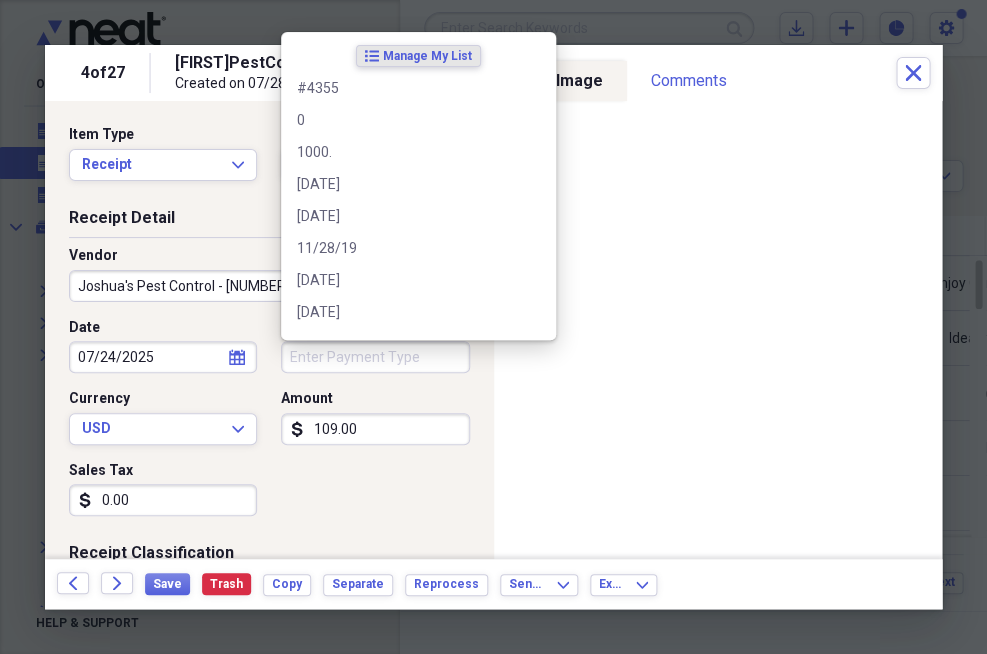 type 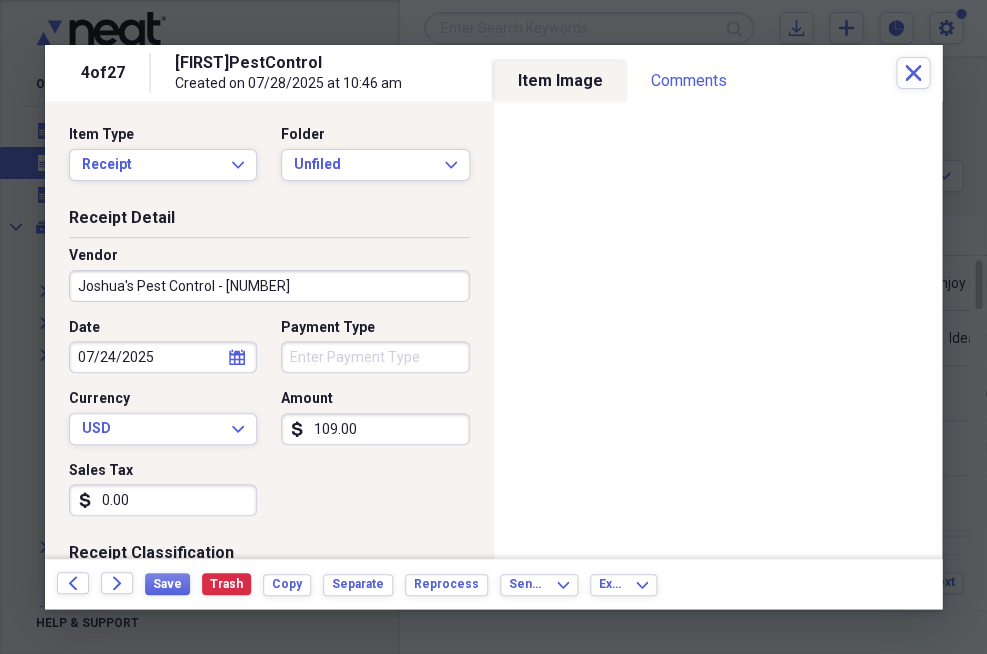 type on "0.00" 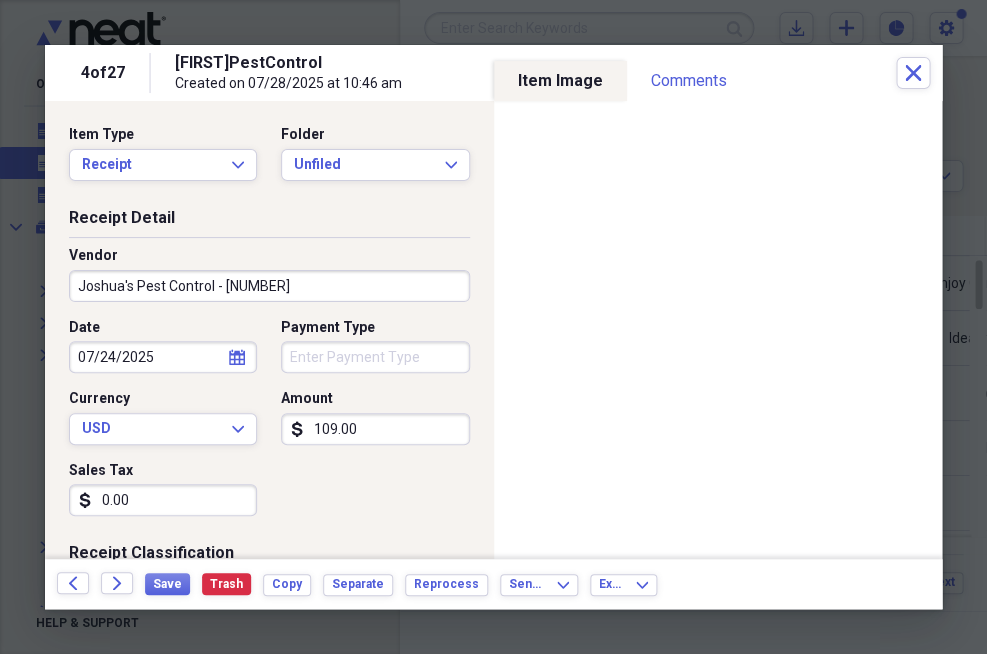 type 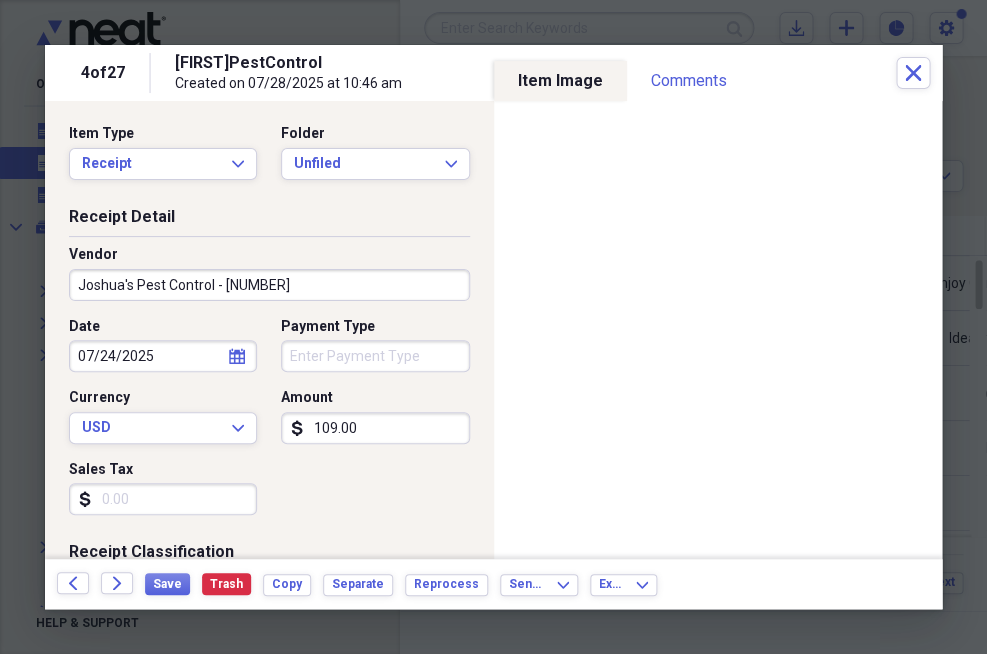 scroll, scrollTop: 0, scrollLeft: 0, axis: both 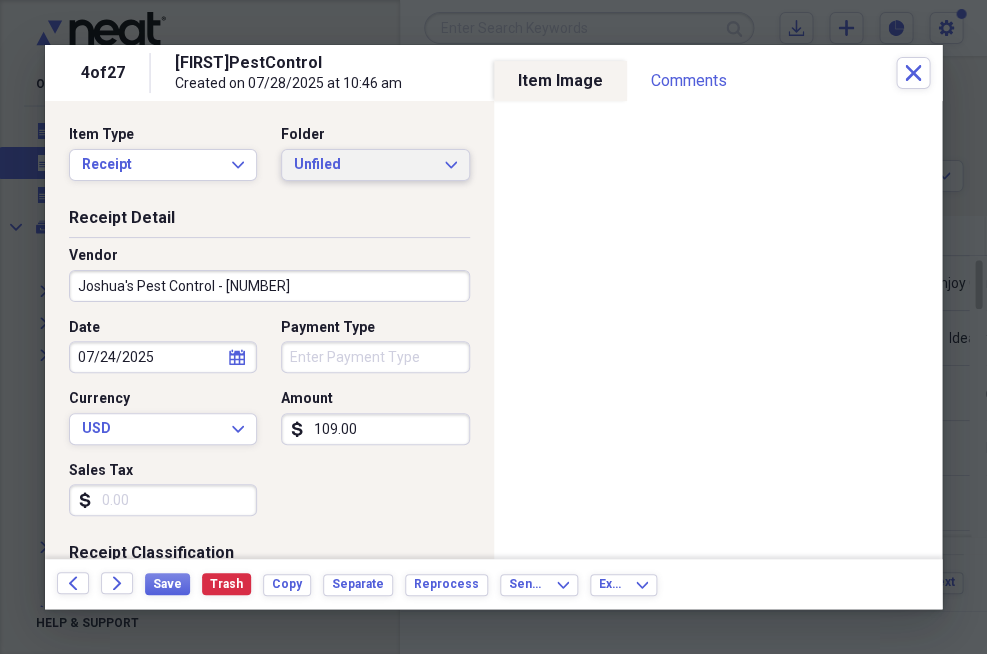 click on "Expand" 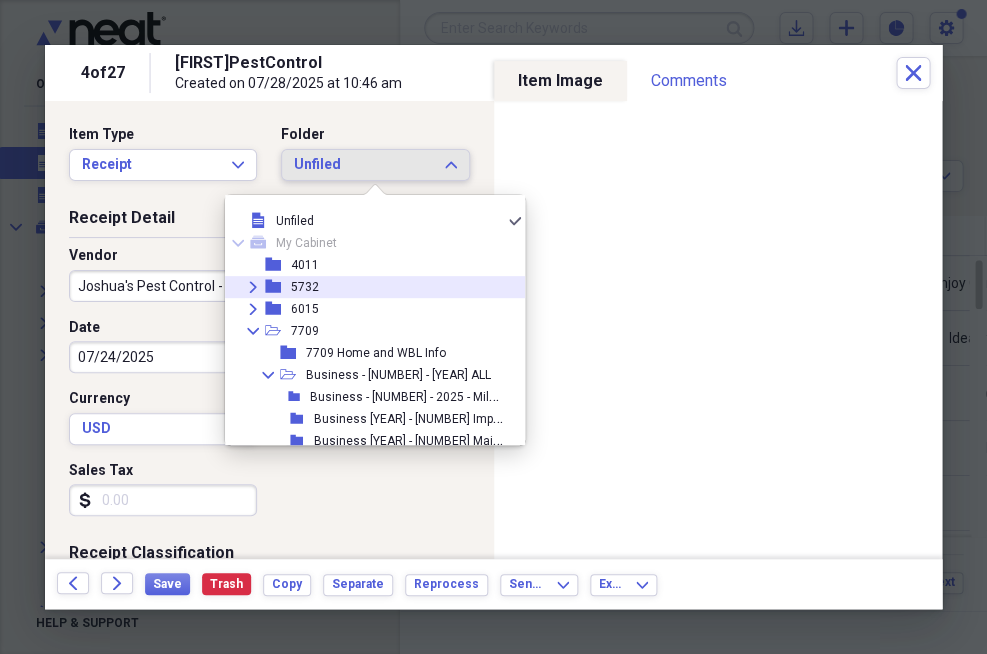 click on "Expand" 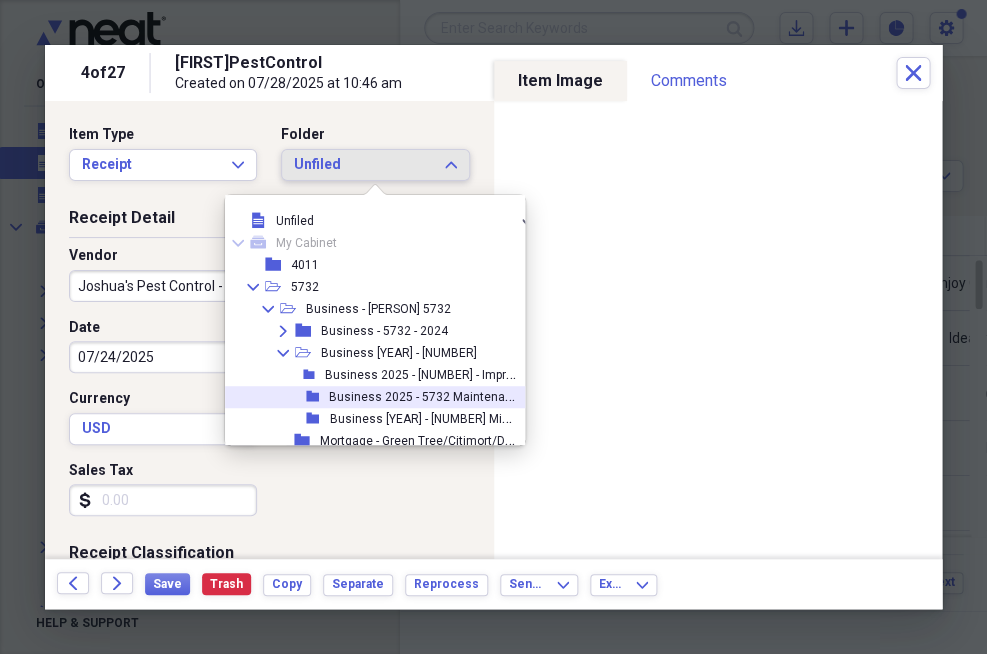 click on "Business 2025 - 5732 Maintenance Cost" at bounding box center (442, 395) 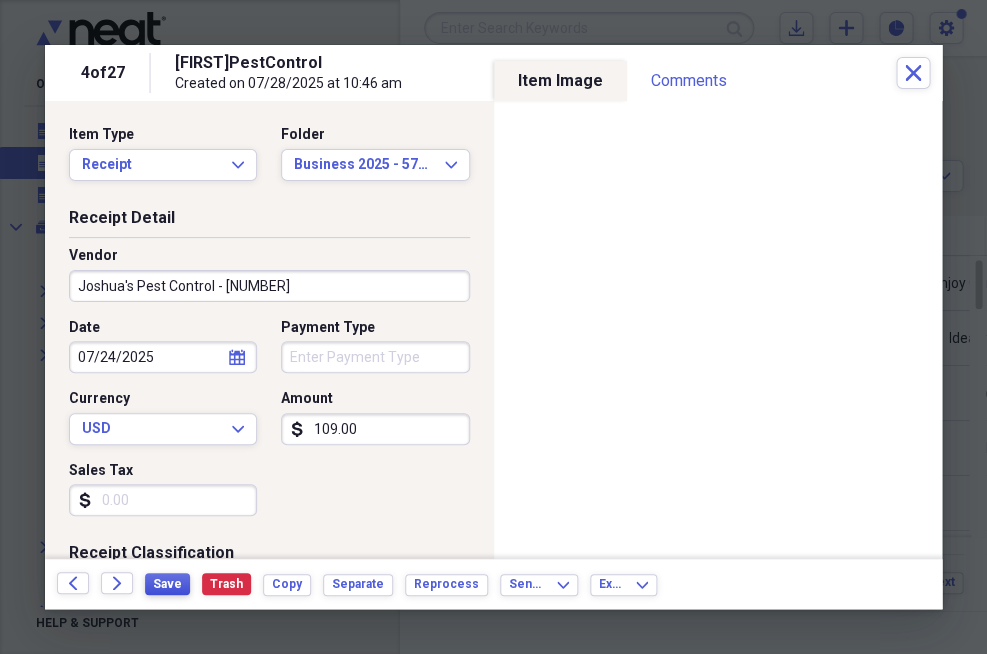 click on "Save" at bounding box center (167, 584) 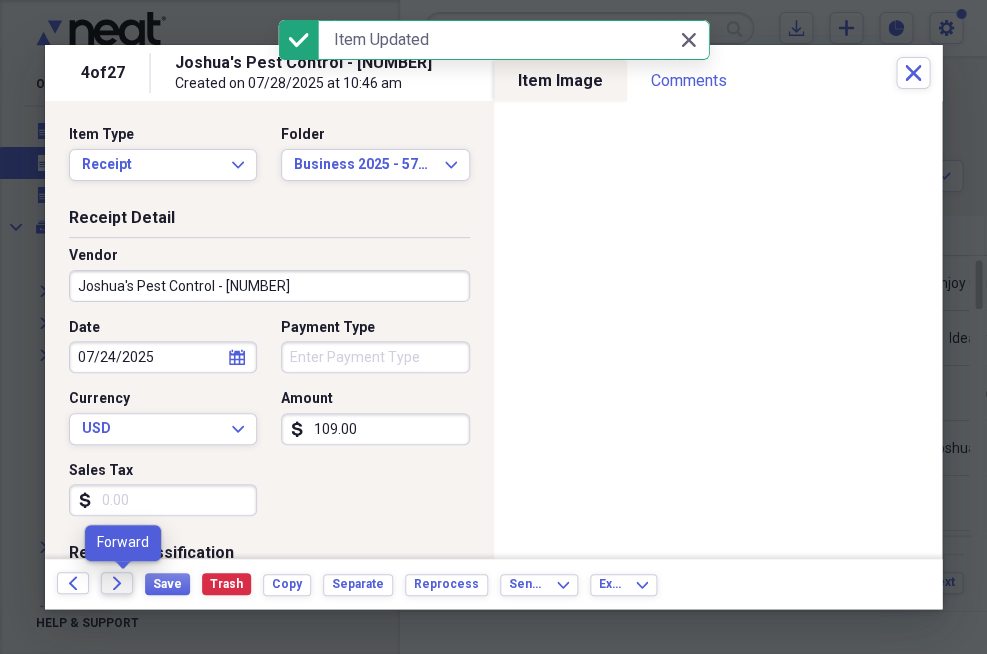 click 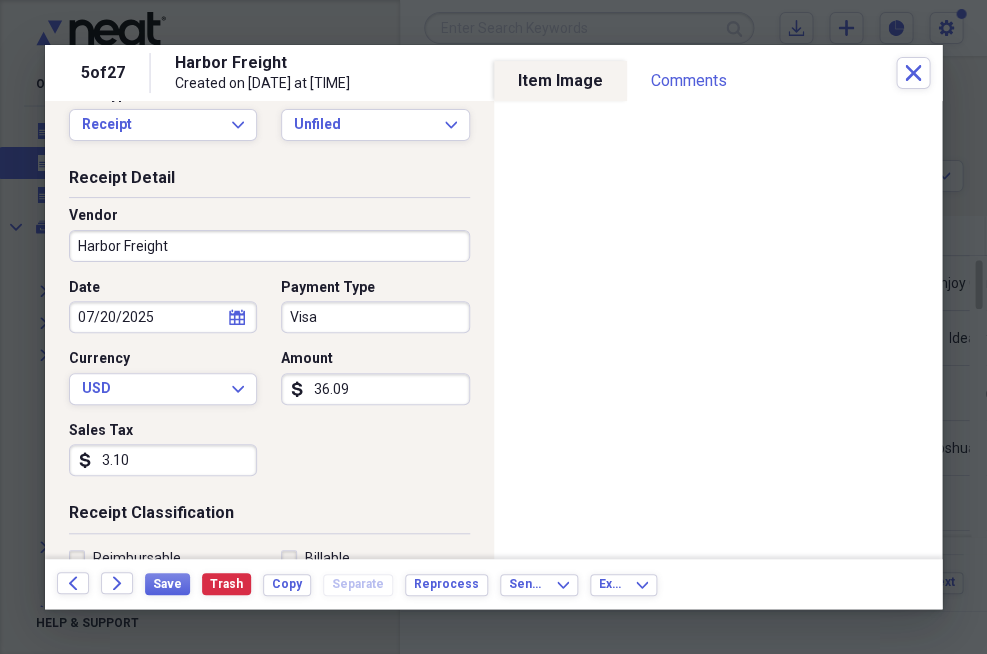 scroll, scrollTop: 50, scrollLeft: 0, axis: vertical 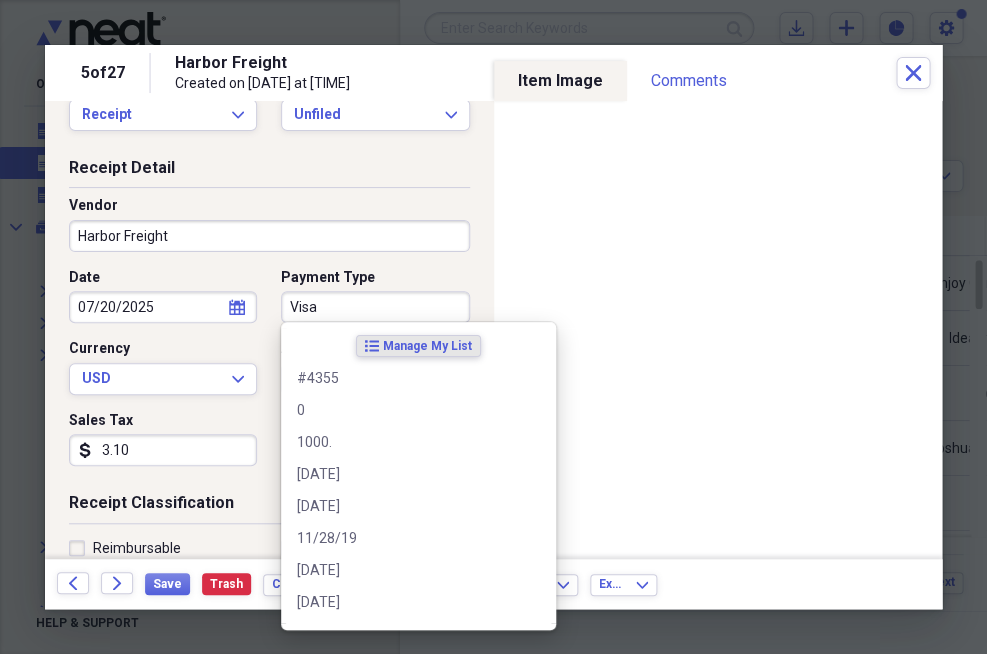 click on "Visa" at bounding box center [375, 307] 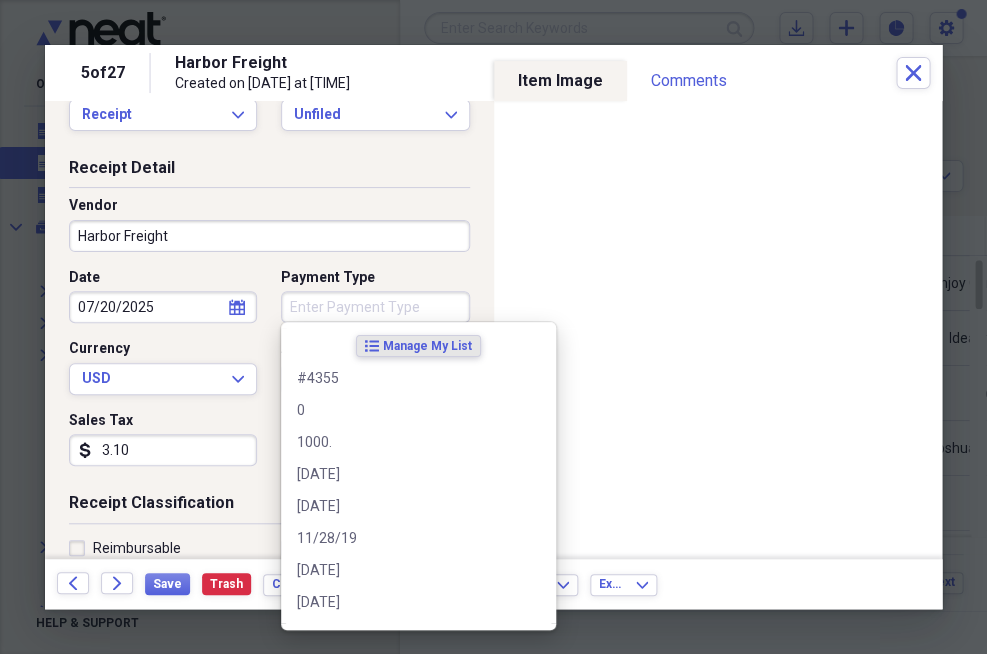 type 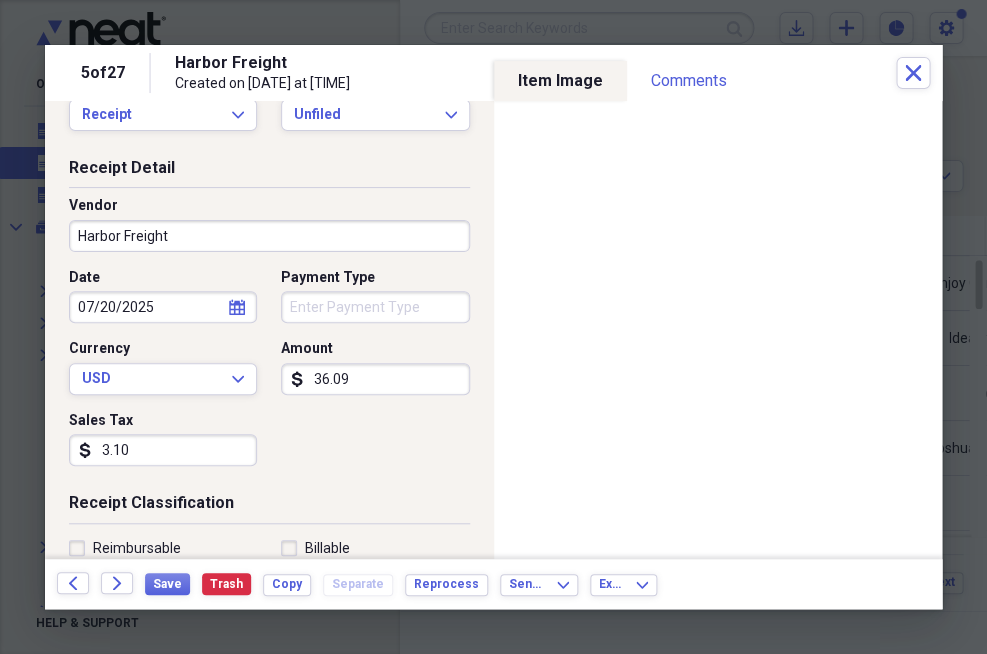 type on "3.10" 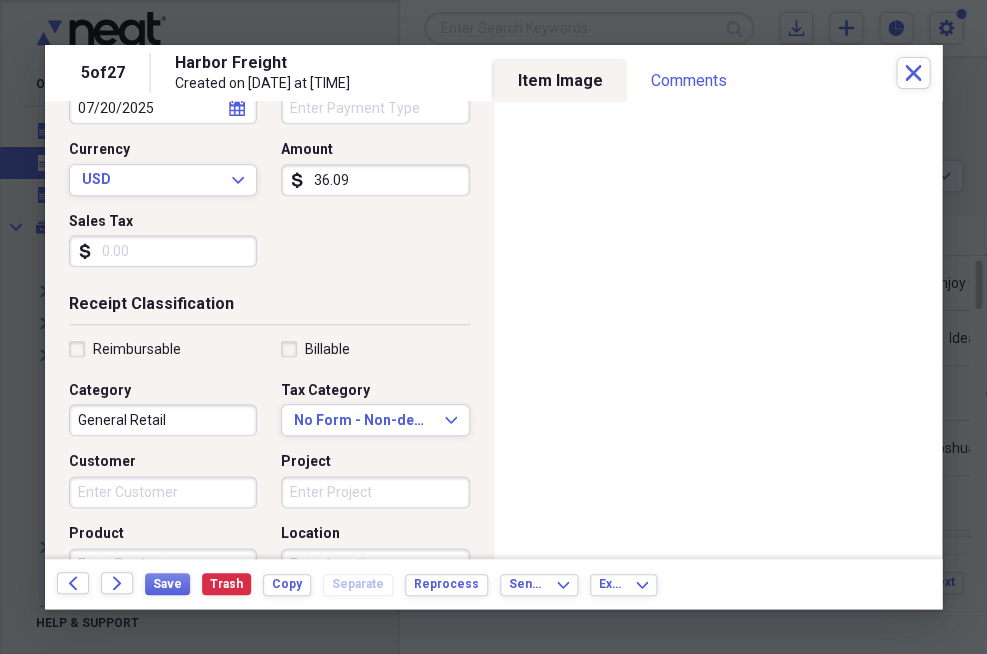scroll, scrollTop: 264, scrollLeft: 0, axis: vertical 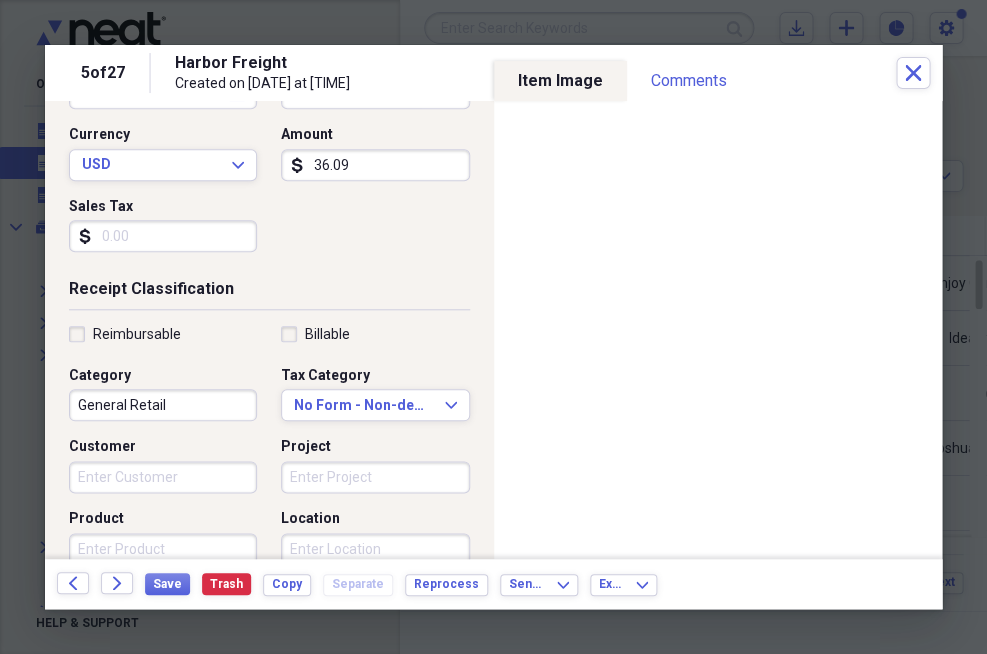 click on "General Retail" at bounding box center (163, 405) 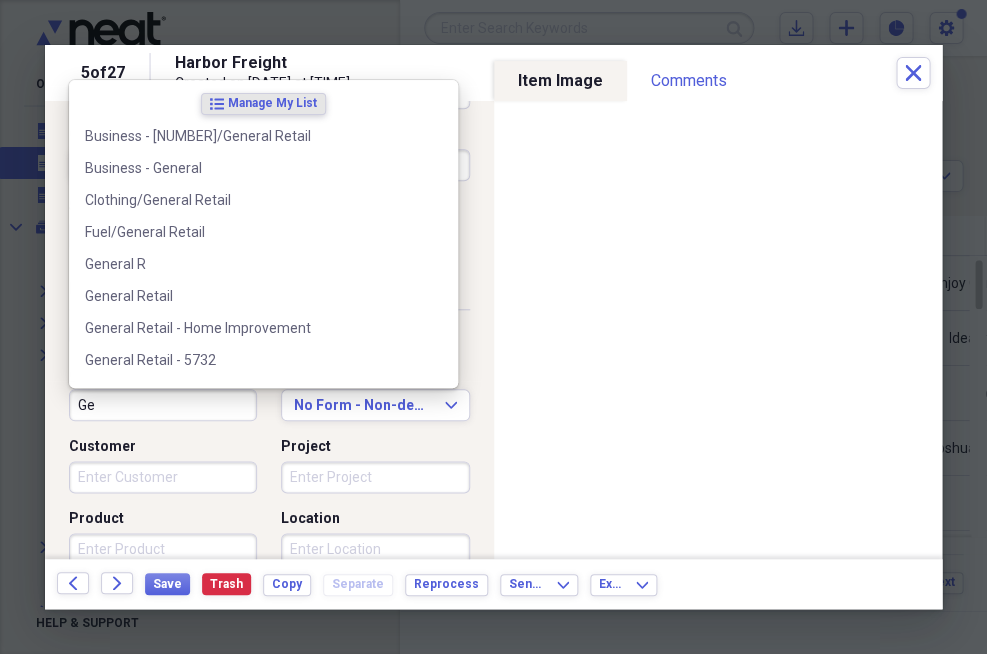 type on "G" 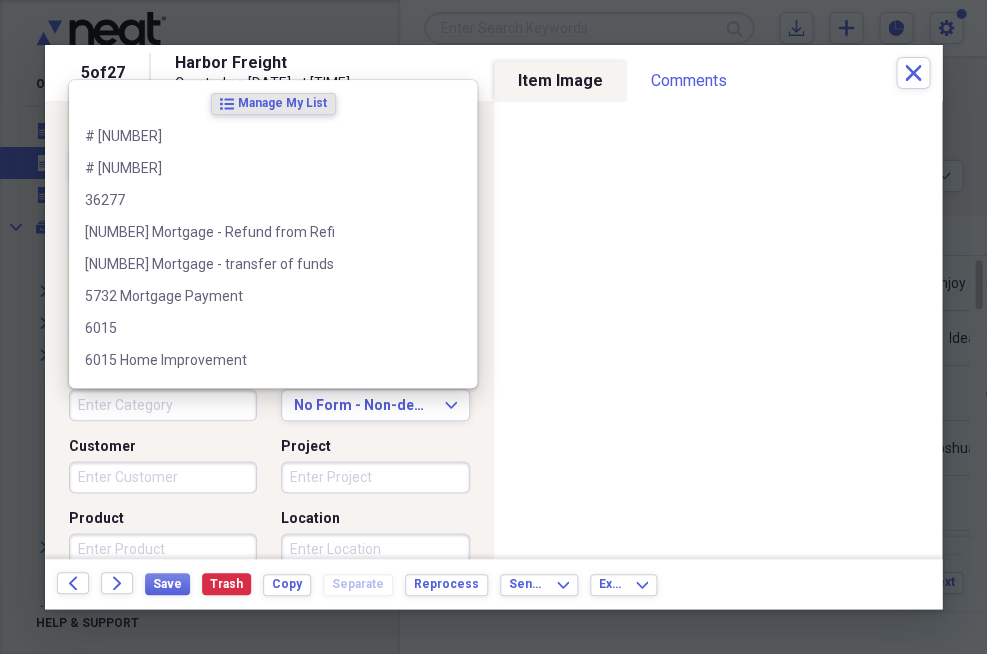 type 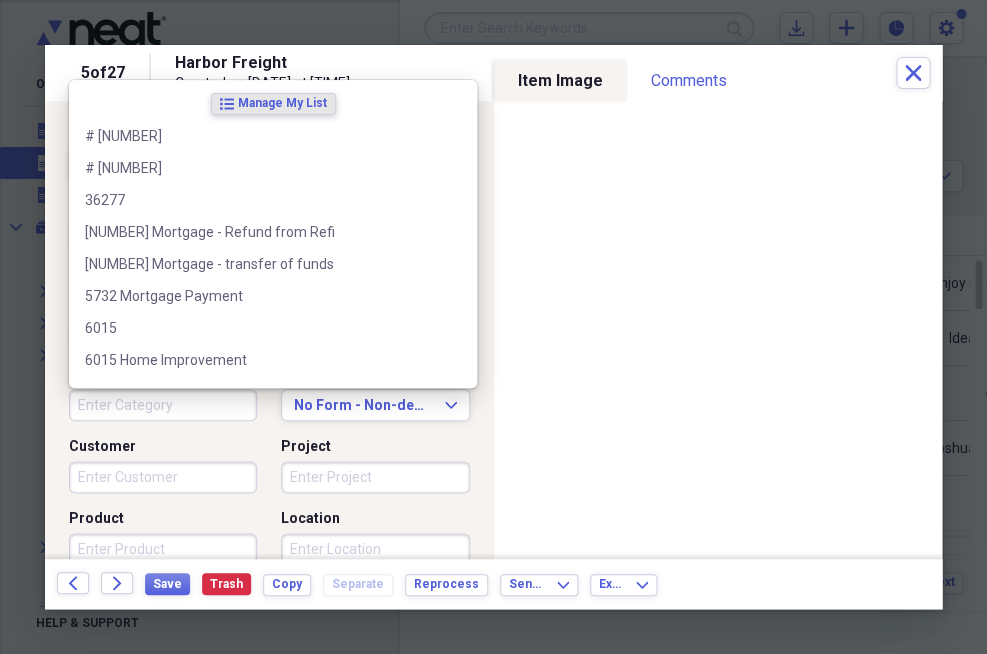 click on "Customer" at bounding box center (163, 447) 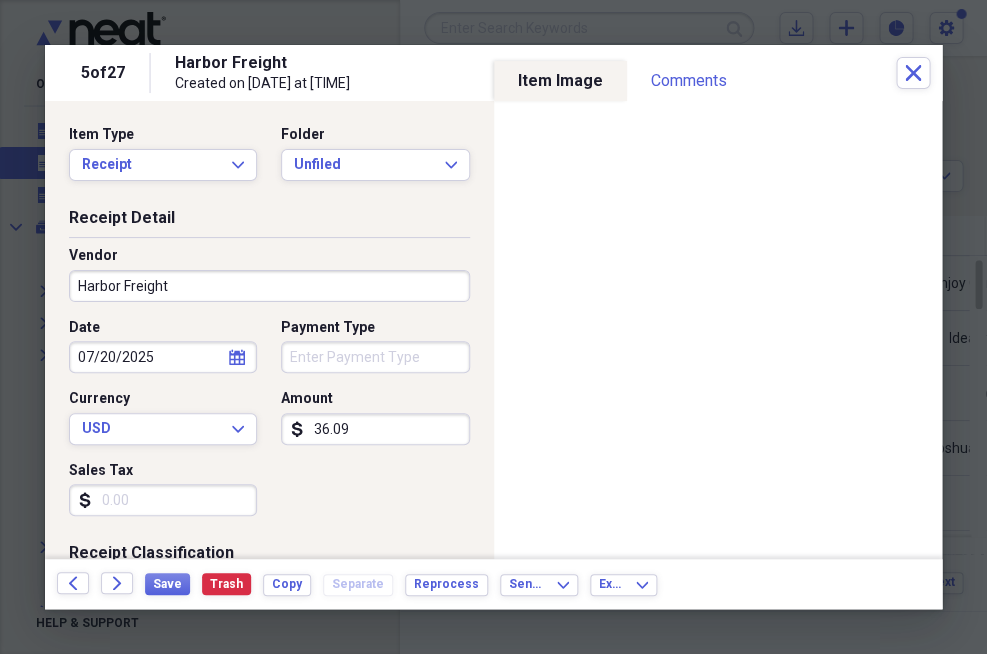 scroll, scrollTop: 0, scrollLeft: 0, axis: both 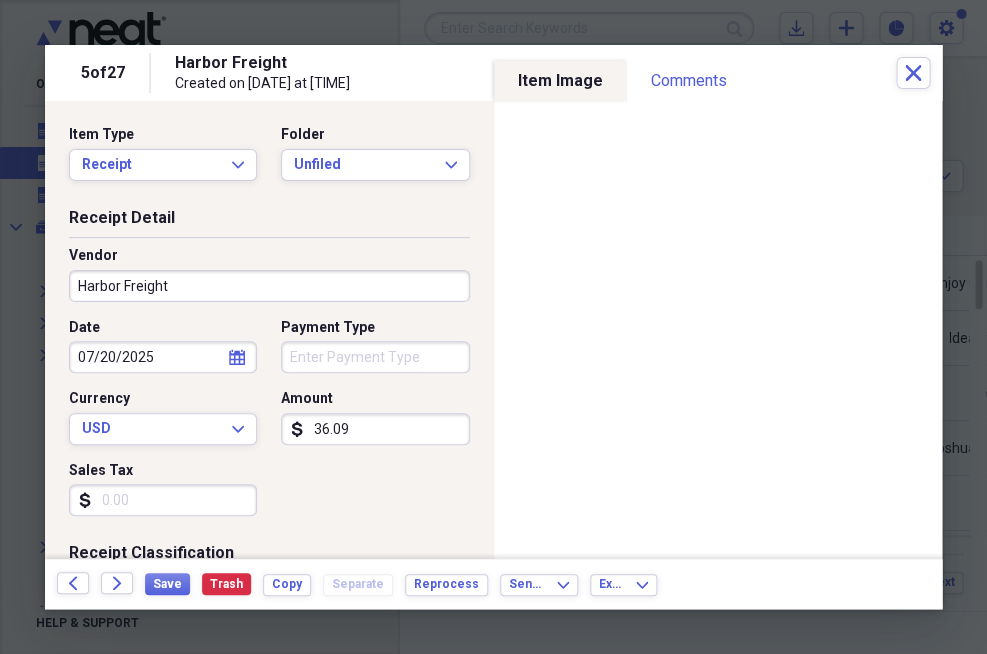 click on "Harbor Freight" at bounding box center [269, 286] 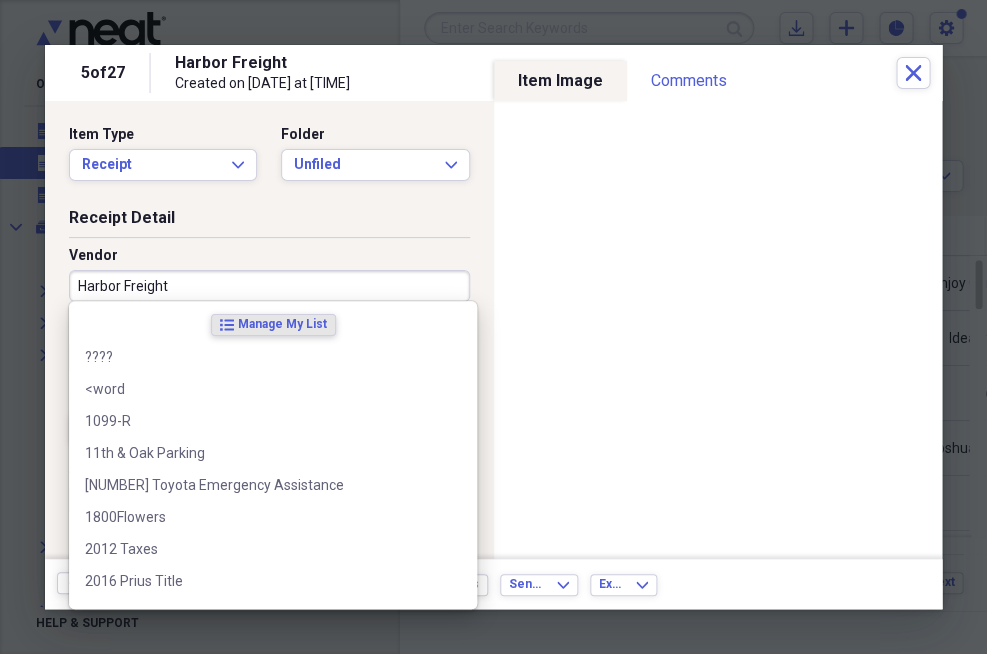 click on "Harbor Freight" at bounding box center [269, 286] 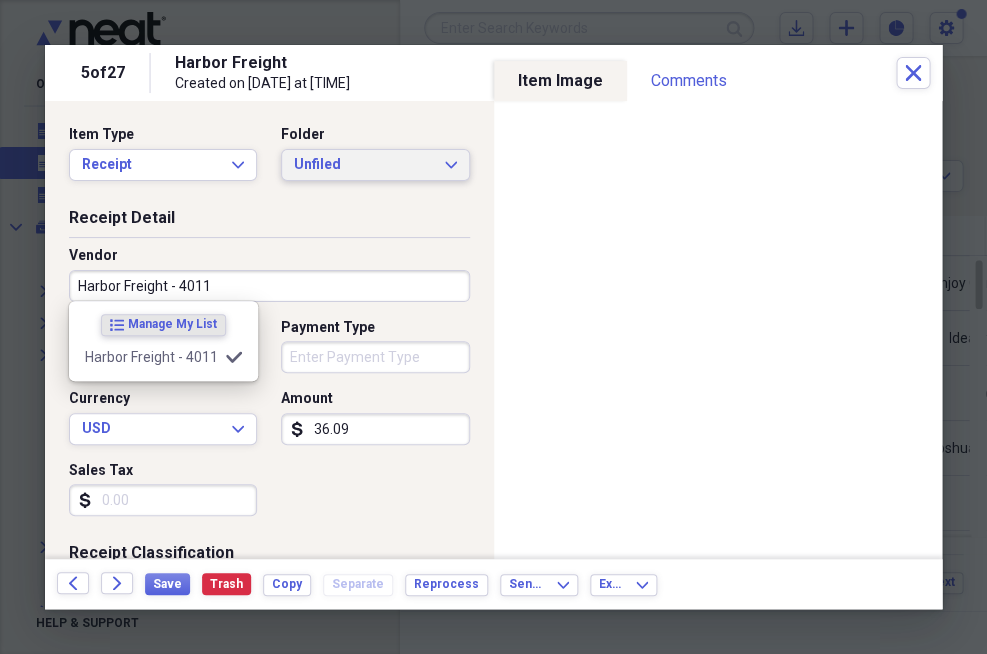 type on "Harbor Freight - 4011" 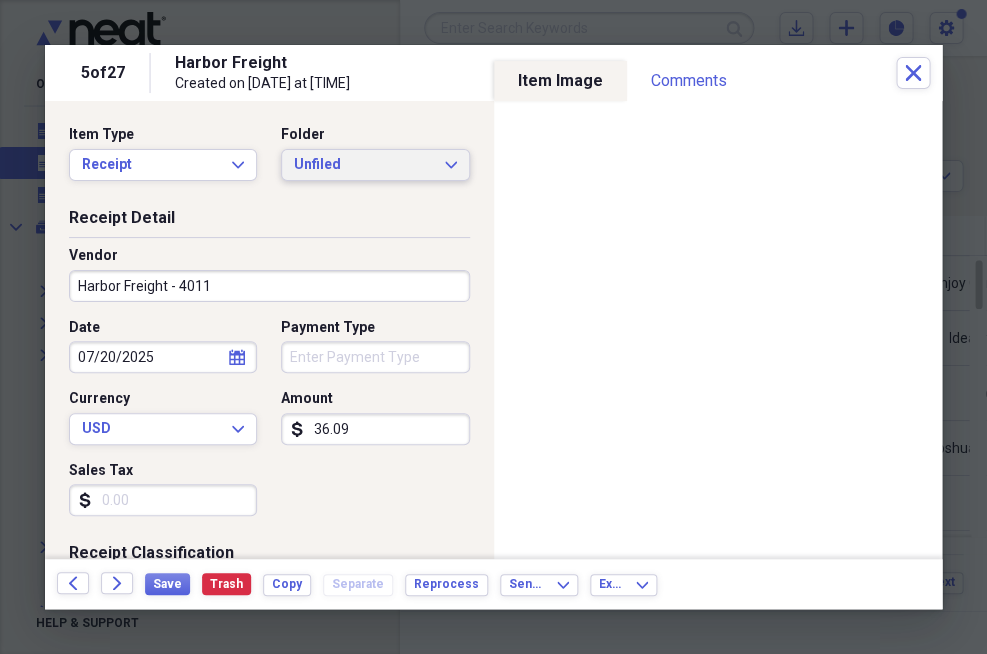 click on "Expand" 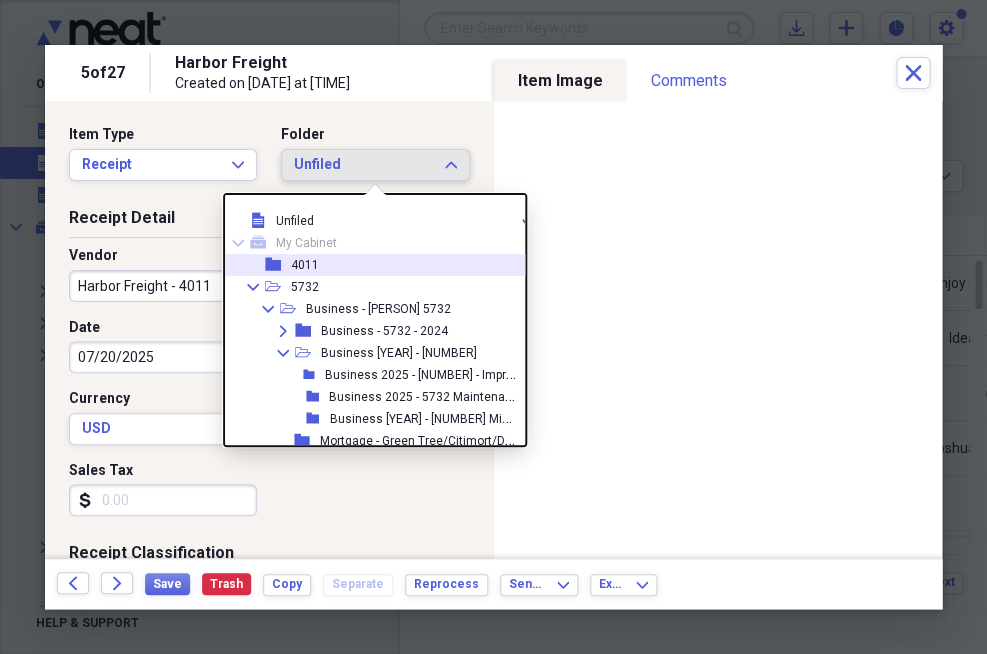 click on "folder" at bounding box center [278, 265] 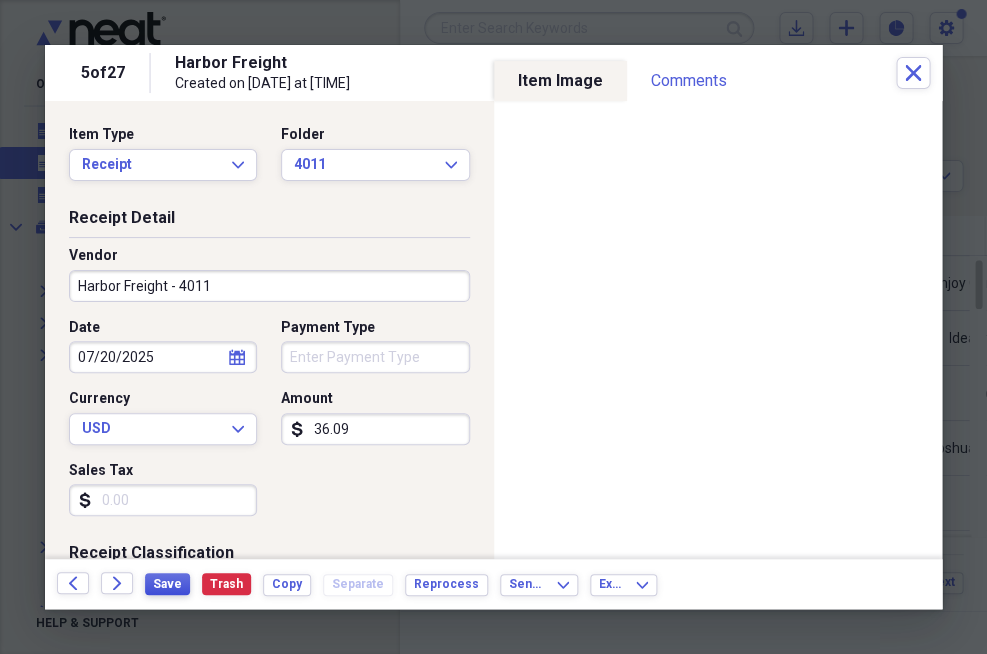 click on "Save" at bounding box center (167, 584) 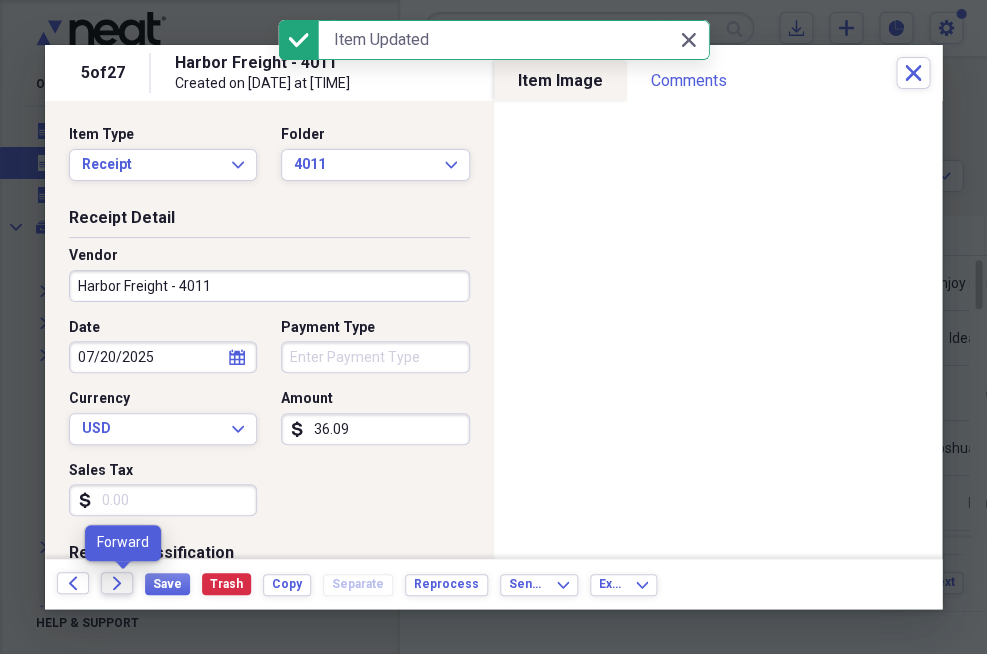 click on "Forward" 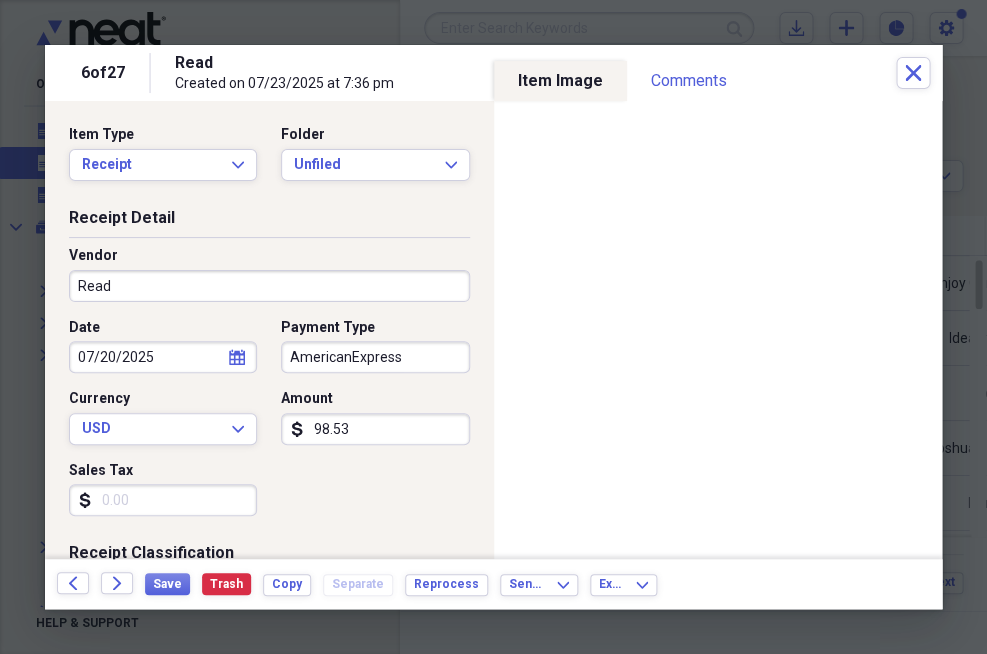 click on "Read" at bounding box center (269, 286) 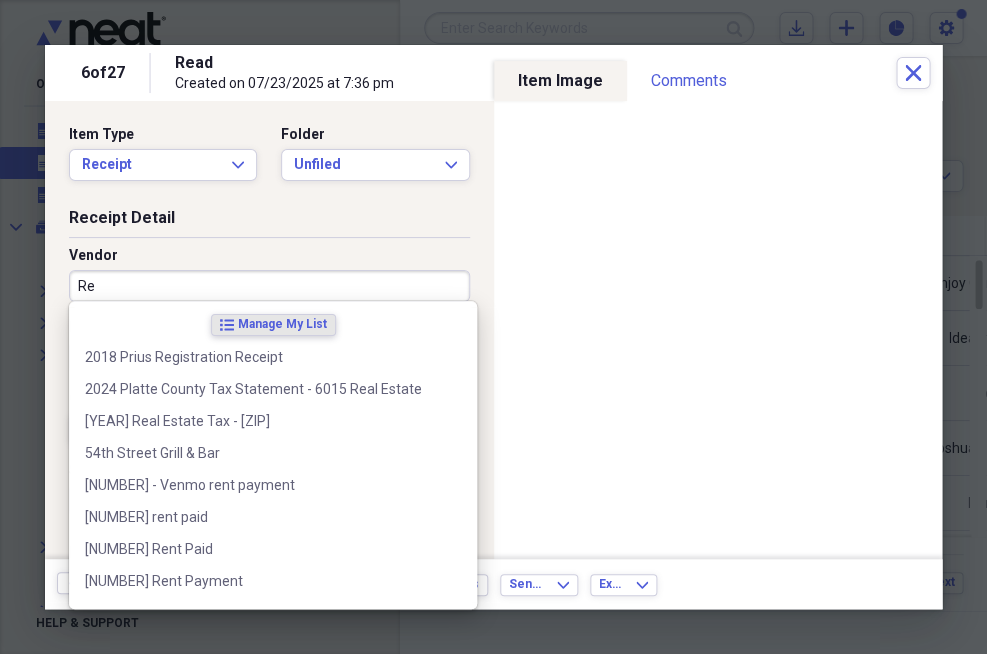 type on "R" 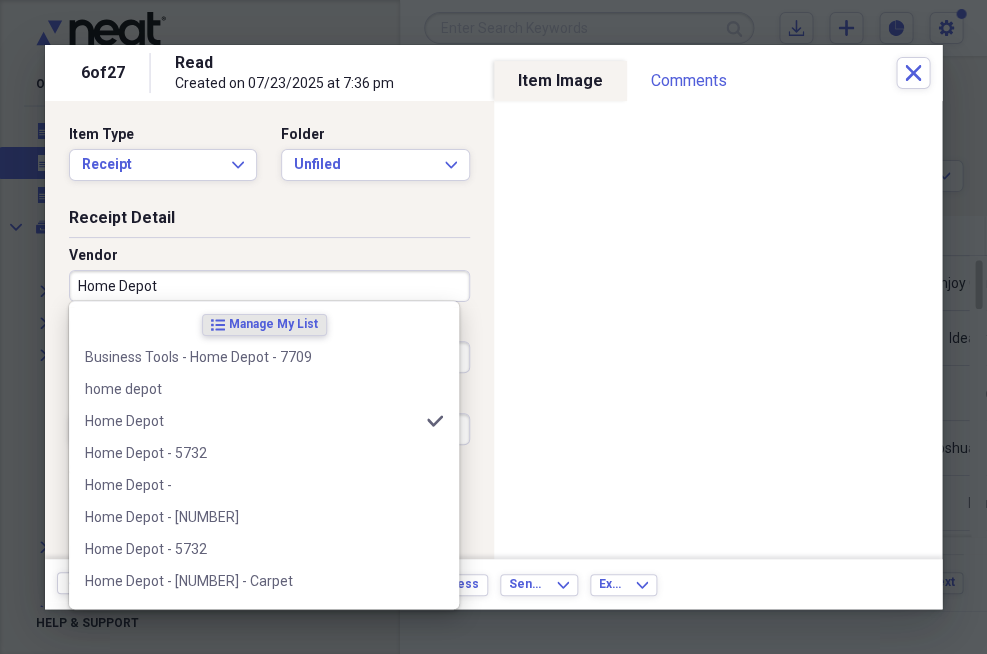 type on "Home Depot" 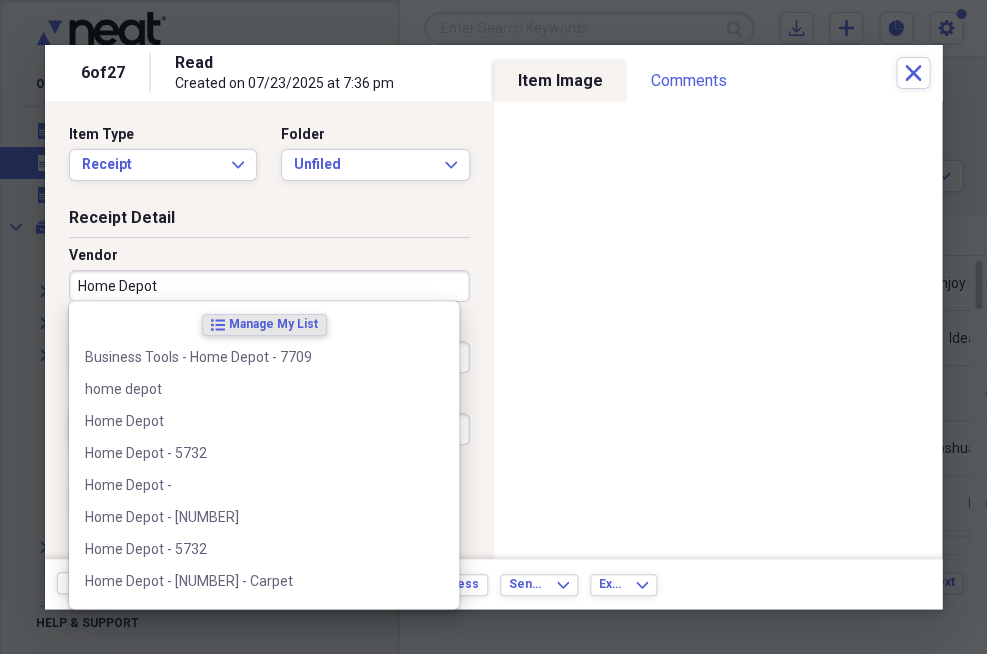 type on "Credit" 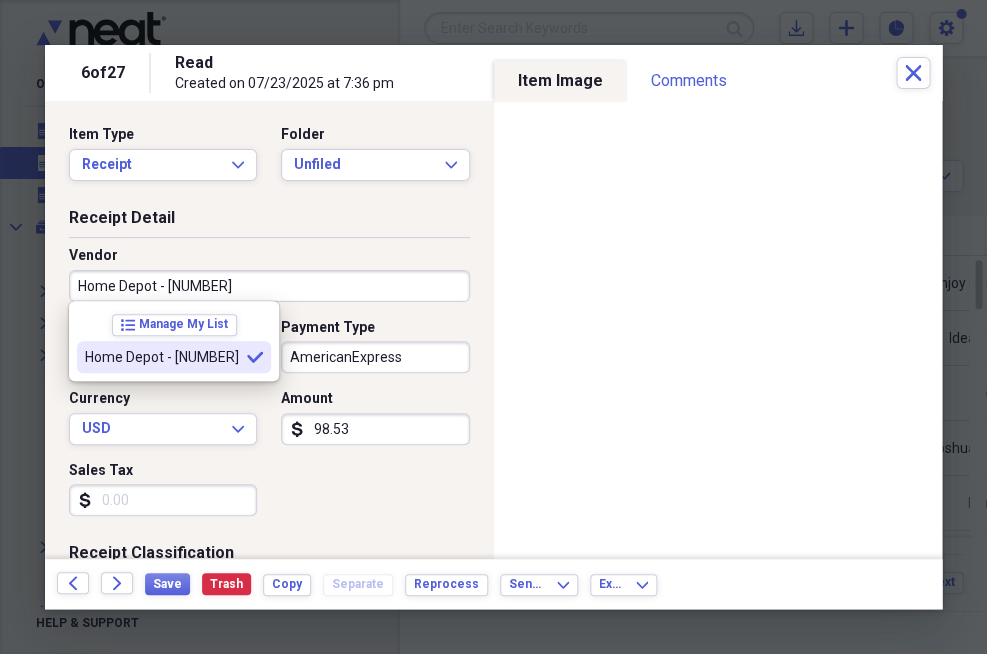 type on "Home Depot - [NUMBER]" 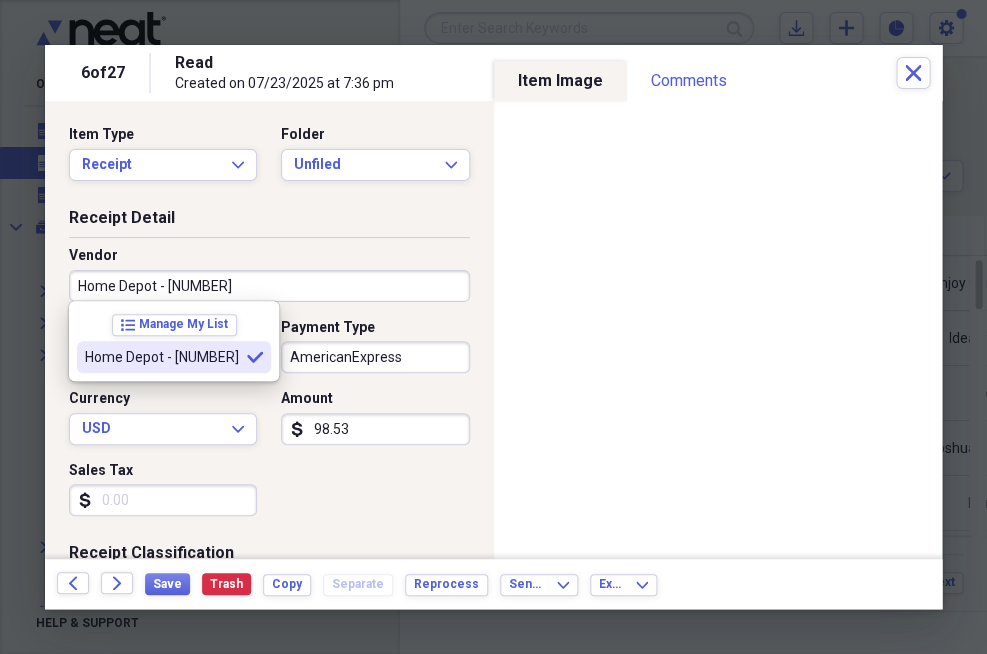 click on "AmericanExpress" at bounding box center (375, 357) 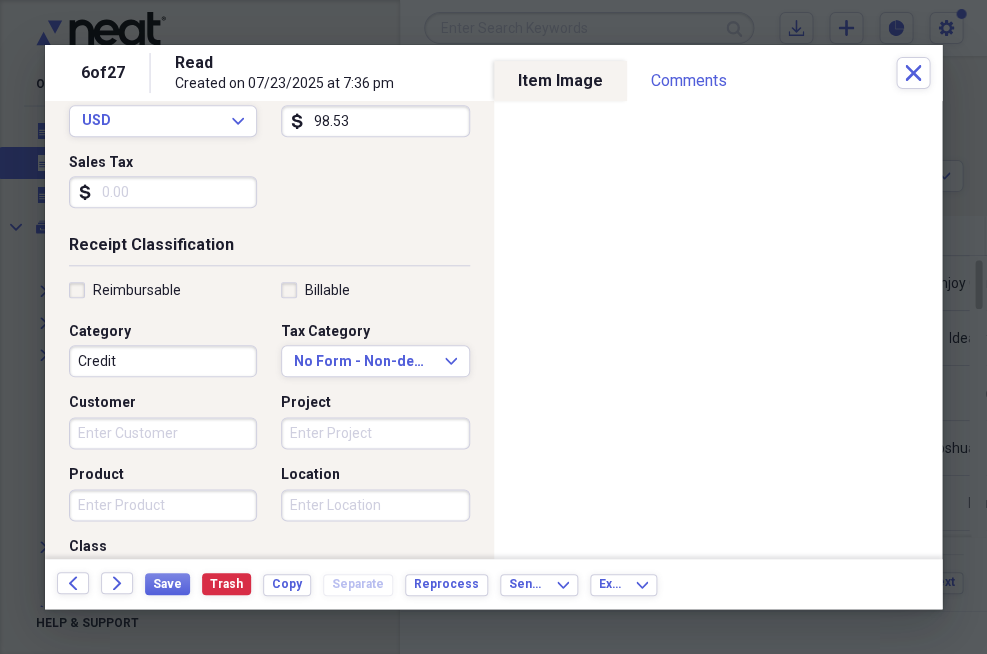 scroll, scrollTop: 356, scrollLeft: 0, axis: vertical 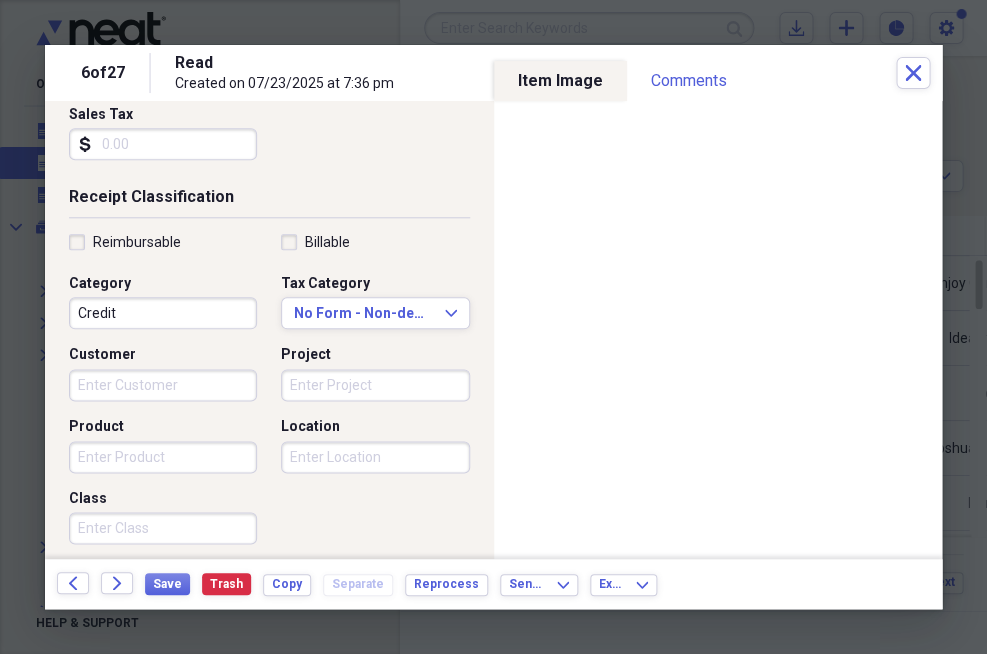 type 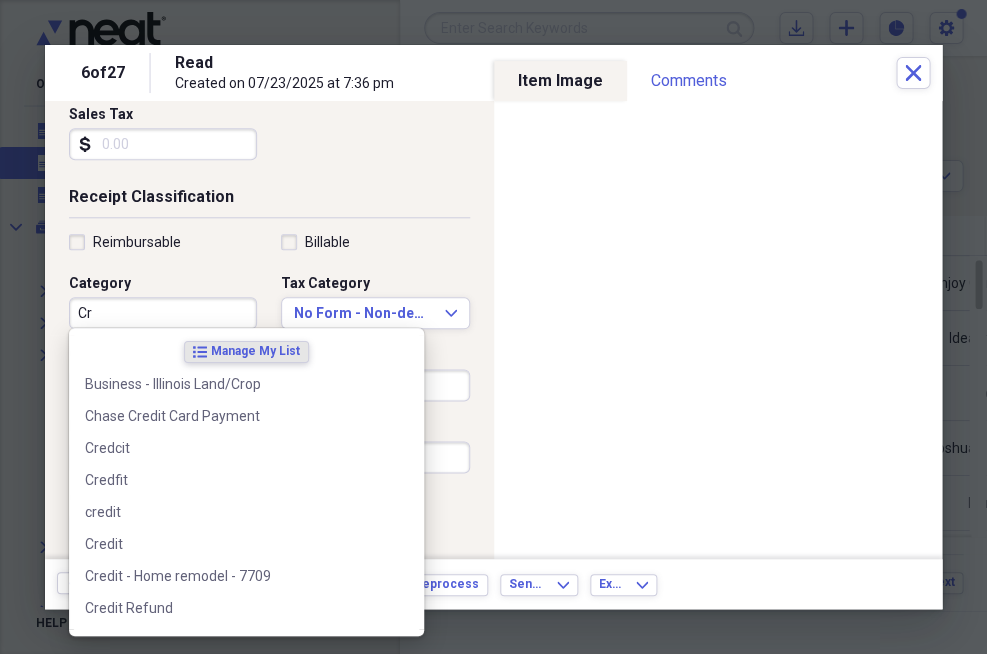 type on "C" 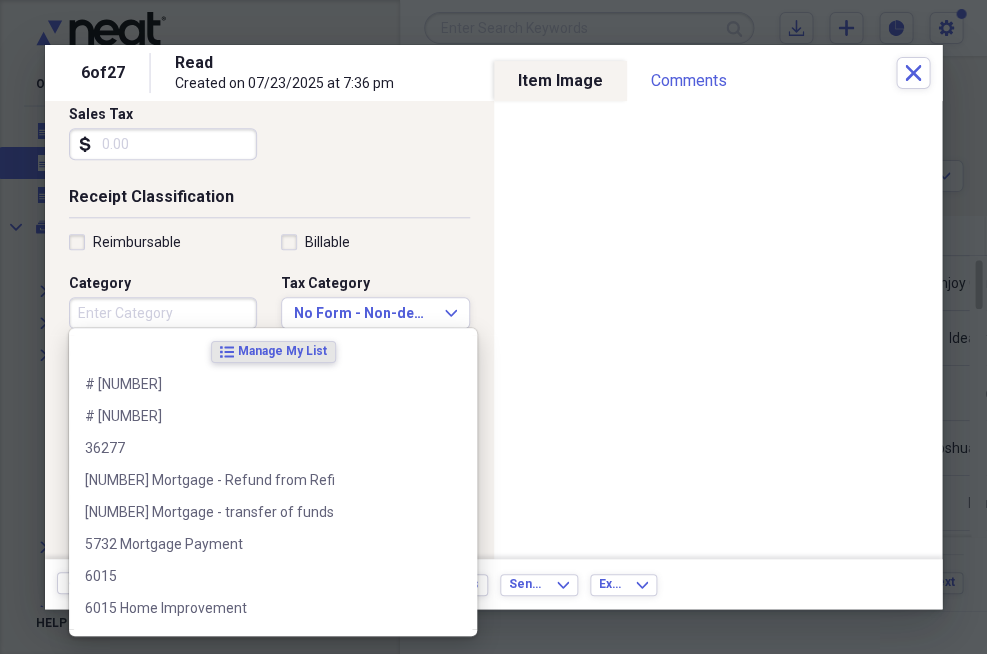 type 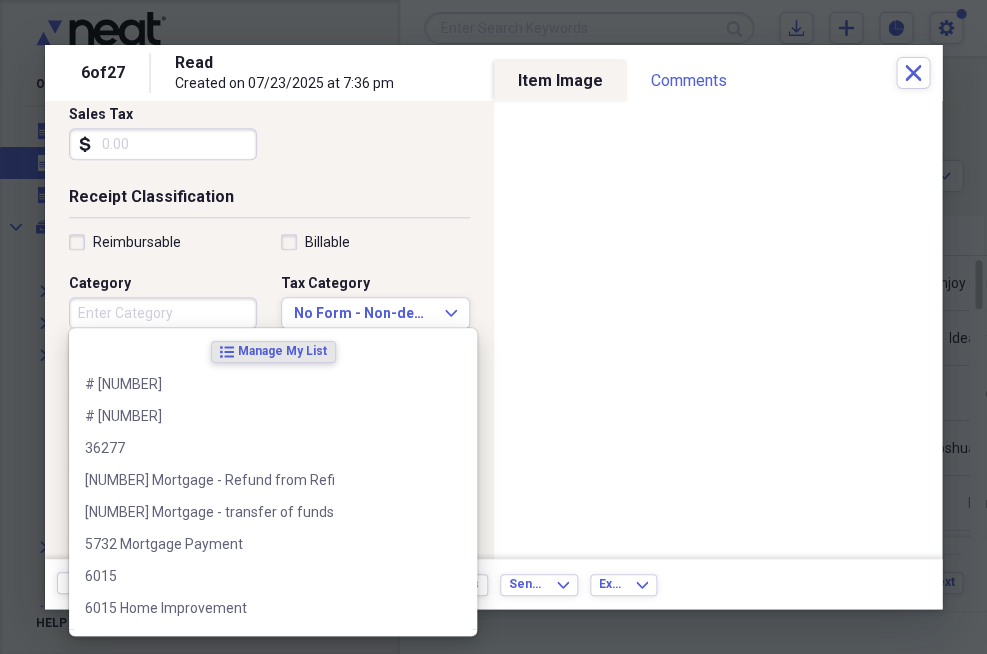 click on "Reimbursable Billable Category Tax Category No Form - Non-deductible Expand Customer Project Product Location Class" at bounding box center [269, 393] 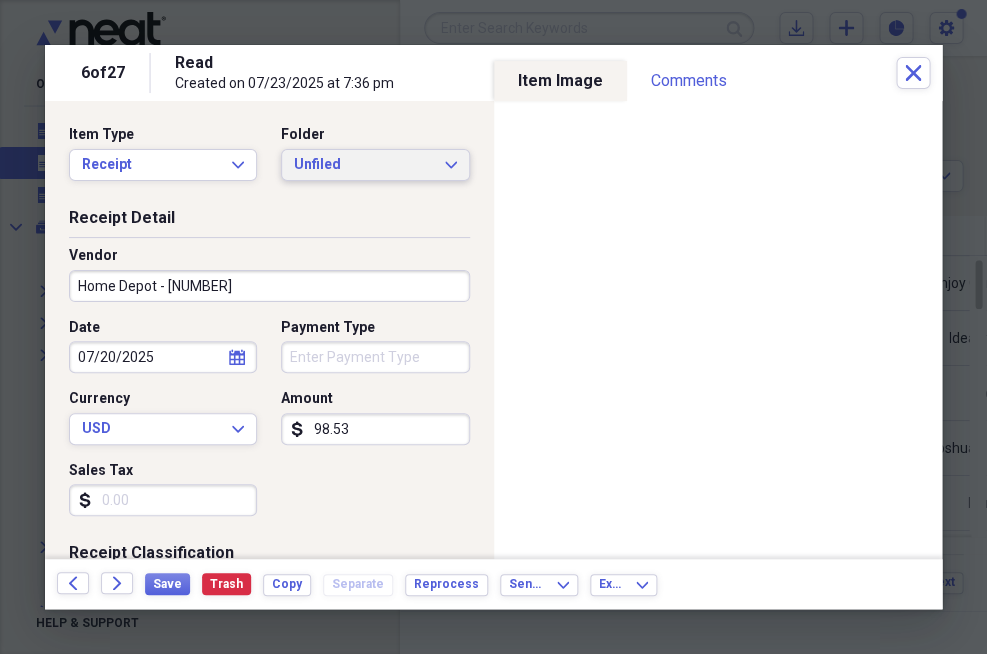 scroll, scrollTop: 0, scrollLeft: 0, axis: both 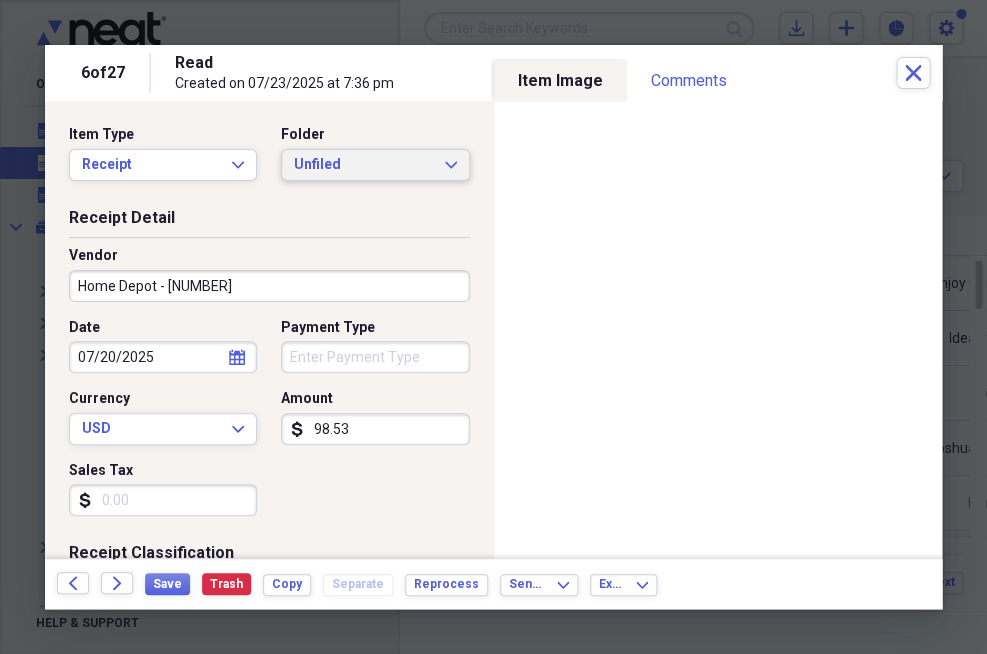click on "Expand" 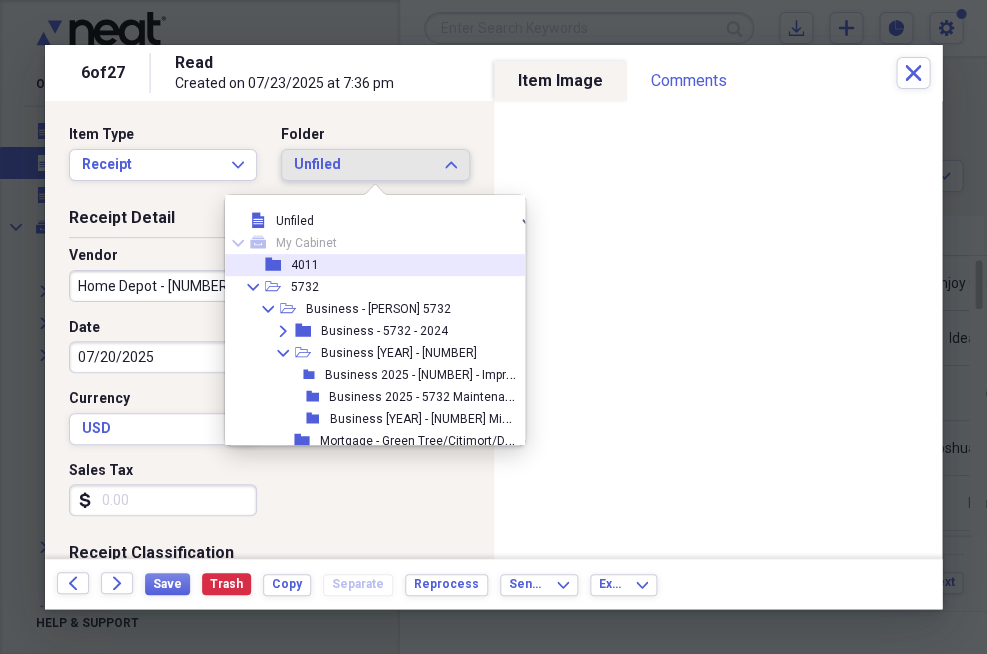 click on "folder [NUMBER]" at bounding box center (374, 265) 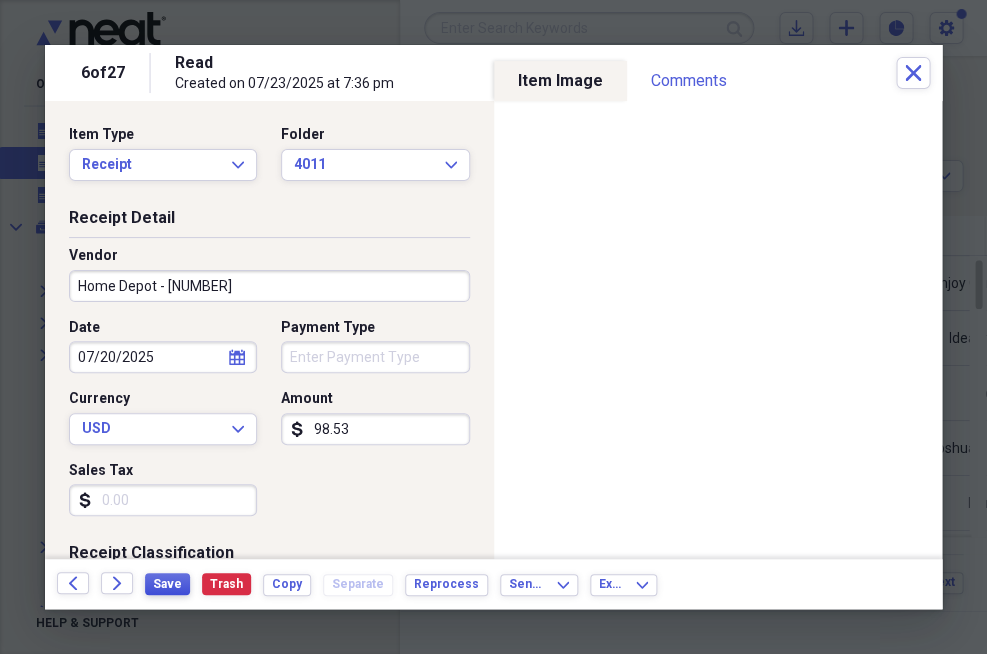 click on "Save" at bounding box center [167, 584] 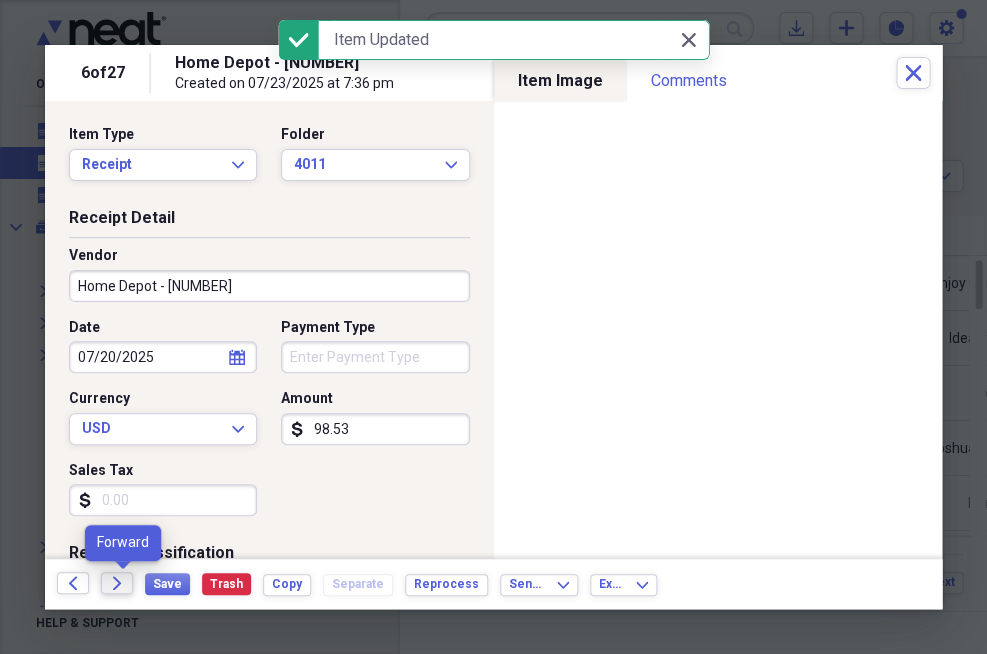 click on "Forward" 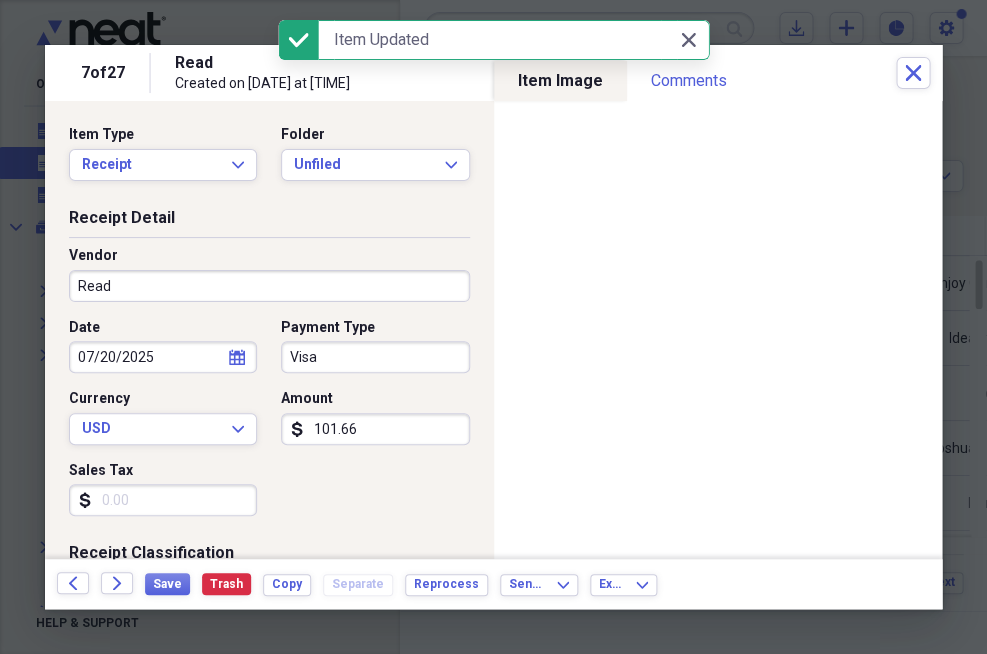 click on "Visa" at bounding box center (375, 357) 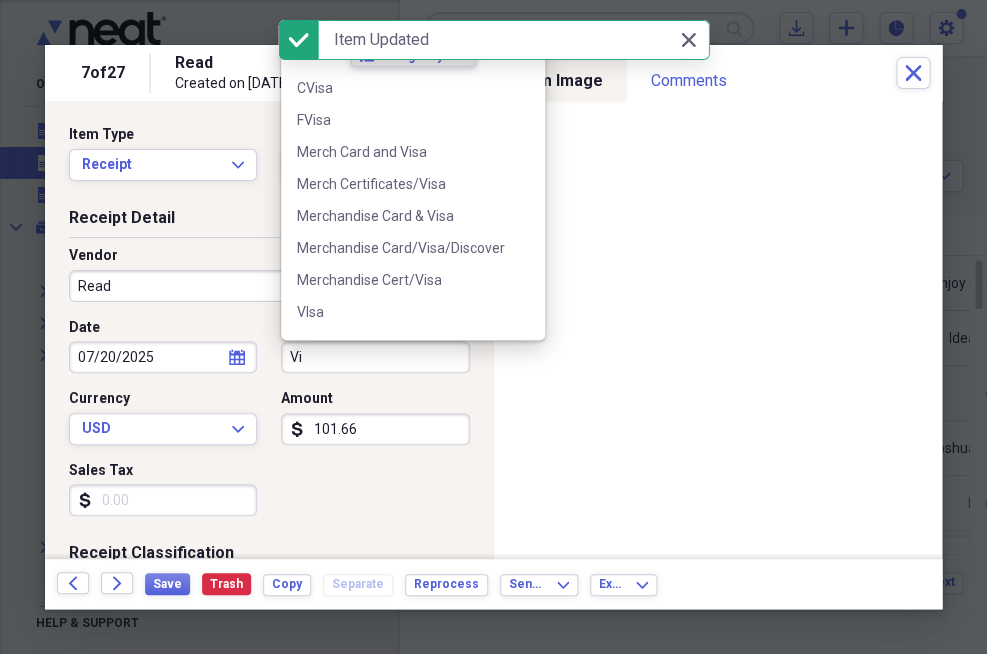 type on "V" 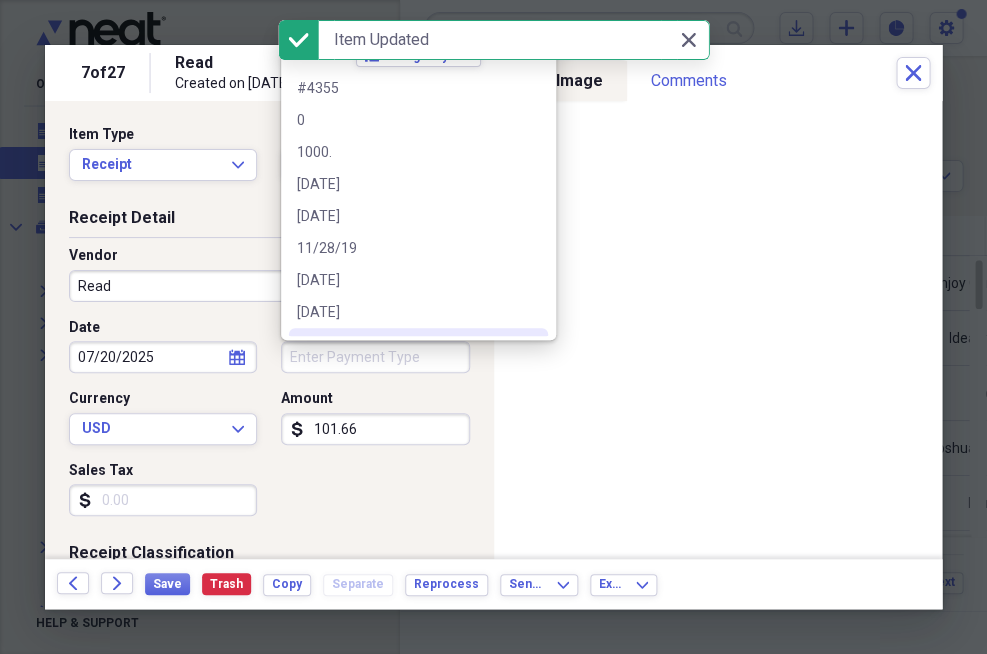 type 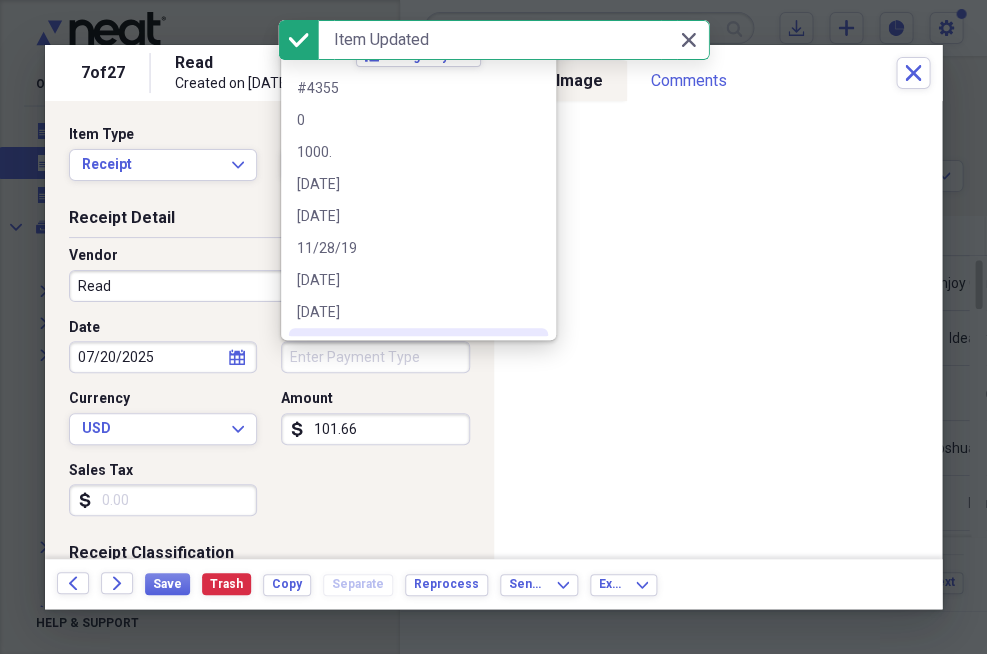 click on "Read" at bounding box center (269, 286) 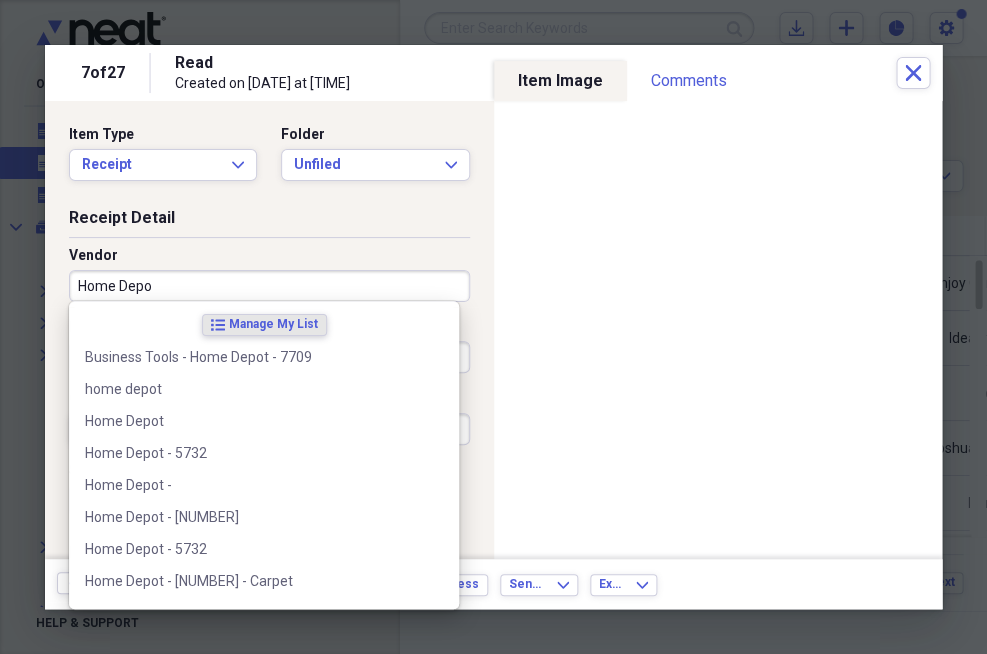 type on "Home Depot" 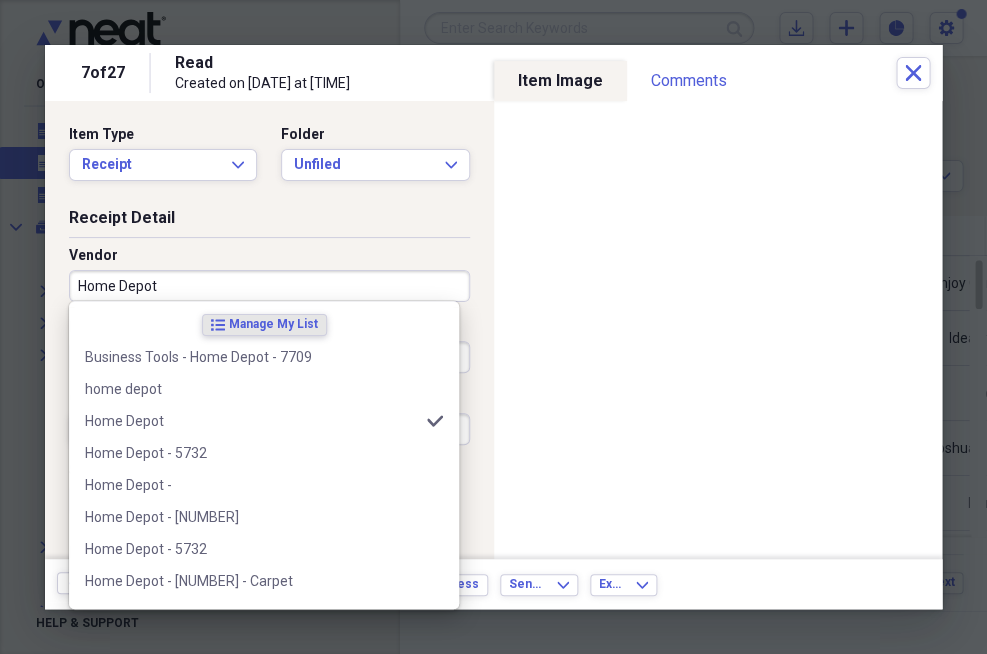 type on "Credit" 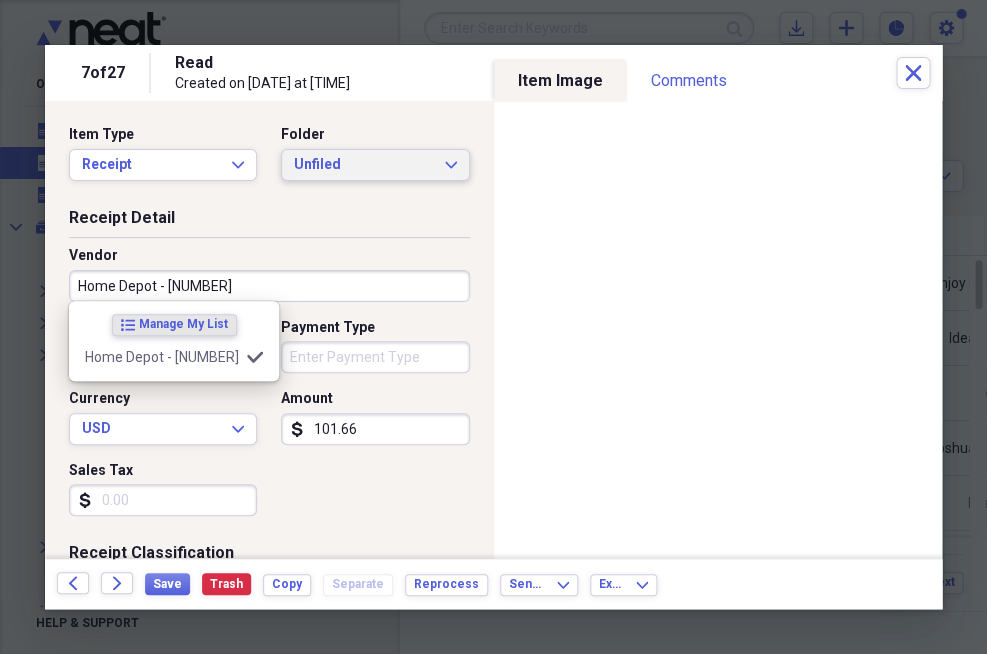 type on "Home Depot - [NUMBER]" 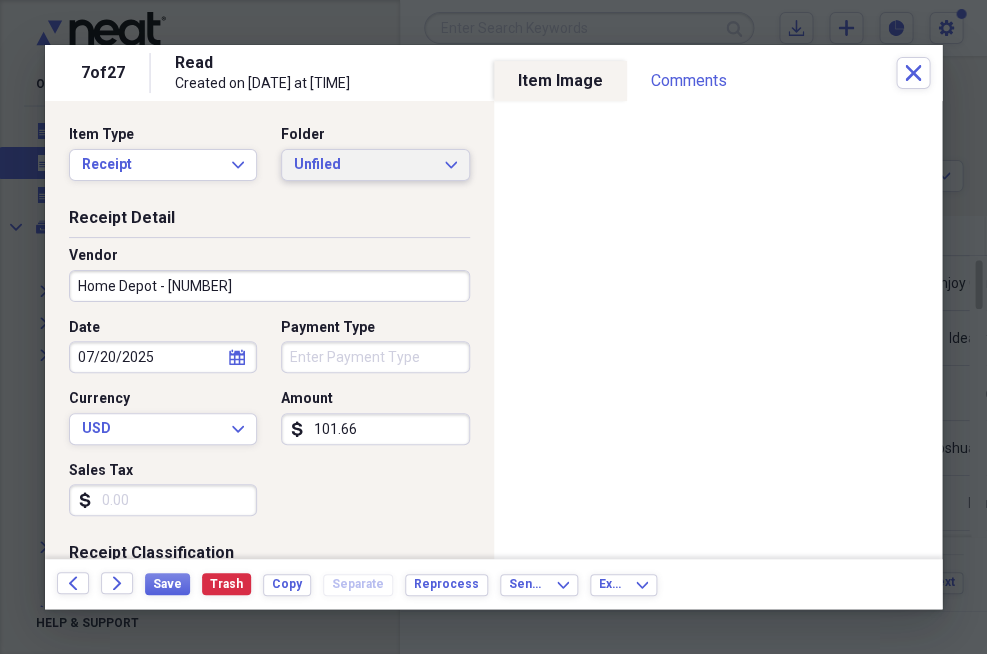 click on "Expand" 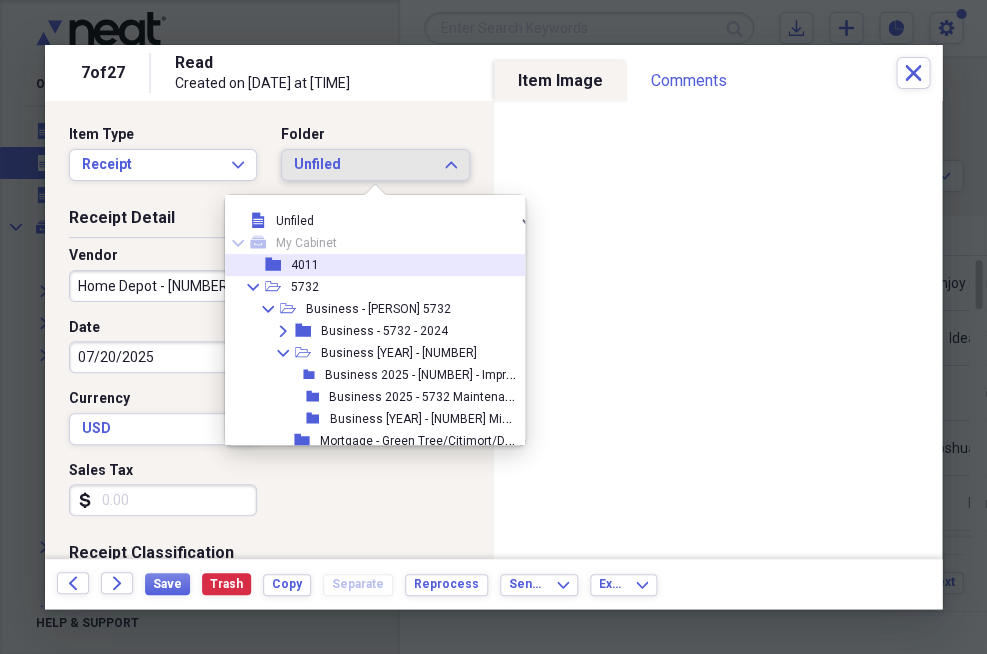 click on "folder [NUMBER]" at bounding box center (374, 265) 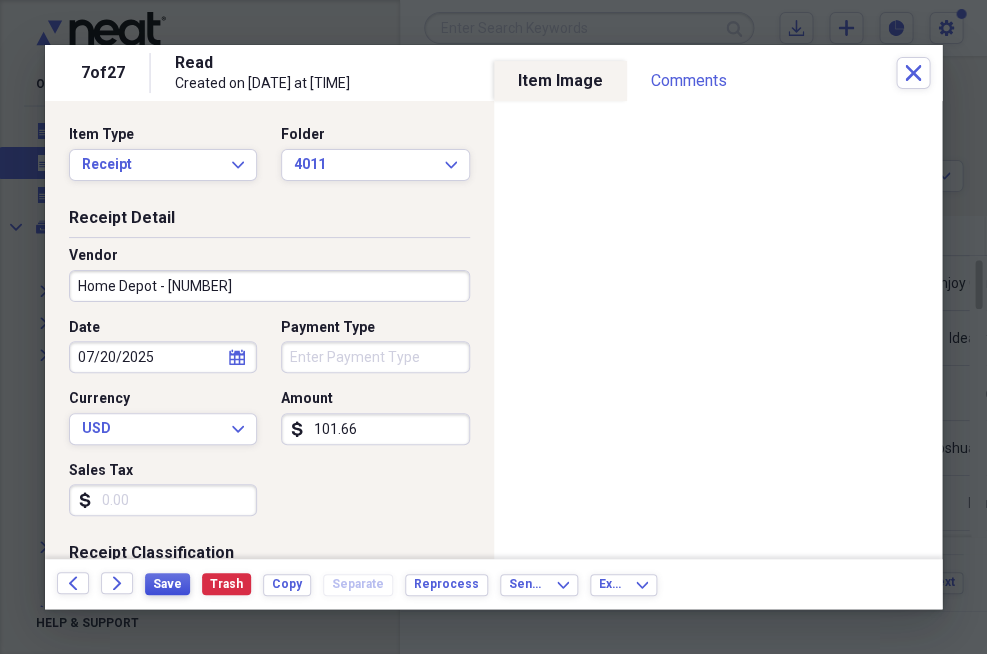 click on "Save" at bounding box center [167, 584] 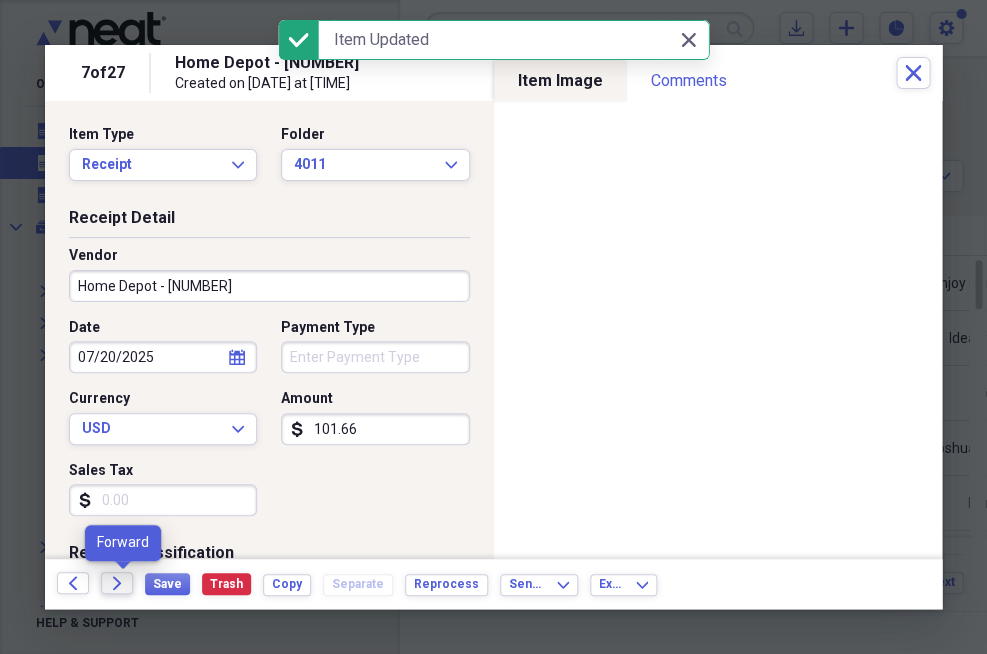 click on "Forward" 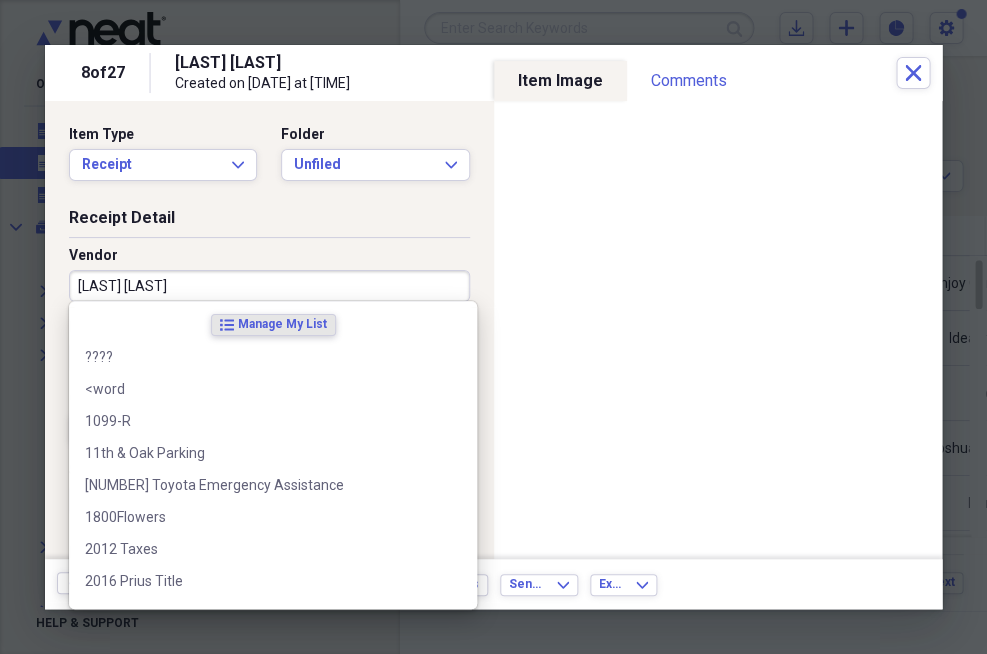 click on "[FIRST] [LAST]" at bounding box center (269, 286) 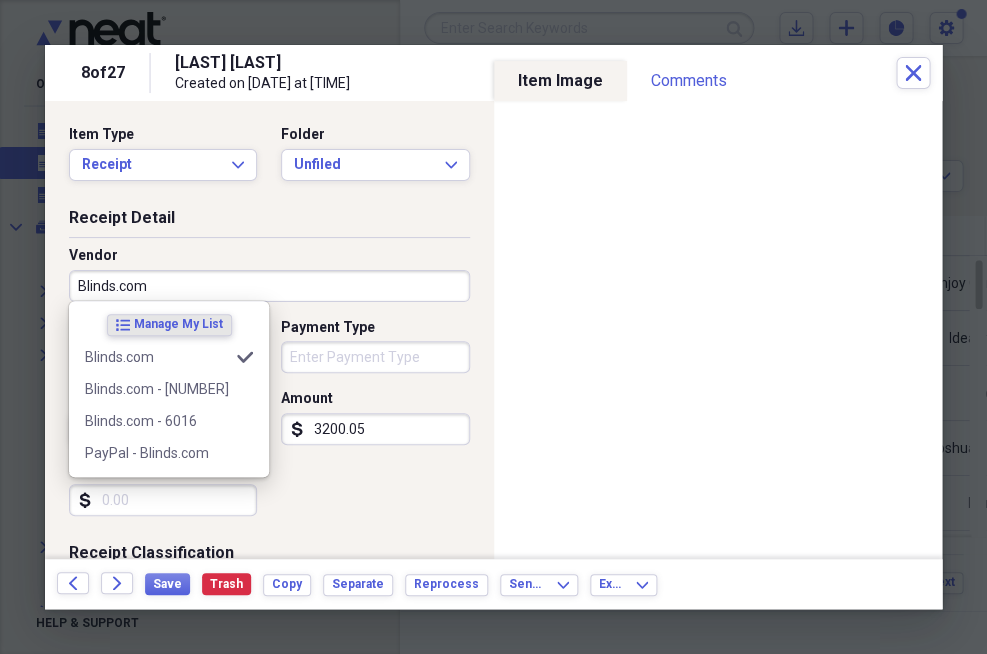 type on "Blinds.com" 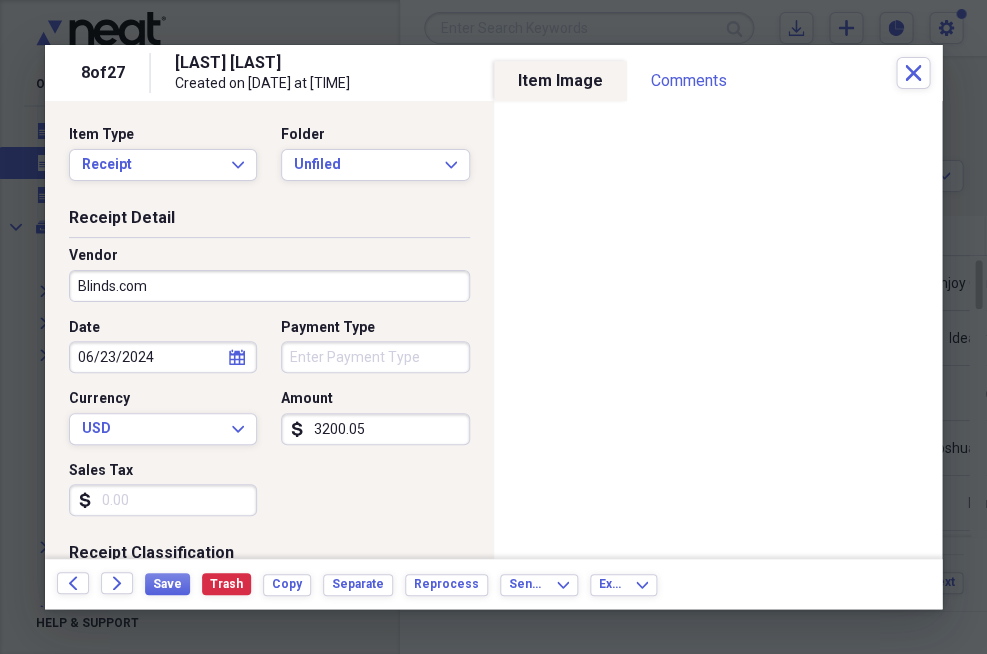 scroll, scrollTop: 0, scrollLeft: 0, axis: both 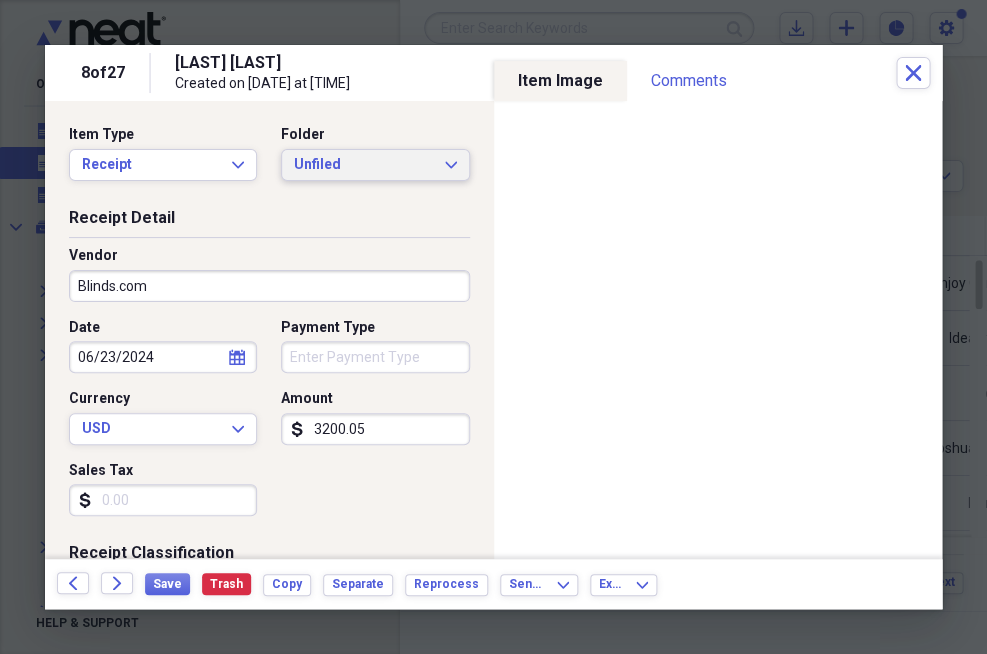click on "Expand" 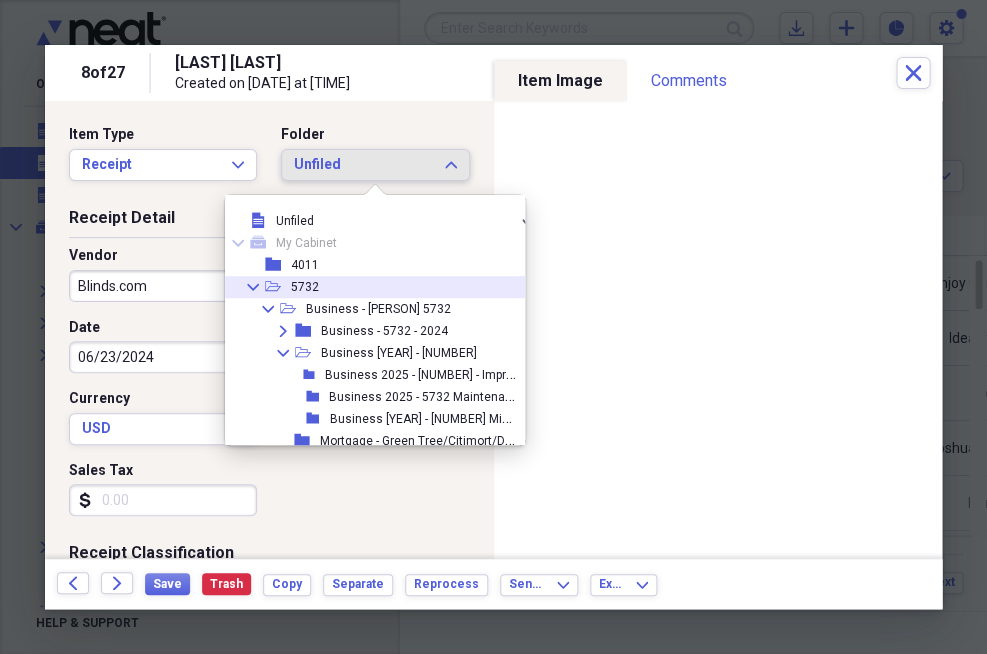 click on "Collapse" 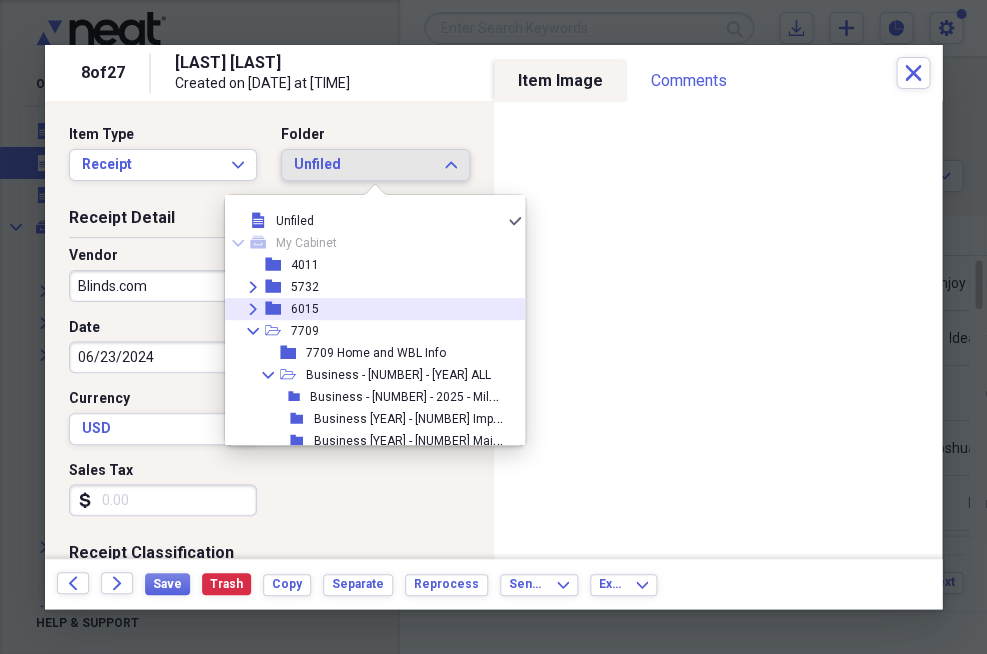 click on "Expand" 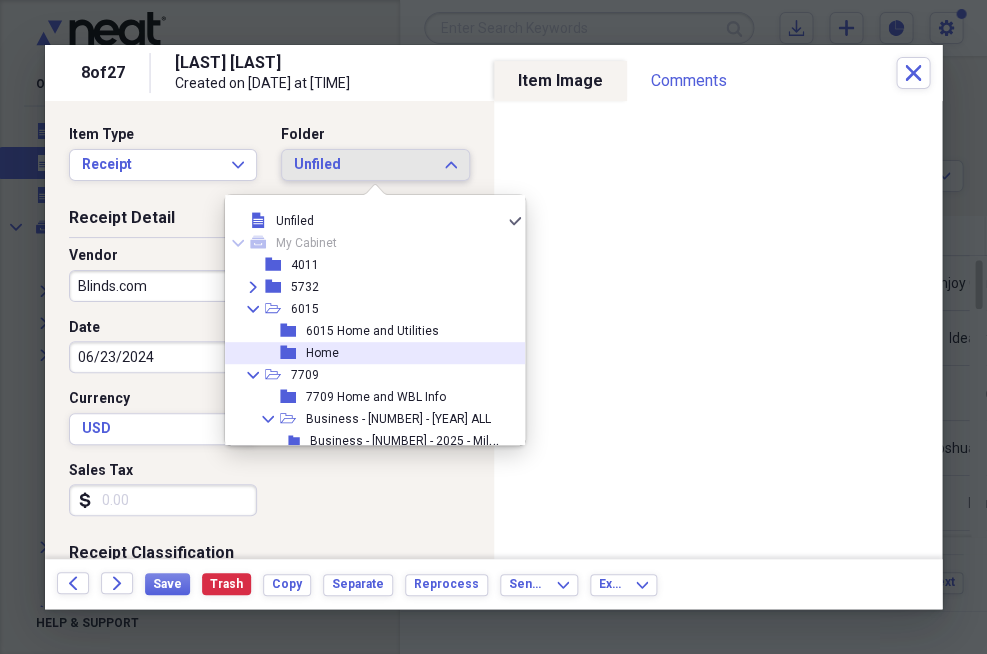 click on "Home" at bounding box center (322, 353) 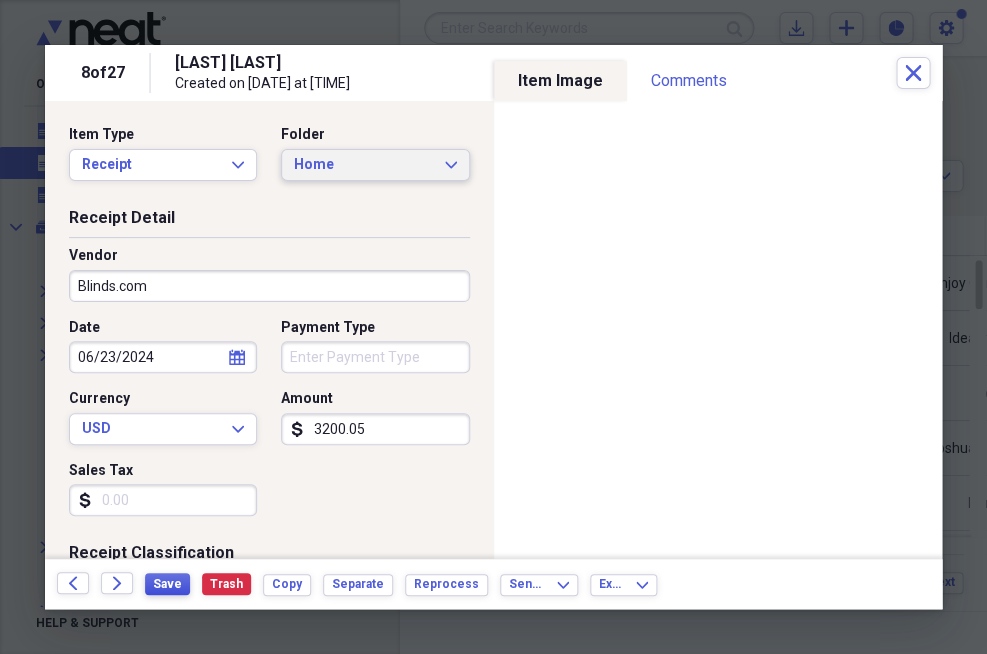 scroll, scrollTop: 0, scrollLeft: 0, axis: both 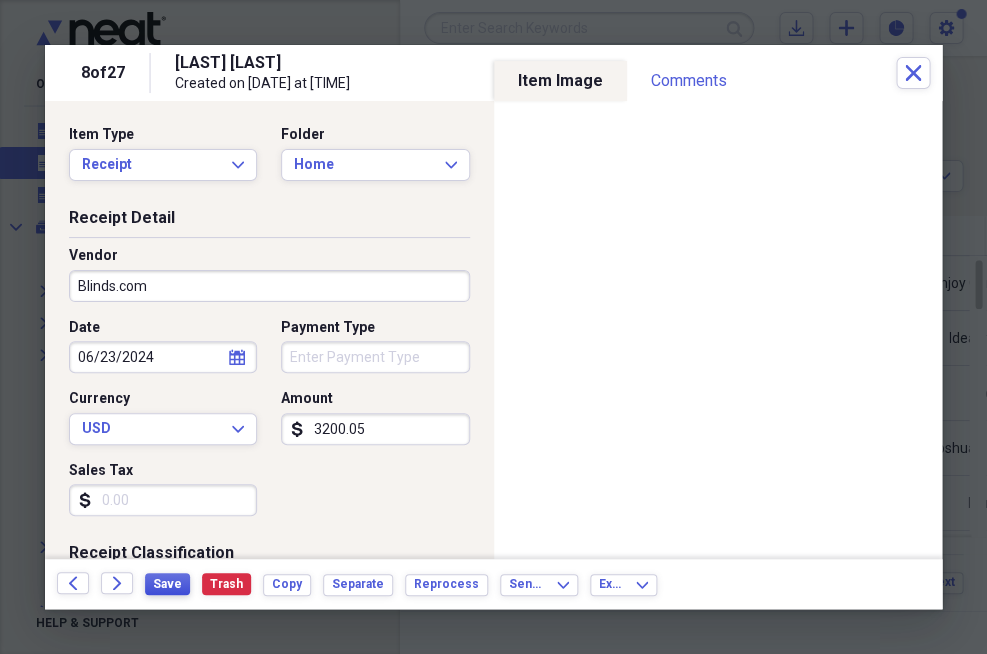 click on "Save" at bounding box center [167, 584] 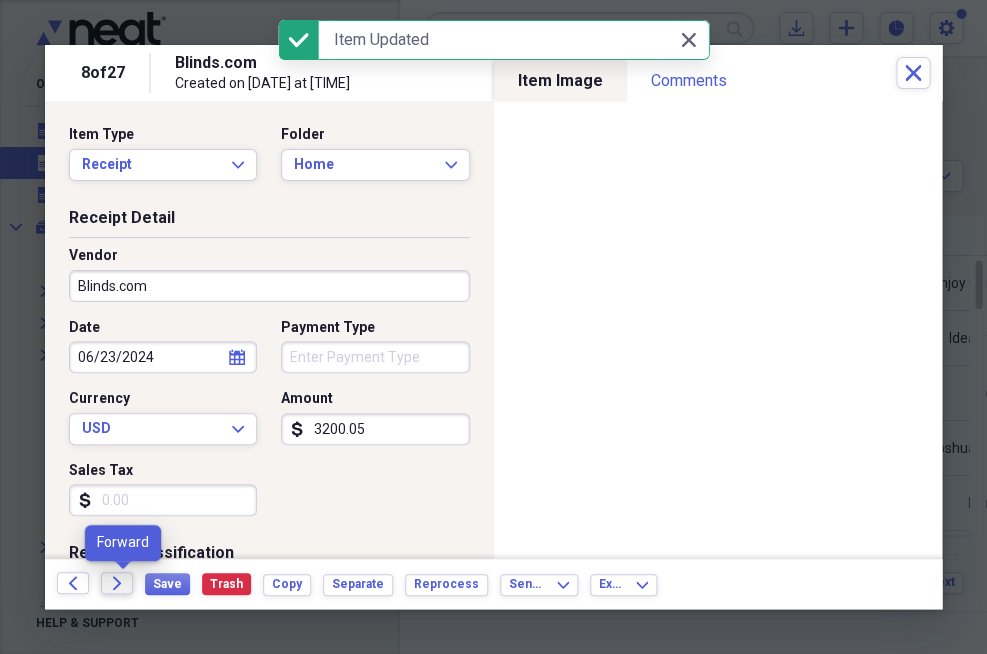 click on "Forward" 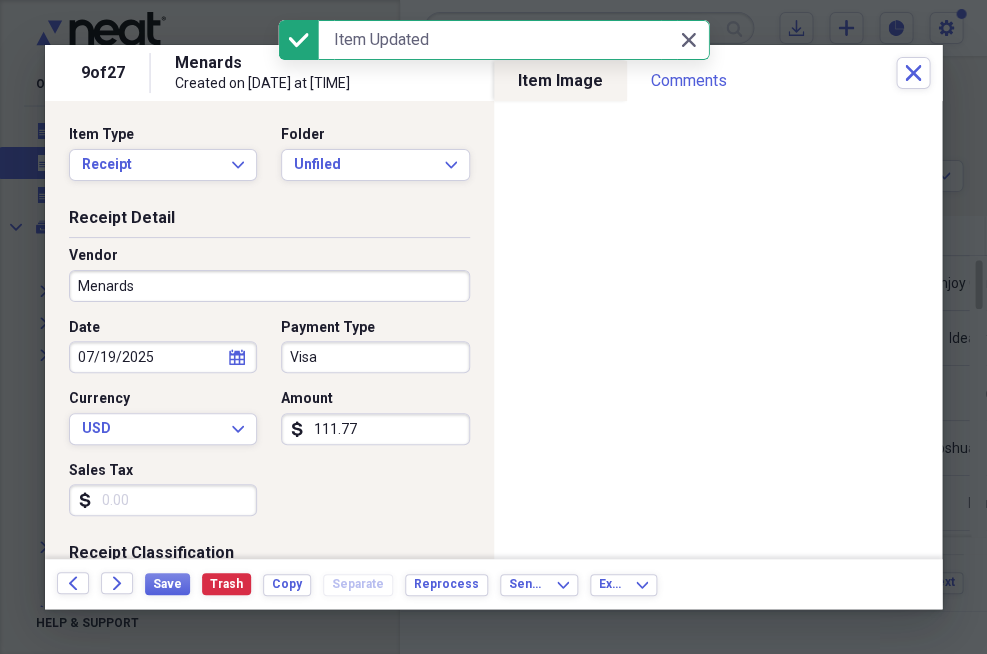 click on "Visa" at bounding box center (375, 357) 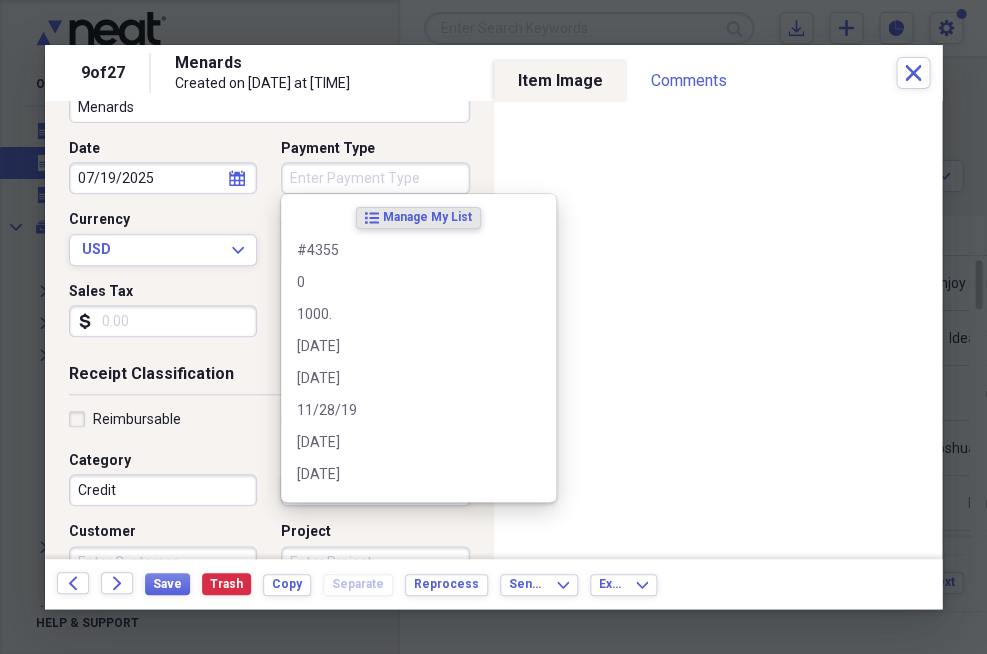 scroll, scrollTop: 198, scrollLeft: 0, axis: vertical 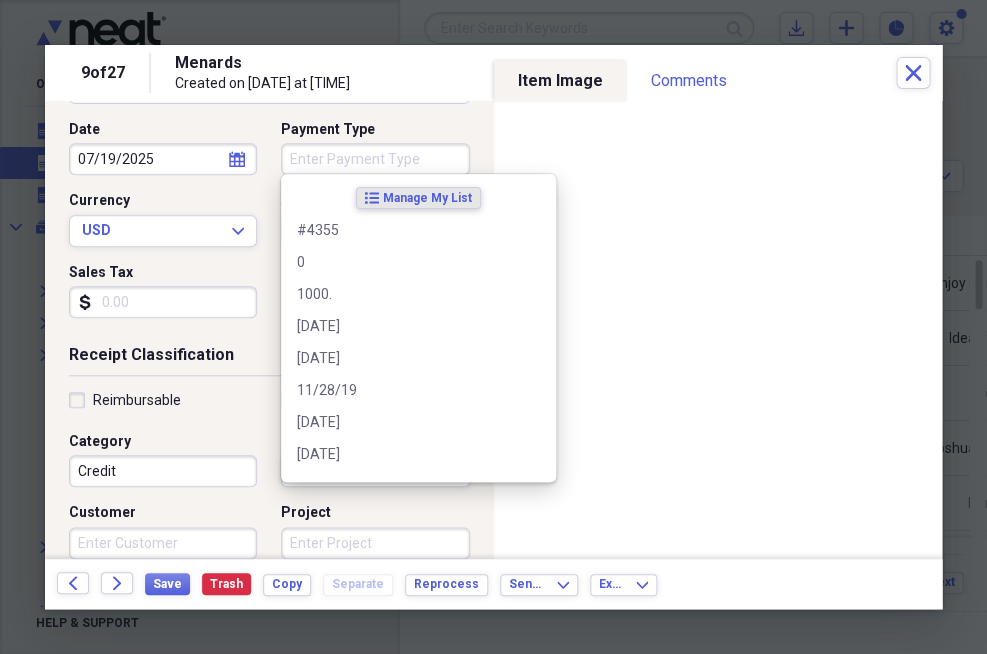 type 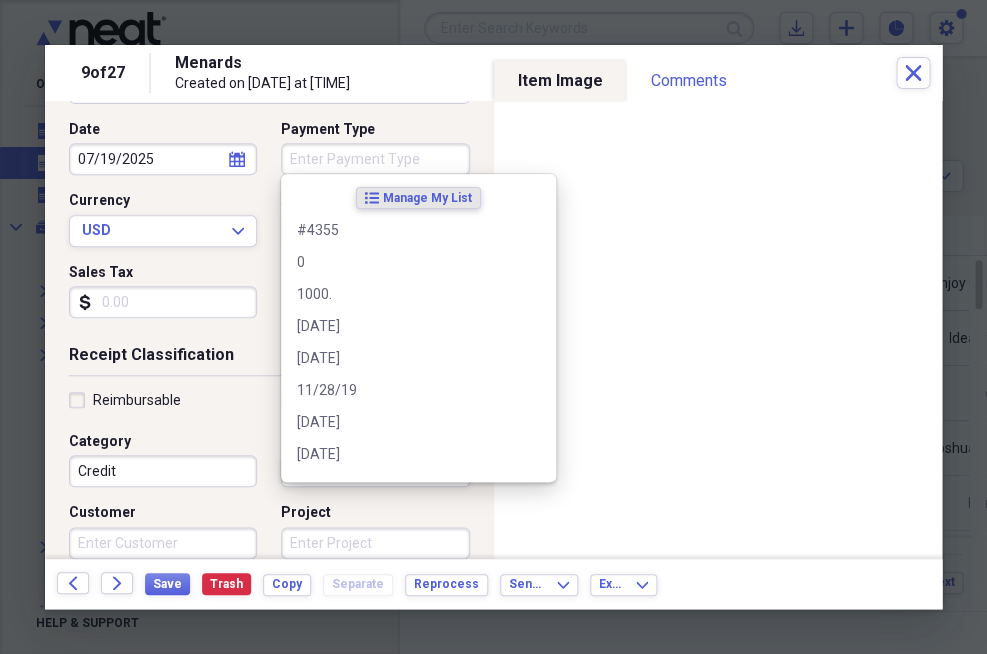 click on "Credit" at bounding box center [163, 471] 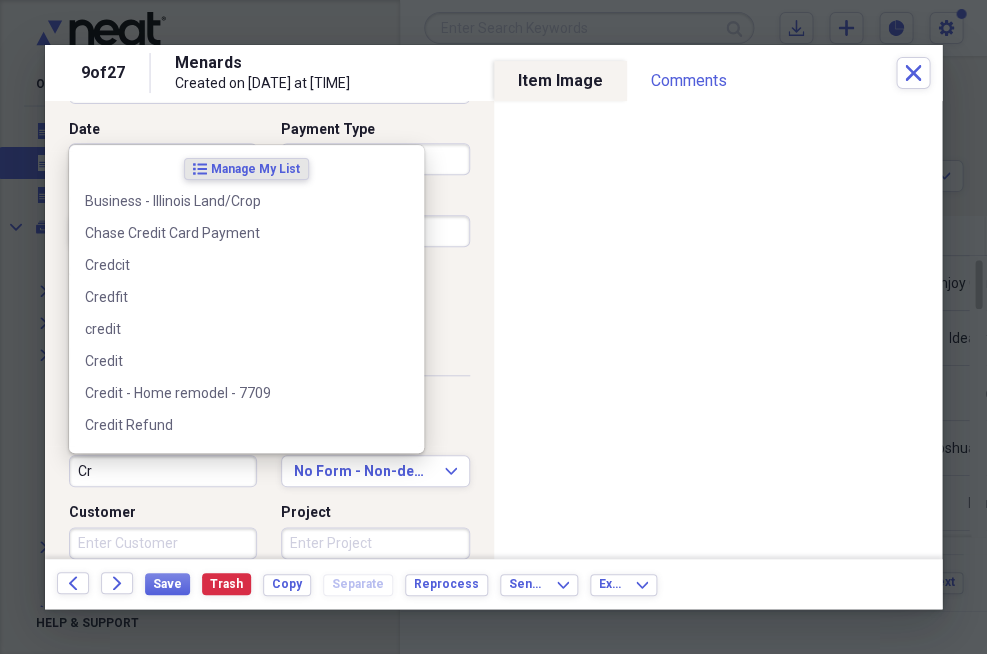 type on "C" 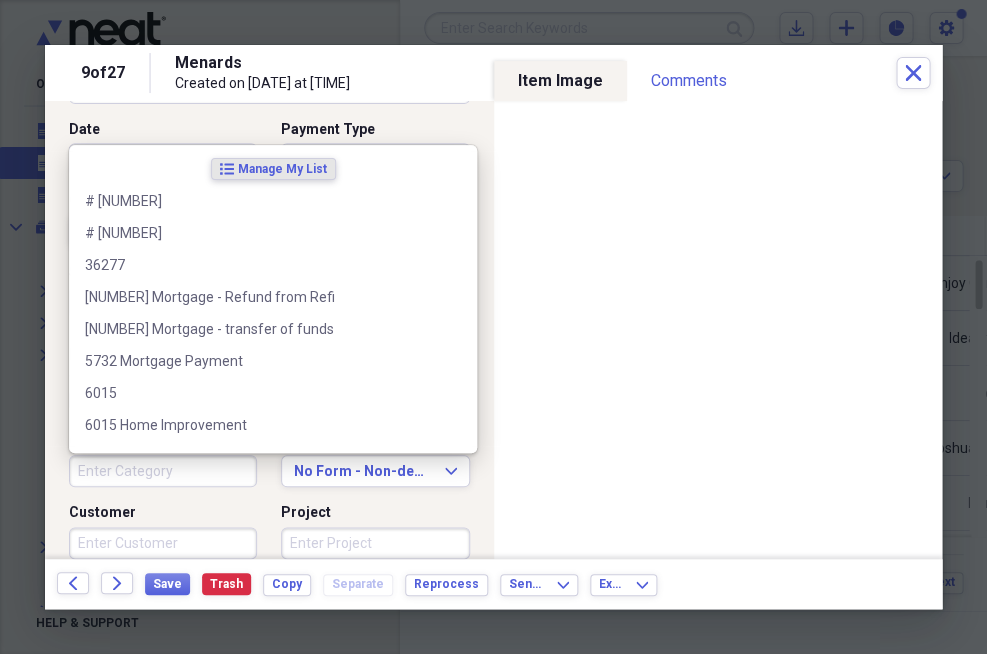 type 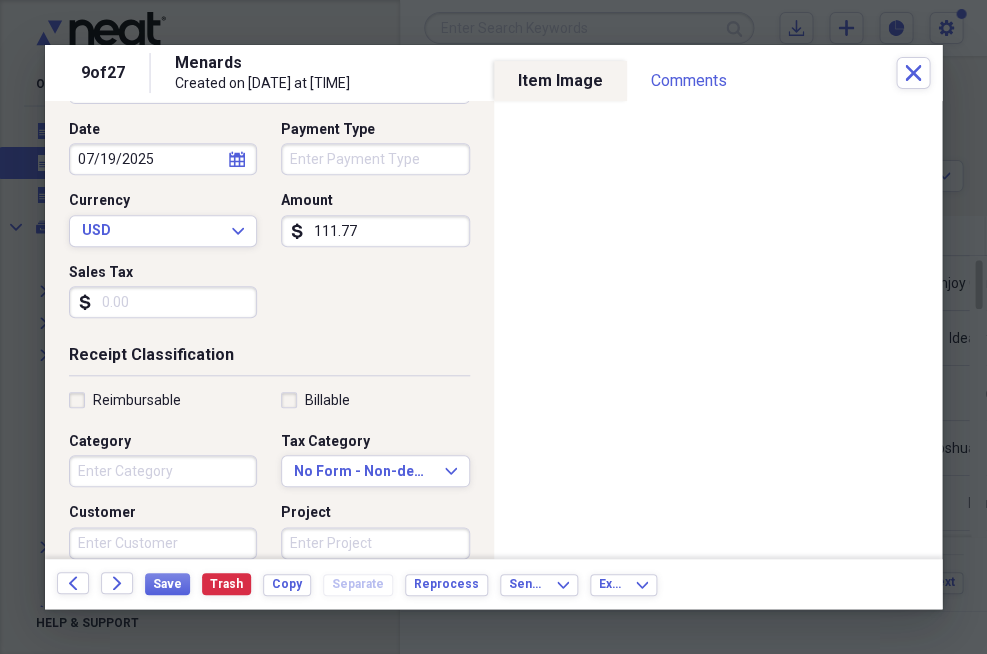 click on "Customer" at bounding box center [163, 513] 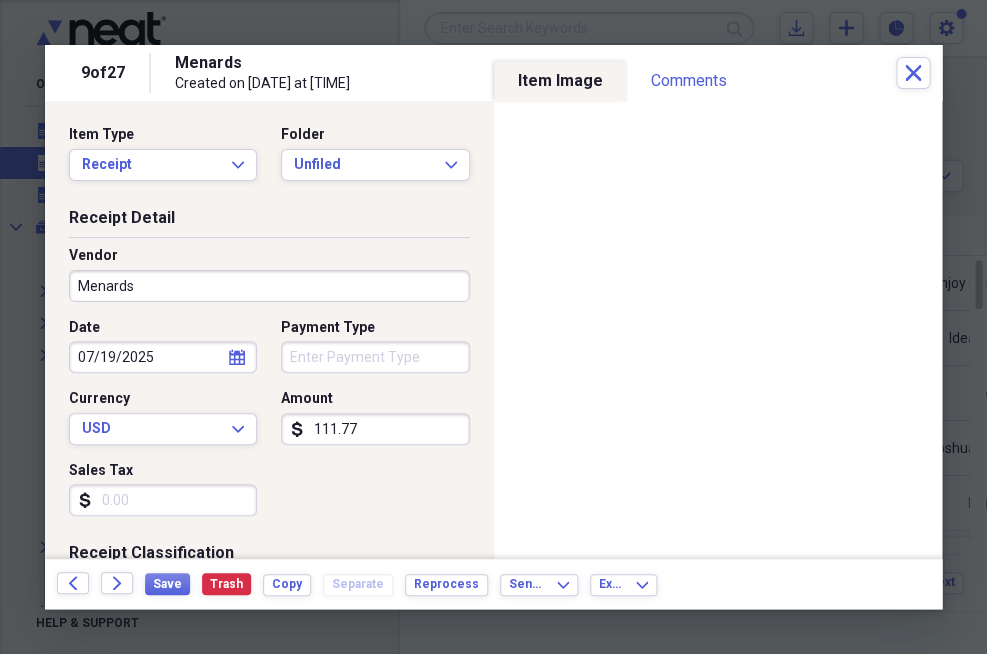 scroll, scrollTop: 0, scrollLeft: 0, axis: both 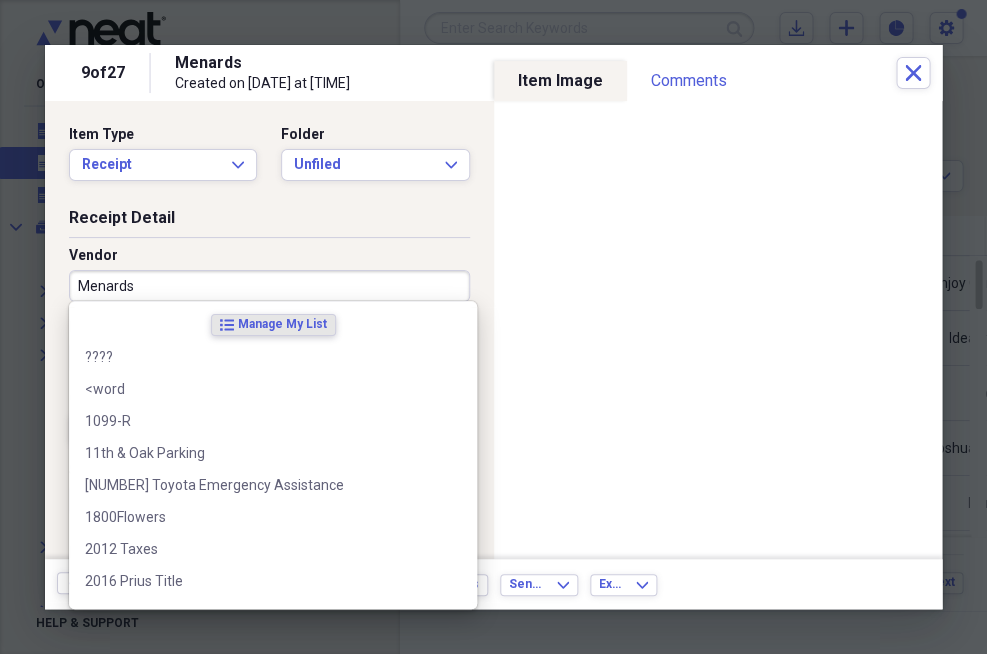 click on "Menards" at bounding box center [269, 286] 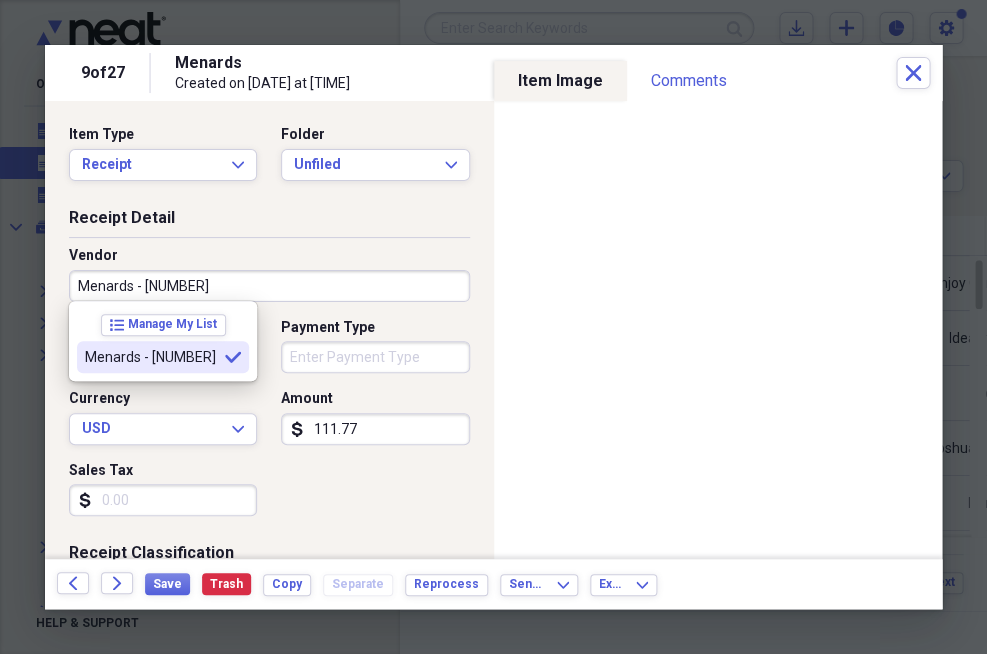 scroll, scrollTop: 0, scrollLeft: 0, axis: both 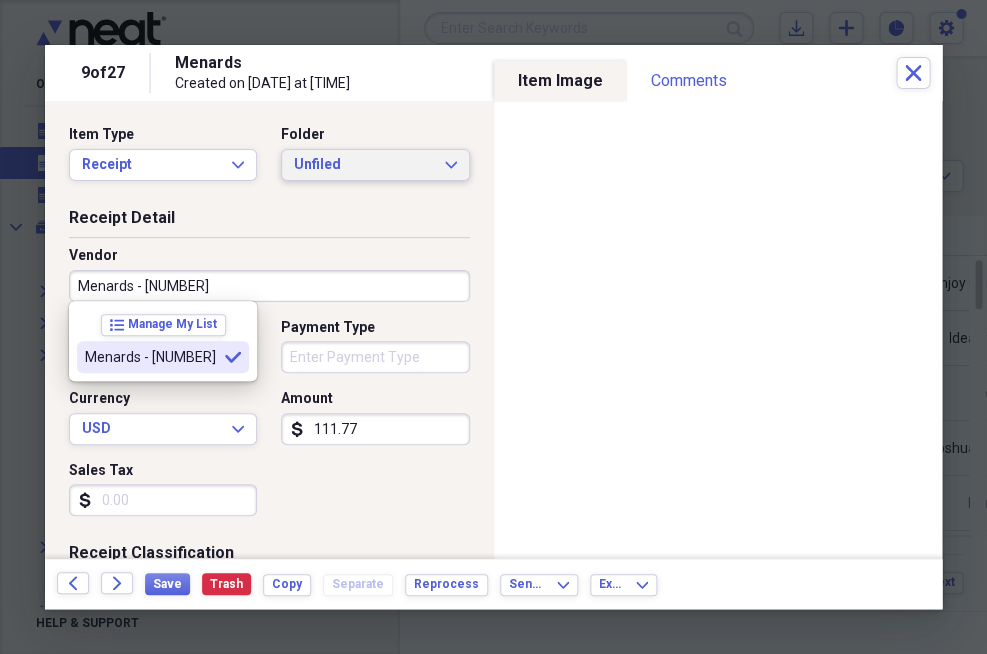 type on "Menards - [NUMBER]" 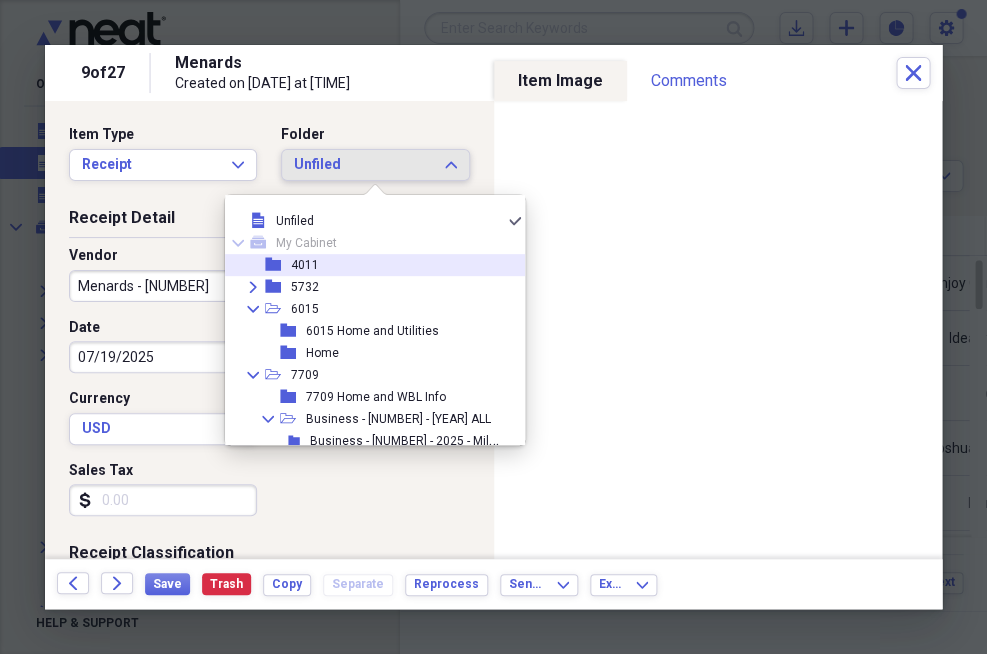 click on "4011" at bounding box center [305, 265] 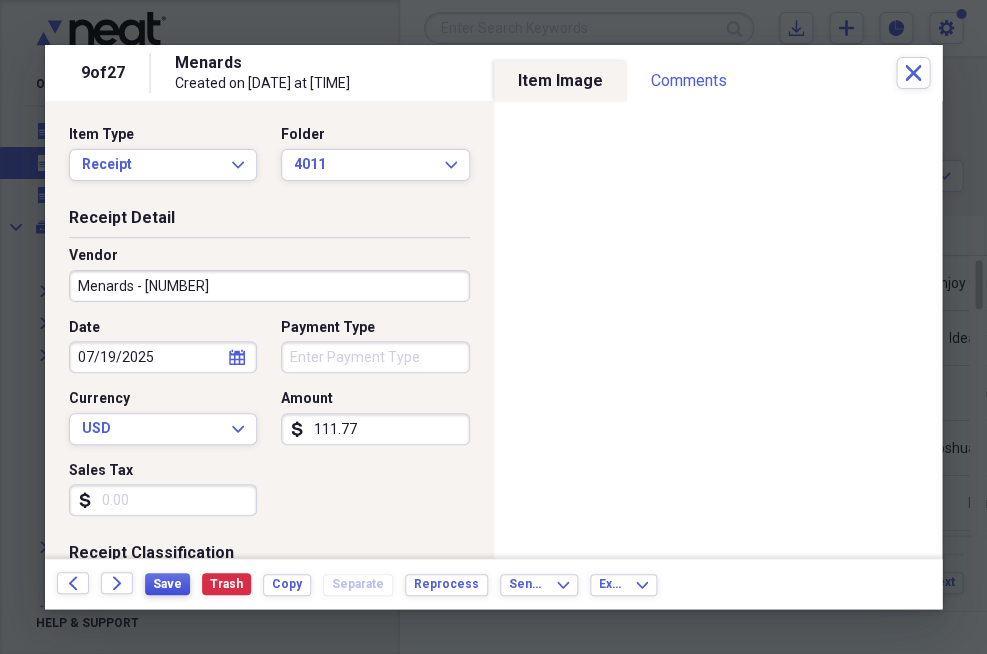 click on "Save" at bounding box center [167, 584] 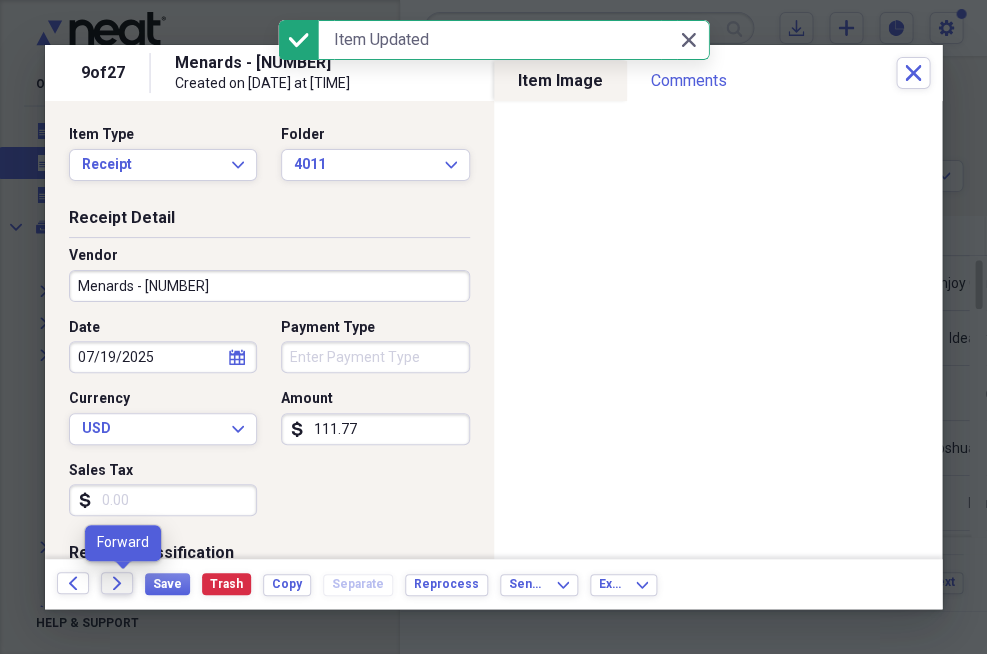click 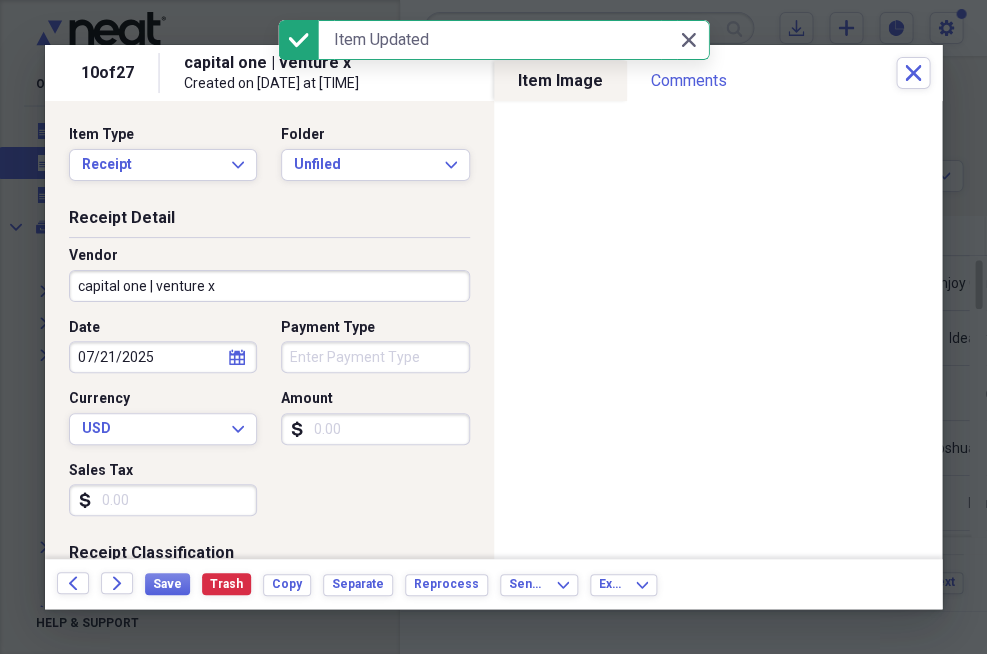 click on "Amount" at bounding box center (375, 429) 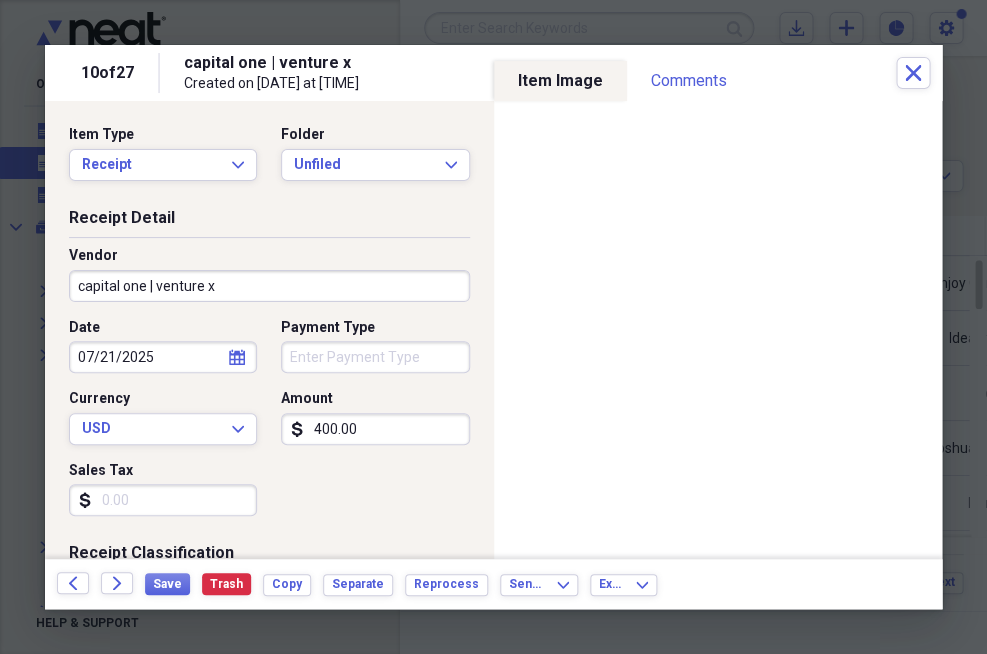 type on "4000.00" 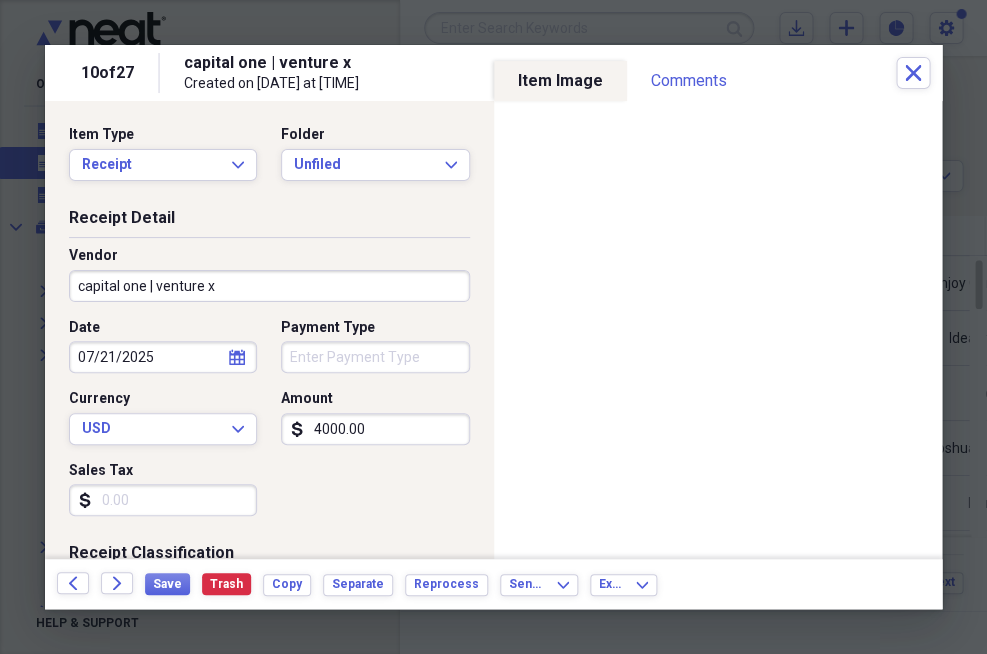scroll, scrollTop: 0, scrollLeft: 0, axis: both 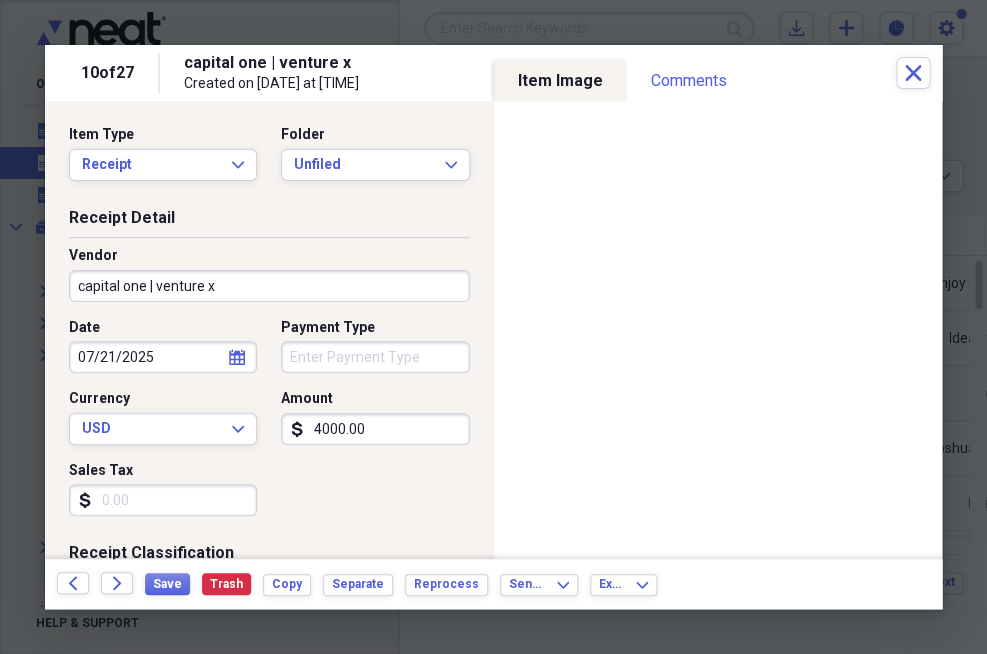 click on "capital one | venture x" at bounding box center (269, 286) 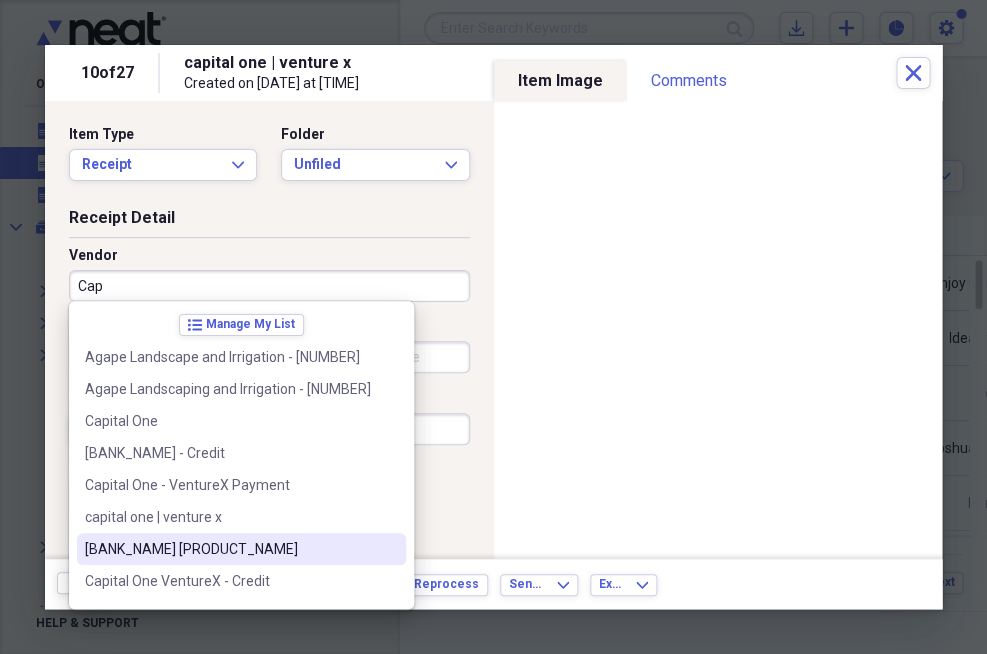 click on "Capital One VentureX" at bounding box center [229, 549] 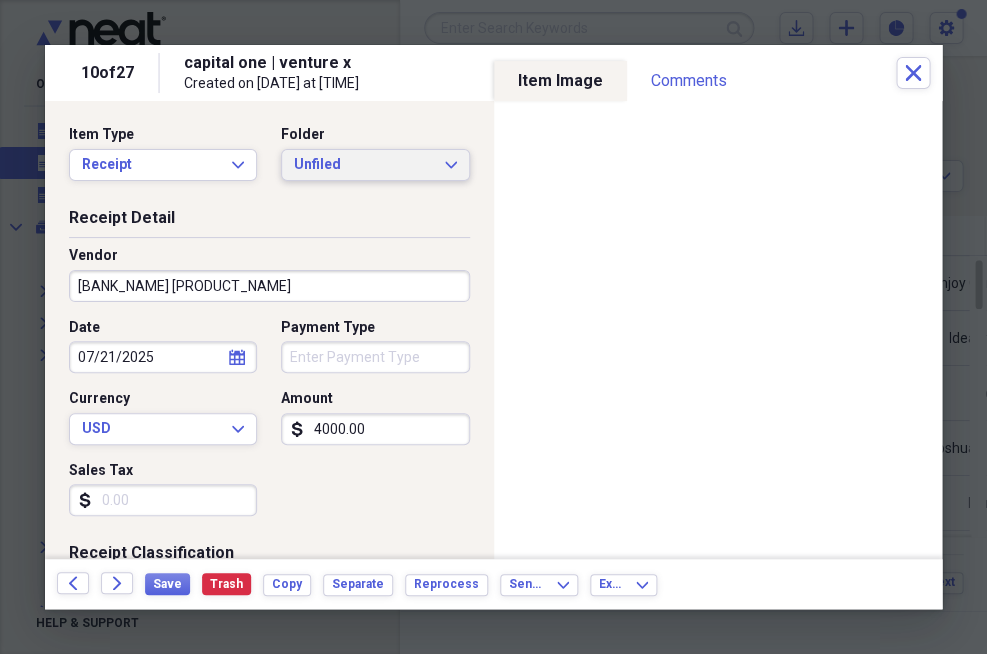 click on "Expand" 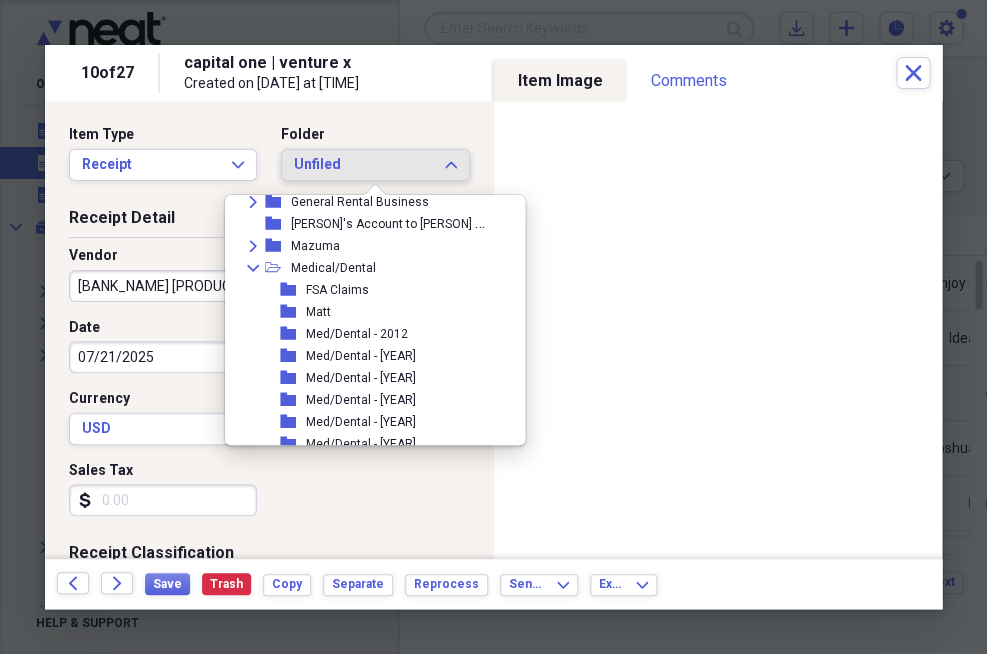 scroll, scrollTop: 507, scrollLeft: 0, axis: vertical 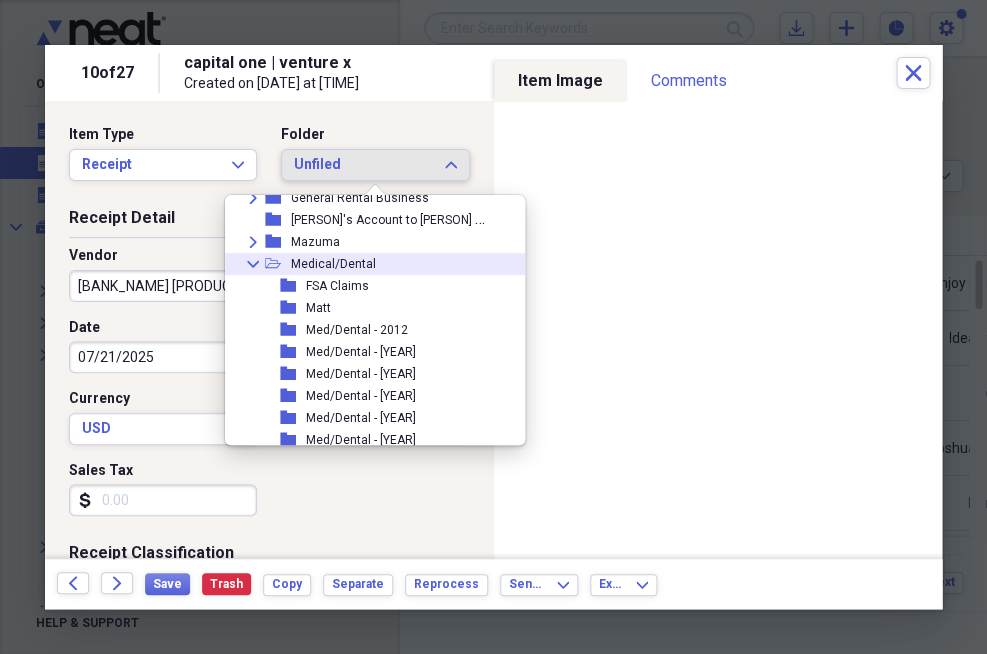 click on "Collapse" 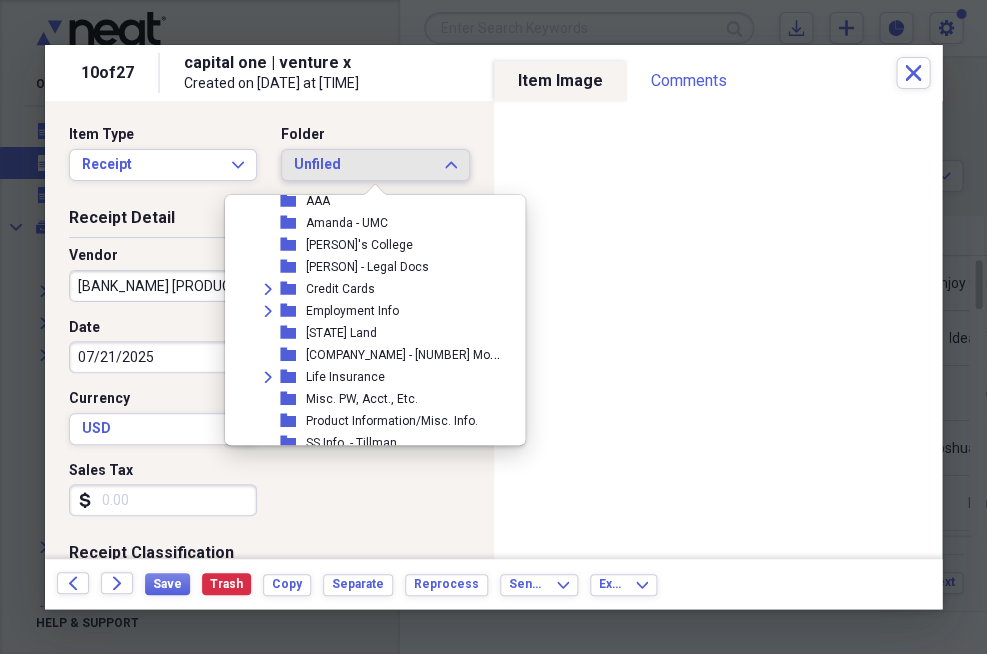 scroll, scrollTop: 772, scrollLeft: 0, axis: vertical 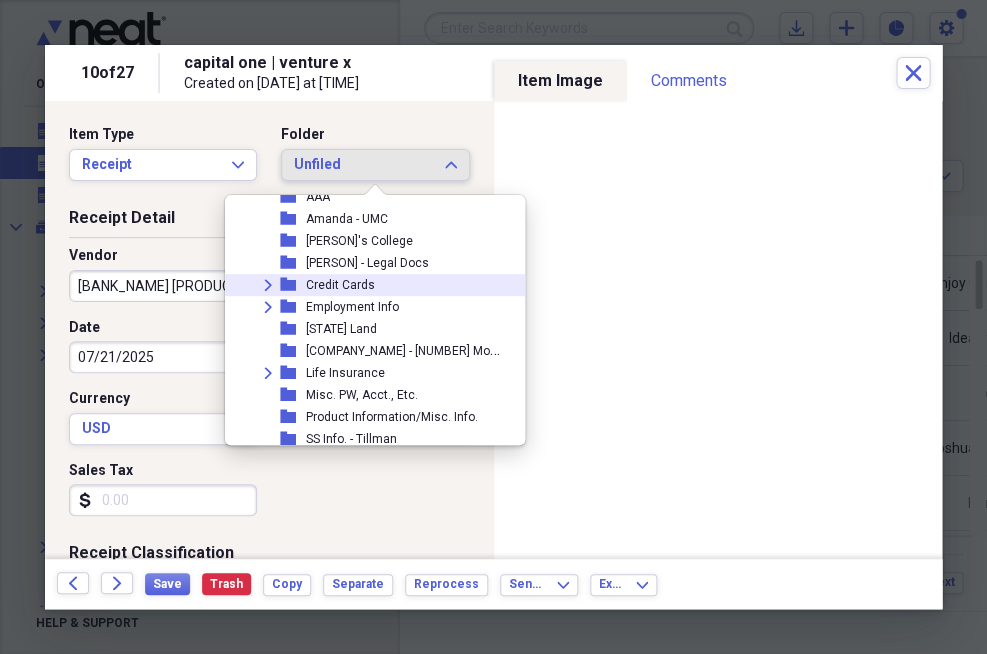 click 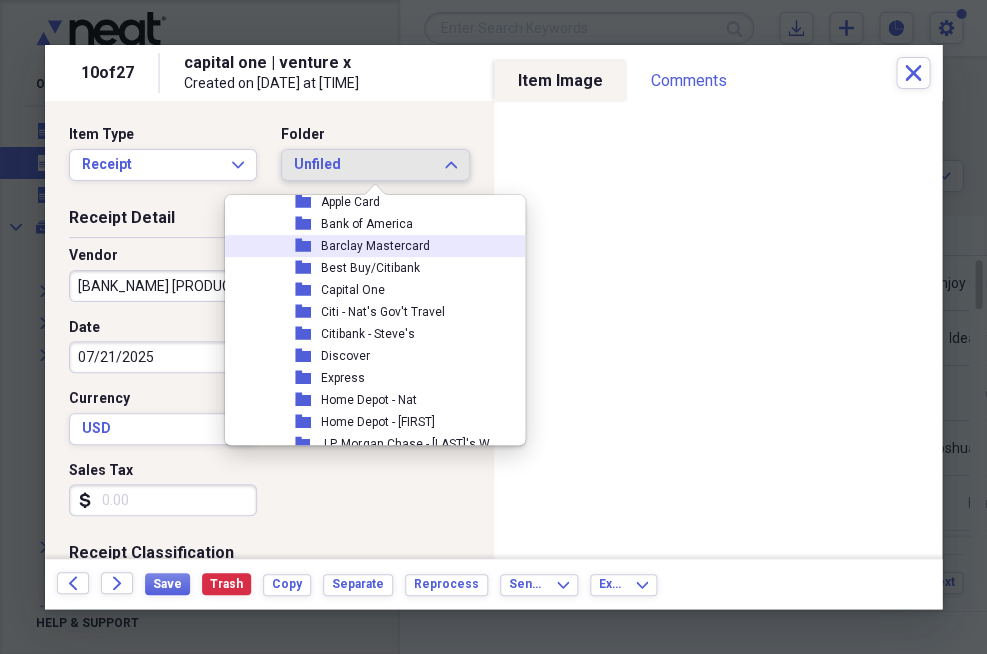 scroll, scrollTop: 904, scrollLeft: 0, axis: vertical 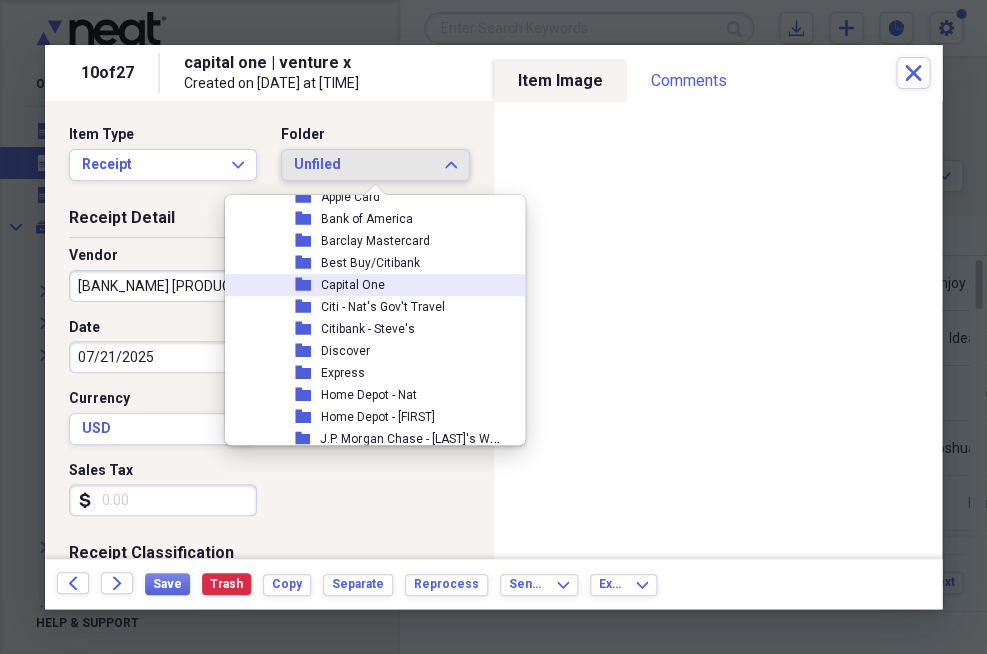 click on "Capital One" at bounding box center (353, 285) 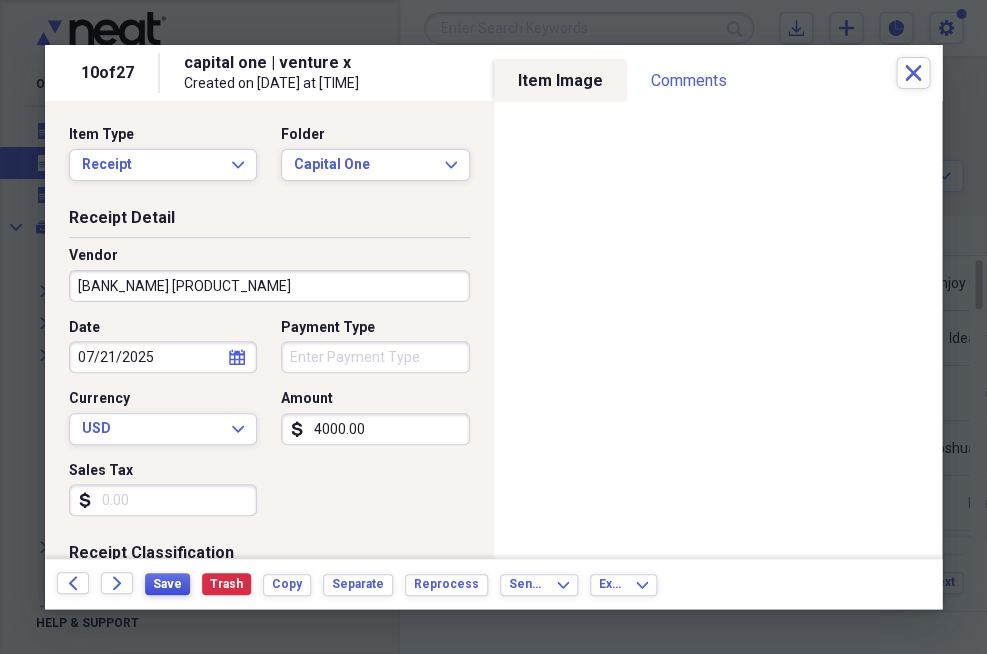 click on "Save" at bounding box center [167, 584] 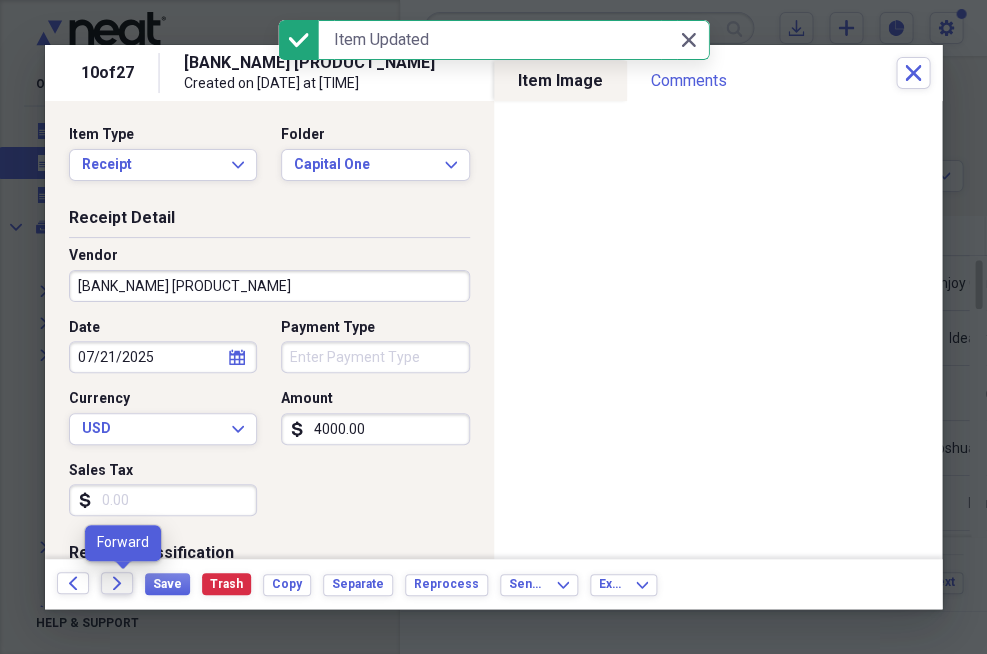 click on "Forward" 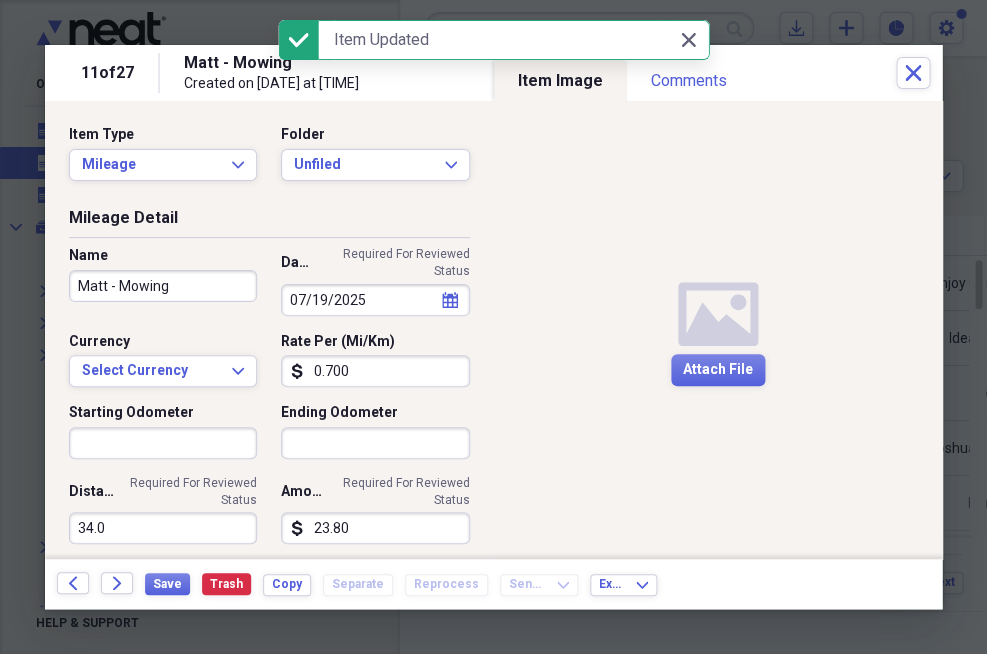 click on "Forward" 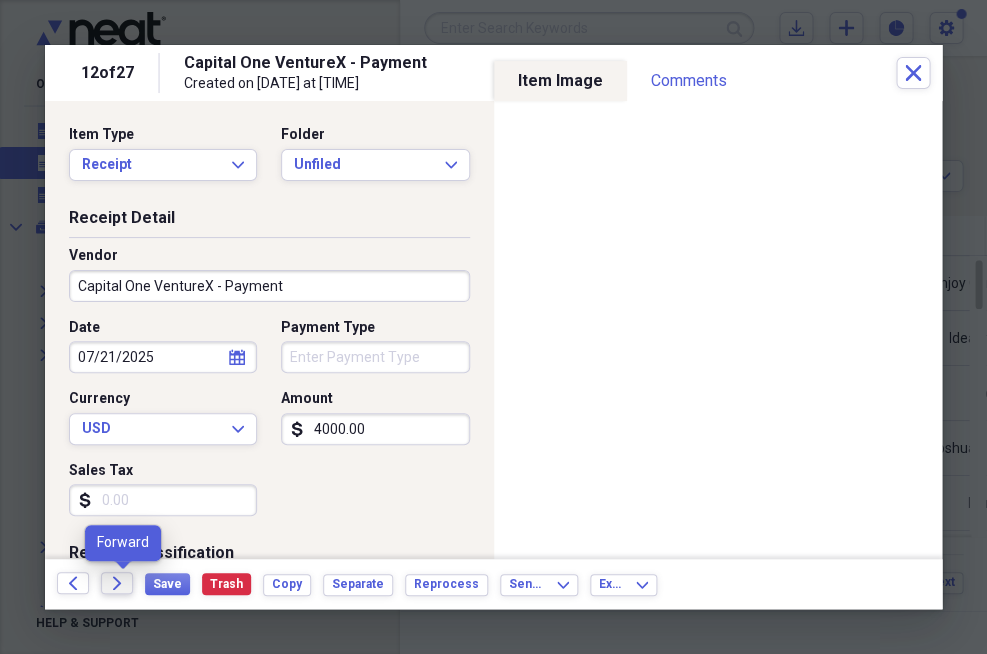 click on "Forward" 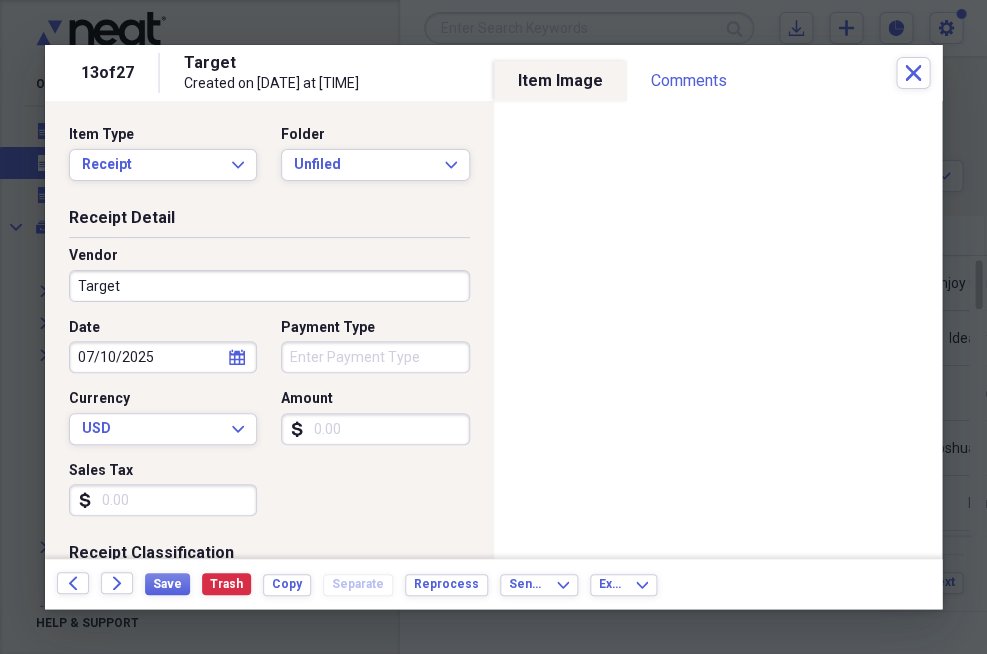 click on "Back Forward" at bounding box center [101, 584] 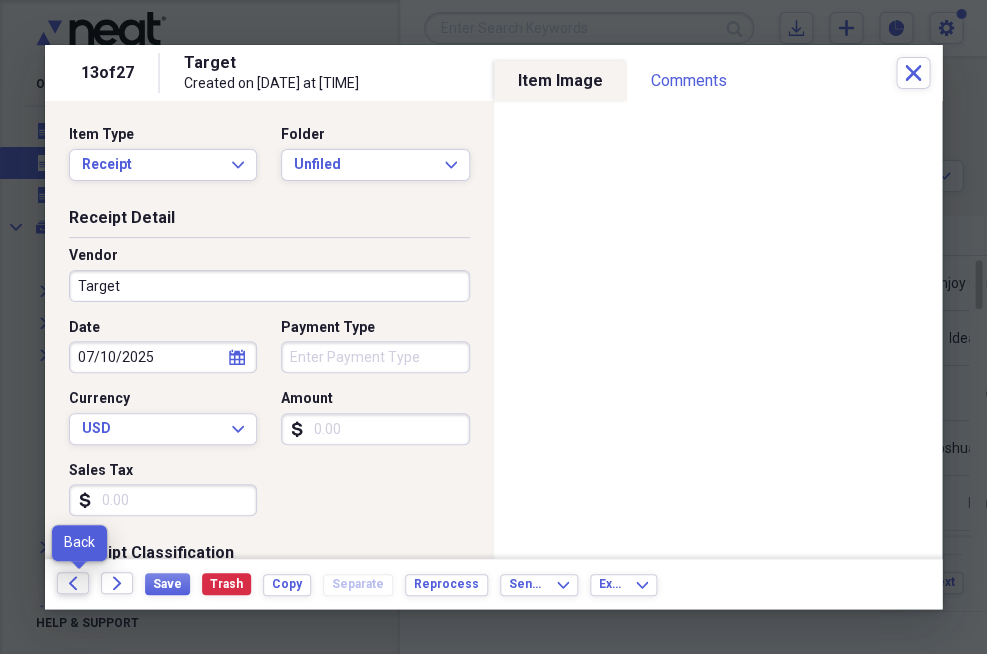 click on "Back" 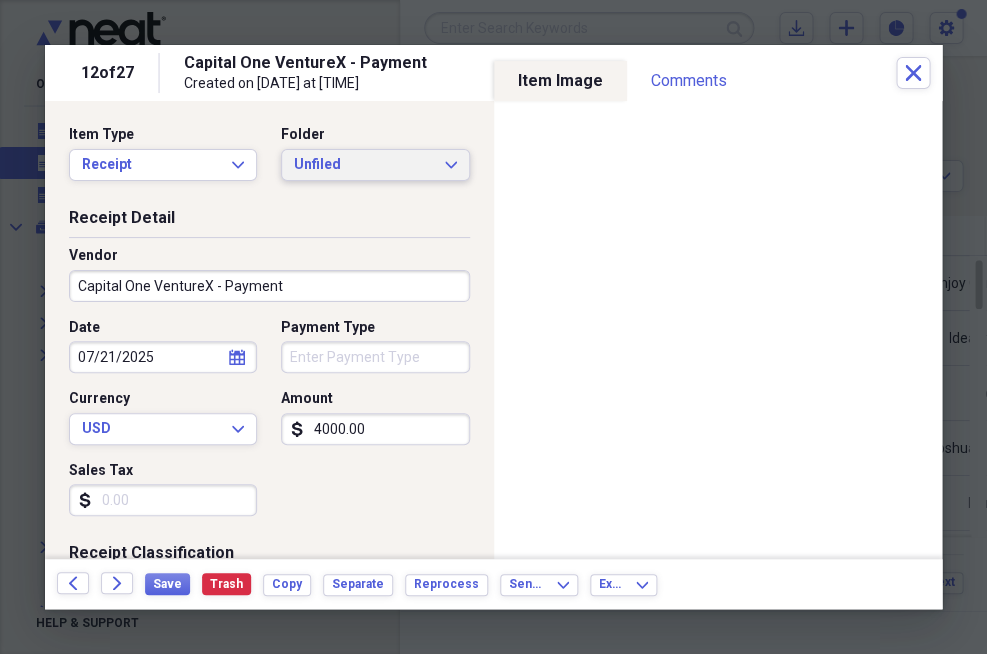click on "Expand" 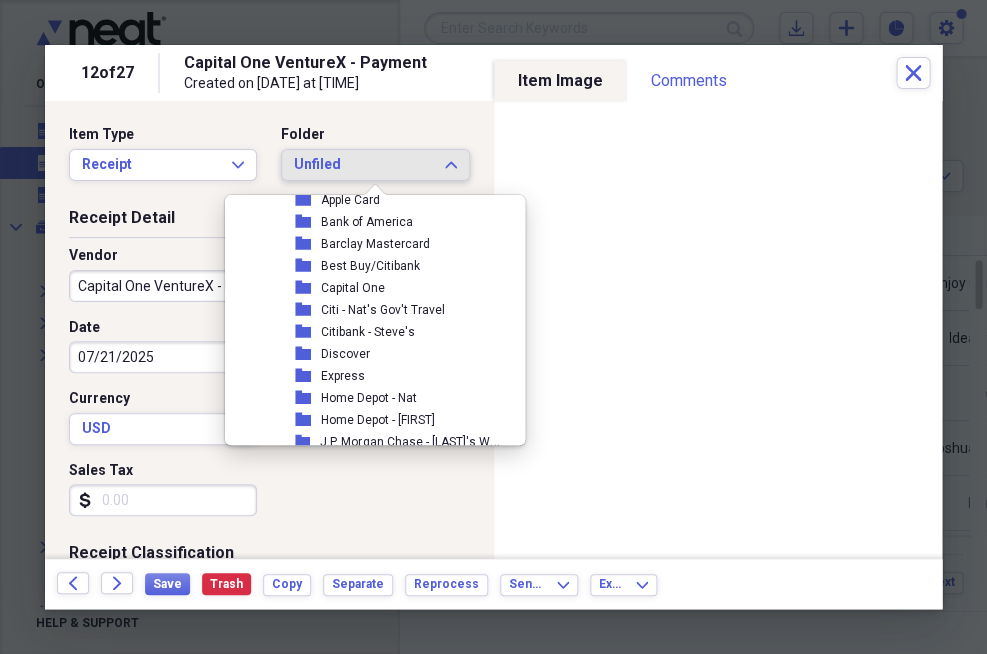 scroll, scrollTop: 920, scrollLeft: 0, axis: vertical 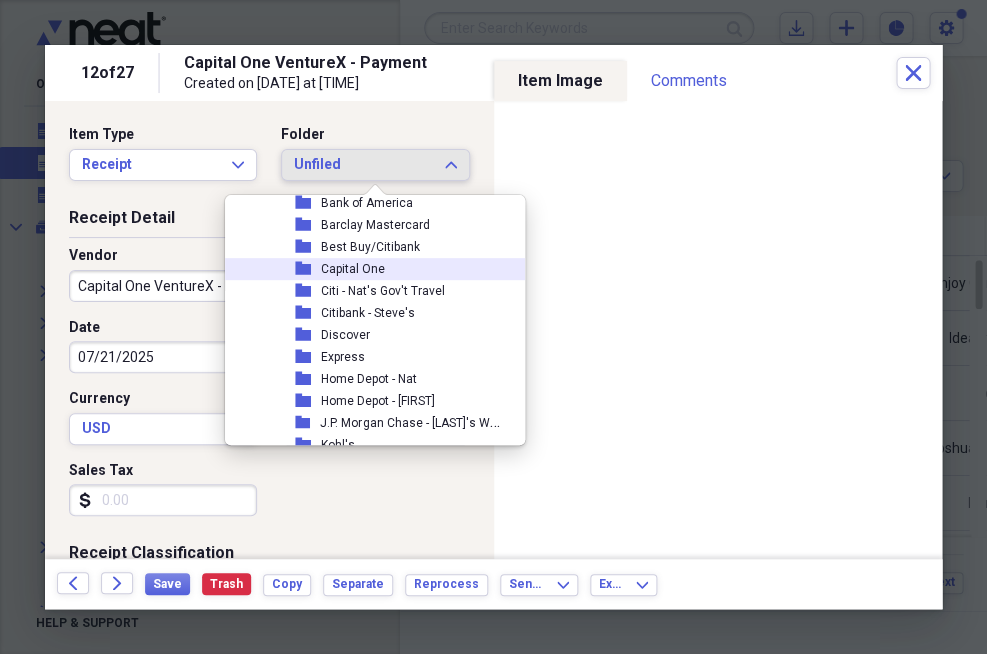 click on "Capital One" at bounding box center (353, 269) 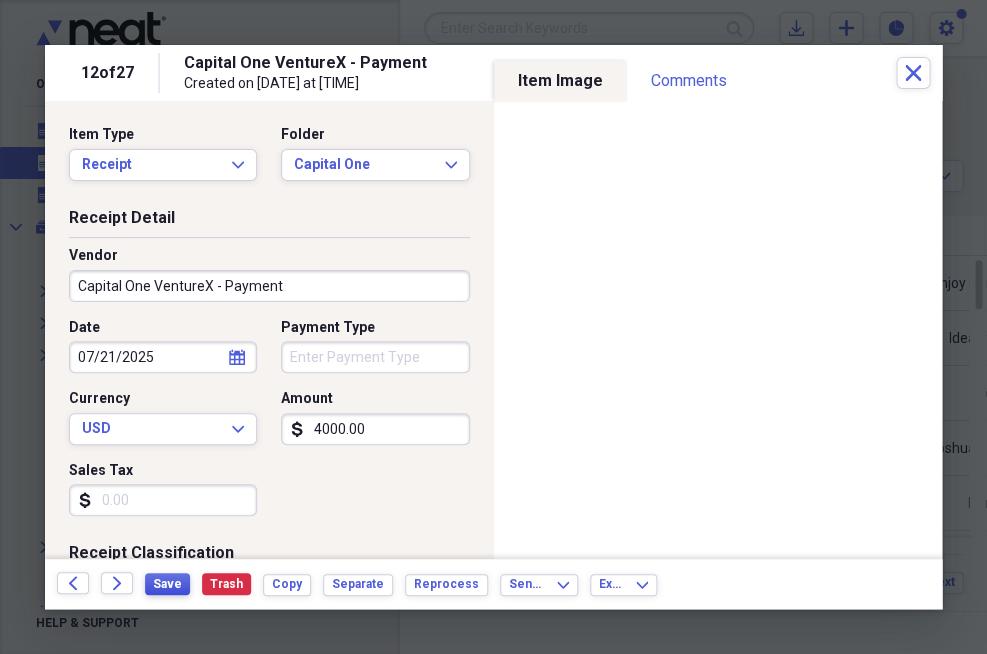 click on "Save" at bounding box center (167, 584) 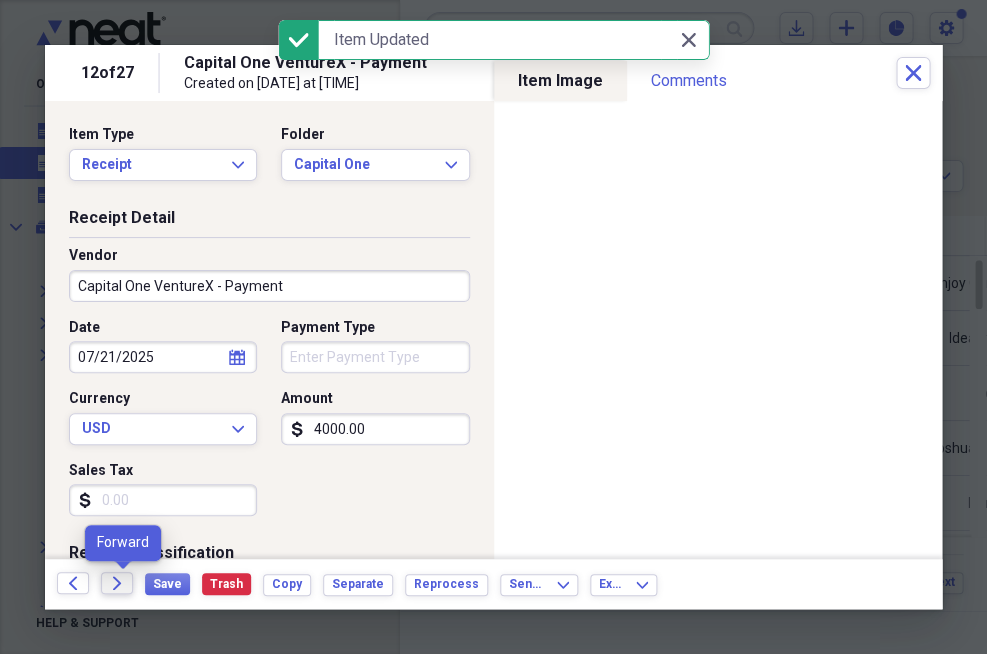 click on "Forward" 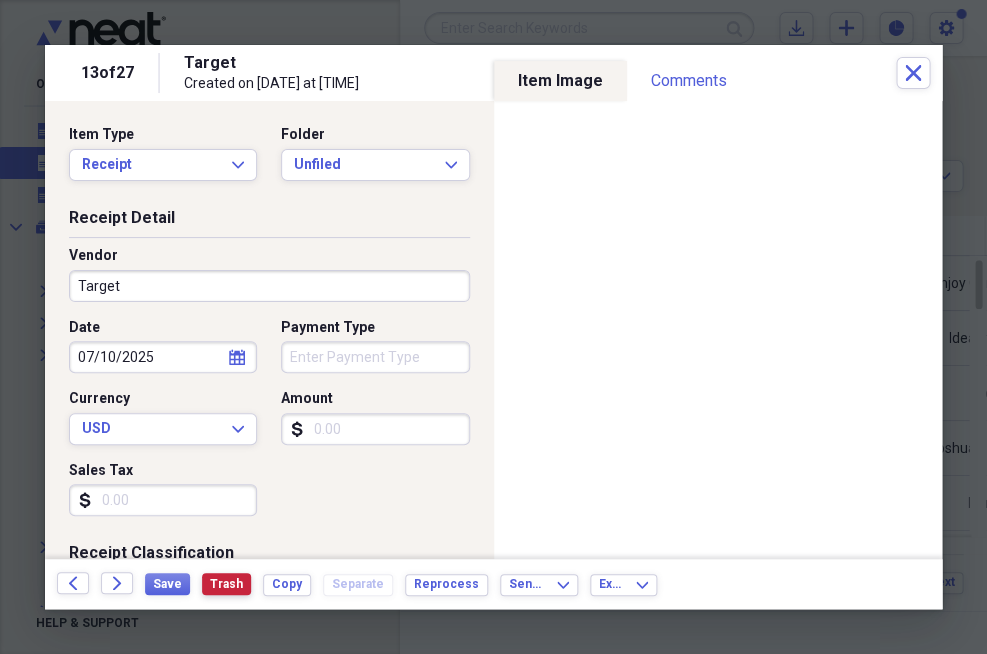 click on "Trash" at bounding box center (226, 584) 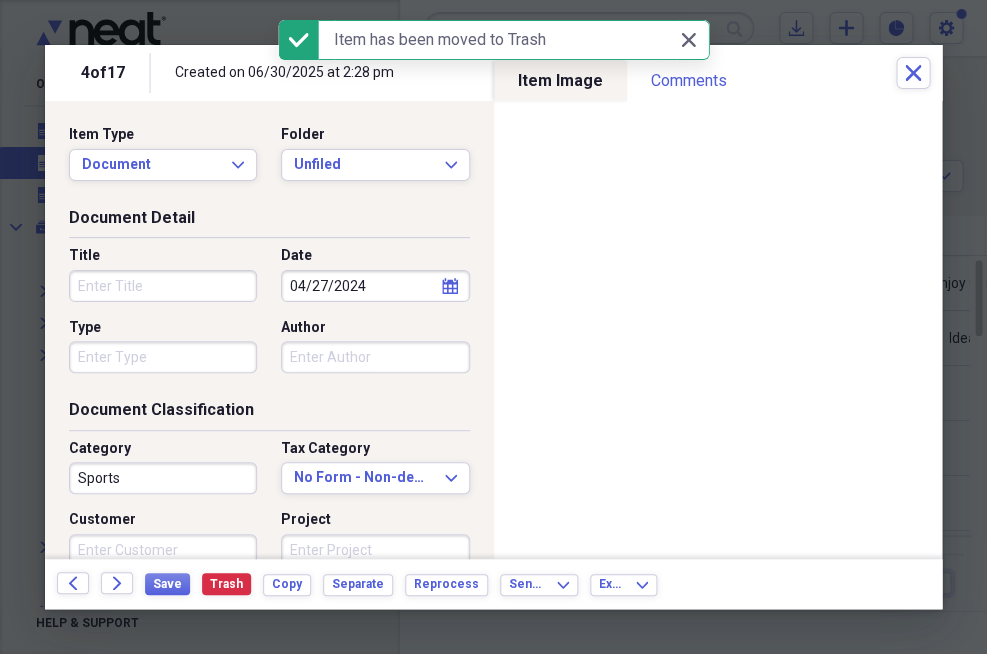 click on "Title" at bounding box center (163, 286) 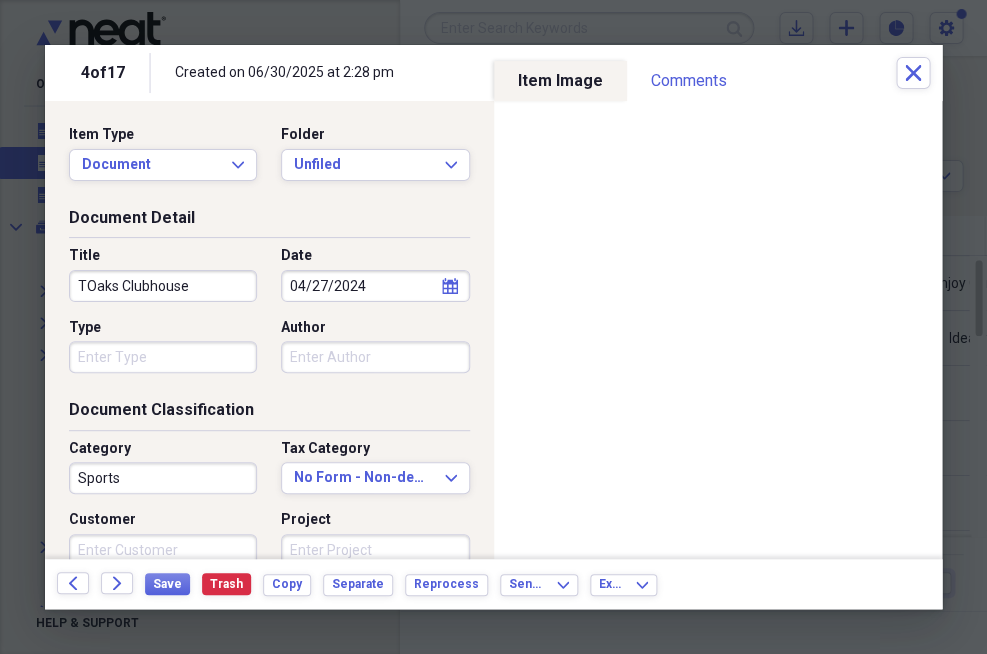 type on "TOaks Clubhouse" 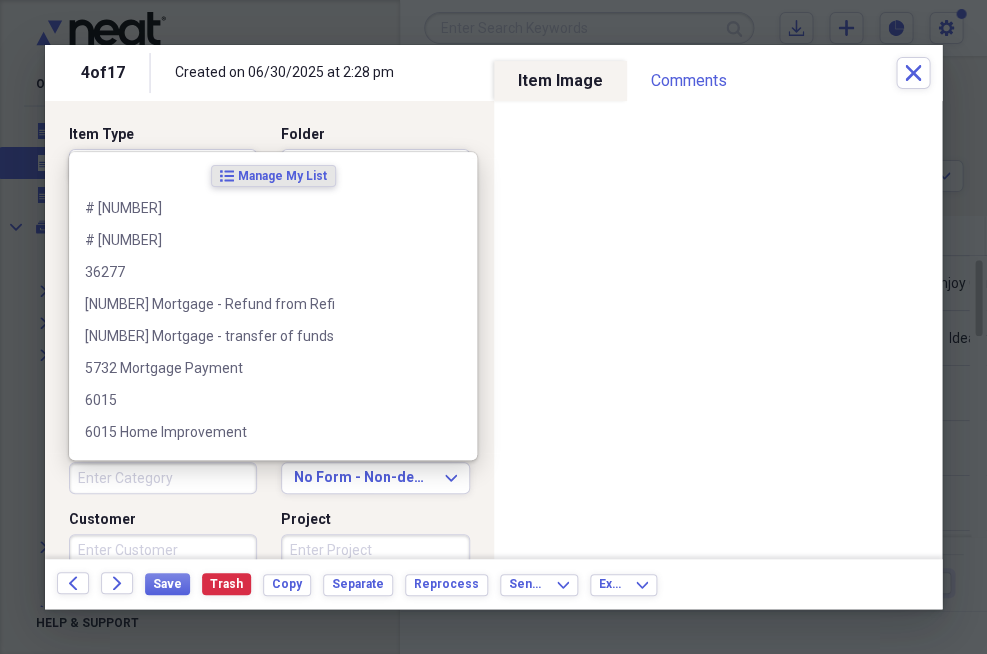 type 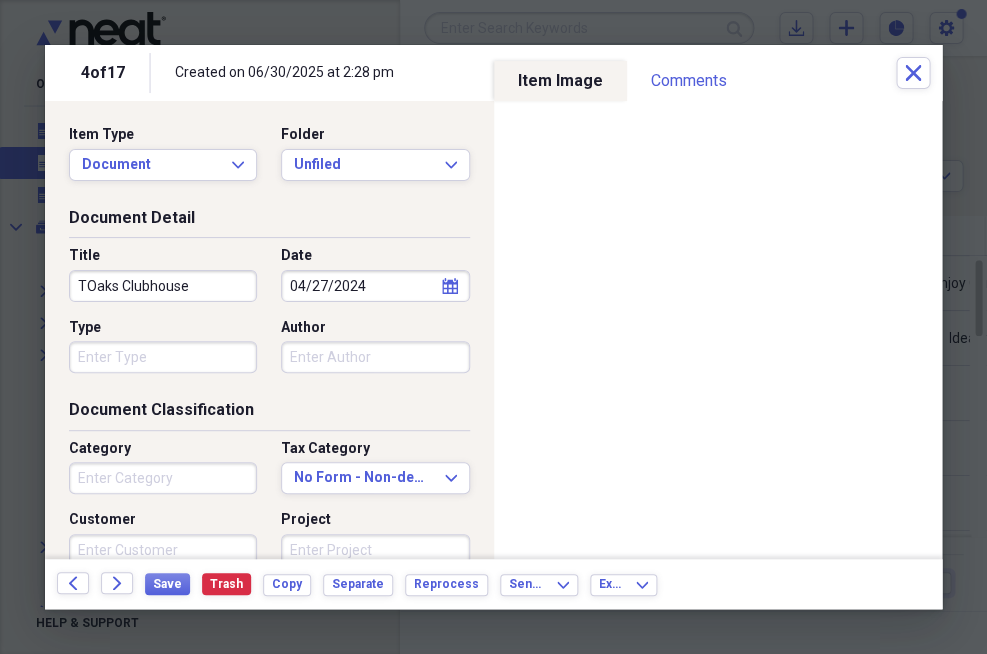 click on "Category Tax Category No Form - Non-deductible Expand Customer Project" at bounding box center (269, 510) 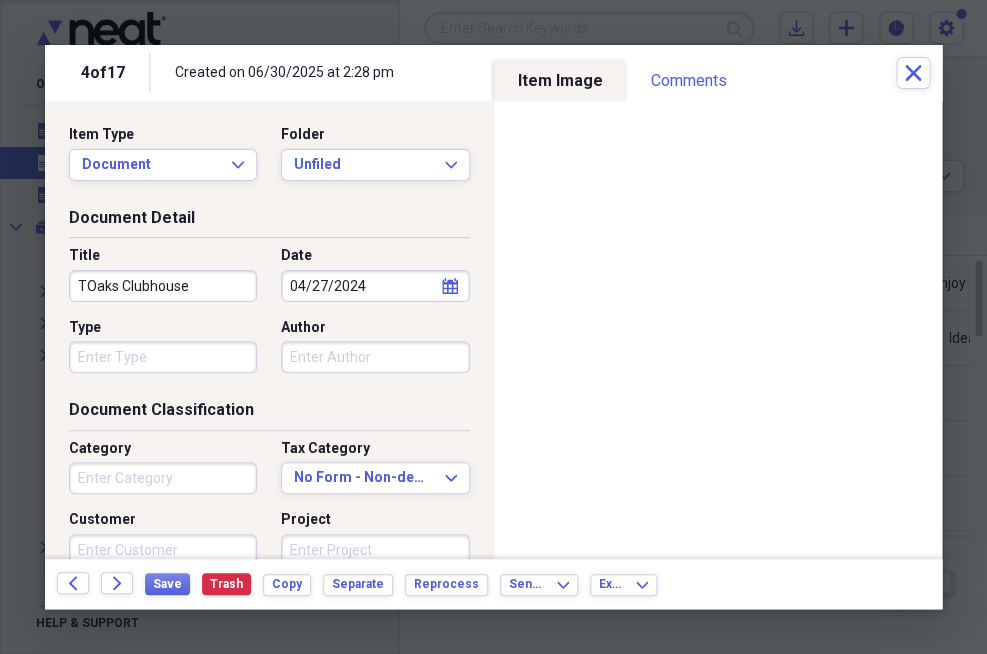 scroll, scrollTop: 0, scrollLeft: 0, axis: both 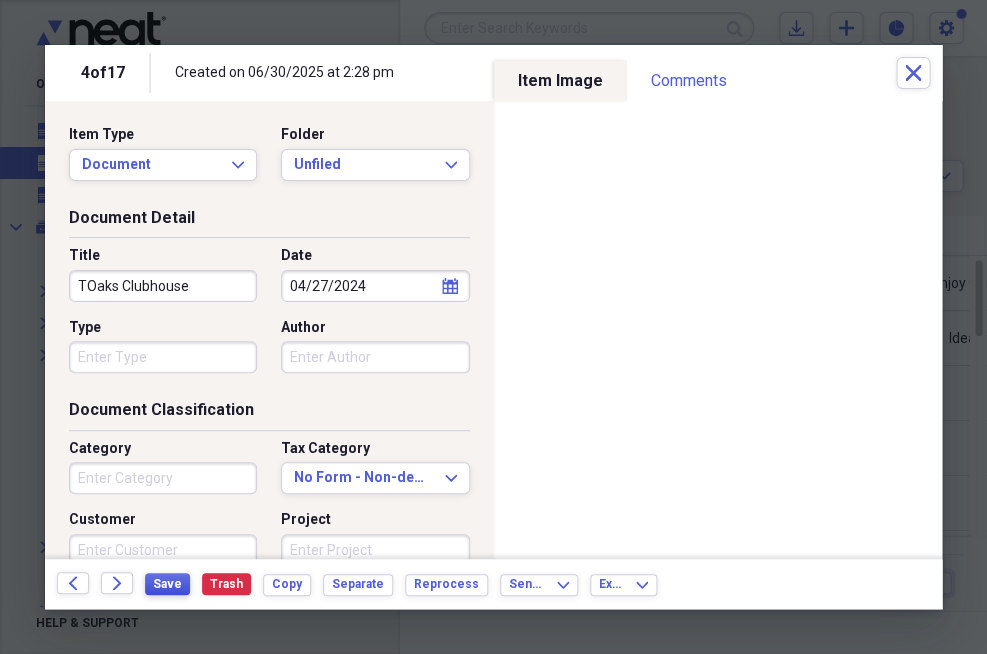 click on "Save" at bounding box center (167, 584) 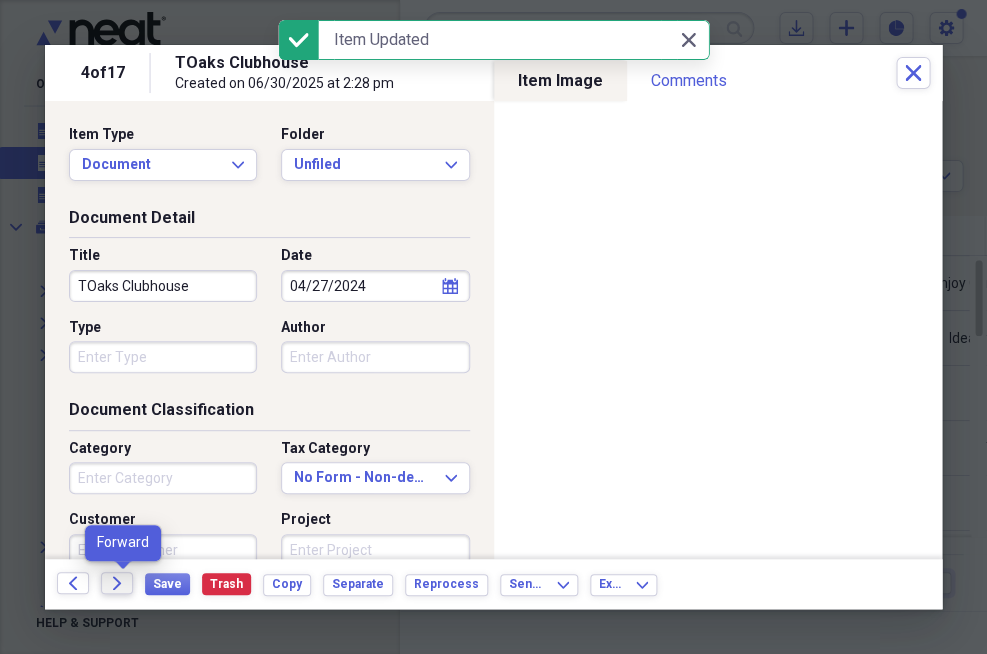 click on "Forward" 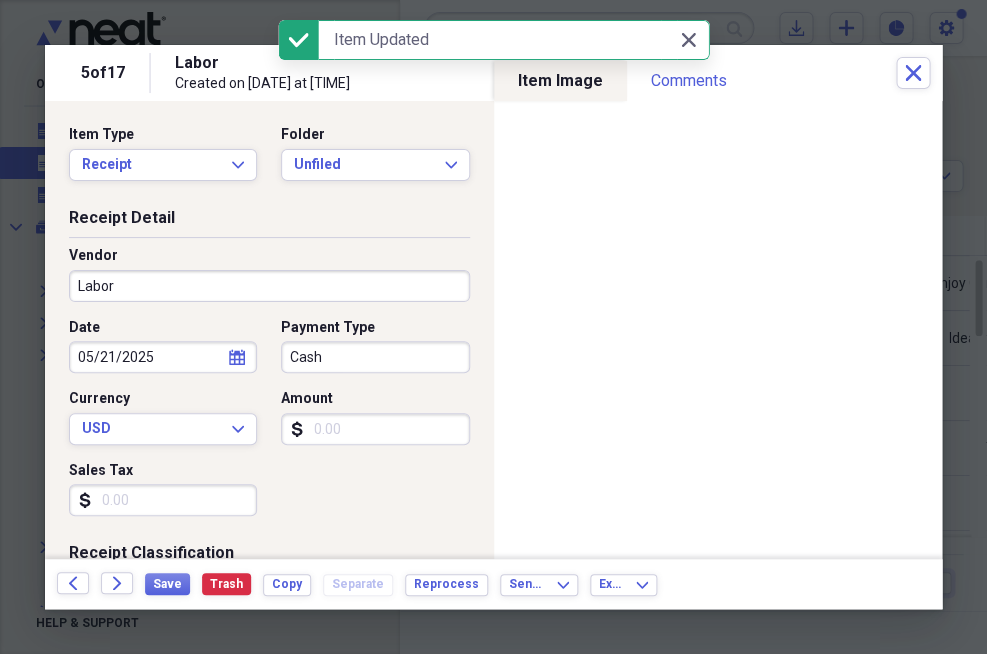 click on "Cash" at bounding box center (375, 357) 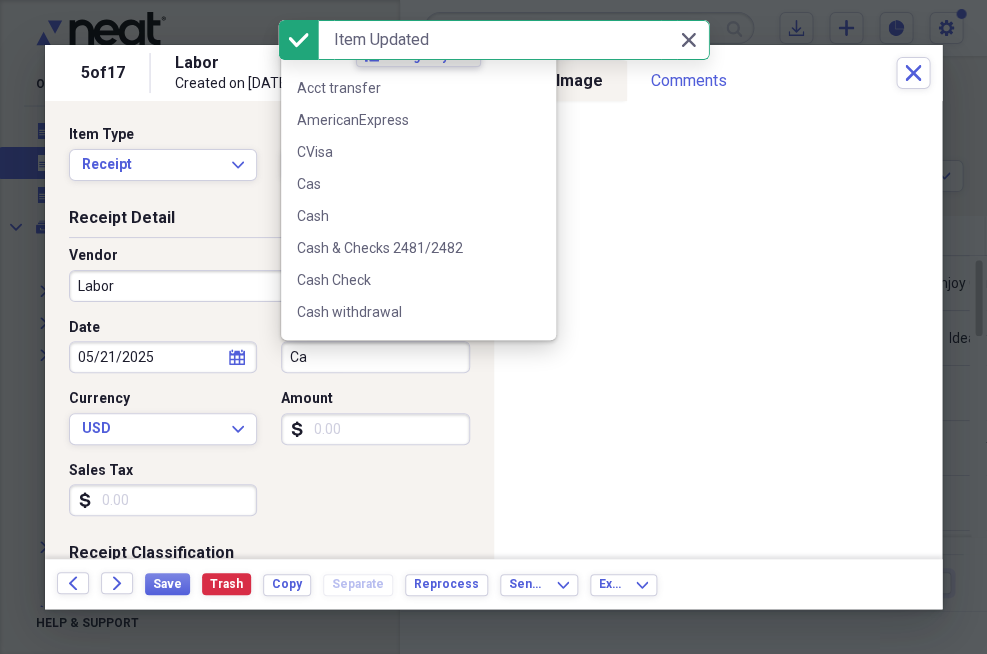 type on "C" 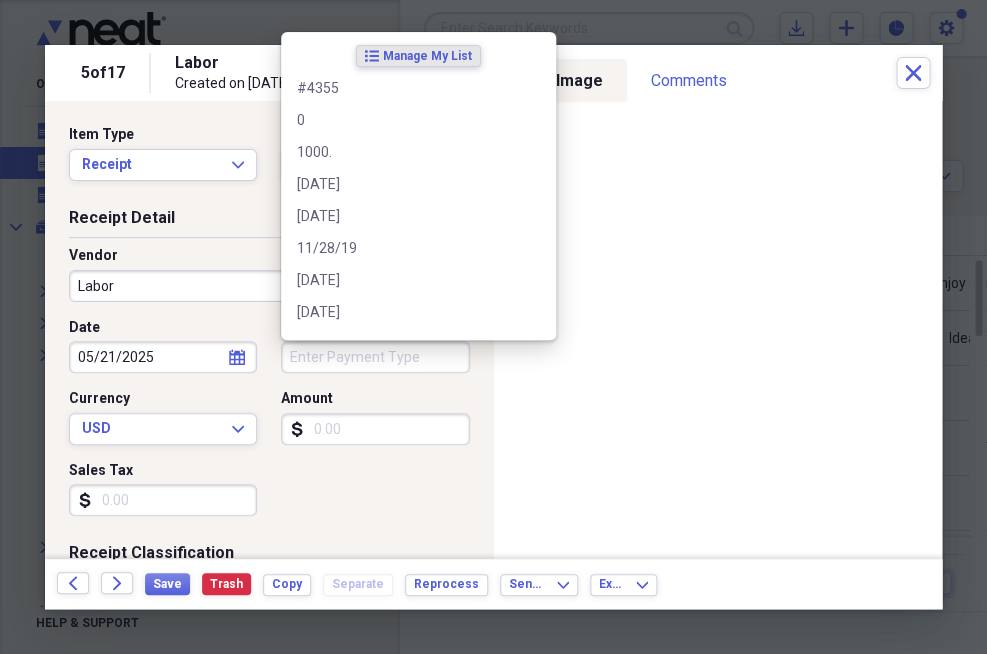 type 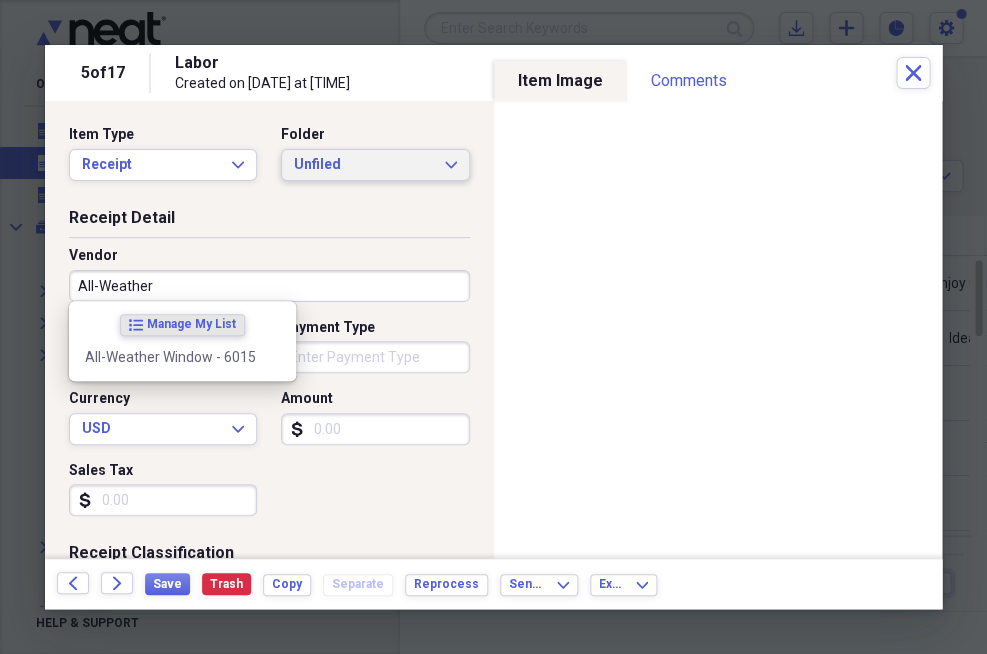 type on "All-Weather" 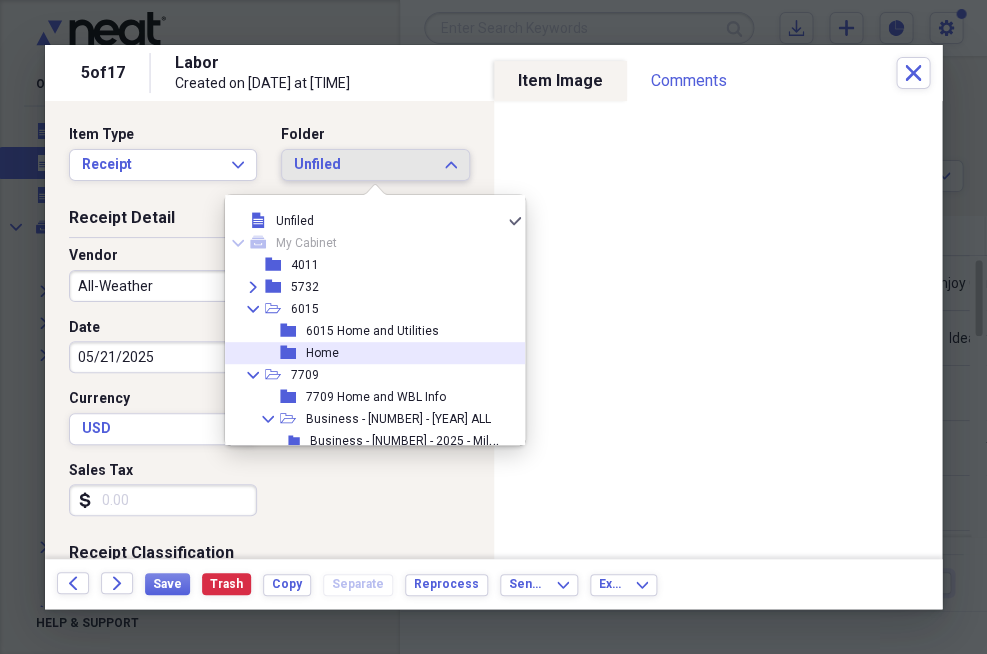 click on "Home" at bounding box center (322, 353) 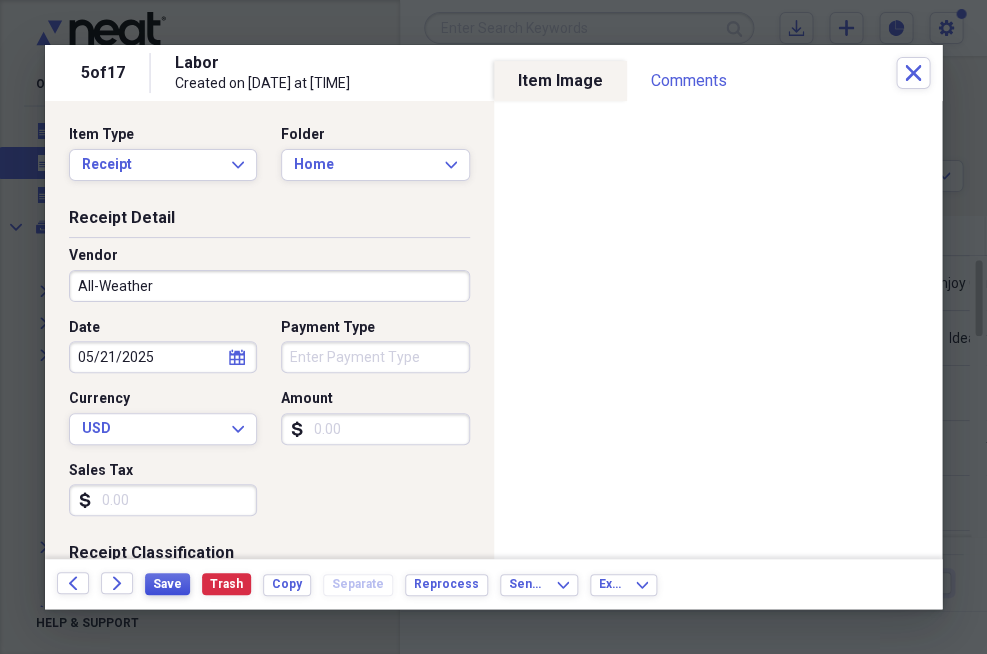 click on "Save" at bounding box center (167, 584) 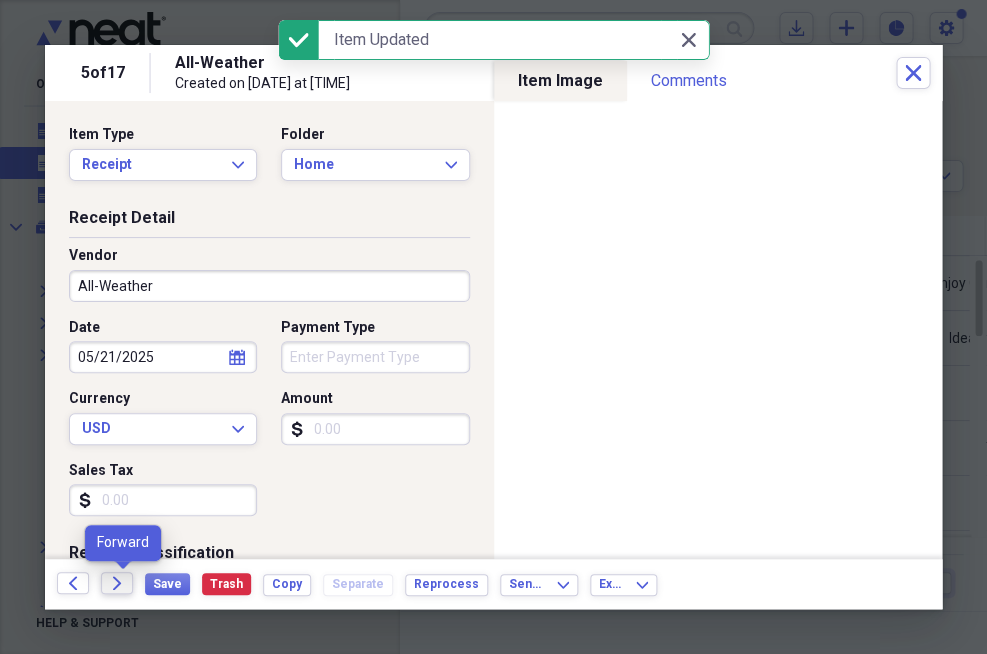 click 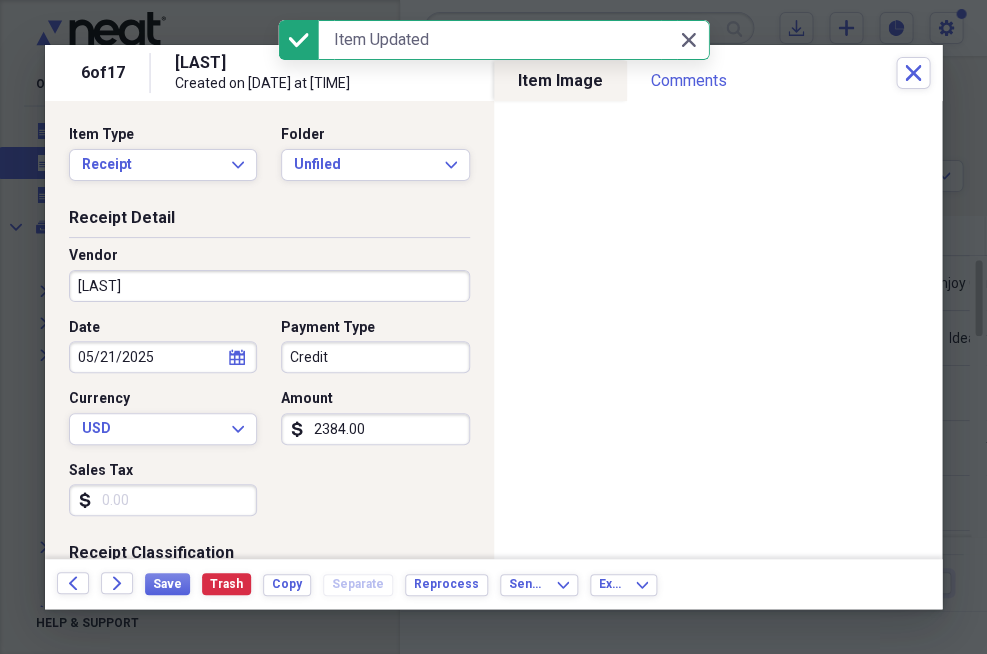 click on "Credit" at bounding box center [375, 357] 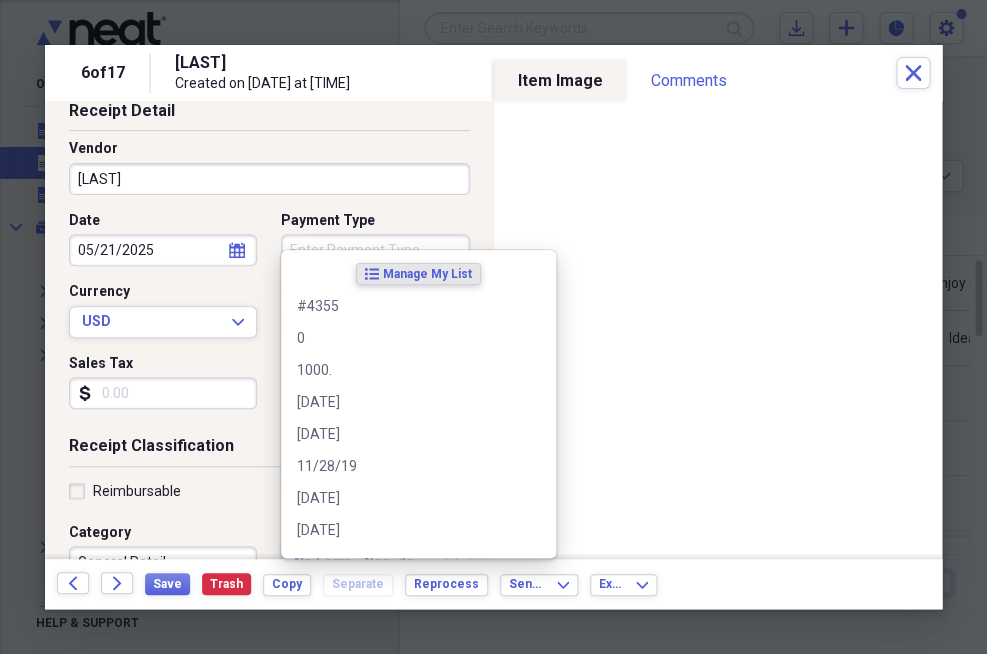 scroll, scrollTop: 124, scrollLeft: 0, axis: vertical 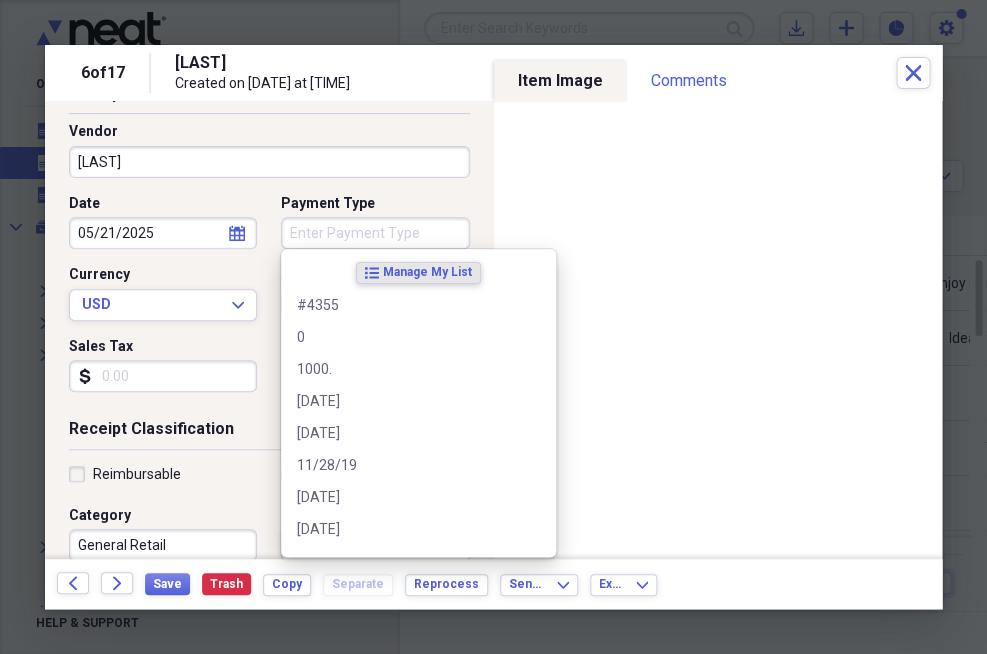 type 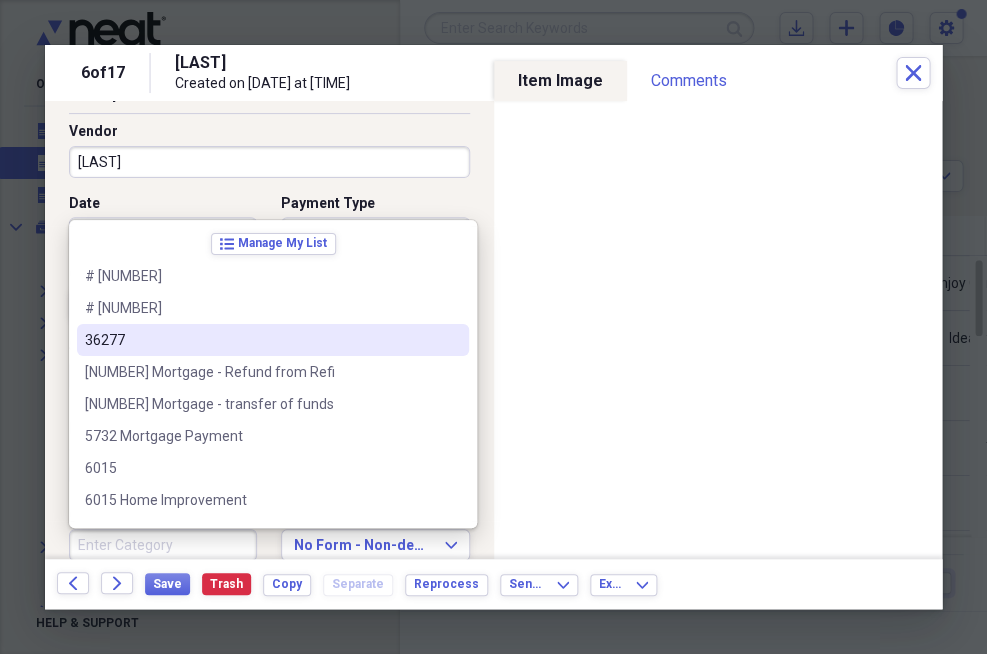 type 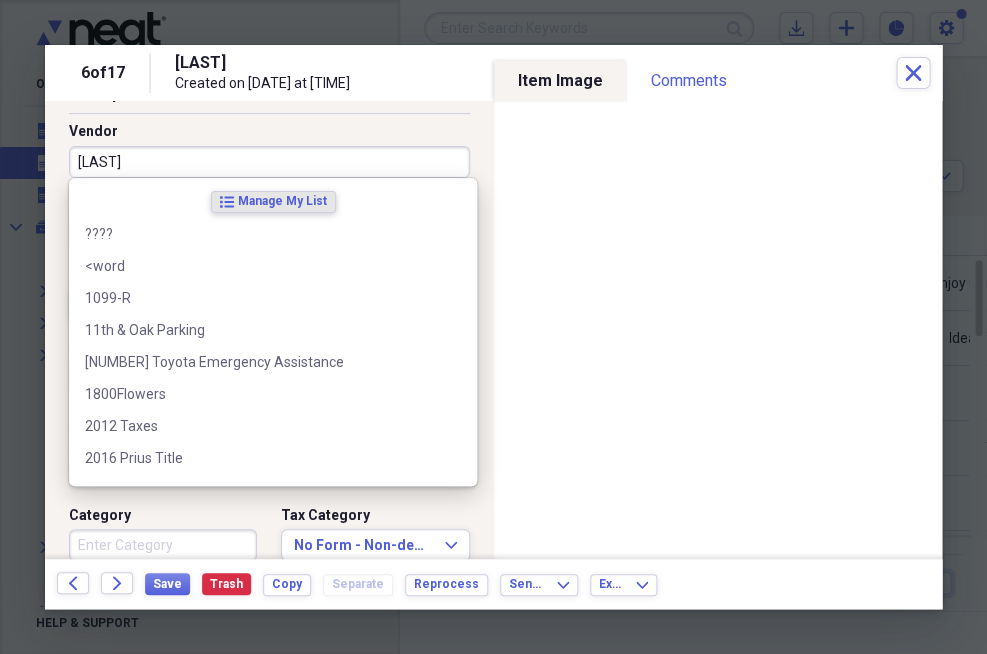 click on "[LAST]" at bounding box center (269, 162) 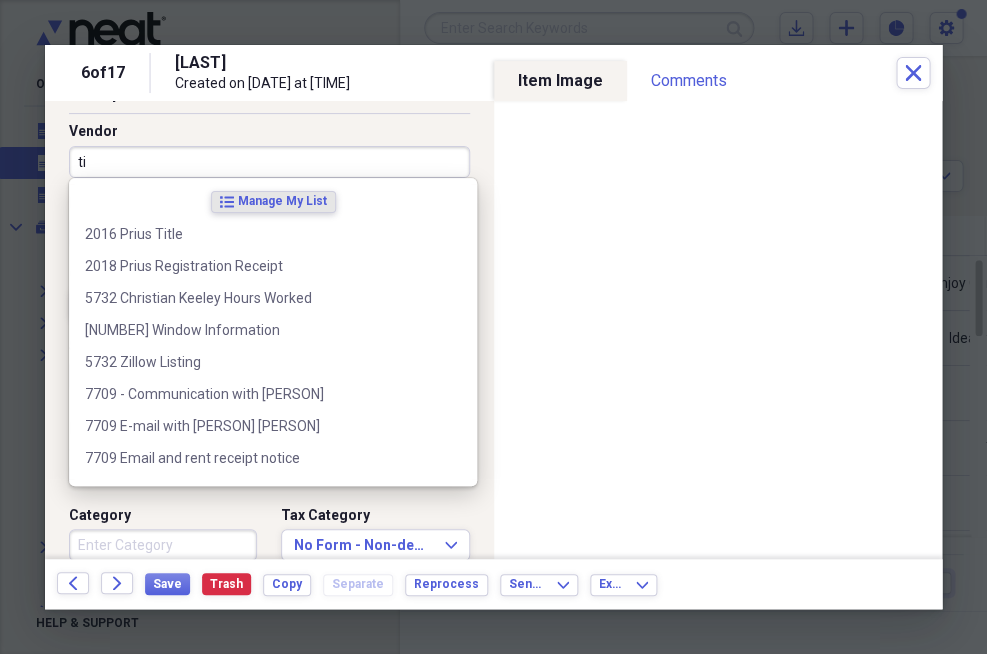 type on "t" 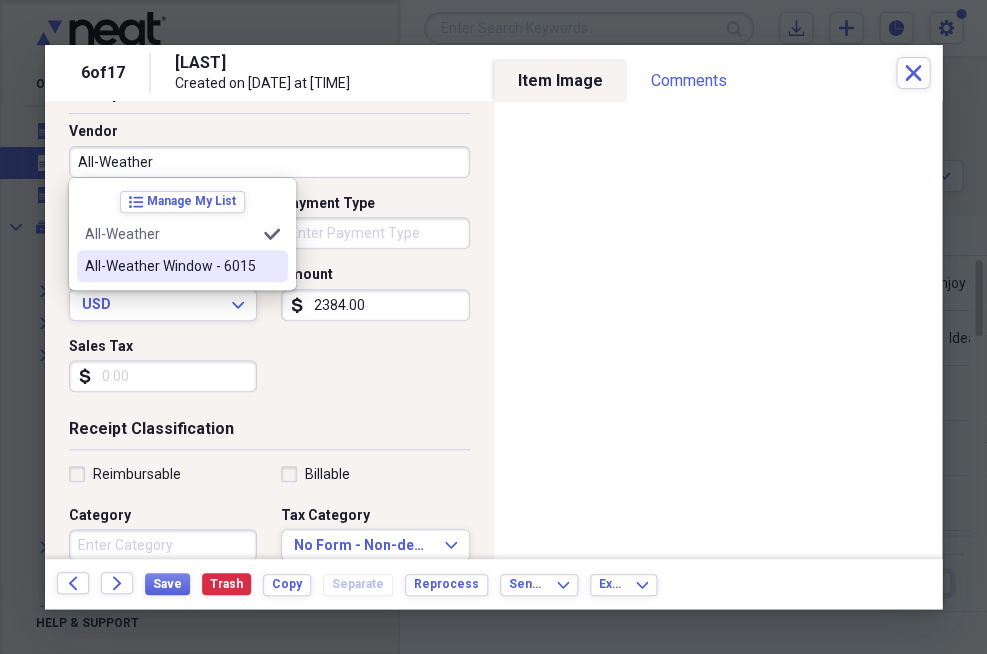 click on "[COMPANY] Window - [NUMBER]" at bounding box center [170, 266] 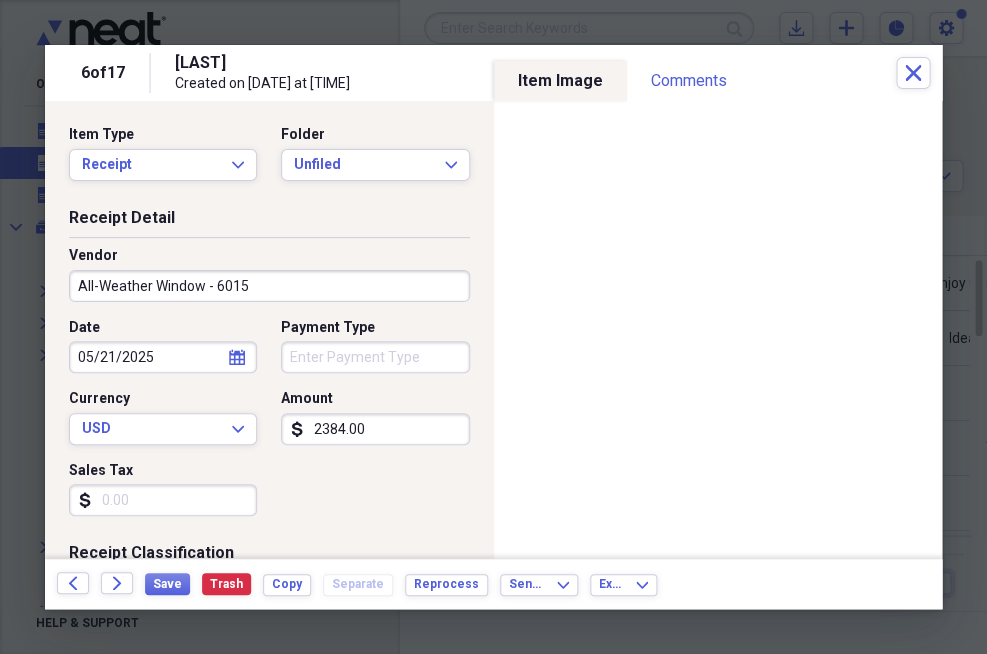 scroll, scrollTop: 0, scrollLeft: 0, axis: both 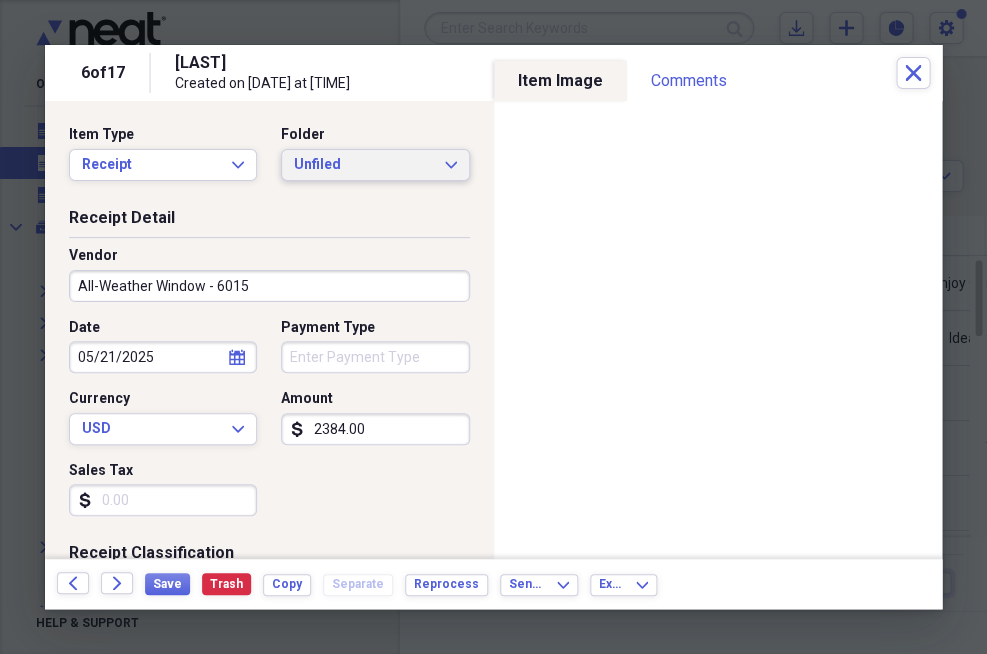 click on "Expand" 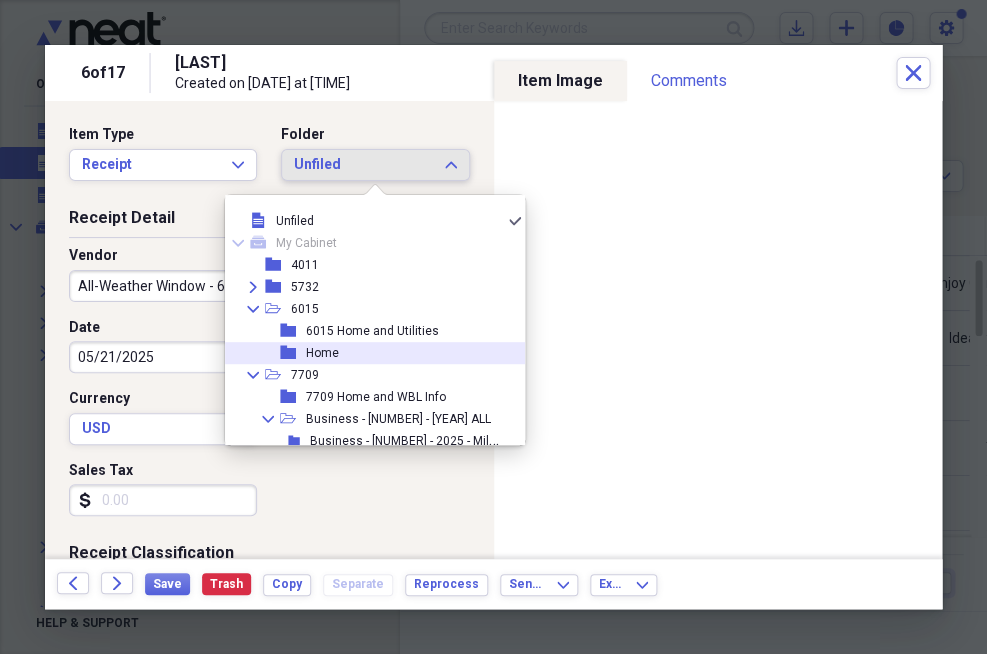 click on "Home" at bounding box center [322, 353] 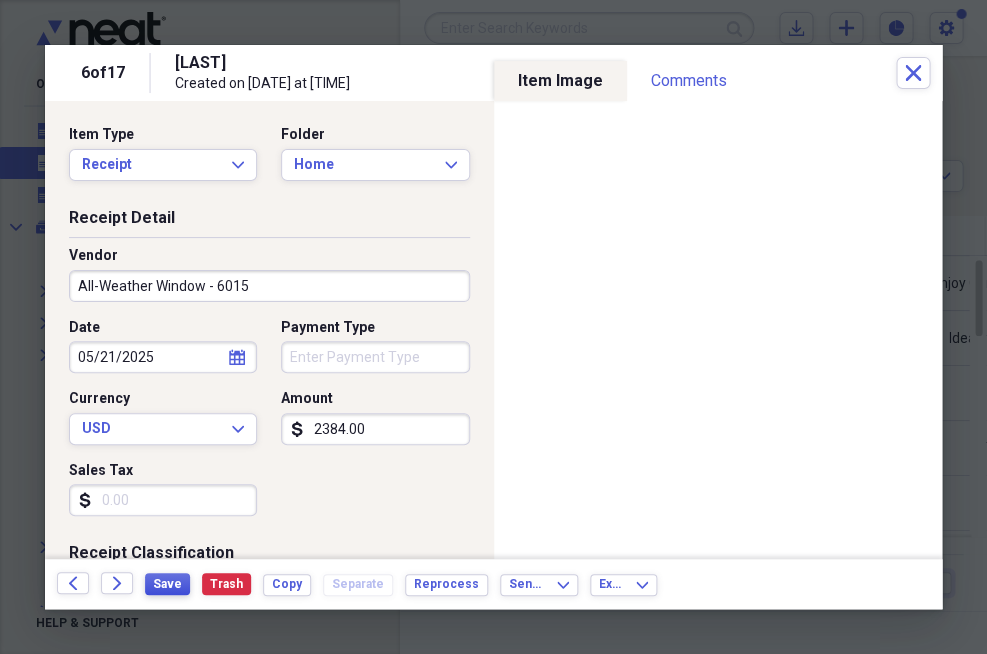 click on "Save" at bounding box center [167, 584] 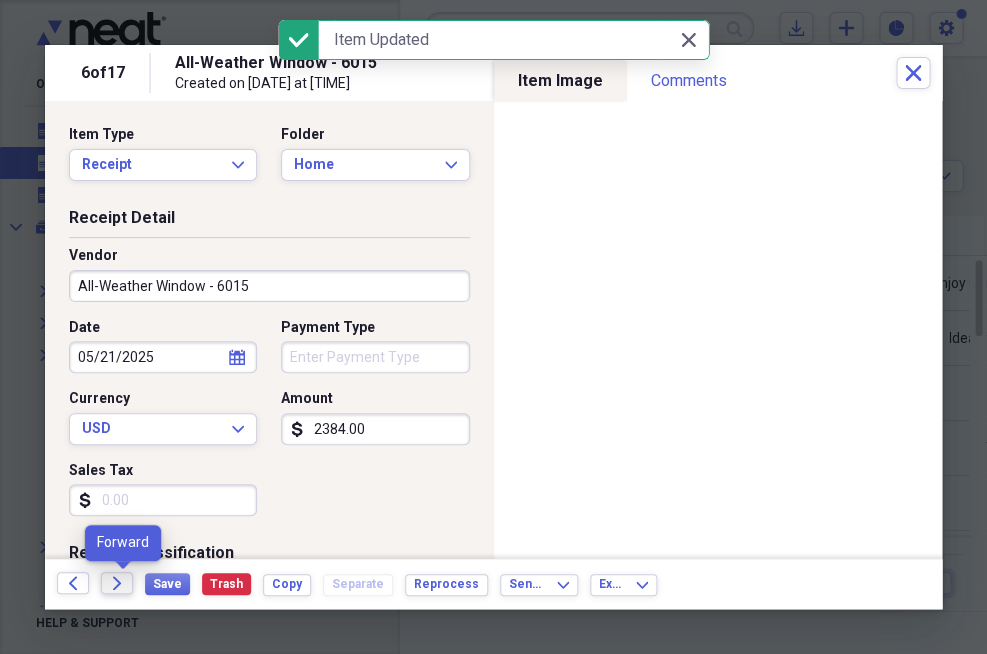 click on "Forward" 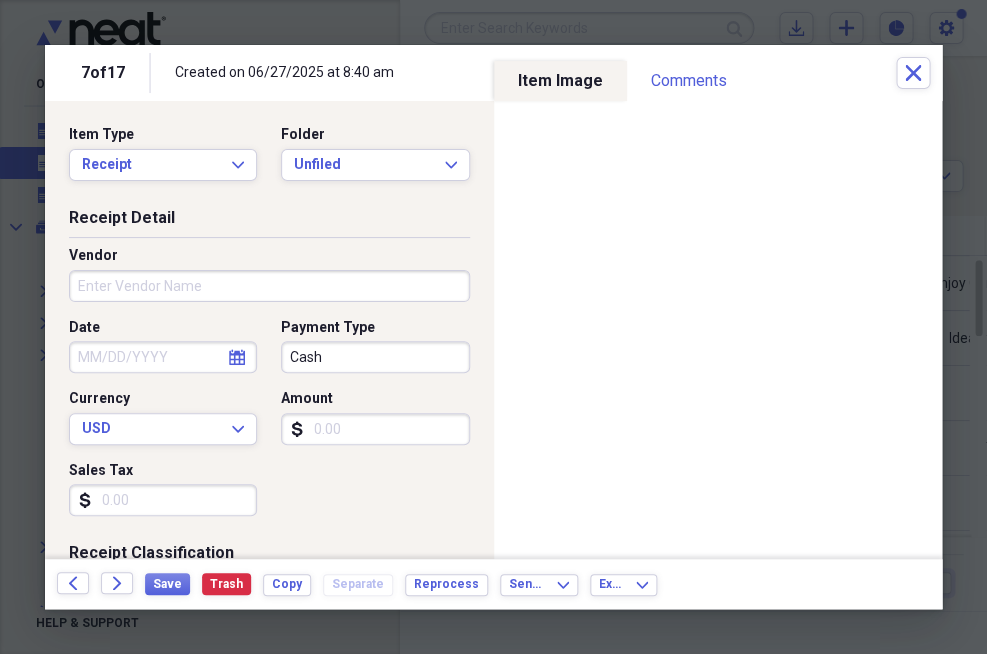 scroll, scrollTop: 0, scrollLeft: 0, axis: both 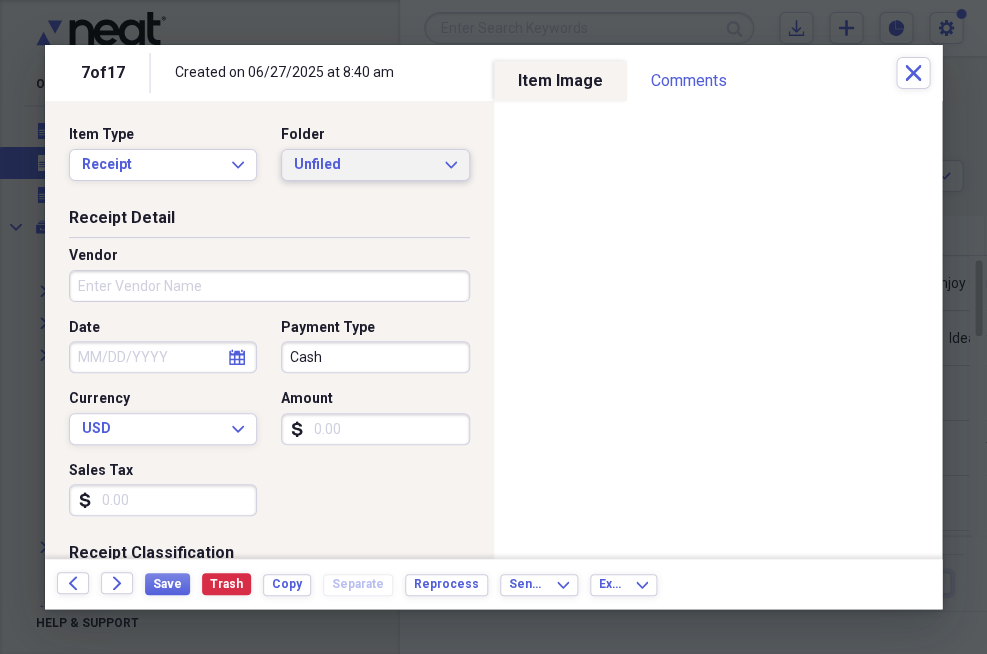click on "Expand" 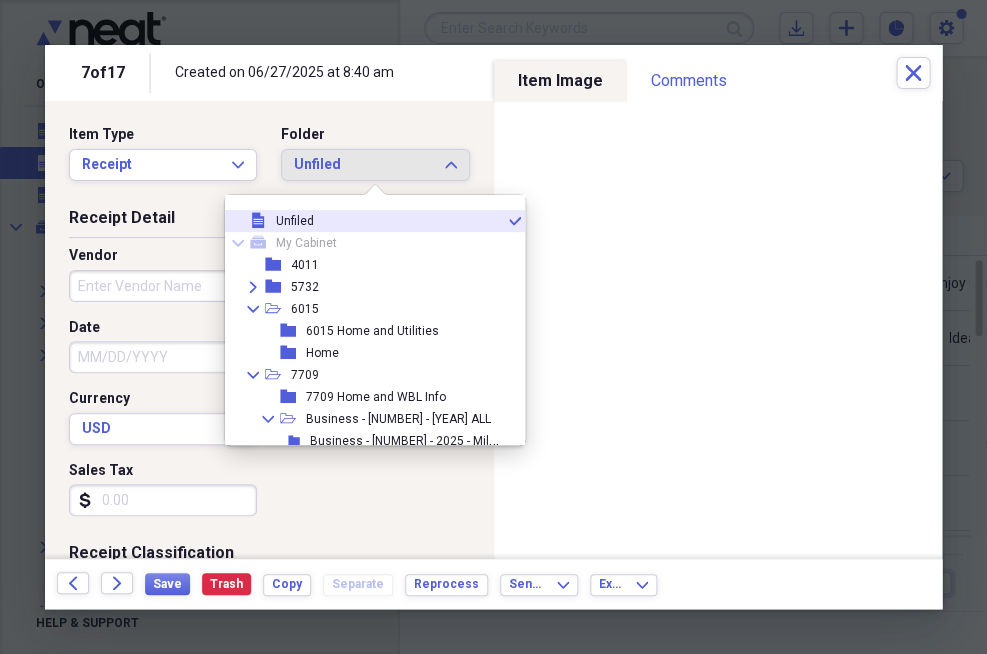 click on "Item Type Receipt Expand Folder Unfiled Expand" at bounding box center (269, 161) 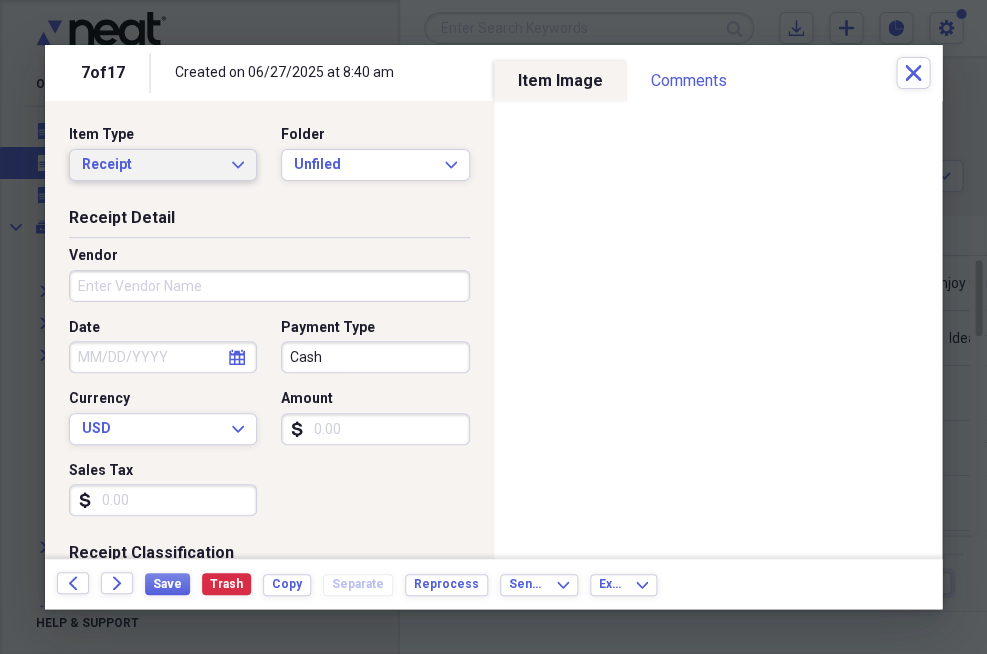 click on "Receipt Expand" at bounding box center (163, 165) 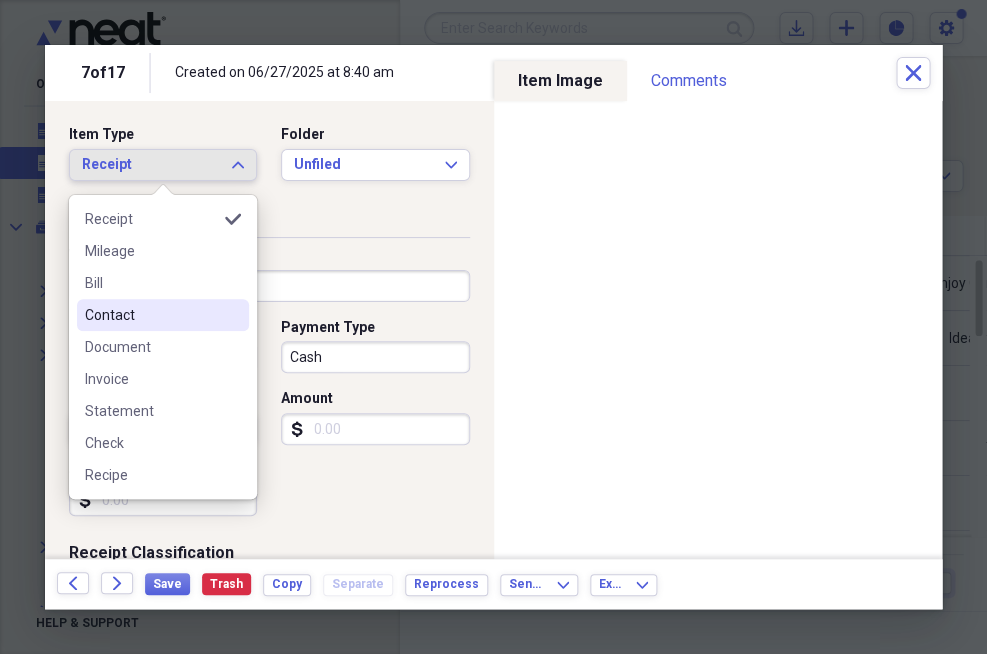 click on "Contact" at bounding box center [151, 315] 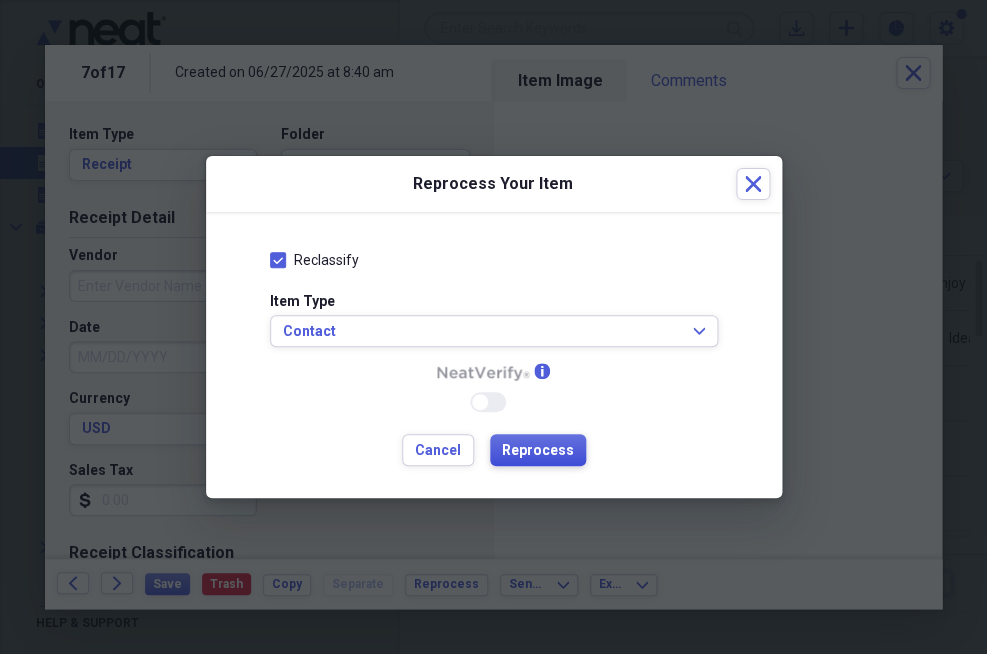 click on "Reprocess" at bounding box center (538, 451) 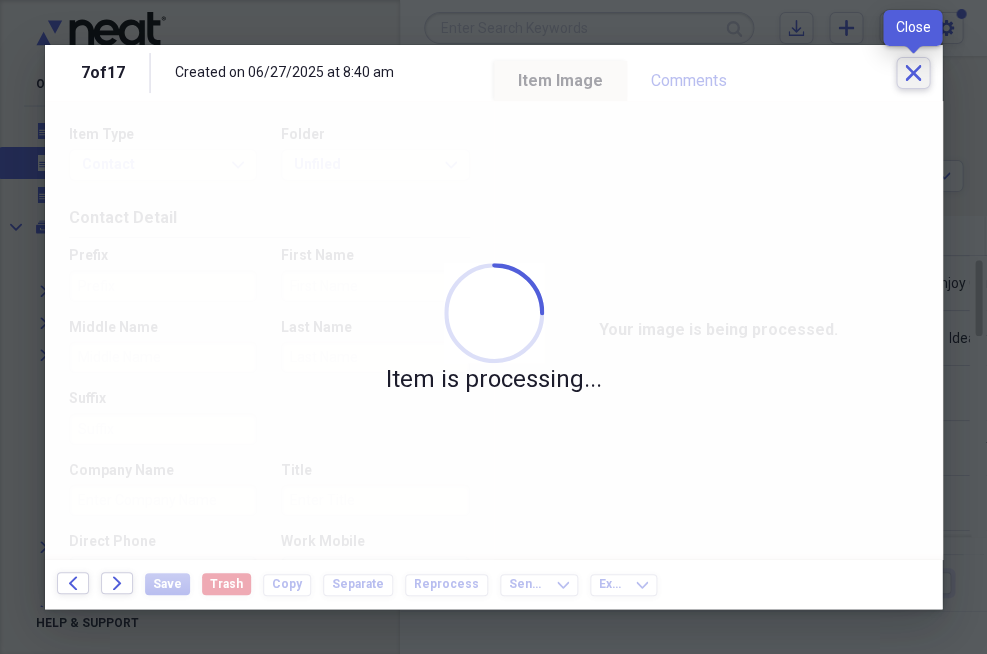 click on "Close" 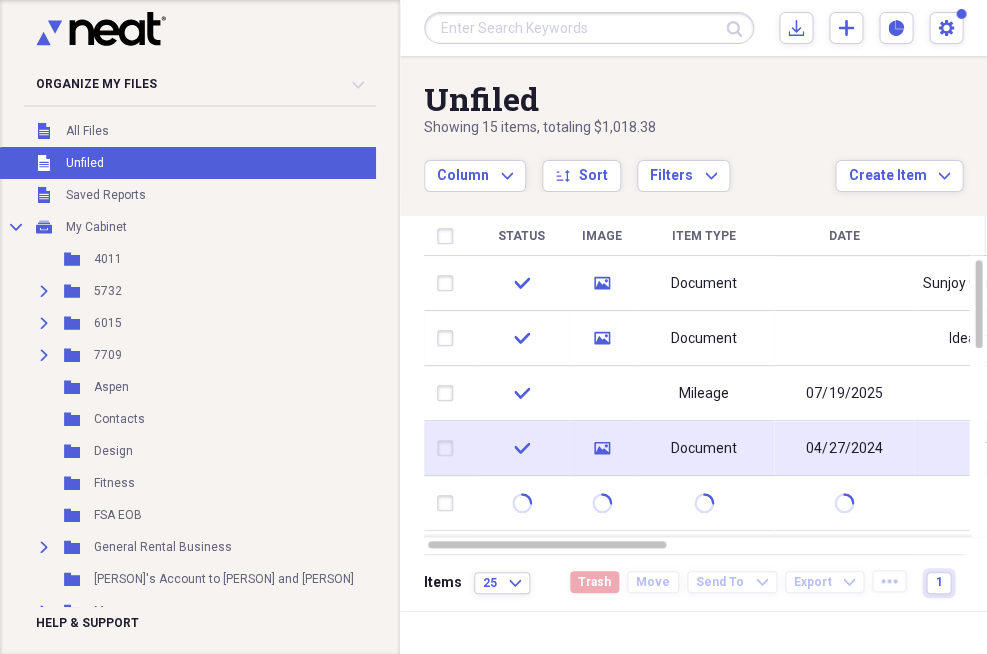 click on "Document" at bounding box center (704, 448) 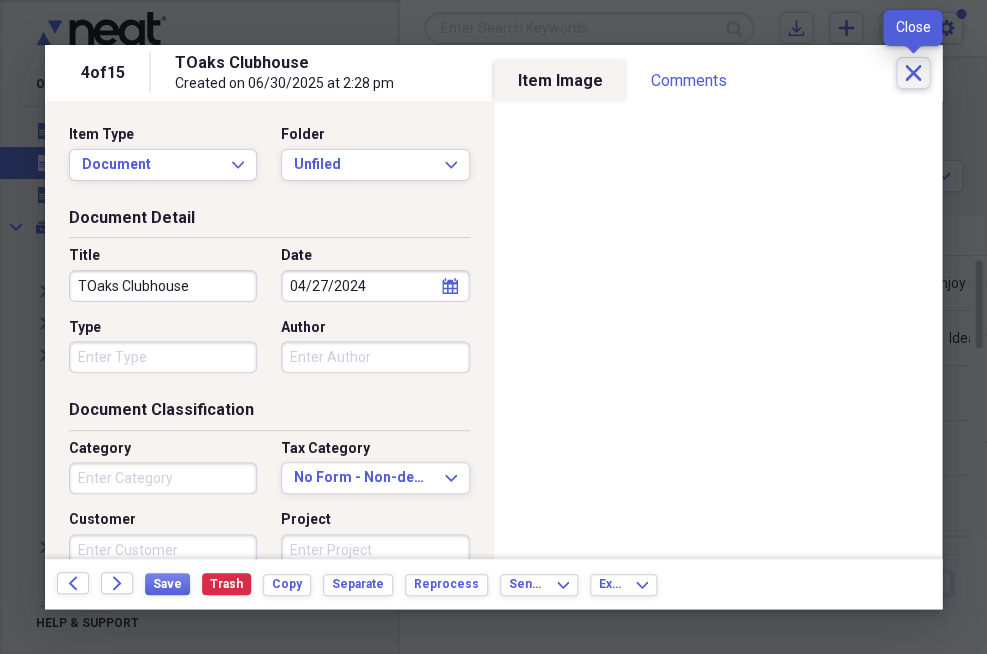 click on "Close" at bounding box center [913, 73] 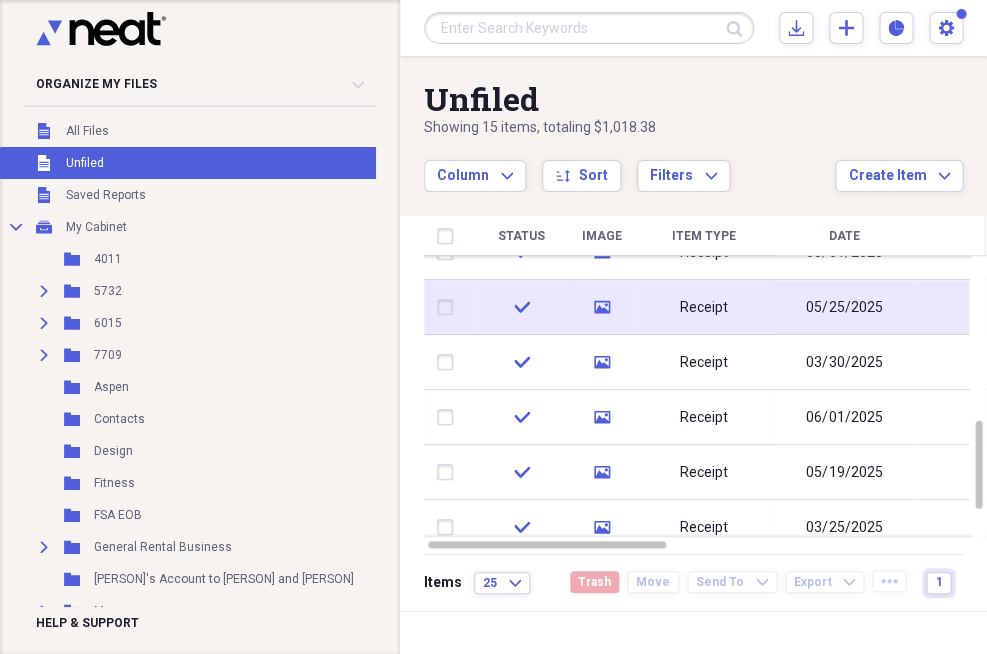 click on "Receipt" at bounding box center [704, 308] 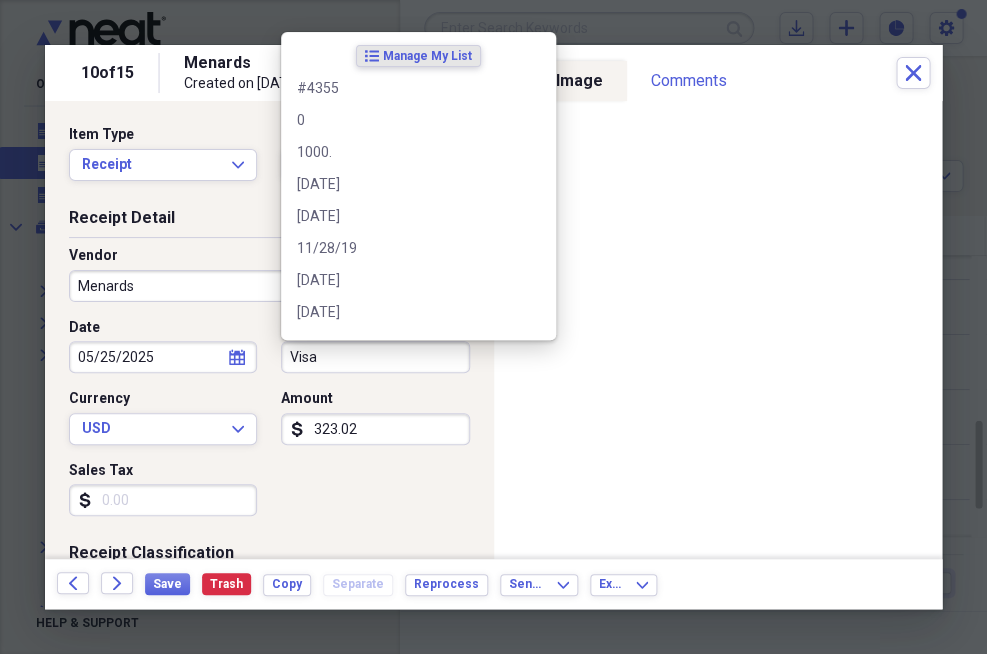 click on "Visa" at bounding box center [375, 357] 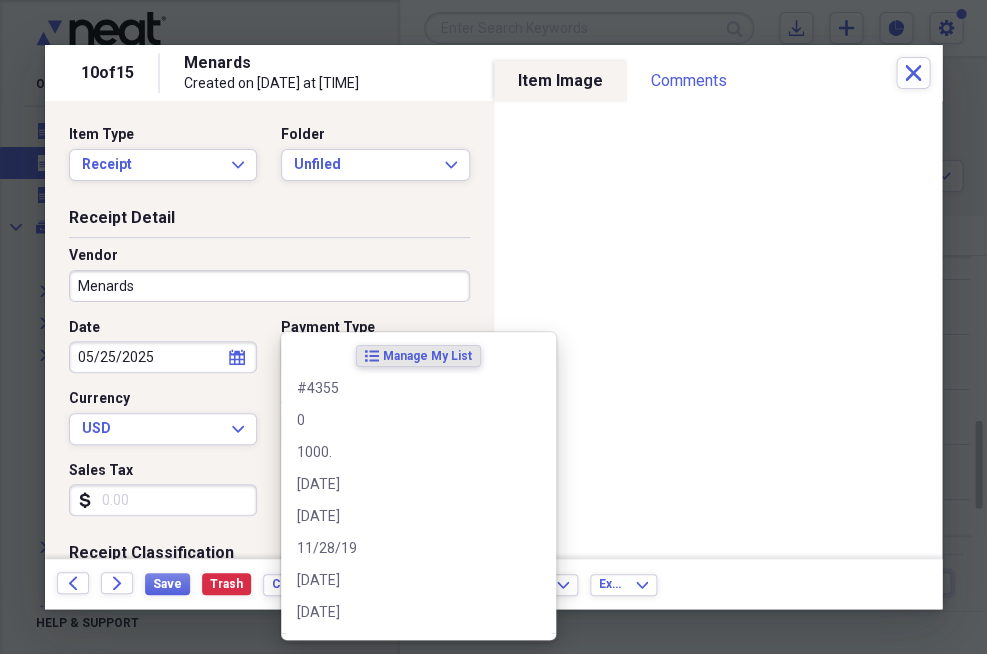 scroll, scrollTop: 58, scrollLeft: 0, axis: vertical 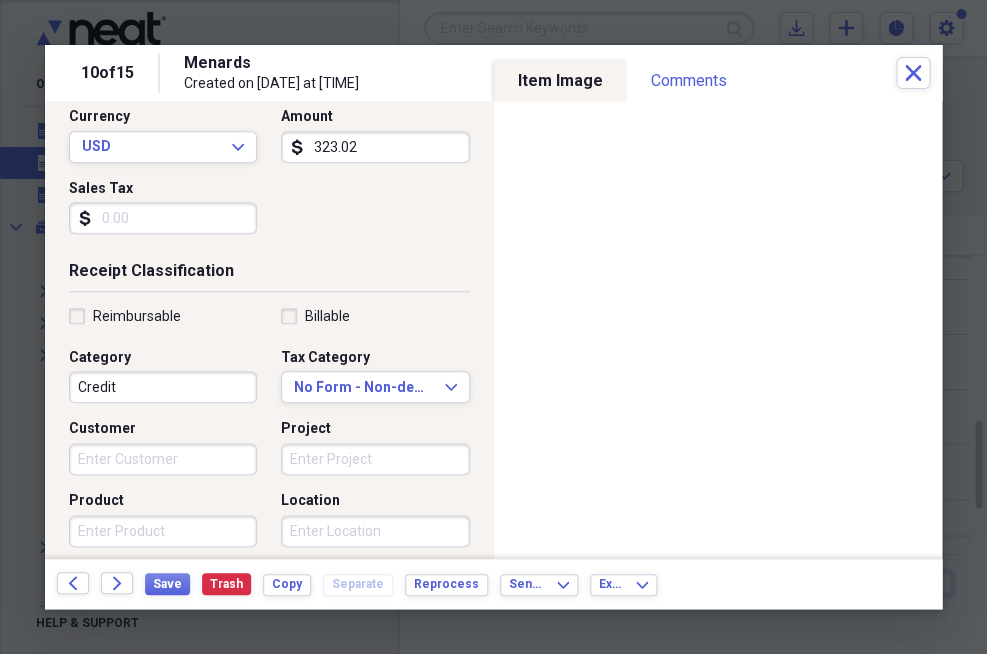type 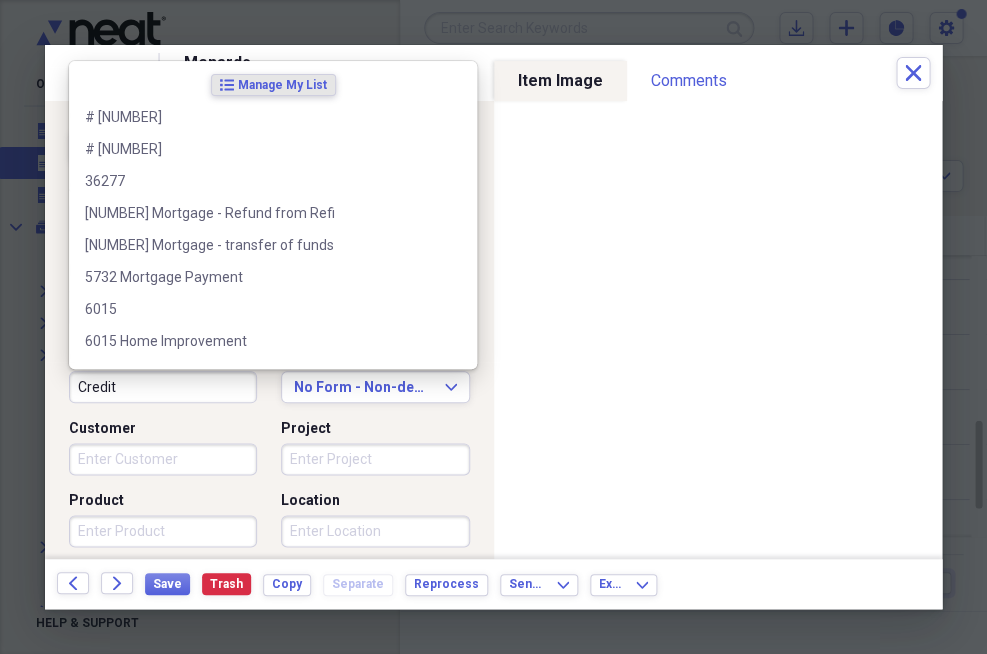 click on "Credit" at bounding box center [163, 387] 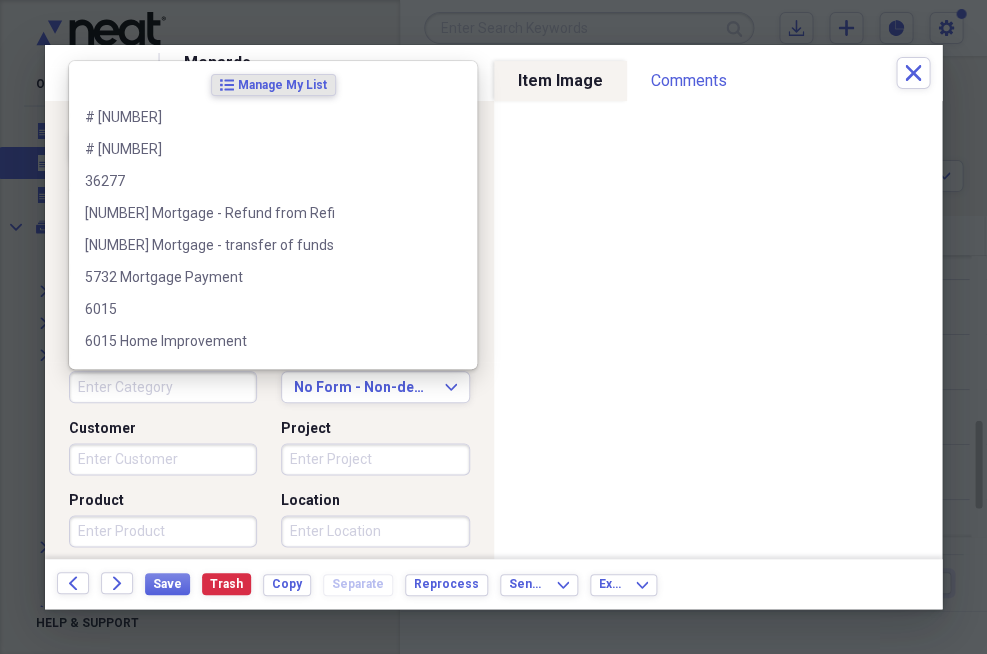 type 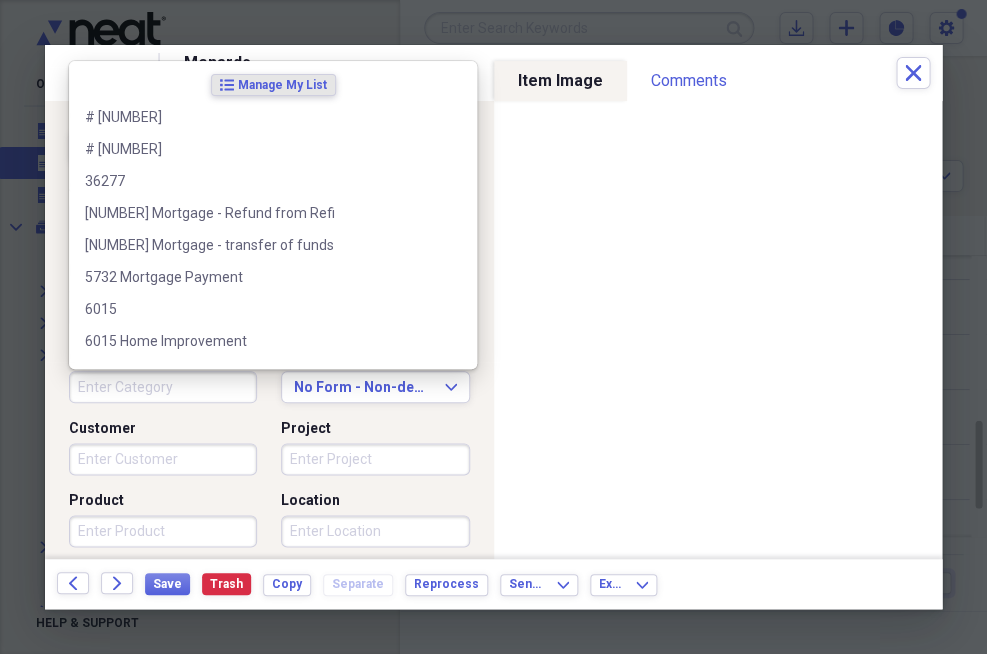 click on "Customer" at bounding box center [163, 429] 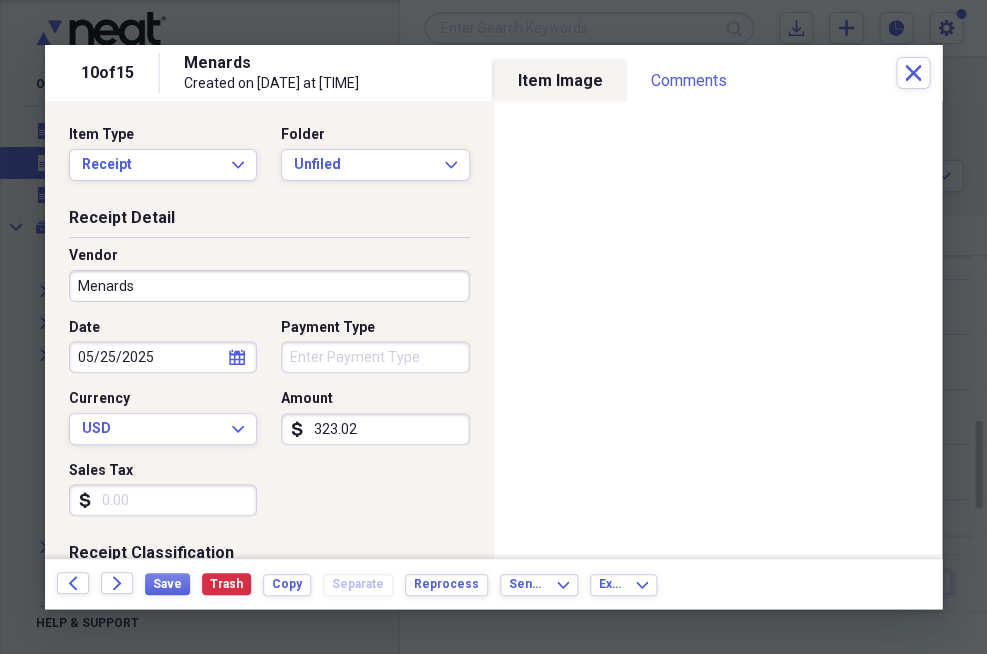scroll, scrollTop: 0, scrollLeft: 0, axis: both 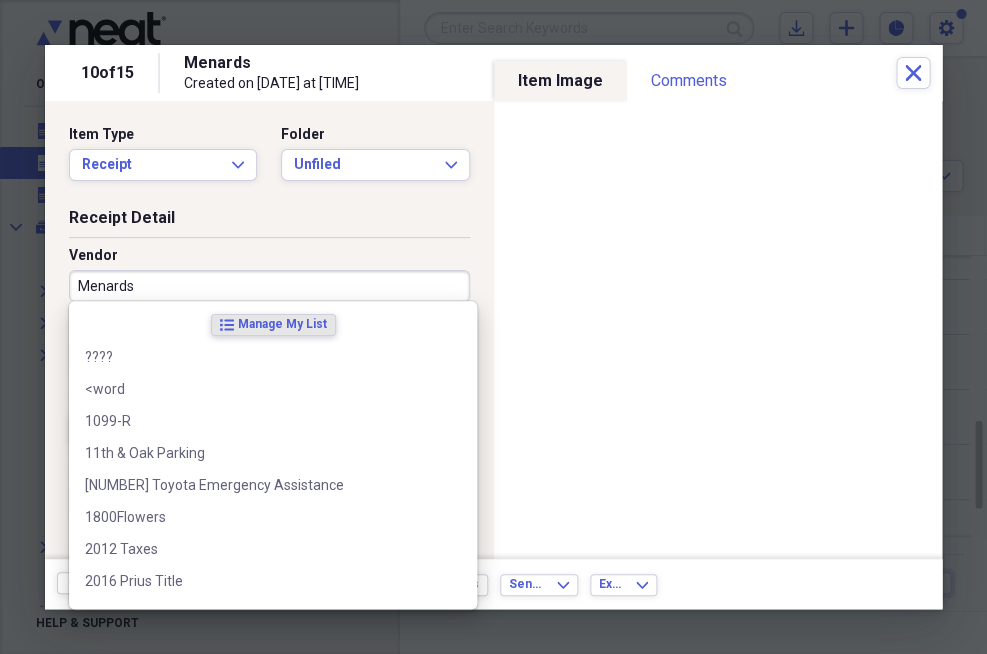 click on "Menards" at bounding box center (269, 286) 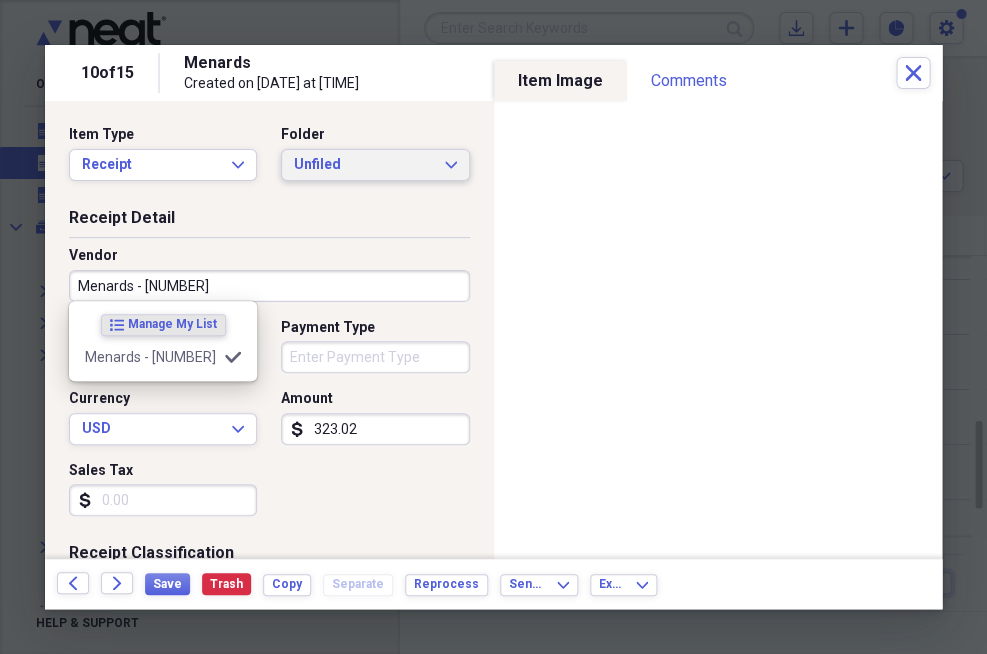 type on "Menards - [NUMBER]" 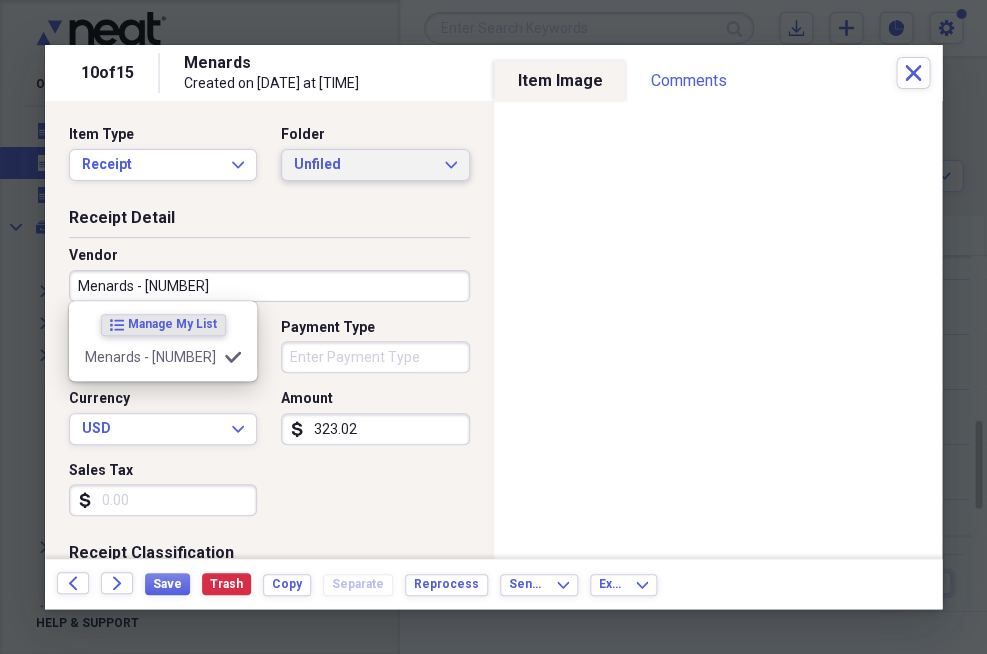 click on "Expand" 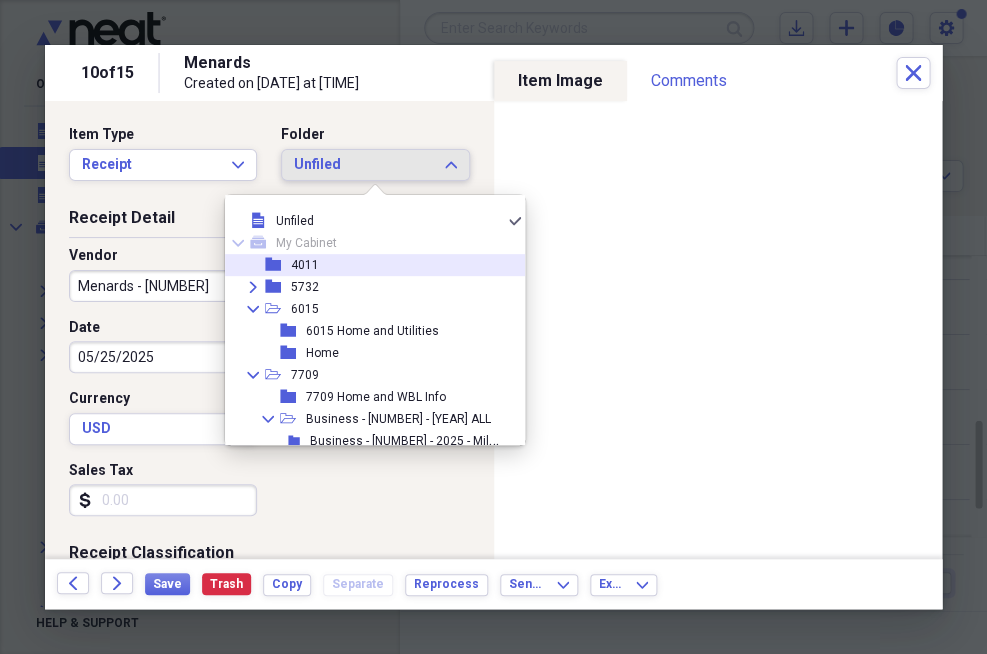 click on "folder" at bounding box center [278, 265] 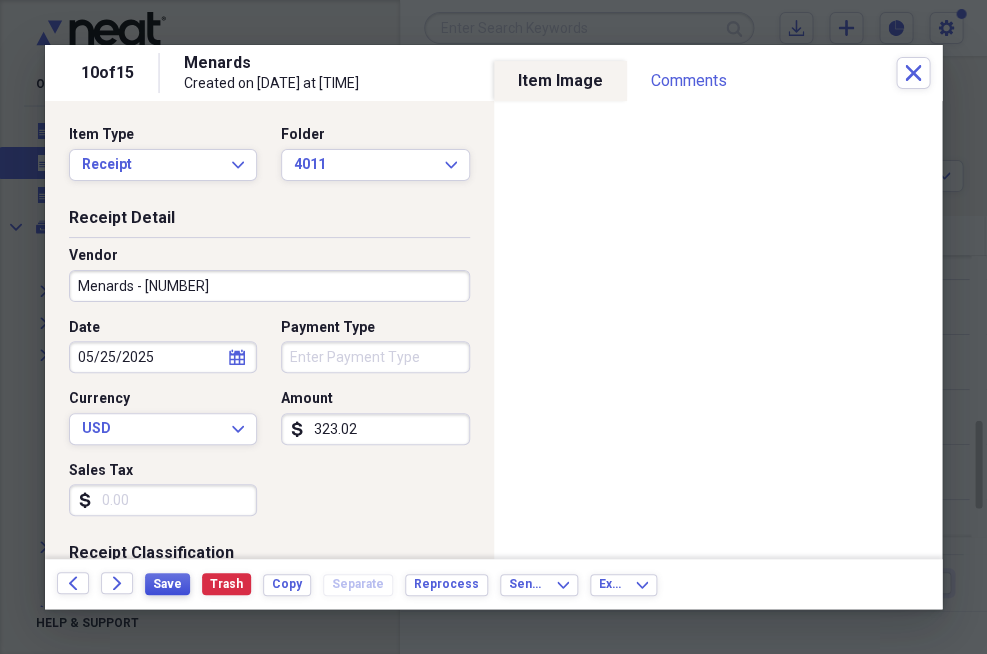 click on "Save" at bounding box center (167, 584) 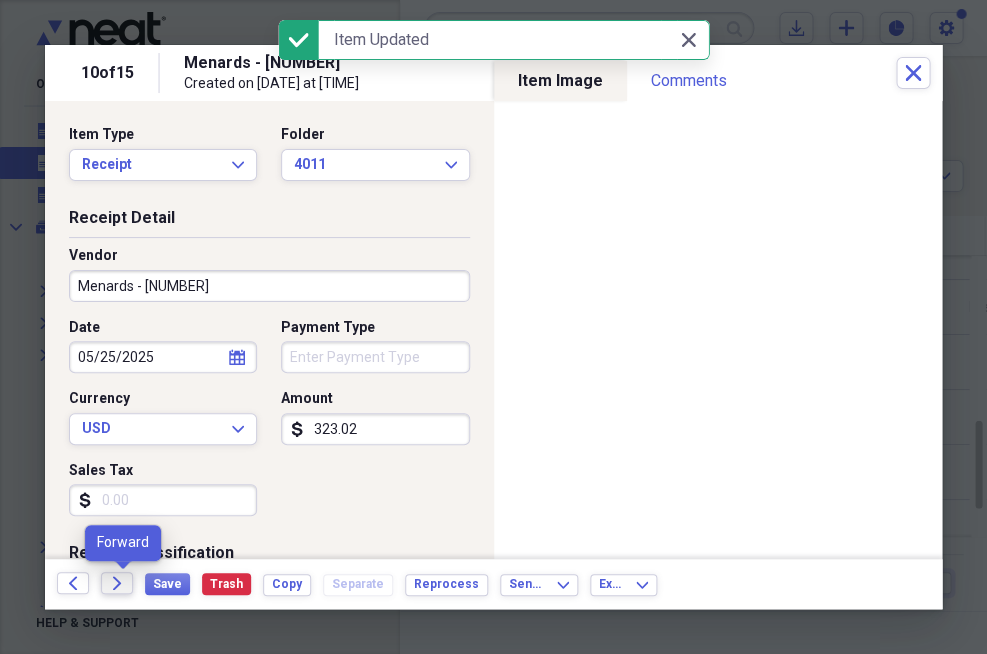 click on "Forward" 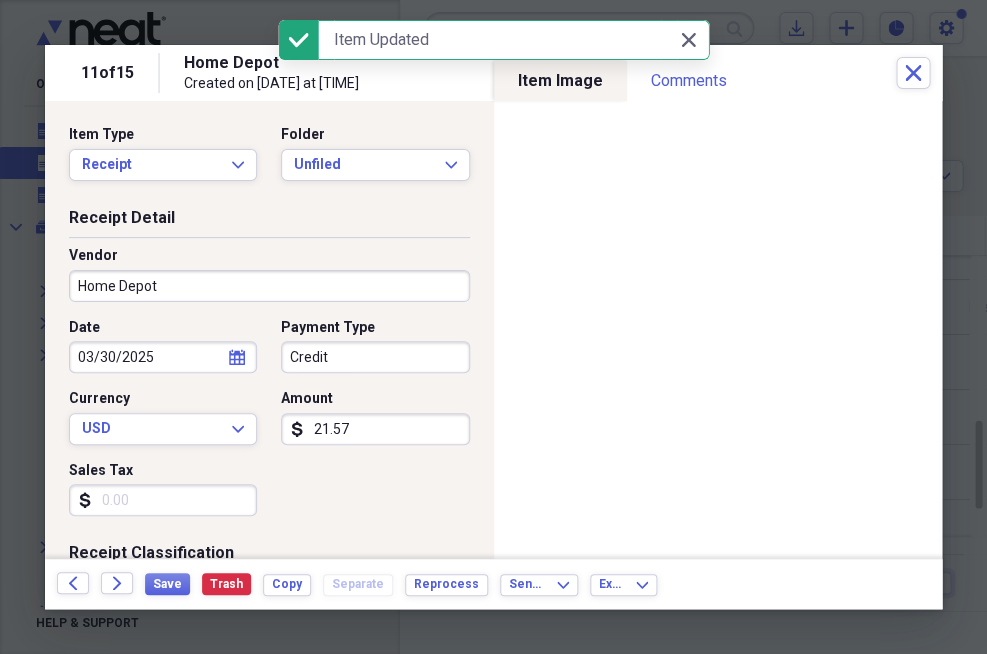 click on "Credit" at bounding box center (375, 357) 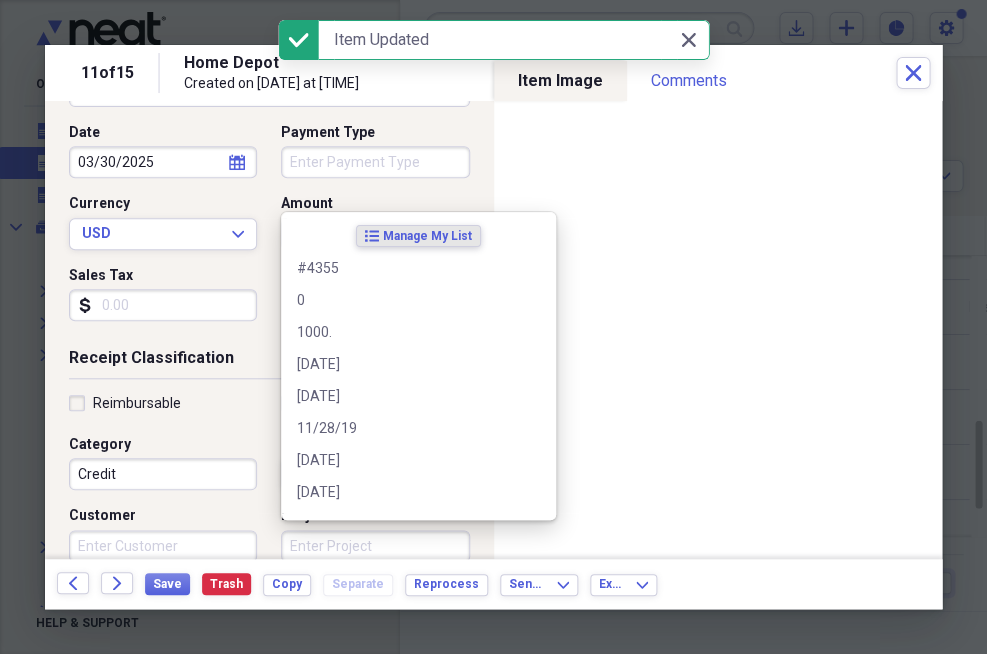scroll, scrollTop: 207, scrollLeft: 0, axis: vertical 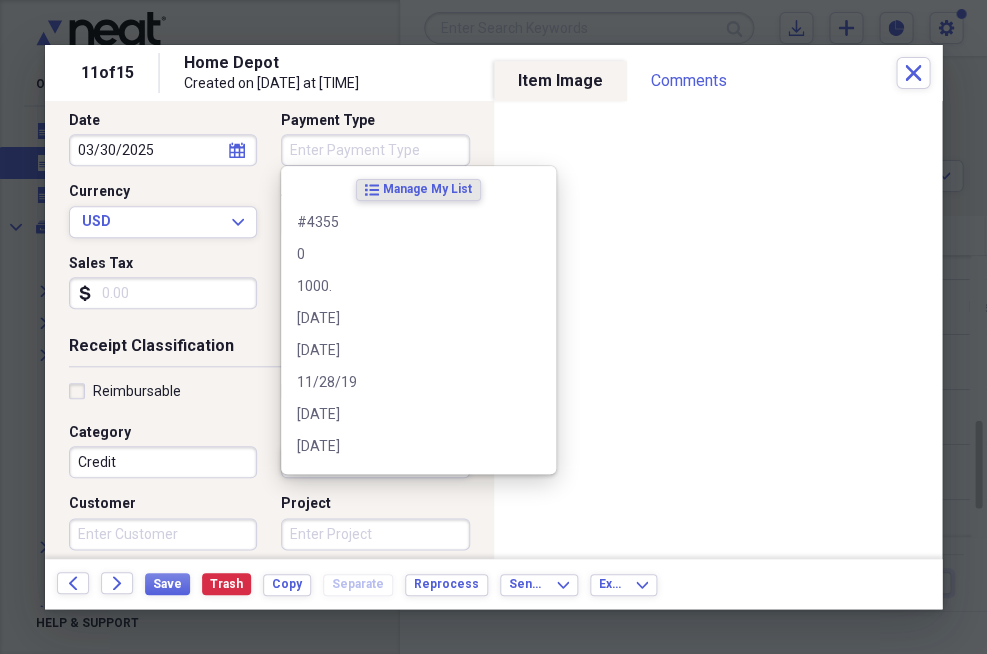 type 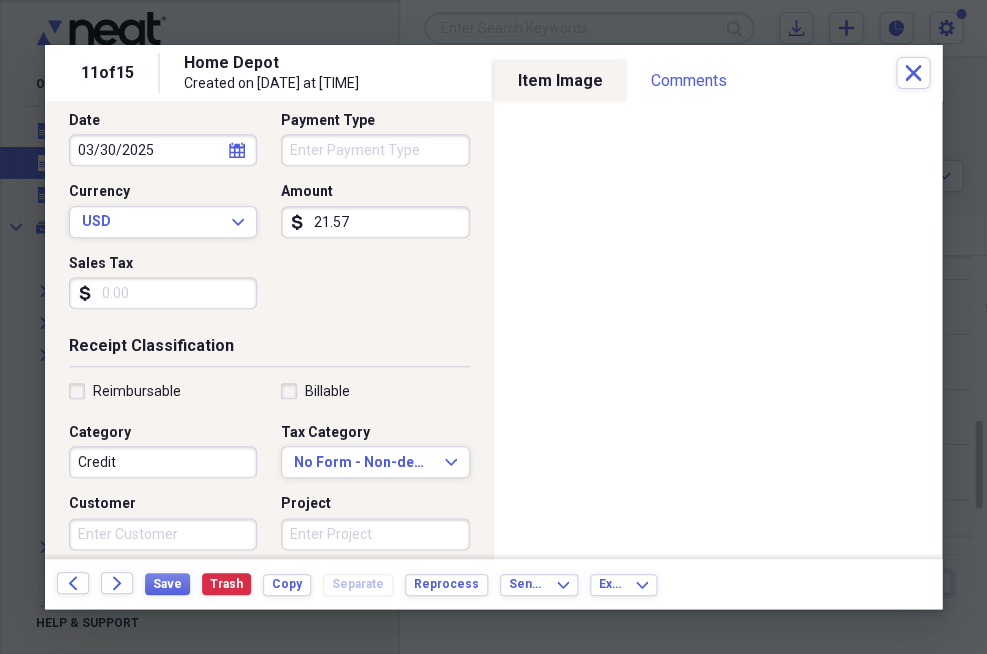 click on "Credit" at bounding box center [163, 462] 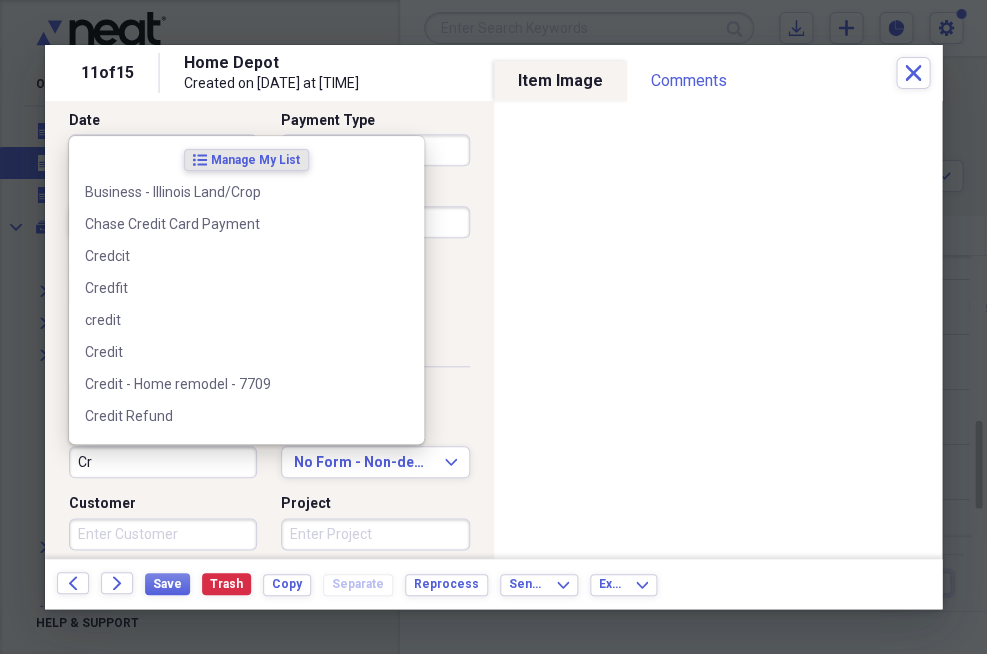 type on "C" 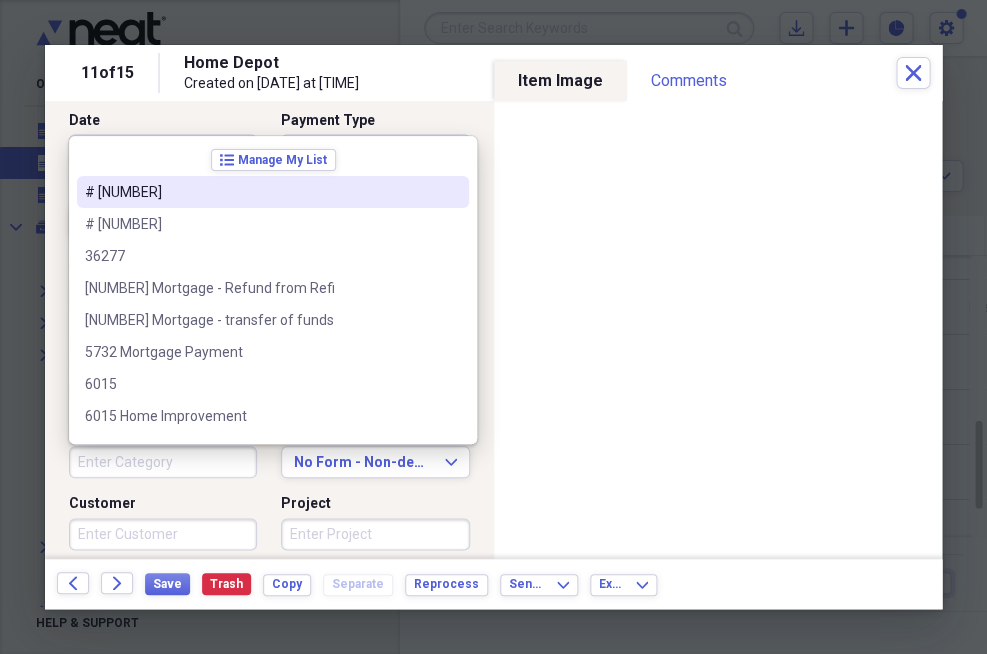 type 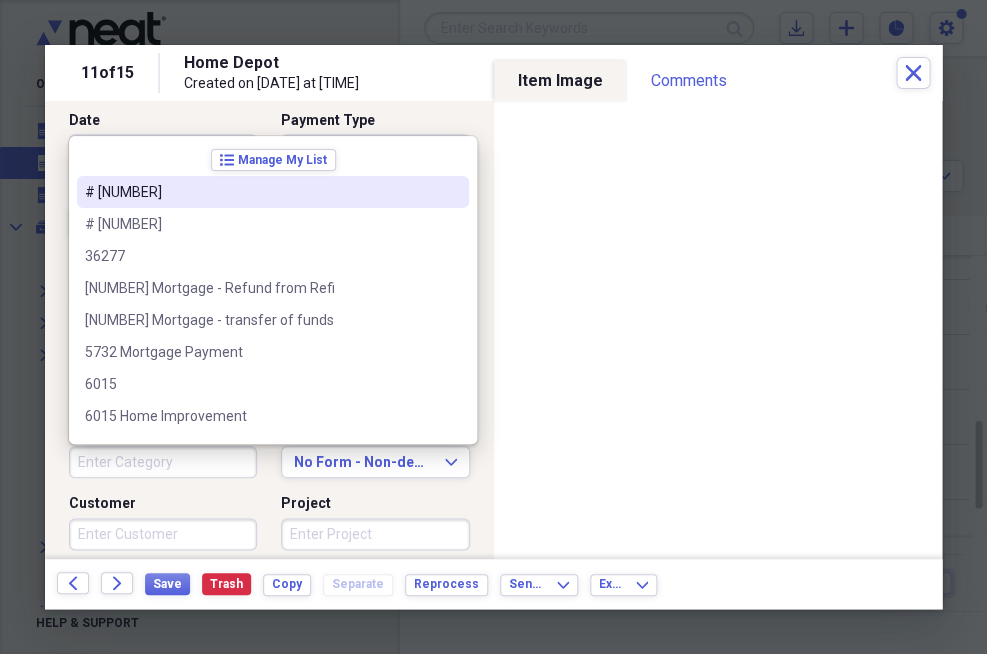 click on "Vendor Home Depot" at bounding box center [269, 75] 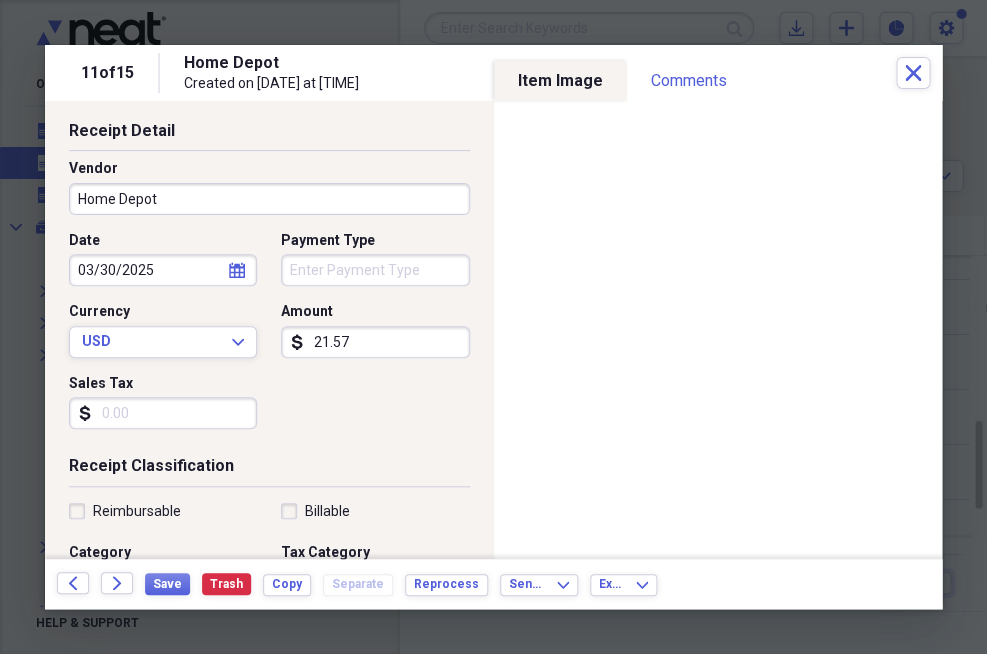 scroll, scrollTop: 86, scrollLeft: 0, axis: vertical 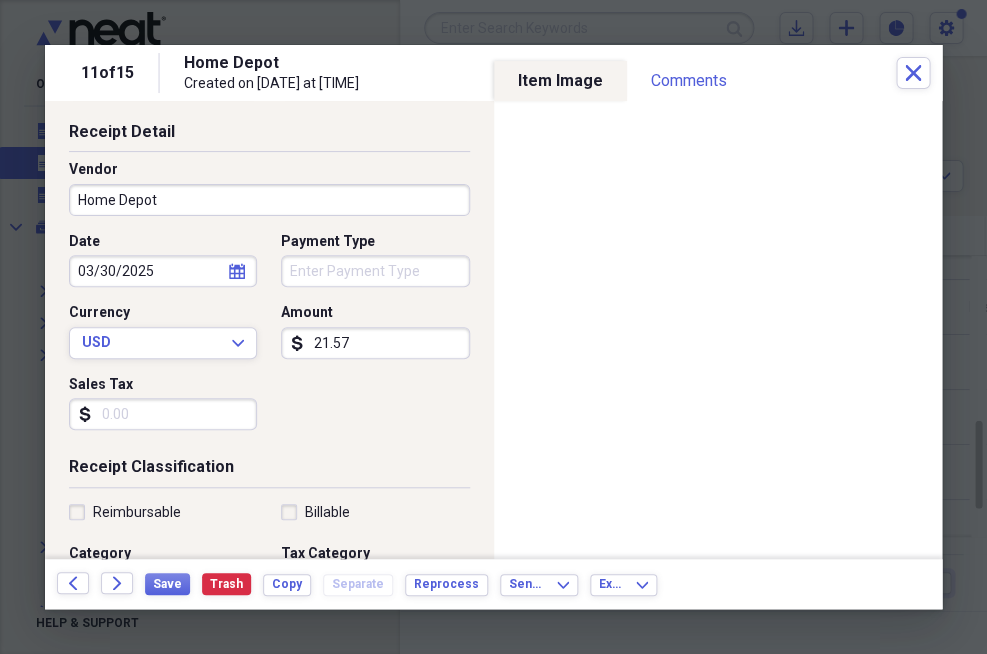 click on "Home Depot" at bounding box center [269, 200] 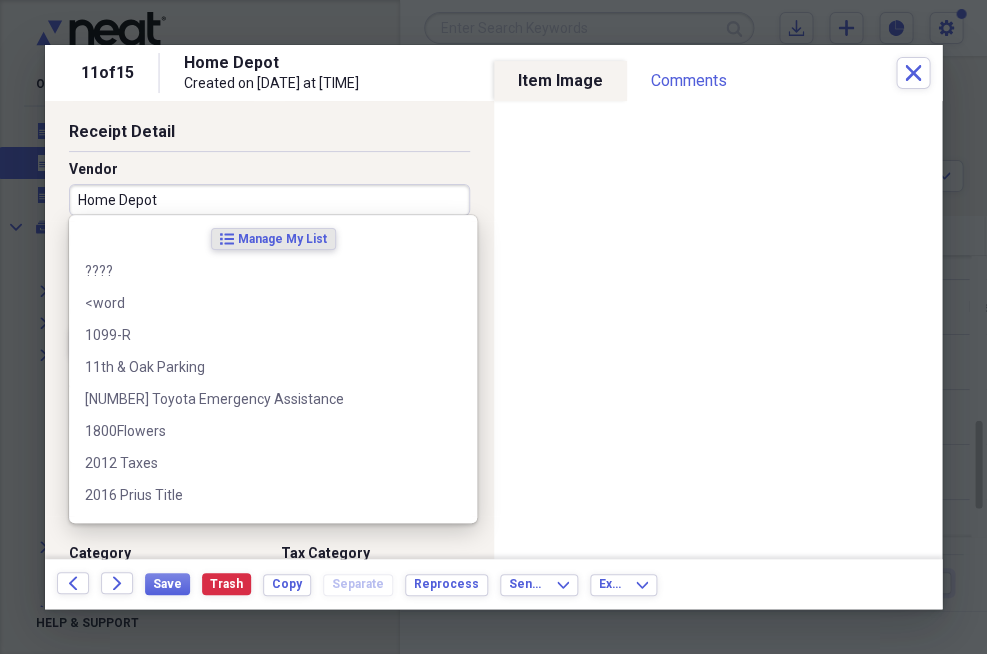 click on "Home Depot" at bounding box center [269, 200] 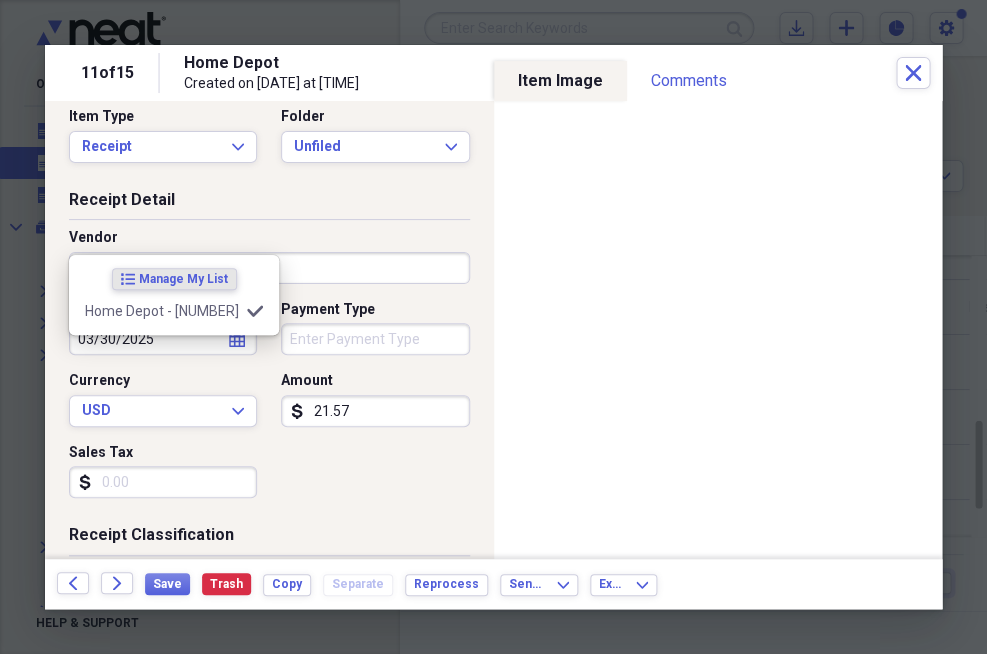 scroll, scrollTop: 0, scrollLeft: 0, axis: both 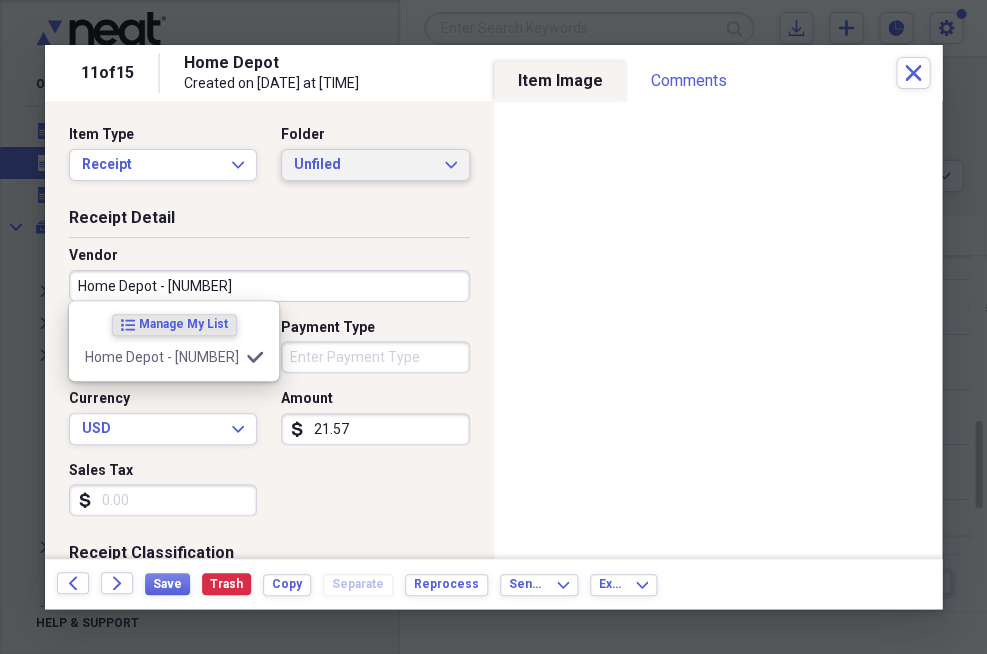 type on "Home Depot - [NUMBER]" 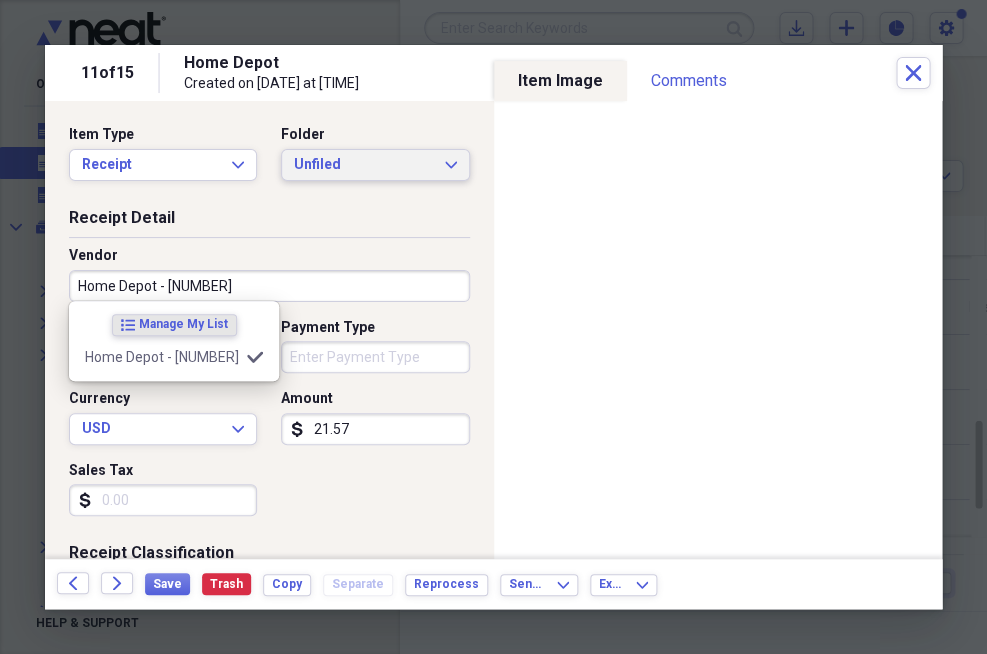 click 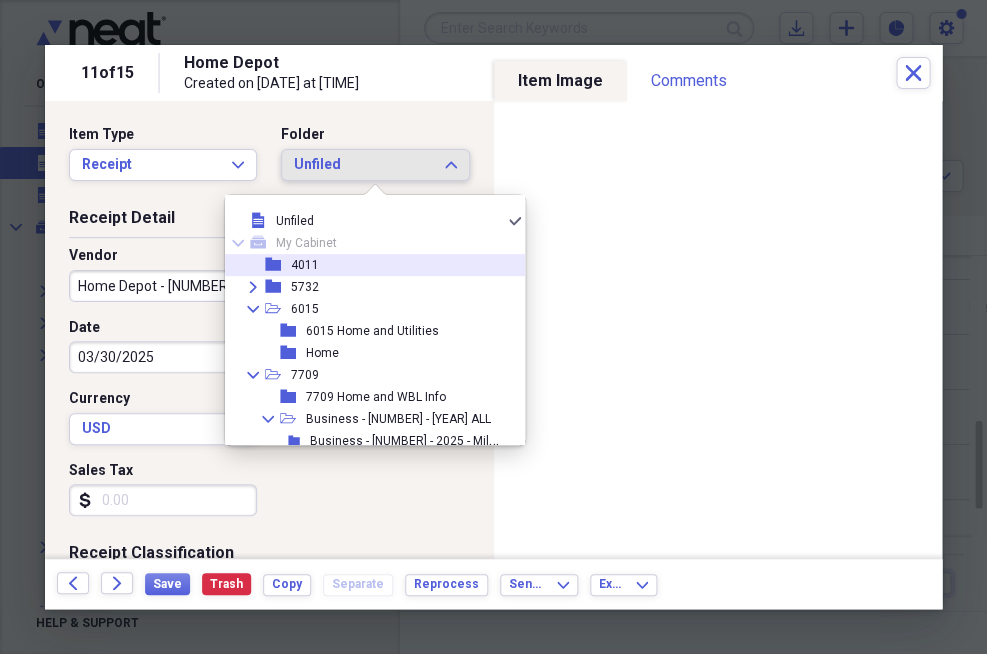 click on "4011" at bounding box center [305, 265] 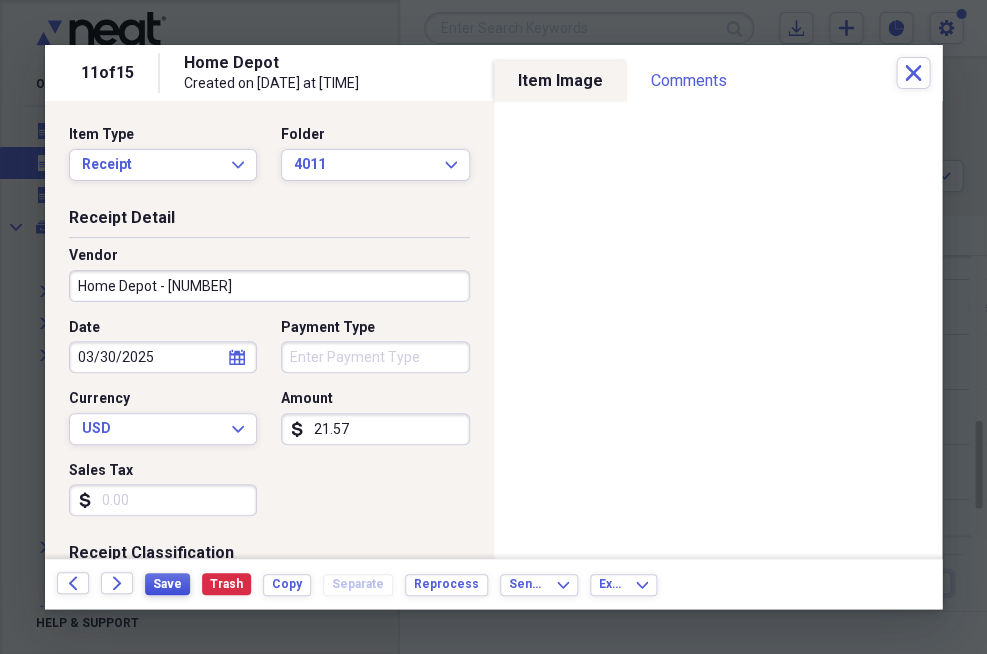 click on "Save" at bounding box center [167, 584] 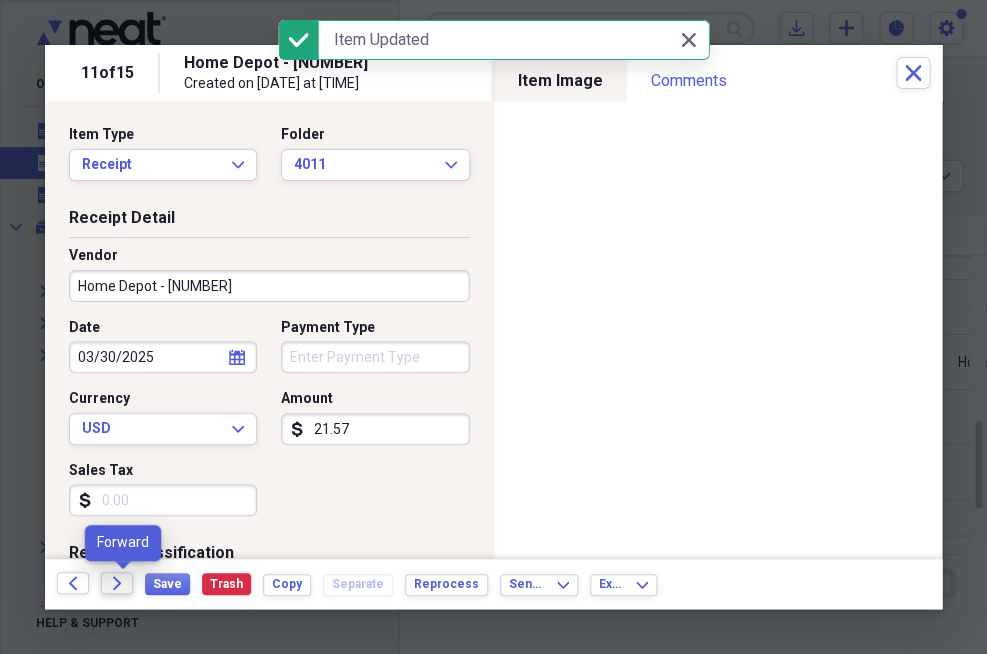 click on "Forward" 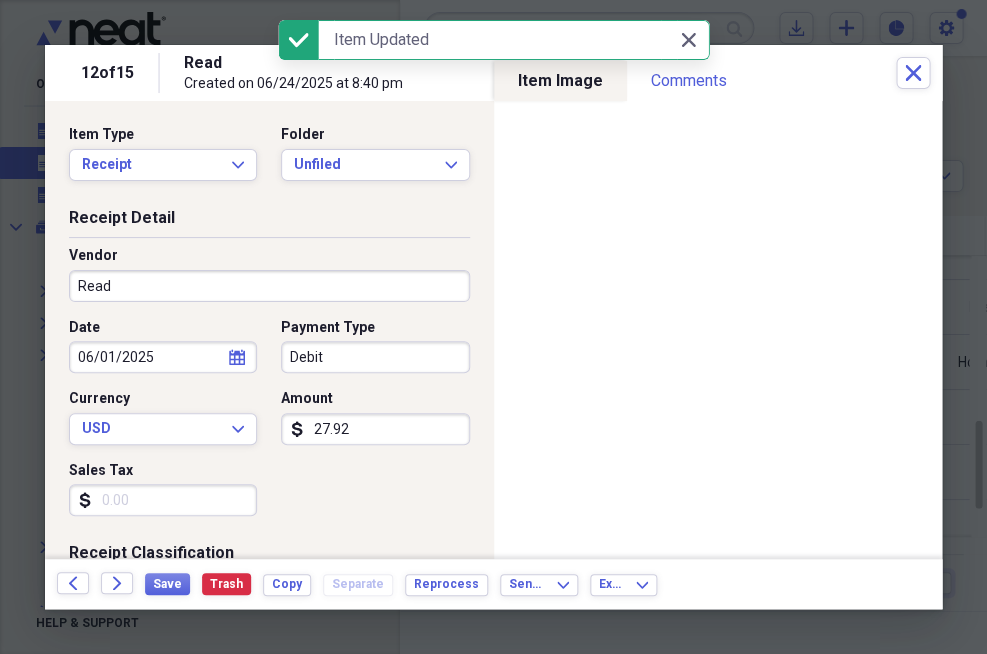 click on "Read" at bounding box center (269, 286) 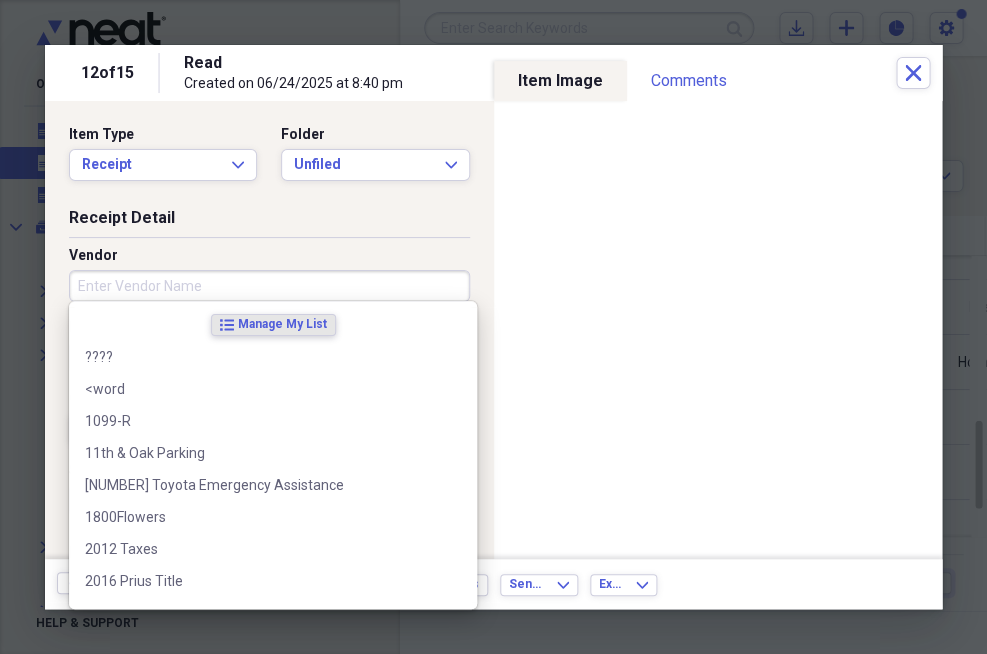 type 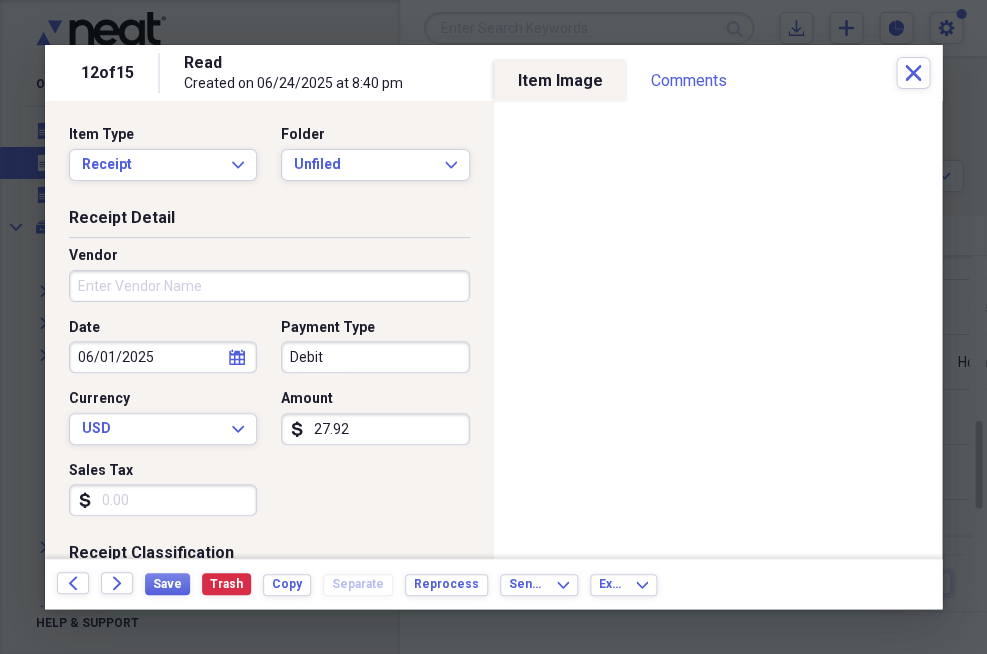 click on "Debit" at bounding box center (375, 357) 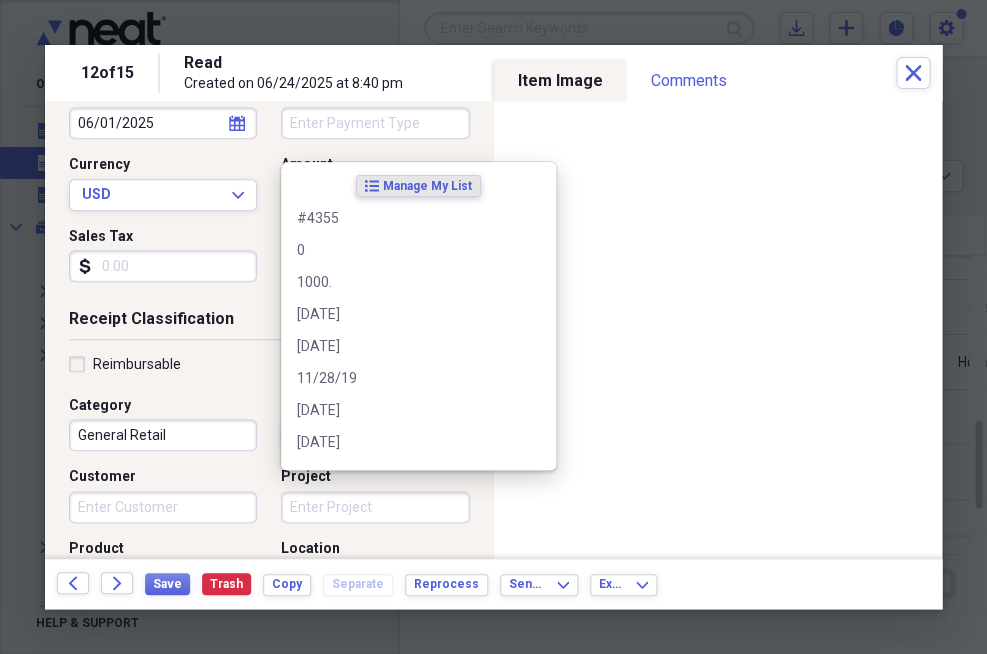 scroll, scrollTop: 264, scrollLeft: 0, axis: vertical 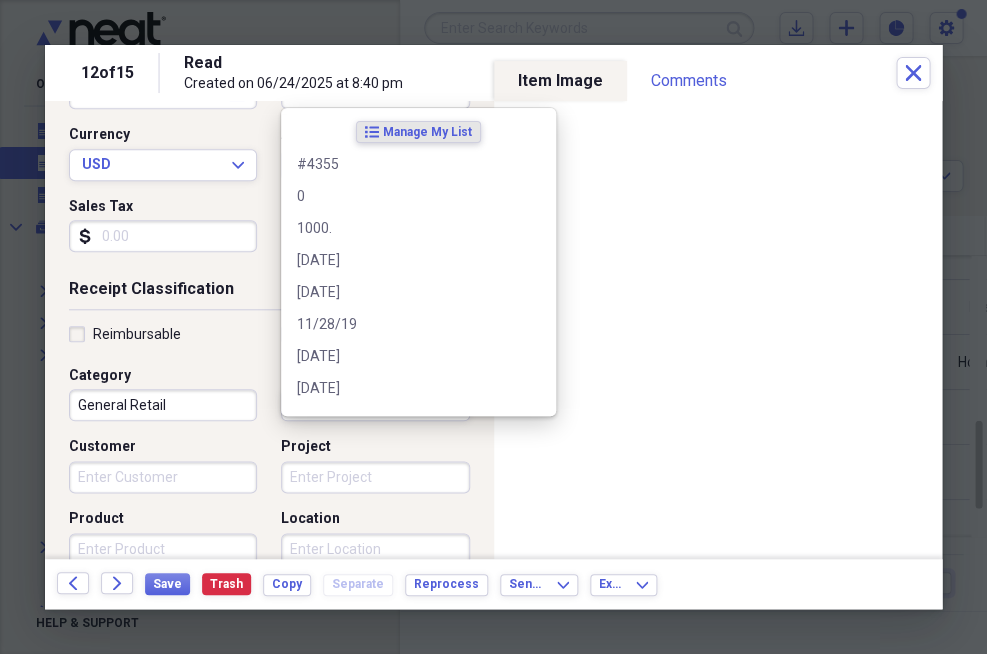 type 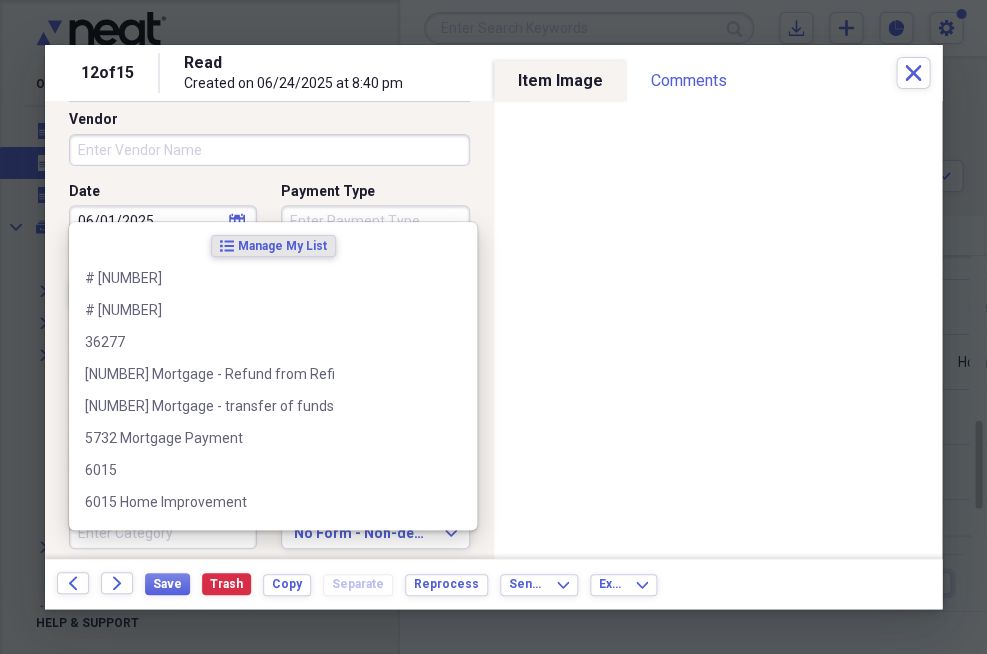 scroll, scrollTop: 114, scrollLeft: 0, axis: vertical 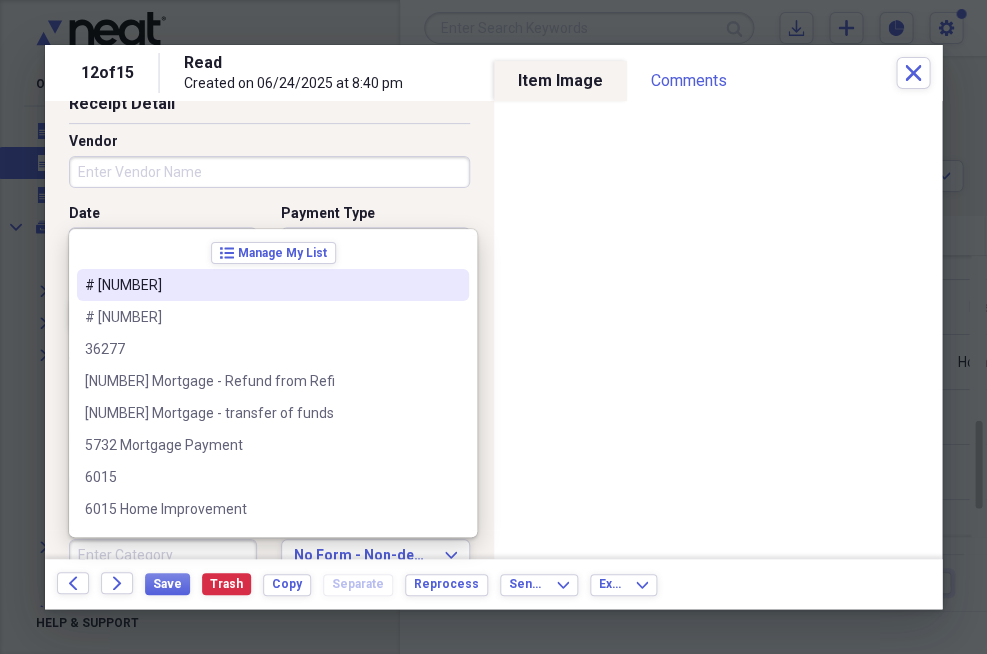 type 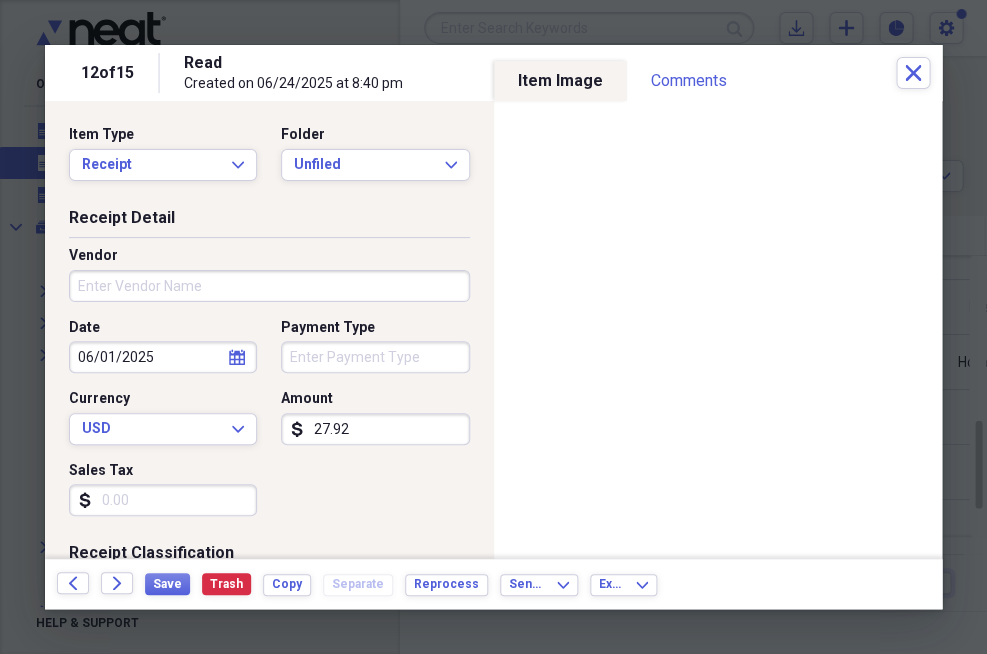 scroll, scrollTop: 0, scrollLeft: 0, axis: both 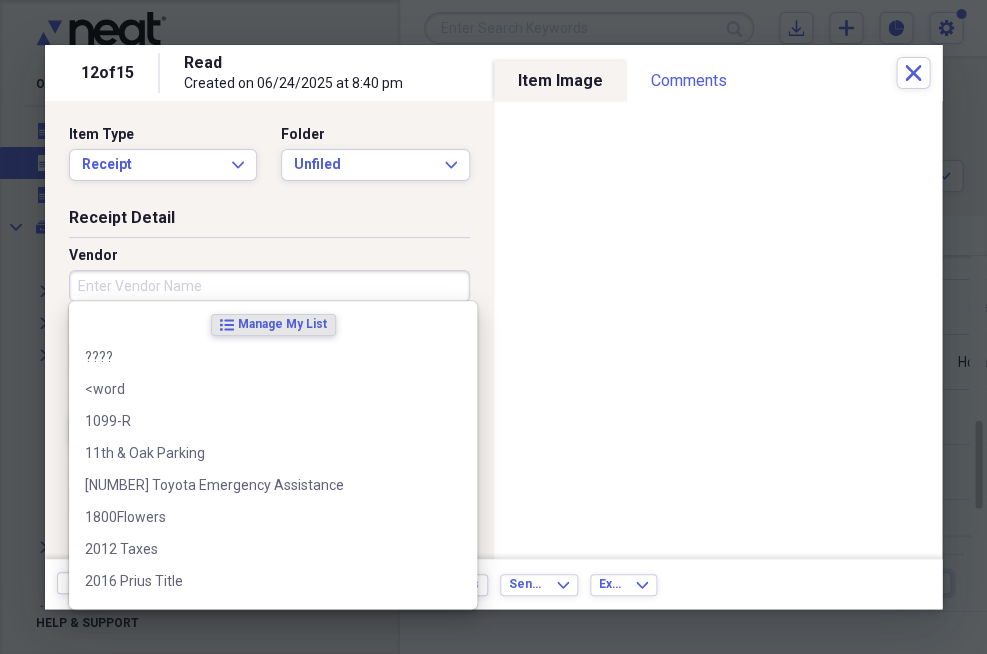 click on "Vendor" at bounding box center (269, 286) 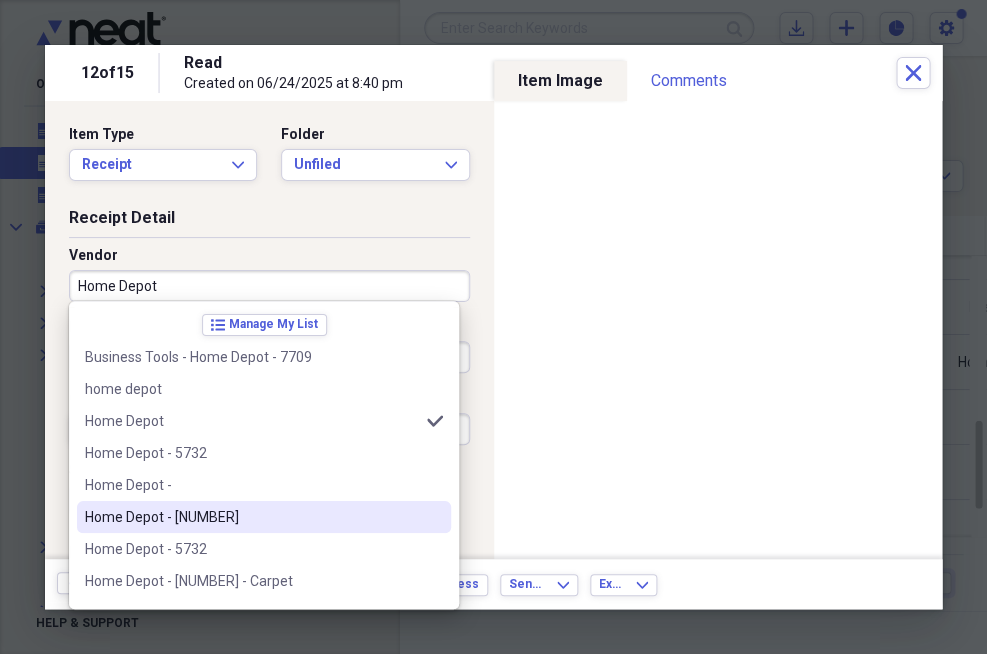 click on "Home Depot - [NUMBER]" at bounding box center (252, 517) 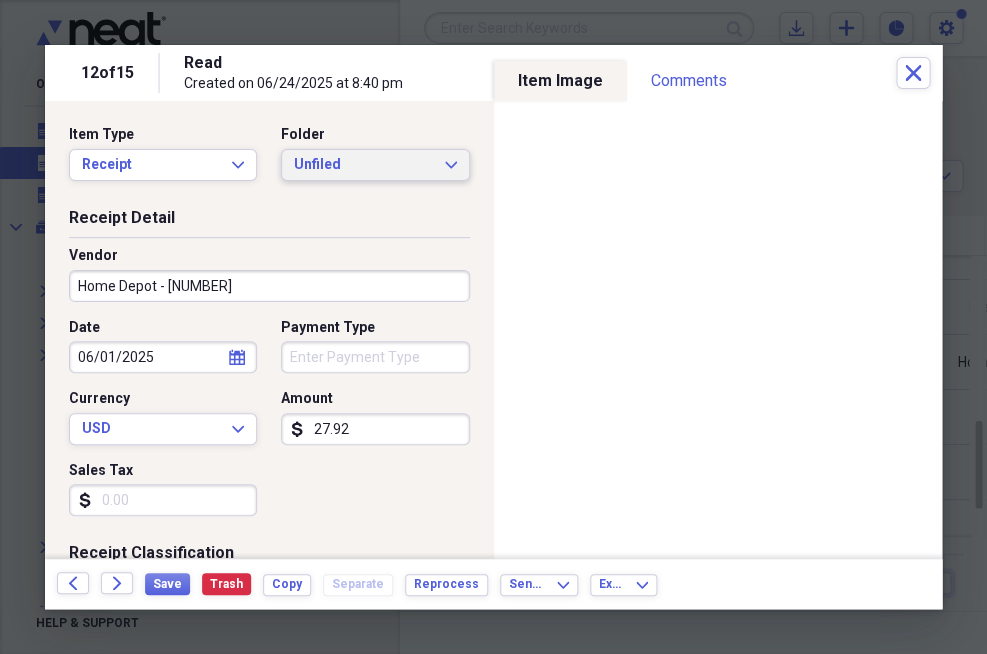 click on "Expand" 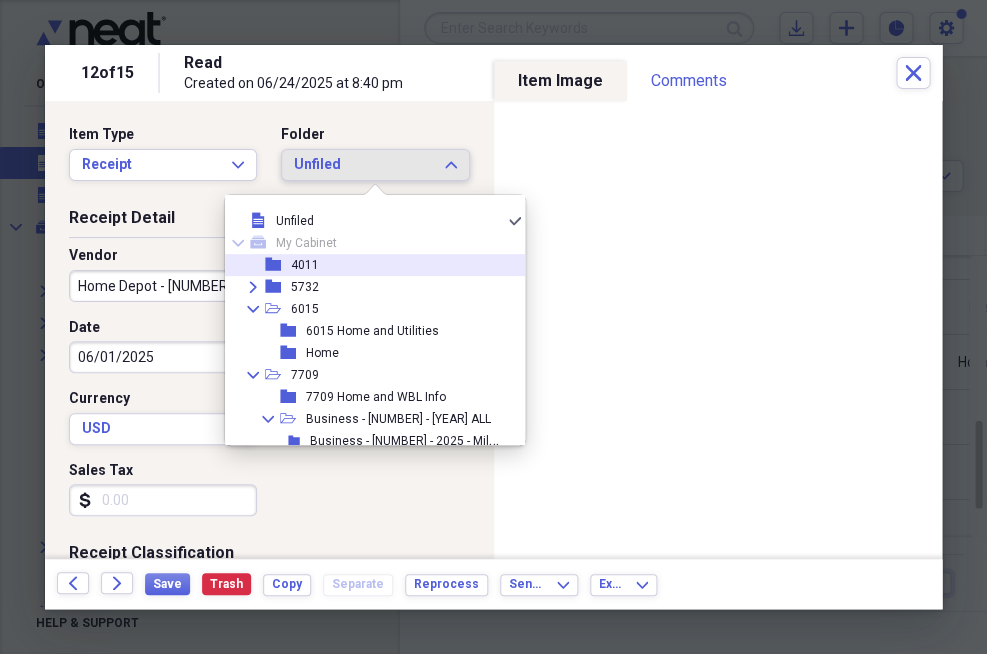click on "4011" at bounding box center (305, 265) 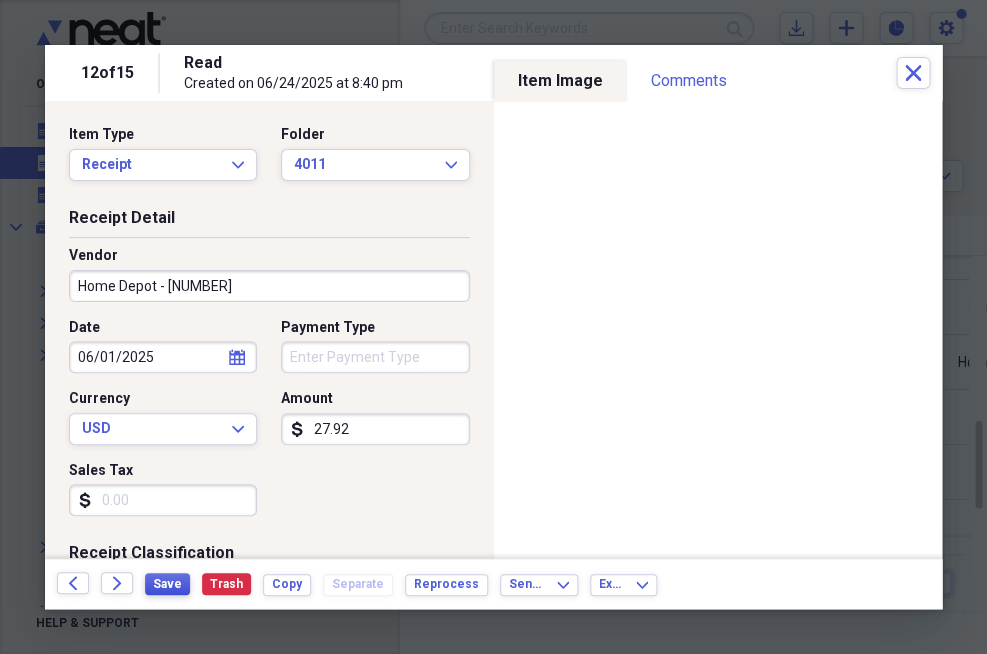 click on "Save" at bounding box center (167, 584) 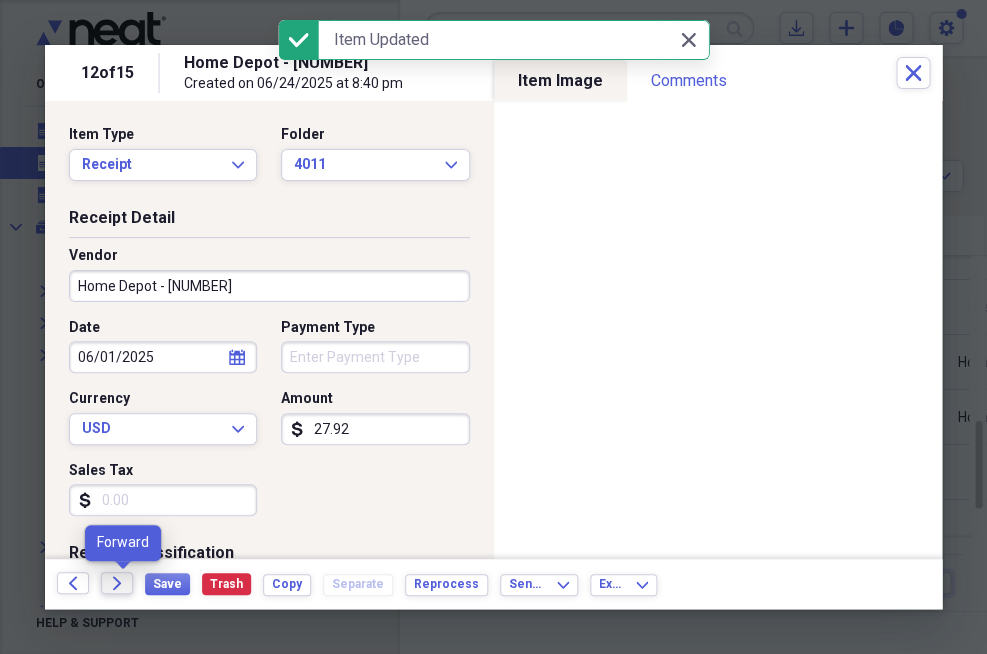 click on "Forward" 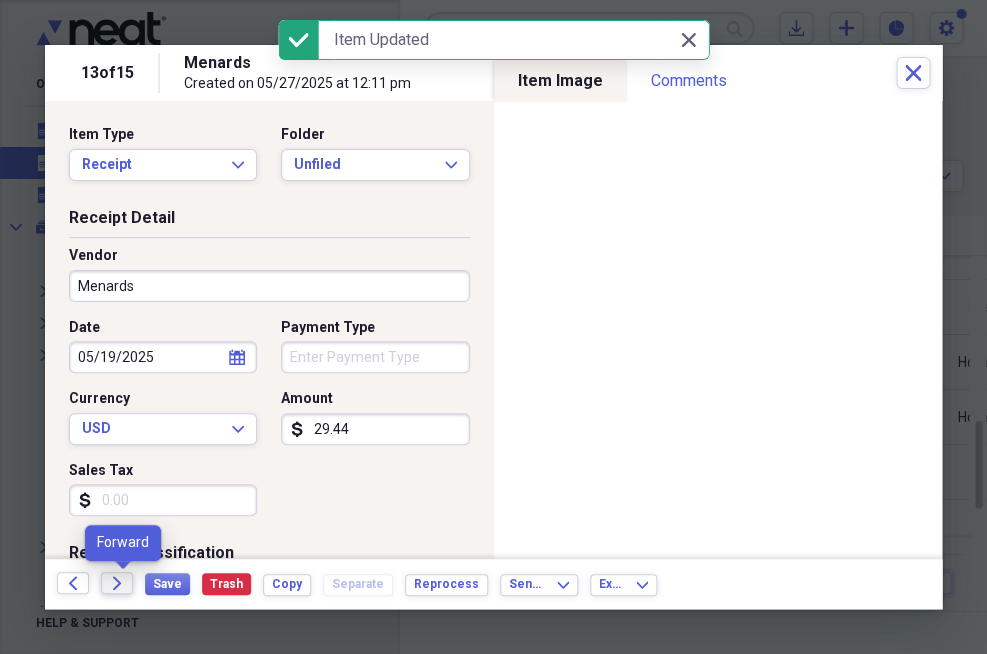 click on "Forward" 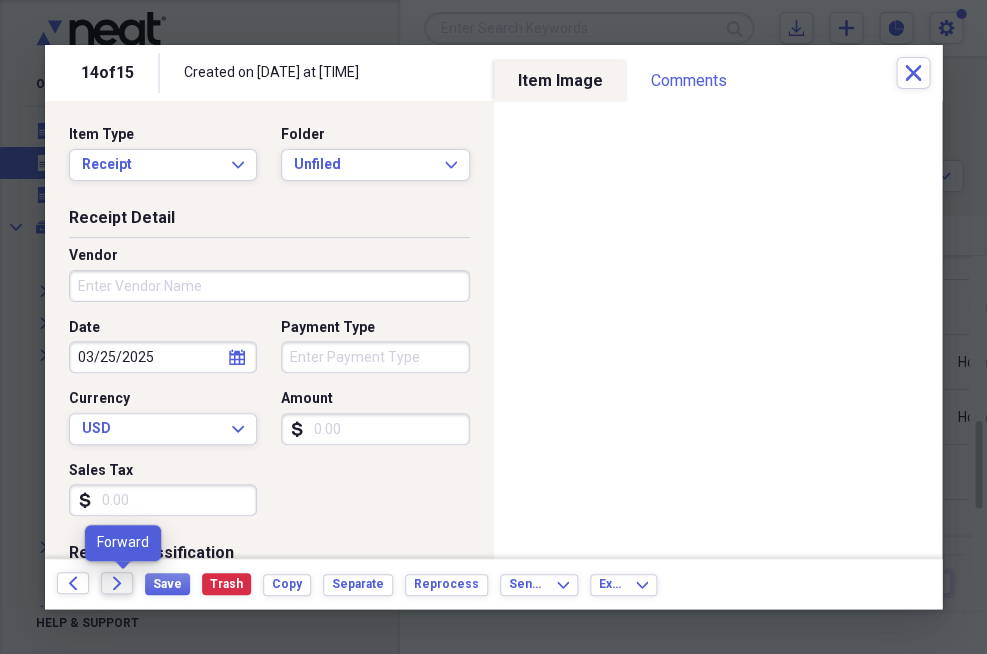 click on "Forward" 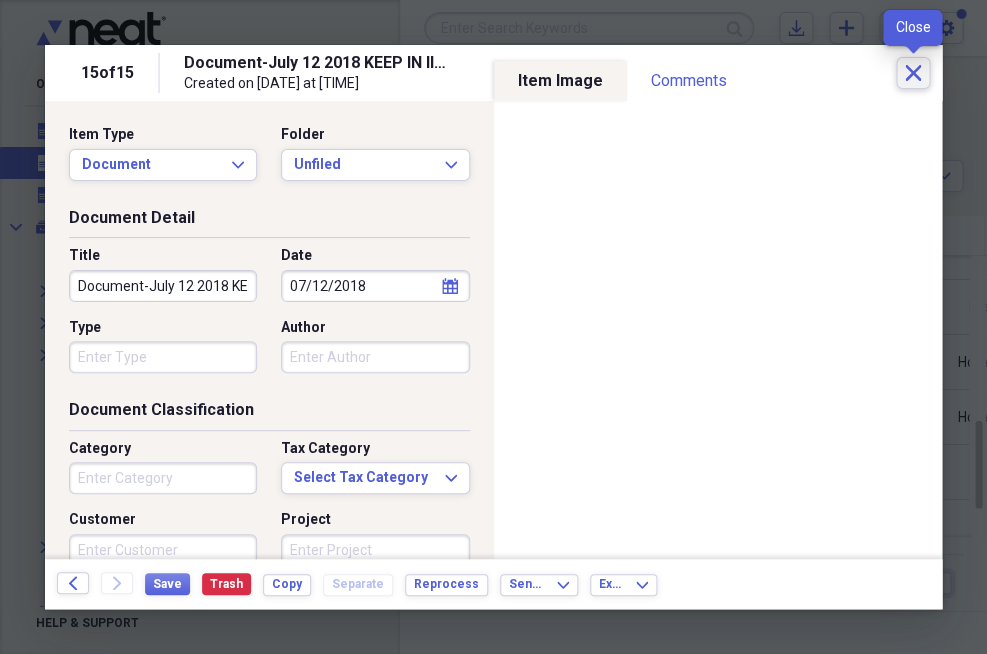 click 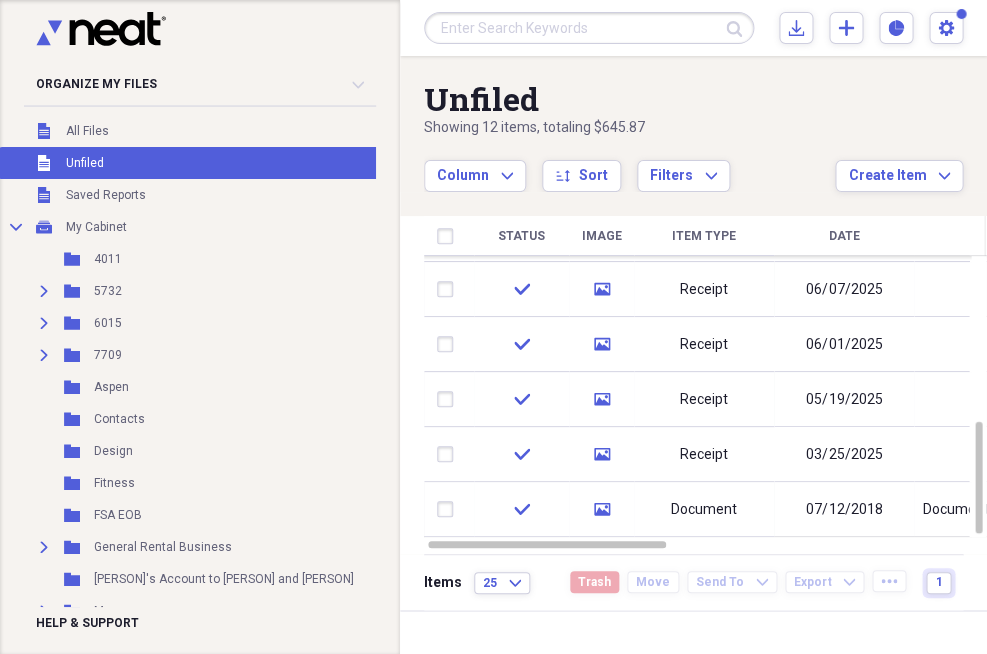 click on "Unfiled Unfiled" at bounding box center (233, 163) 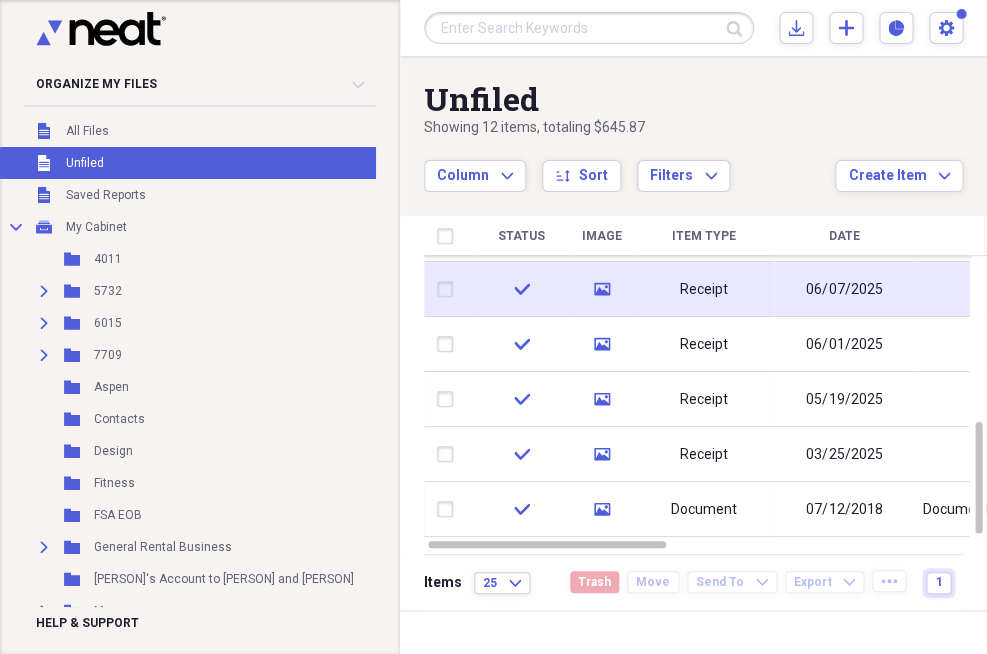 click on "Receipt" at bounding box center [704, 289] 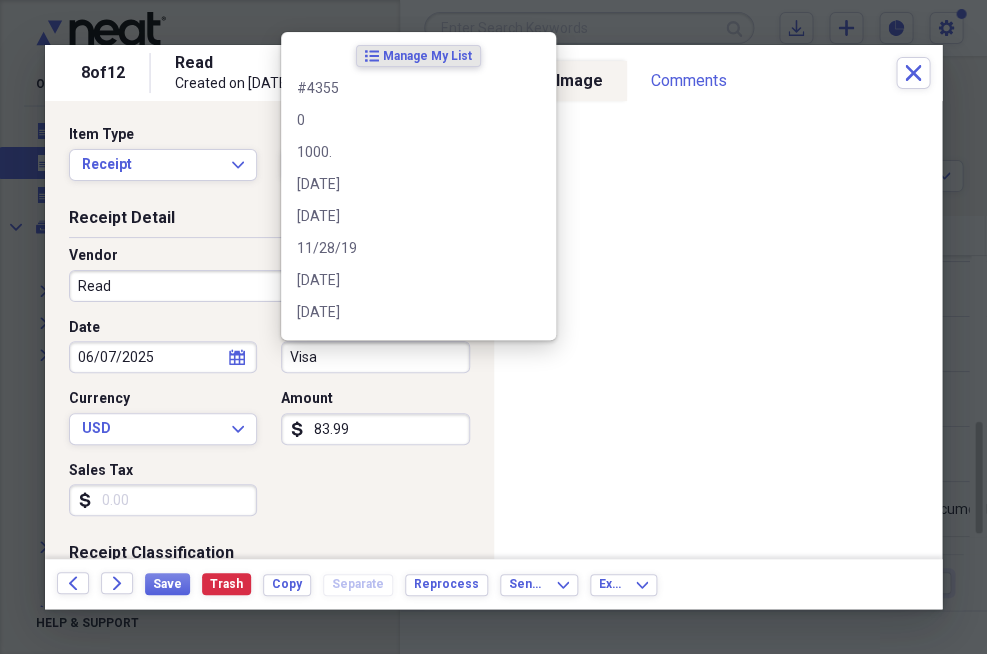 click on "Visa" at bounding box center [375, 357] 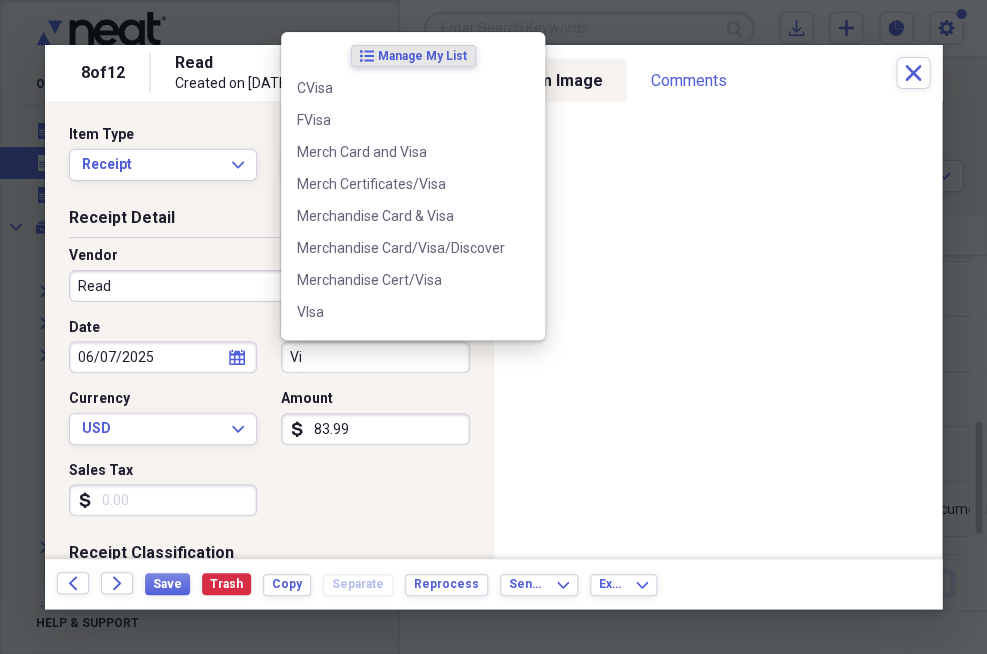 type on "V" 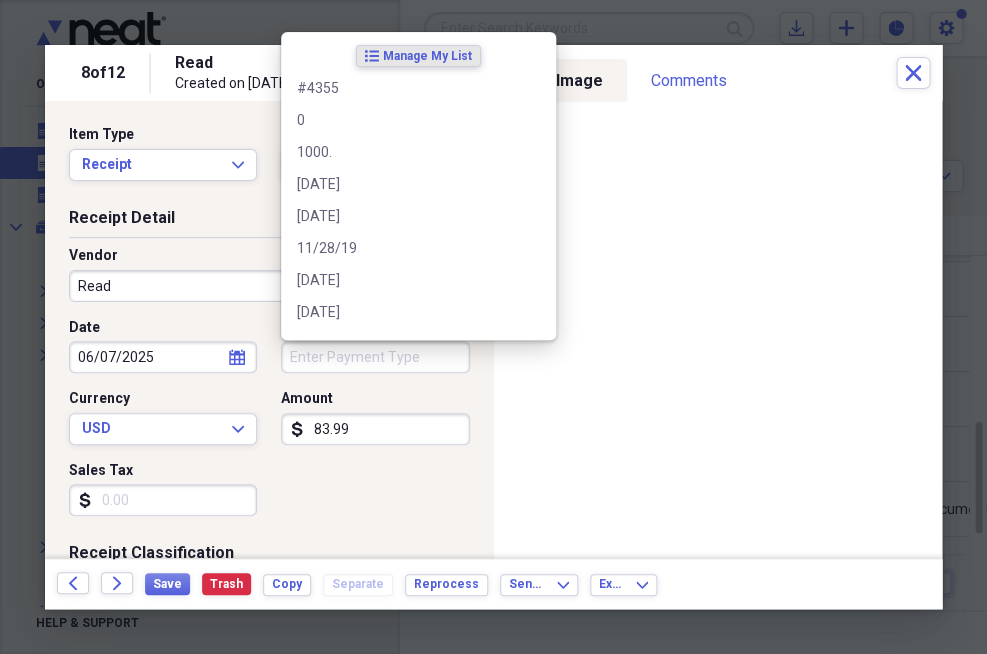type 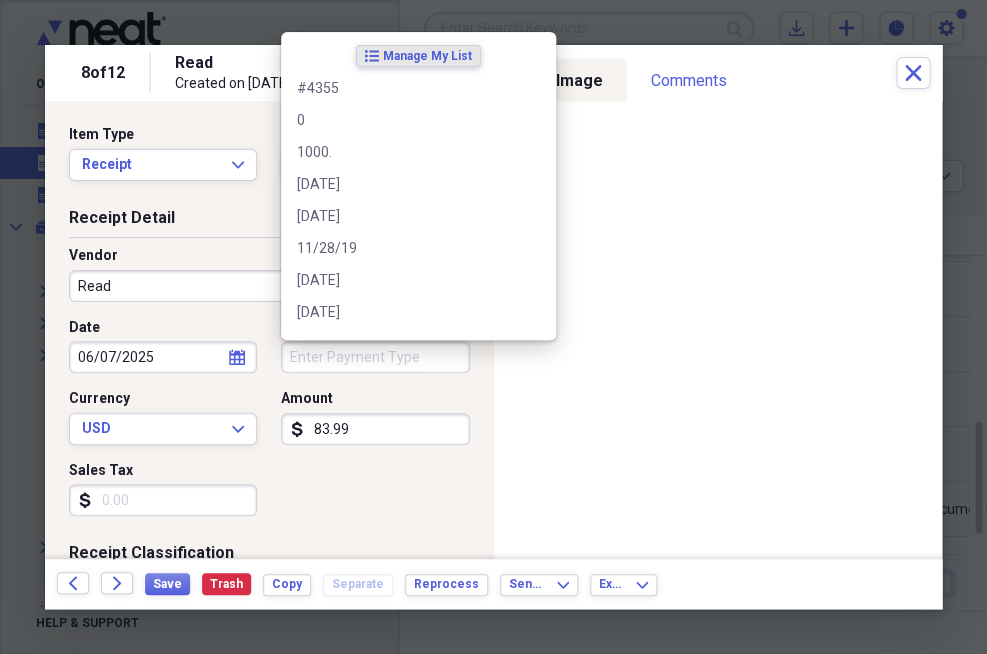 click on "Read" at bounding box center [269, 286] 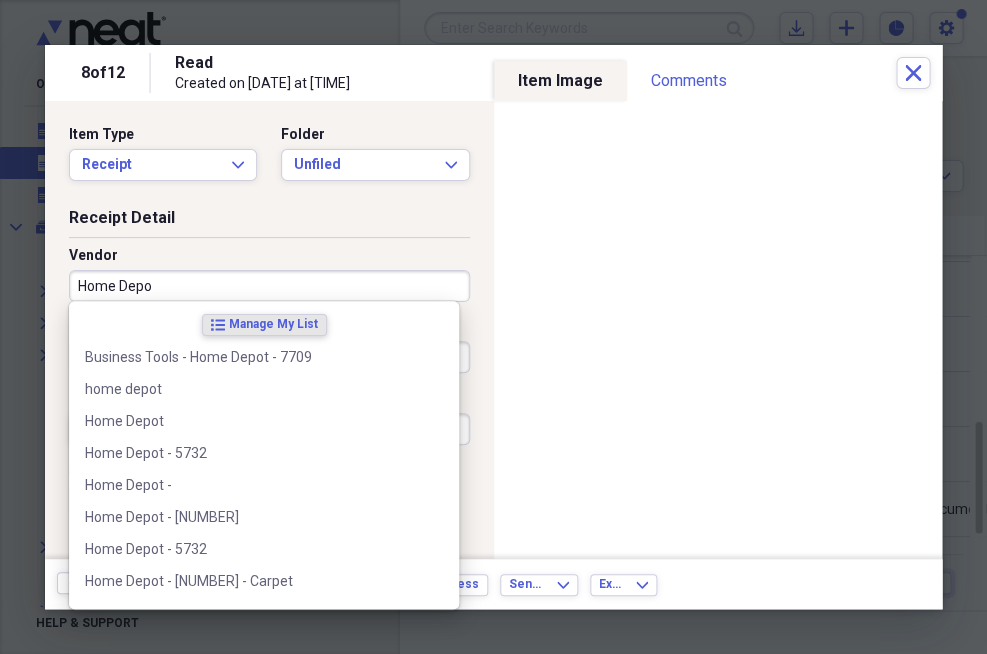type on "Home Depot" 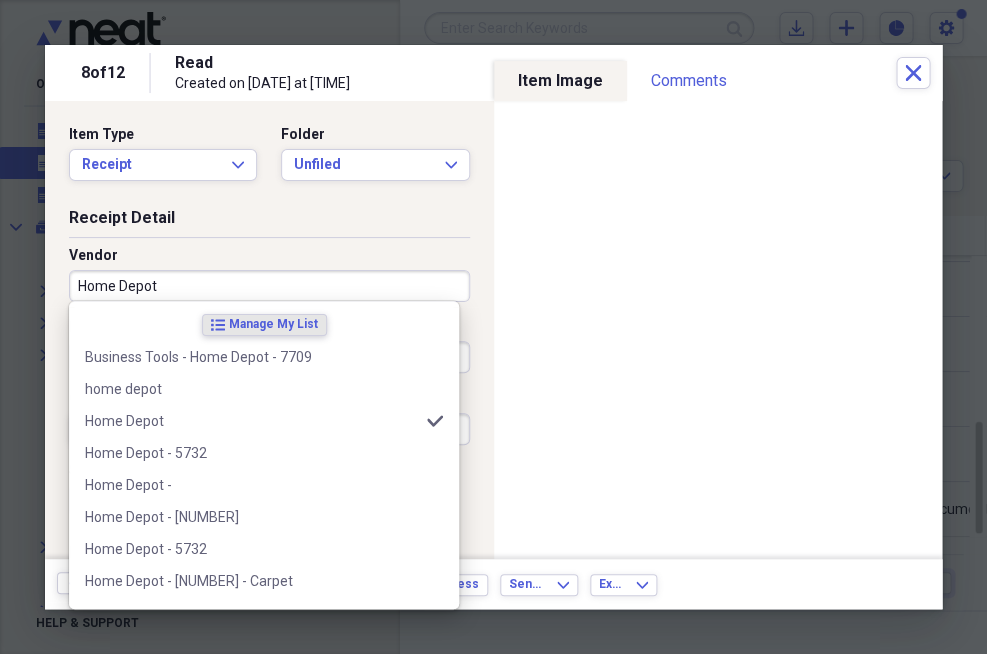 type on "Credit" 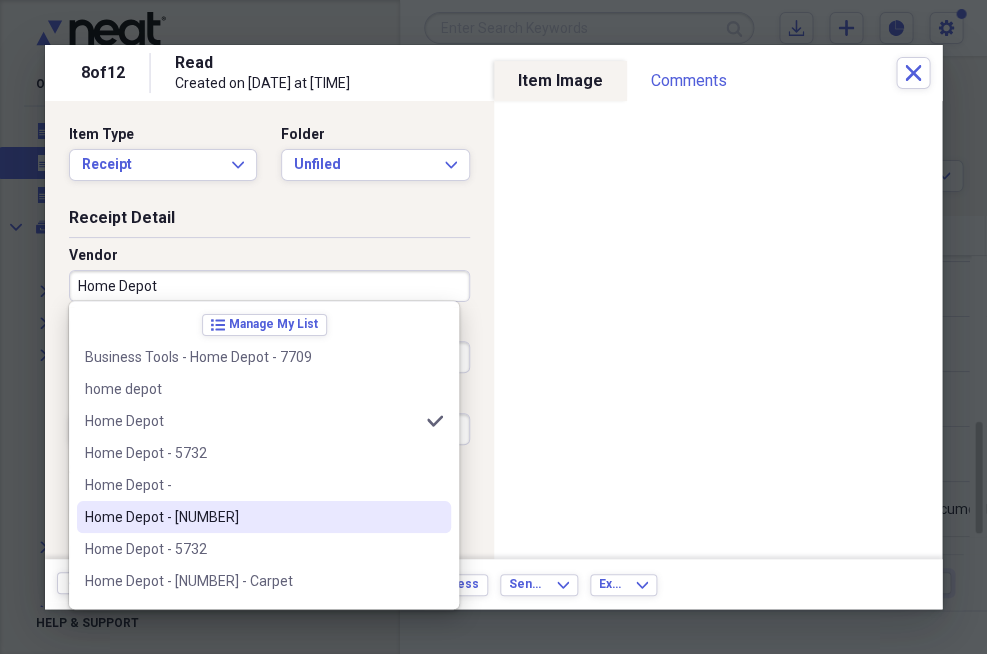 click on "Home Depot - [NUMBER]" at bounding box center (252, 517) 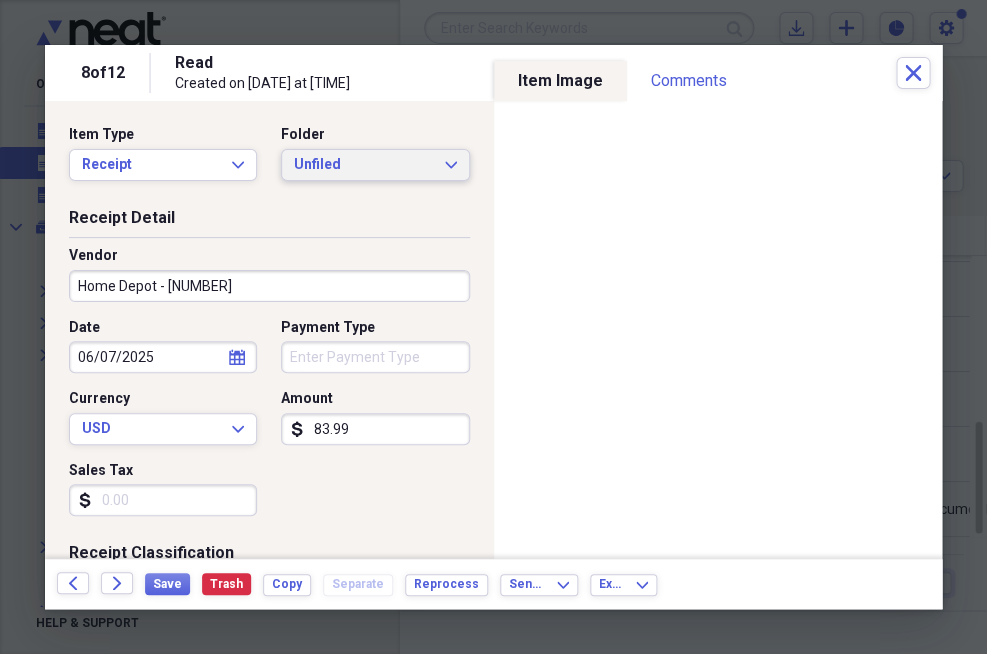 click on "Unfiled Expand" at bounding box center (375, 165) 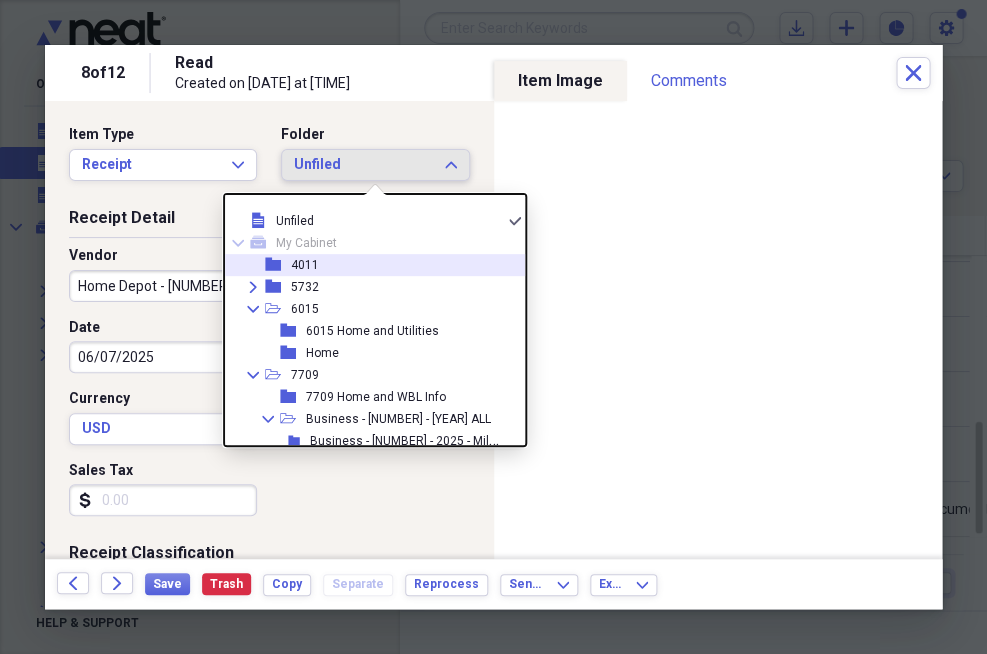 click on "4011" at bounding box center (305, 265) 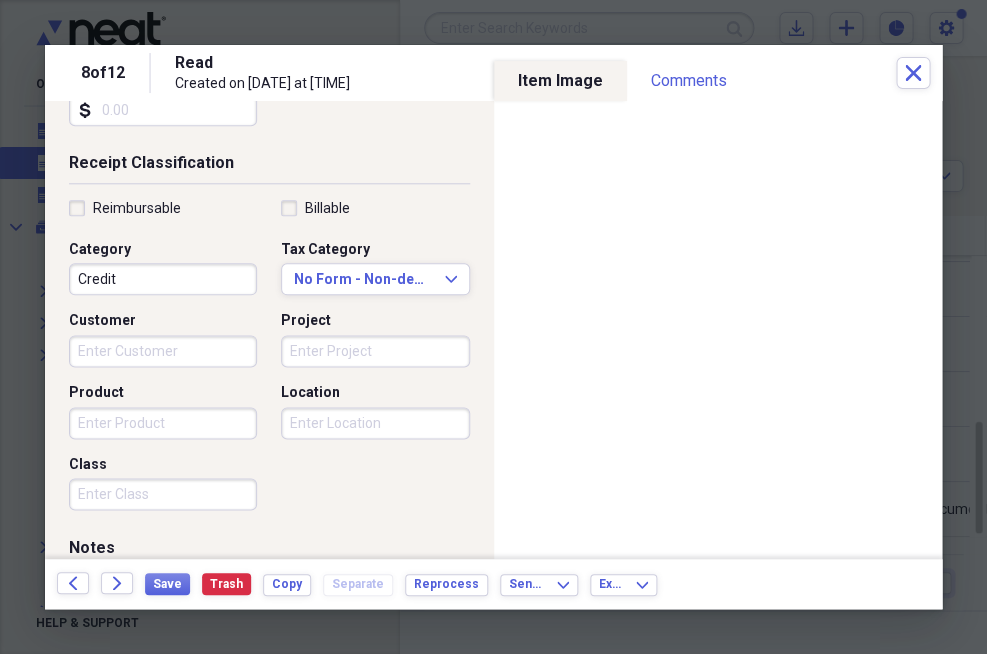 scroll, scrollTop: 395, scrollLeft: 0, axis: vertical 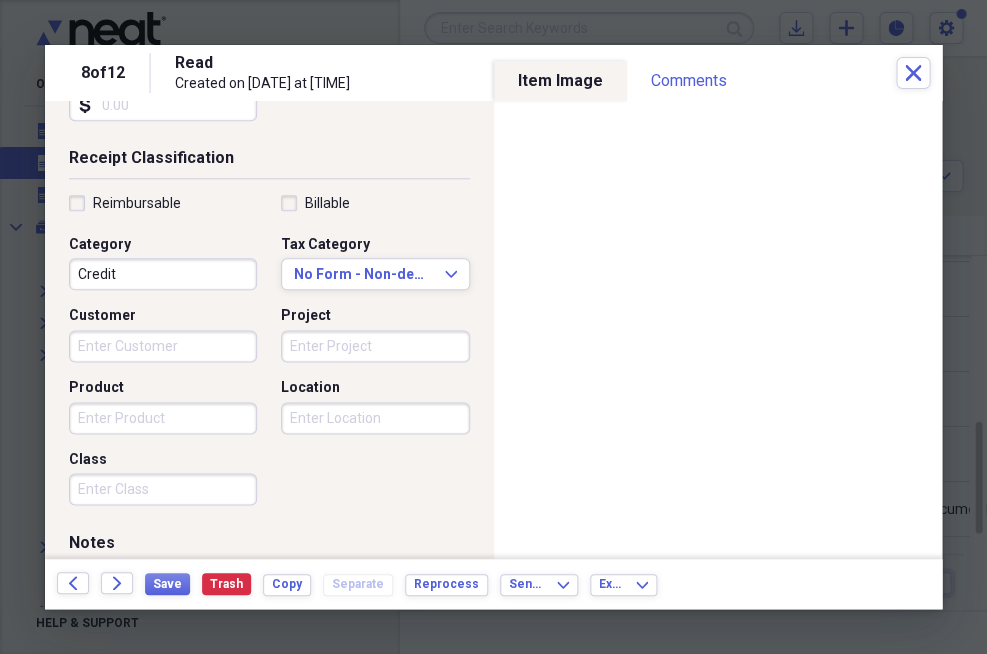 click on "Credit" at bounding box center [163, 274] 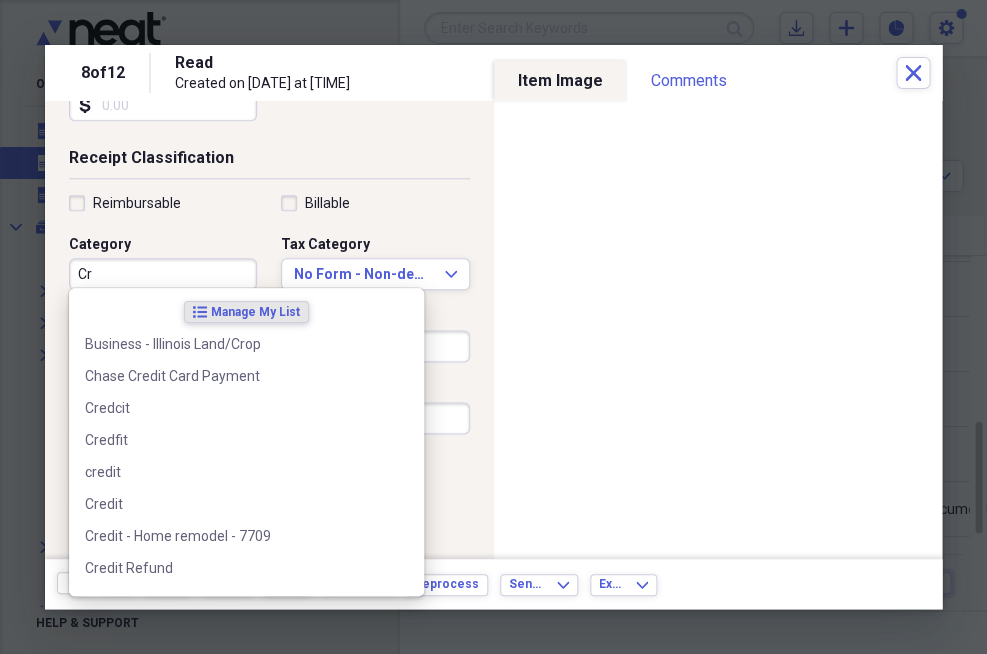type on "C" 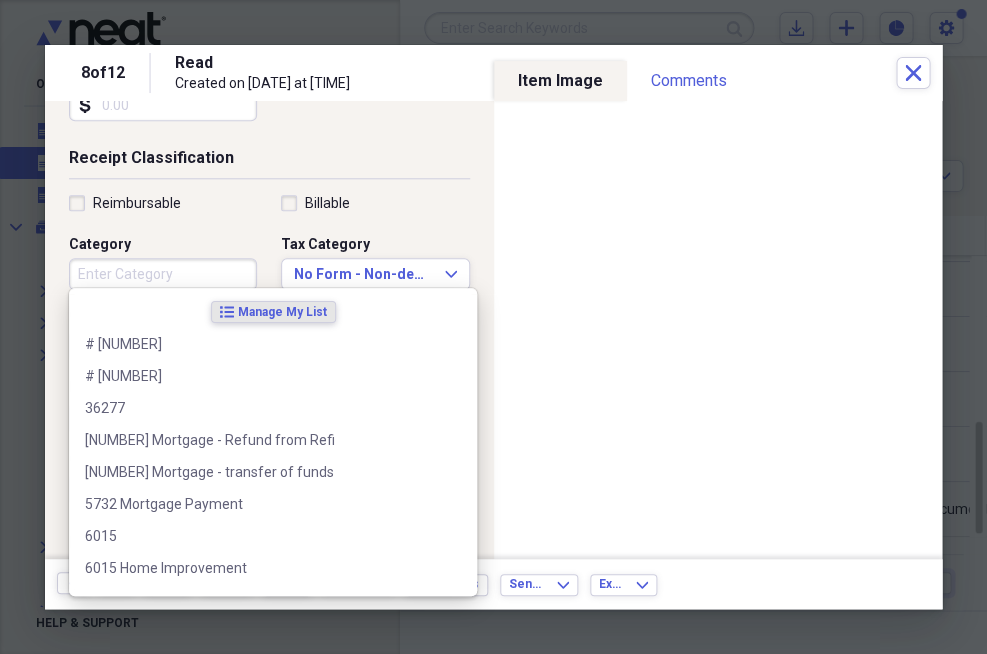 type 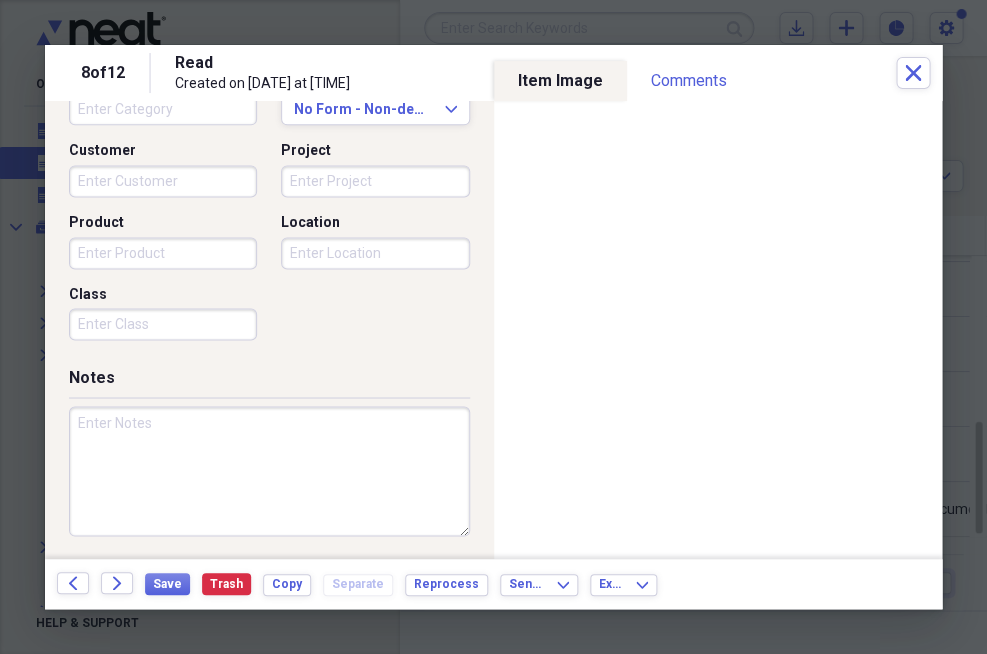scroll, scrollTop: 559, scrollLeft: 0, axis: vertical 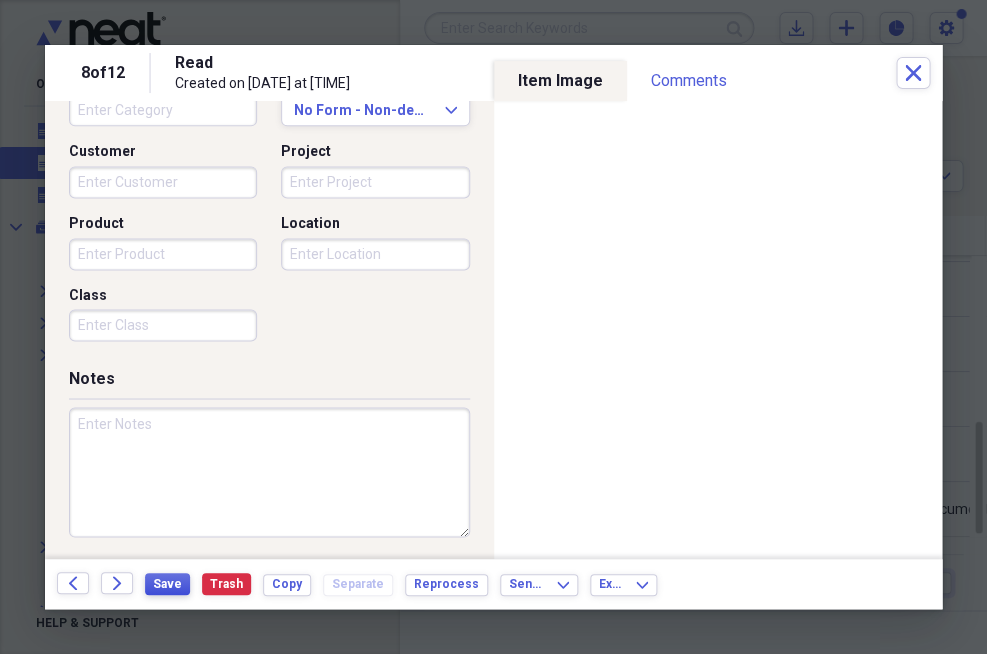 click on "Save" at bounding box center [167, 584] 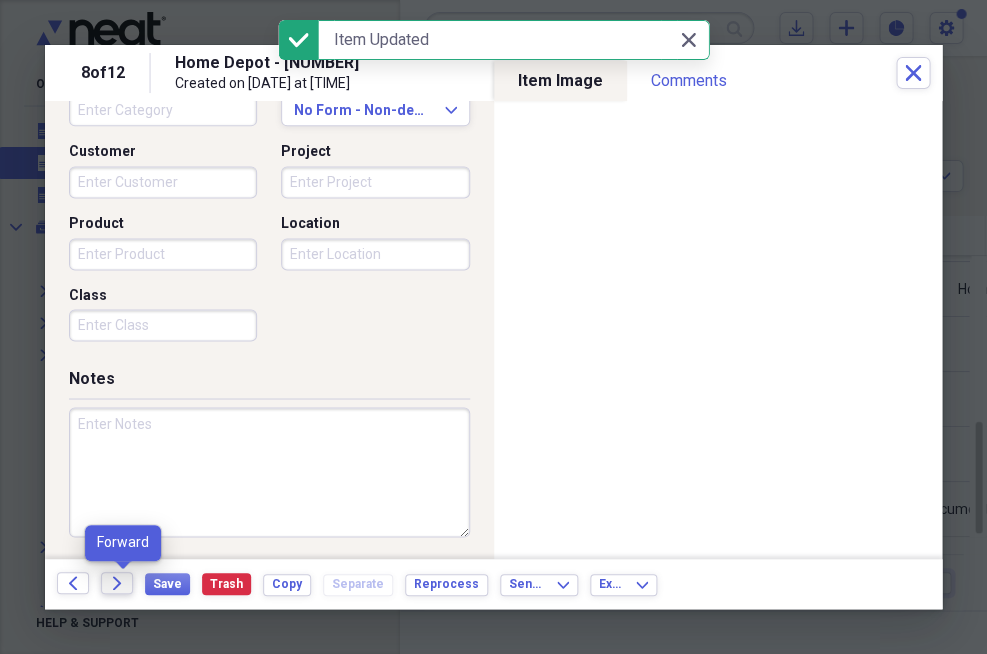 click 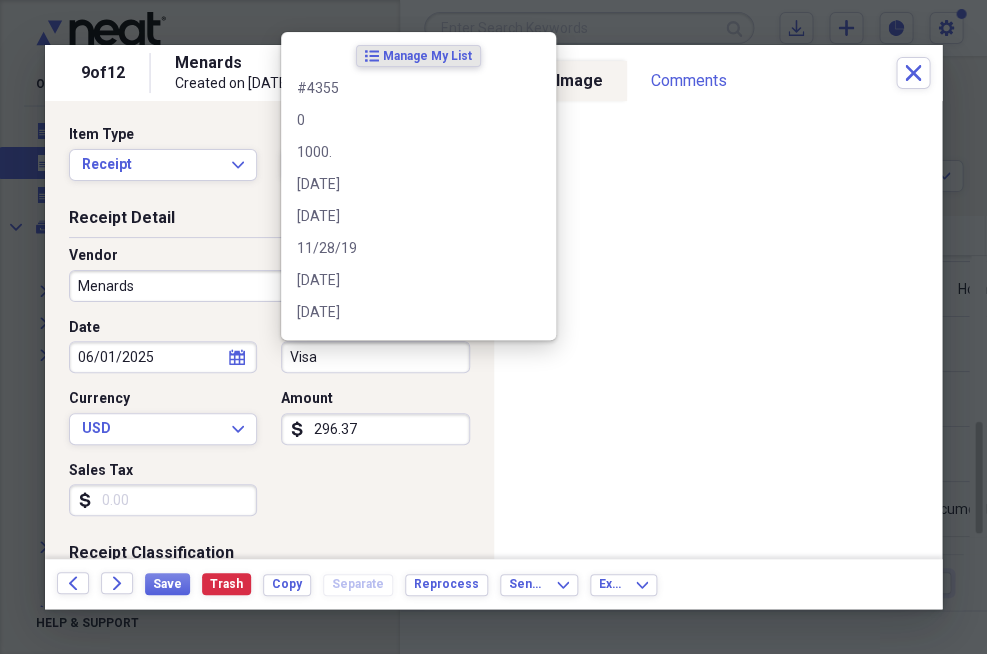 click on "Visa" at bounding box center [375, 357] 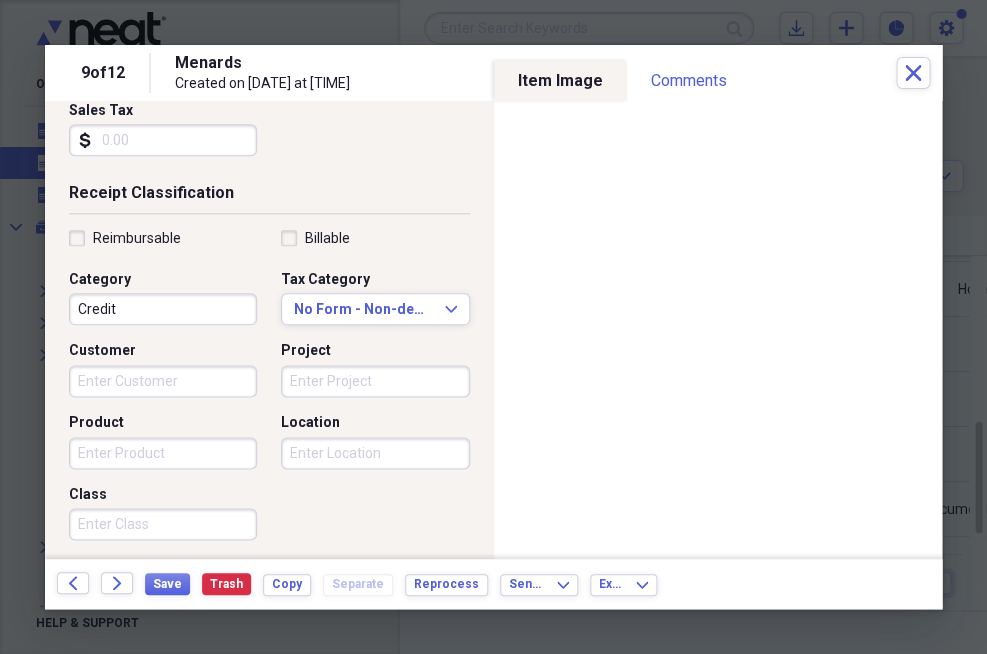 scroll, scrollTop: 367, scrollLeft: 0, axis: vertical 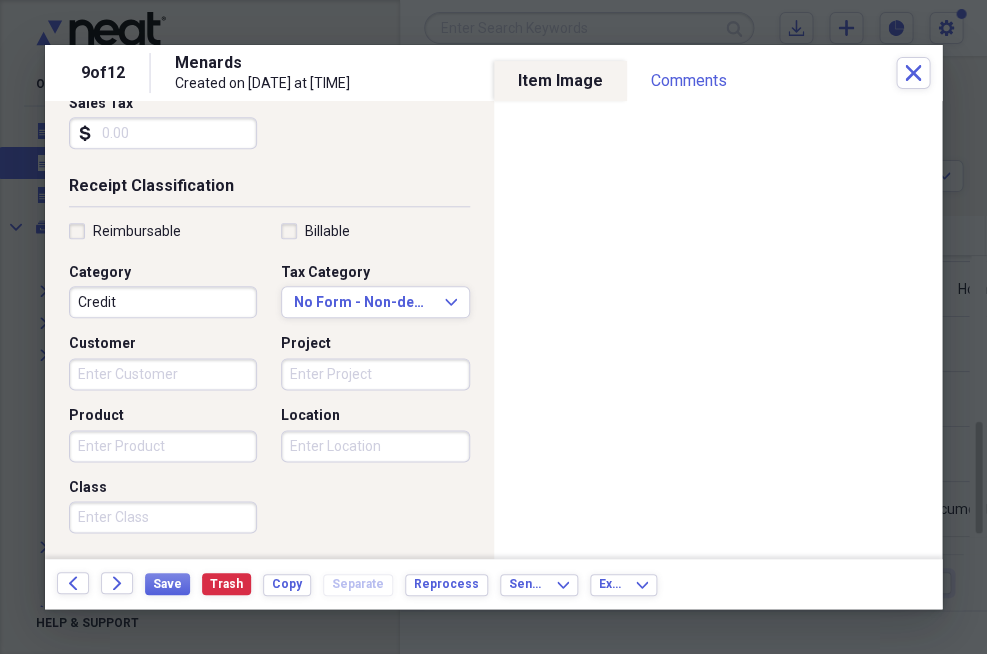 type 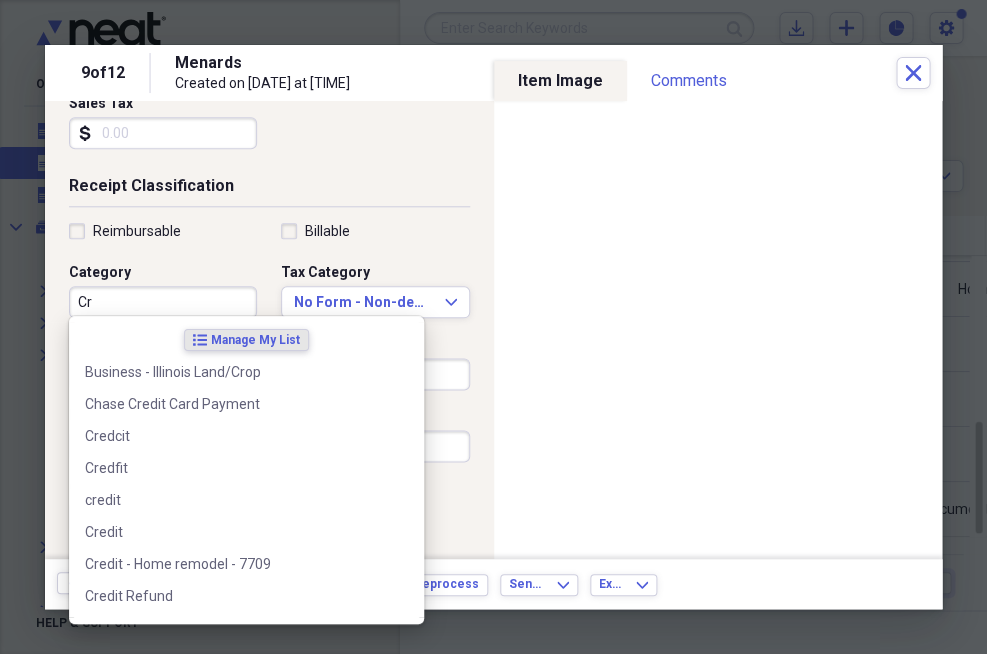 type on "C" 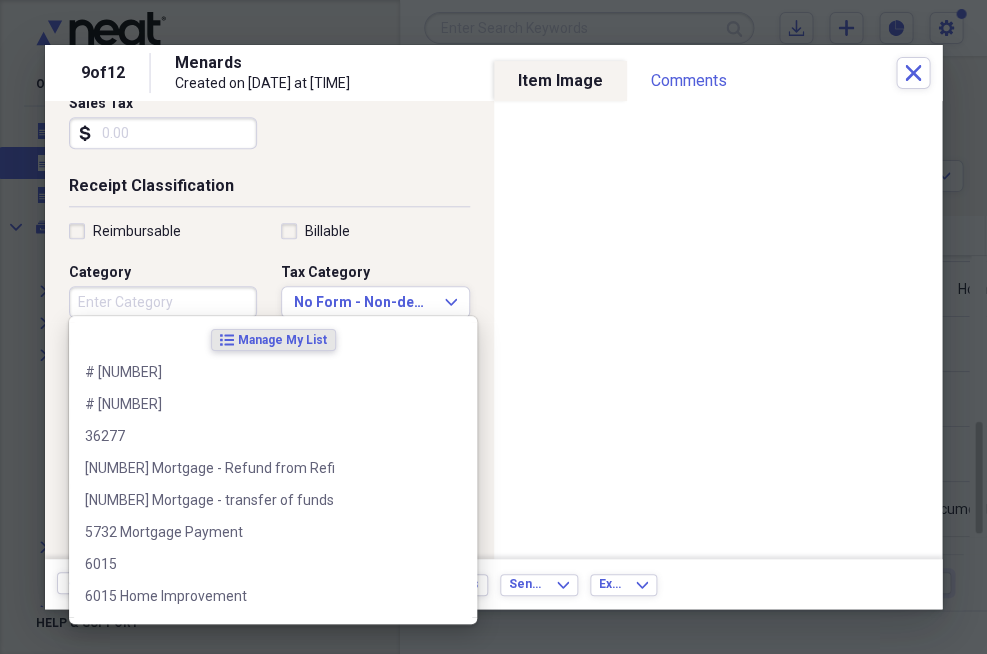type 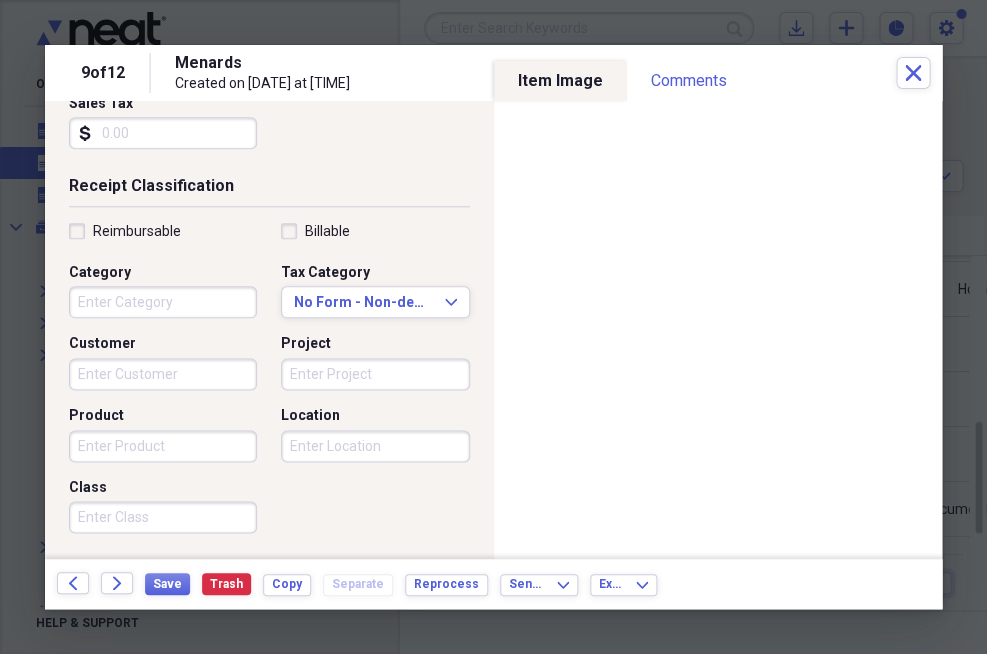 click on "Receipt Classification Reimbursable Billable Category Tax Category No Form - Non-deductible Expand Customer Project Product Location Class" at bounding box center [269, 367] 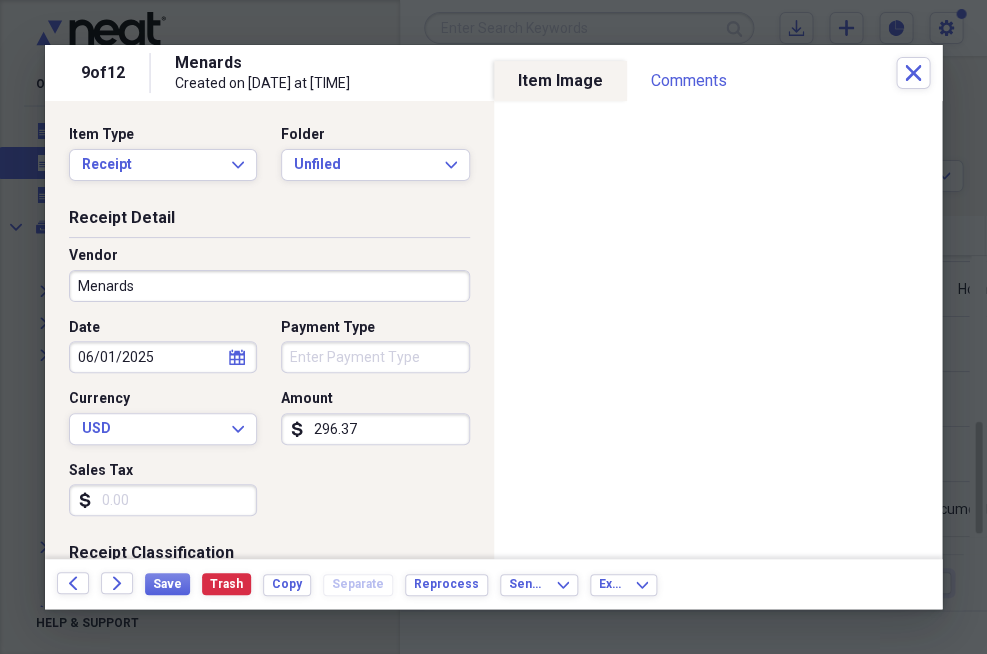 scroll, scrollTop: 0, scrollLeft: 0, axis: both 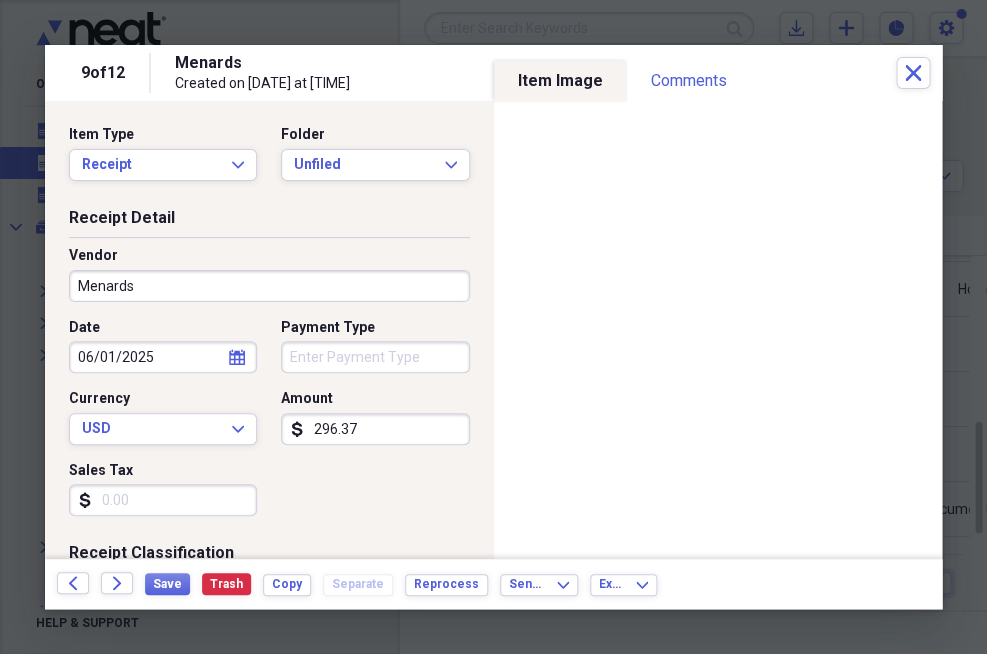 click on "Menards" at bounding box center (269, 286) 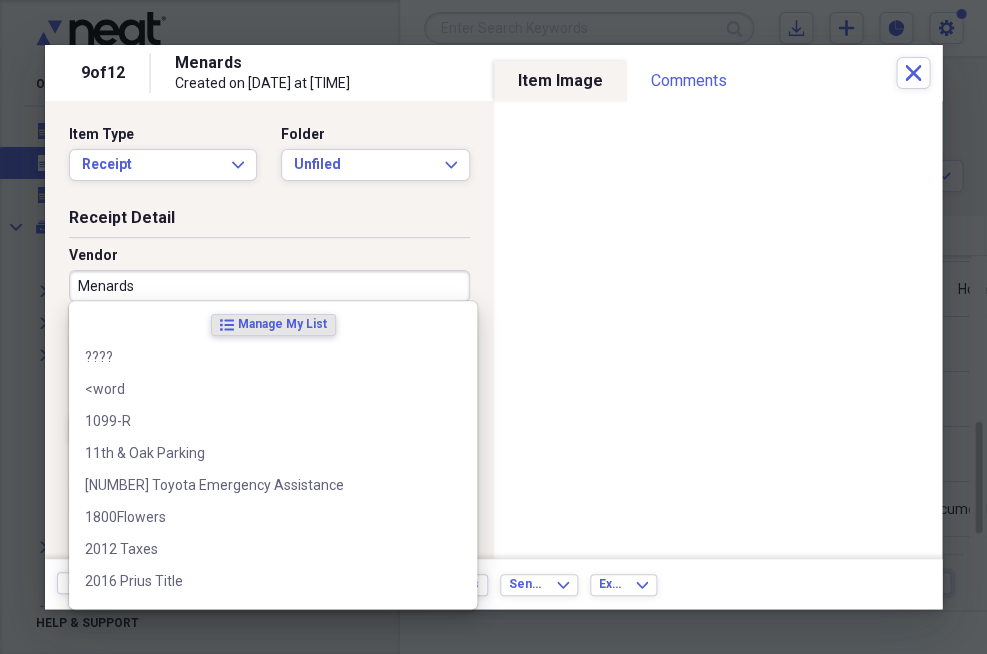 click on "Menards" at bounding box center (269, 286) 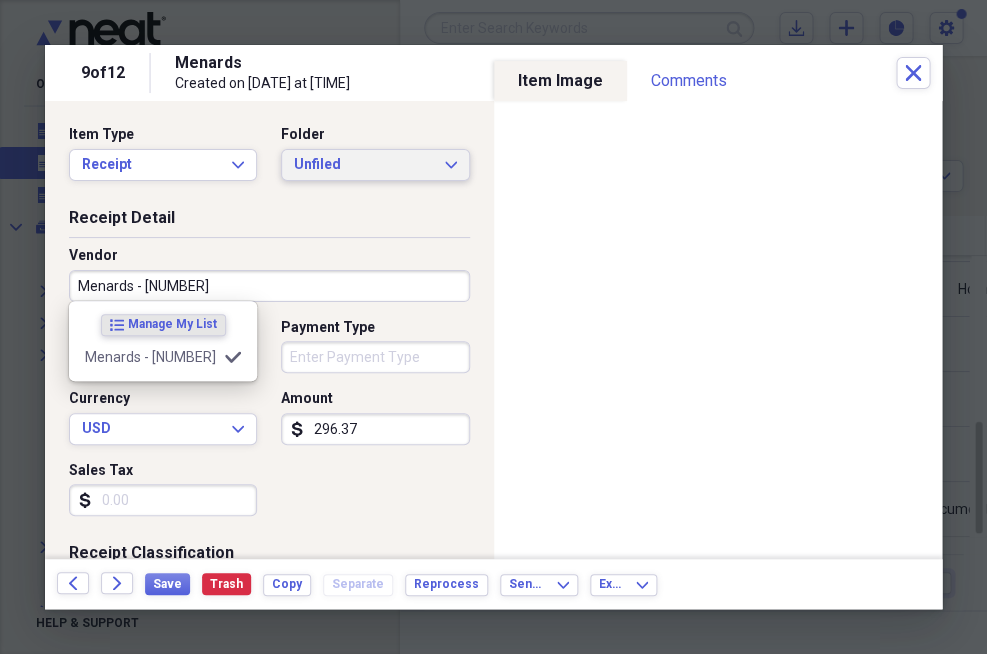 type on "Menards - [NUMBER]" 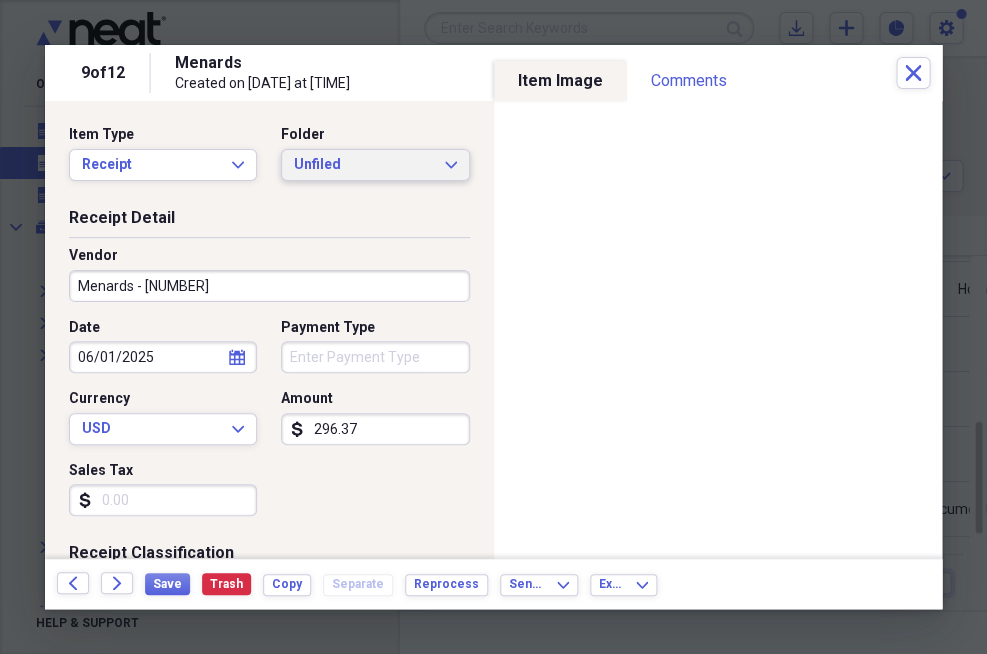 click on "Unfiled Expand" at bounding box center (375, 165) 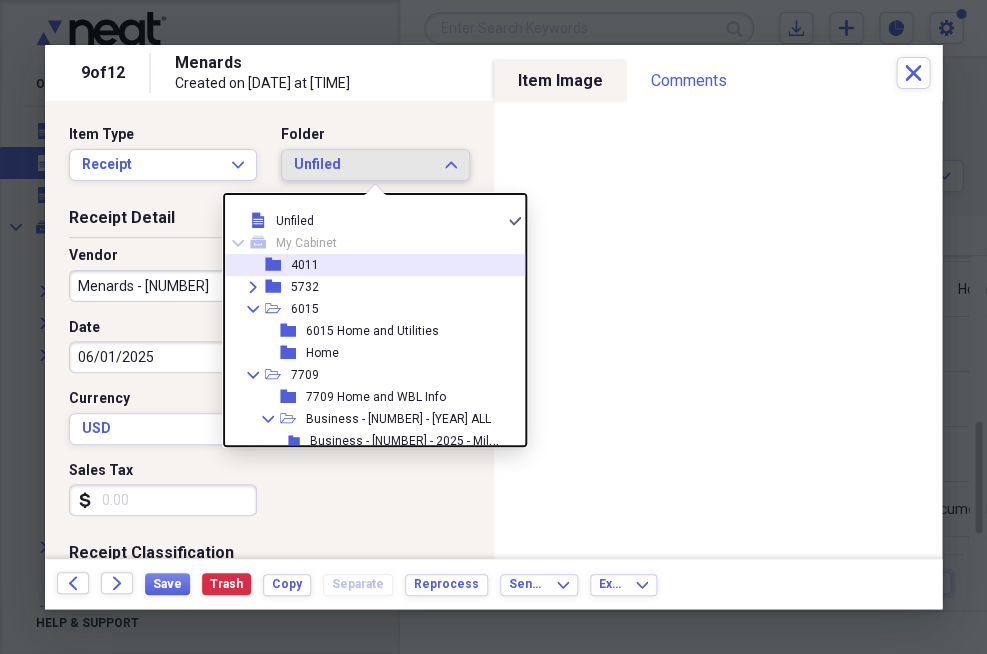 click on "4011" at bounding box center [305, 265] 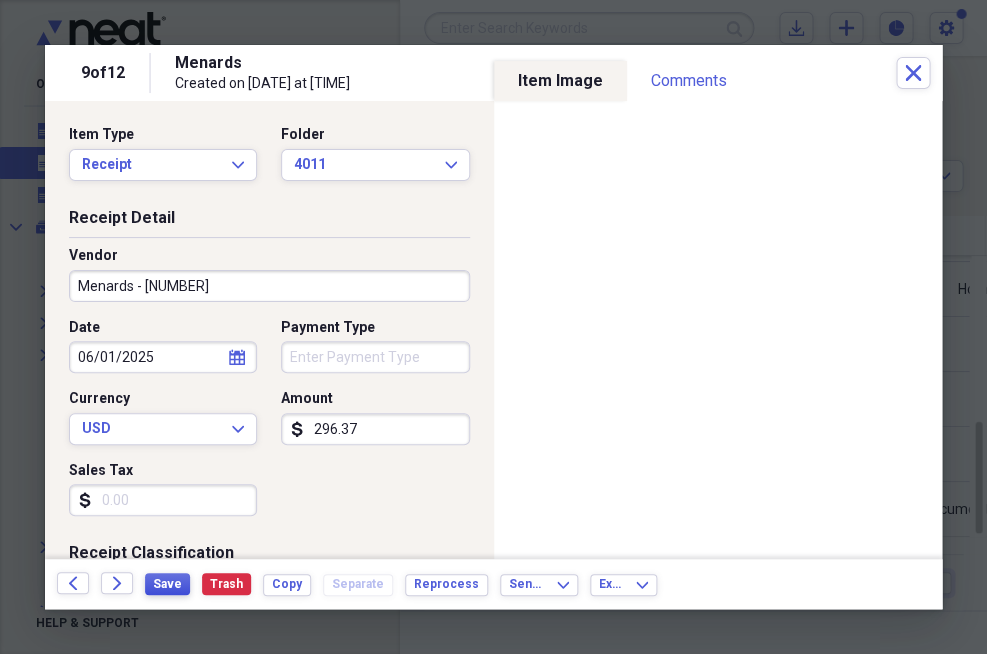 click on "Save" at bounding box center (167, 584) 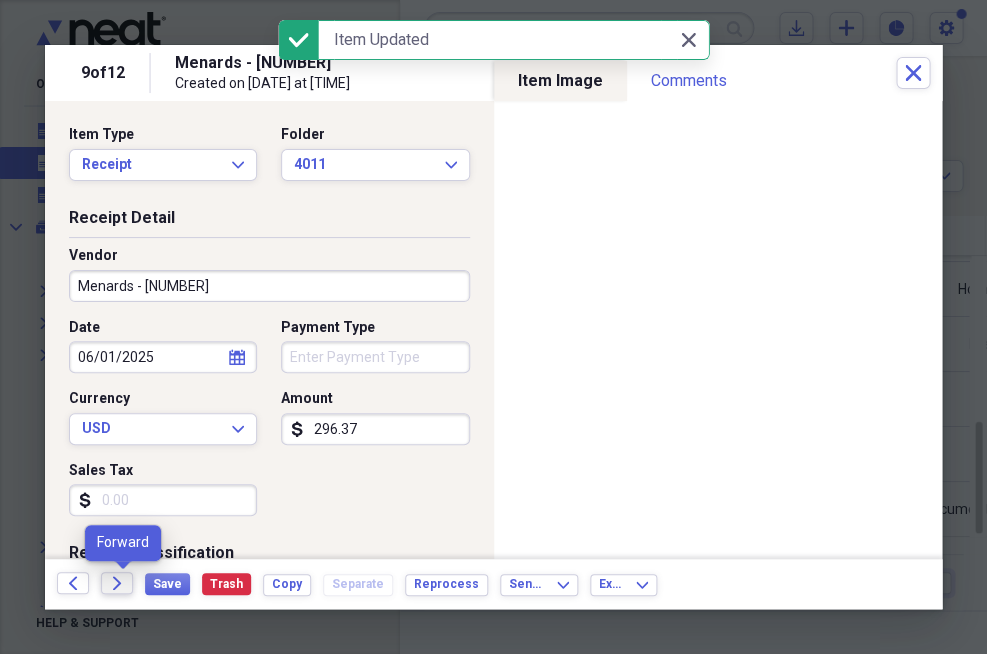 click 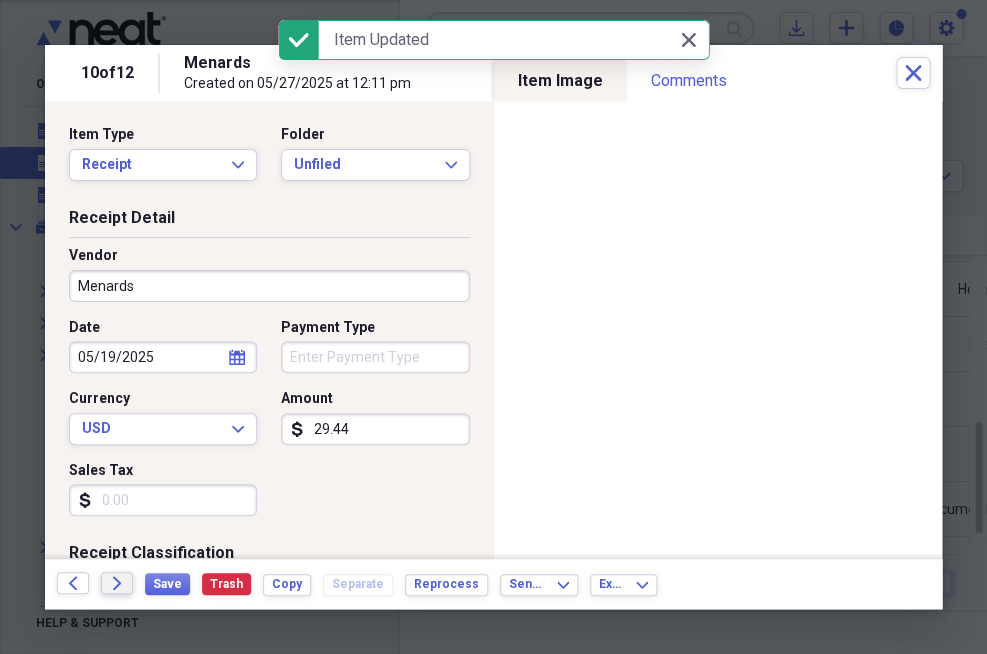 click on "Forward" 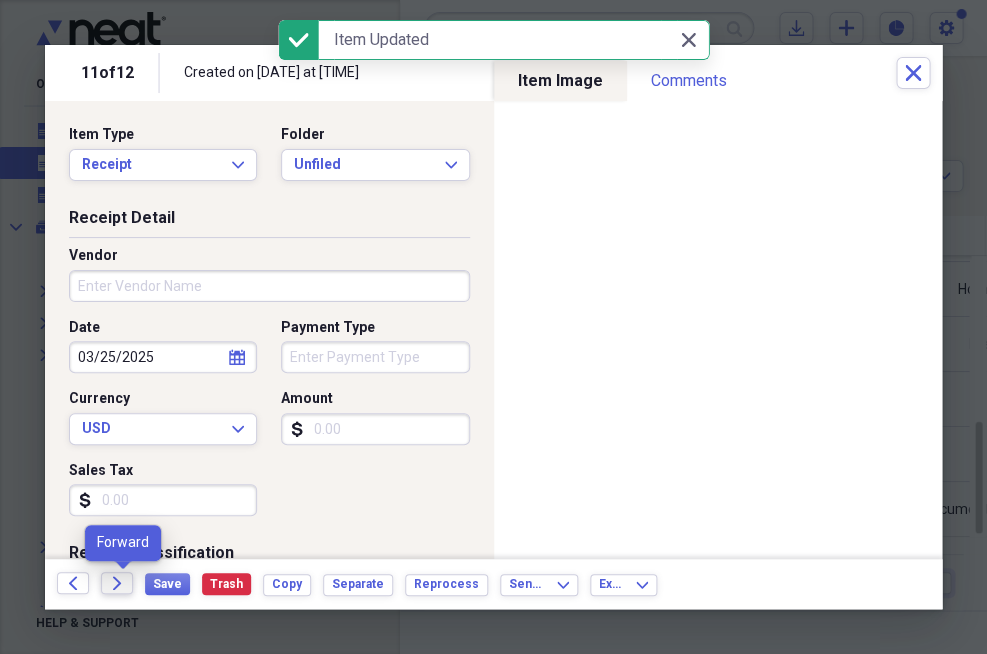 click 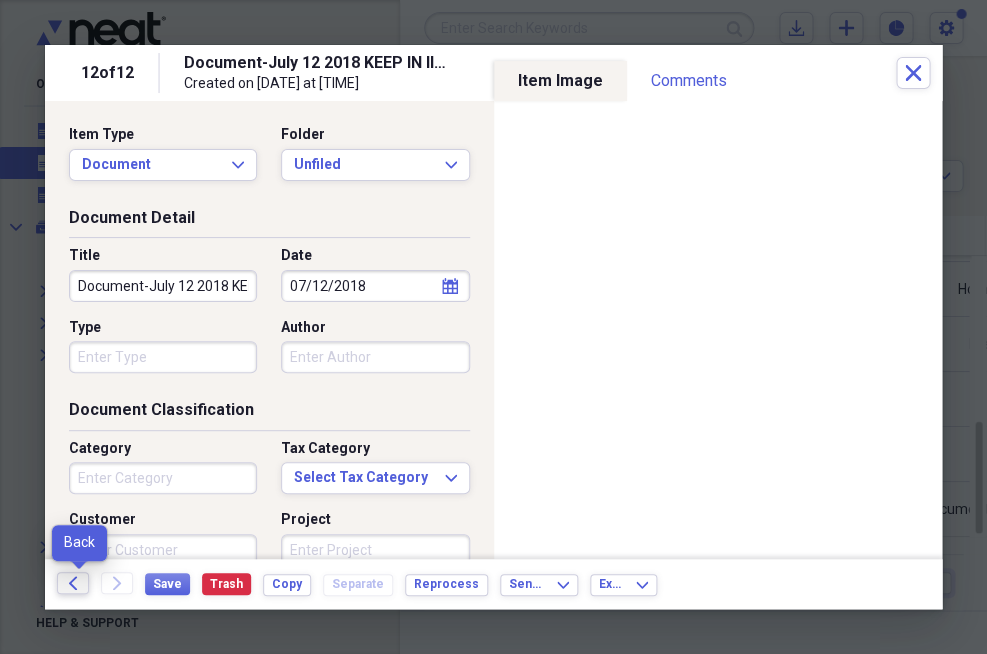 click on "Back" 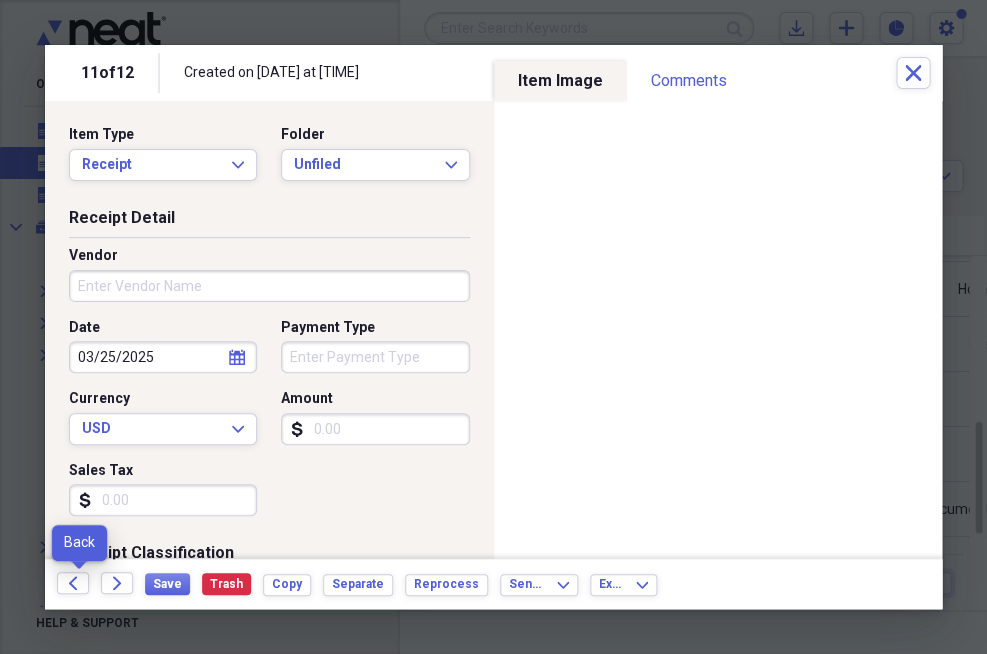 click on "Back" 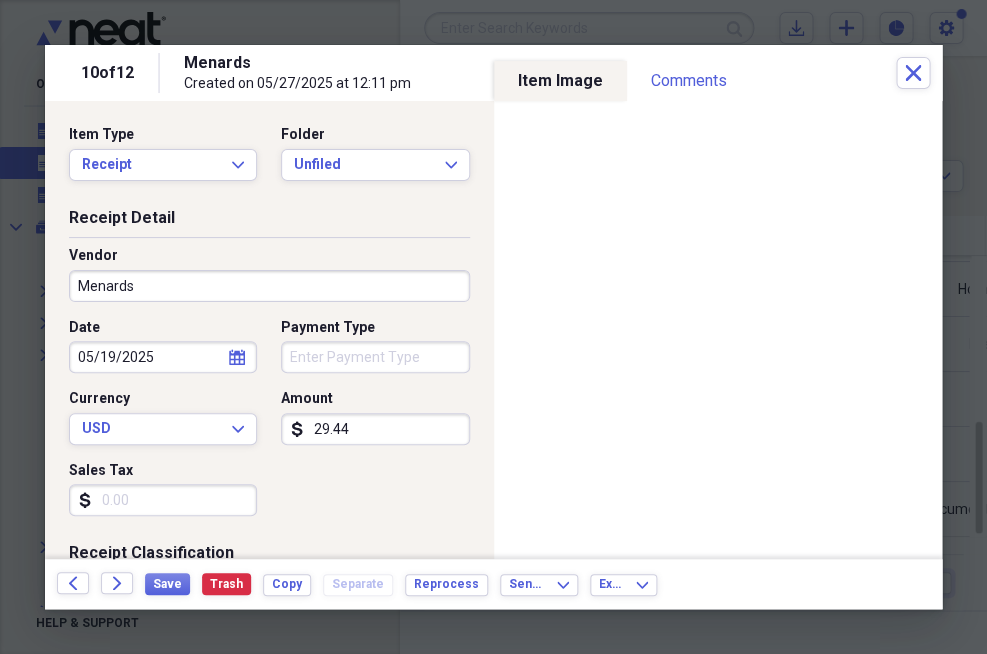 click on "Back" 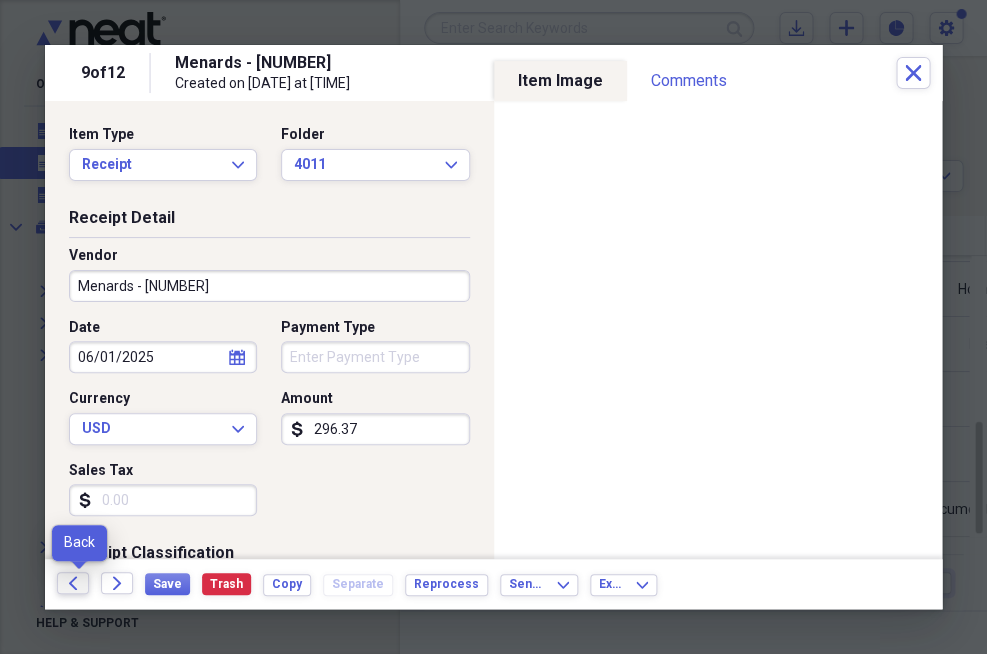 click on "Back" 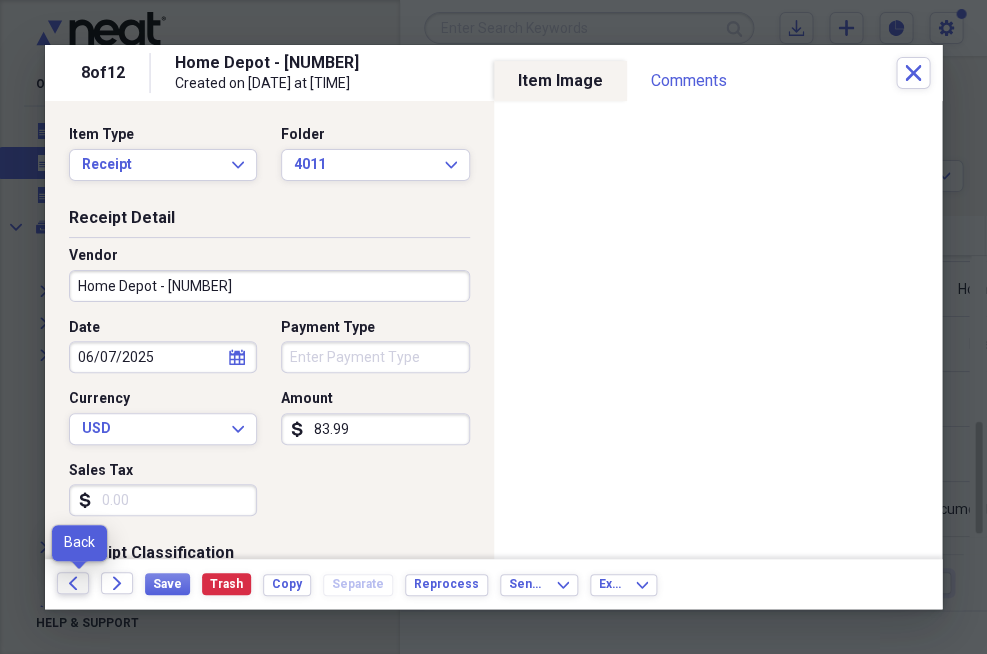 click on "Back" at bounding box center [73, 583] 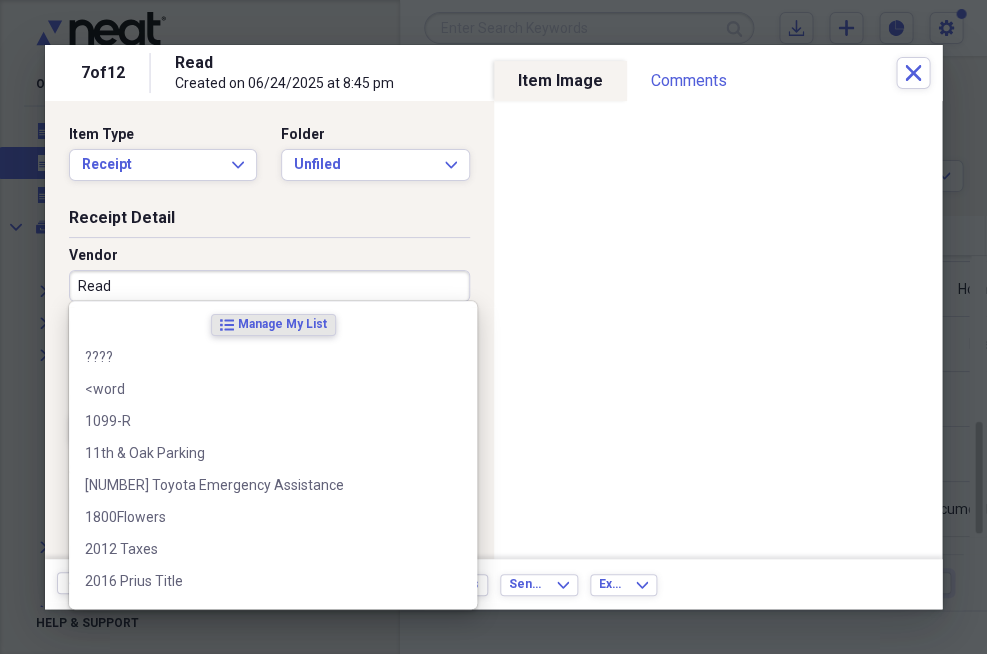 click on "Read" at bounding box center (269, 286) 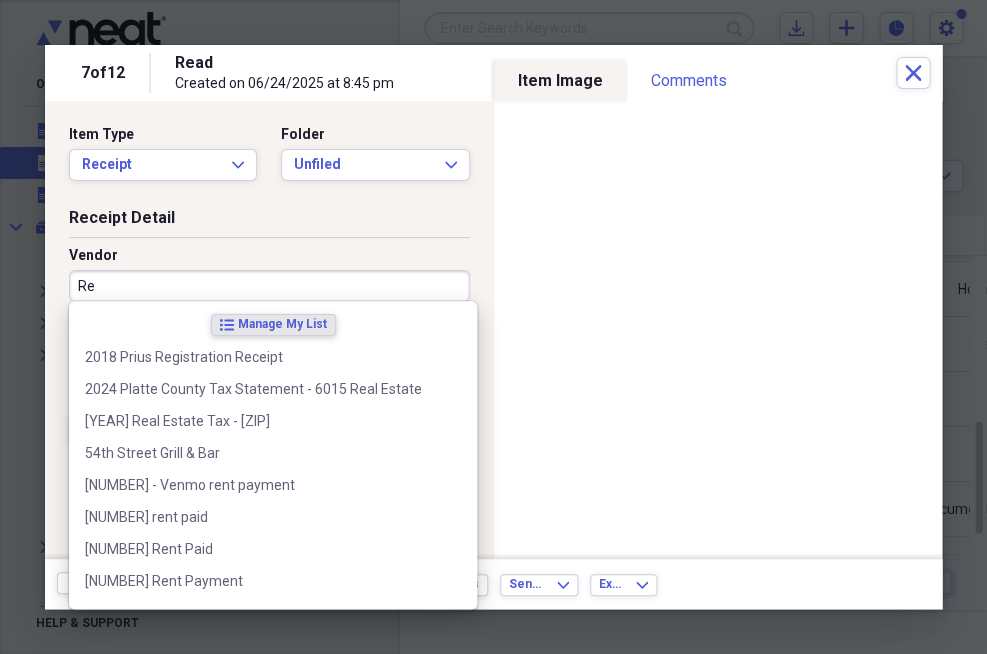 type on "R" 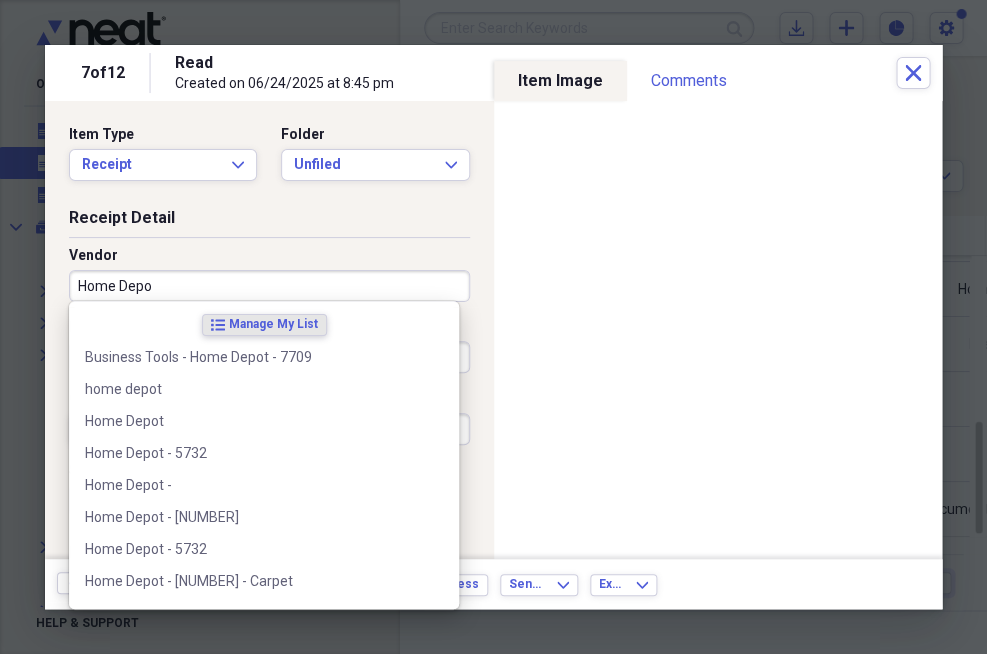 type on "Home Depot" 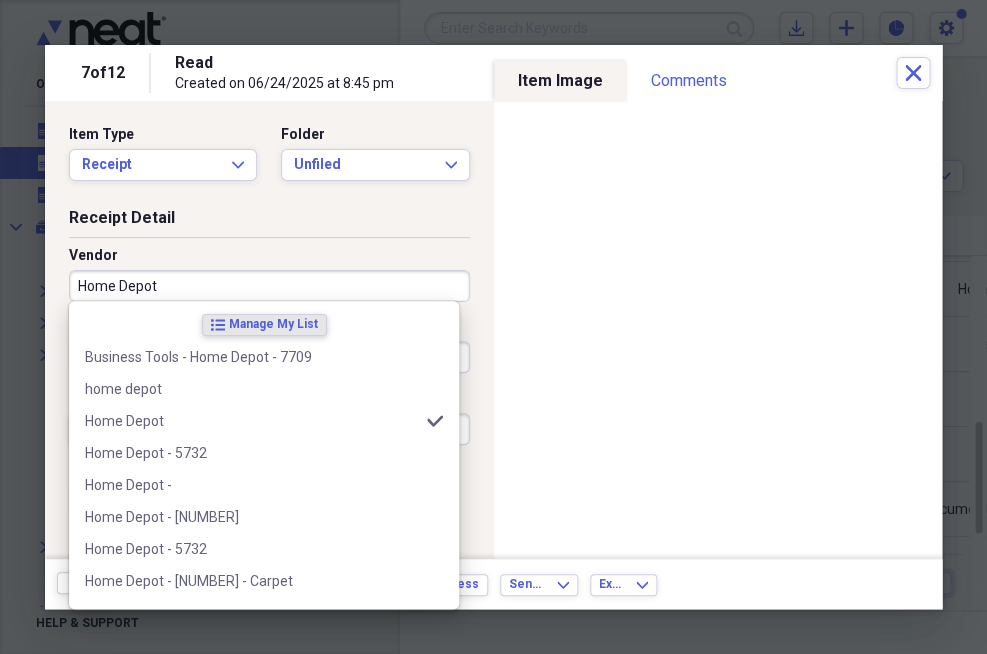 type on "Credit" 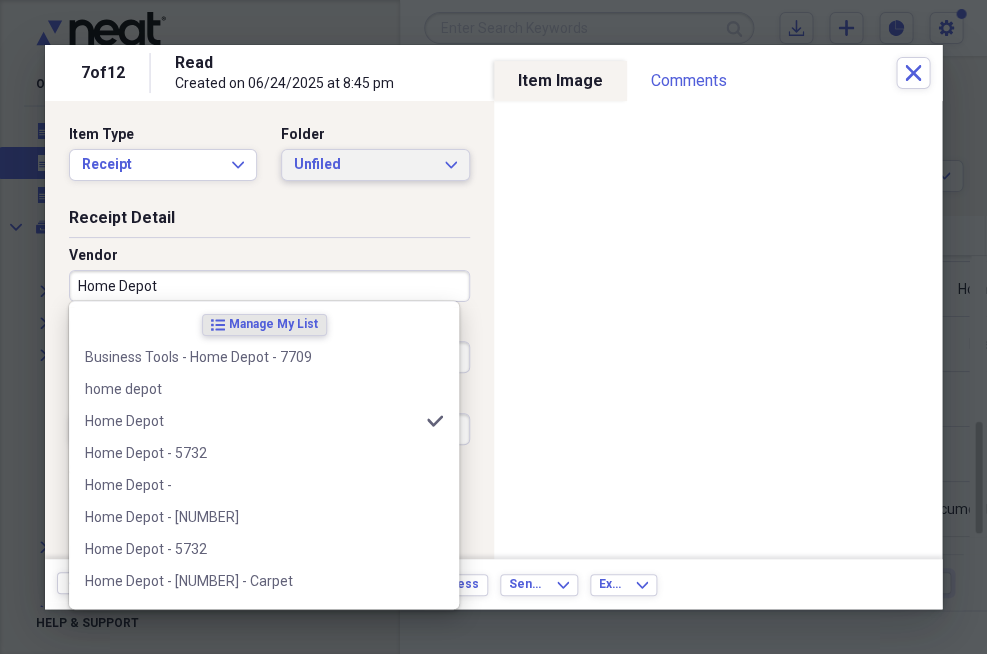type on "Home Depot" 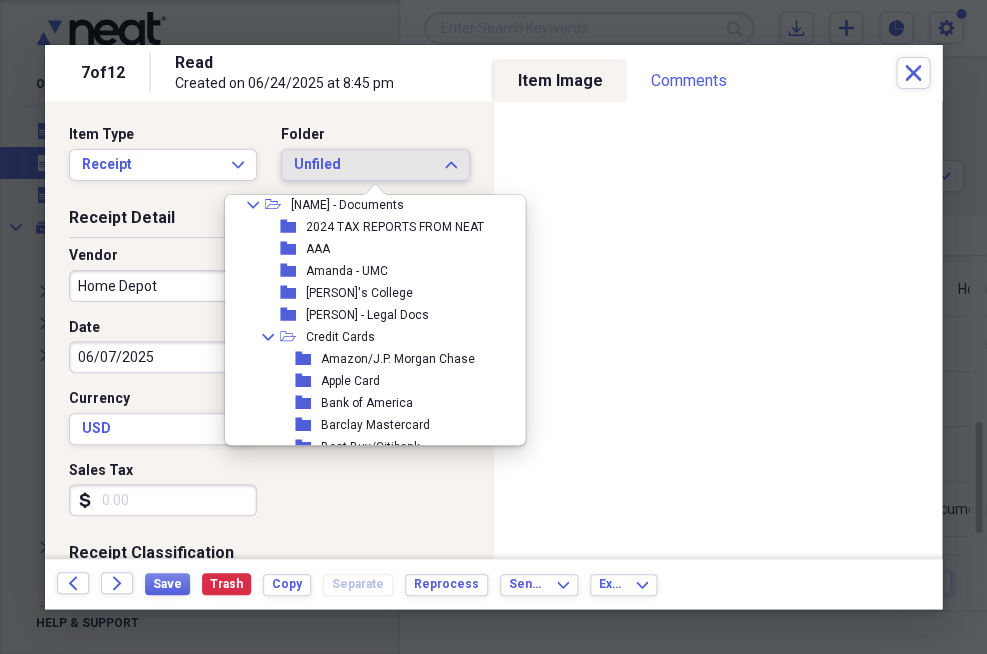 scroll, scrollTop: 585, scrollLeft: 0, axis: vertical 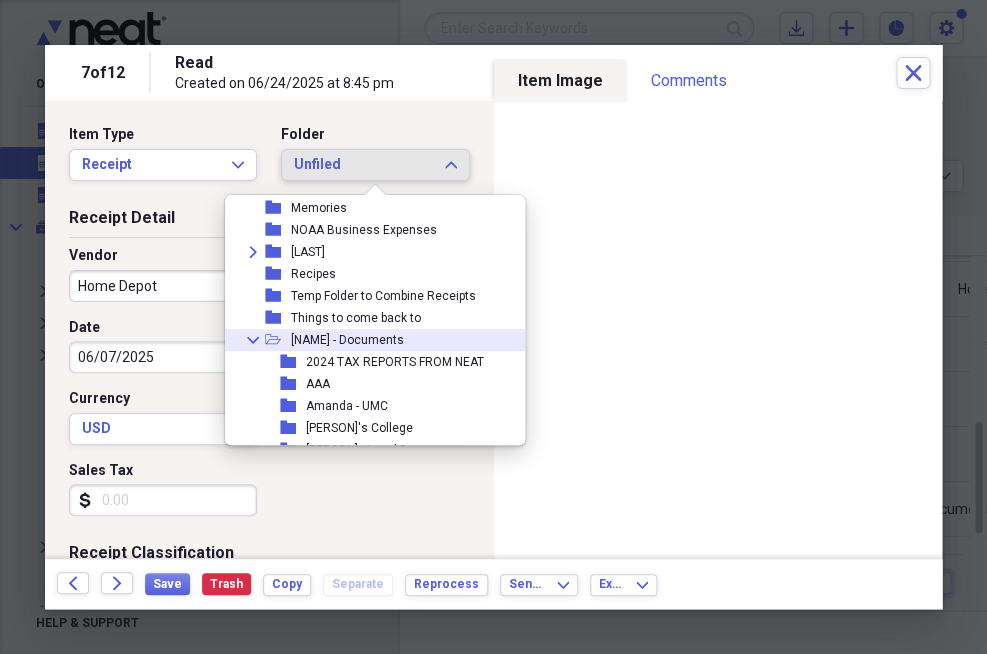 click 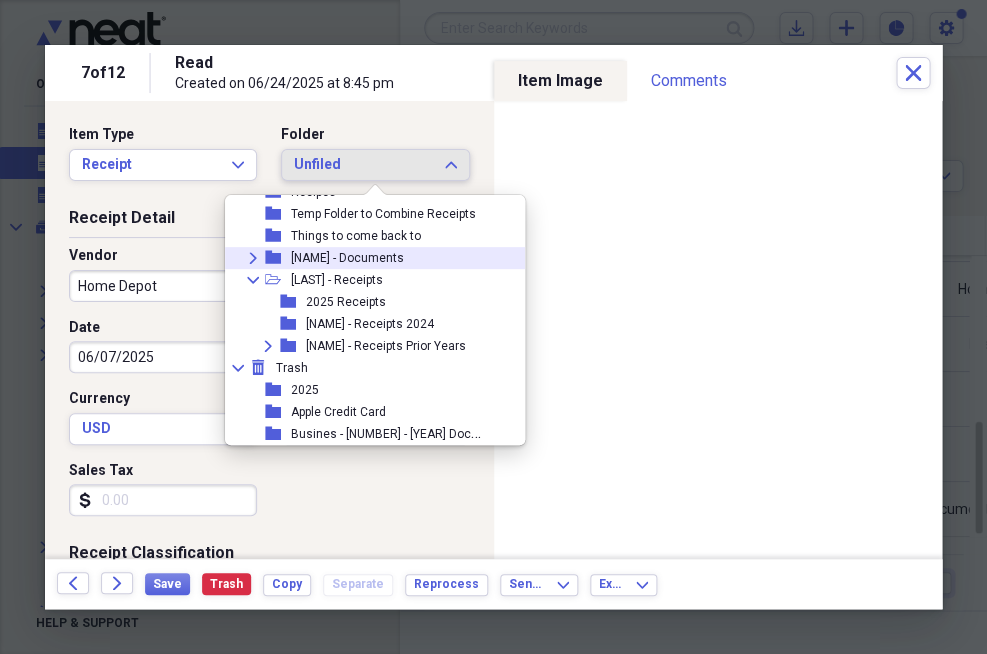 scroll, scrollTop: 667, scrollLeft: 0, axis: vertical 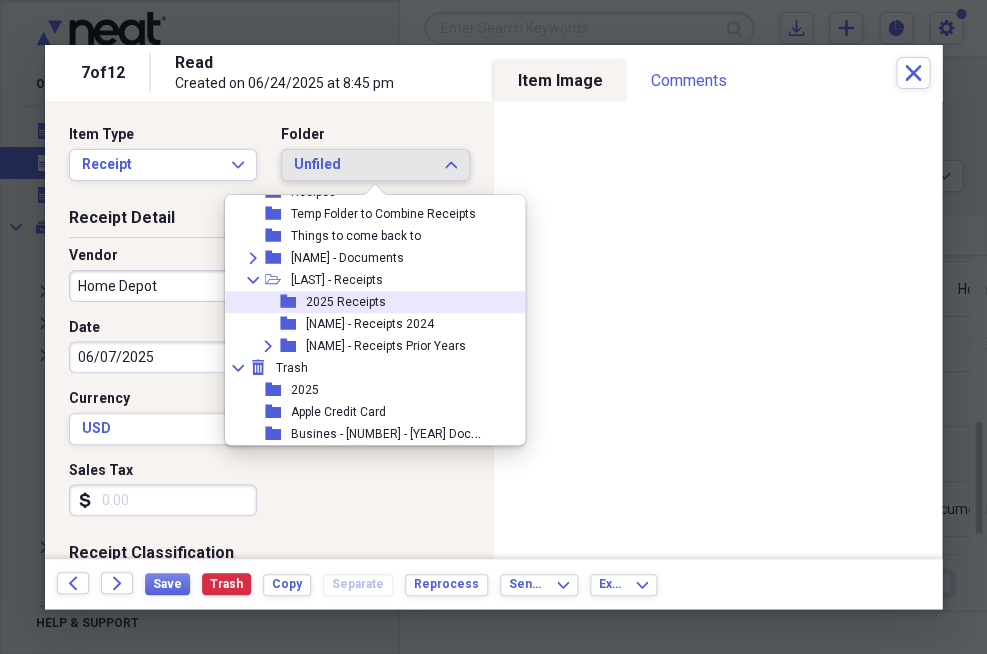 click on "2025 Receipts" at bounding box center (346, 302) 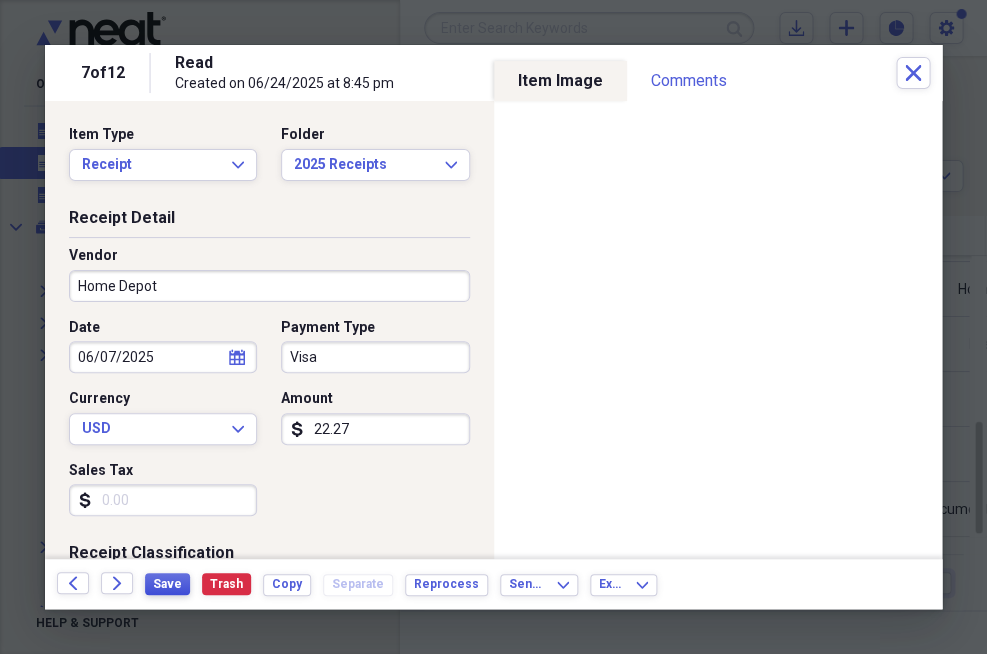 click on "Save" at bounding box center (167, 584) 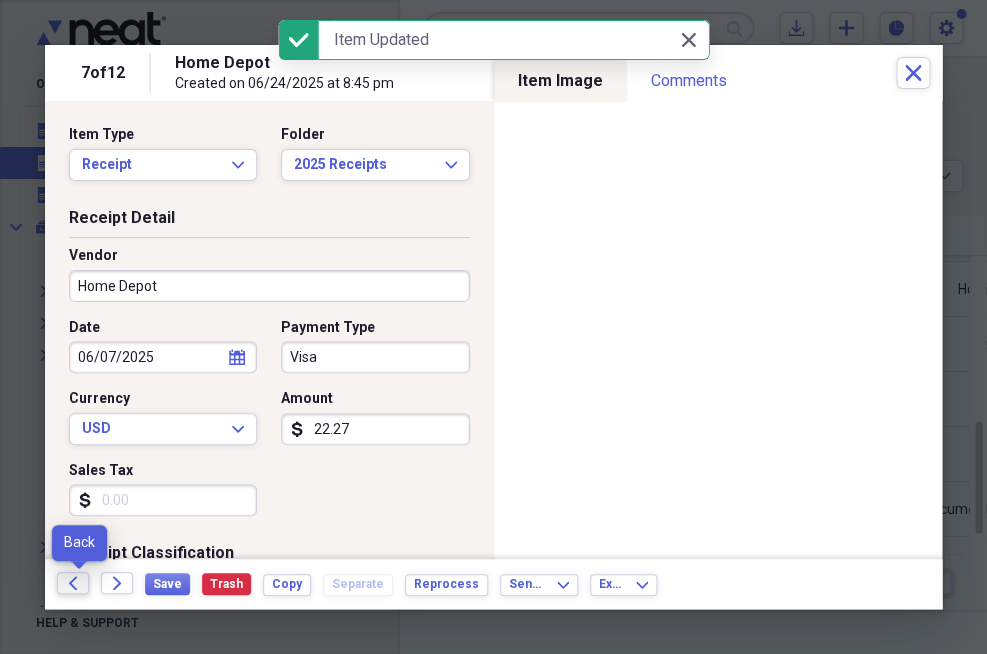 click on "Back" 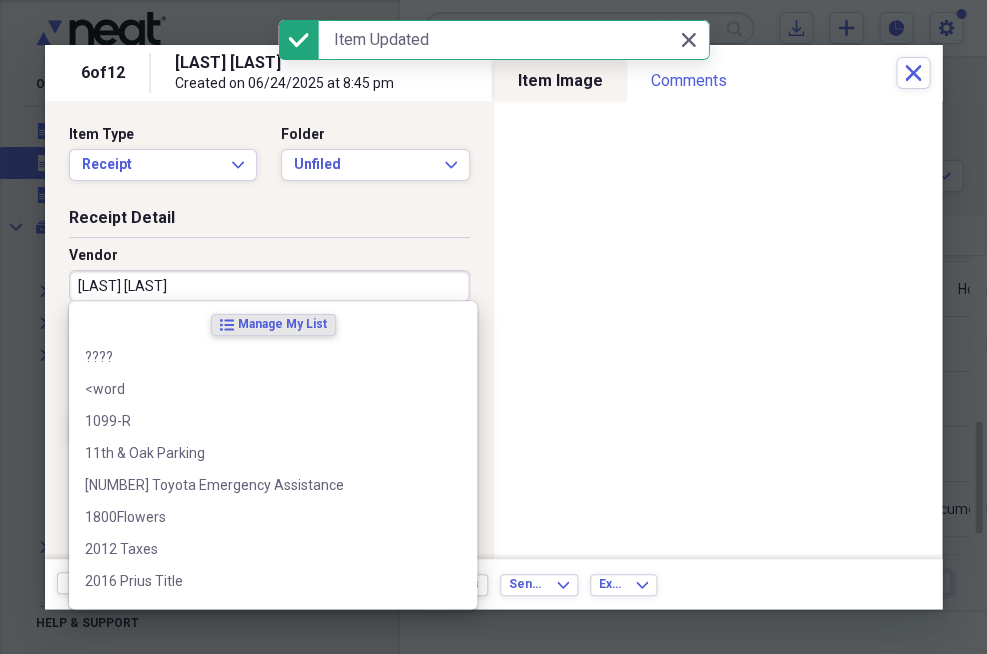 click on "[FIRST] [LAST]" at bounding box center [269, 286] 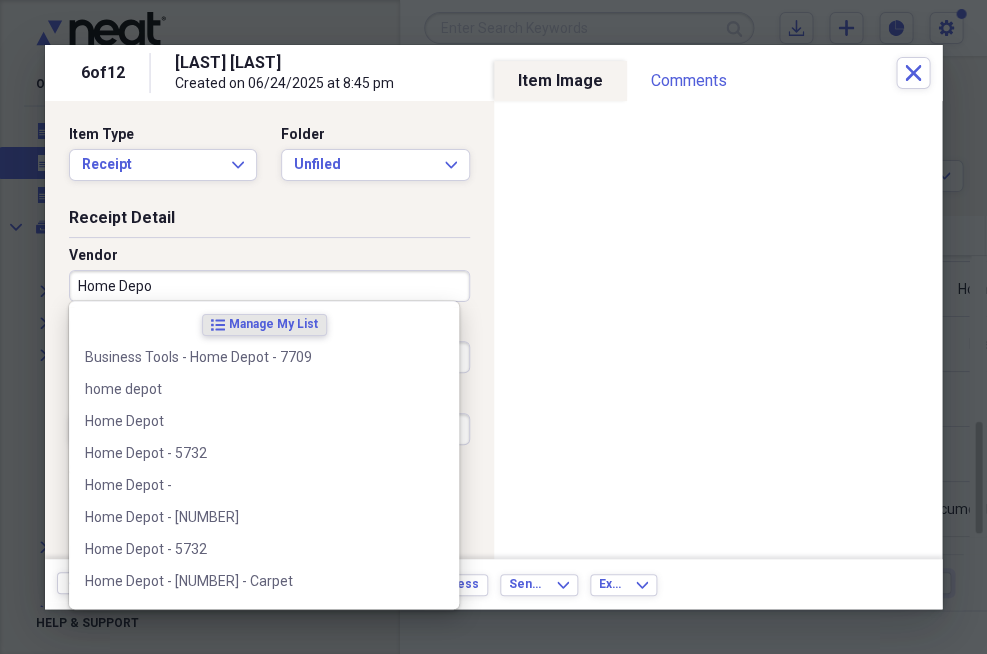 type on "Home Depot" 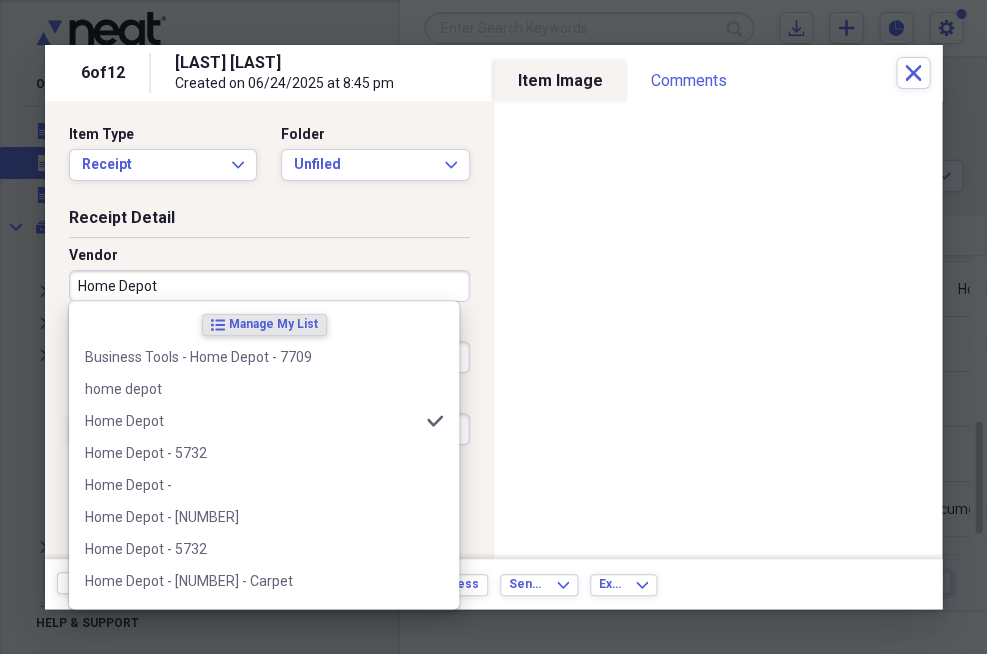 type on "Credit" 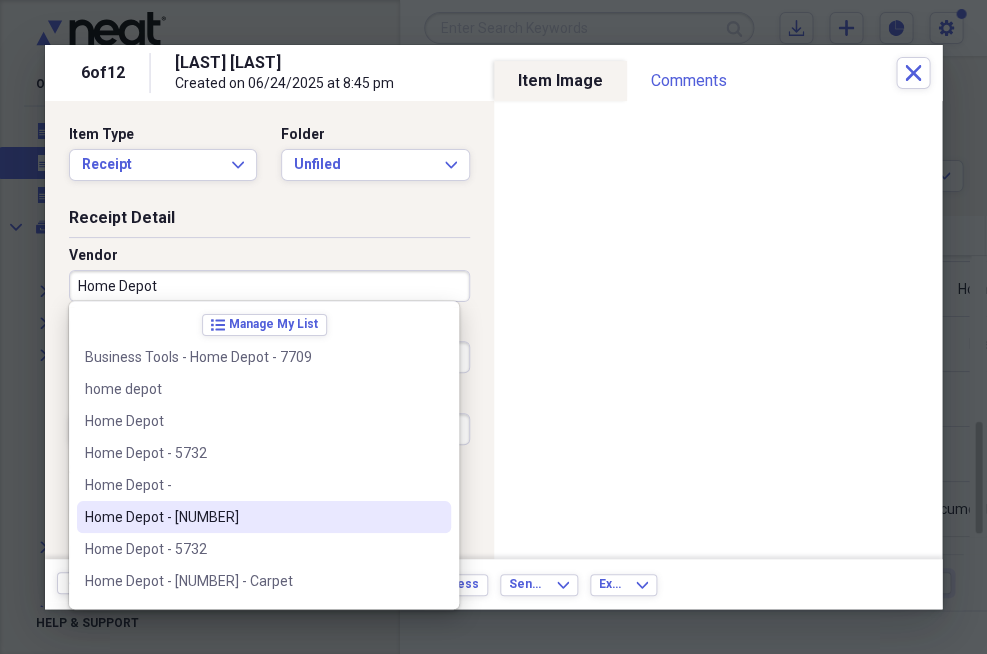 click on "Home Depot - [NUMBER]" at bounding box center [252, 517] 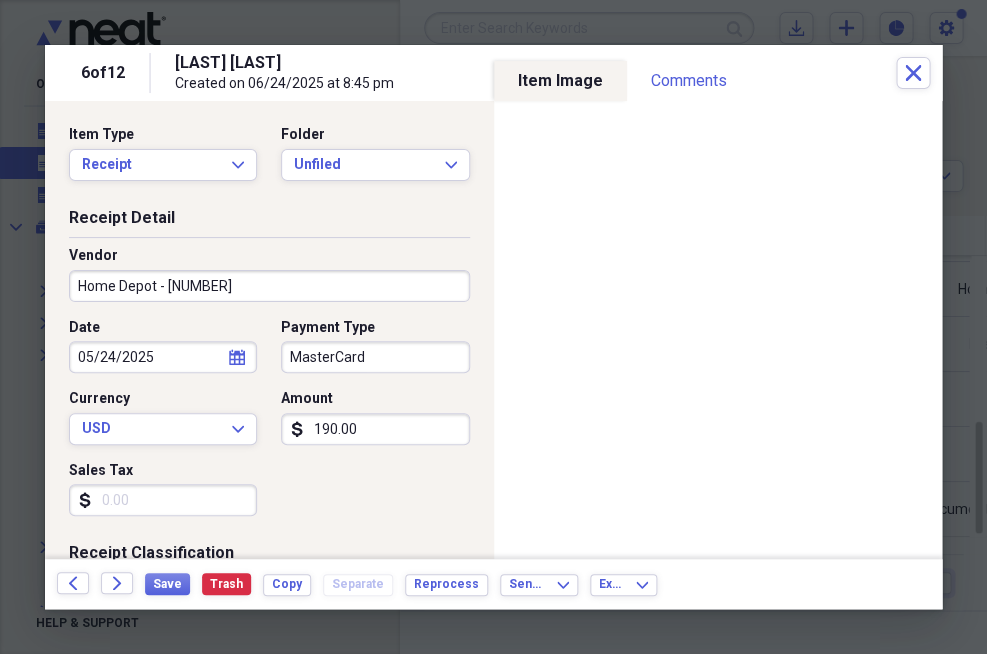 click on "MasterCard" at bounding box center [375, 357] 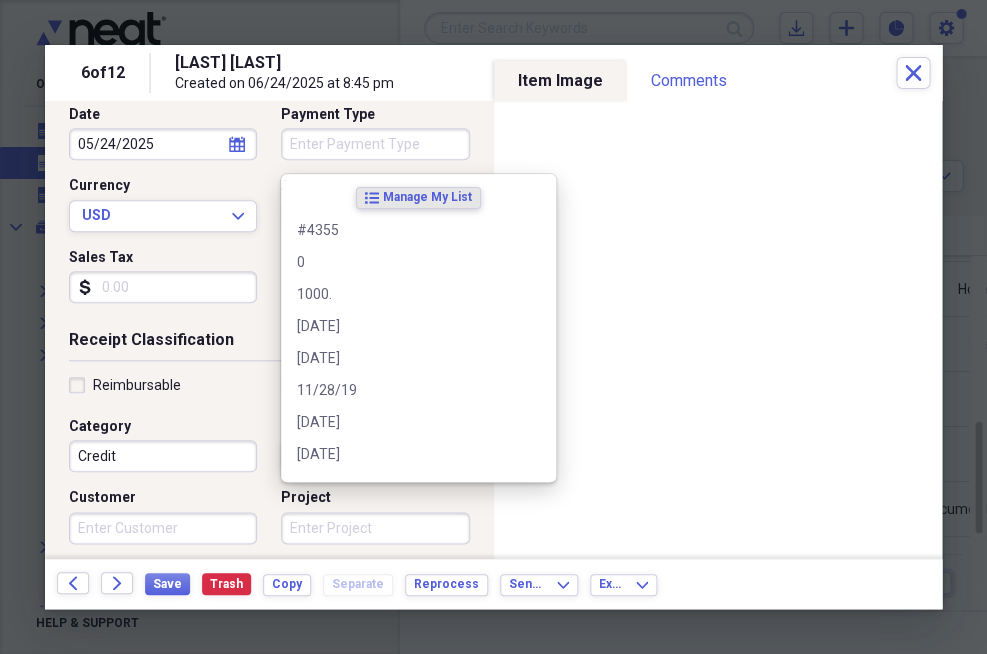 scroll, scrollTop: 218, scrollLeft: 0, axis: vertical 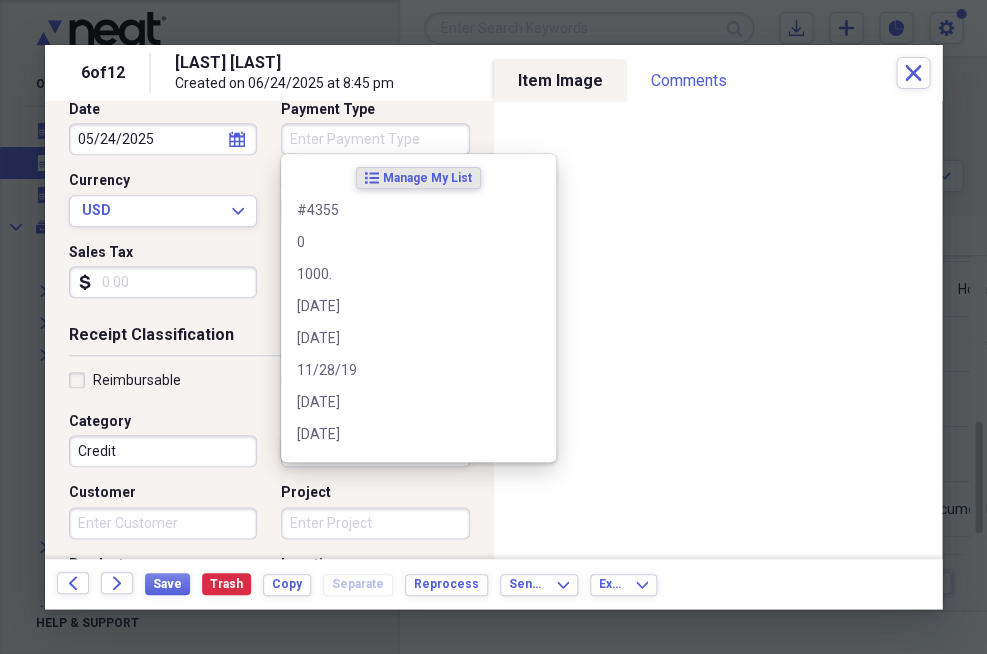 type 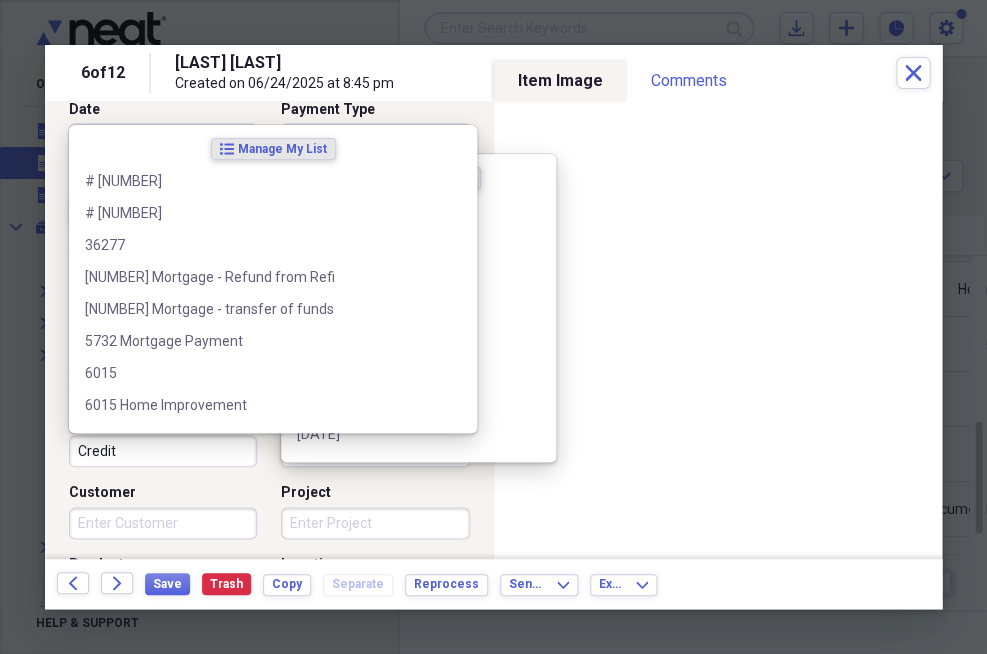 click on "Credit" at bounding box center (163, 451) 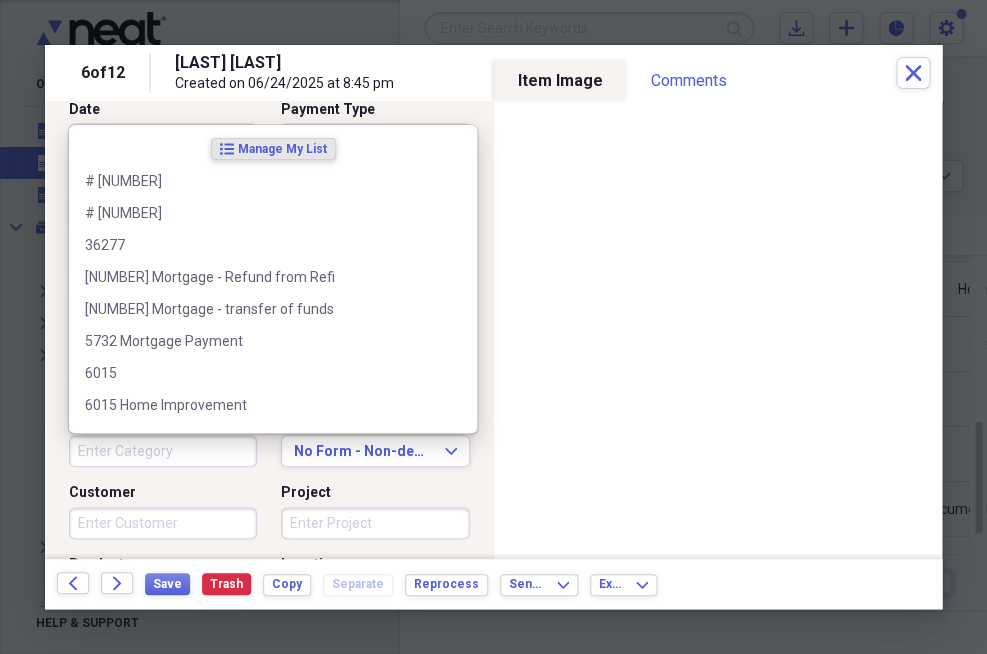 type 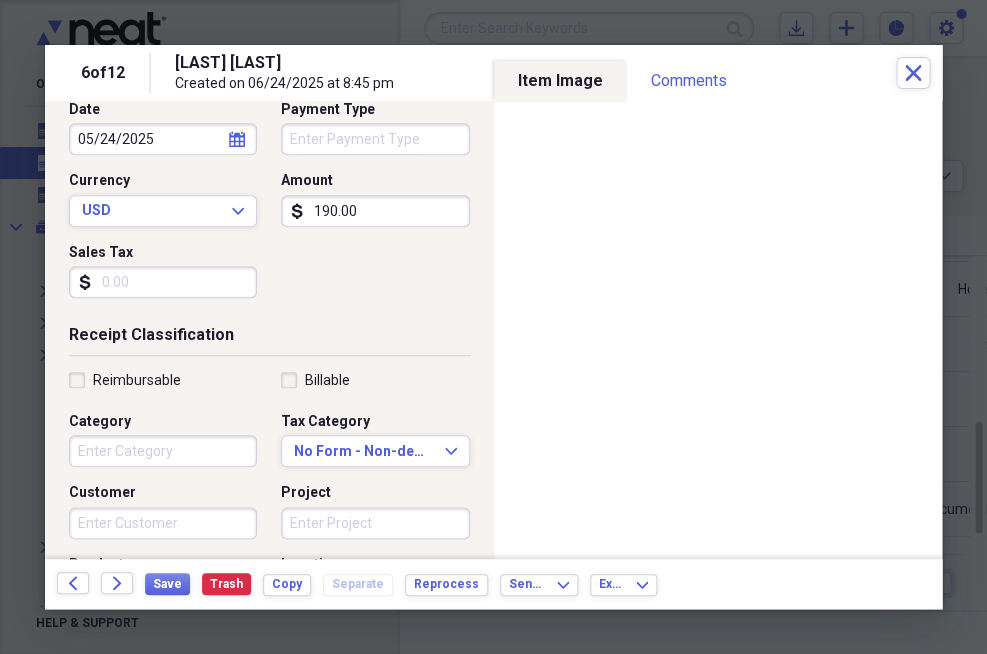 click on "Reimbursable Billable Category Tax Category No Form - Non-deductible Expand Customer Project Product Location Class" at bounding box center (269, 531) 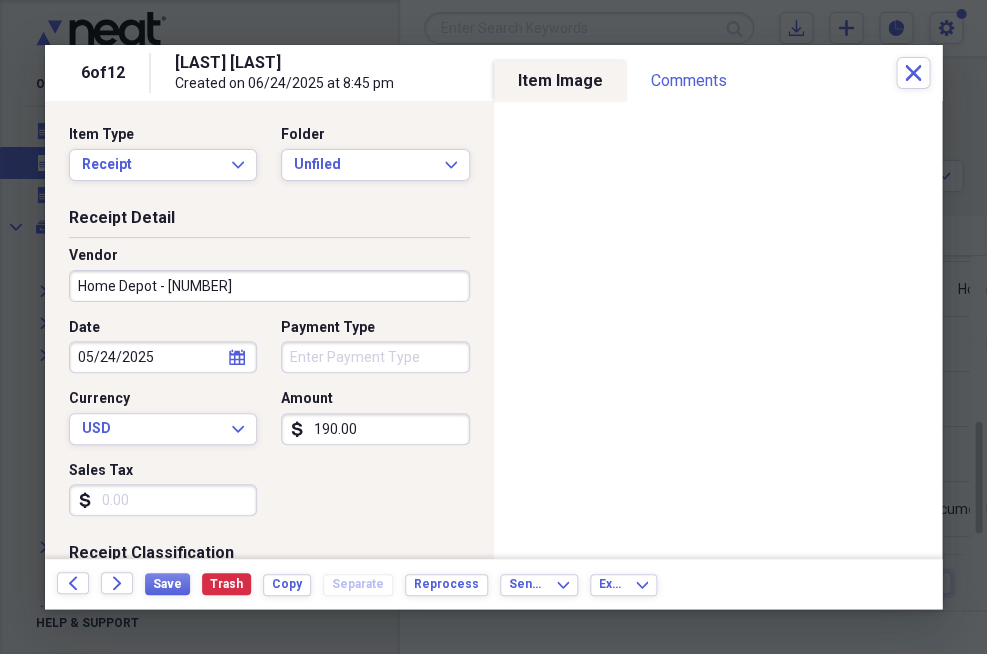 scroll, scrollTop: 0, scrollLeft: 0, axis: both 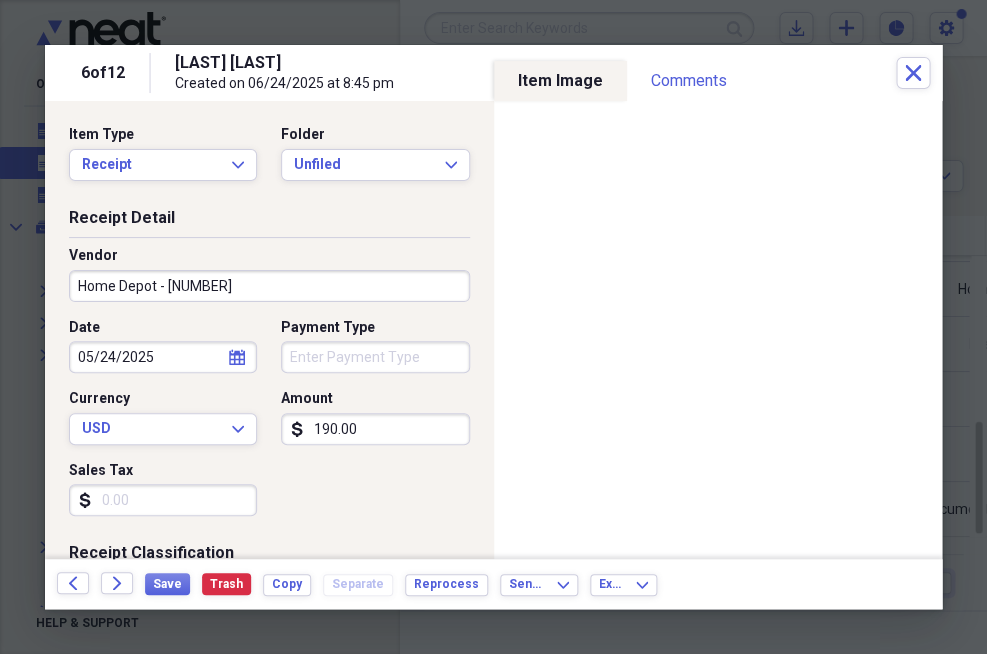 click on "190.00" at bounding box center (375, 429) 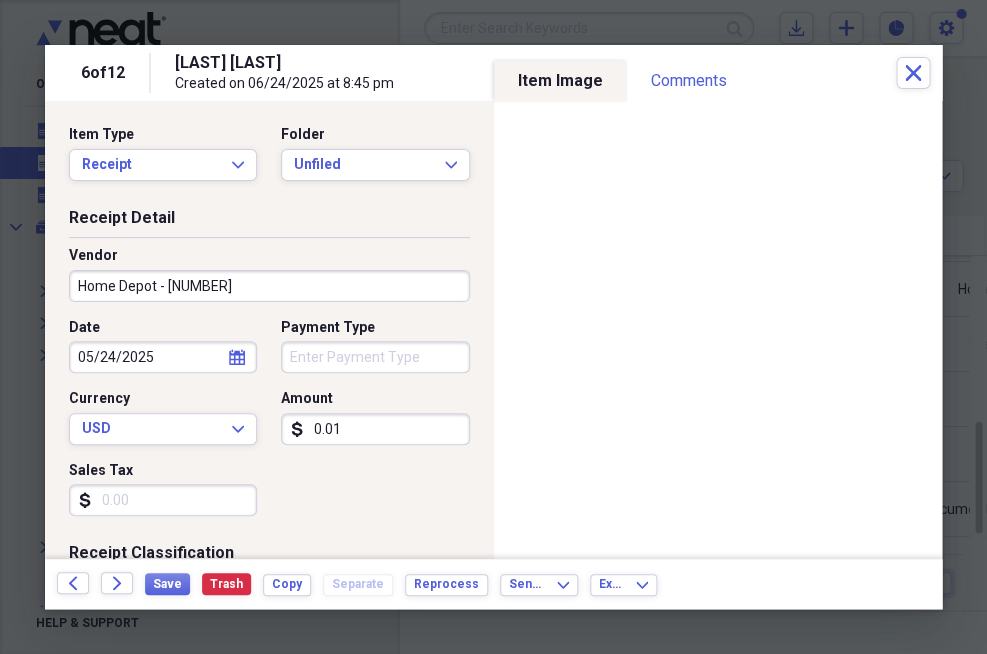 type on "0.01" 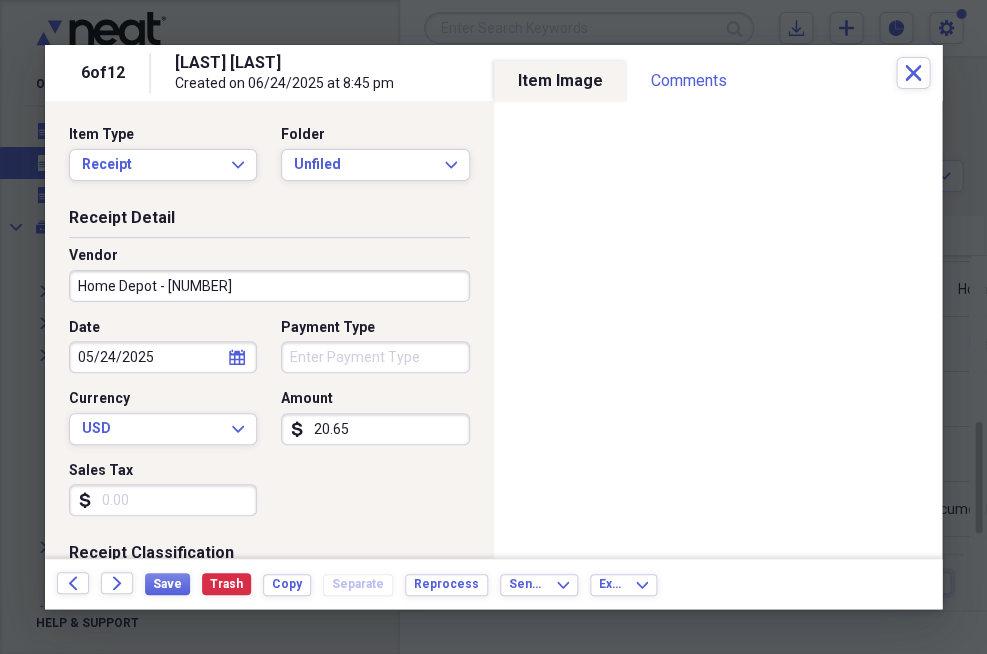 type on "206.58" 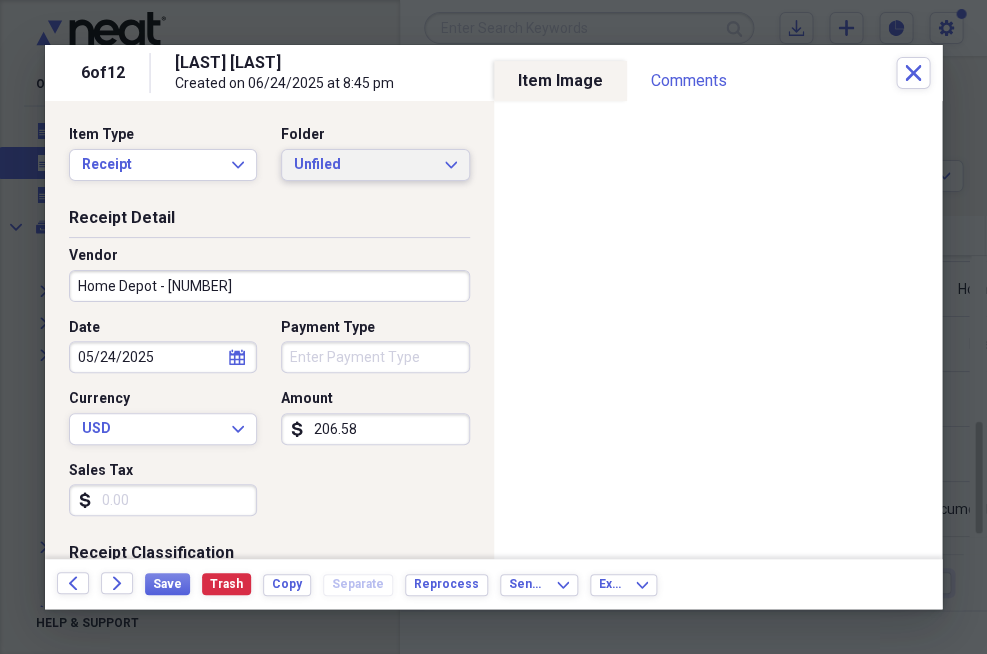 click on "Expand" 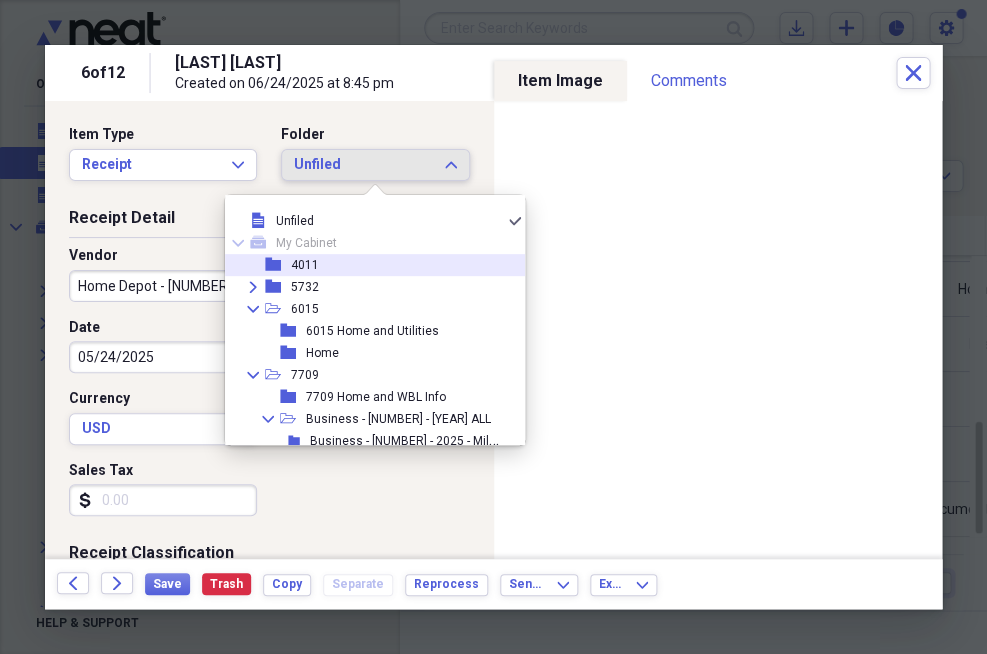 click on "4011" at bounding box center (305, 265) 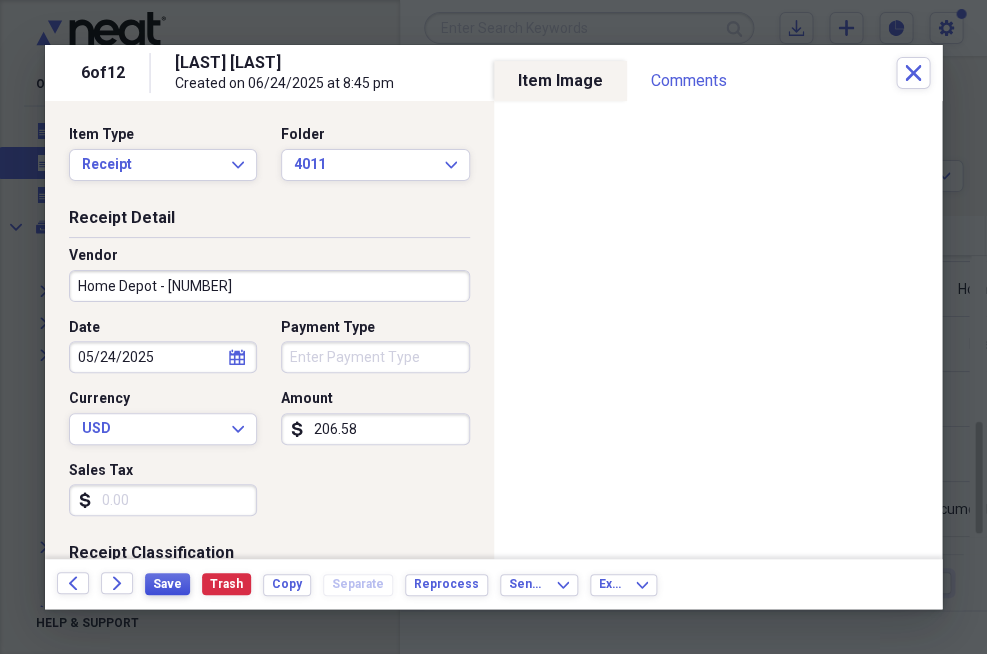 click on "Save" at bounding box center (167, 584) 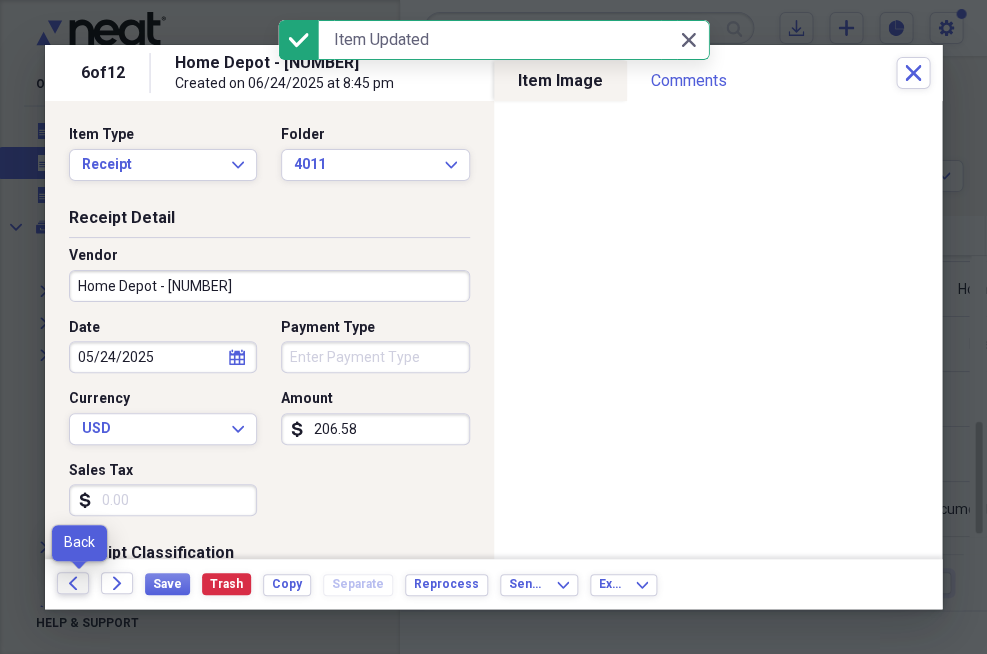 click on "Back" 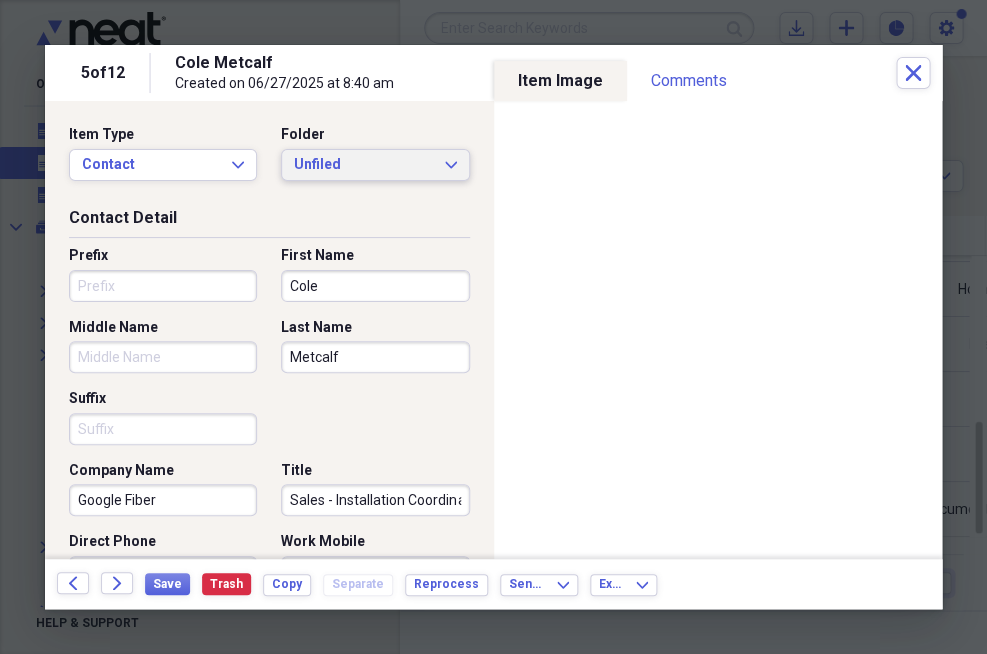 click on "Expand" 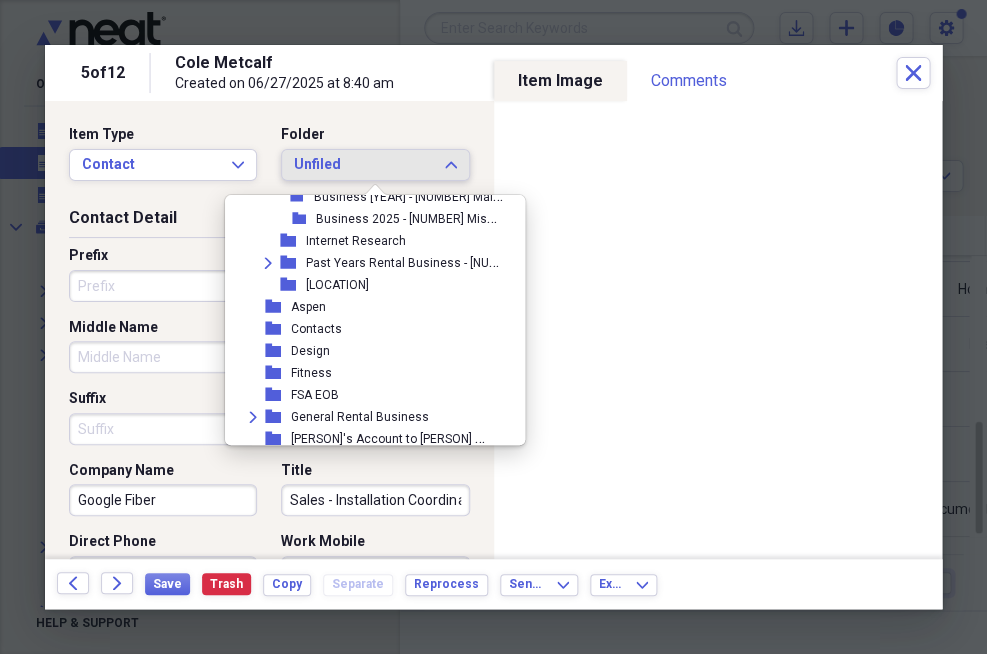 scroll, scrollTop: 288, scrollLeft: 0, axis: vertical 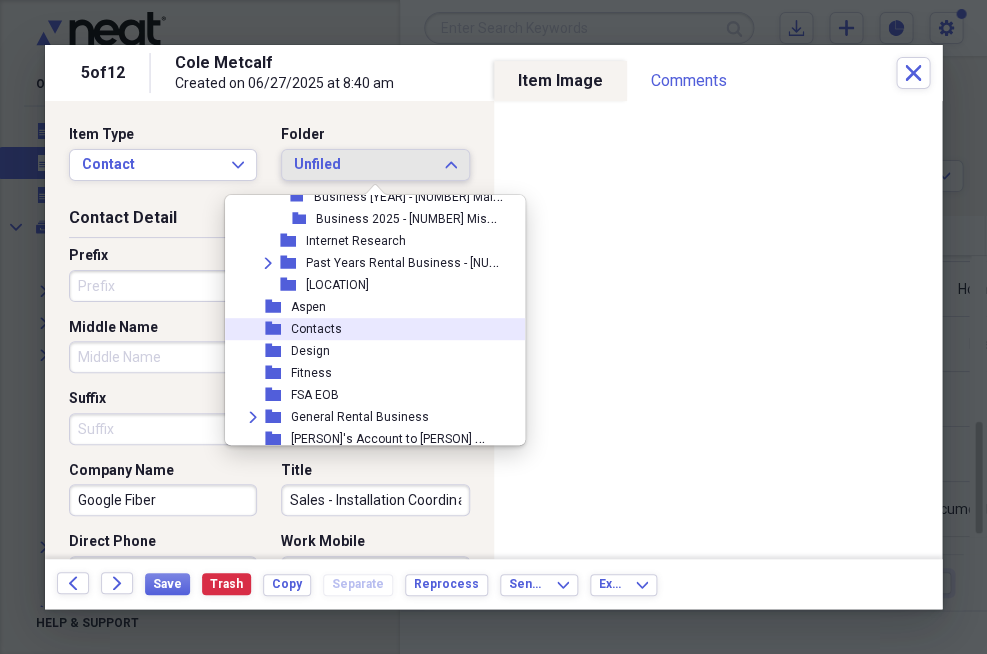 click on "Contacts" at bounding box center [316, 329] 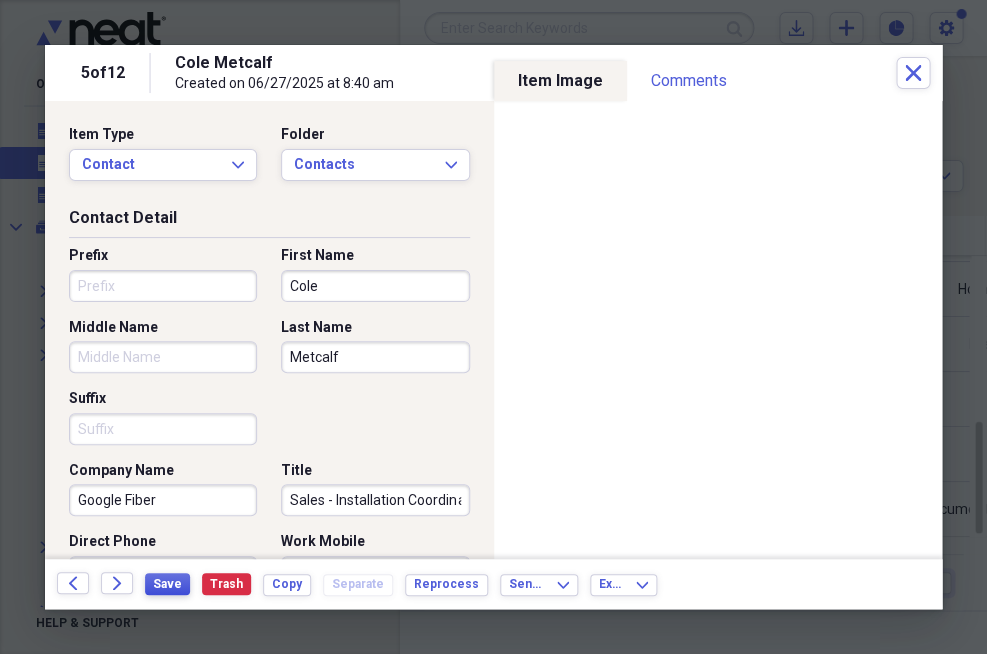 click on "Save" at bounding box center [167, 584] 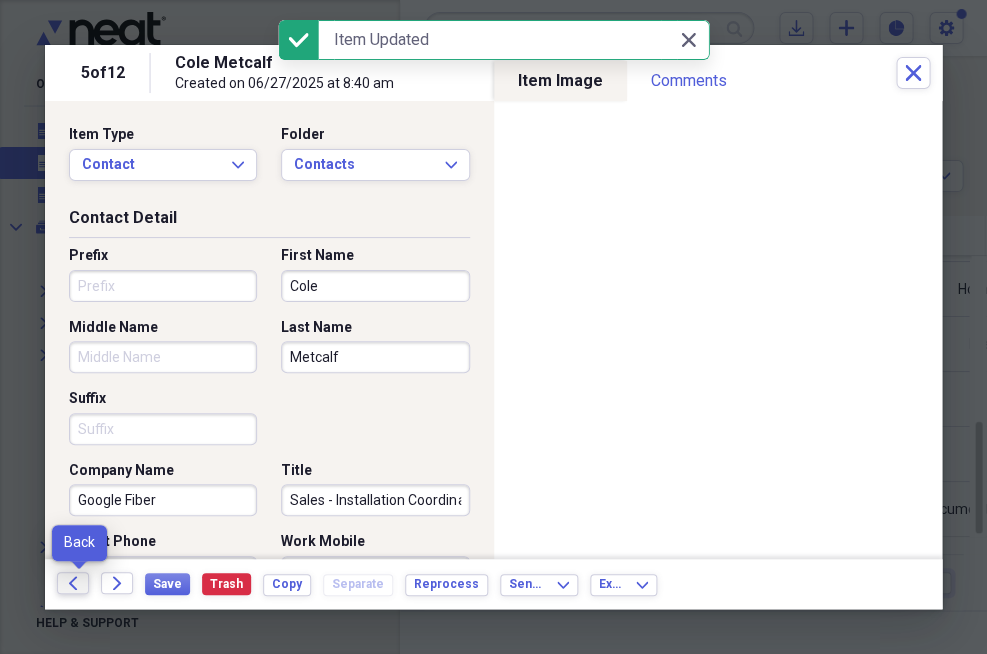 click 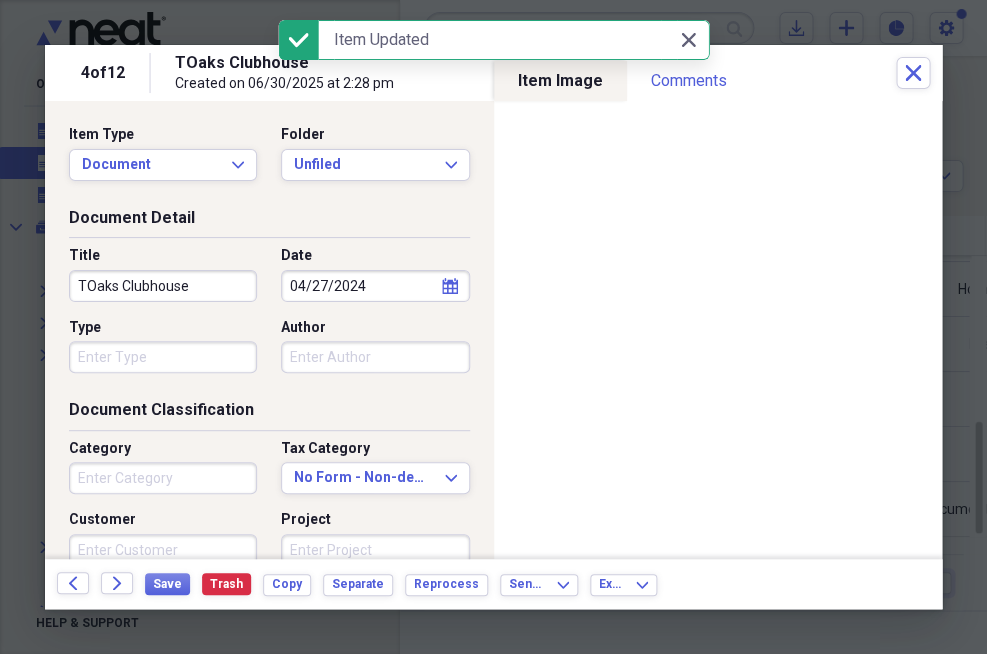 click 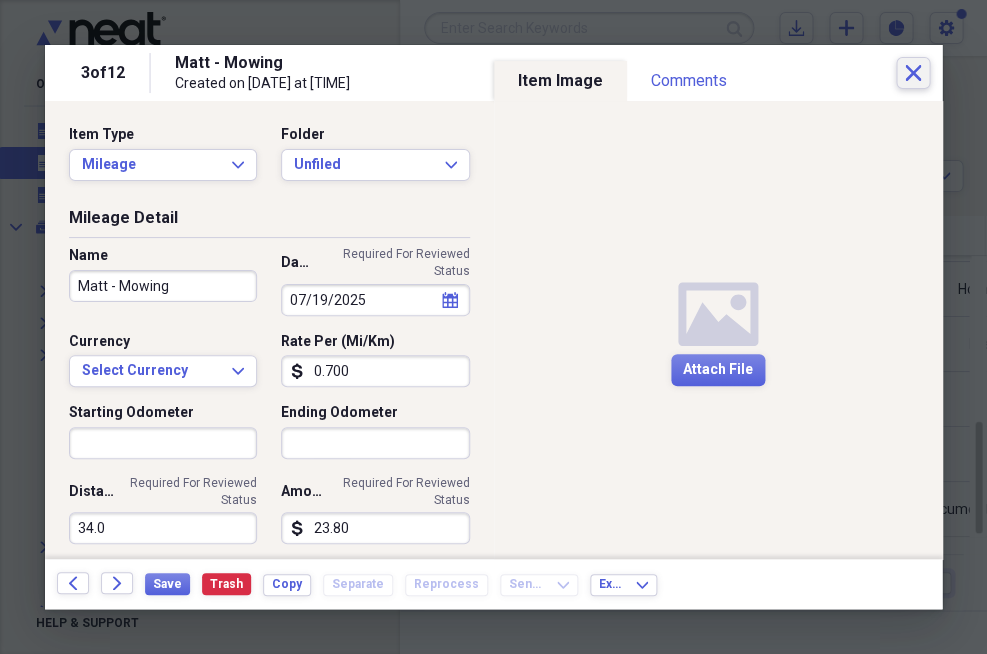 click on "Close" 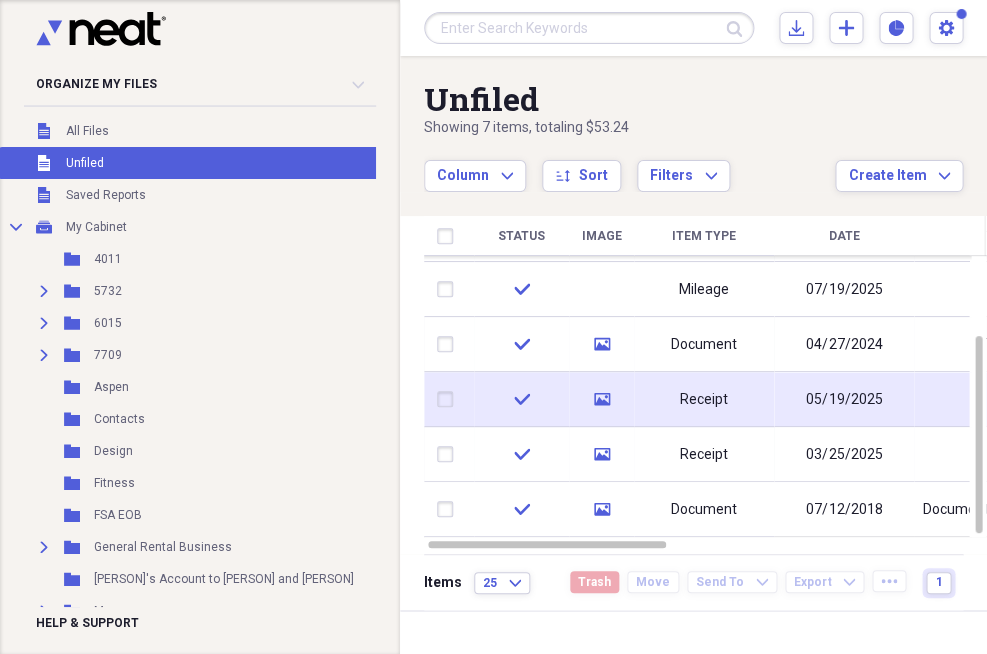 click on "Receipt" at bounding box center [704, 400] 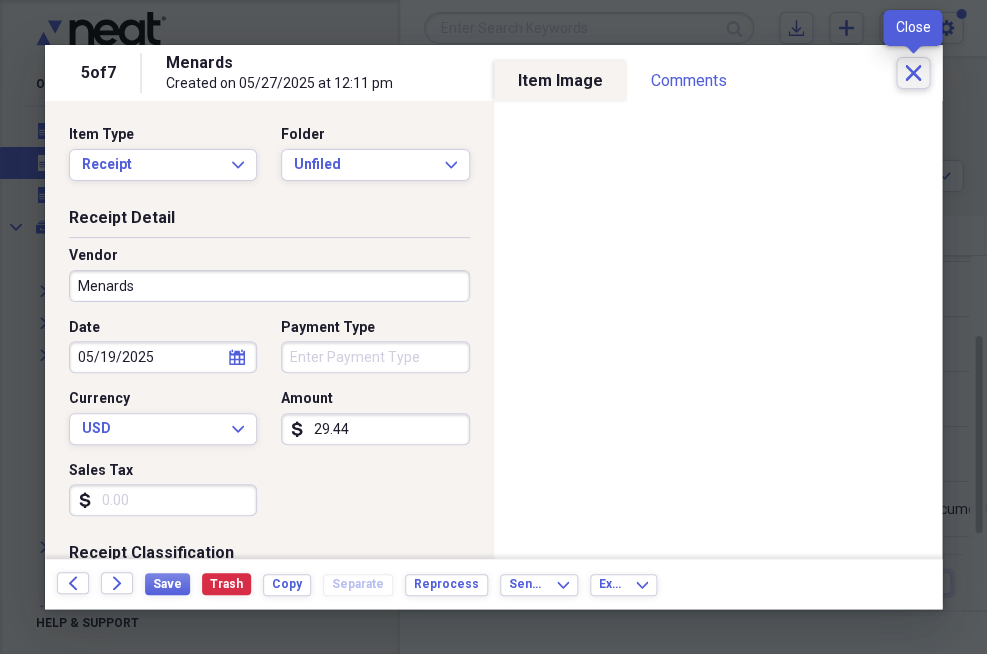 click 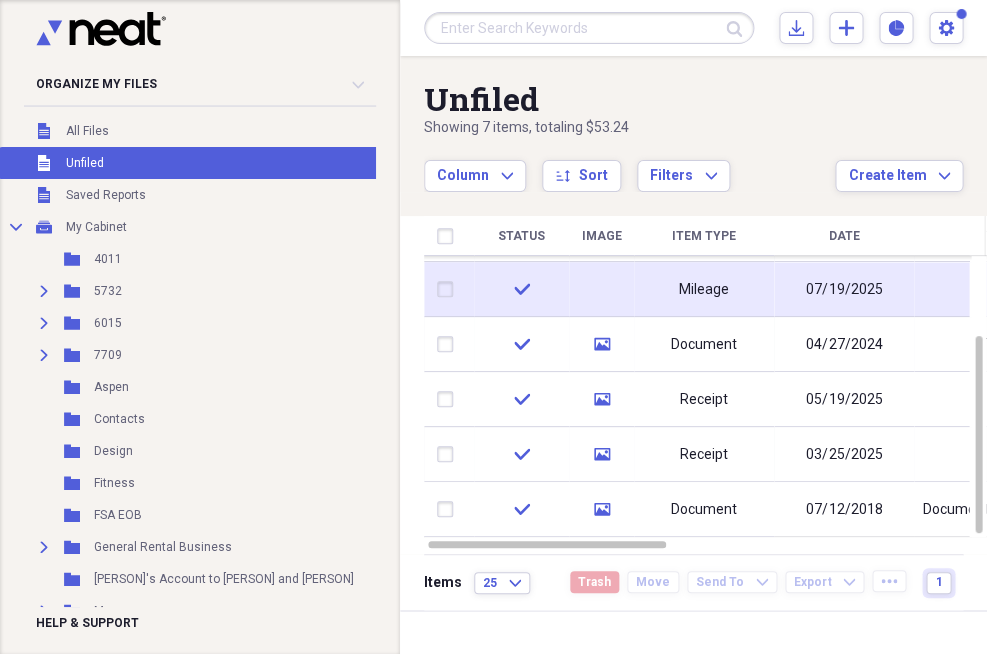 click on "Mileage" at bounding box center (704, 290) 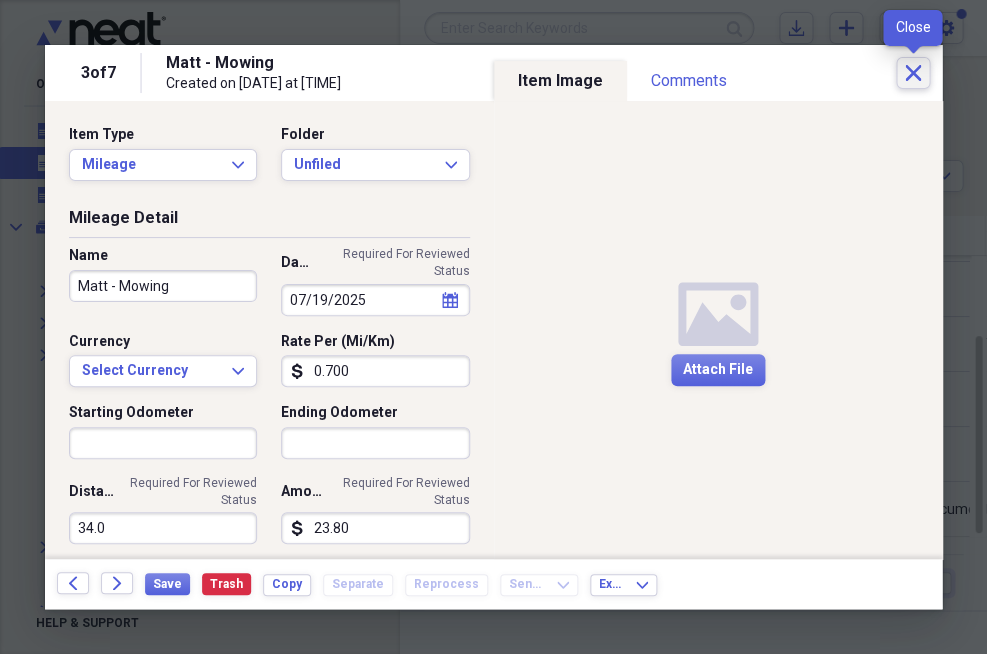 click 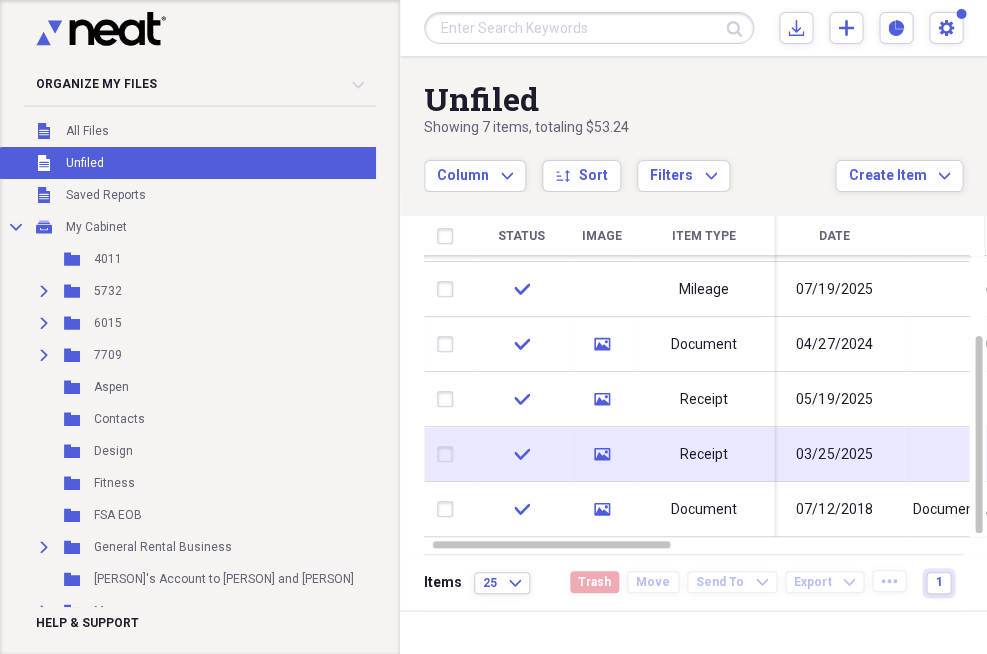 click on "Receipt" at bounding box center (704, 454) 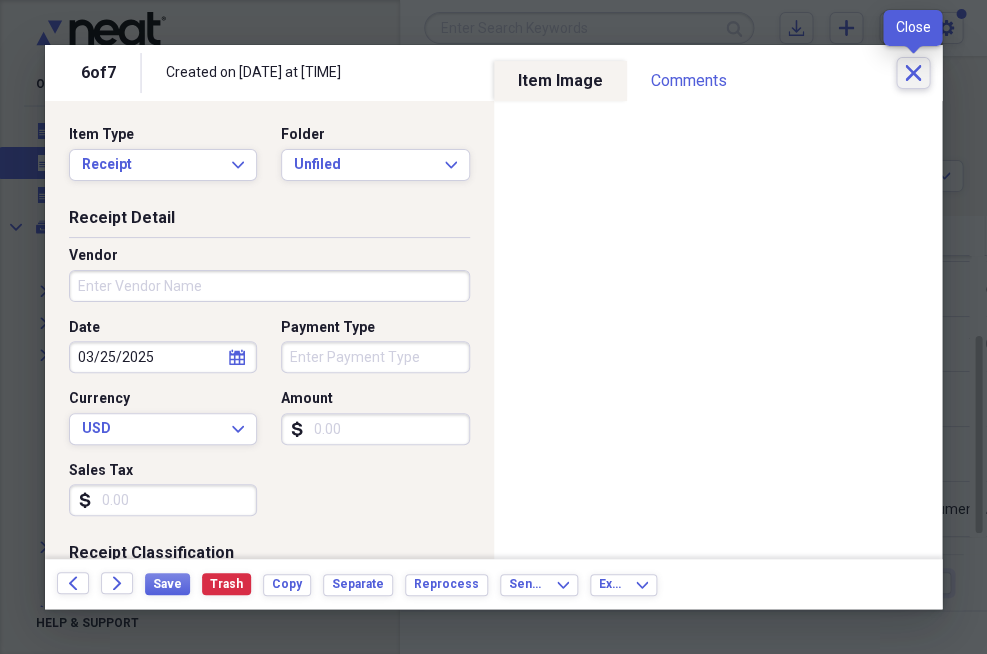 click on "Close" 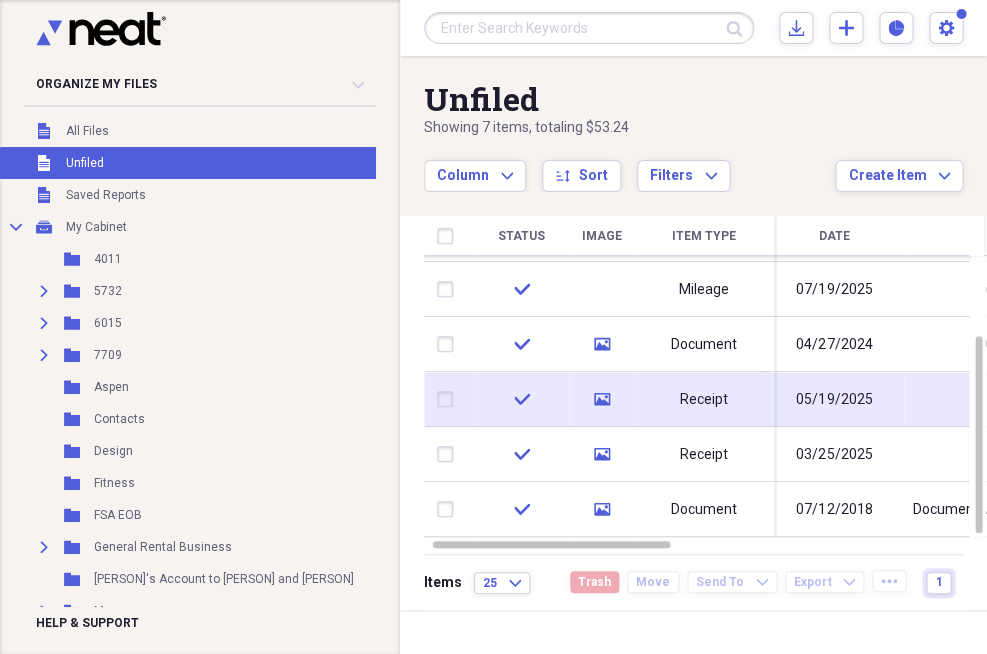 click on "Receipt" at bounding box center [704, 399] 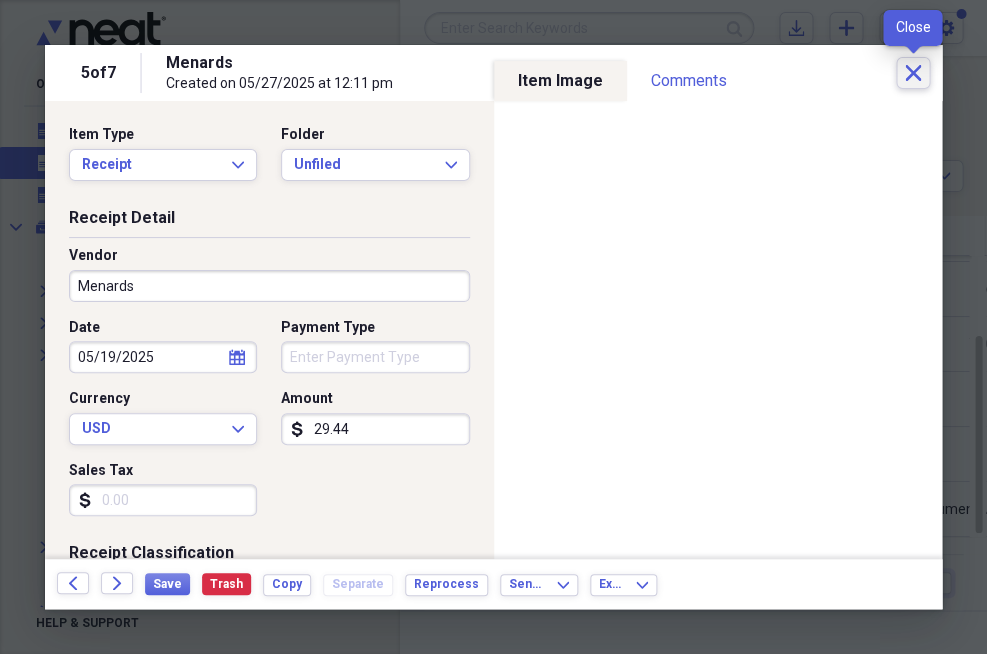 click 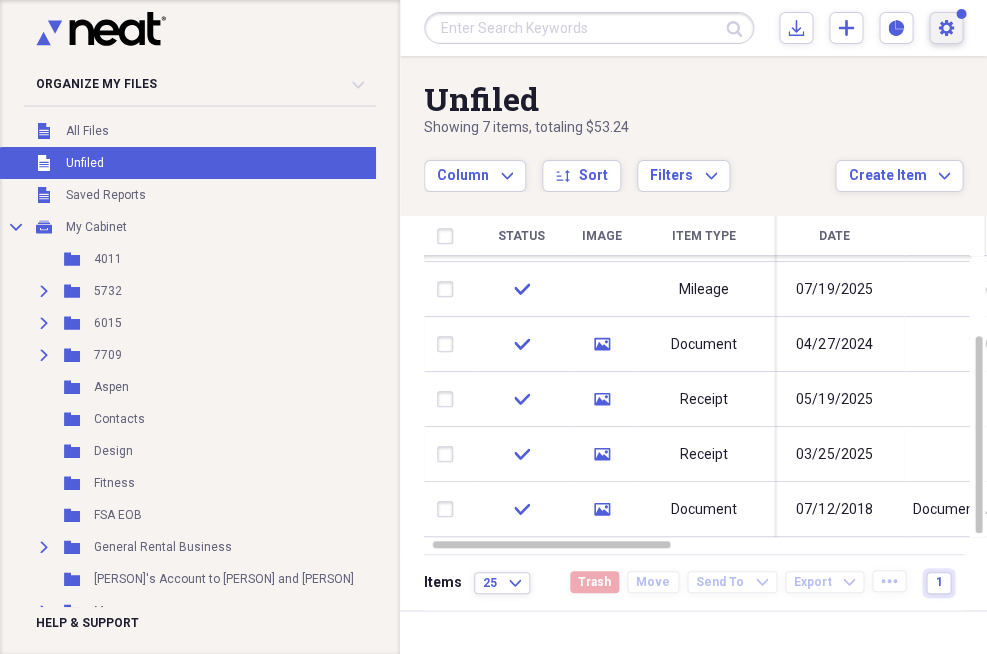 click on "Settings" 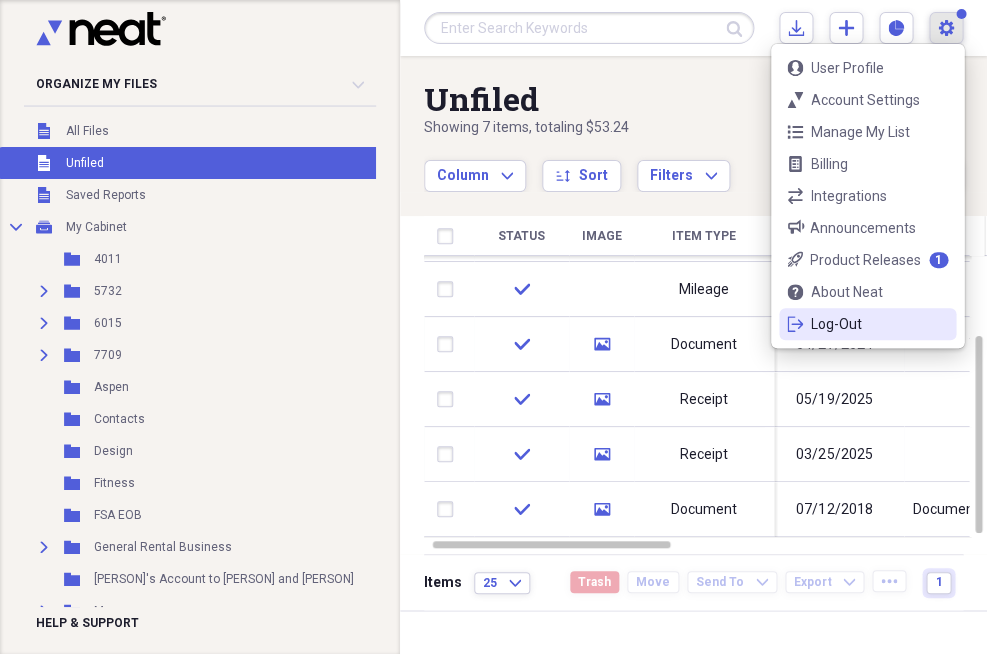 click on "Log-Out" at bounding box center (867, 324) 